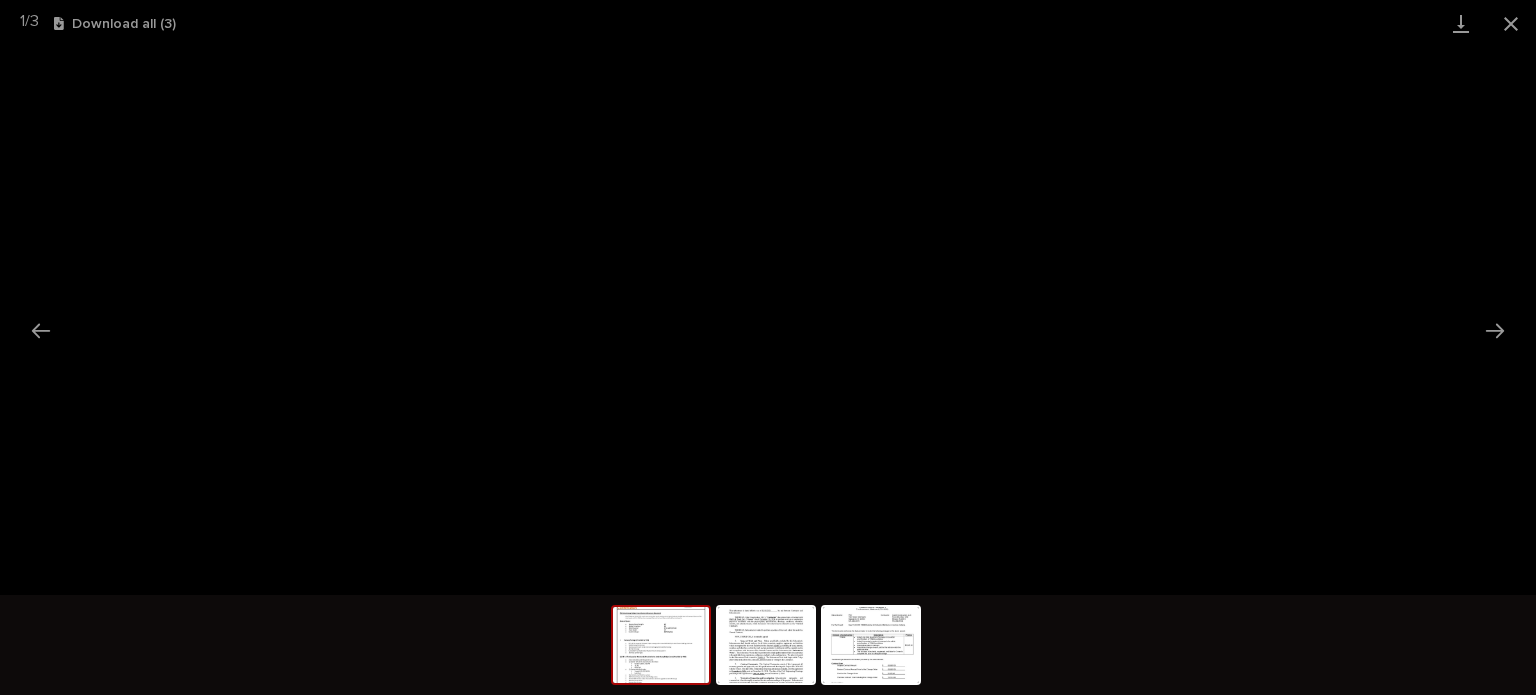scroll, scrollTop: 0, scrollLeft: 0, axis: both 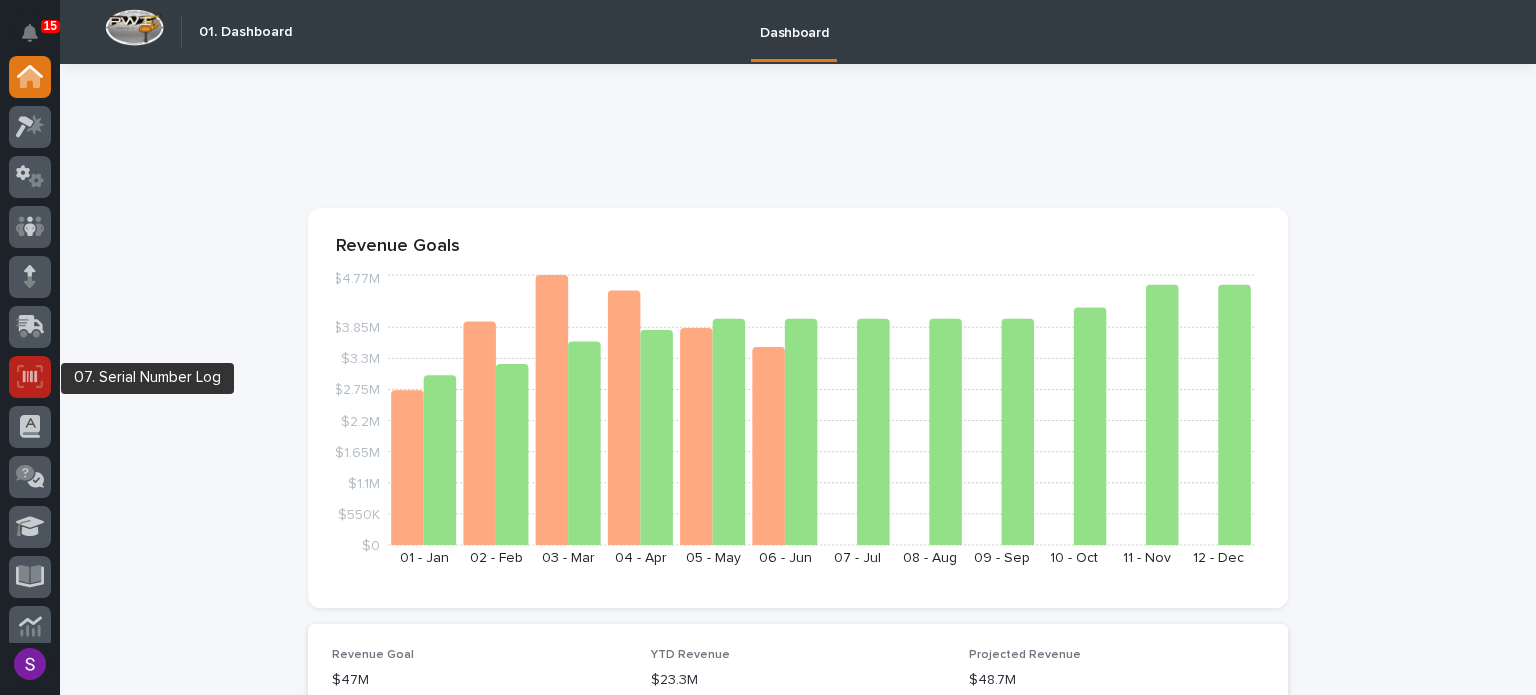 click 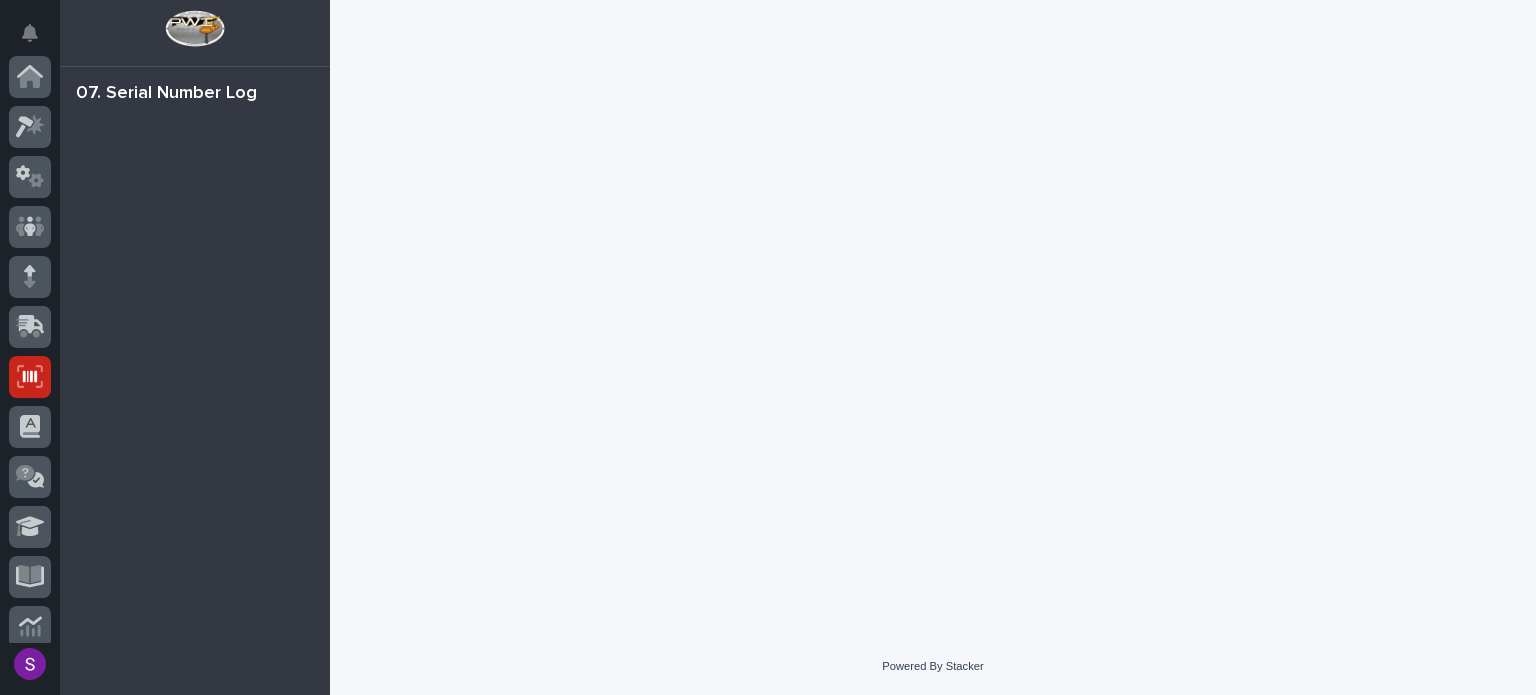 scroll, scrollTop: 300, scrollLeft: 0, axis: vertical 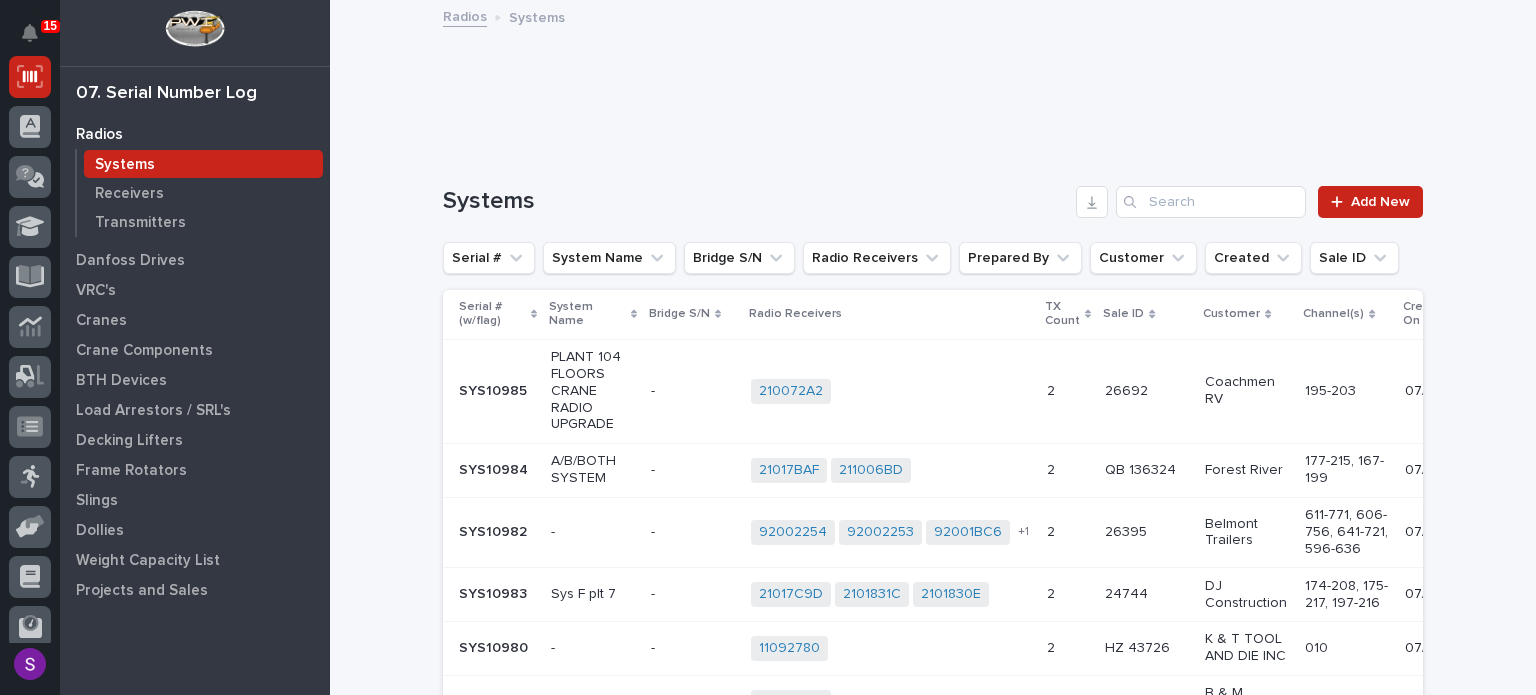 click on "210072A2   + 0" at bounding box center [891, 391] 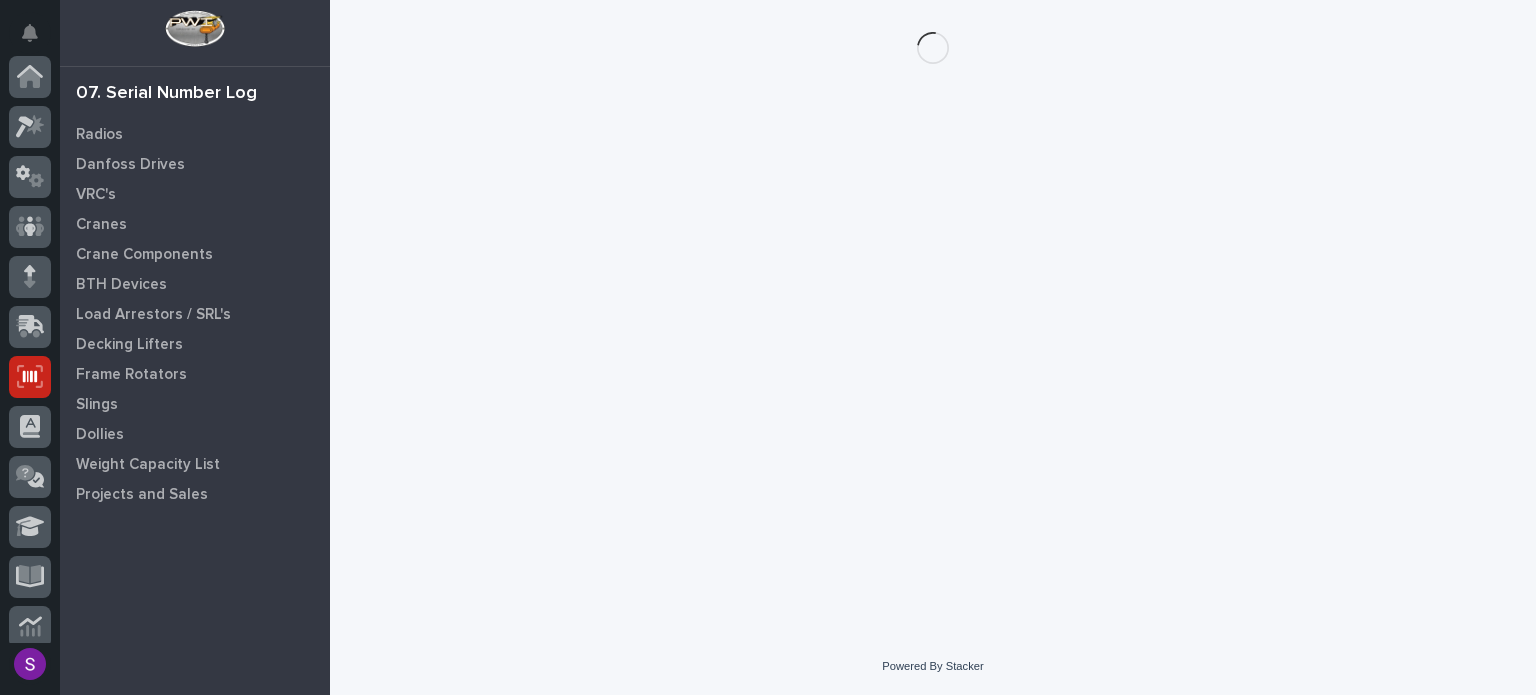 scroll, scrollTop: 300, scrollLeft: 0, axis: vertical 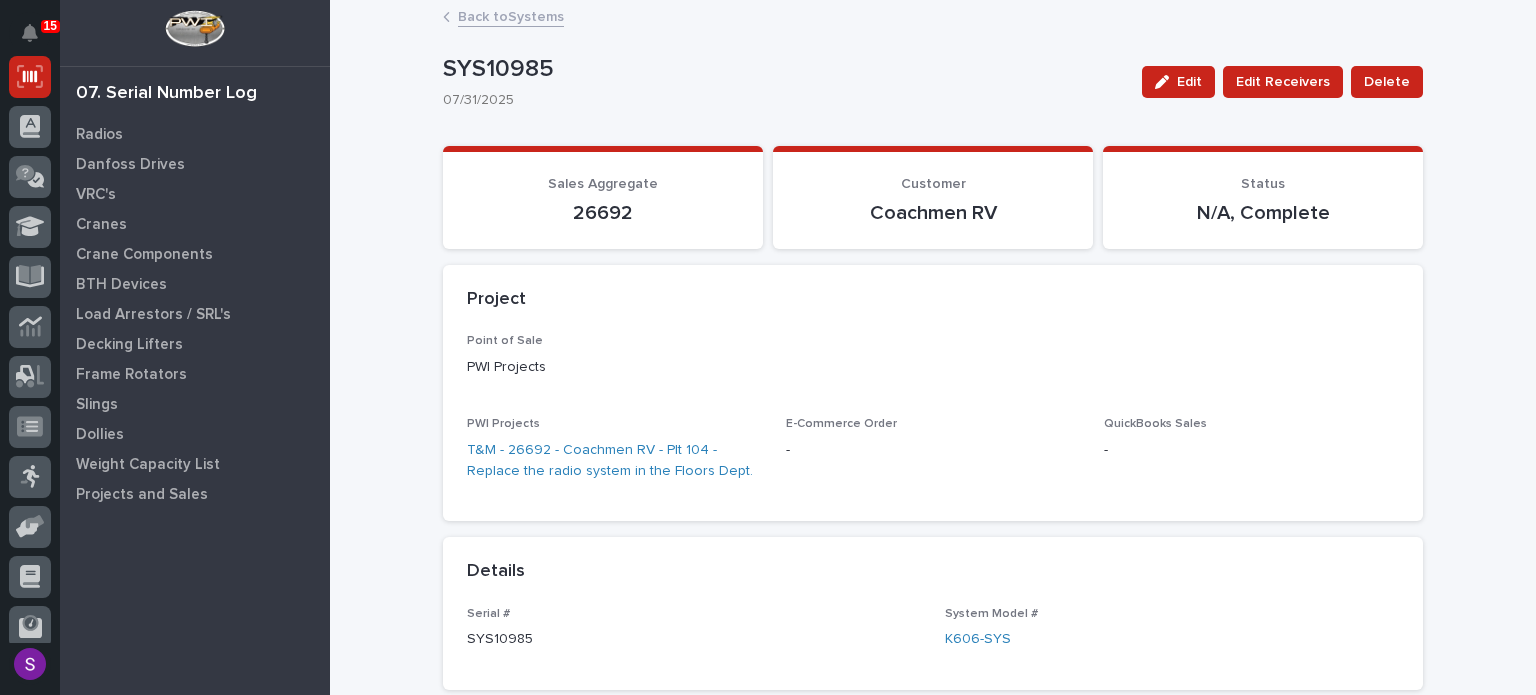 click on "Back to  Systems" at bounding box center [511, 15] 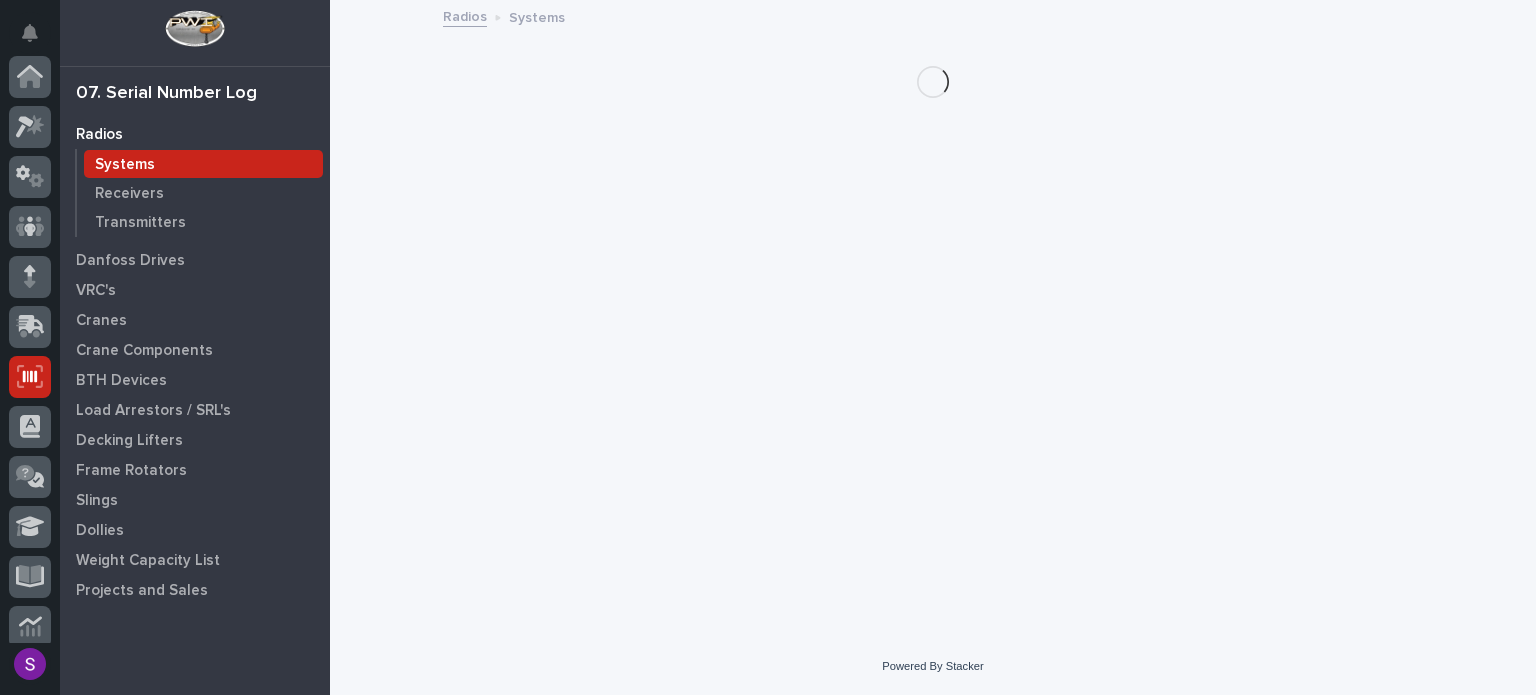 scroll, scrollTop: 300, scrollLeft: 0, axis: vertical 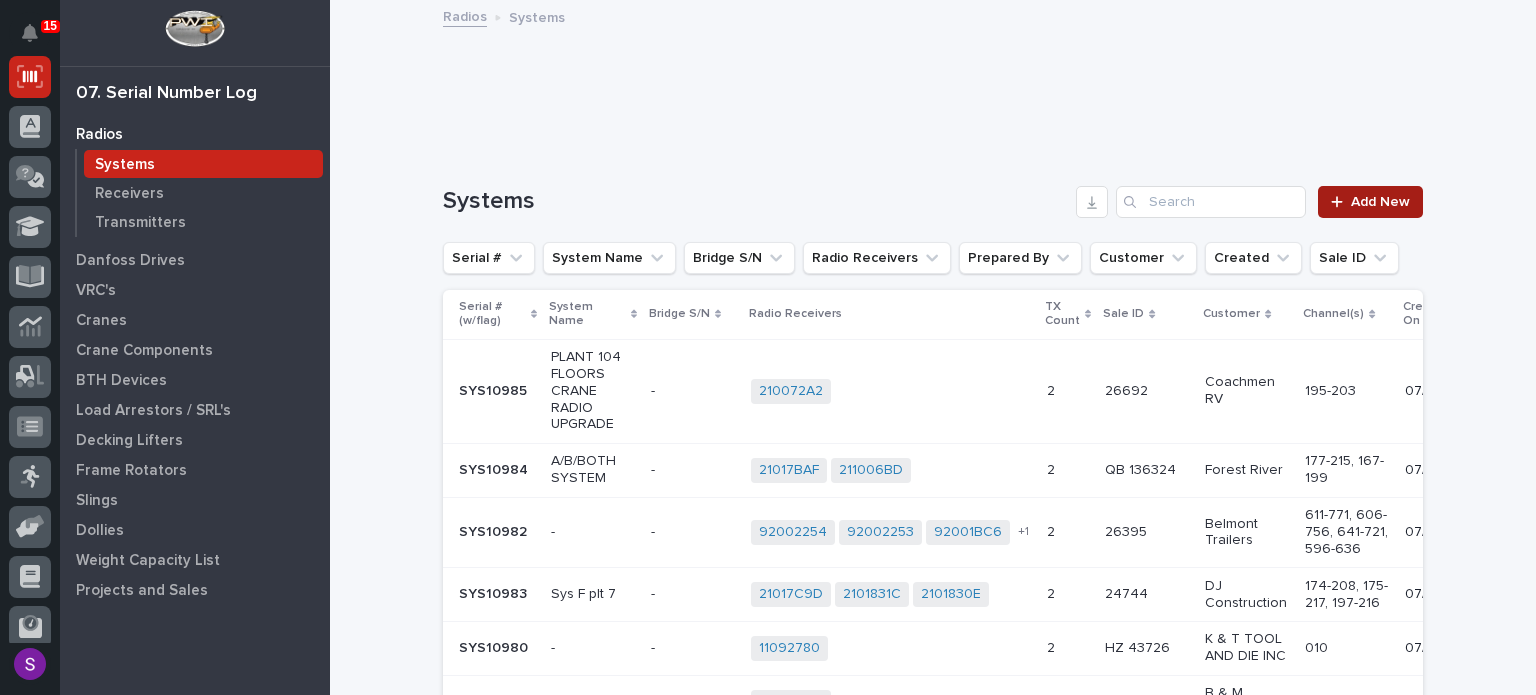 click on "Add New" at bounding box center [1370, 202] 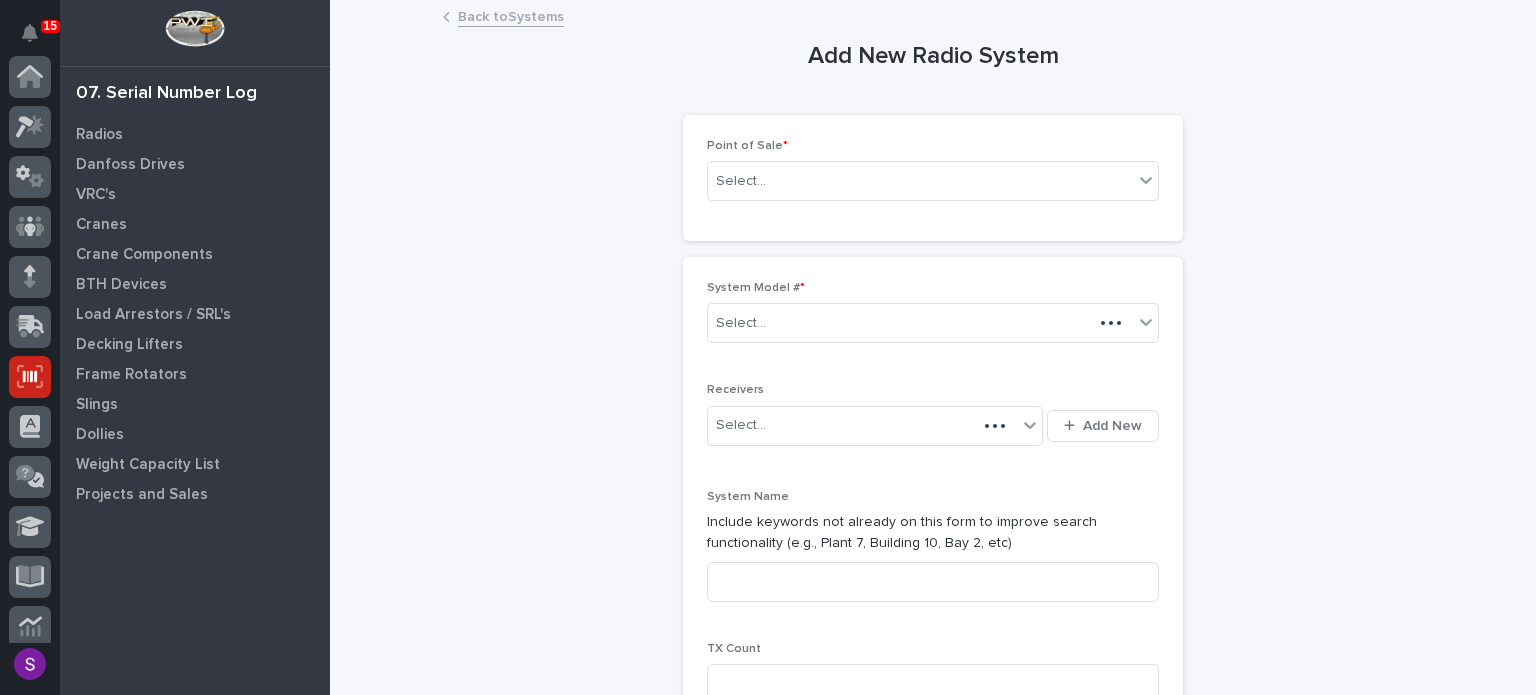 scroll, scrollTop: 300, scrollLeft: 0, axis: vertical 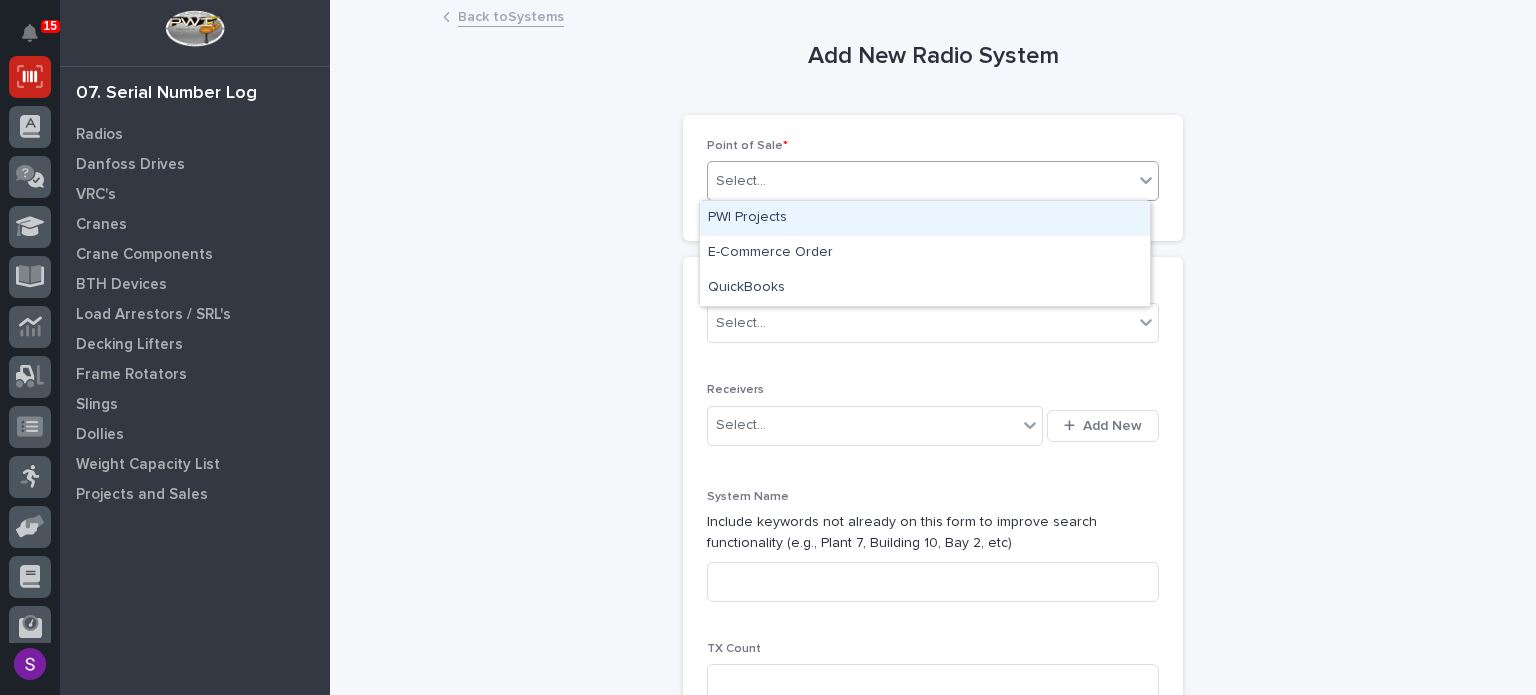 click on "Select..." at bounding box center [920, 181] 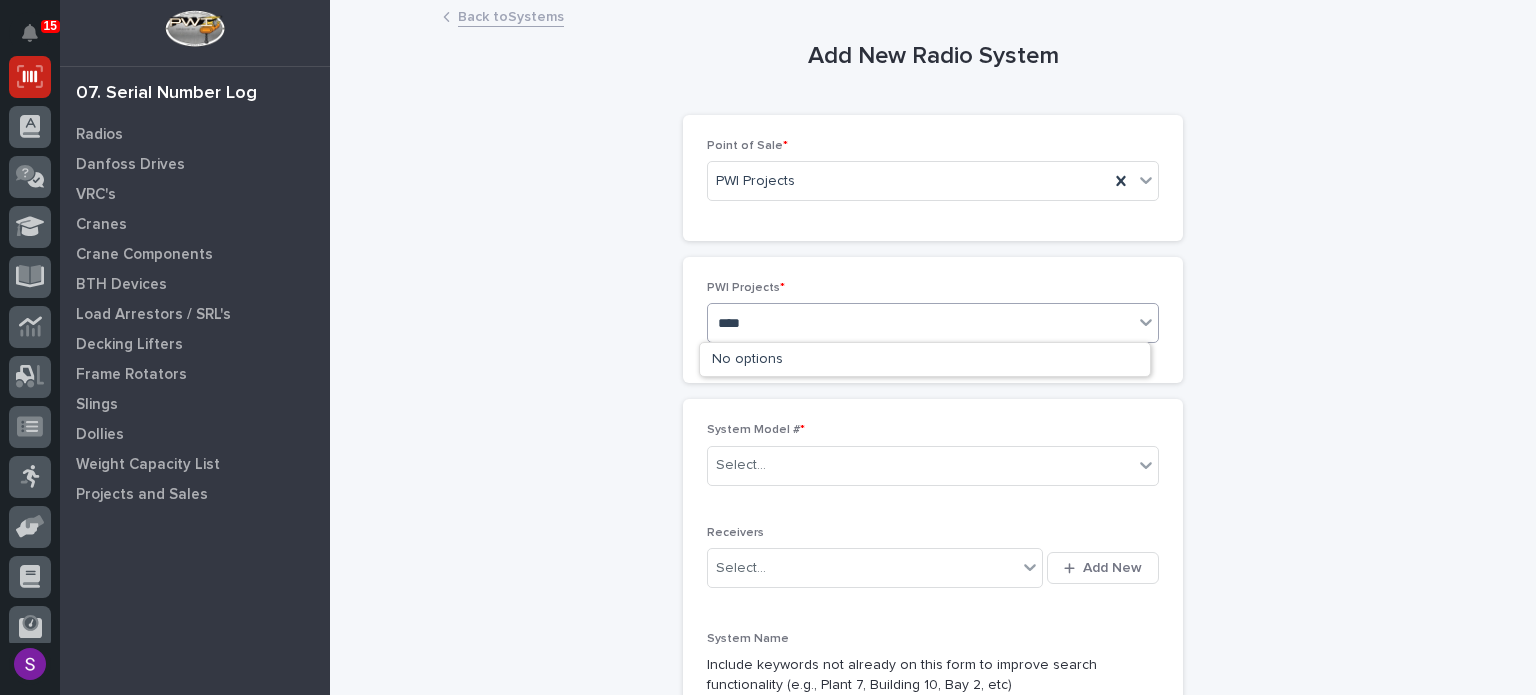 type on "*****" 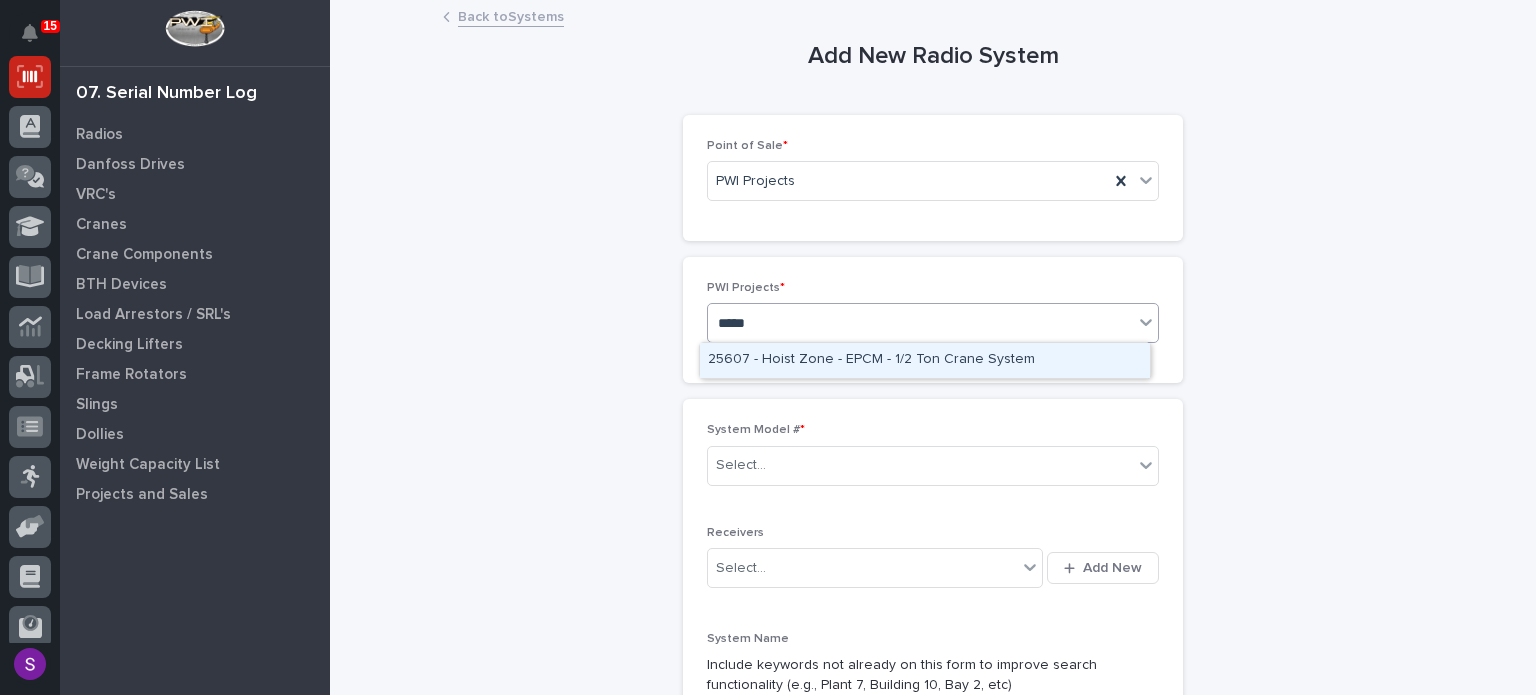 type 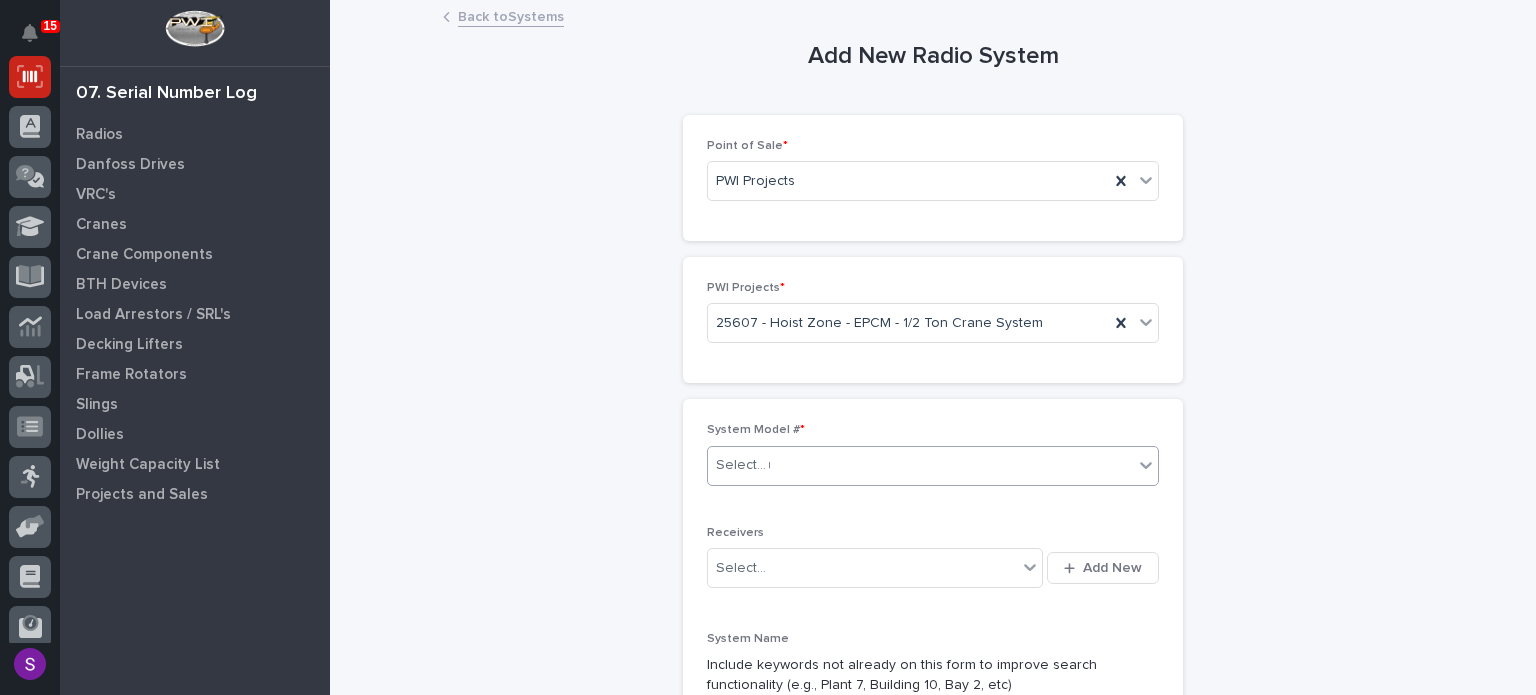 type on "**" 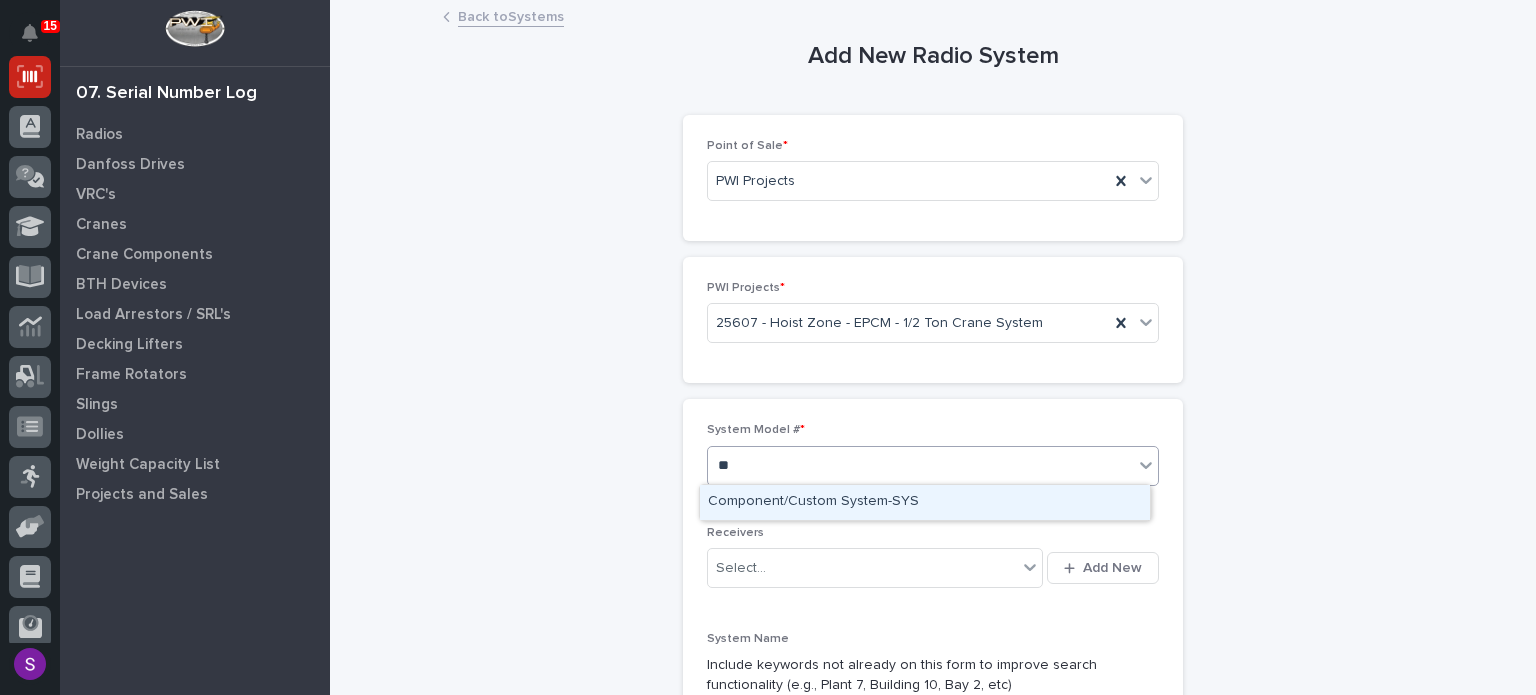 type 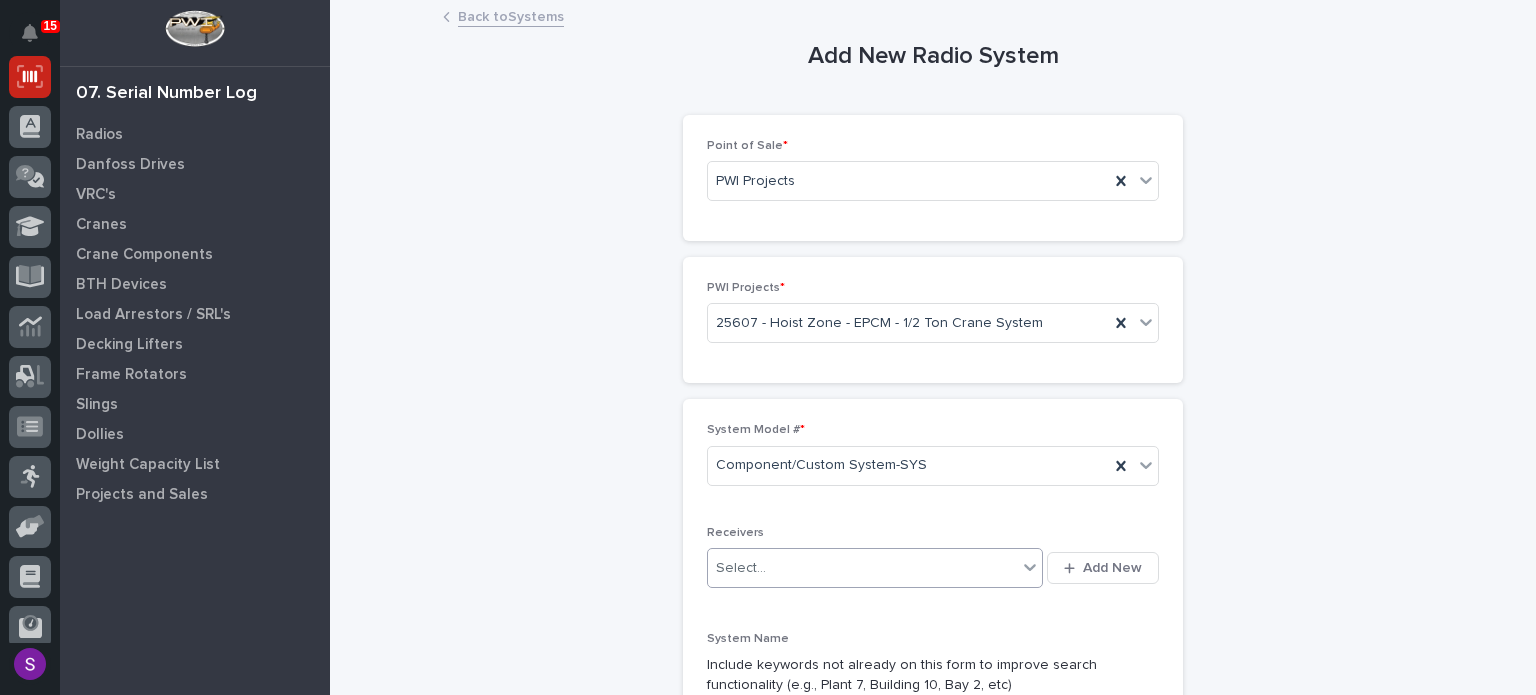 type 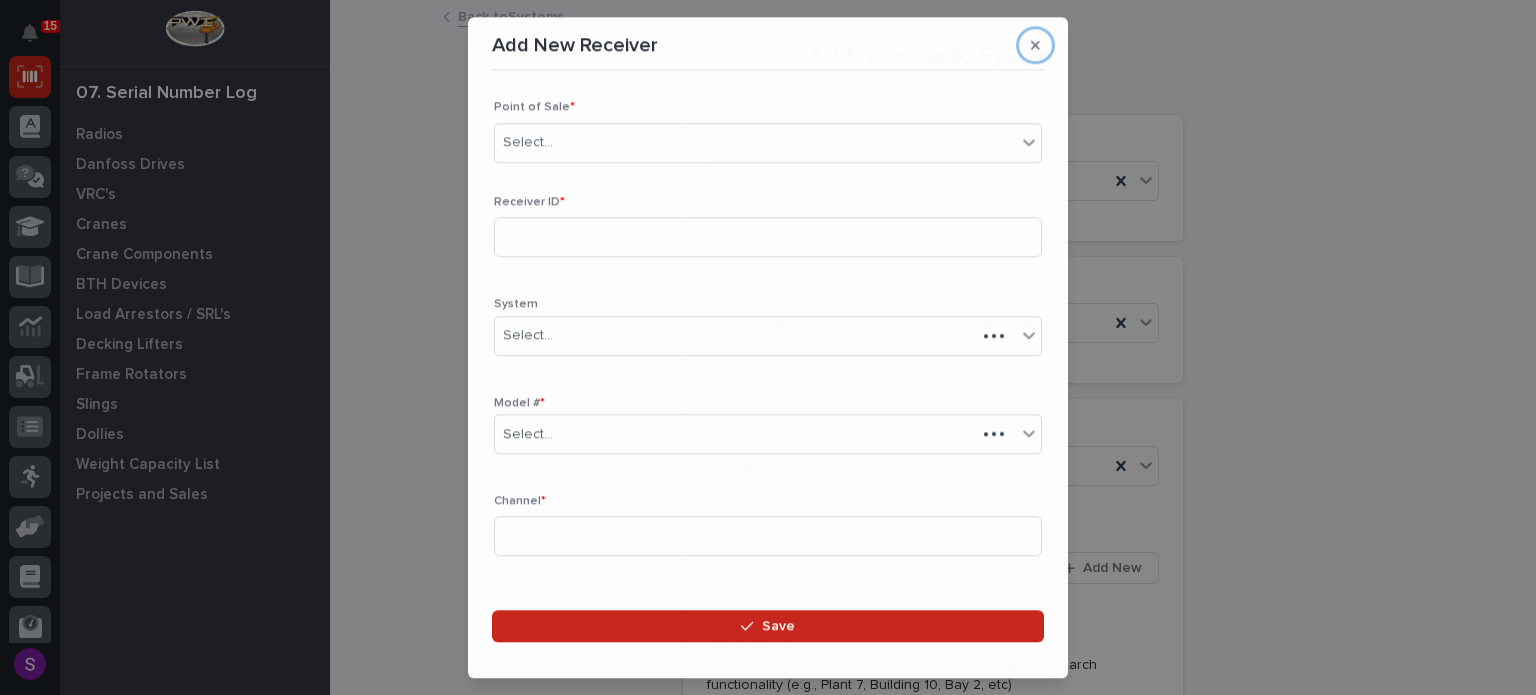 type 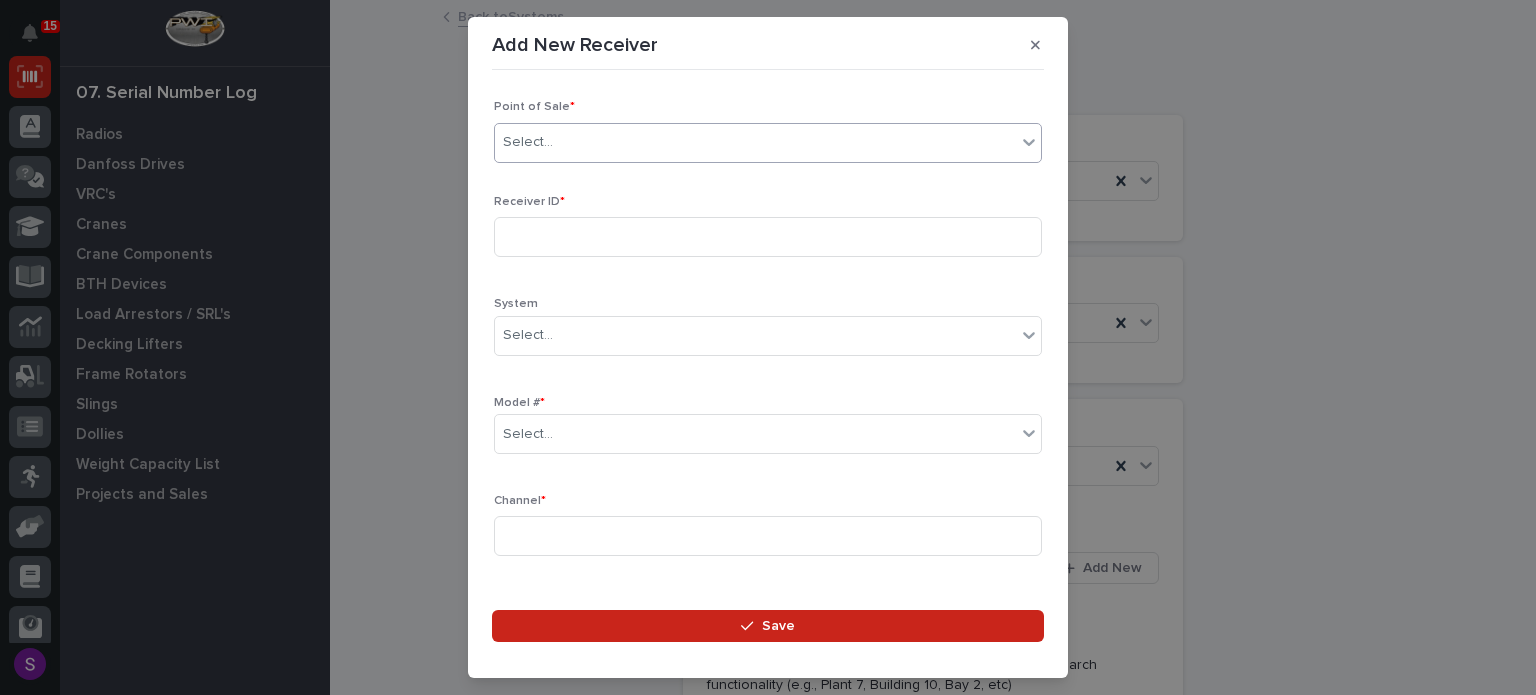 type on "*" 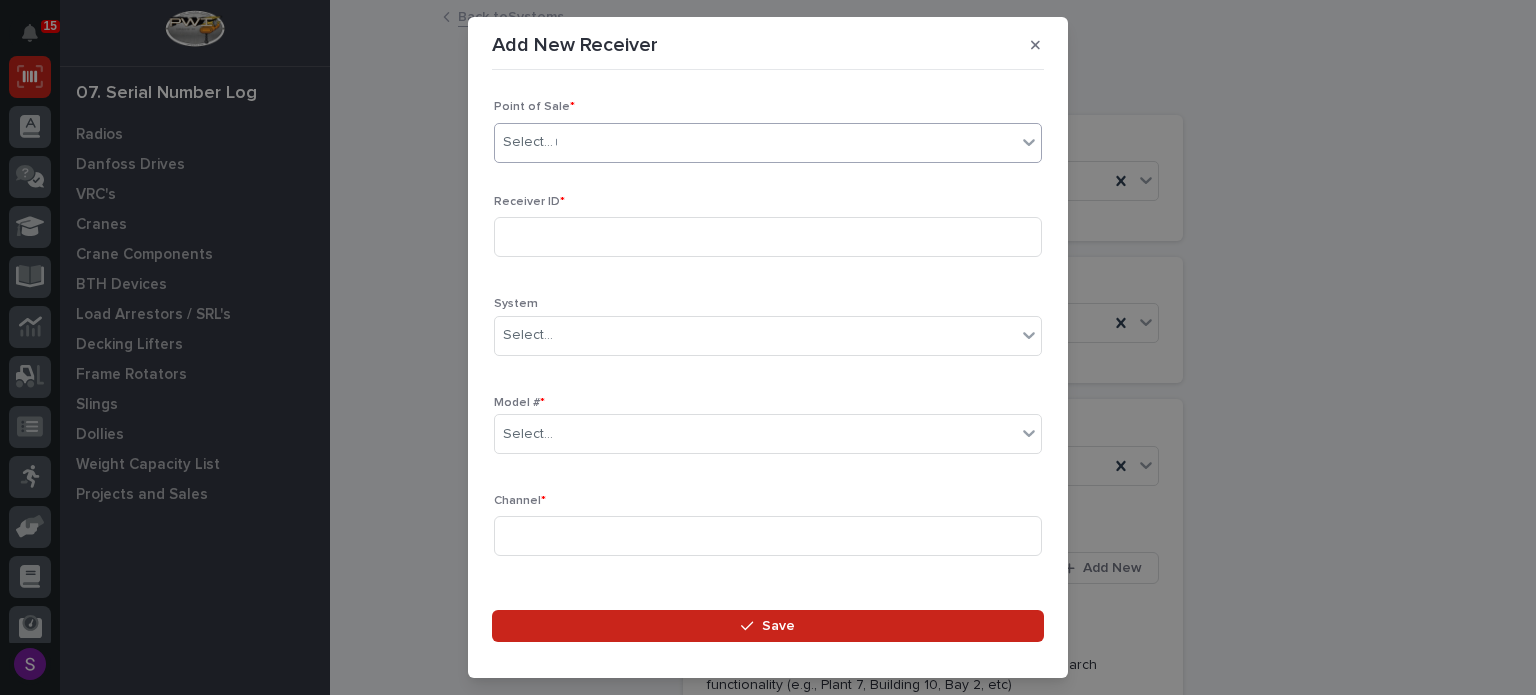 type 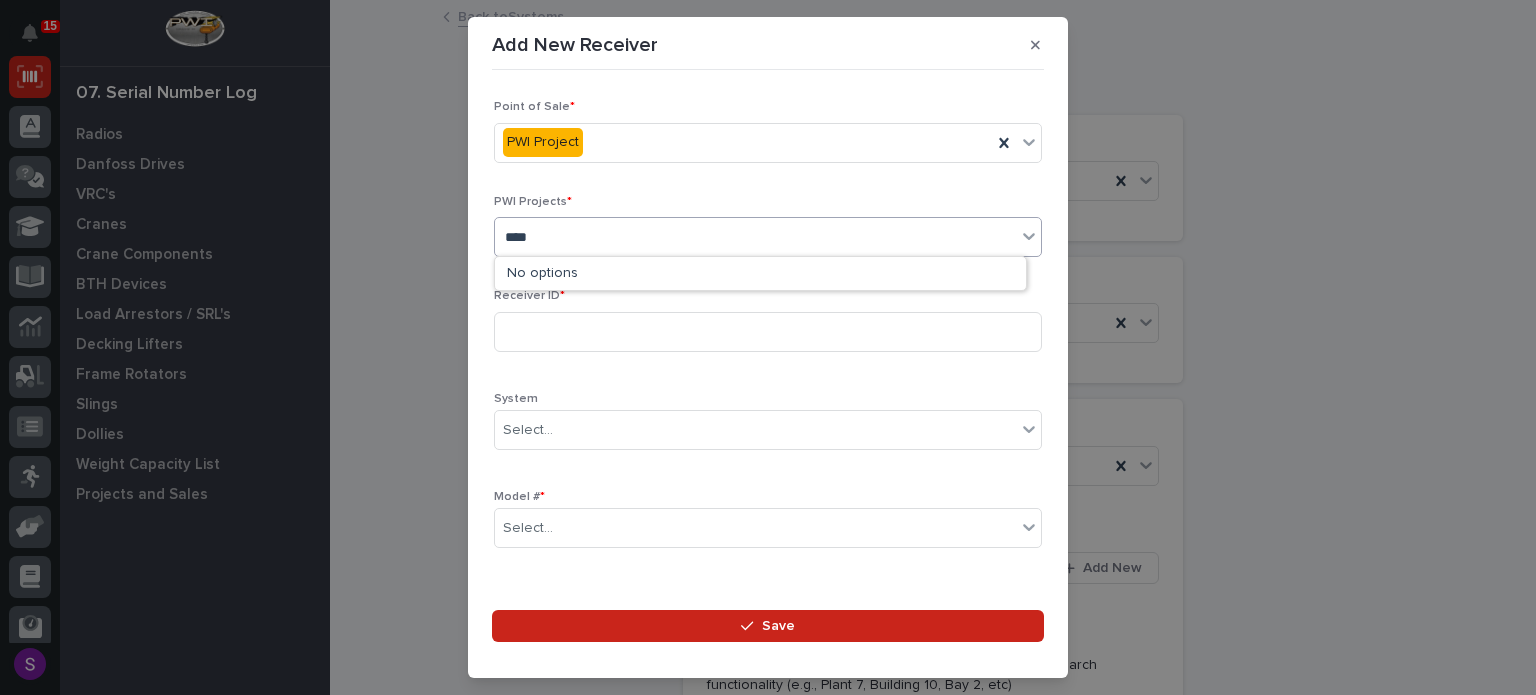 type on "*****" 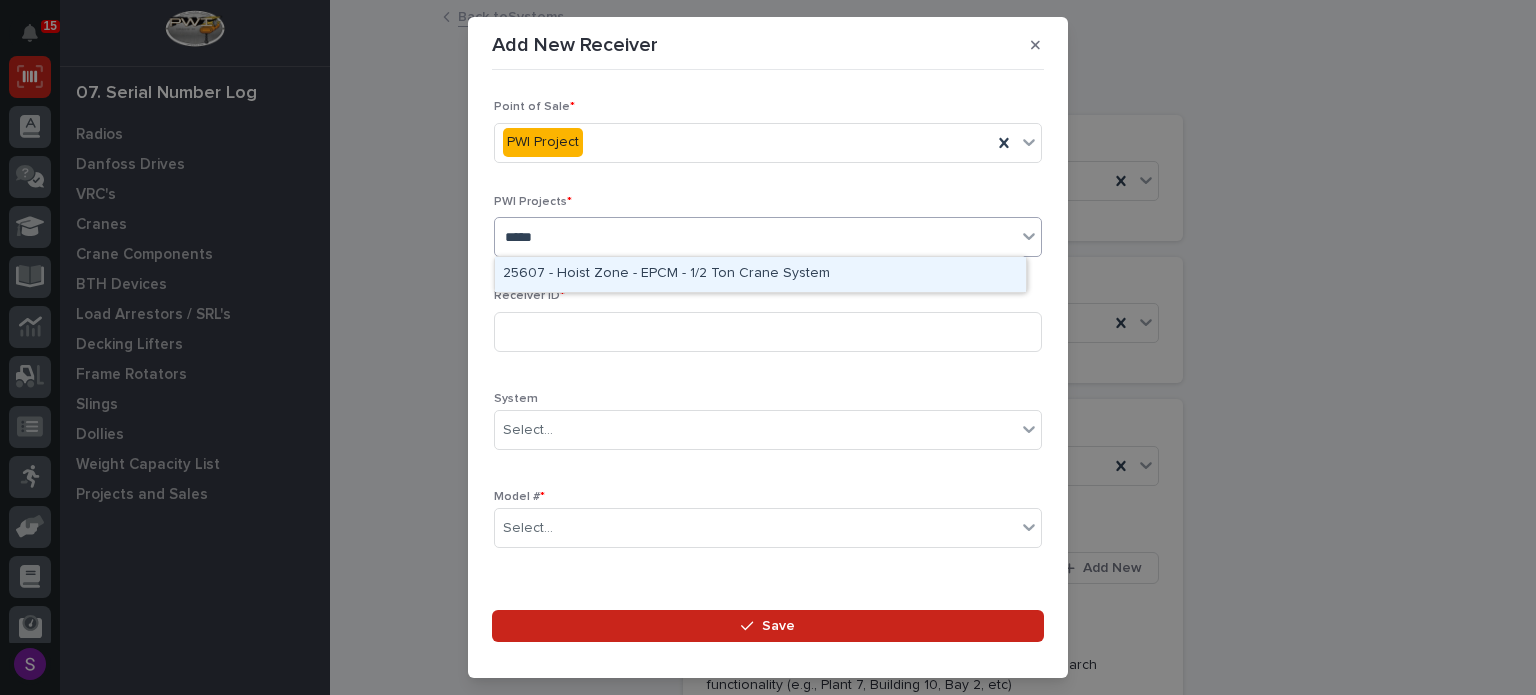 type 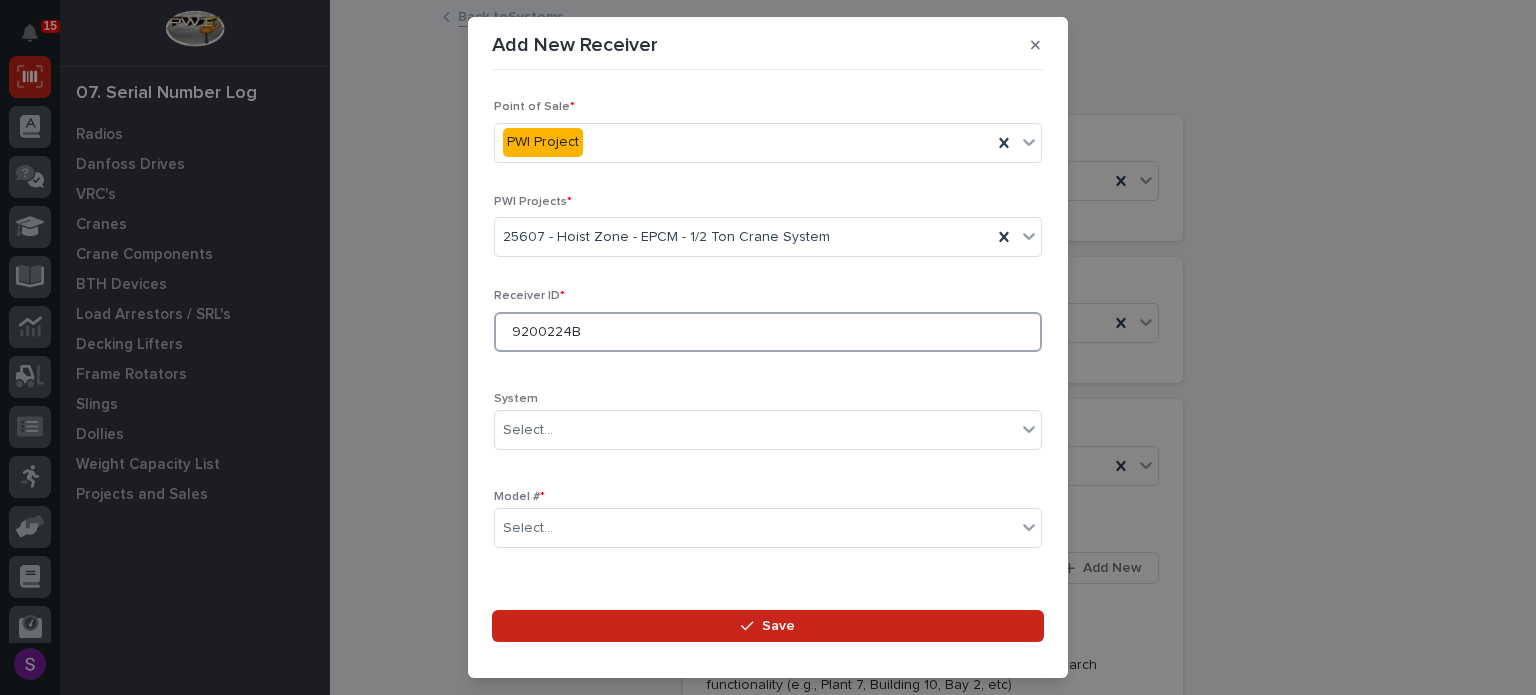 type on "9200224B" 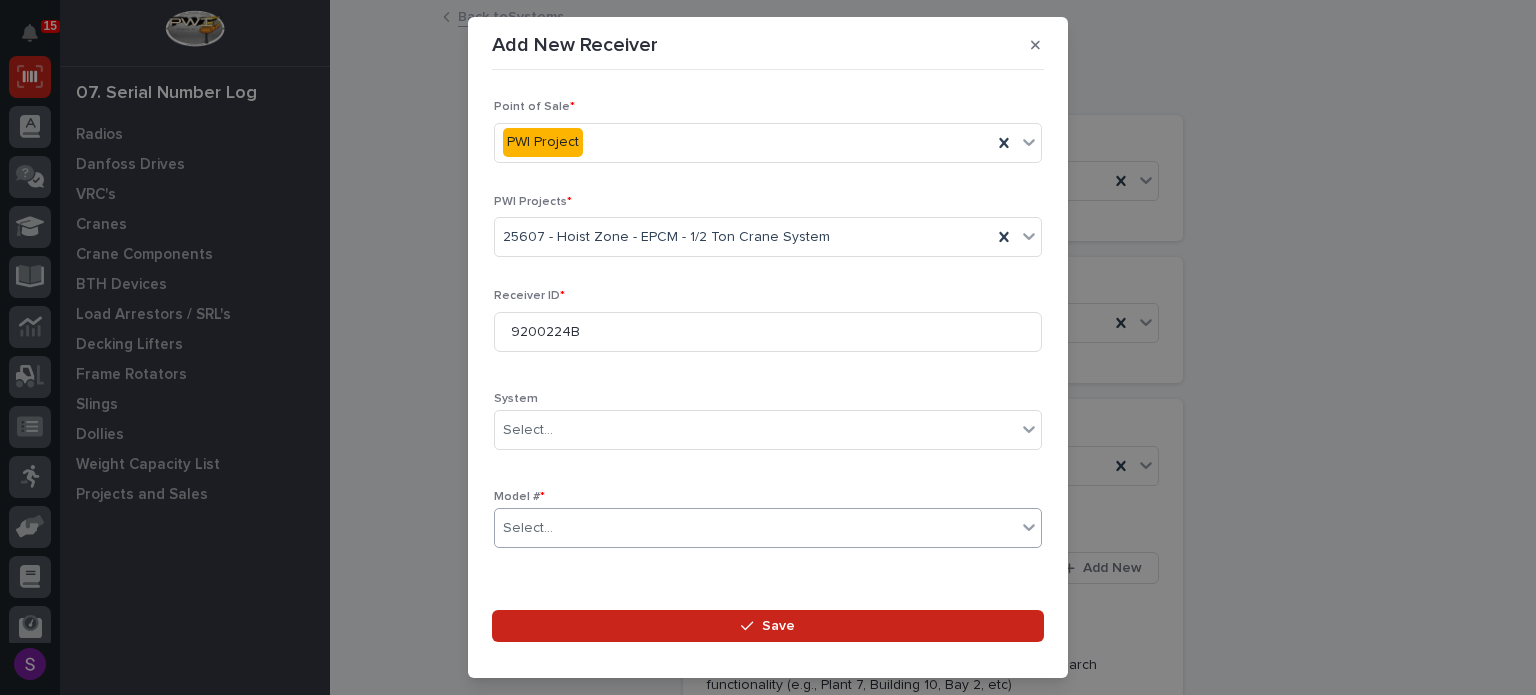 type on "*" 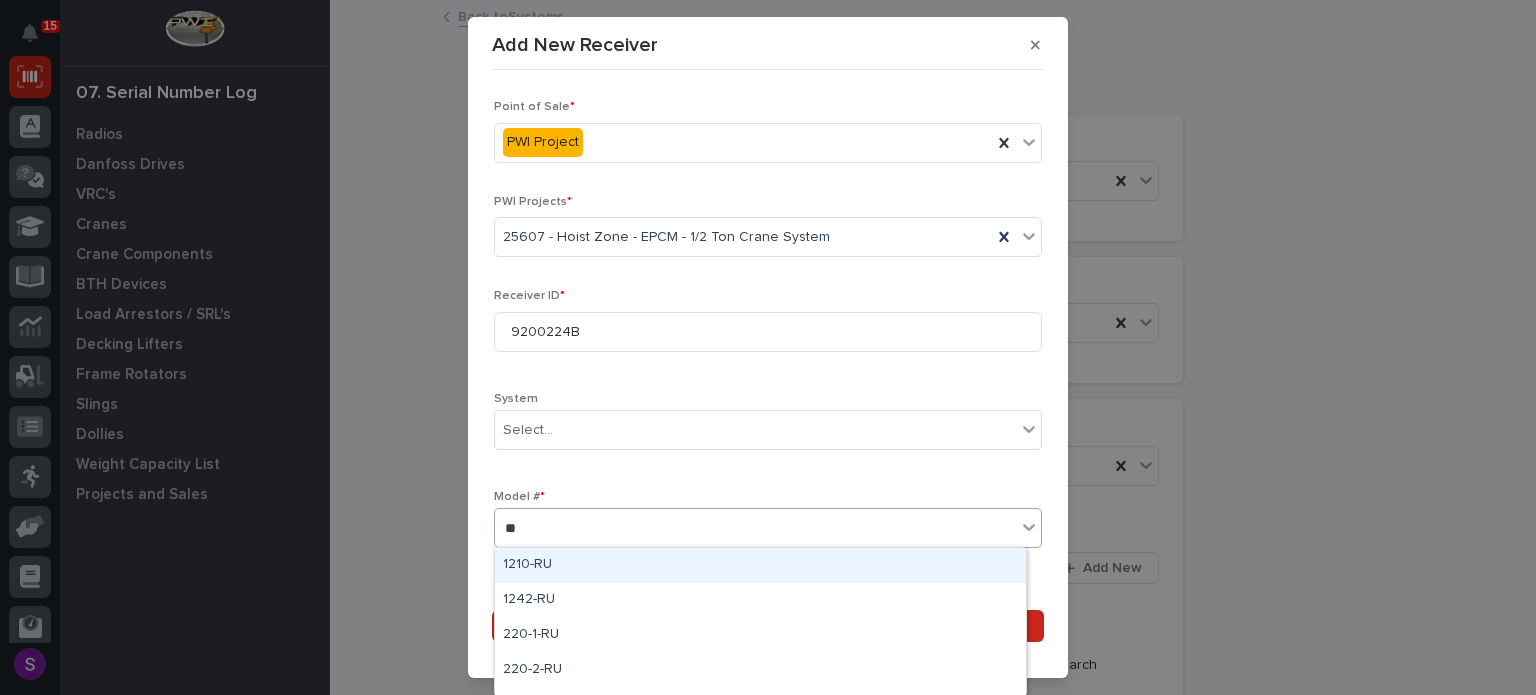 type on "***" 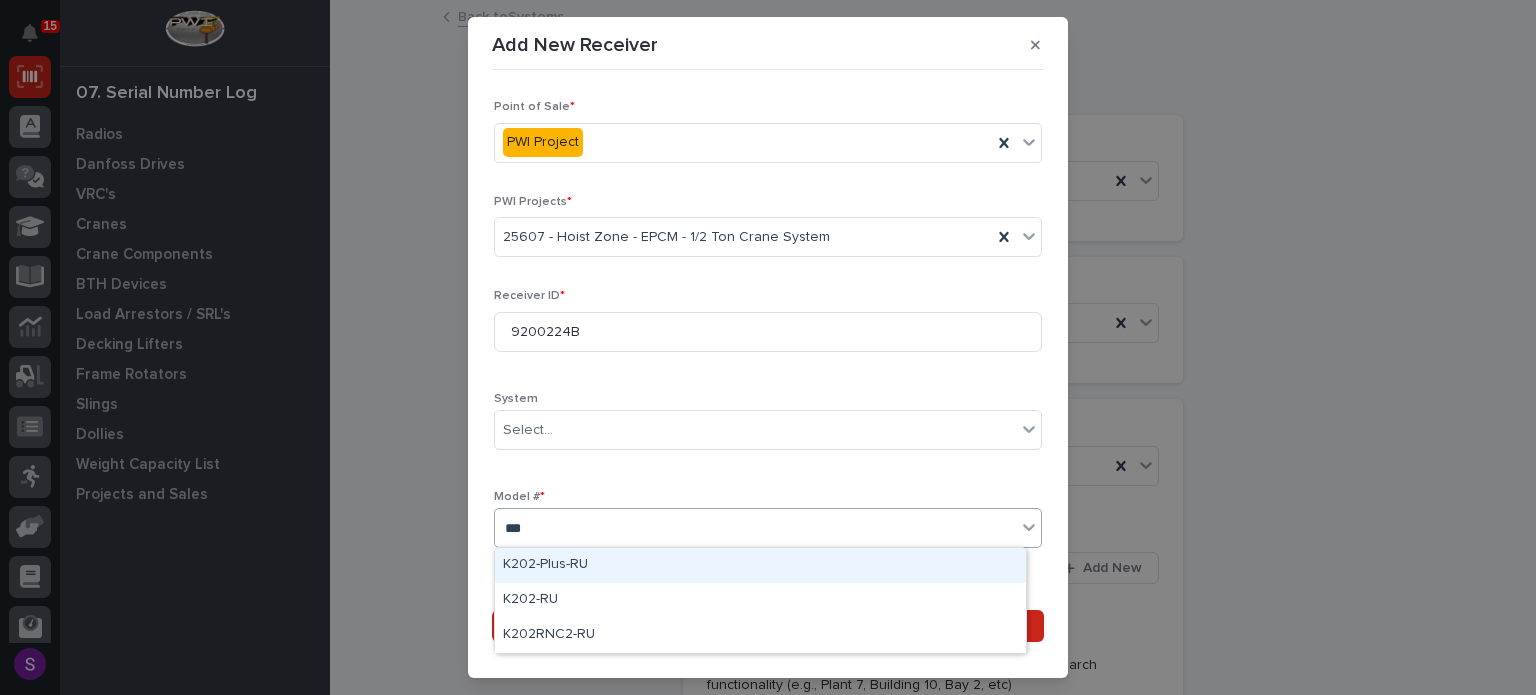 type 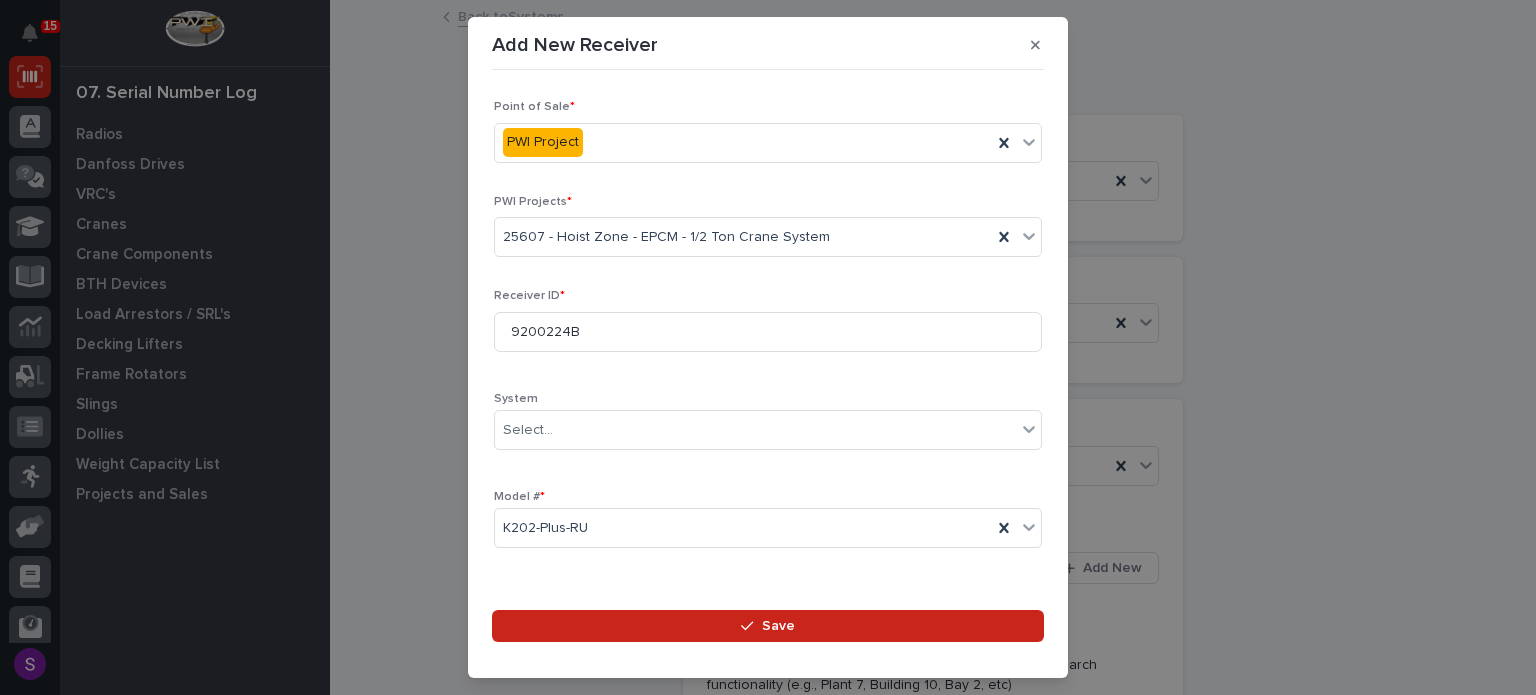scroll, scrollTop: 296, scrollLeft: 0, axis: vertical 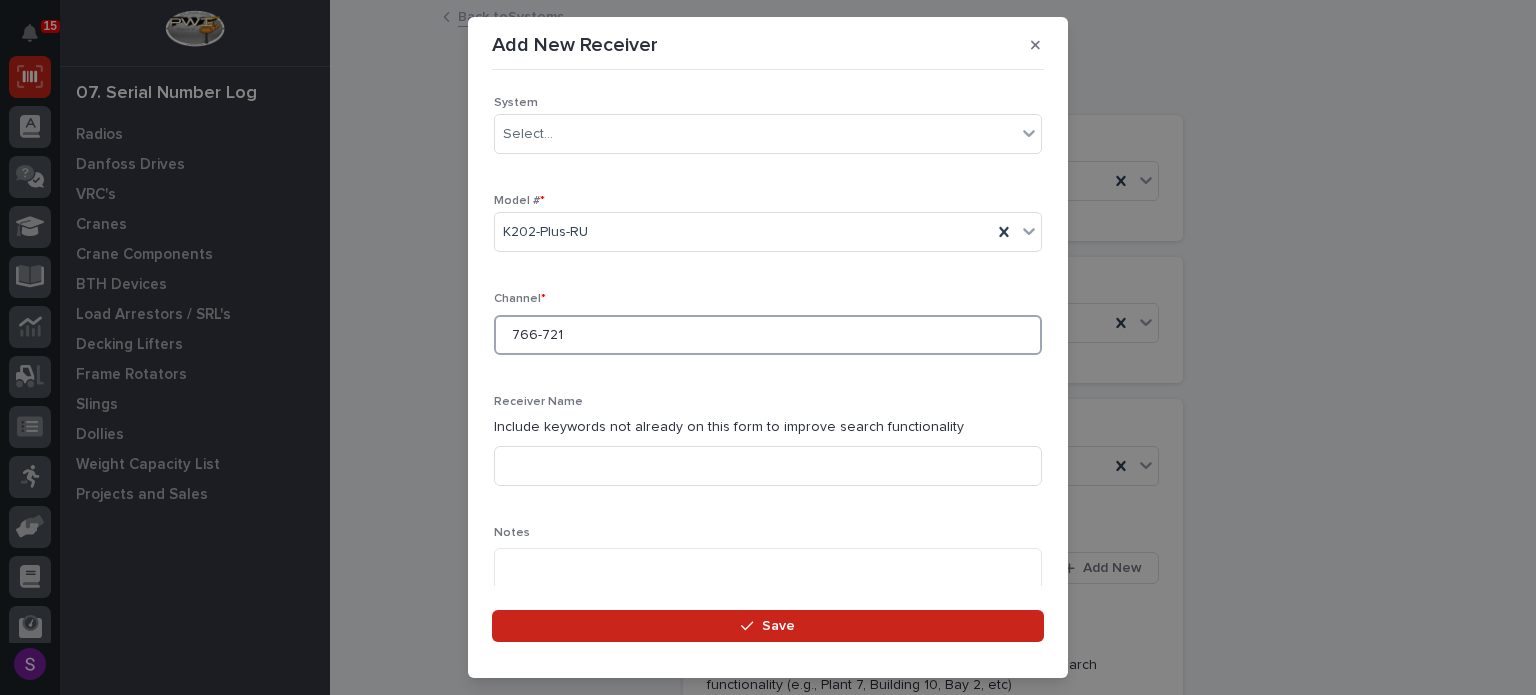 type on "766-721" 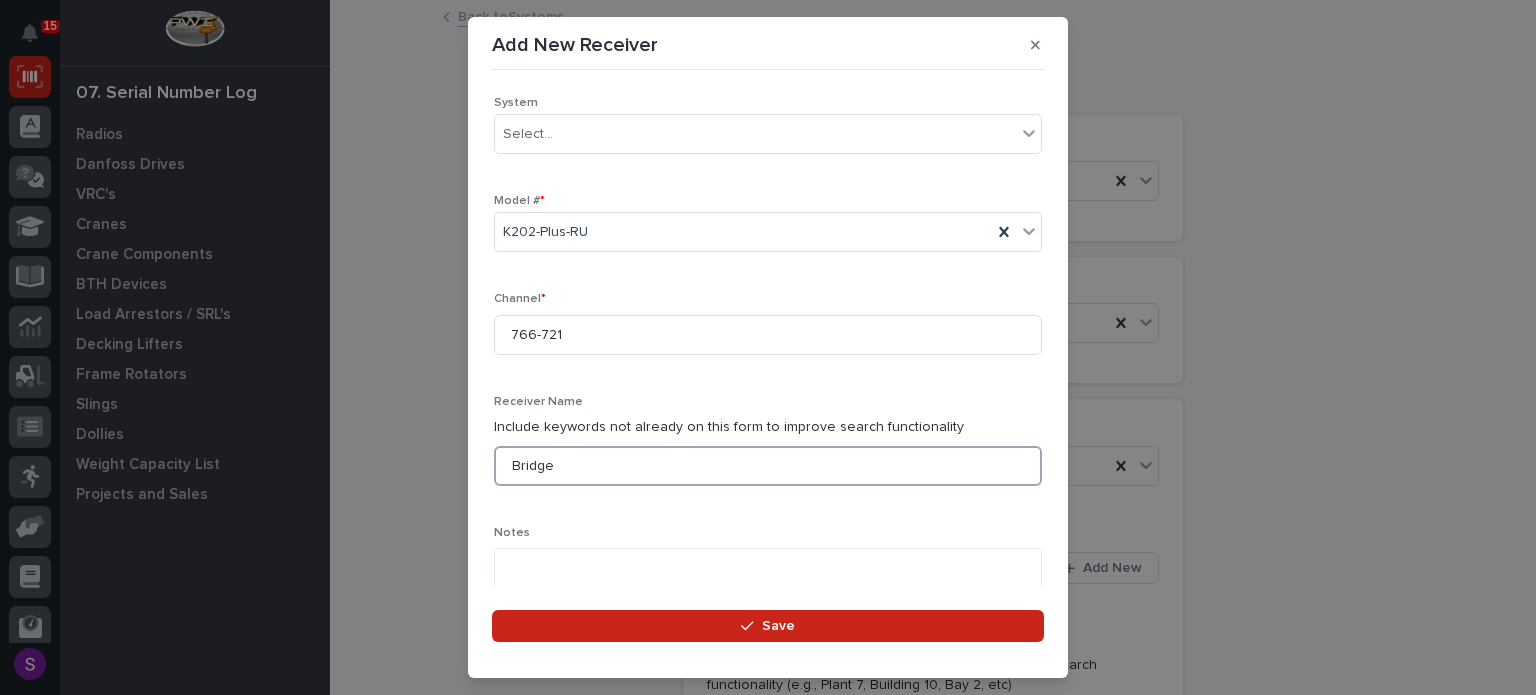 type on "Bridge" 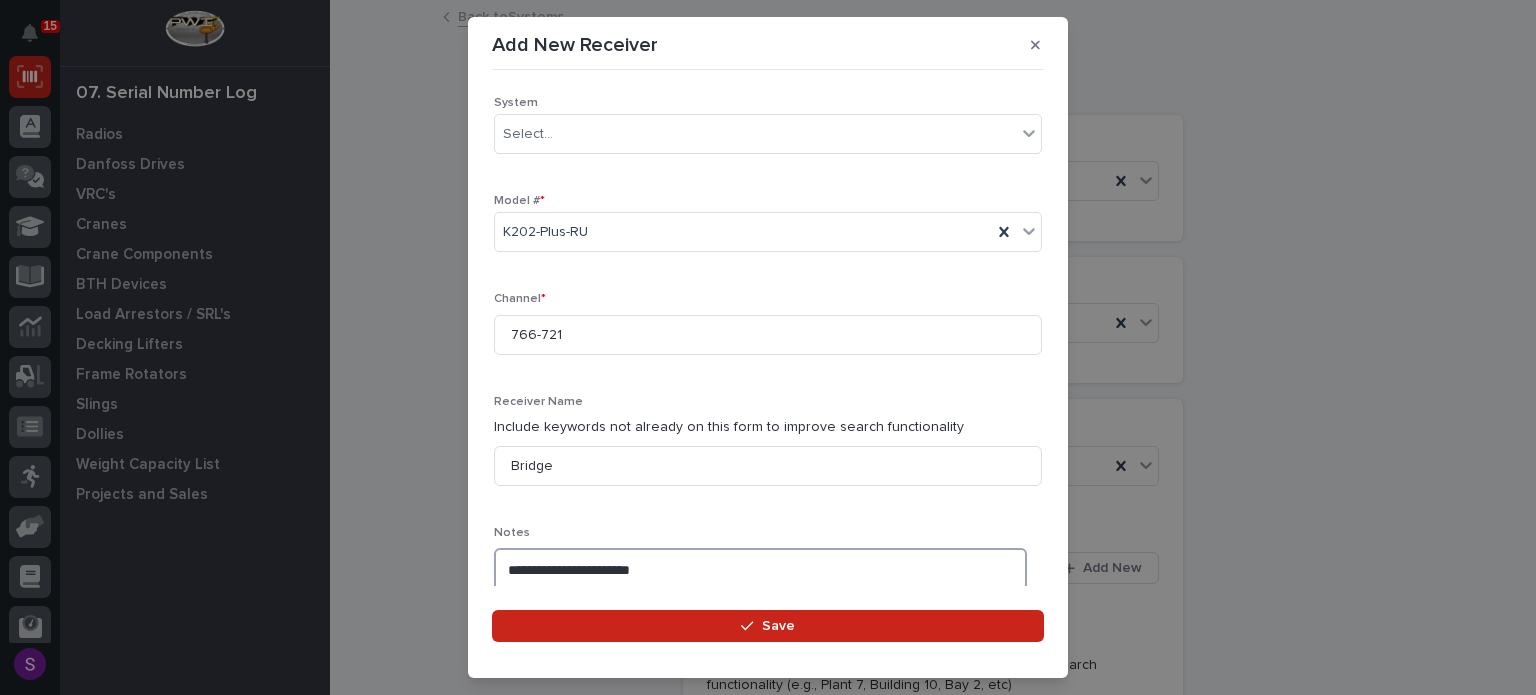 type on "**********" 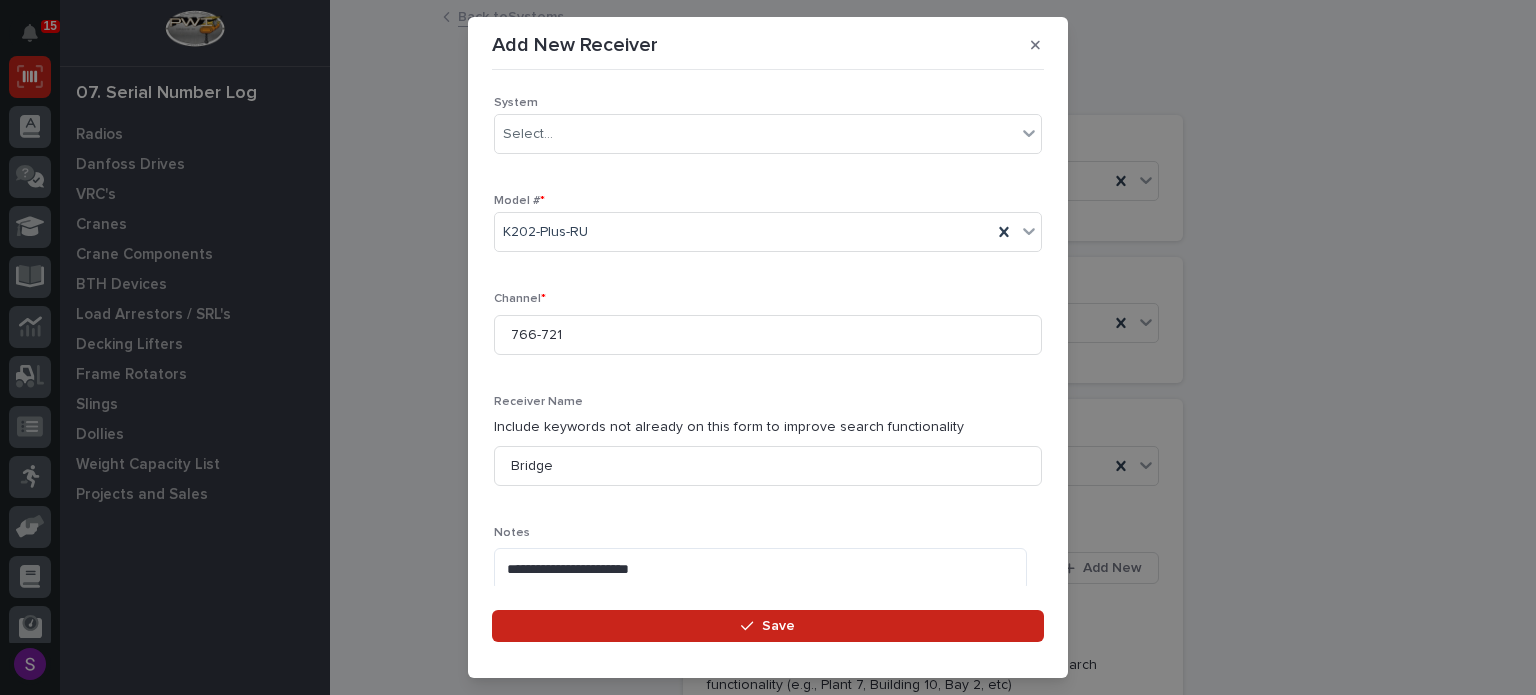 scroll, scrollTop: 636, scrollLeft: 0, axis: vertical 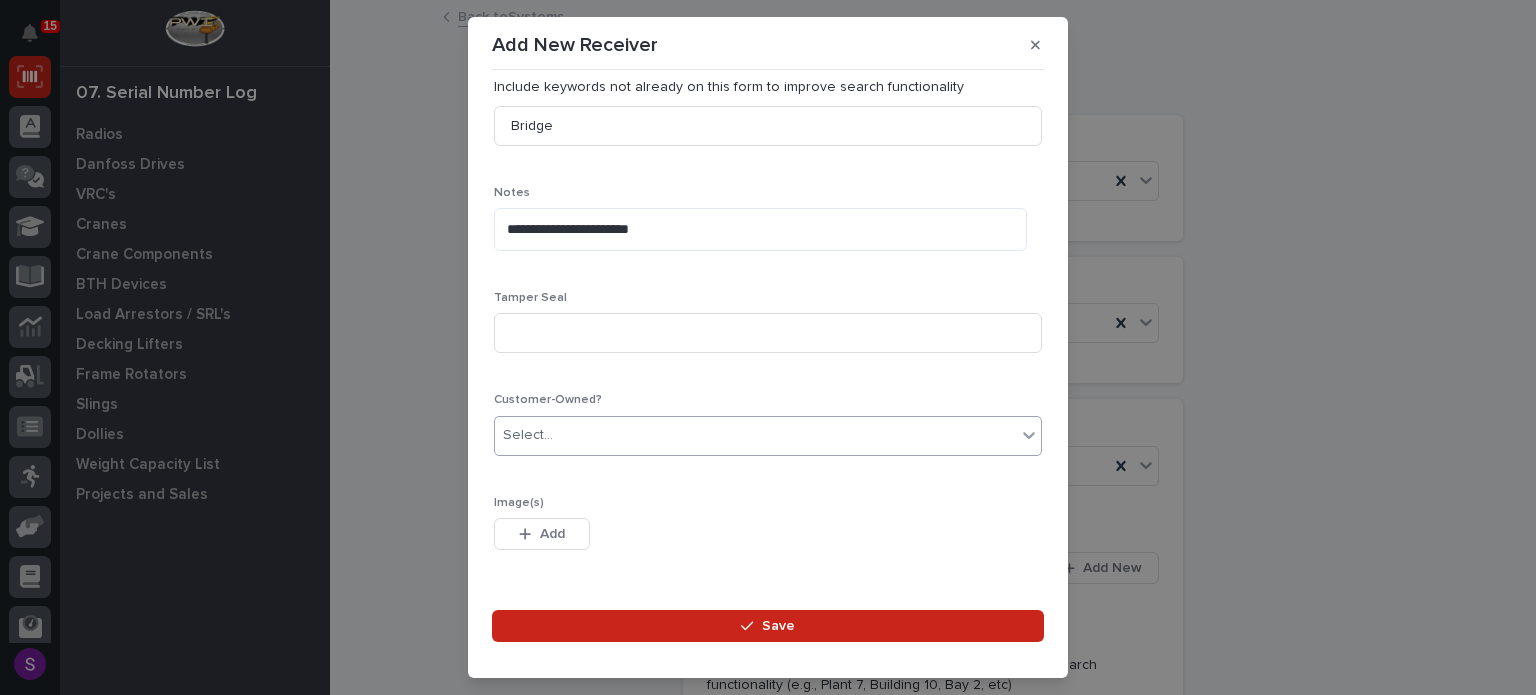 type 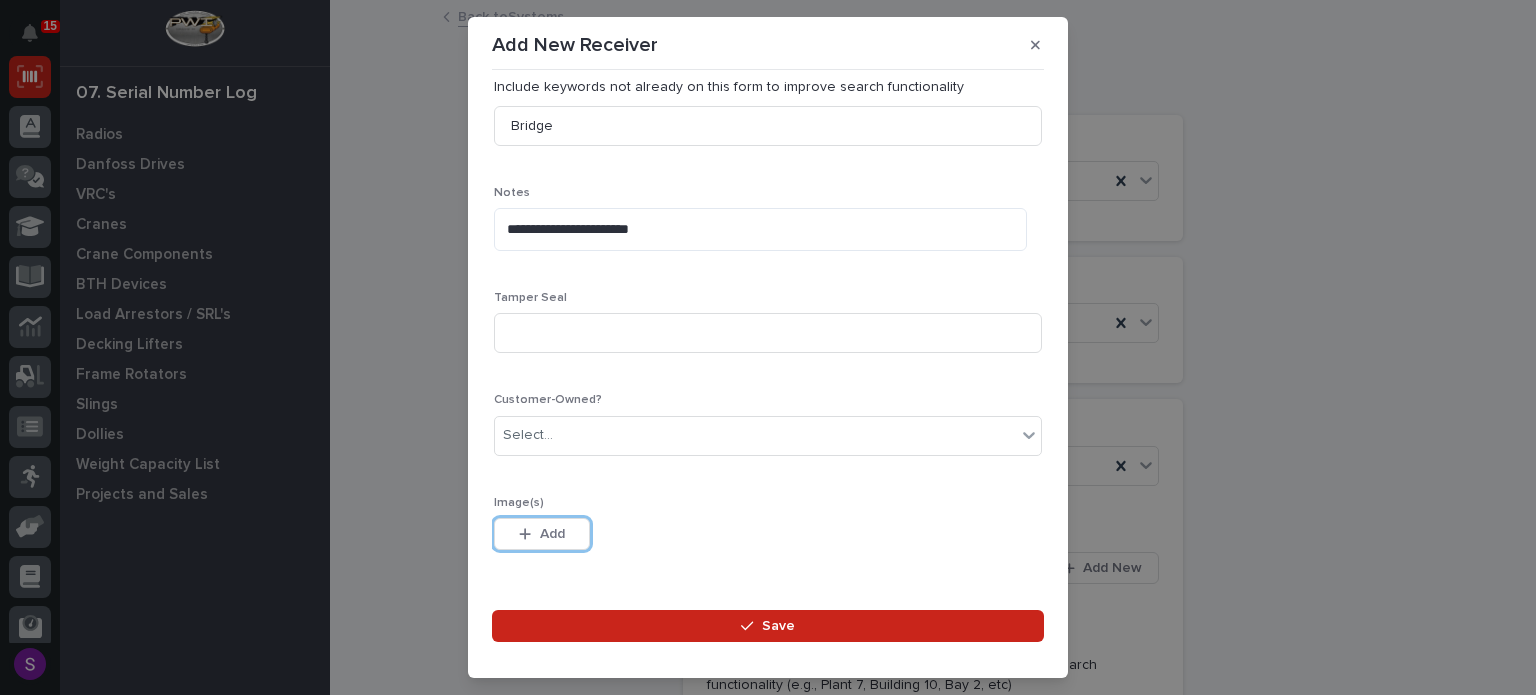type 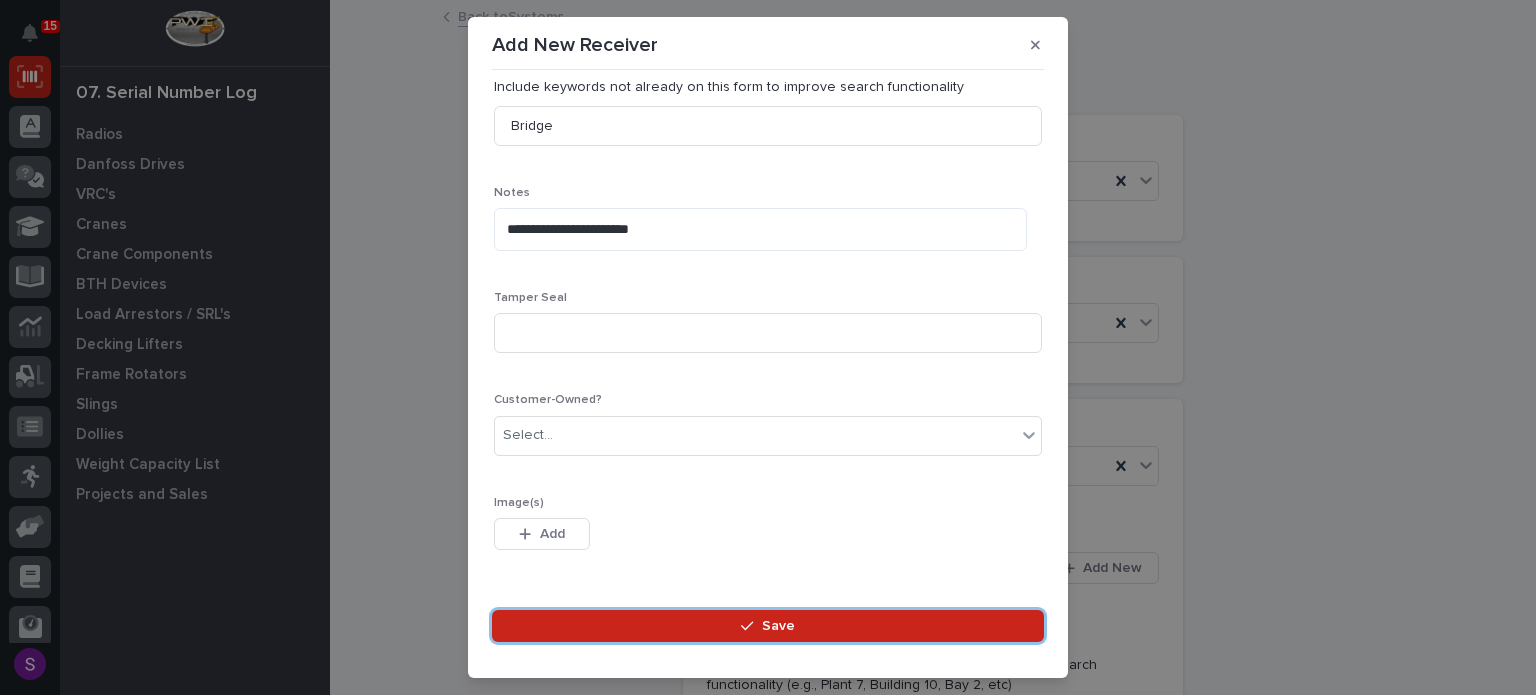 click on "Save" at bounding box center [768, 626] 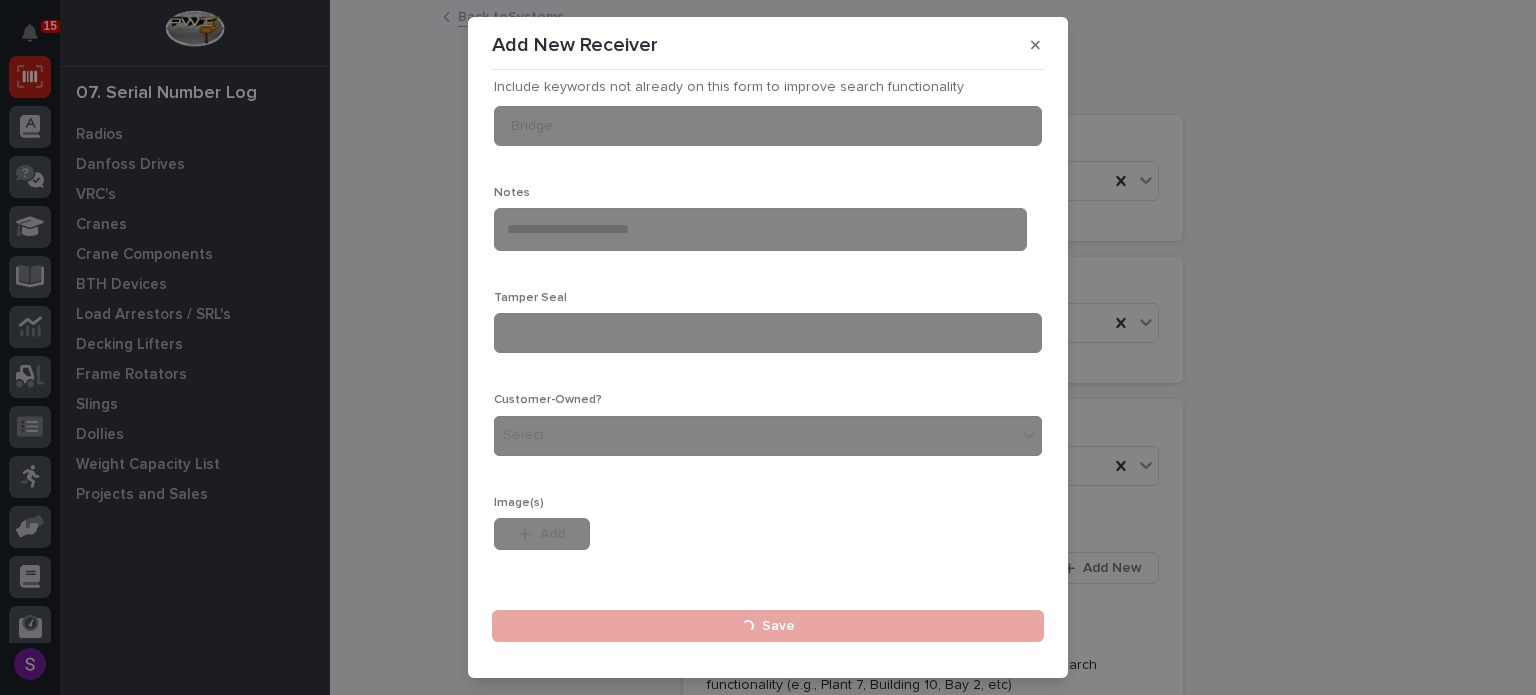 type 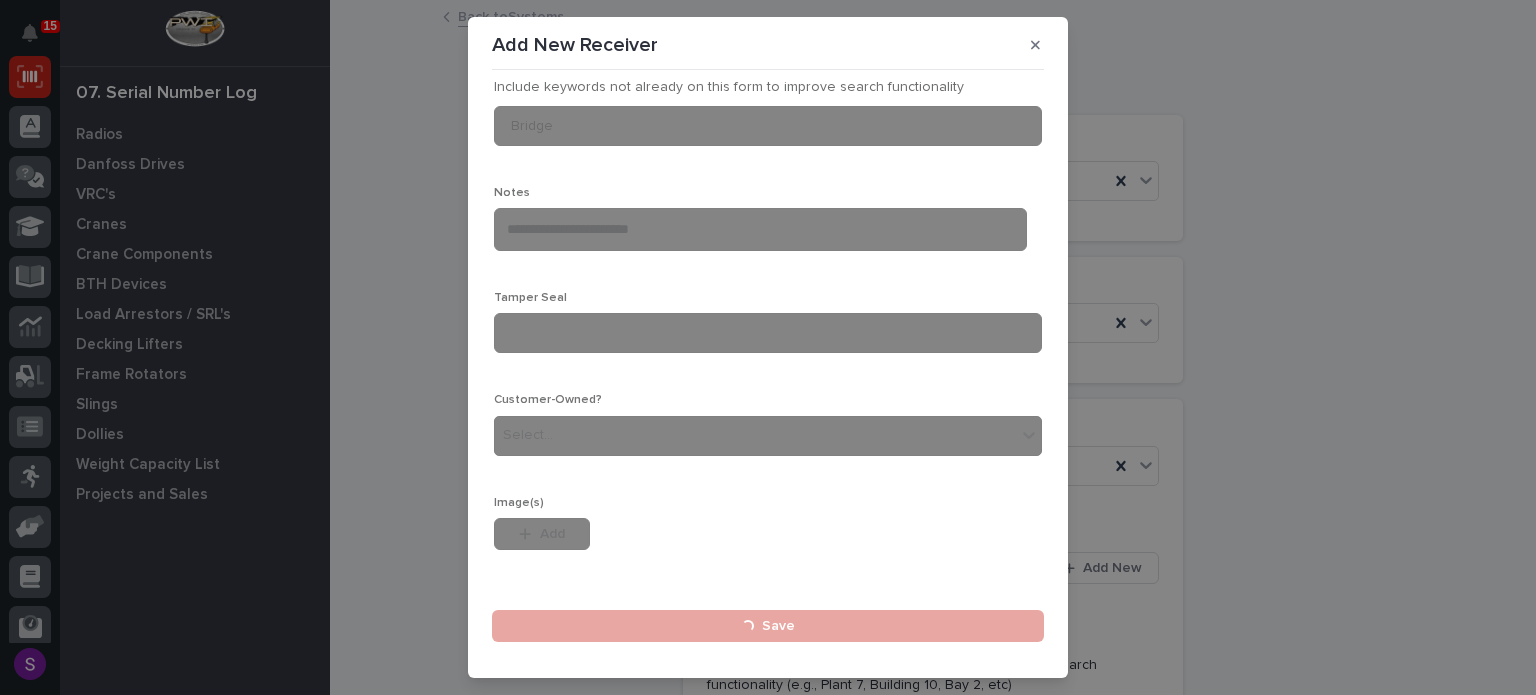 type 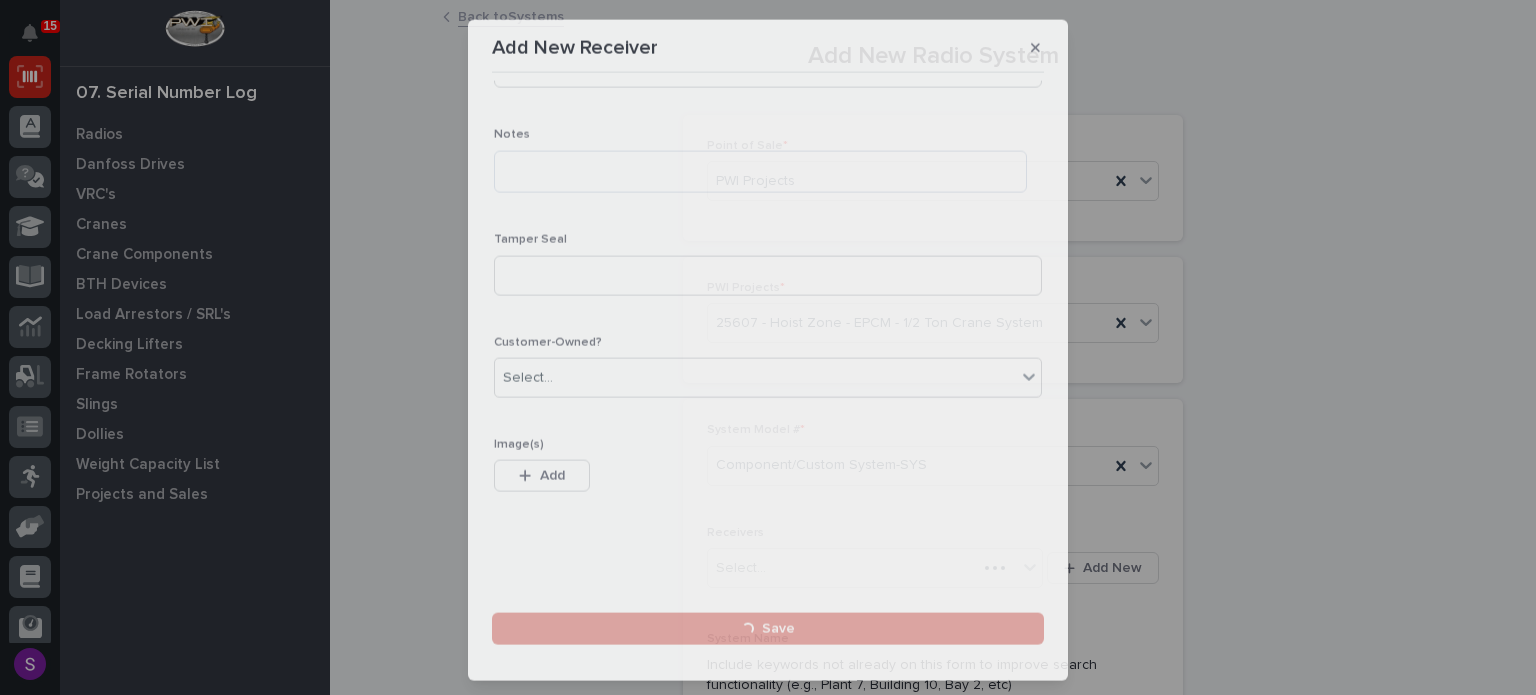 scroll, scrollTop: 0, scrollLeft: 0, axis: both 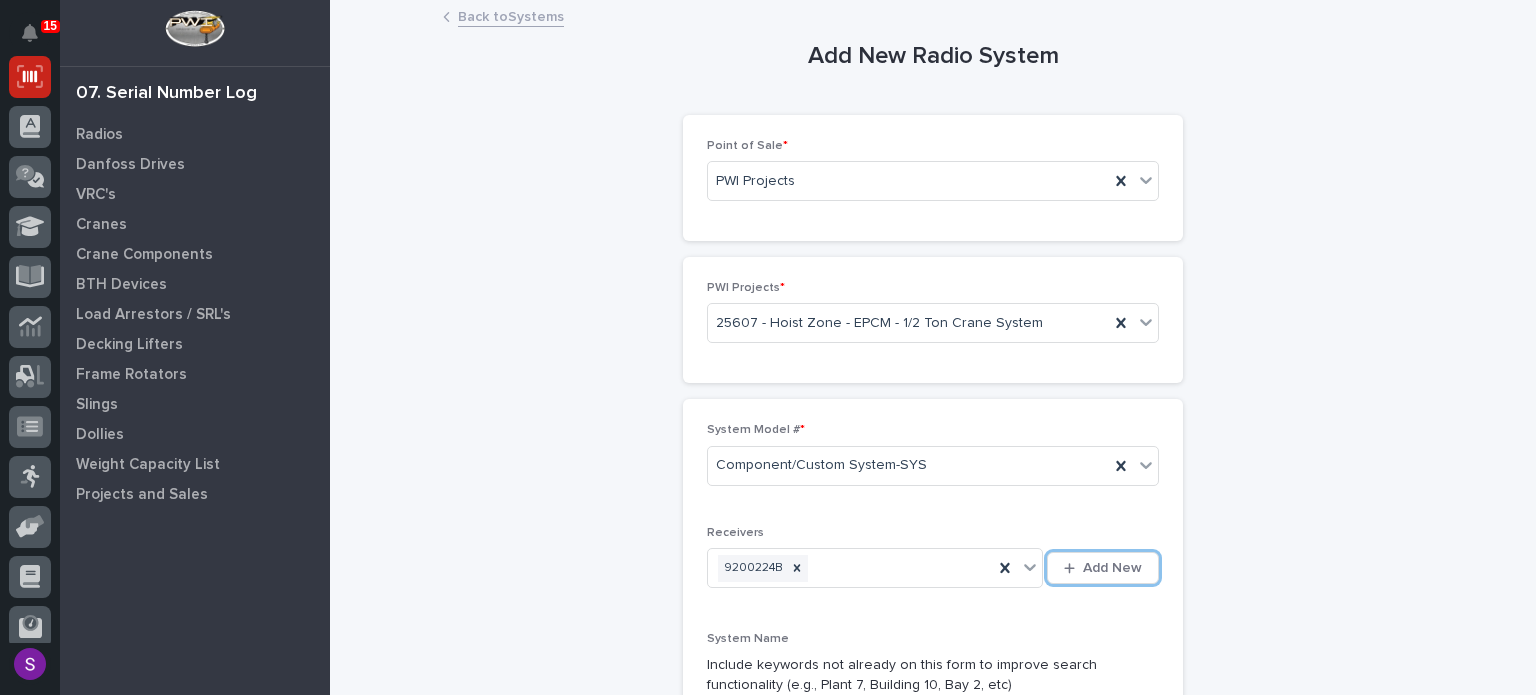 click on "Add New" at bounding box center [1103, 568] 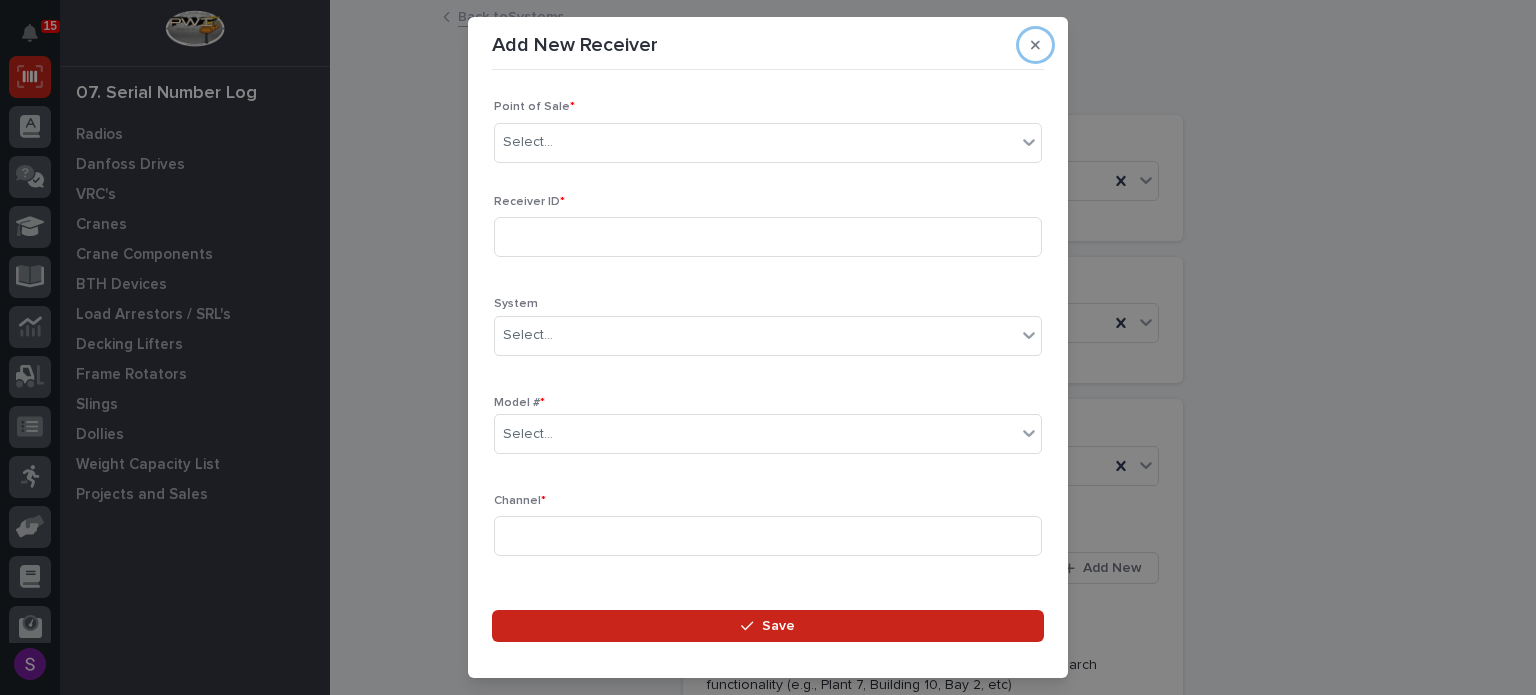 type 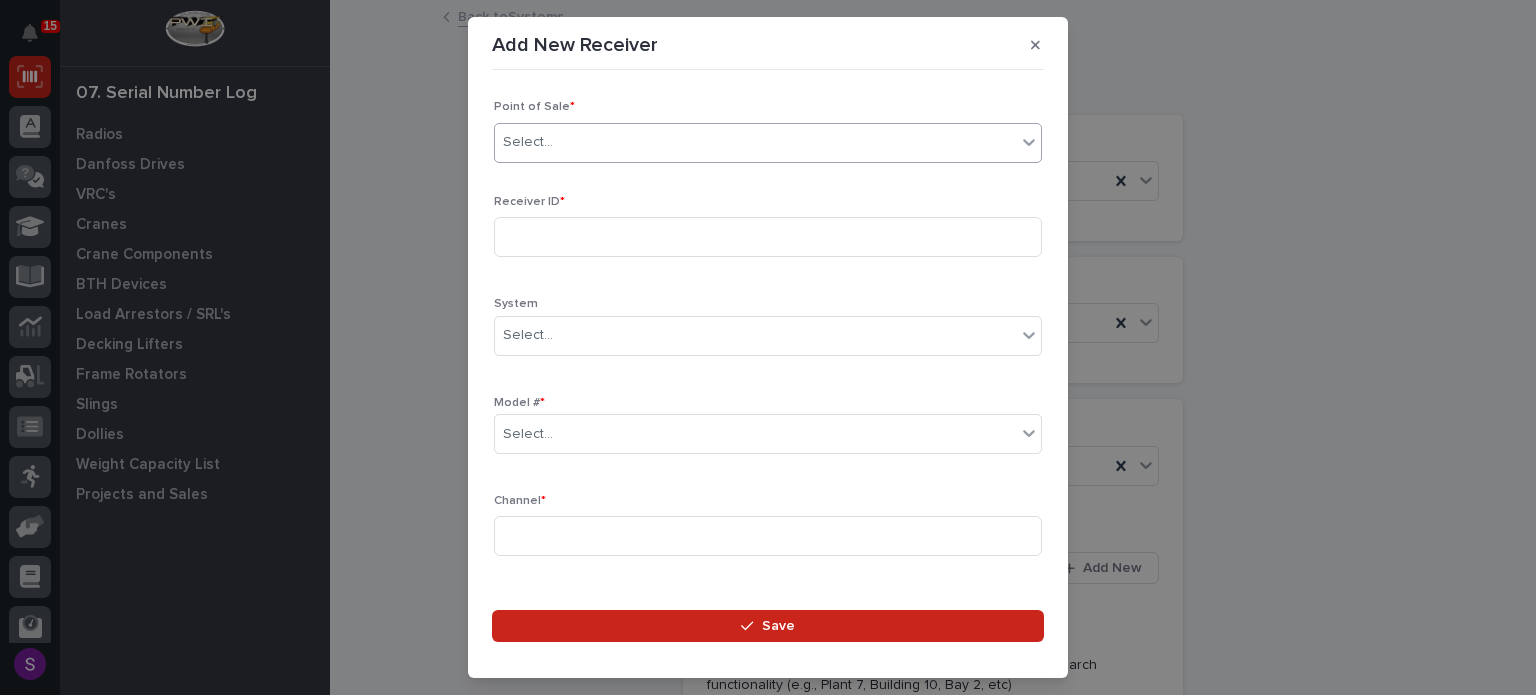 type on "*" 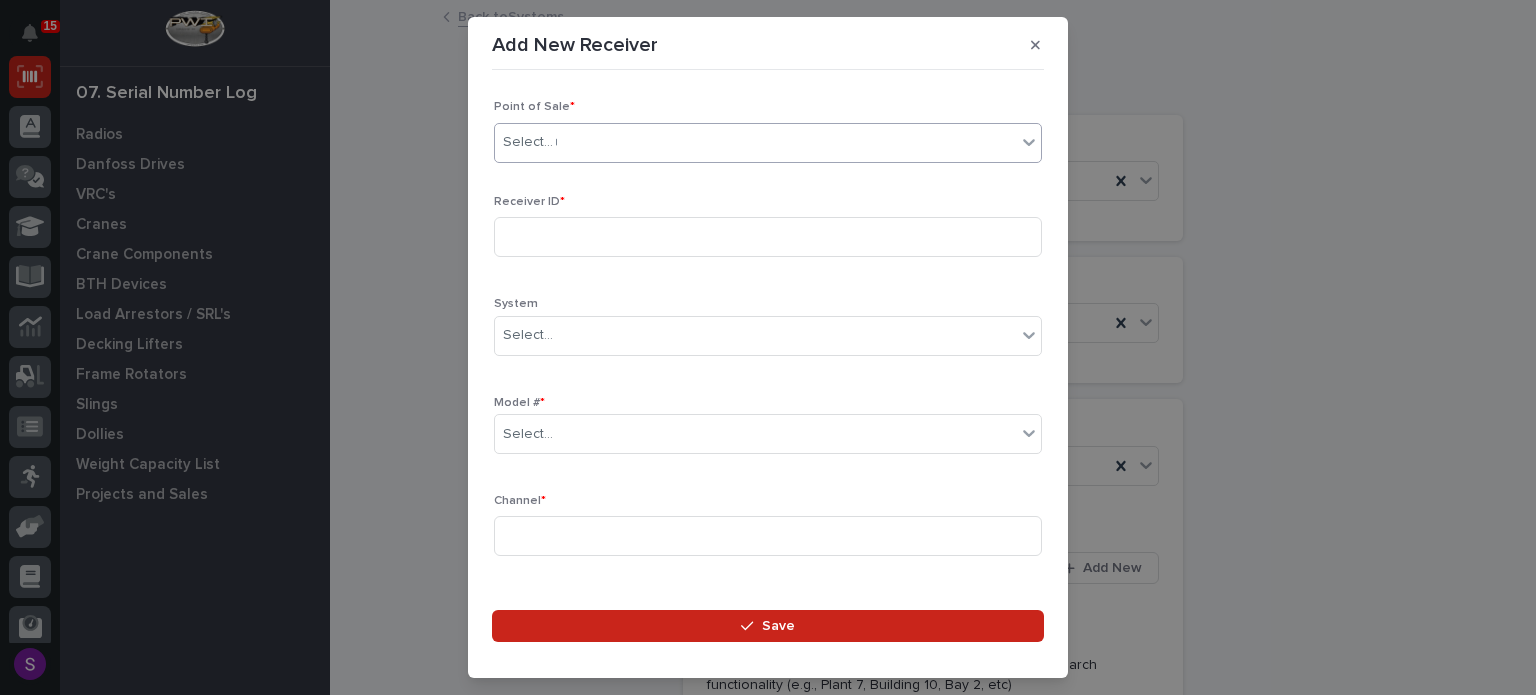 type 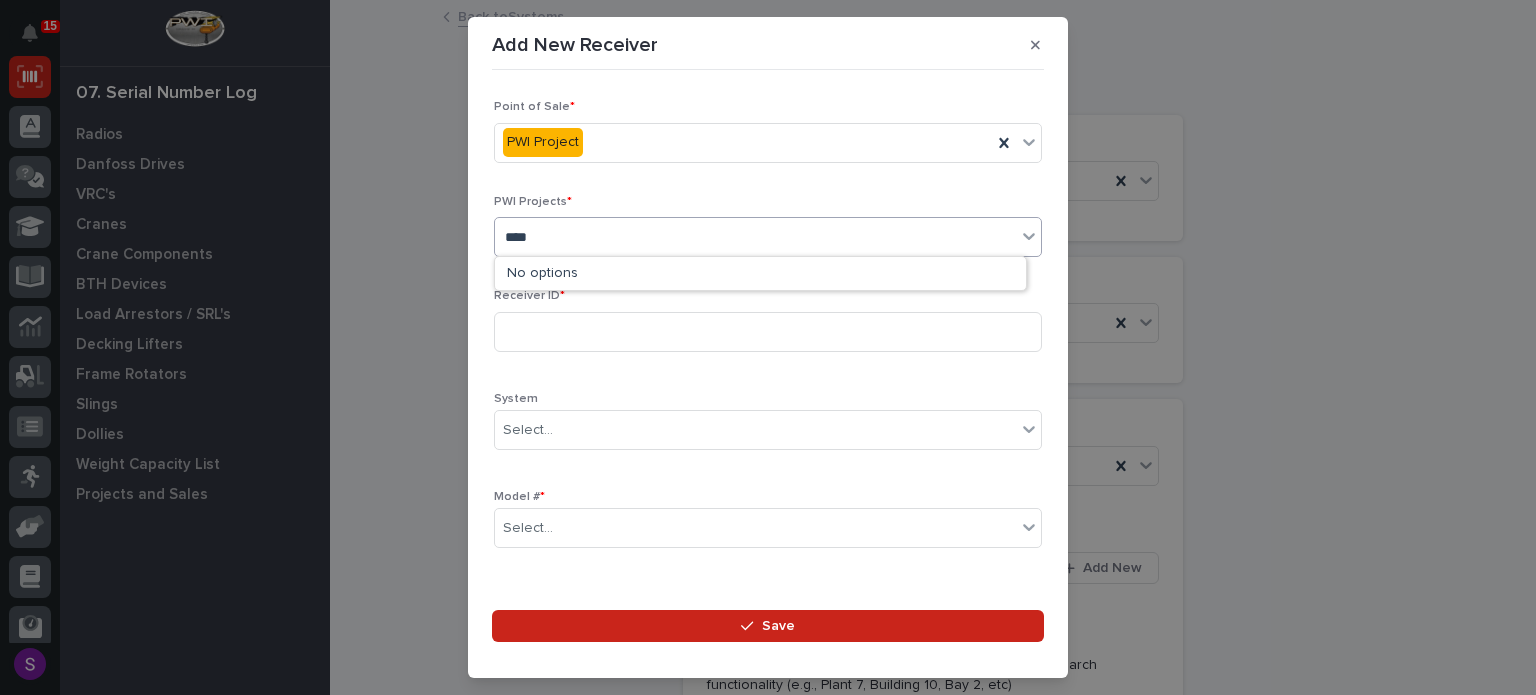 type on "*****" 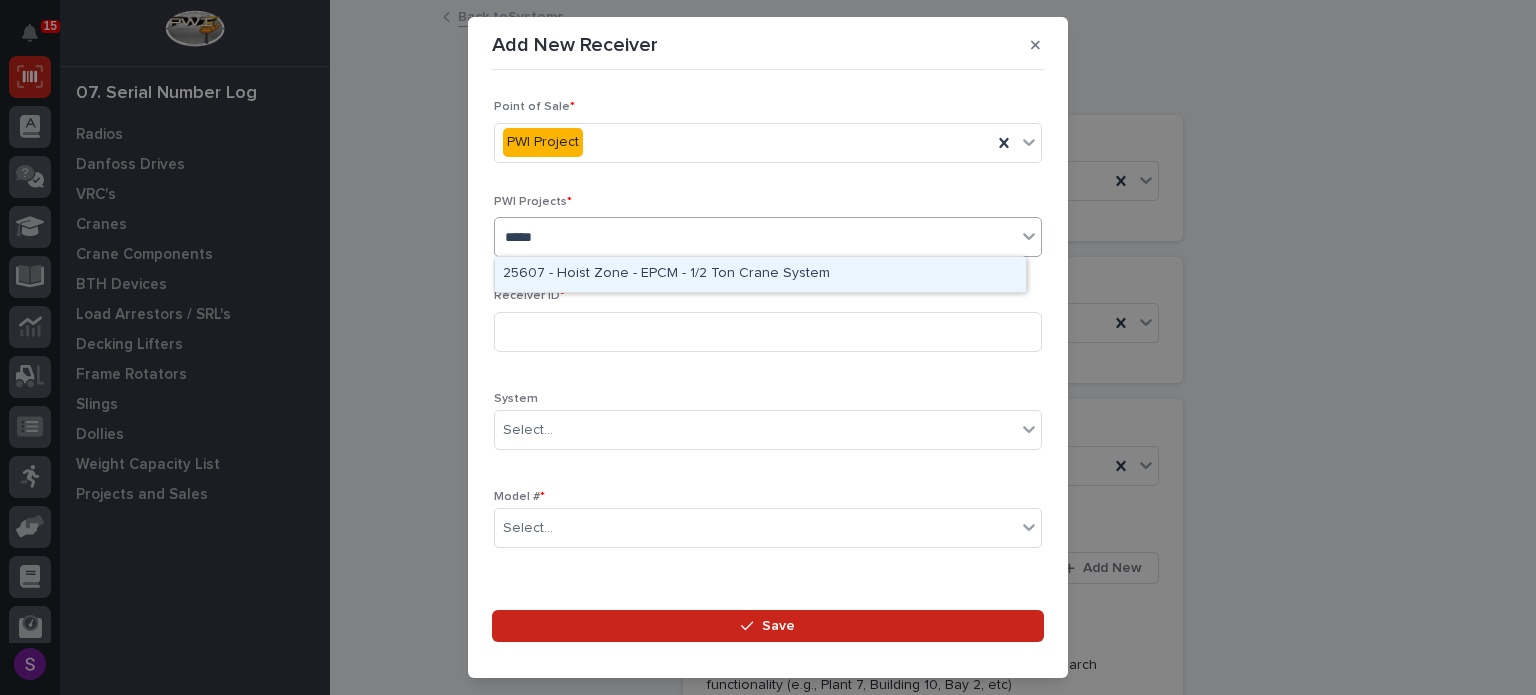 type 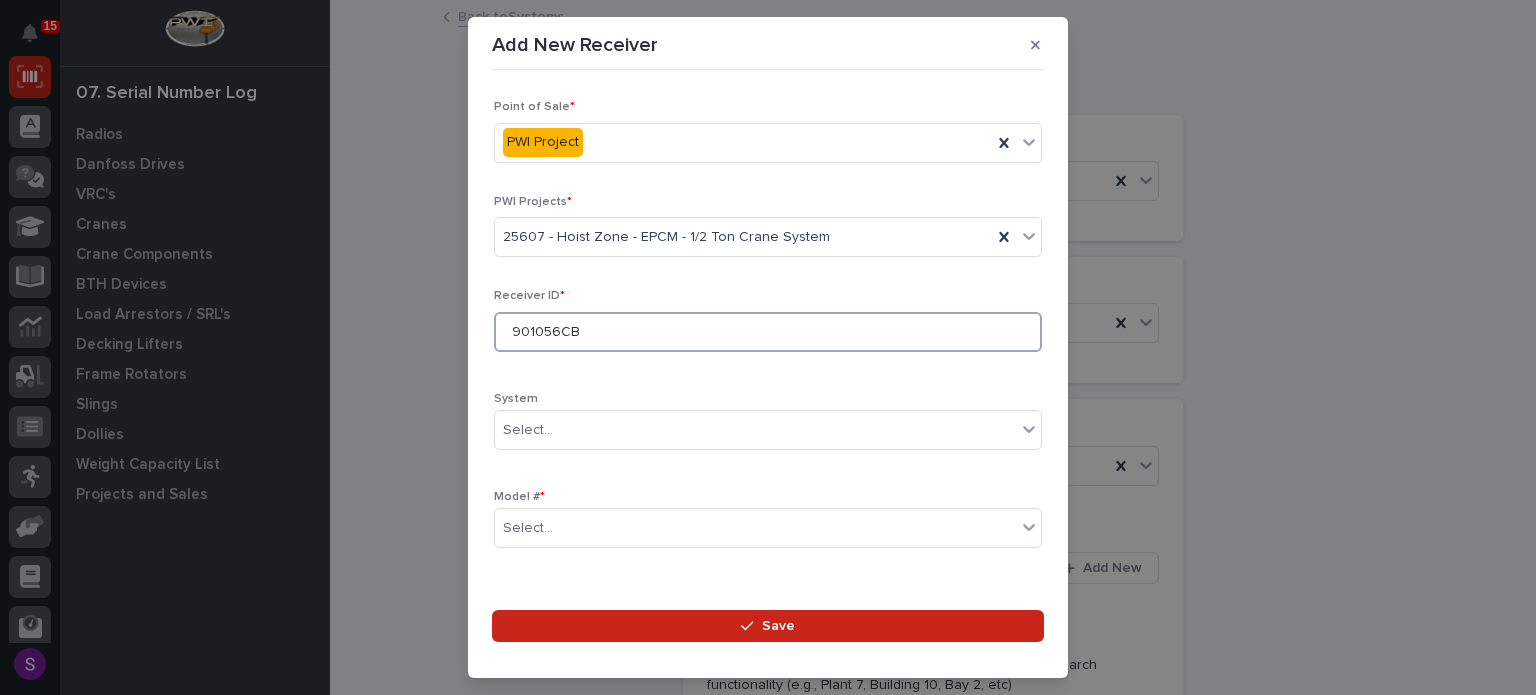 type on "901056CB" 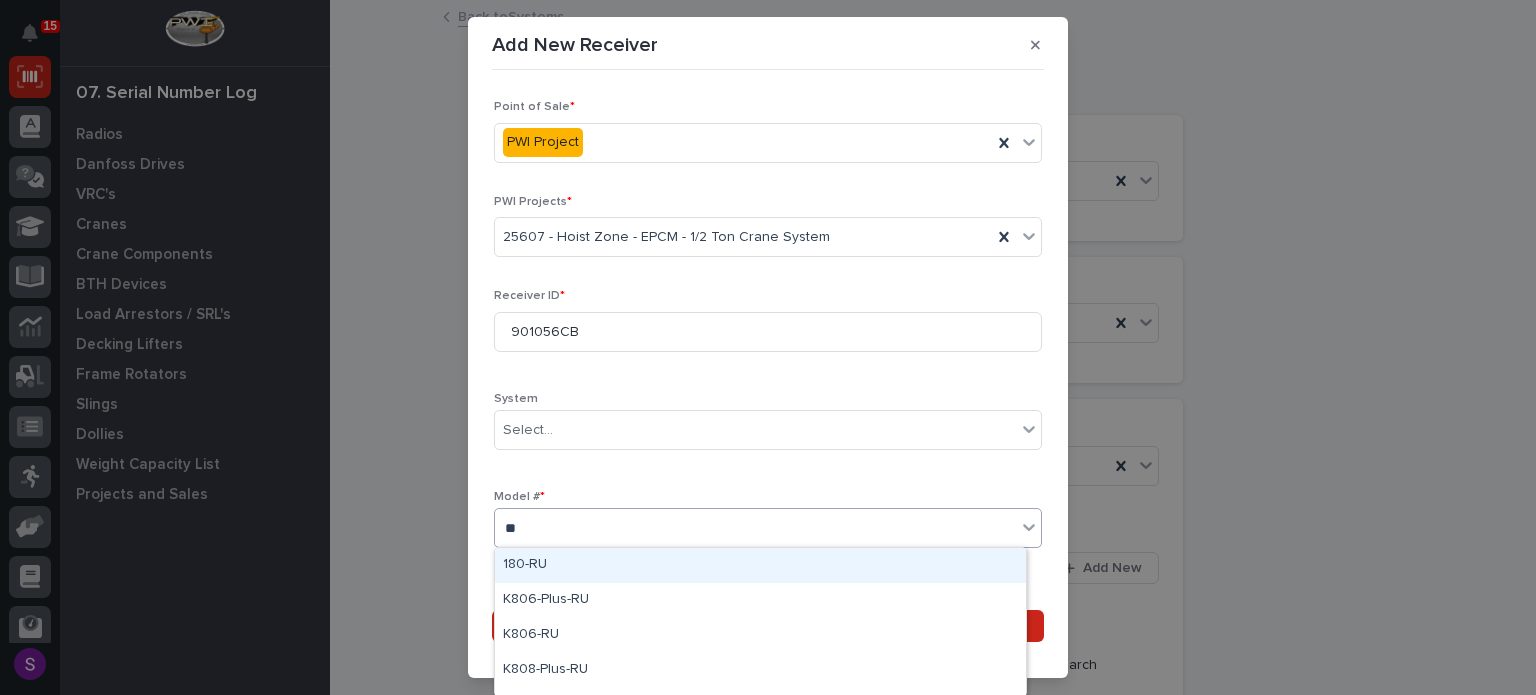 type on "***" 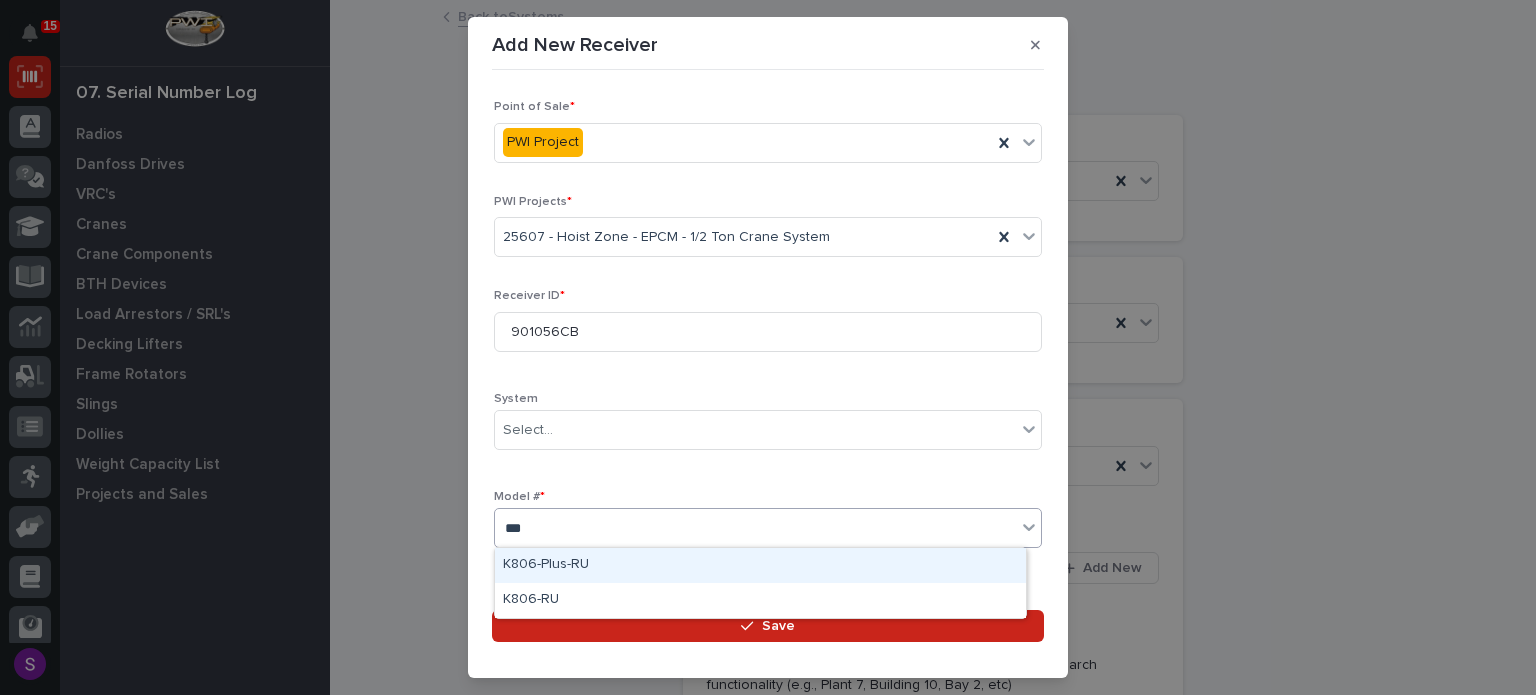 type 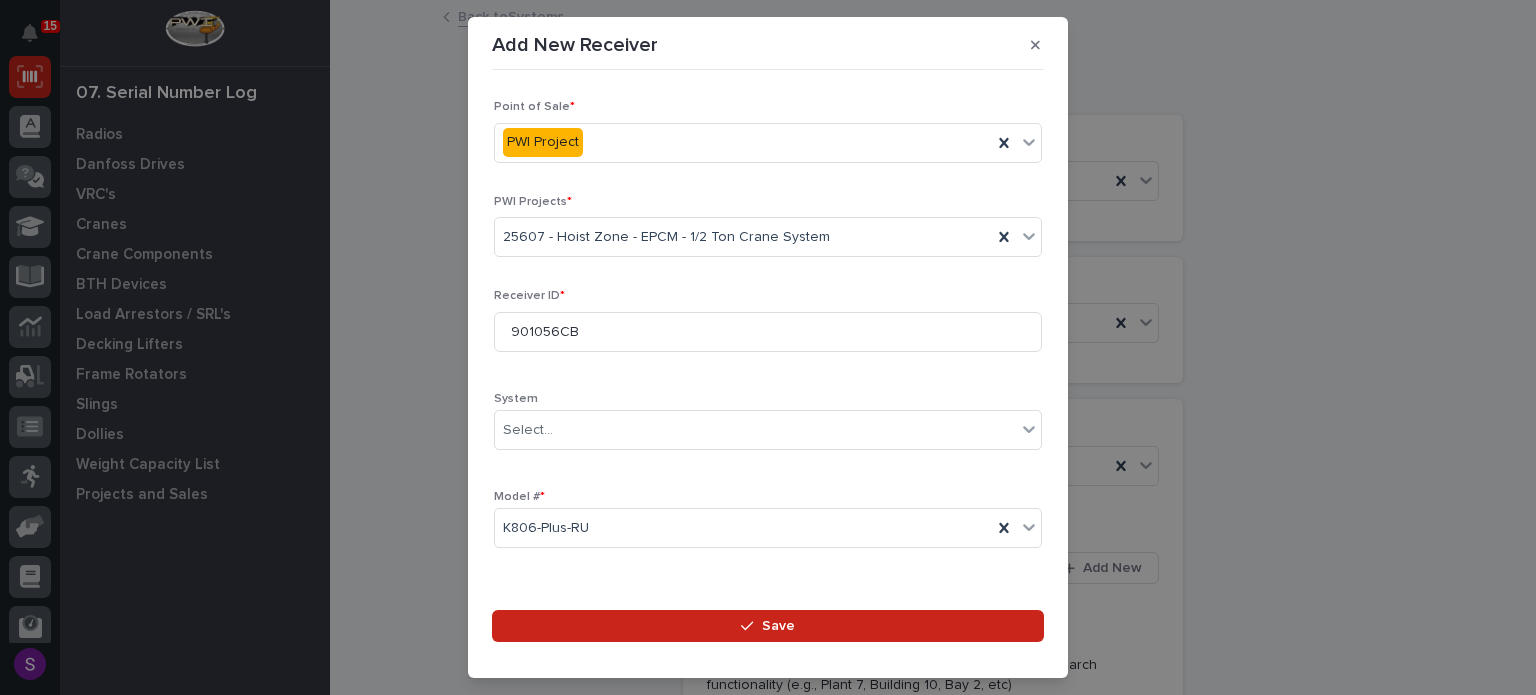 scroll, scrollTop: 296, scrollLeft: 0, axis: vertical 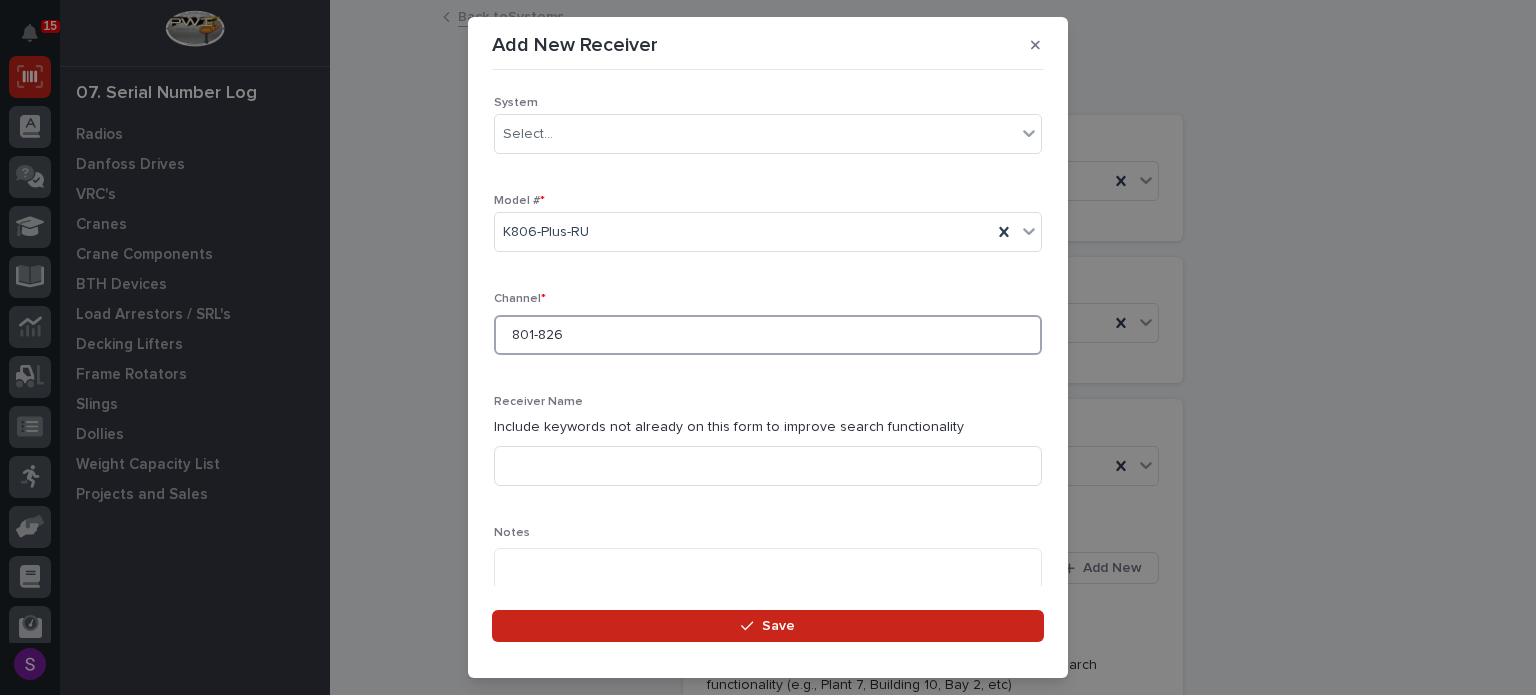 type on "801-826" 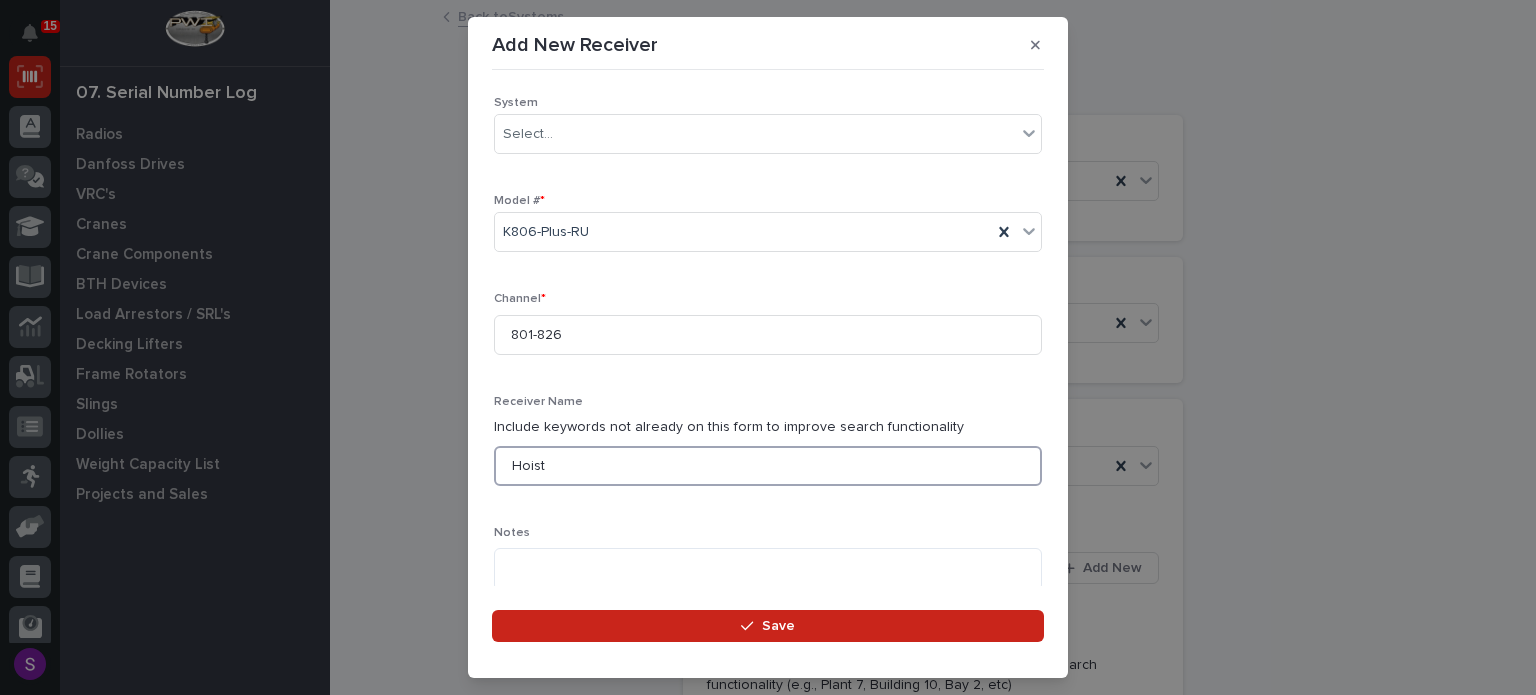 type on "Hoist" 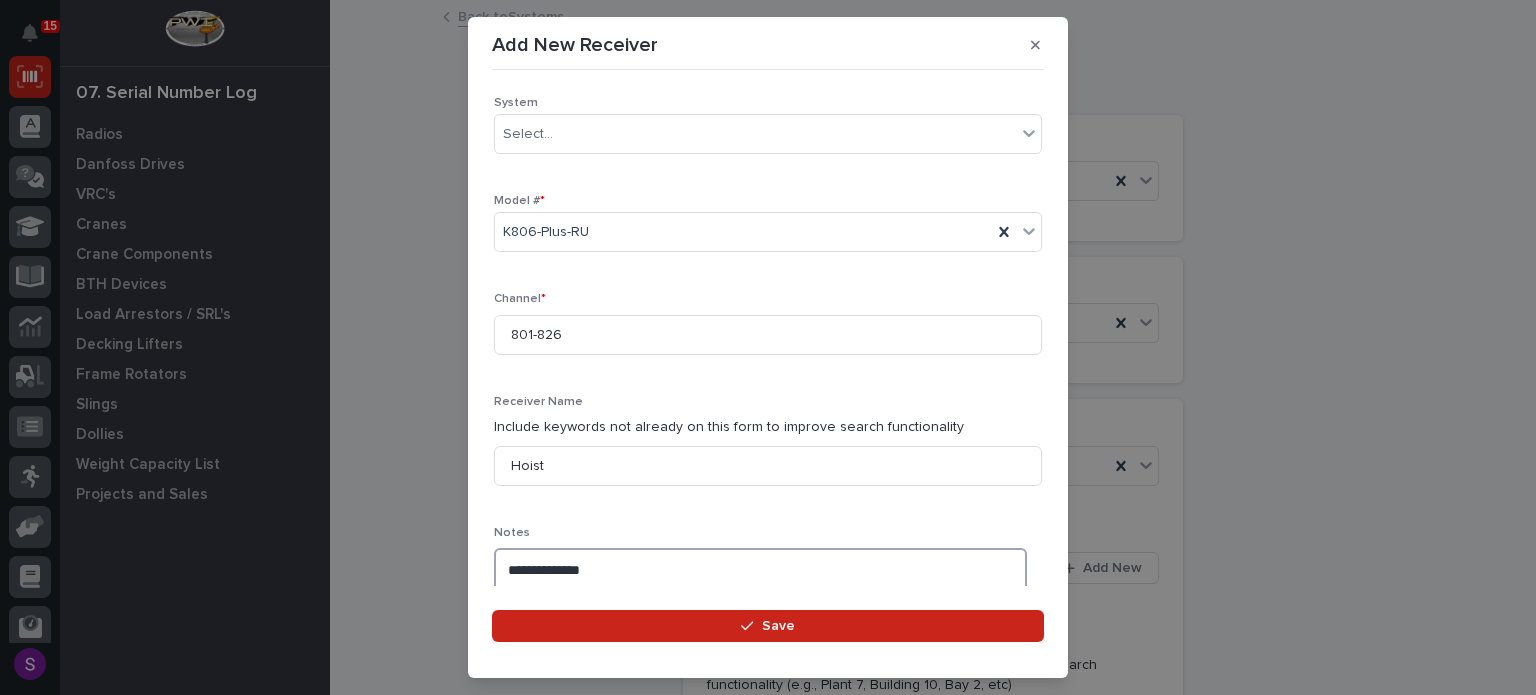 type on "**********" 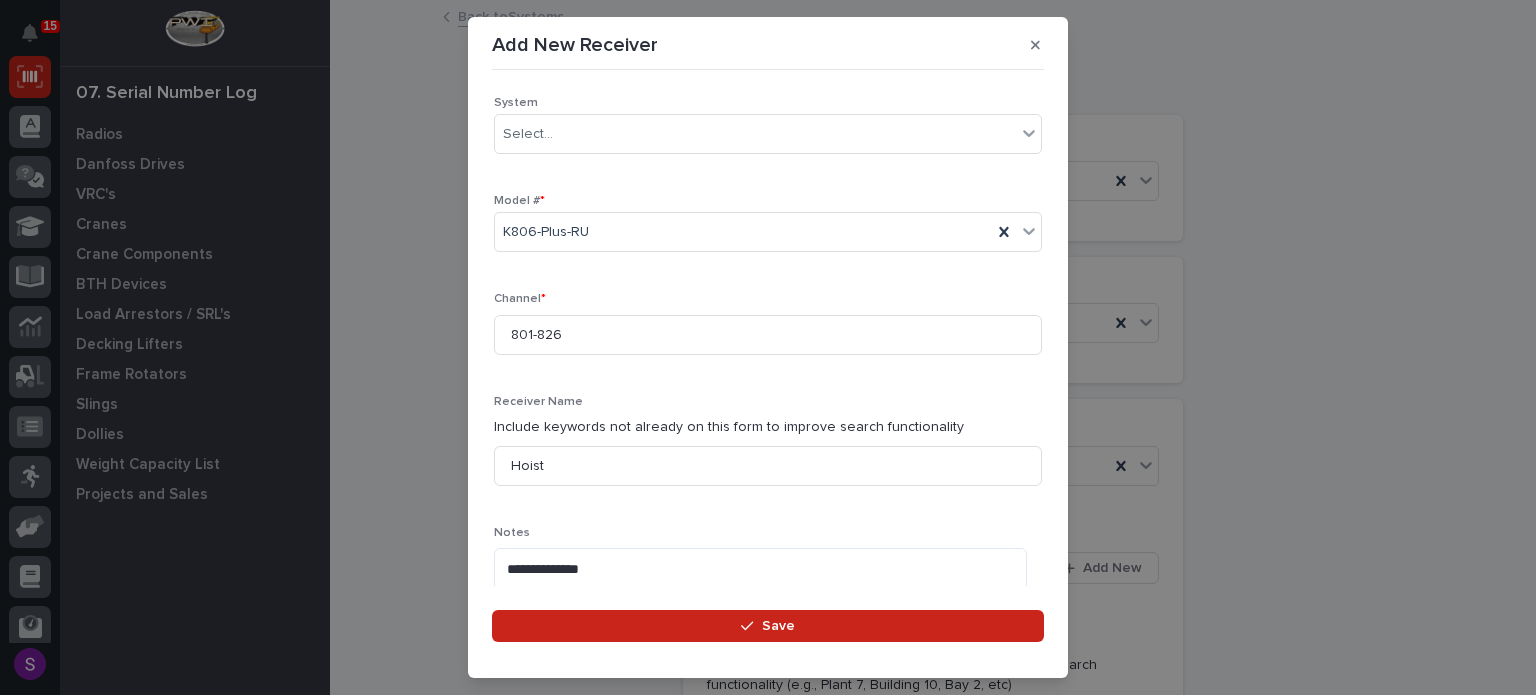 scroll, scrollTop: 636, scrollLeft: 0, axis: vertical 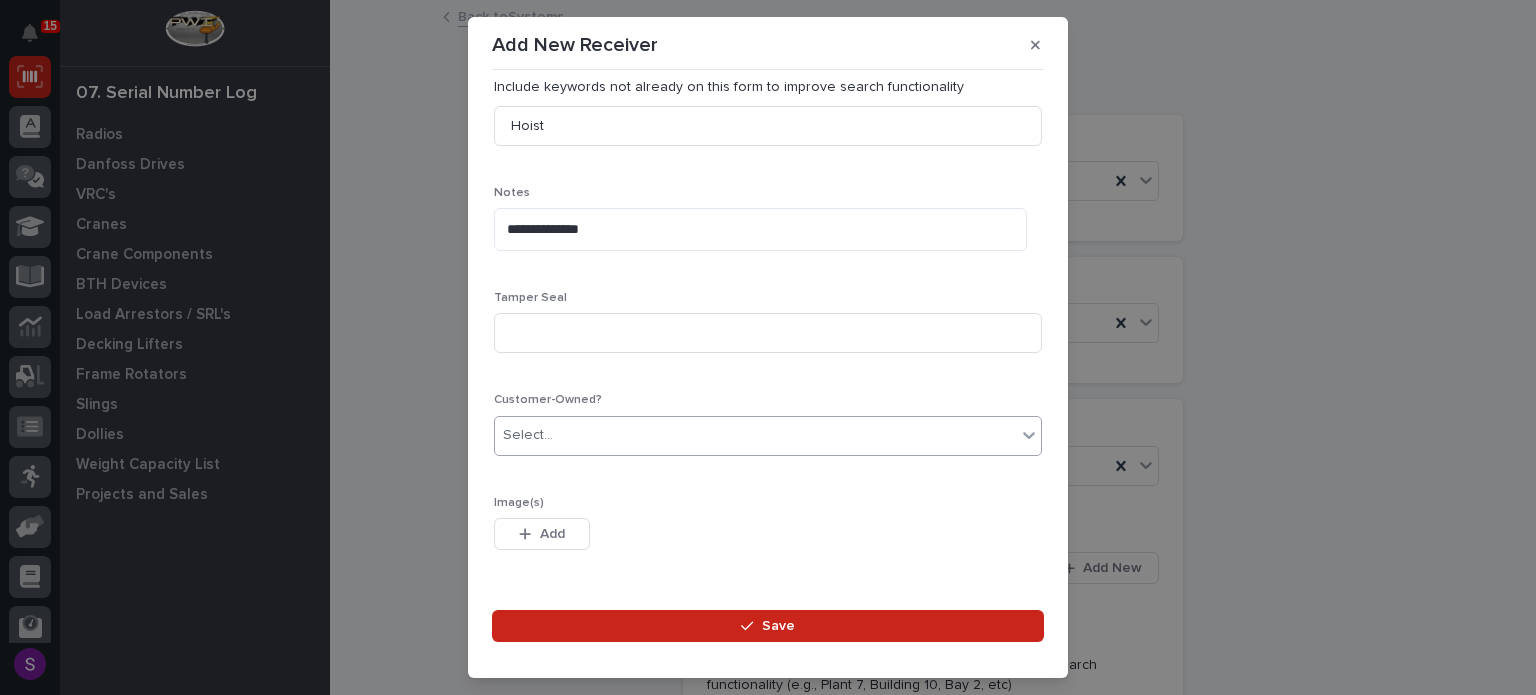 type 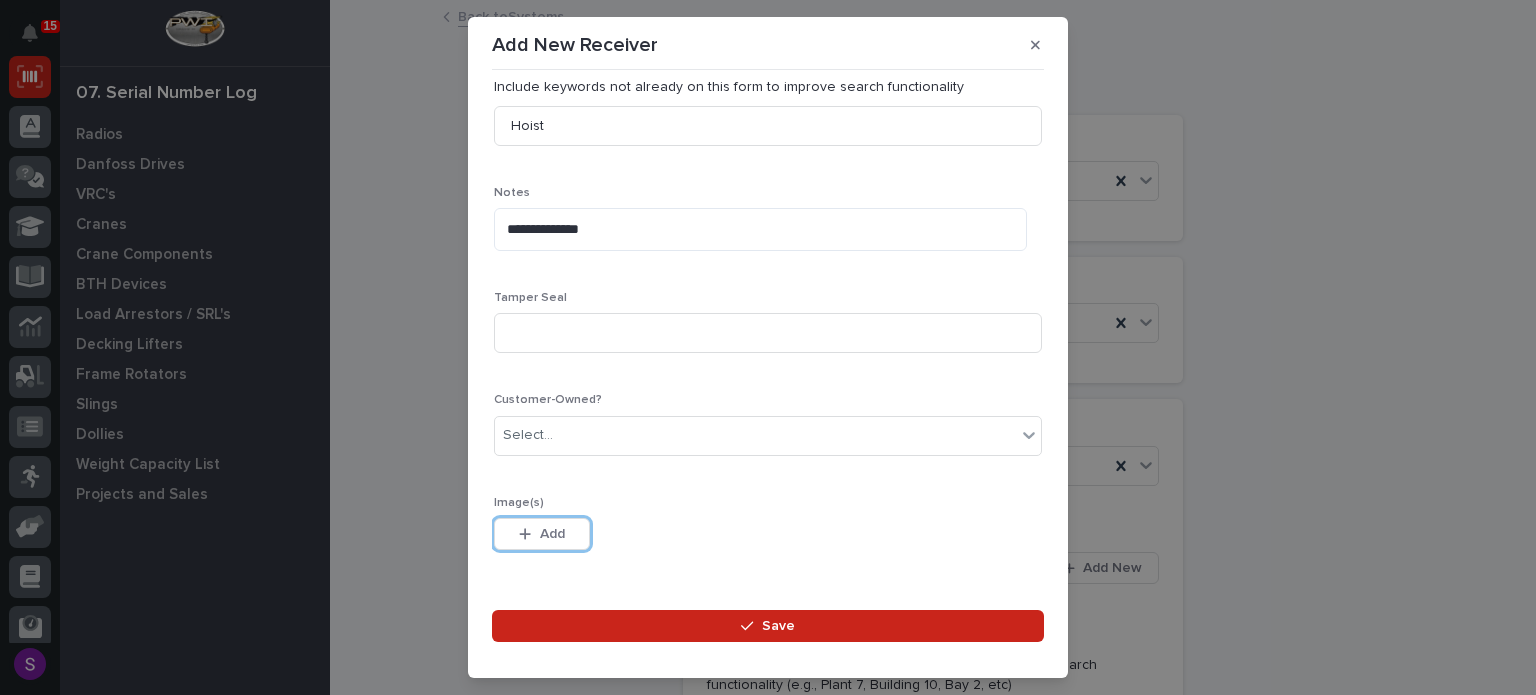 type 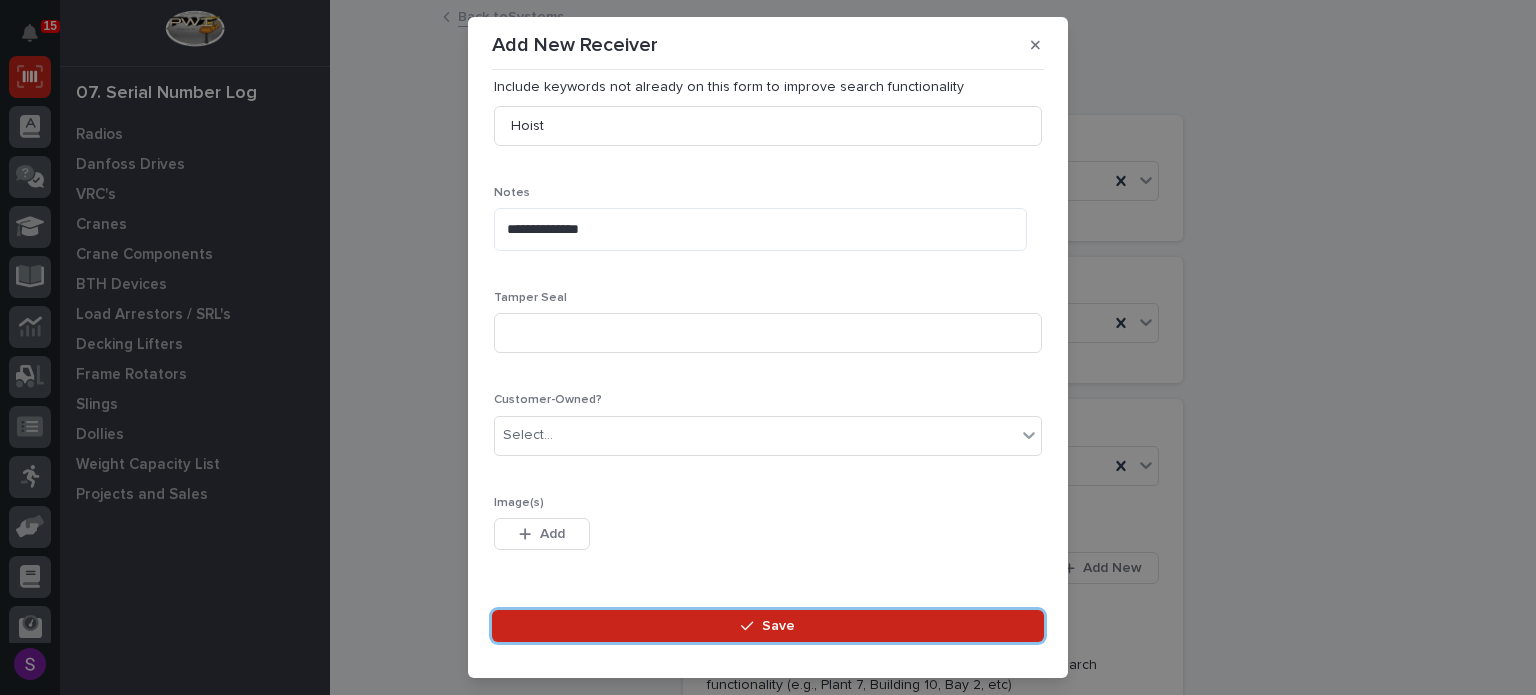 click on "Save" at bounding box center (768, 626) 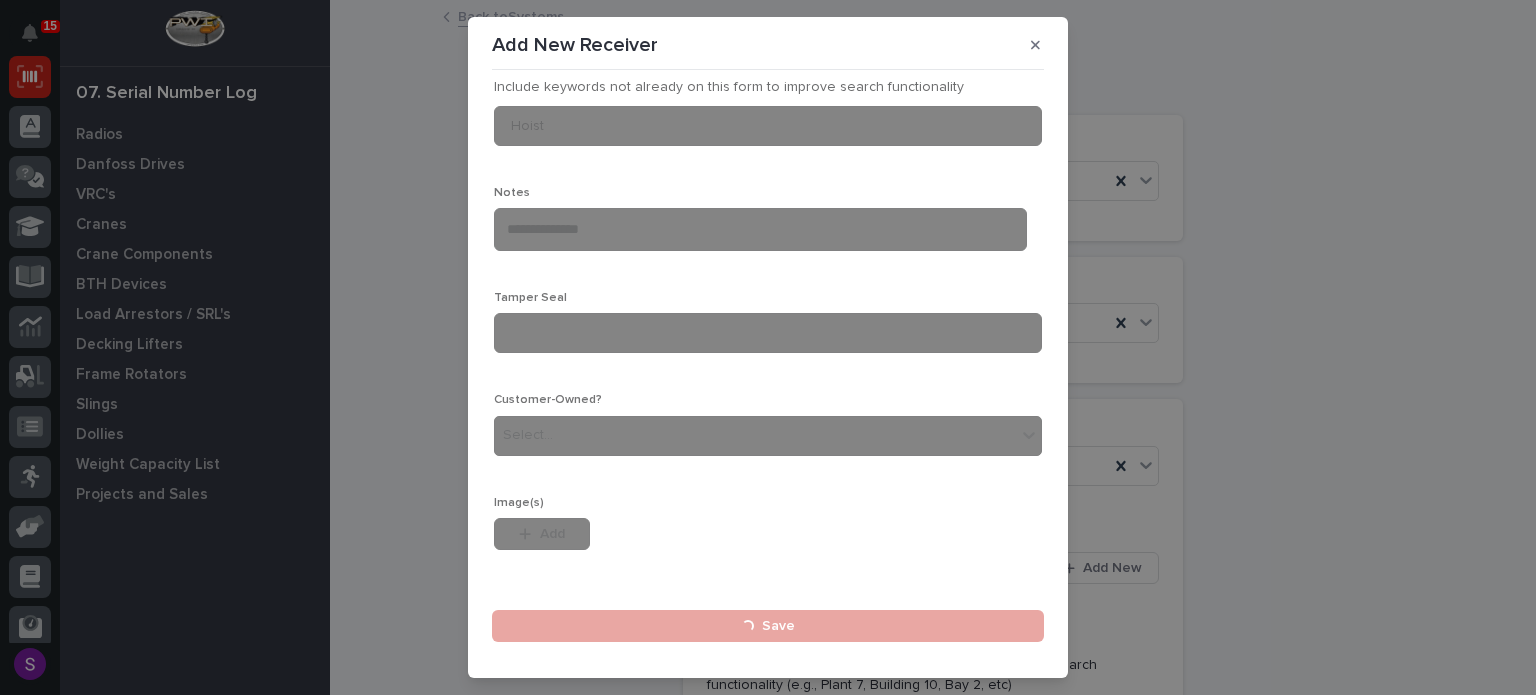 type 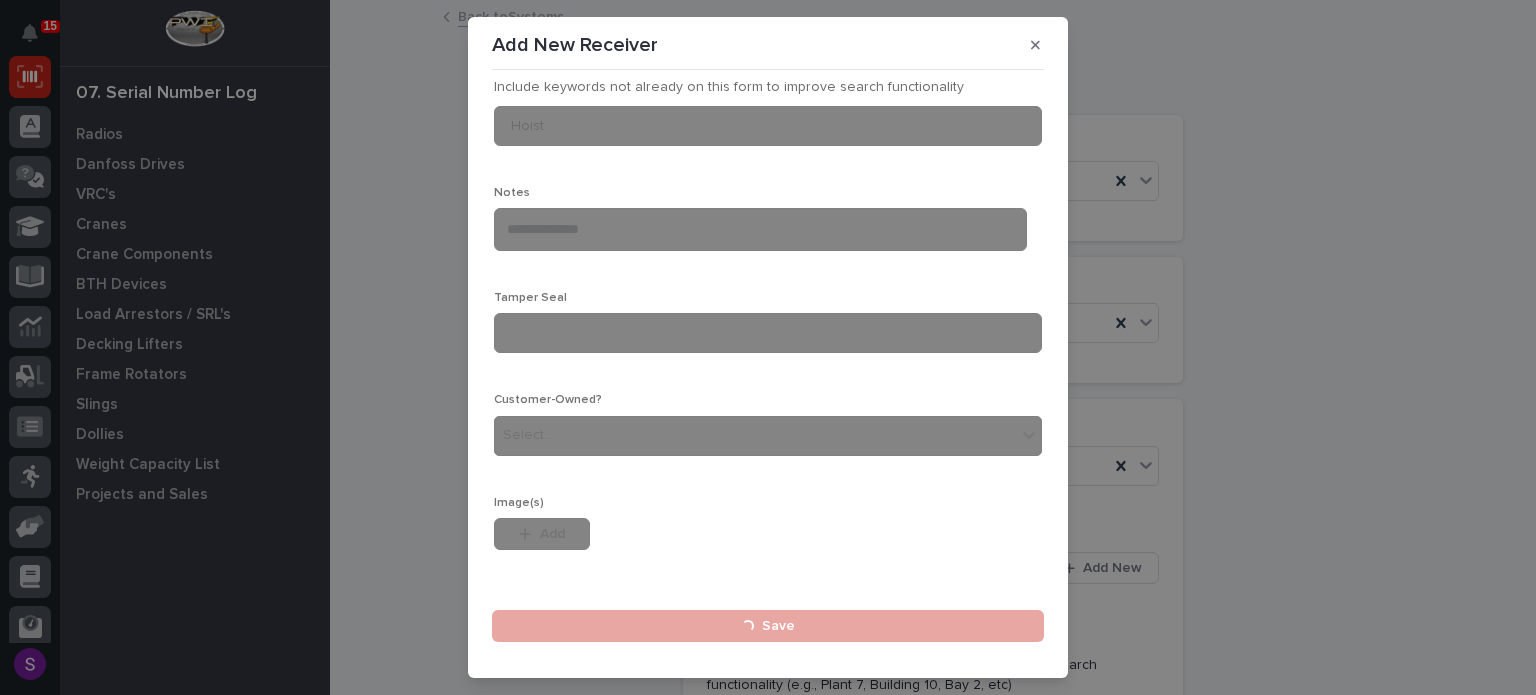 type 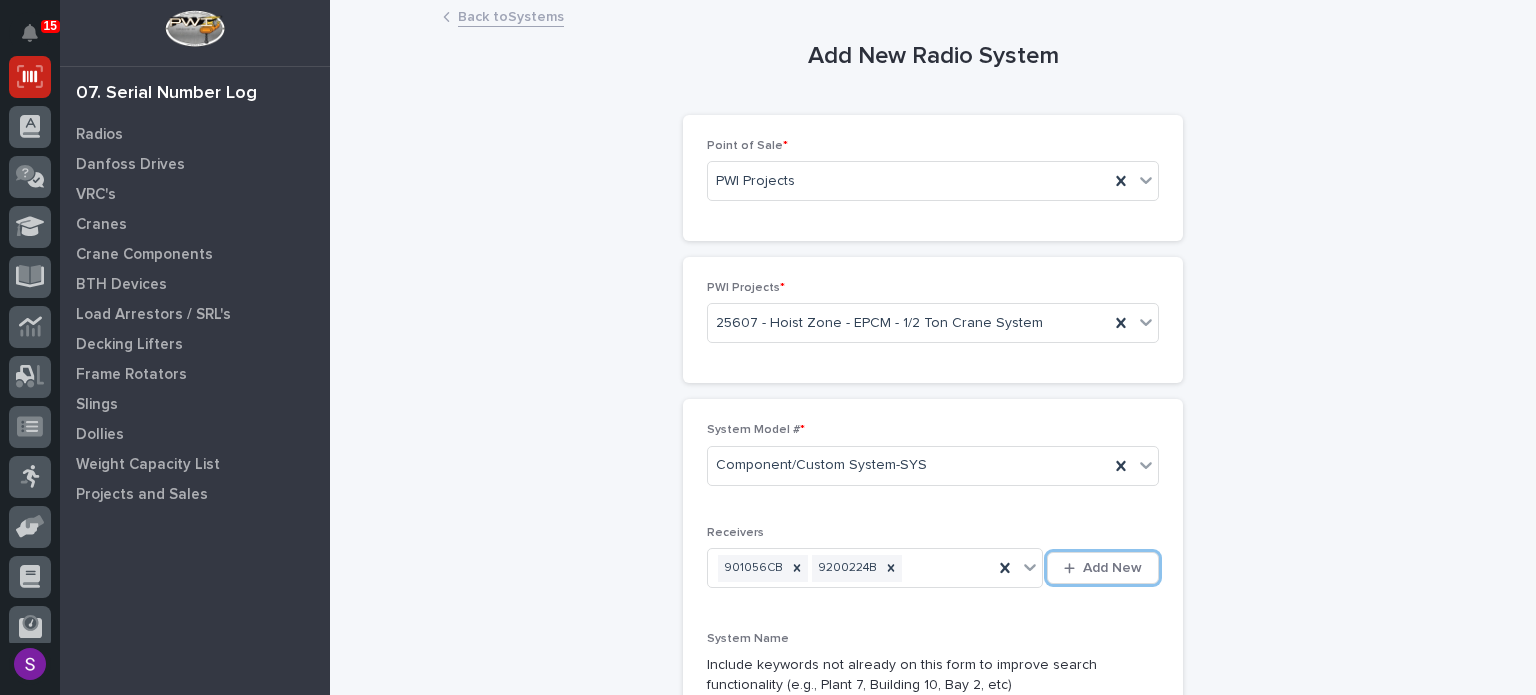 scroll, scrollTop: 375, scrollLeft: 0, axis: vertical 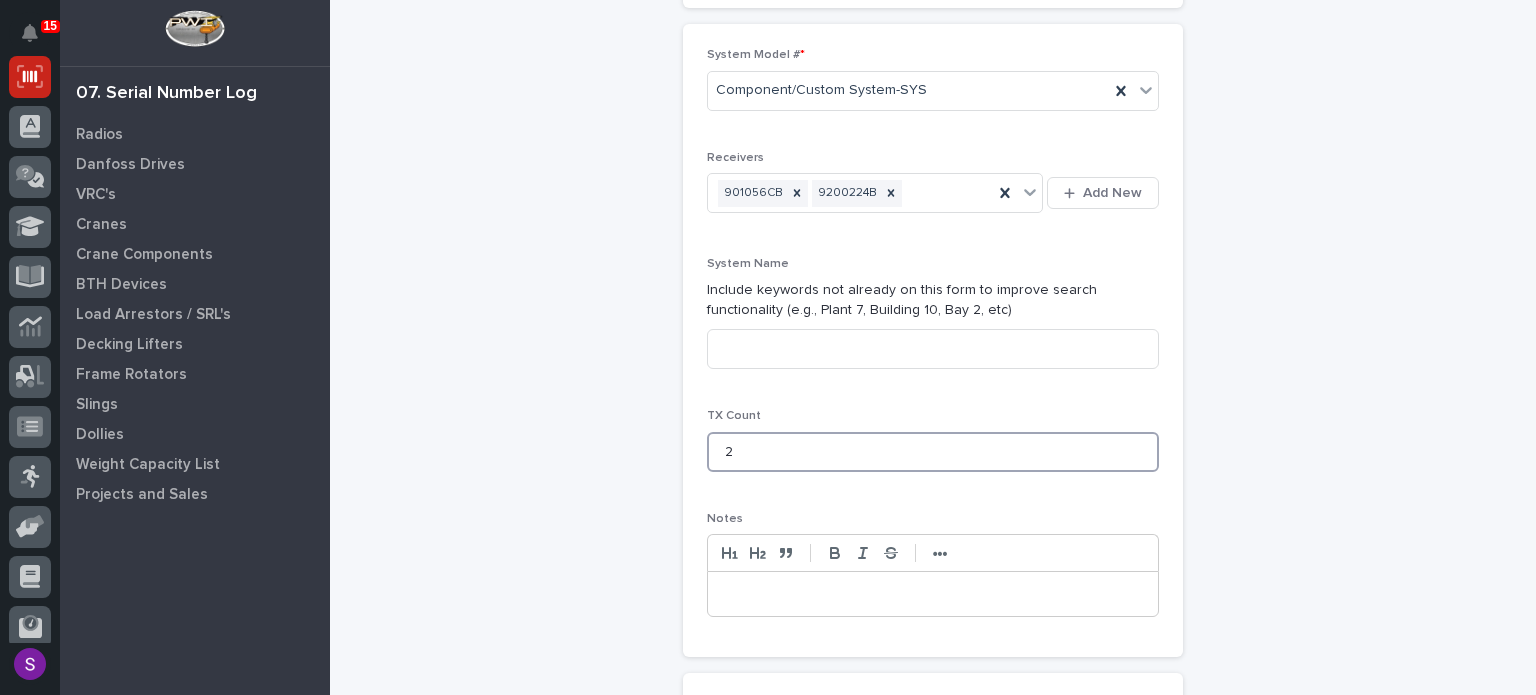 type on "2" 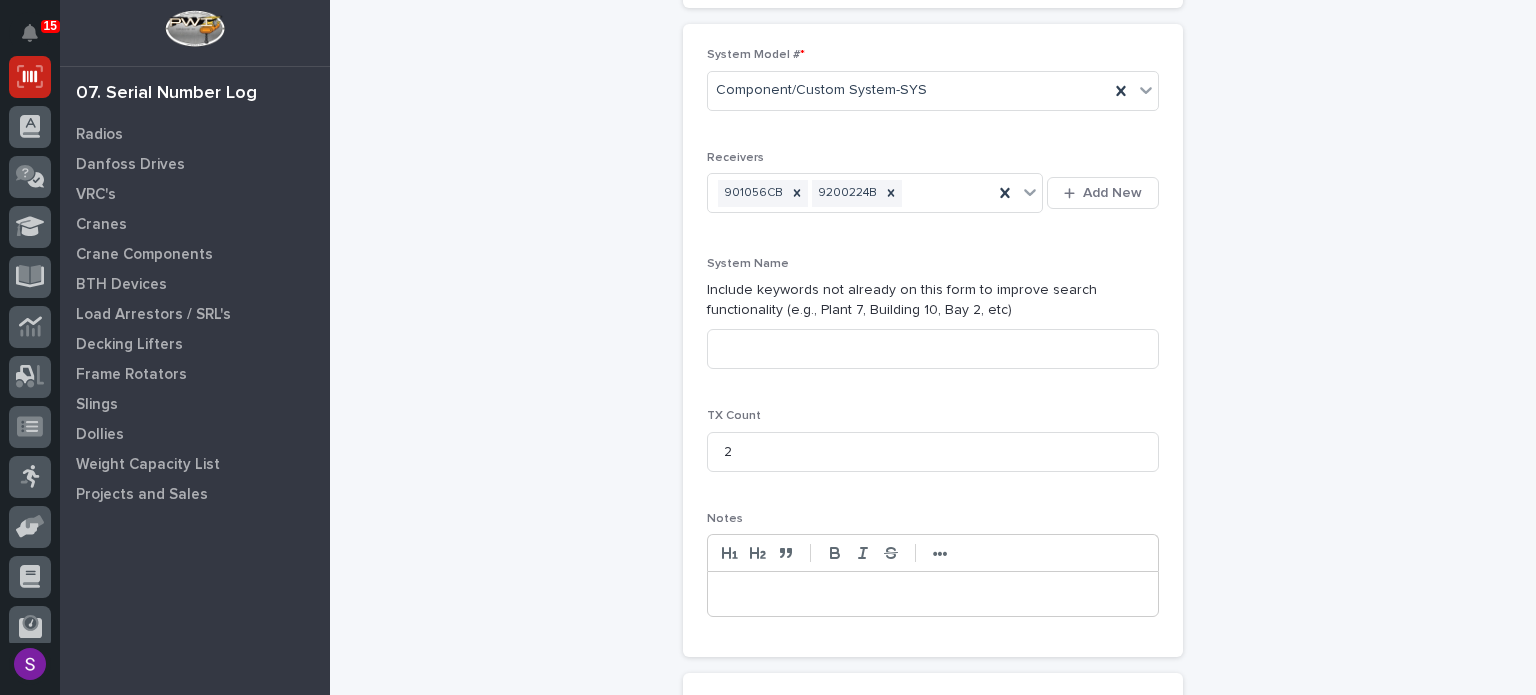 scroll, scrollTop: 764, scrollLeft: 0, axis: vertical 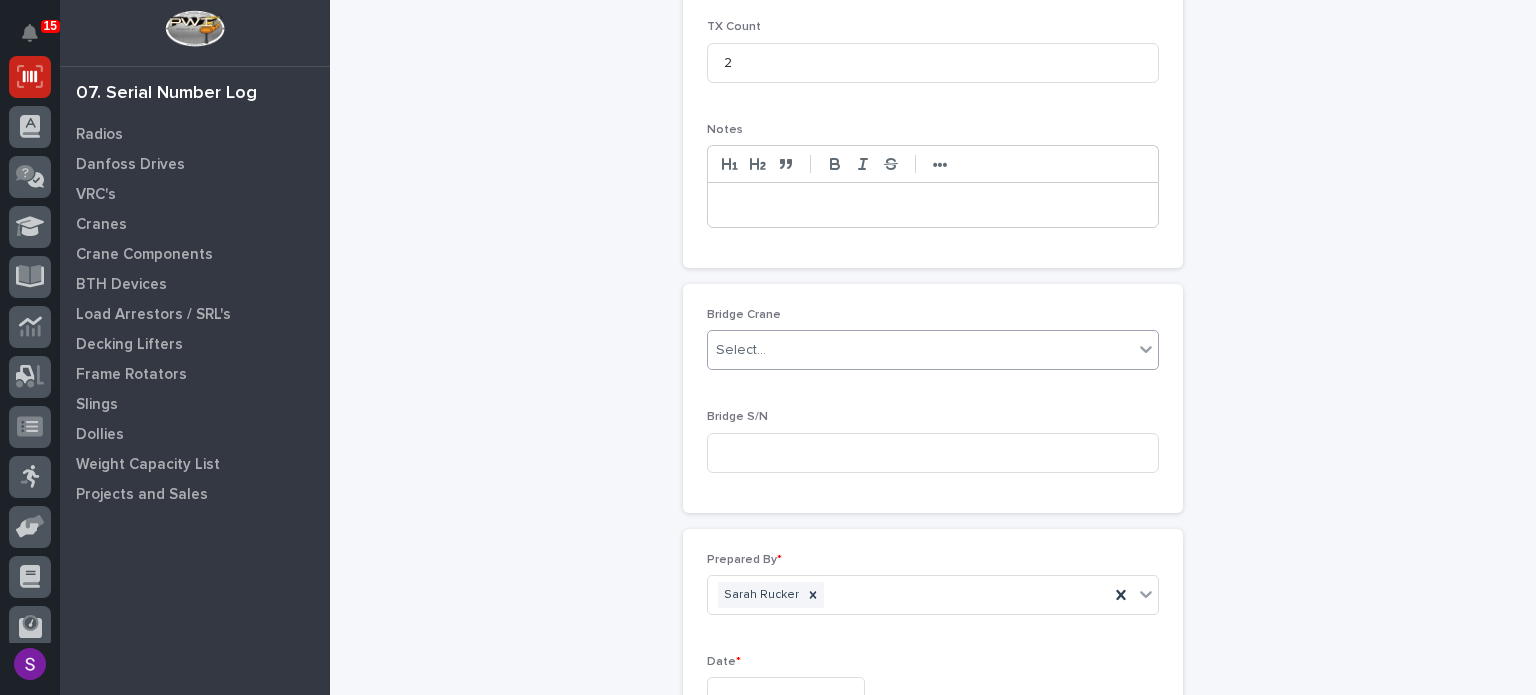 click on "Select..." at bounding box center (920, 350) 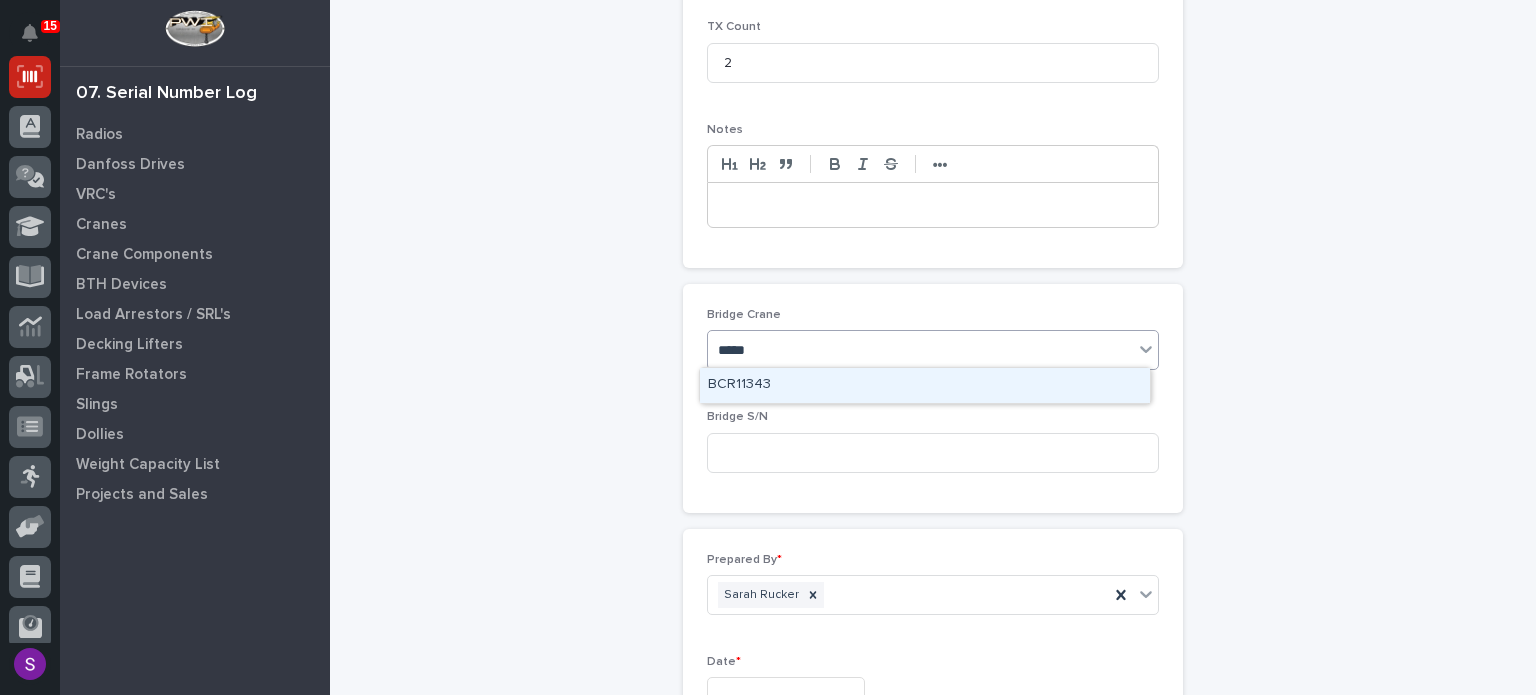 type on "*****" 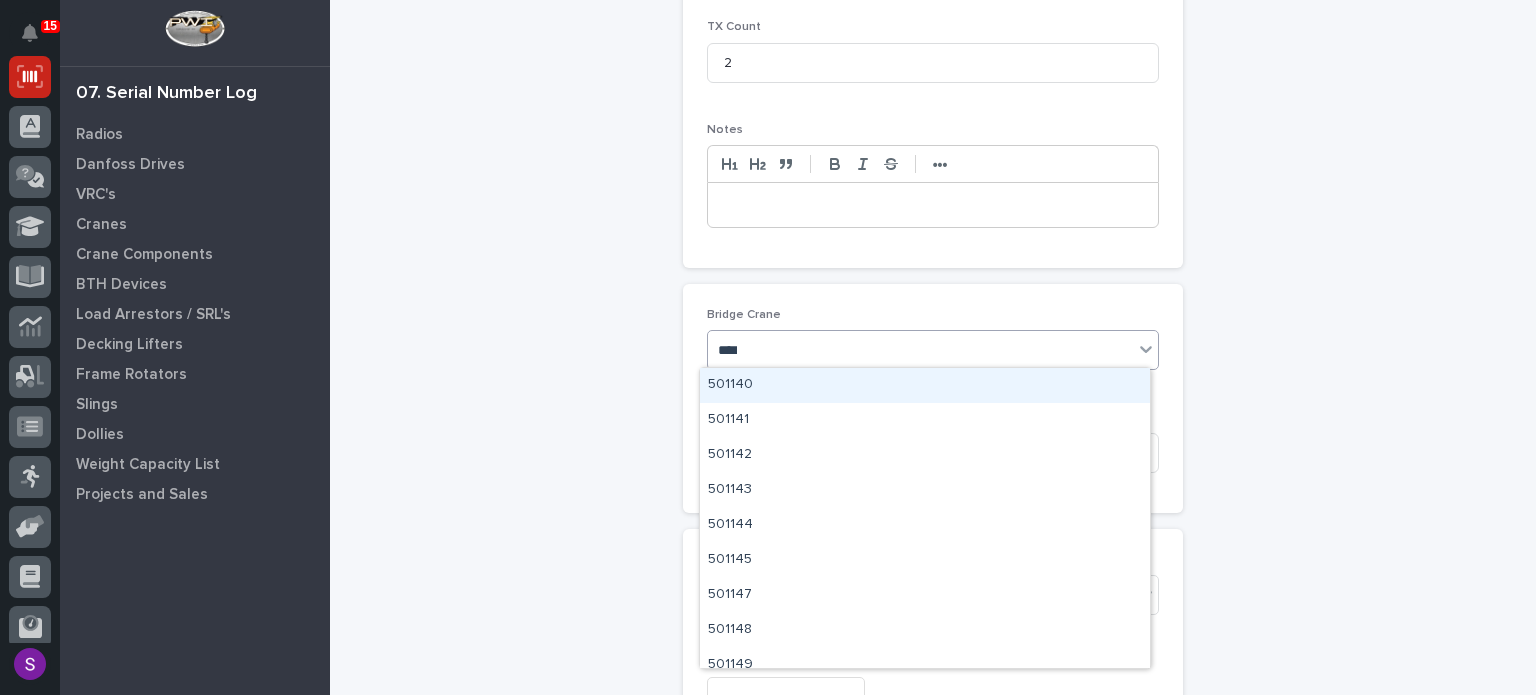 type on "*****" 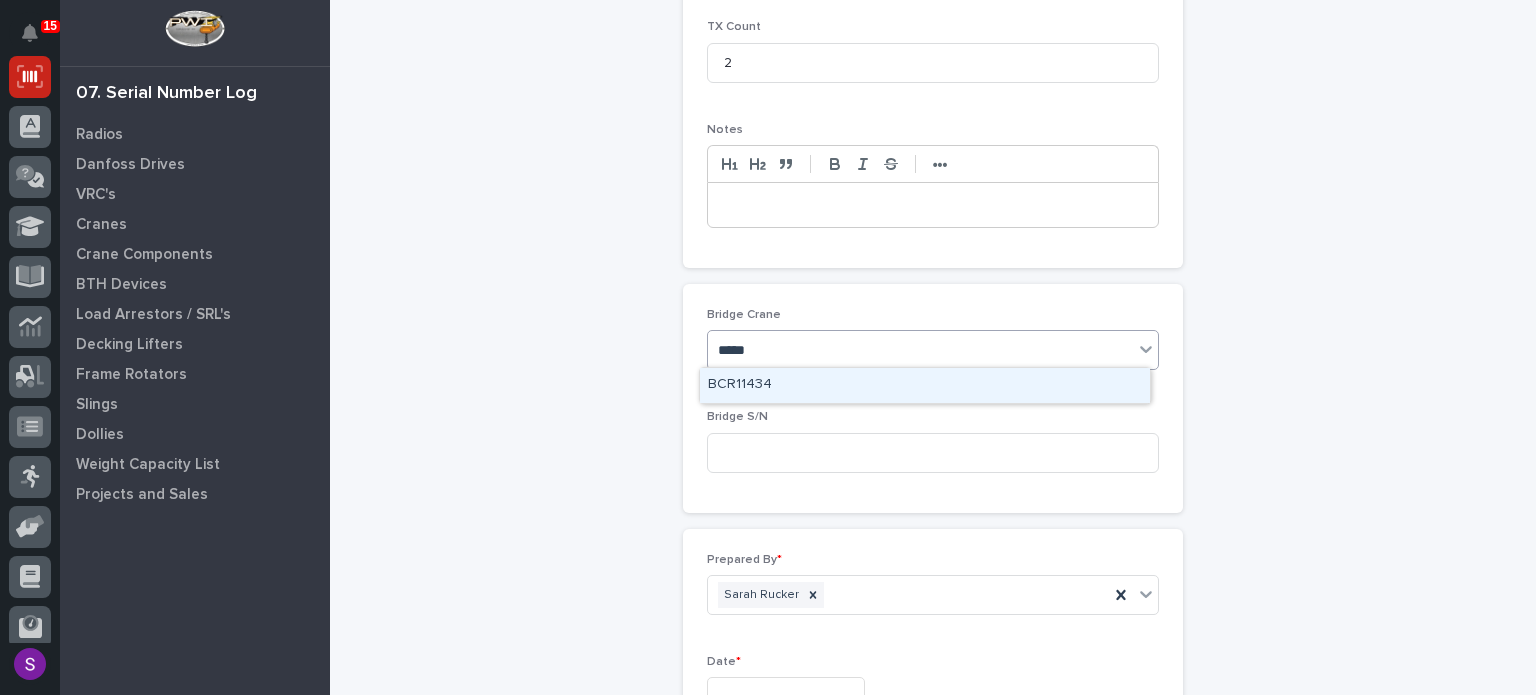 type 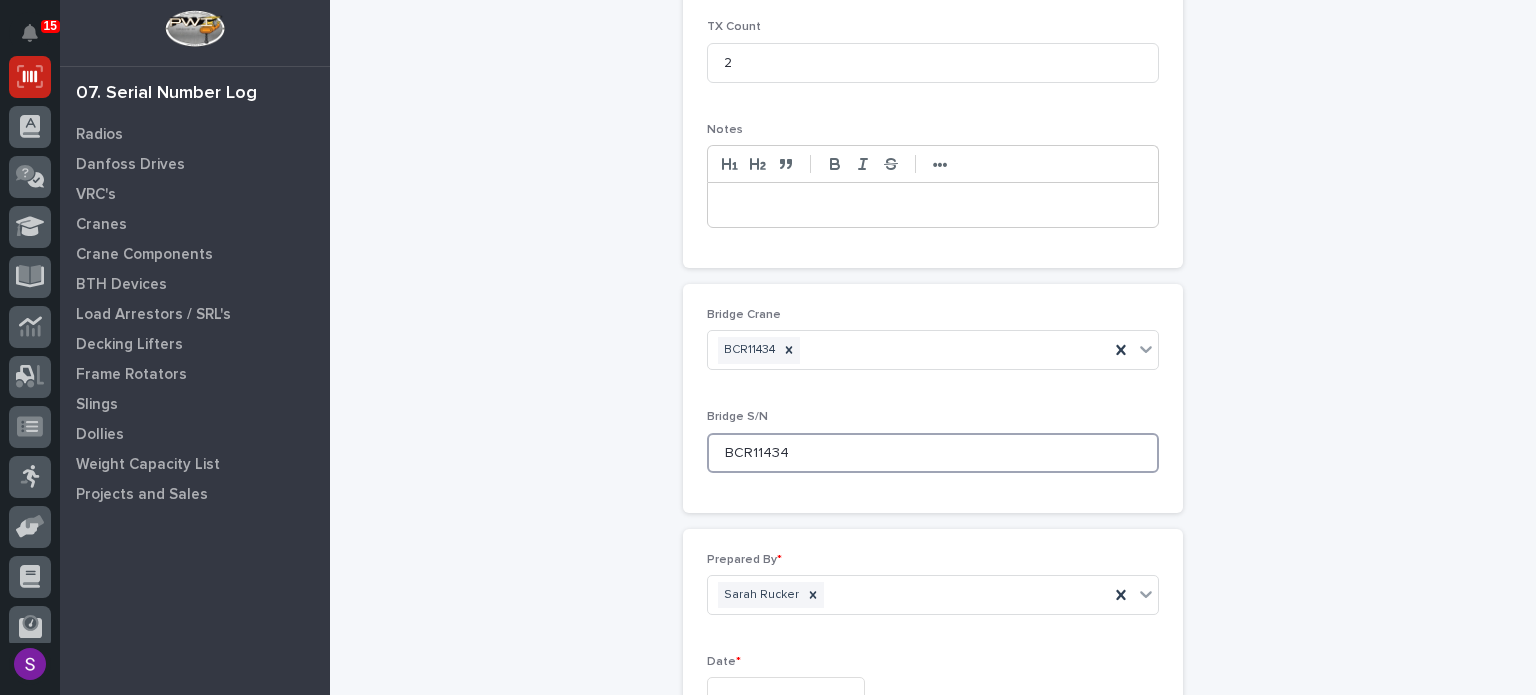 type on "BCR11434" 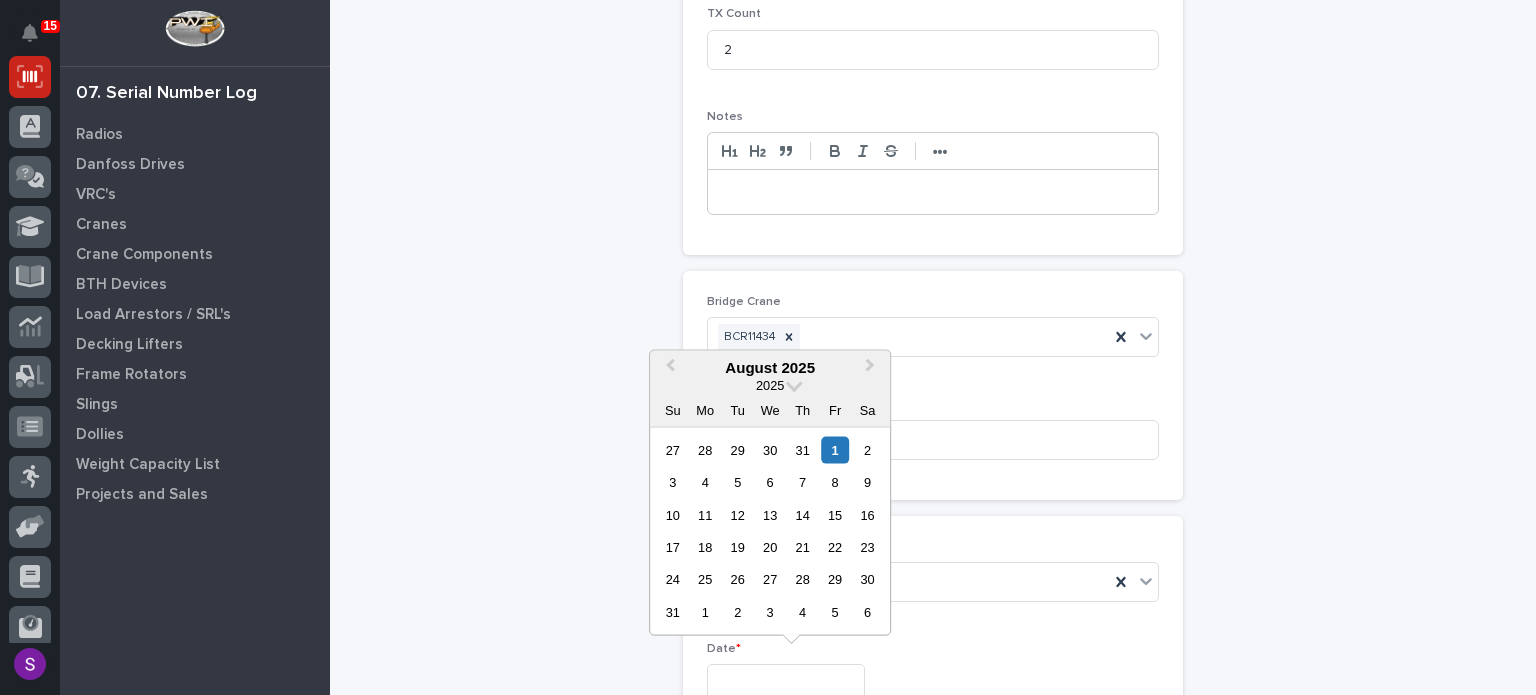 type on "**********" 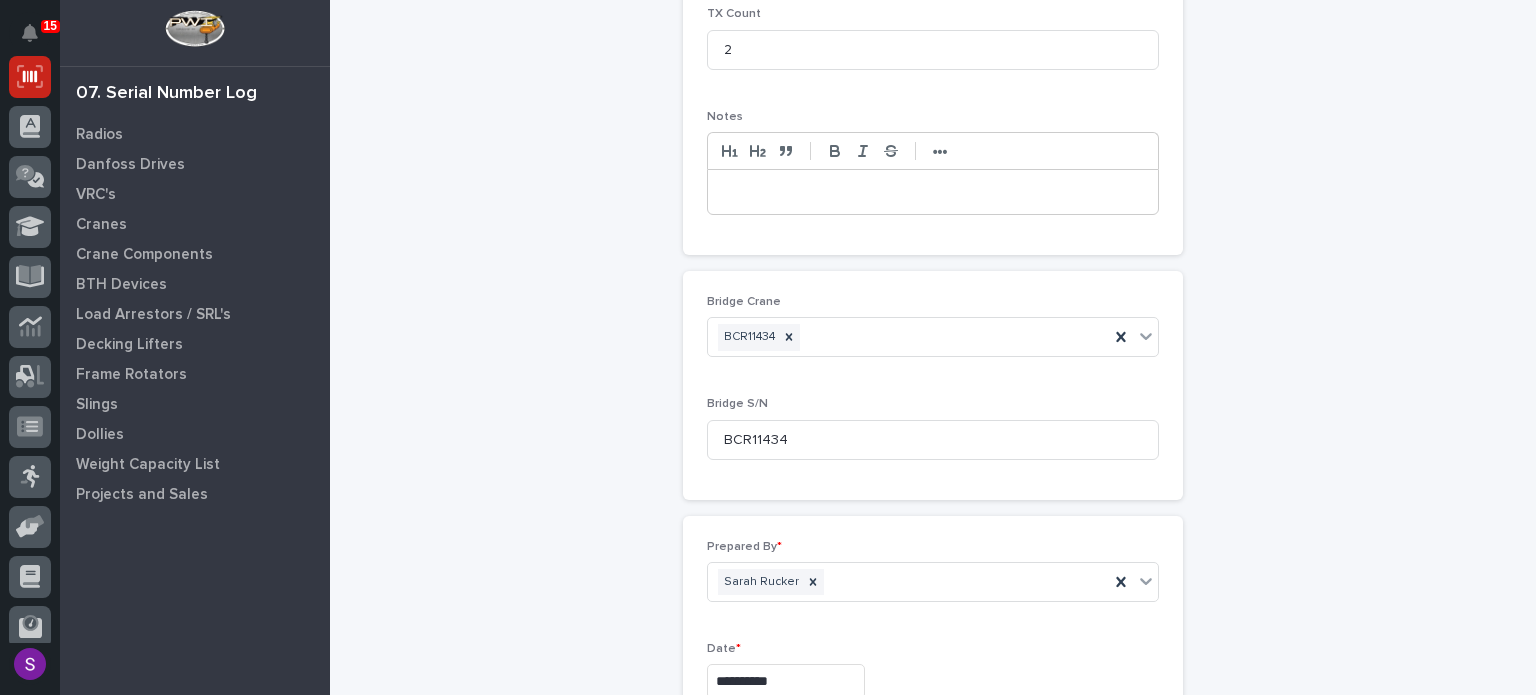 type 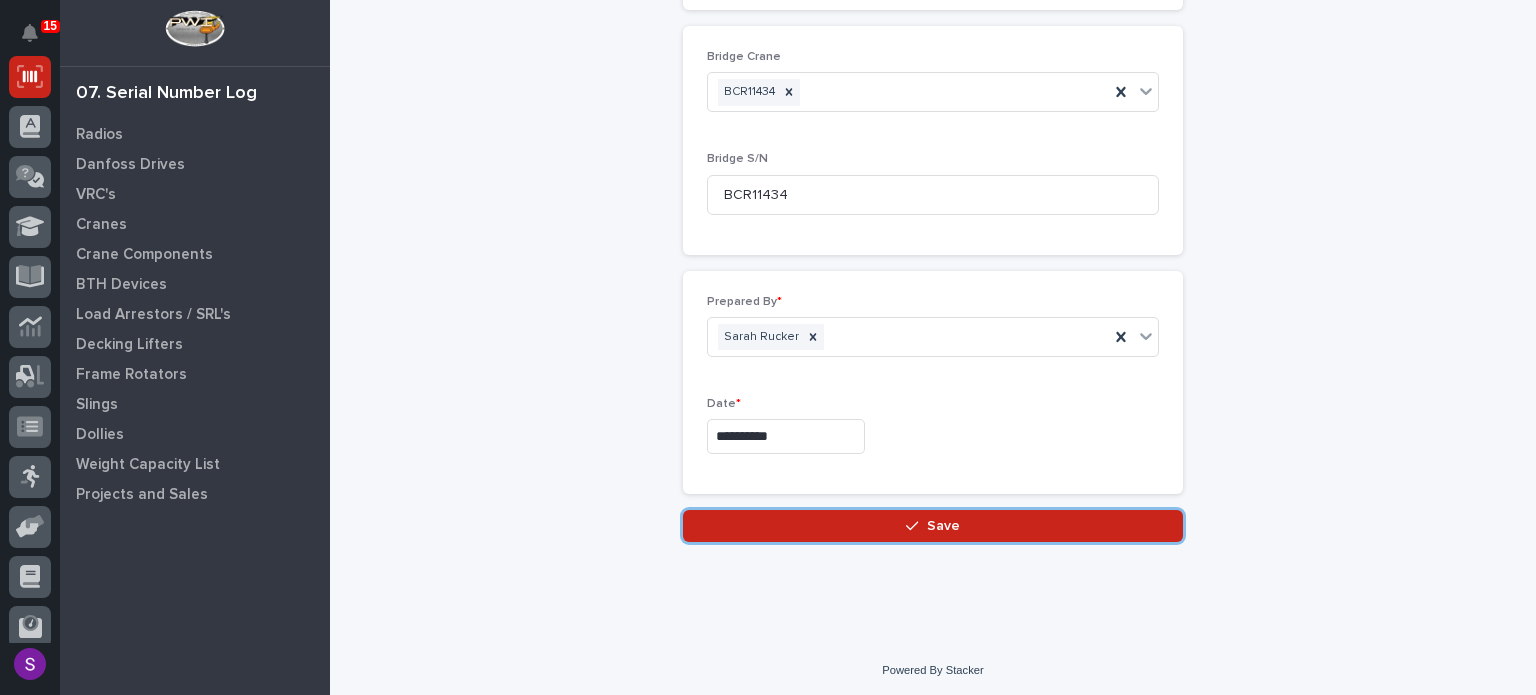 click on "Save" at bounding box center (933, 526) 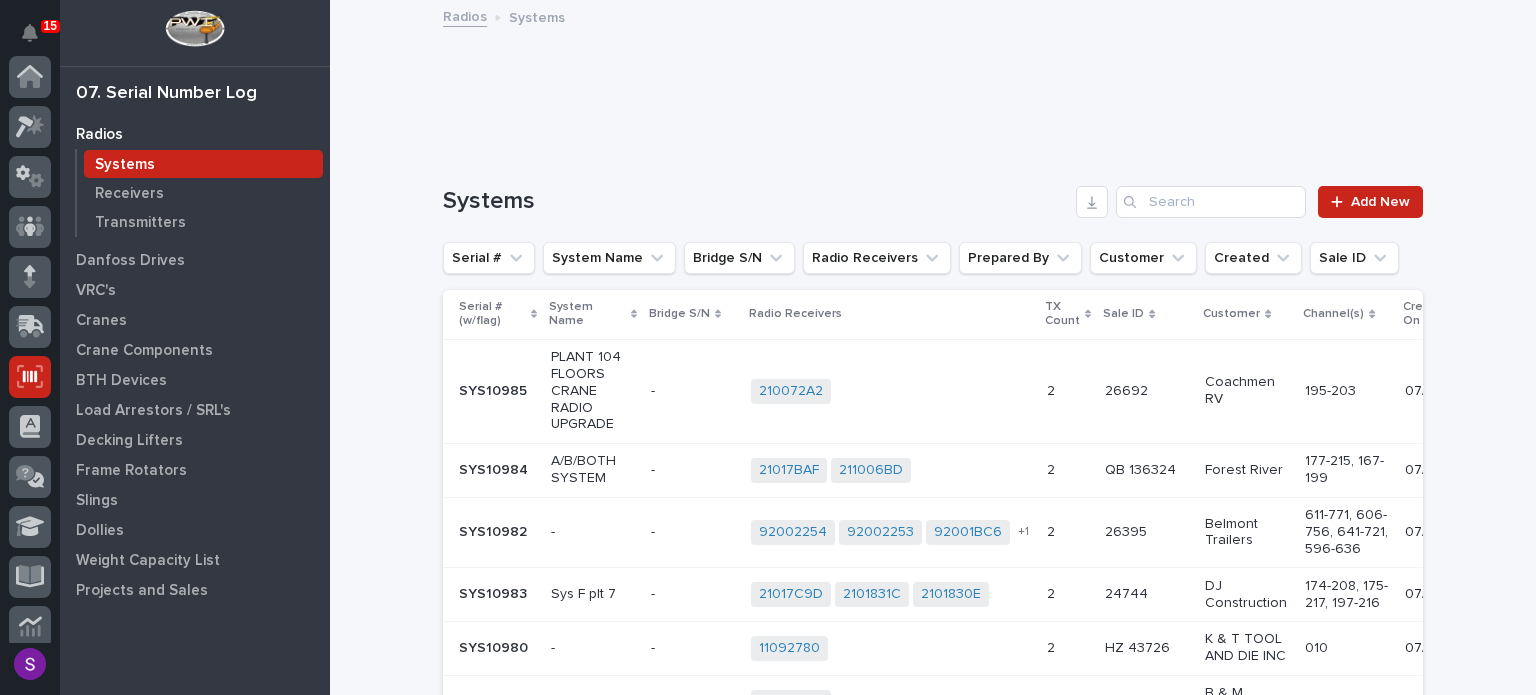 scroll, scrollTop: 300, scrollLeft: 0, axis: vertical 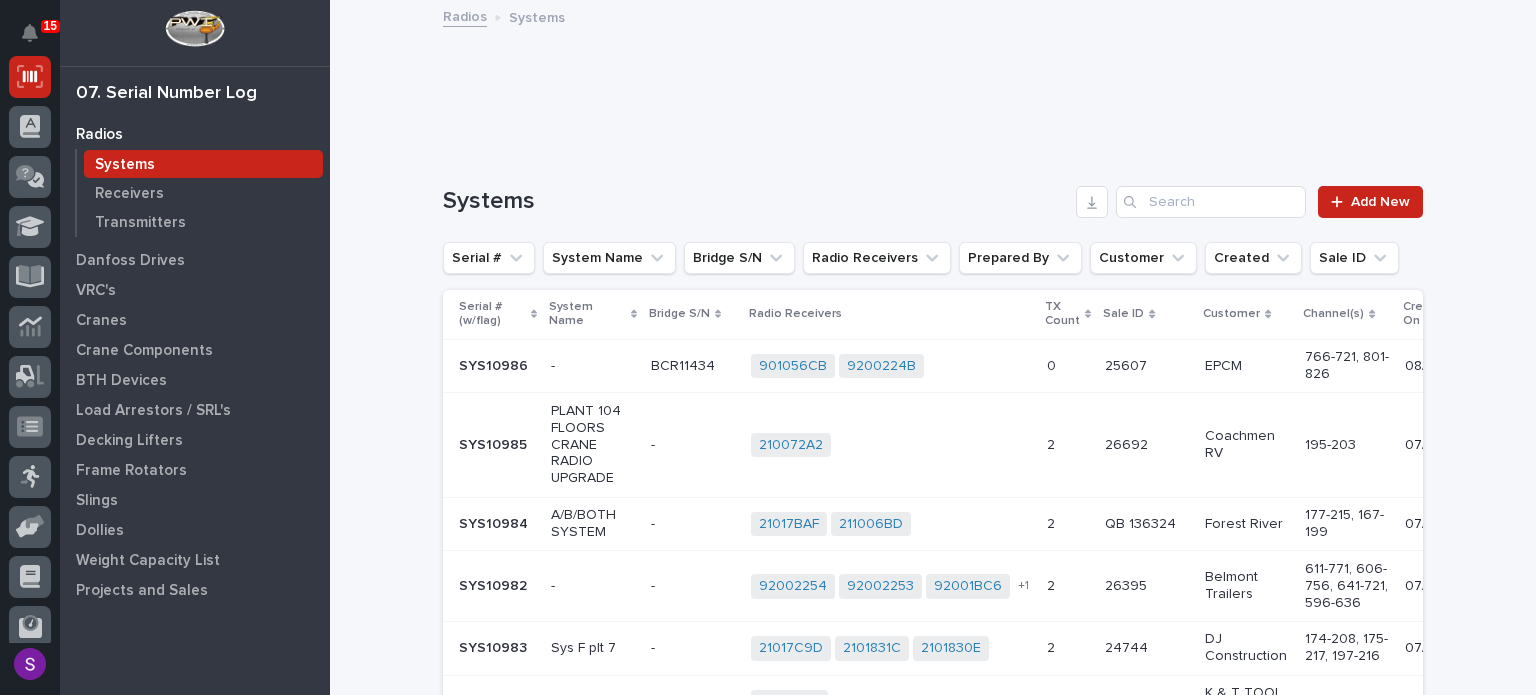 click on "901056CB   9200224B   + 0" at bounding box center (891, 366) 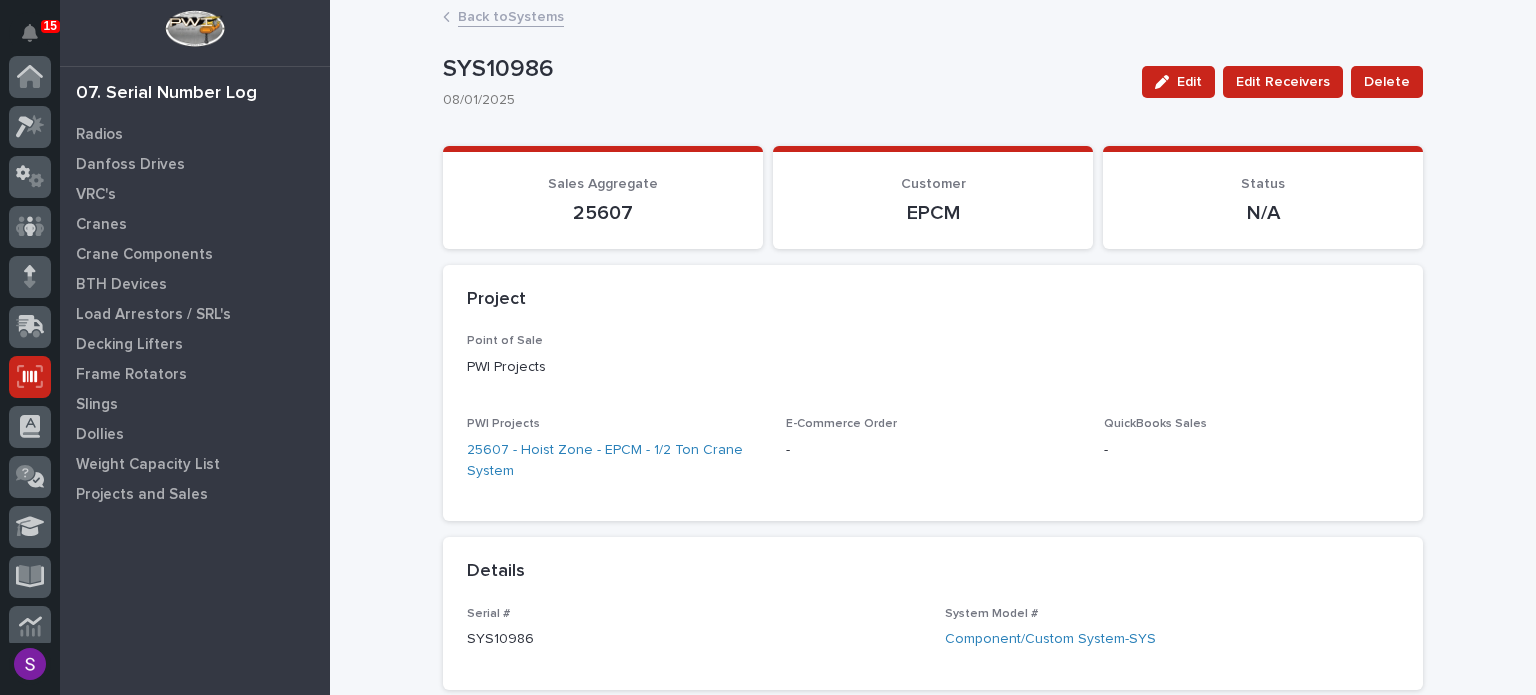 scroll, scrollTop: 300, scrollLeft: 0, axis: vertical 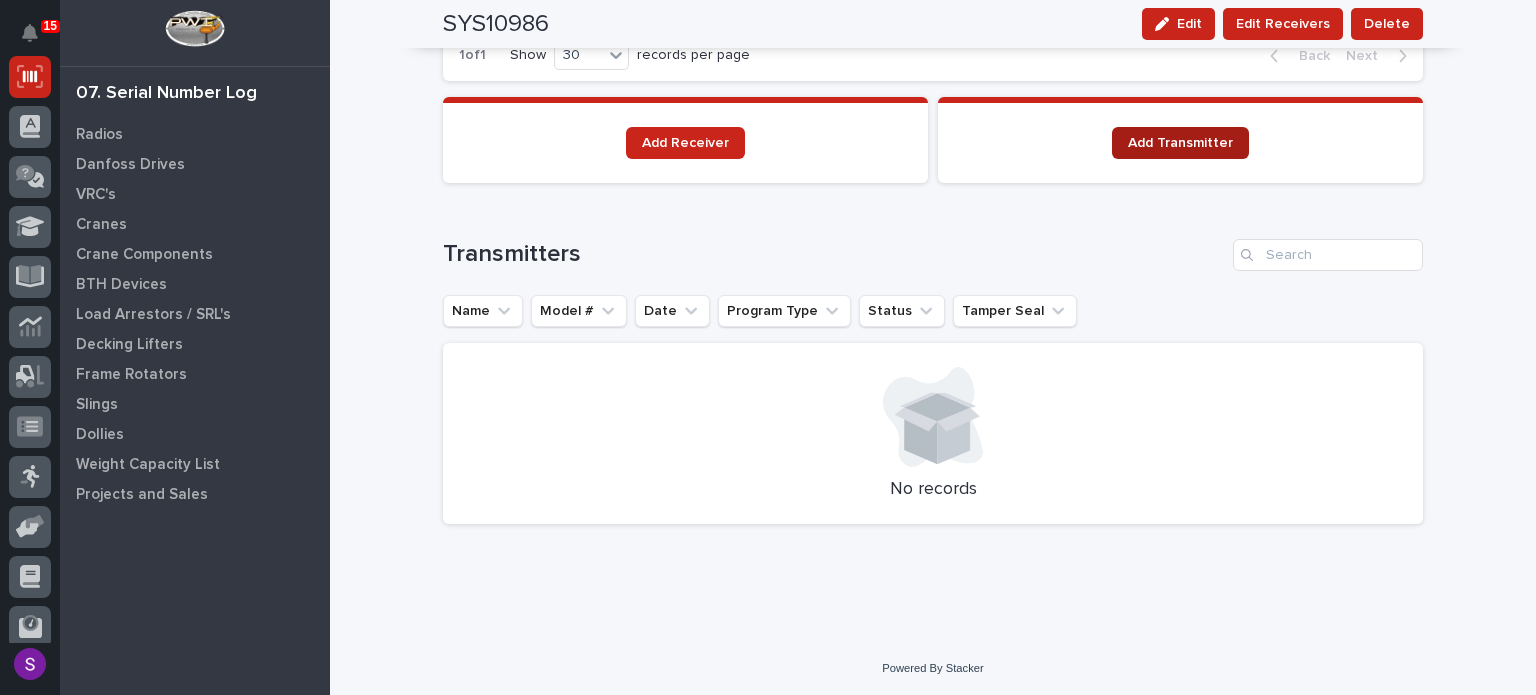 click on "Add Transmitter" at bounding box center [1180, 143] 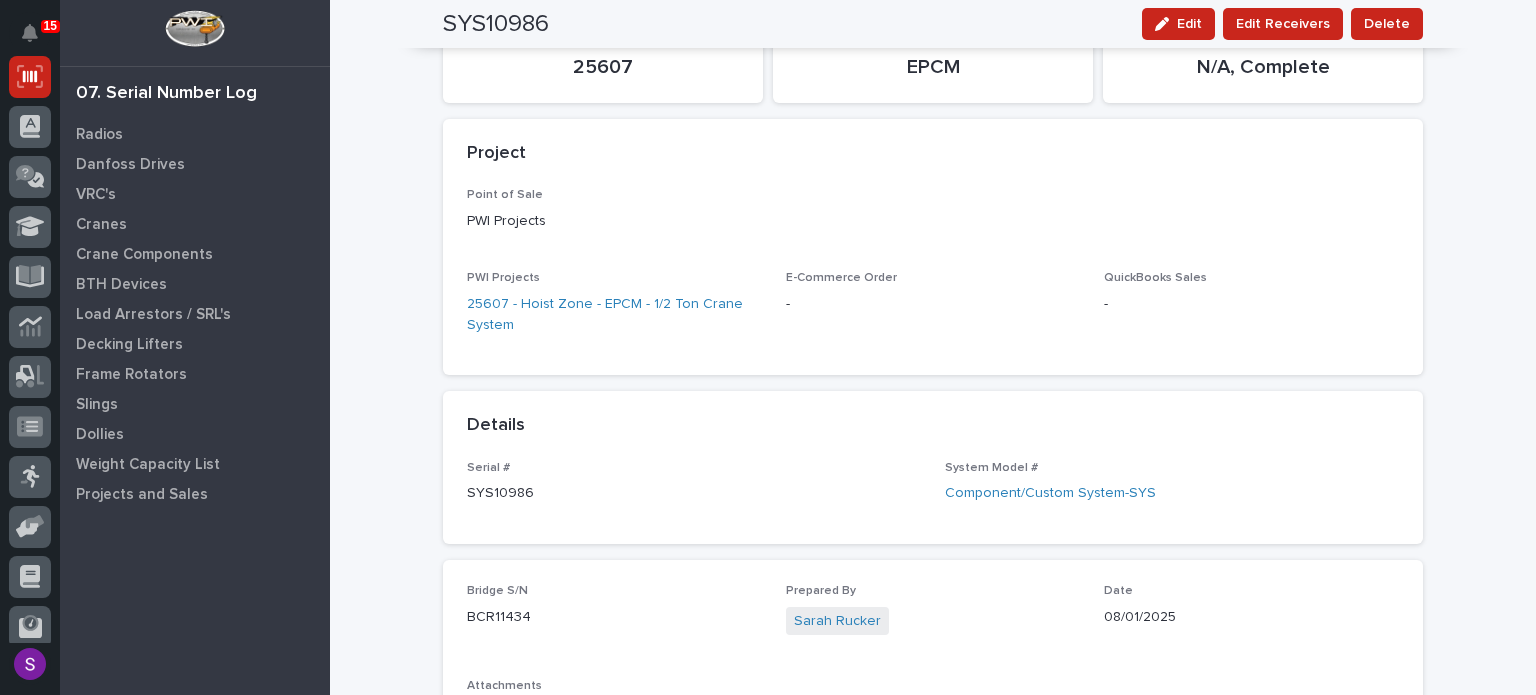 scroll, scrollTop: 0, scrollLeft: 0, axis: both 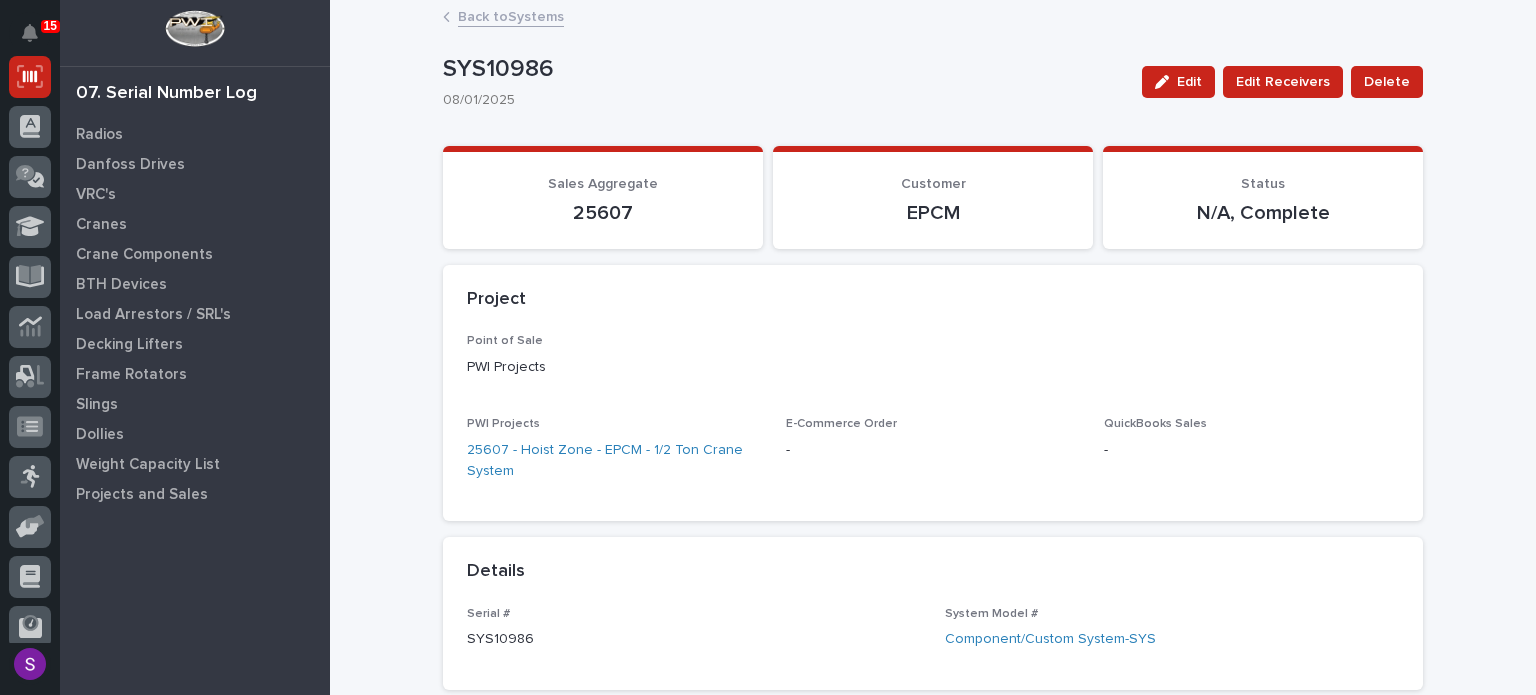 click on "Back to  Systems" at bounding box center (511, 15) 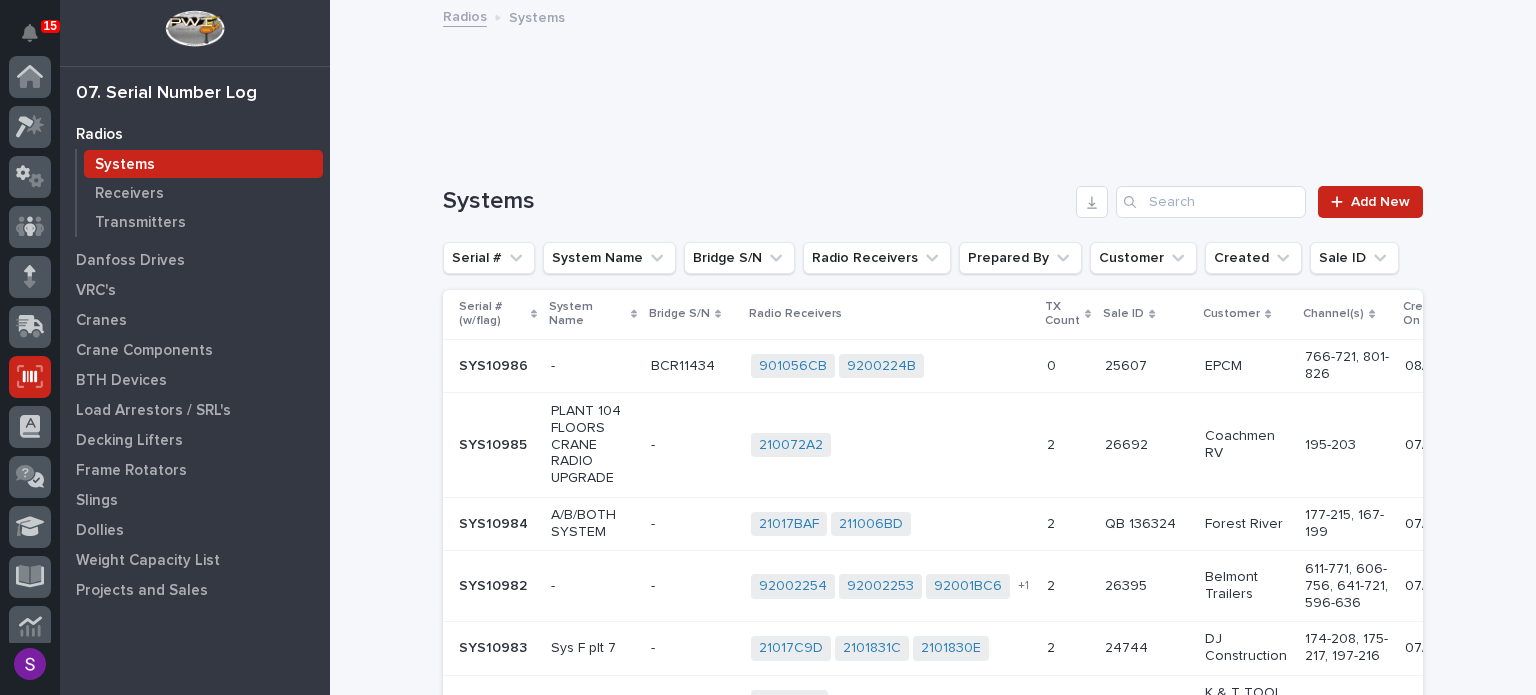 scroll, scrollTop: 300, scrollLeft: 0, axis: vertical 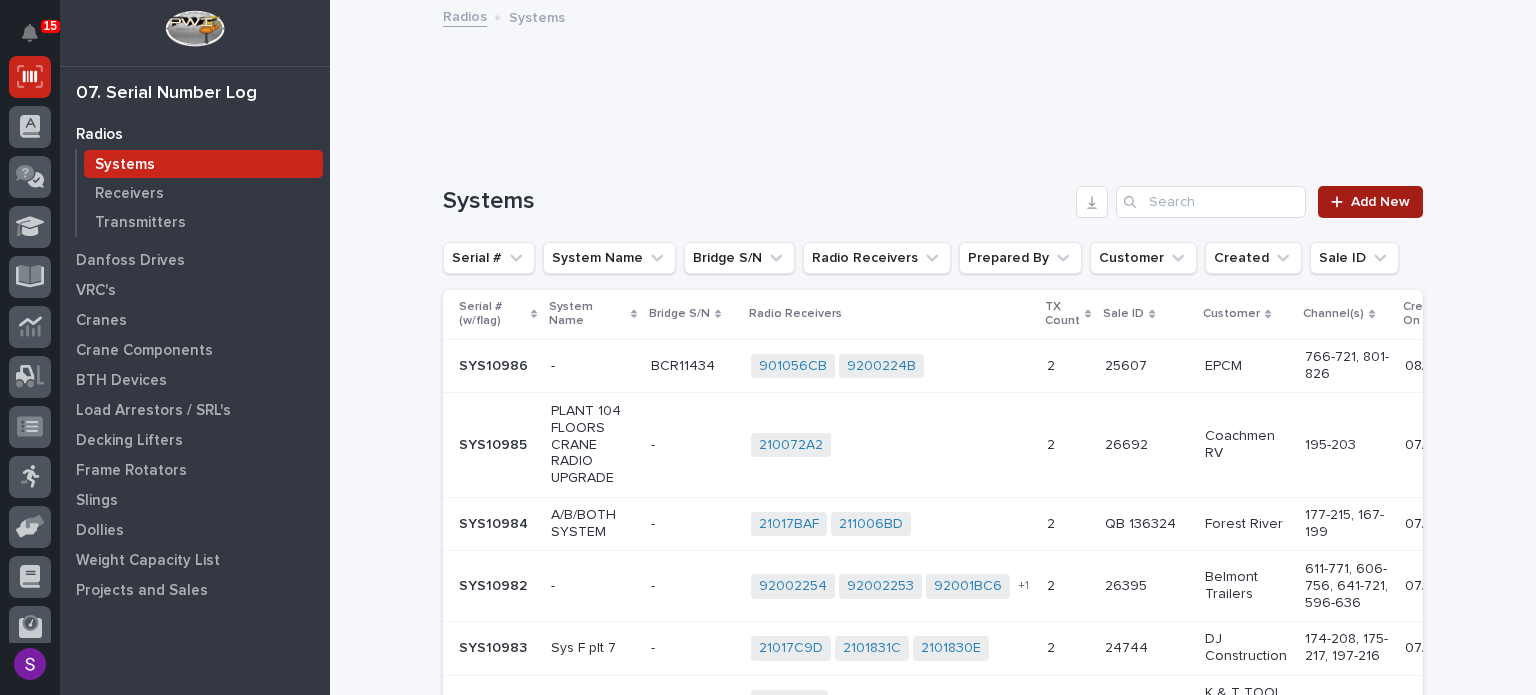 click on "Add New" at bounding box center [1370, 202] 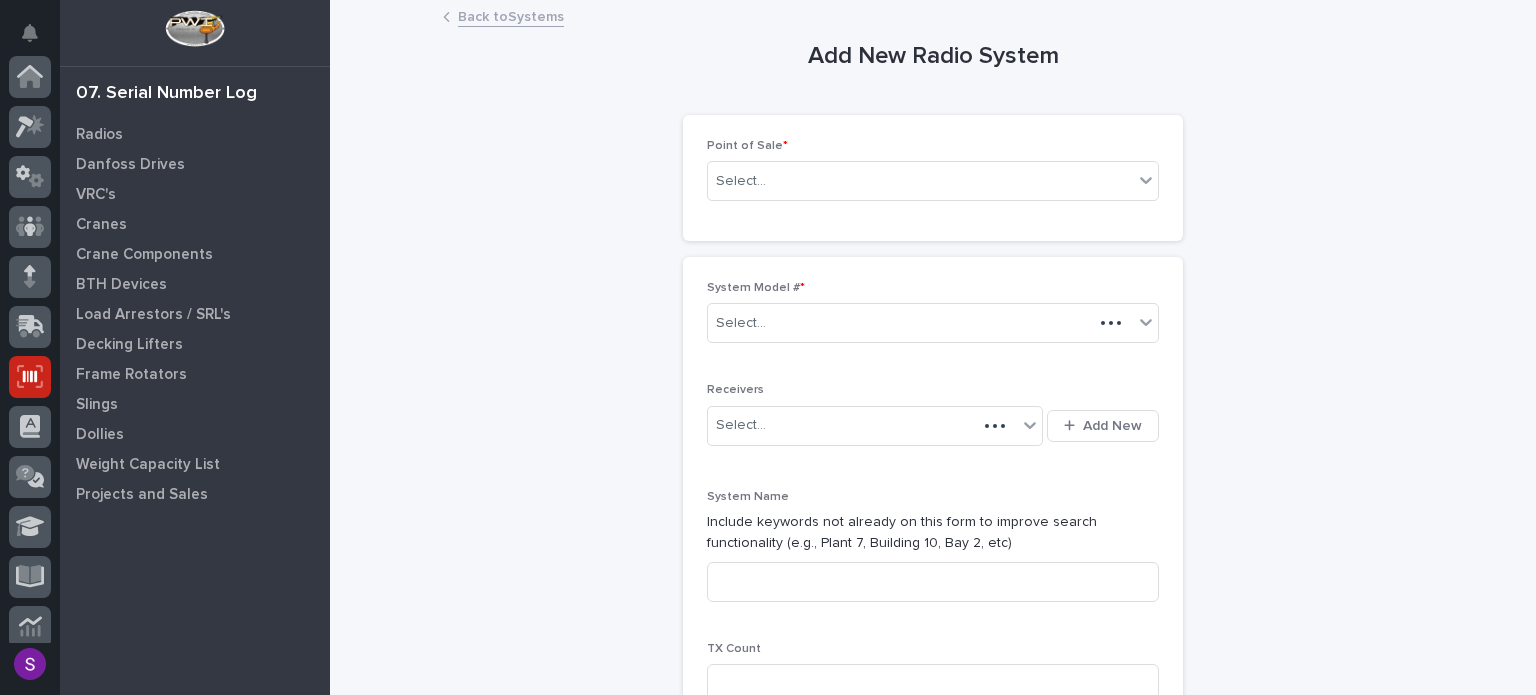 scroll, scrollTop: 300, scrollLeft: 0, axis: vertical 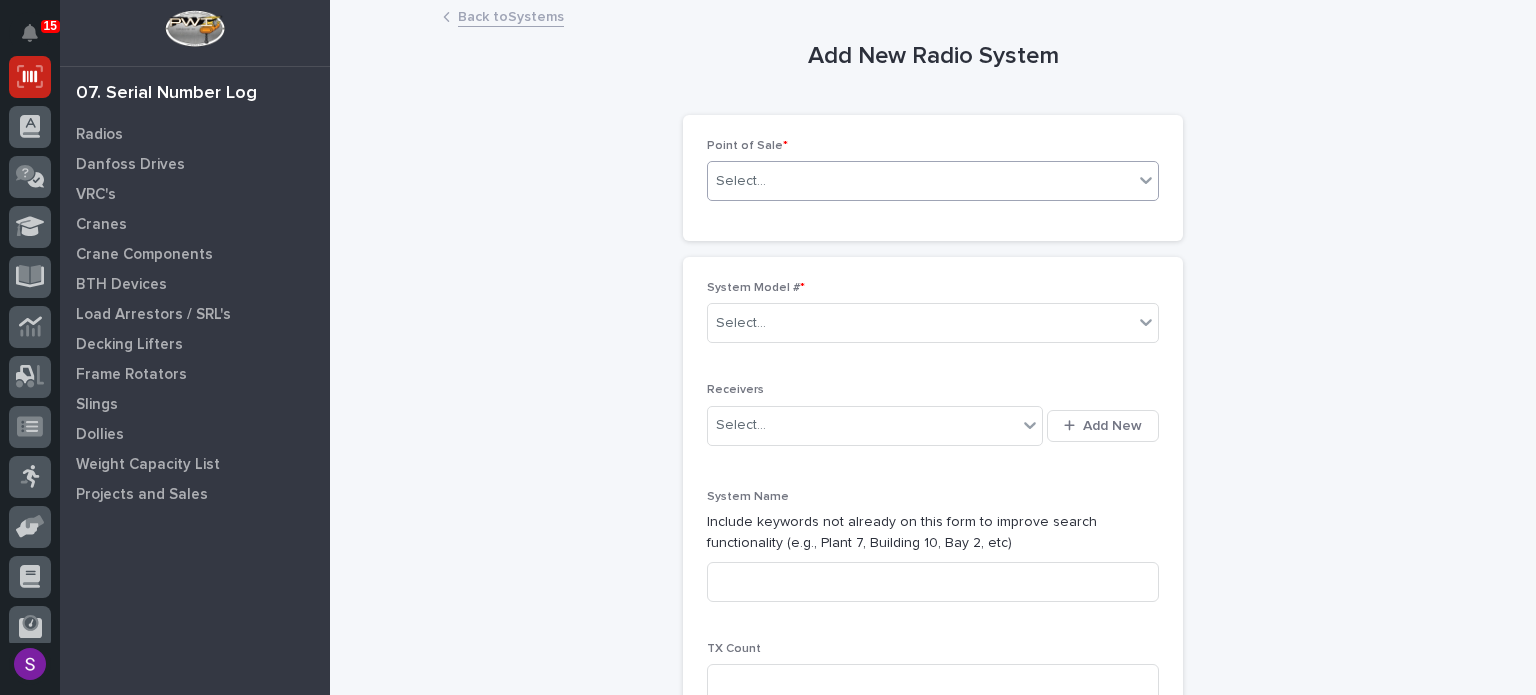 click on "Select..." at bounding box center (920, 181) 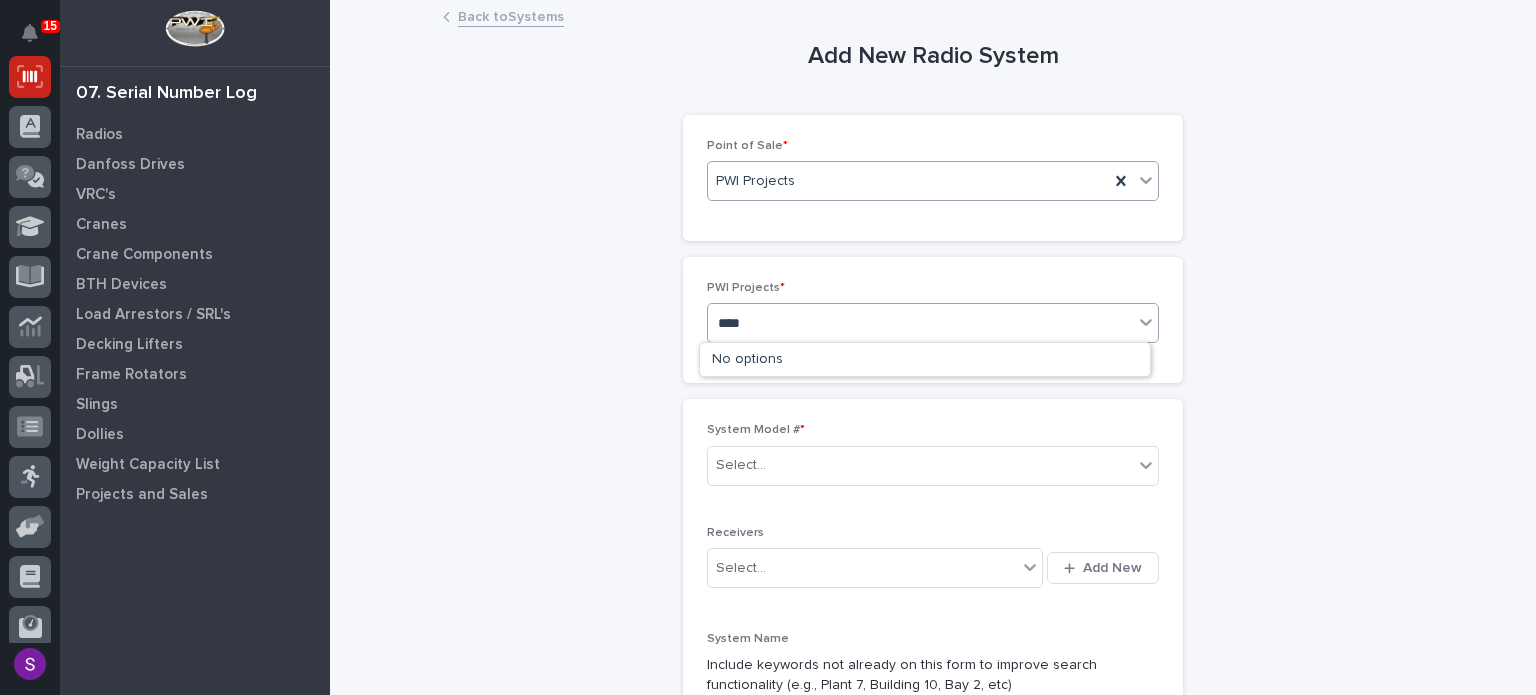 type on "*****" 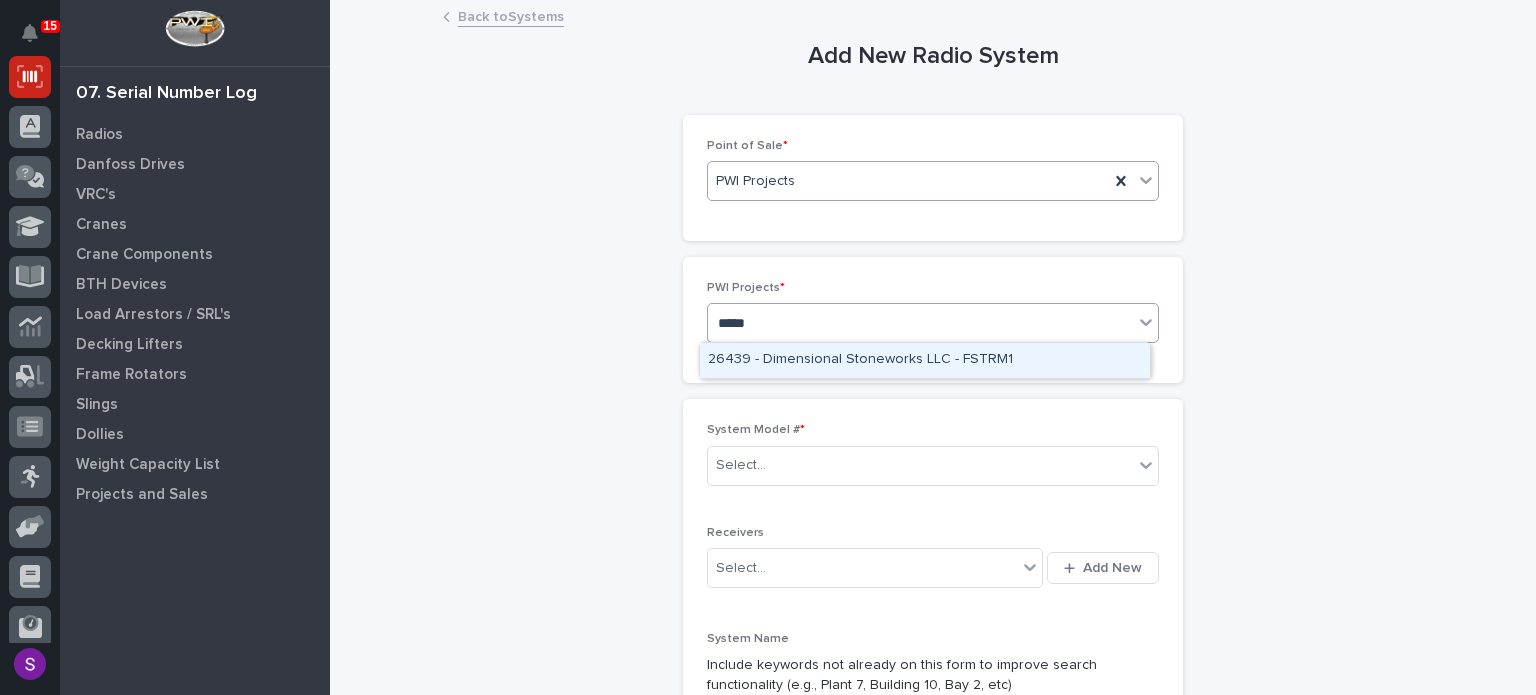 type 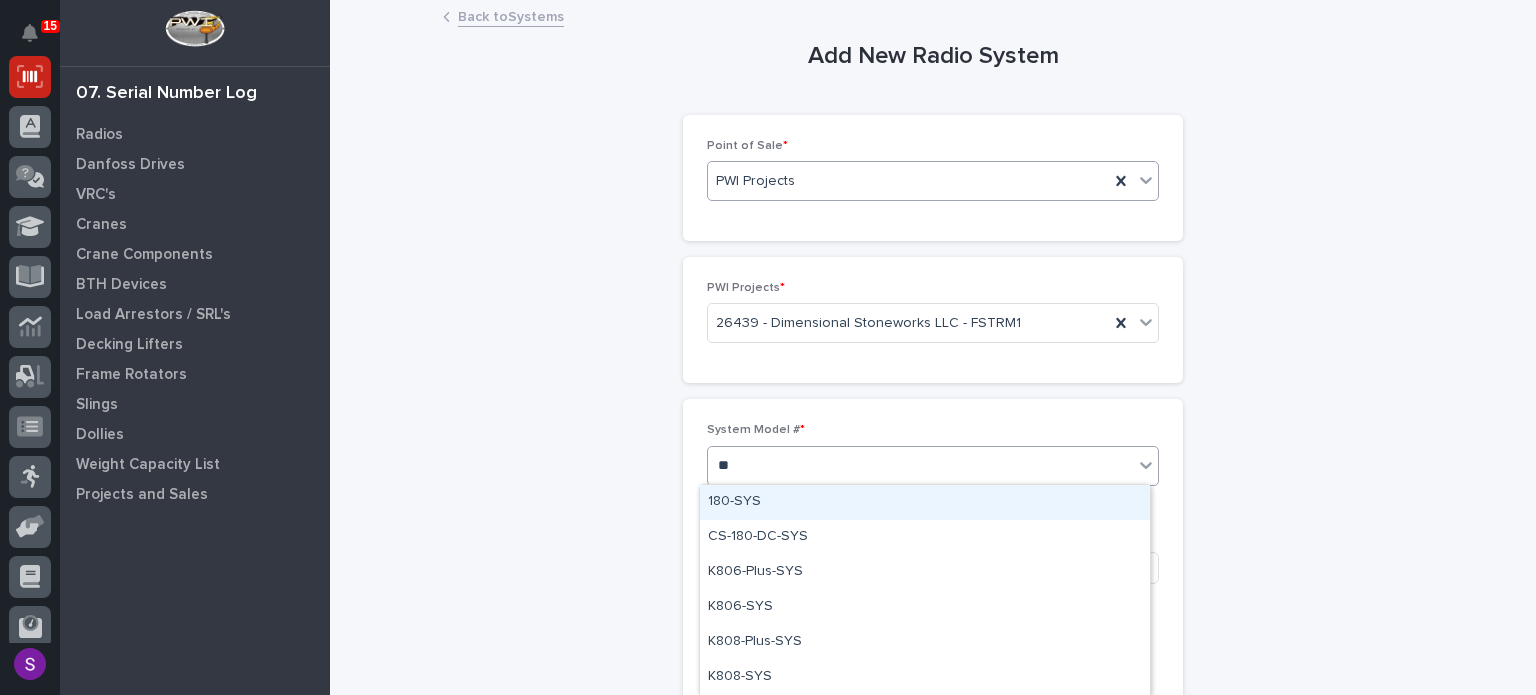 type on "***" 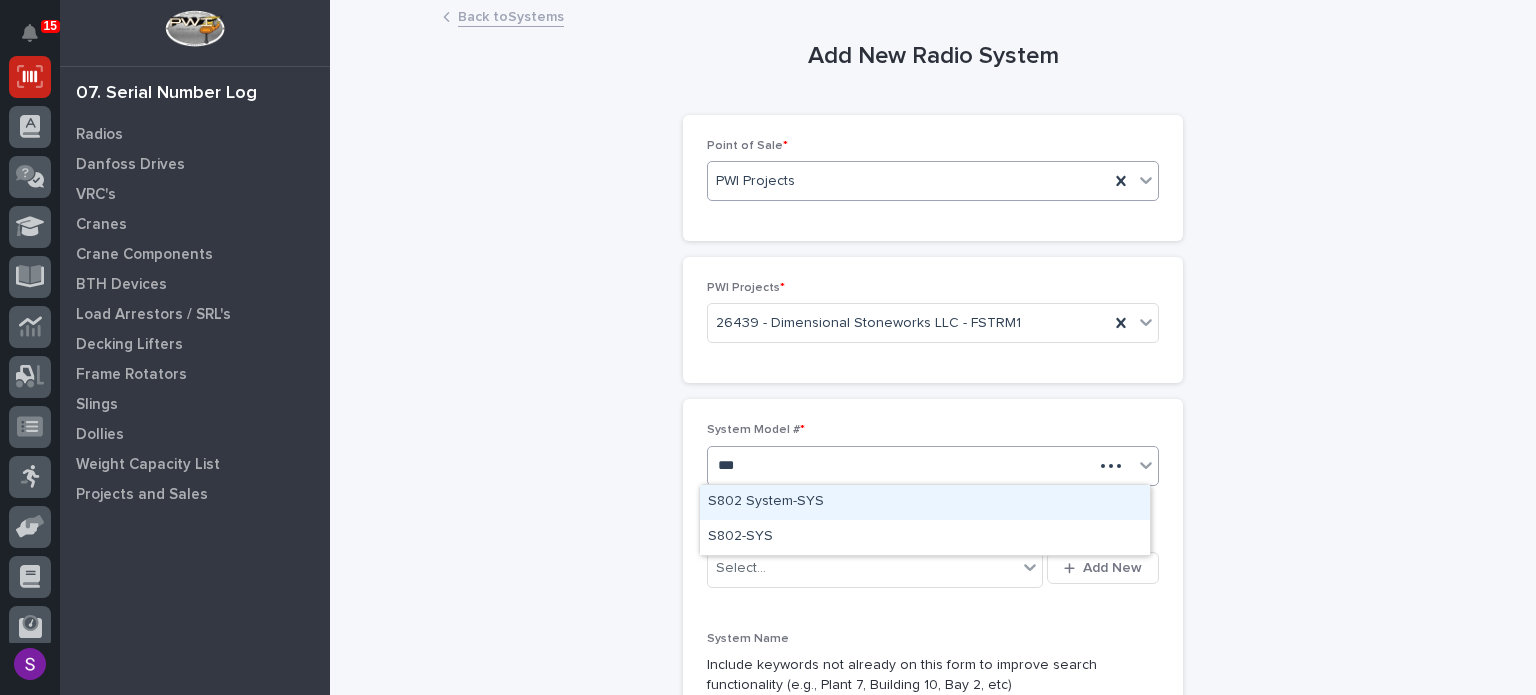 type 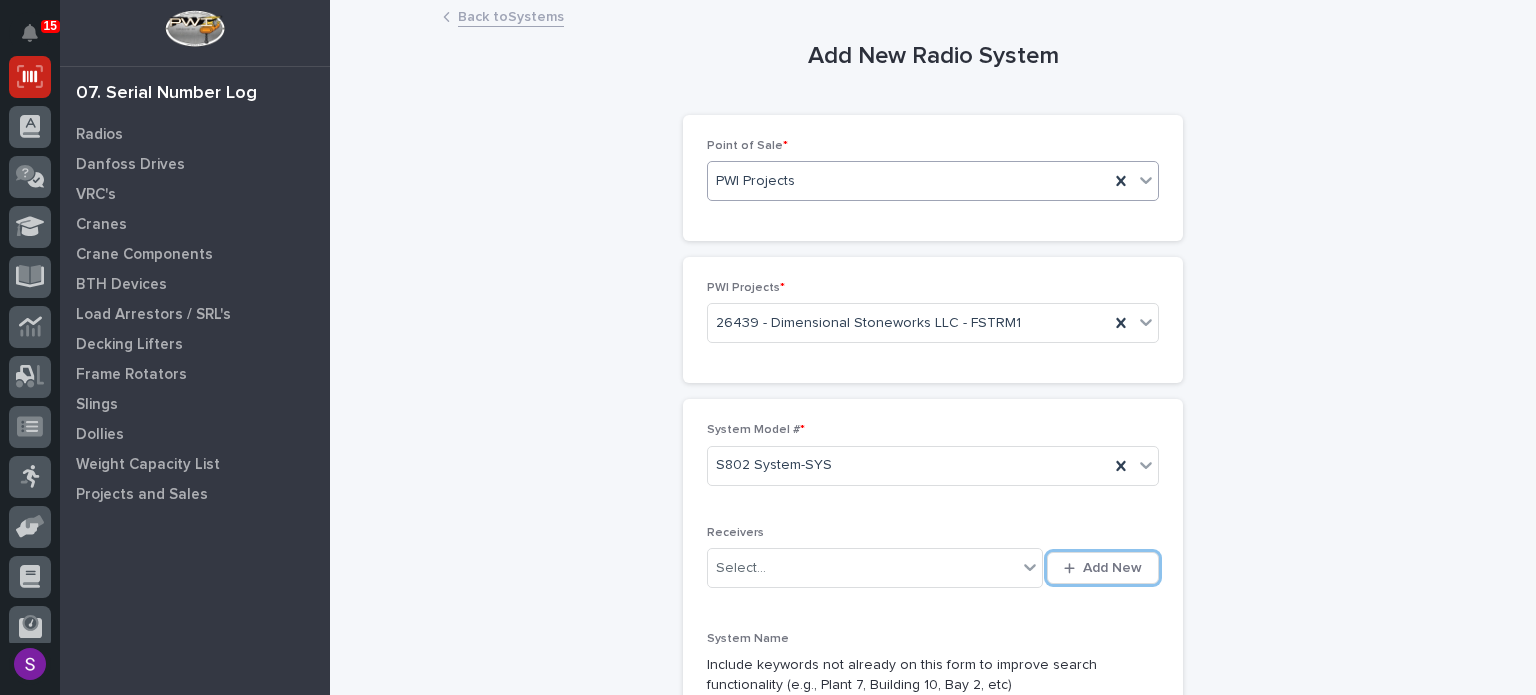 type 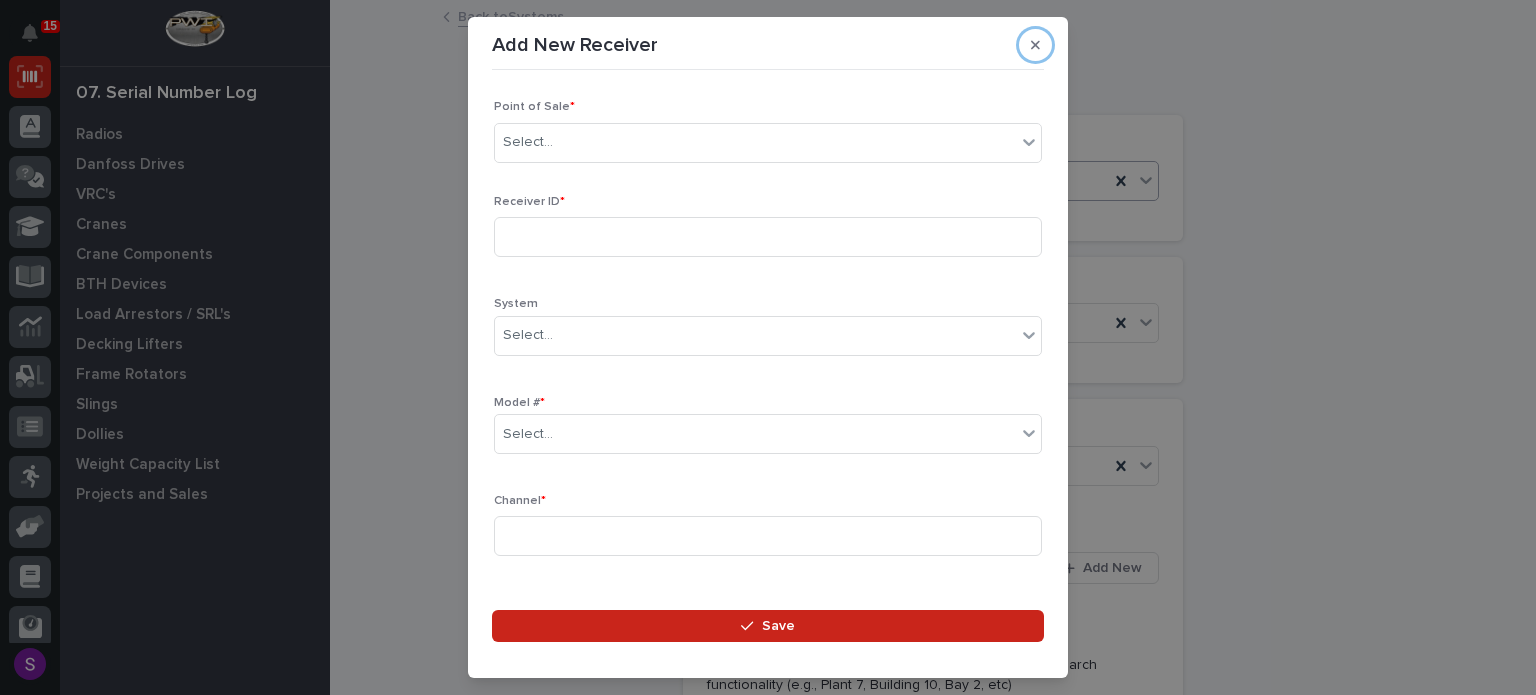 type 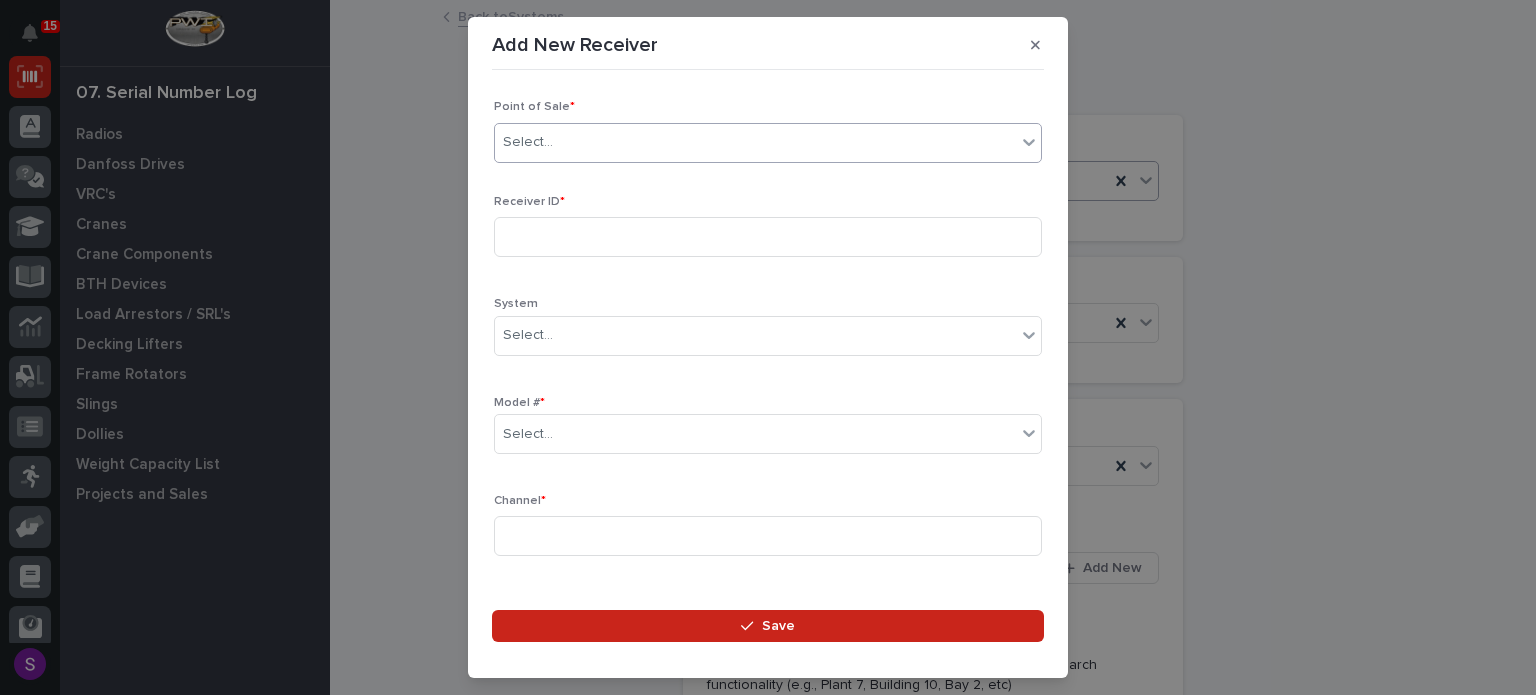 type on "*" 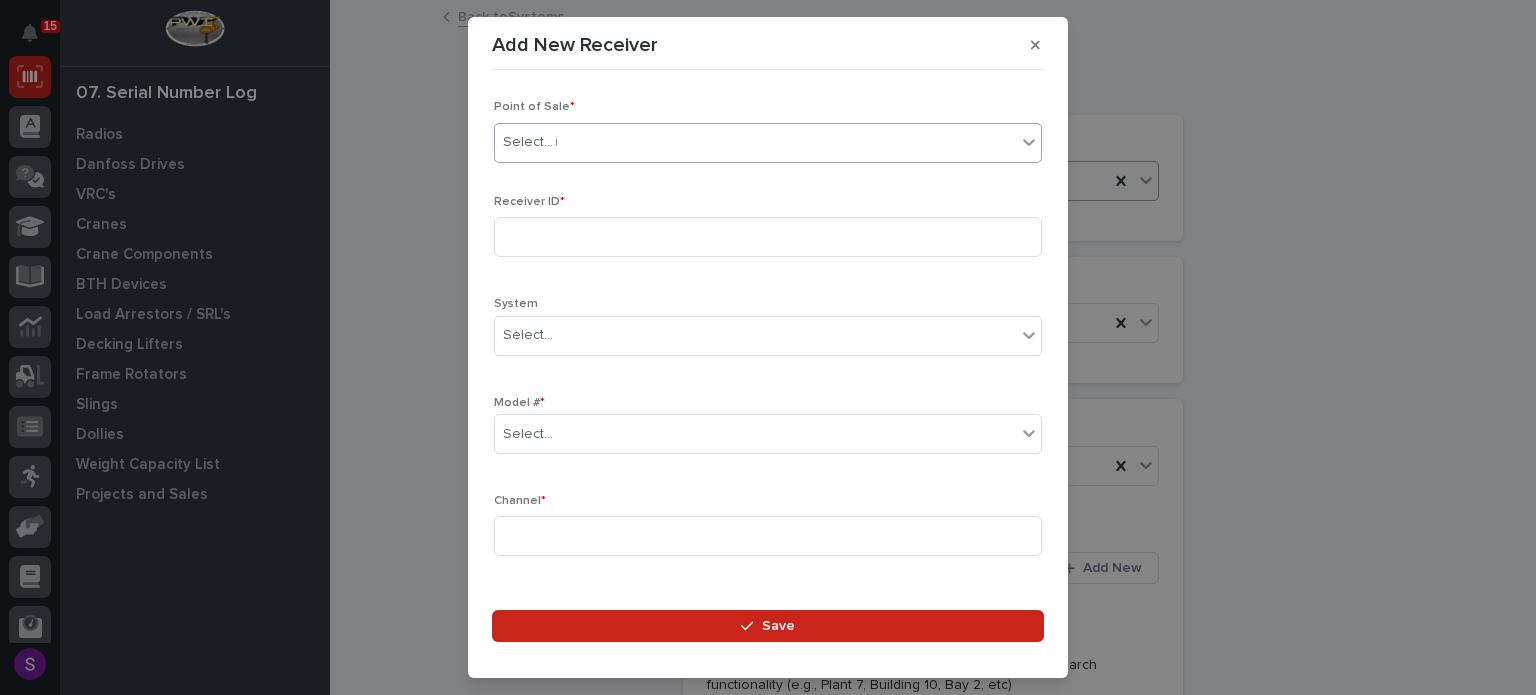 type 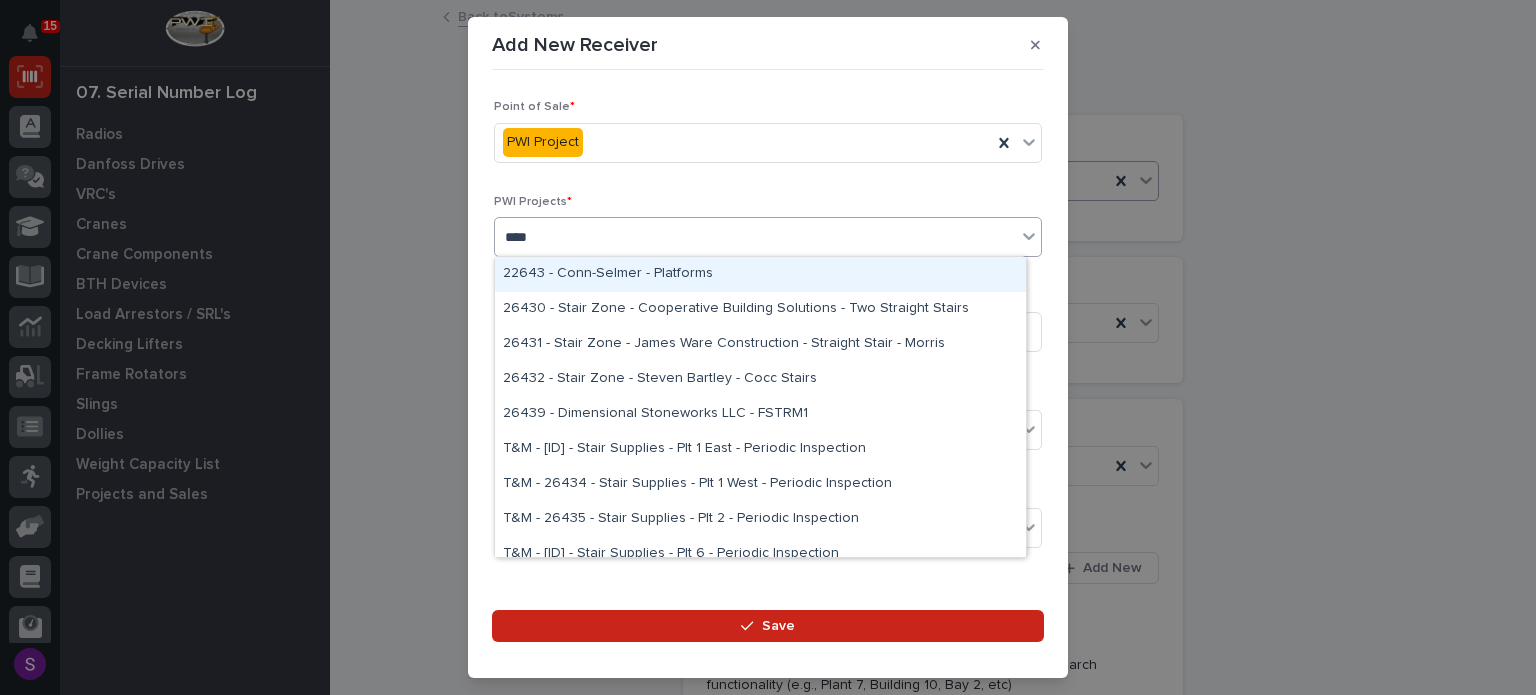 type on "*****" 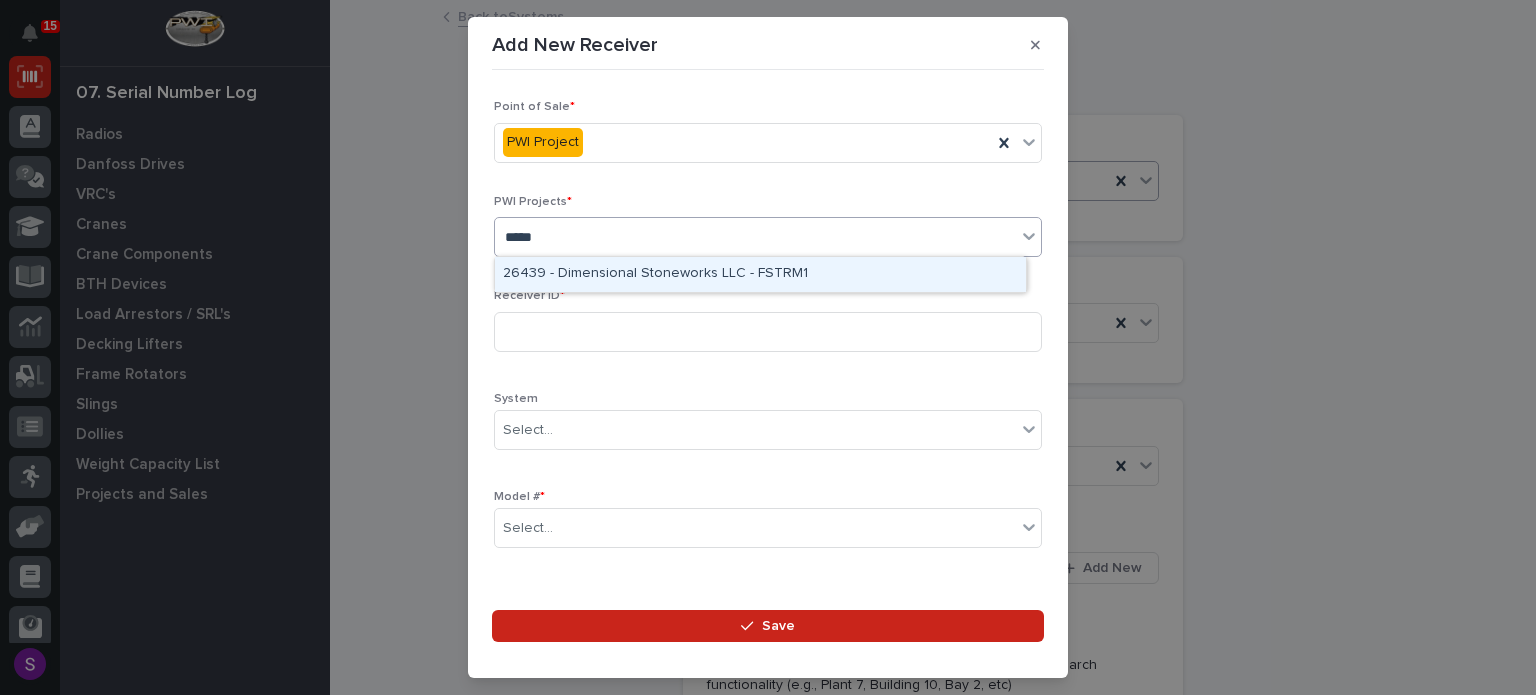 type 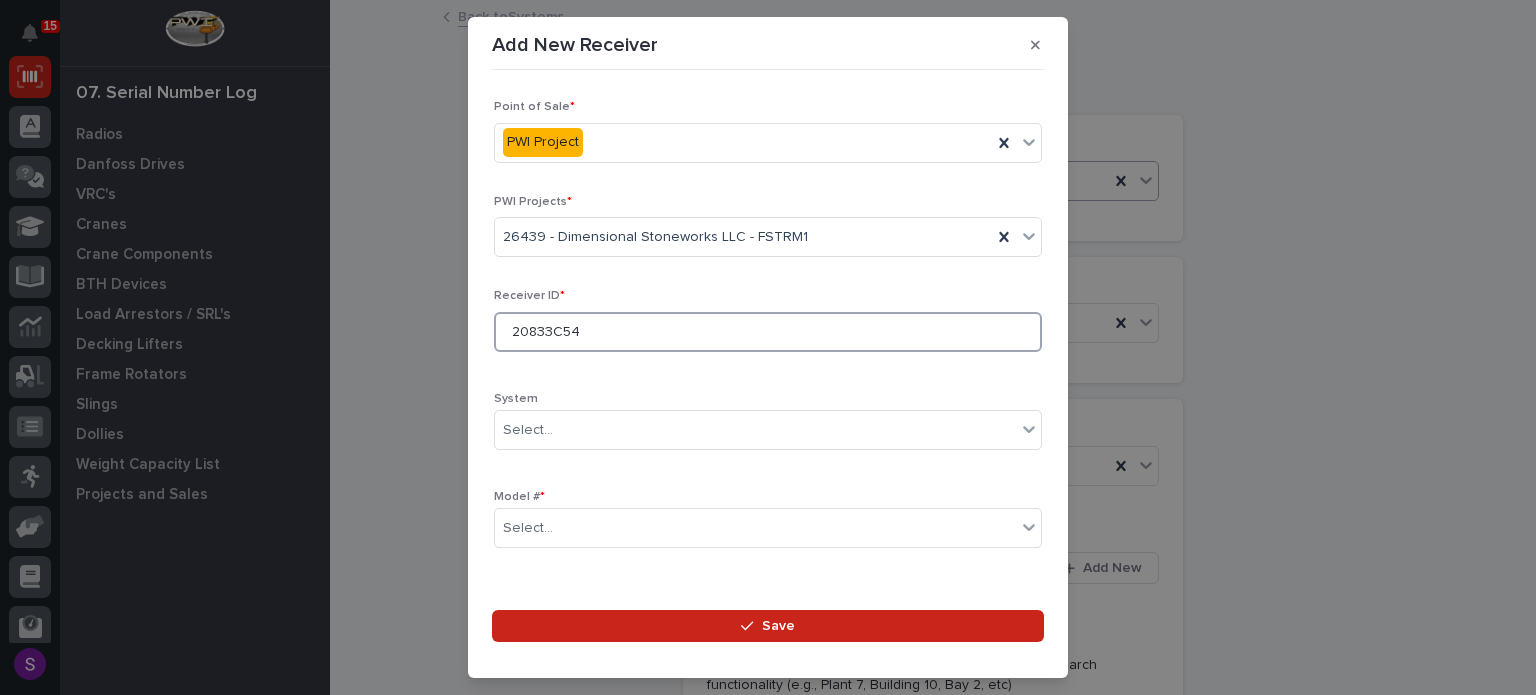 type on "20833C54" 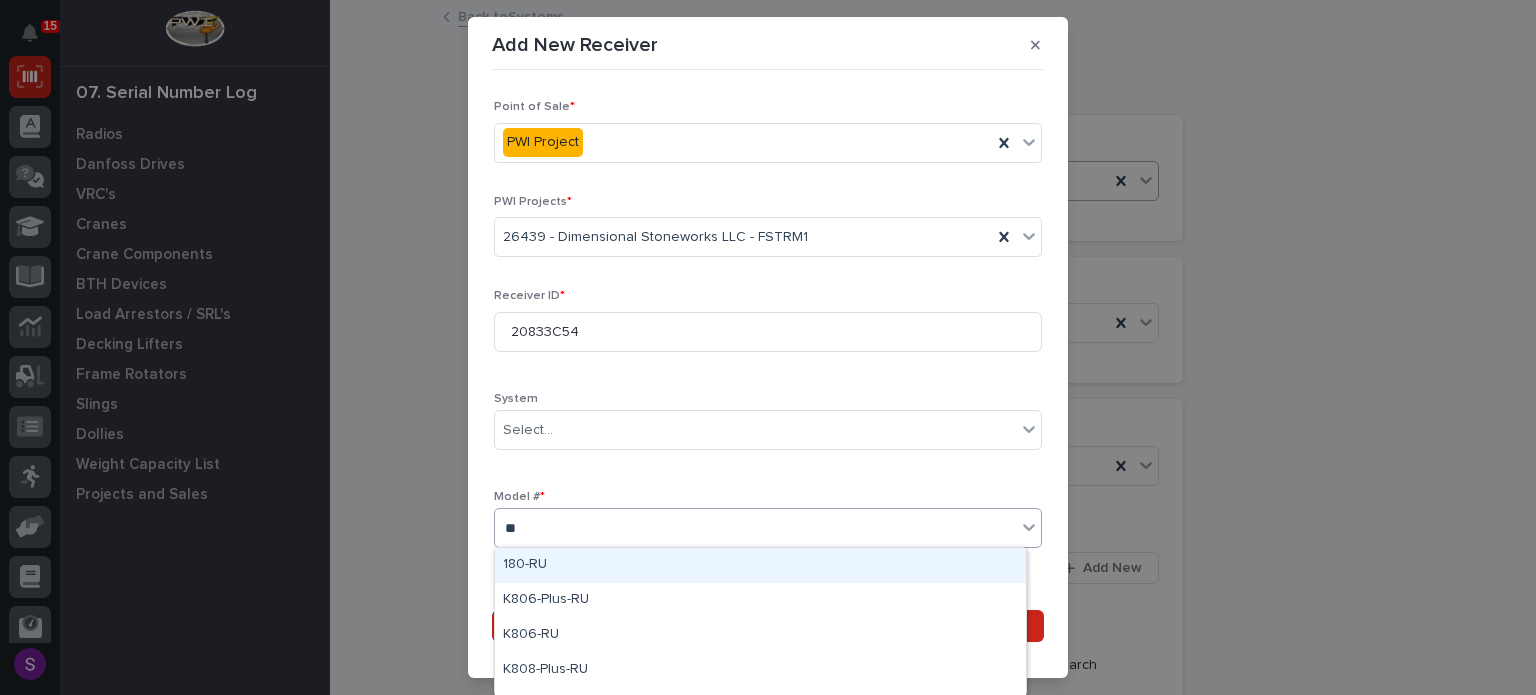 type on "***" 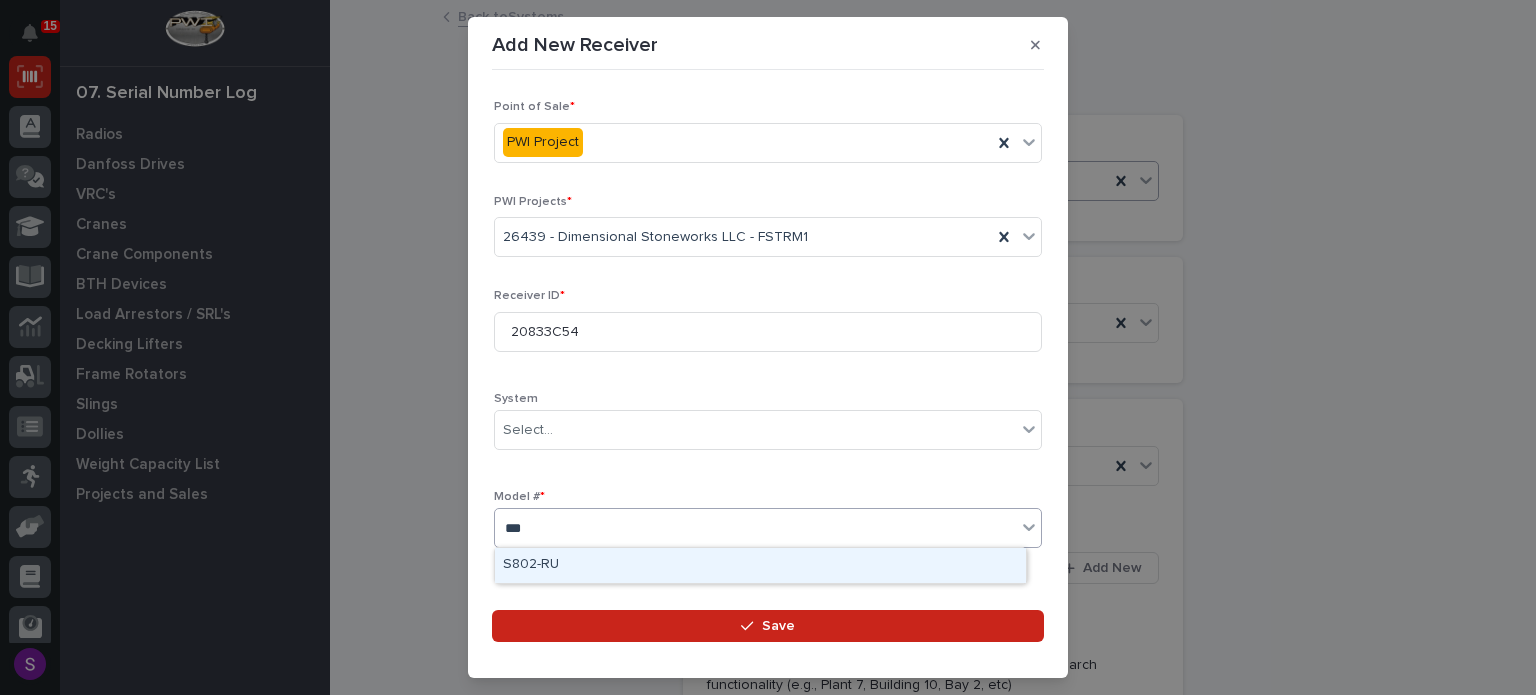 type 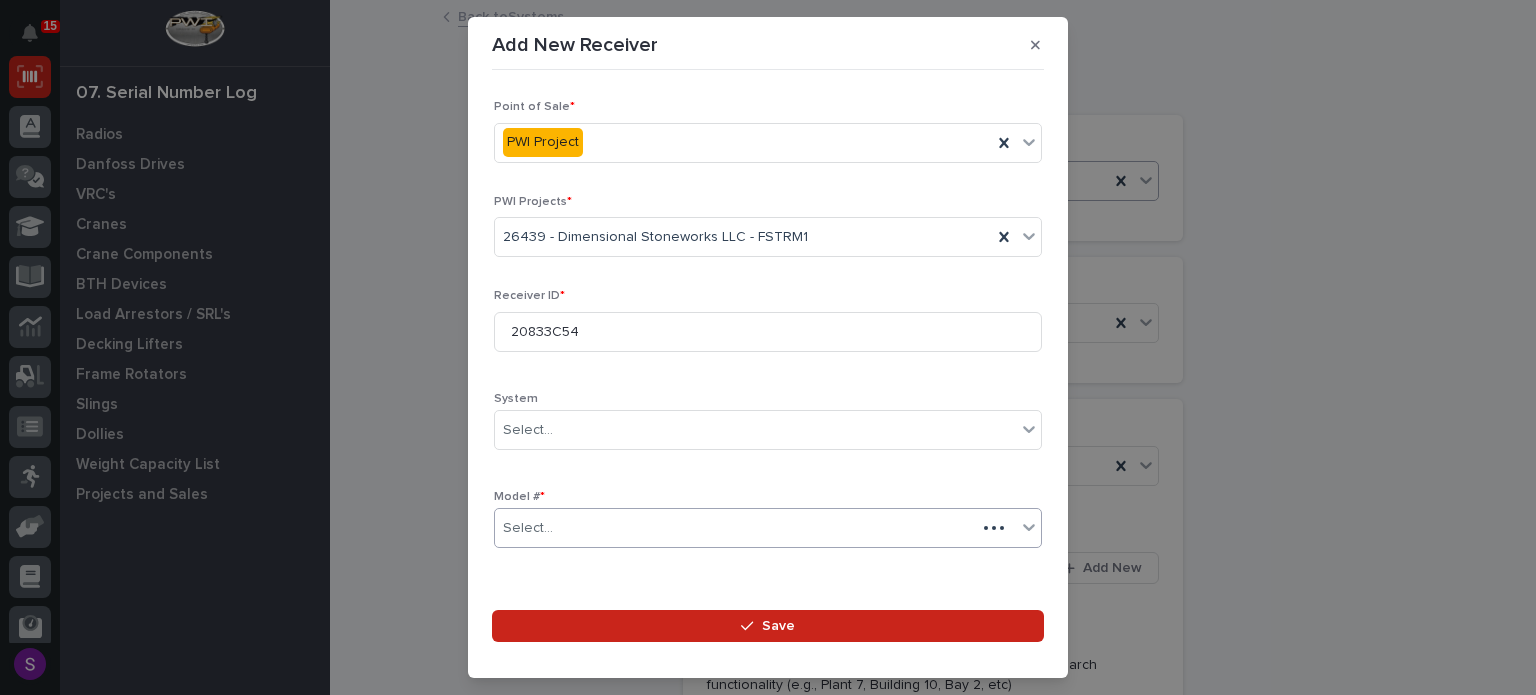 scroll, scrollTop: 296, scrollLeft: 0, axis: vertical 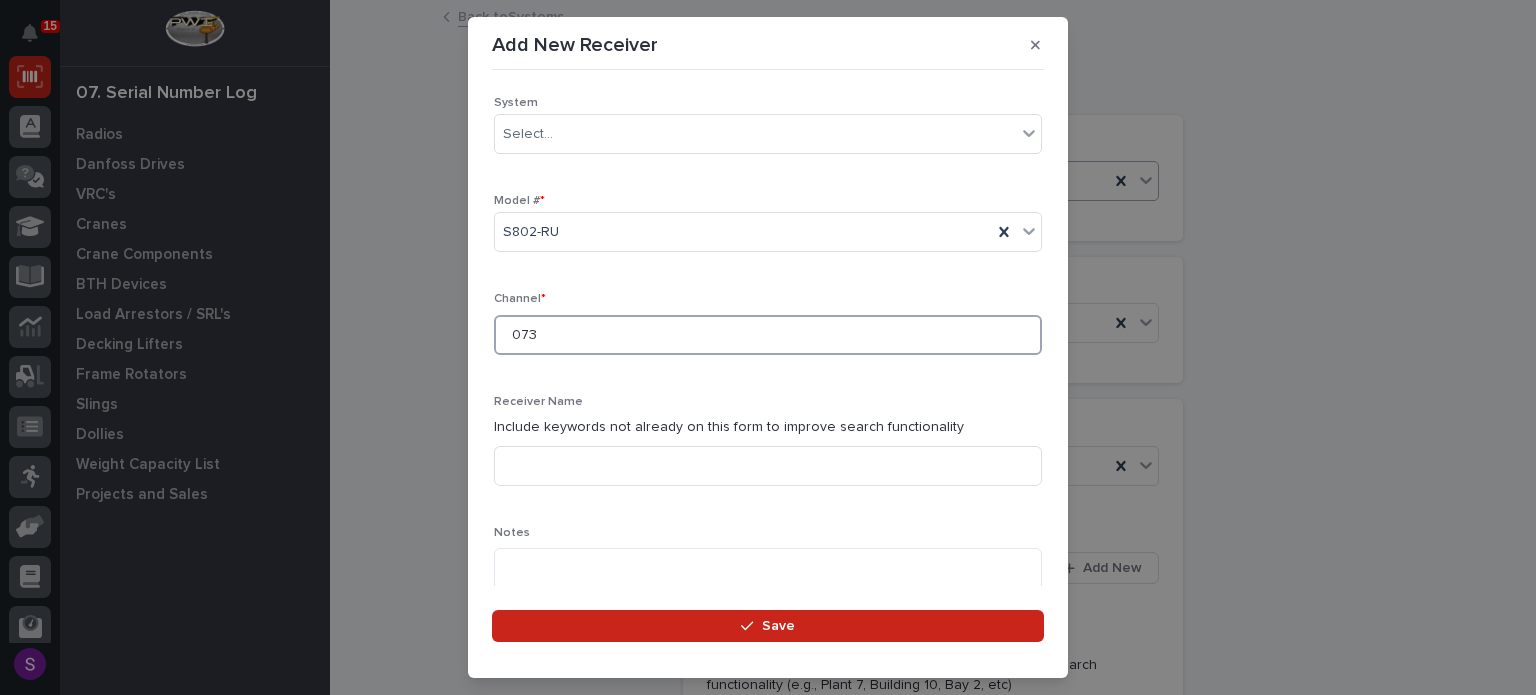 type on "073" 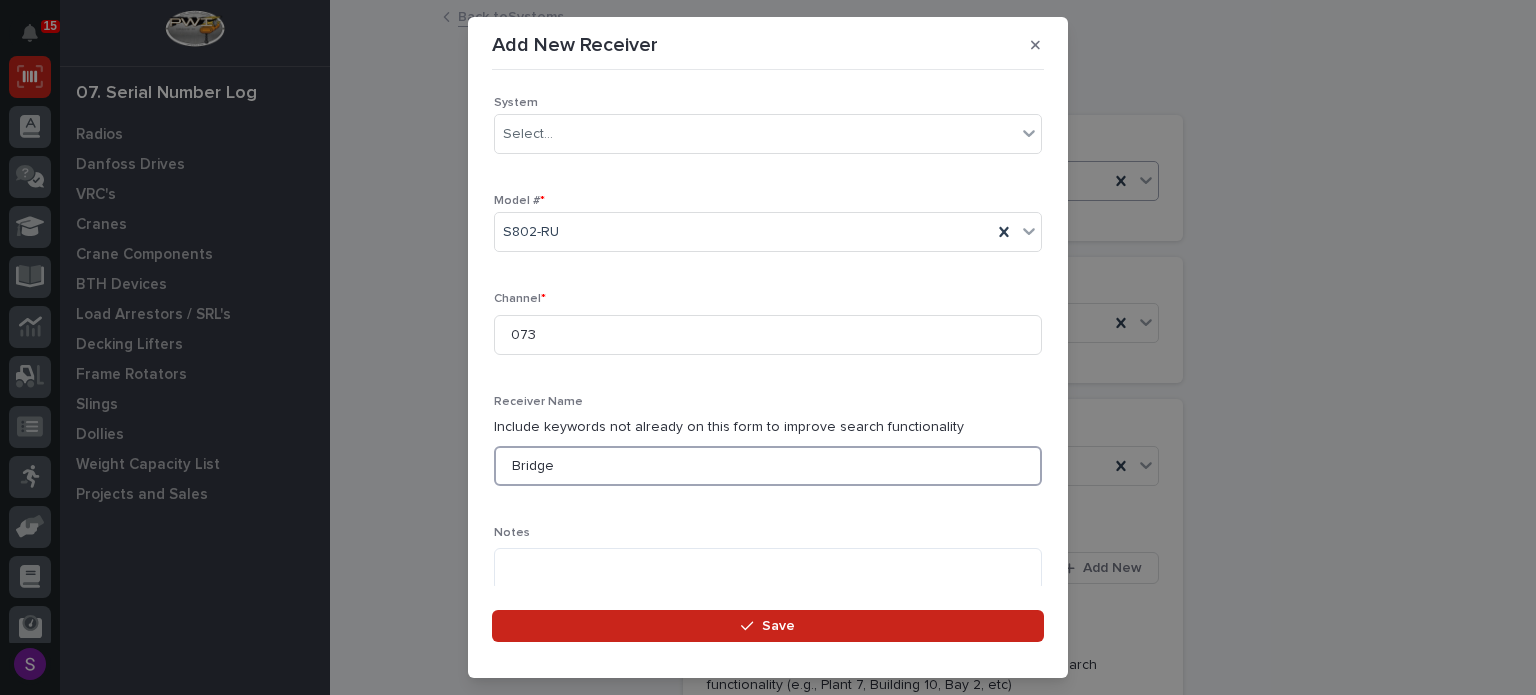 type on "Bridge" 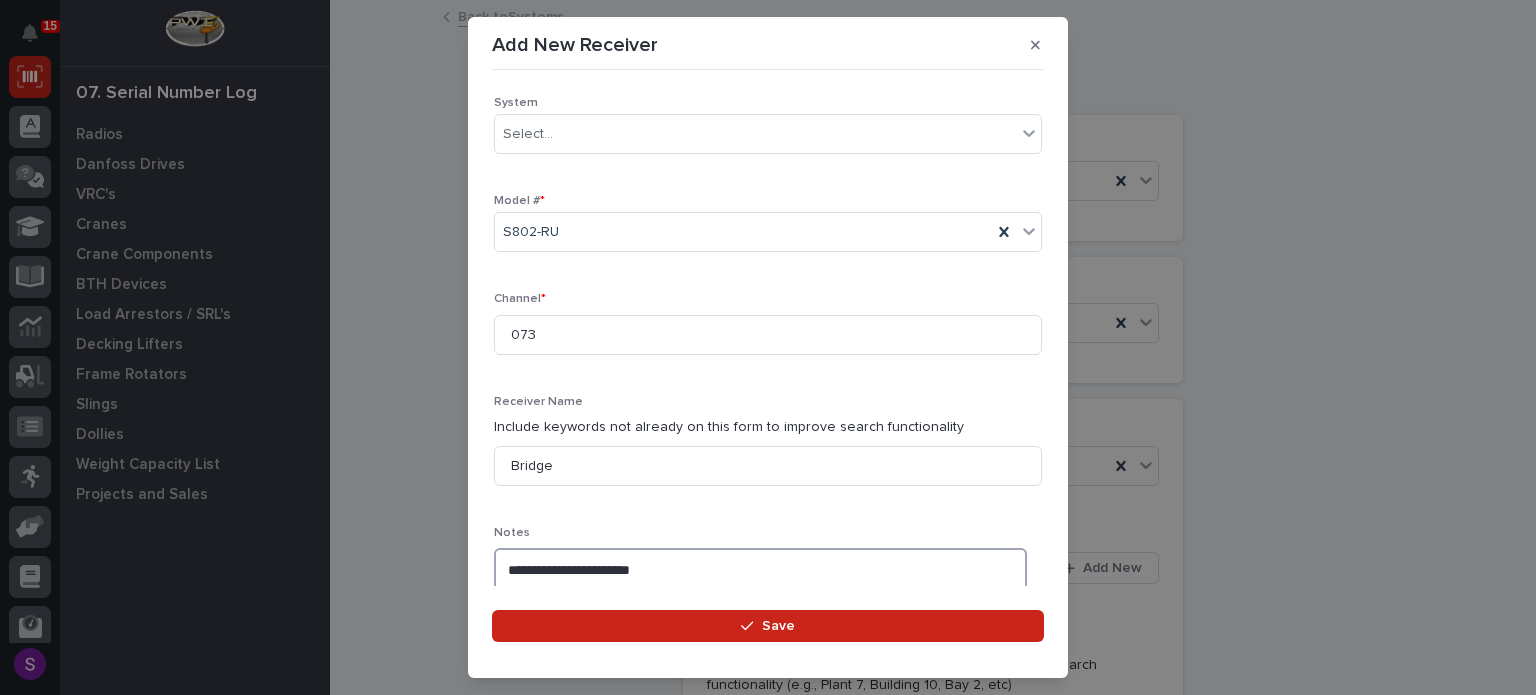 type on "**********" 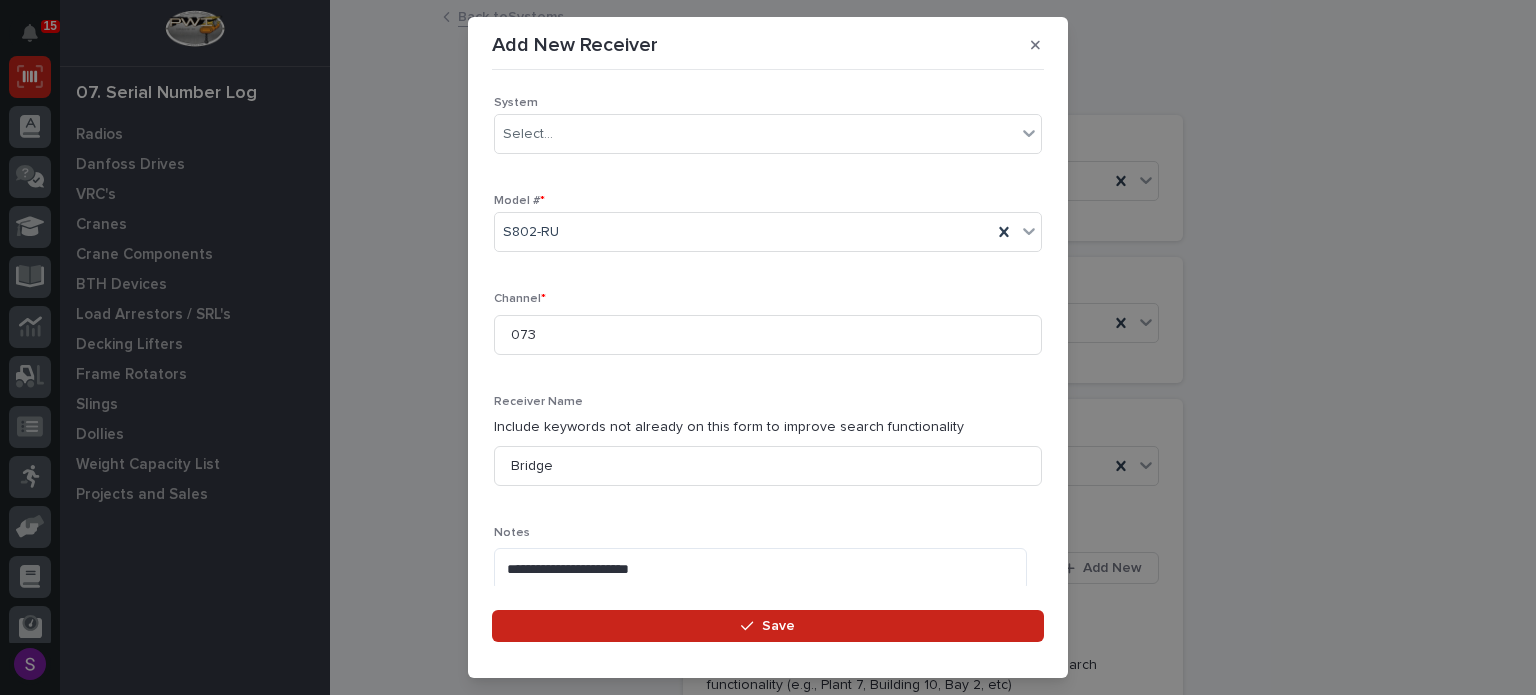 scroll, scrollTop: 636, scrollLeft: 0, axis: vertical 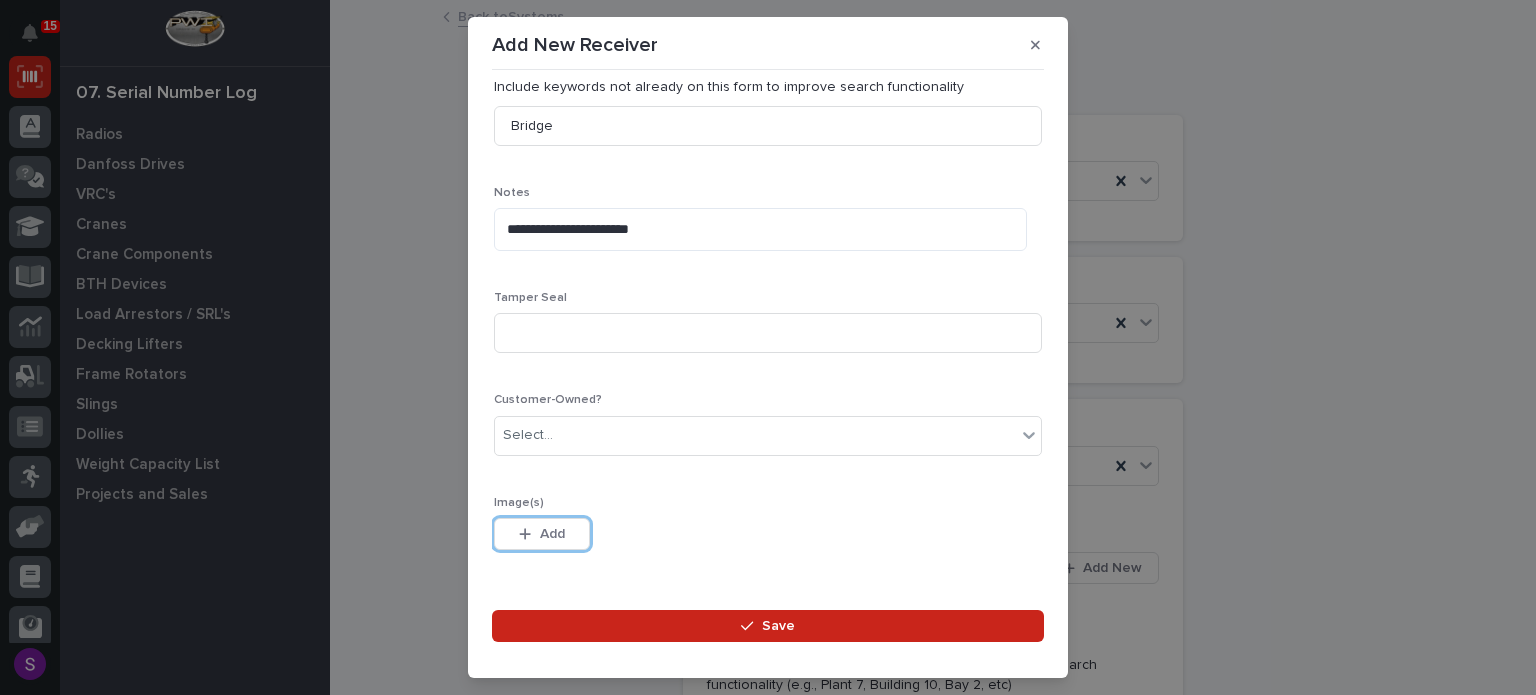 type 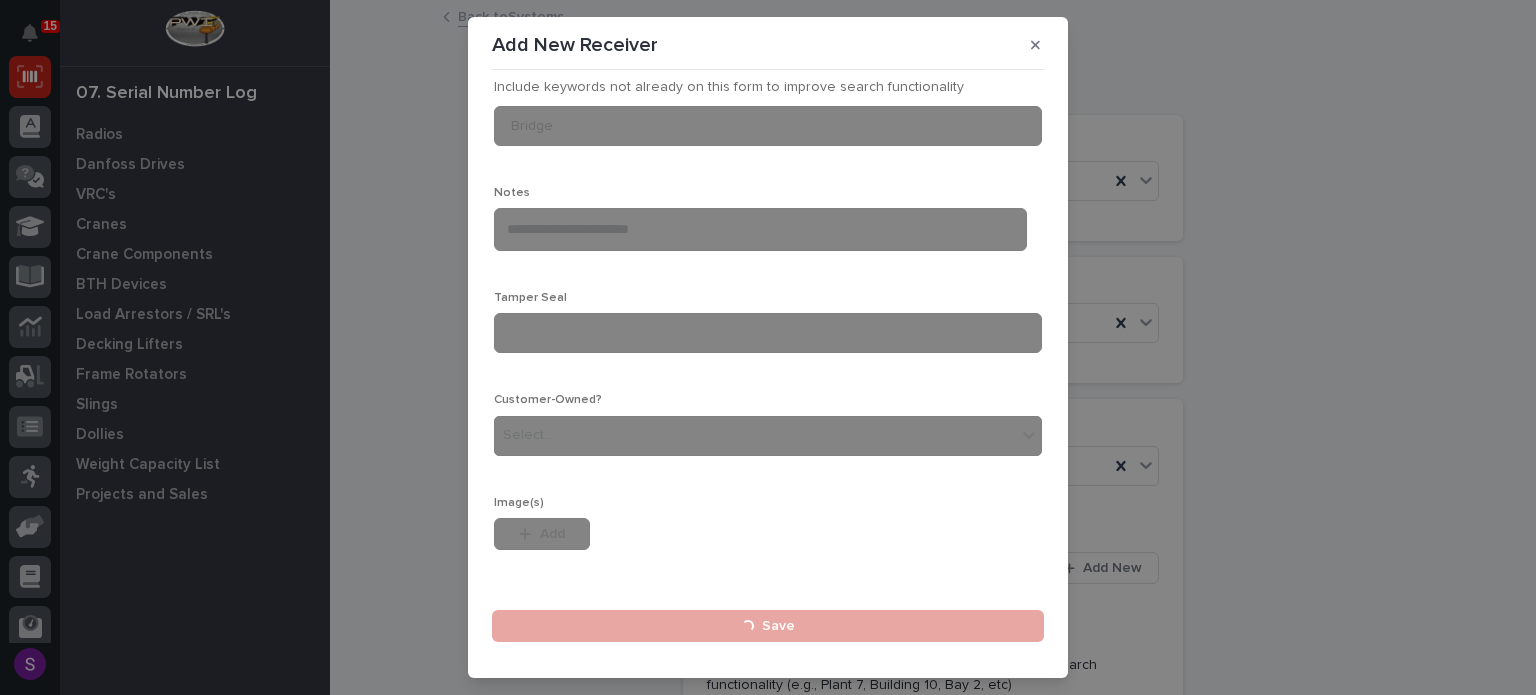type 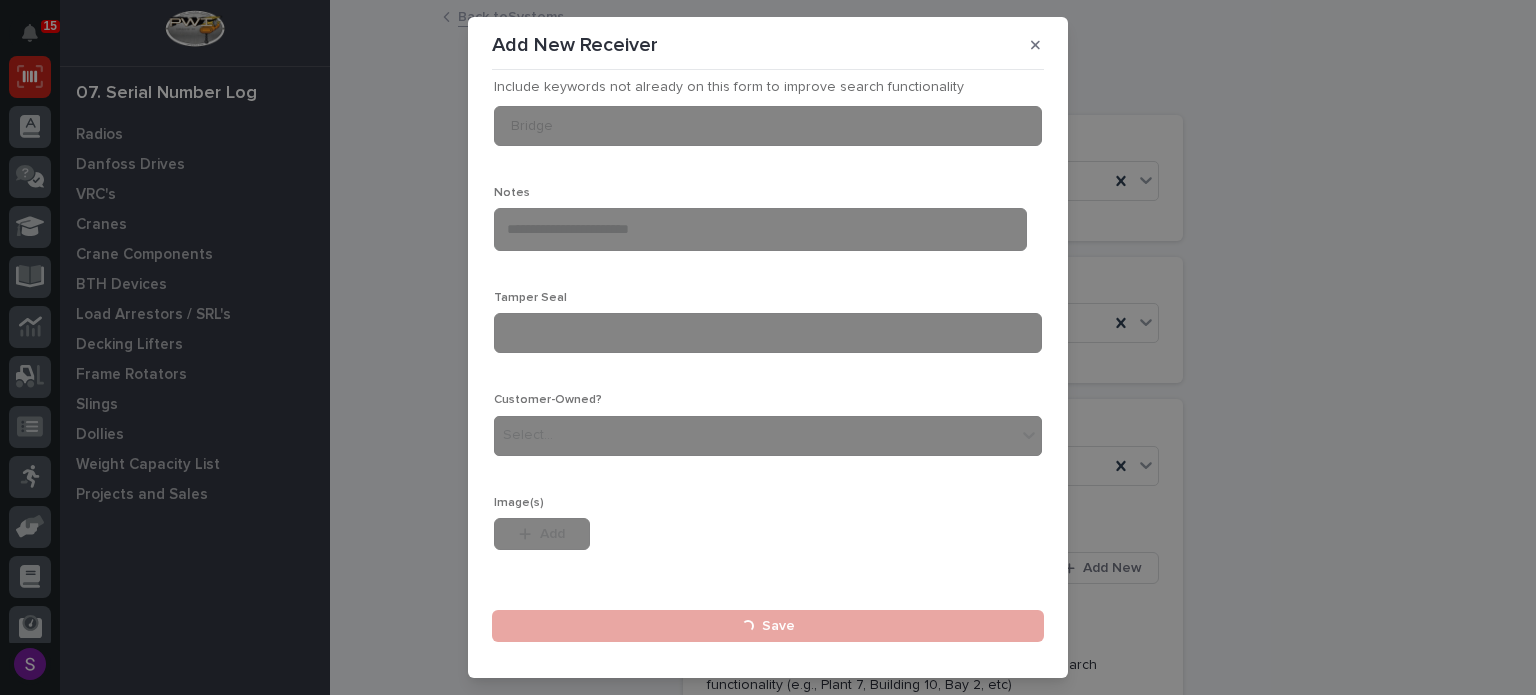 type 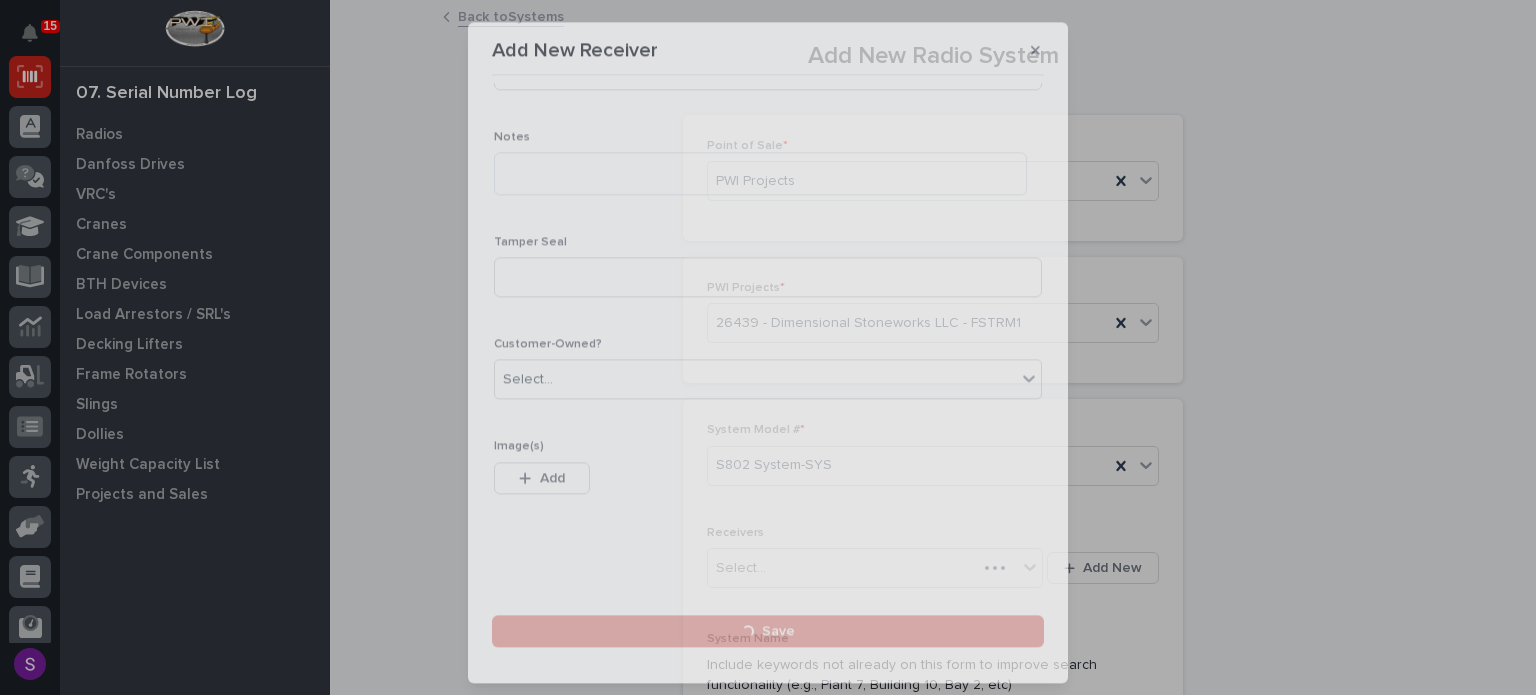scroll, scrollTop: 0, scrollLeft: 0, axis: both 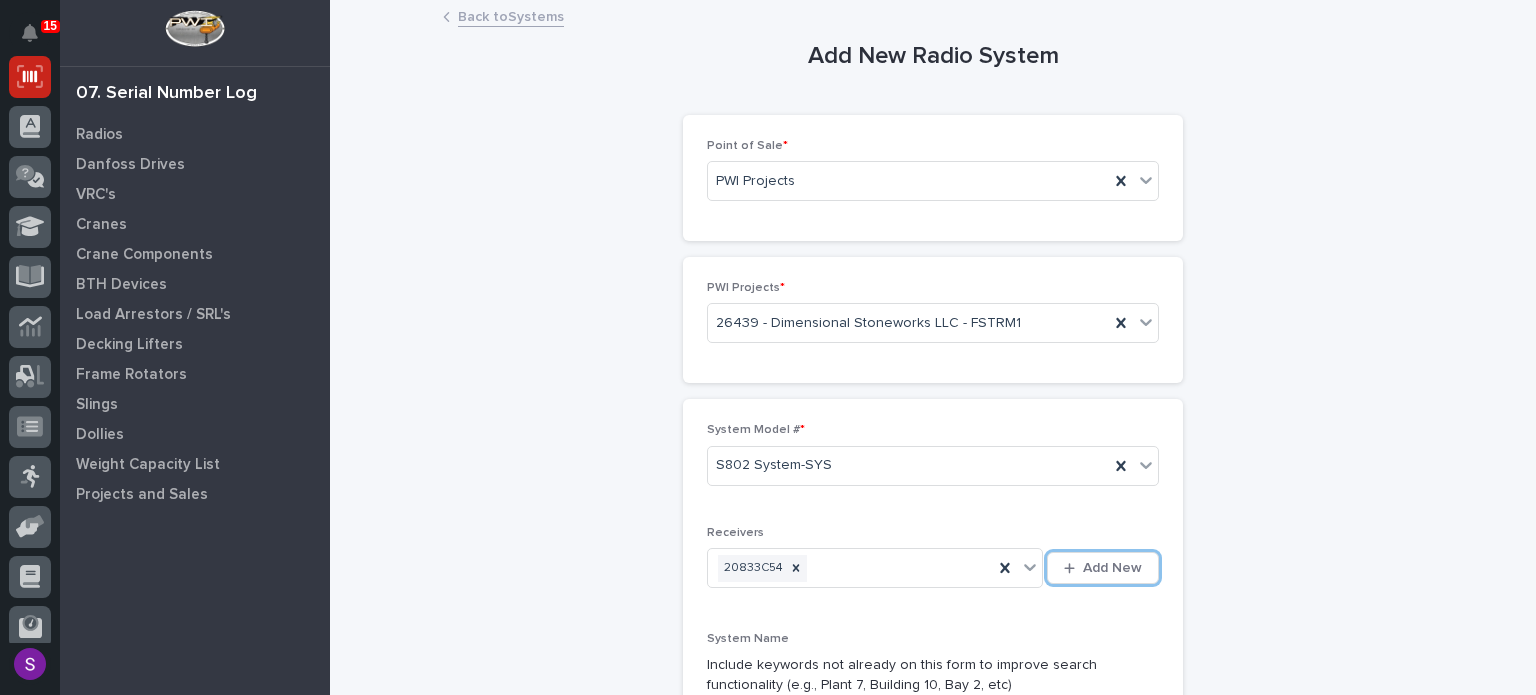 click on "Add New" at bounding box center (1103, 568) 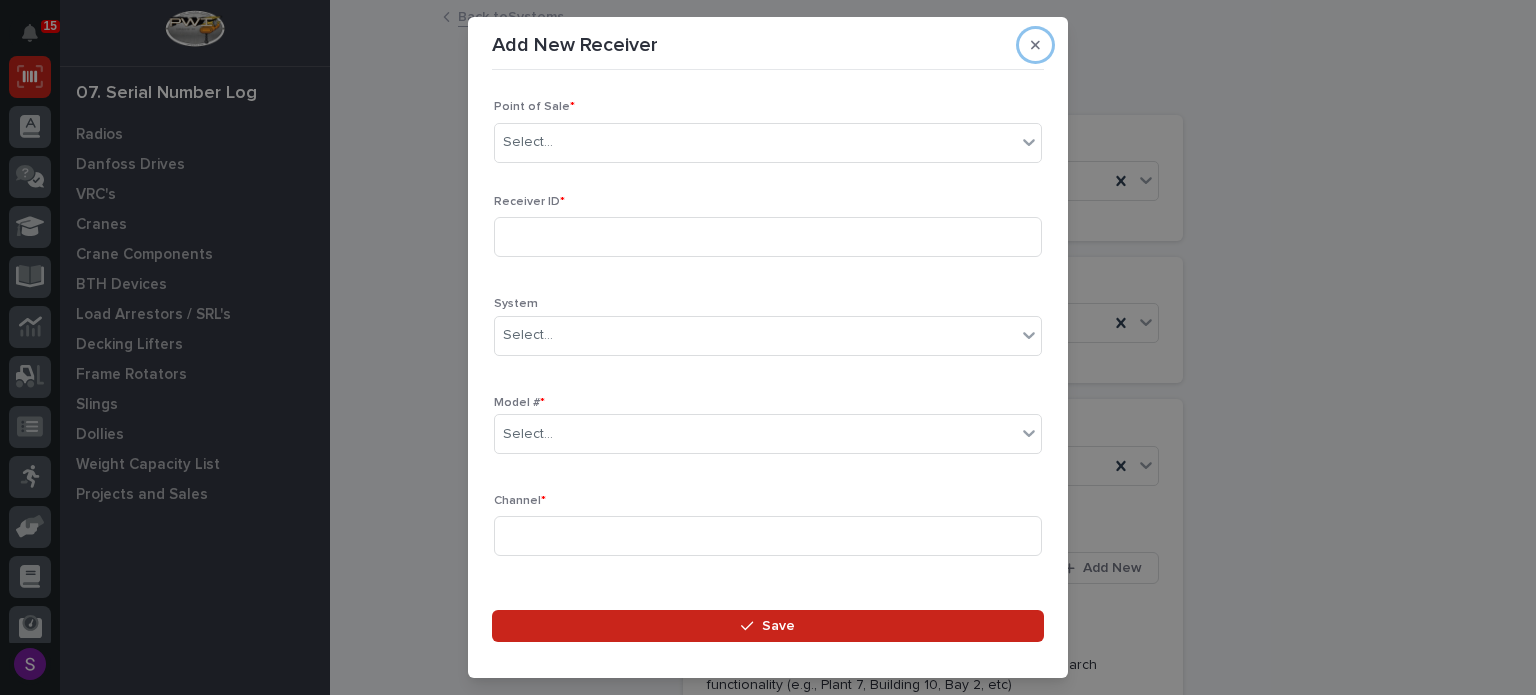 type 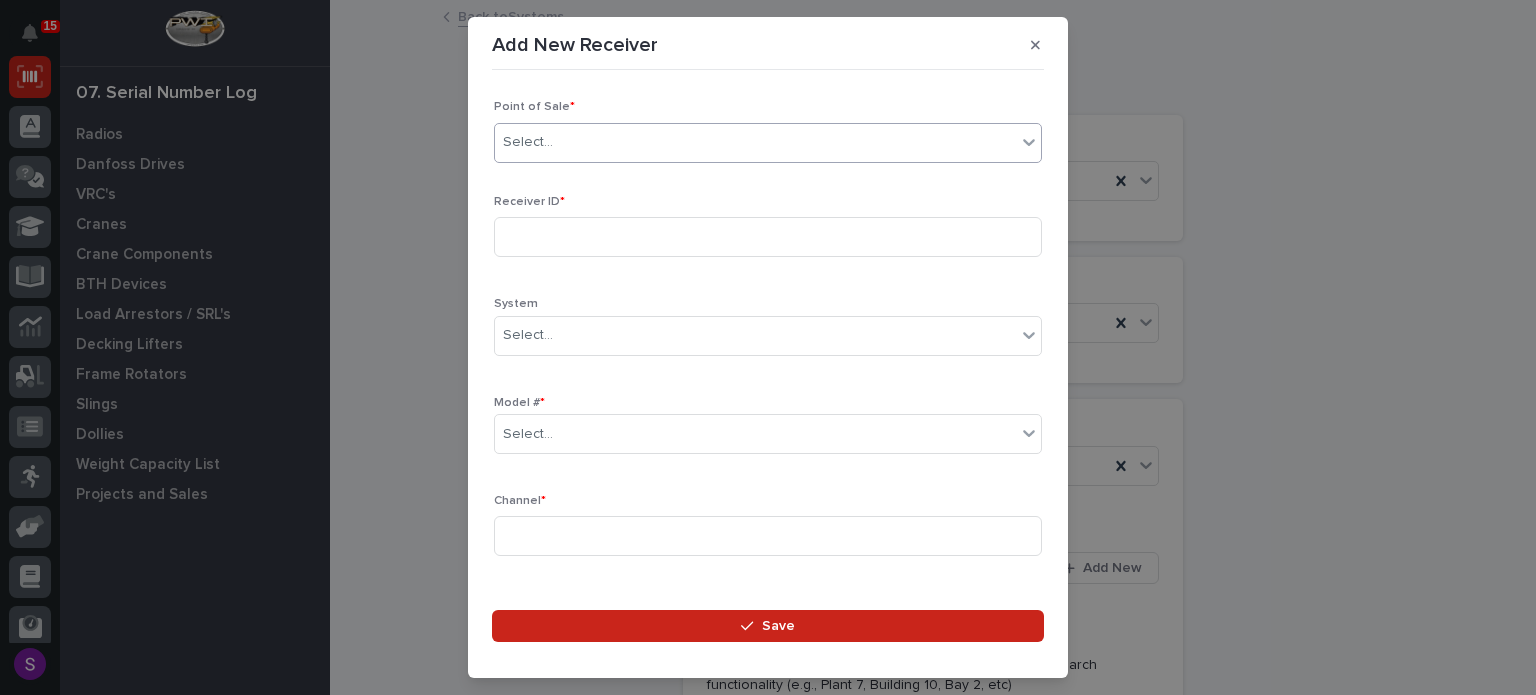 type on "*" 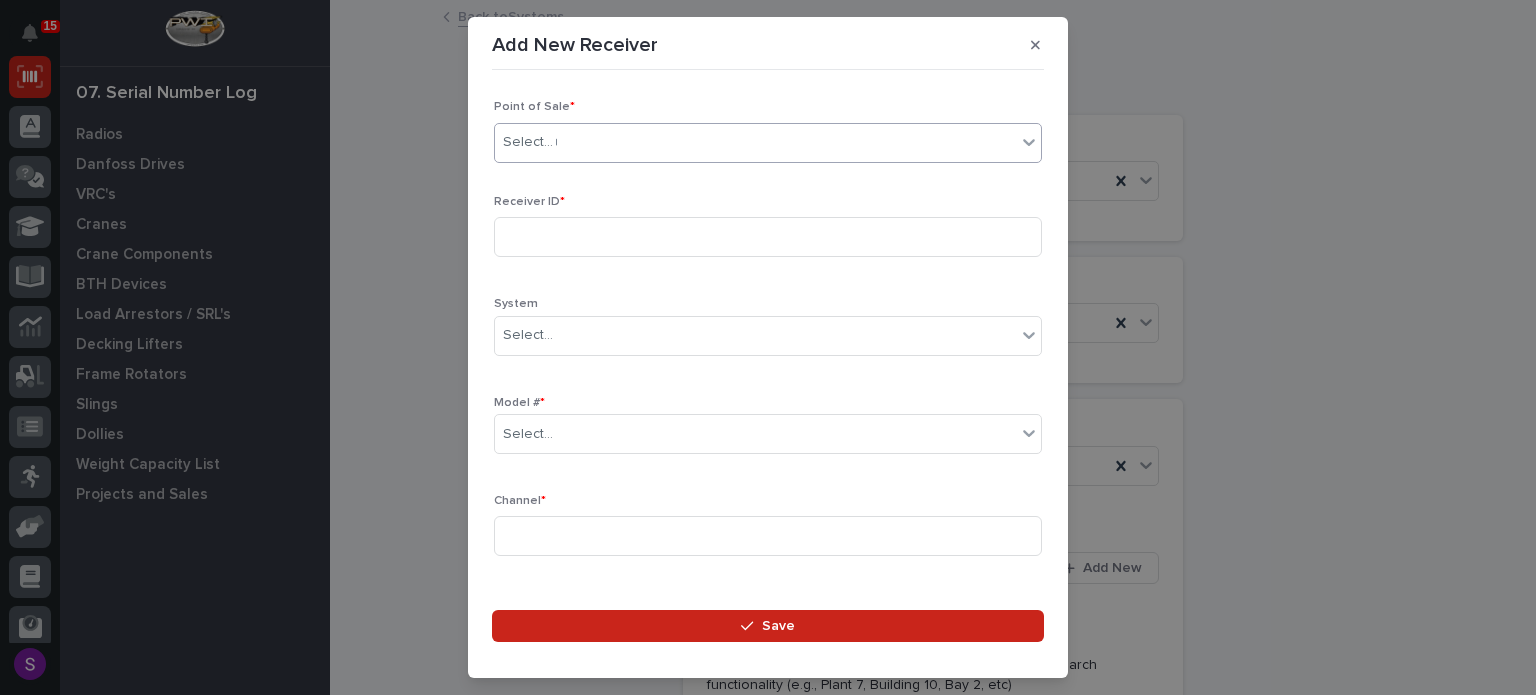 type 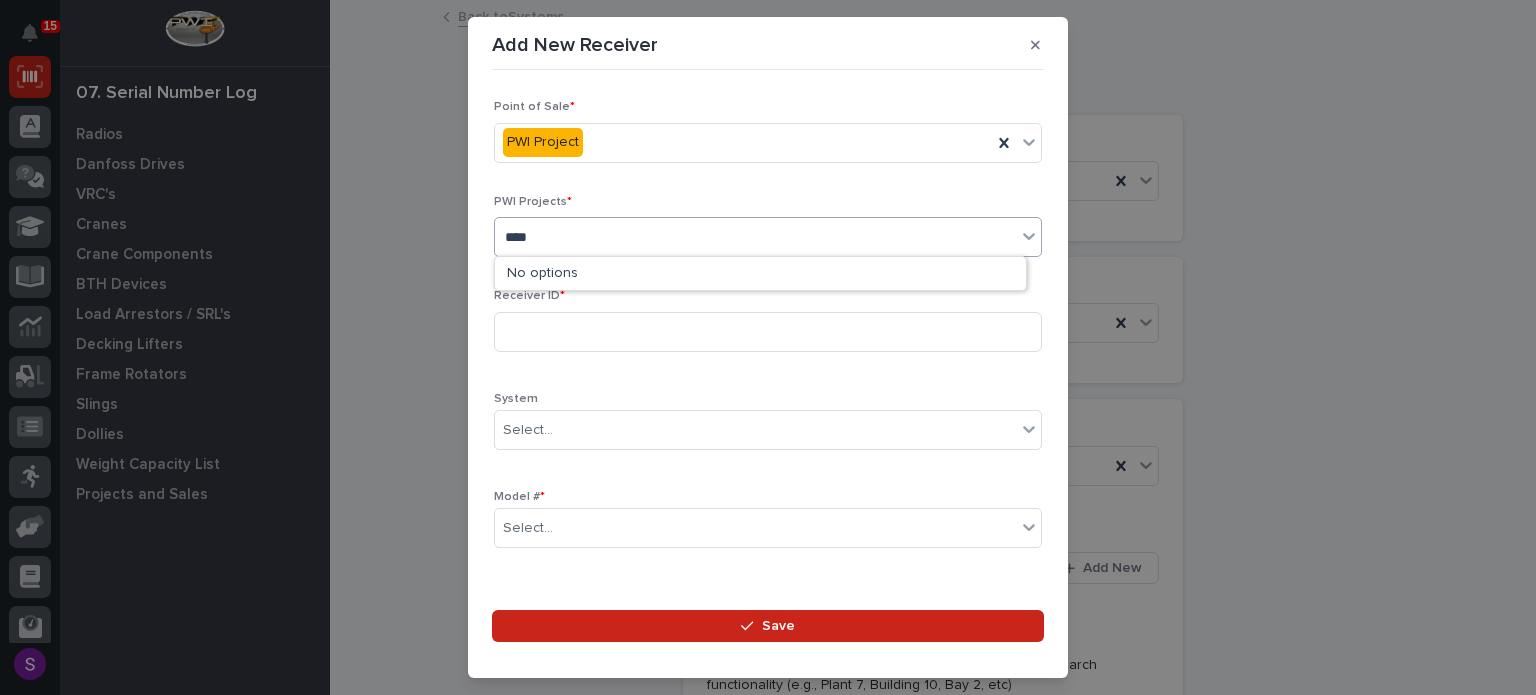 type on "*****" 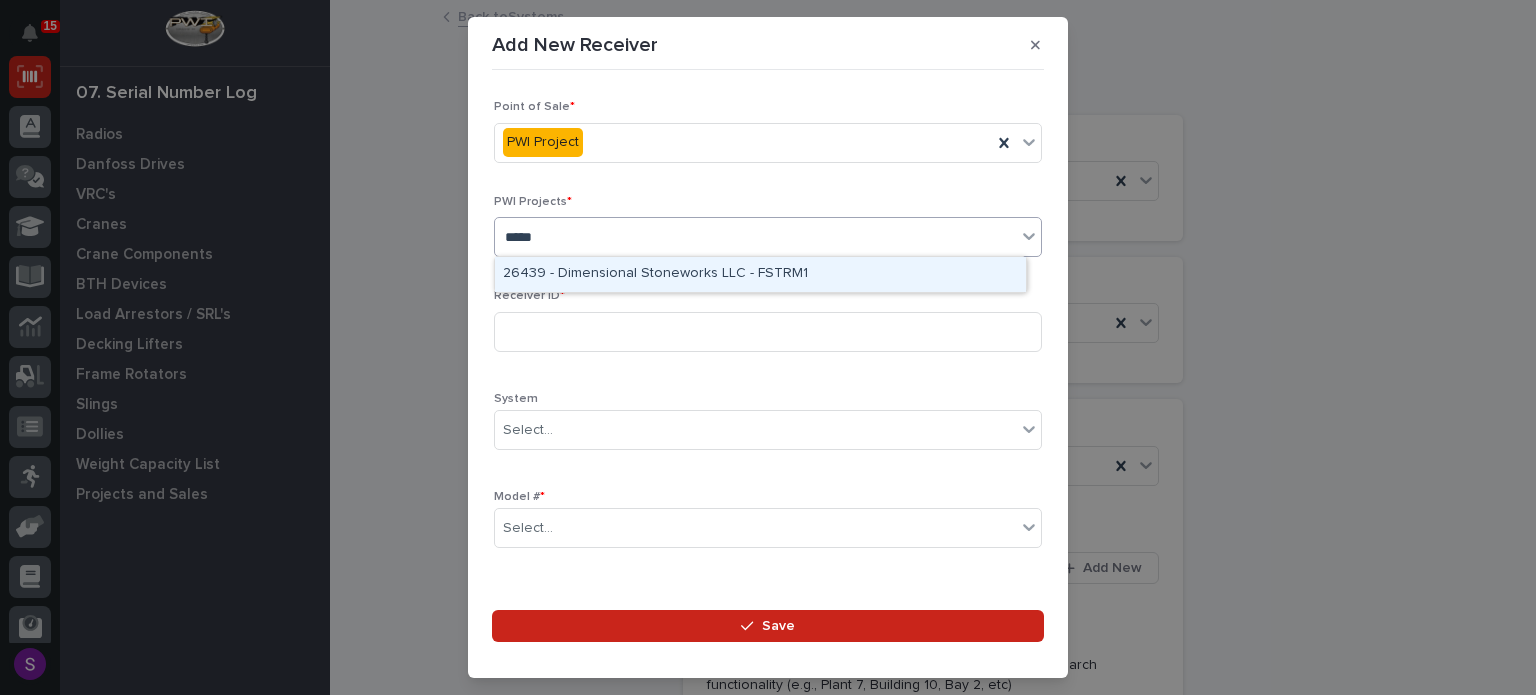 type 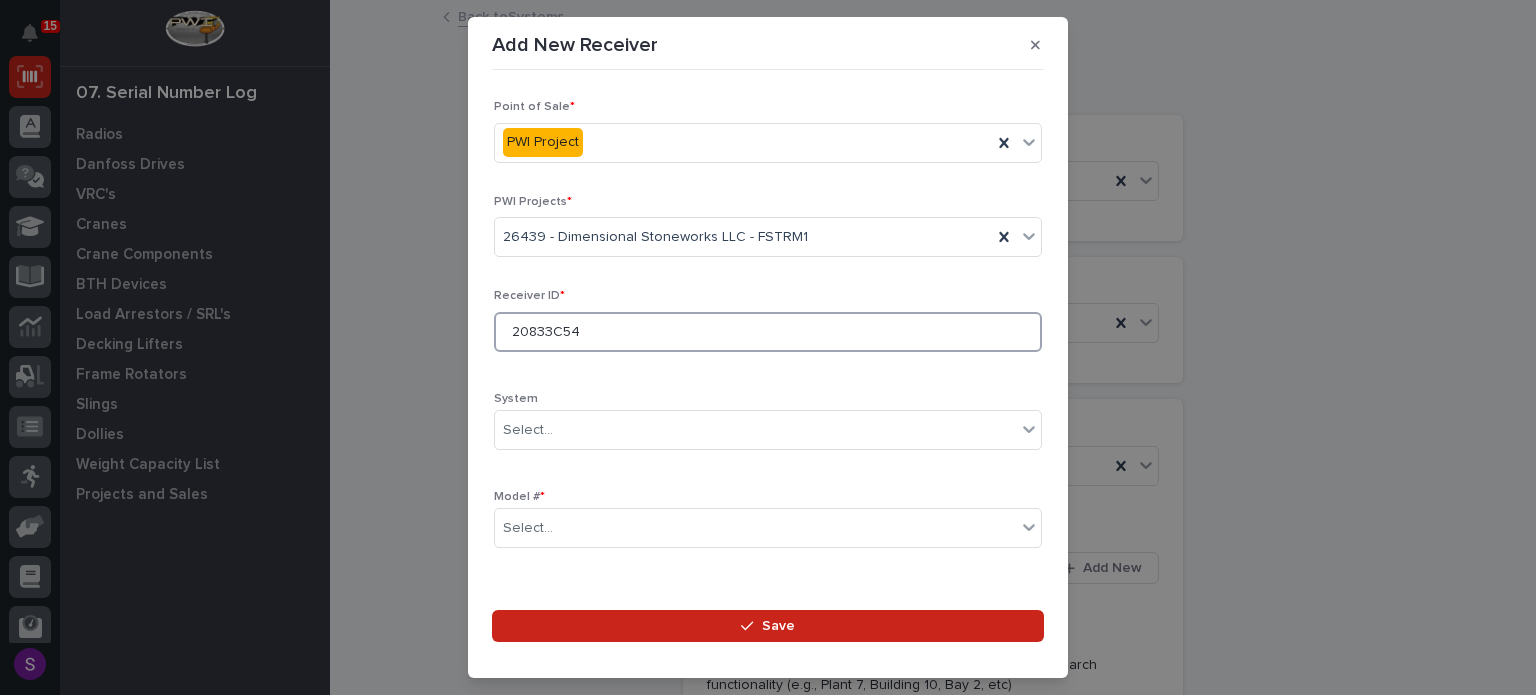 type on "20833C54" 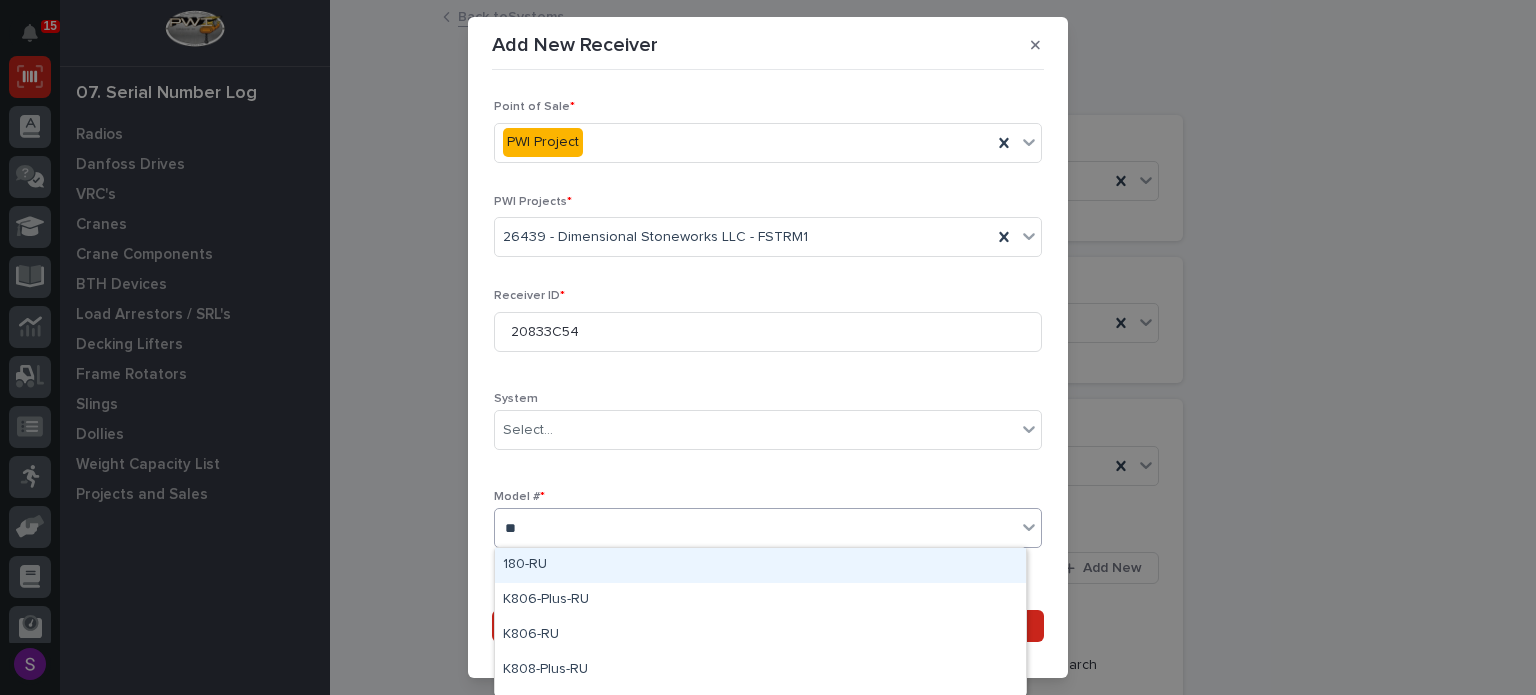 type on "***" 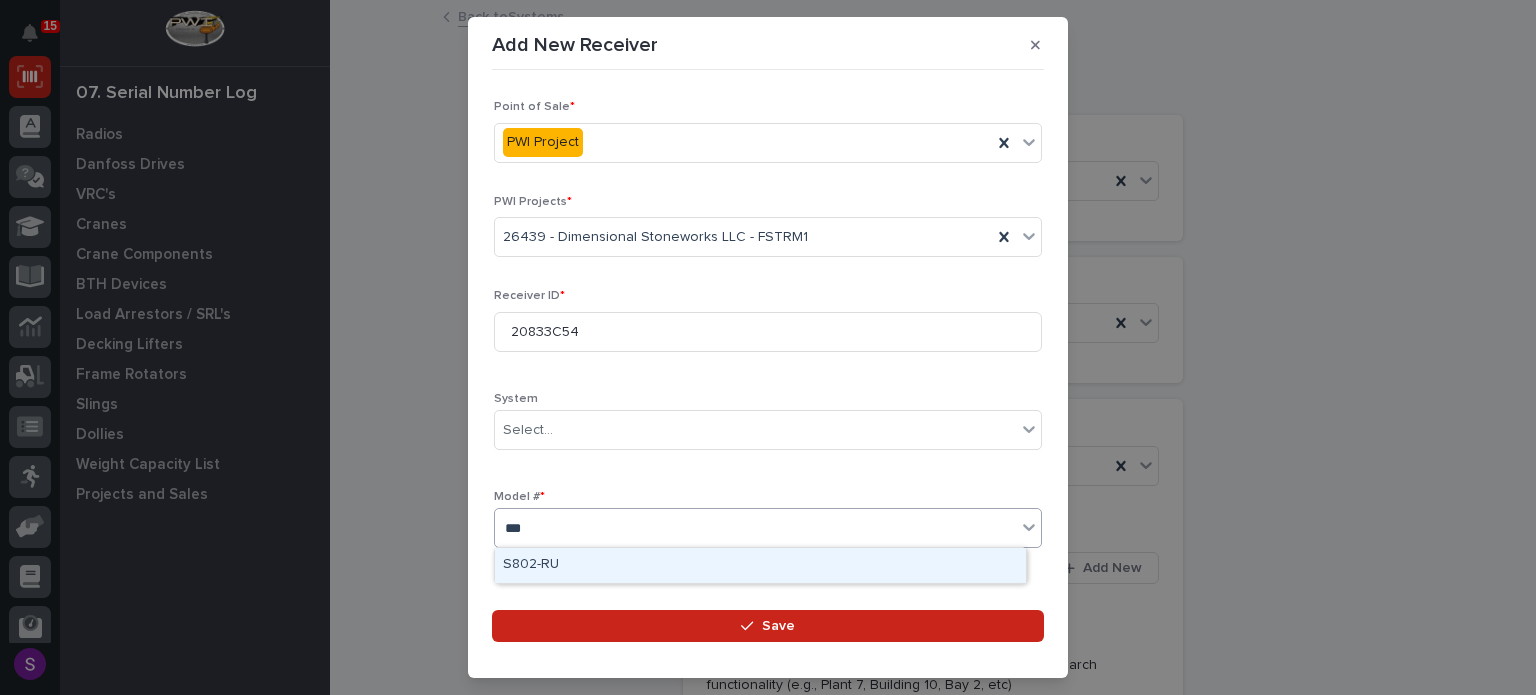 type 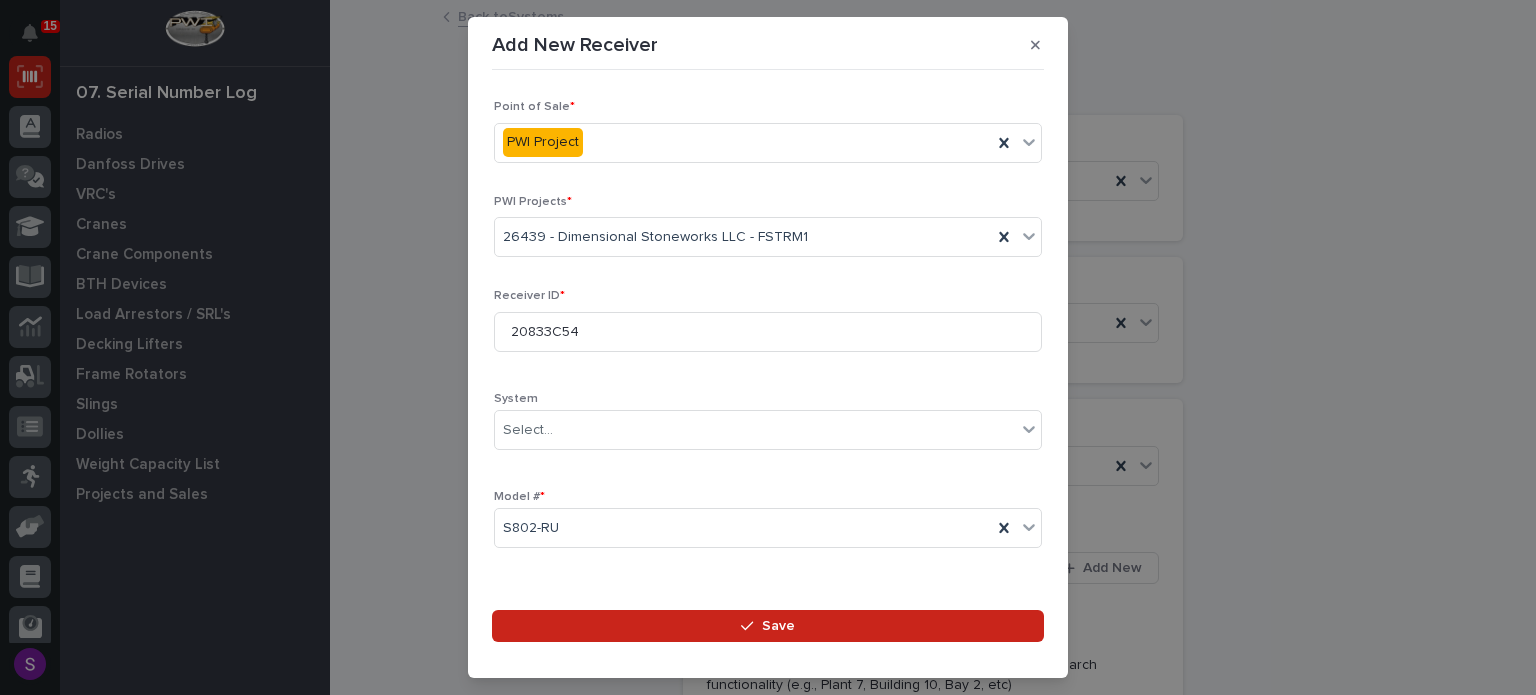 scroll, scrollTop: 296, scrollLeft: 0, axis: vertical 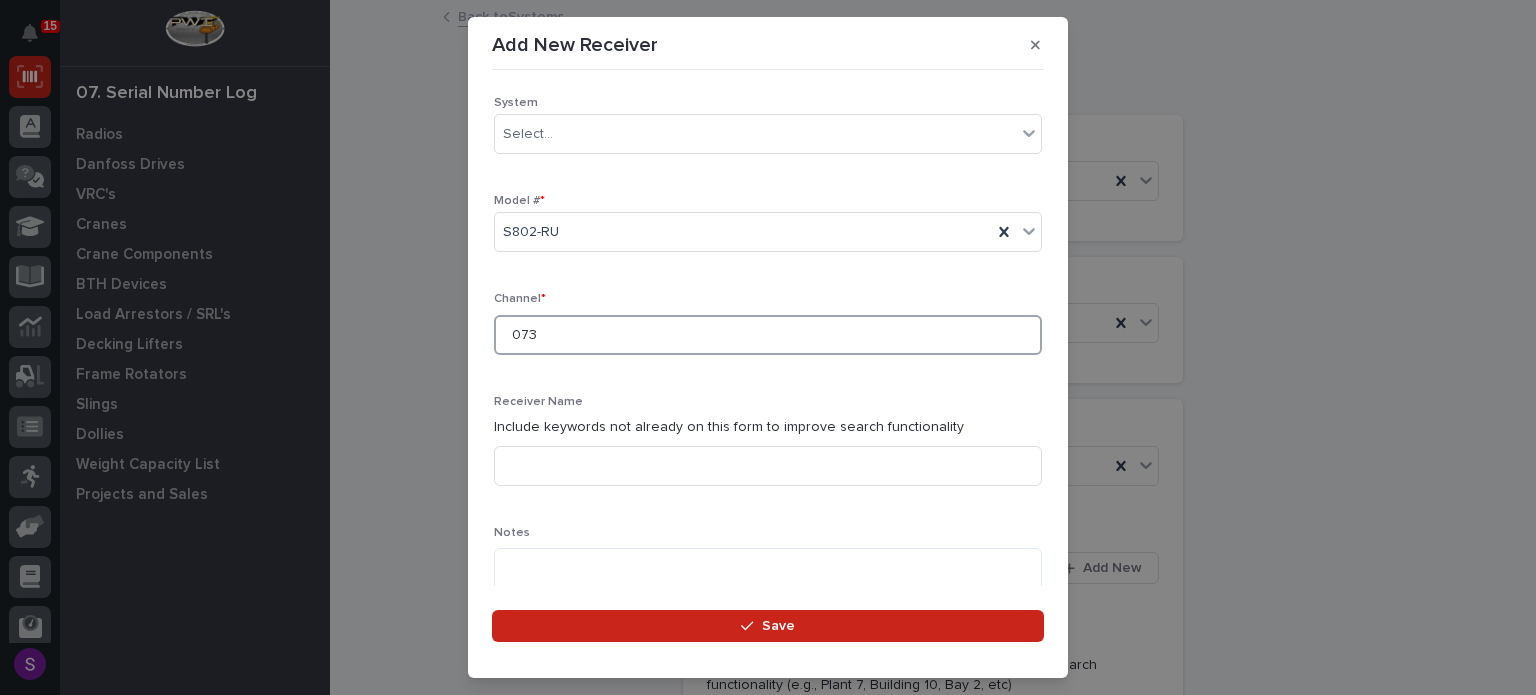 type on "073" 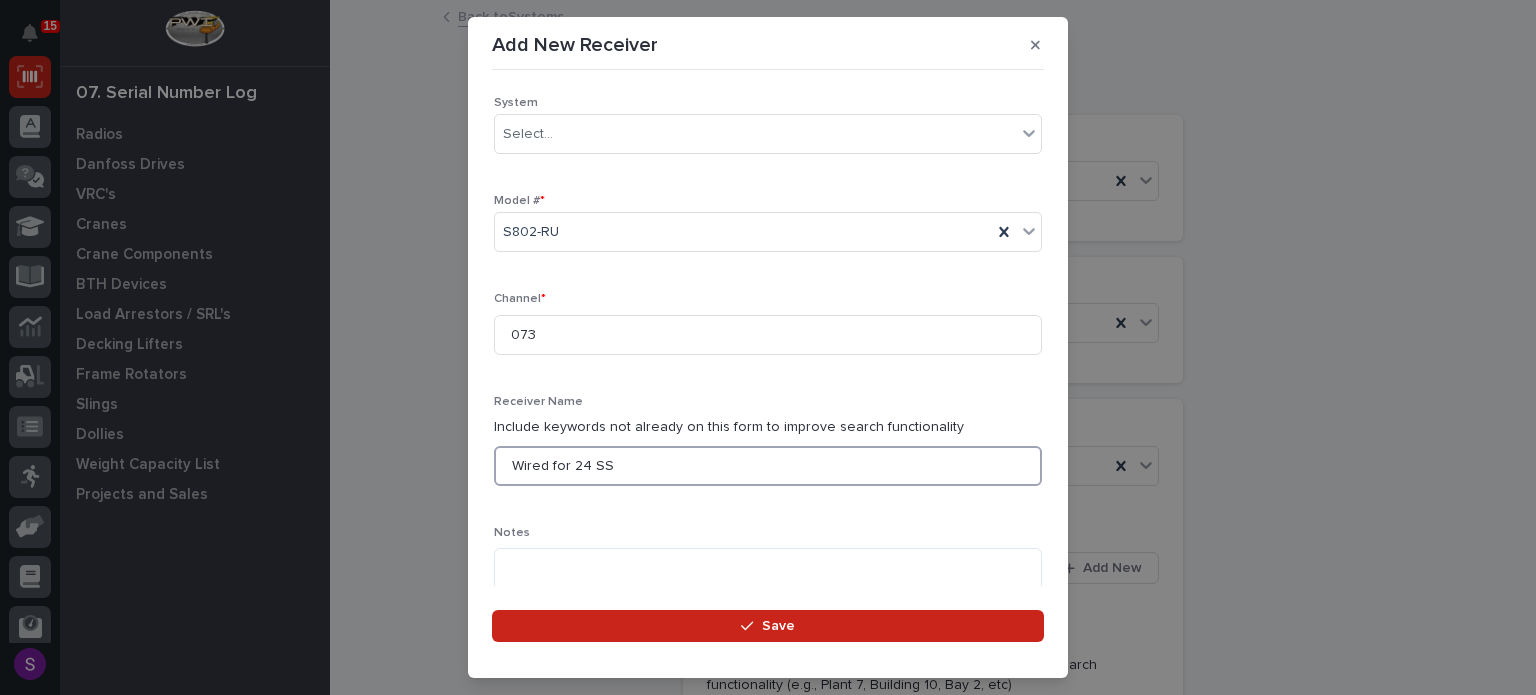 type on "Wired for 24 SS" 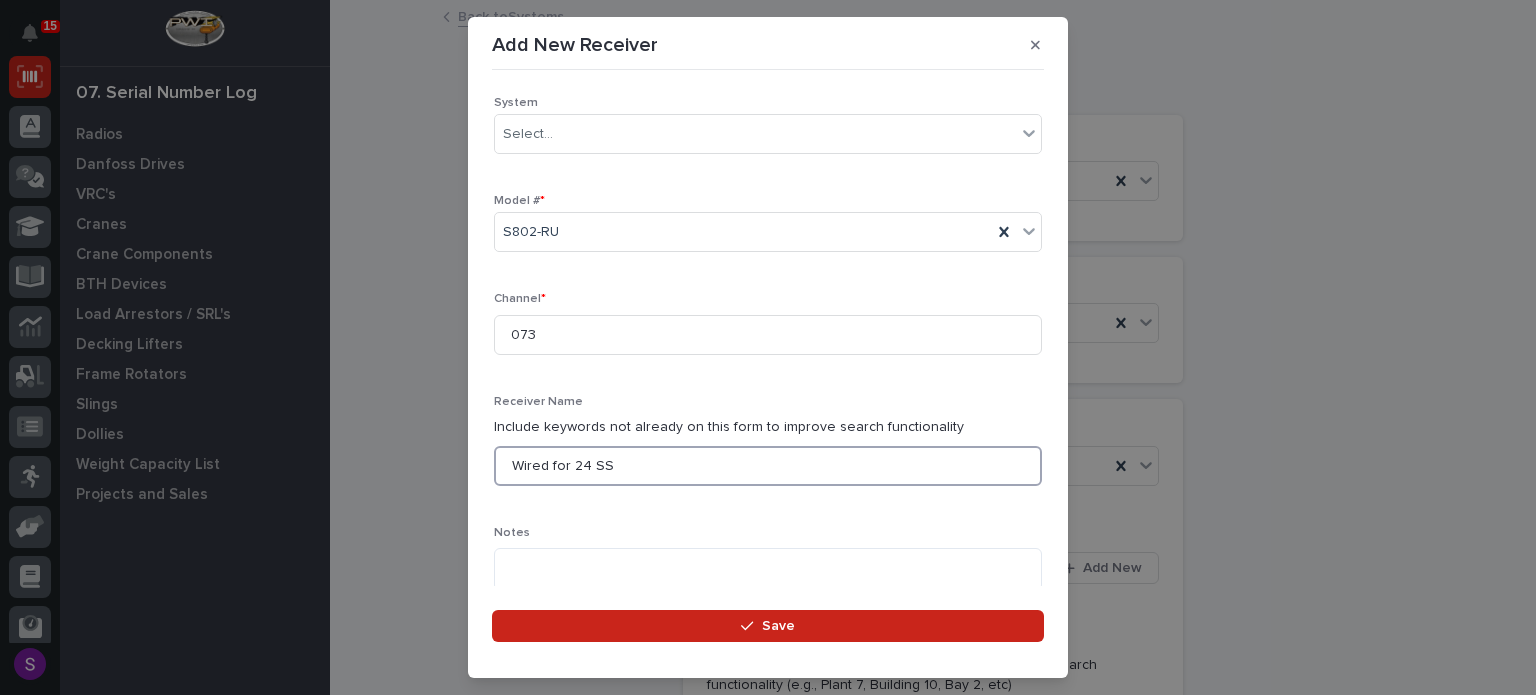 drag, startPoint x: 652, startPoint y: 467, endPoint x: 300, endPoint y: 463, distance: 352.02274 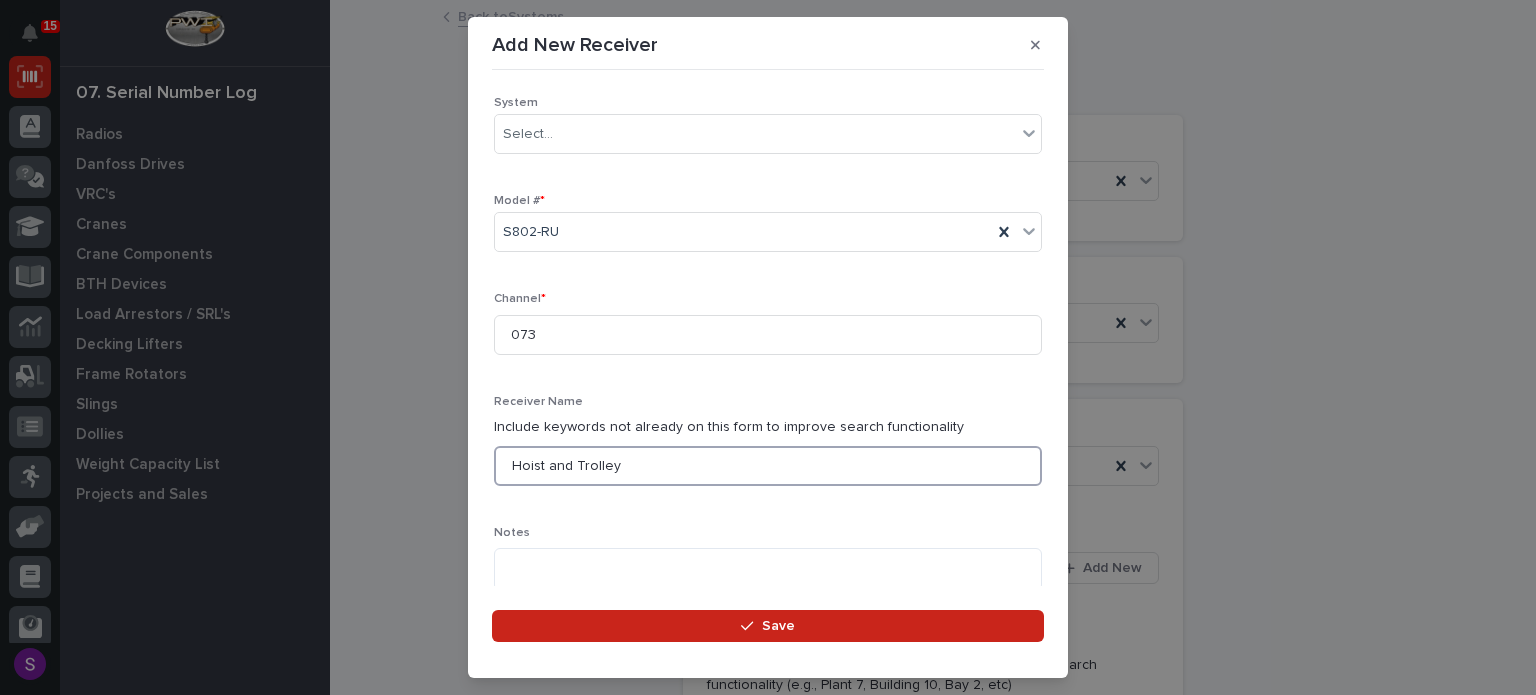 type on "Hoist and Trolley" 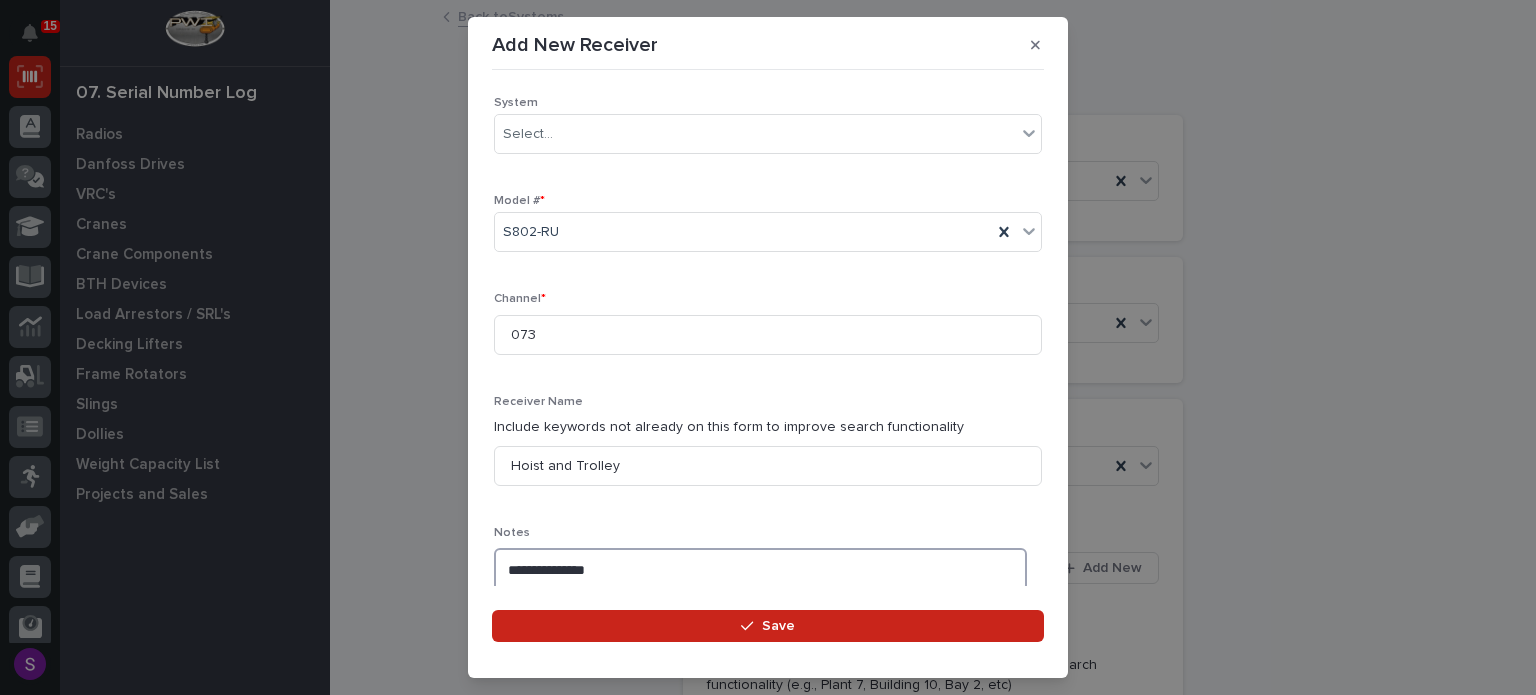 type on "**********" 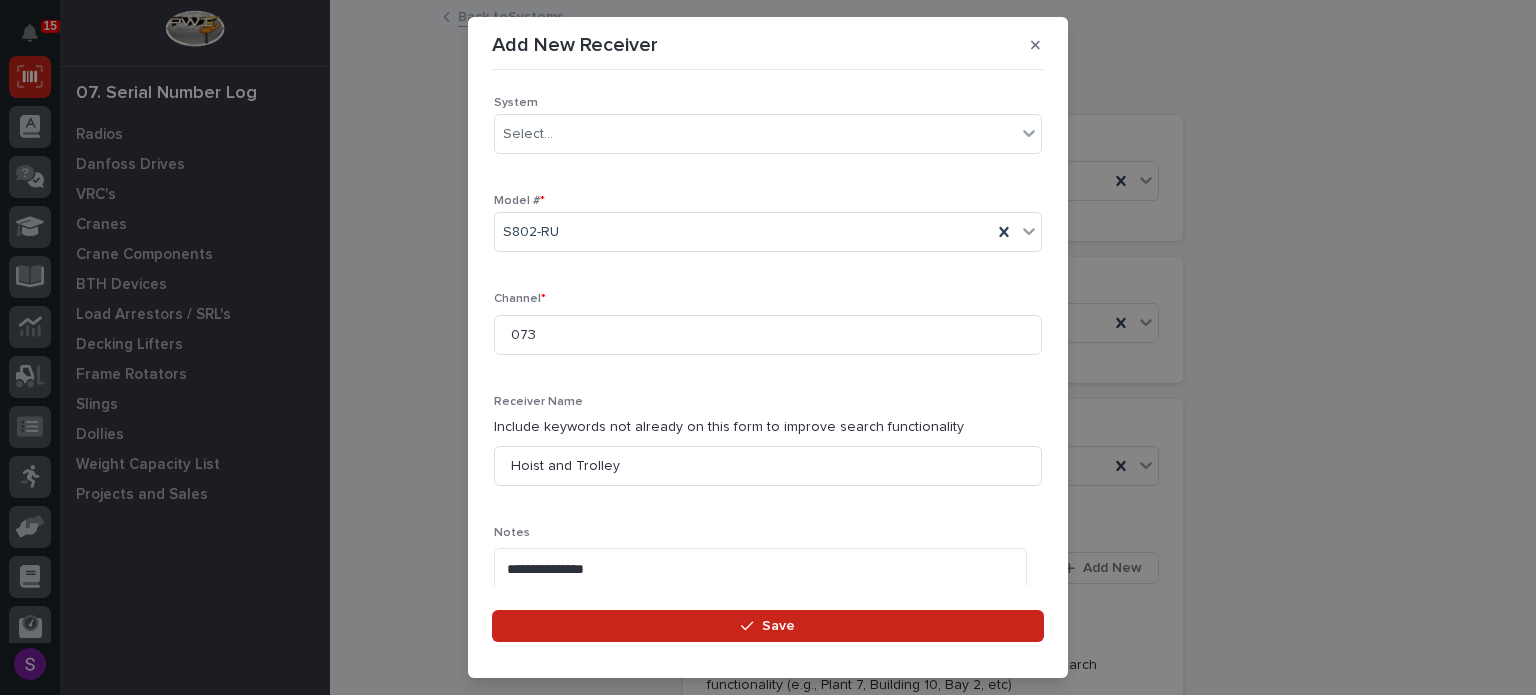 scroll, scrollTop: 636, scrollLeft: 0, axis: vertical 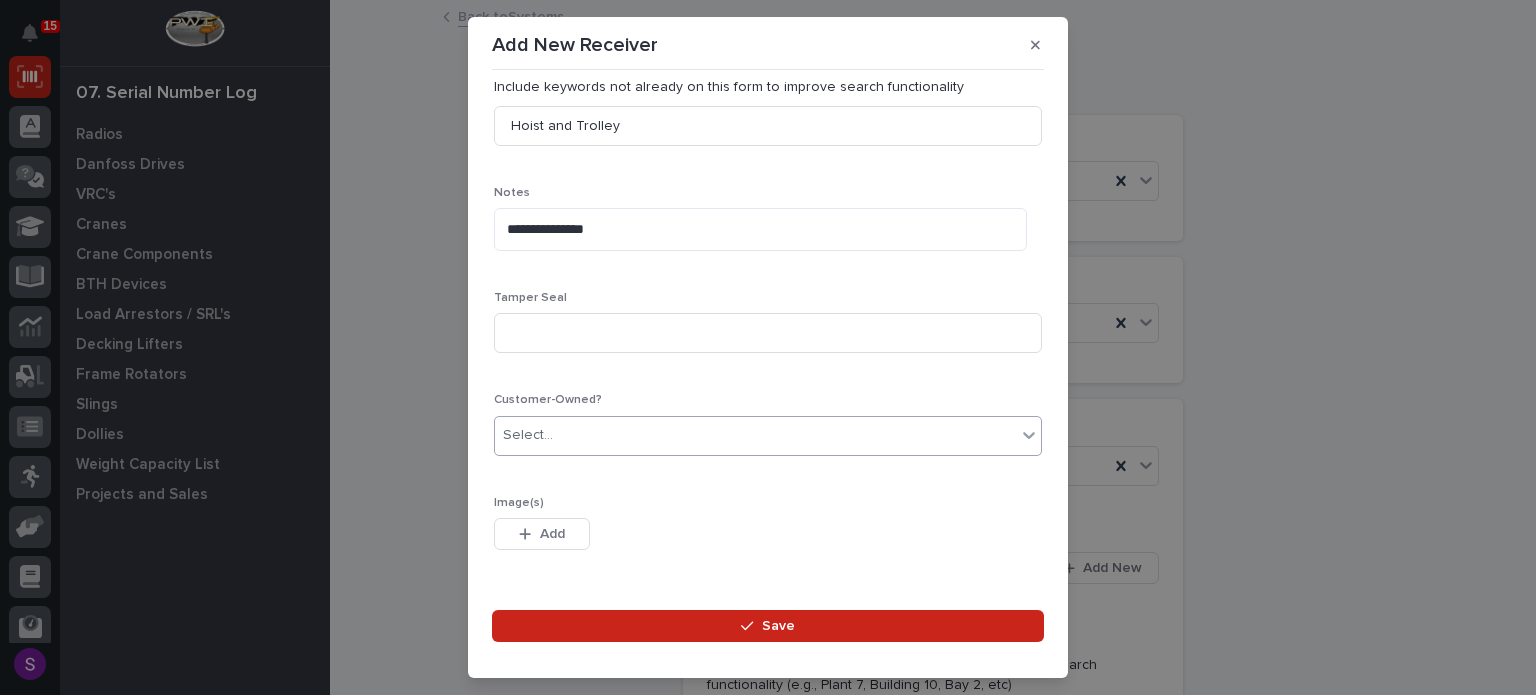 type 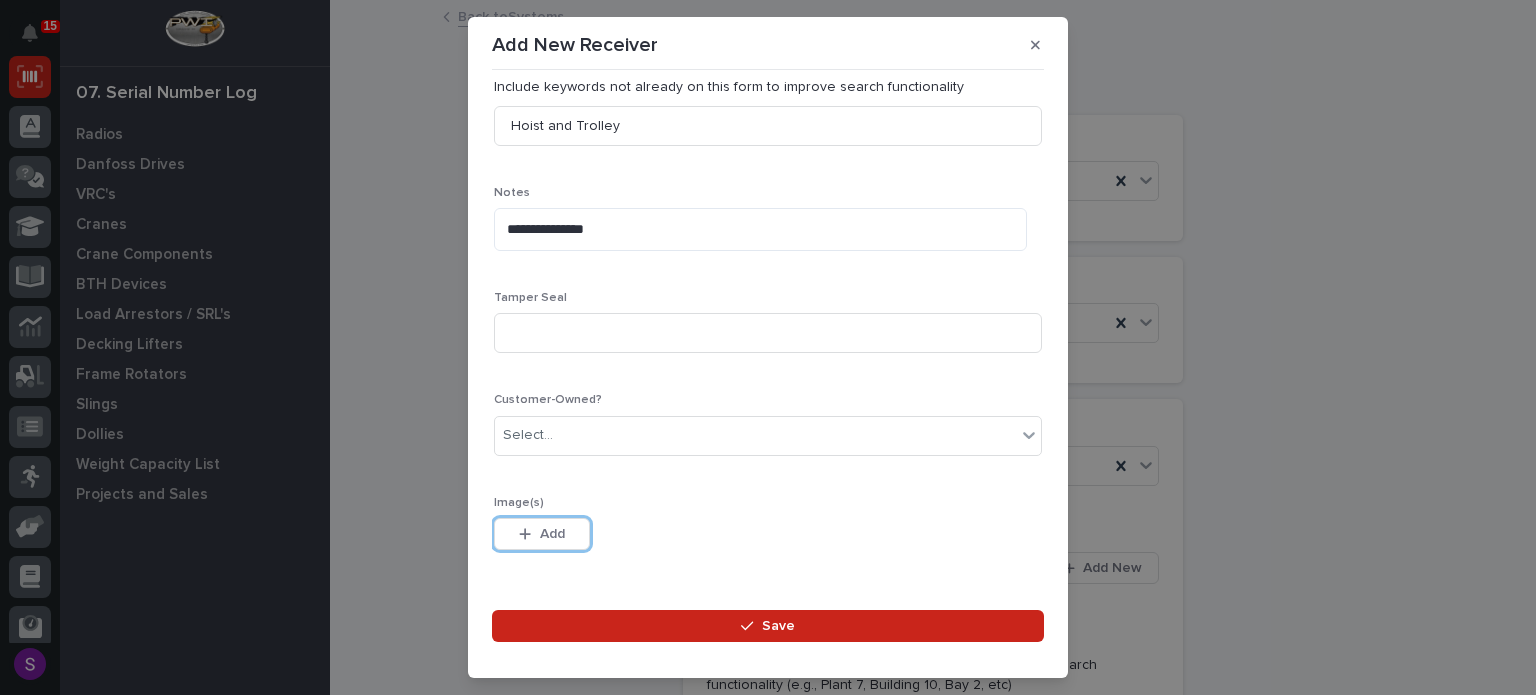 type 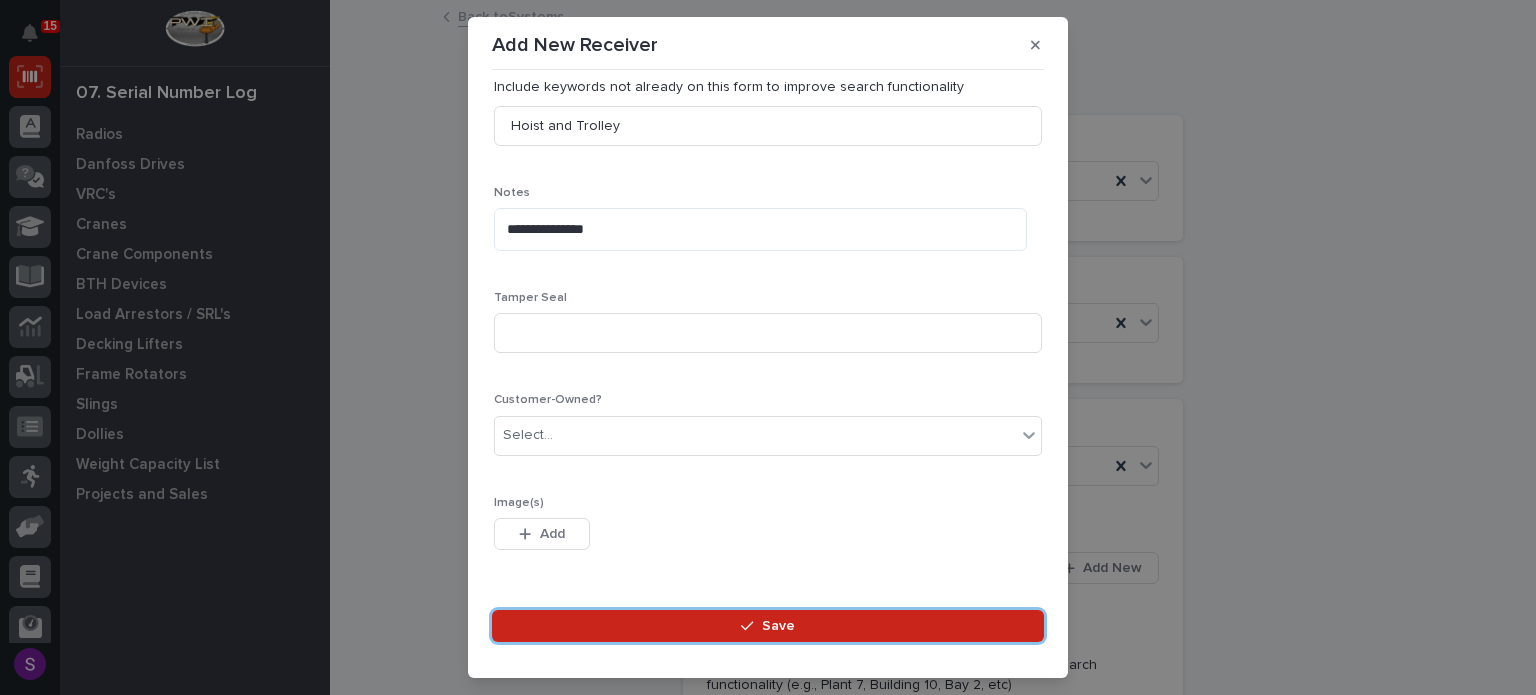 click on "Save" at bounding box center [768, 626] 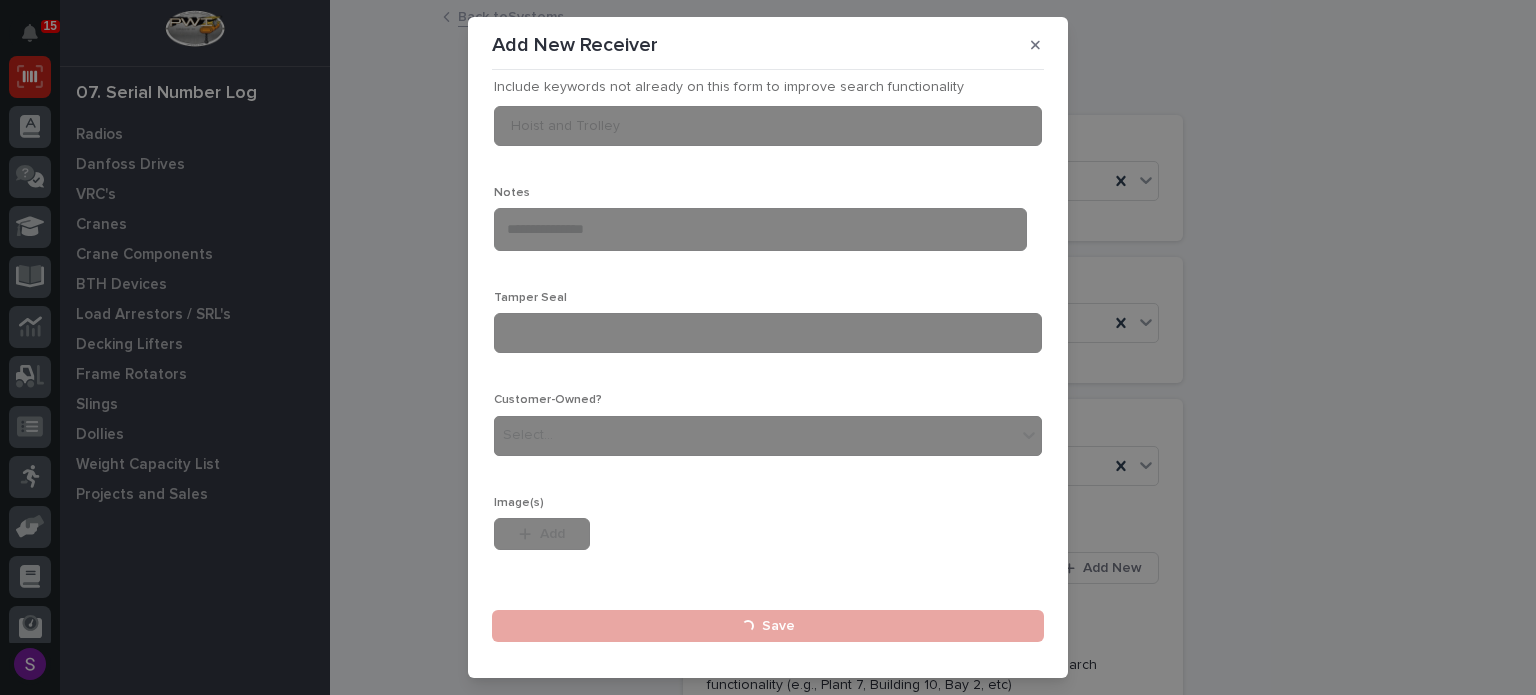 type 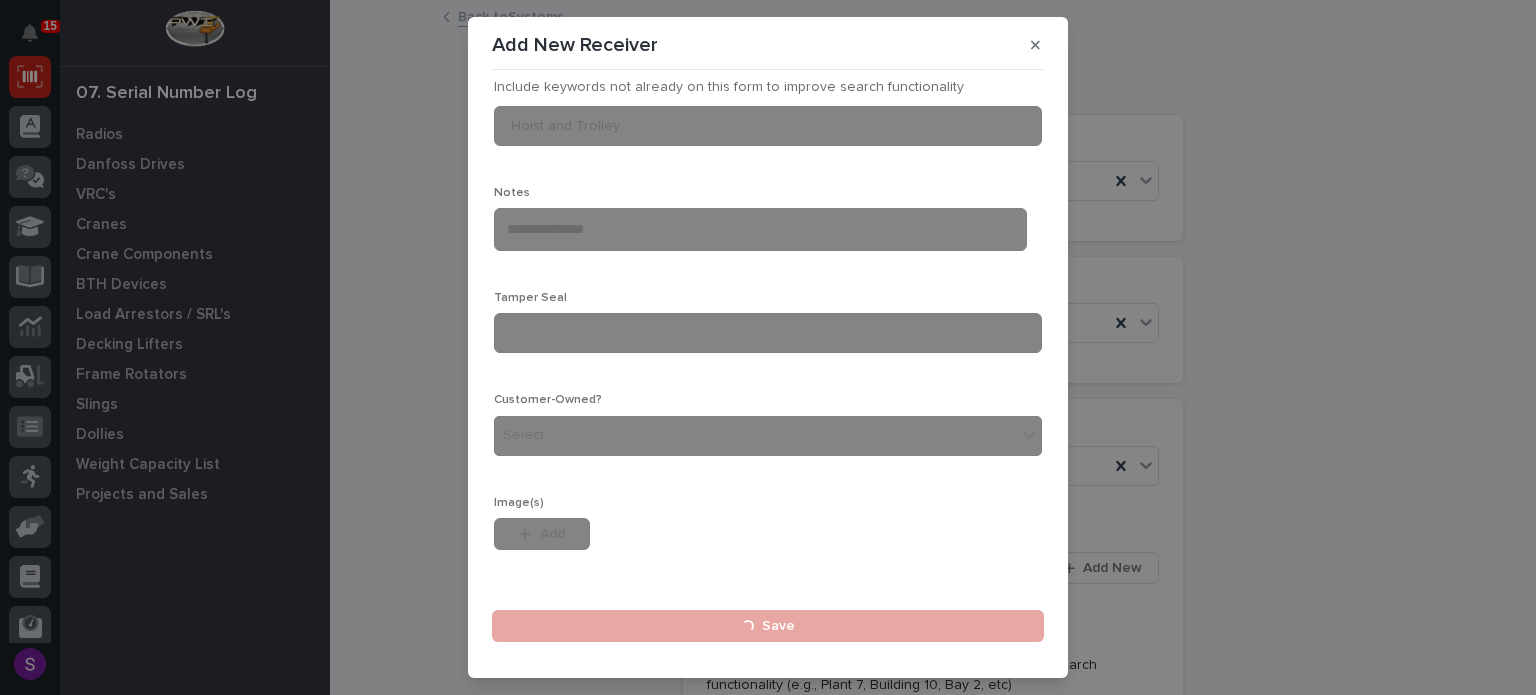 type 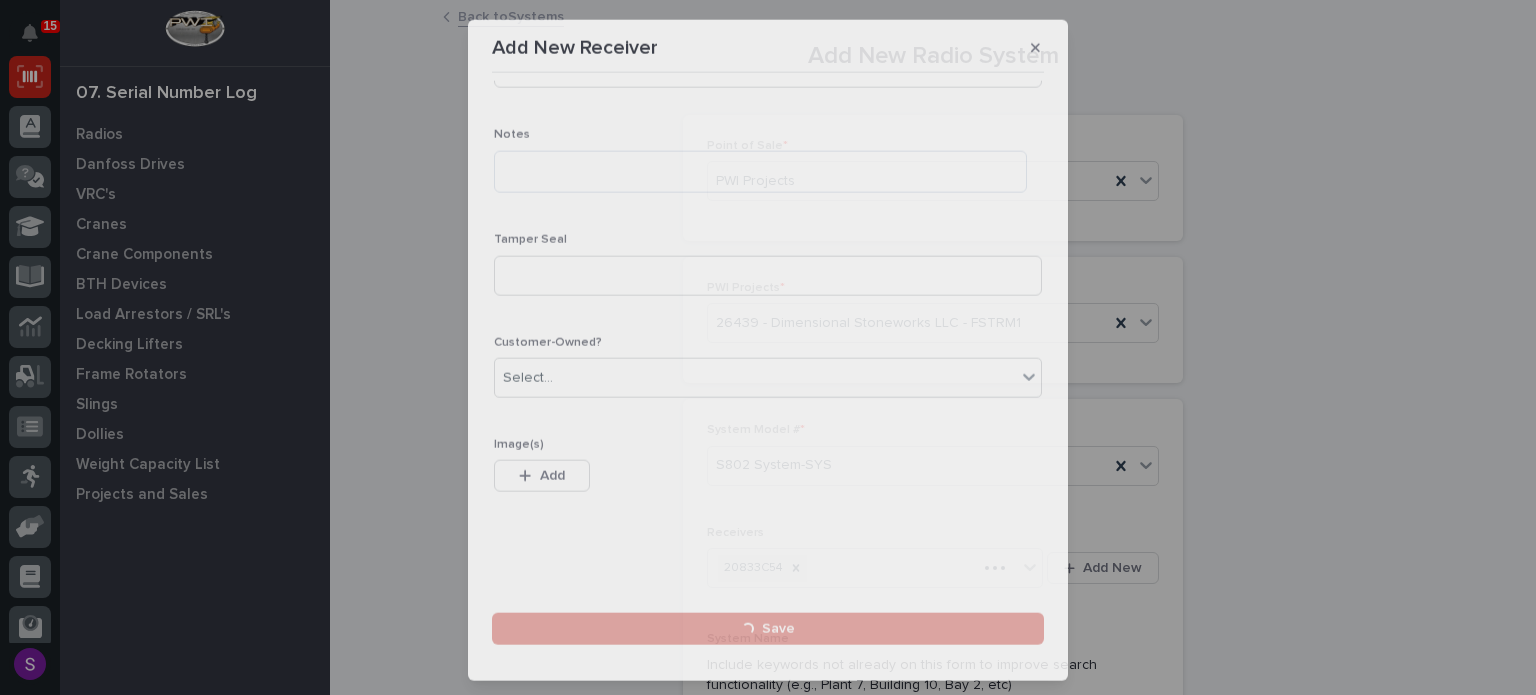 scroll, scrollTop: 616, scrollLeft: 0, axis: vertical 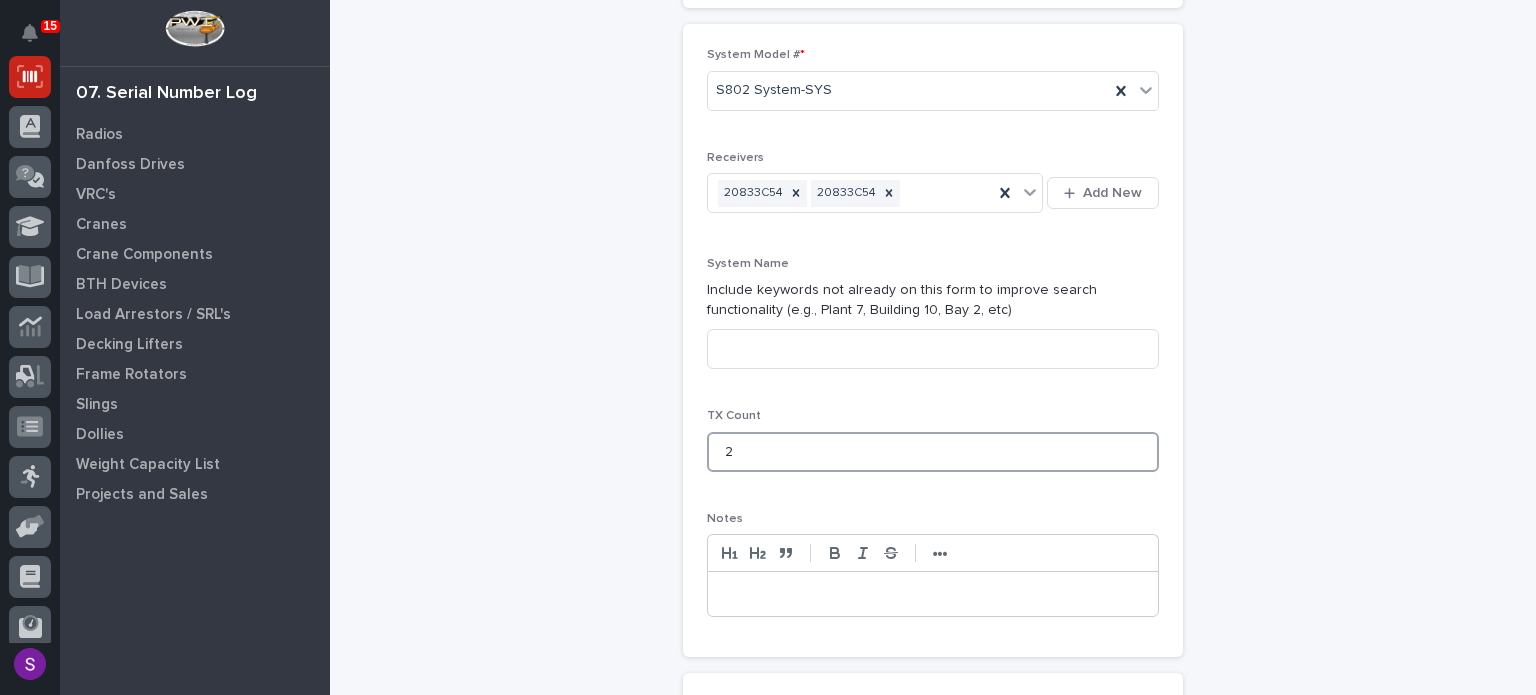 type on "2" 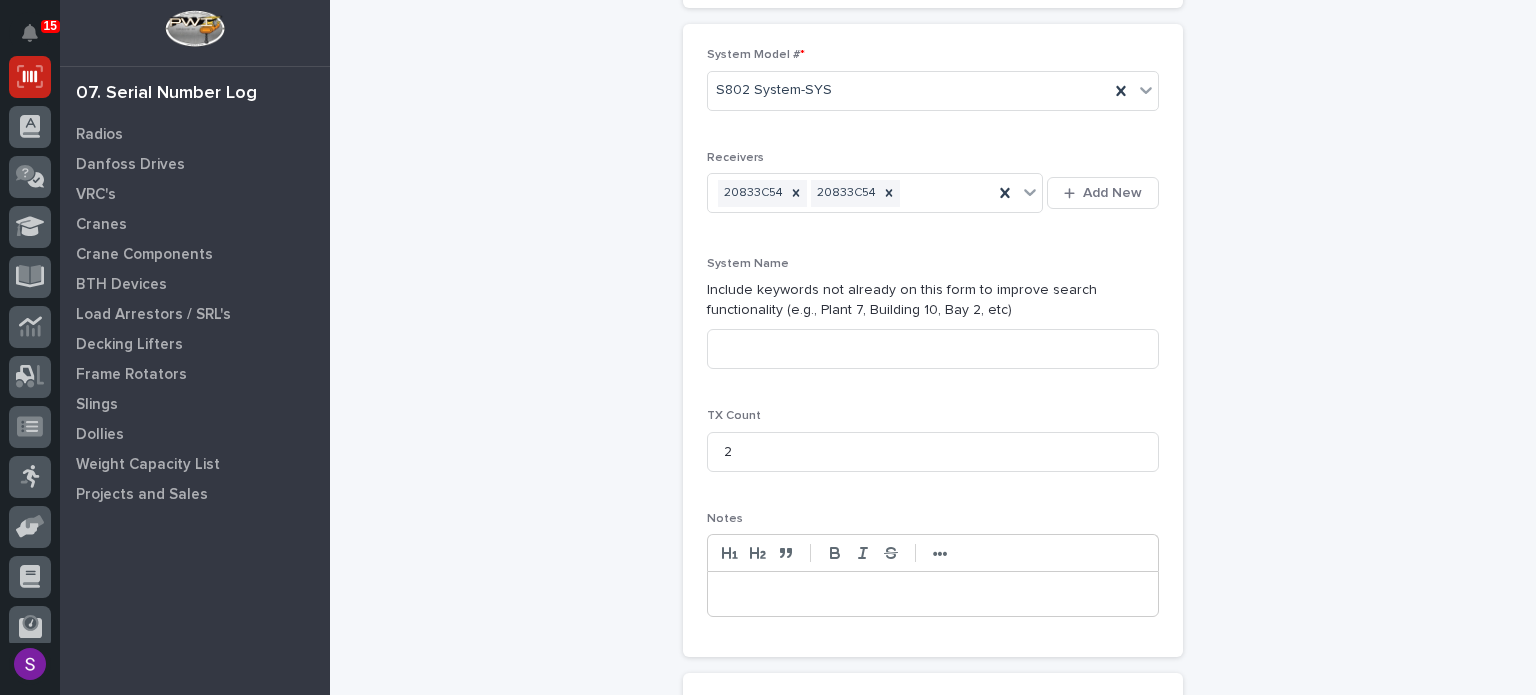 scroll, scrollTop: 764, scrollLeft: 0, axis: vertical 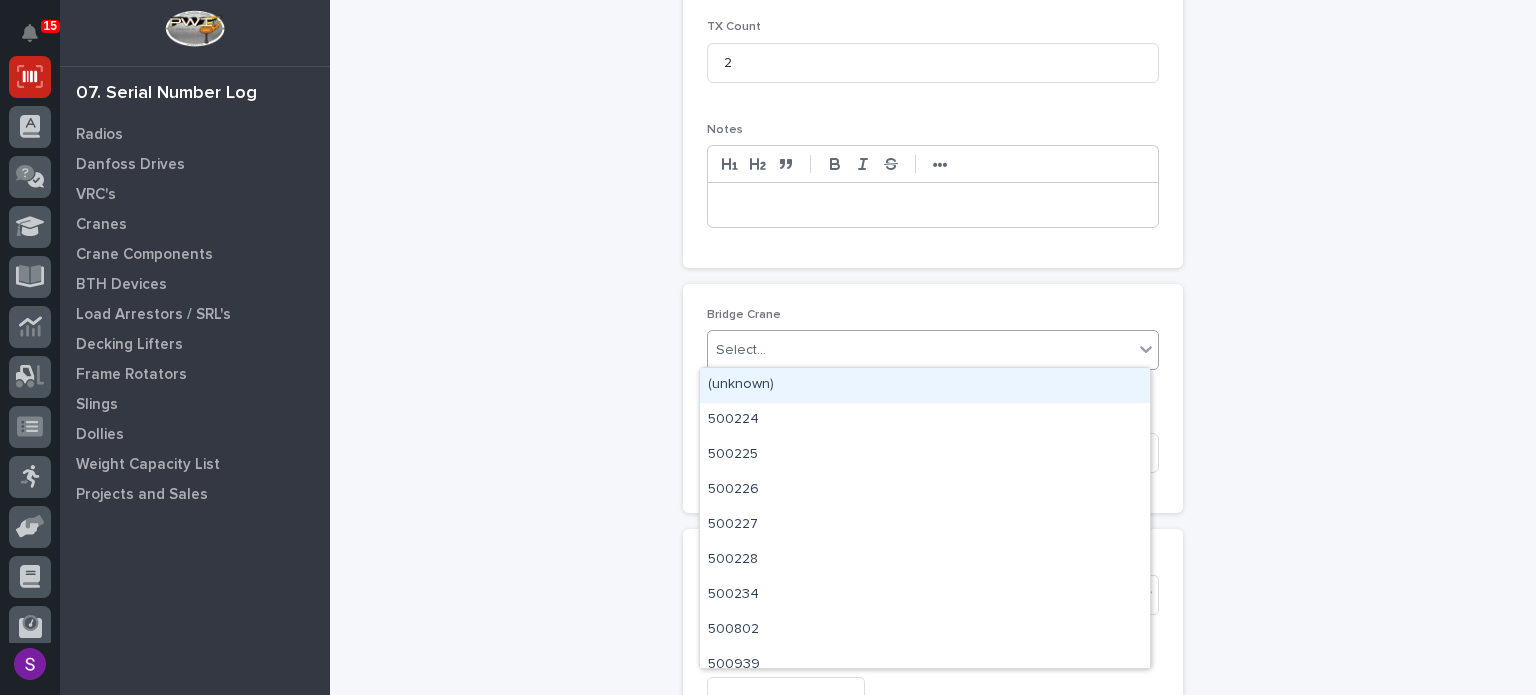 click on "Select..." at bounding box center [741, 350] 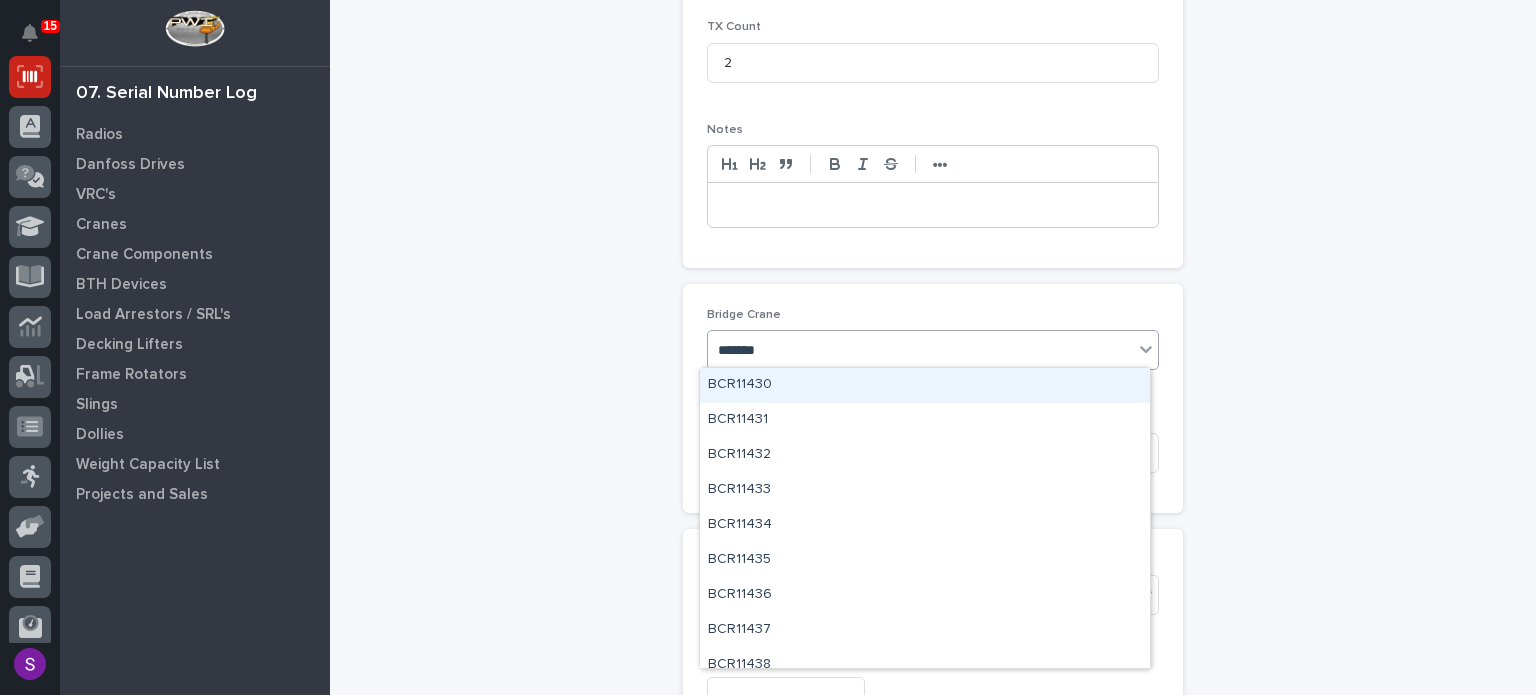 type on "********" 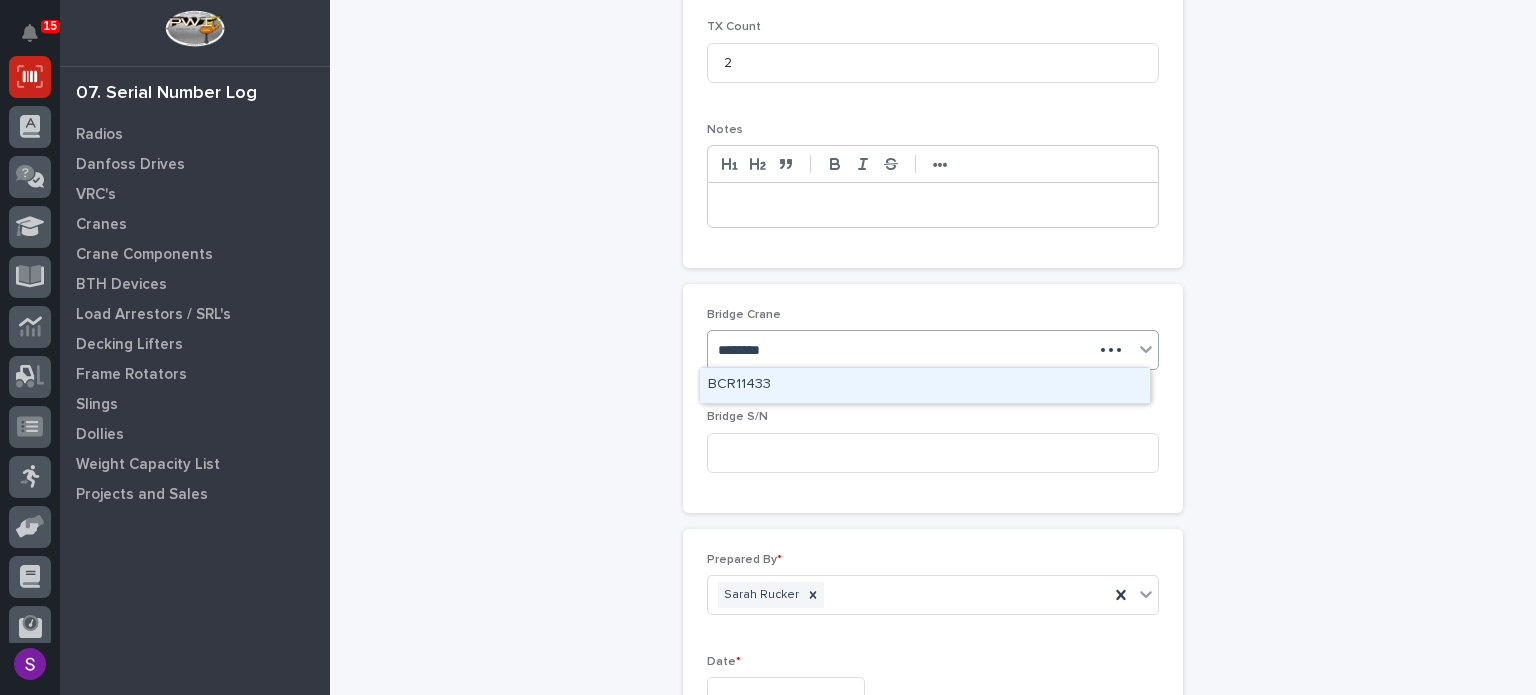 type 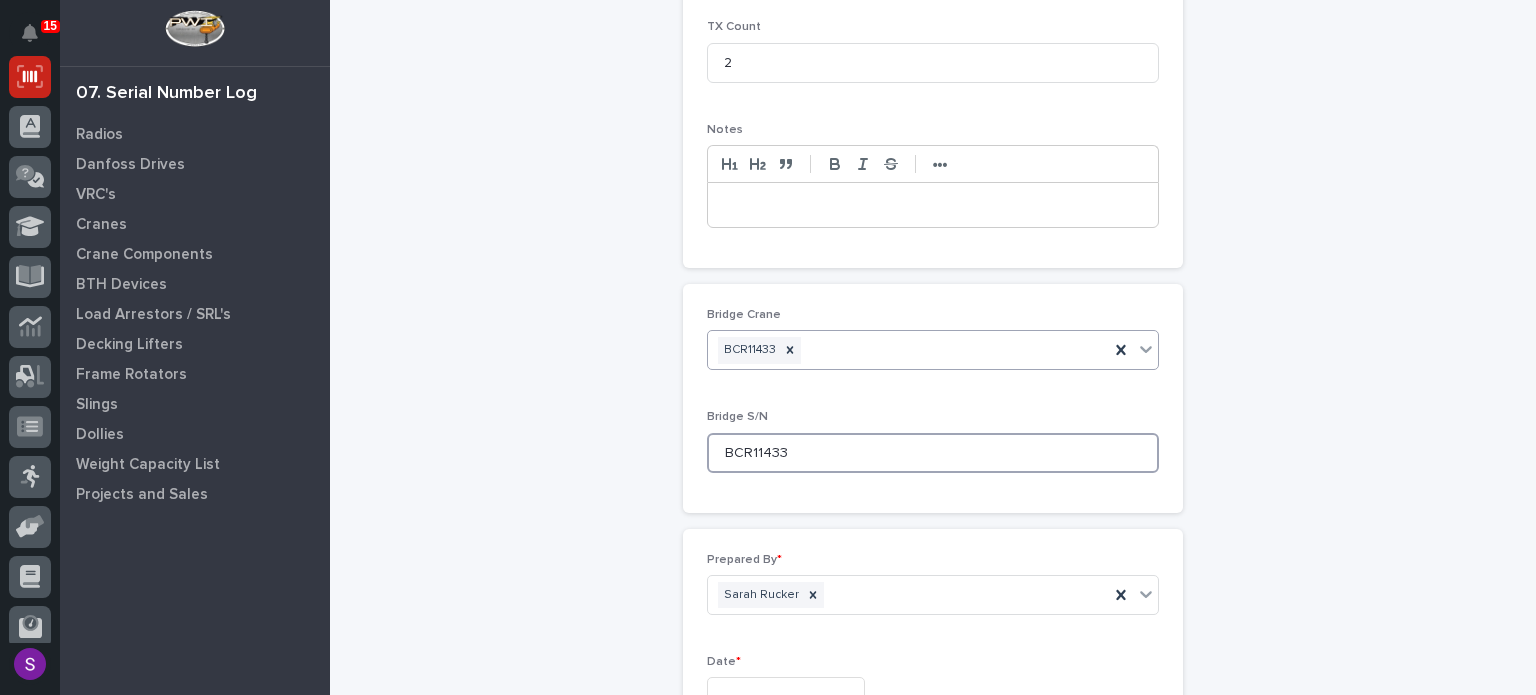 type on "BCR11433" 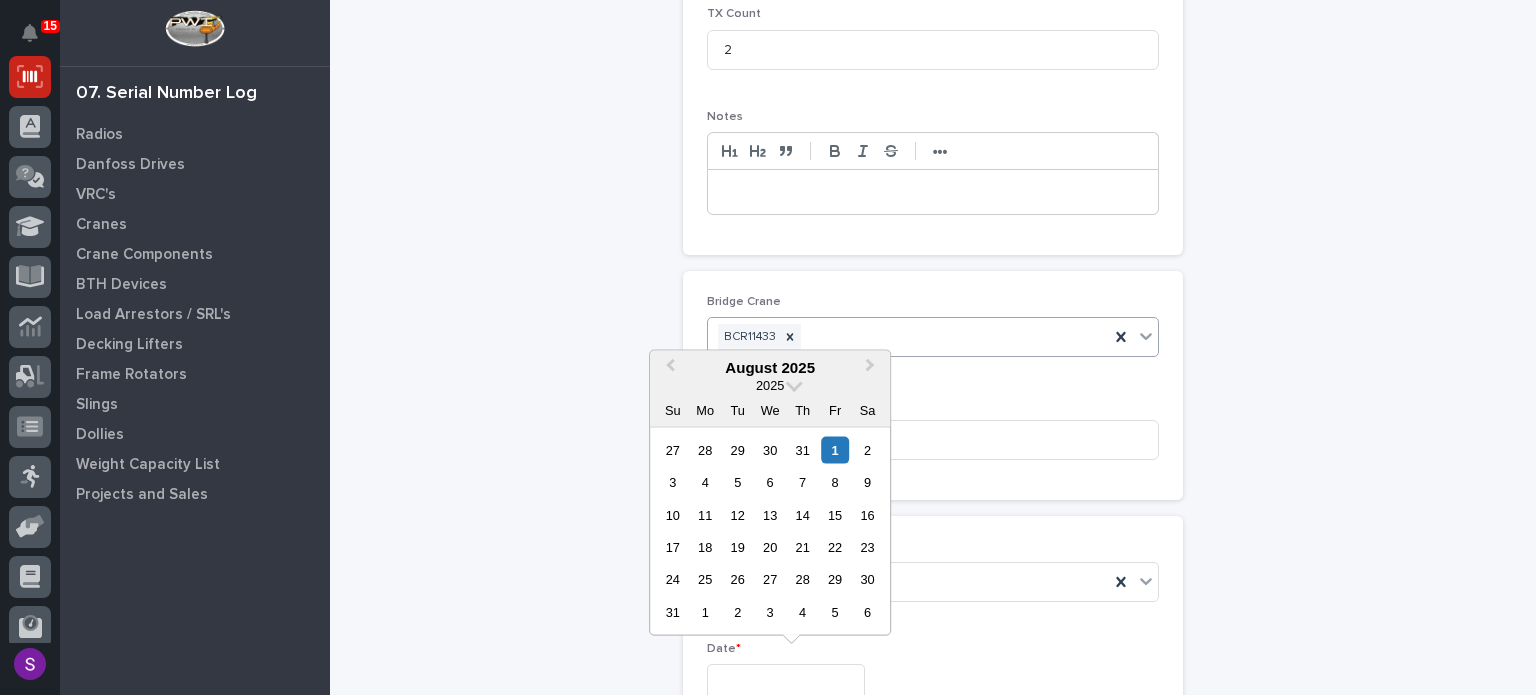 type on "**********" 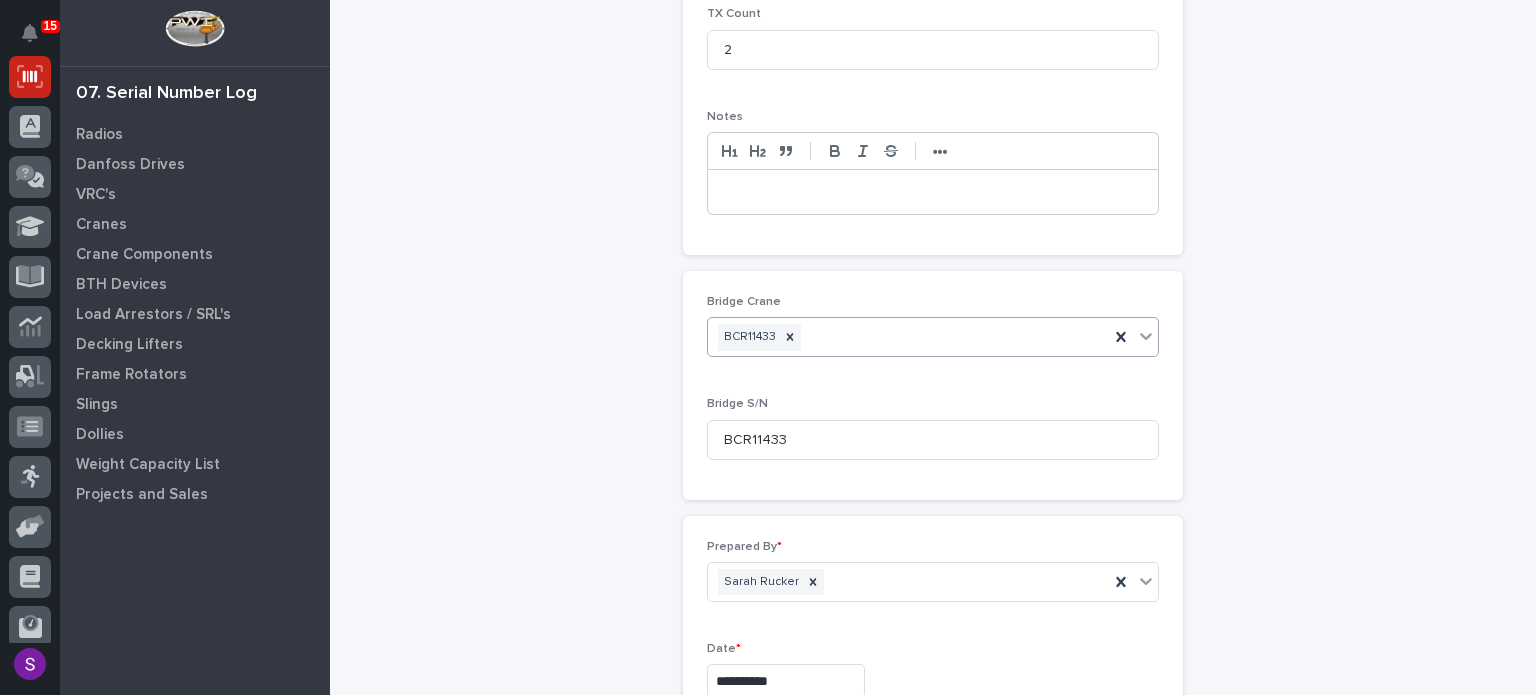 type 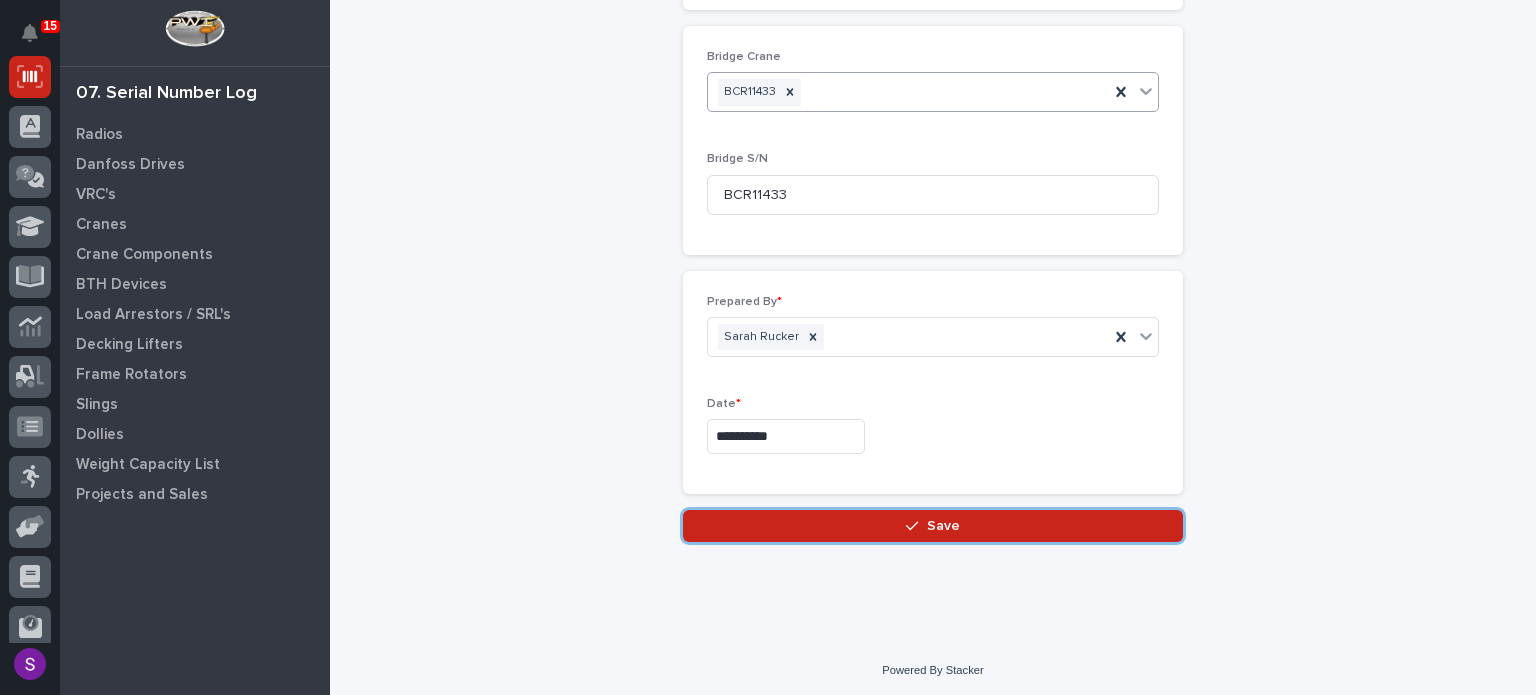 click on "Save" at bounding box center (933, 526) 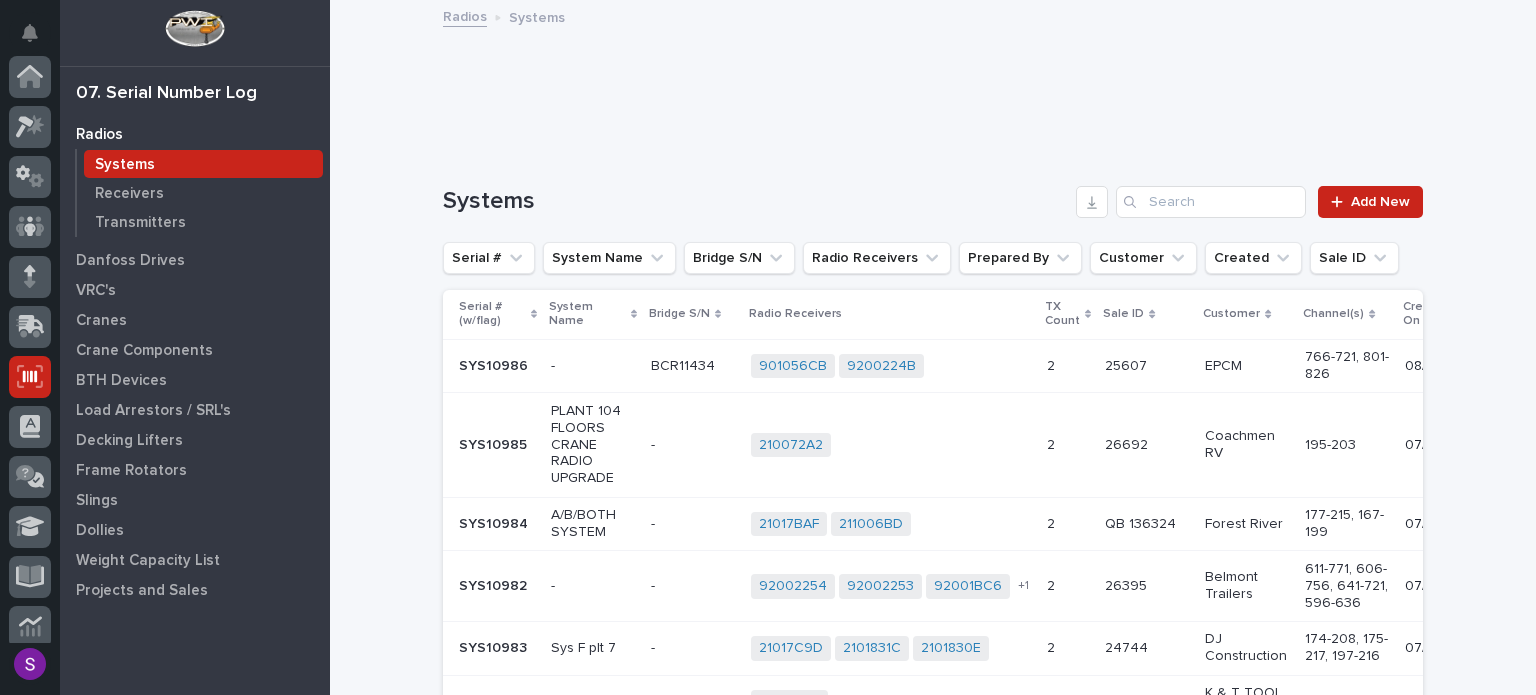 scroll, scrollTop: 300, scrollLeft: 0, axis: vertical 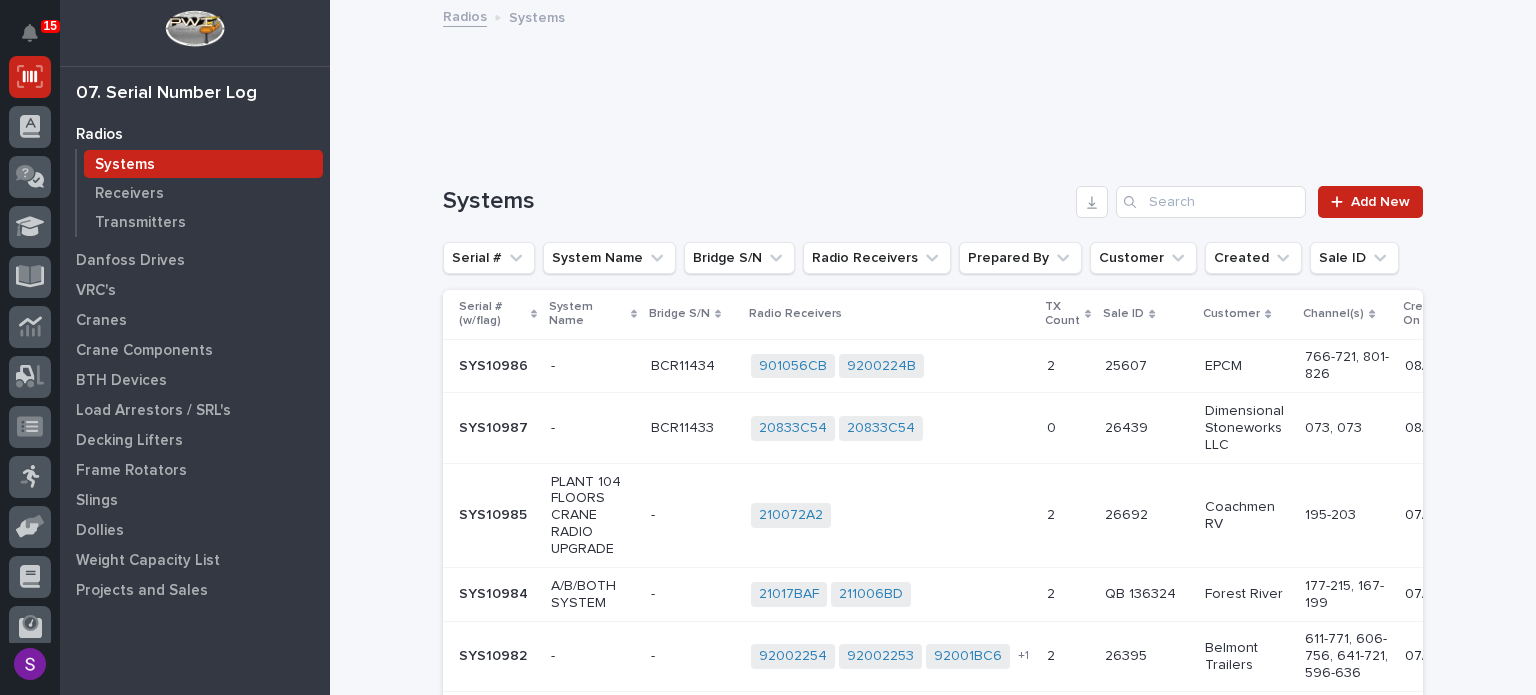 click on "20833C54   20833C54   + 0" at bounding box center (891, 428) 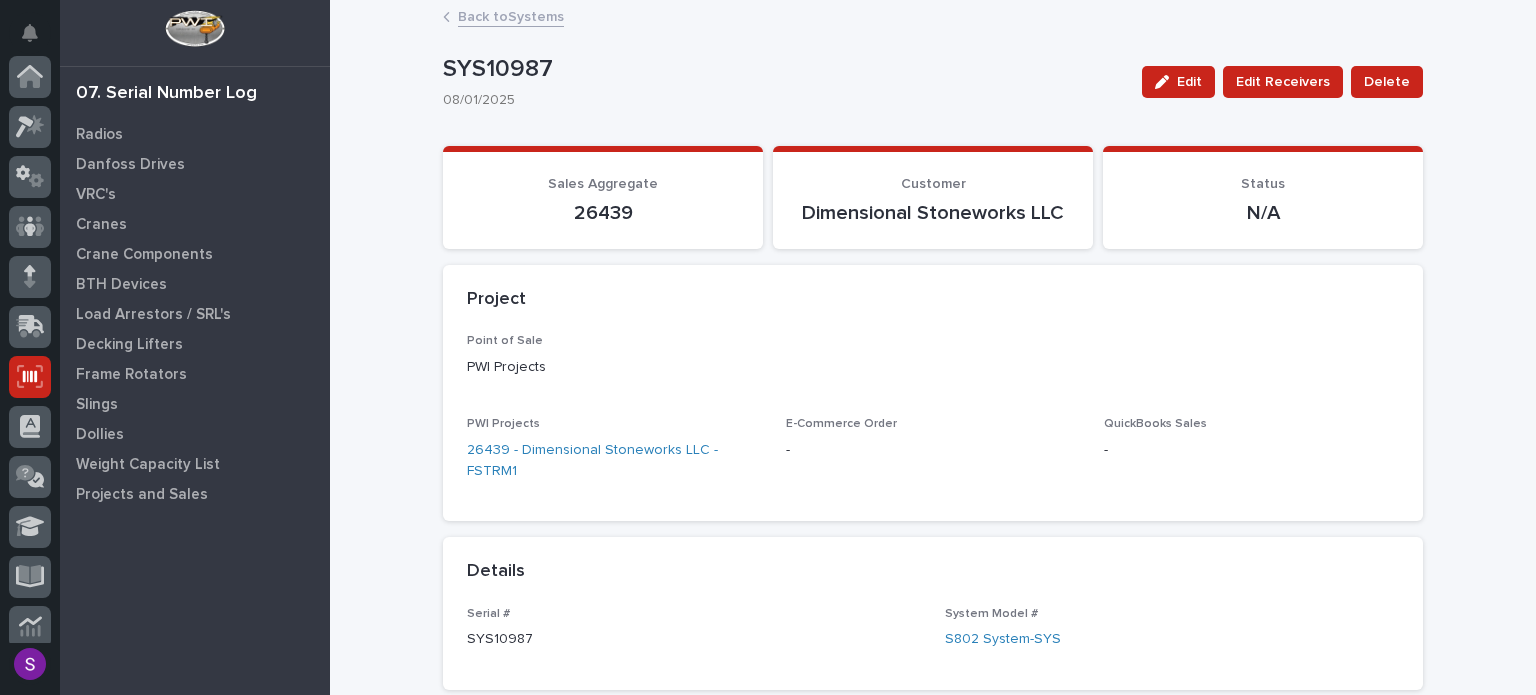 scroll, scrollTop: 300, scrollLeft: 0, axis: vertical 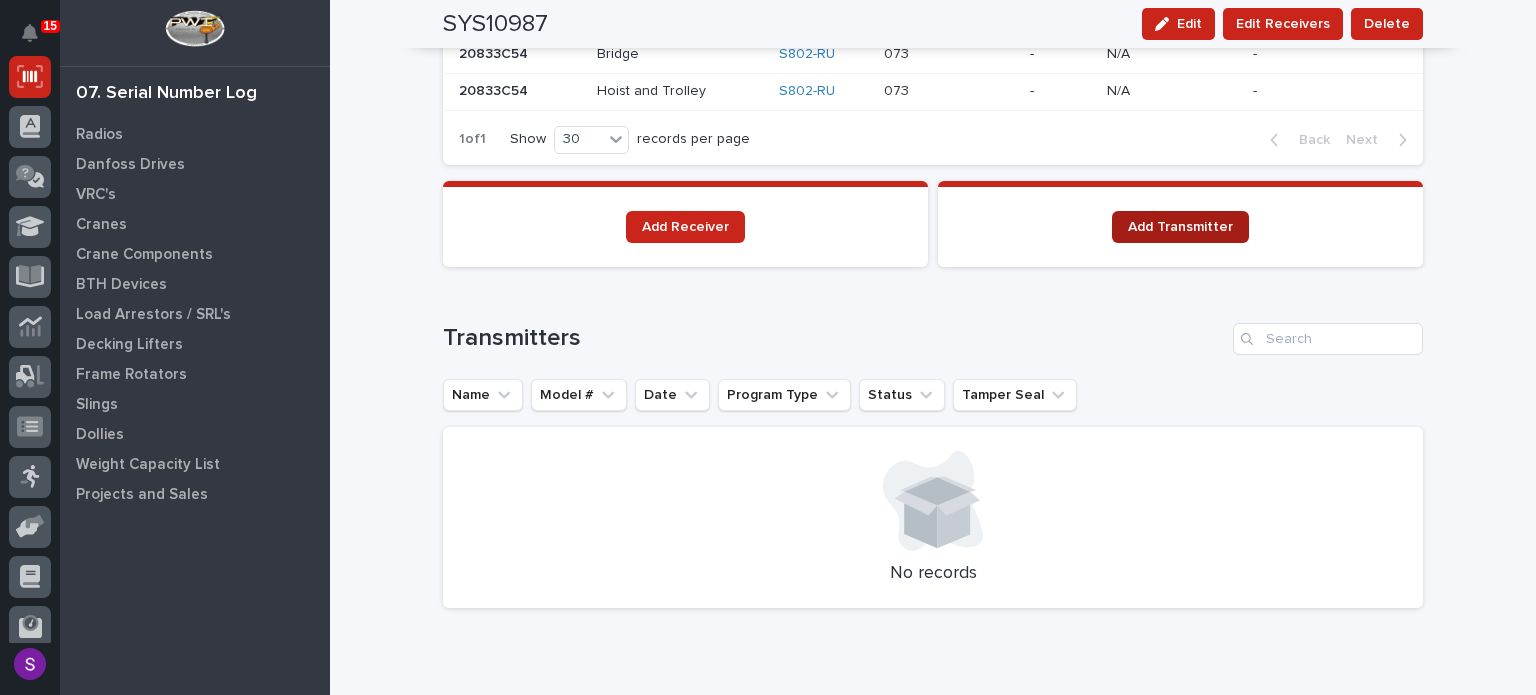 click on "Add Transmitter" at bounding box center (1180, 227) 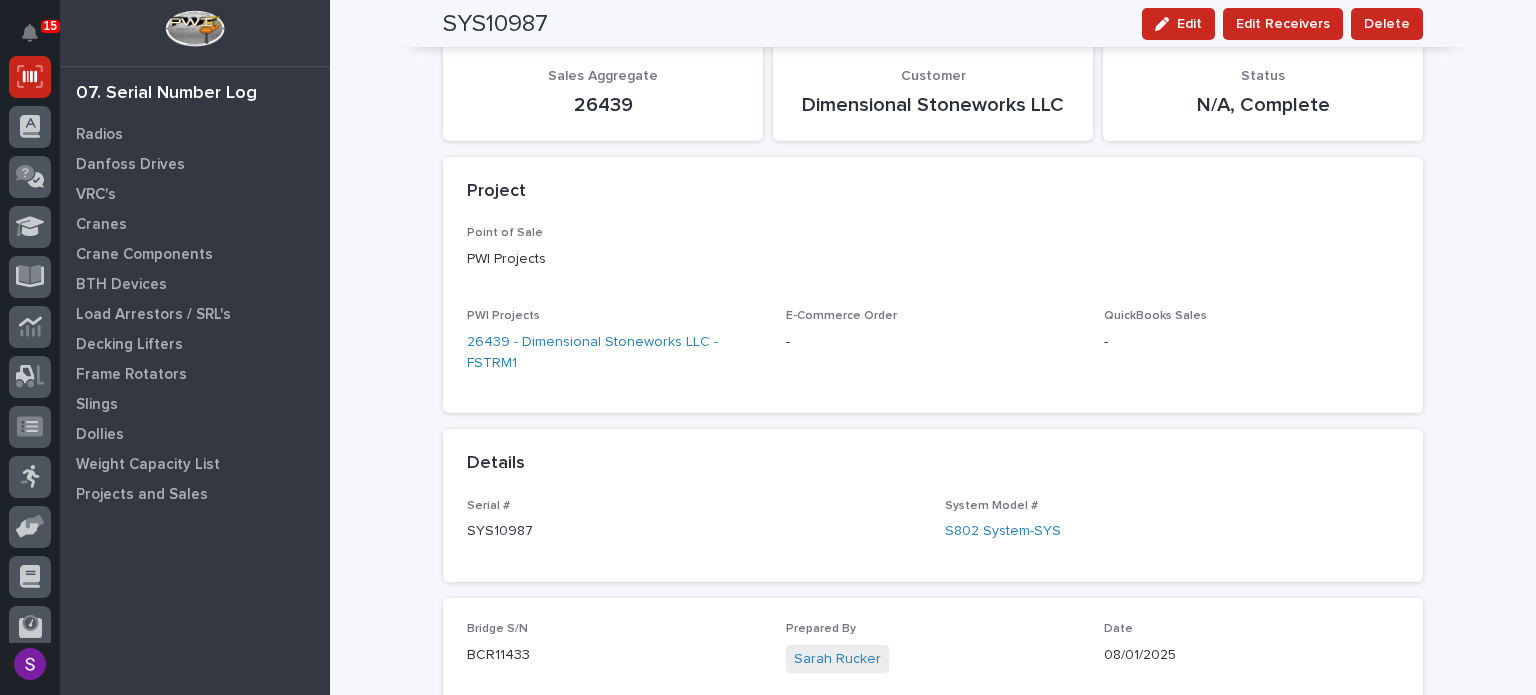 scroll, scrollTop: 0, scrollLeft: 0, axis: both 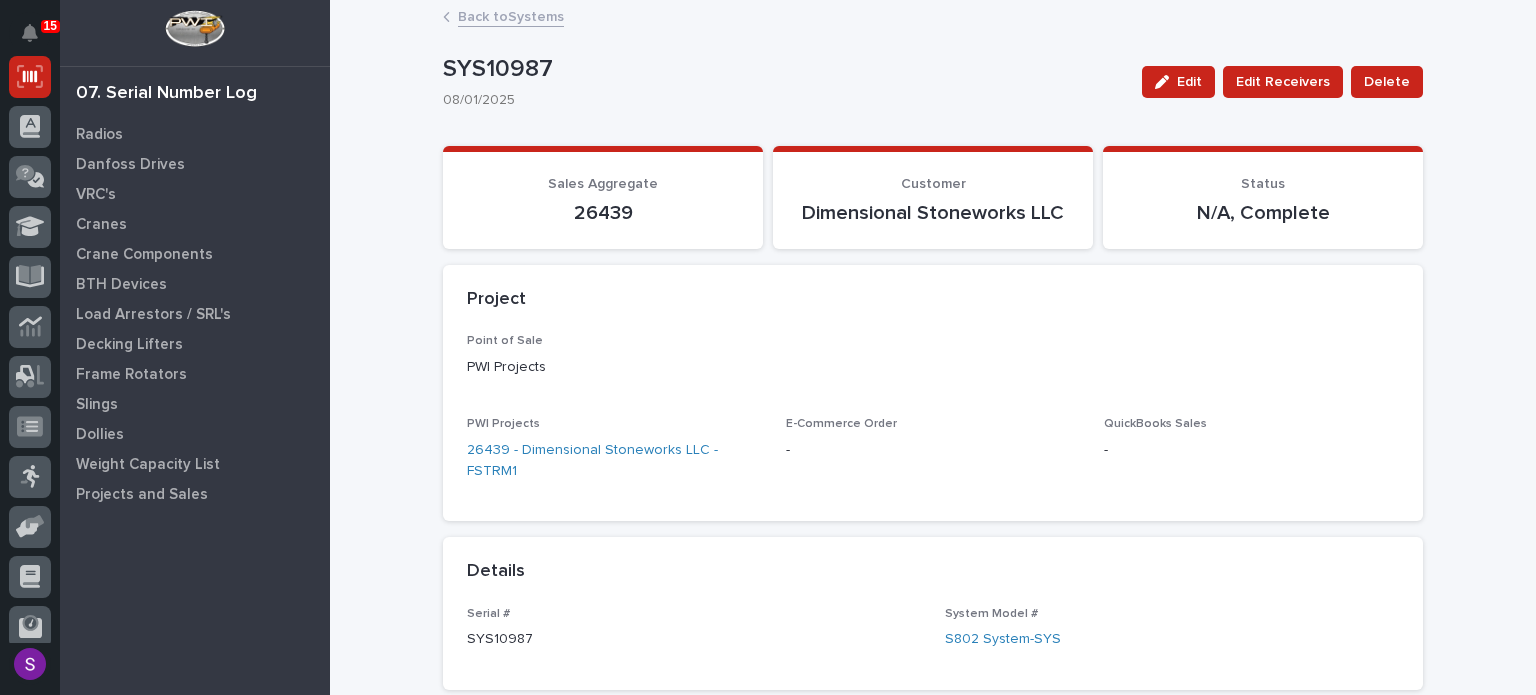 click on "Back to  Systems" at bounding box center [511, 15] 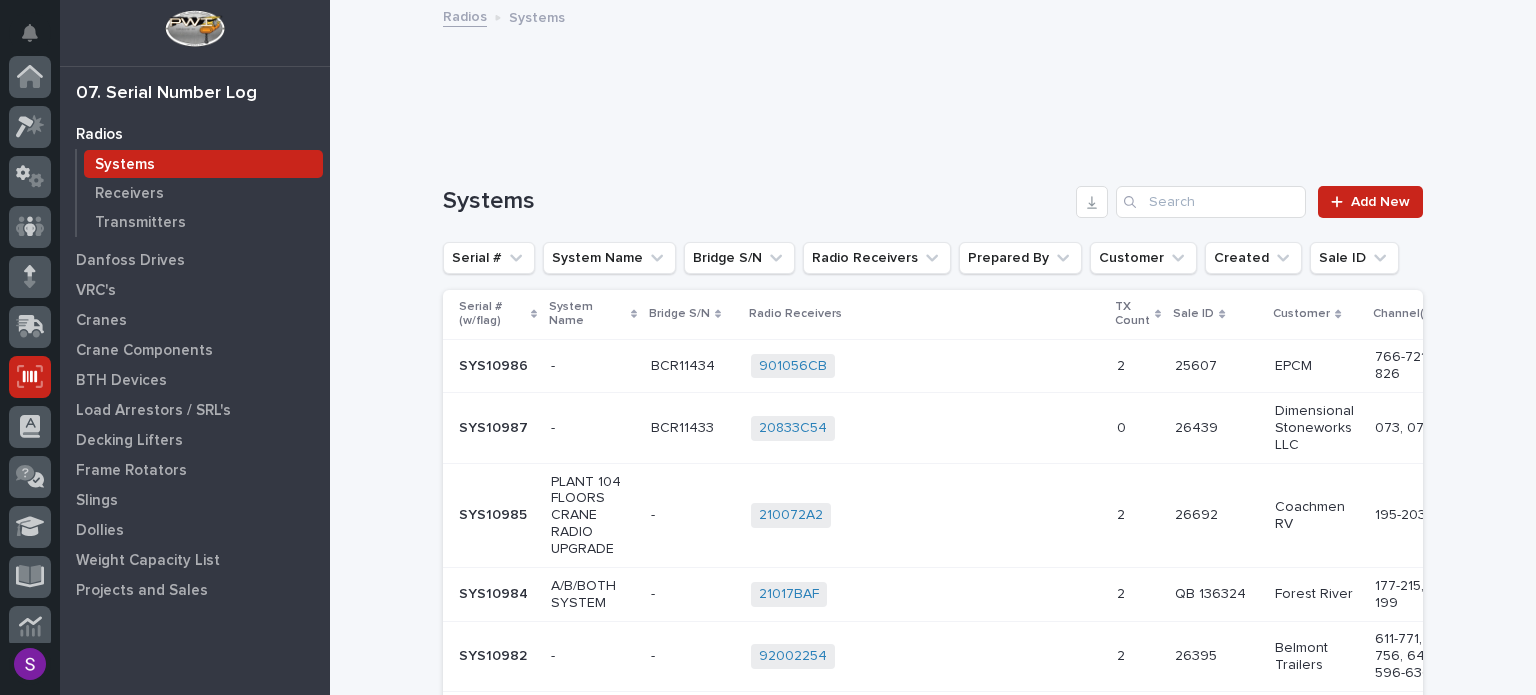 scroll, scrollTop: 300, scrollLeft: 0, axis: vertical 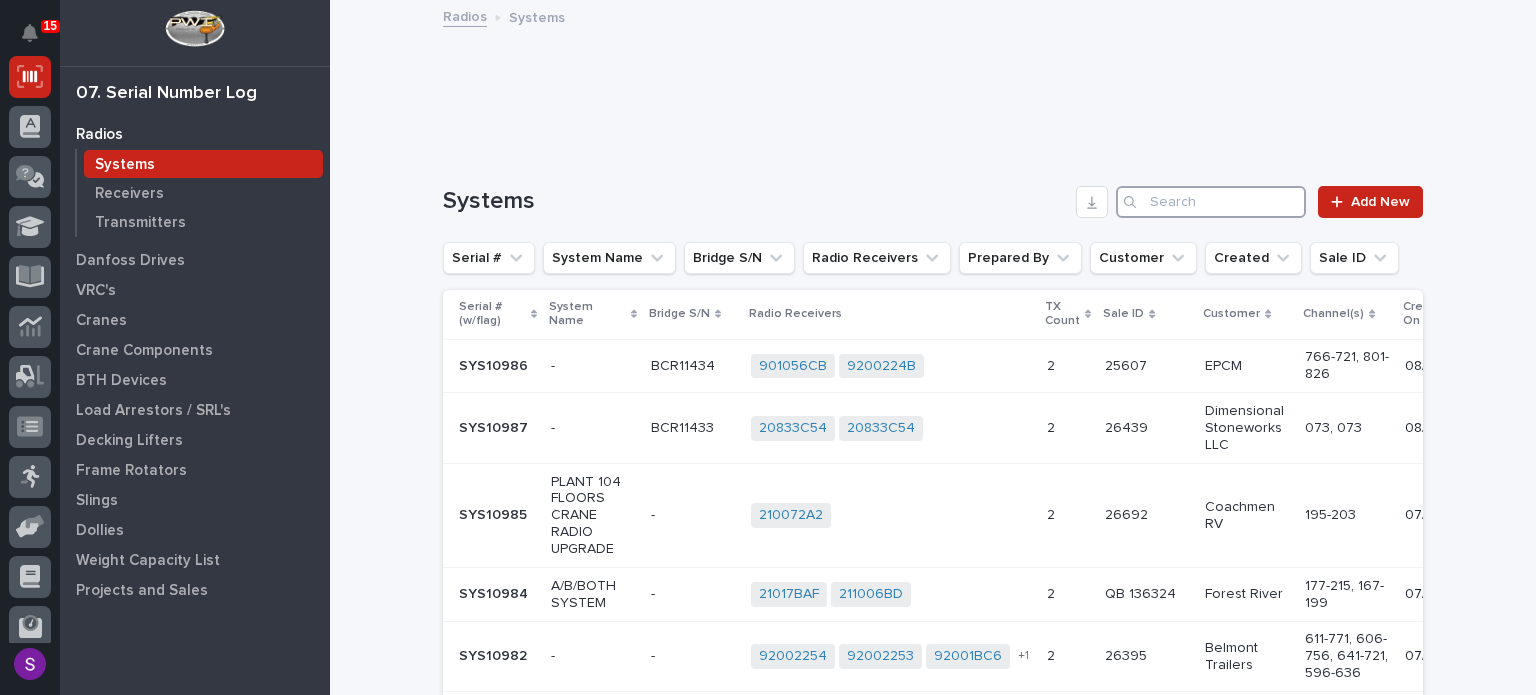 click at bounding box center [1211, 202] 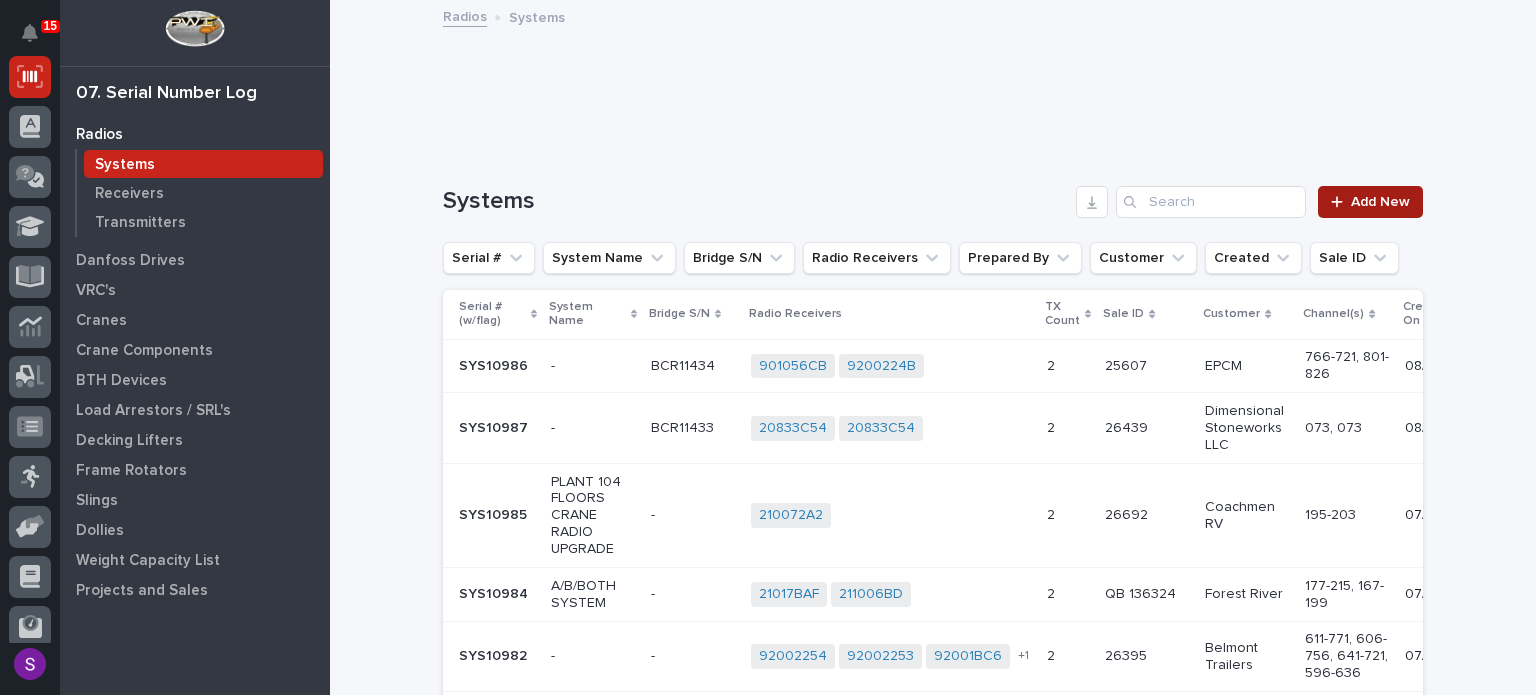 click on "Add New" at bounding box center (1380, 202) 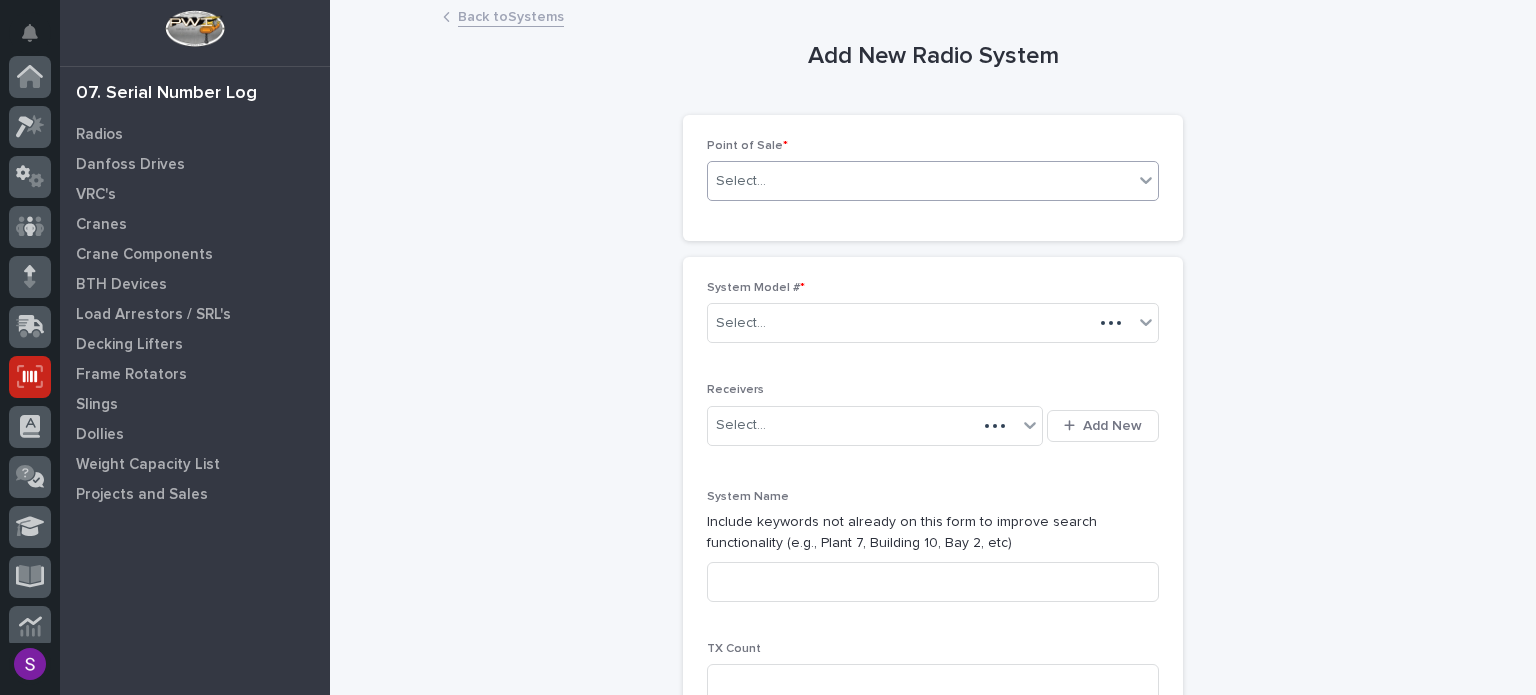 scroll, scrollTop: 300, scrollLeft: 0, axis: vertical 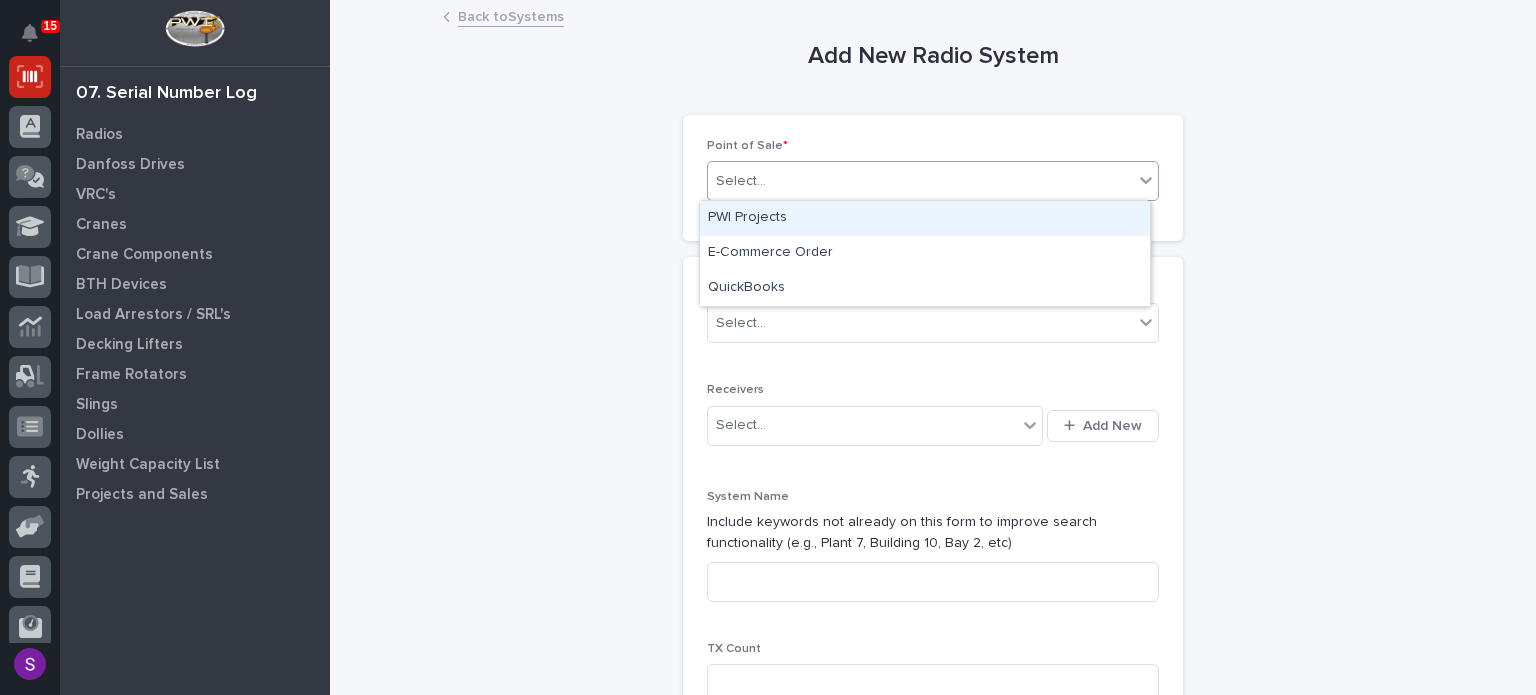 click on "Select..." at bounding box center [920, 181] 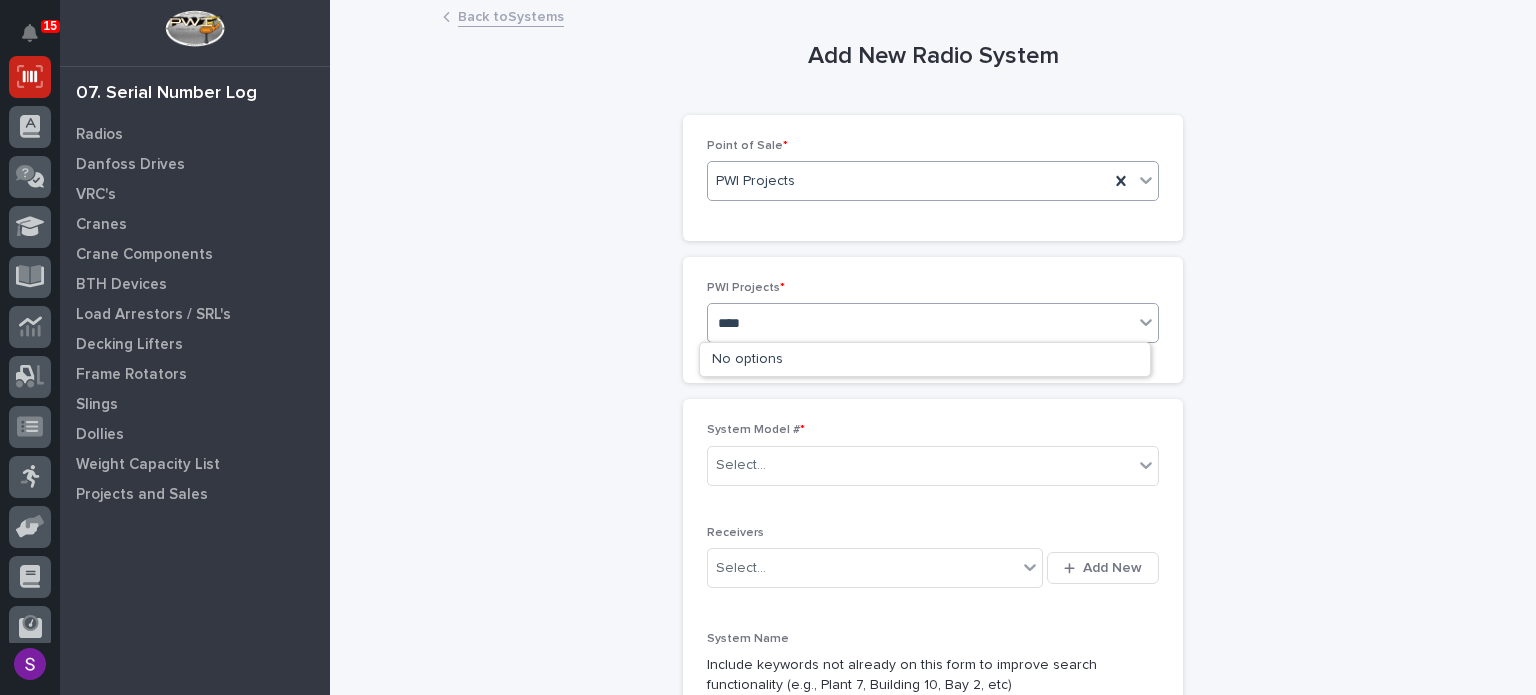 type on "*****" 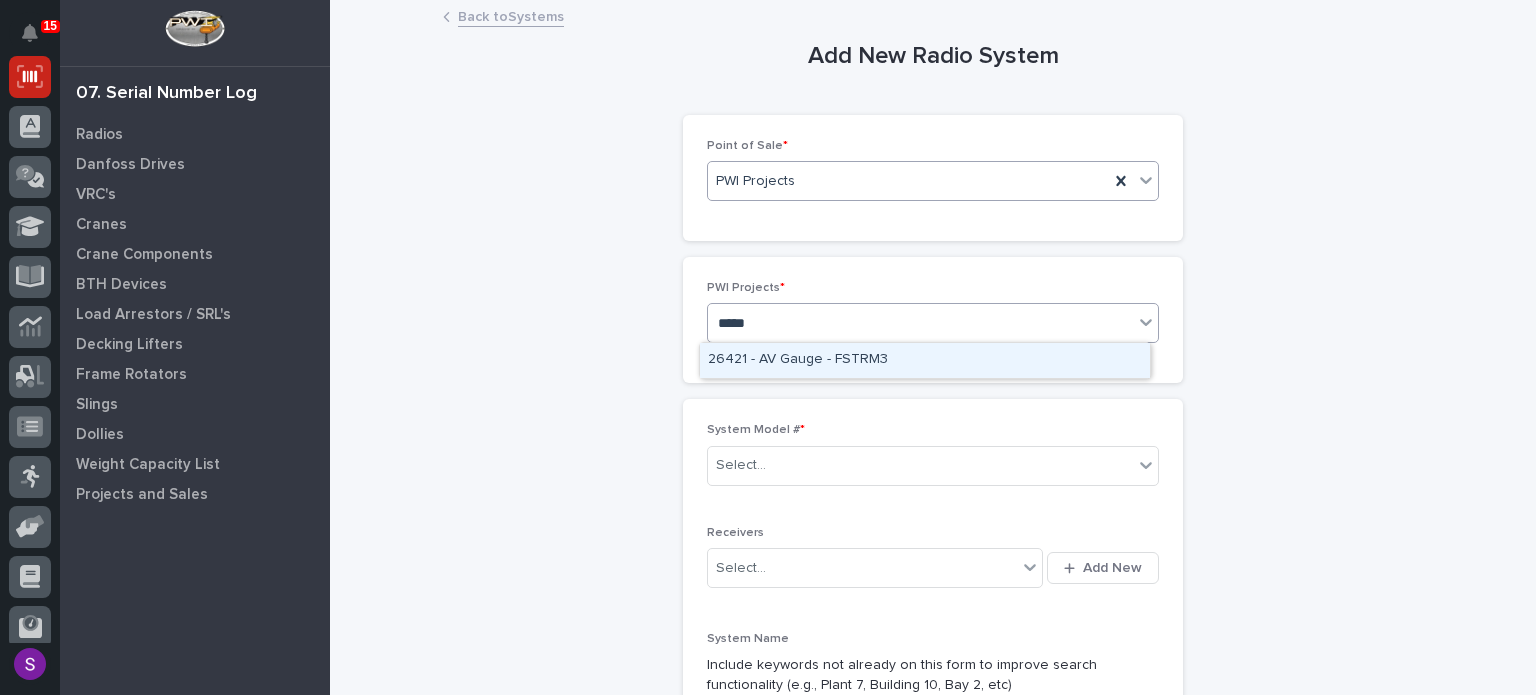 type 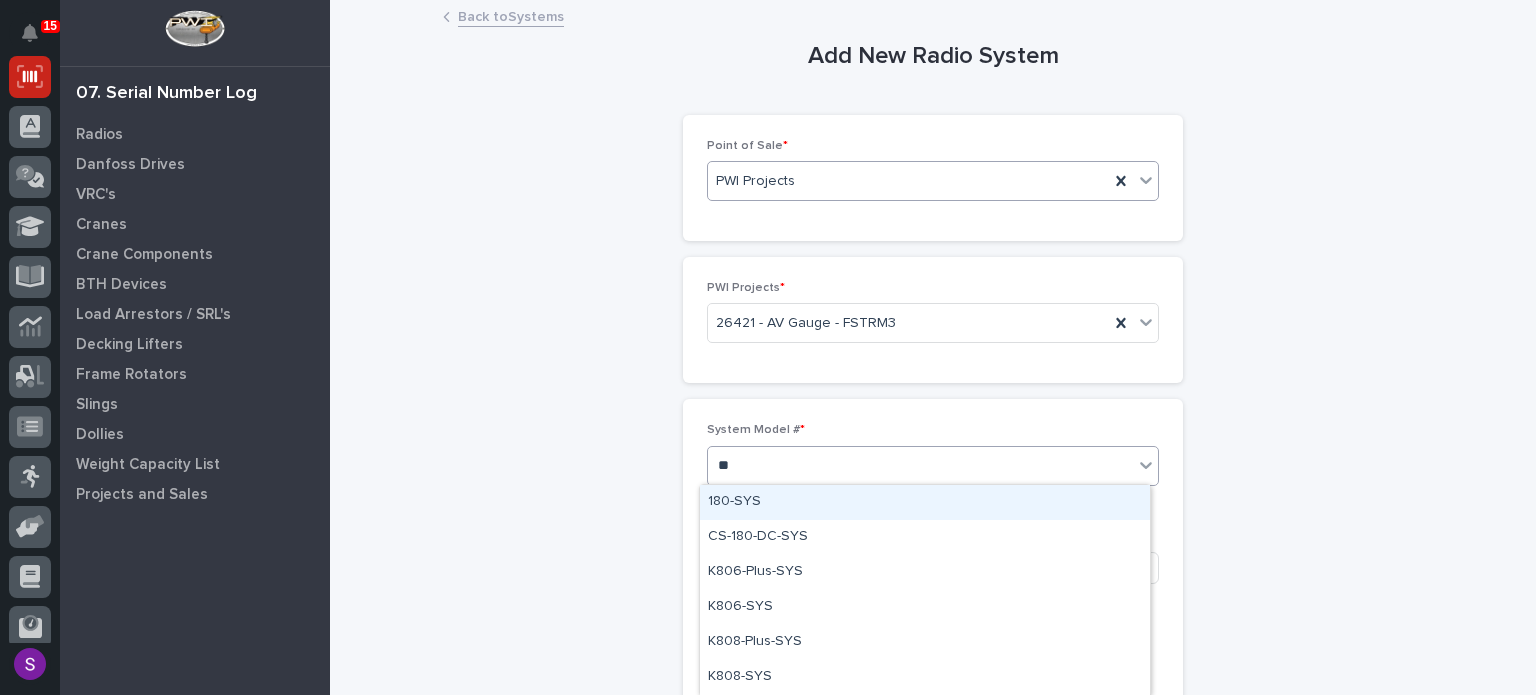 type on "***" 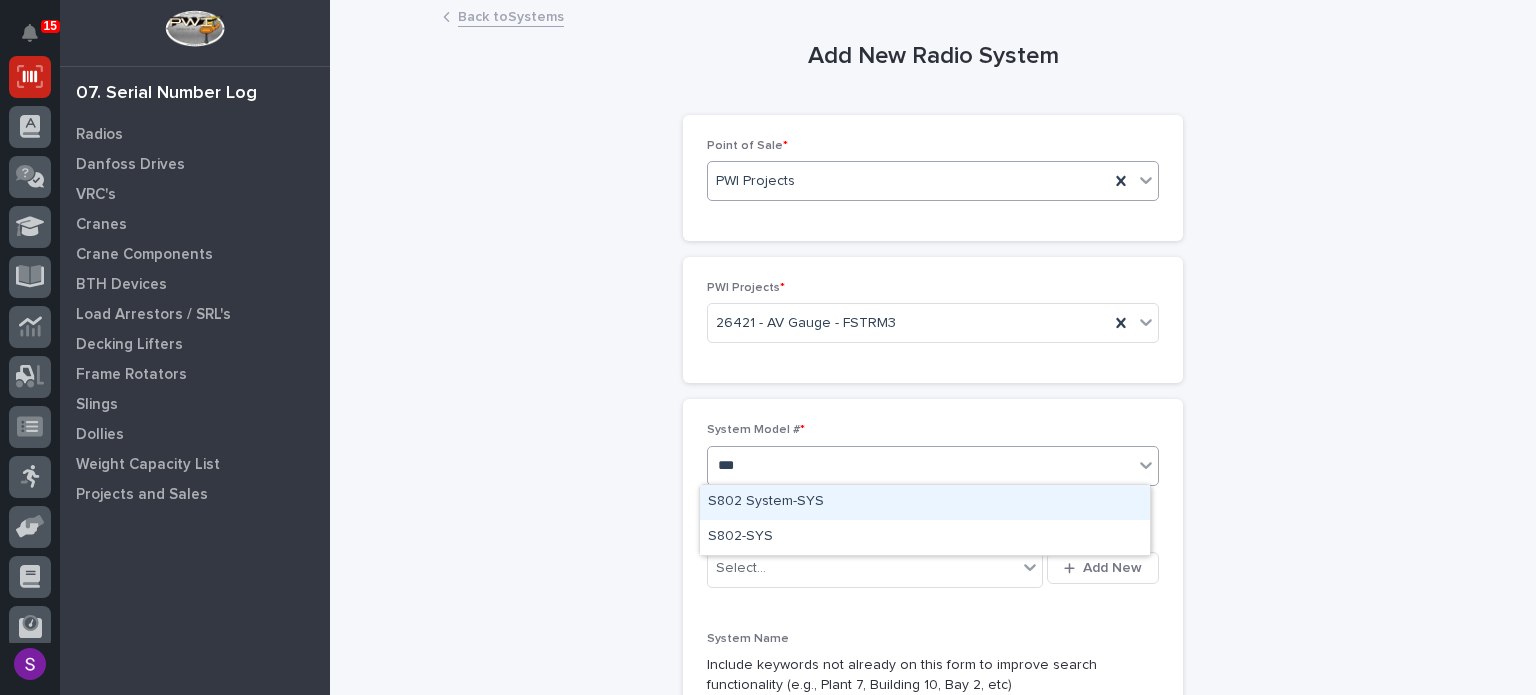 type 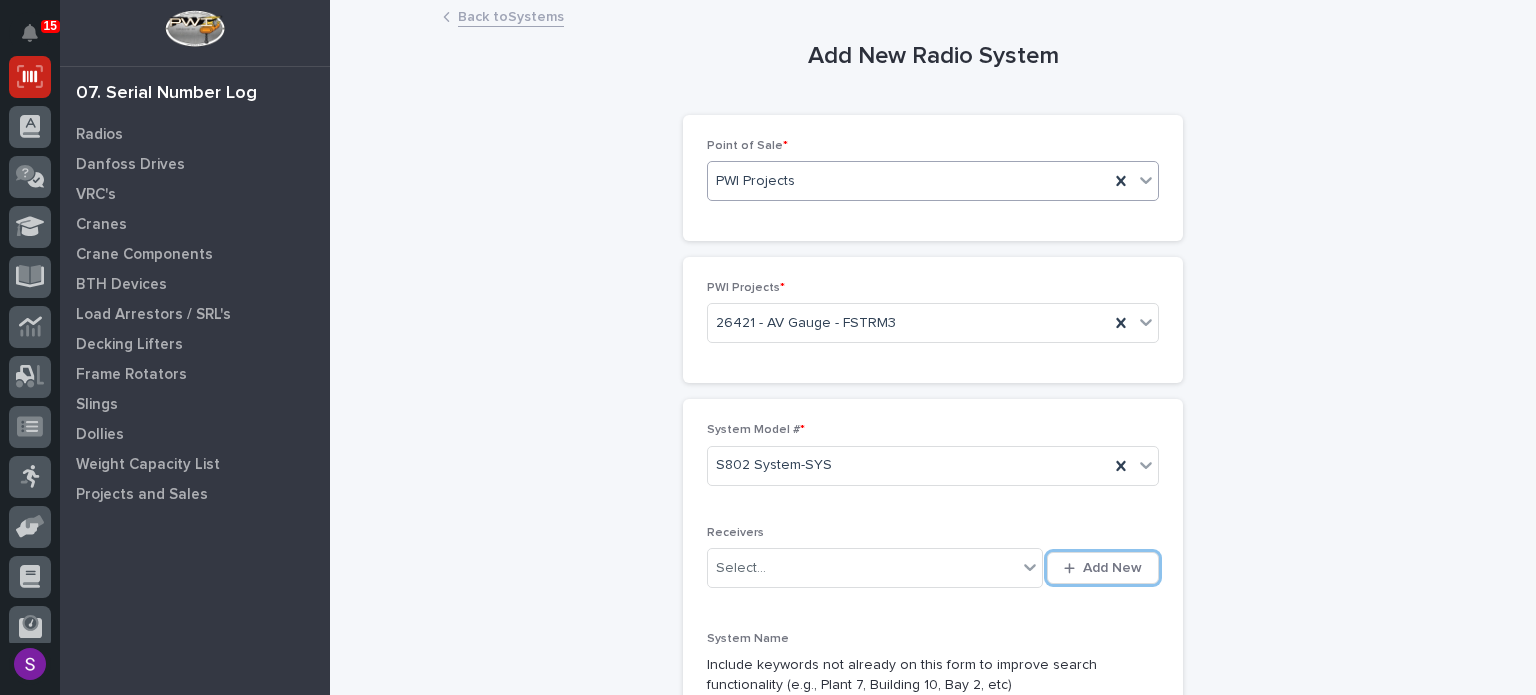 type 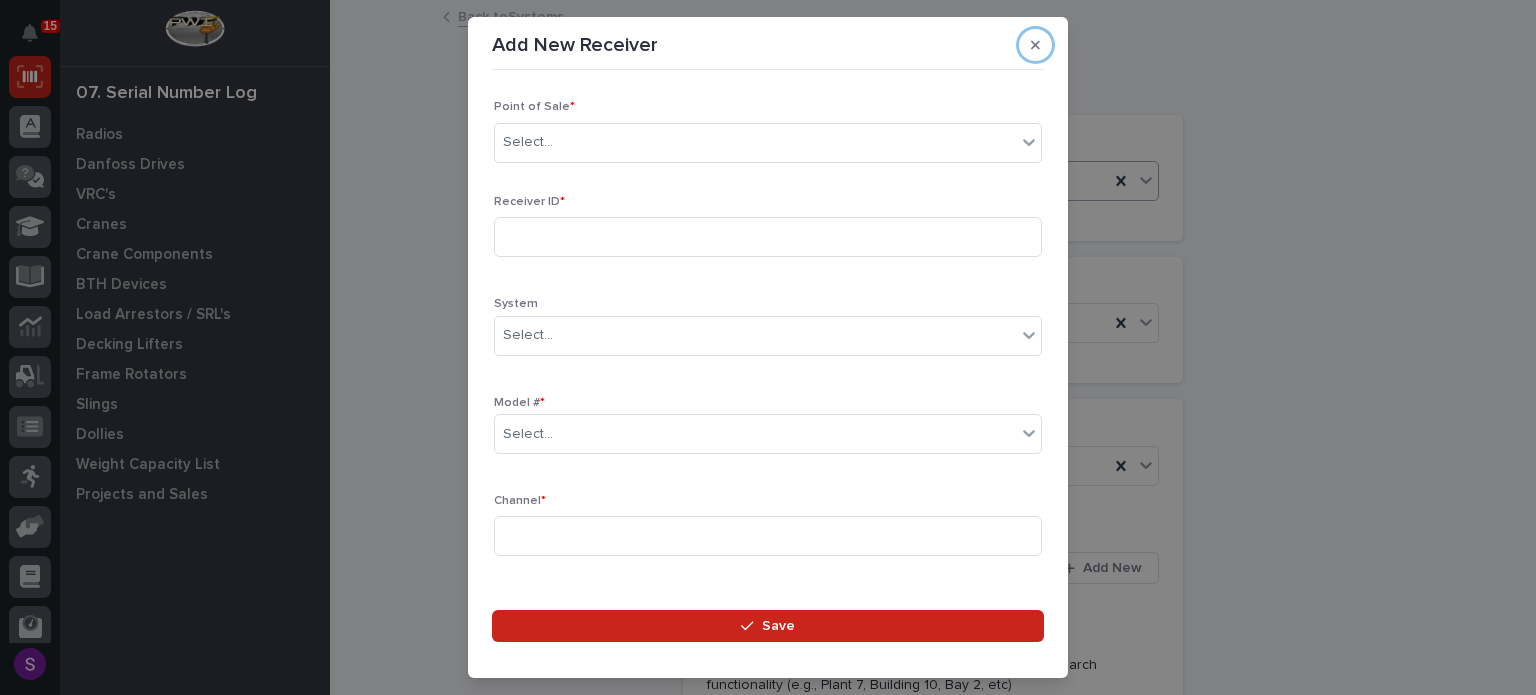 type 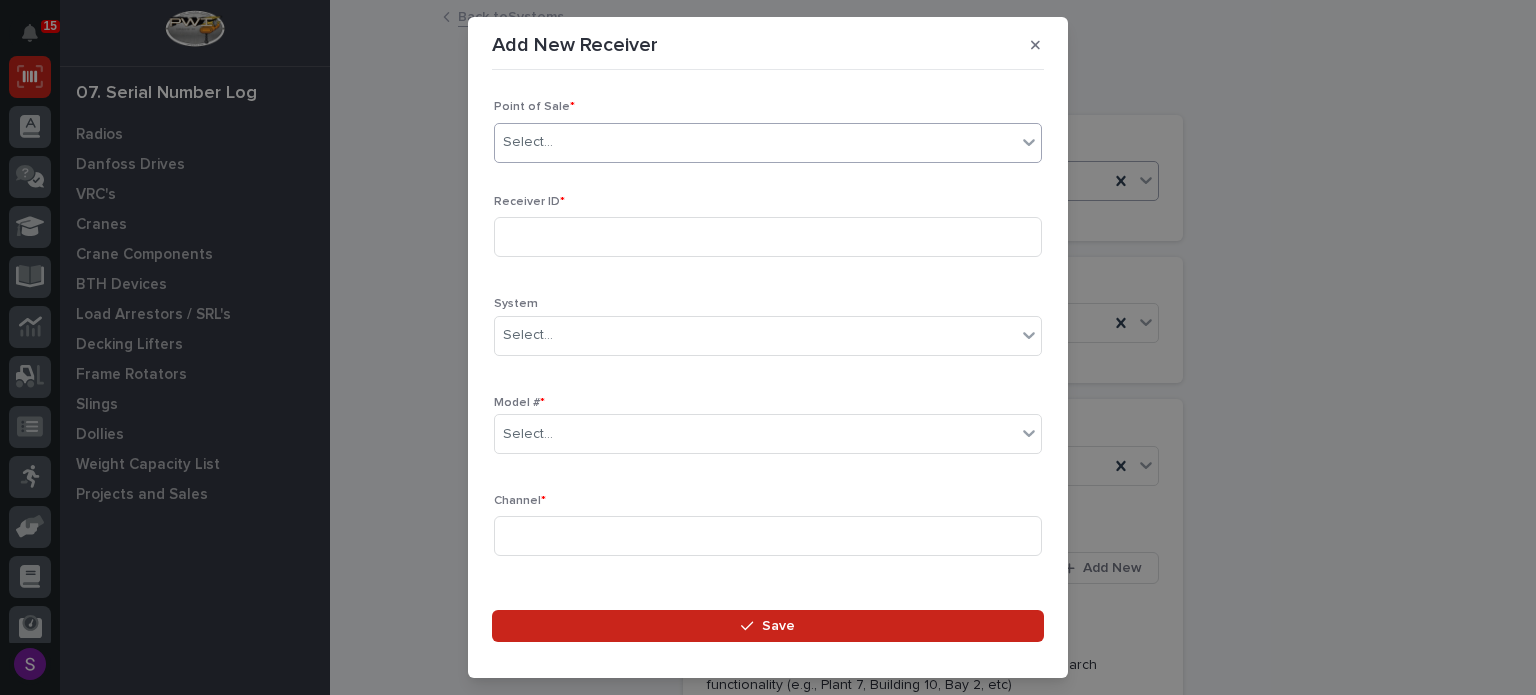 type on "*" 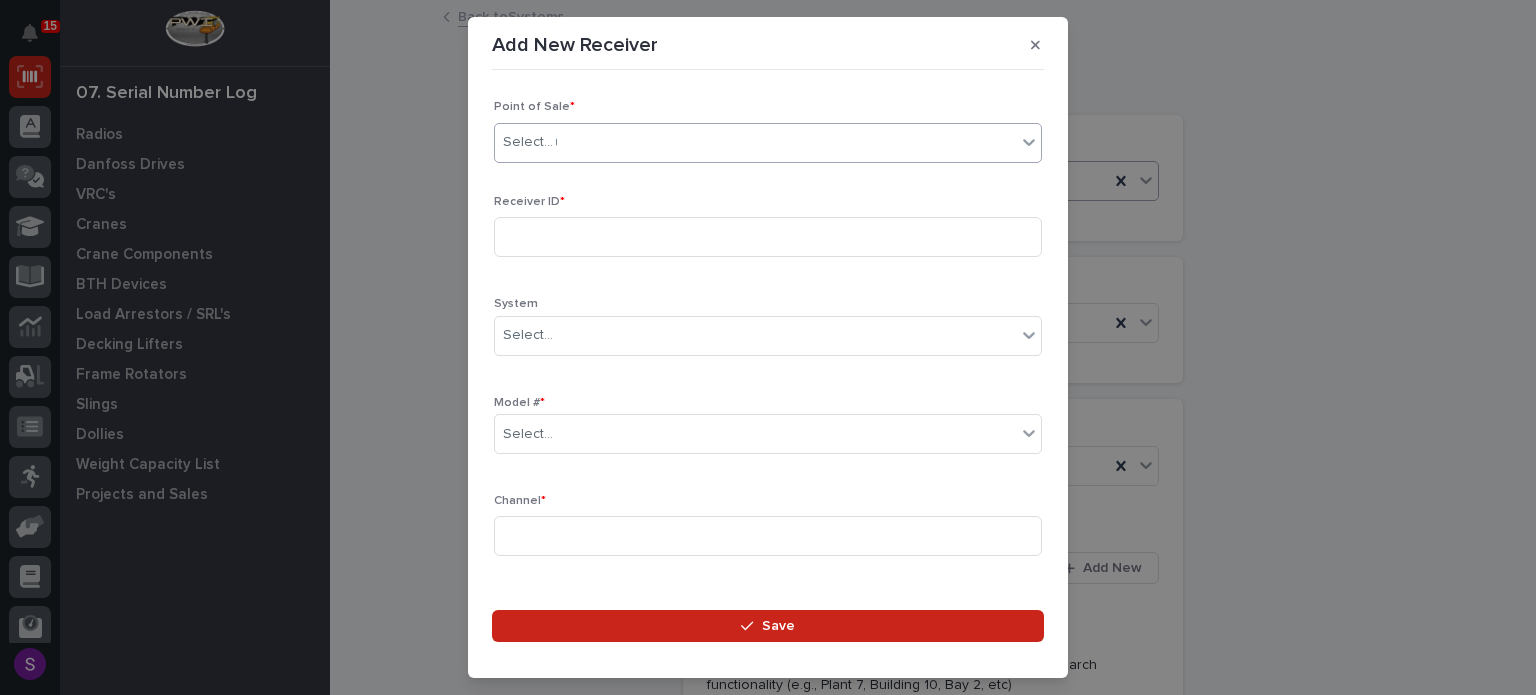 type 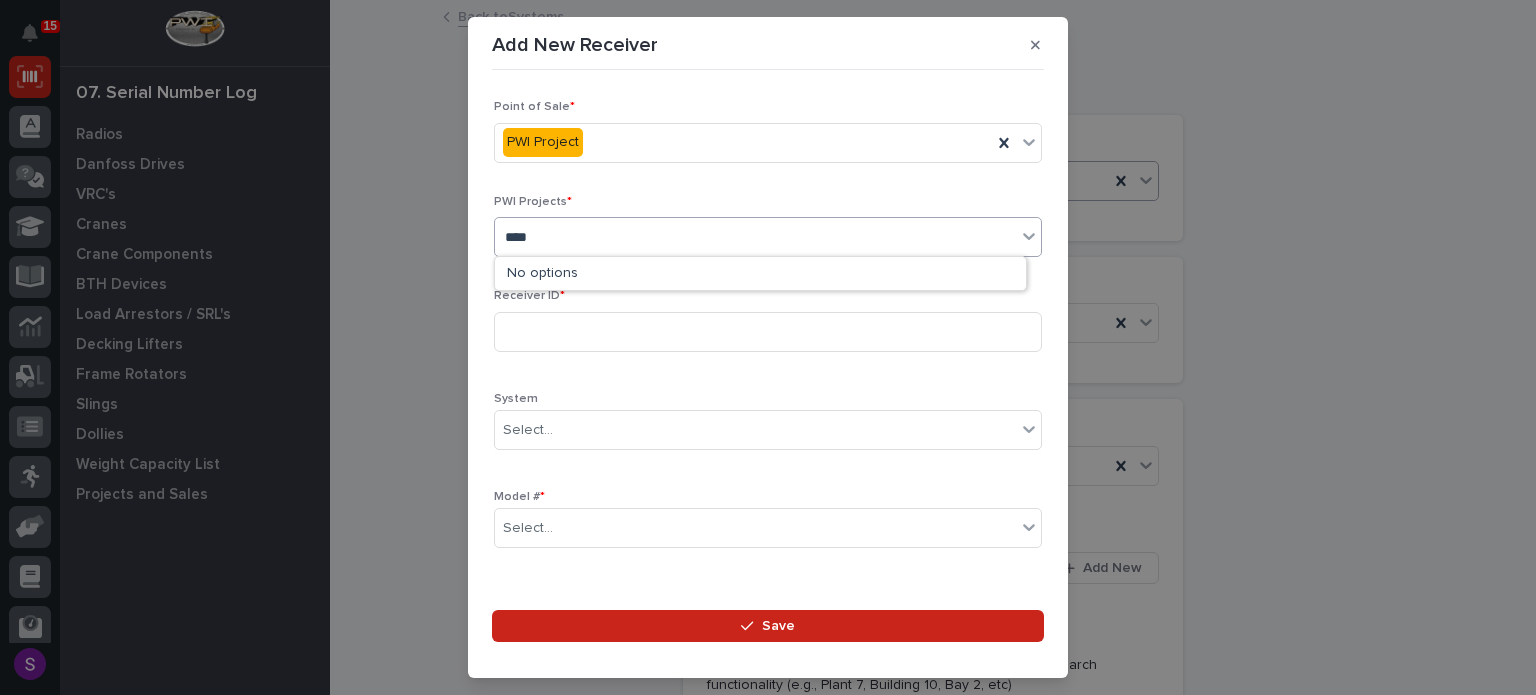 type on "*****" 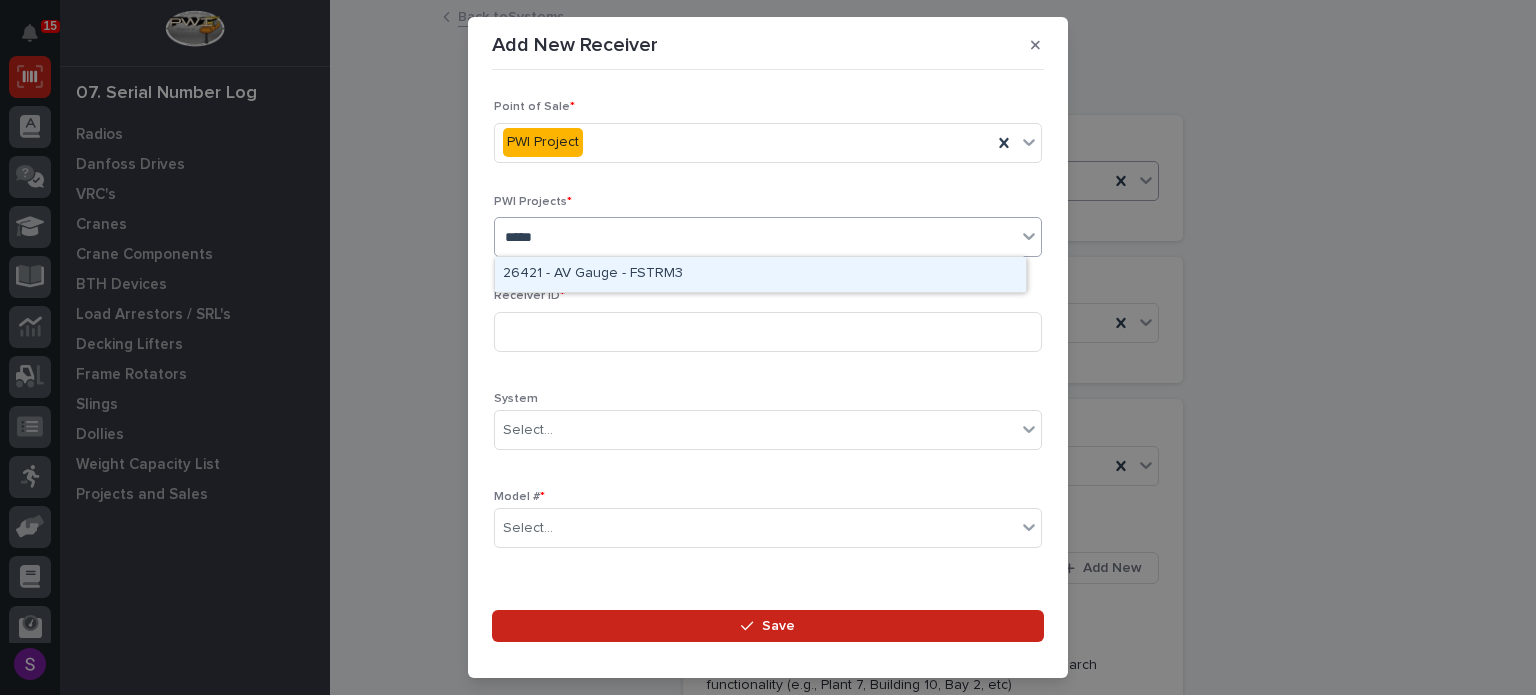 type 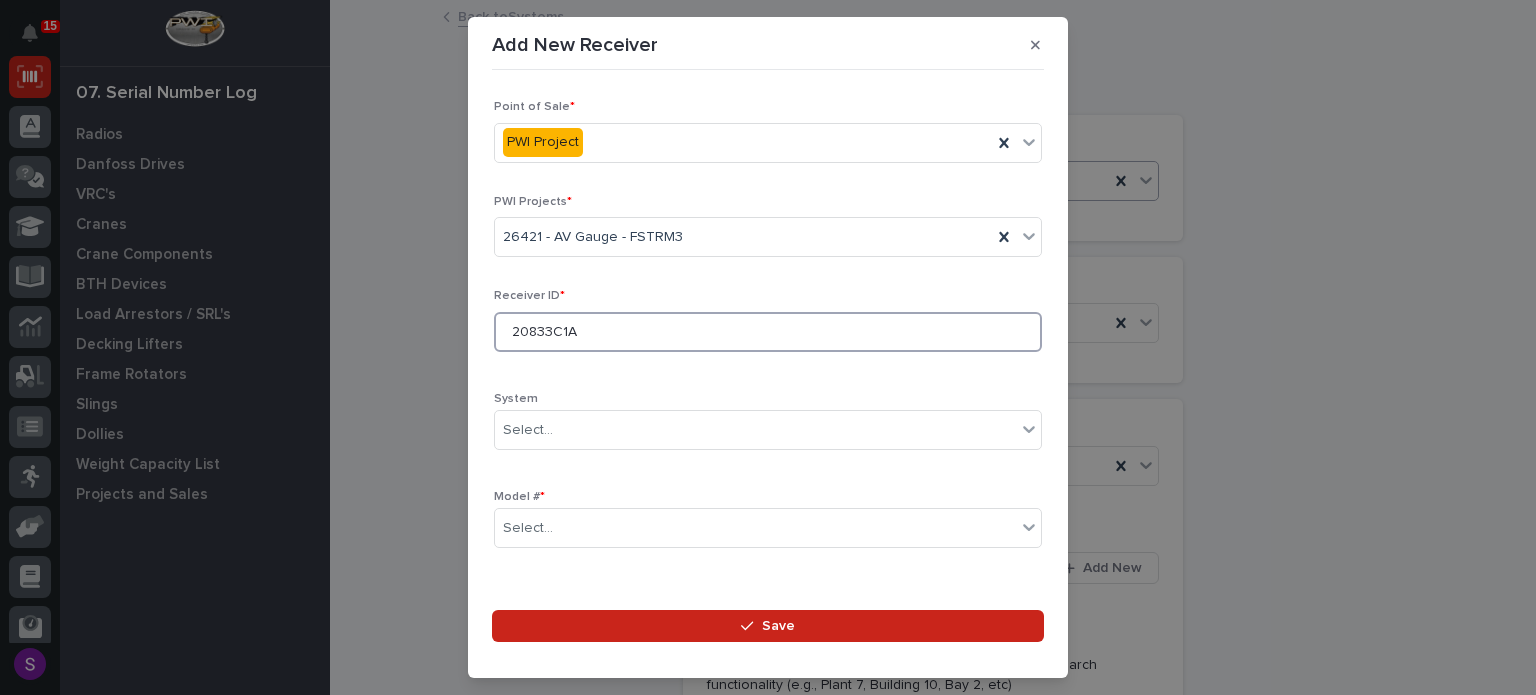 type on "20833C1A" 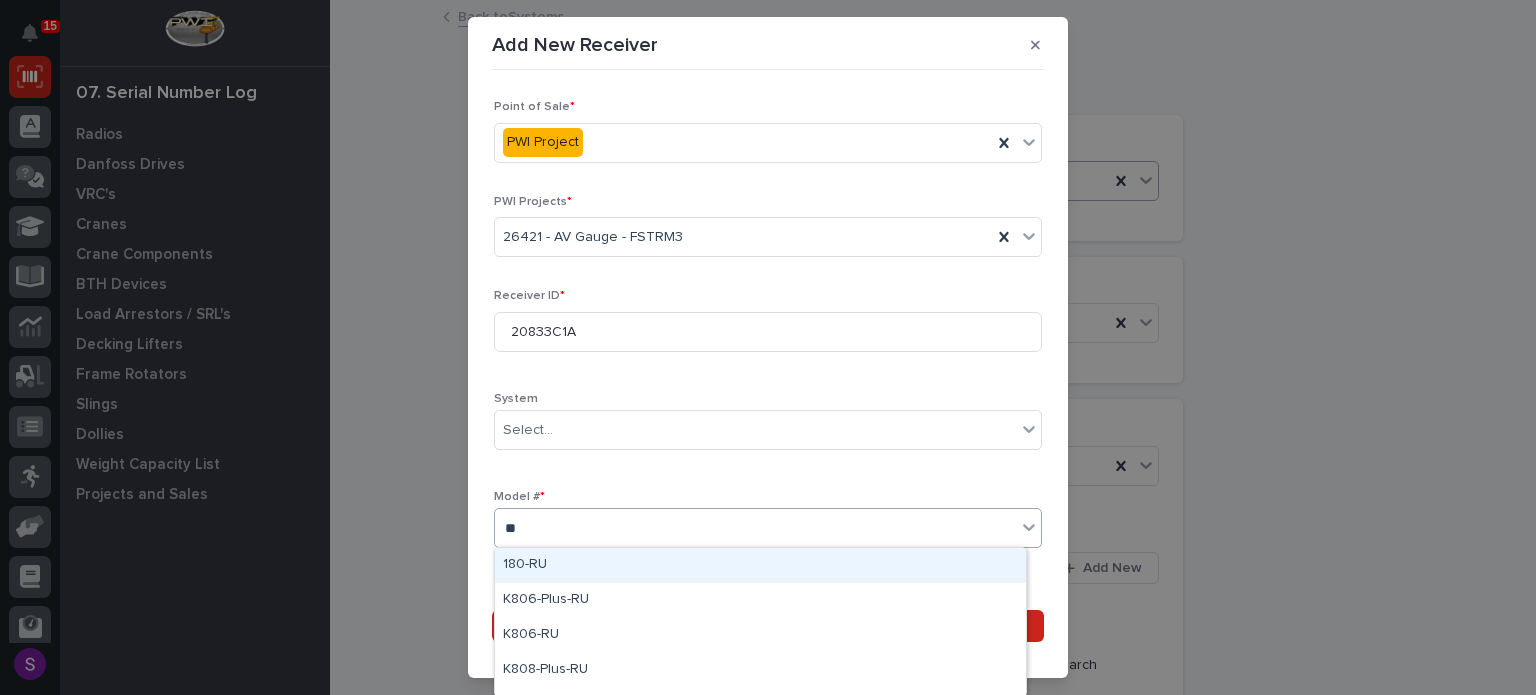 type on "***" 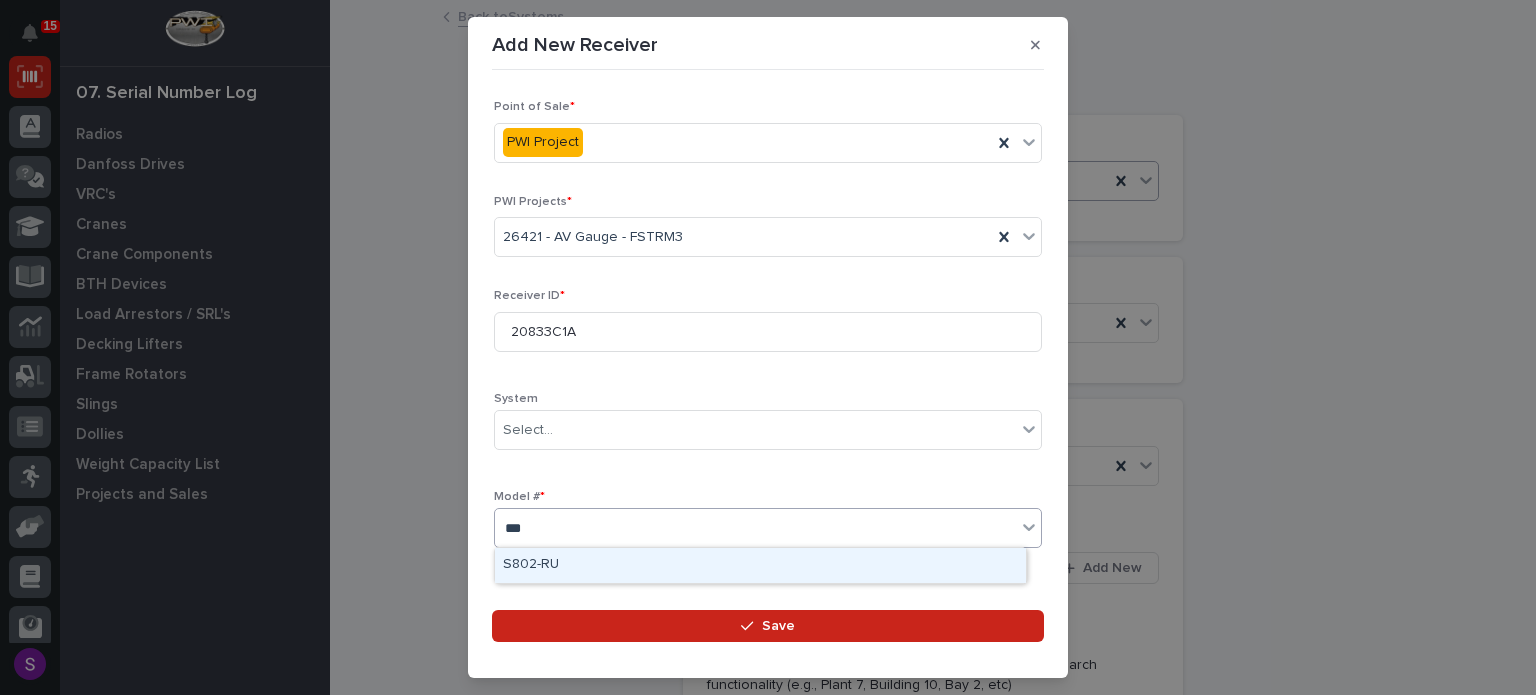 type 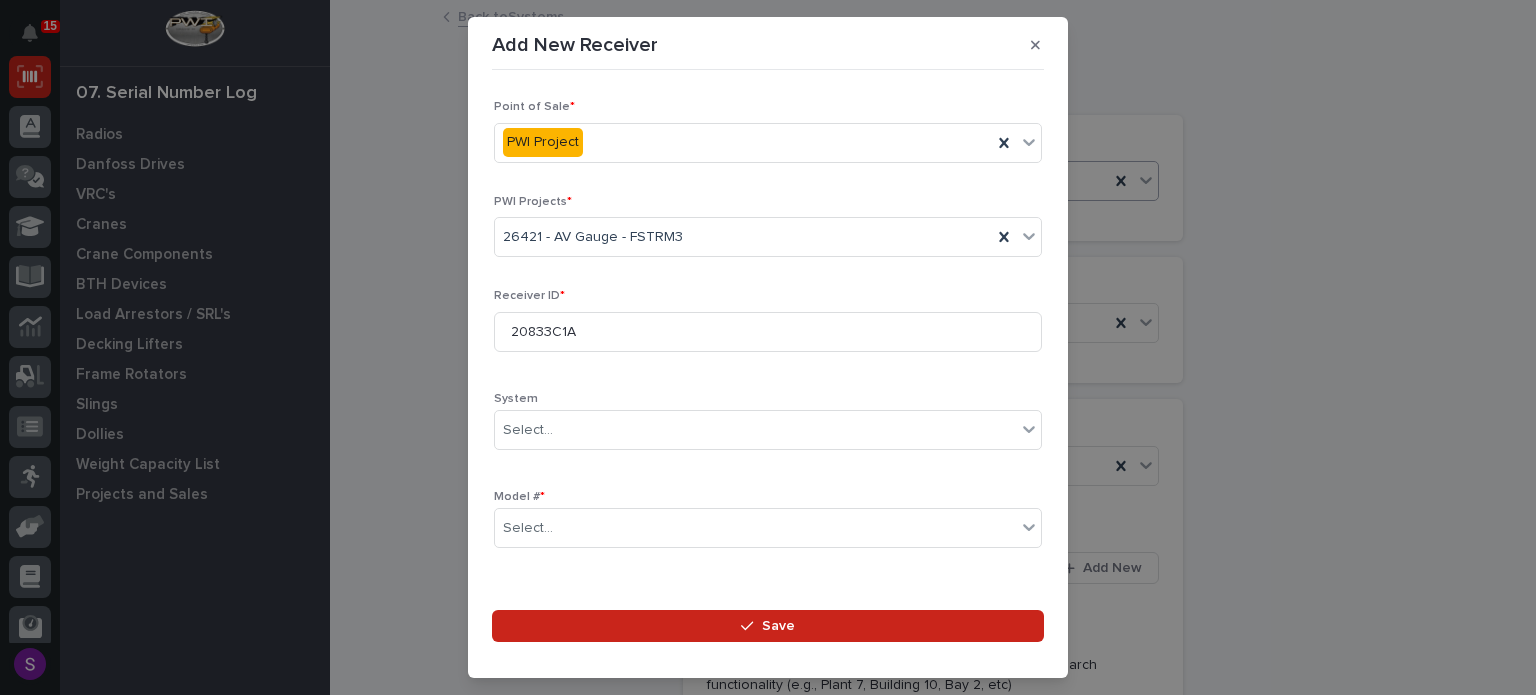 scroll, scrollTop: 296, scrollLeft: 0, axis: vertical 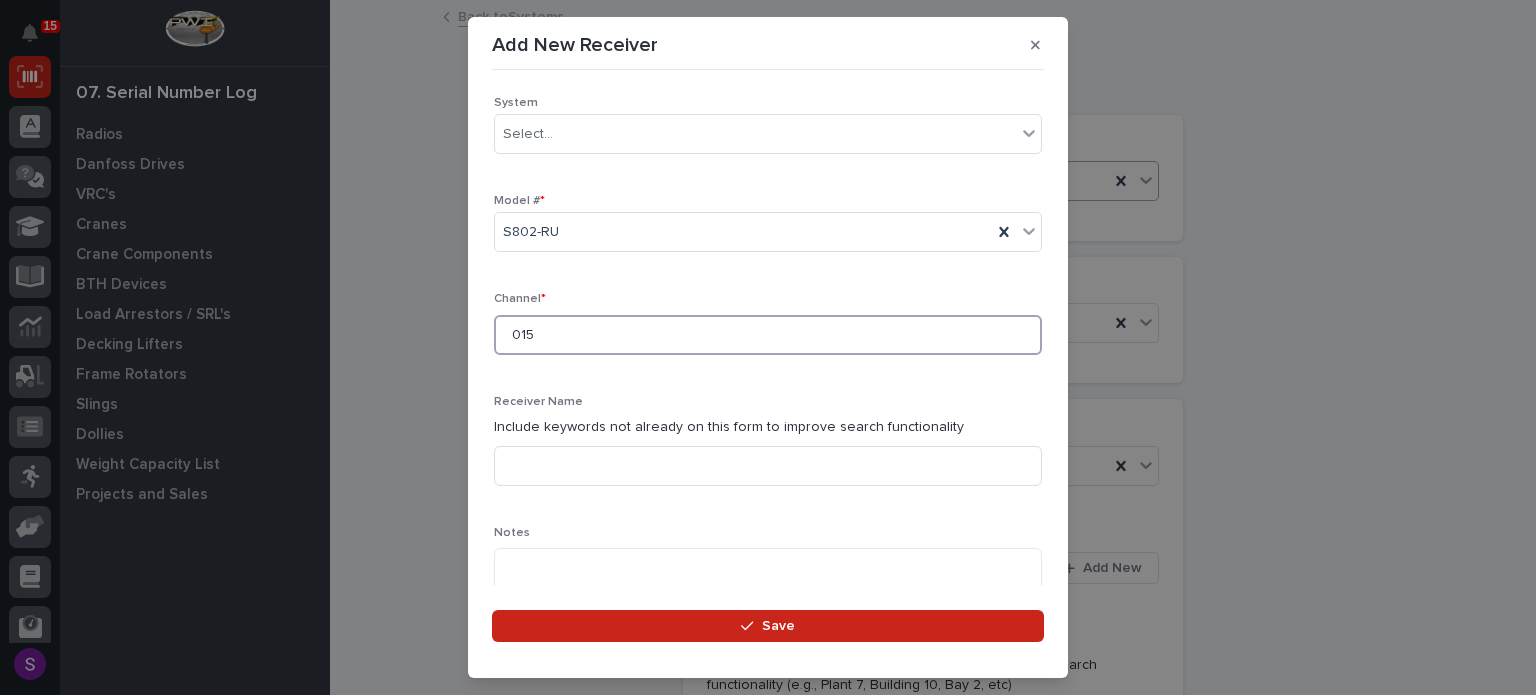 type on "015" 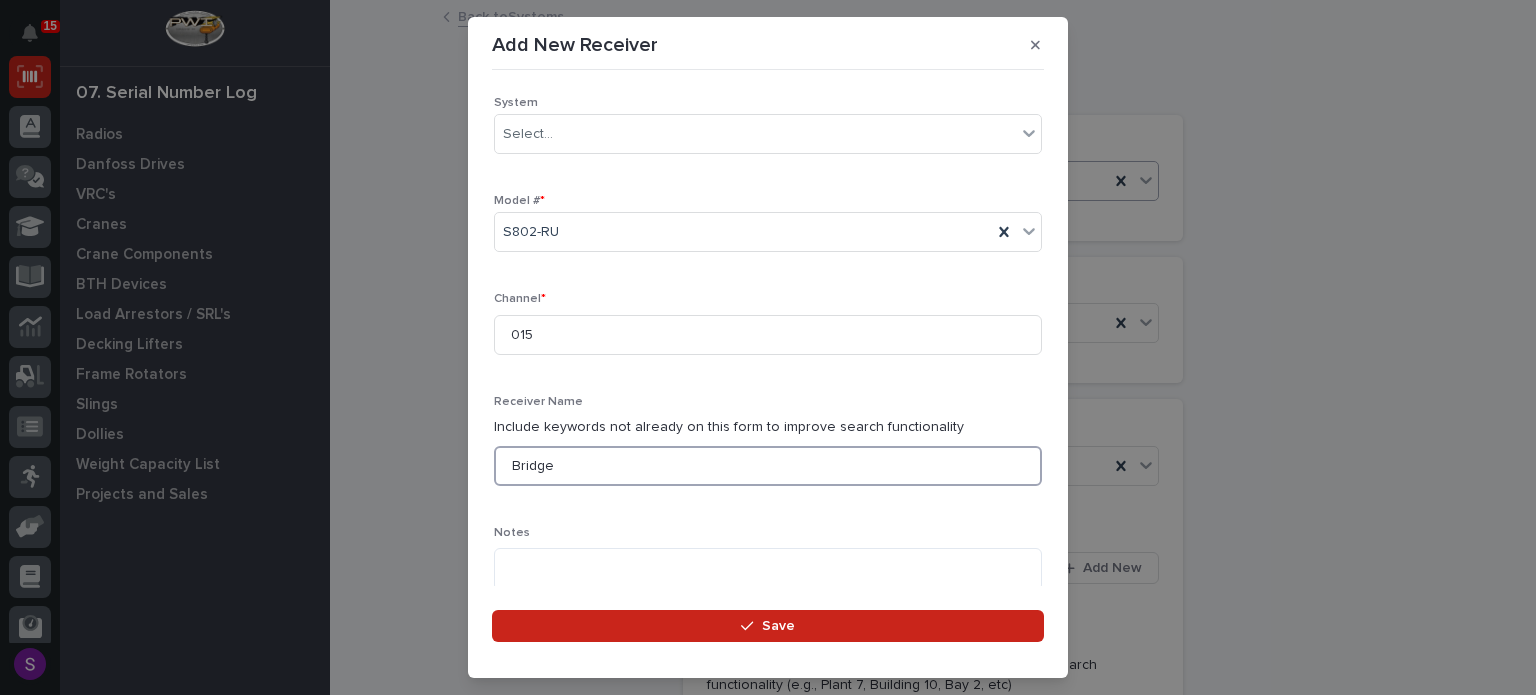 type on "Bridge" 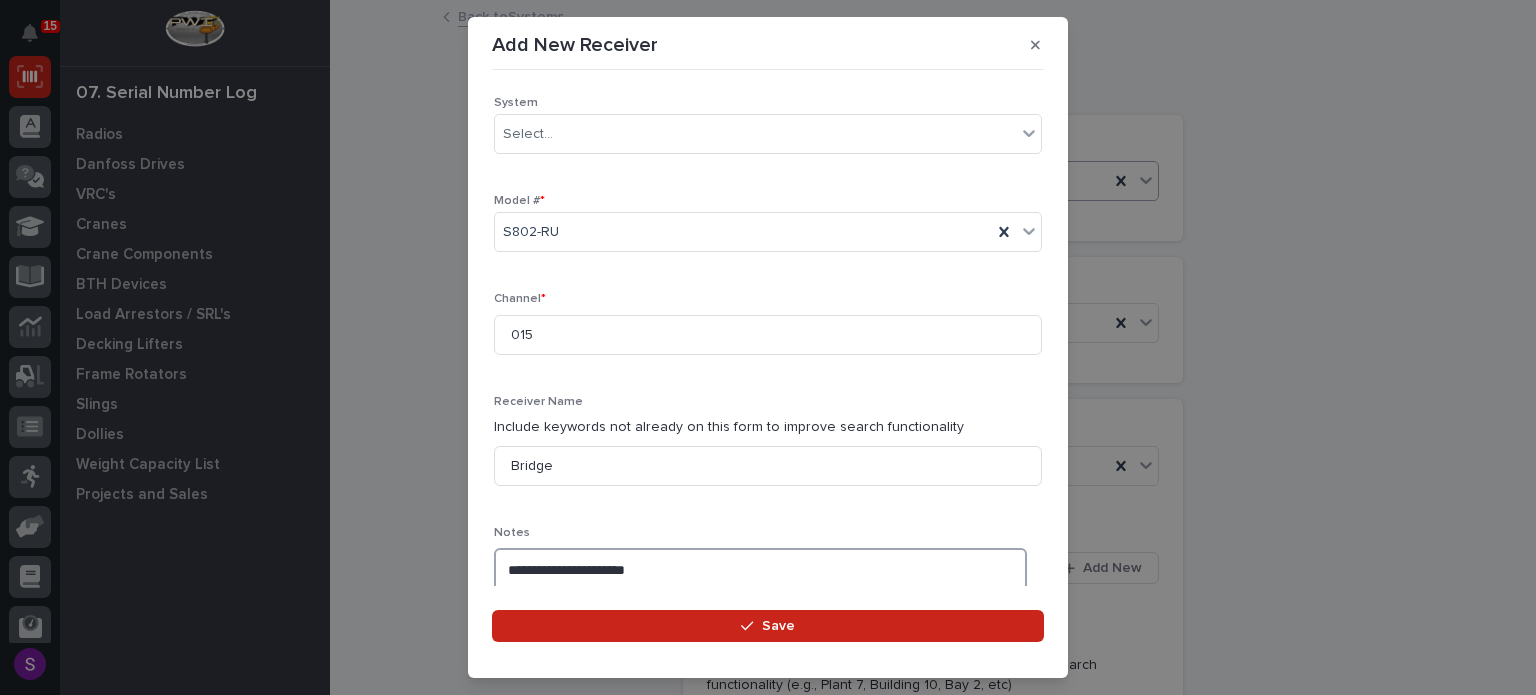 type on "**********" 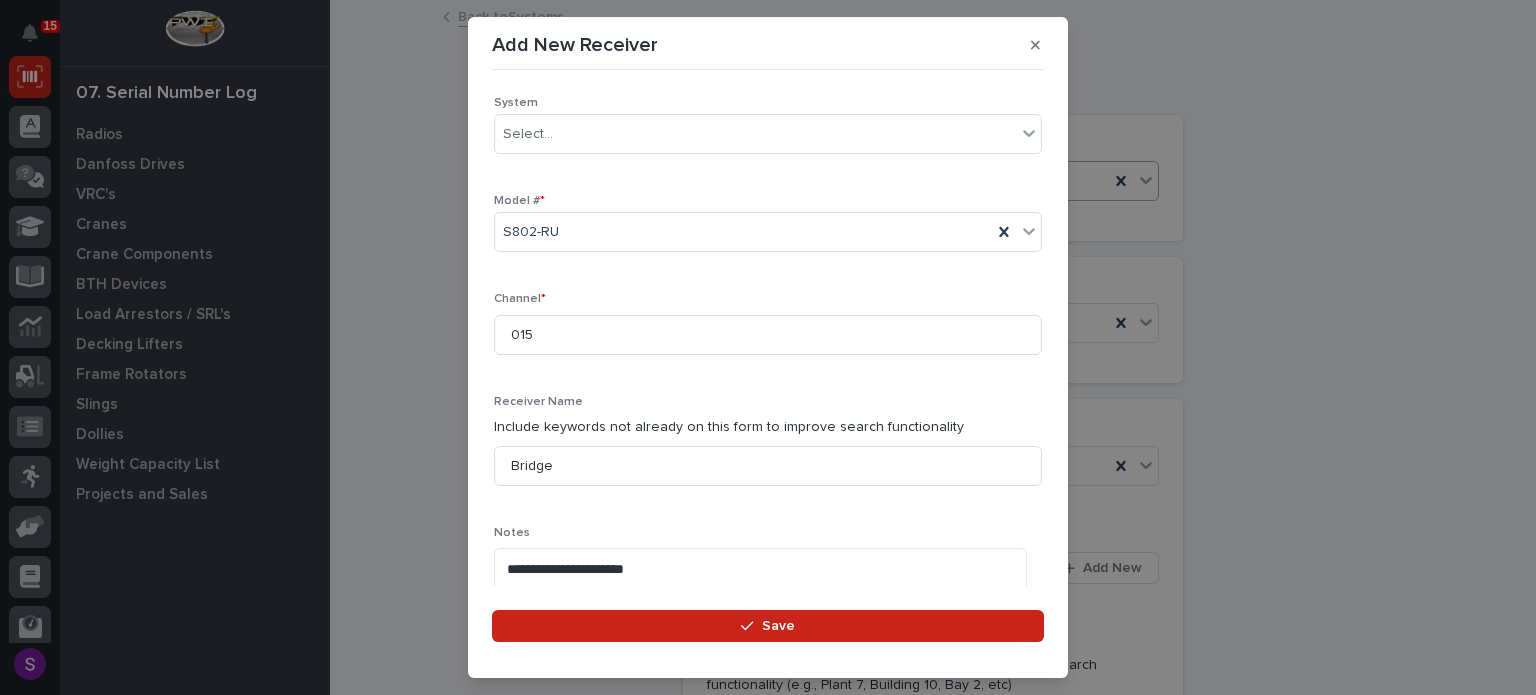 scroll, scrollTop: 636, scrollLeft: 0, axis: vertical 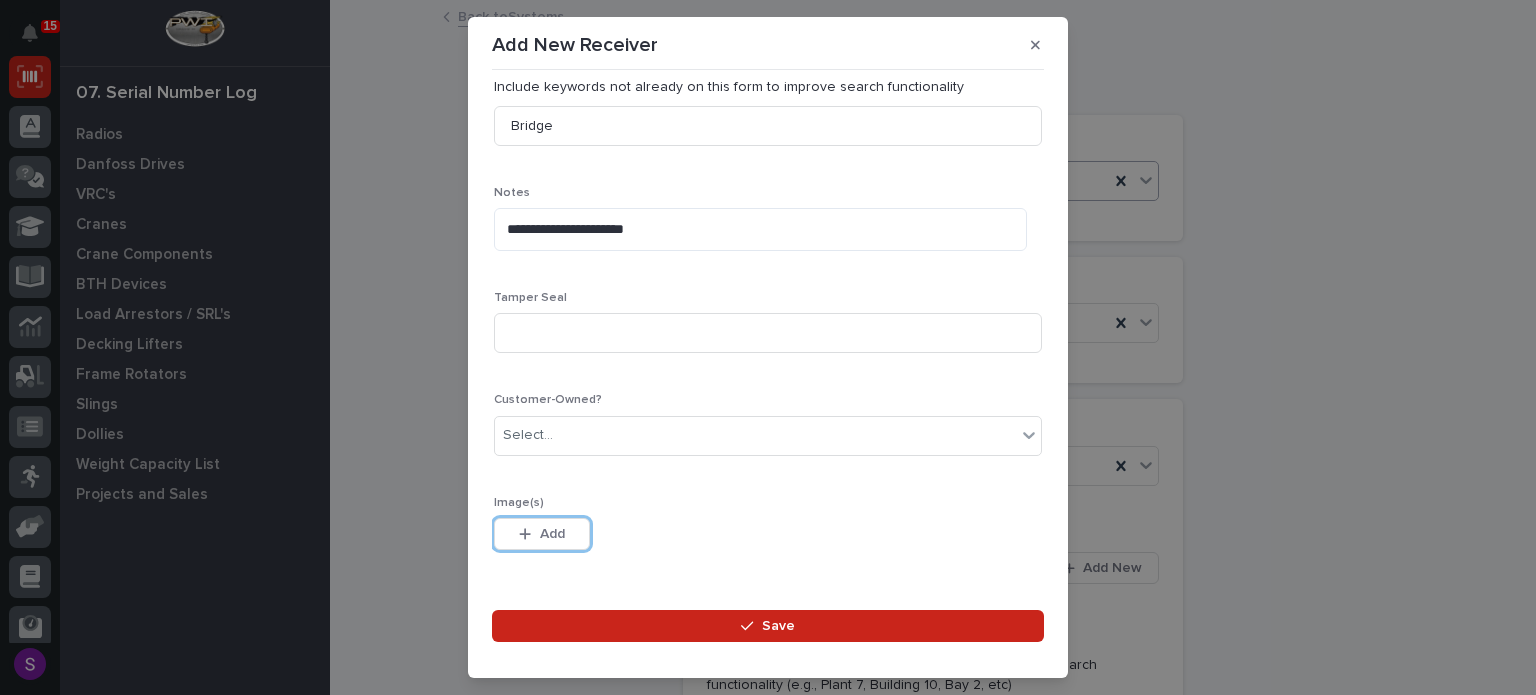 type 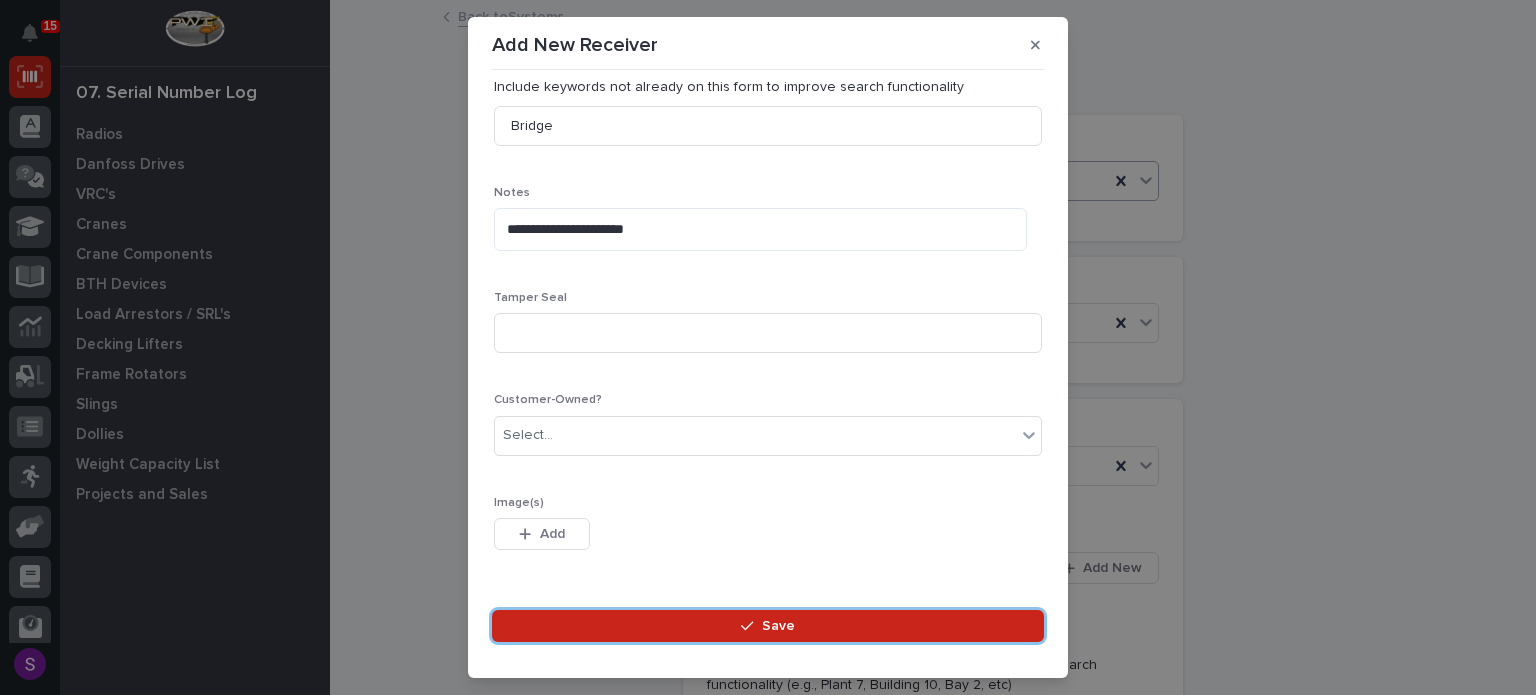 click on "Save" at bounding box center (768, 626) 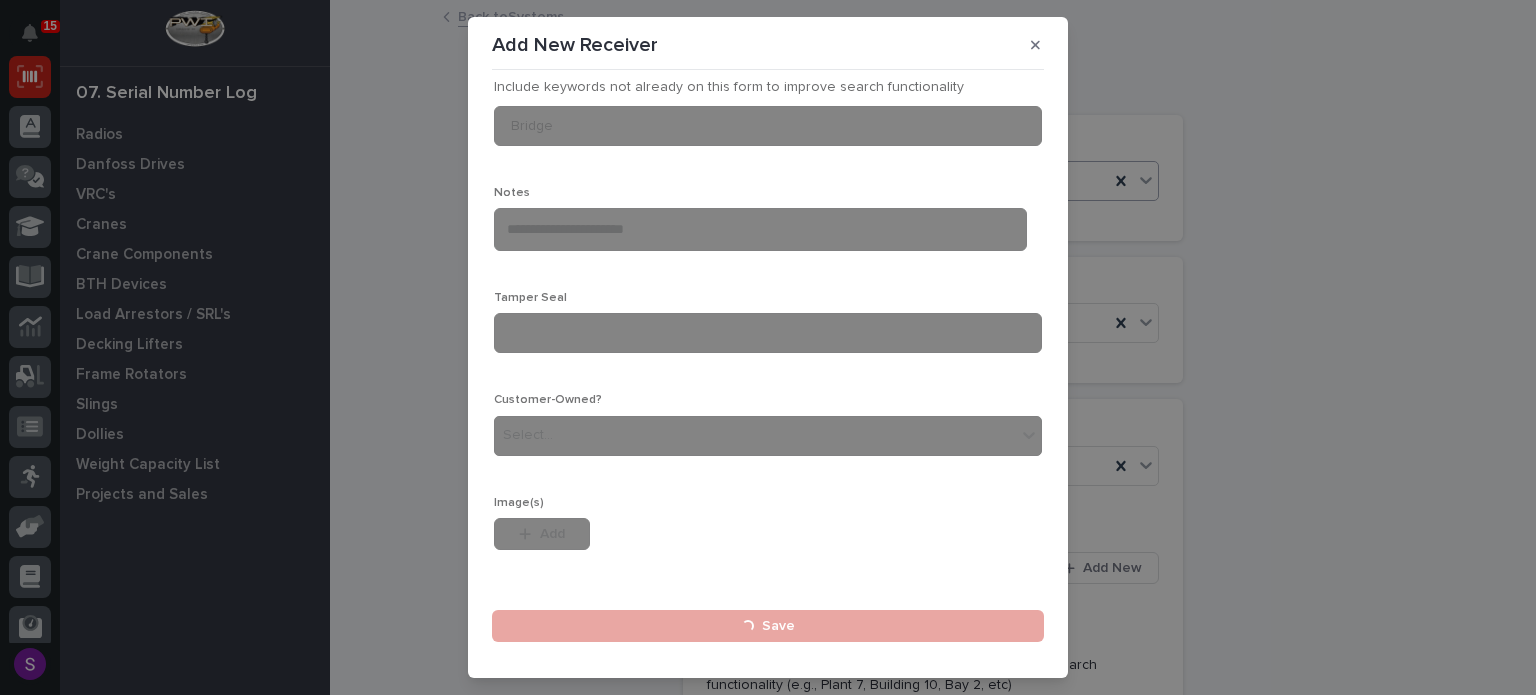 type 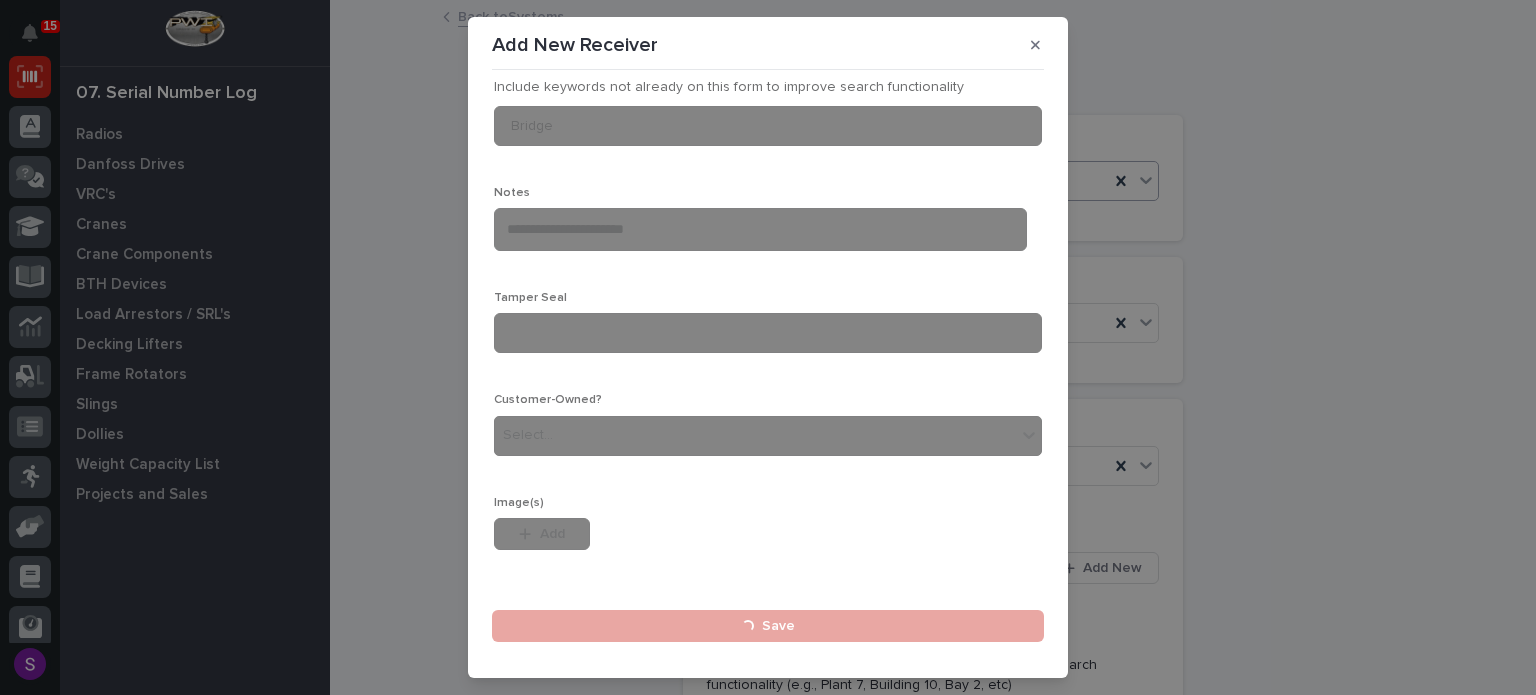 type 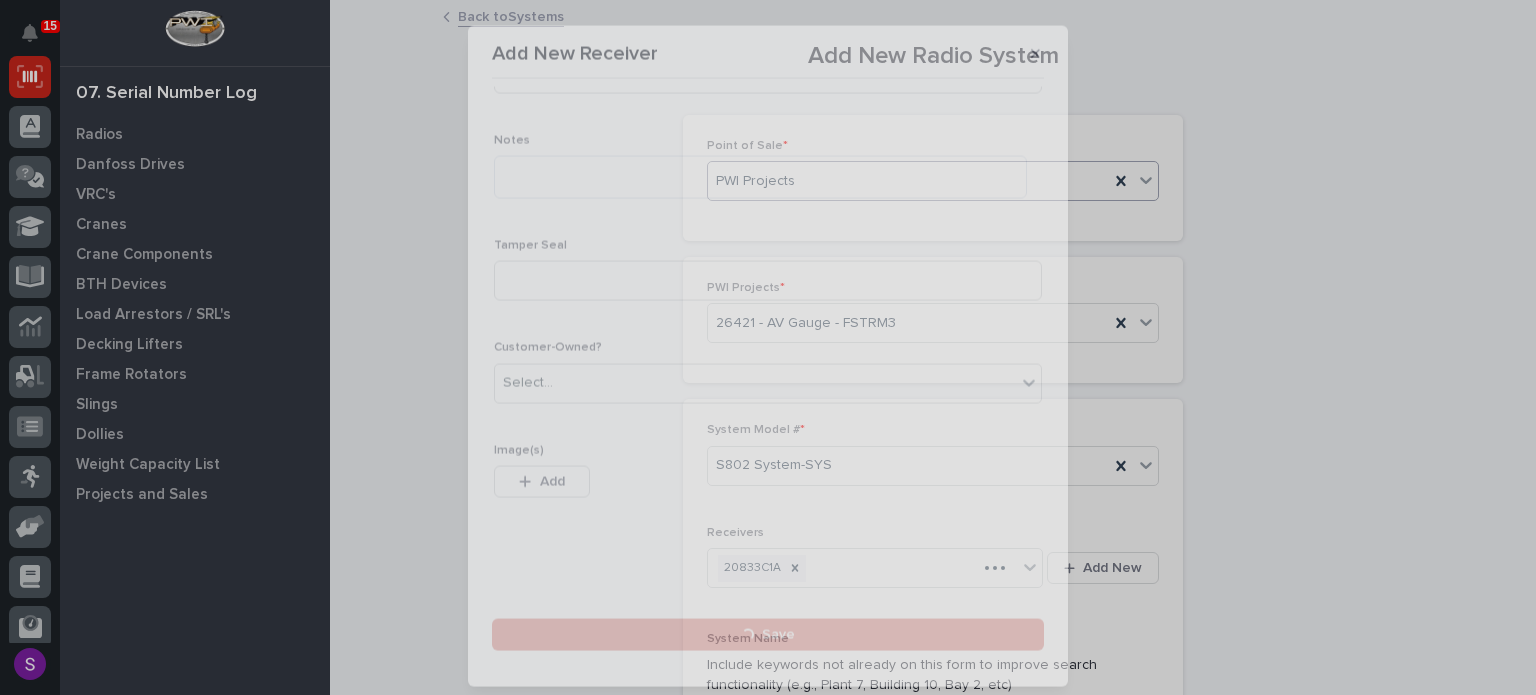 scroll, scrollTop: 0, scrollLeft: 0, axis: both 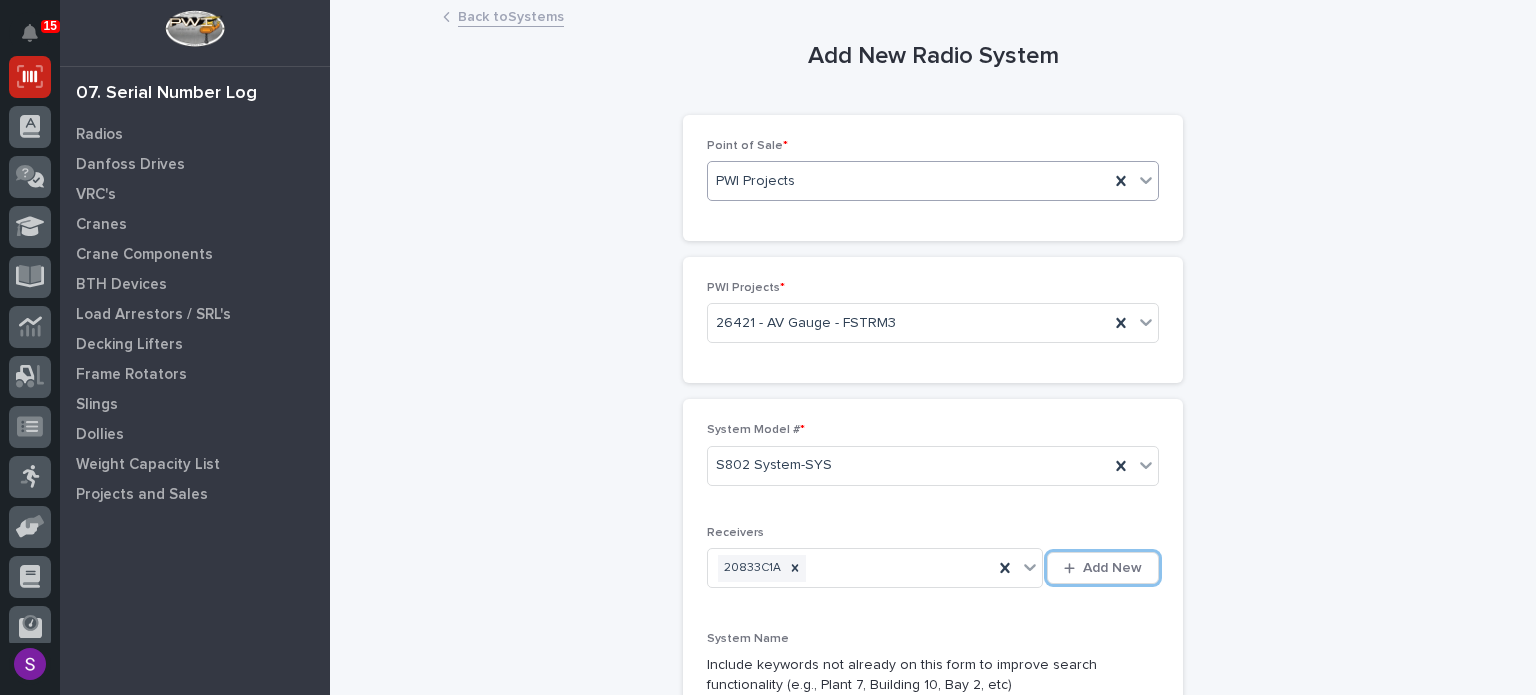 click on "Add New" at bounding box center [1103, 568] 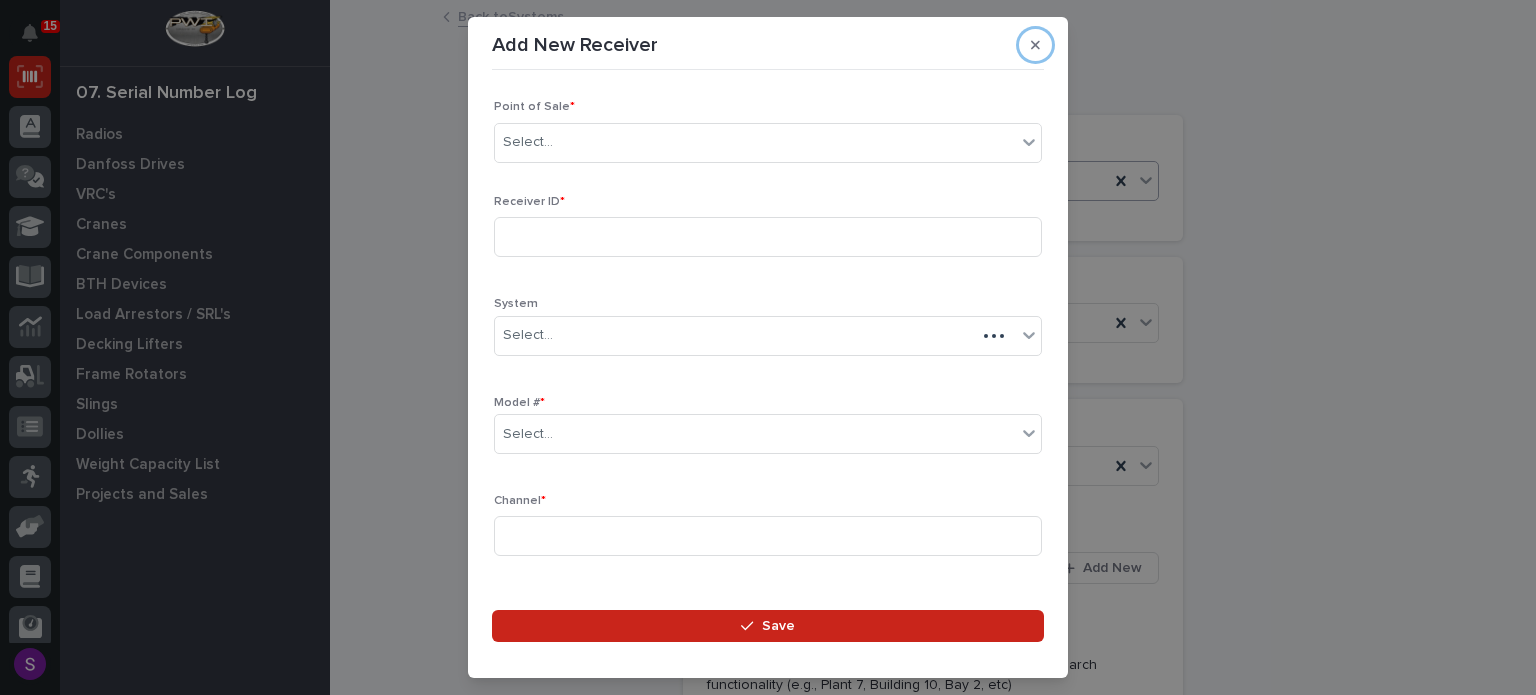 type 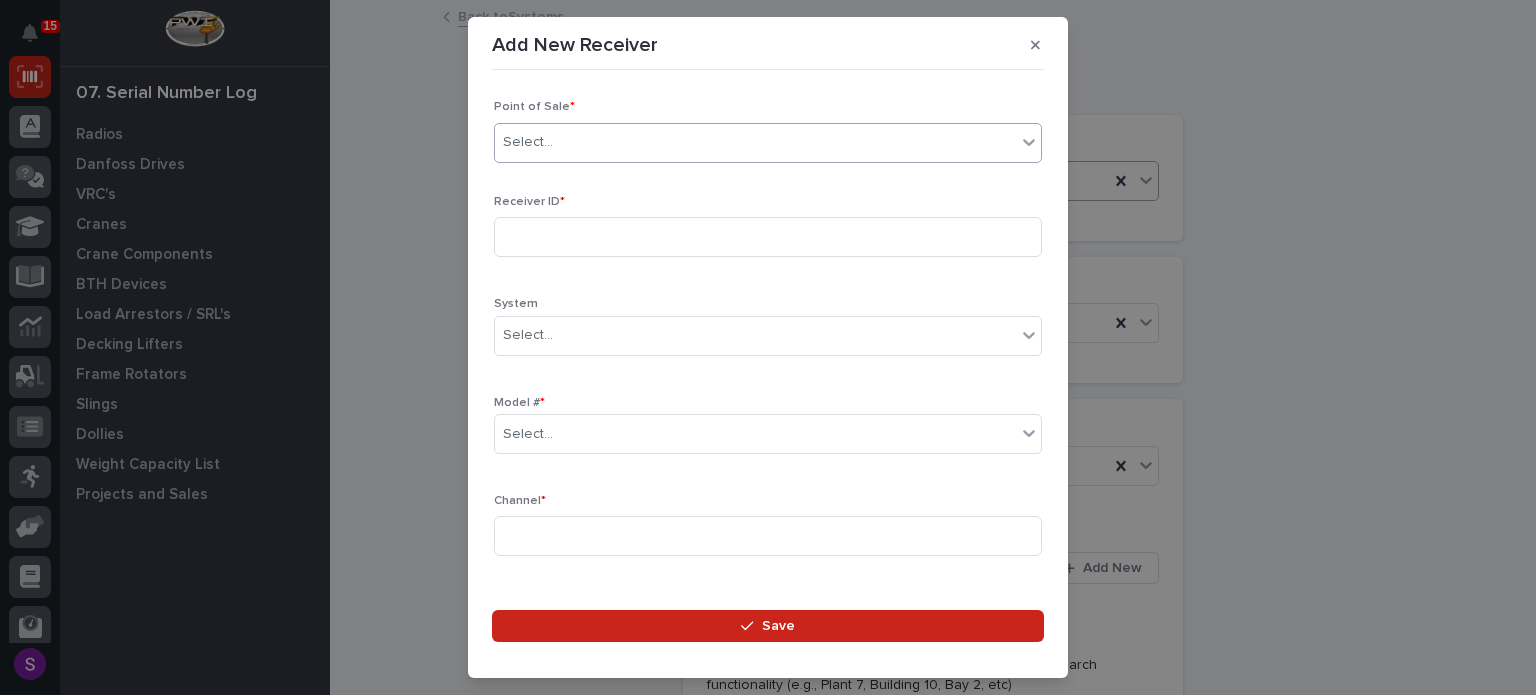 type on "*" 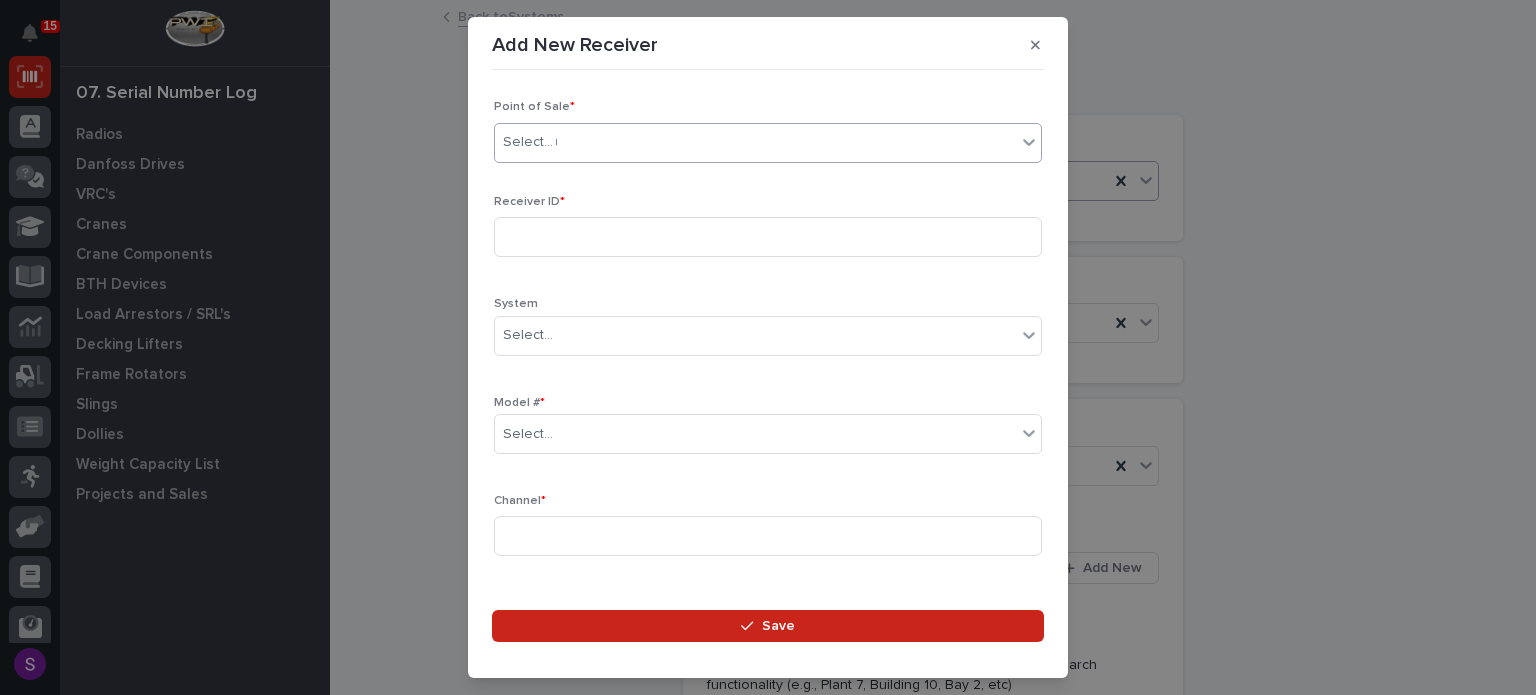 type 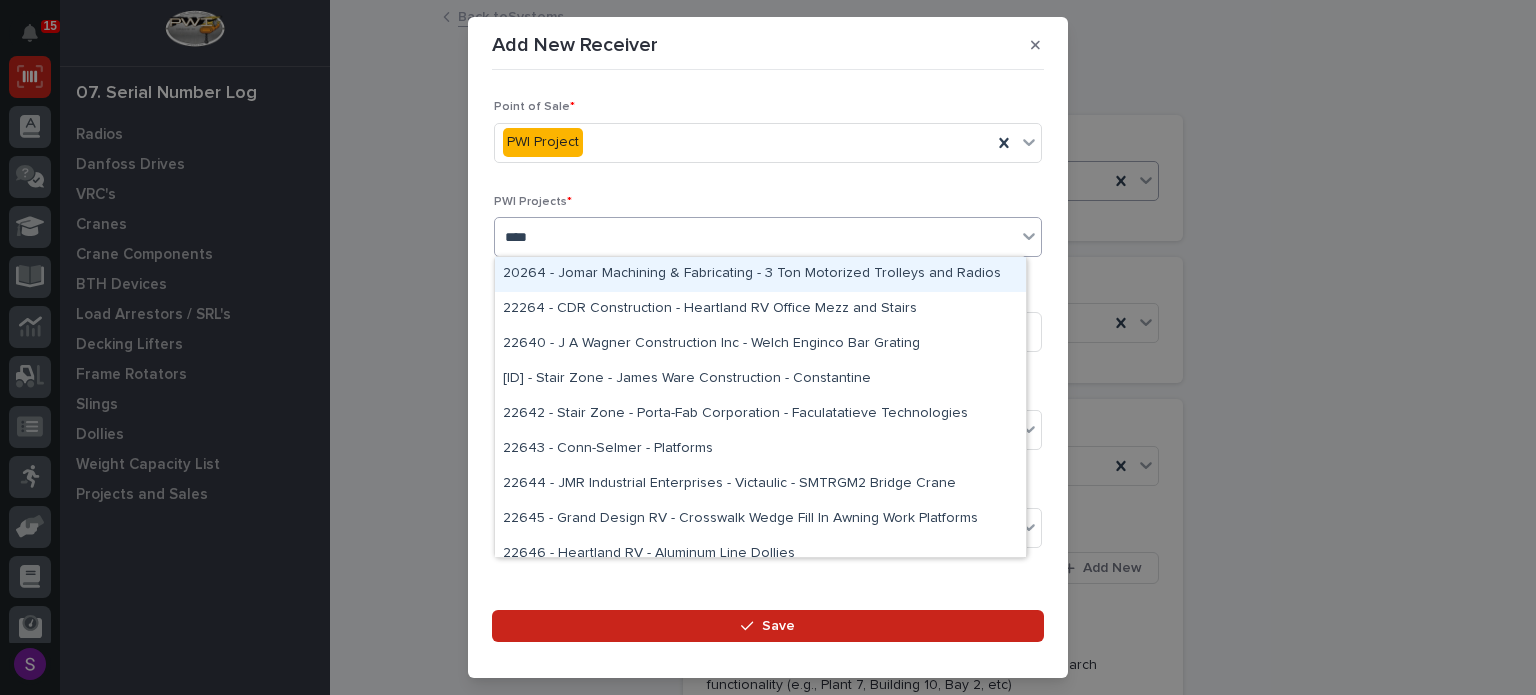 type on "*****" 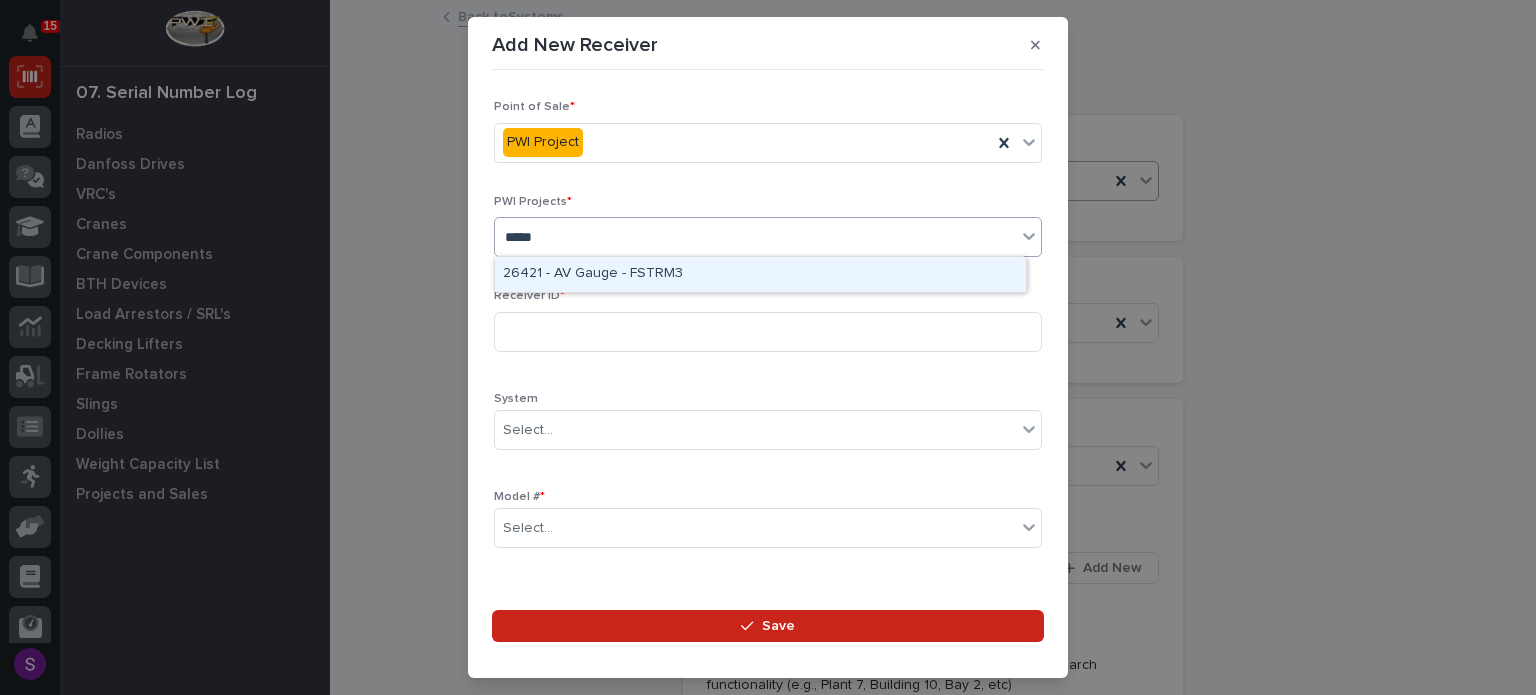 type 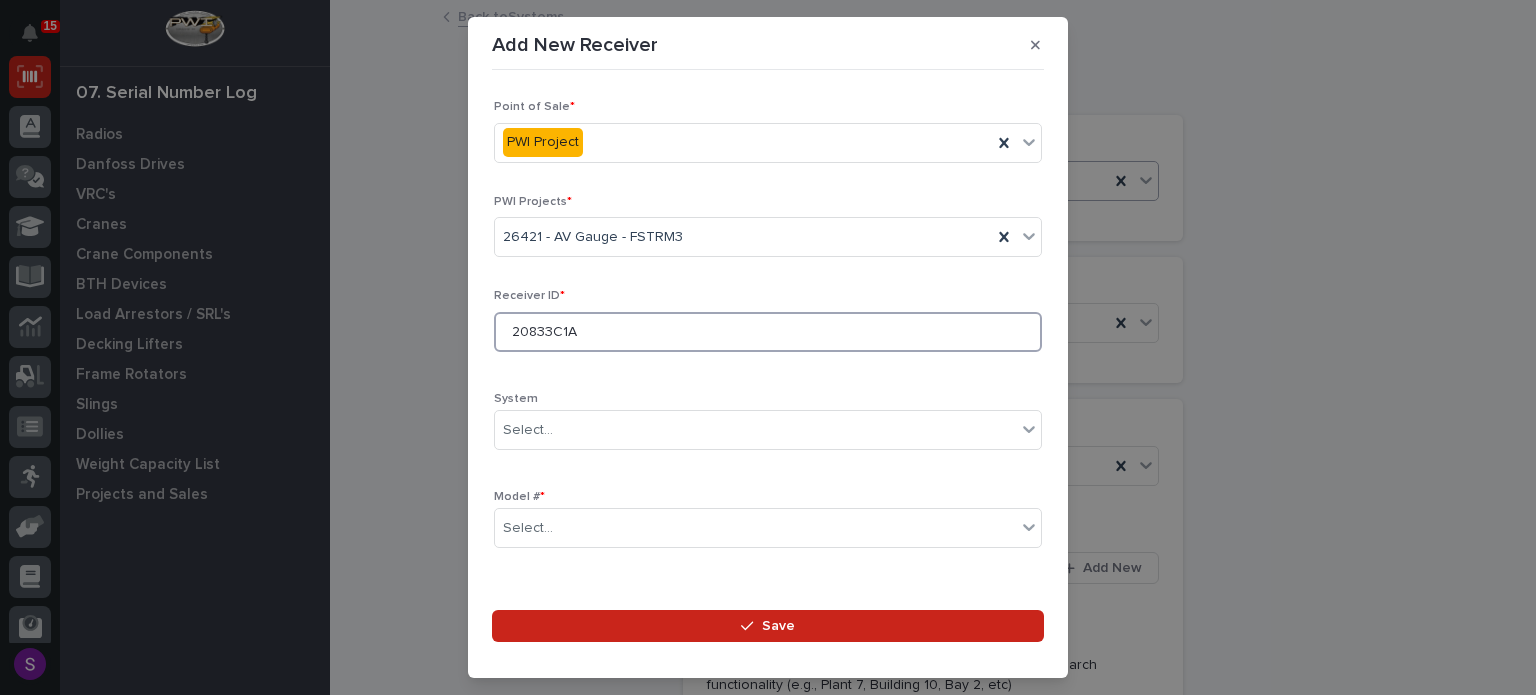 type on "20833C1A" 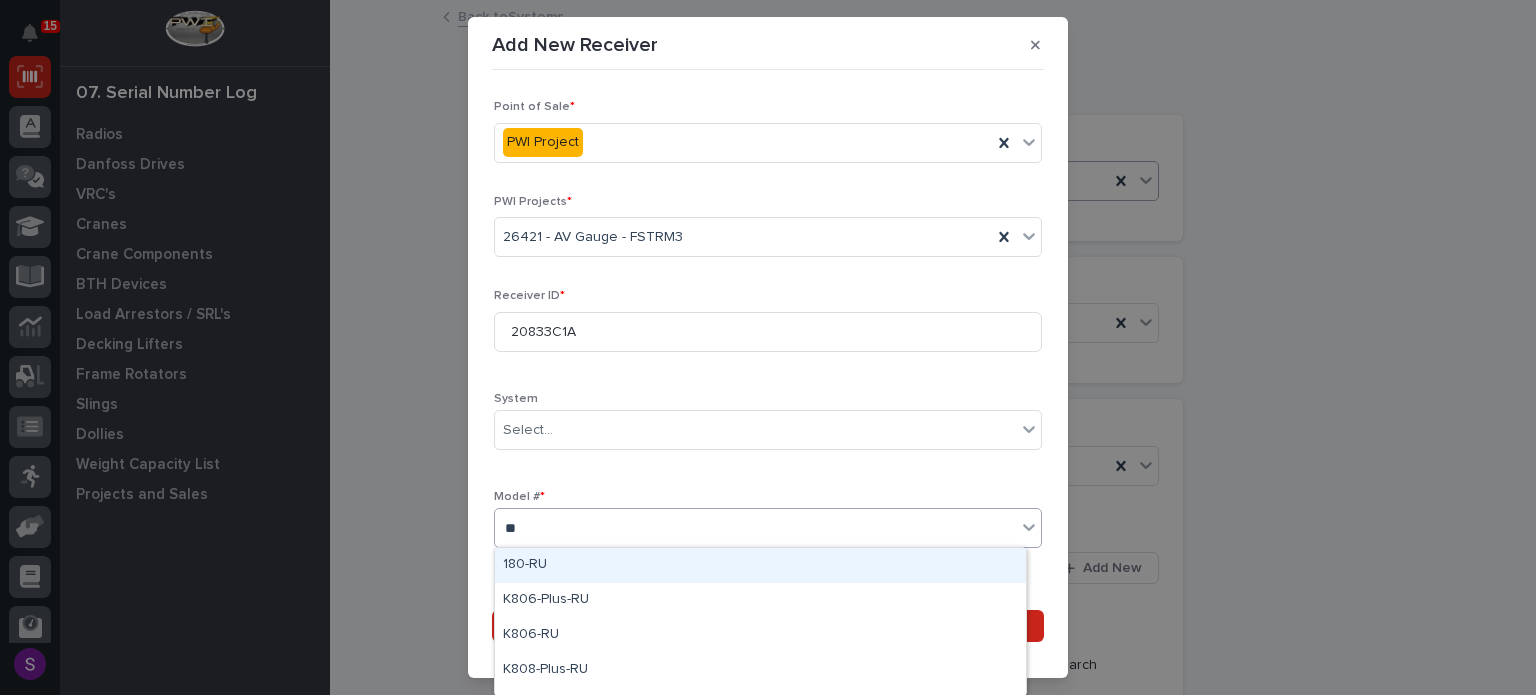 type on "***" 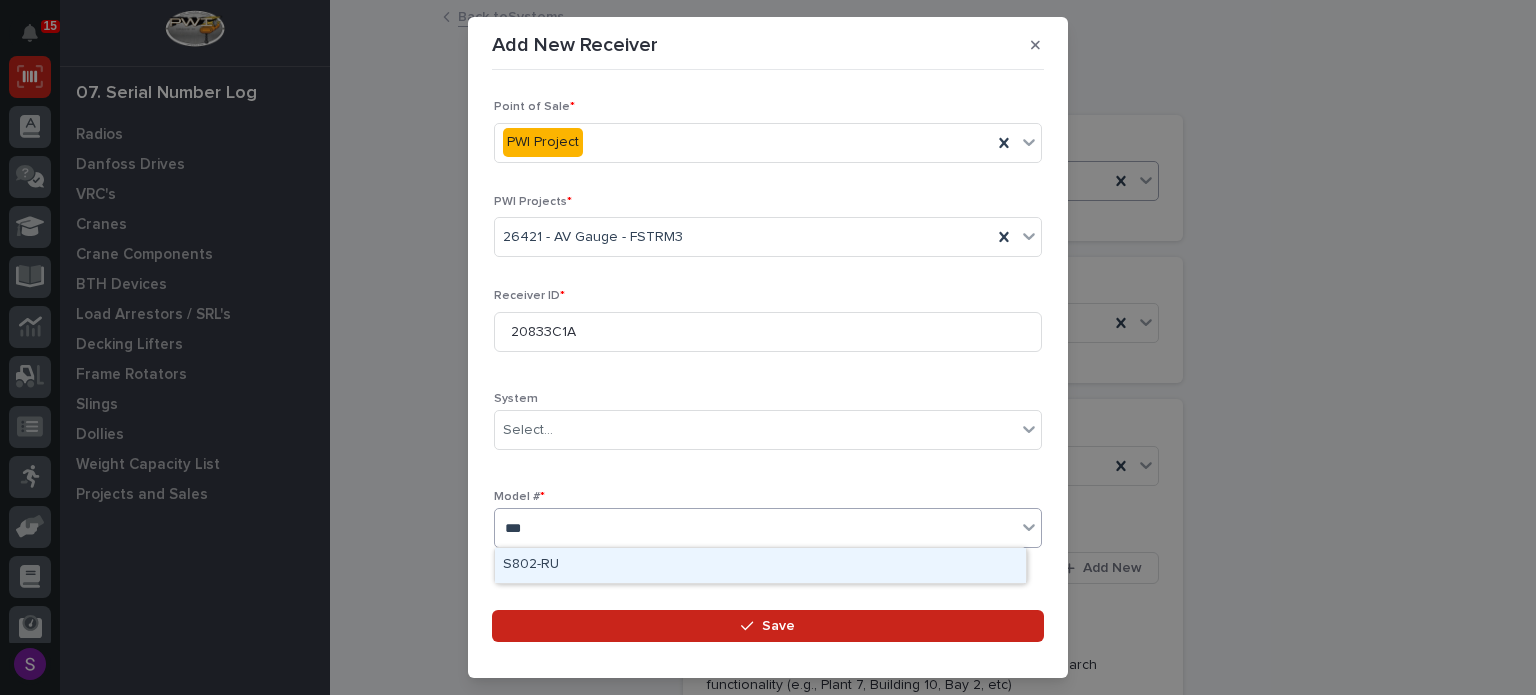 type 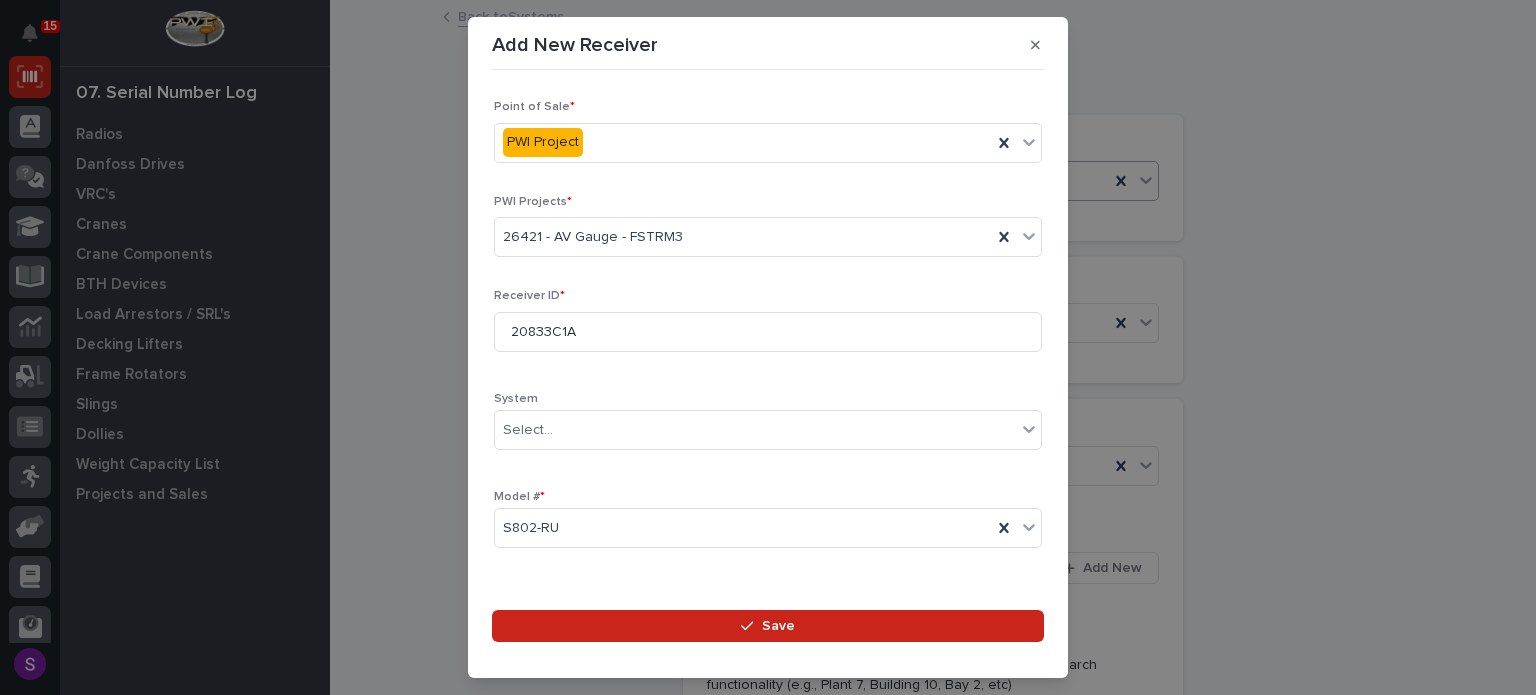 scroll, scrollTop: 296, scrollLeft: 0, axis: vertical 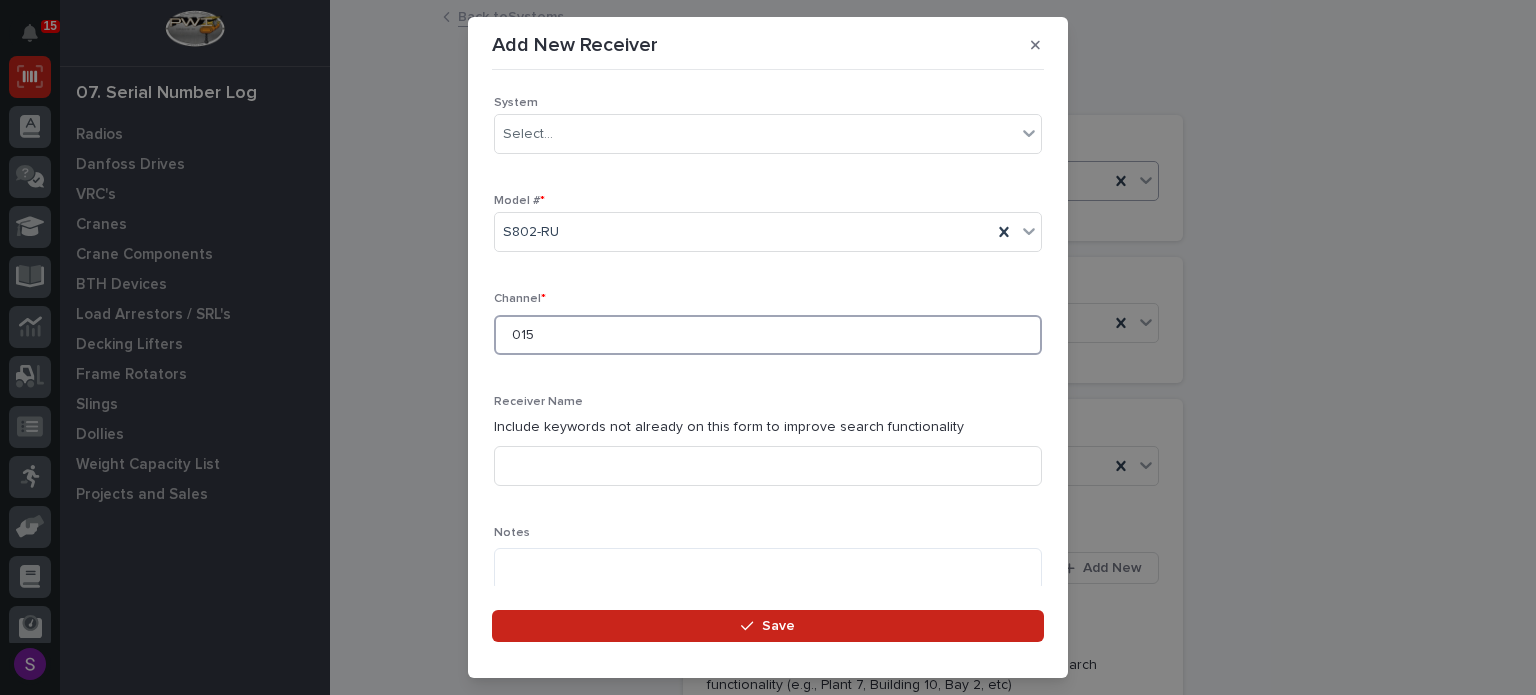 type on "015" 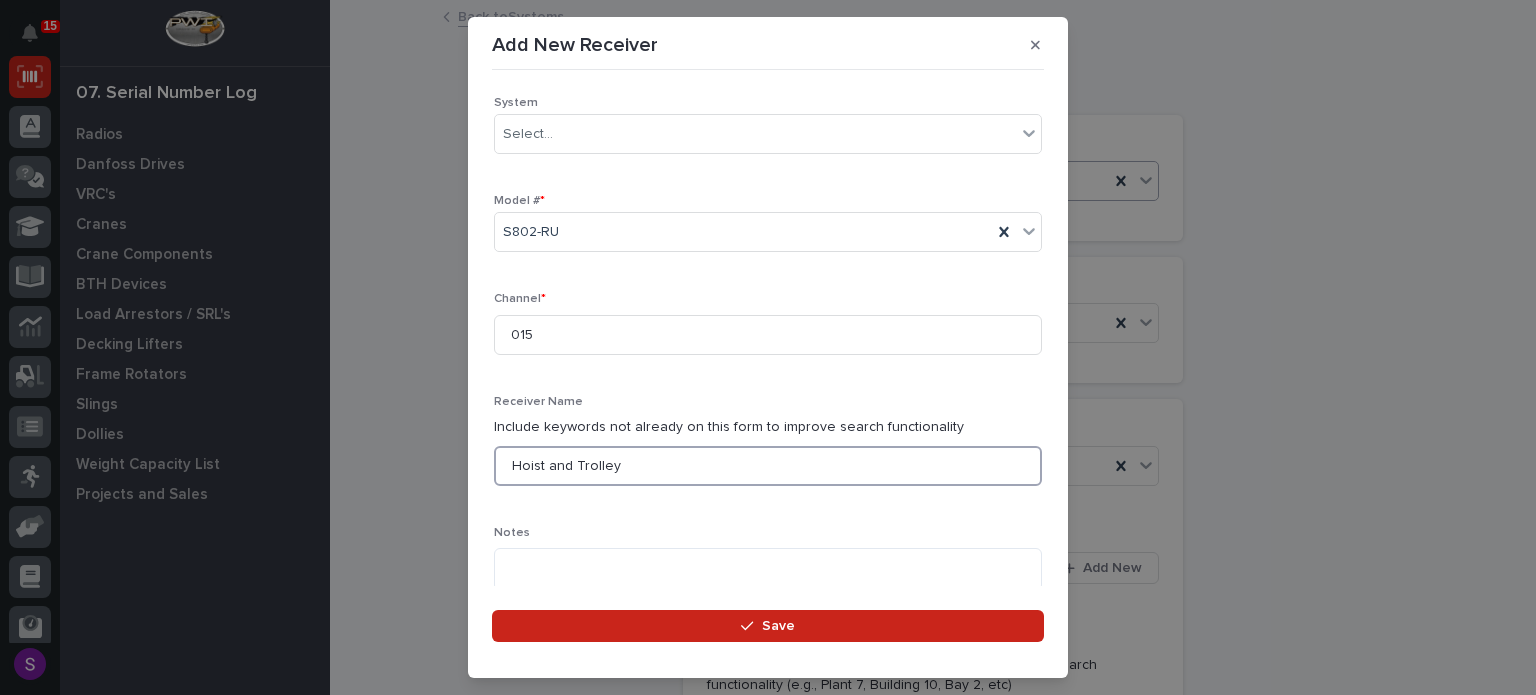 type on "Hoist and Trolley" 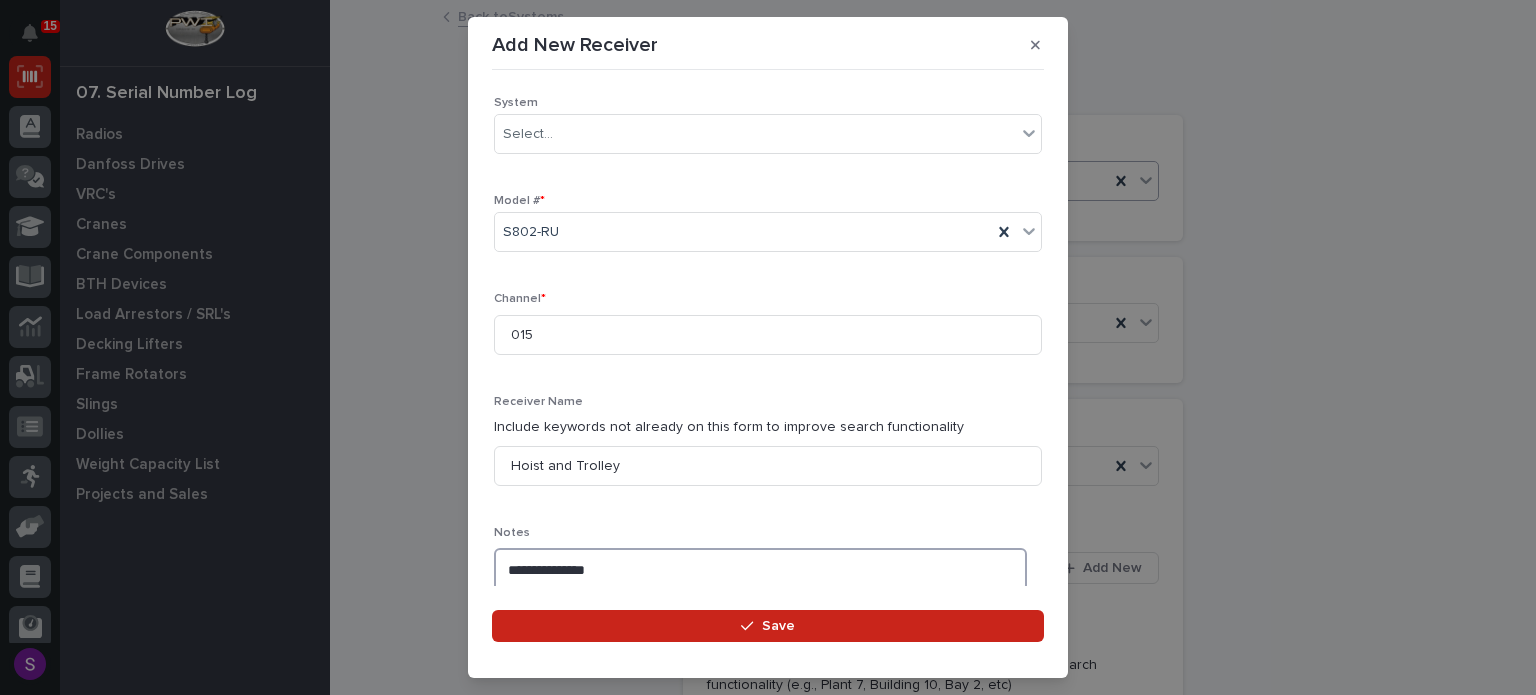 type on "**********" 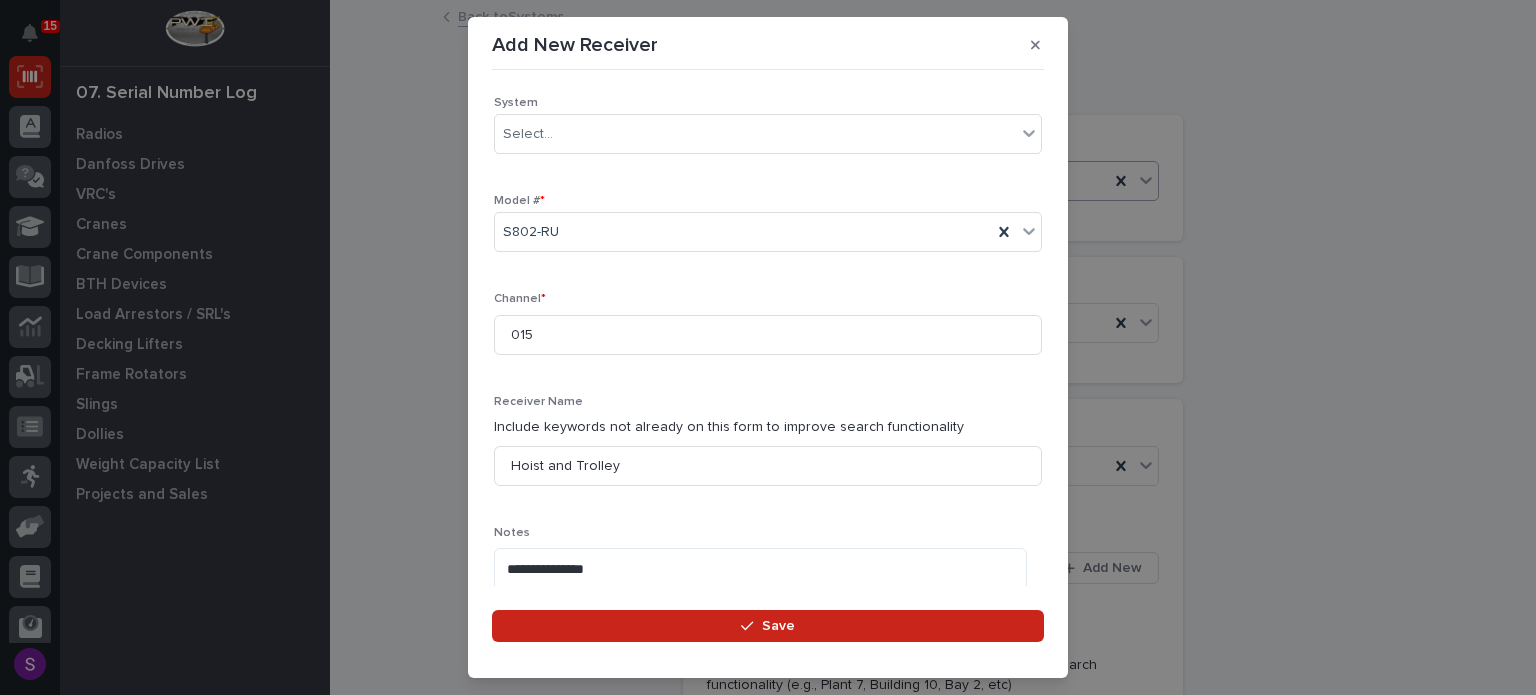 scroll, scrollTop: 636, scrollLeft: 0, axis: vertical 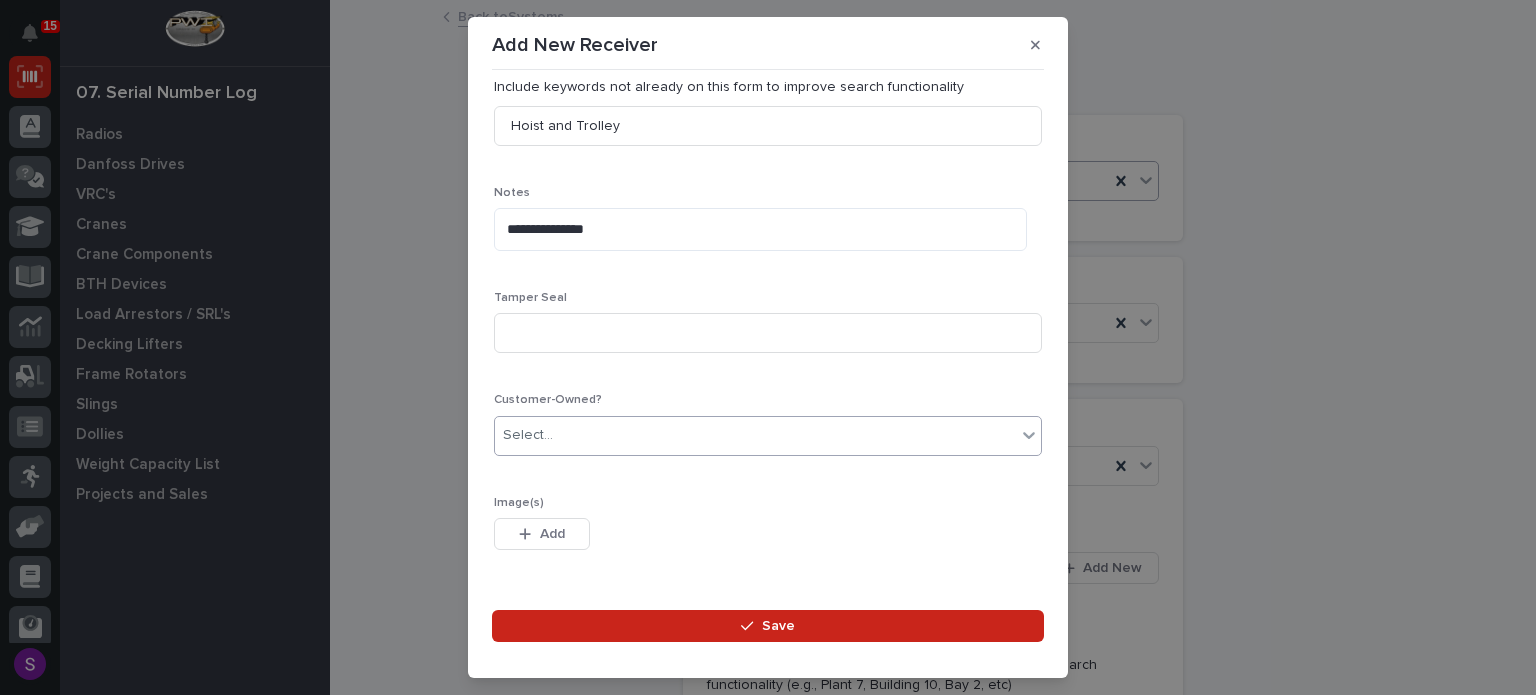 type 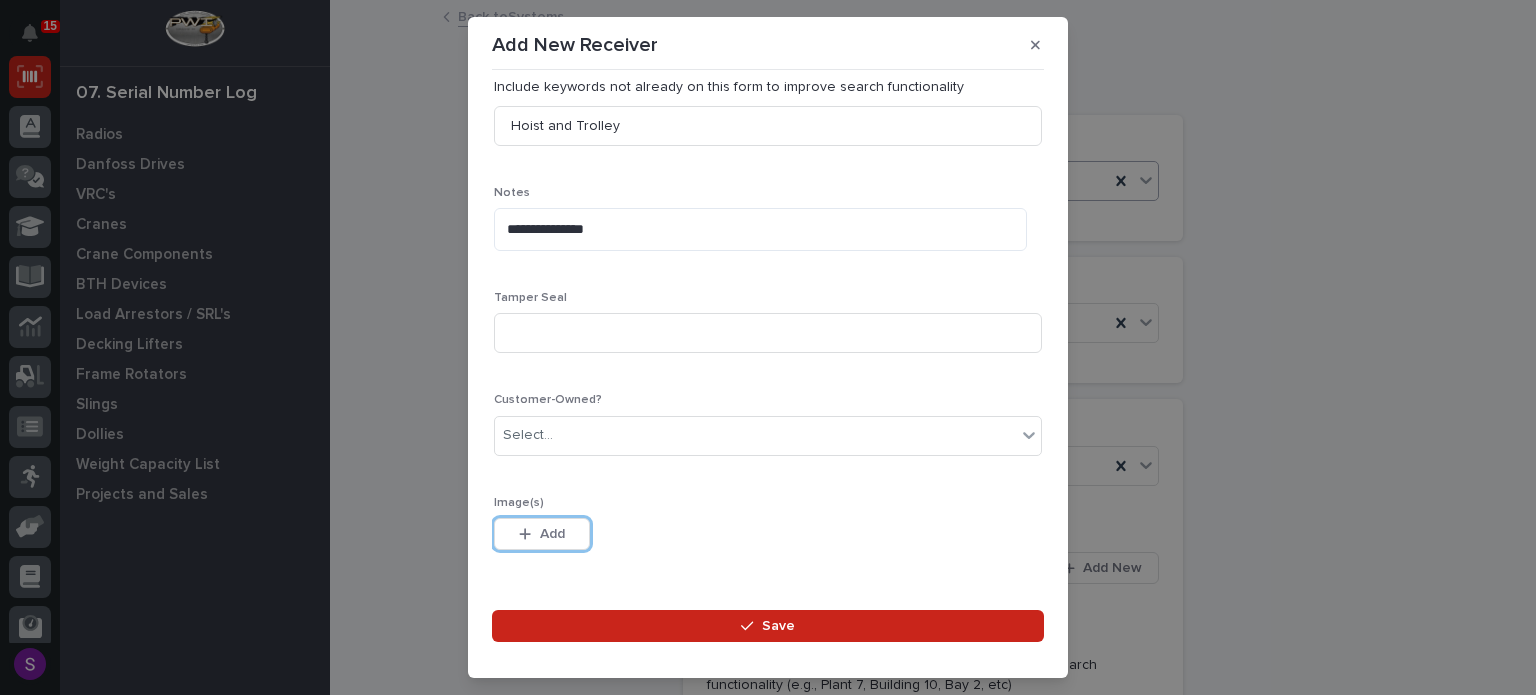type 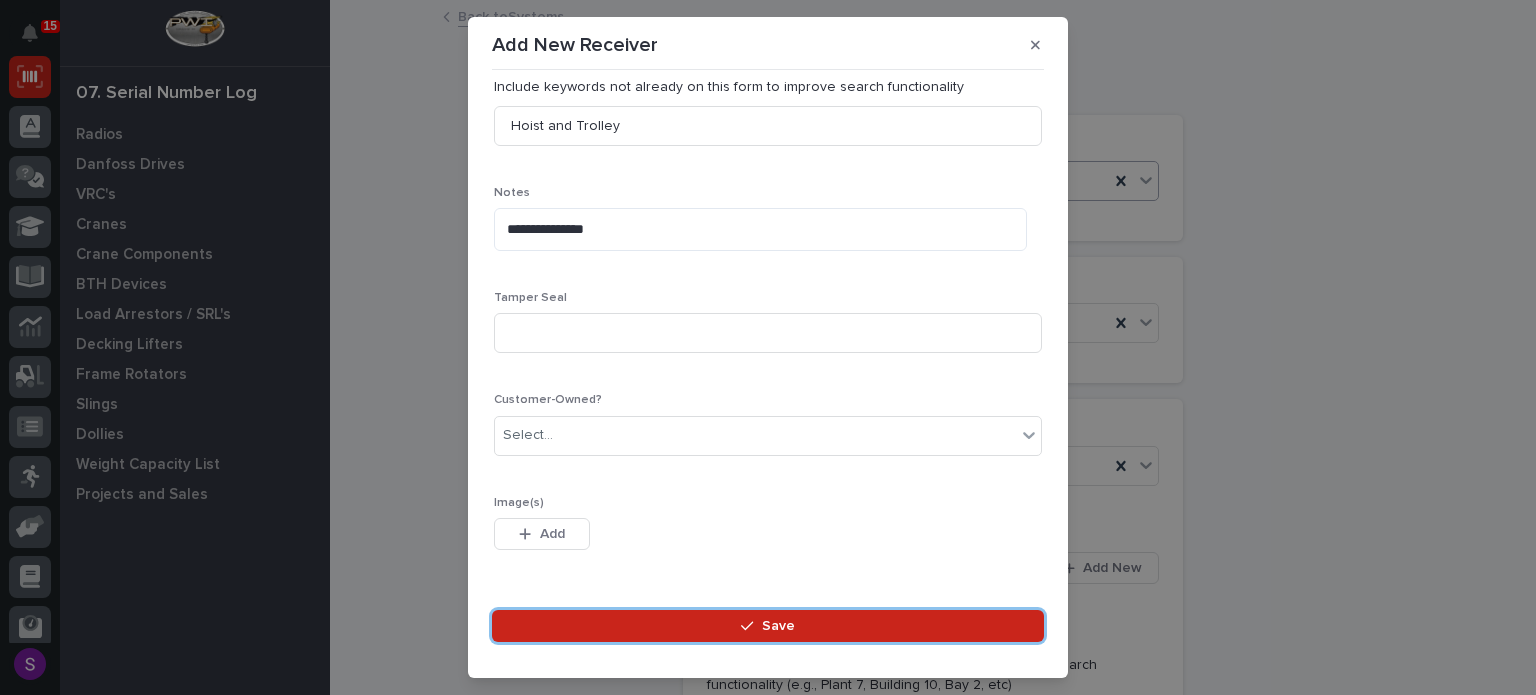 click on "Save" at bounding box center (768, 626) 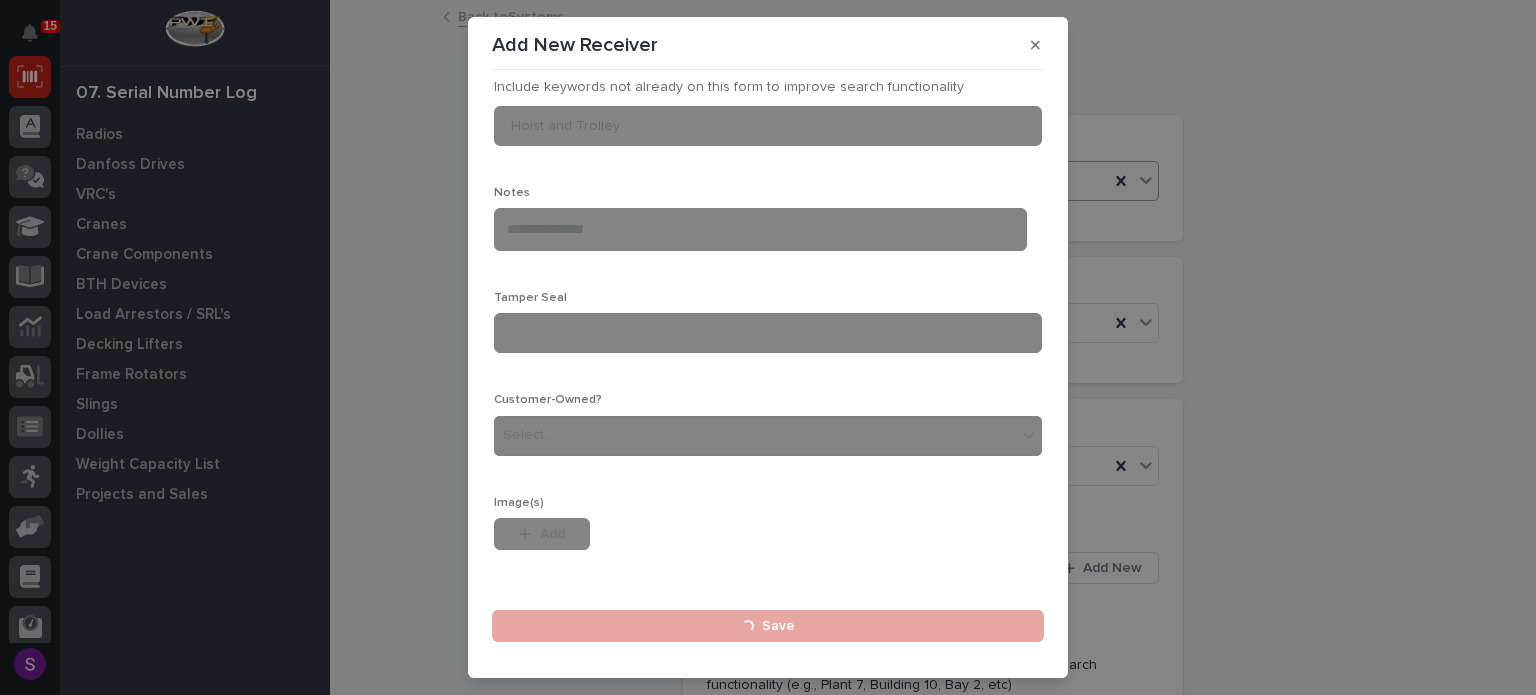 type 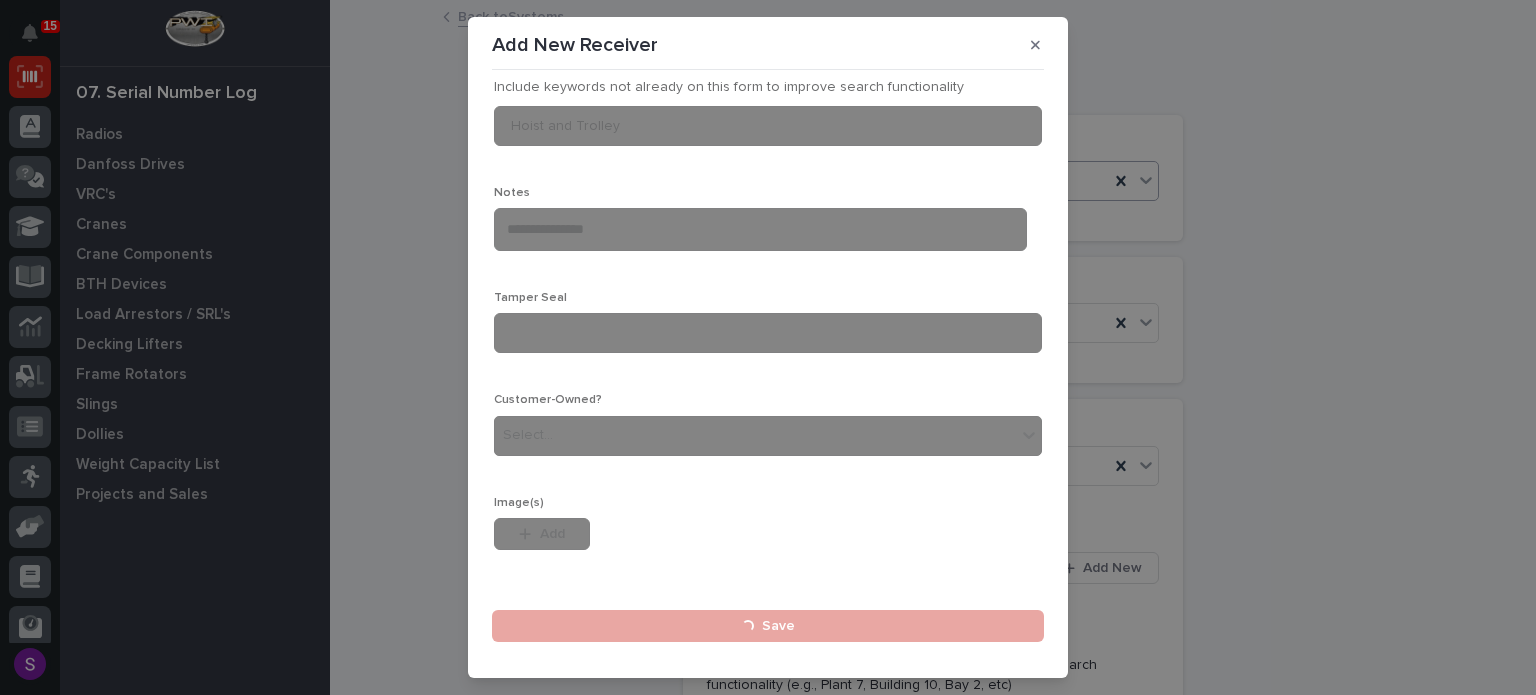 type 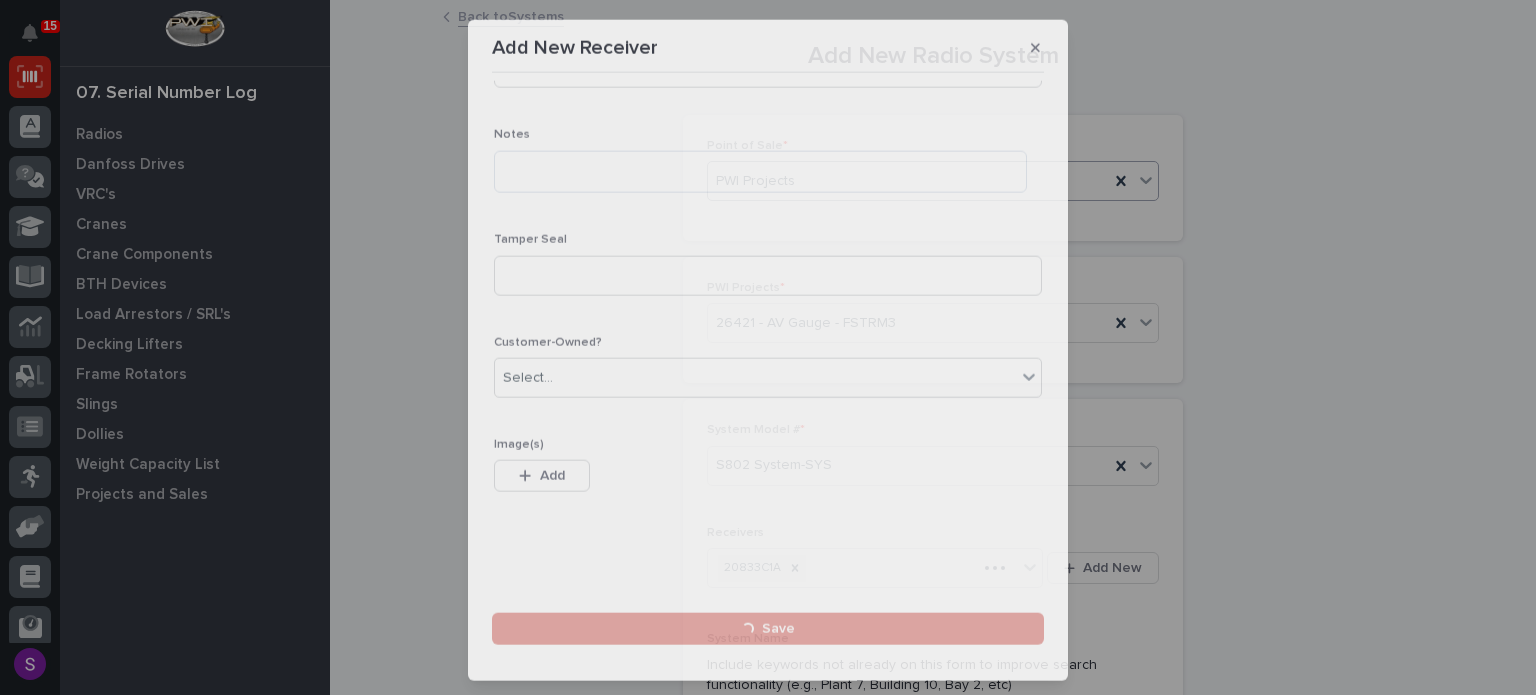 scroll, scrollTop: 0, scrollLeft: 0, axis: both 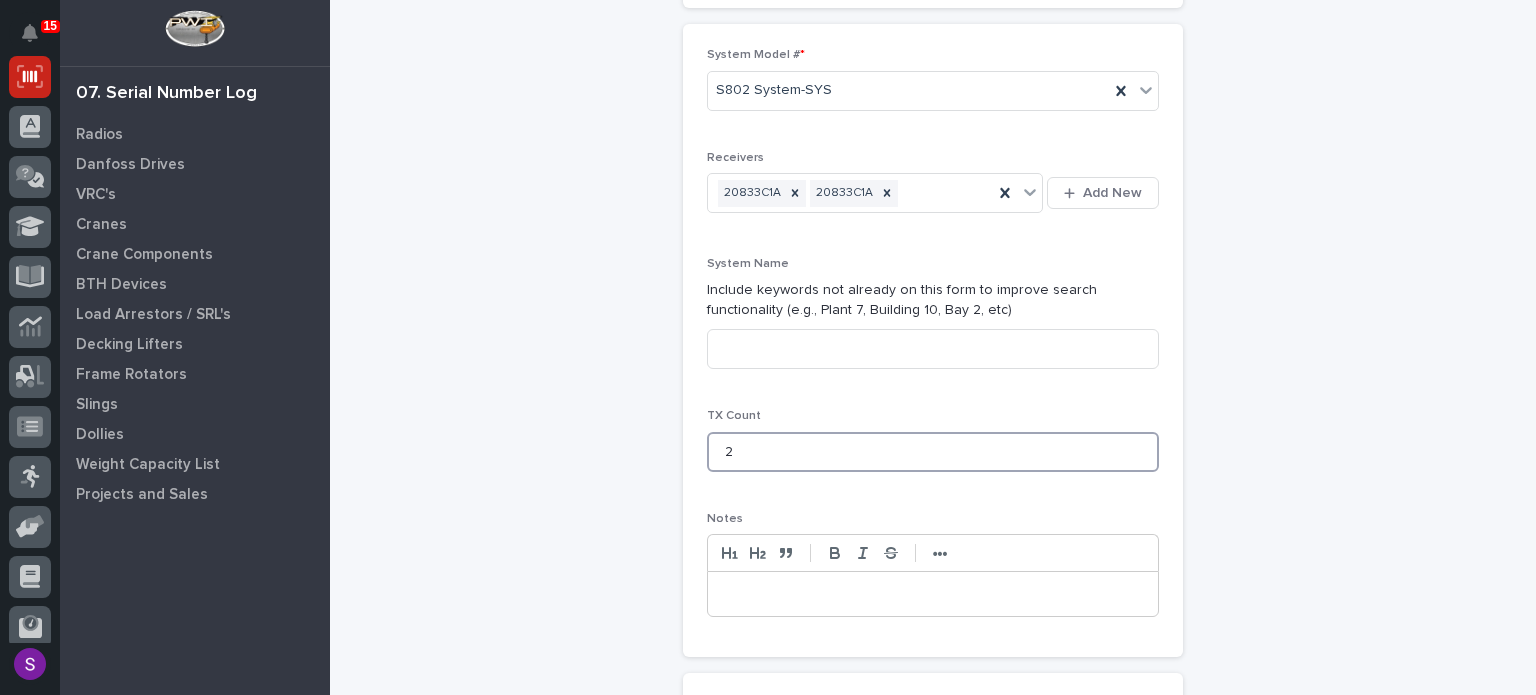 type on "2" 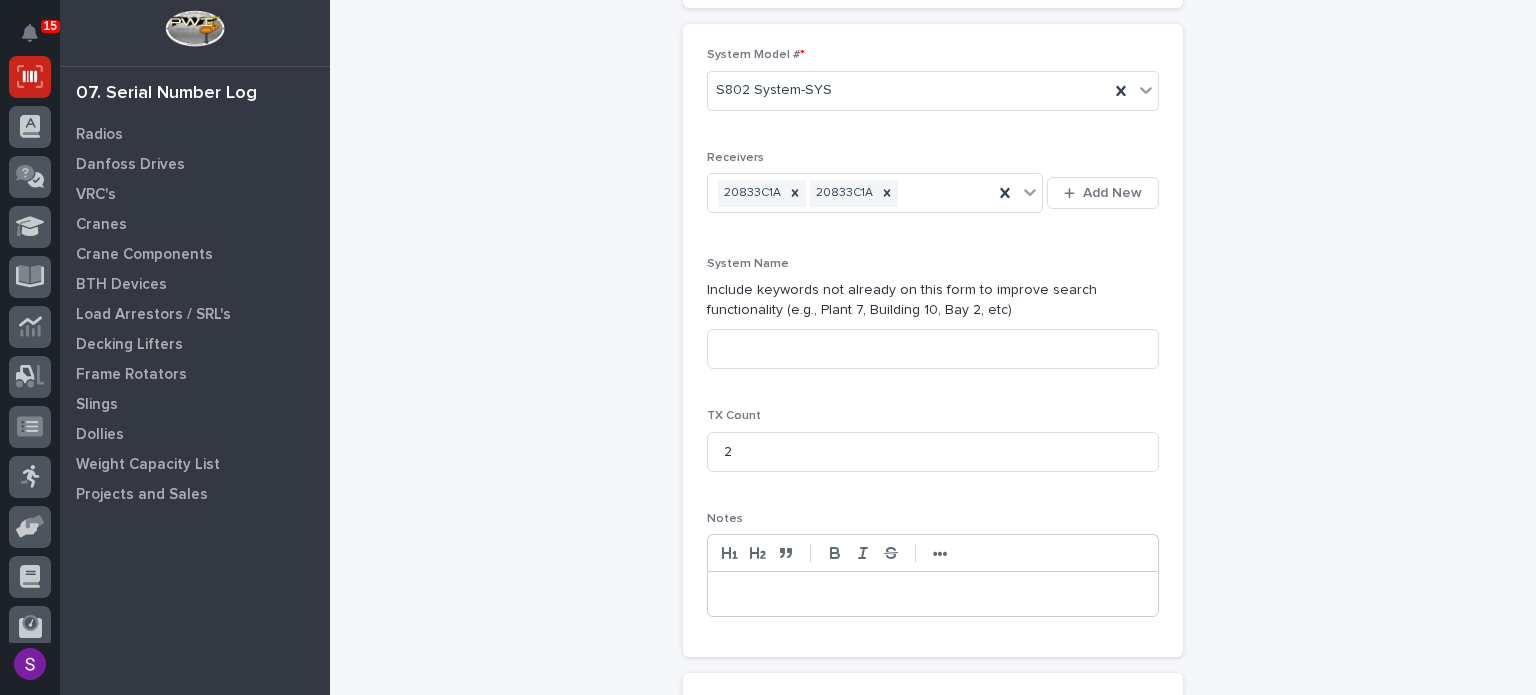 scroll, scrollTop: 764, scrollLeft: 0, axis: vertical 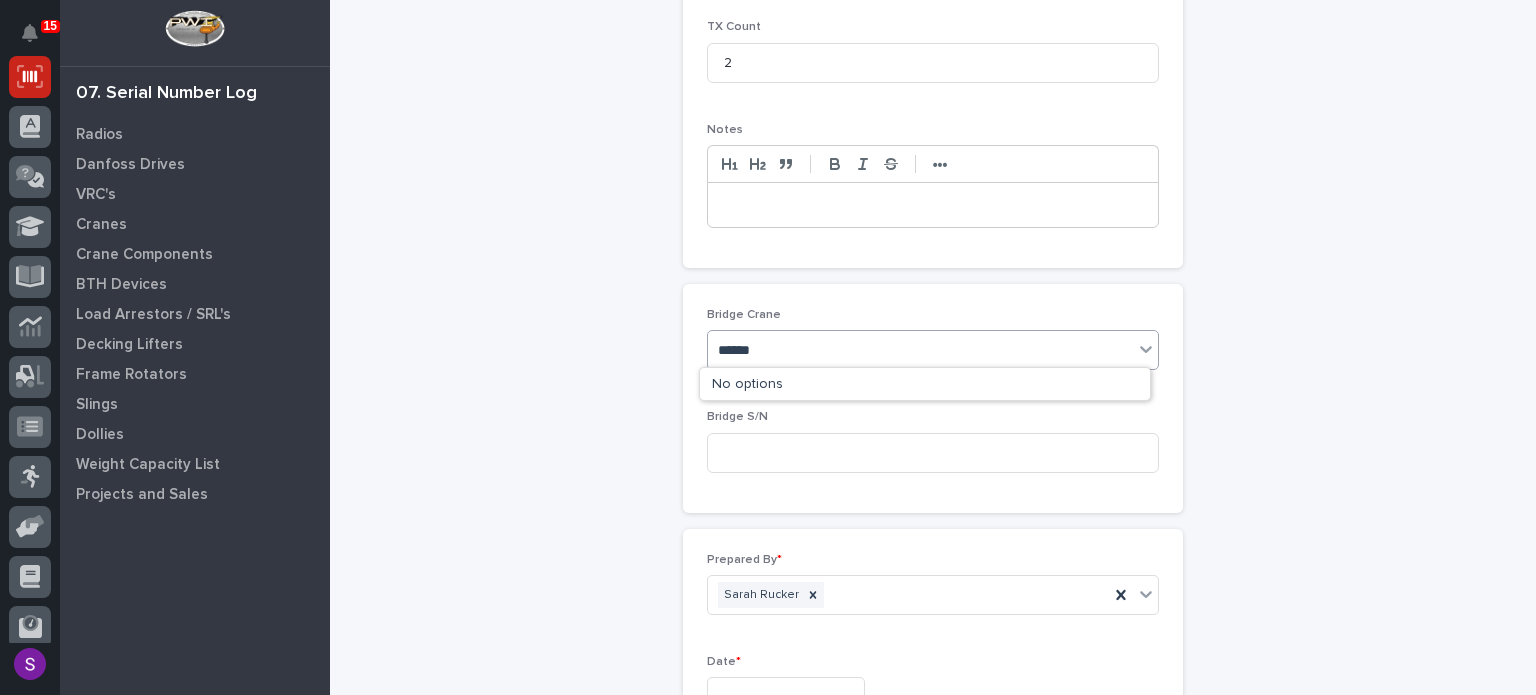 type on "*****" 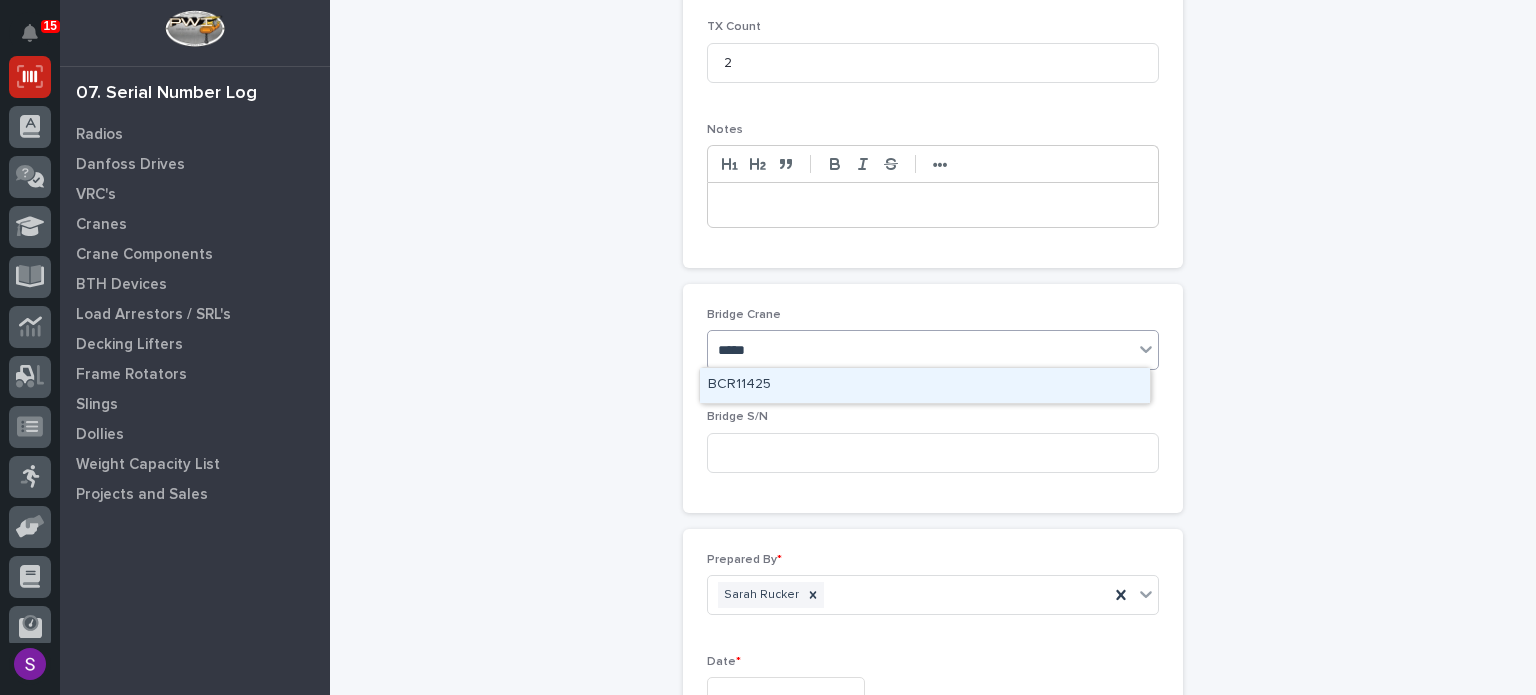 type 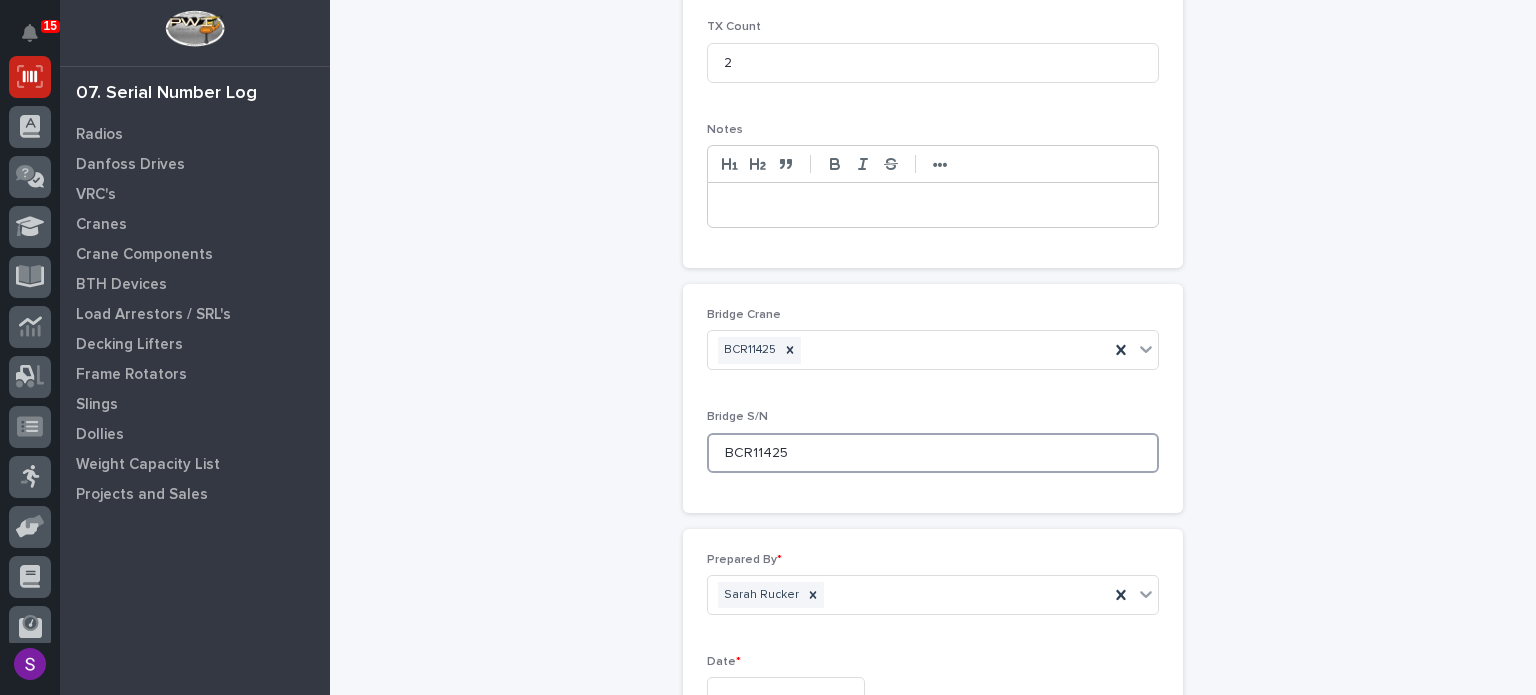 type on "BCR11425" 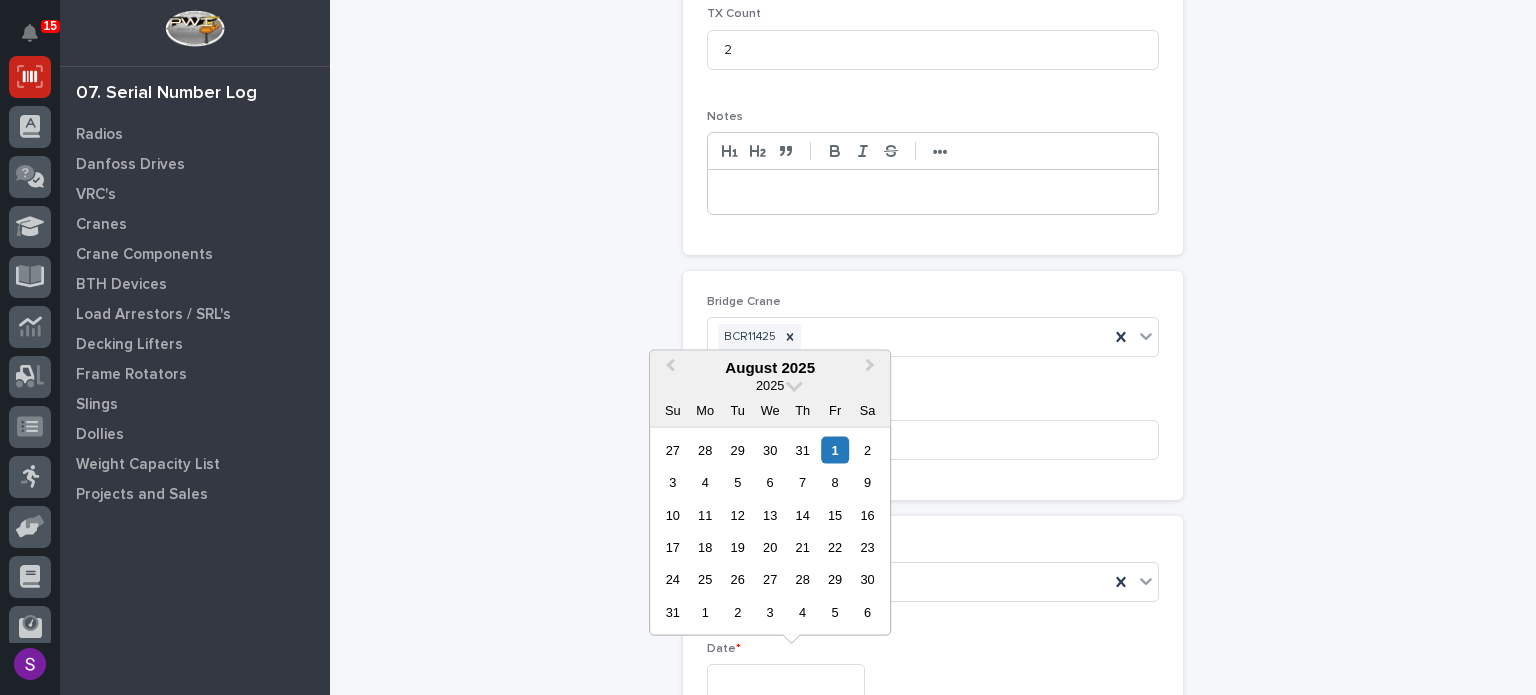 type on "**********" 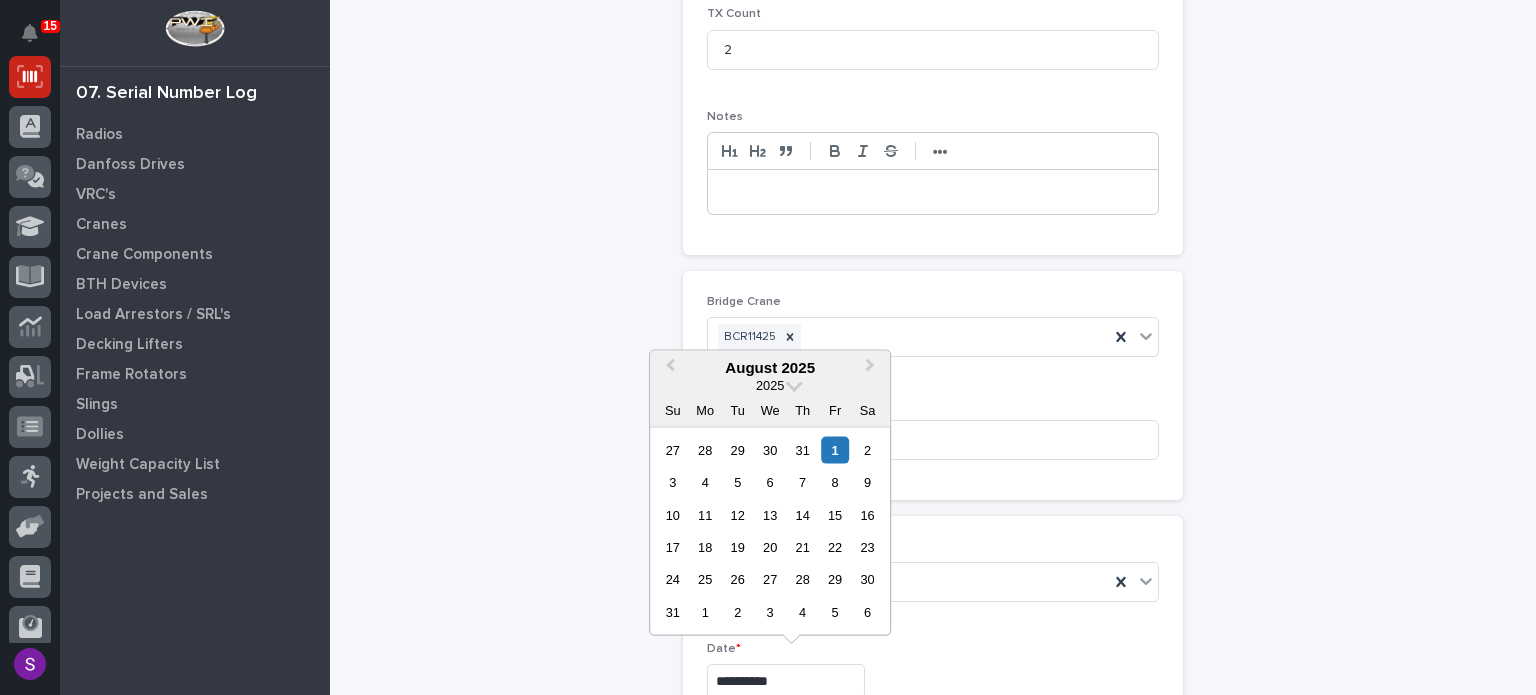 type 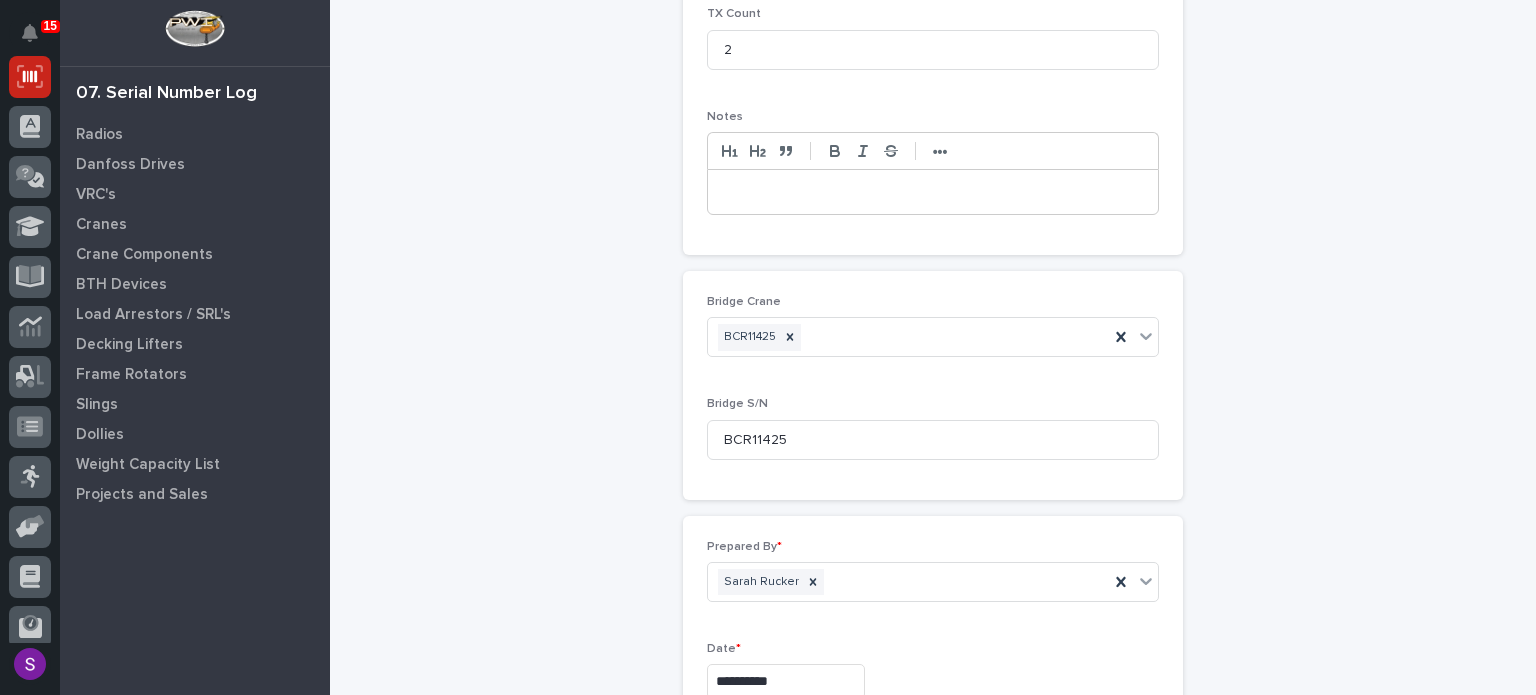 scroll, scrollTop: 1022, scrollLeft: 0, axis: vertical 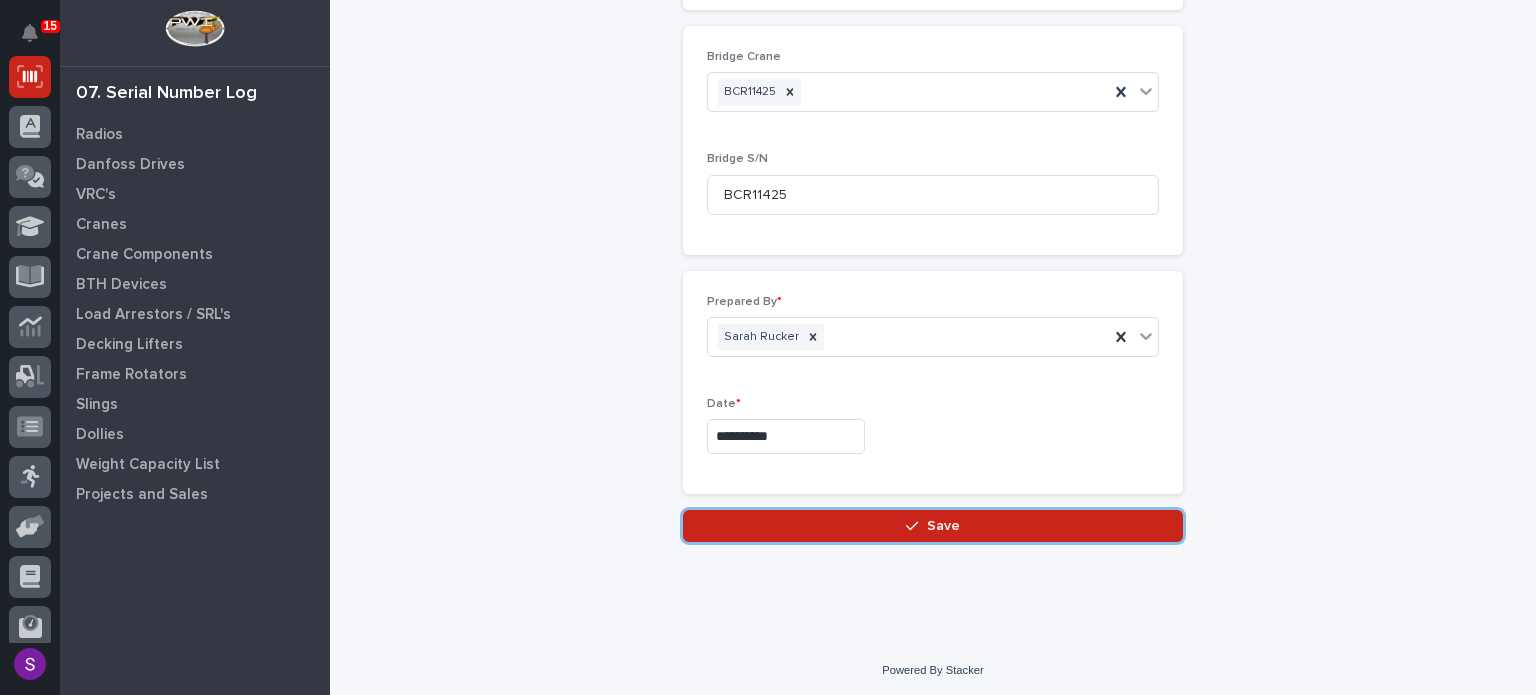 click on "Save" at bounding box center (933, 526) 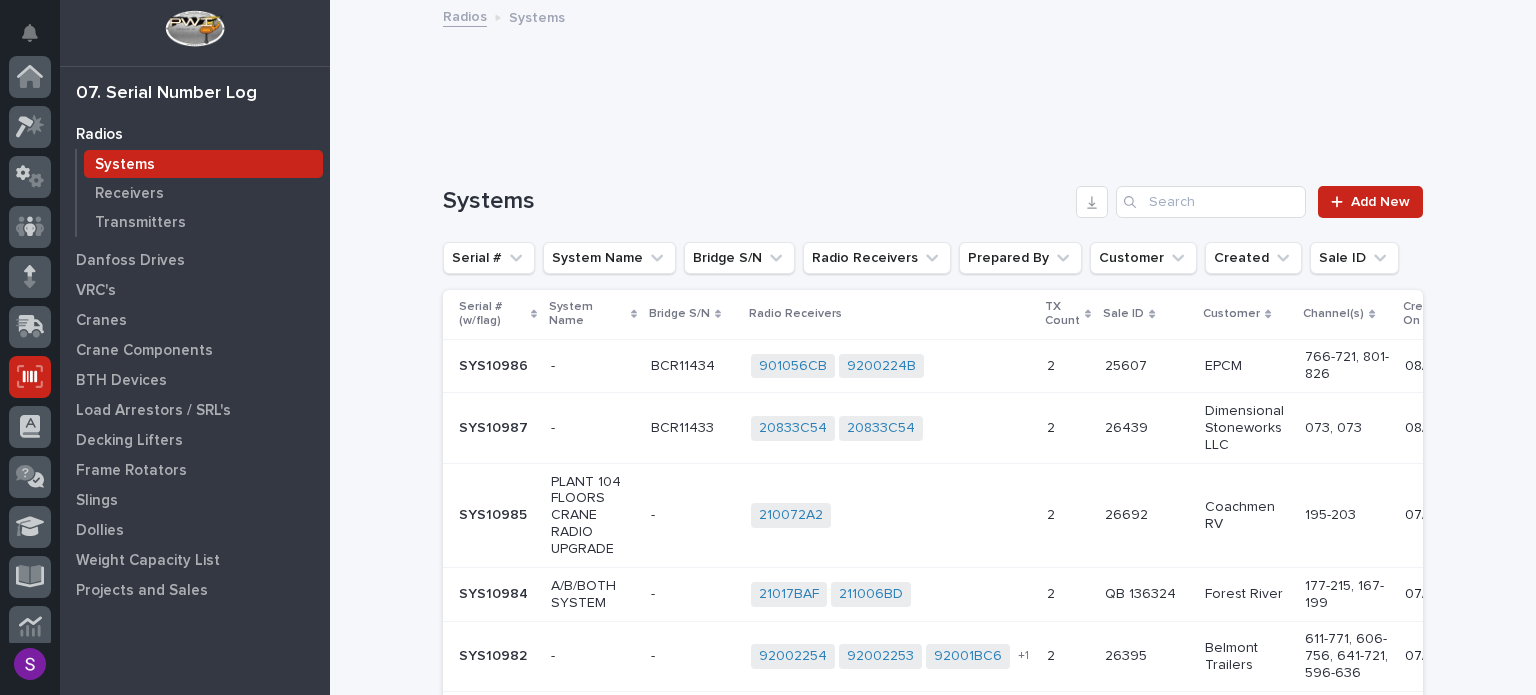 scroll, scrollTop: 300, scrollLeft: 0, axis: vertical 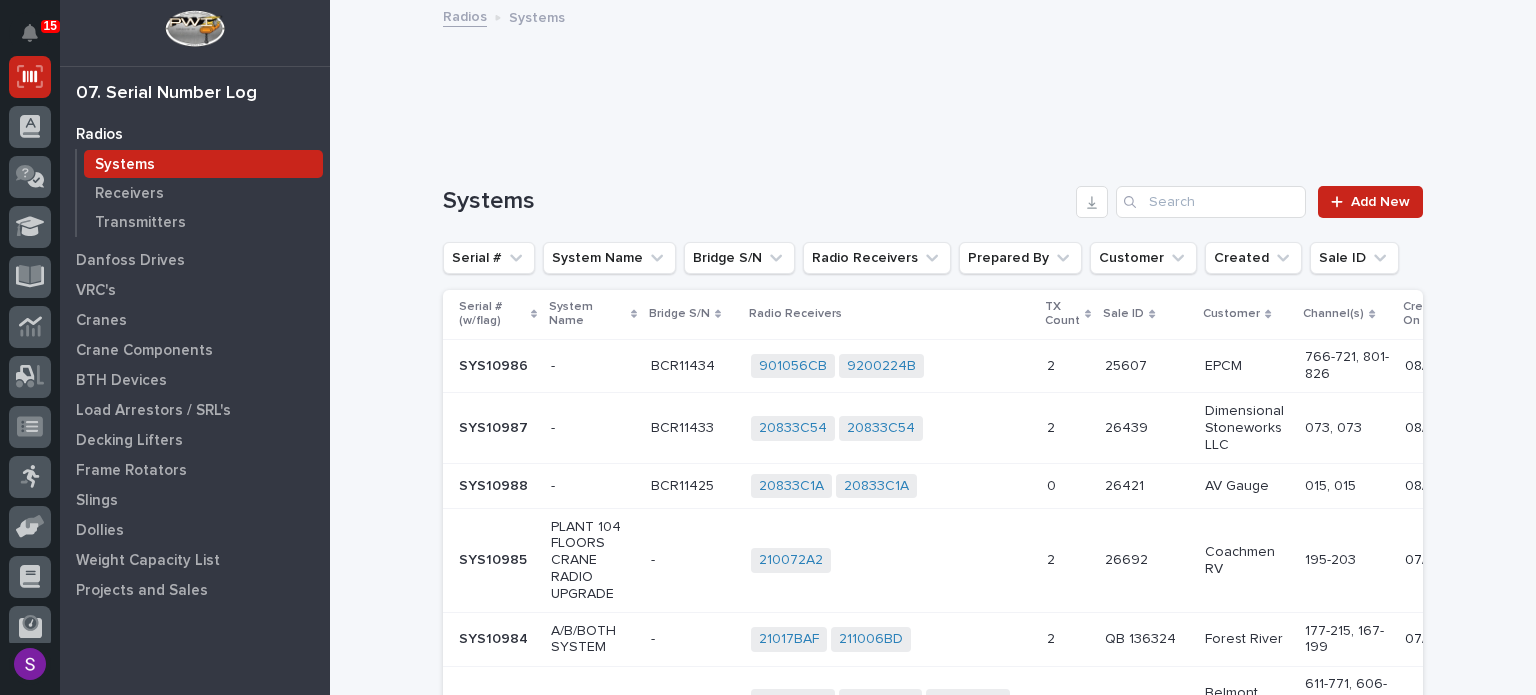 click on "20833C1A   20833C1A   + 0" at bounding box center (891, 486) 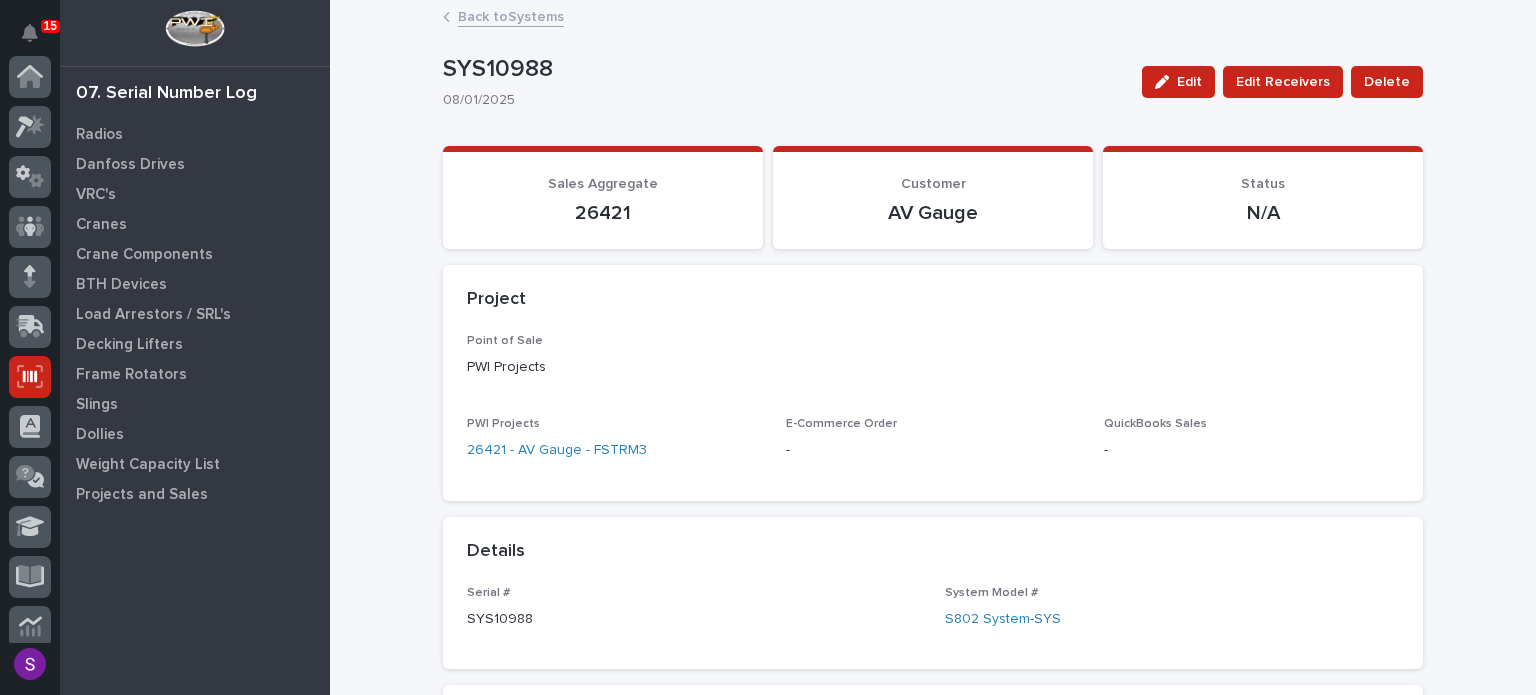 scroll, scrollTop: 300, scrollLeft: 0, axis: vertical 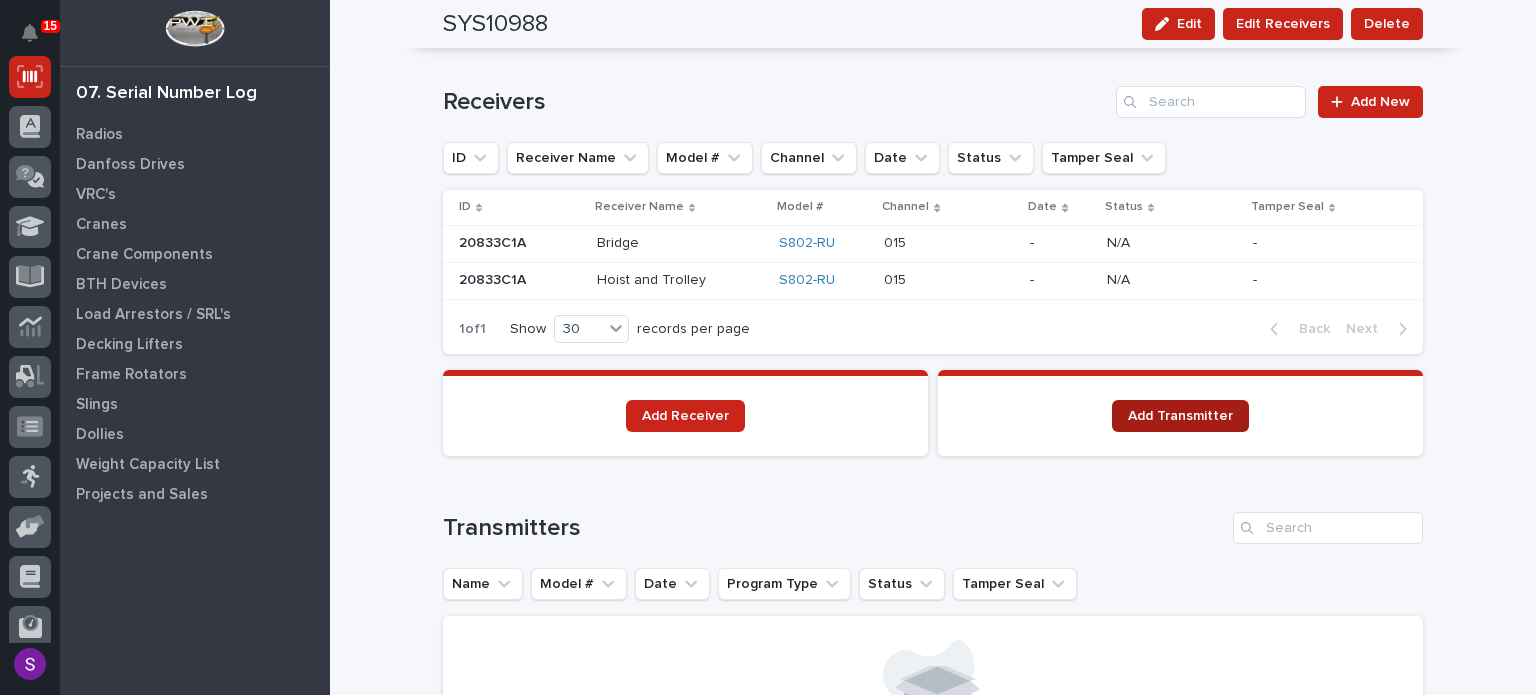 click on "Add Transmitter" at bounding box center [1180, 416] 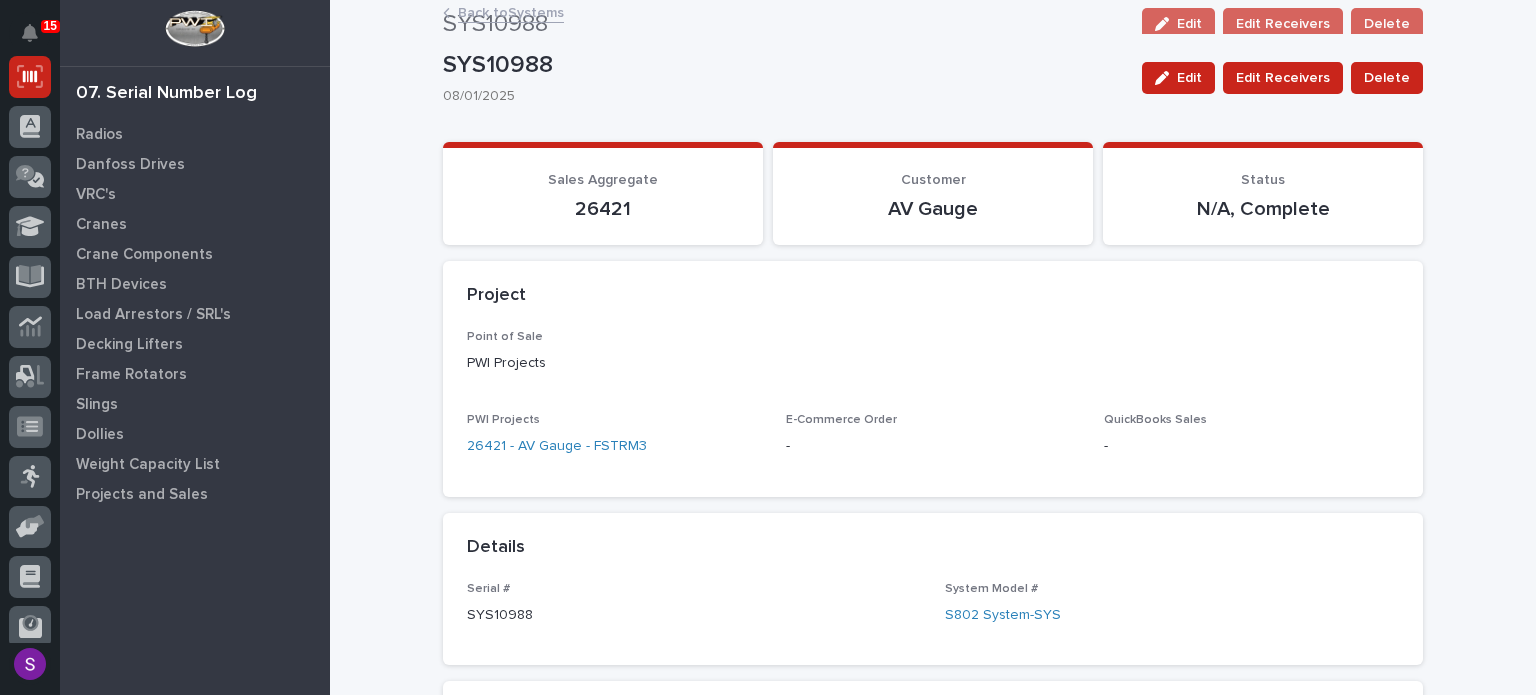 scroll, scrollTop: 0, scrollLeft: 0, axis: both 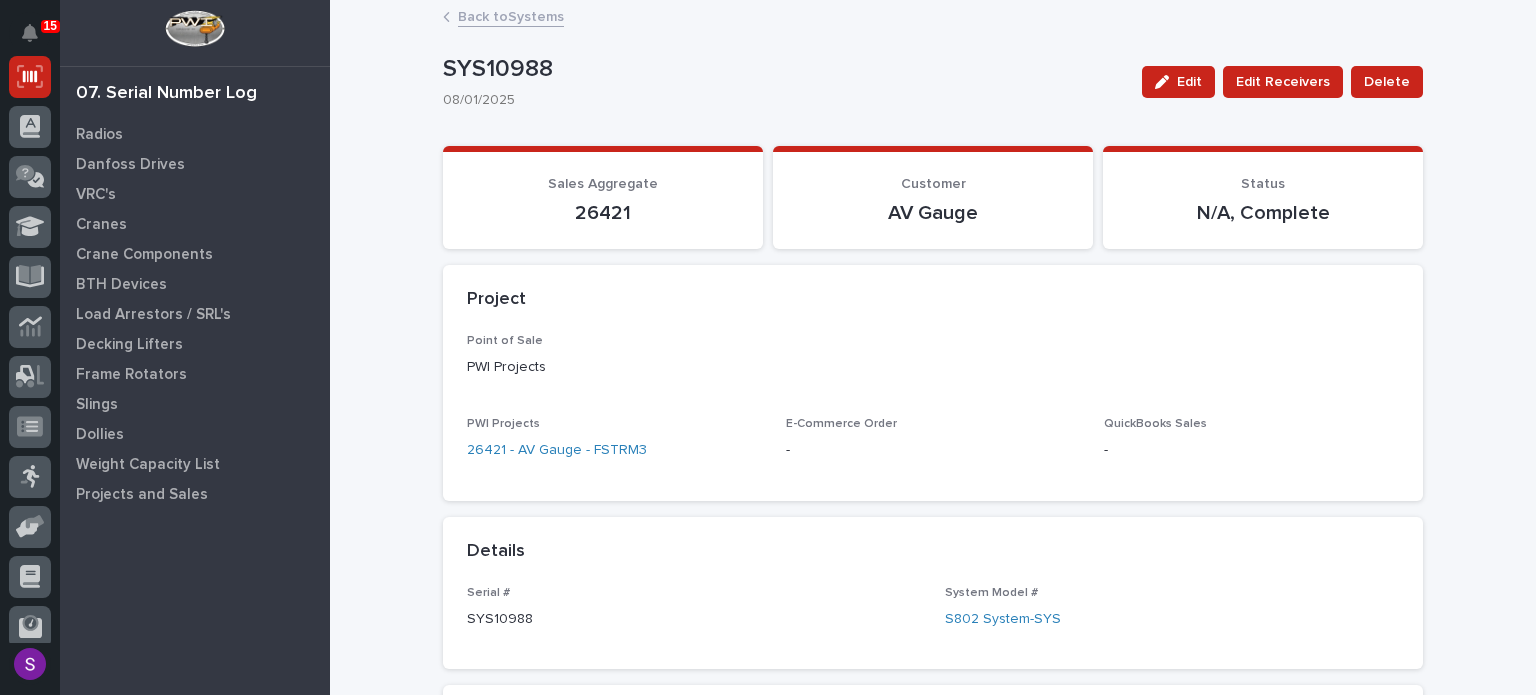 click on "Back to  Systems" at bounding box center (511, 15) 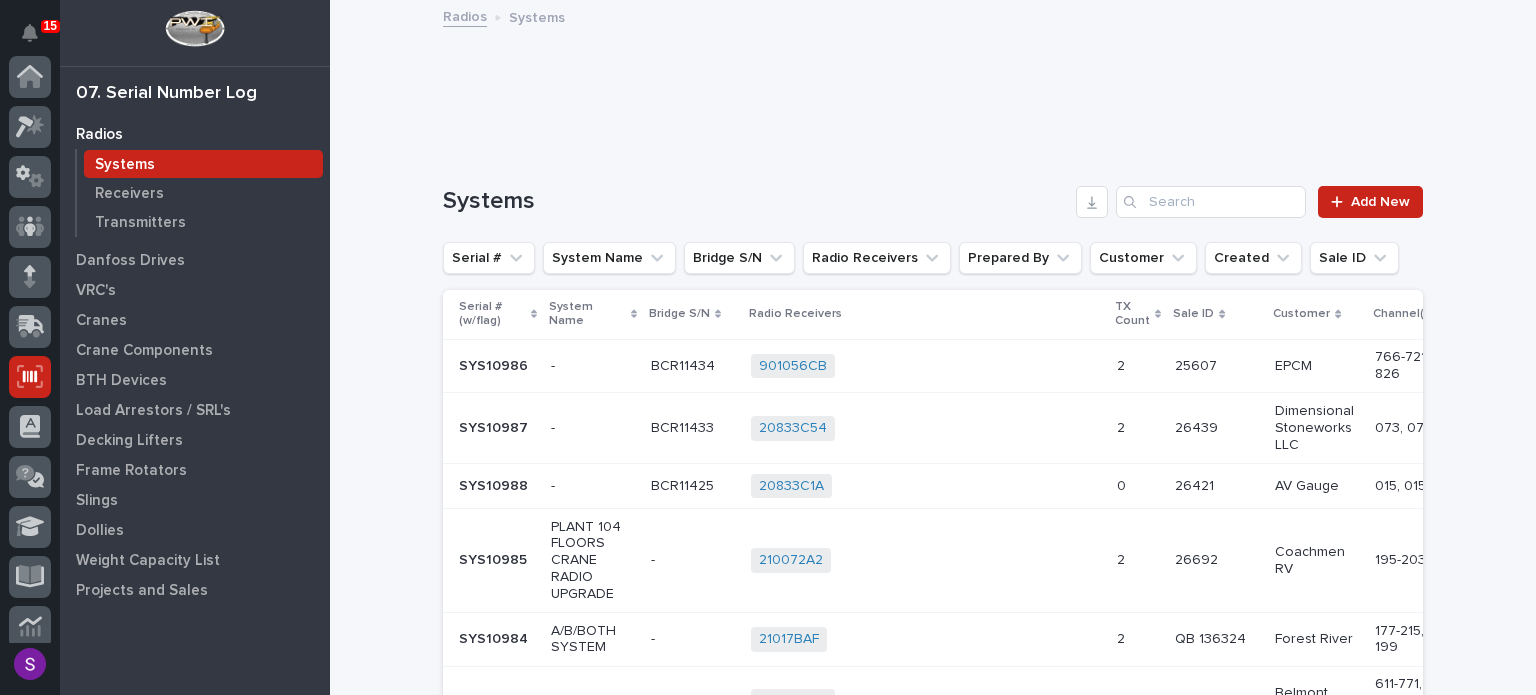 scroll, scrollTop: 300, scrollLeft: 0, axis: vertical 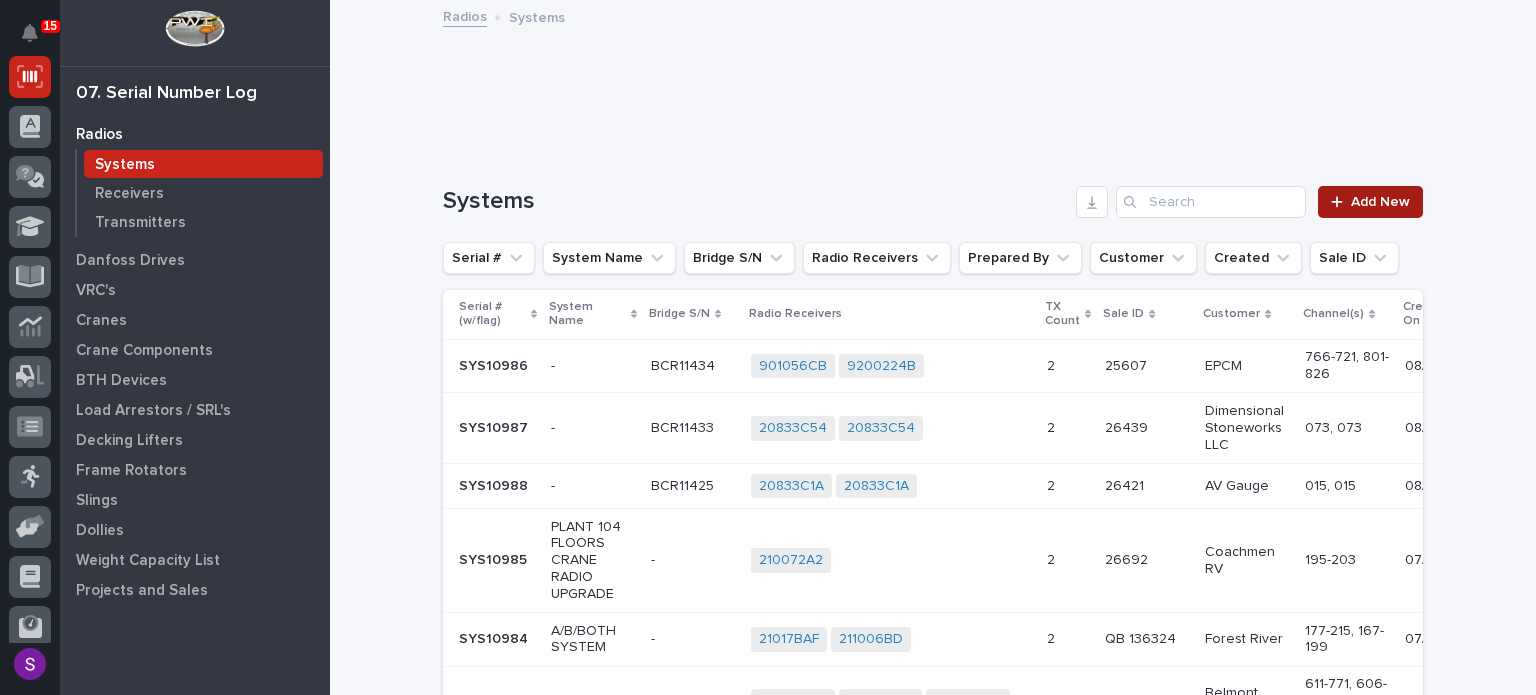 click on "Add New" at bounding box center [1380, 202] 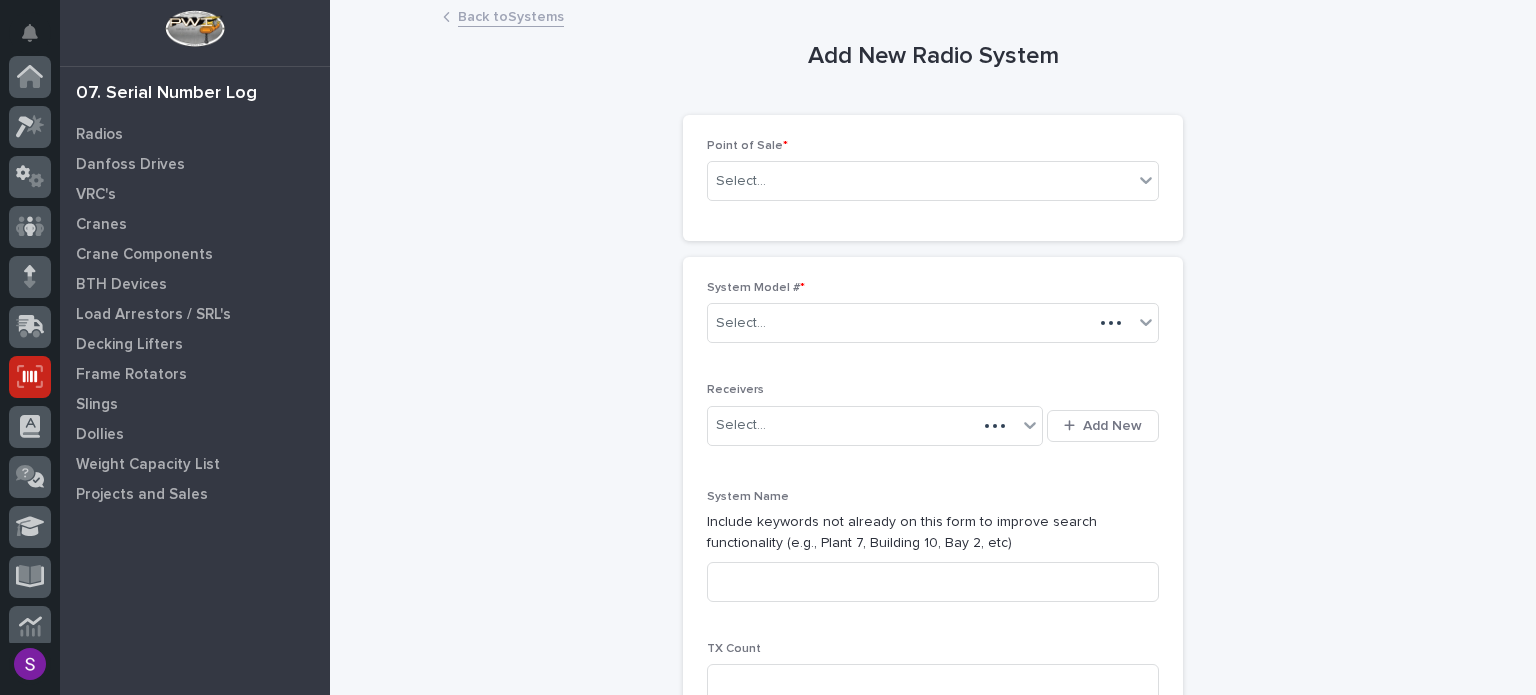 scroll, scrollTop: 300, scrollLeft: 0, axis: vertical 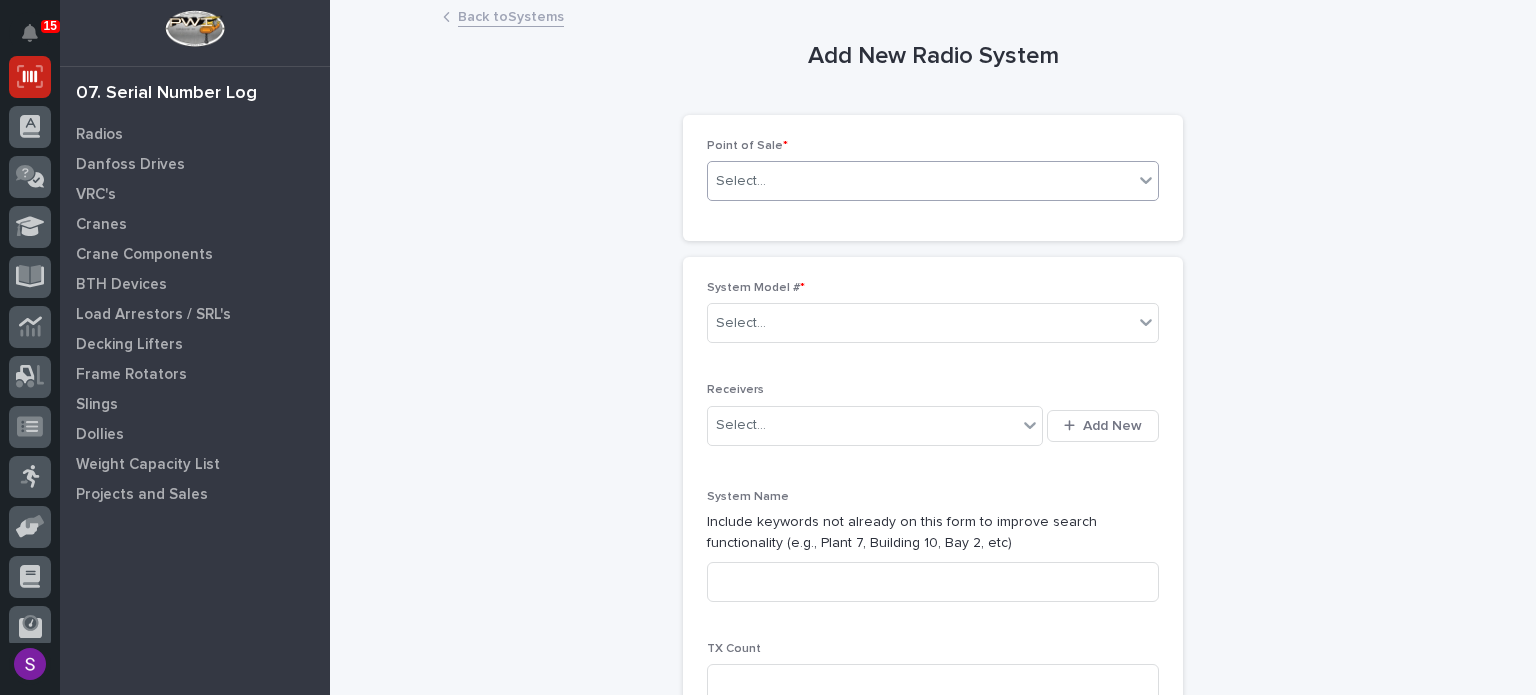 click on "Select..." at bounding box center [920, 181] 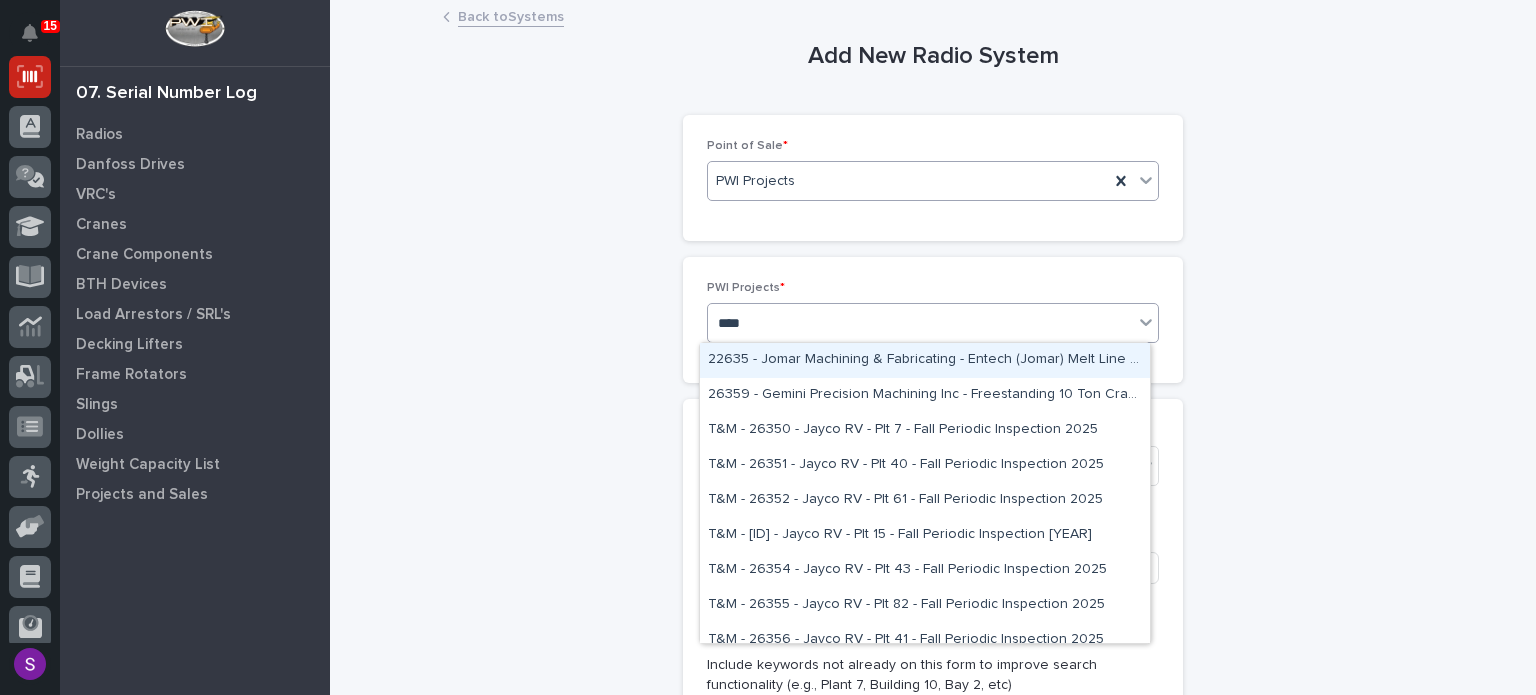 type on "*****" 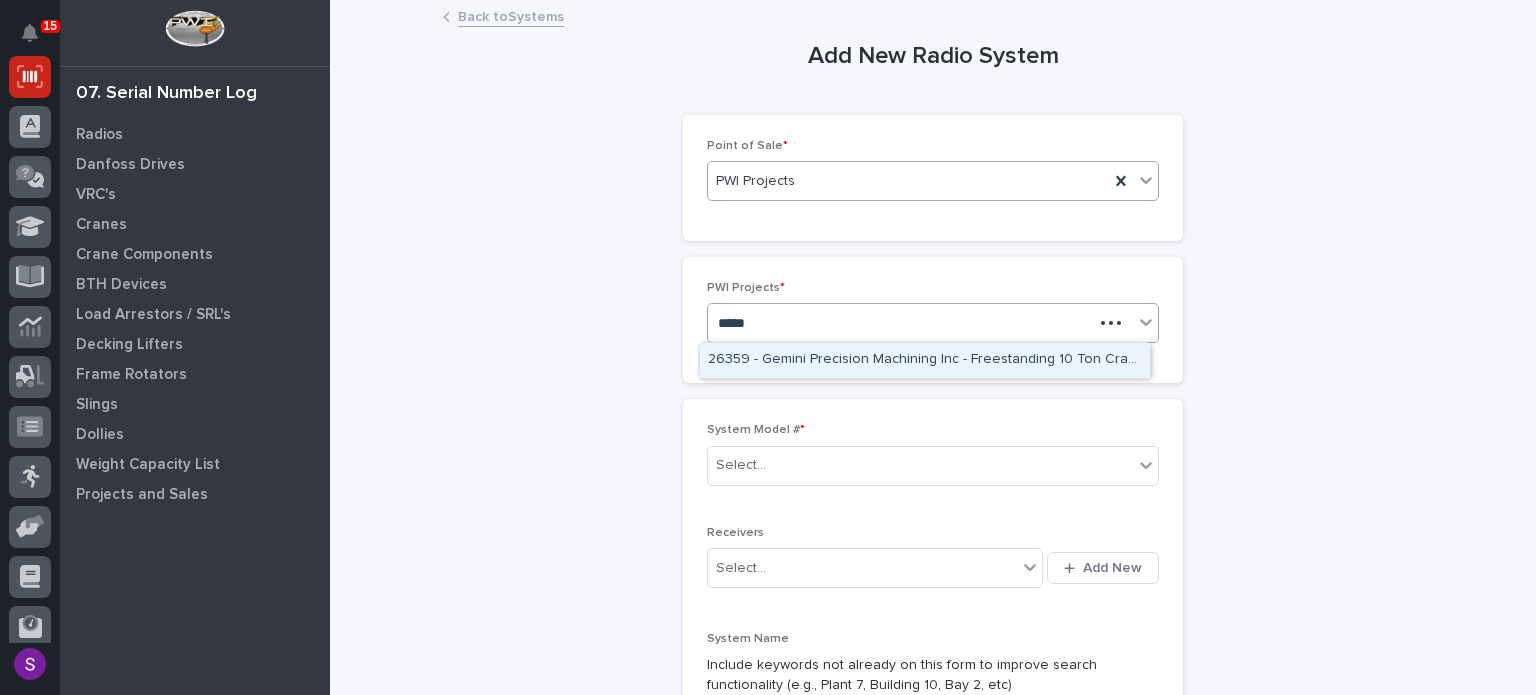 type 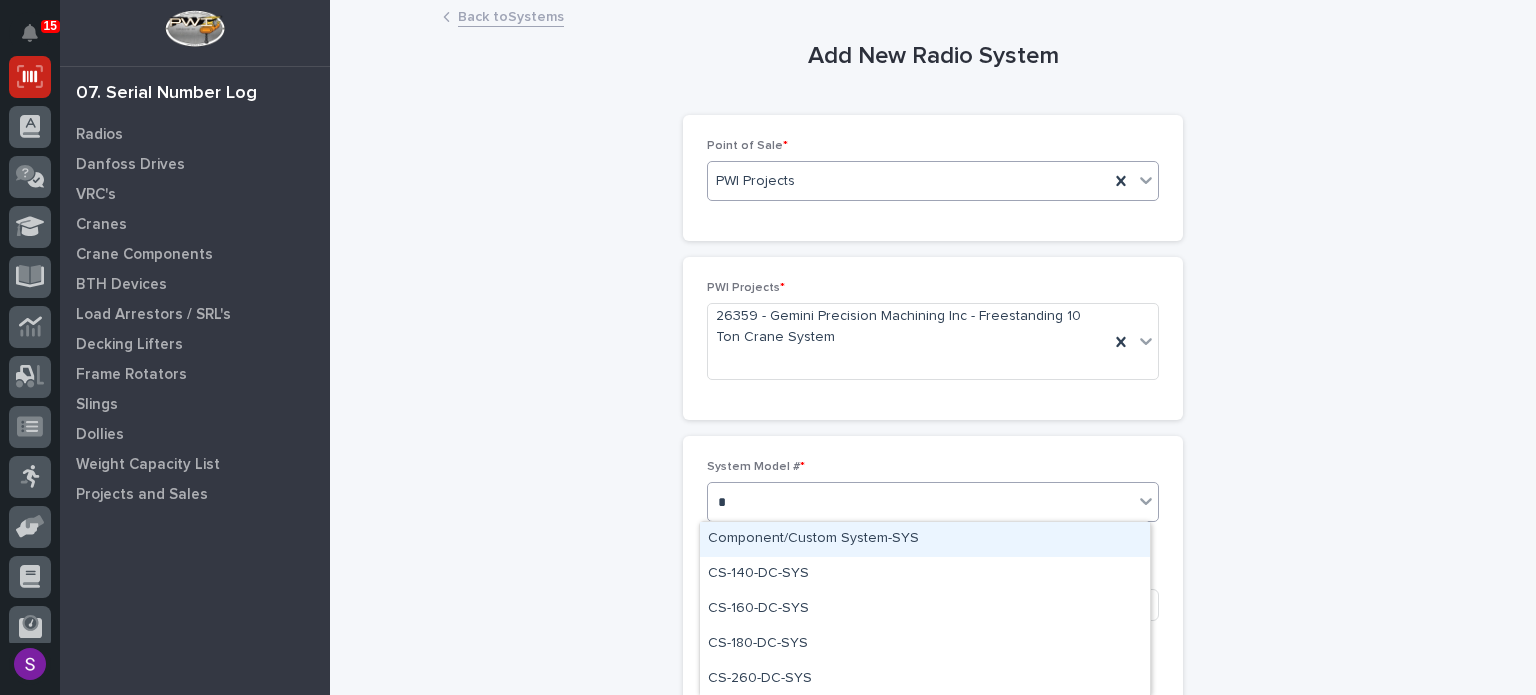 type on "**" 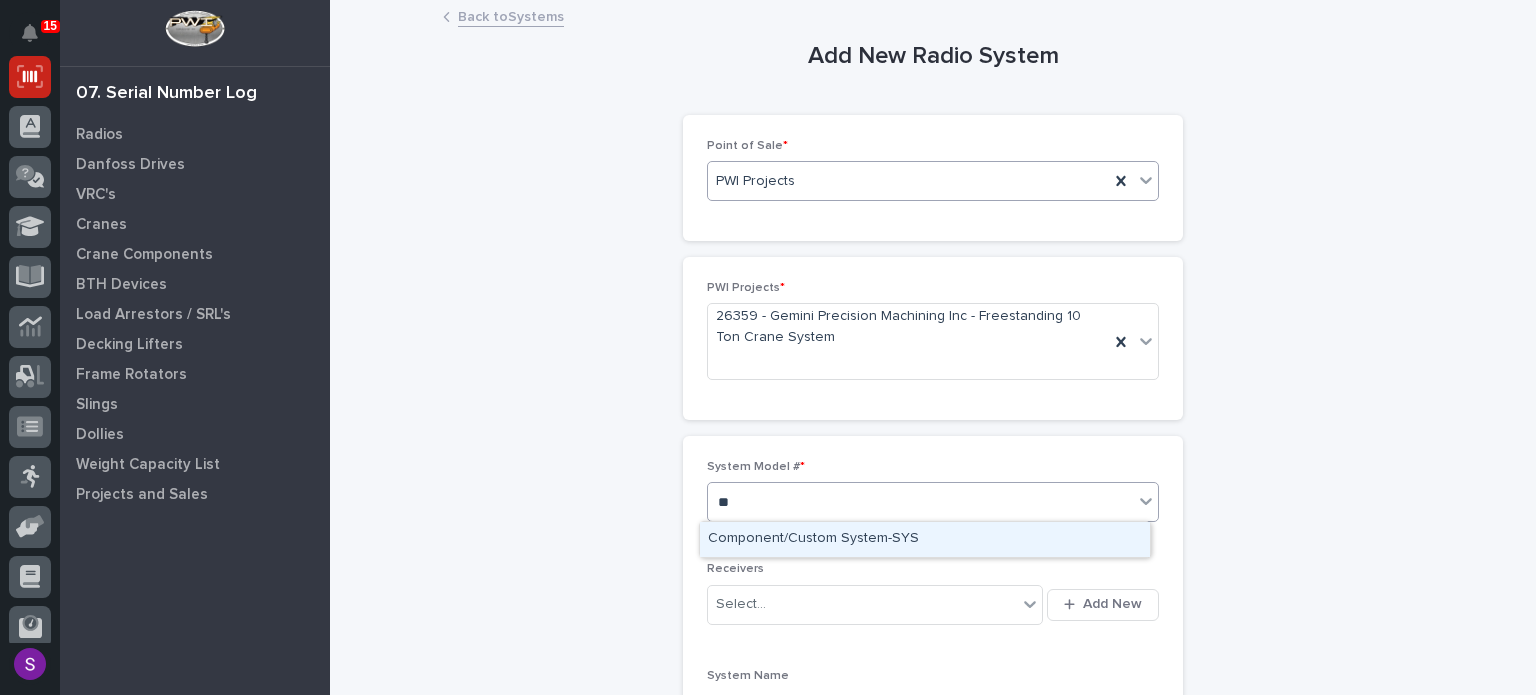 type 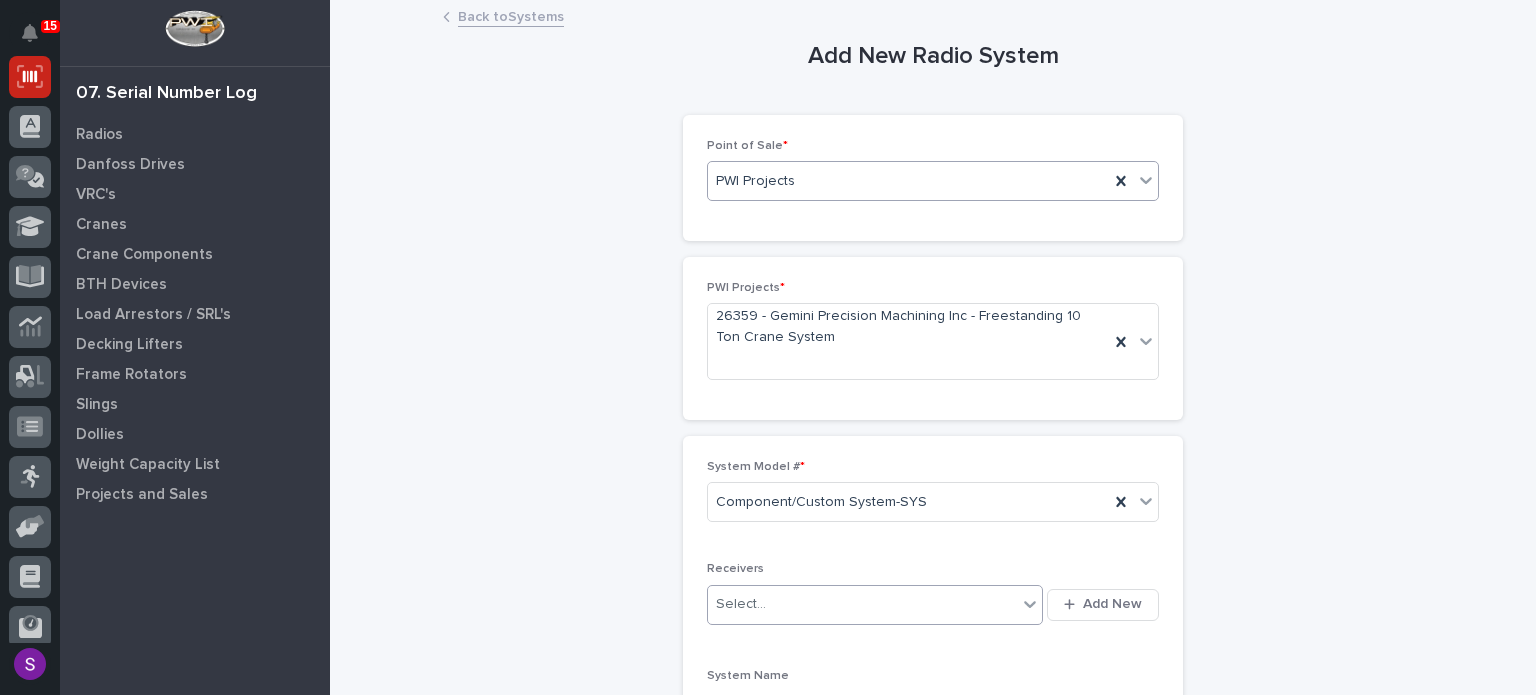type 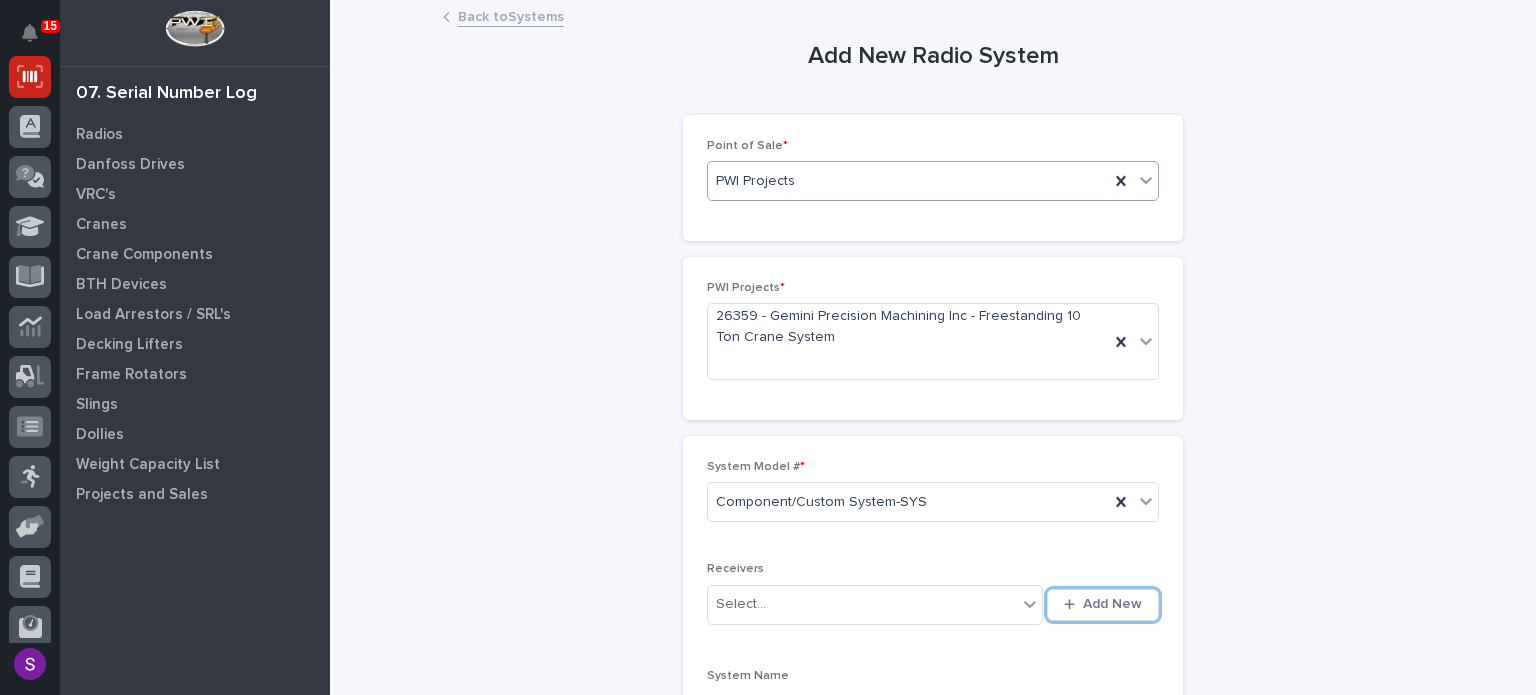 click on "Add New" at bounding box center [1103, 605] 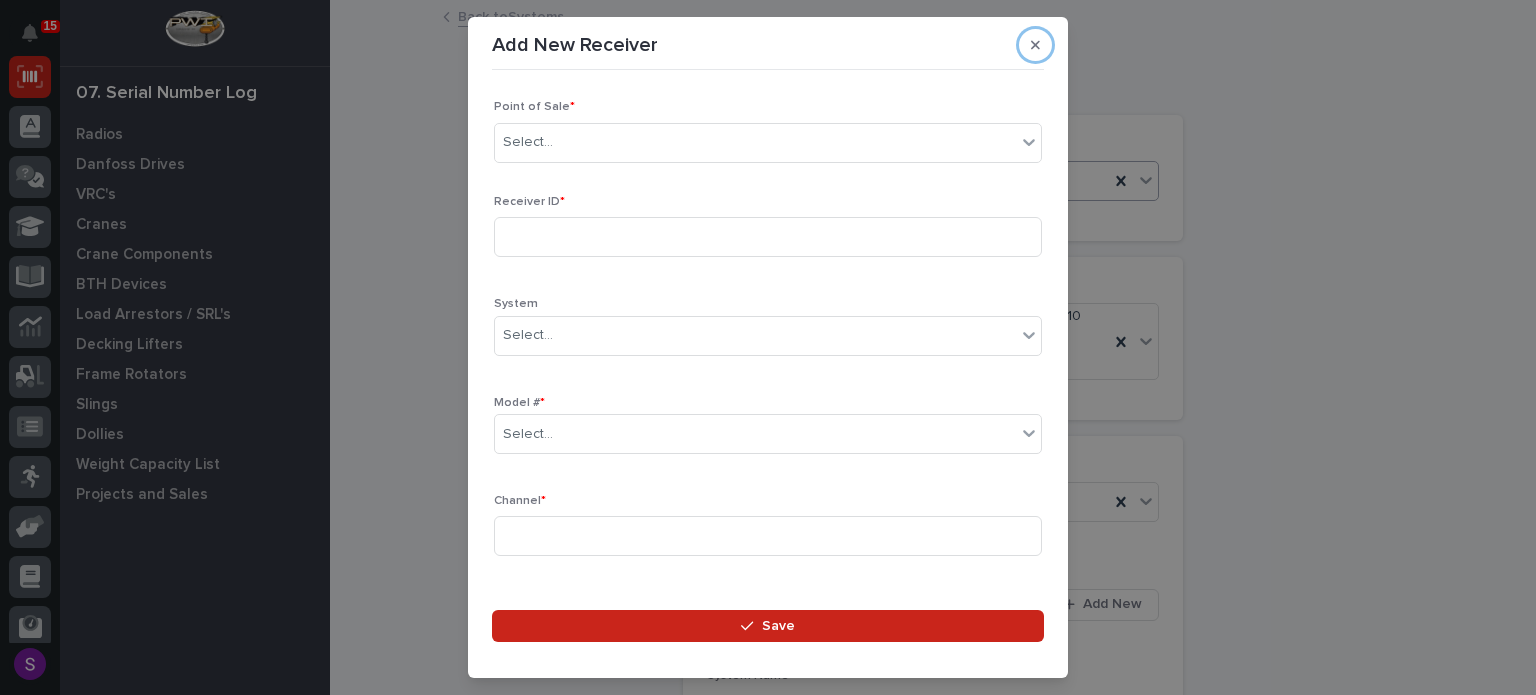 type 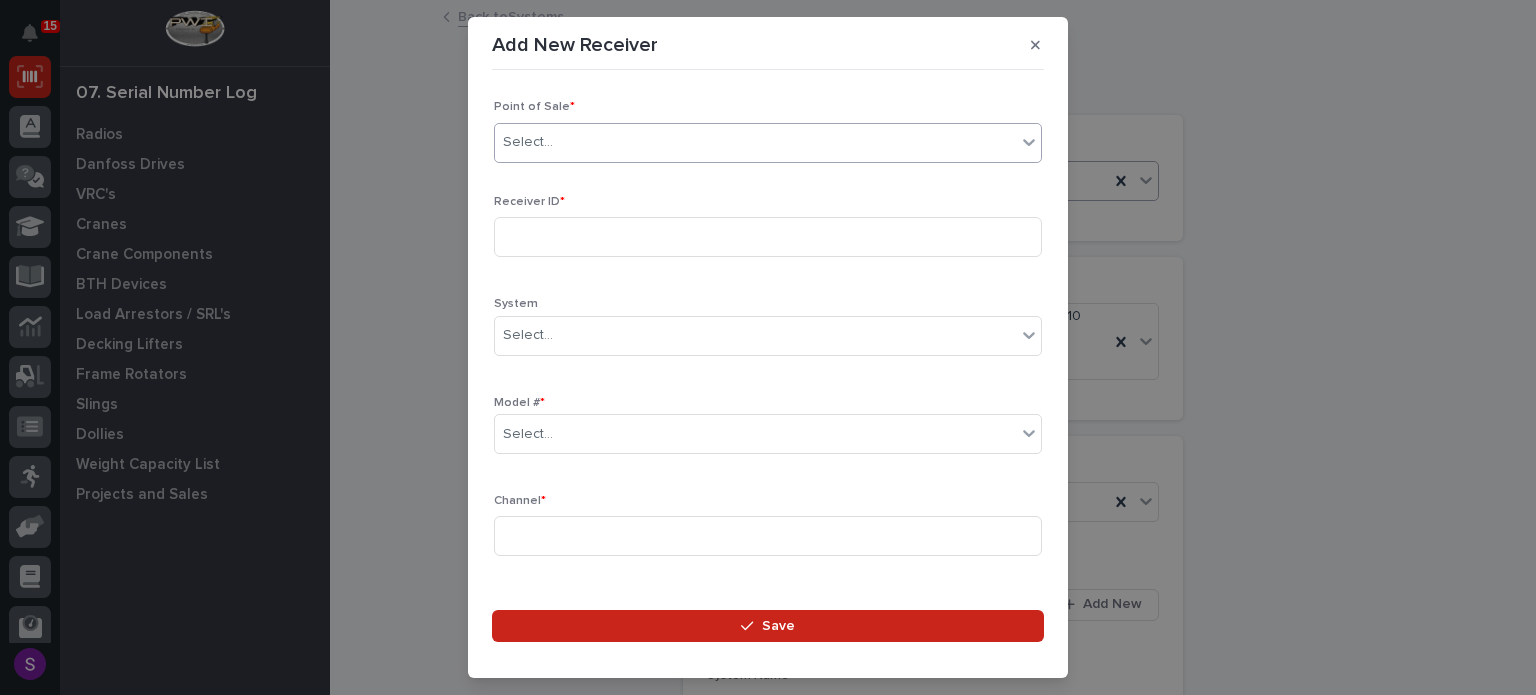 type on "*" 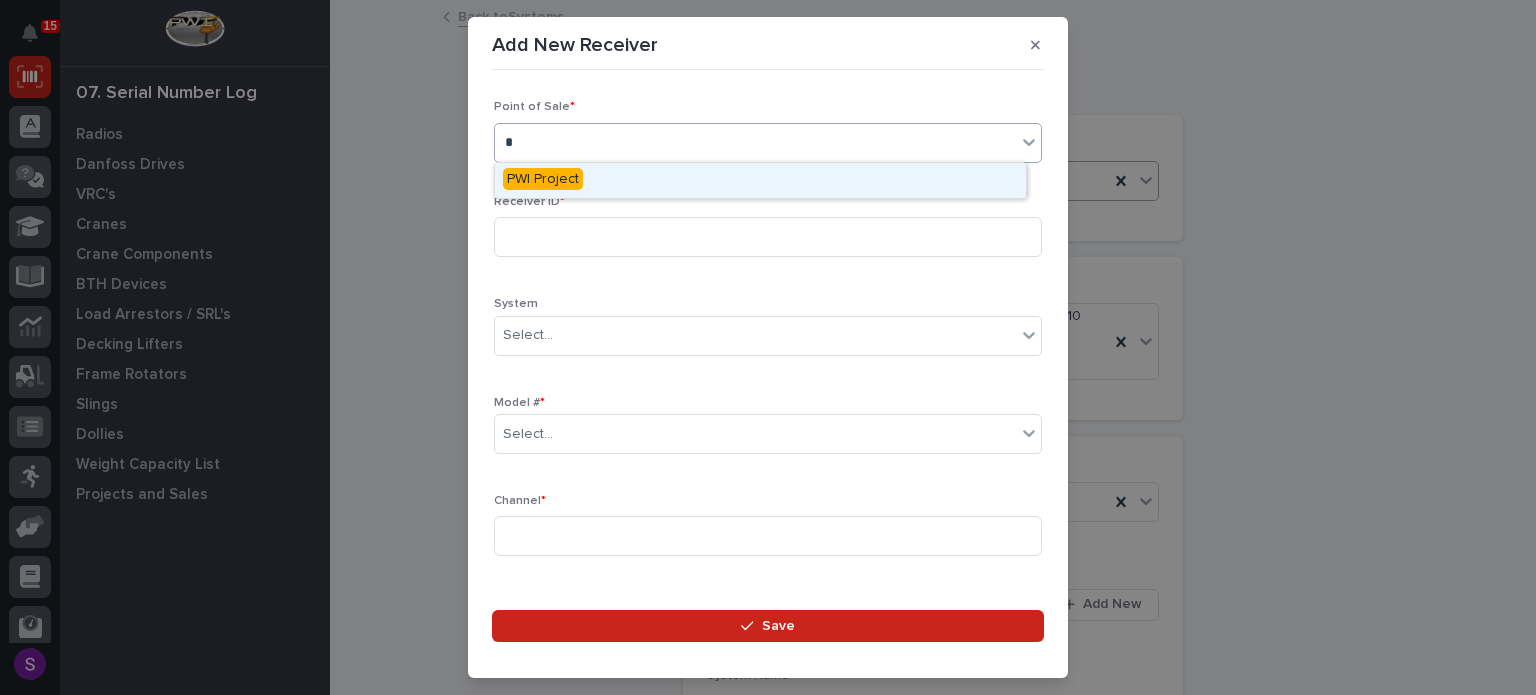type 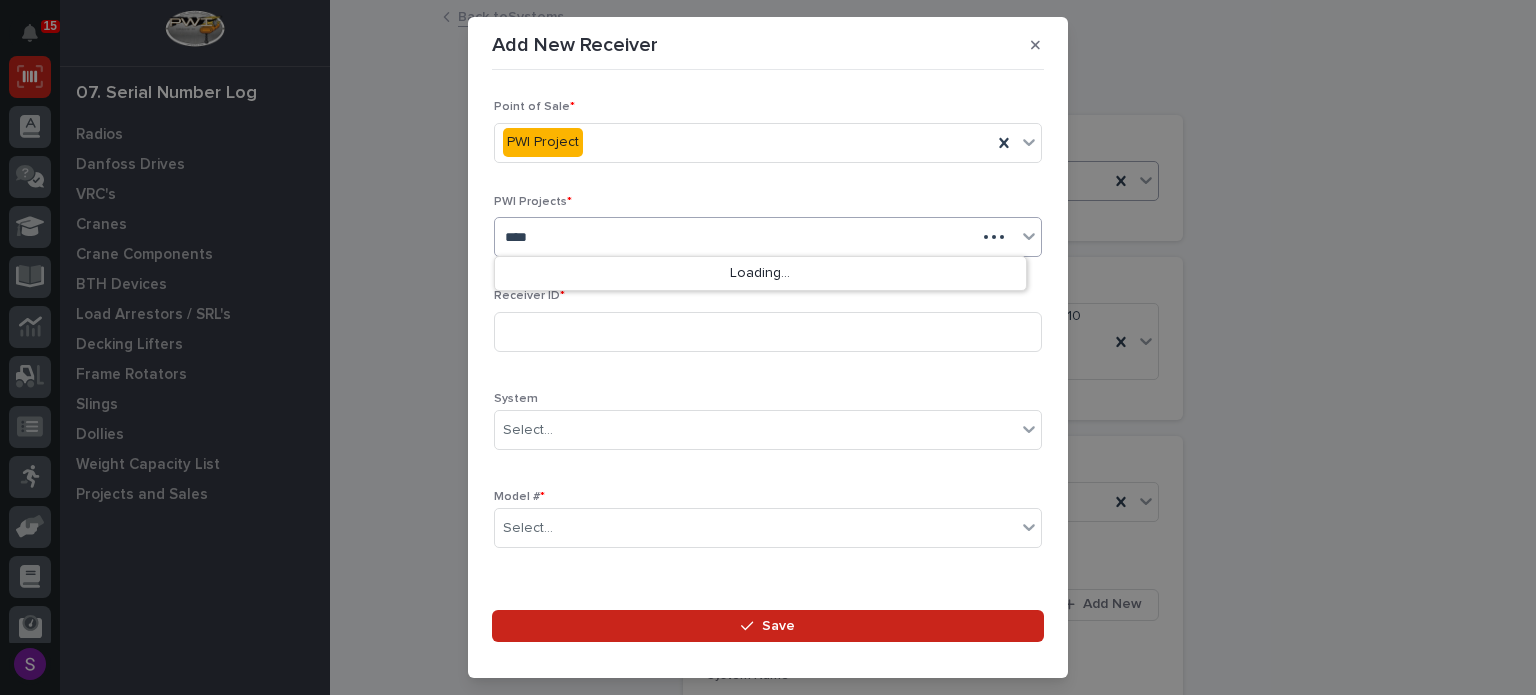 type on "*****" 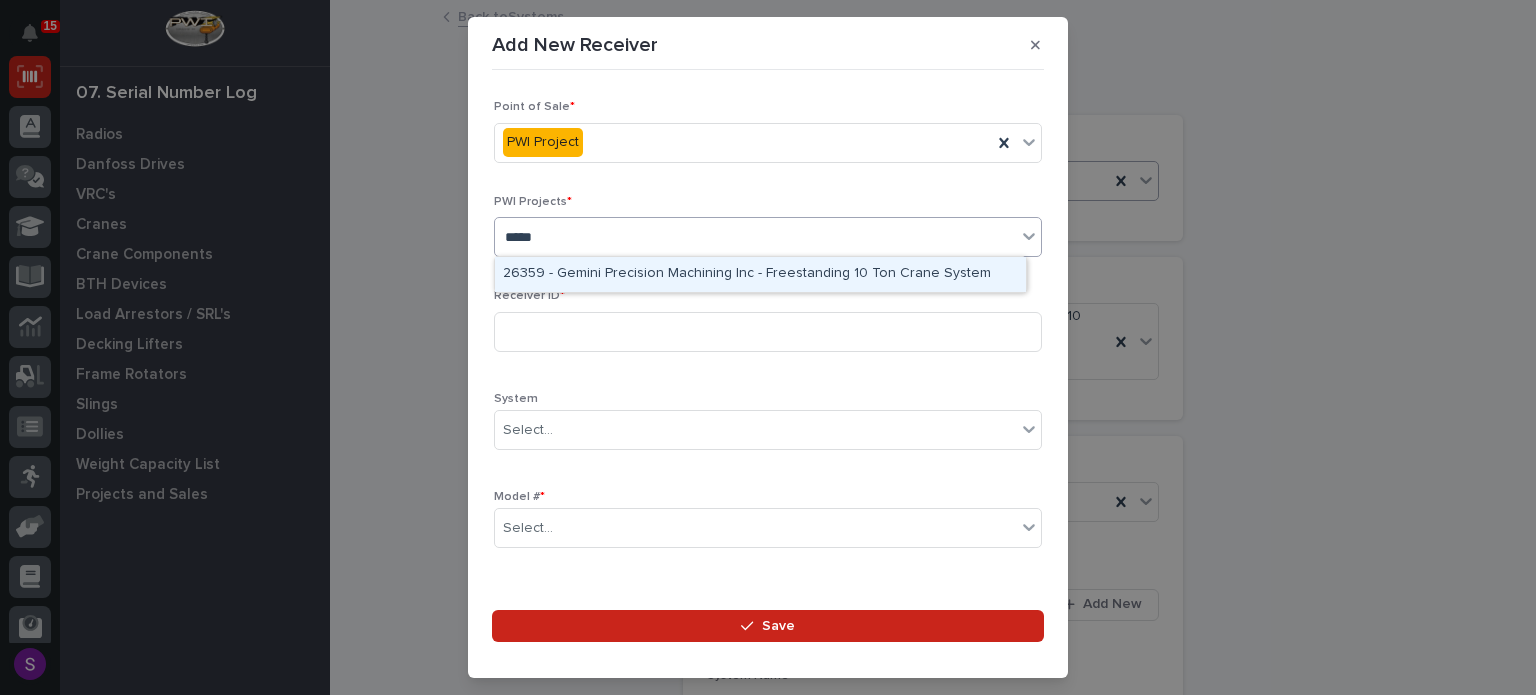 type 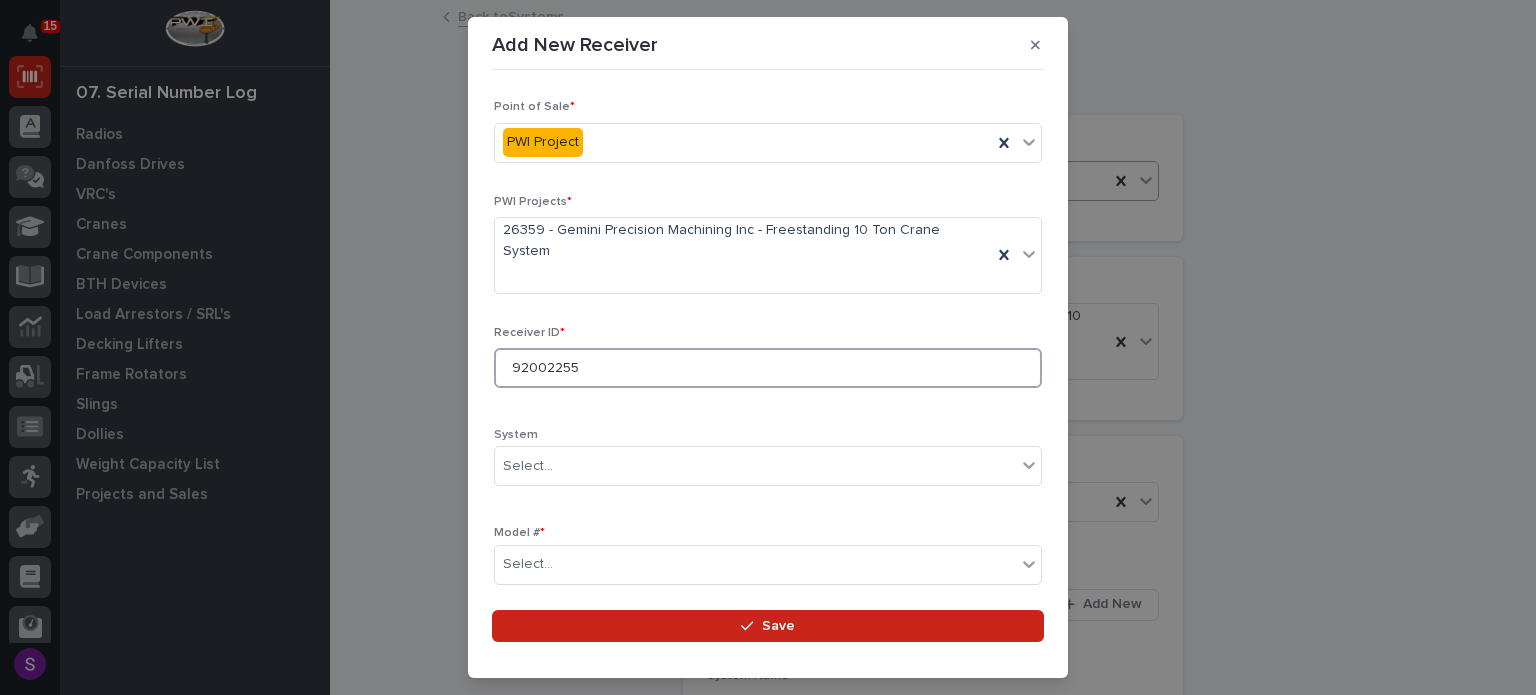 type on "92002255" 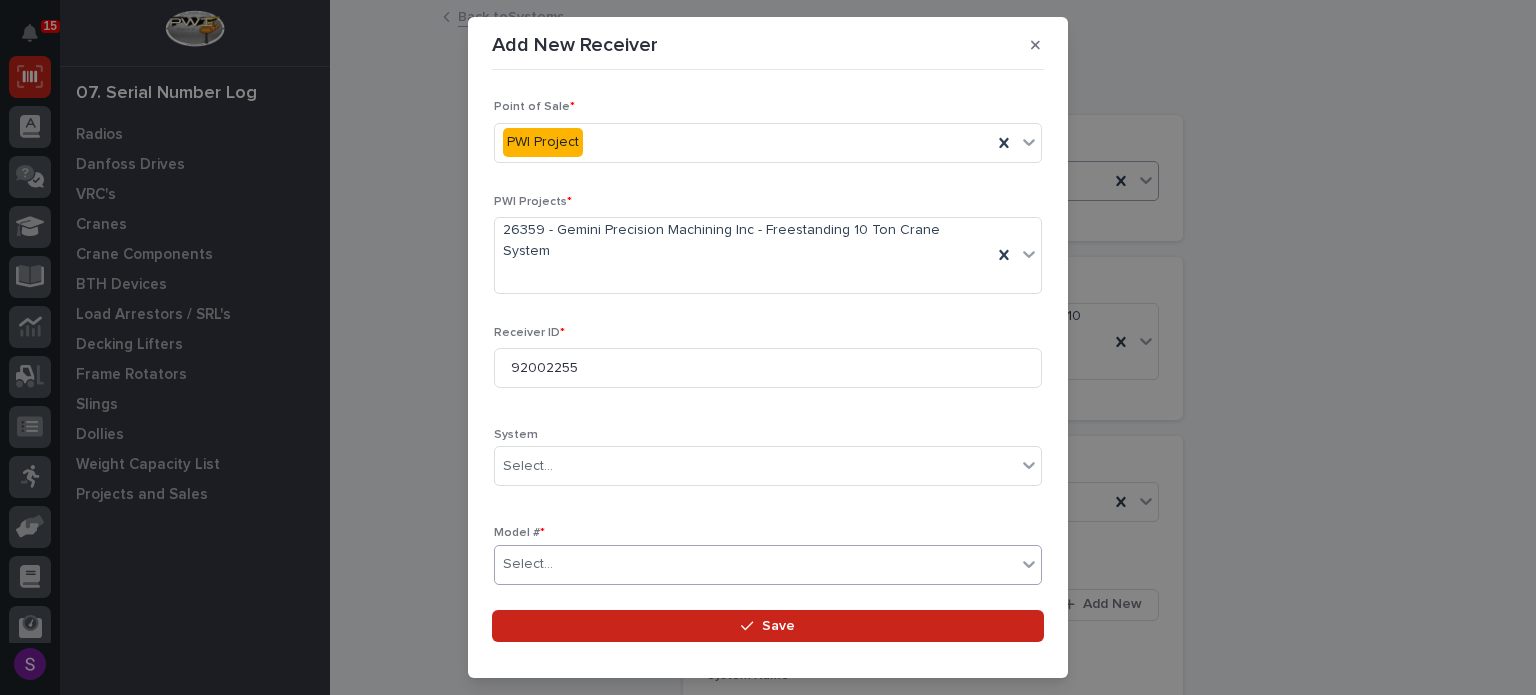 type on "*" 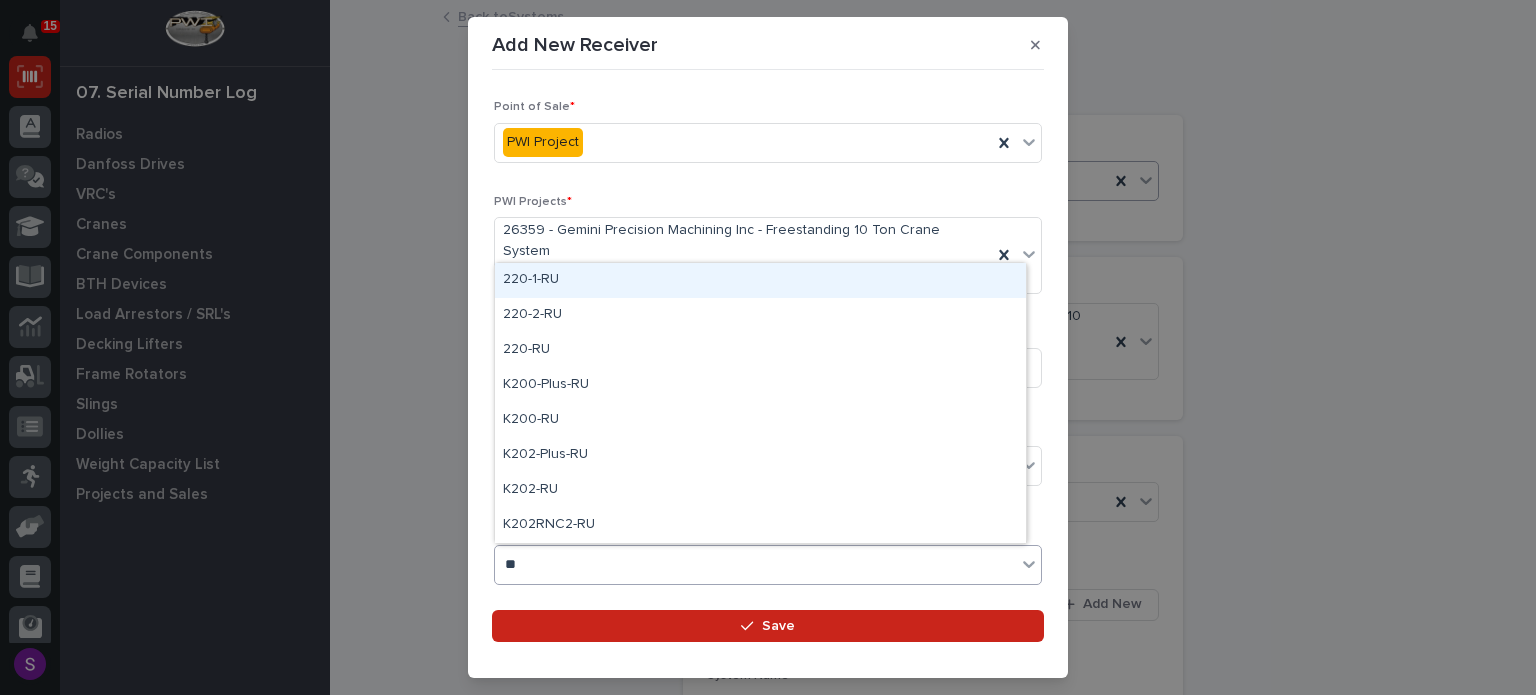 type on "***" 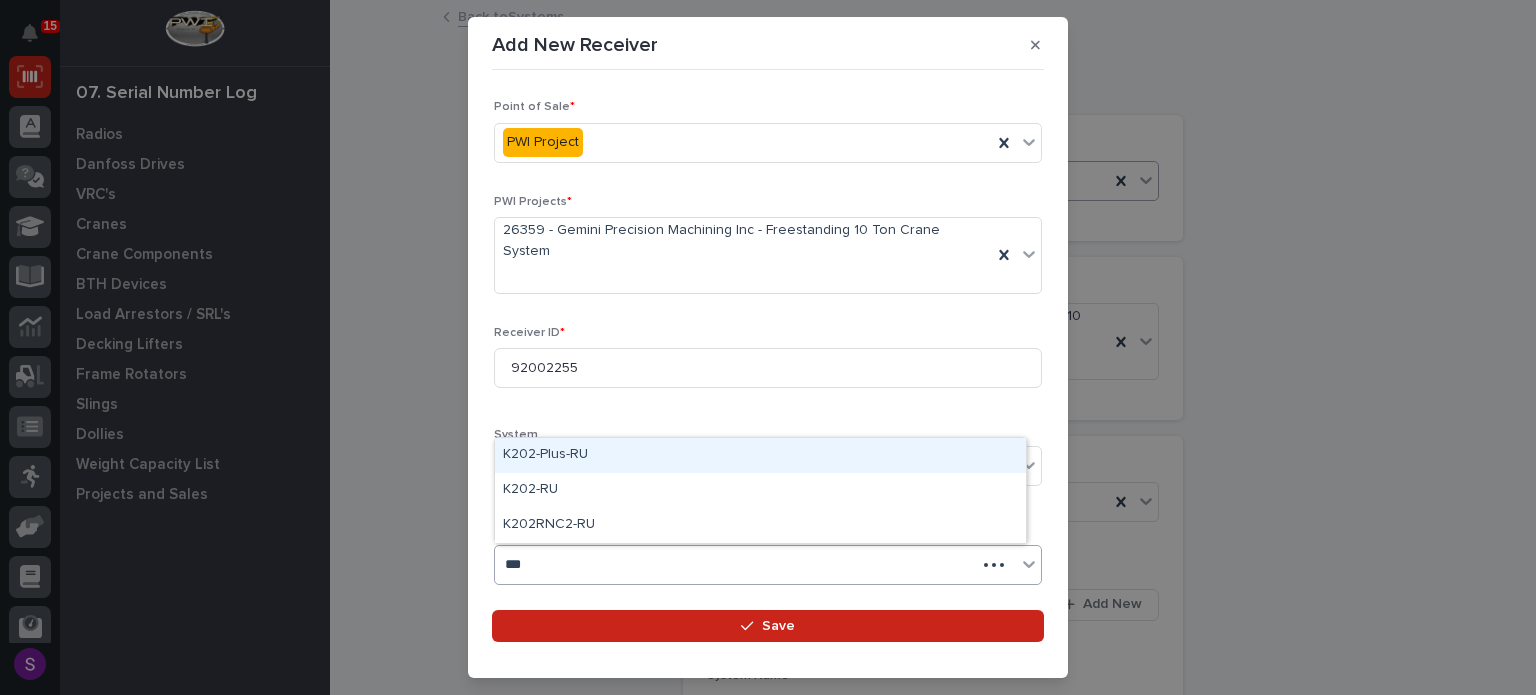 type 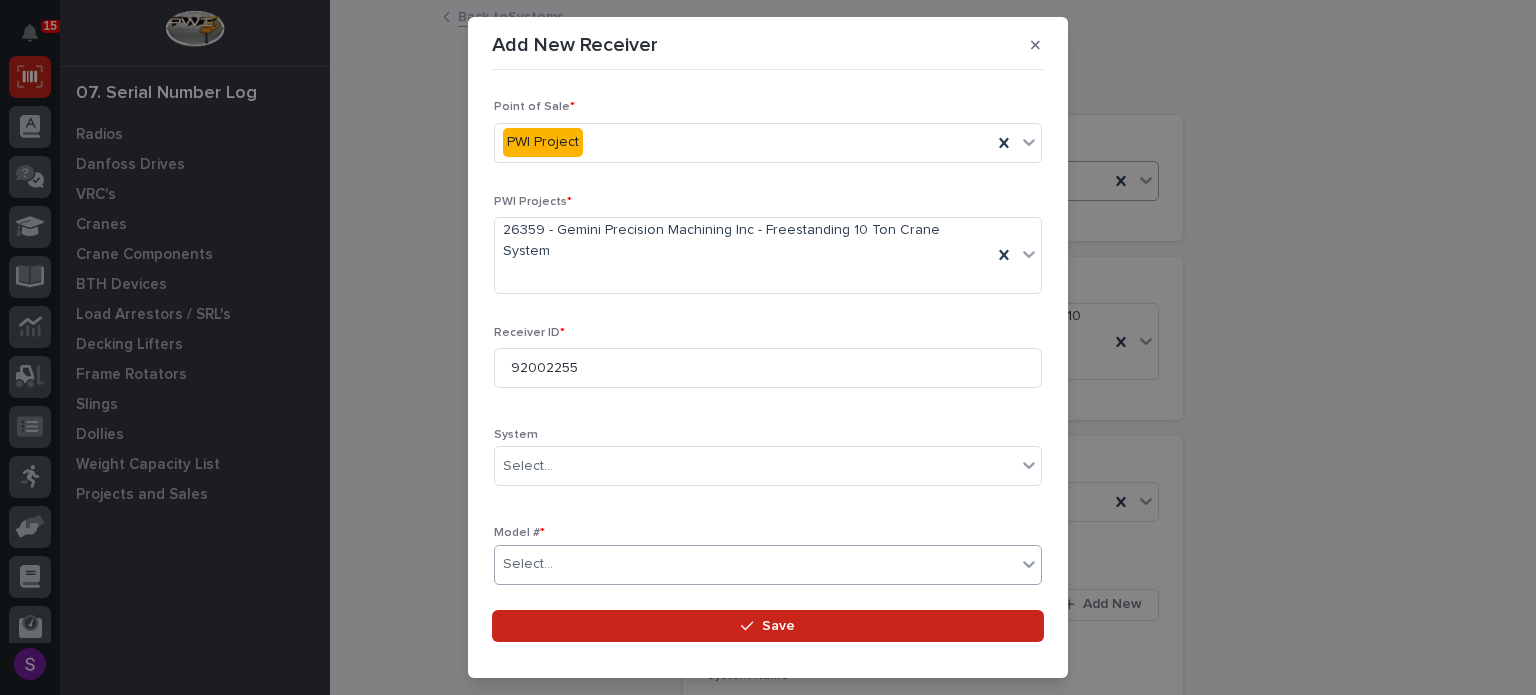 scroll, scrollTop: 333, scrollLeft: 0, axis: vertical 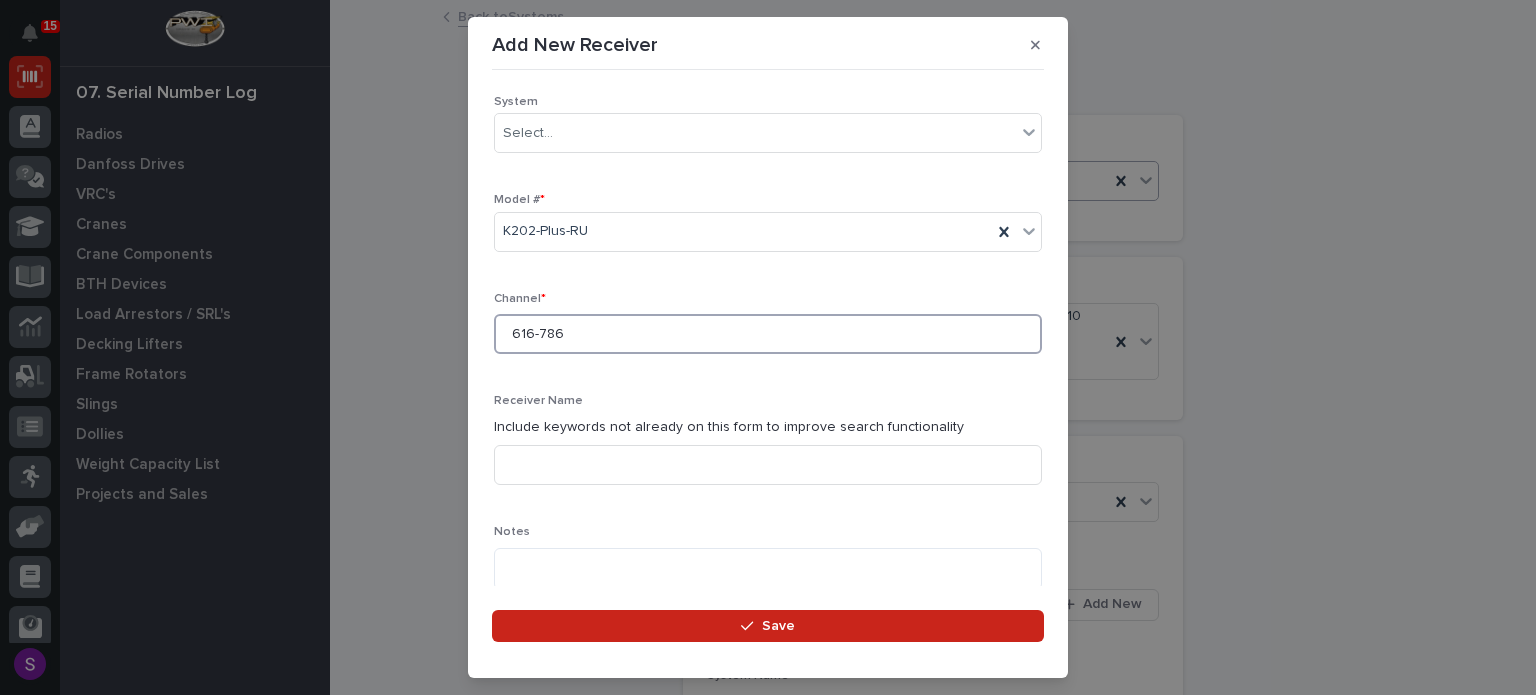 type on "616-786" 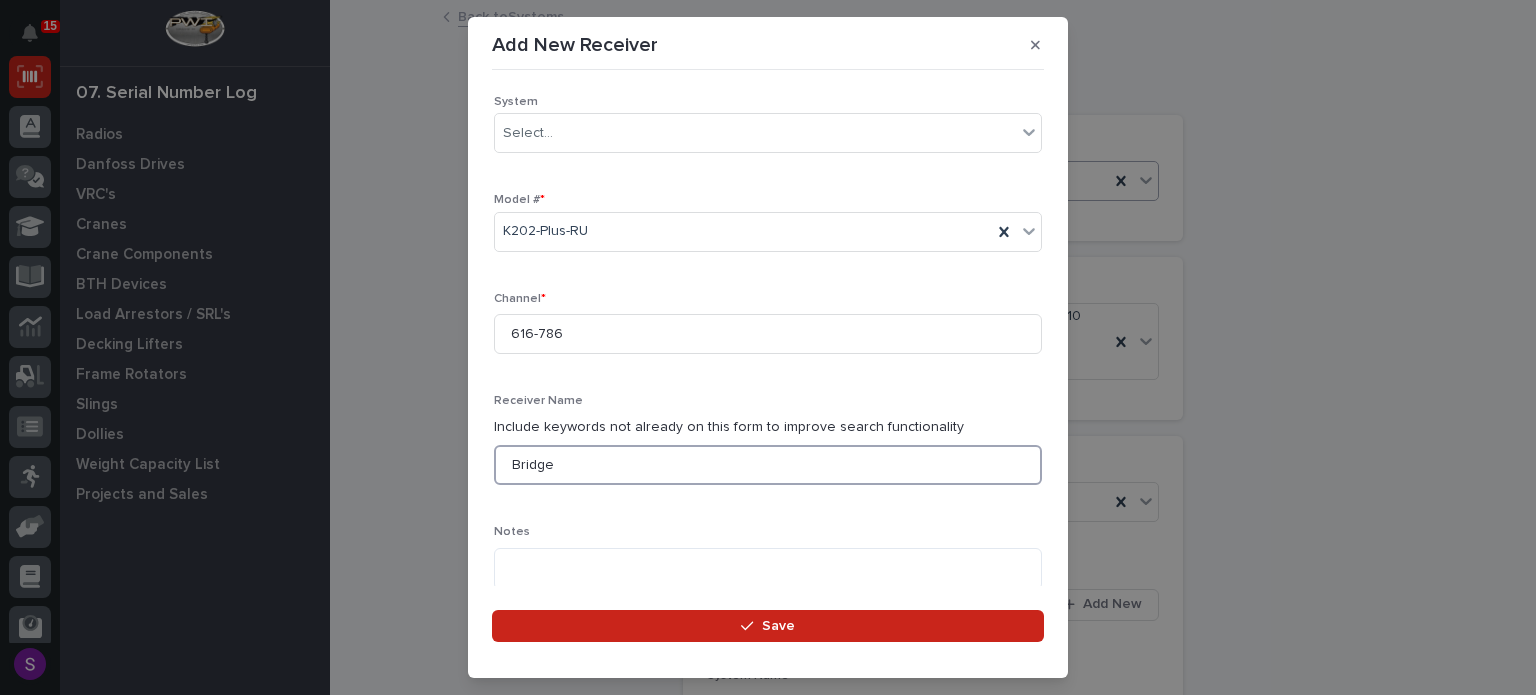 type on "Bridge" 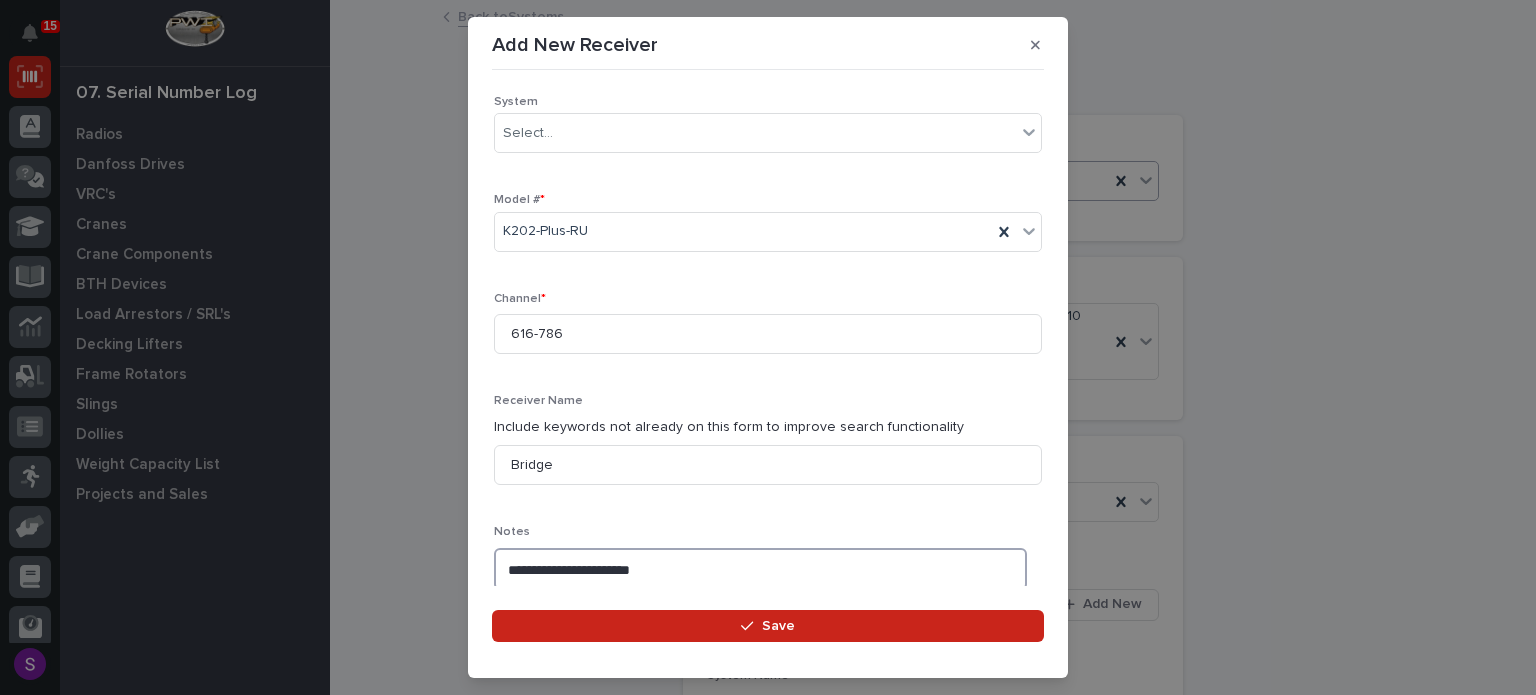 type on "**********" 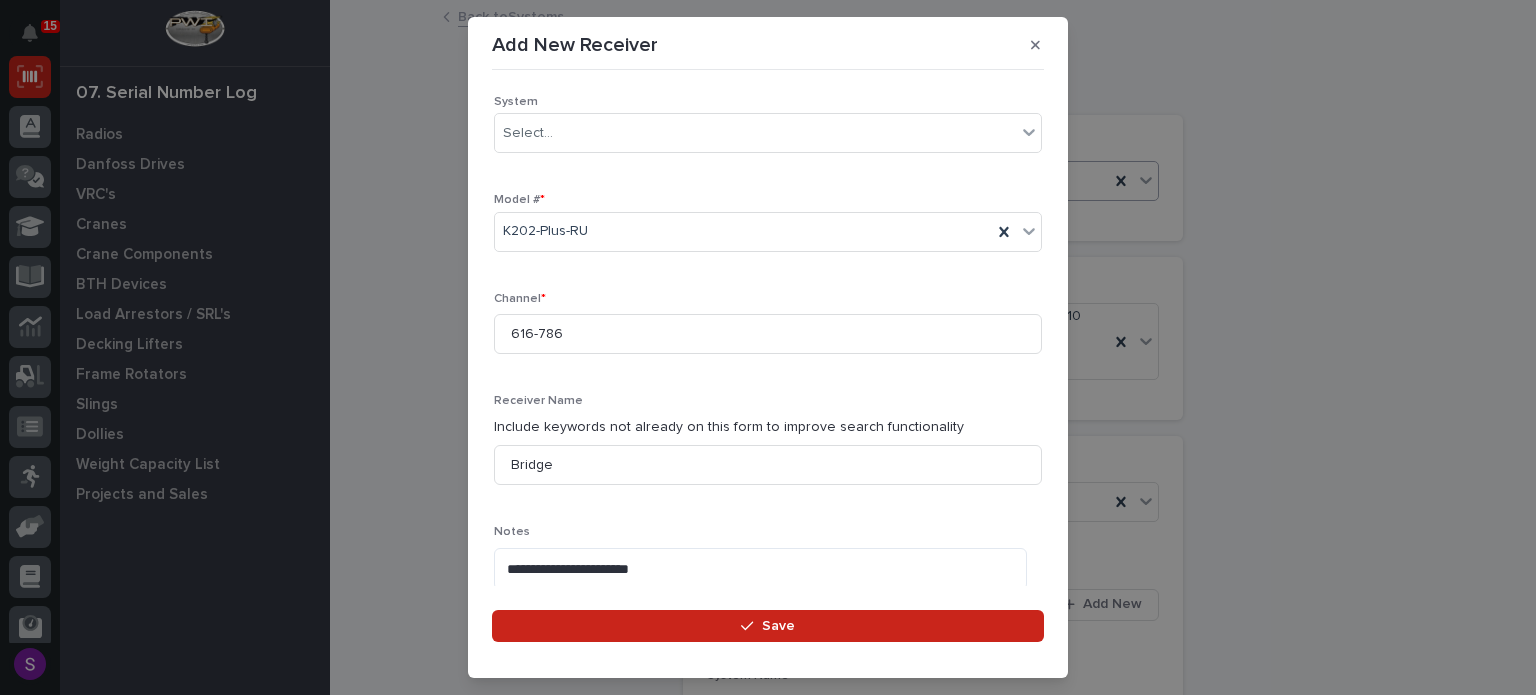 scroll, scrollTop: 672, scrollLeft: 0, axis: vertical 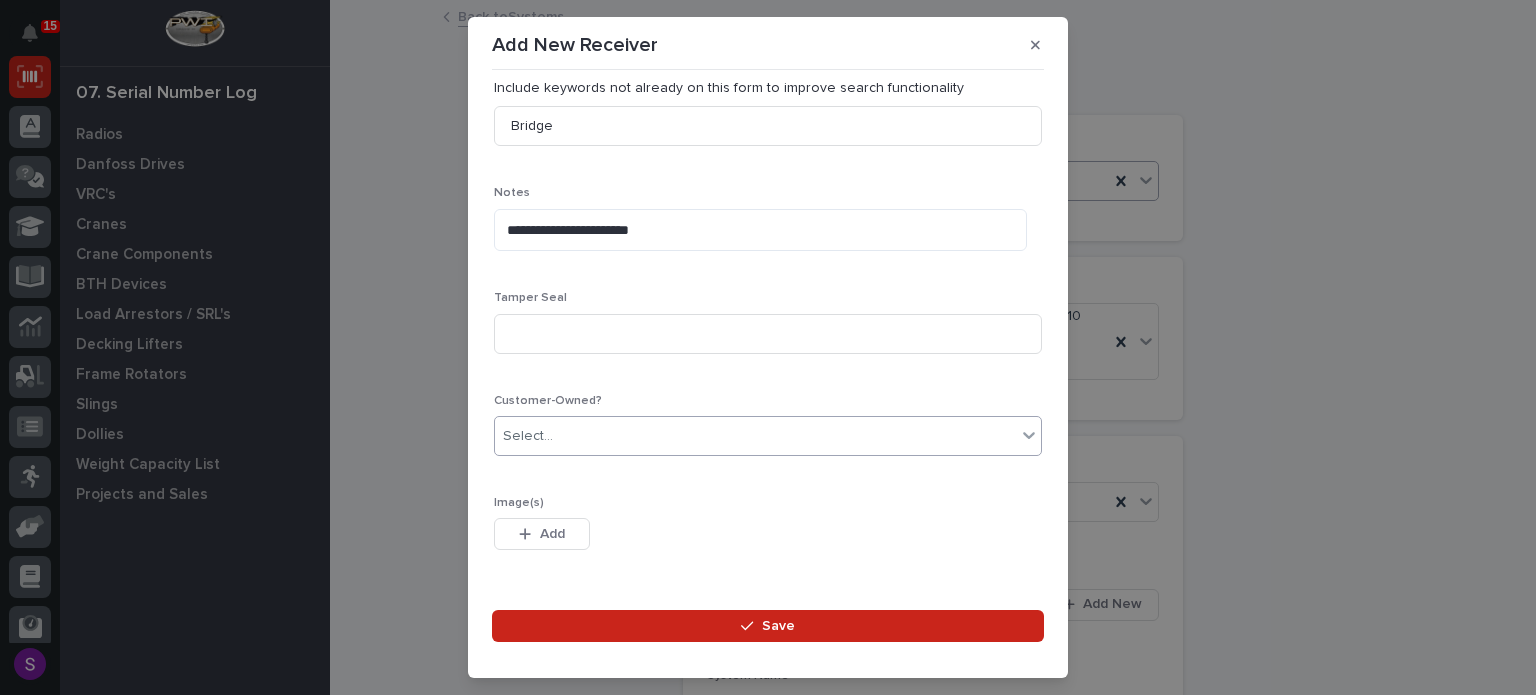 type 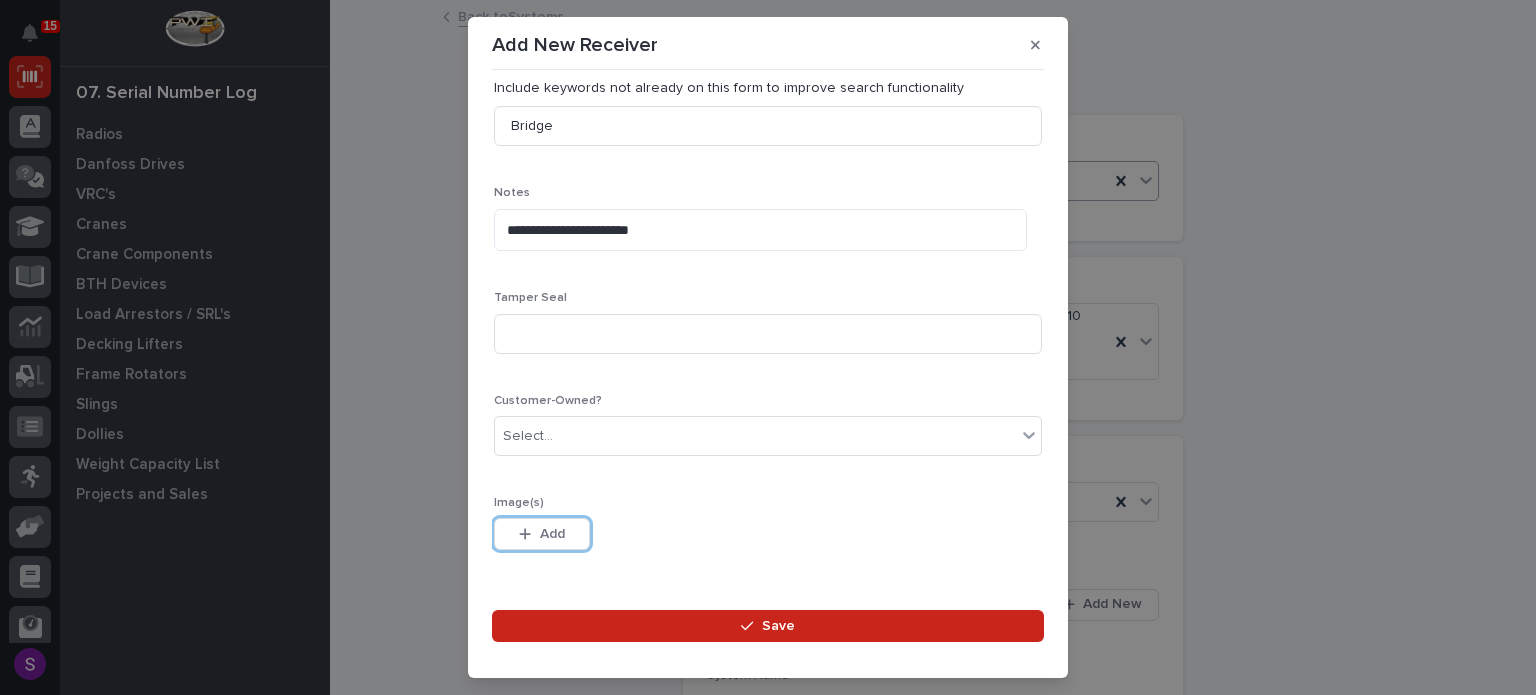click on "Add" at bounding box center [542, 534] 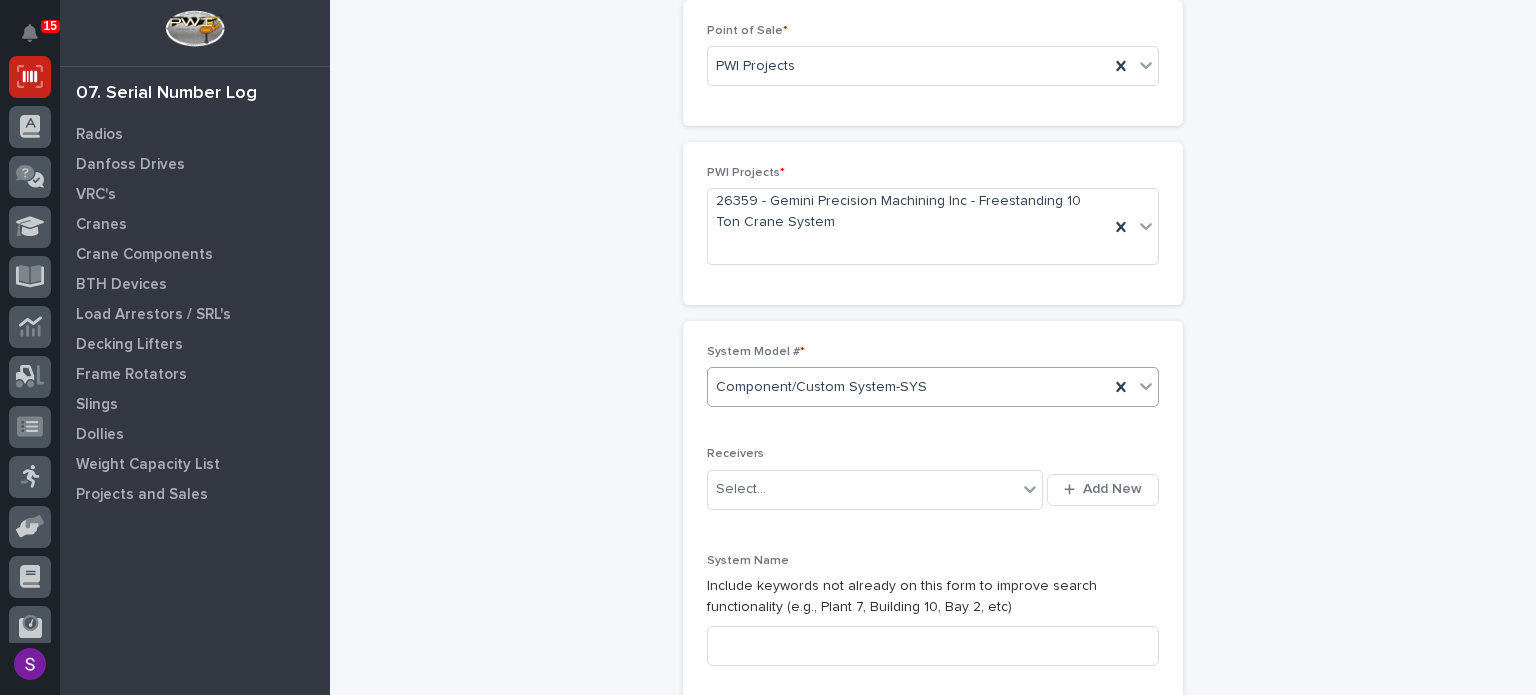 scroll, scrollTop: 200, scrollLeft: 0, axis: vertical 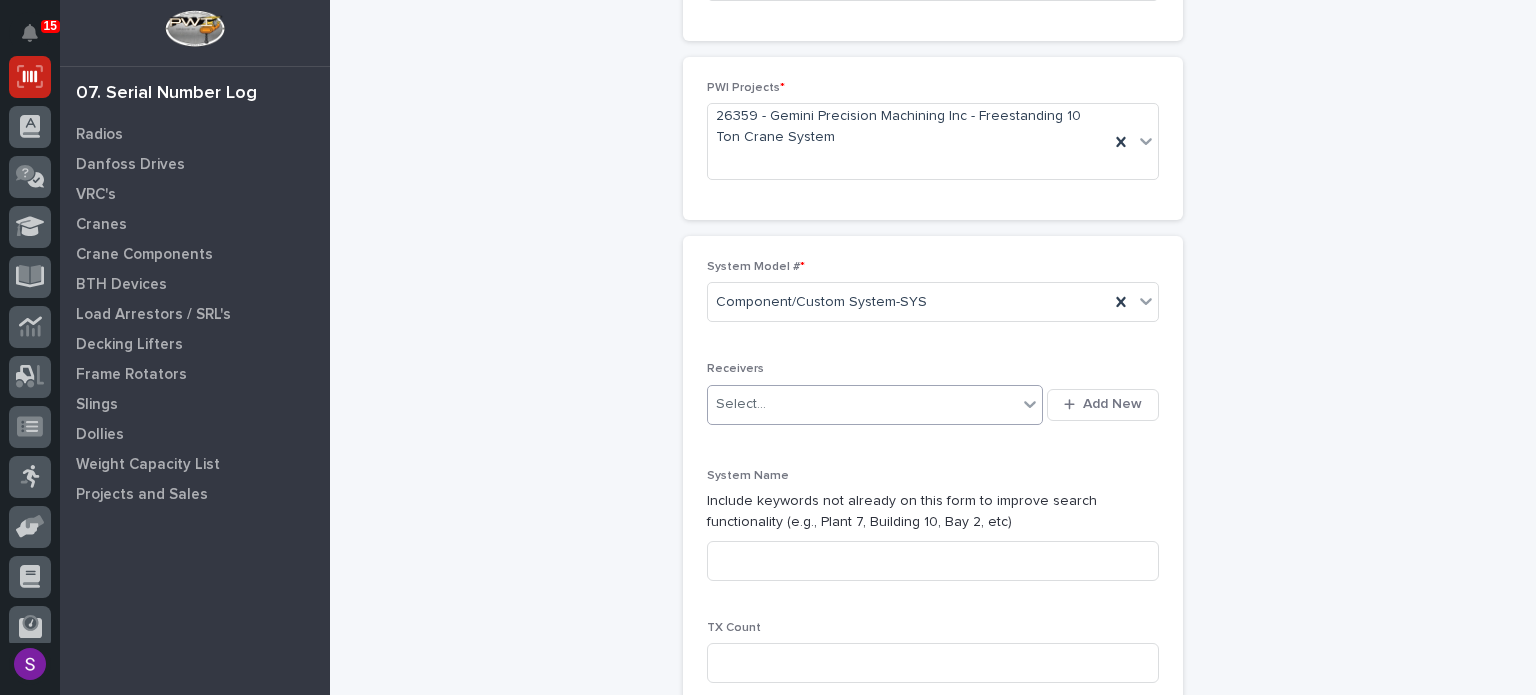 click on "Select..." at bounding box center (741, 404) 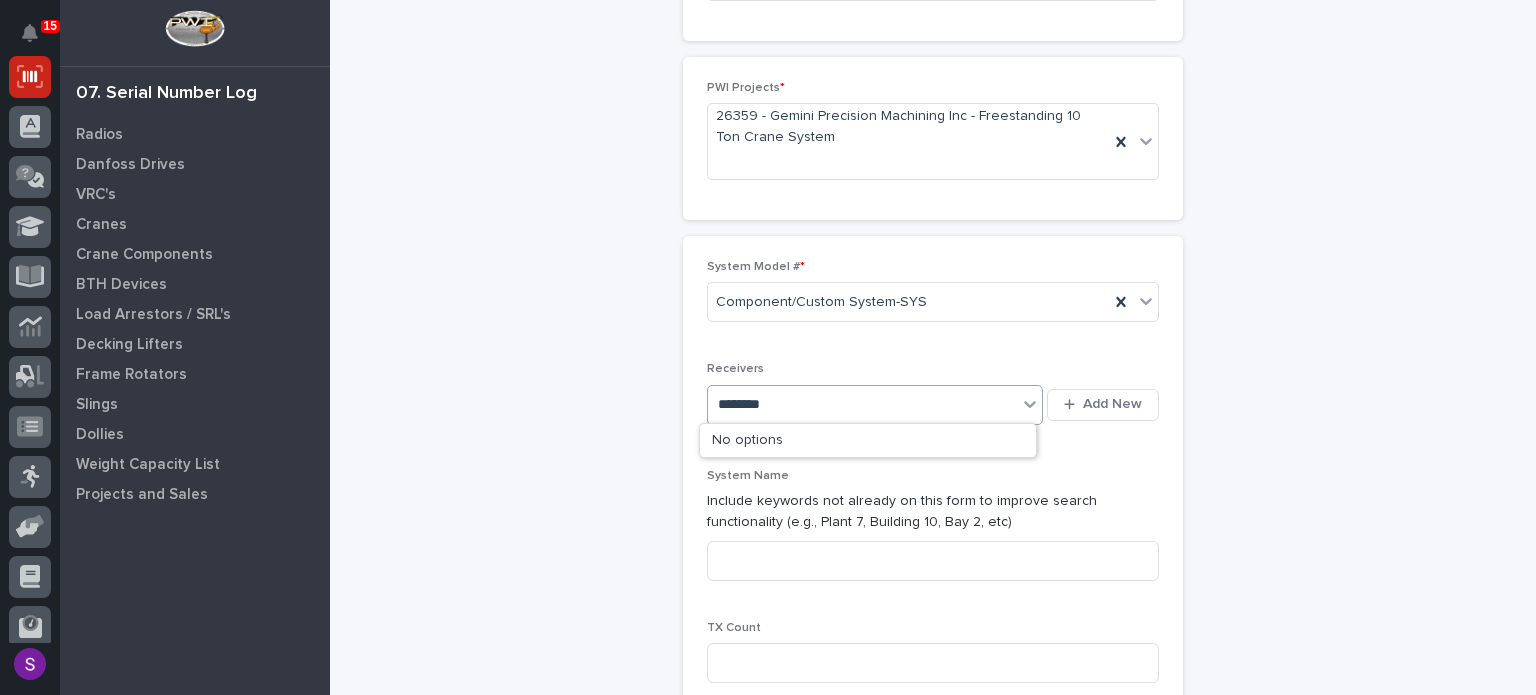 type on "********" 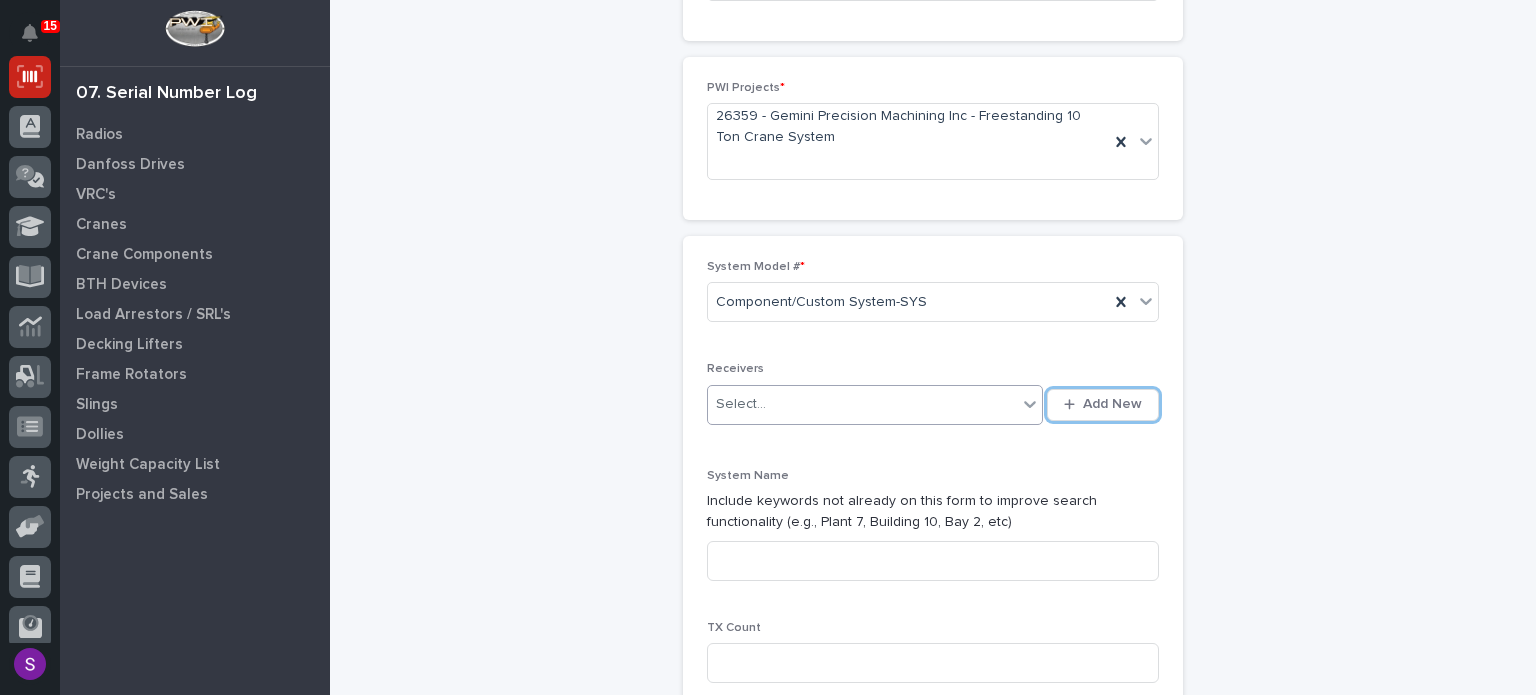 click on "Add New" at bounding box center [1103, 405] 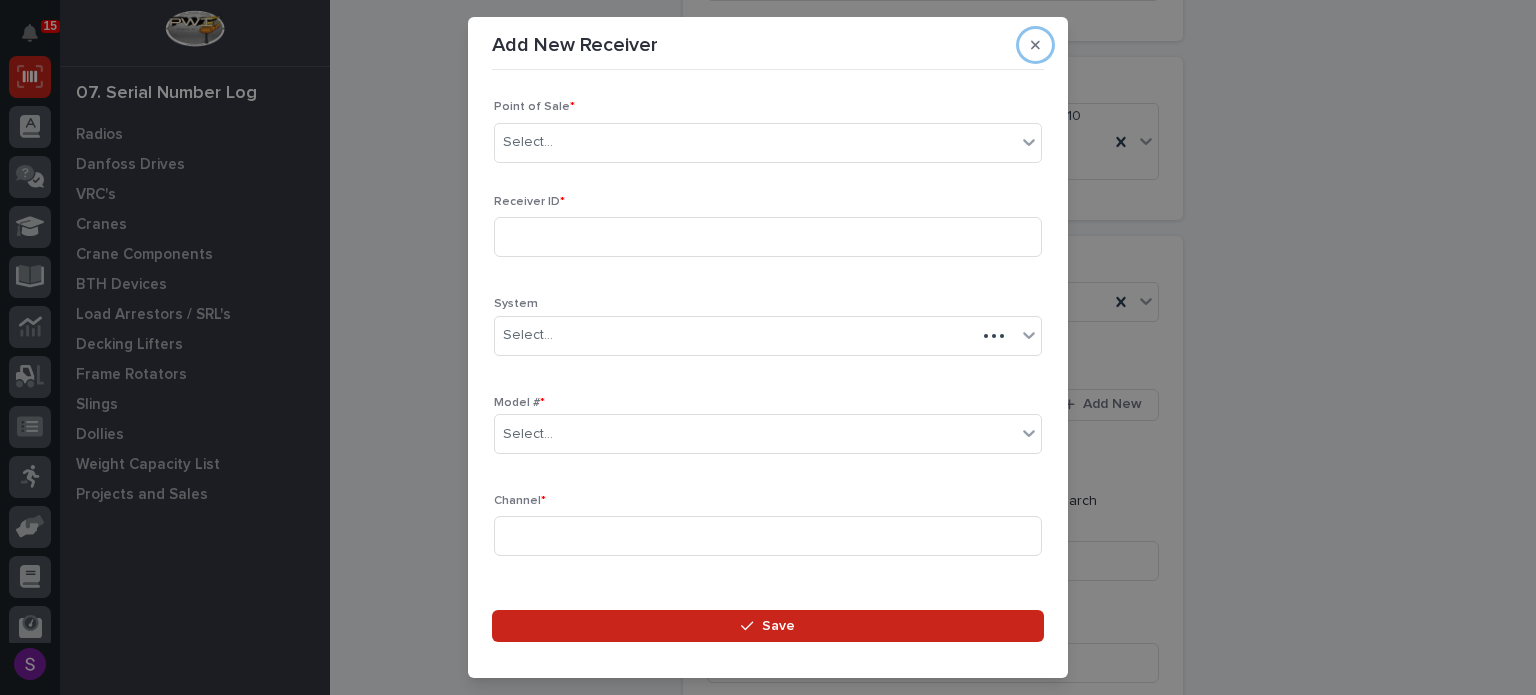 type 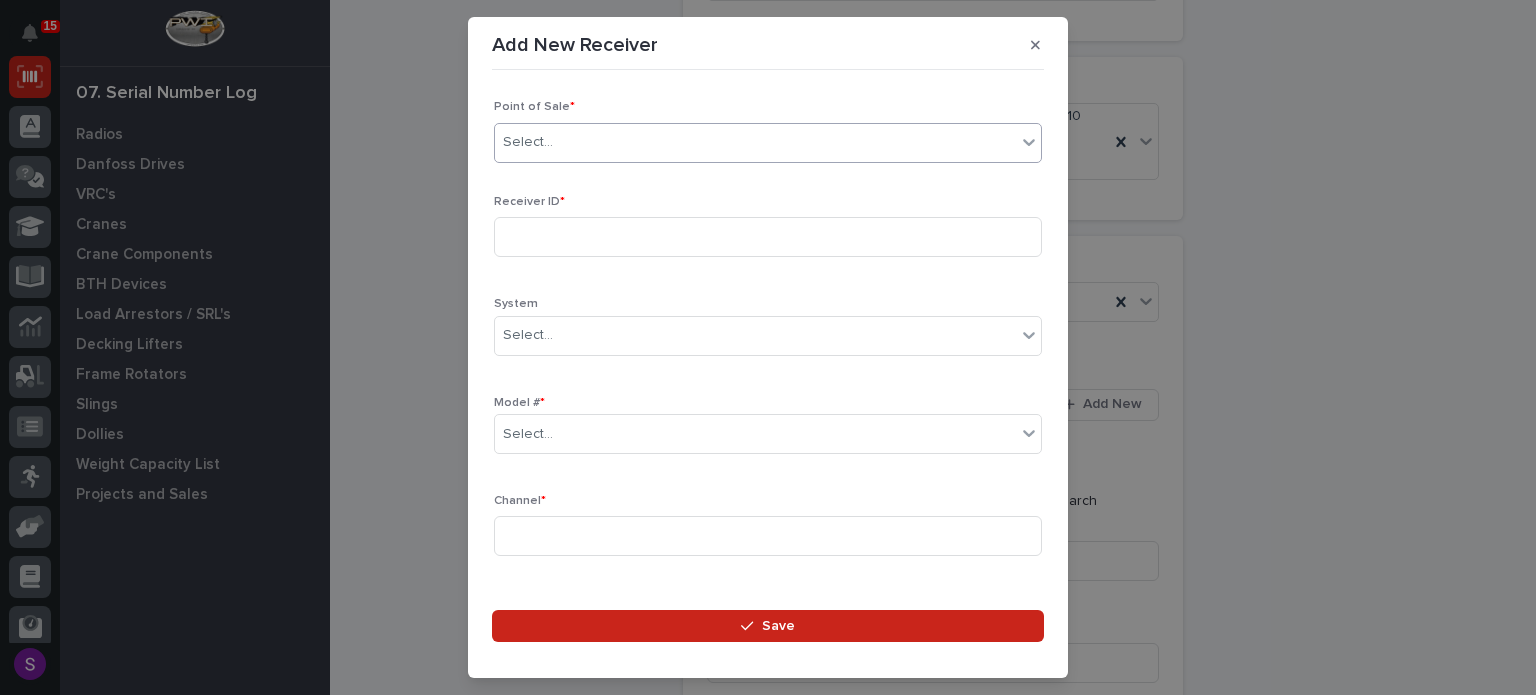 type on "*" 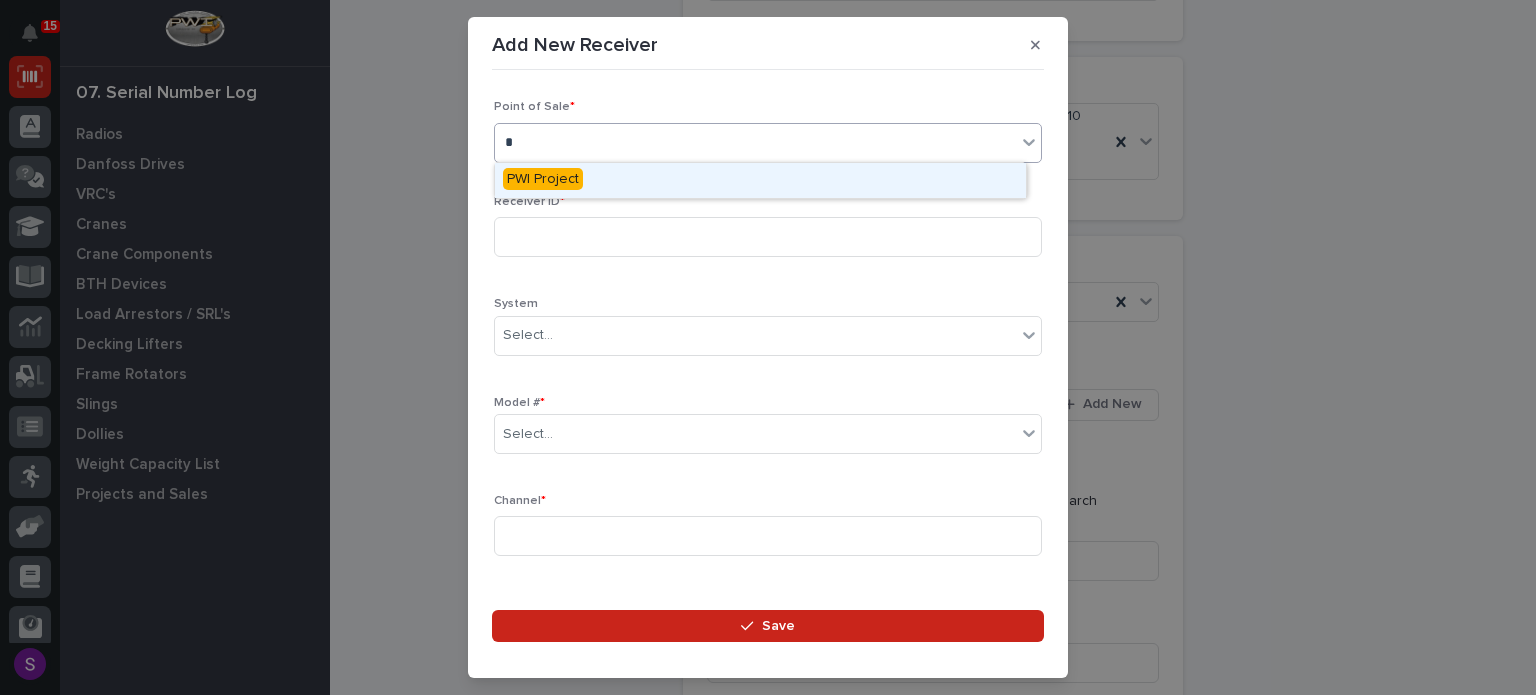 type 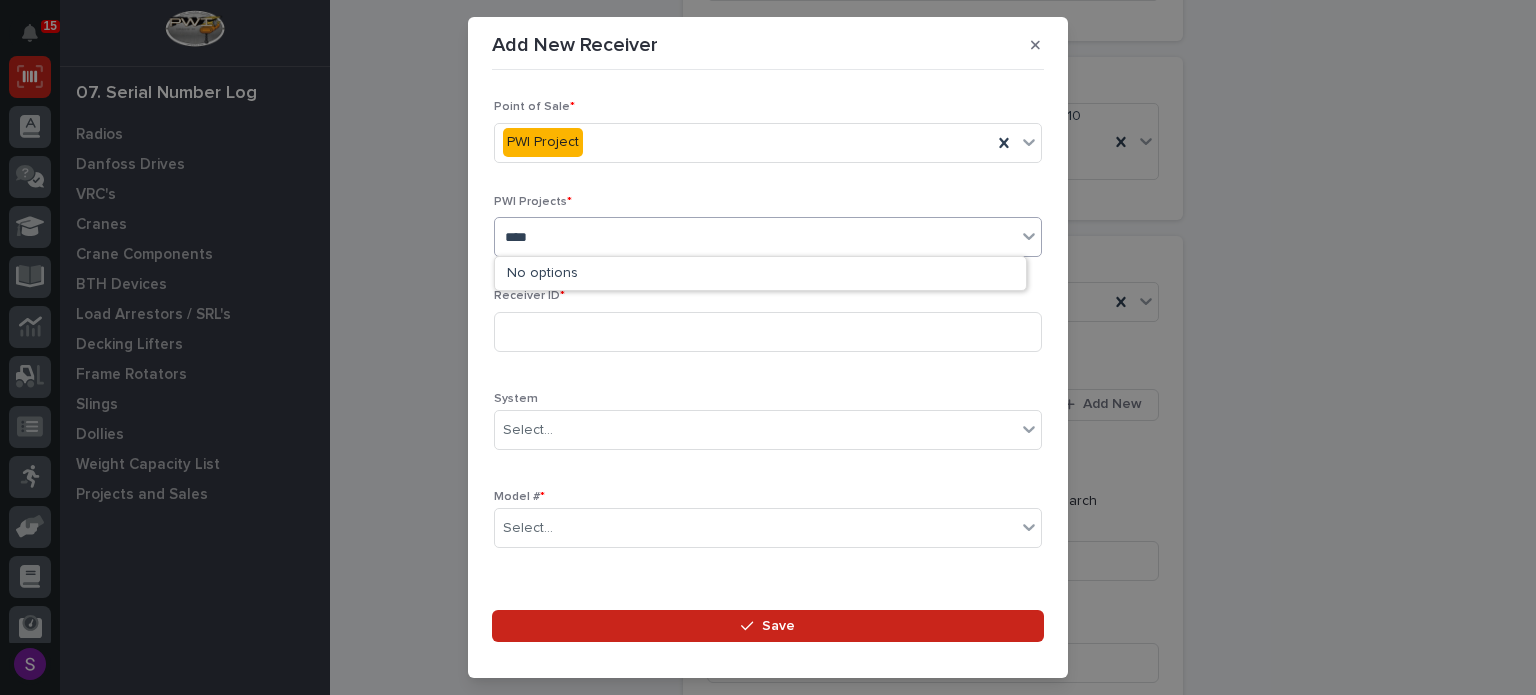 type on "*****" 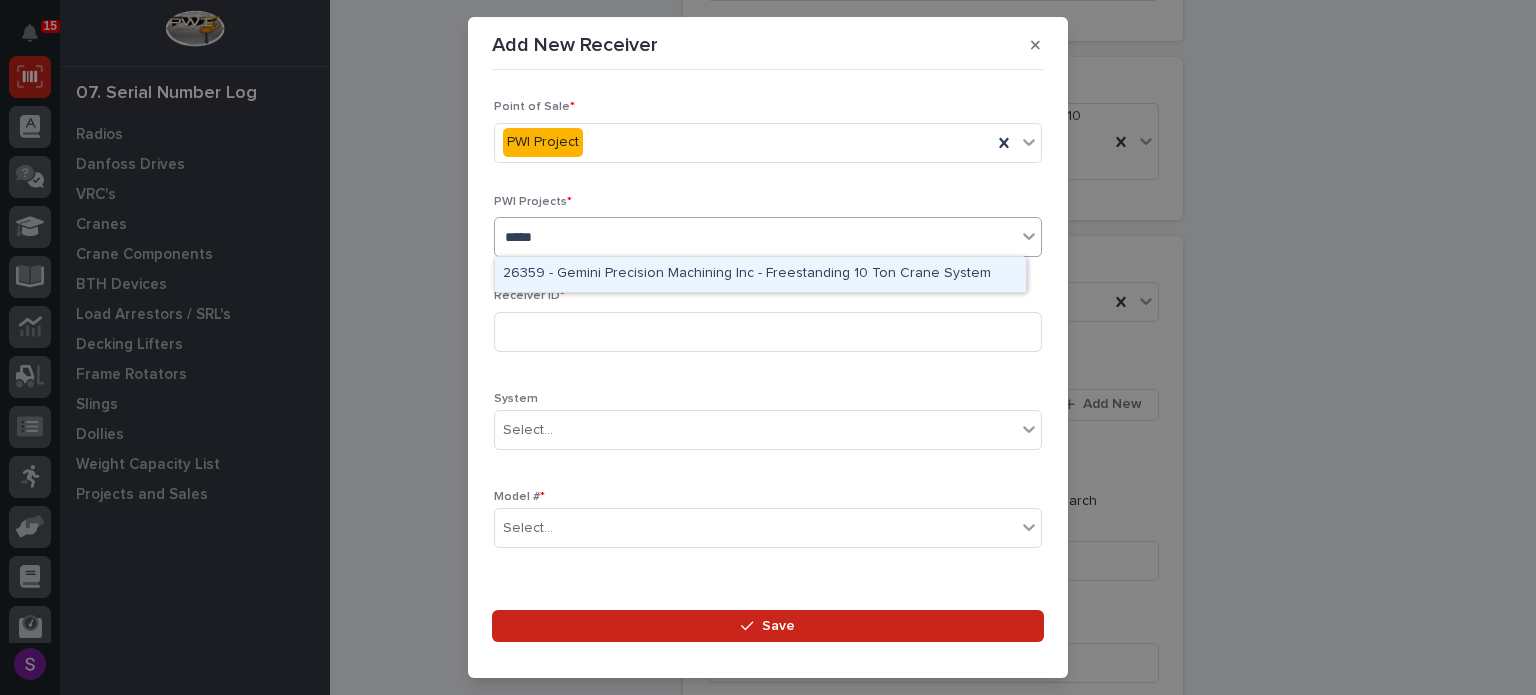 type 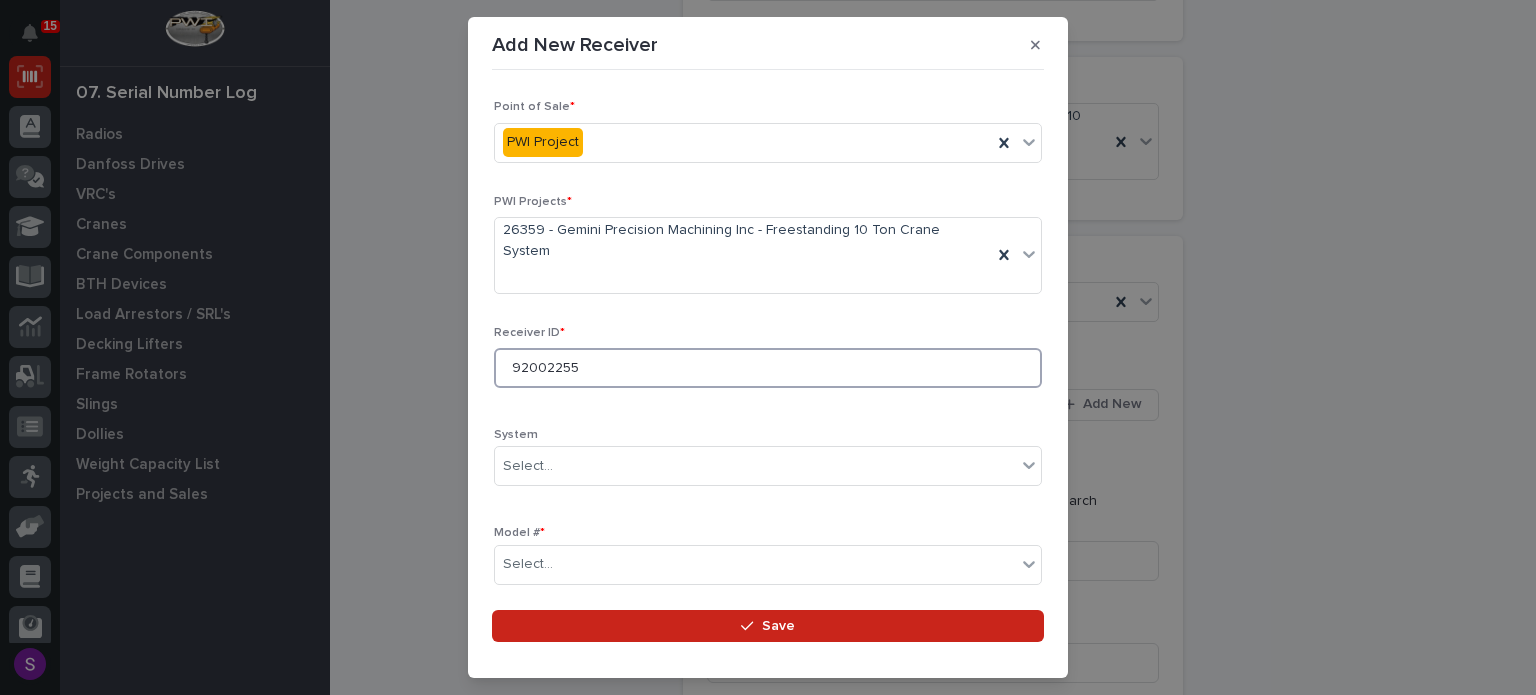 type on "92002255" 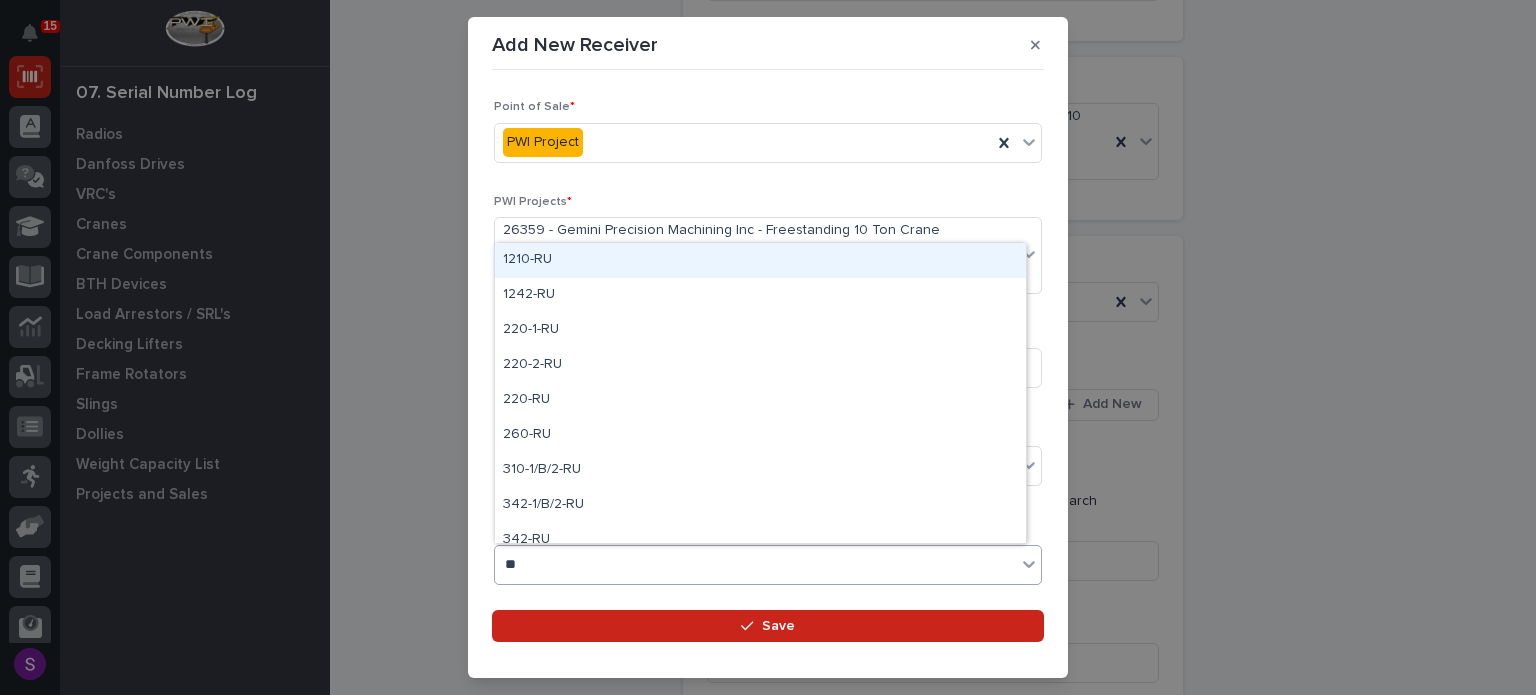 type on "***" 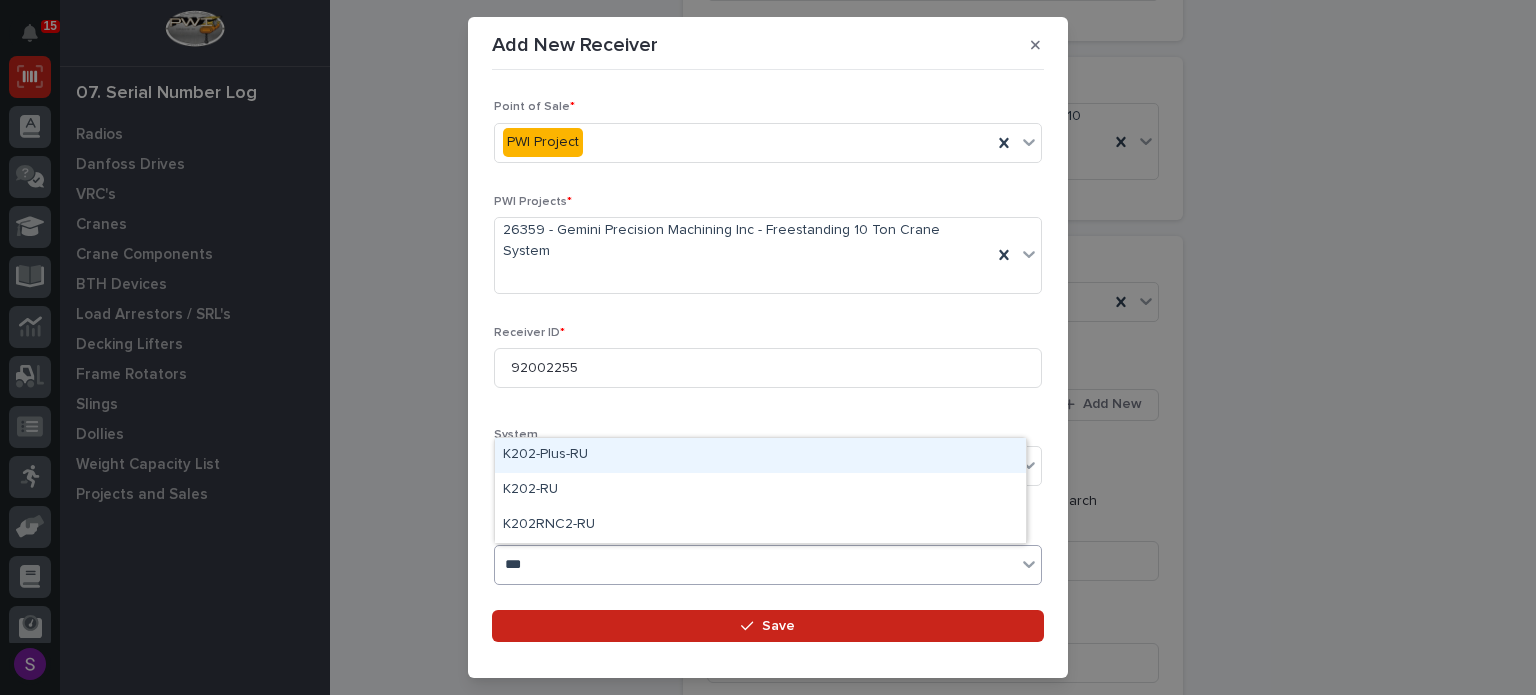type 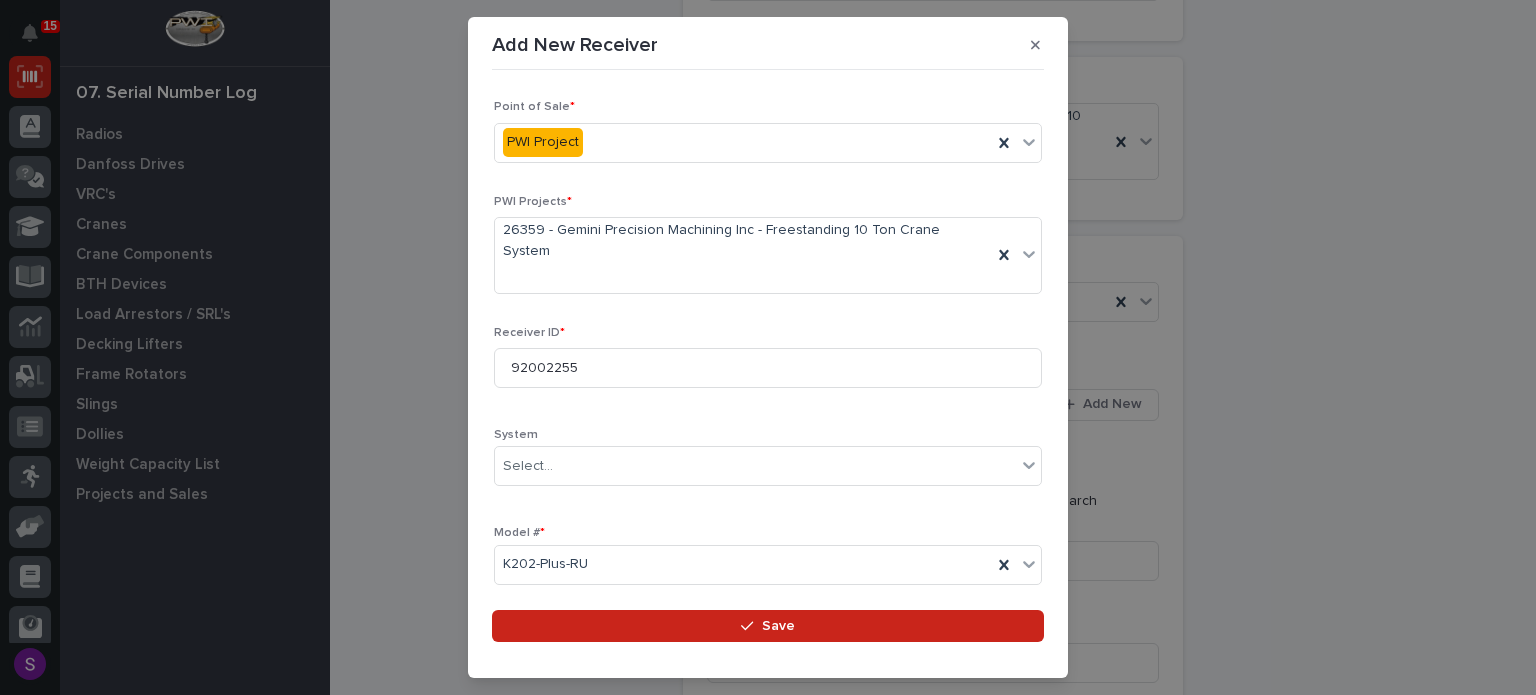 scroll, scrollTop: 333, scrollLeft: 0, axis: vertical 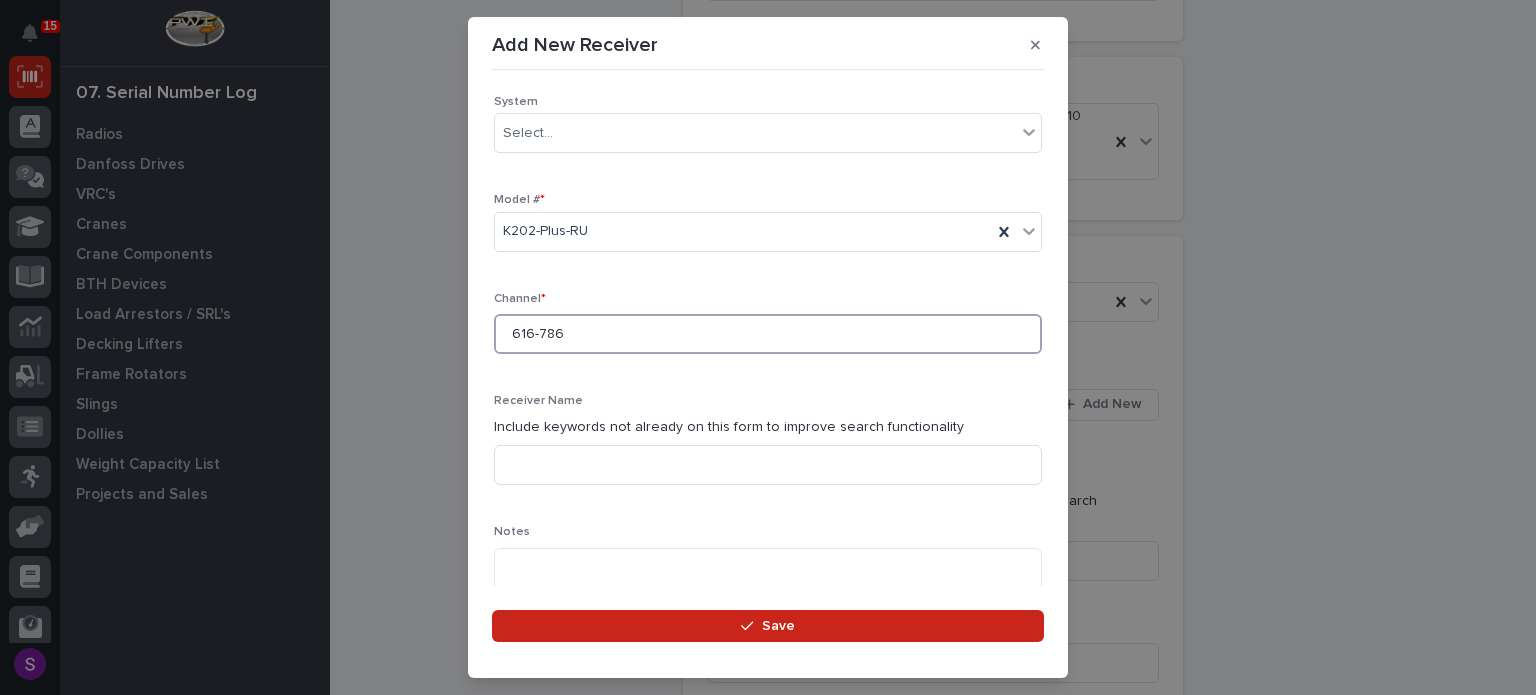 type on "616-786" 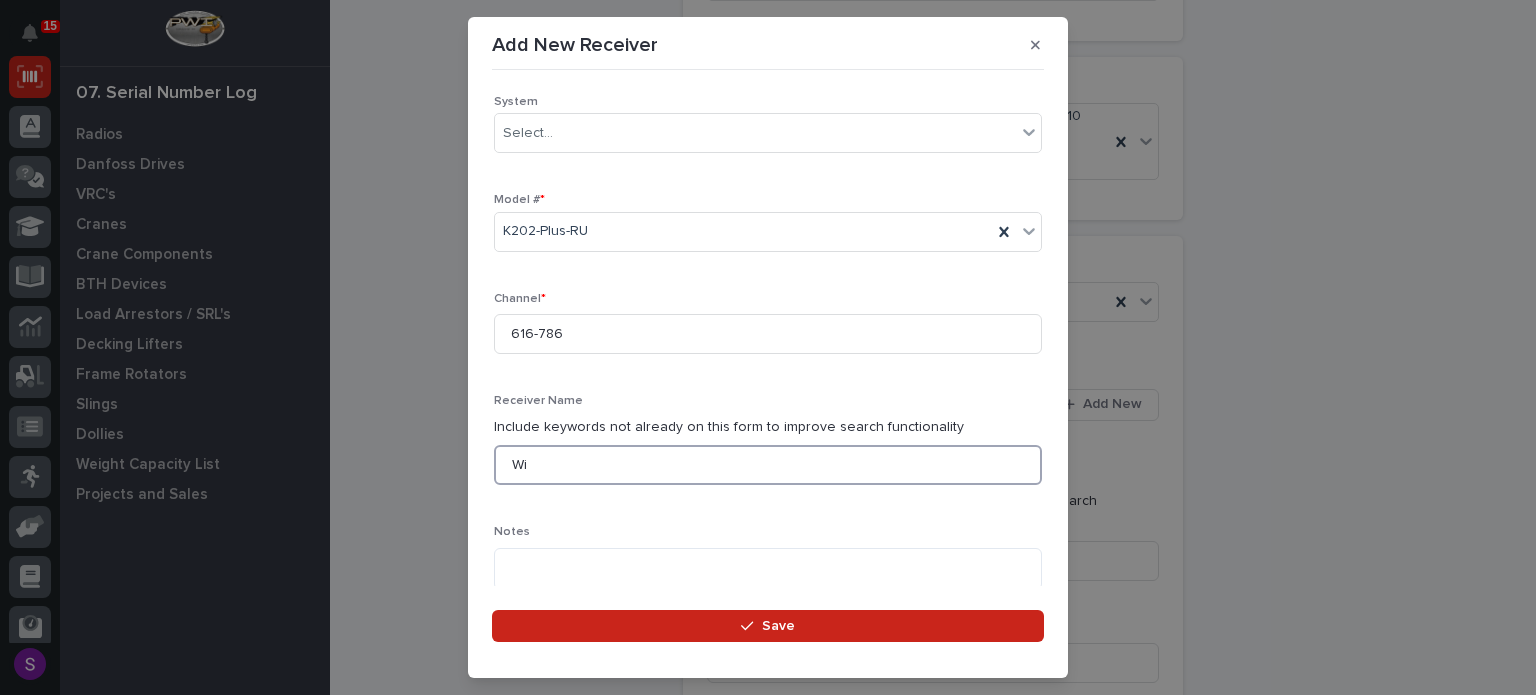 type on "W" 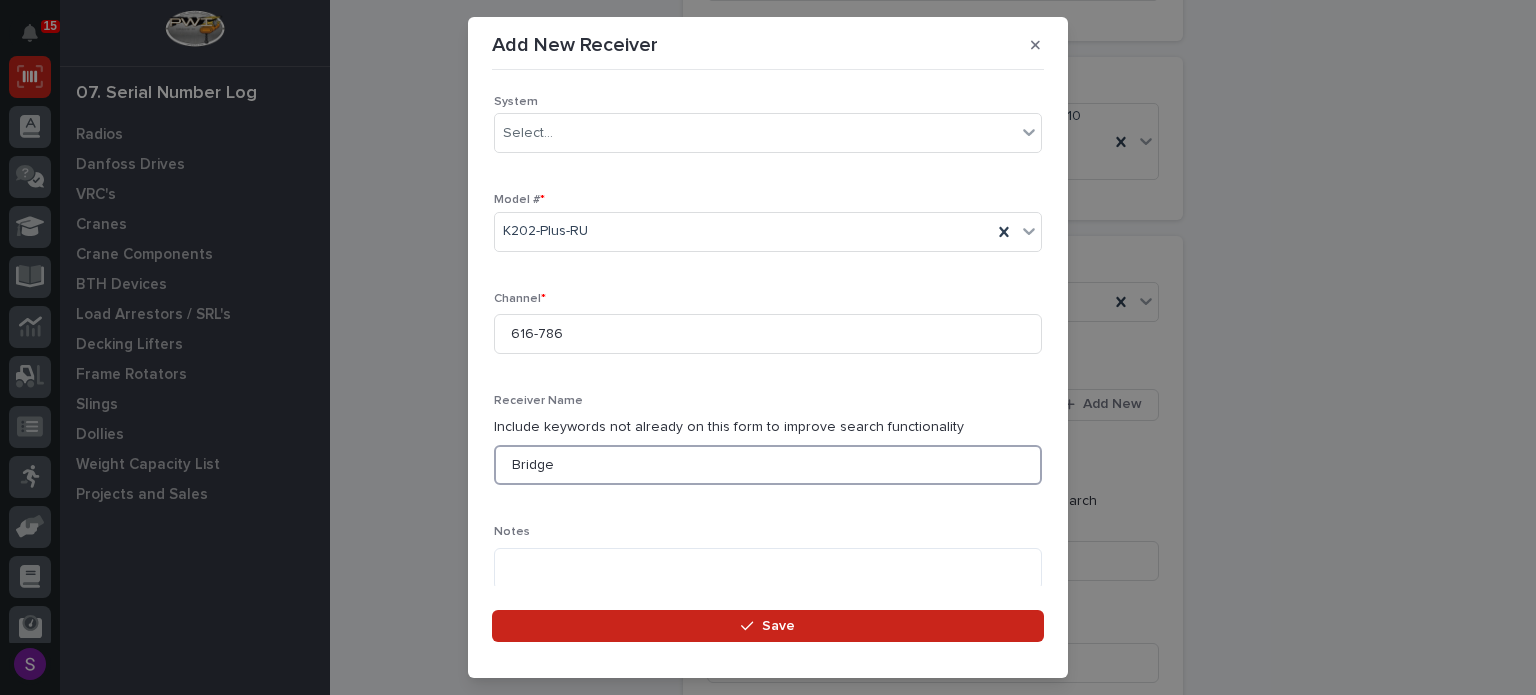 type on "Bridge" 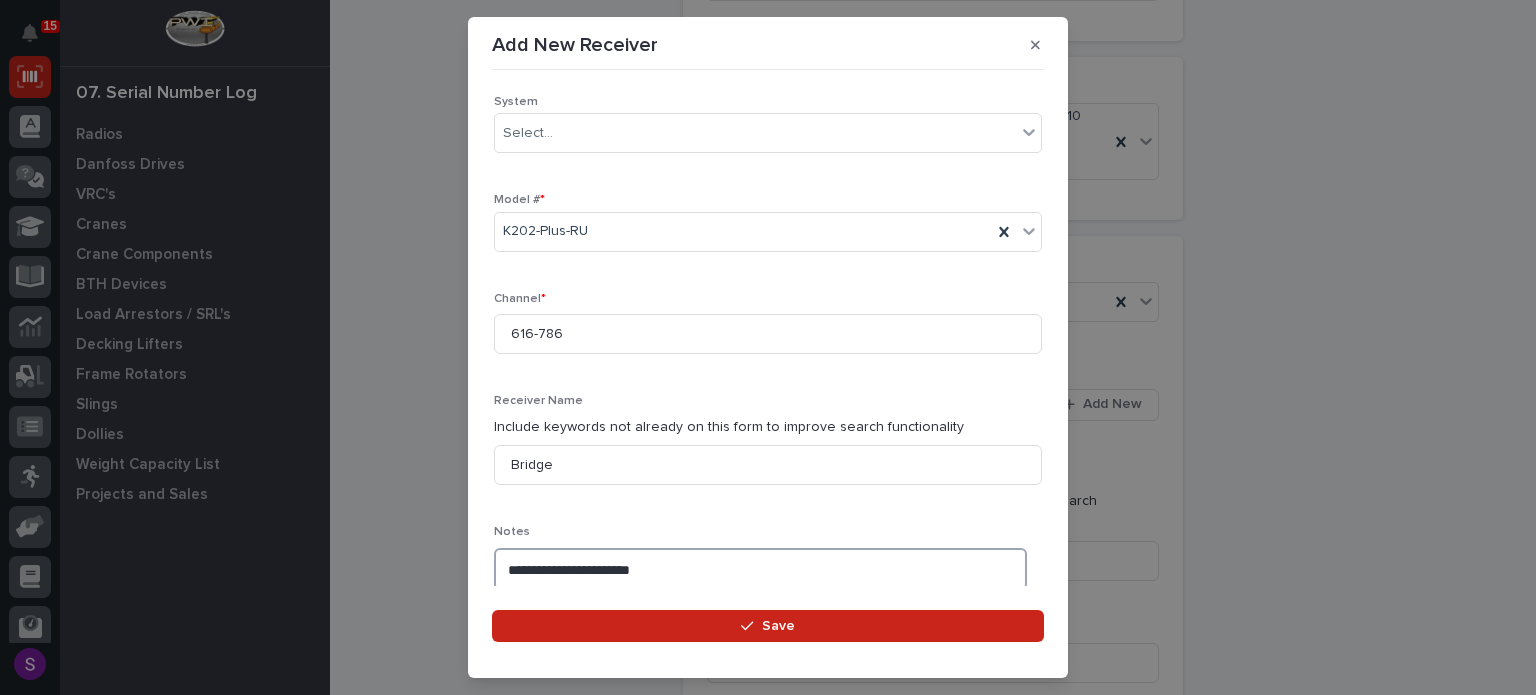type on "**********" 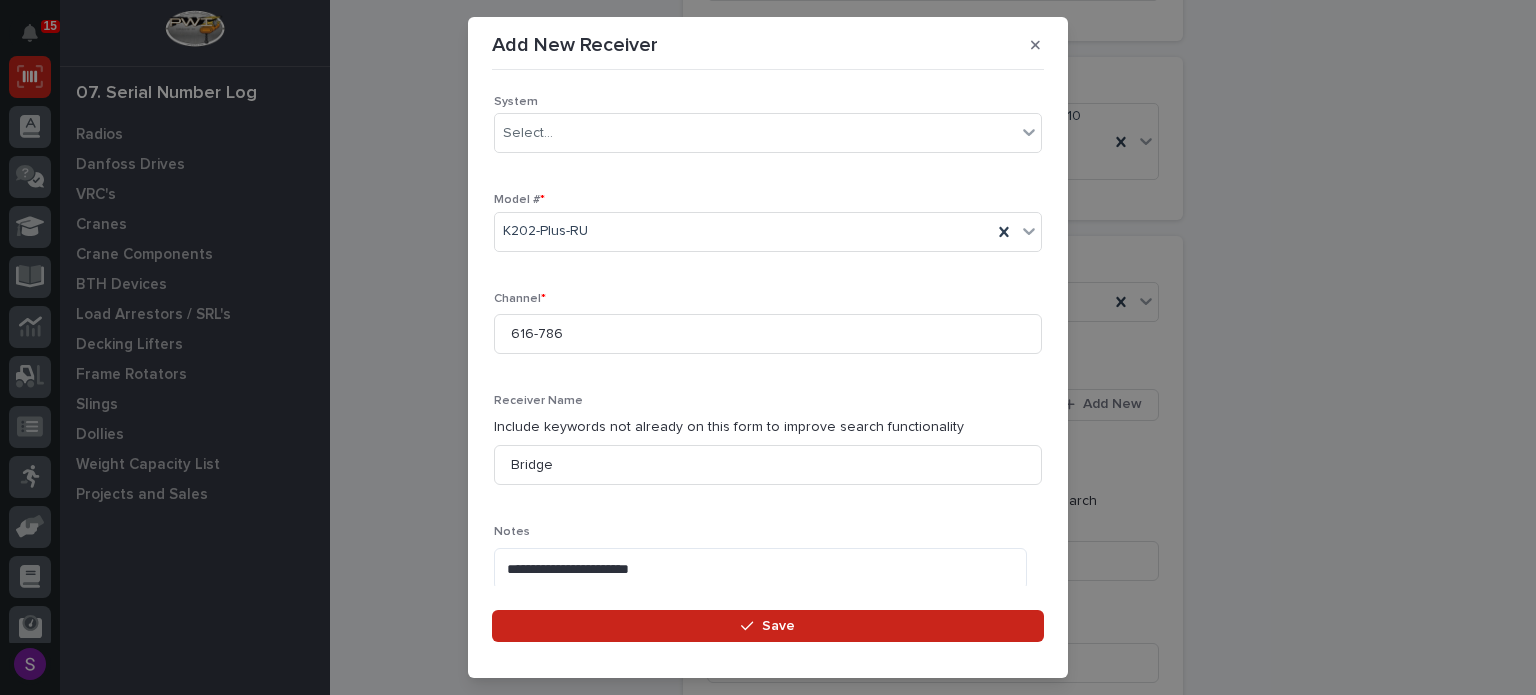 scroll, scrollTop: 672, scrollLeft: 0, axis: vertical 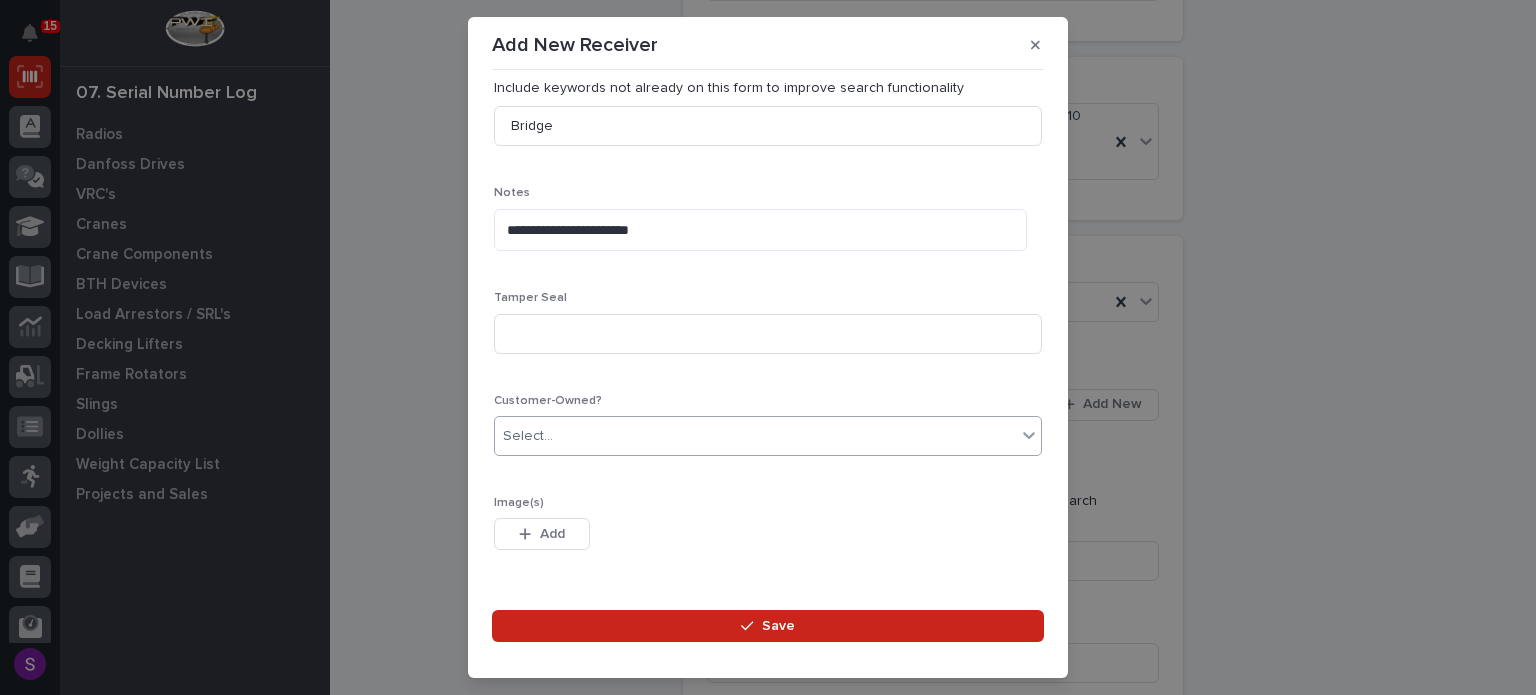 type 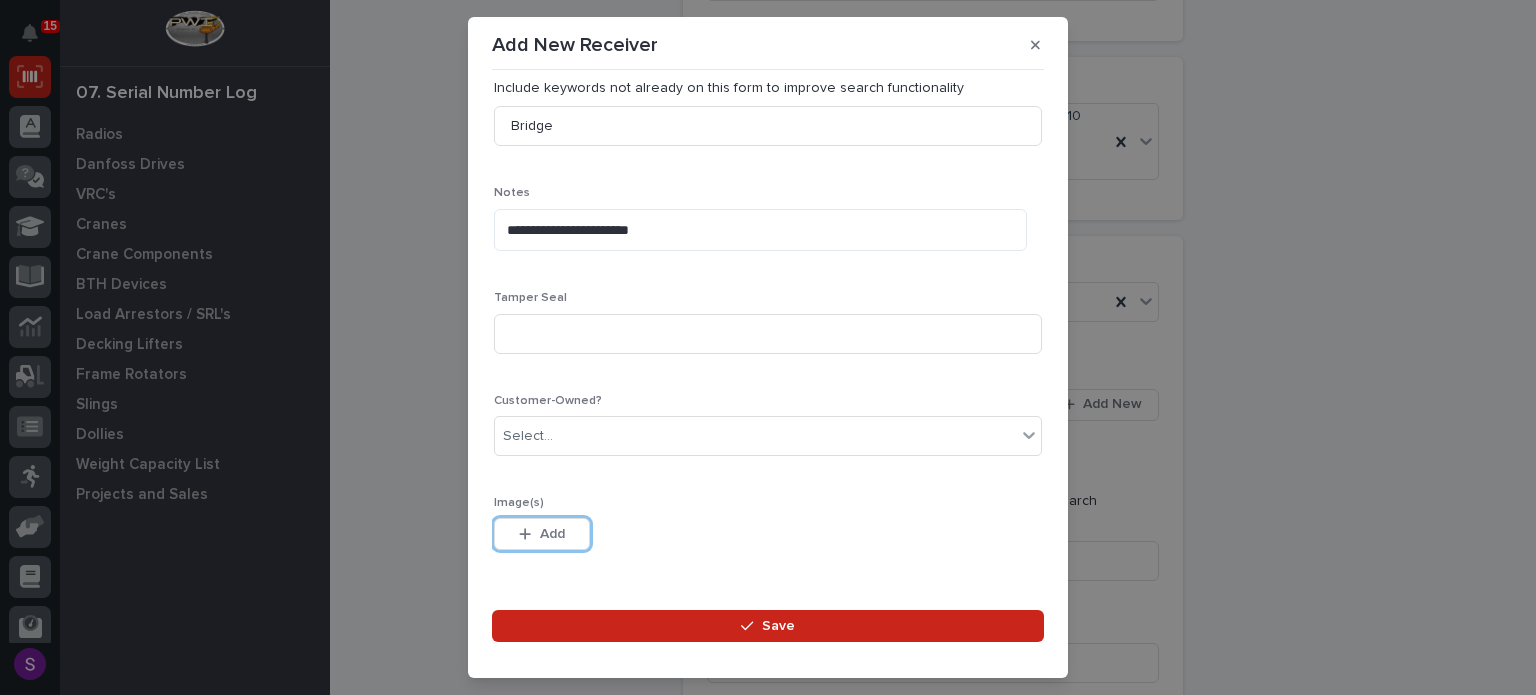 type 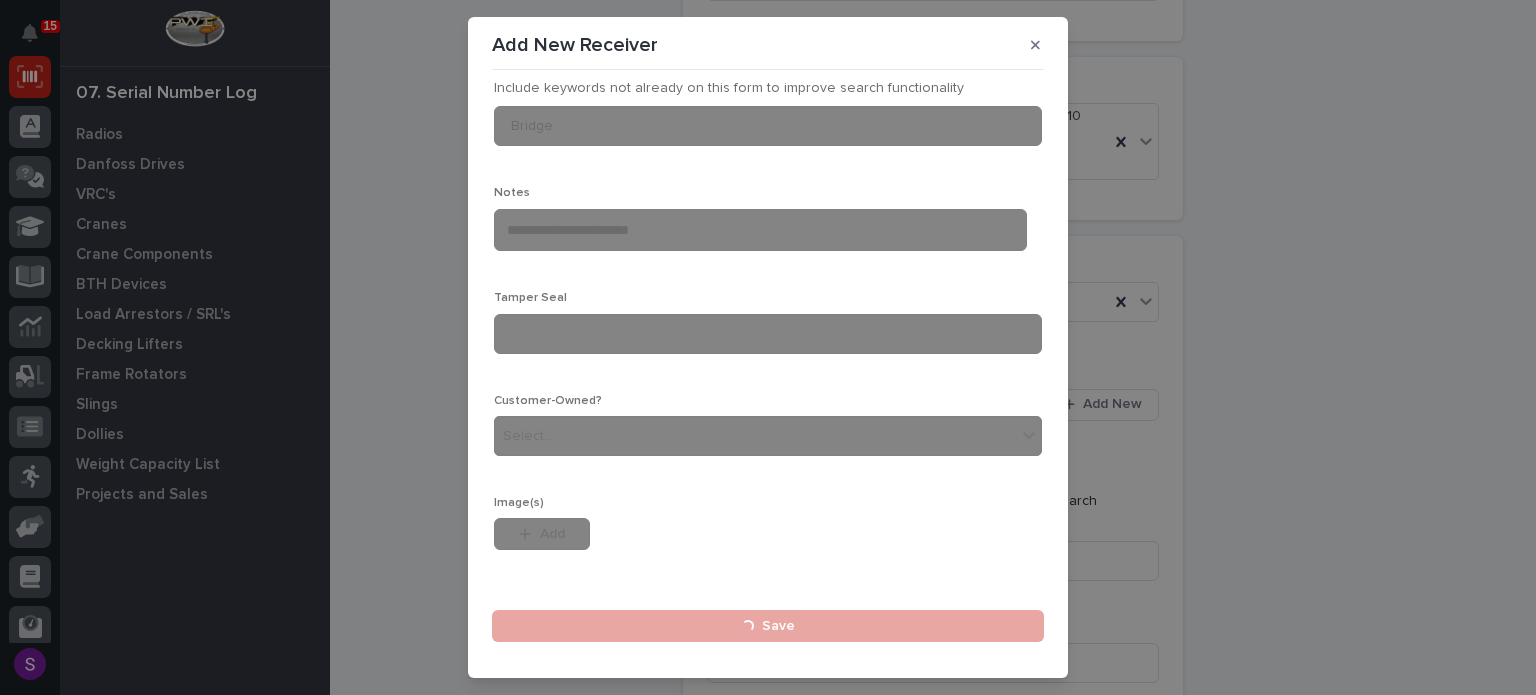type 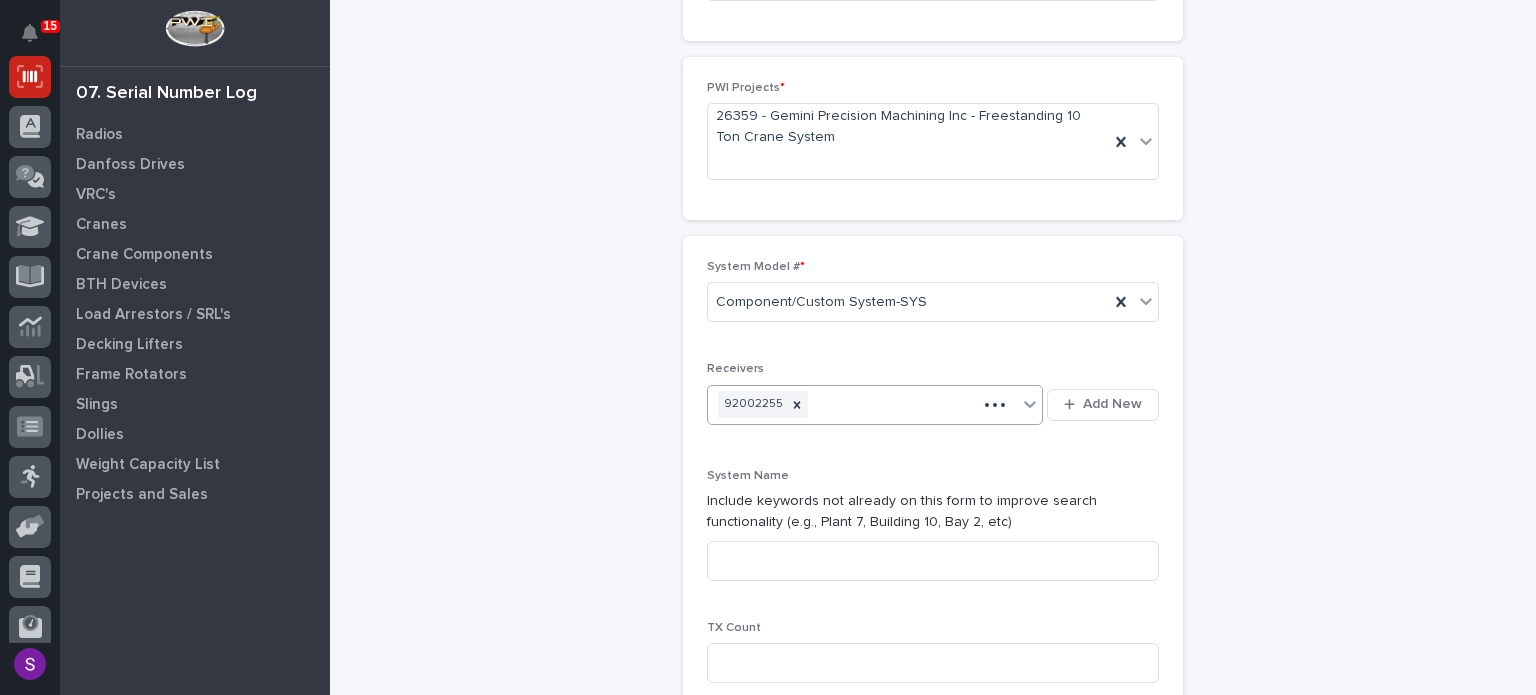 scroll, scrollTop: 0, scrollLeft: 0, axis: both 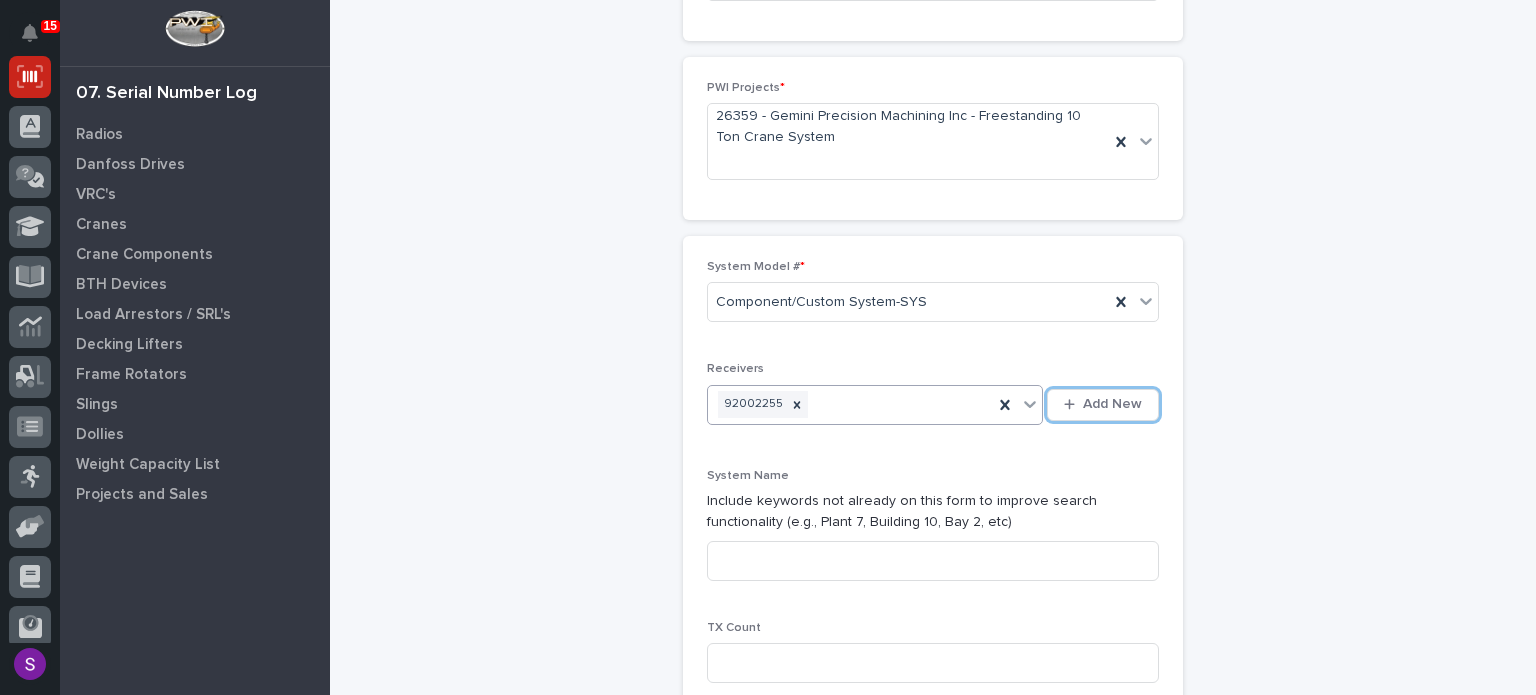 click on "Add New" at bounding box center [1103, 405] 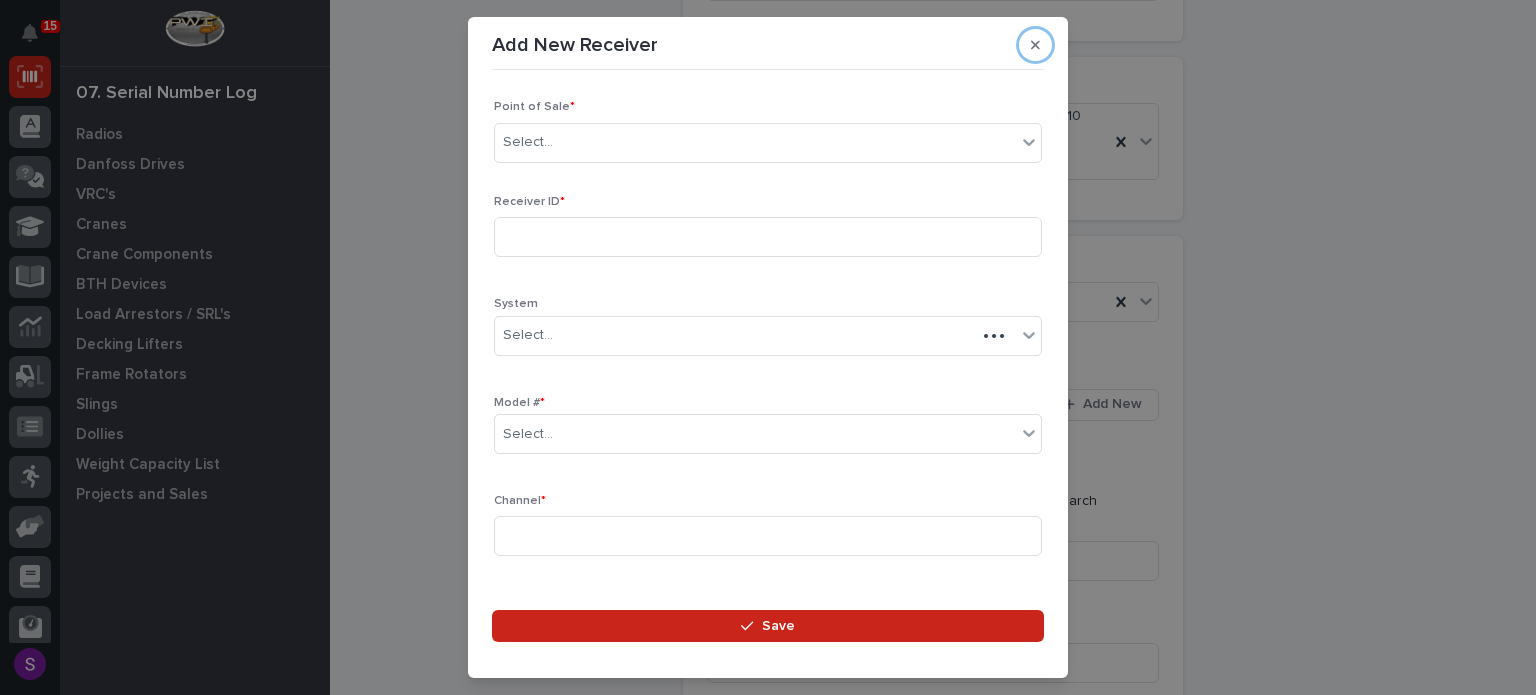 type 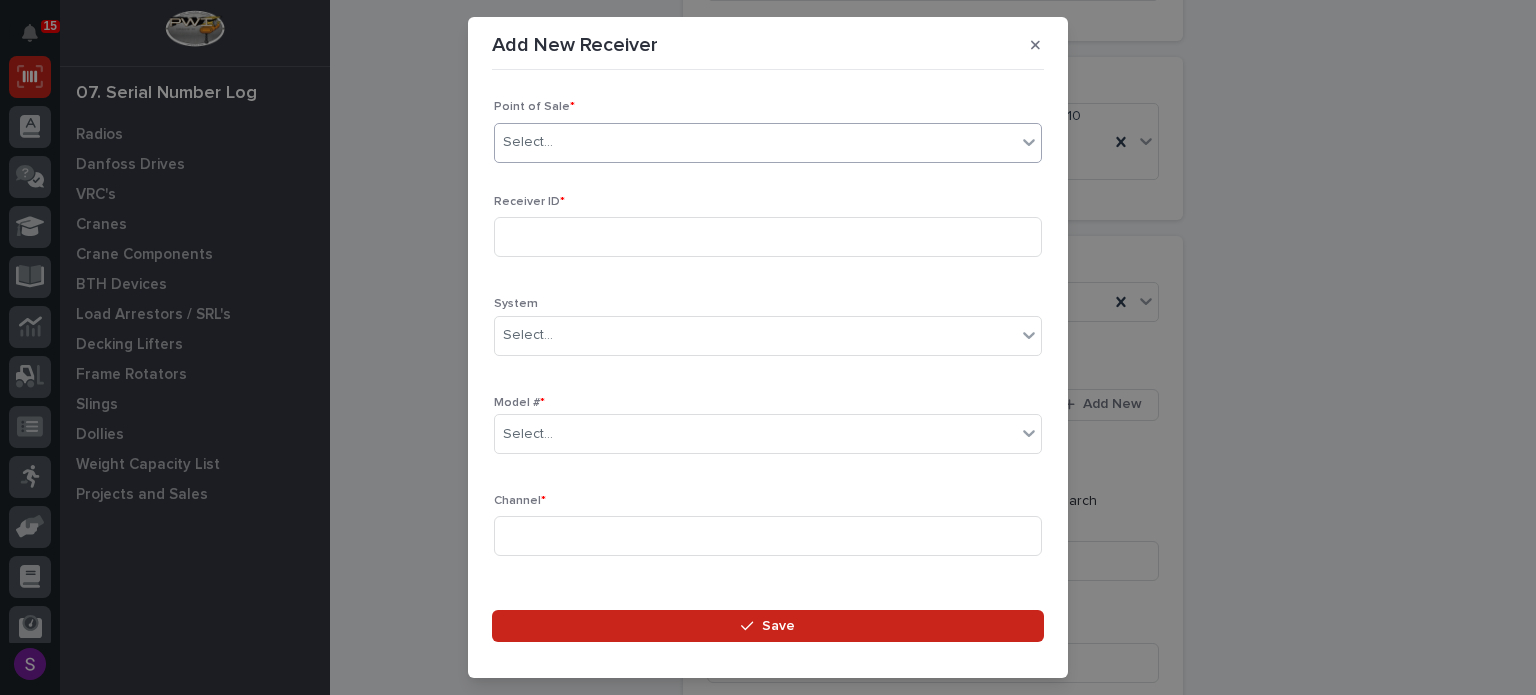 type on "*" 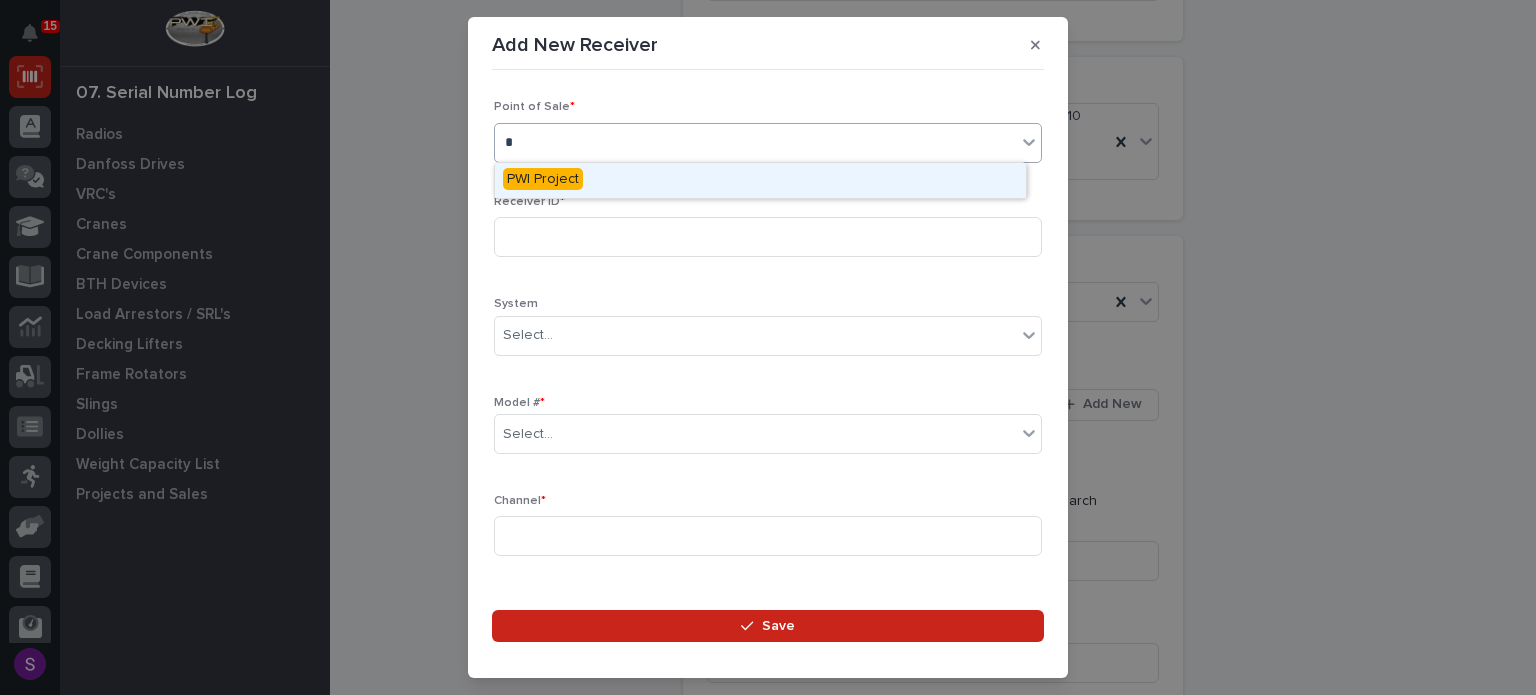 type 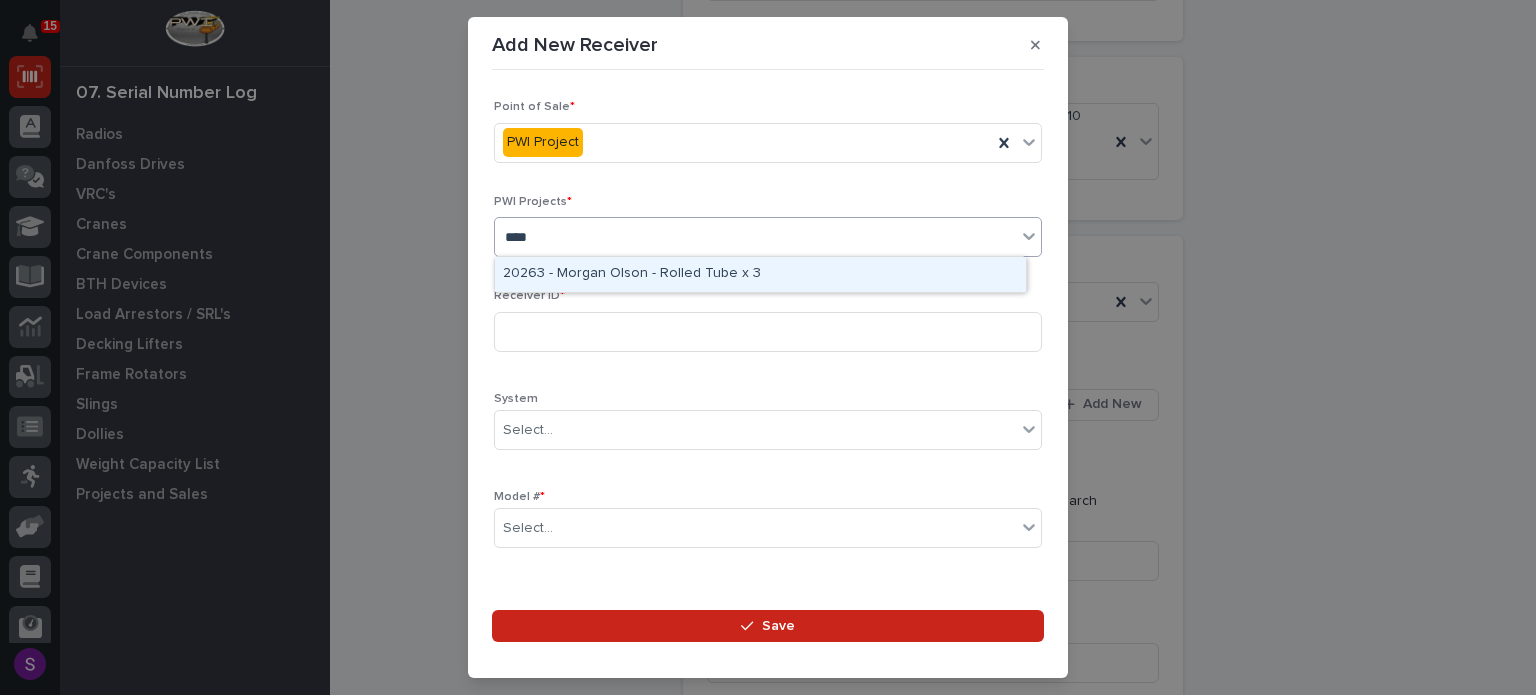 type on "*****" 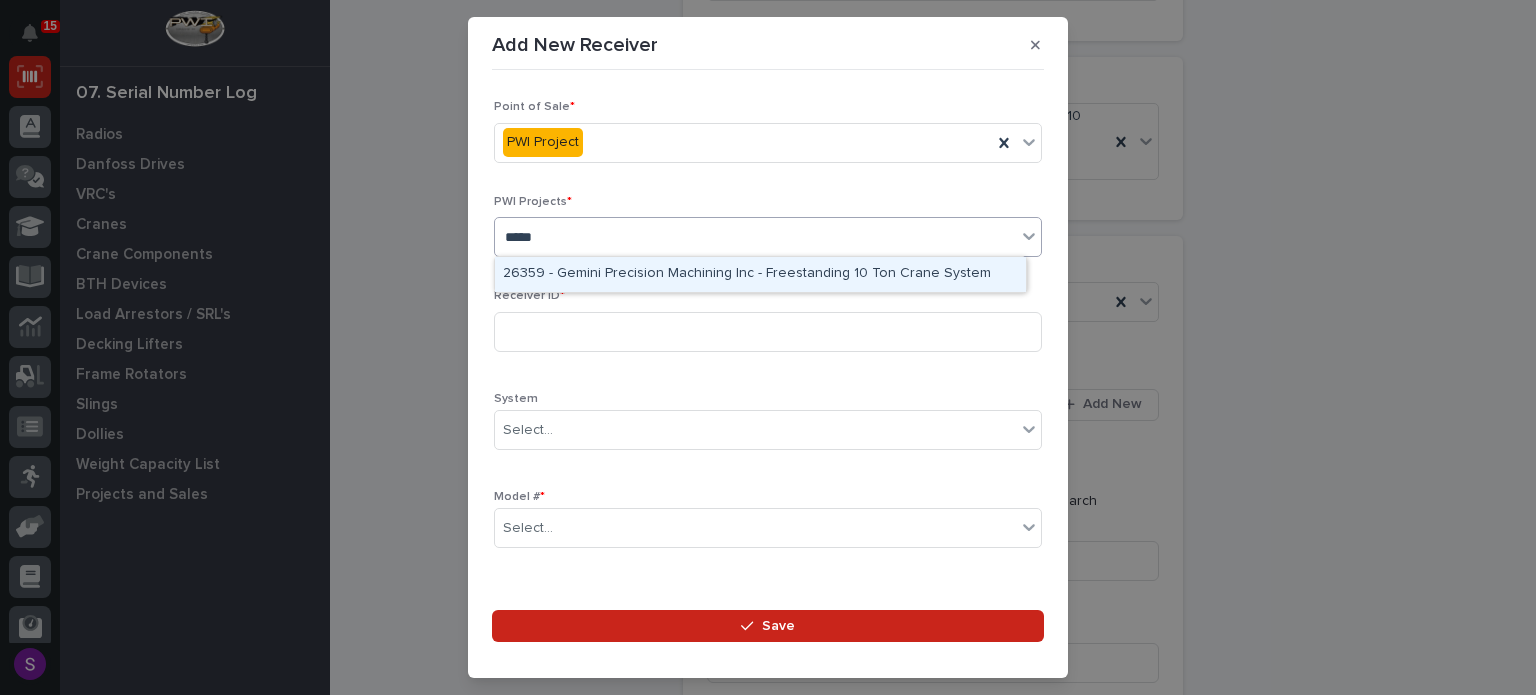 type 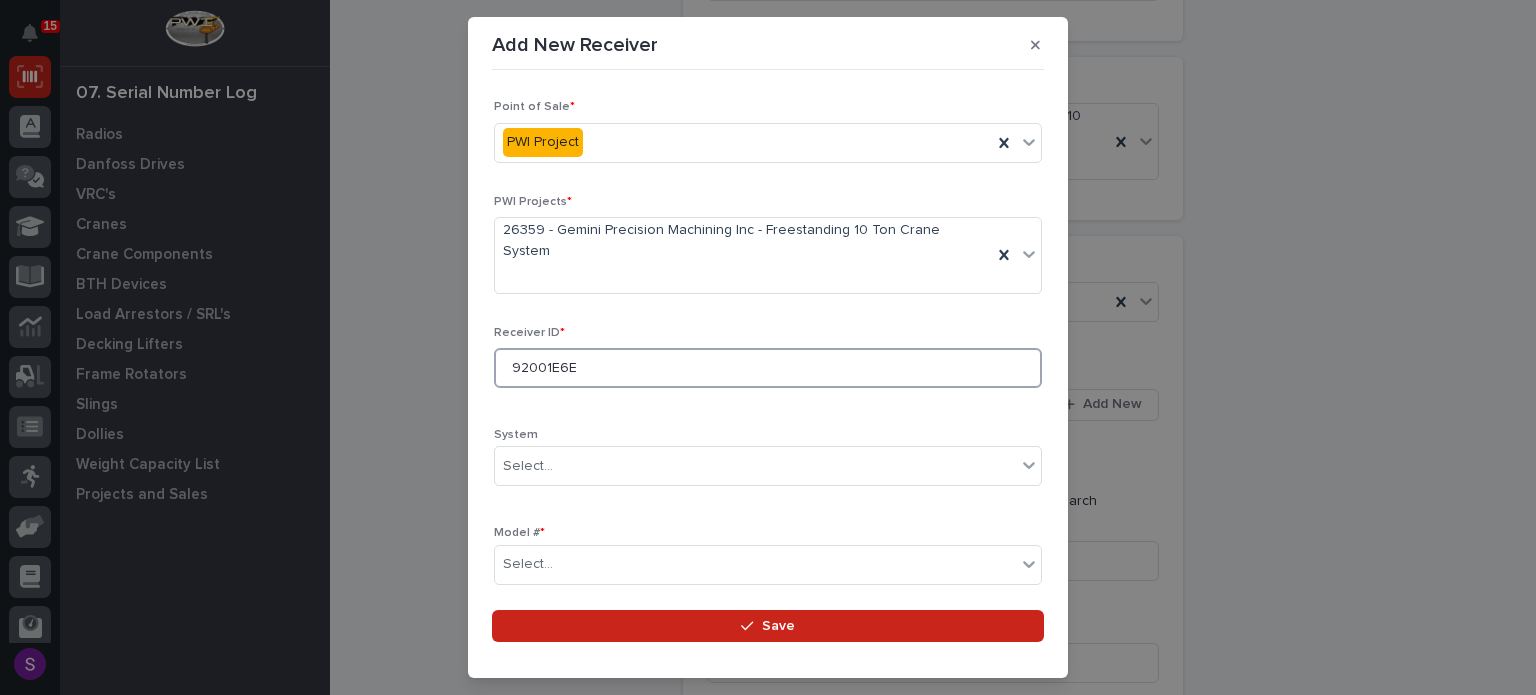 type on "92001E6E" 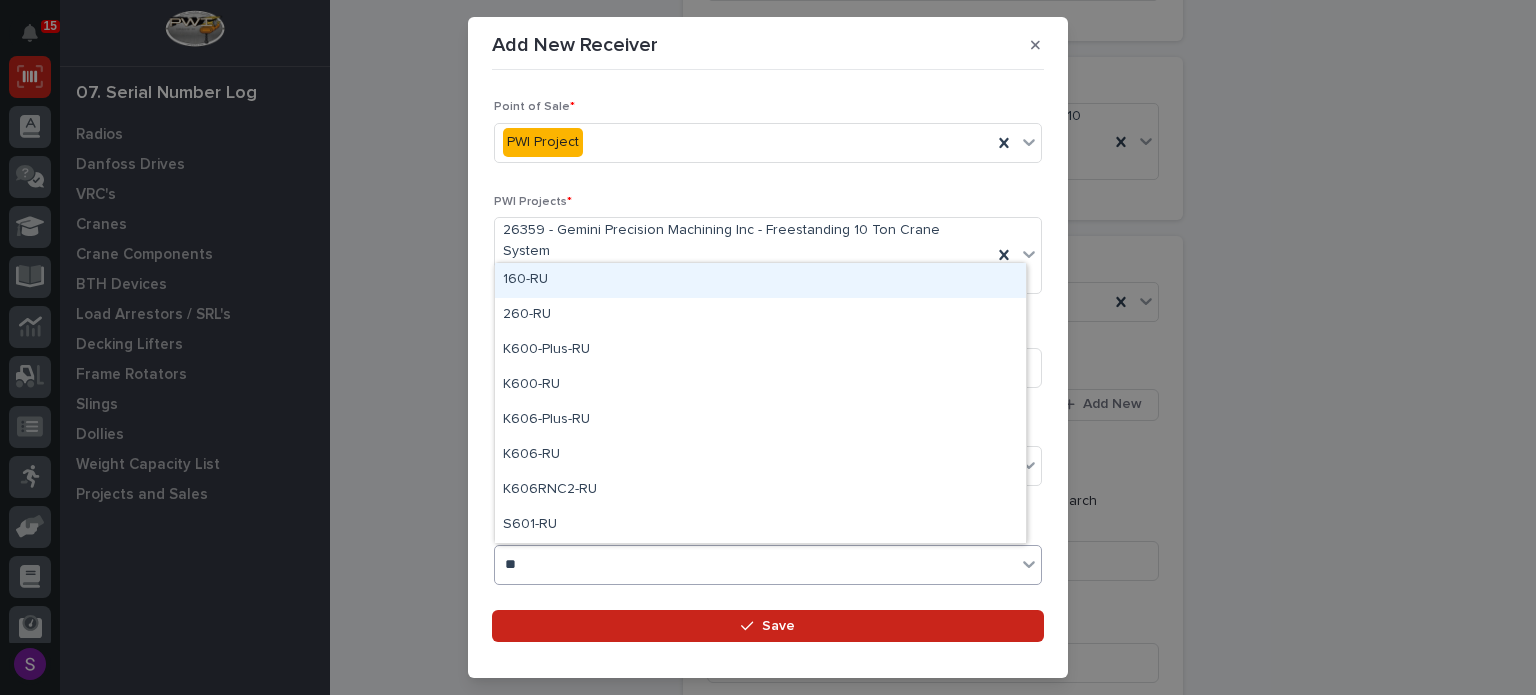 type on "***" 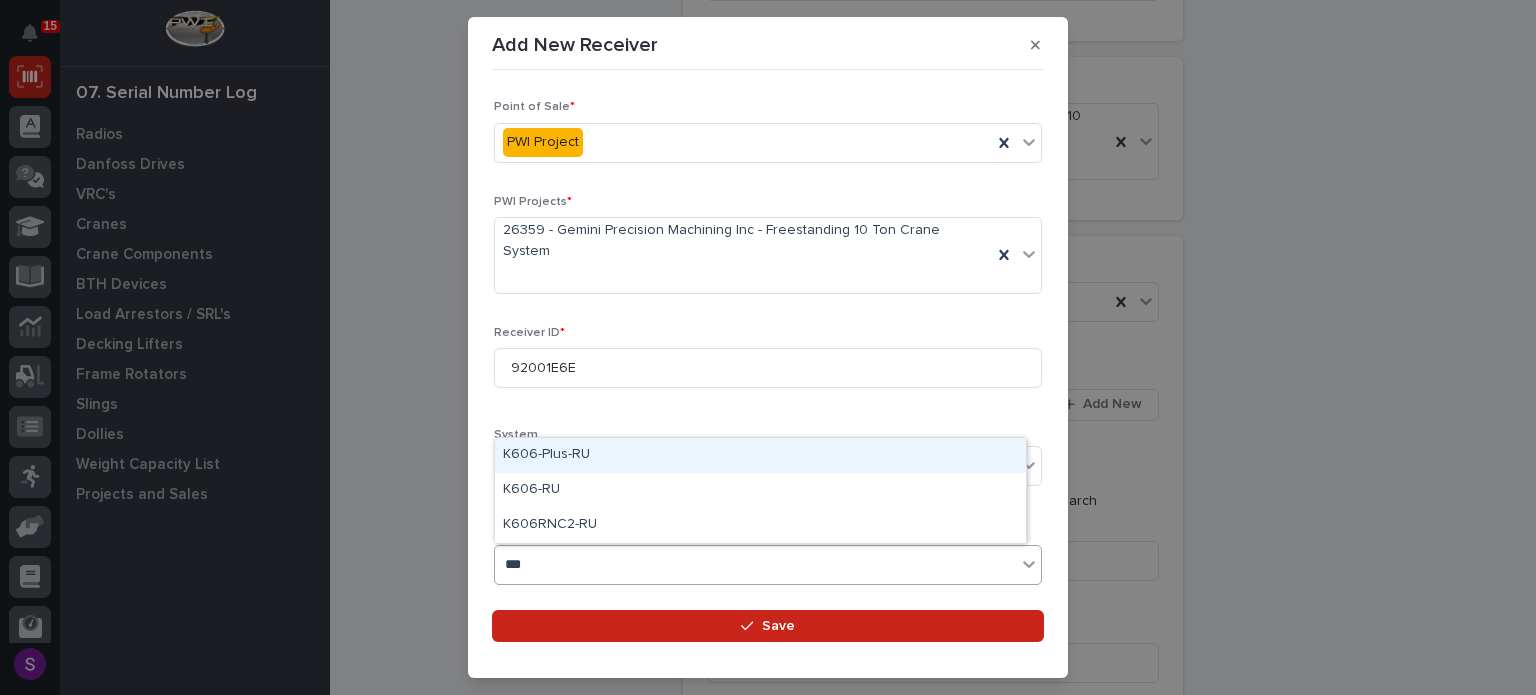 type 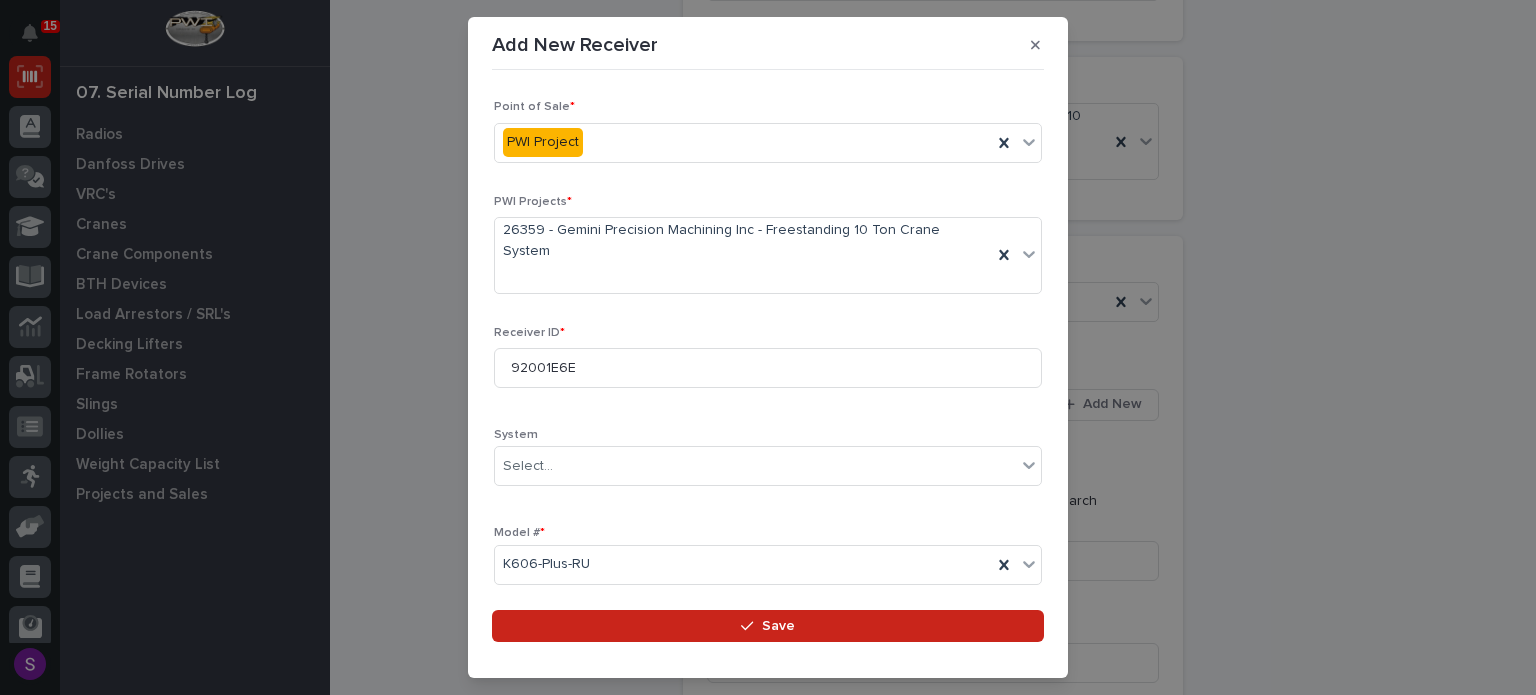scroll, scrollTop: 333, scrollLeft: 0, axis: vertical 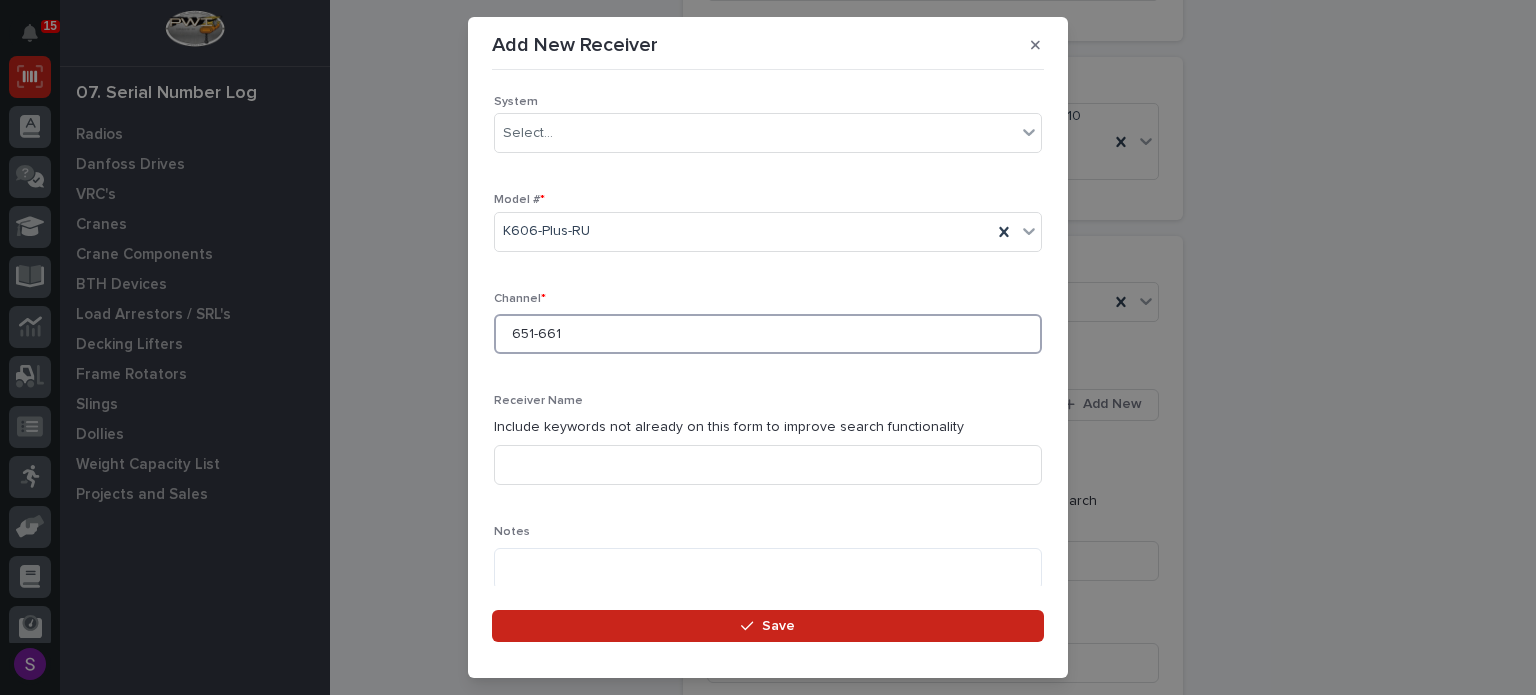 type on "651-661" 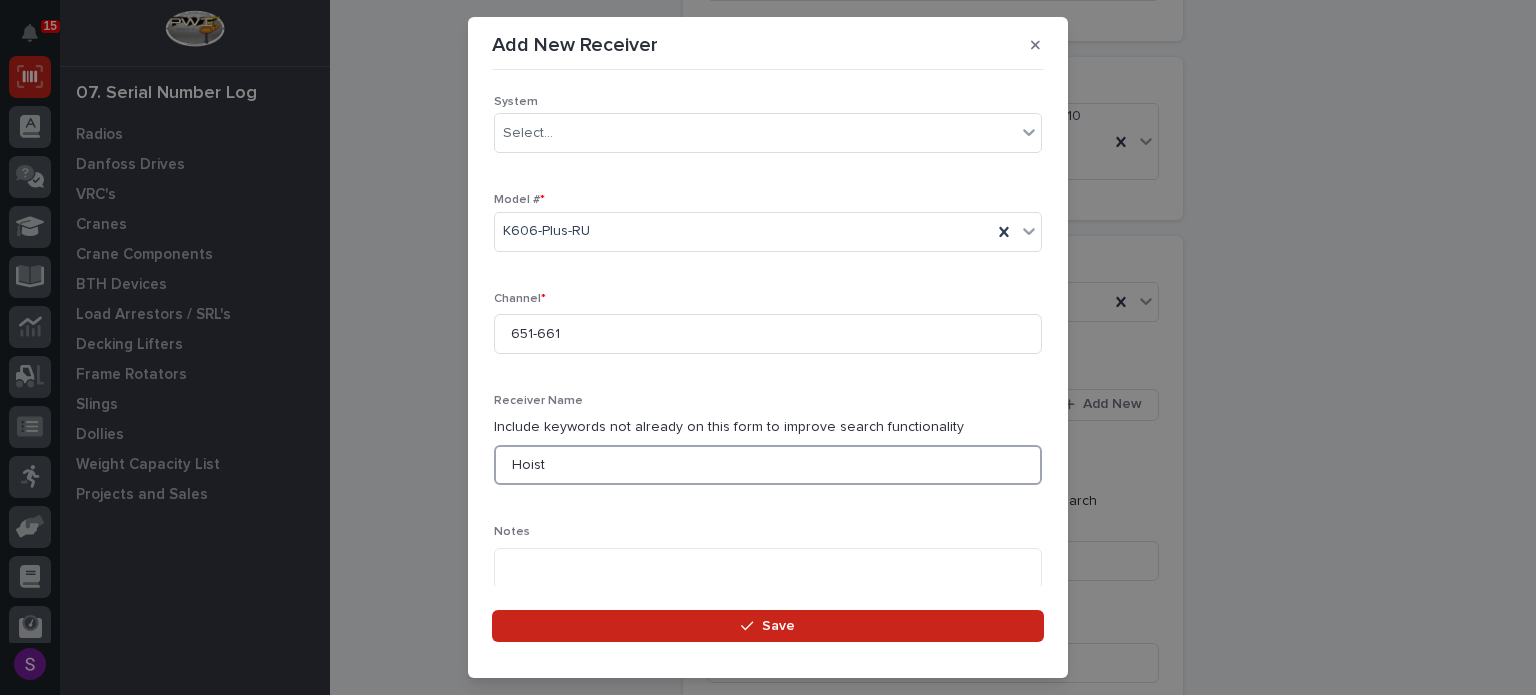 type on "Hoist" 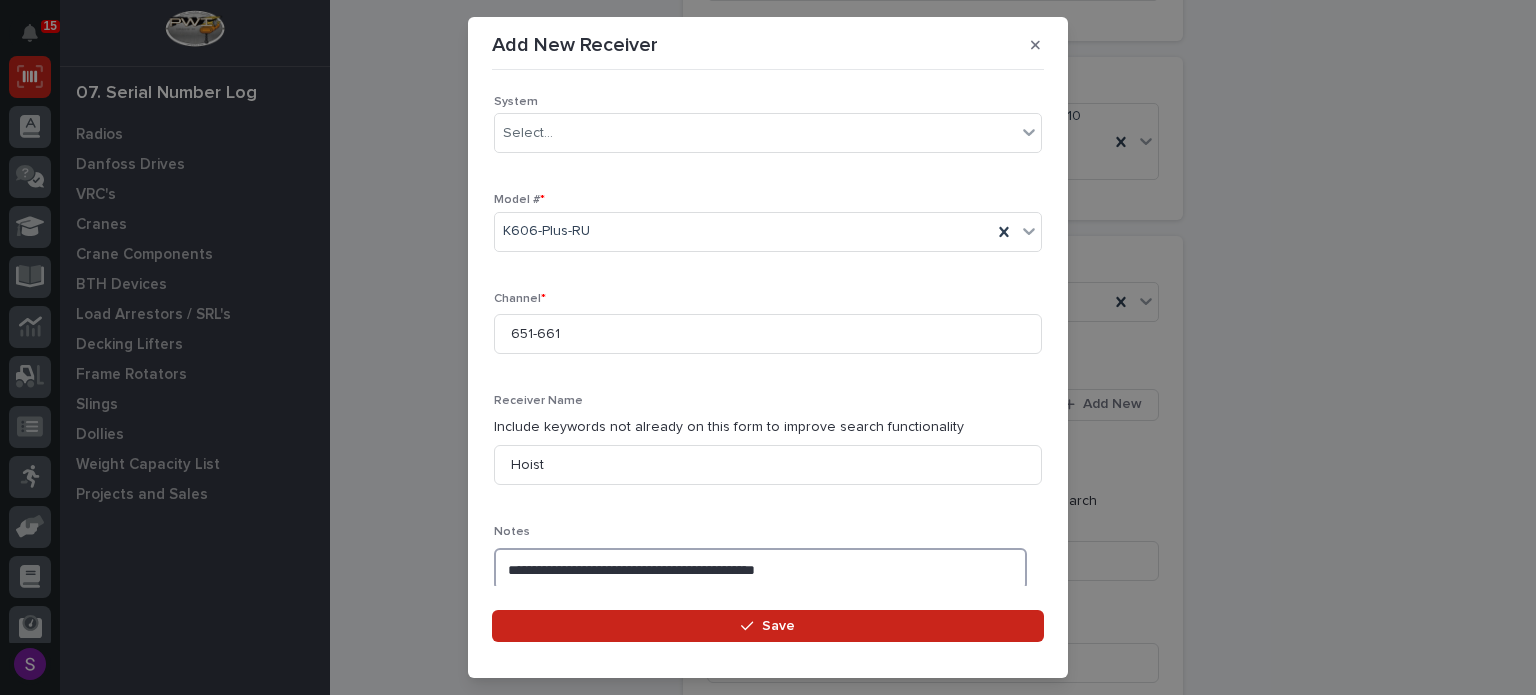 type on "**********" 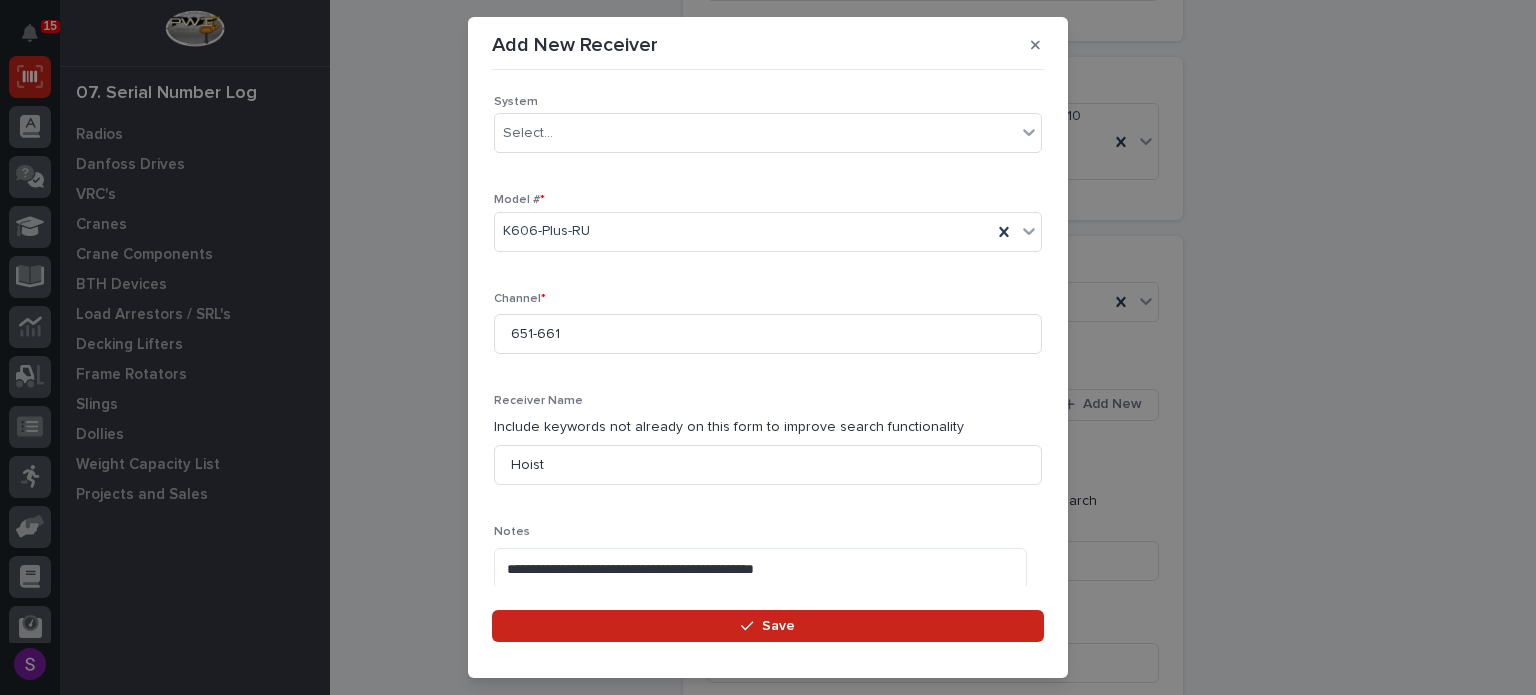 scroll, scrollTop: 672, scrollLeft: 0, axis: vertical 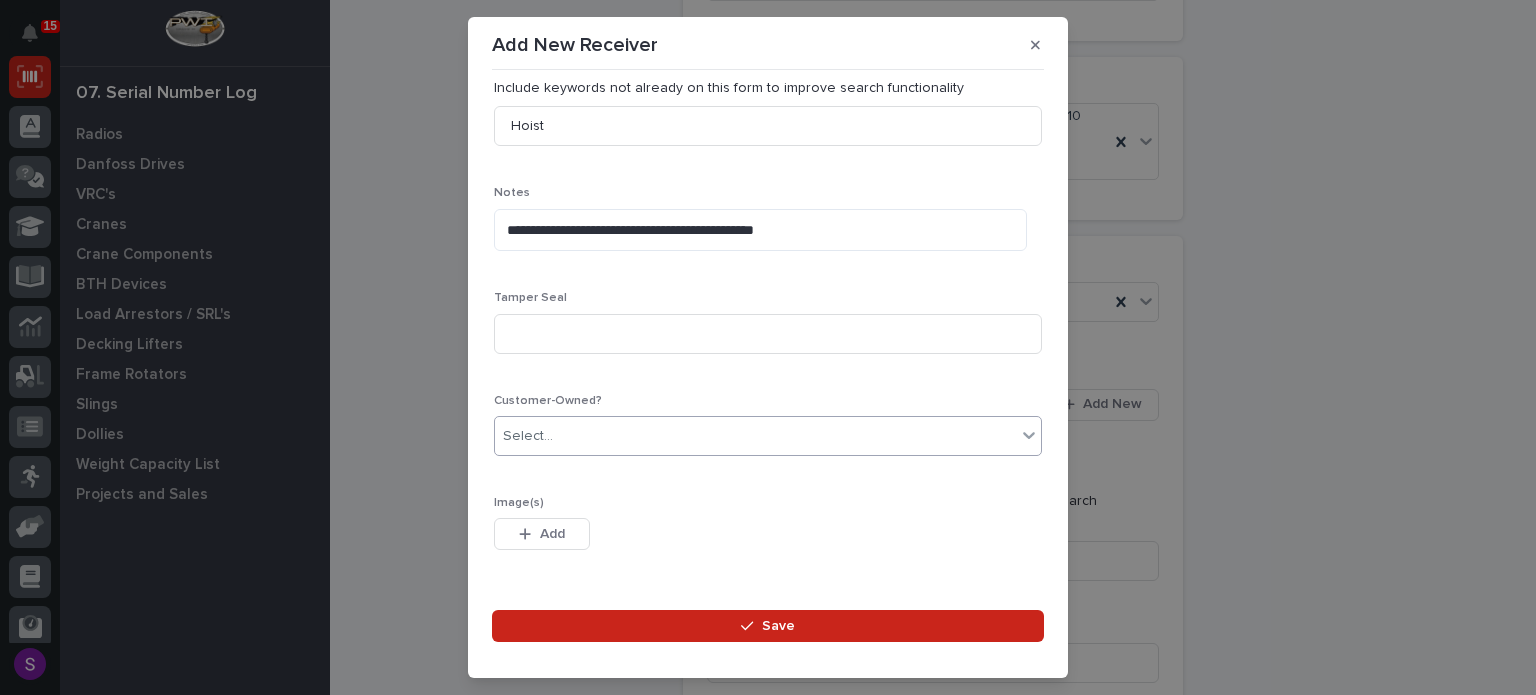 type 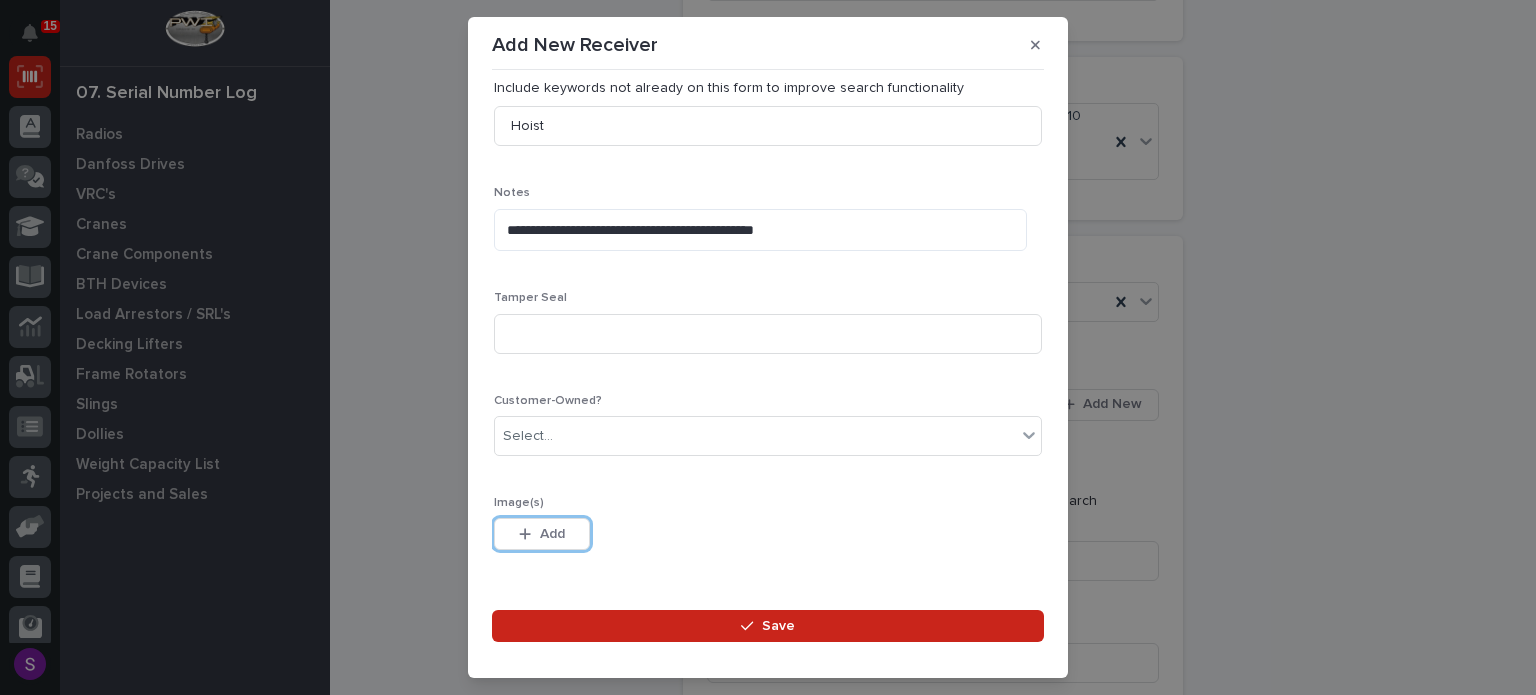 type 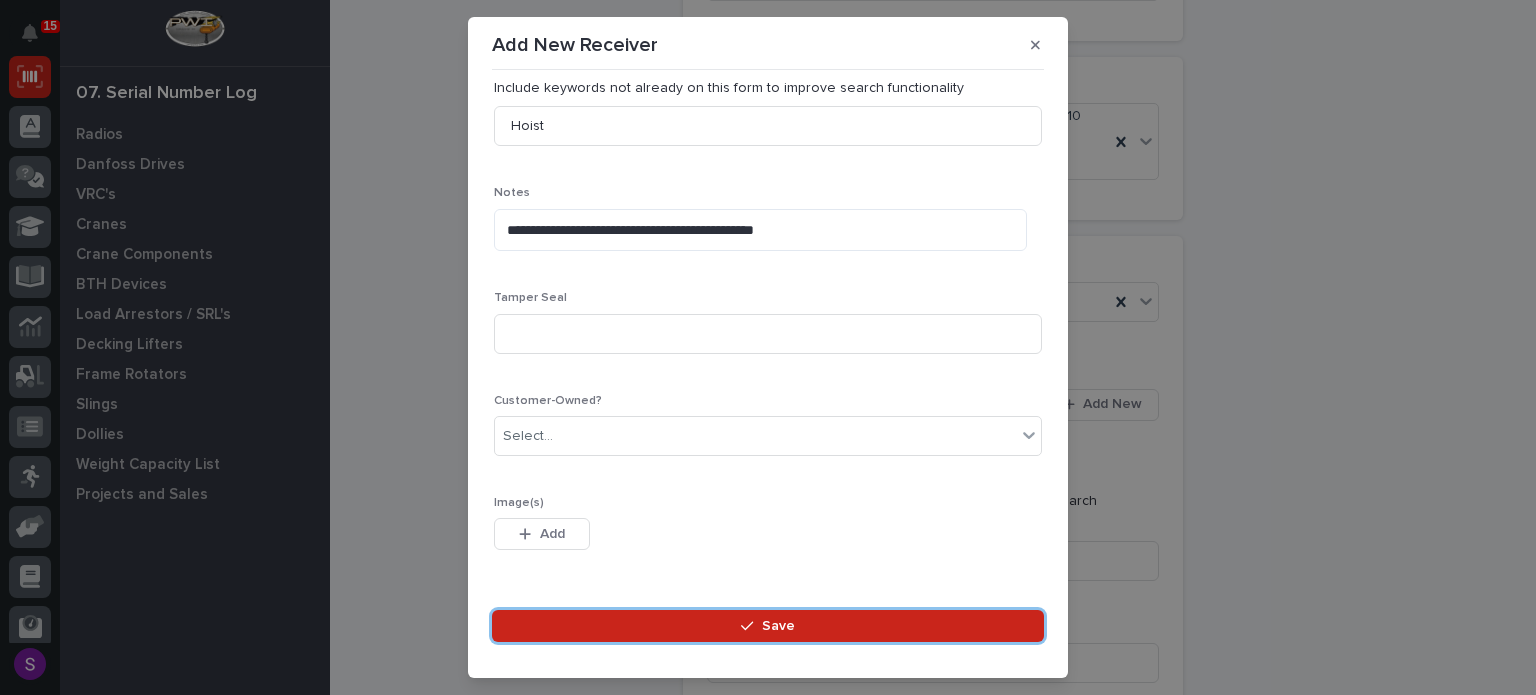 click on "Save" at bounding box center (768, 626) 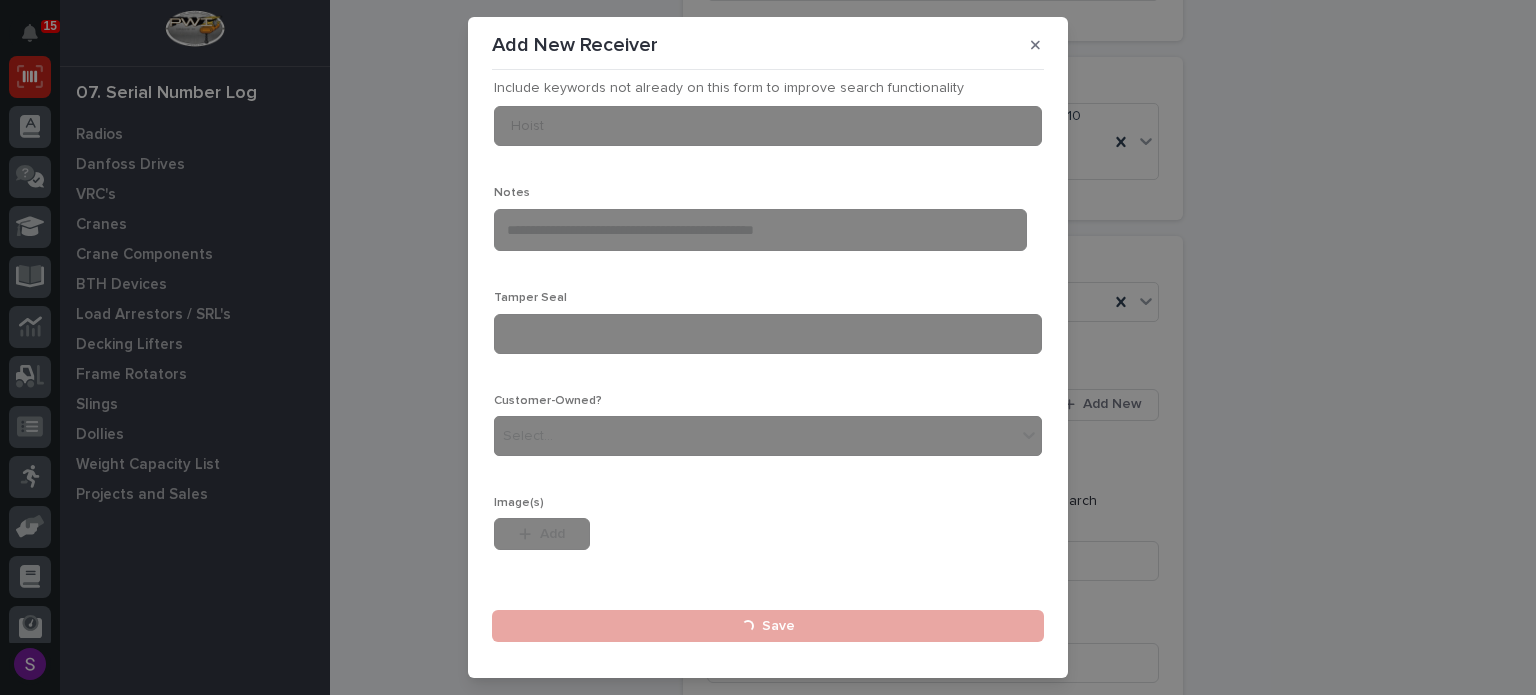 type 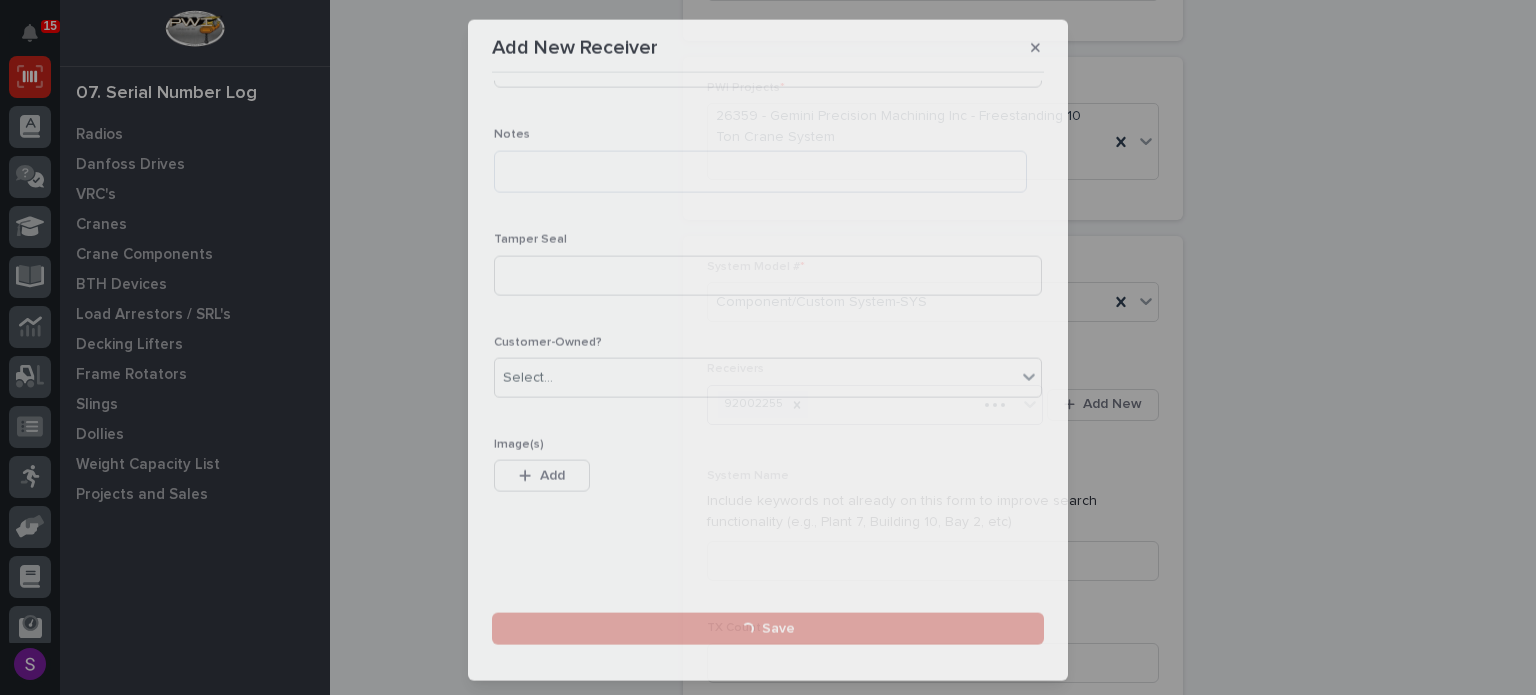 scroll, scrollTop: 0, scrollLeft: 0, axis: both 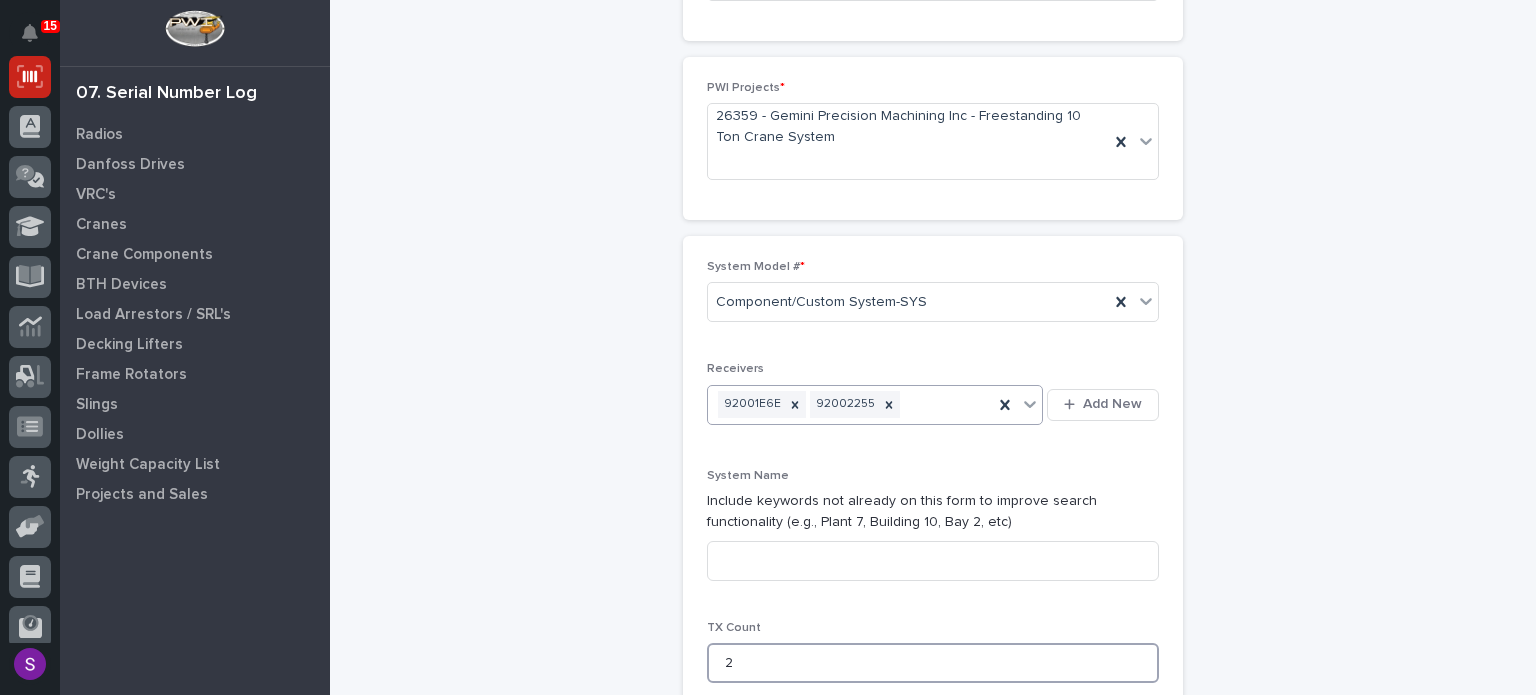 type on "2" 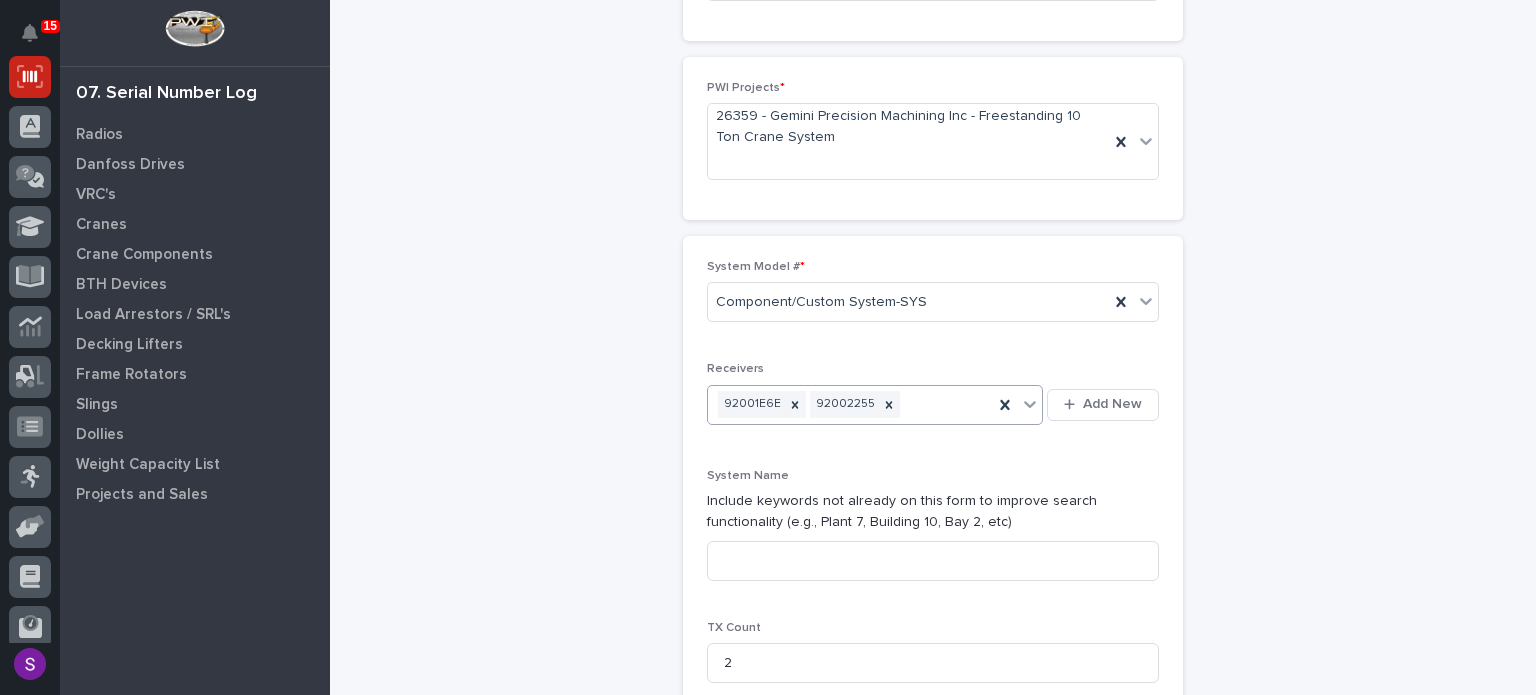 scroll, scrollTop: 655, scrollLeft: 0, axis: vertical 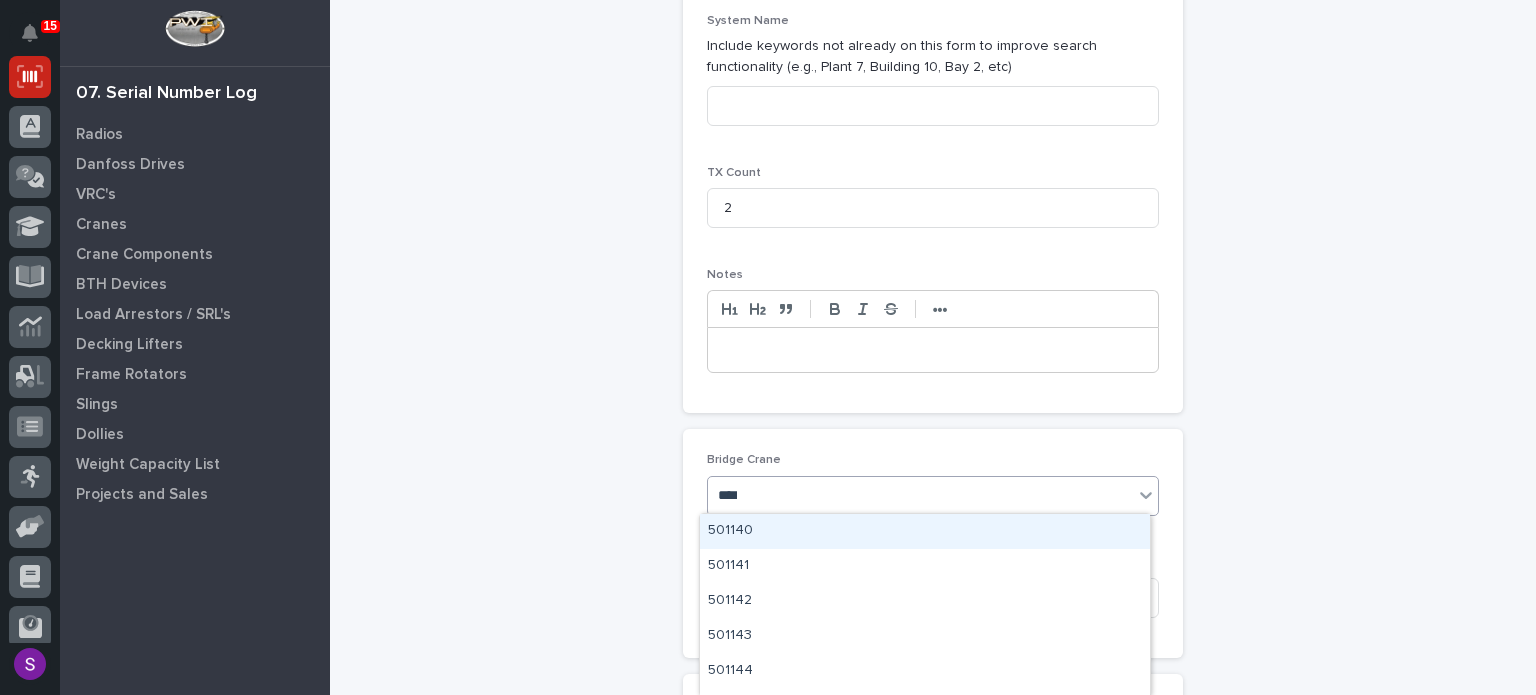 type on "*****" 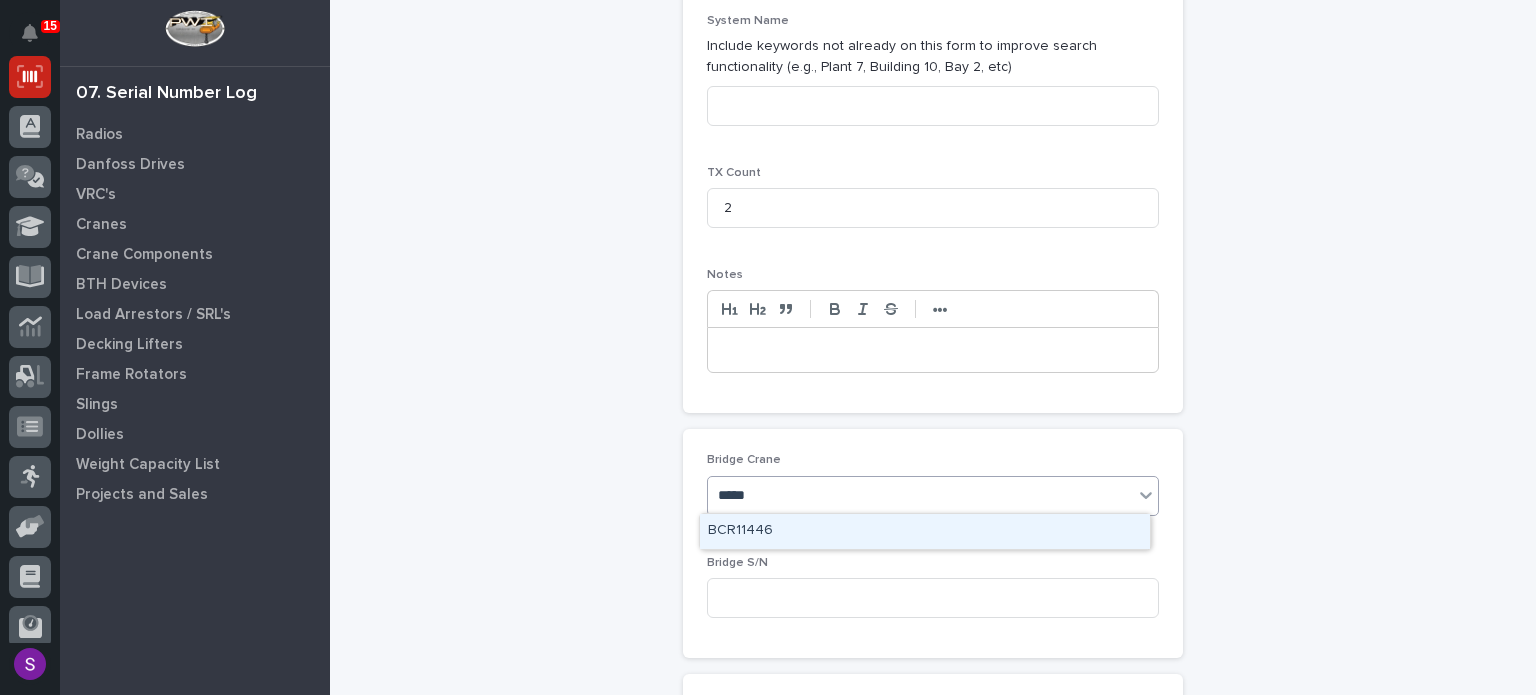 type 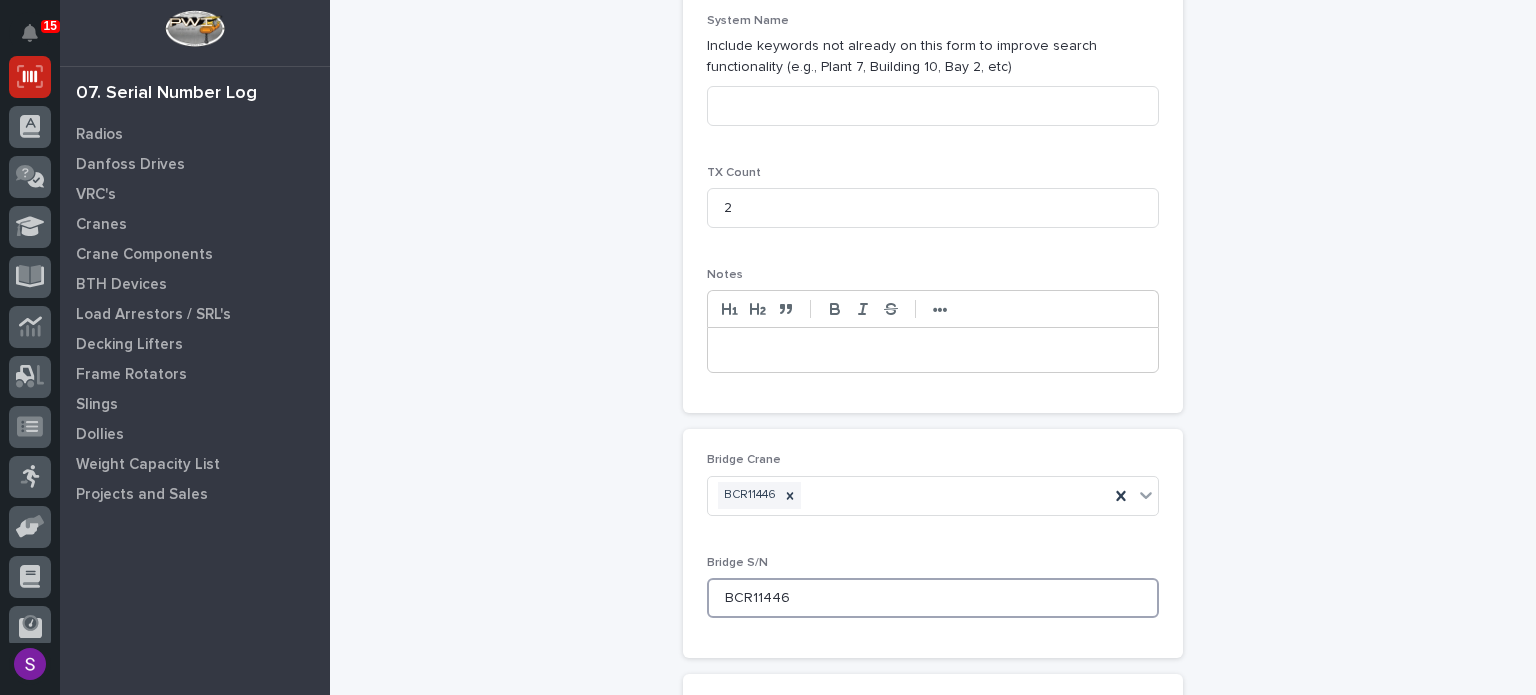type on "BCR11446" 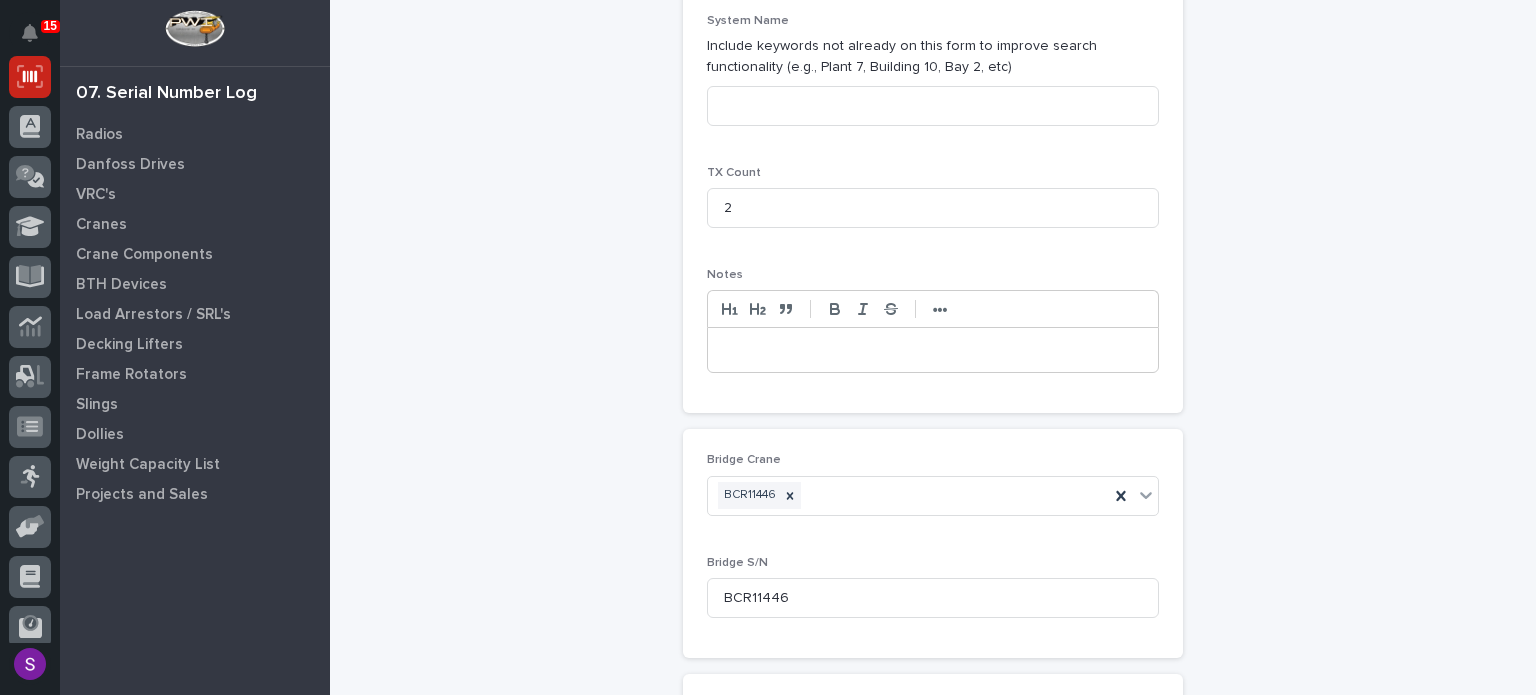 scroll, scrollTop: 1045, scrollLeft: 0, axis: vertical 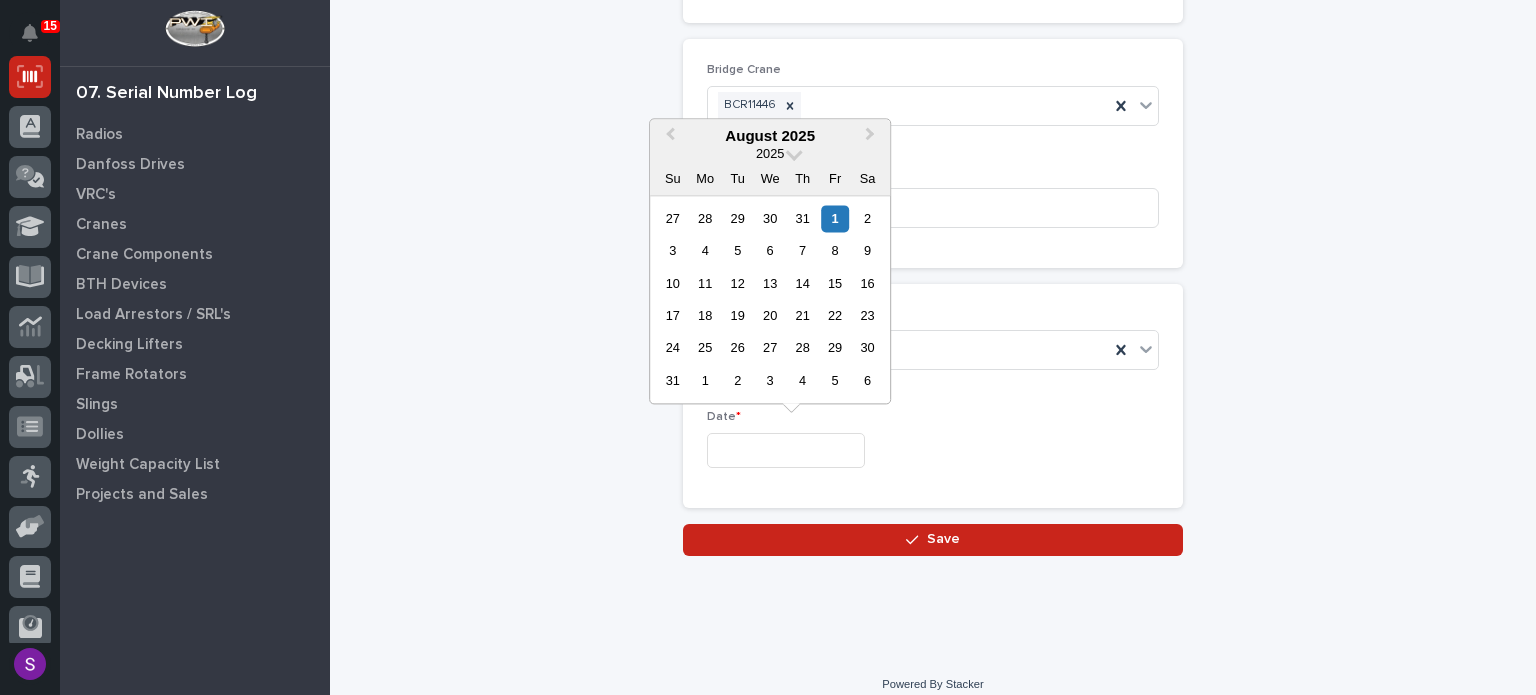 type on "**********" 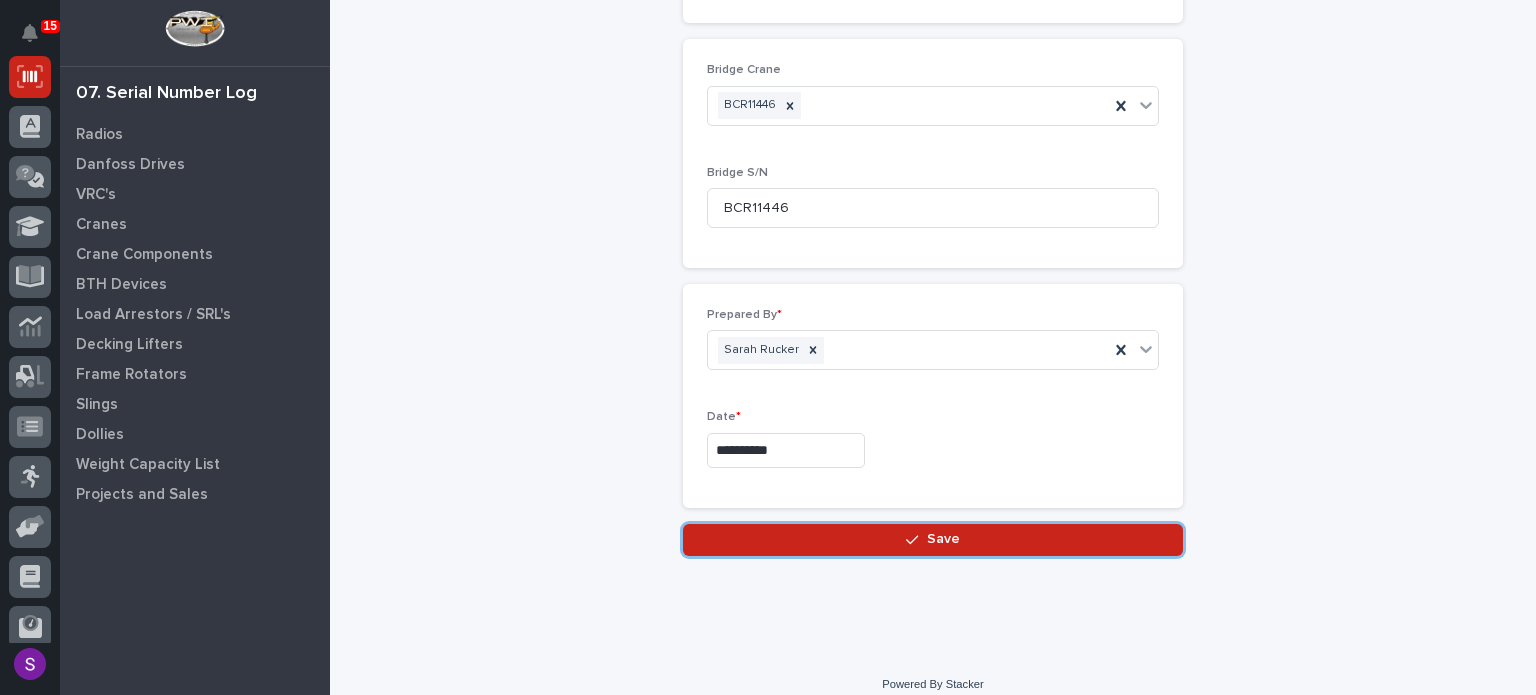 type 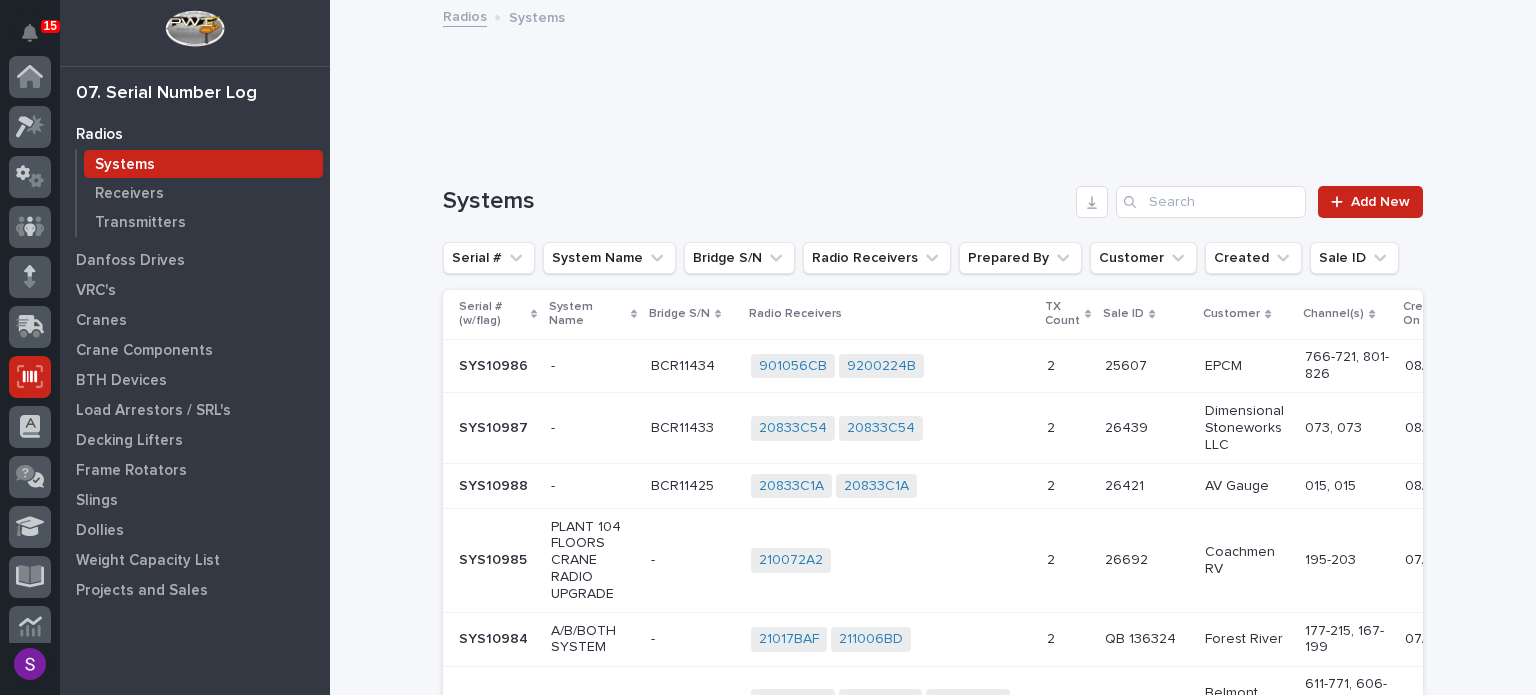 scroll, scrollTop: 300, scrollLeft: 0, axis: vertical 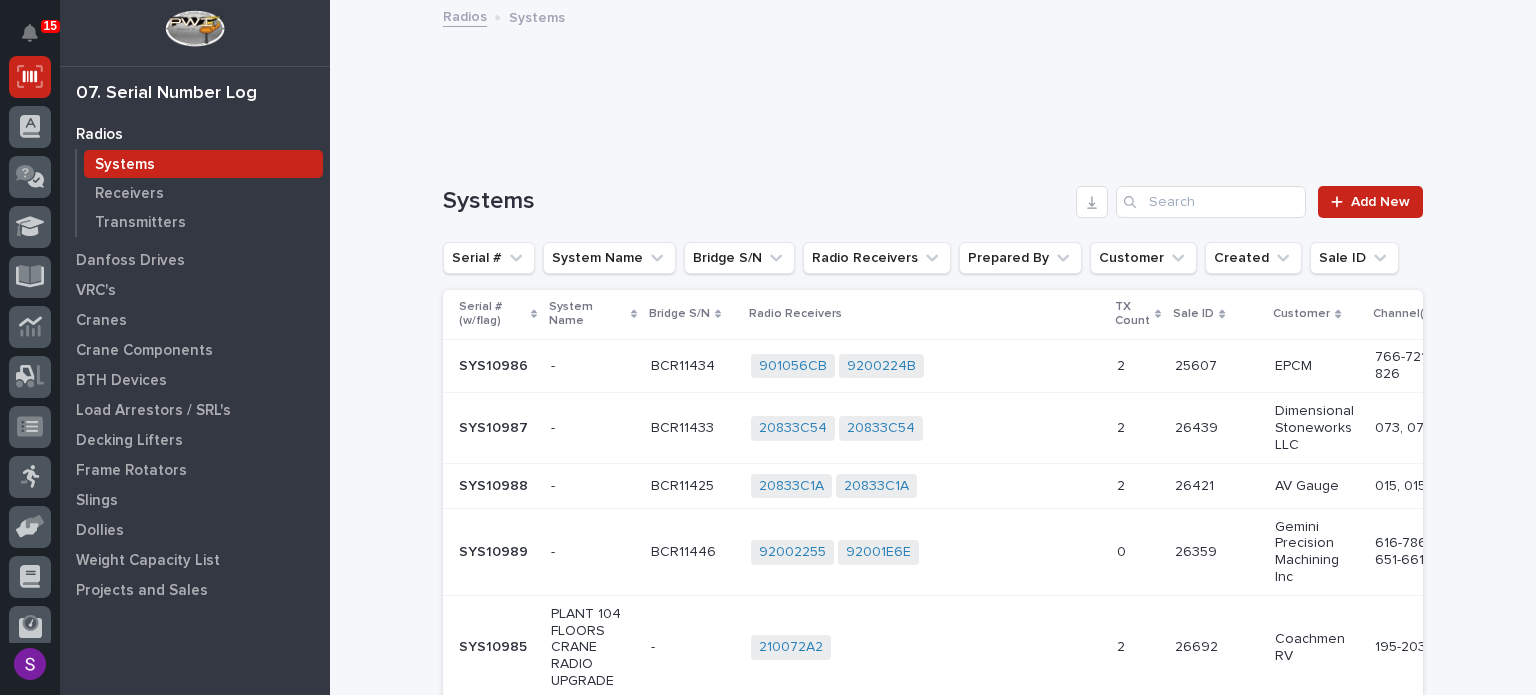 click on "92002255   92001E6E   + 0" at bounding box center [926, 552] 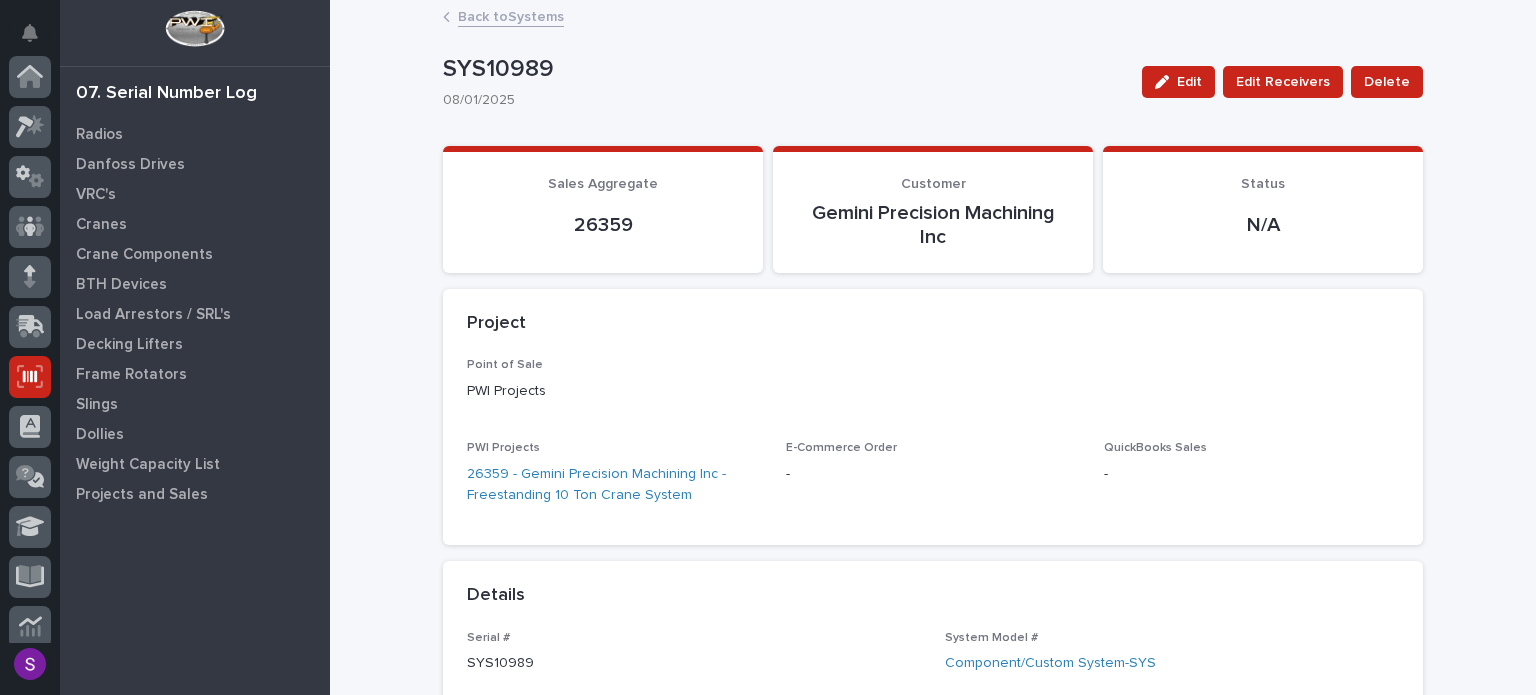 scroll, scrollTop: 300, scrollLeft: 0, axis: vertical 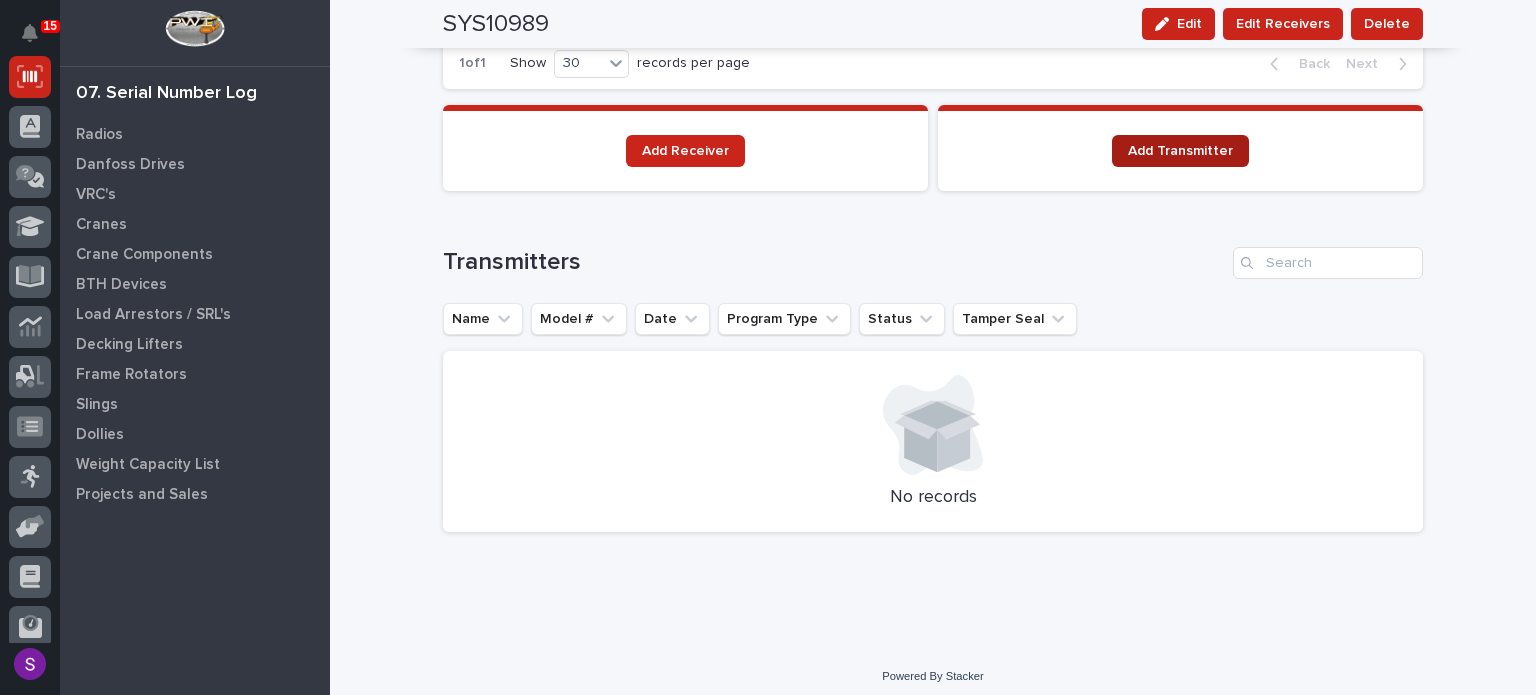 click on "Add Transmitter" at bounding box center (1180, 151) 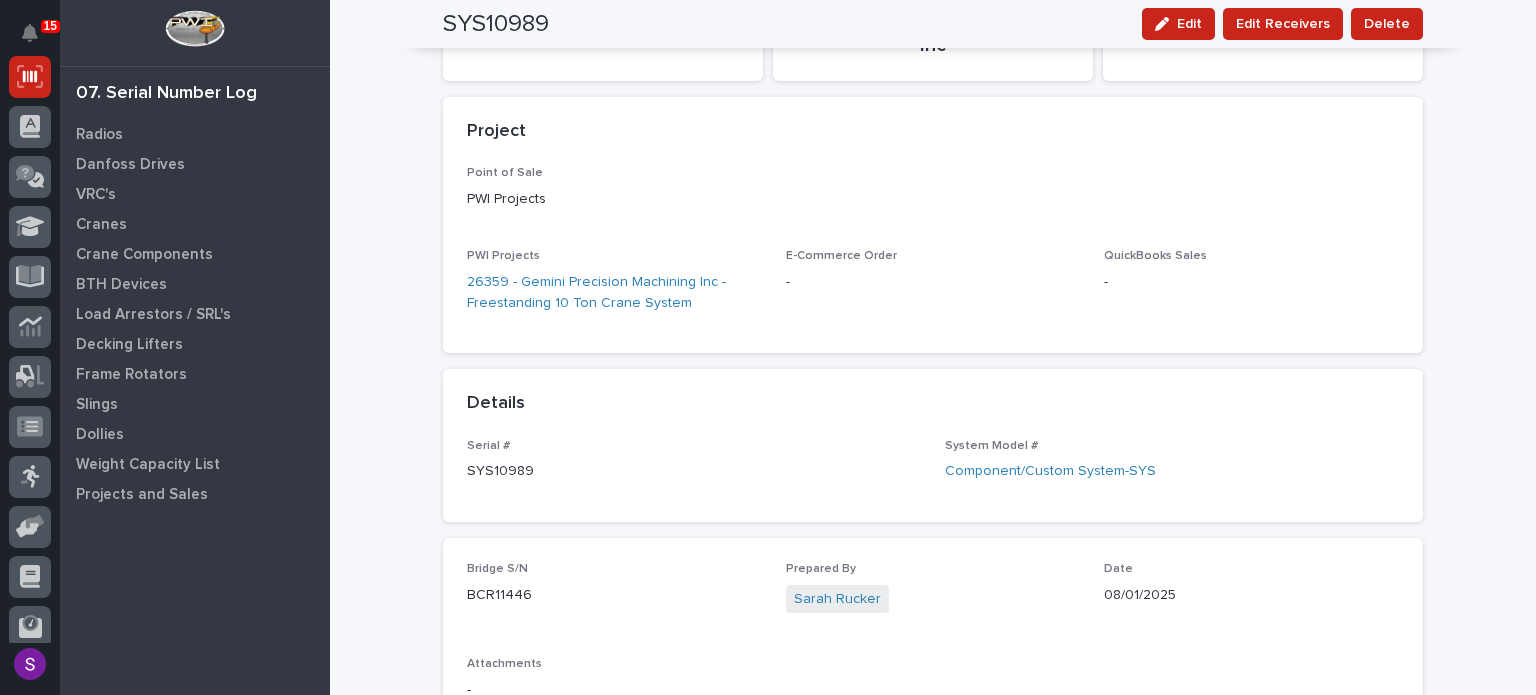 scroll, scrollTop: 0, scrollLeft: 0, axis: both 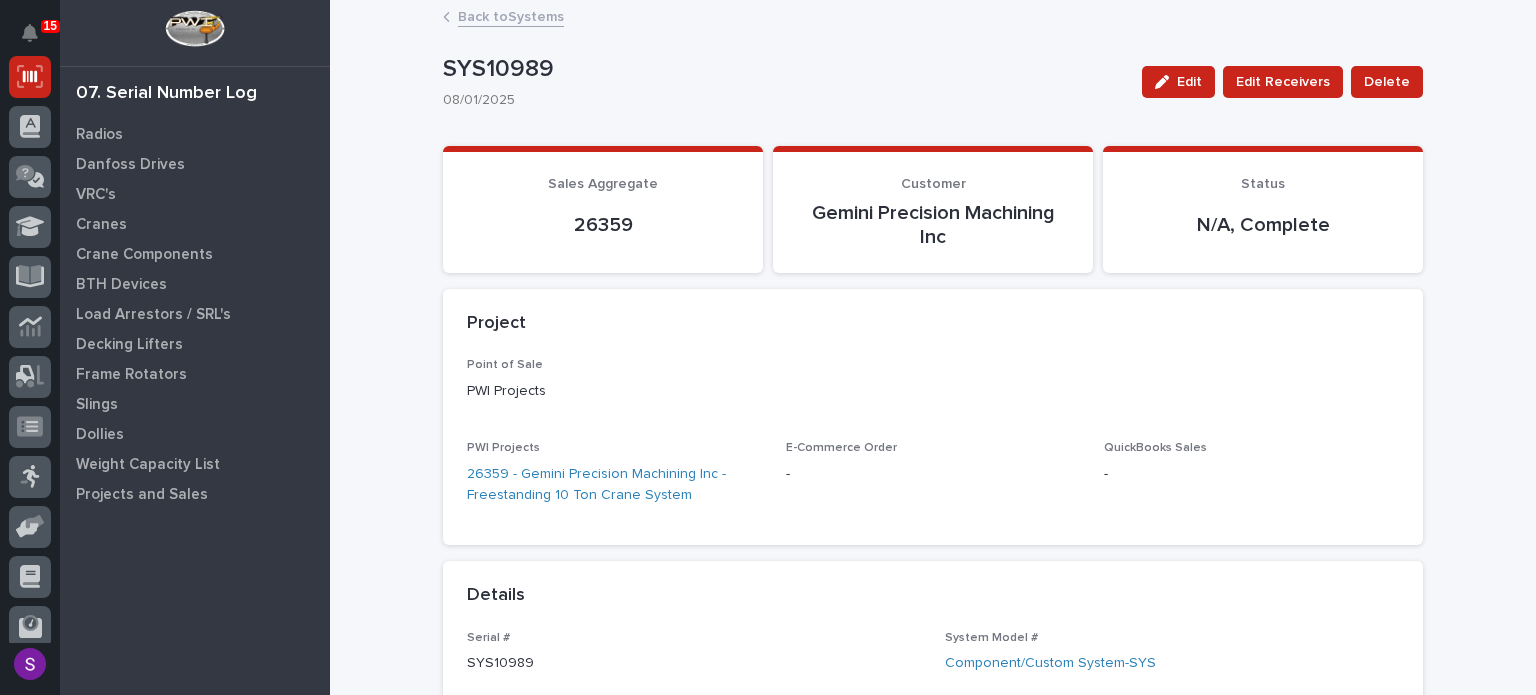 click on "Back to  Systems" at bounding box center (511, 15) 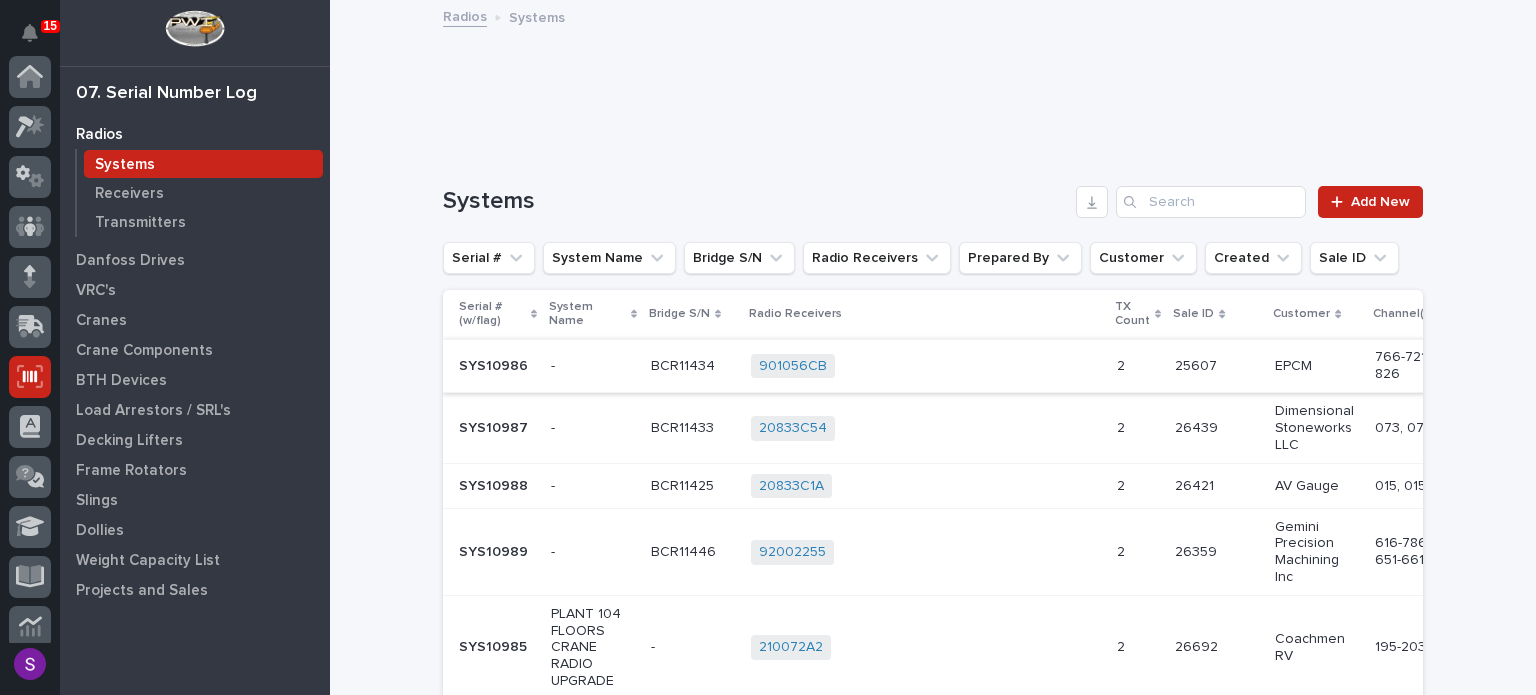 scroll, scrollTop: 300, scrollLeft: 0, axis: vertical 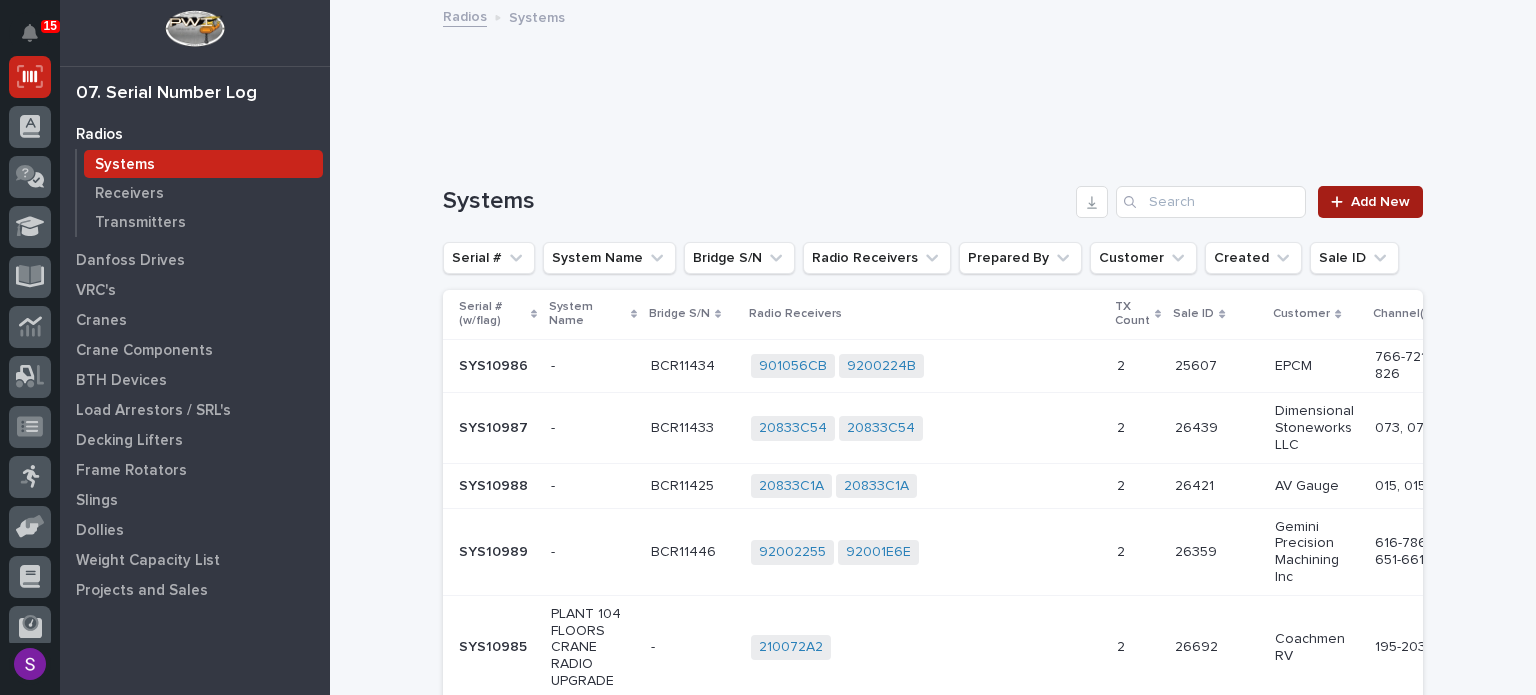 click on "Add New" at bounding box center [1370, 202] 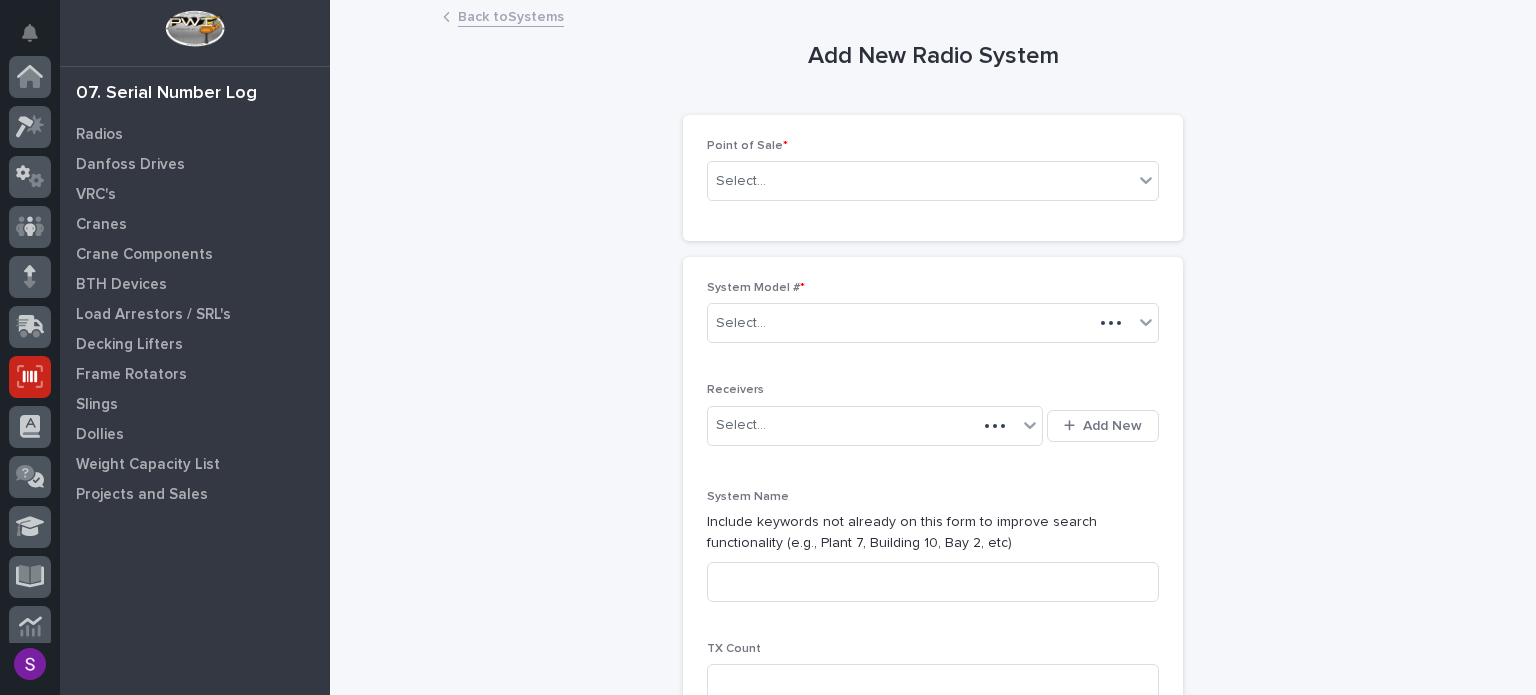 scroll, scrollTop: 300, scrollLeft: 0, axis: vertical 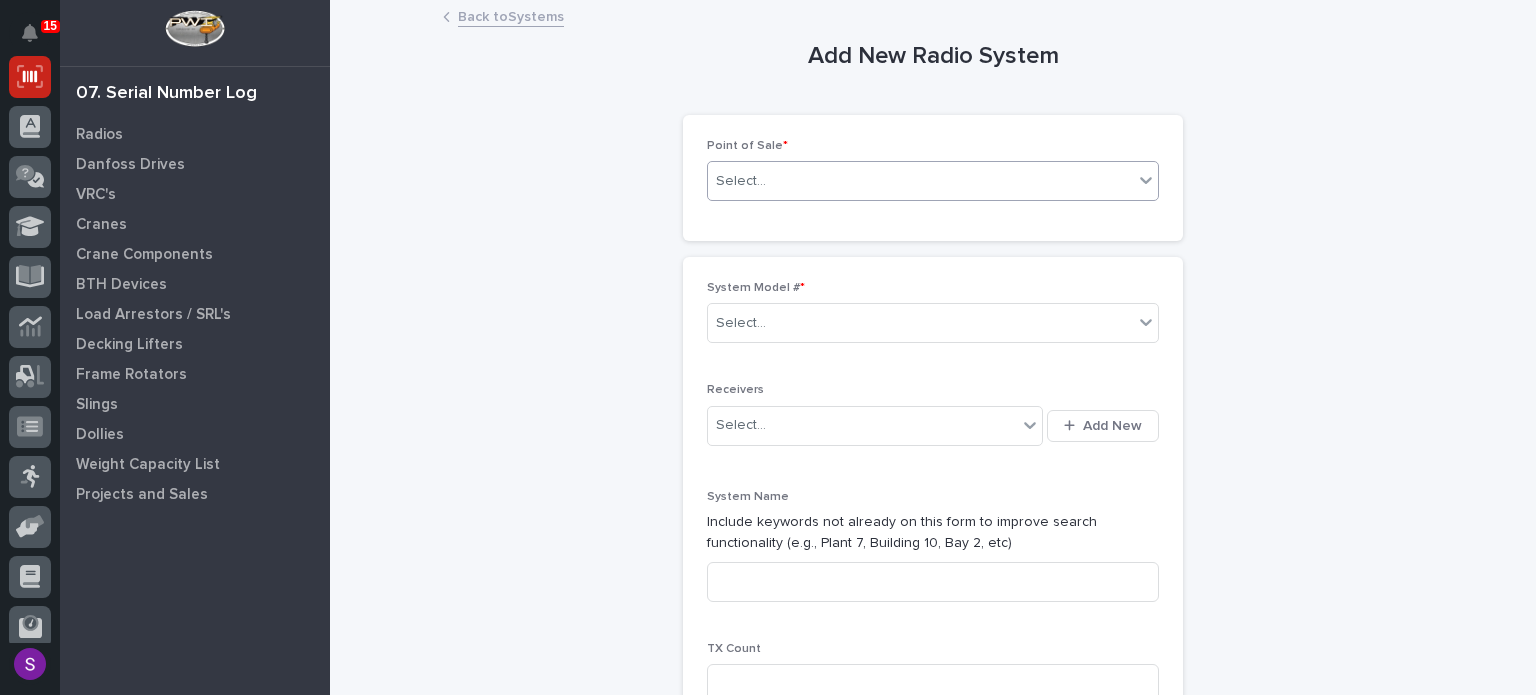 click on "Select..." at bounding box center [920, 181] 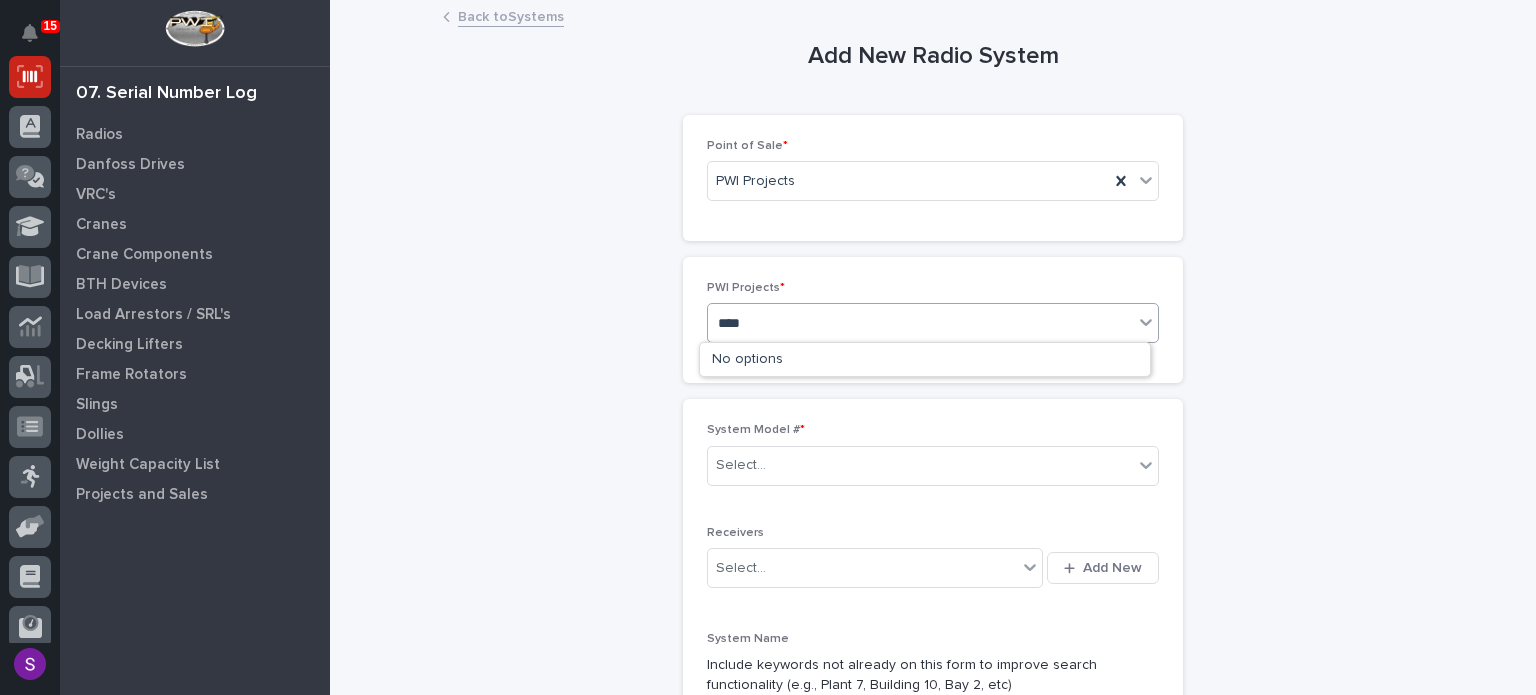 type on "*****" 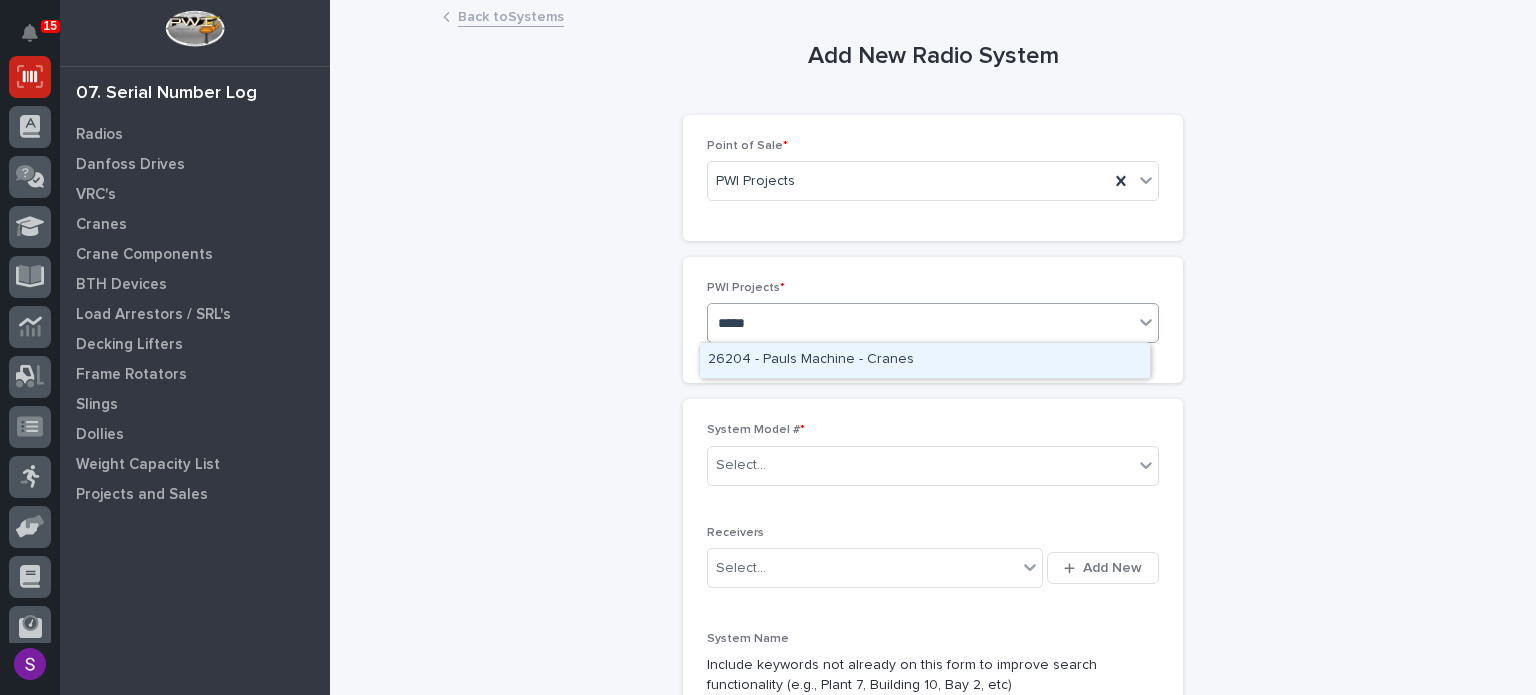 type 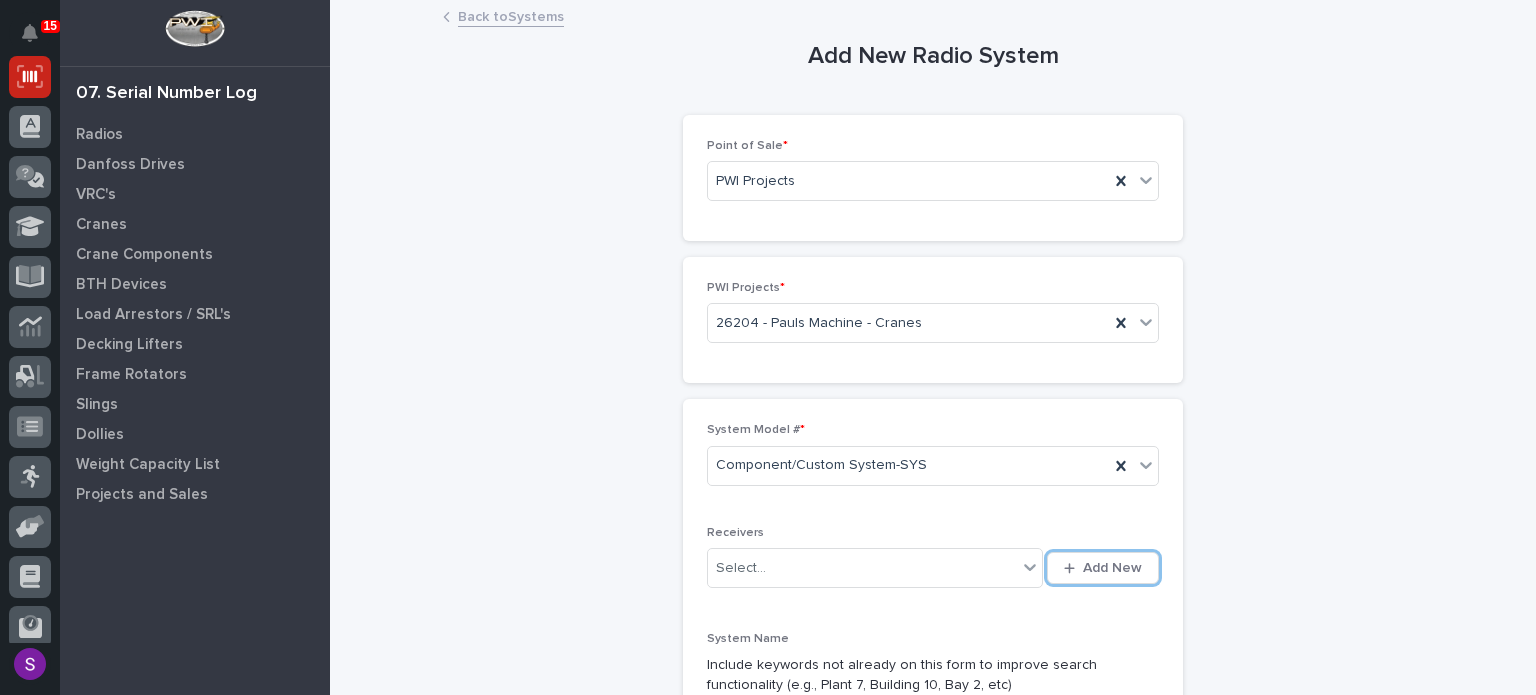click on "Add New" at bounding box center [1103, 568] 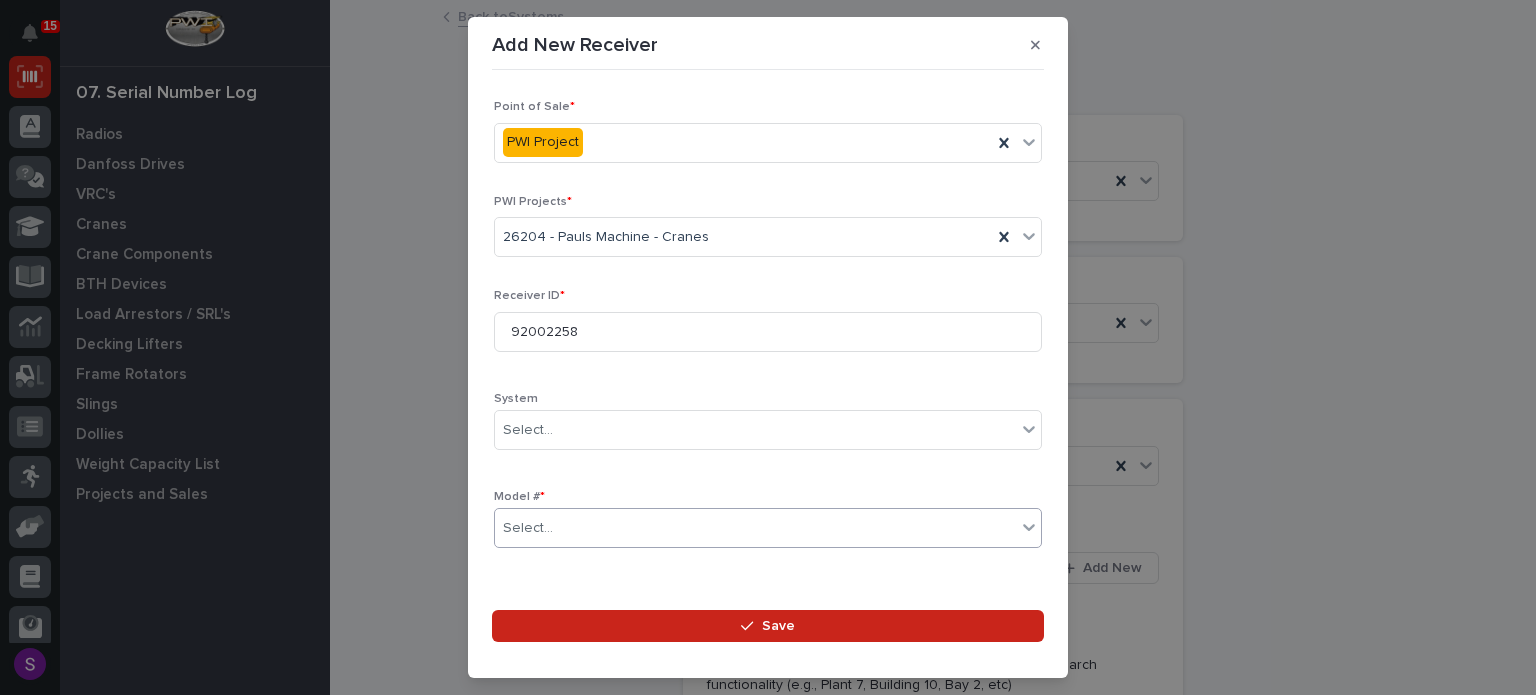 scroll, scrollTop: 296, scrollLeft: 0, axis: vertical 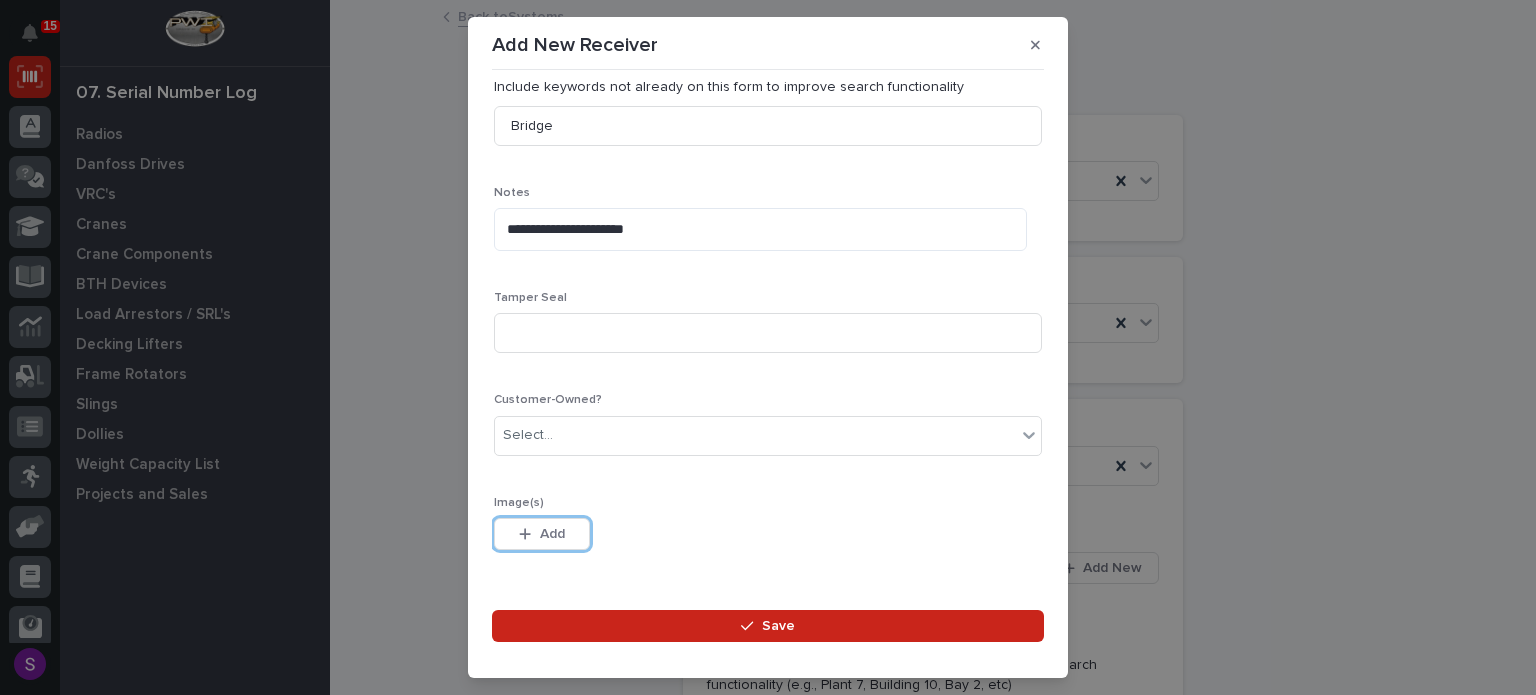 click on "Save" at bounding box center [768, 626] 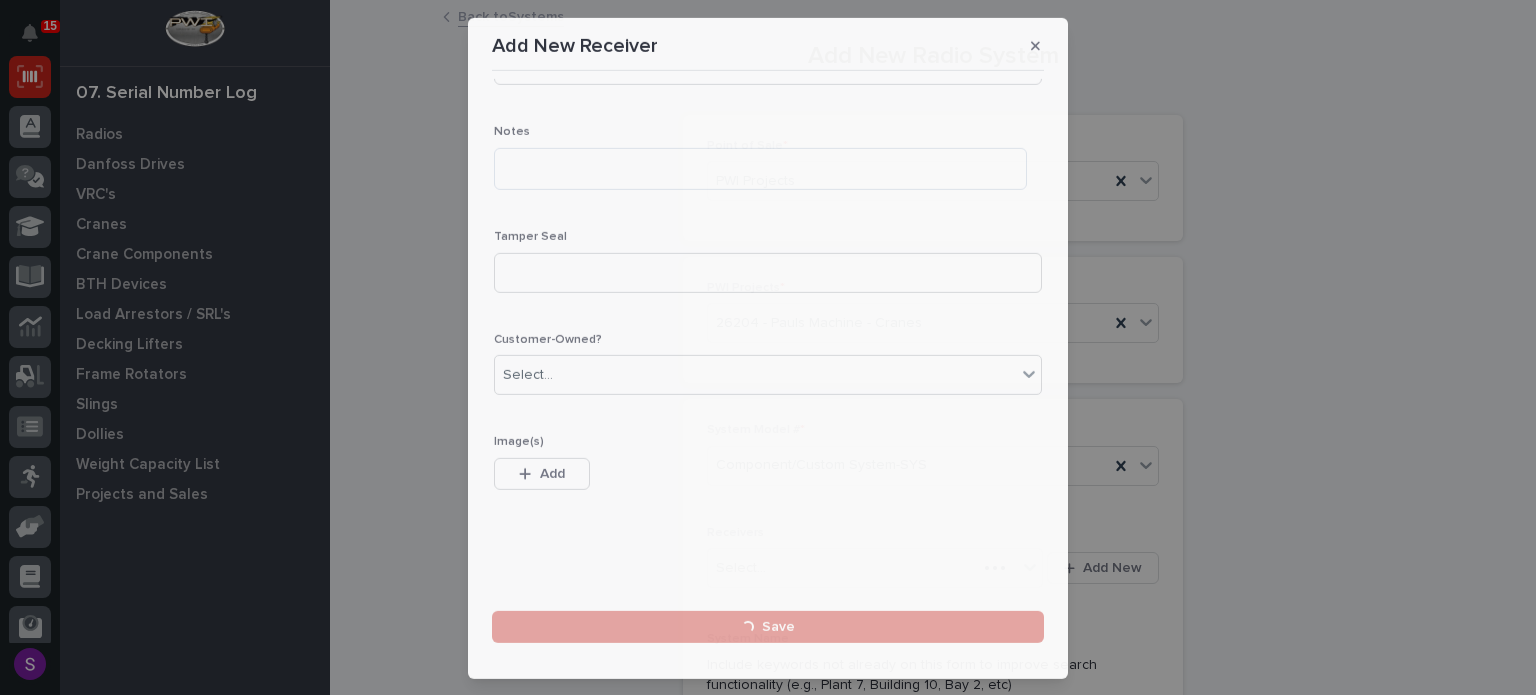 scroll, scrollTop: 0, scrollLeft: 0, axis: both 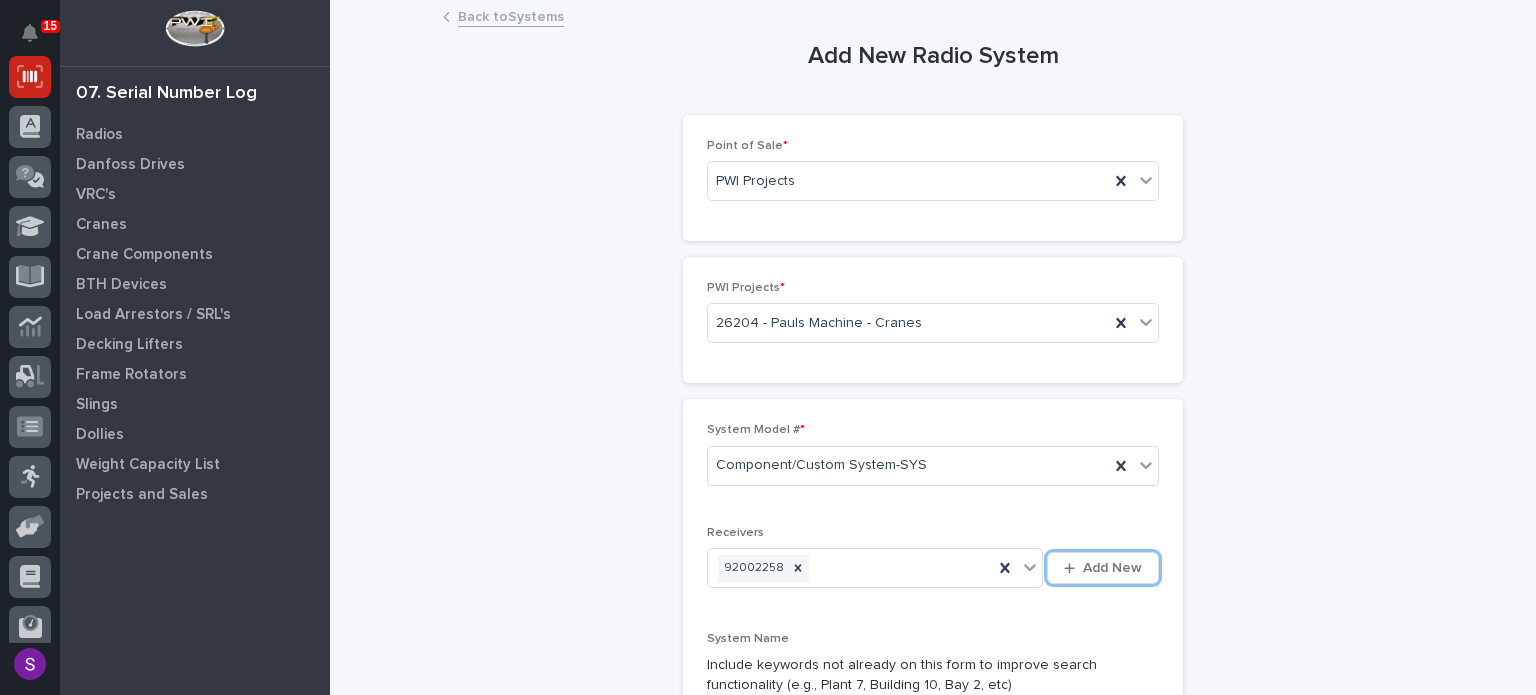 click on "Add New" at bounding box center [1103, 568] 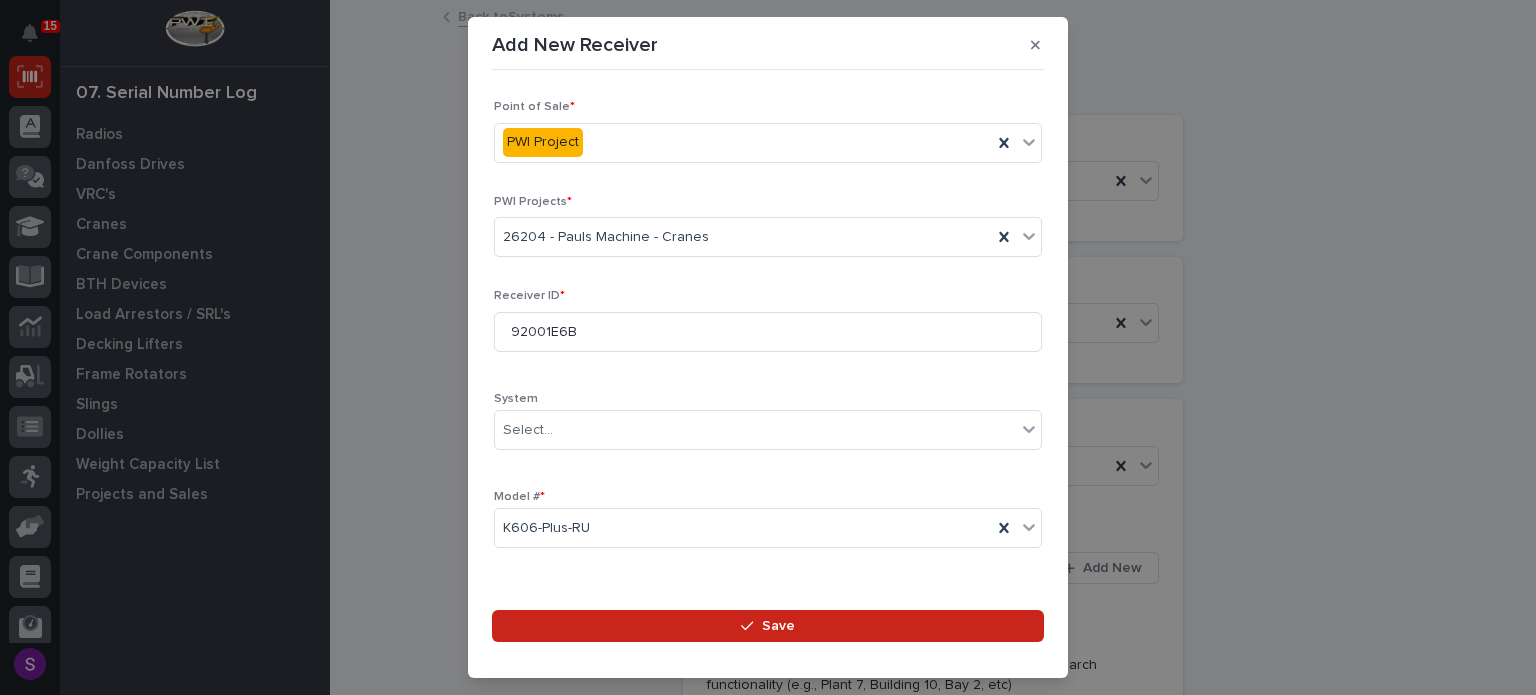 scroll, scrollTop: 296, scrollLeft: 0, axis: vertical 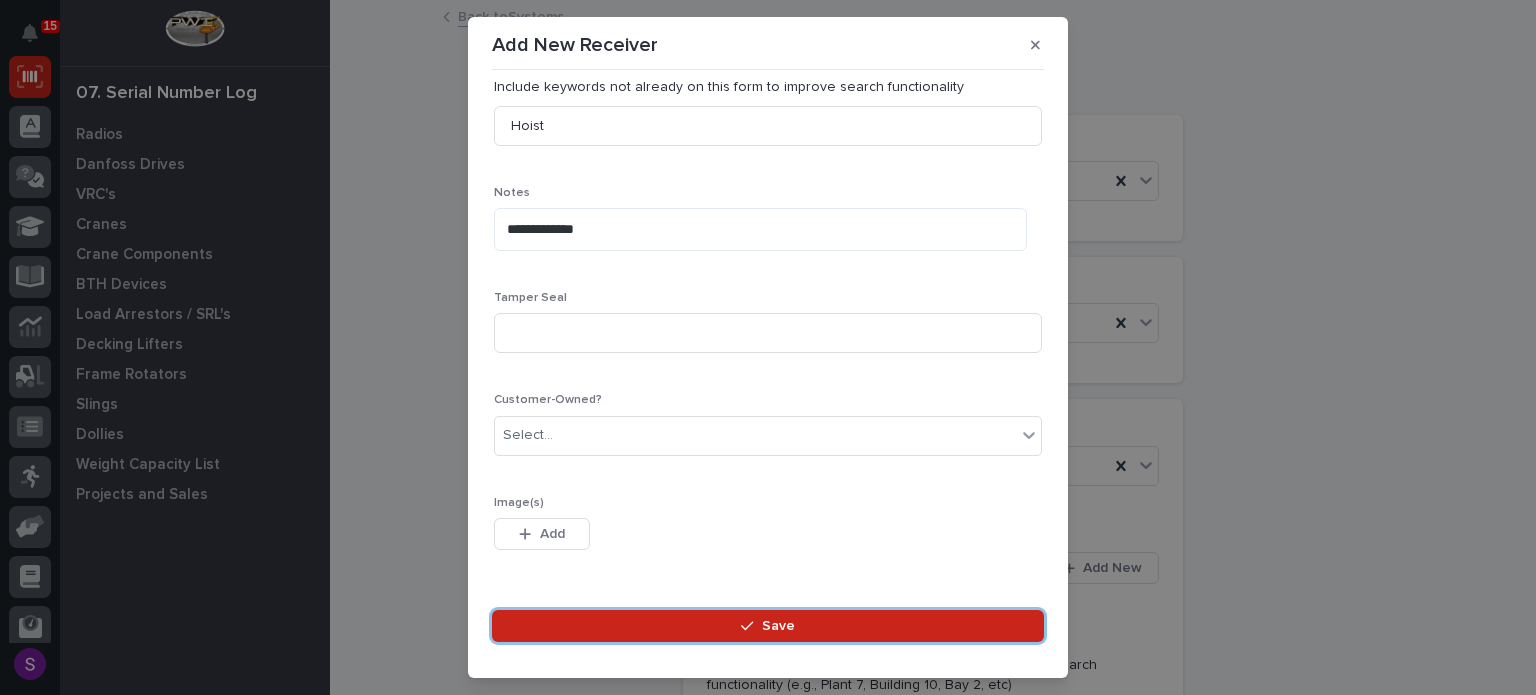 click on "Save" at bounding box center (768, 626) 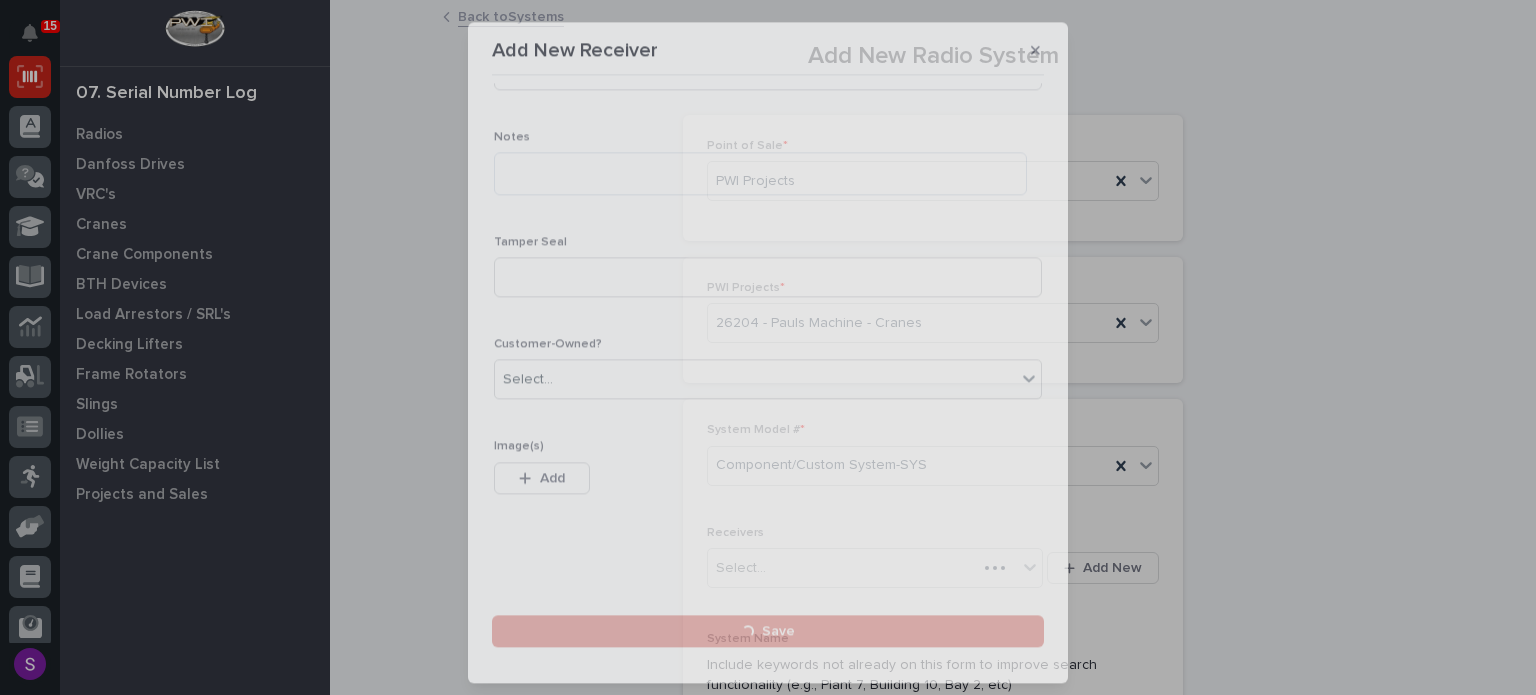 scroll, scrollTop: 0, scrollLeft: 0, axis: both 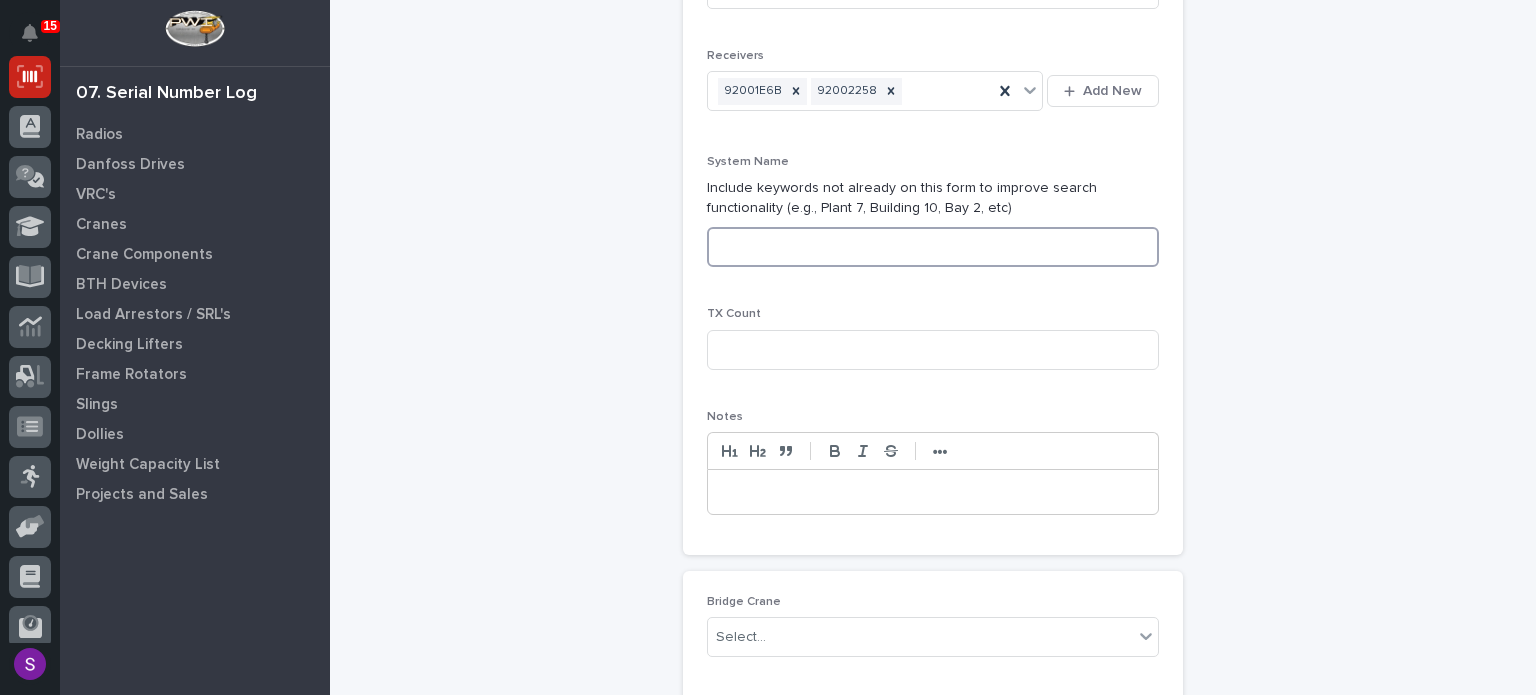 click at bounding box center [933, 247] 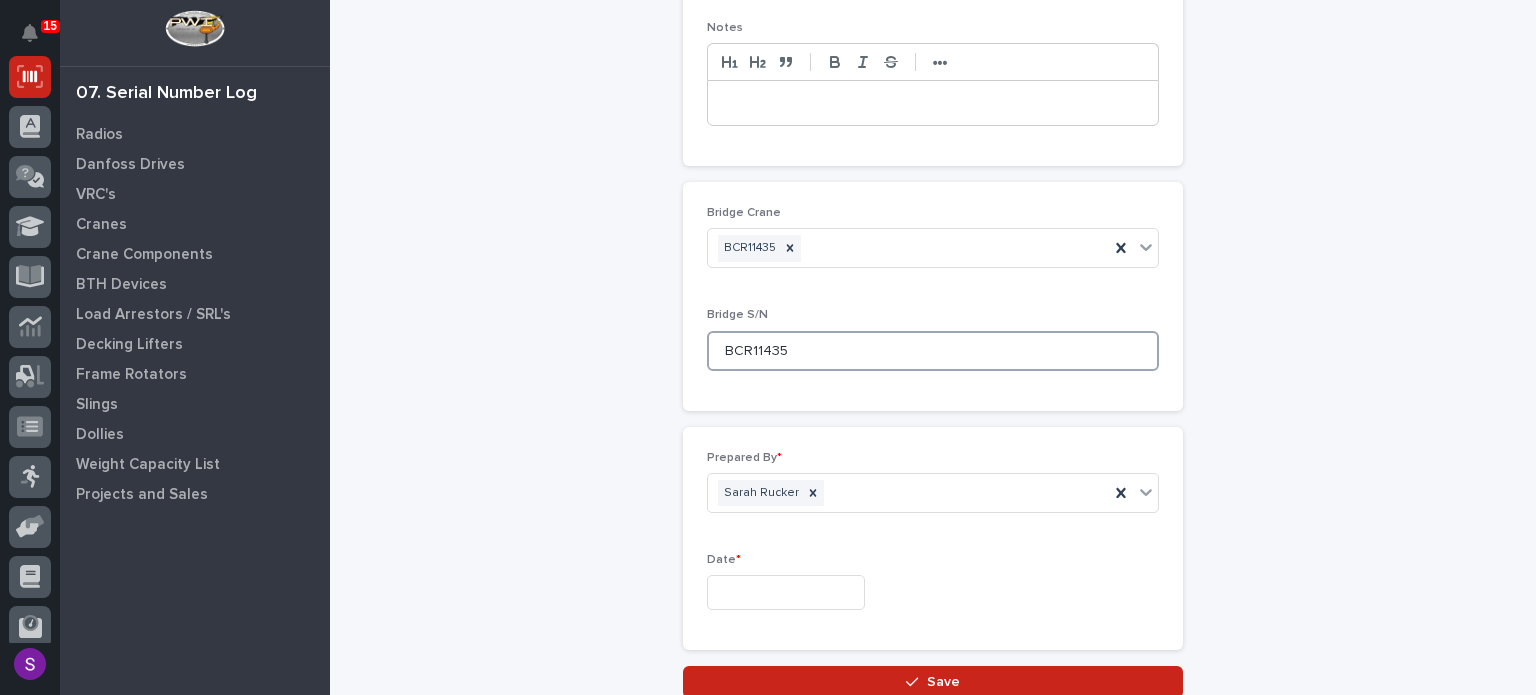scroll, scrollTop: 566, scrollLeft: 0, axis: vertical 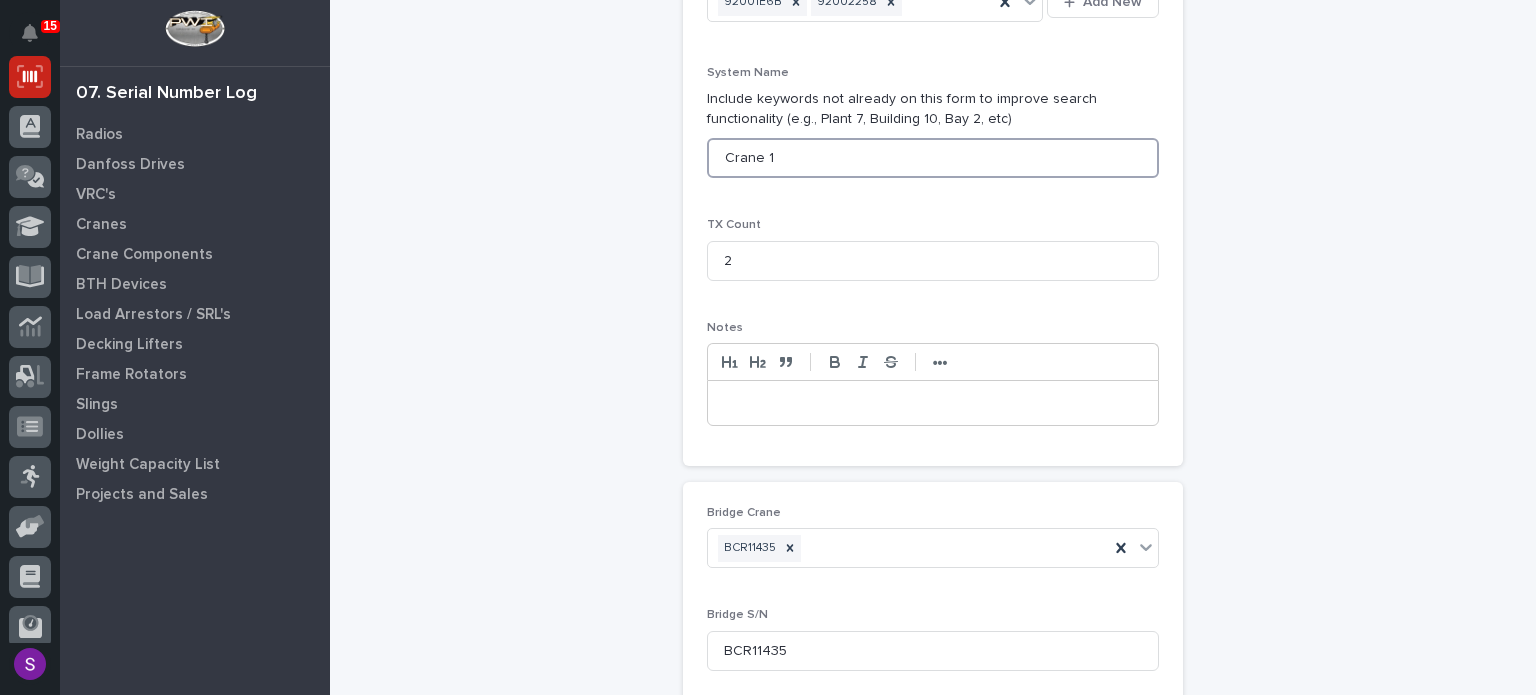 click on "Crane 1" at bounding box center (933, 158) 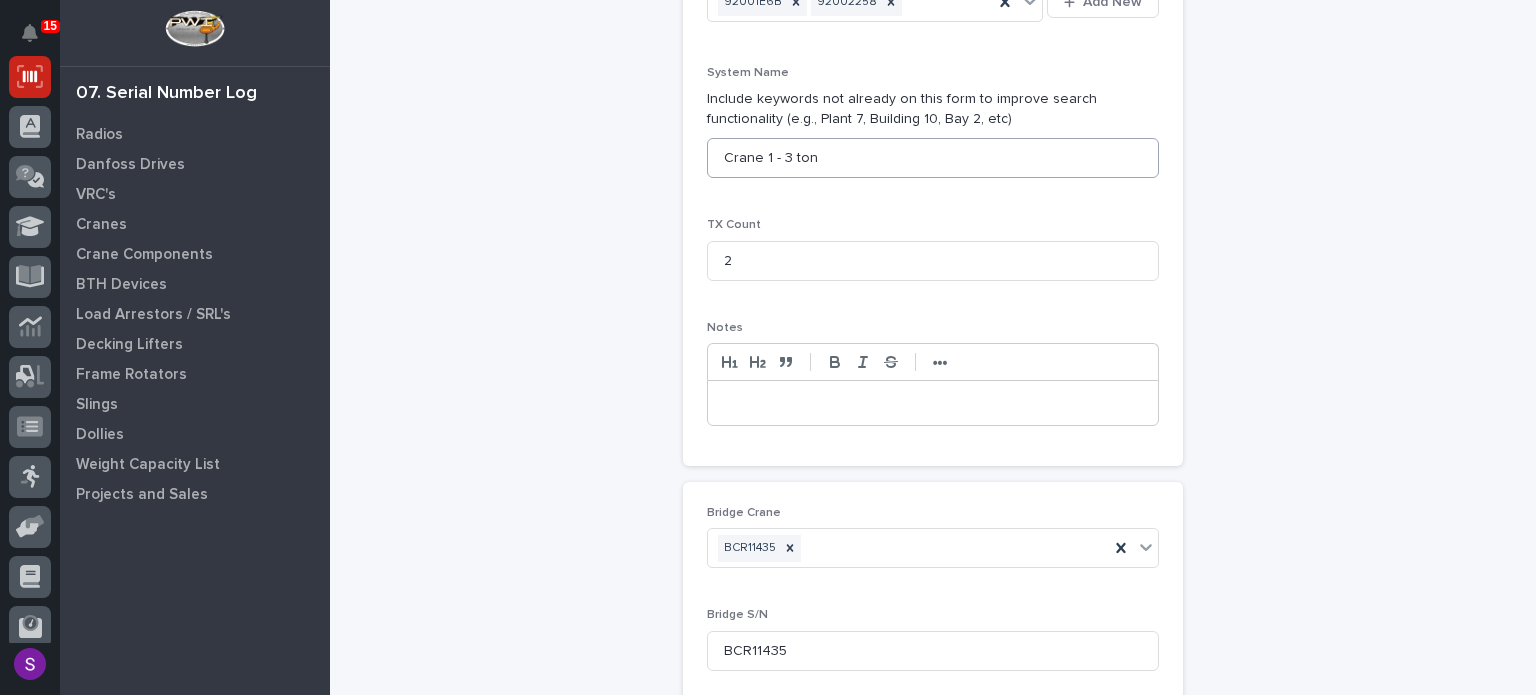 scroll, scrollTop: 1008, scrollLeft: 0, axis: vertical 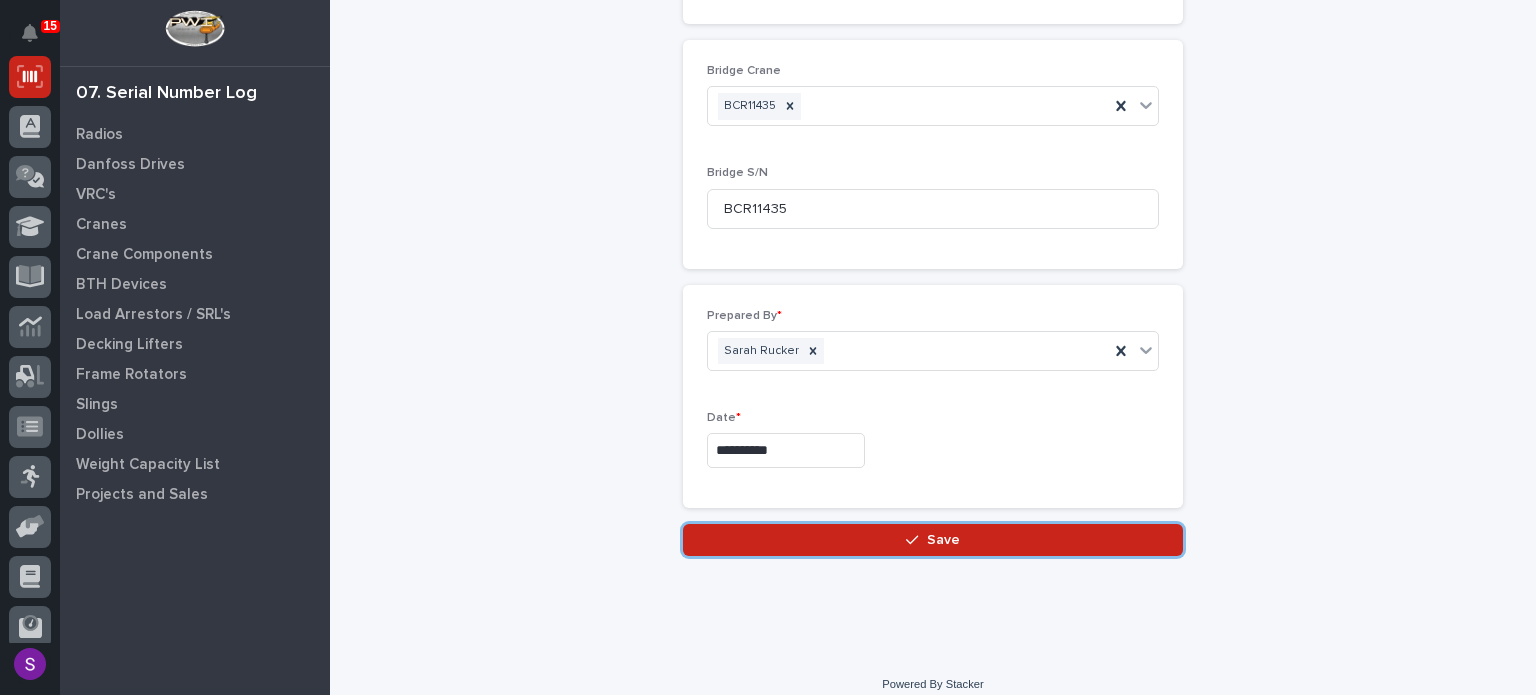 click on "Save" at bounding box center [933, 540] 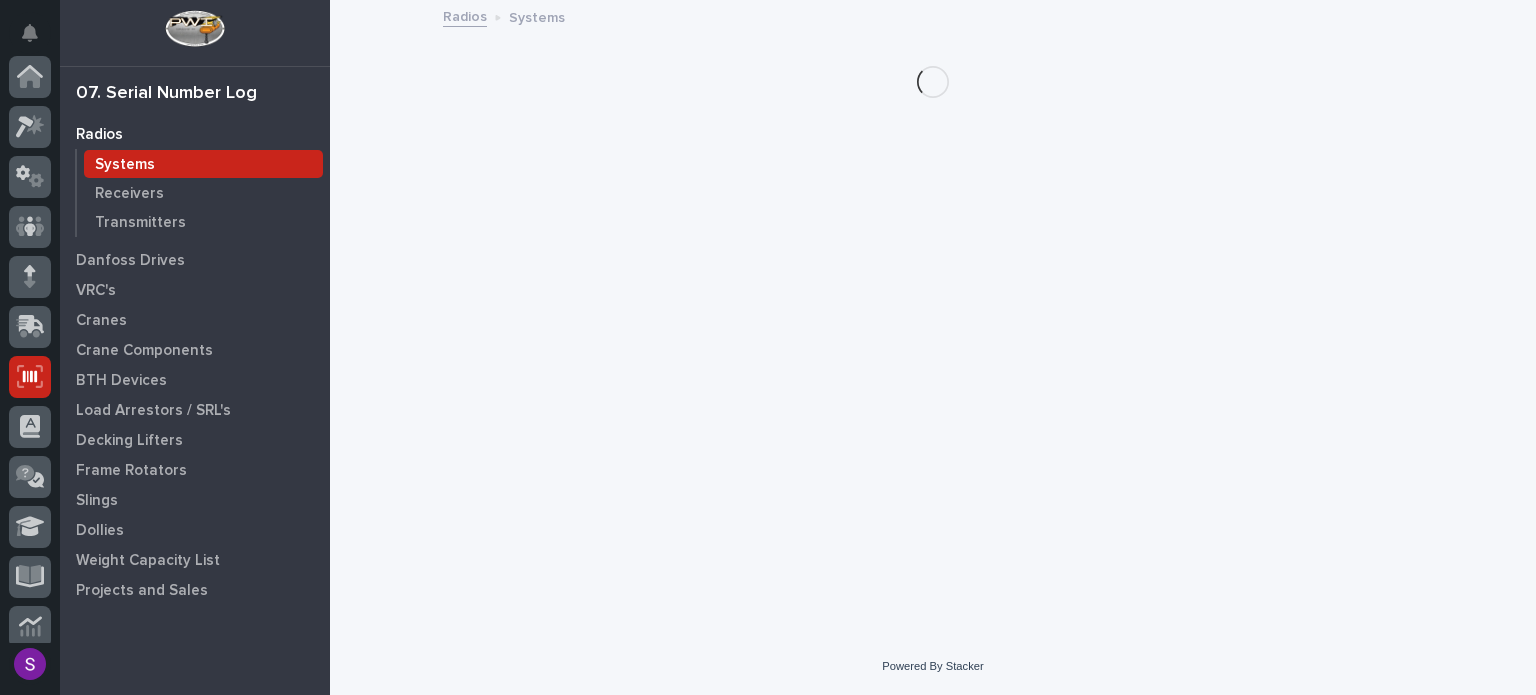 scroll, scrollTop: 300, scrollLeft: 0, axis: vertical 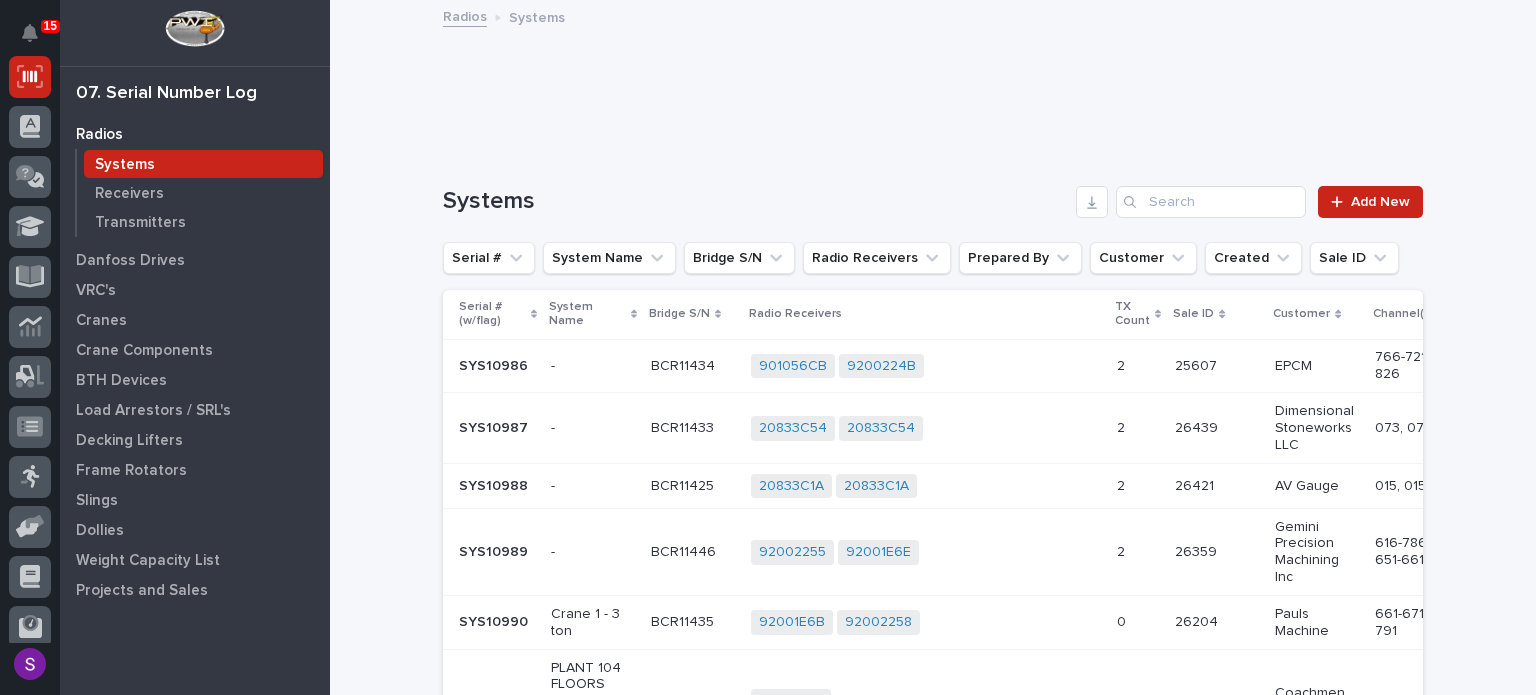 click on "92001E6B   92002258   + 0" at bounding box center (926, 622) 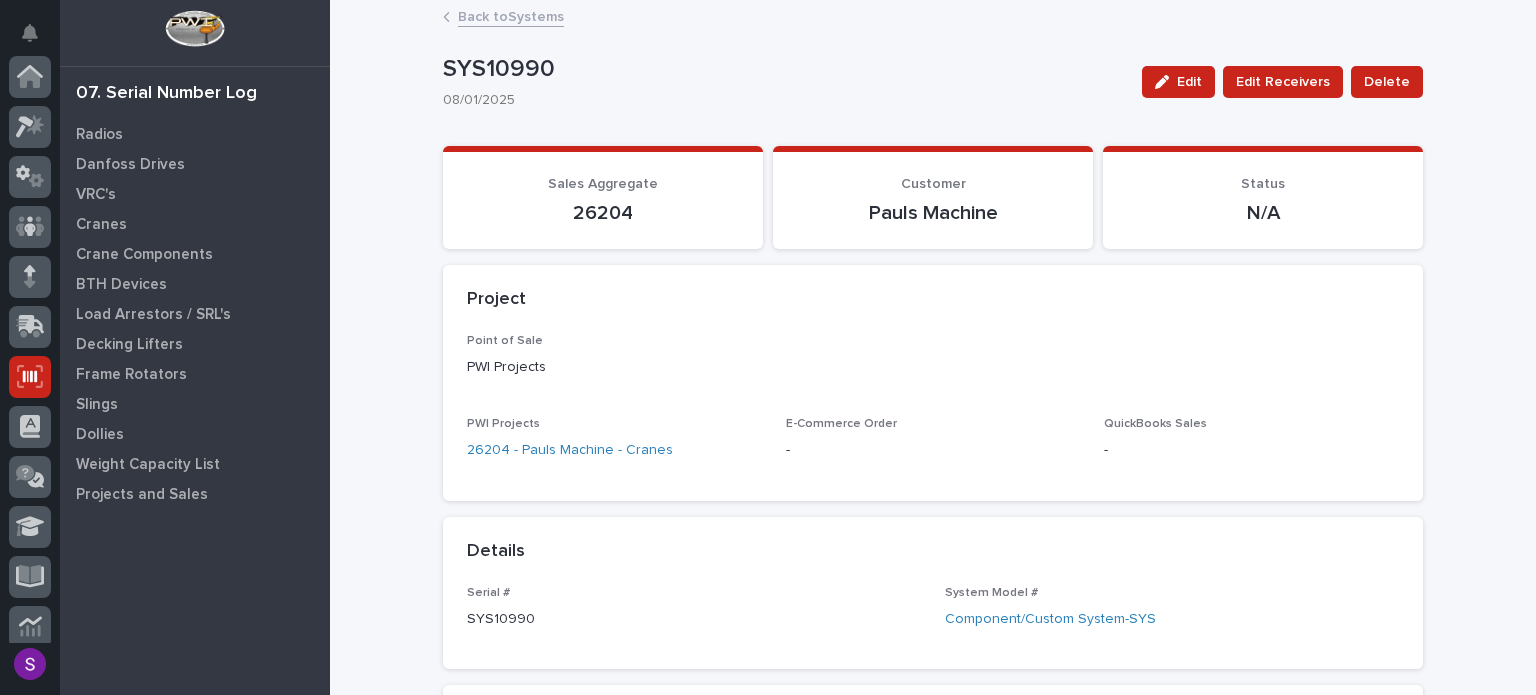 scroll, scrollTop: 300, scrollLeft: 0, axis: vertical 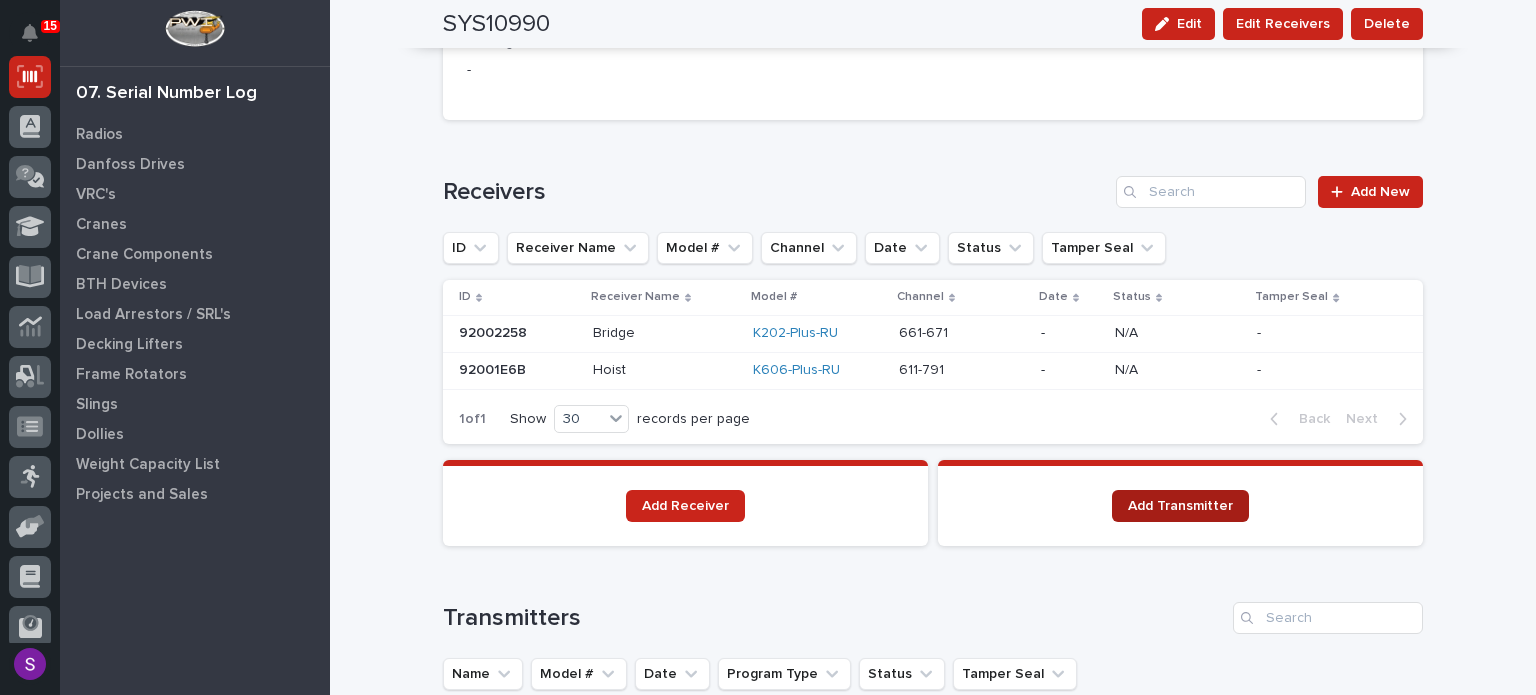 click on "Add Transmitter" at bounding box center [1180, 506] 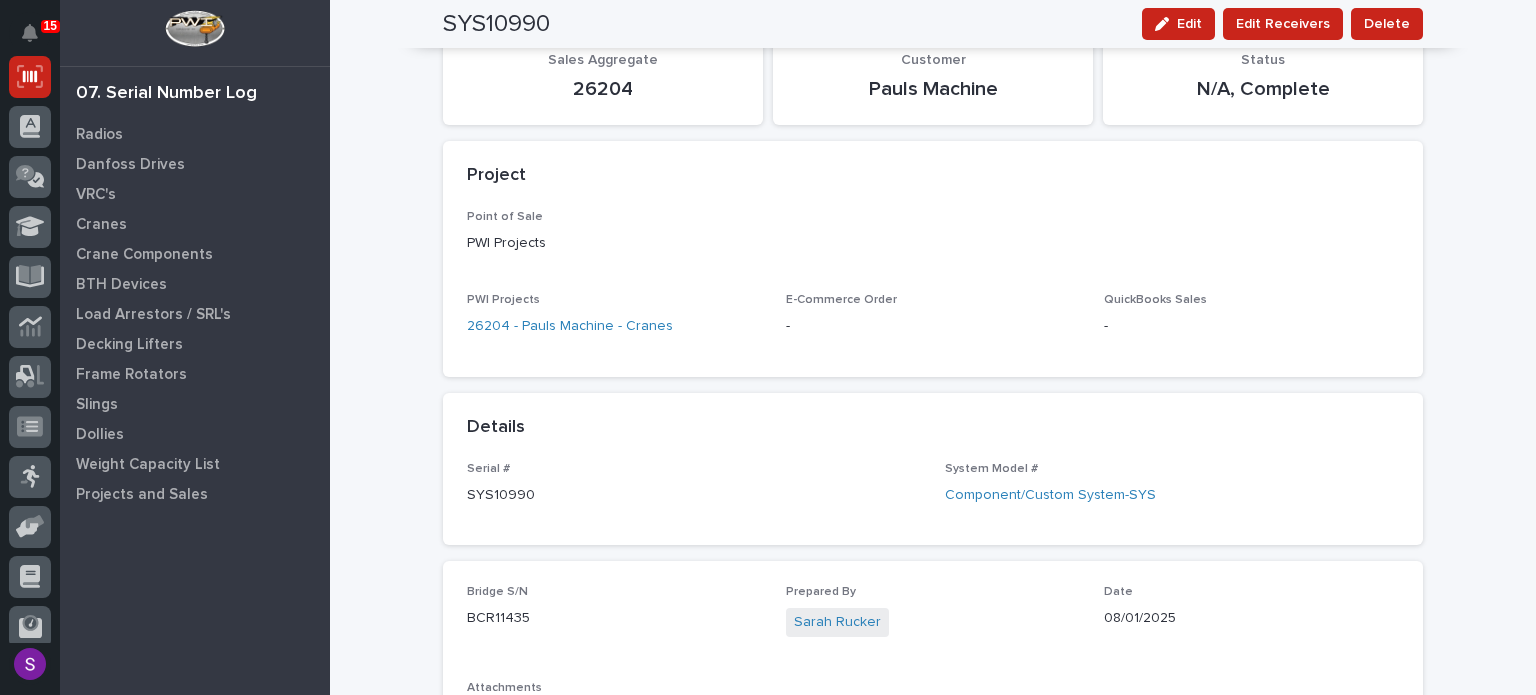 scroll, scrollTop: 0, scrollLeft: 0, axis: both 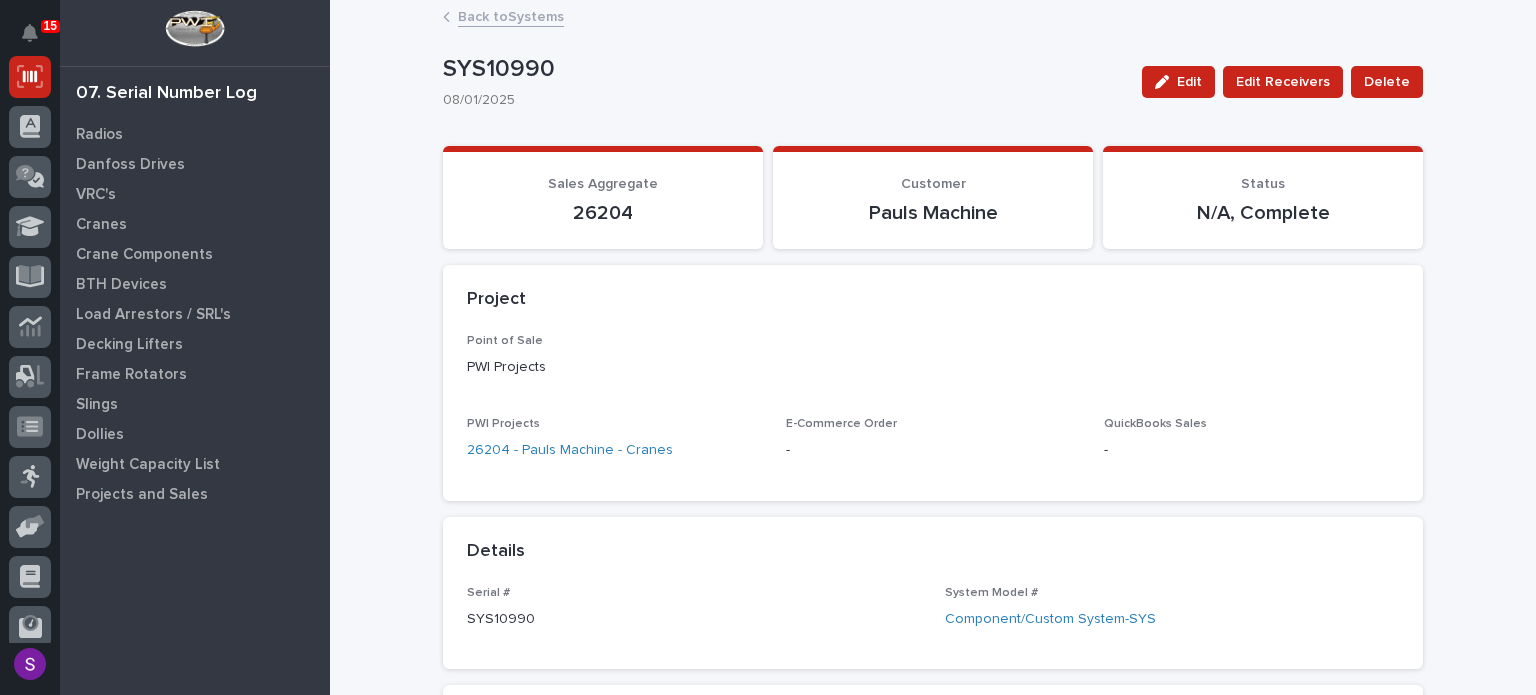 click on "Back to  Systems" at bounding box center (511, 15) 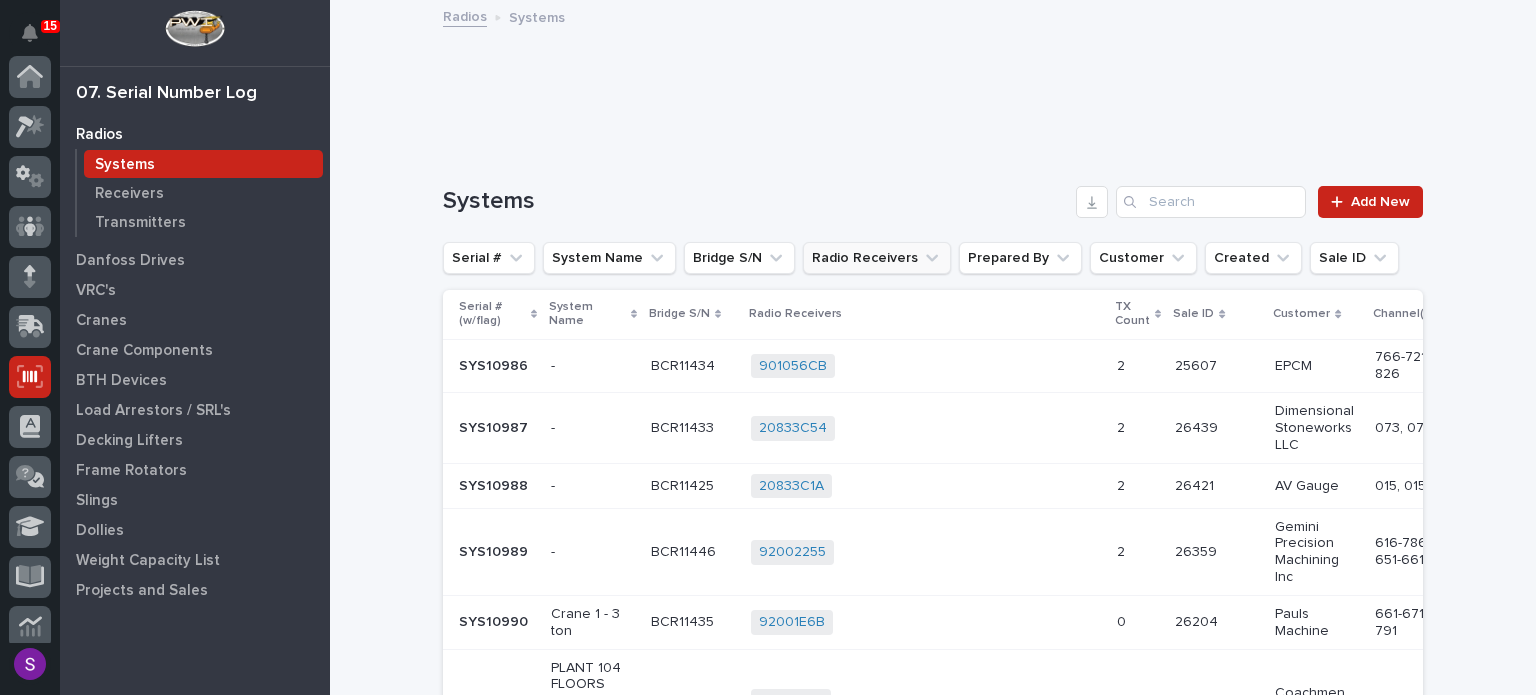 scroll, scrollTop: 300, scrollLeft: 0, axis: vertical 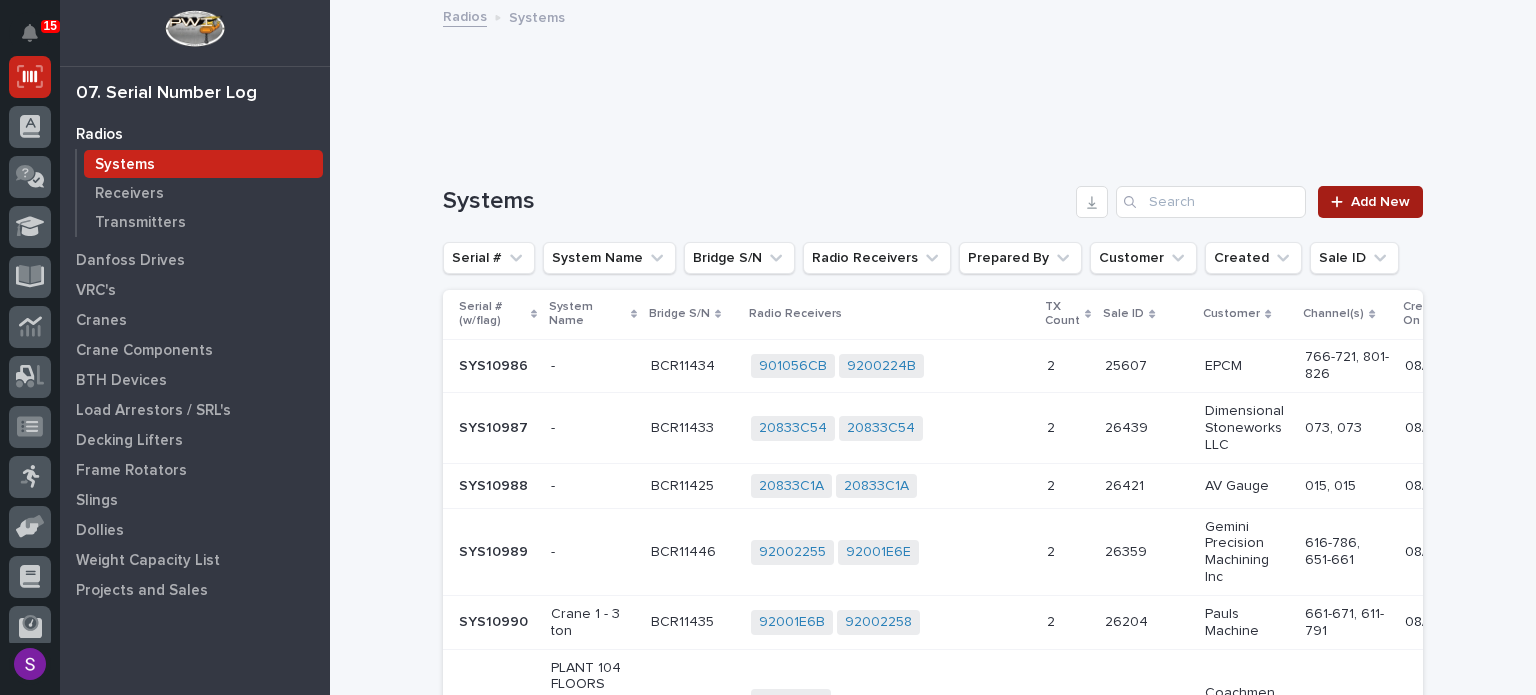click 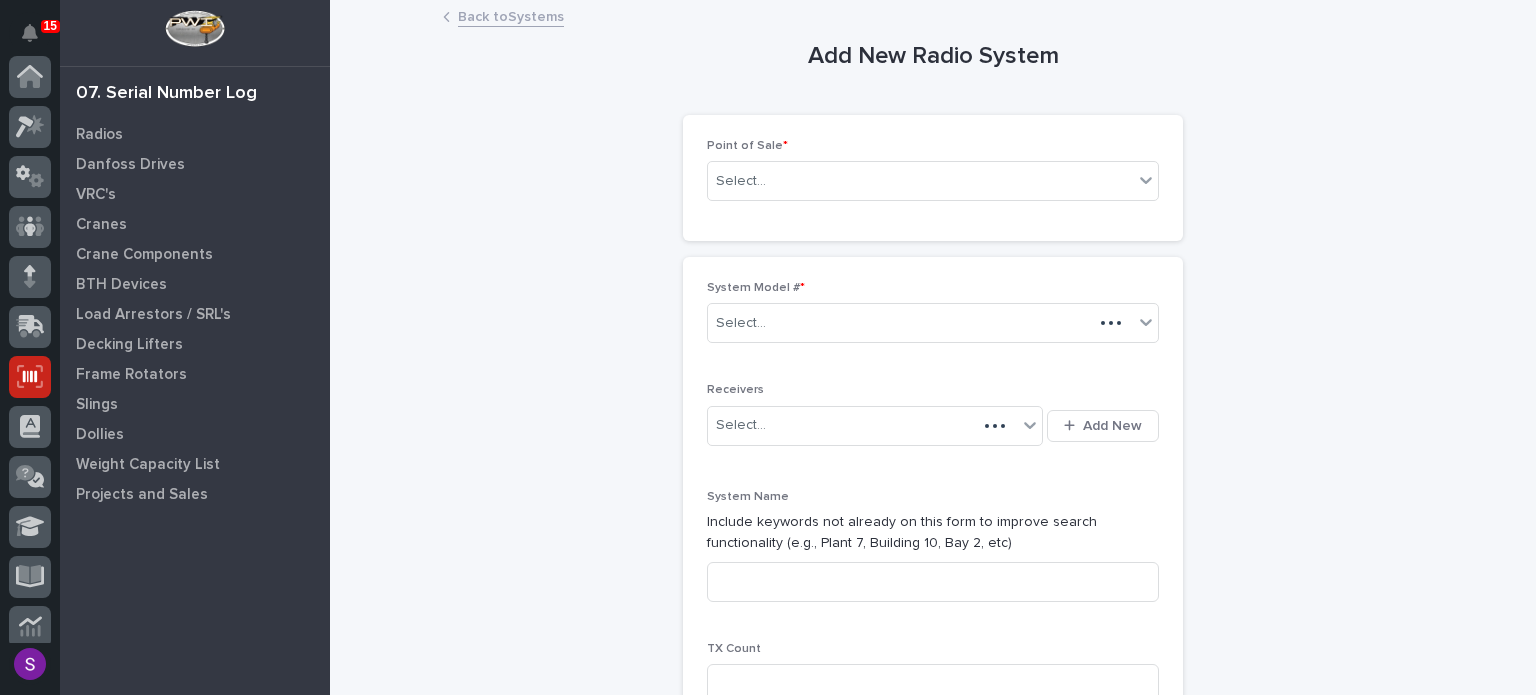 scroll, scrollTop: 300, scrollLeft: 0, axis: vertical 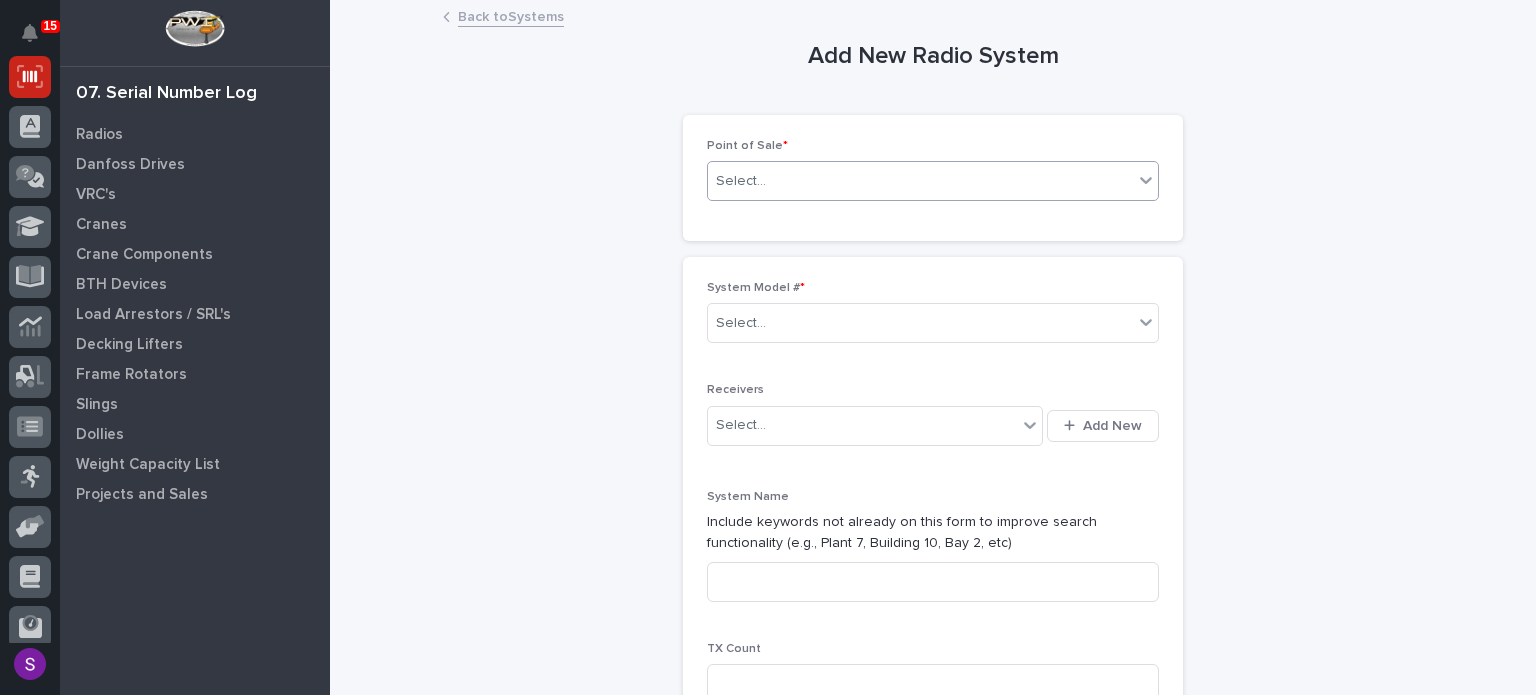 click at bounding box center (769, 181) 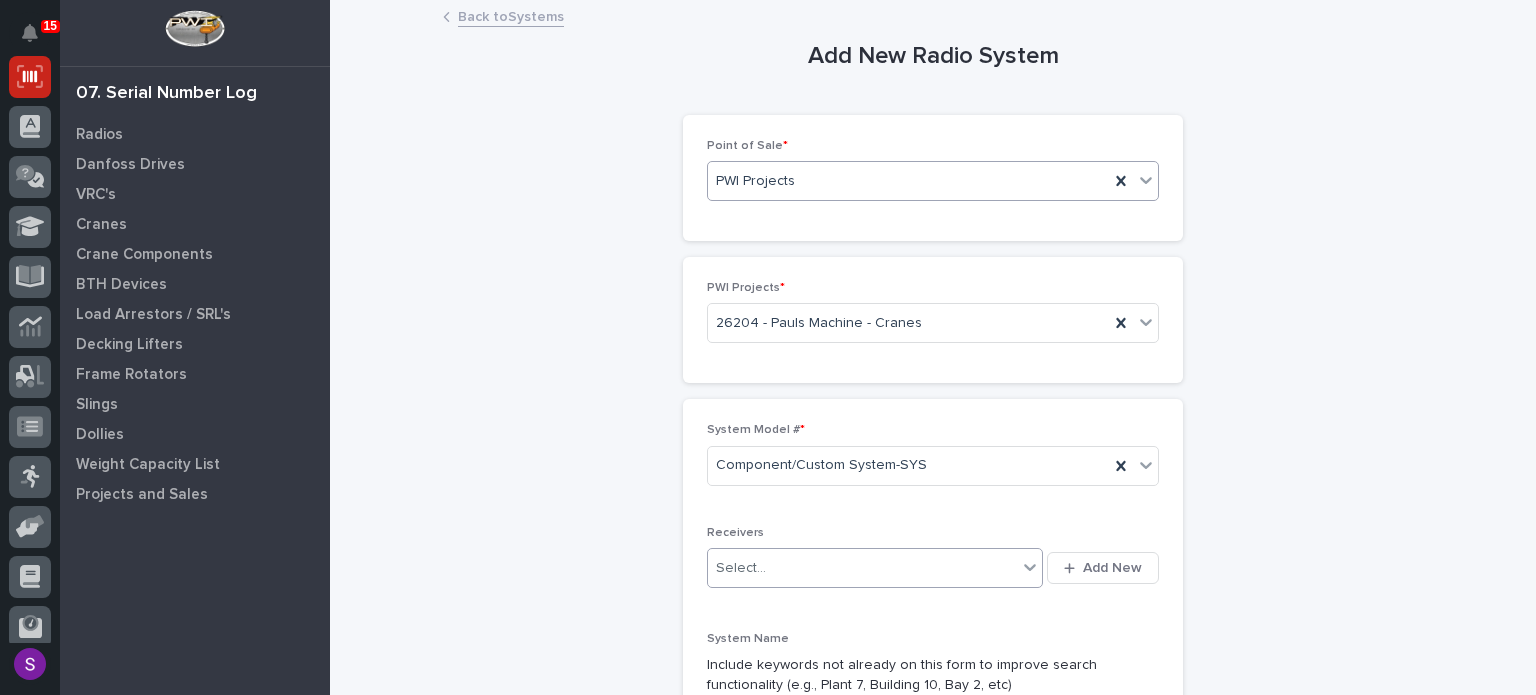 click on "Add New" at bounding box center (1103, 568) 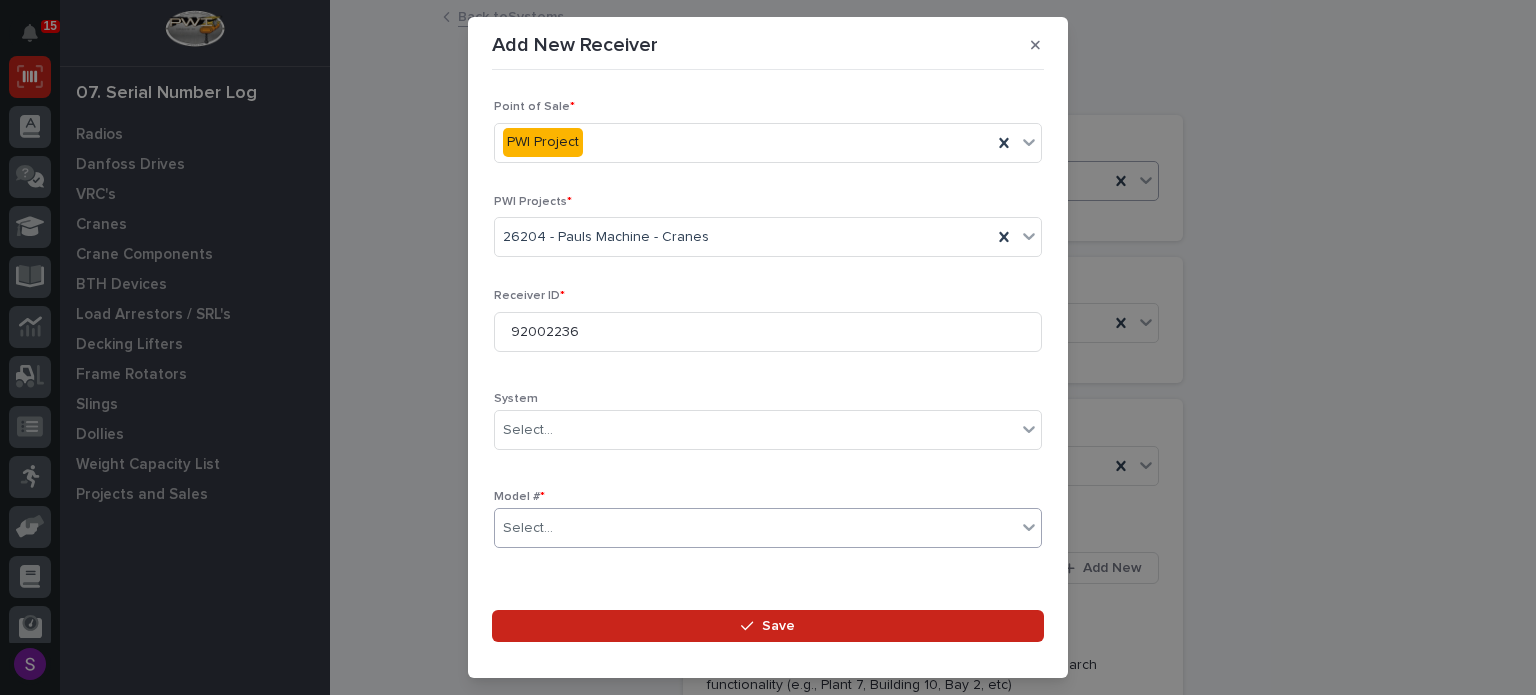 scroll, scrollTop: 296, scrollLeft: 0, axis: vertical 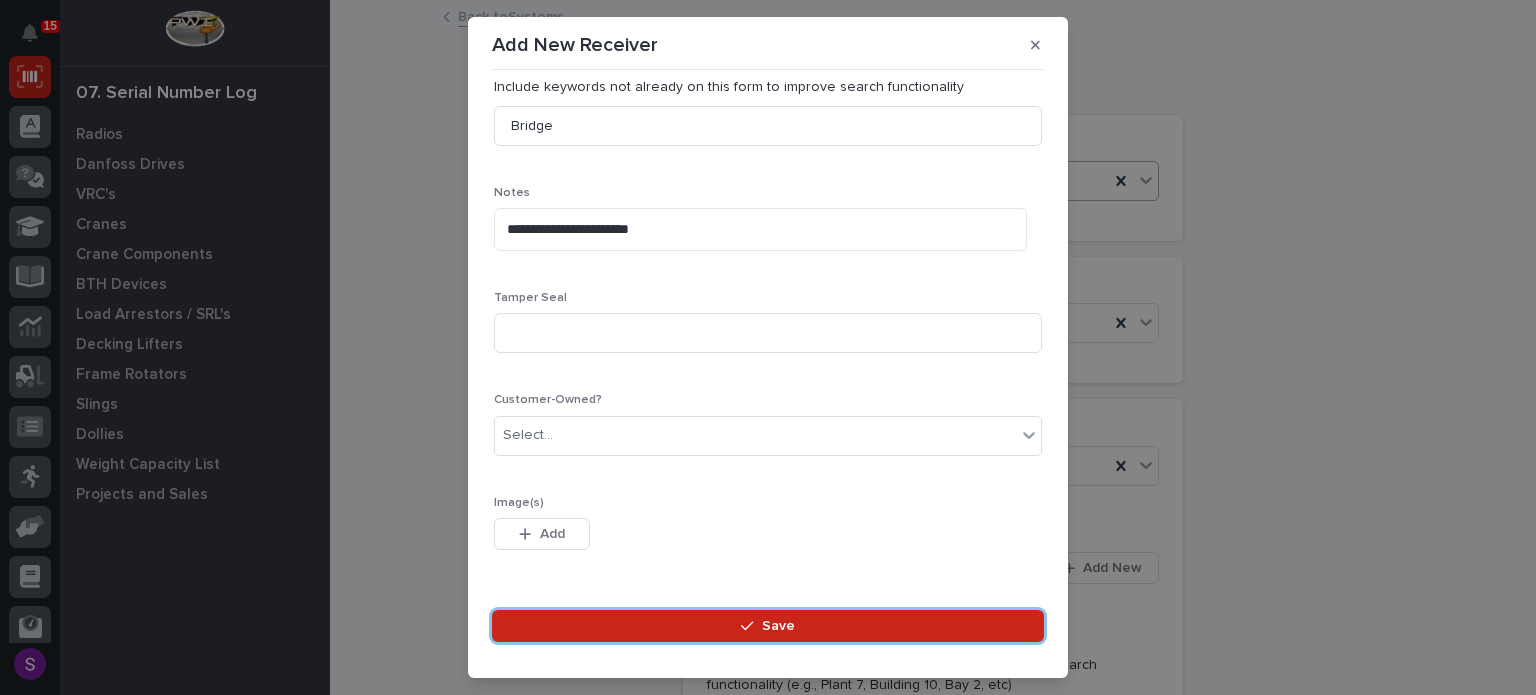 click on "Save" at bounding box center [768, 626] 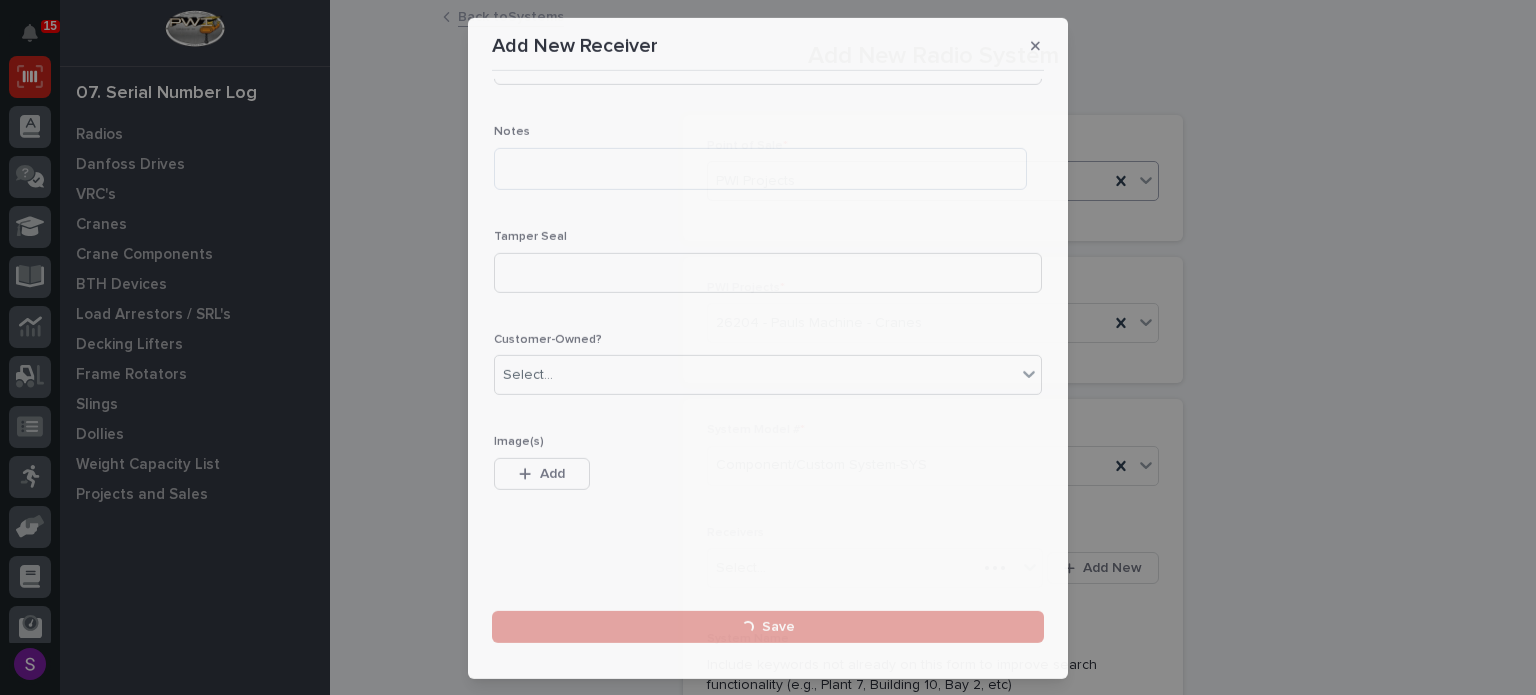 scroll, scrollTop: 0, scrollLeft: 0, axis: both 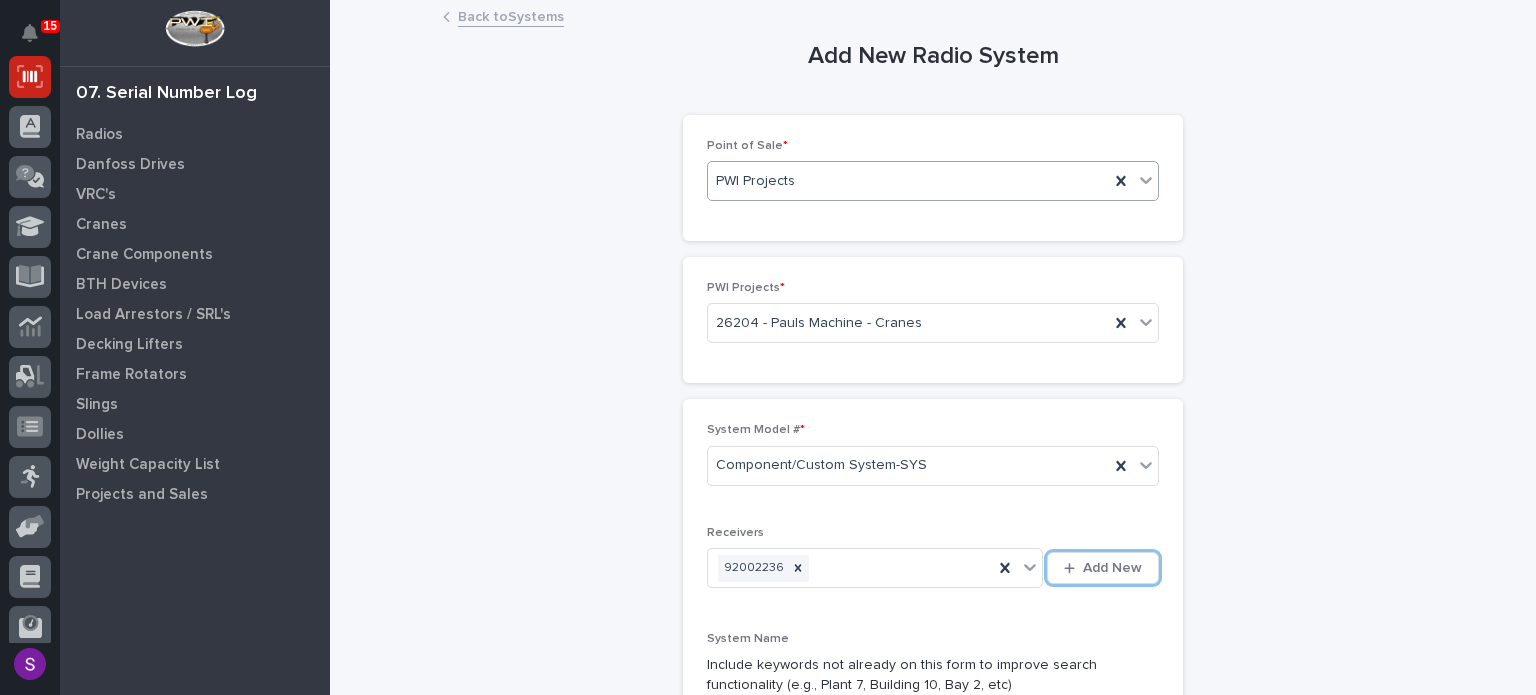 click on "Add New" at bounding box center (1103, 568) 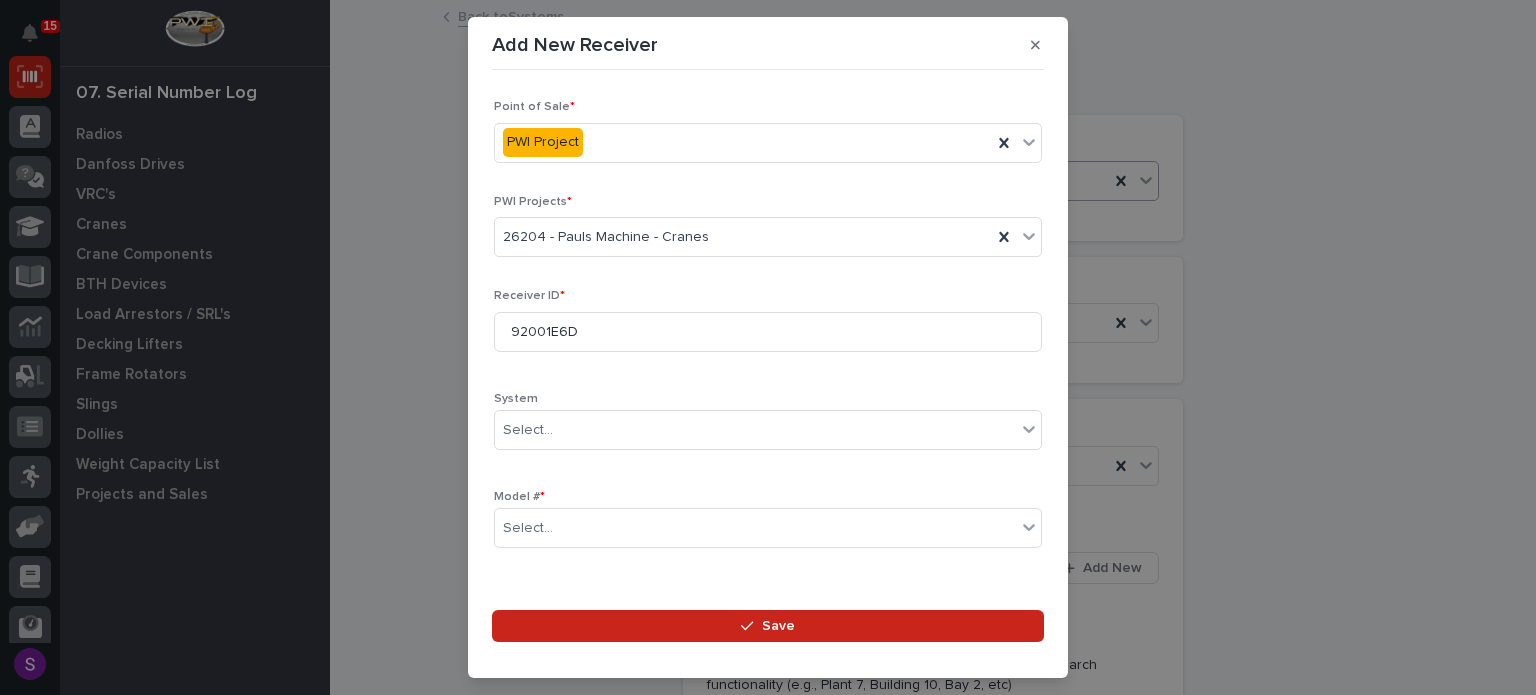 scroll, scrollTop: 296, scrollLeft: 0, axis: vertical 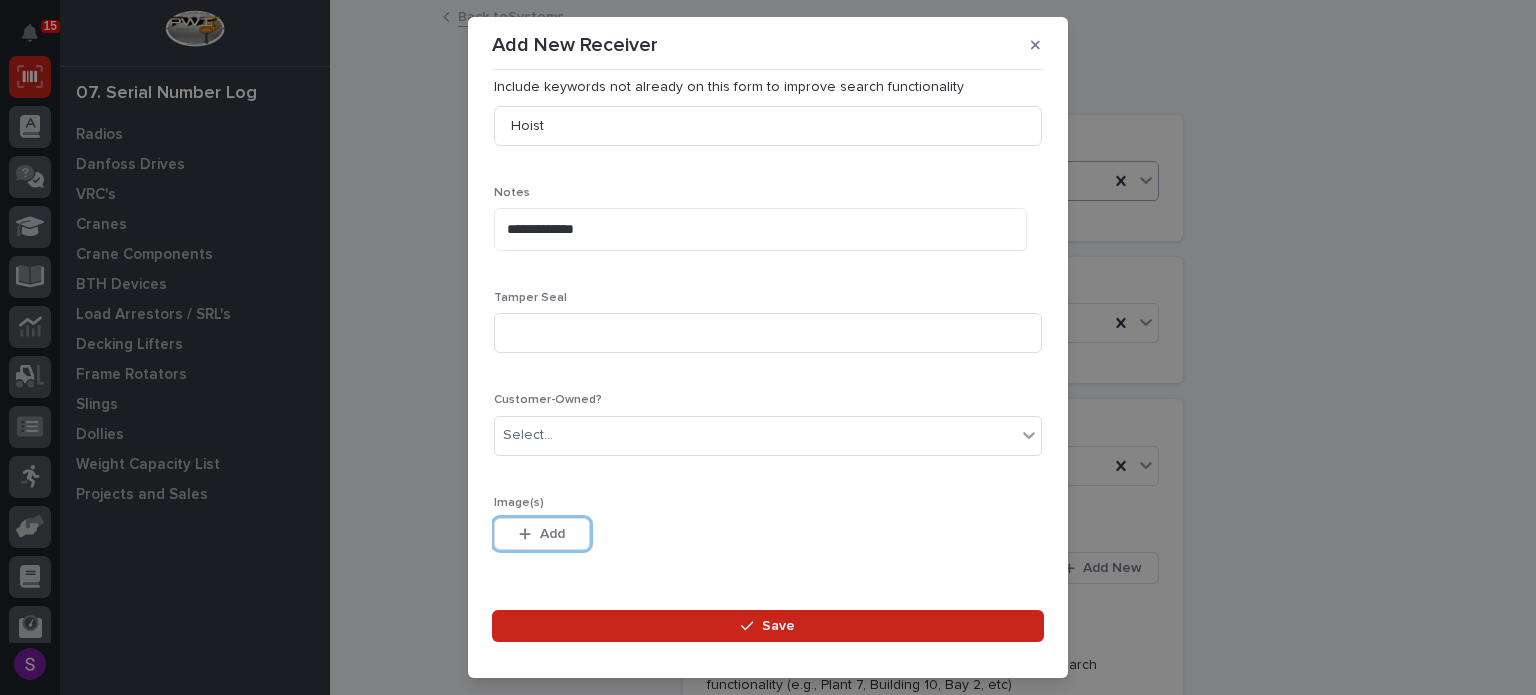 click on "Save" at bounding box center (768, 626) 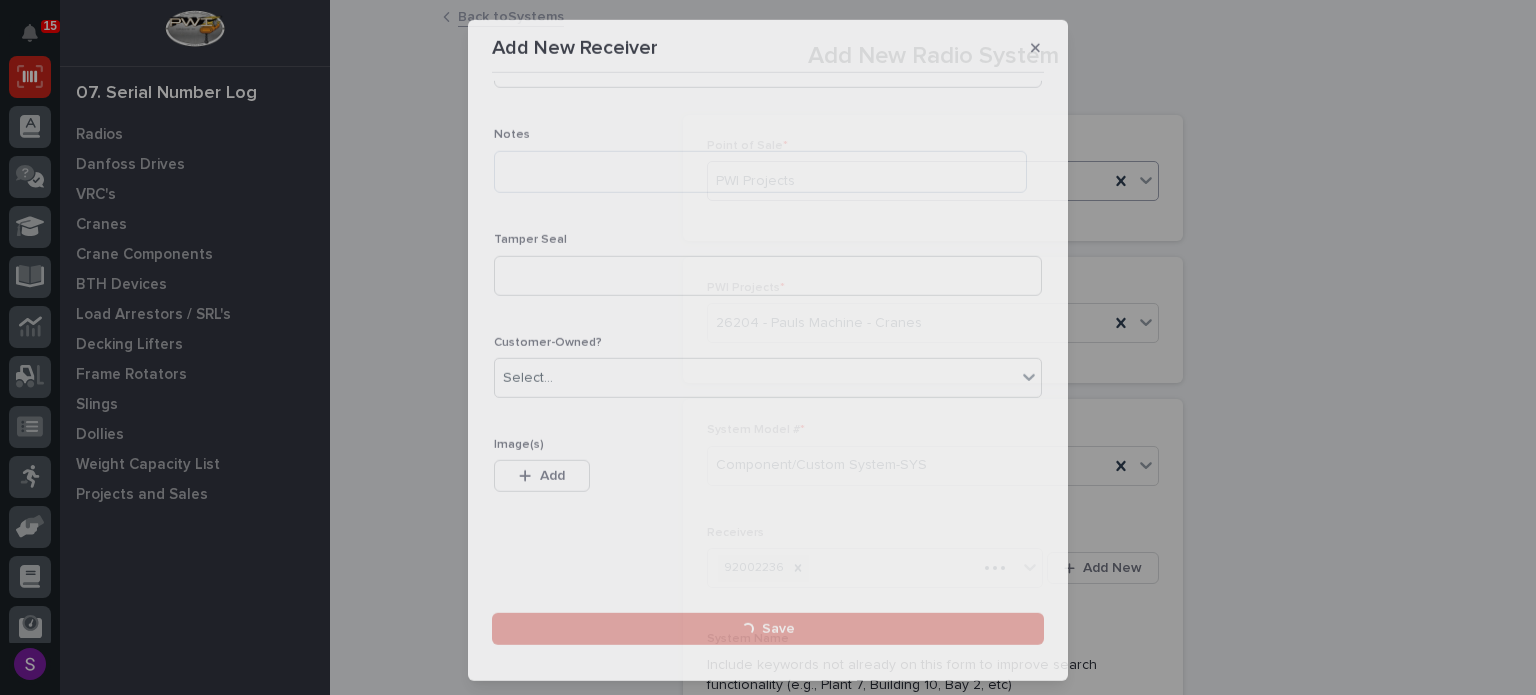 scroll, scrollTop: 615, scrollLeft: 0, axis: vertical 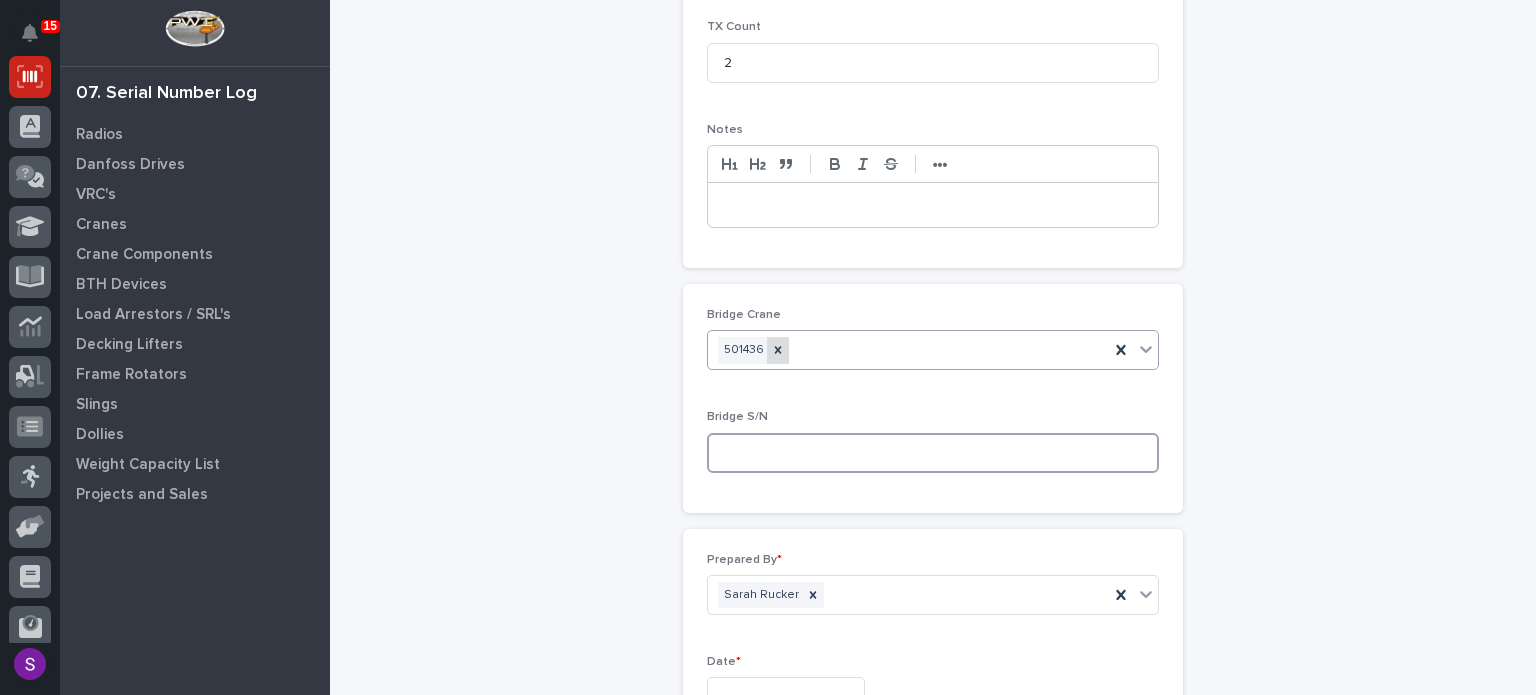click at bounding box center (778, 350) 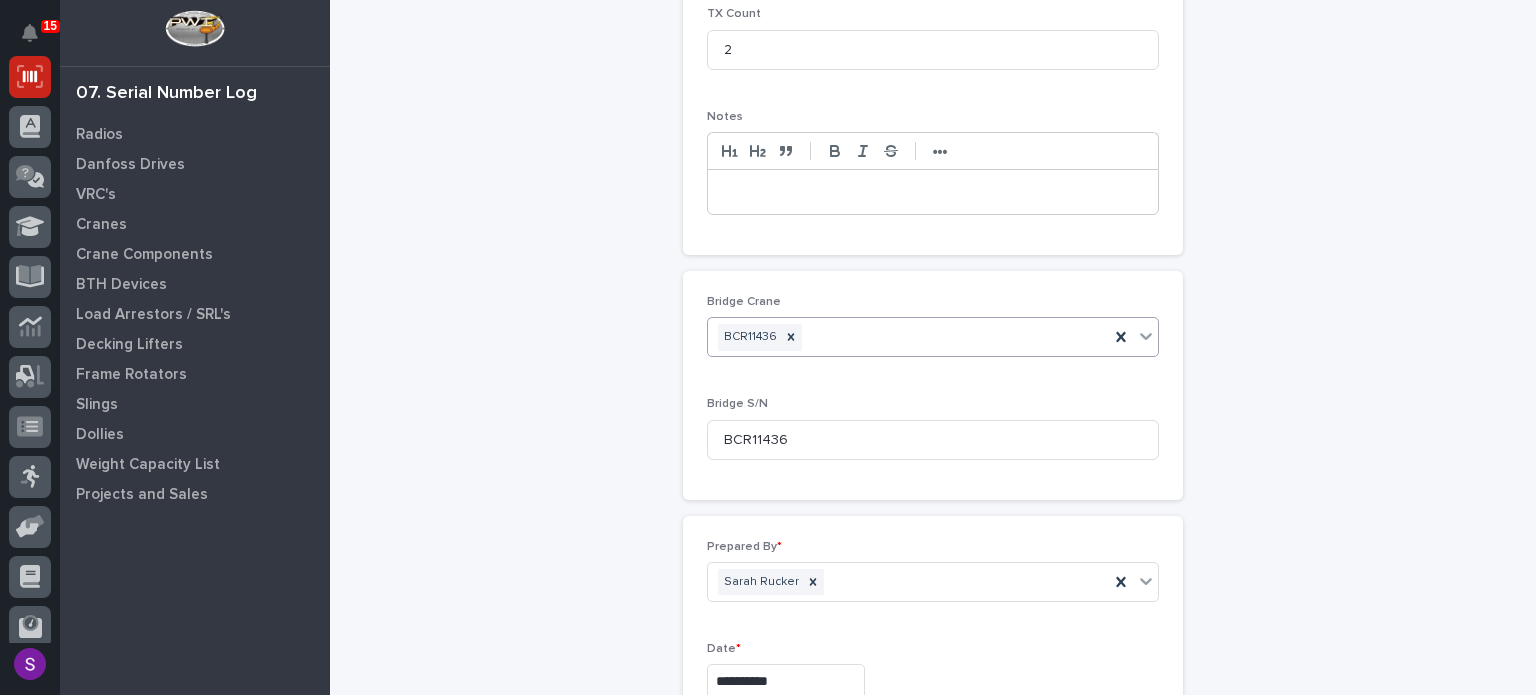 scroll, scrollTop: 1022, scrollLeft: 0, axis: vertical 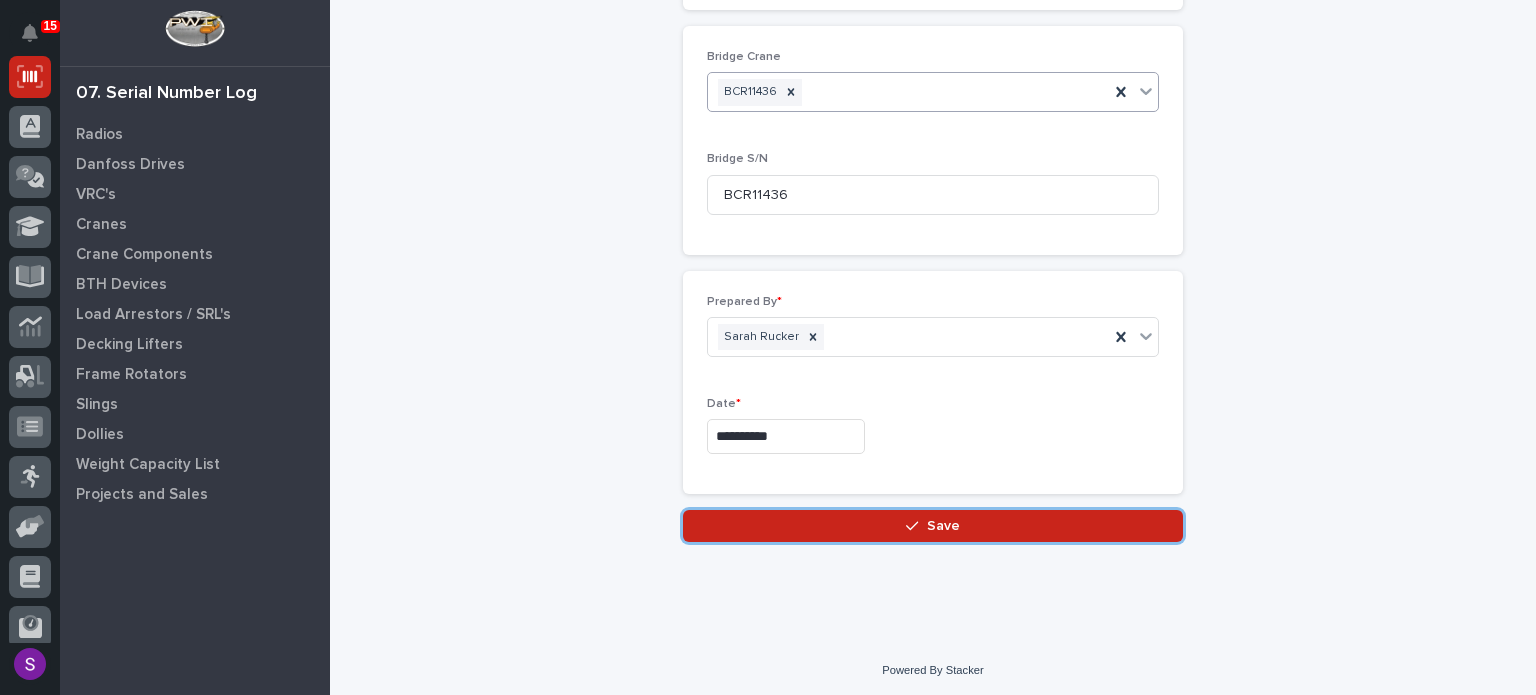 click on "Save" at bounding box center [933, 526] 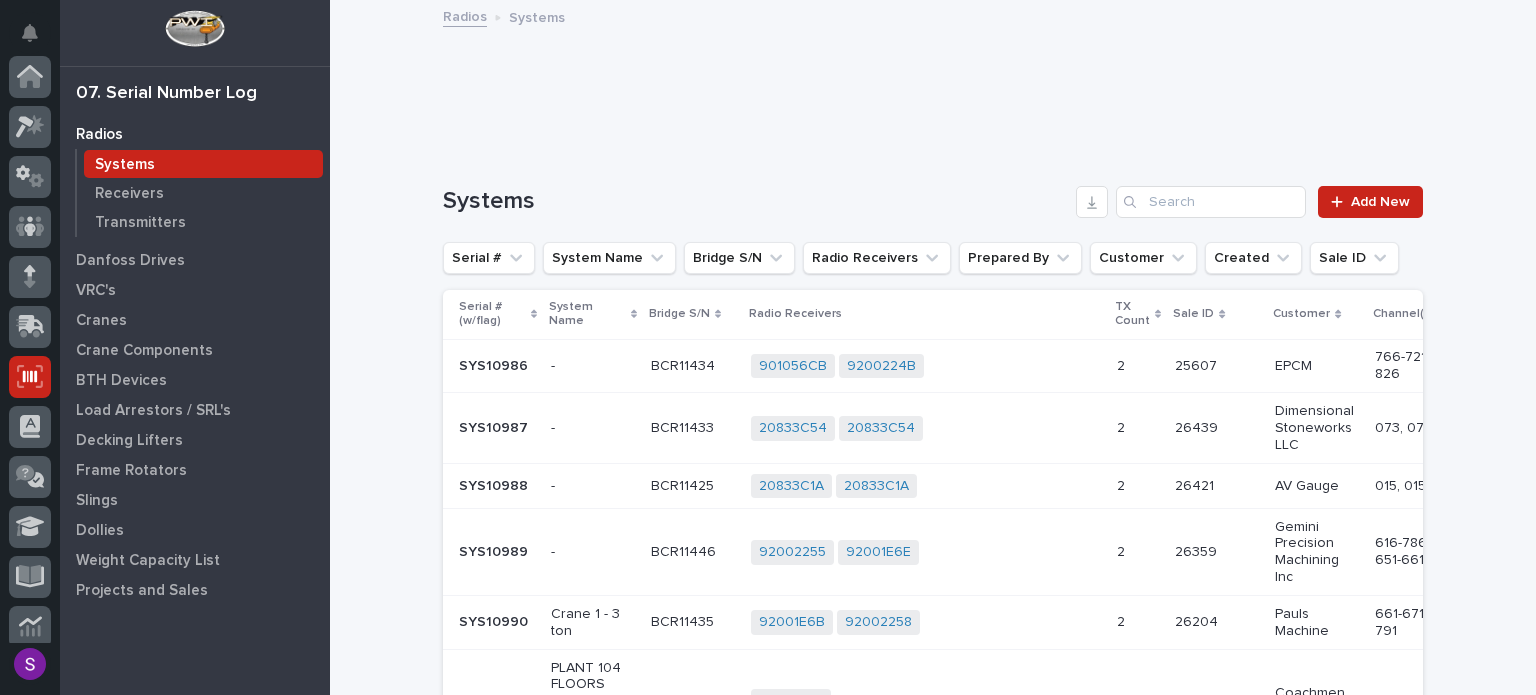 scroll, scrollTop: 300, scrollLeft: 0, axis: vertical 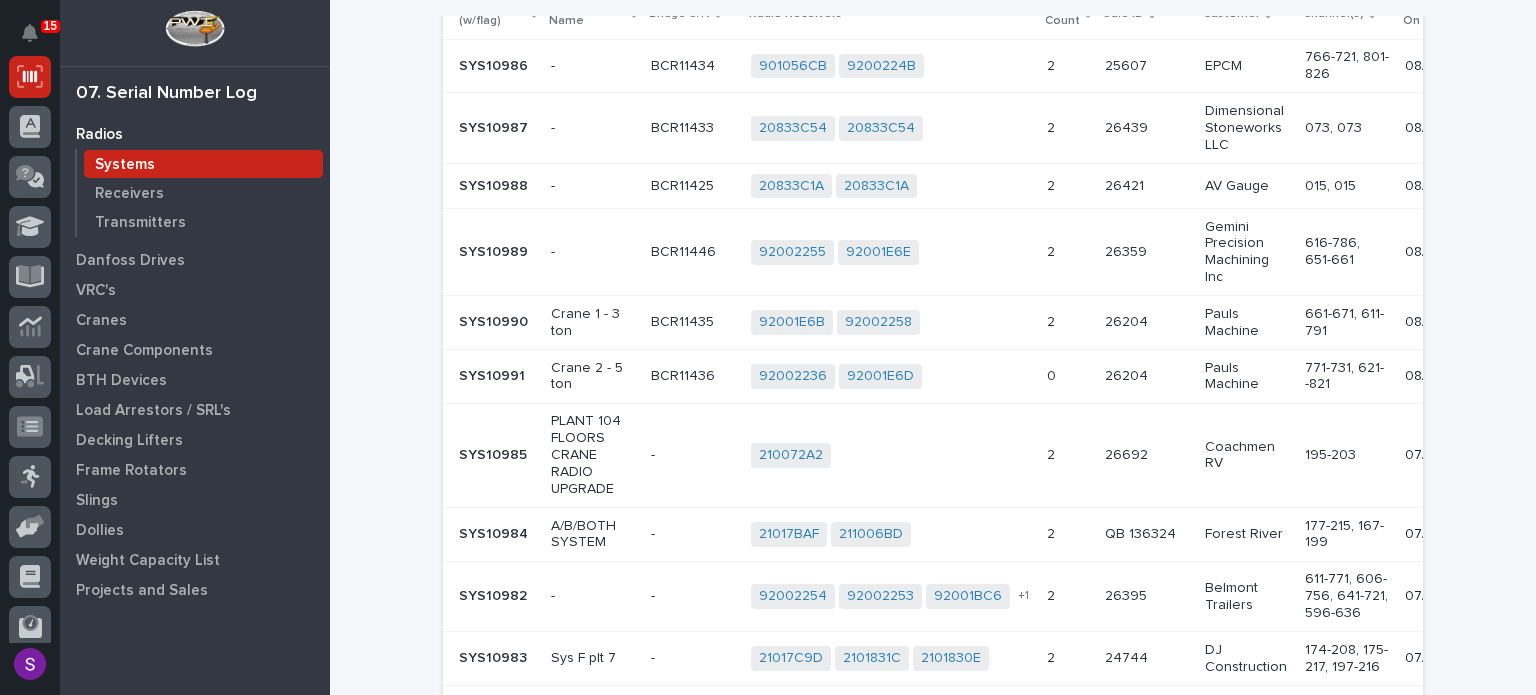 click on "92002236   92001E6D   + 0" at bounding box center [891, 376] 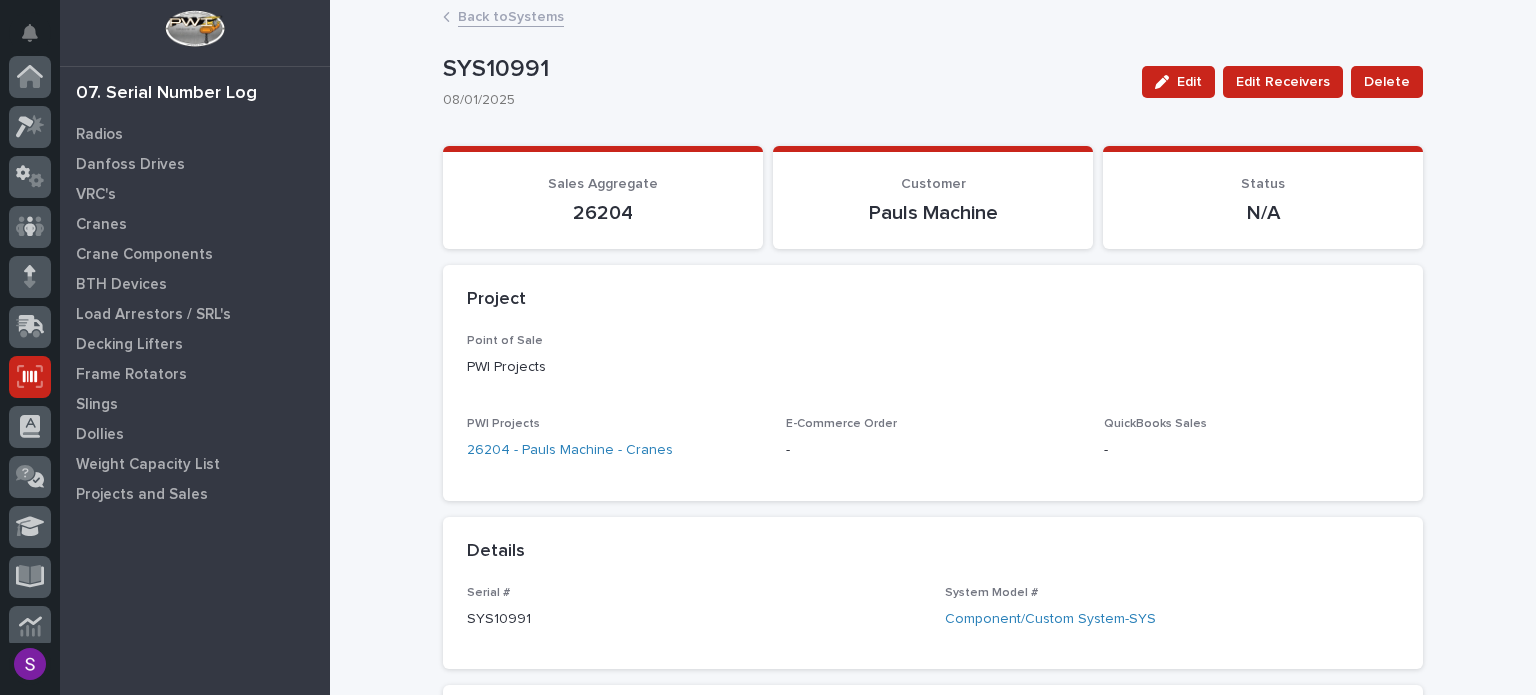 scroll, scrollTop: 300, scrollLeft: 0, axis: vertical 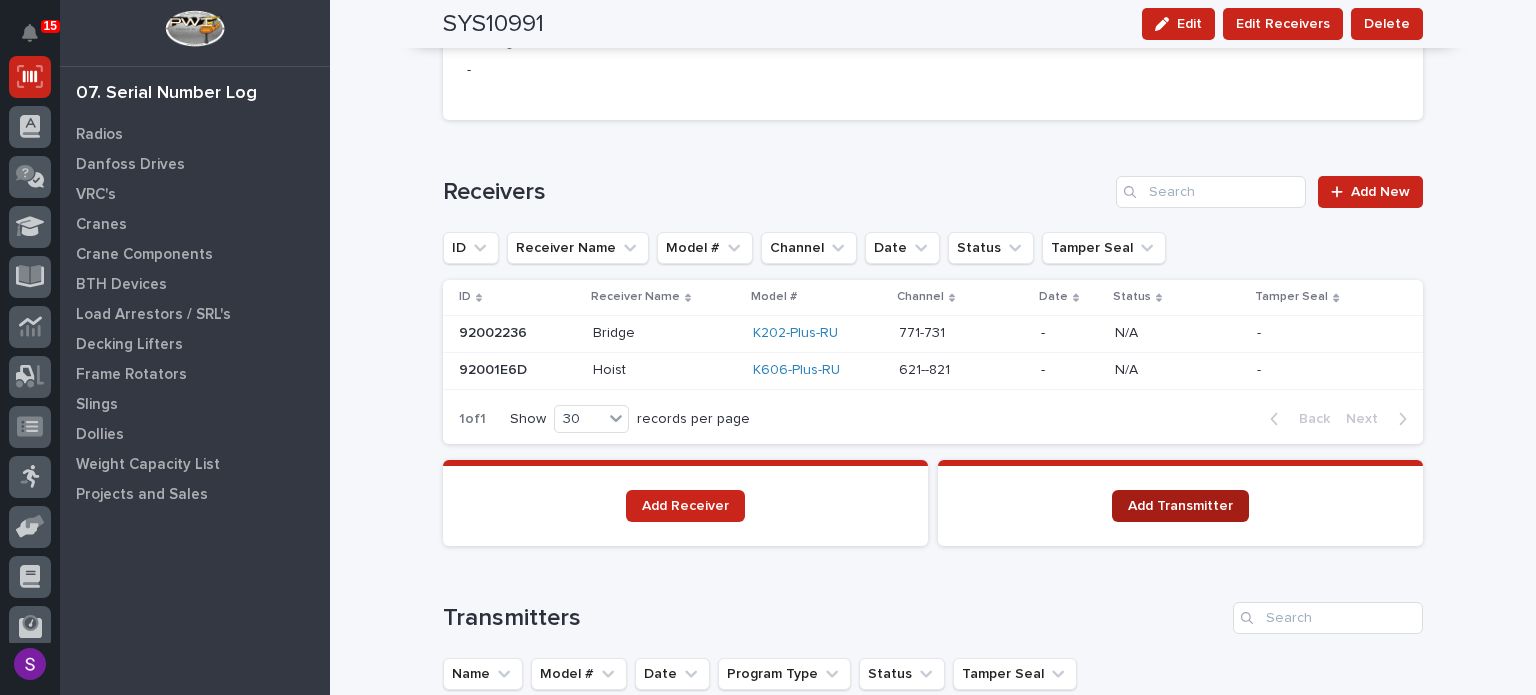 click on "Add Transmitter" at bounding box center [1180, 506] 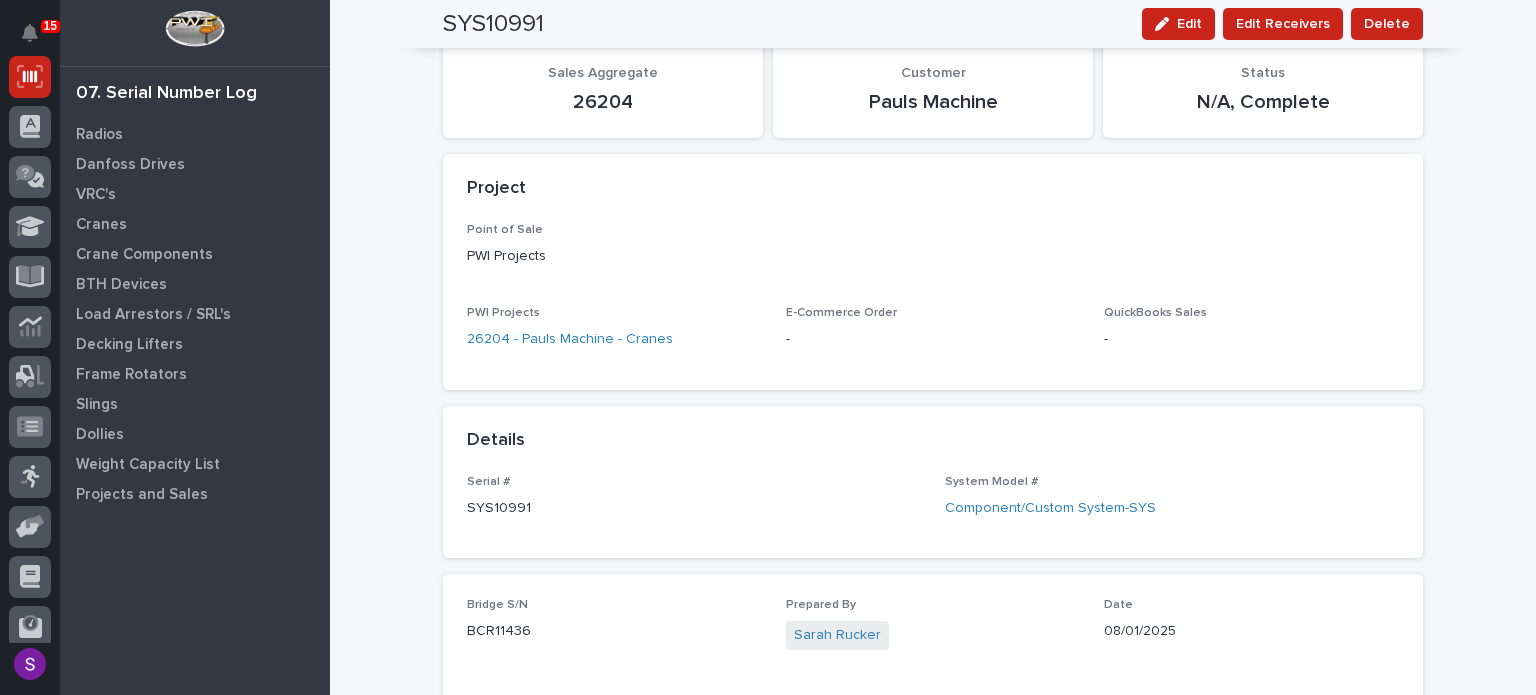 scroll, scrollTop: 0, scrollLeft: 0, axis: both 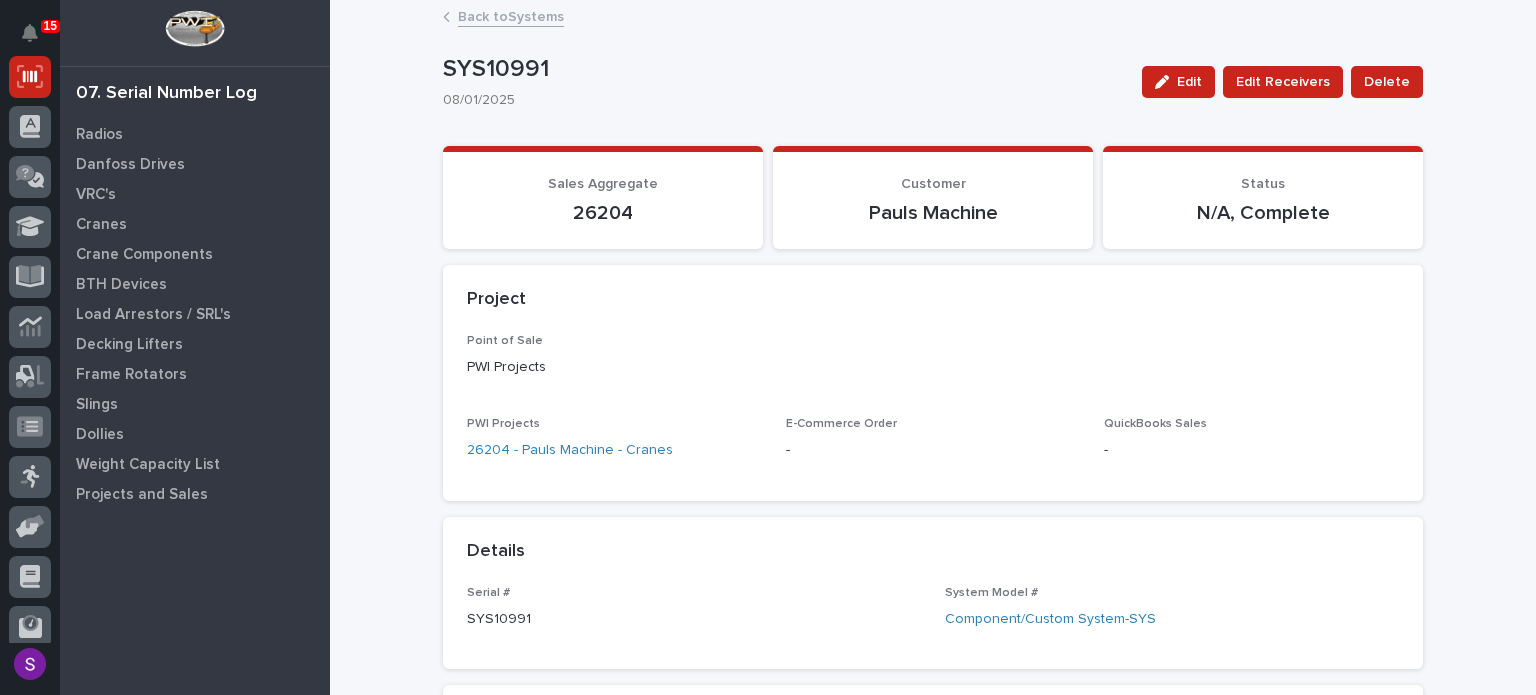 click on "Back to  Systems" at bounding box center (511, 15) 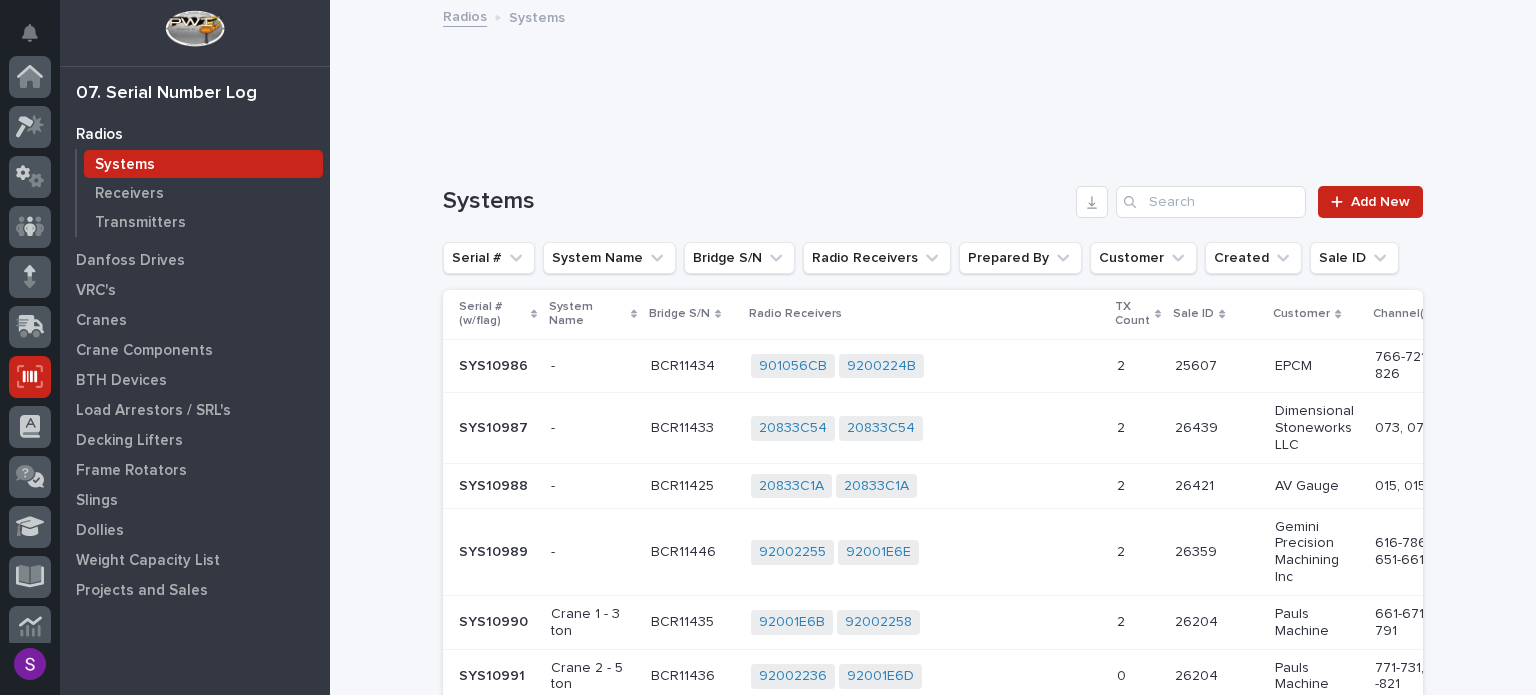 scroll, scrollTop: 300, scrollLeft: 0, axis: vertical 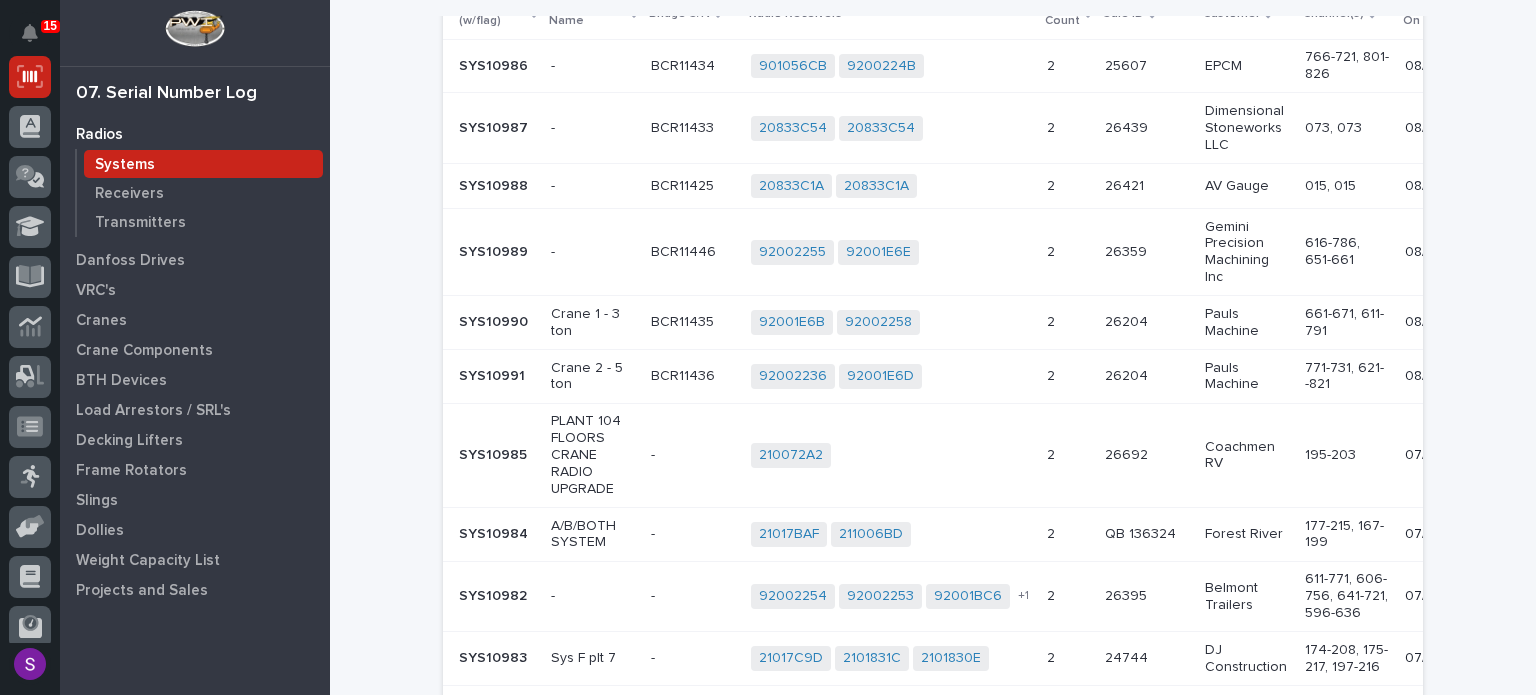 click on "92001E6B   92002258   + 0" at bounding box center (891, 322) 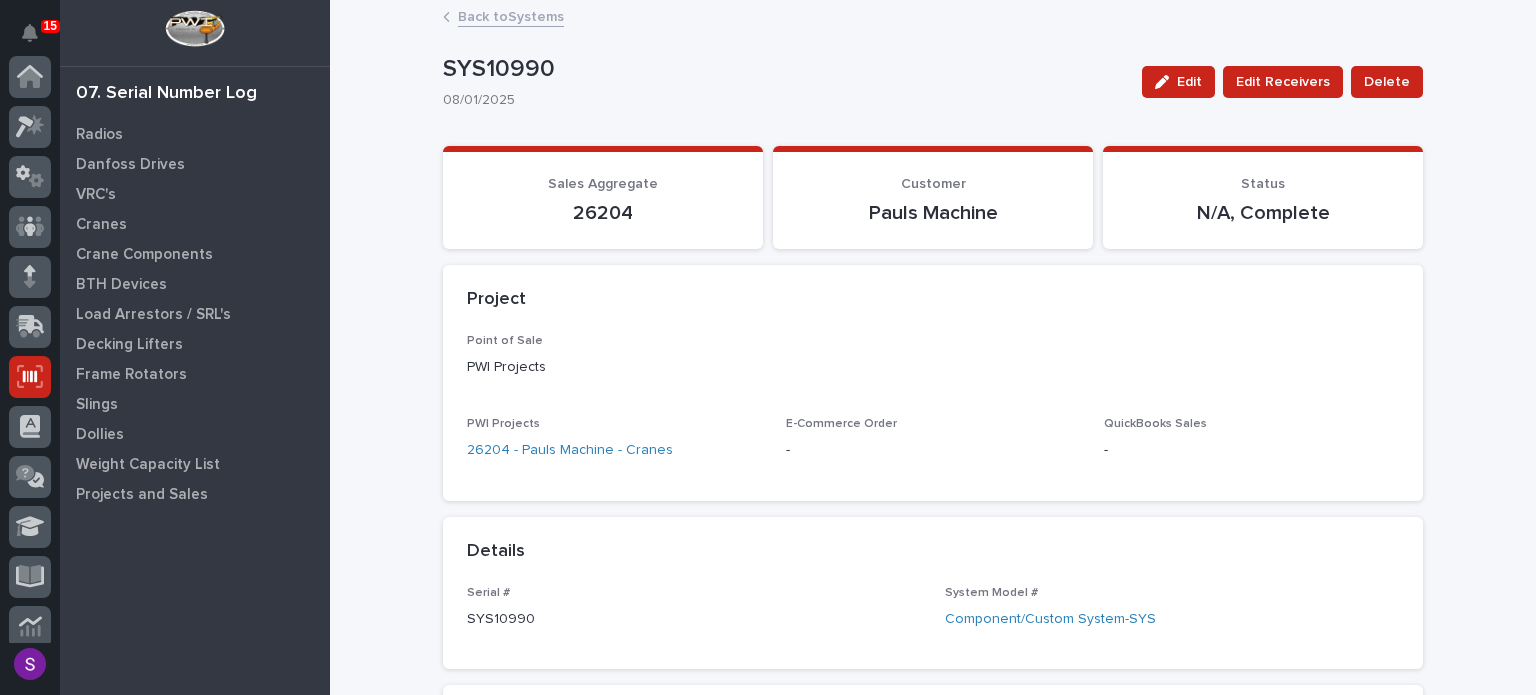 scroll, scrollTop: 300, scrollLeft: 0, axis: vertical 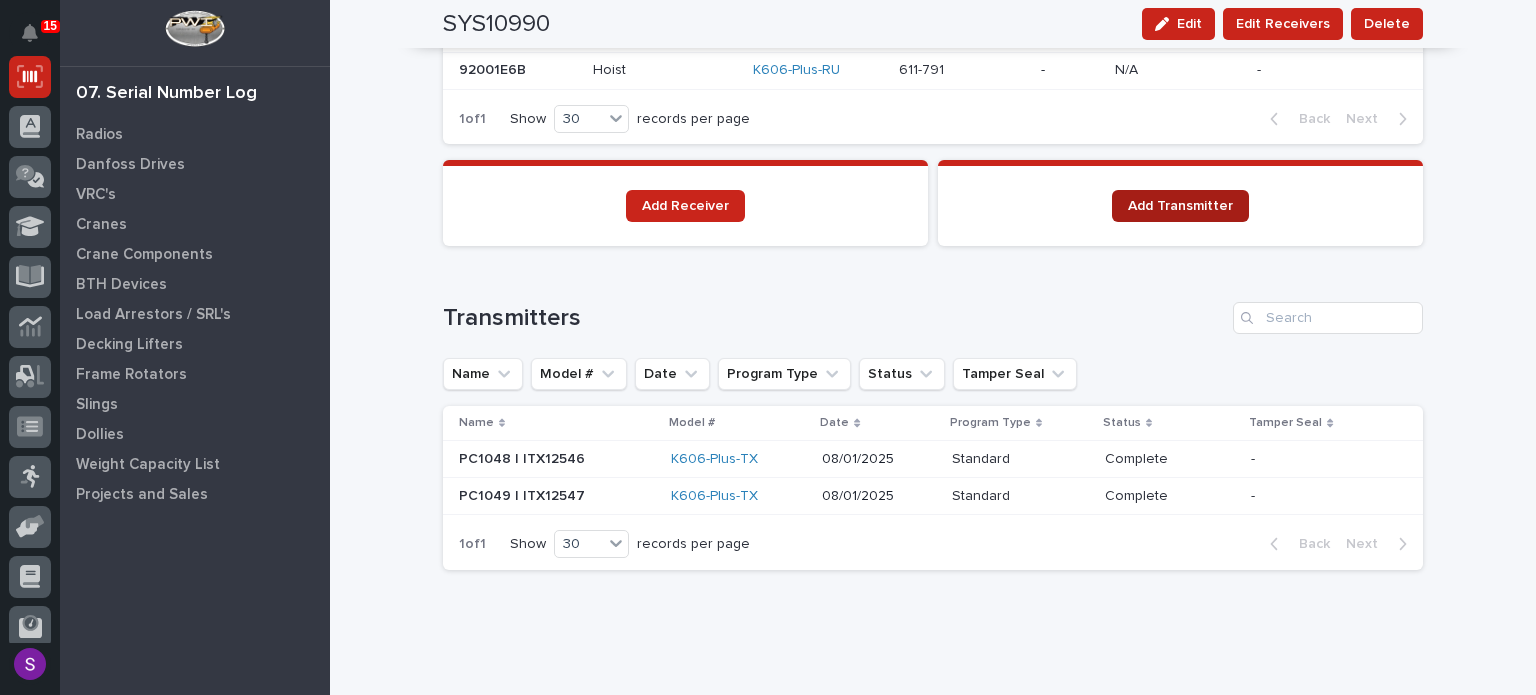 click on "Add Transmitter" at bounding box center (1180, 206) 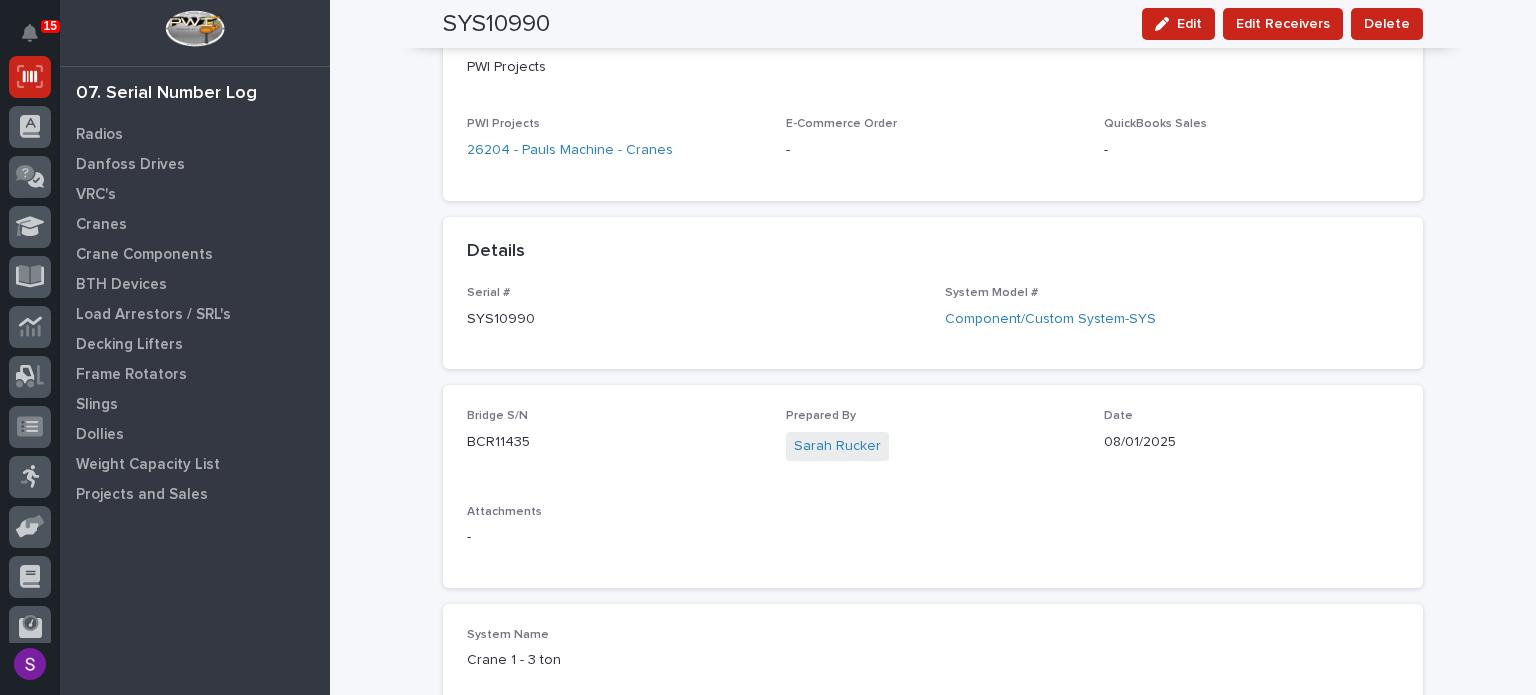 scroll, scrollTop: 0, scrollLeft: 0, axis: both 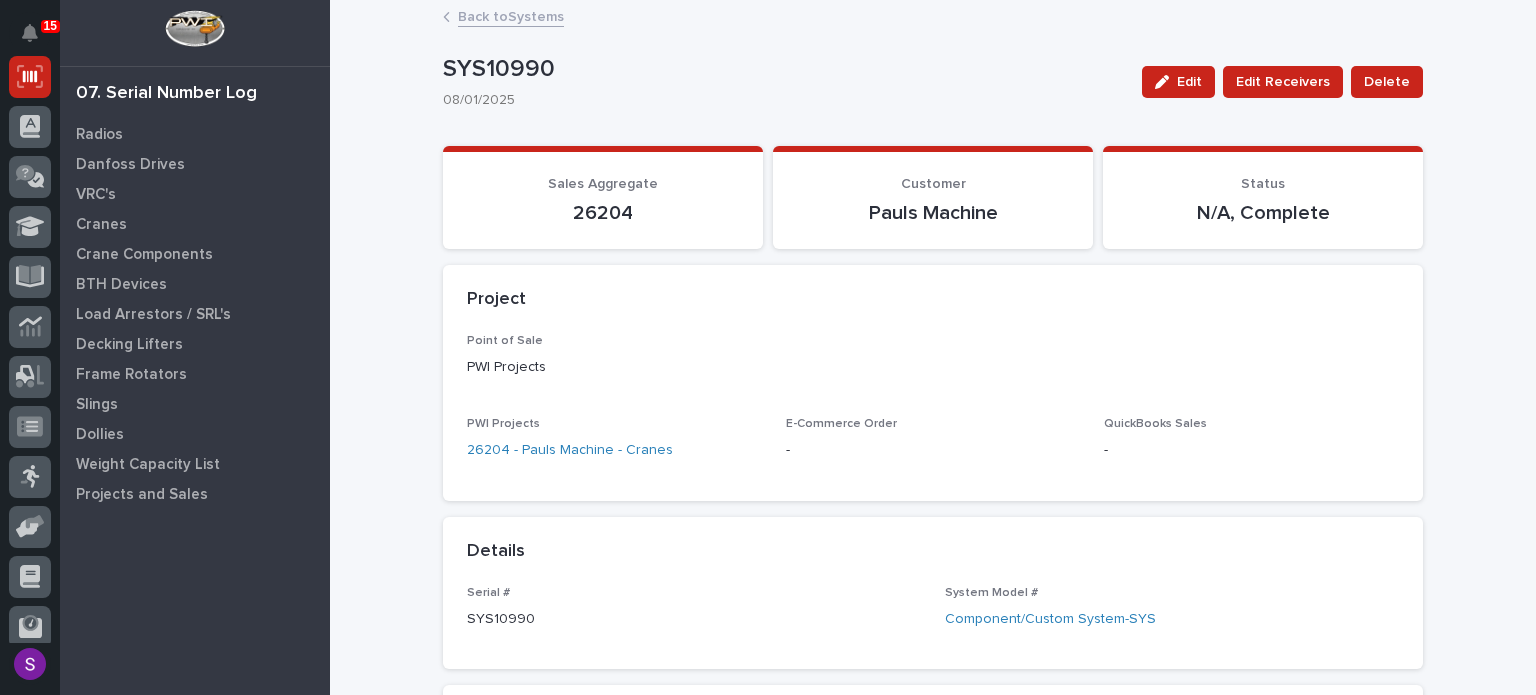 click on "Back to  Systems" at bounding box center (511, 15) 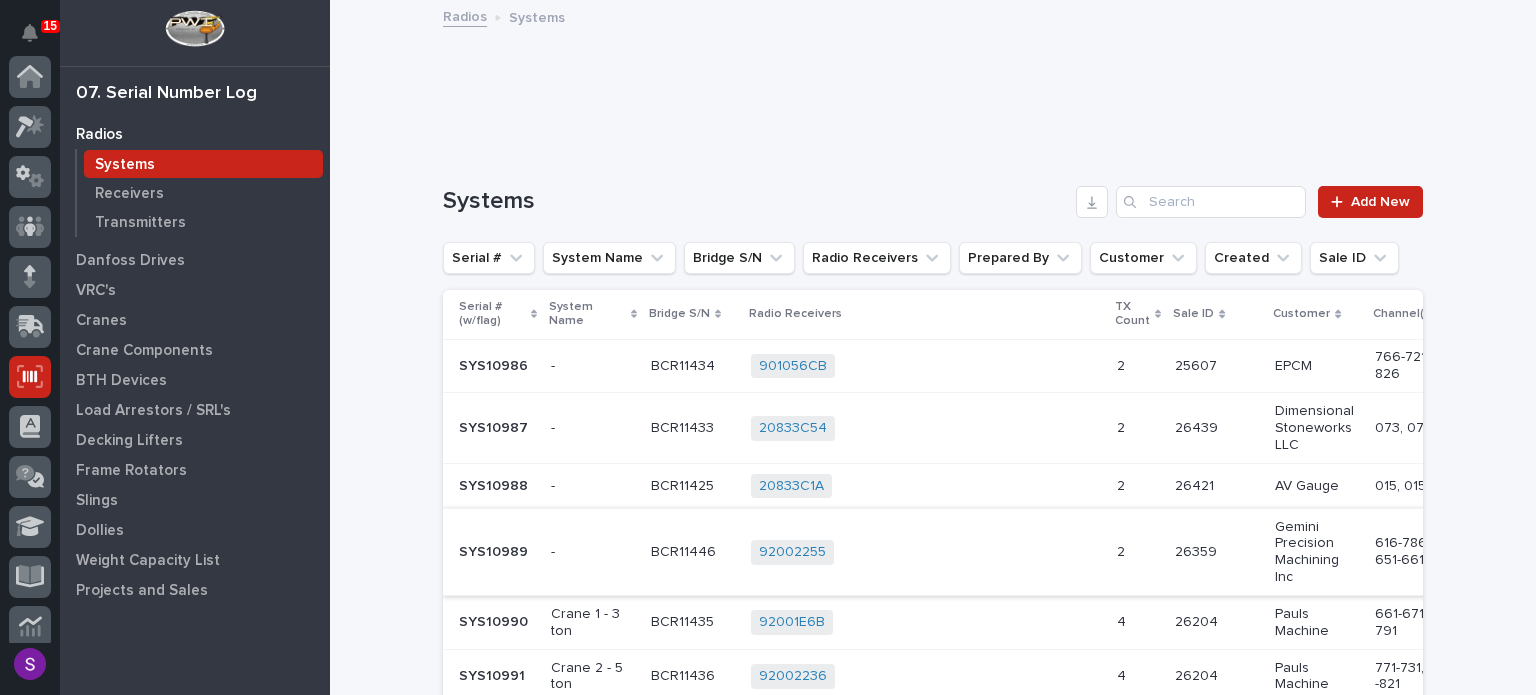 scroll, scrollTop: 300, scrollLeft: 0, axis: vertical 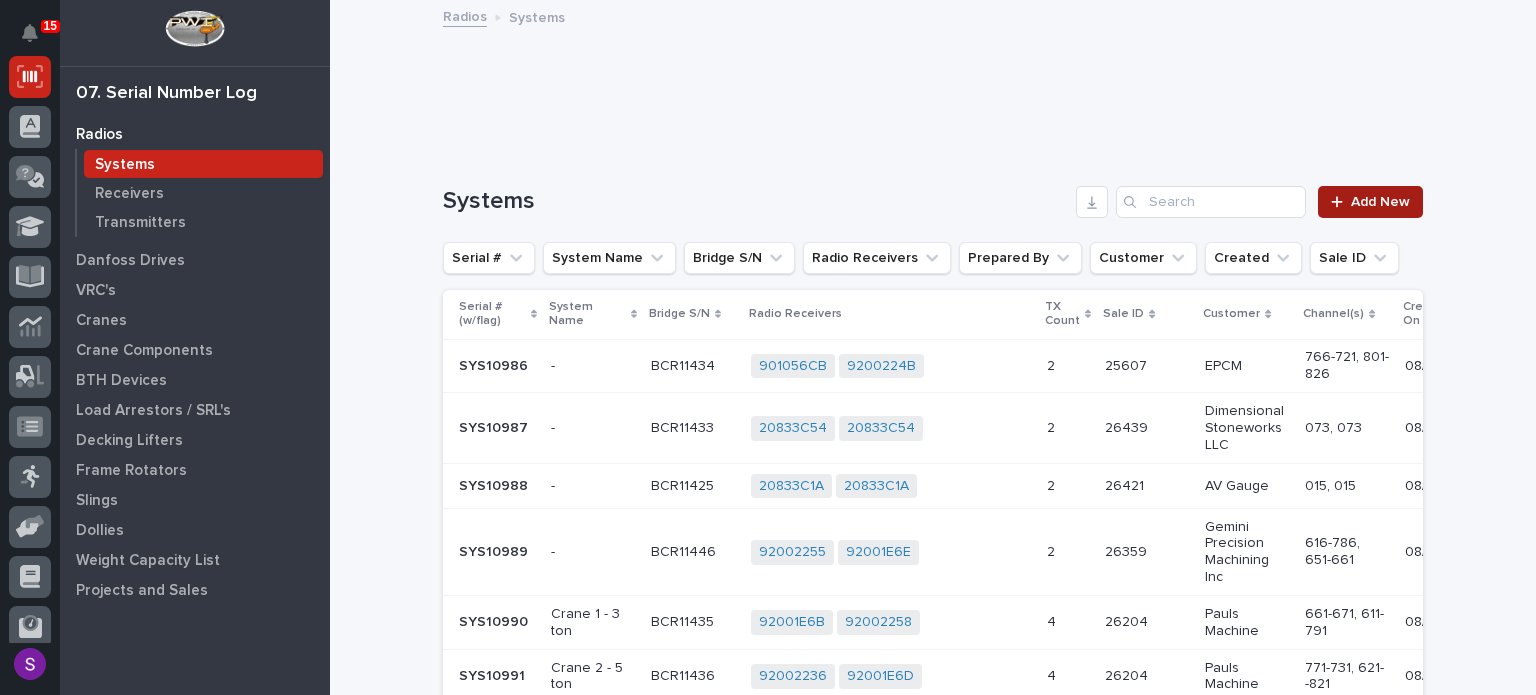 click on "Add New" at bounding box center (1380, 202) 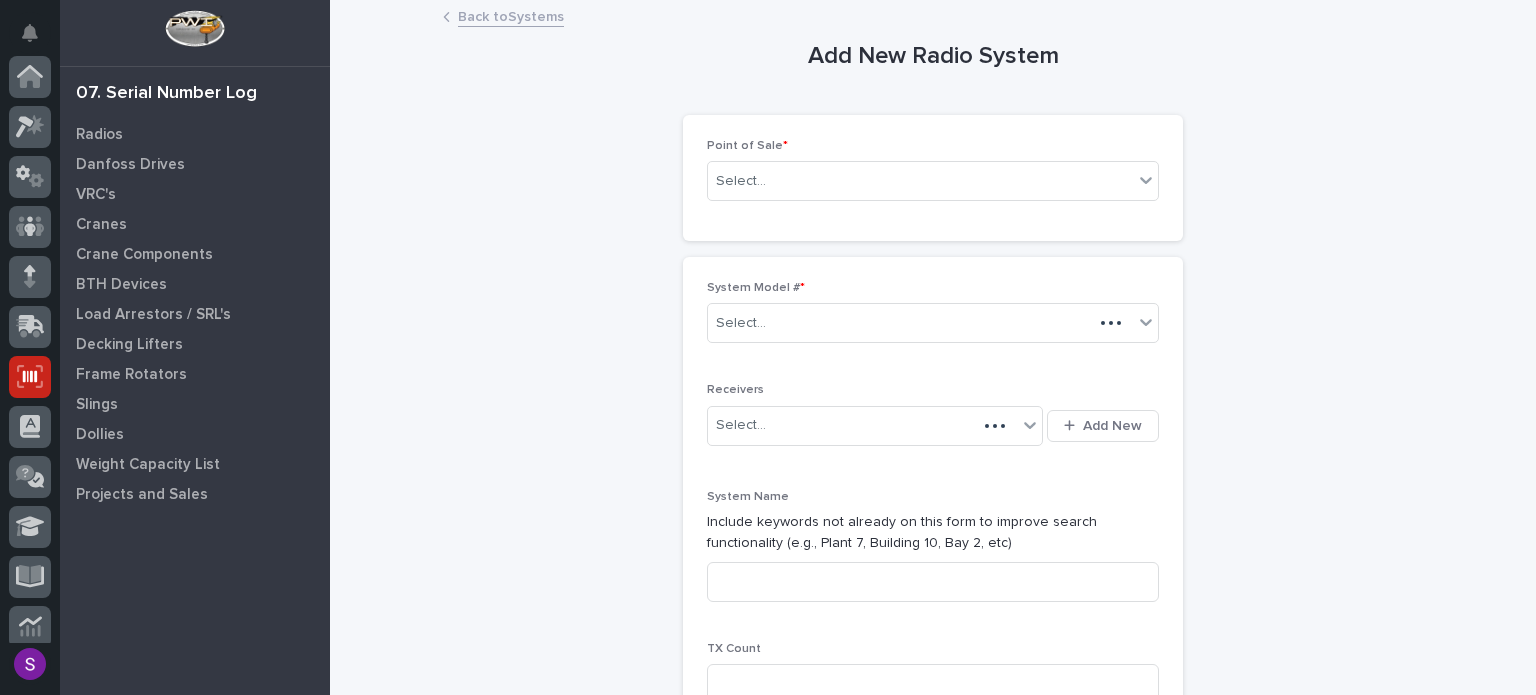 scroll, scrollTop: 300, scrollLeft: 0, axis: vertical 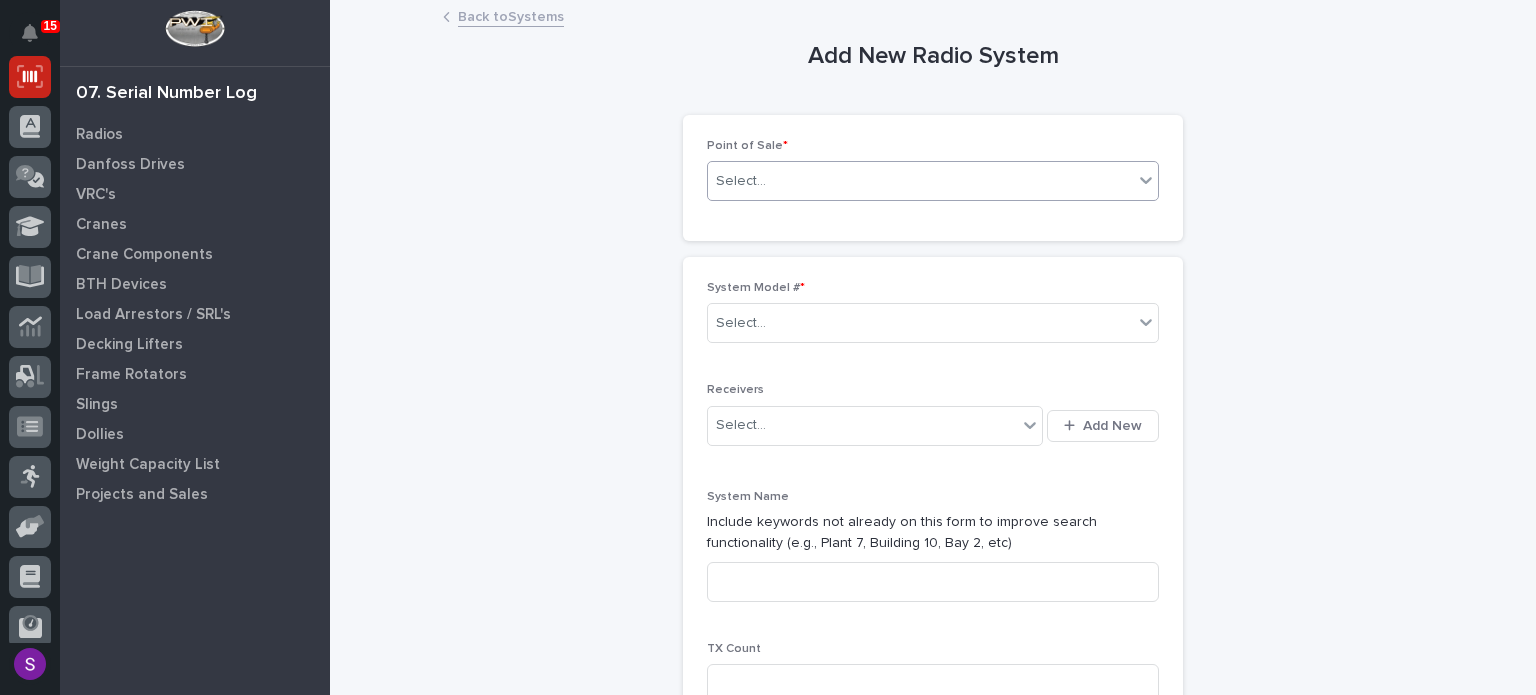click on "Select..." at bounding box center (920, 181) 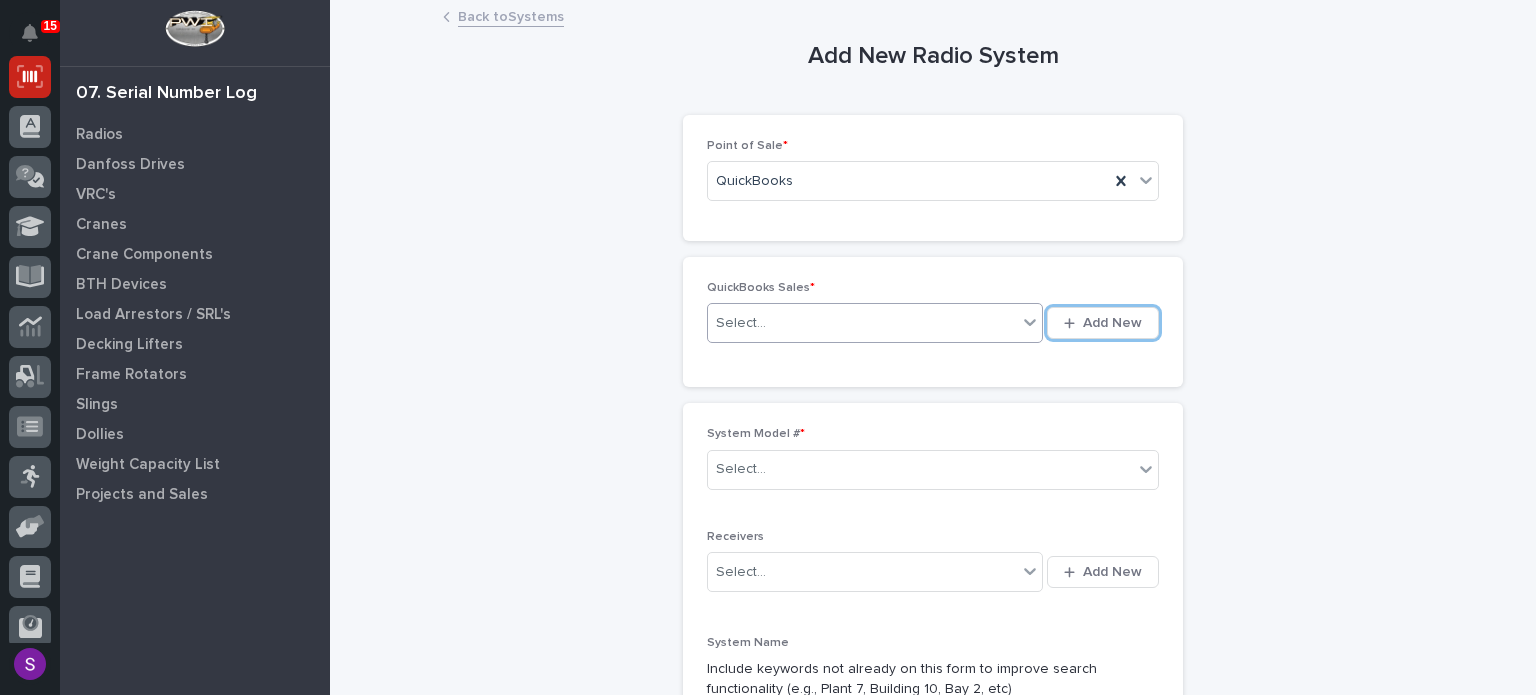 click on "Select..." at bounding box center [862, 323] 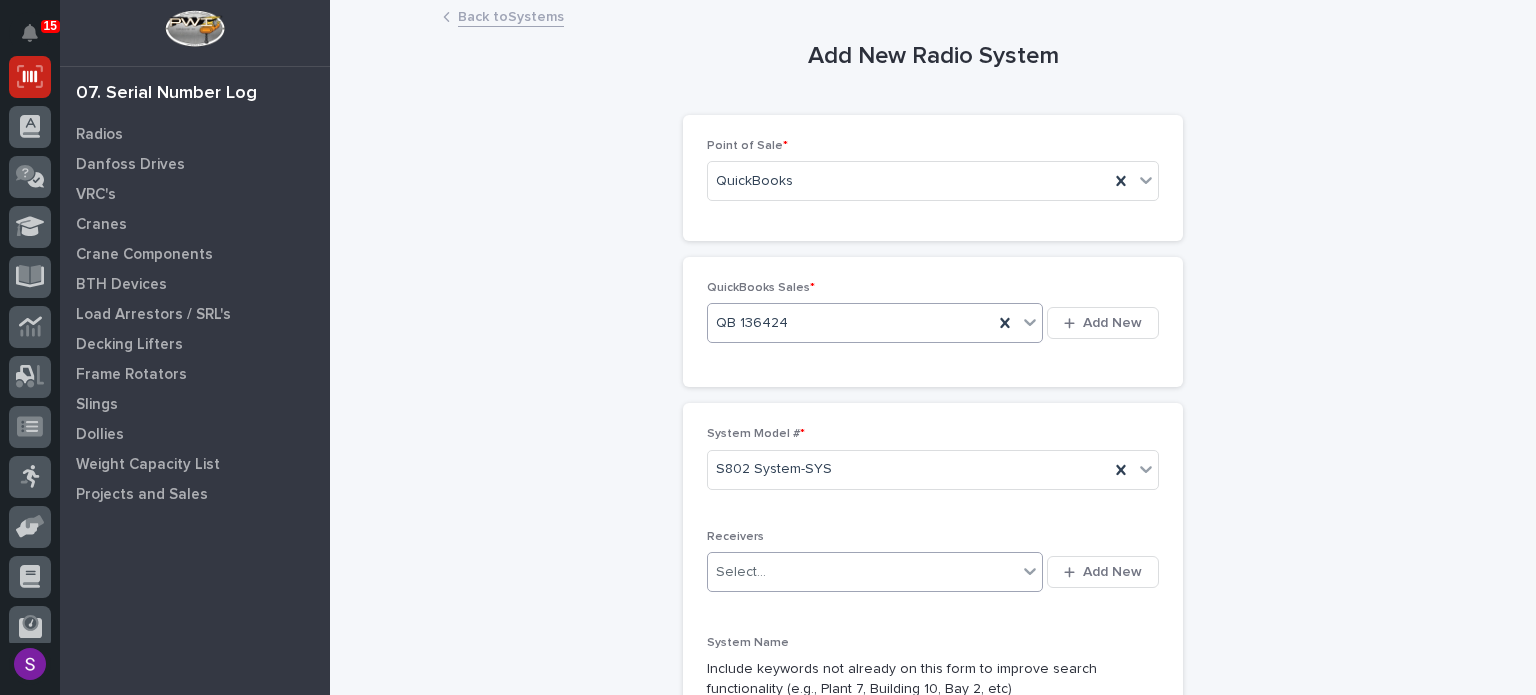 click on "Add New" at bounding box center [1103, 572] 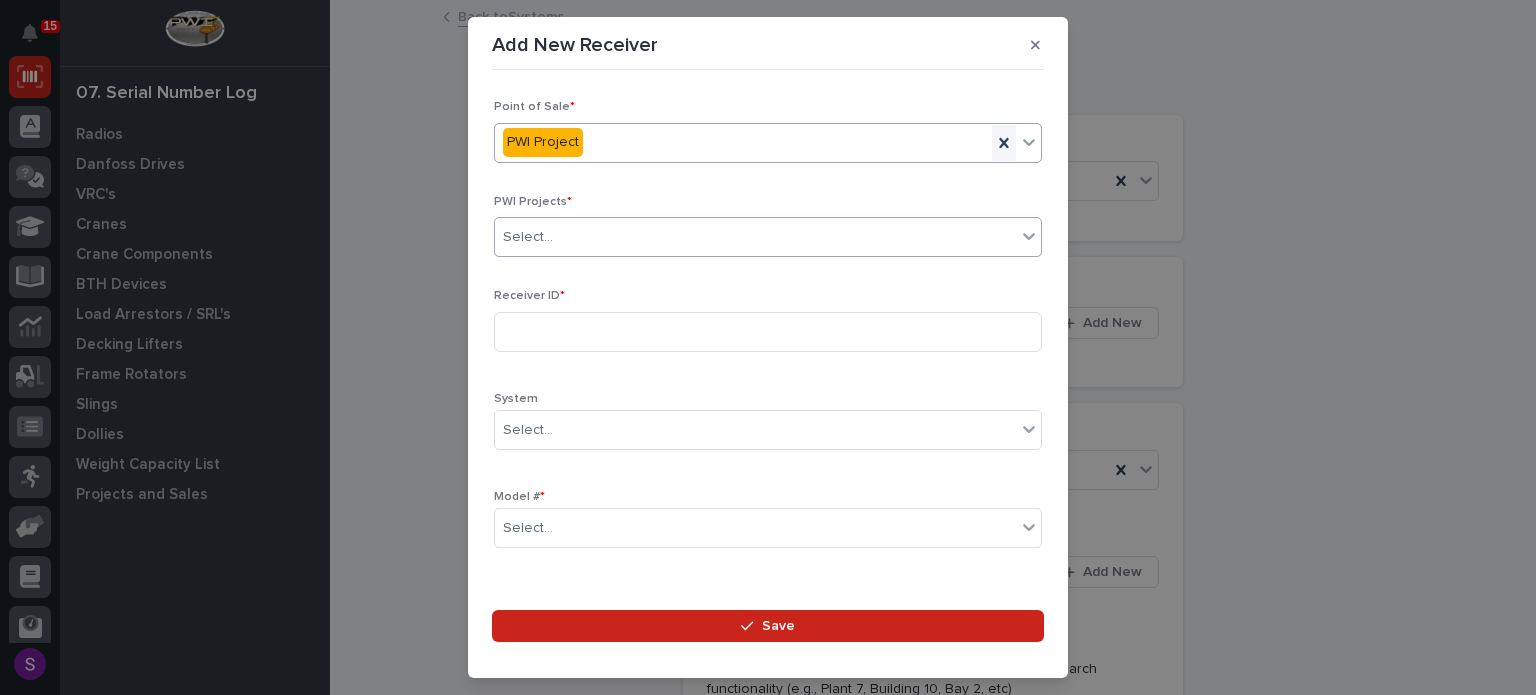 click 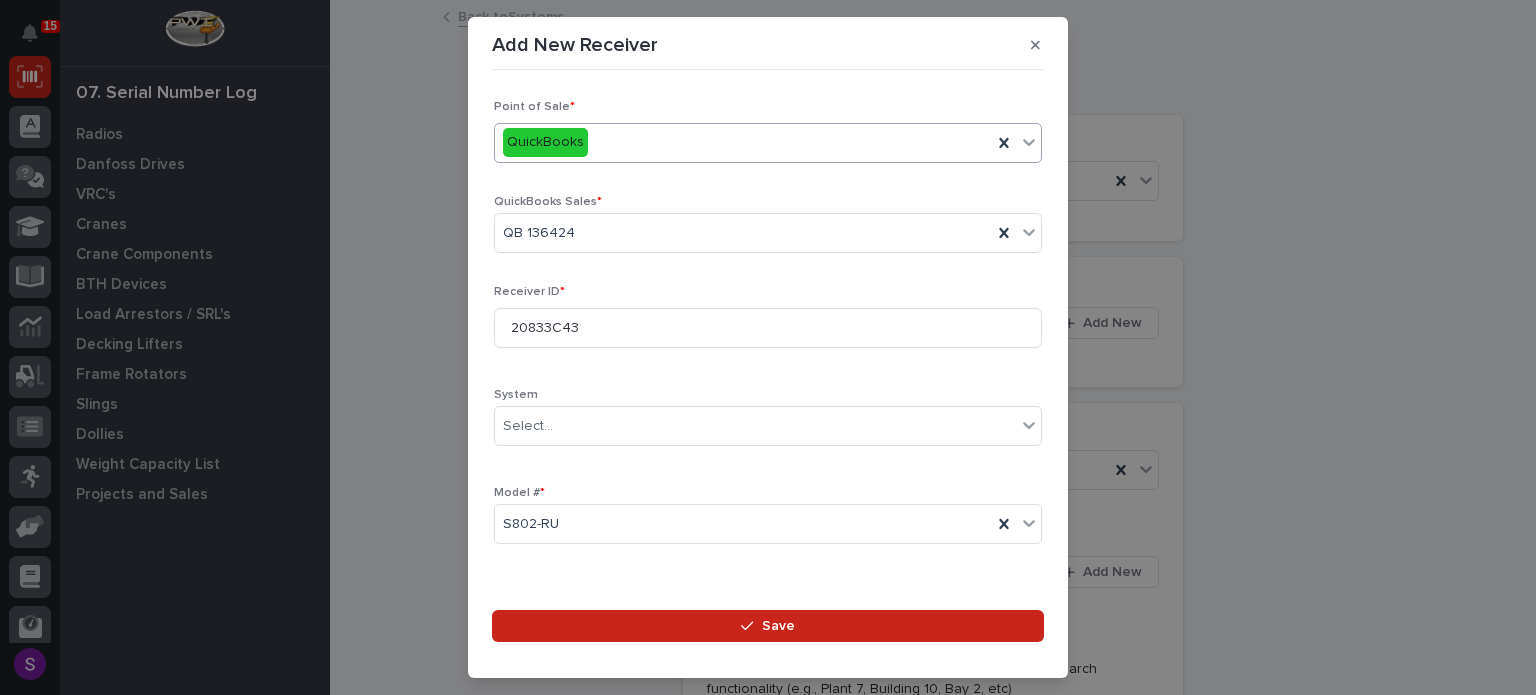 scroll, scrollTop: 292, scrollLeft: 0, axis: vertical 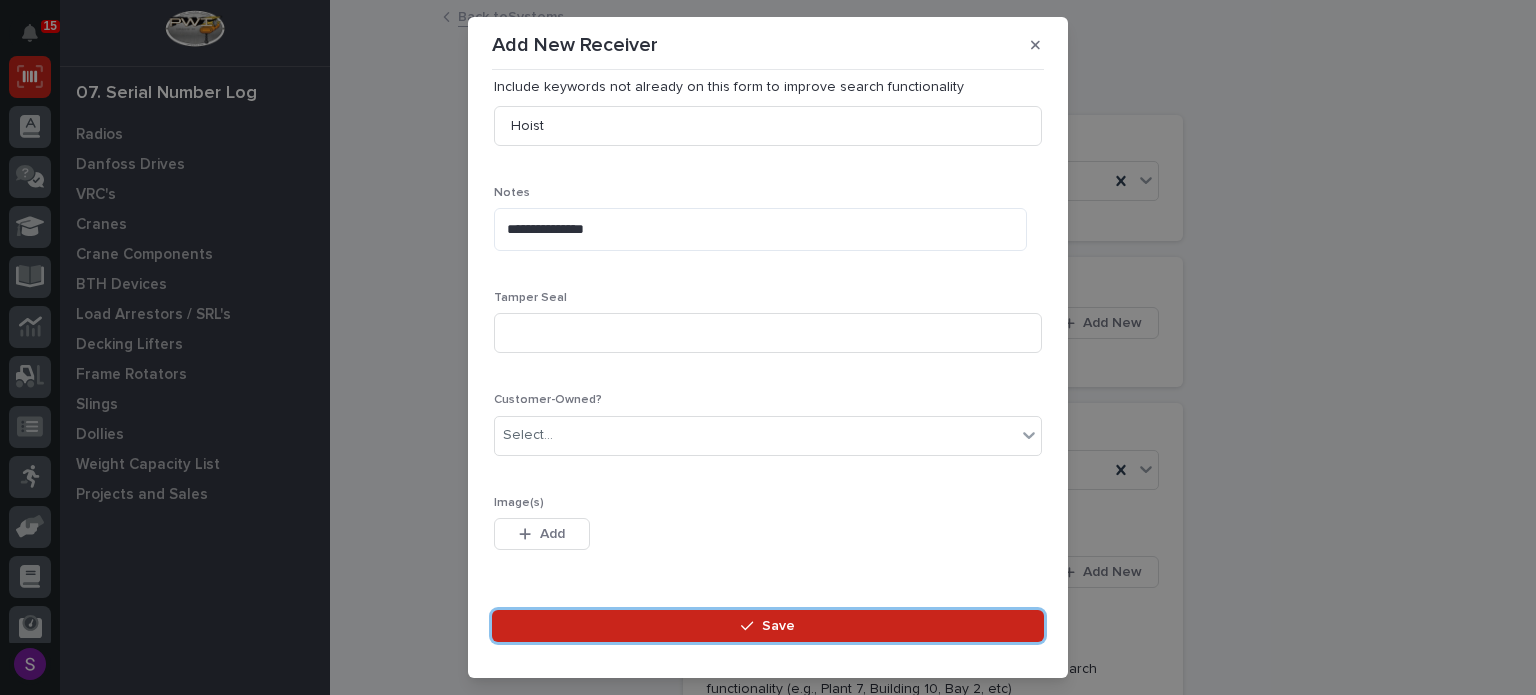 click on "Save" at bounding box center [768, 626] 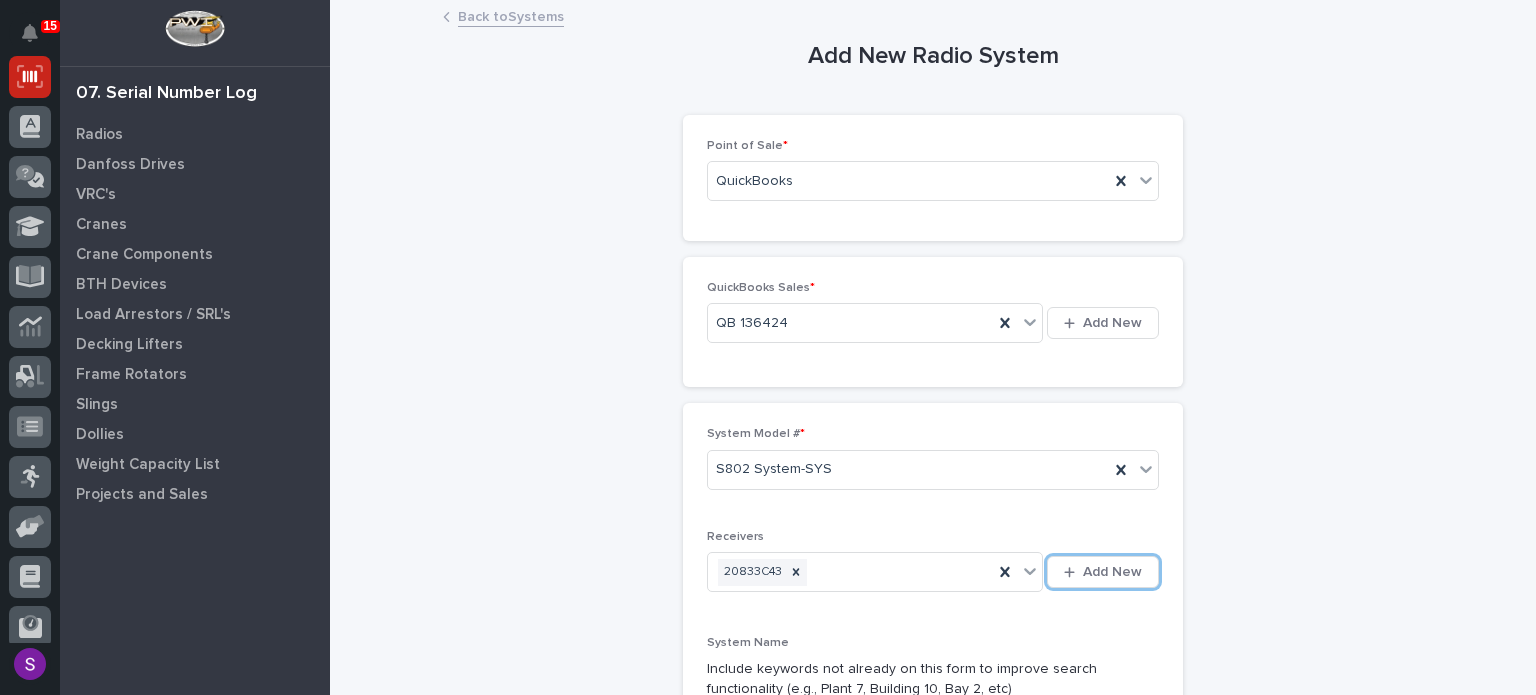 scroll, scrollTop: 379, scrollLeft: 0, axis: vertical 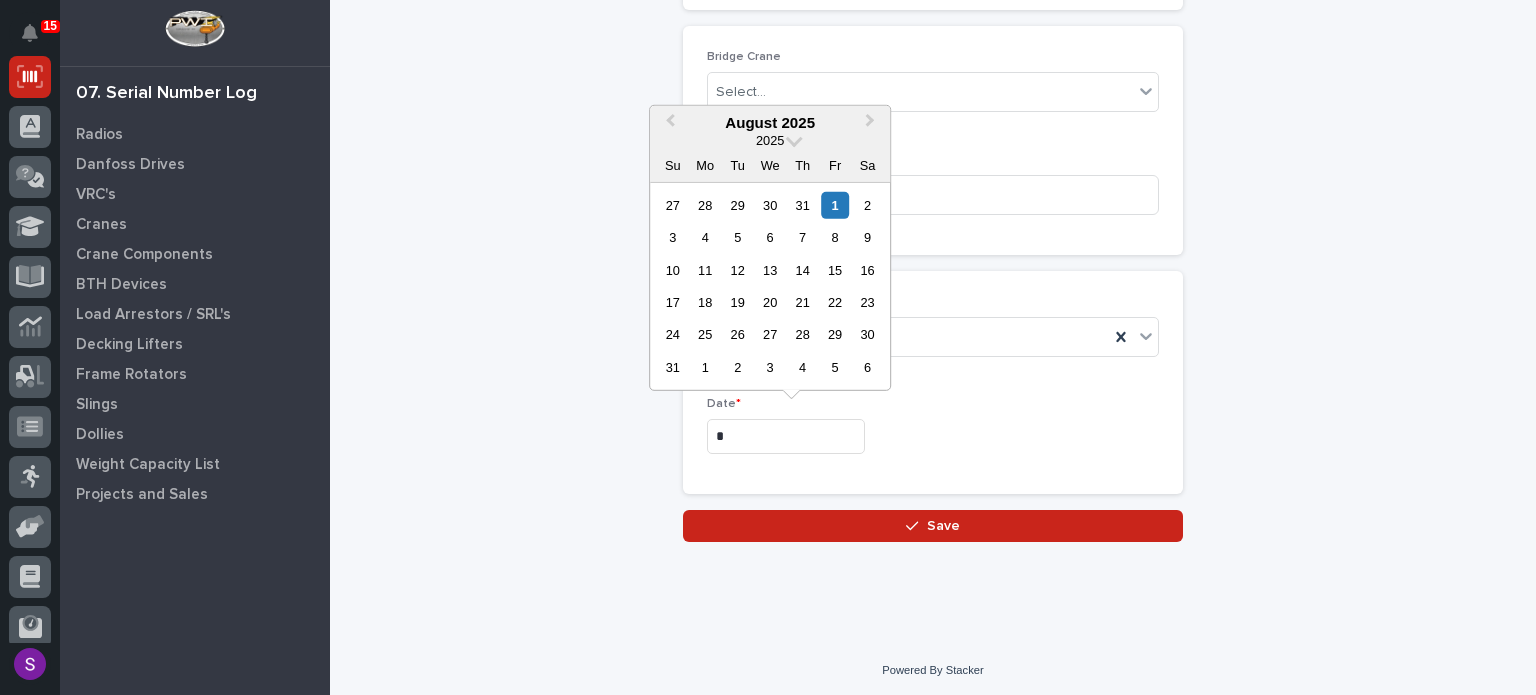 click on "*" at bounding box center [786, 436] 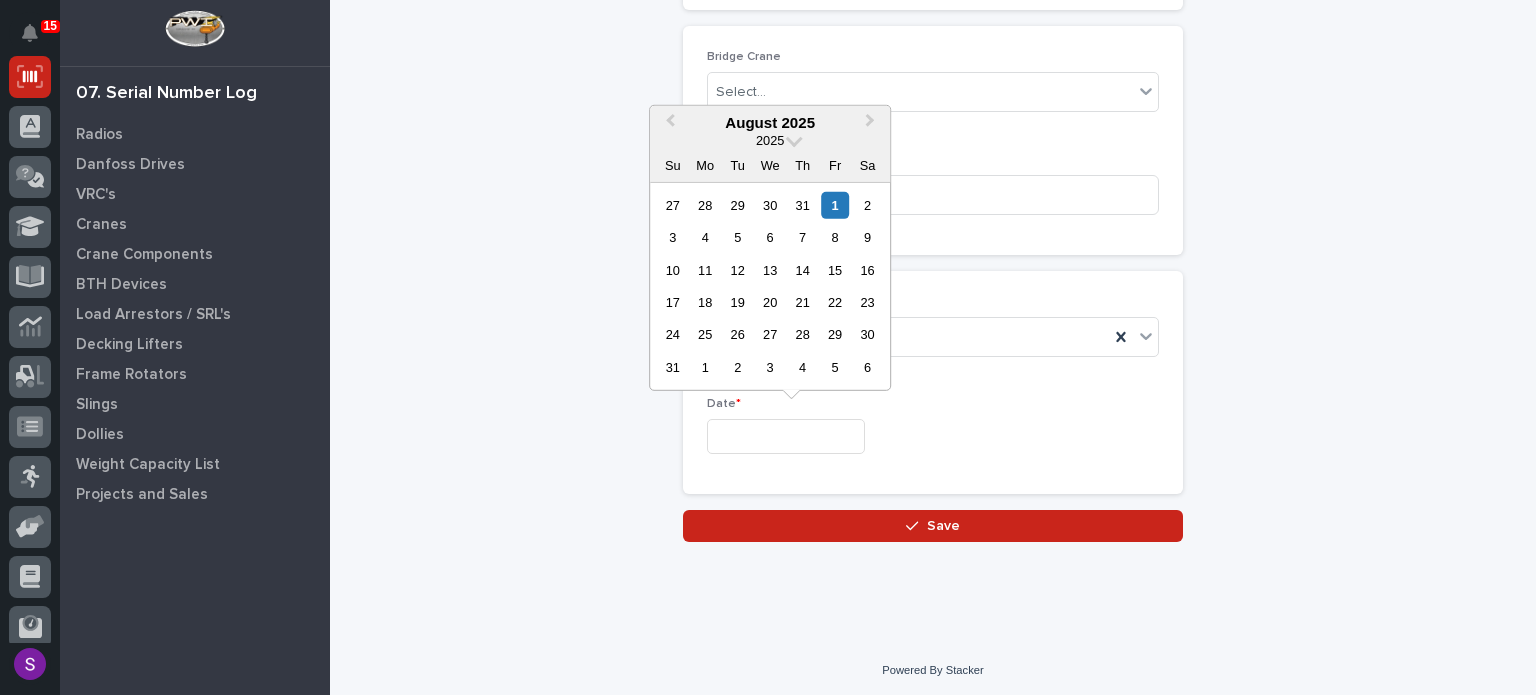 click at bounding box center (786, 436) 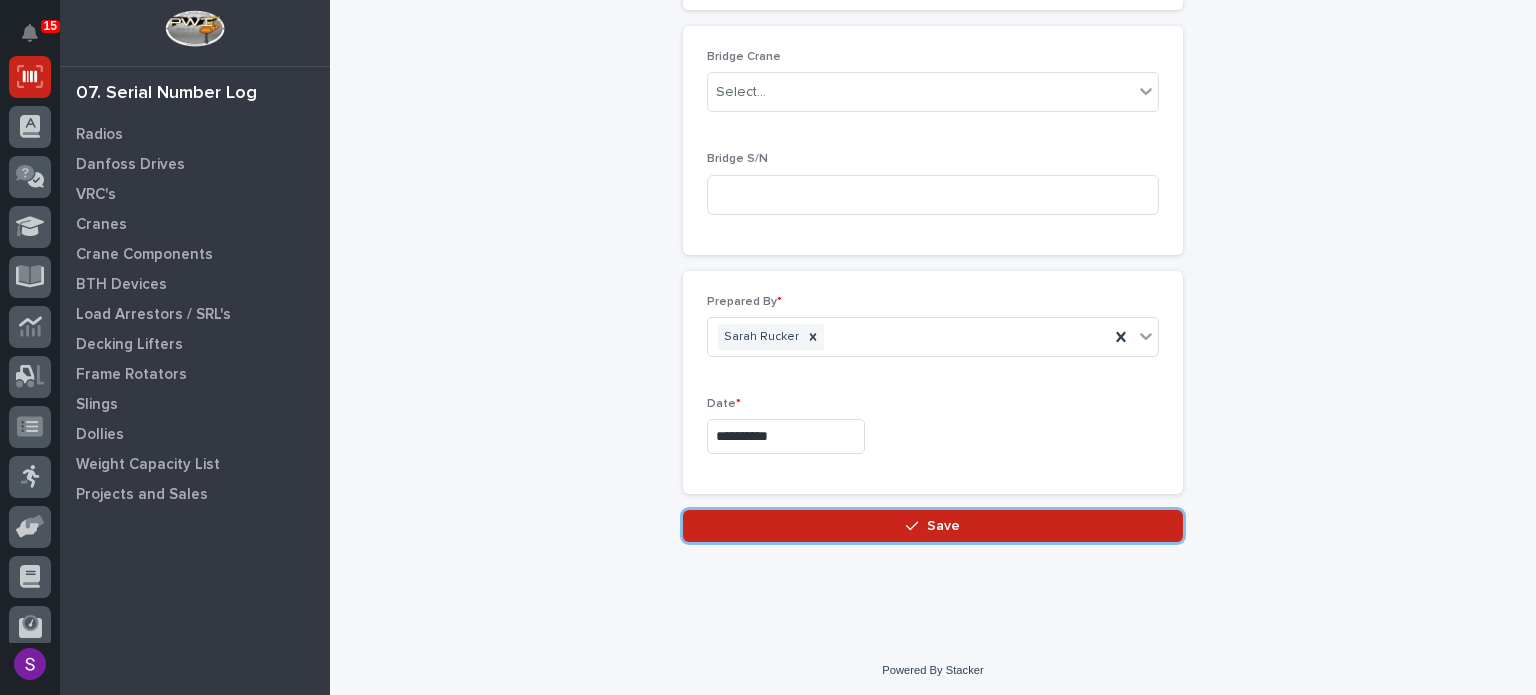 click on "Save" at bounding box center (933, 526) 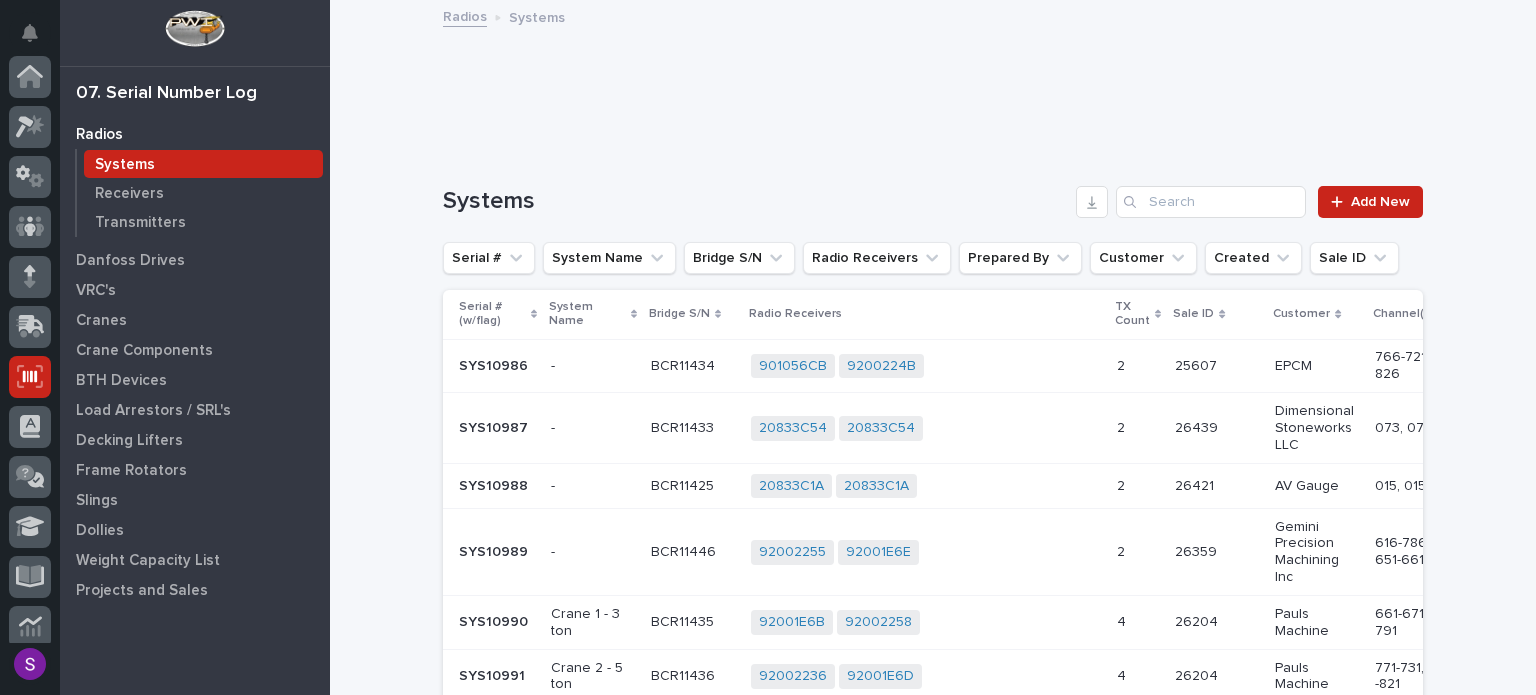 scroll, scrollTop: 300, scrollLeft: 0, axis: vertical 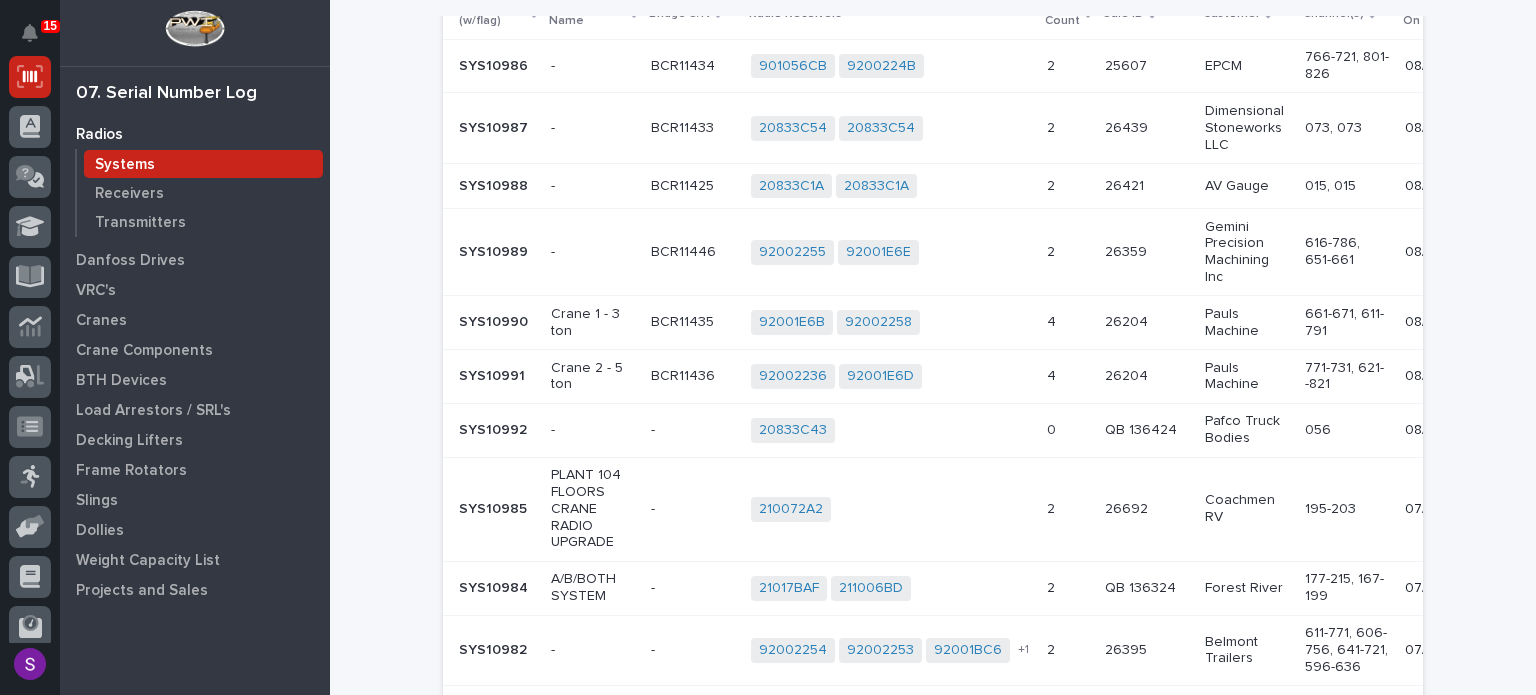 click on "20833C43   + 0" at bounding box center (891, 430) 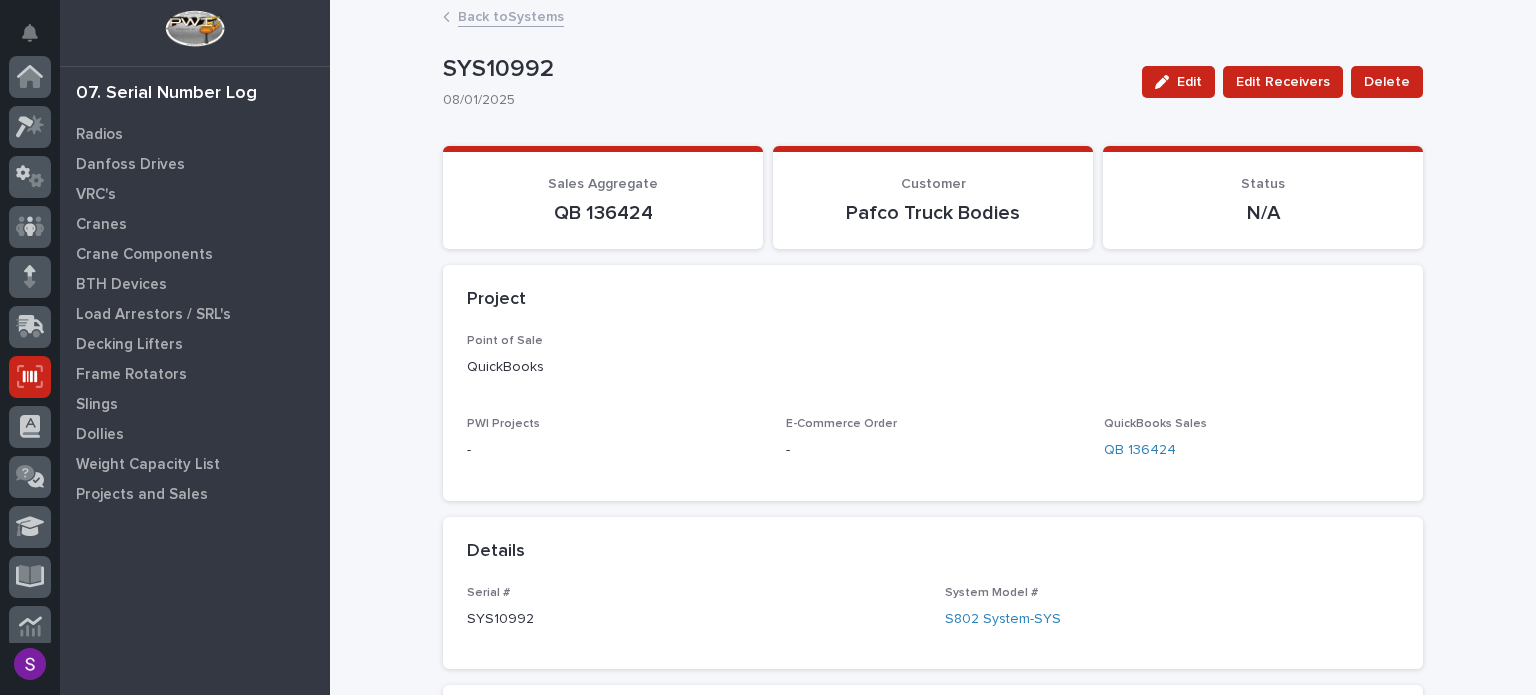 scroll, scrollTop: 300, scrollLeft: 0, axis: vertical 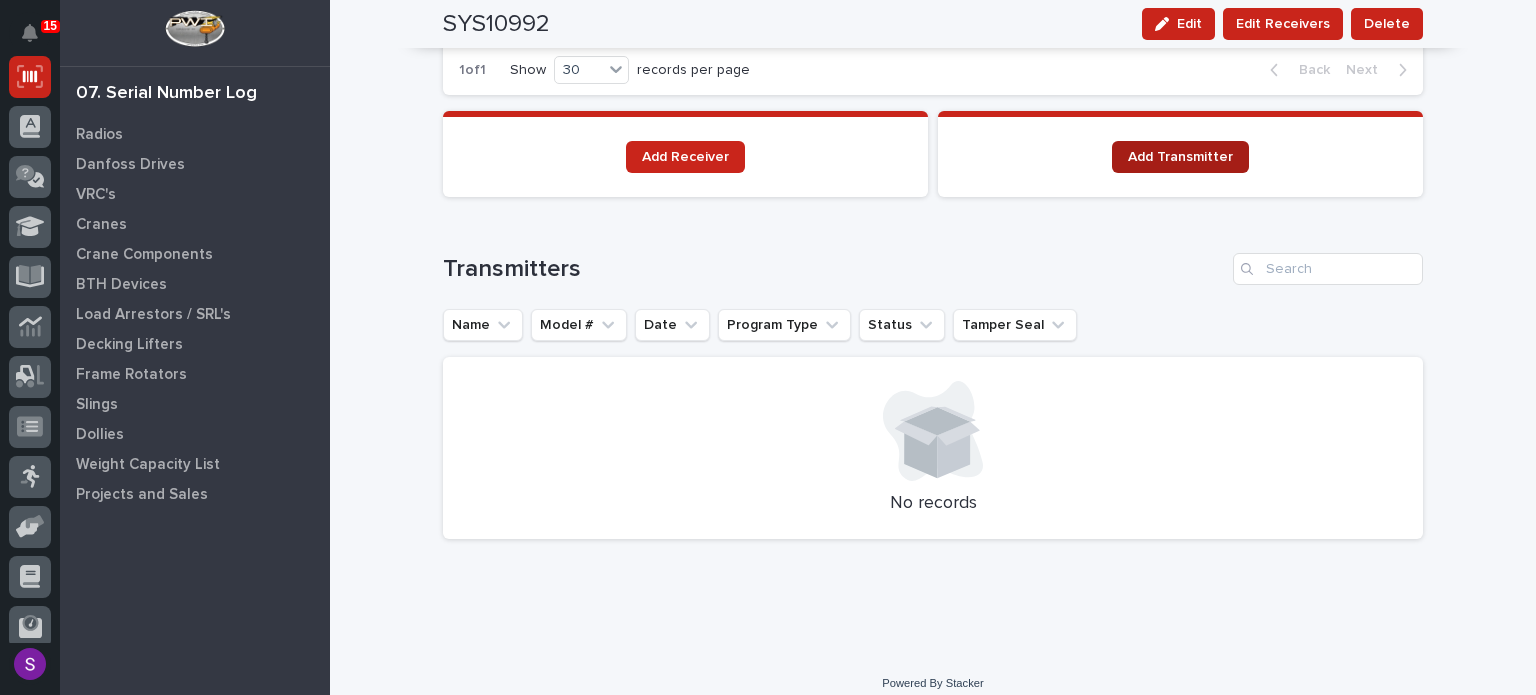 click on "Add Transmitter" at bounding box center [1180, 157] 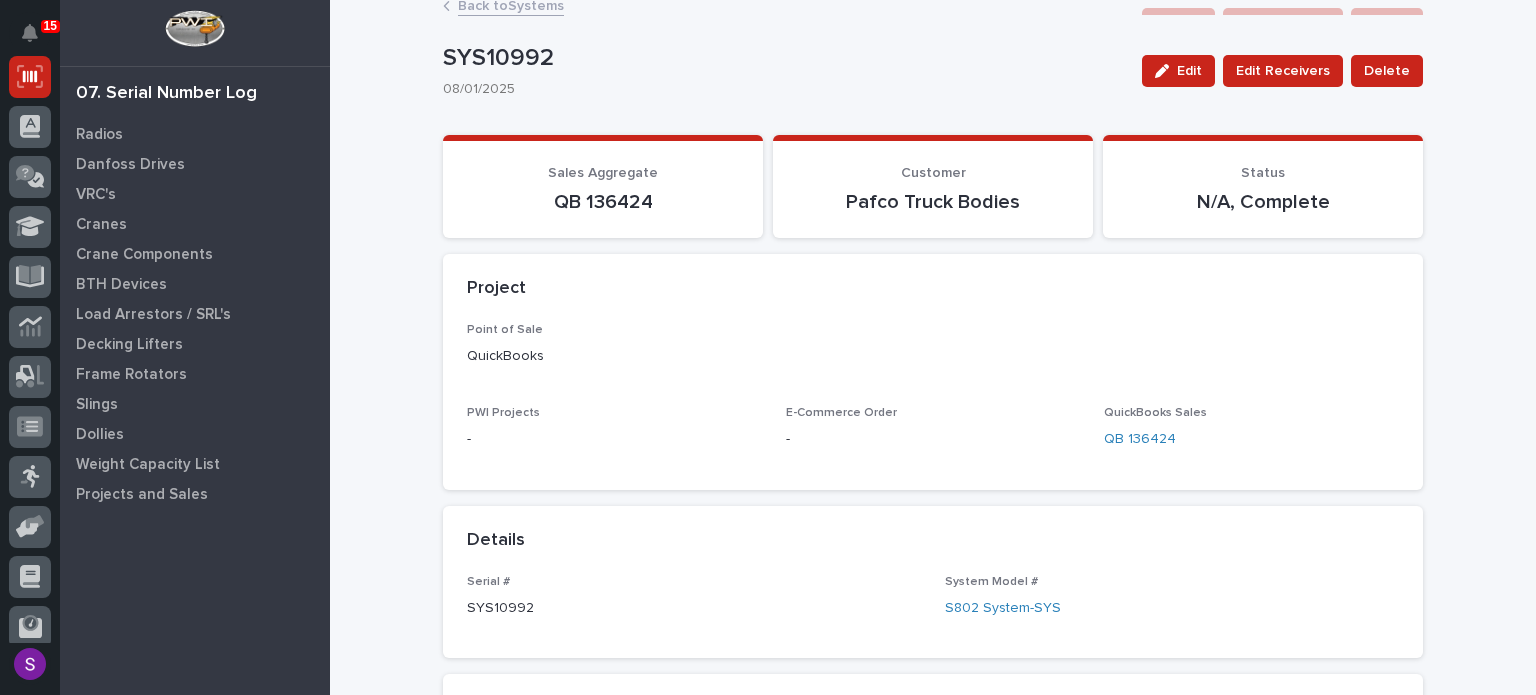 scroll, scrollTop: 0, scrollLeft: 0, axis: both 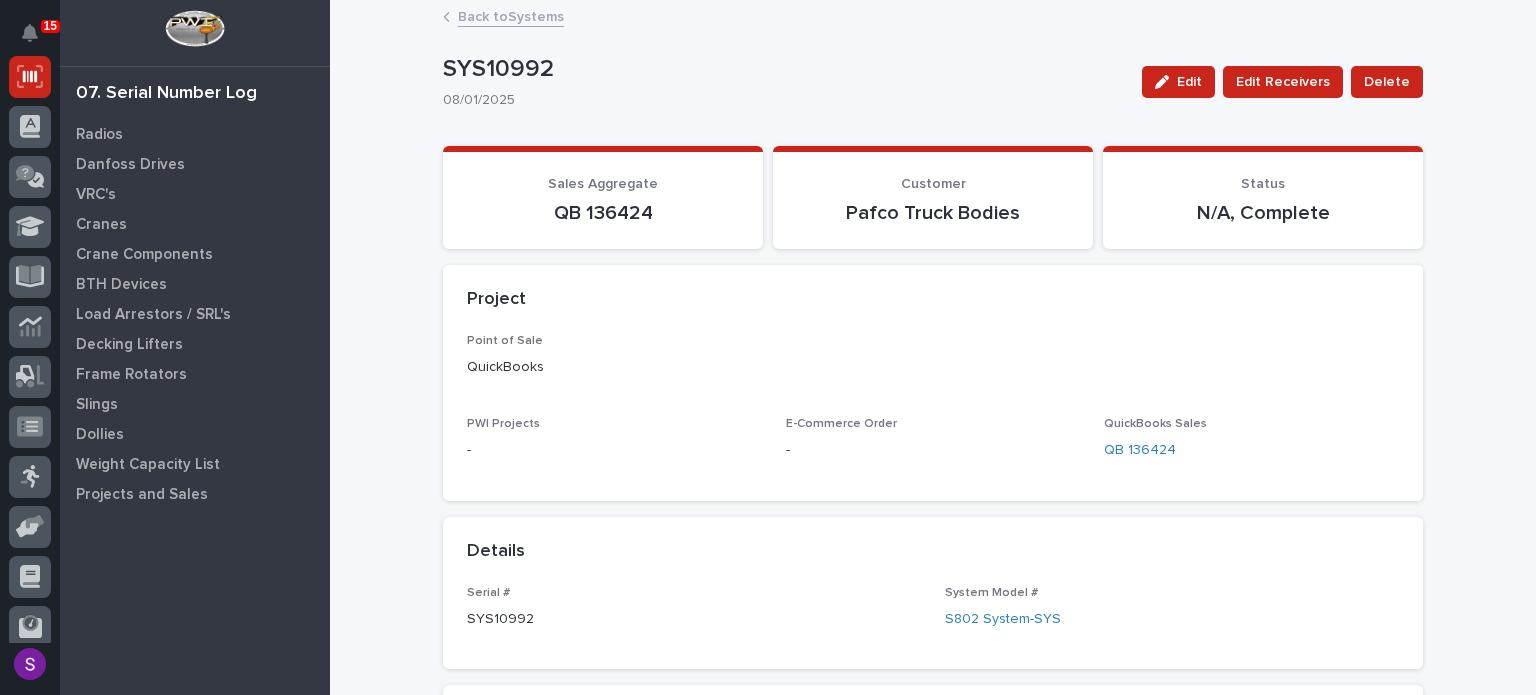 click on "Back to  Systems" at bounding box center (511, 15) 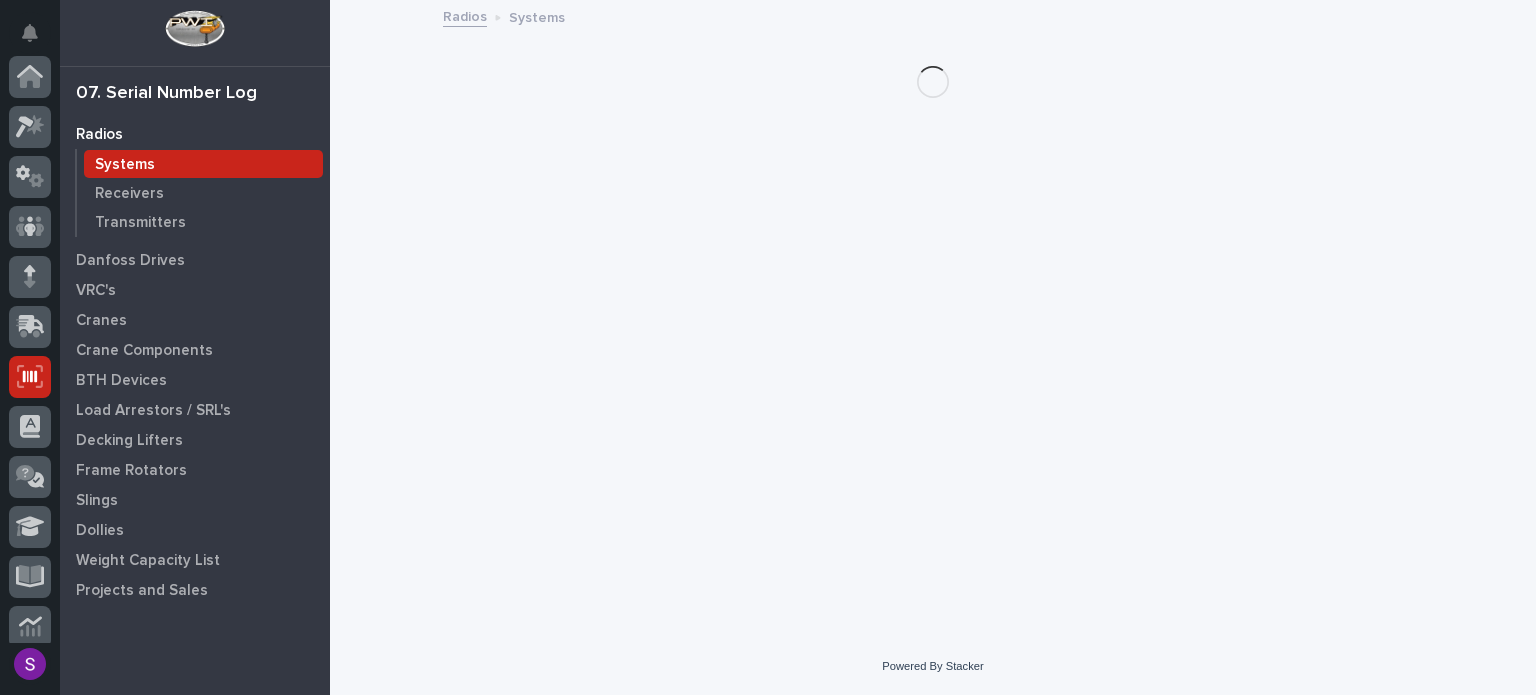 scroll, scrollTop: 300, scrollLeft: 0, axis: vertical 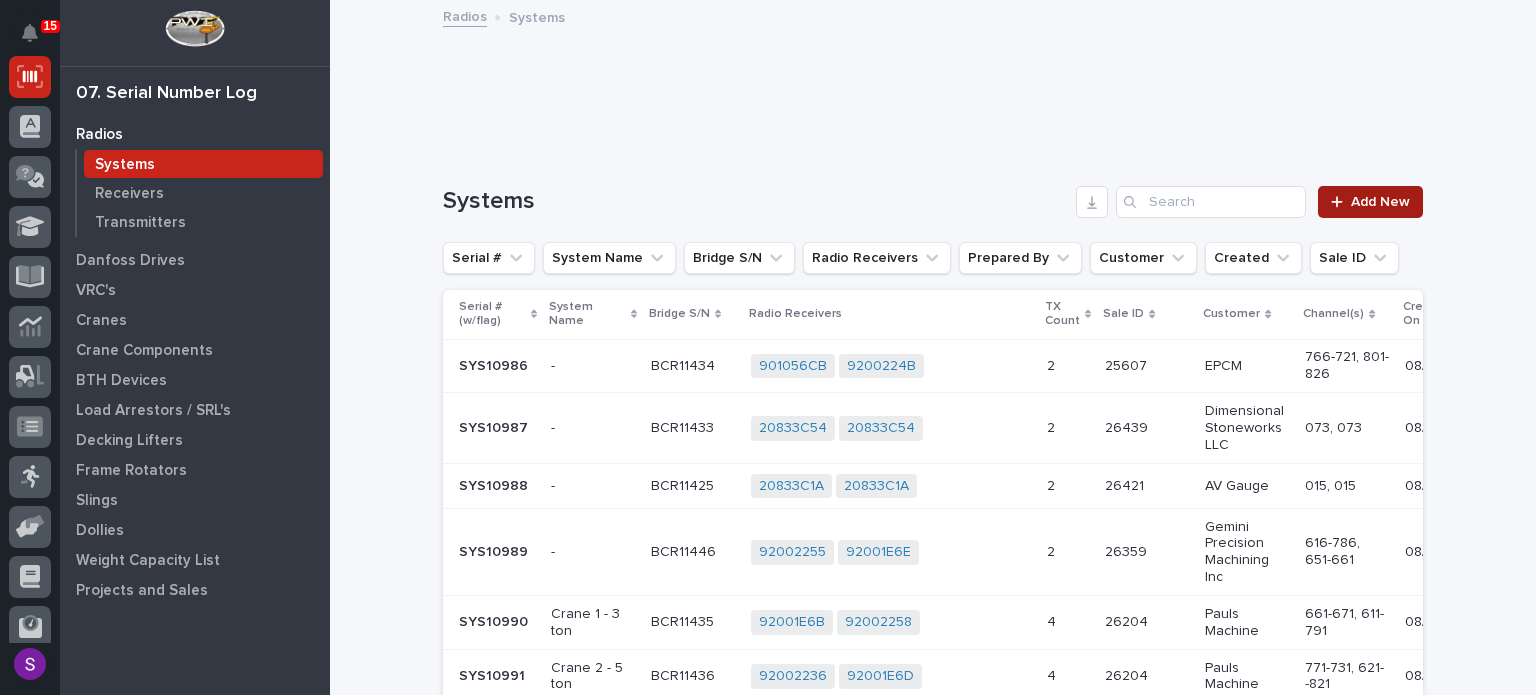 click on "Add New" at bounding box center [1370, 202] 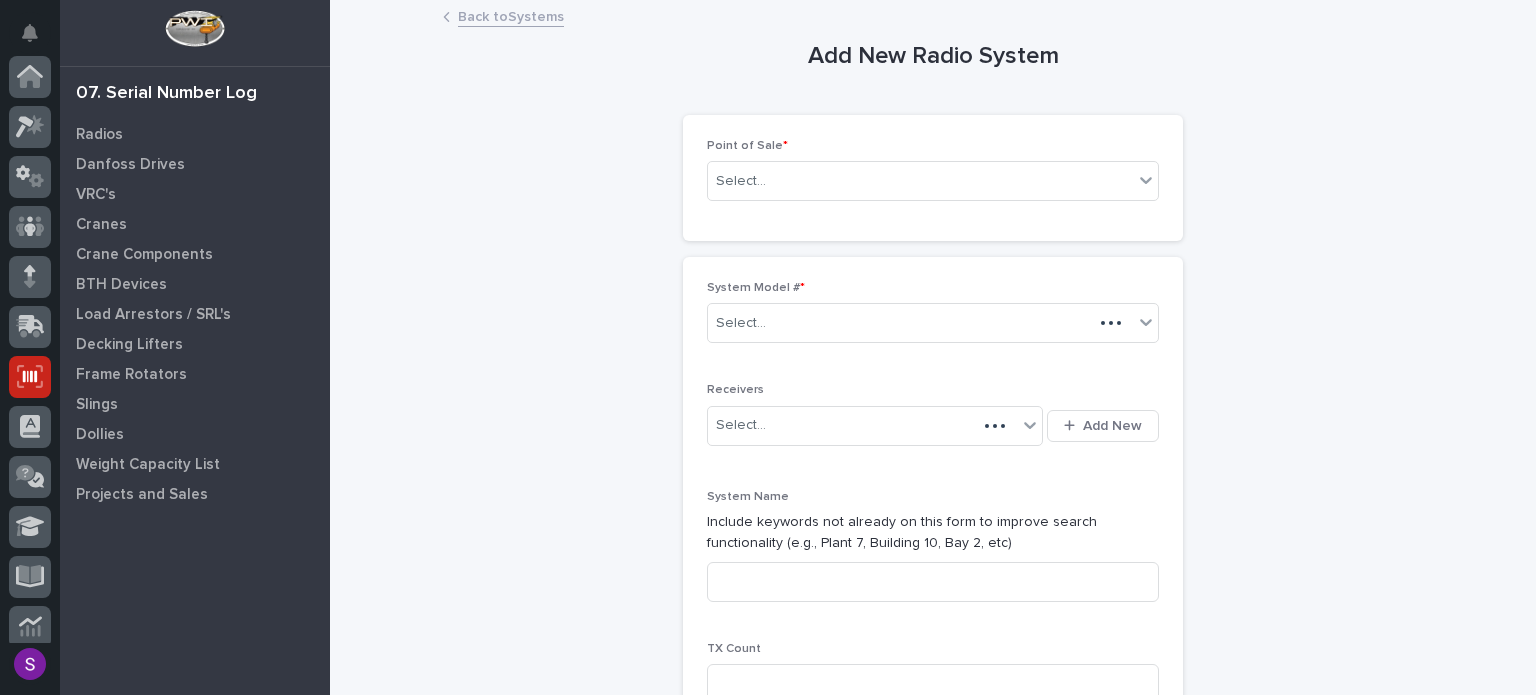 scroll, scrollTop: 300, scrollLeft: 0, axis: vertical 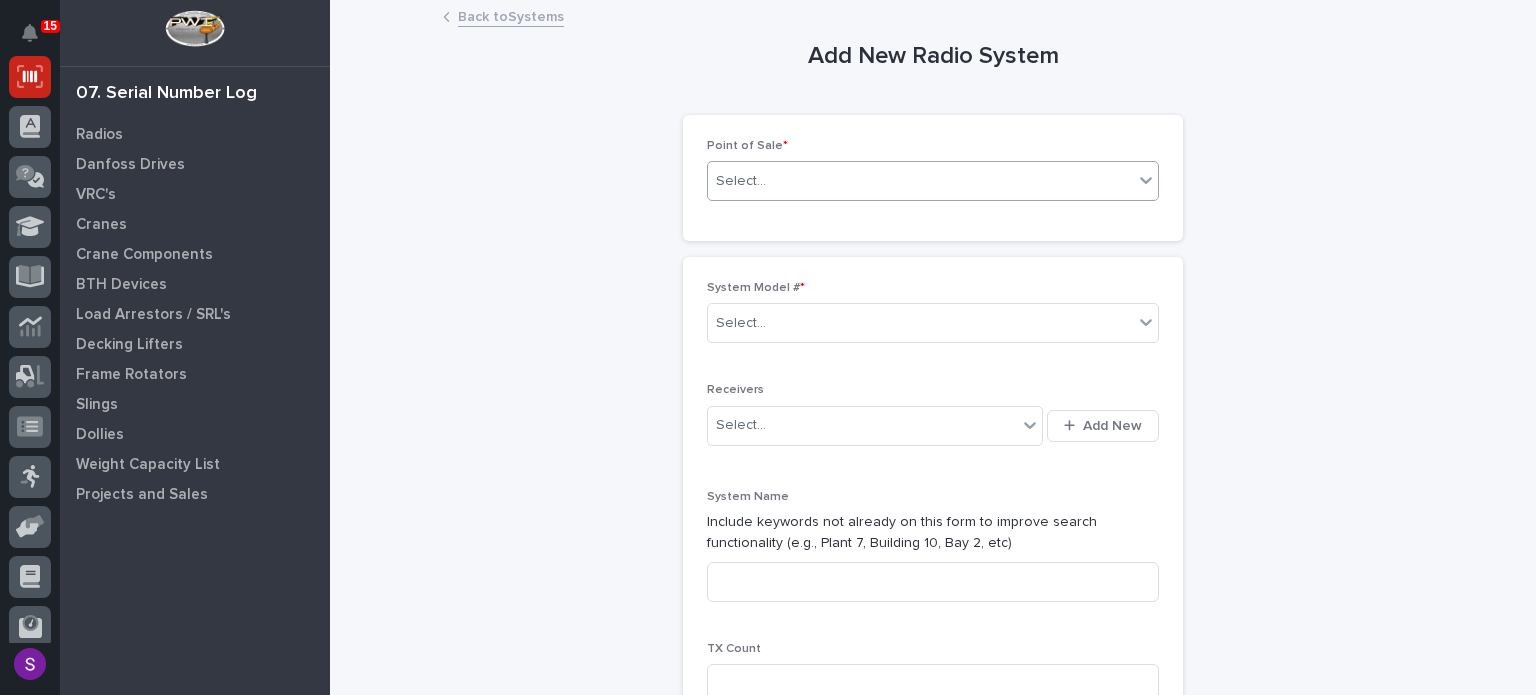 click on "Select..." at bounding box center (920, 181) 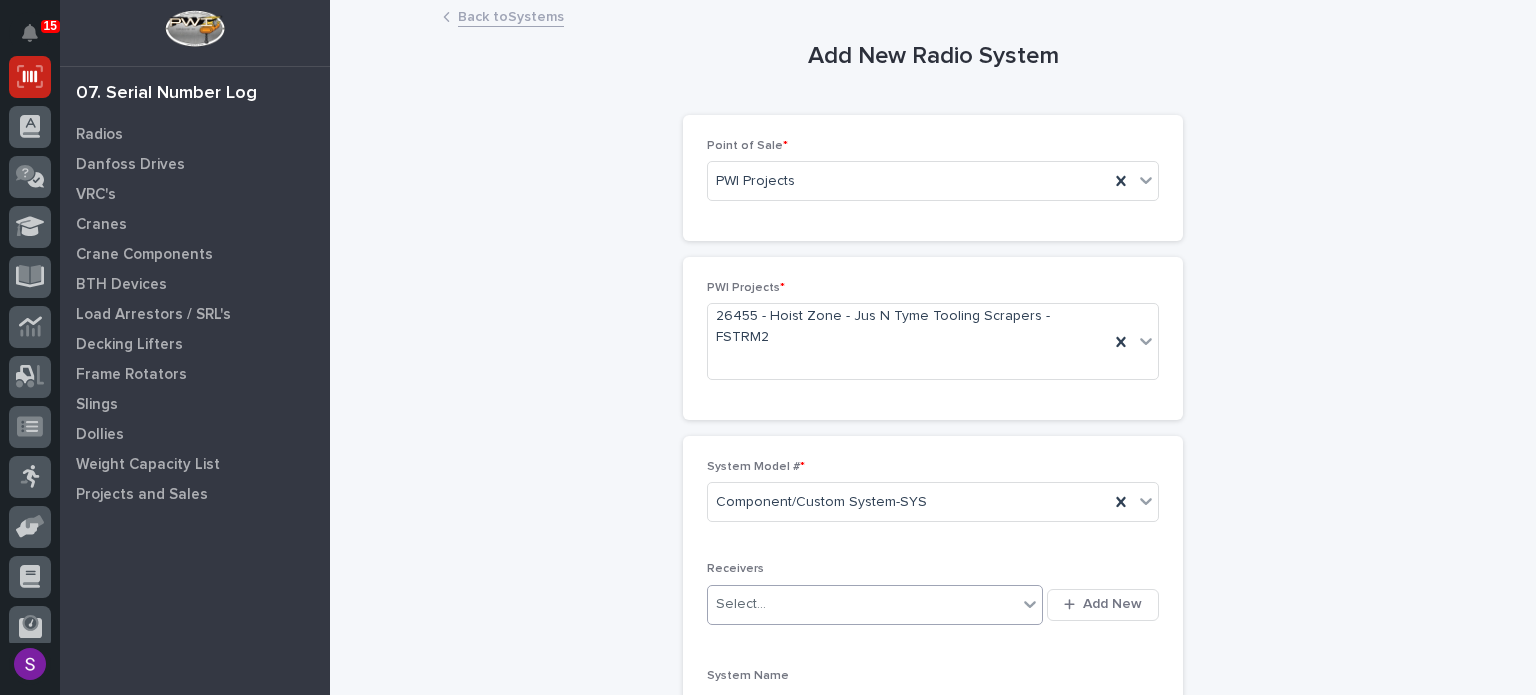click on "Add New" at bounding box center [1103, 605] 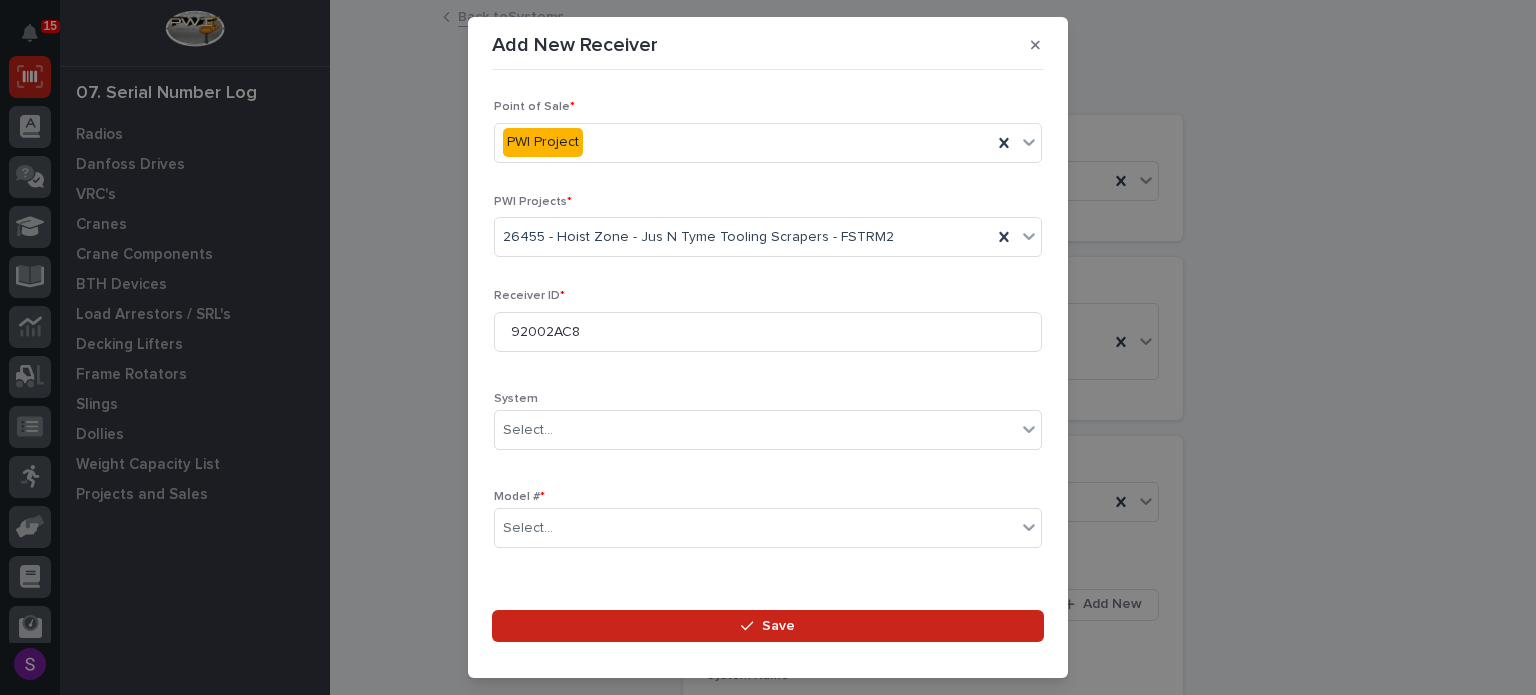 scroll, scrollTop: 296, scrollLeft: 0, axis: vertical 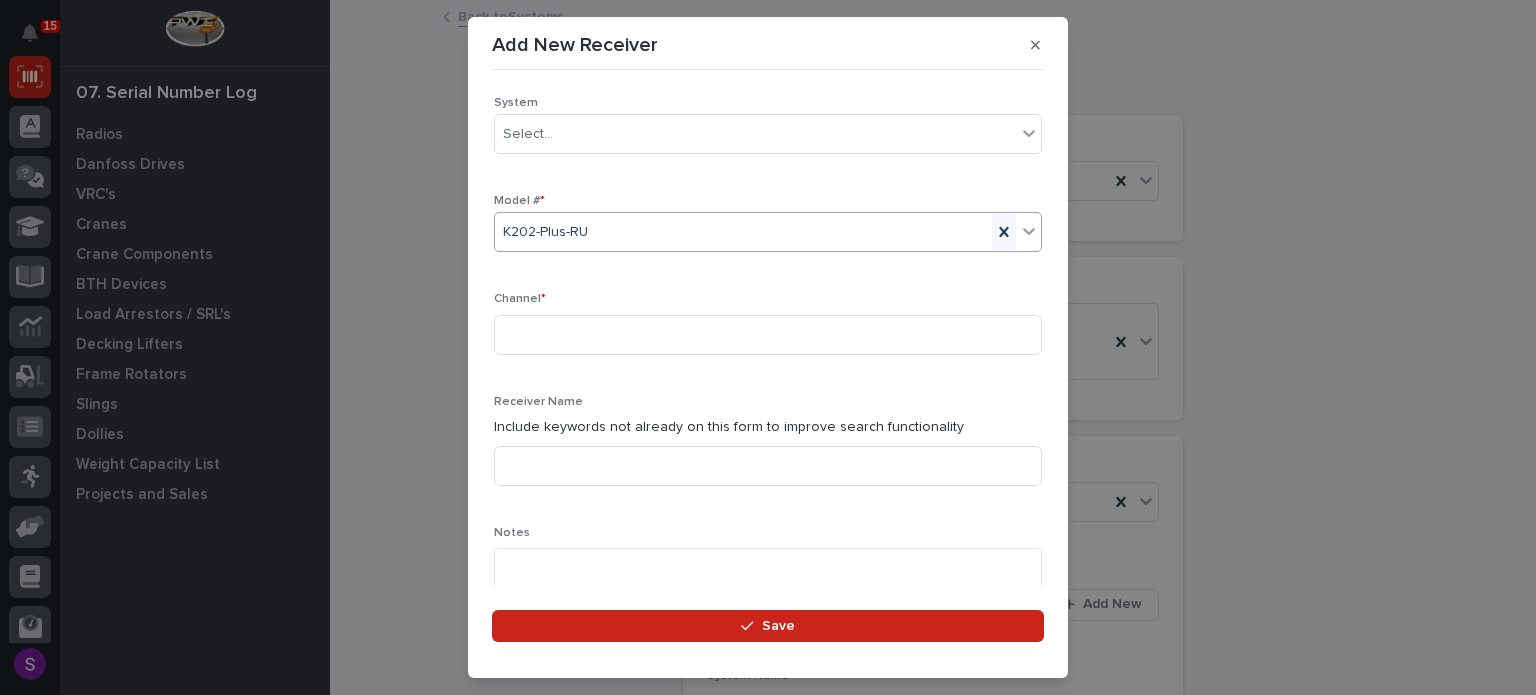 click 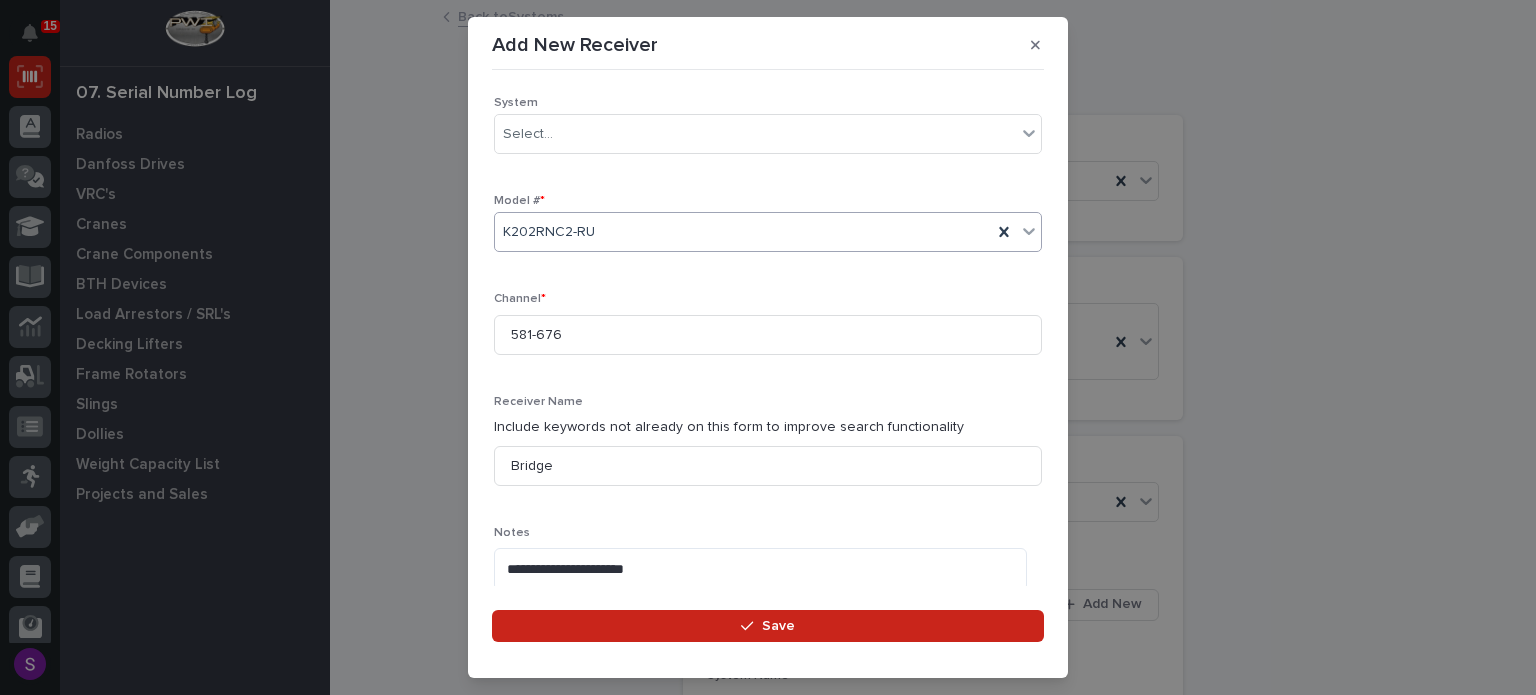 scroll, scrollTop: 636, scrollLeft: 0, axis: vertical 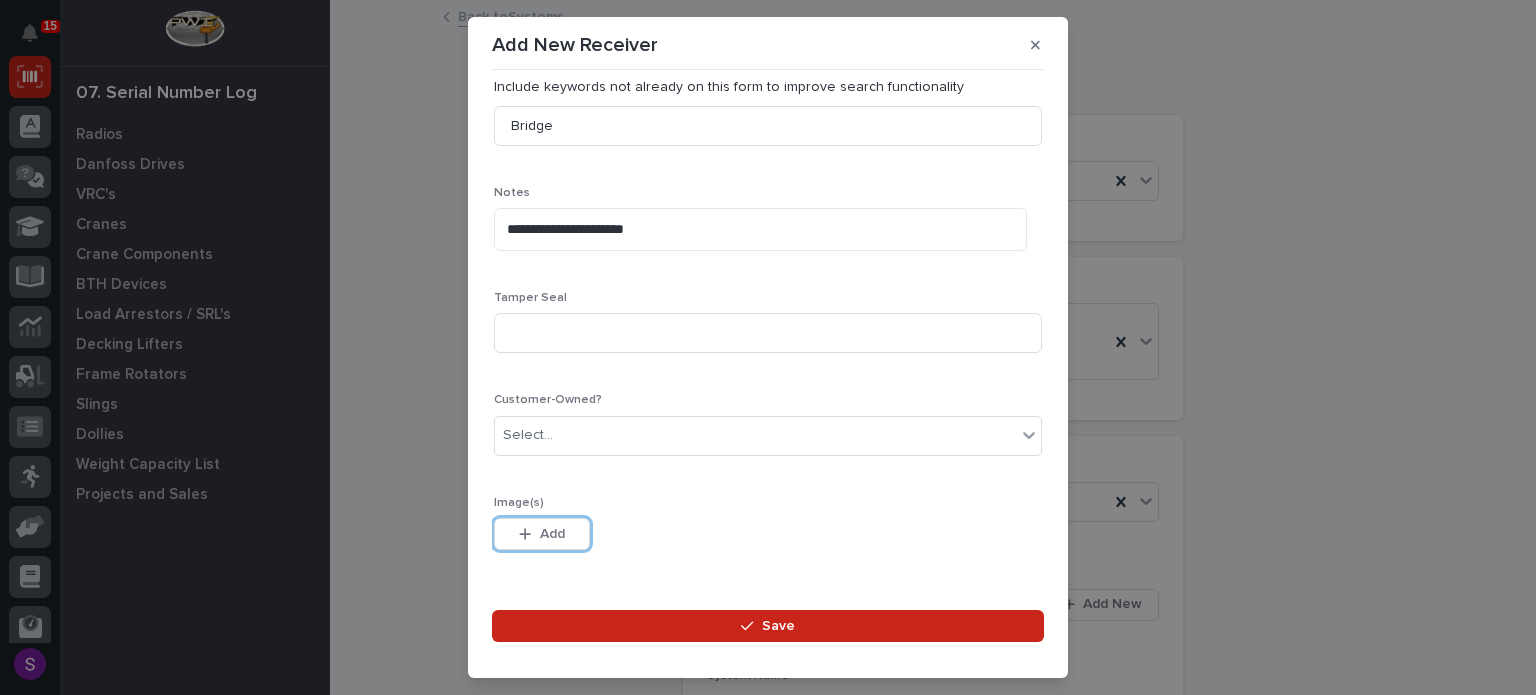 click on "Add" at bounding box center (542, 534) 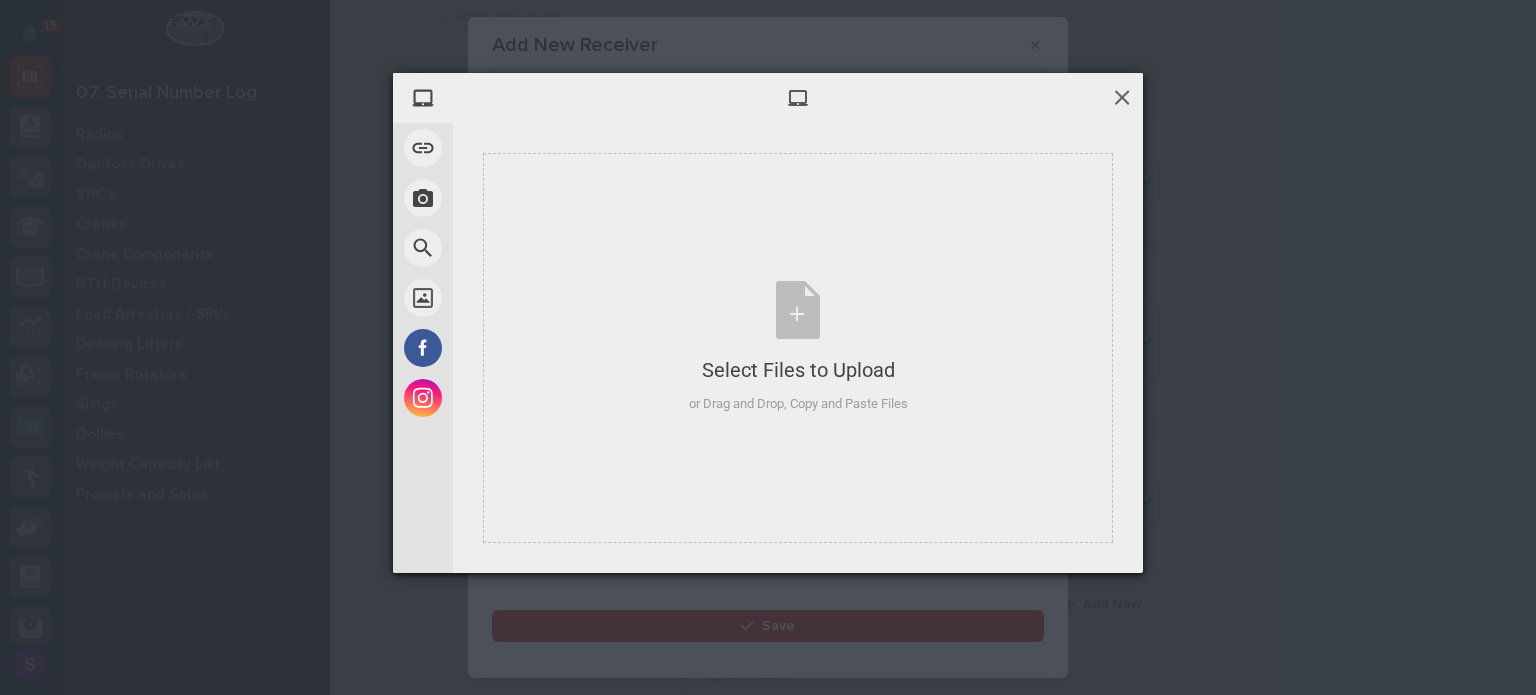 click at bounding box center (1122, 97) 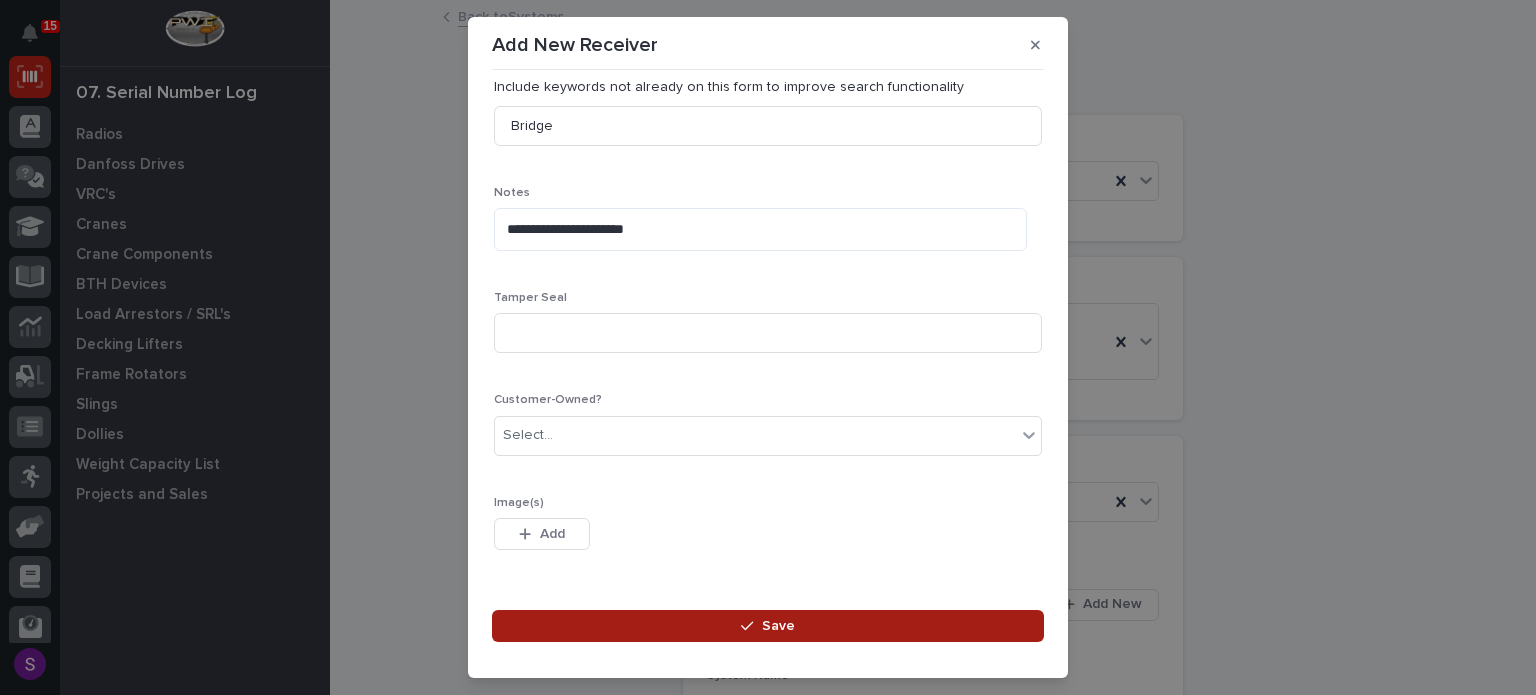 click on "Save" at bounding box center [768, 626] 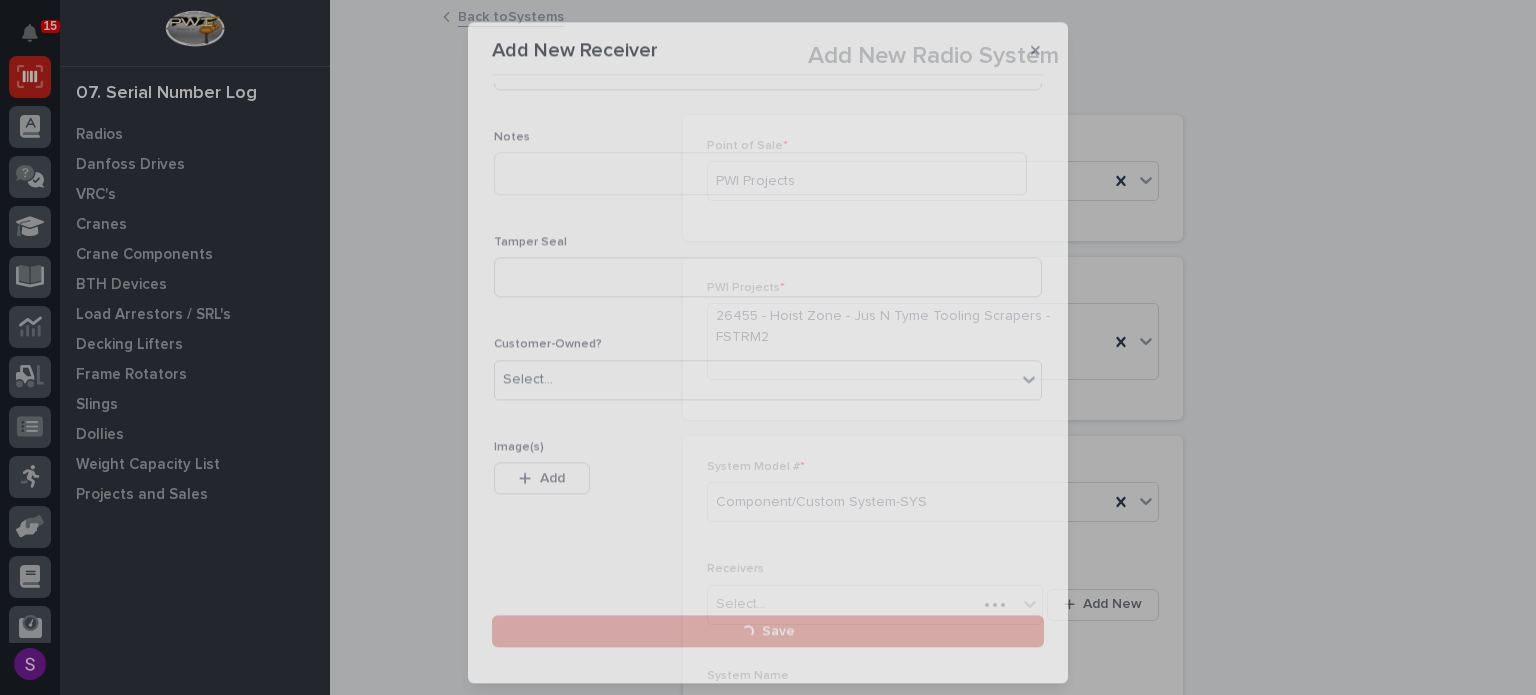 scroll, scrollTop: 0, scrollLeft: 0, axis: both 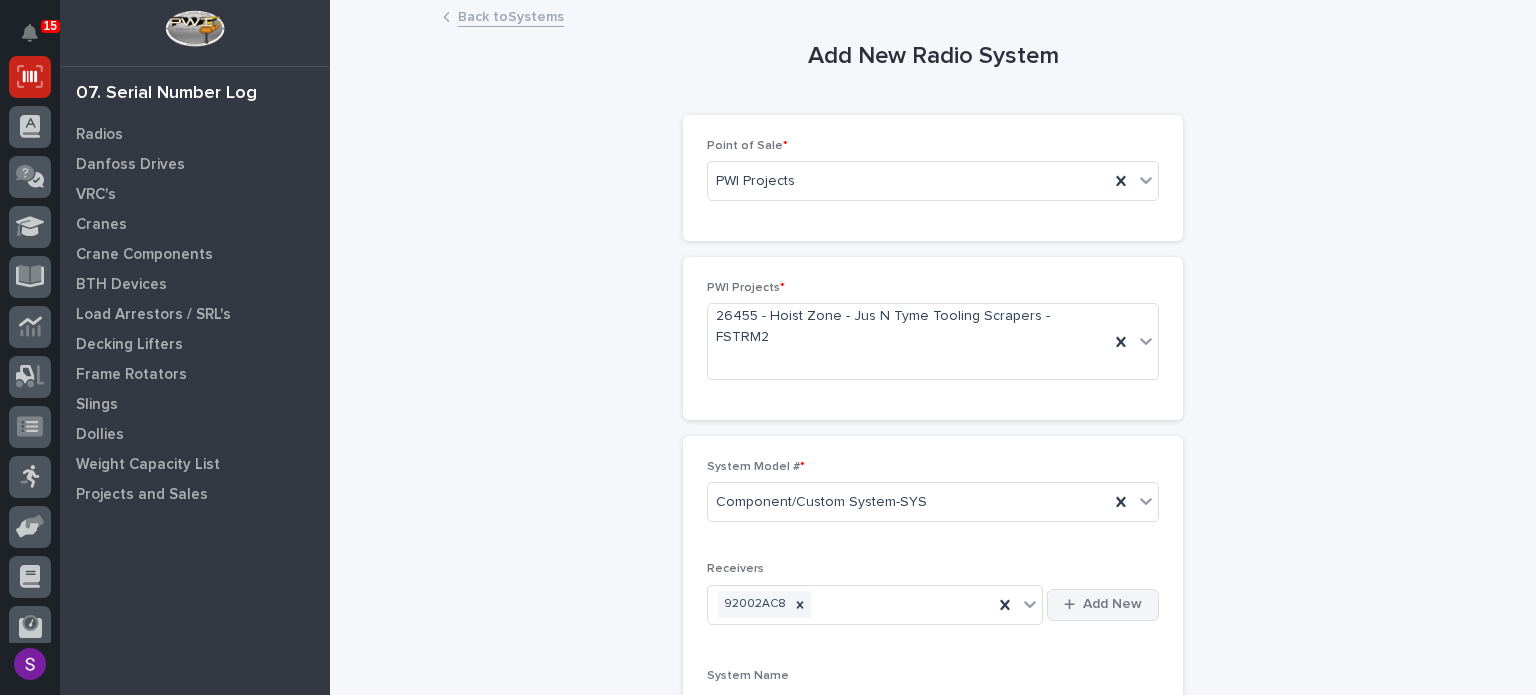 click on "Add New" at bounding box center (1112, 604) 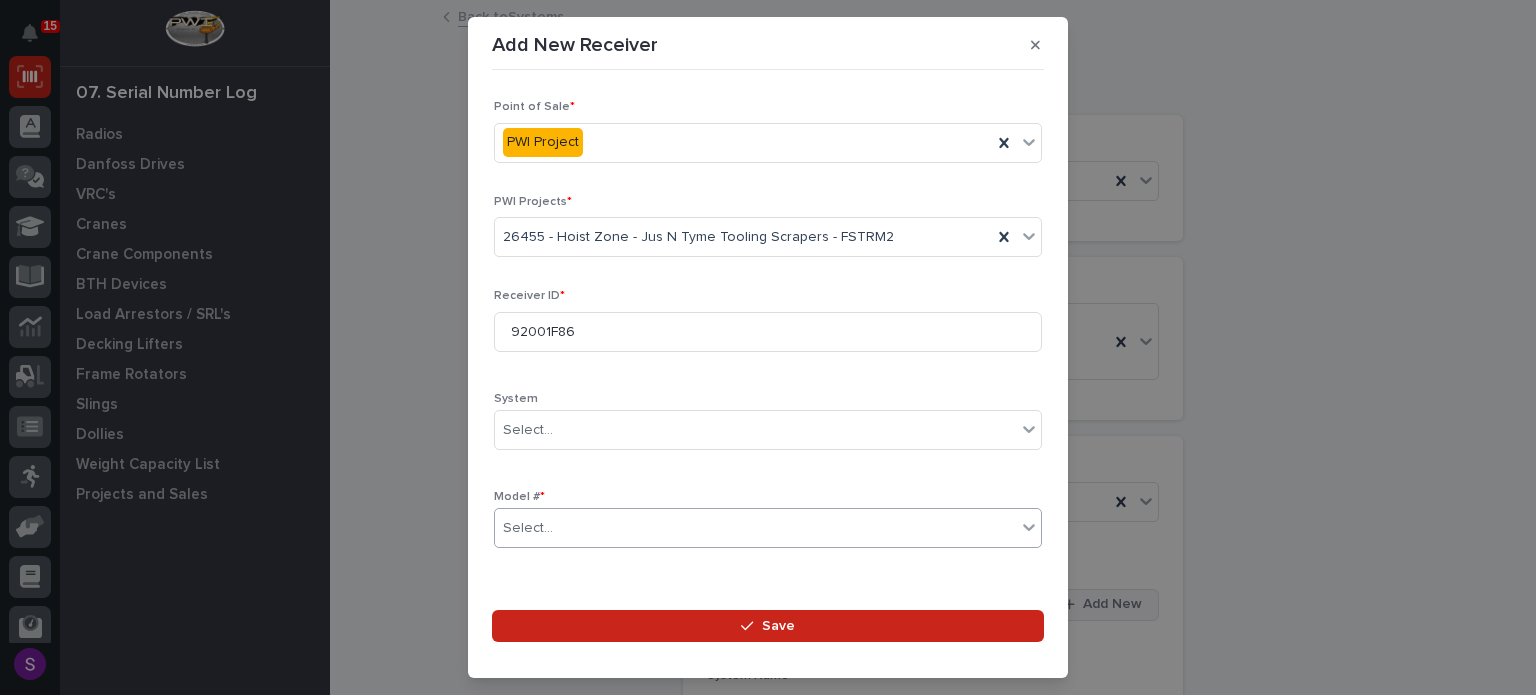 scroll, scrollTop: 296, scrollLeft: 0, axis: vertical 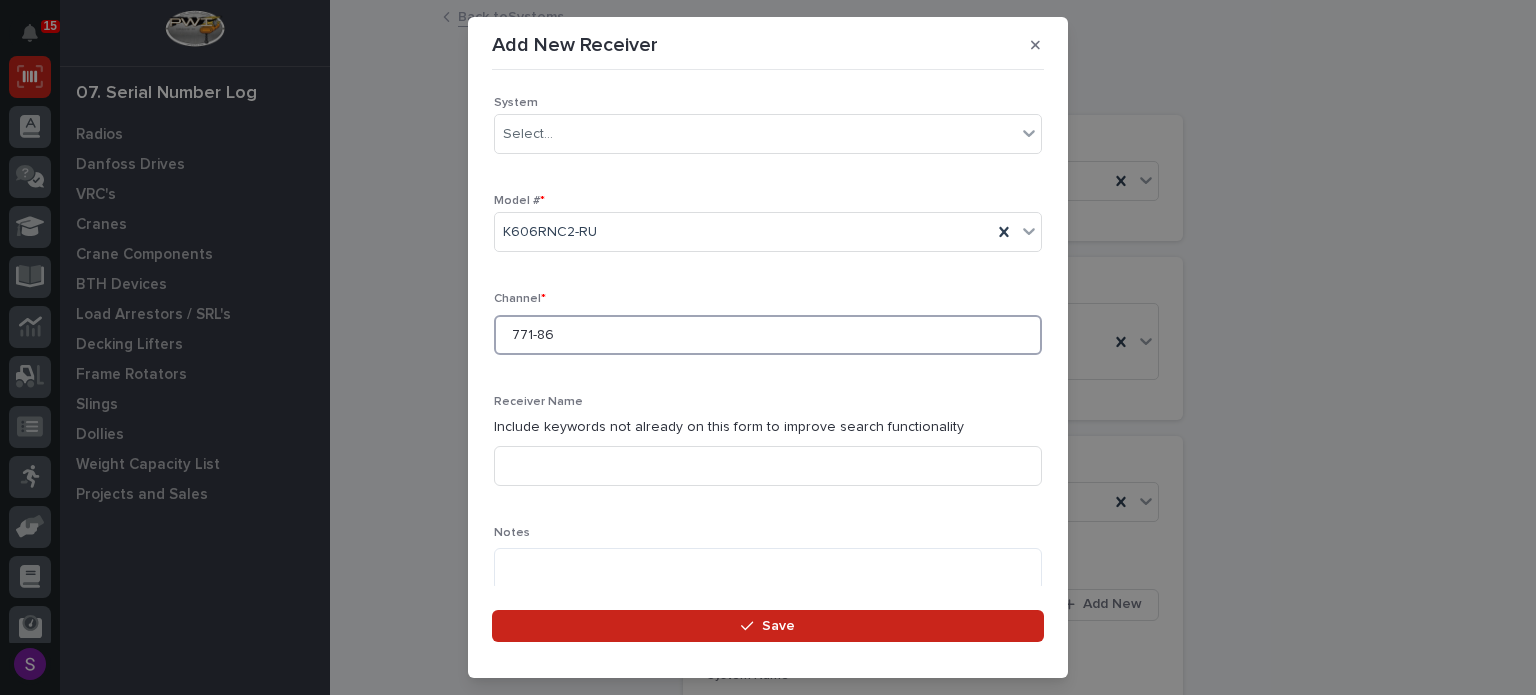click on "771-86" at bounding box center [768, 335] 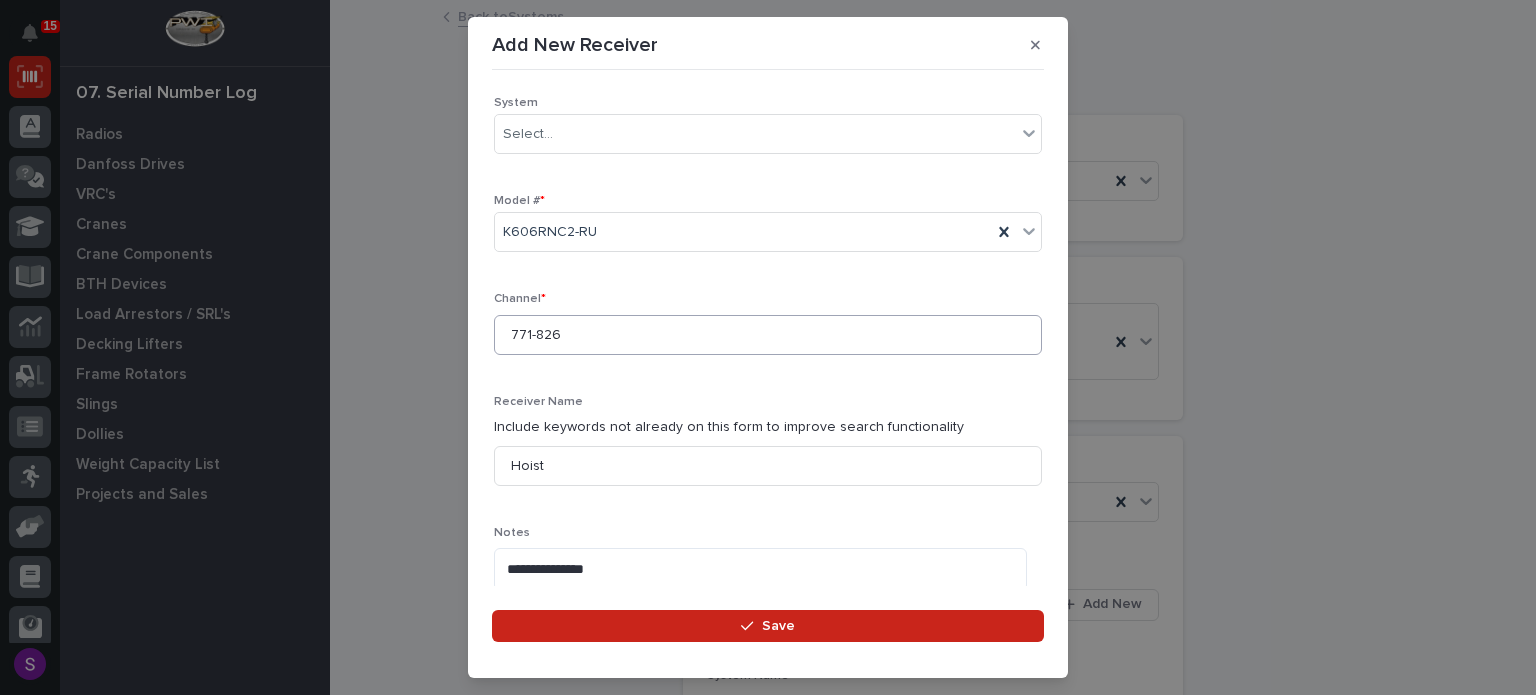 scroll, scrollTop: 636, scrollLeft: 0, axis: vertical 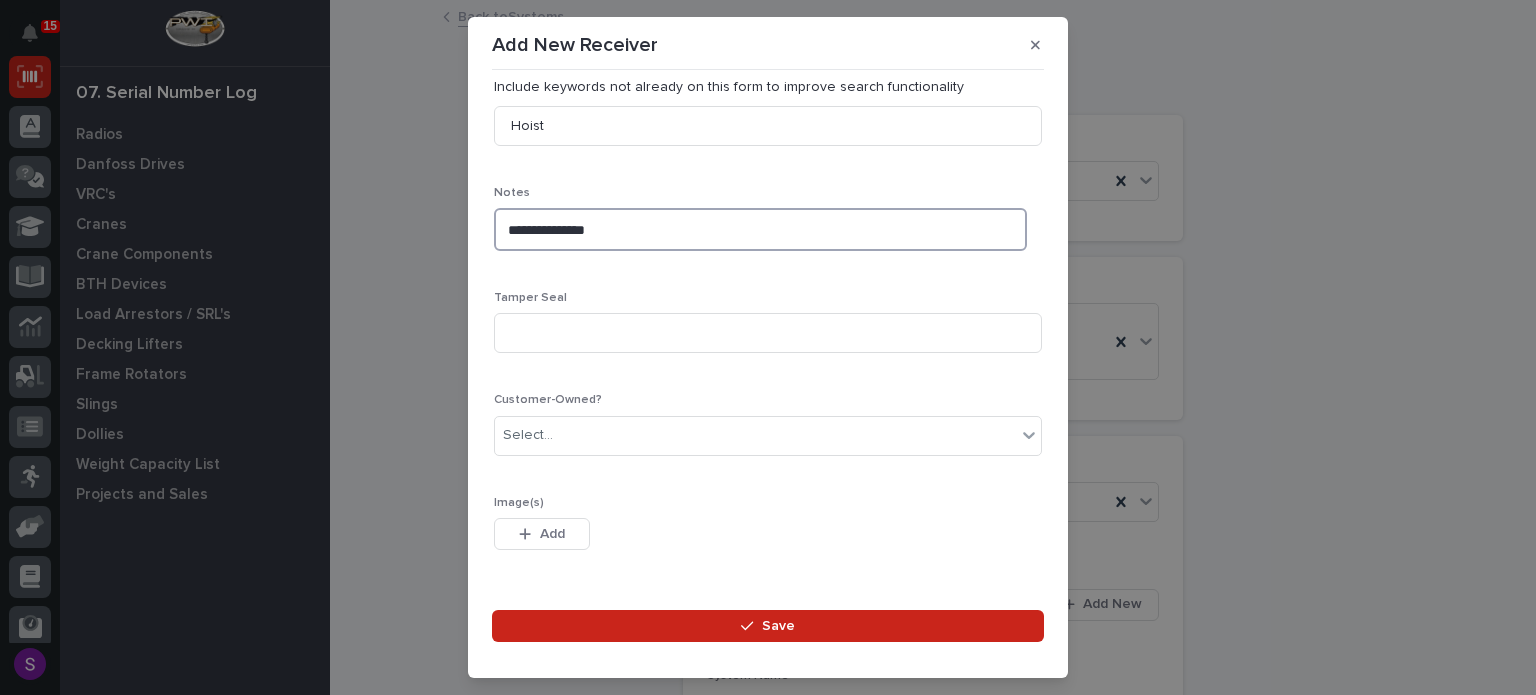 click on "**********" at bounding box center [760, 229] 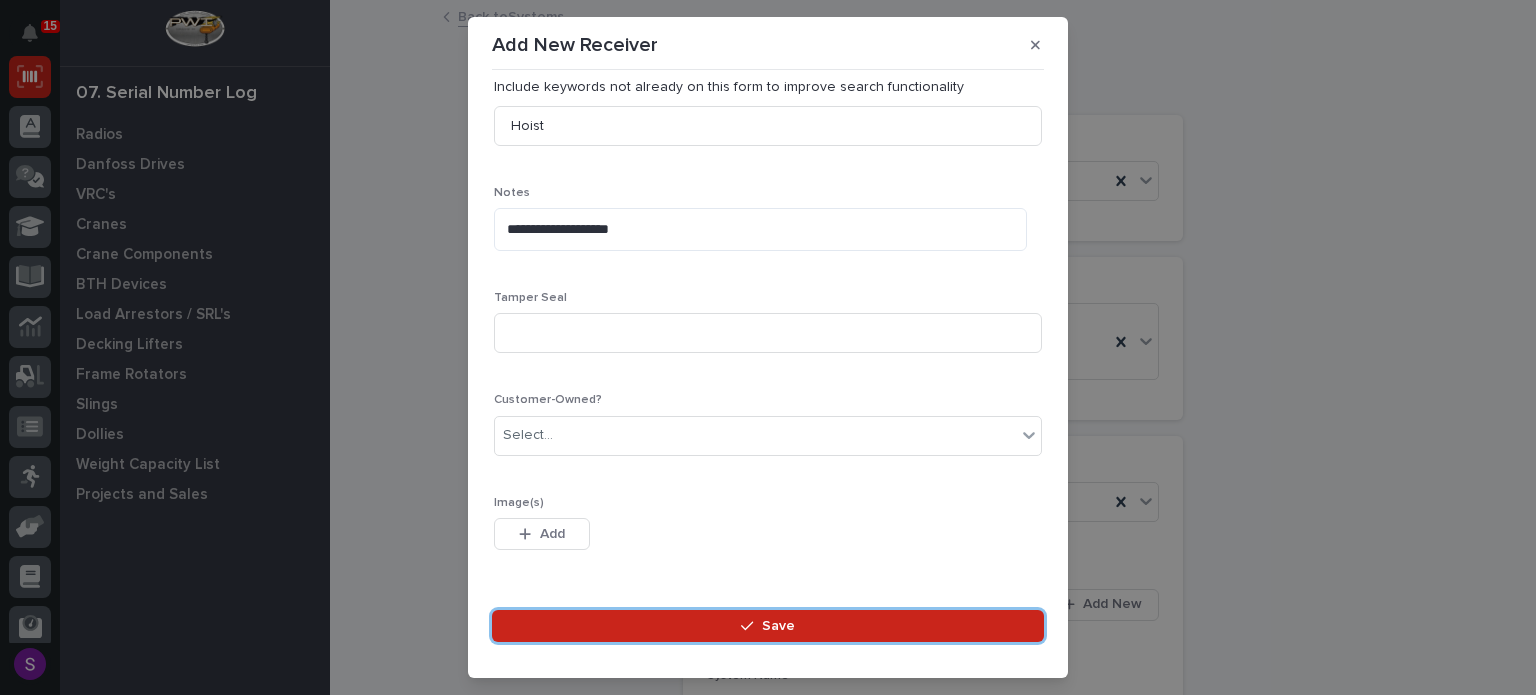 click on "Save" at bounding box center [768, 626] 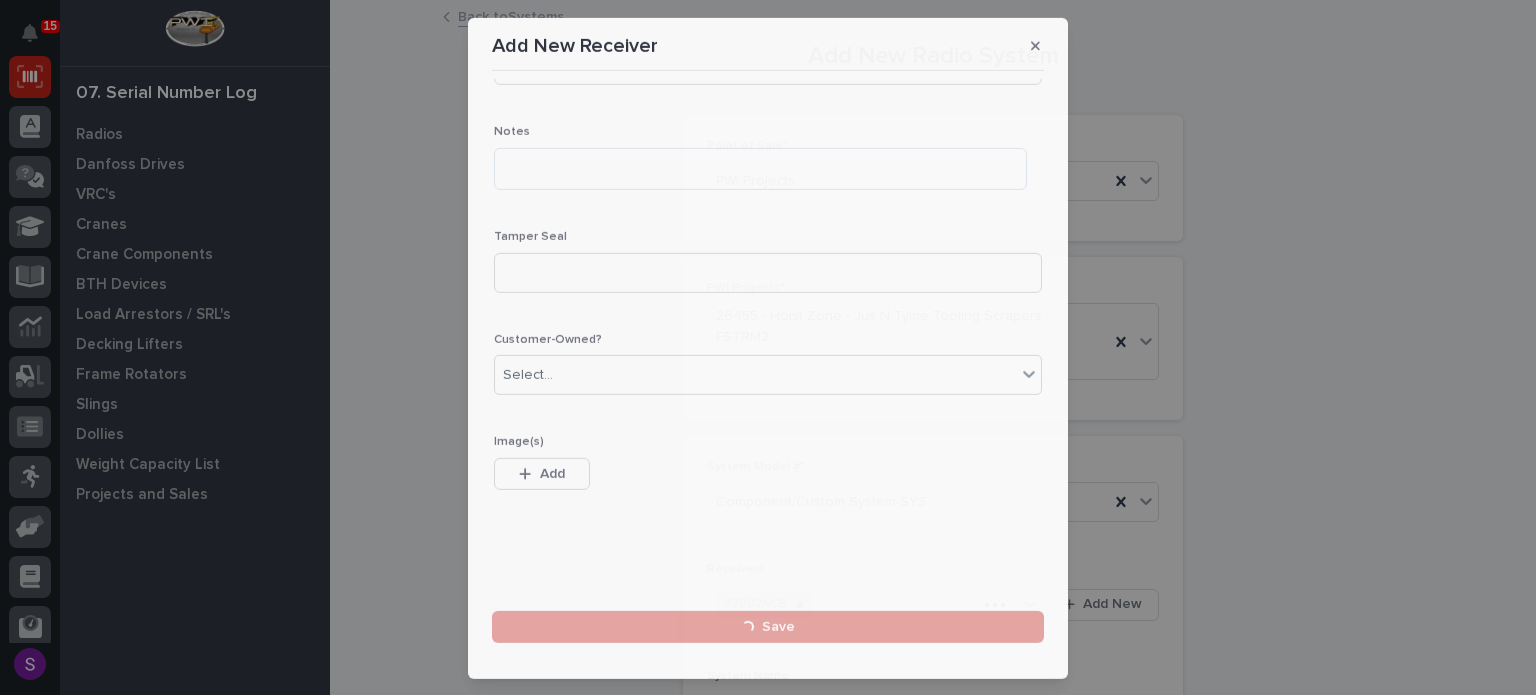 scroll, scrollTop: 0, scrollLeft: 0, axis: both 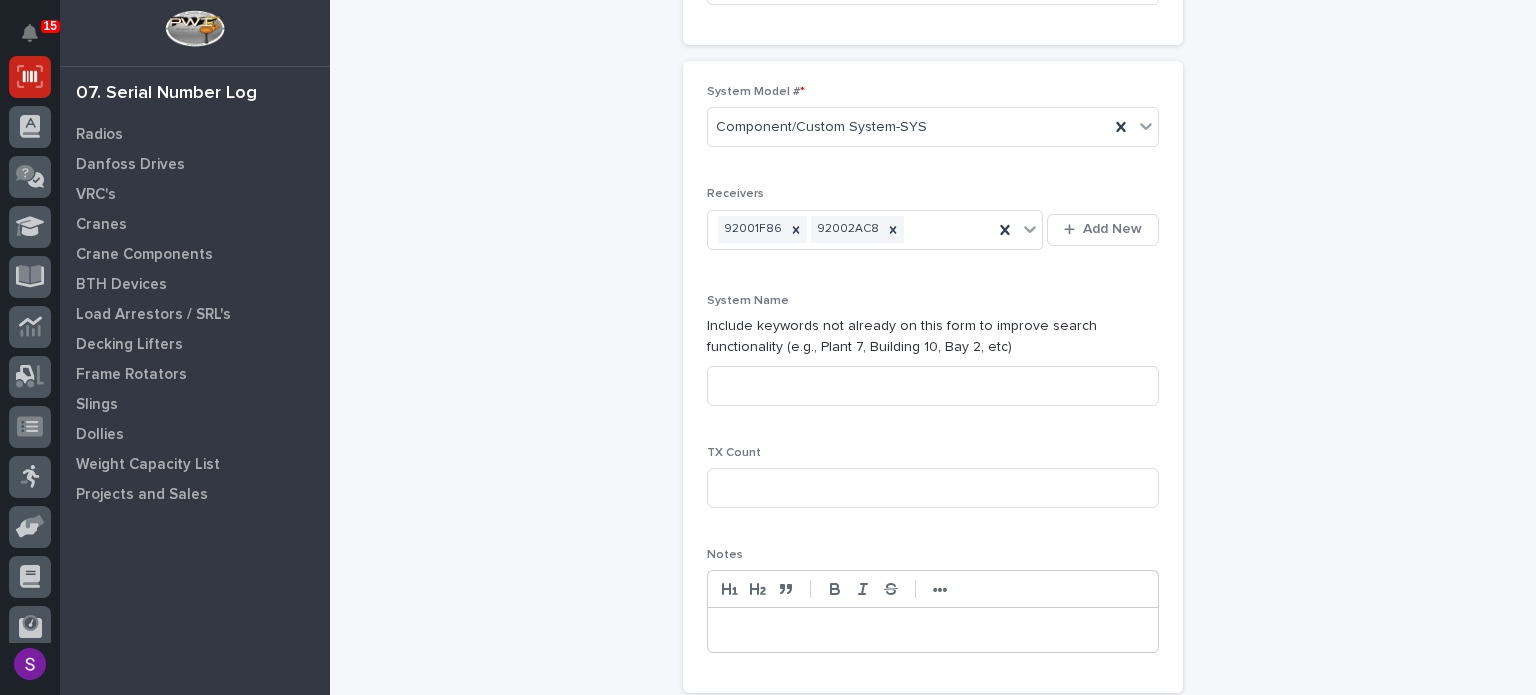 click on "TX Count" at bounding box center (933, 485) 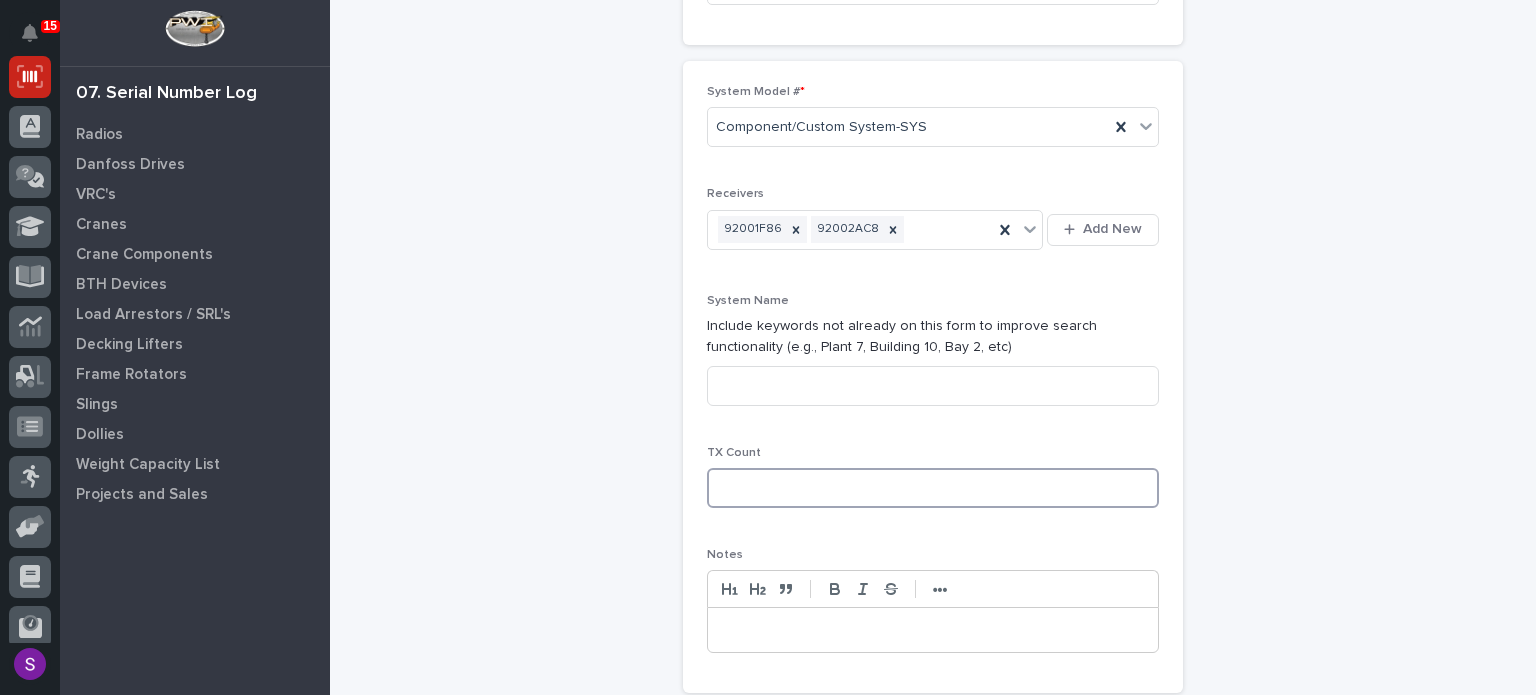 click at bounding box center (933, 488) 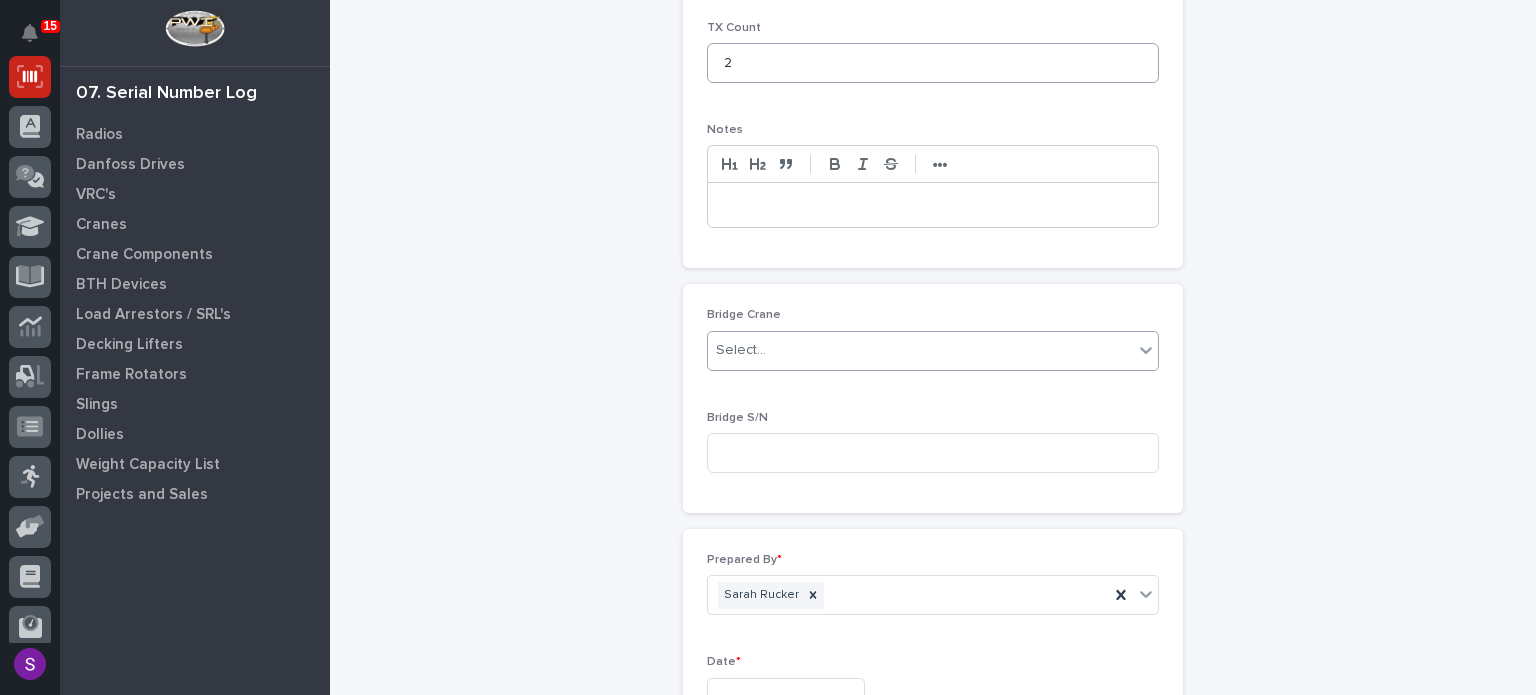 scroll, scrollTop: 782, scrollLeft: 0, axis: vertical 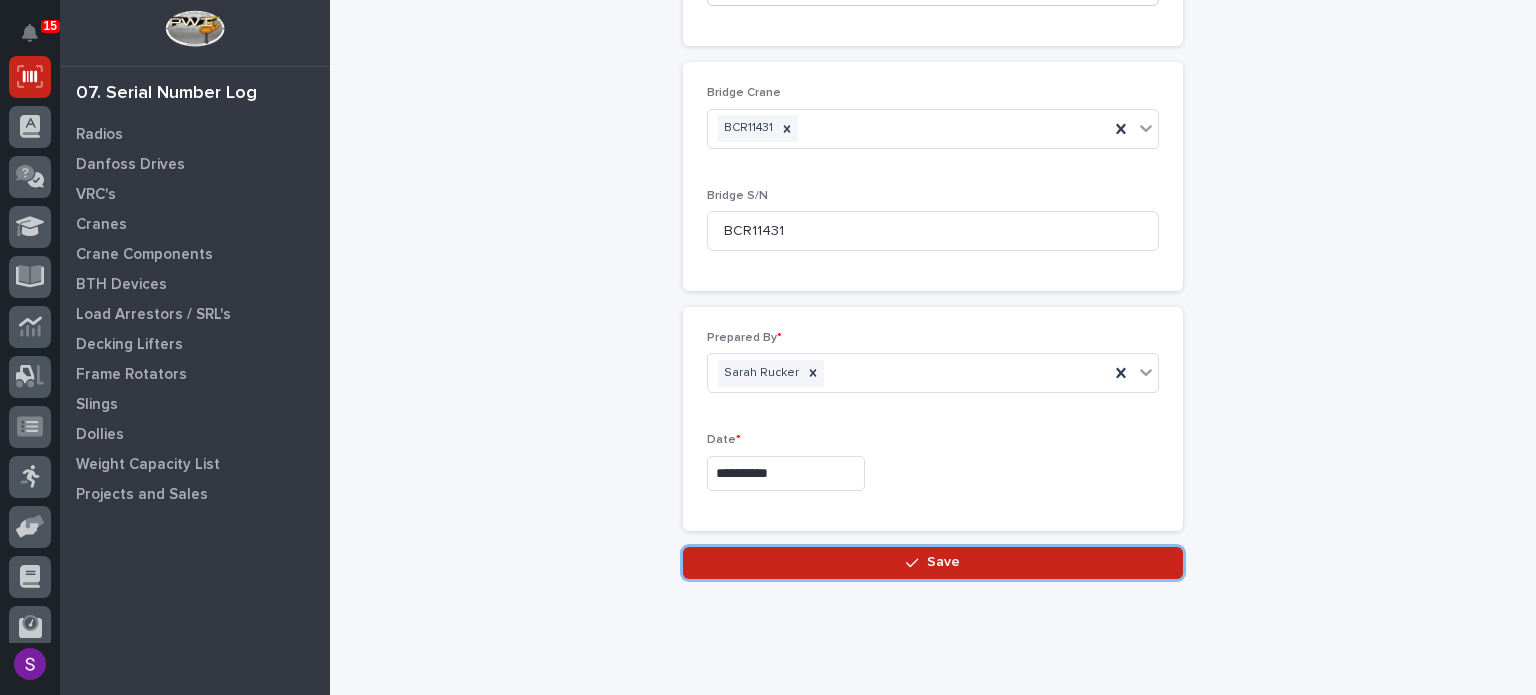 click on "Save" at bounding box center [933, 563] 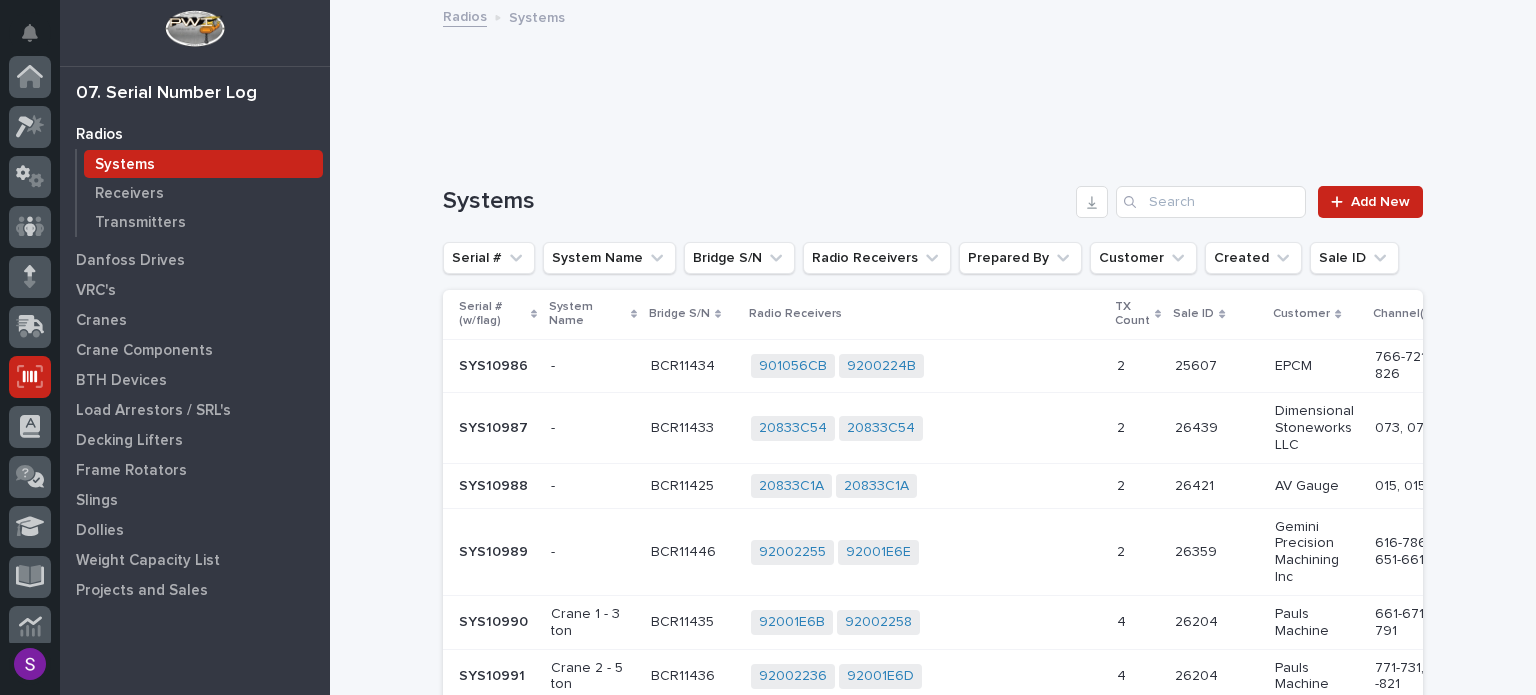 scroll, scrollTop: 300, scrollLeft: 0, axis: vertical 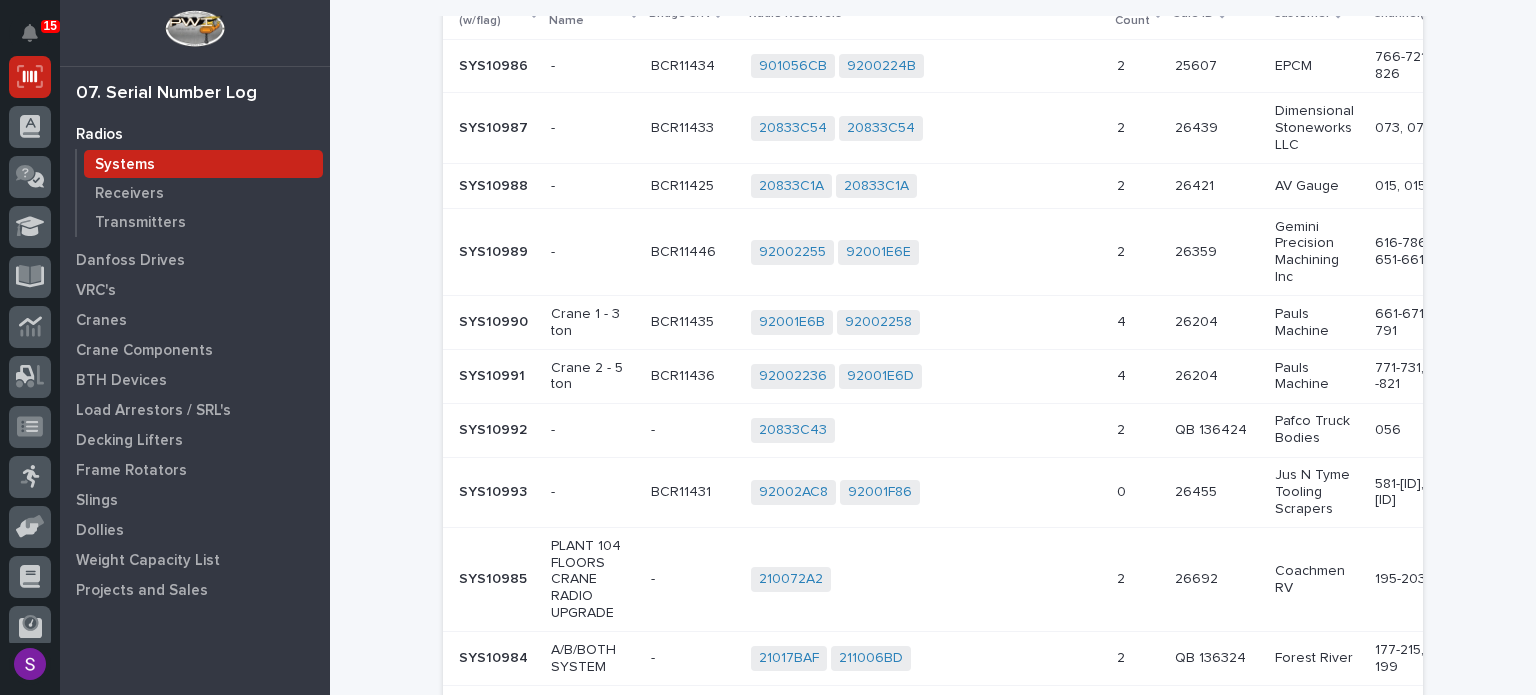 click on "92002AC8   92001F86   + 0" at bounding box center (926, 492) 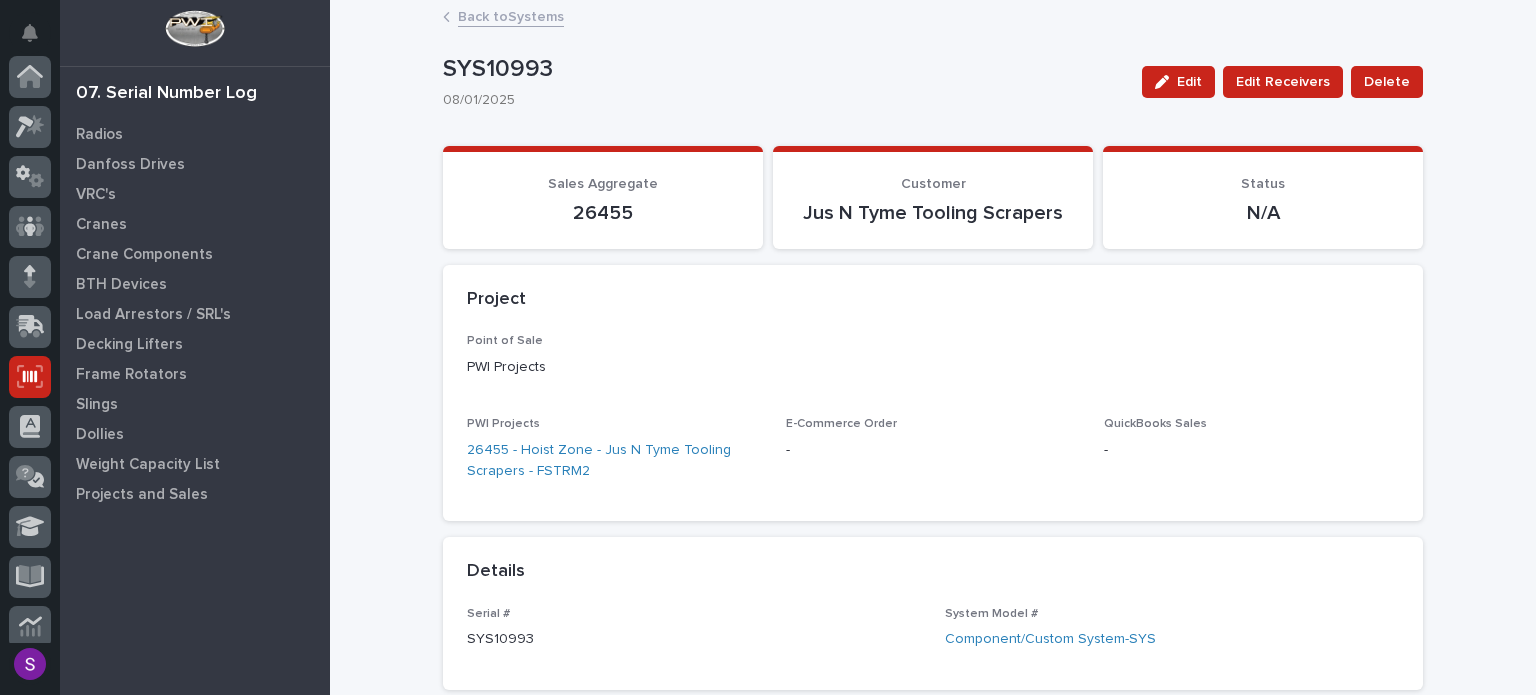 scroll, scrollTop: 300, scrollLeft: 0, axis: vertical 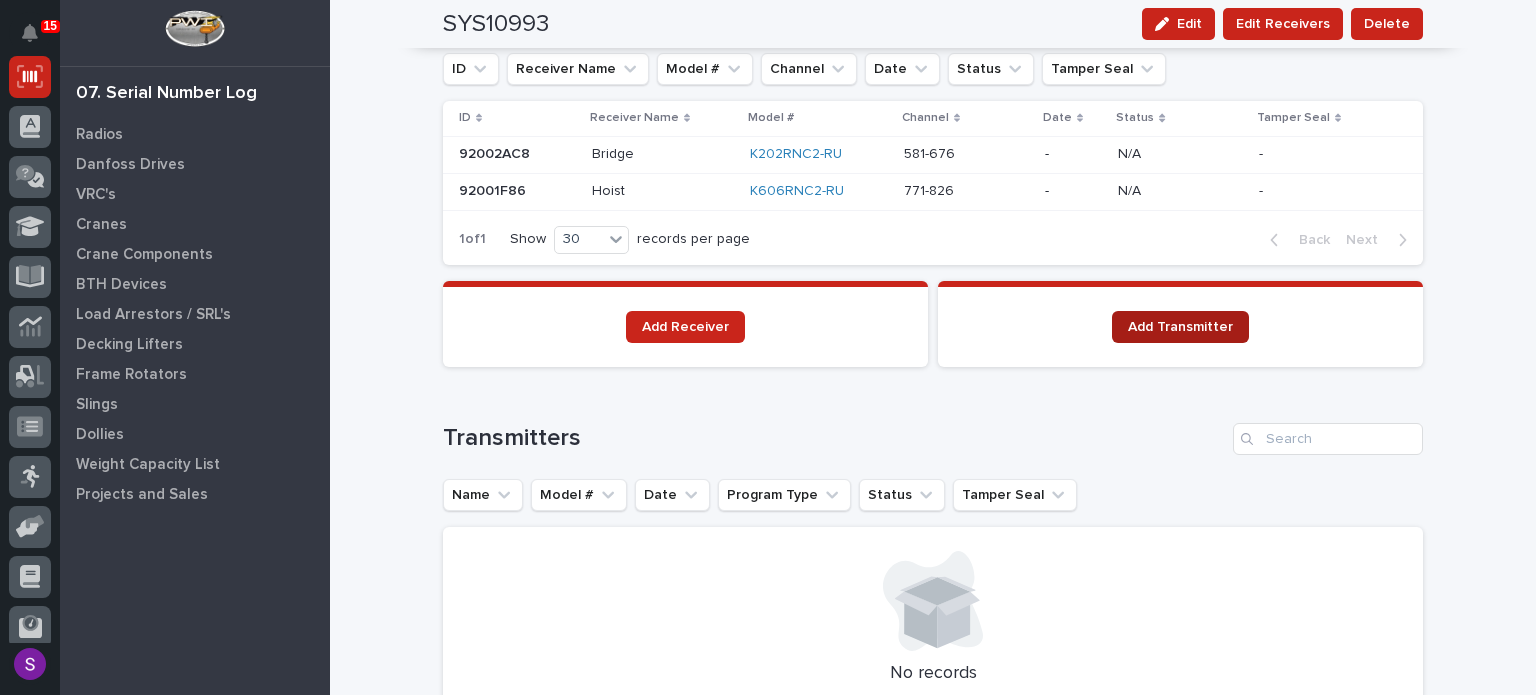 click on "Add Transmitter" at bounding box center (1180, 327) 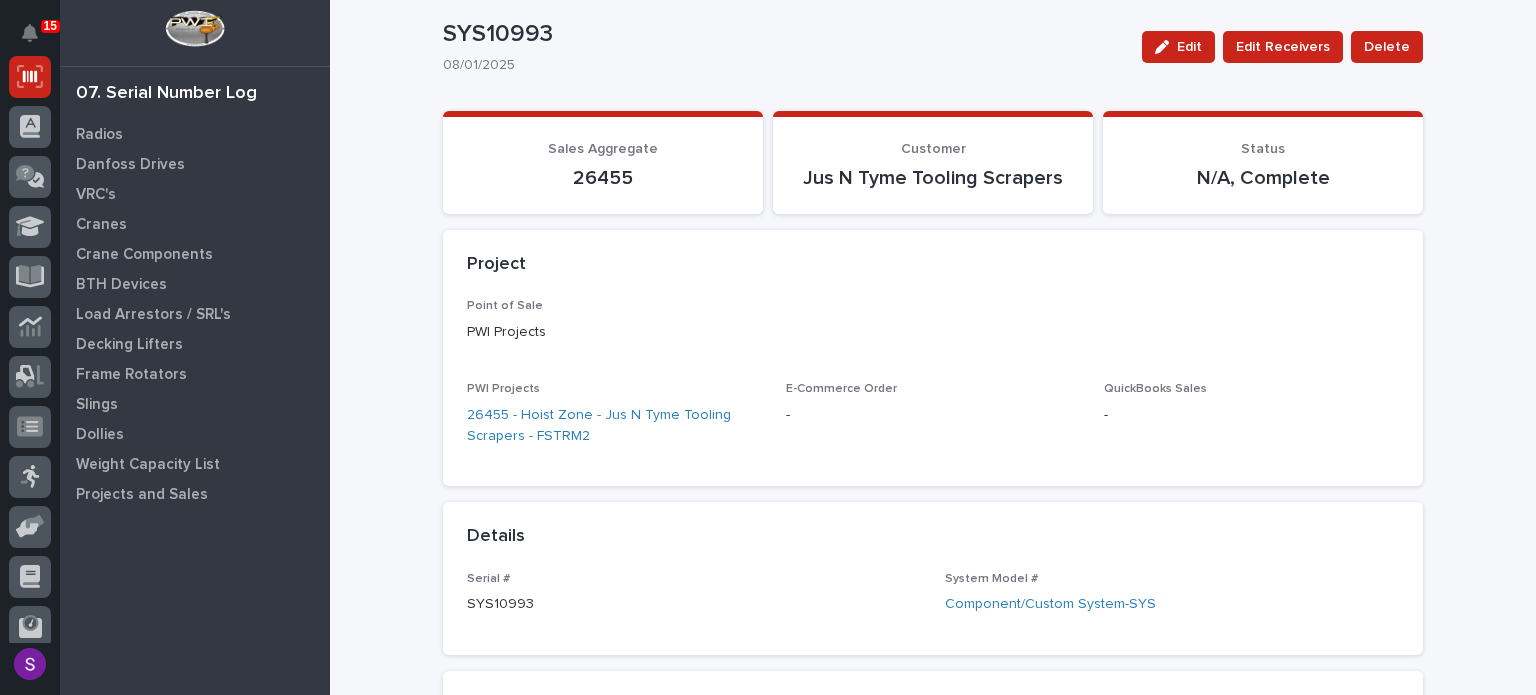 scroll, scrollTop: 0, scrollLeft: 0, axis: both 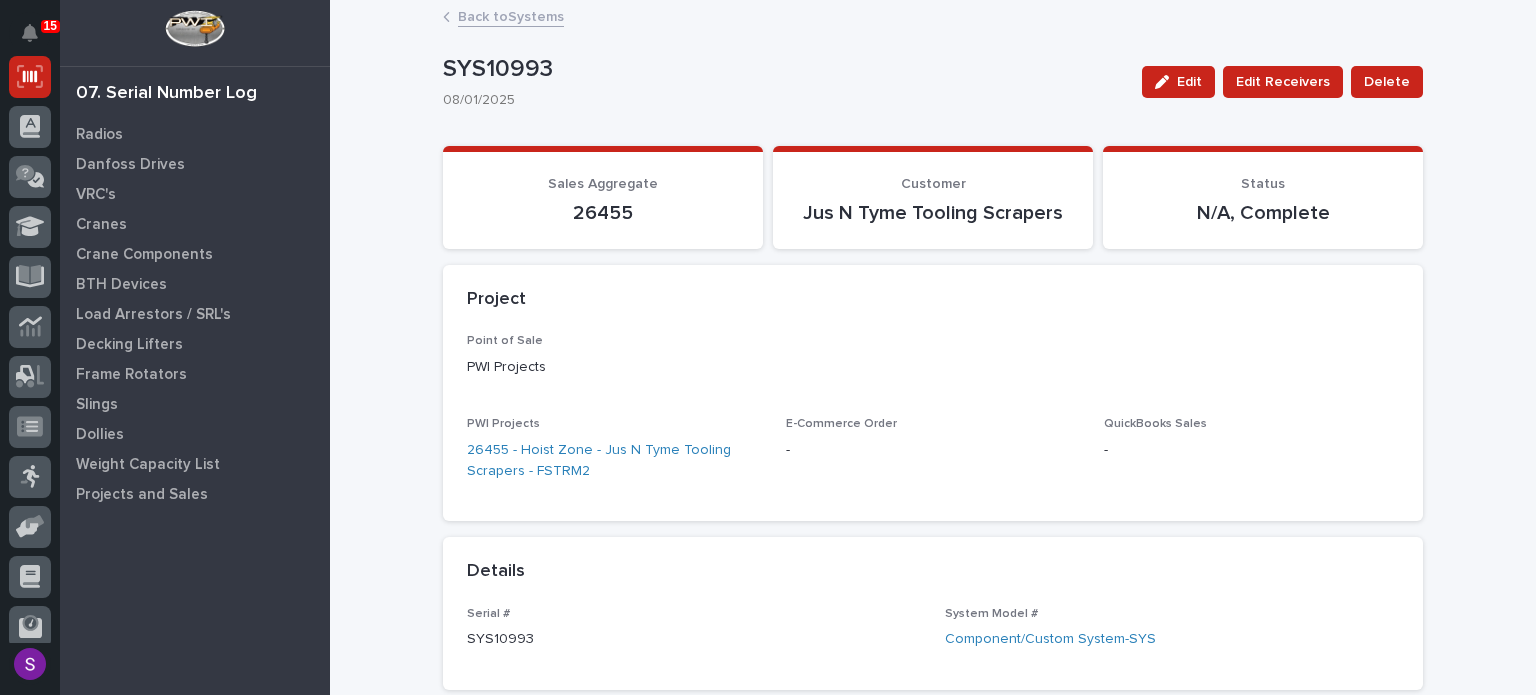 click on "Back to  Systems" at bounding box center [511, 15] 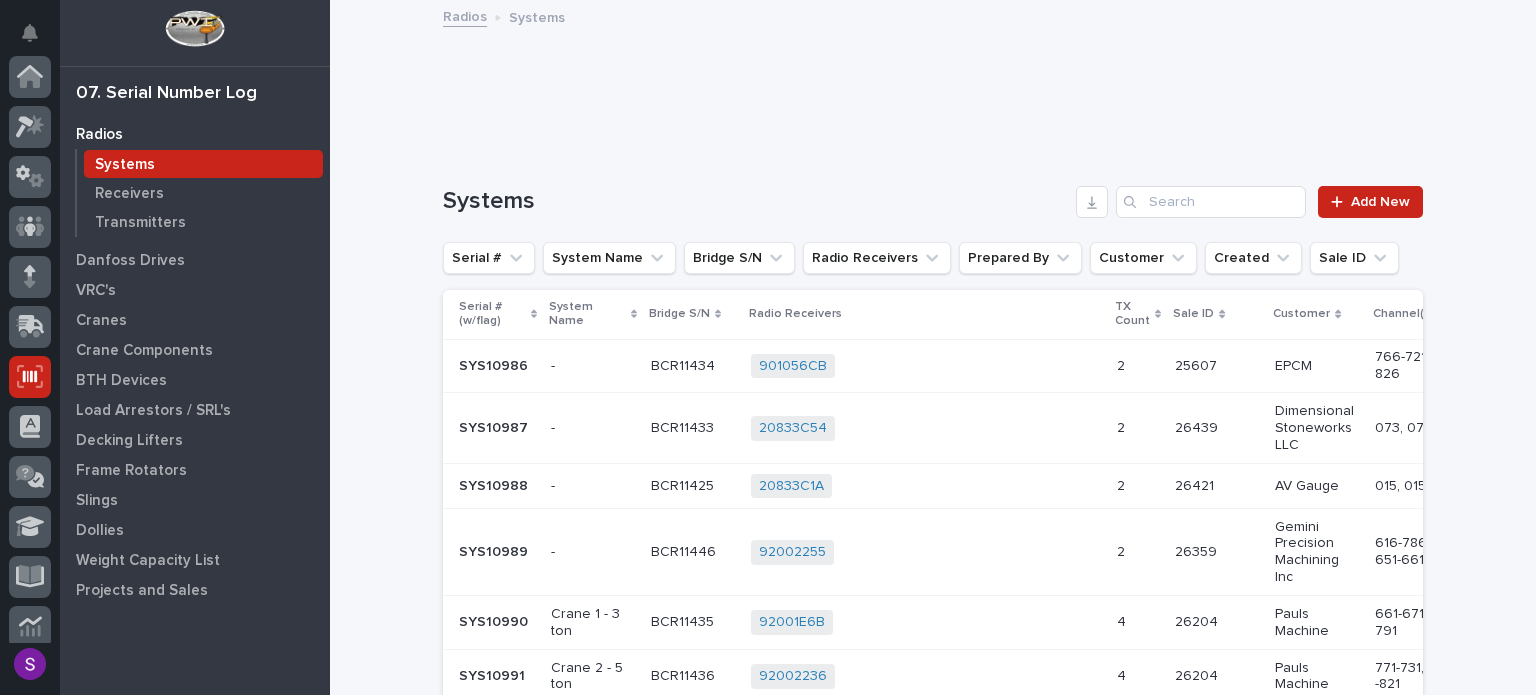 scroll, scrollTop: 300, scrollLeft: 0, axis: vertical 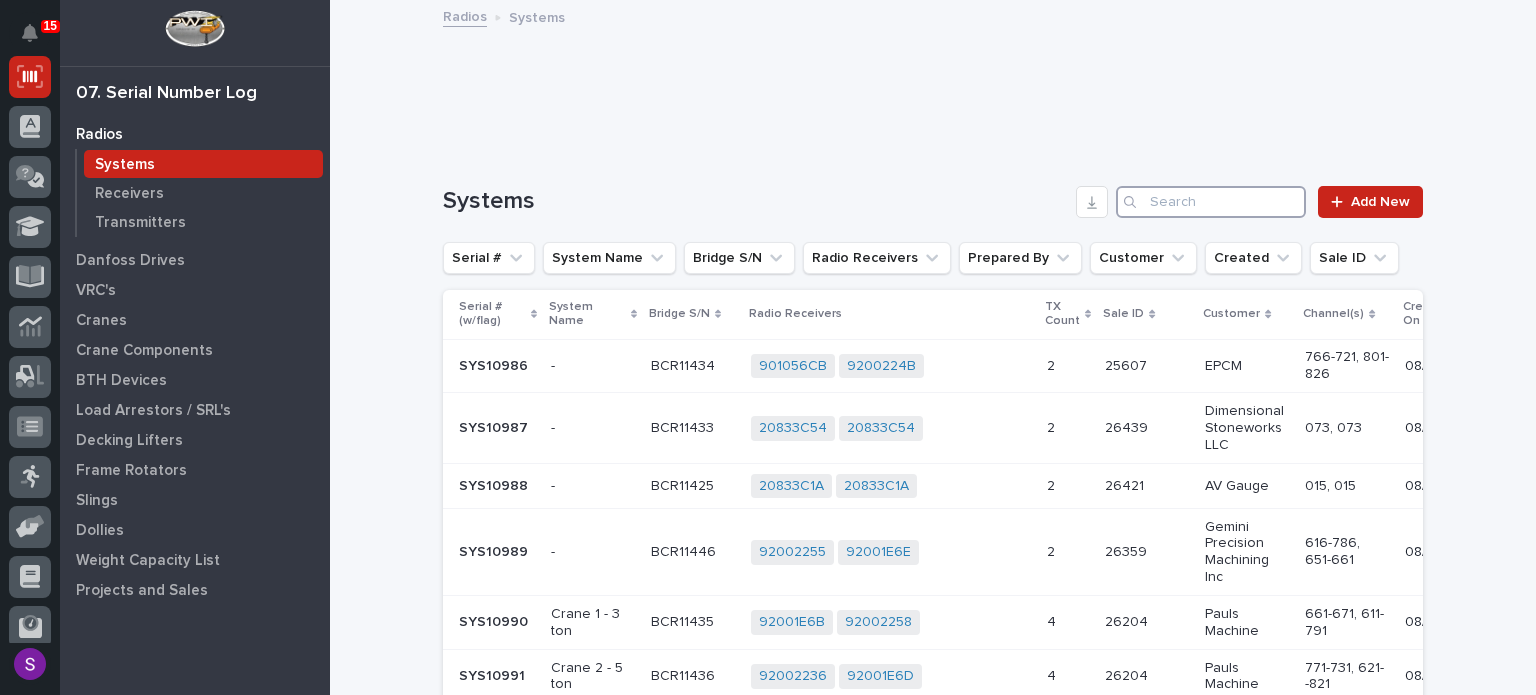 click at bounding box center (1211, 202) 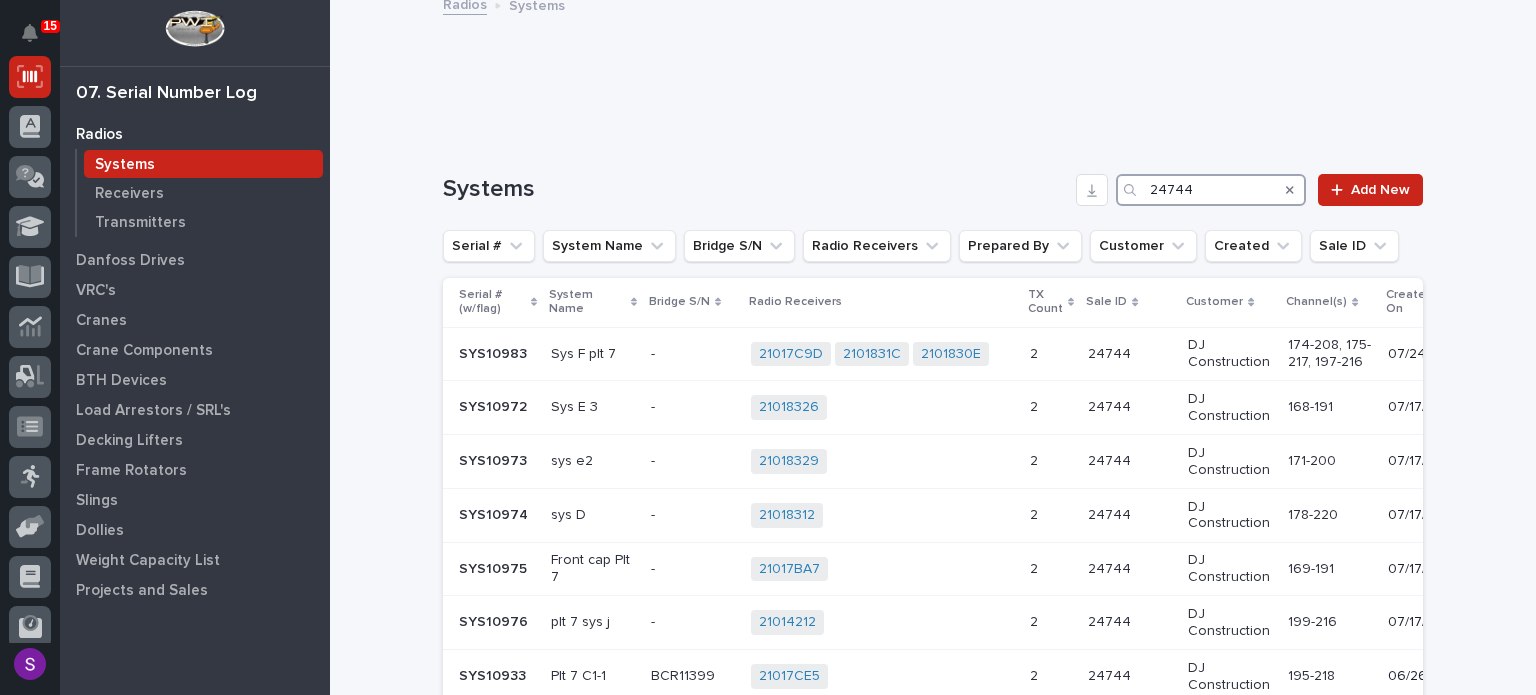 scroll, scrollTop: 0, scrollLeft: 0, axis: both 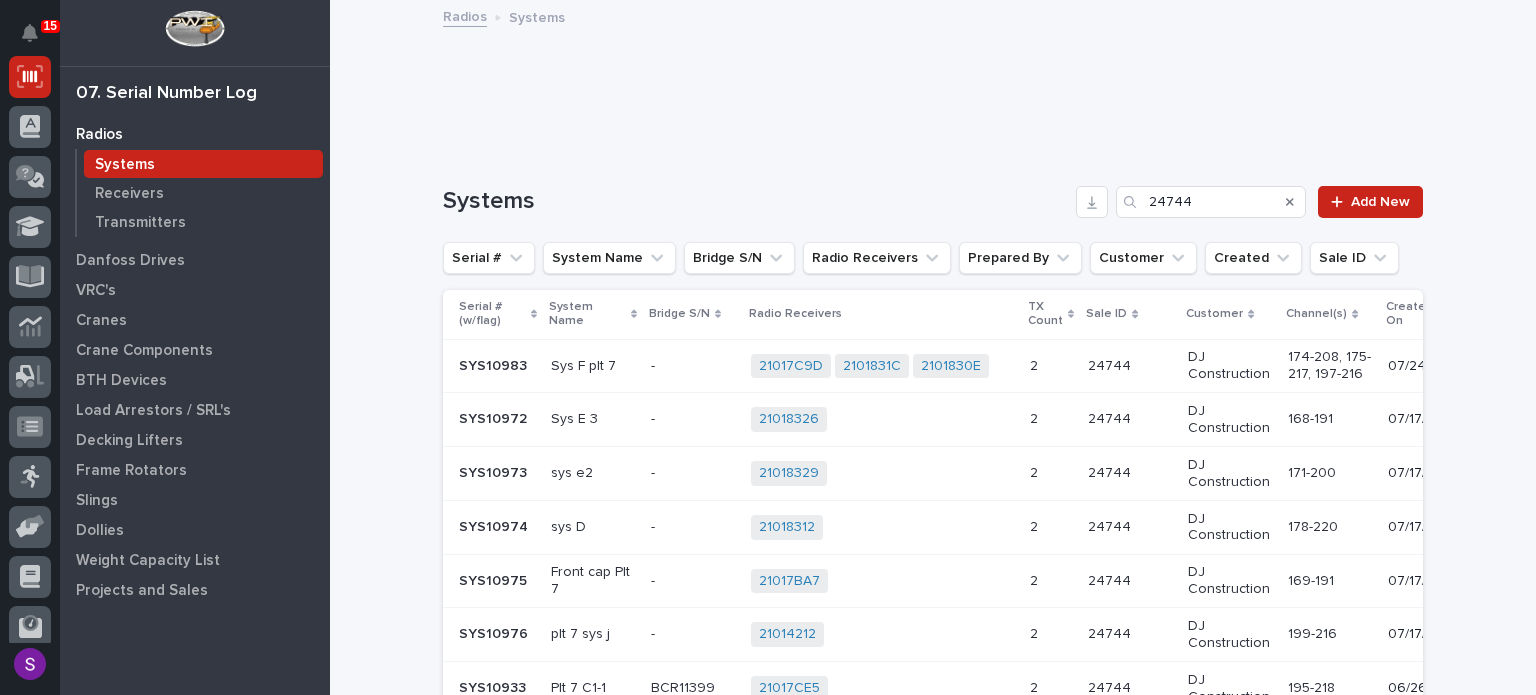 click 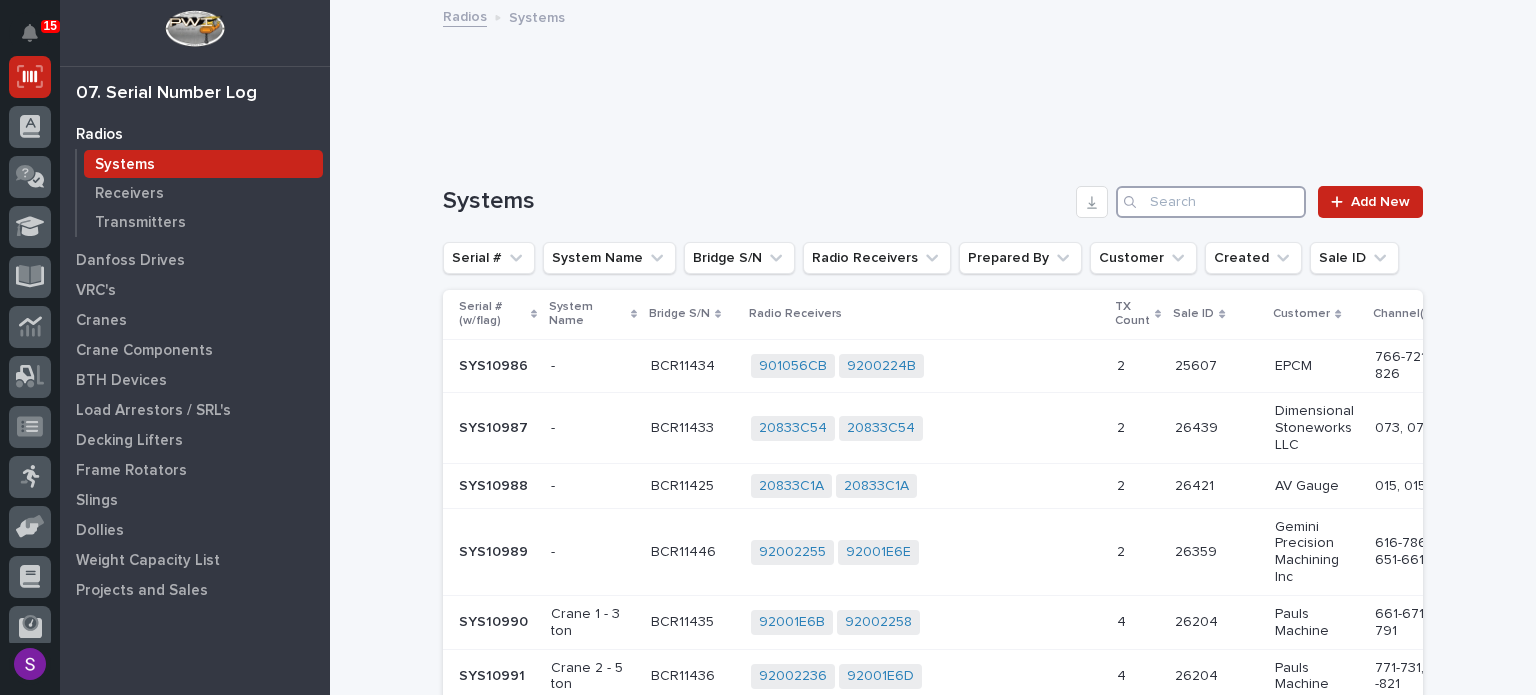 click at bounding box center [1211, 202] 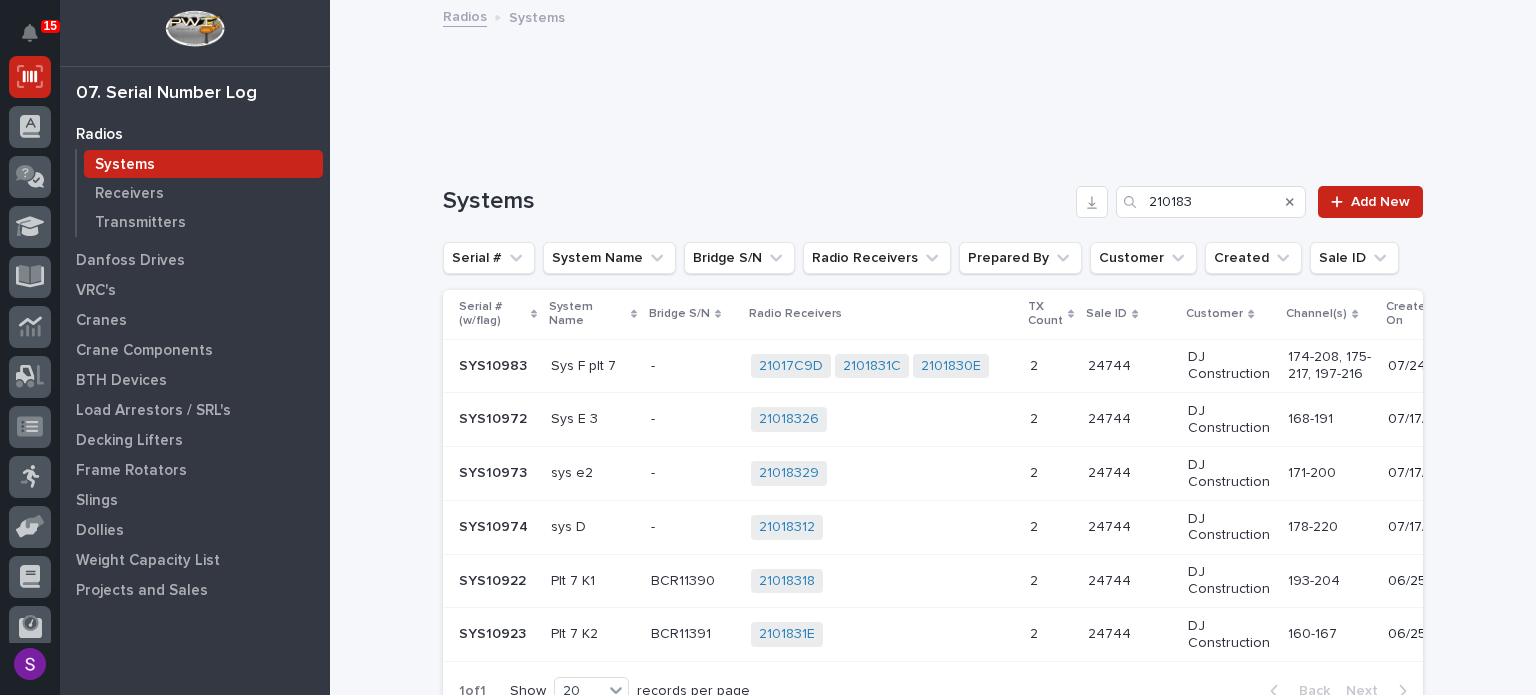 click 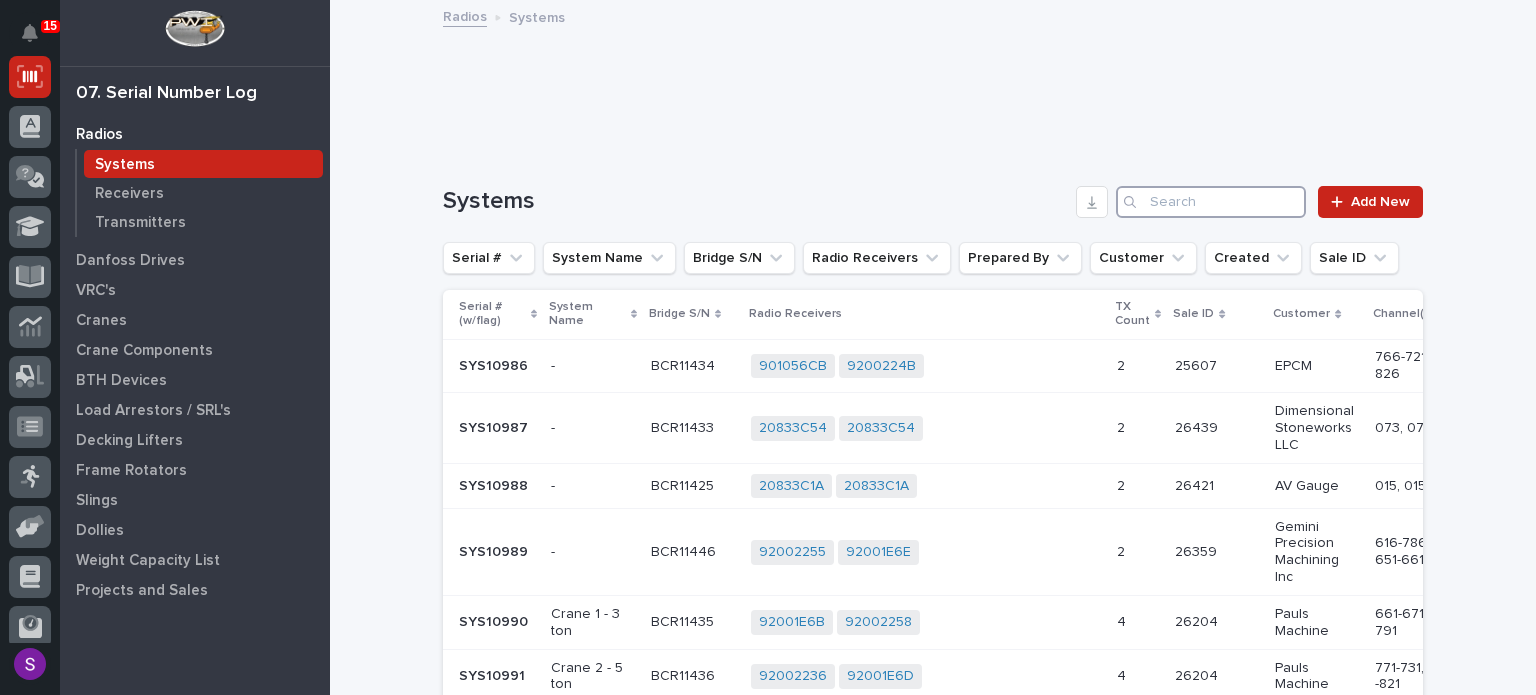 click at bounding box center [1211, 202] 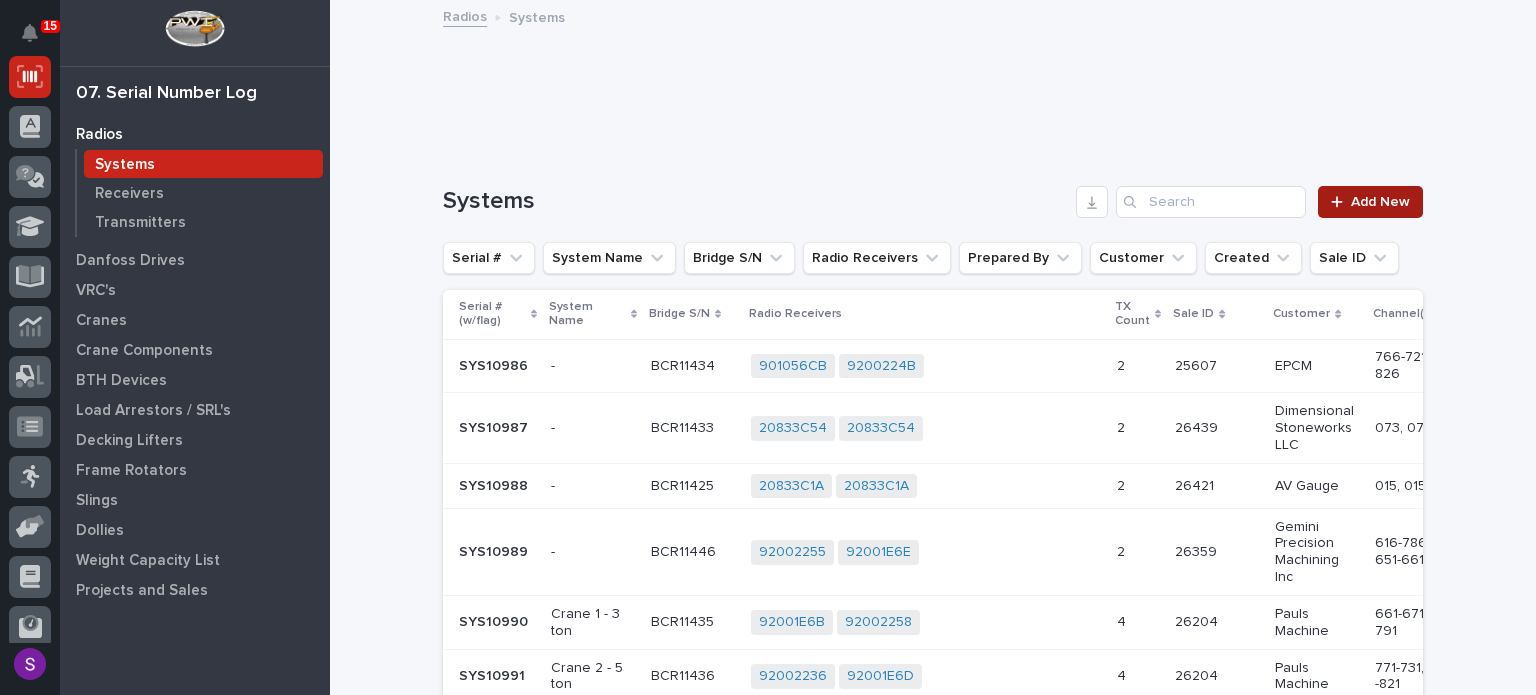 click on "Add New" at bounding box center [1380, 202] 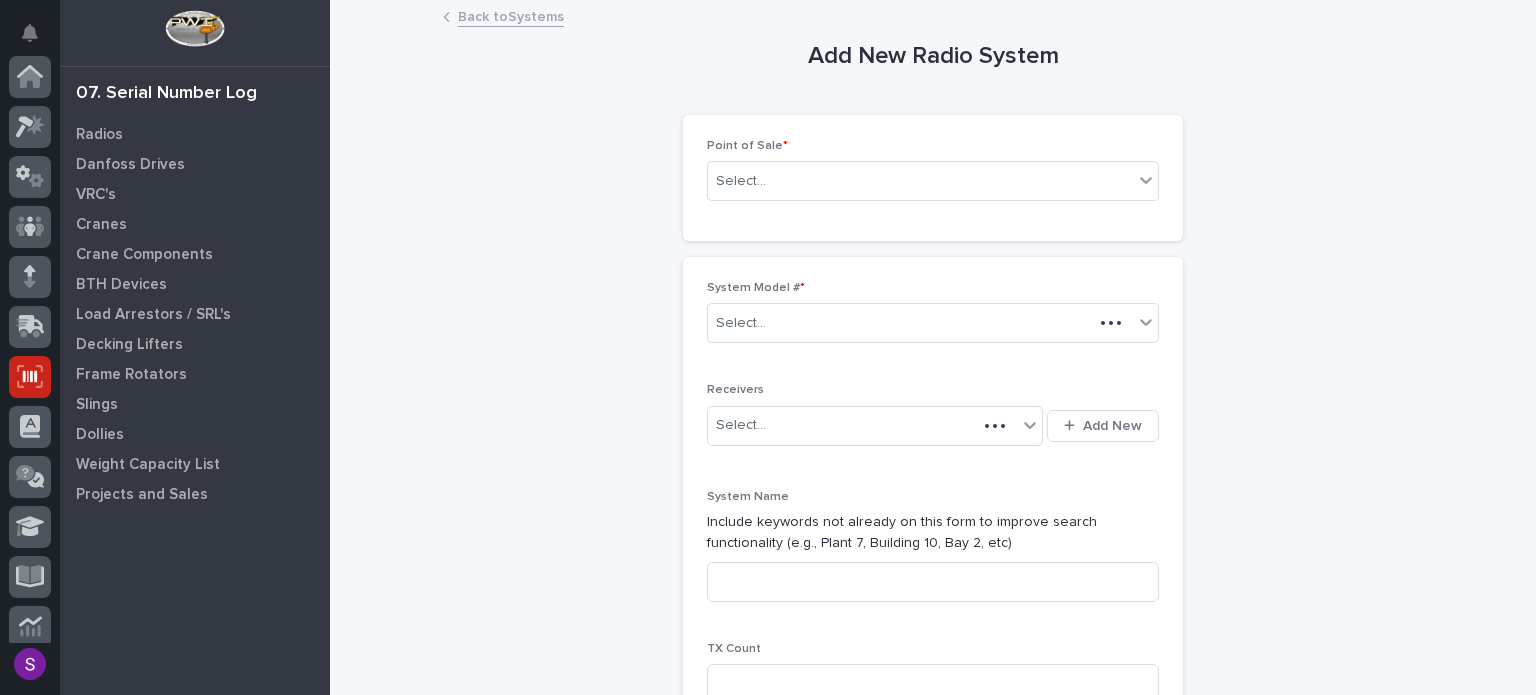 scroll, scrollTop: 300, scrollLeft: 0, axis: vertical 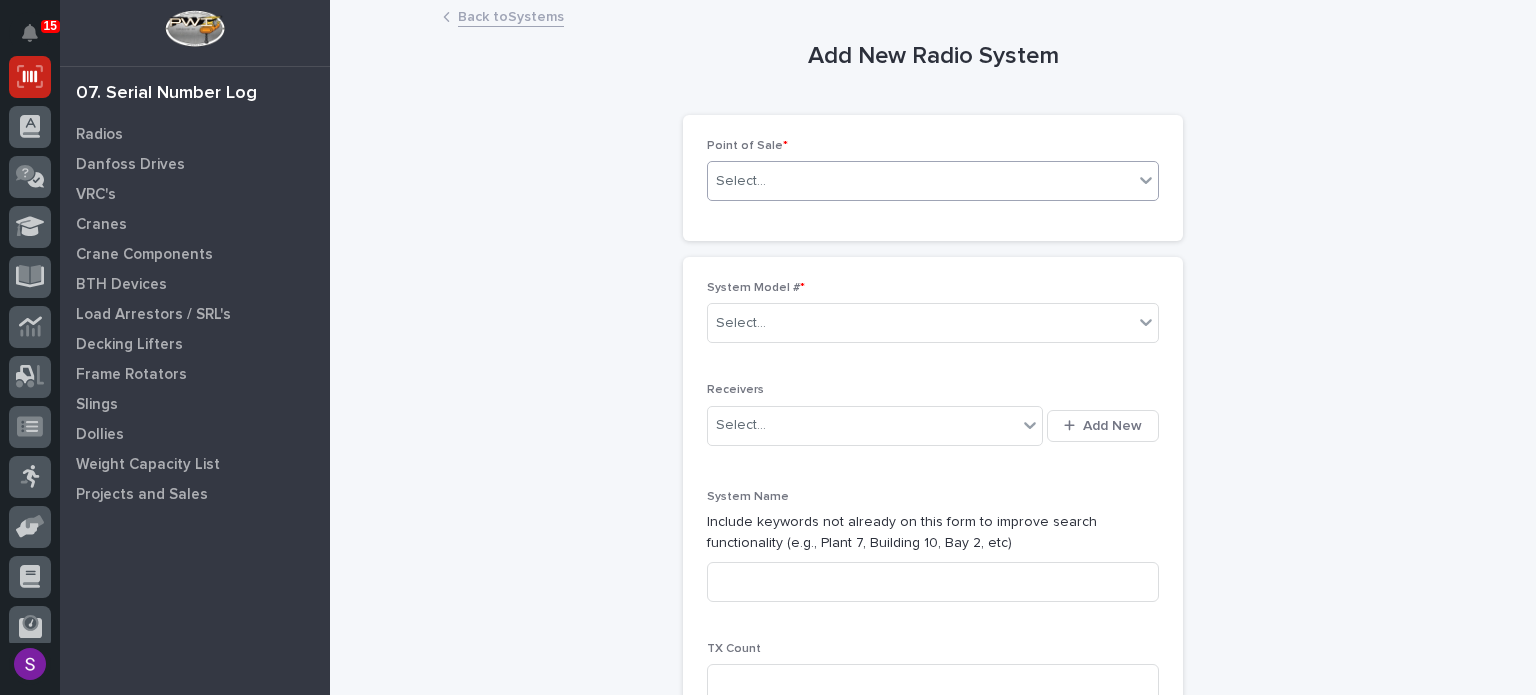 click on "Select..." at bounding box center (933, 181) 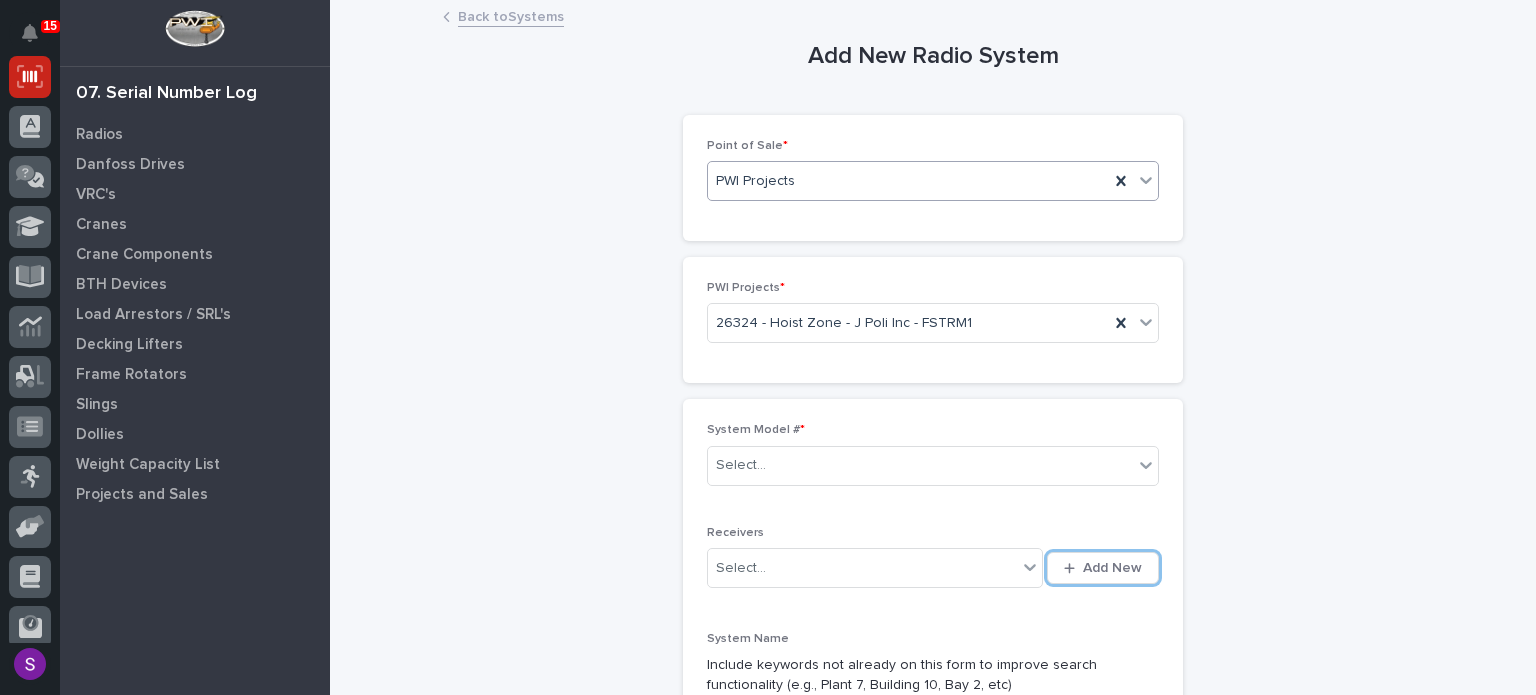 click on "Add New" at bounding box center [1103, 568] 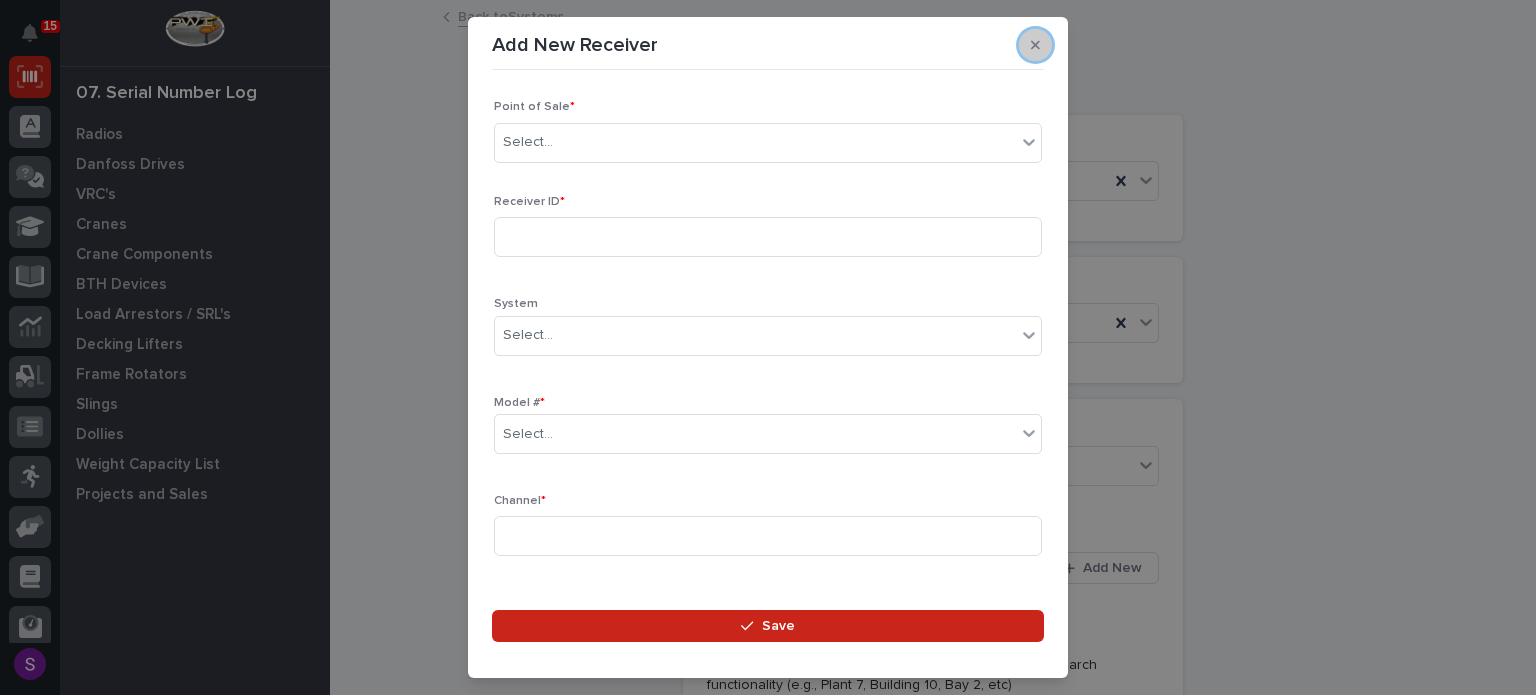 click 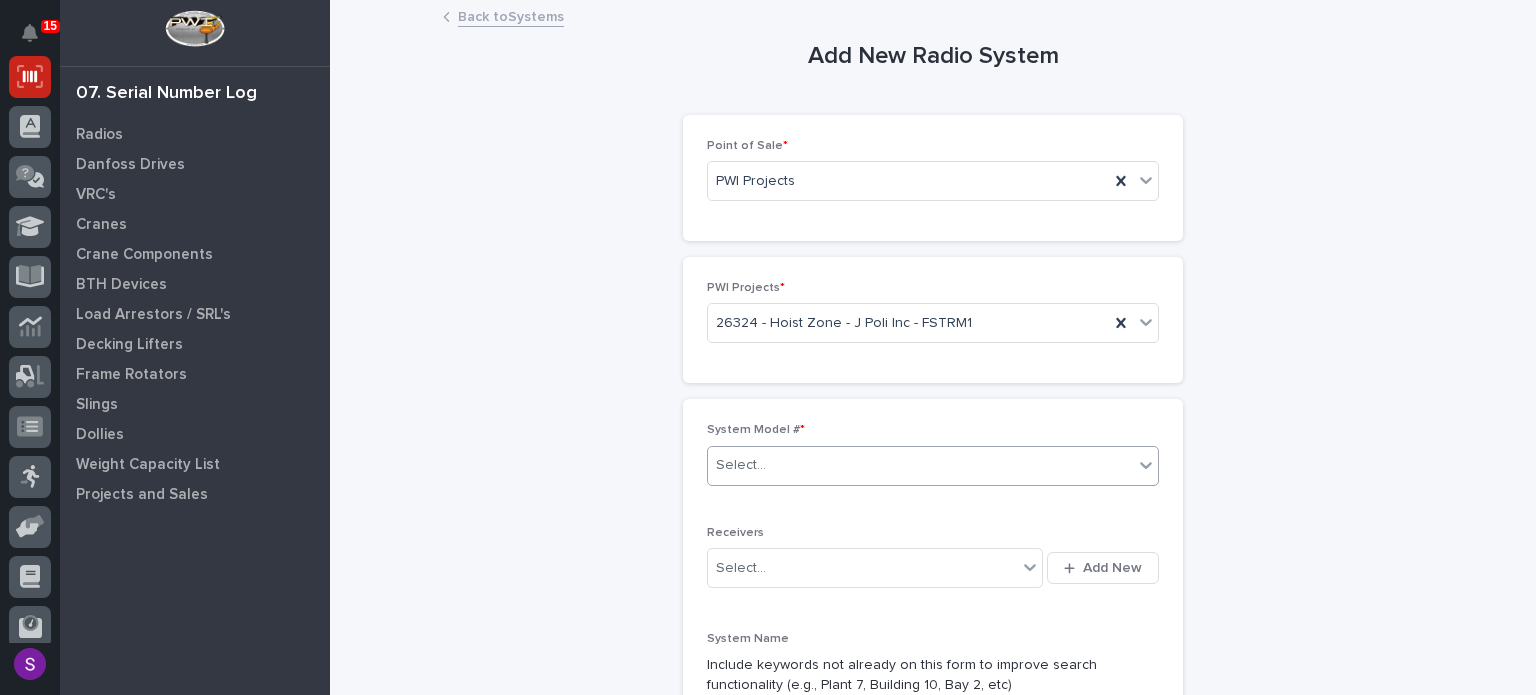 click on "Select..." at bounding box center [920, 465] 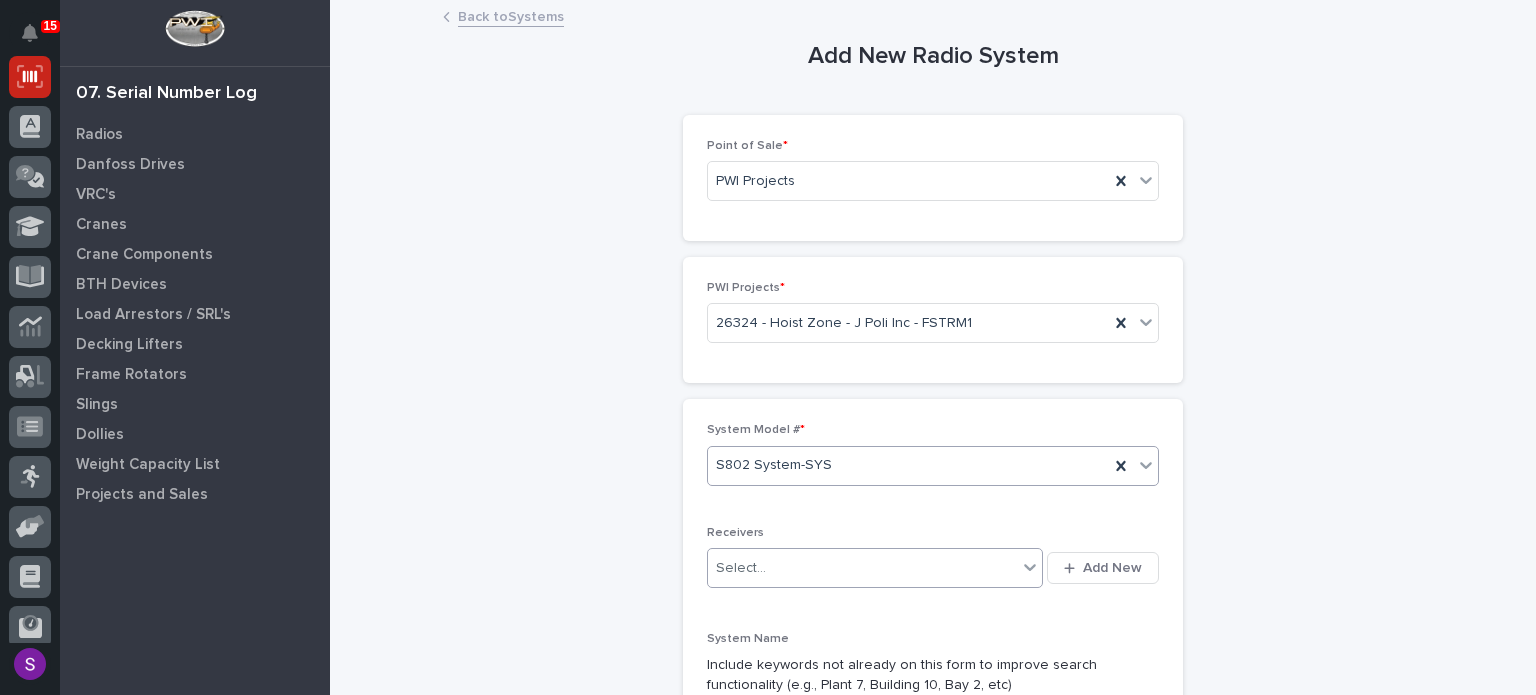 click on "Add New" at bounding box center [1103, 568] 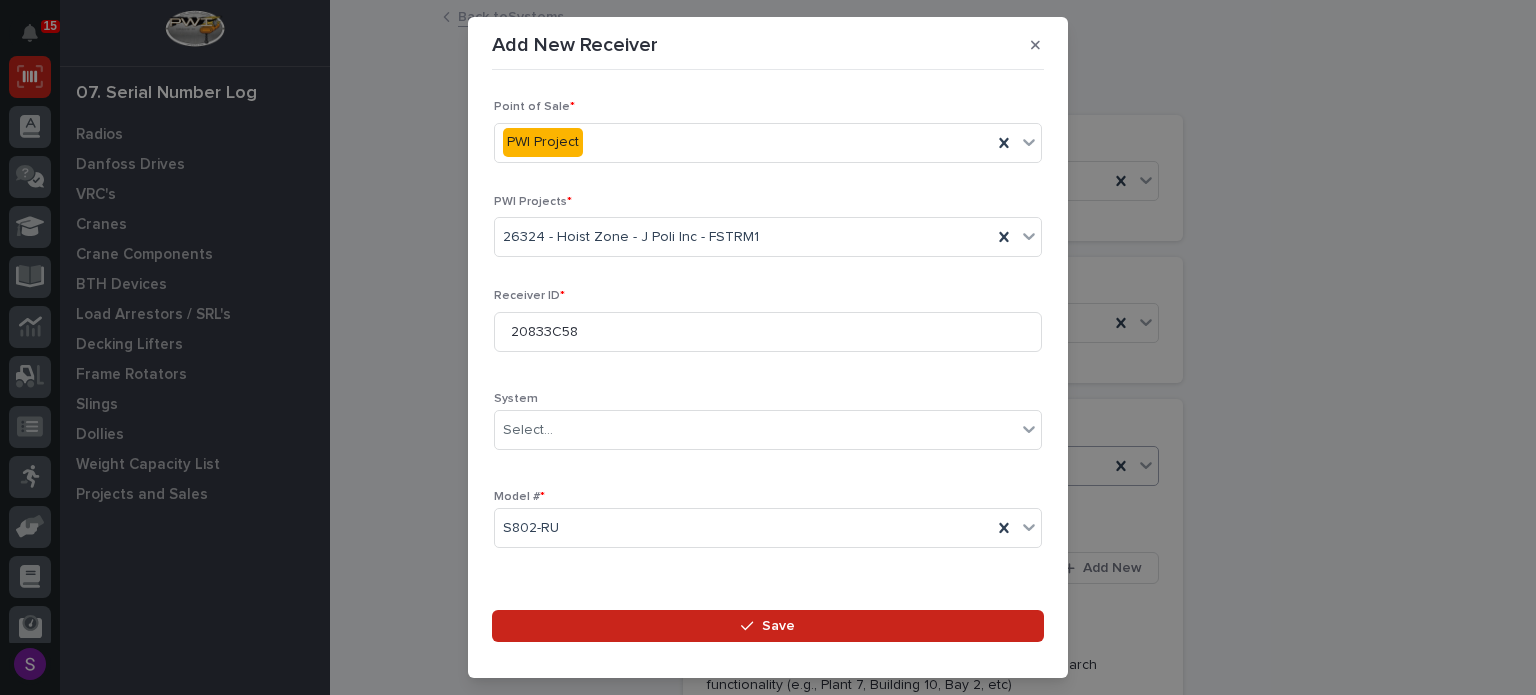 scroll, scrollTop: 296, scrollLeft: 0, axis: vertical 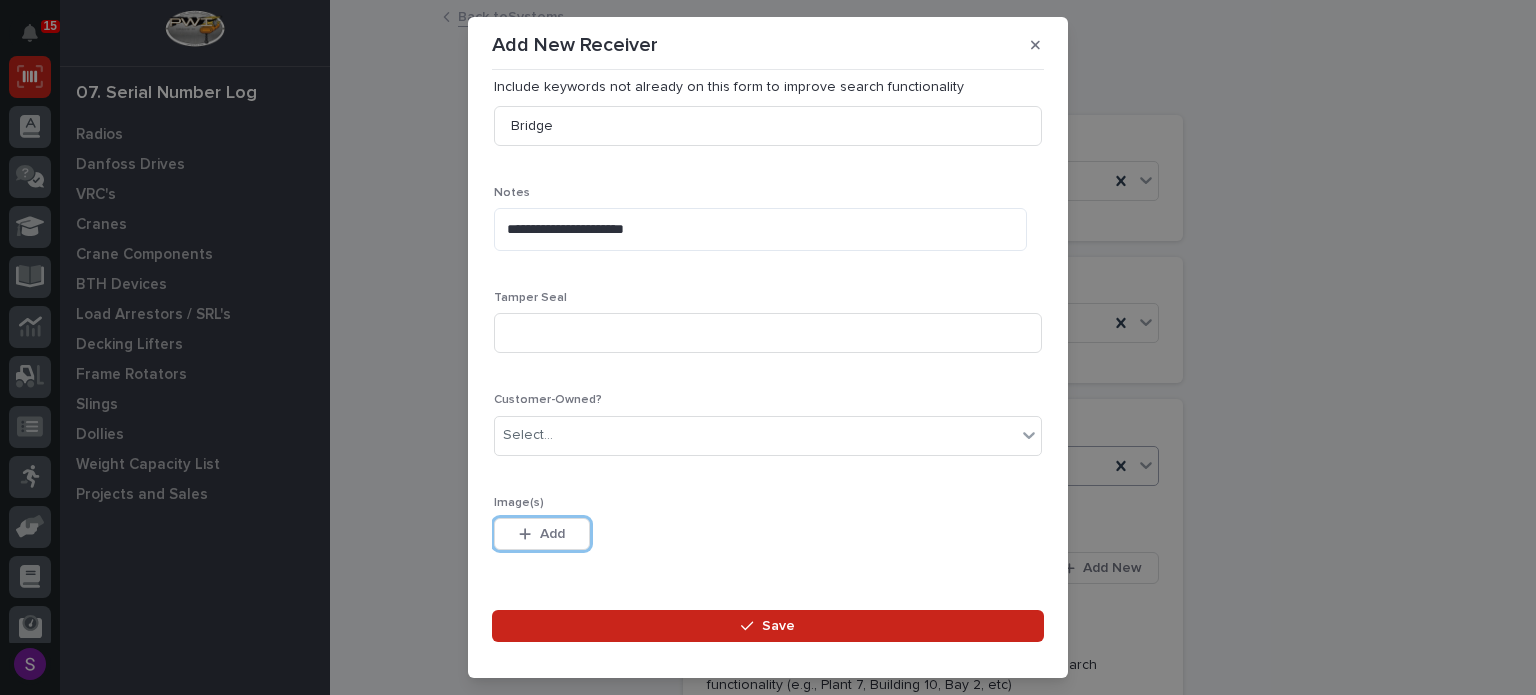 click on "Add" at bounding box center (542, 534) 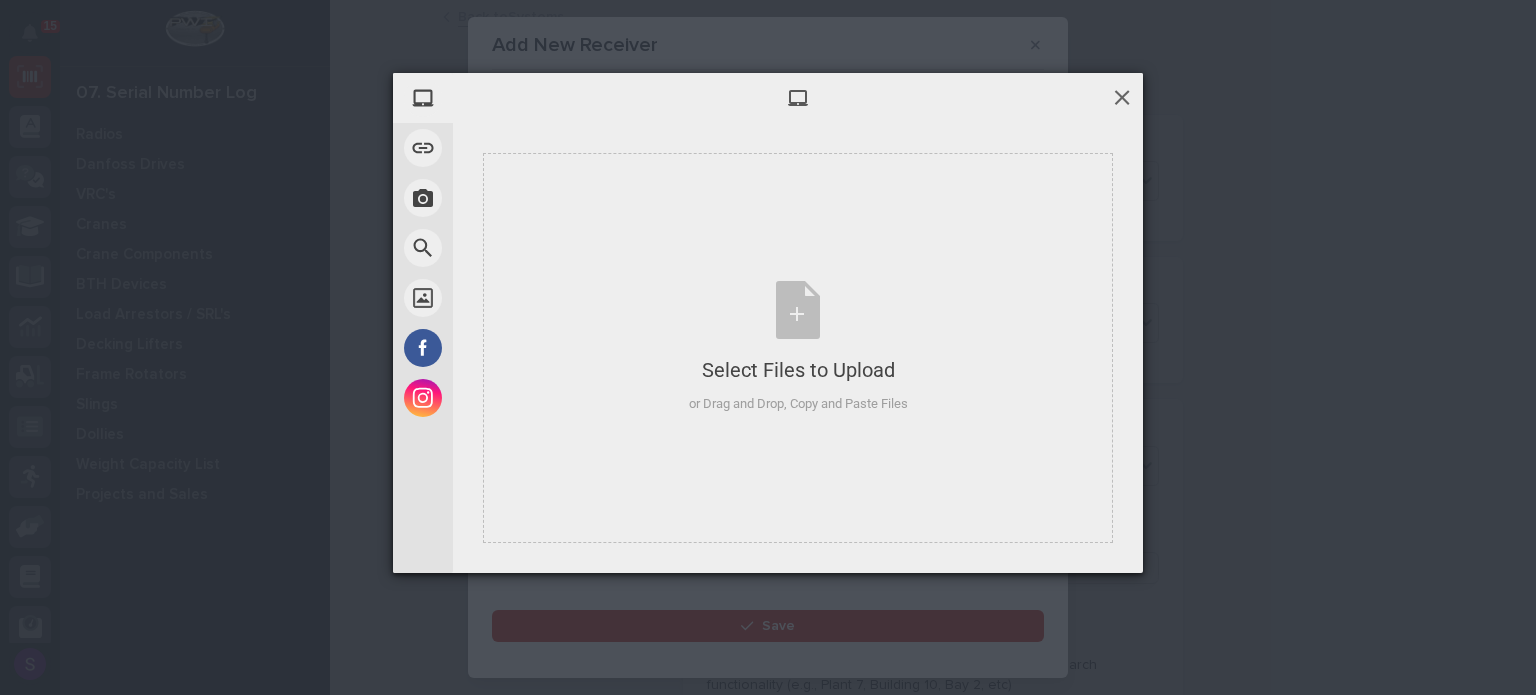 click at bounding box center [1122, 97] 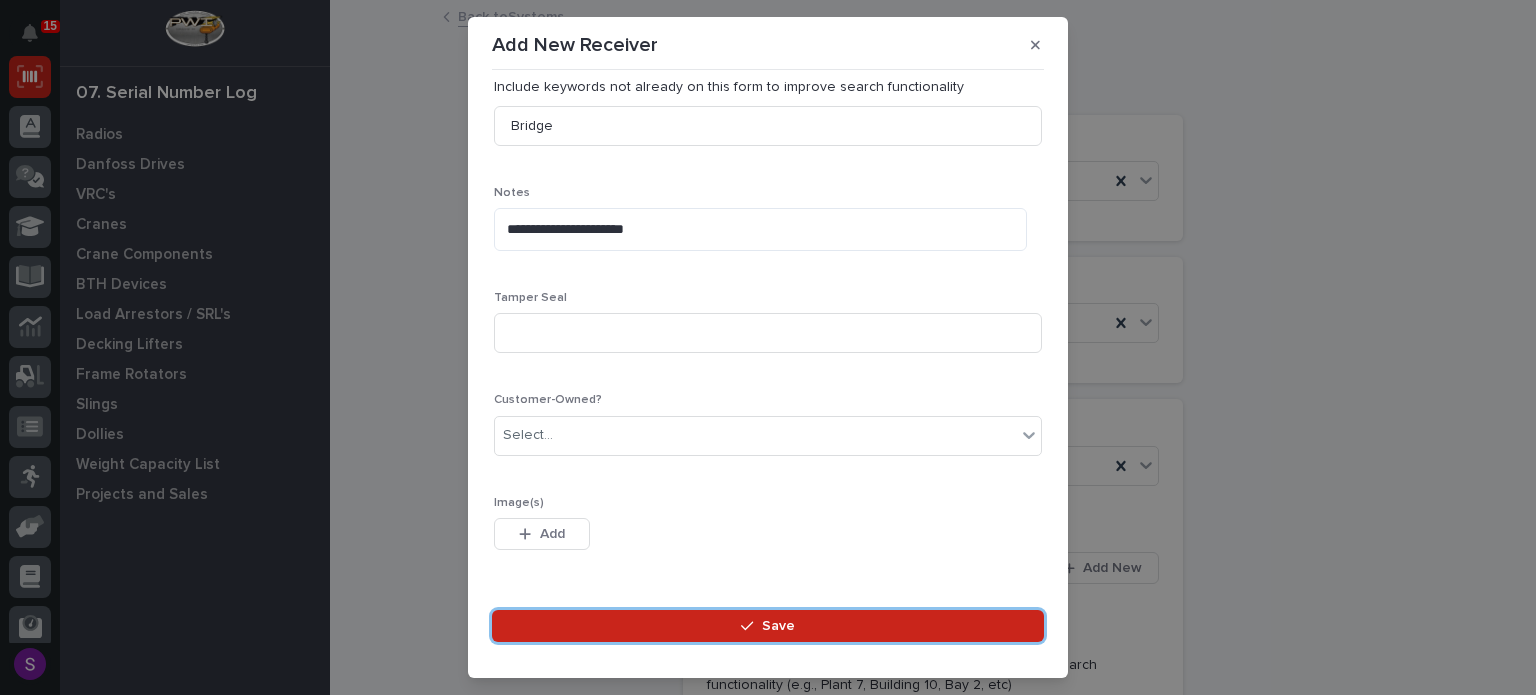 click on "Save" at bounding box center [768, 626] 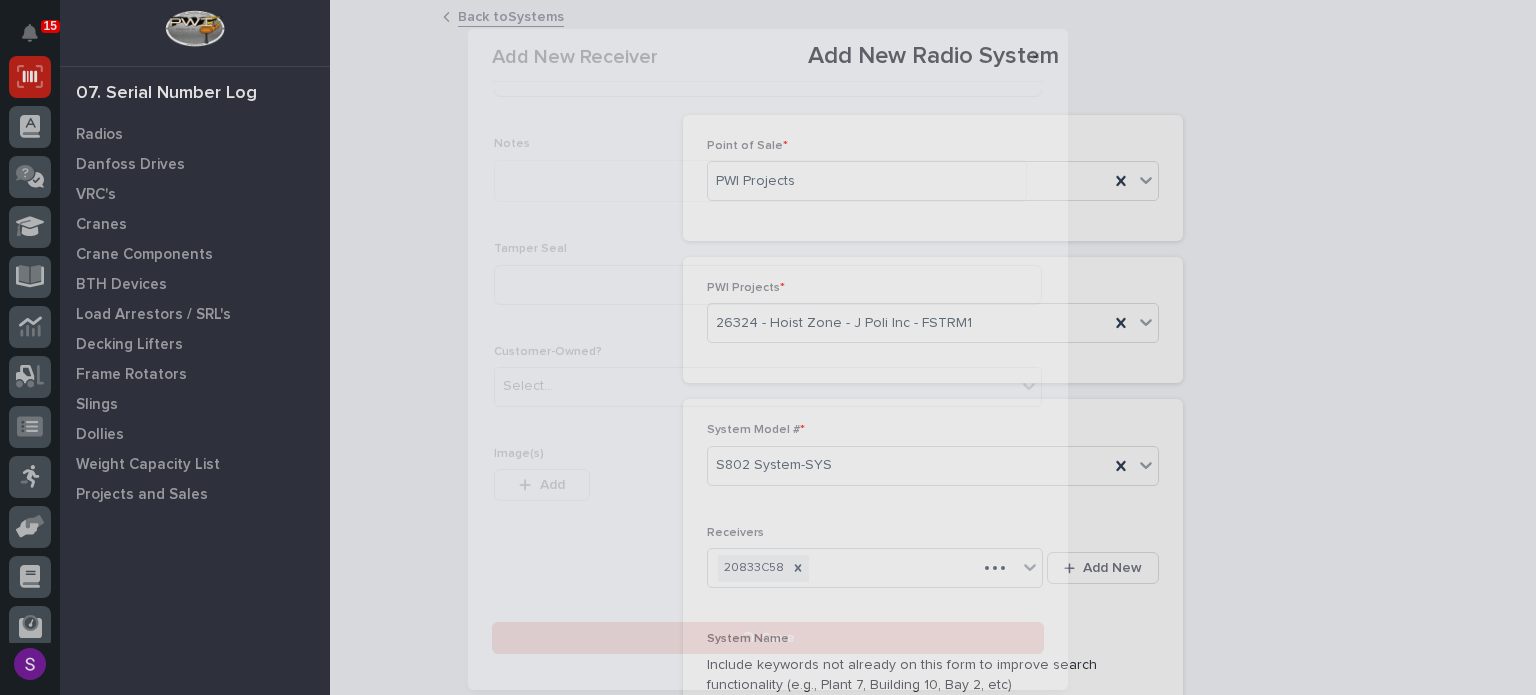 scroll, scrollTop: 0, scrollLeft: 0, axis: both 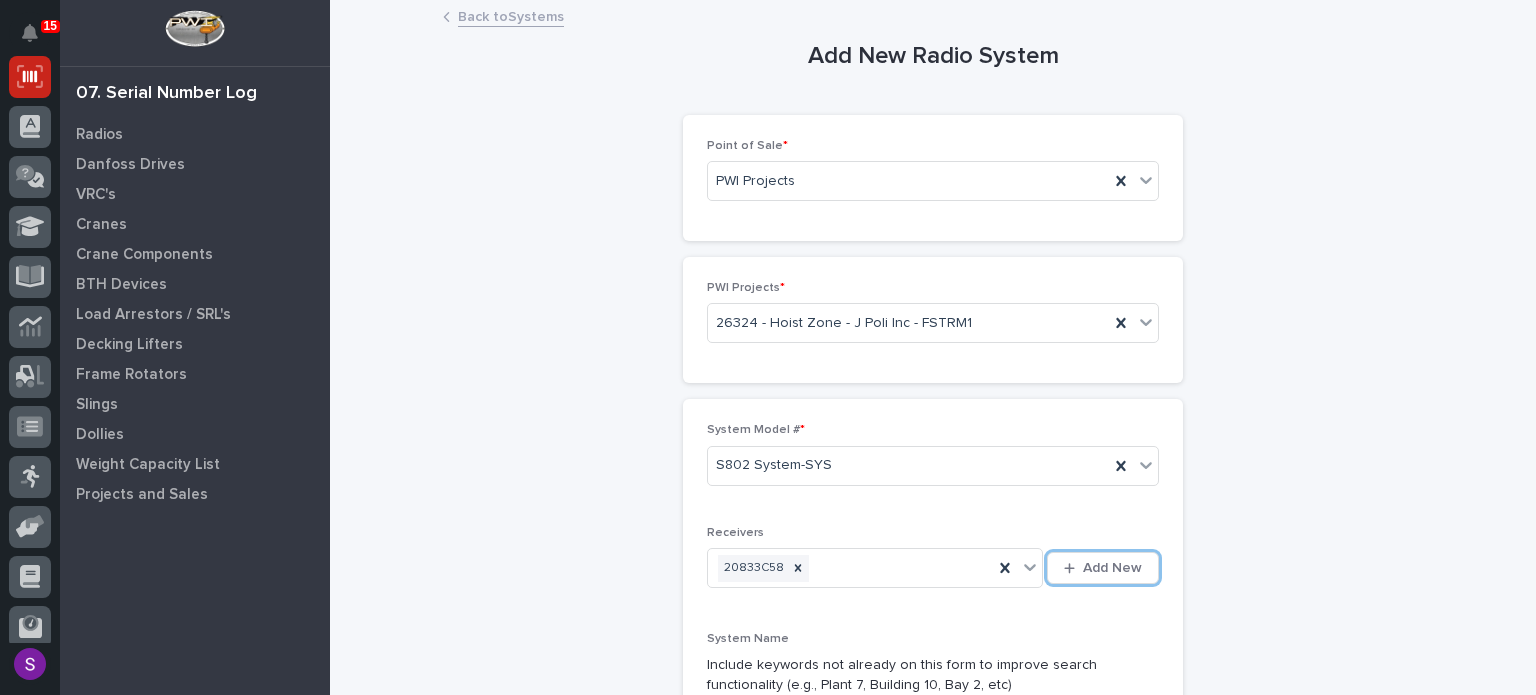 click on "Add New" at bounding box center (1103, 568) 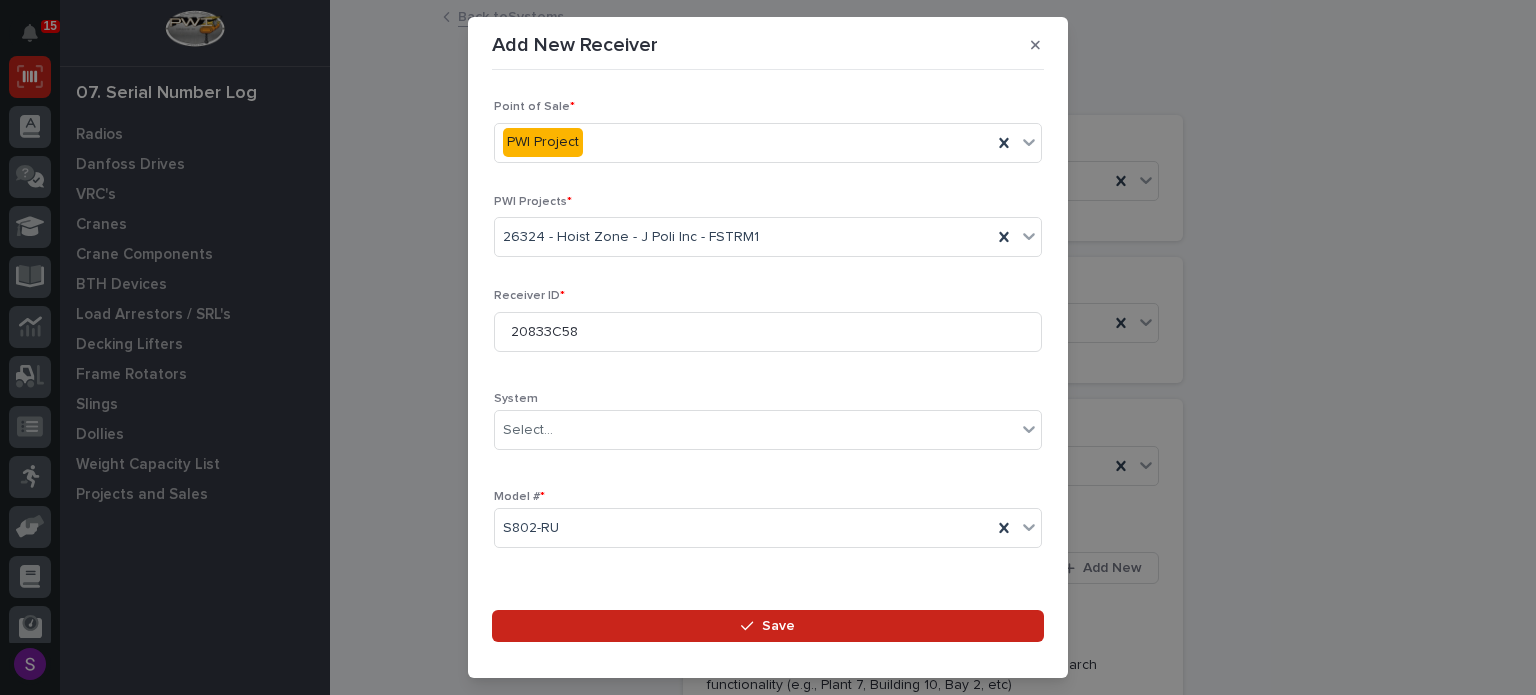 scroll, scrollTop: 296, scrollLeft: 0, axis: vertical 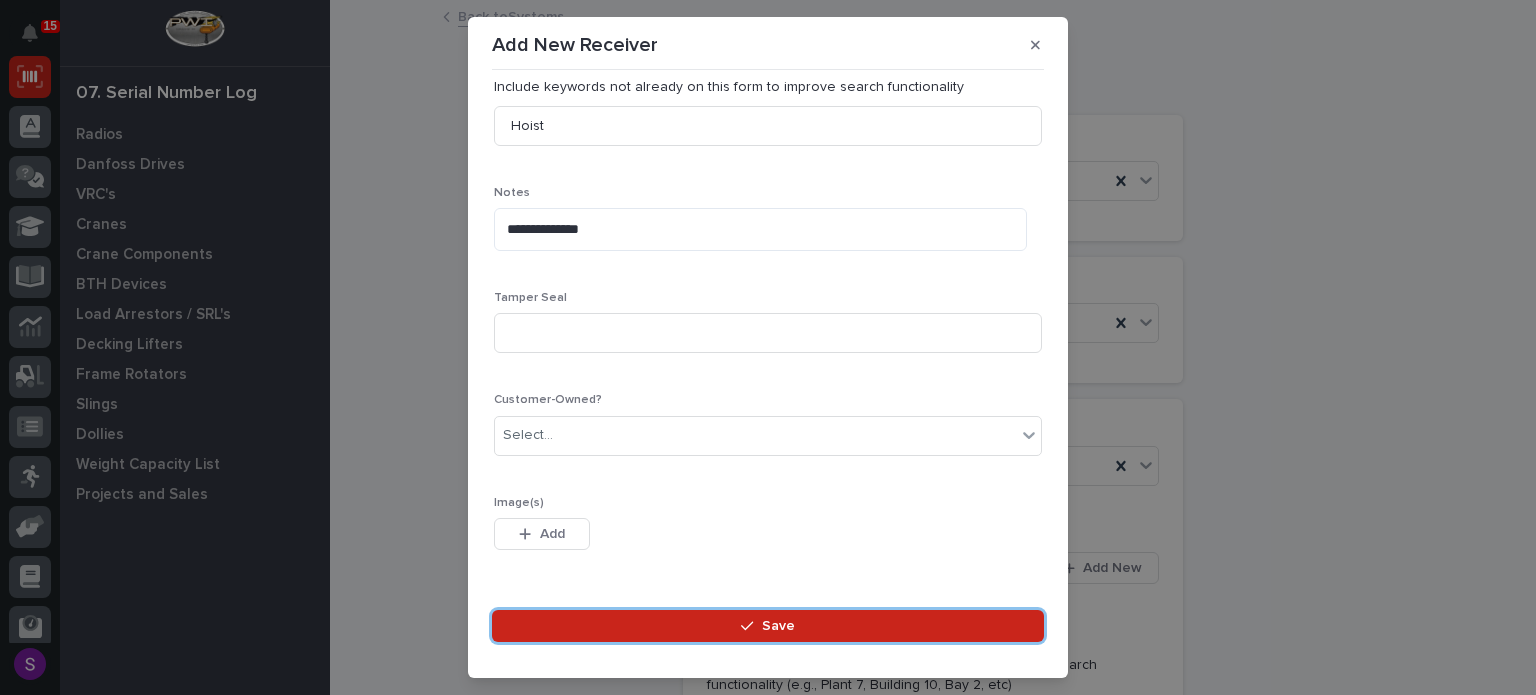 click on "Save" at bounding box center [768, 626] 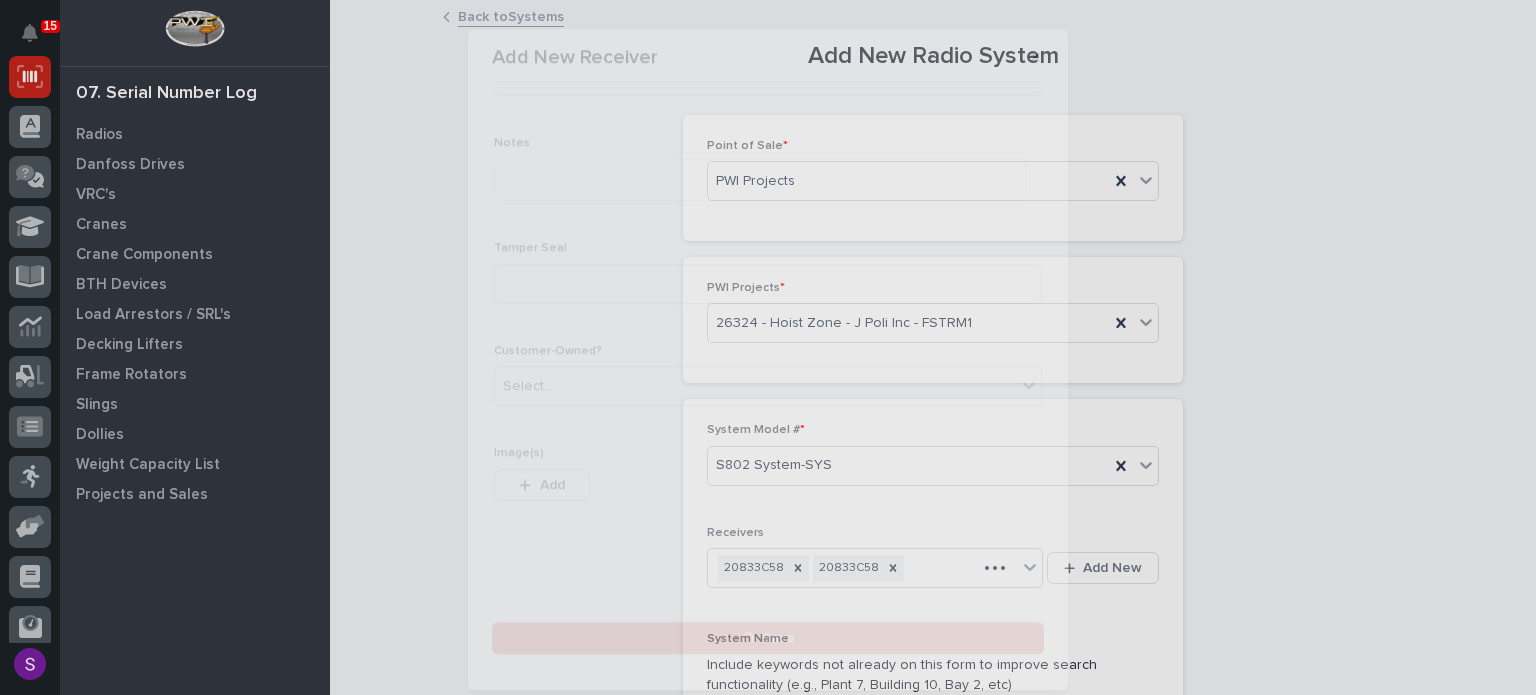 scroll, scrollTop: 0, scrollLeft: 0, axis: both 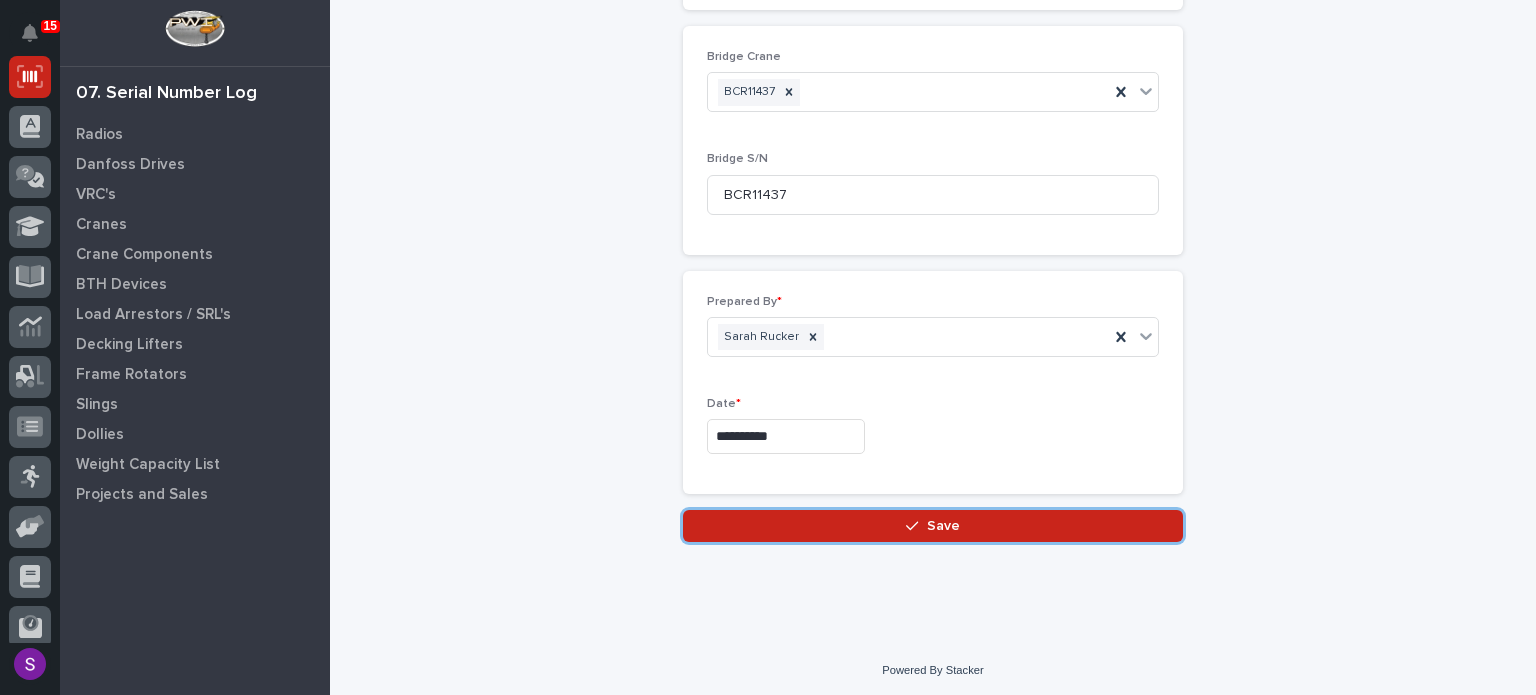 click on "Save" at bounding box center [933, 526] 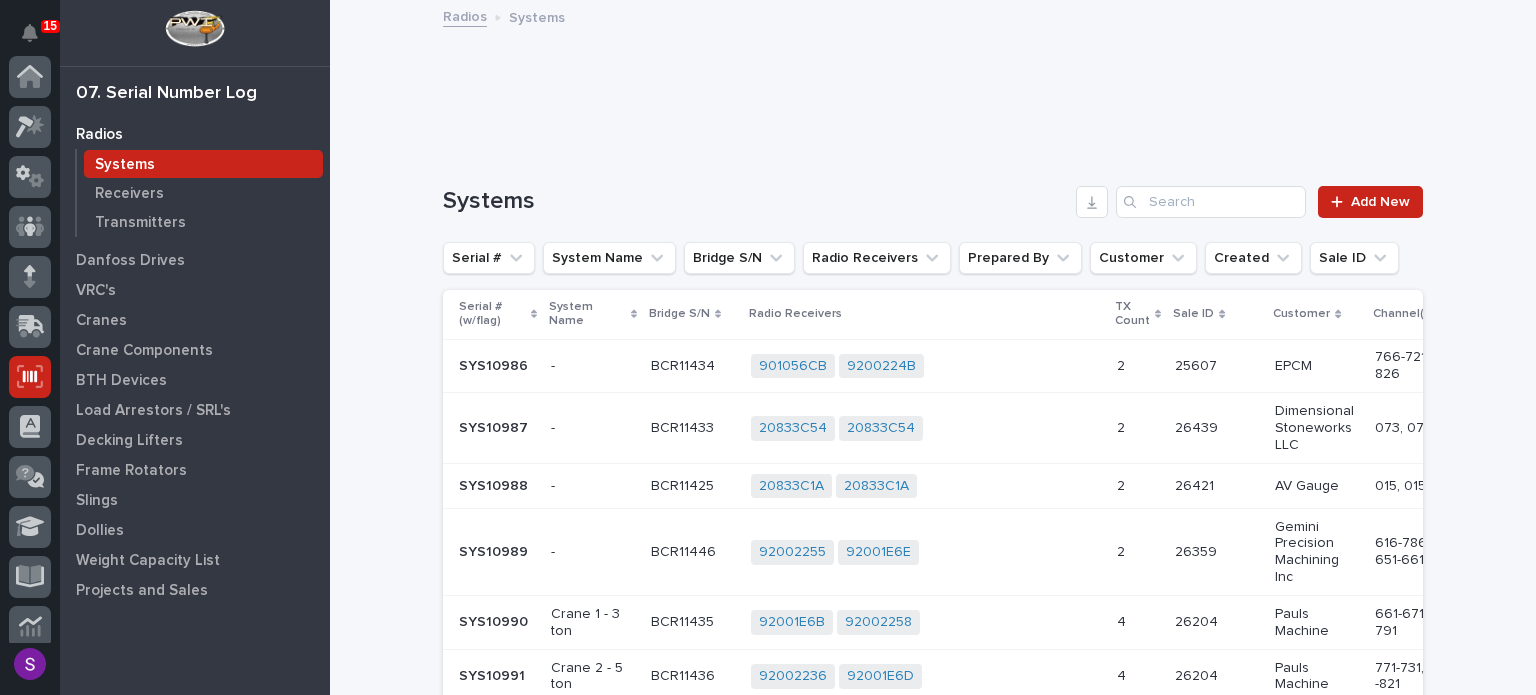 scroll, scrollTop: 300, scrollLeft: 0, axis: vertical 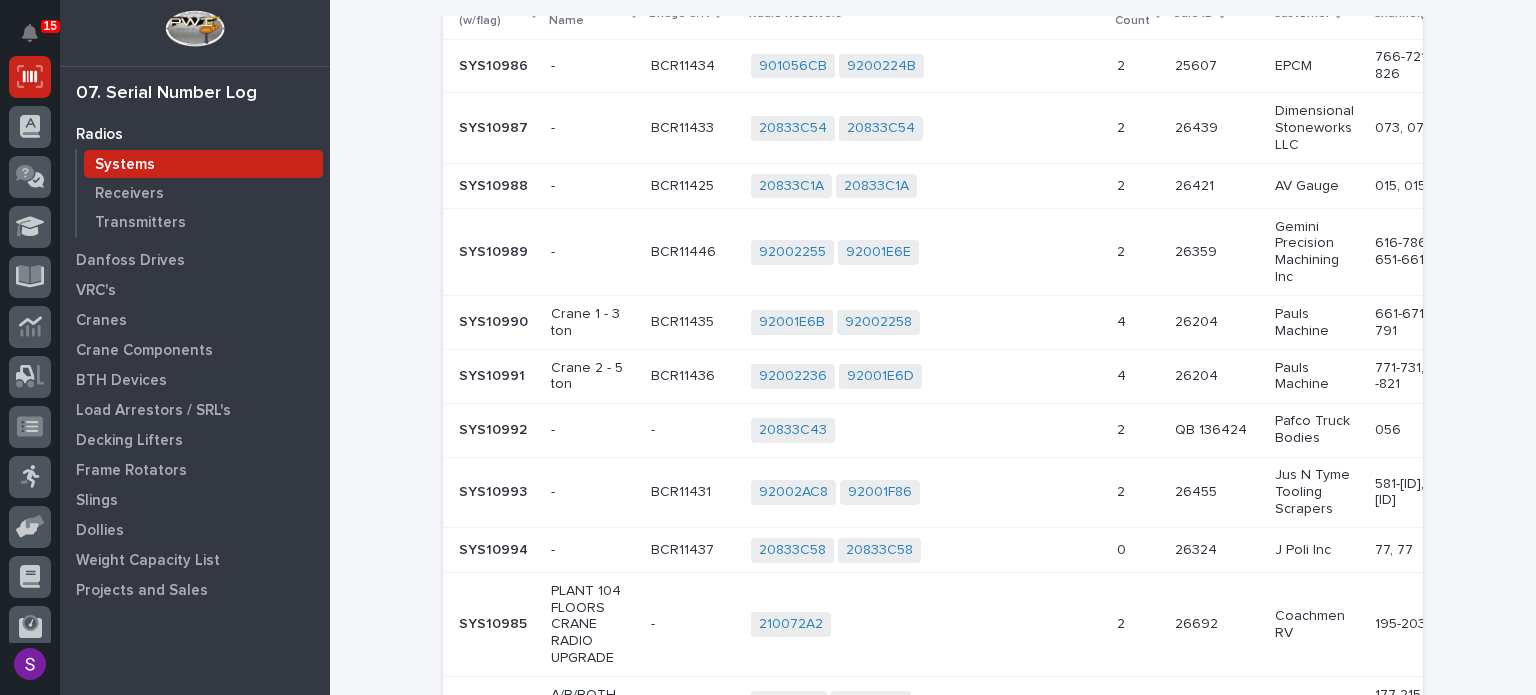 click on "20833C58   20833C58   + 0" at bounding box center (926, 550) 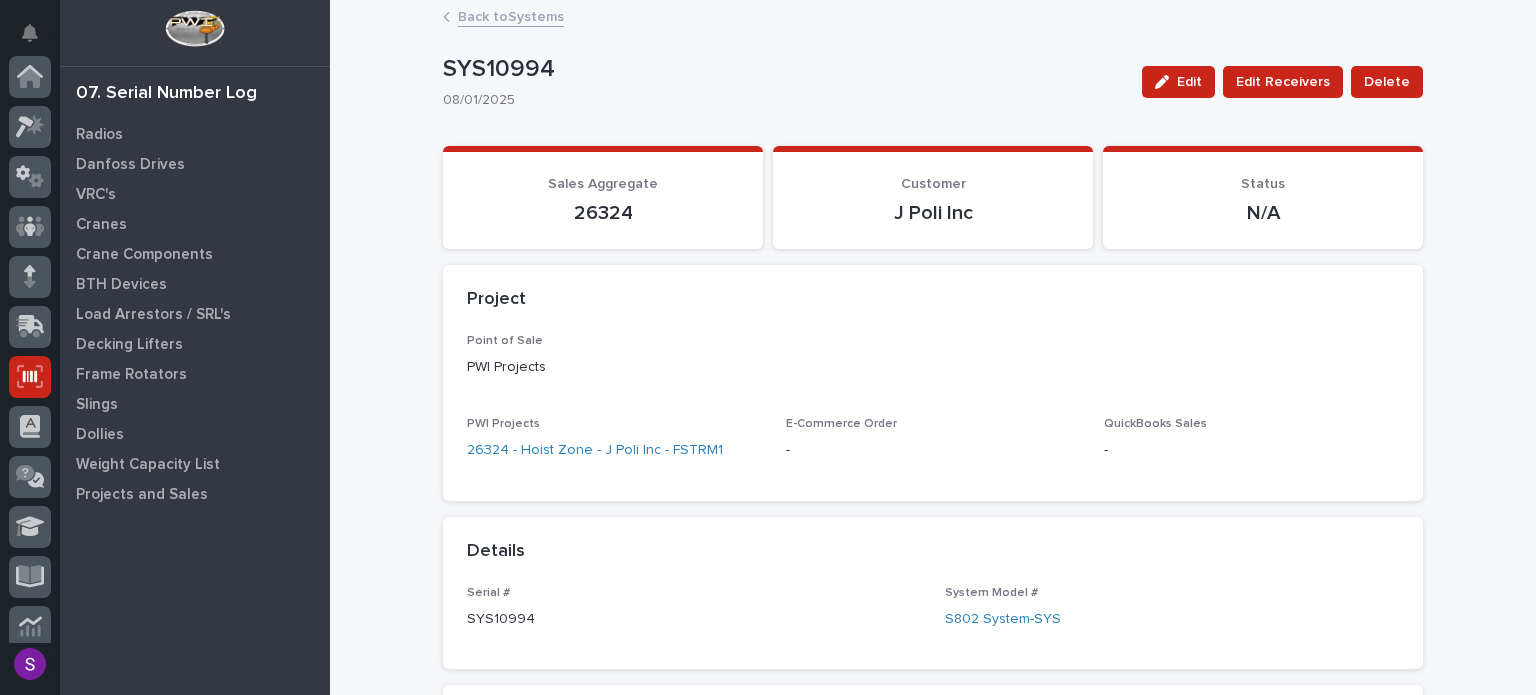 scroll, scrollTop: 300, scrollLeft: 0, axis: vertical 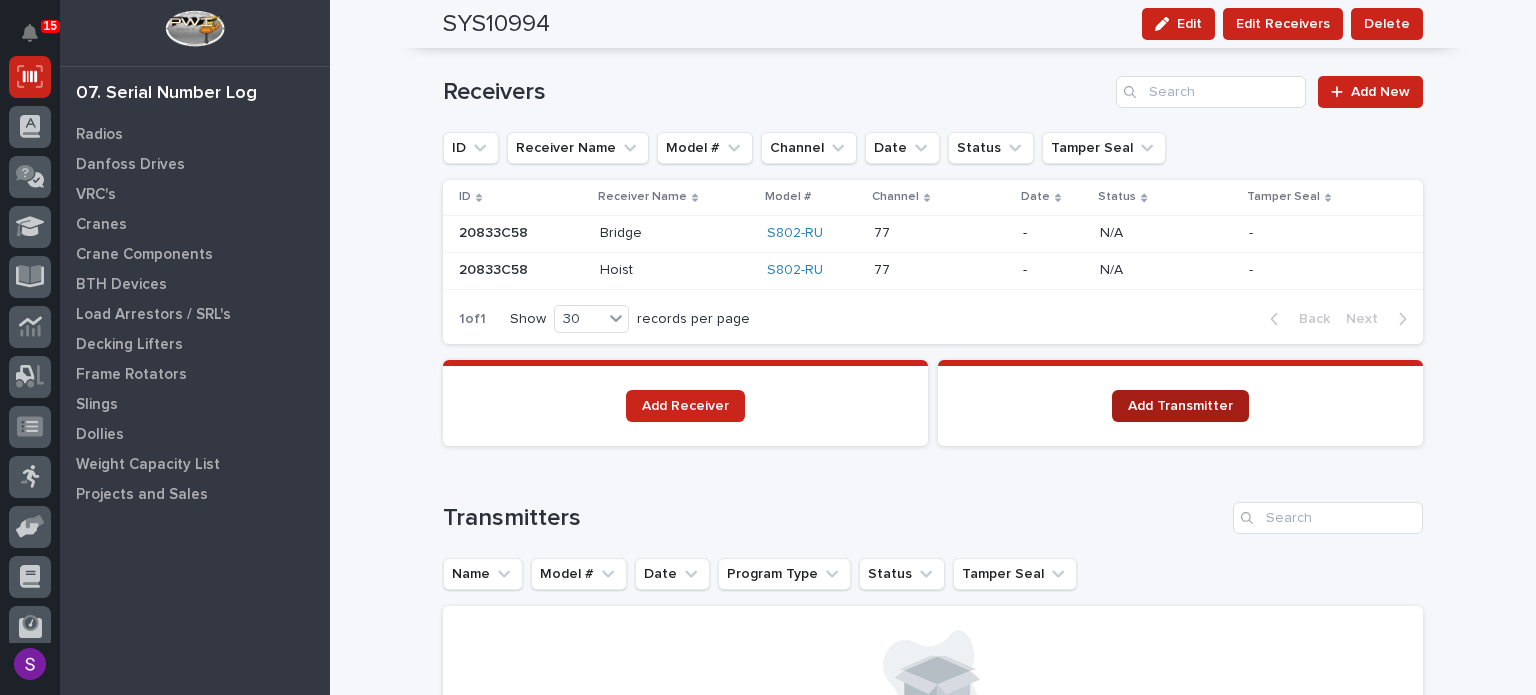 click on "Add Transmitter" at bounding box center [1180, 406] 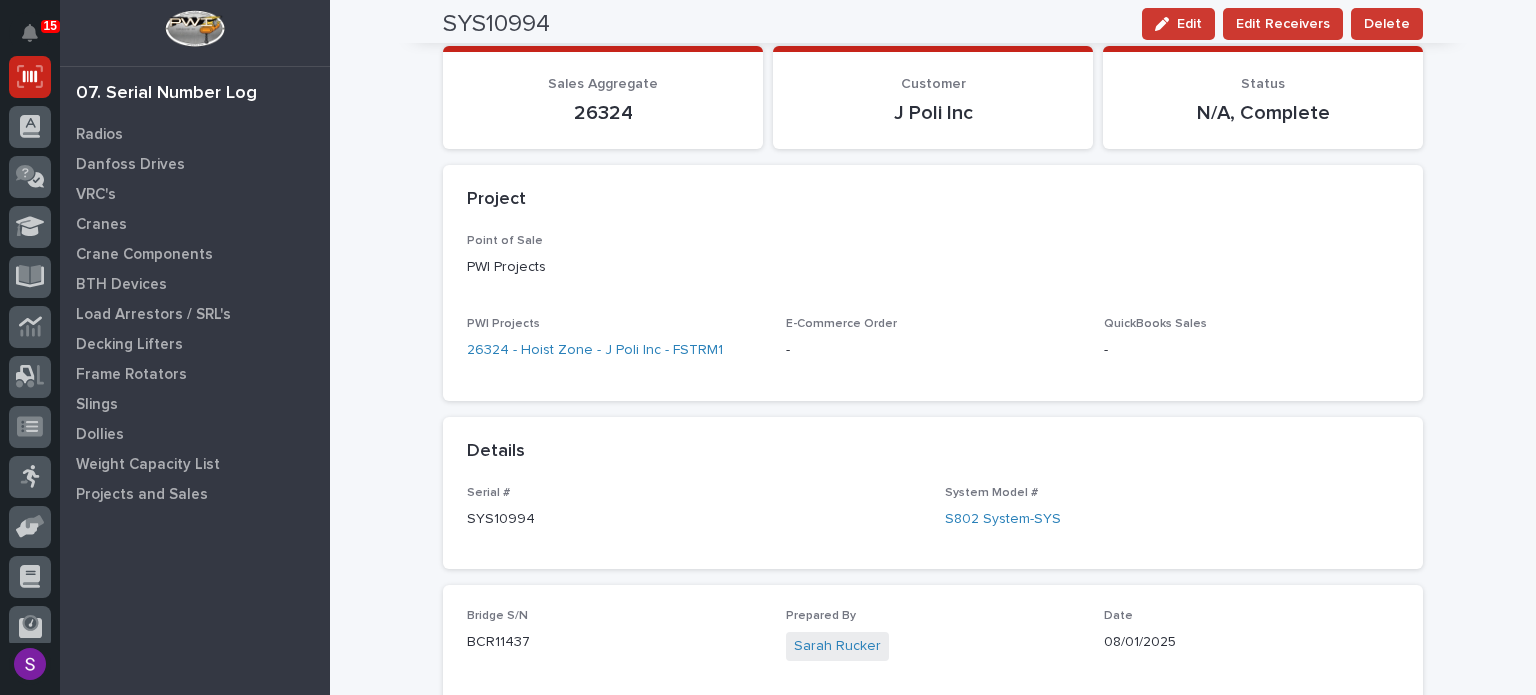scroll, scrollTop: 0, scrollLeft: 0, axis: both 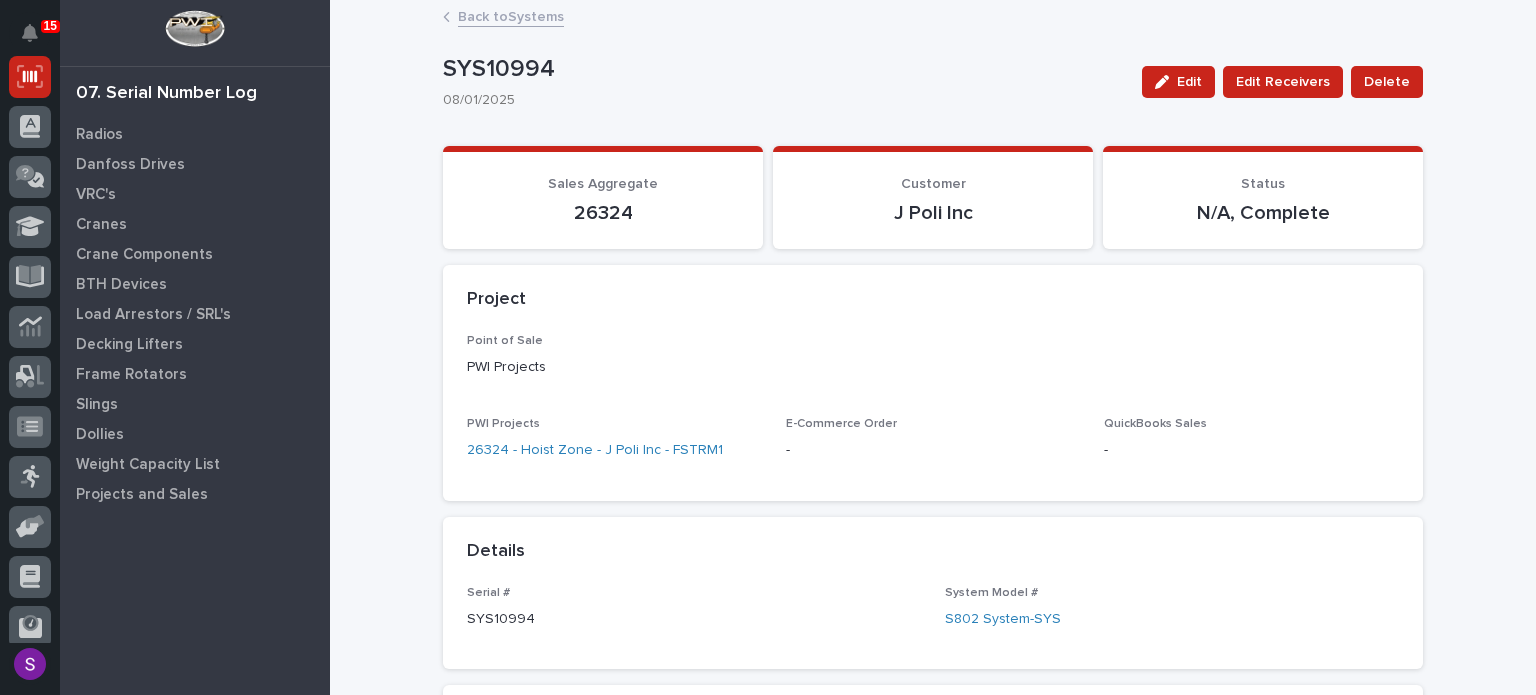 click on "Back to  Systems" at bounding box center [511, 15] 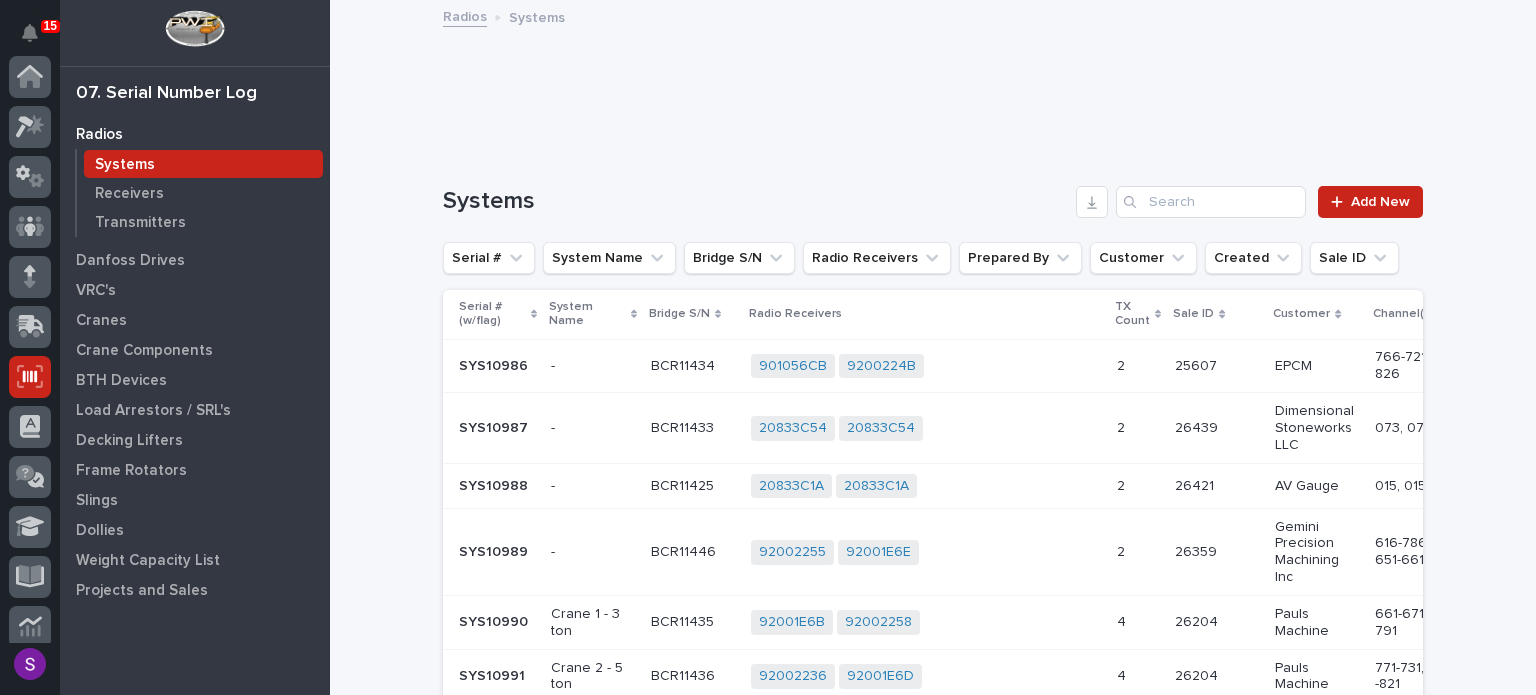 scroll, scrollTop: 300, scrollLeft: 0, axis: vertical 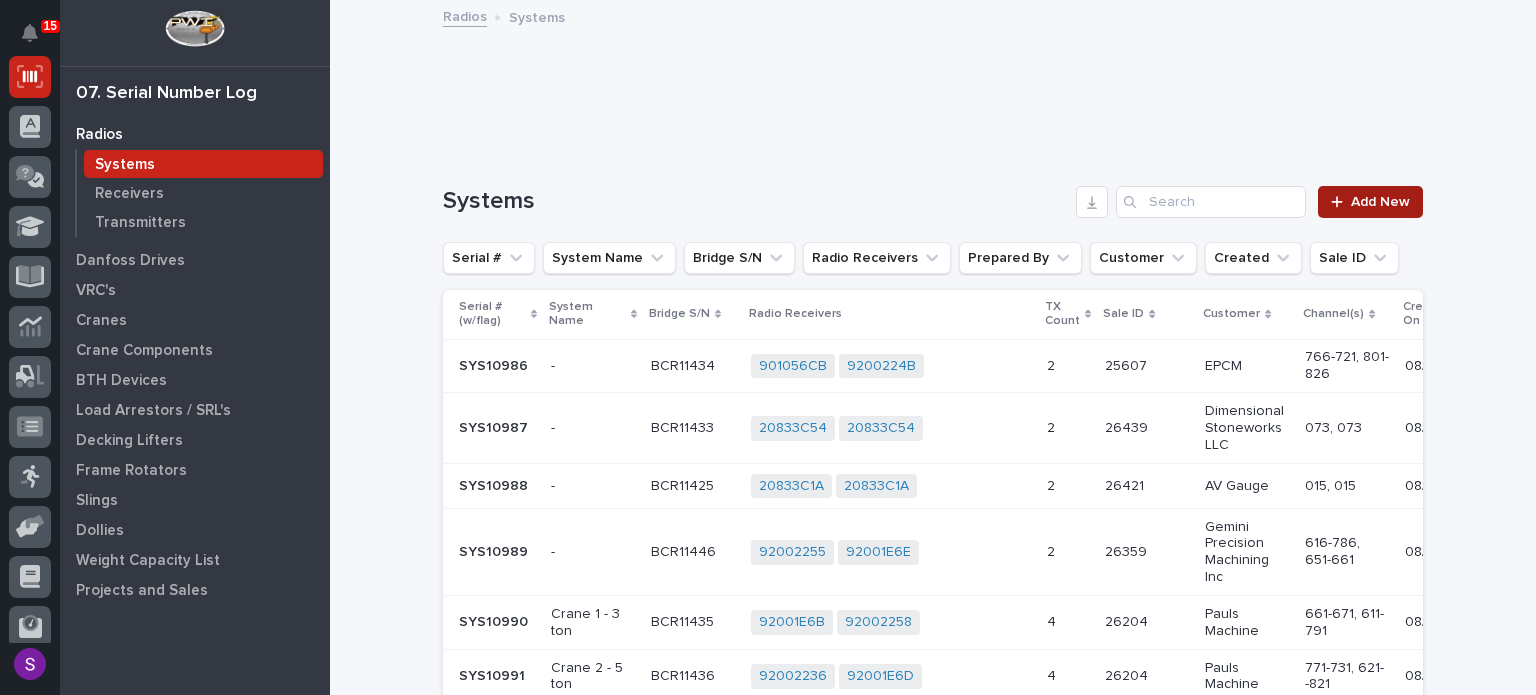 click on "Add New" at bounding box center [1370, 202] 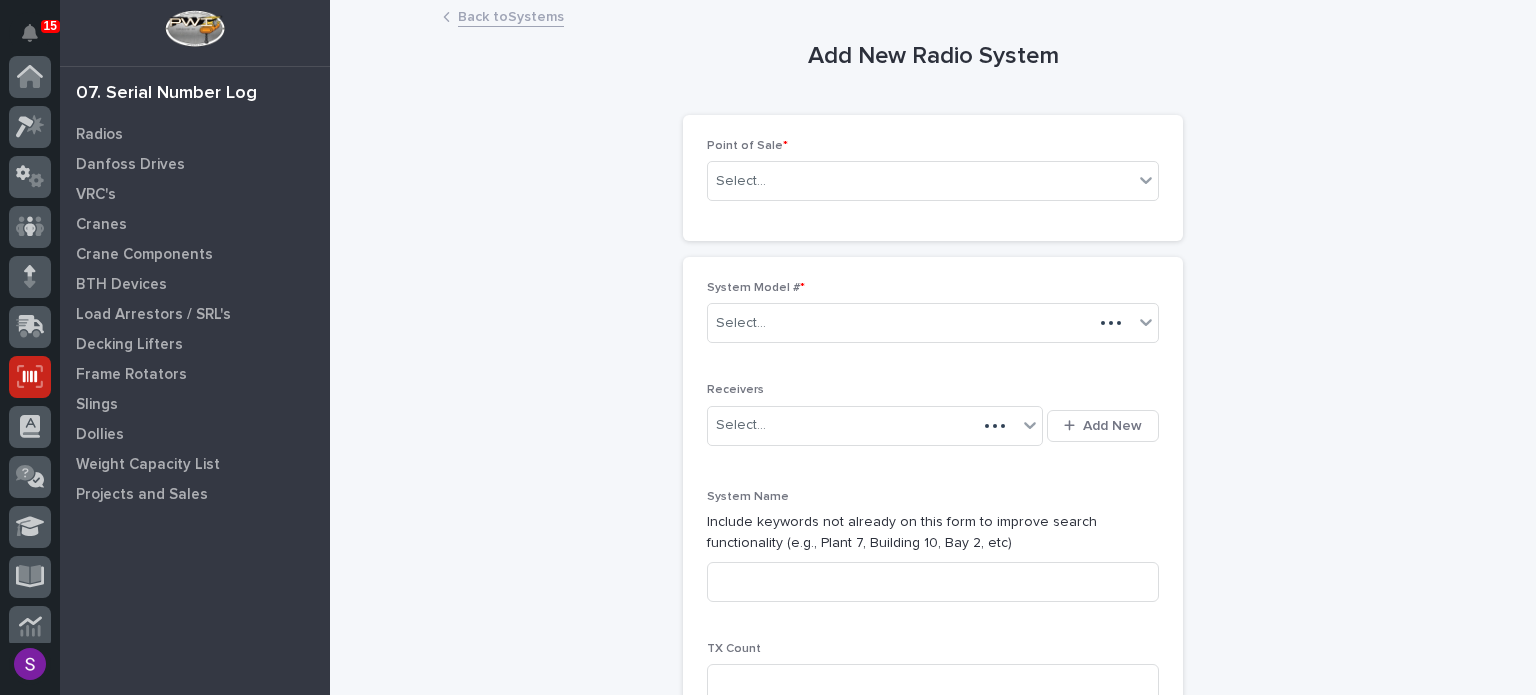 scroll, scrollTop: 300, scrollLeft: 0, axis: vertical 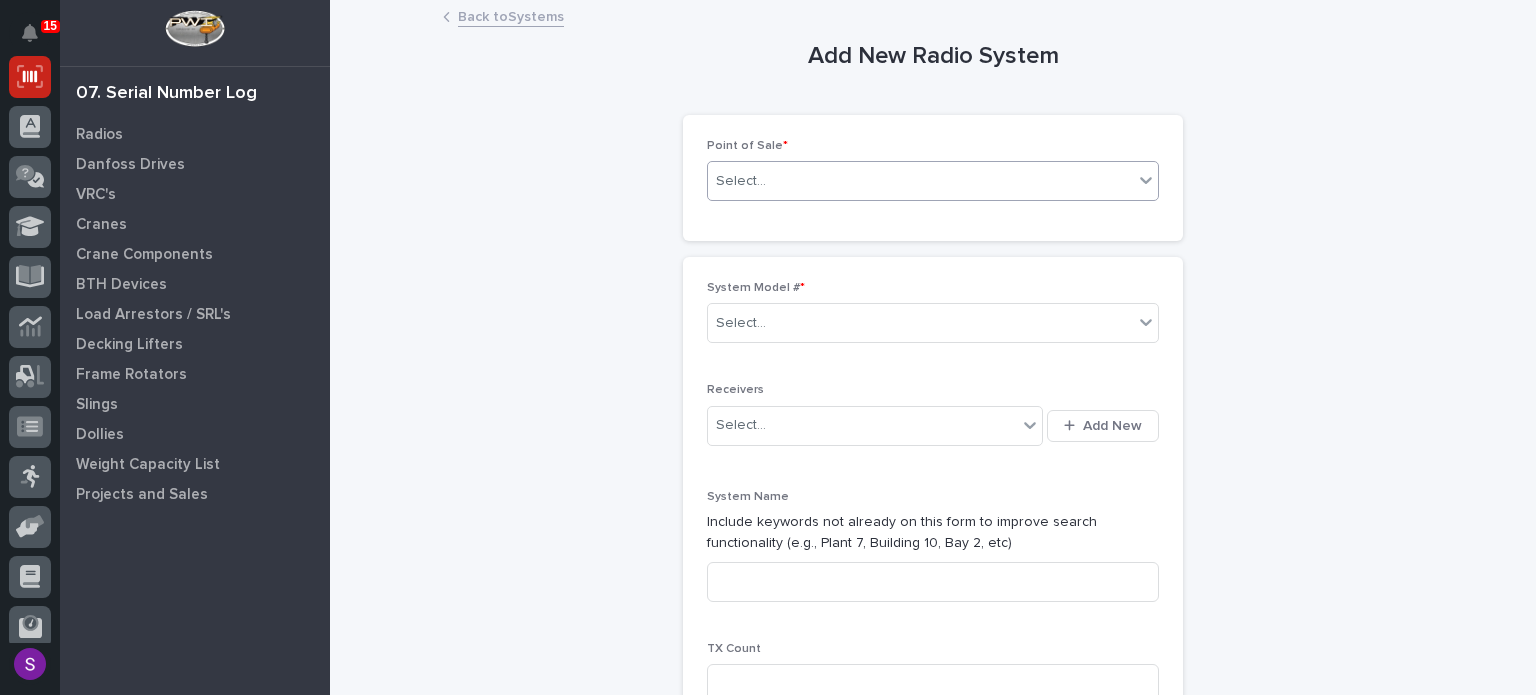 click on "Select..." at bounding box center (920, 181) 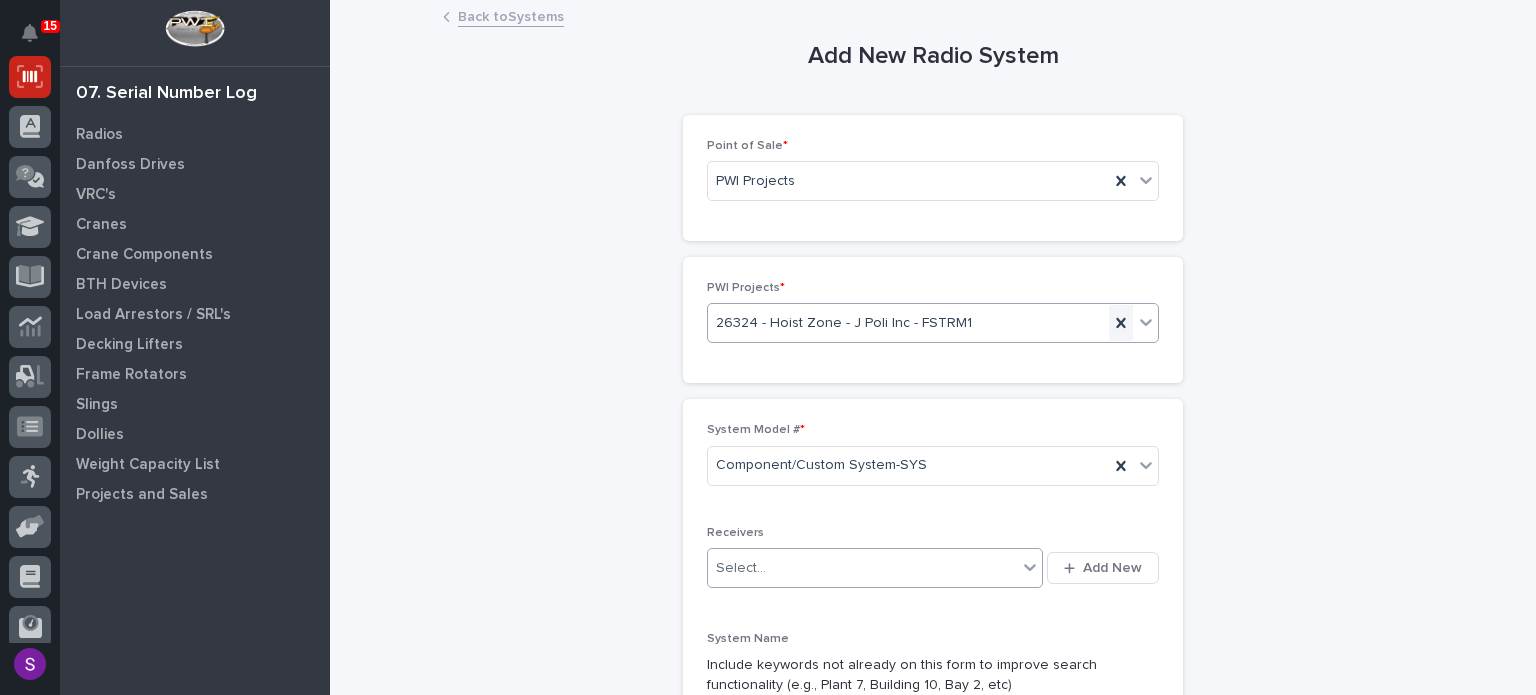 click 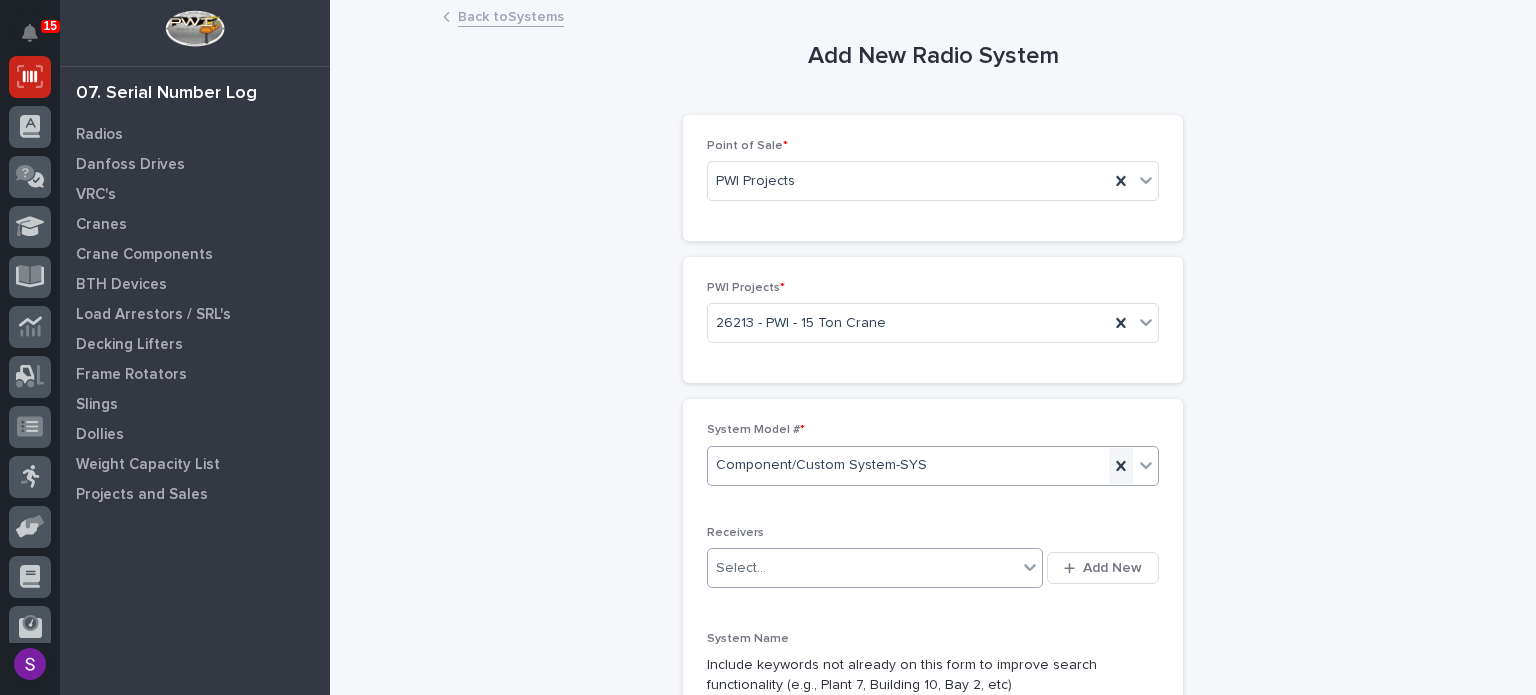 click at bounding box center [1121, 466] 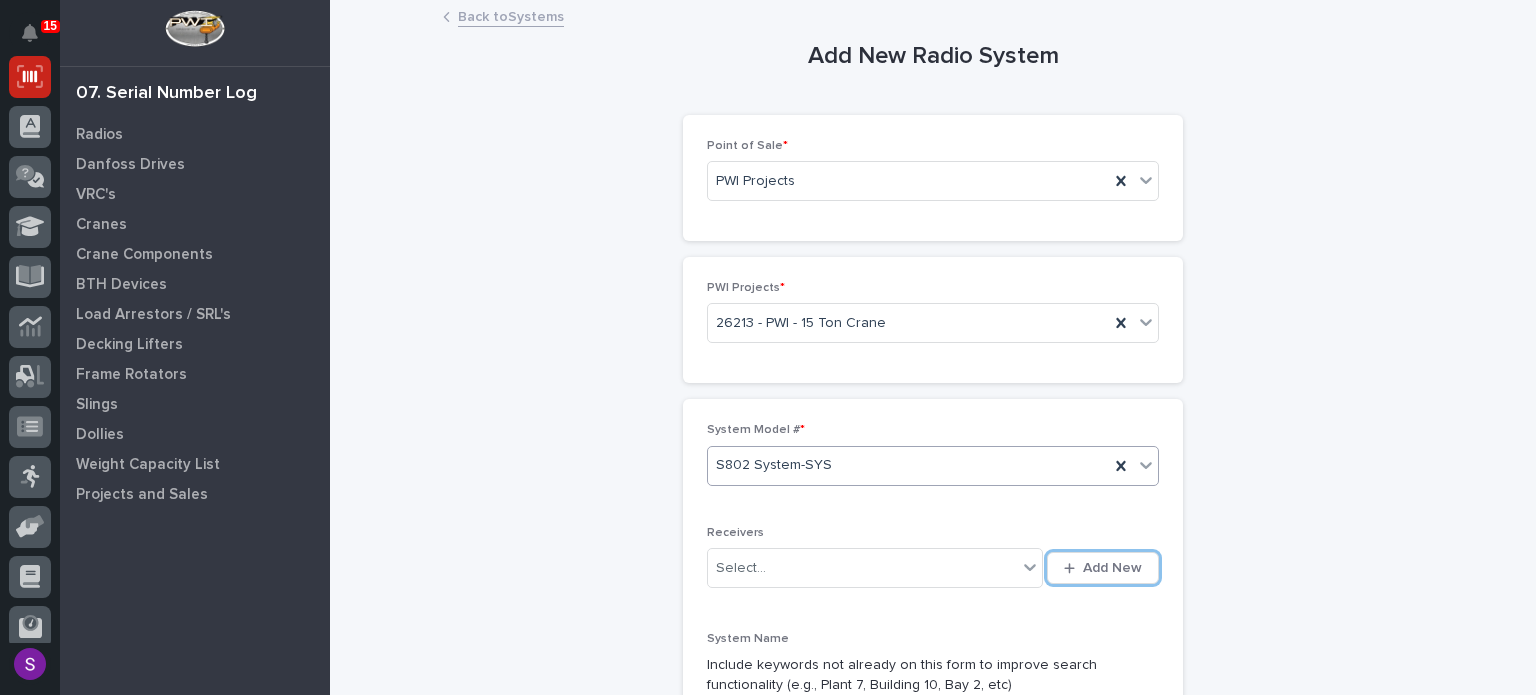 click on "Add New" at bounding box center (1103, 568) 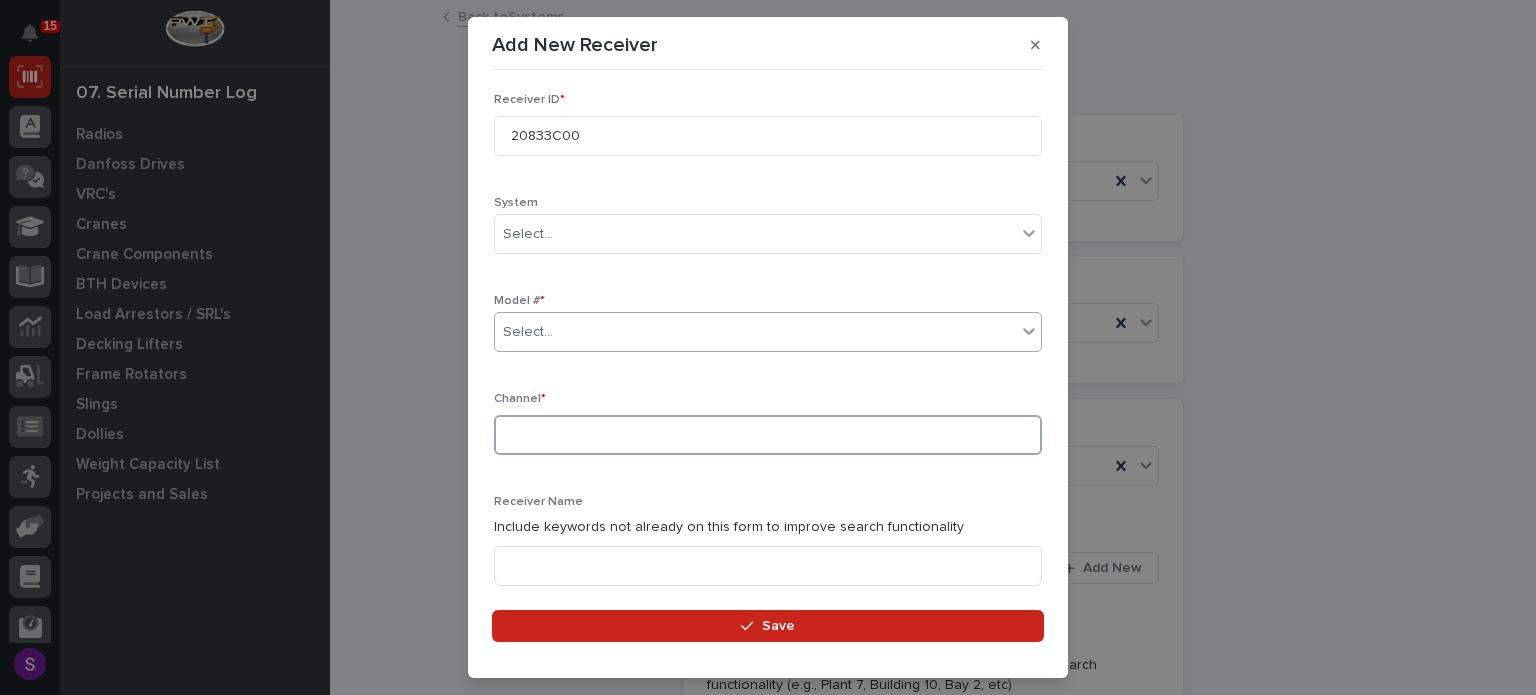 scroll, scrollTop: 96, scrollLeft: 0, axis: vertical 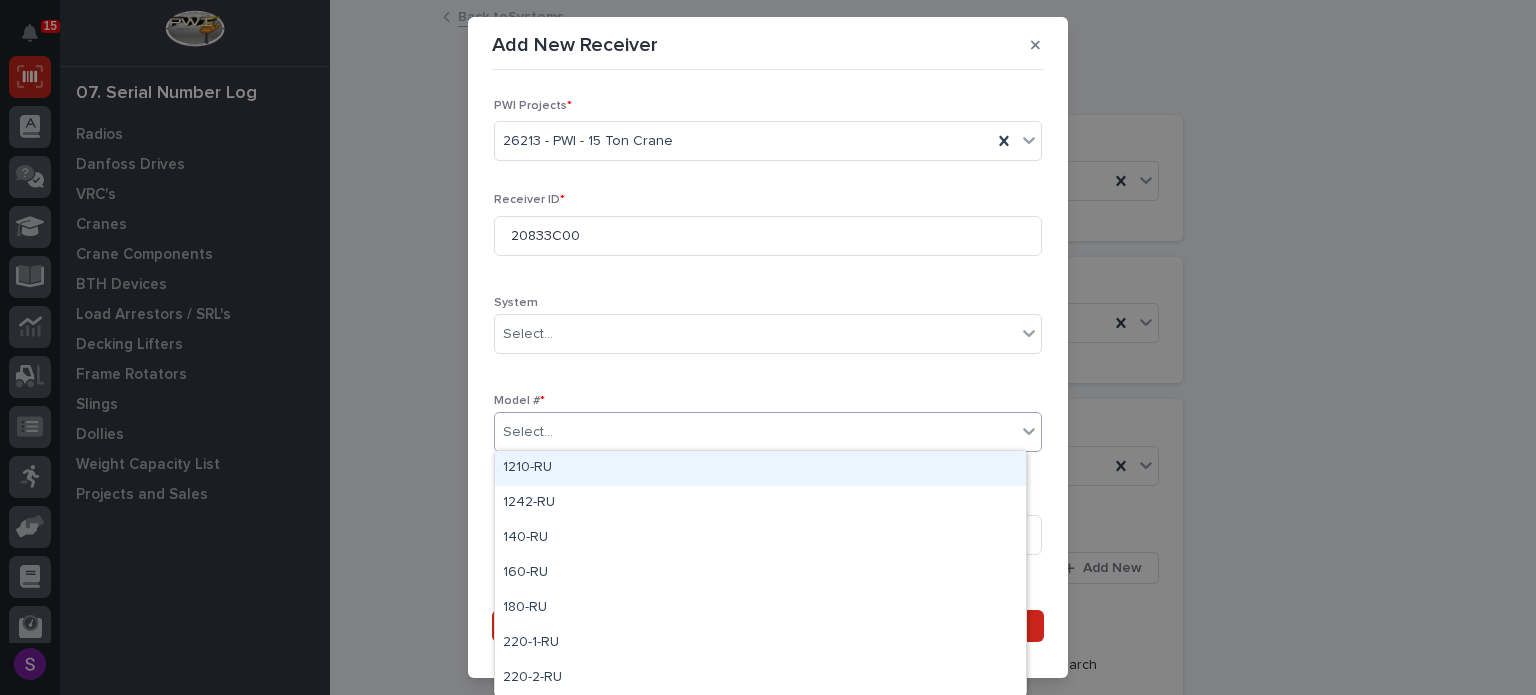 click on "Select..." at bounding box center [755, 432] 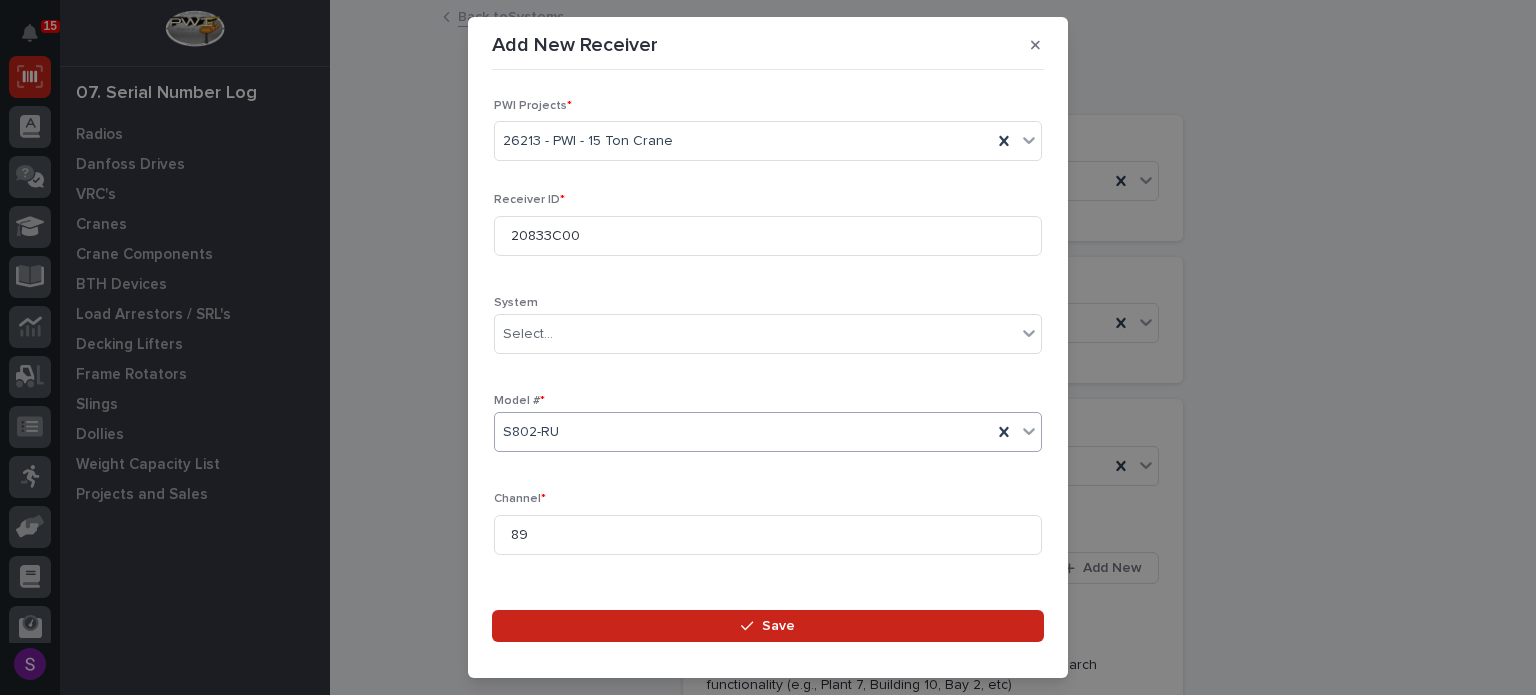 scroll, scrollTop: 428, scrollLeft: 0, axis: vertical 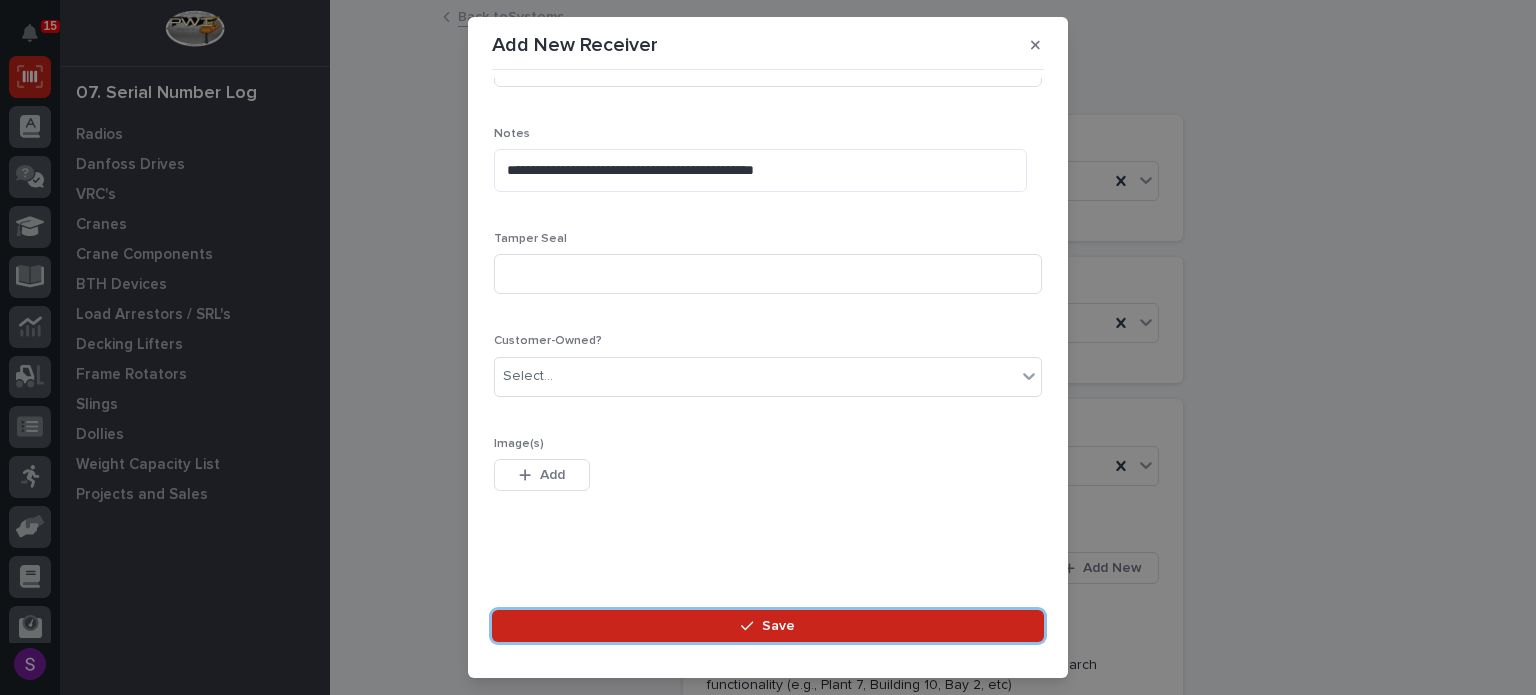 click on "Save" at bounding box center (768, 626) 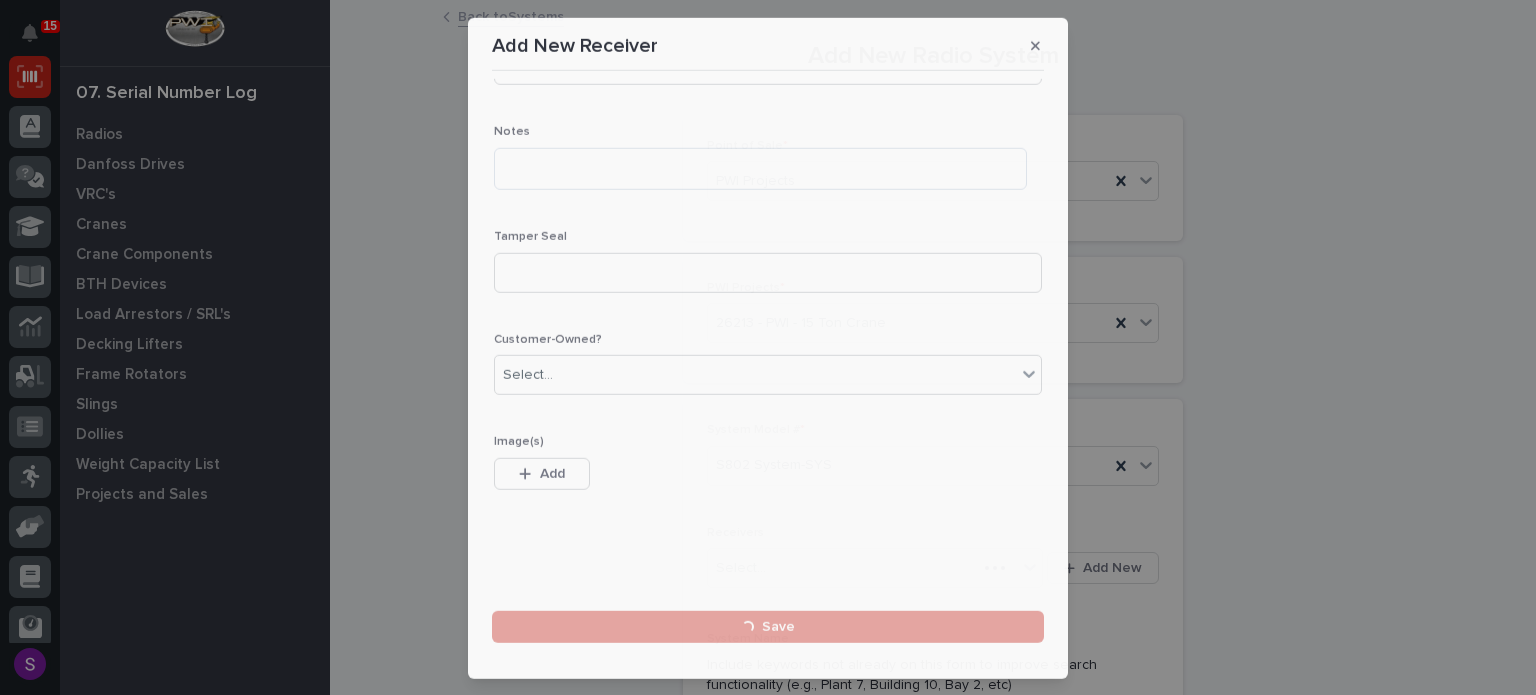 scroll, scrollTop: 616, scrollLeft: 0, axis: vertical 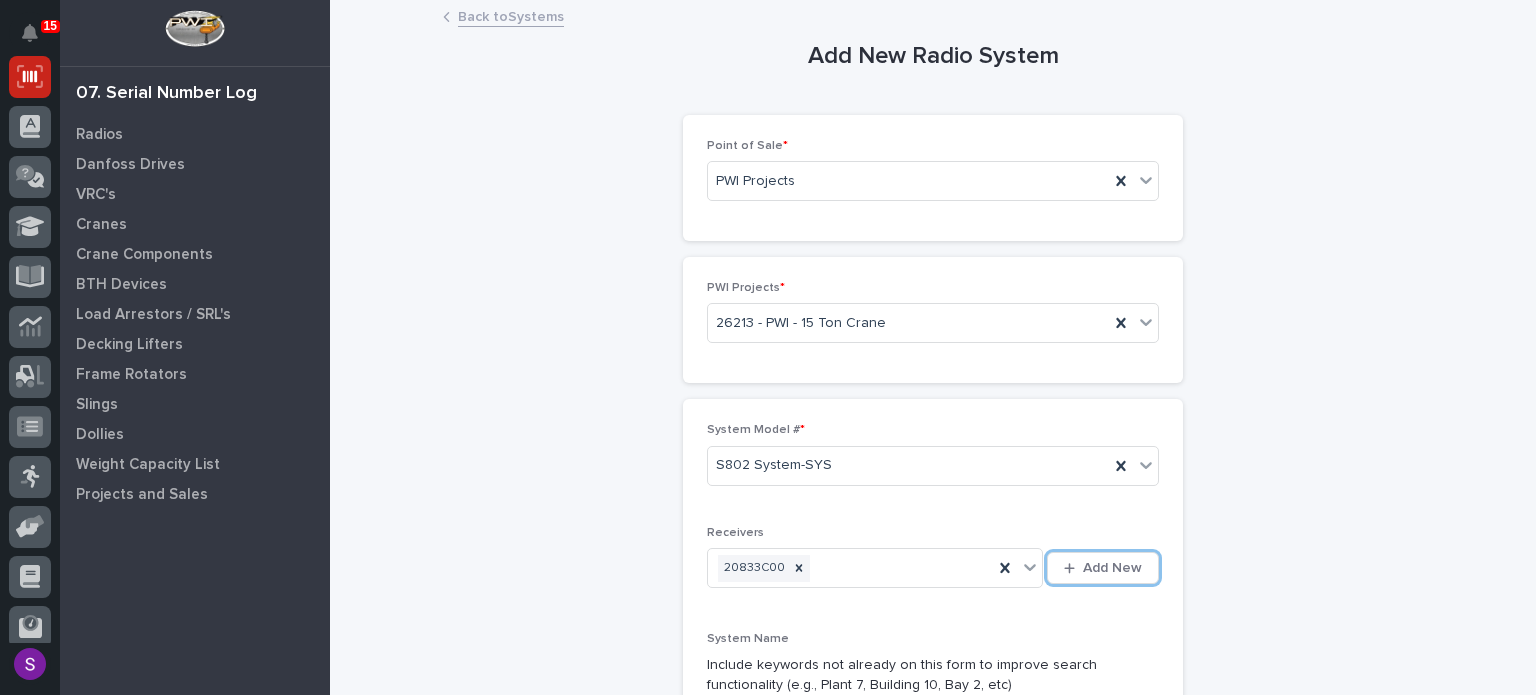 click on "Add New" at bounding box center (1103, 568) 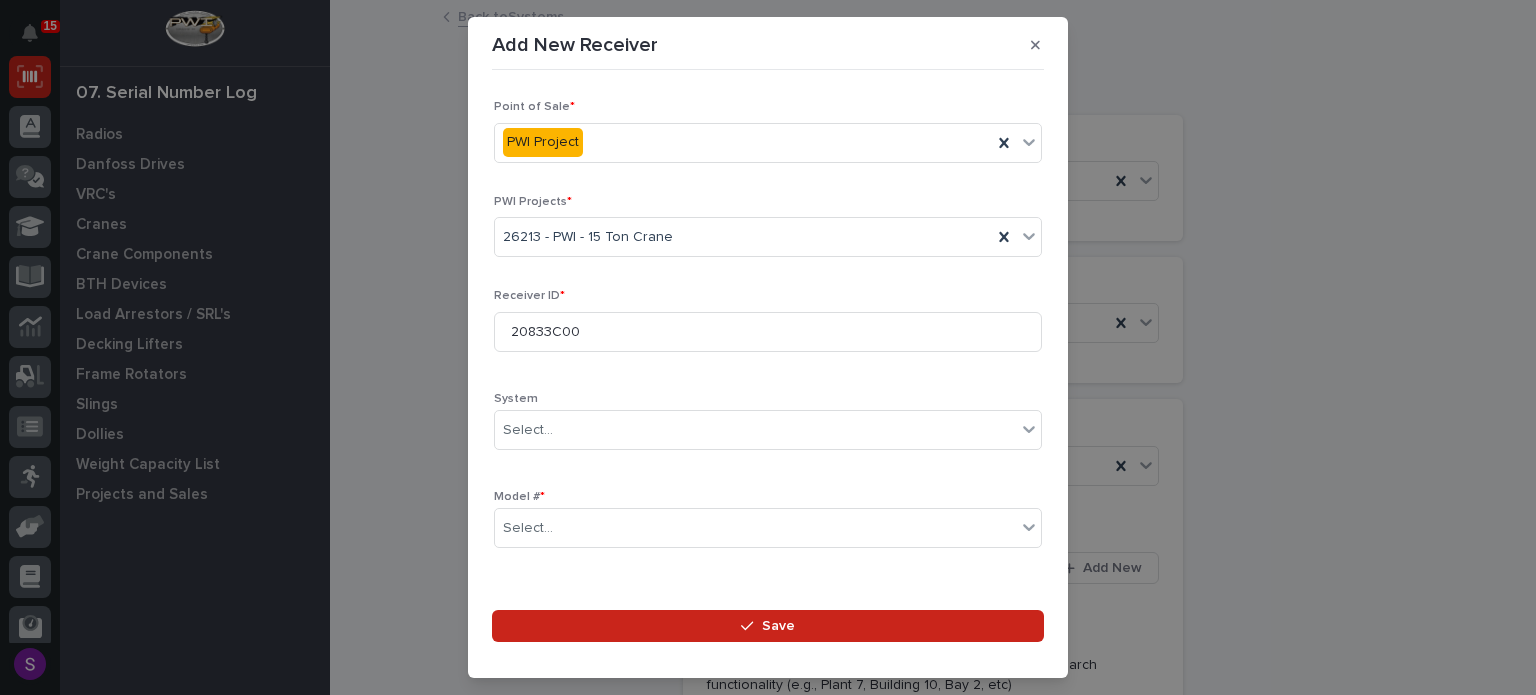 scroll, scrollTop: 296, scrollLeft: 0, axis: vertical 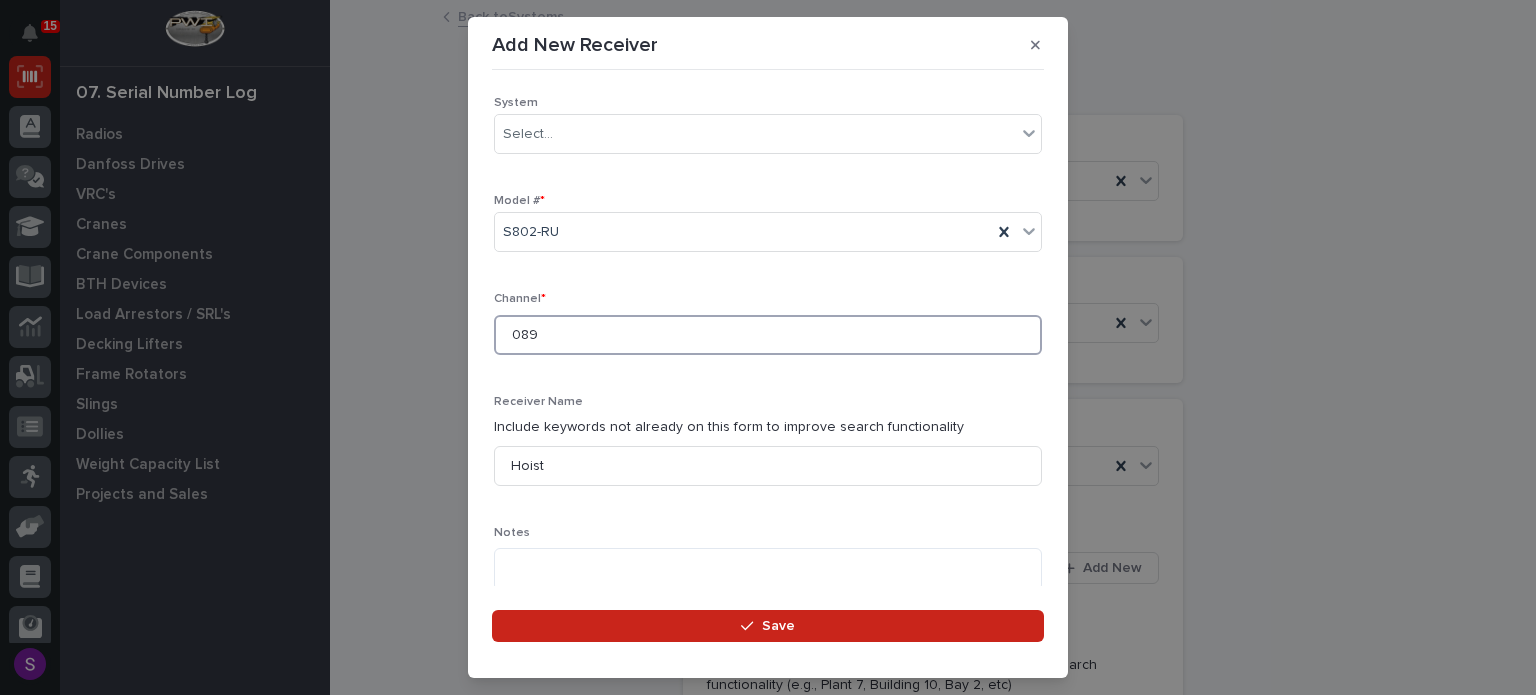 click on "089" at bounding box center [768, 335] 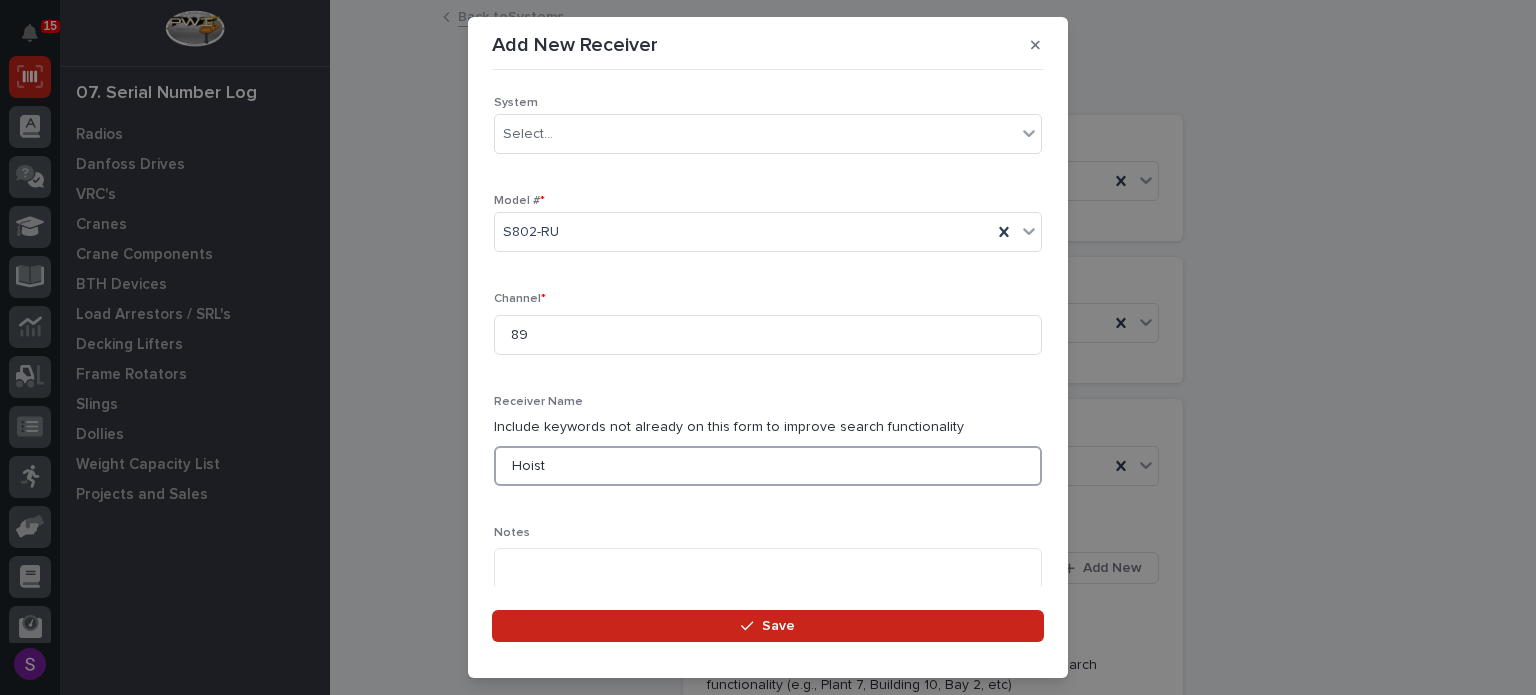 click on "Hoist" at bounding box center [768, 466] 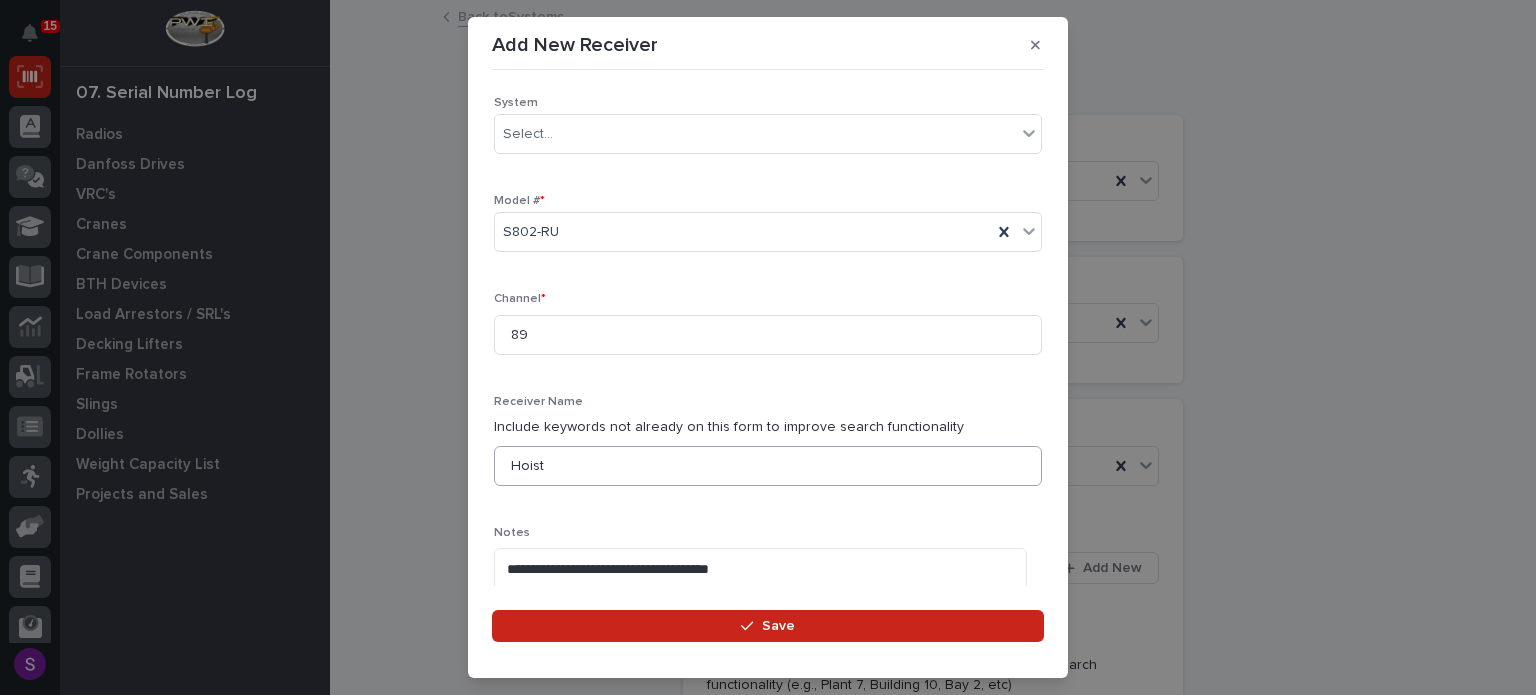 scroll, scrollTop: 636, scrollLeft: 0, axis: vertical 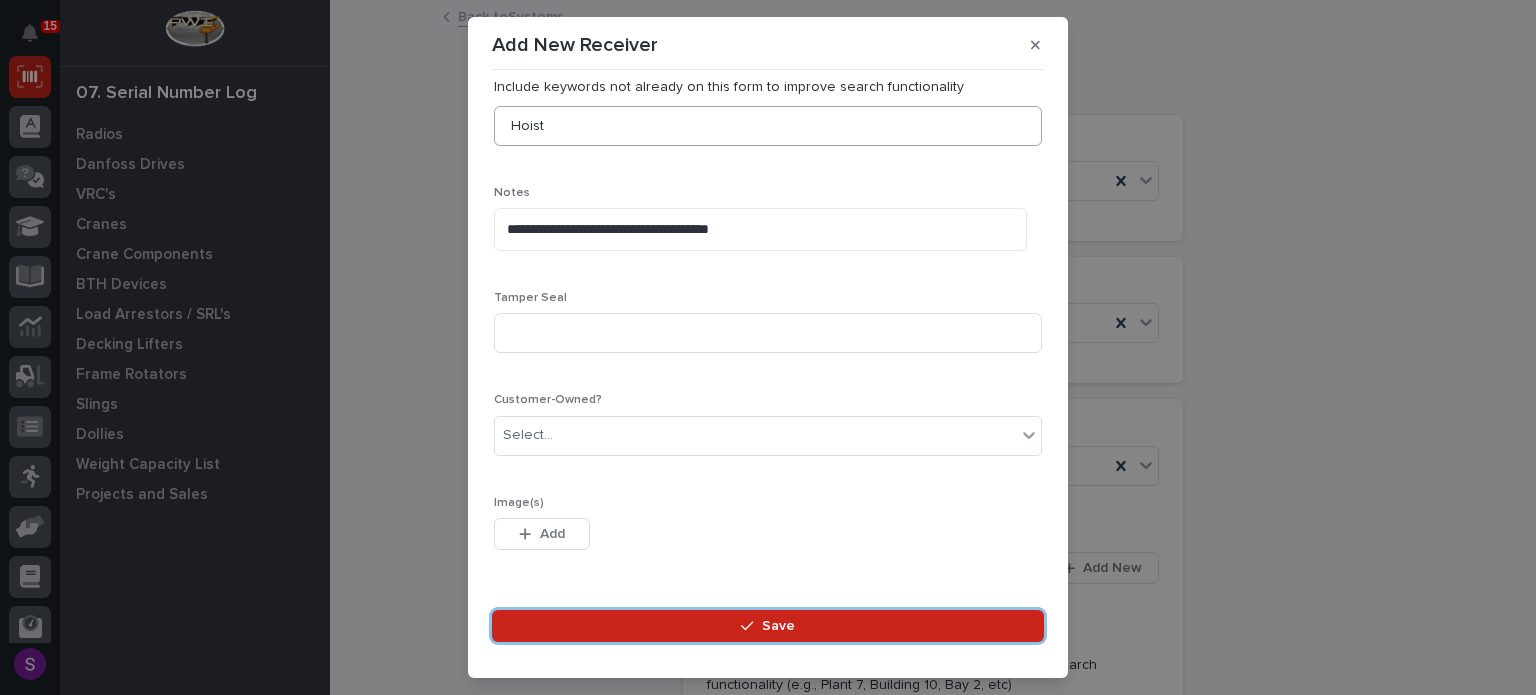 click on "Save" at bounding box center [768, 626] 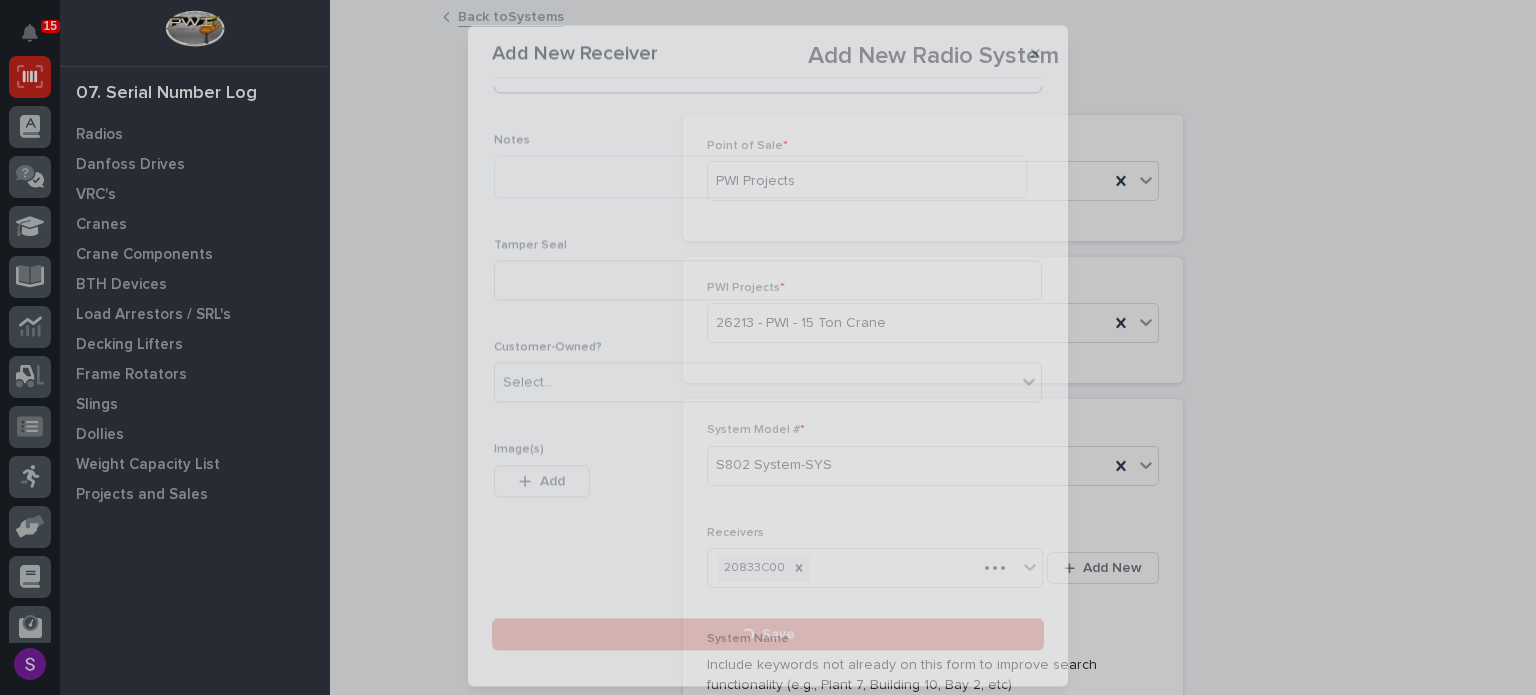scroll, scrollTop: 0, scrollLeft: 0, axis: both 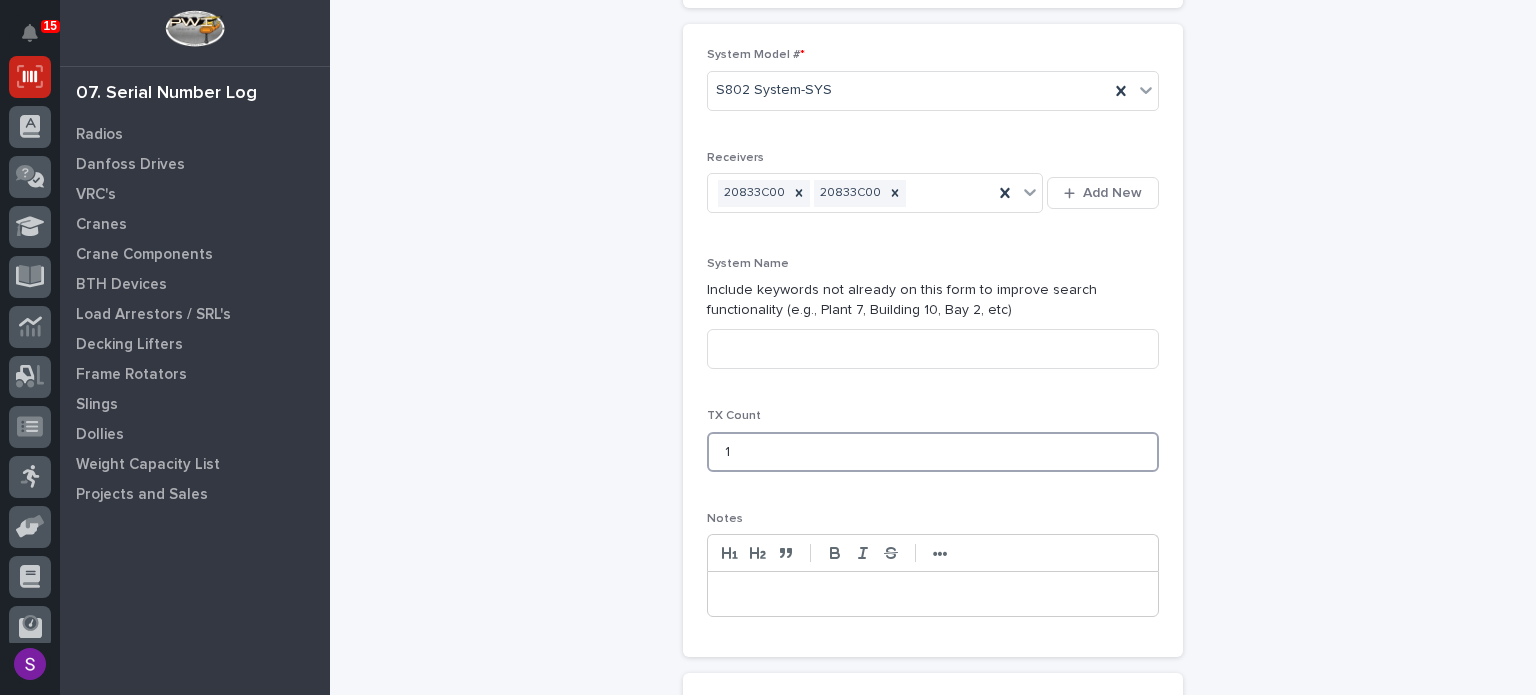 drag, startPoint x: 767, startPoint y: 434, endPoint x: 630, endPoint y: 465, distance: 140.46352 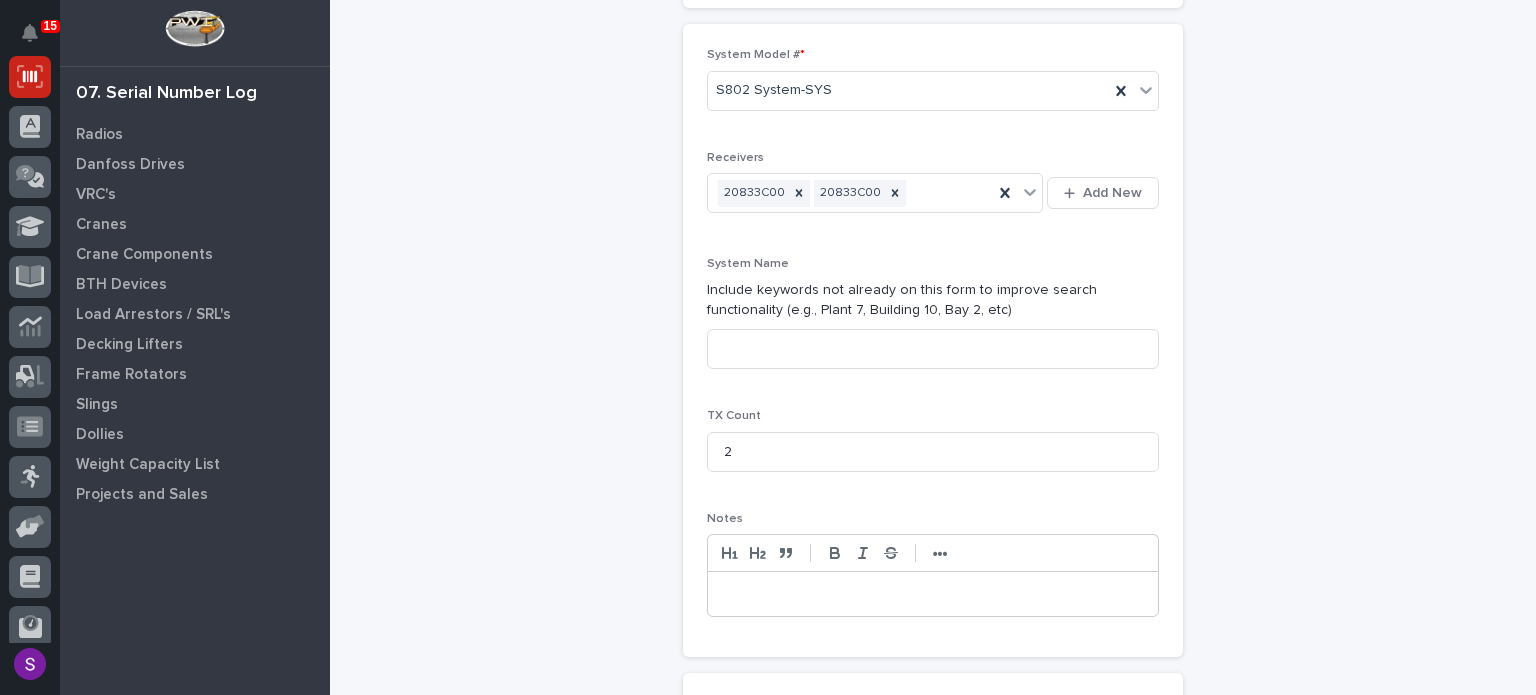 scroll, scrollTop: 764, scrollLeft: 0, axis: vertical 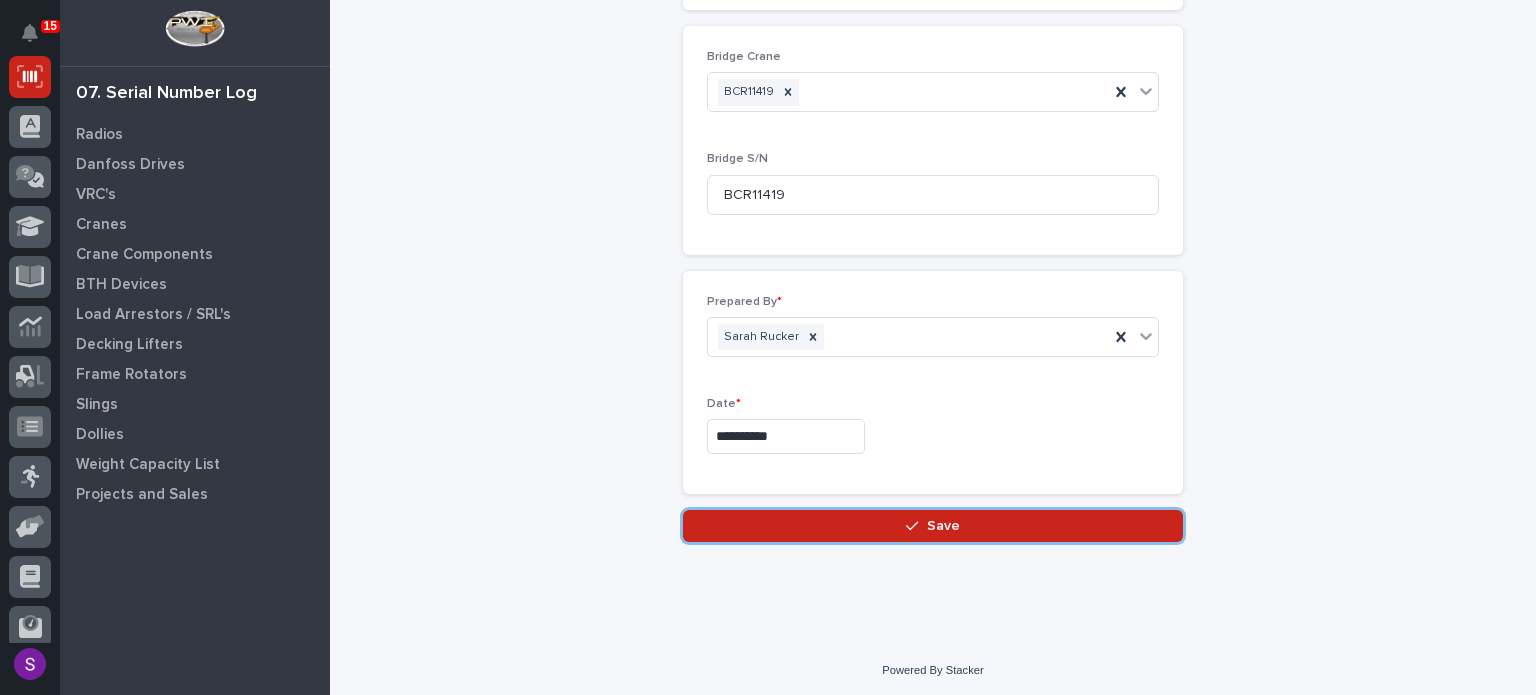 click on "Save" at bounding box center (933, 526) 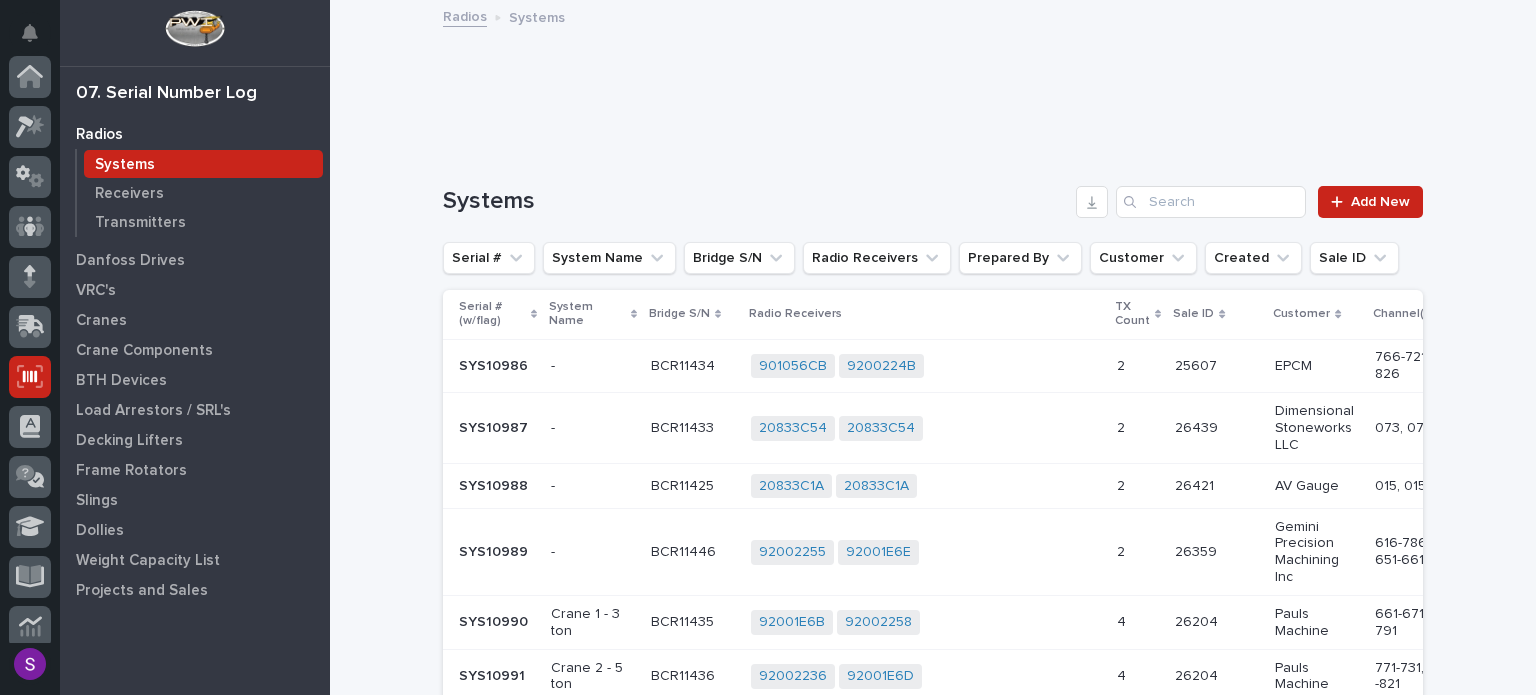 scroll, scrollTop: 300, scrollLeft: 0, axis: vertical 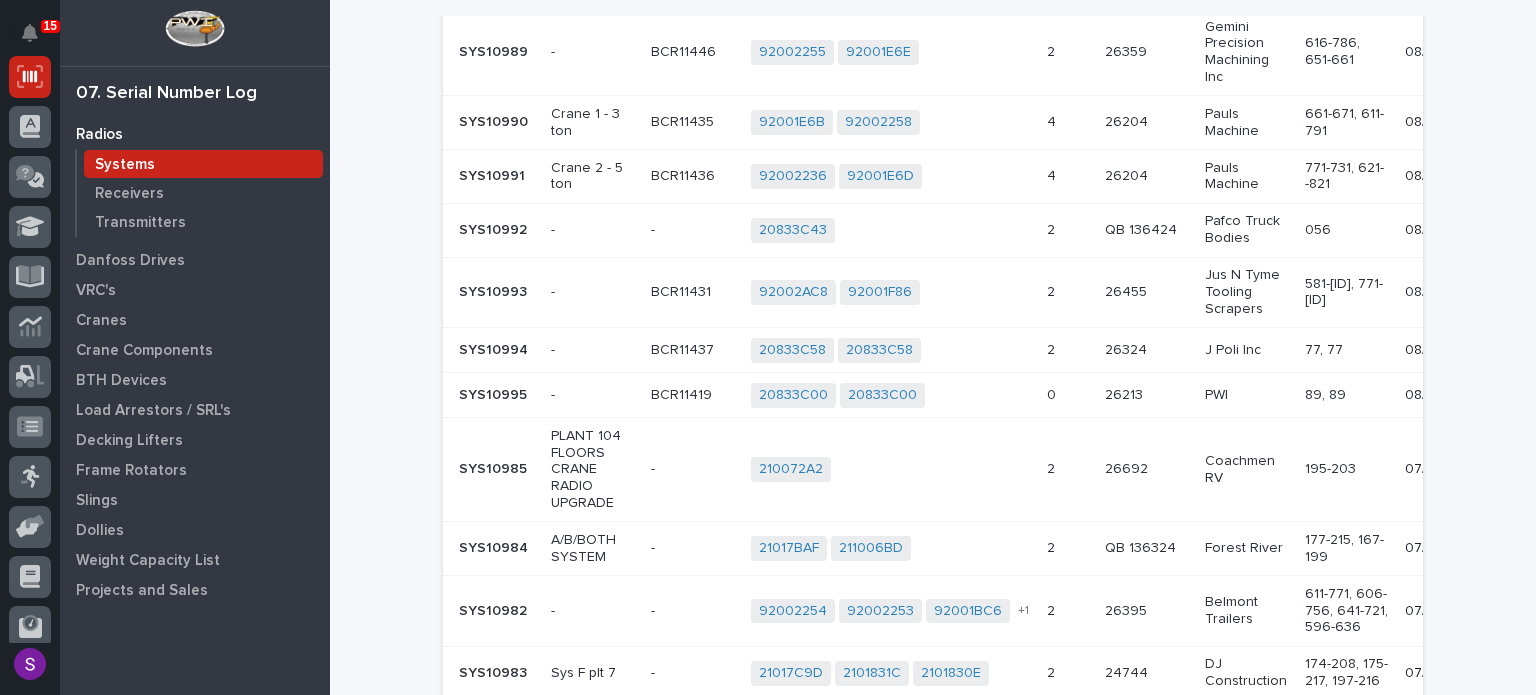 click on "20833C00   20833C00   + 0" at bounding box center (891, 395) 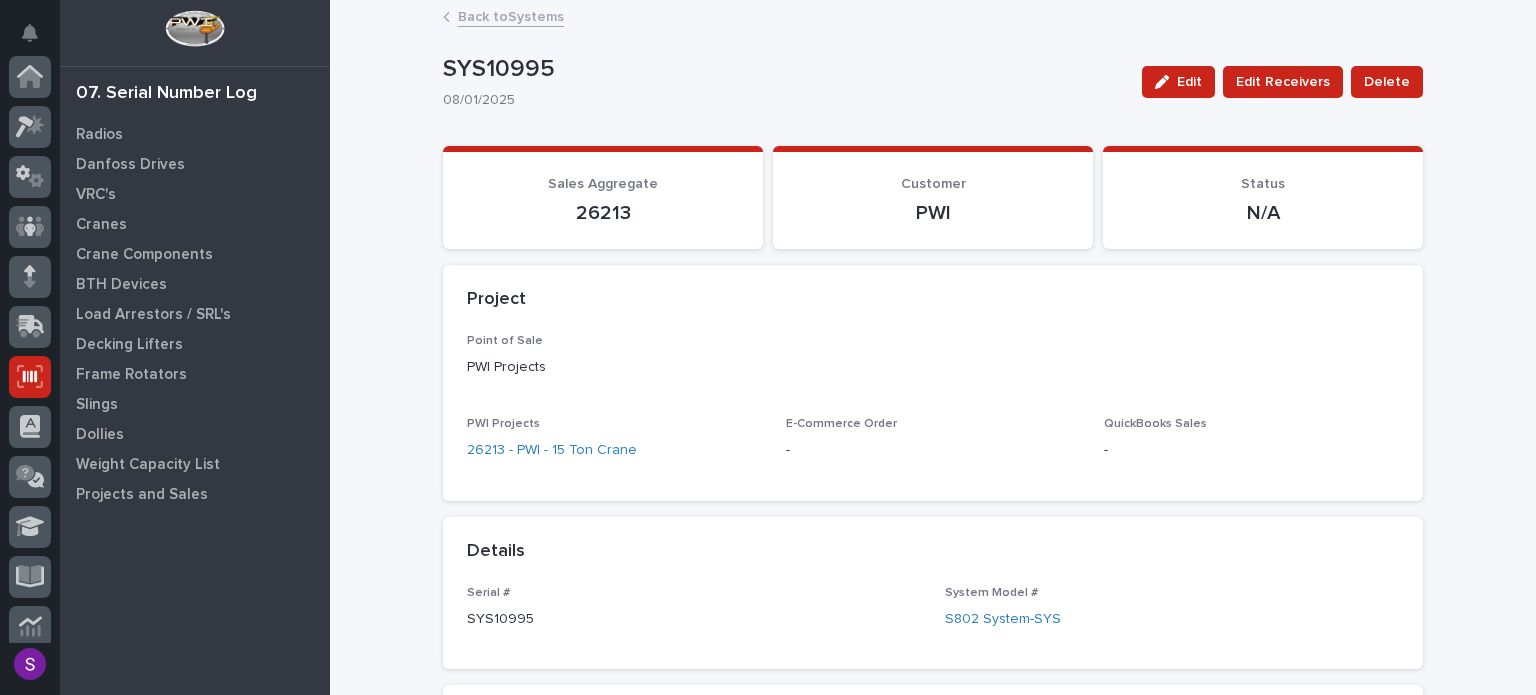 scroll, scrollTop: 300, scrollLeft: 0, axis: vertical 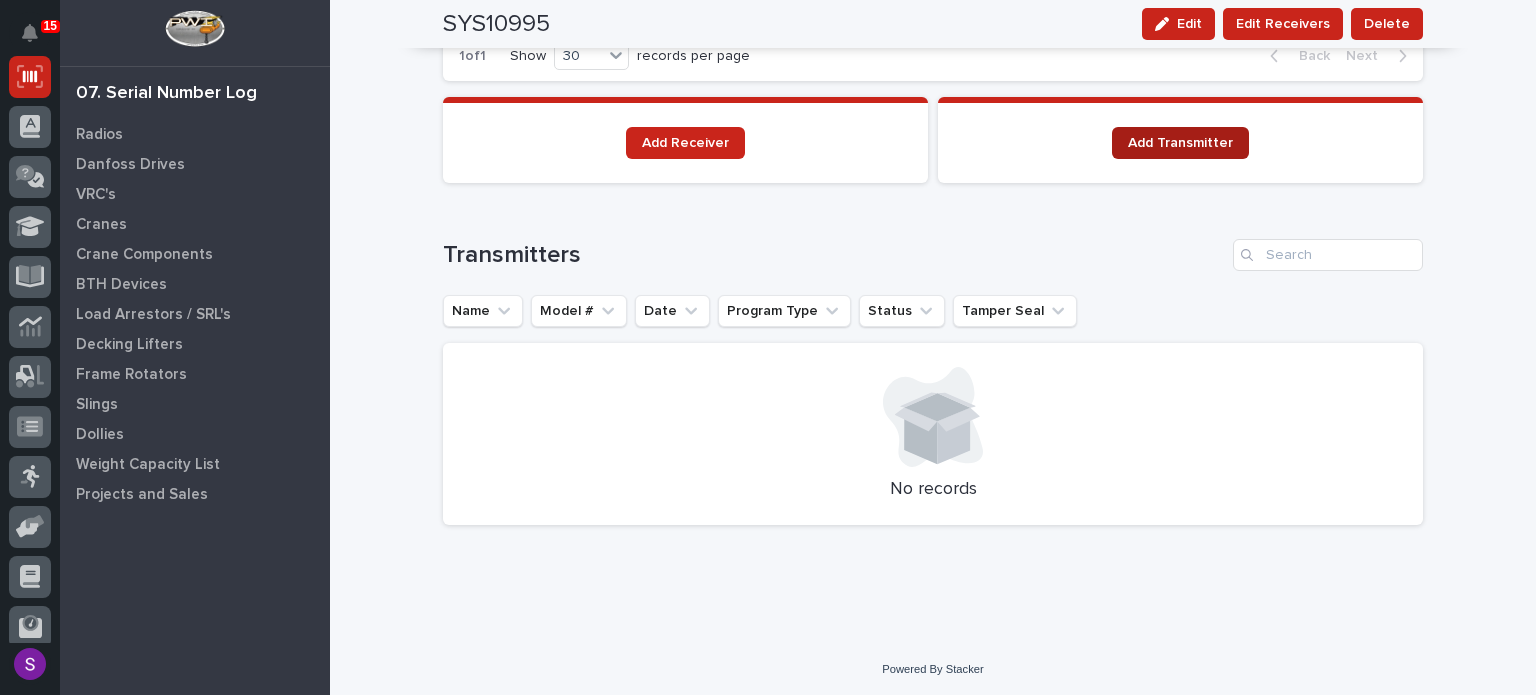 click on "Add Transmitter" at bounding box center [1180, 143] 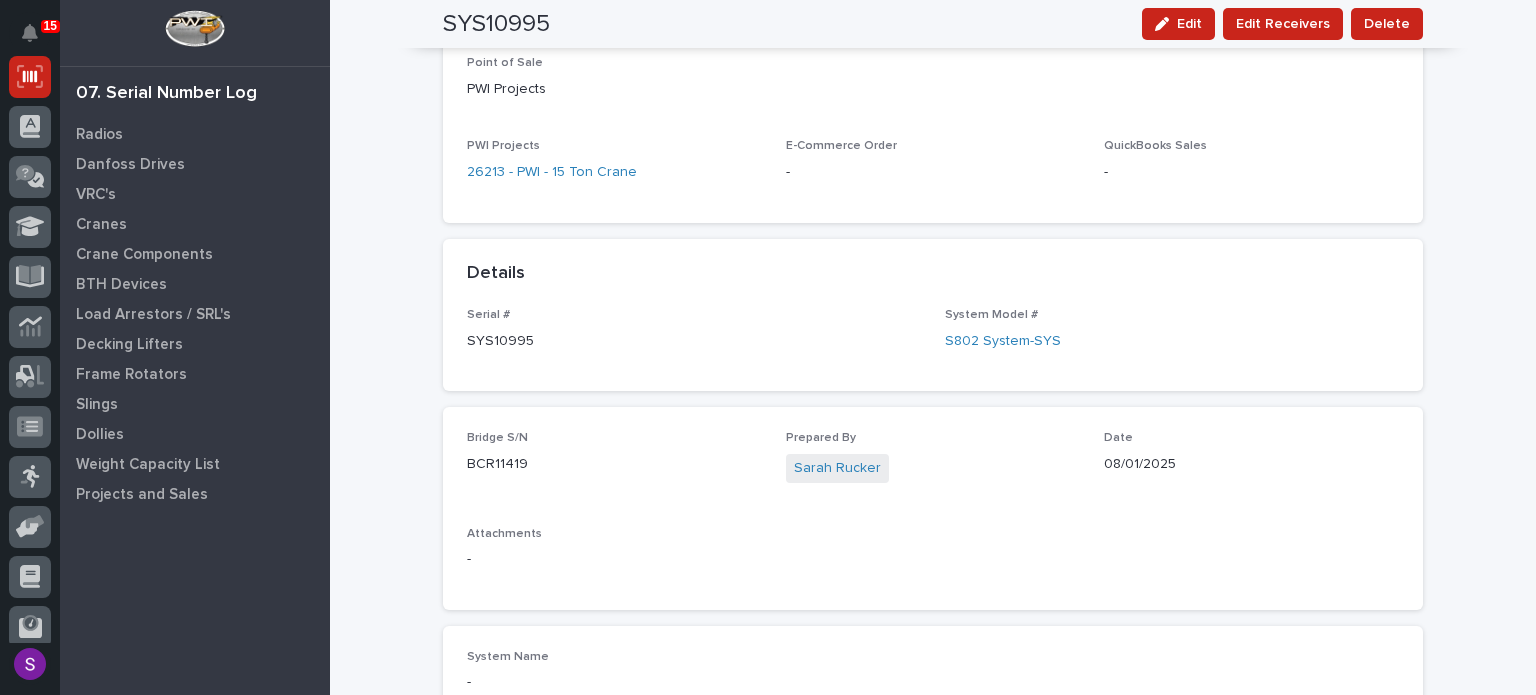 scroll, scrollTop: 0, scrollLeft: 0, axis: both 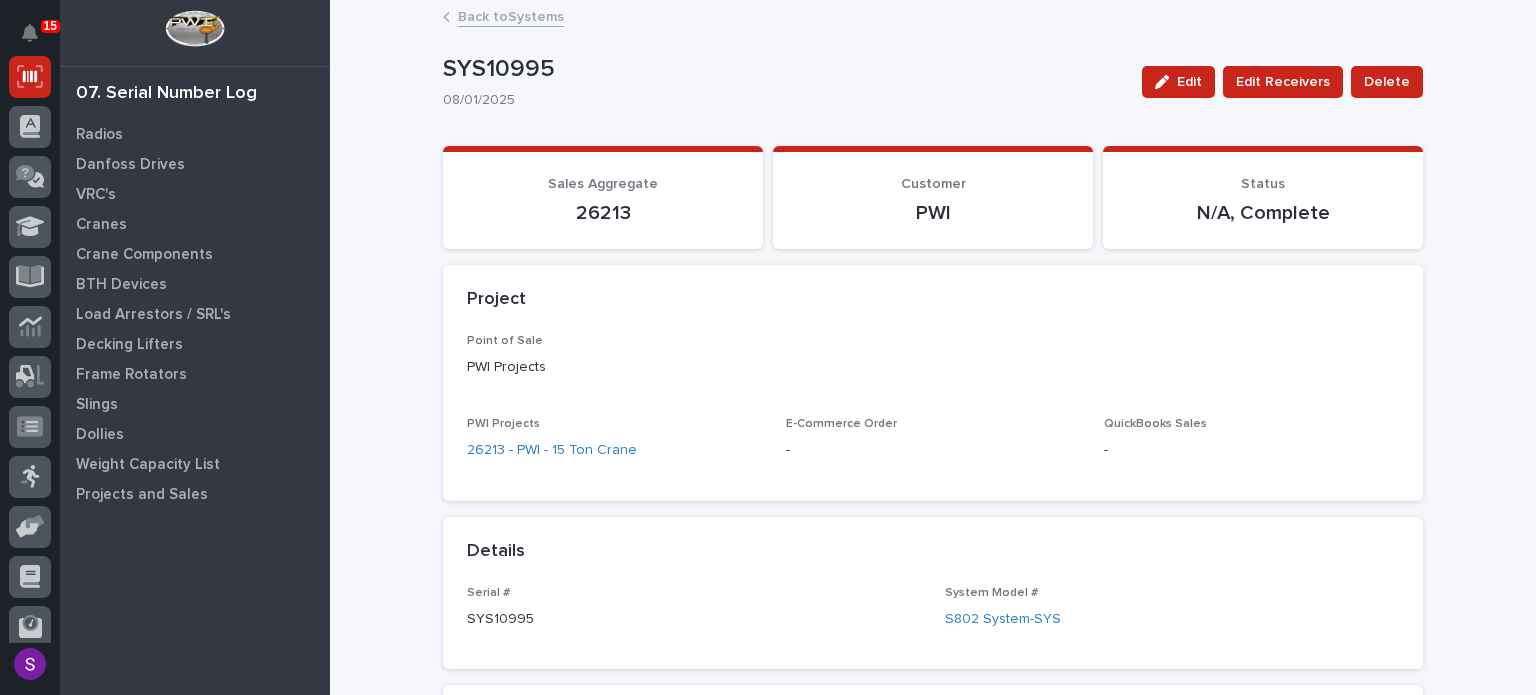 click on "Back to  Systems" at bounding box center (511, 15) 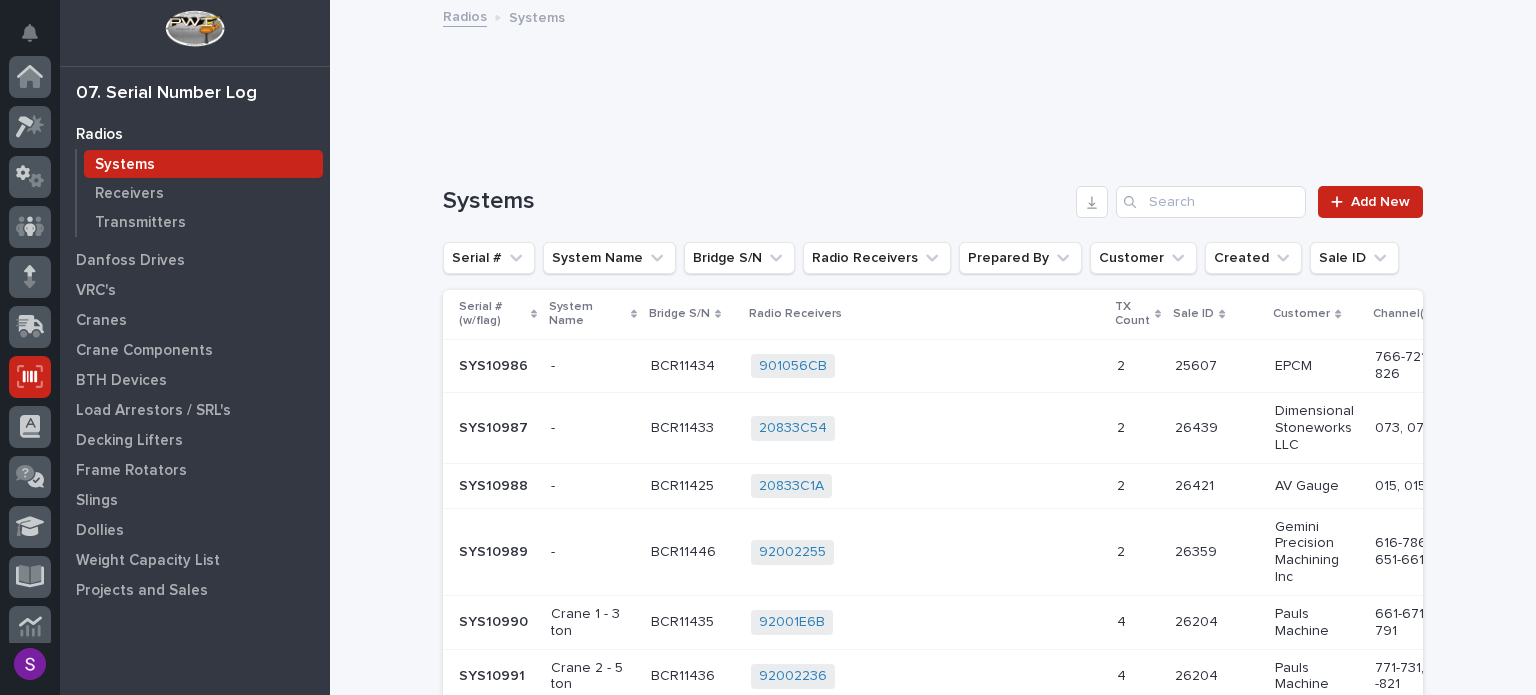 scroll, scrollTop: 300, scrollLeft: 0, axis: vertical 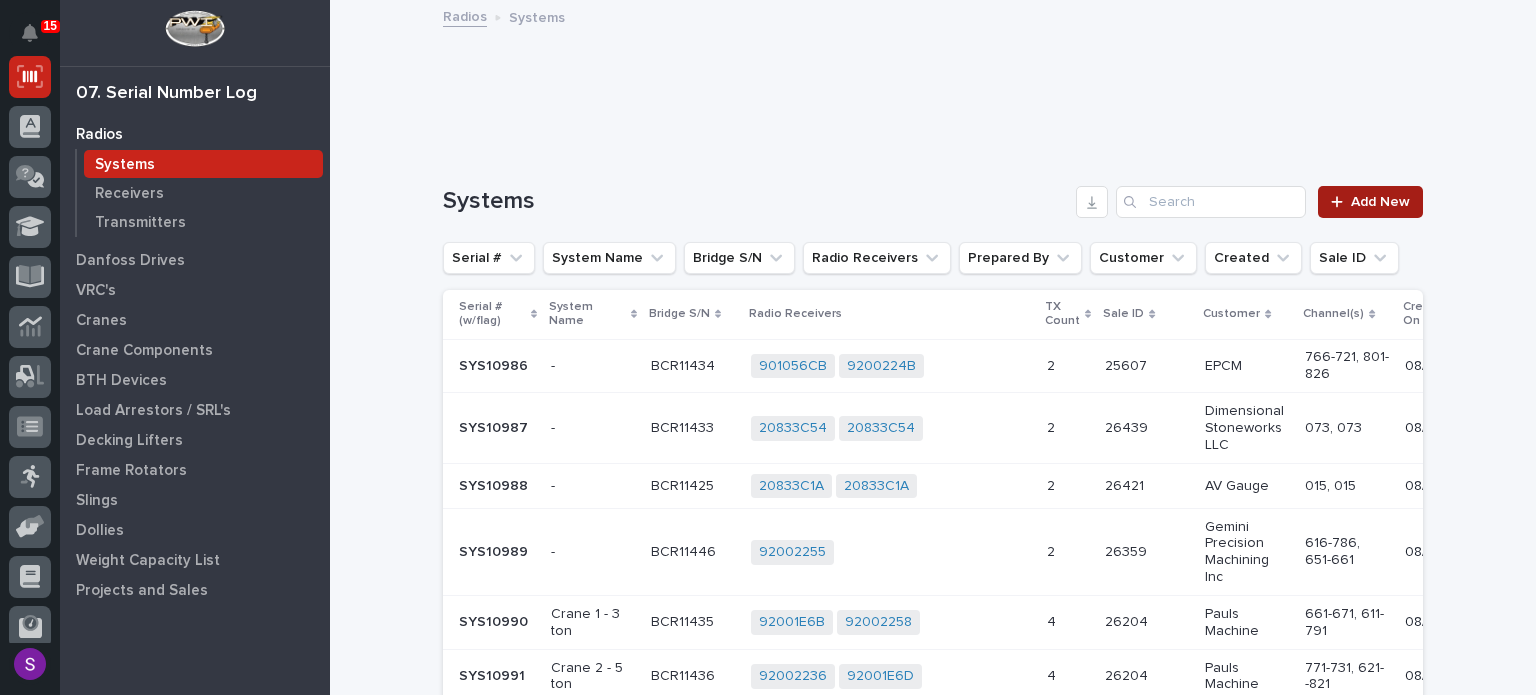 click on "Add New" at bounding box center (1380, 202) 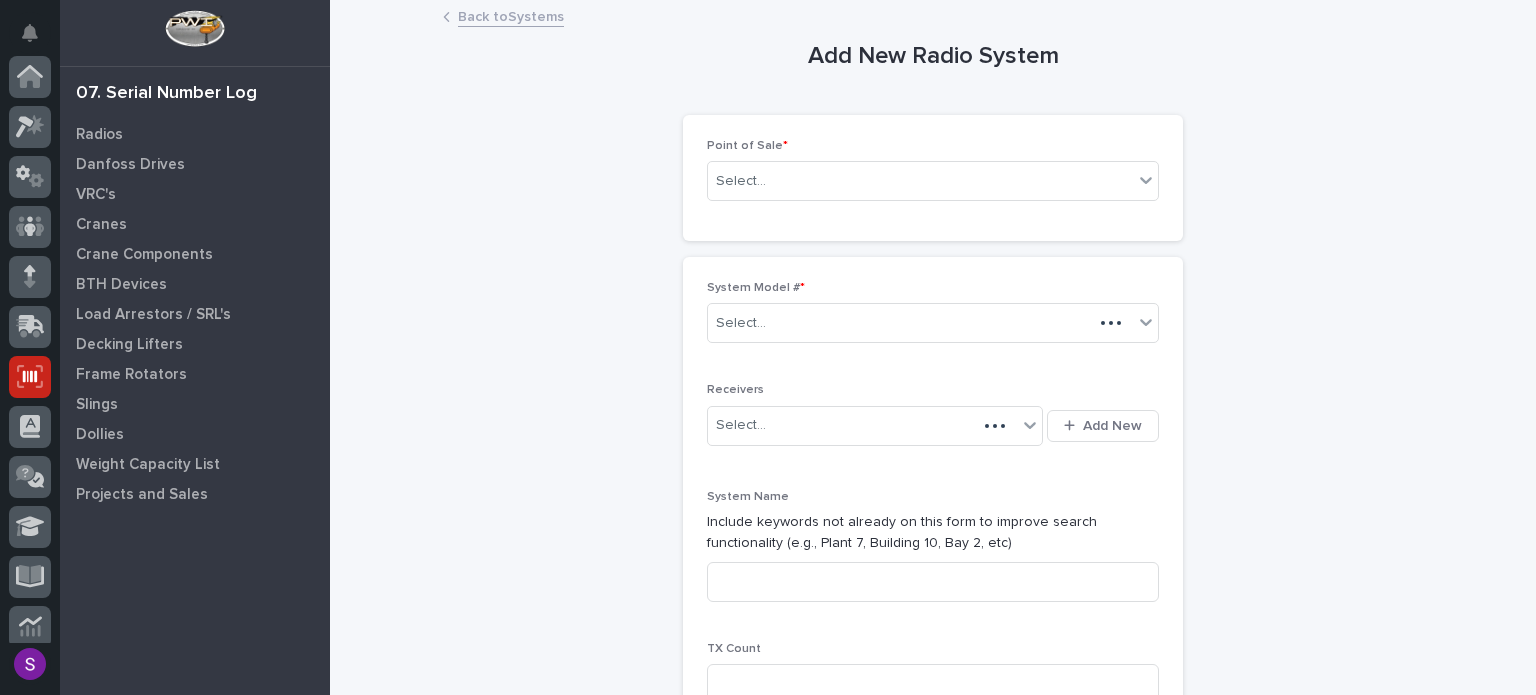 scroll, scrollTop: 300, scrollLeft: 0, axis: vertical 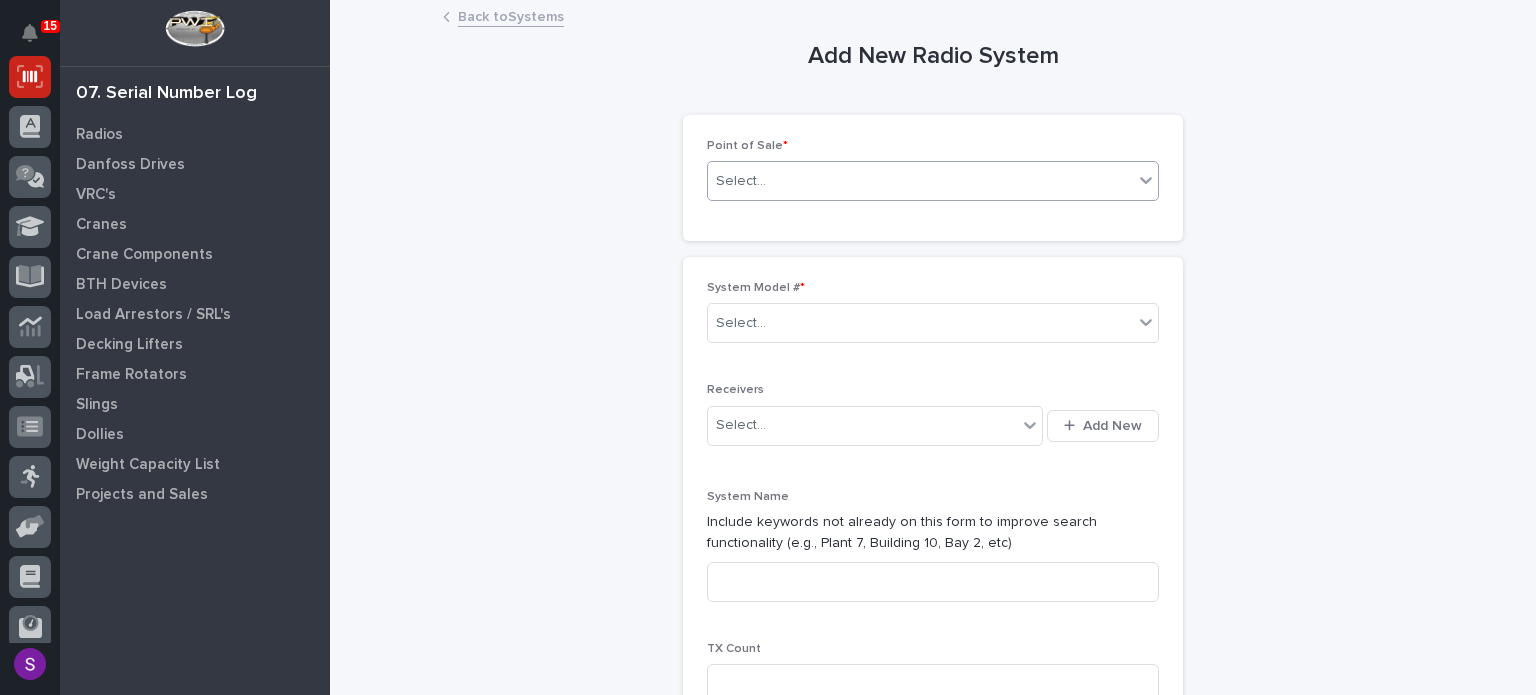 click on "Select..." at bounding box center (920, 181) 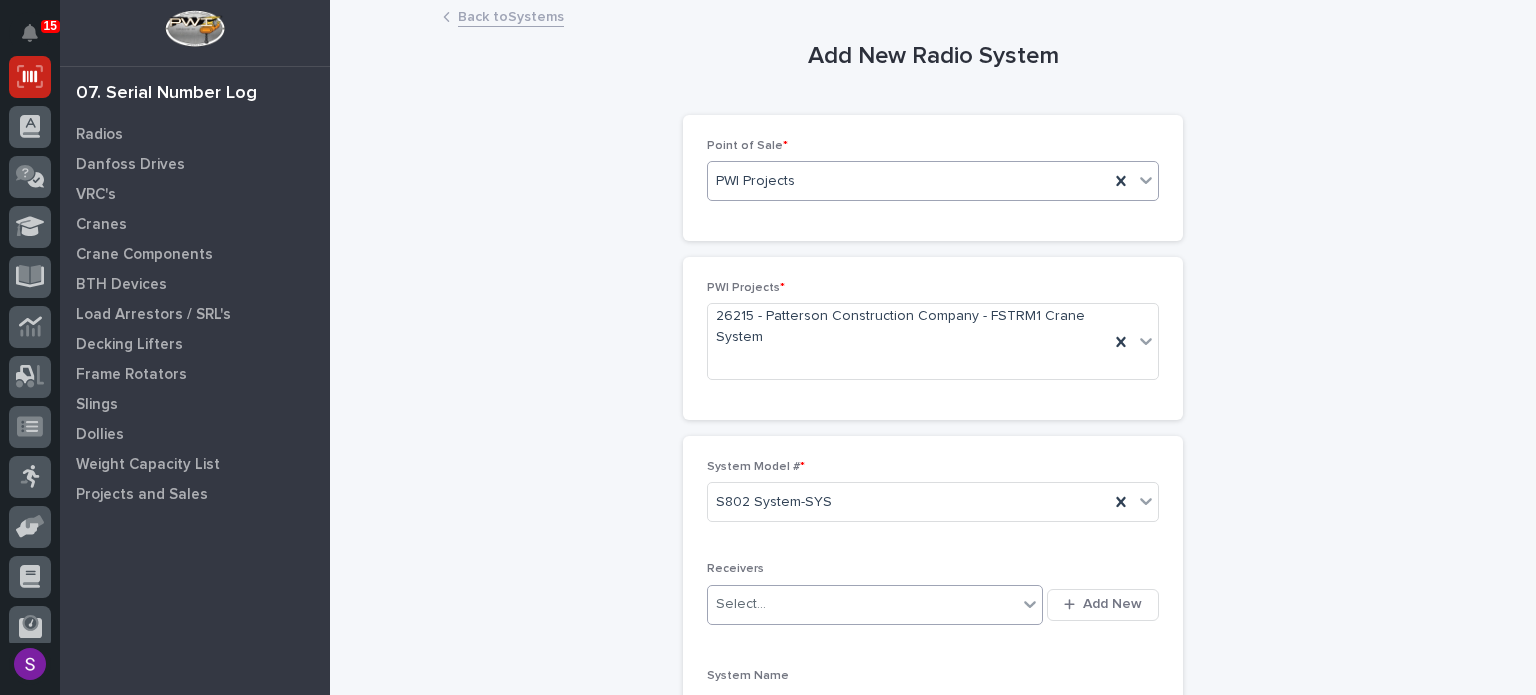 click on "Add New" at bounding box center [1103, 605] 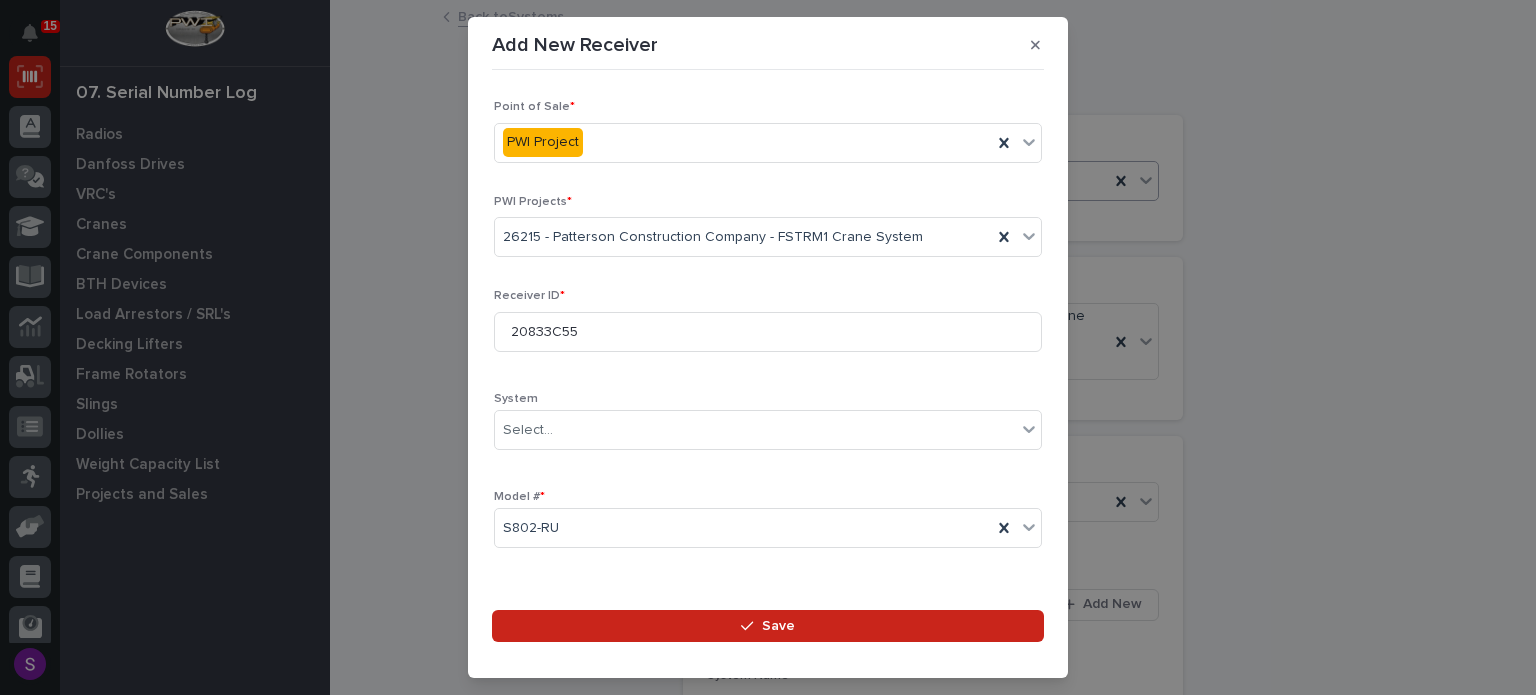 scroll, scrollTop: 296, scrollLeft: 0, axis: vertical 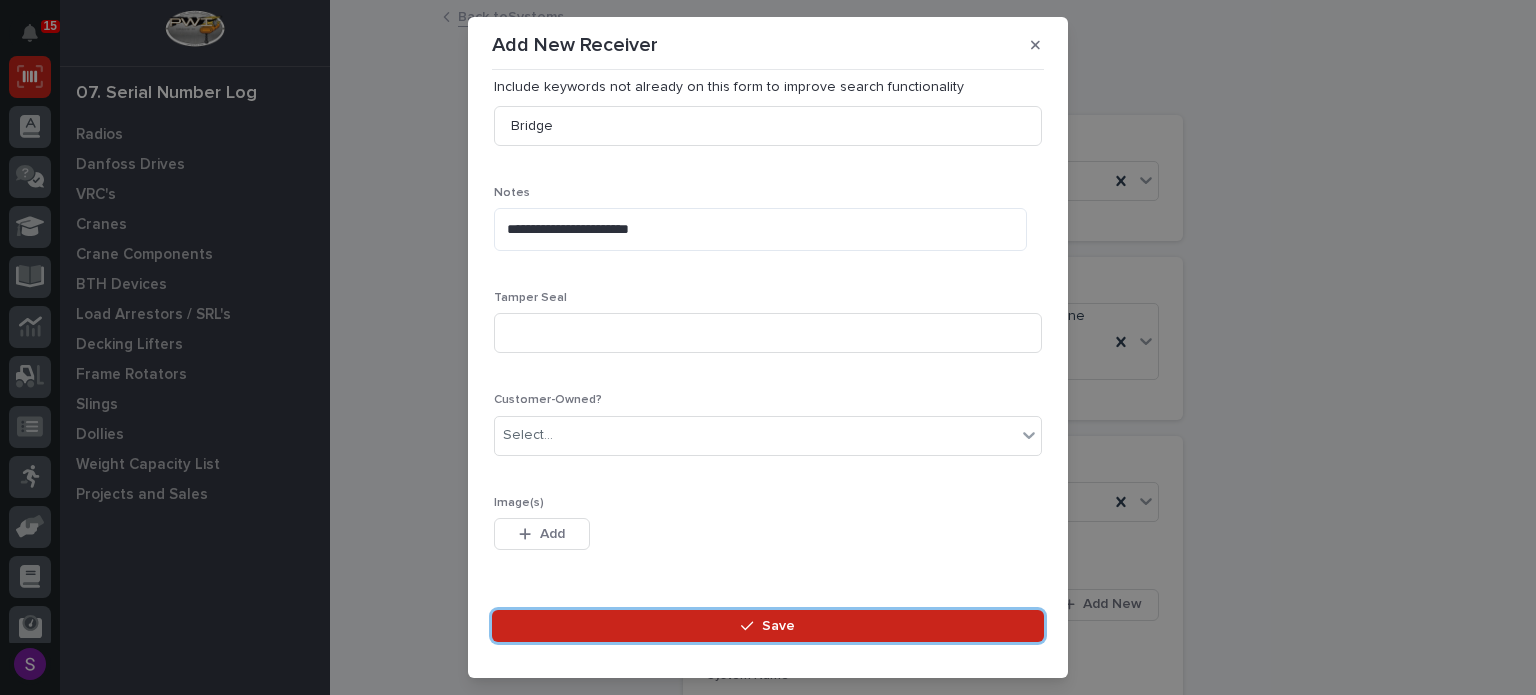 click on "Save" at bounding box center (768, 626) 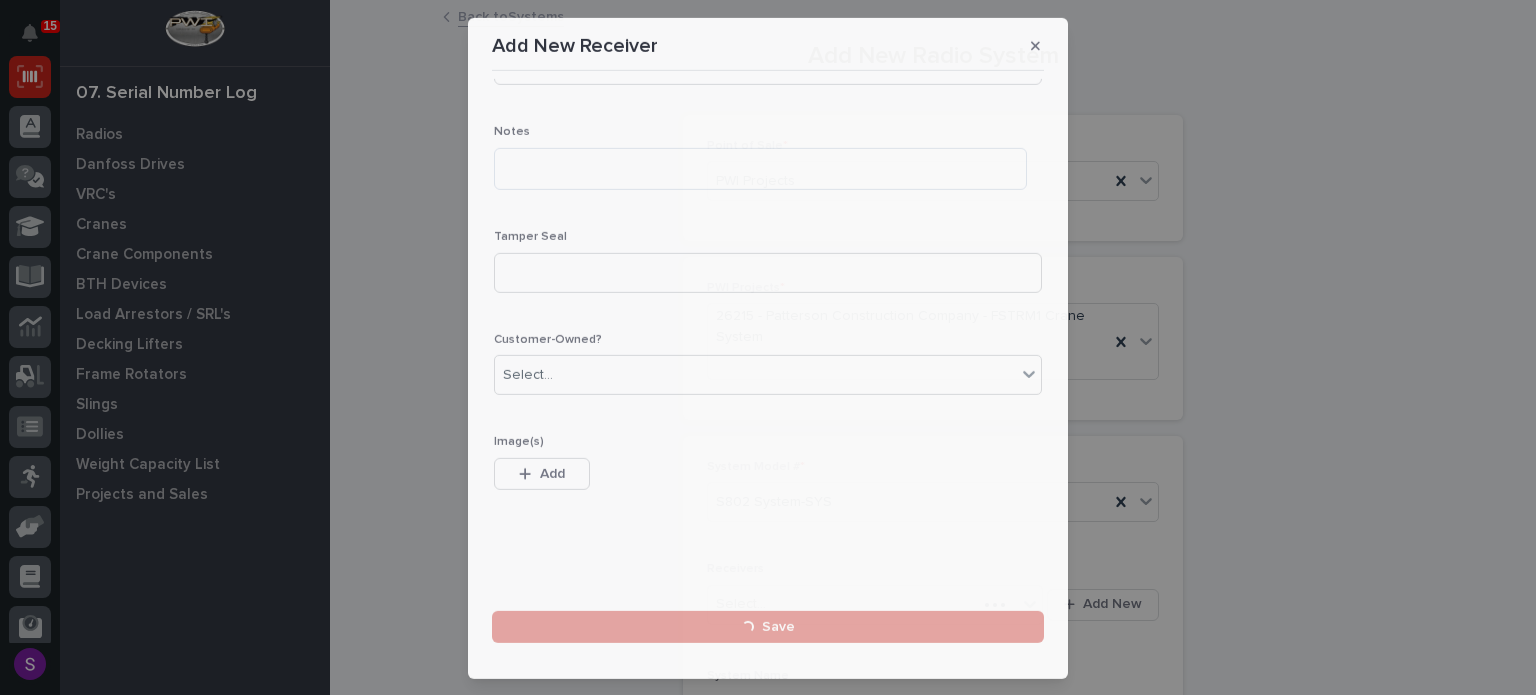 scroll, scrollTop: 0, scrollLeft: 0, axis: both 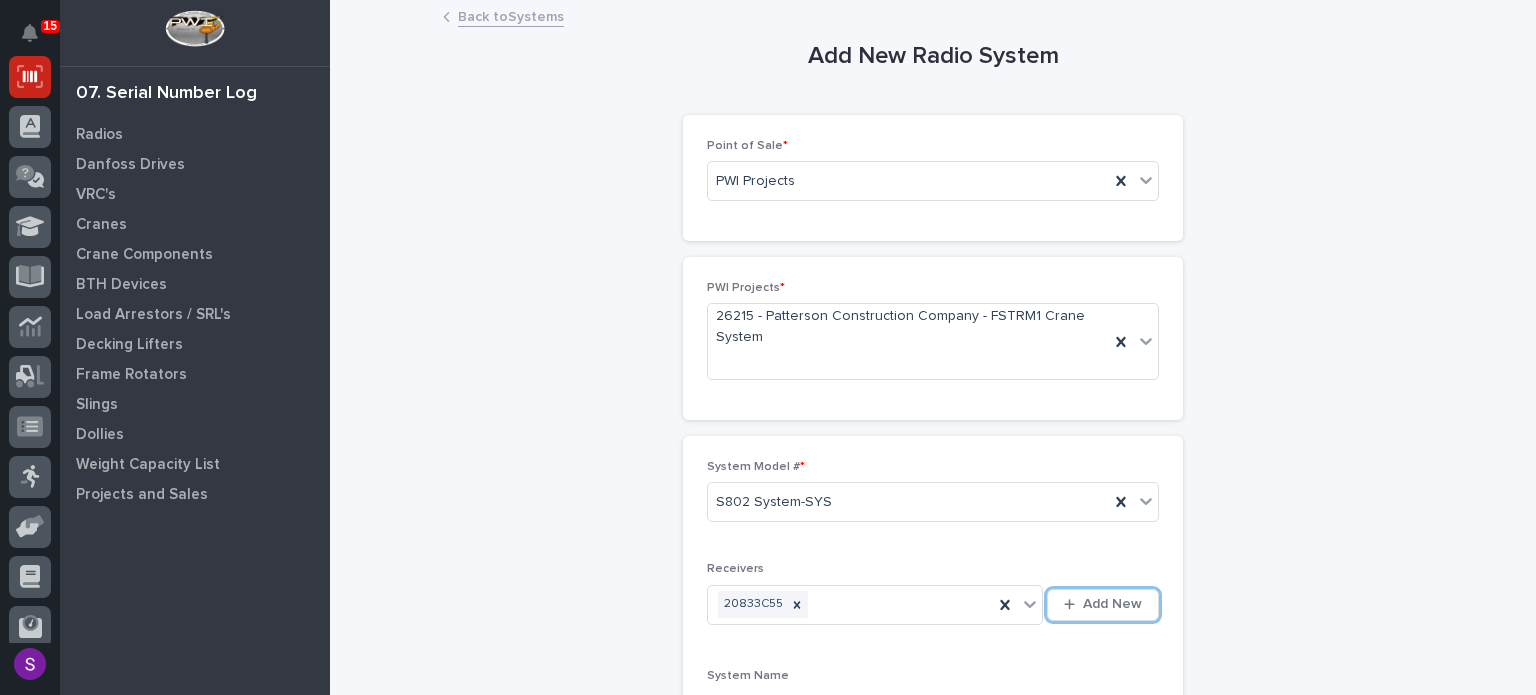 click on "Add New" at bounding box center (1103, 605) 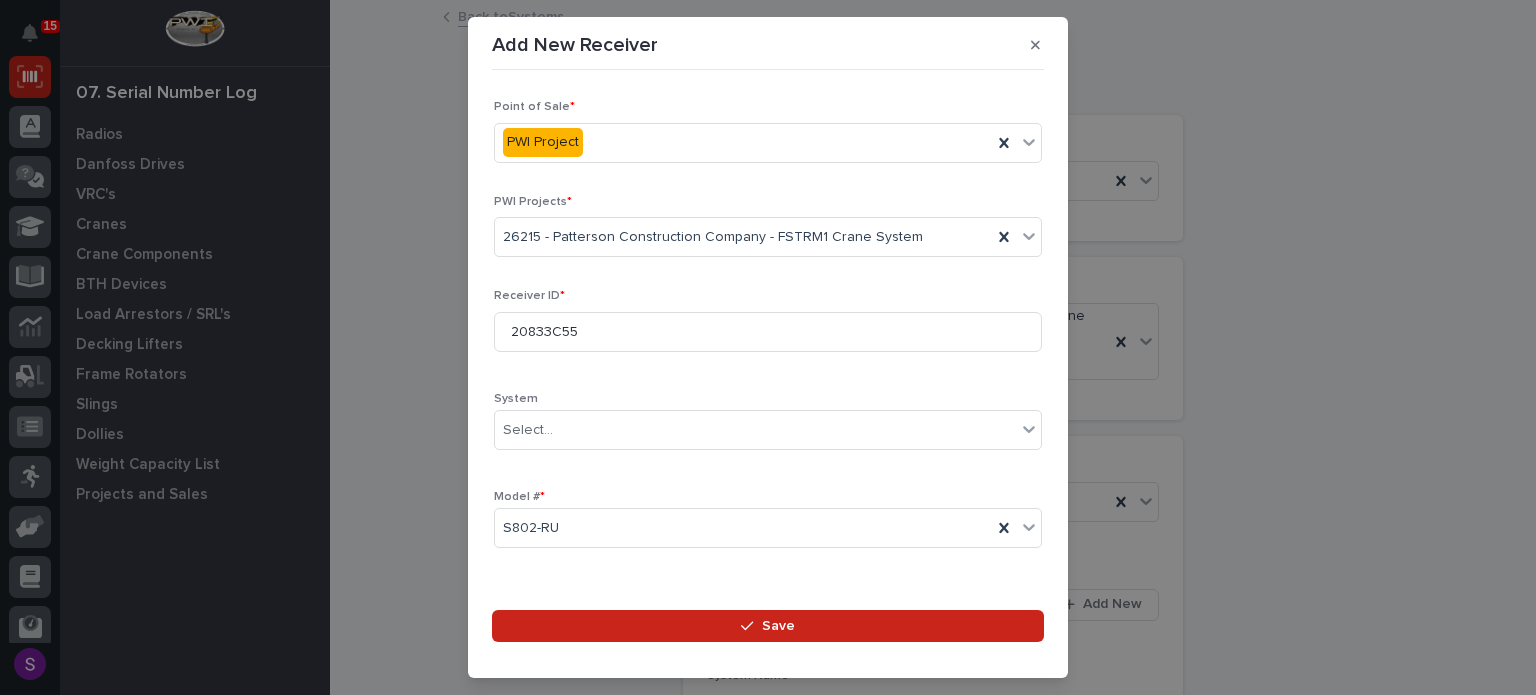 scroll, scrollTop: 296, scrollLeft: 0, axis: vertical 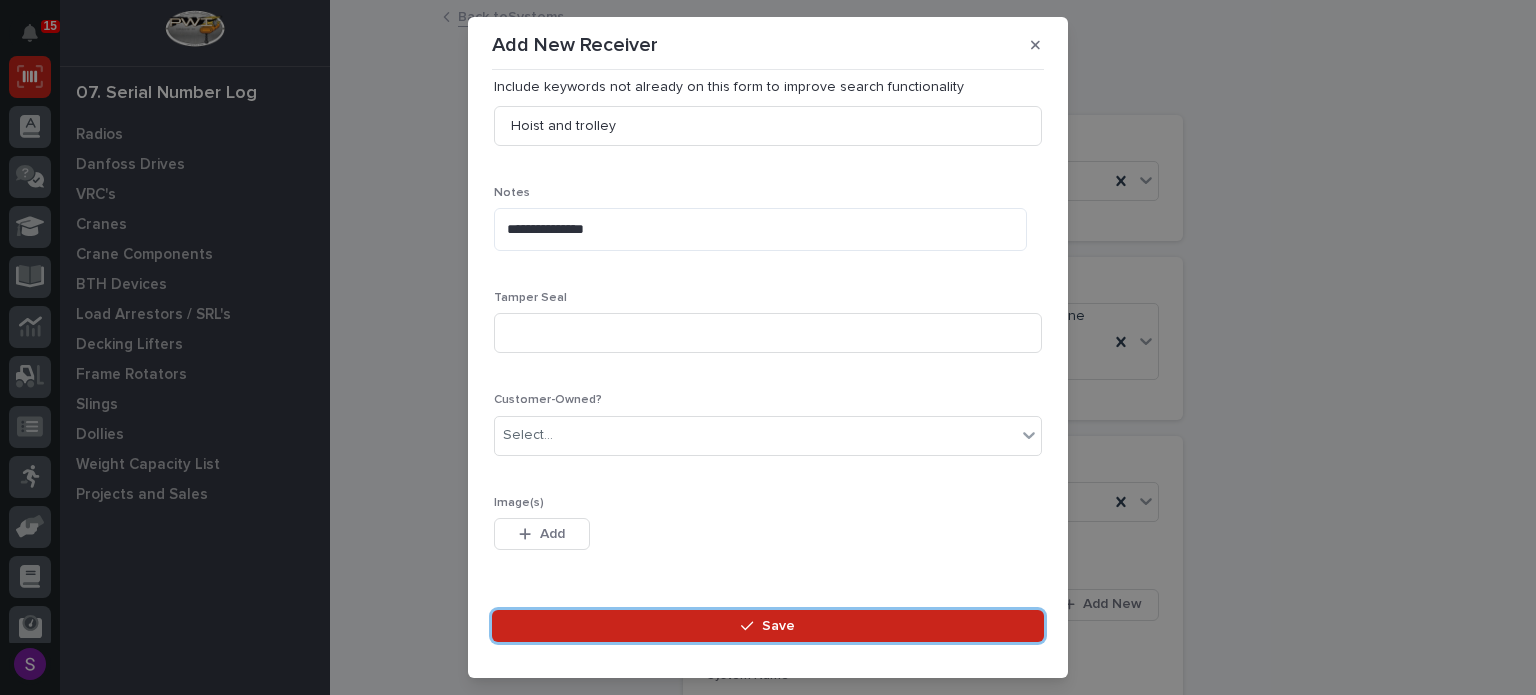 click on "Save" at bounding box center [768, 626] 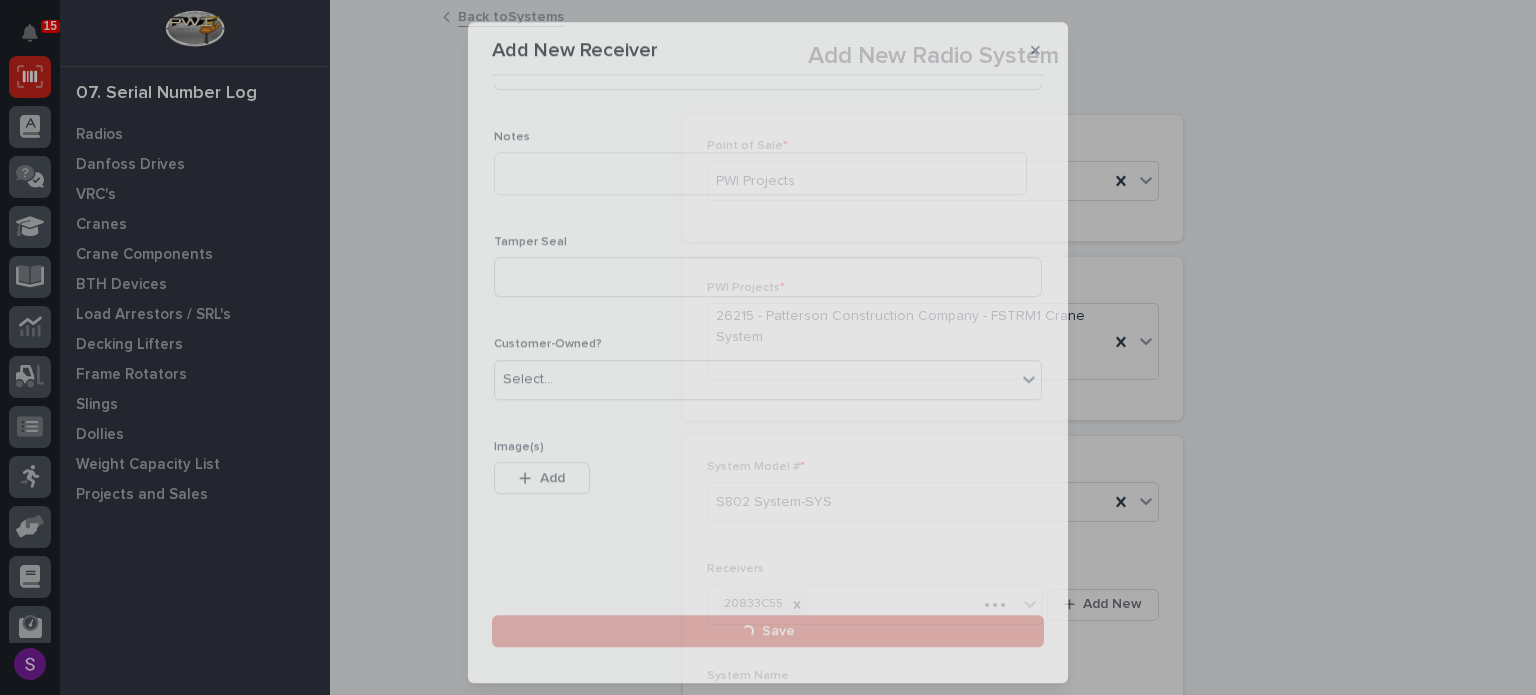 scroll, scrollTop: 0, scrollLeft: 0, axis: both 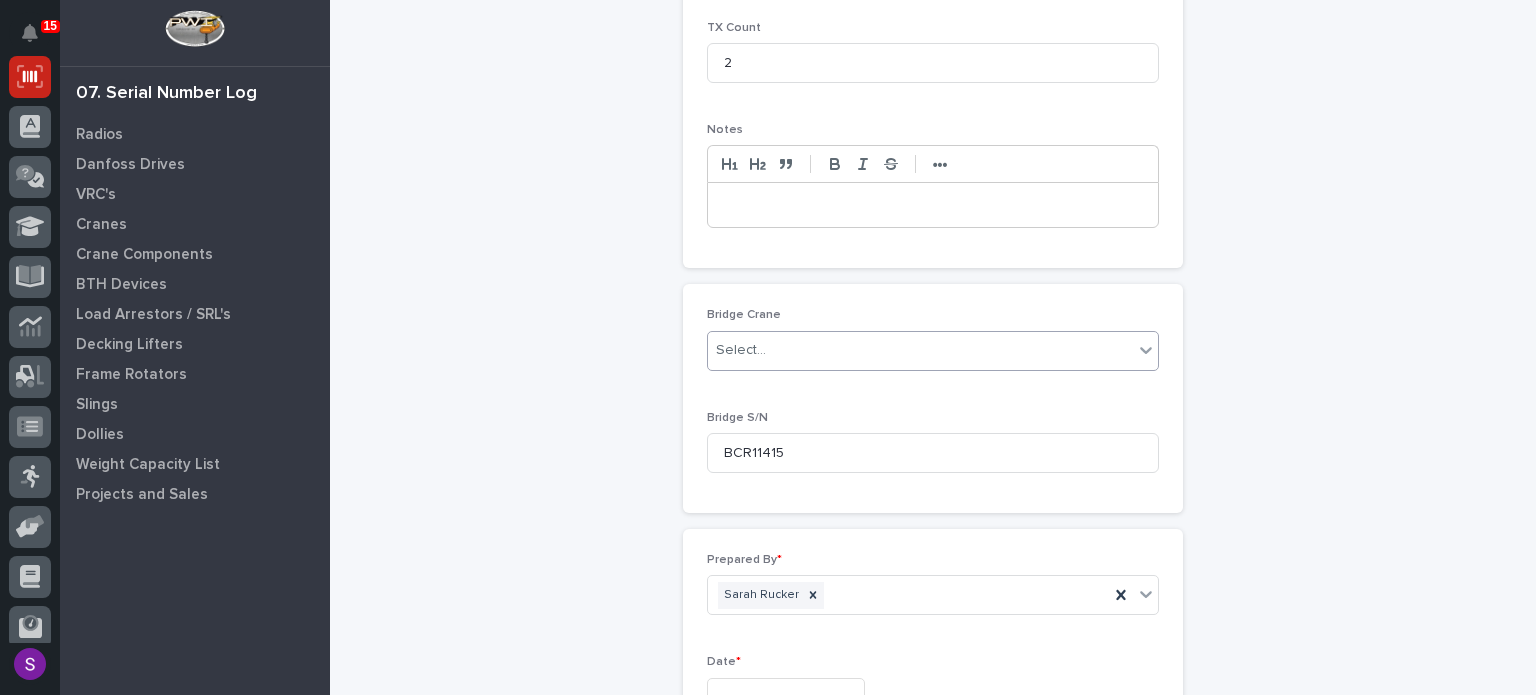 click on "Select..." at bounding box center [920, 350] 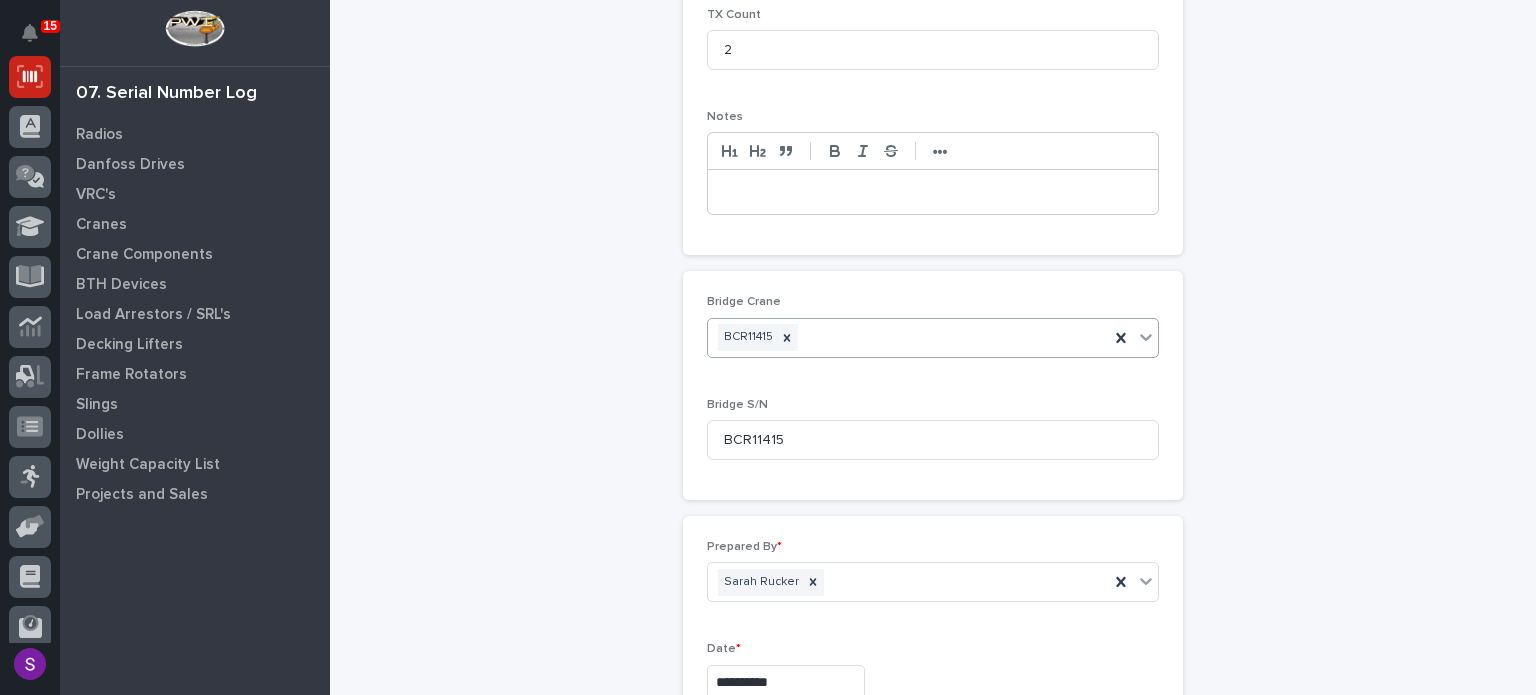 scroll, scrollTop: 1058, scrollLeft: 0, axis: vertical 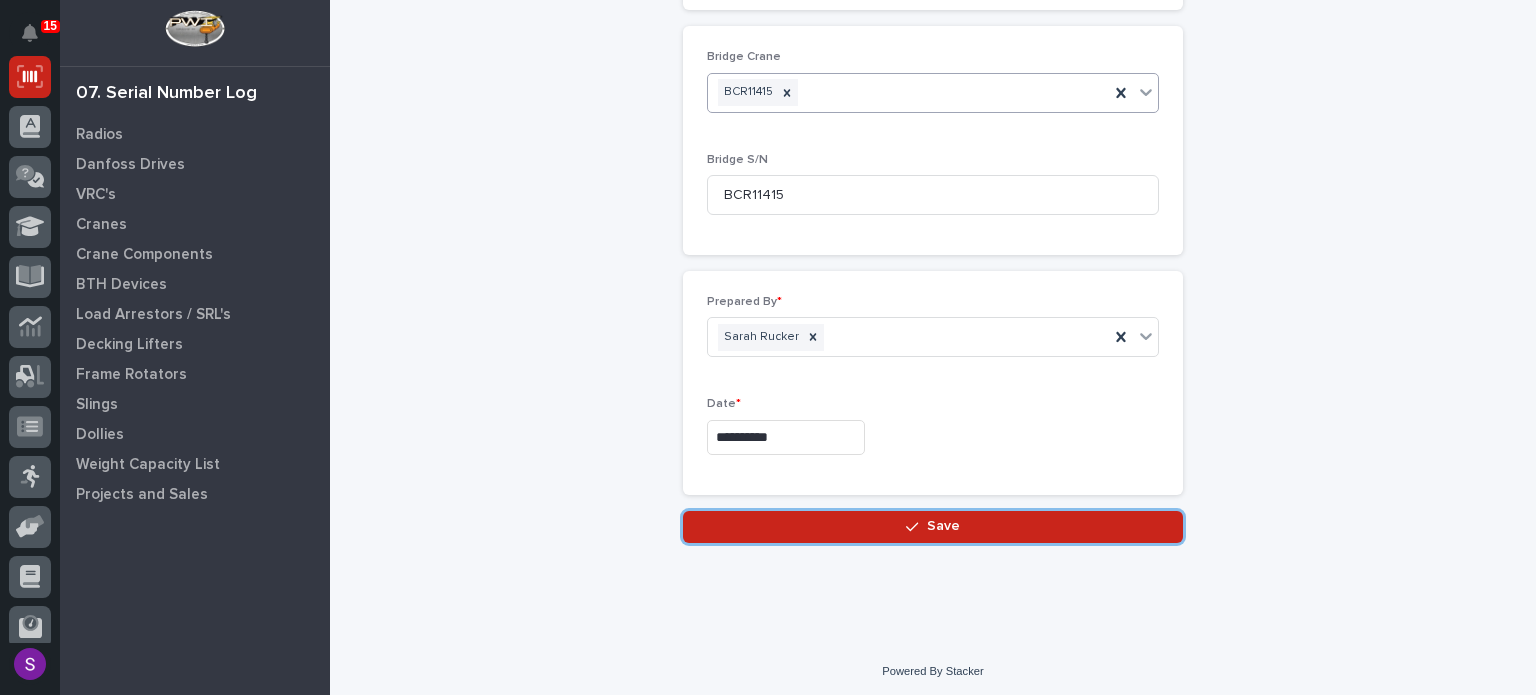 click on "Save" at bounding box center [933, 527] 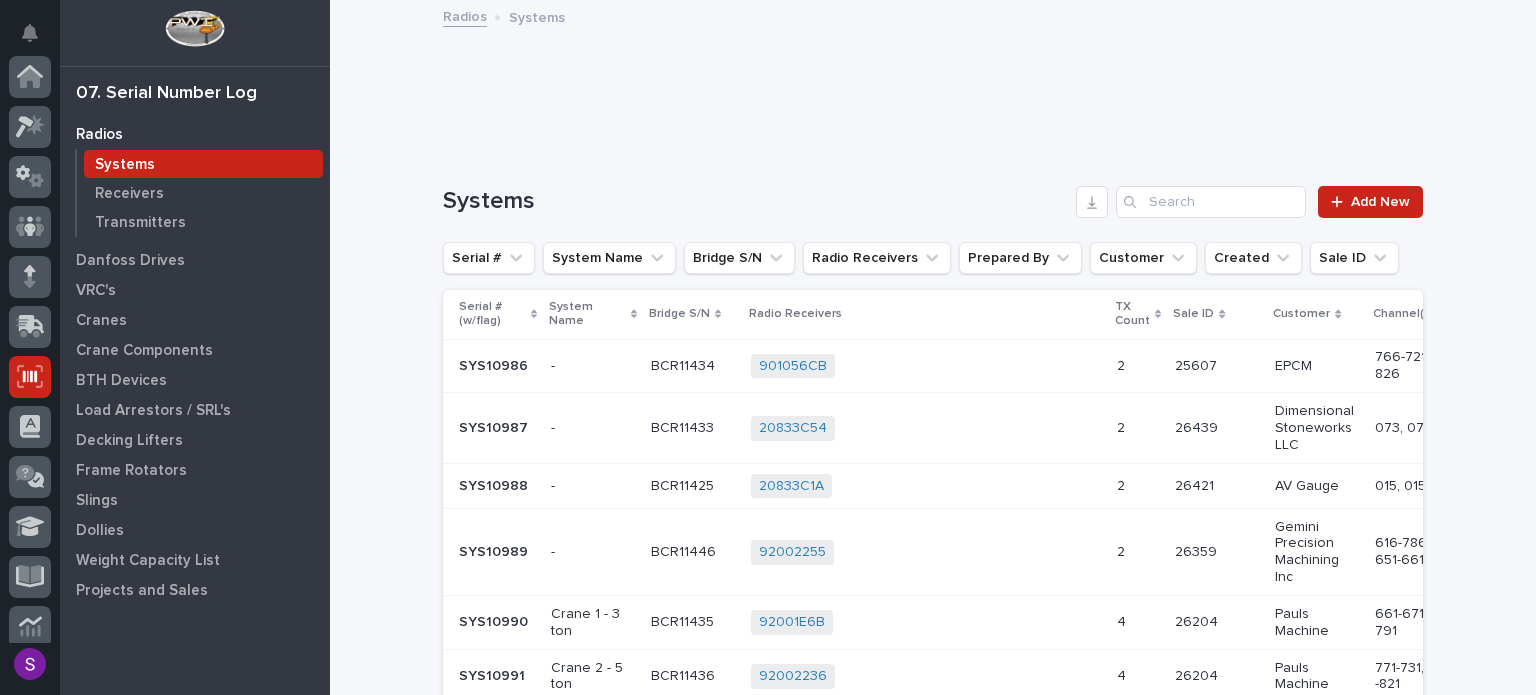 scroll, scrollTop: 300, scrollLeft: 0, axis: vertical 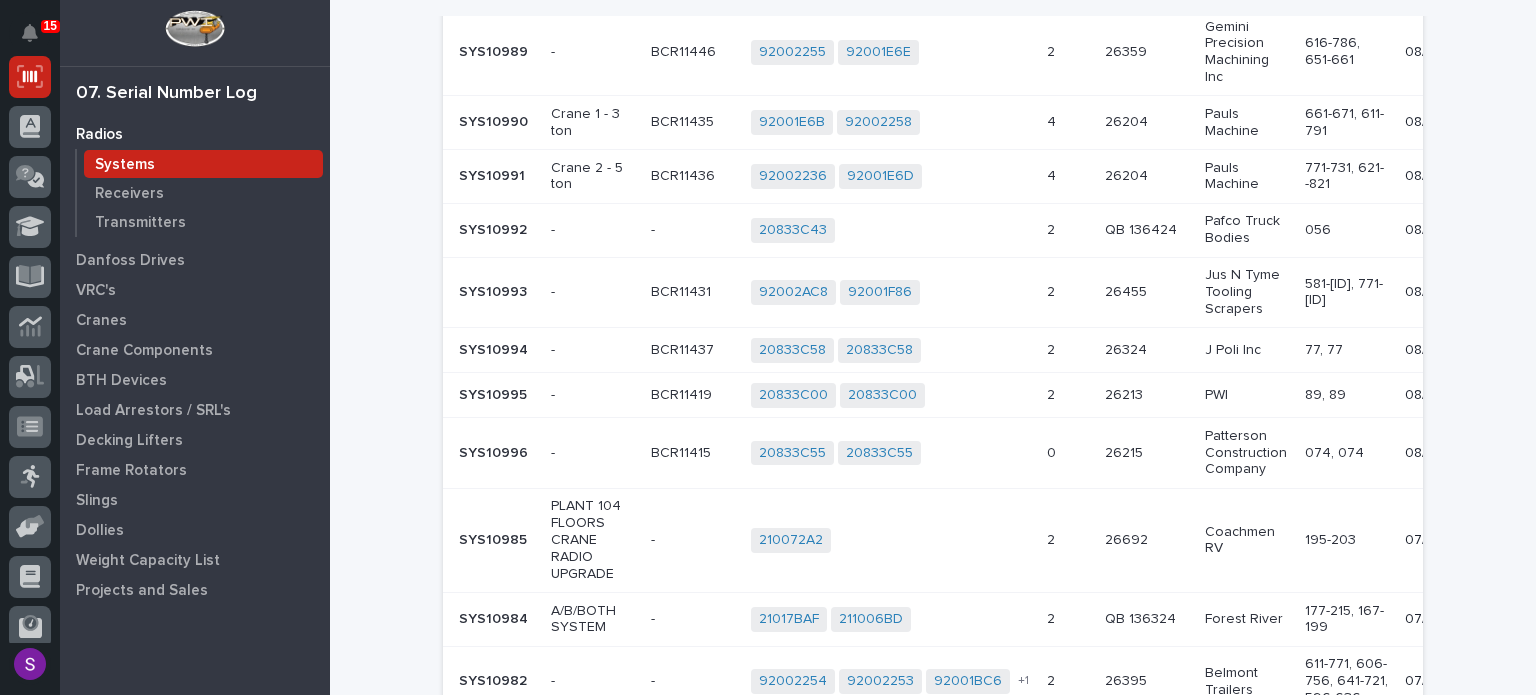 click on "20833C55   20833C55   + 0" at bounding box center (891, 453) 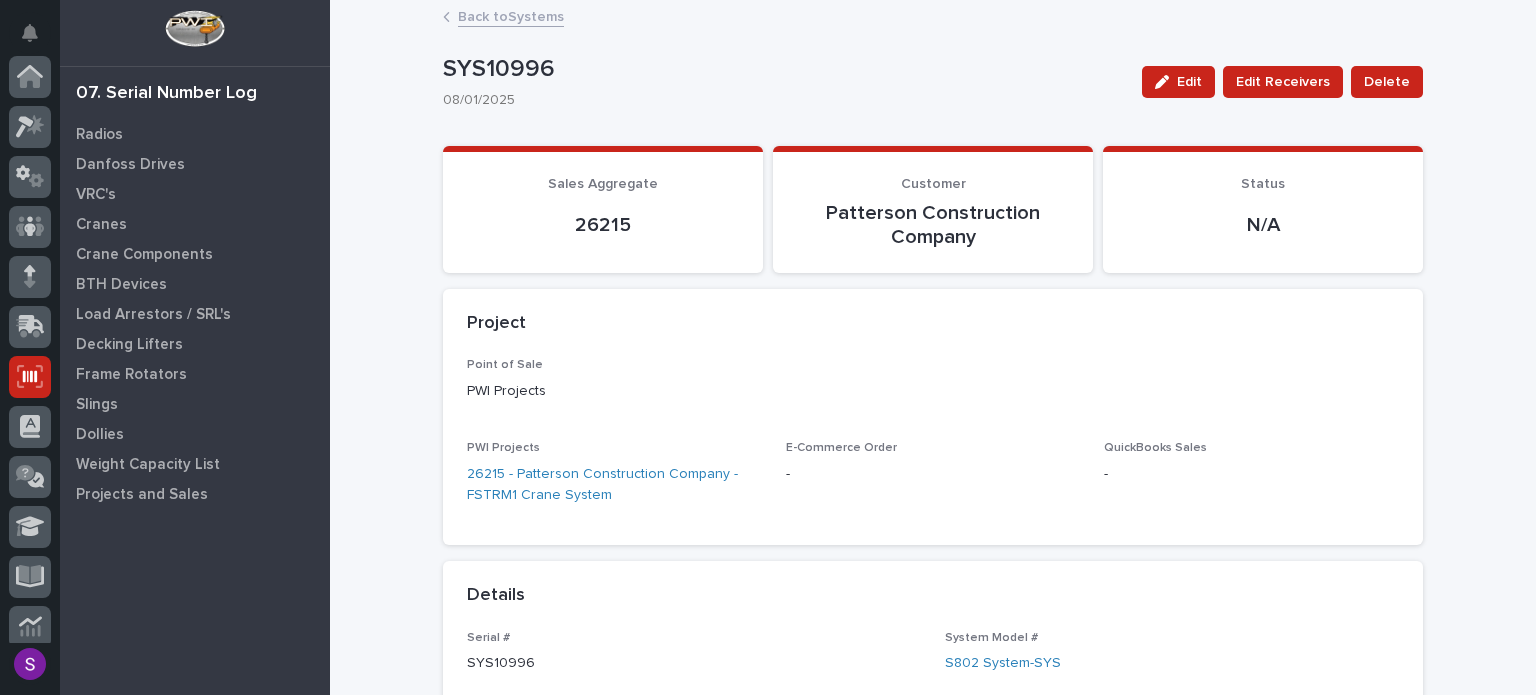 scroll, scrollTop: 300, scrollLeft: 0, axis: vertical 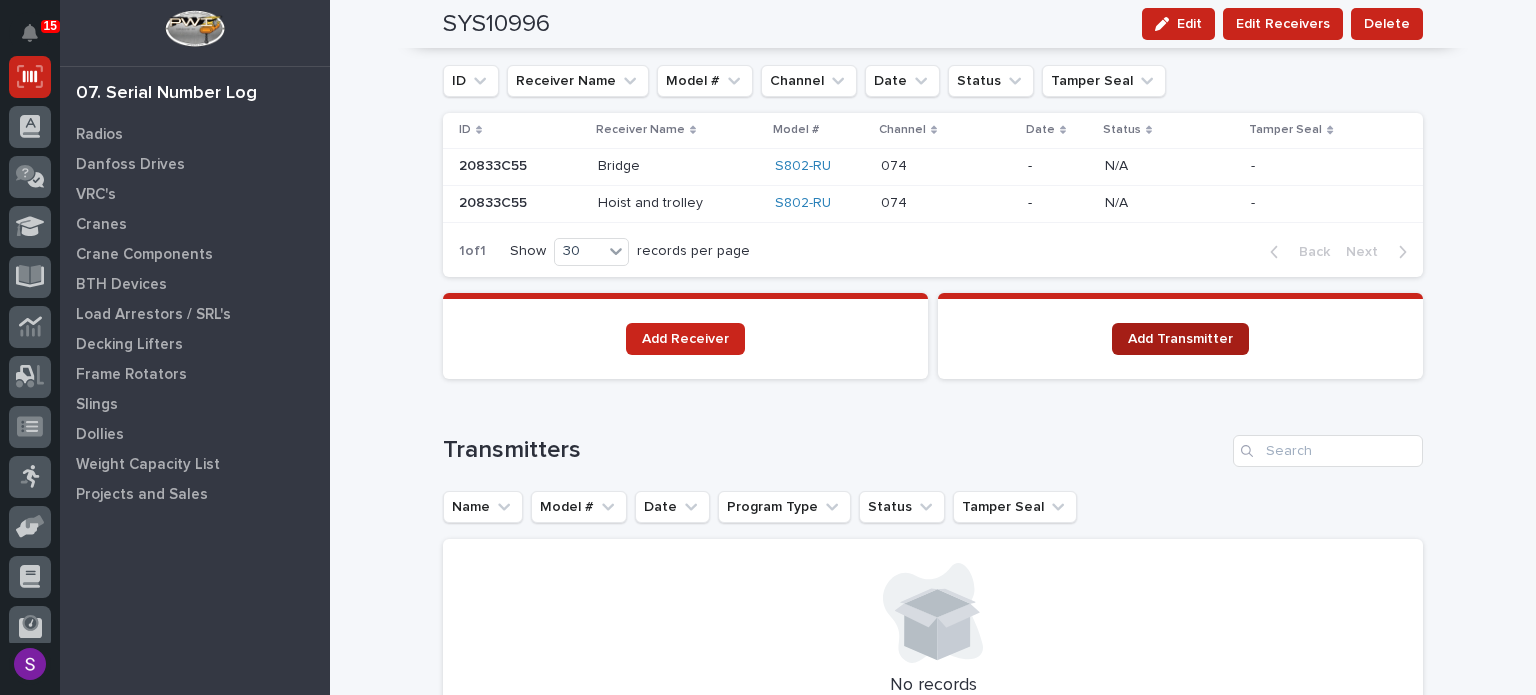 click on "Add Transmitter" at bounding box center (1180, 339) 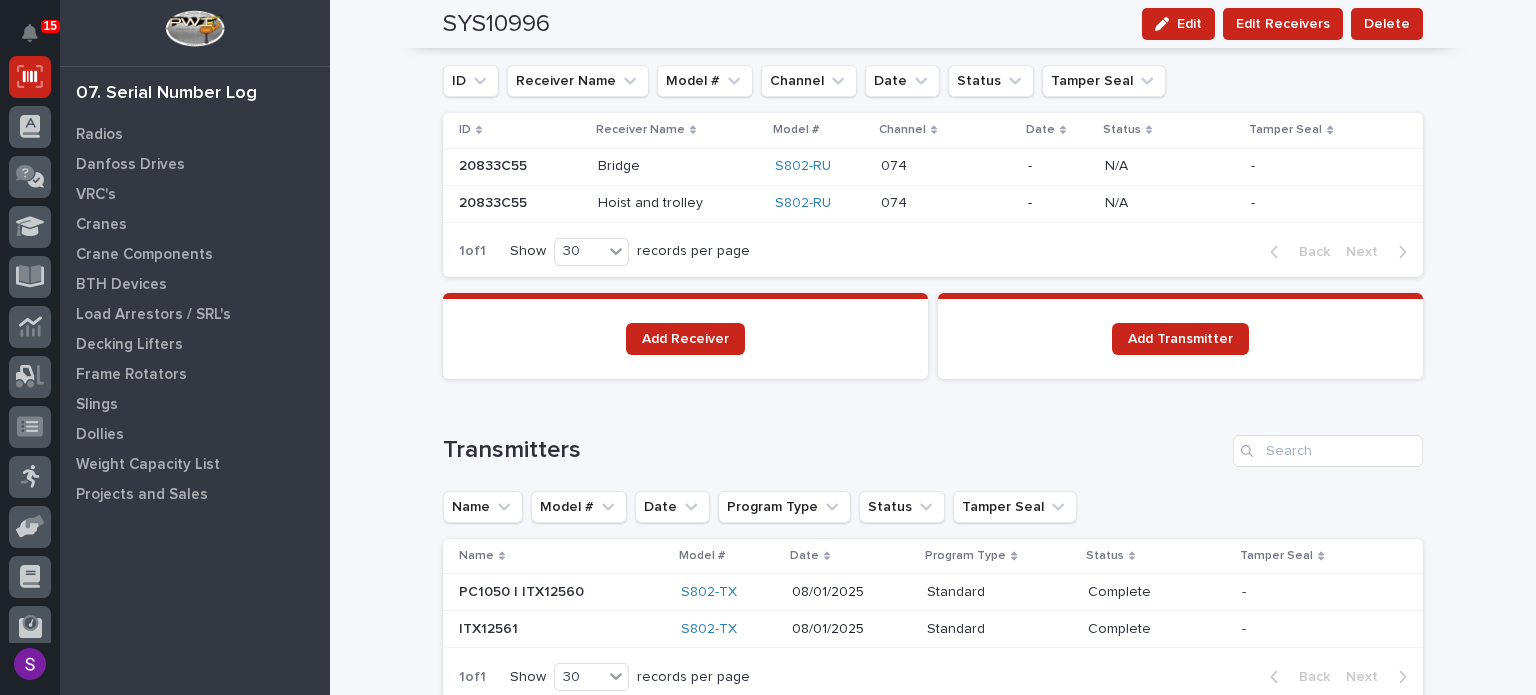 scroll, scrollTop: 1012, scrollLeft: 0, axis: vertical 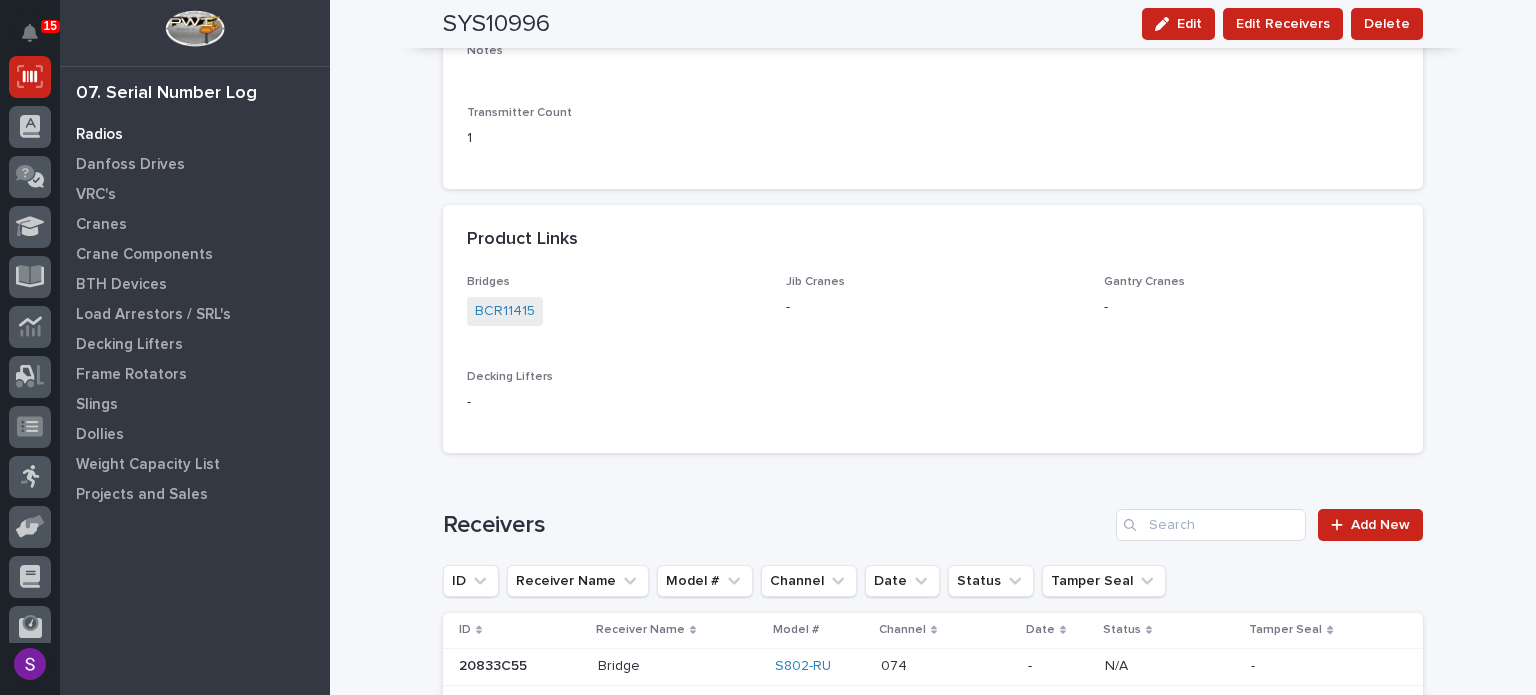 click on "Radios" at bounding box center (99, 135) 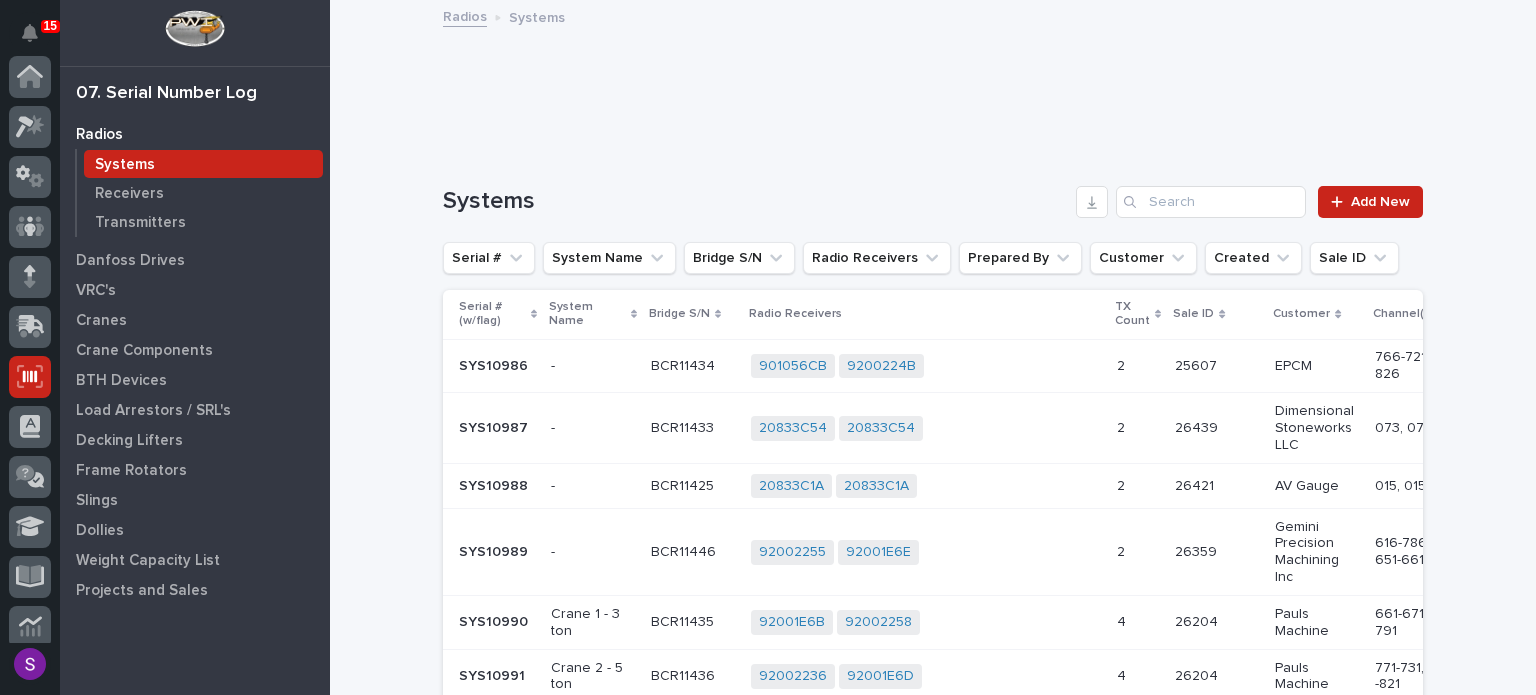 scroll, scrollTop: 300, scrollLeft: 0, axis: vertical 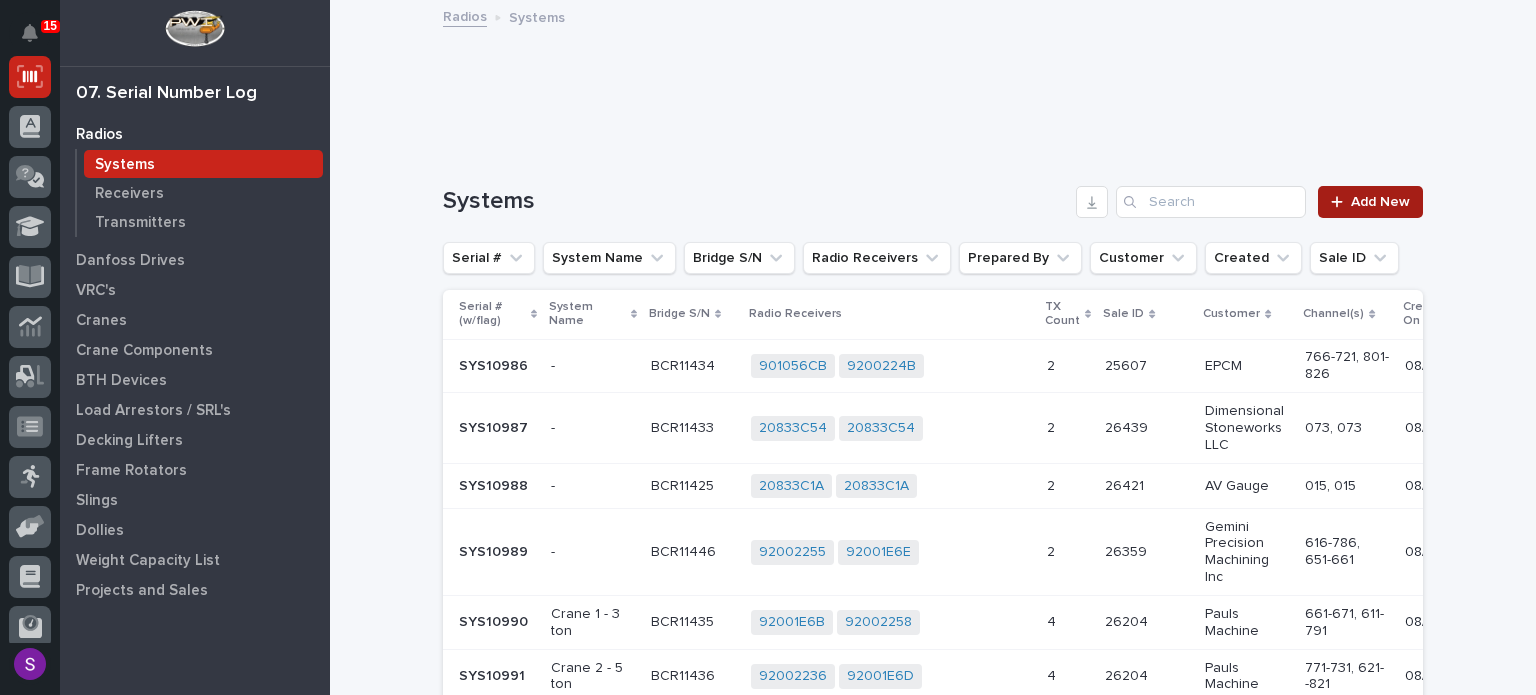 click on "Add New" at bounding box center [1370, 202] 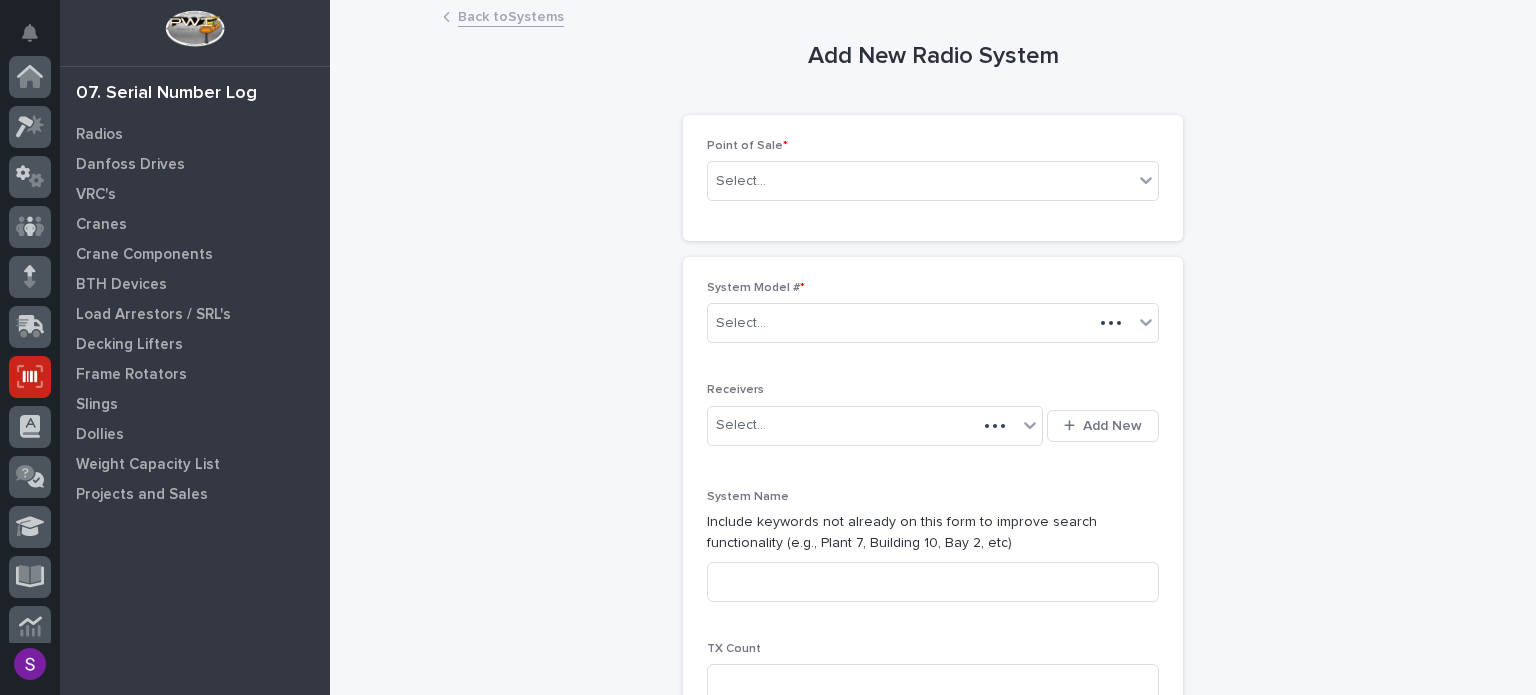 scroll, scrollTop: 300, scrollLeft: 0, axis: vertical 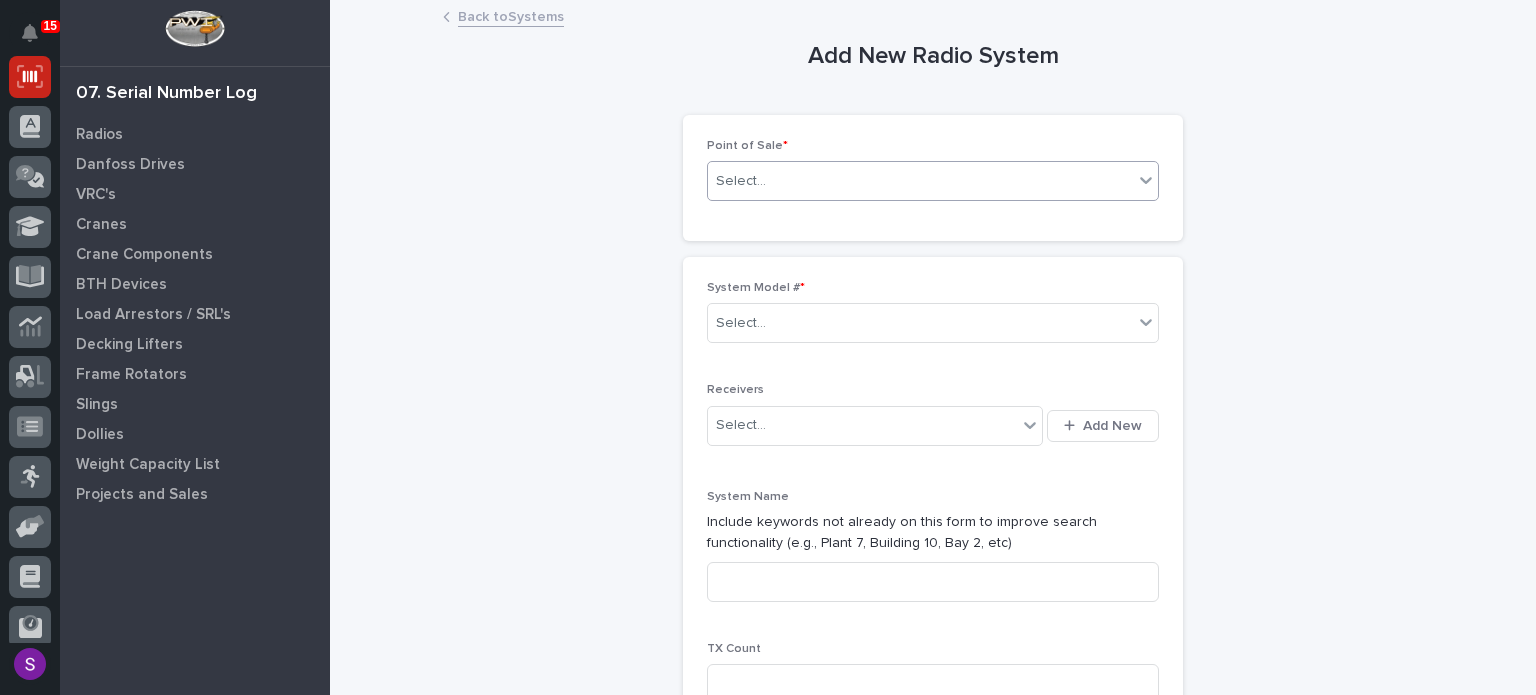 click on "Select..." at bounding box center [920, 181] 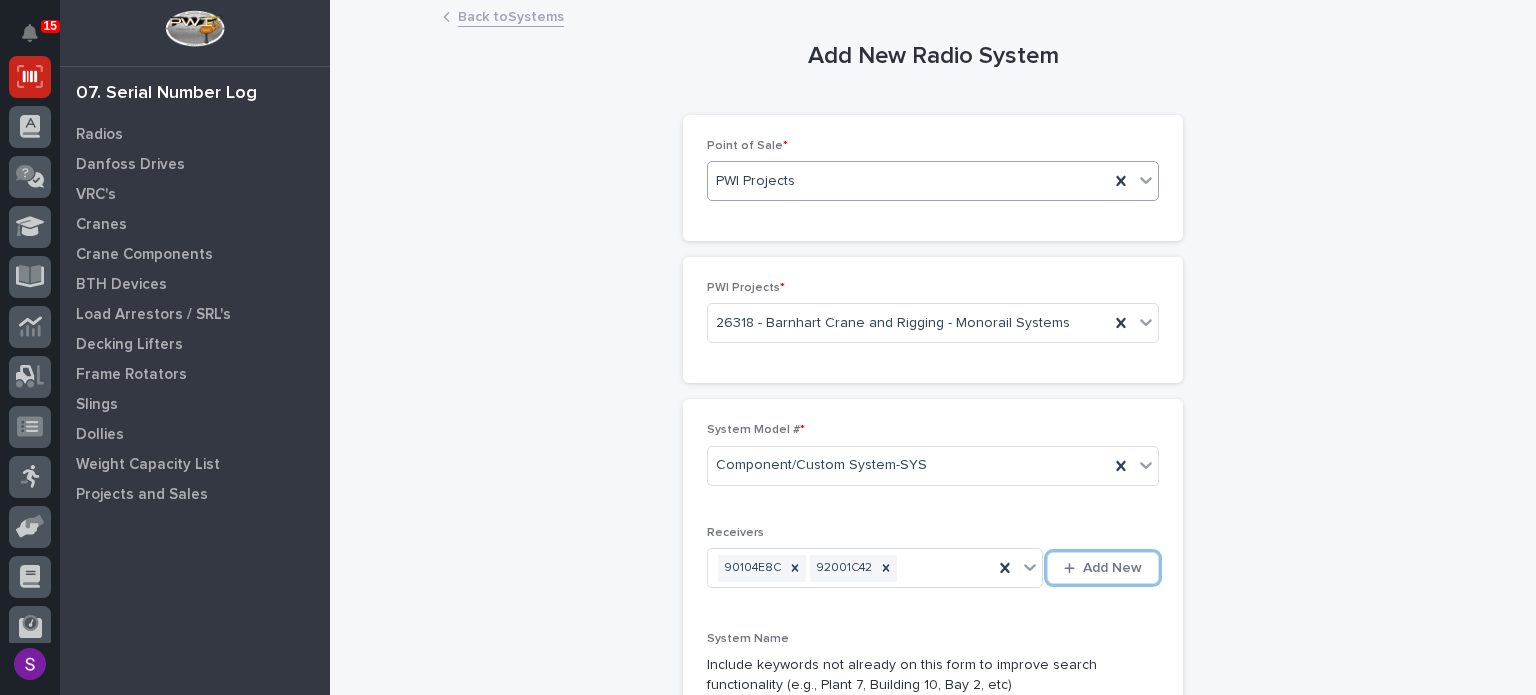 click on "Add New" at bounding box center [1103, 568] 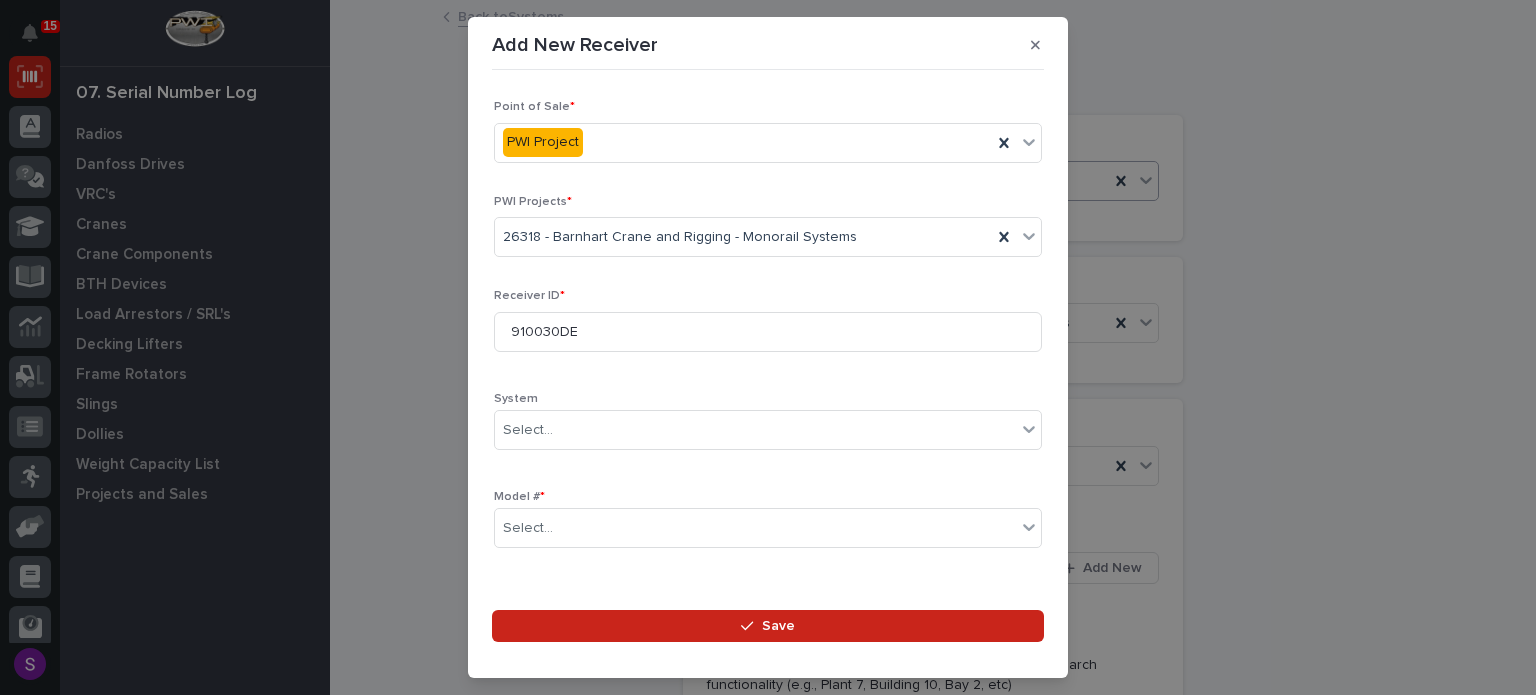 scroll, scrollTop: 296, scrollLeft: 0, axis: vertical 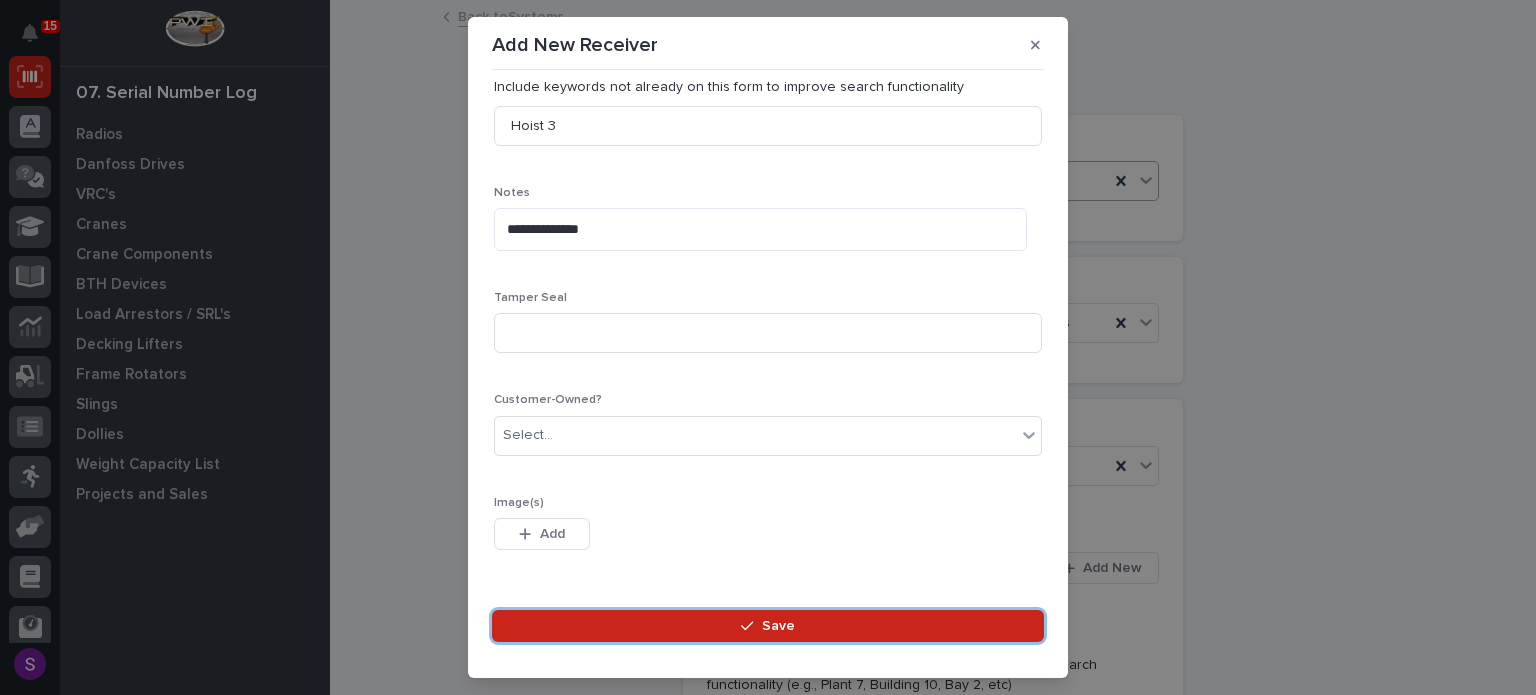 click on "Save" at bounding box center [768, 626] 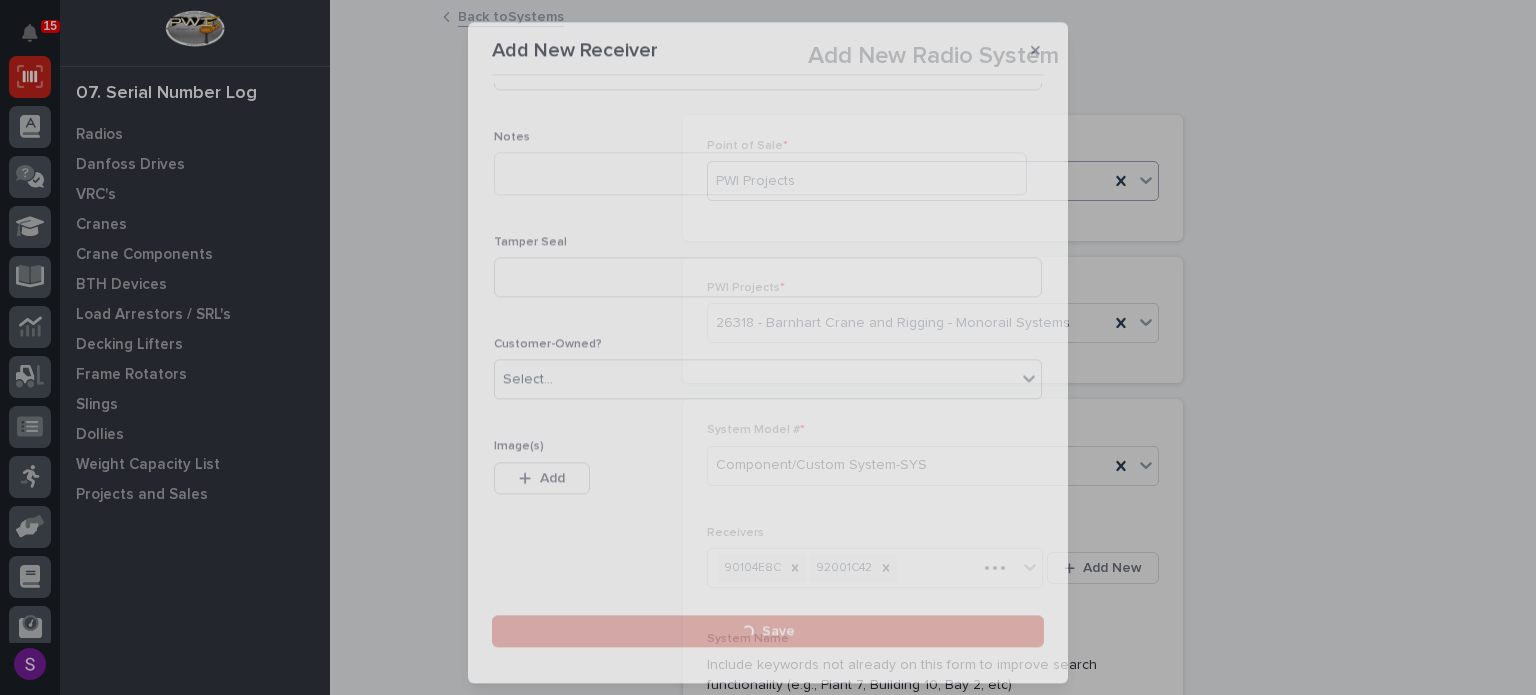 scroll, scrollTop: 0, scrollLeft: 0, axis: both 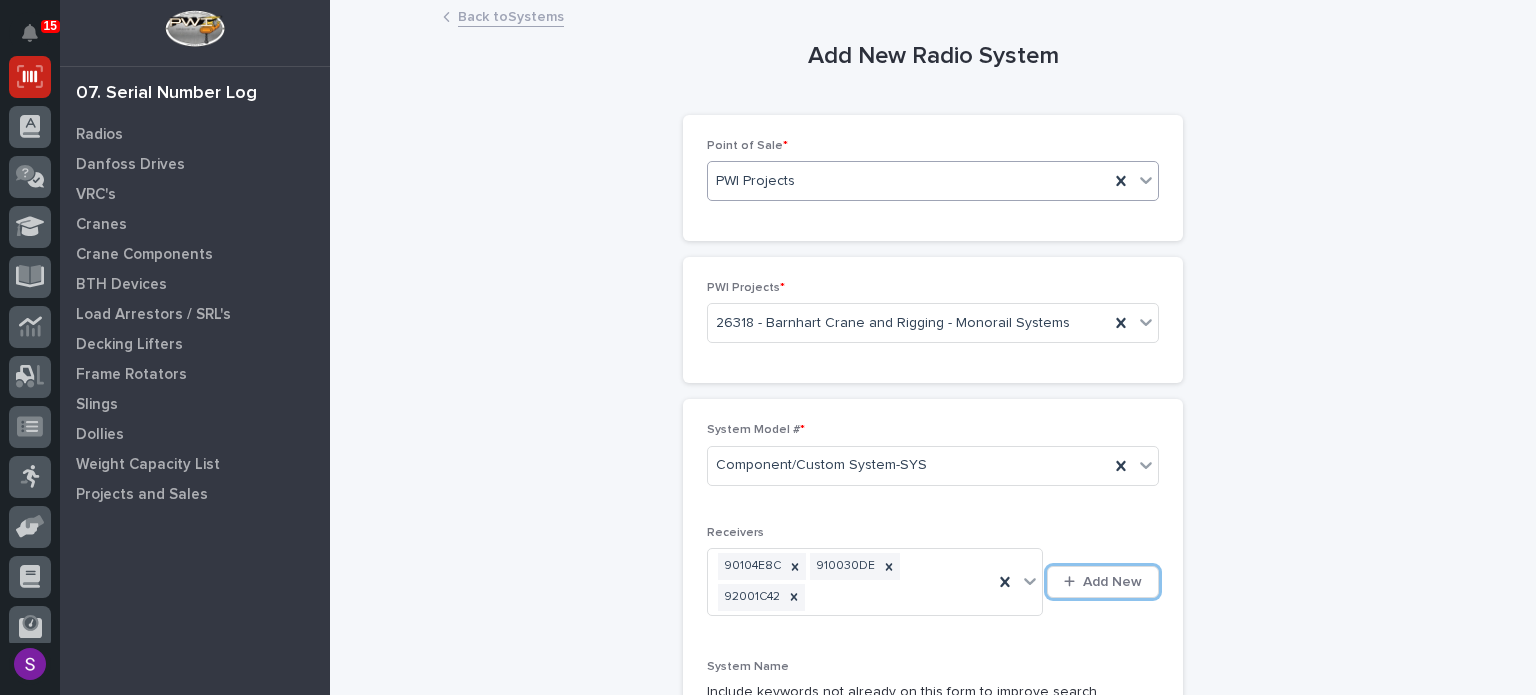 click on "Add New" at bounding box center [1103, 582] 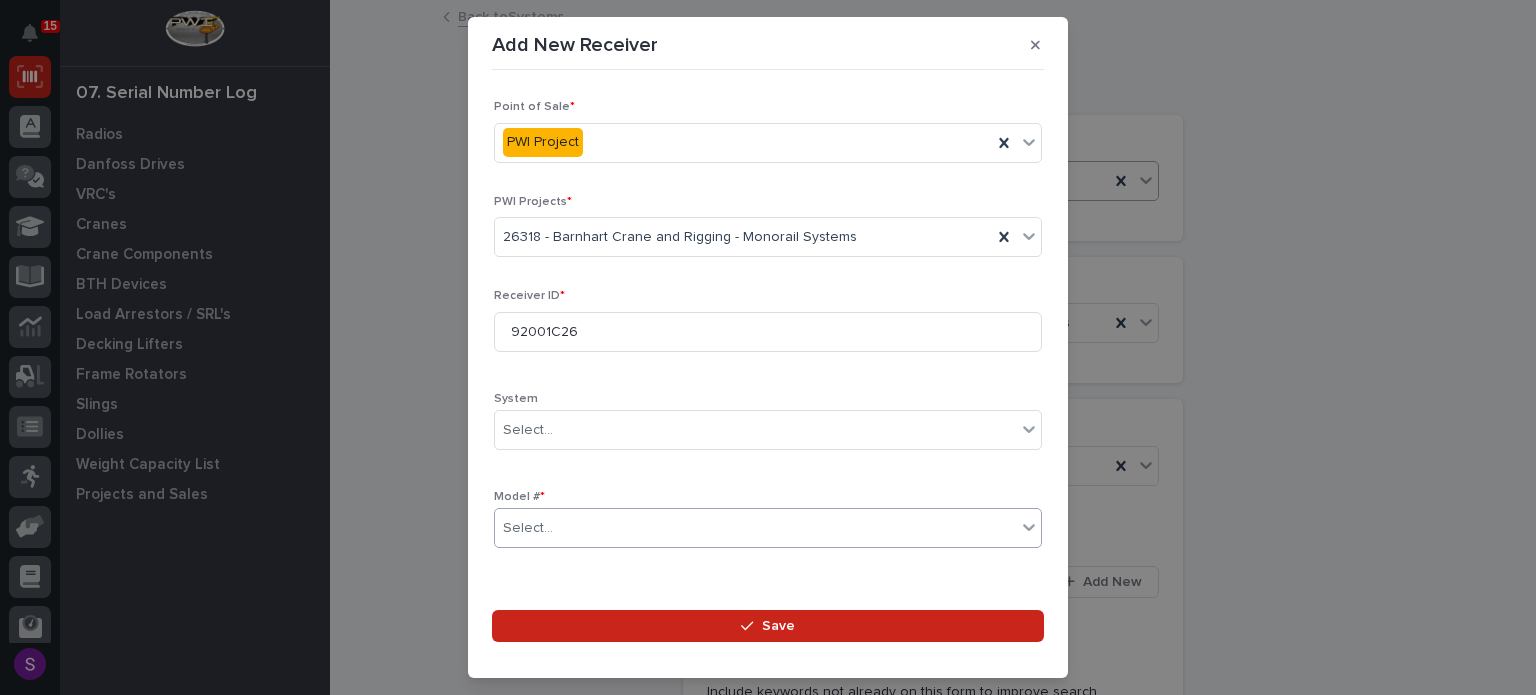 scroll, scrollTop: 296, scrollLeft: 0, axis: vertical 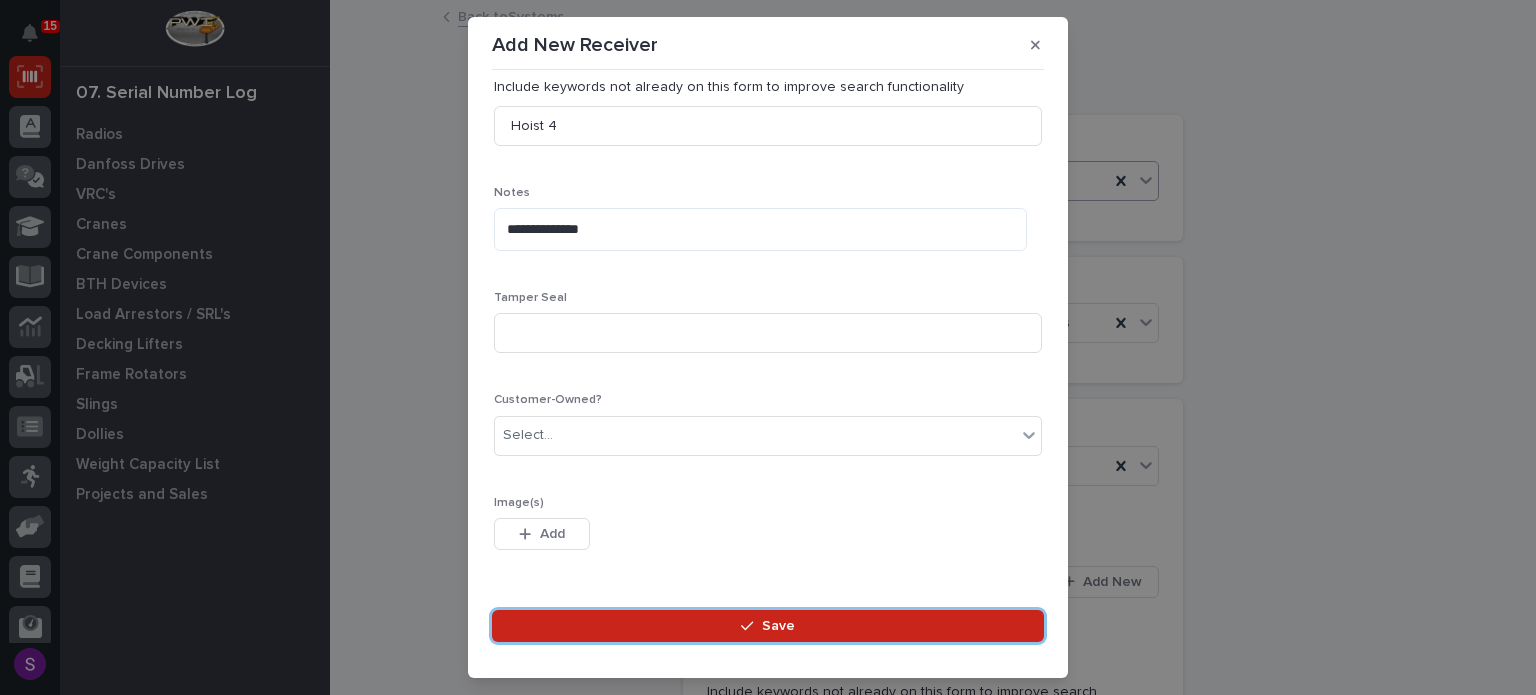 click on "Save" at bounding box center (768, 626) 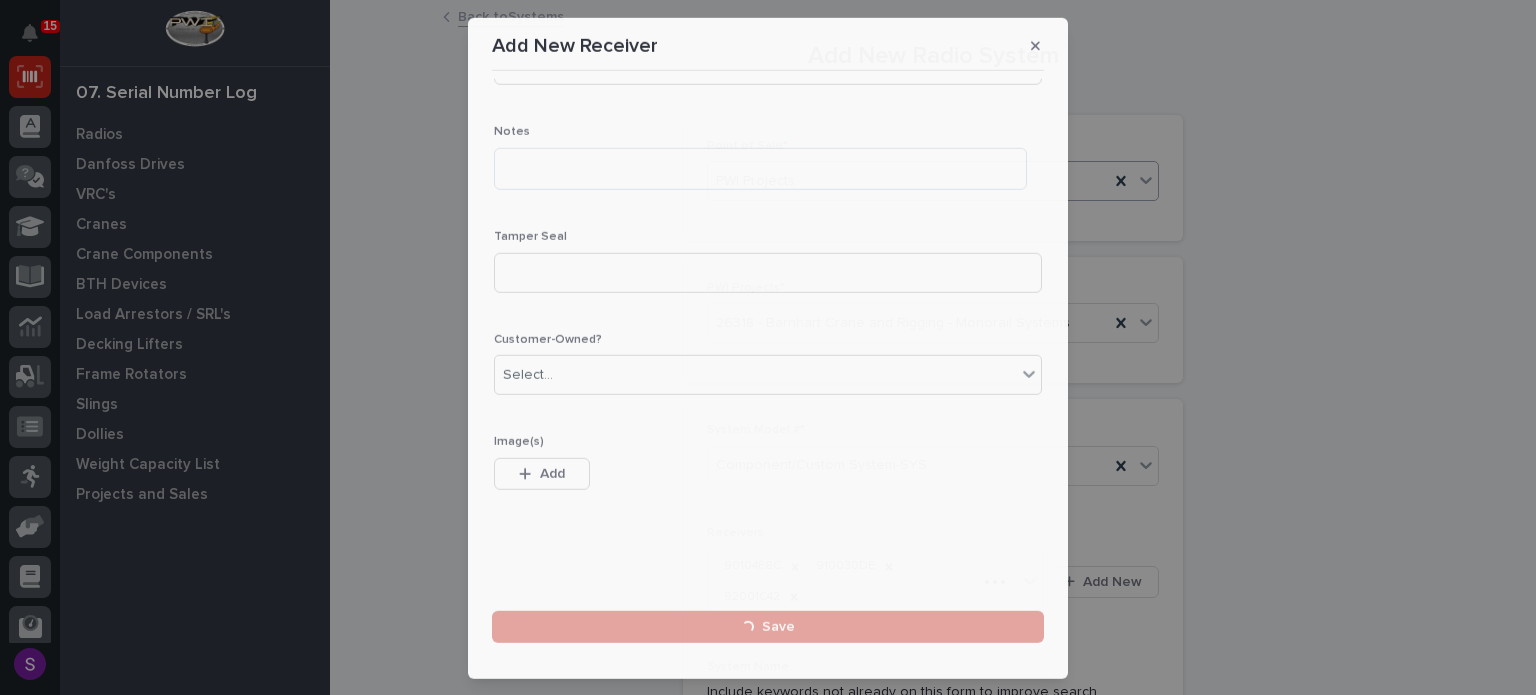 scroll, scrollTop: 0, scrollLeft: 0, axis: both 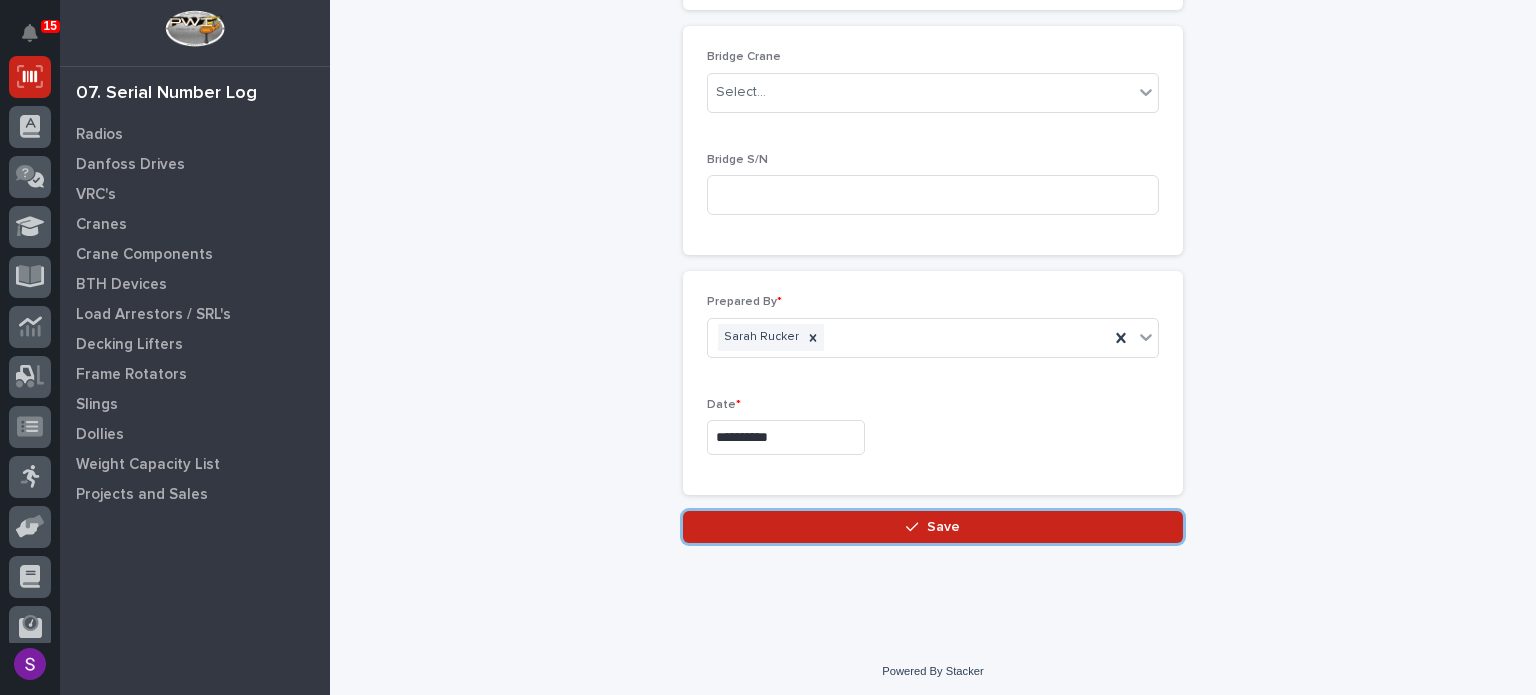 click on "Save" at bounding box center (933, 527) 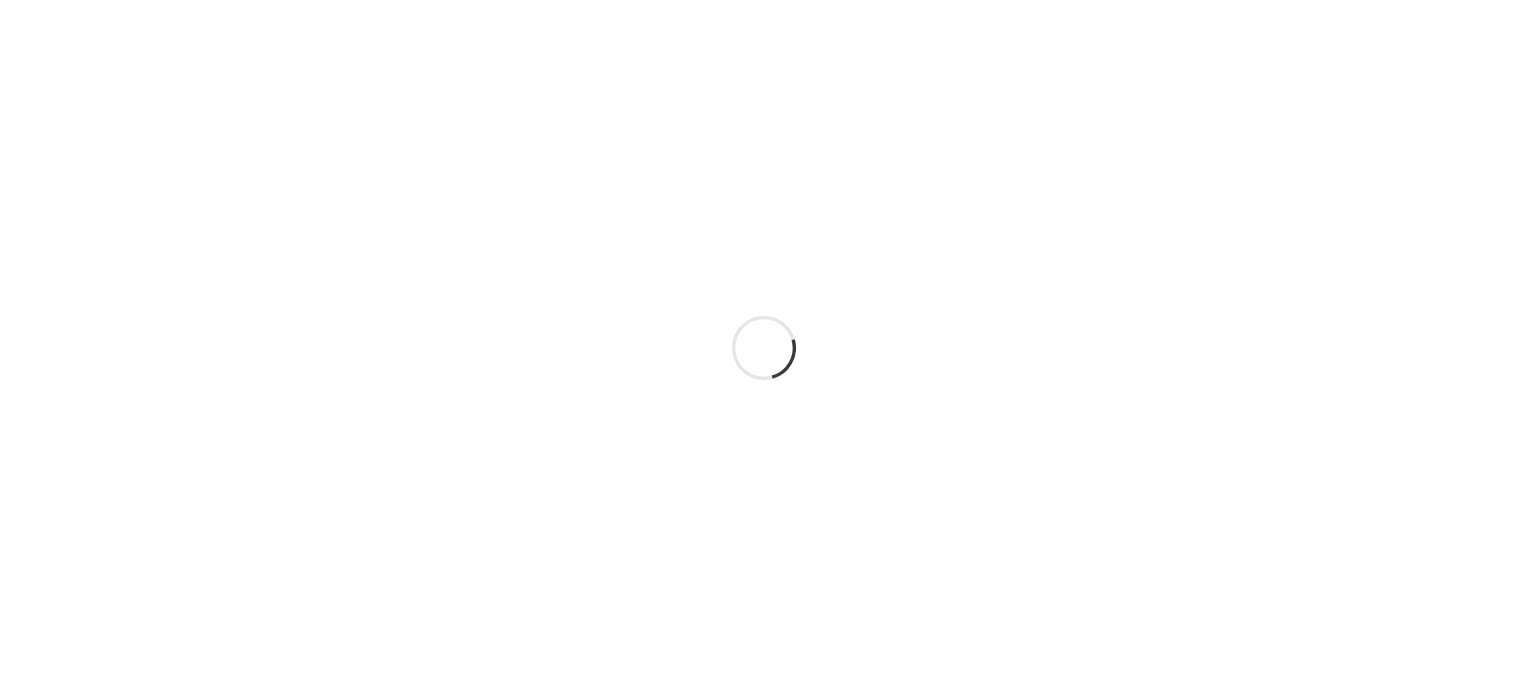 scroll, scrollTop: 0, scrollLeft: 0, axis: both 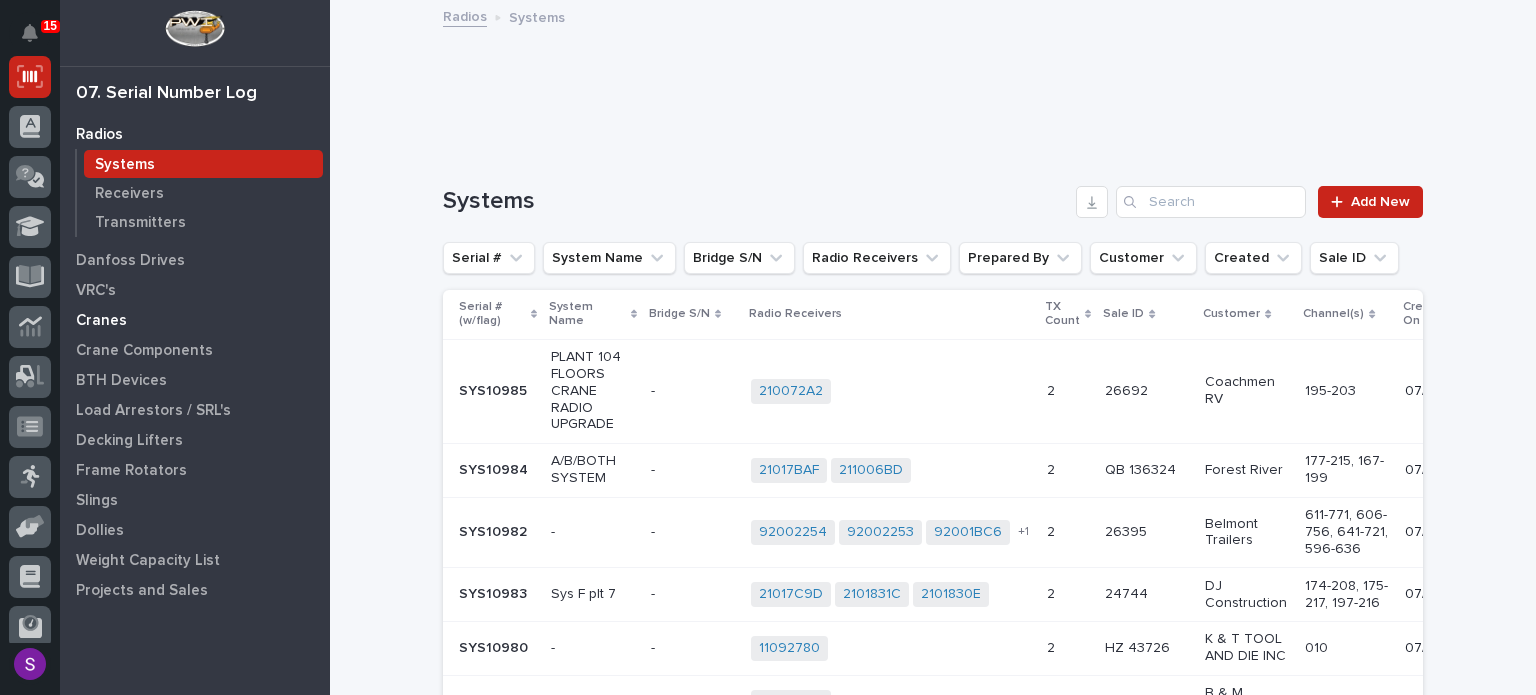 click on "Cranes" at bounding box center (101, 321) 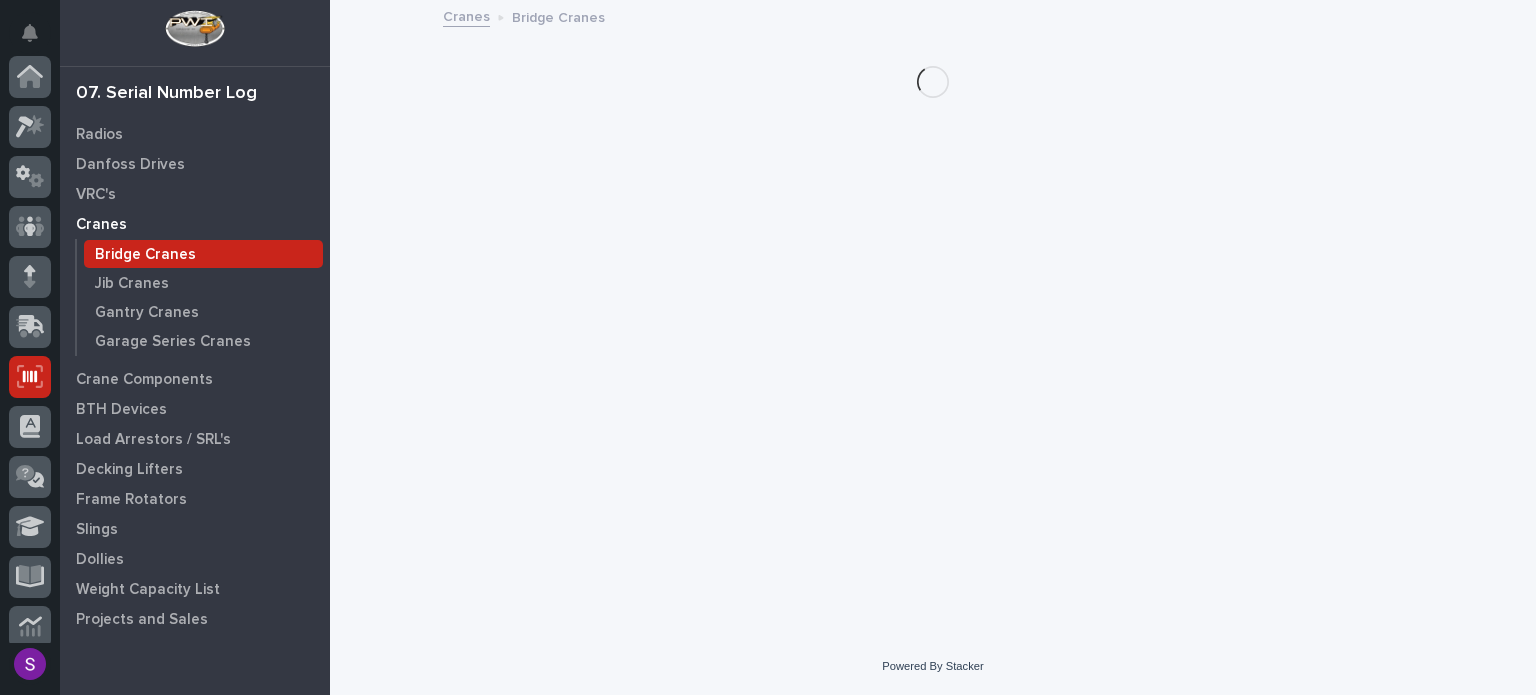scroll, scrollTop: 300, scrollLeft: 0, axis: vertical 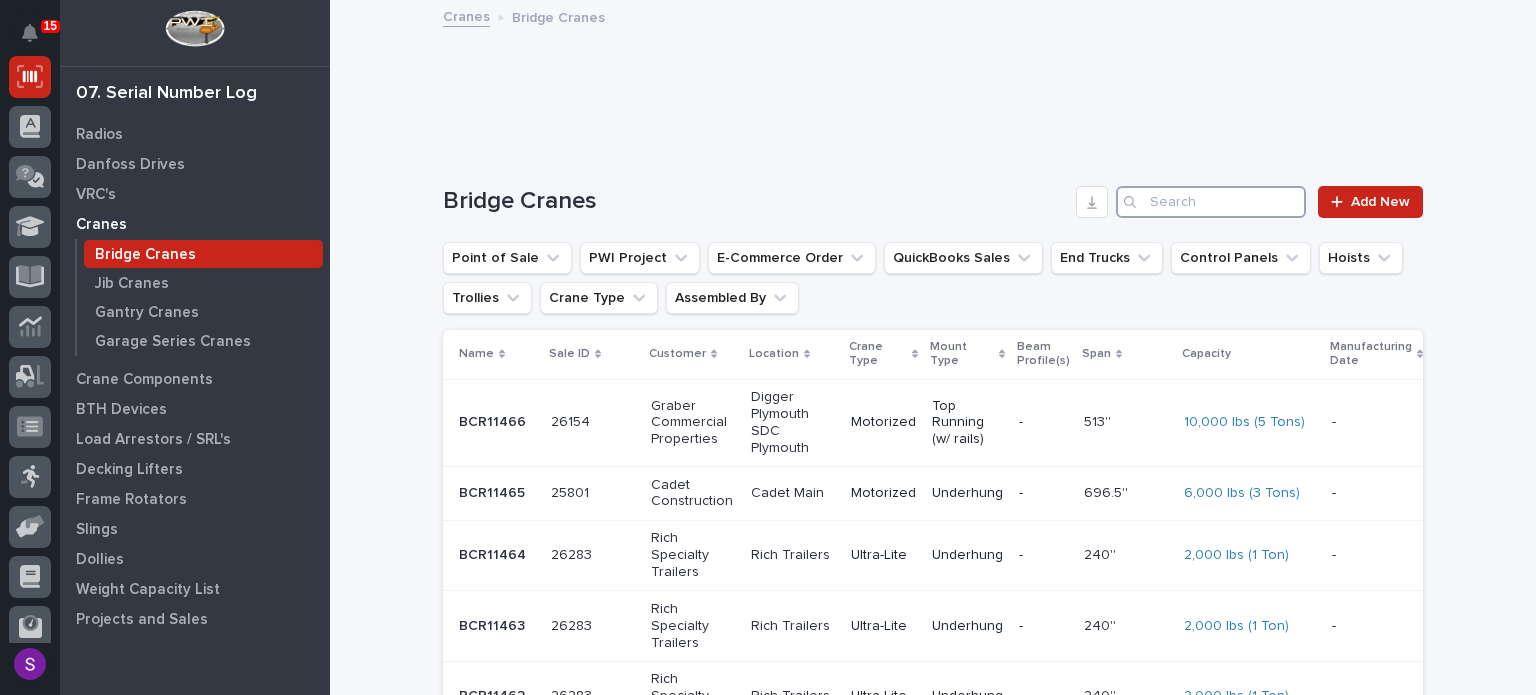click at bounding box center (1211, 202) 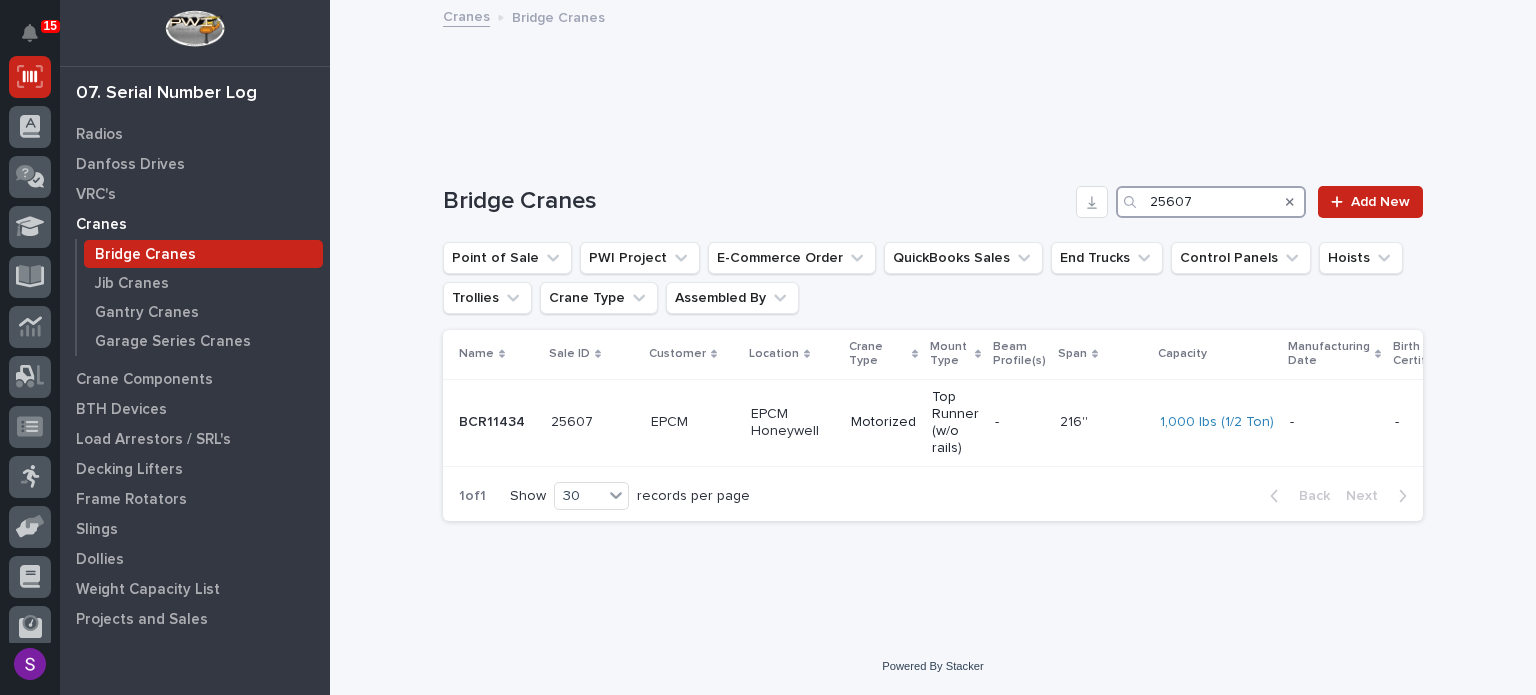 drag, startPoint x: 1208, startPoint y: 202, endPoint x: 1064, endPoint y: 221, distance: 145.24806 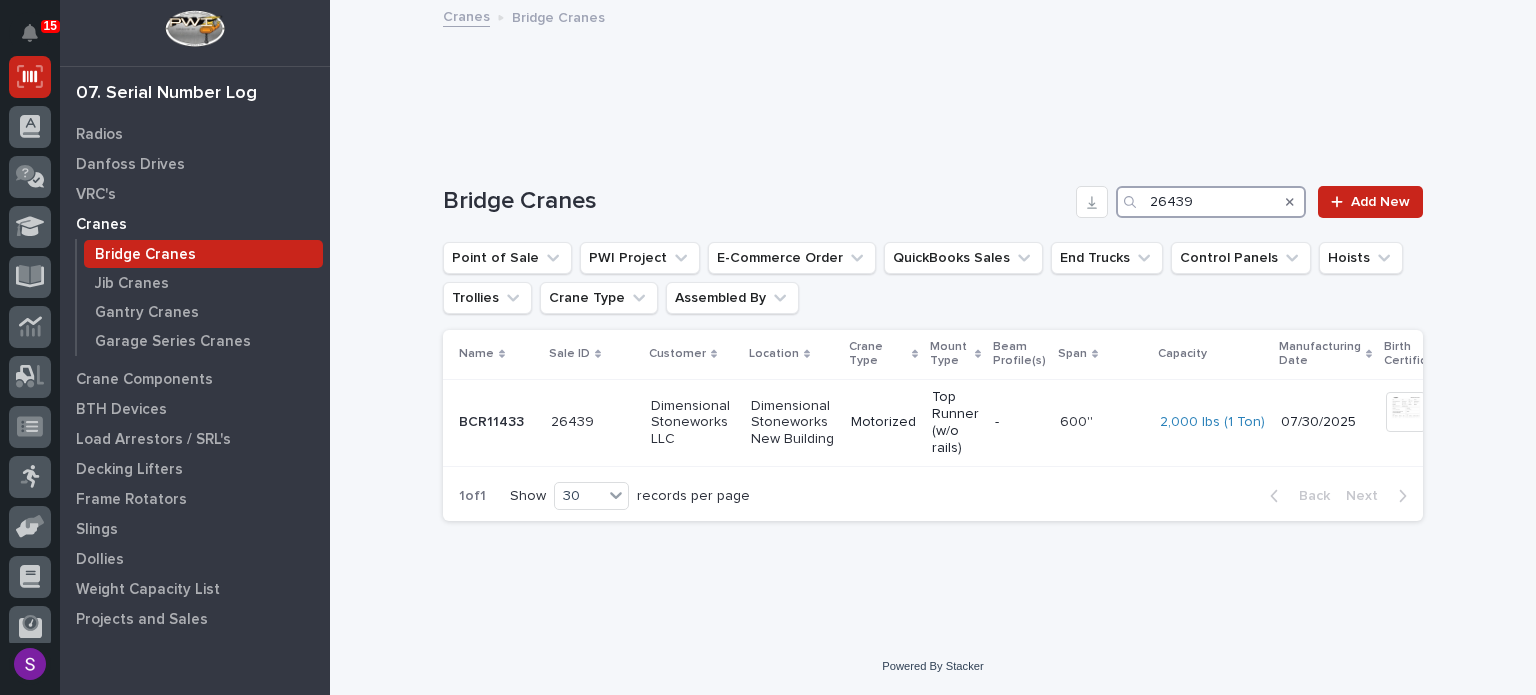 type on "26439" 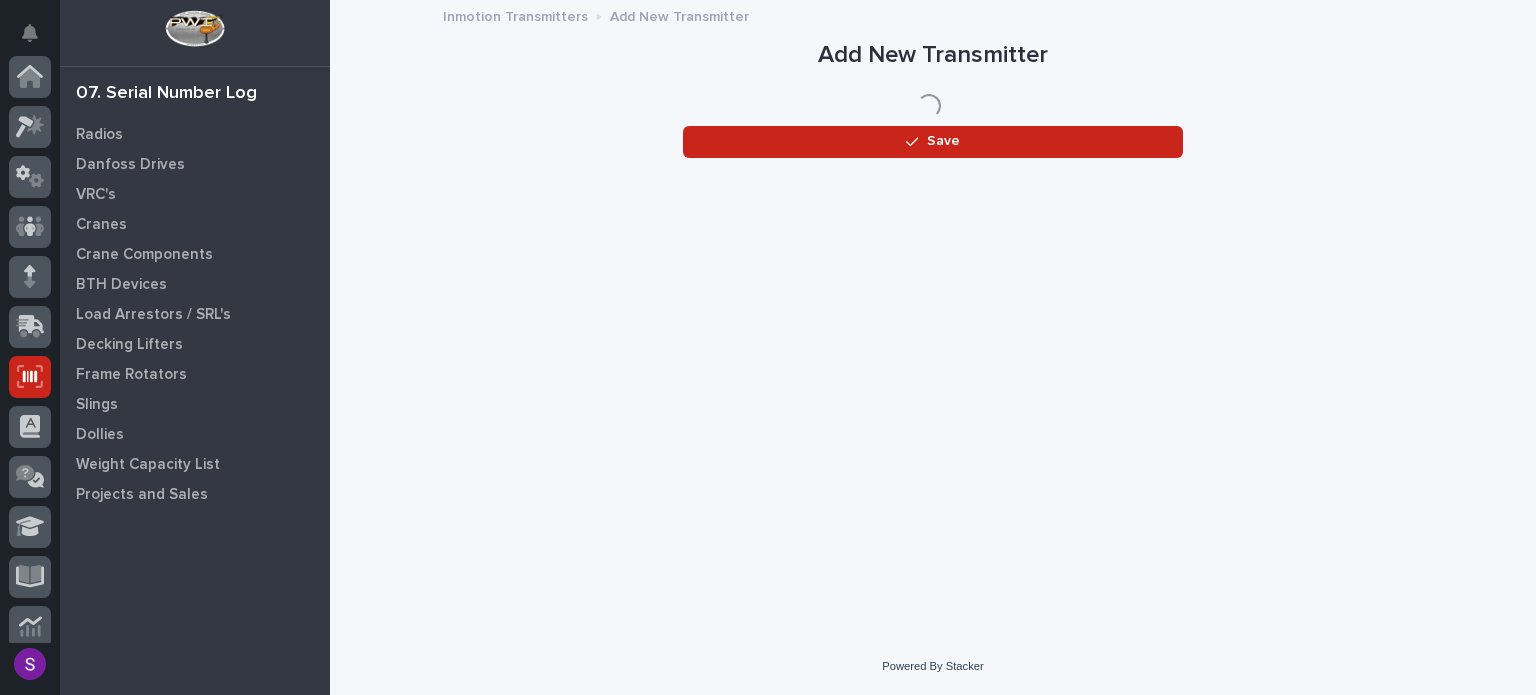 scroll, scrollTop: 0, scrollLeft: 0, axis: both 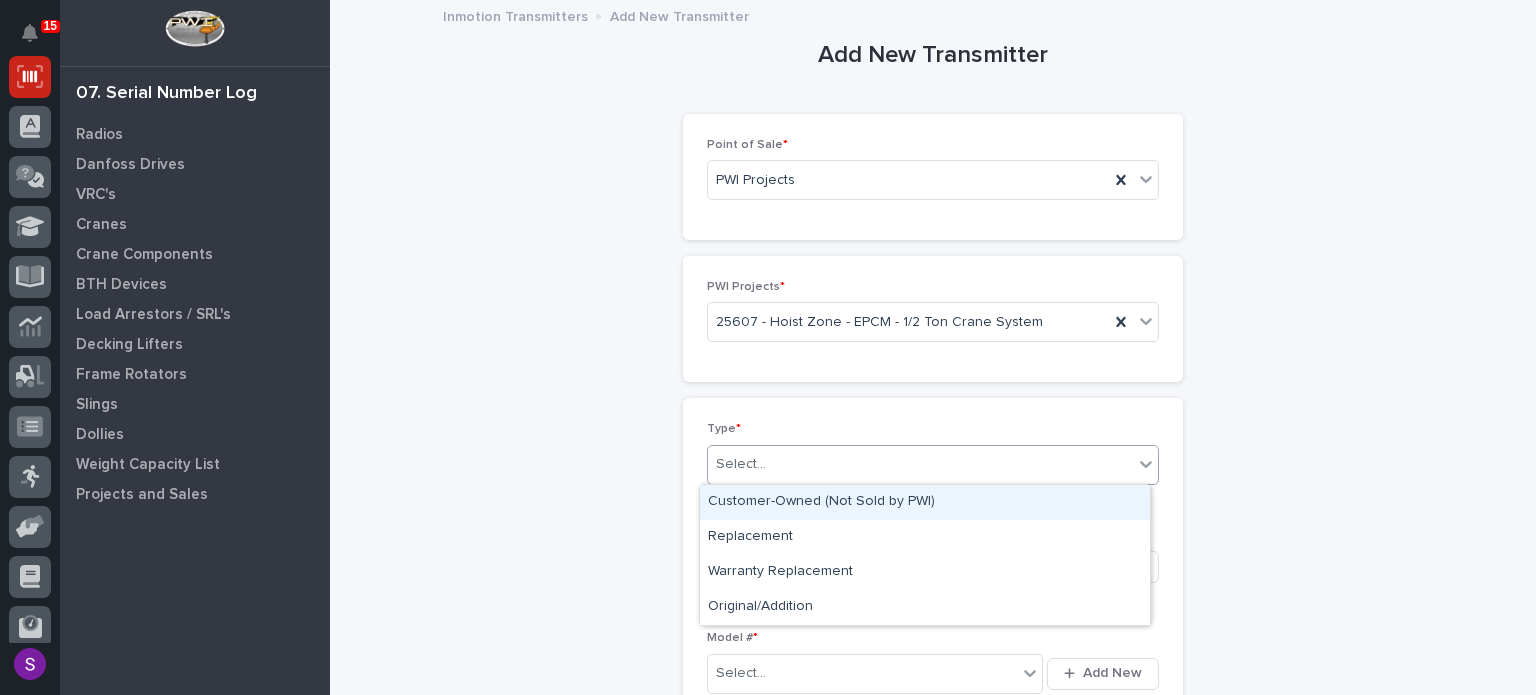 click on "Select..." at bounding box center [920, 464] 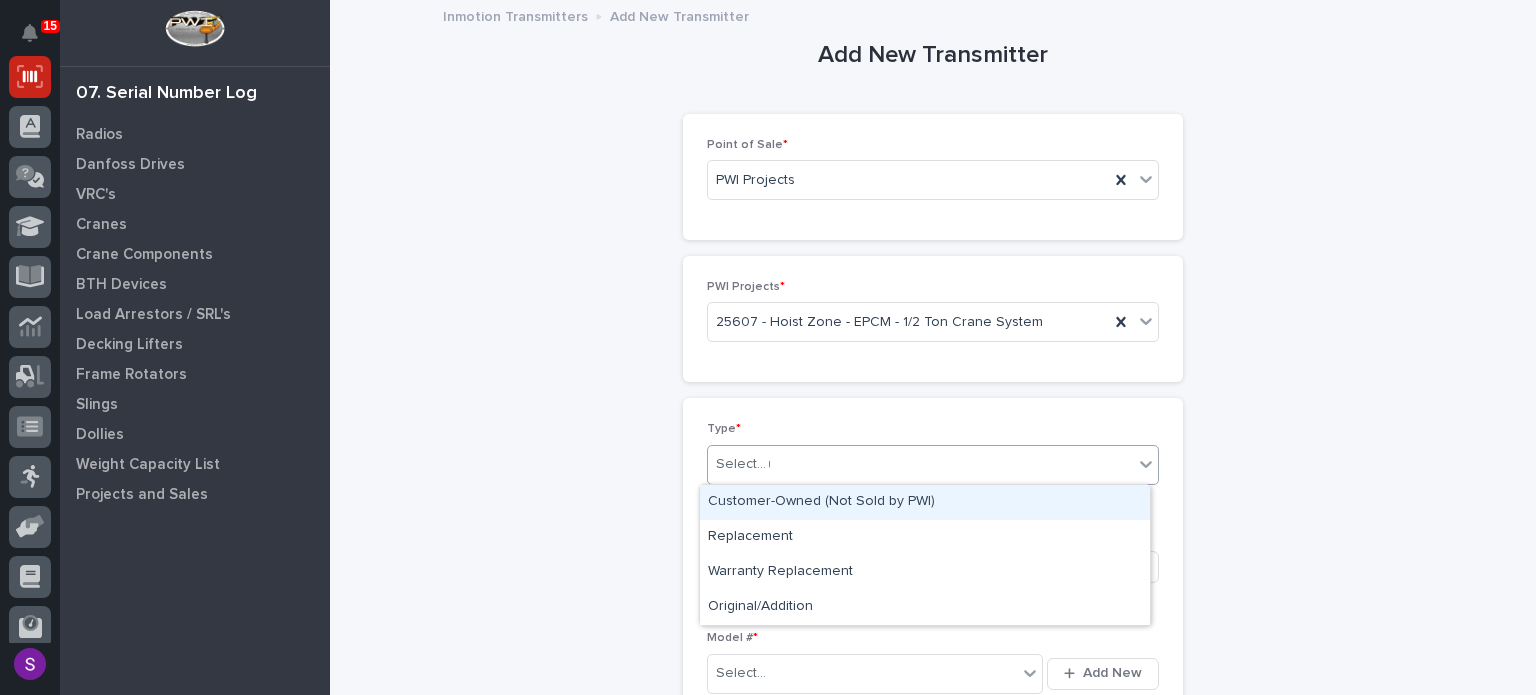 type on "**" 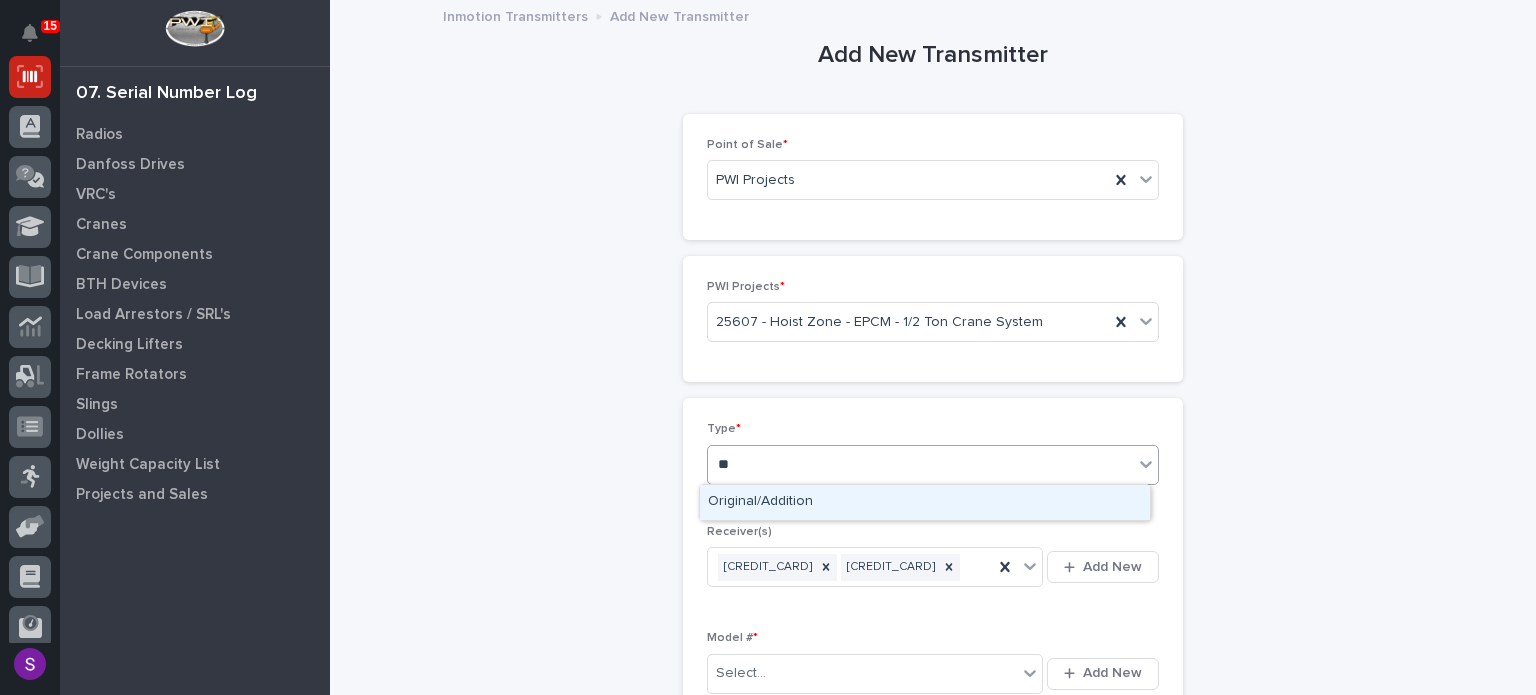 type 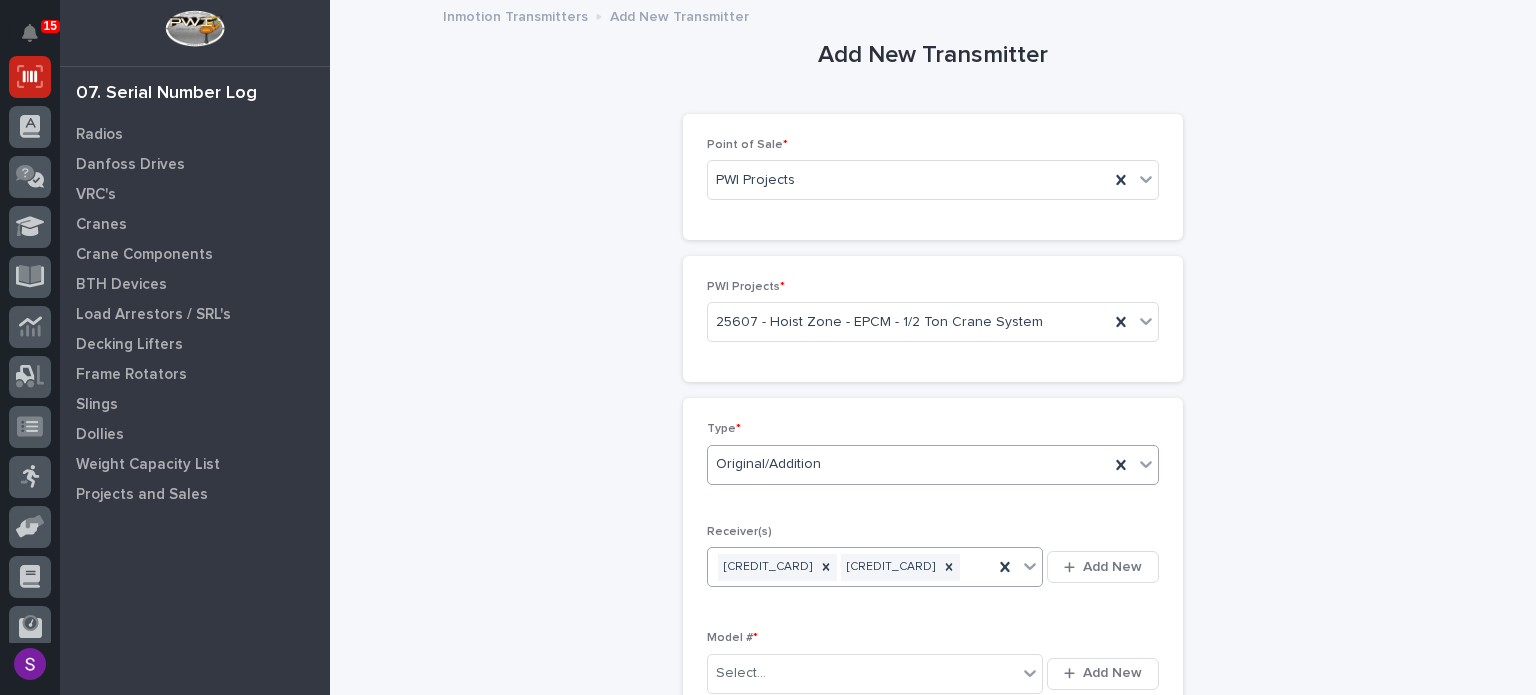 type 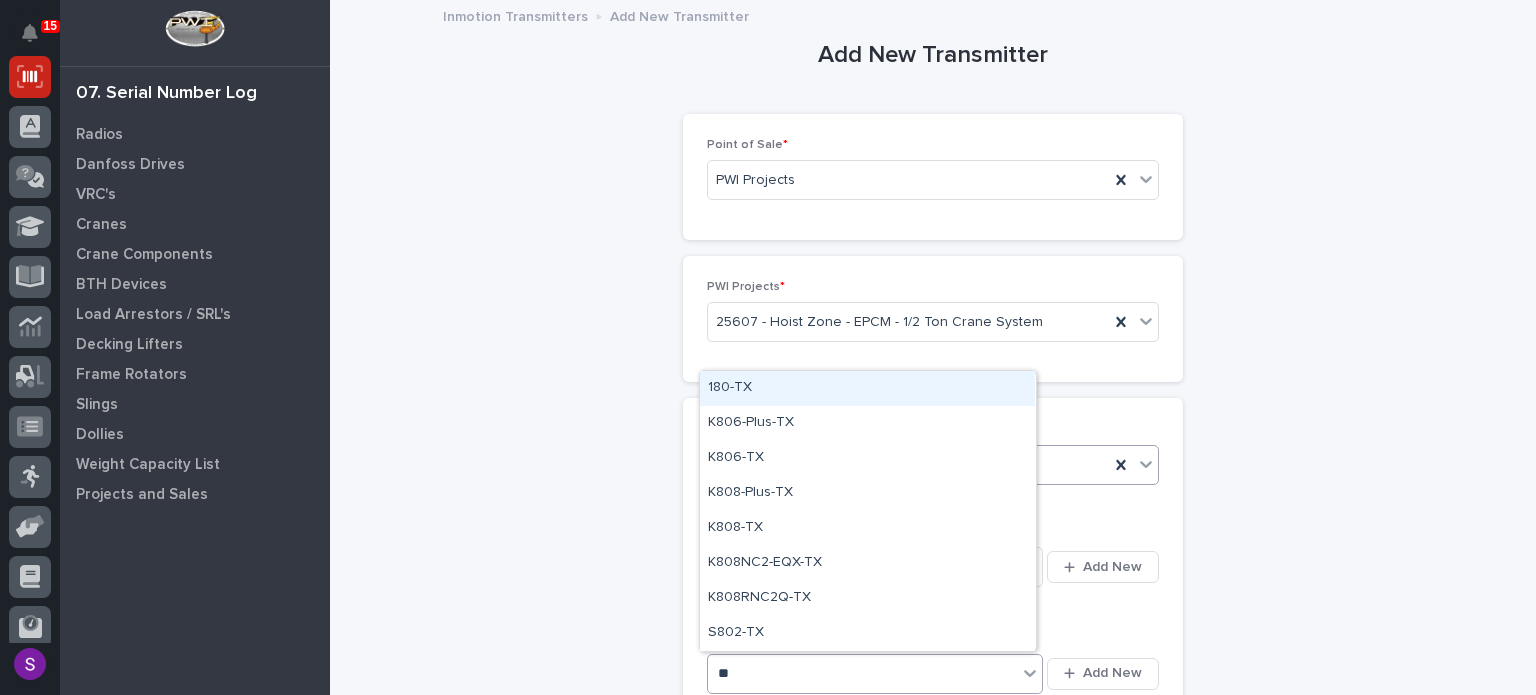 type on "***" 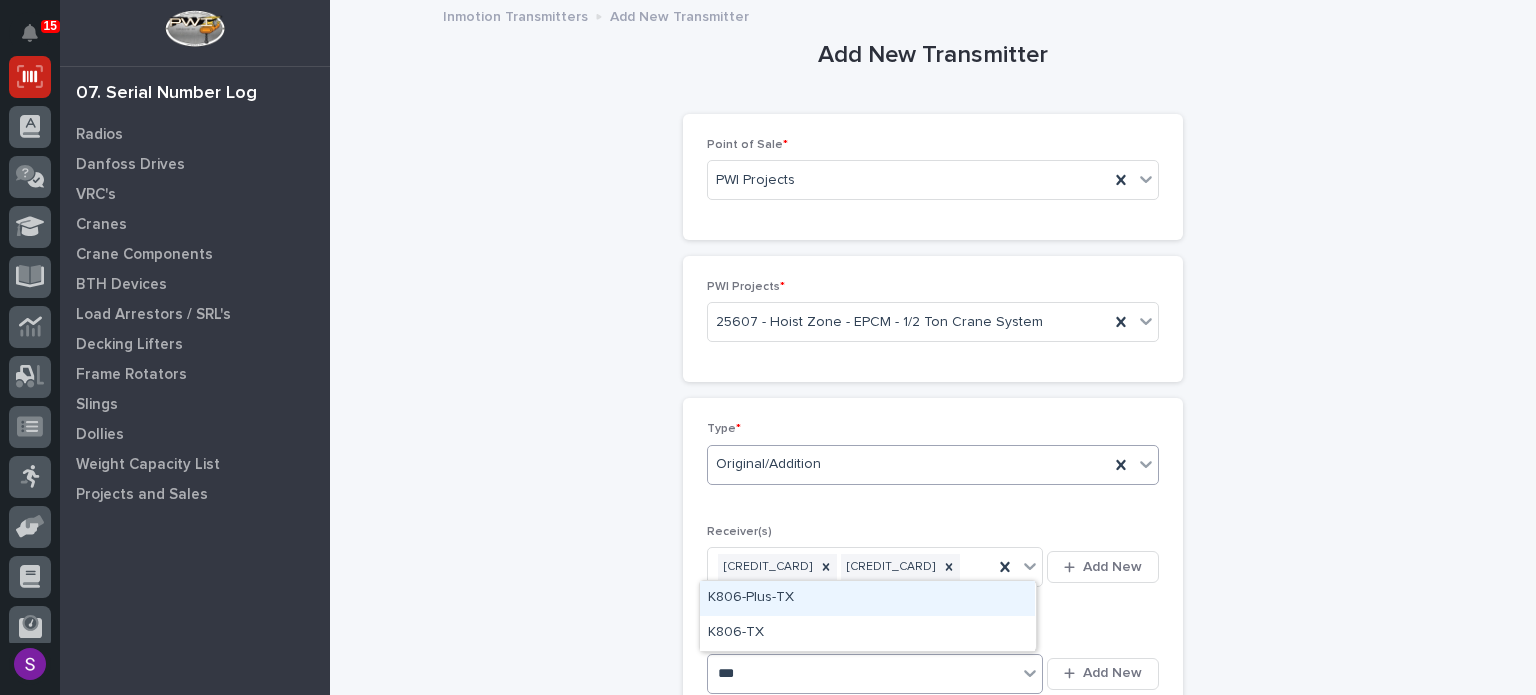 type 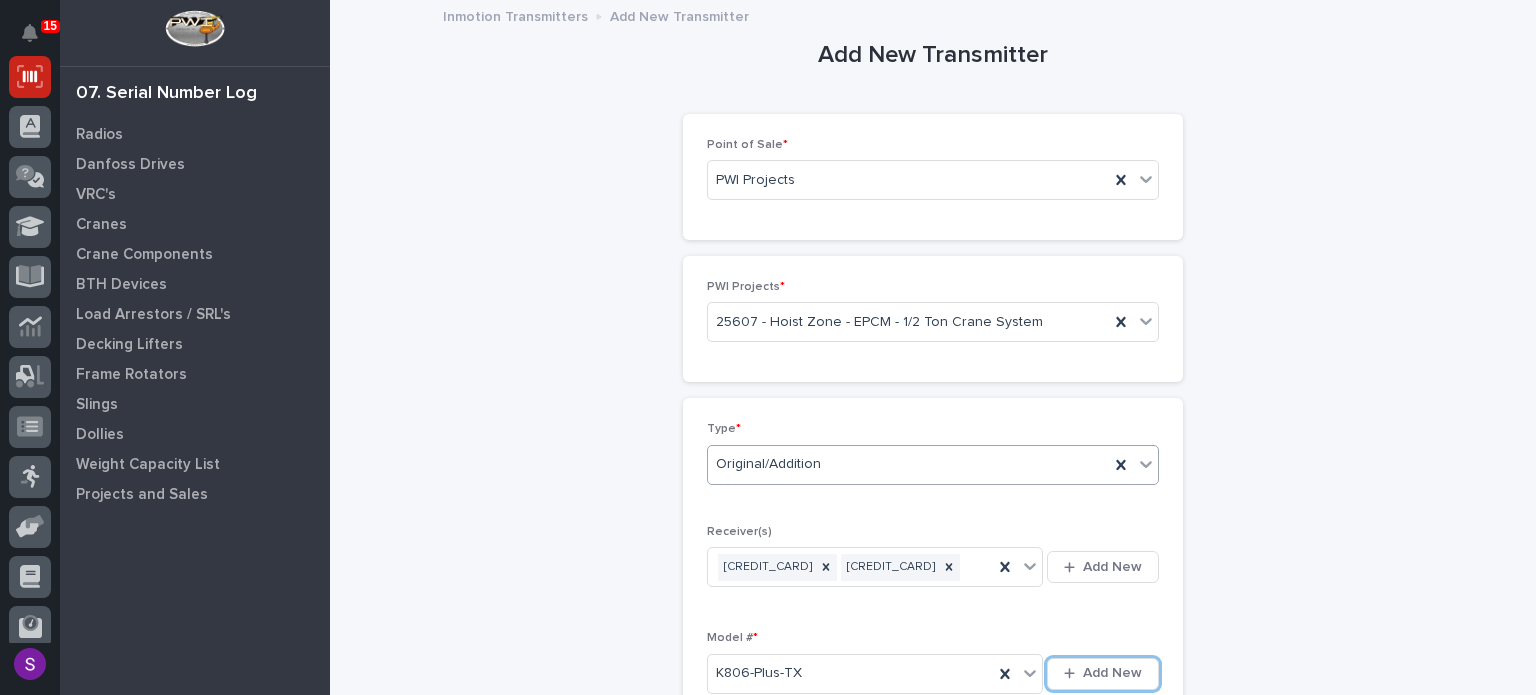 type 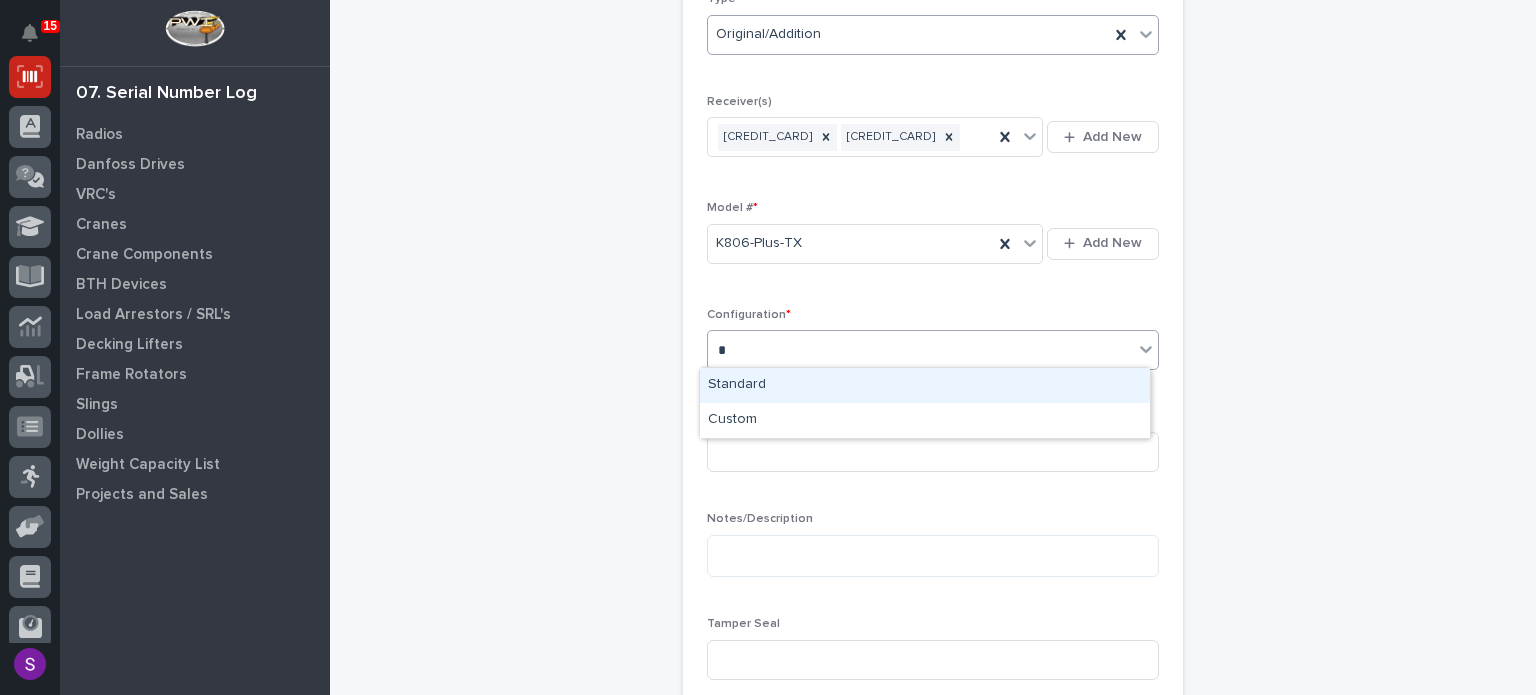 type on "**" 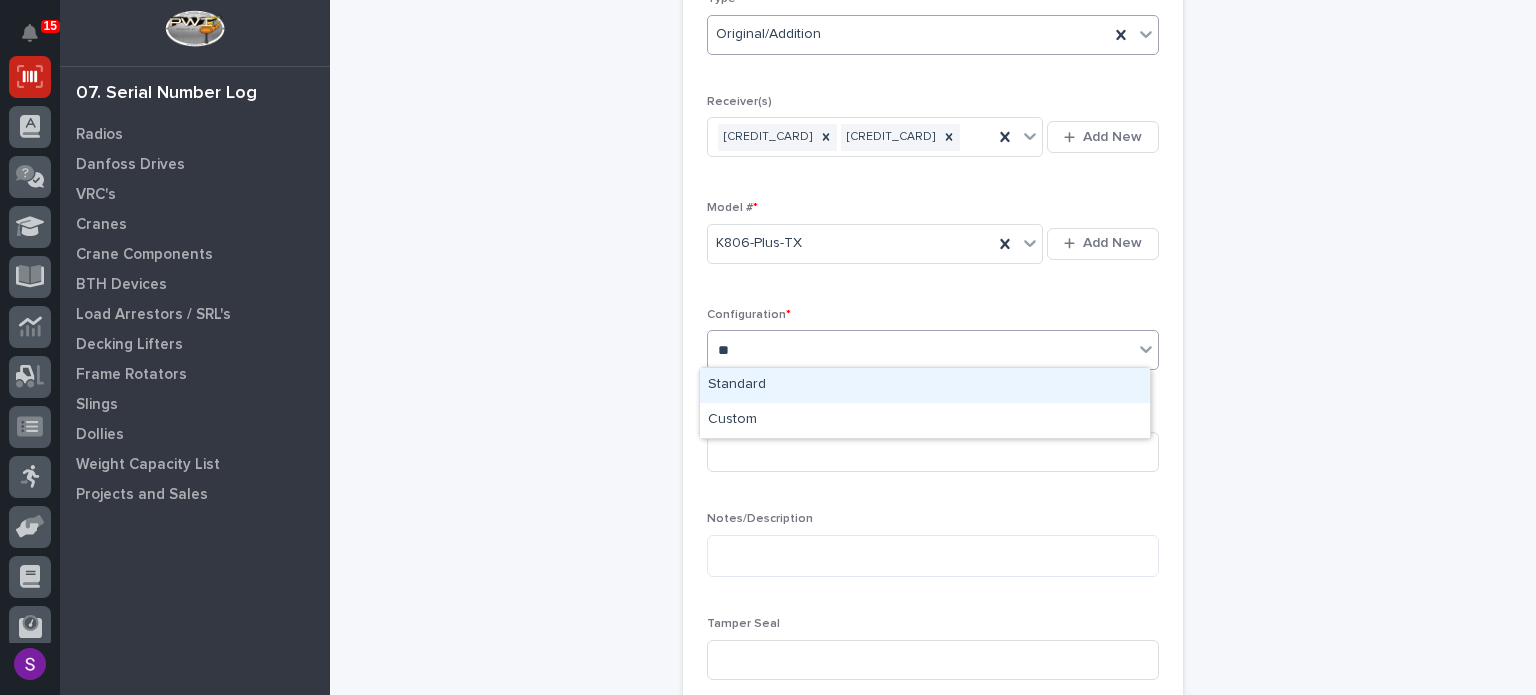 type 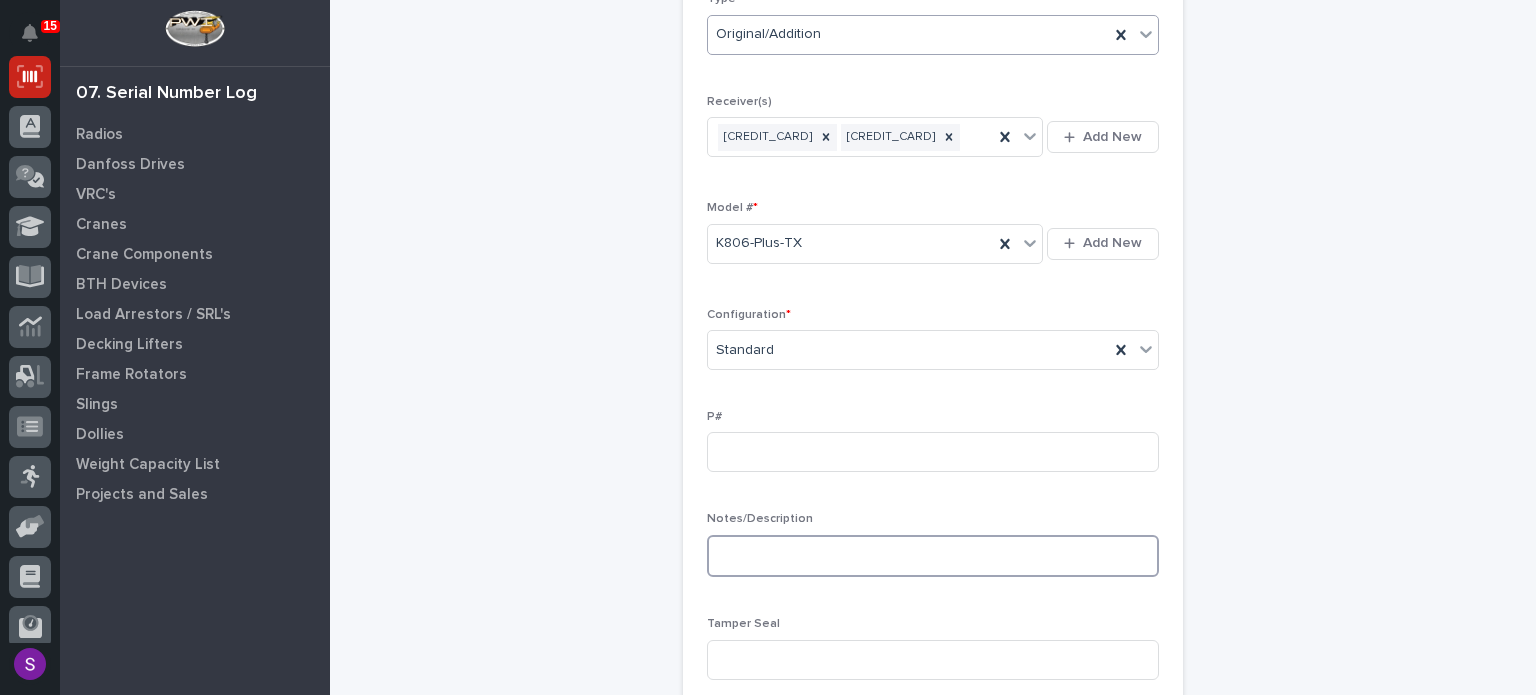 type on "*" 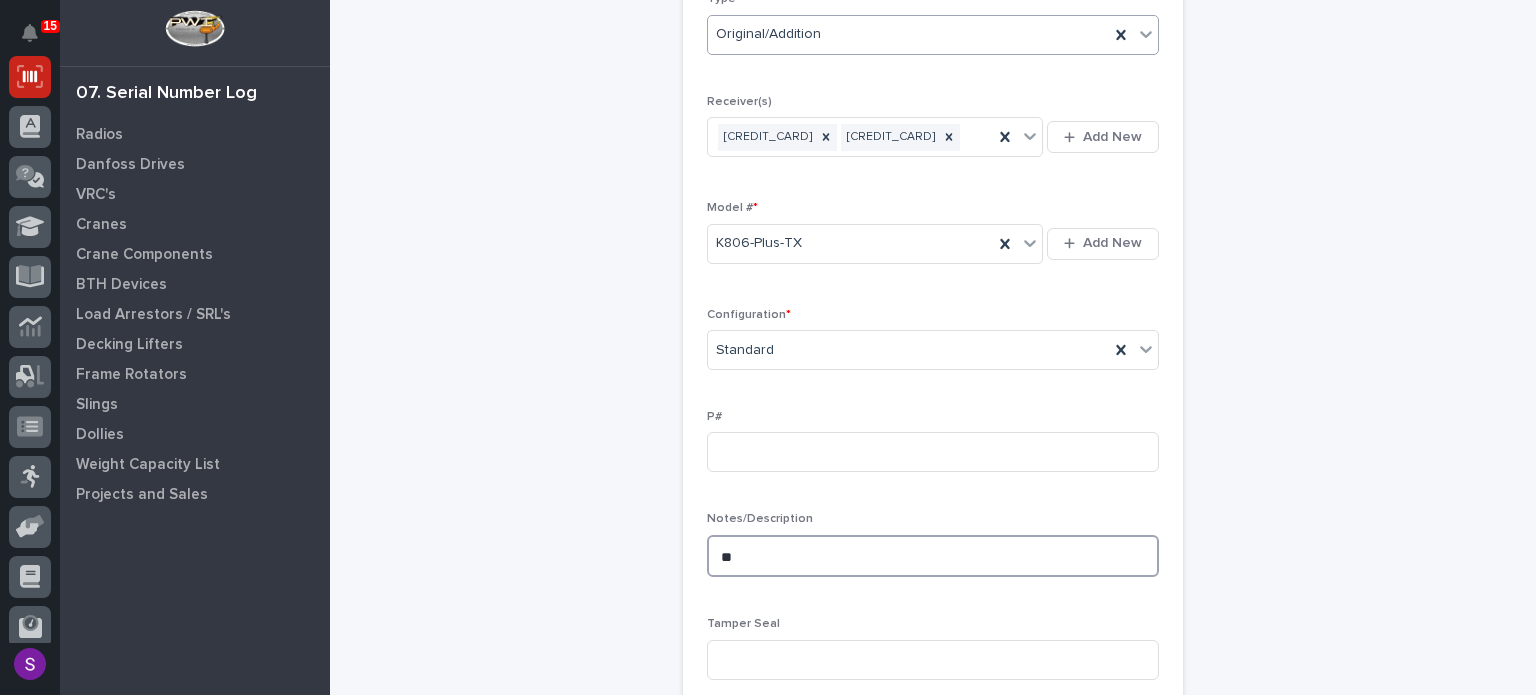 type on "*" 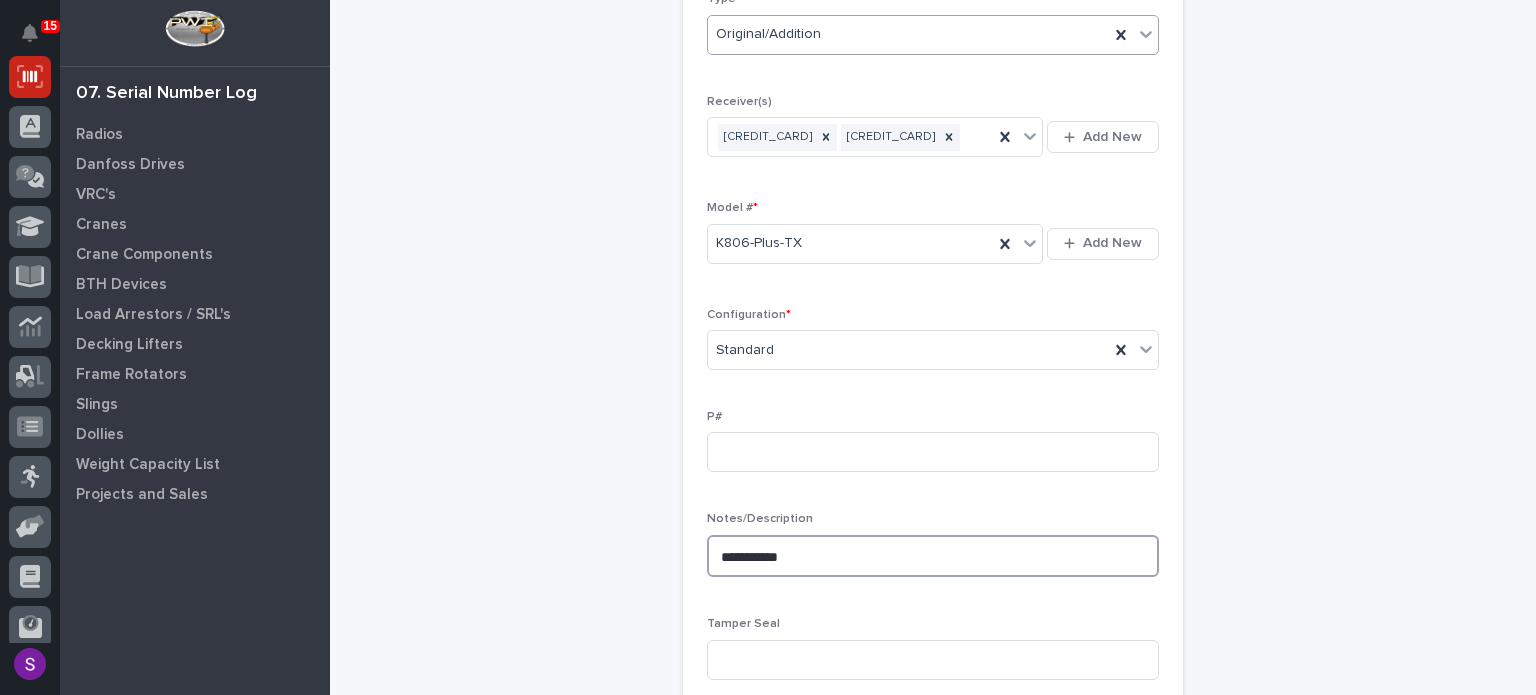 type on "**********" 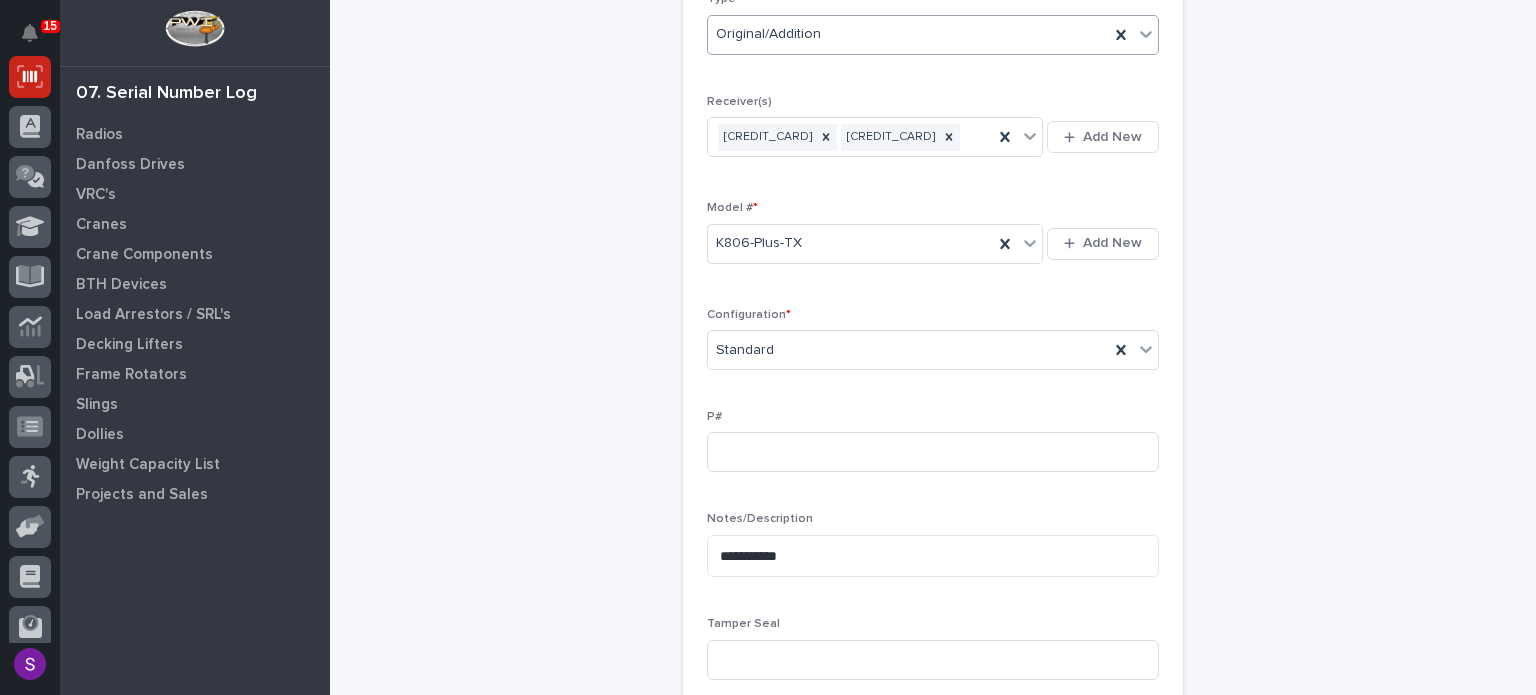 scroll, scrollTop: 838, scrollLeft: 0, axis: vertical 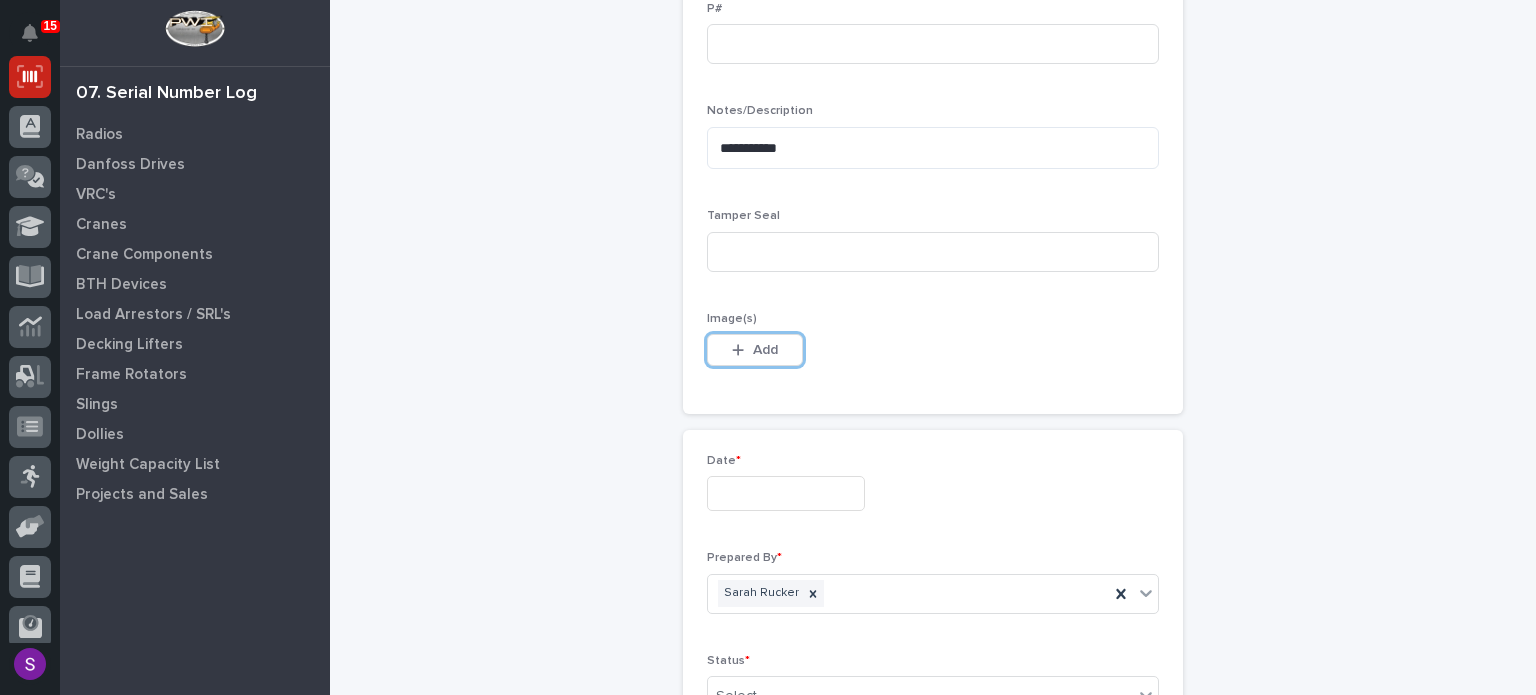 type 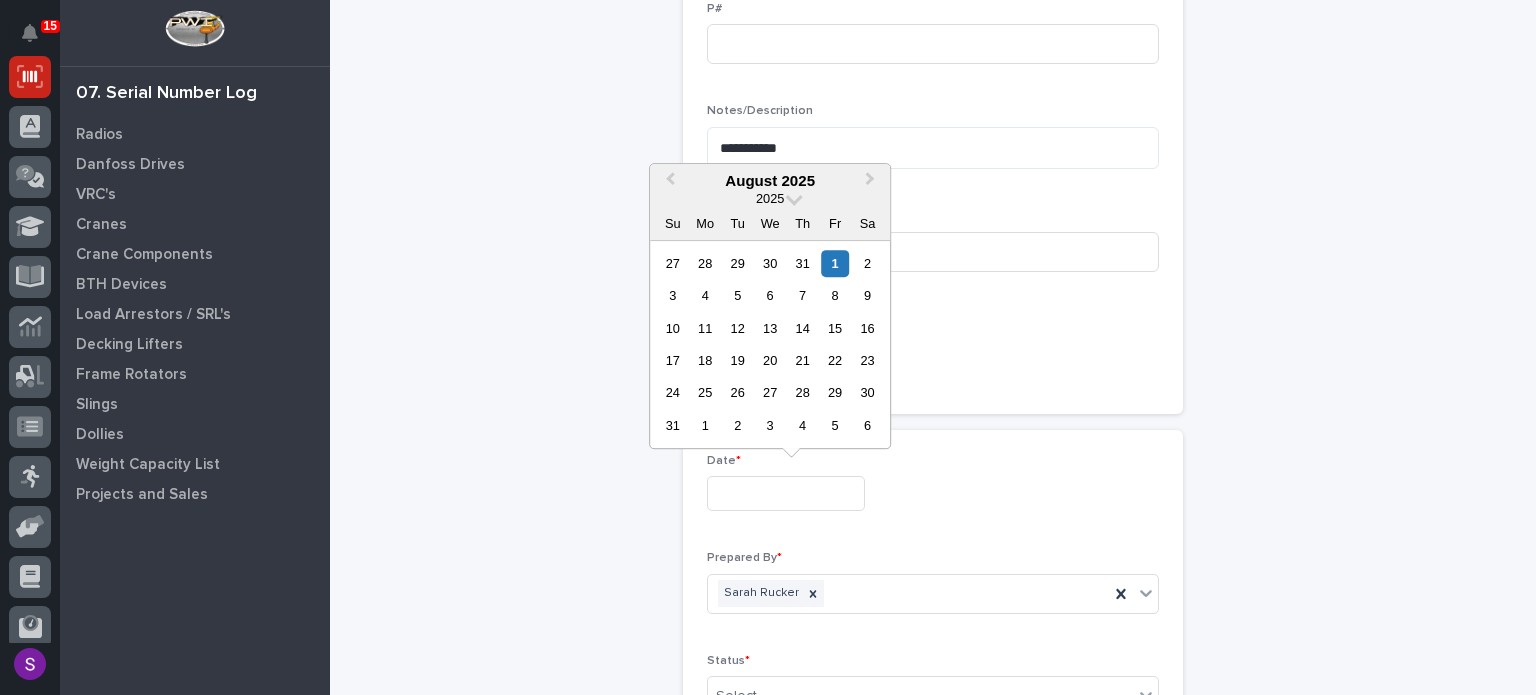 type on "**********" 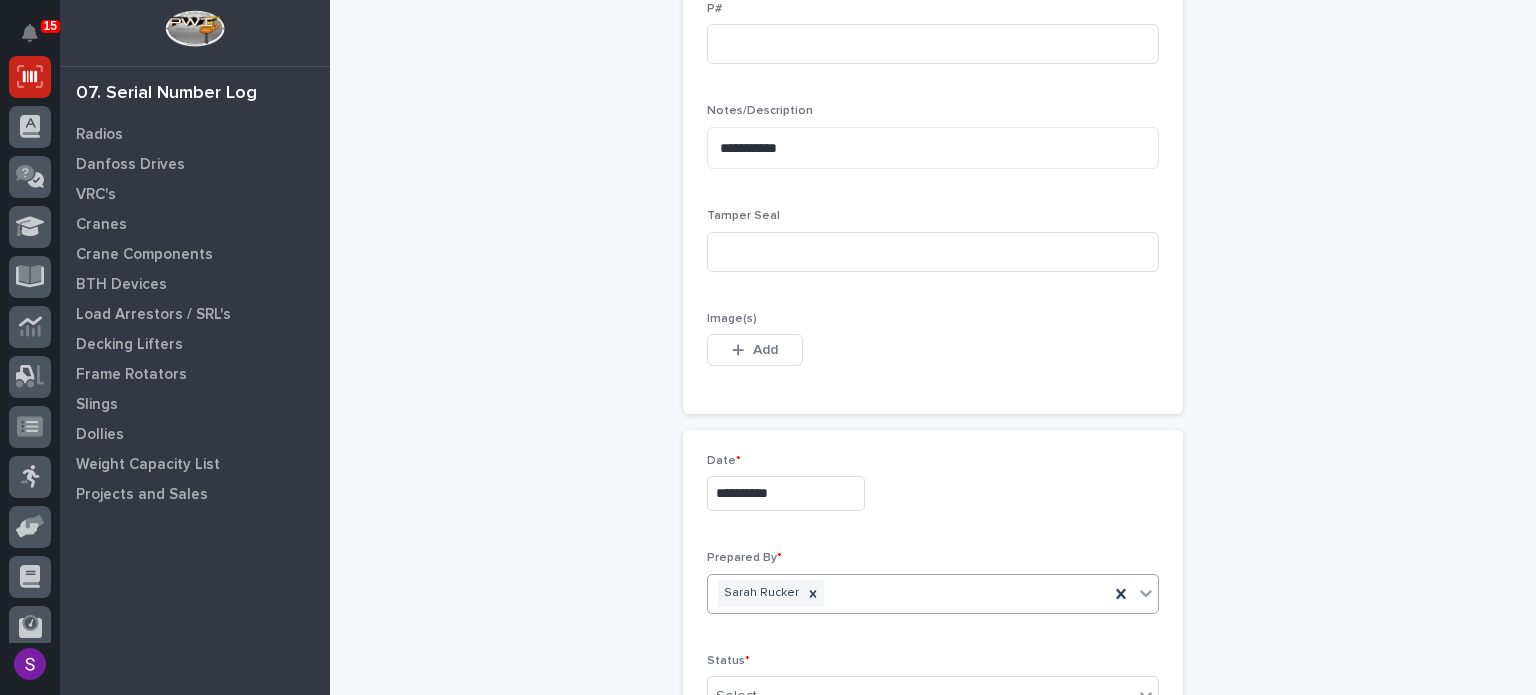 scroll, scrollTop: 844, scrollLeft: 0, axis: vertical 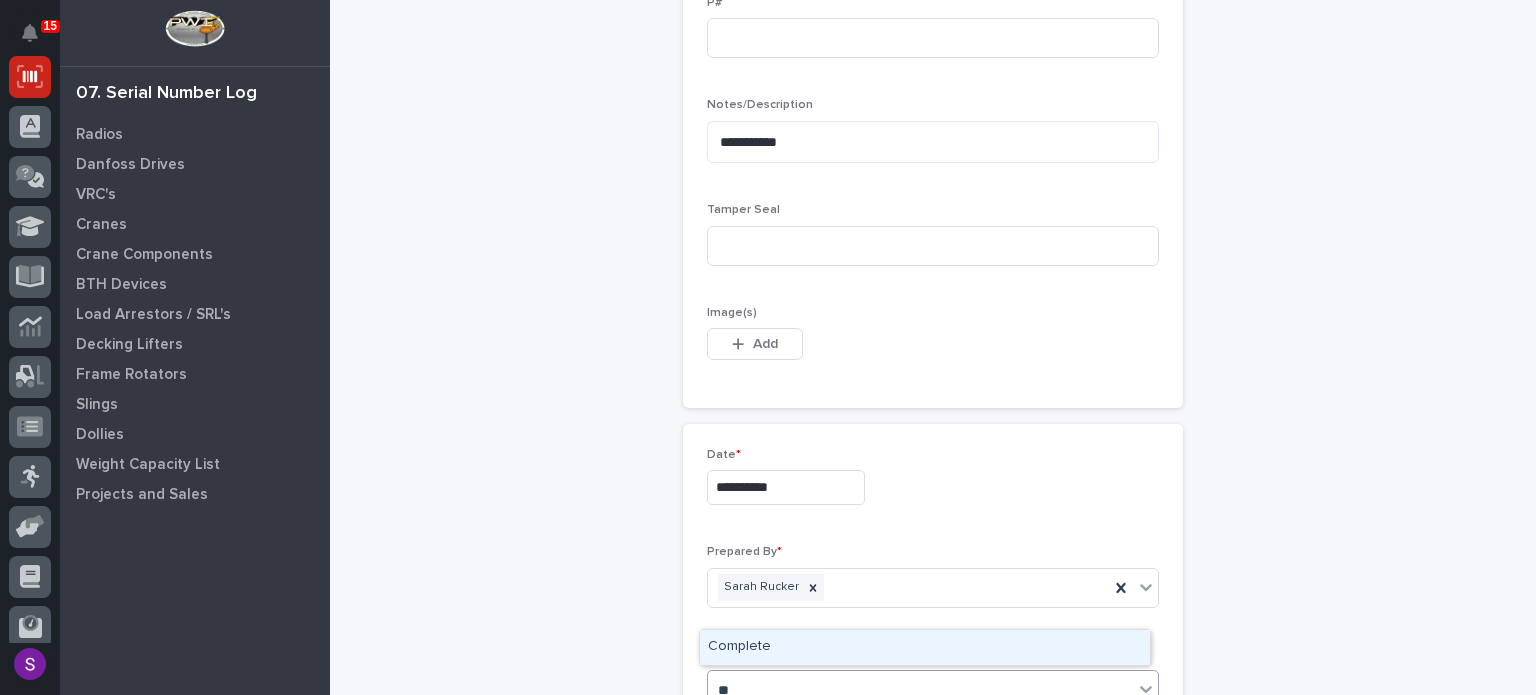 type on "***" 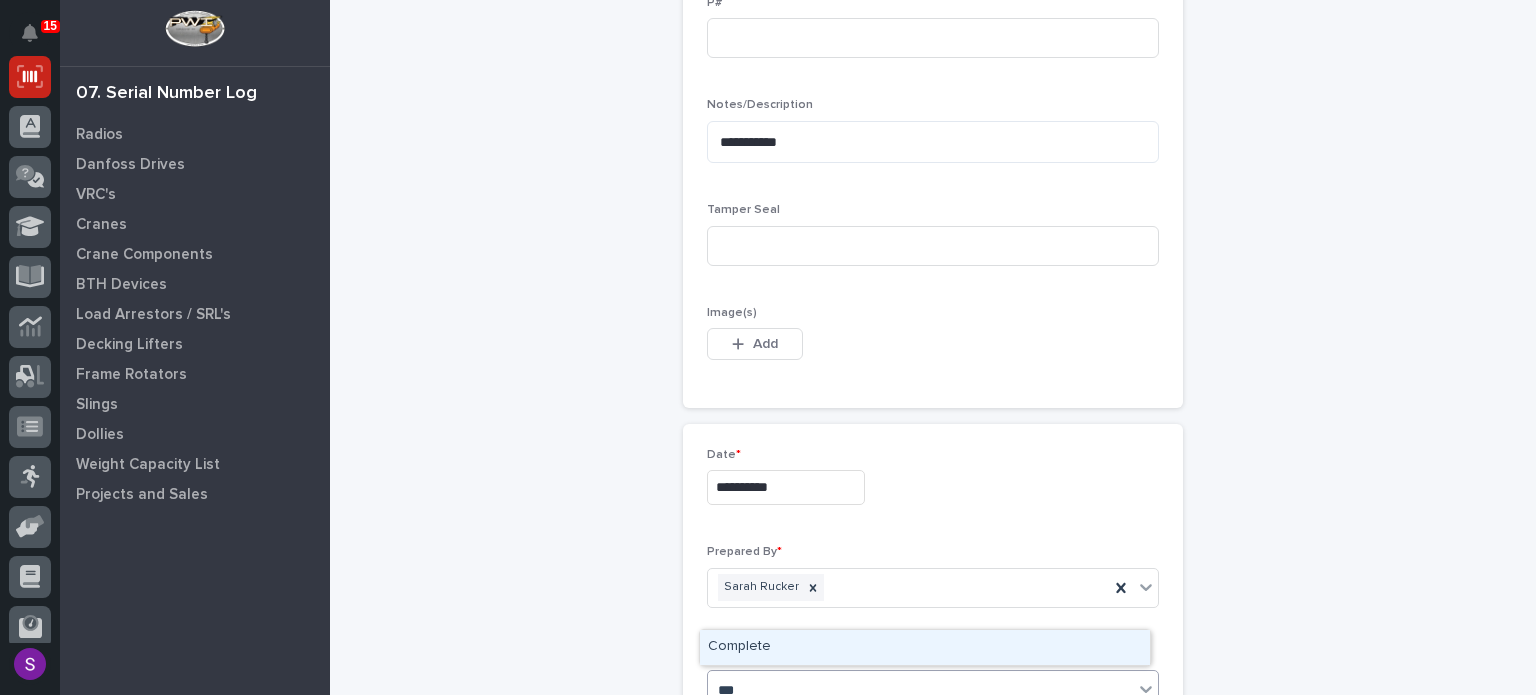 type 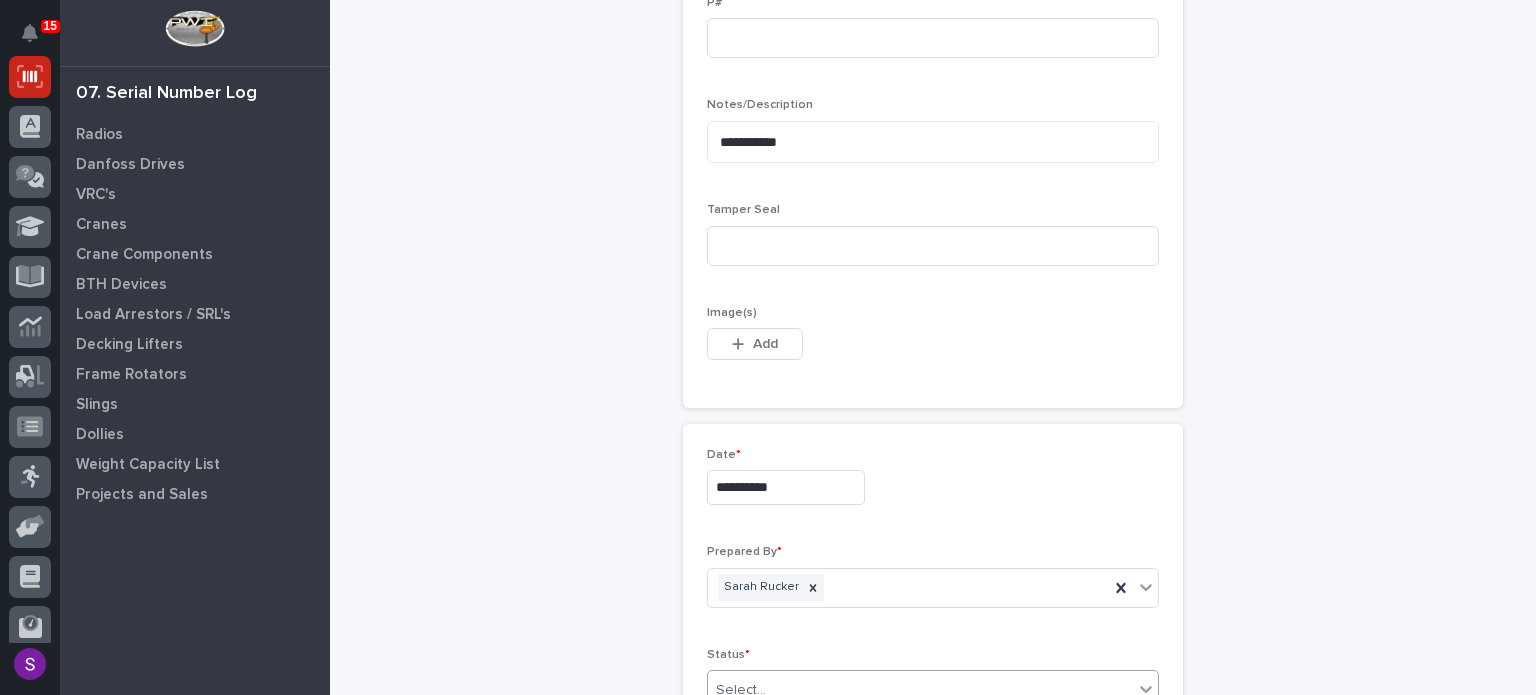 type 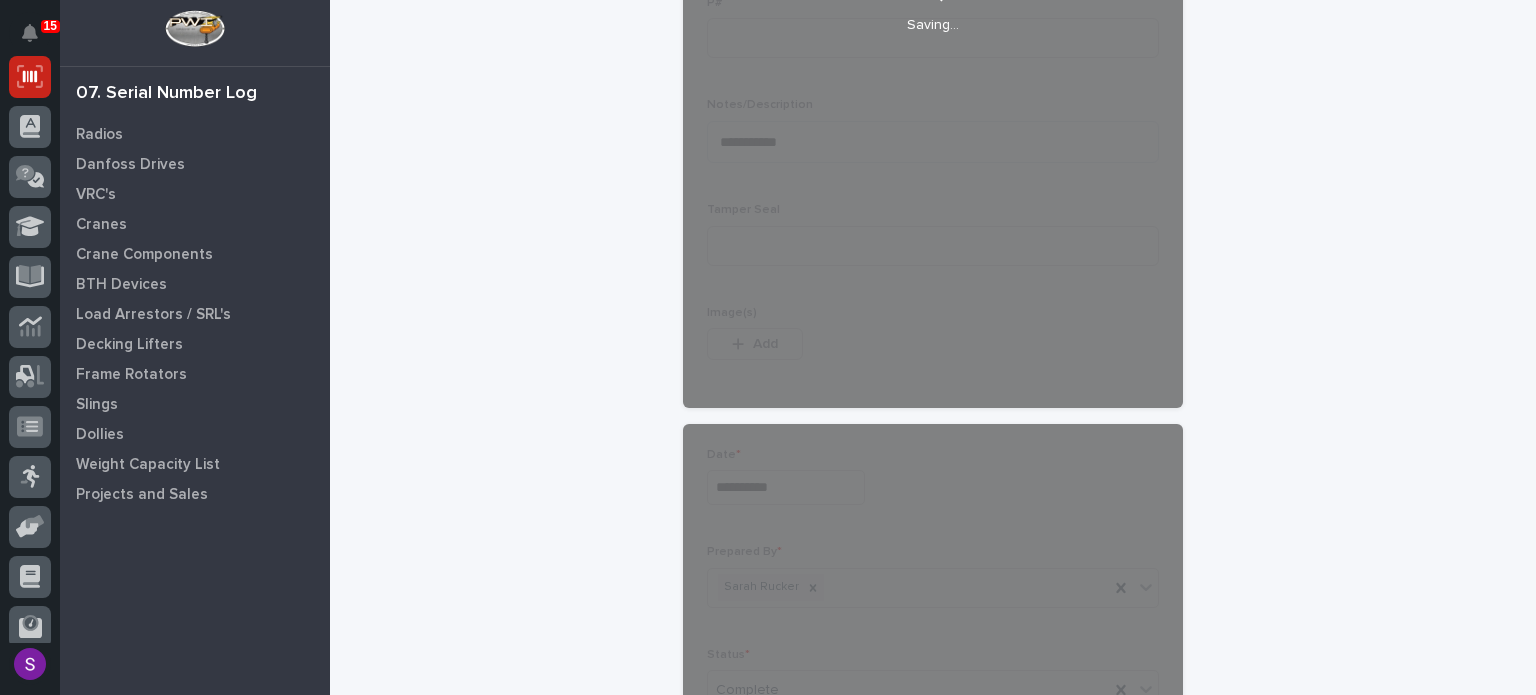 scroll, scrollTop: 1100, scrollLeft: 0, axis: vertical 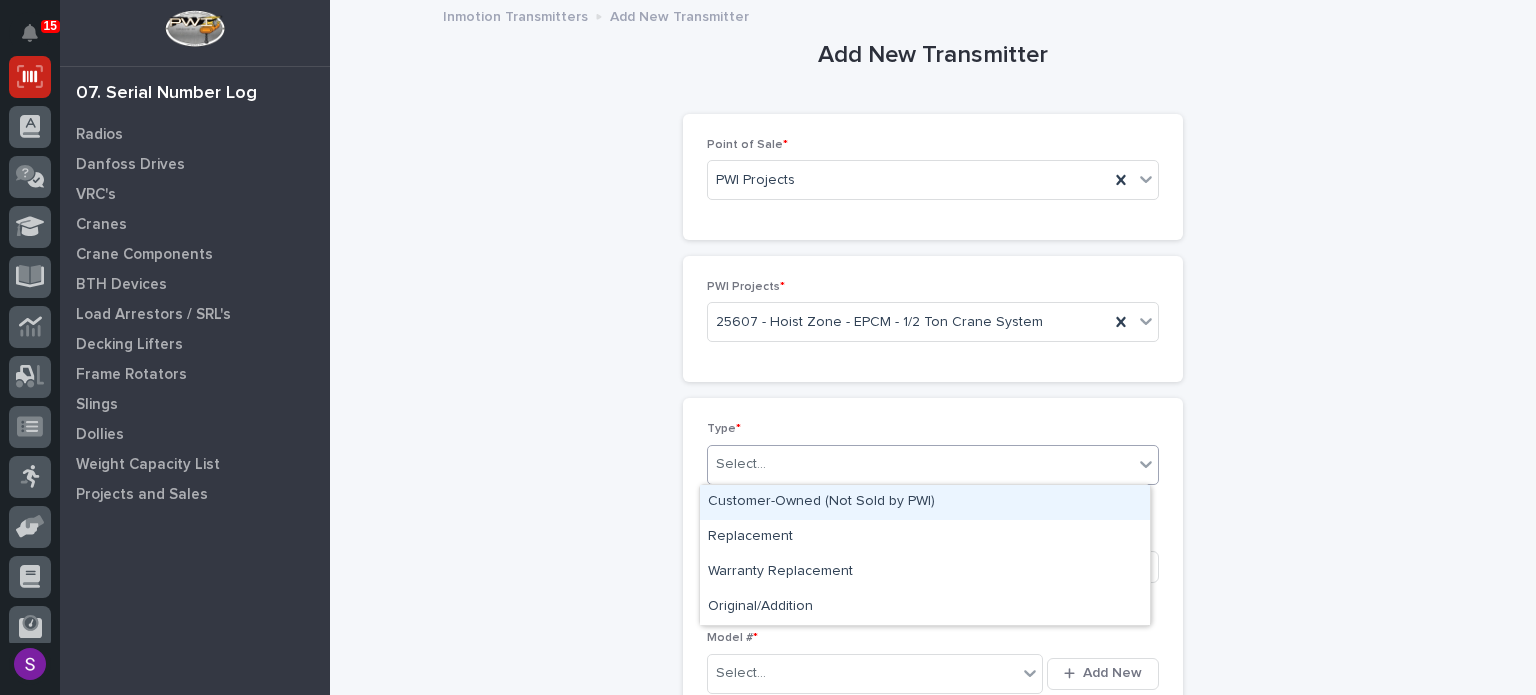 click on "Select..." at bounding box center [920, 464] 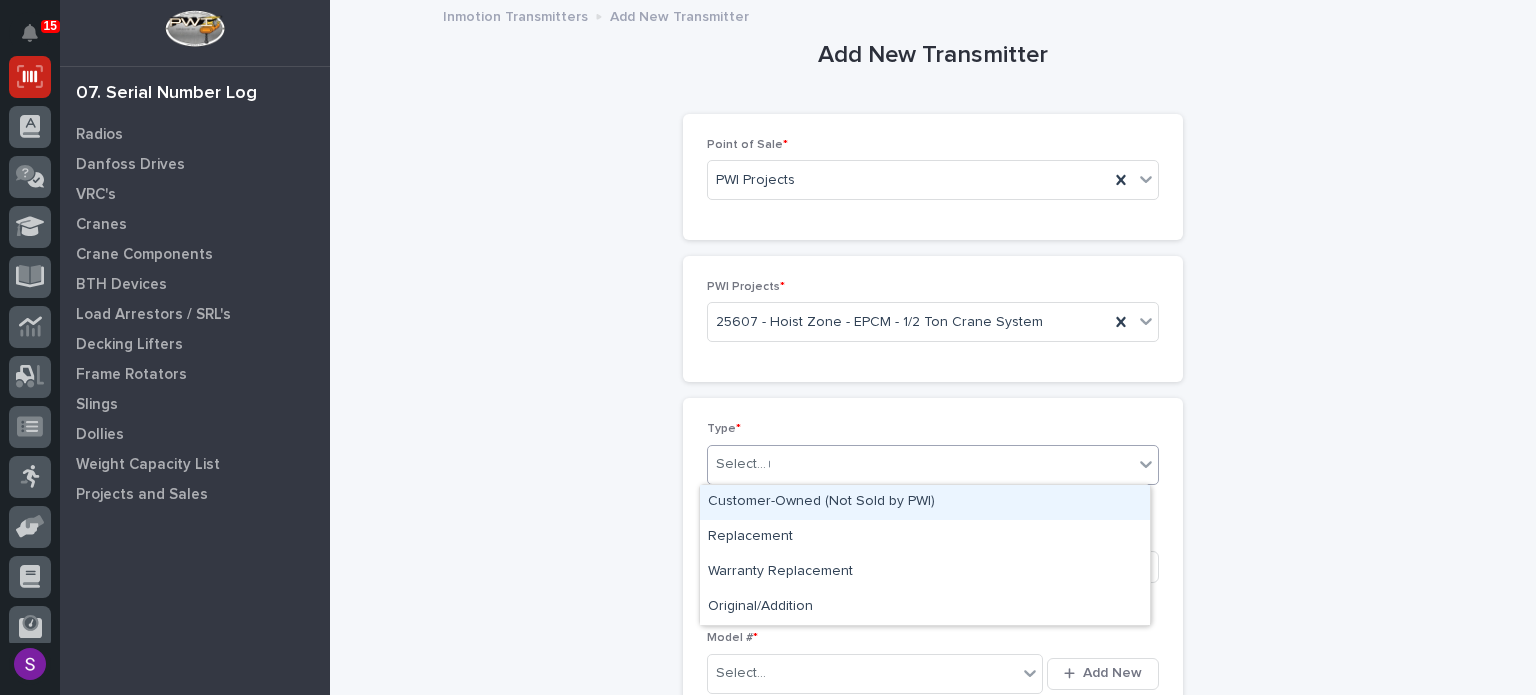 type on "**" 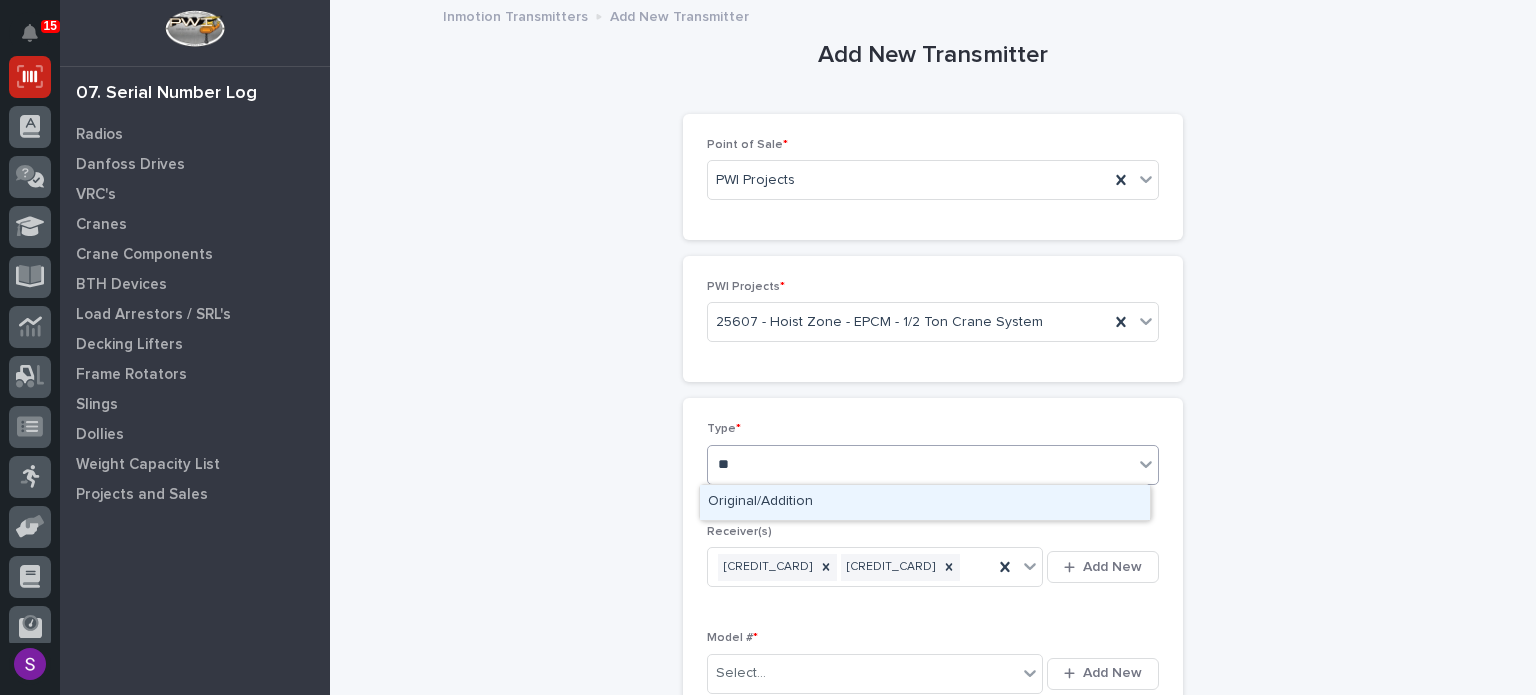 type 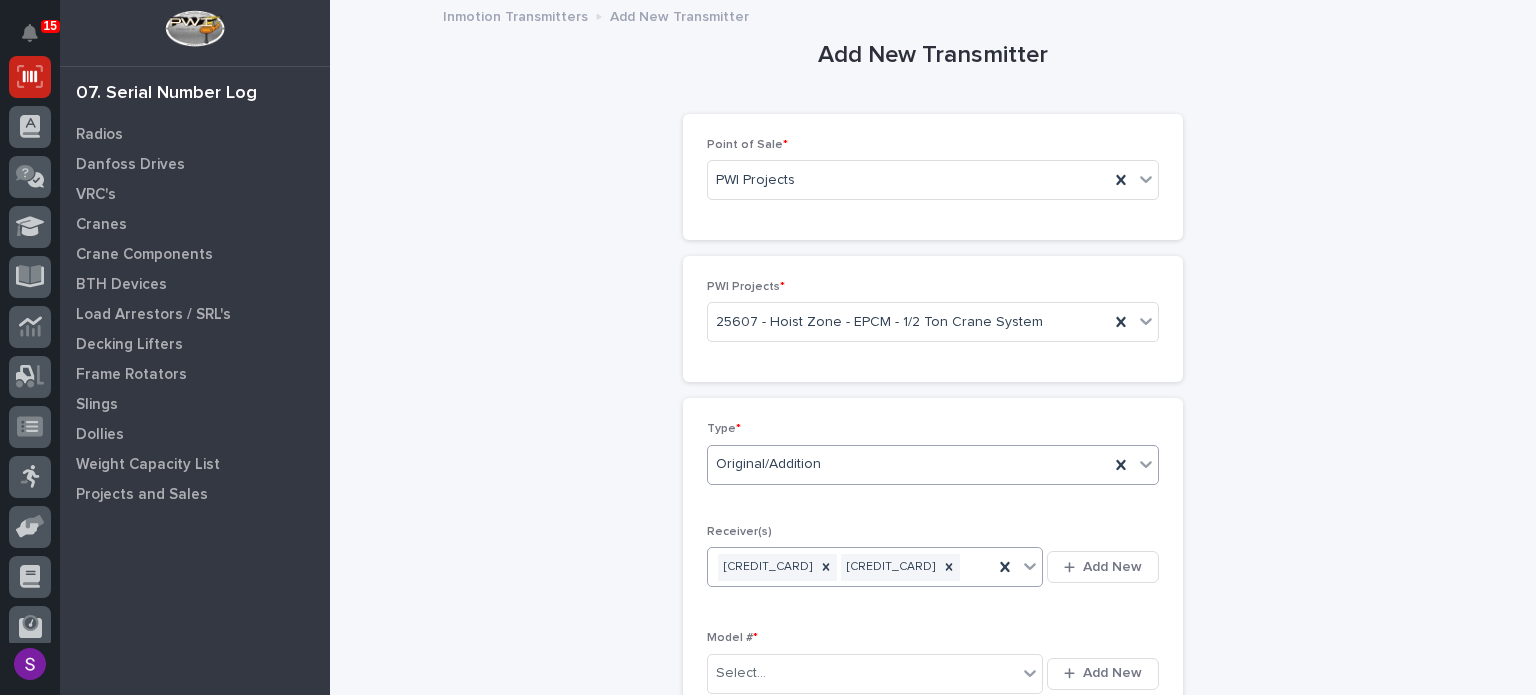 type 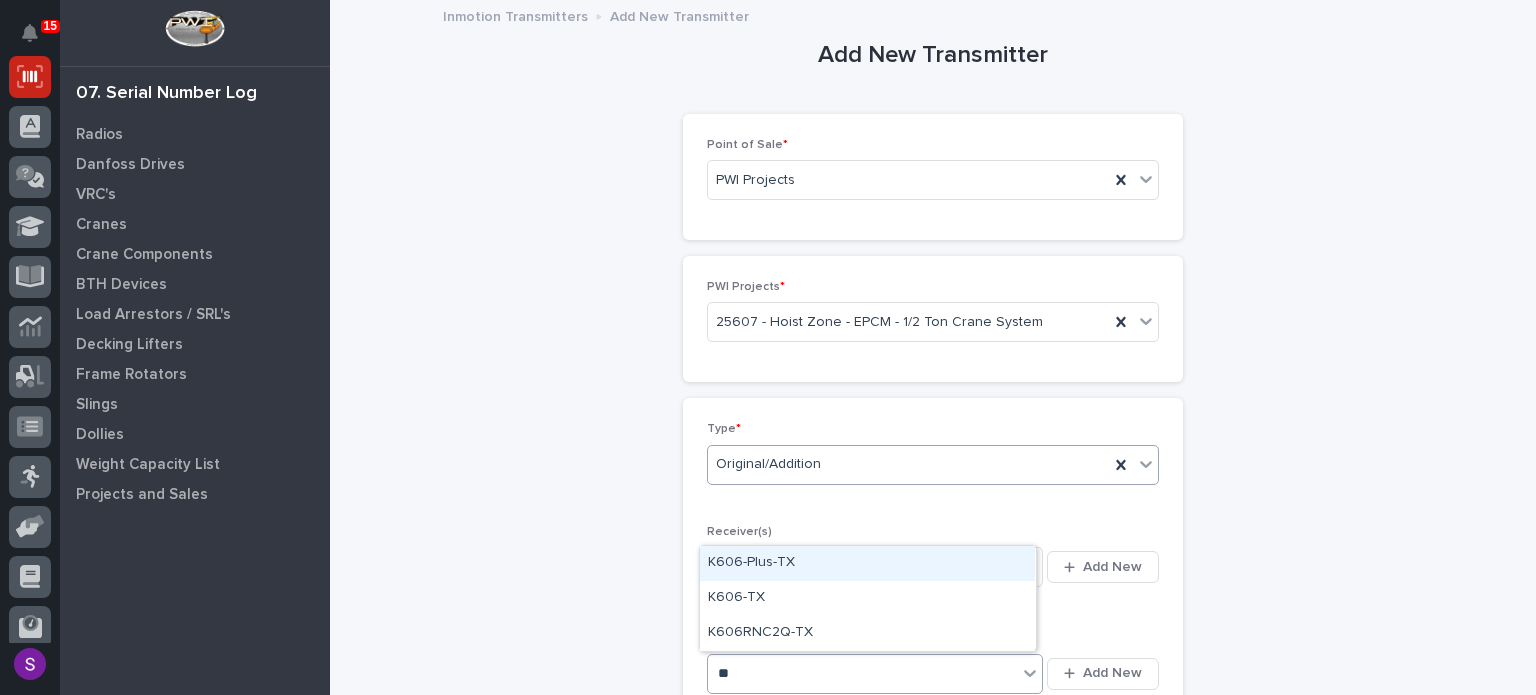 type on "*" 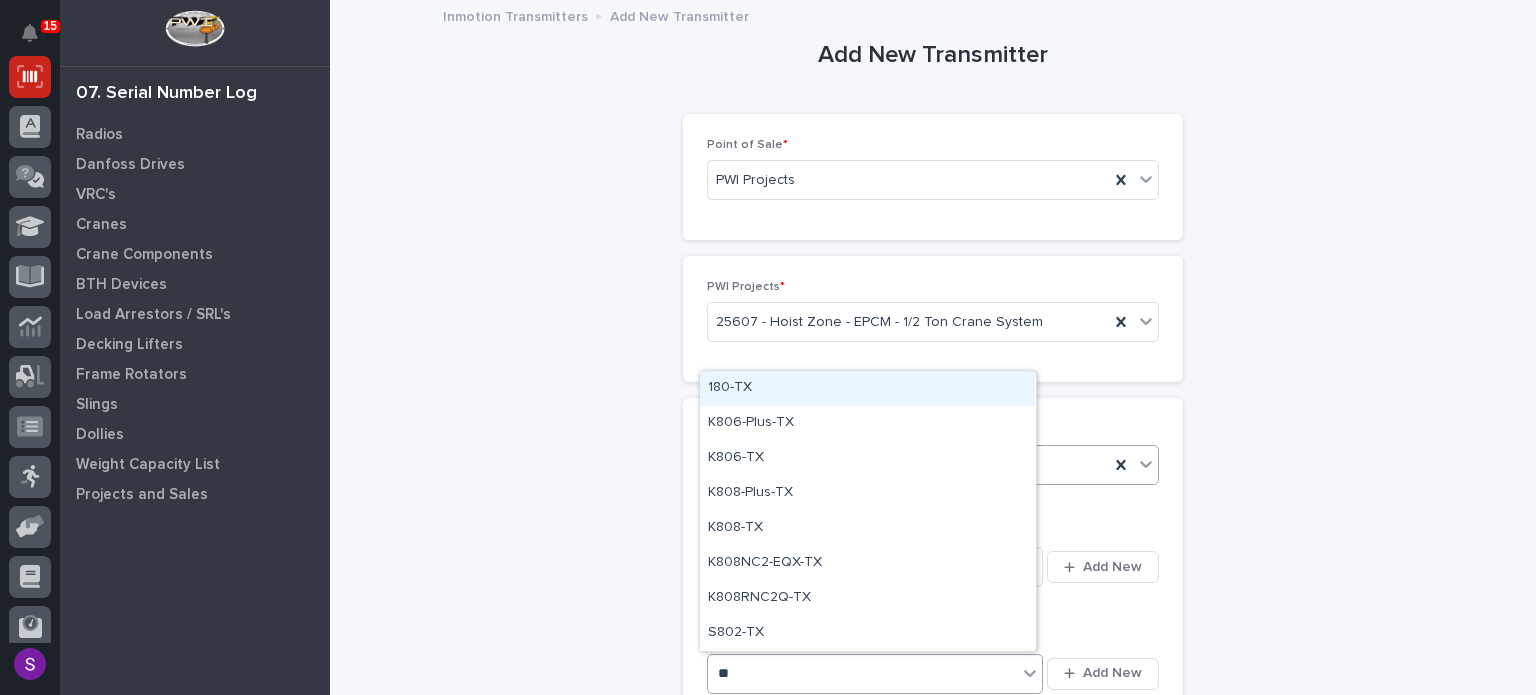 type on "***" 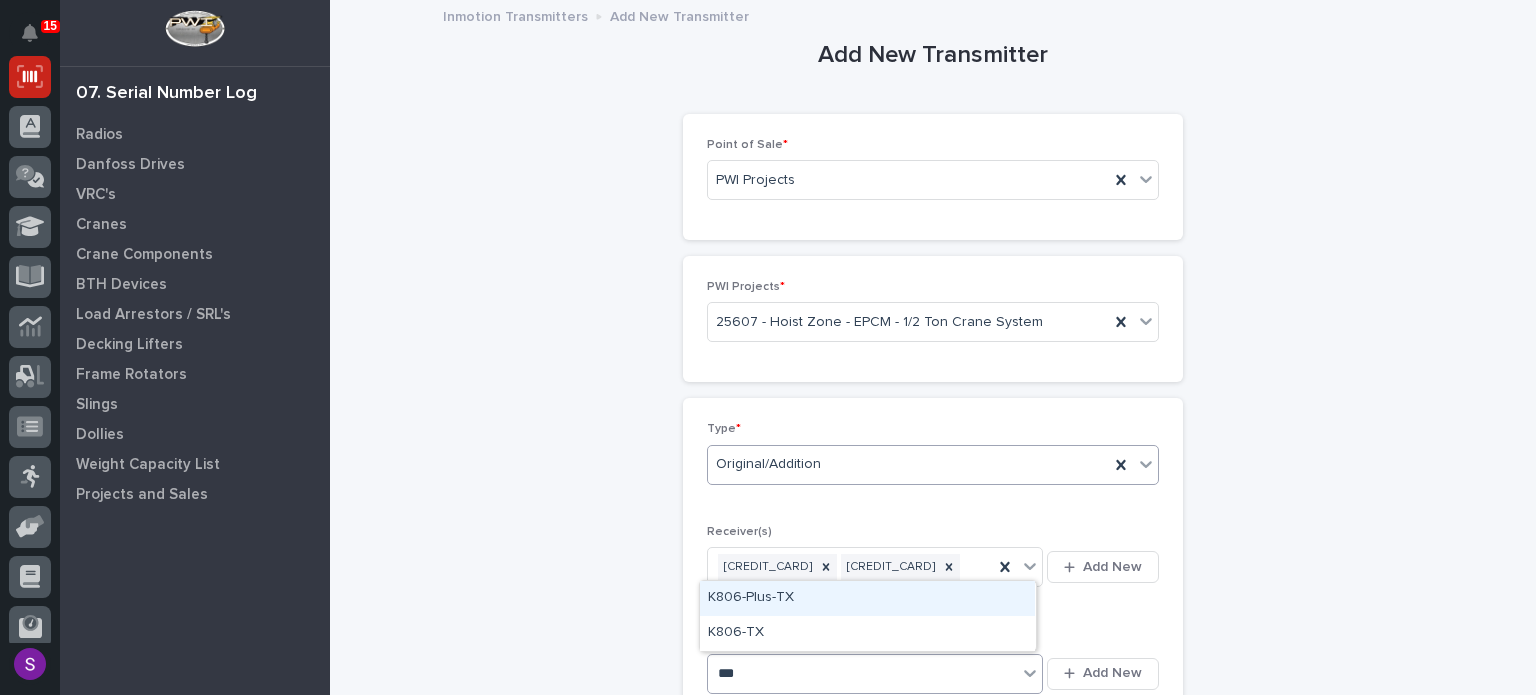 type 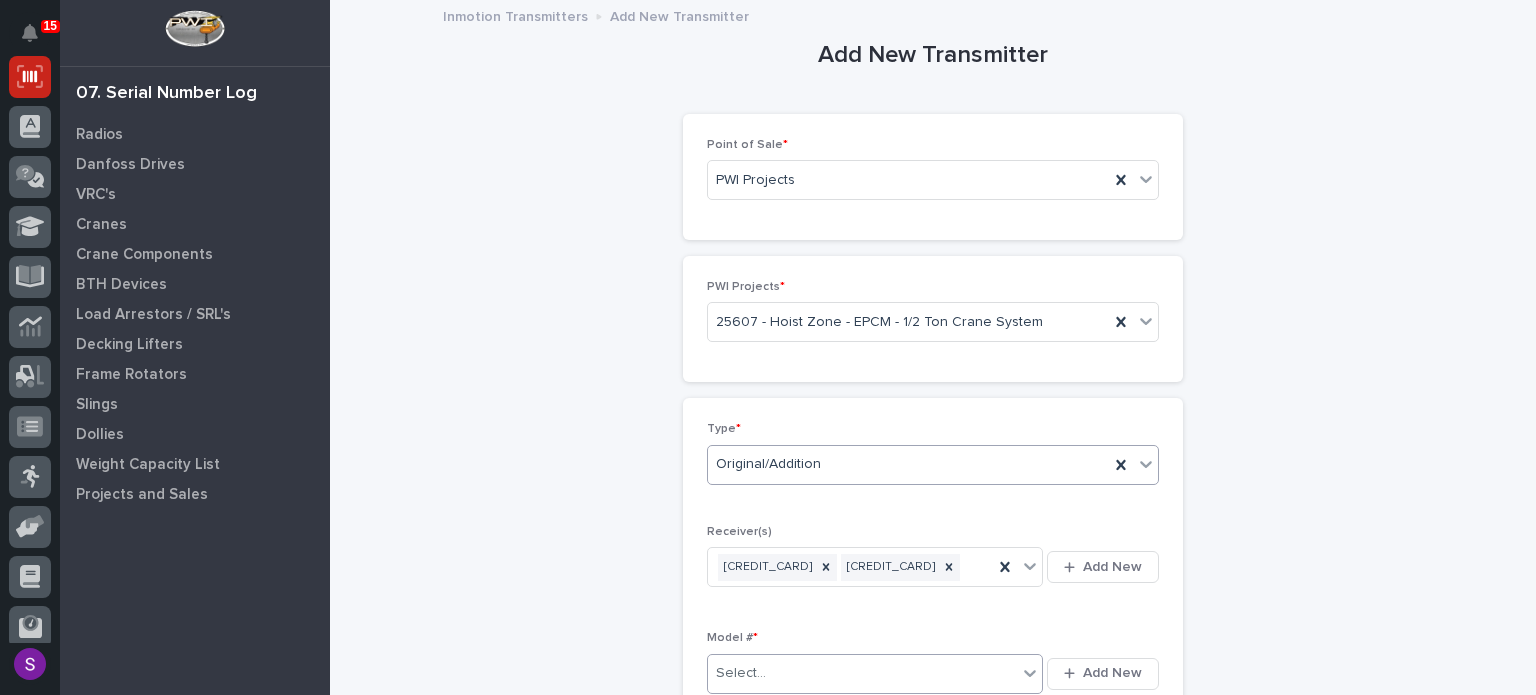 type 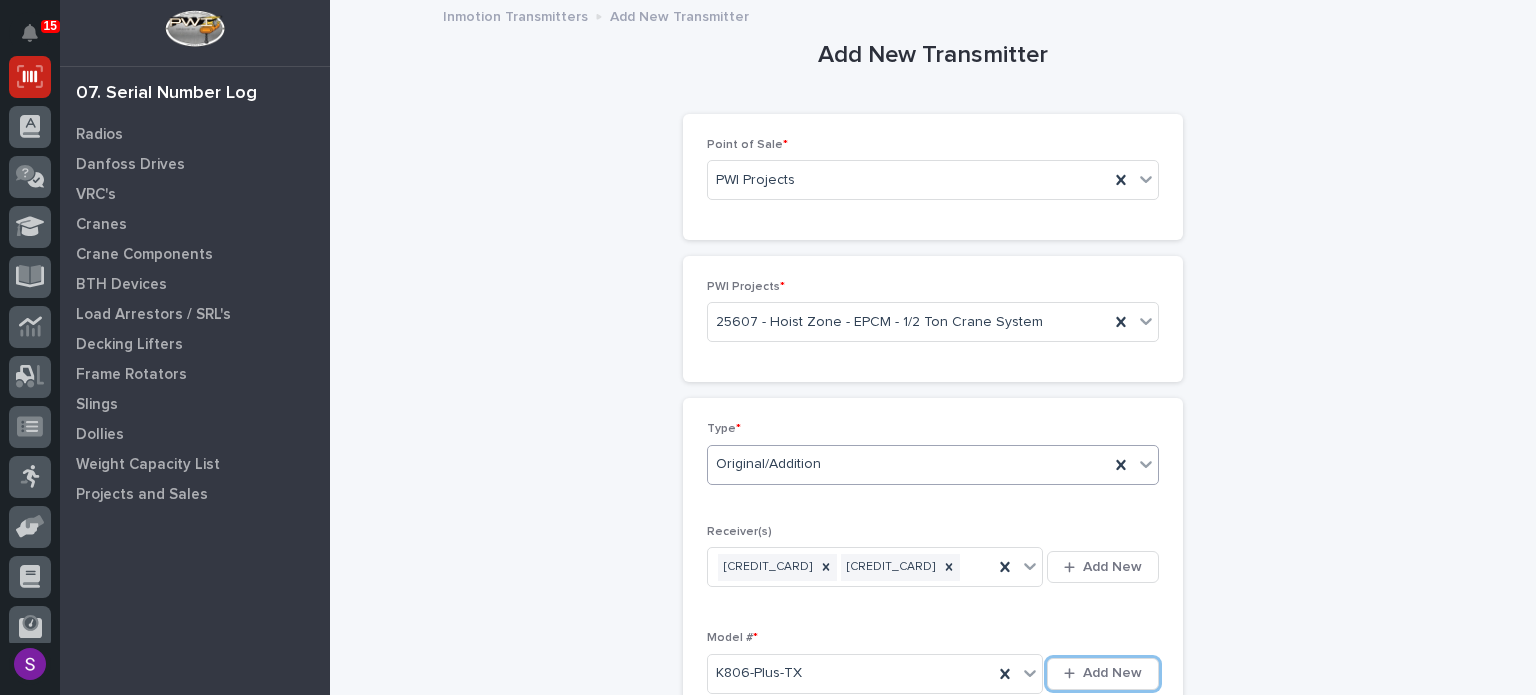 scroll, scrollTop: 430, scrollLeft: 0, axis: vertical 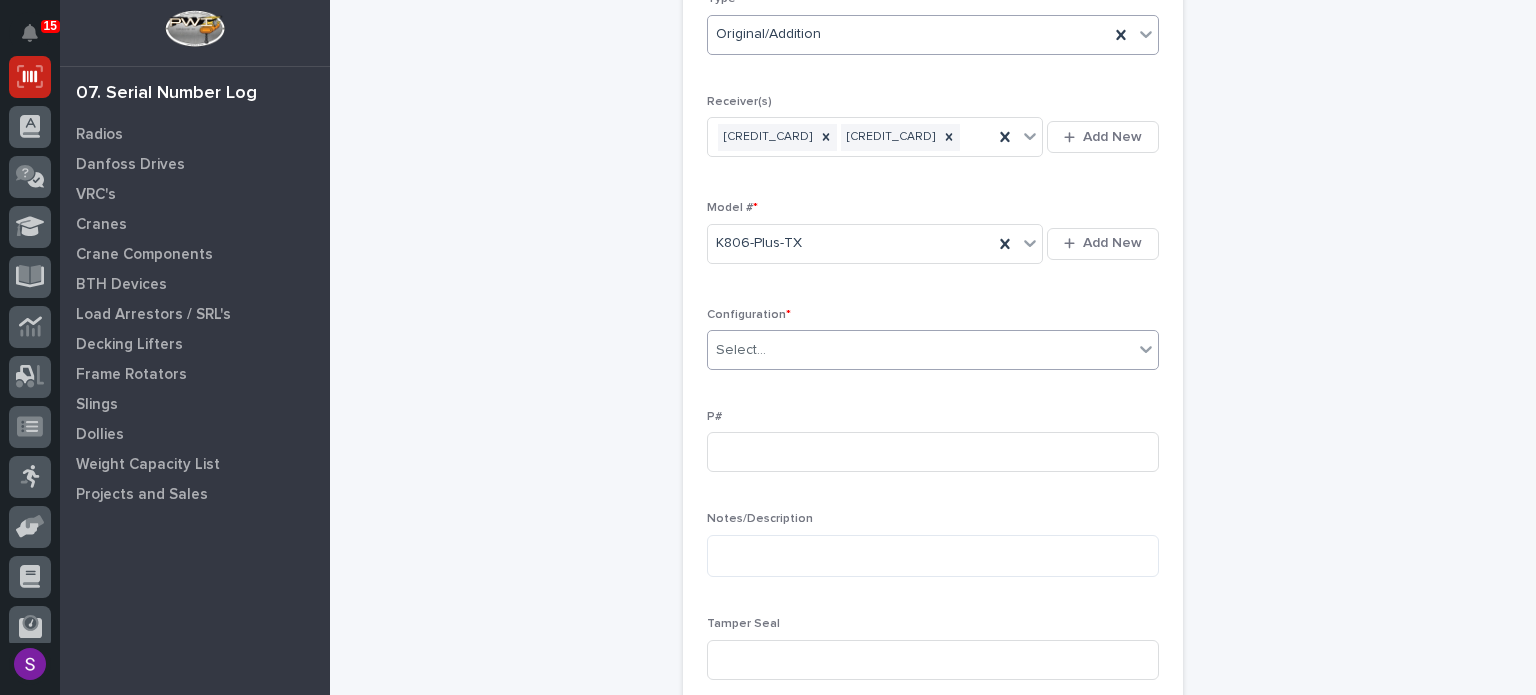 type on "*" 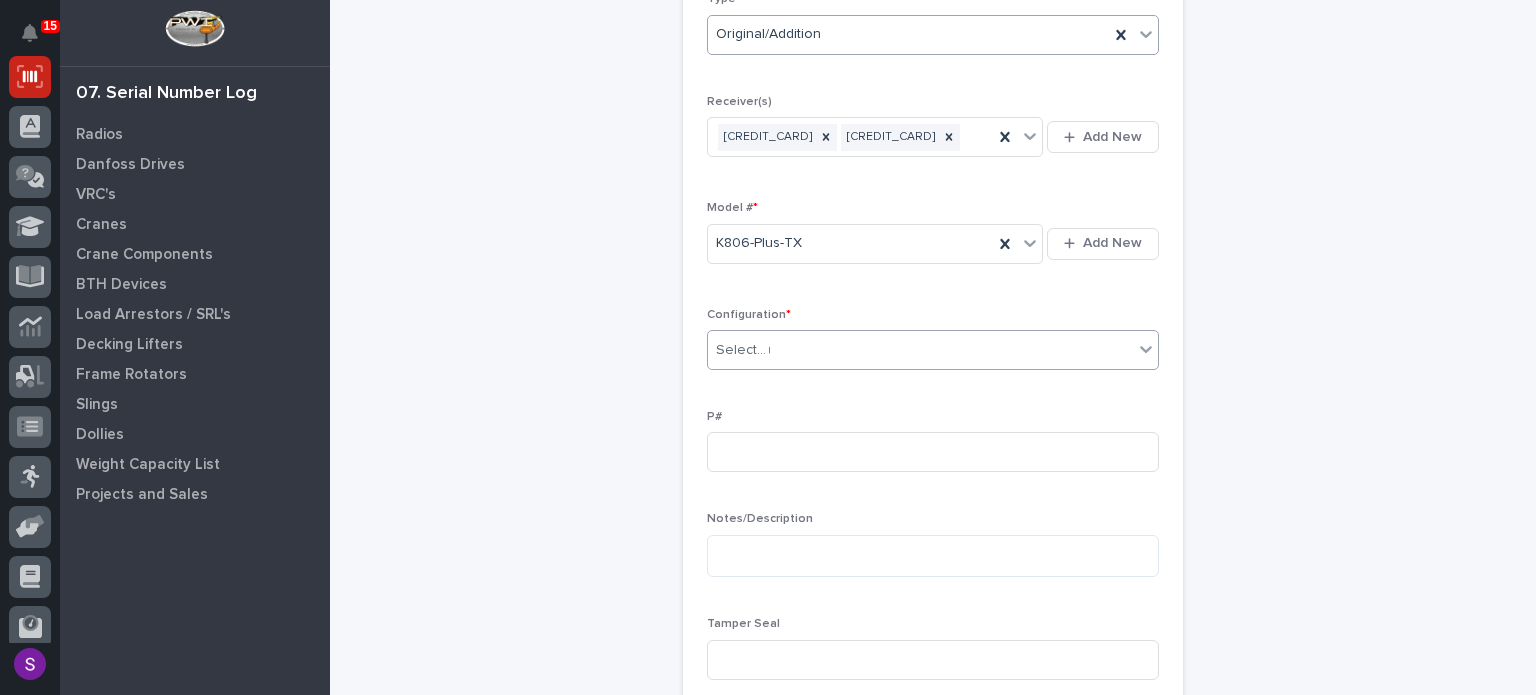 type 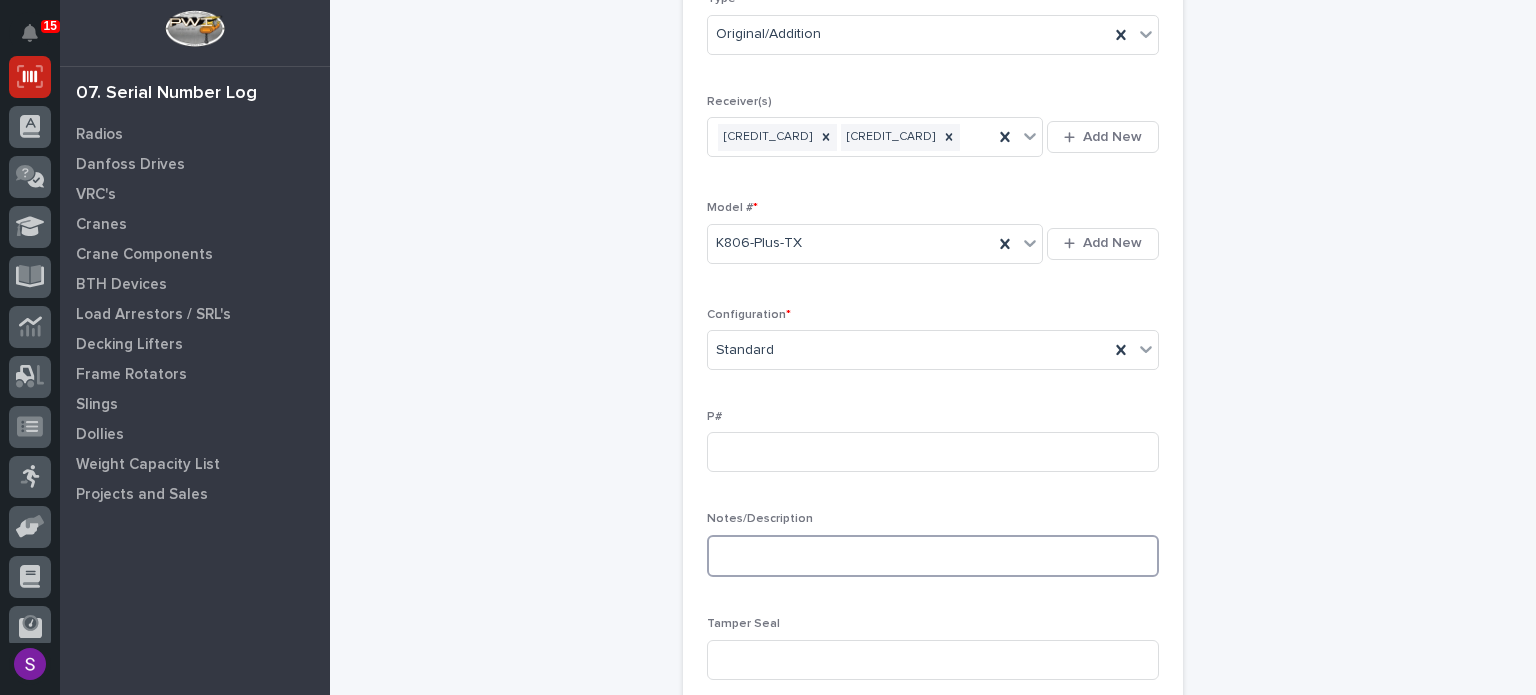 click at bounding box center (933, 556) 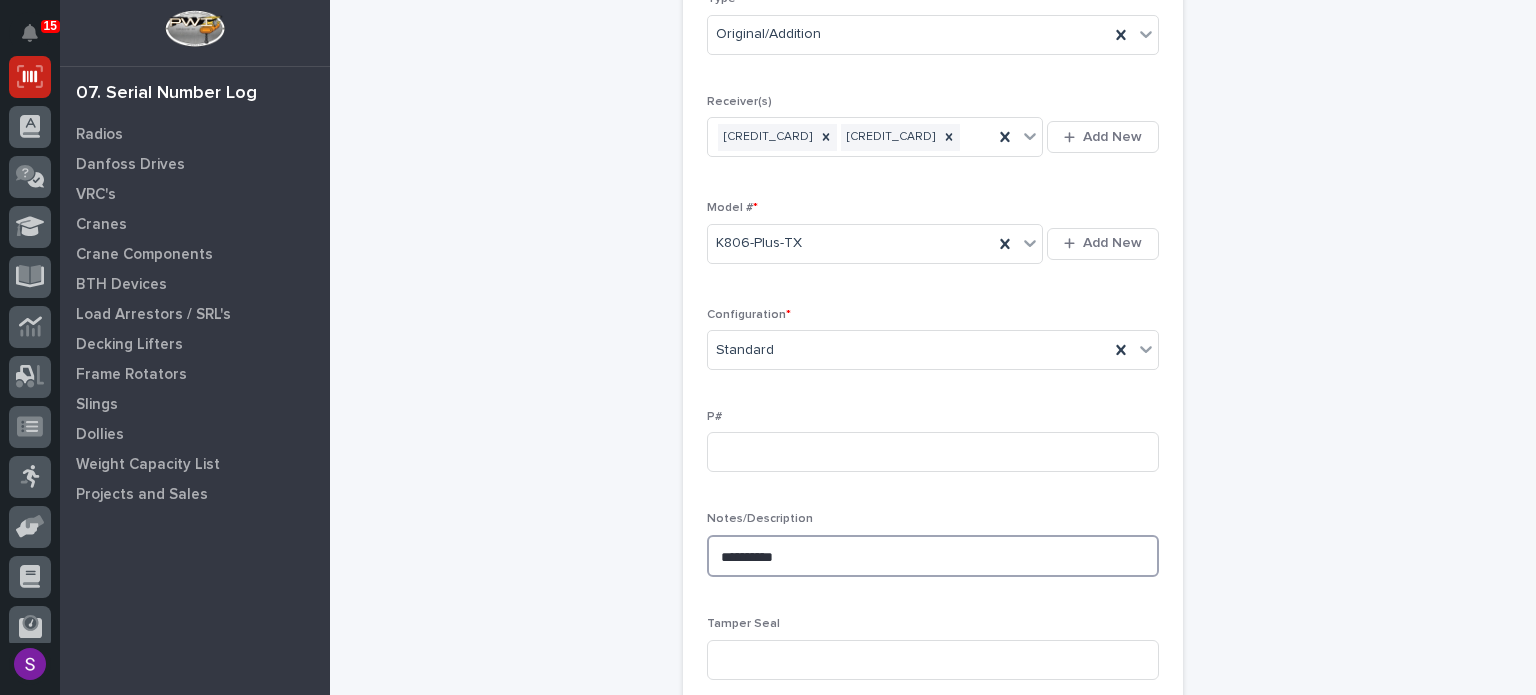 type on "**********" 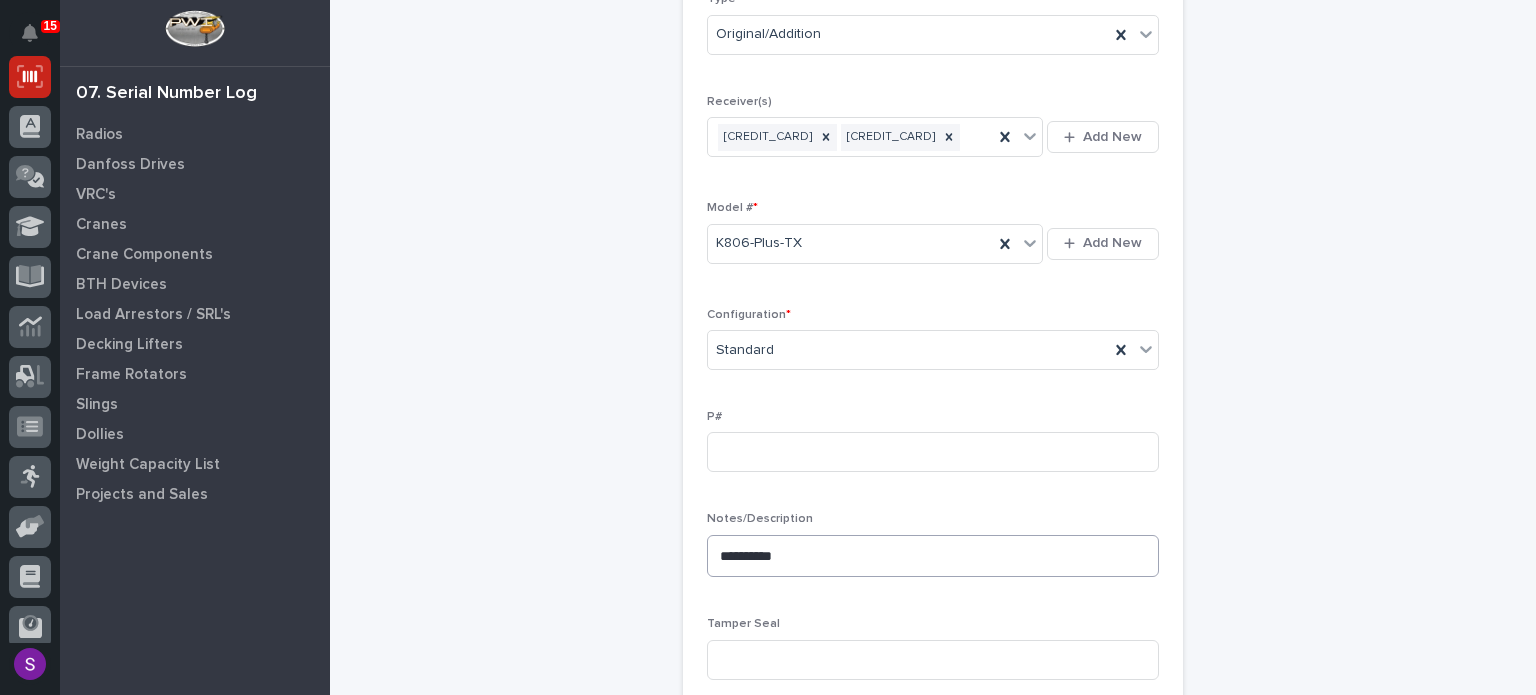scroll, scrollTop: 838, scrollLeft: 0, axis: vertical 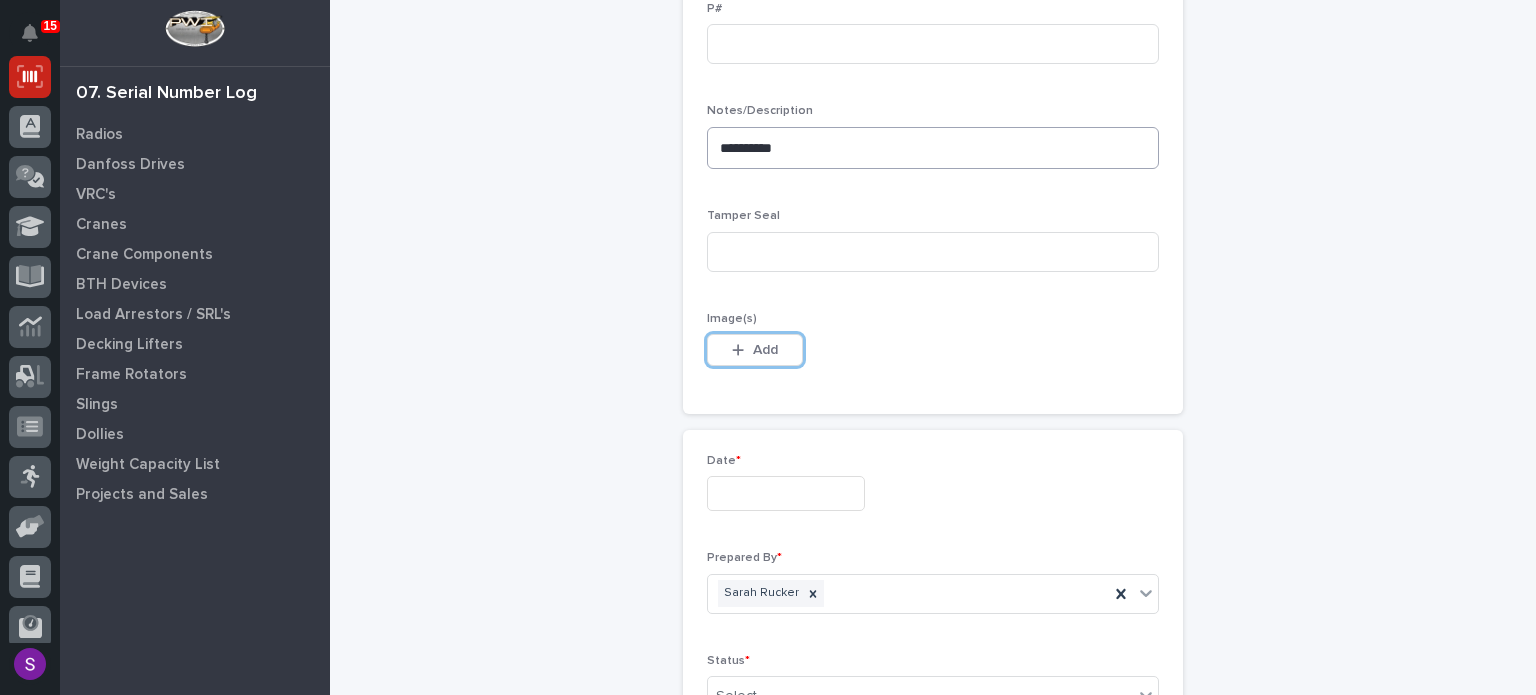 type 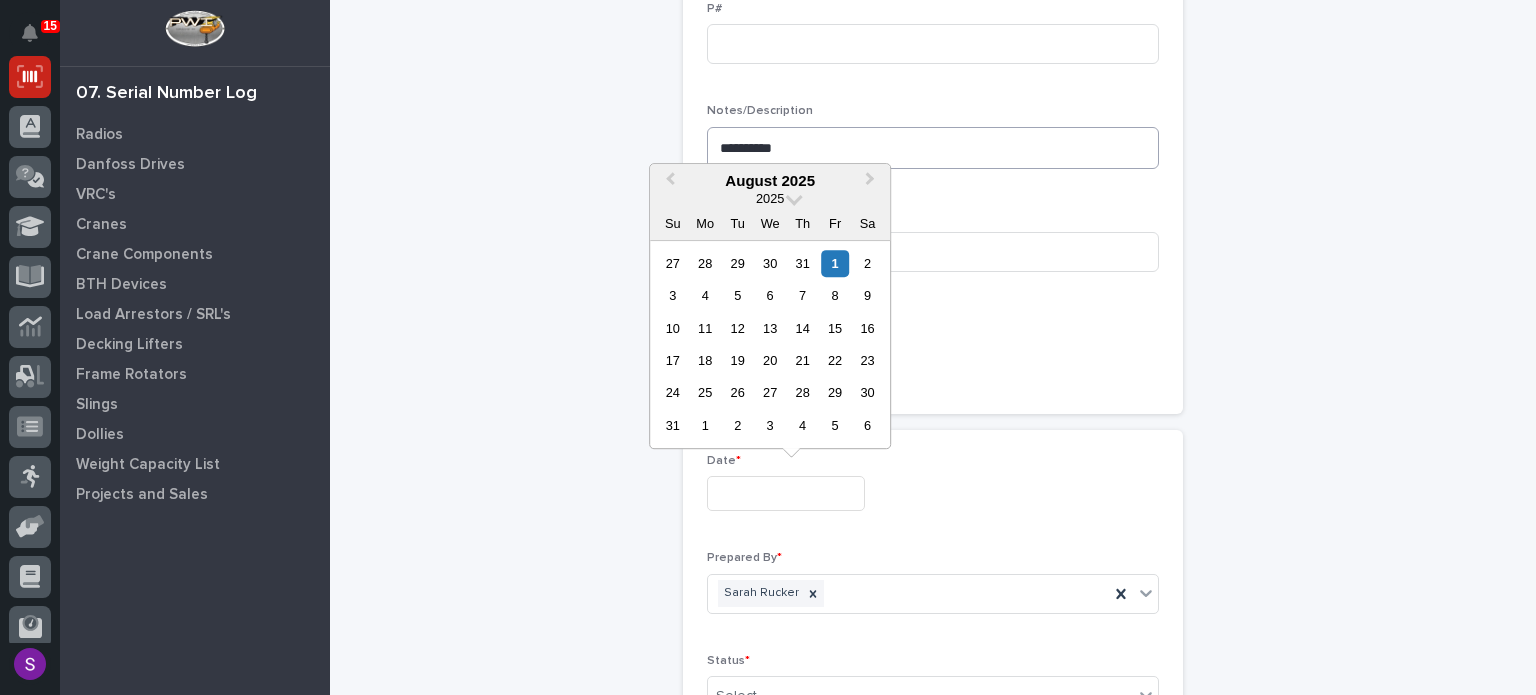 type on "**********" 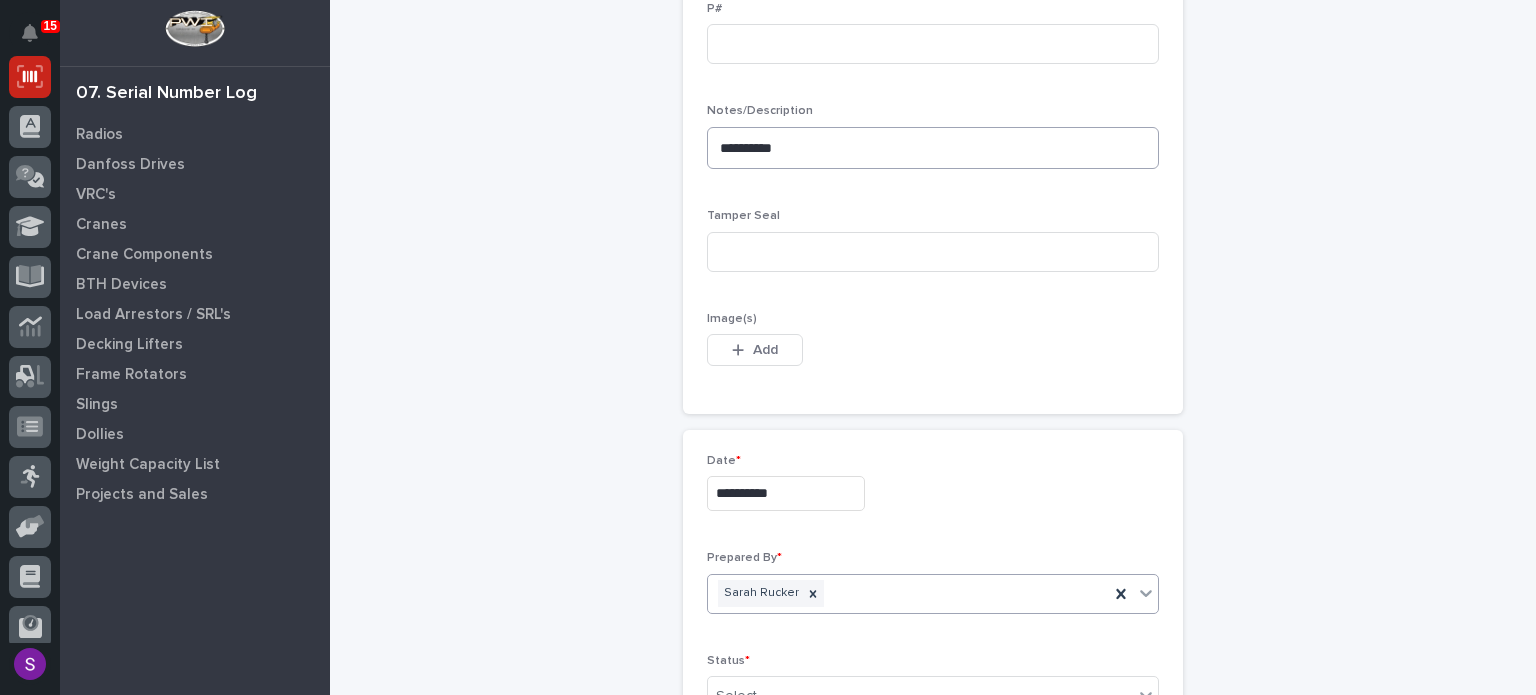 scroll, scrollTop: 844, scrollLeft: 0, axis: vertical 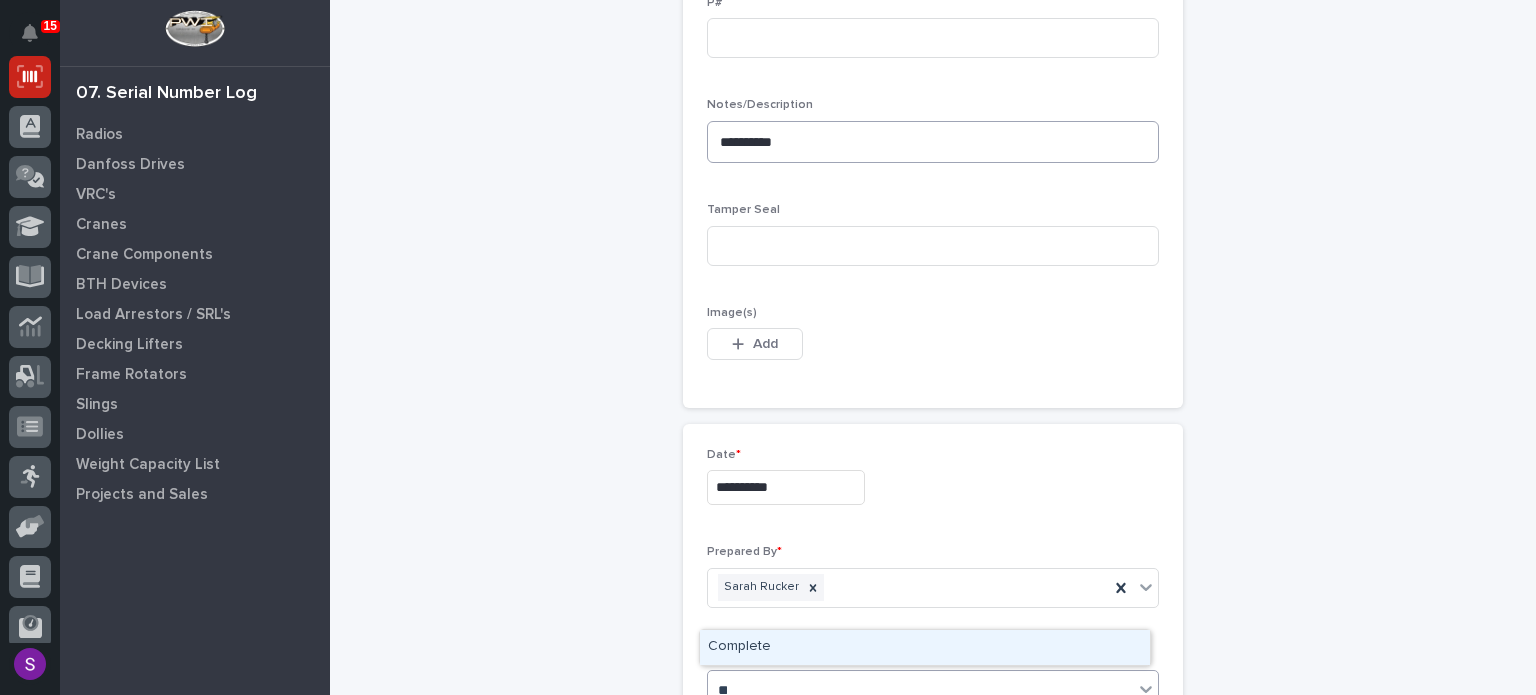 type on "***" 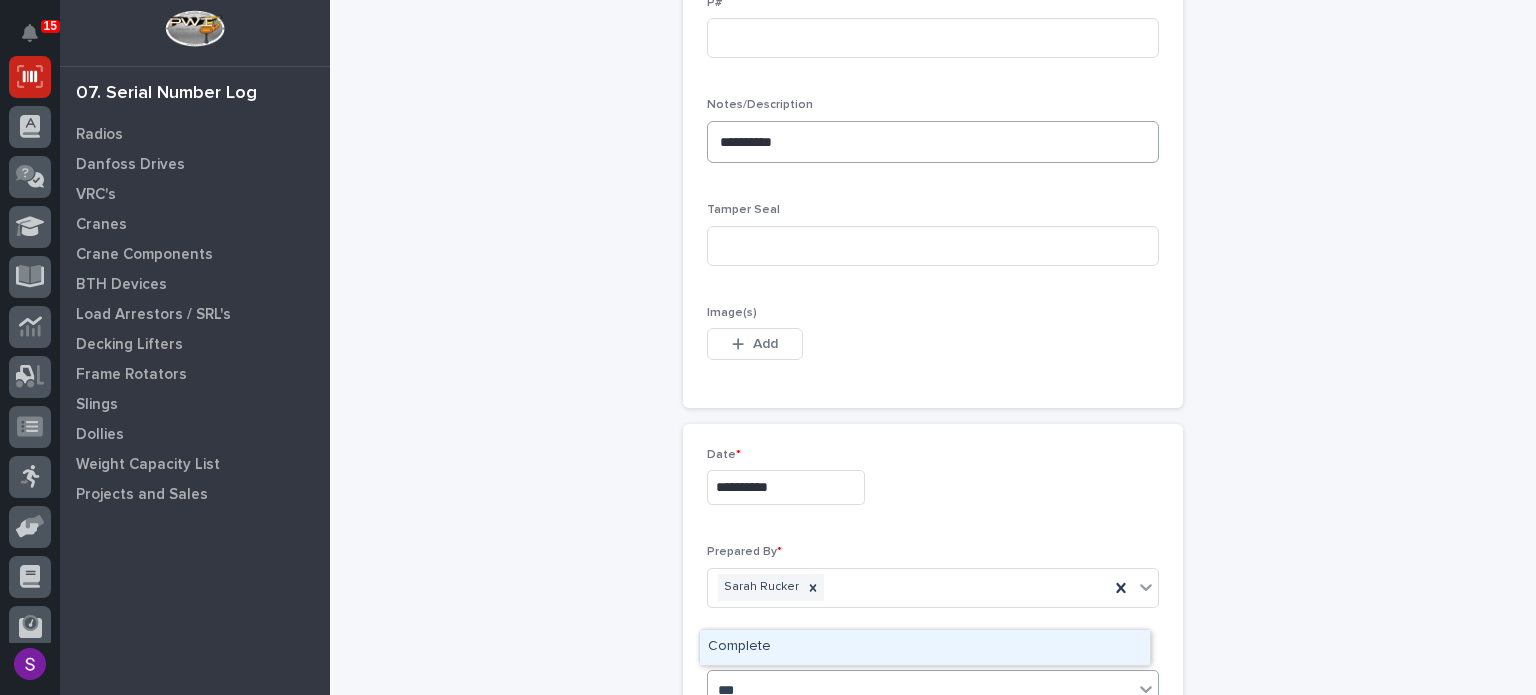 type 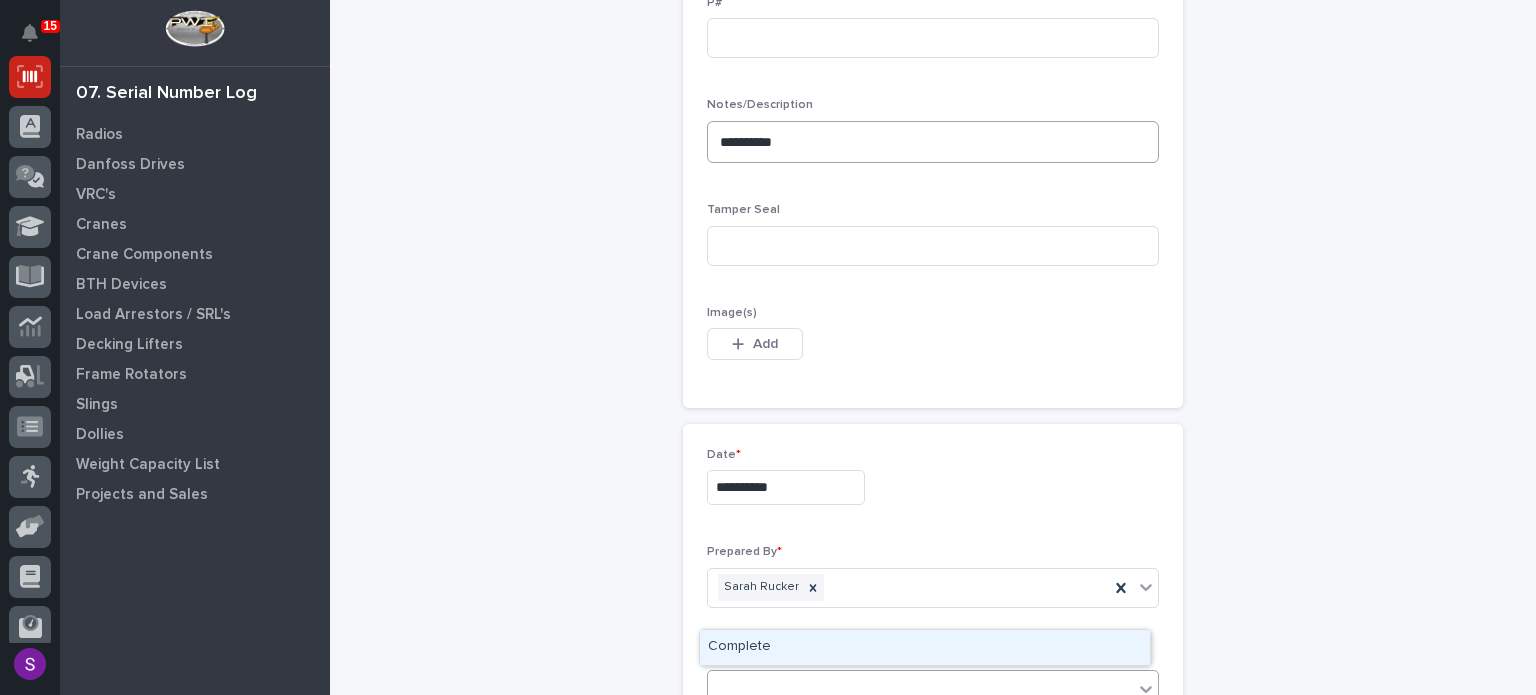 type 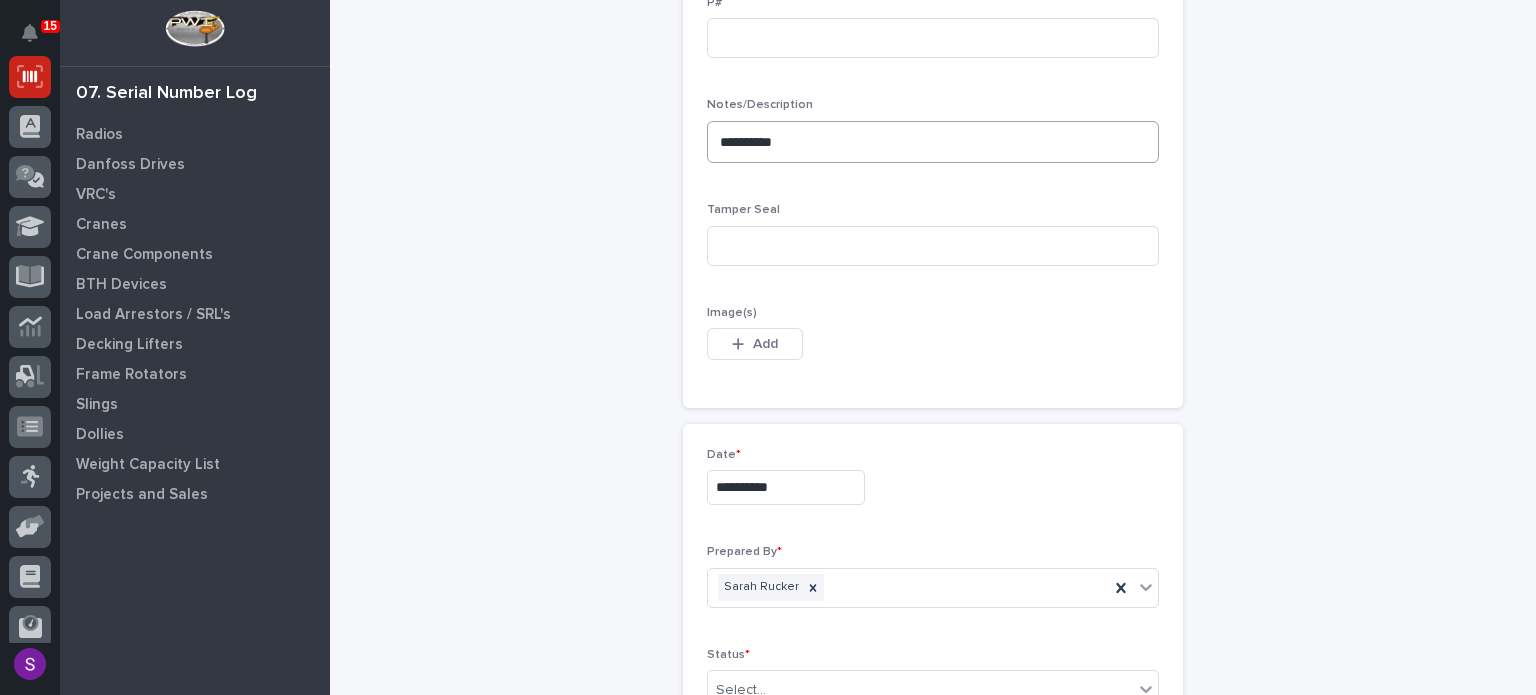 scroll, scrollTop: 1100, scrollLeft: 0, axis: vertical 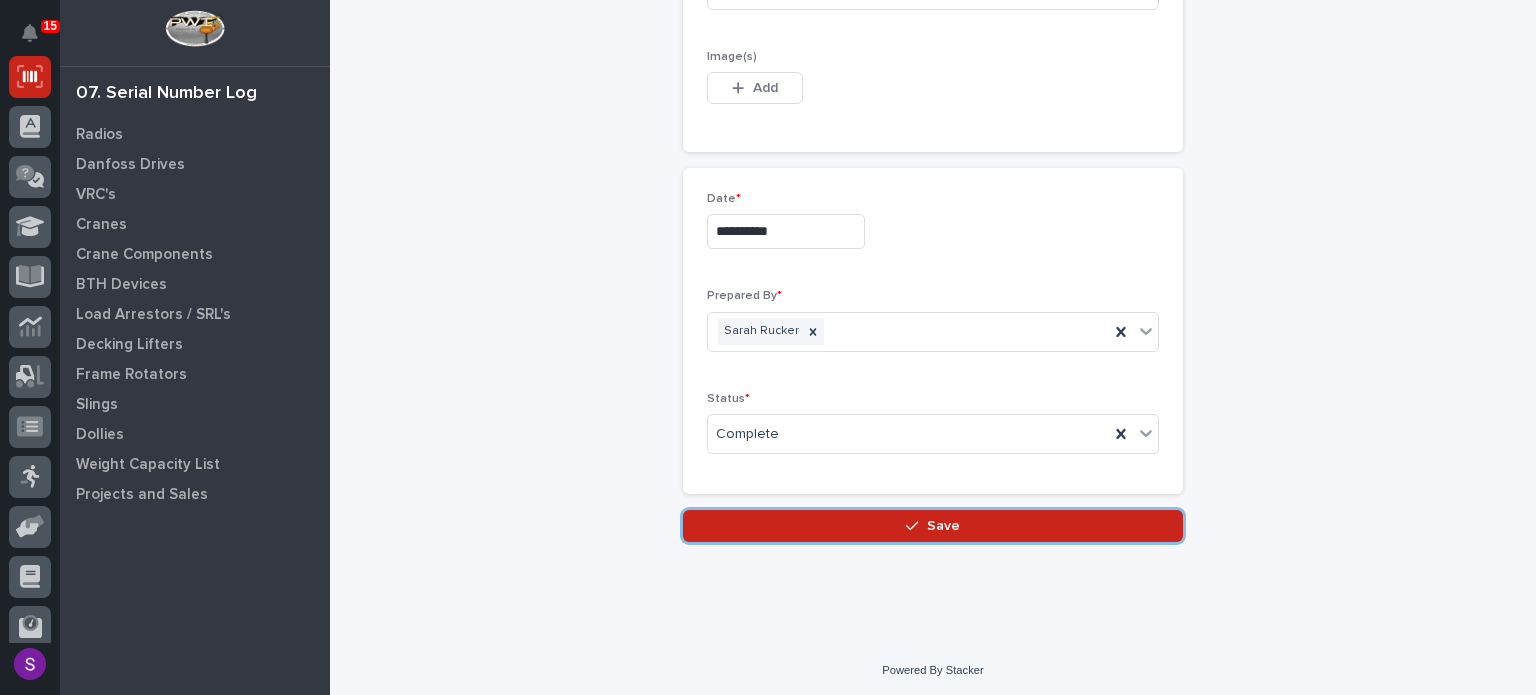 click on "Save" at bounding box center (933, 526) 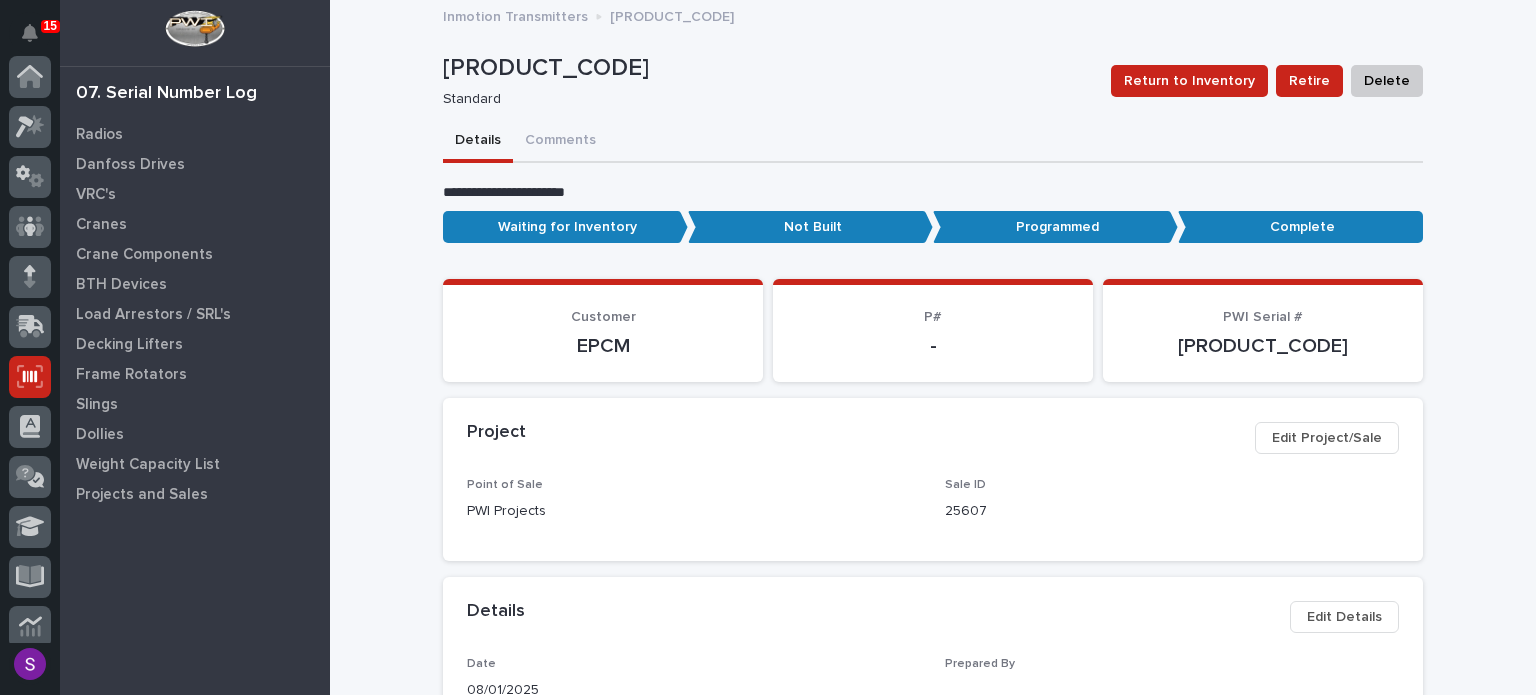 scroll, scrollTop: 300, scrollLeft: 0, axis: vertical 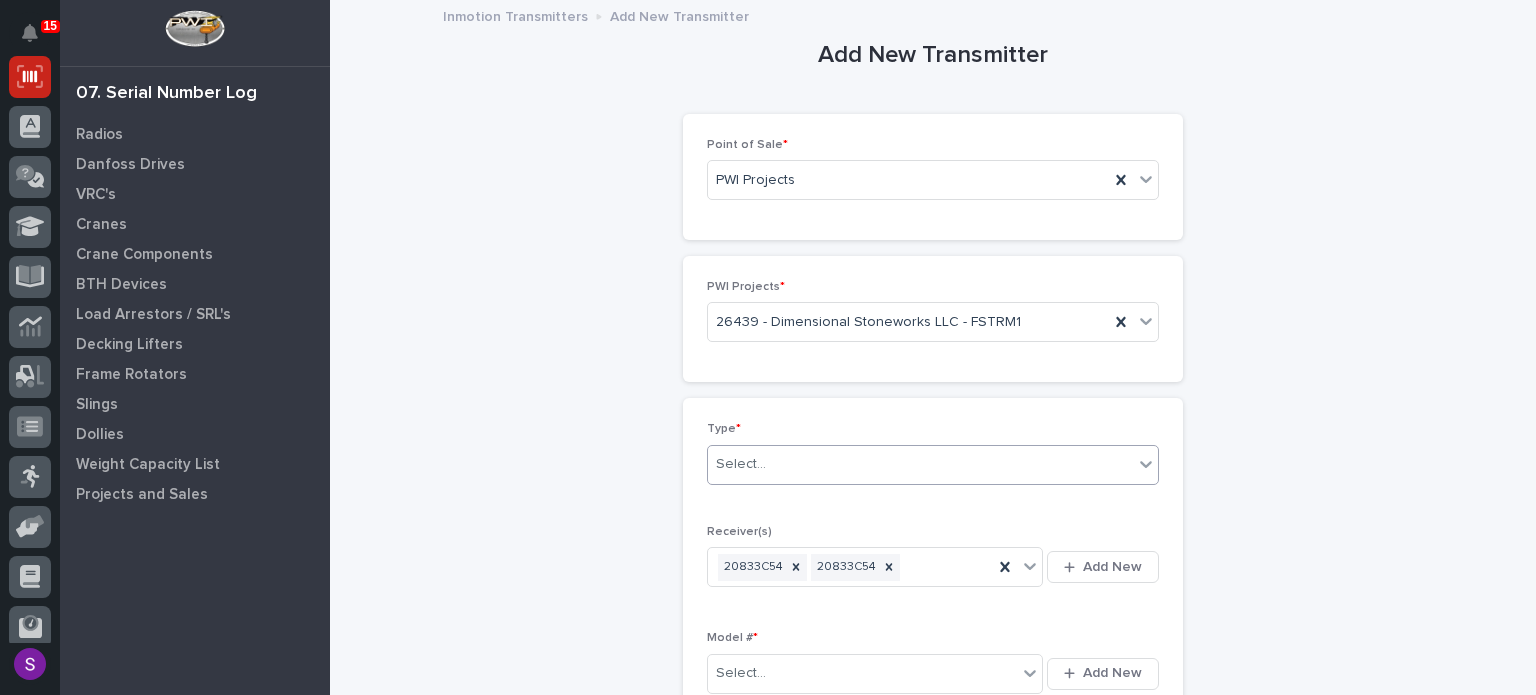 drag, startPoint x: 744, startPoint y: 464, endPoint x: 756, endPoint y: 467, distance: 12.369317 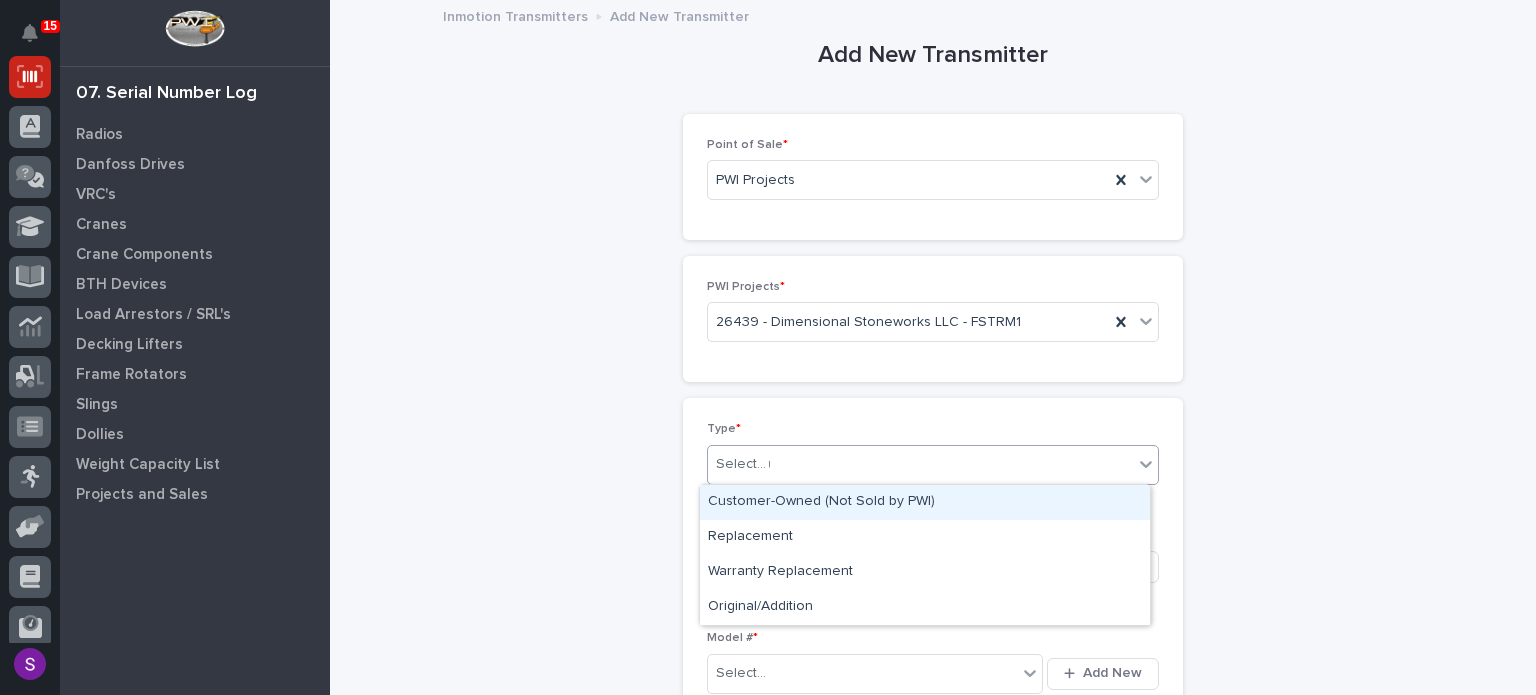 type on "**" 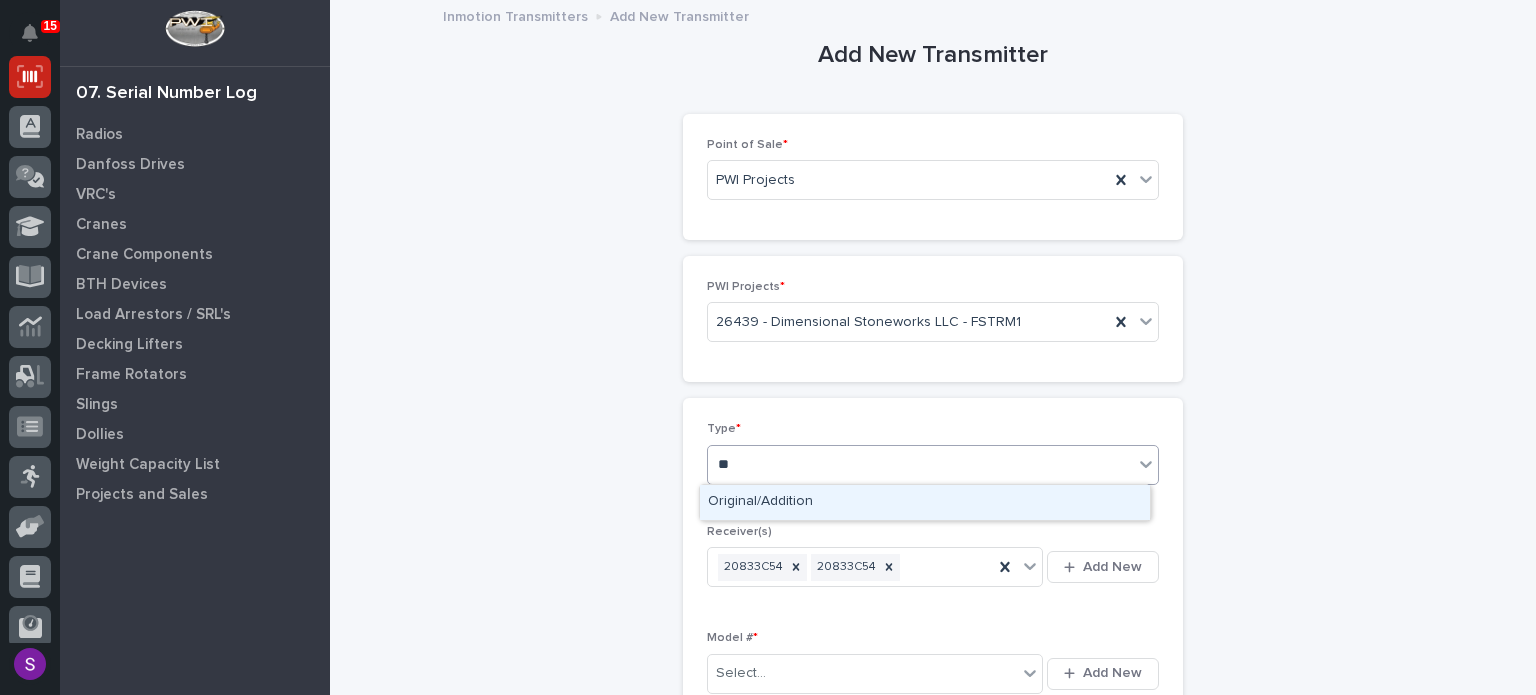 type 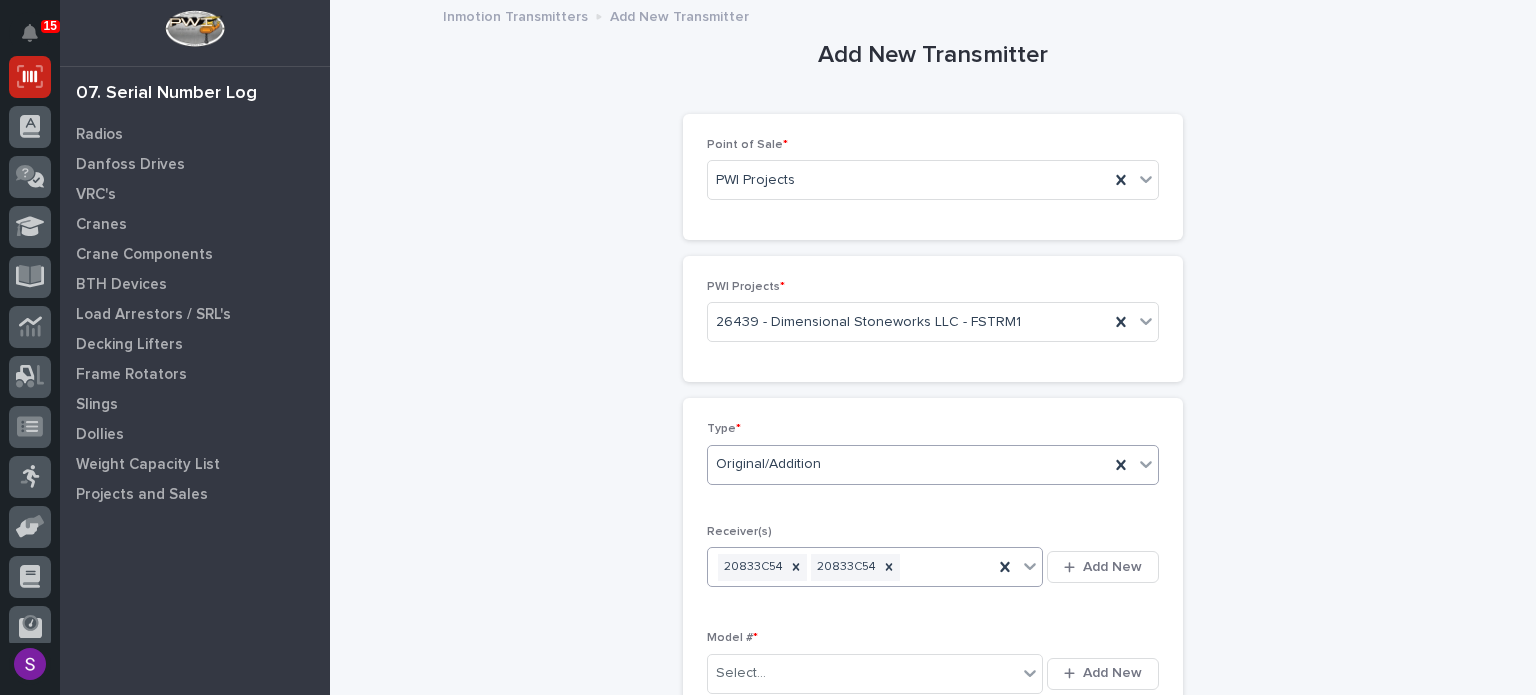 type 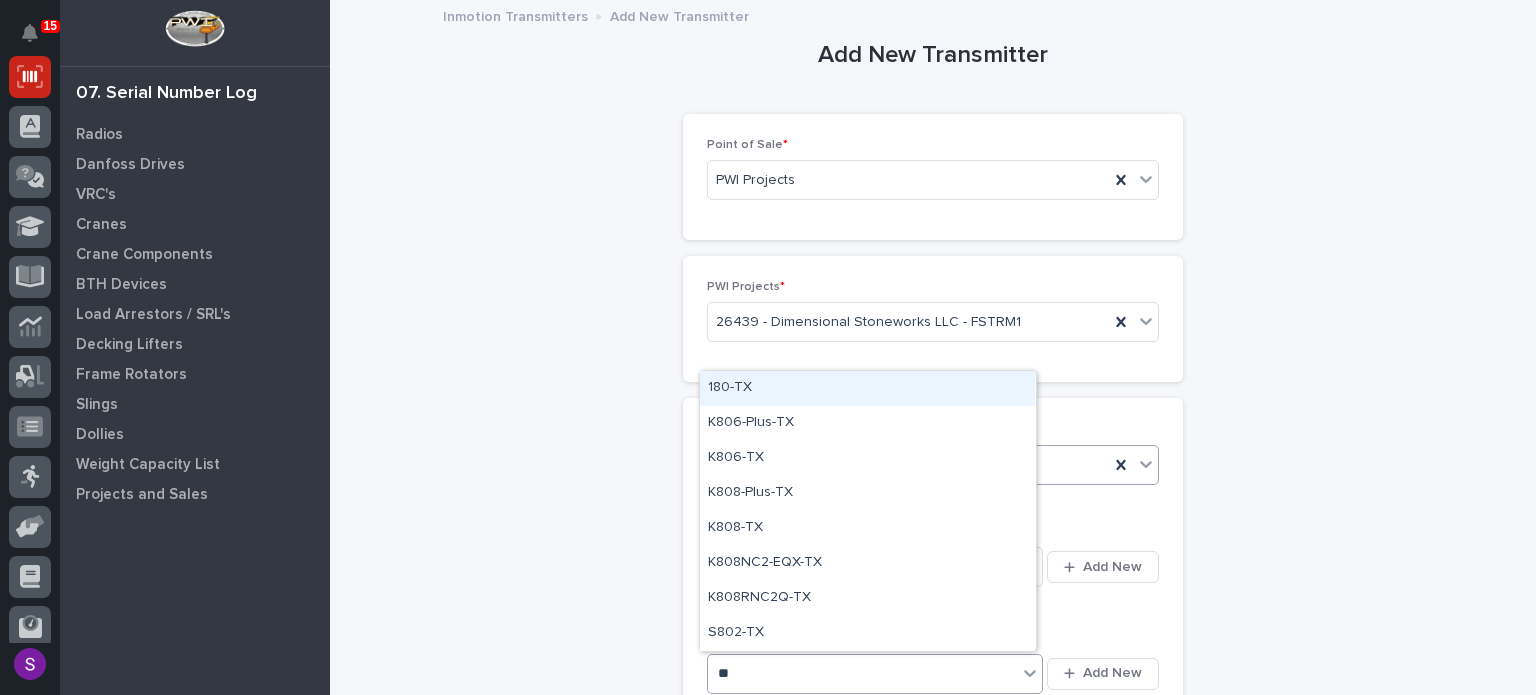 type on "***" 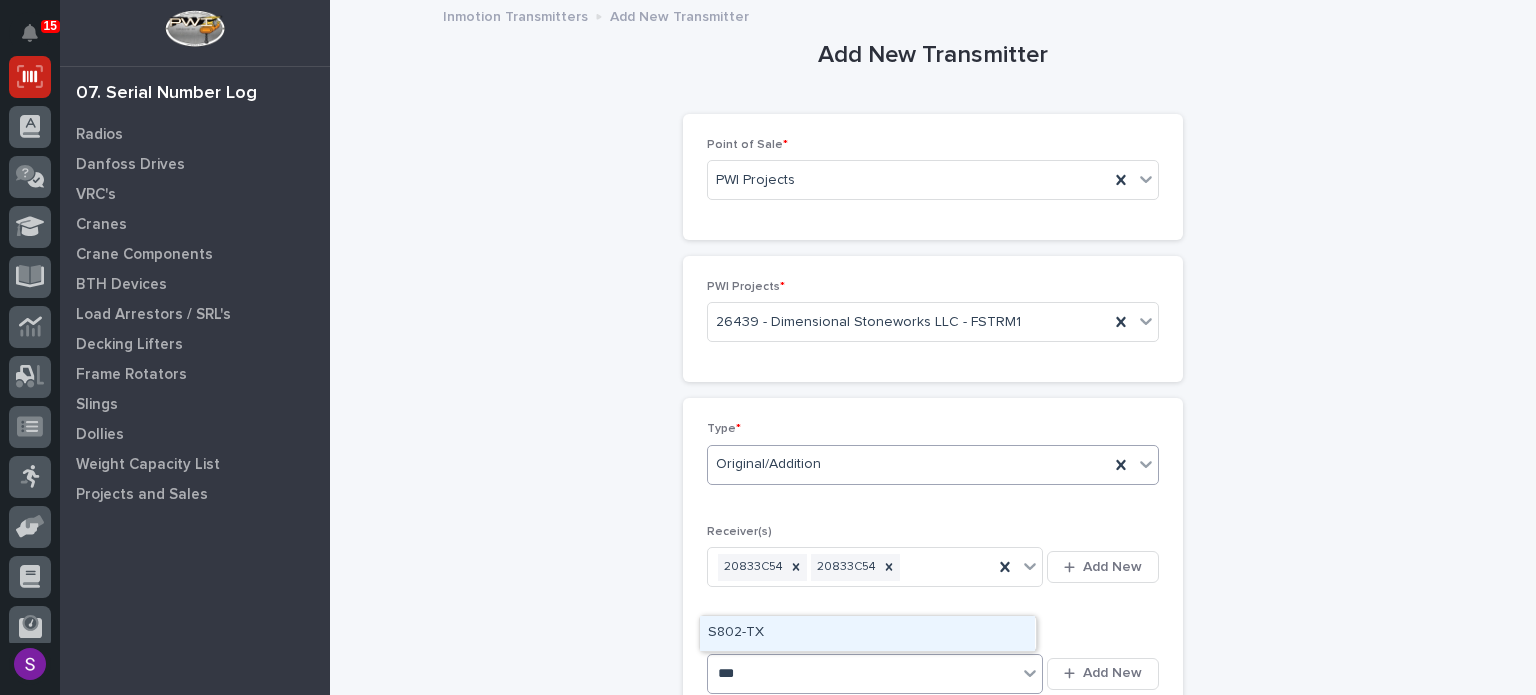 type 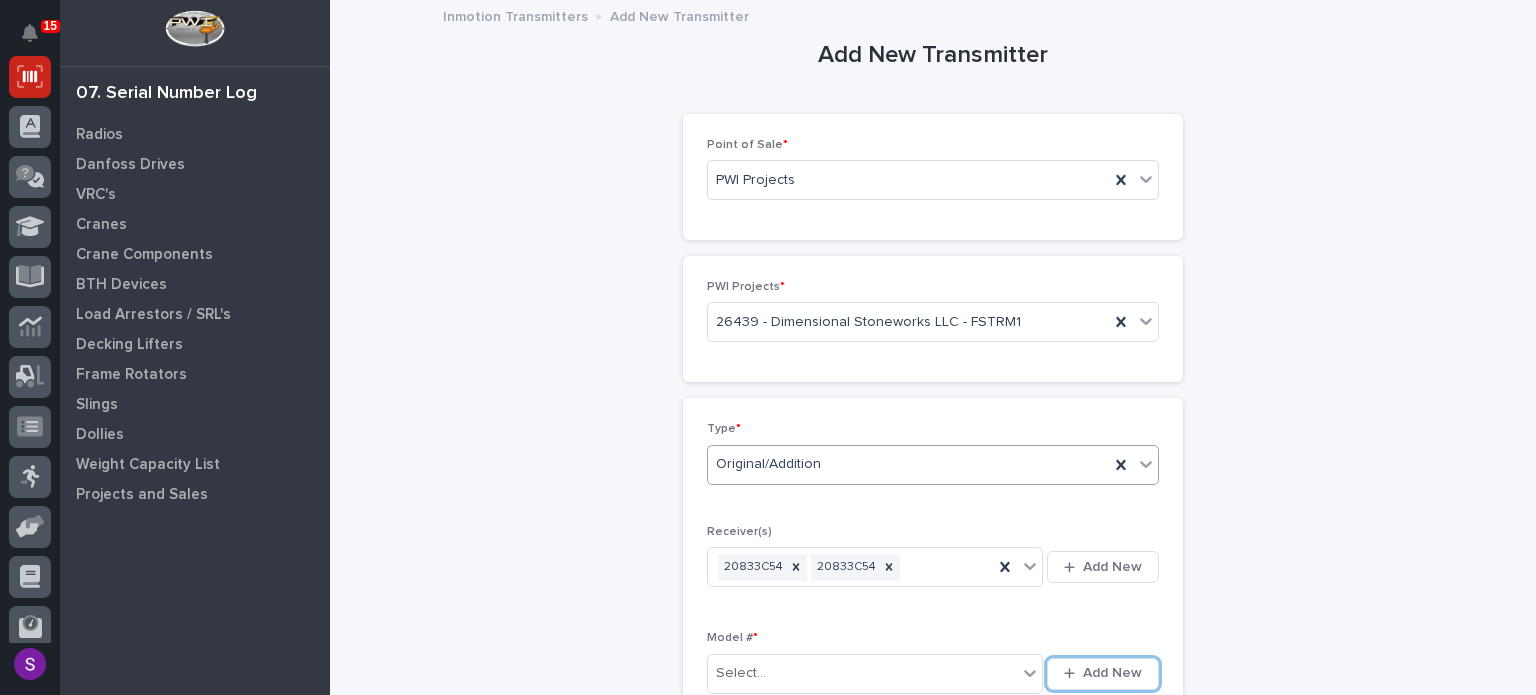 type 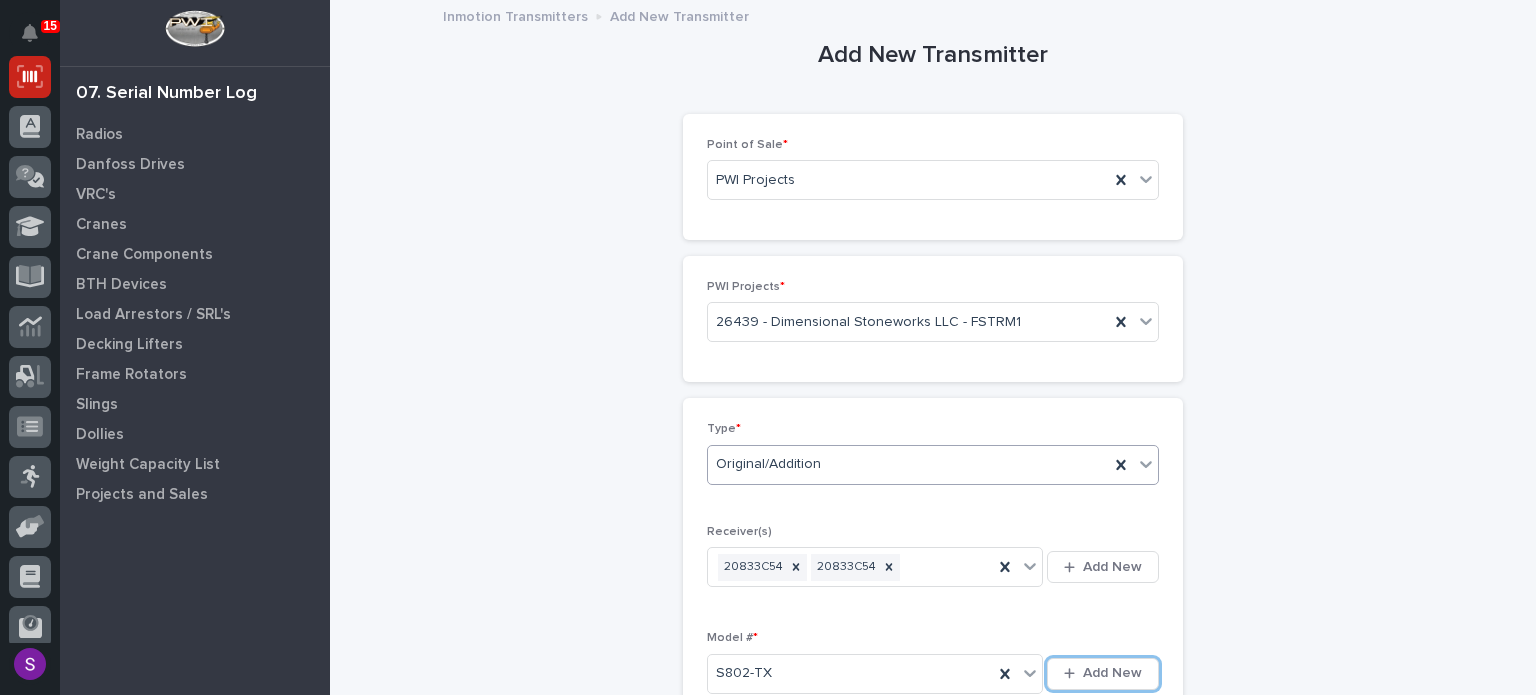 scroll, scrollTop: 430, scrollLeft: 0, axis: vertical 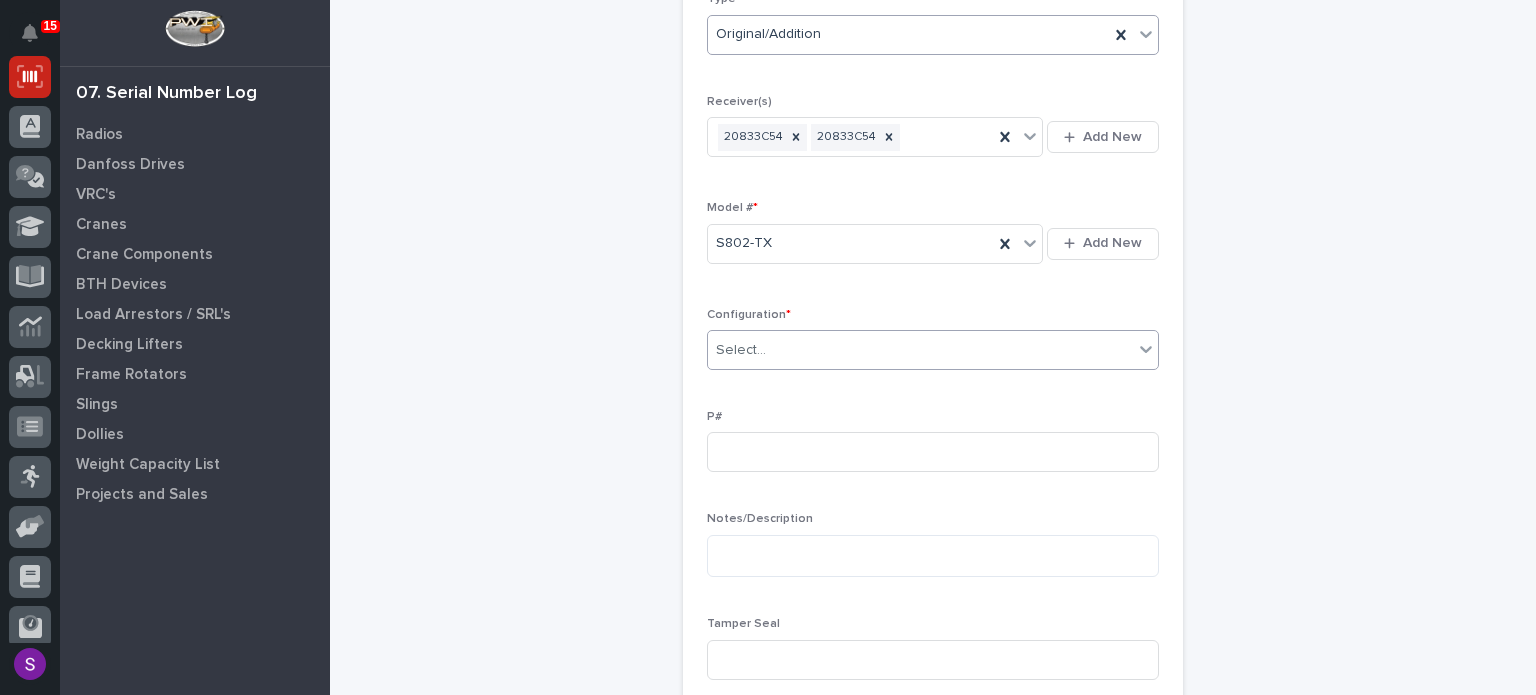 type on "*" 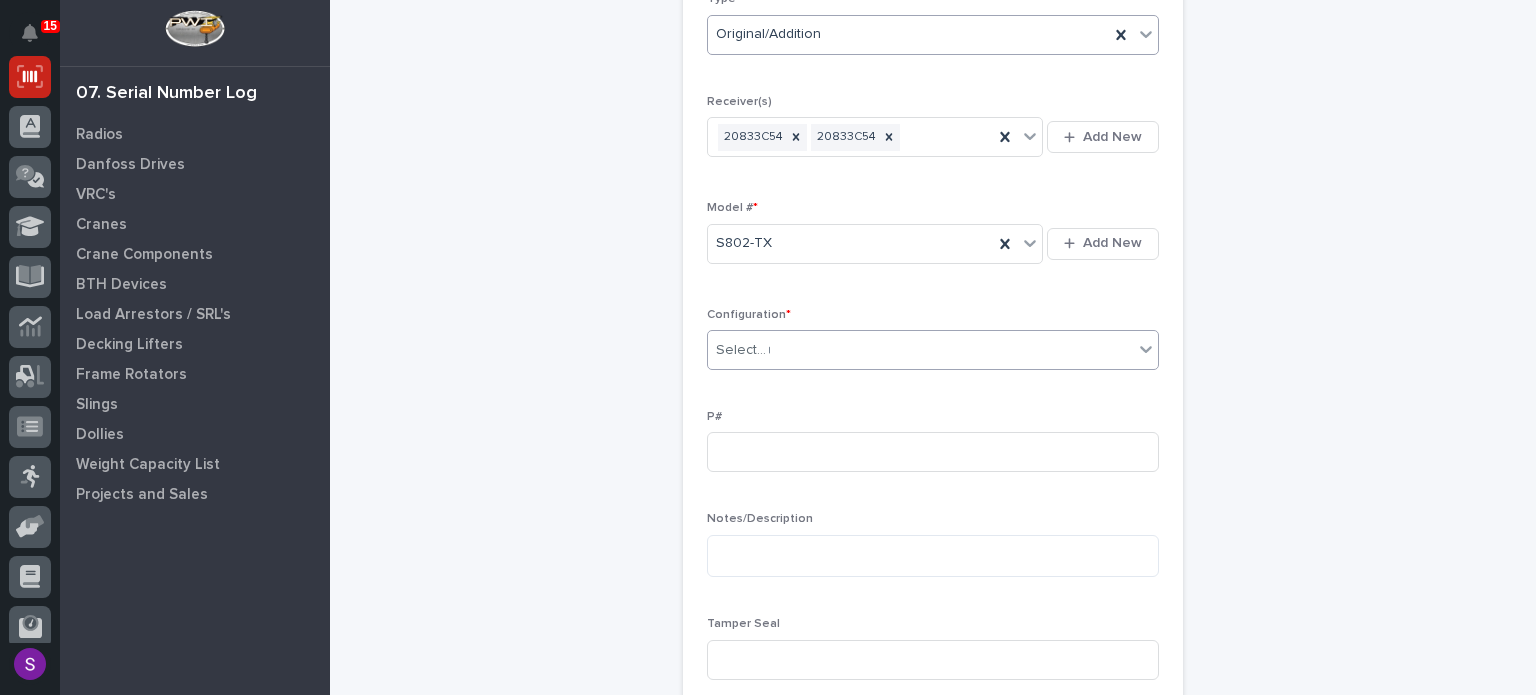 type 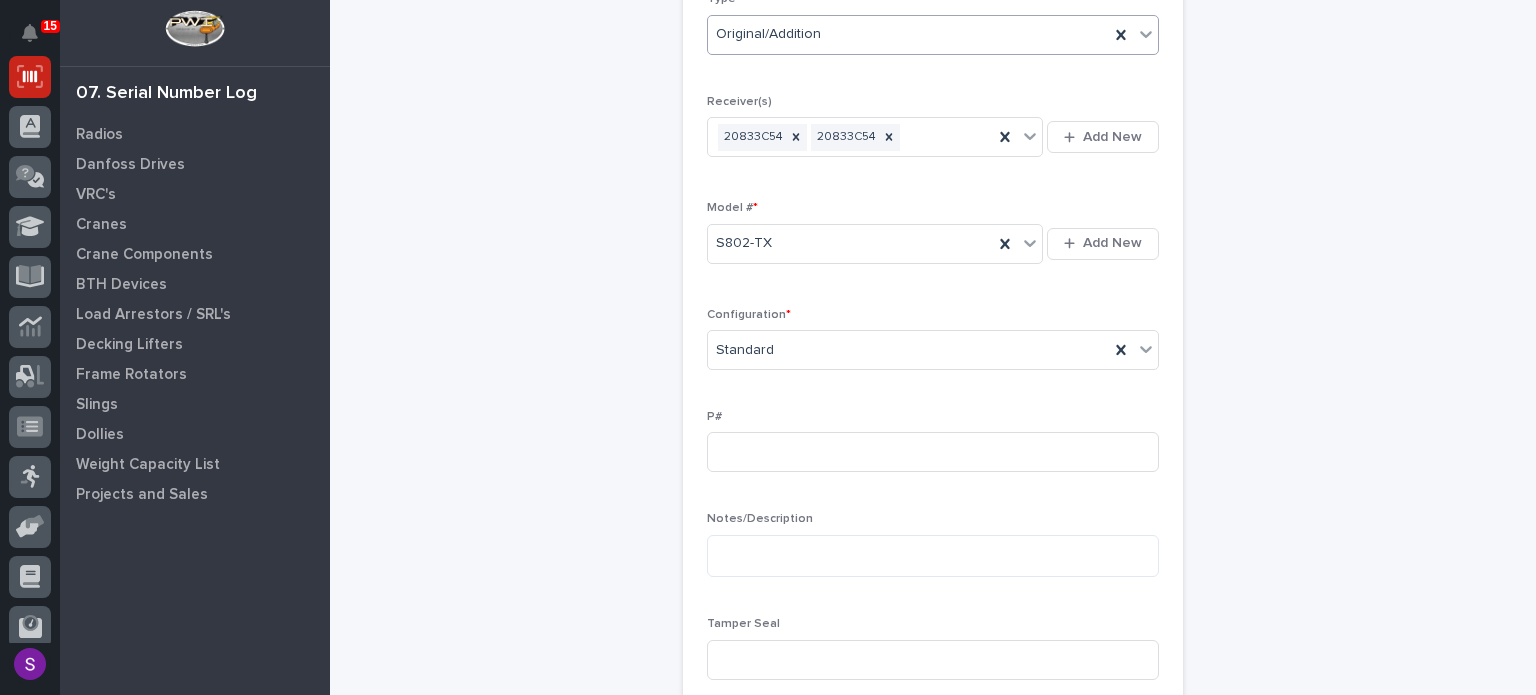 type 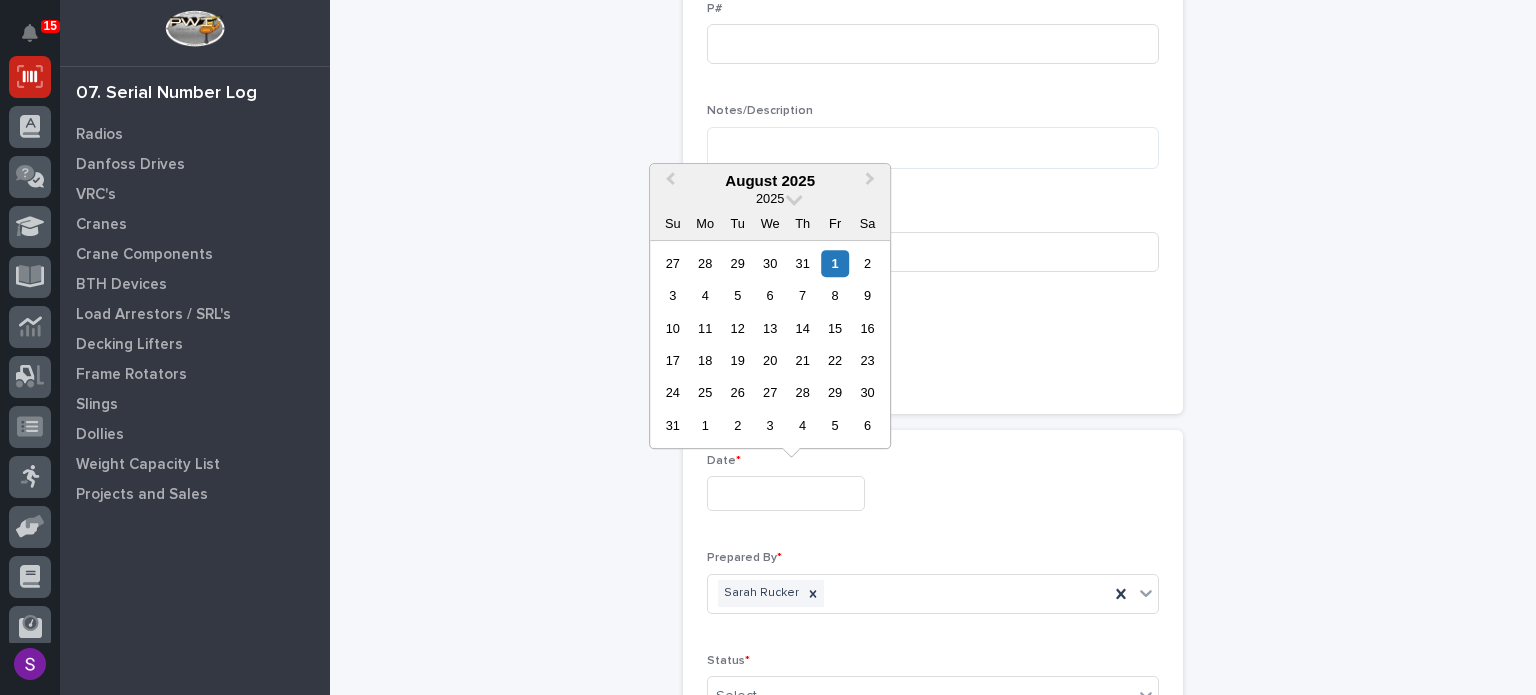 type on "**********" 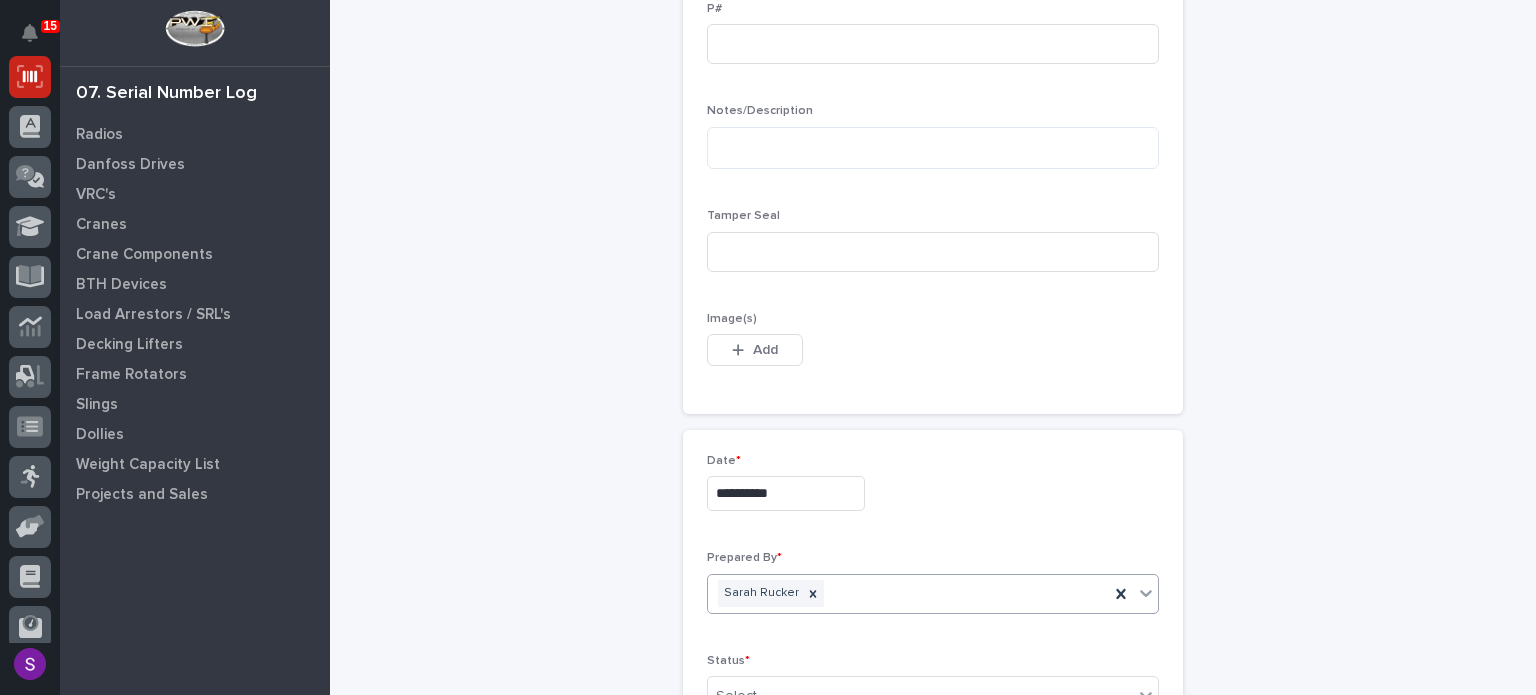 scroll, scrollTop: 844, scrollLeft: 0, axis: vertical 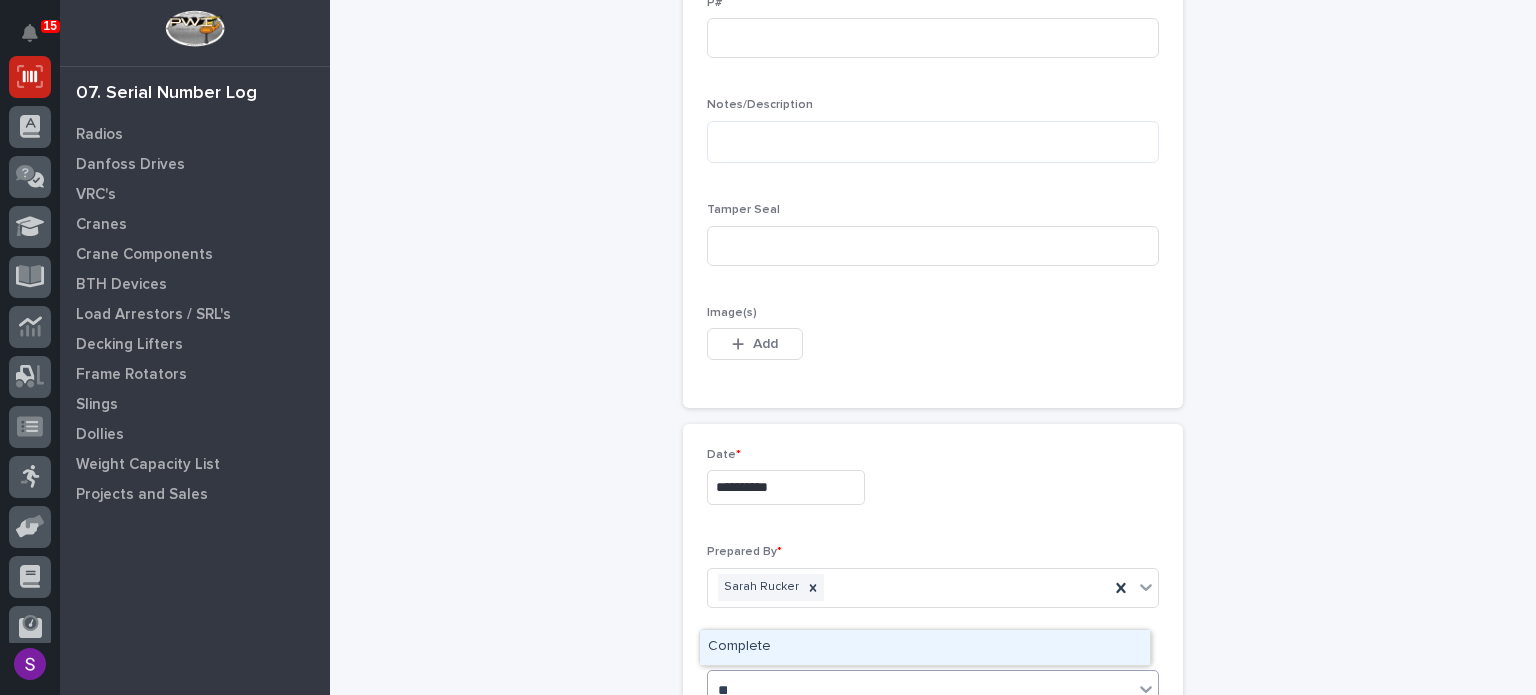 type on "***" 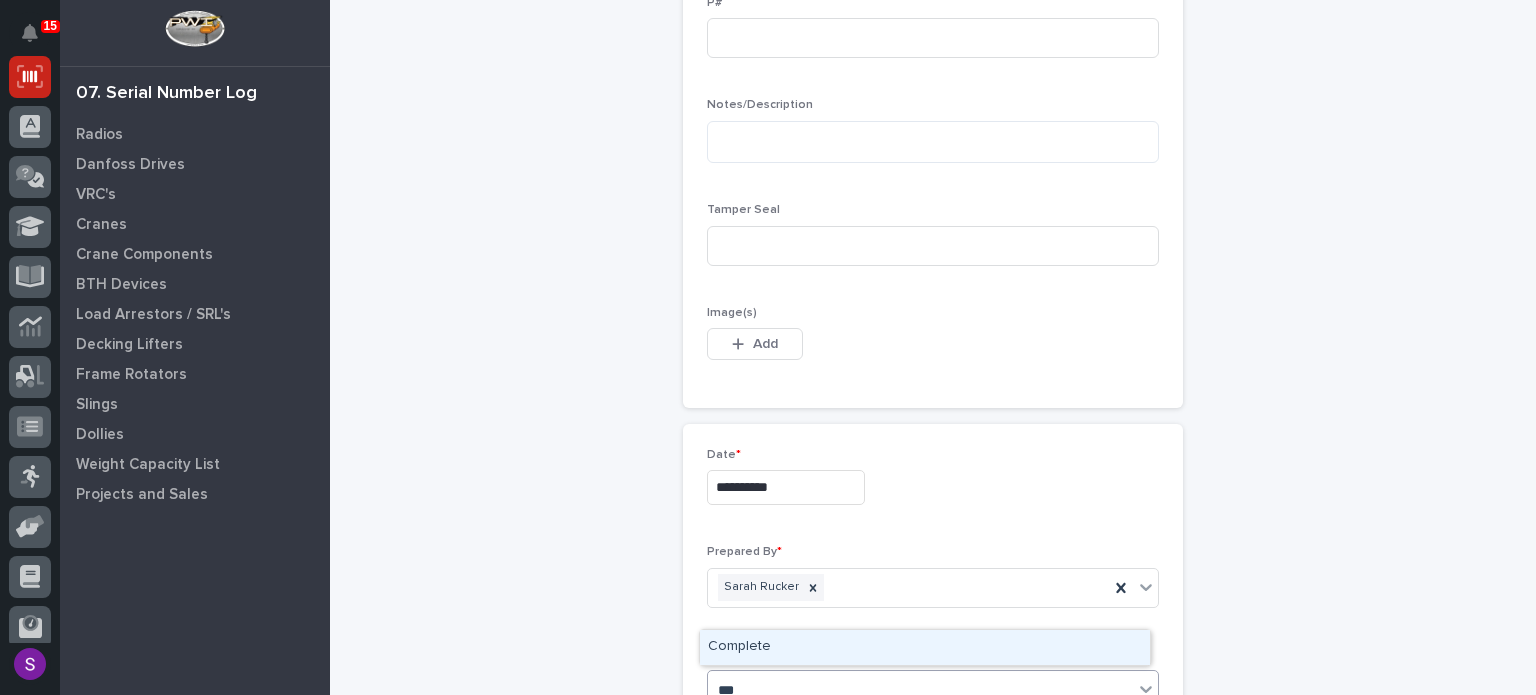 type 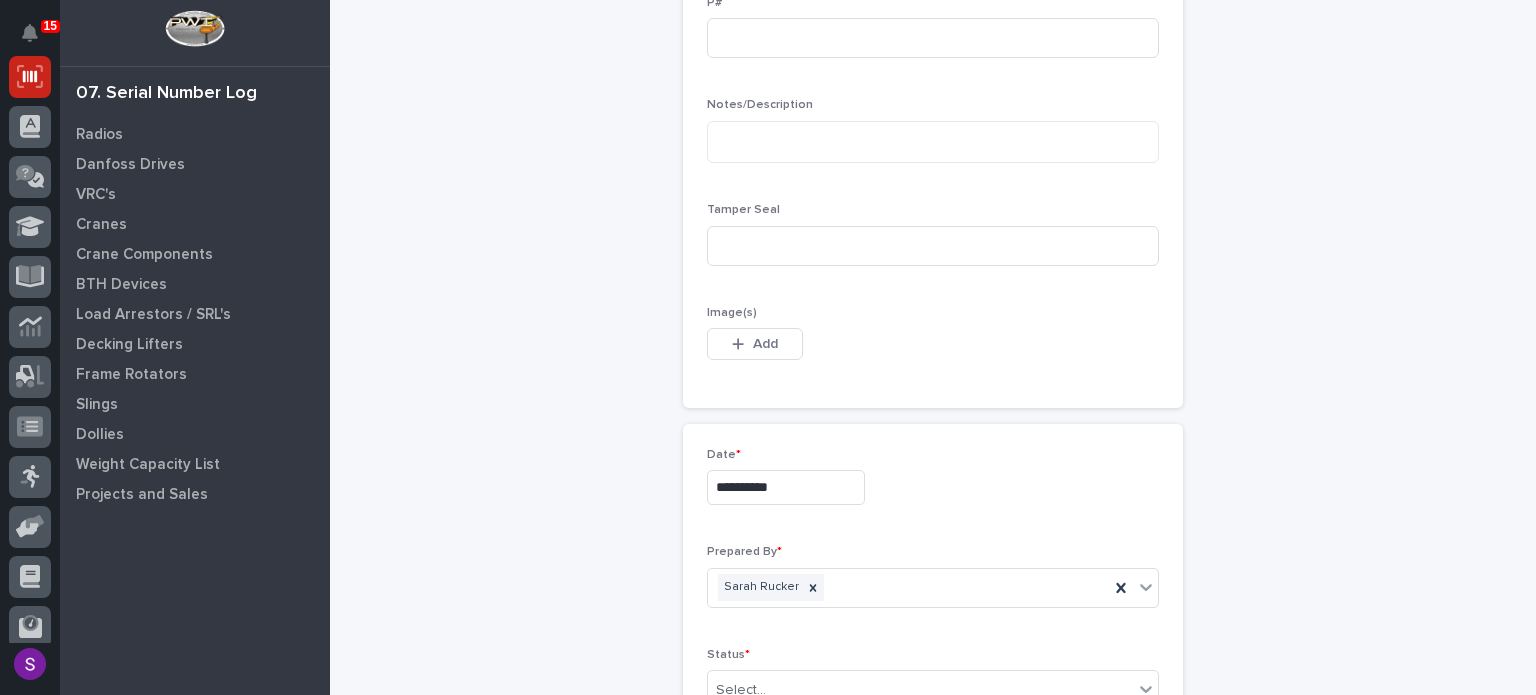 type 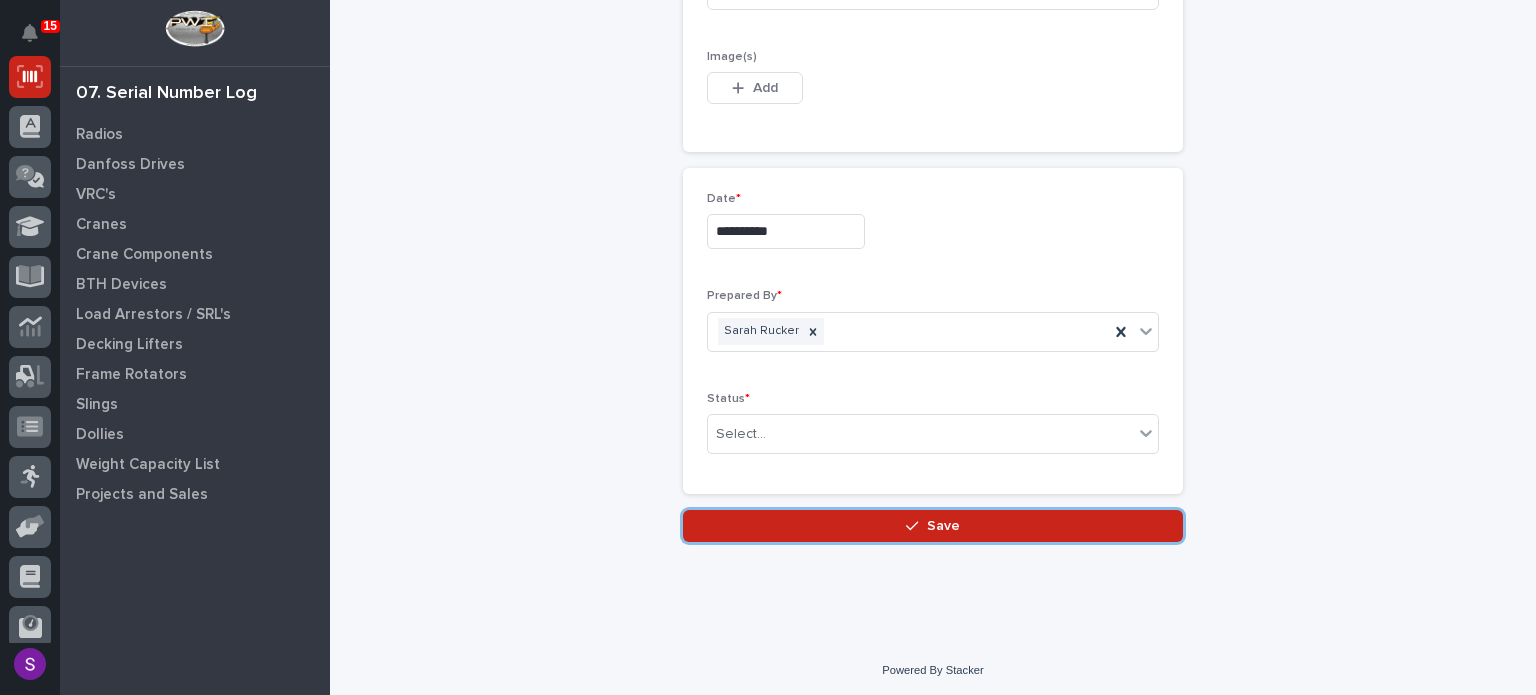 click on "Save" at bounding box center [933, 526] 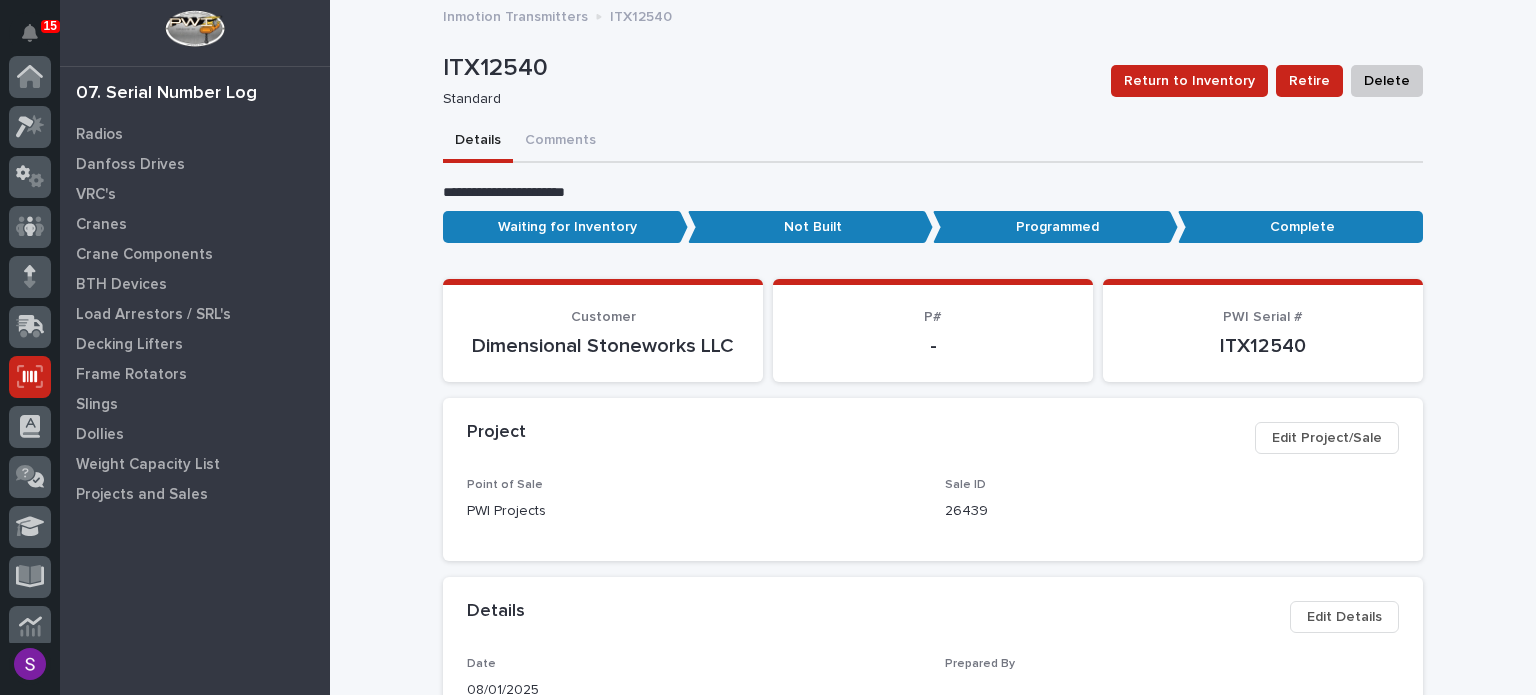 scroll, scrollTop: 300, scrollLeft: 0, axis: vertical 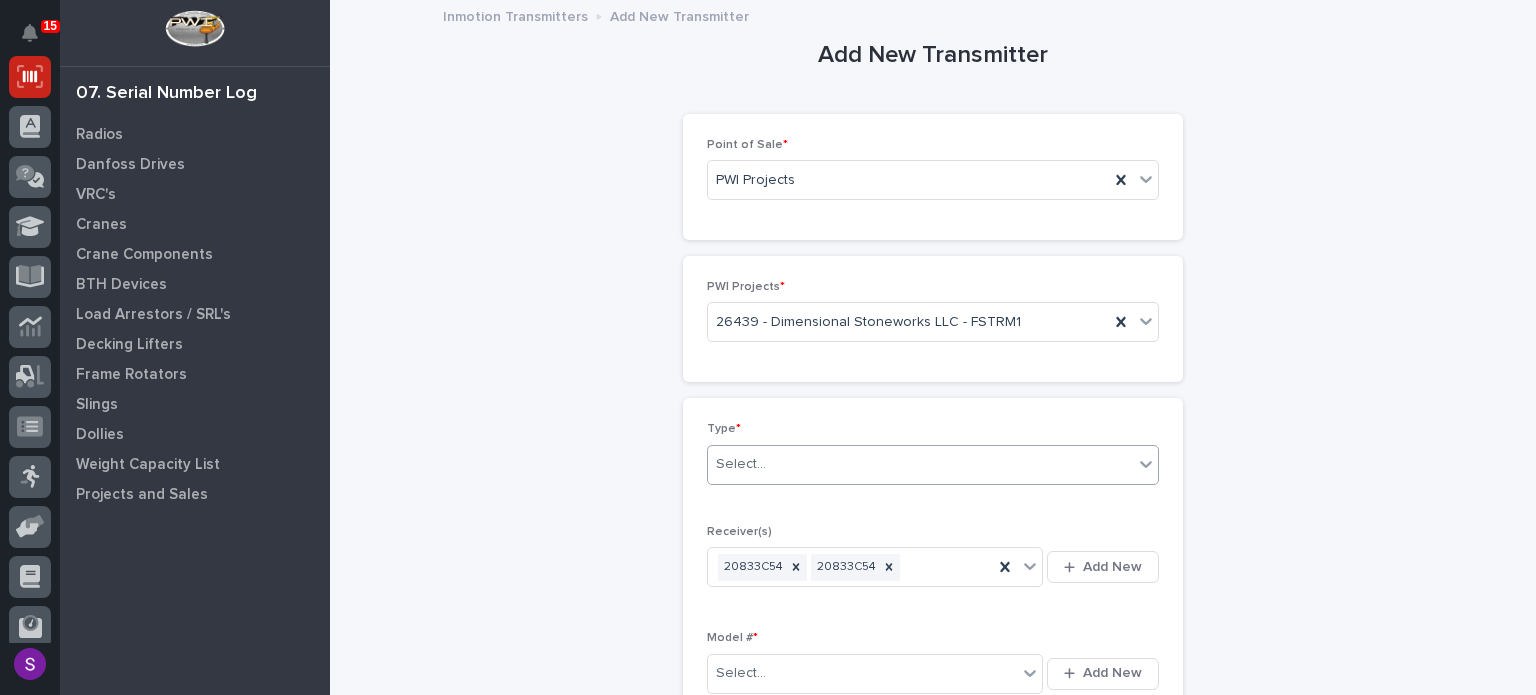 click on "Select..." at bounding box center [920, 464] 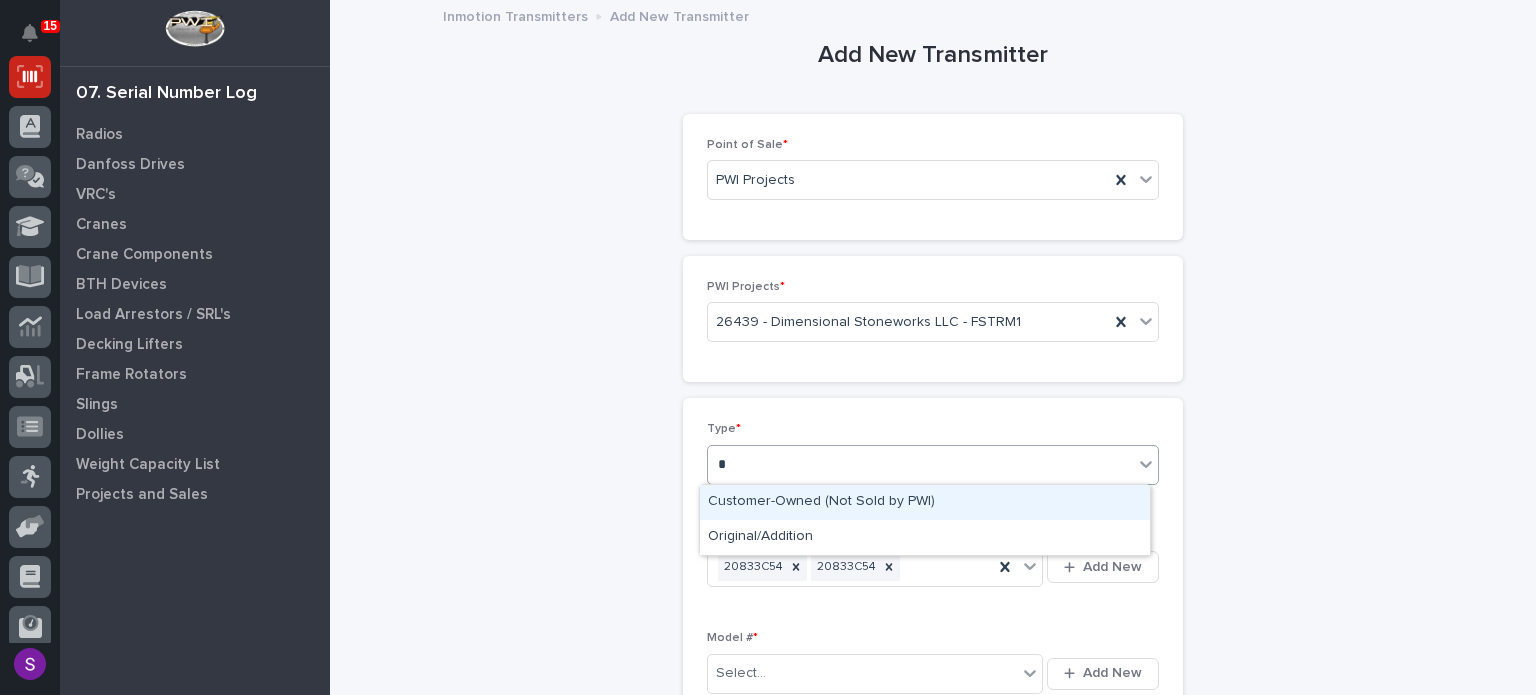type on "**" 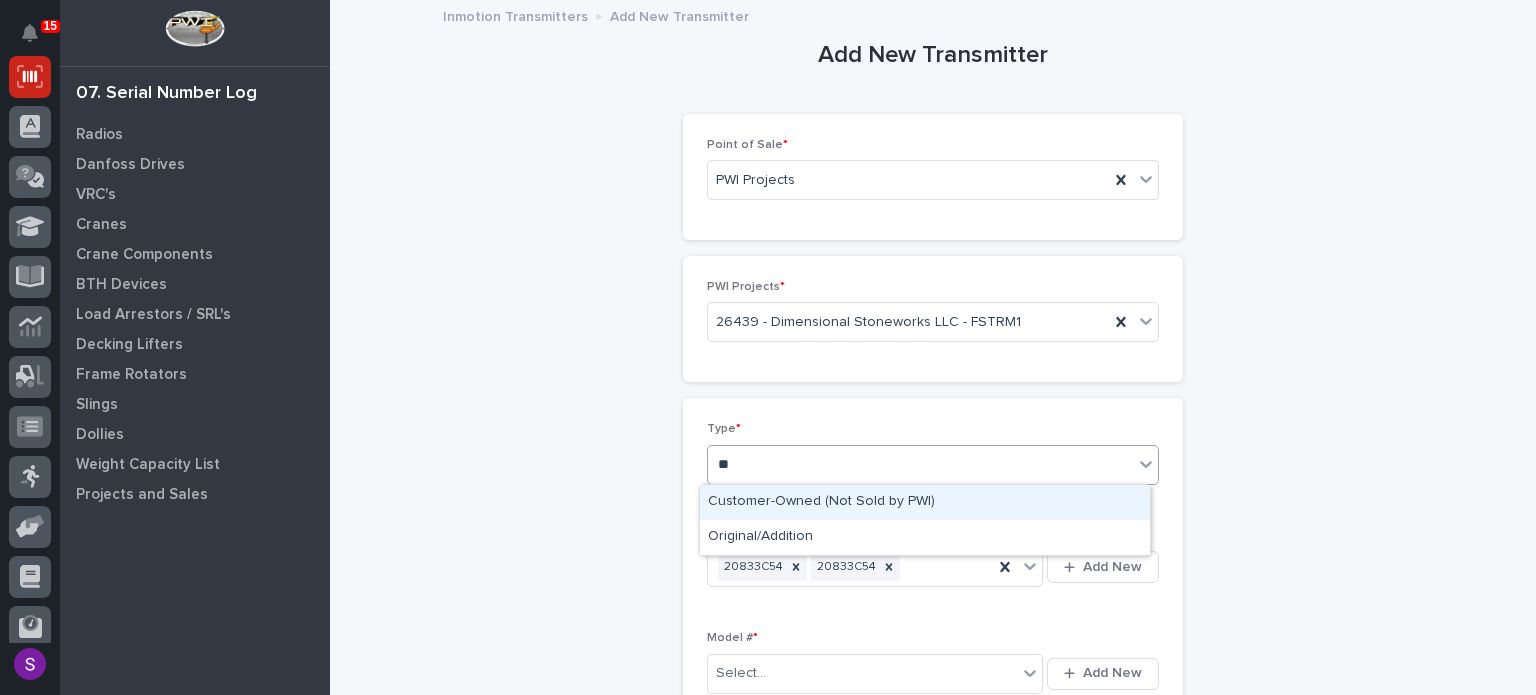 type 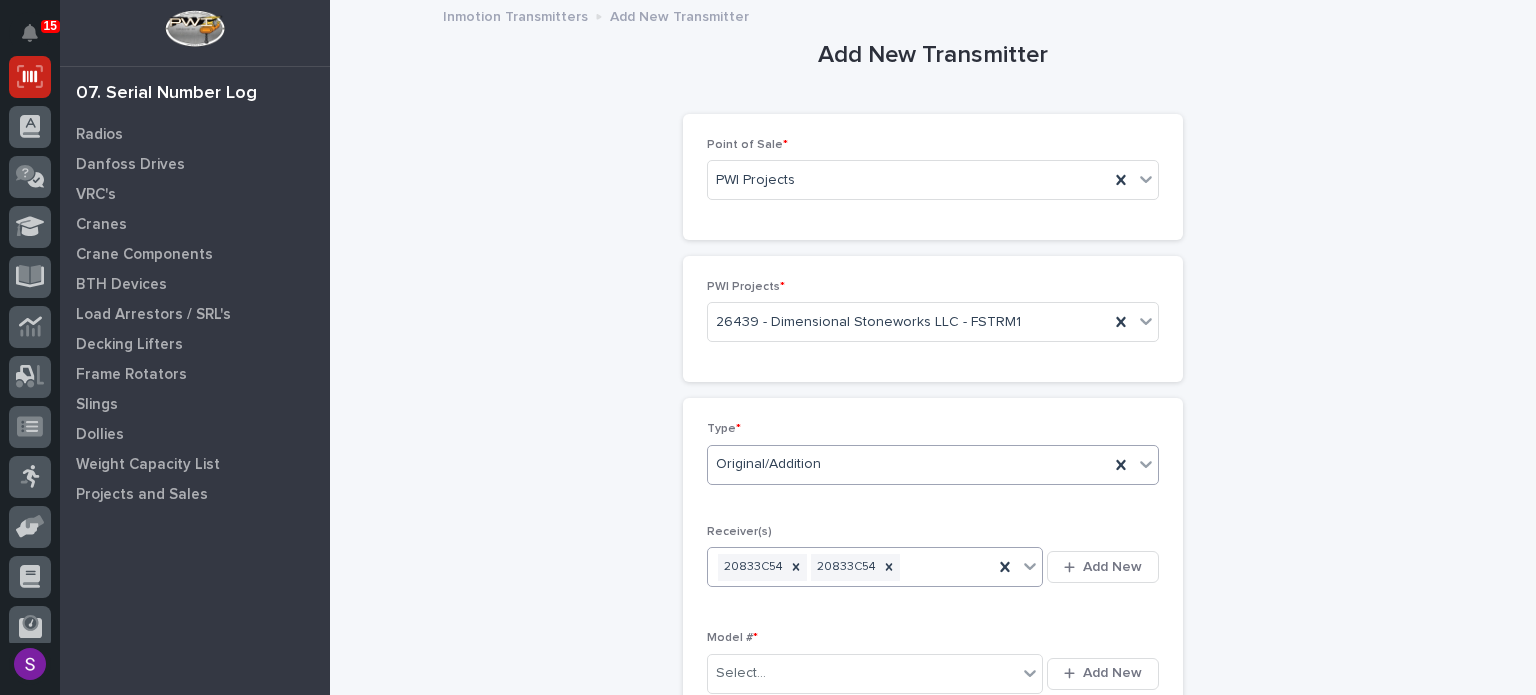 type 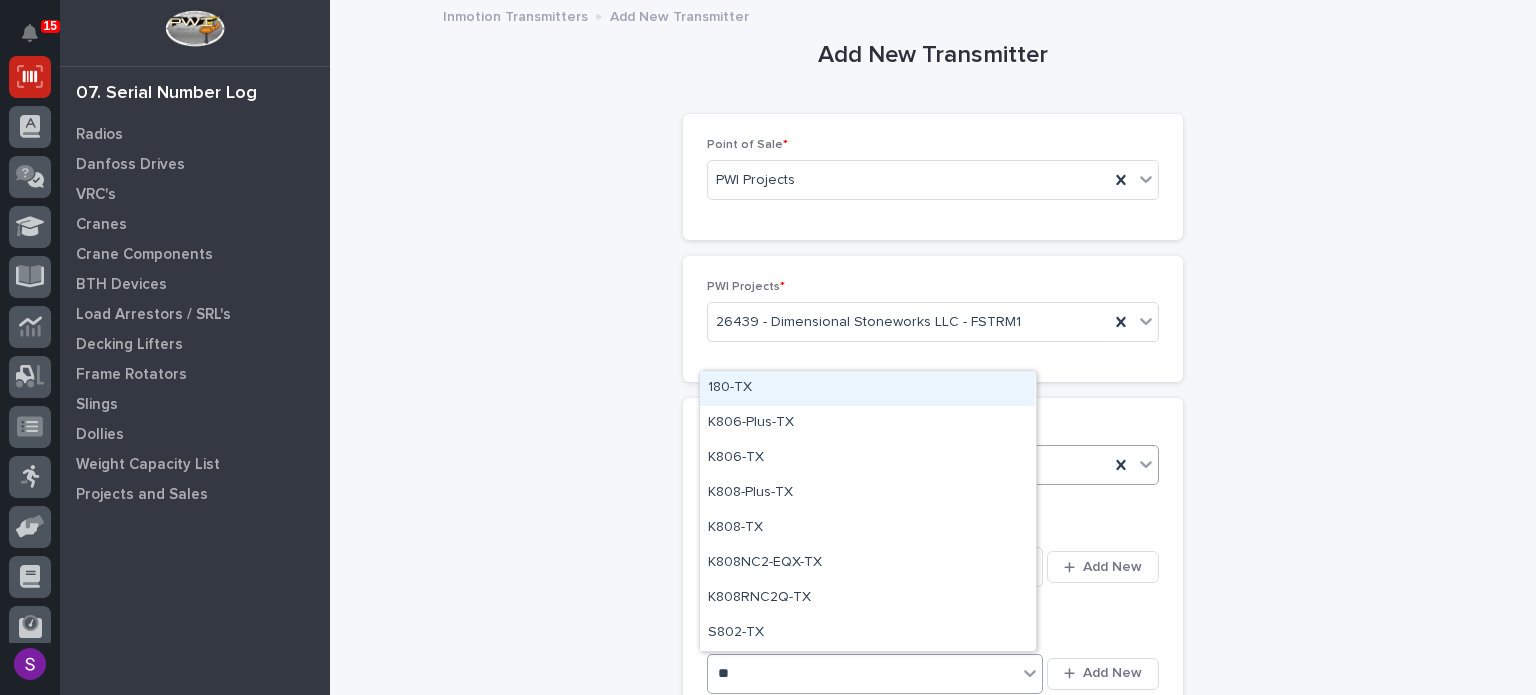 type on "***" 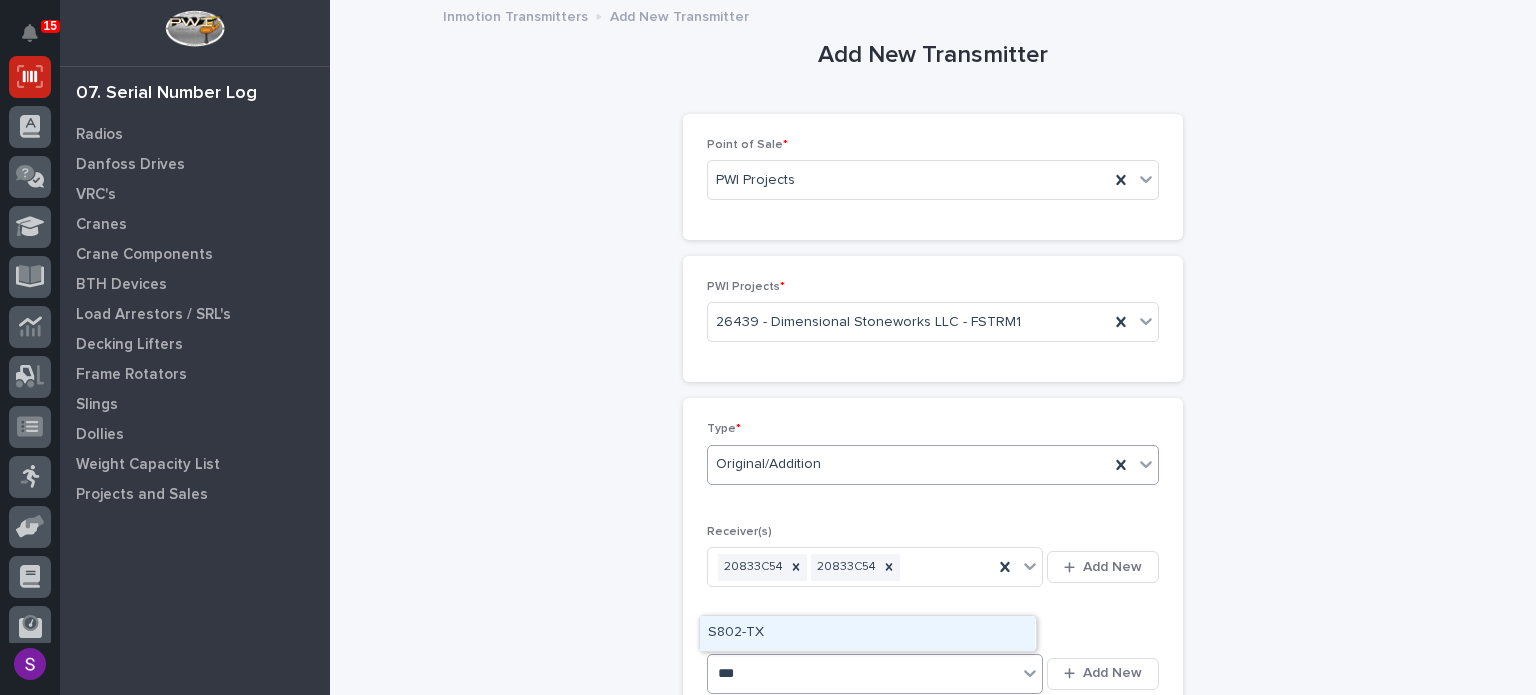 type 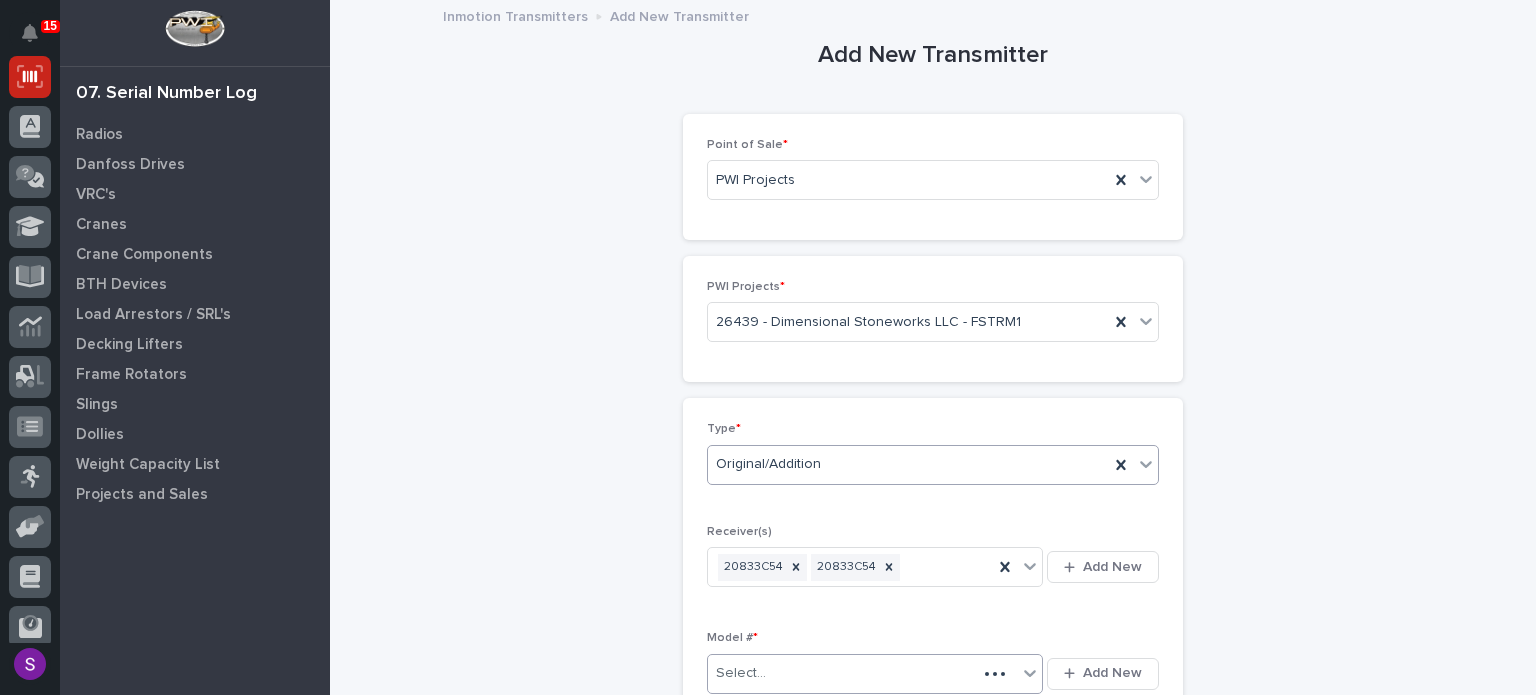 type 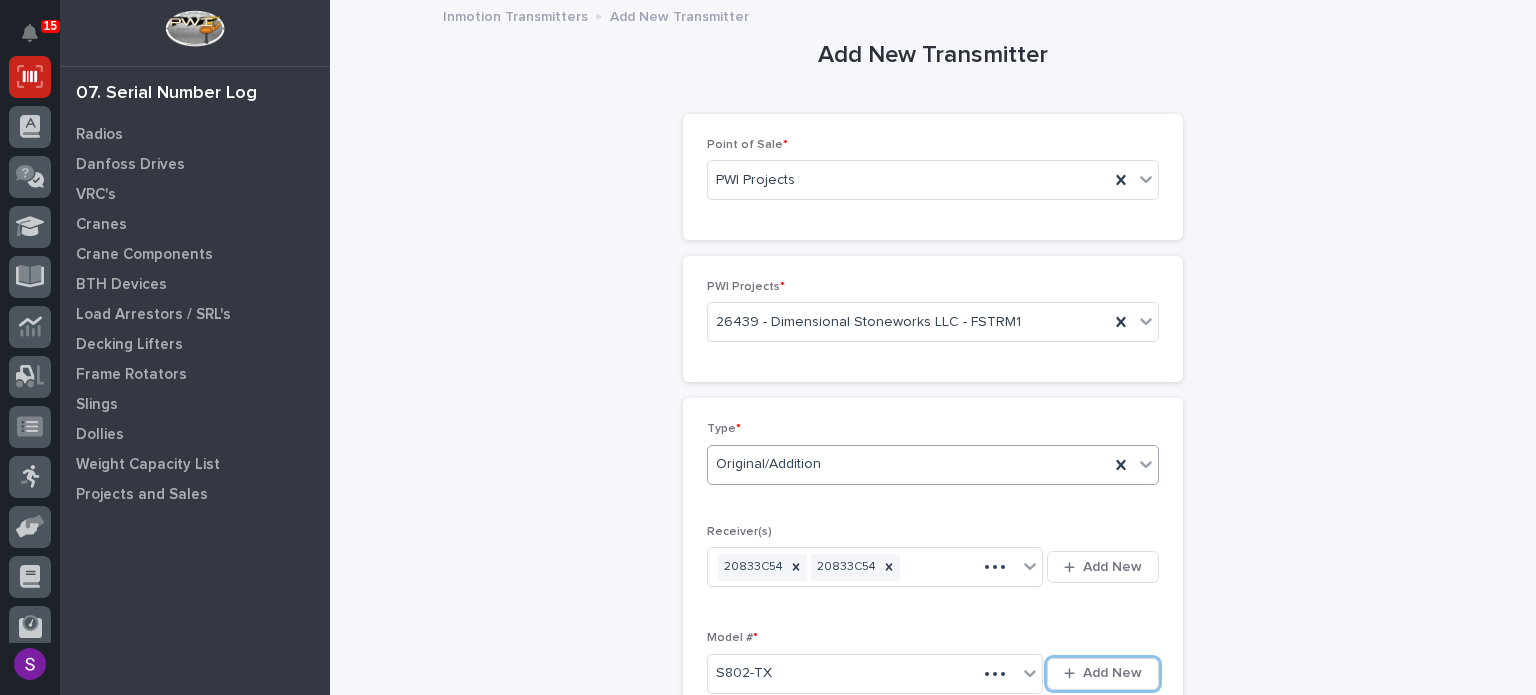 scroll, scrollTop: 430, scrollLeft: 0, axis: vertical 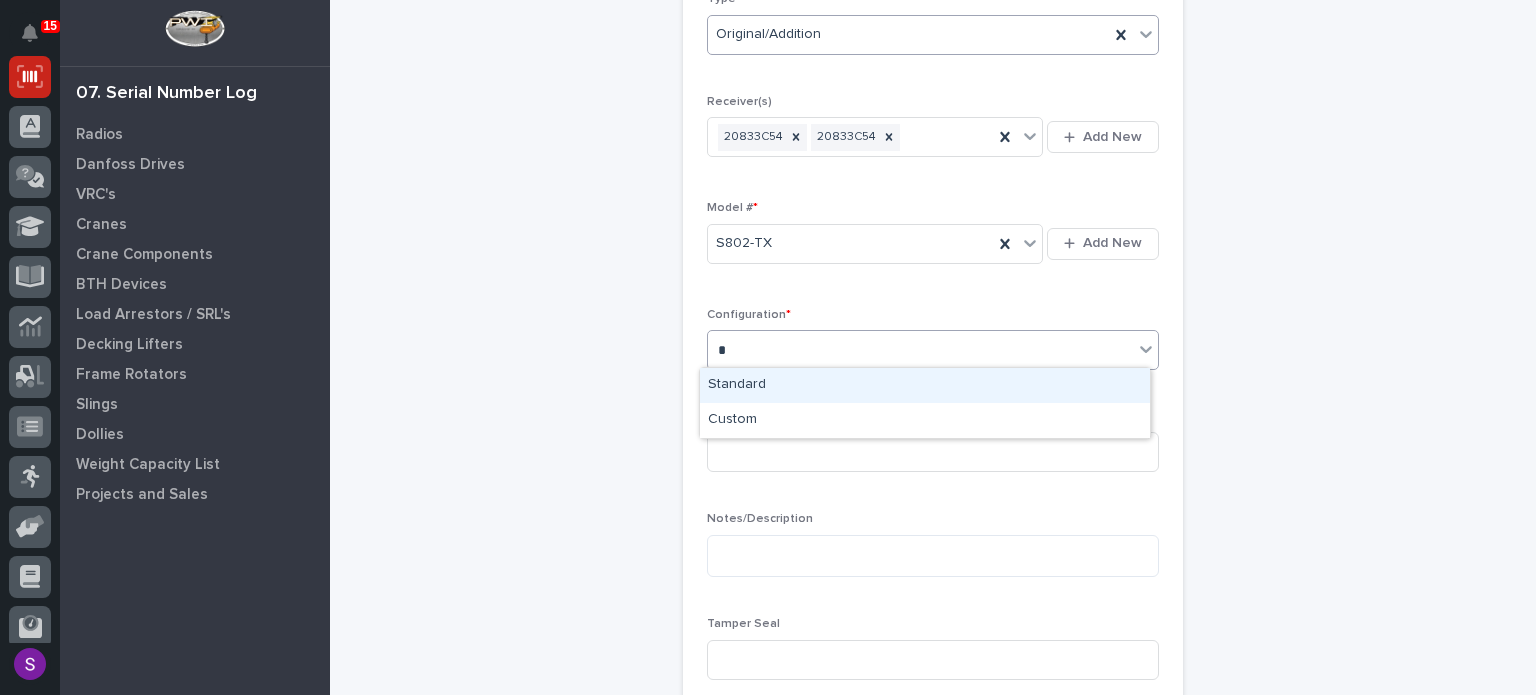 type on "*" 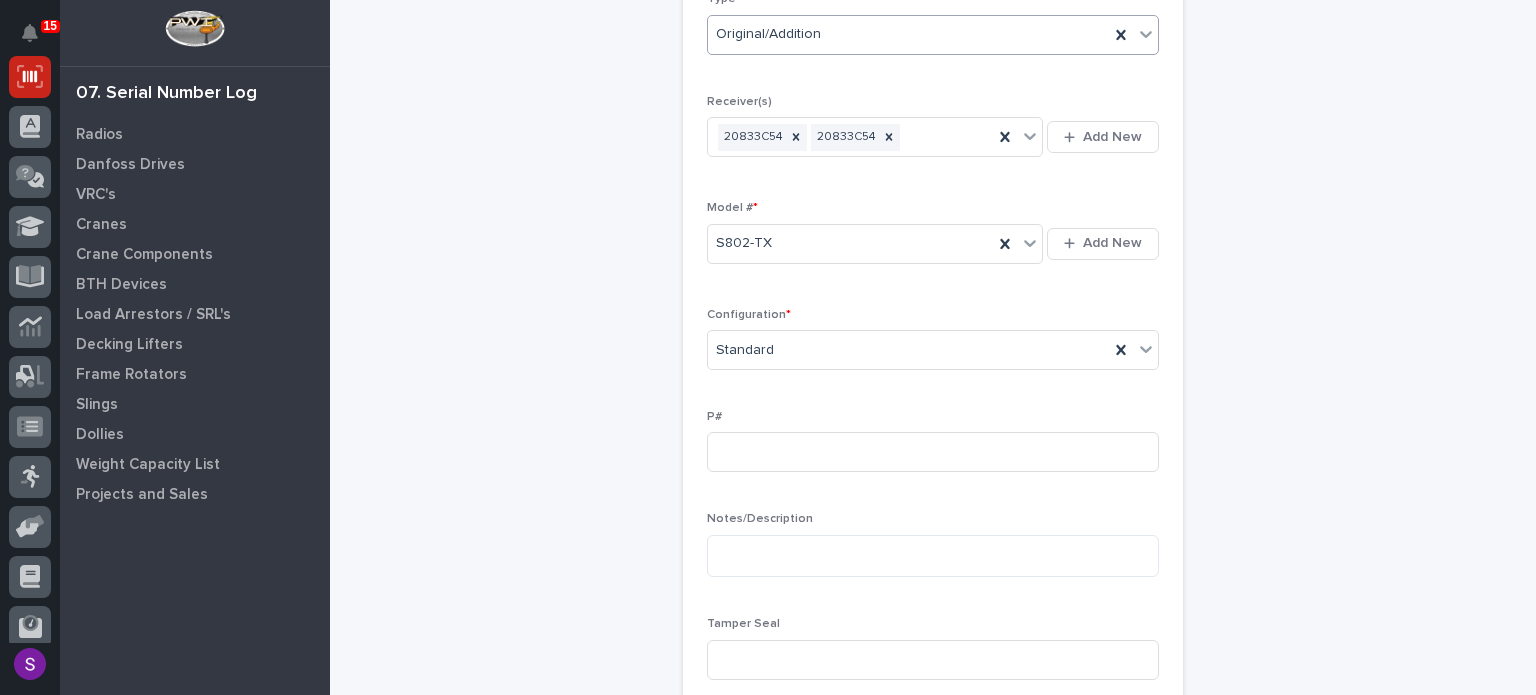 type 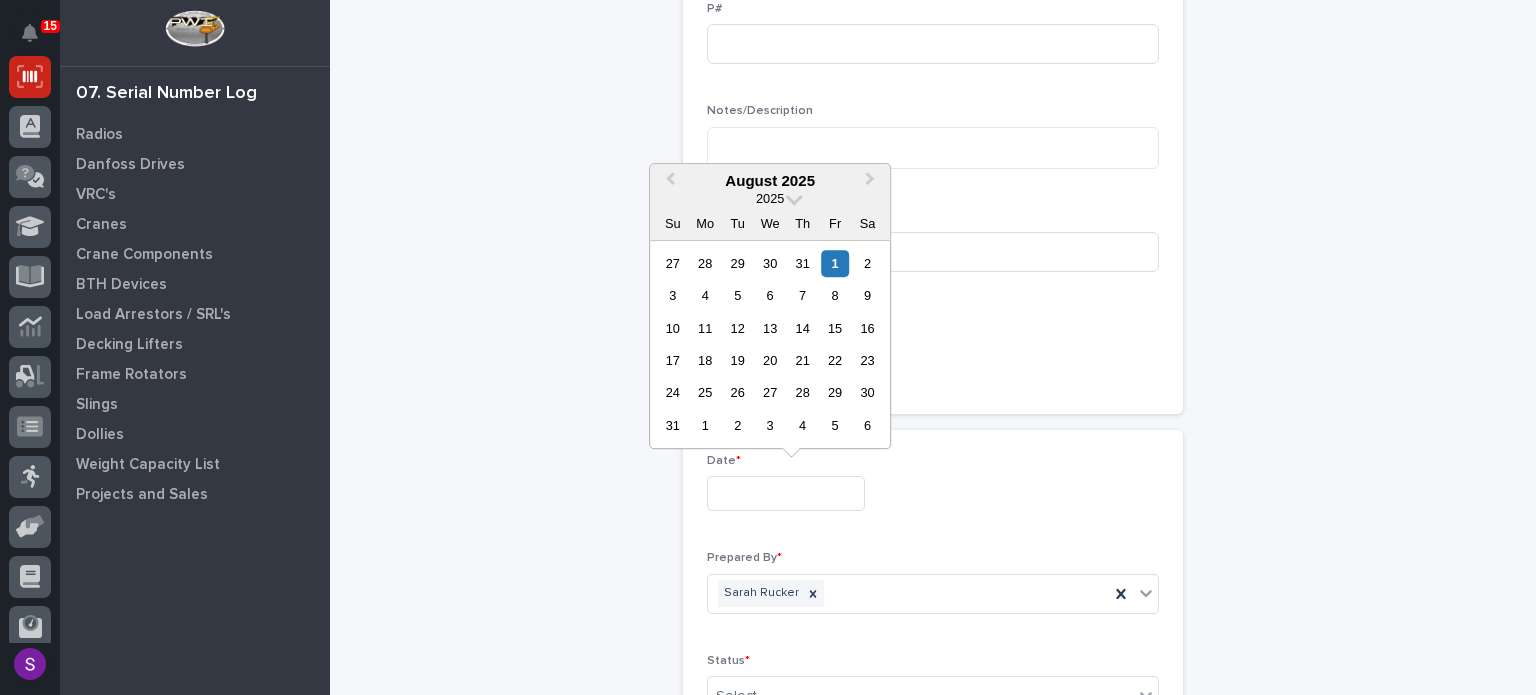 type on "**********" 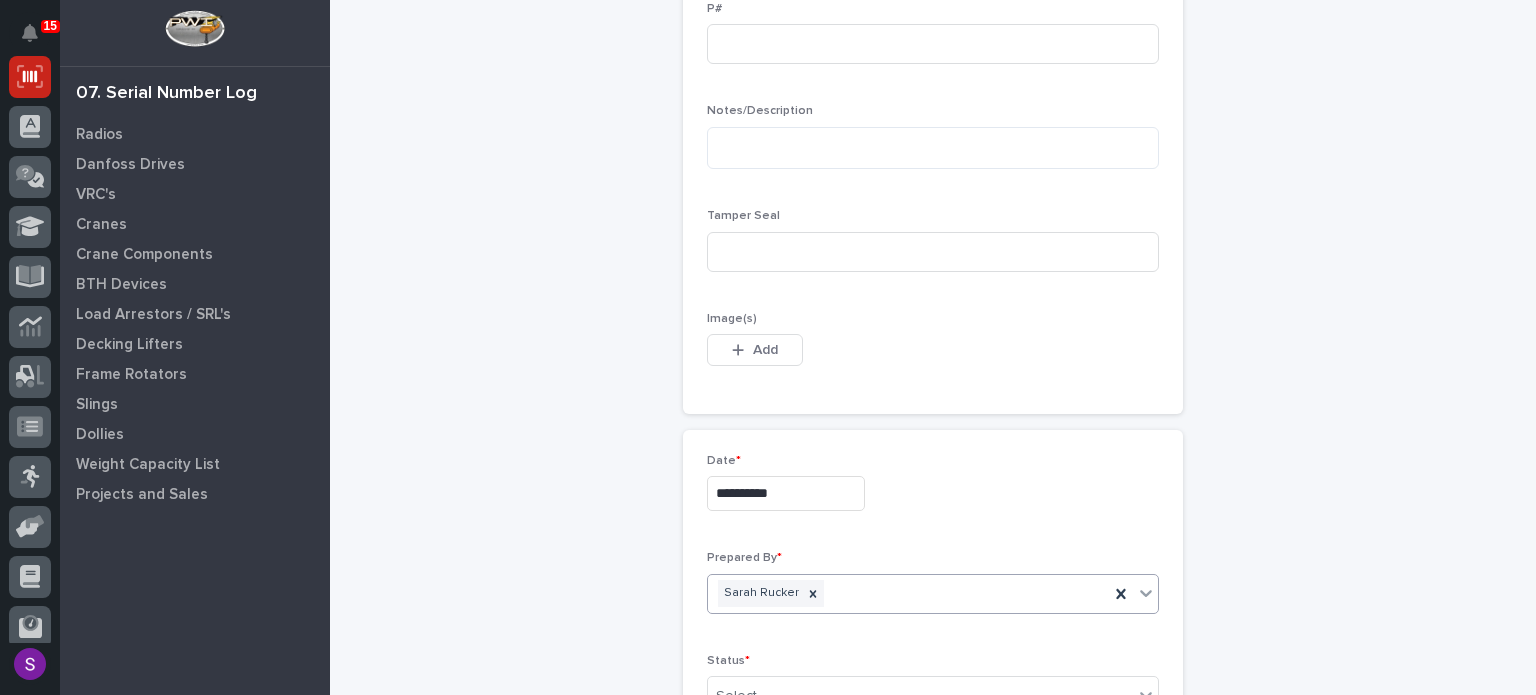 scroll, scrollTop: 844, scrollLeft: 0, axis: vertical 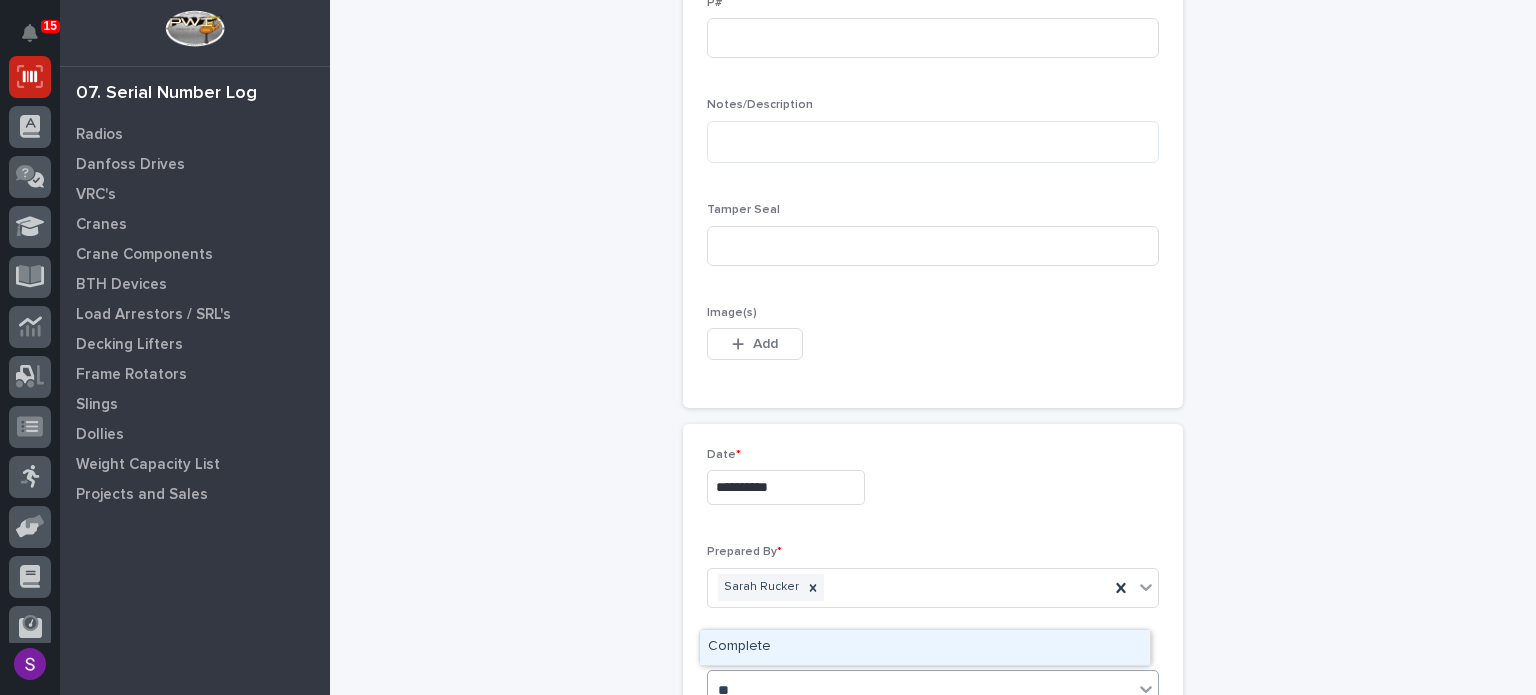 type on "***" 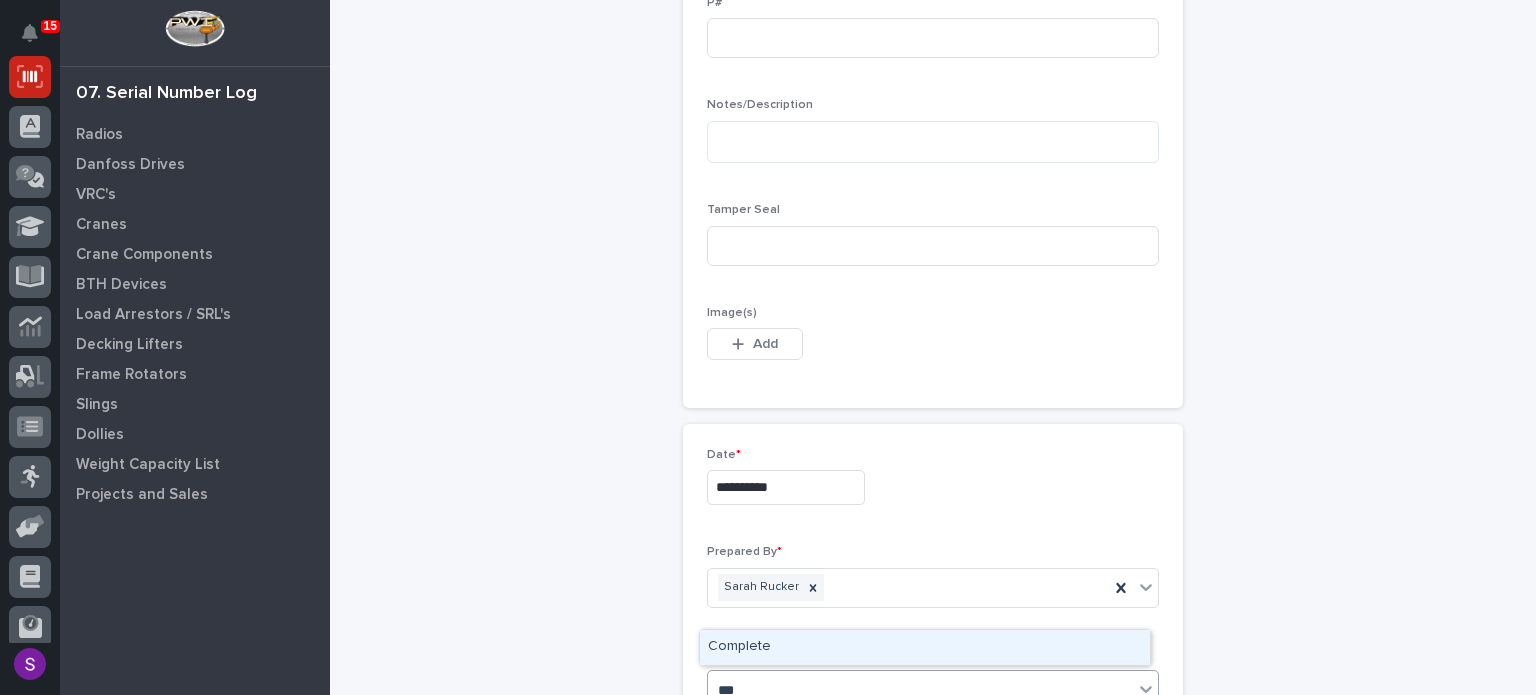type 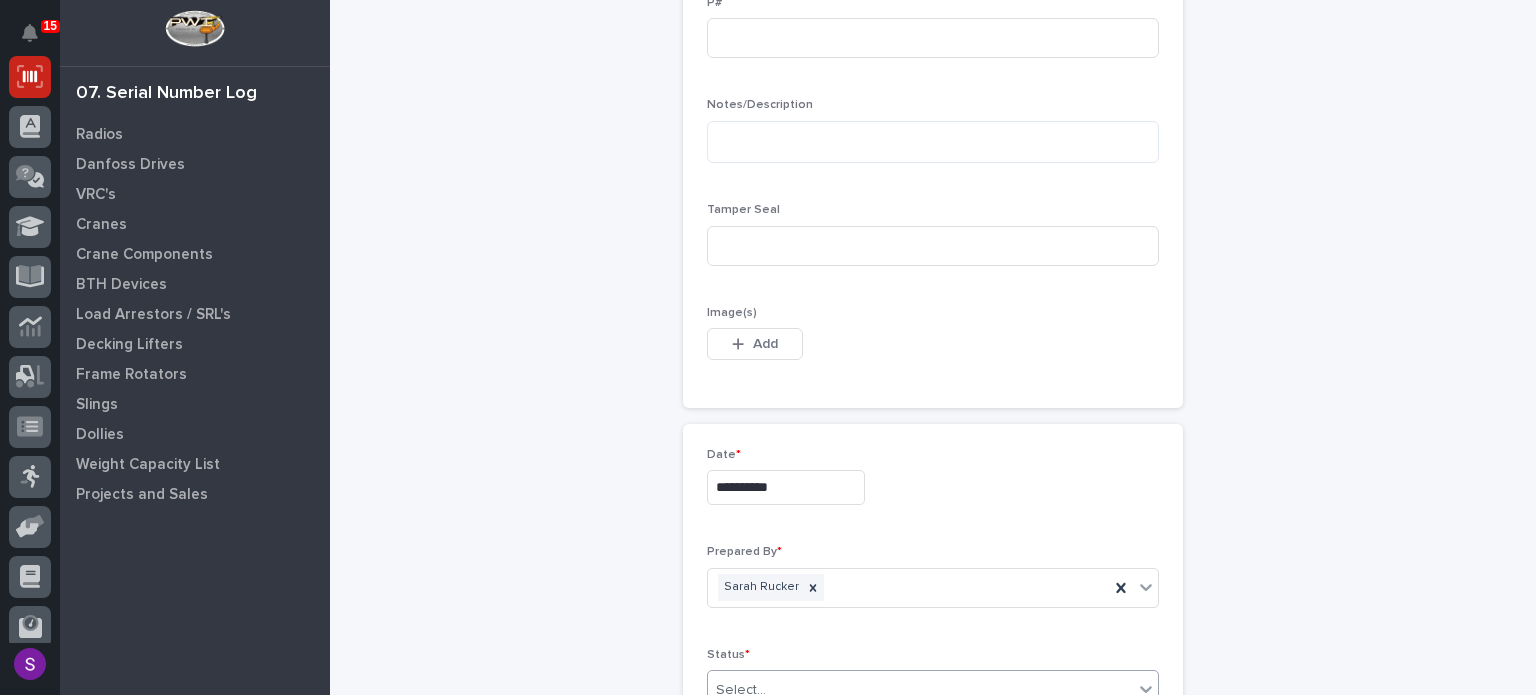 type 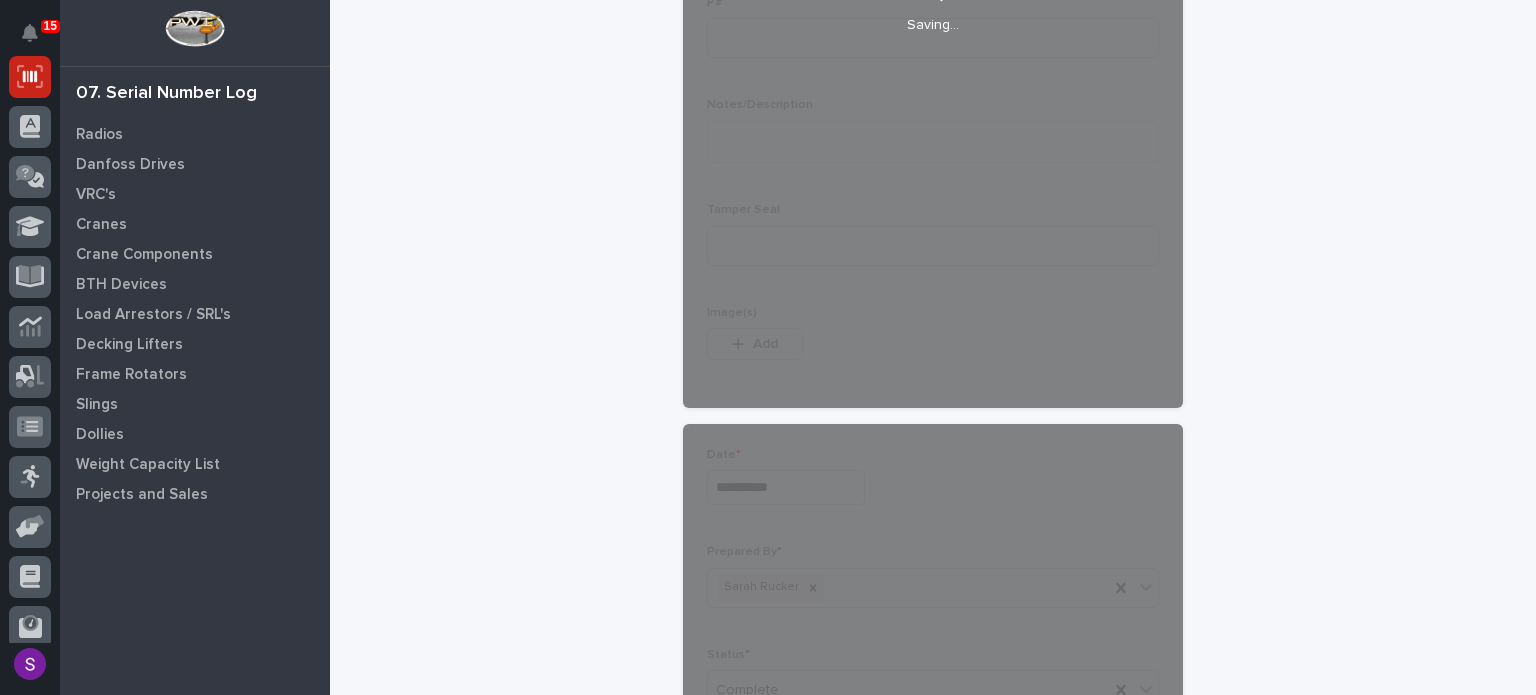 scroll, scrollTop: 1100, scrollLeft: 0, axis: vertical 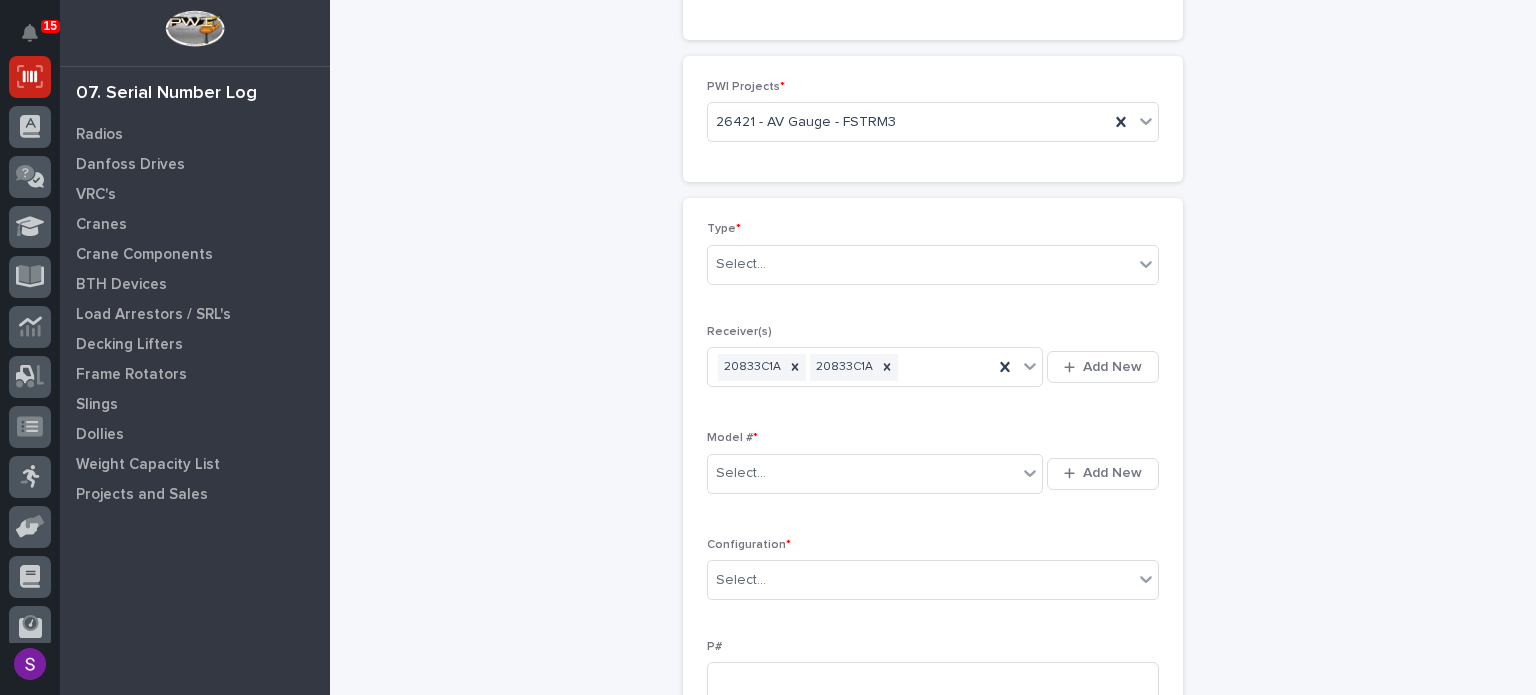 click on "Type * Select..." at bounding box center [933, 261] 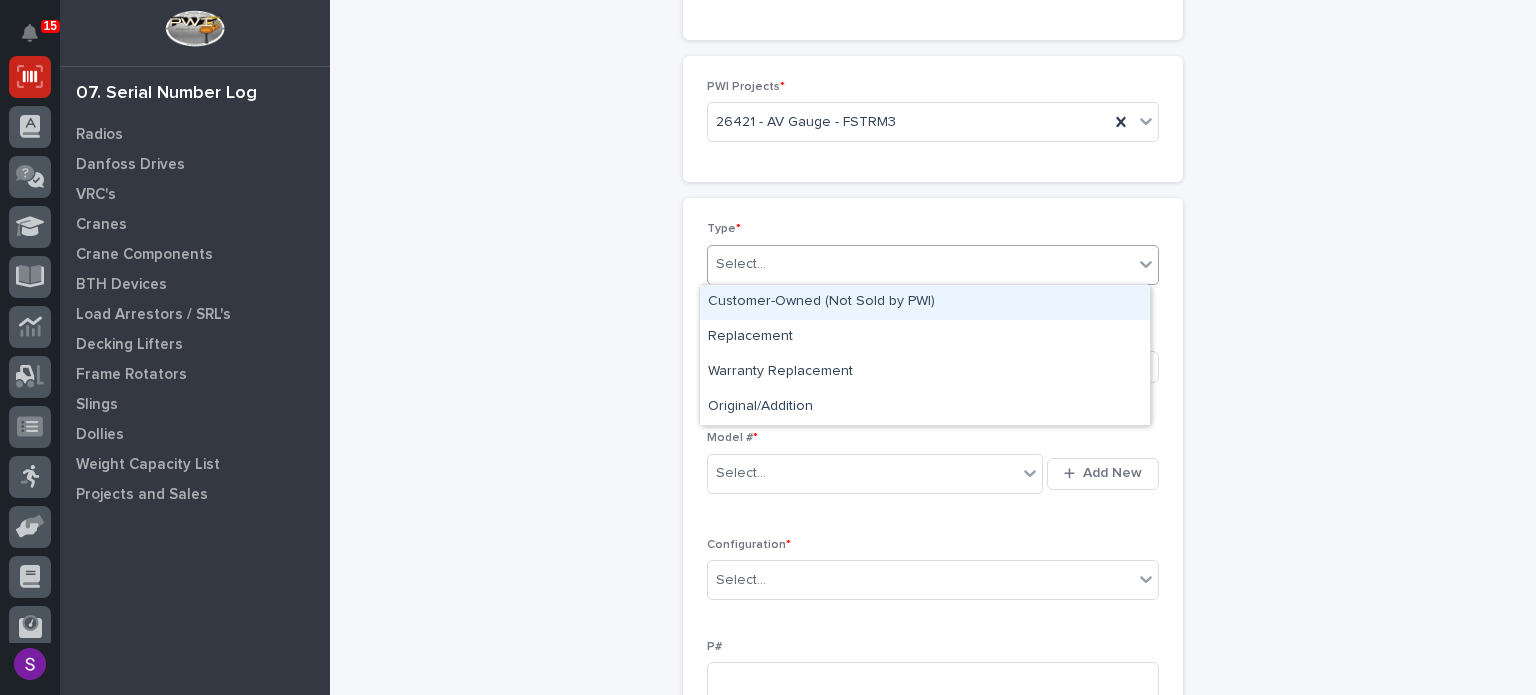 click on "Select..." at bounding box center (920, 264) 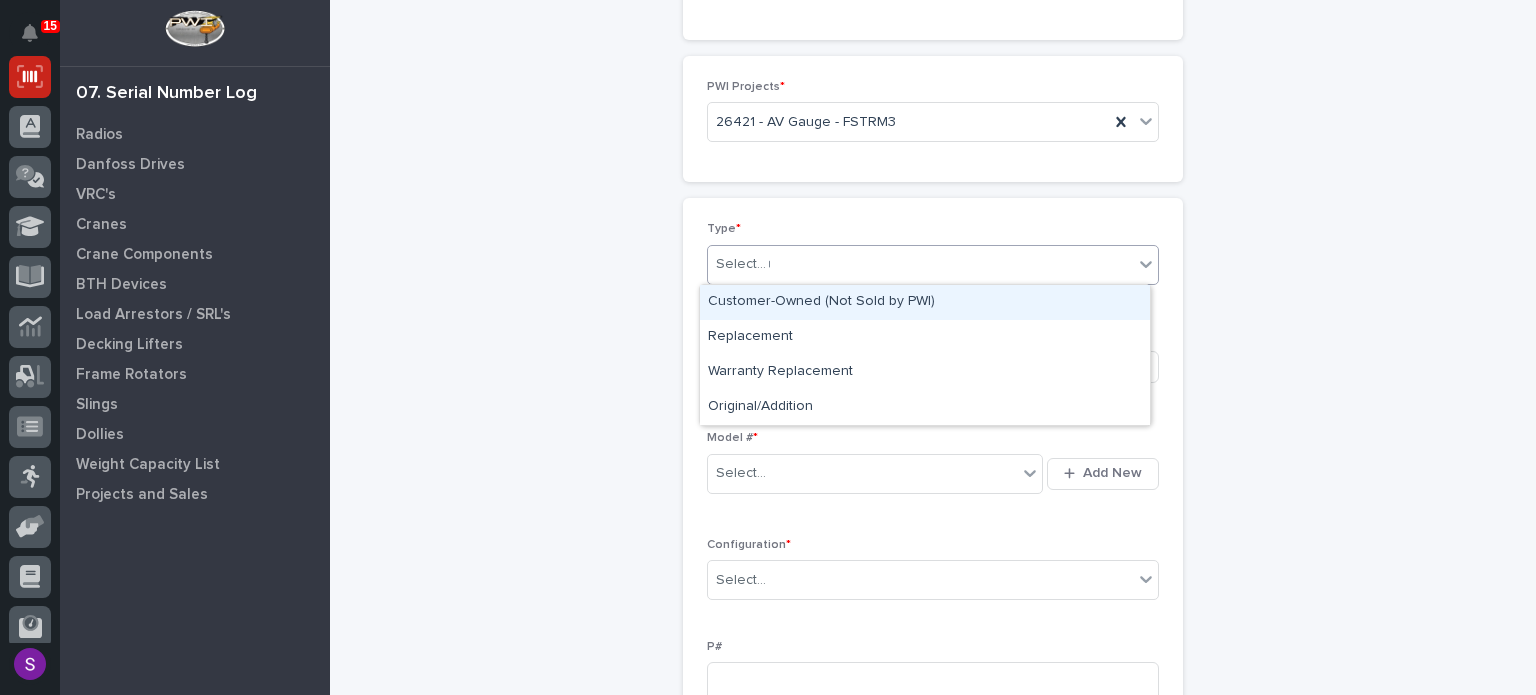 type on "**" 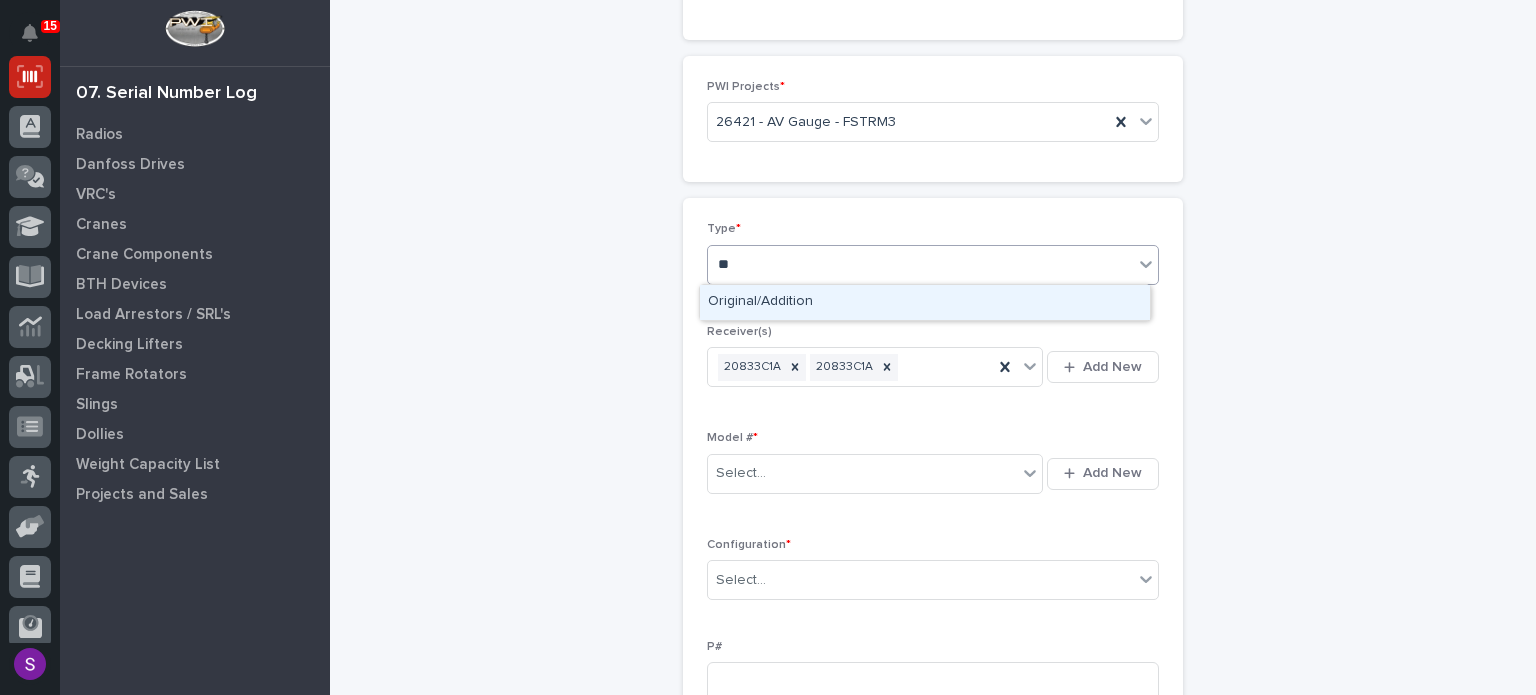 type 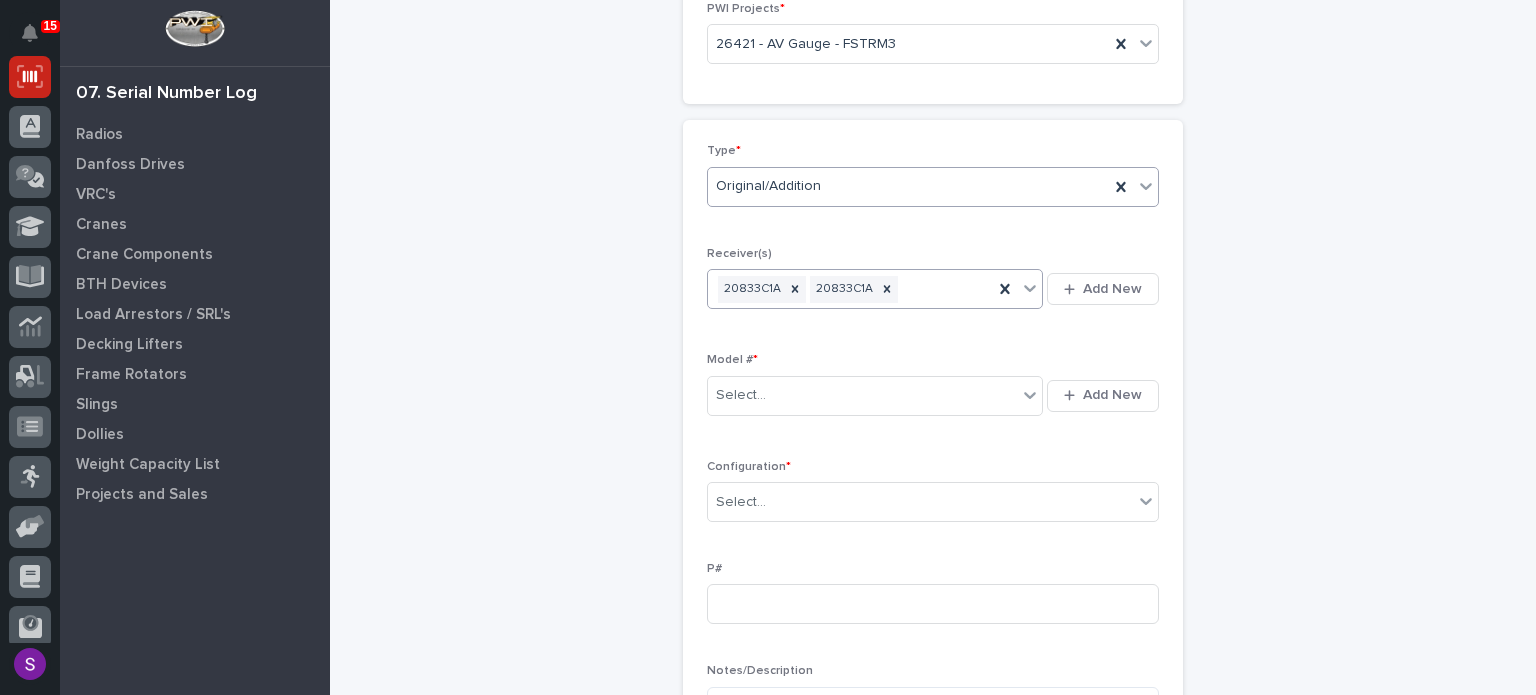 type 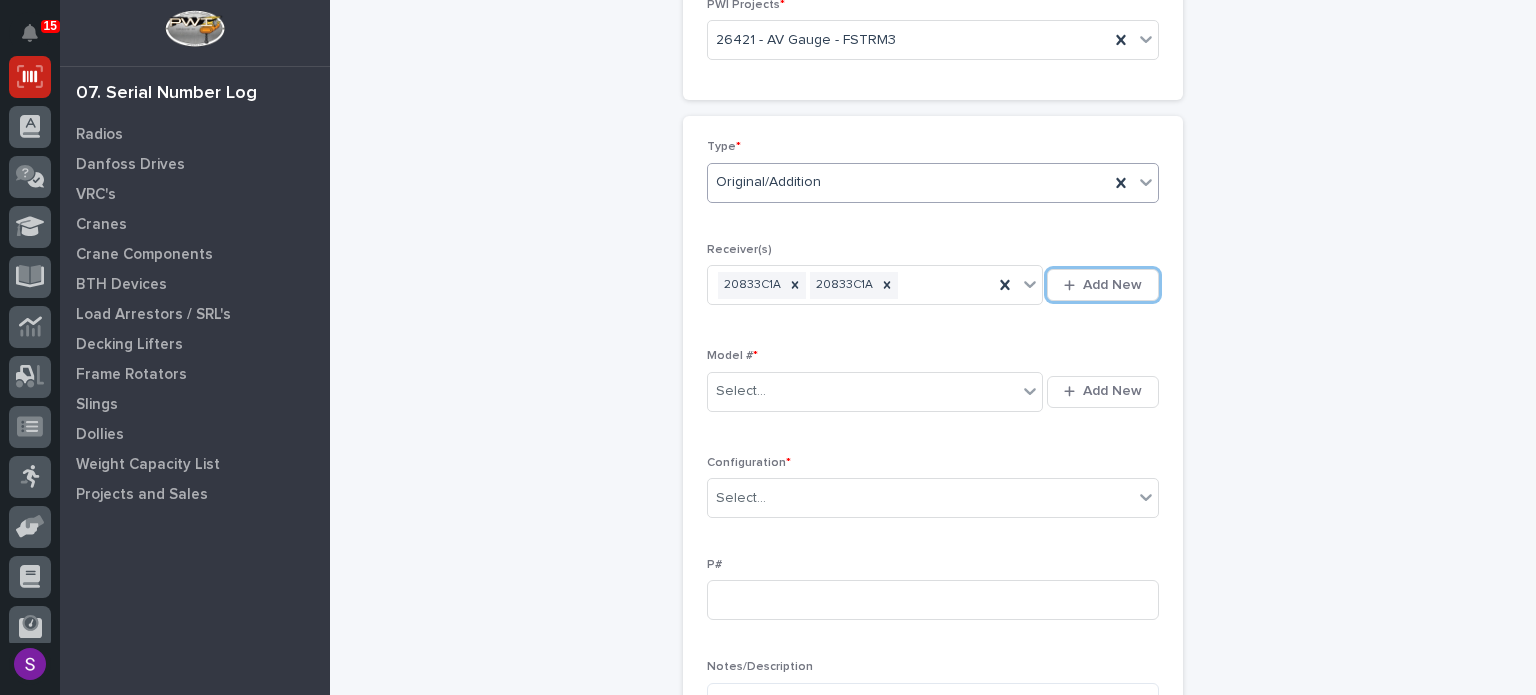 scroll, scrollTop: 370, scrollLeft: 0, axis: vertical 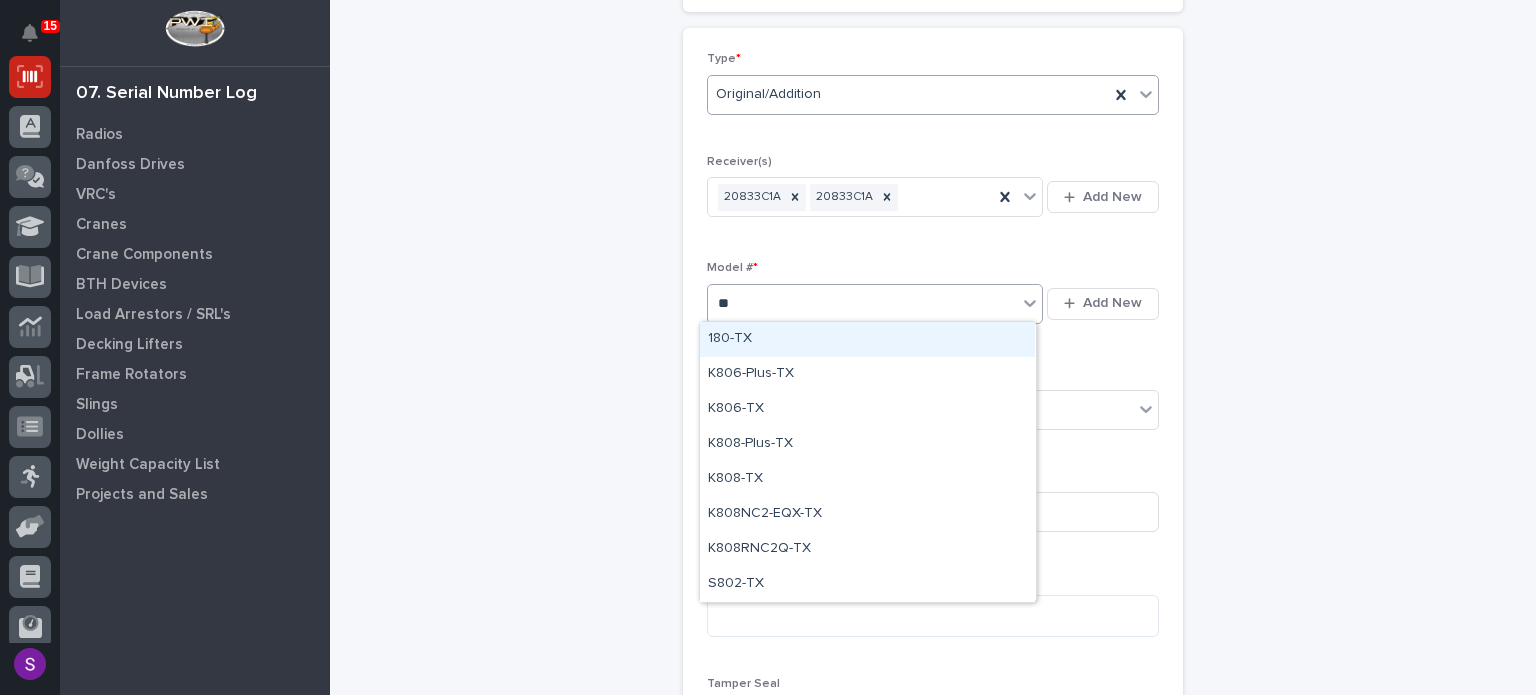 type on "***" 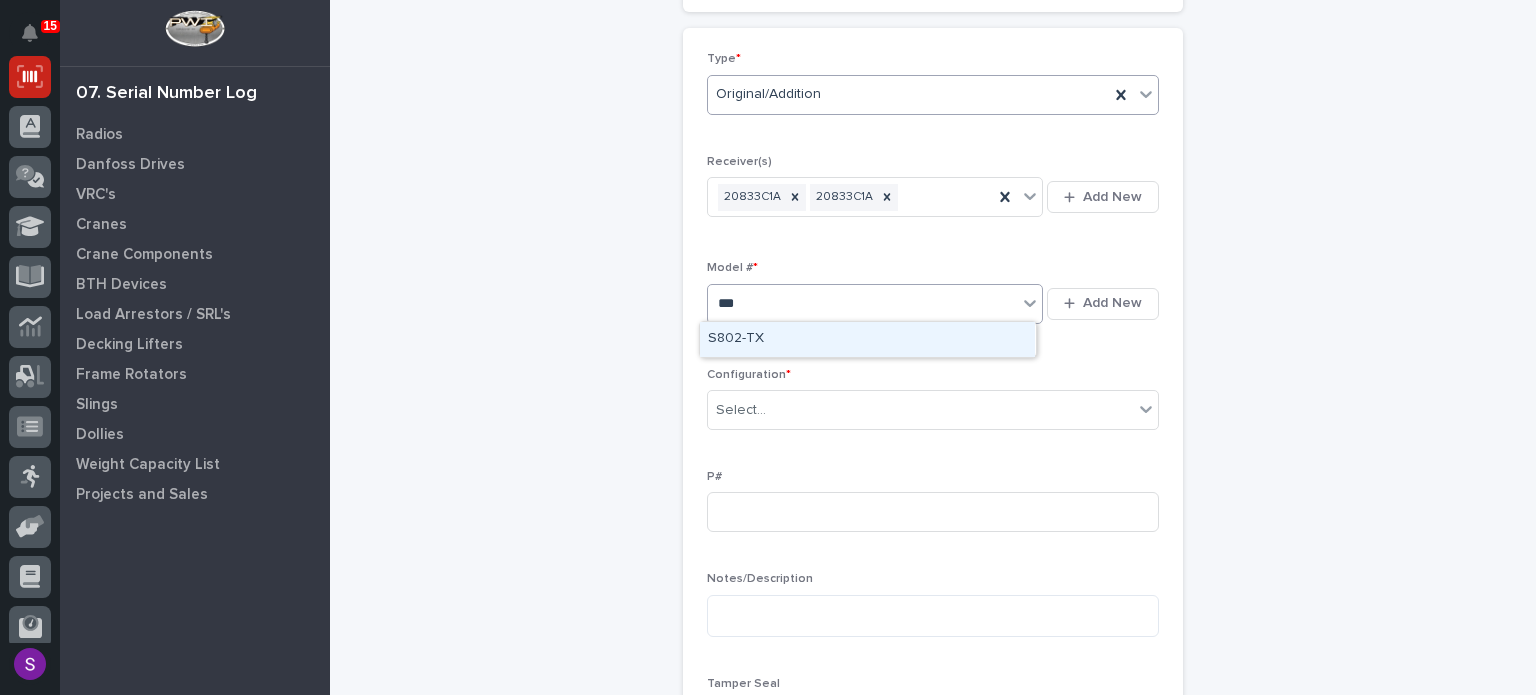 type 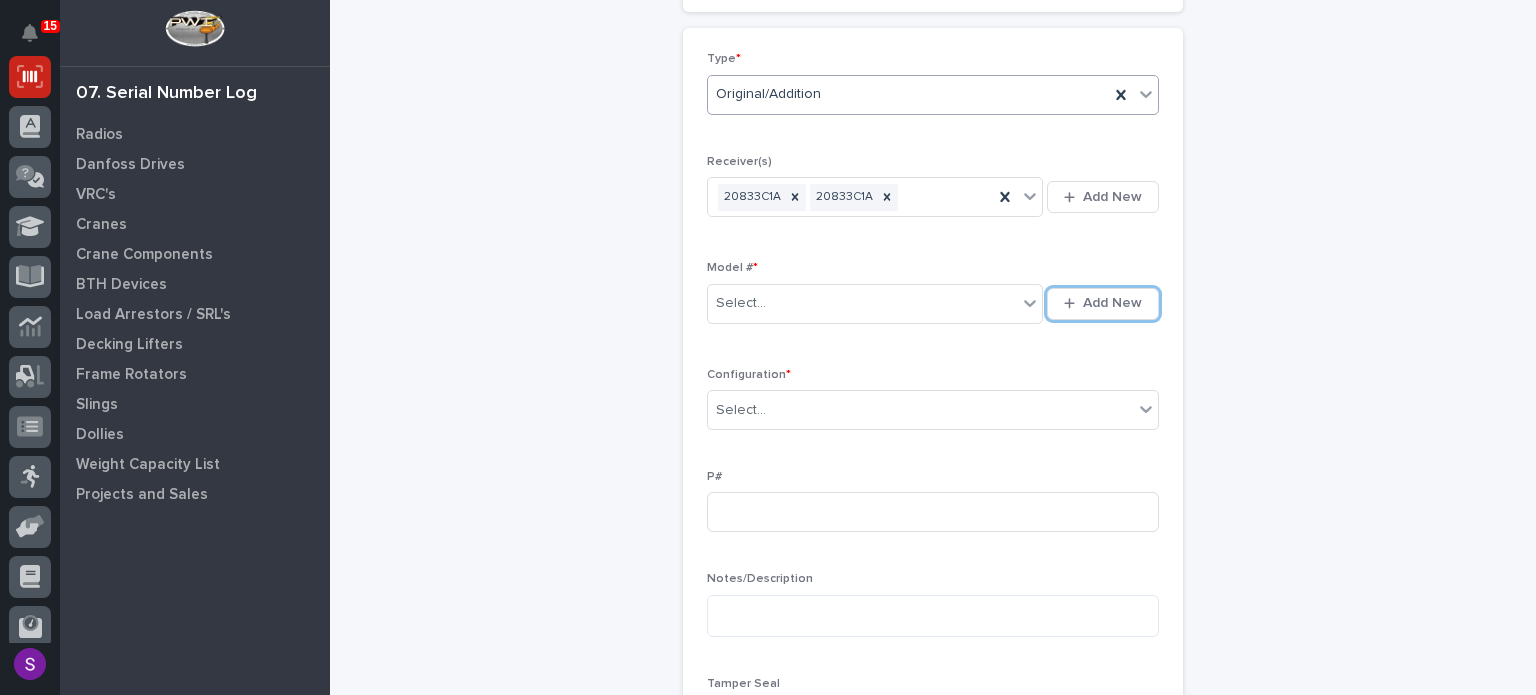 type 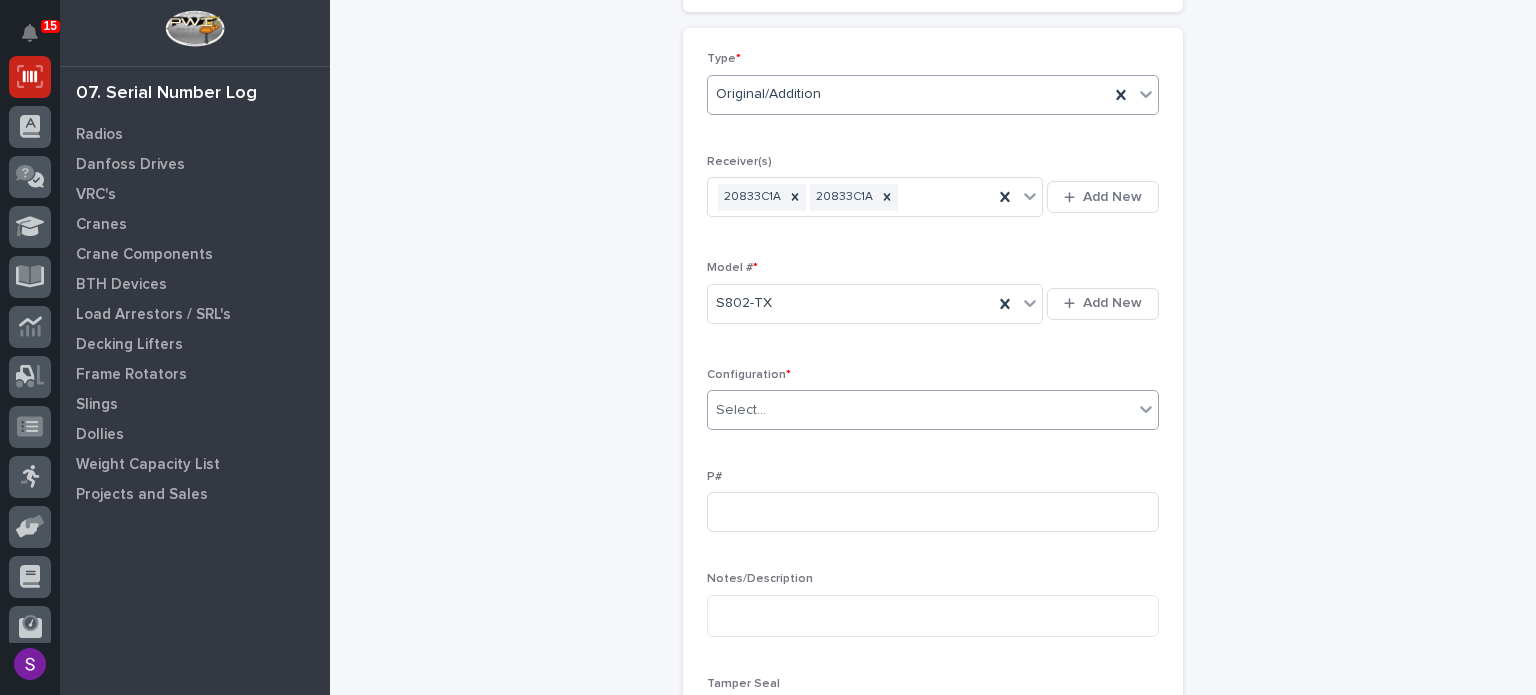 type on "*" 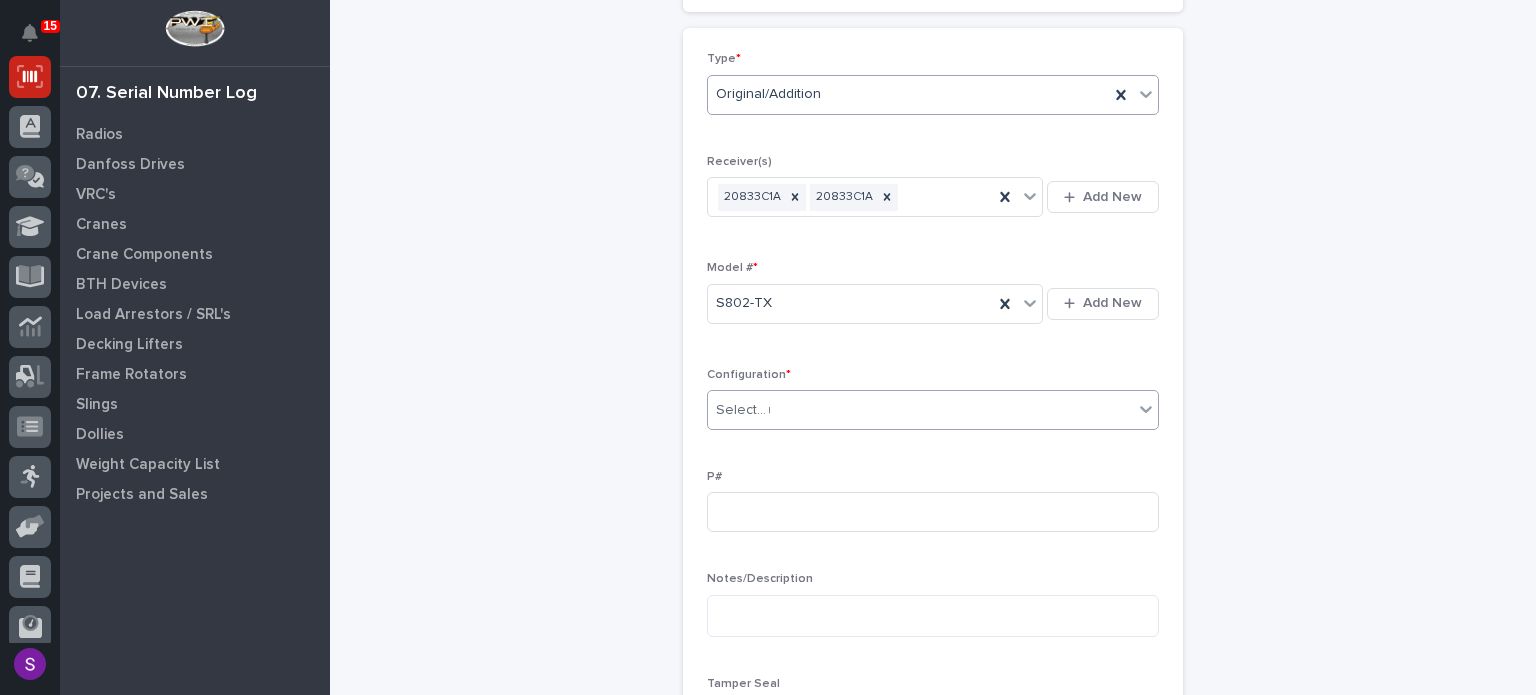 type 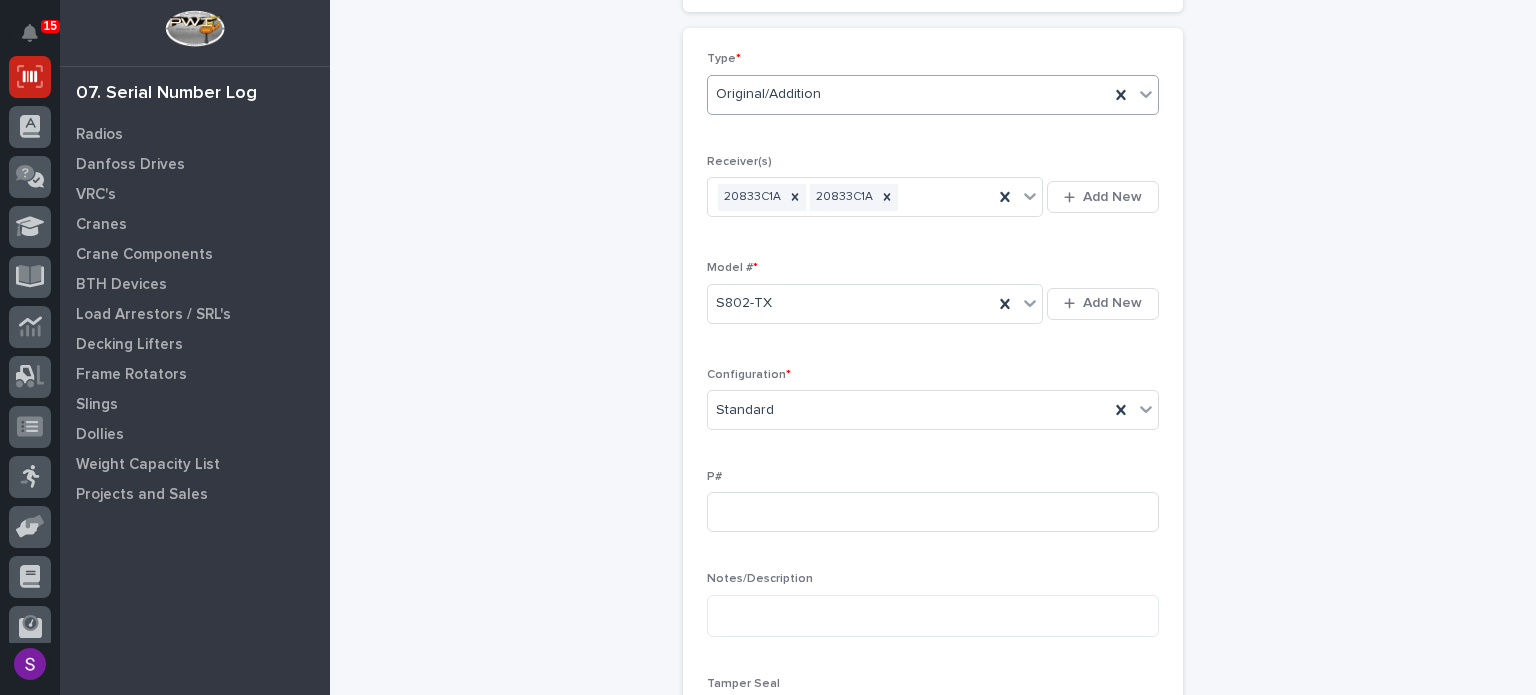 scroll, scrollTop: 740, scrollLeft: 0, axis: vertical 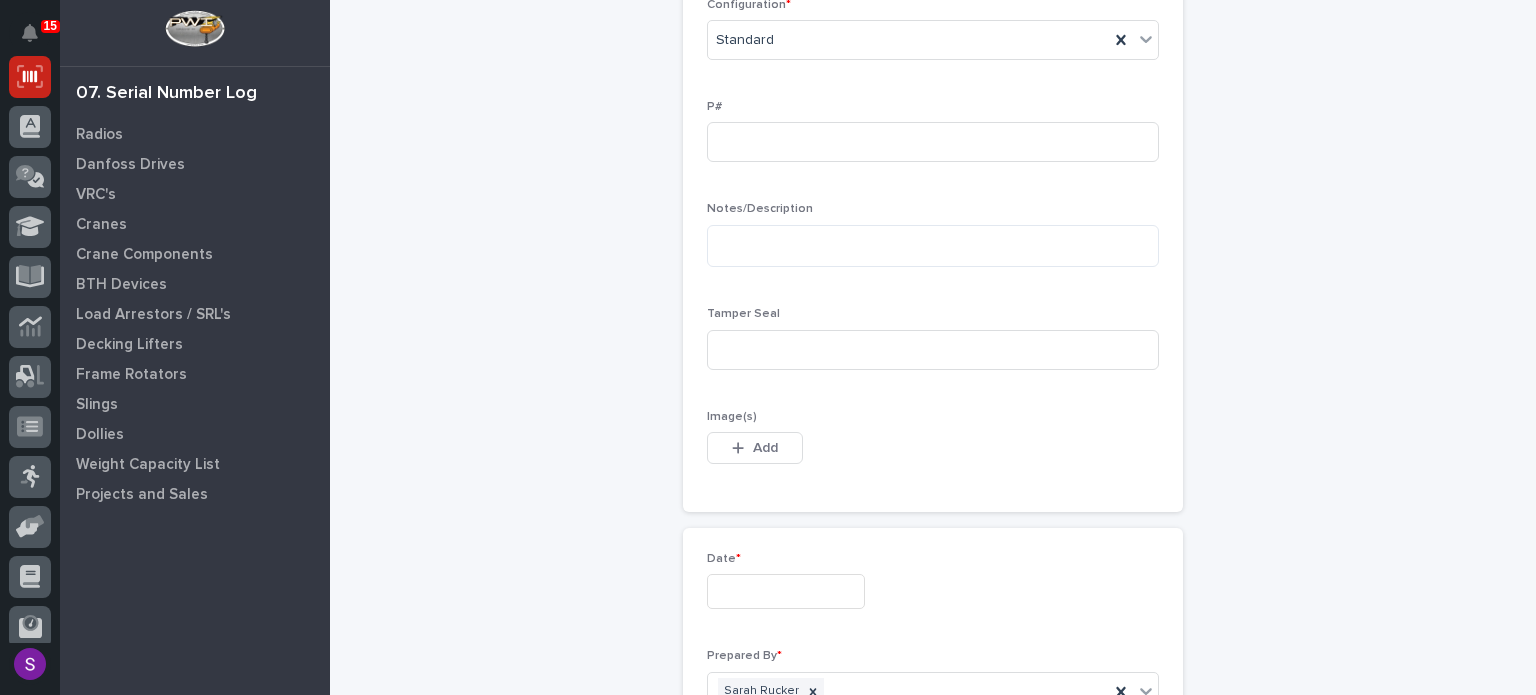 type 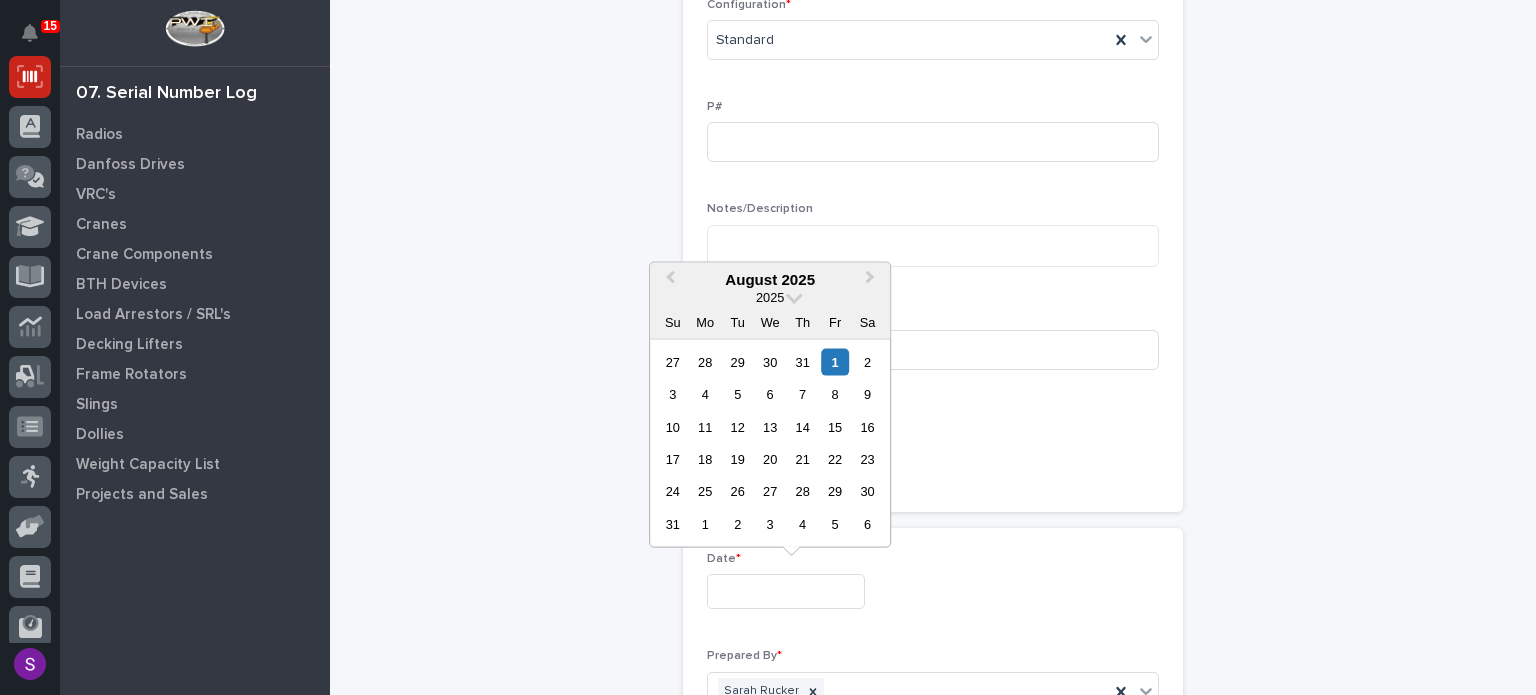 type on "**********" 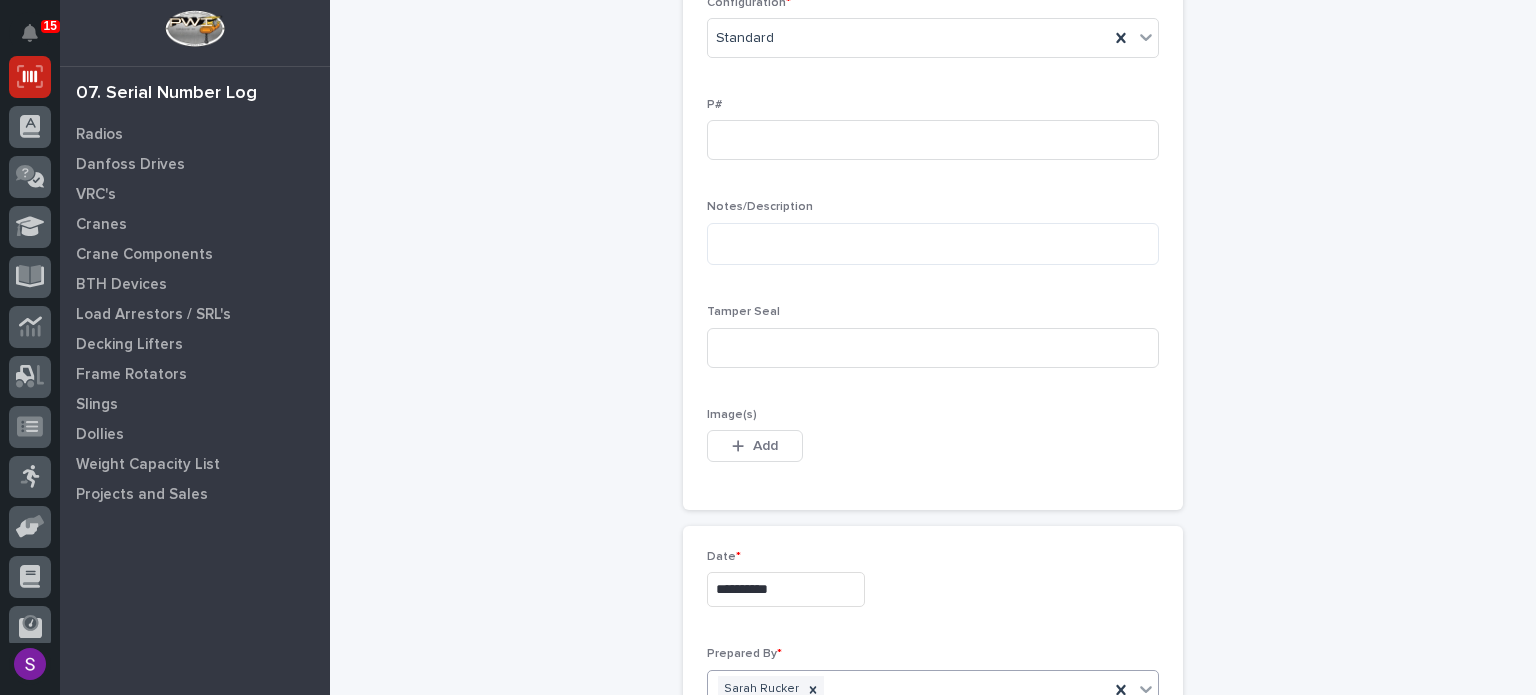 scroll, scrollTop: 1100, scrollLeft: 0, axis: vertical 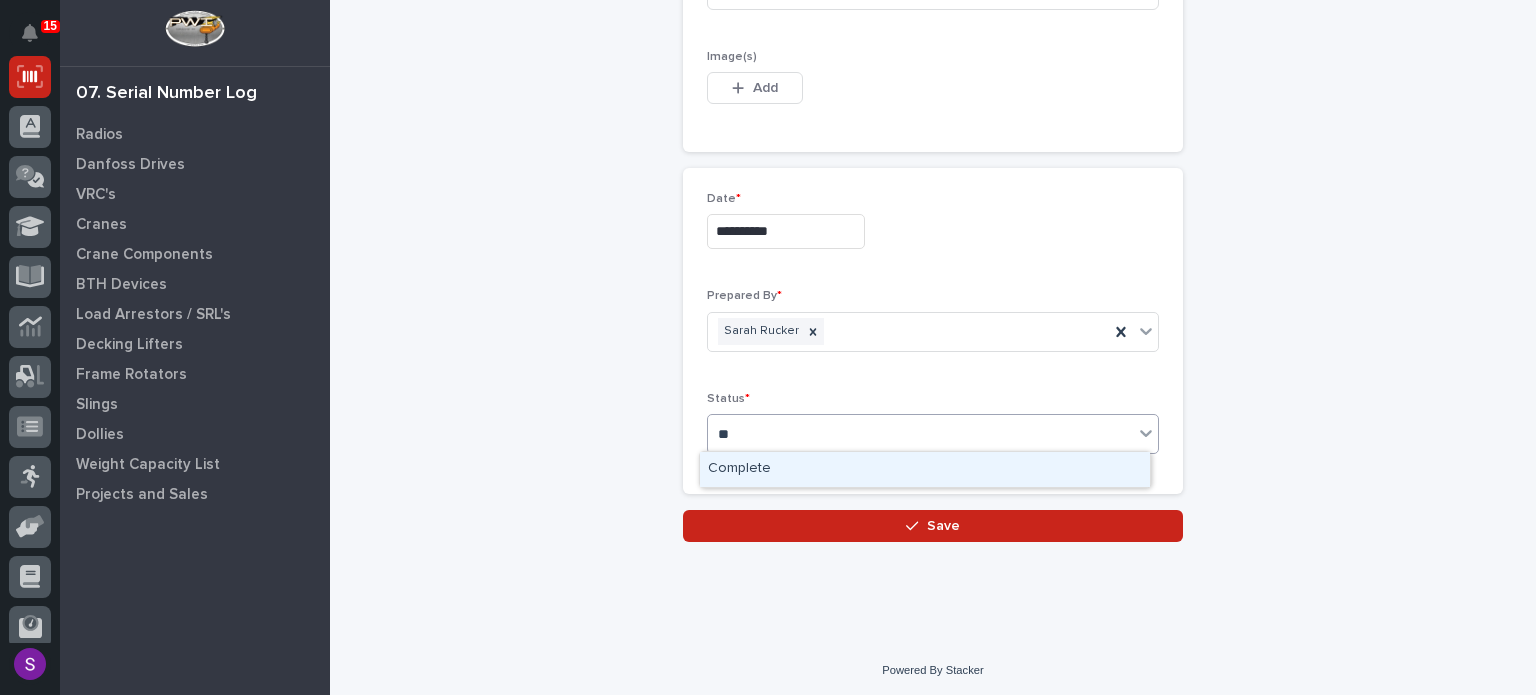 type on "***" 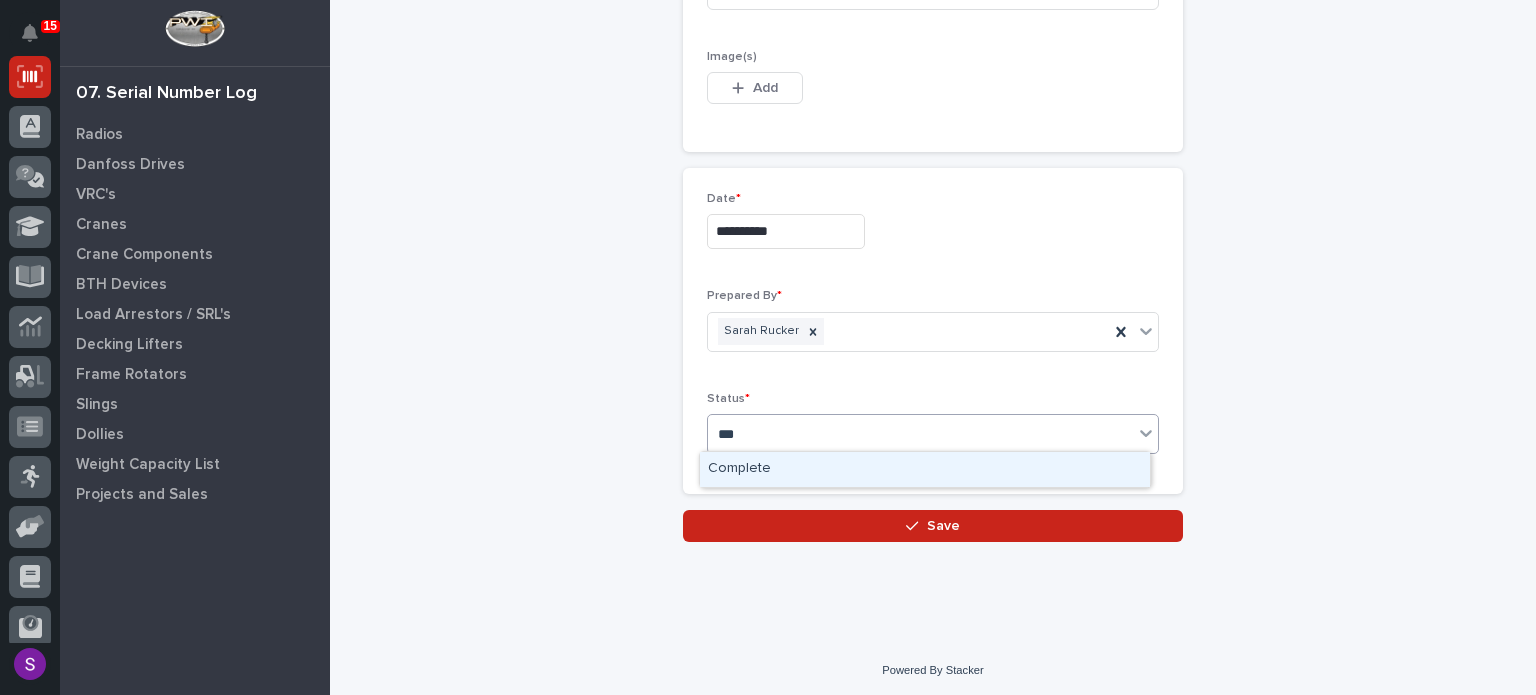 type 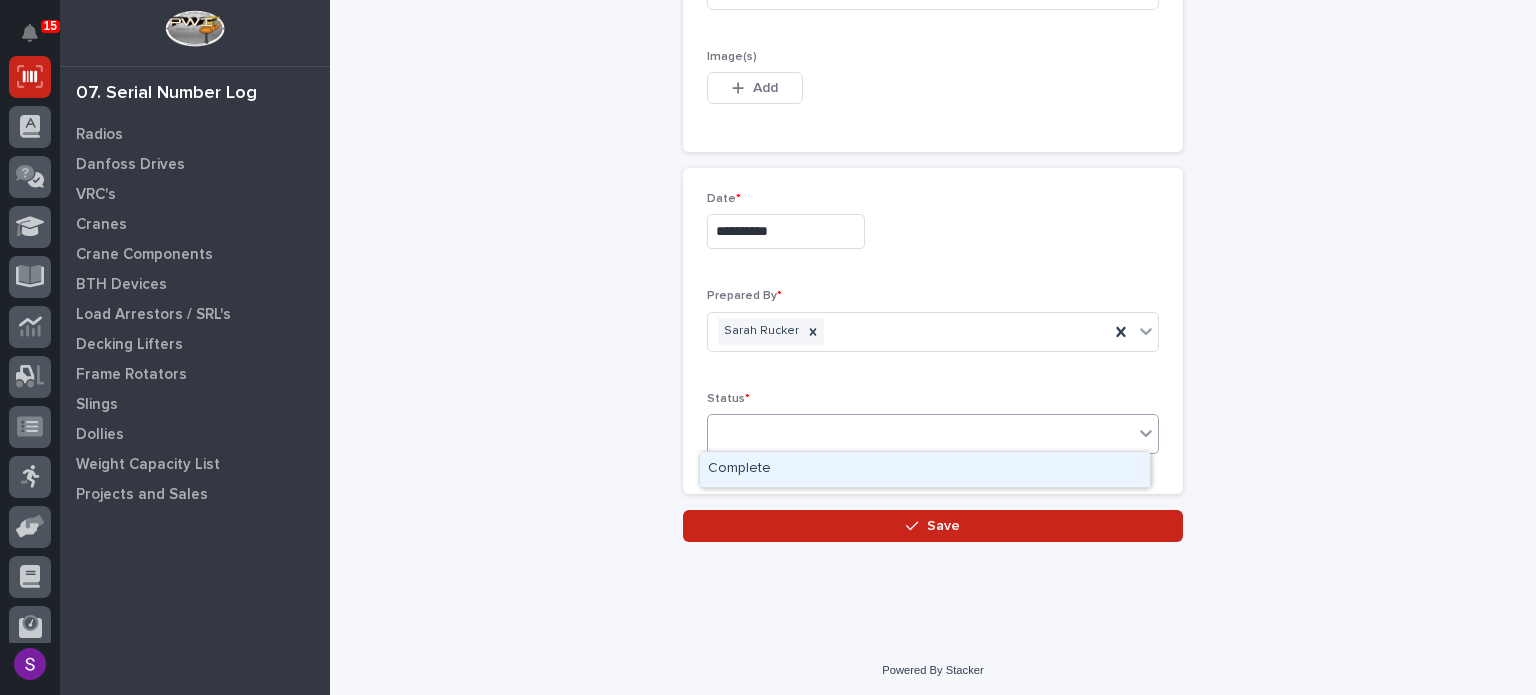 type 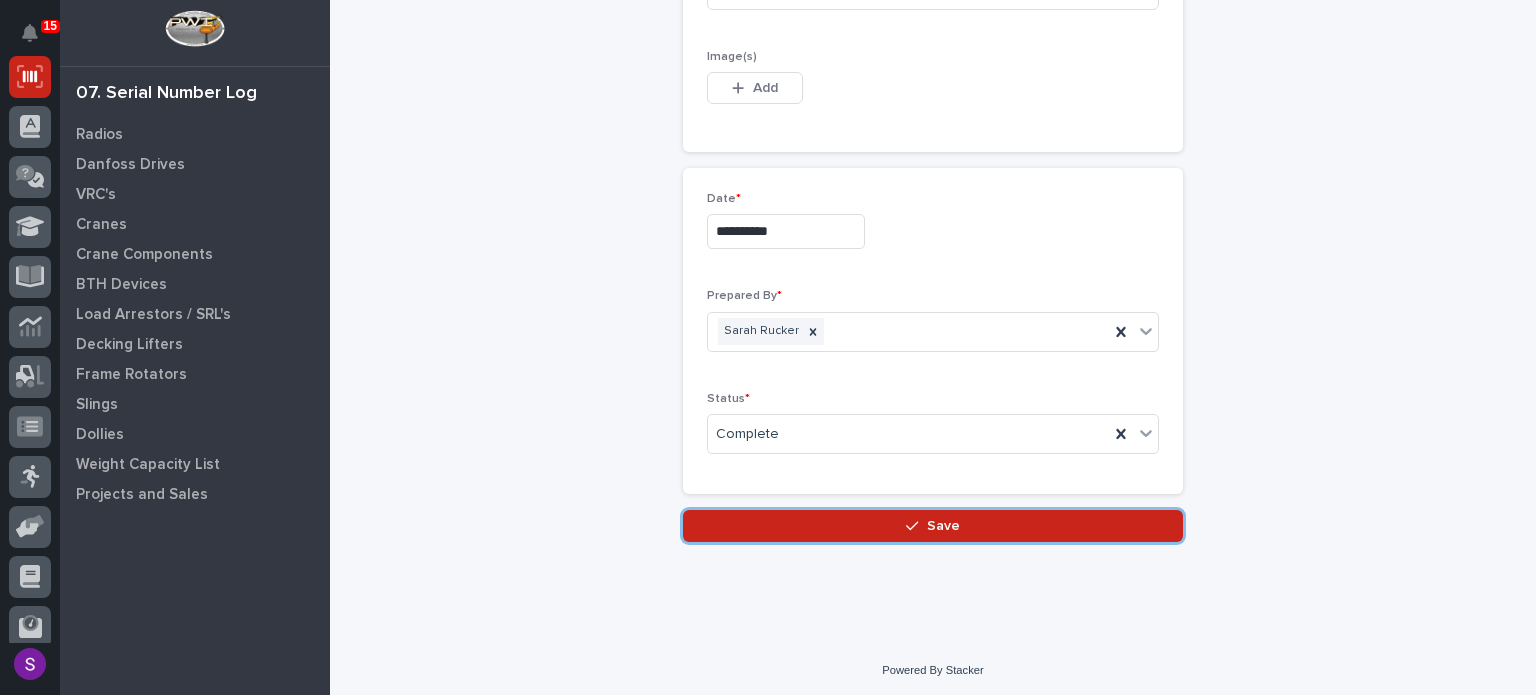 scroll, scrollTop: 1100, scrollLeft: 0, axis: vertical 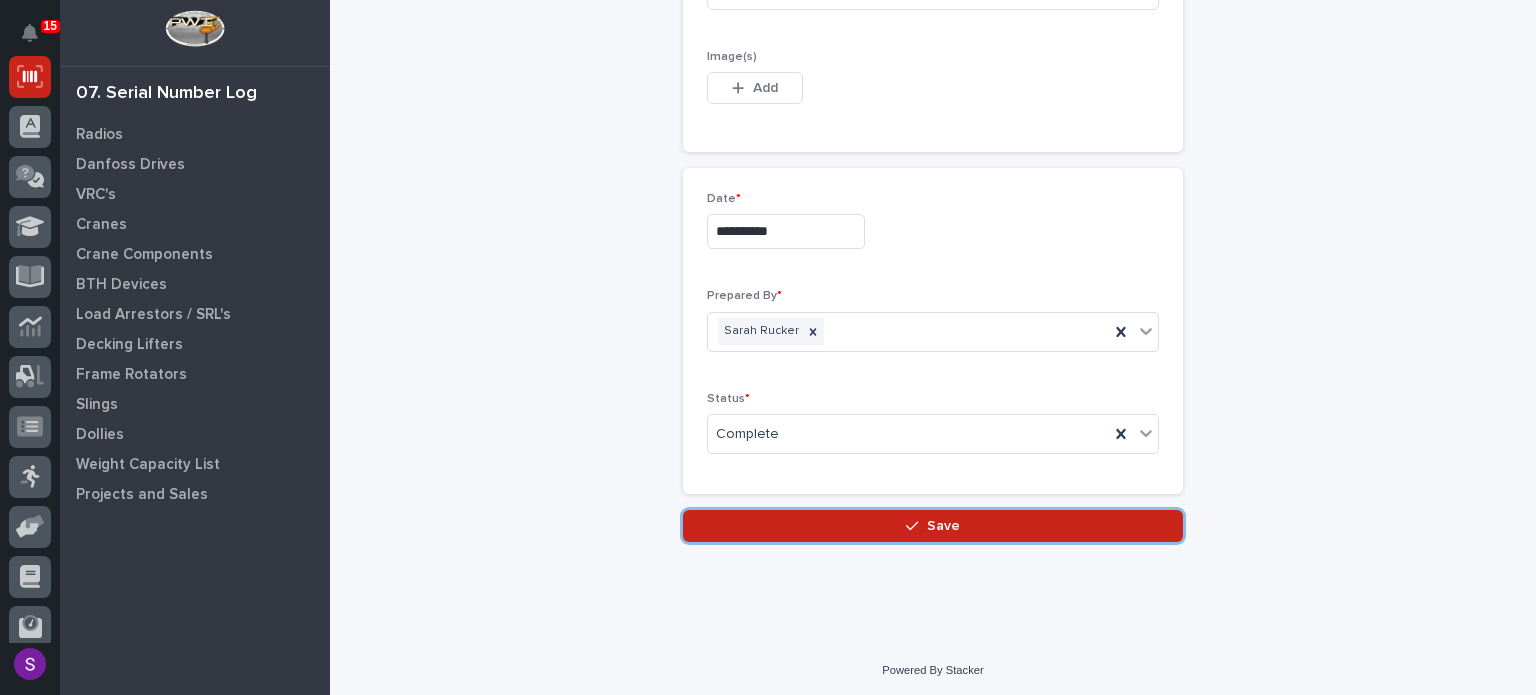 click on "Save" at bounding box center [933, 526] 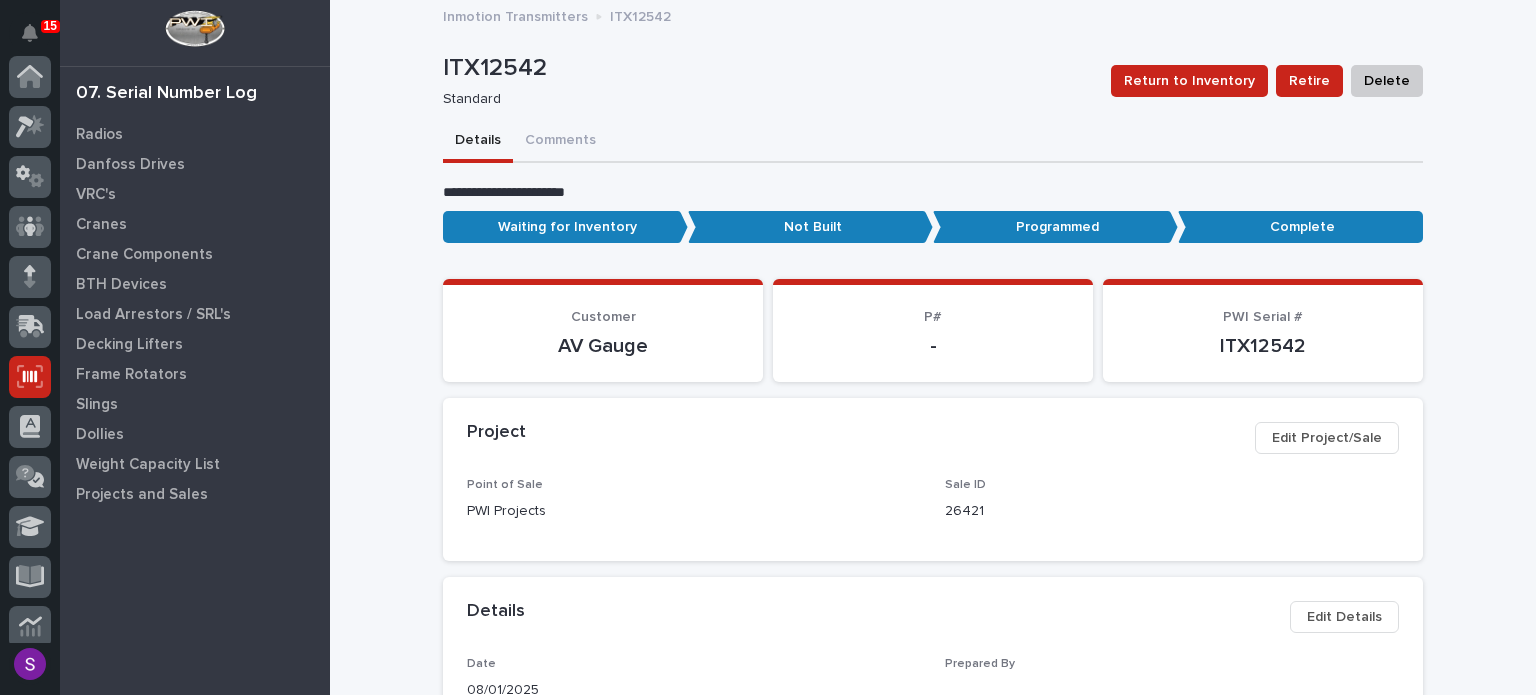 scroll, scrollTop: 300, scrollLeft: 0, axis: vertical 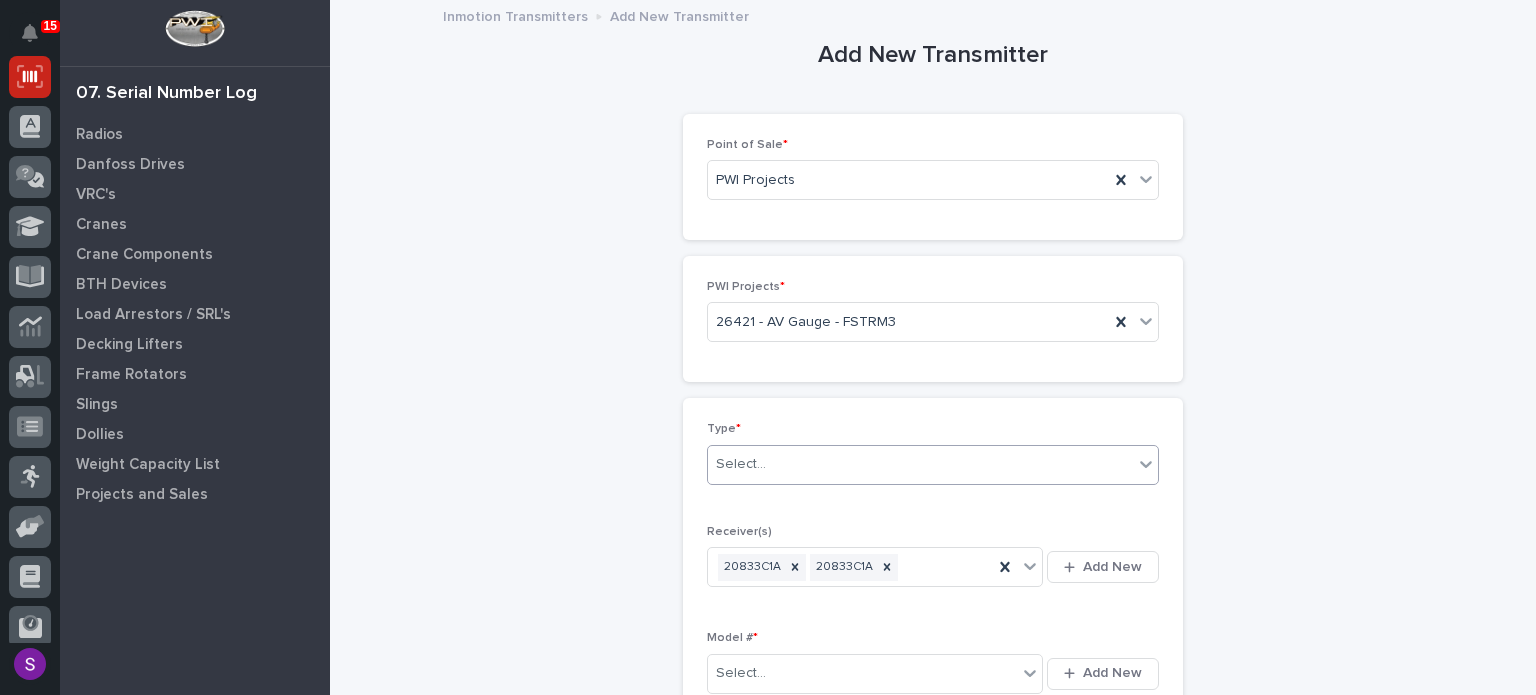 click on "Select..." at bounding box center (920, 464) 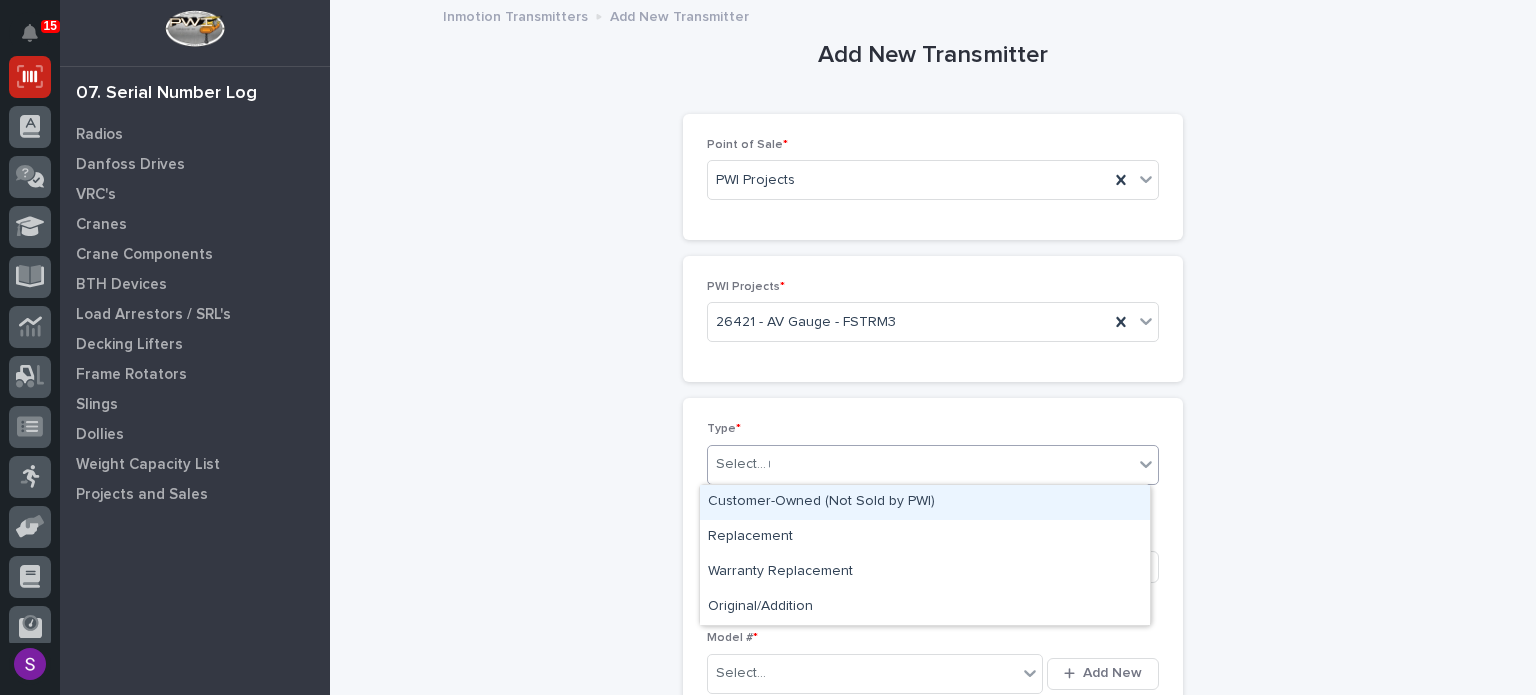type on "**" 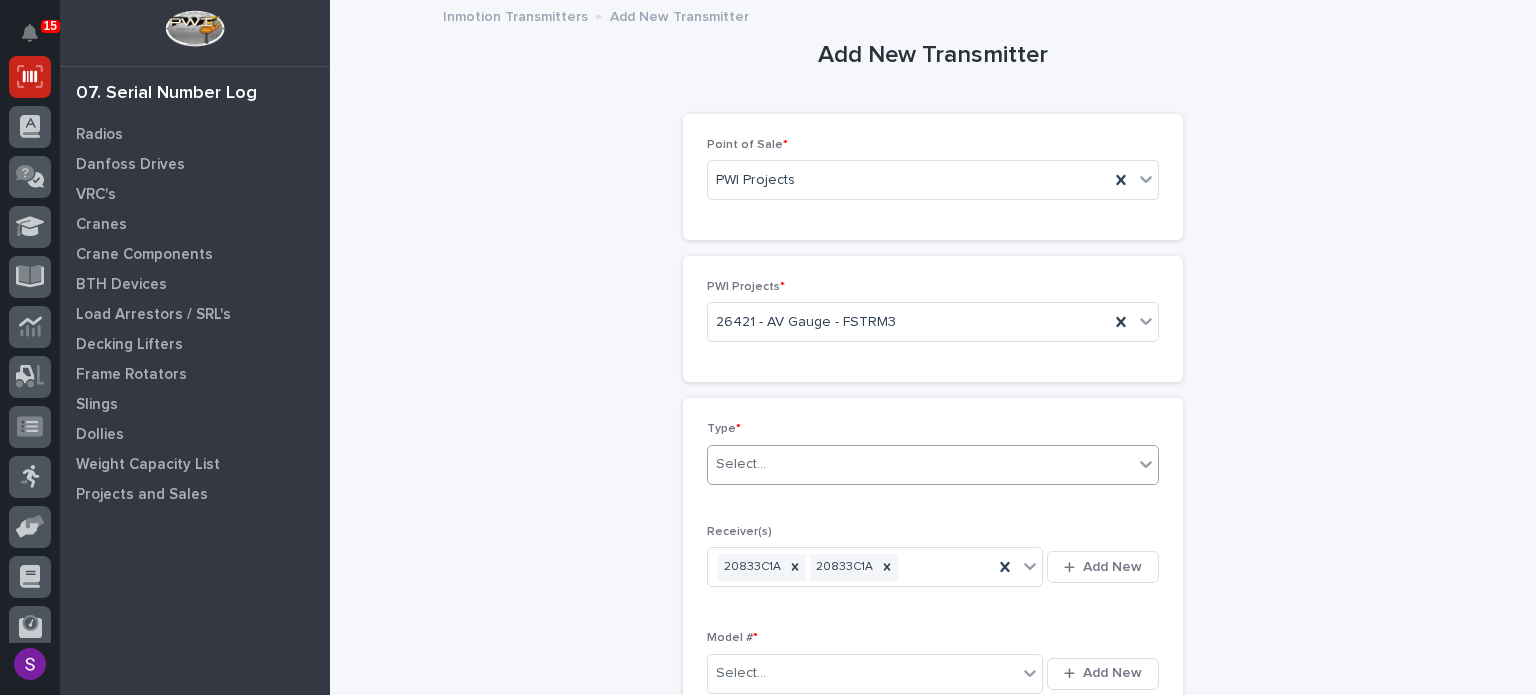 type 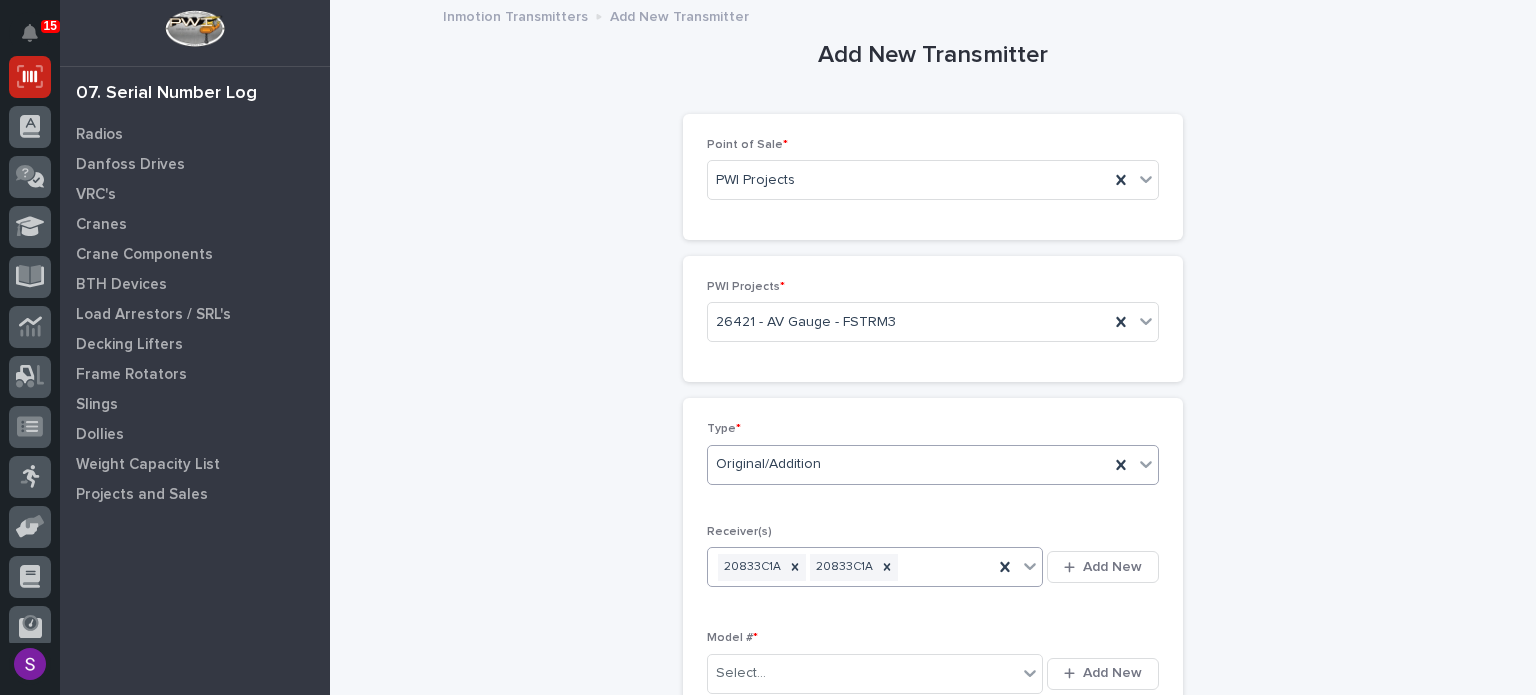type 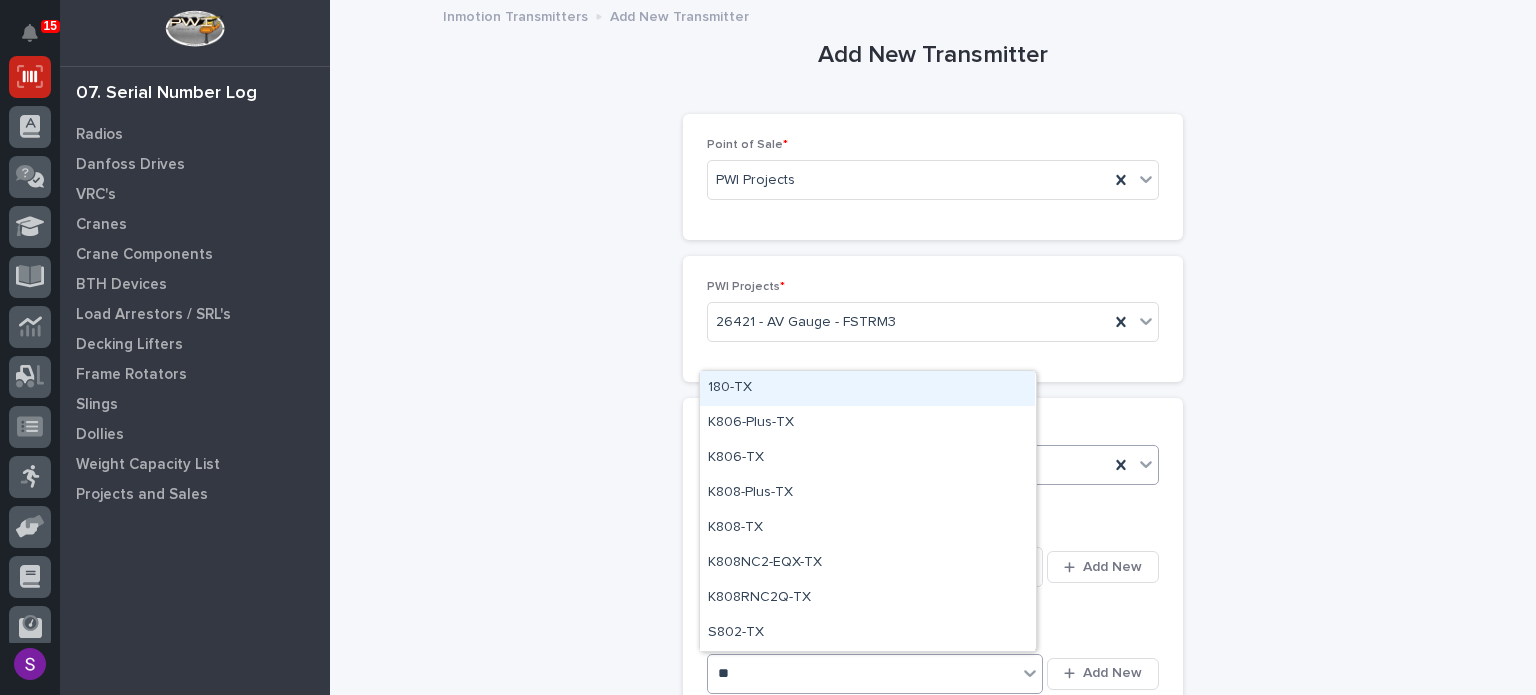 type on "***" 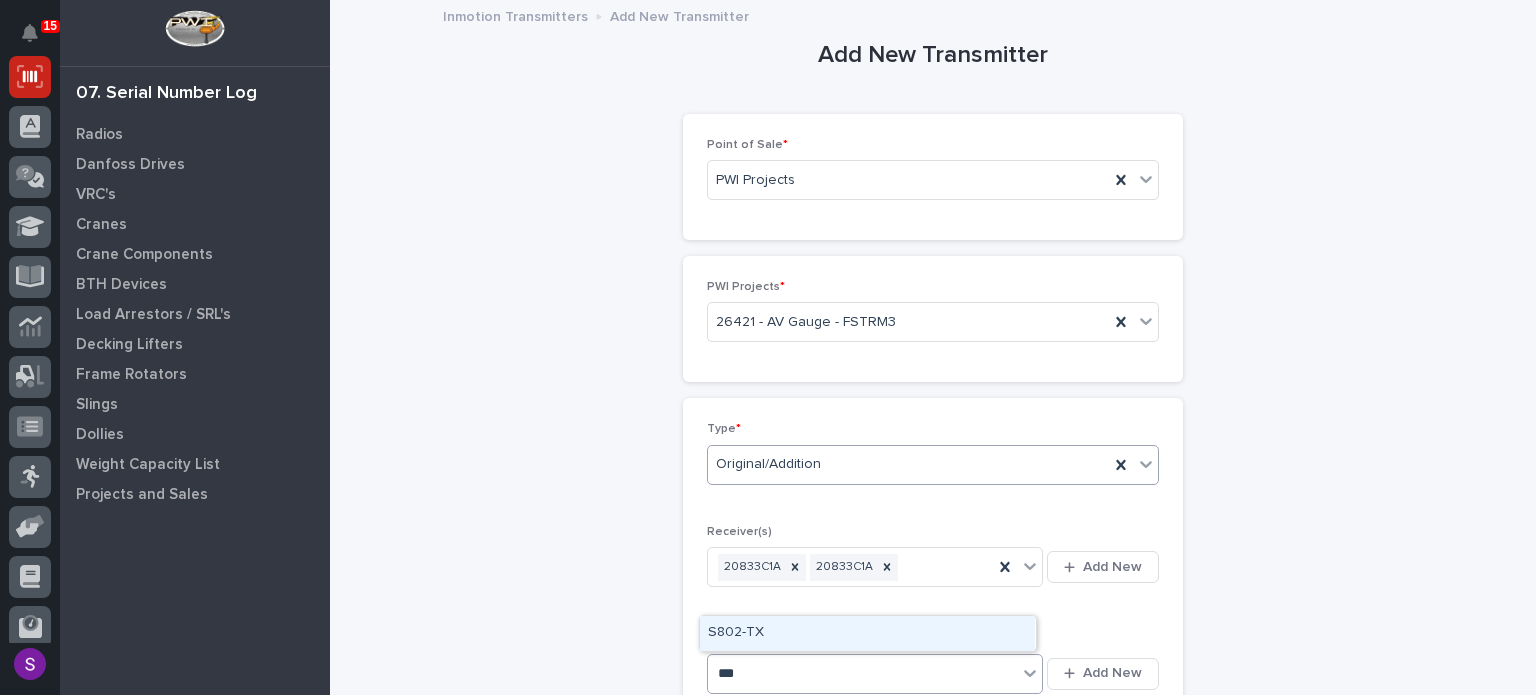 type 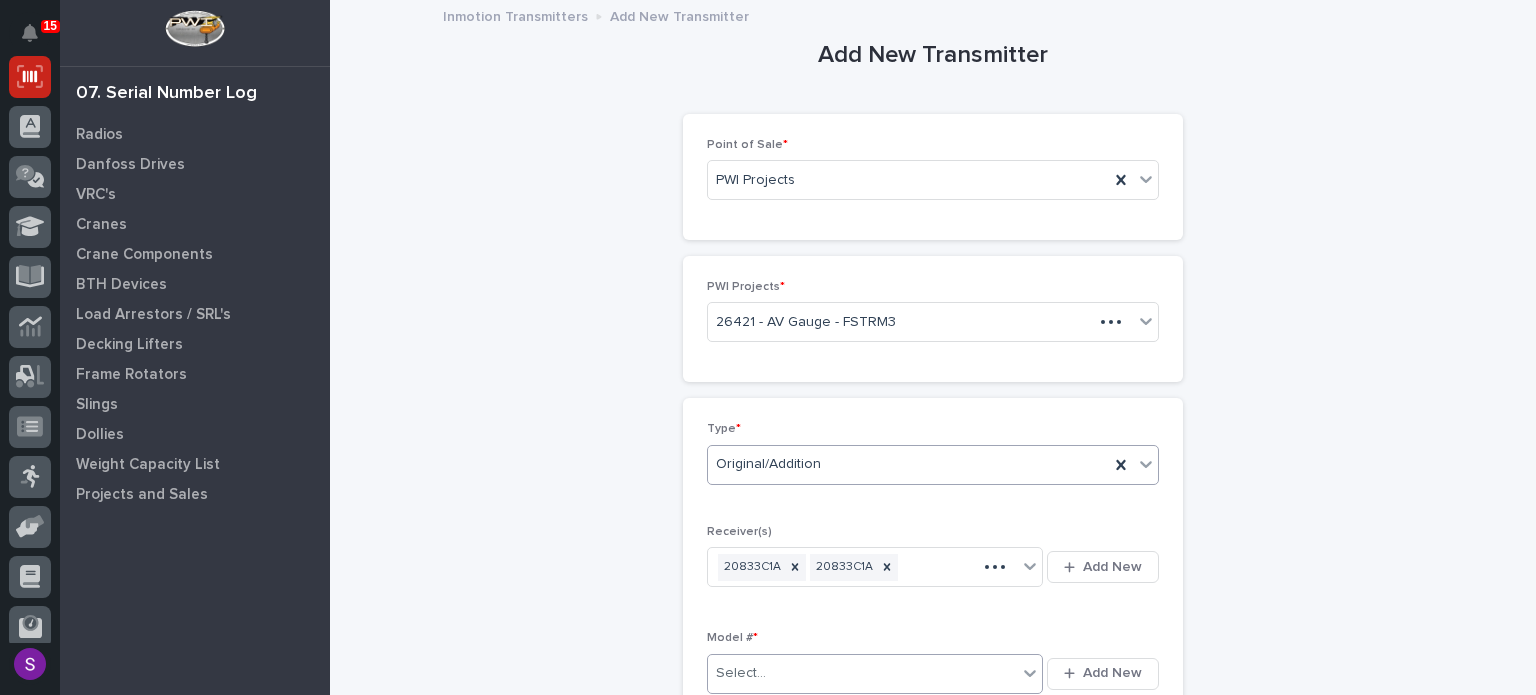 type 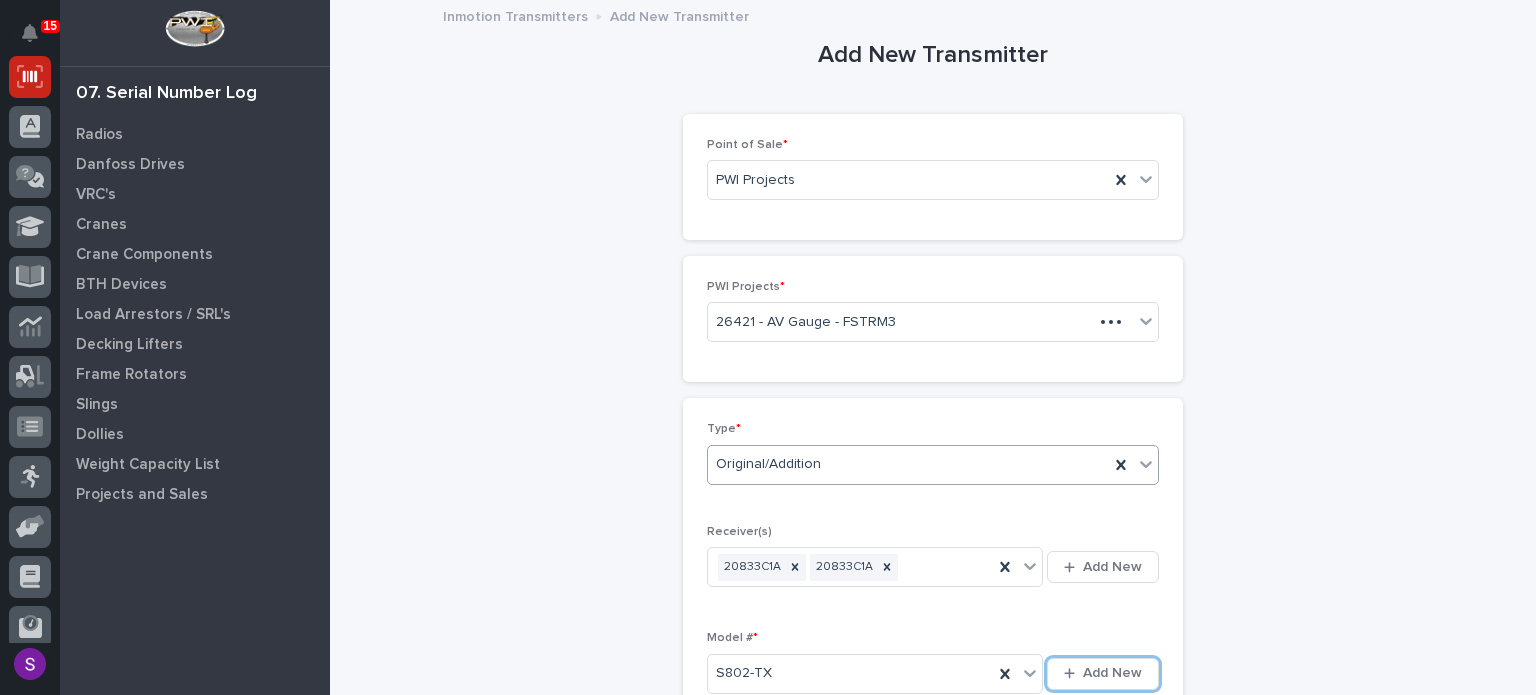 scroll, scrollTop: 430, scrollLeft: 0, axis: vertical 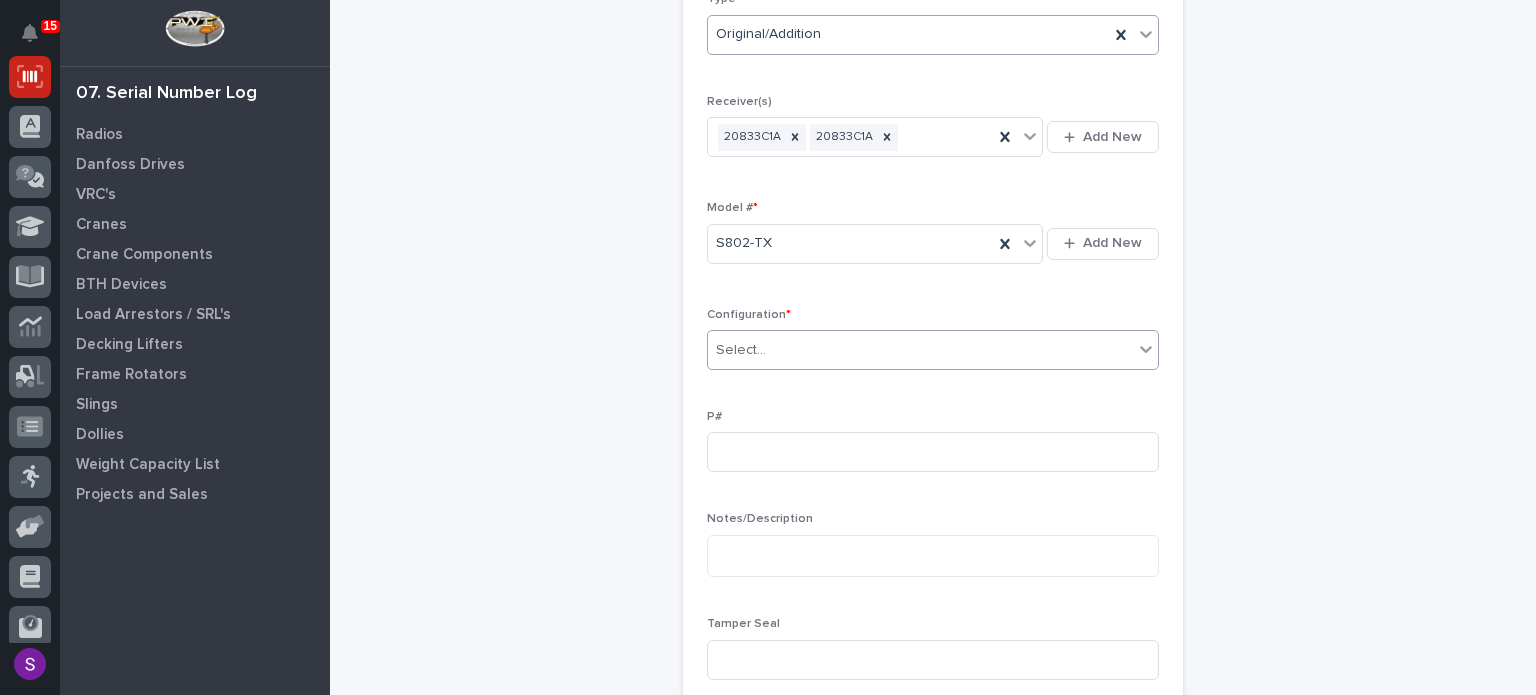 type on "*" 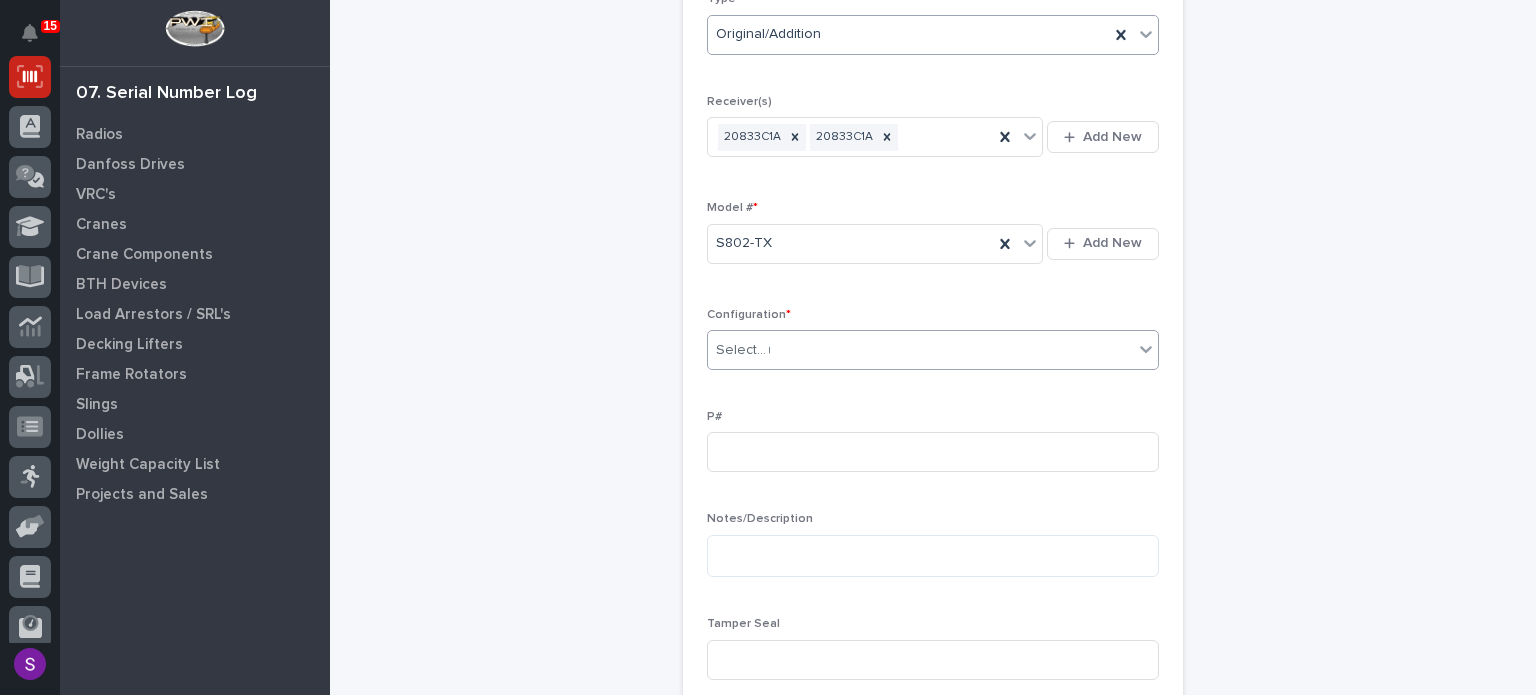 type 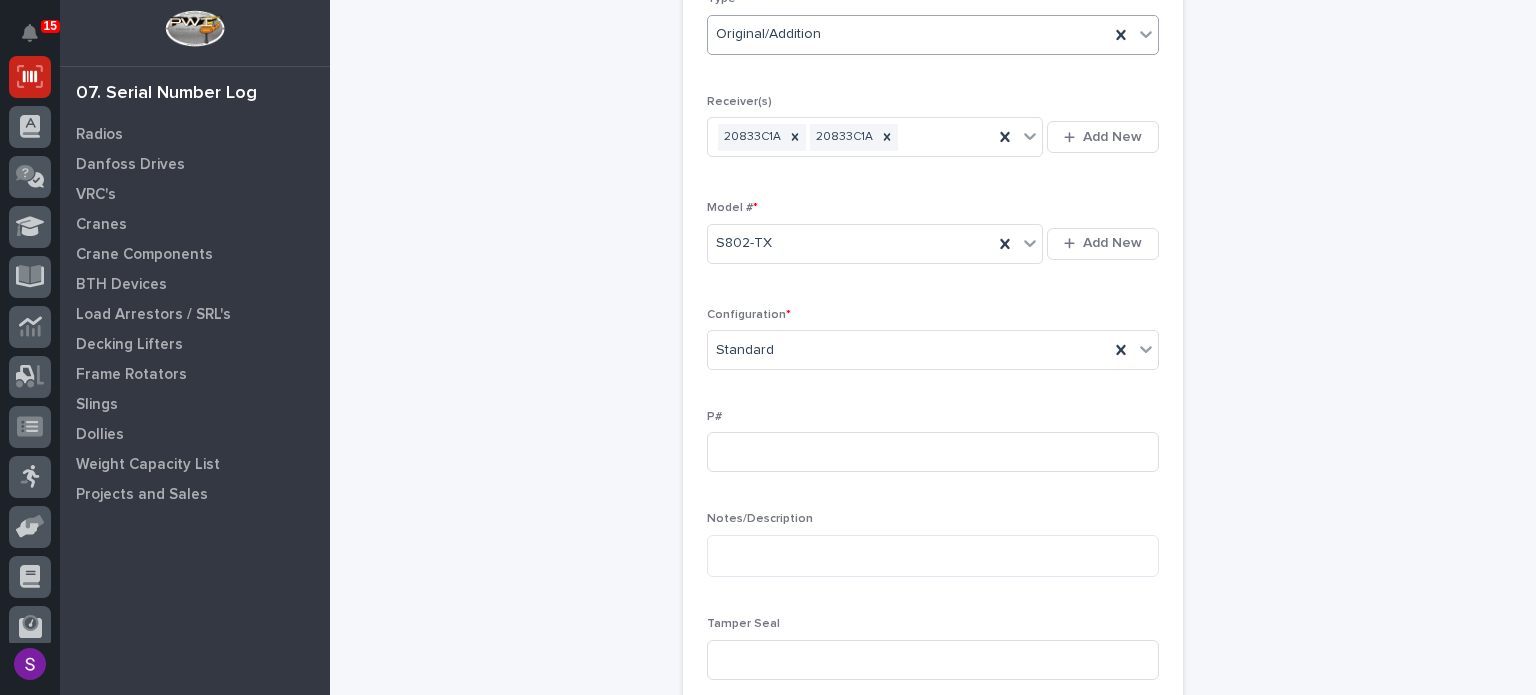scroll, scrollTop: 838, scrollLeft: 0, axis: vertical 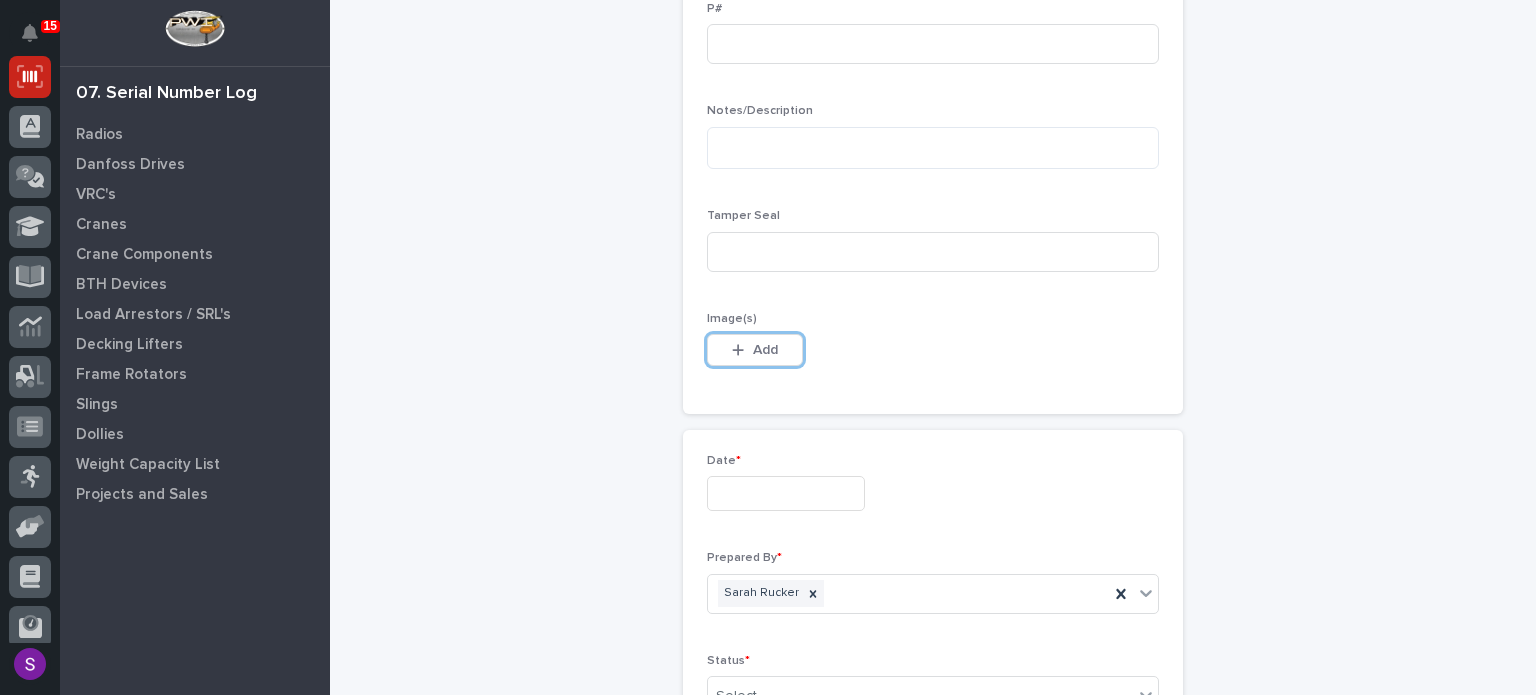type 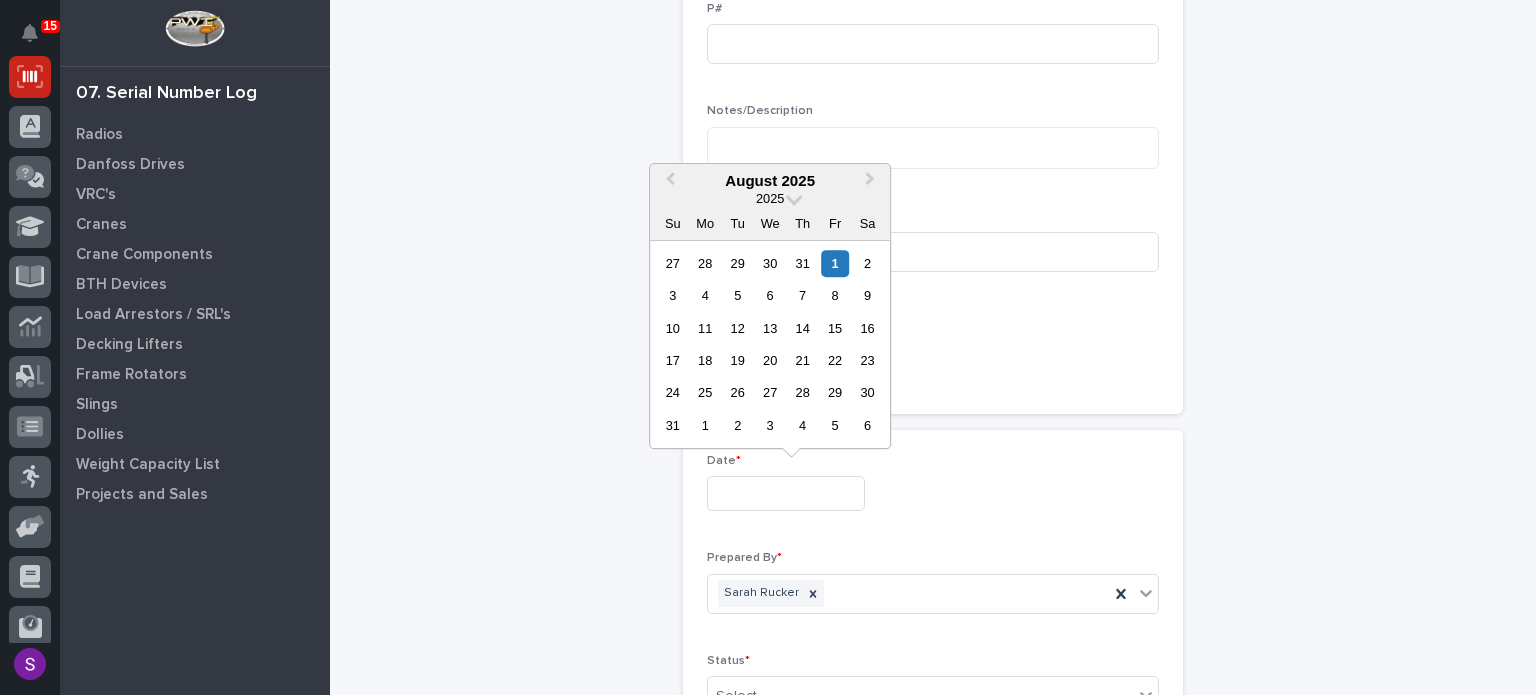 type on "**********" 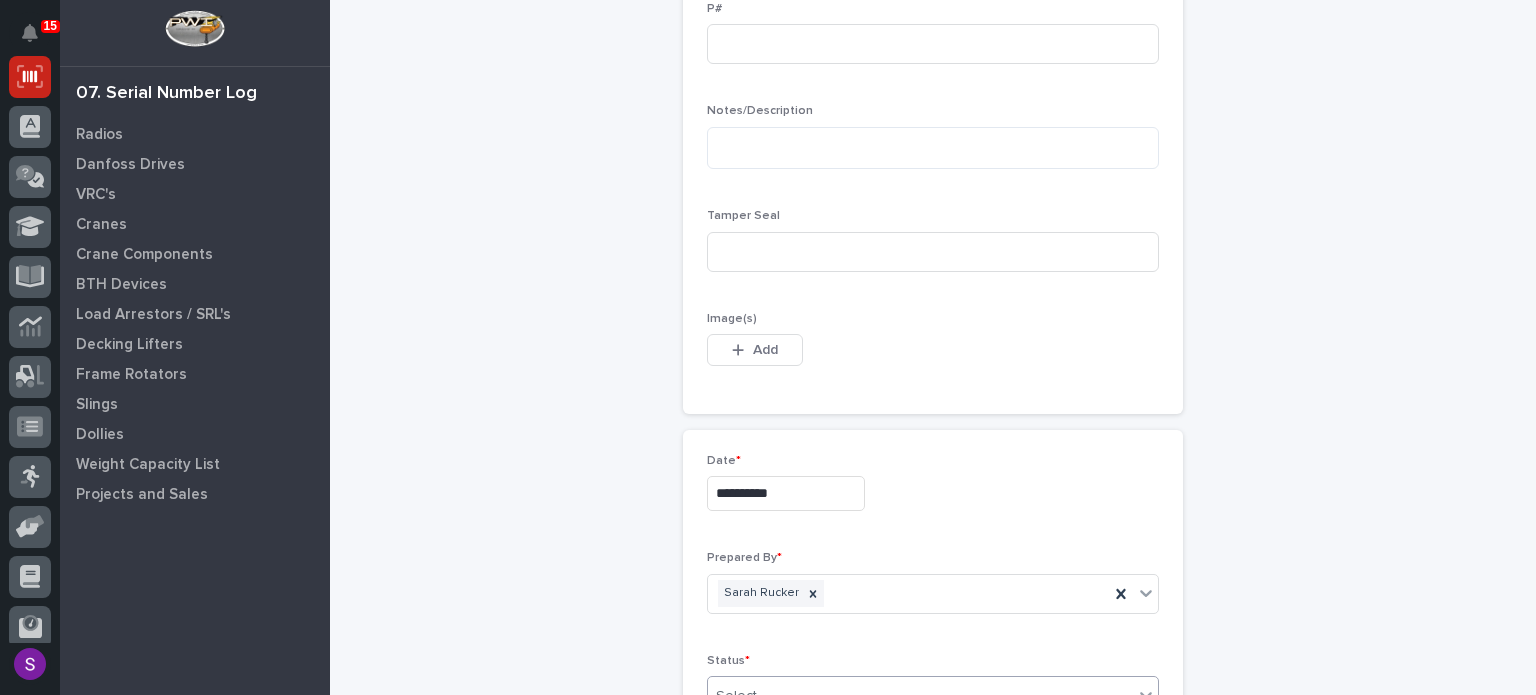 scroll, scrollTop: 844, scrollLeft: 0, axis: vertical 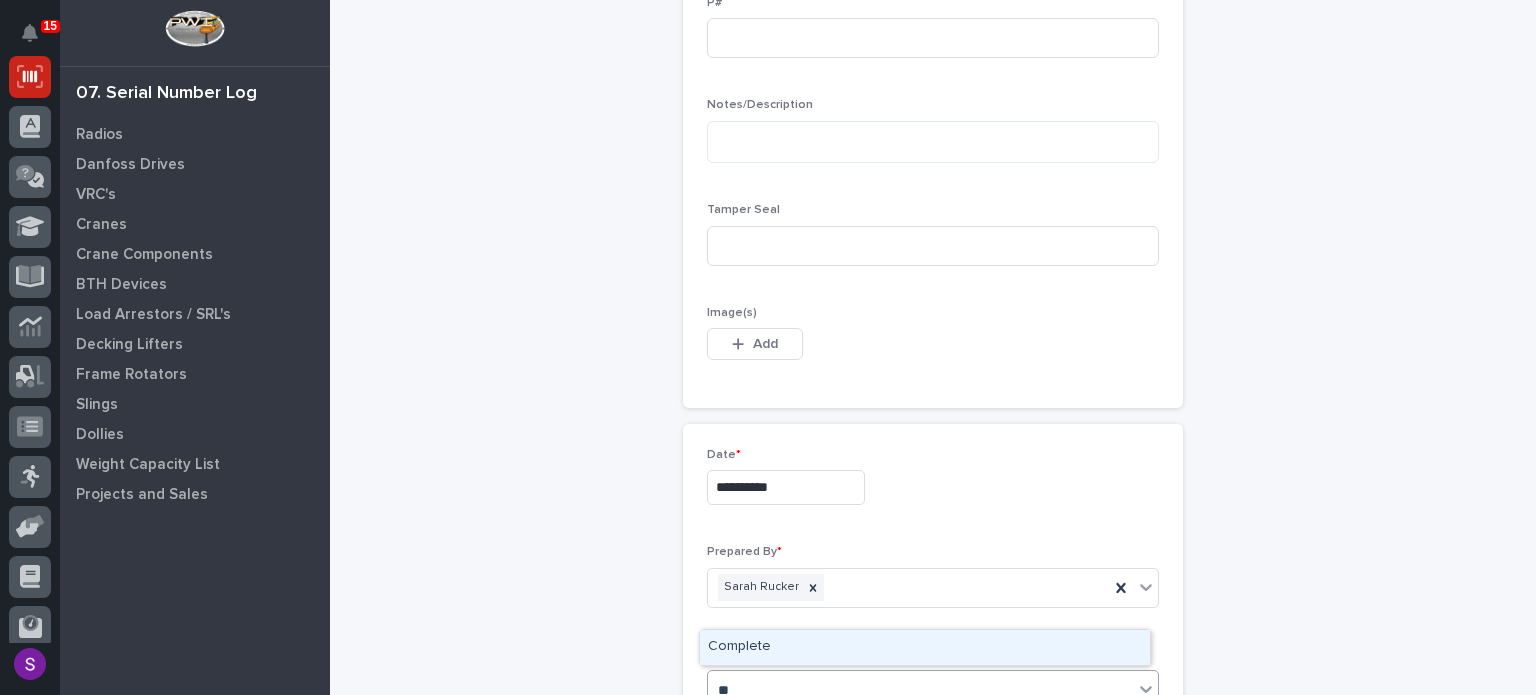 type on "***" 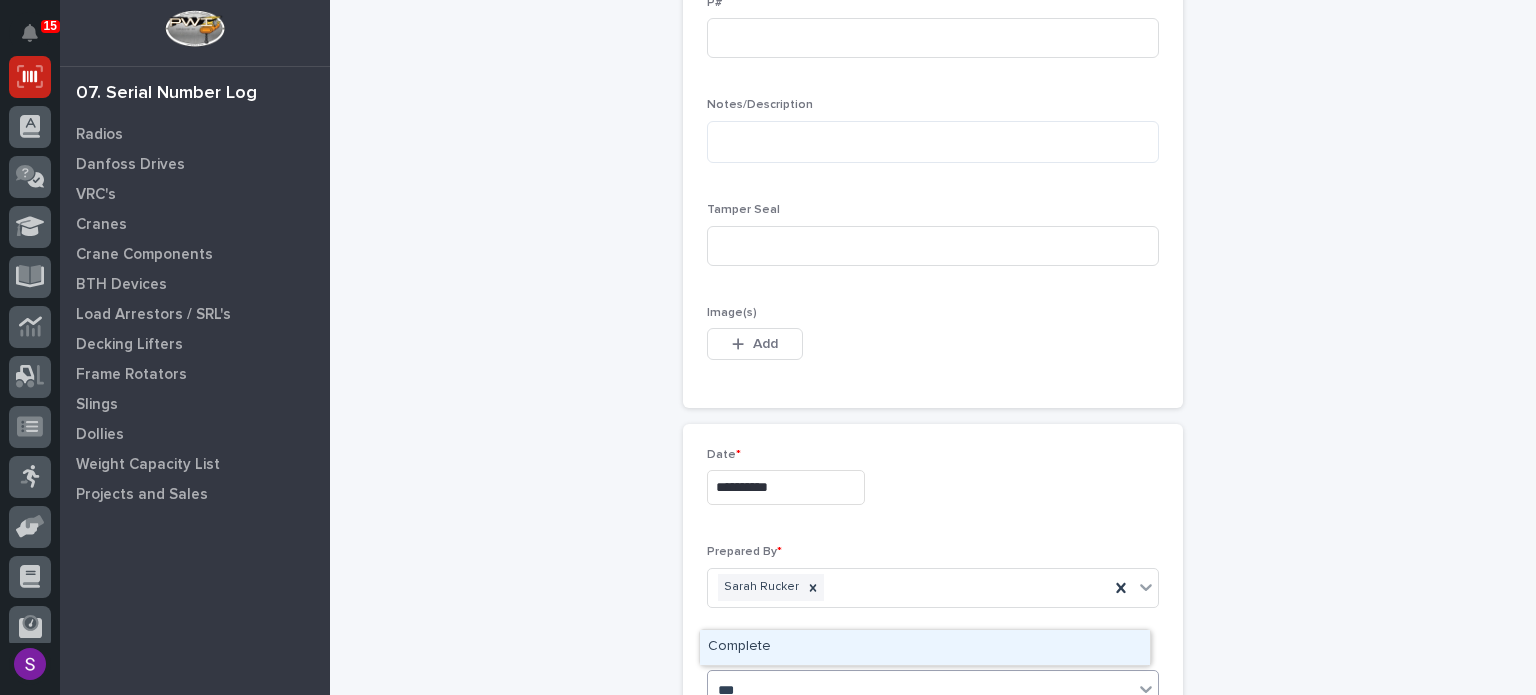 type 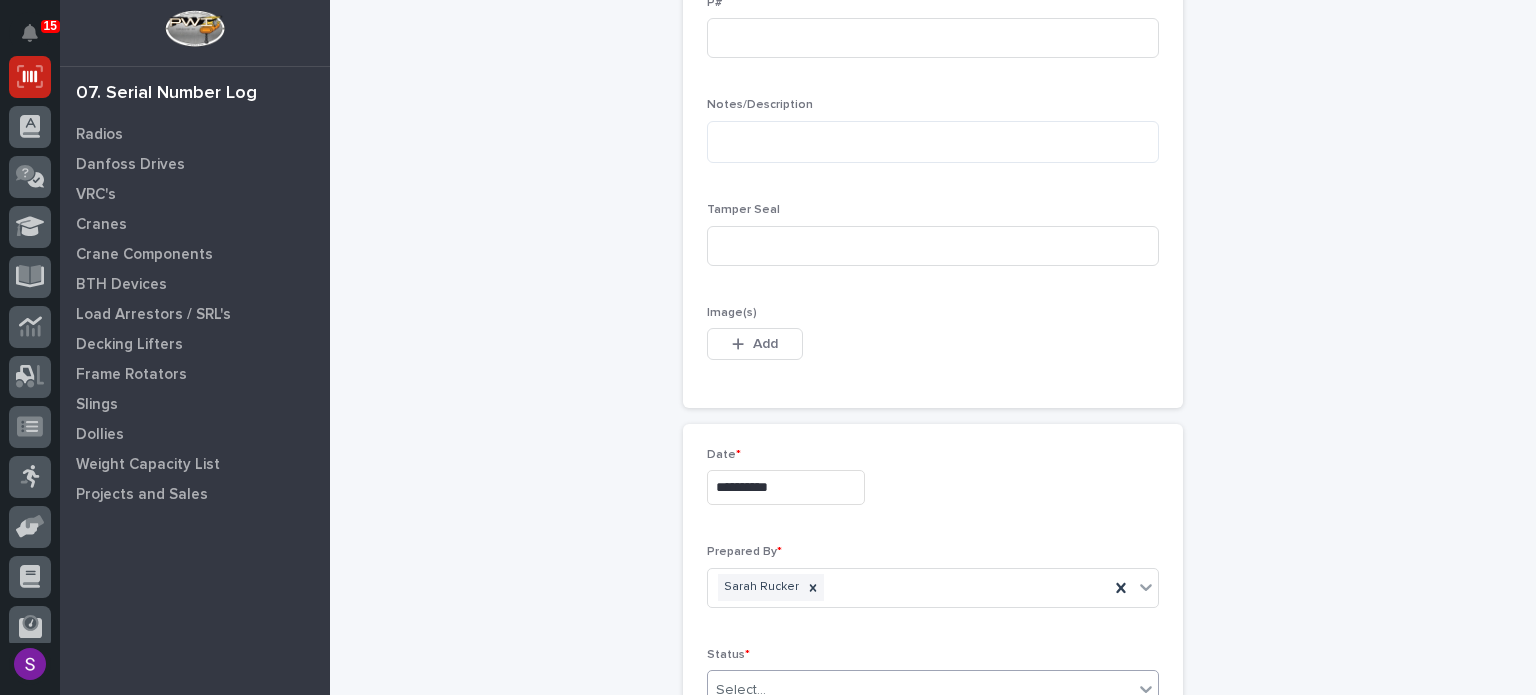 type 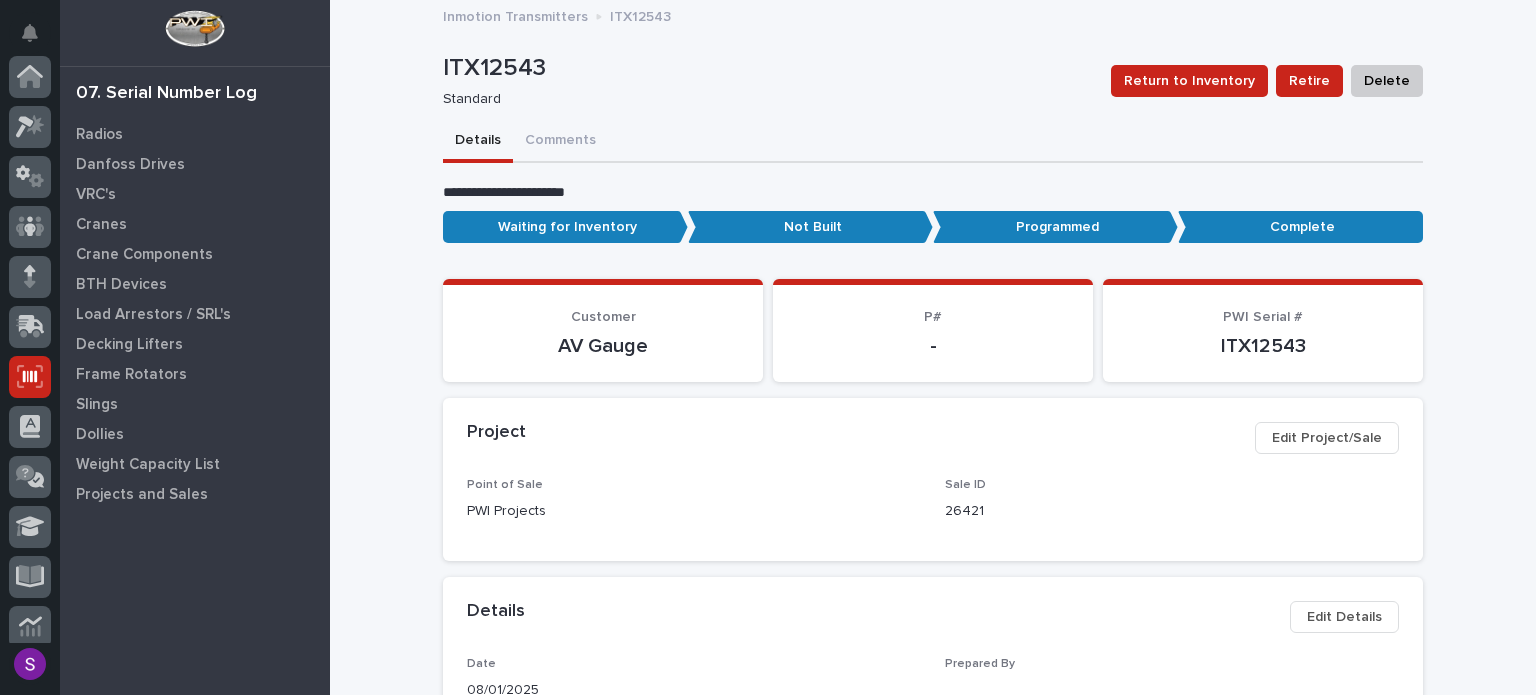 scroll, scrollTop: 300, scrollLeft: 0, axis: vertical 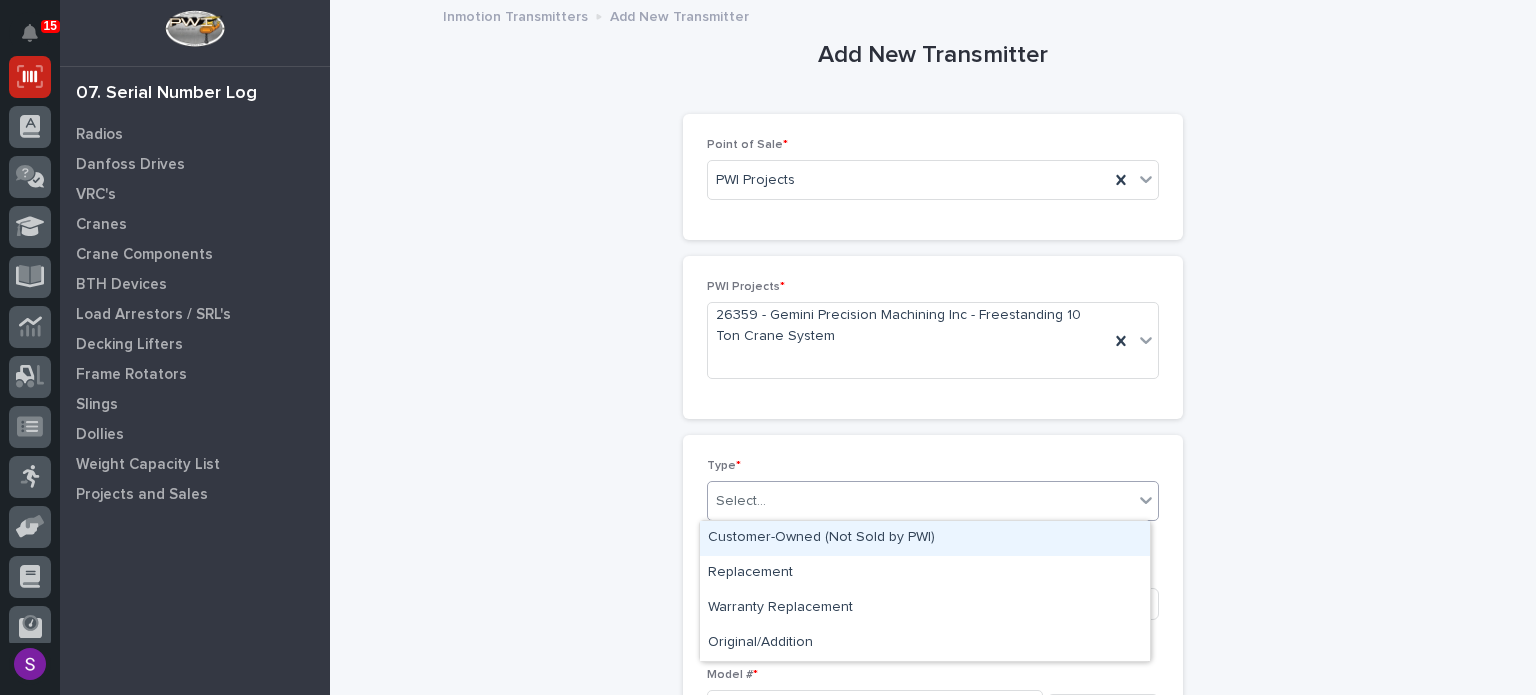 click on "Select..." at bounding box center [920, 501] 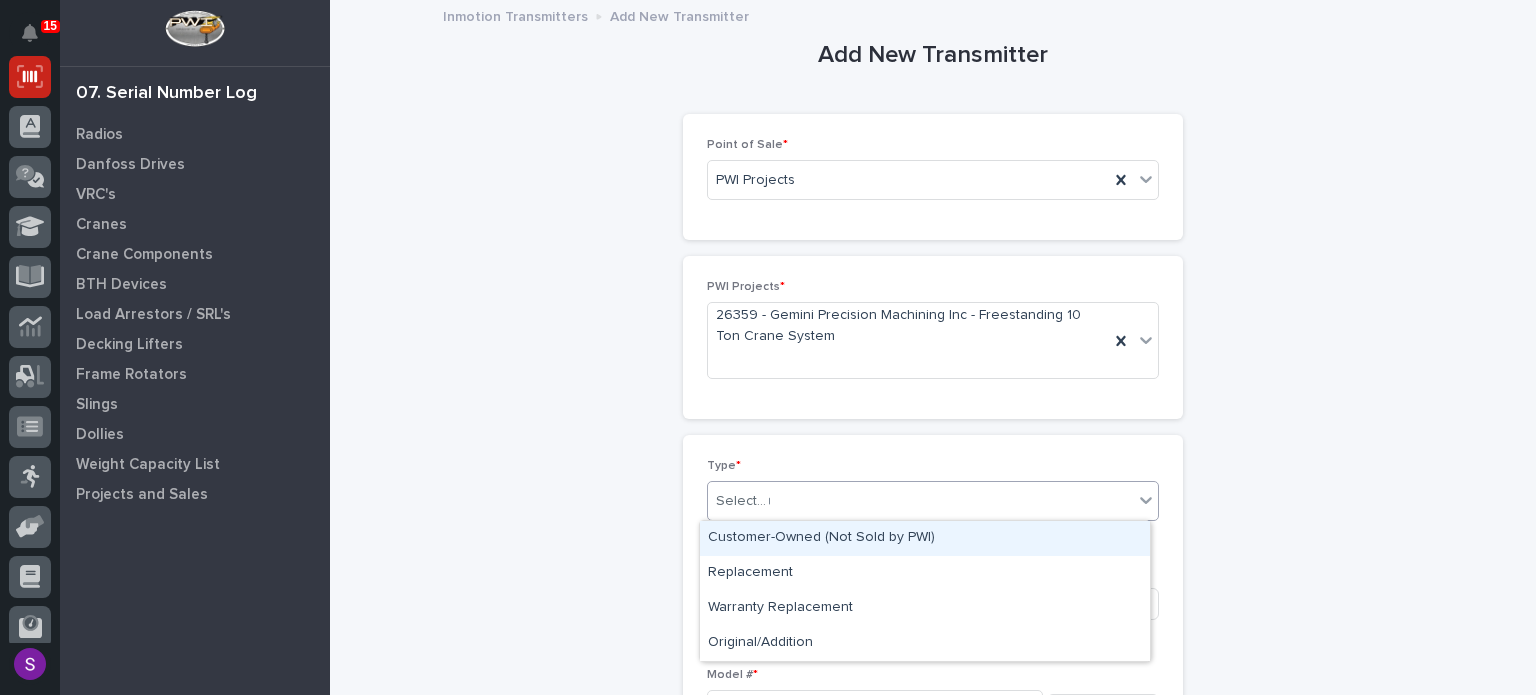 type on "**" 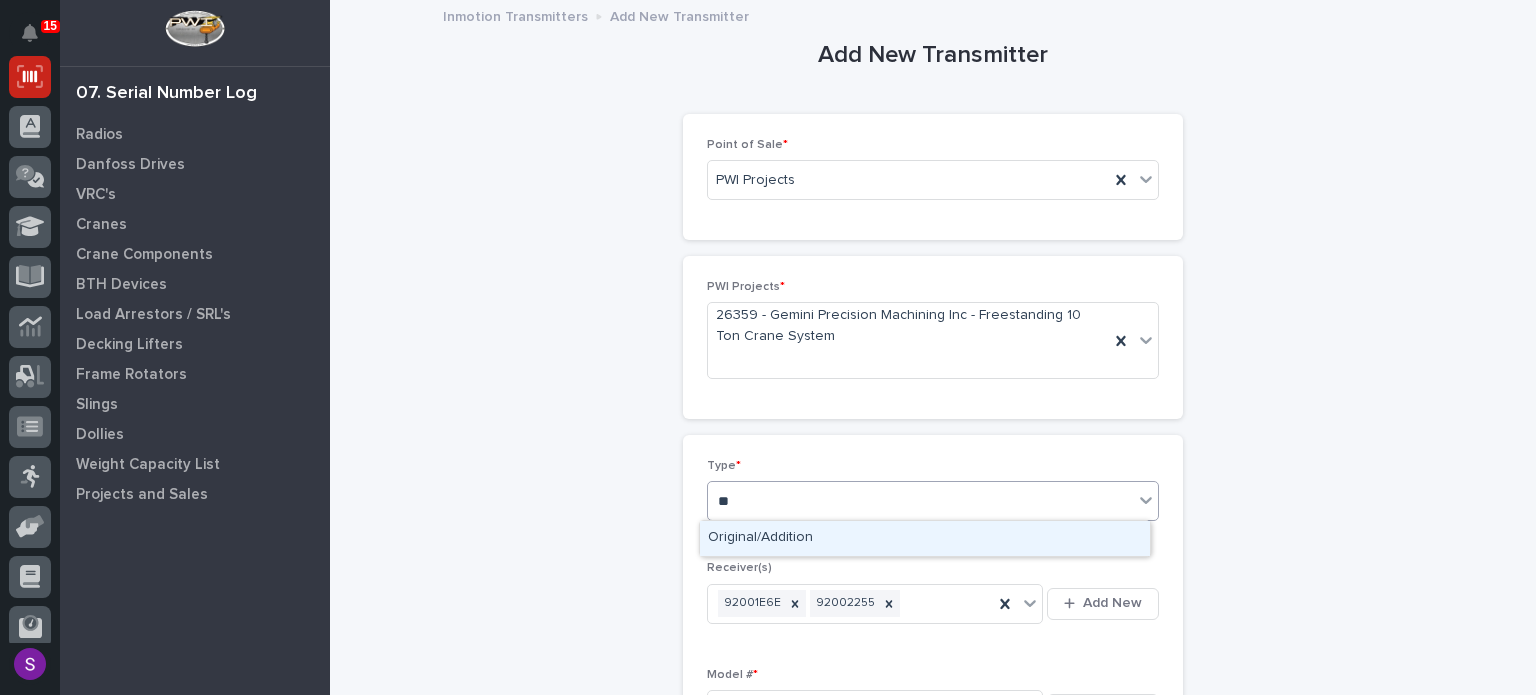 type 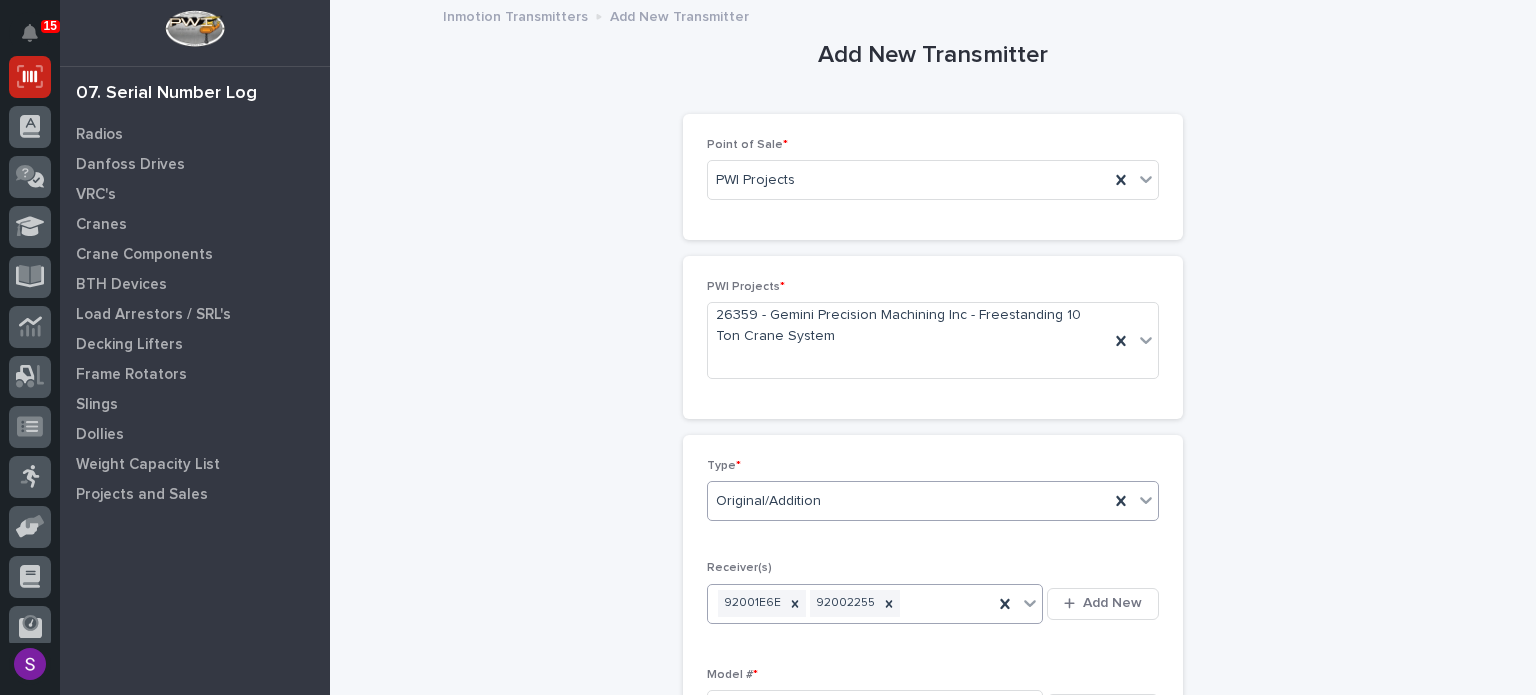 type 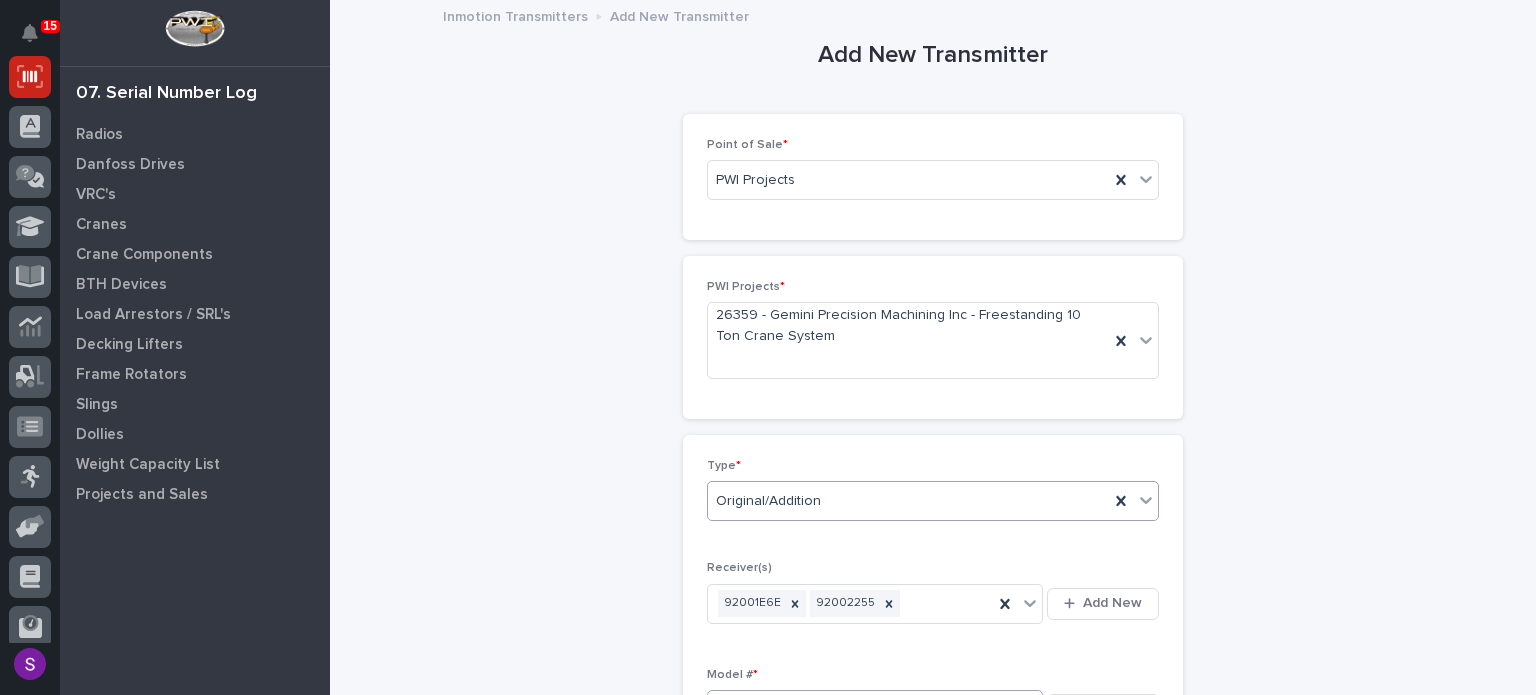 scroll, scrollTop: 360, scrollLeft: 0, axis: vertical 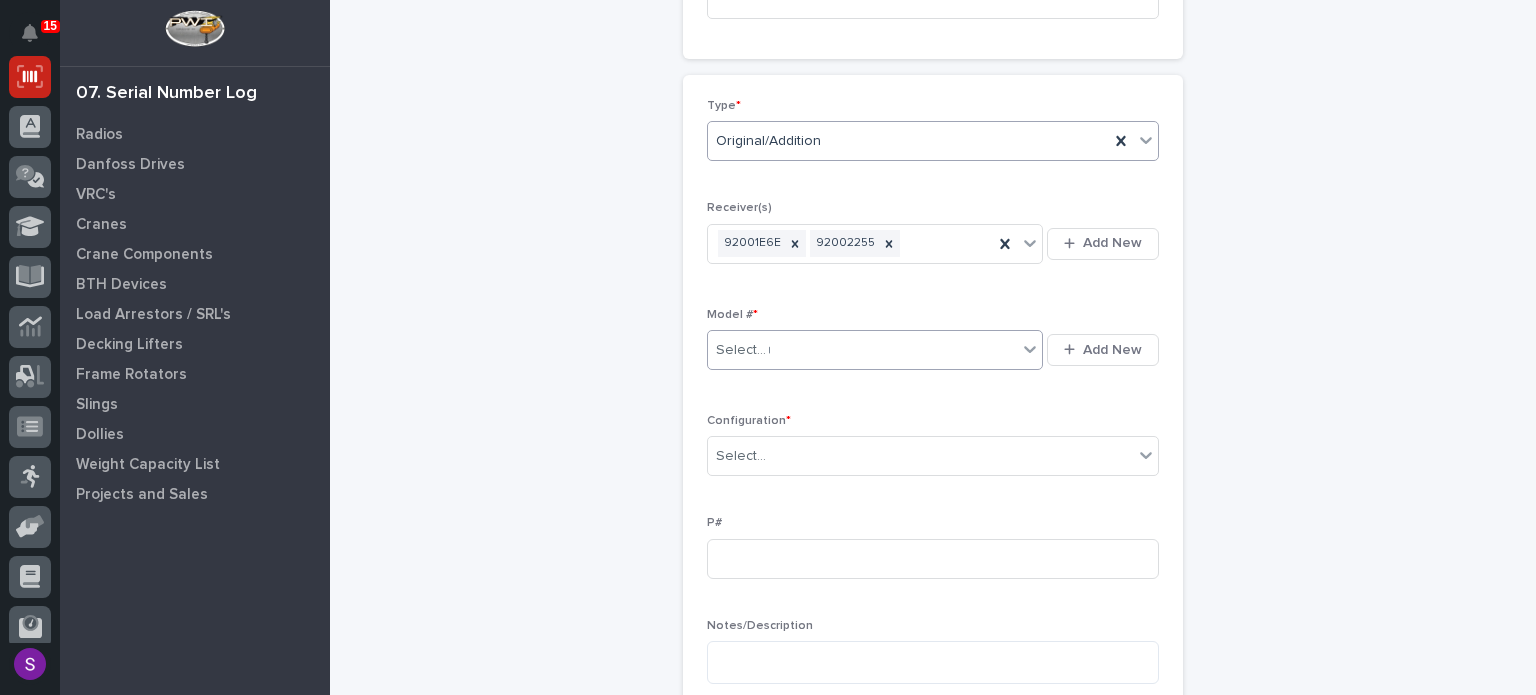 type on "***" 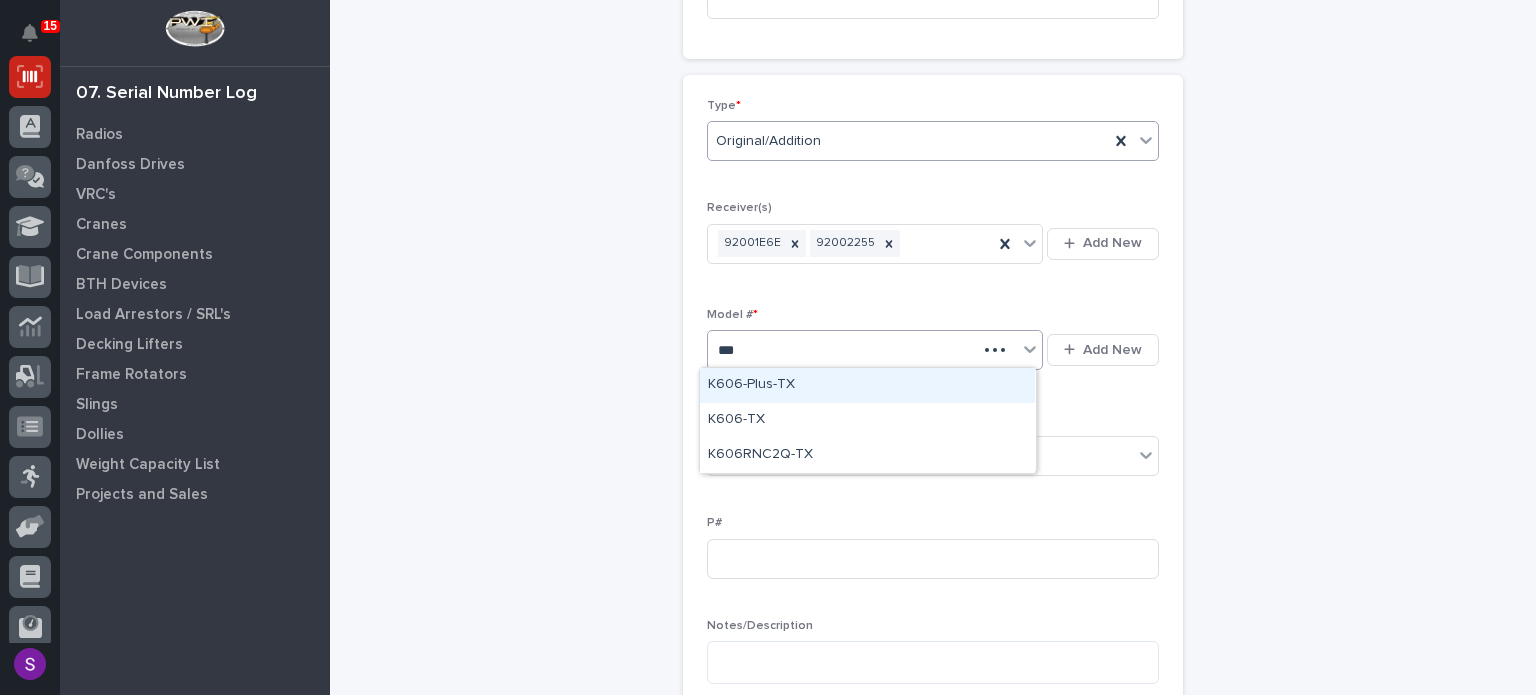 type 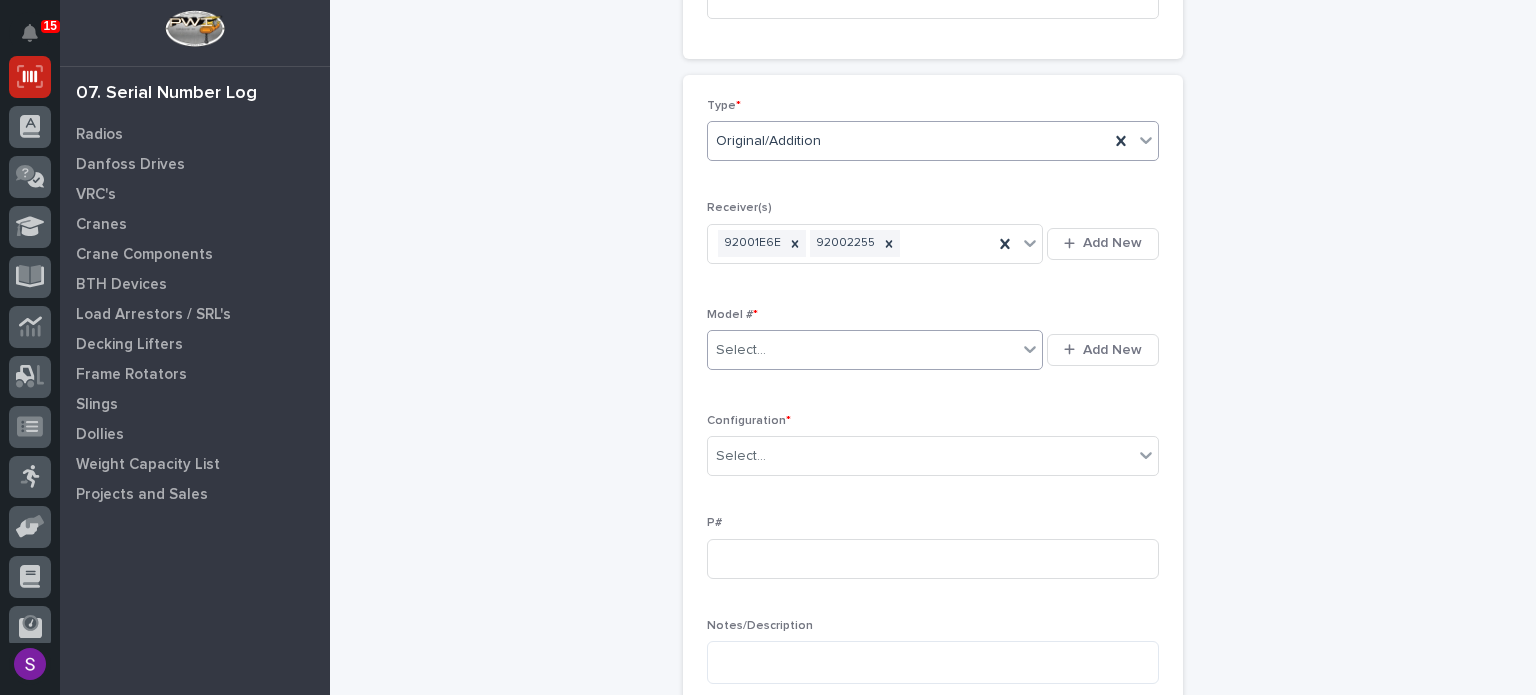 type 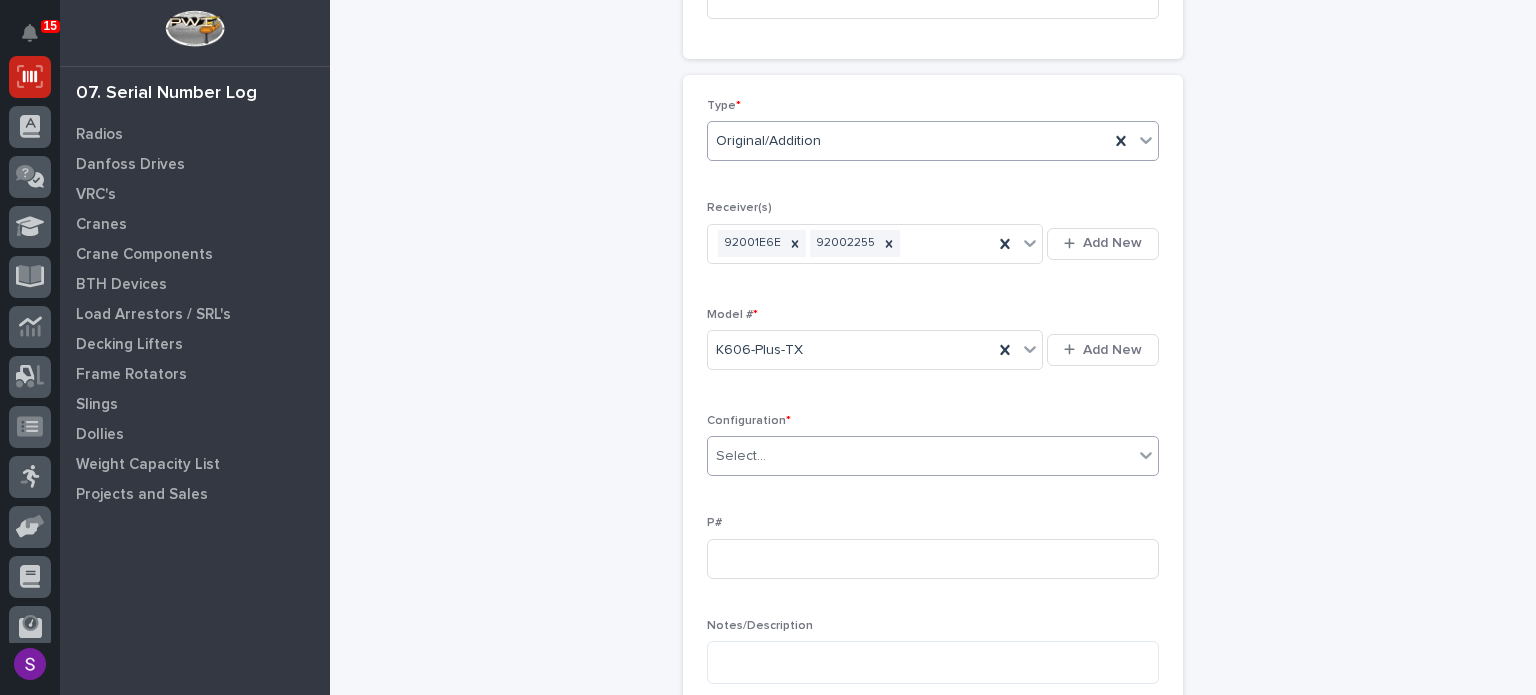 type on "*" 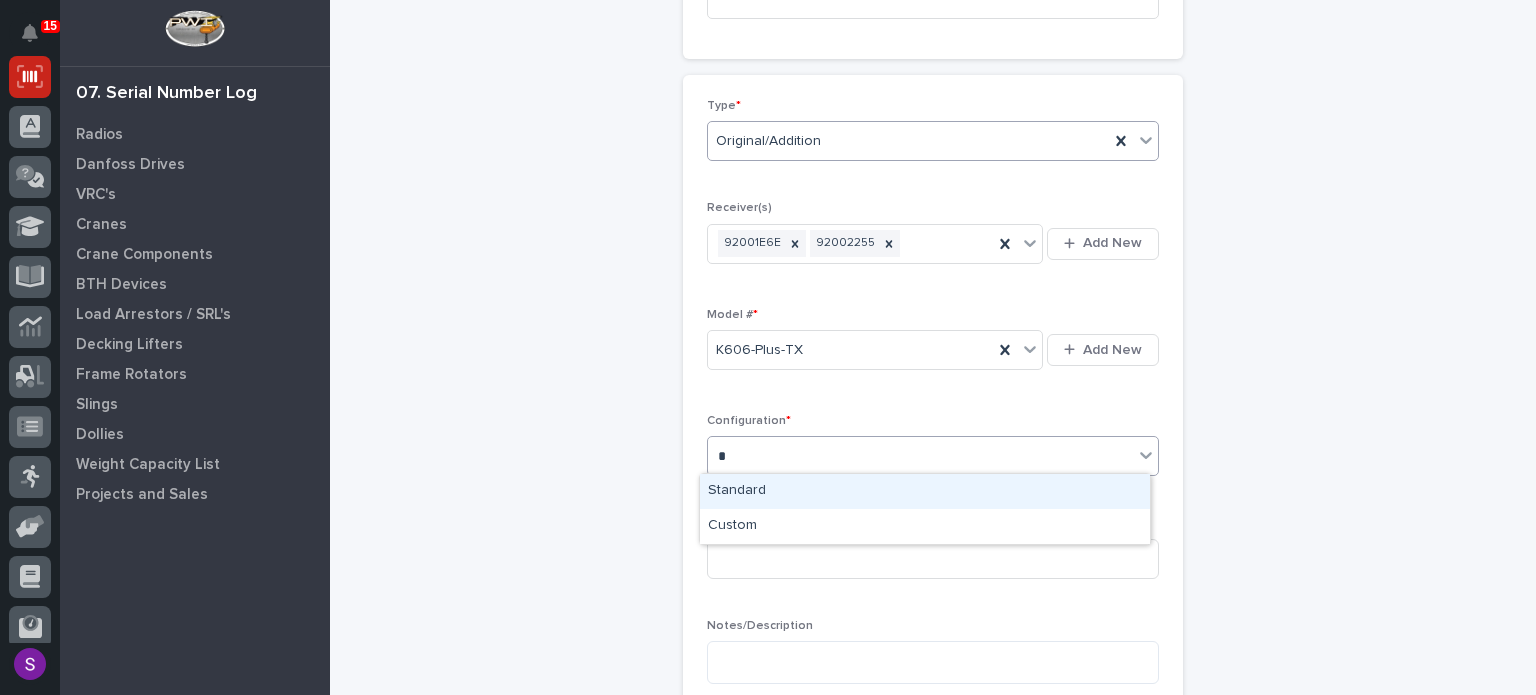type 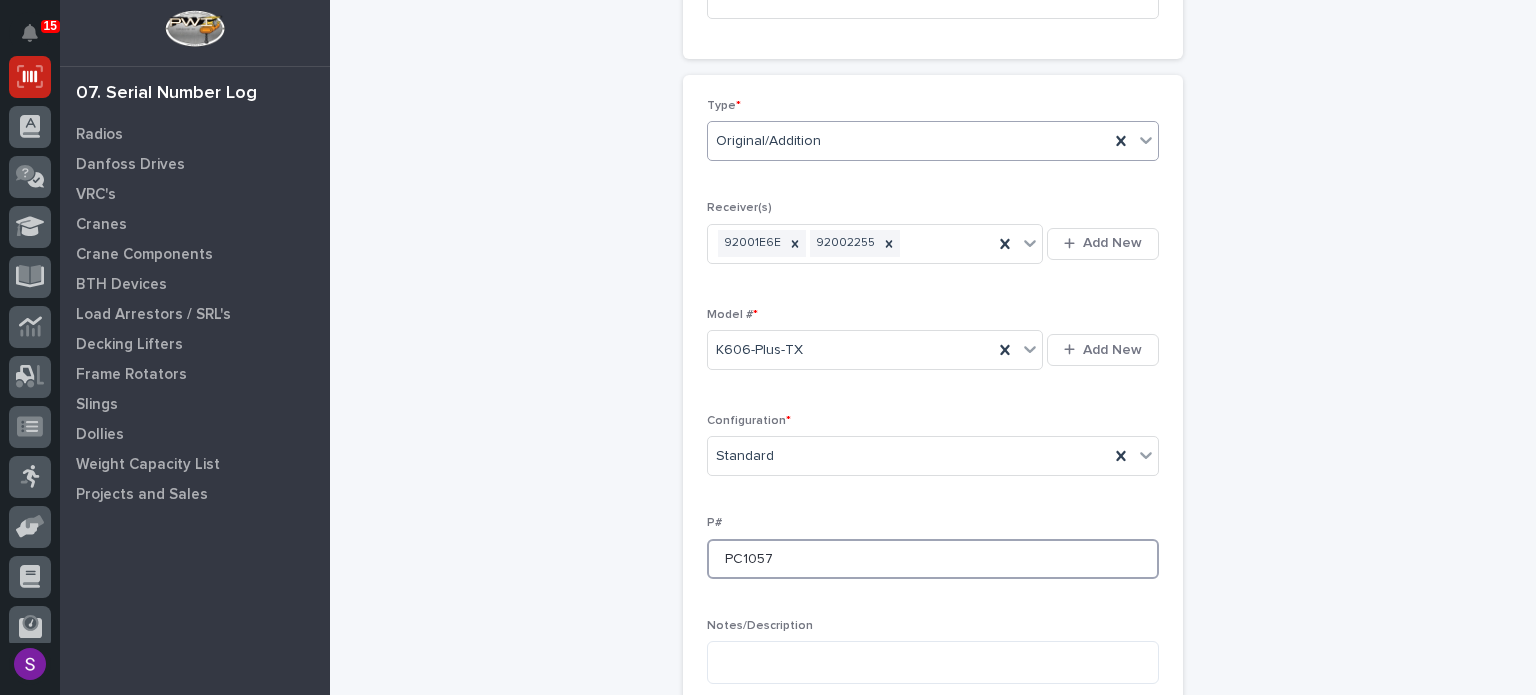 type on "PC1057" 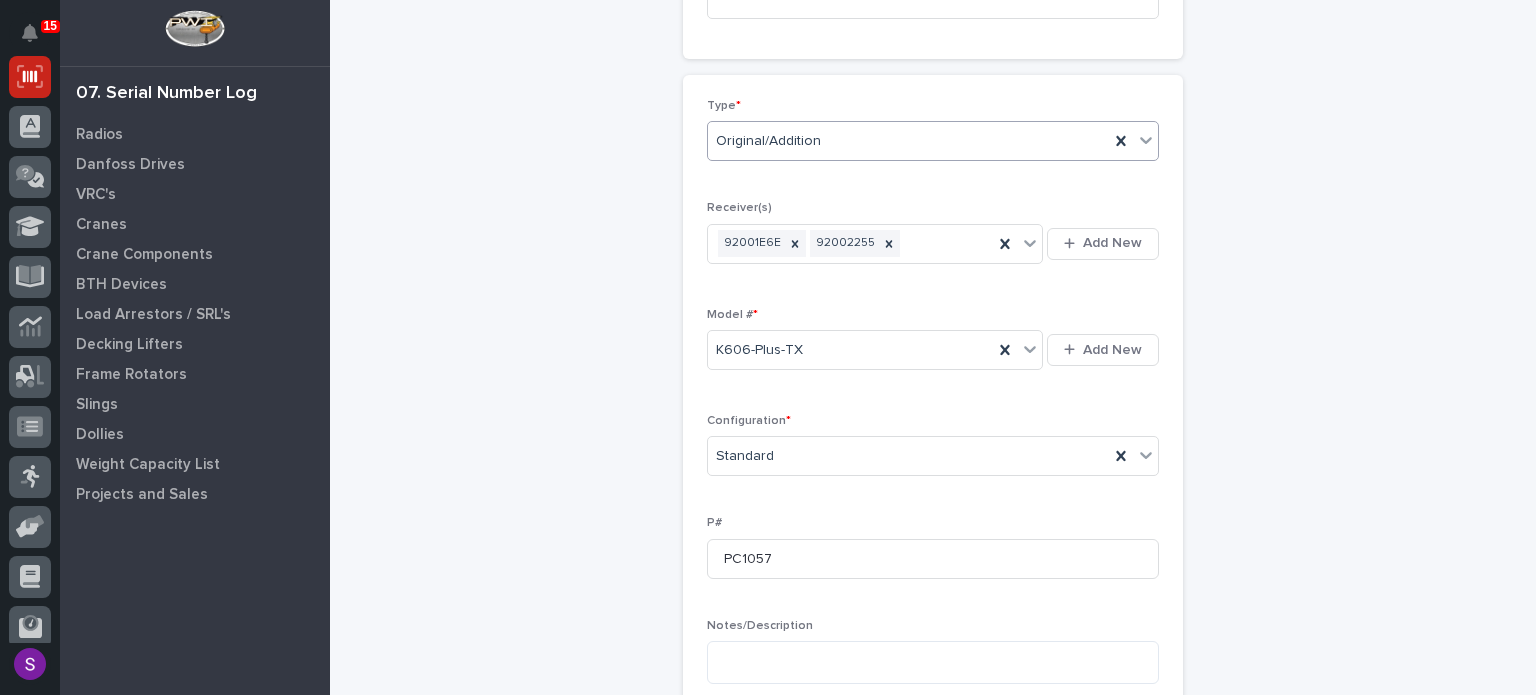 scroll, scrollTop: 776, scrollLeft: 0, axis: vertical 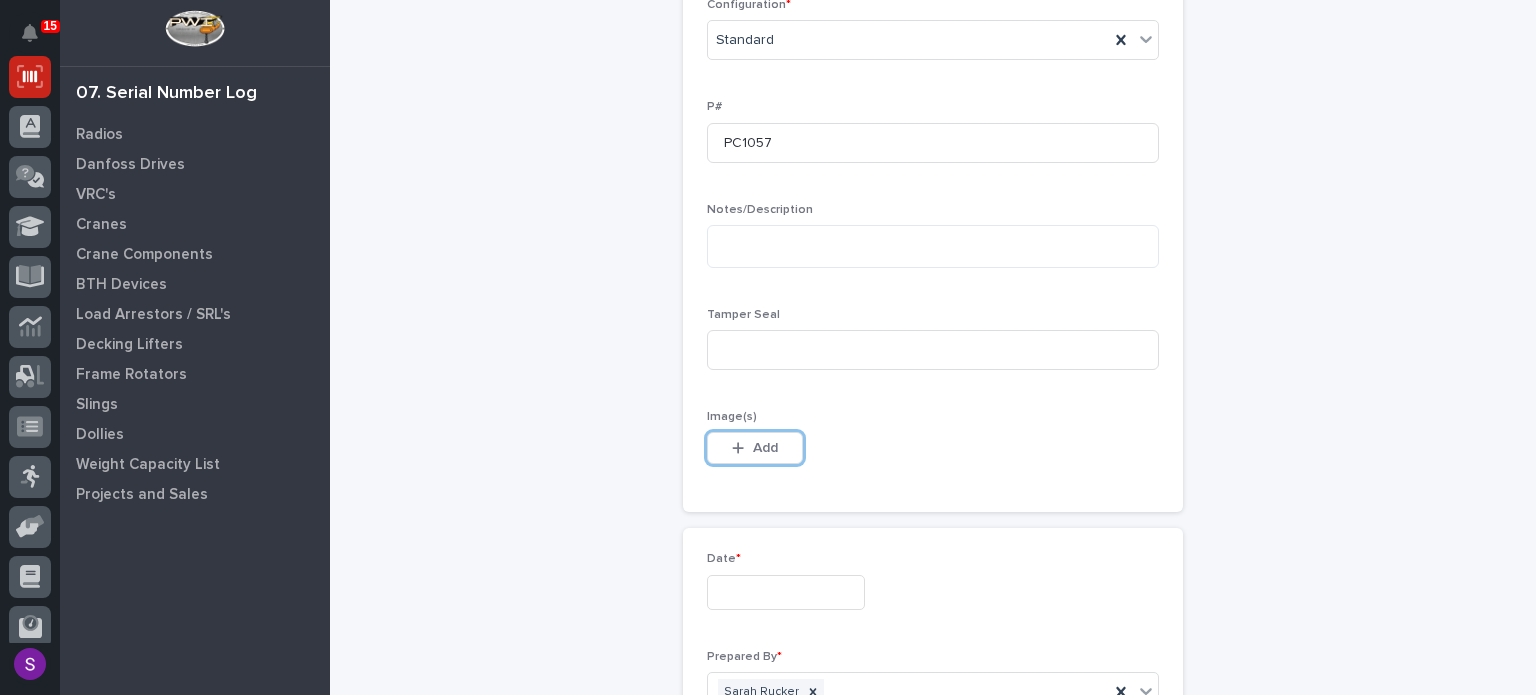 type 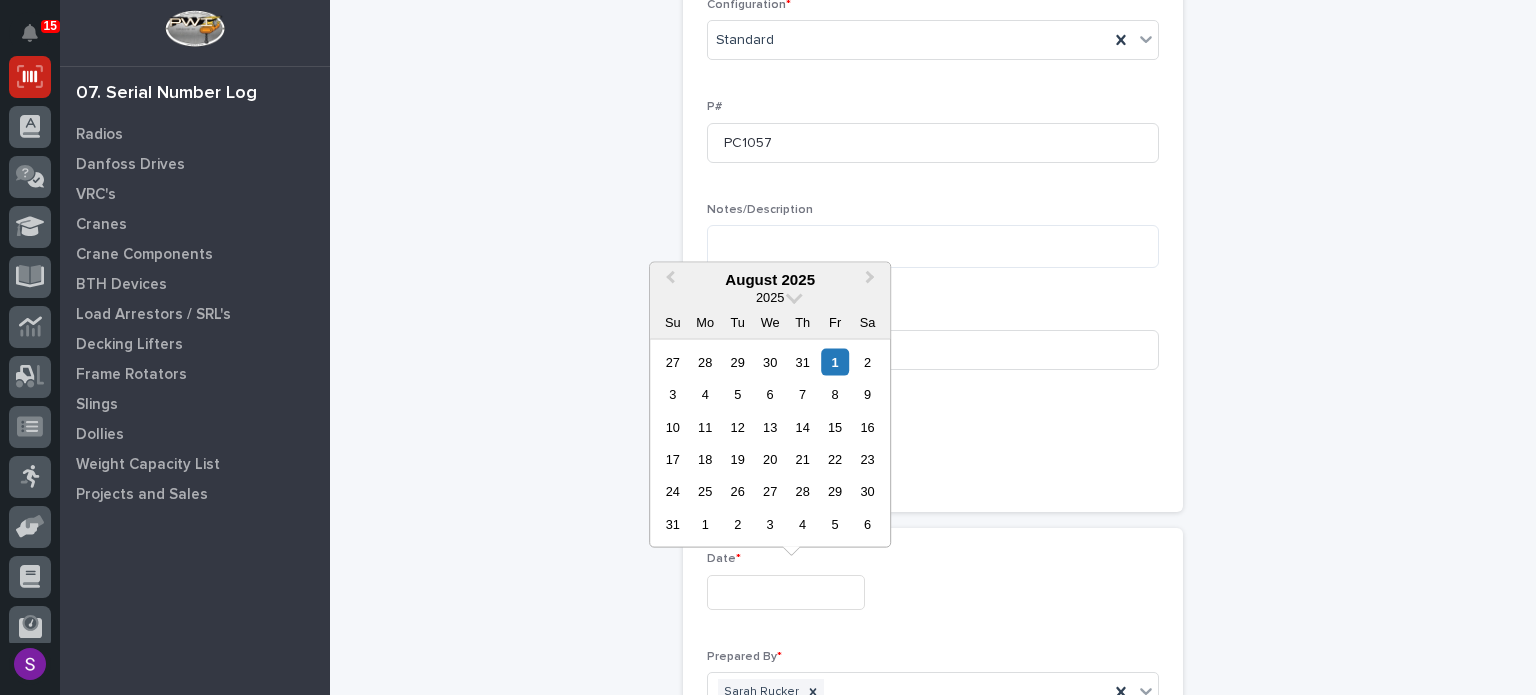 type on "**********" 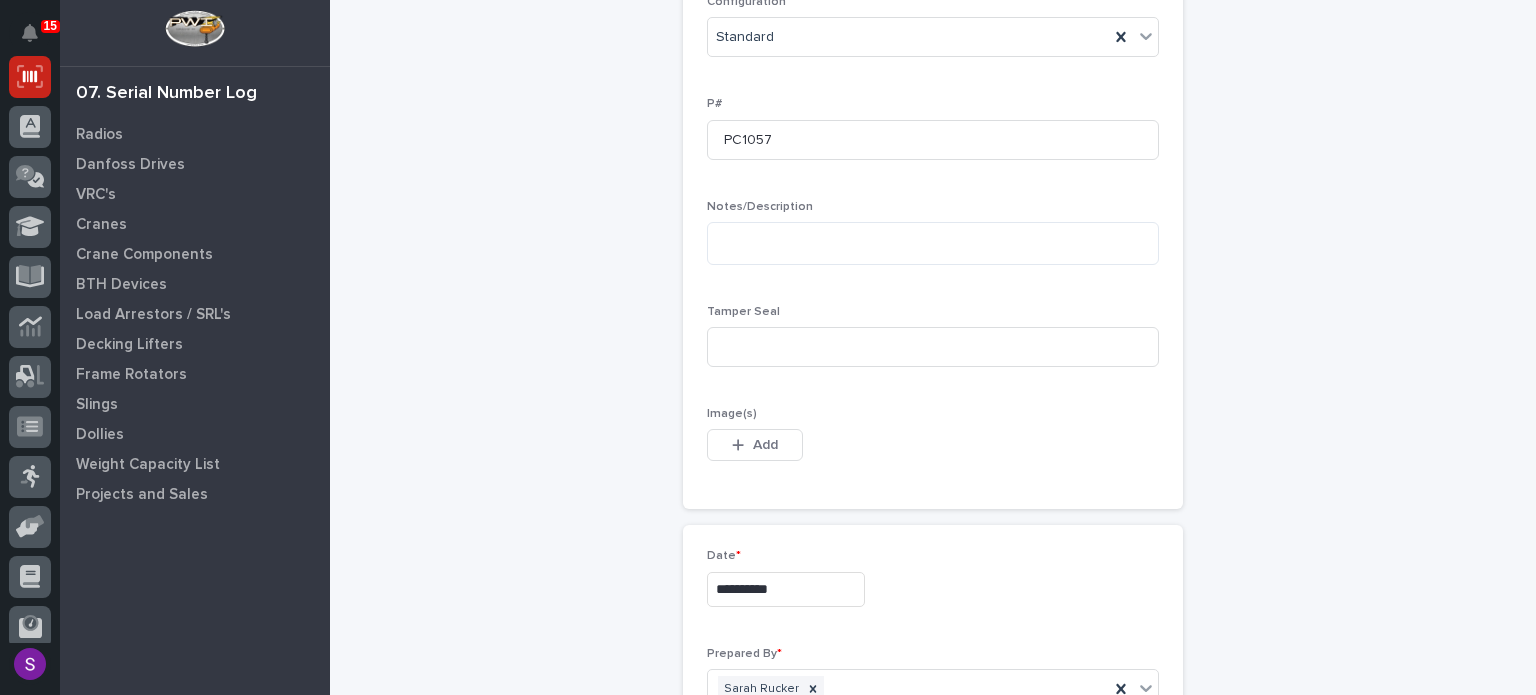 scroll, scrollTop: 1136, scrollLeft: 0, axis: vertical 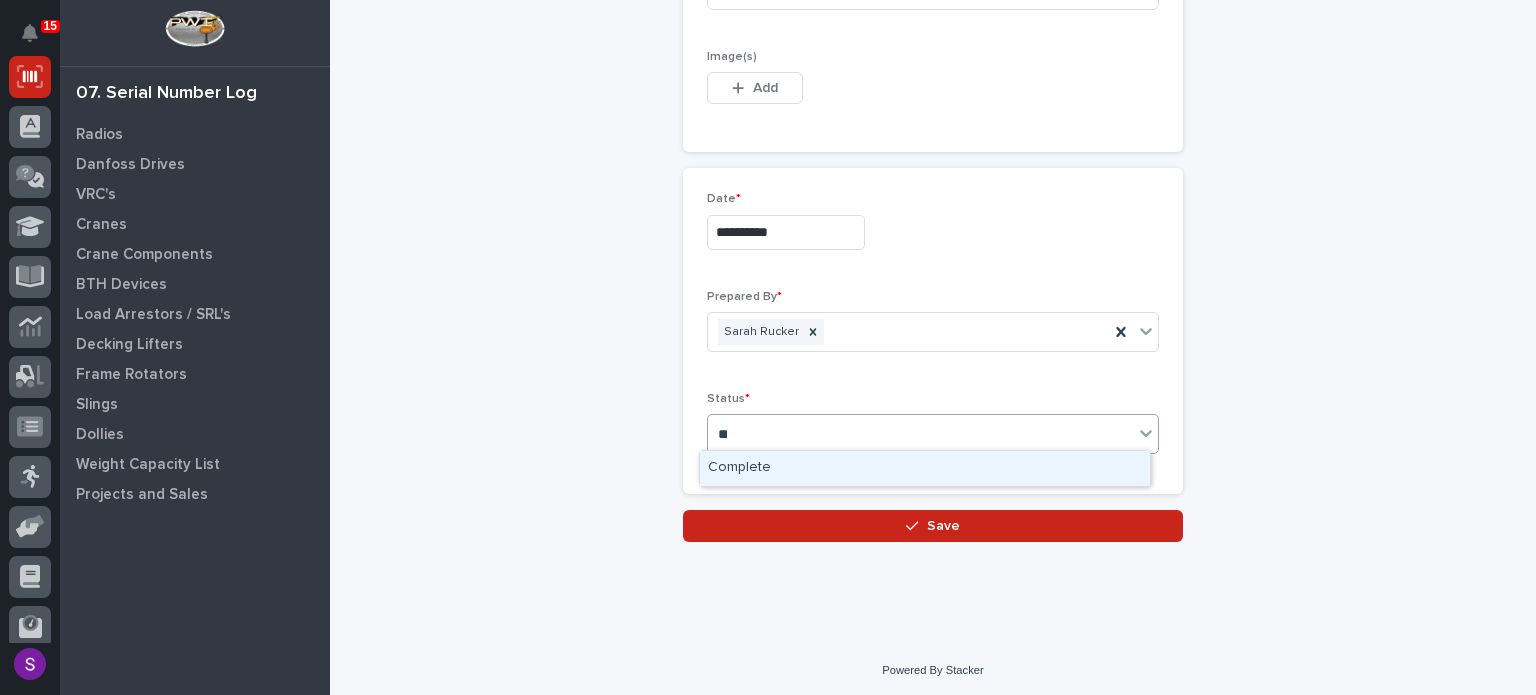 type on "***" 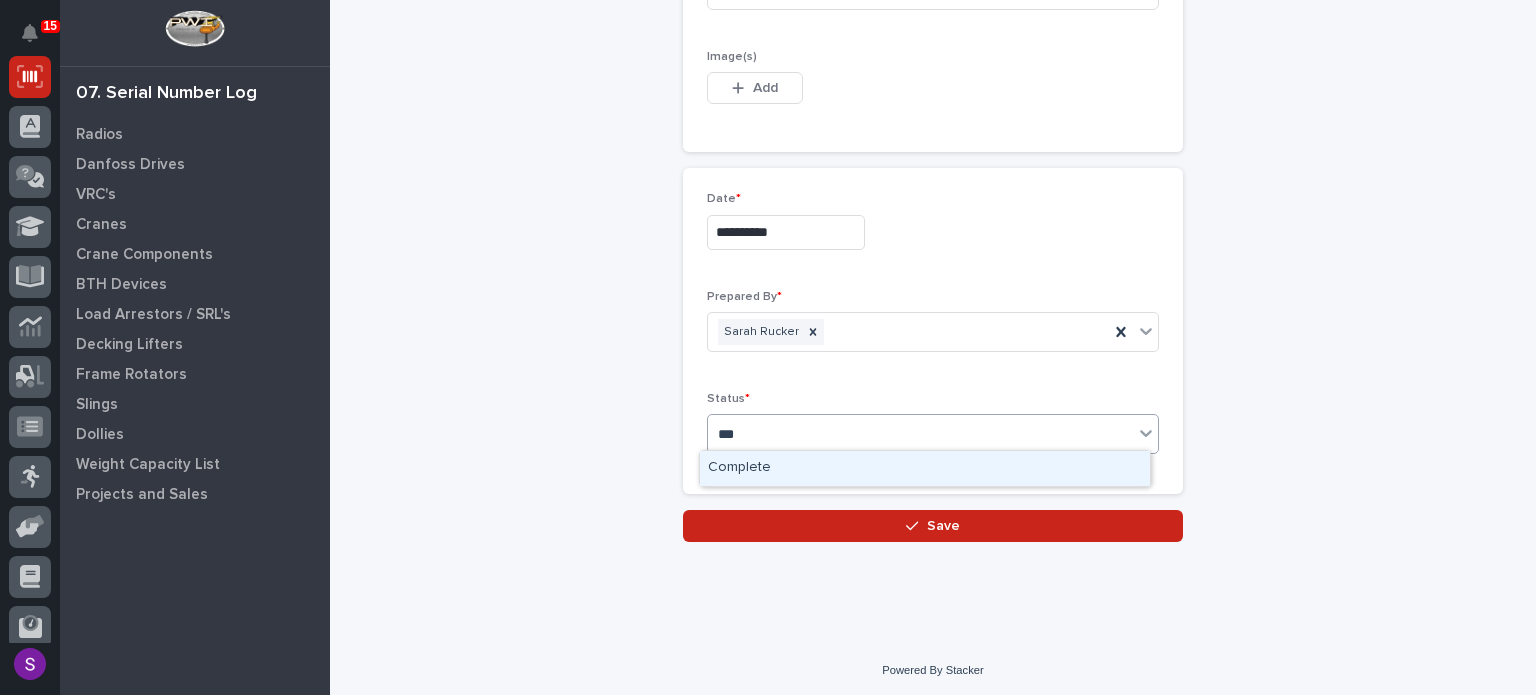 type 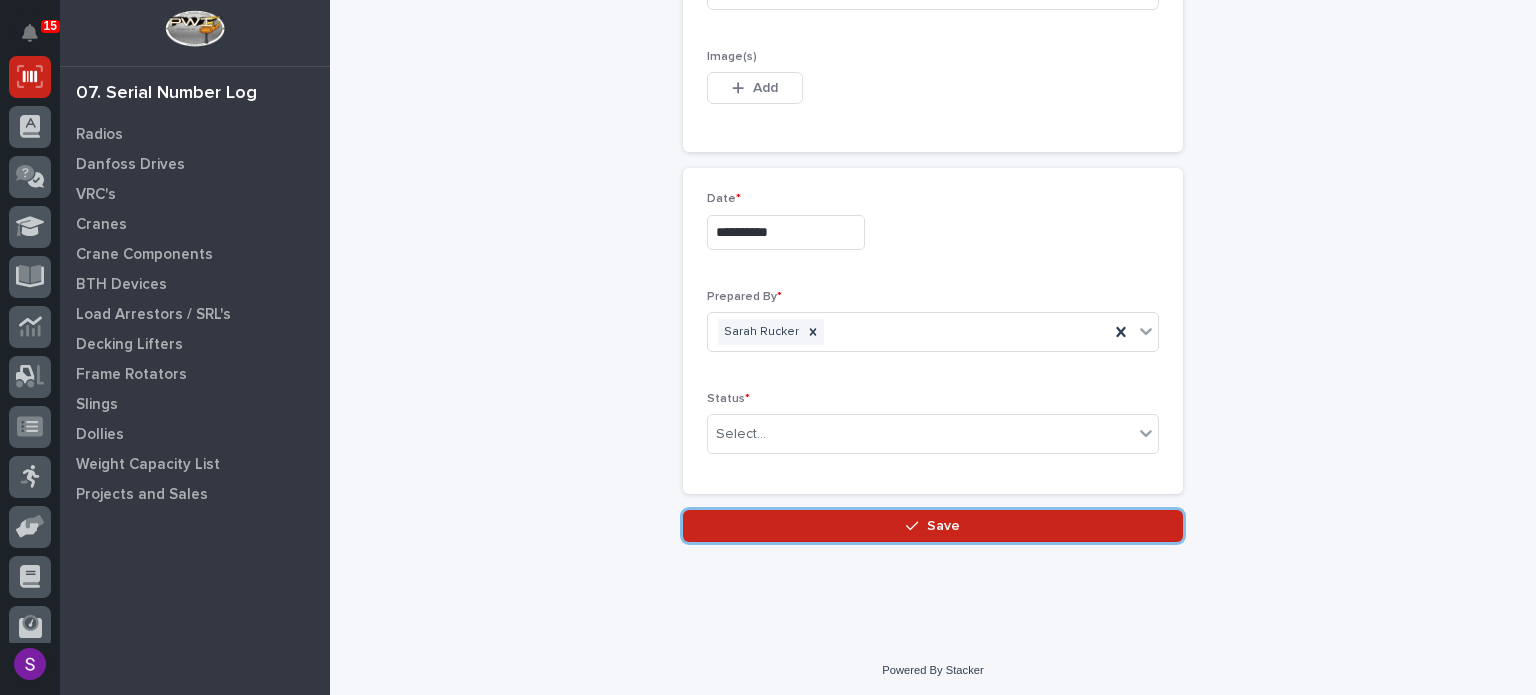 type 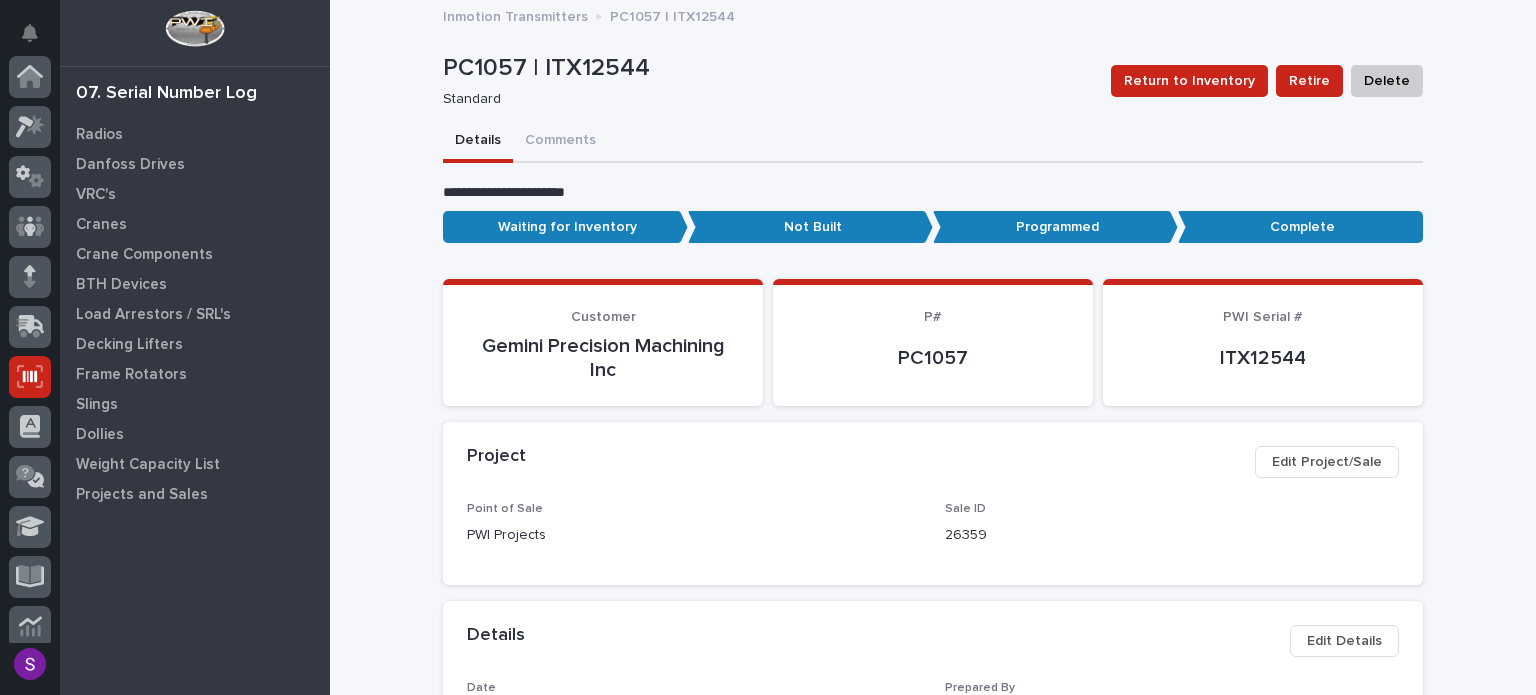 scroll, scrollTop: 300, scrollLeft: 0, axis: vertical 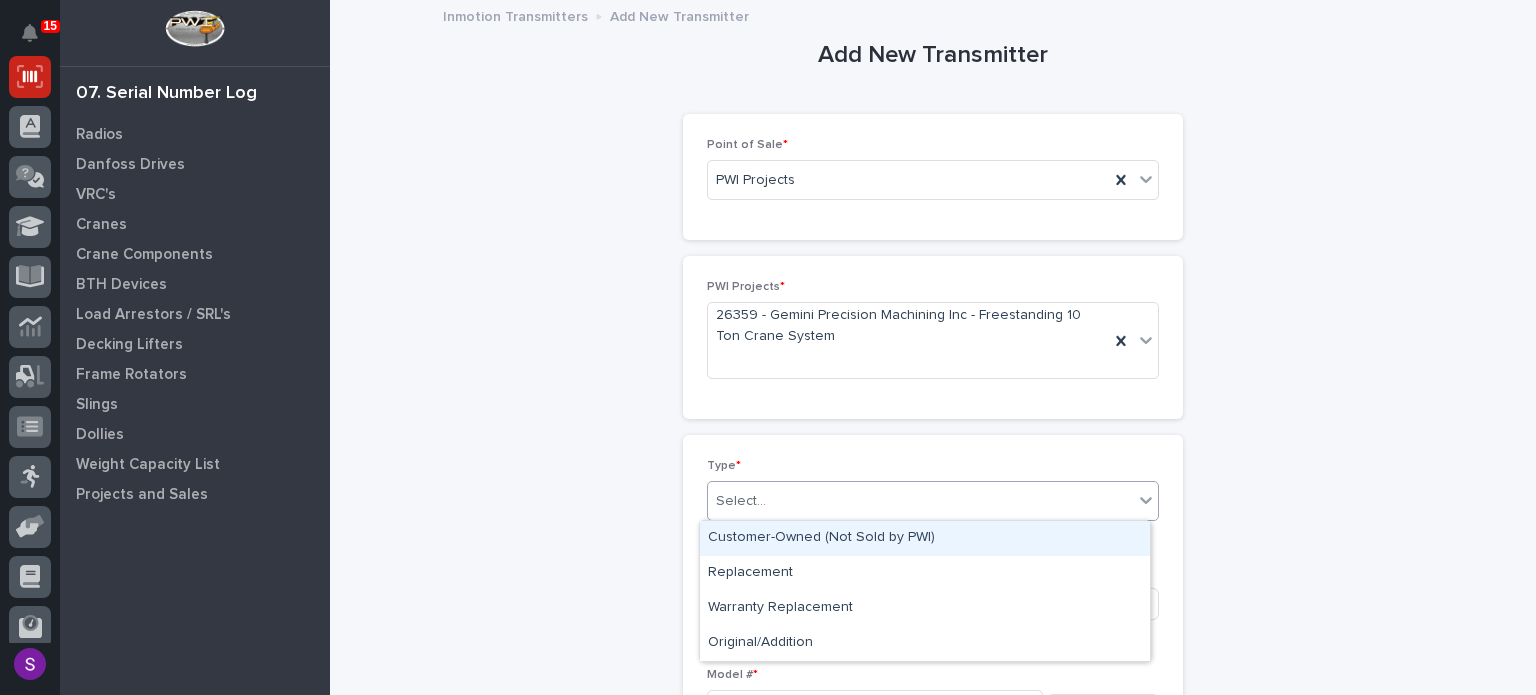 click on "Select..." at bounding box center [920, 501] 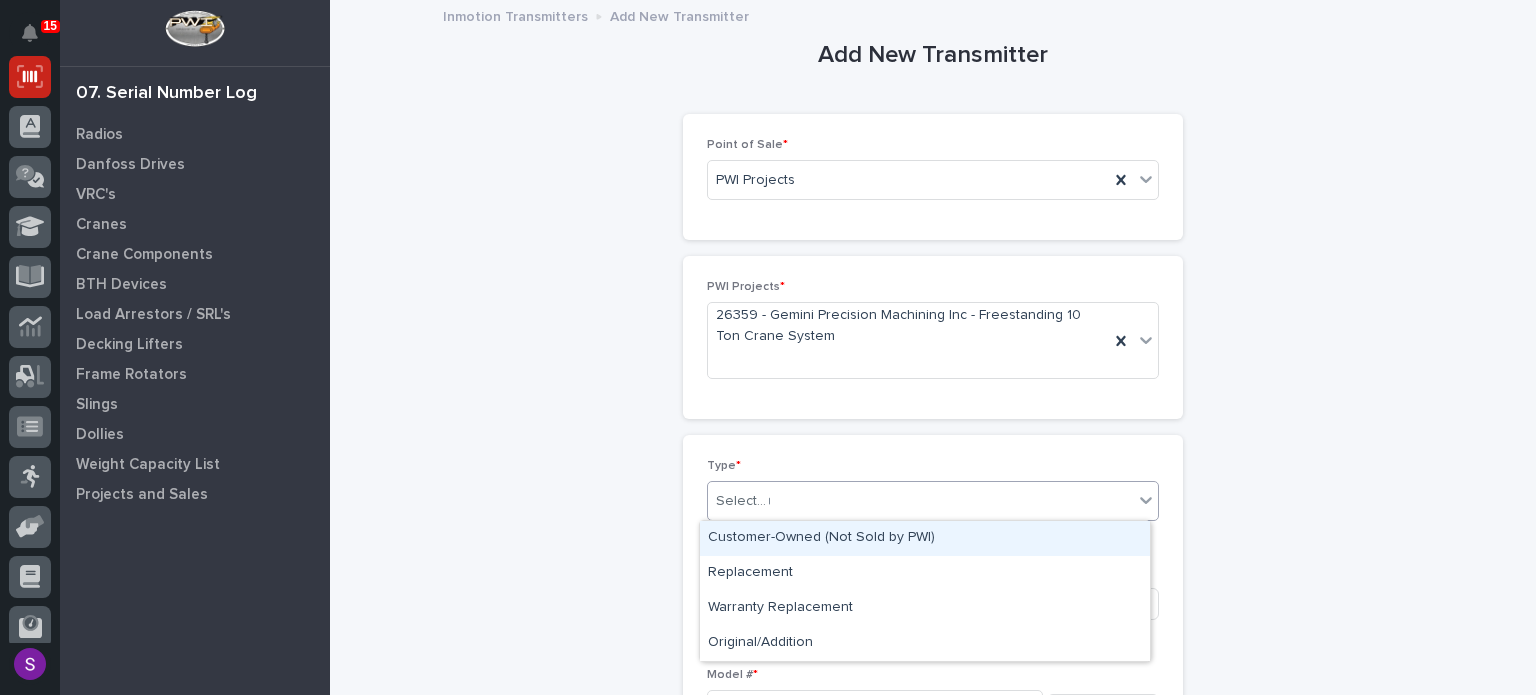 type on "**" 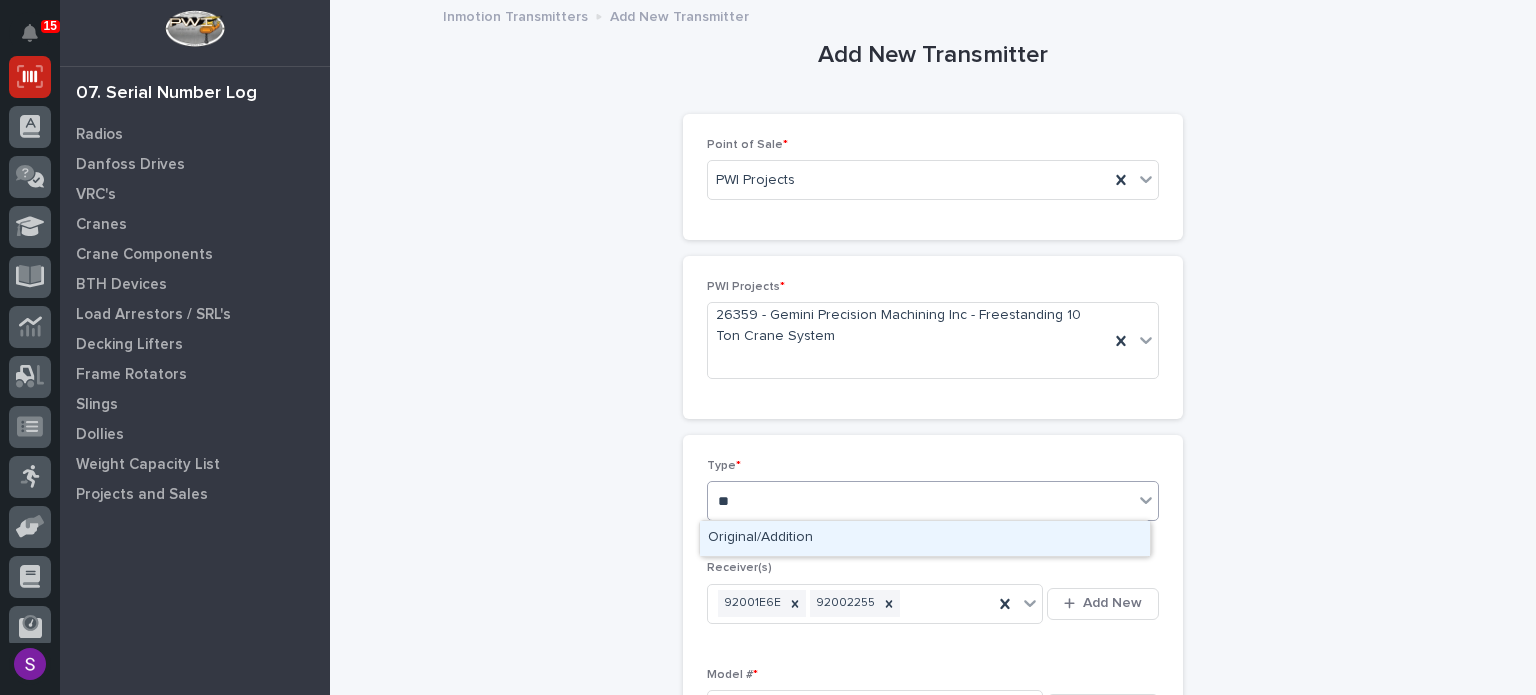 type 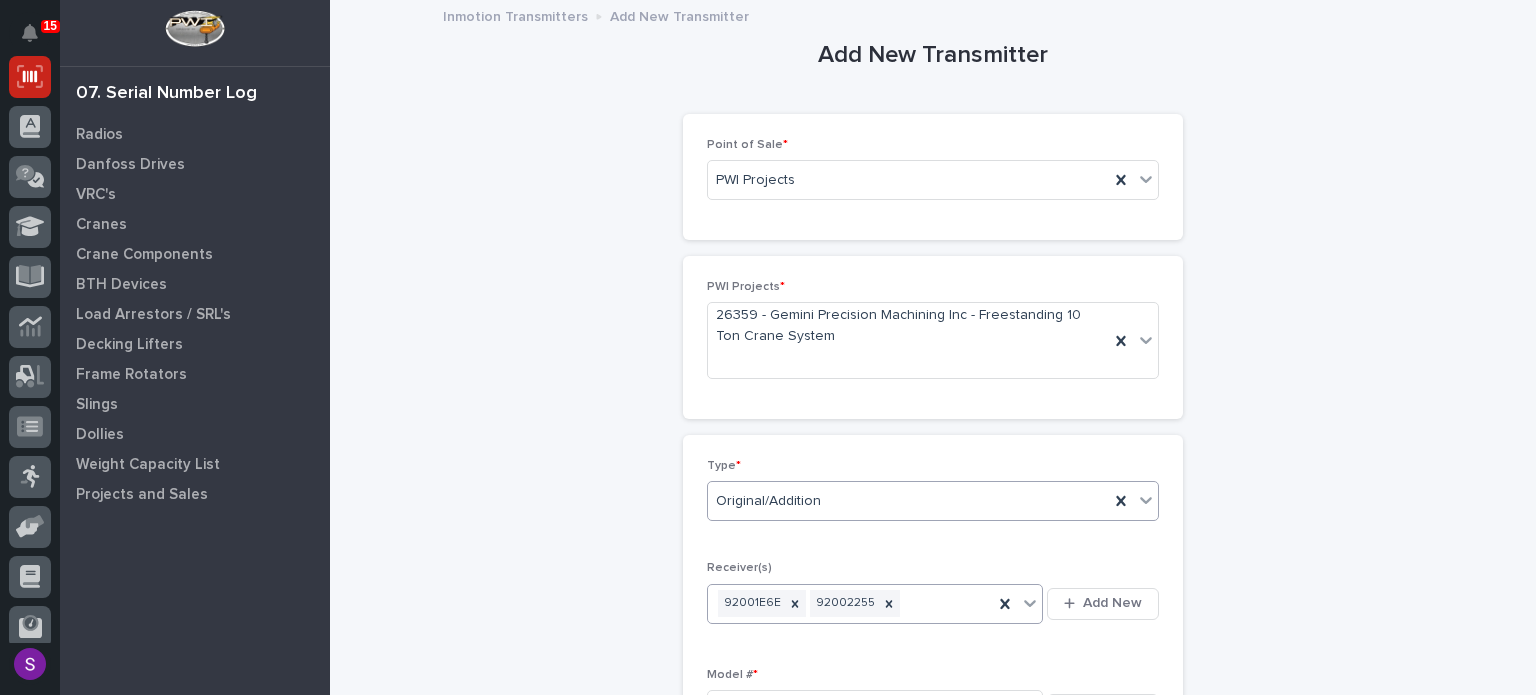 type 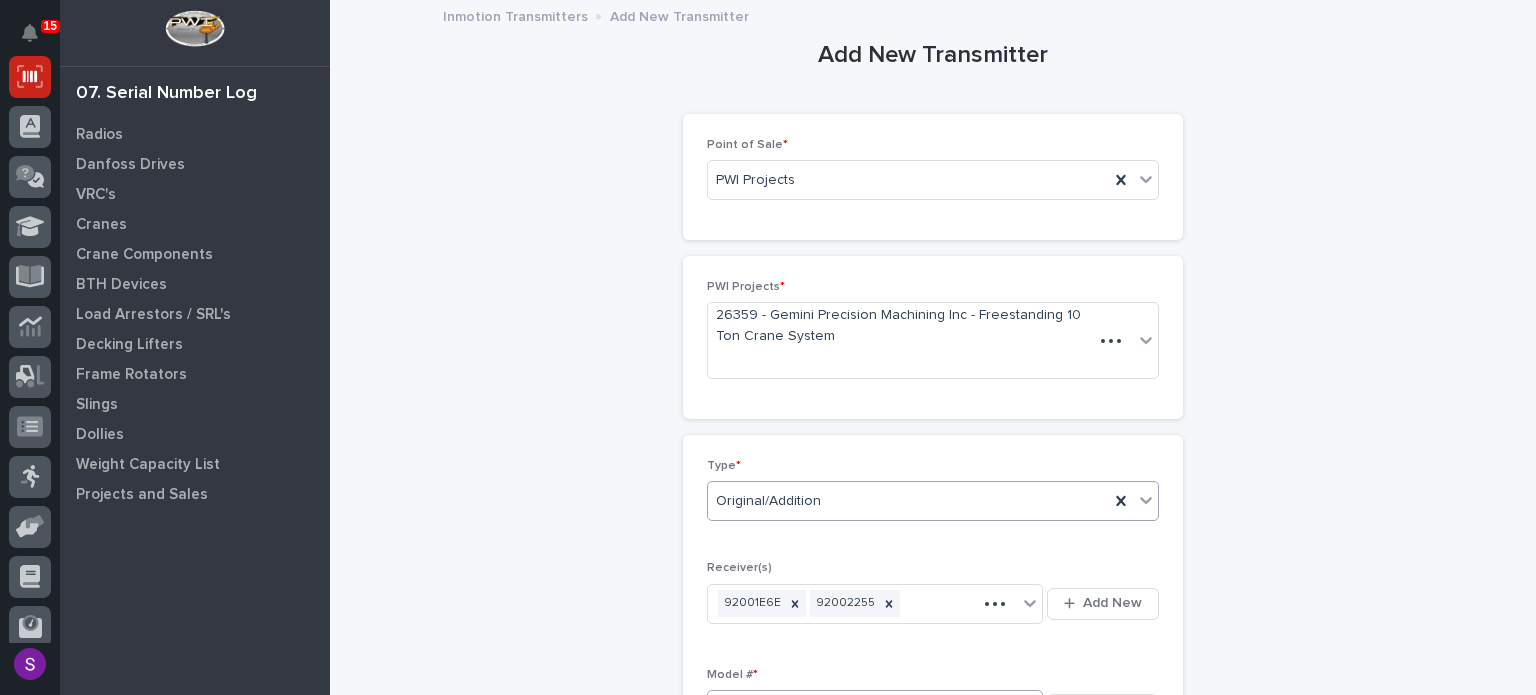 scroll, scrollTop: 360, scrollLeft: 0, axis: vertical 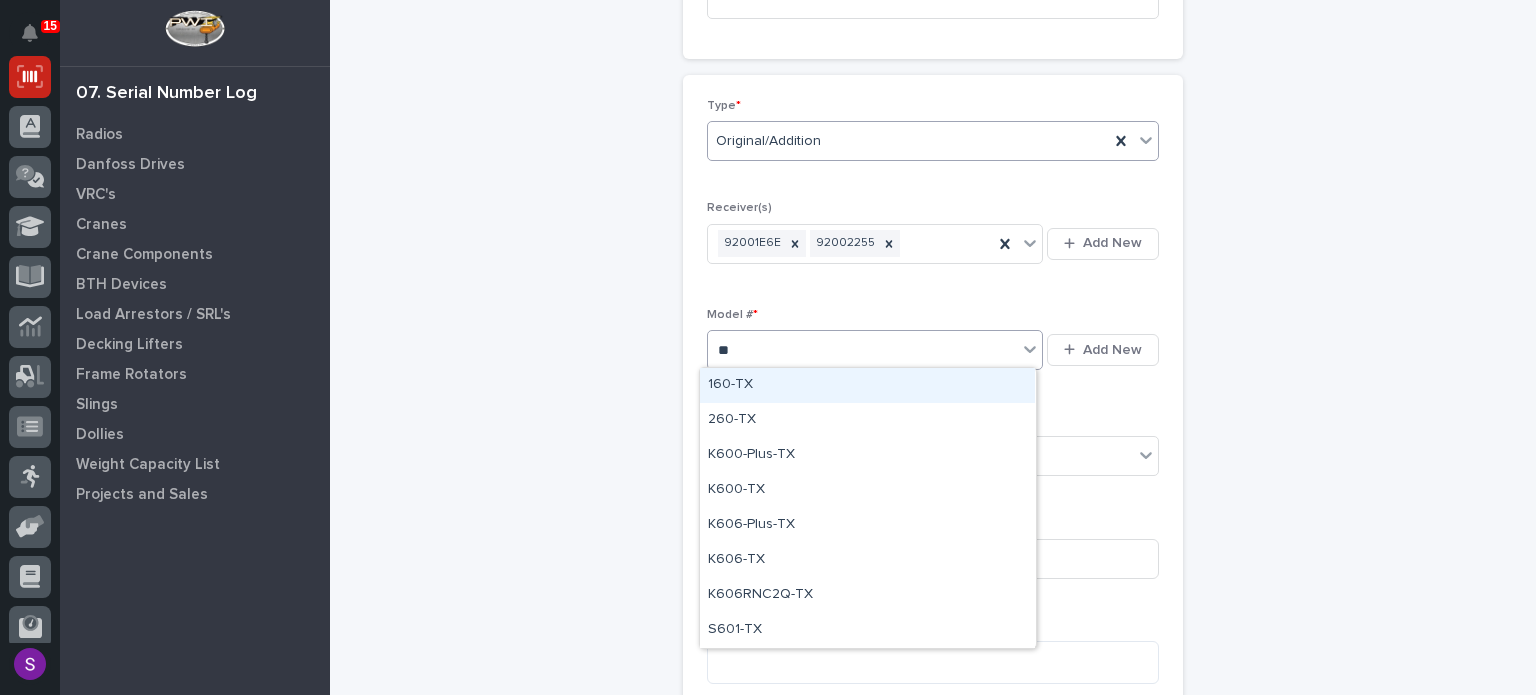 type on "***" 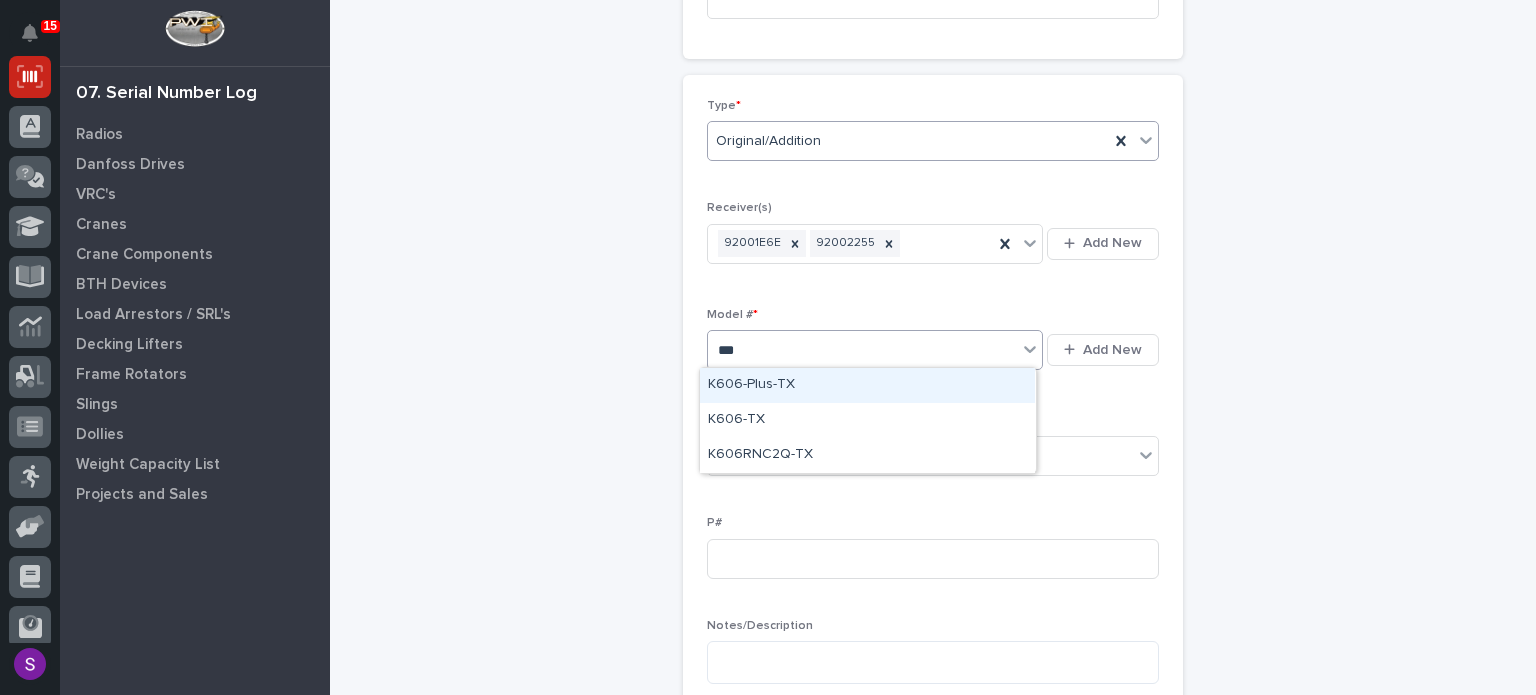 type 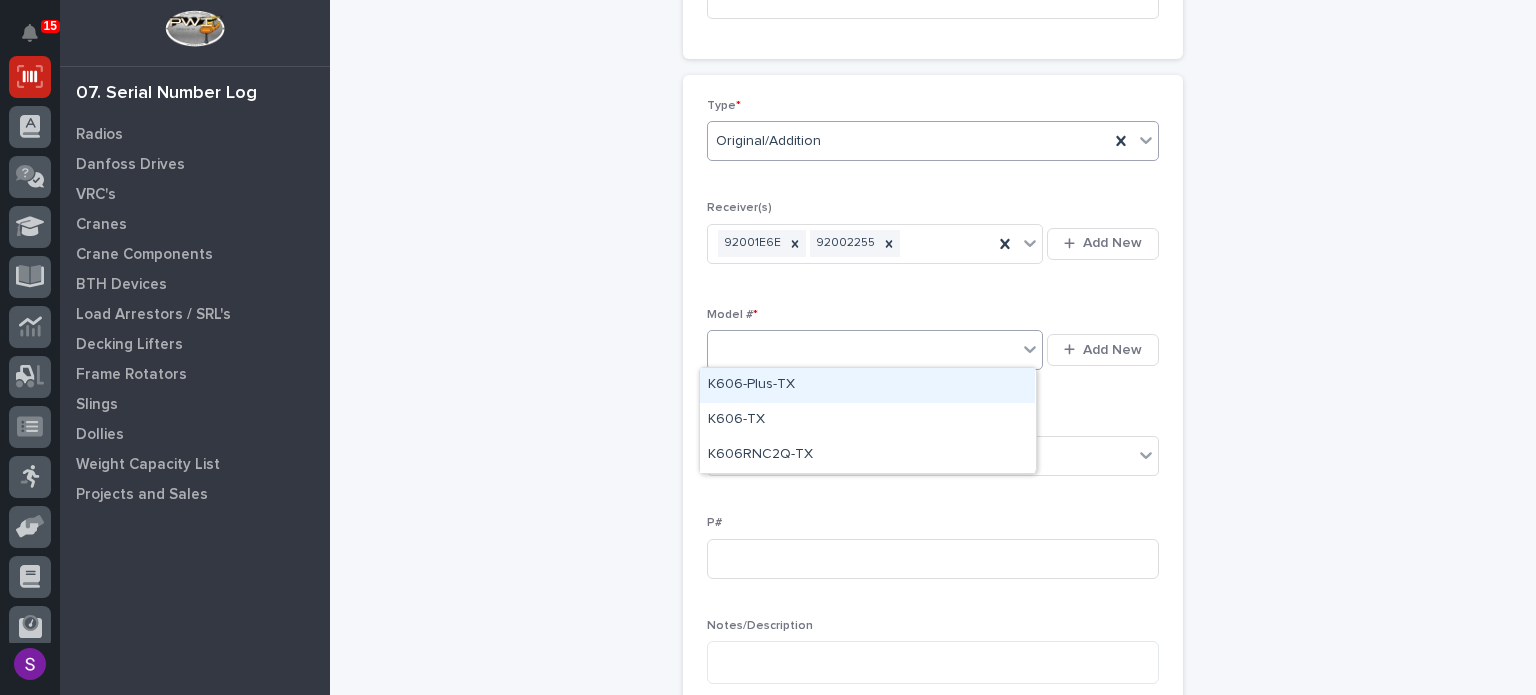 type 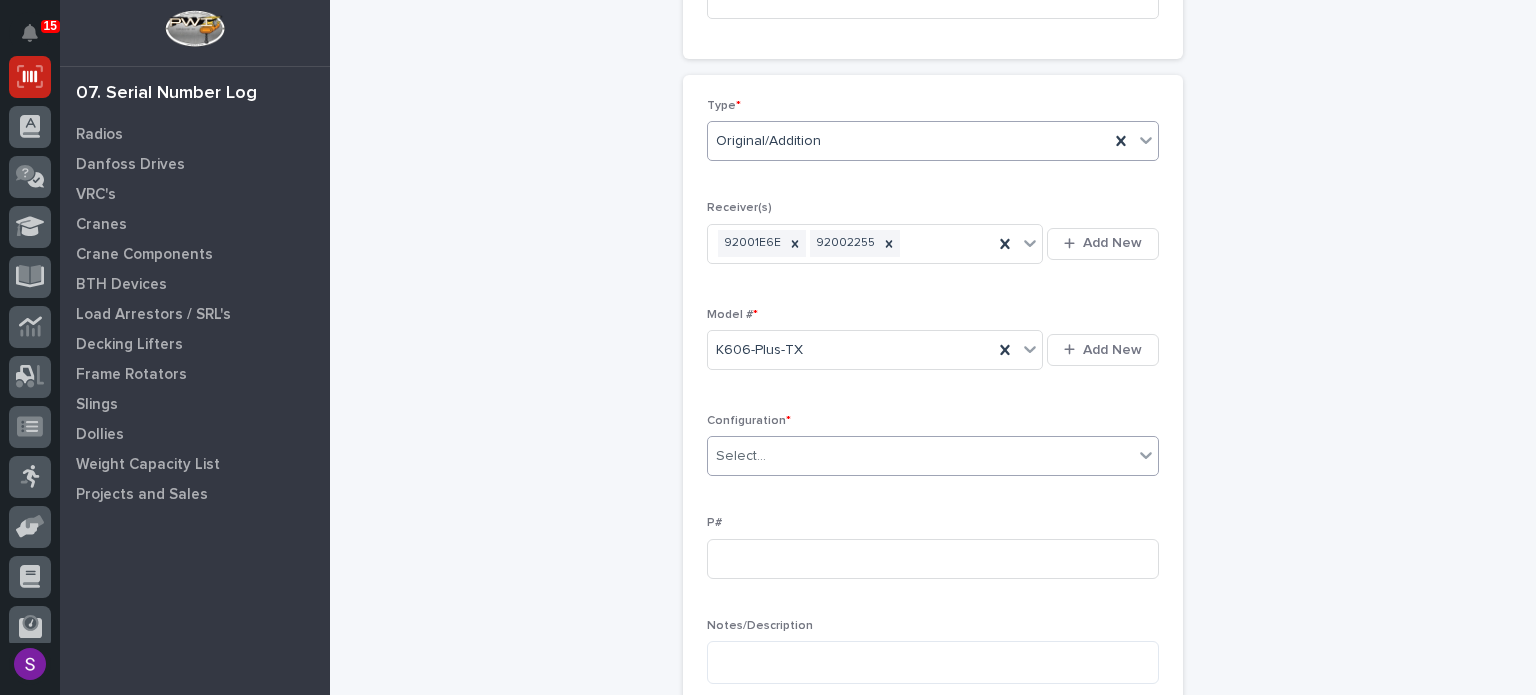 type on "*" 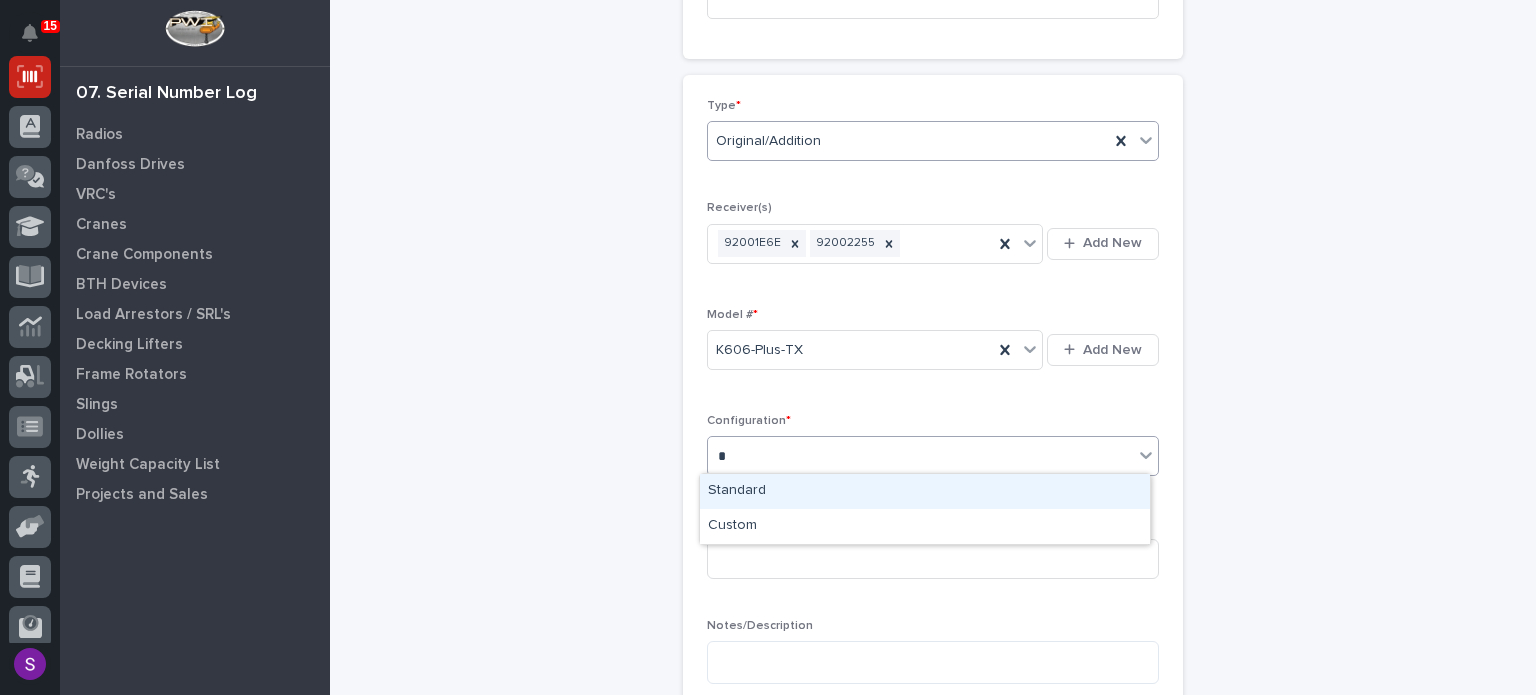 type 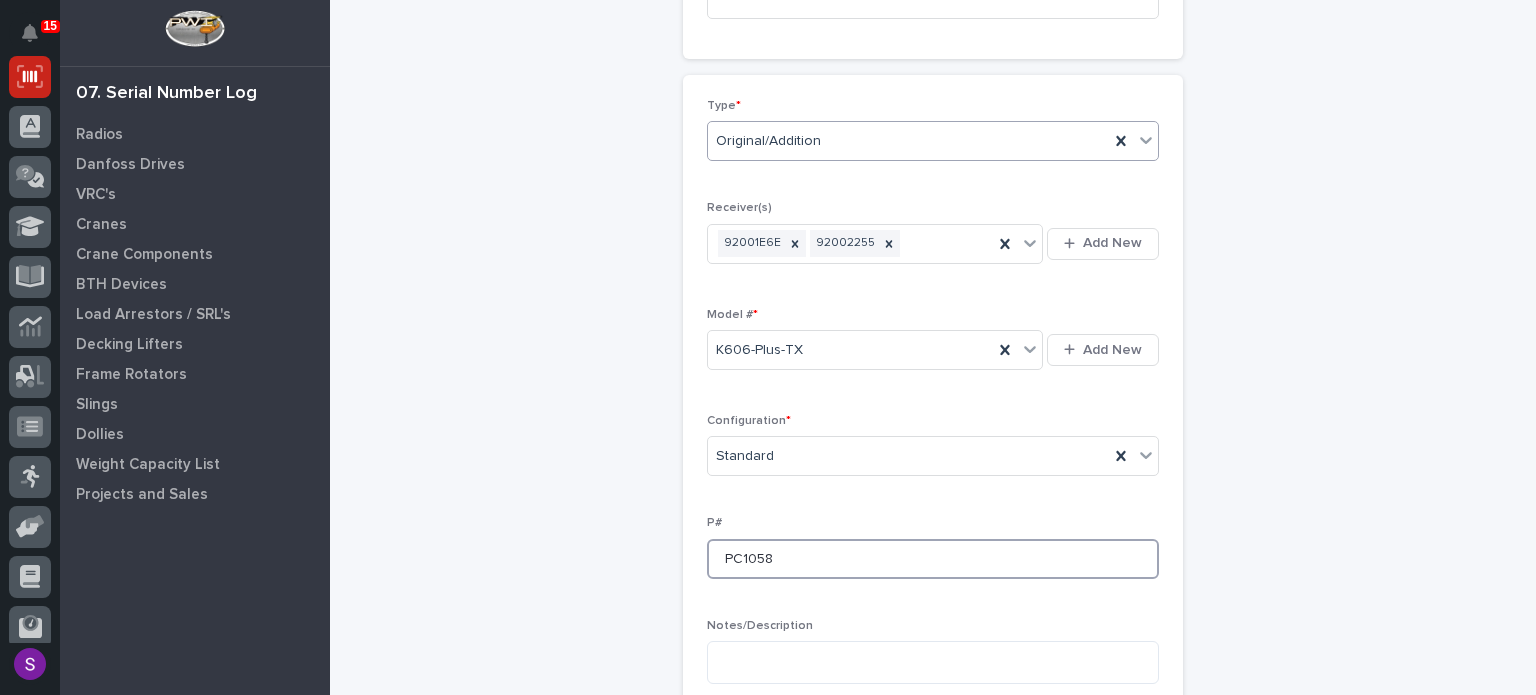 type on "PC1058" 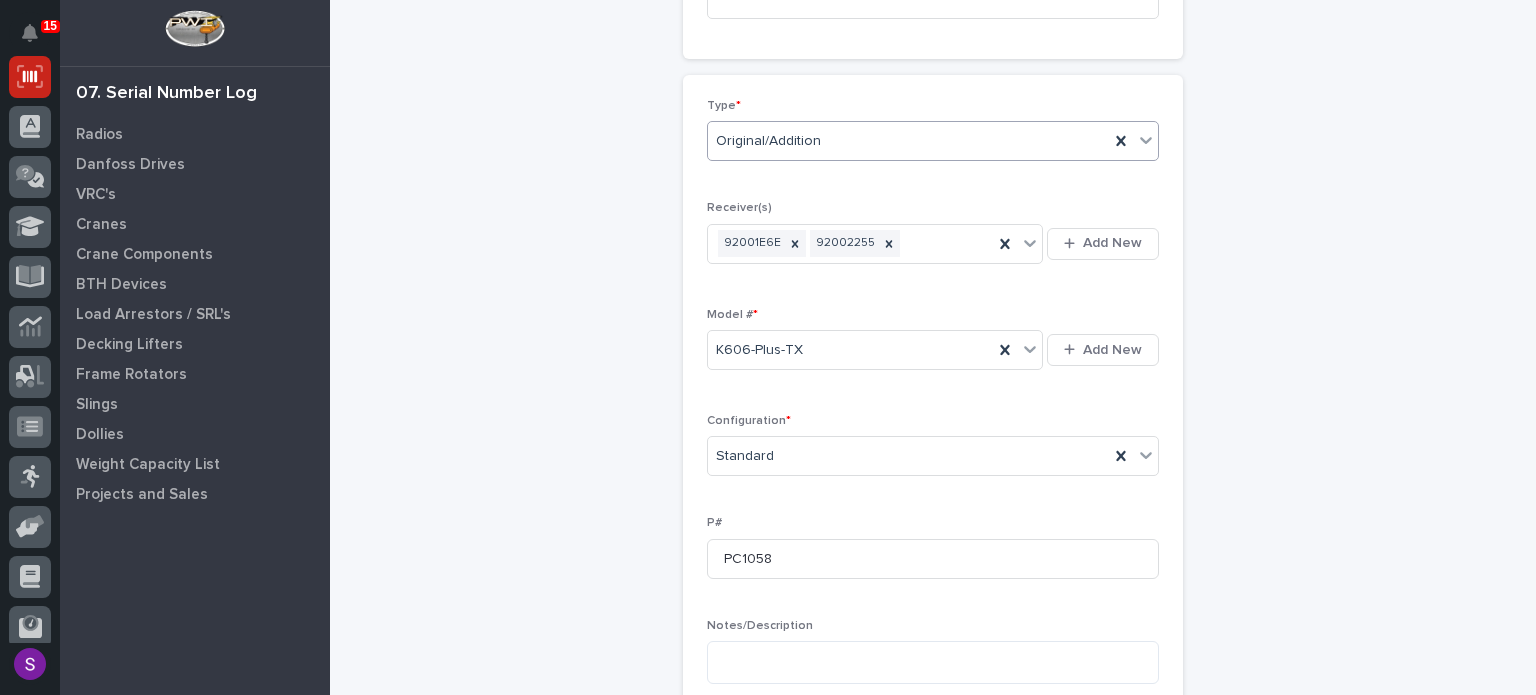 scroll, scrollTop: 776, scrollLeft: 0, axis: vertical 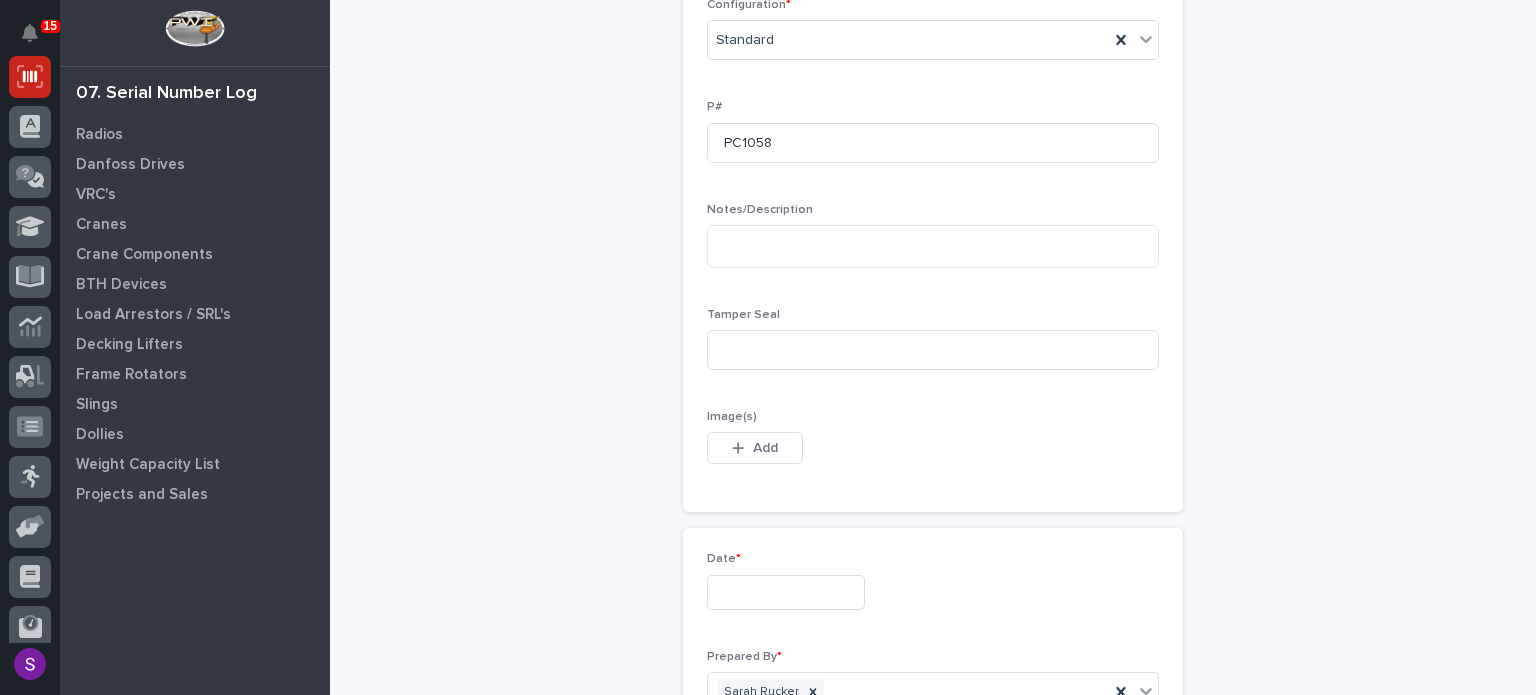 type 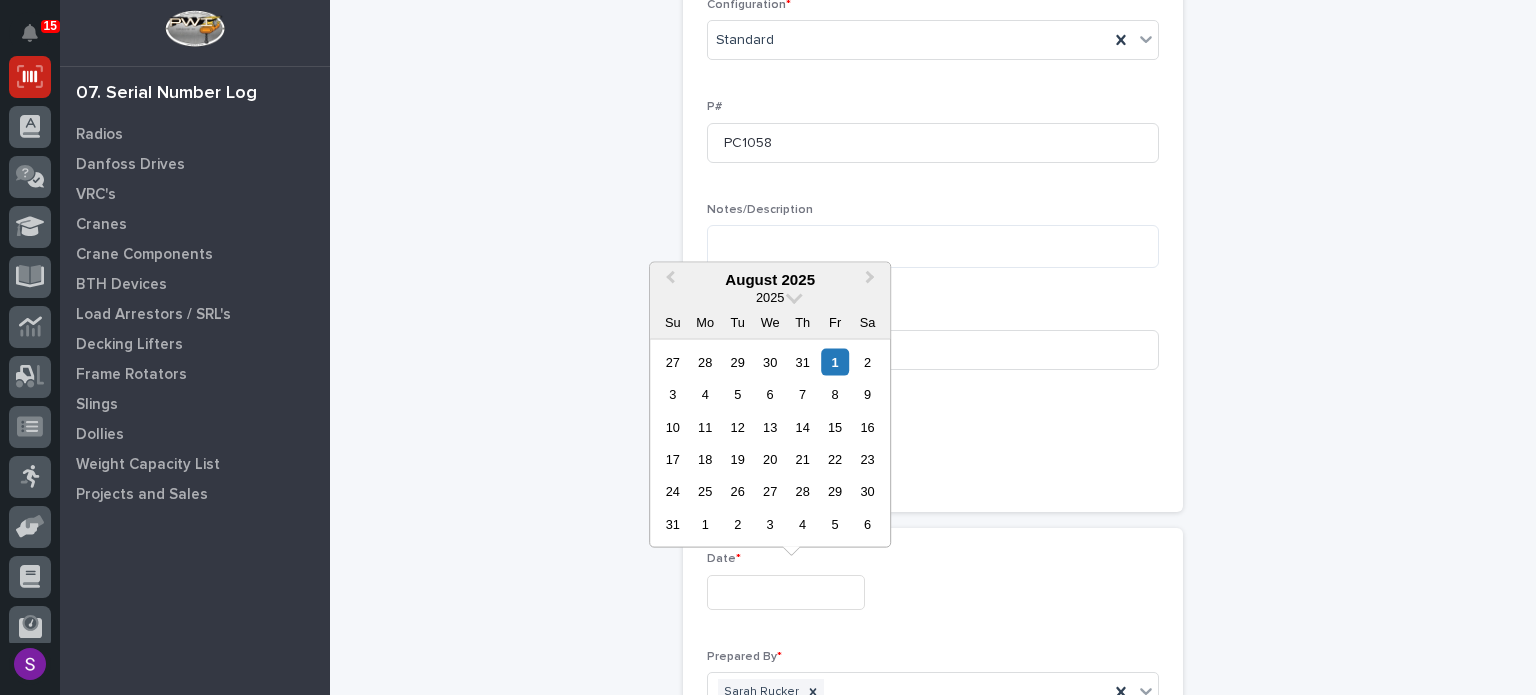 type on "**********" 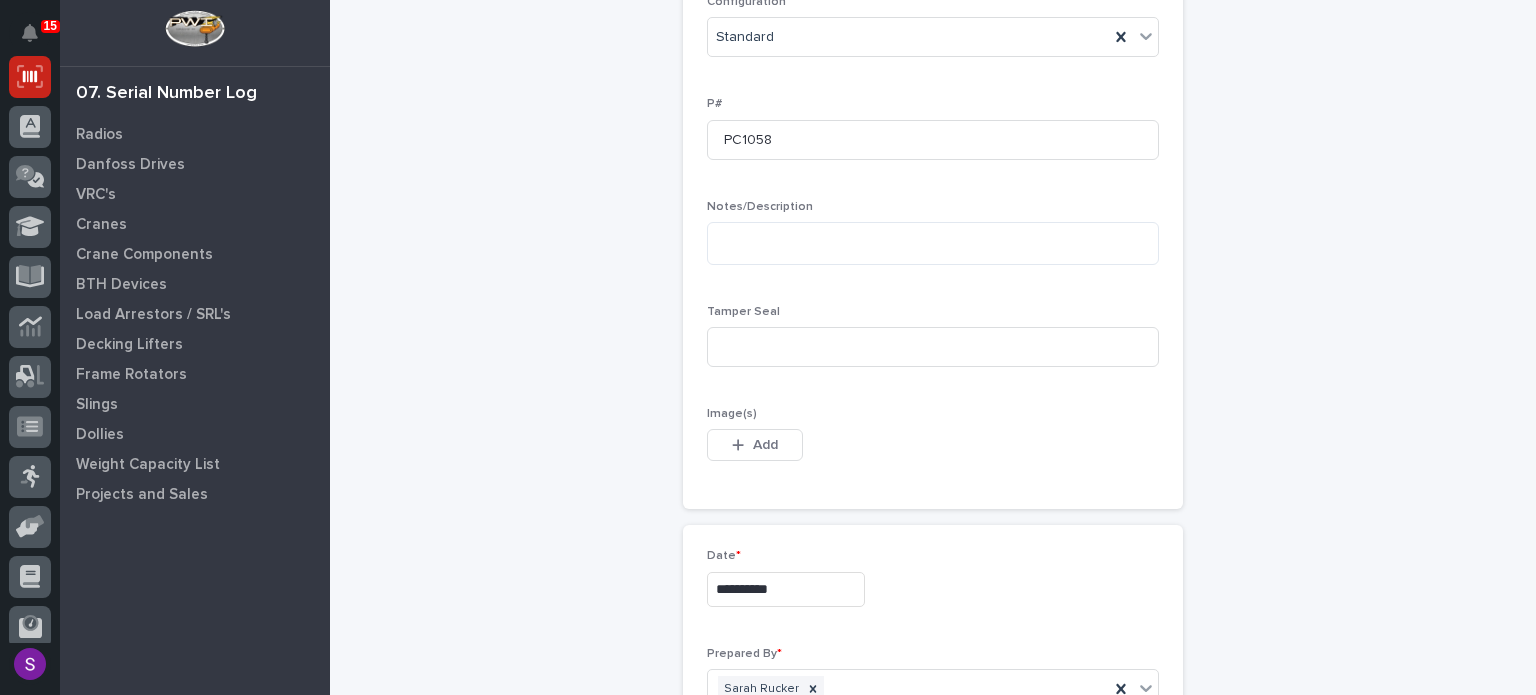 scroll, scrollTop: 1136, scrollLeft: 0, axis: vertical 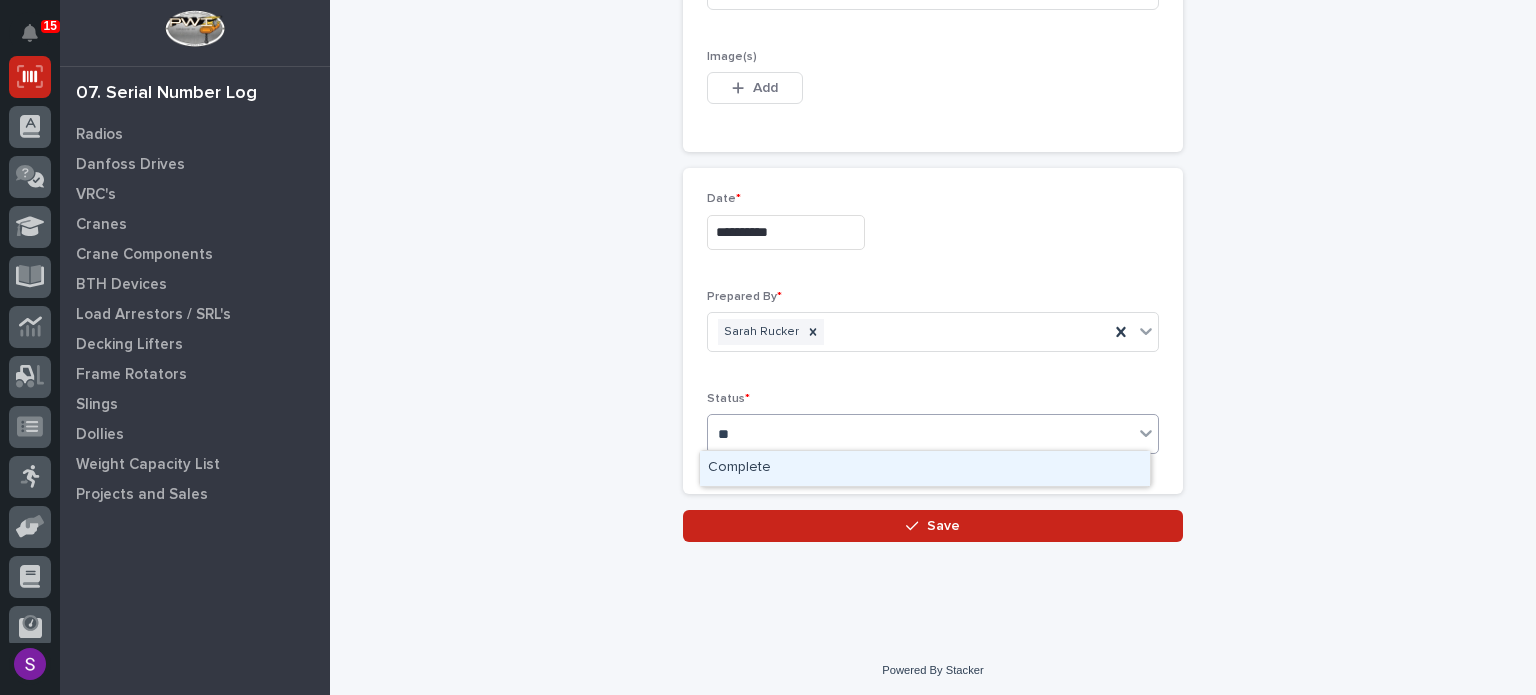 type on "***" 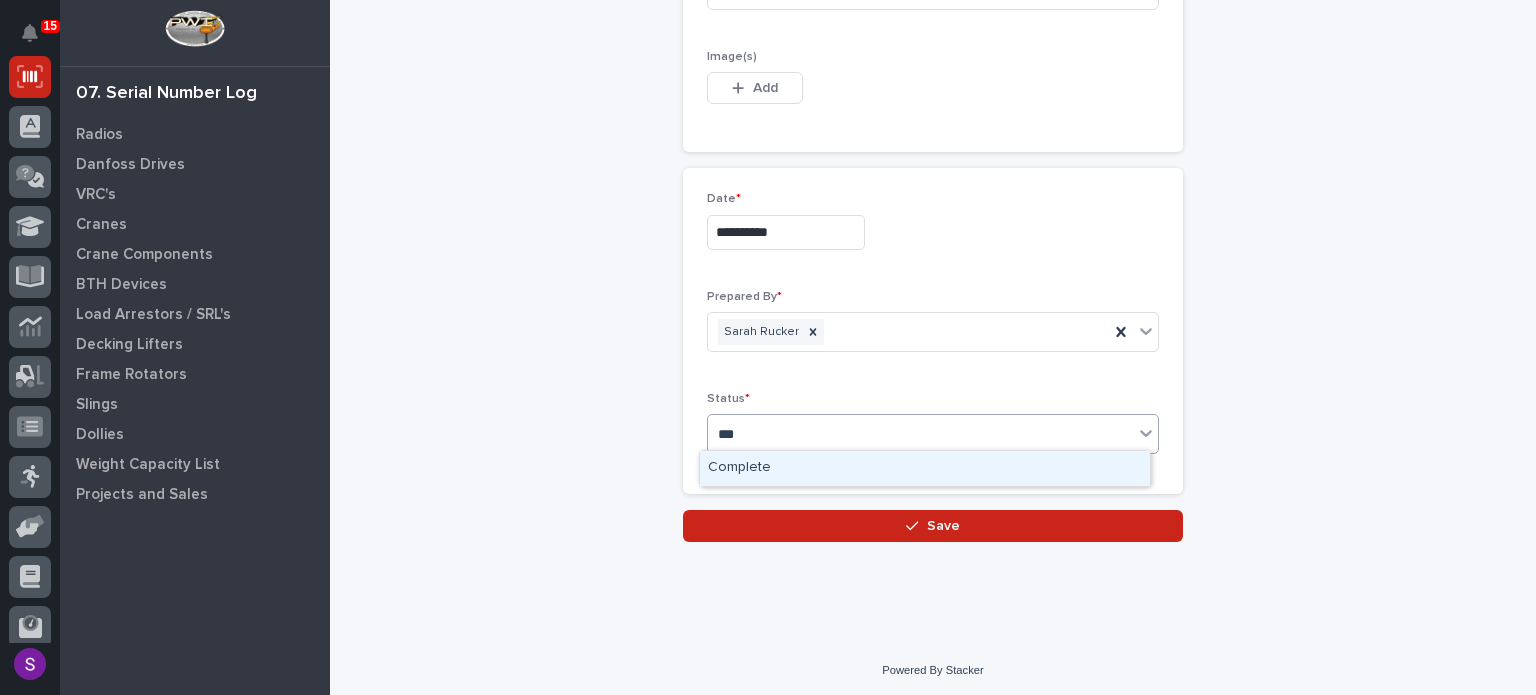 type 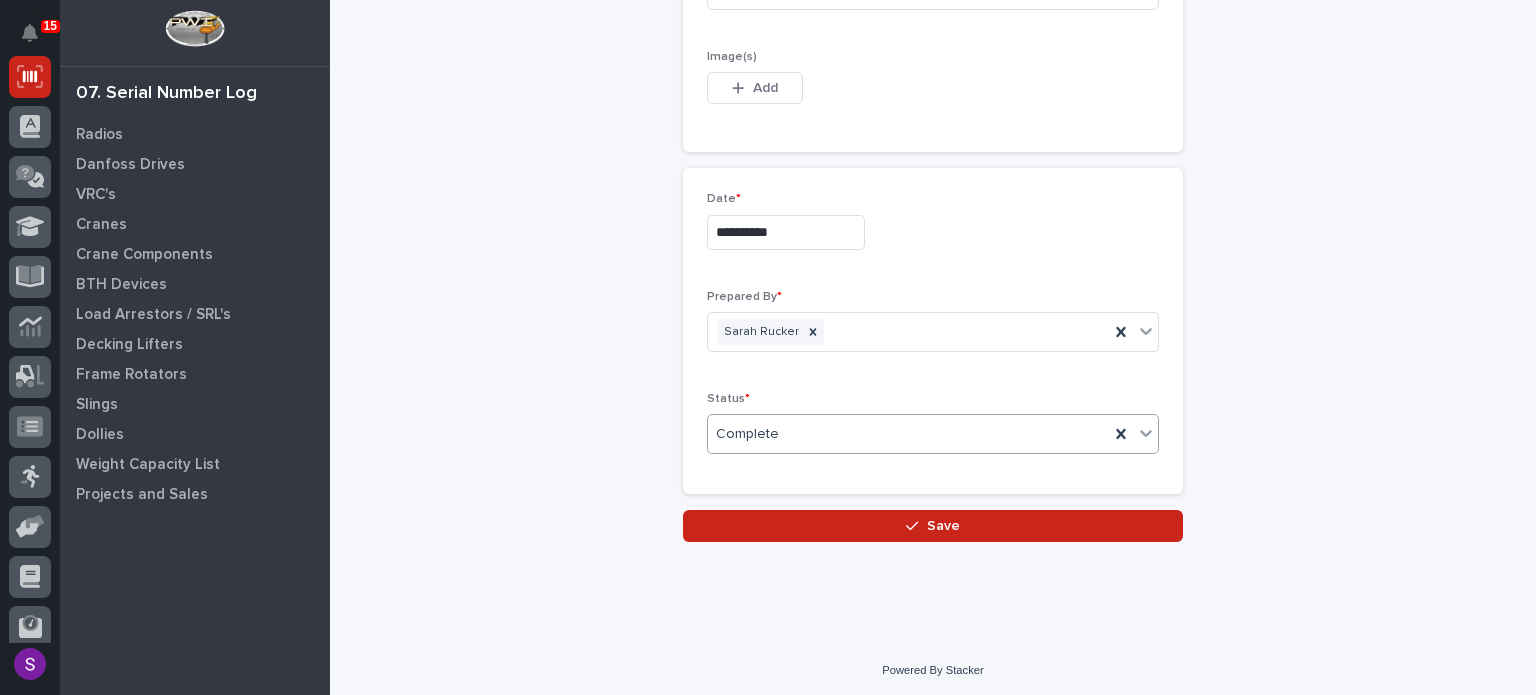 type 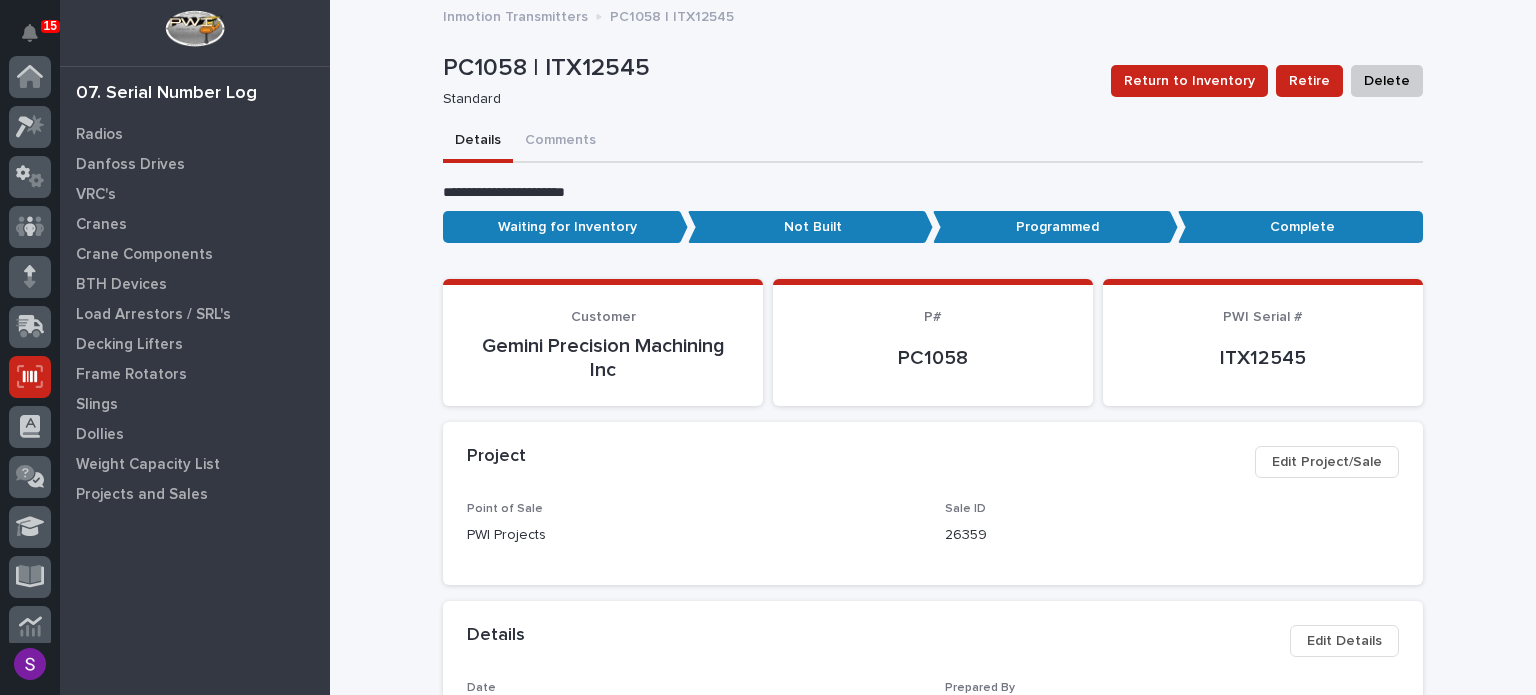 scroll, scrollTop: 300, scrollLeft: 0, axis: vertical 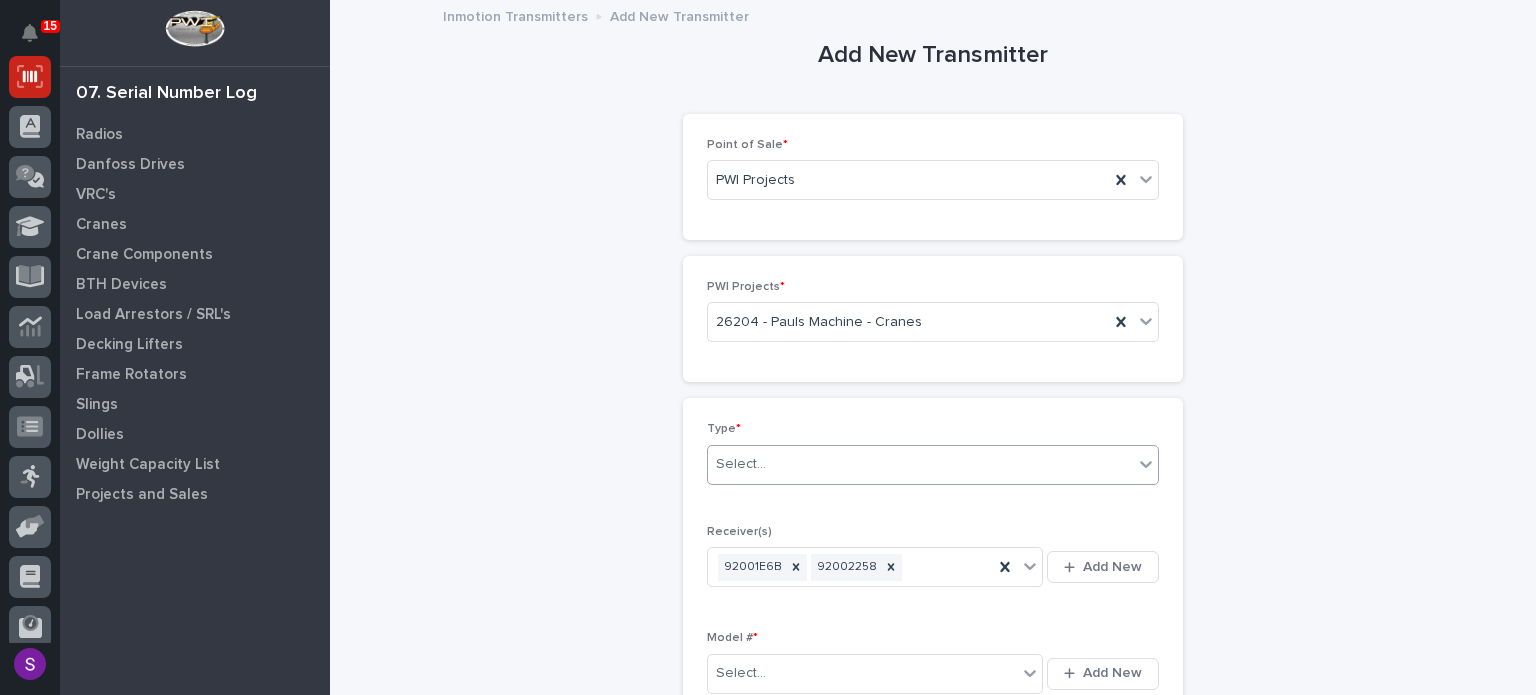 click on "Select..." at bounding box center [920, 464] 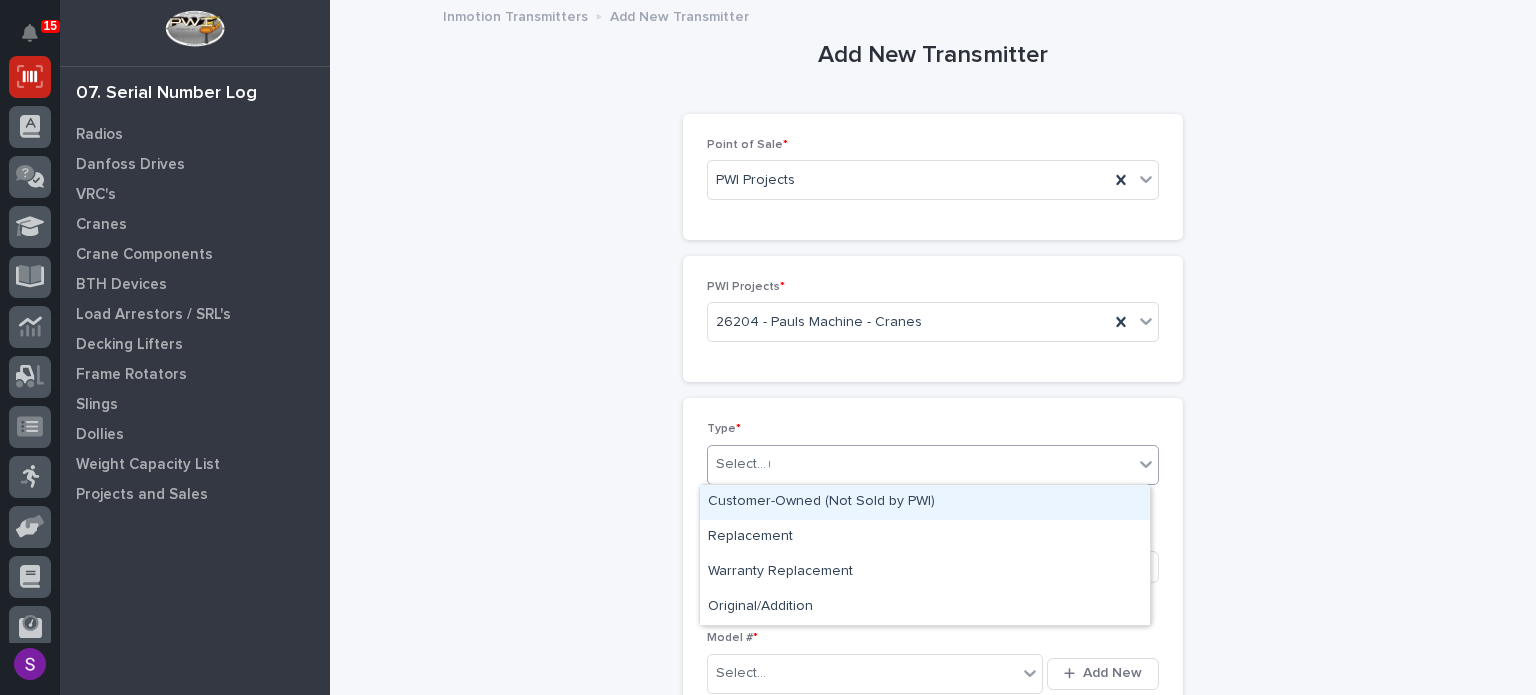 type on "**" 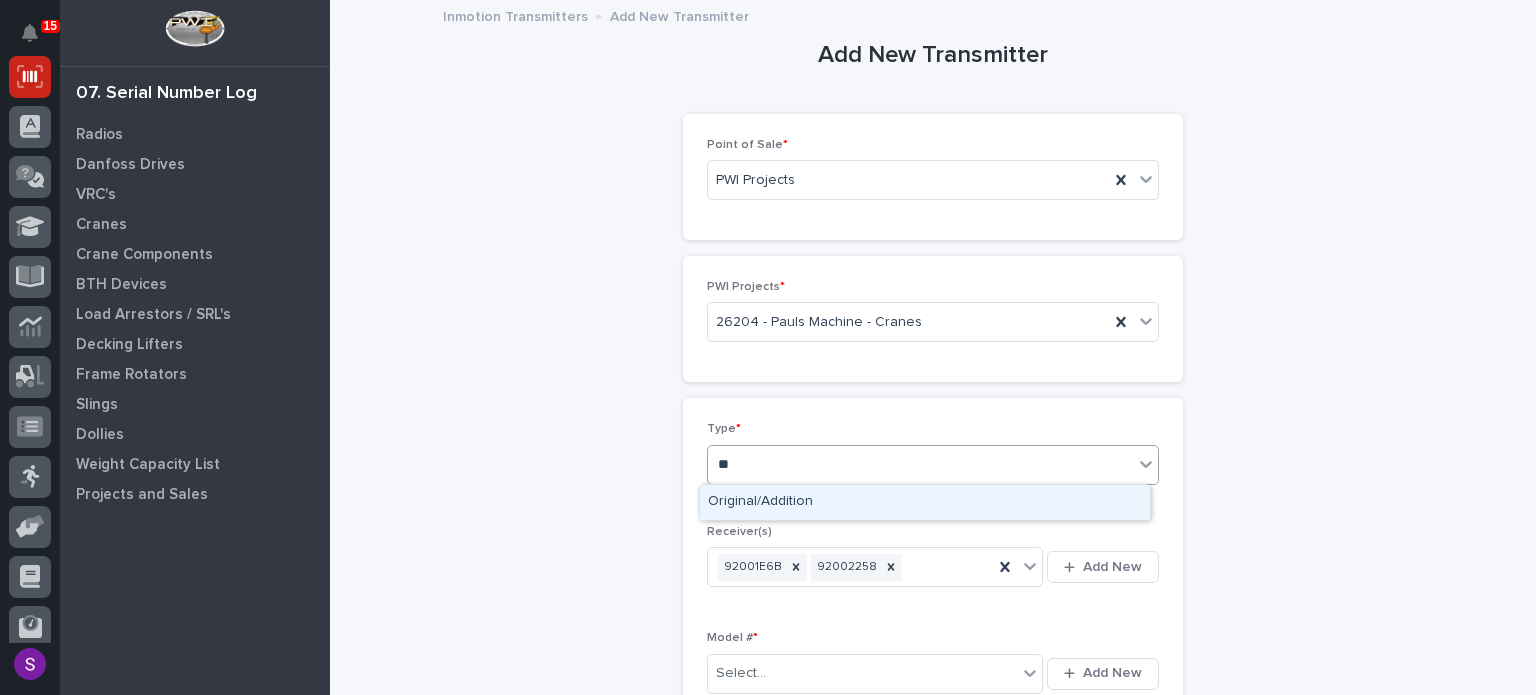 type 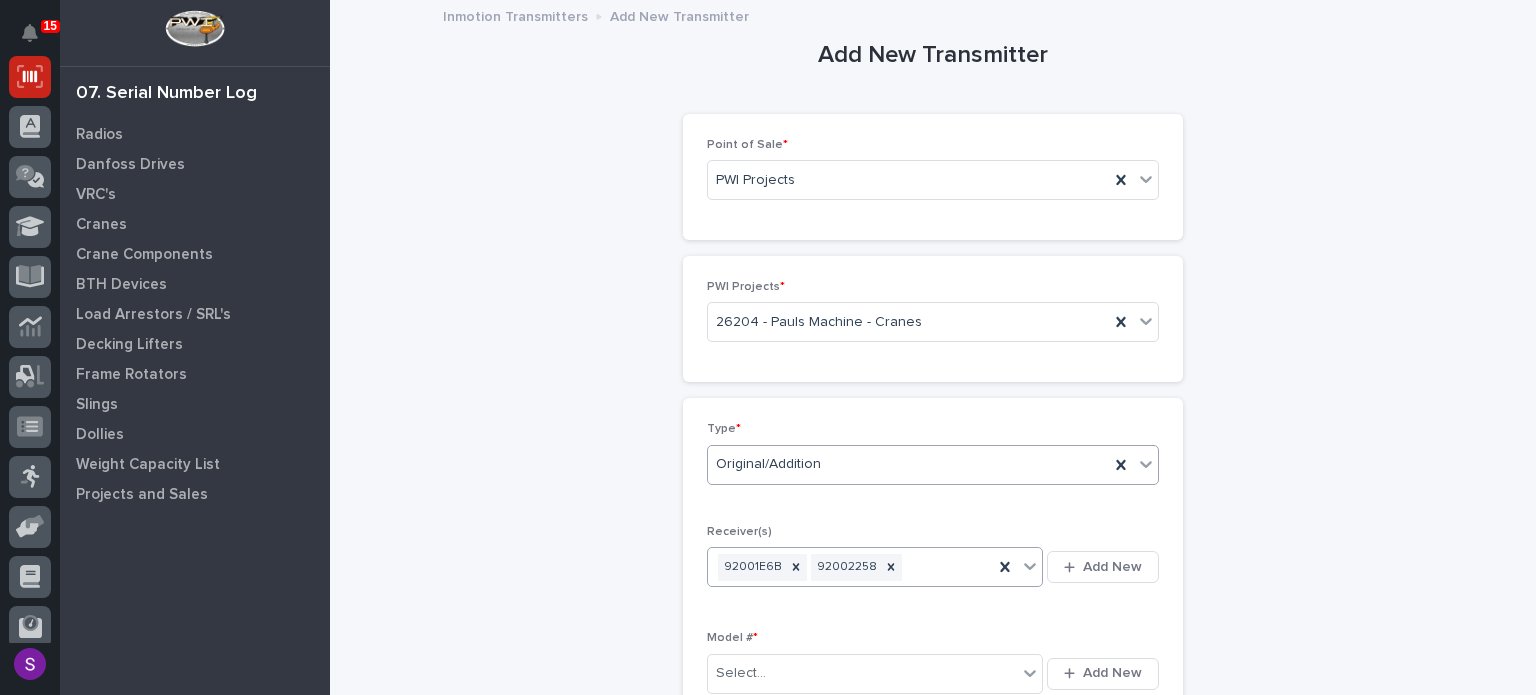 type 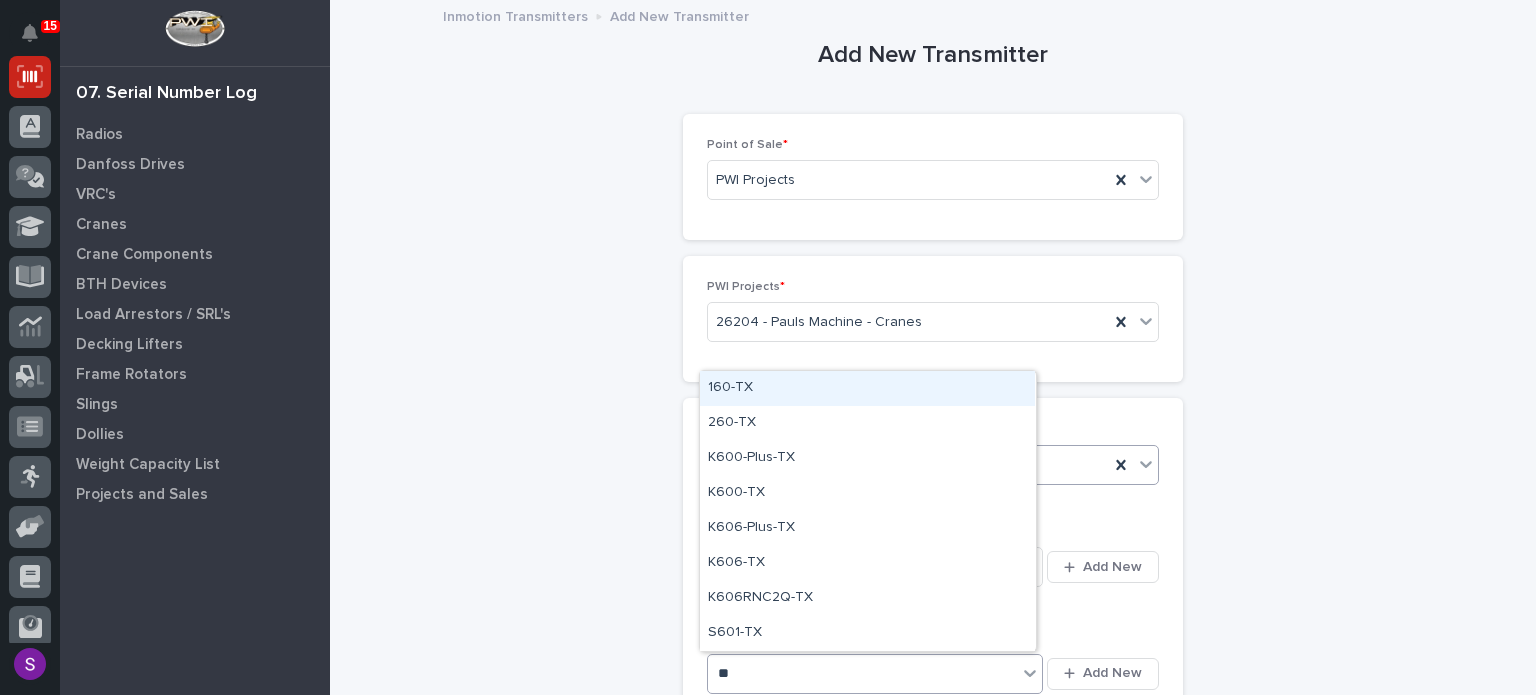 type on "***" 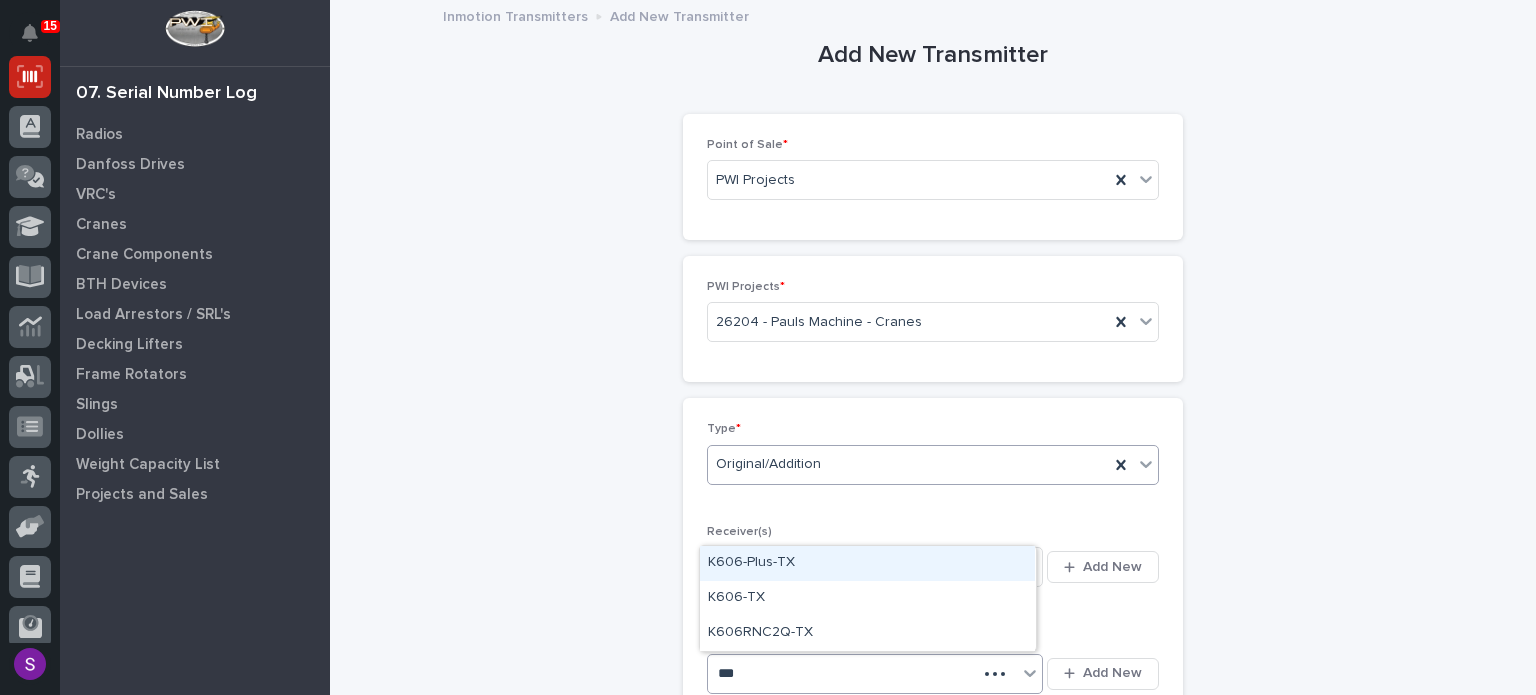 type 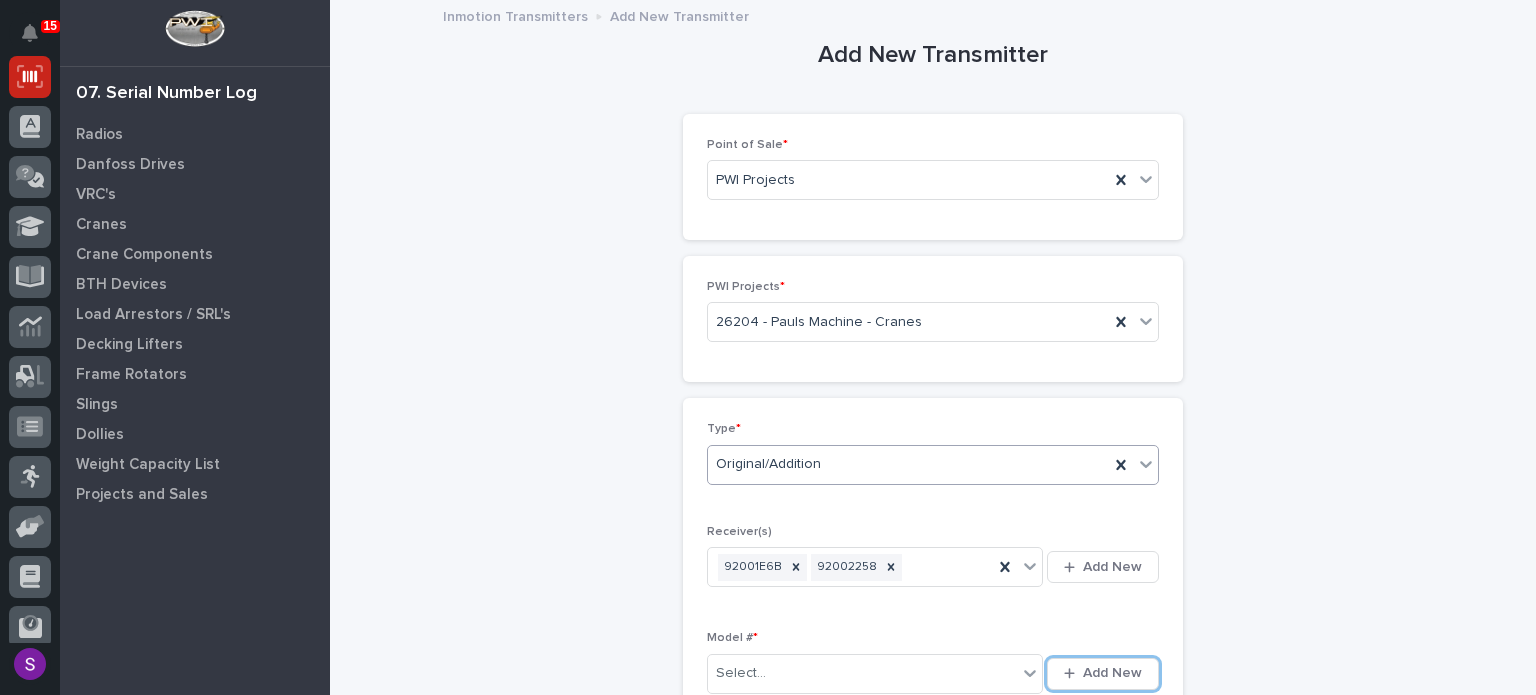 type 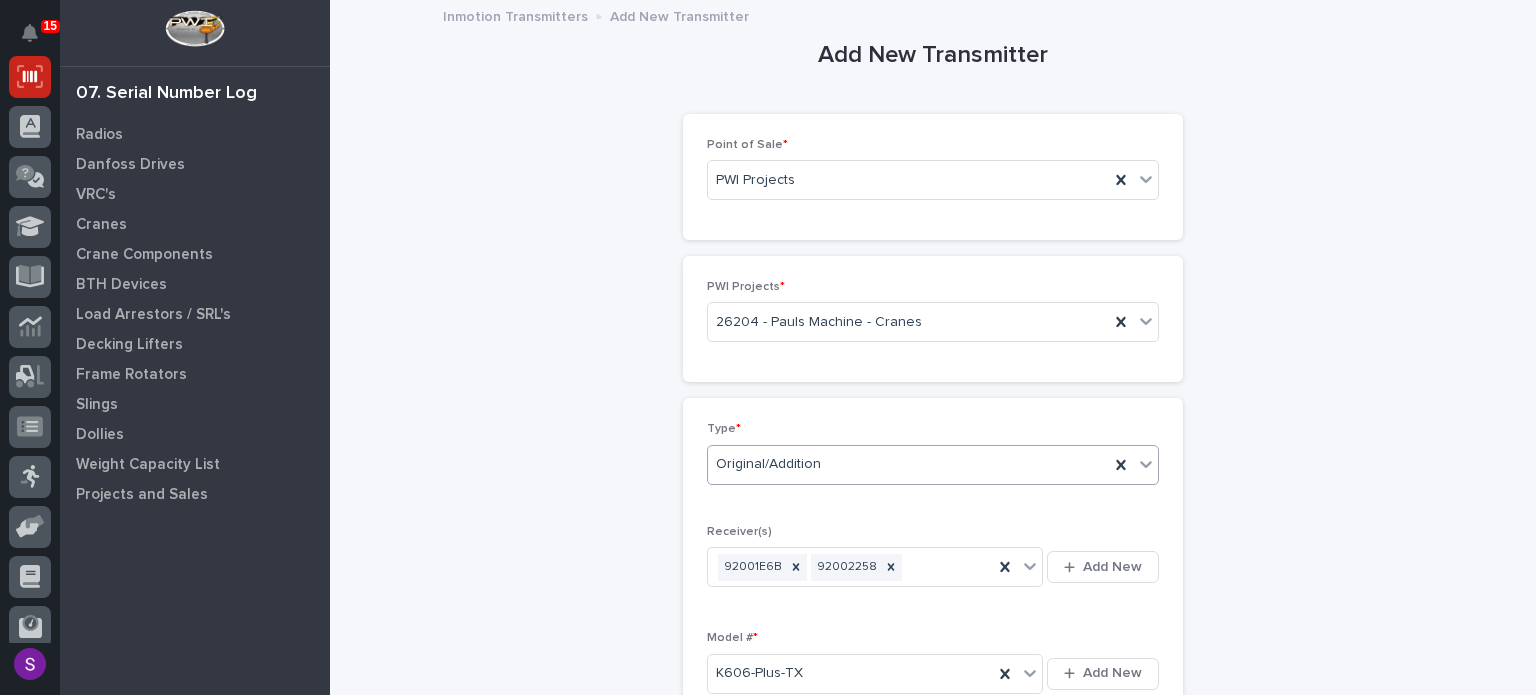 scroll, scrollTop: 430, scrollLeft: 0, axis: vertical 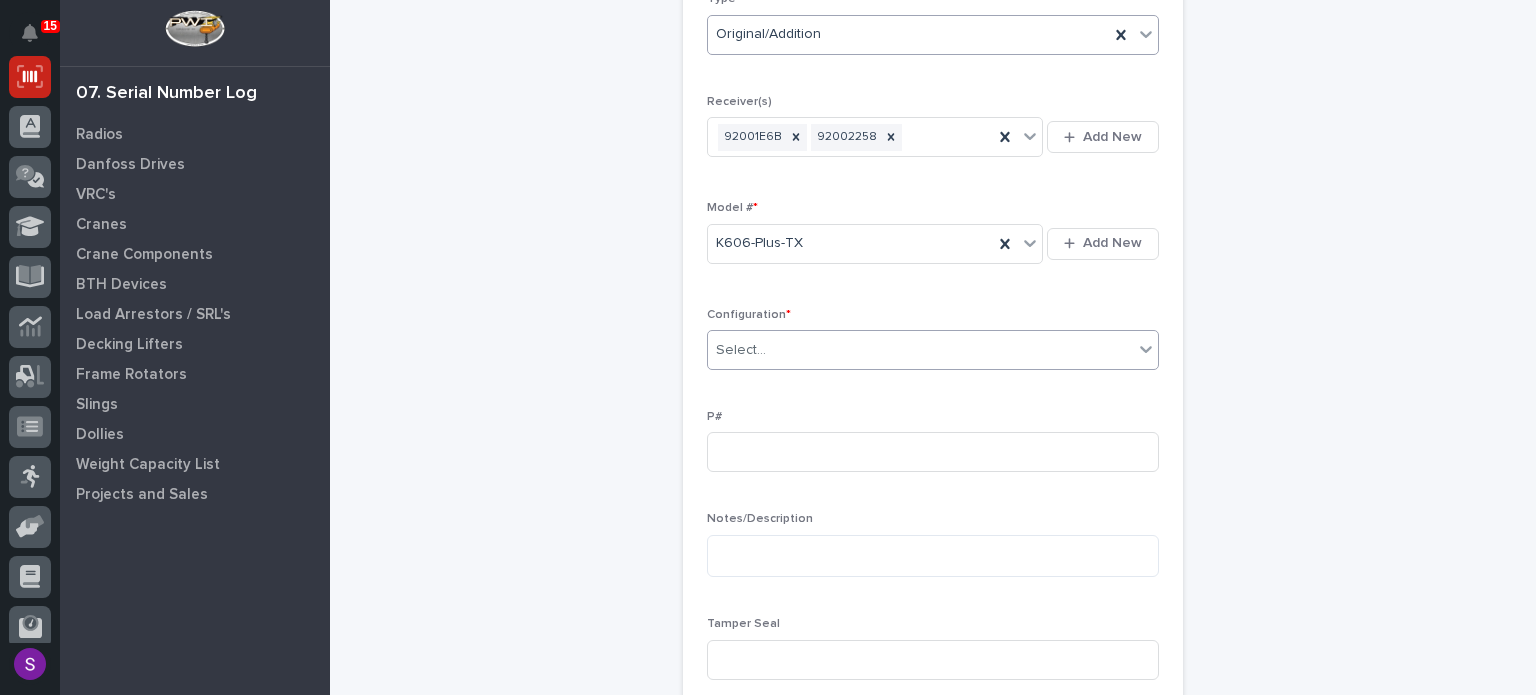 type on "*" 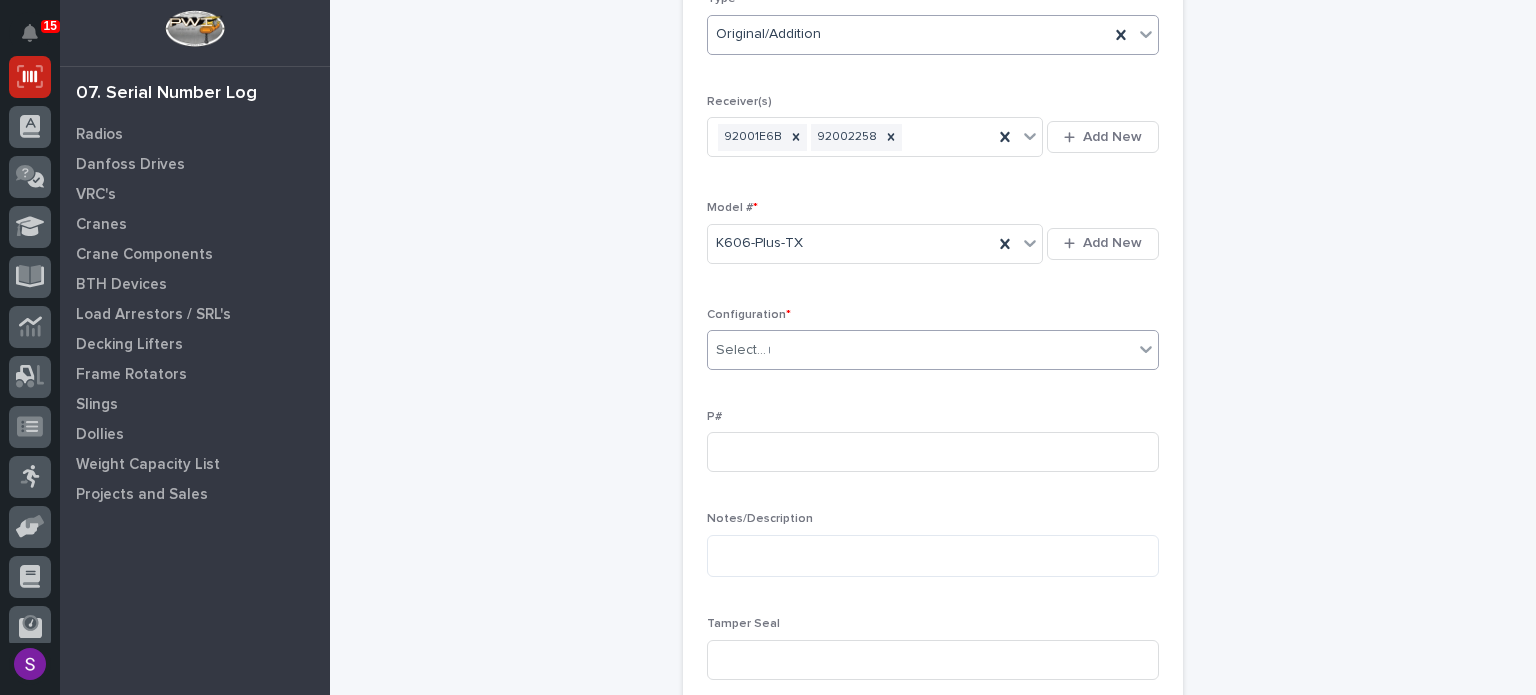 type 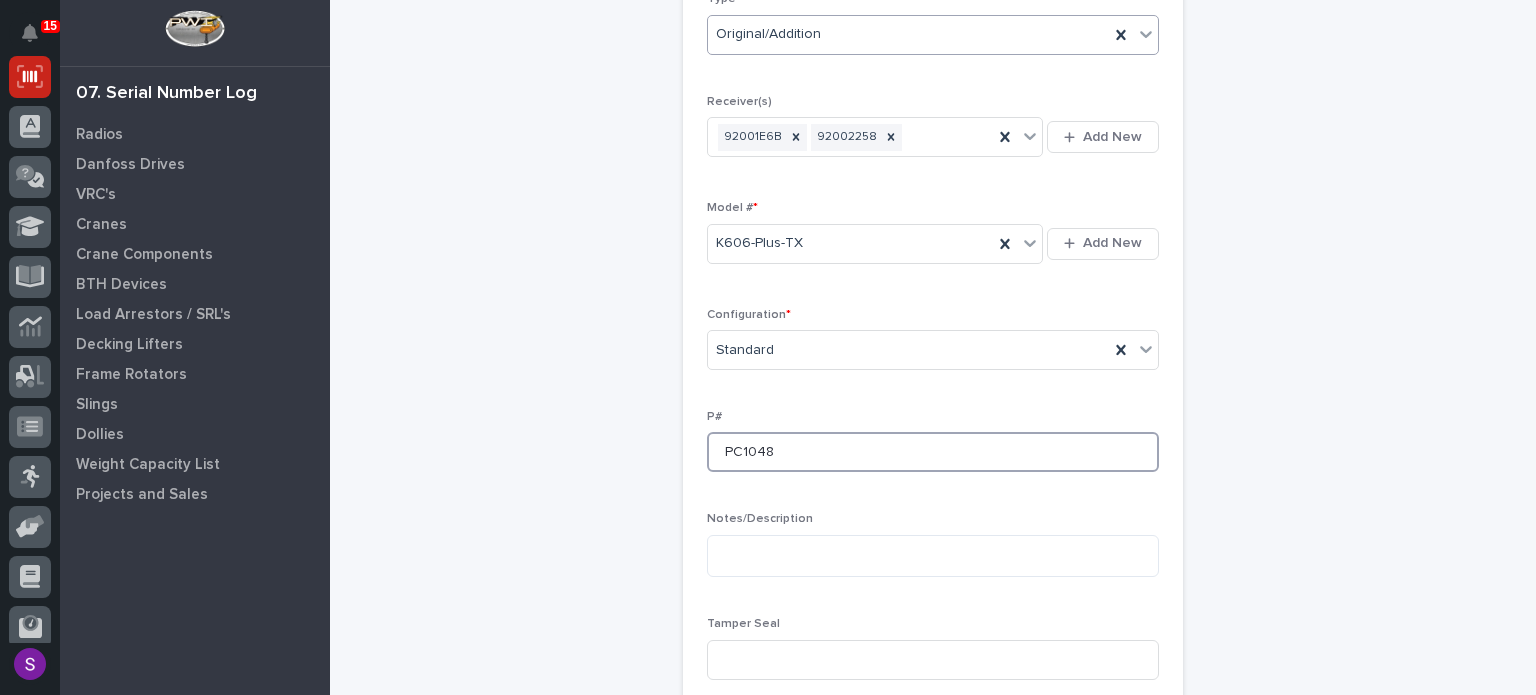 type on "PC1048" 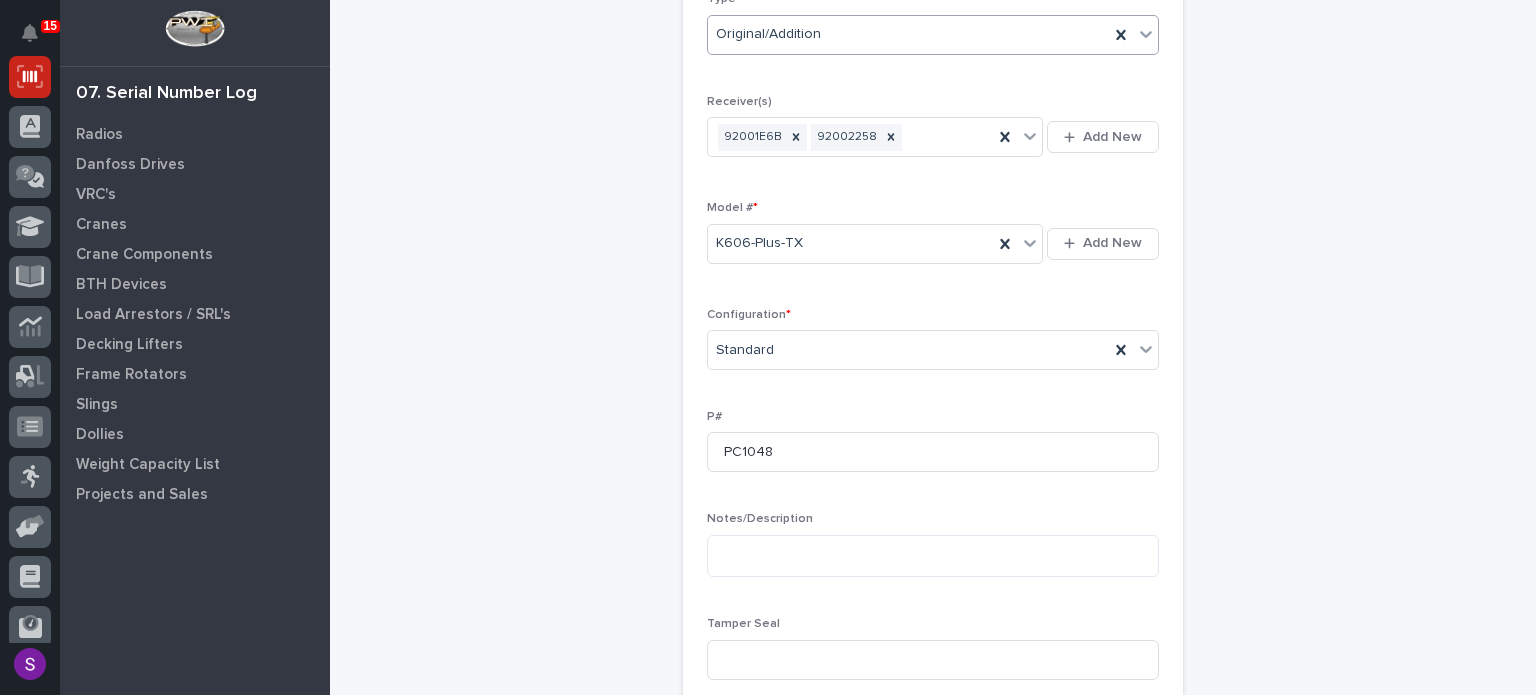 type 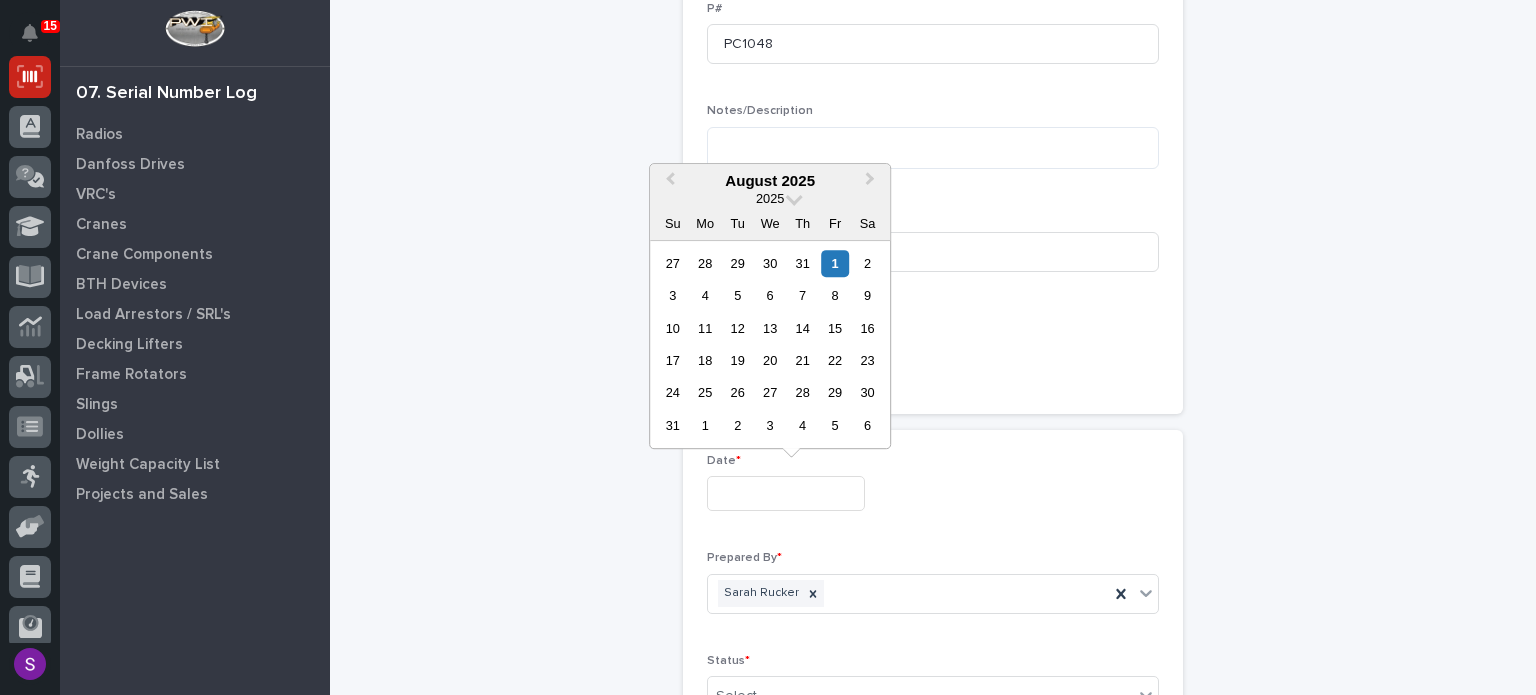 type on "**********" 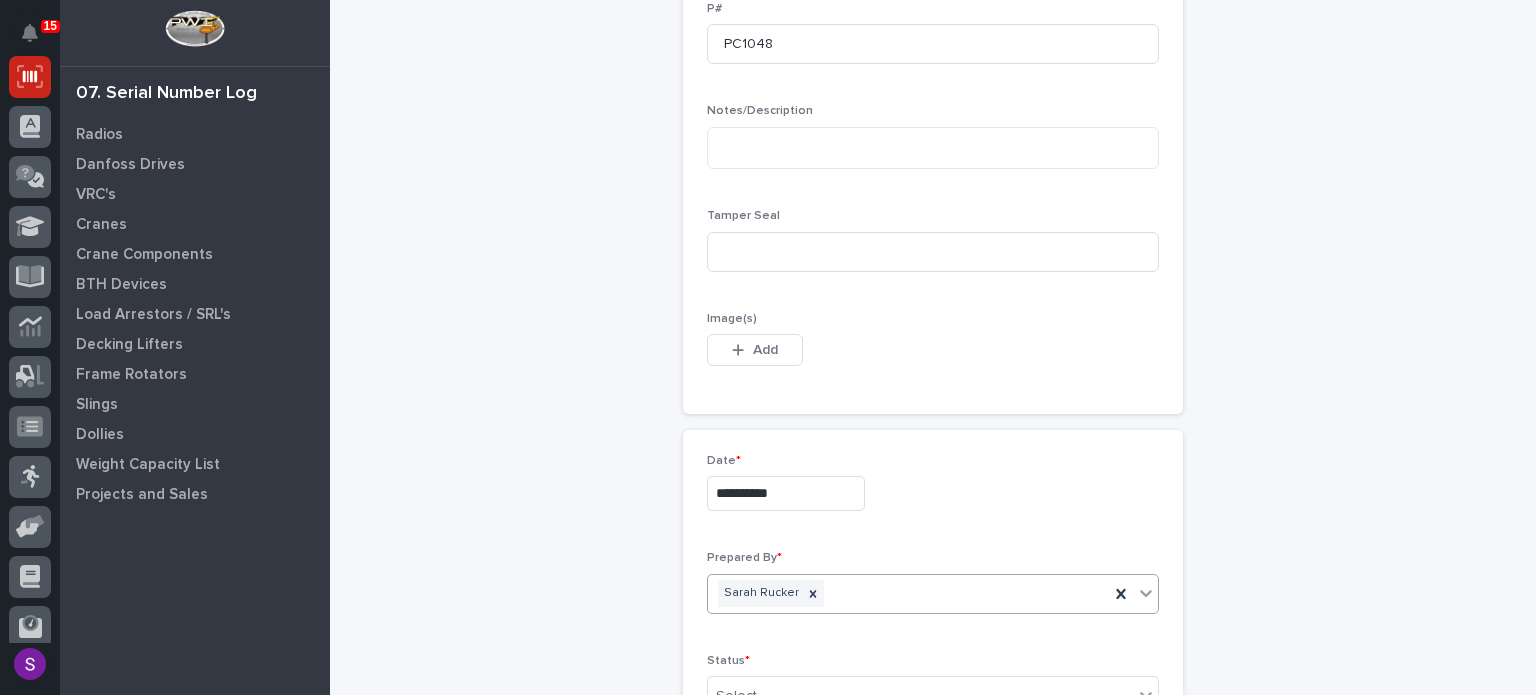 scroll, scrollTop: 844, scrollLeft: 0, axis: vertical 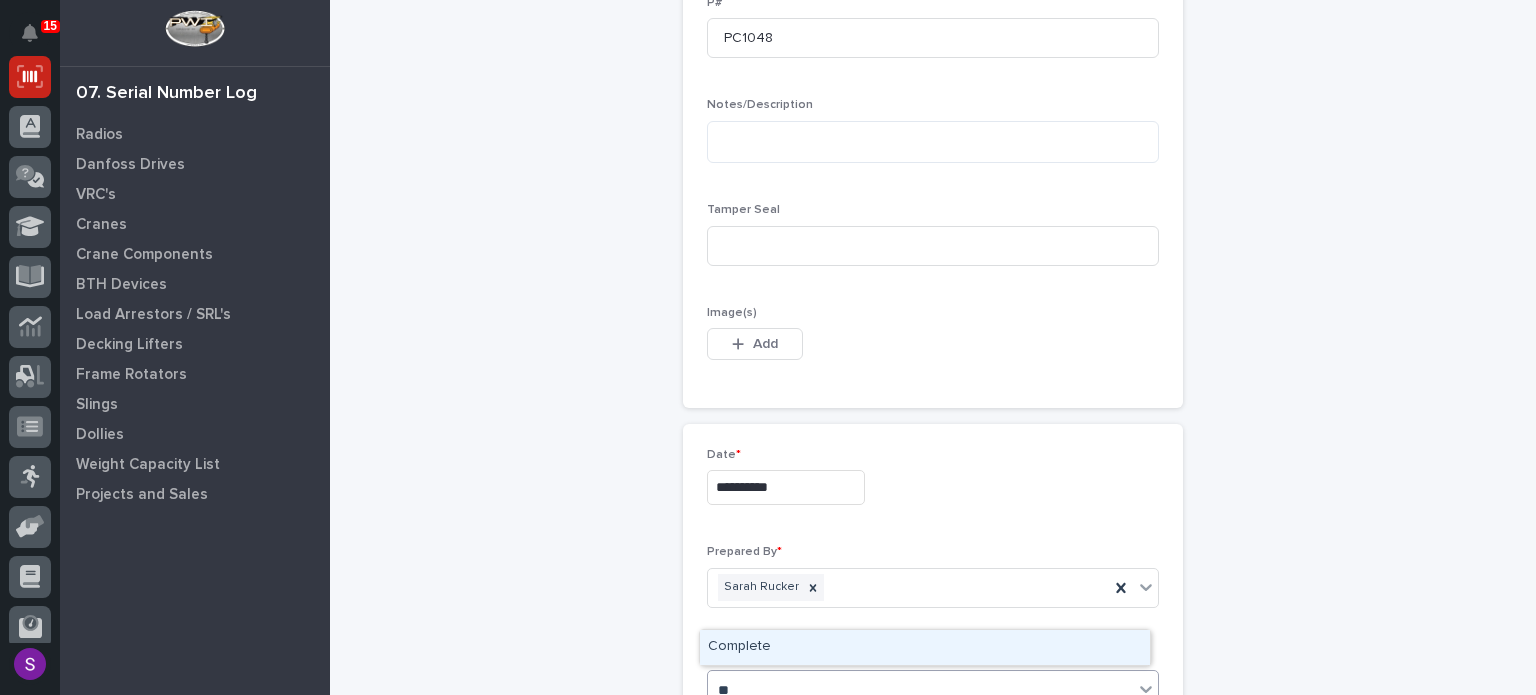 type on "***" 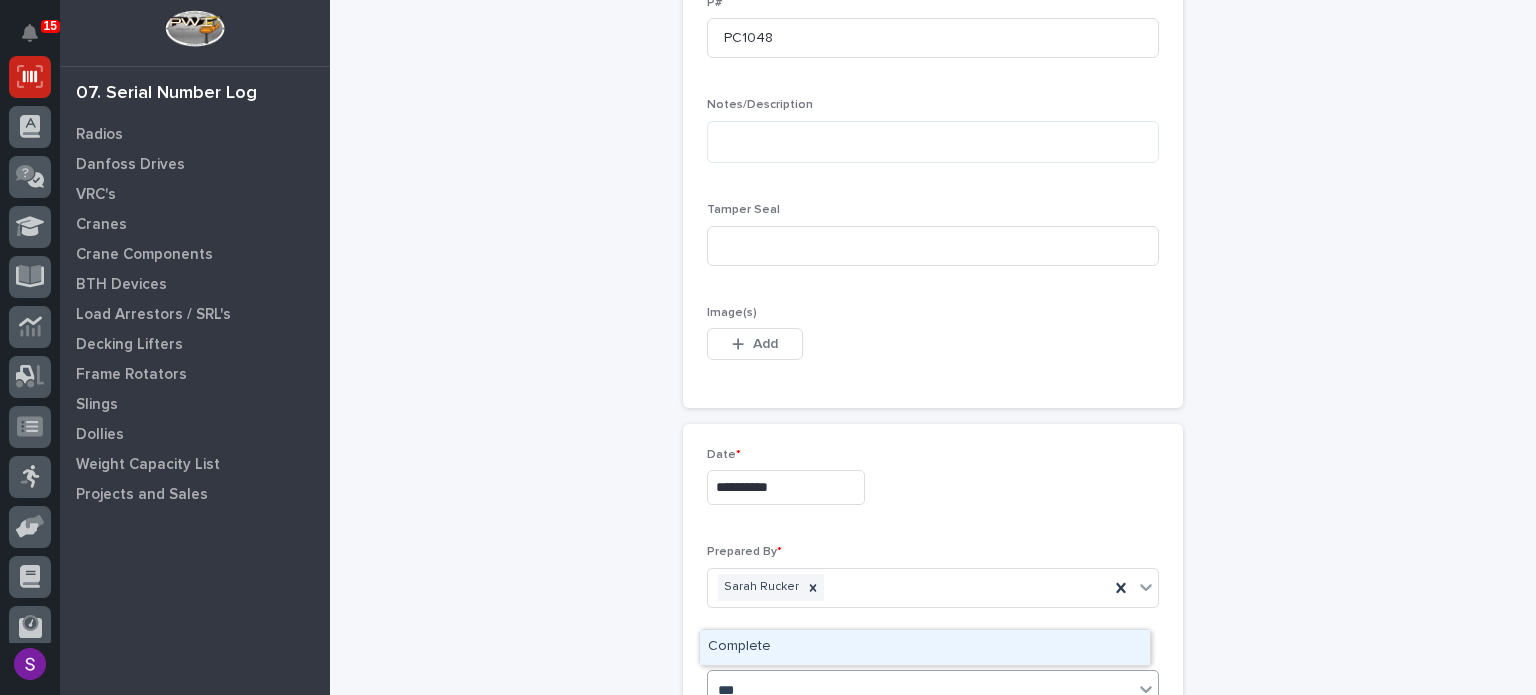 type 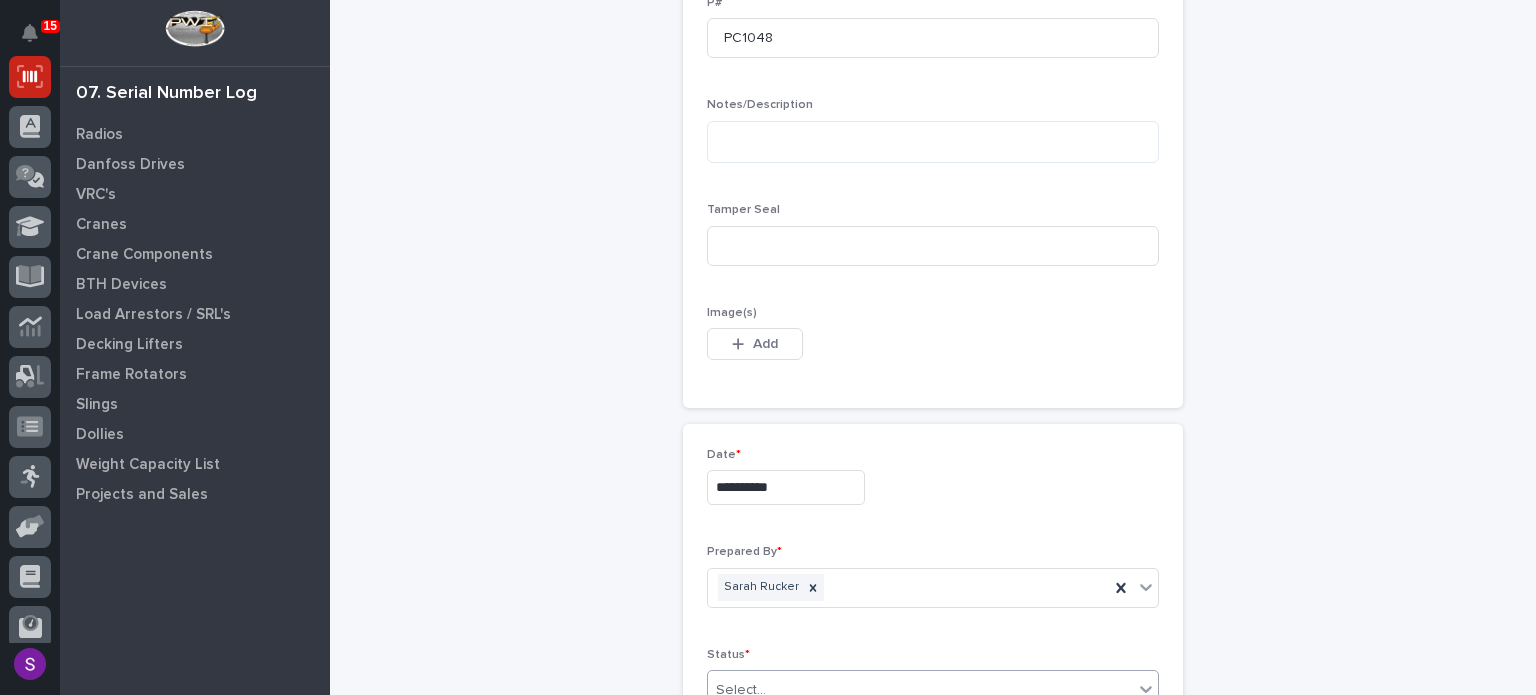 type 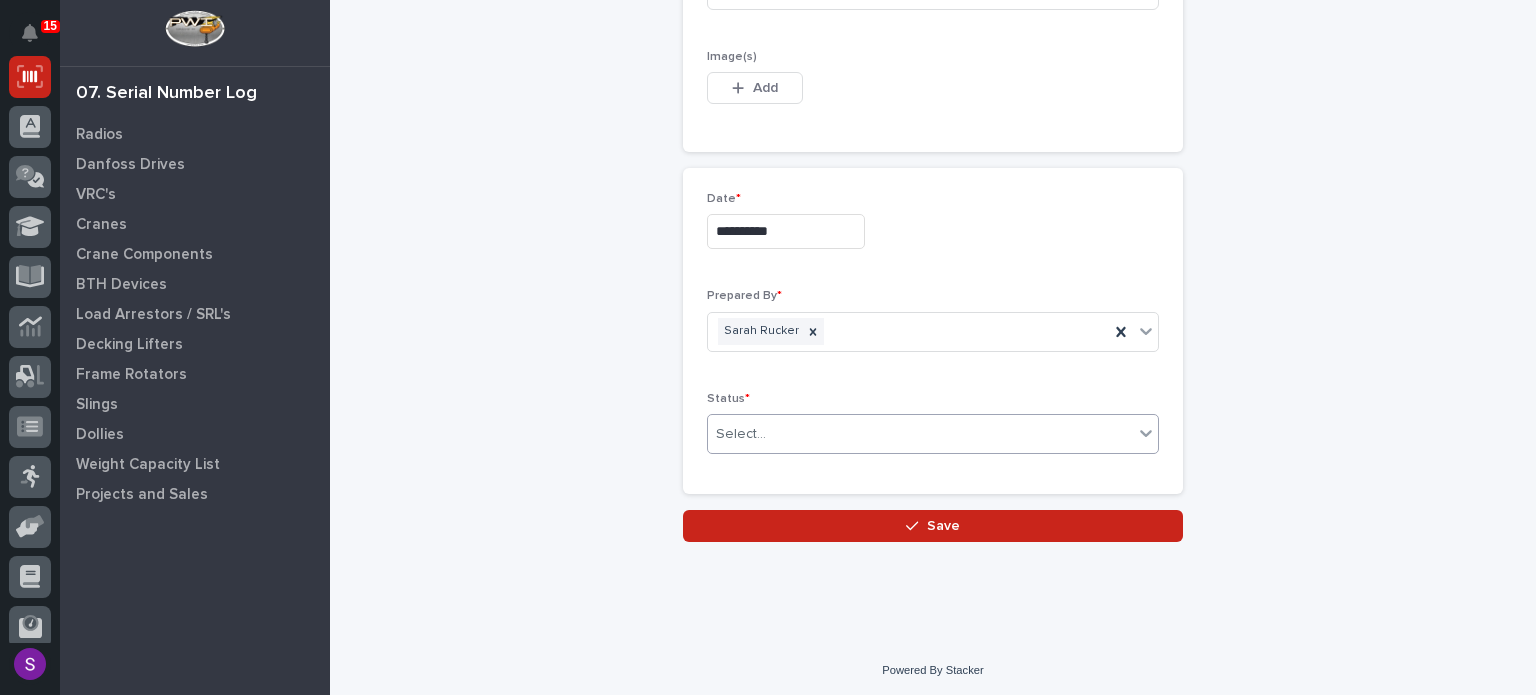 click on "Save" at bounding box center (933, 526) 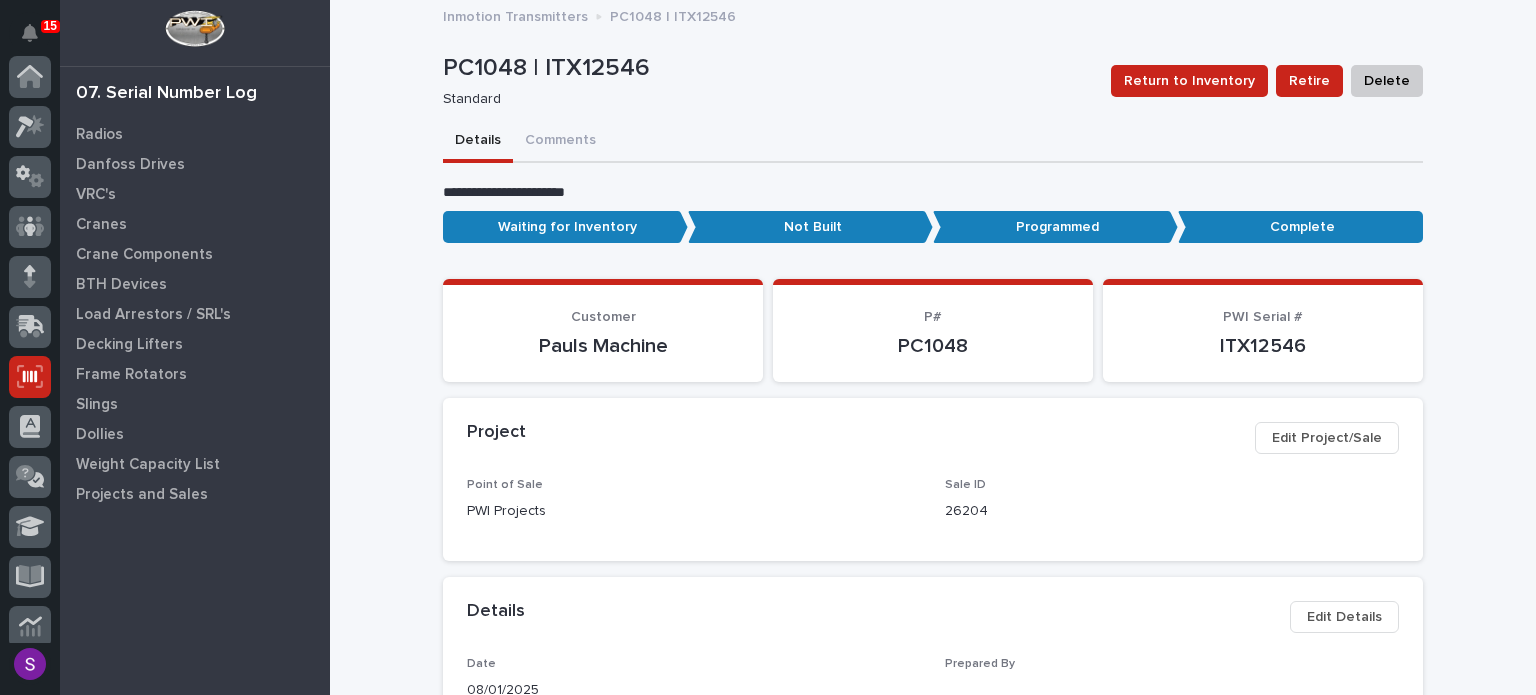 scroll, scrollTop: 300, scrollLeft: 0, axis: vertical 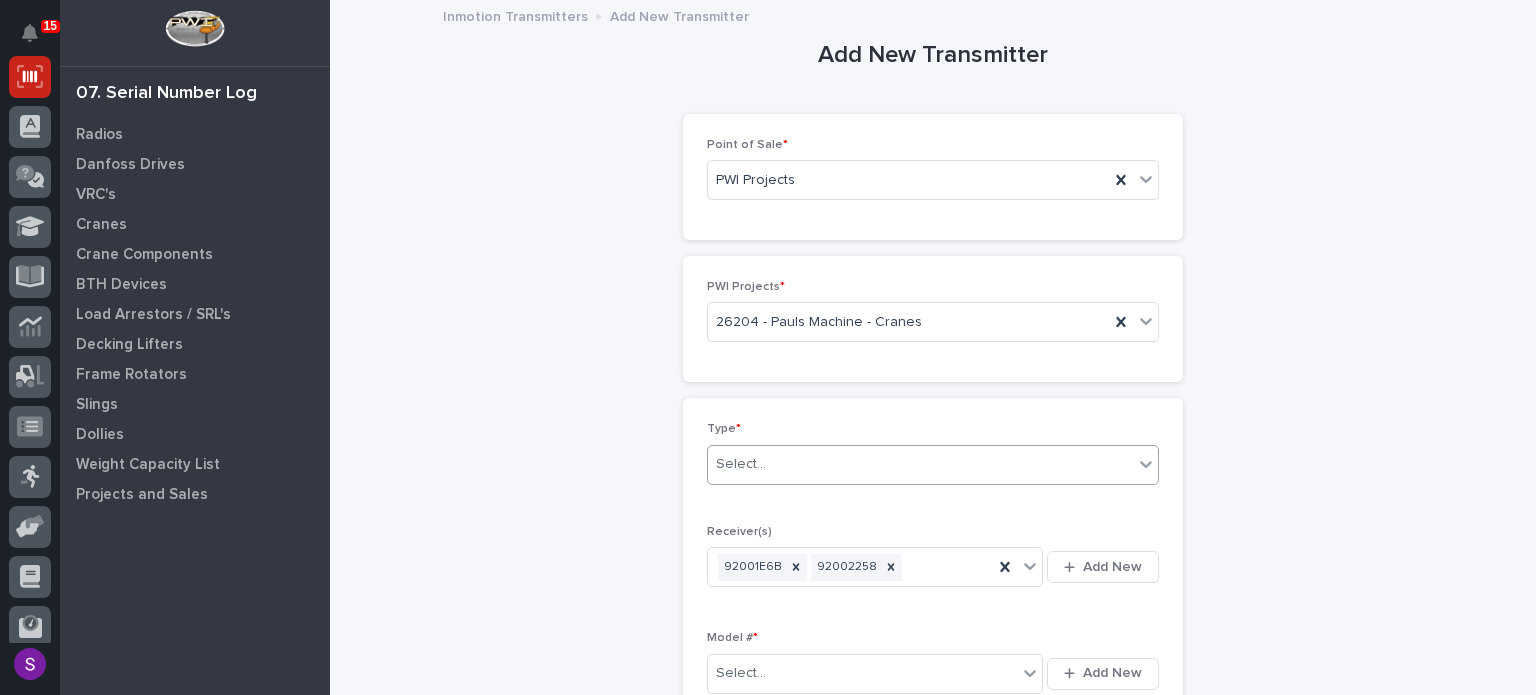 click on "Select..." at bounding box center [920, 464] 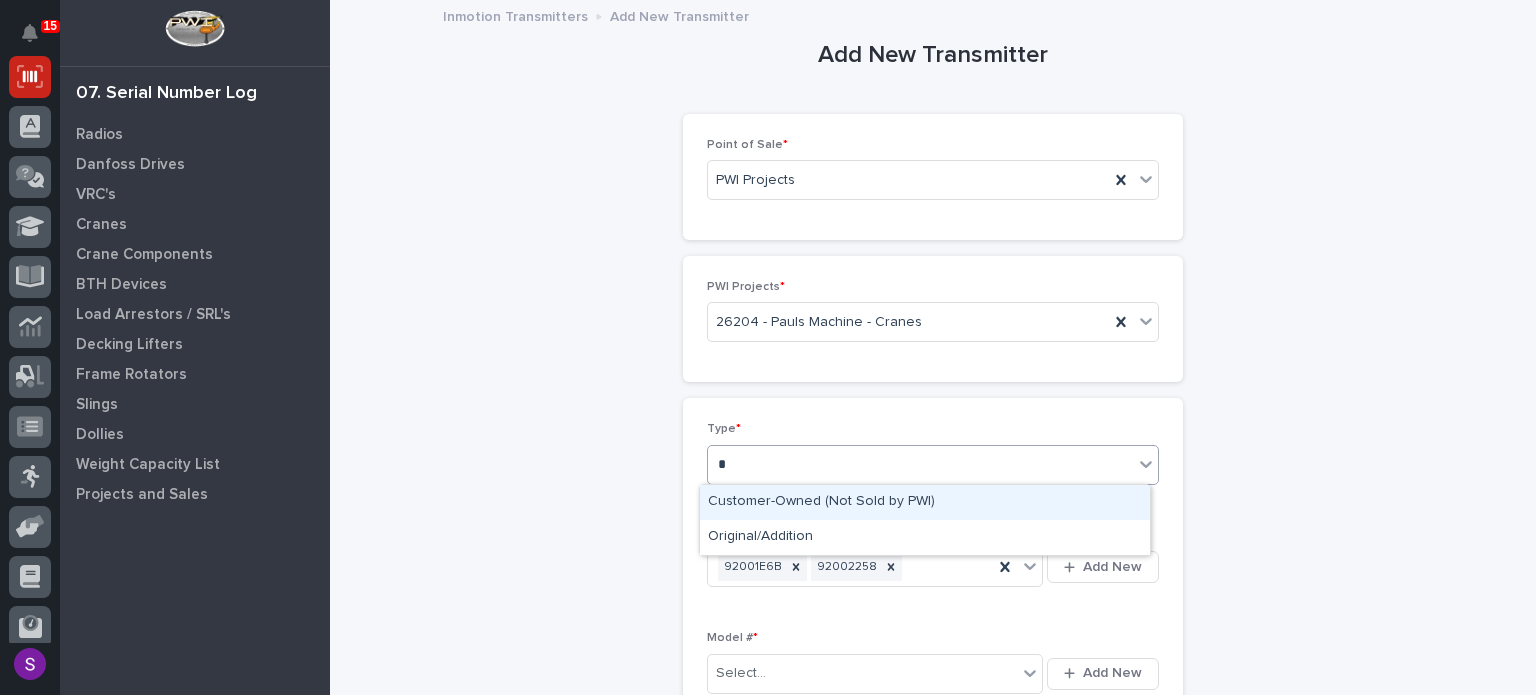 type on "**" 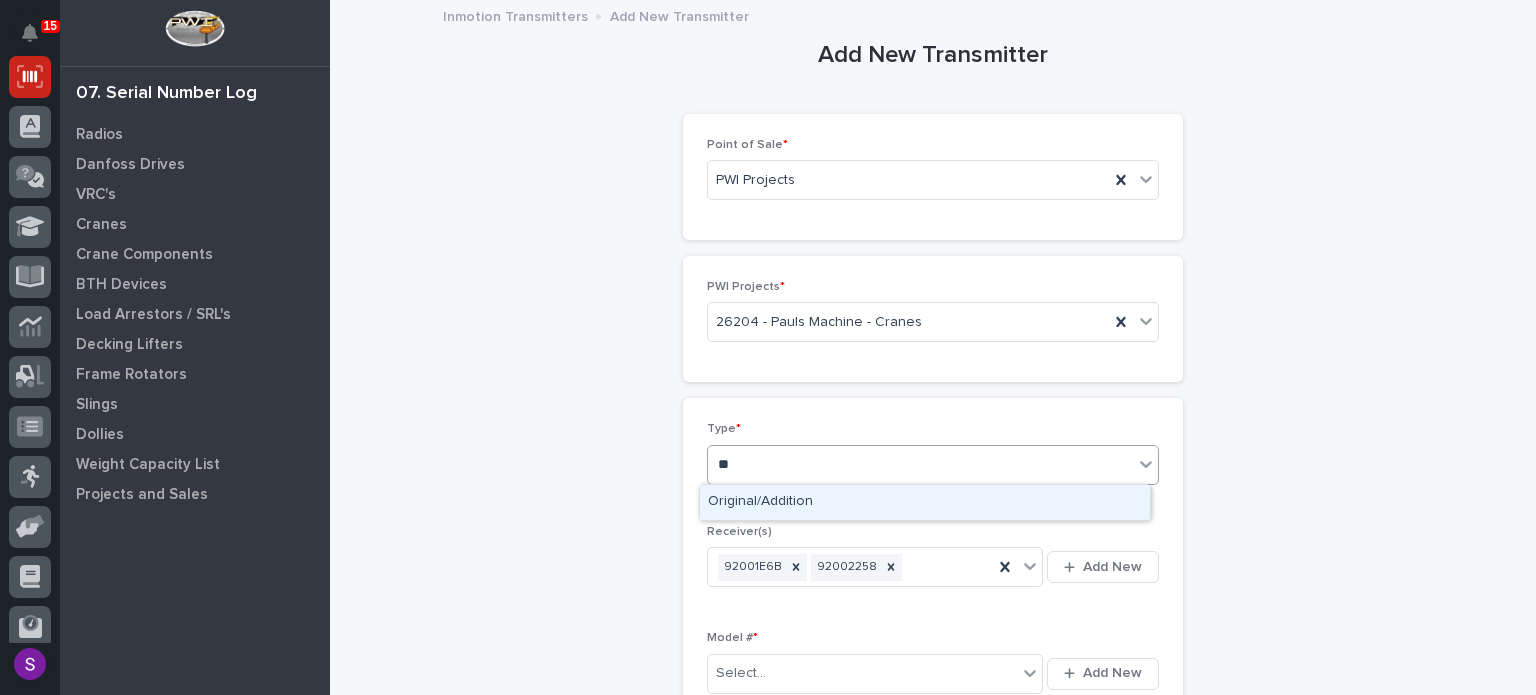 type 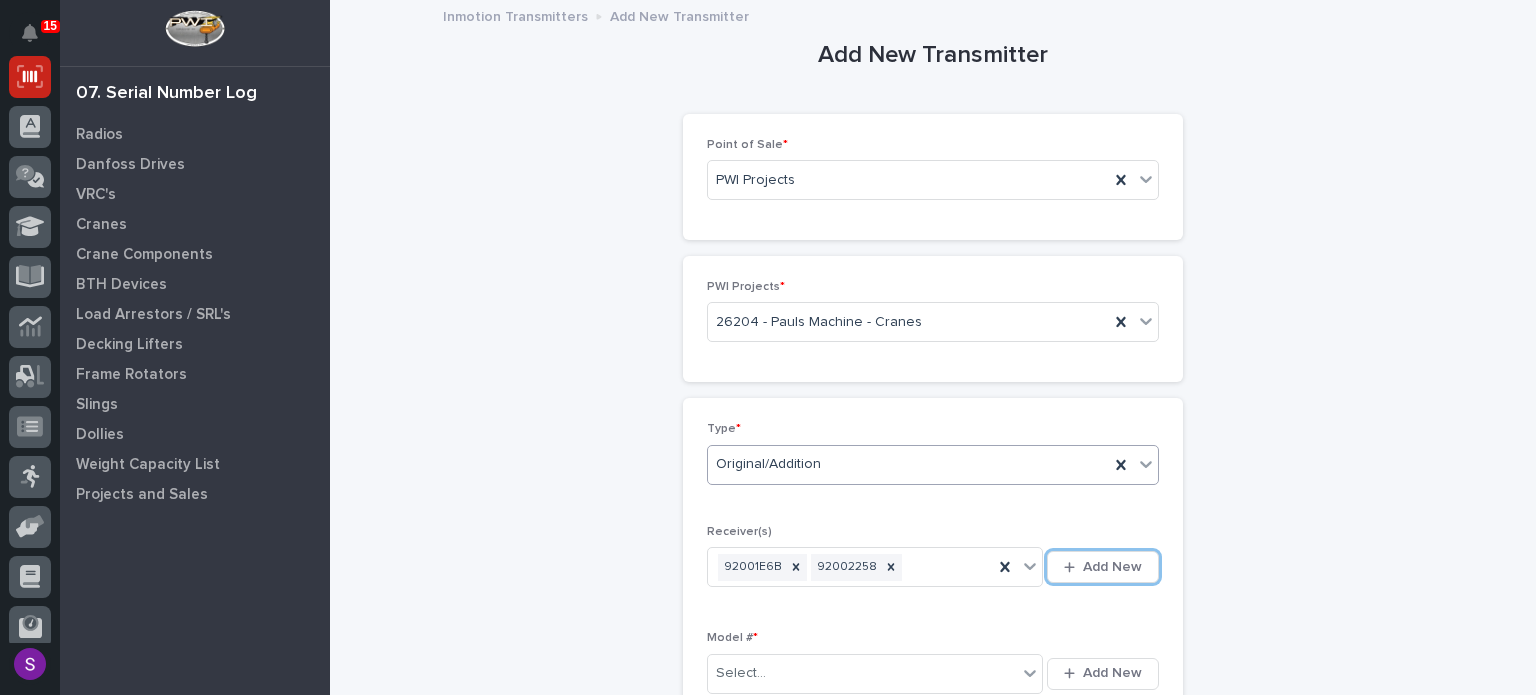type 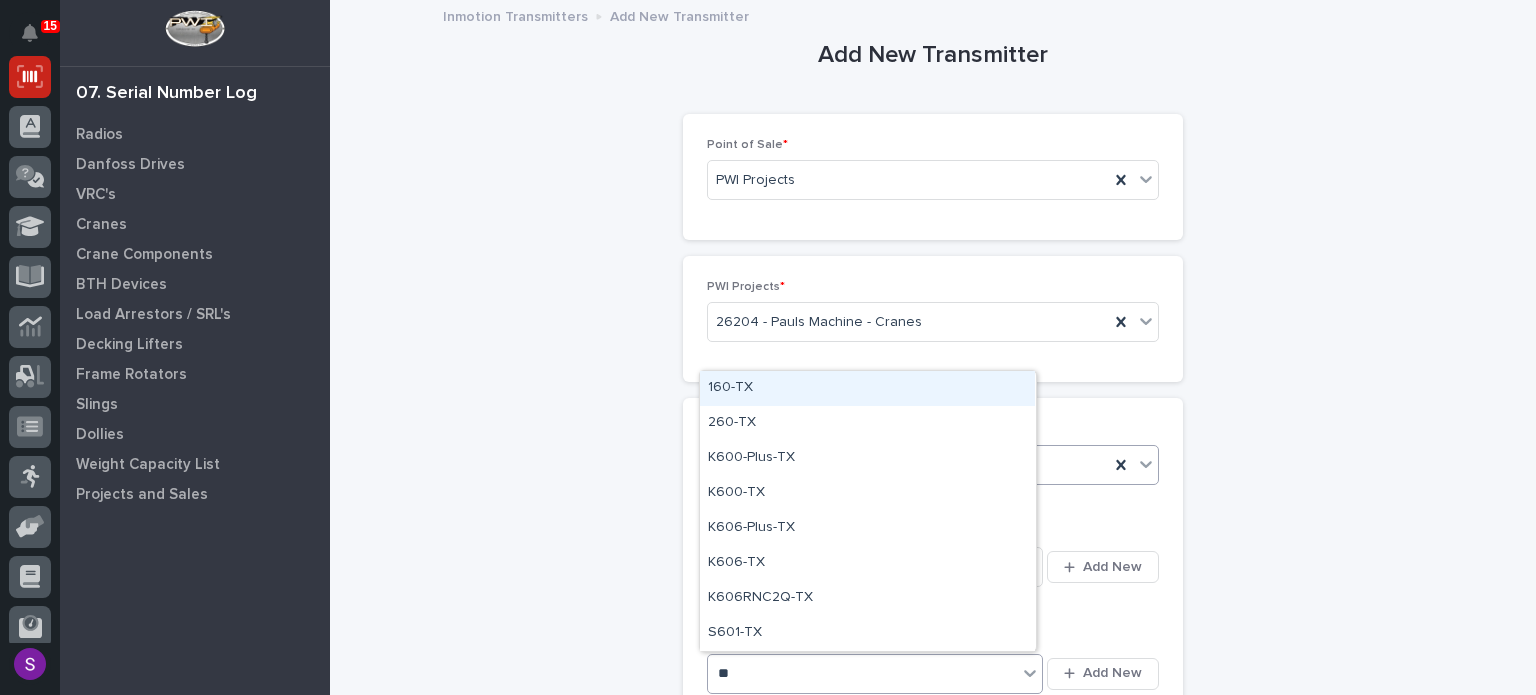 type on "***" 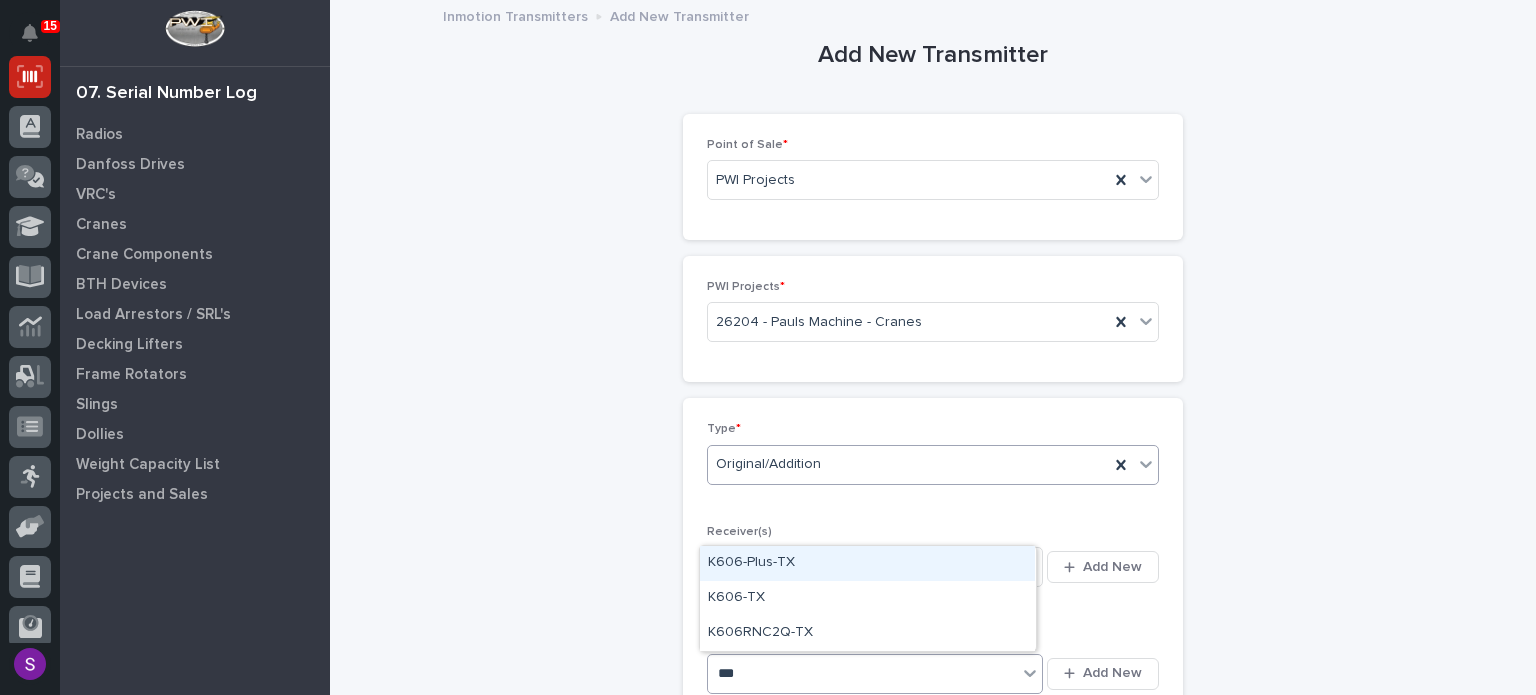 type 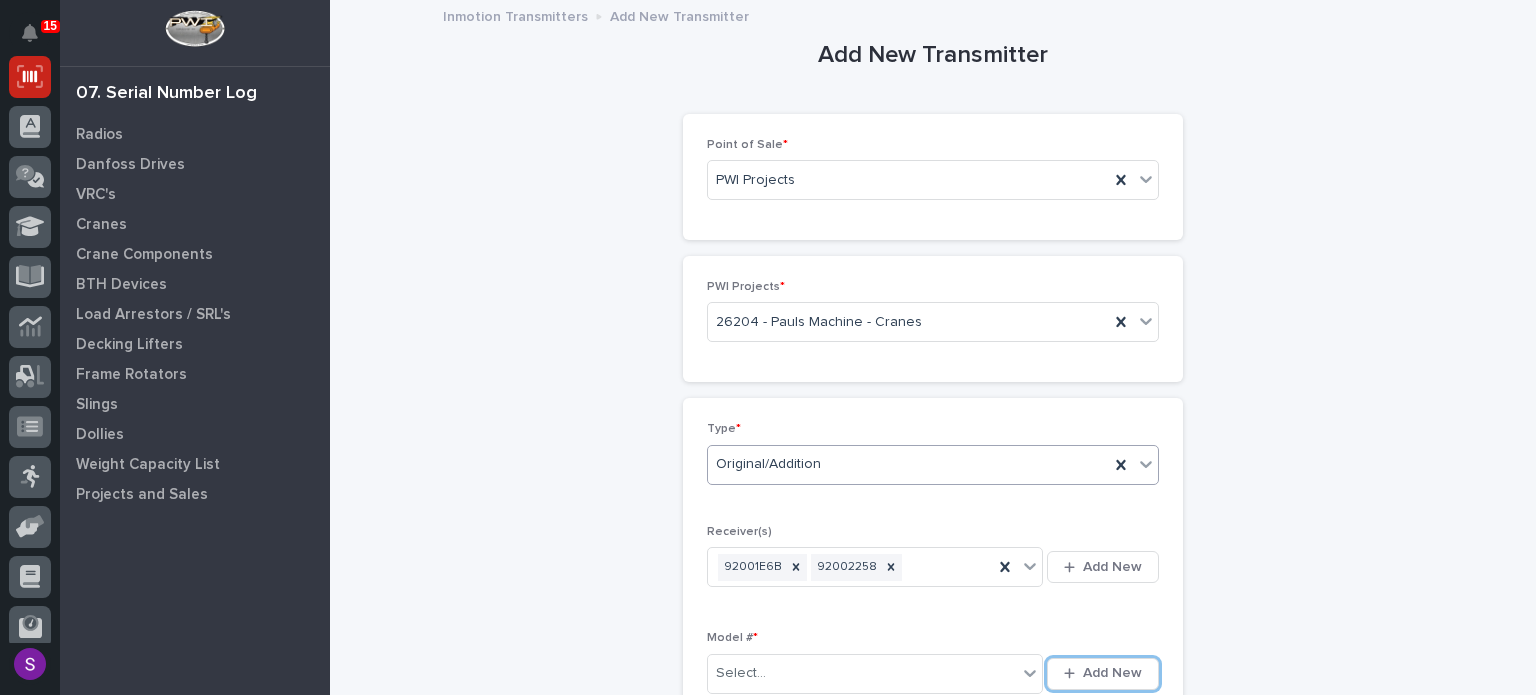 type 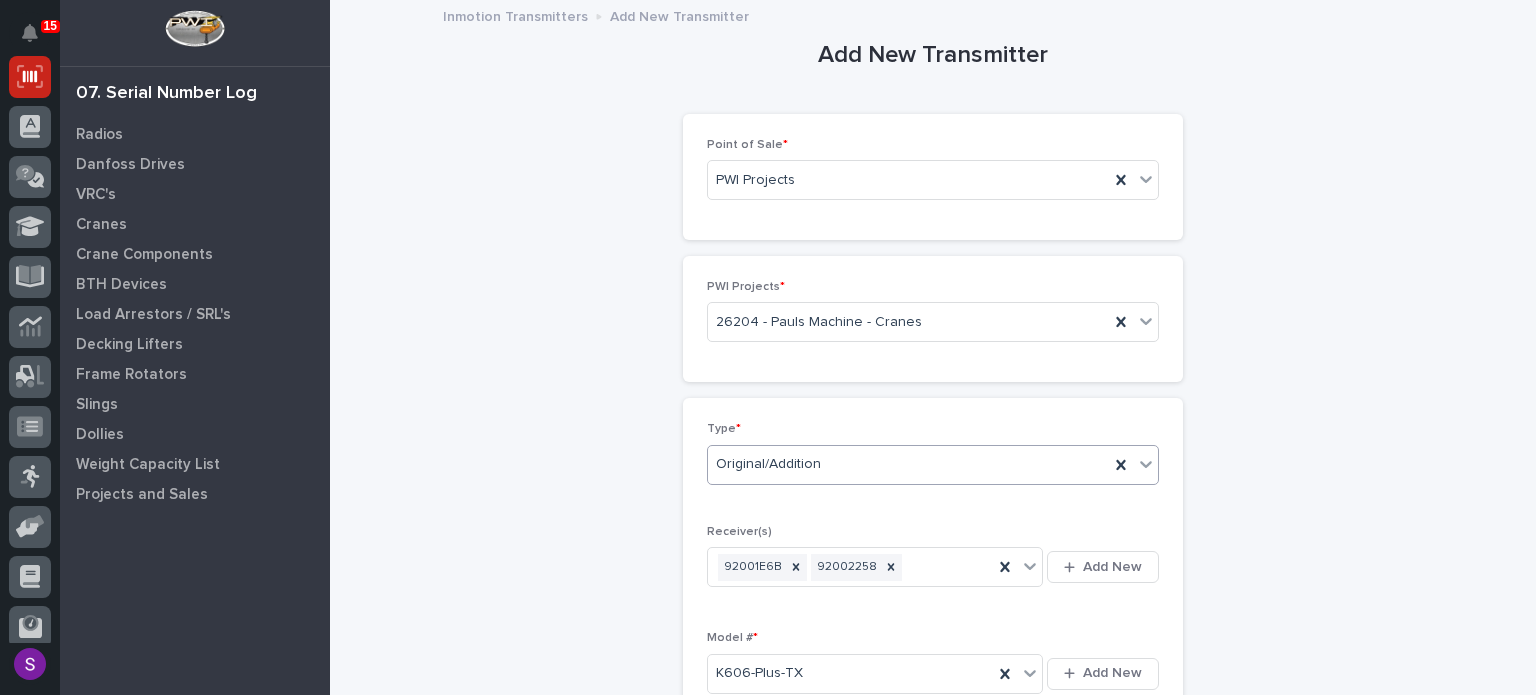 scroll, scrollTop: 430, scrollLeft: 0, axis: vertical 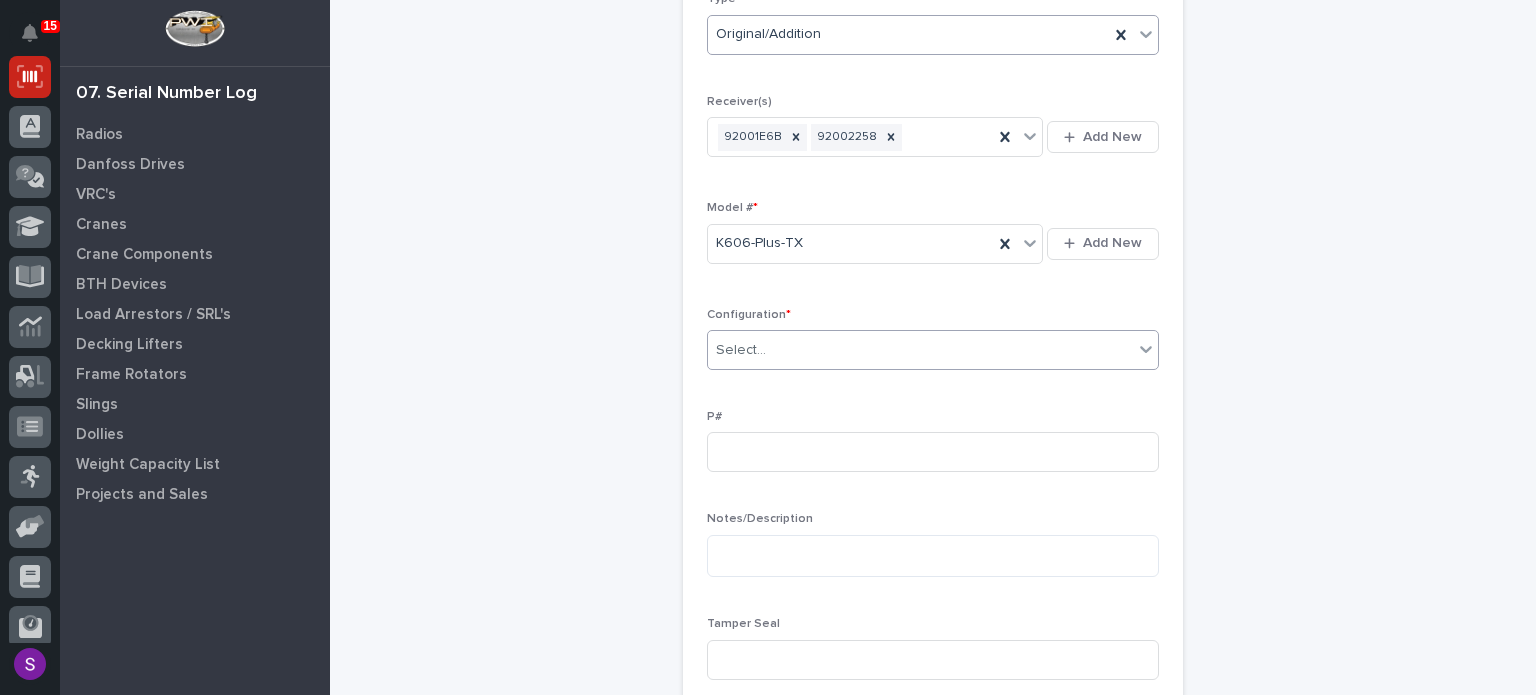 type on "*" 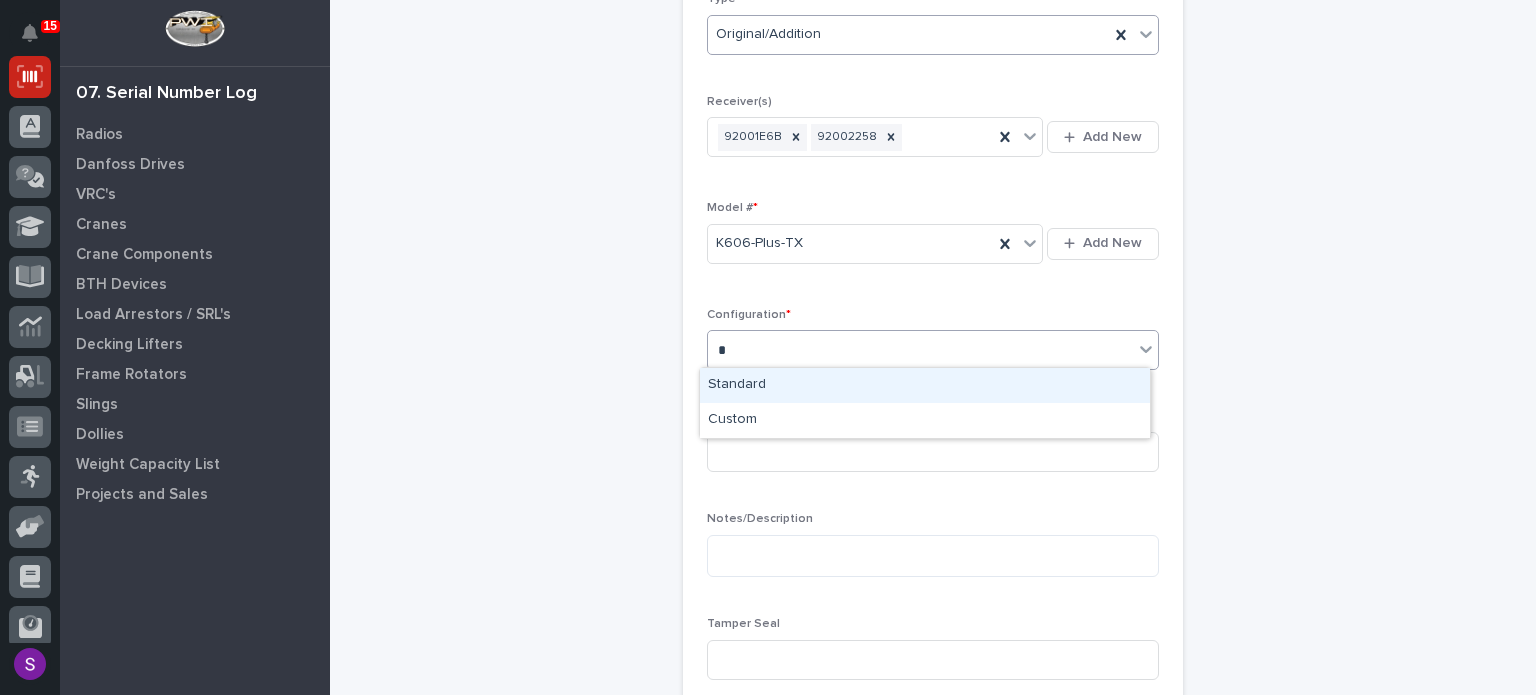 type 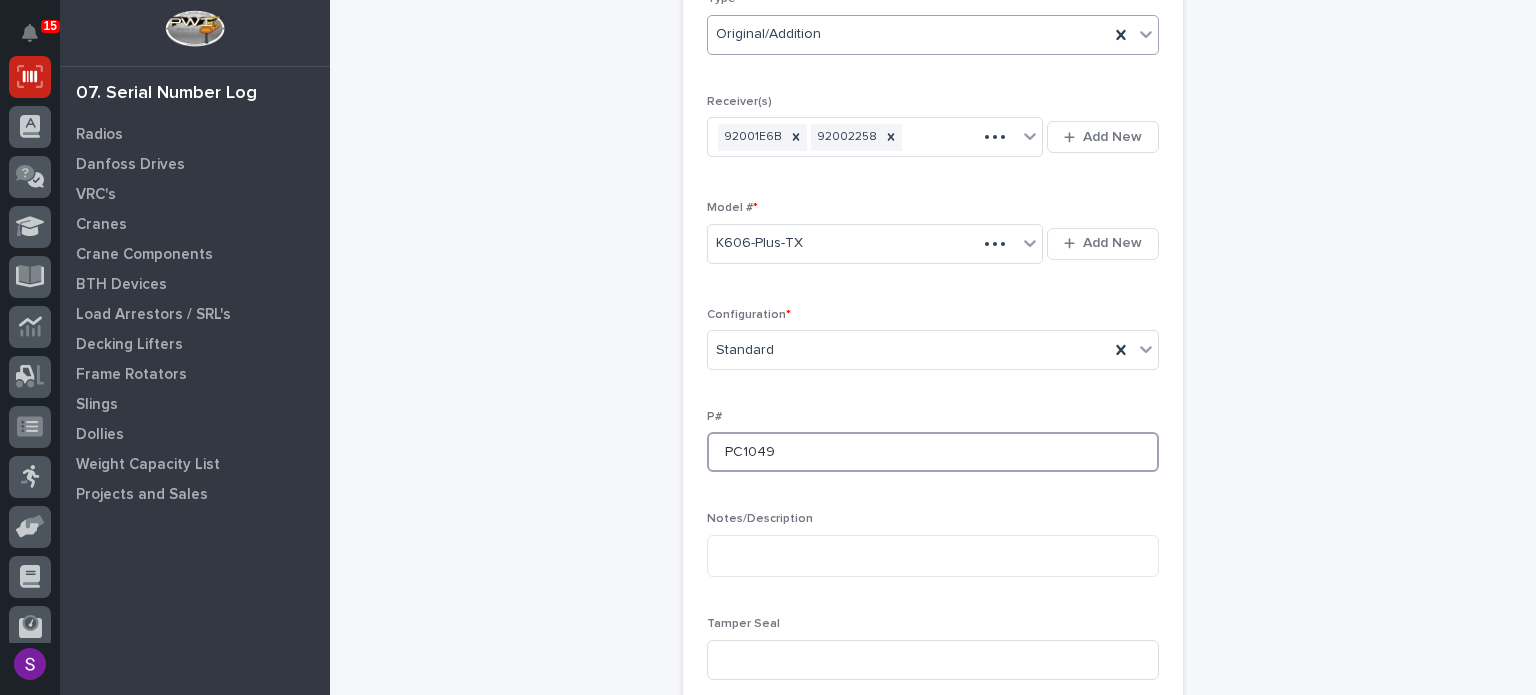 type on "PC1049" 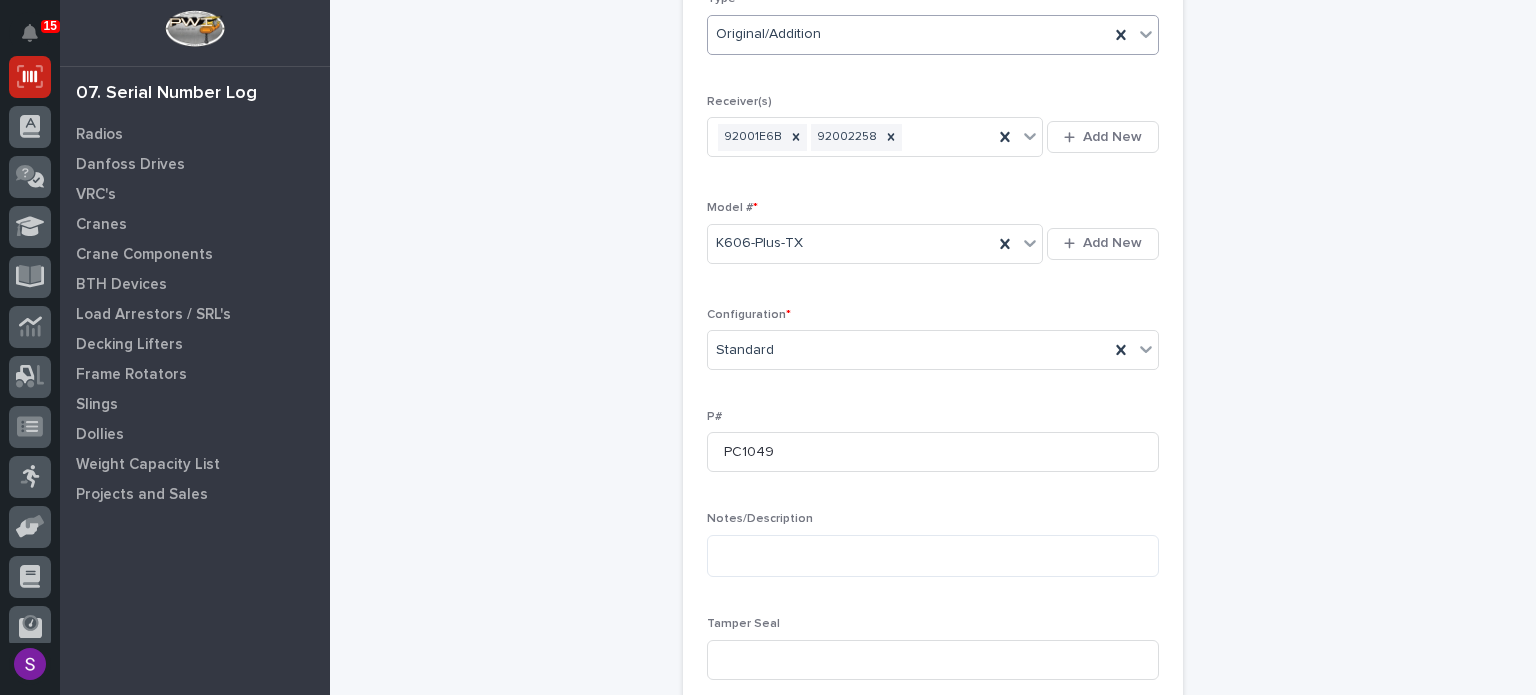 type 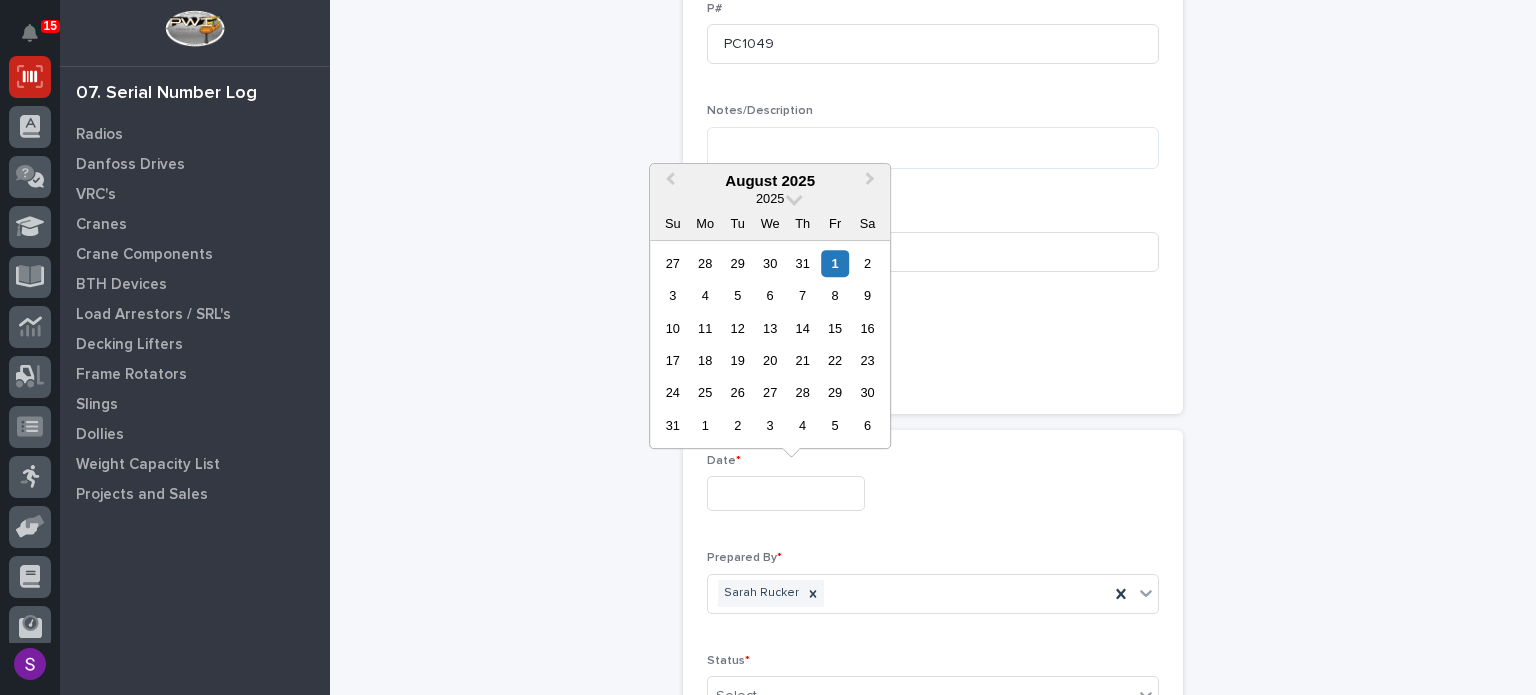 type on "**********" 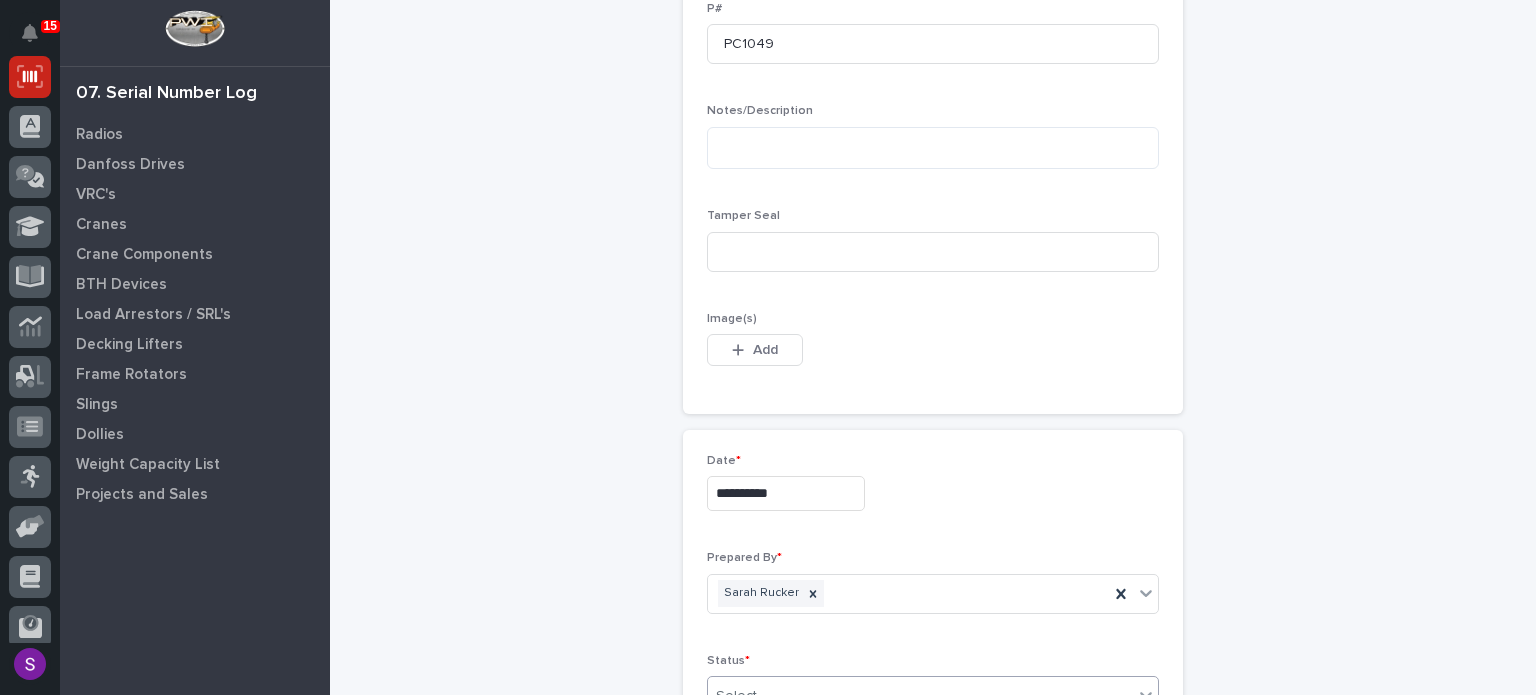 scroll, scrollTop: 844, scrollLeft: 0, axis: vertical 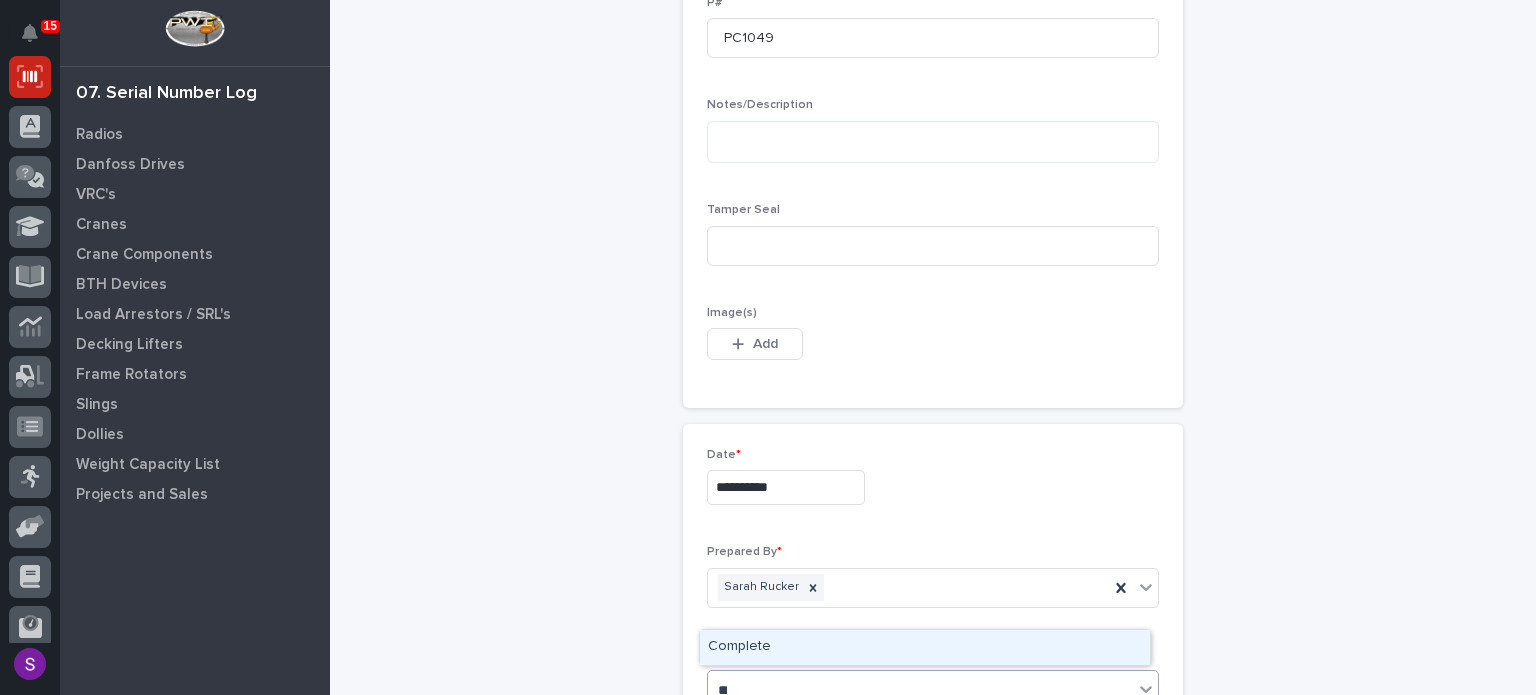 type on "***" 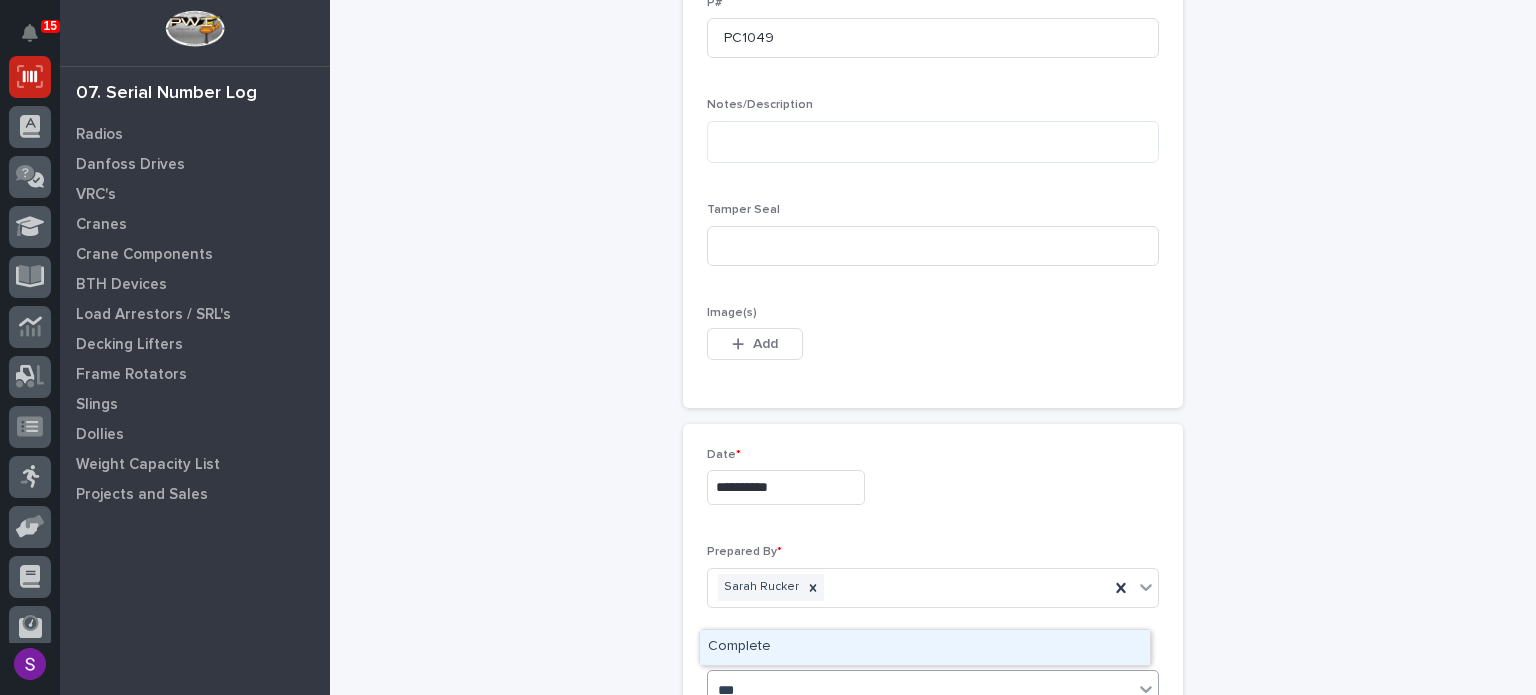 type 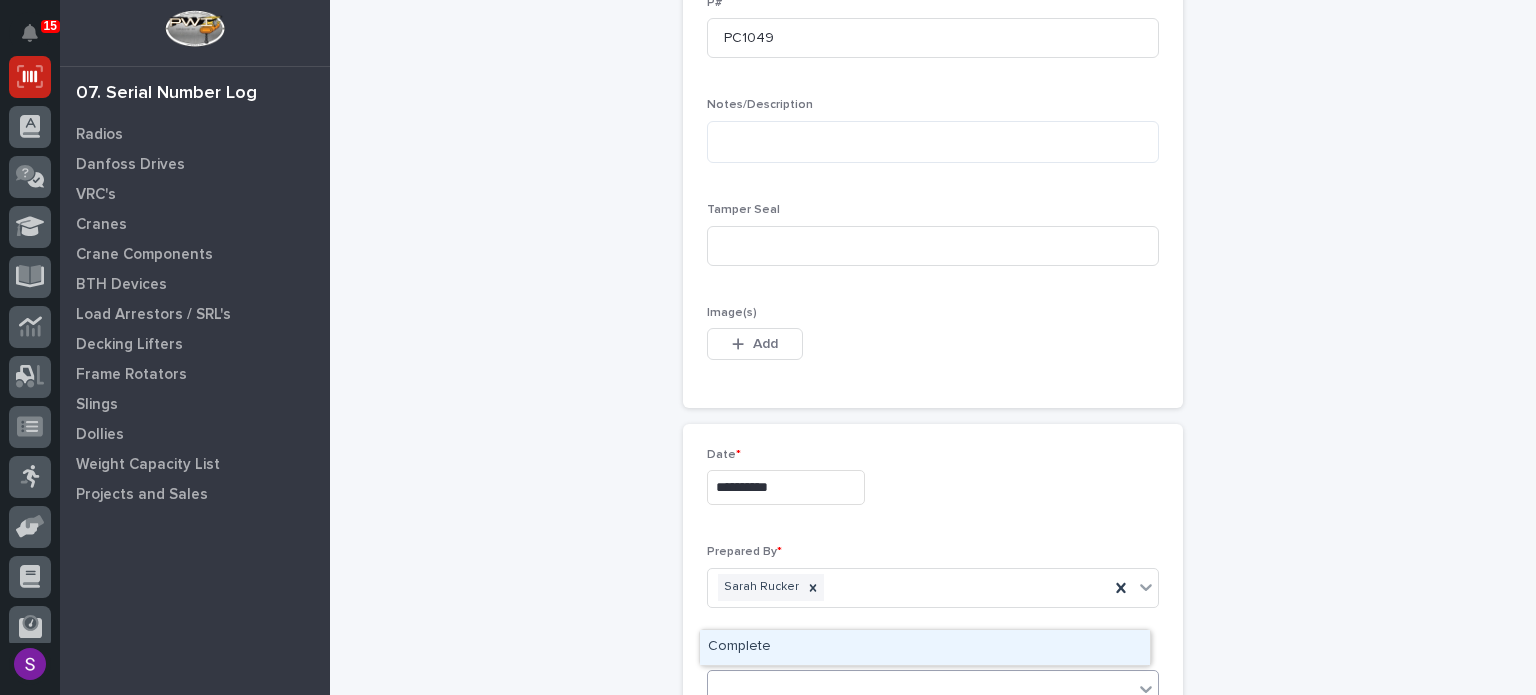 type 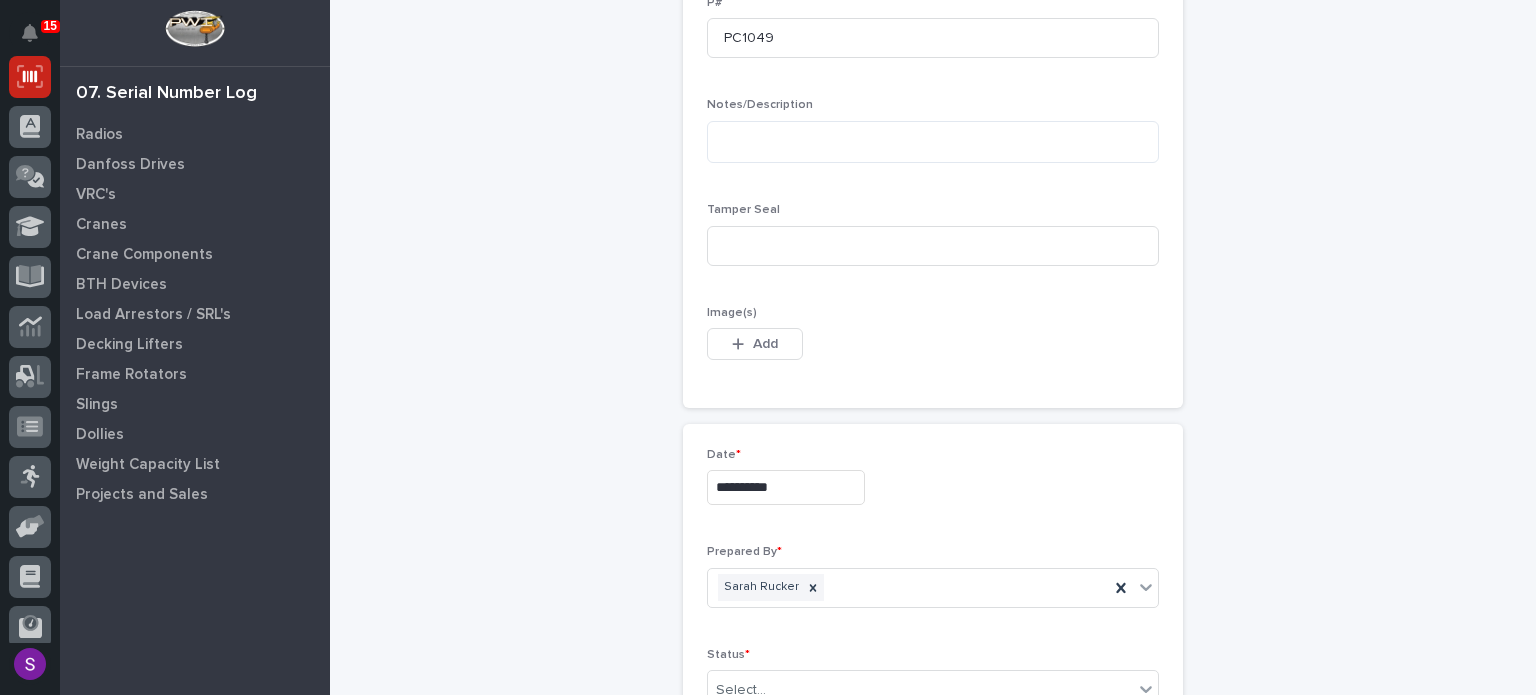 scroll, scrollTop: 1100, scrollLeft: 0, axis: vertical 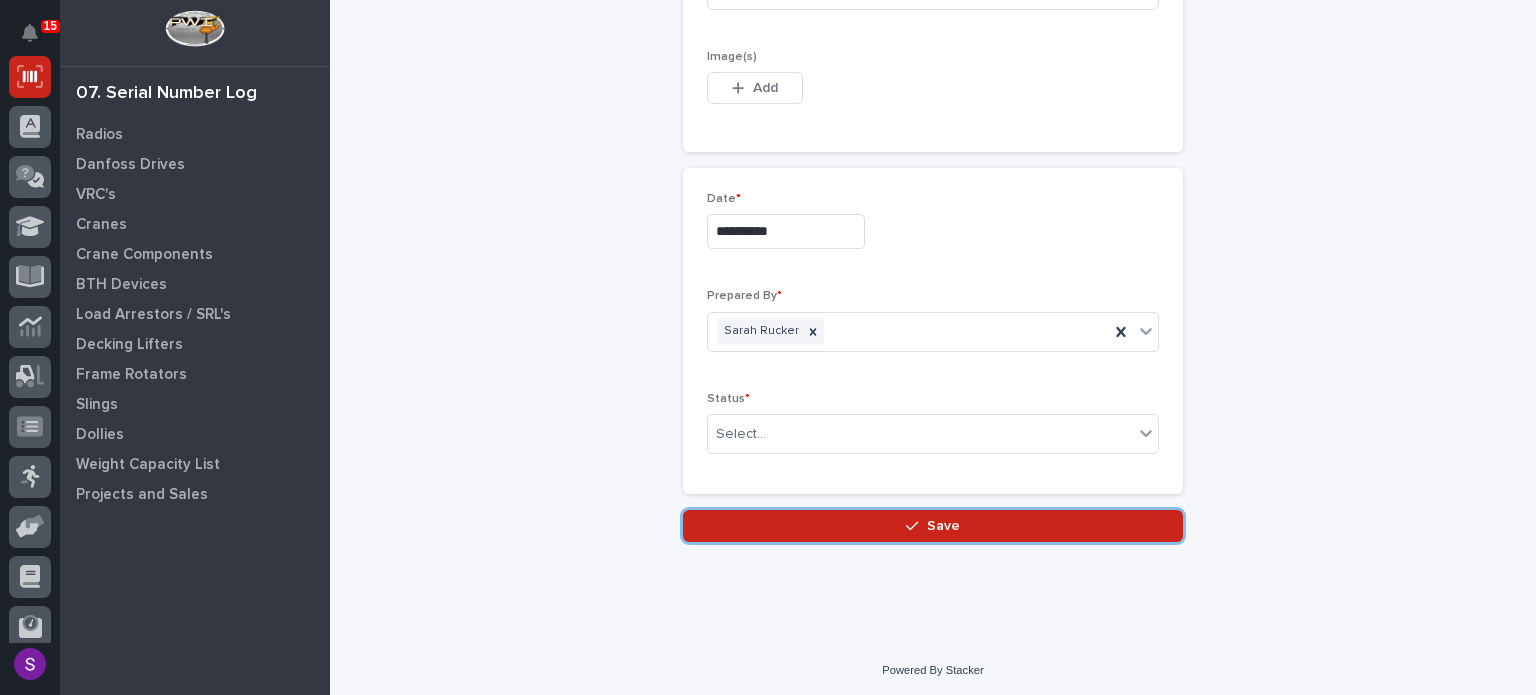 click on "Save" at bounding box center (933, 526) 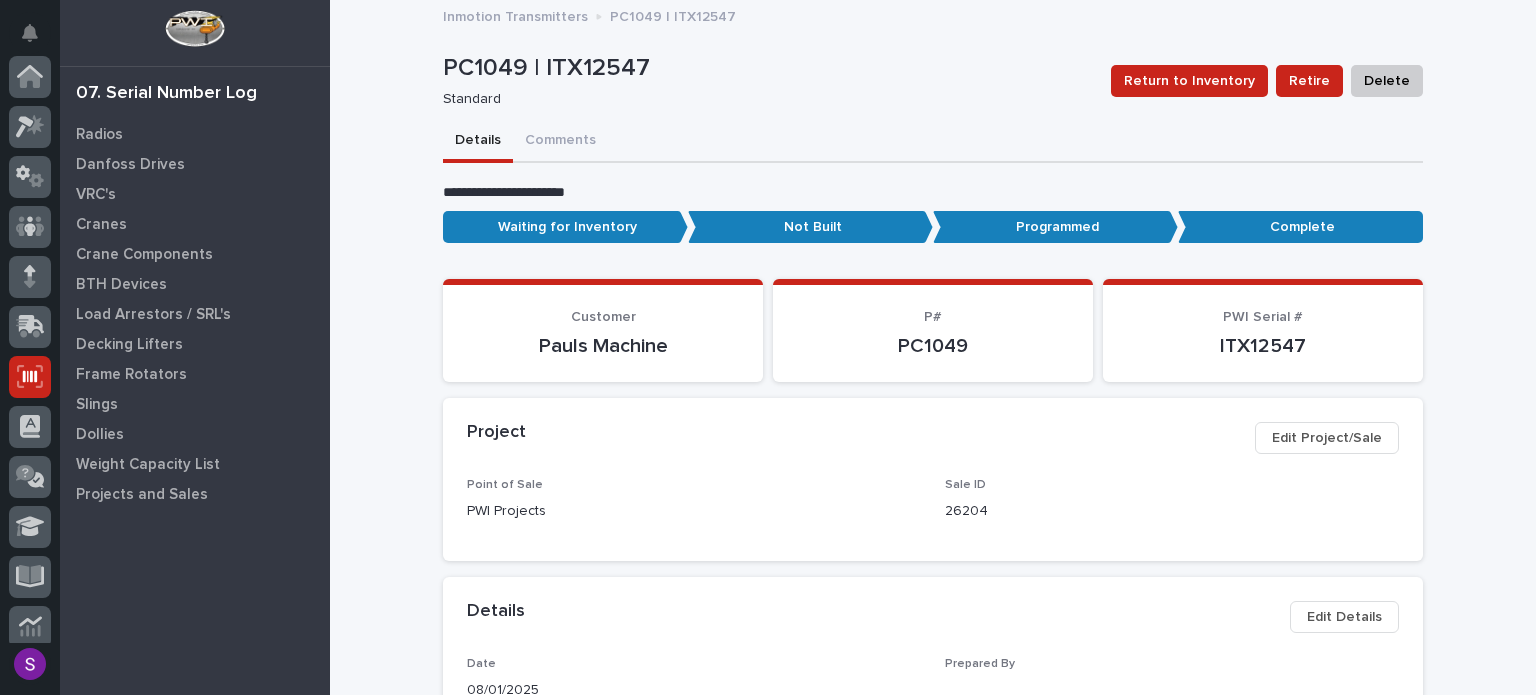 scroll, scrollTop: 300, scrollLeft: 0, axis: vertical 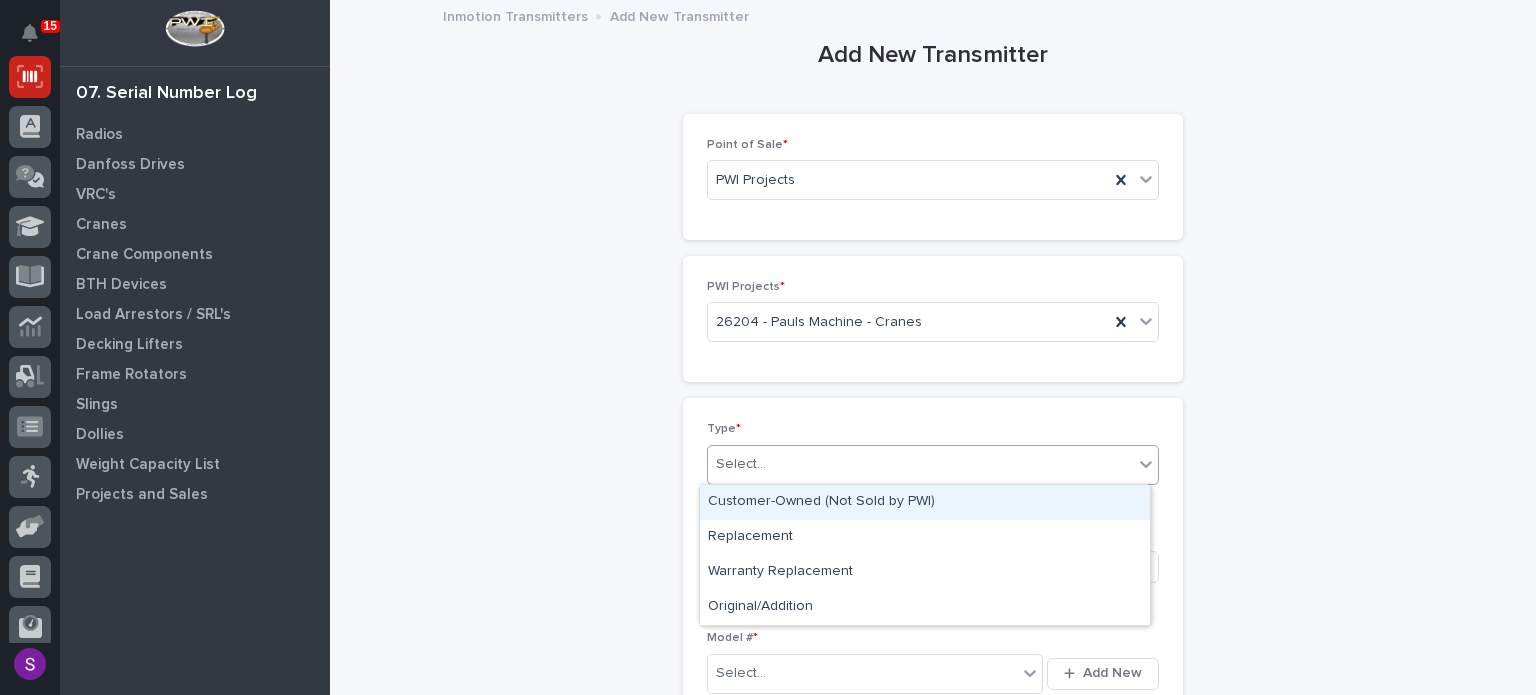 click on "Select..." at bounding box center (933, 465) 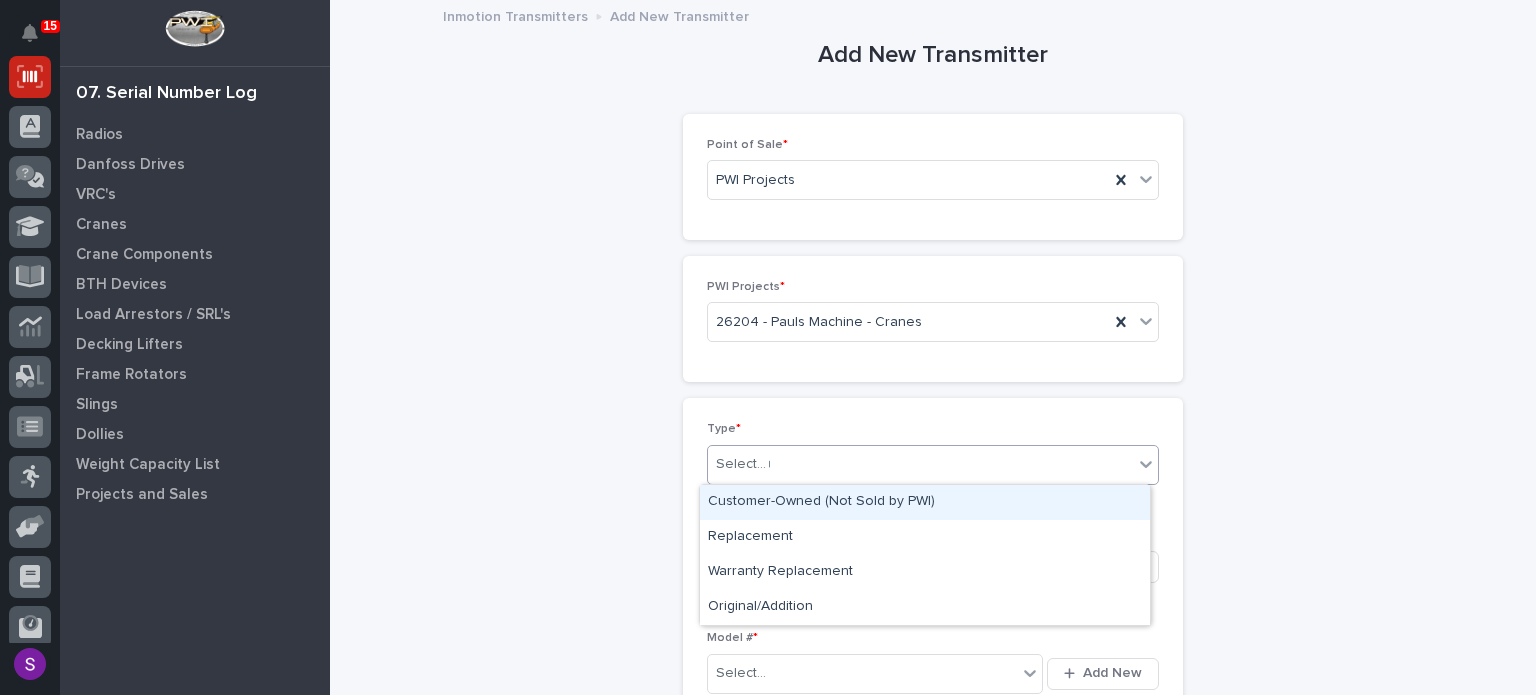 type on "**" 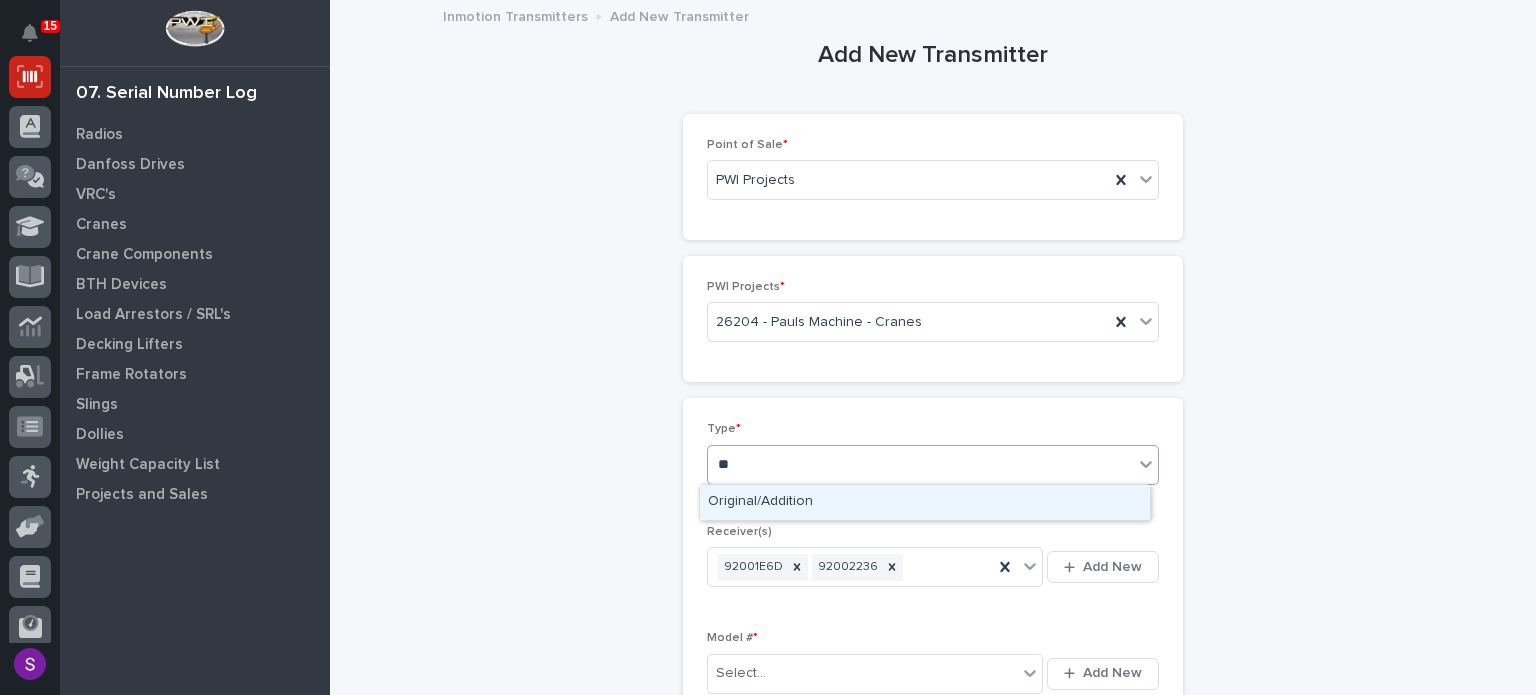 type 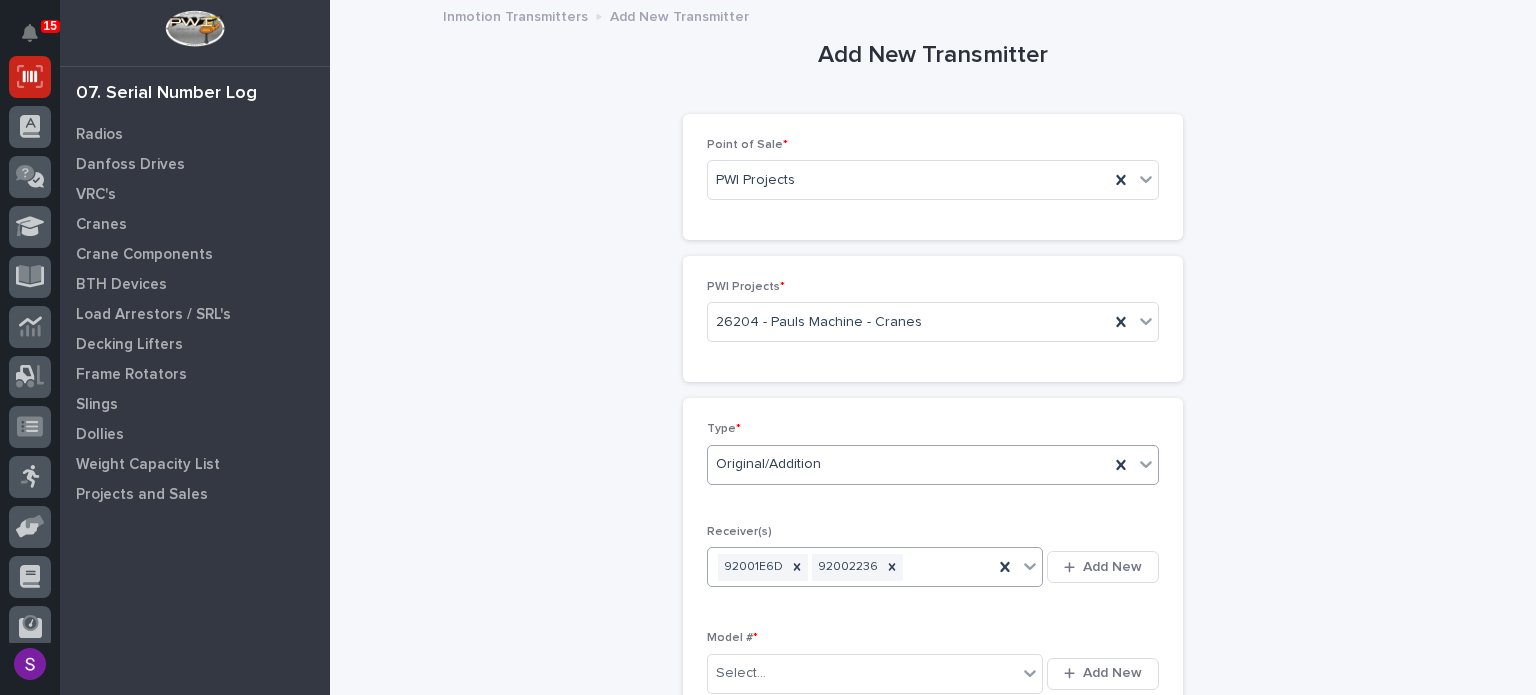 type 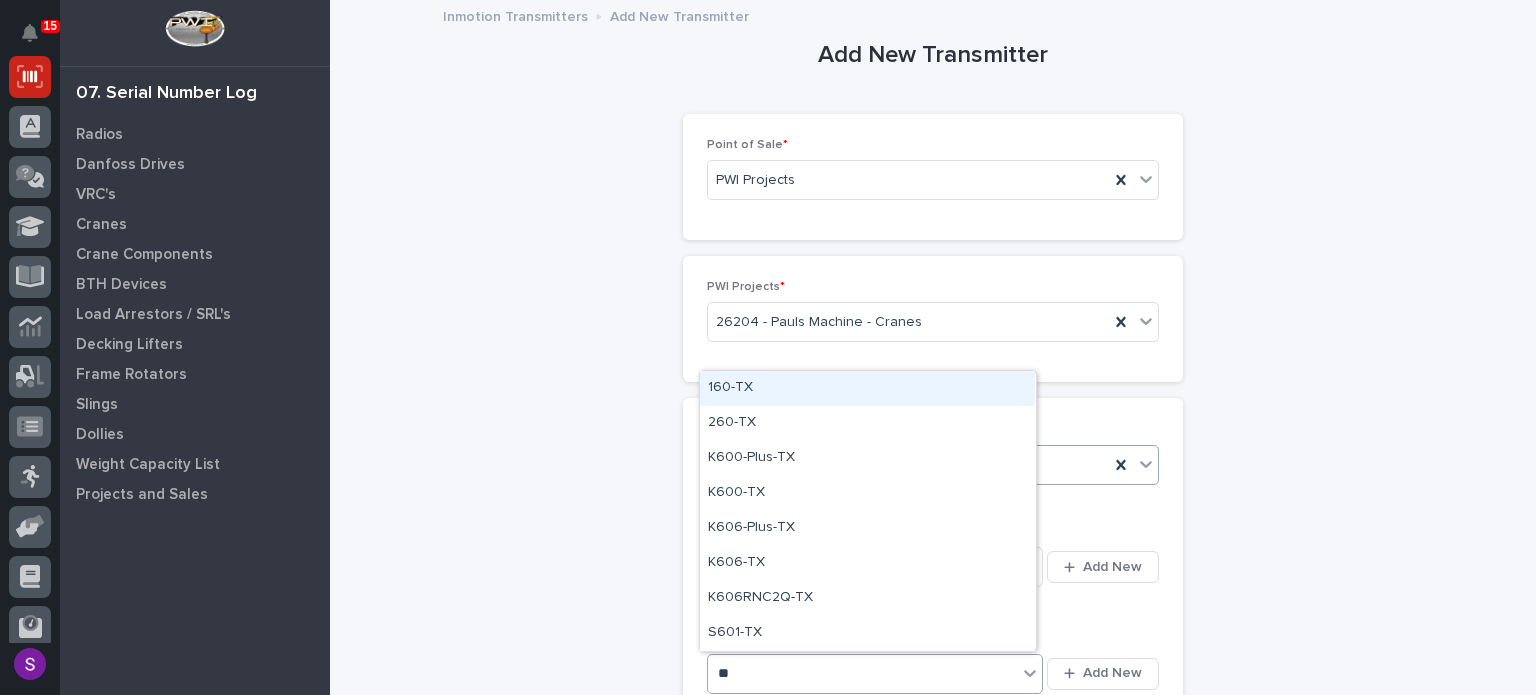 type on "***" 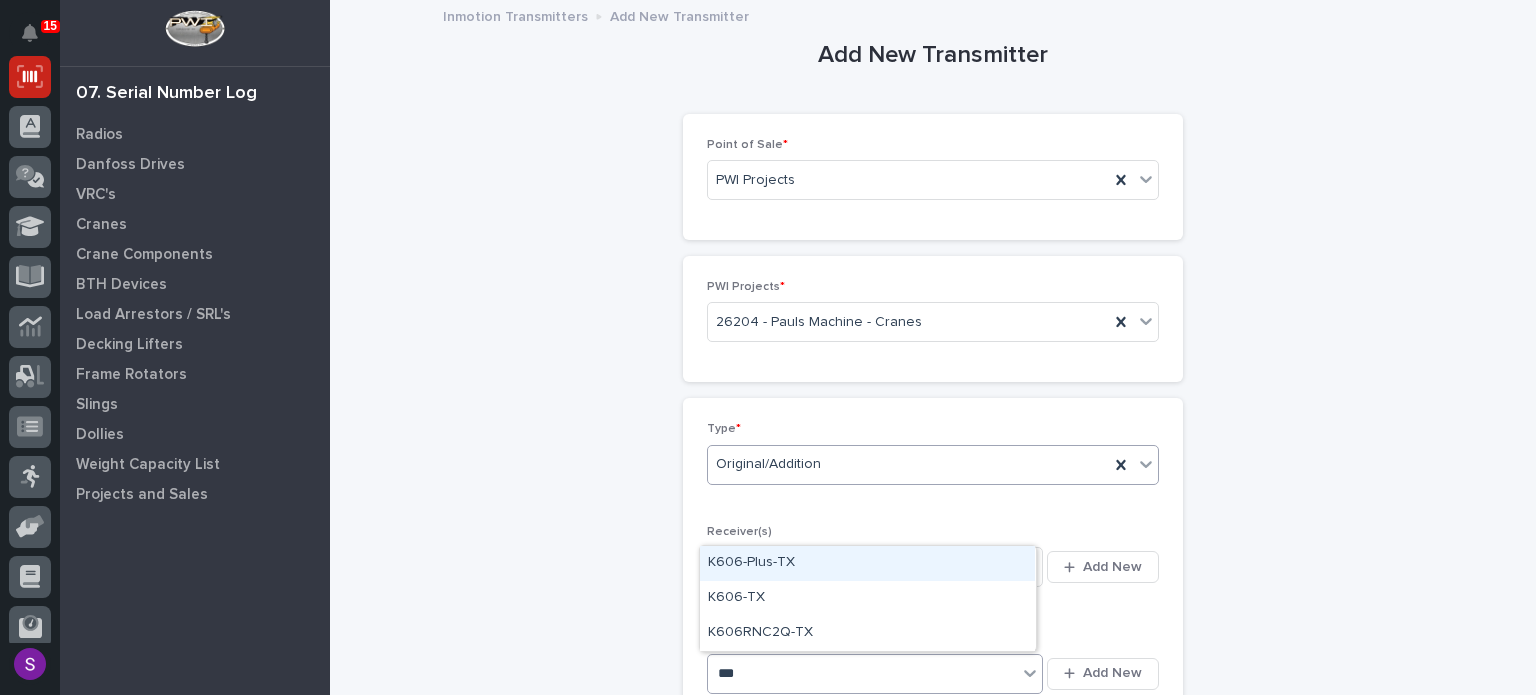 type 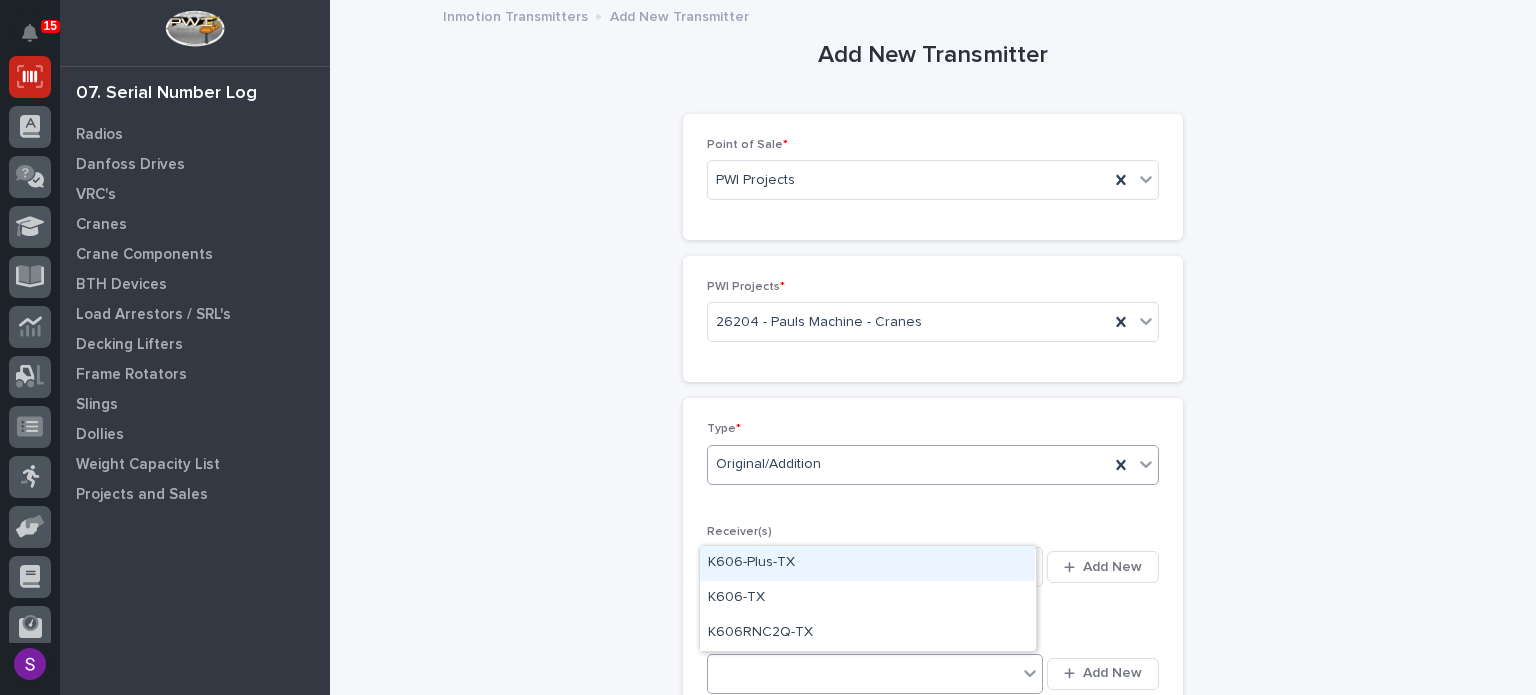 type 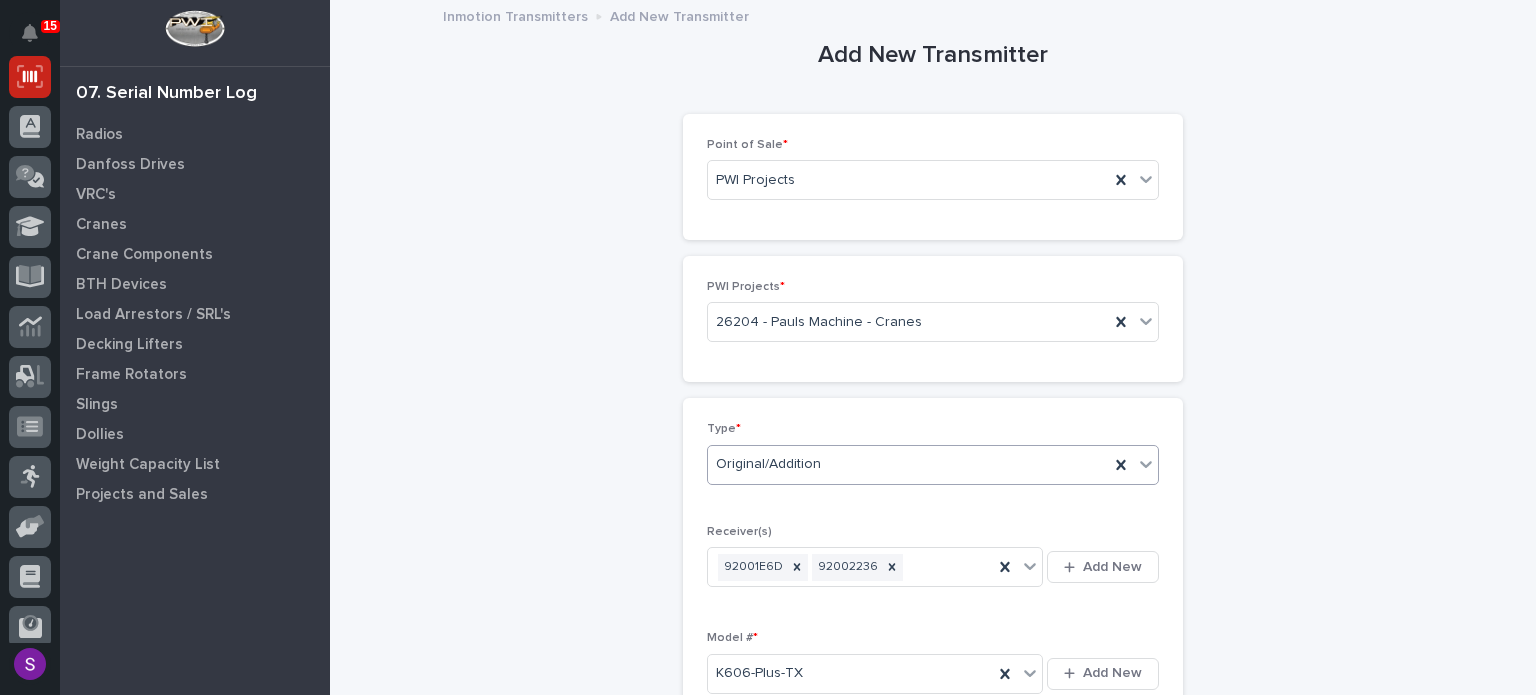 scroll, scrollTop: 430, scrollLeft: 0, axis: vertical 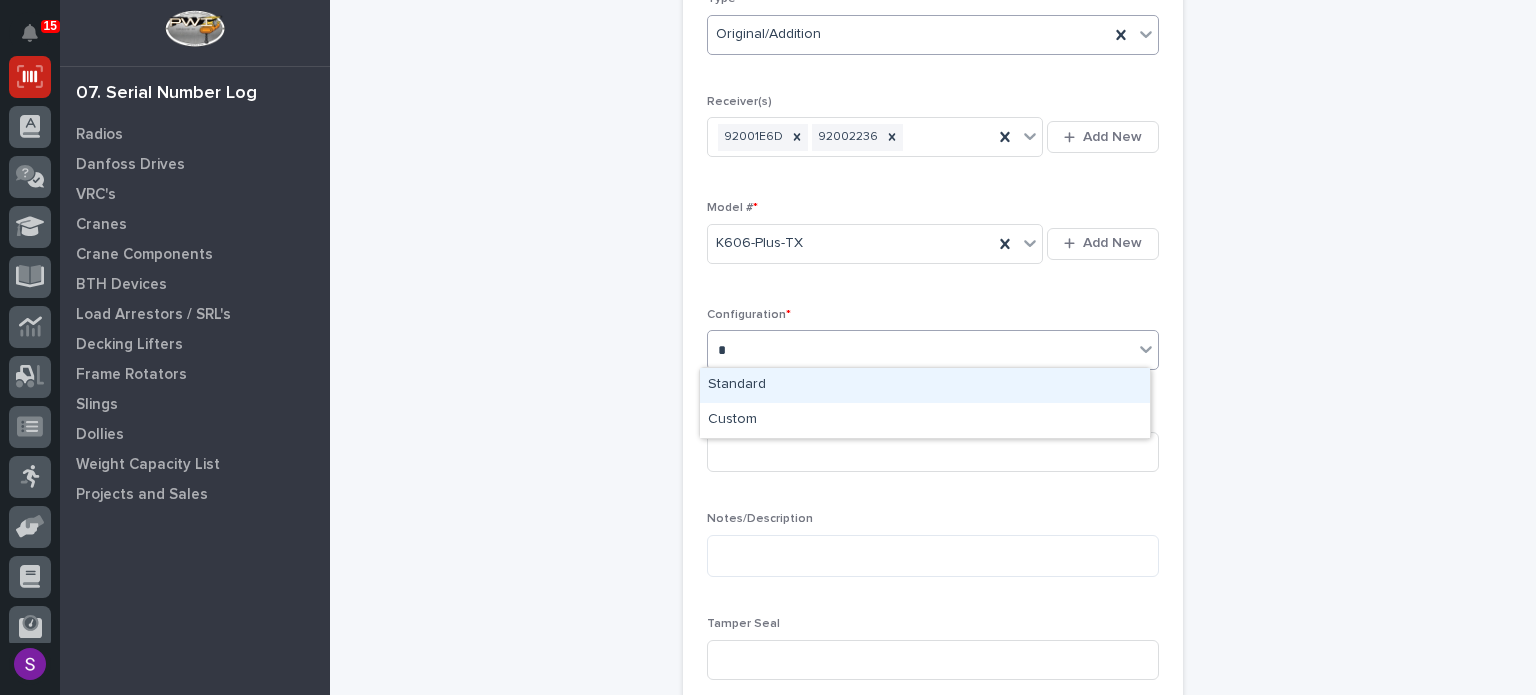 type on "*" 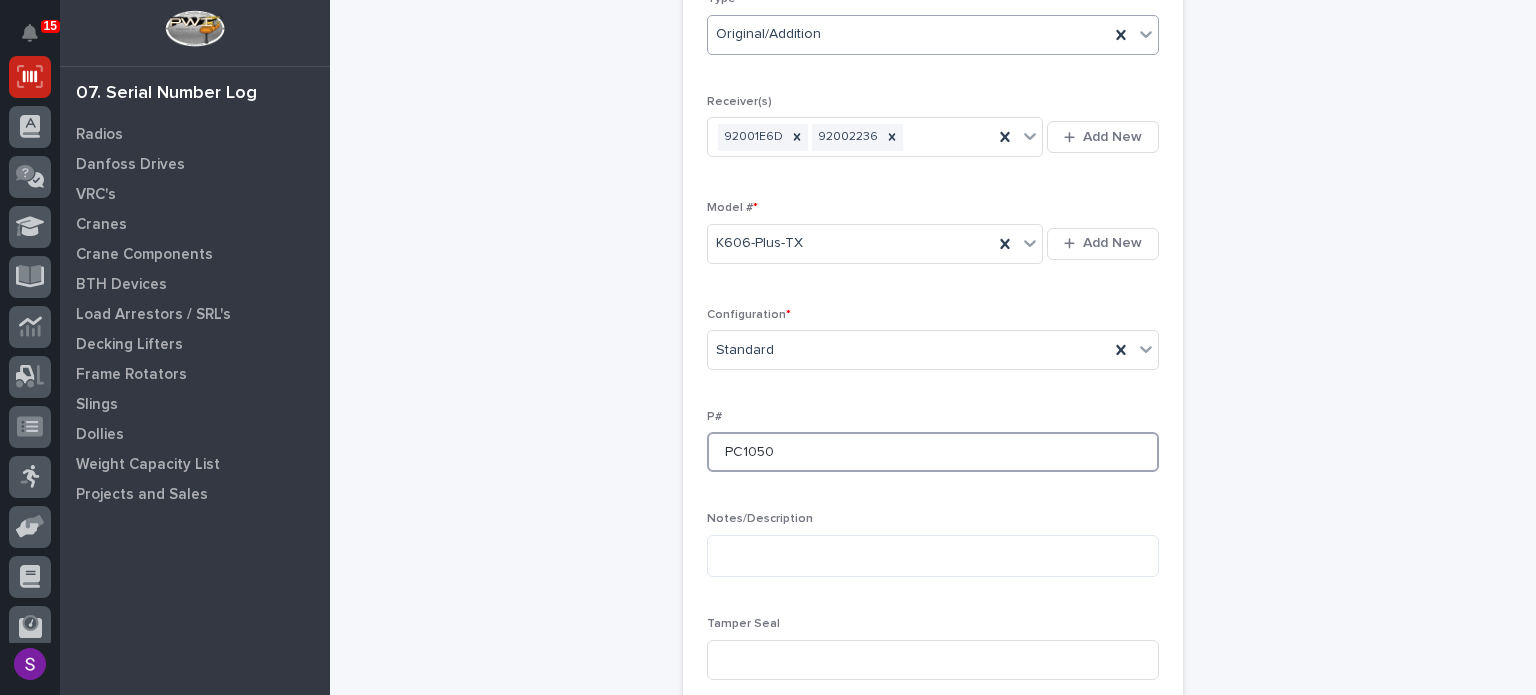 type on "PC1050" 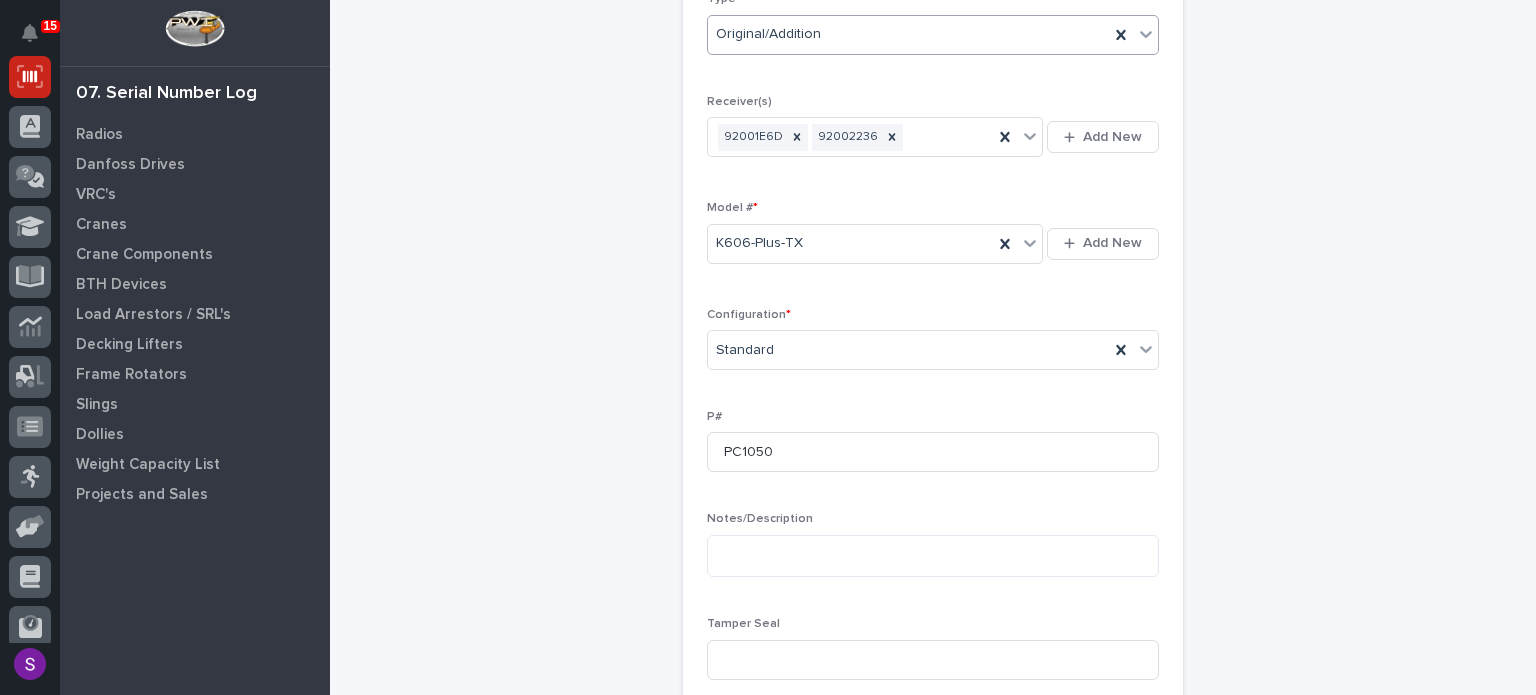 type 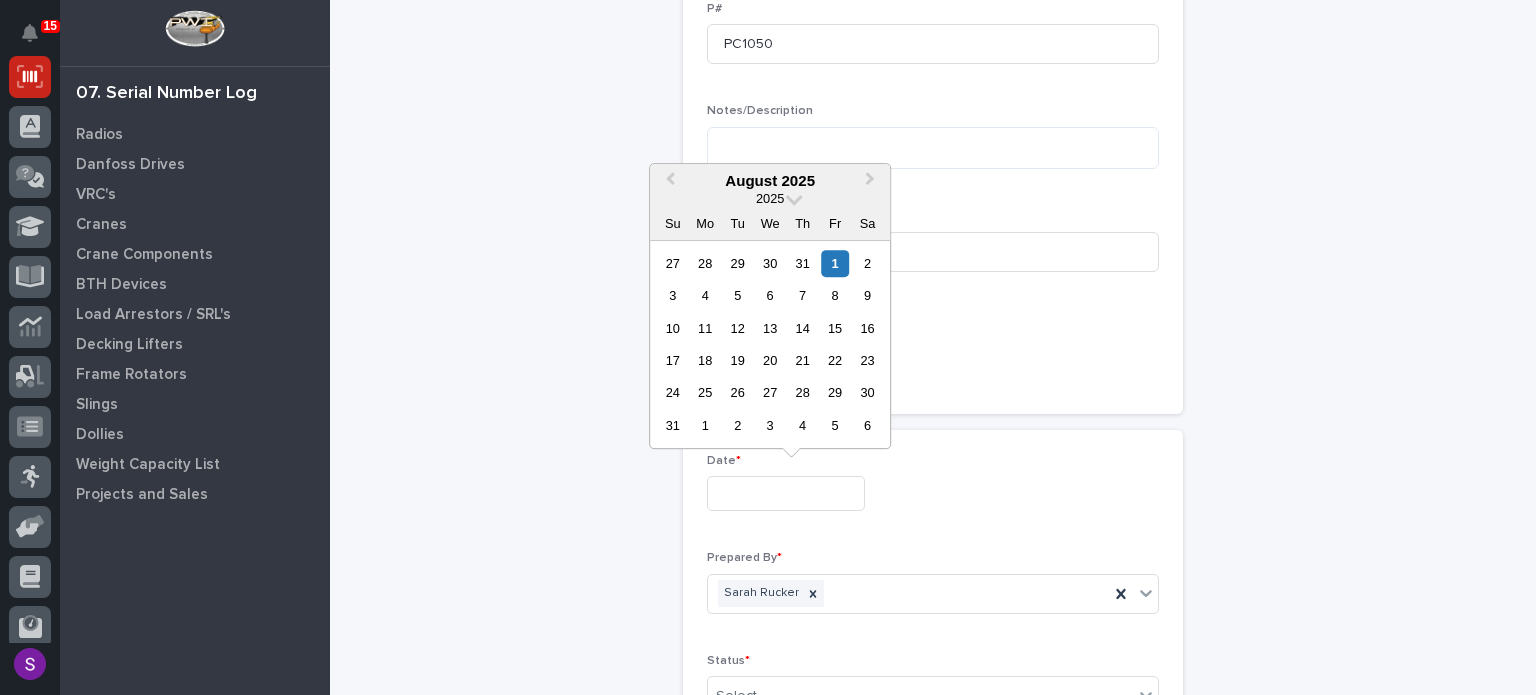 type on "**********" 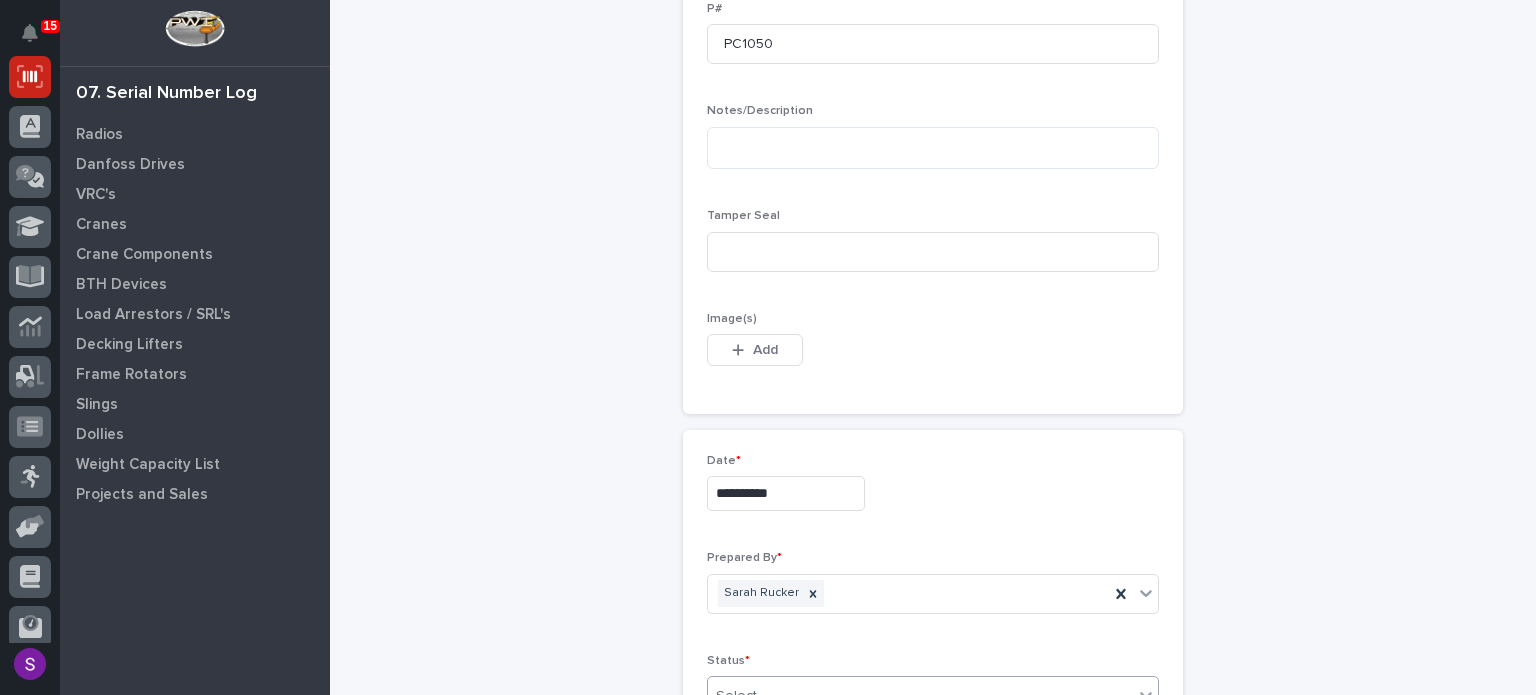 scroll, scrollTop: 844, scrollLeft: 0, axis: vertical 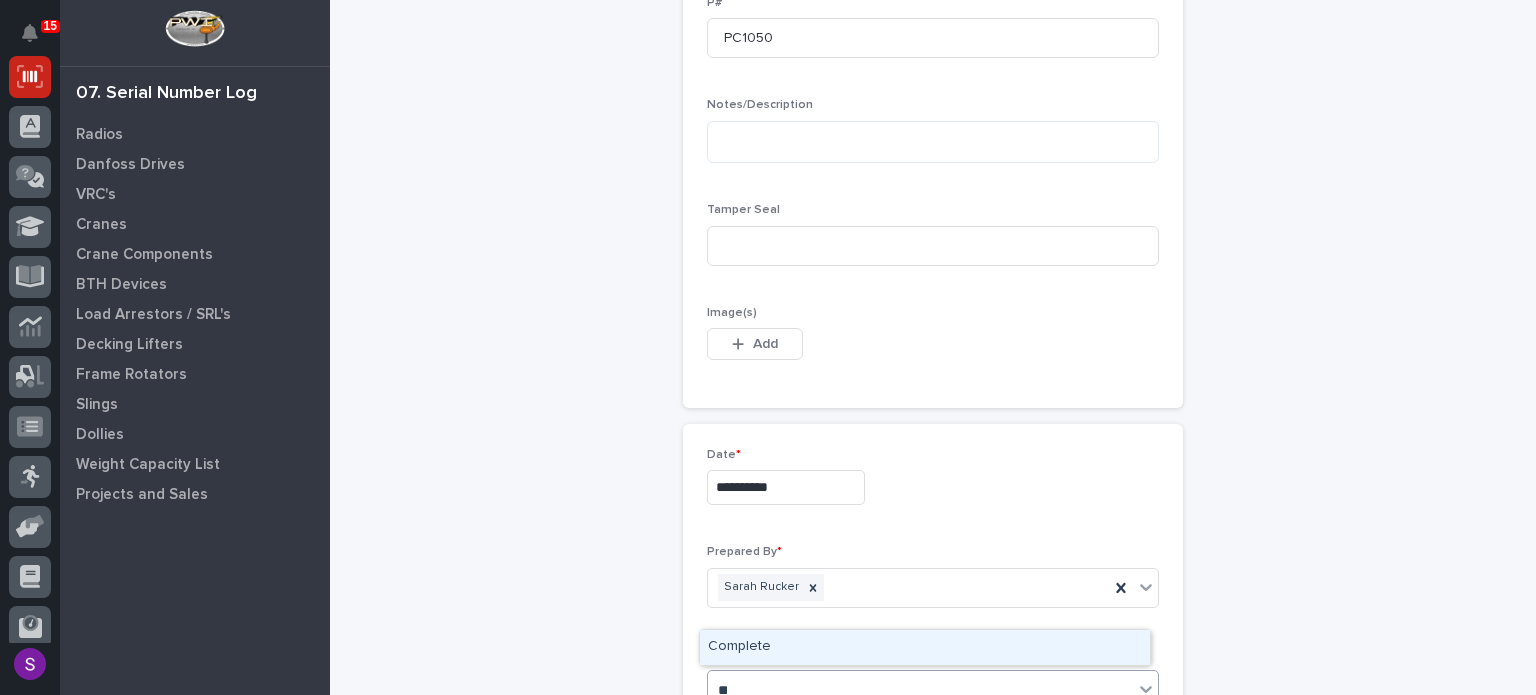 type on "***" 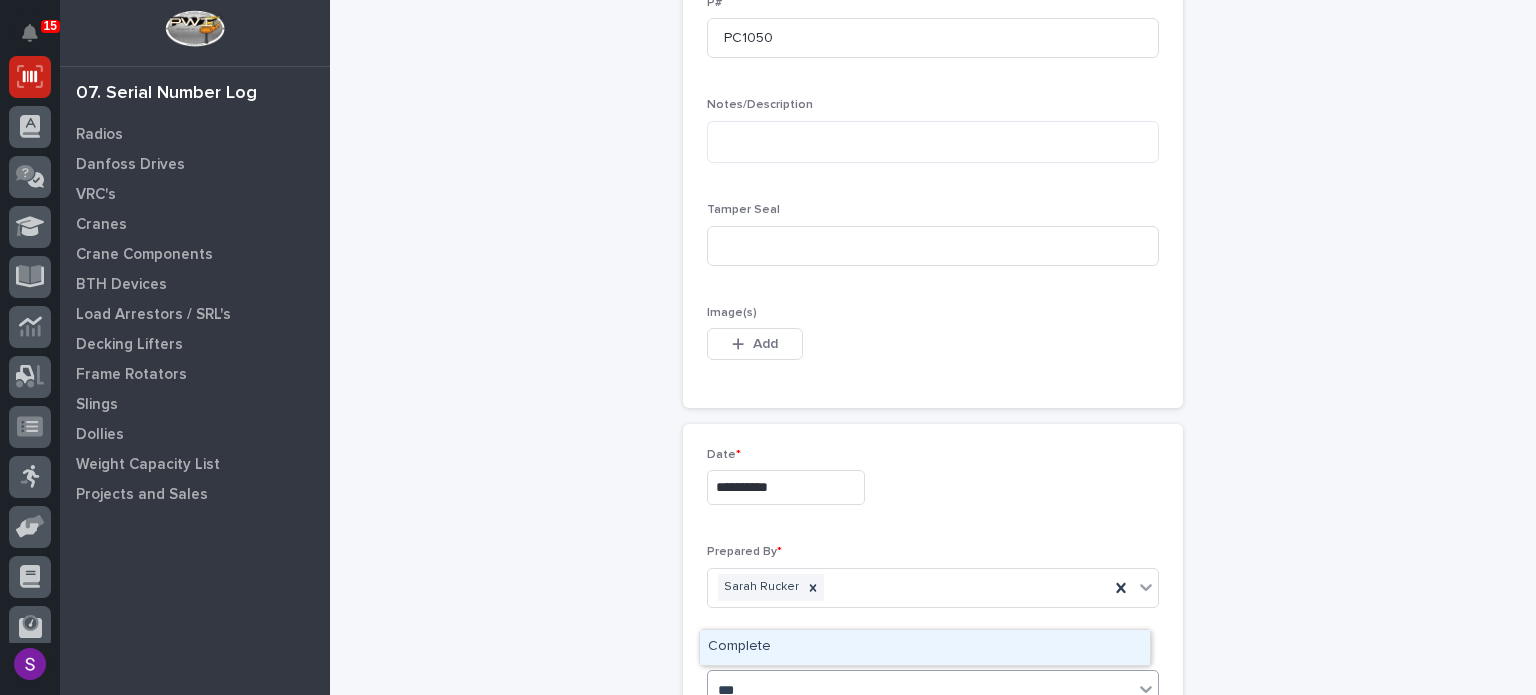 type 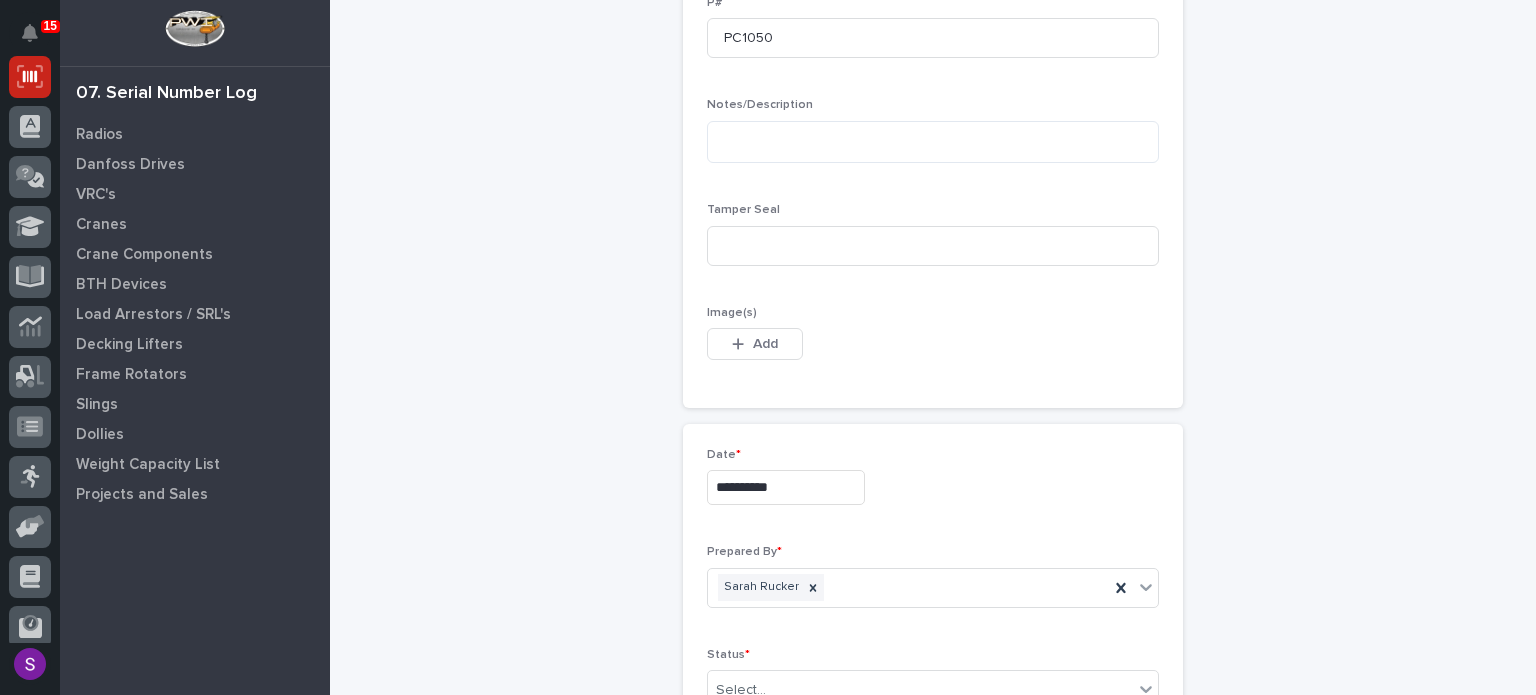 type 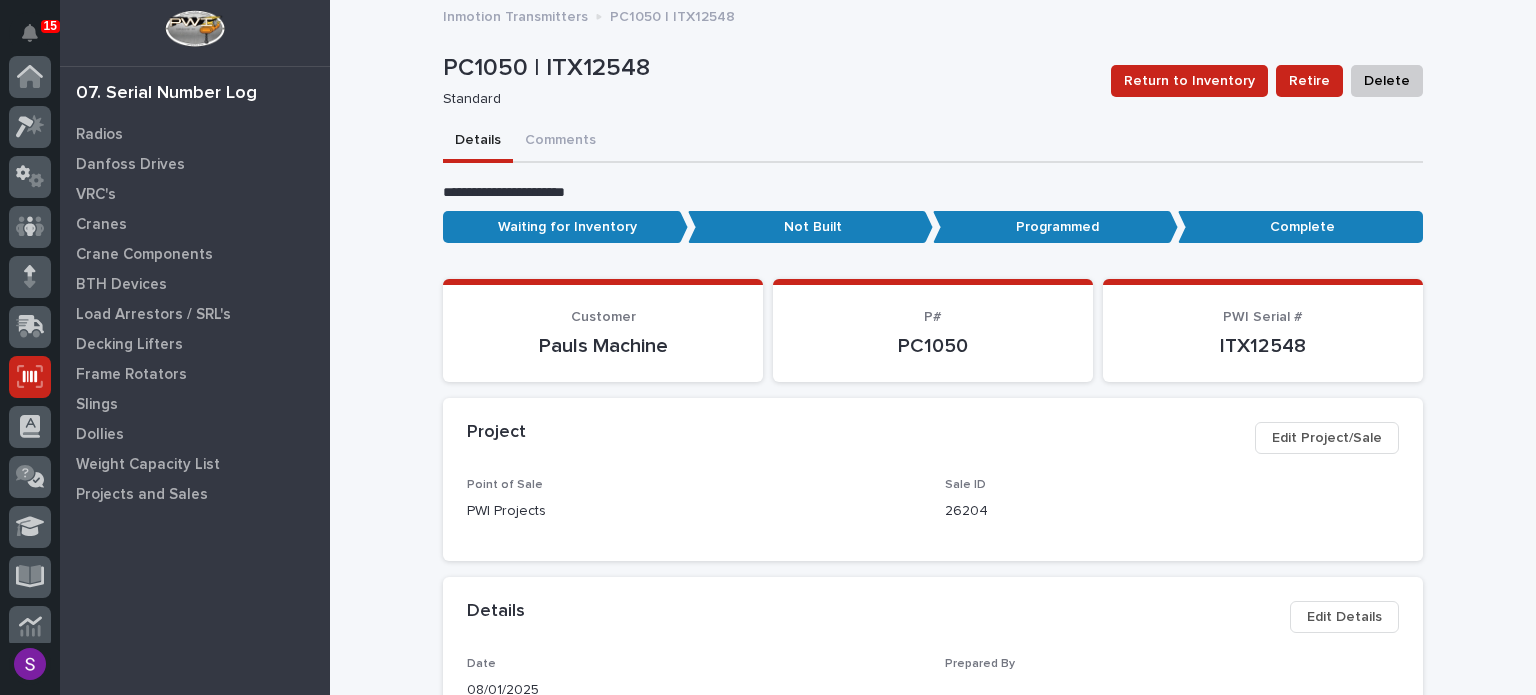 scroll, scrollTop: 300, scrollLeft: 0, axis: vertical 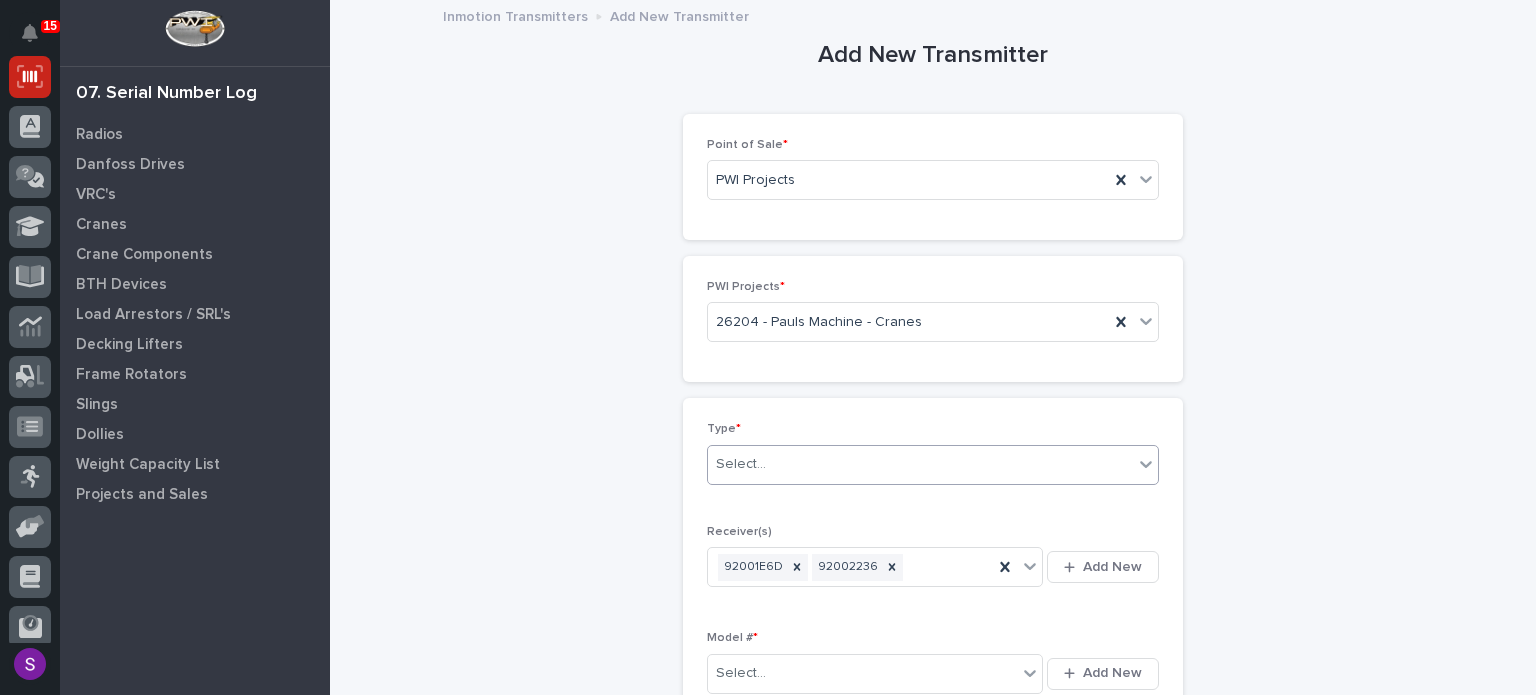 click on "Select..." at bounding box center (920, 464) 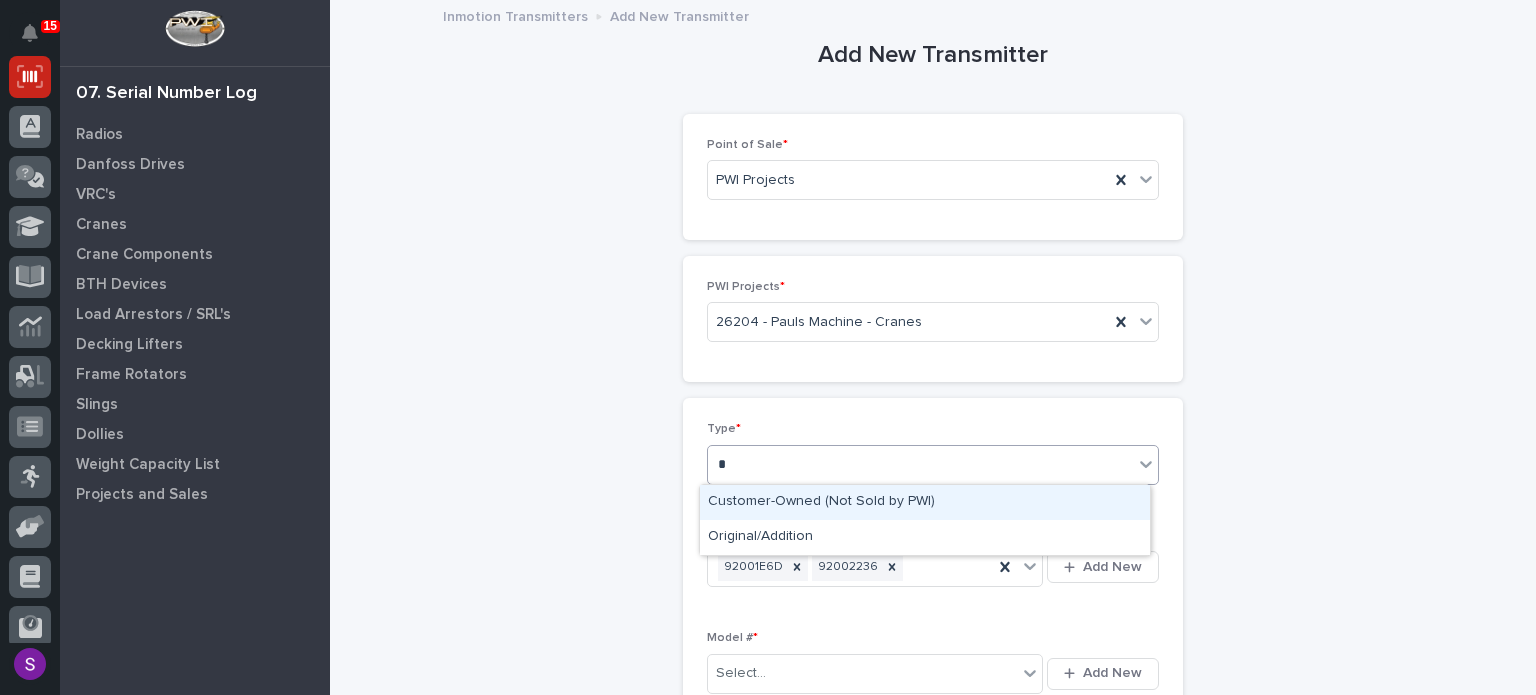 type on "**" 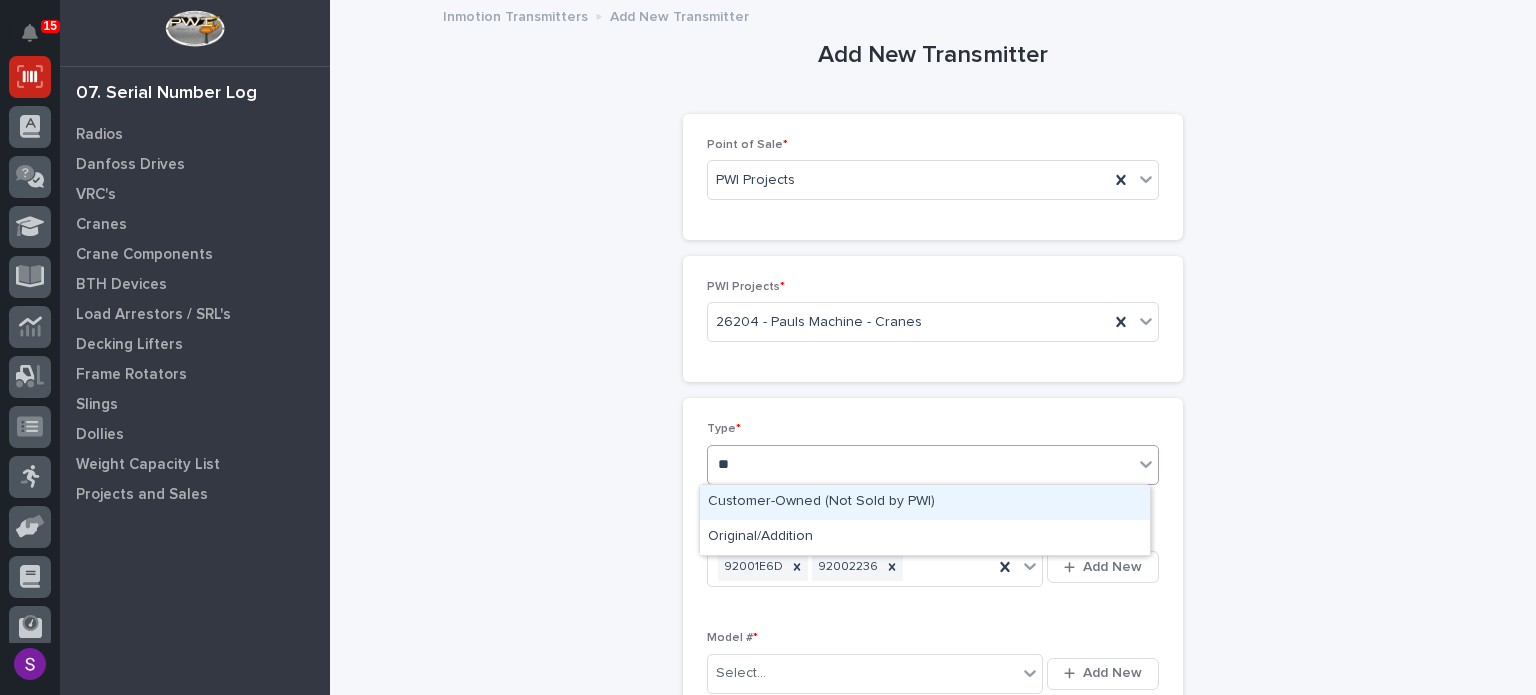 type 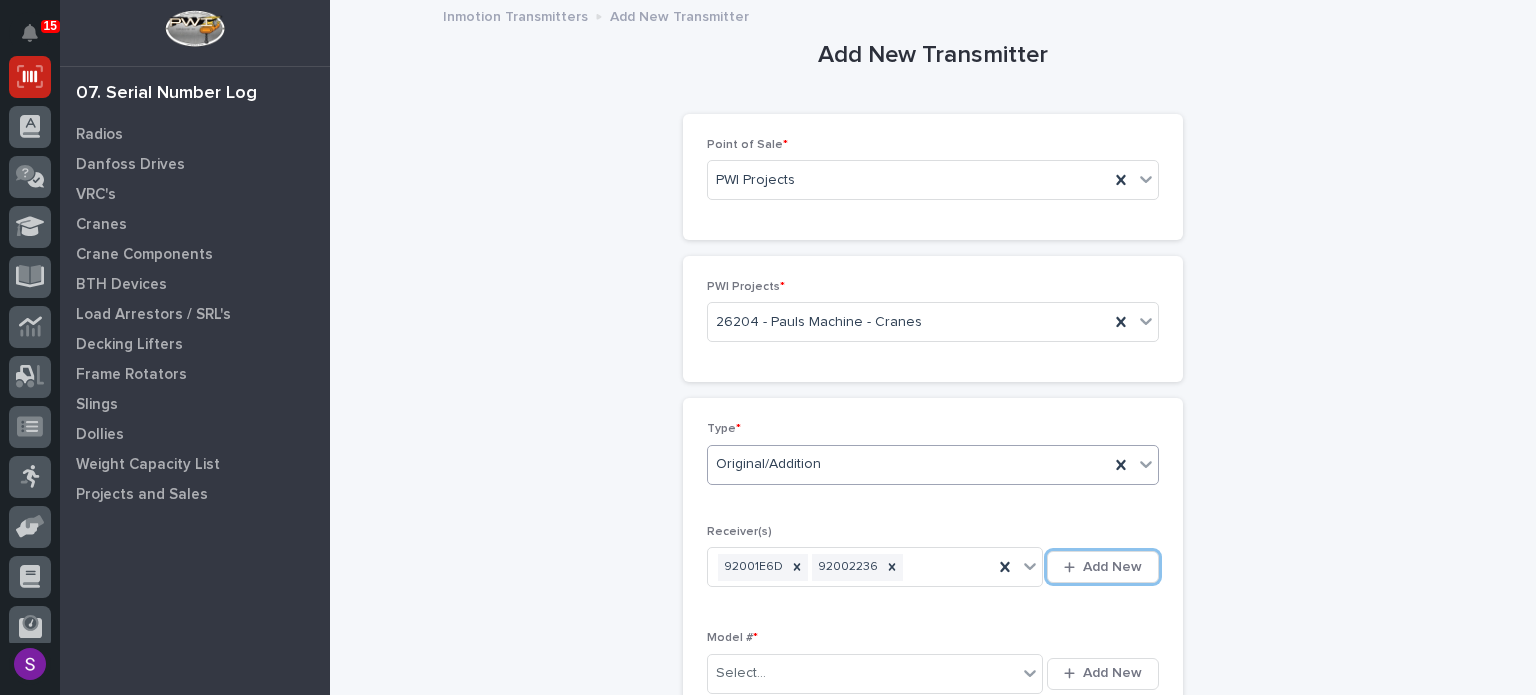 type 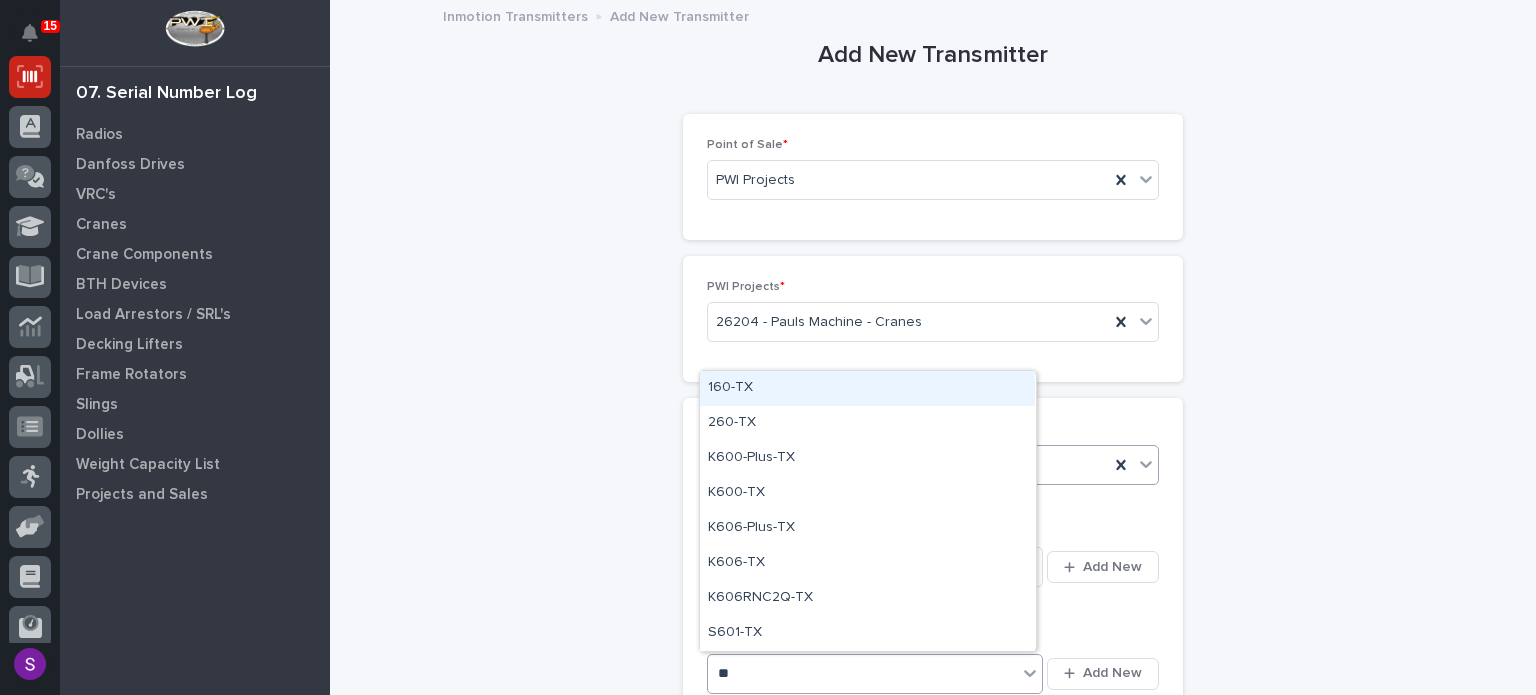 type on "***" 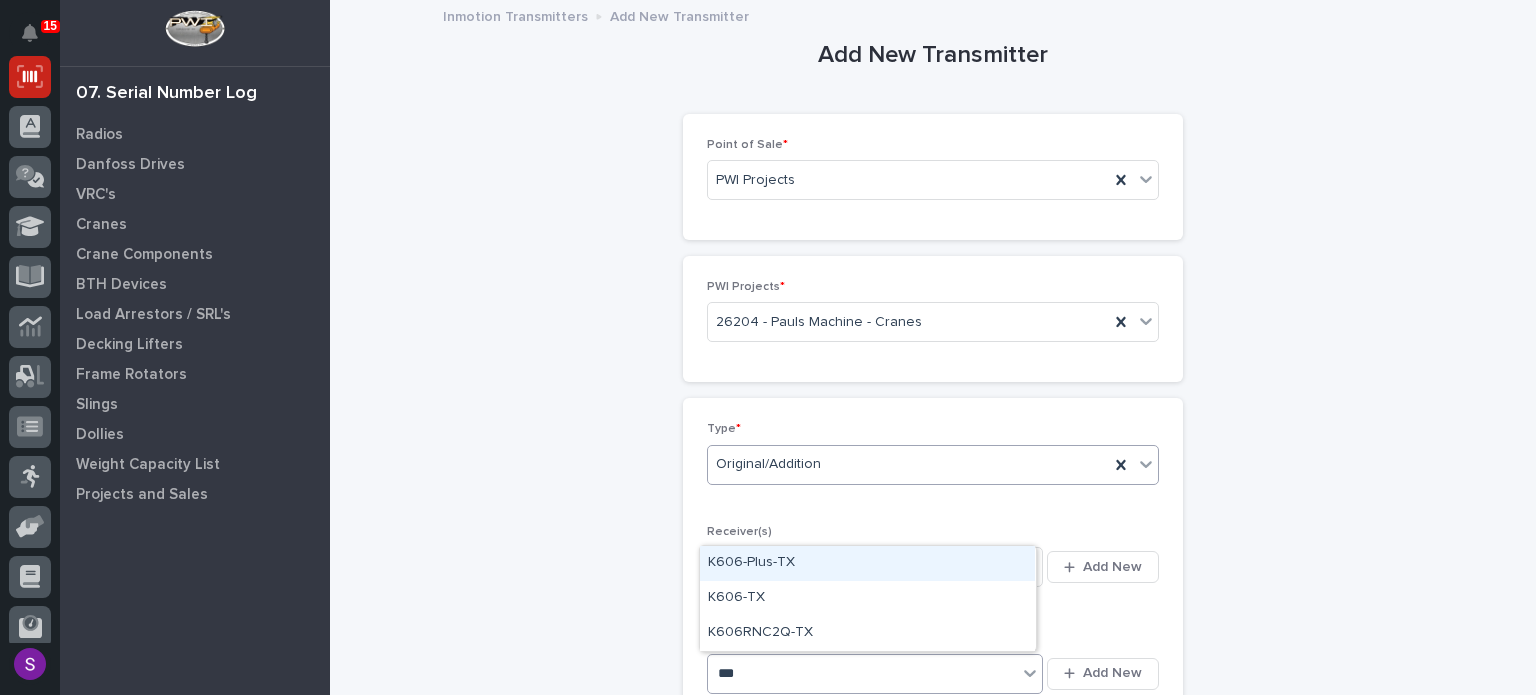 type 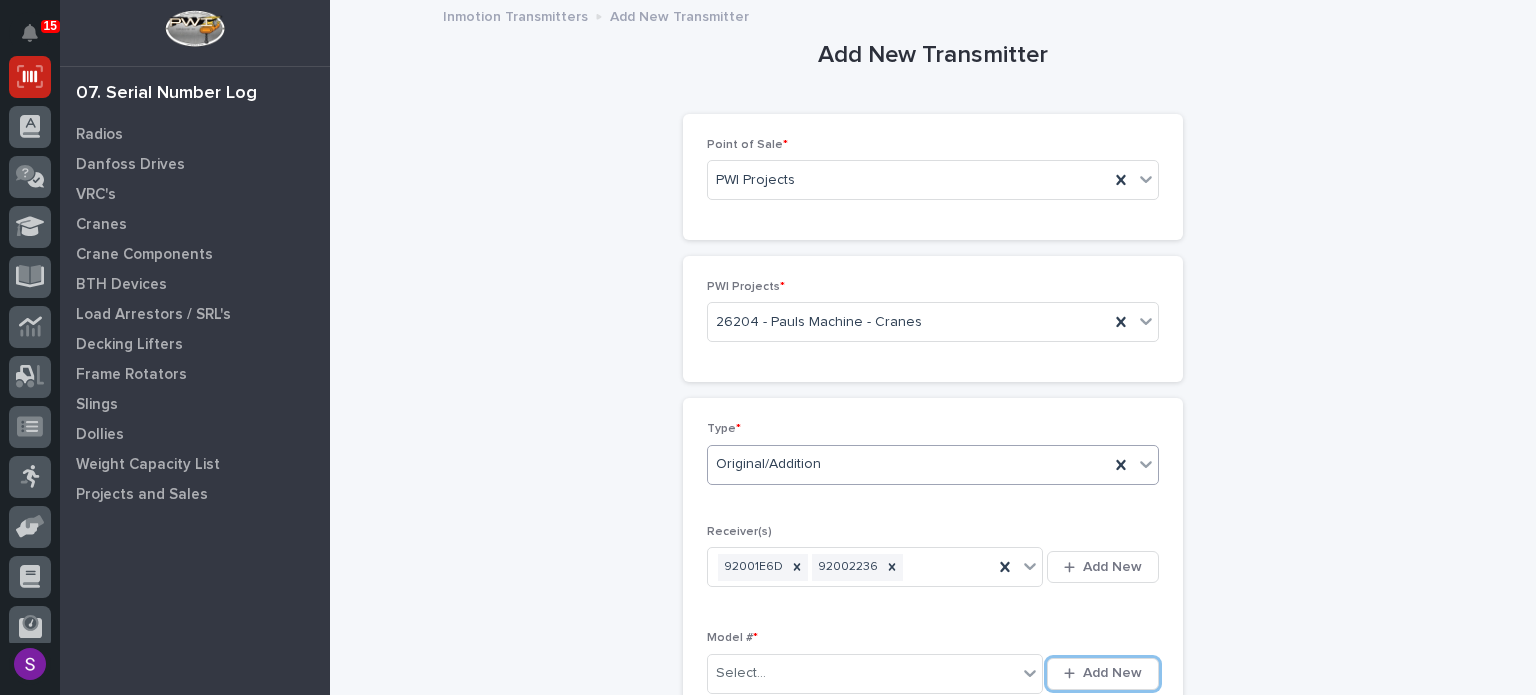 type 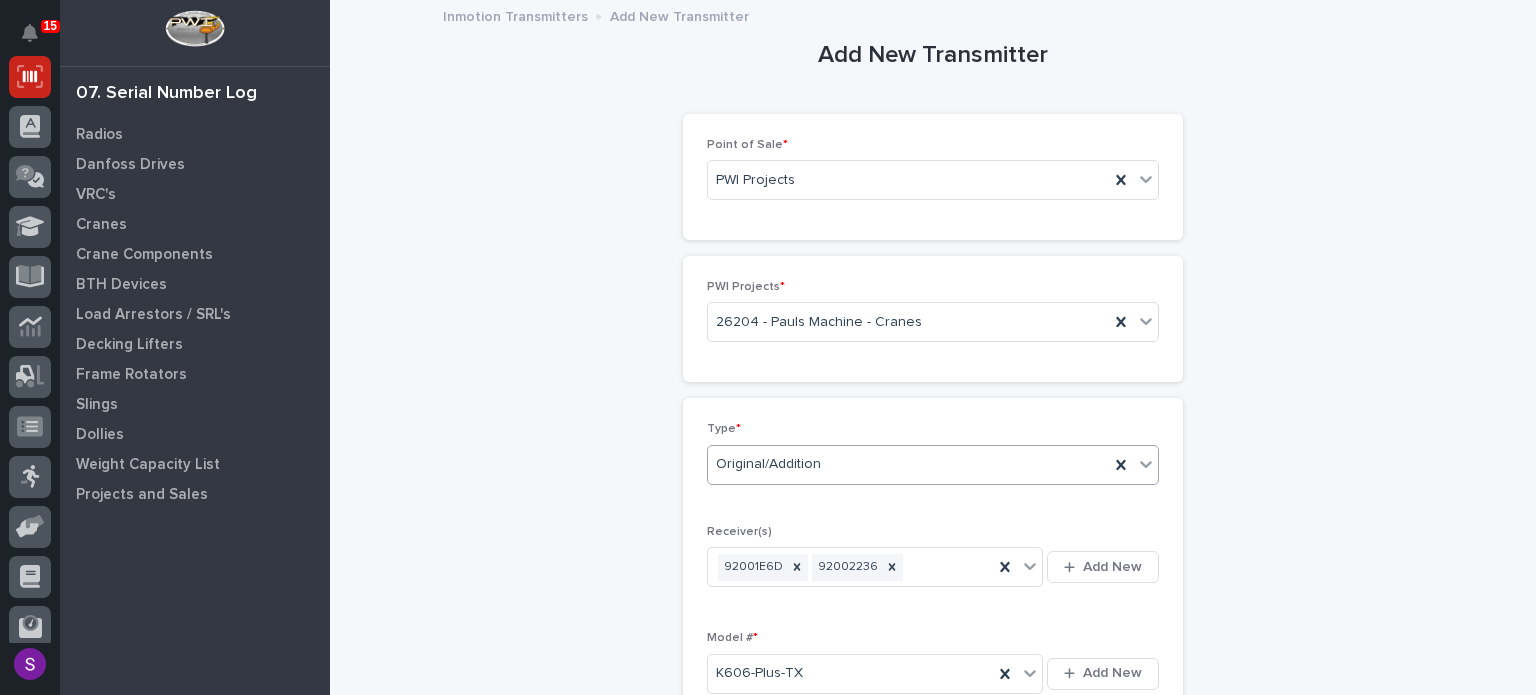 scroll, scrollTop: 430, scrollLeft: 0, axis: vertical 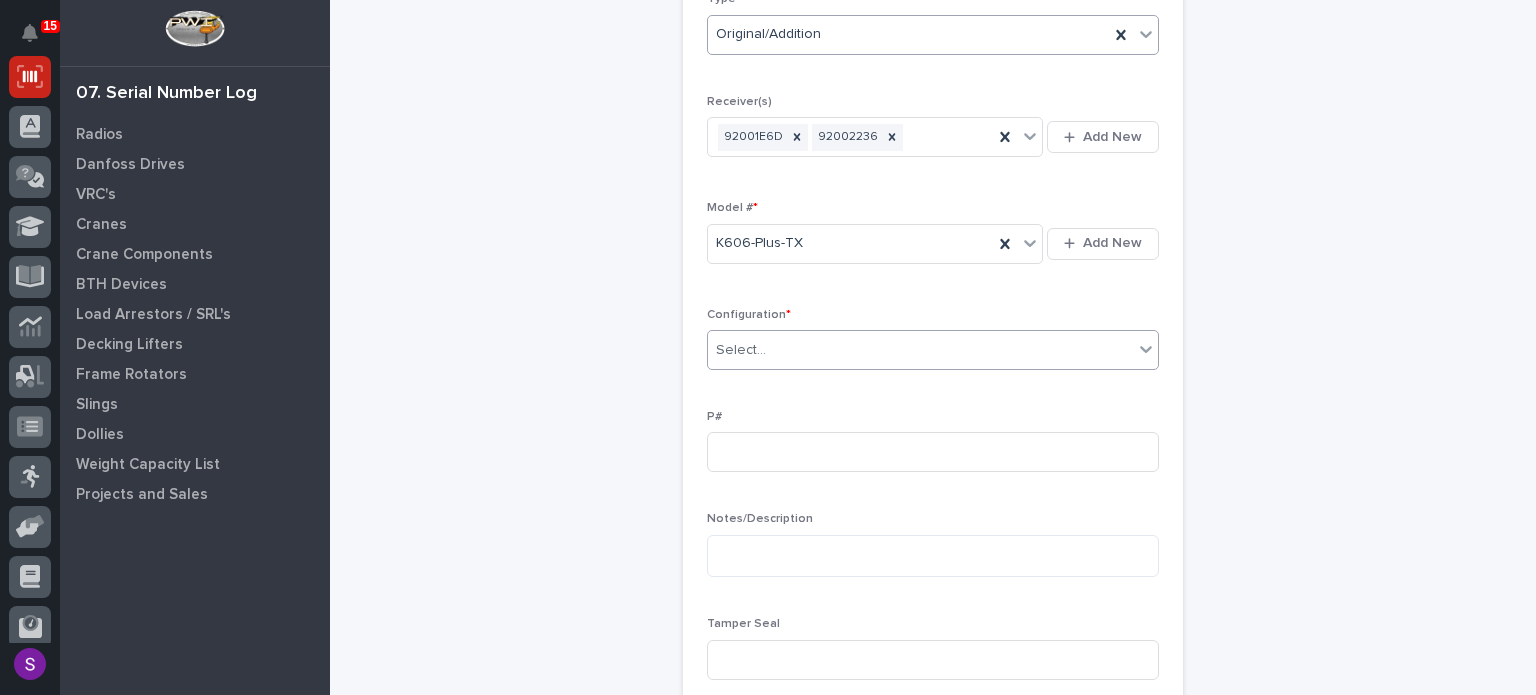 type on "*" 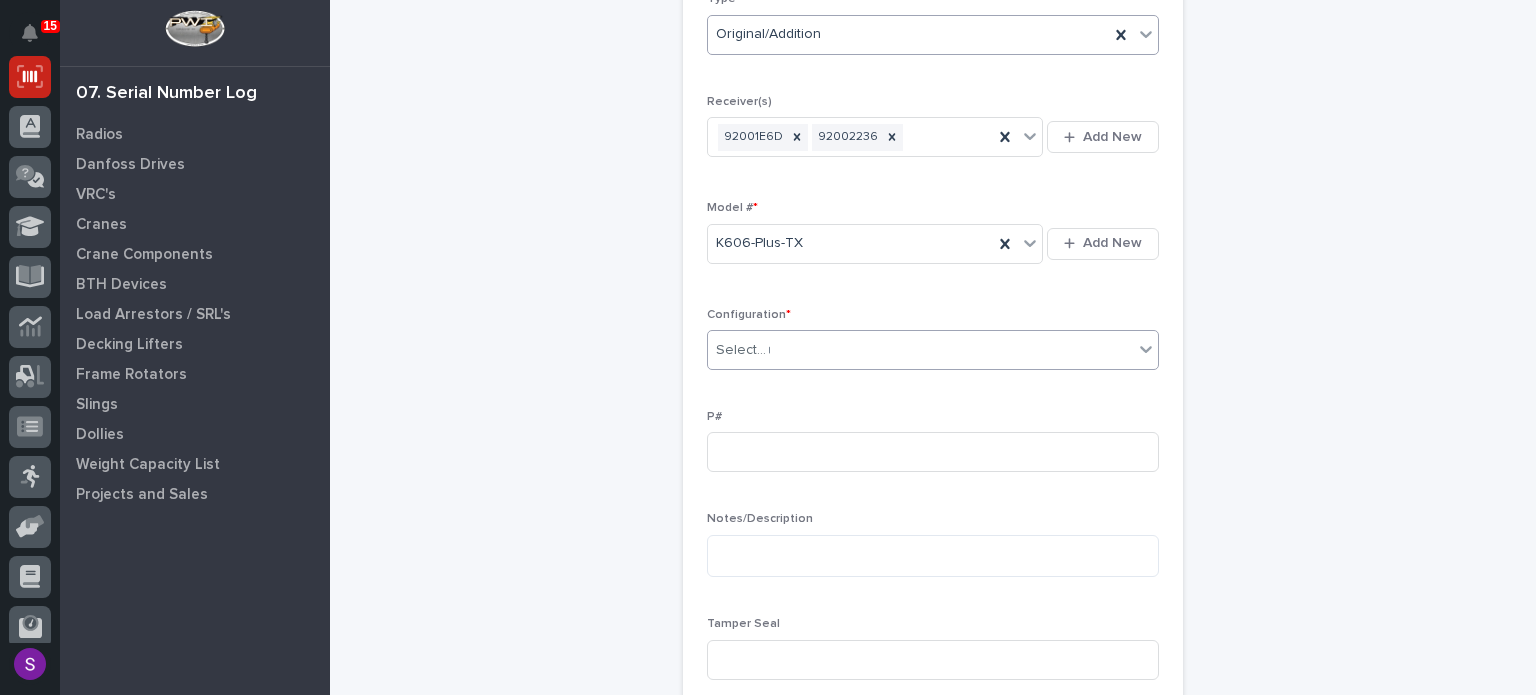 type 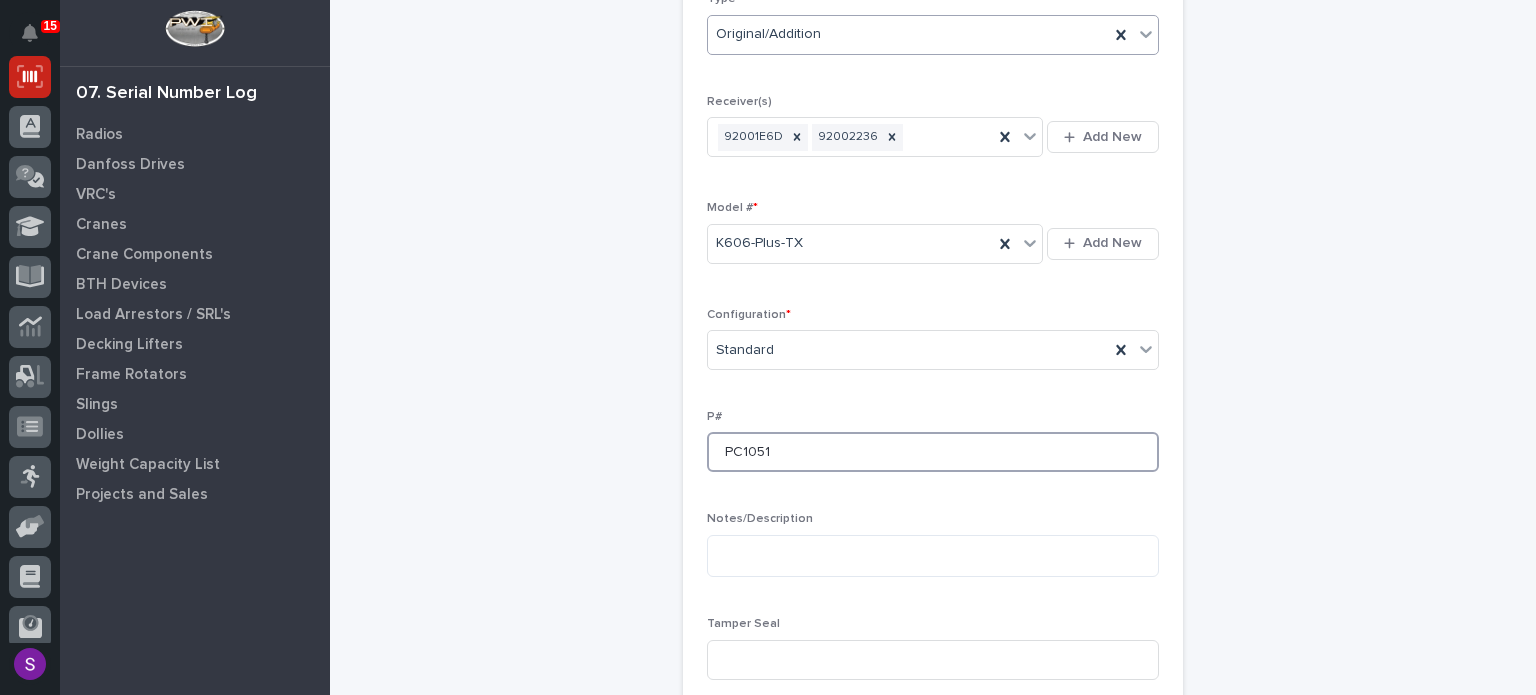 type on "PC1051" 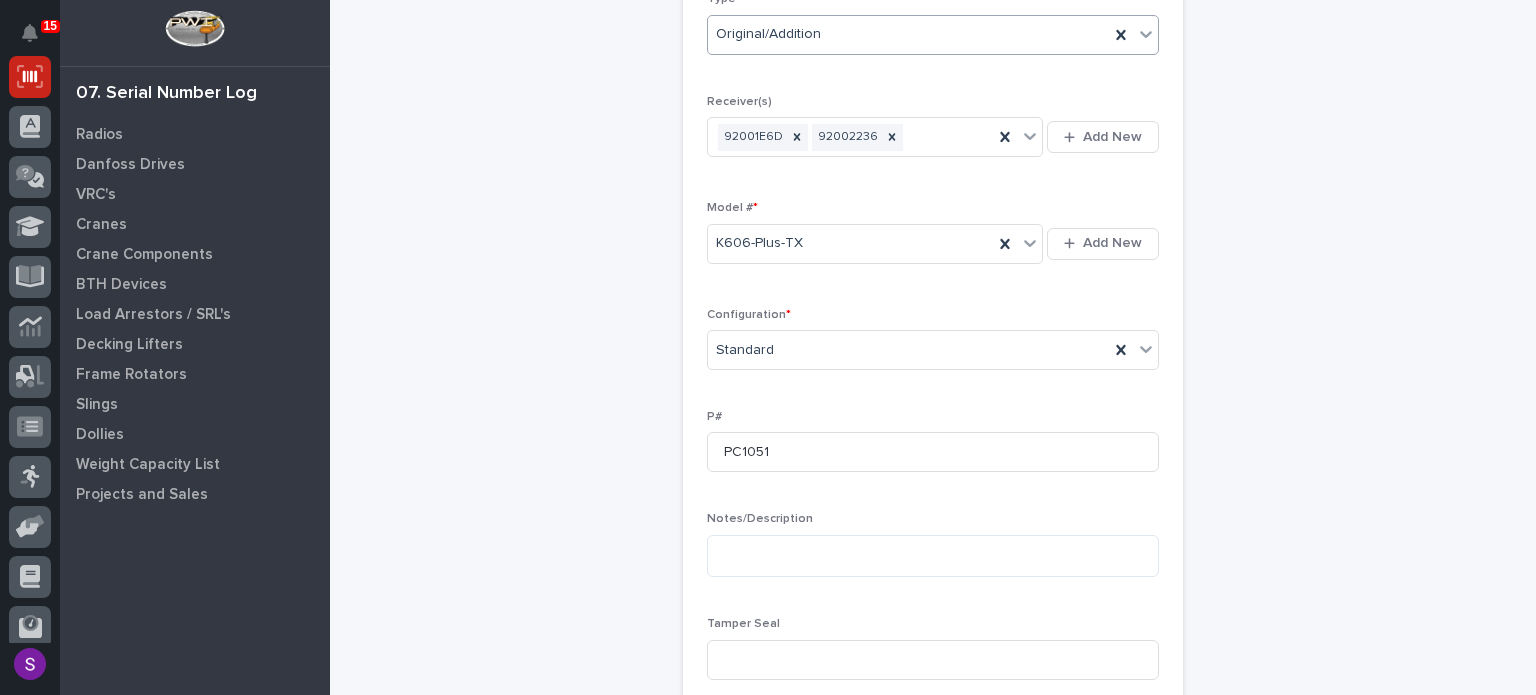 scroll, scrollTop: 838, scrollLeft: 0, axis: vertical 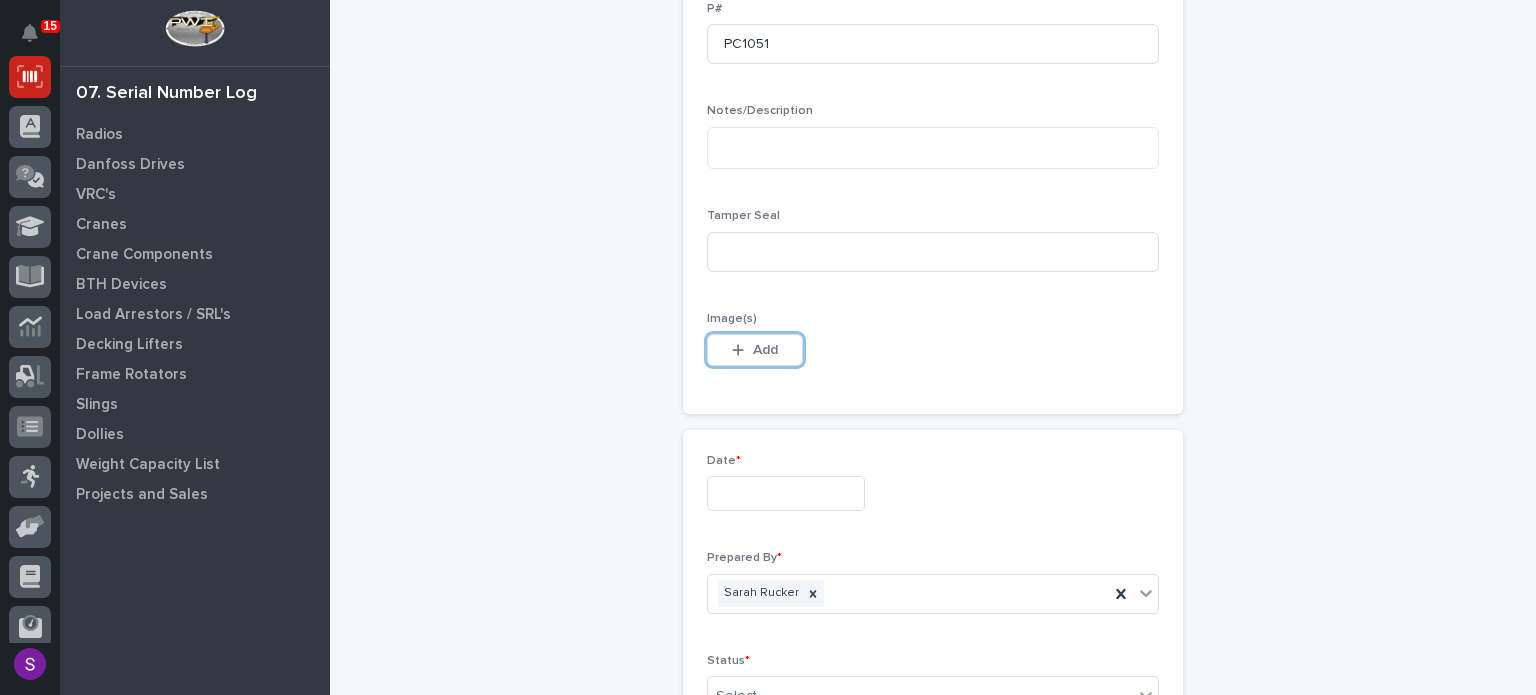 type 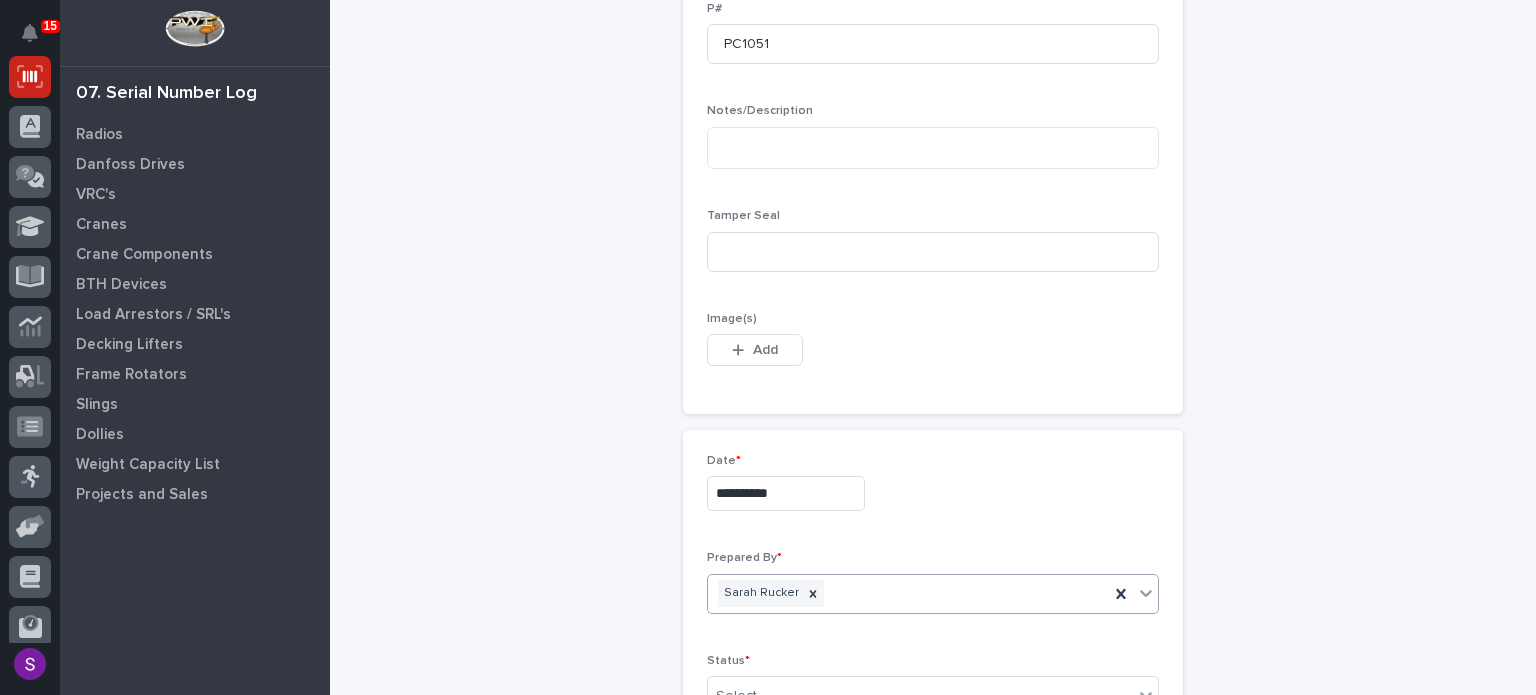 scroll, scrollTop: 844, scrollLeft: 0, axis: vertical 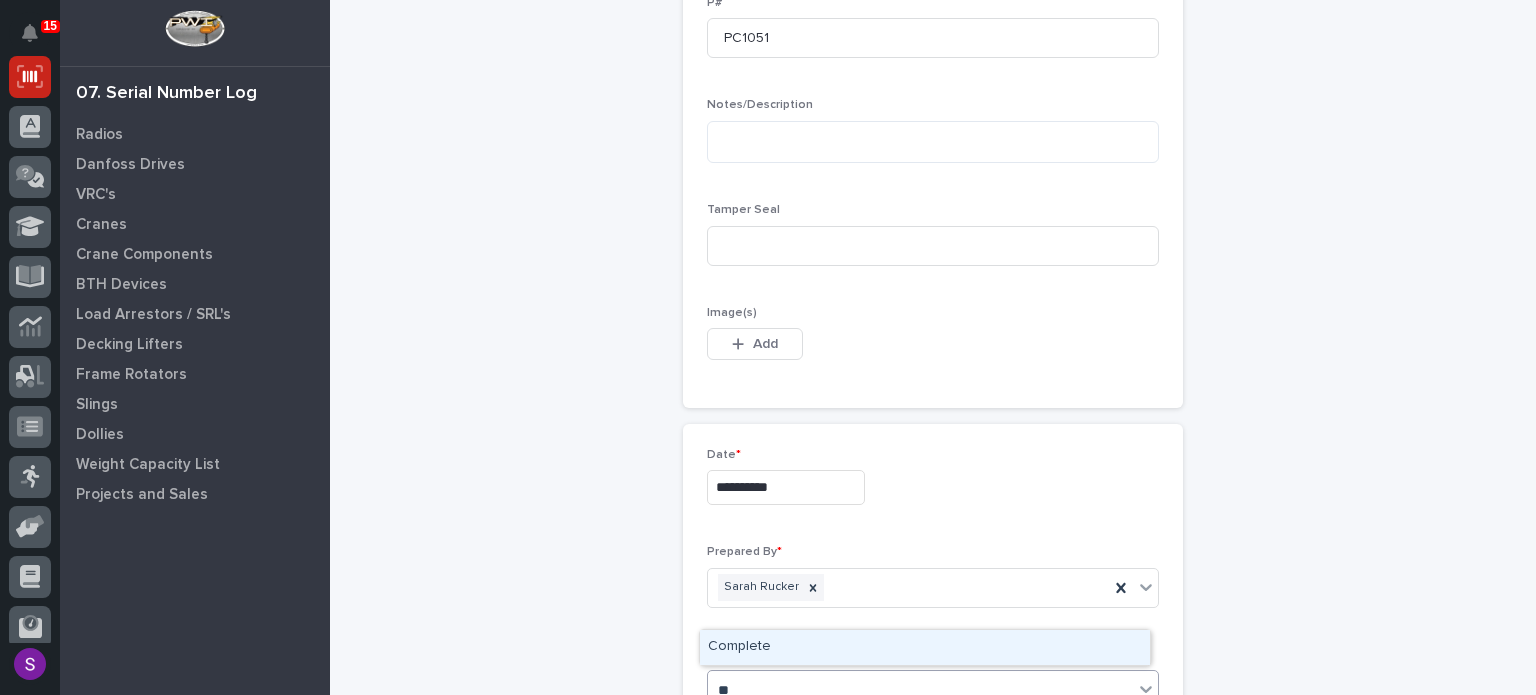 type on "***" 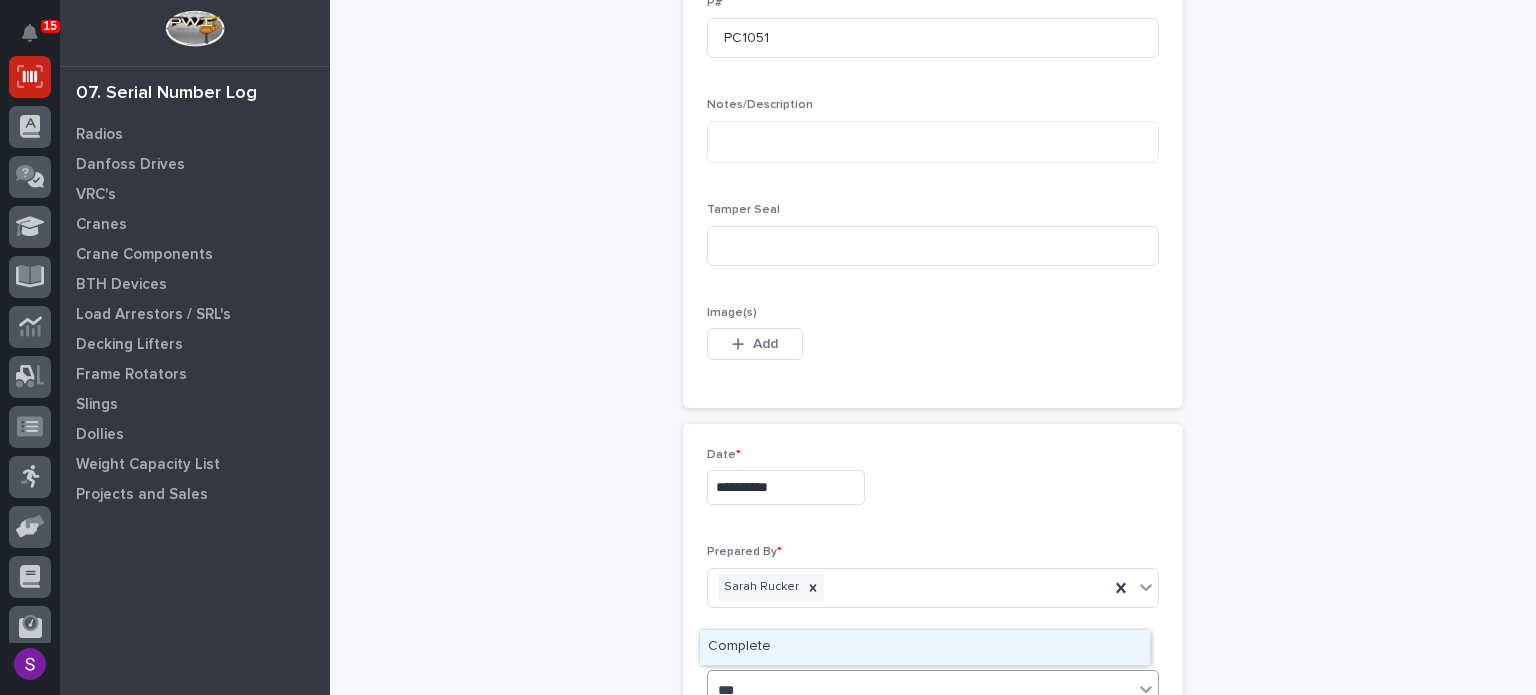 type 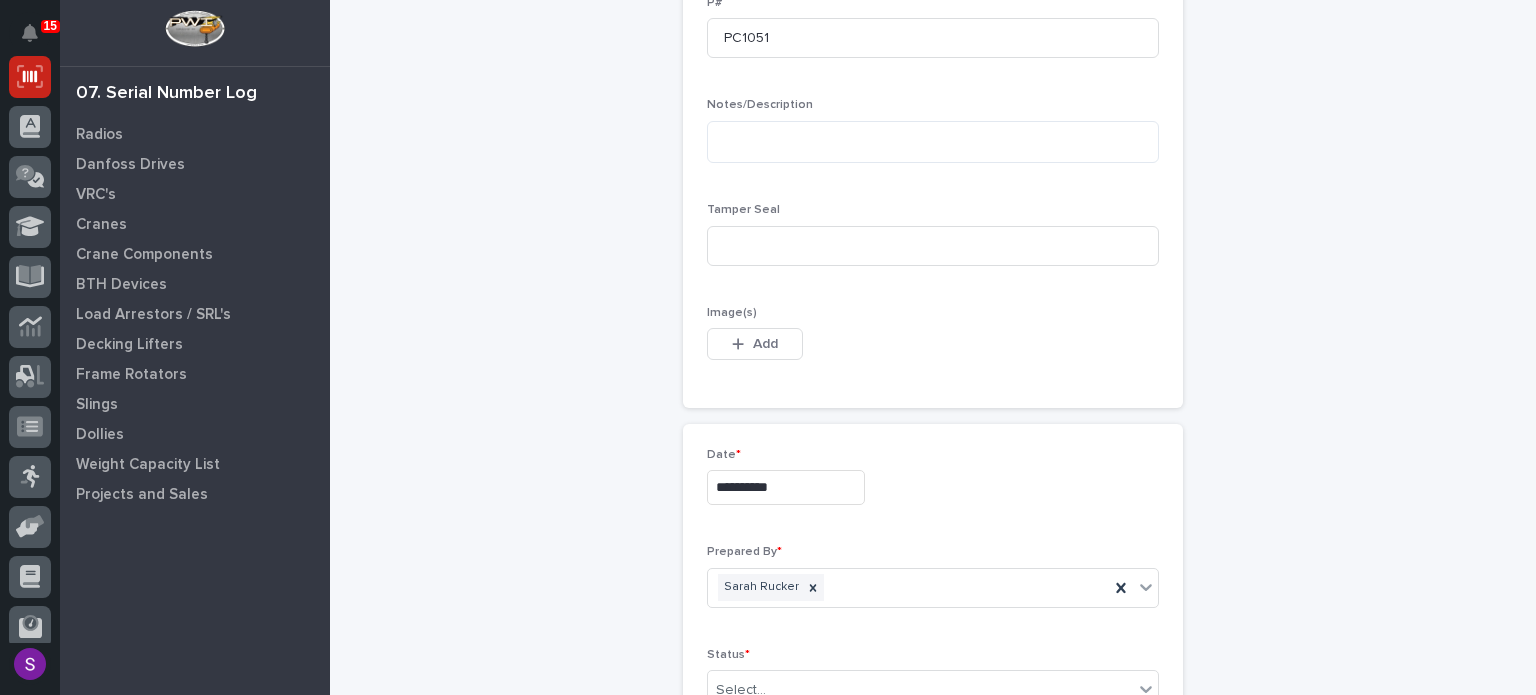 type 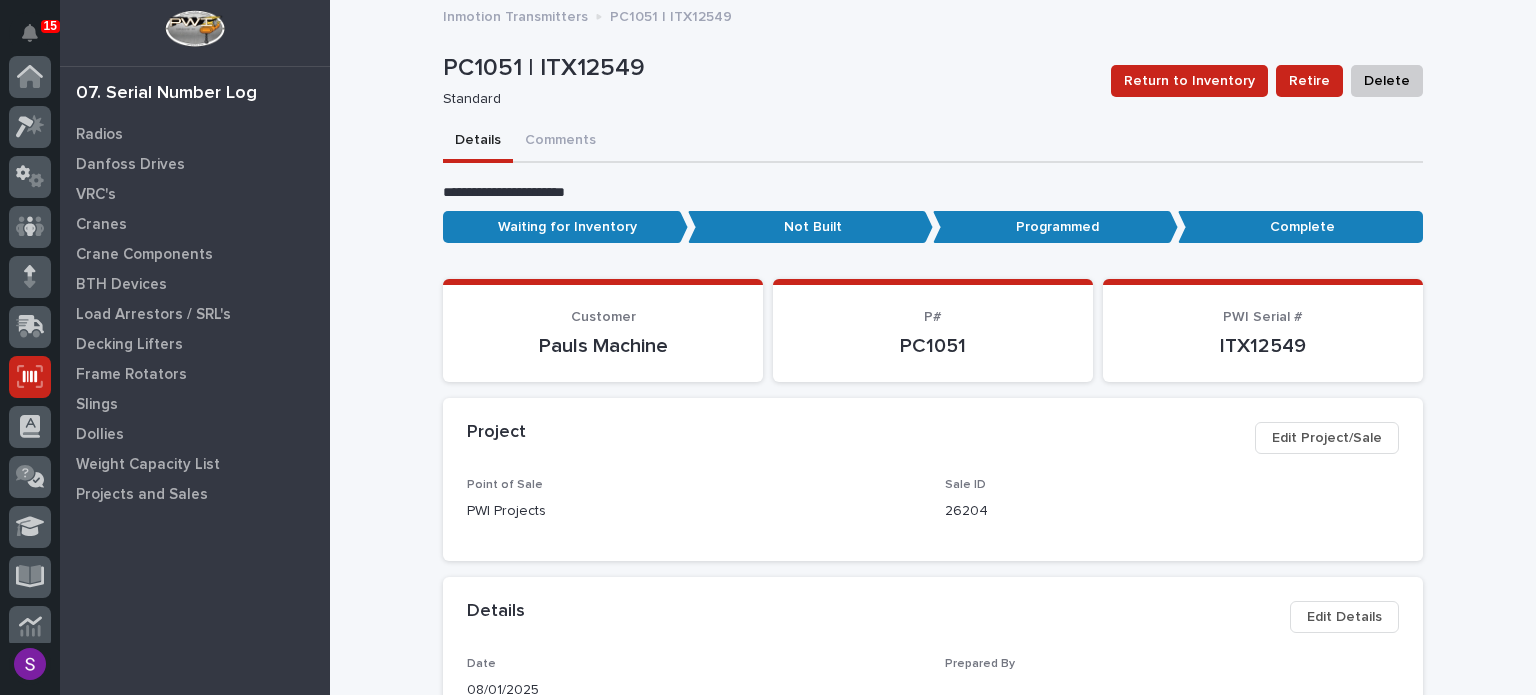 scroll, scrollTop: 300, scrollLeft: 0, axis: vertical 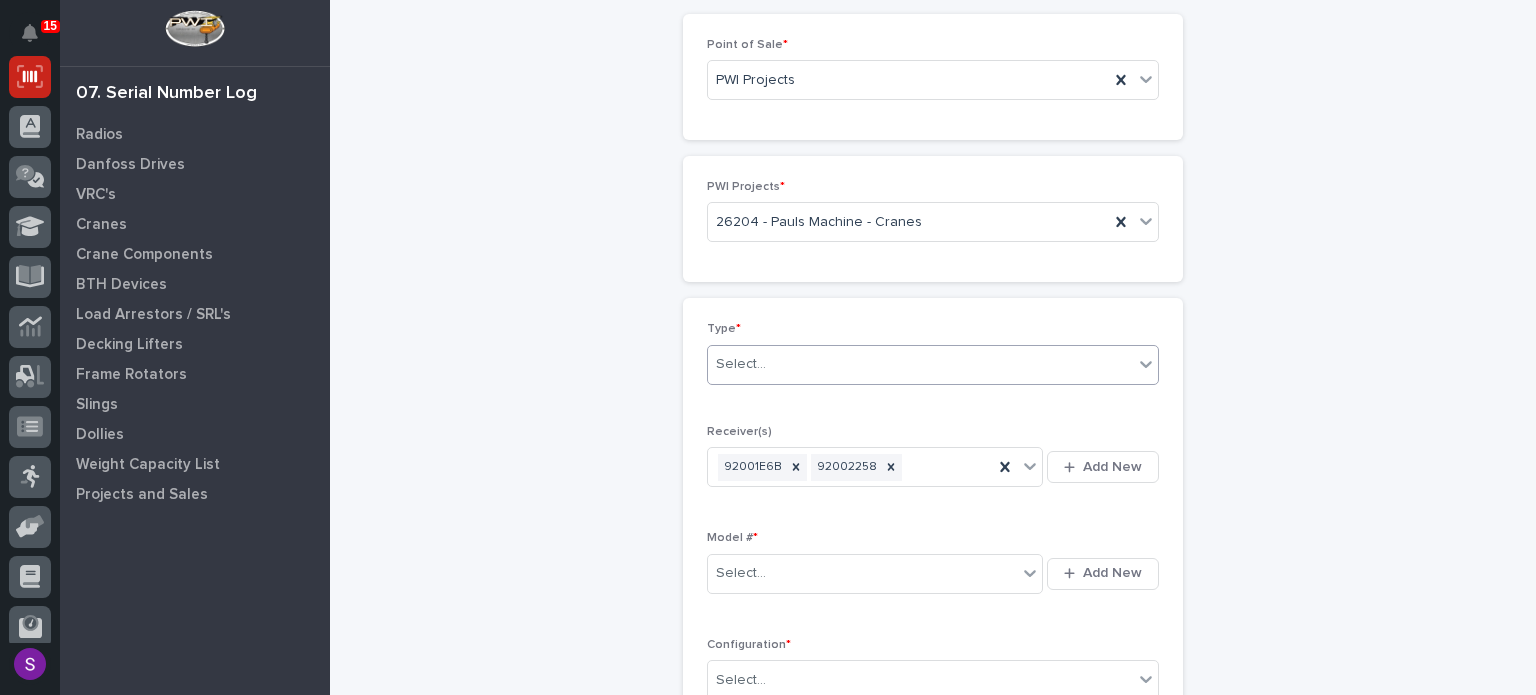 click on "Select..." at bounding box center [920, 364] 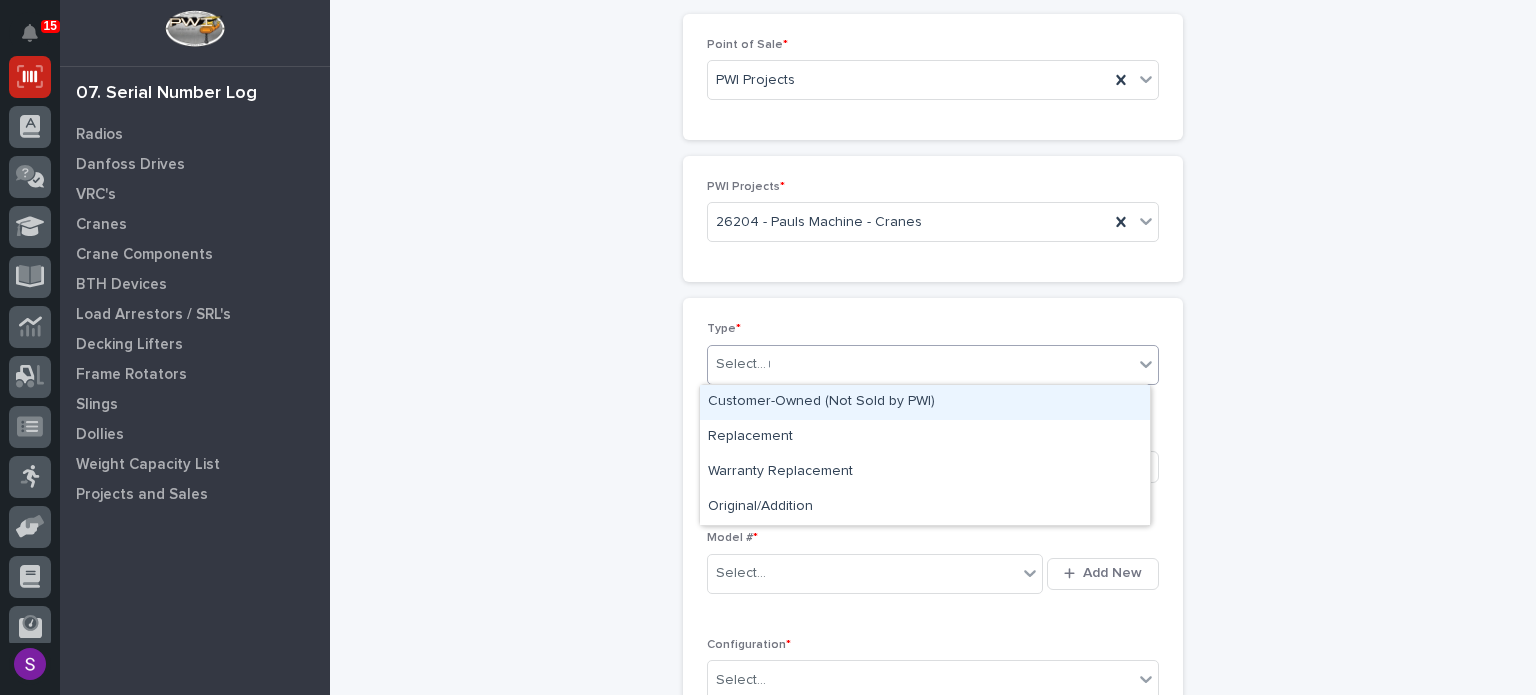 type on "**" 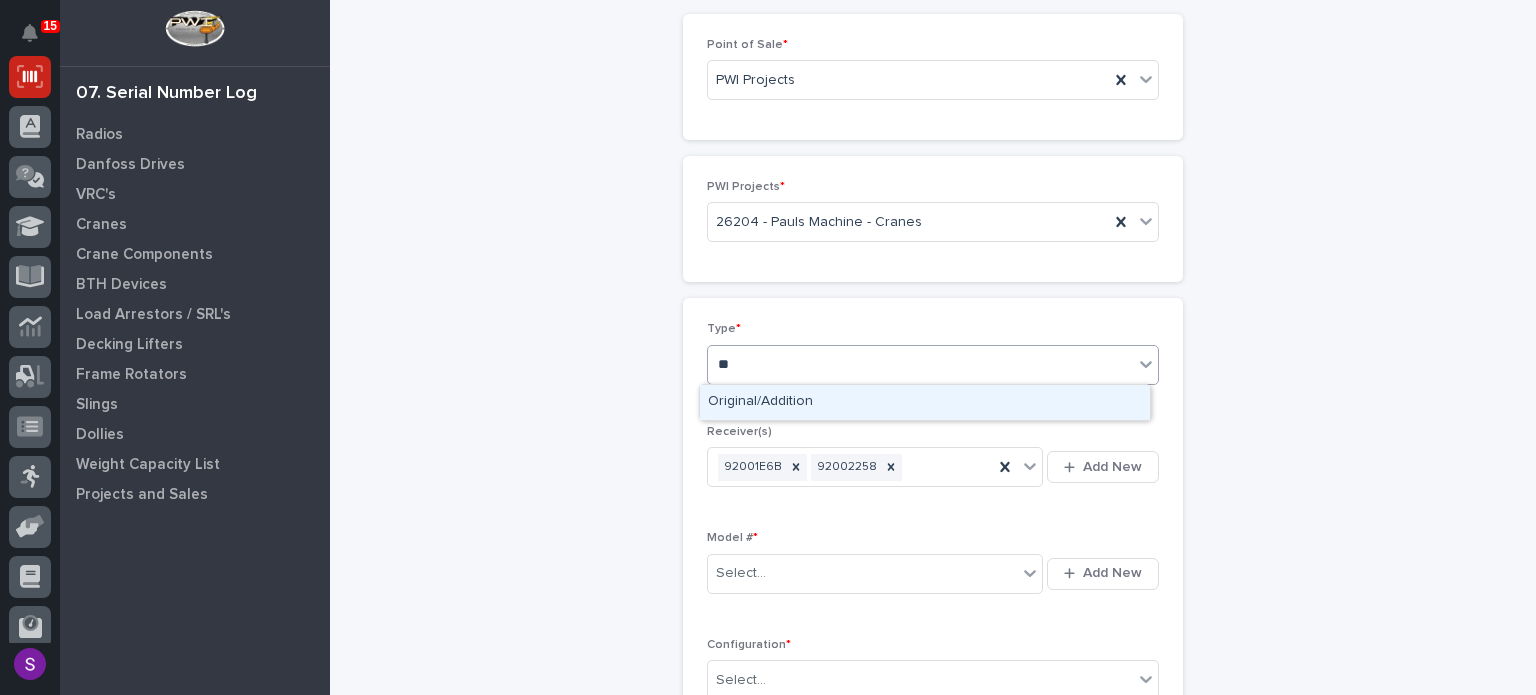 type 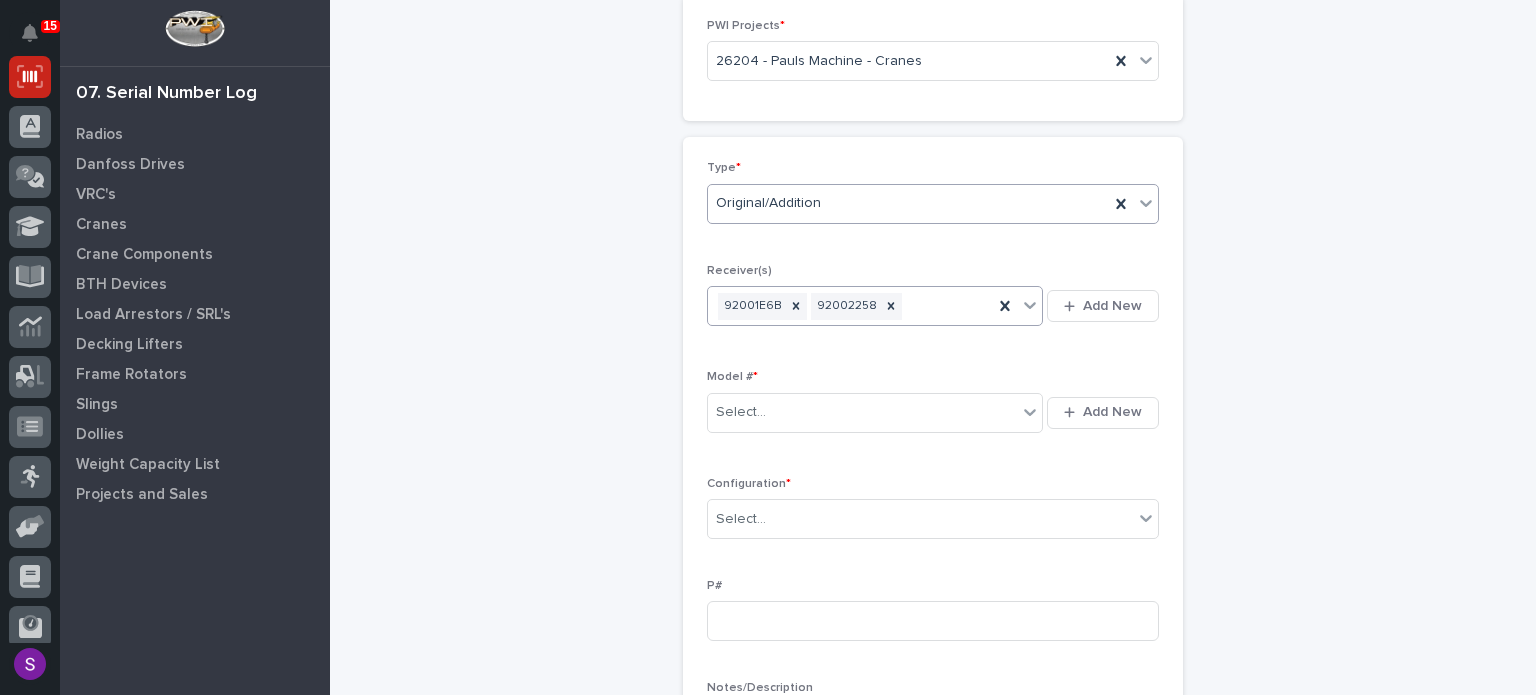 scroll, scrollTop: 270, scrollLeft: 0, axis: vertical 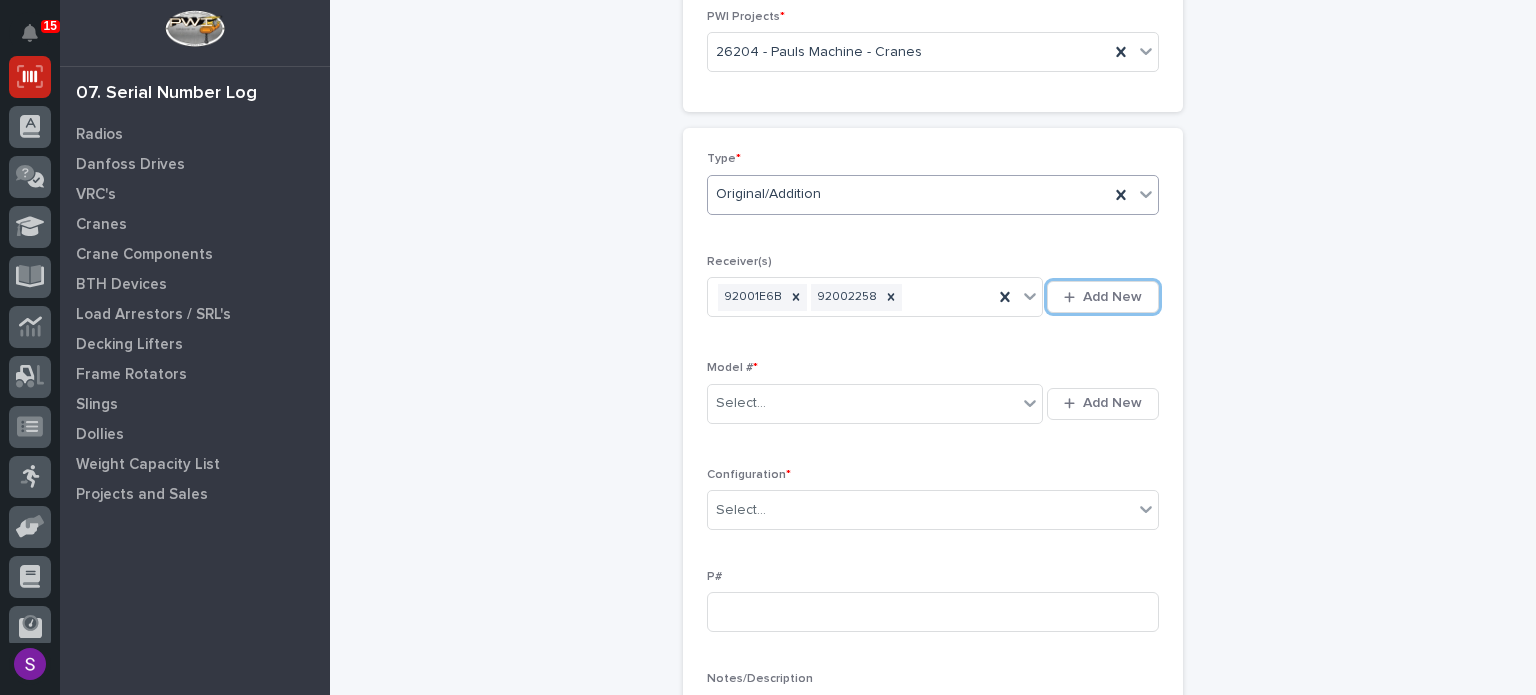 type 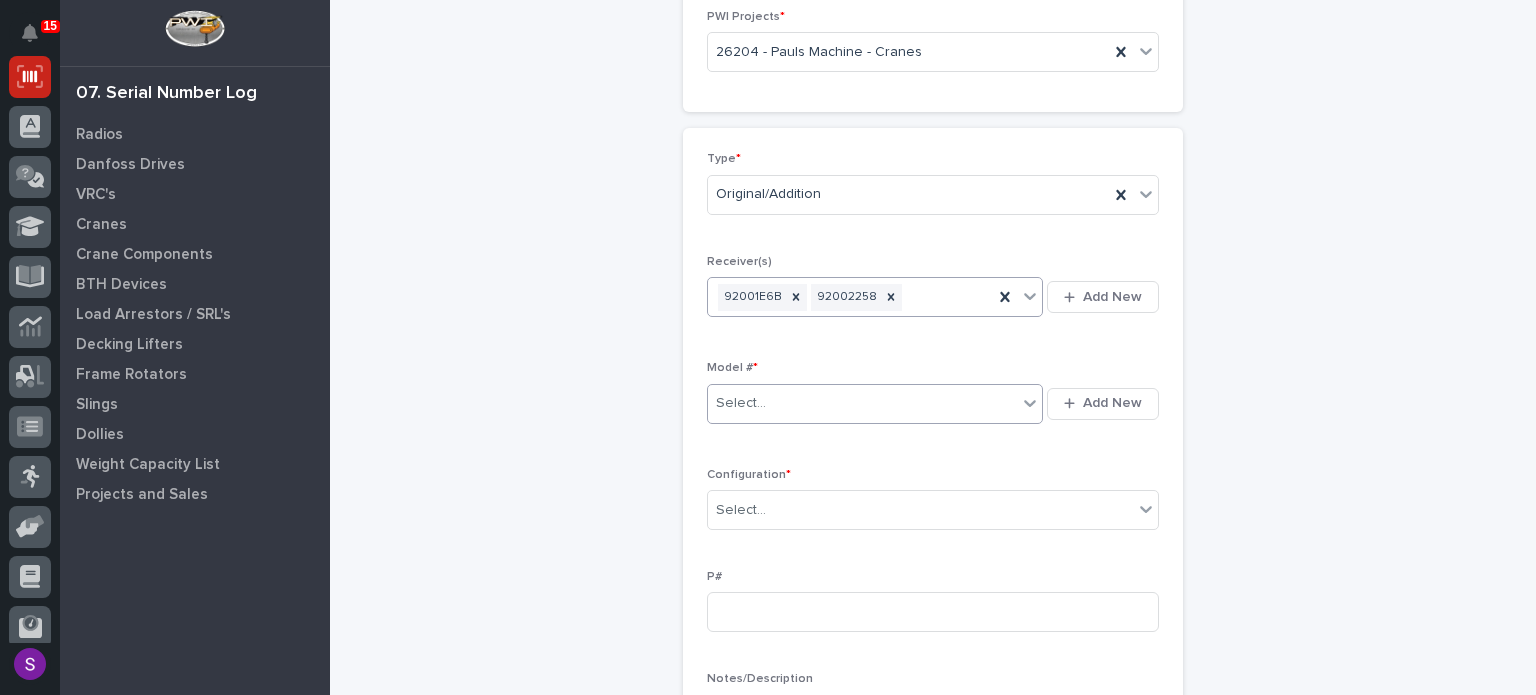 click on "92001E6B 92002258" at bounding box center [850, 297] 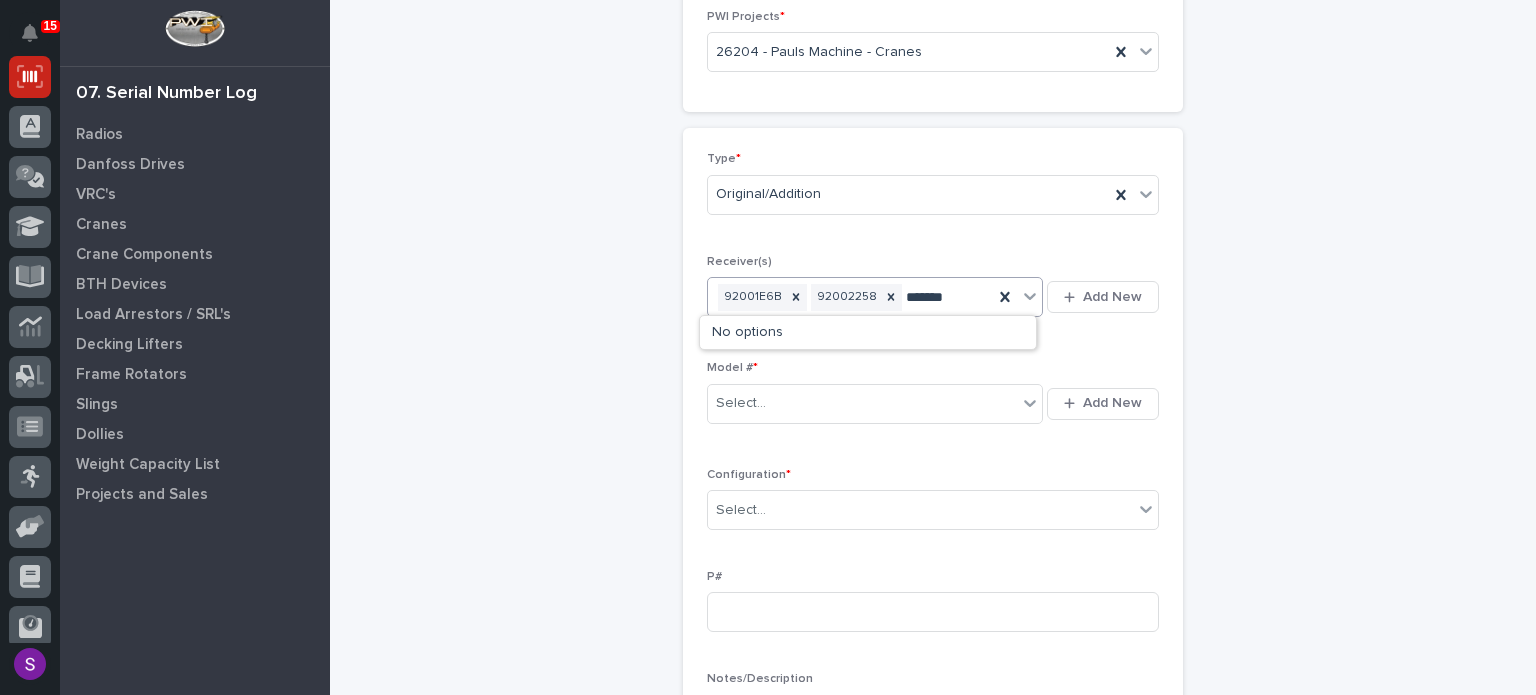 type on "********" 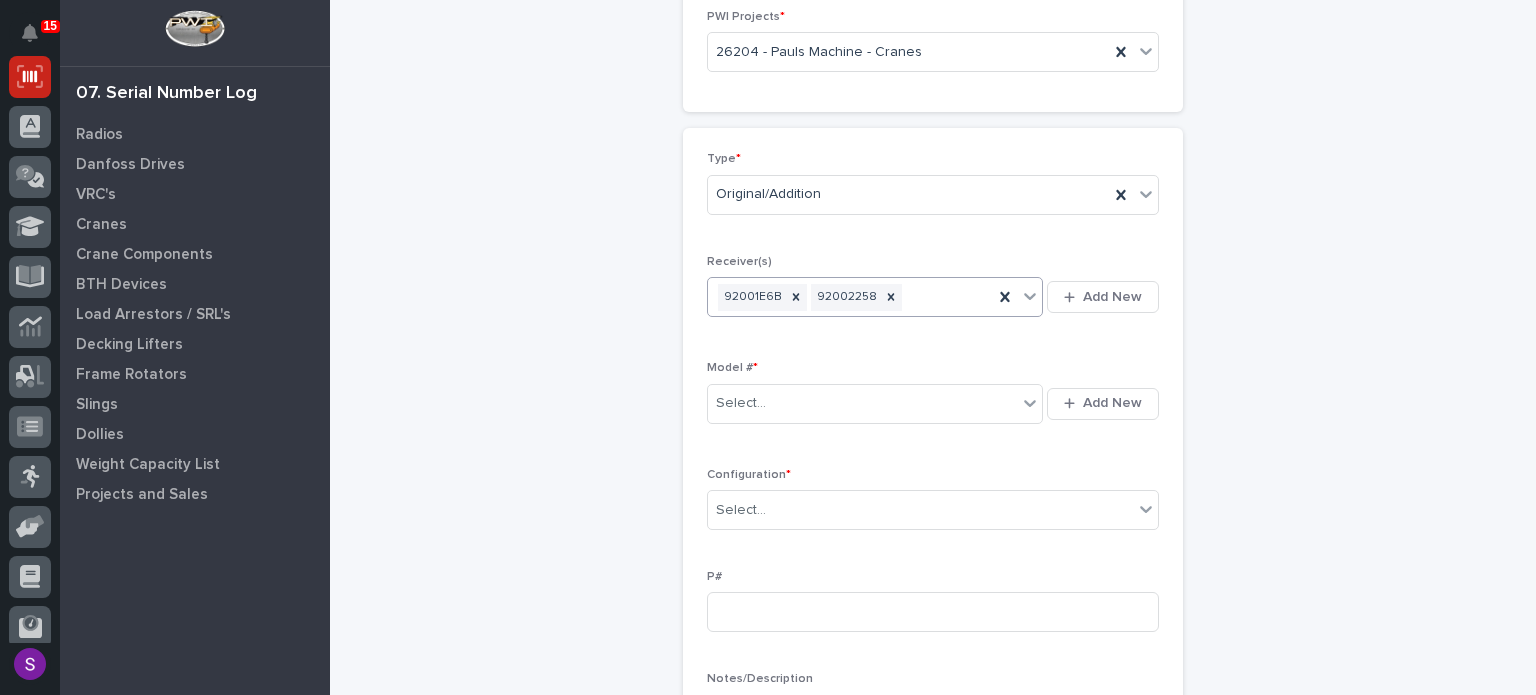 scroll, scrollTop: 284, scrollLeft: 0, axis: vertical 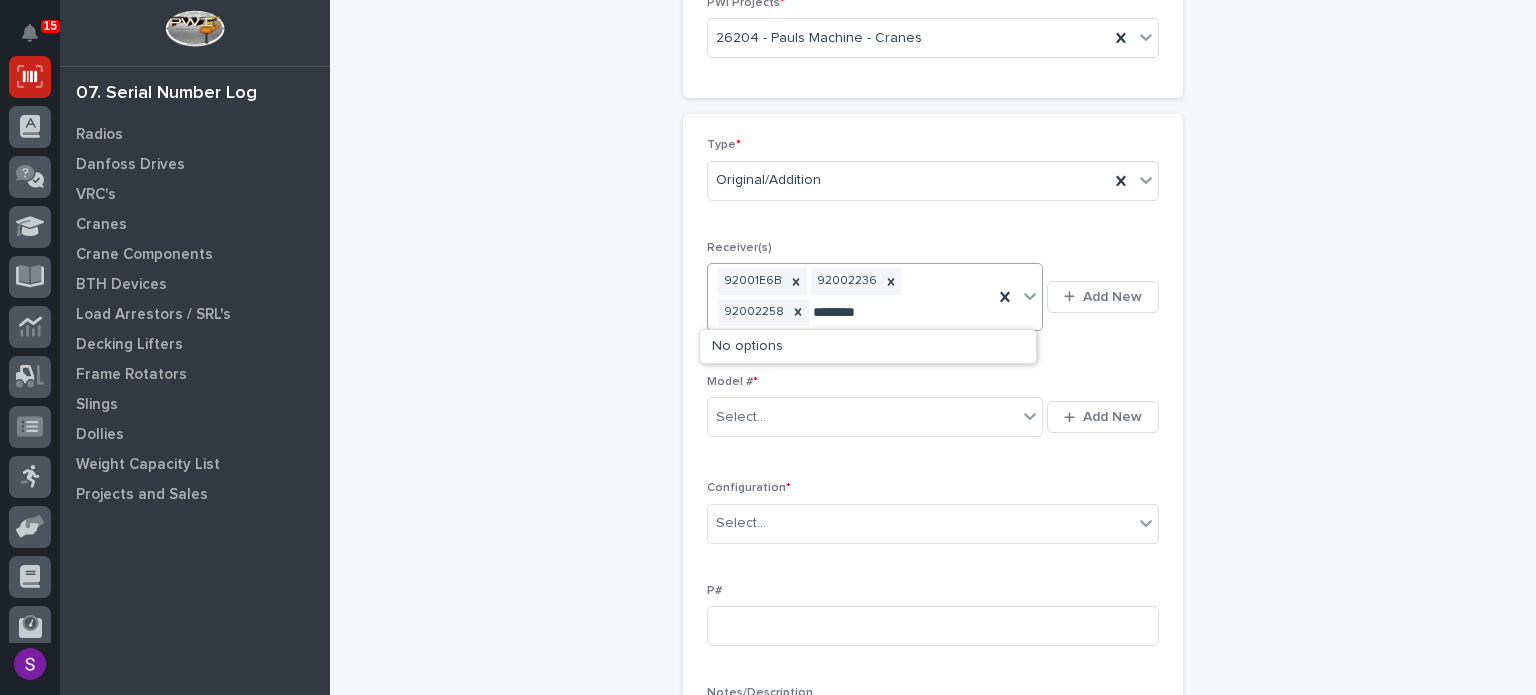 type on "*******" 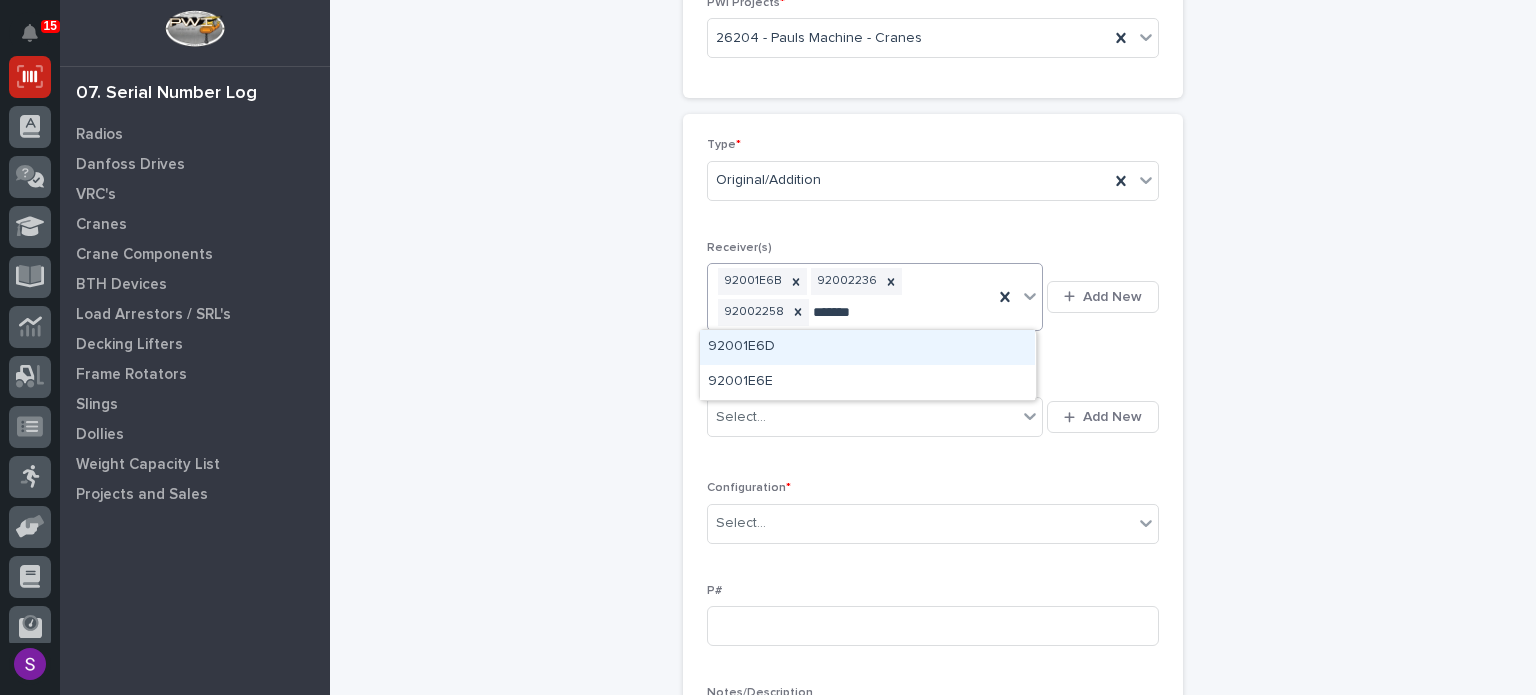 click on "92001E6D" at bounding box center (867, 347) 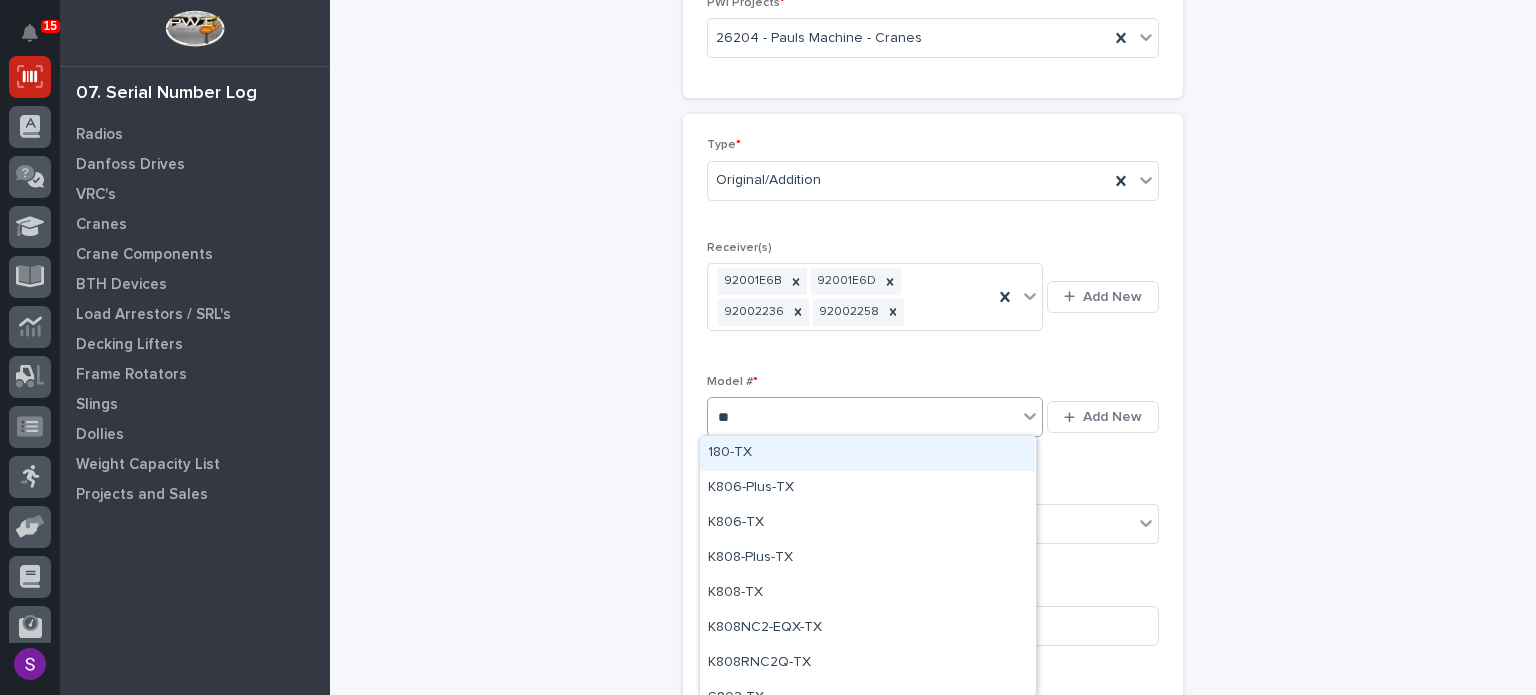 type on "***" 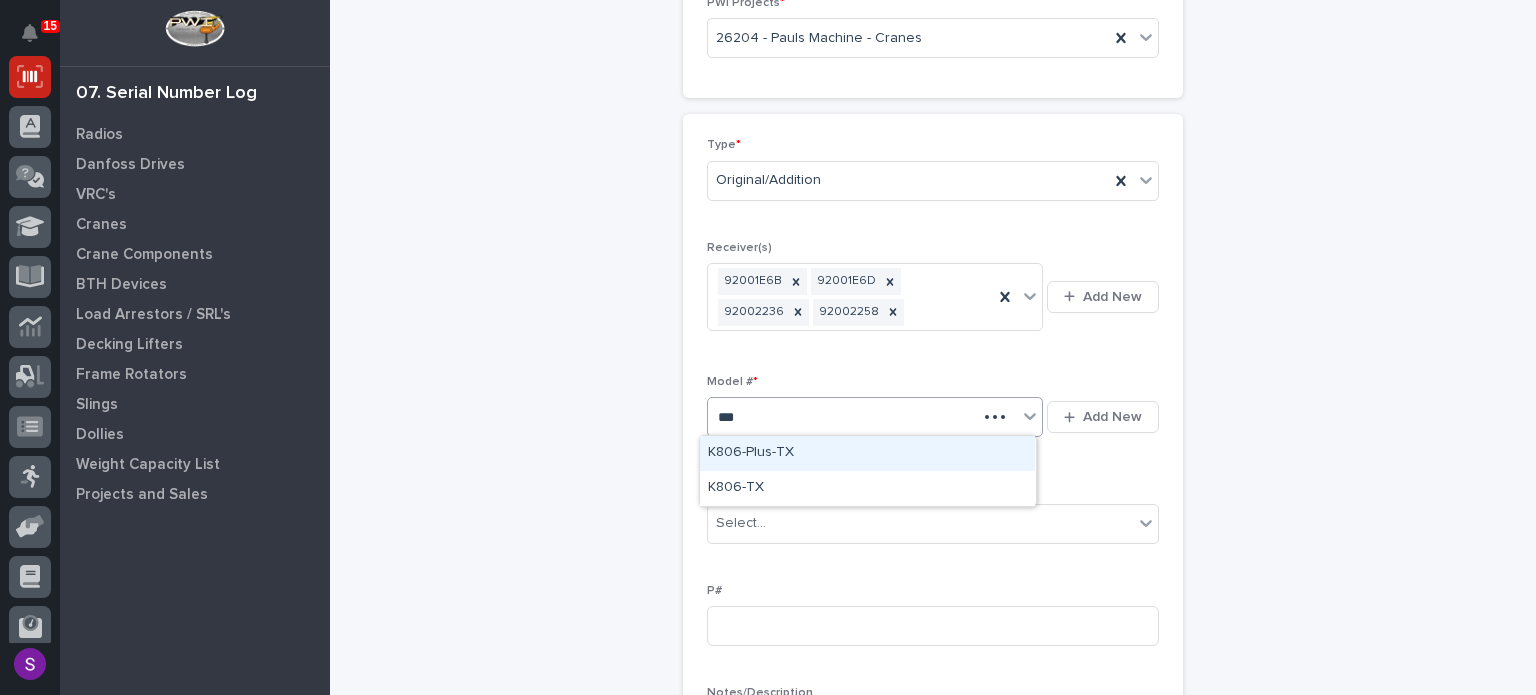 type 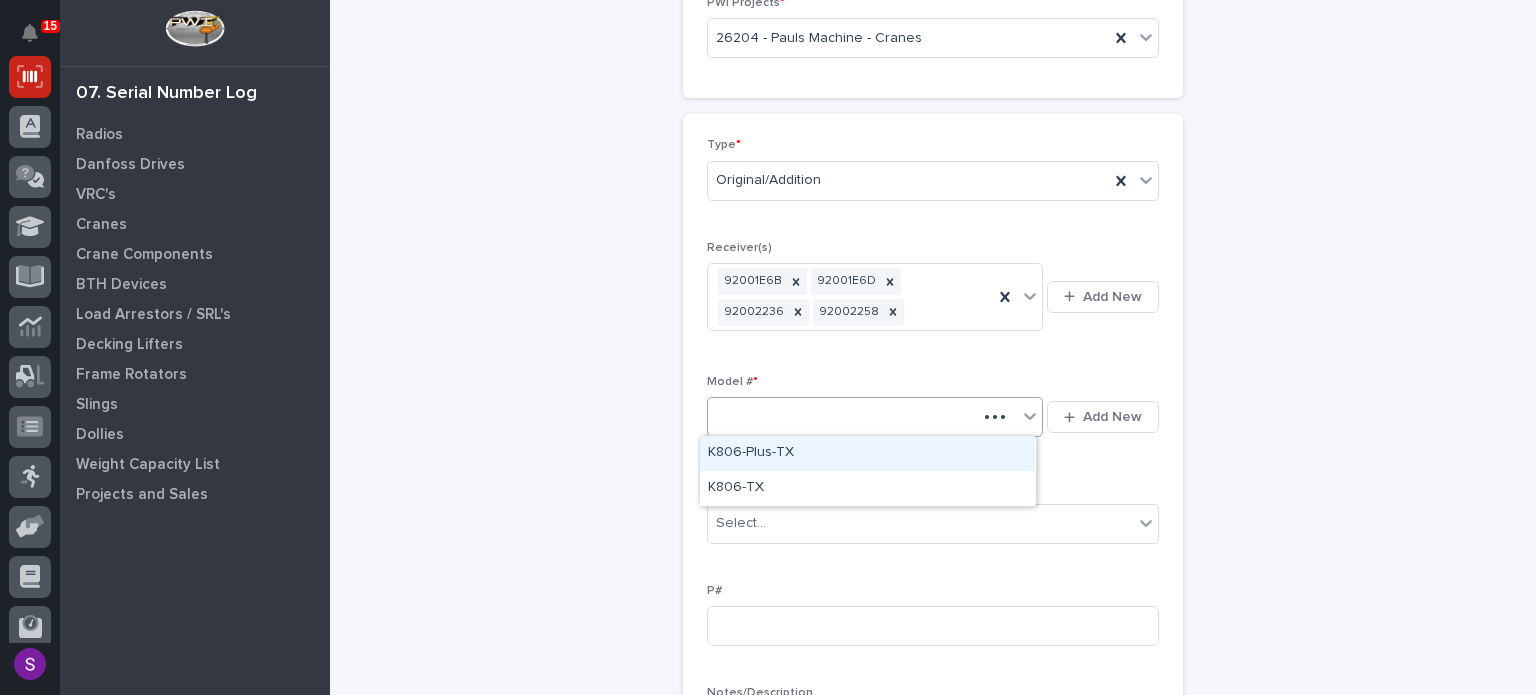 type 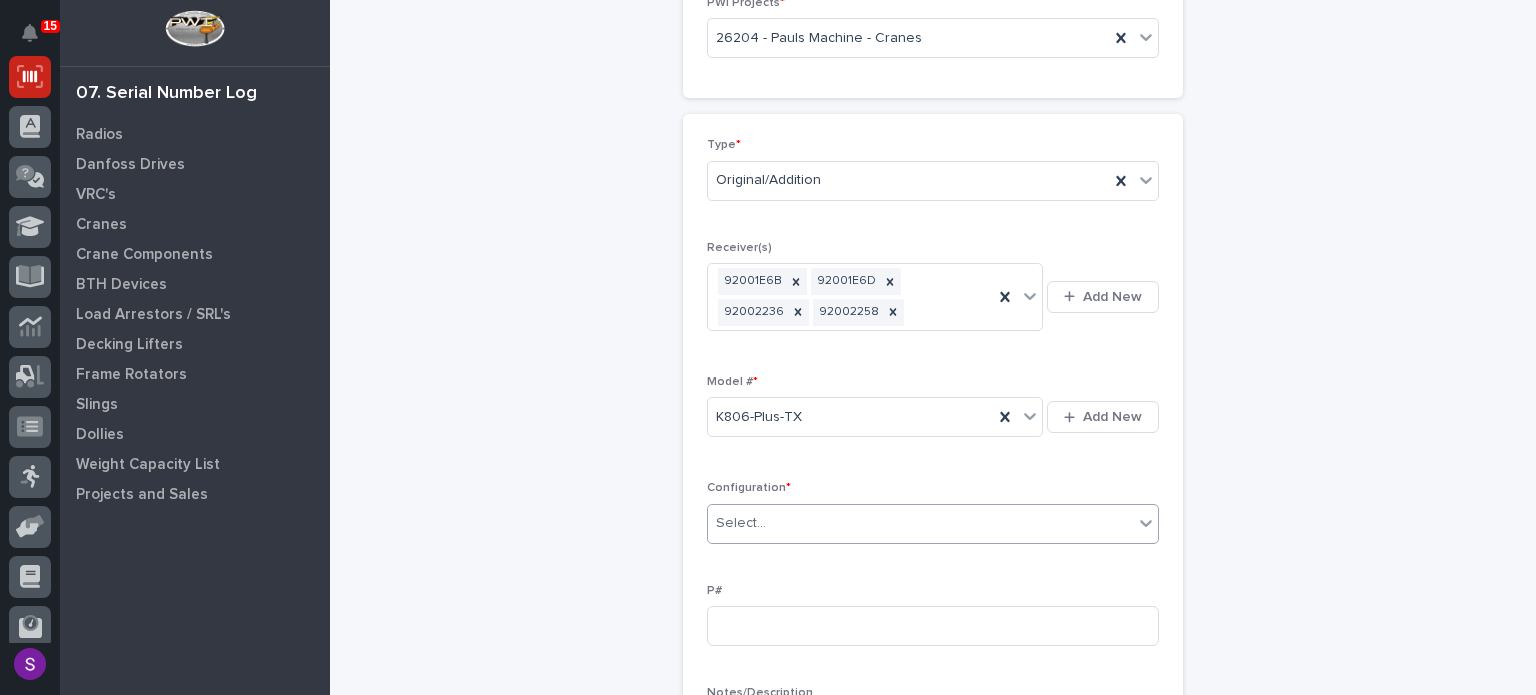type on "*" 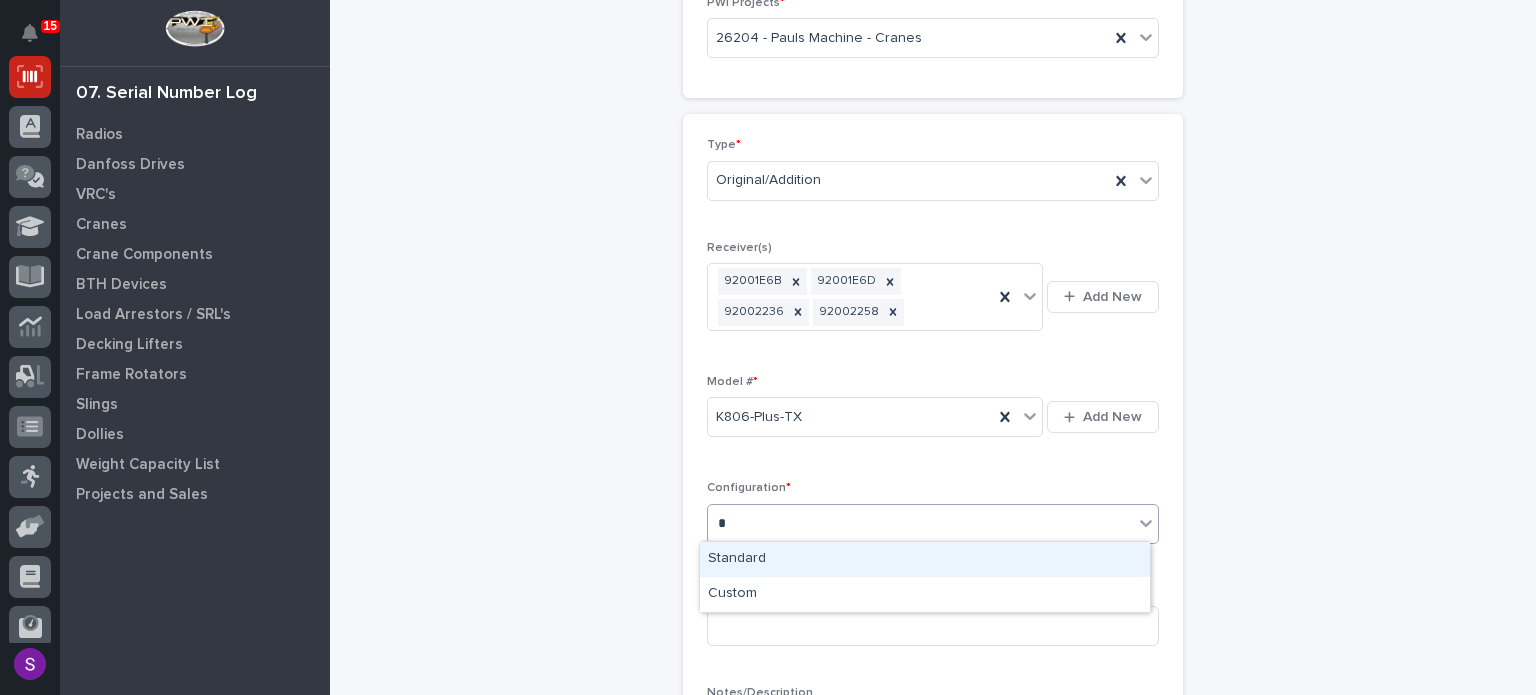type 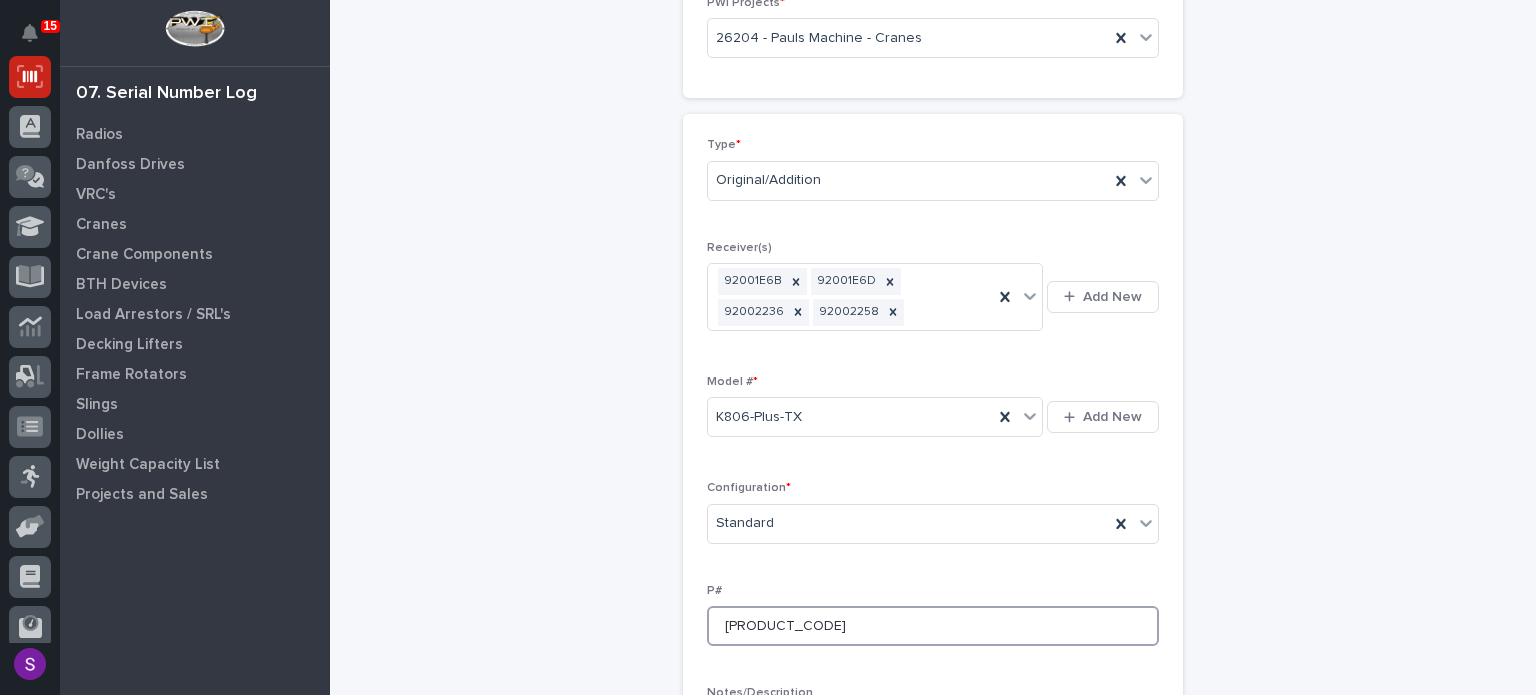 type on "PC1052" 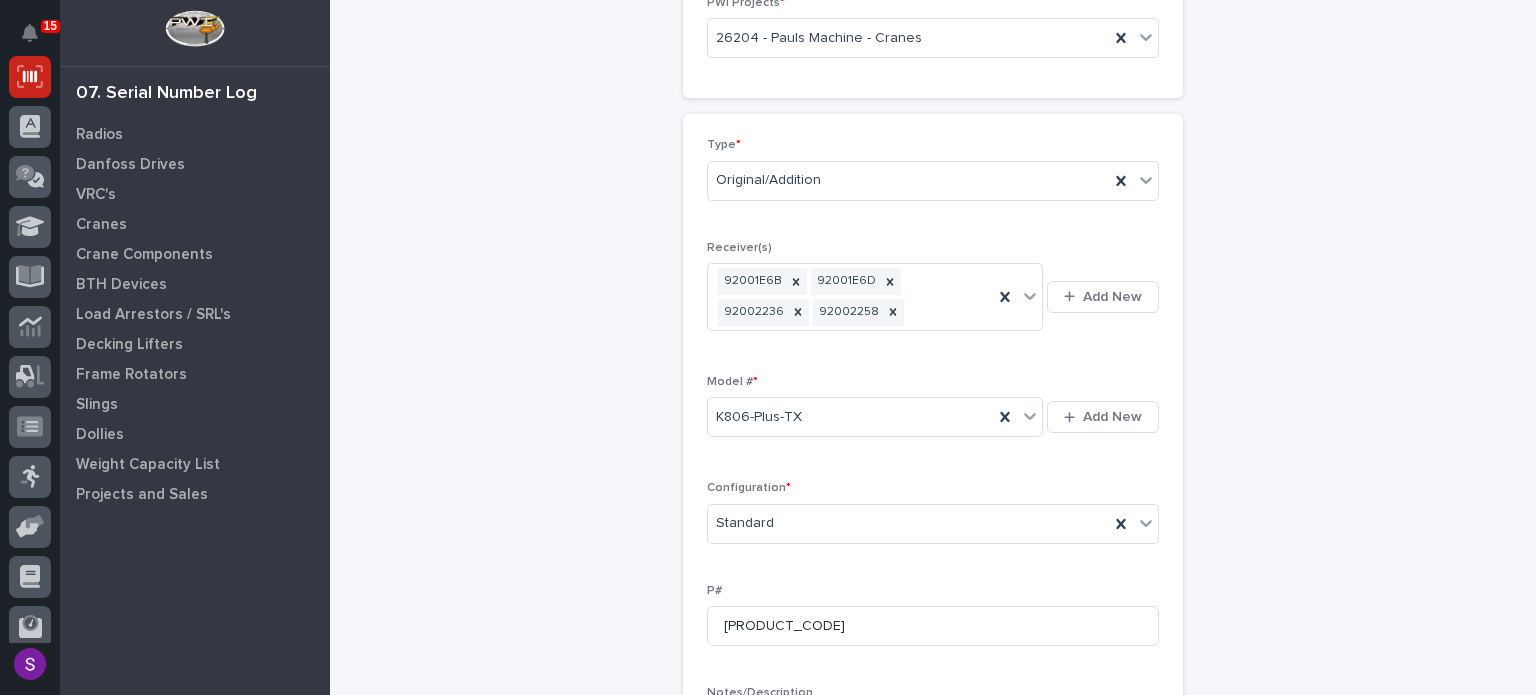 scroll, scrollTop: 664, scrollLeft: 0, axis: vertical 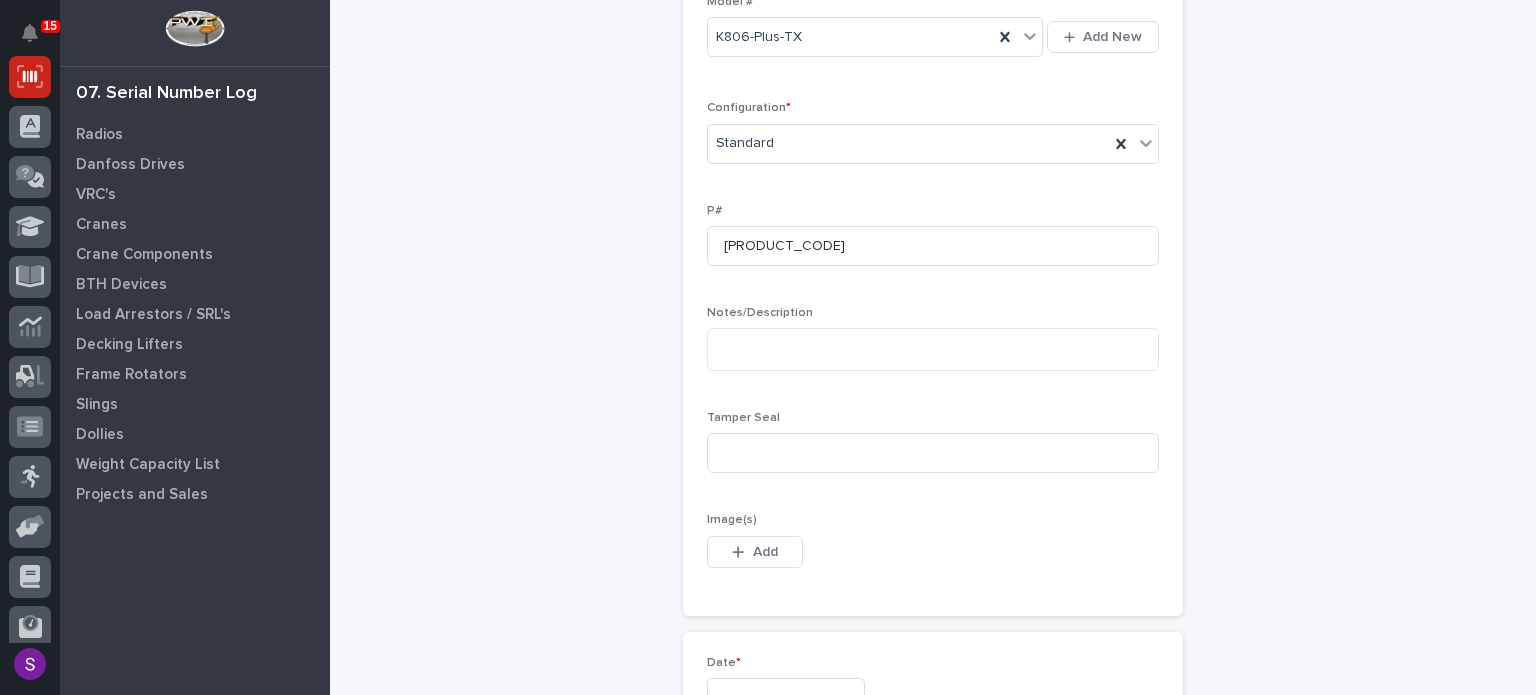 type 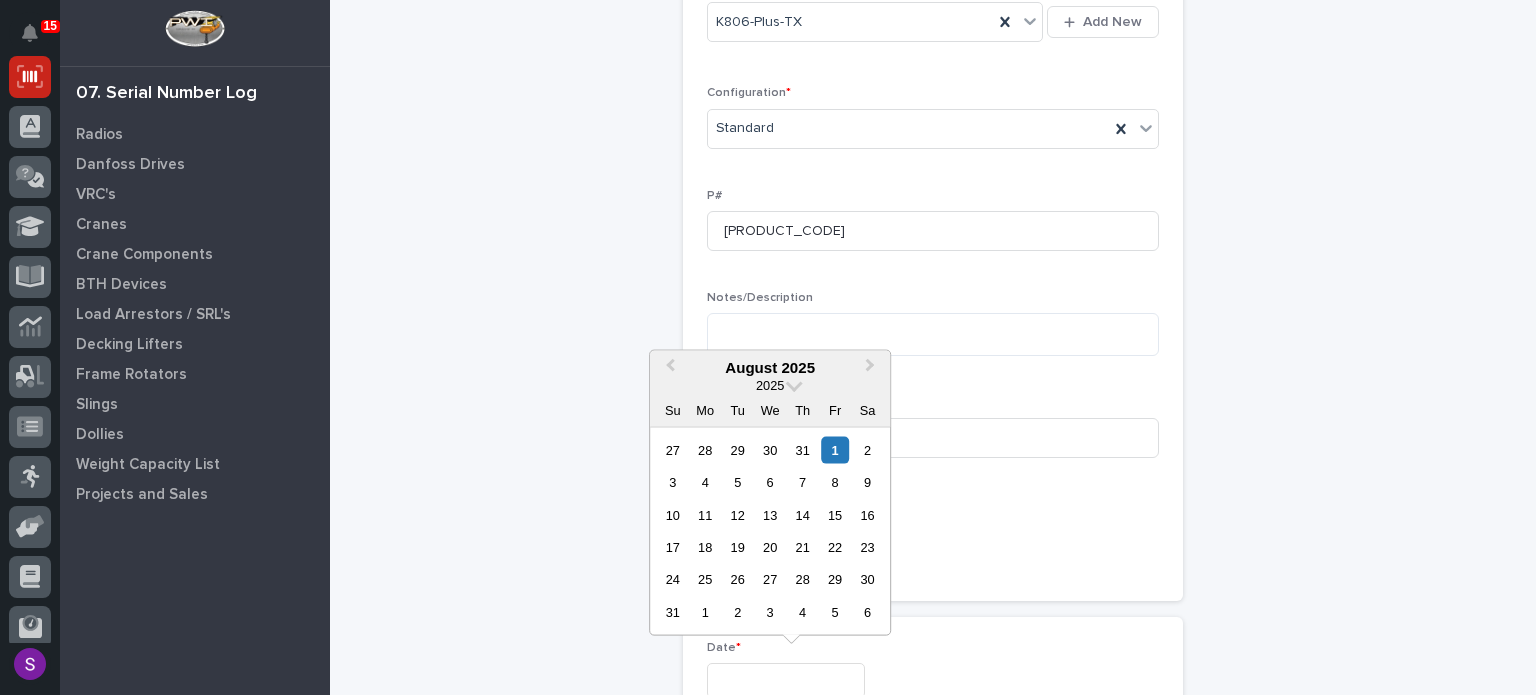 type on "**********" 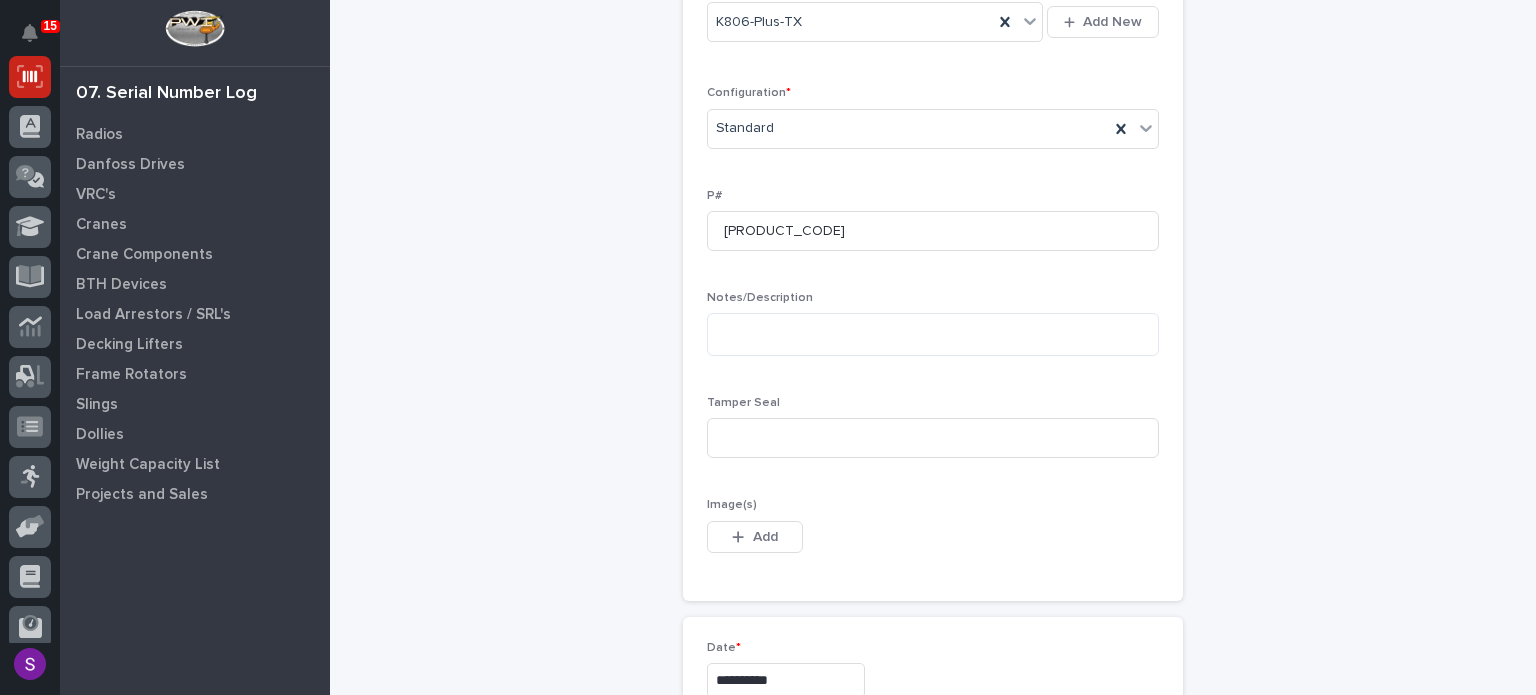 scroll, scrollTop: 1109, scrollLeft: 0, axis: vertical 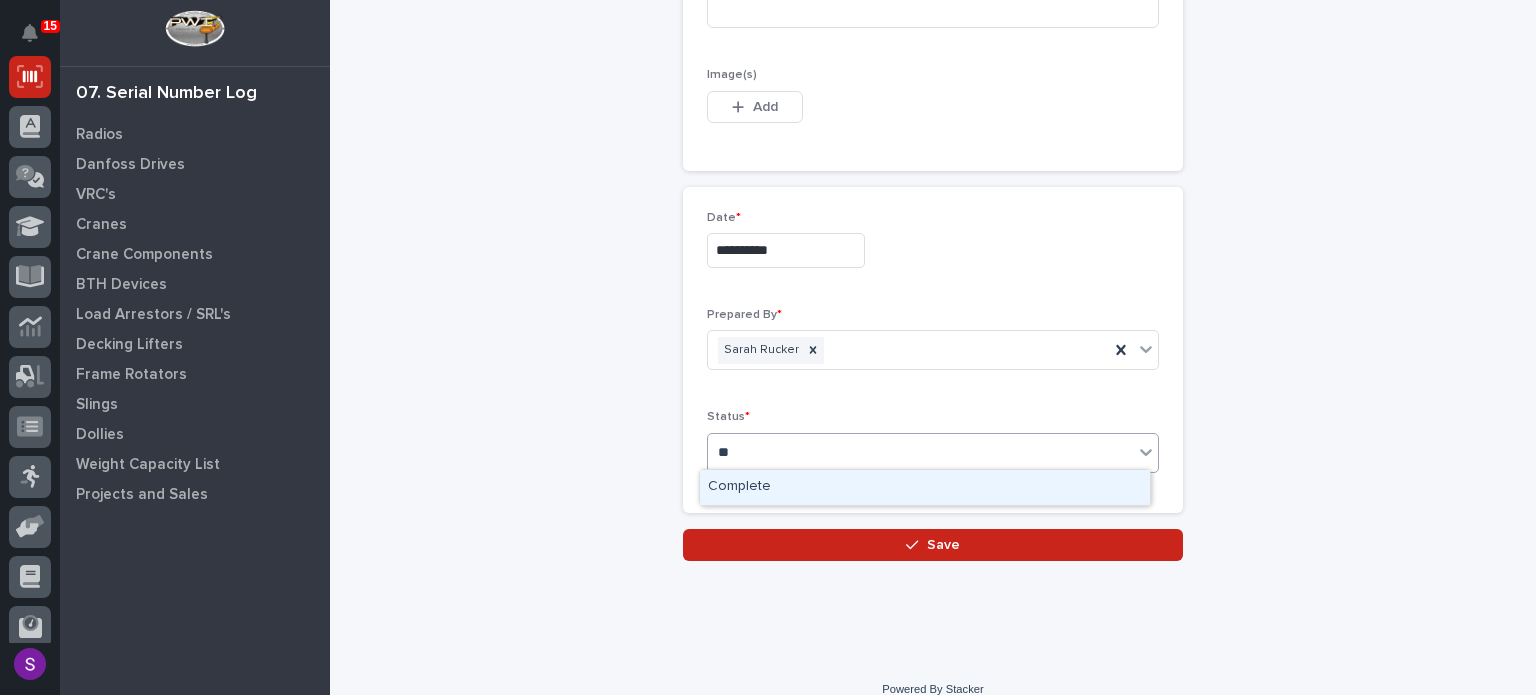 type on "***" 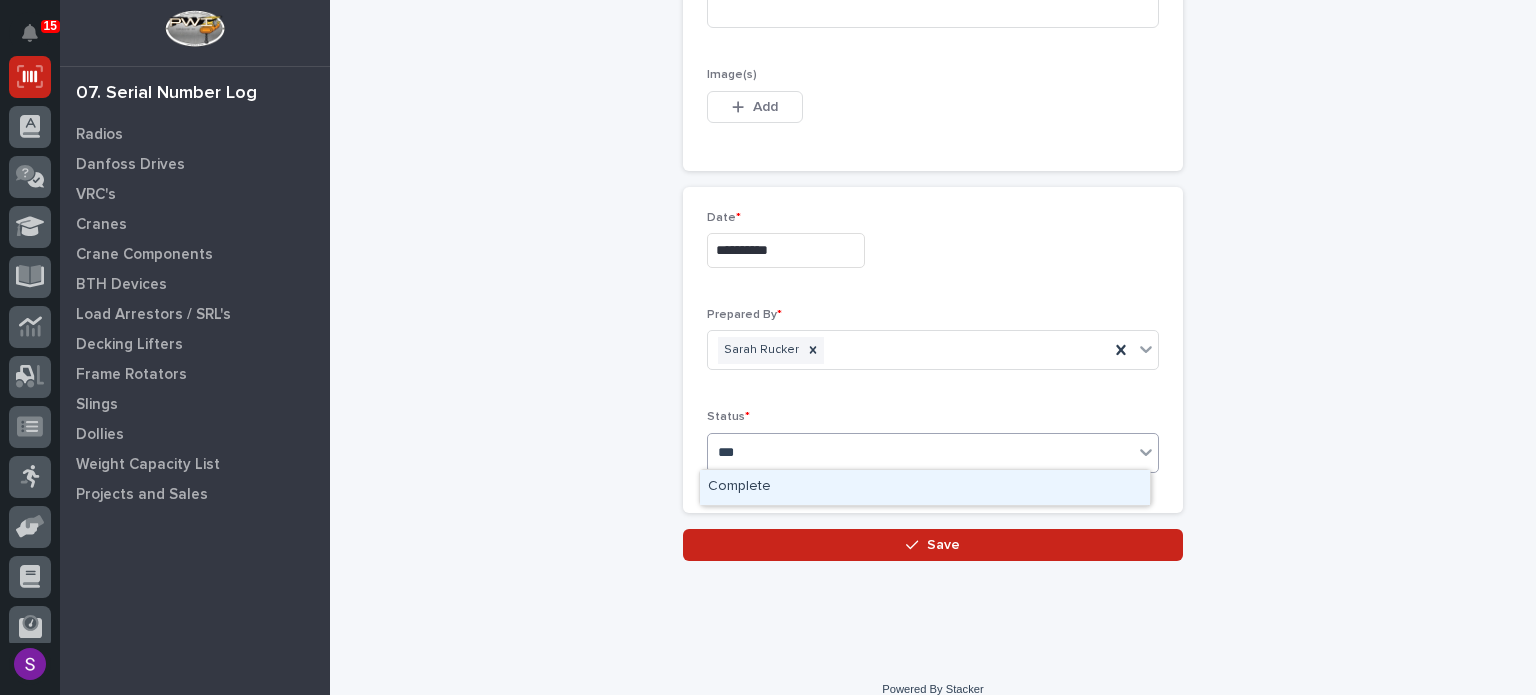 type 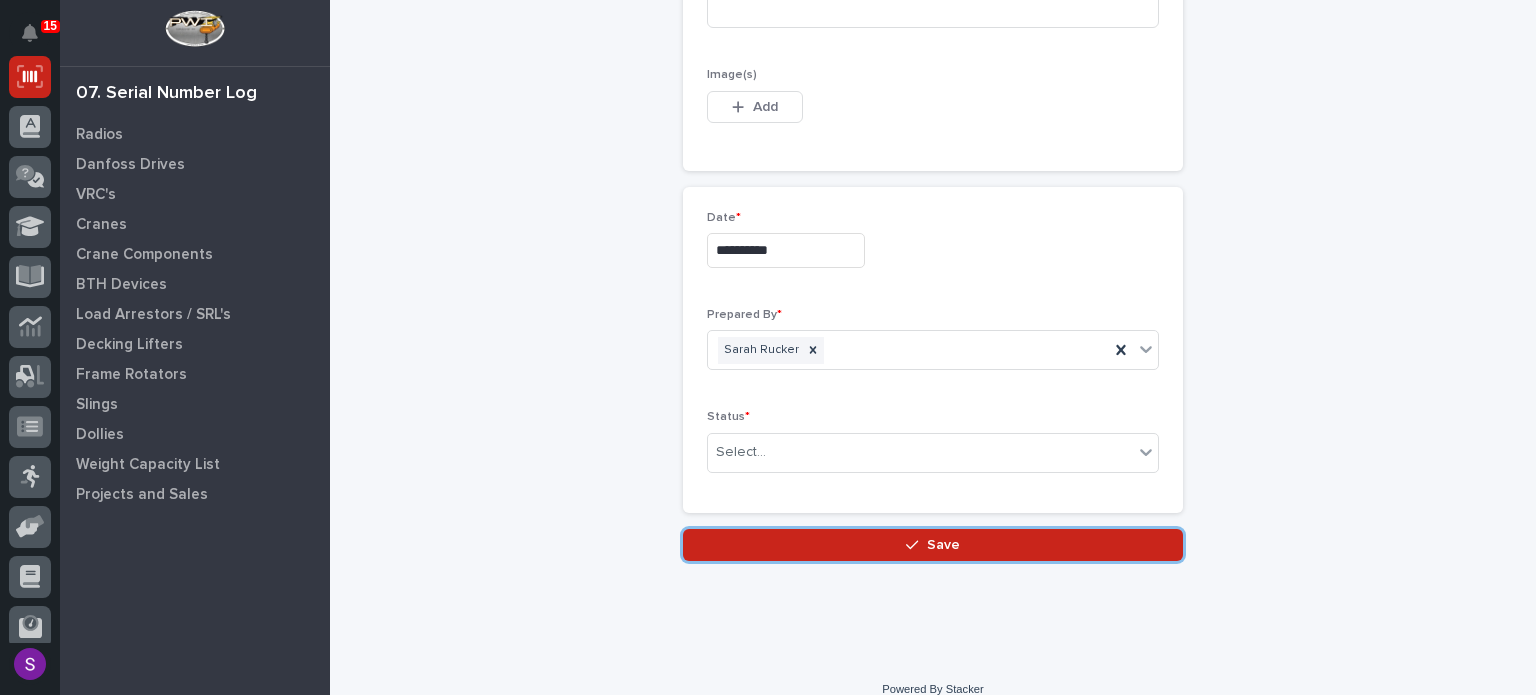 type 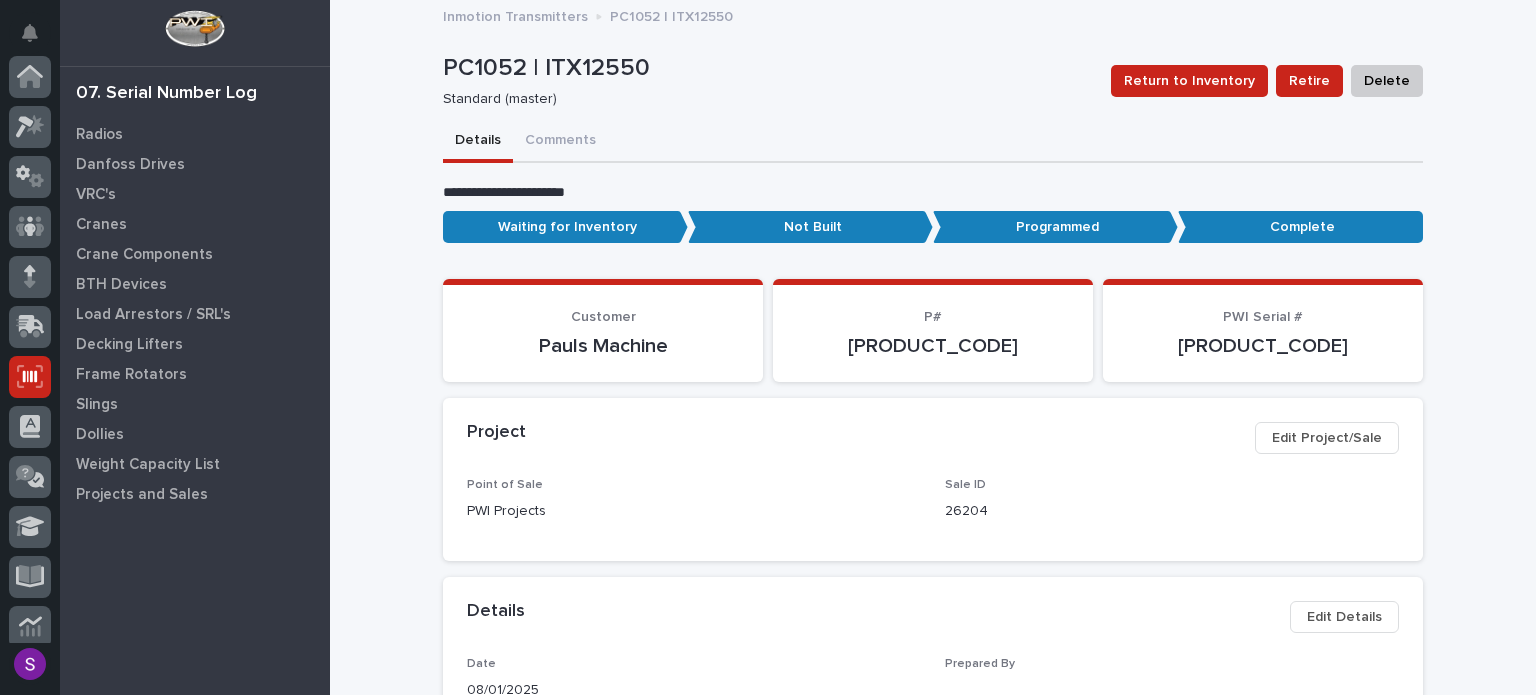 scroll, scrollTop: 300, scrollLeft: 0, axis: vertical 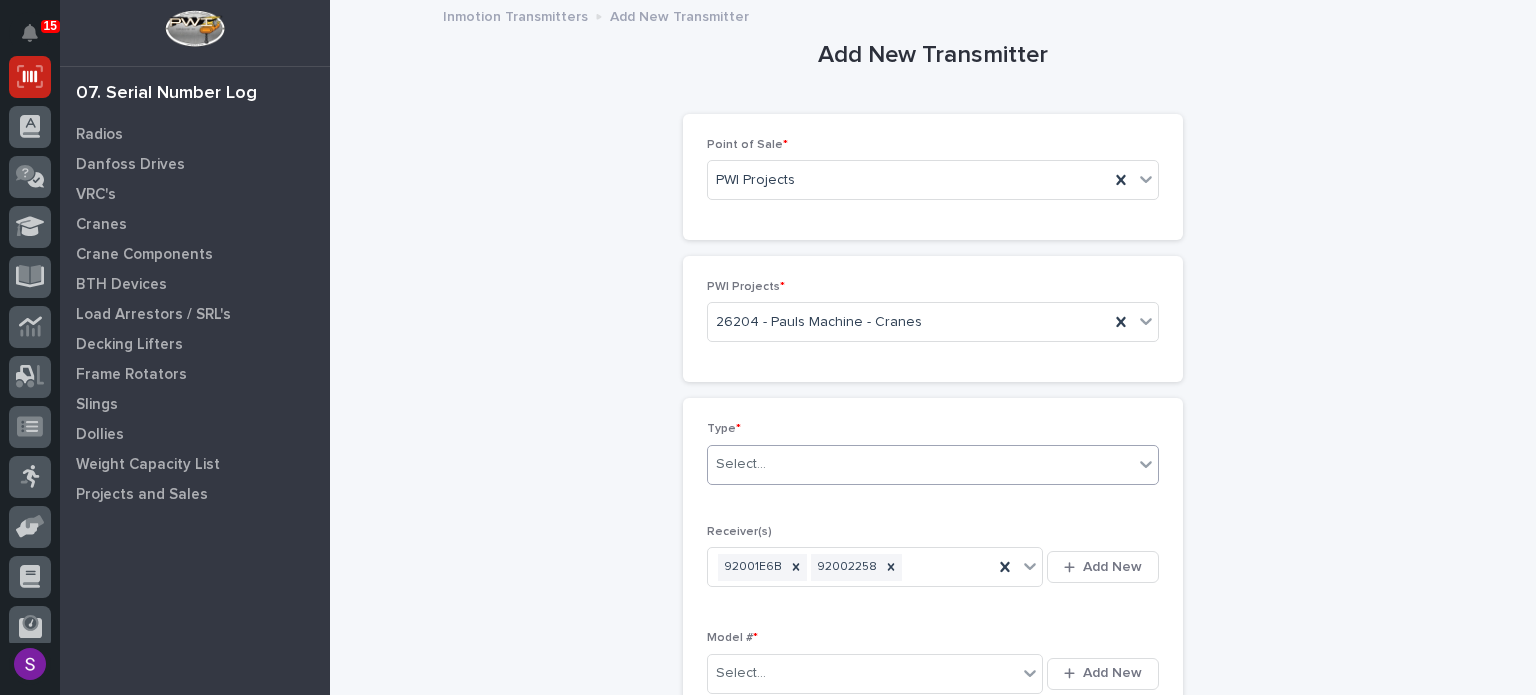 click on "Select..." at bounding box center [920, 464] 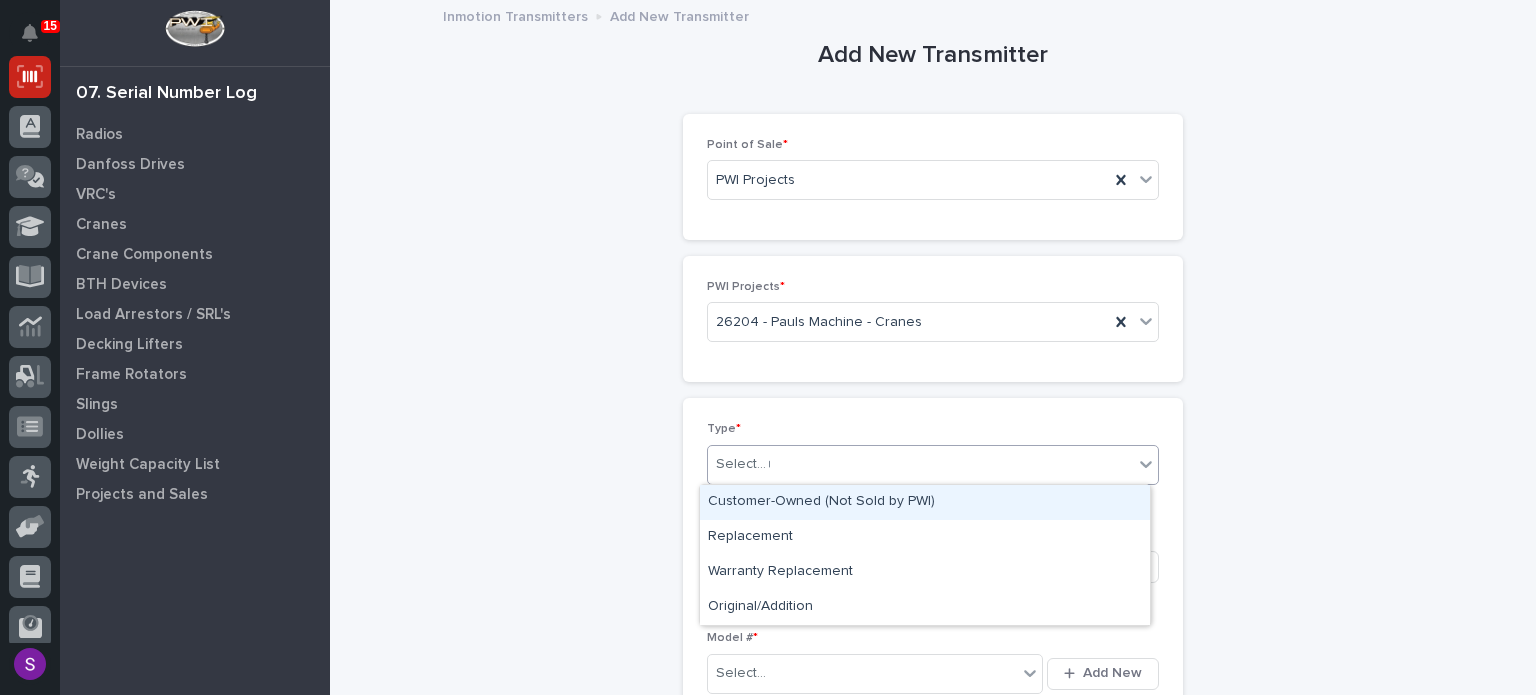 type on "**" 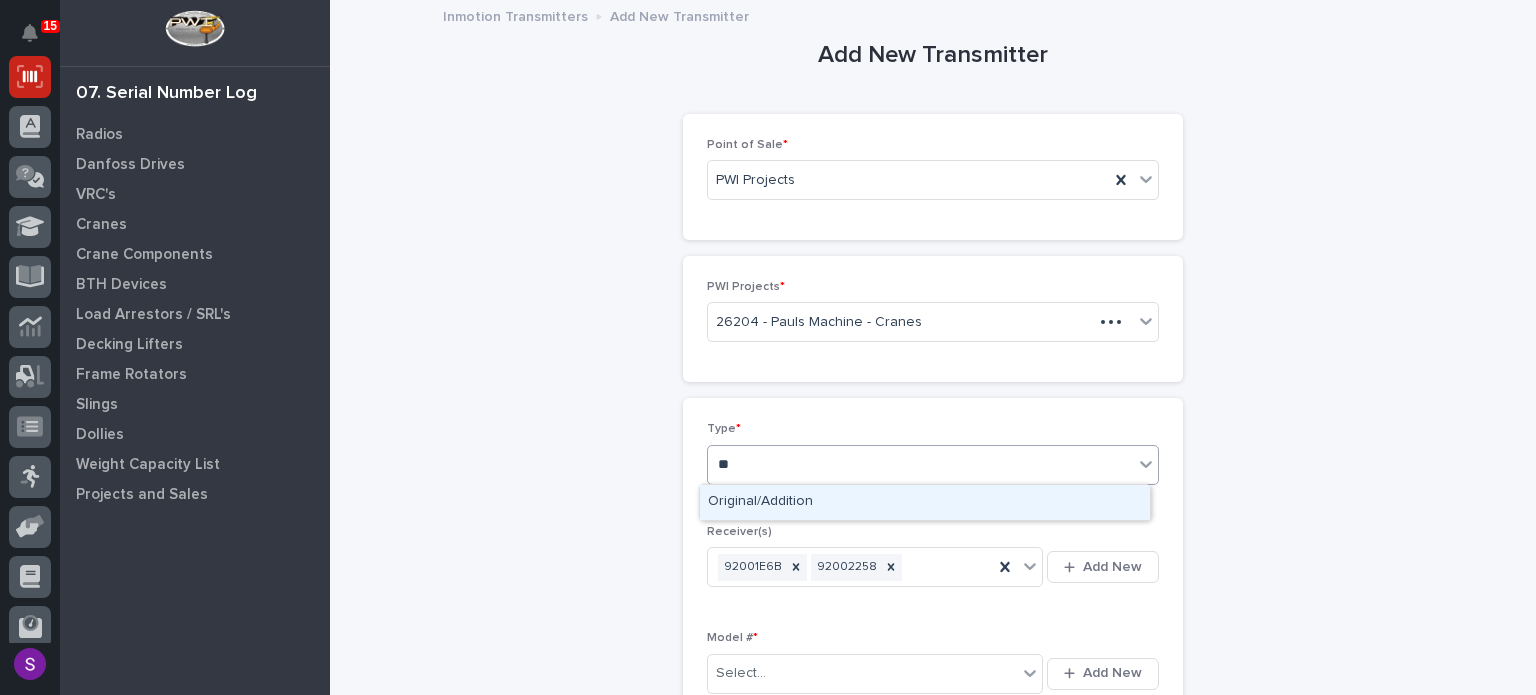 type 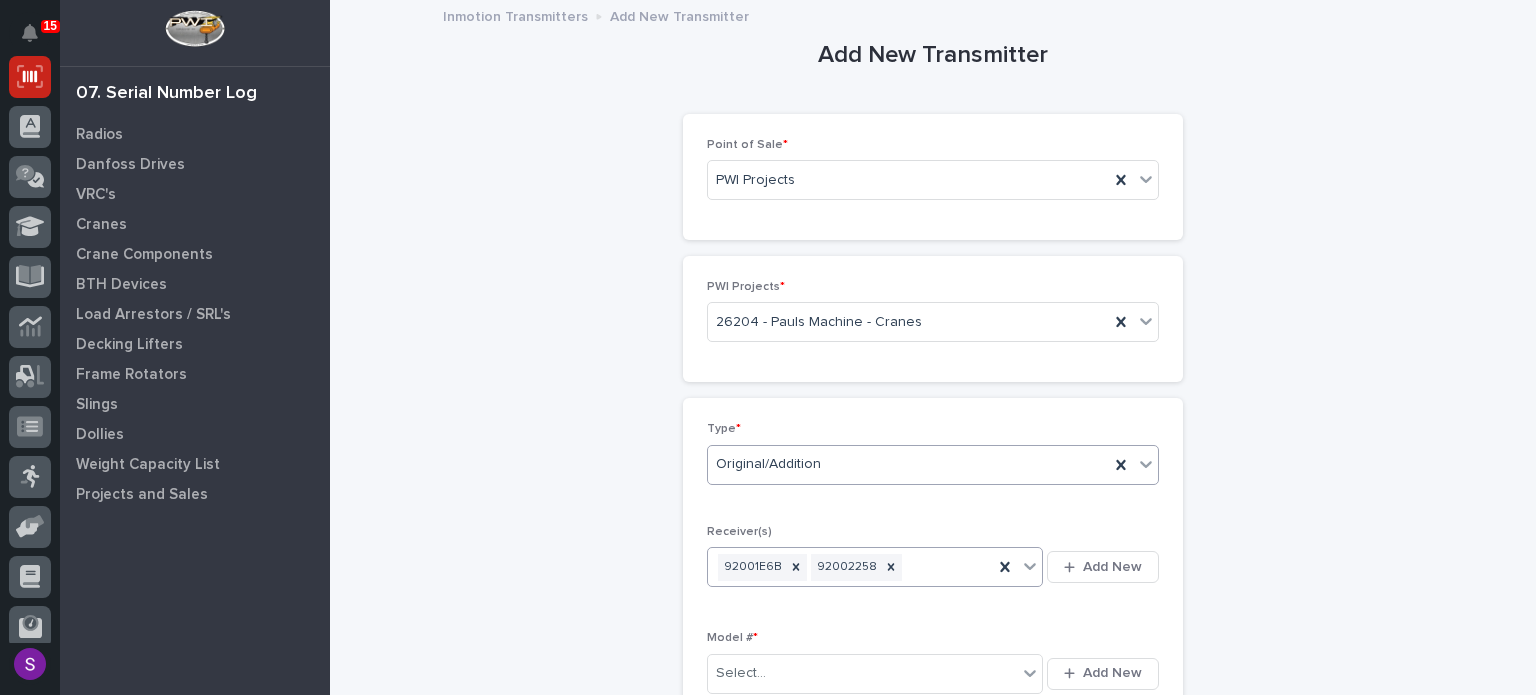 type 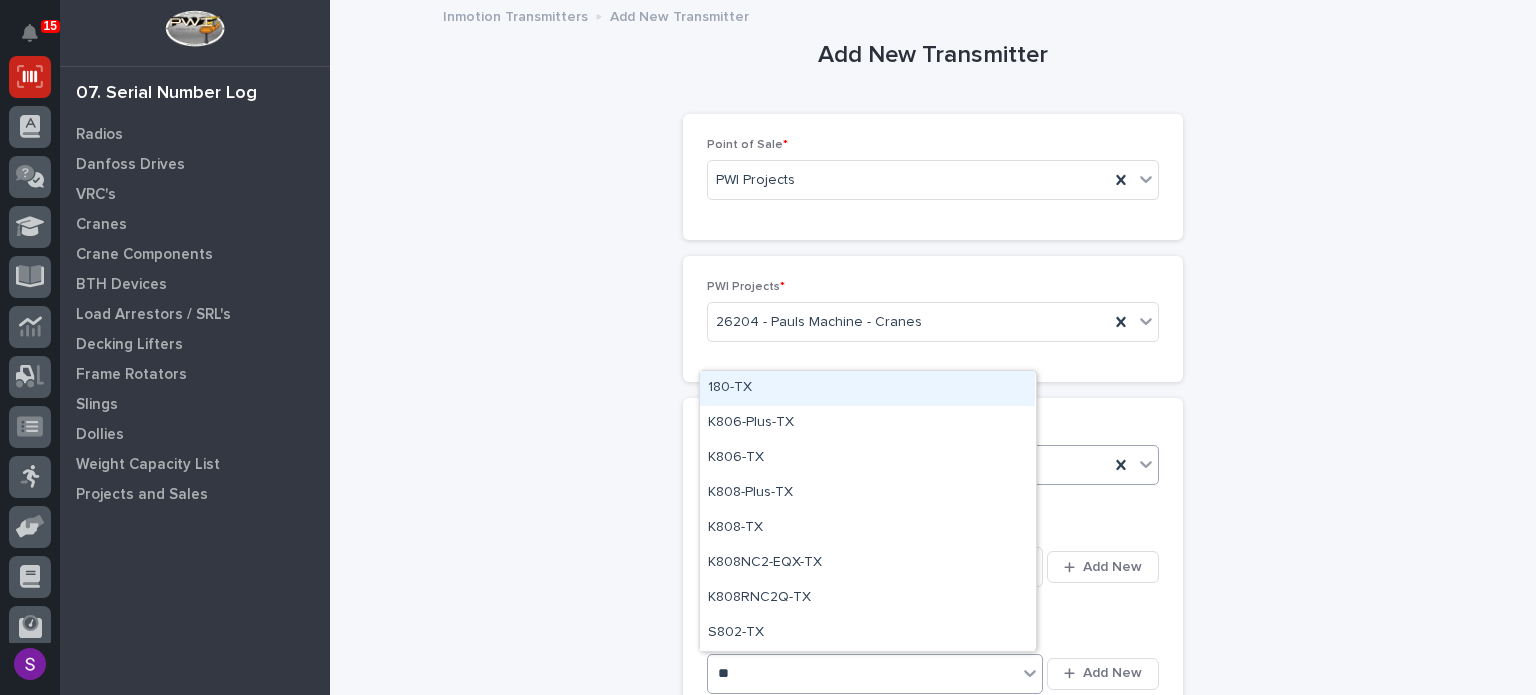 type on "***" 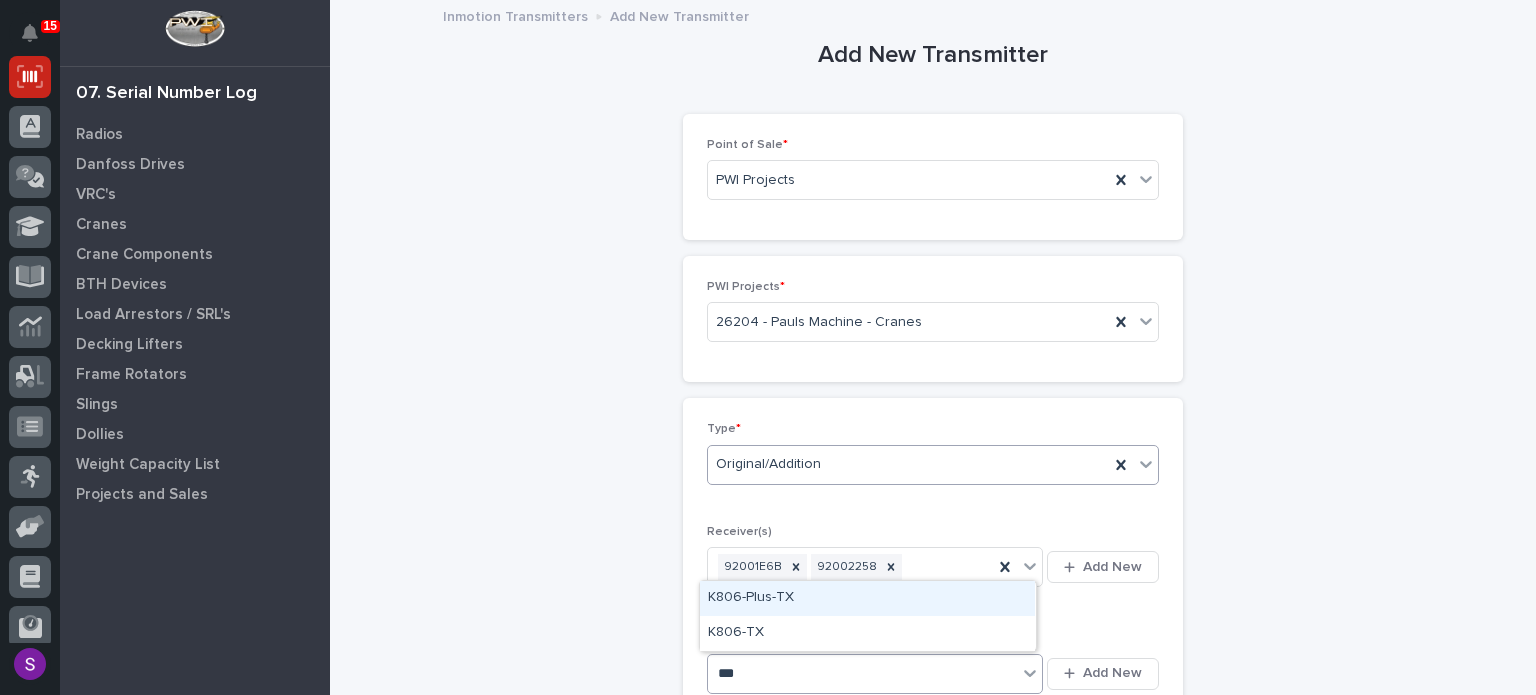 type 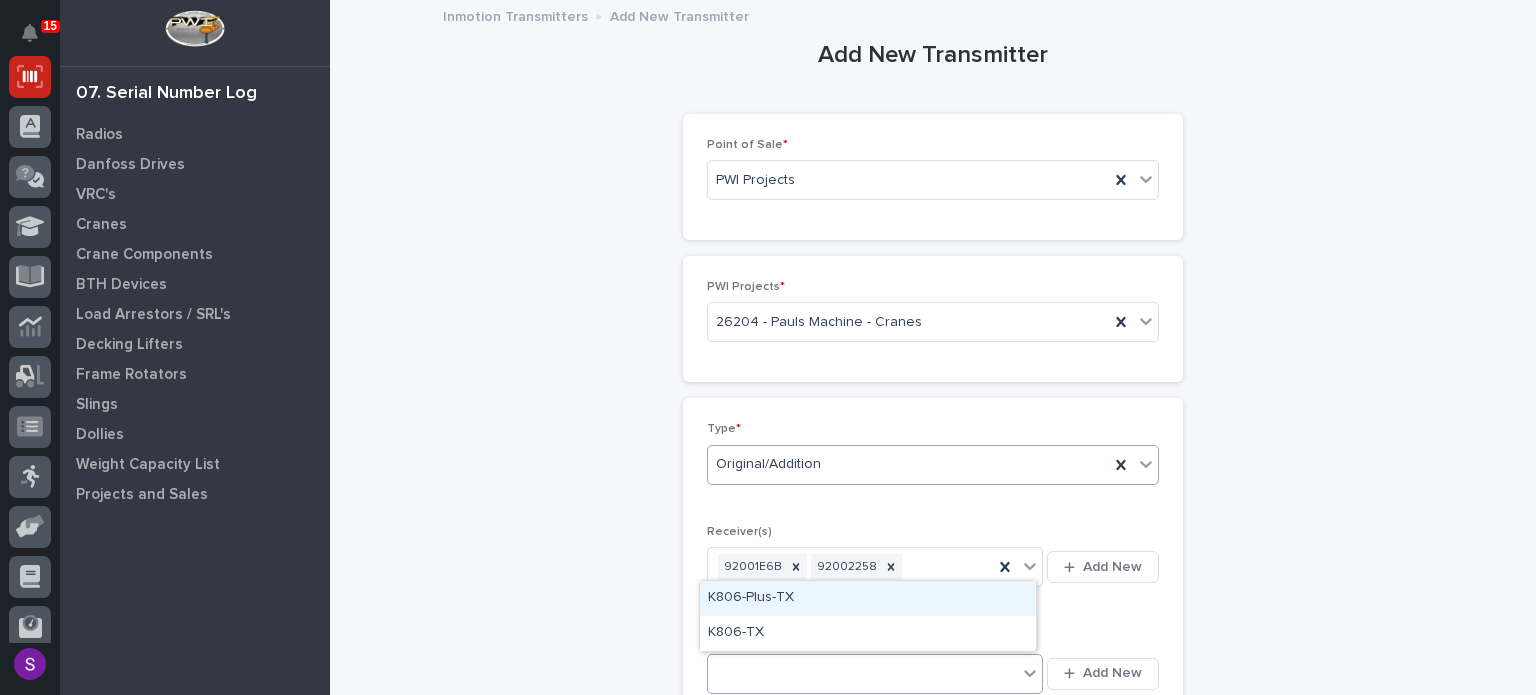 type 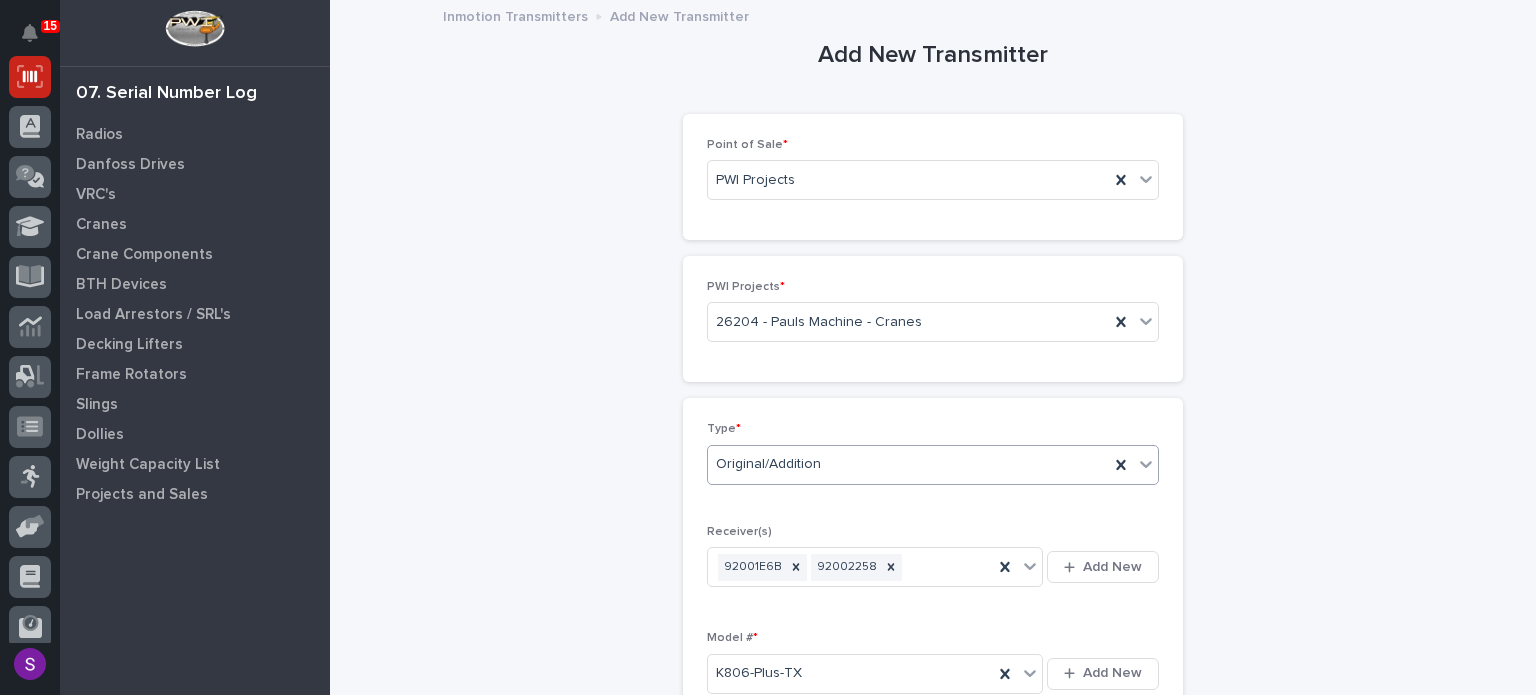 scroll, scrollTop: 430, scrollLeft: 0, axis: vertical 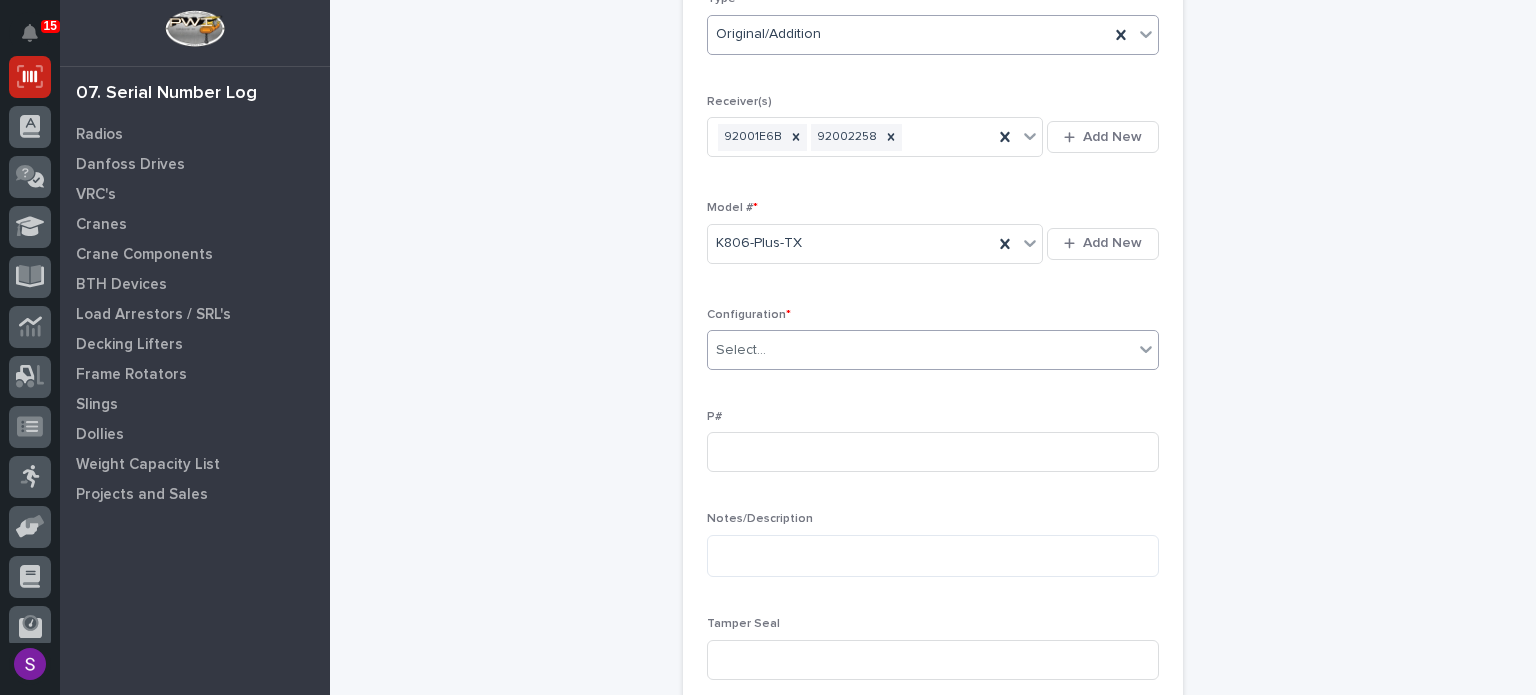 type on "*" 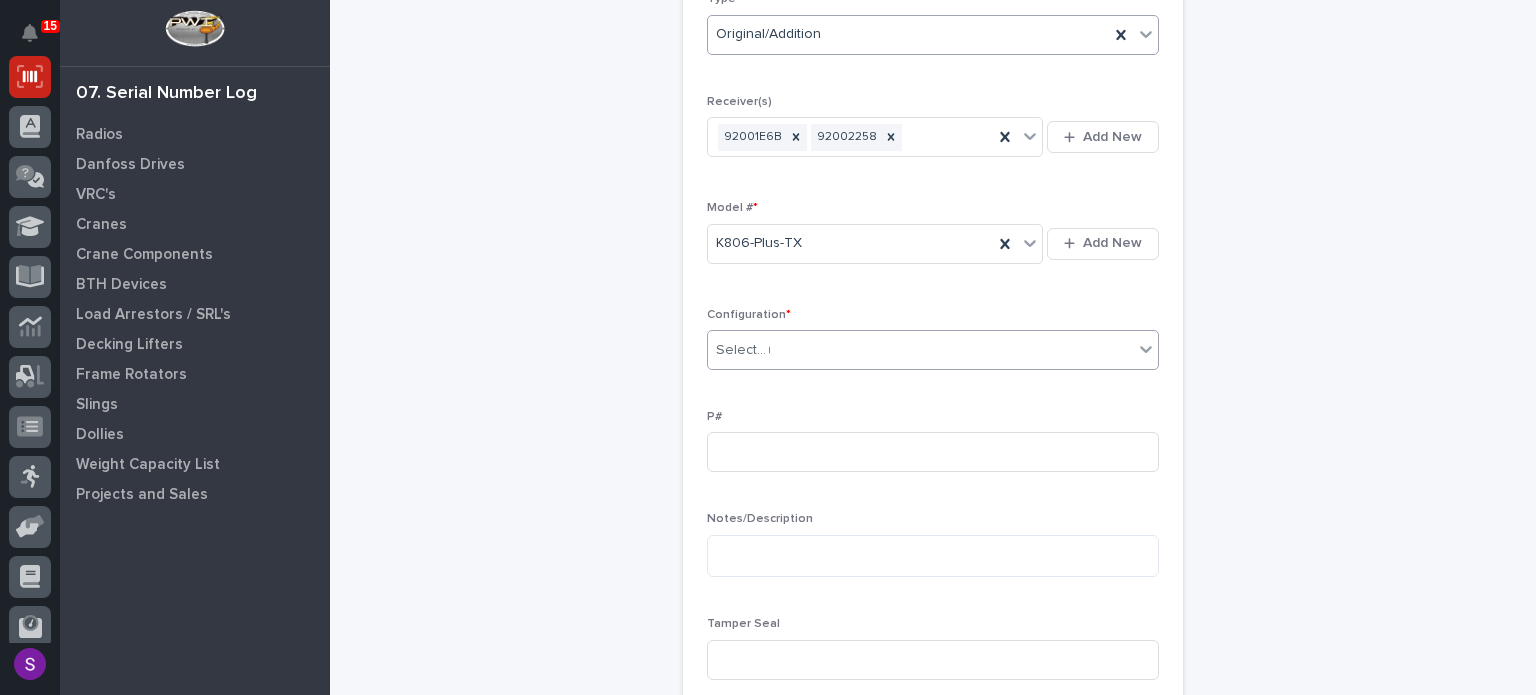 type 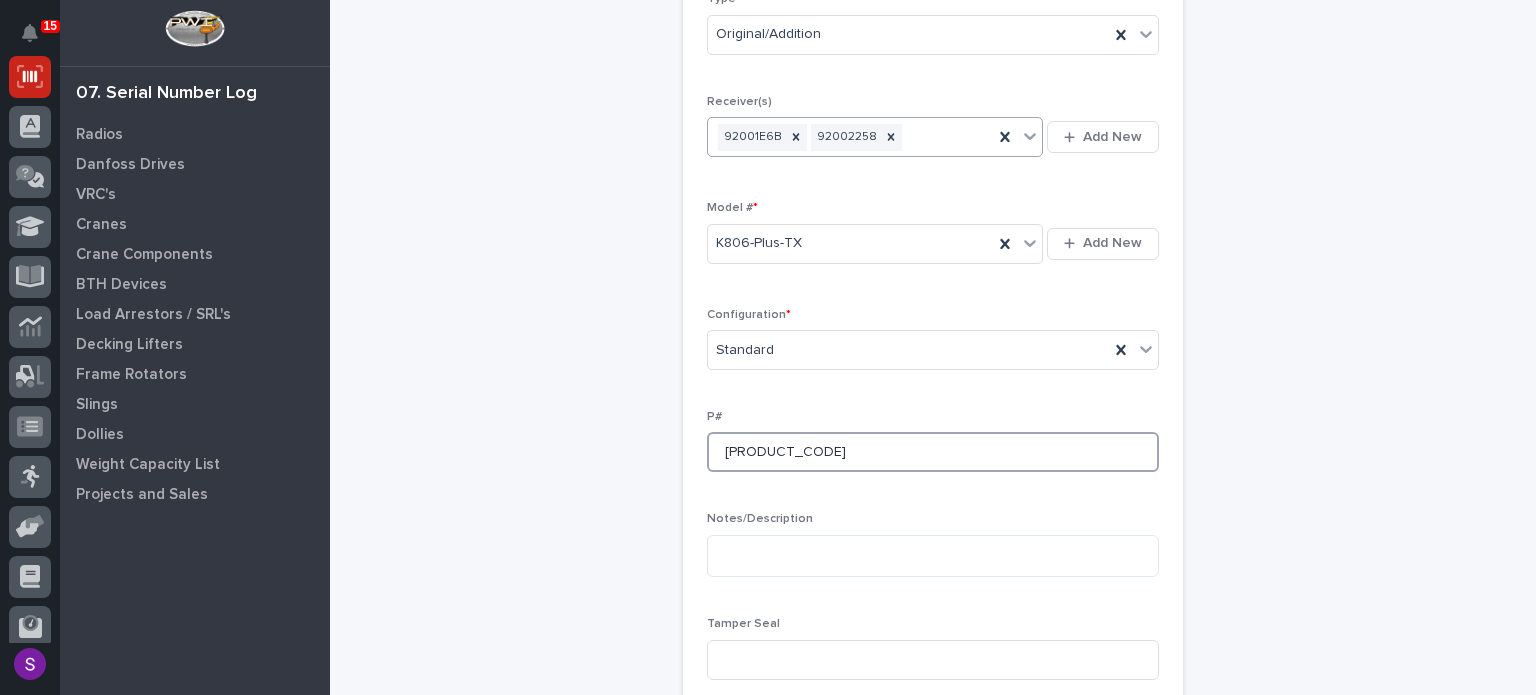 type on "PC1053" 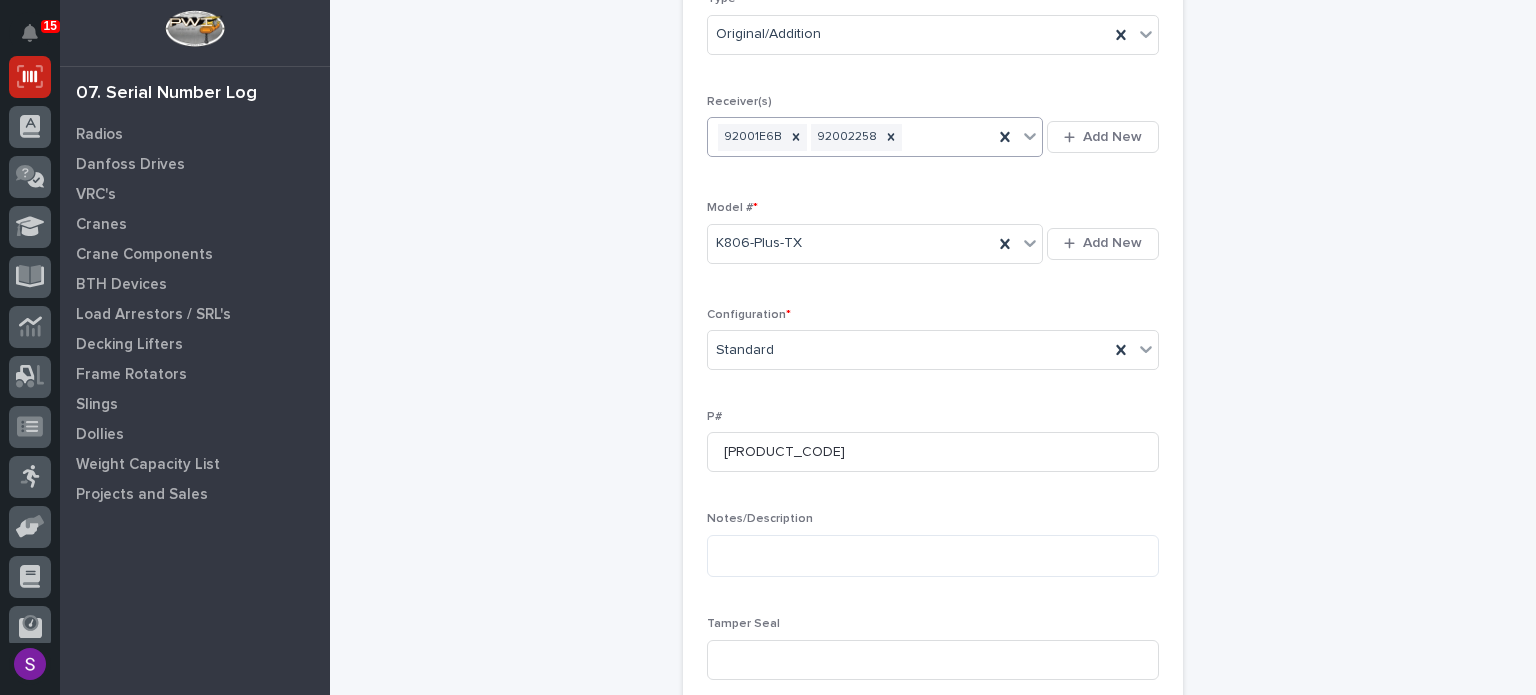 click on "92001E6B 92002258" at bounding box center [850, 137] 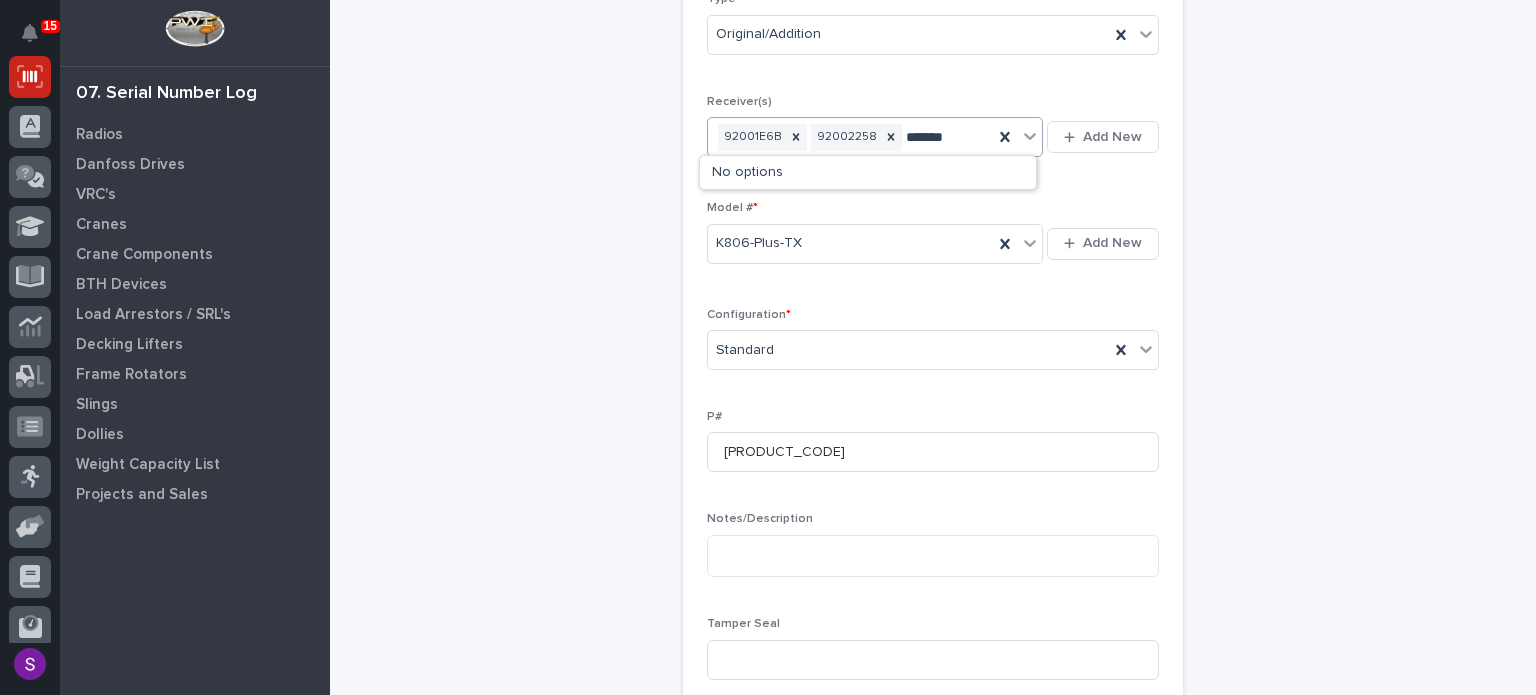 type on "********" 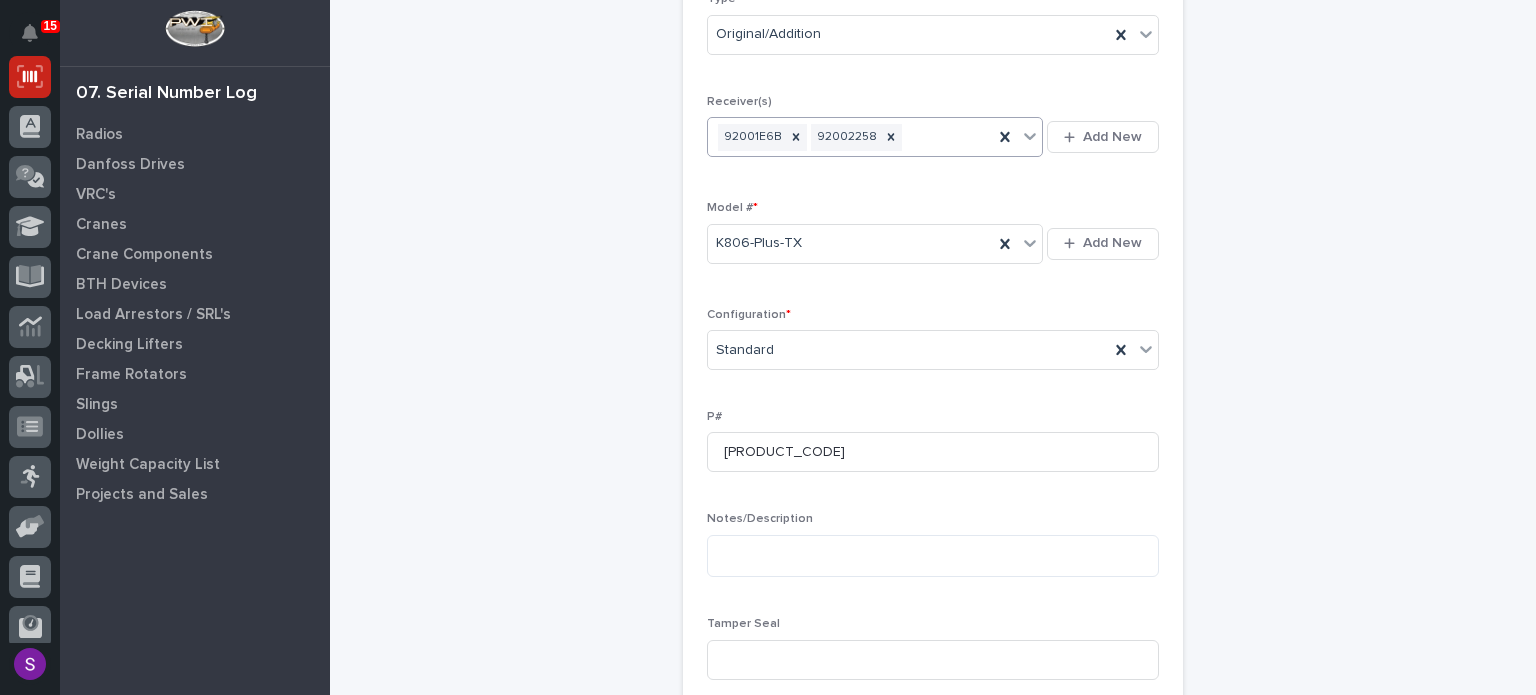 scroll, scrollTop: 444, scrollLeft: 0, axis: vertical 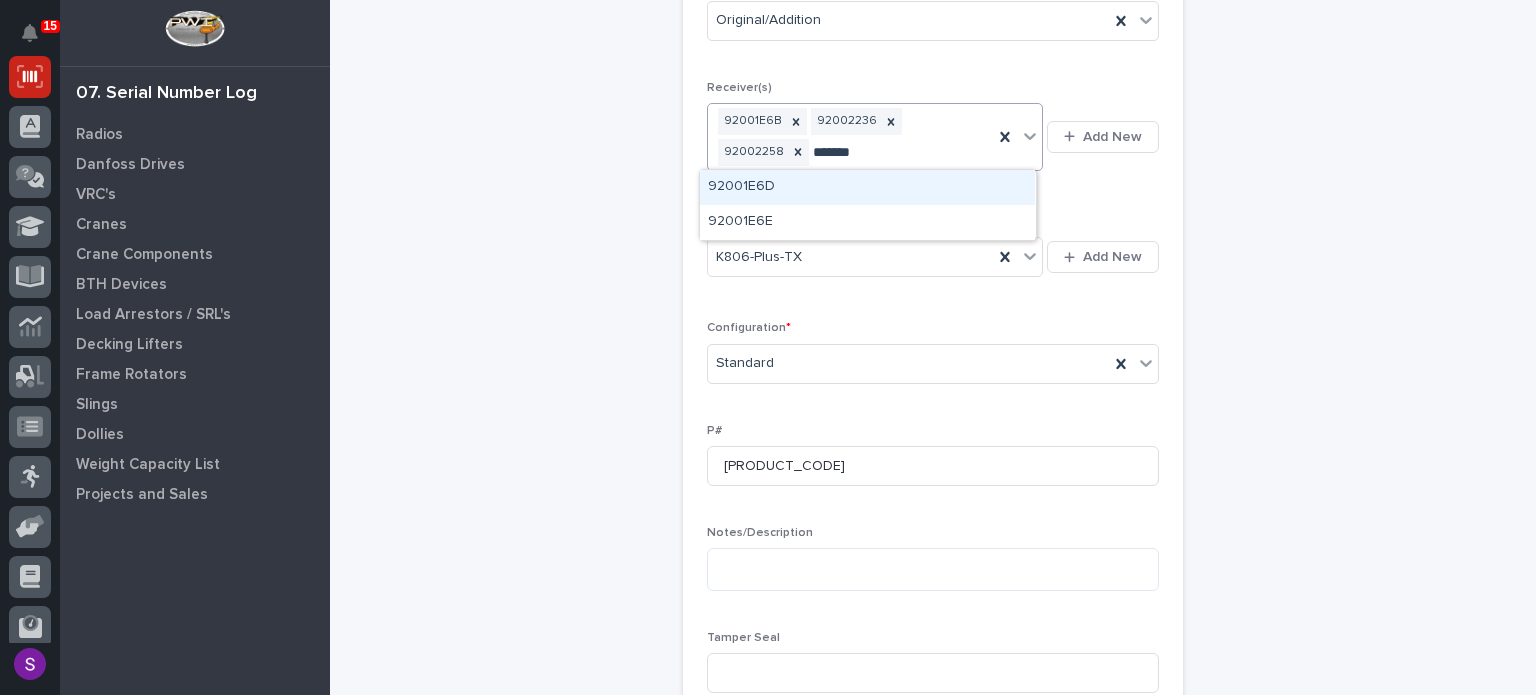 type on "********" 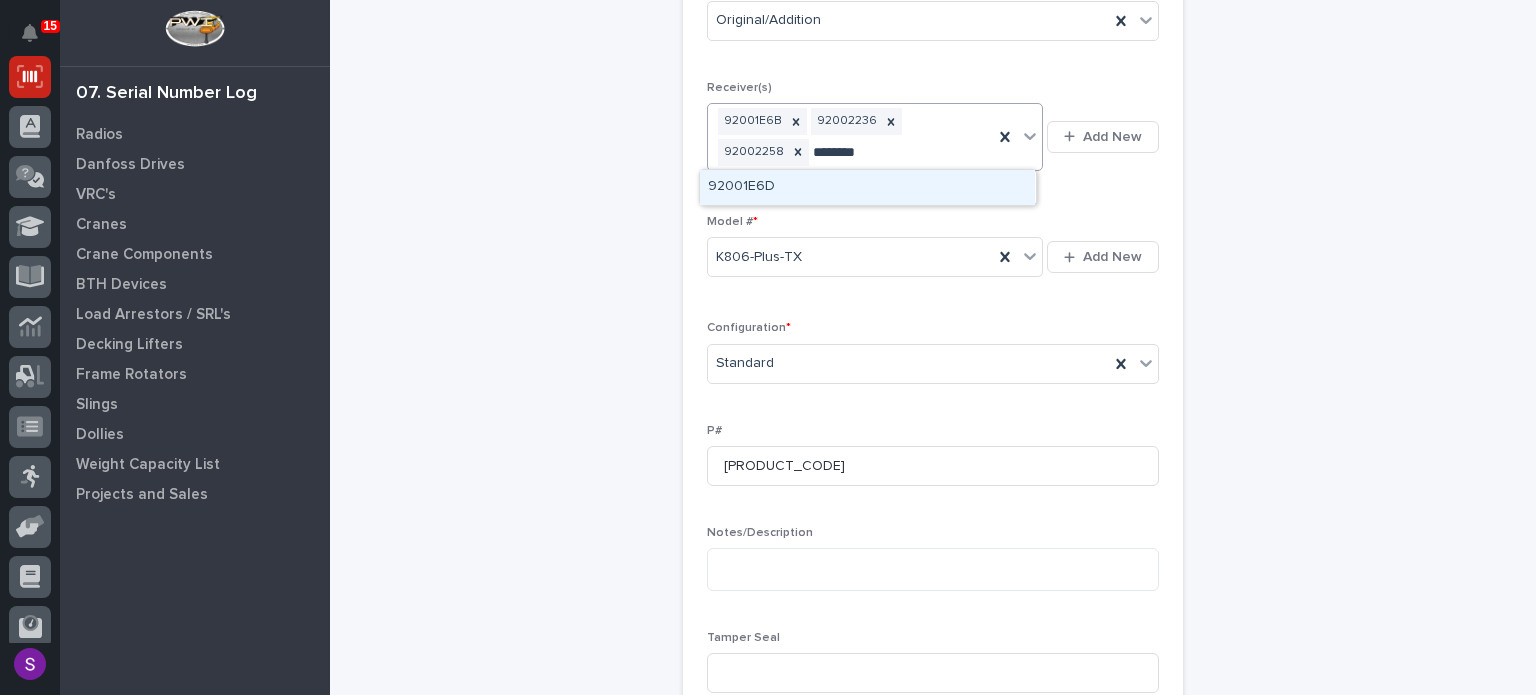 type 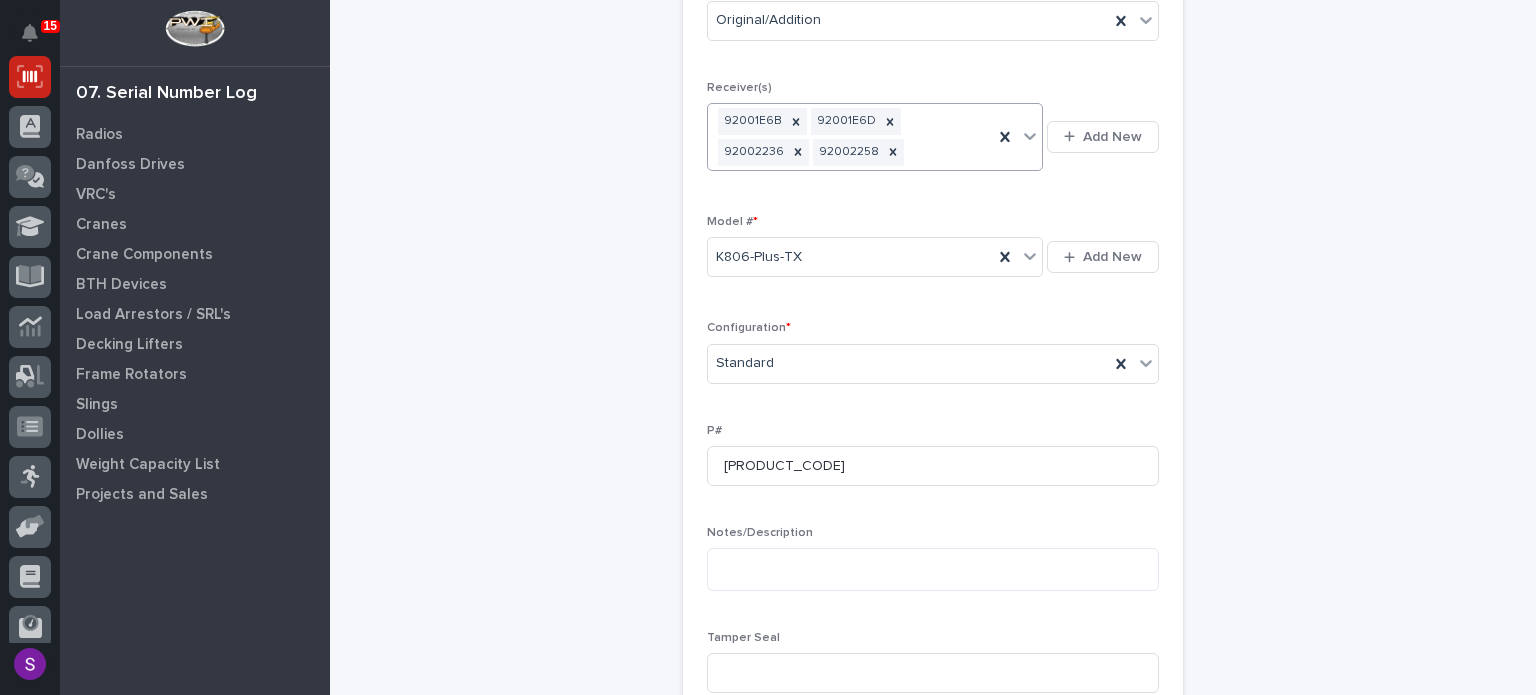 scroll, scrollTop: 865, scrollLeft: 0, axis: vertical 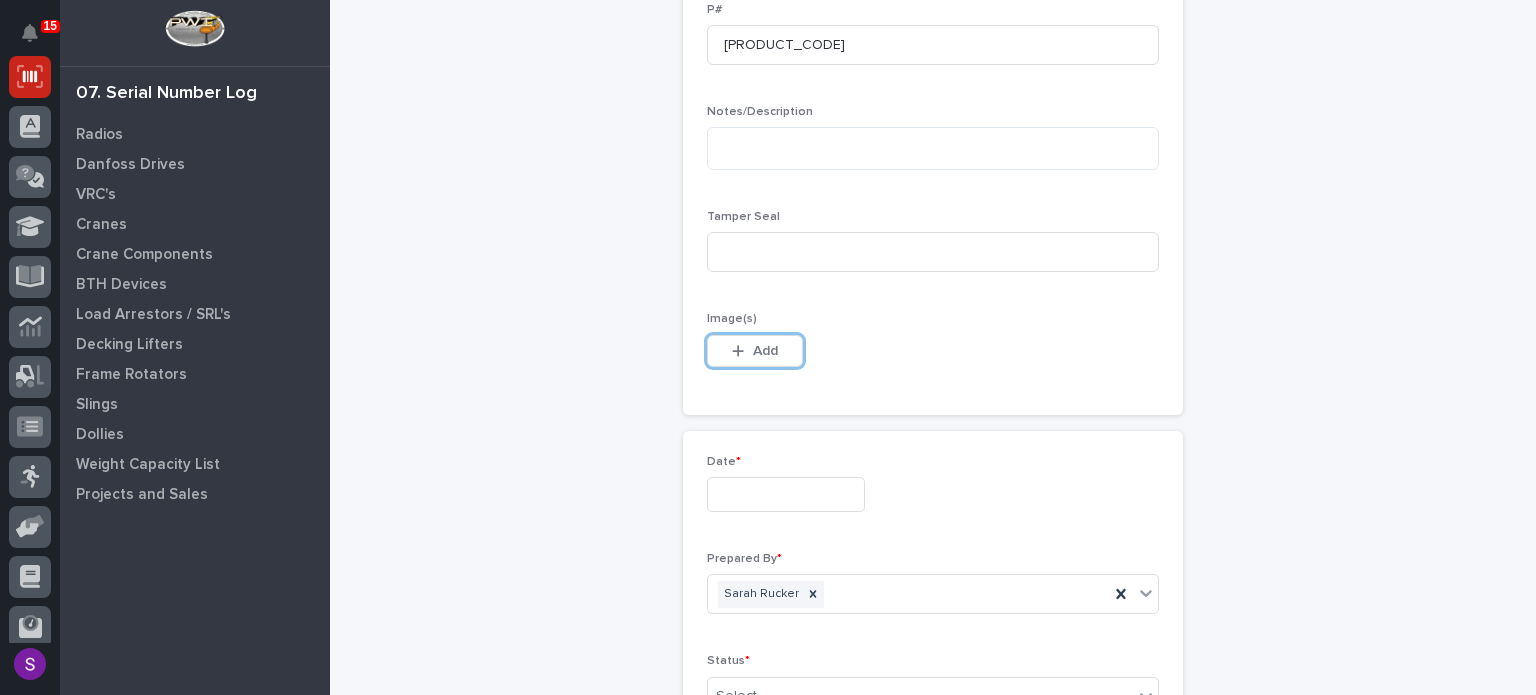 type 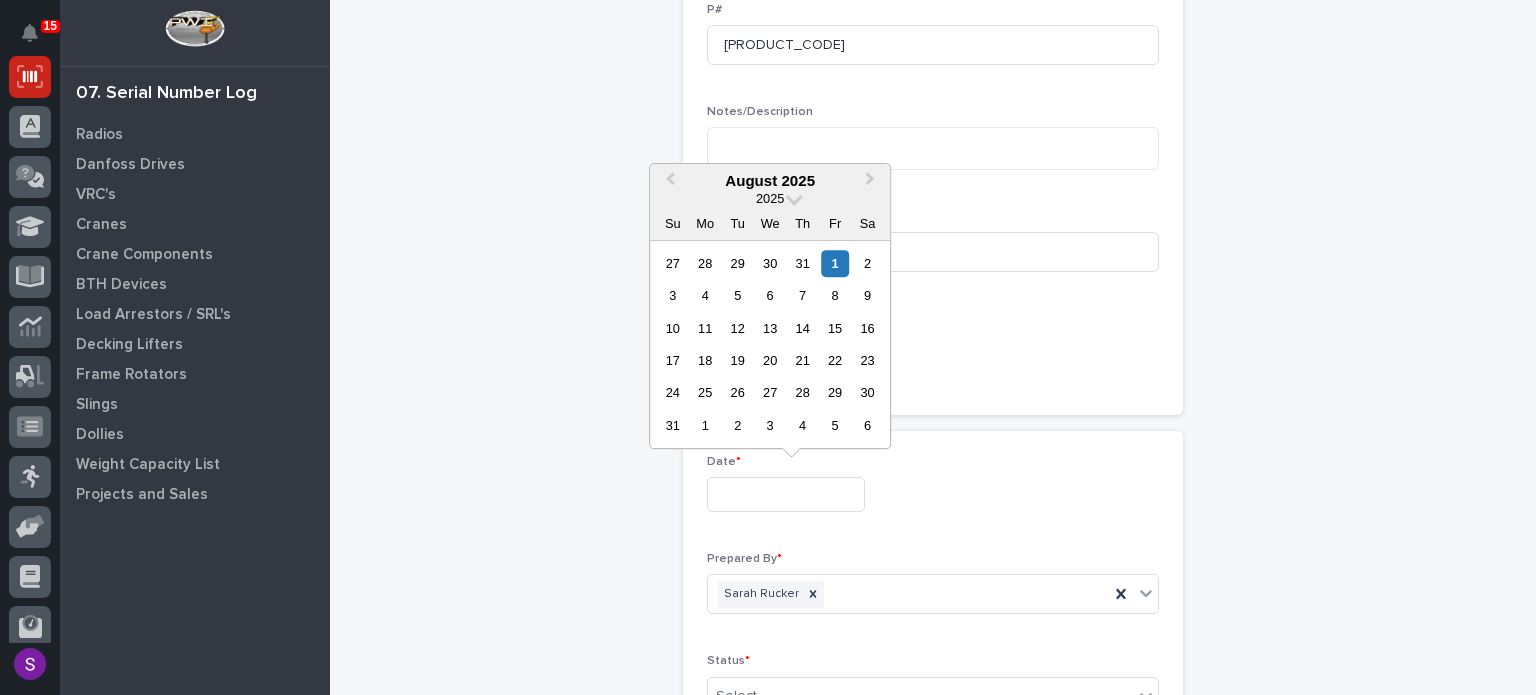 type on "**********" 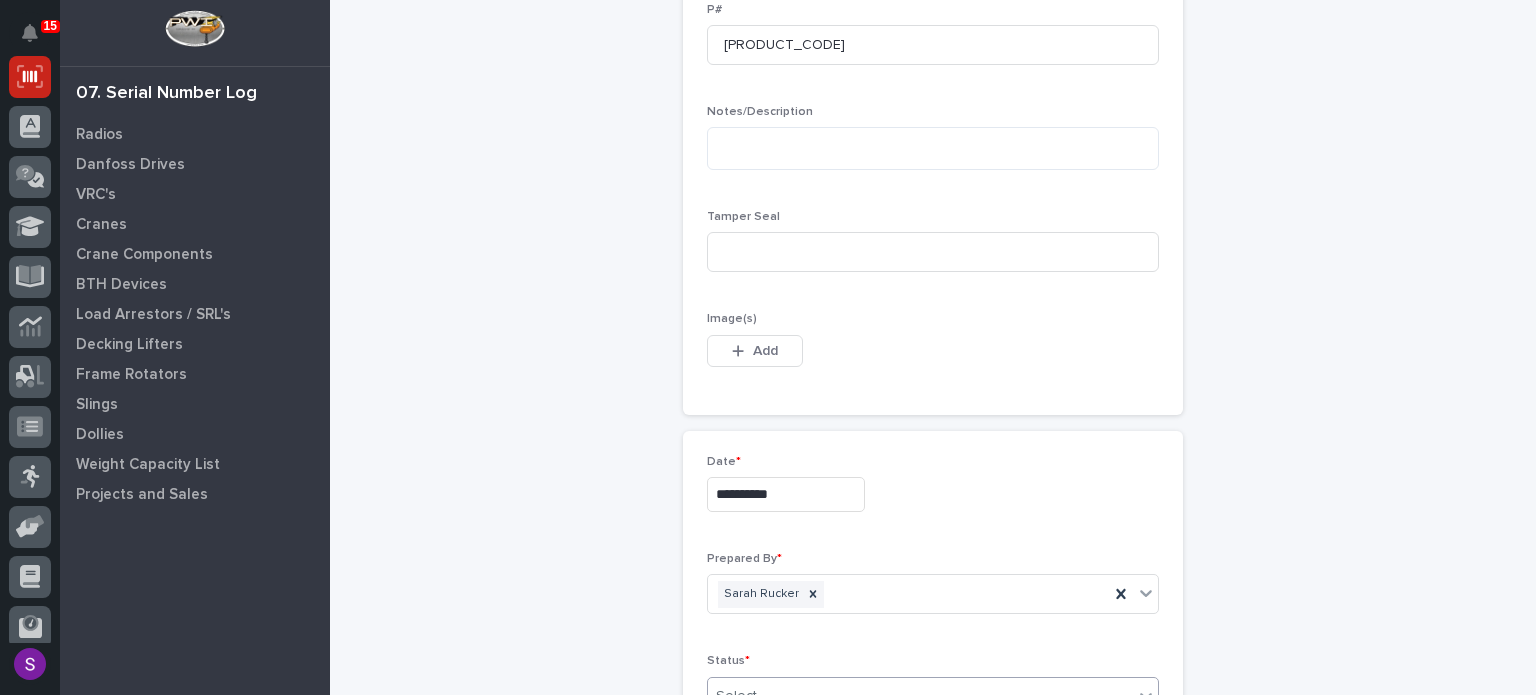 scroll, scrollTop: 872, scrollLeft: 0, axis: vertical 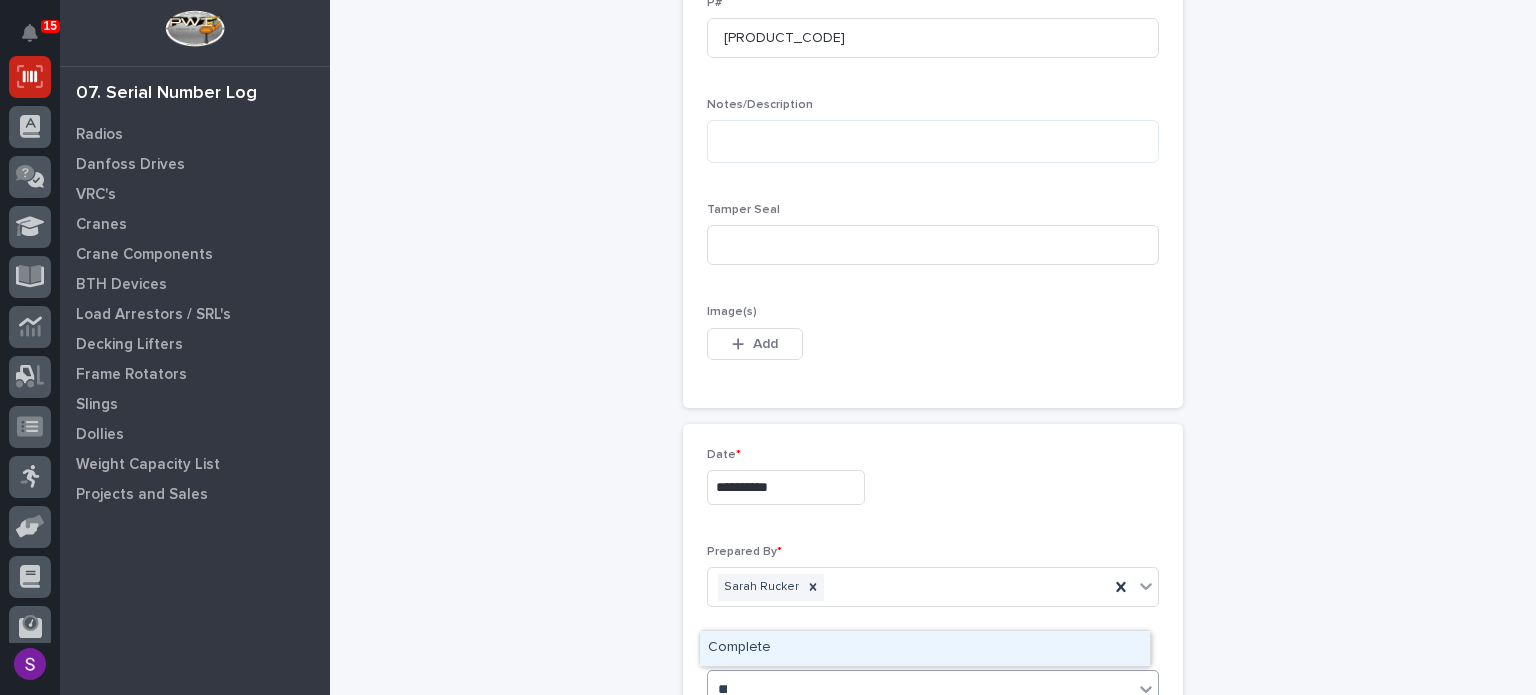 type on "***" 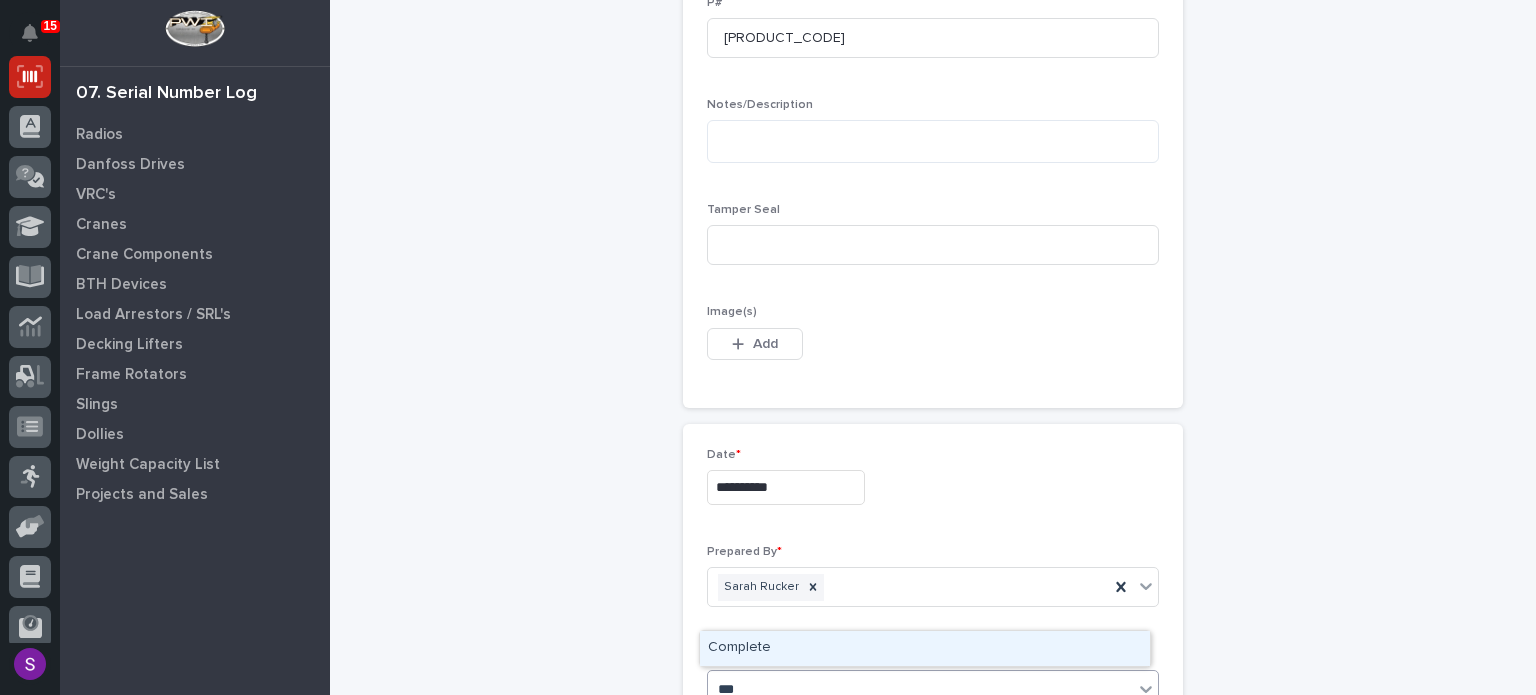 type 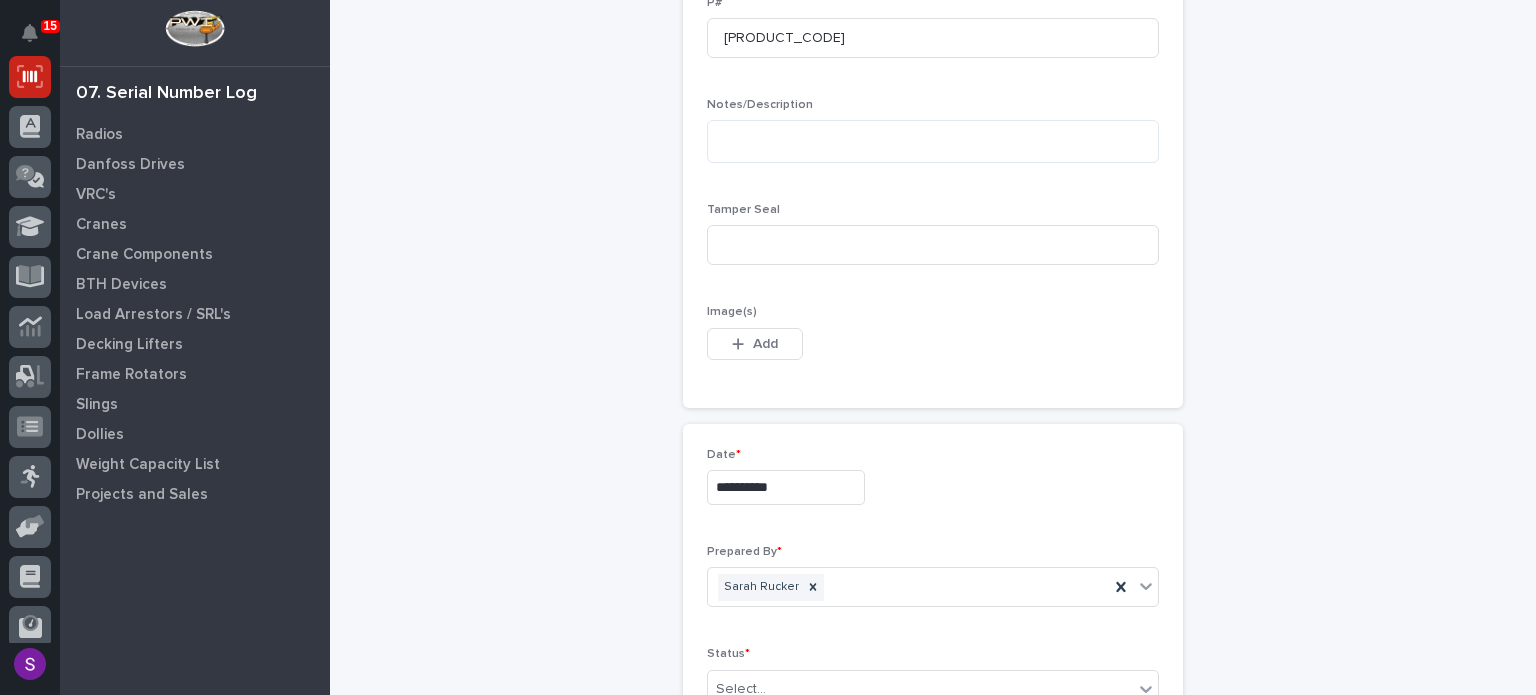 type 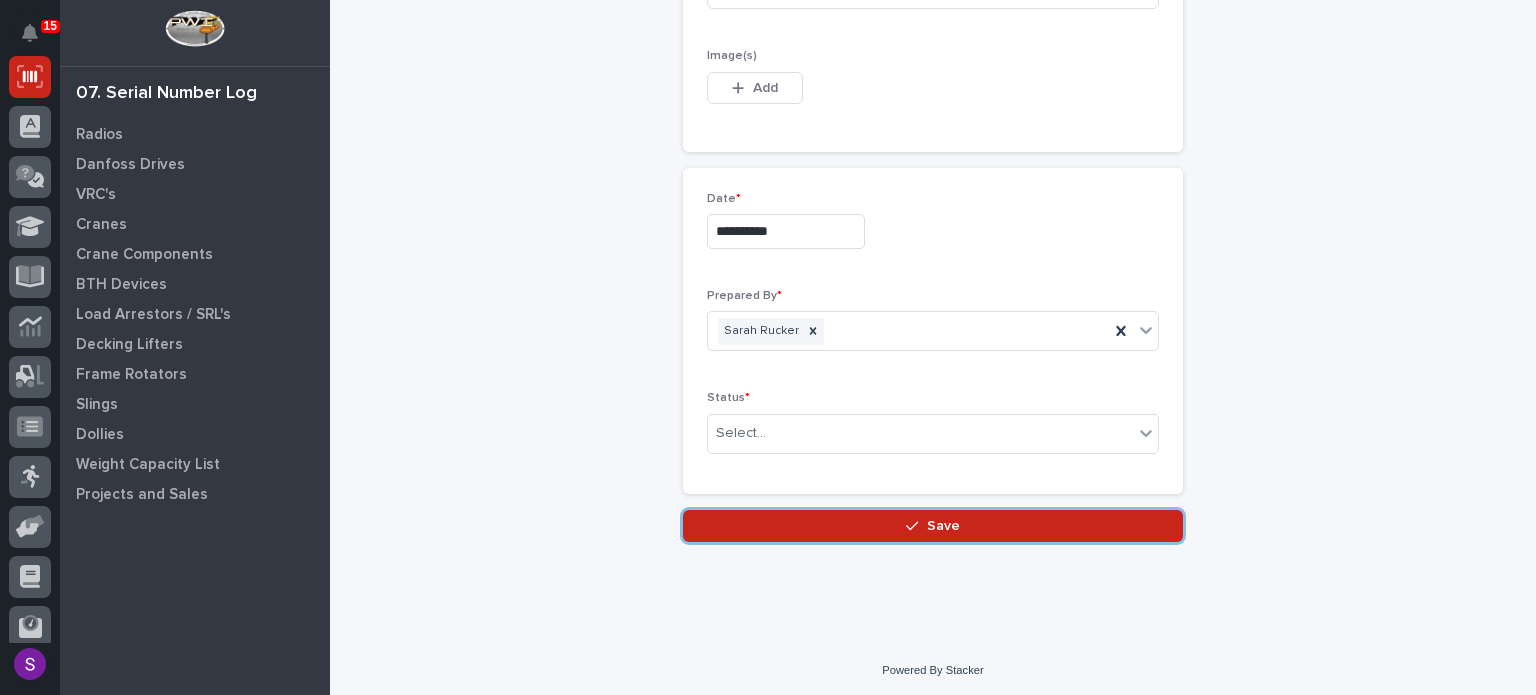 click on "Save" at bounding box center (933, 526) 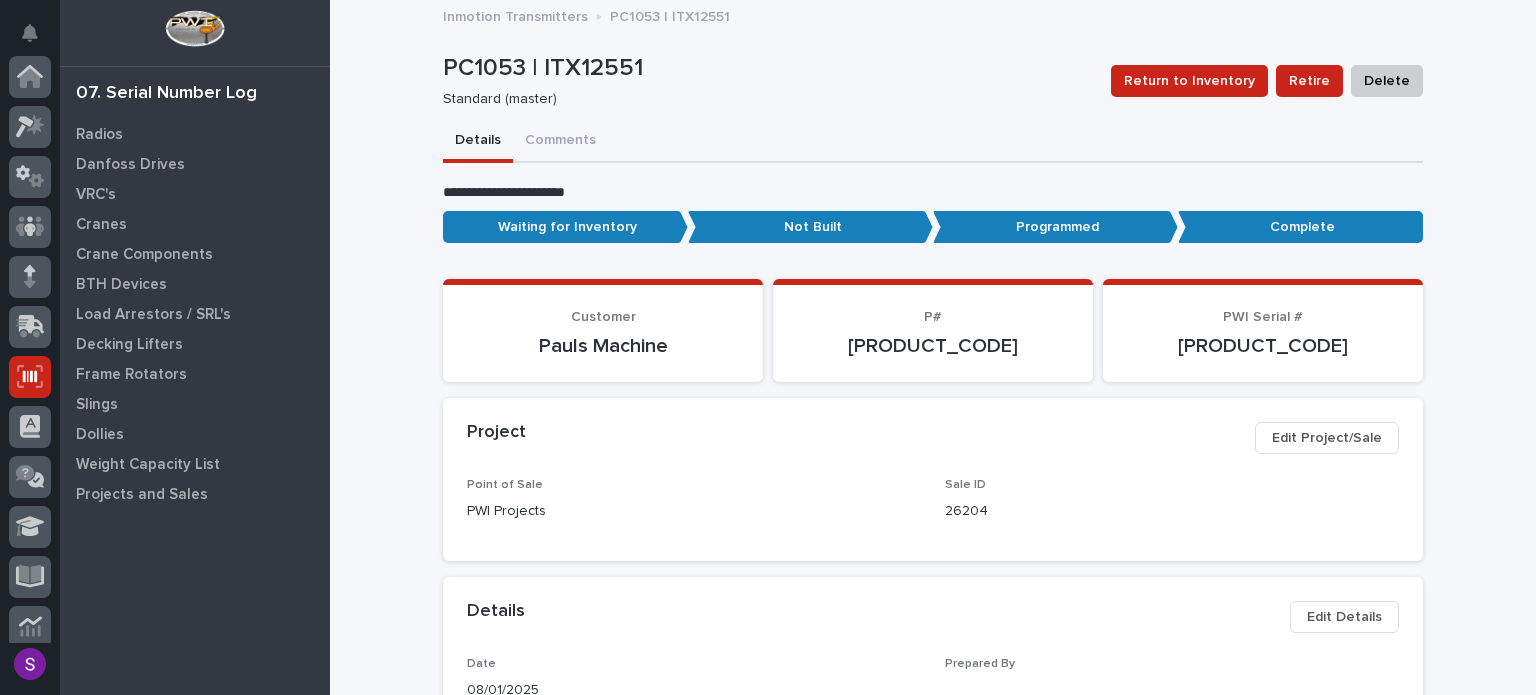 scroll, scrollTop: 300, scrollLeft: 0, axis: vertical 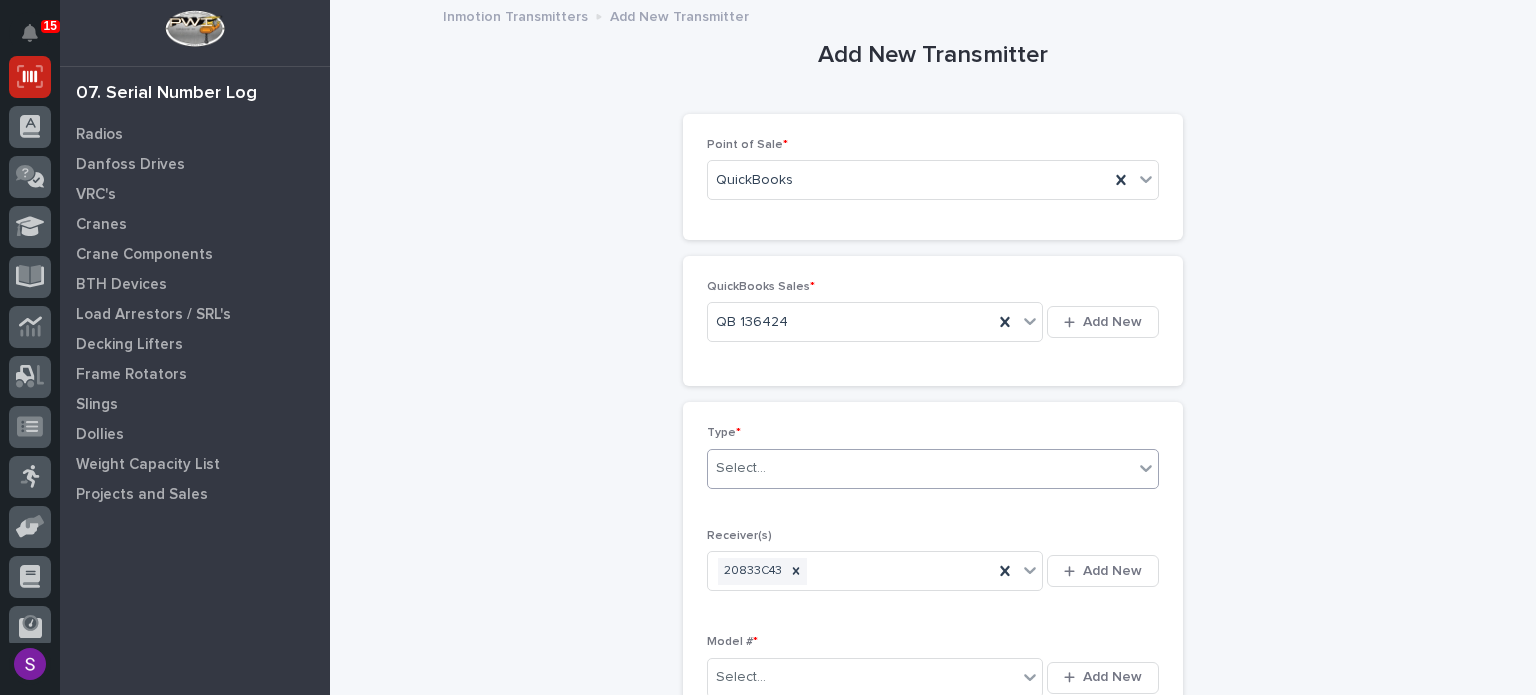 click on "Select..." at bounding box center (920, 468) 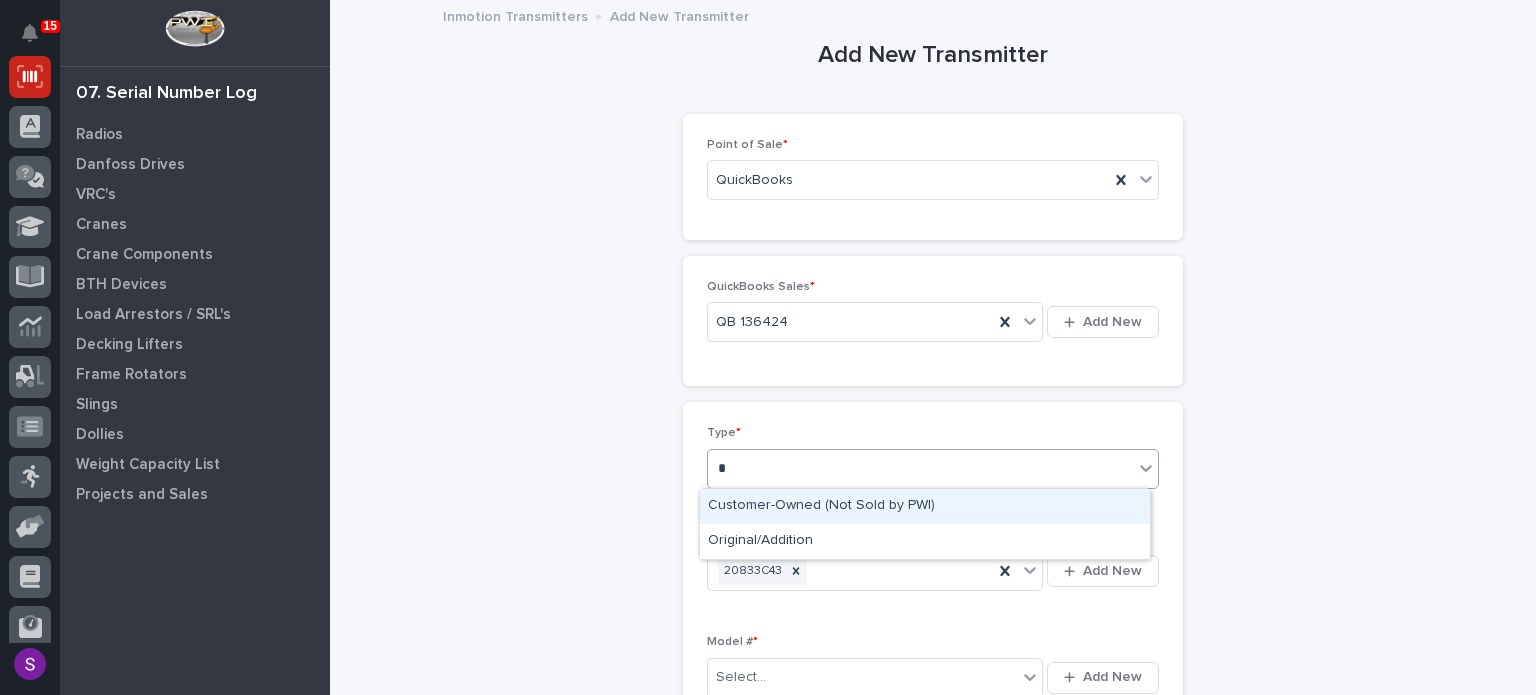 type on "**" 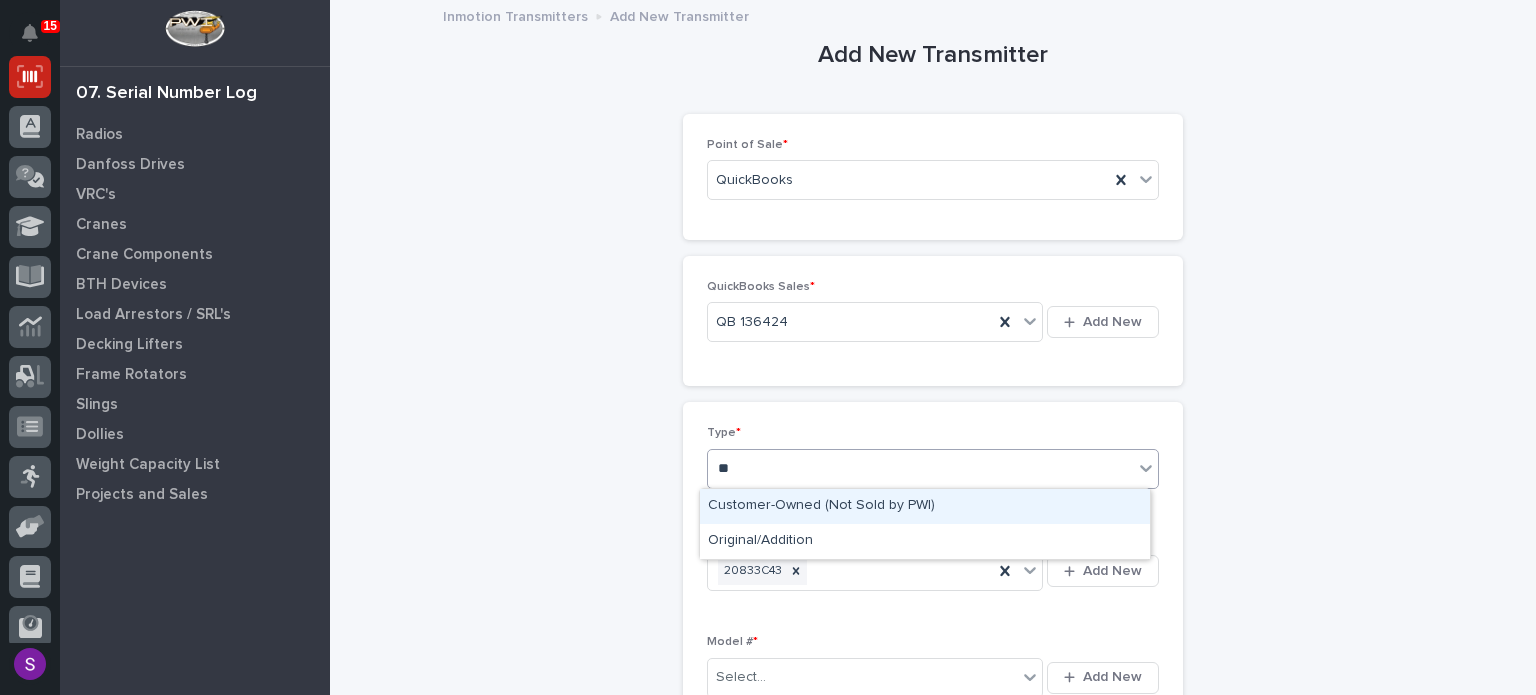 type 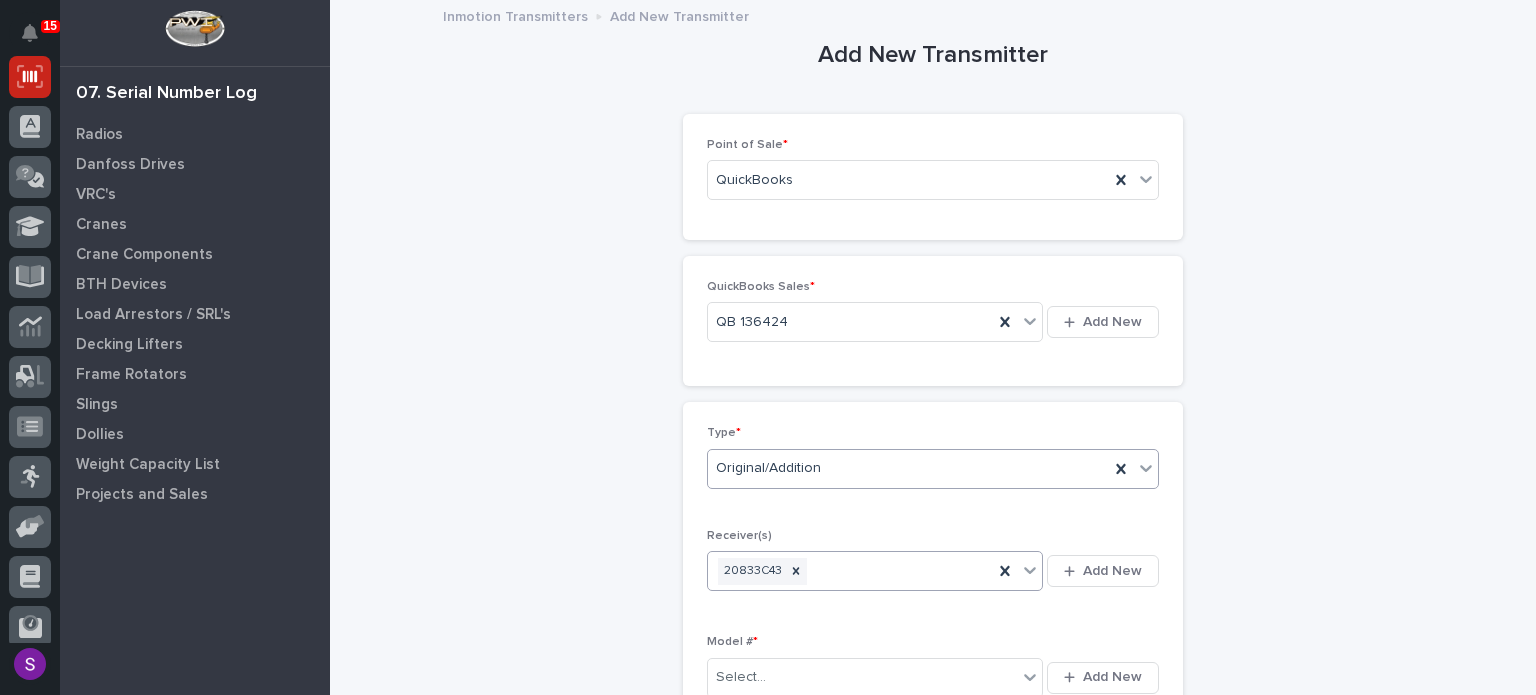 type 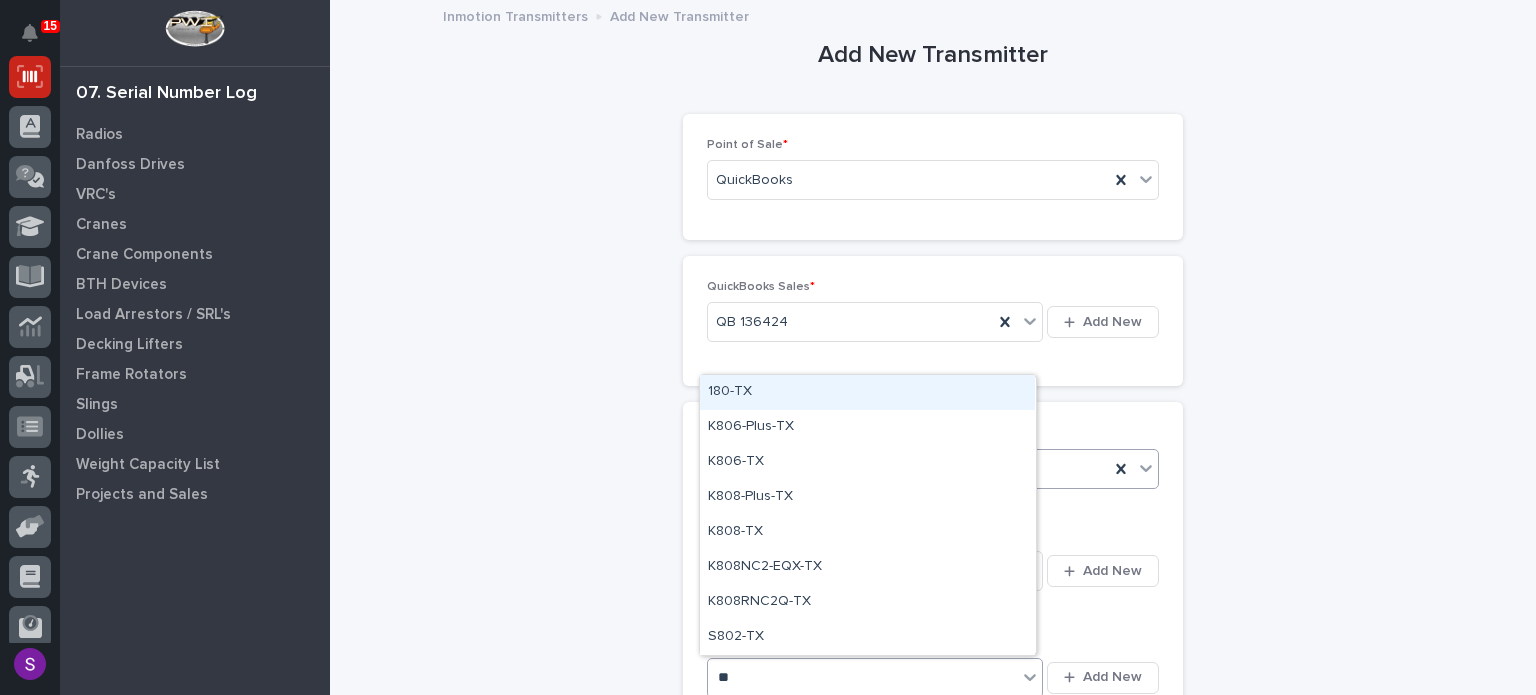 type on "***" 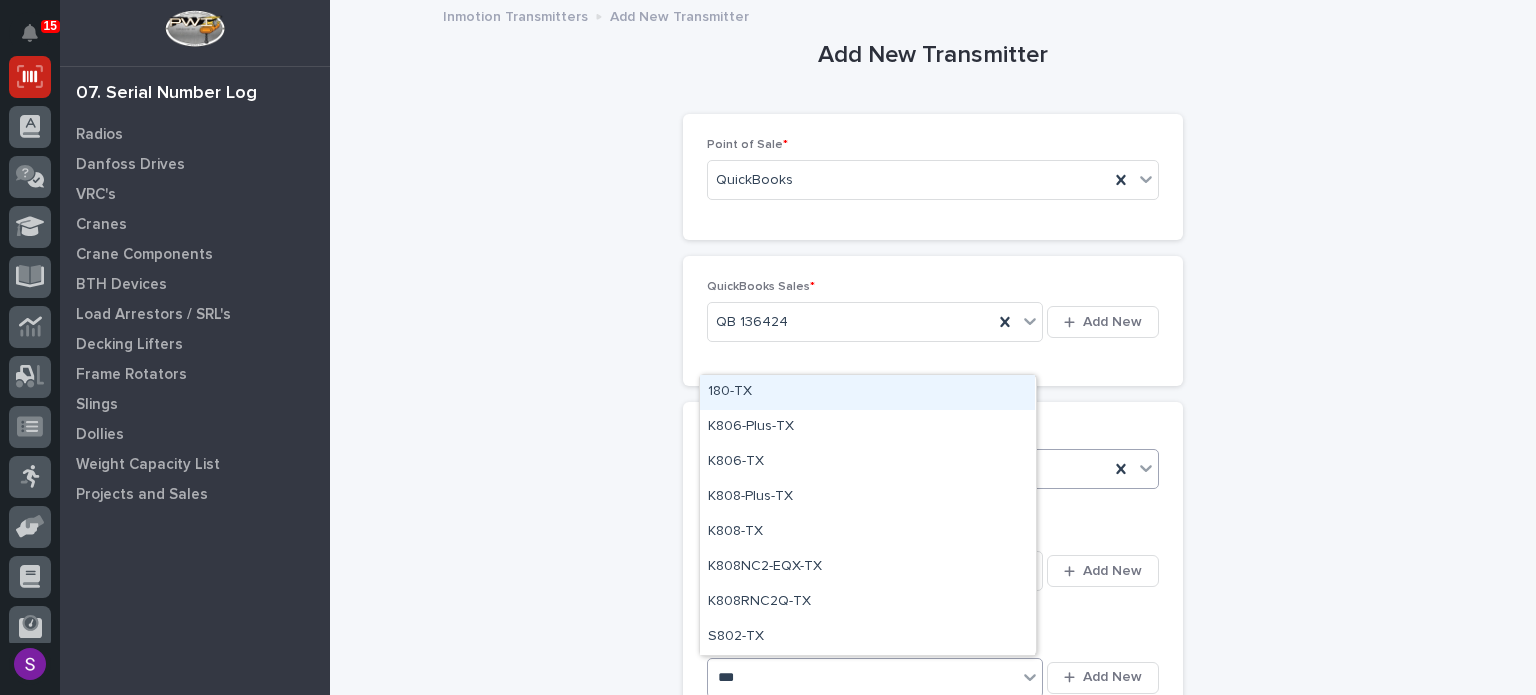 type 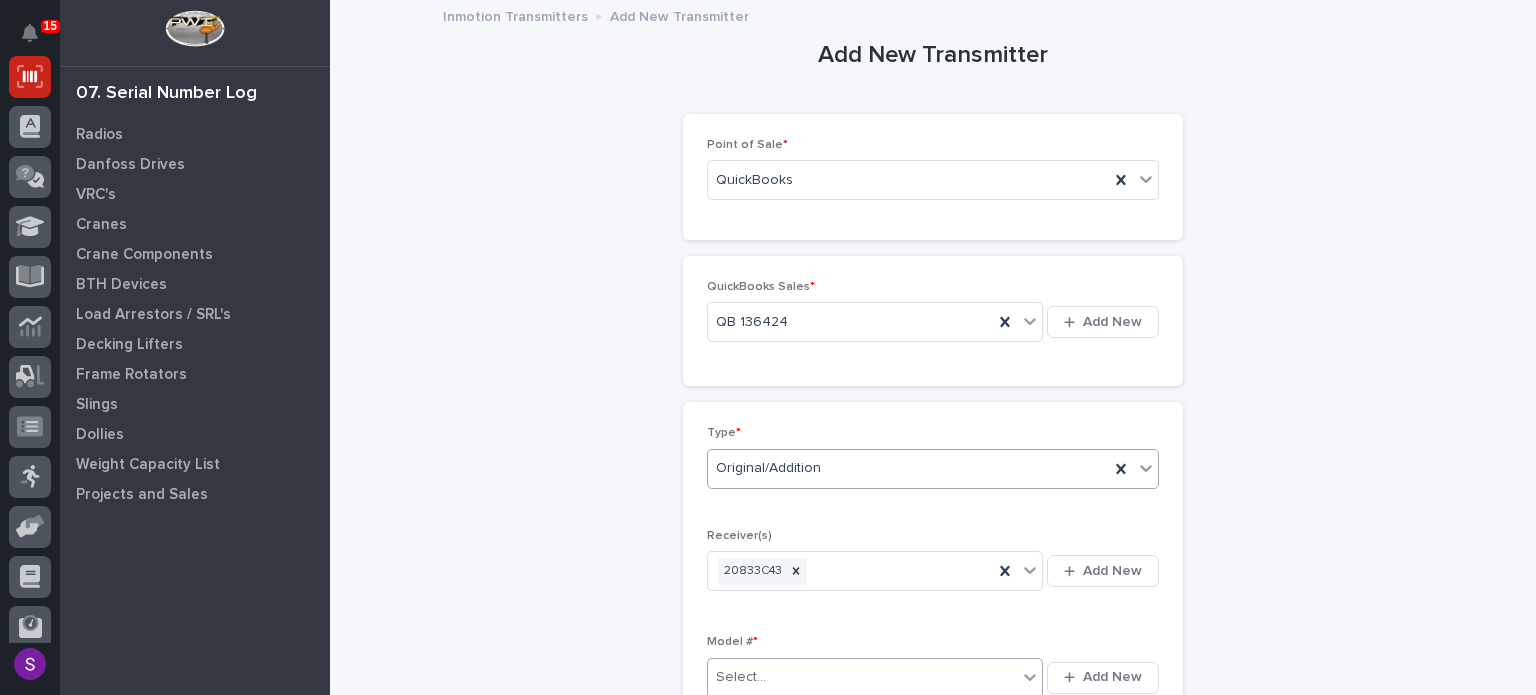 type 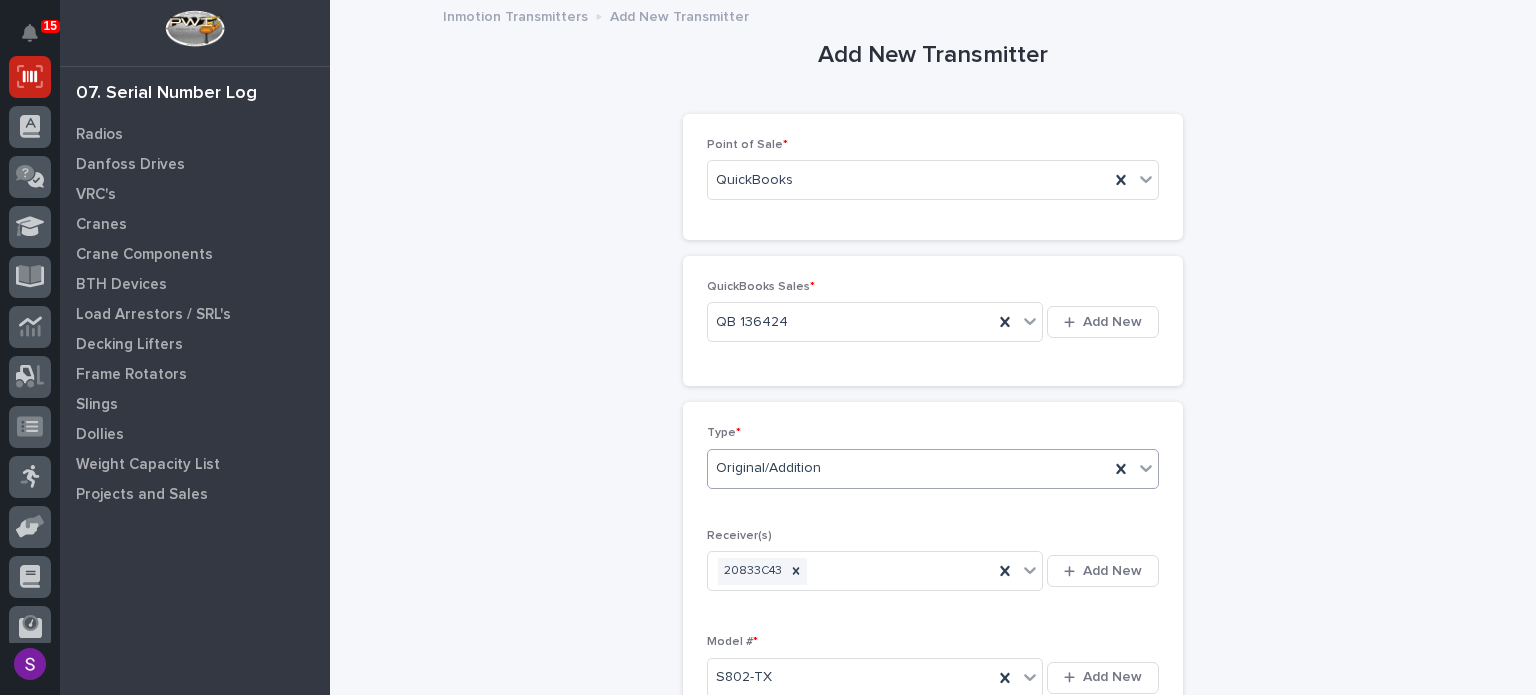 scroll, scrollTop: 434, scrollLeft: 0, axis: vertical 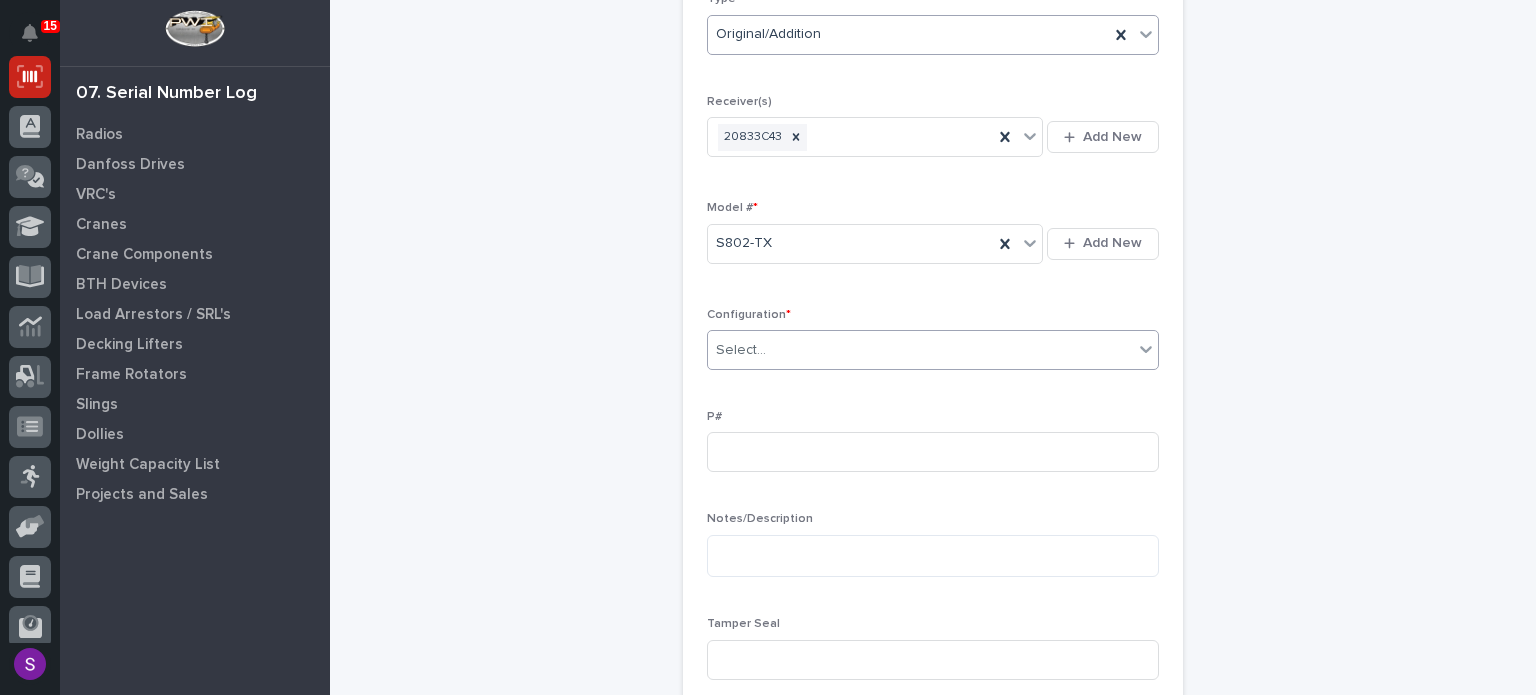 type on "*" 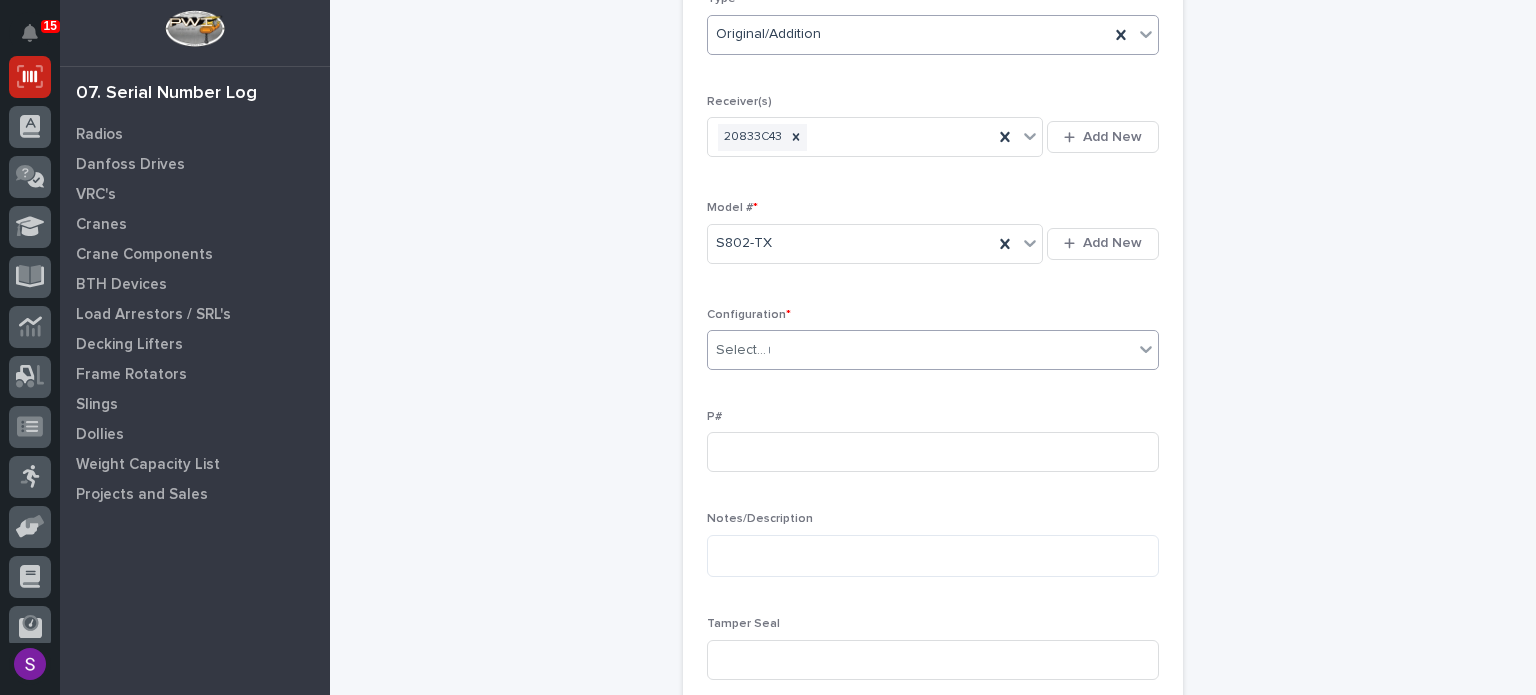 type 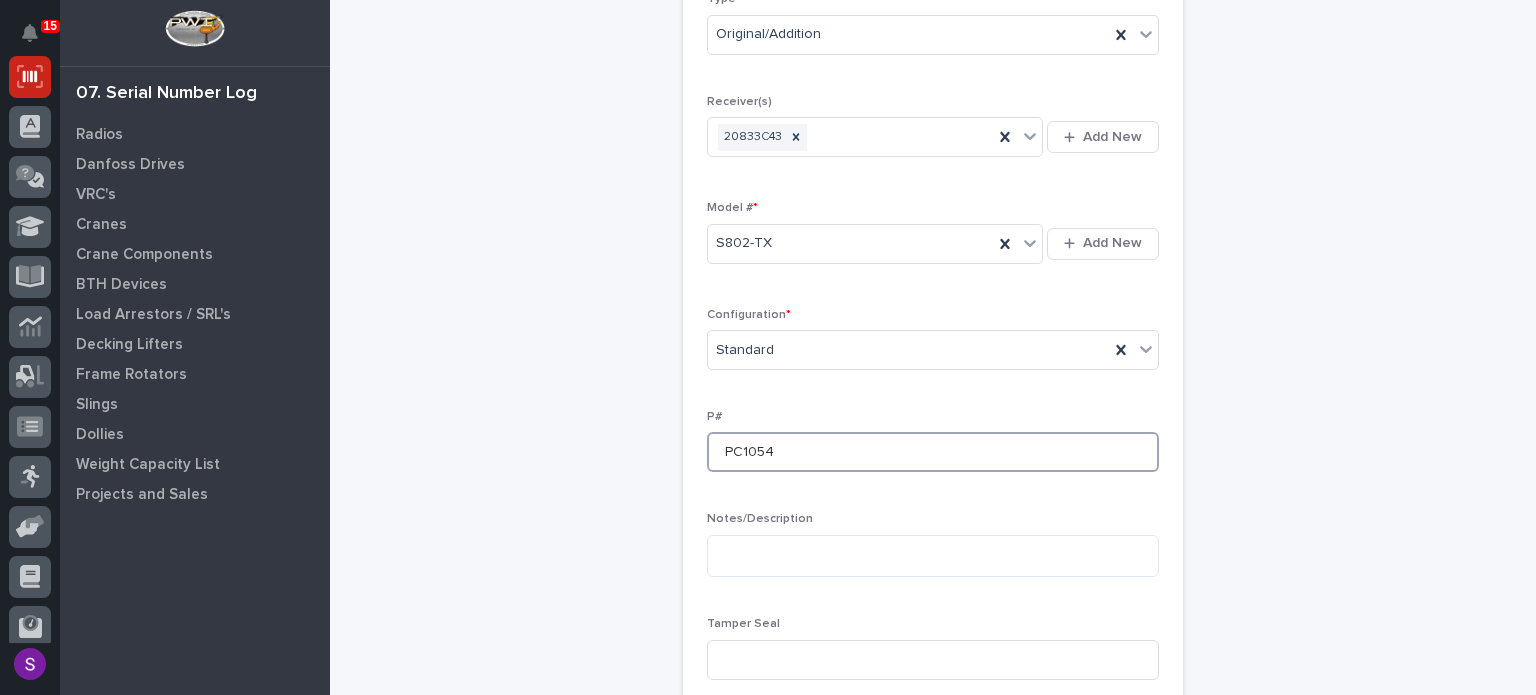 type on "PC1054" 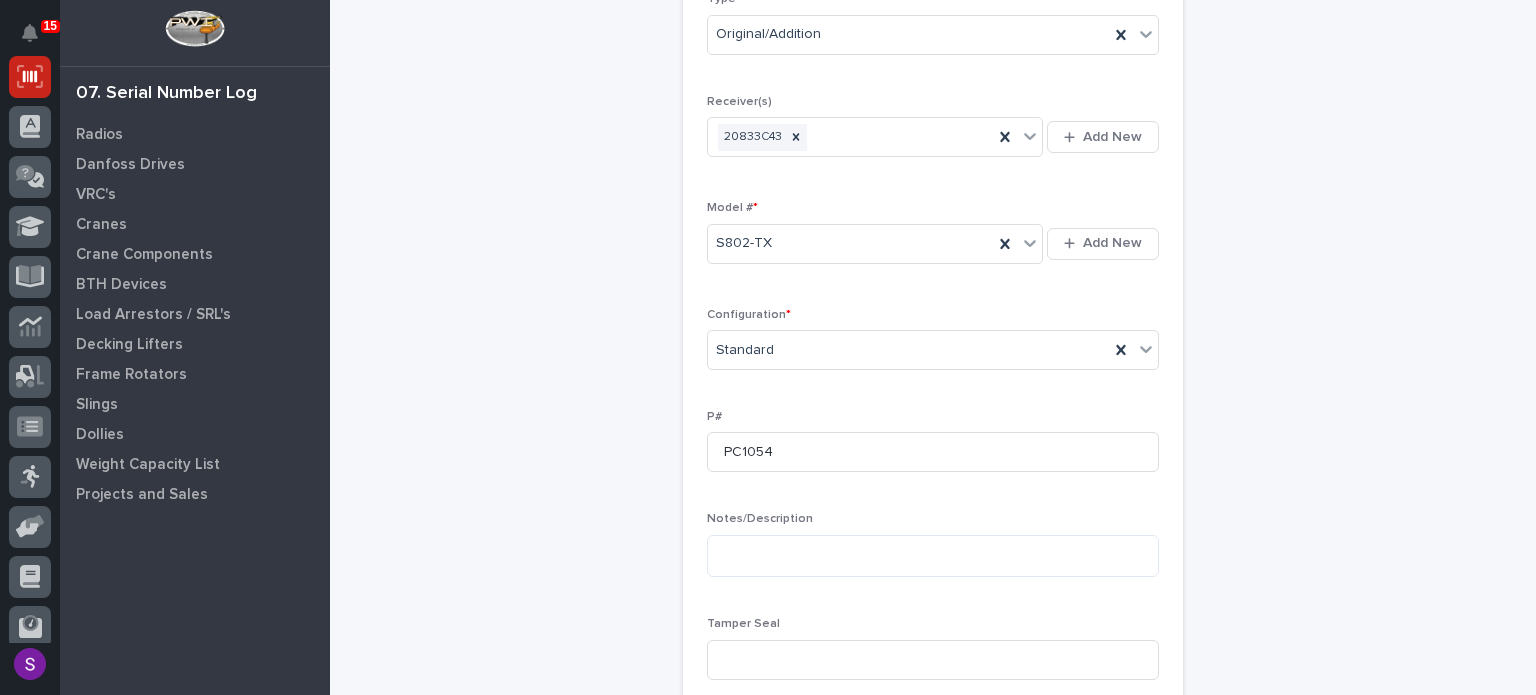 click on "P# PC1054" at bounding box center [933, 449] 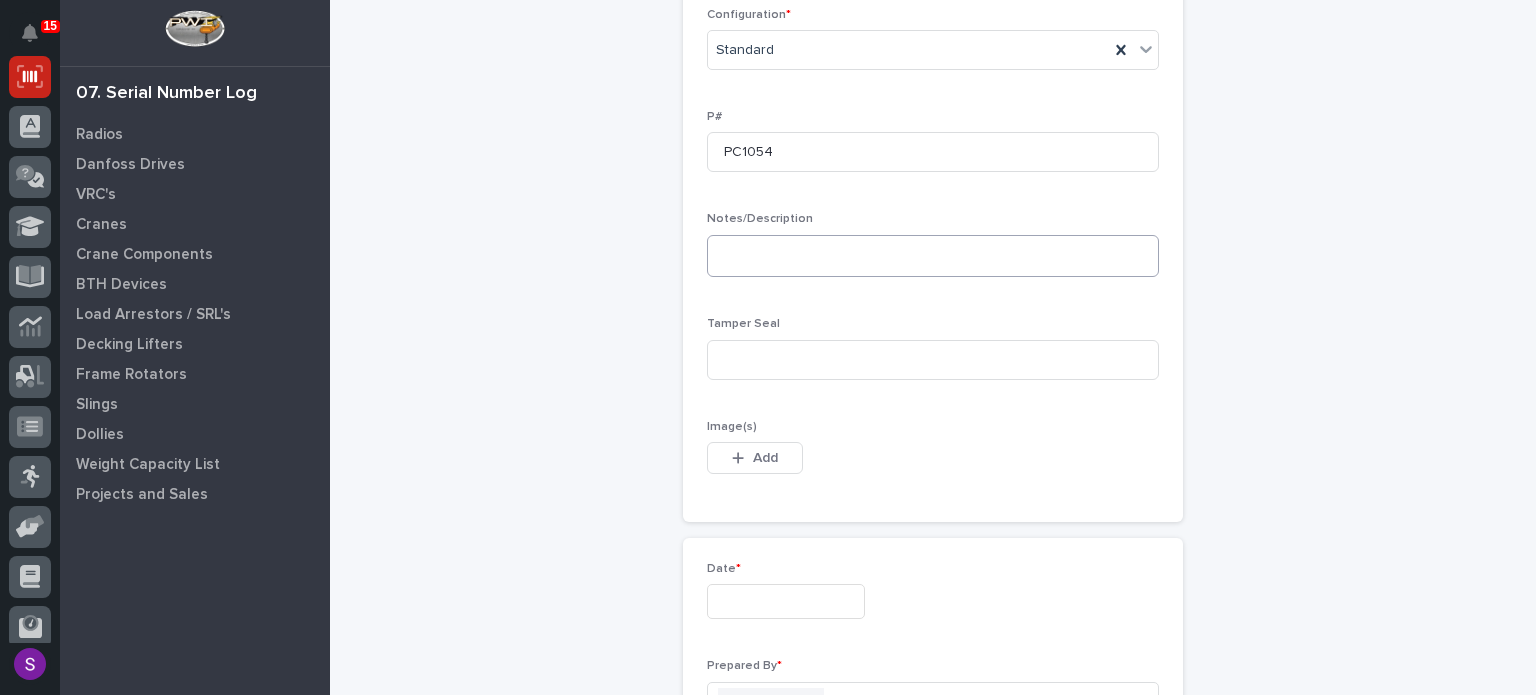 scroll, scrollTop: 934, scrollLeft: 0, axis: vertical 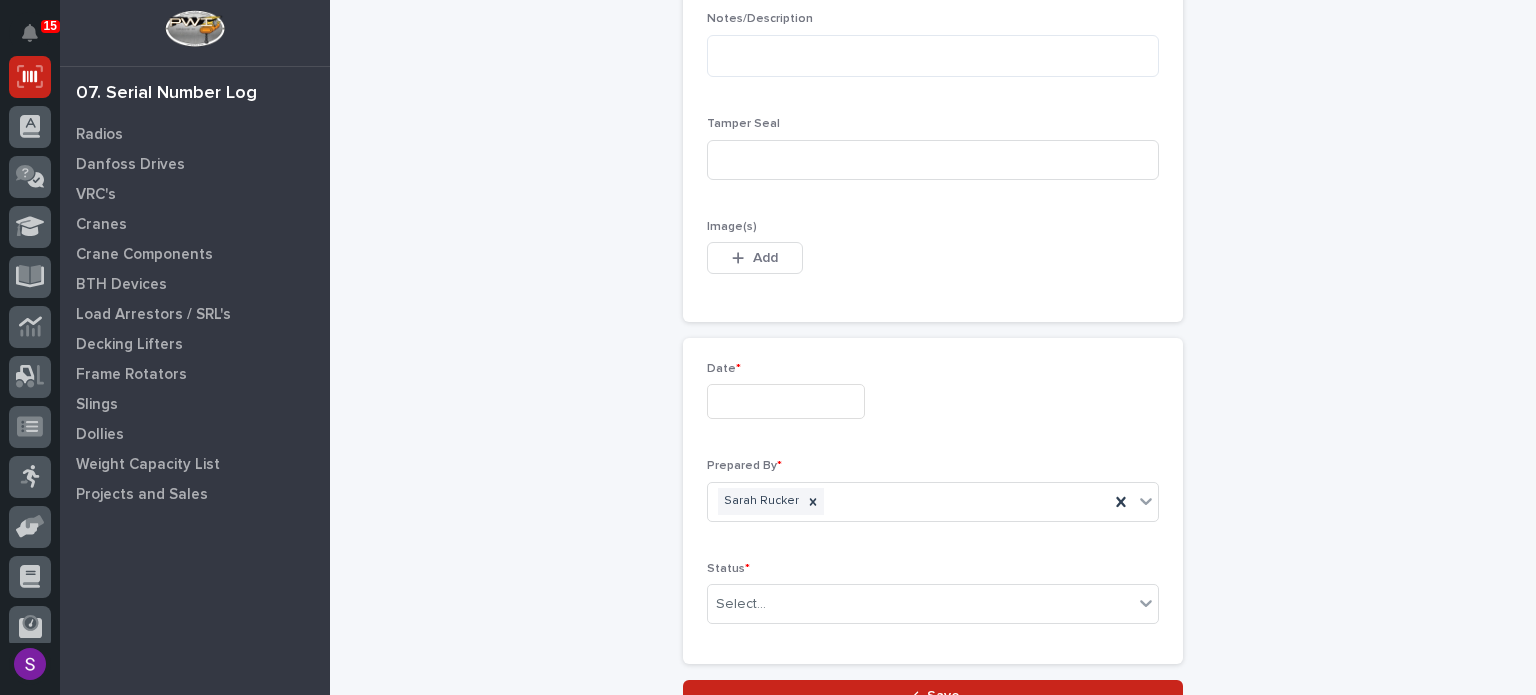 click at bounding box center (786, 401) 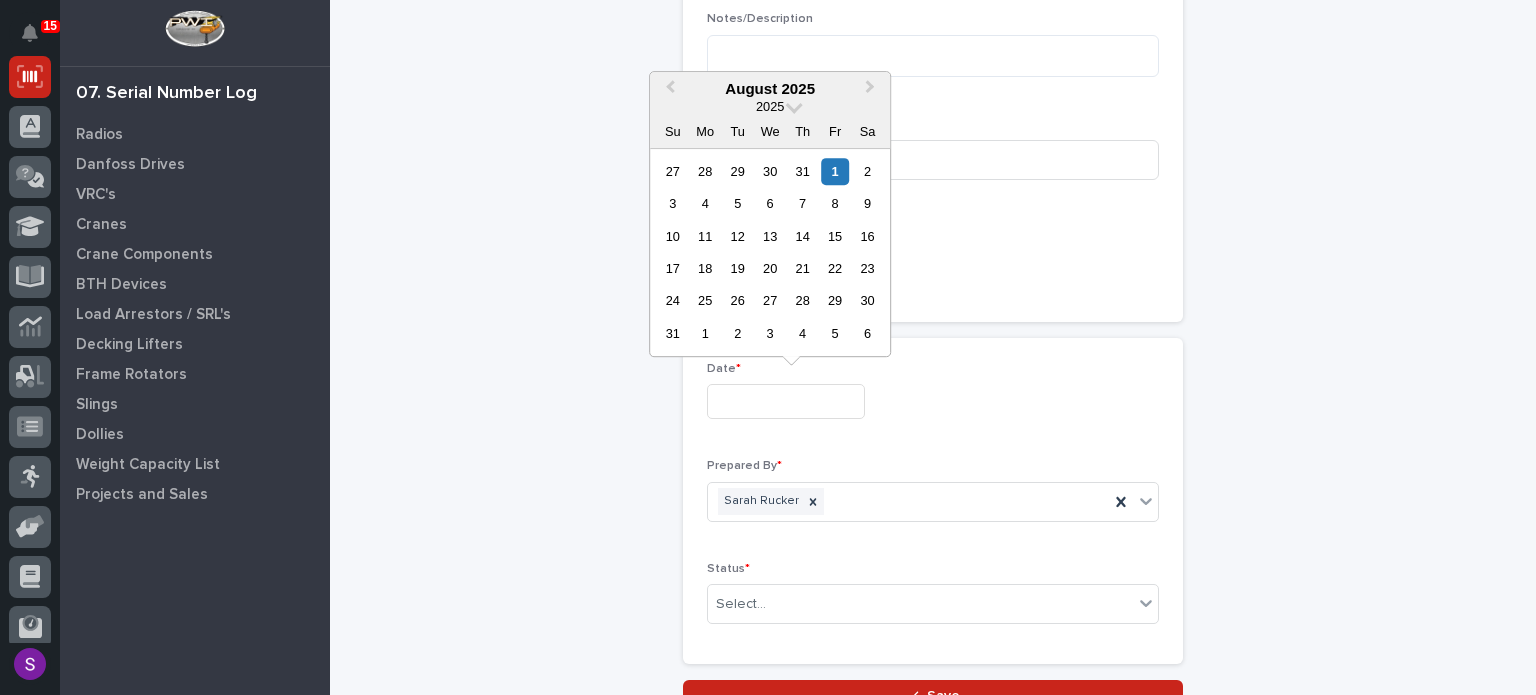 type on "**********" 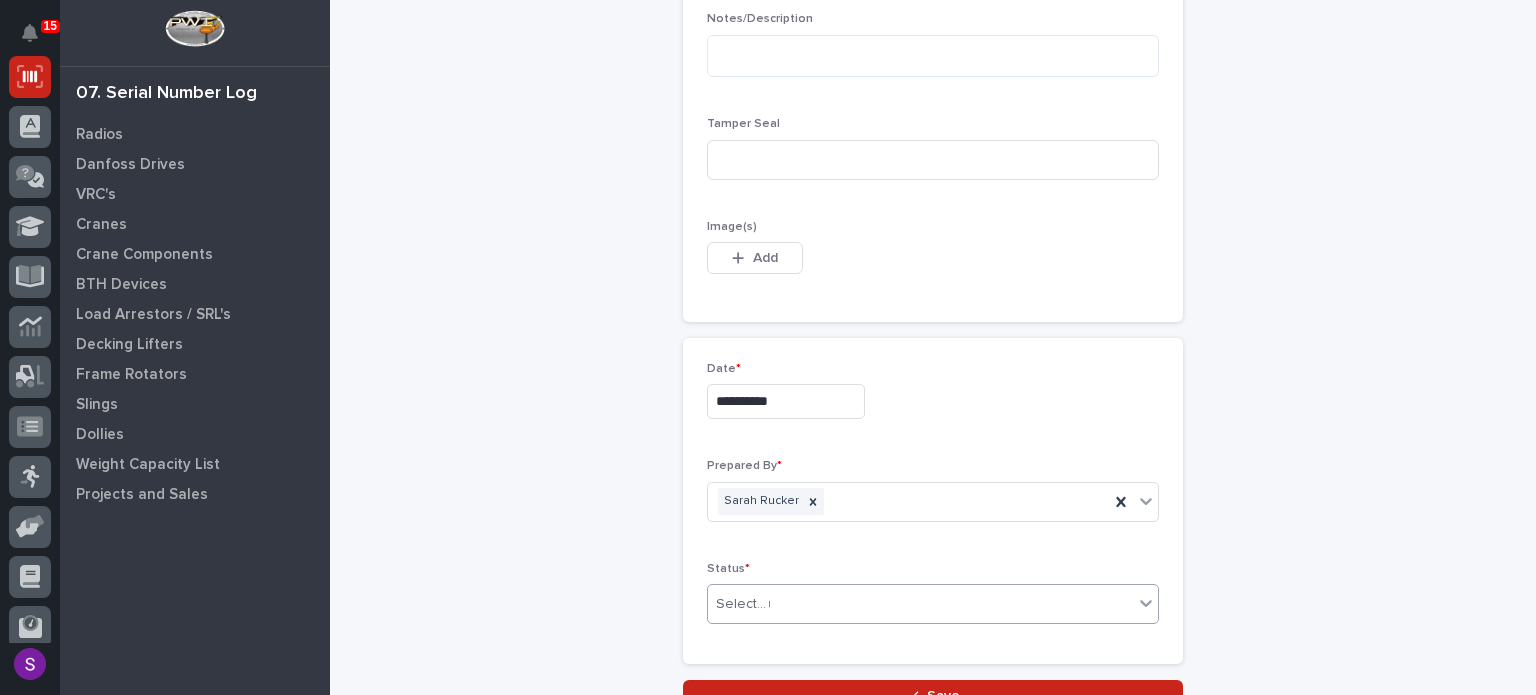 type on "***" 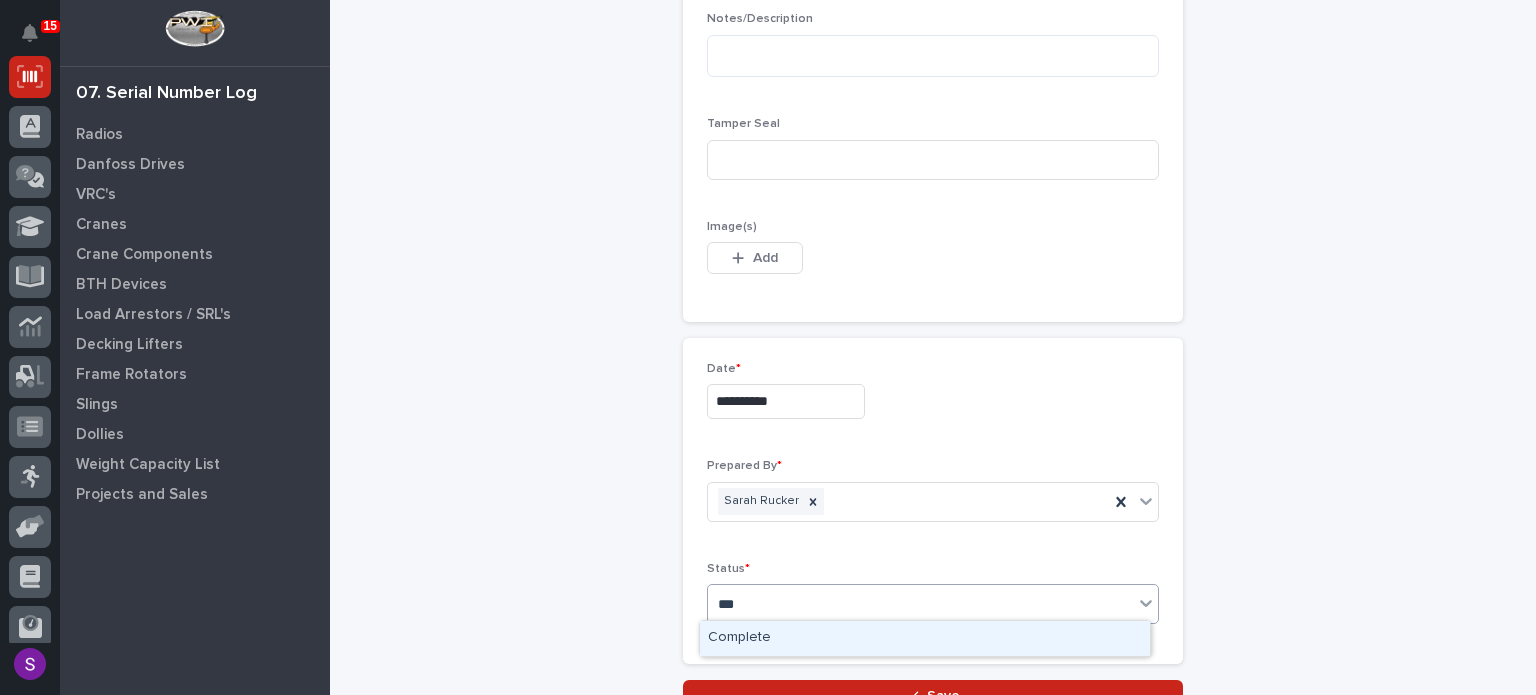 type 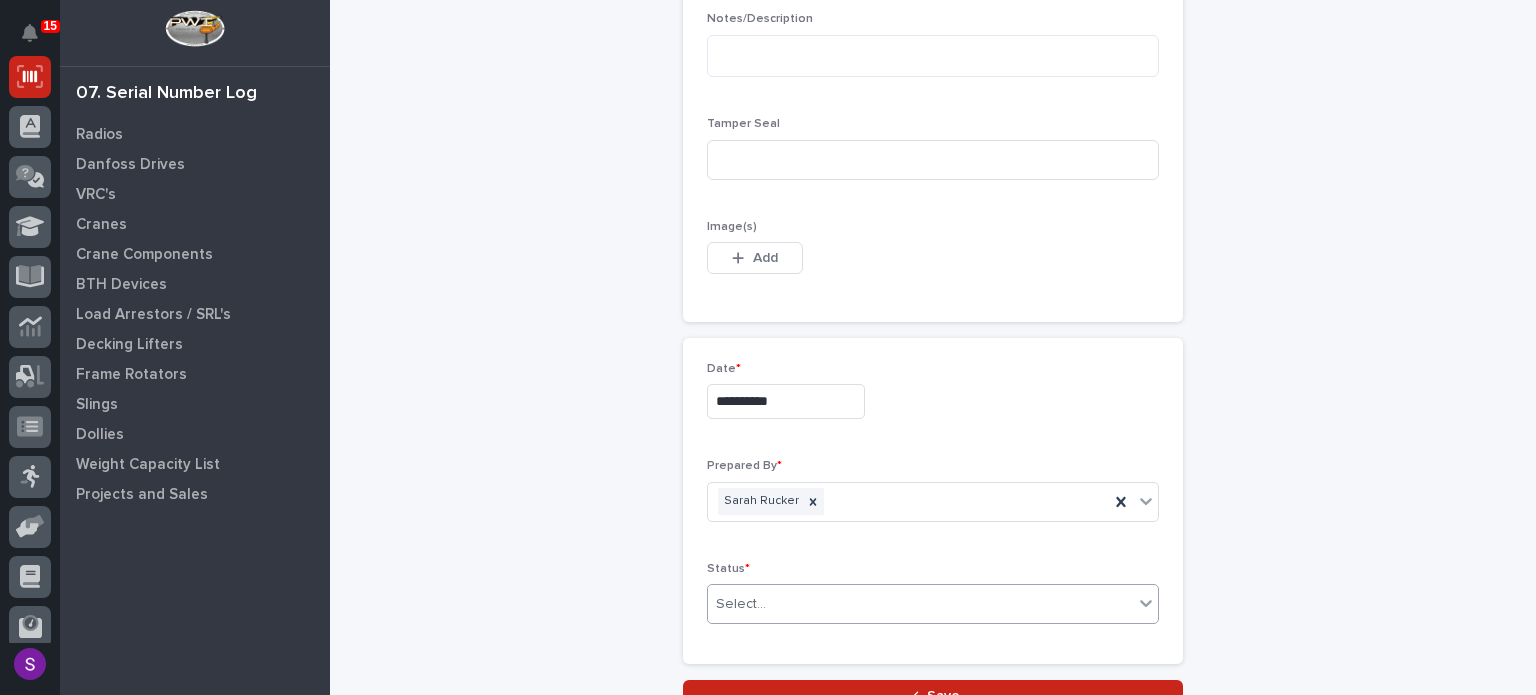 type 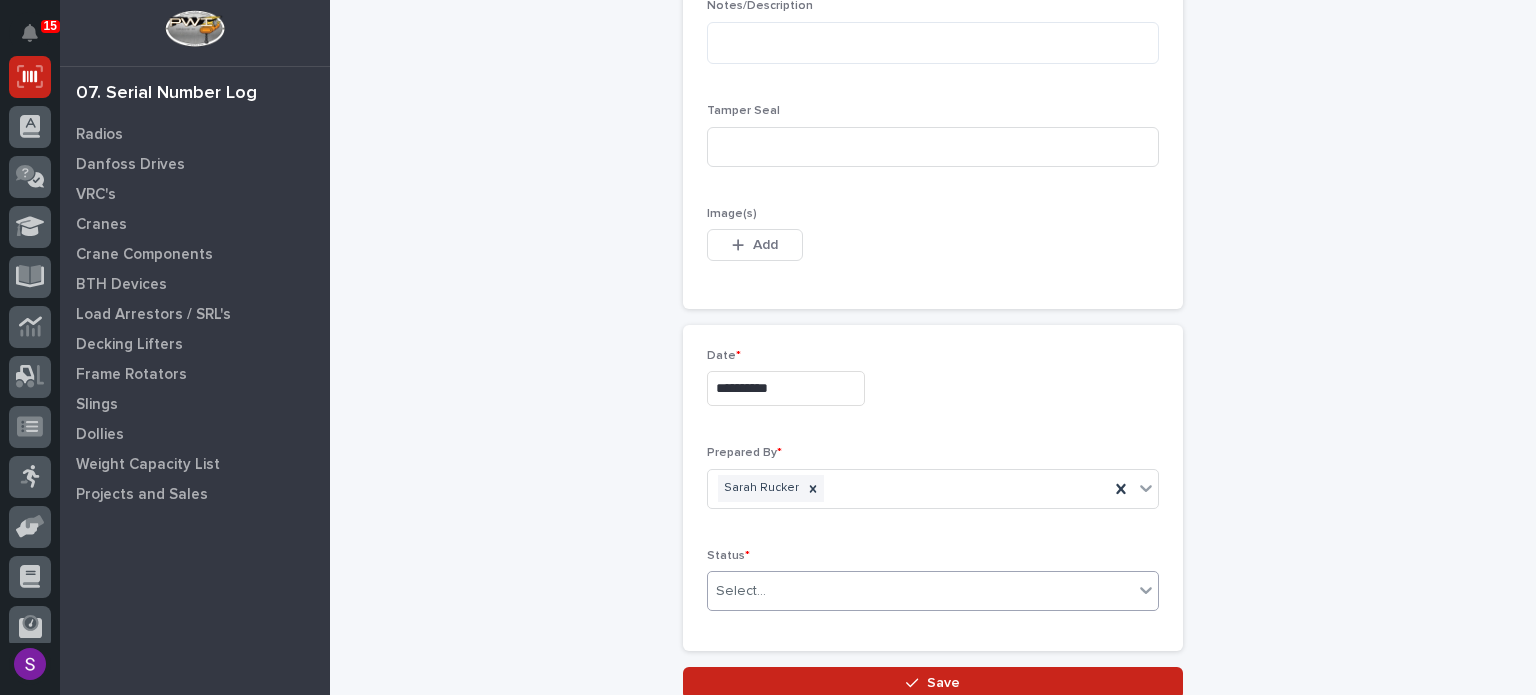 click on "Save" at bounding box center (933, 683) 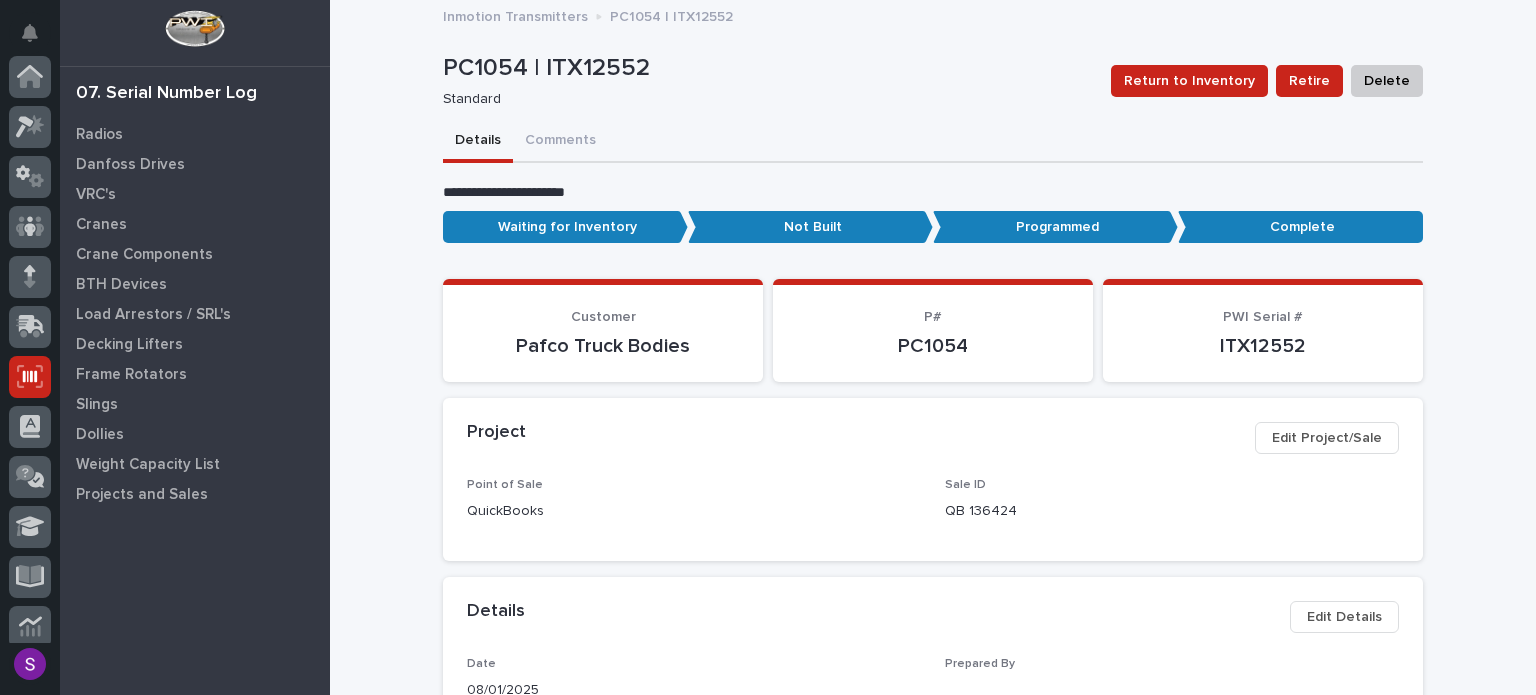scroll, scrollTop: 300, scrollLeft: 0, axis: vertical 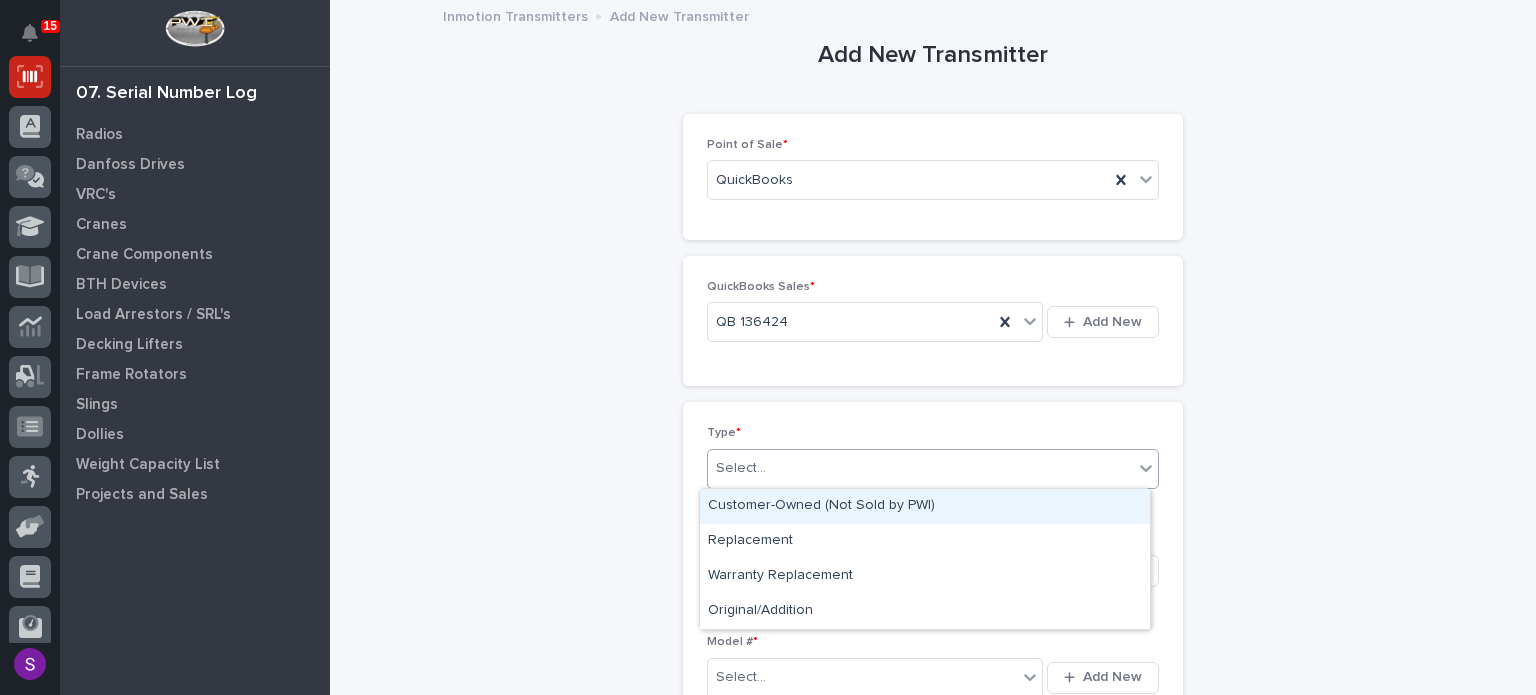 click on "Select..." at bounding box center (920, 468) 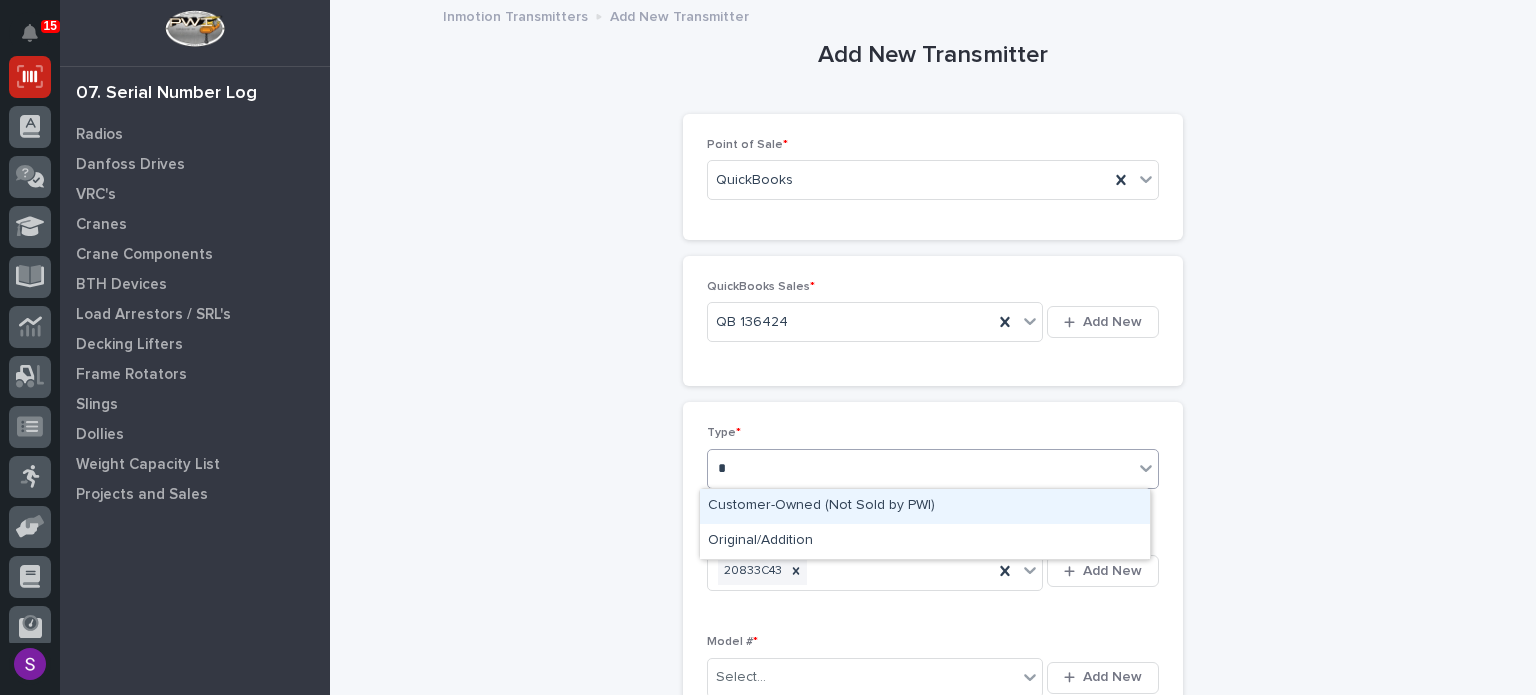 type on "**" 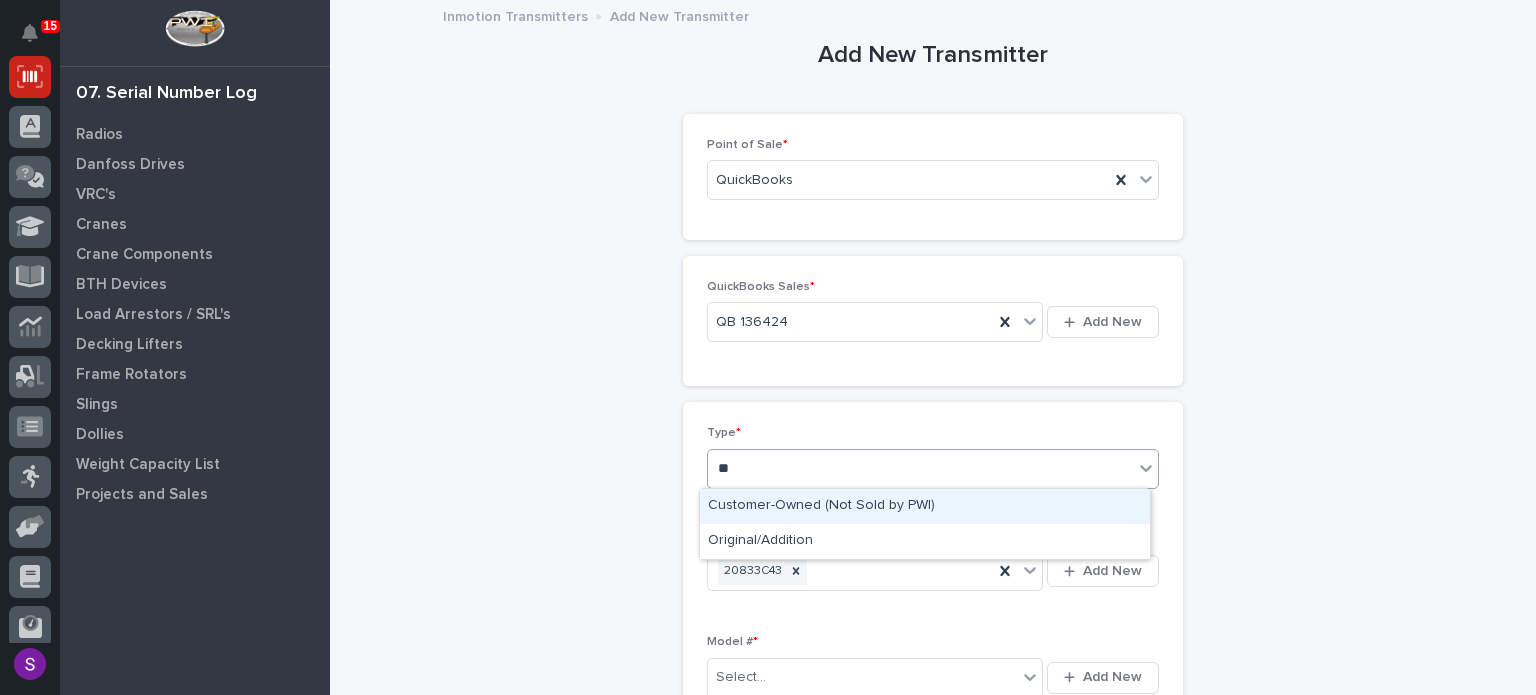 type 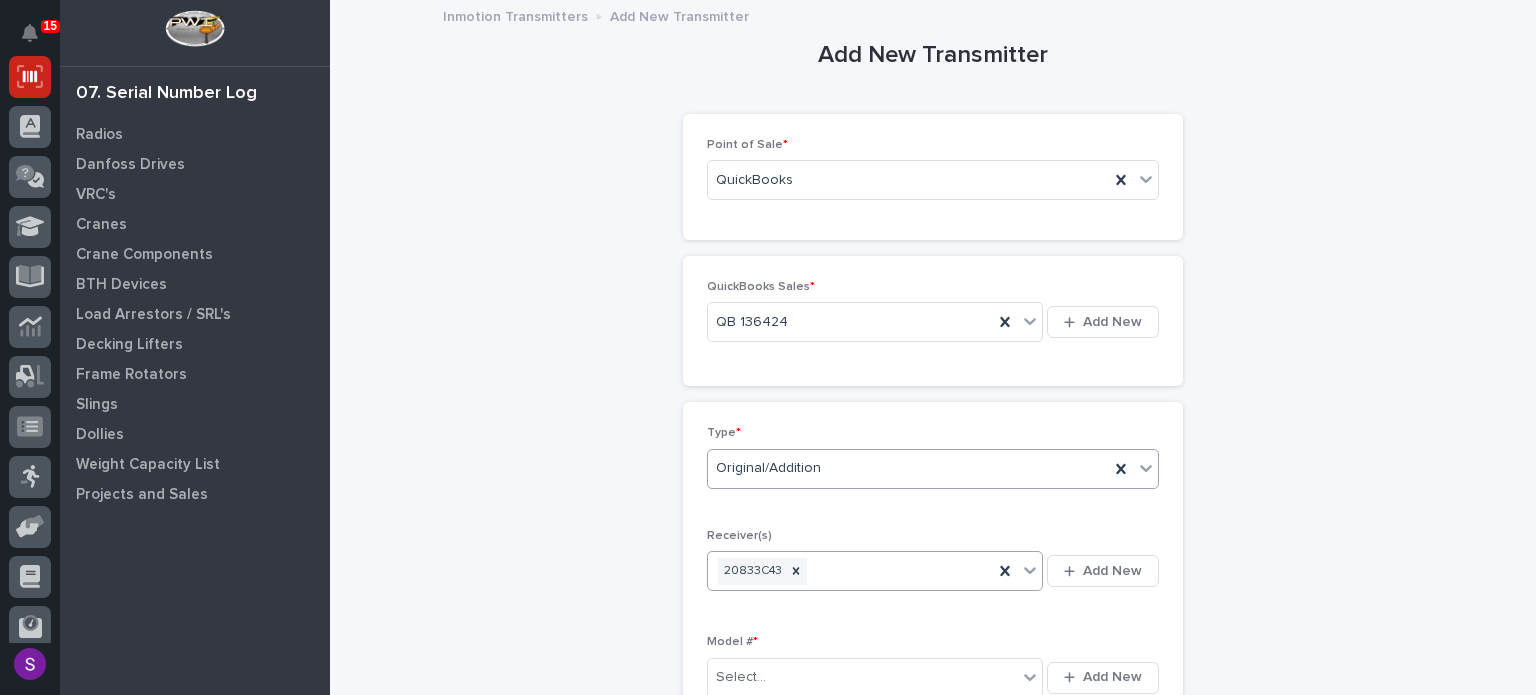 type 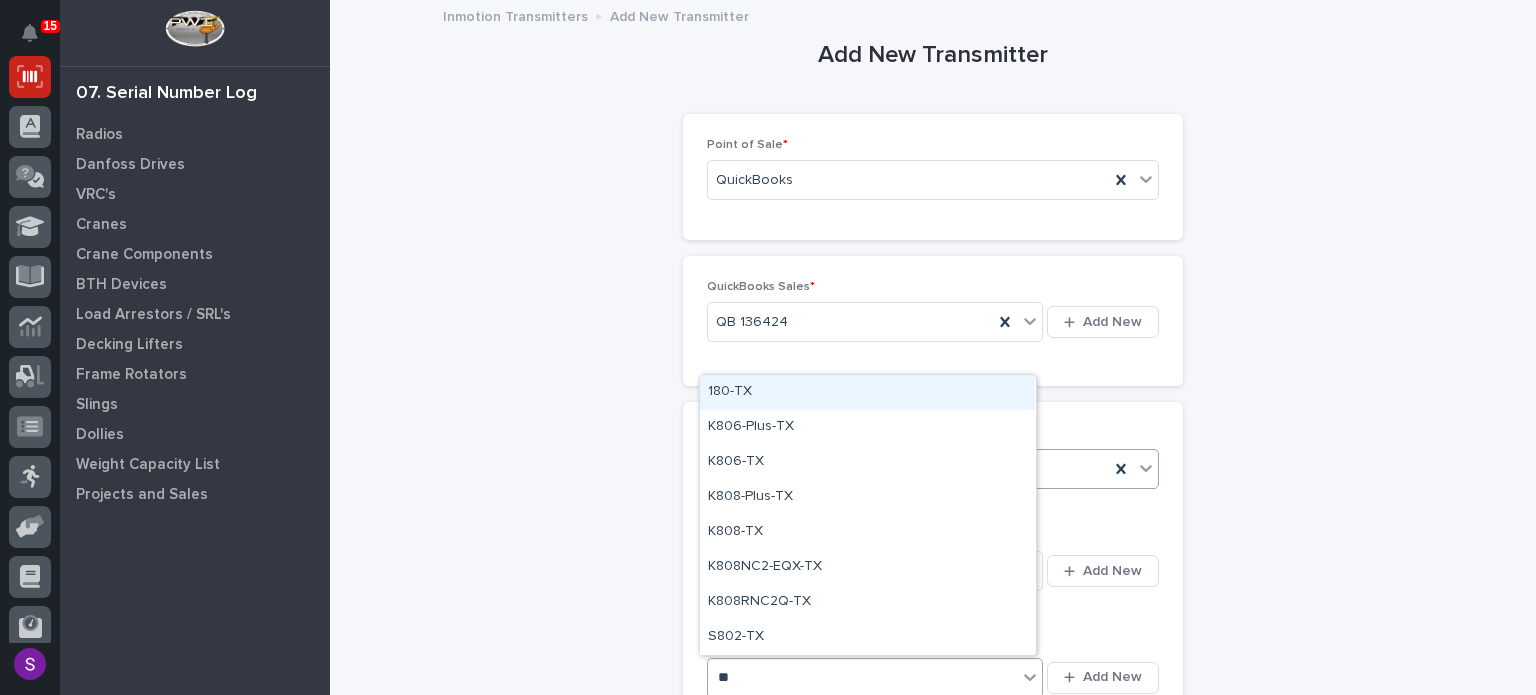 type on "***" 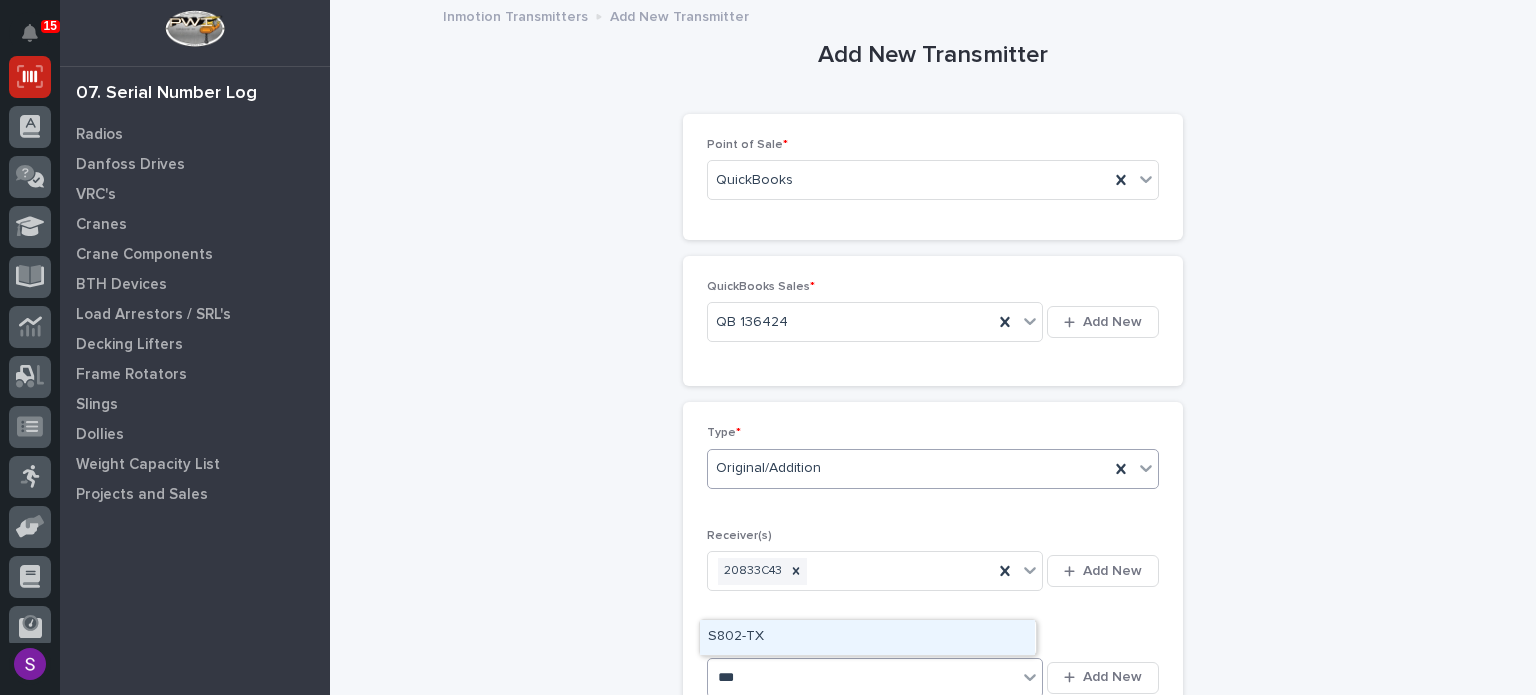 type 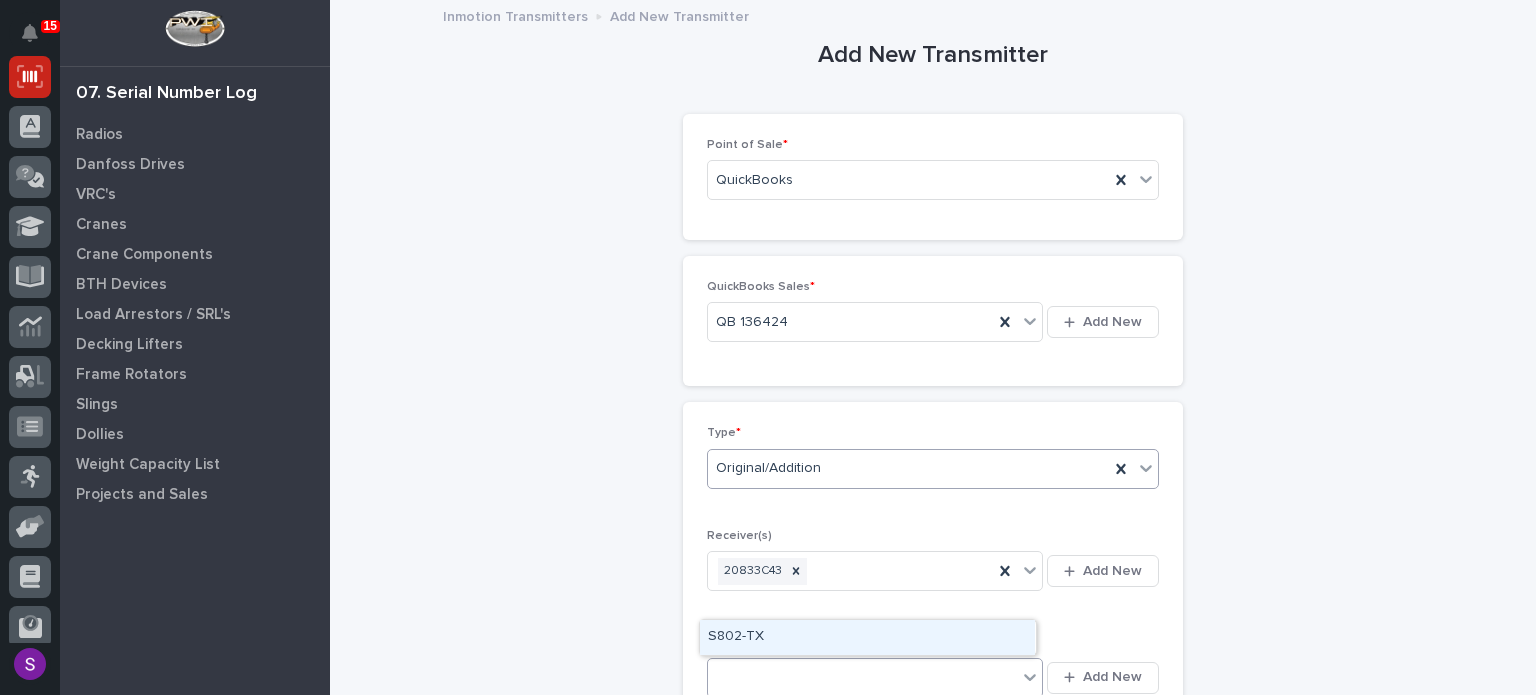 type 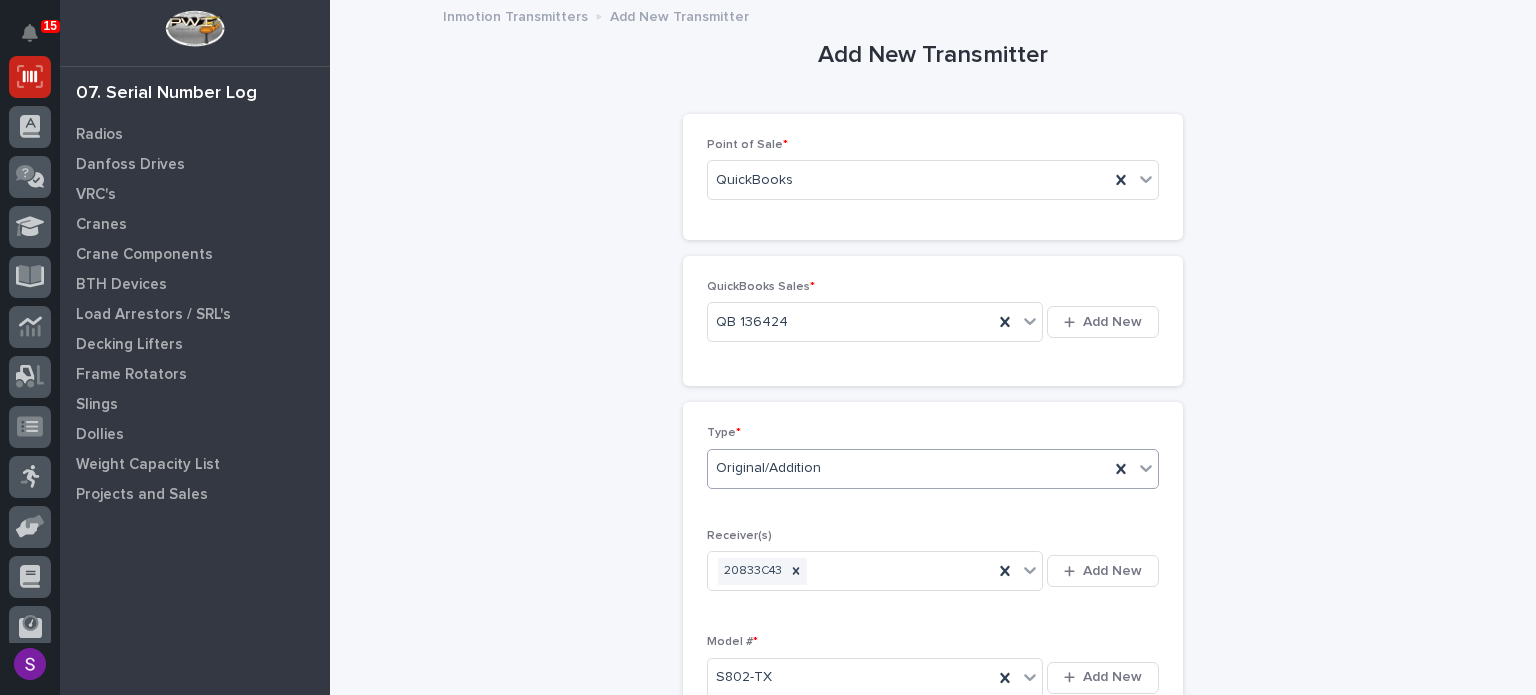 scroll, scrollTop: 434, scrollLeft: 0, axis: vertical 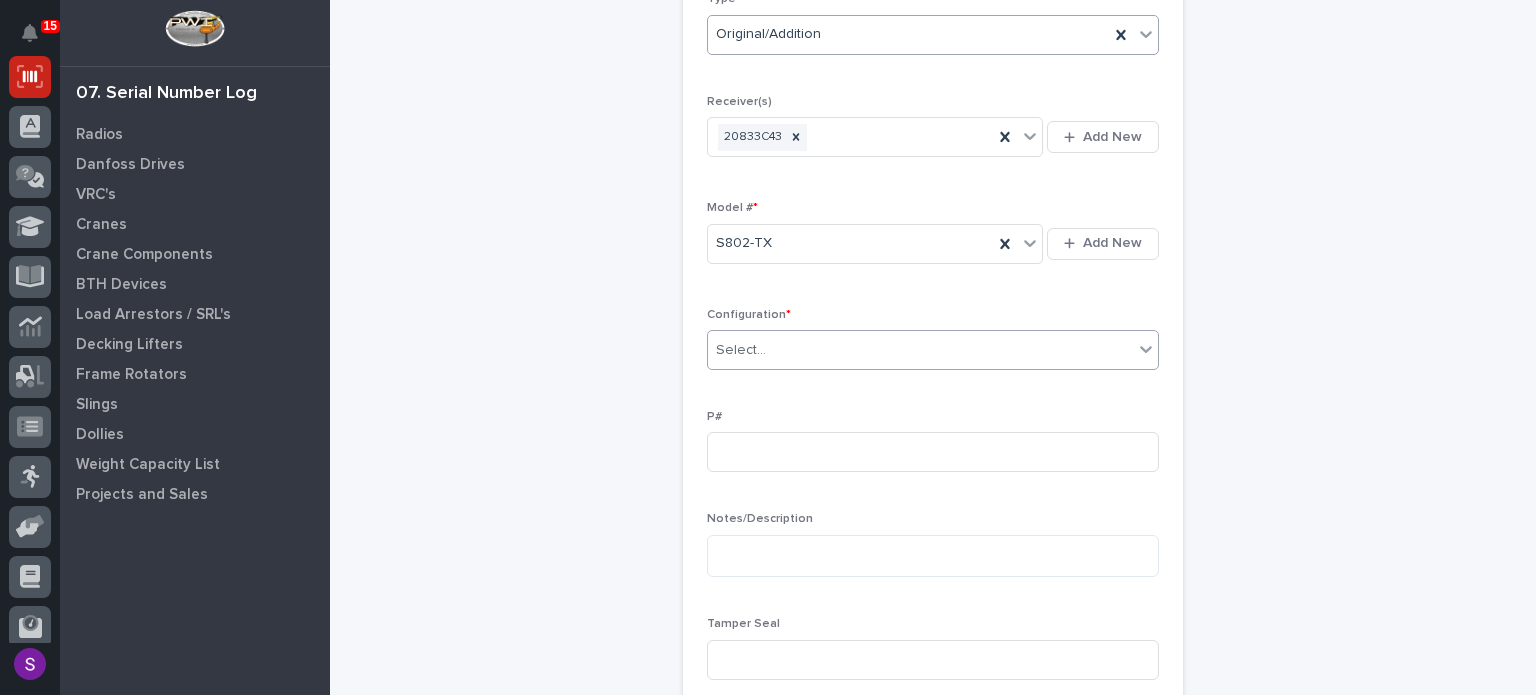 type on "*" 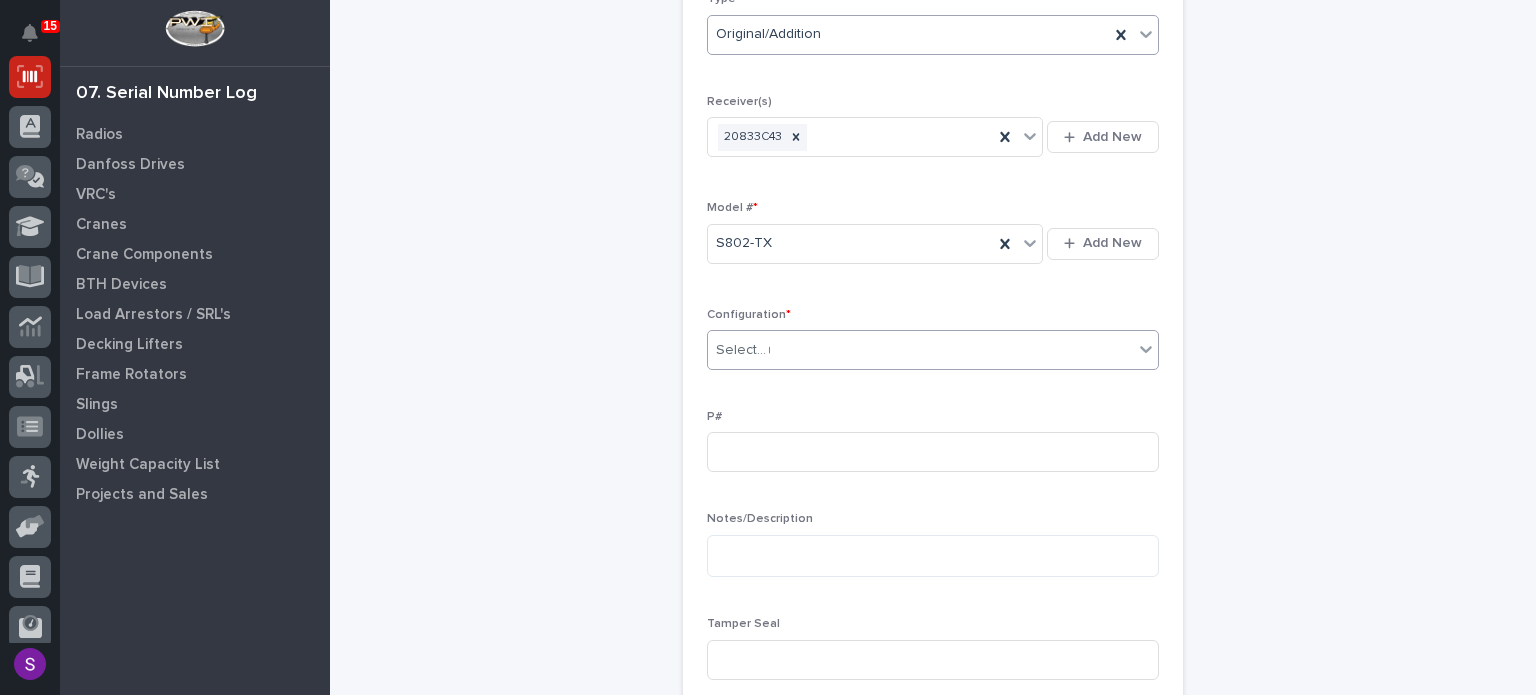 type 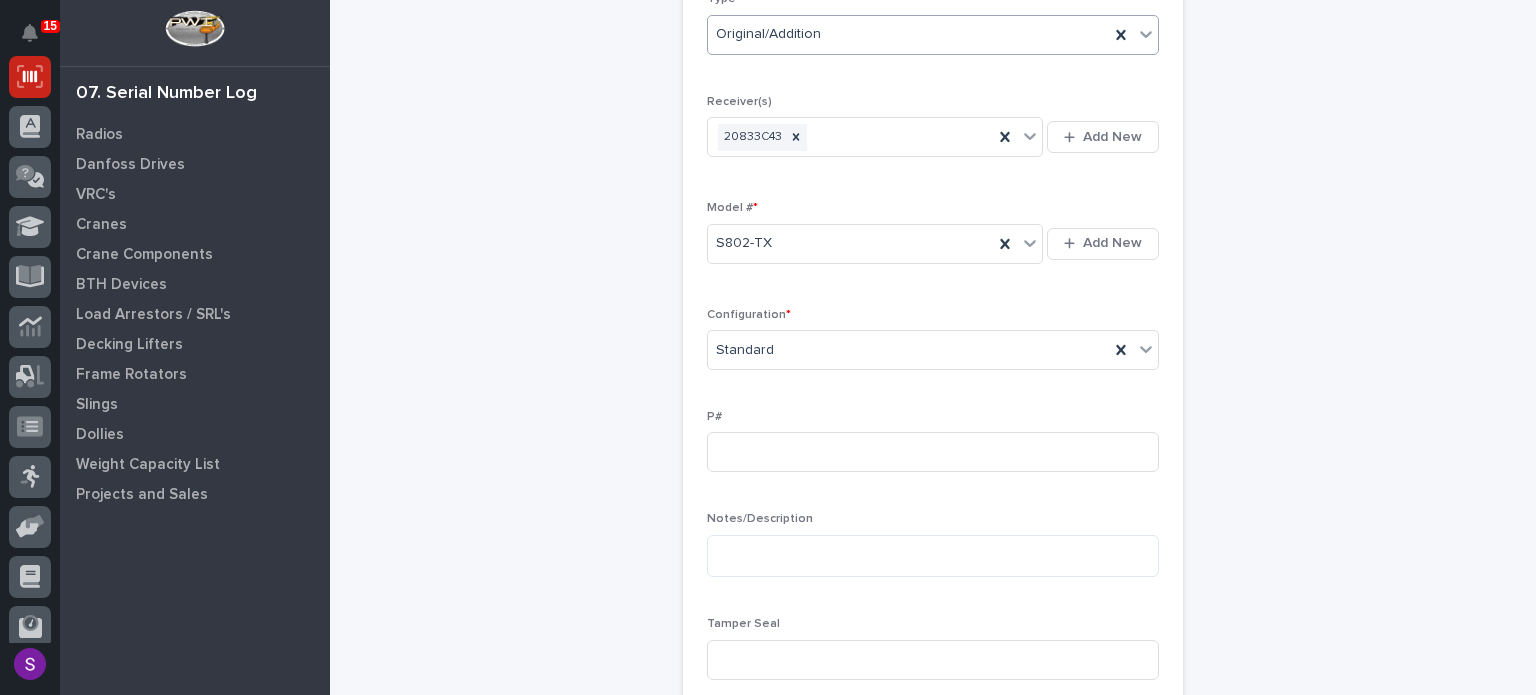 type 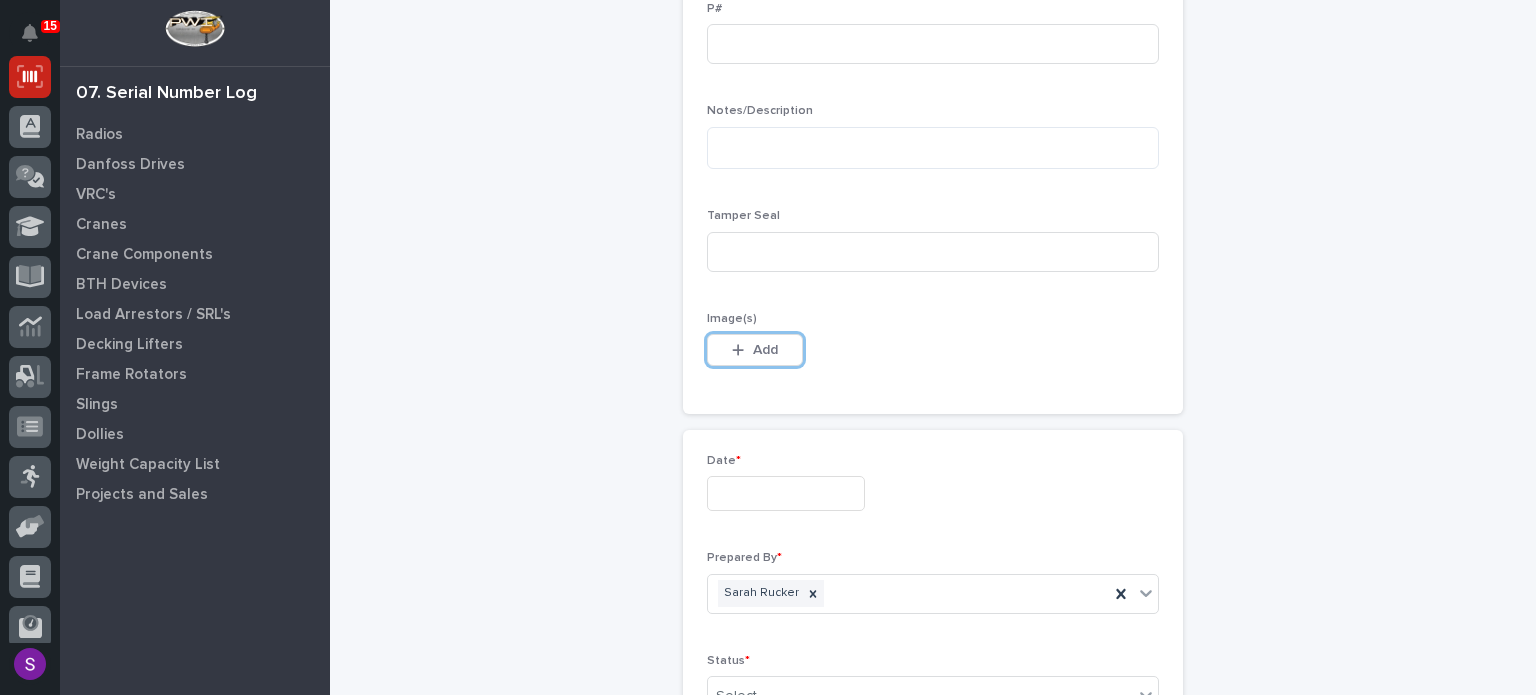click on "Add" at bounding box center [755, 350] 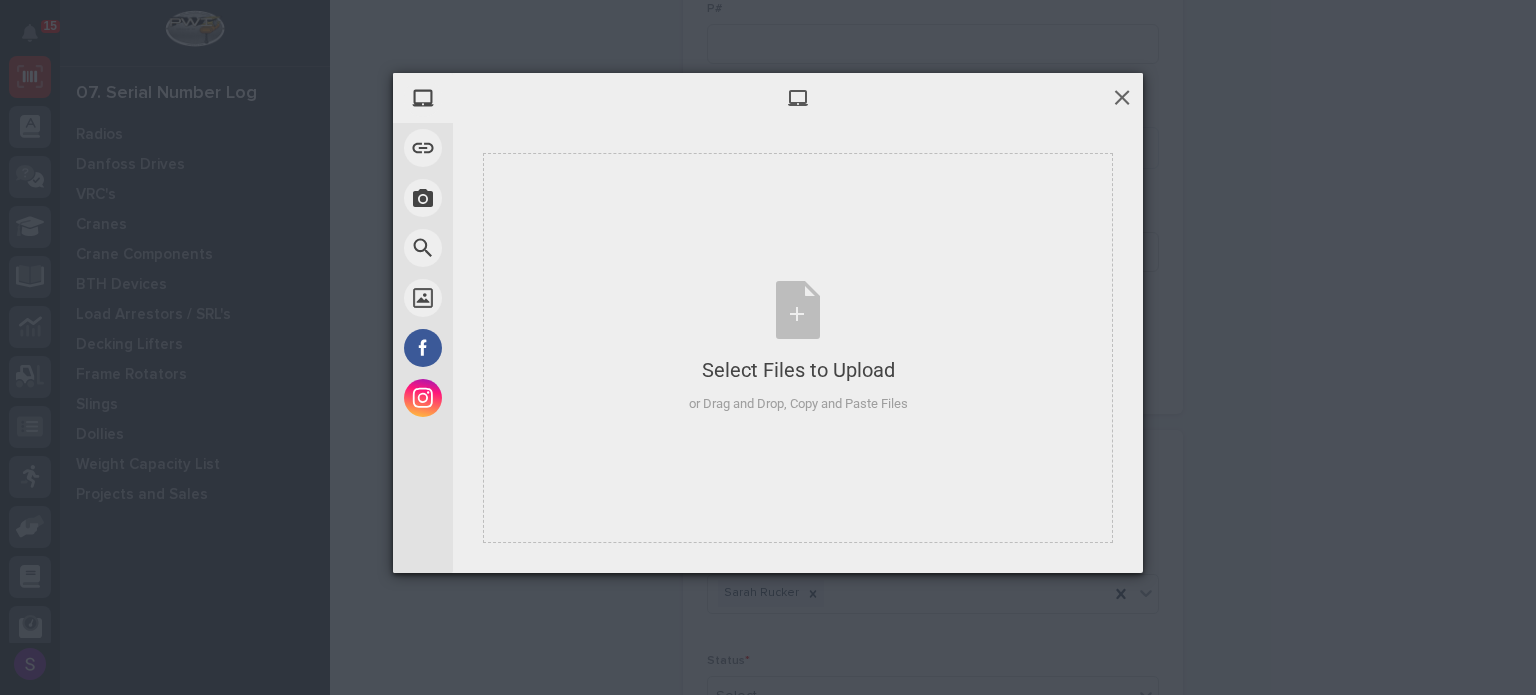 click at bounding box center [1122, 97] 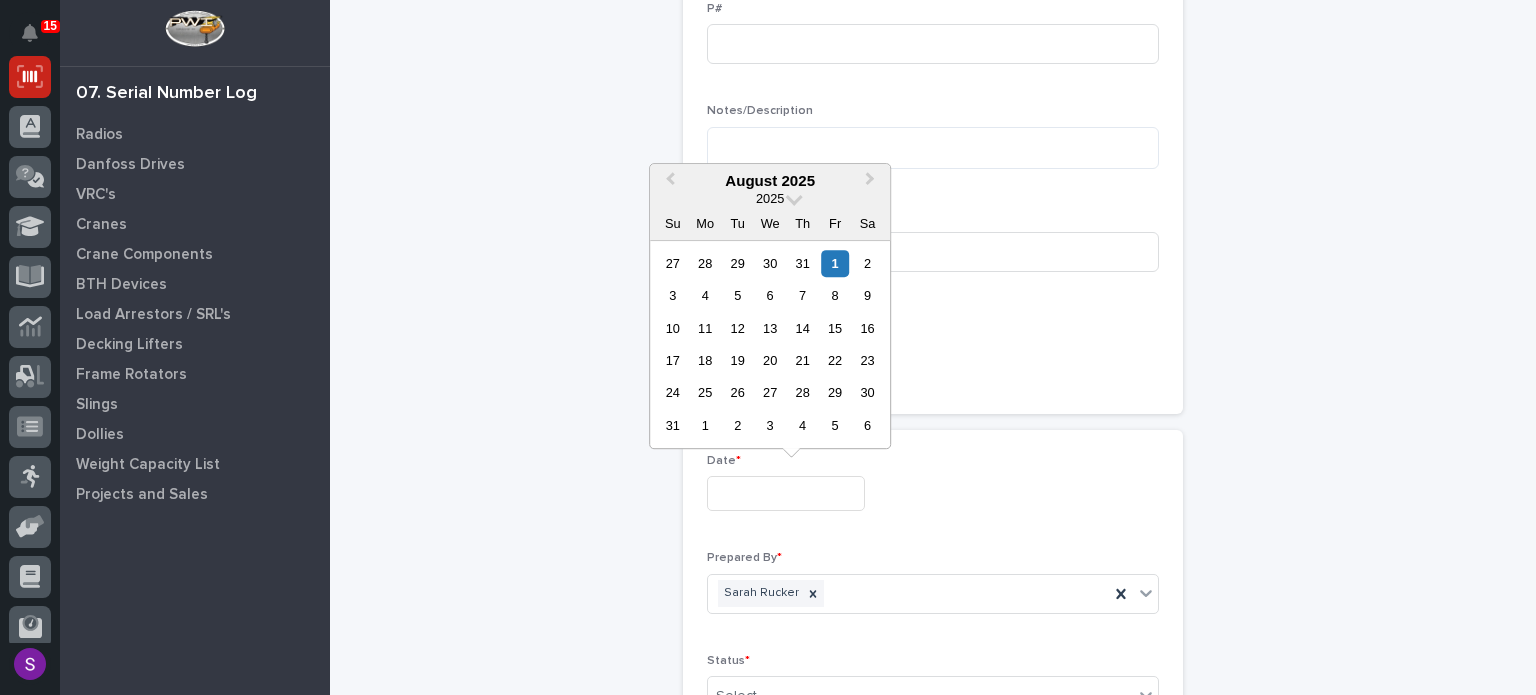 click at bounding box center [786, 493] 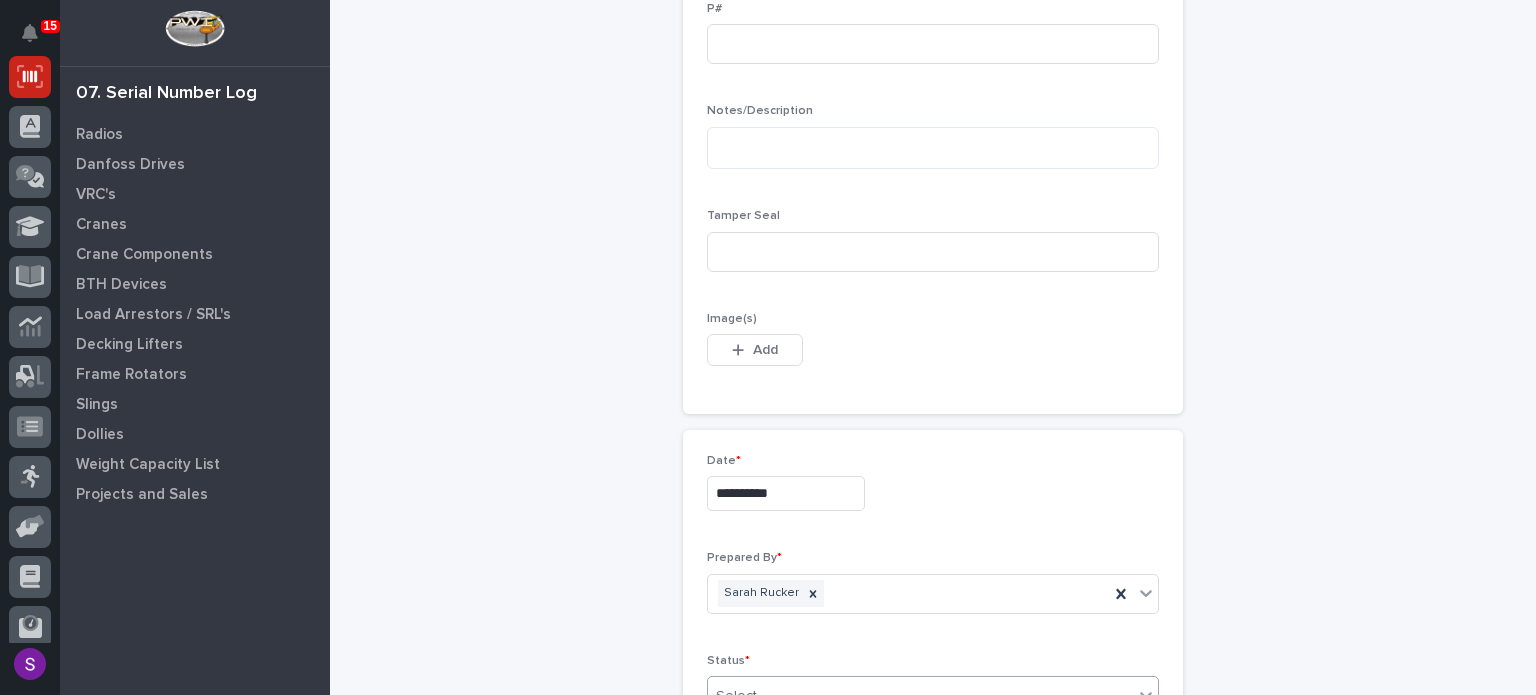 scroll, scrollTop: 848, scrollLeft: 0, axis: vertical 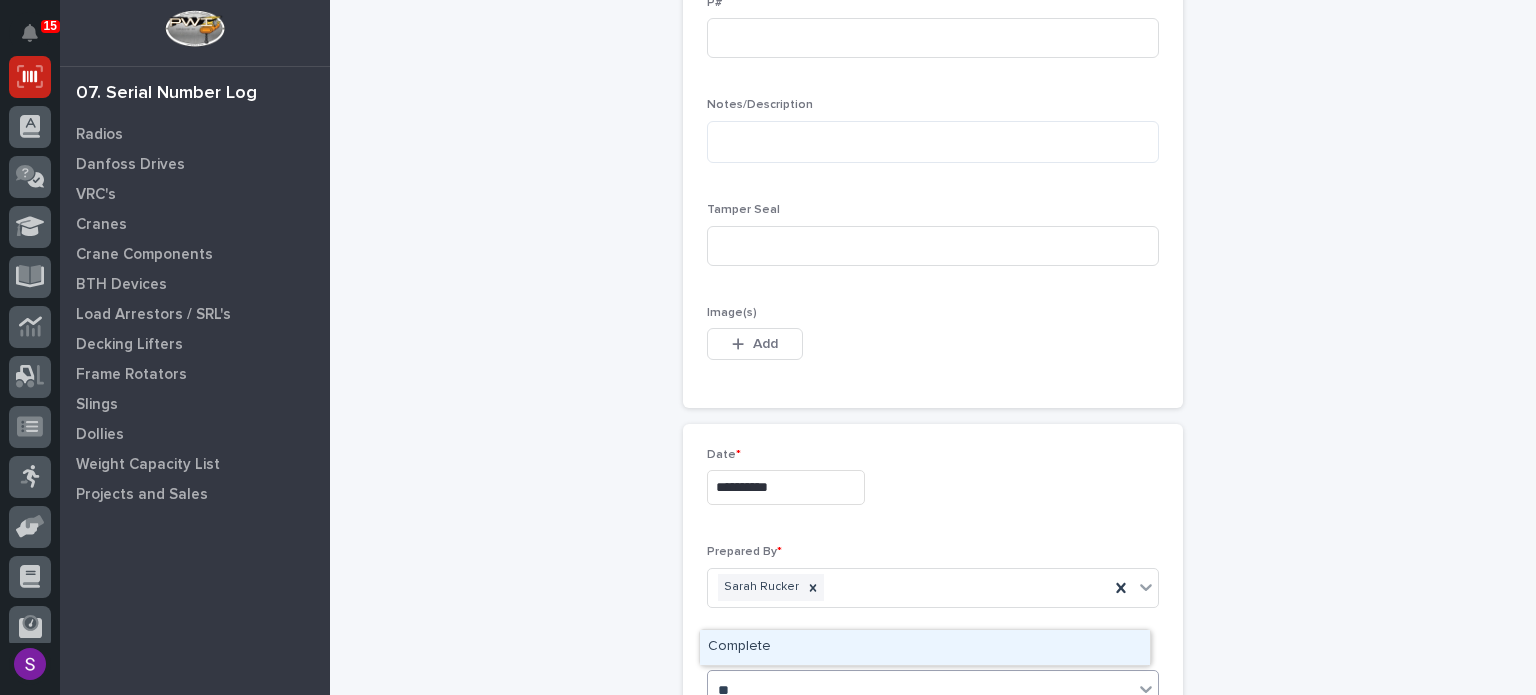 type on "***" 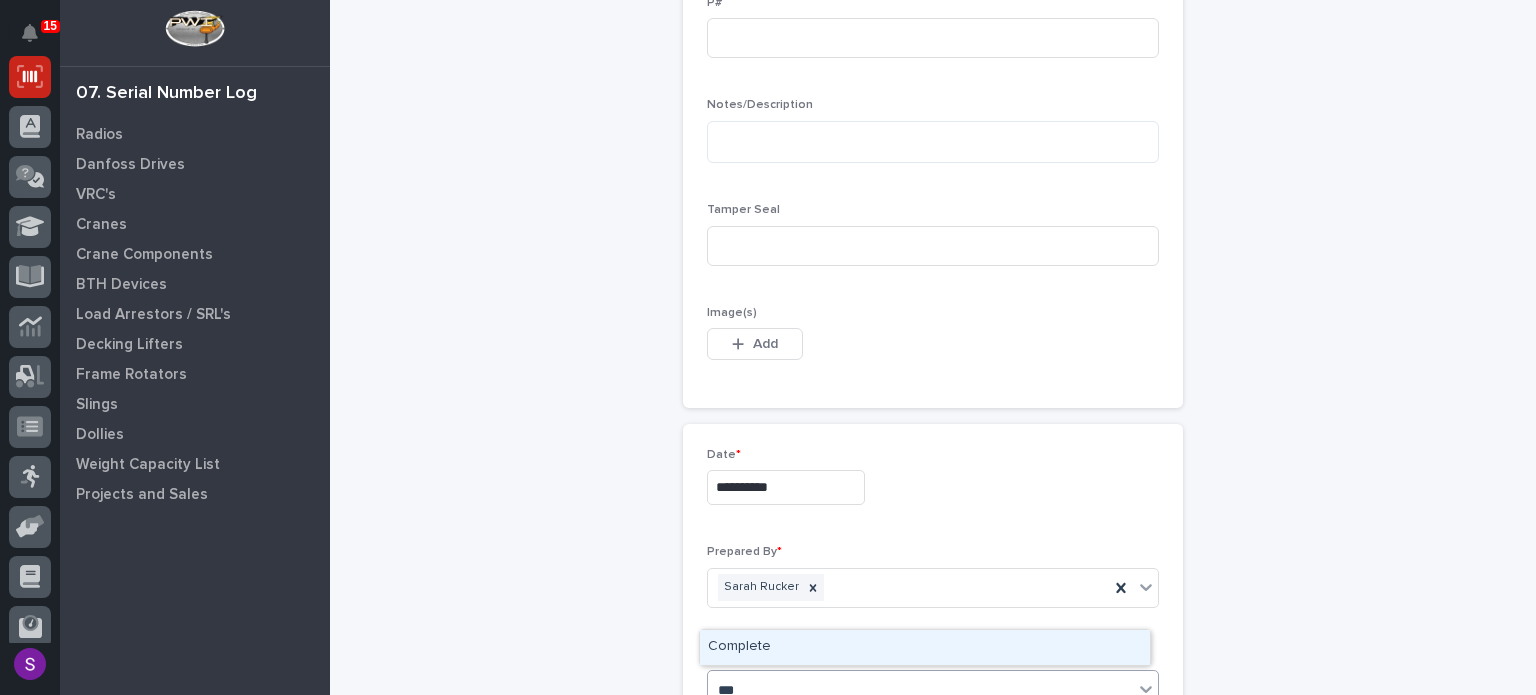 type 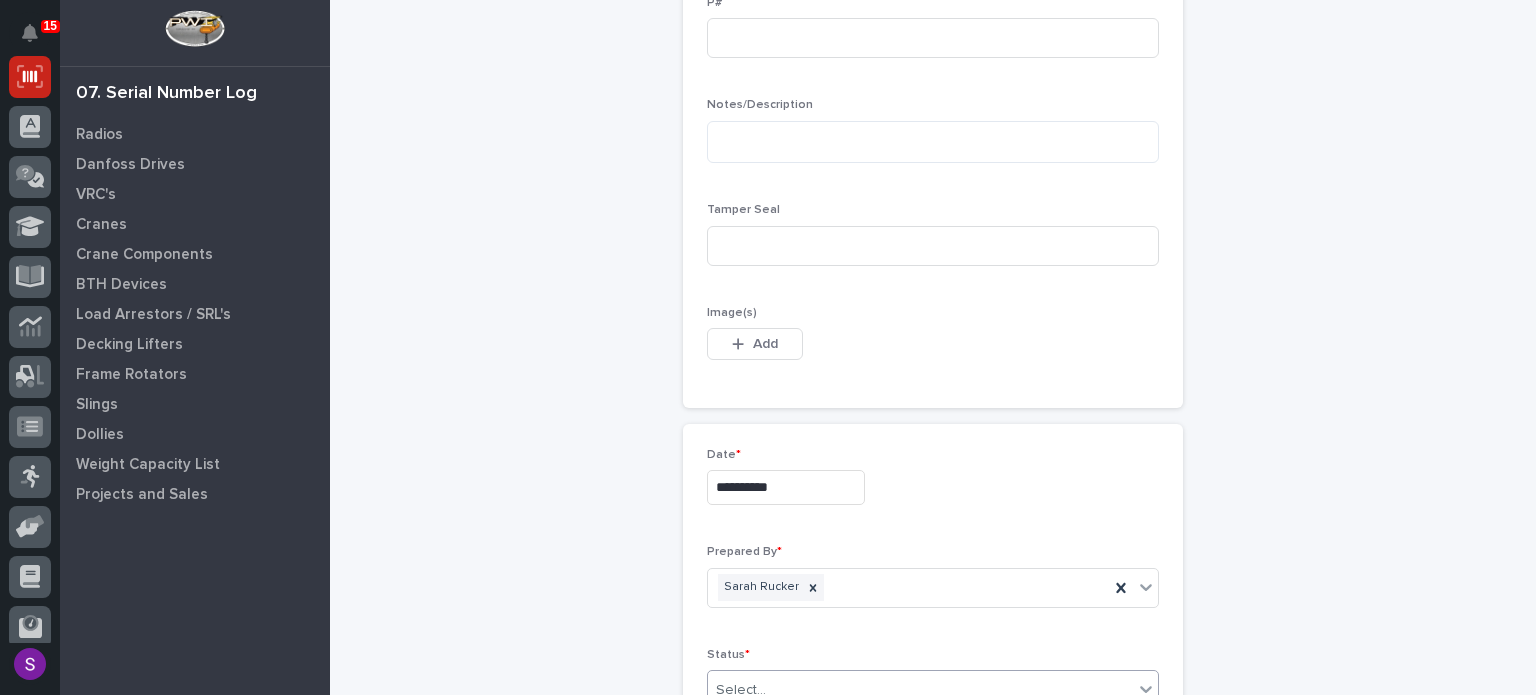type 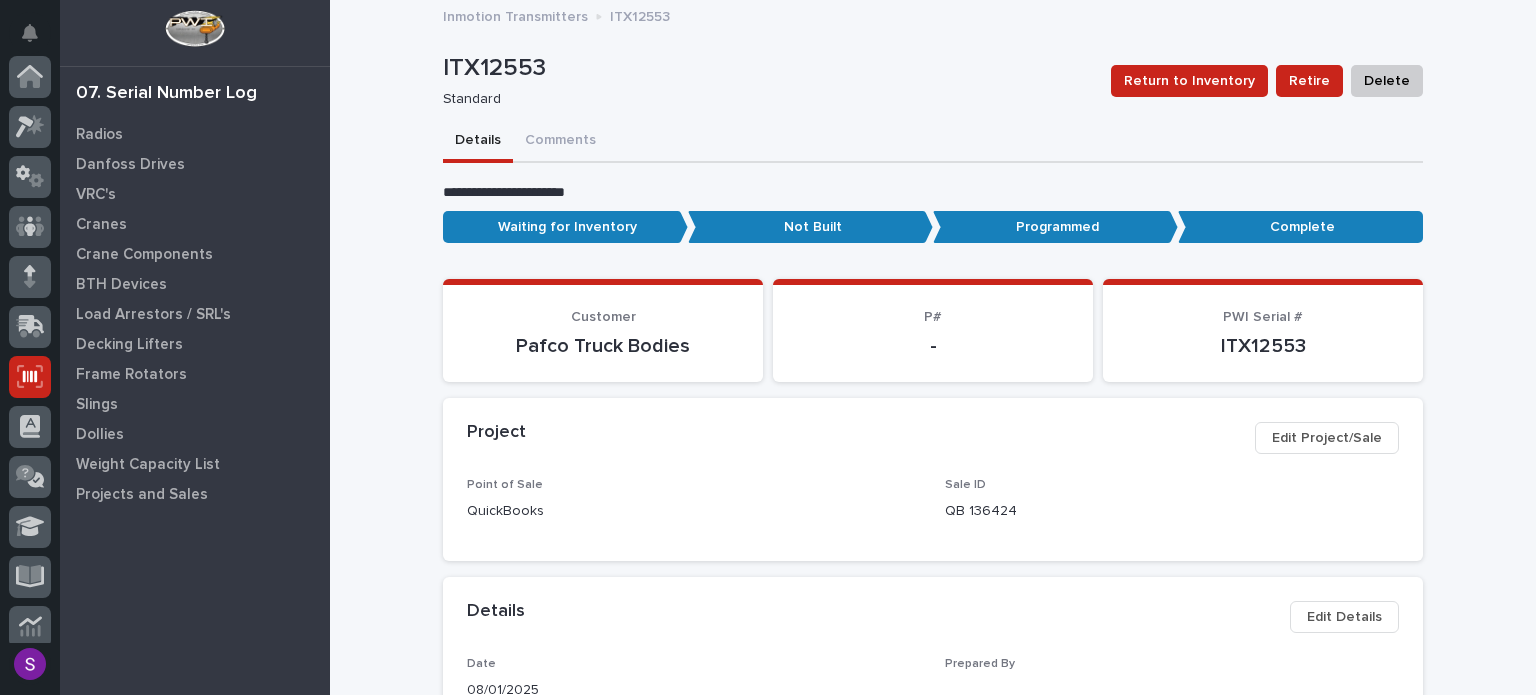 scroll, scrollTop: 300, scrollLeft: 0, axis: vertical 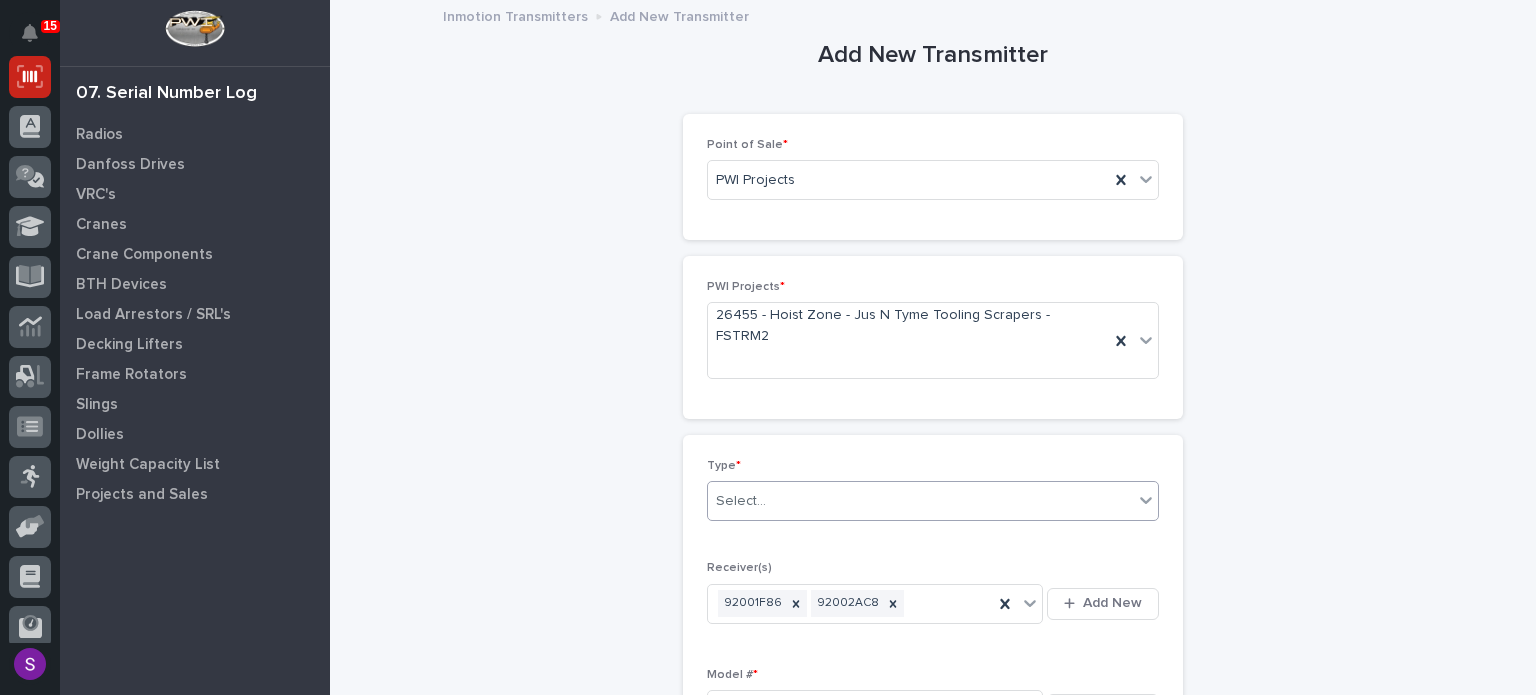 click on "Select..." at bounding box center [920, 501] 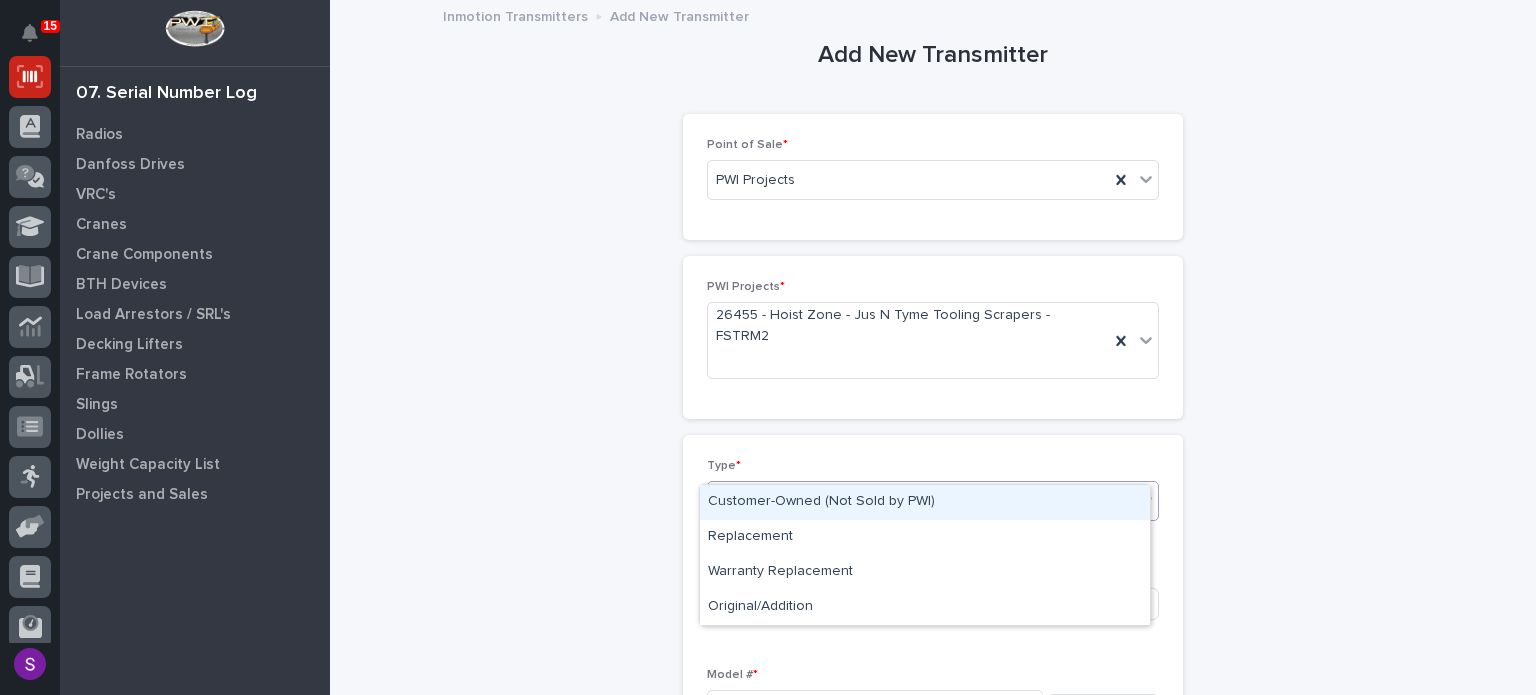 type on "**" 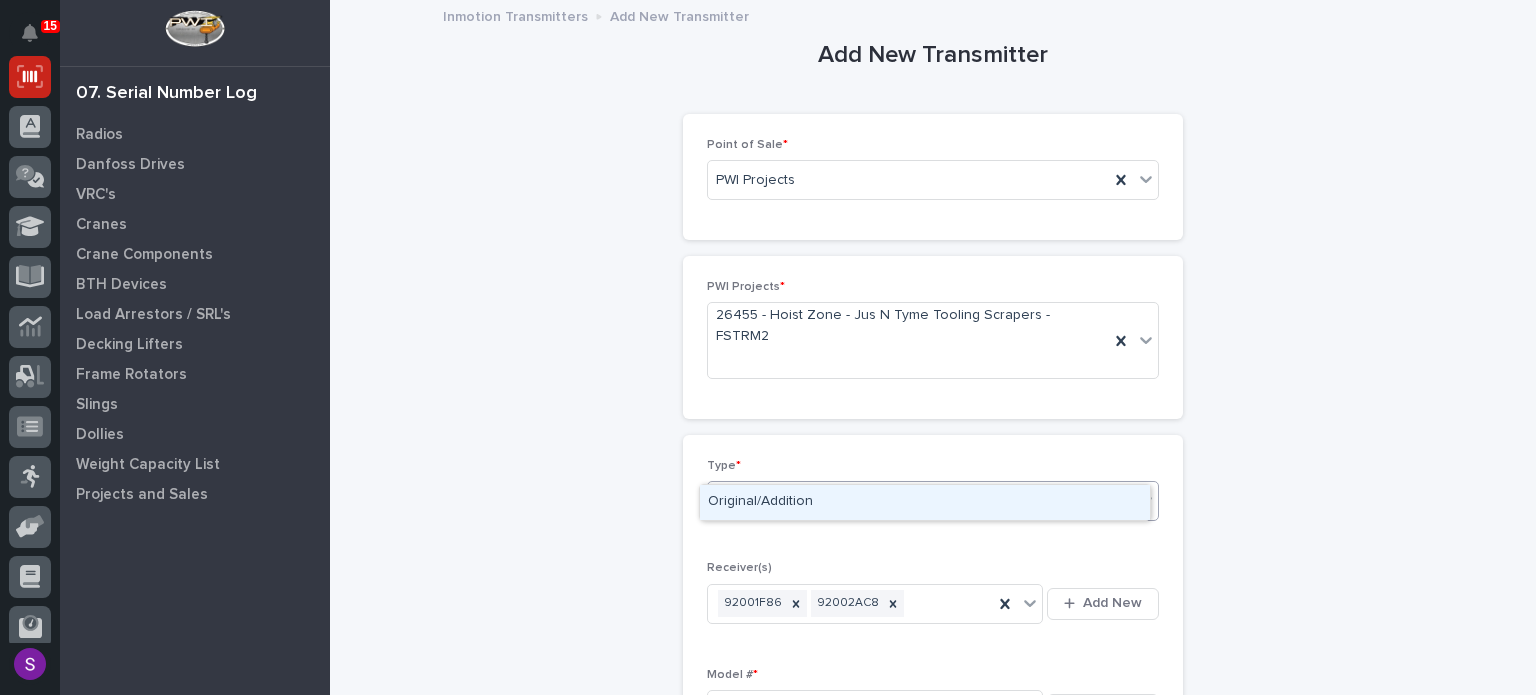 type 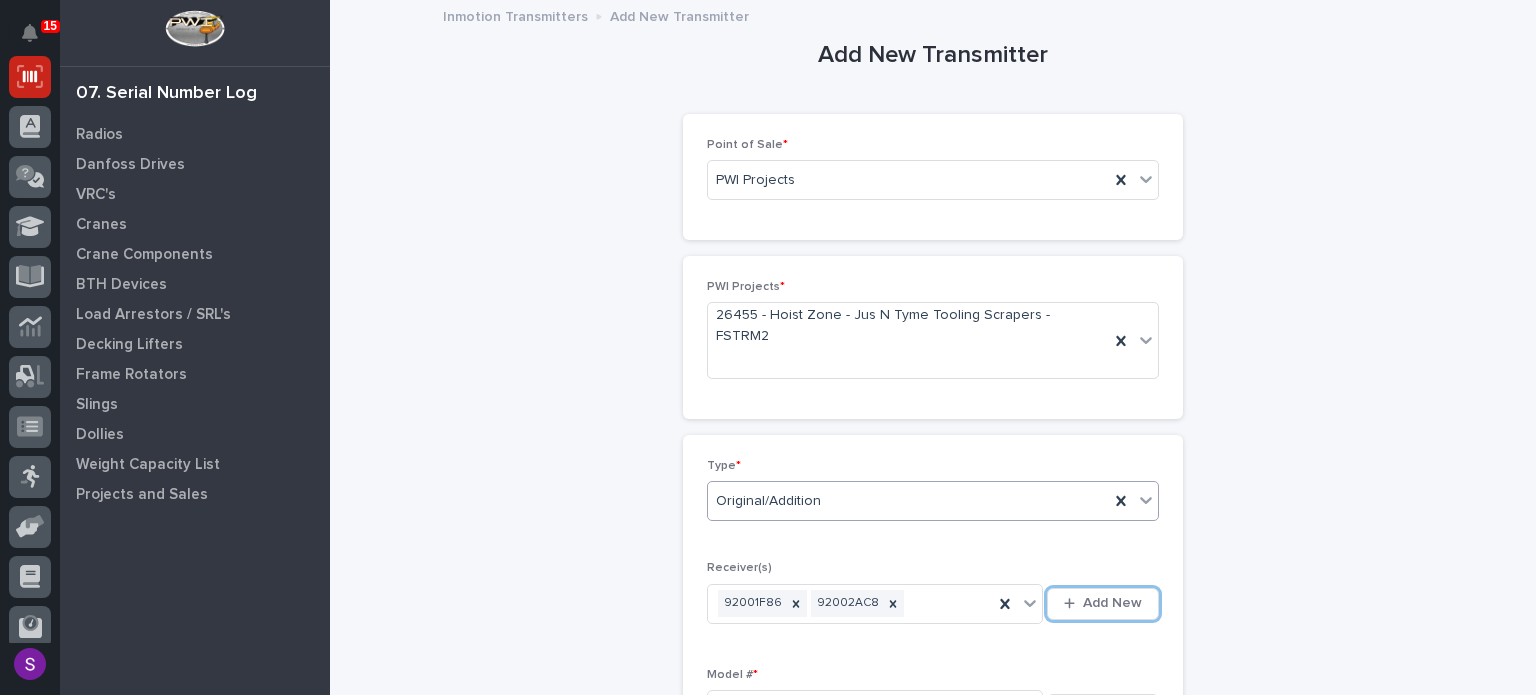type 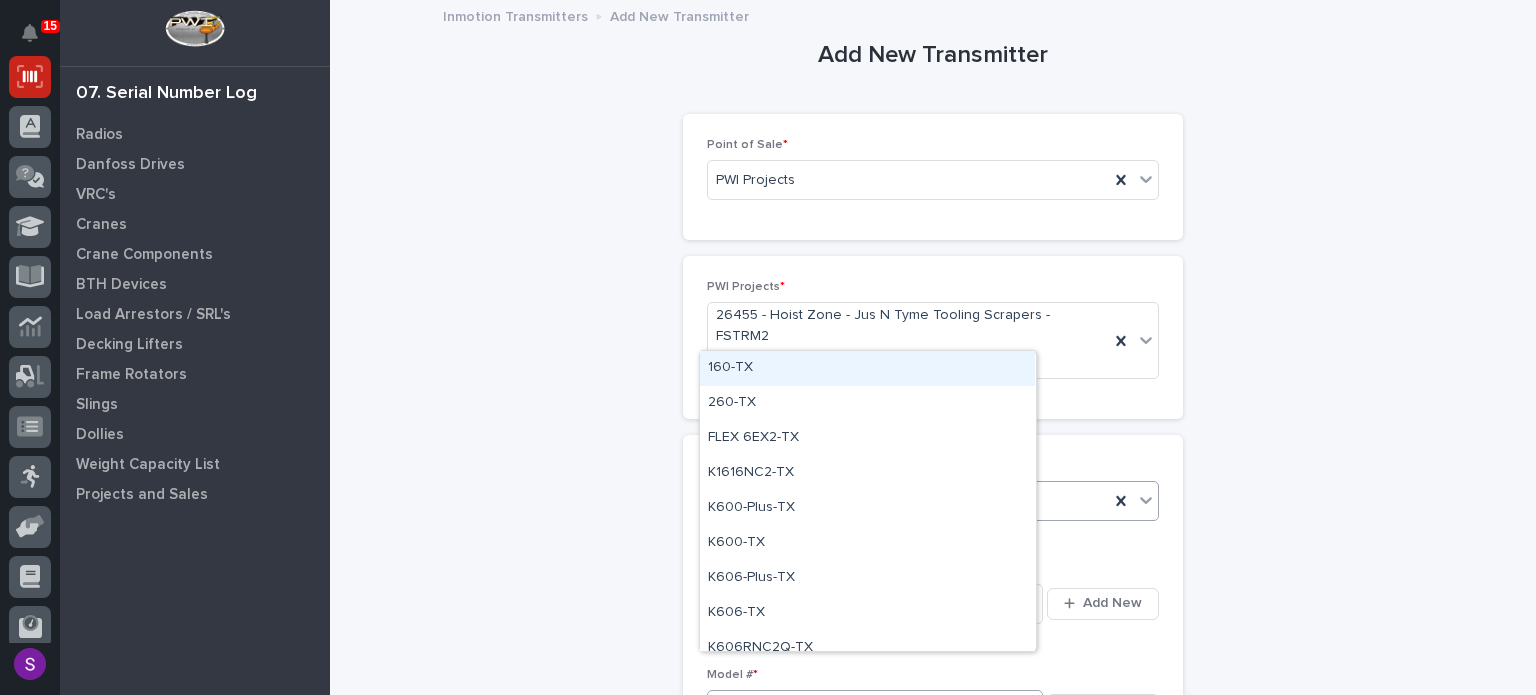 type on "***" 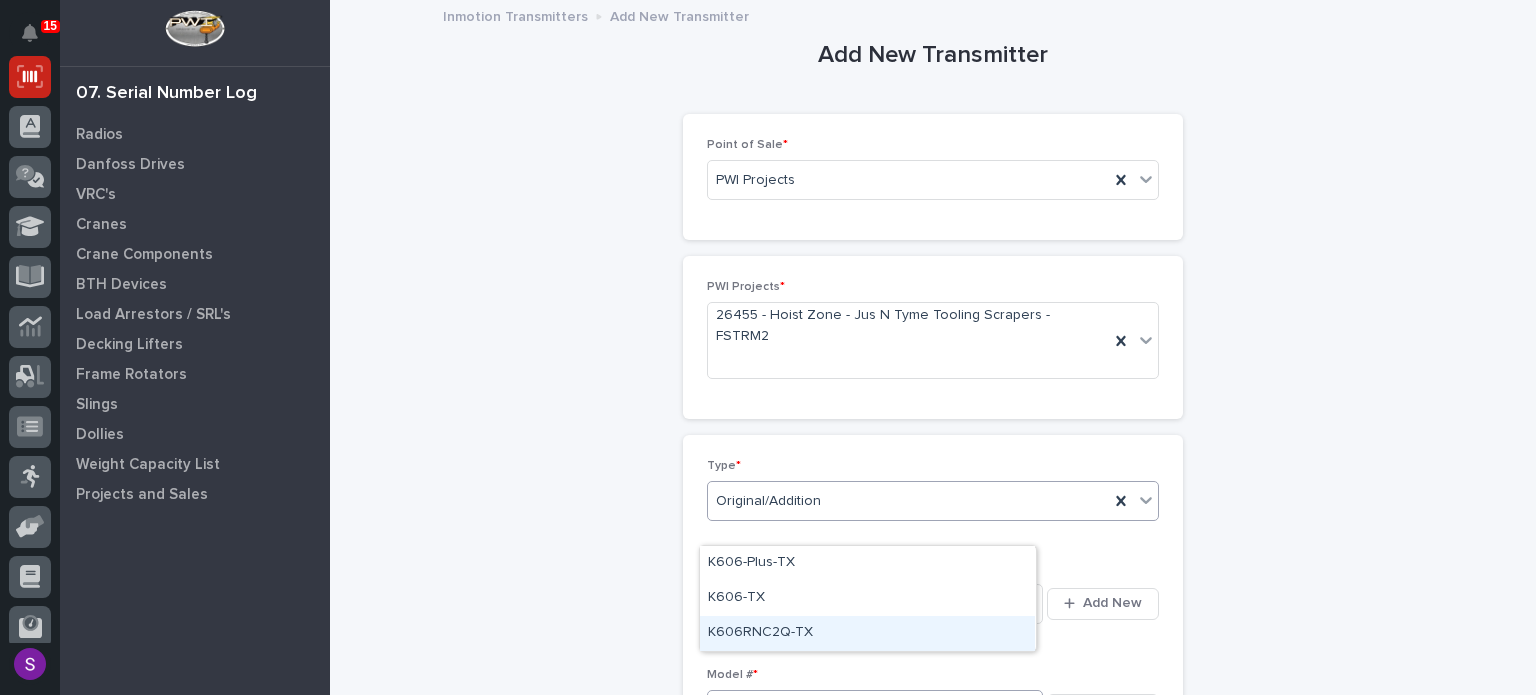 type 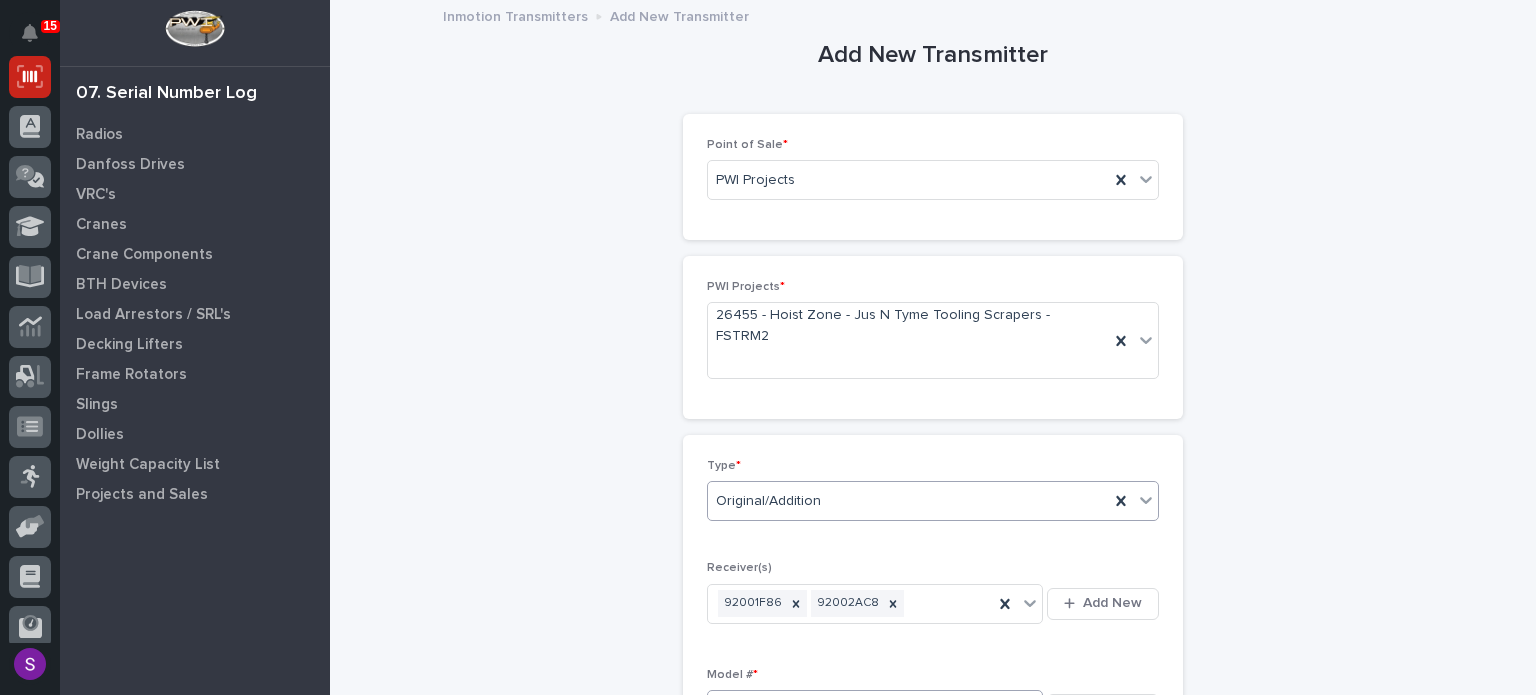 type 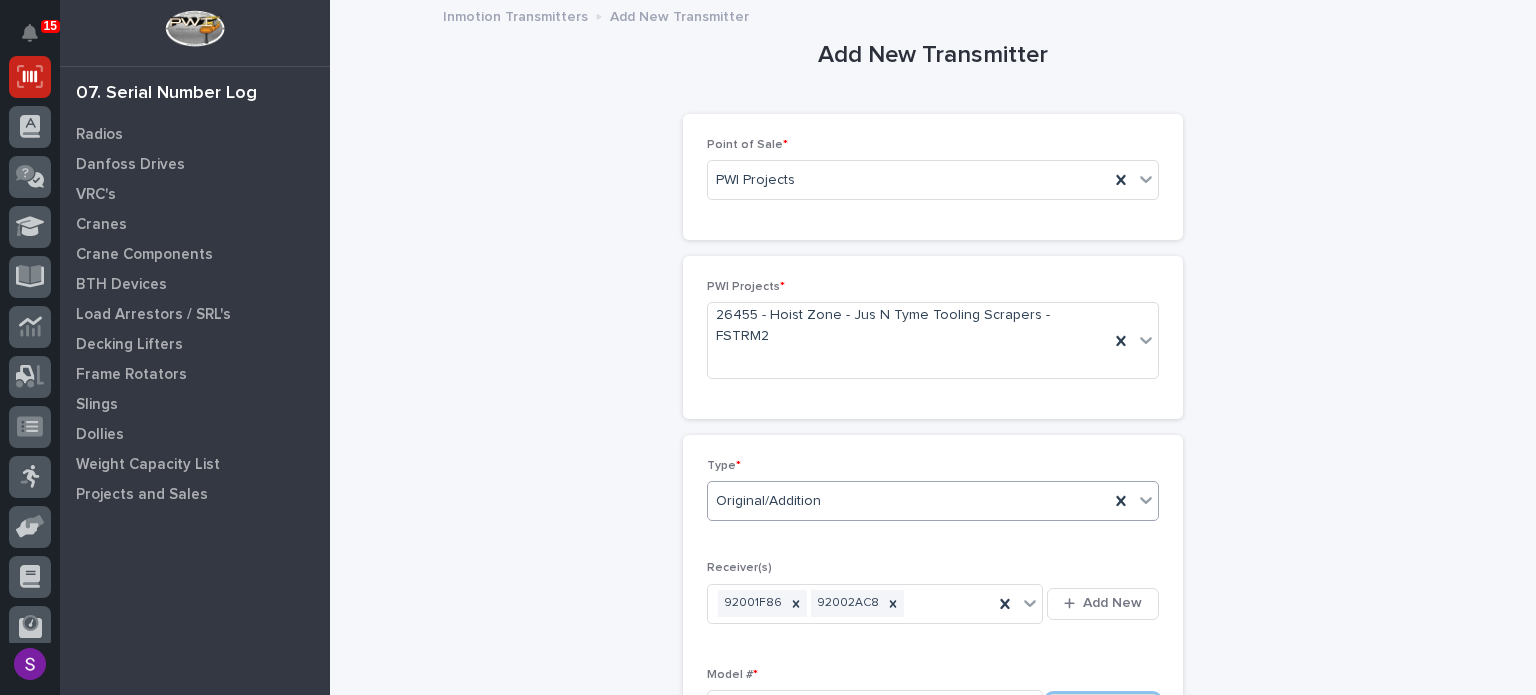 scroll, scrollTop: 430, scrollLeft: 0, axis: vertical 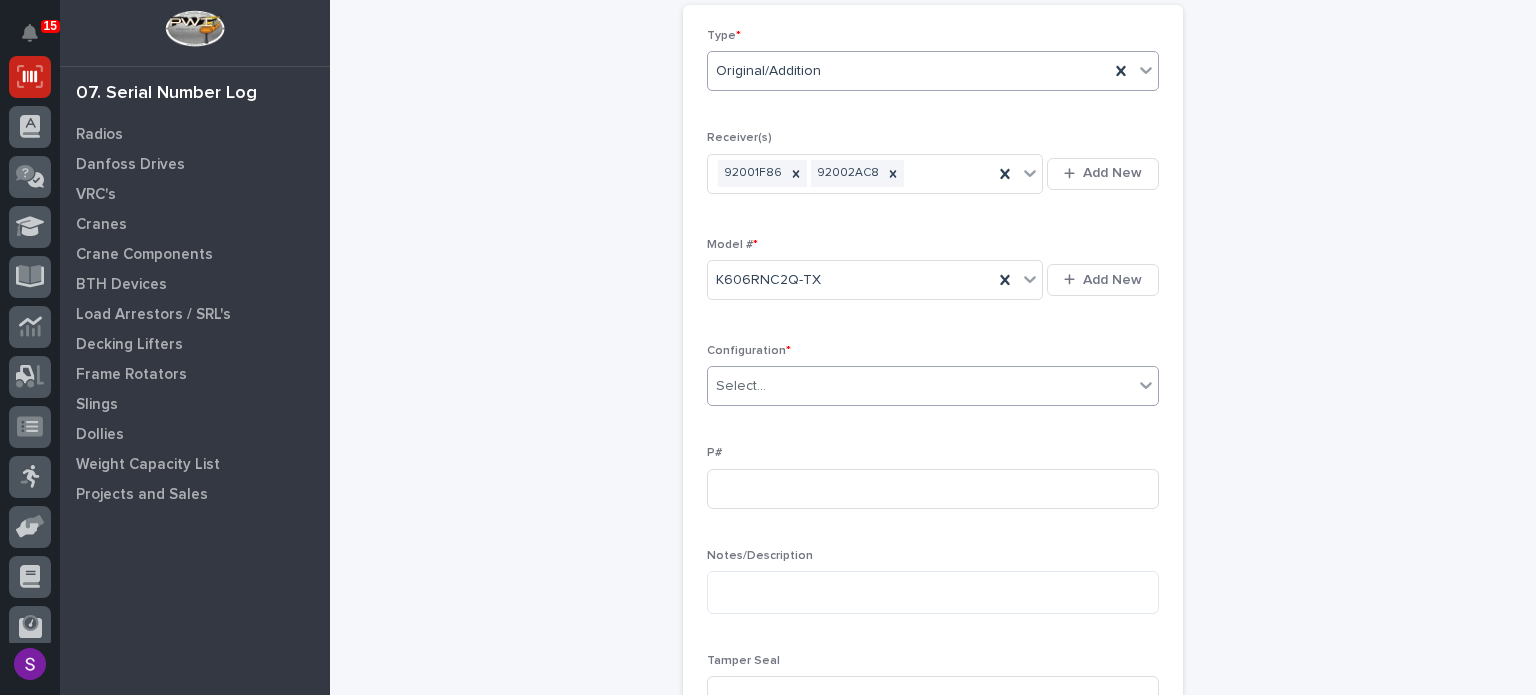 type on "*" 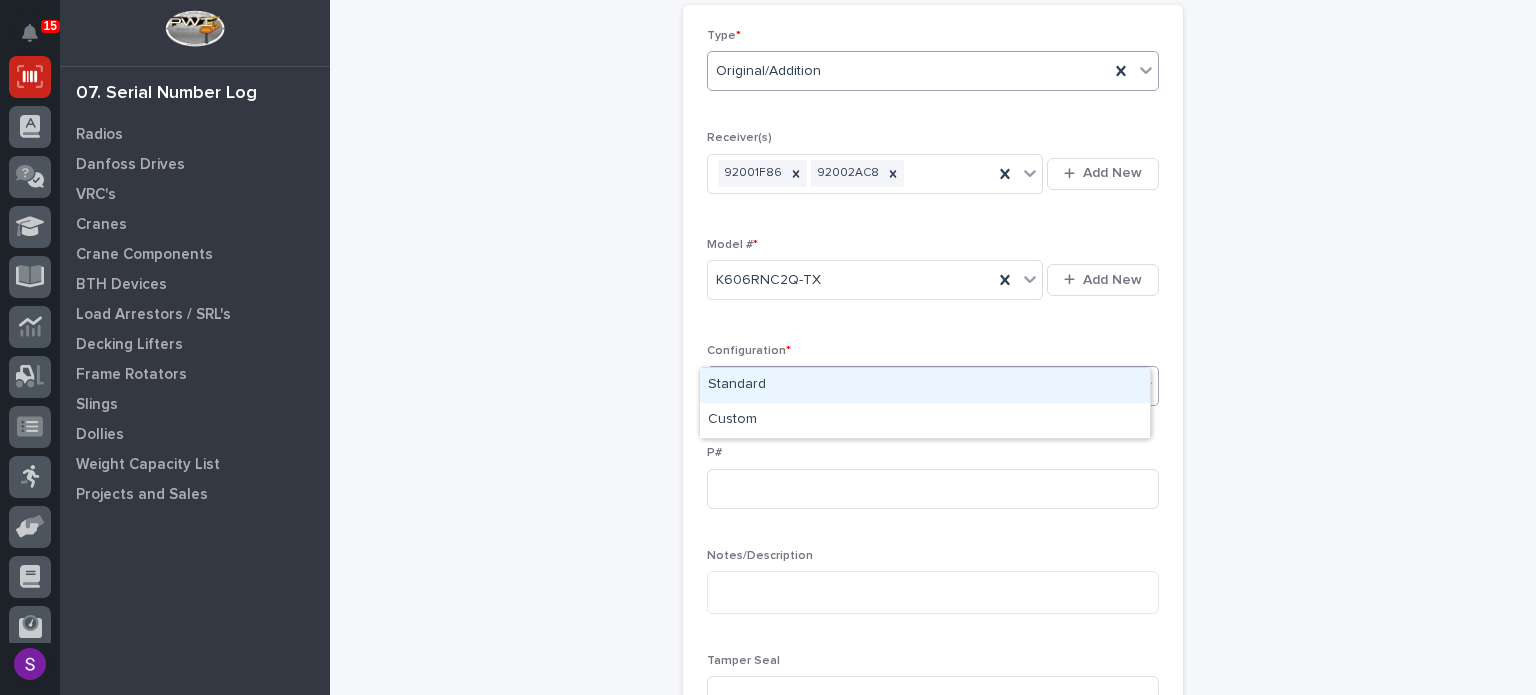 type 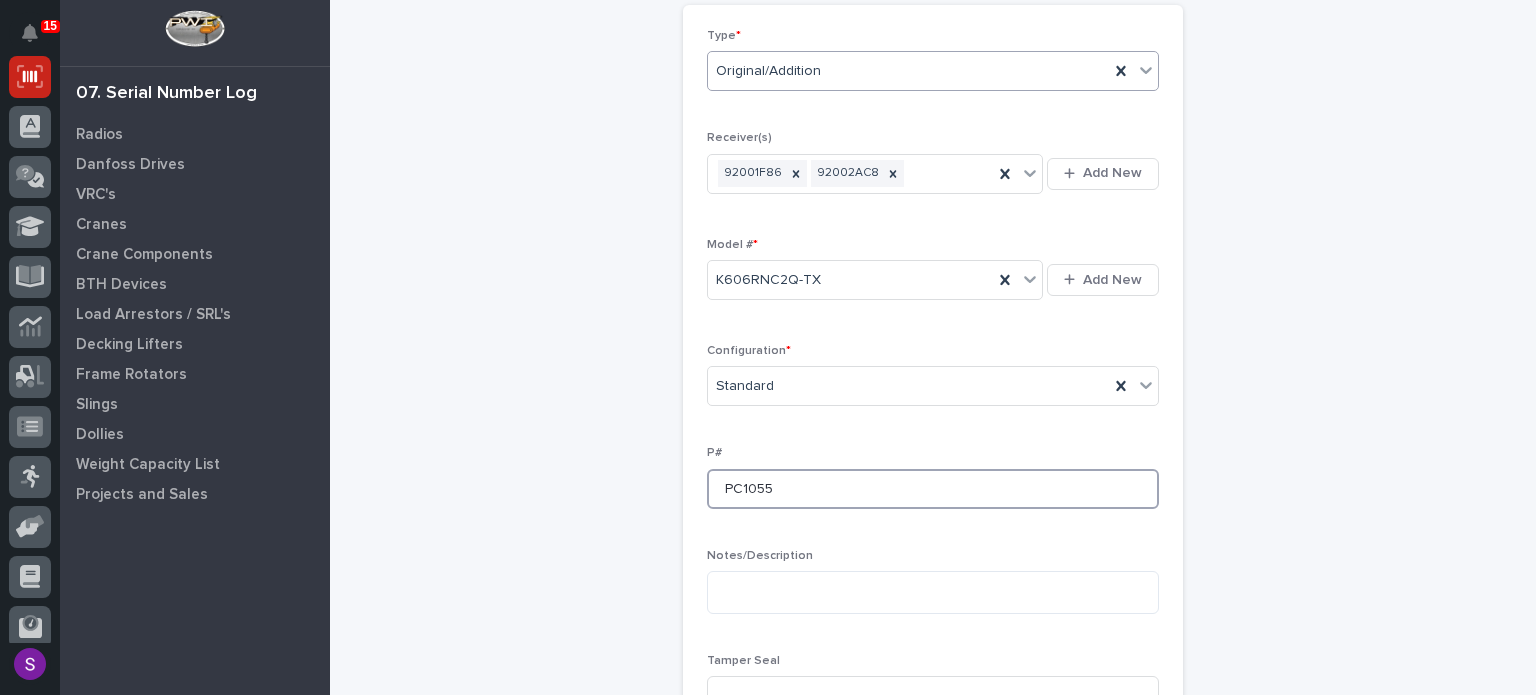 type on "PC1055" 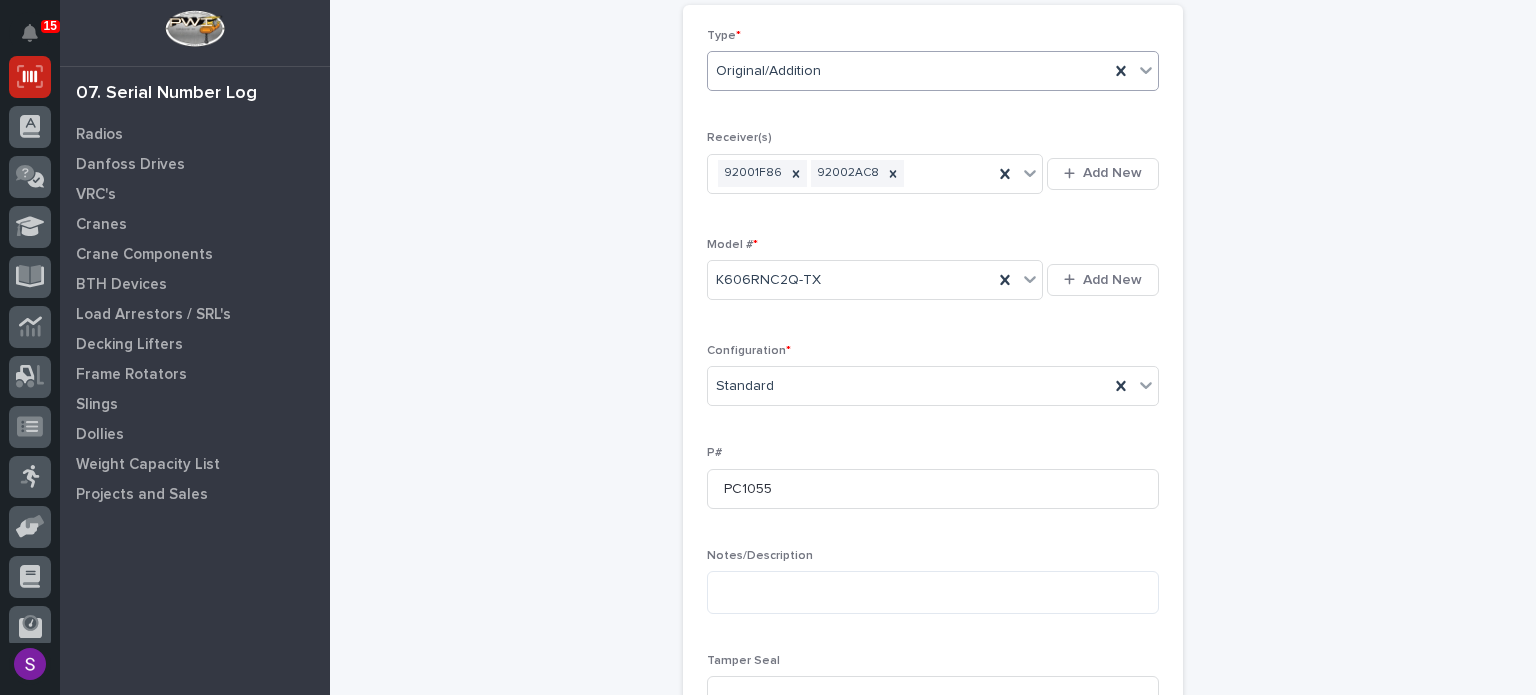 type 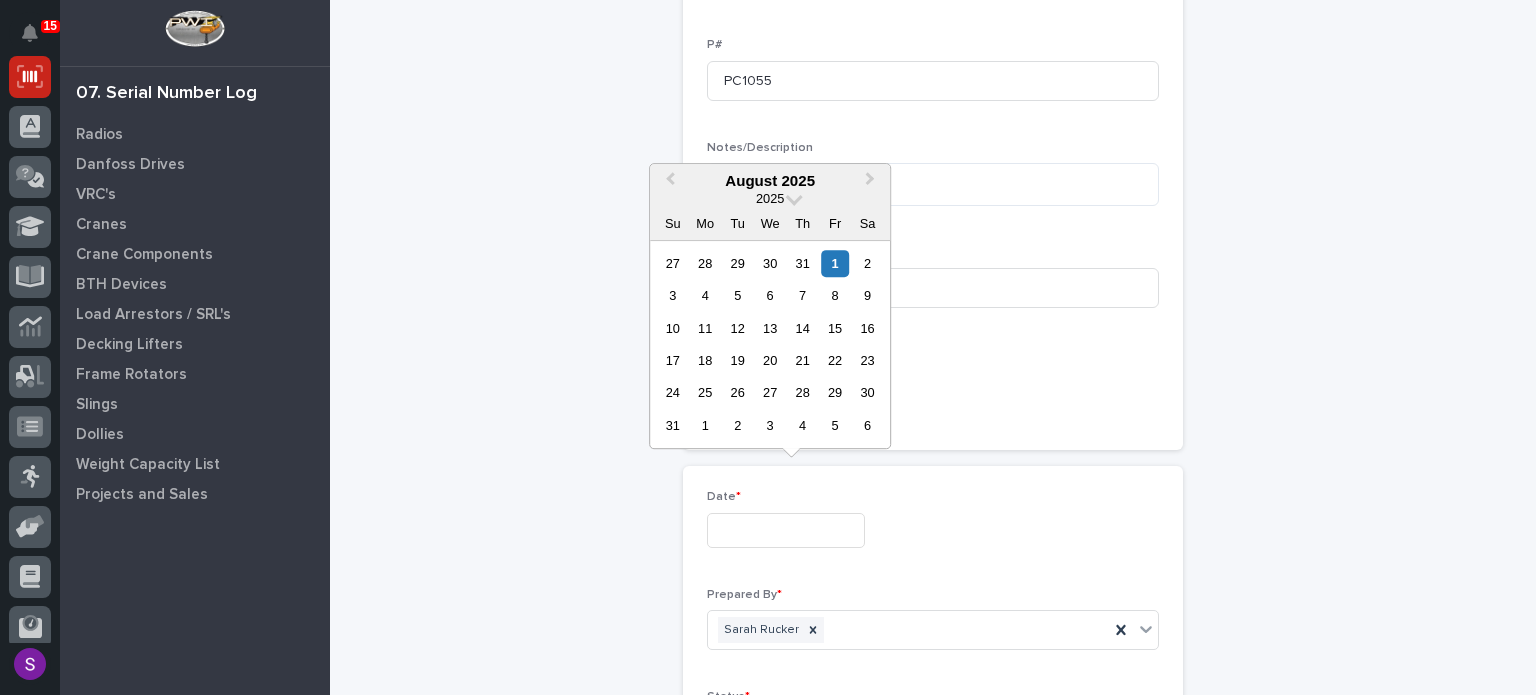 type on "**********" 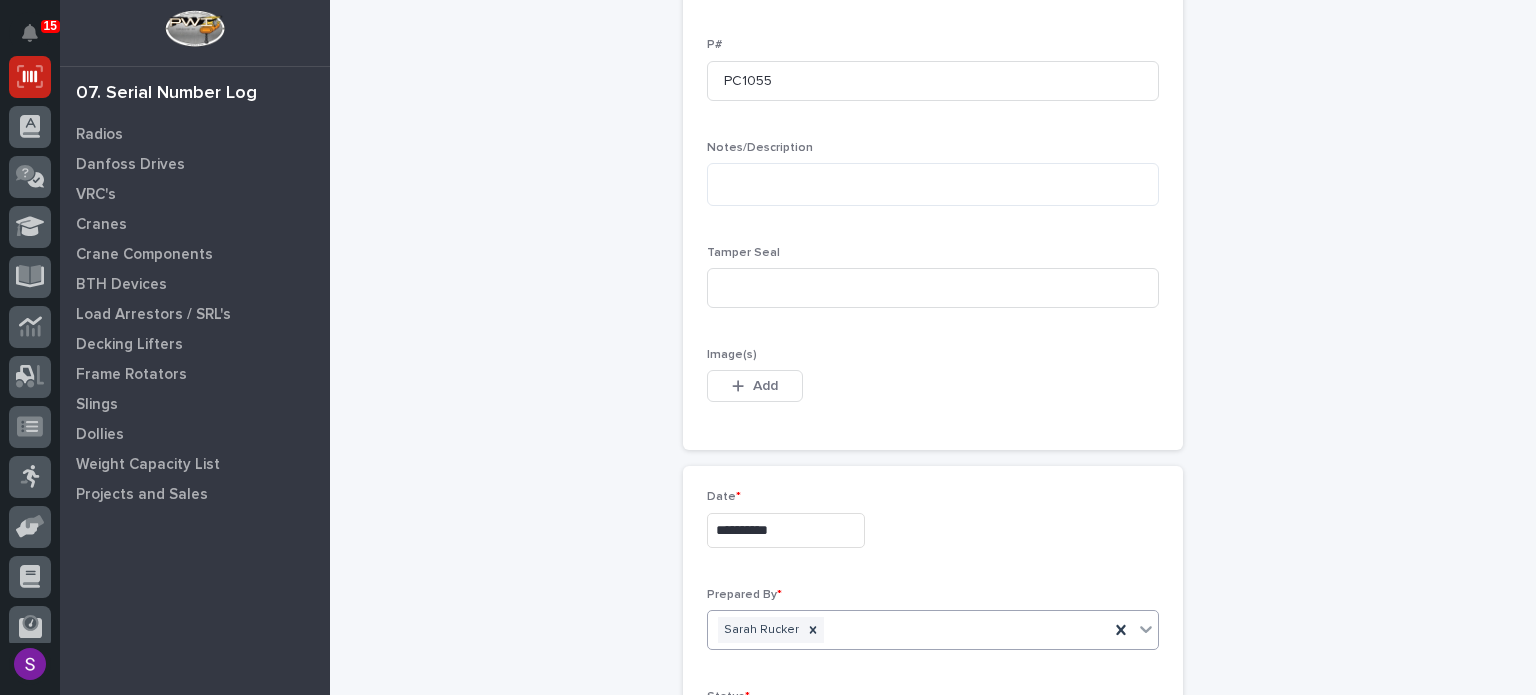 scroll, scrollTop: 844, scrollLeft: 0, axis: vertical 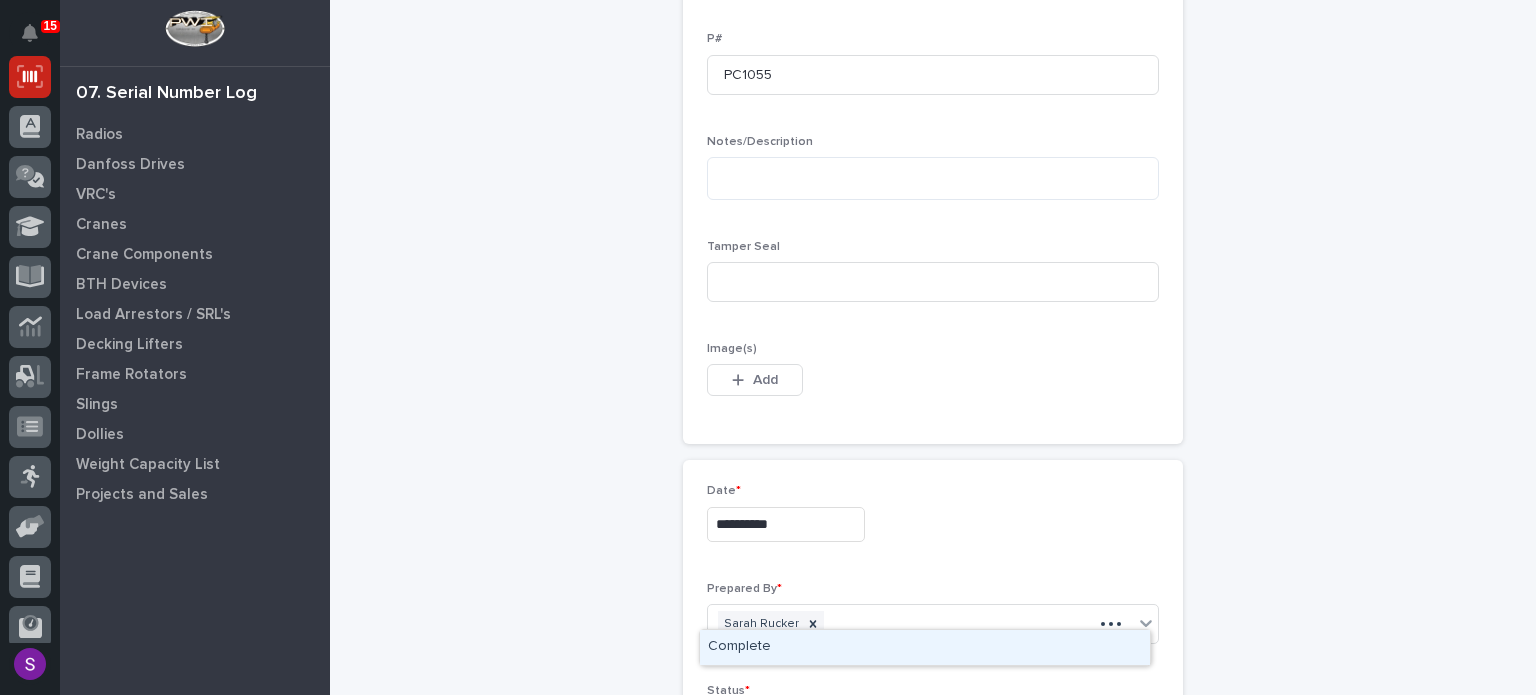 type on "***" 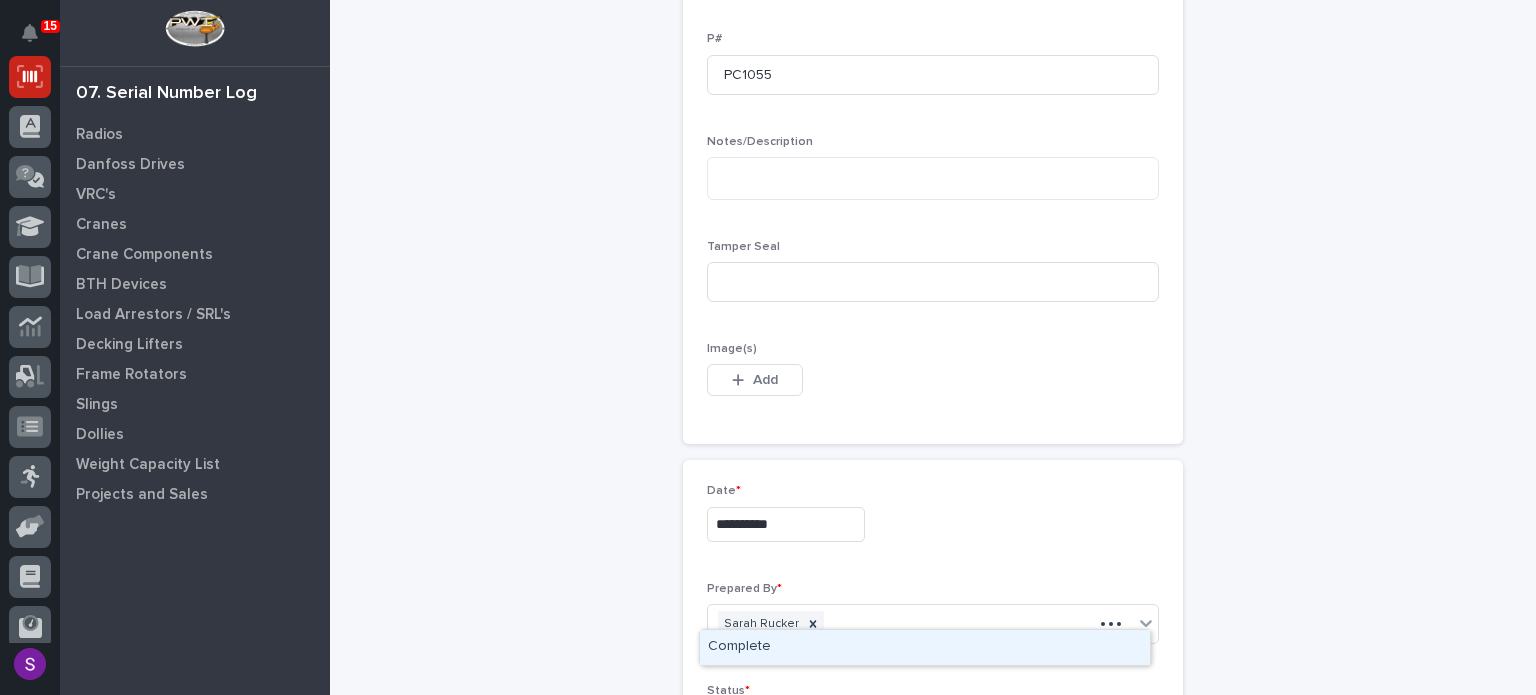 type 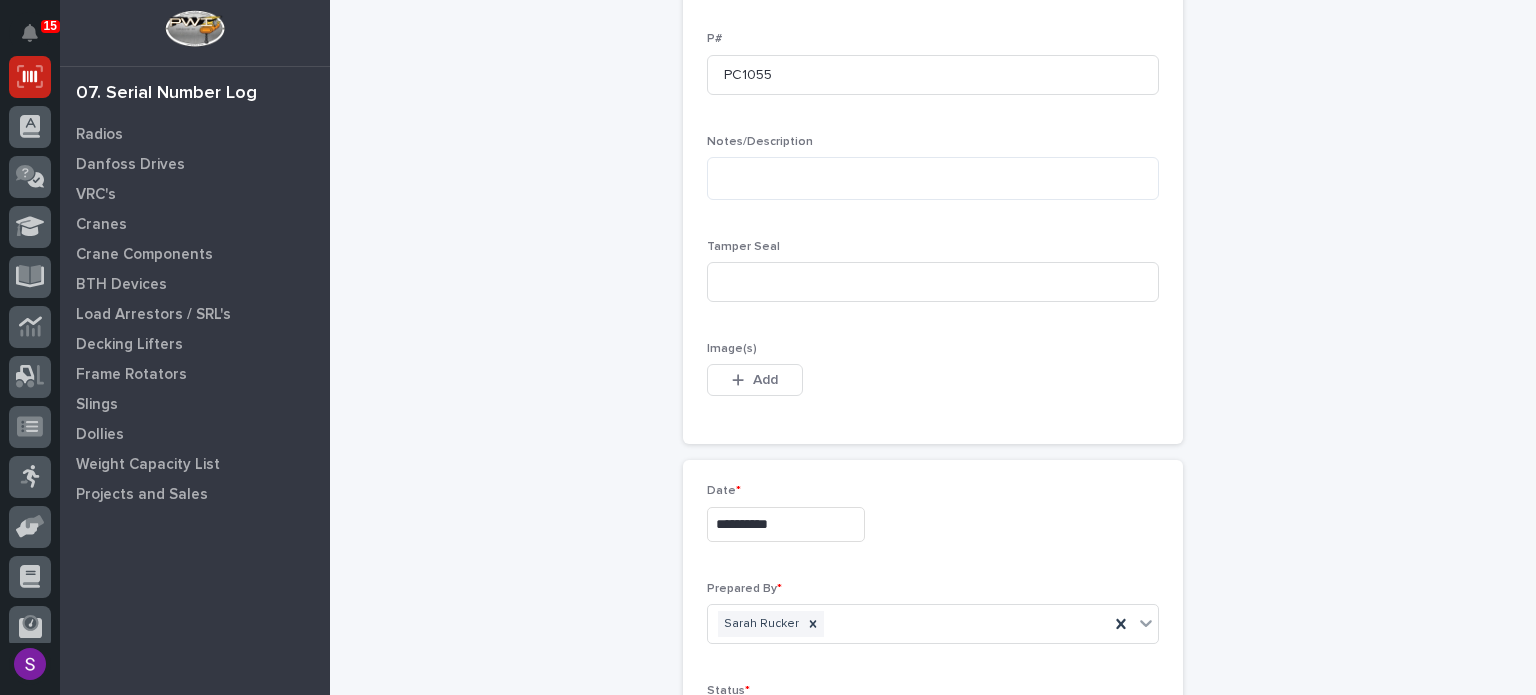type 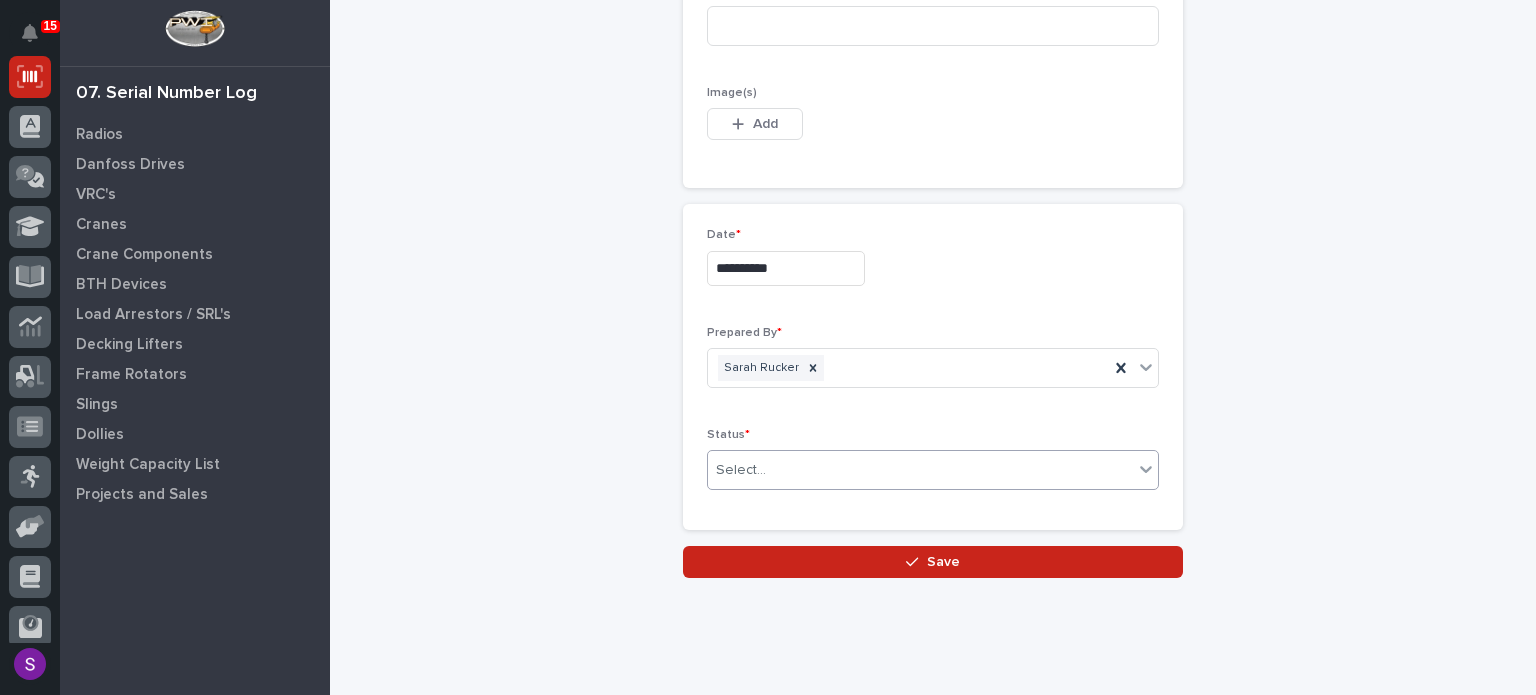 click on "Save" at bounding box center (933, 562) 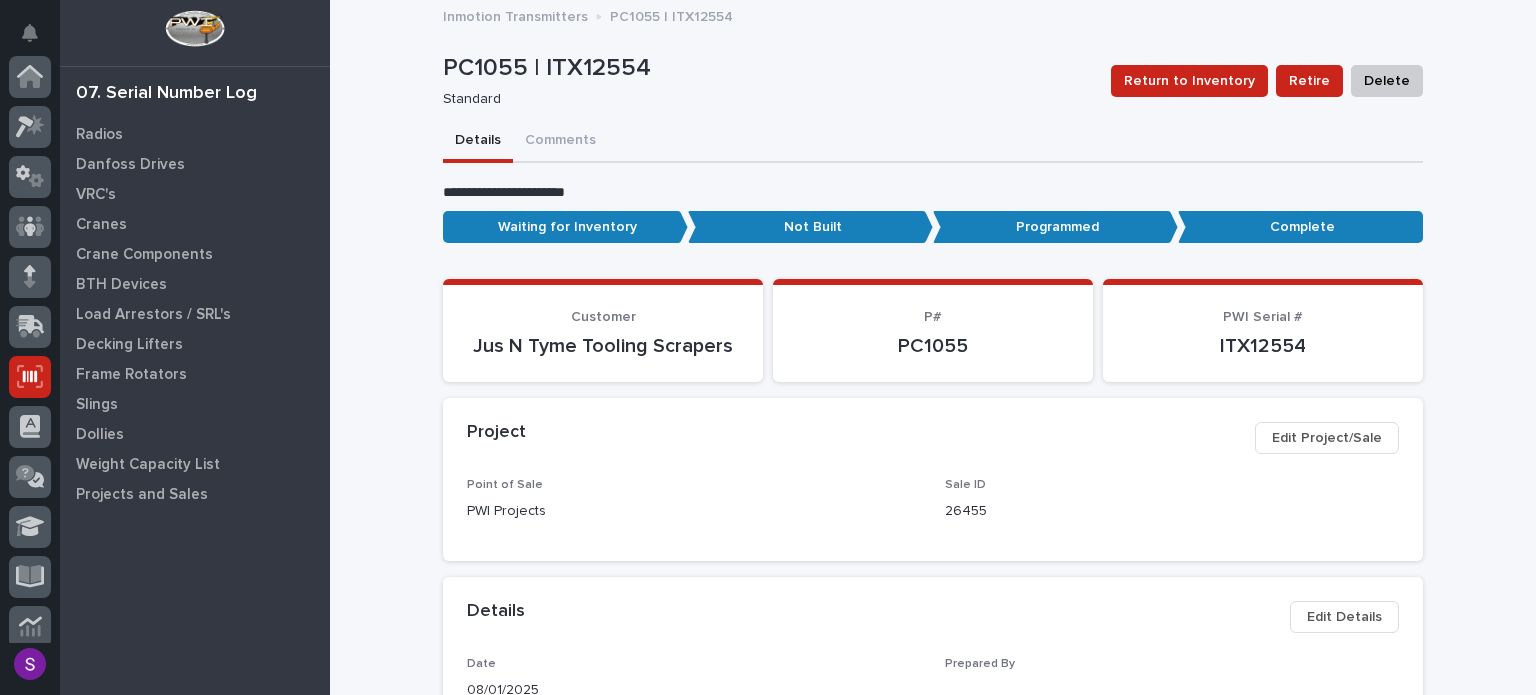 scroll, scrollTop: 300, scrollLeft: 0, axis: vertical 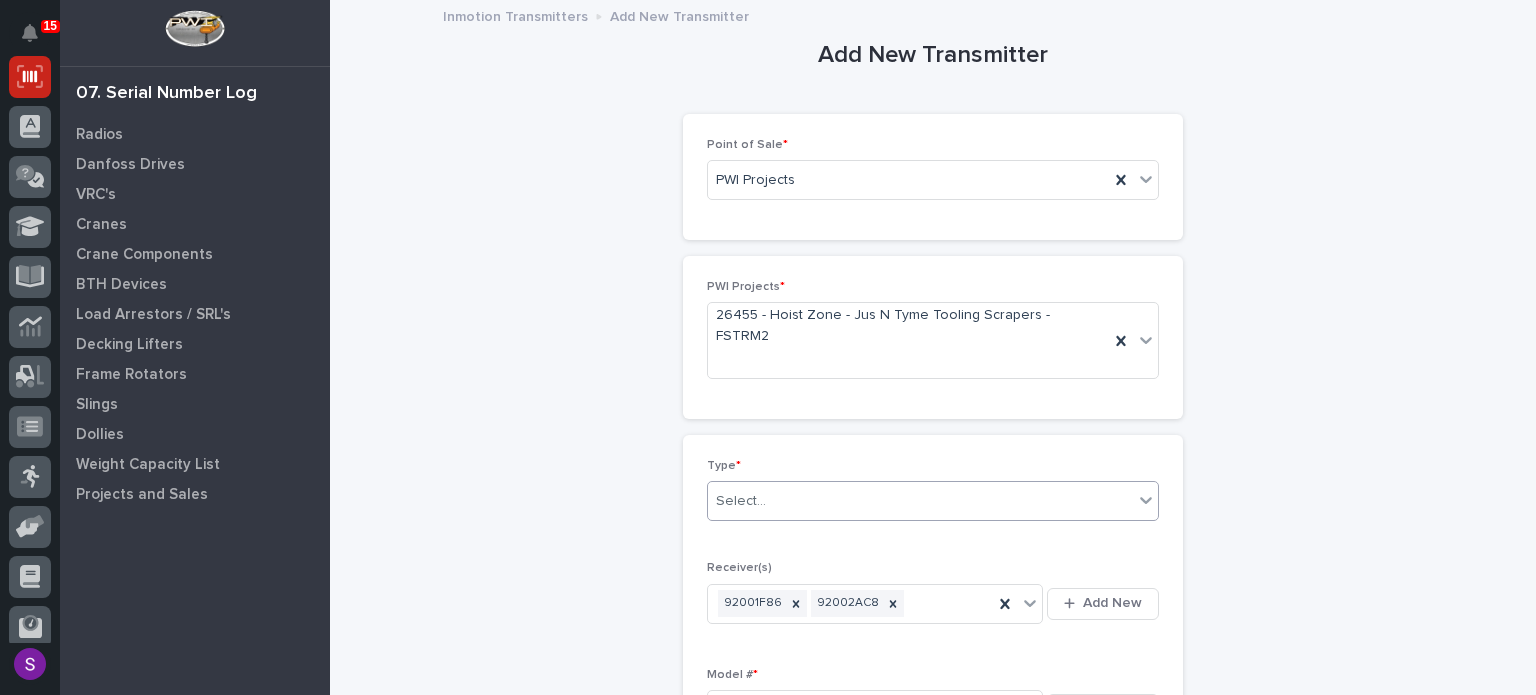 click on "Select..." at bounding box center [920, 501] 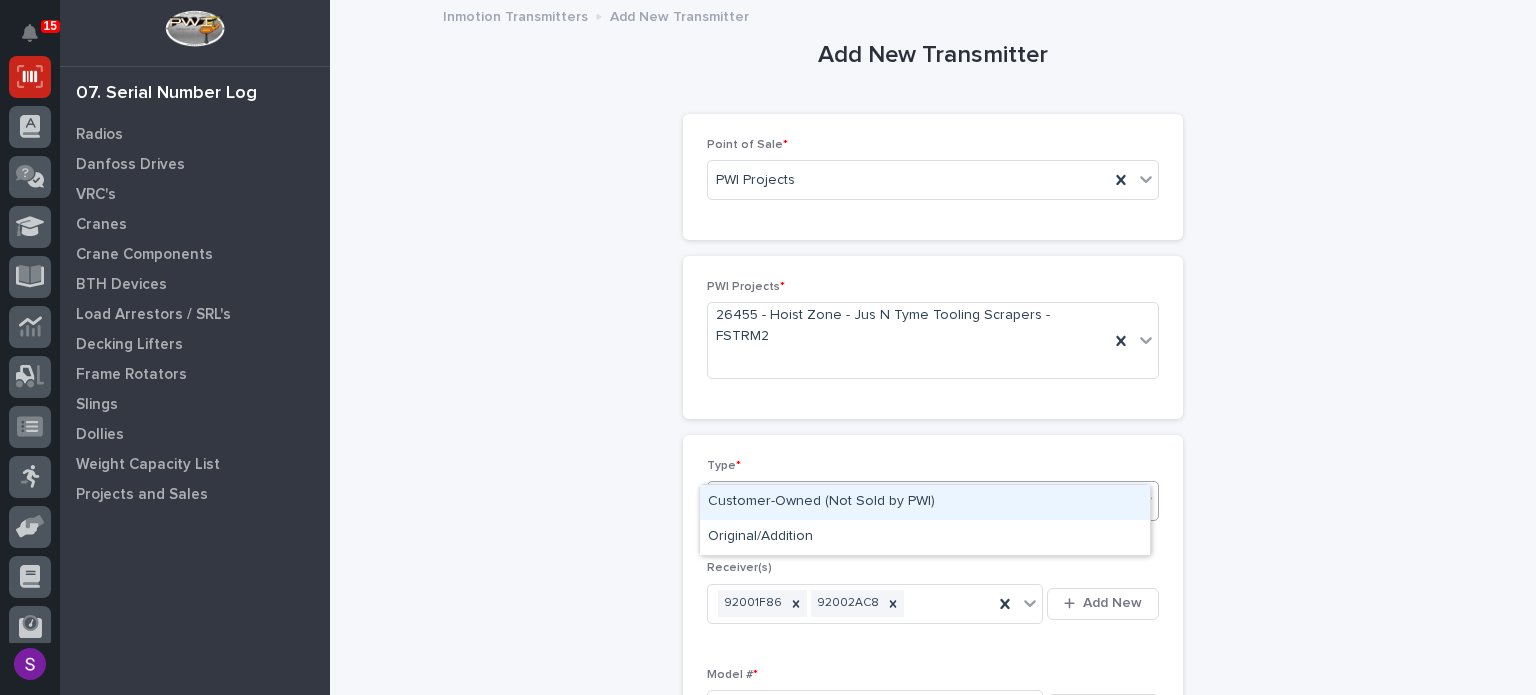 type on "**" 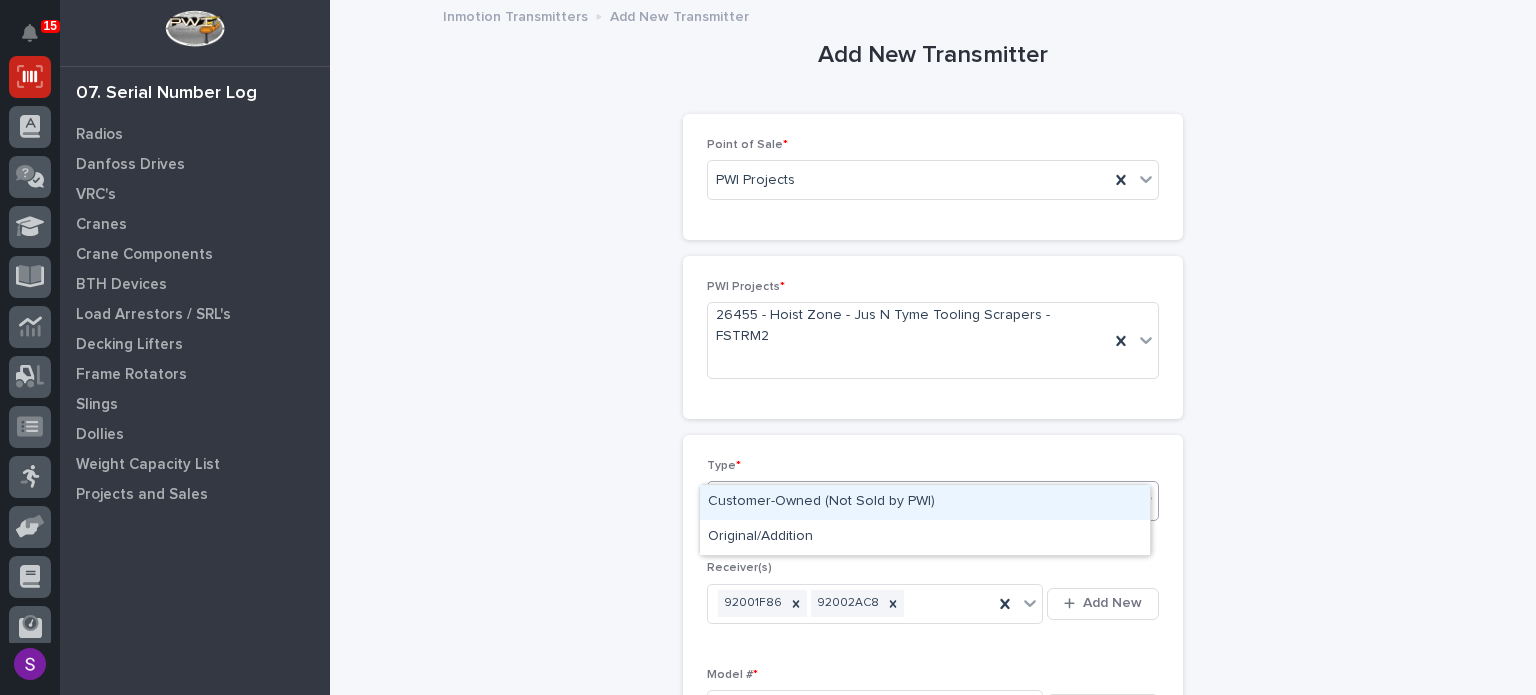 type 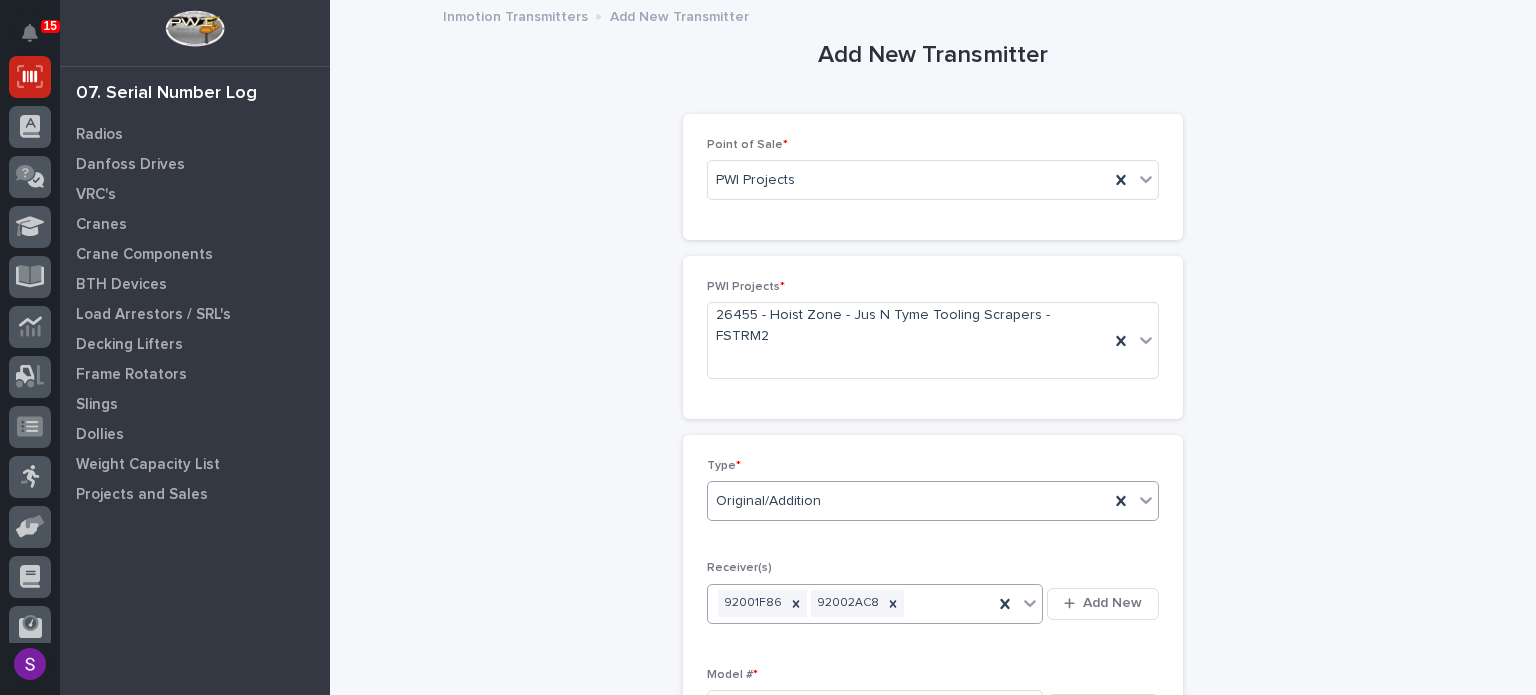 type 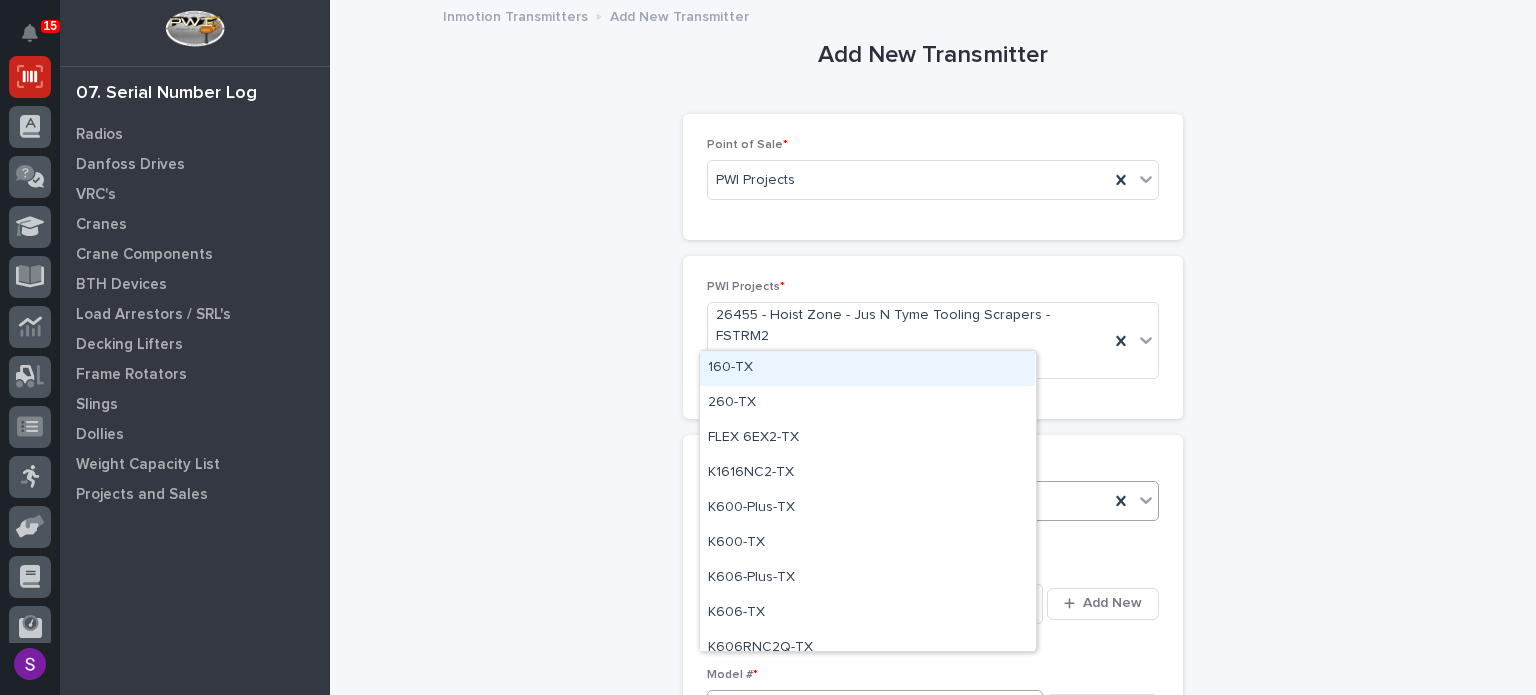 type on "***" 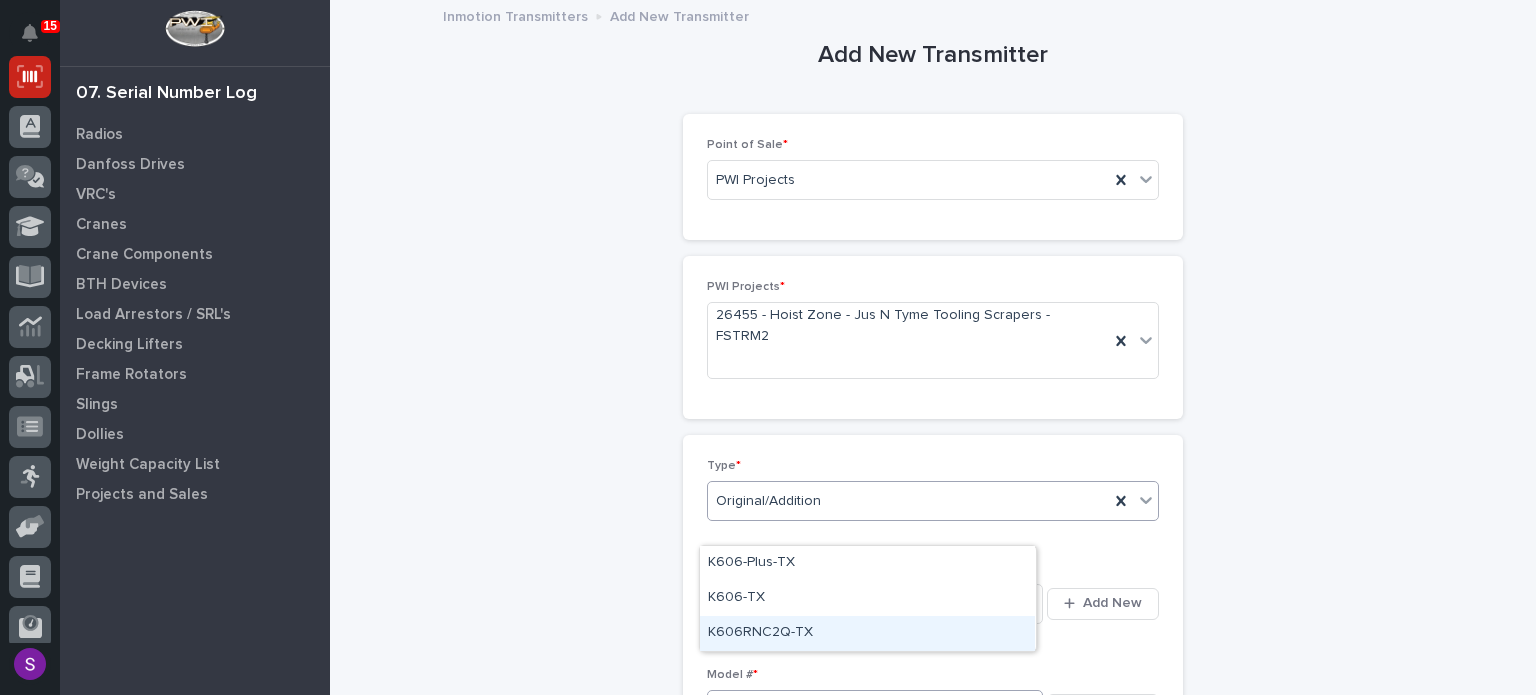 type 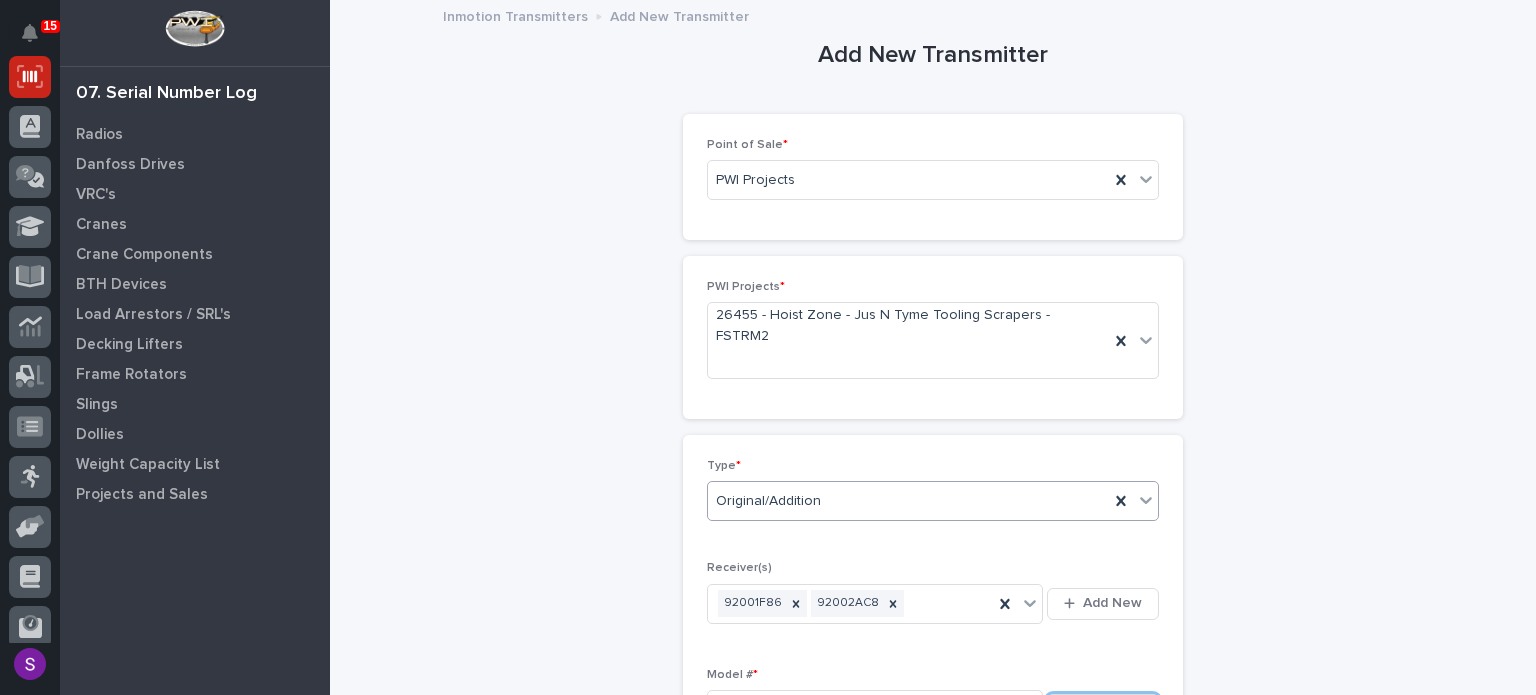 type 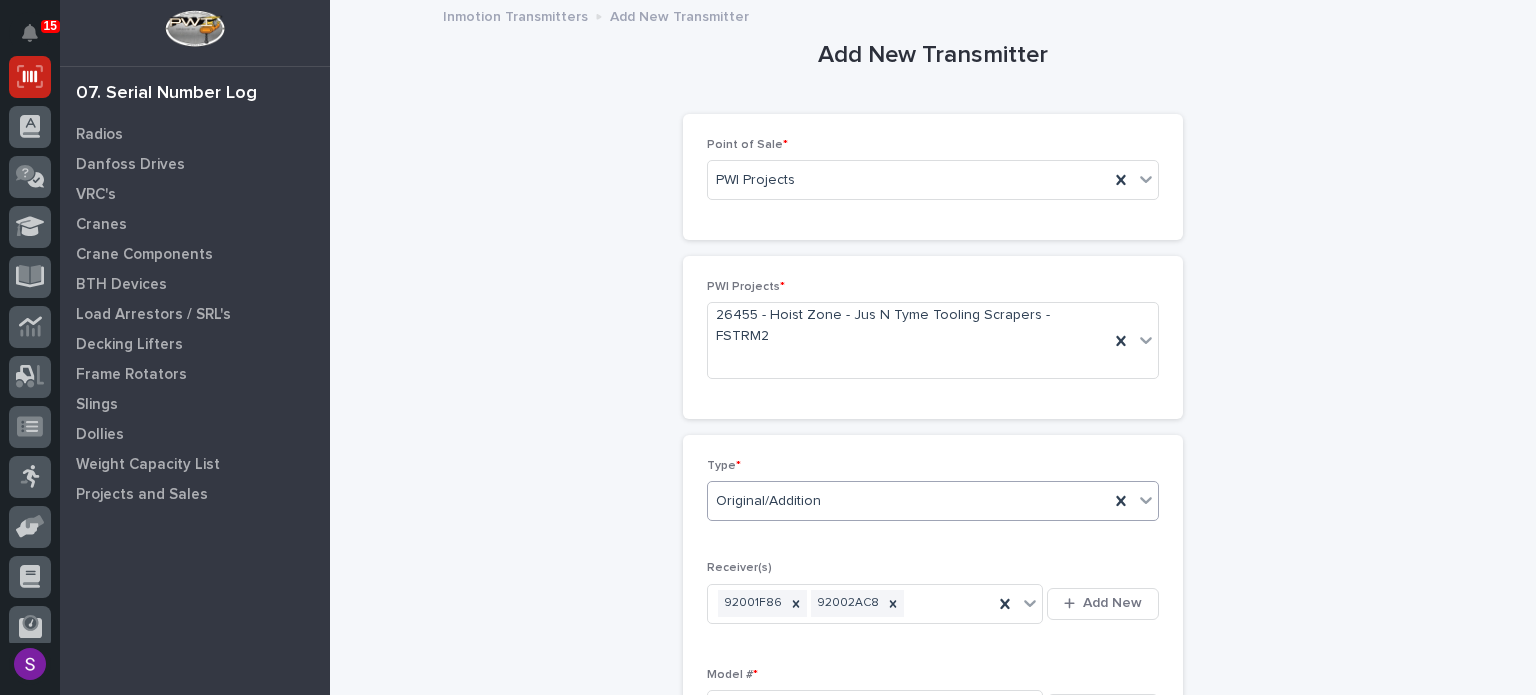 scroll, scrollTop: 430, scrollLeft: 0, axis: vertical 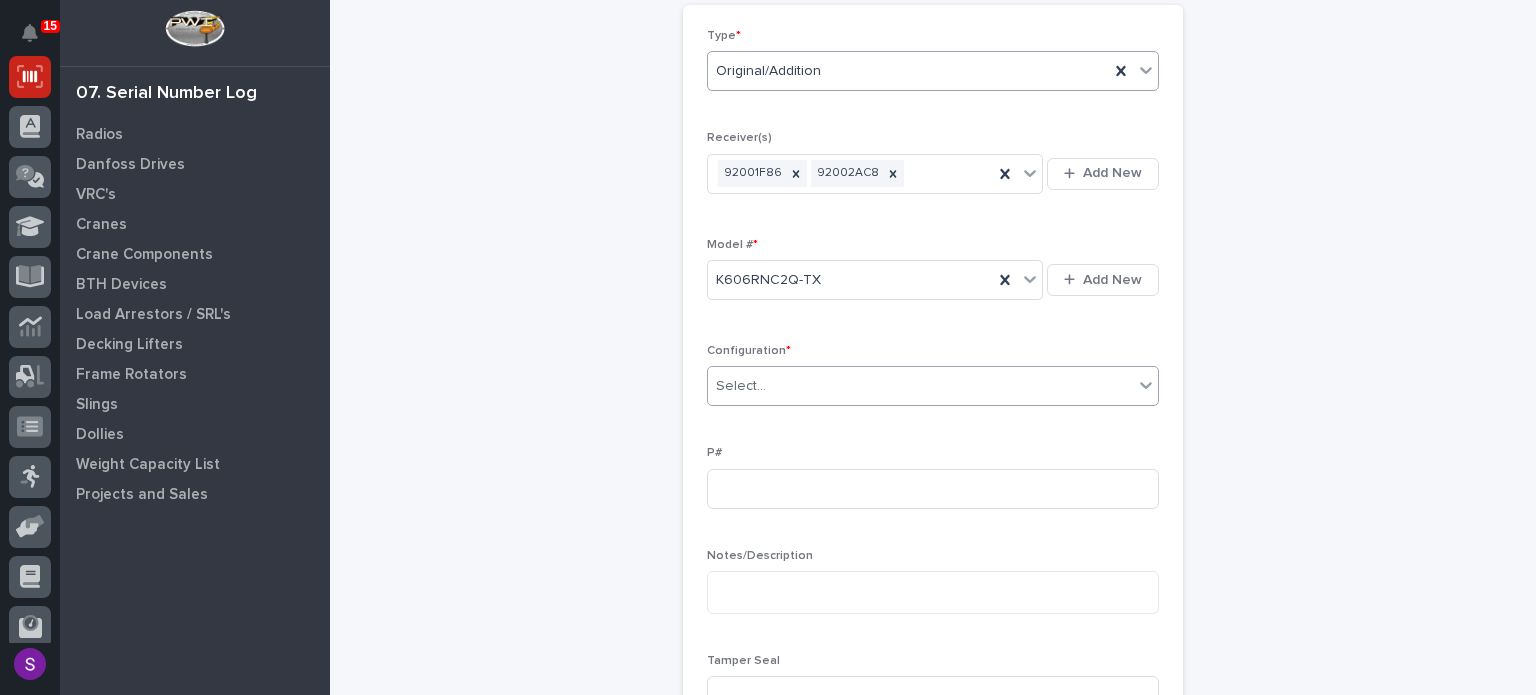 type on "*" 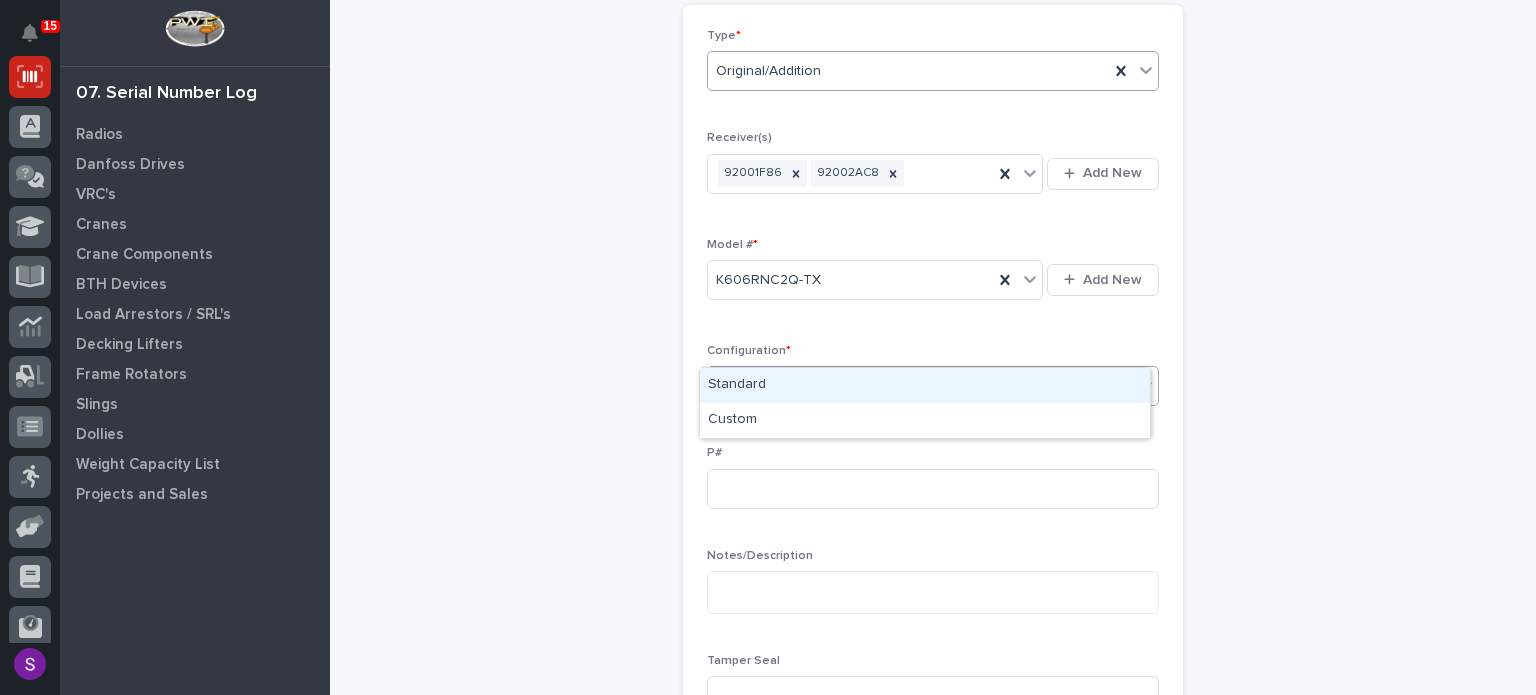 type 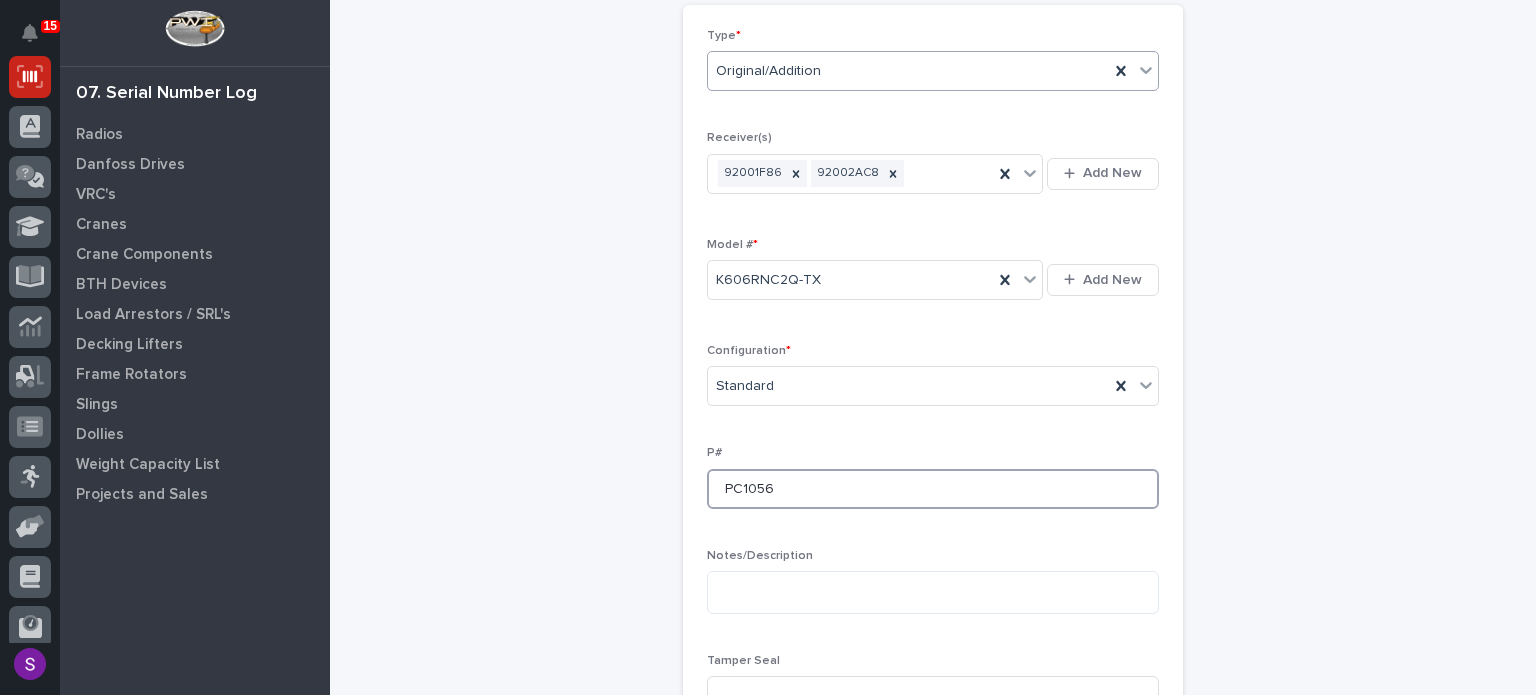 type on "PC1056" 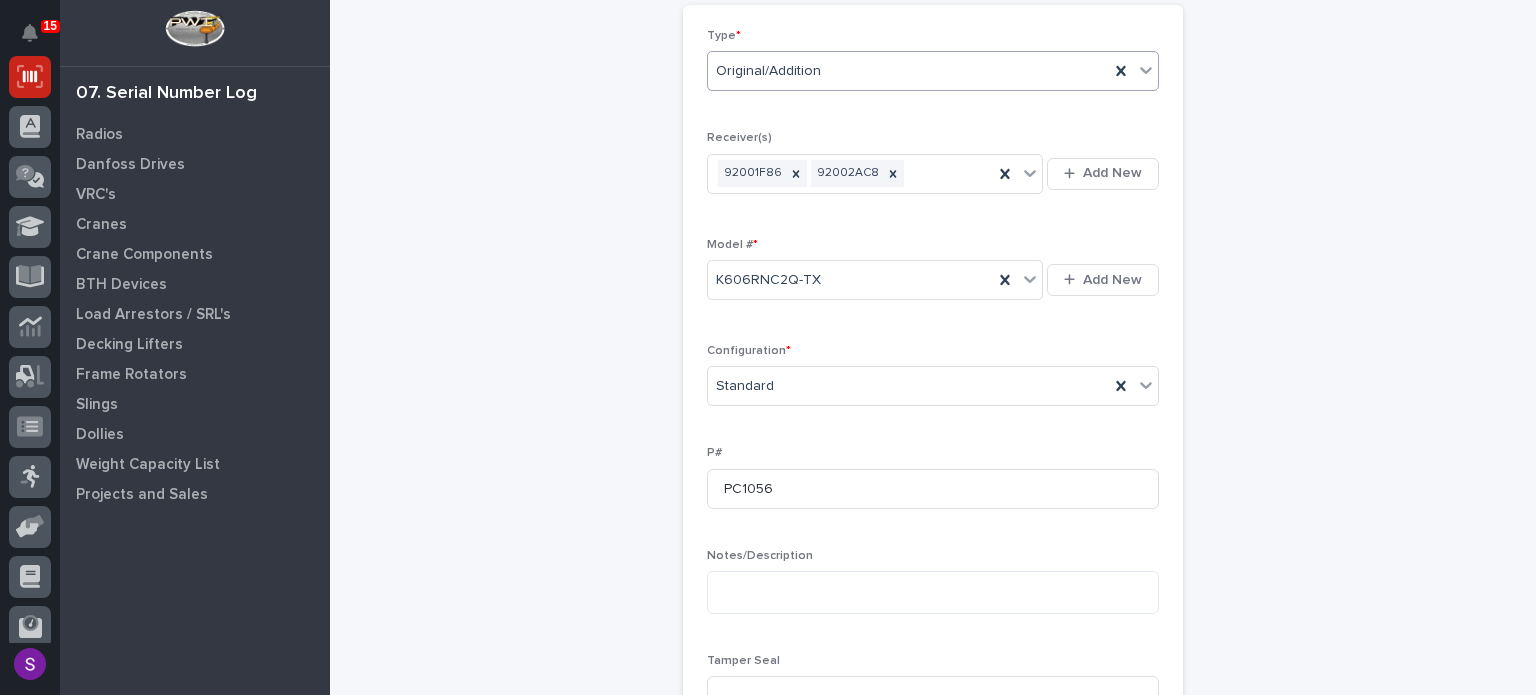 scroll, scrollTop: 838, scrollLeft: 0, axis: vertical 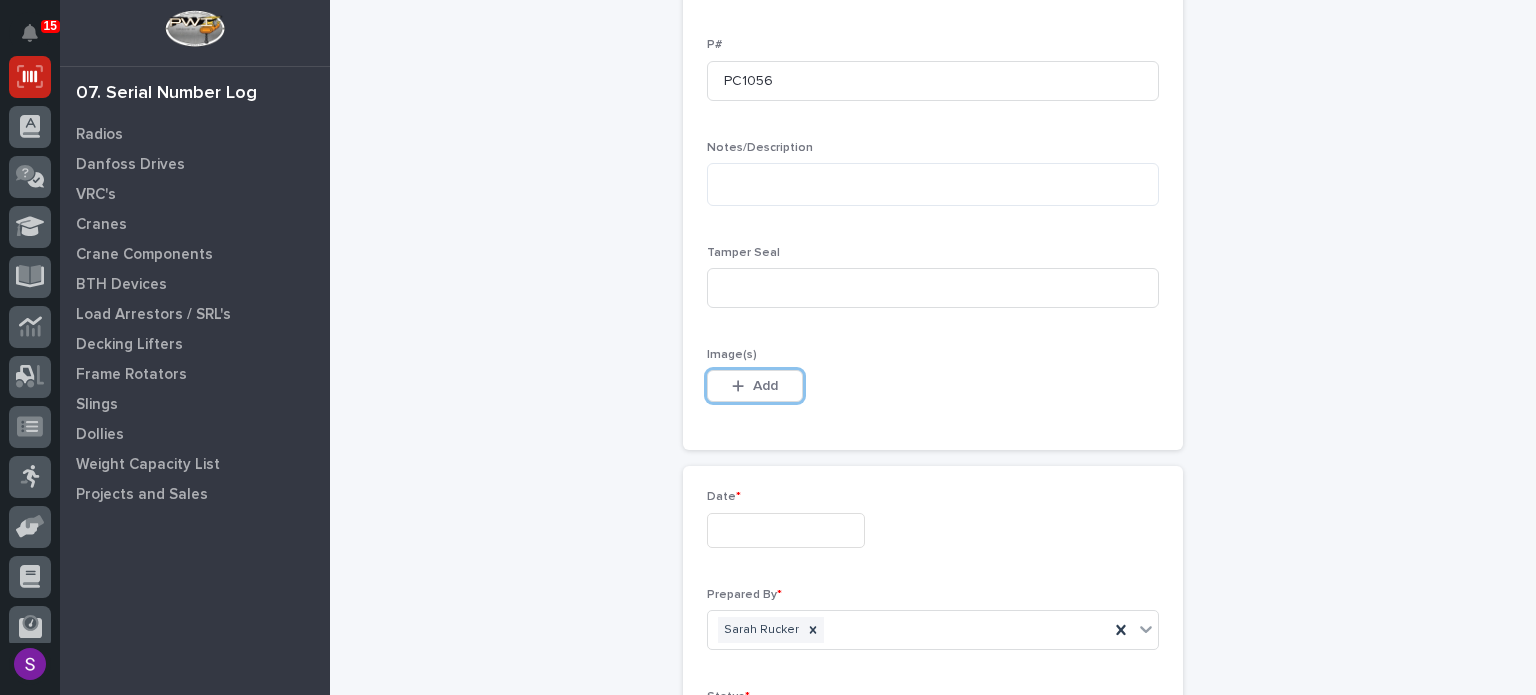 type 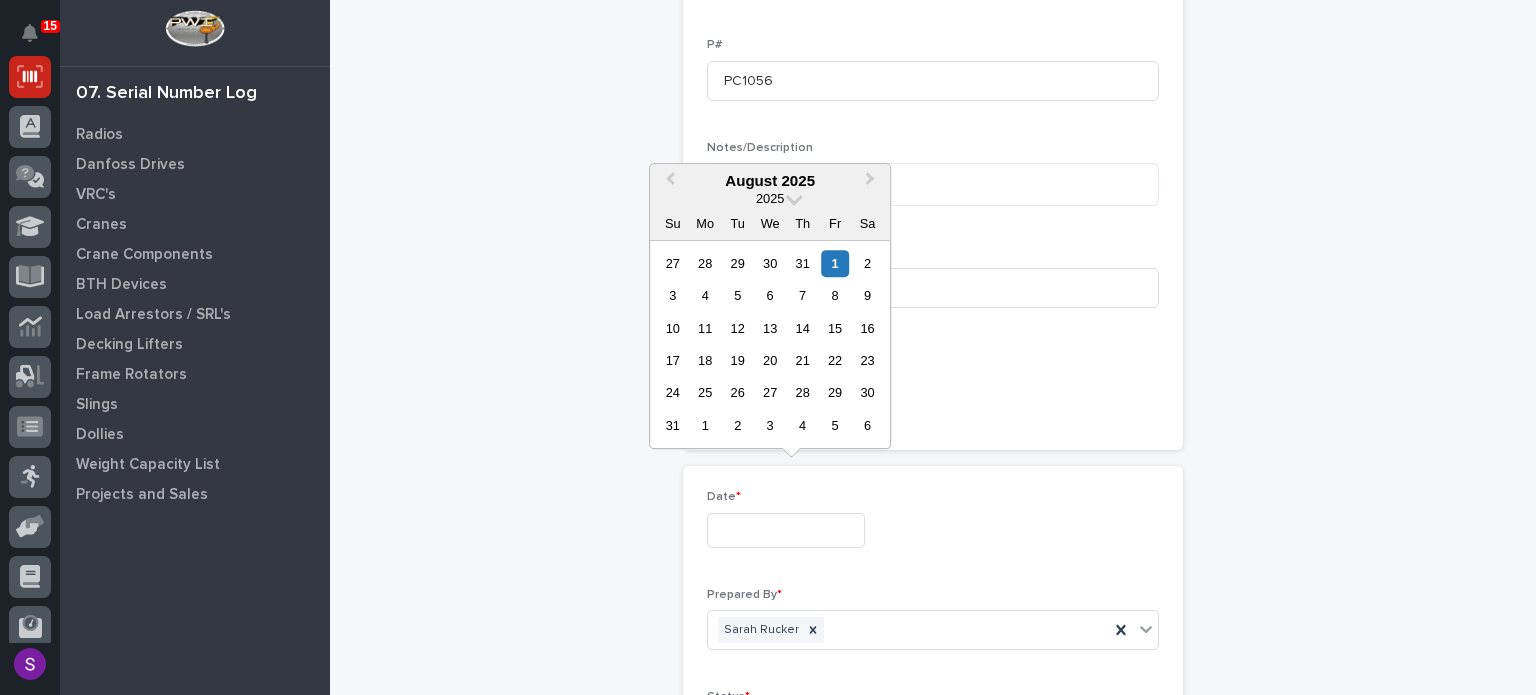 type on "**********" 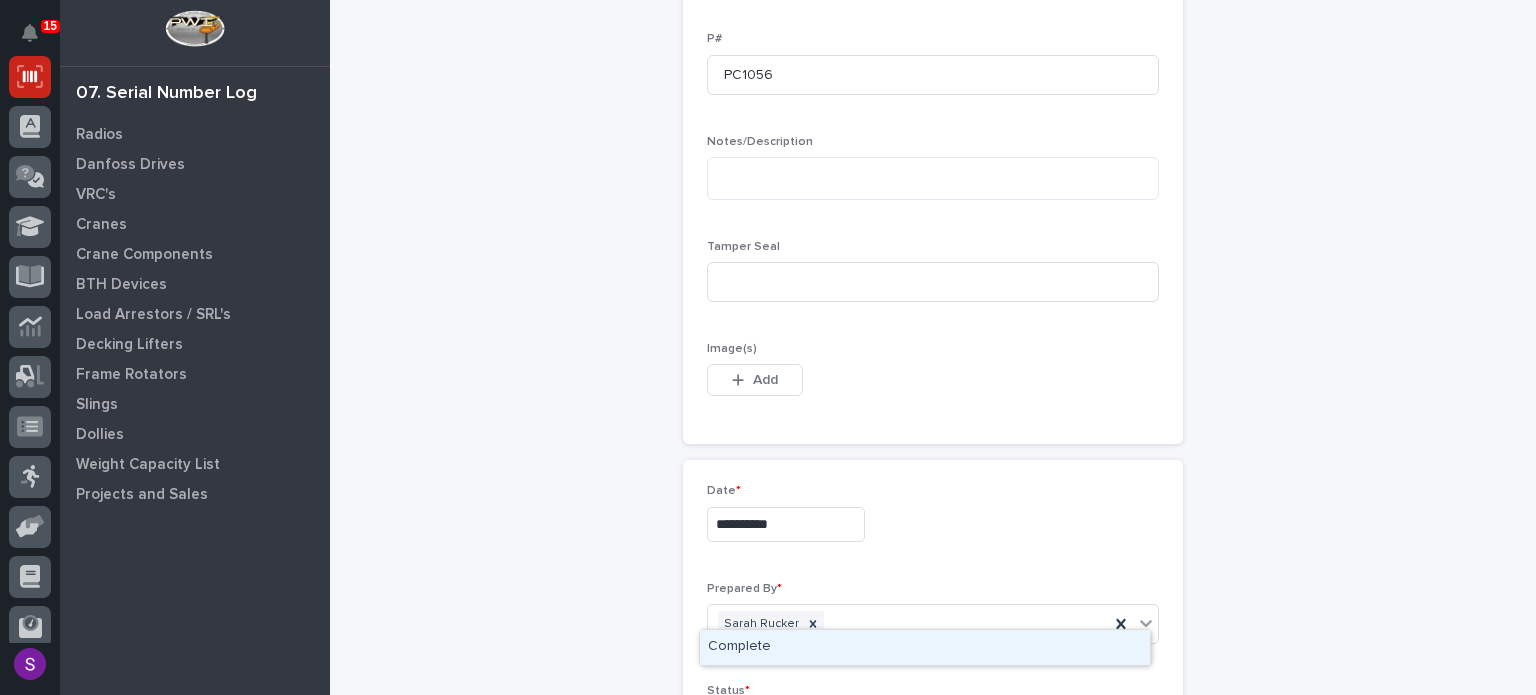 type on "***" 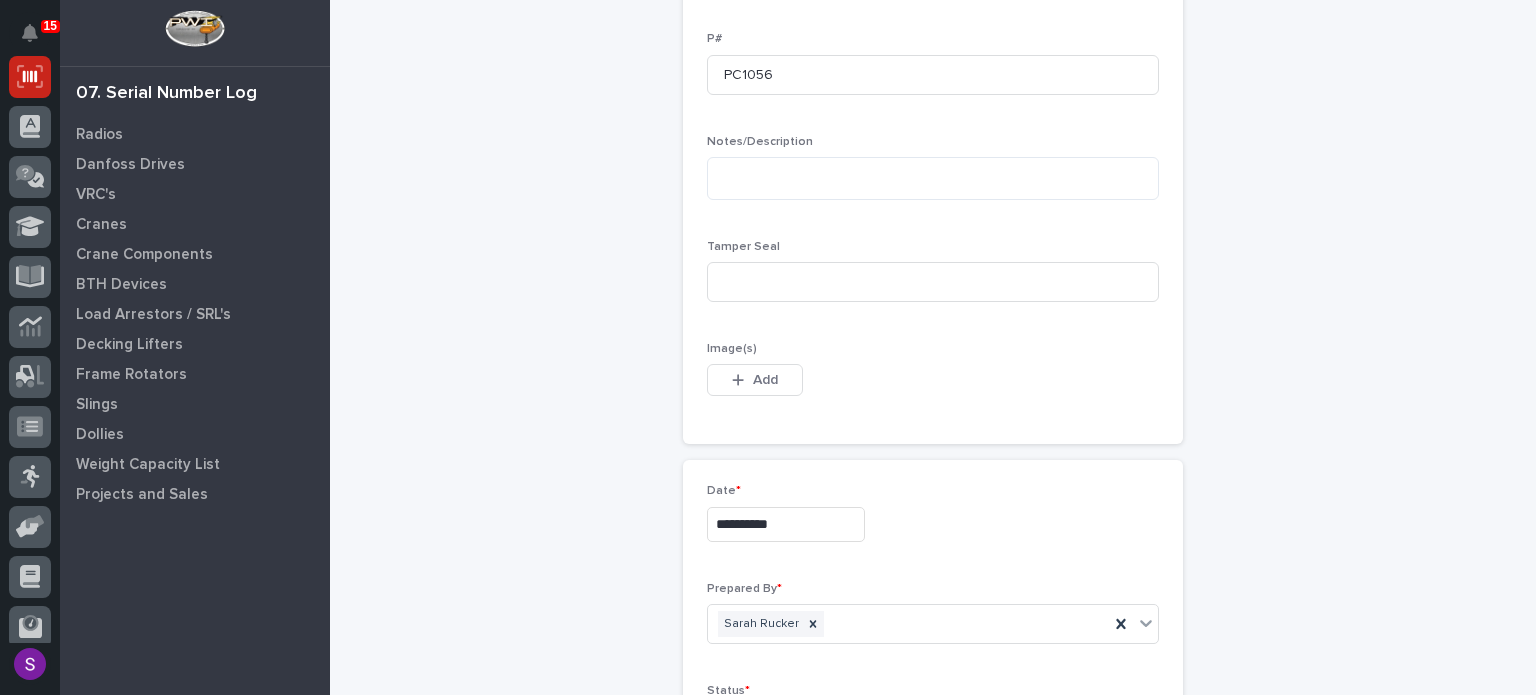 type 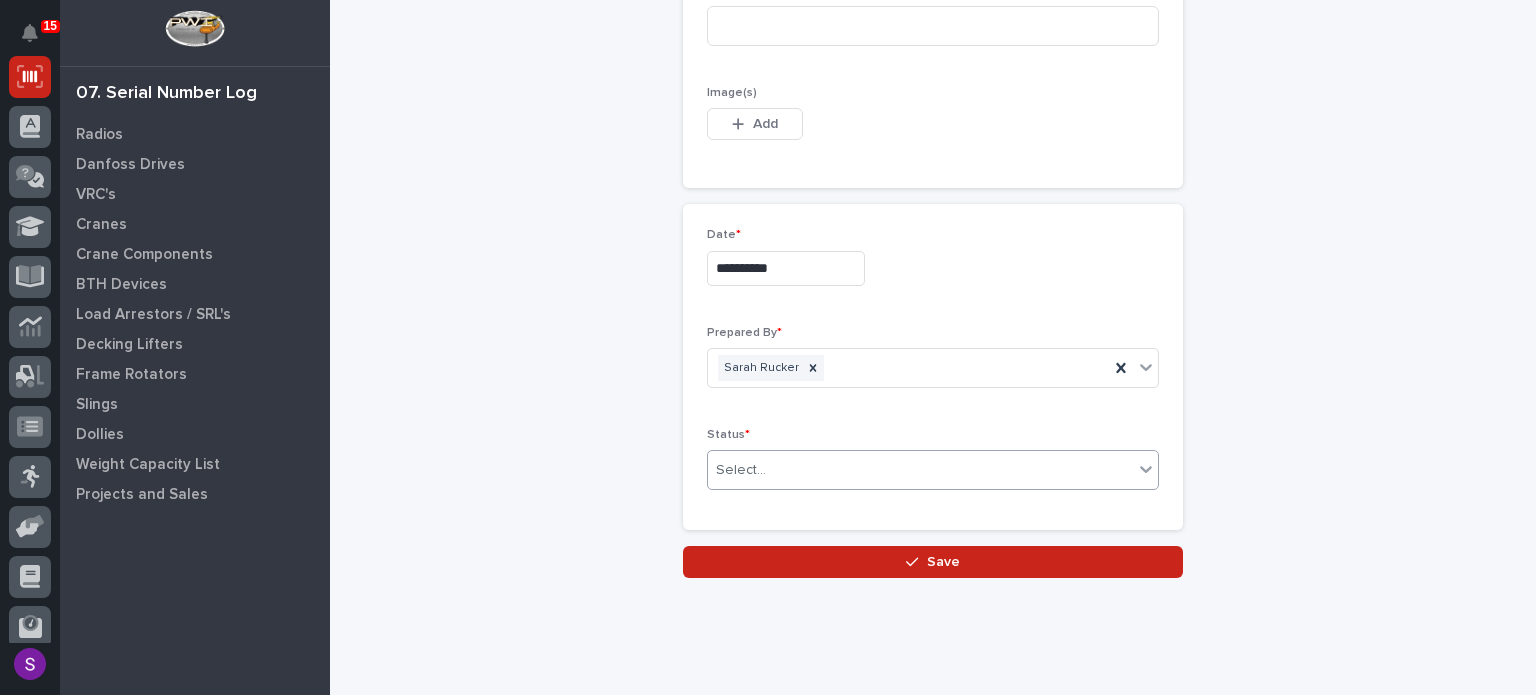 click on "Save" at bounding box center (933, 562) 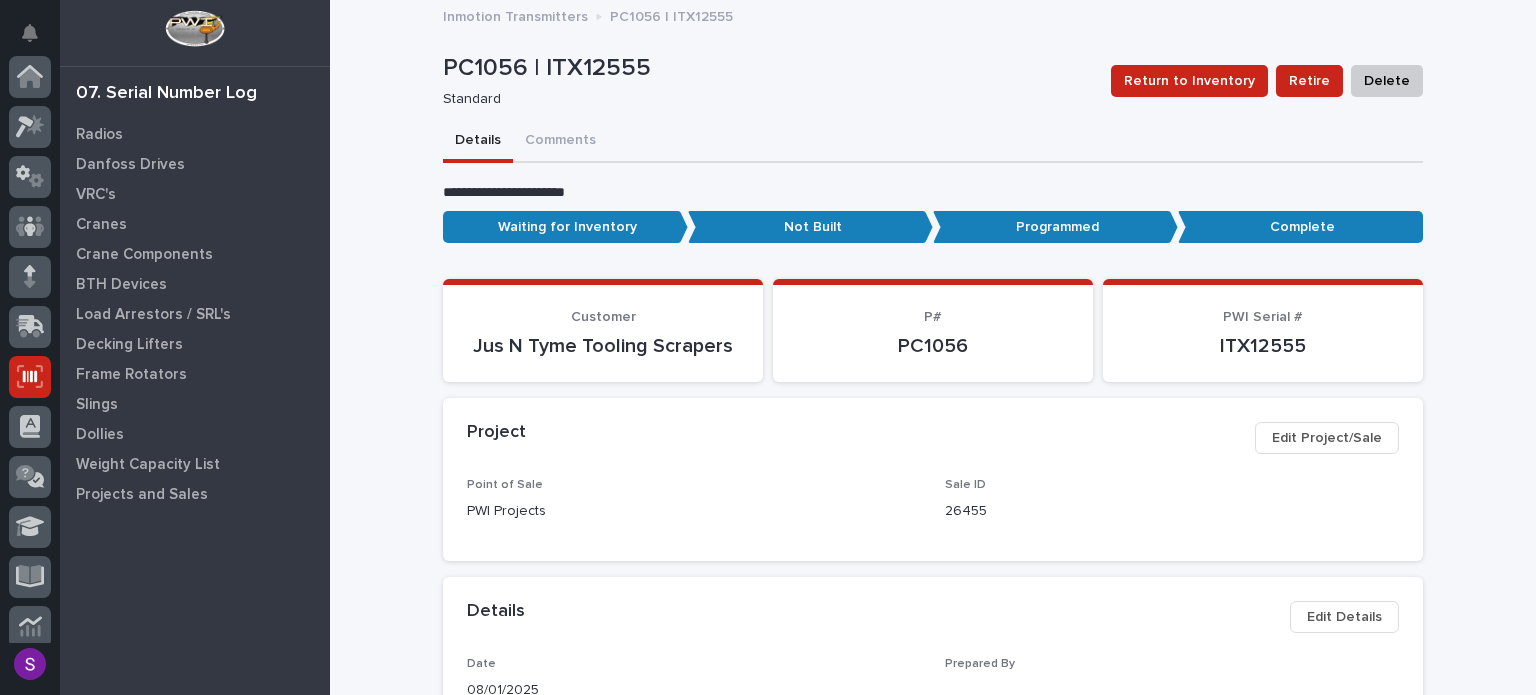 scroll, scrollTop: 300, scrollLeft: 0, axis: vertical 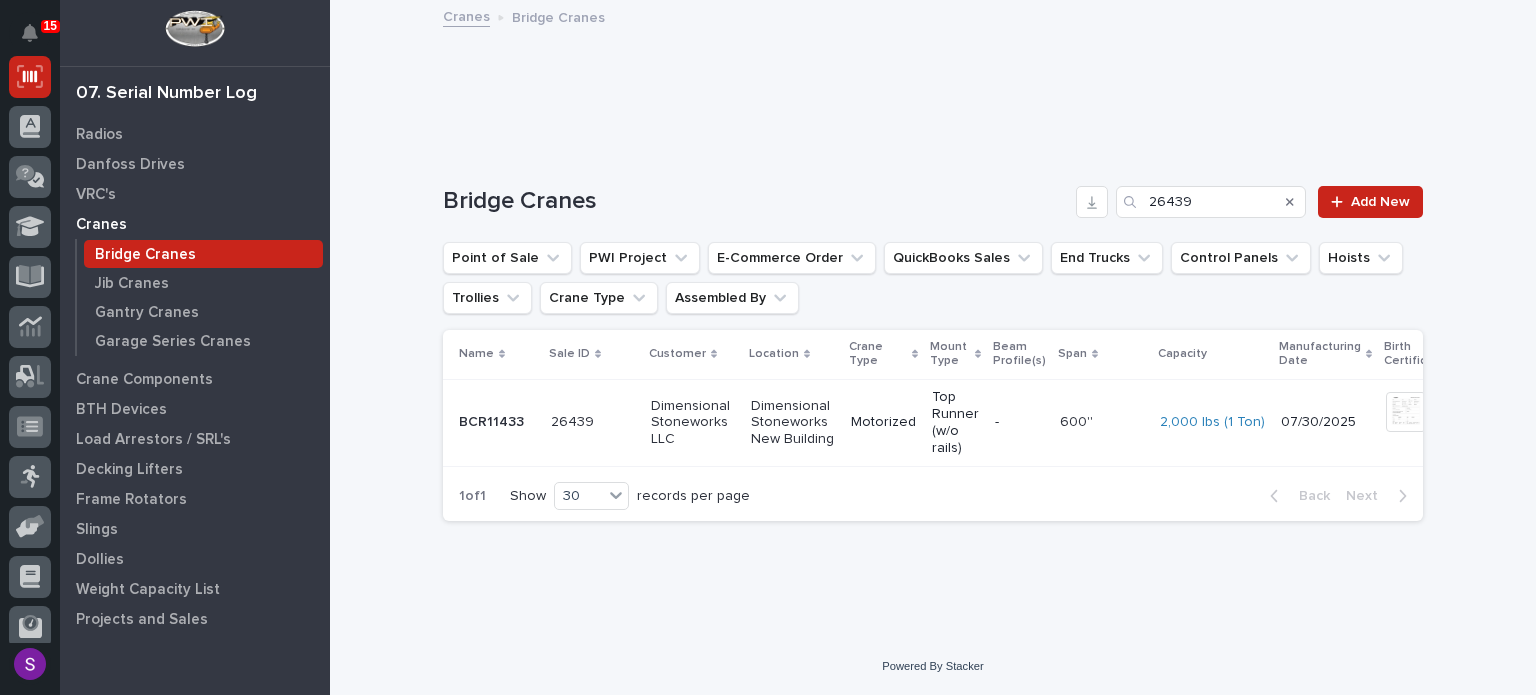 click 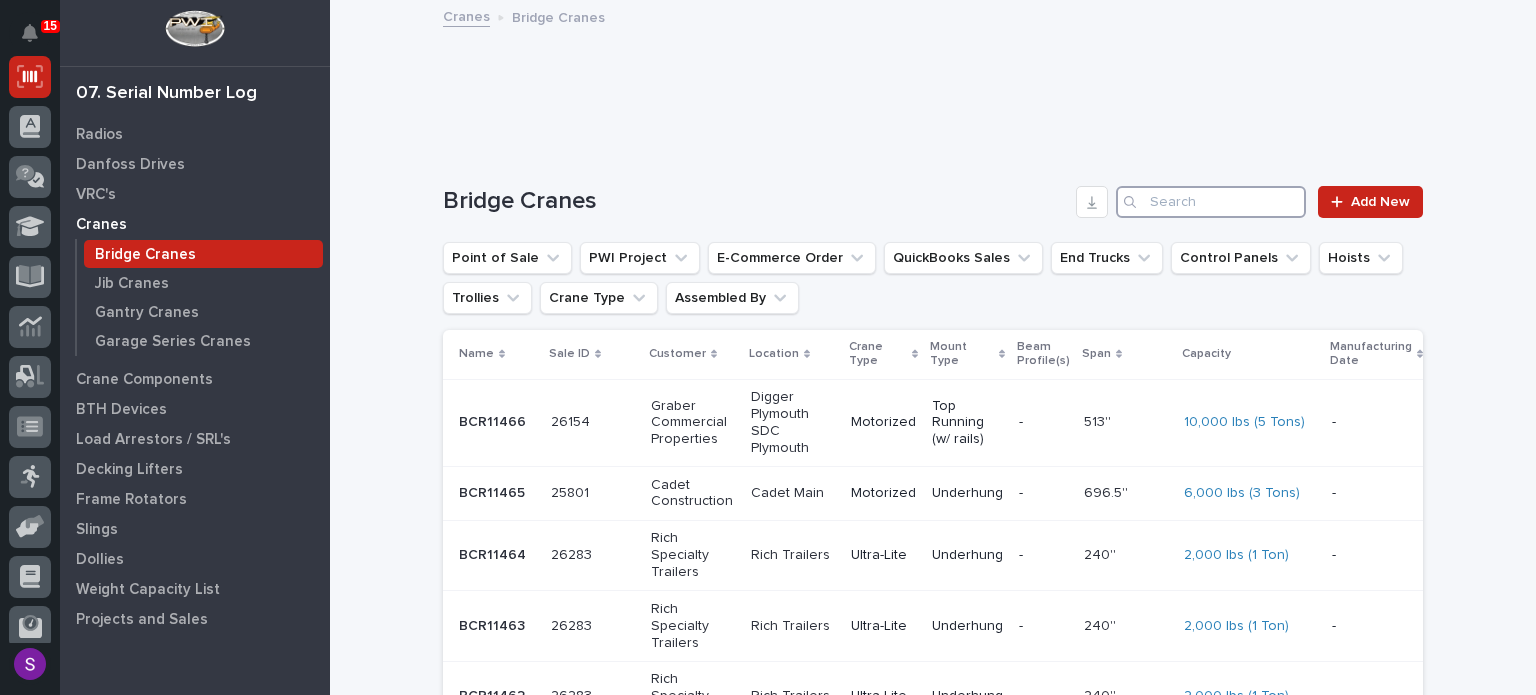 click at bounding box center (1211, 202) 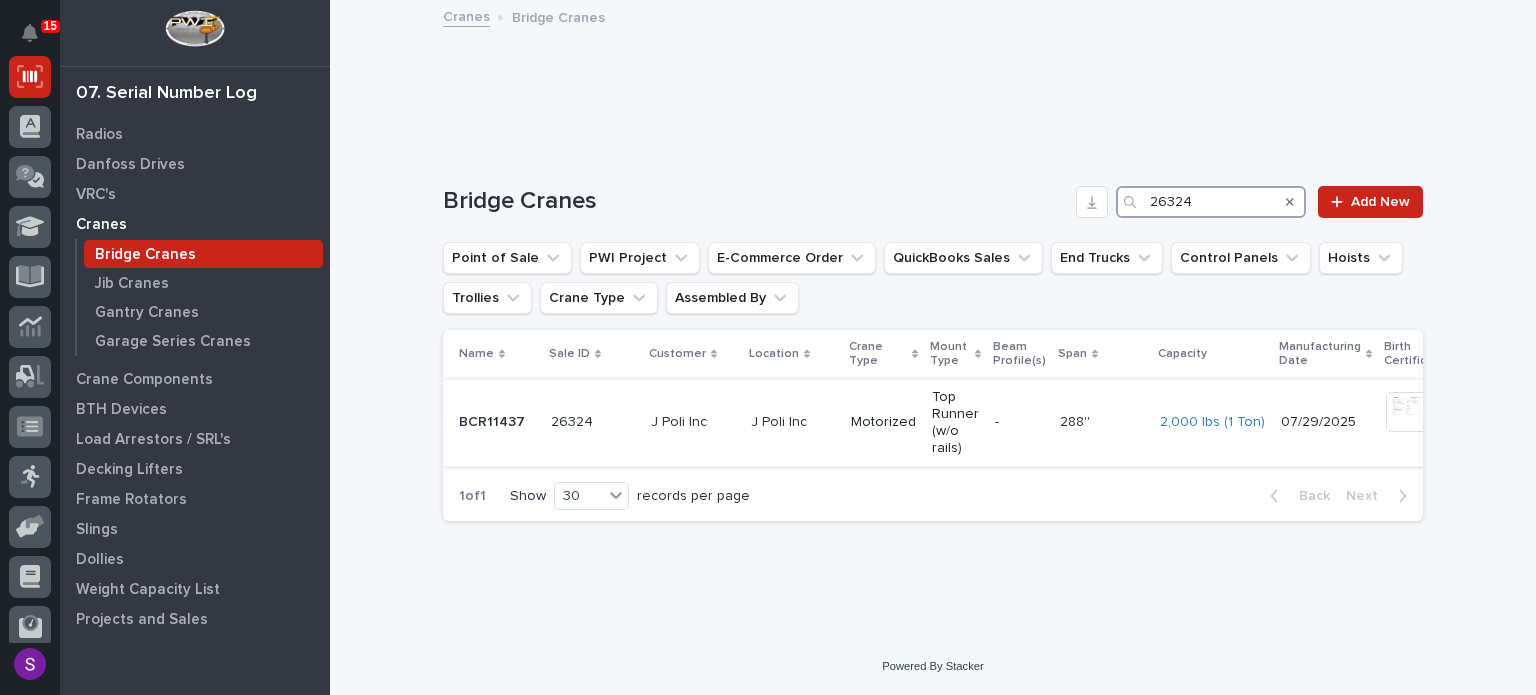 type on "26324" 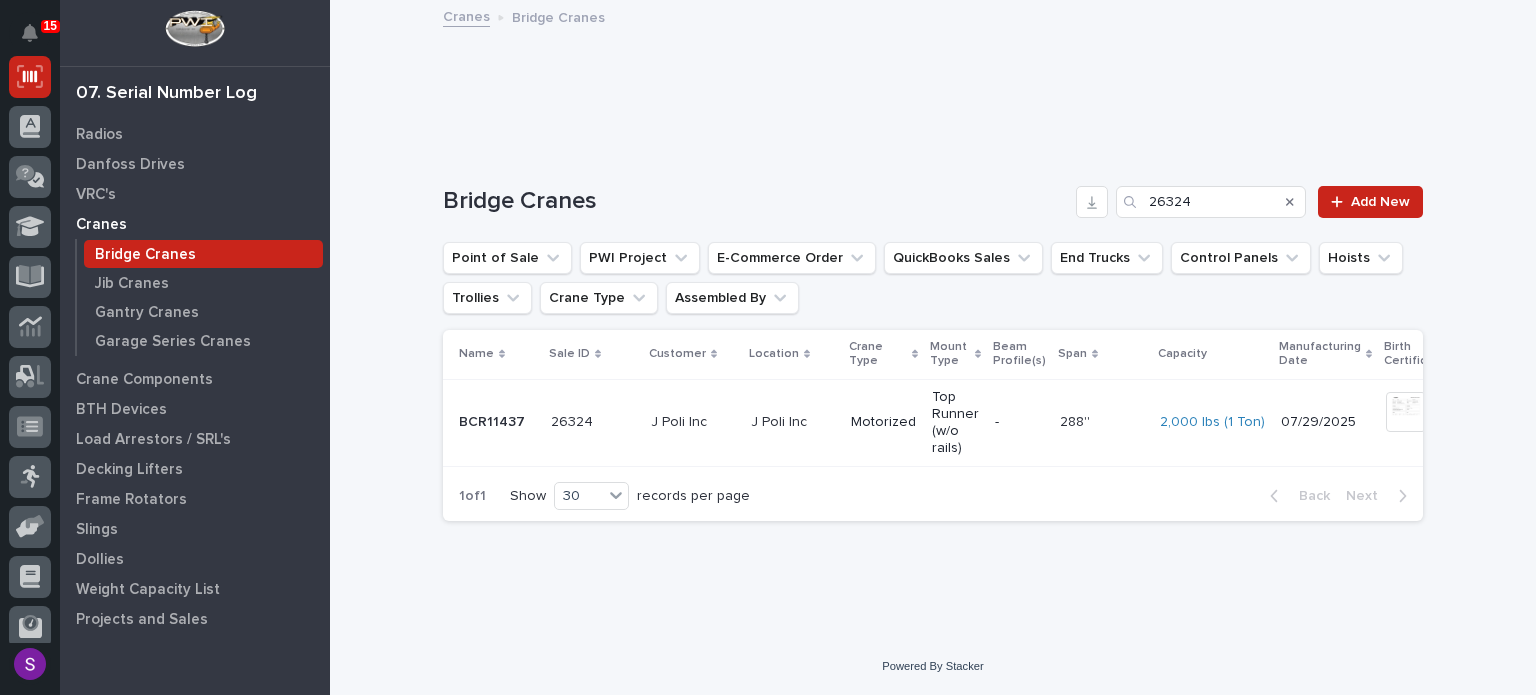 click on "J Poli Inc" at bounding box center [793, 422] 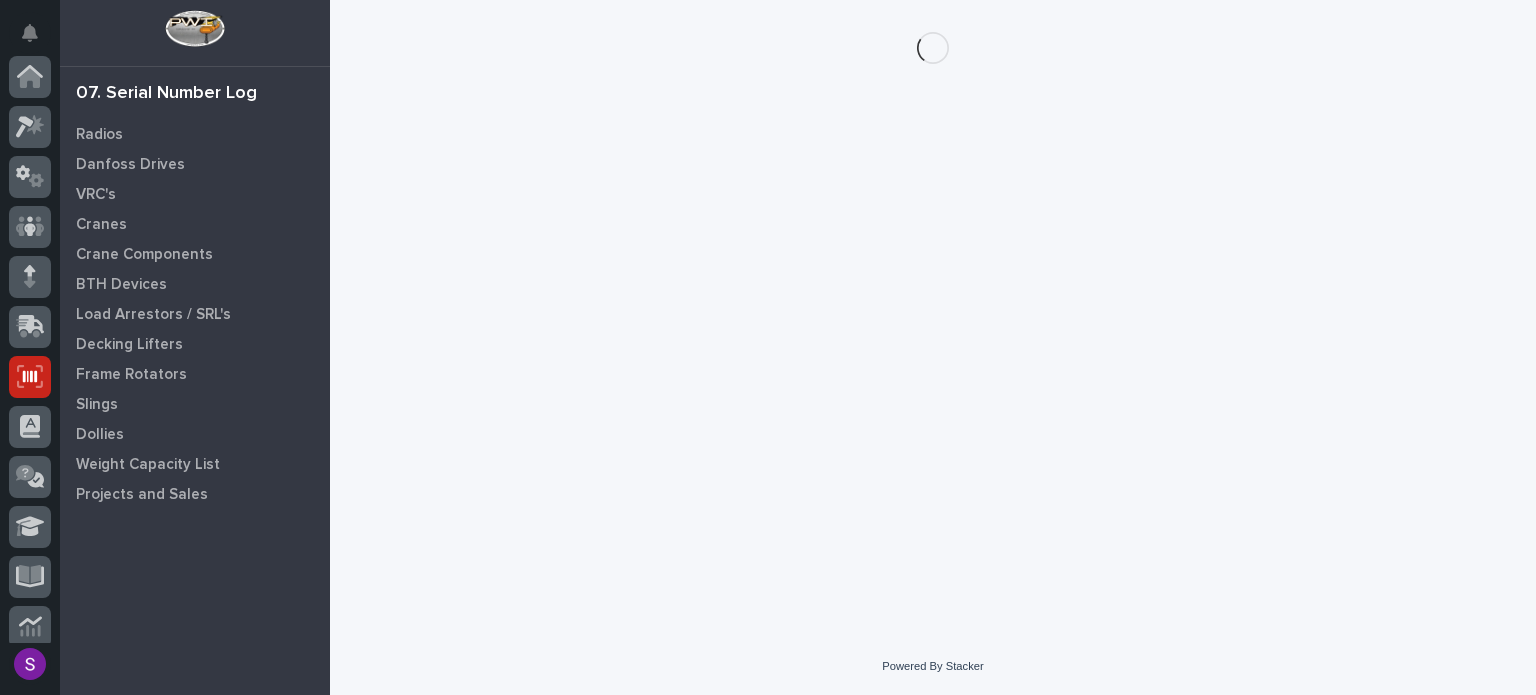 scroll, scrollTop: 300, scrollLeft: 0, axis: vertical 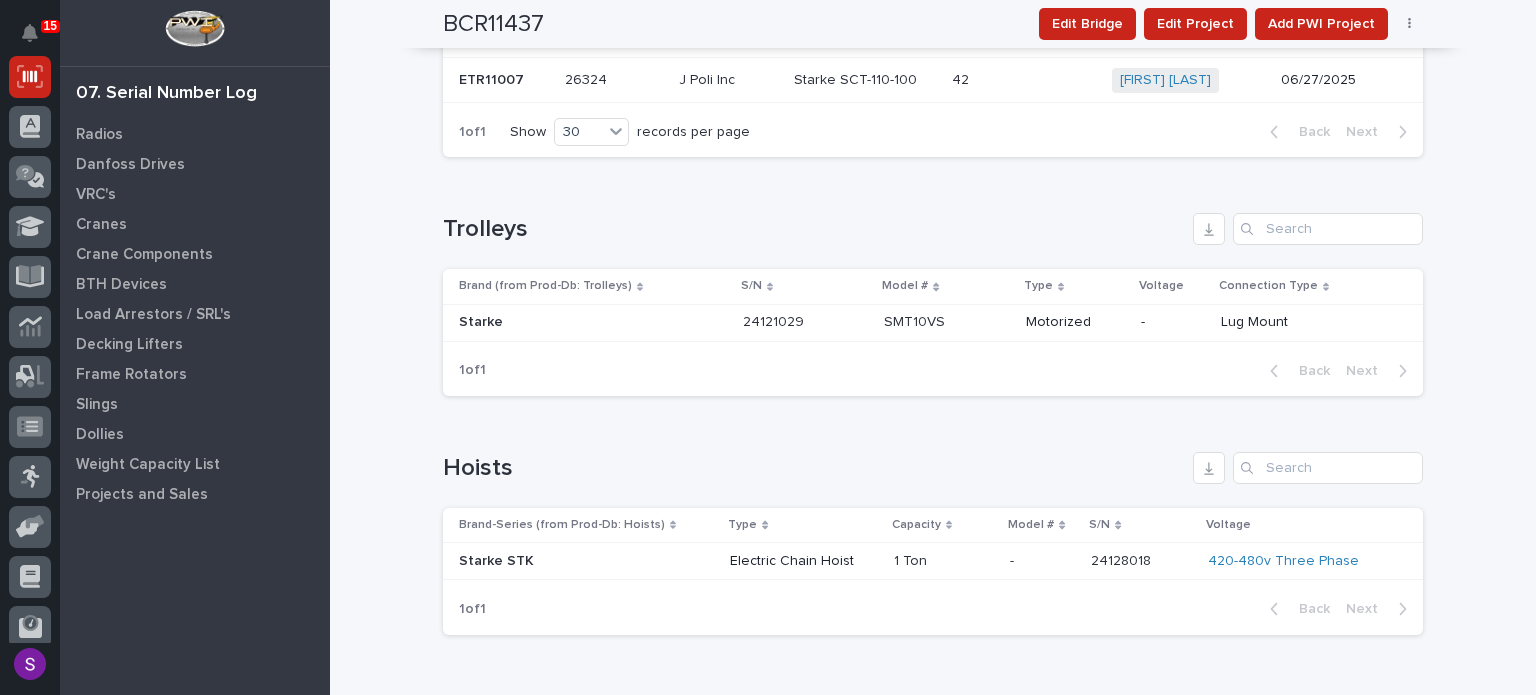 click on "1 Ton" at bounding box center [912, 559] 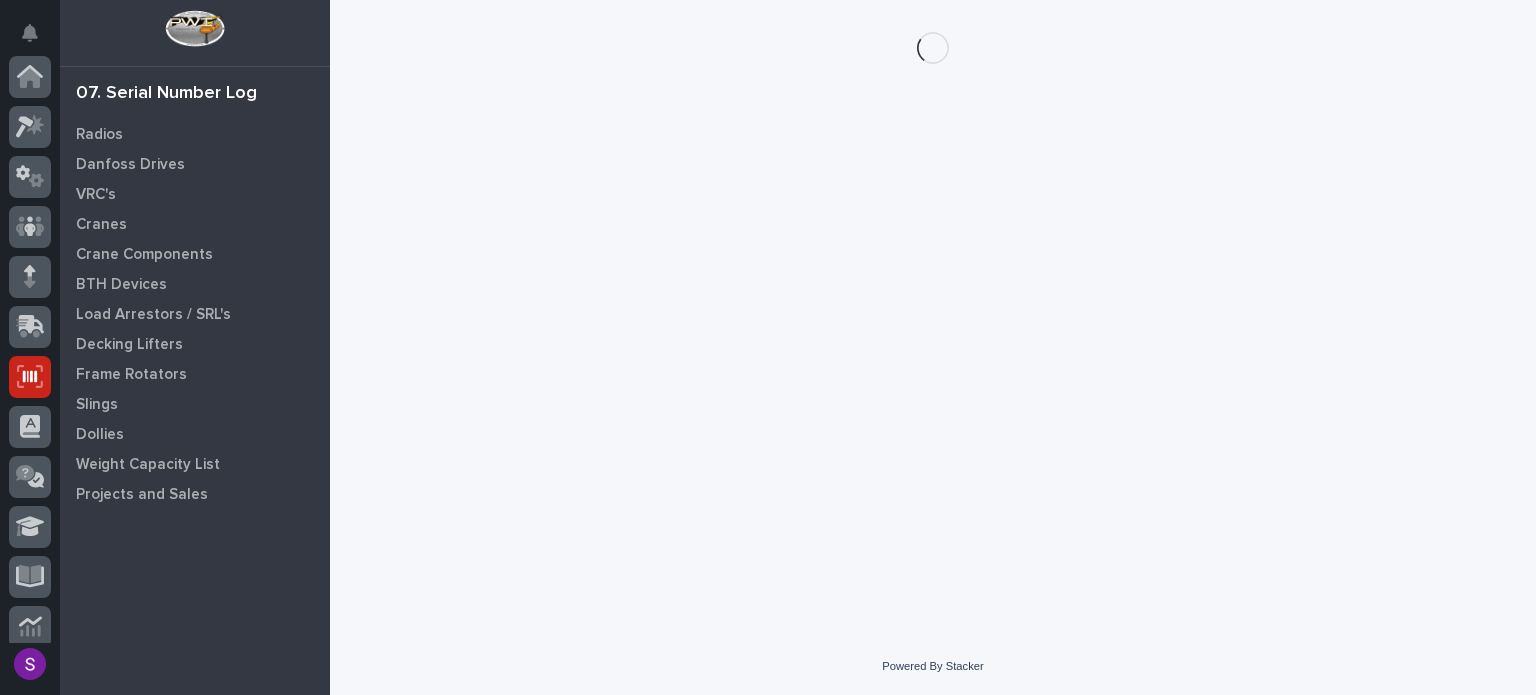 scroll, scrollTop: 300, scrollLeft: 0, axis: vertical 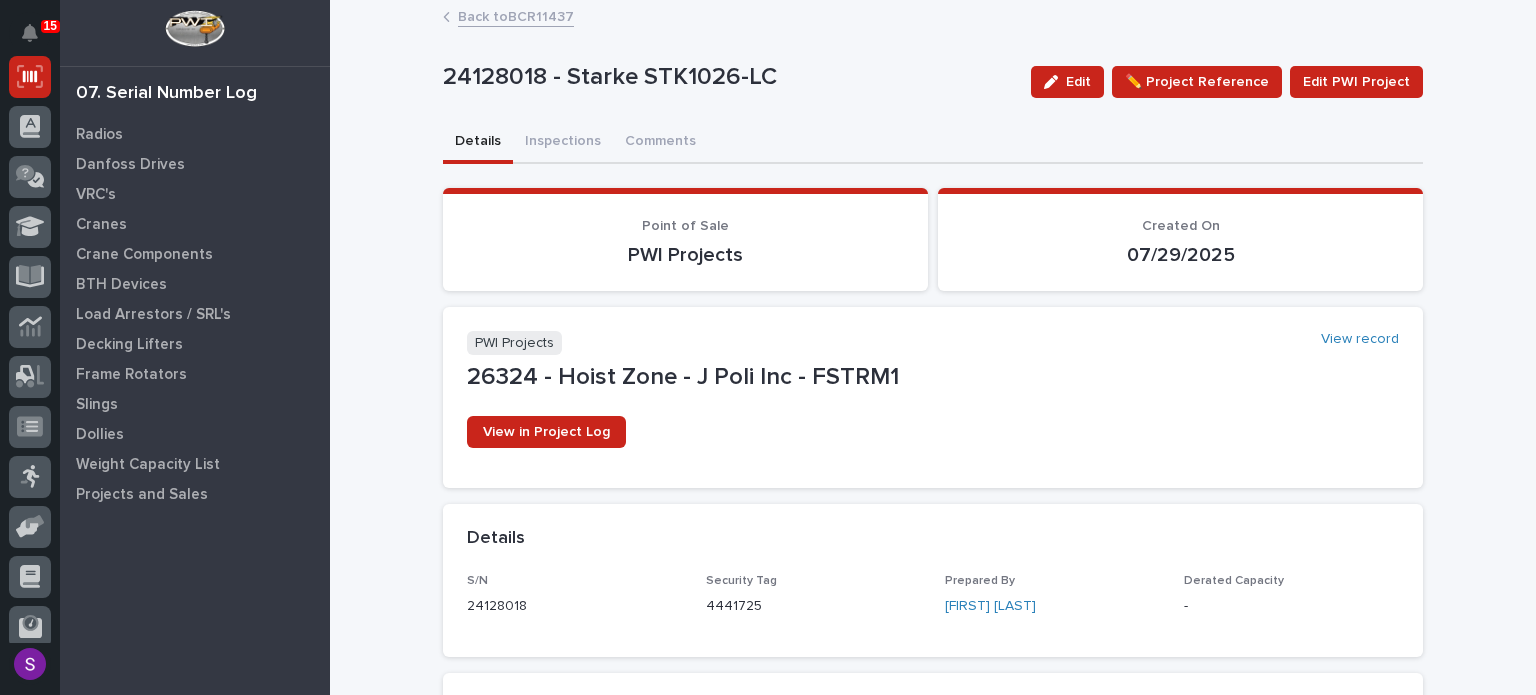 click on "Back to  BCR11437" at bounding box center [516, 15] 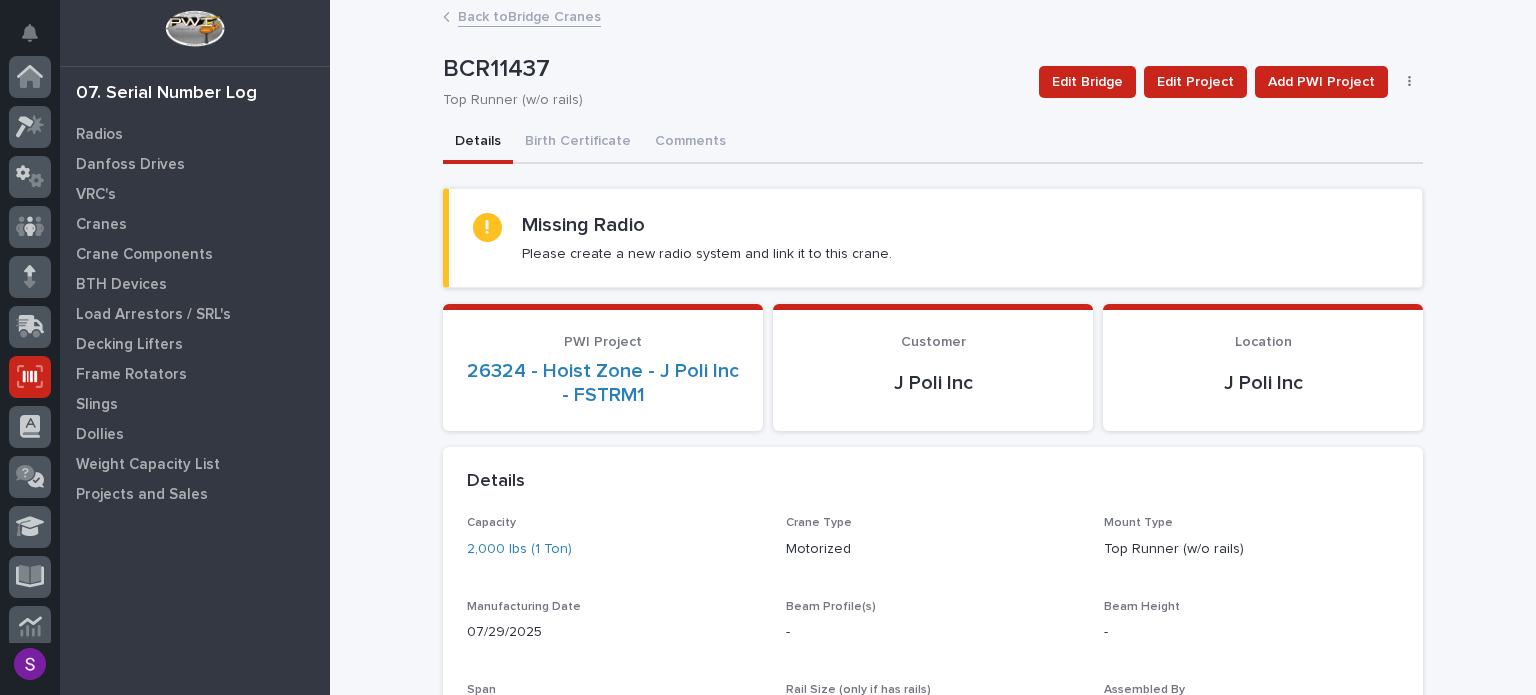 scroll, scrollTop: 300, scrollLeft: 0, axis: vertical 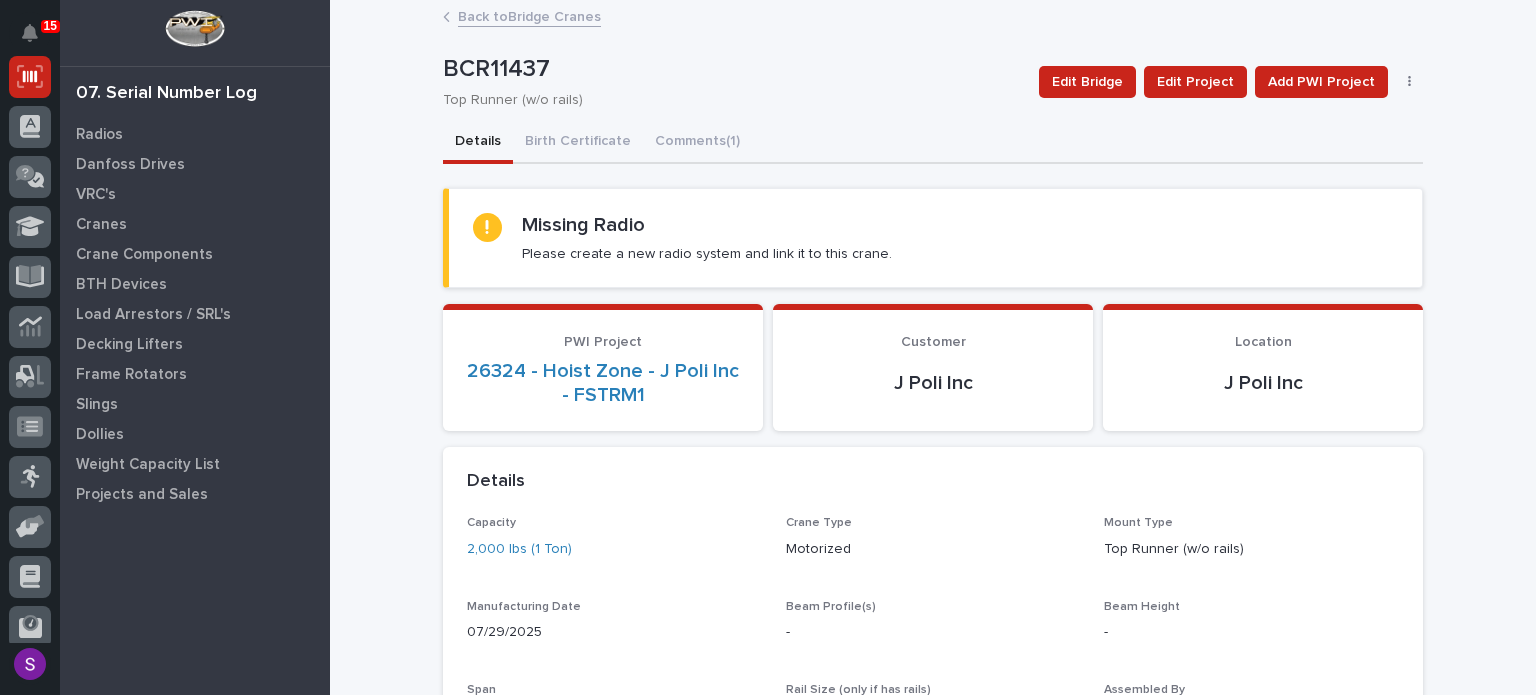 click on "Back to  Bridge Cranes" at bounding box center [529, 15] 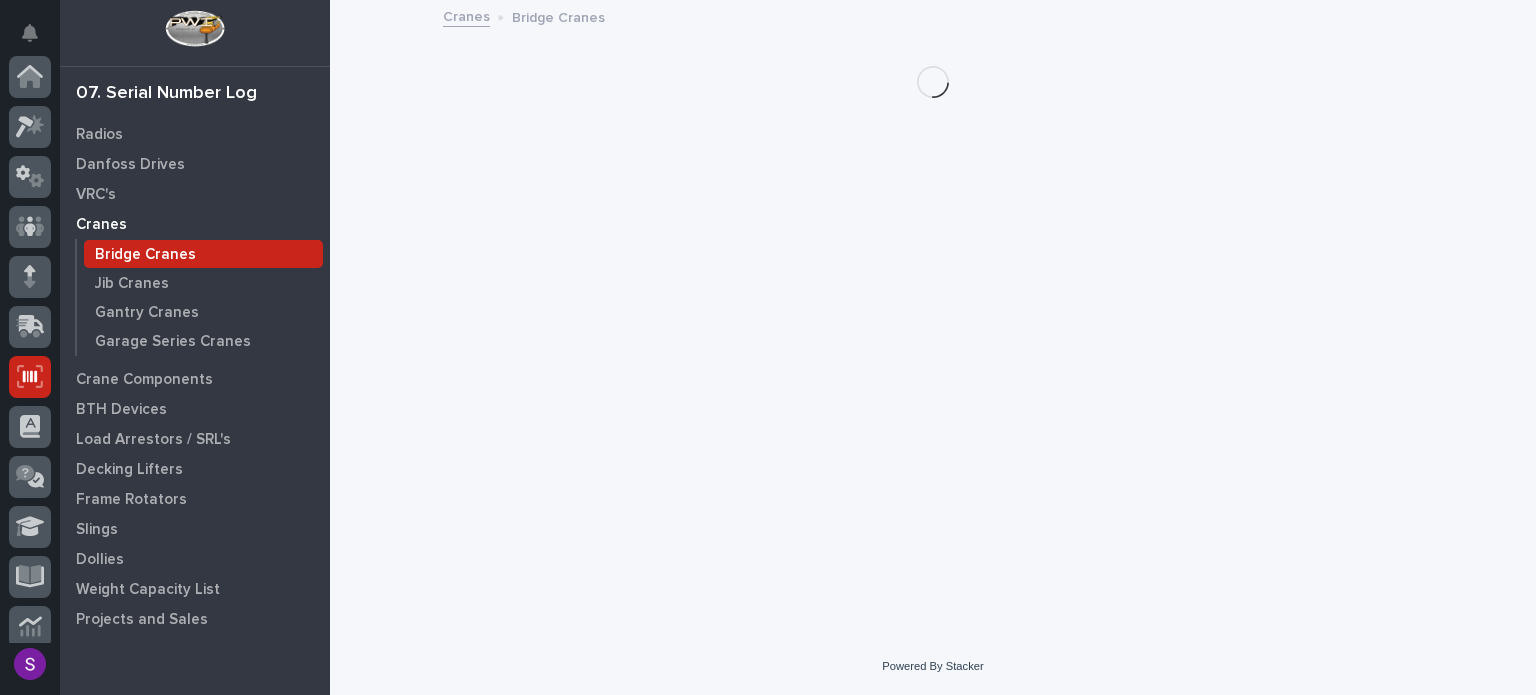 scroll, scrollTop: 300, scrollLeft: 0, axis: vertical 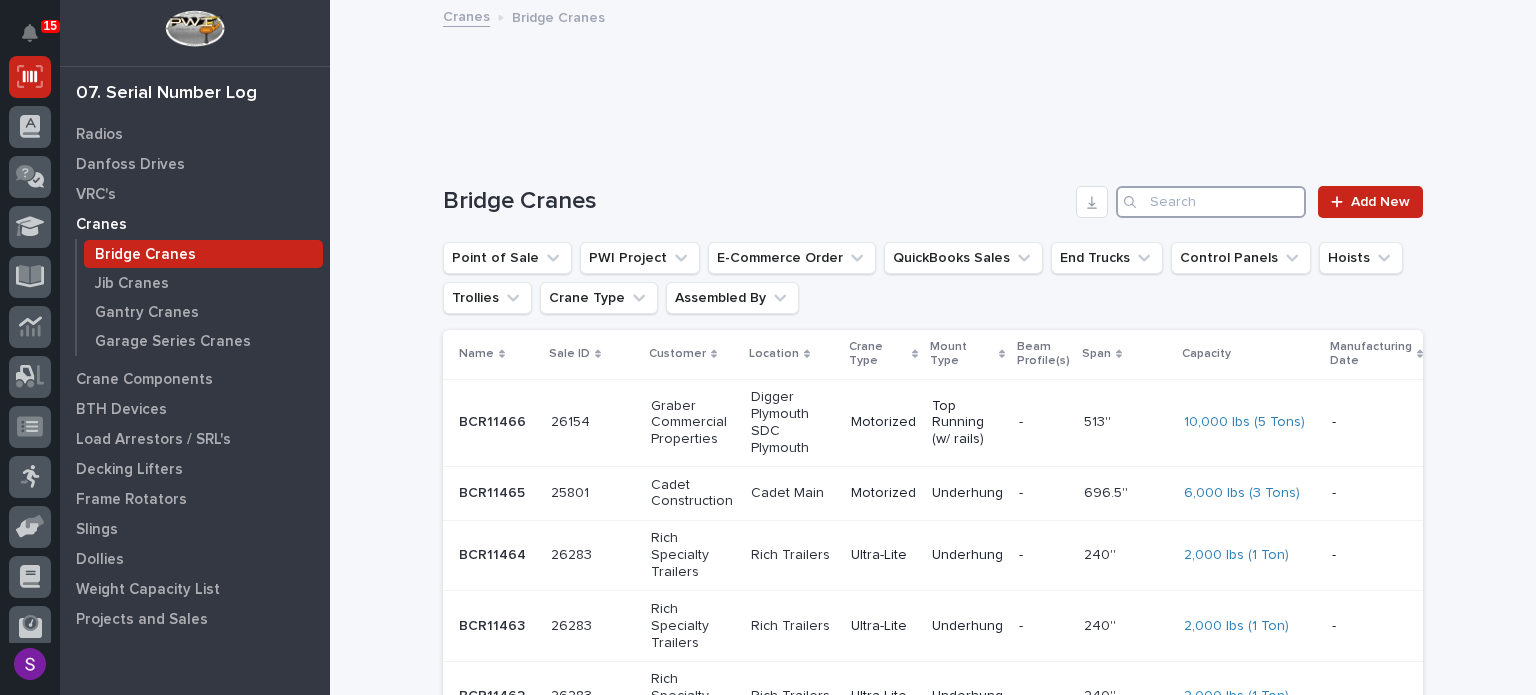 click at bounding box center [1211, 202] 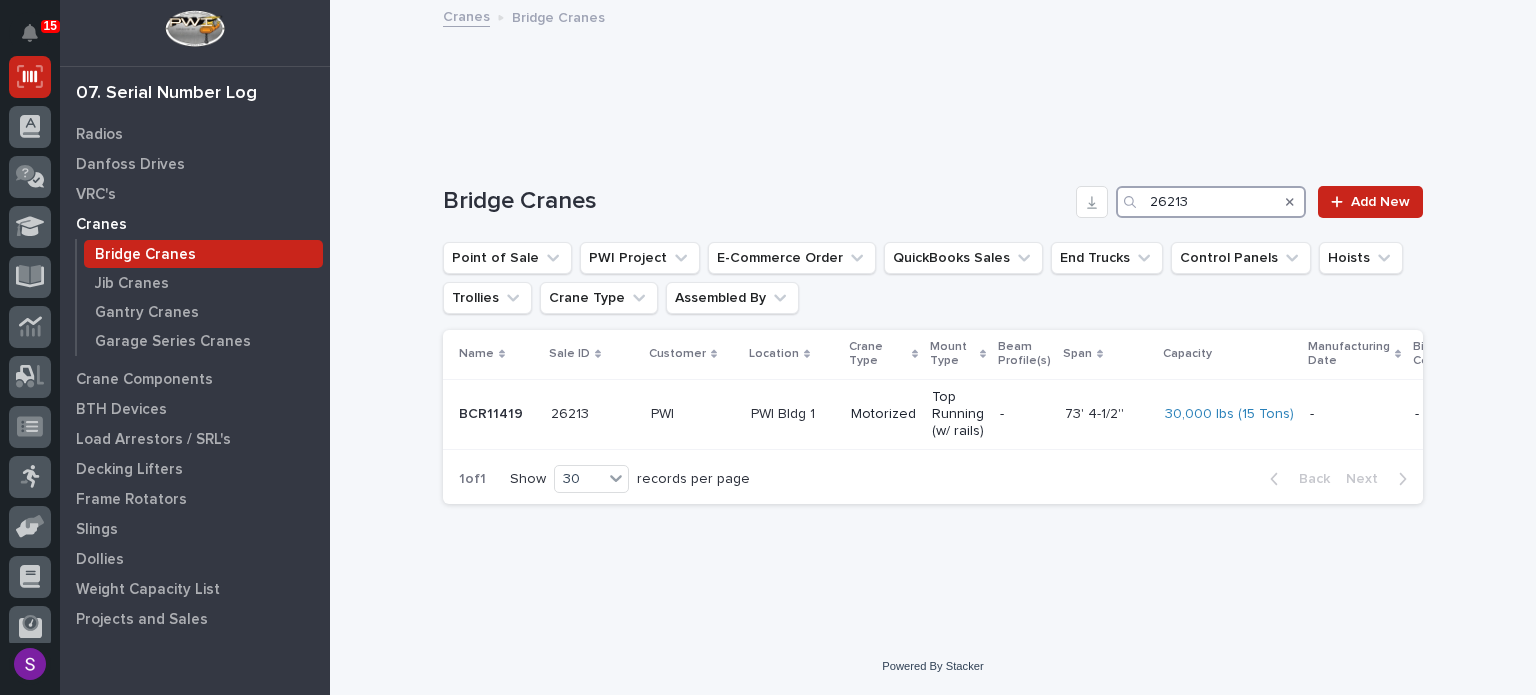 type on "26213" 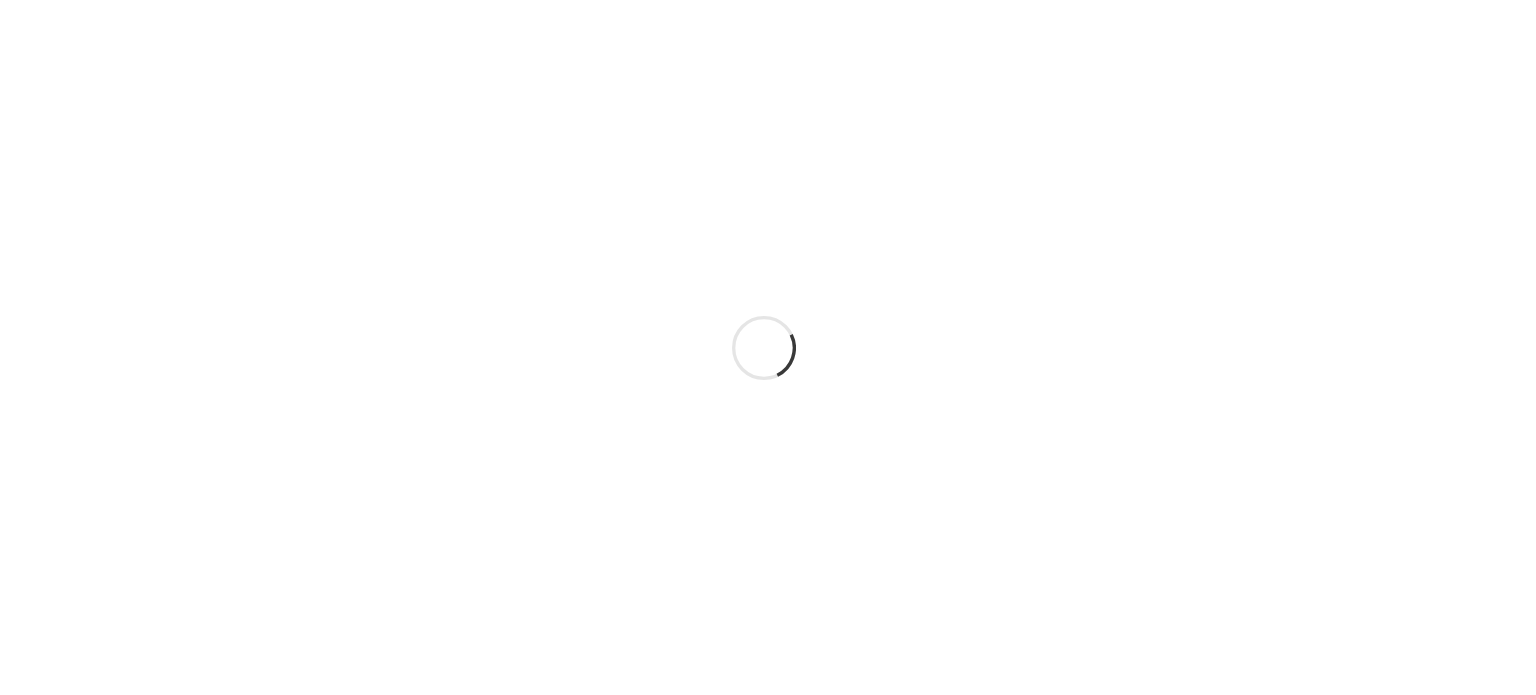 scroll, scrollTop: 0, scrollLeft: 0, axis: both 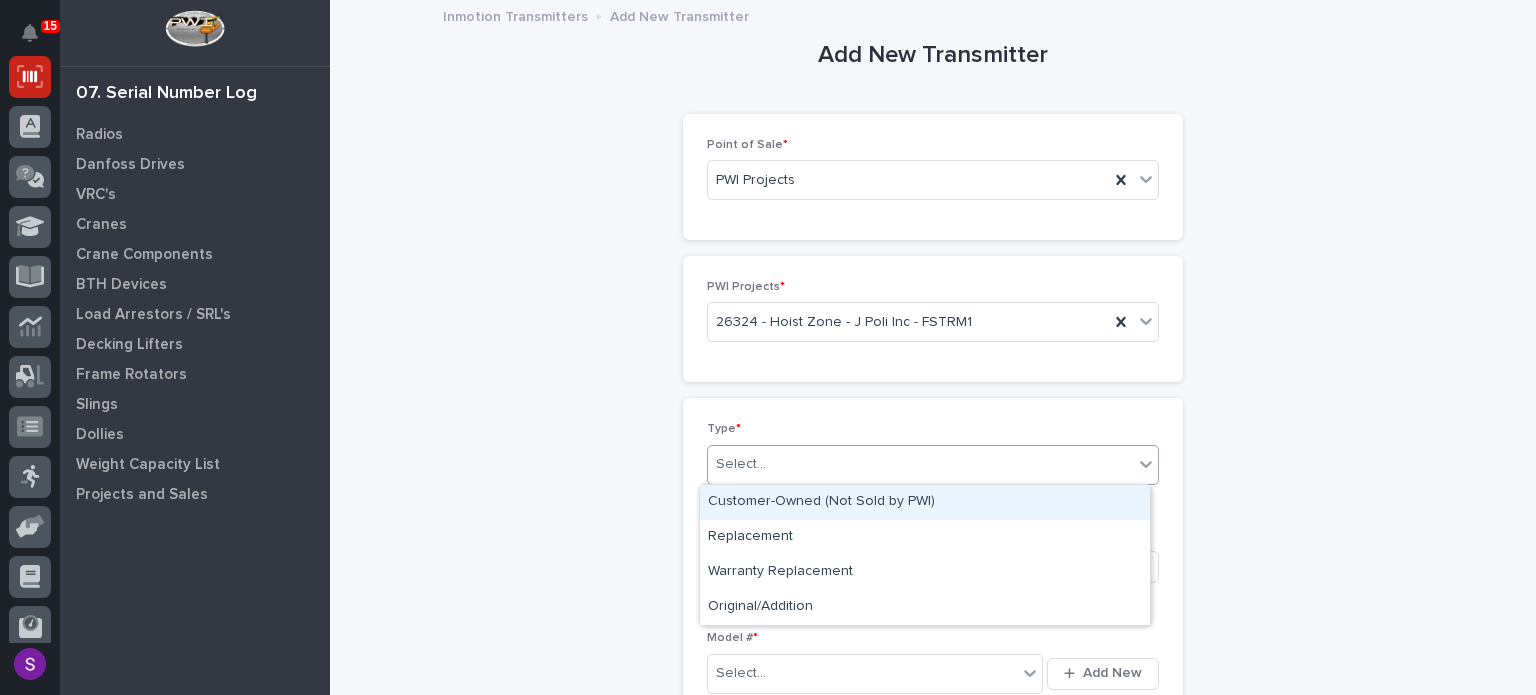 click on "Select..." at bounding box center [741, 464] 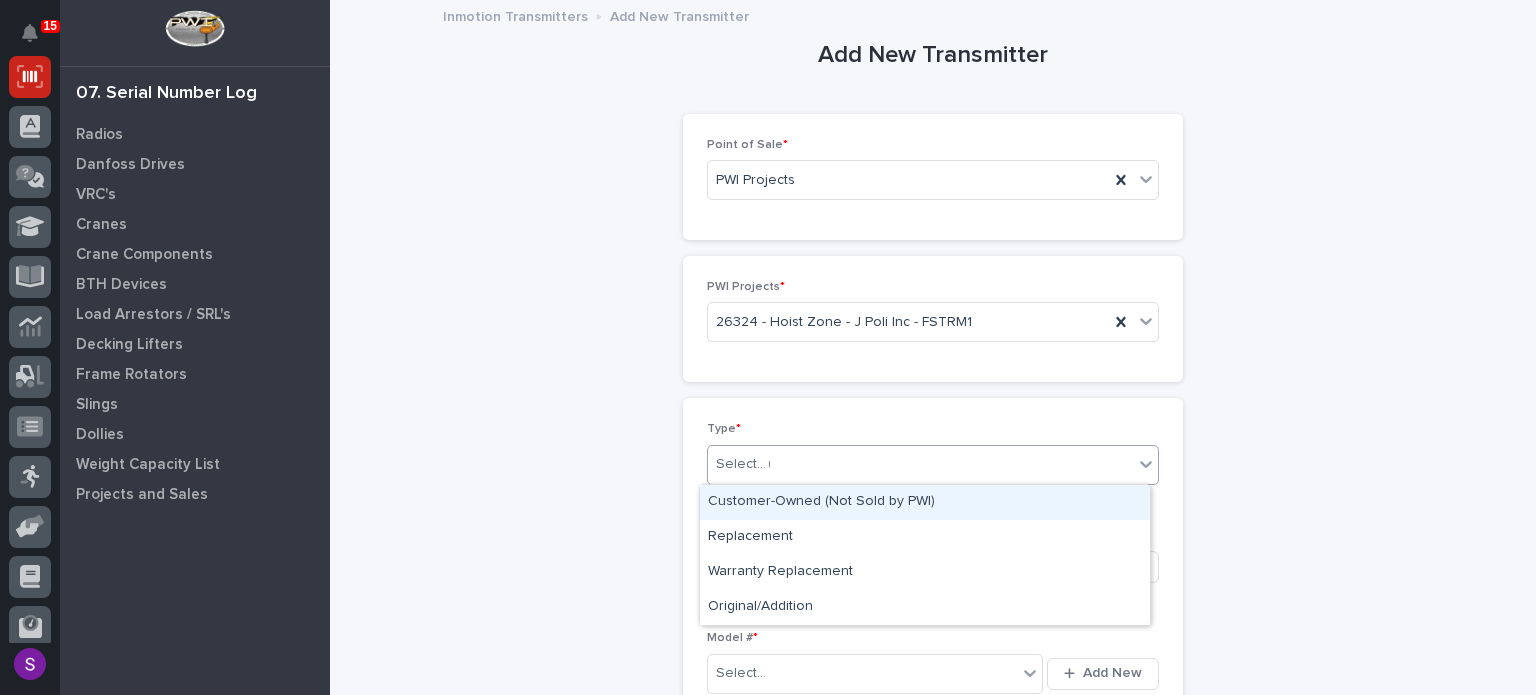 type on "**" 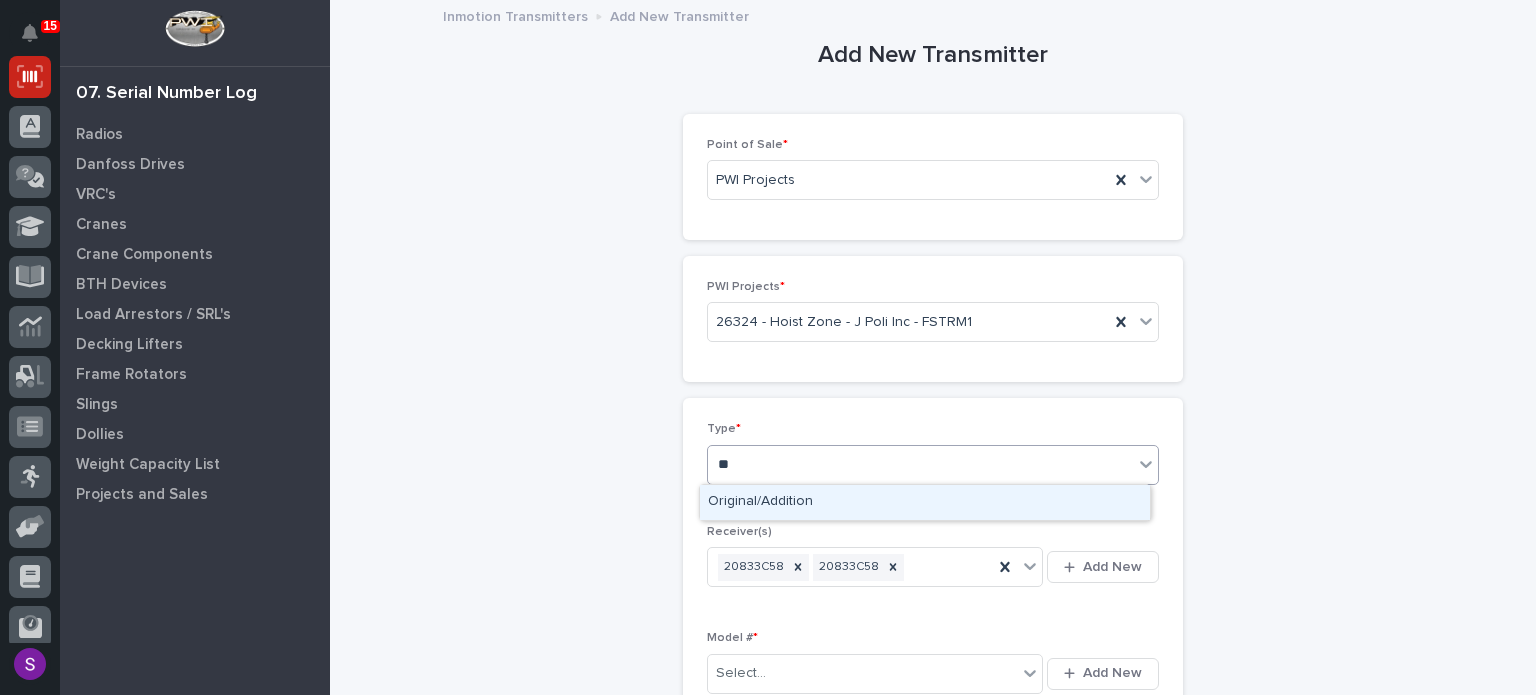 type 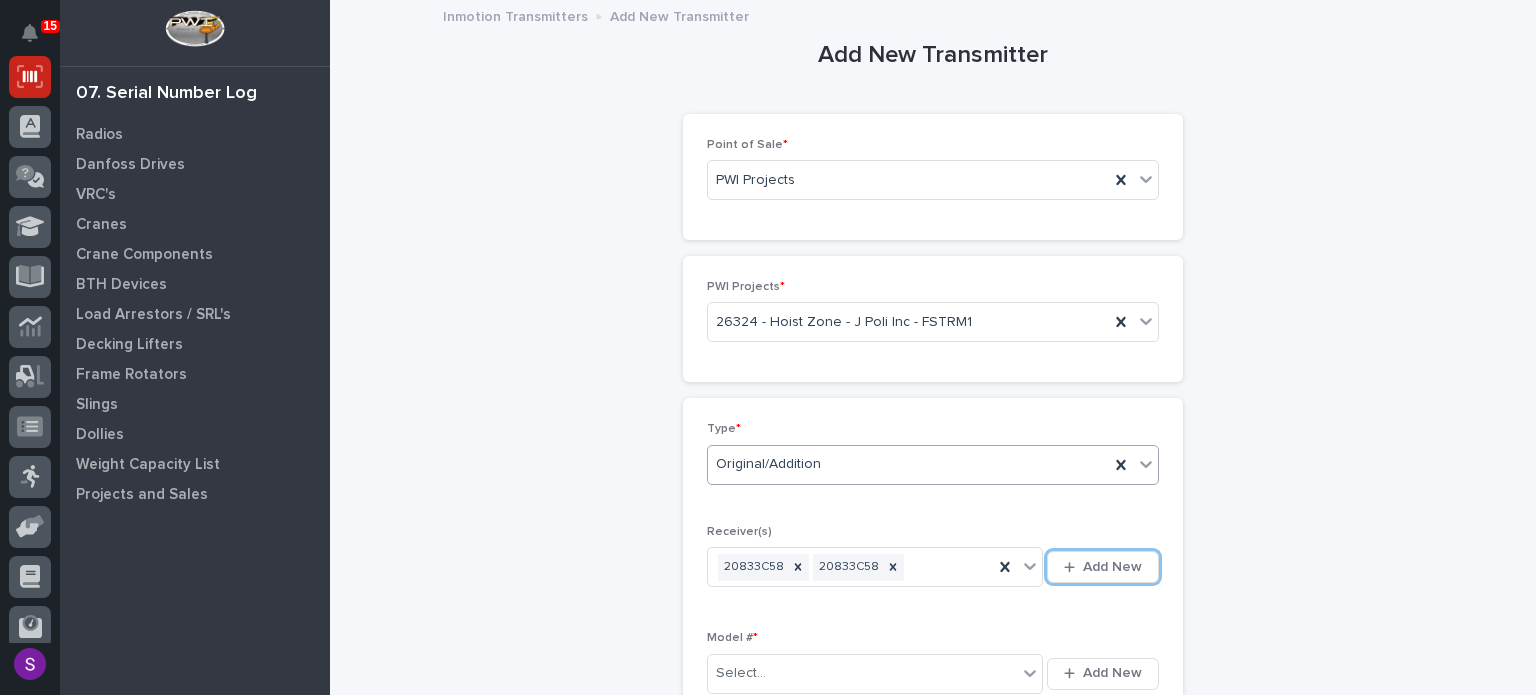 type 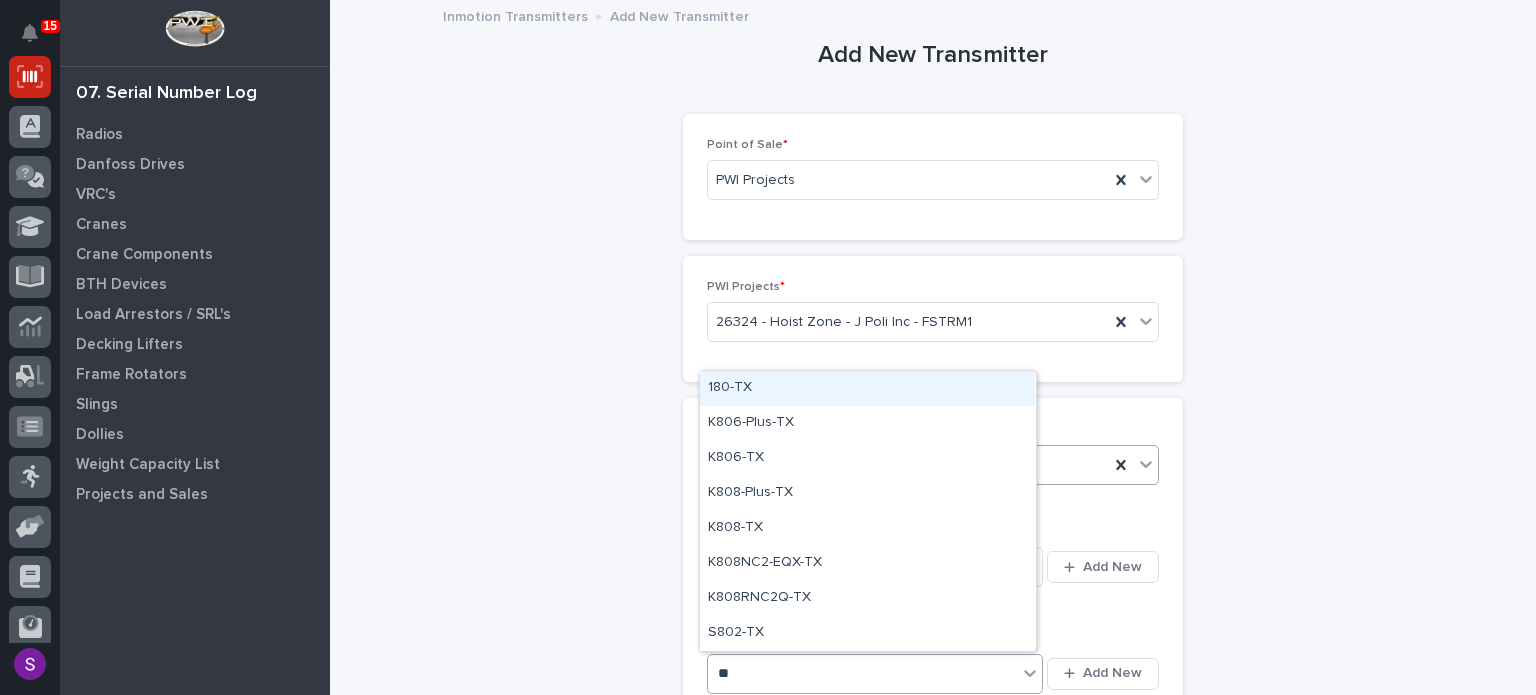 type on "***" 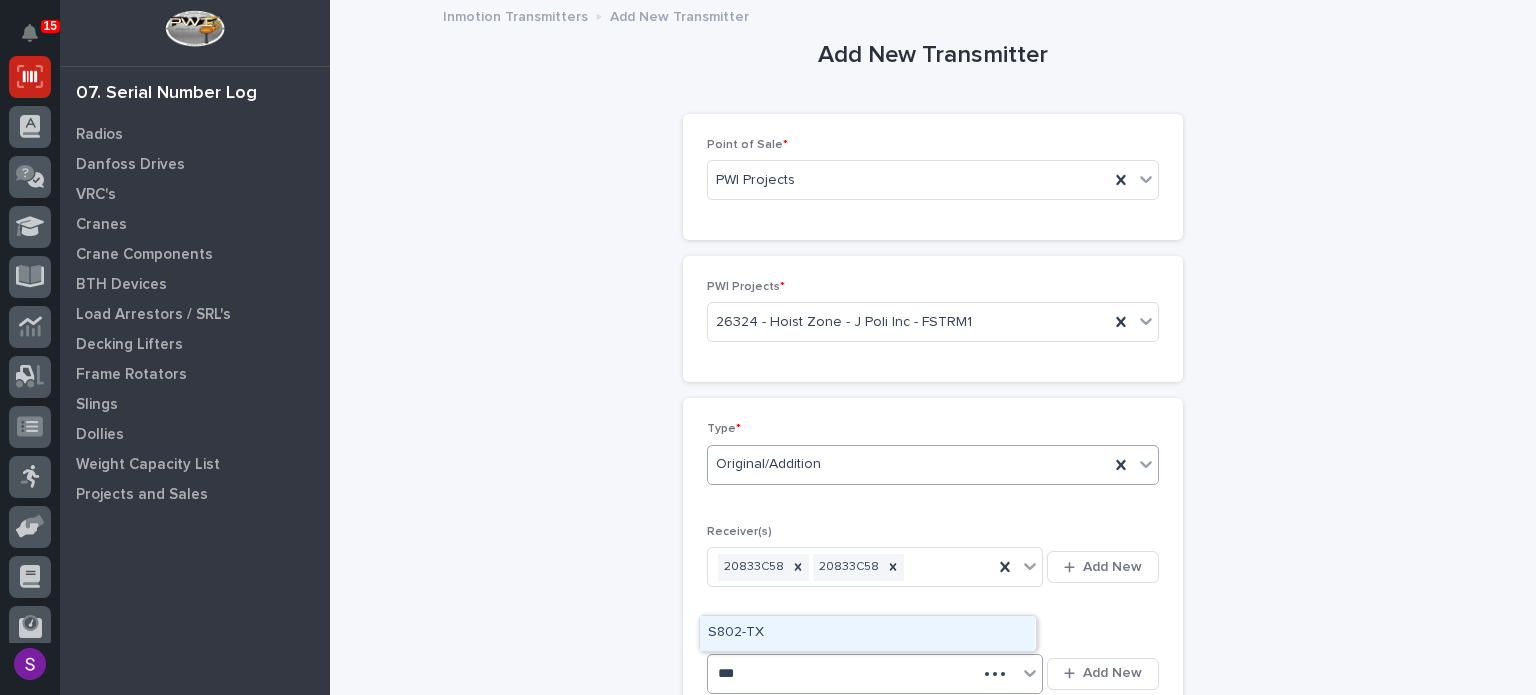 type 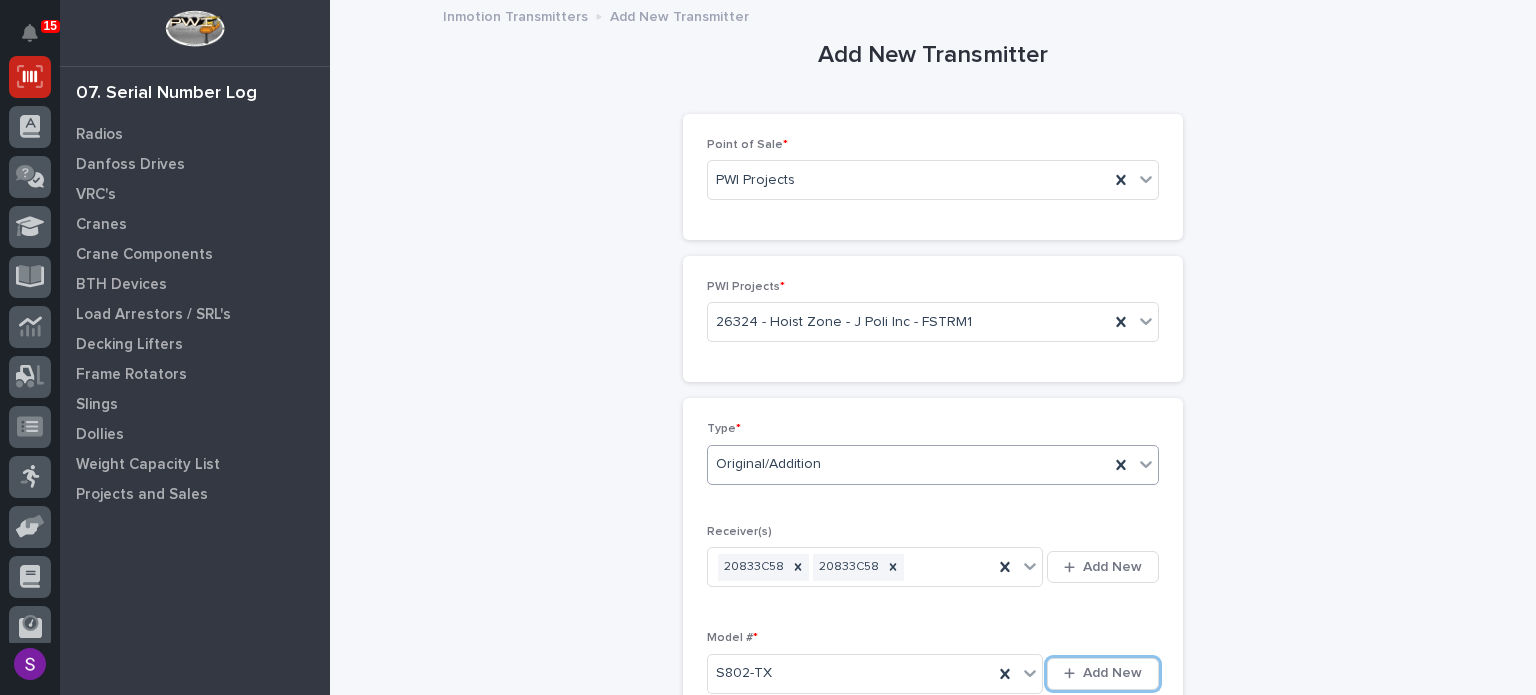 type 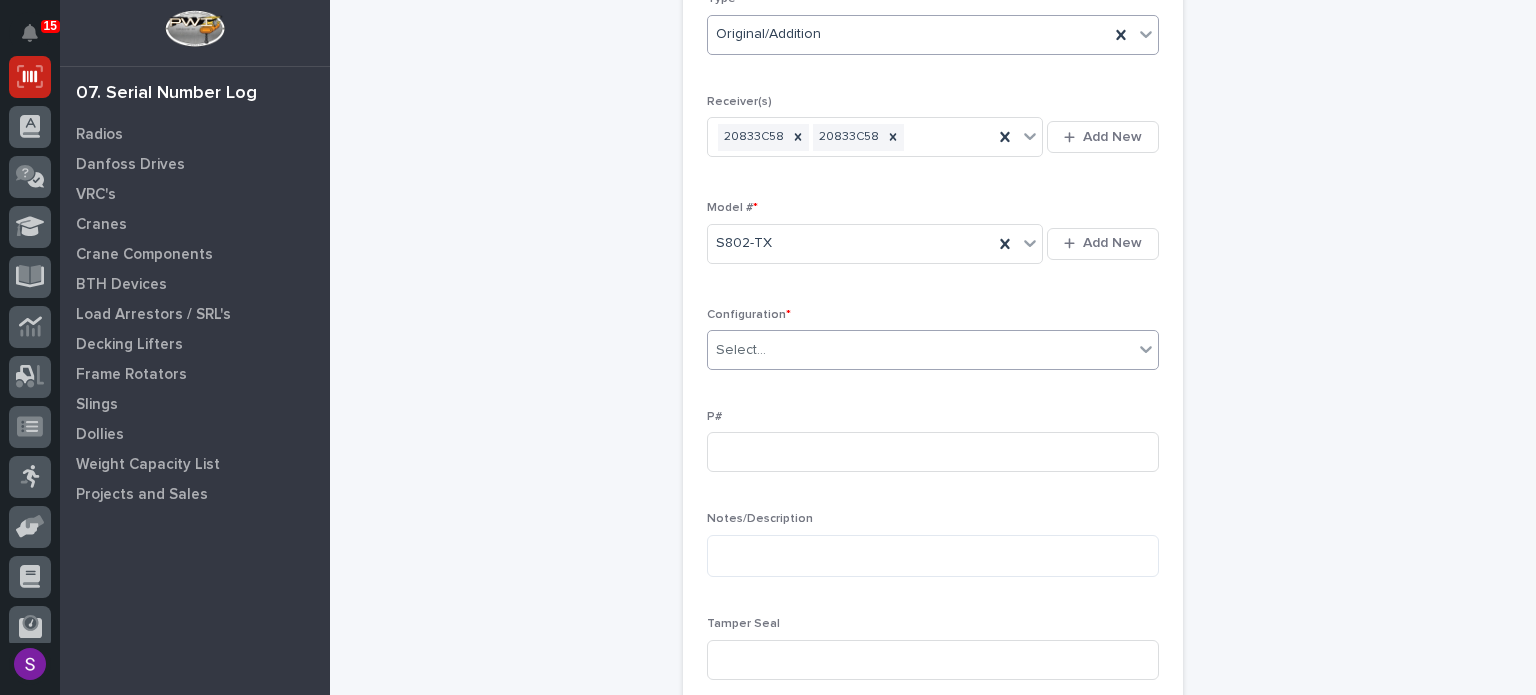 type on "*" 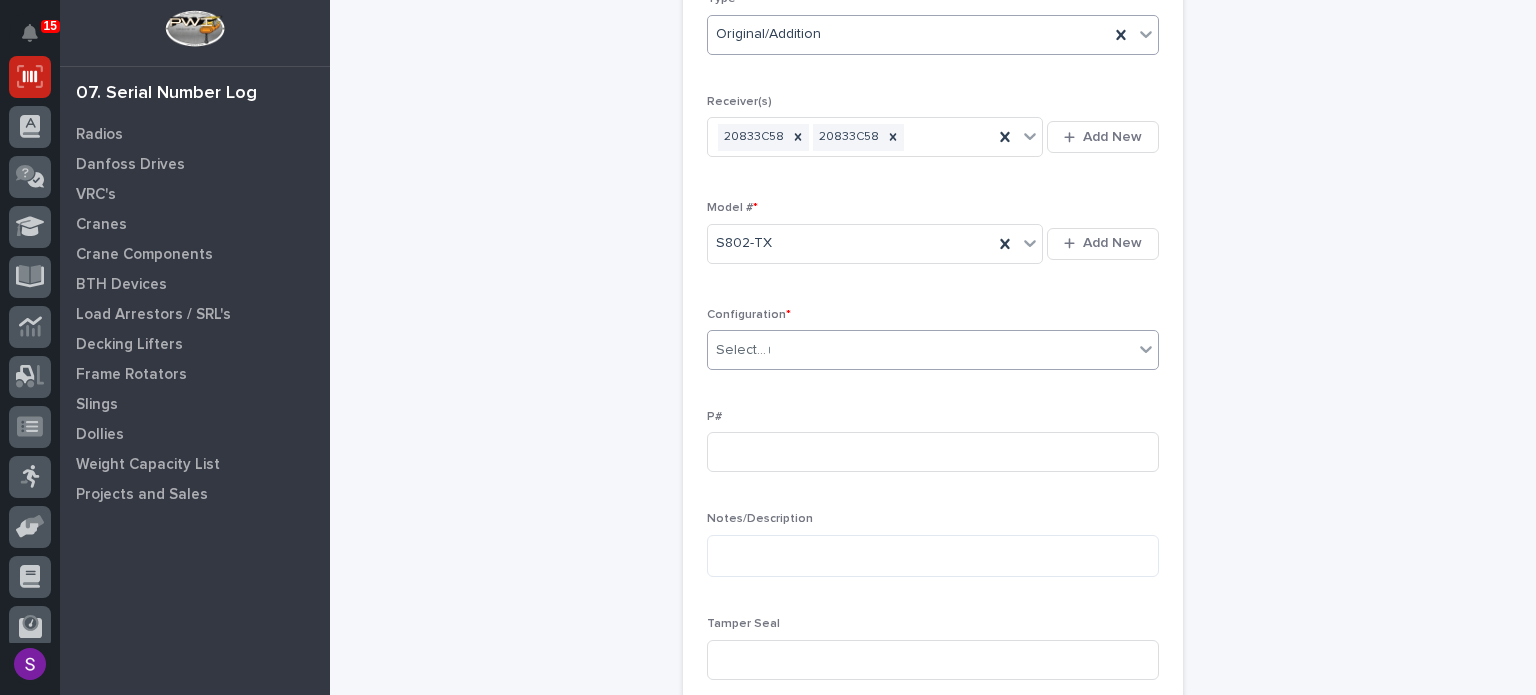 type 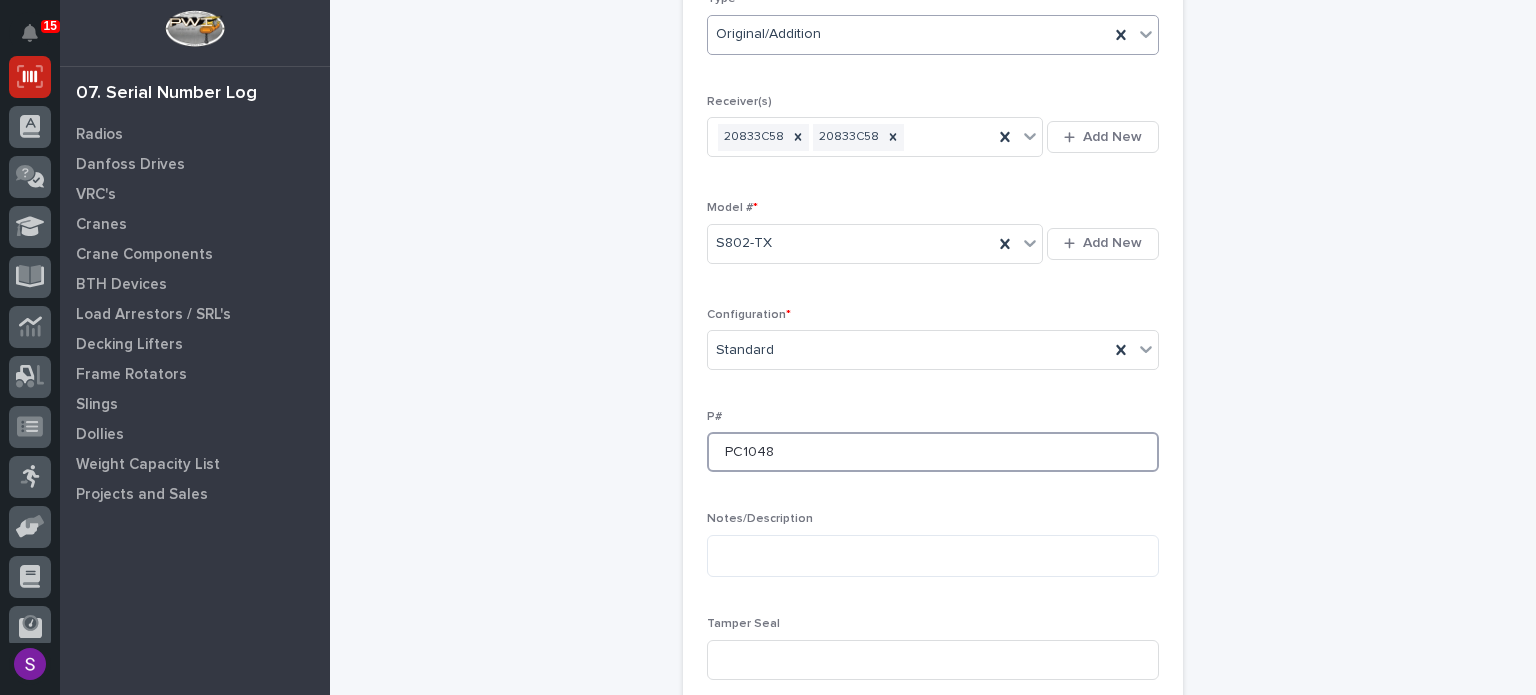 type on "PC1048" 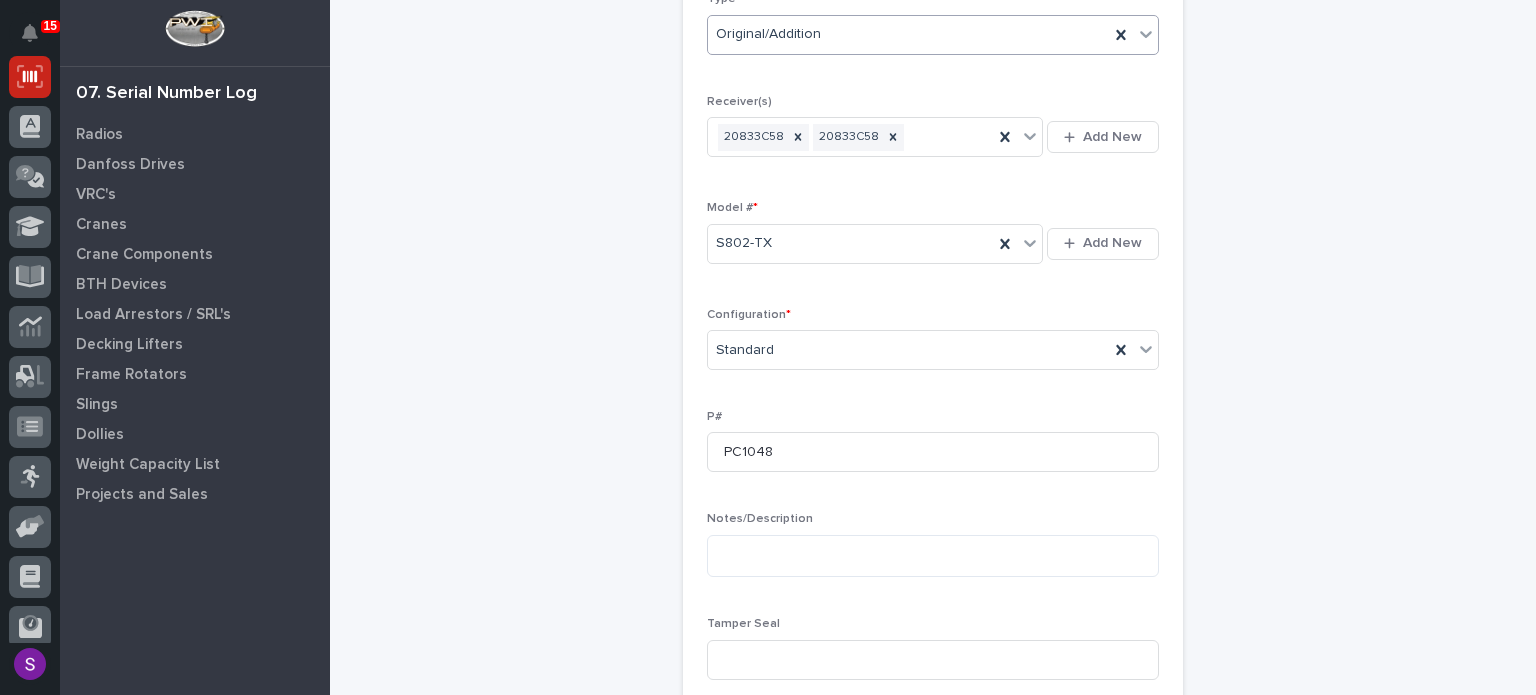 type 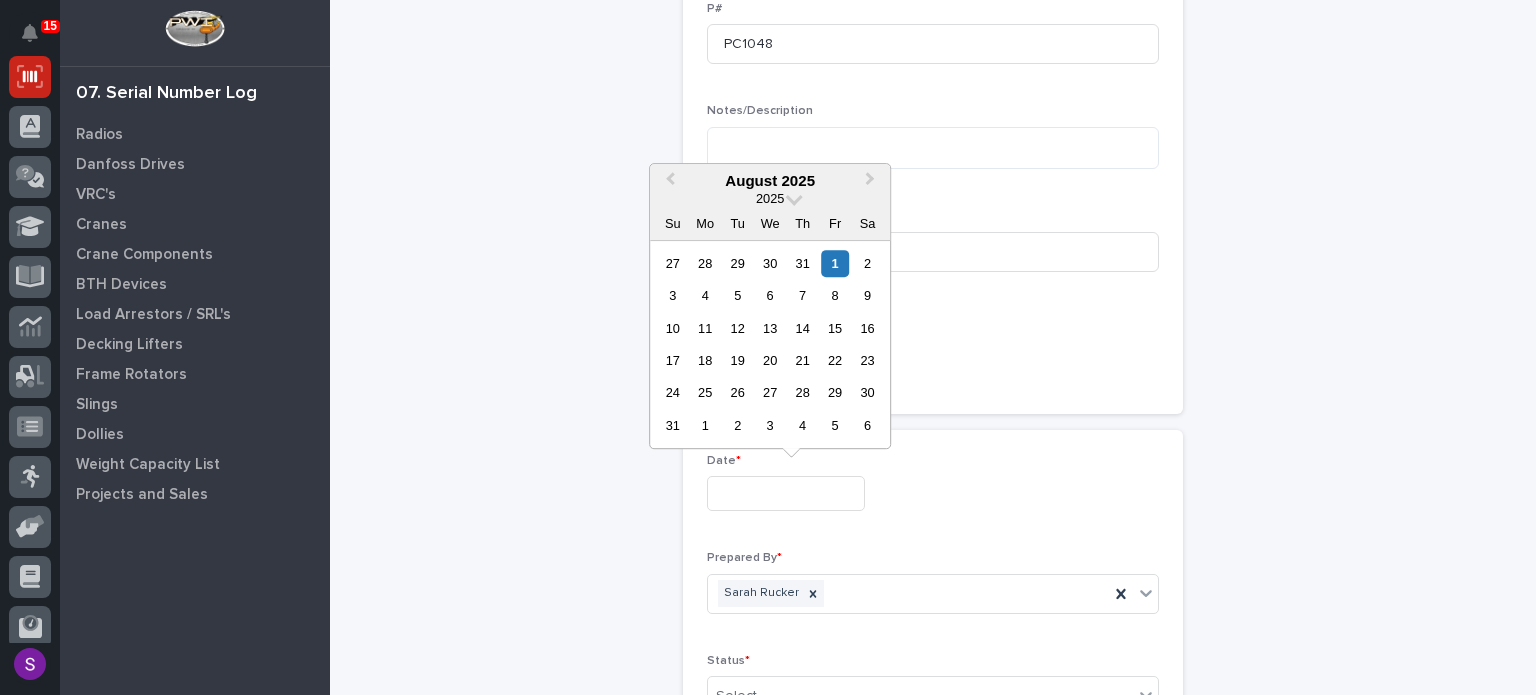 type on "**********" 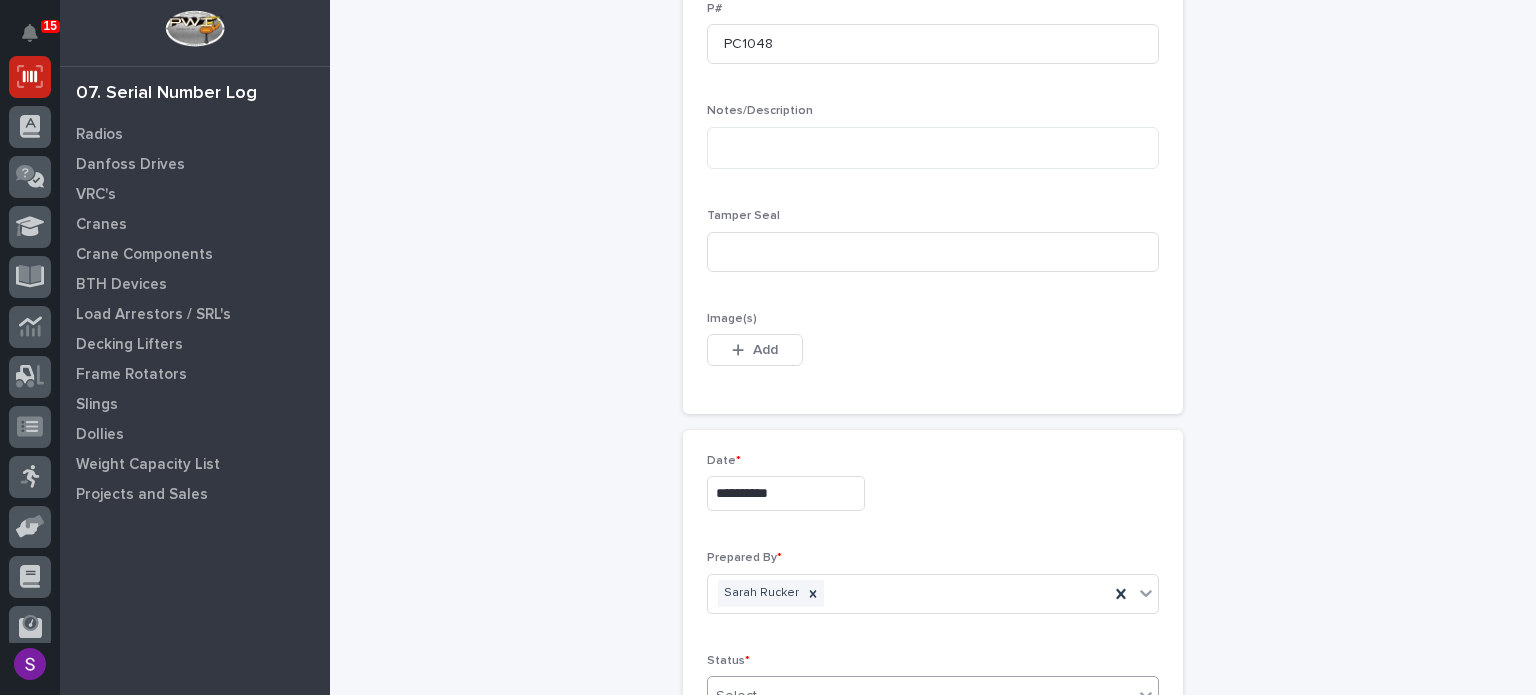 scroll, scrollTop: 844, scrollLeft: 0, axis: vertical 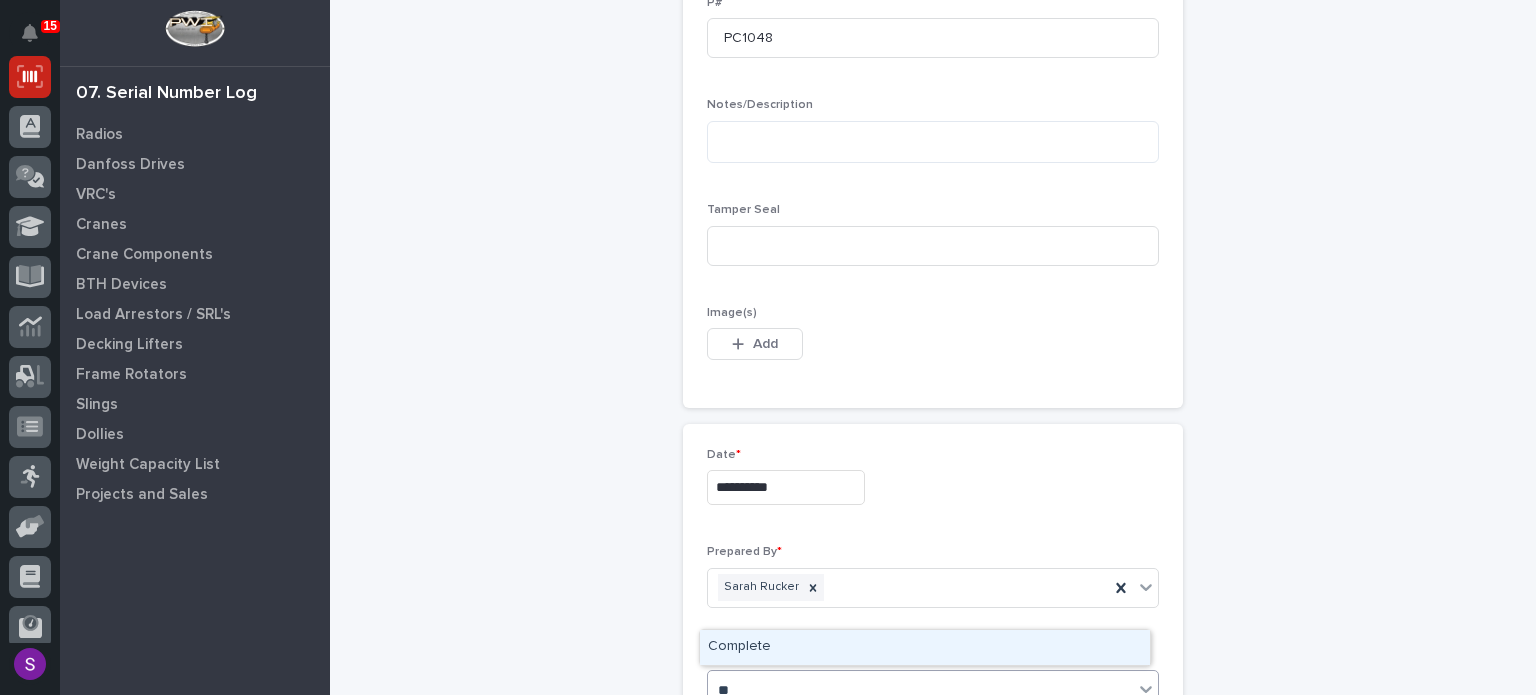type on "***" 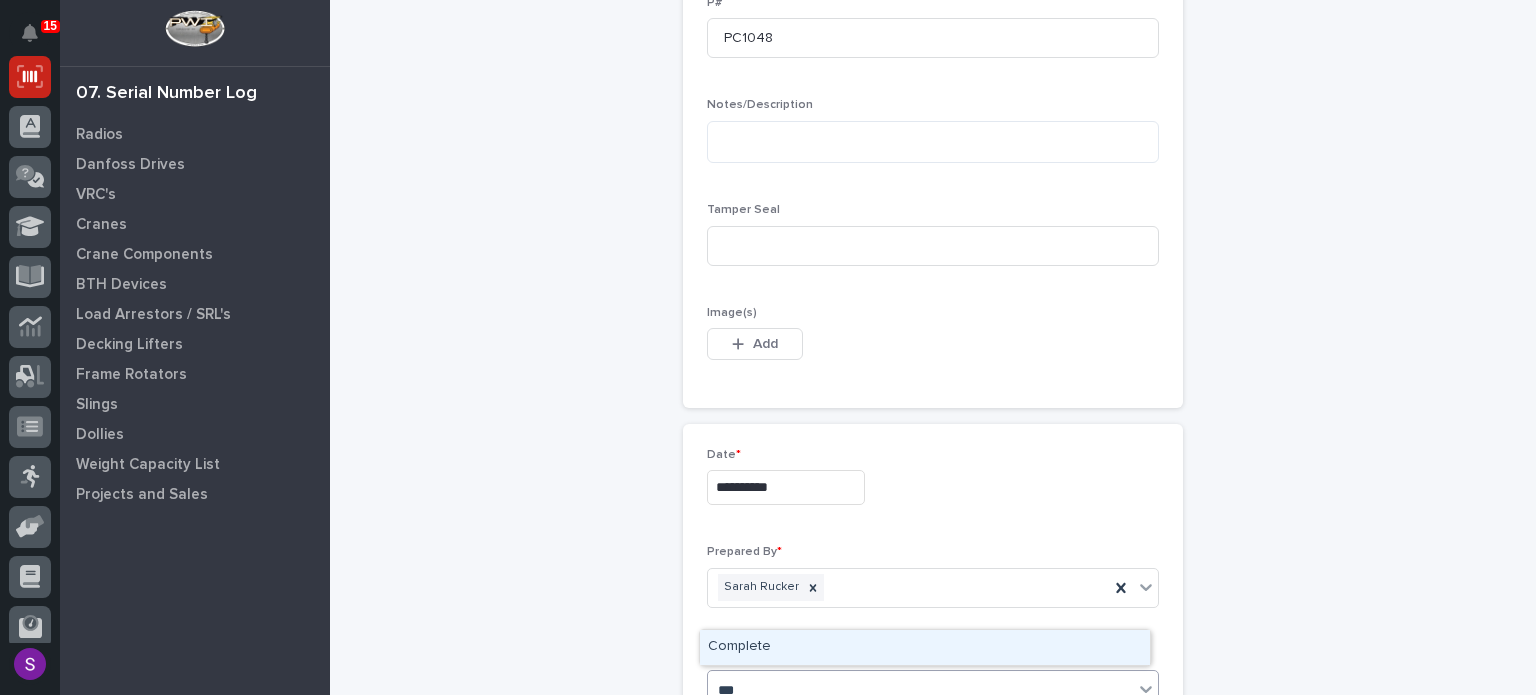 type 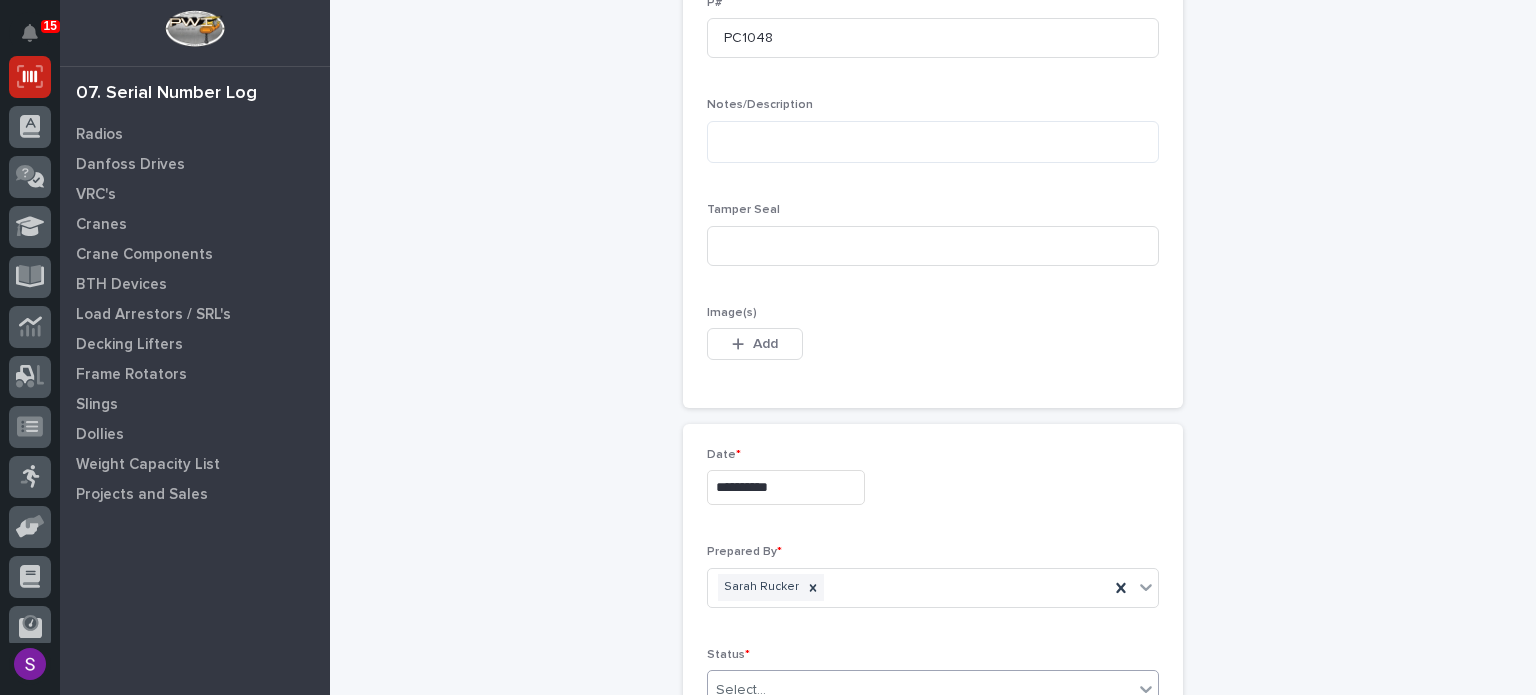 type 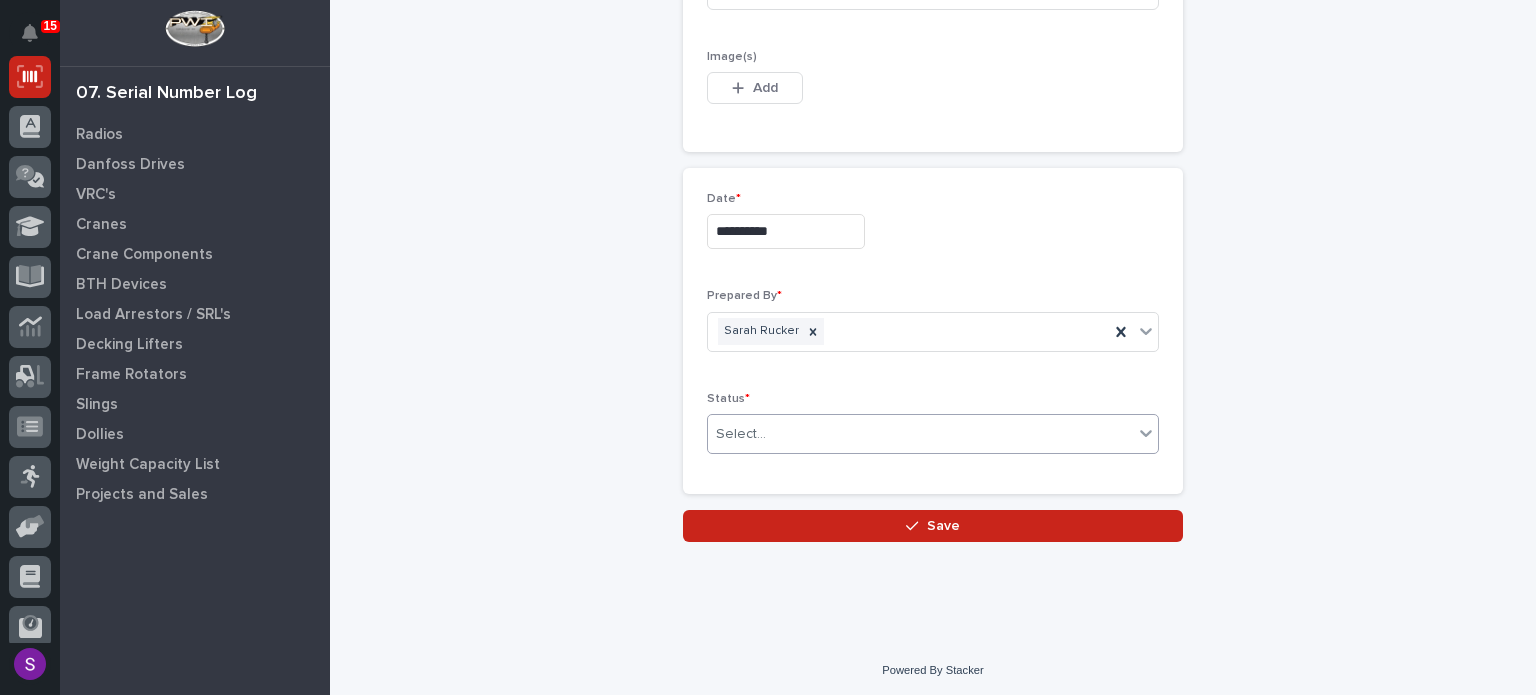 click on "Save" at bounding box center [933, 526] 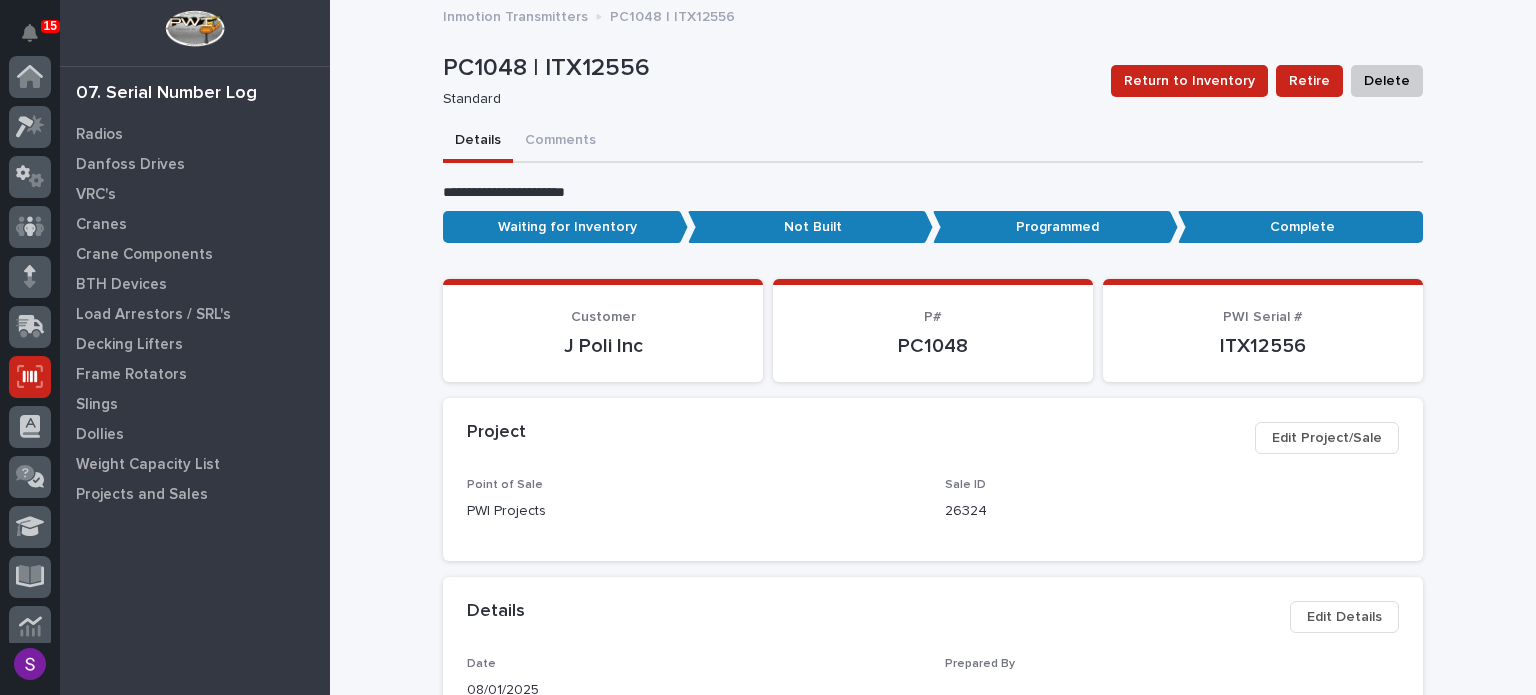 scroll, scrollTop: 300, scrollLeft: 0, axis: vertical 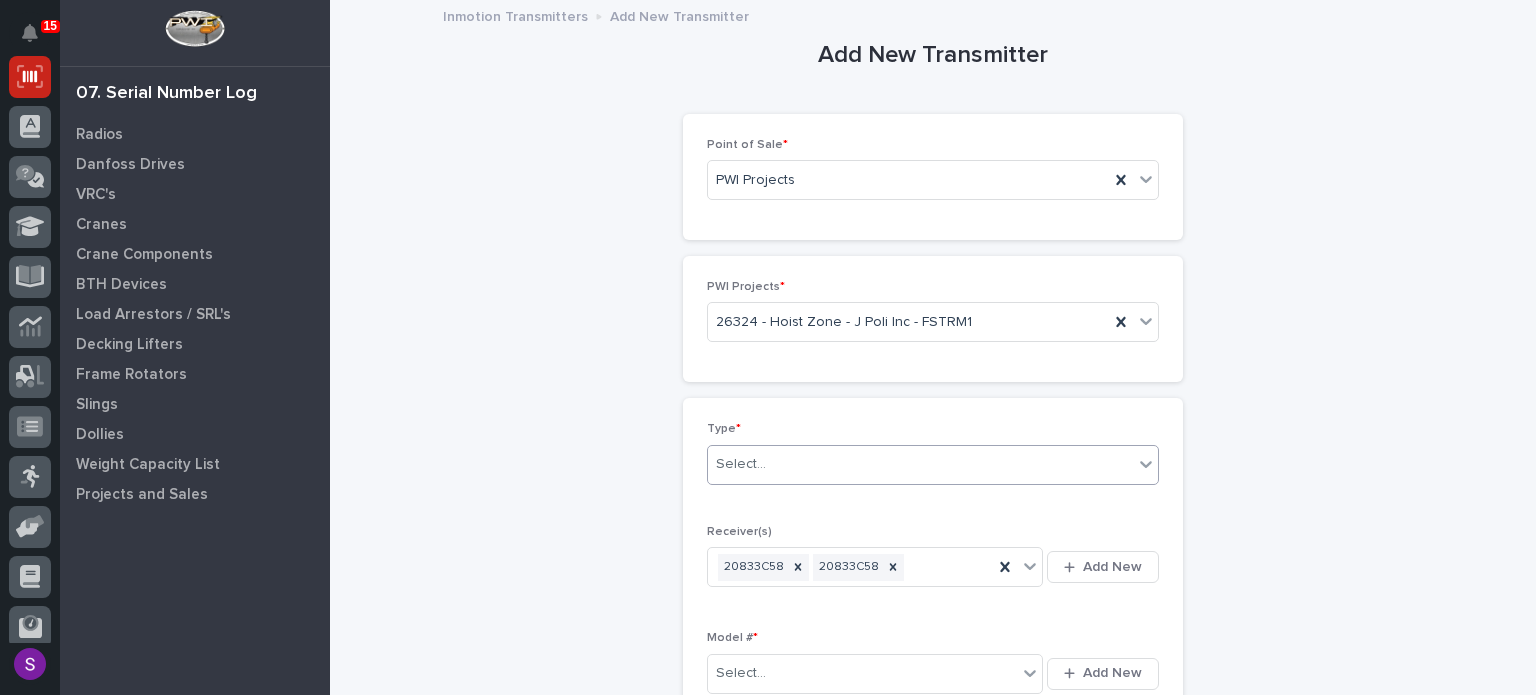 click on "Select..." at bounding box center [920, 464] 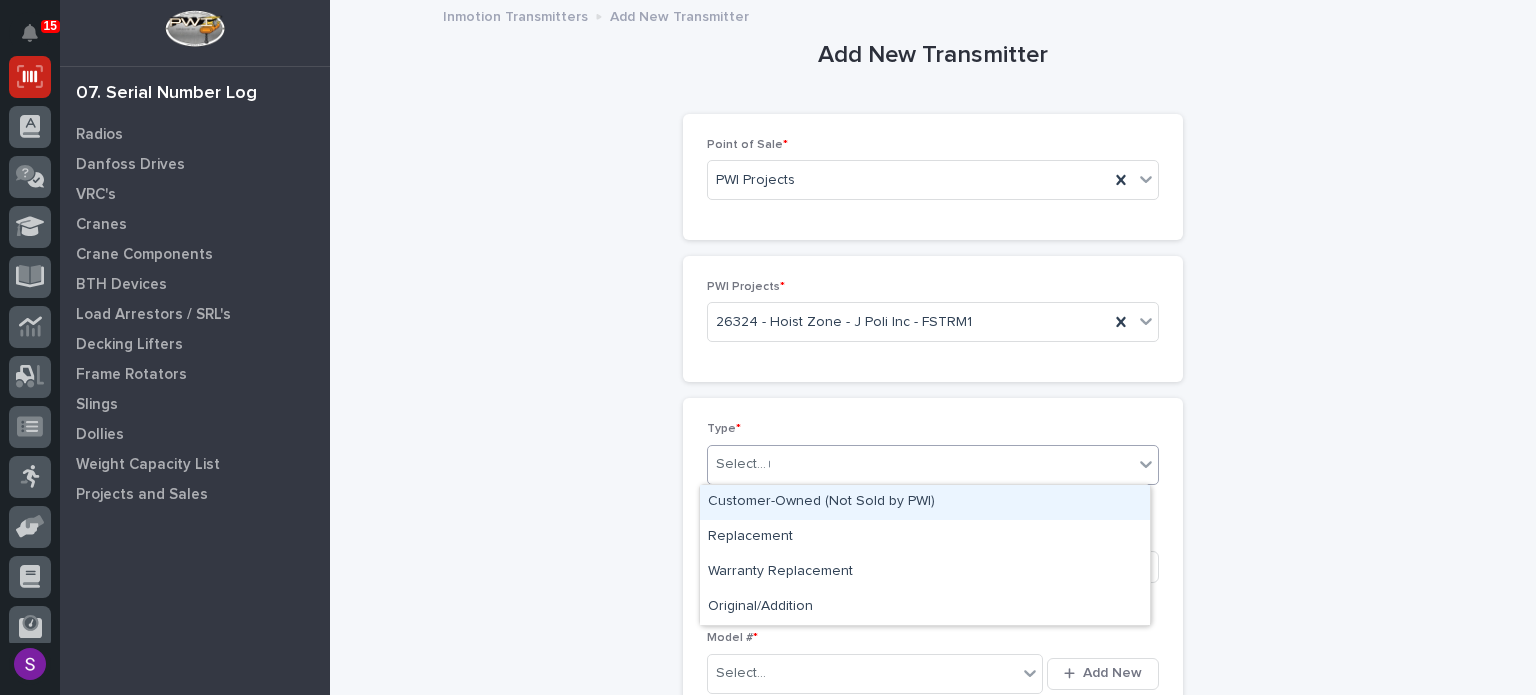 type on "**" 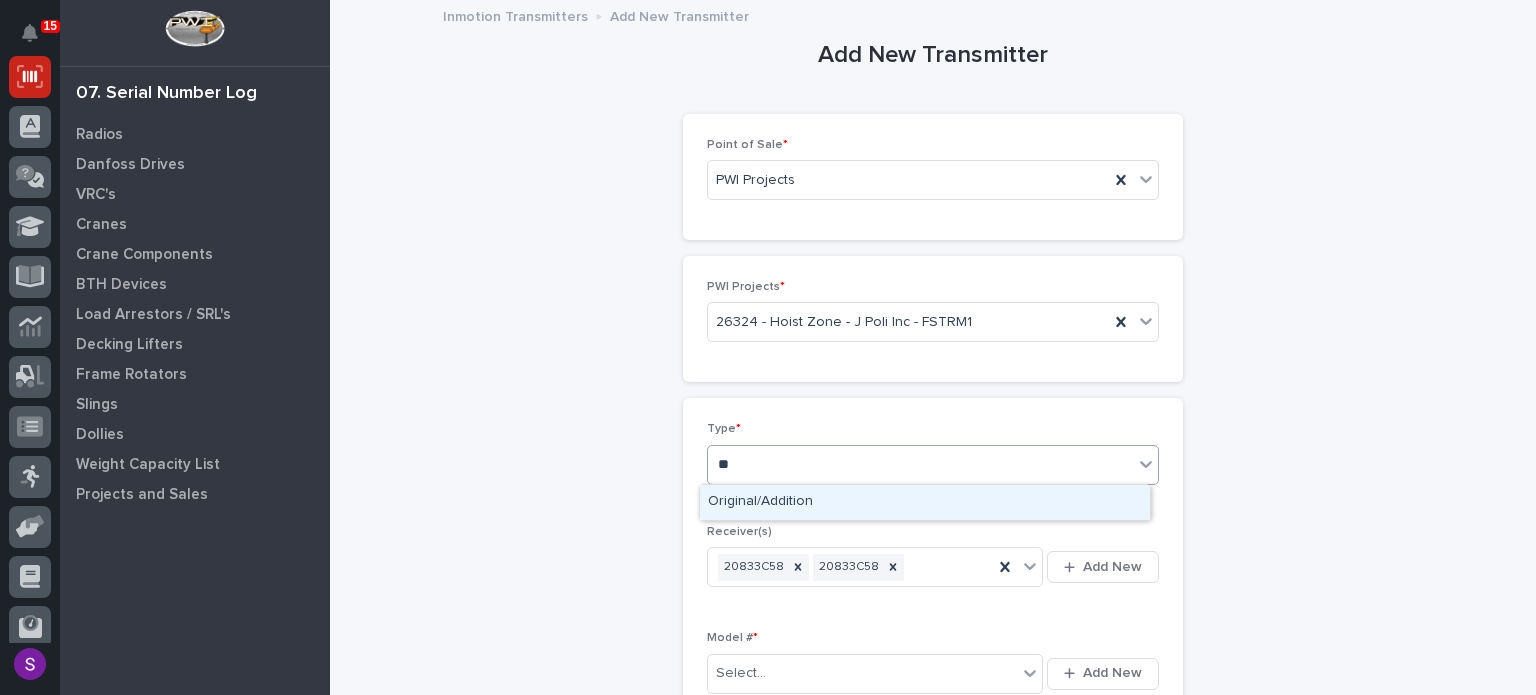 type 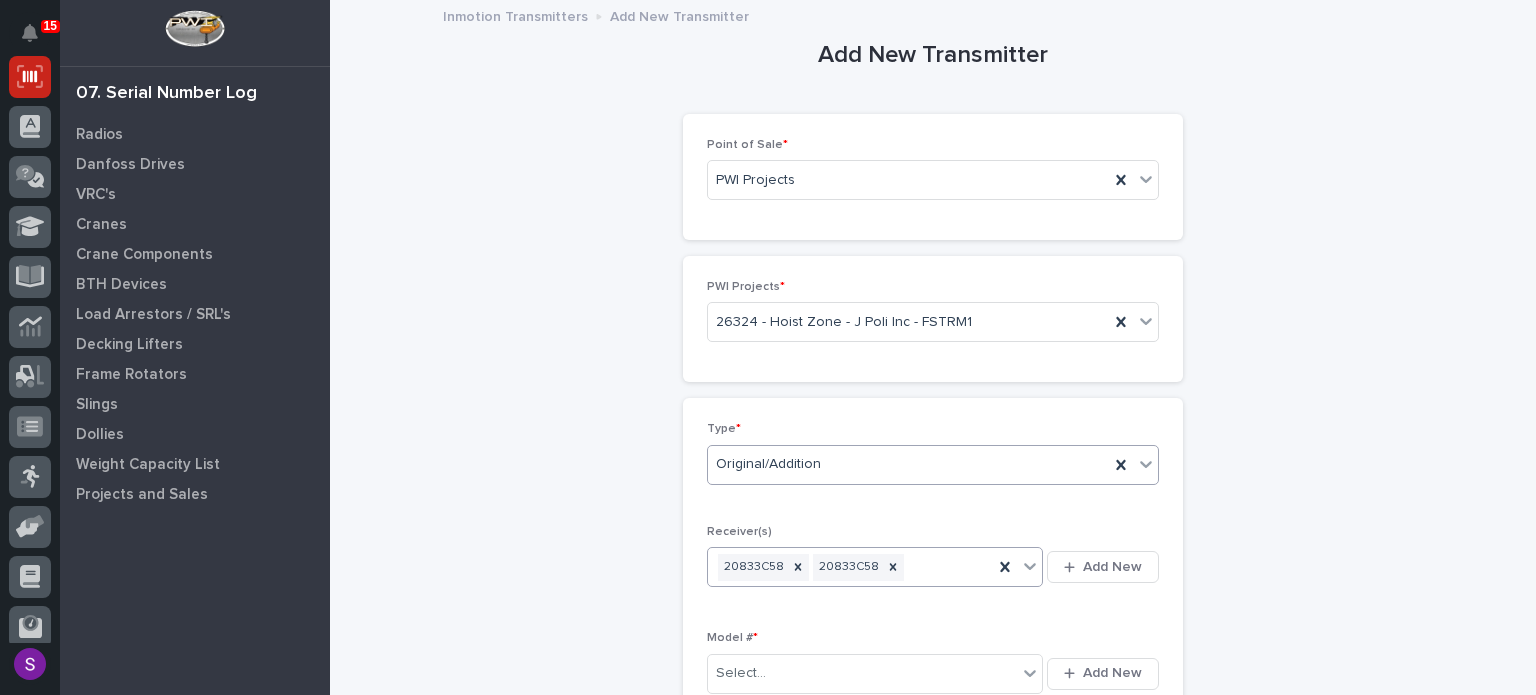 type 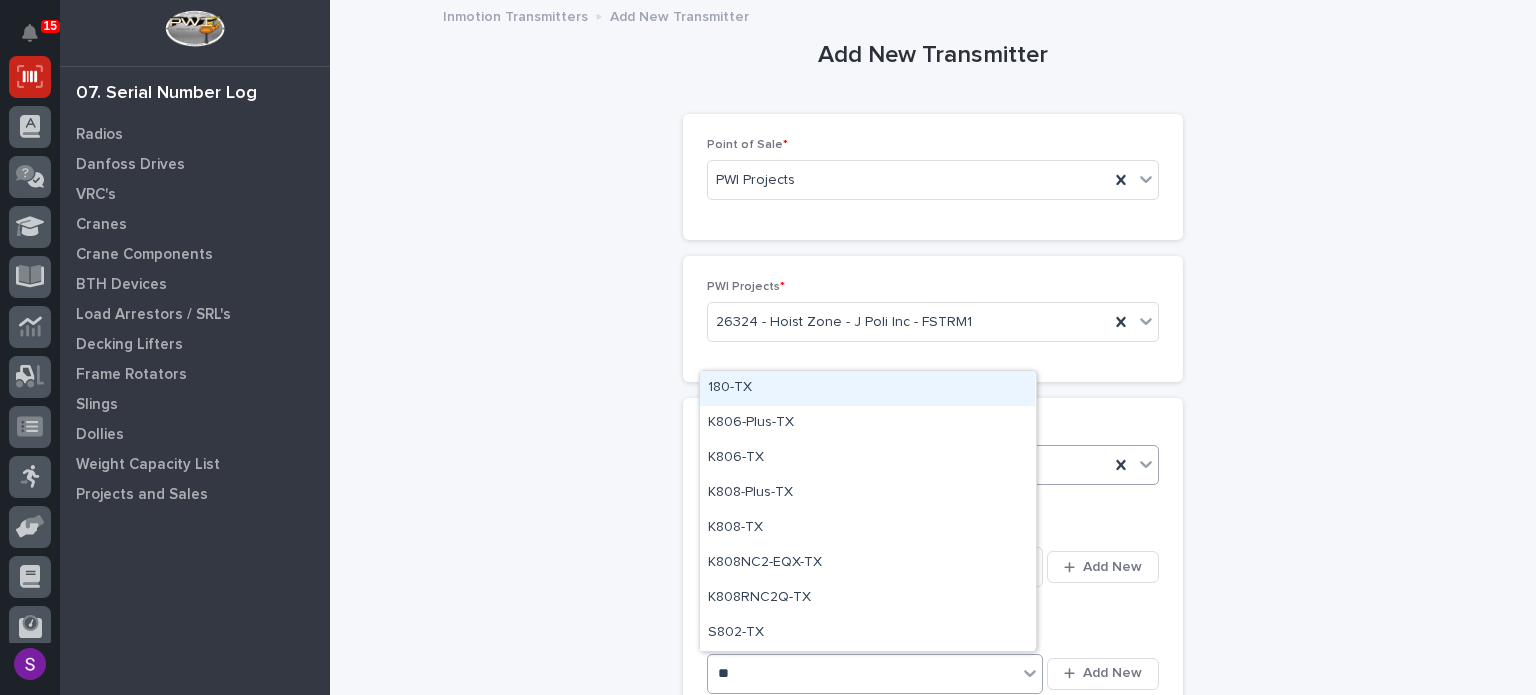 type on "***" 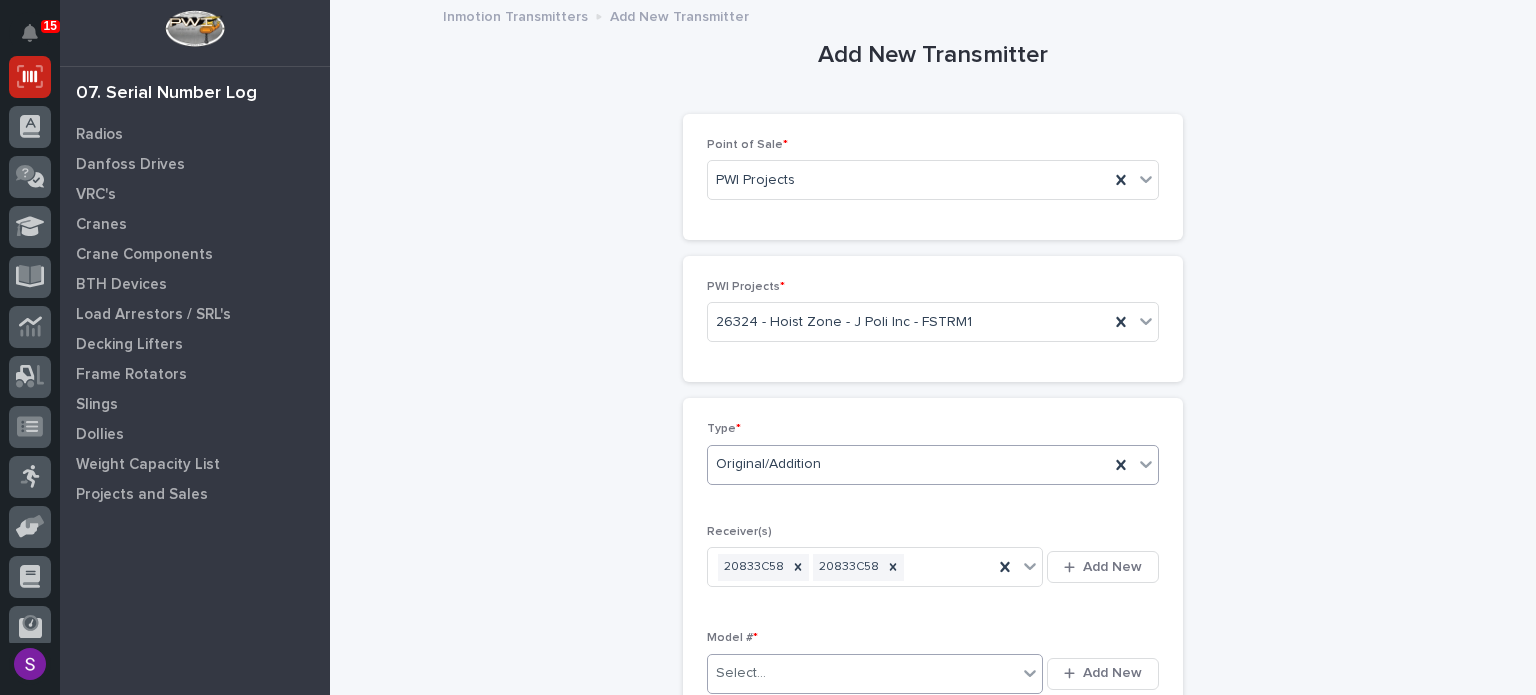 type 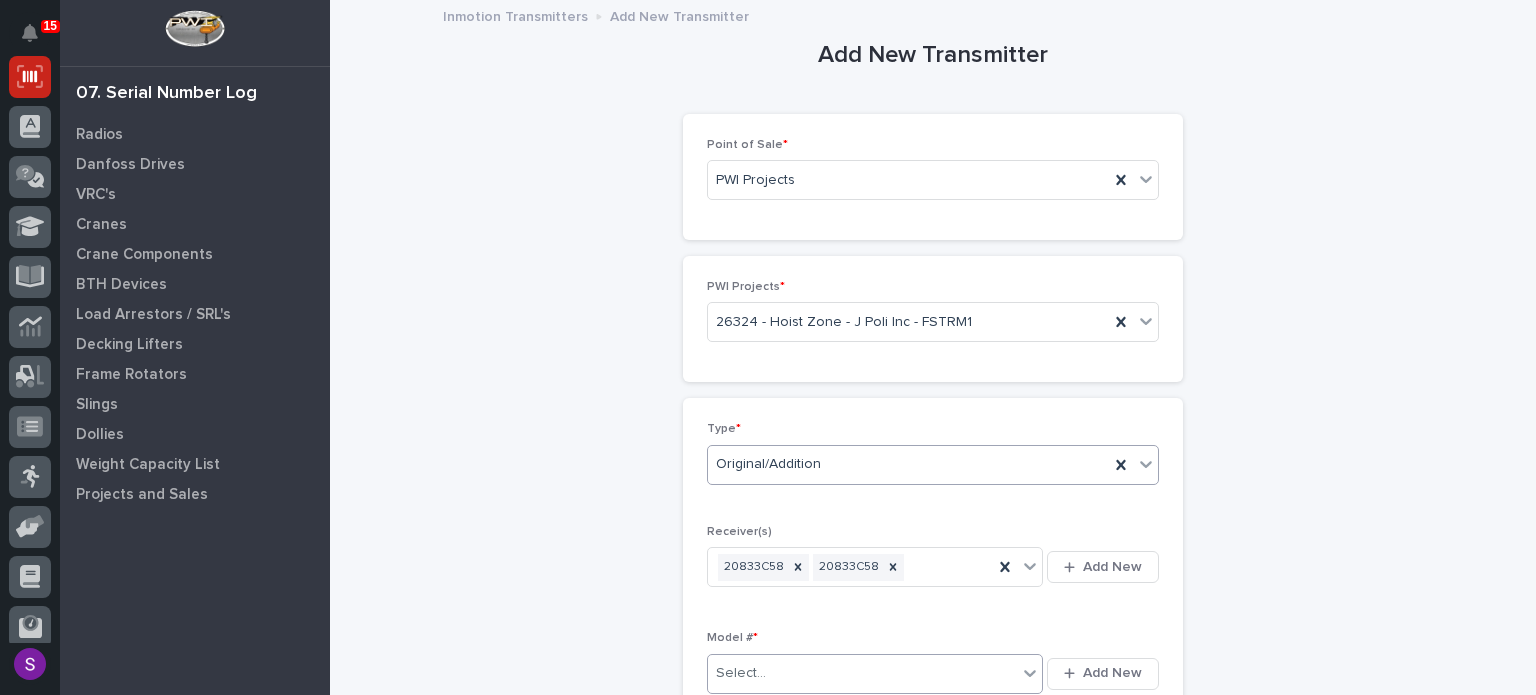 type 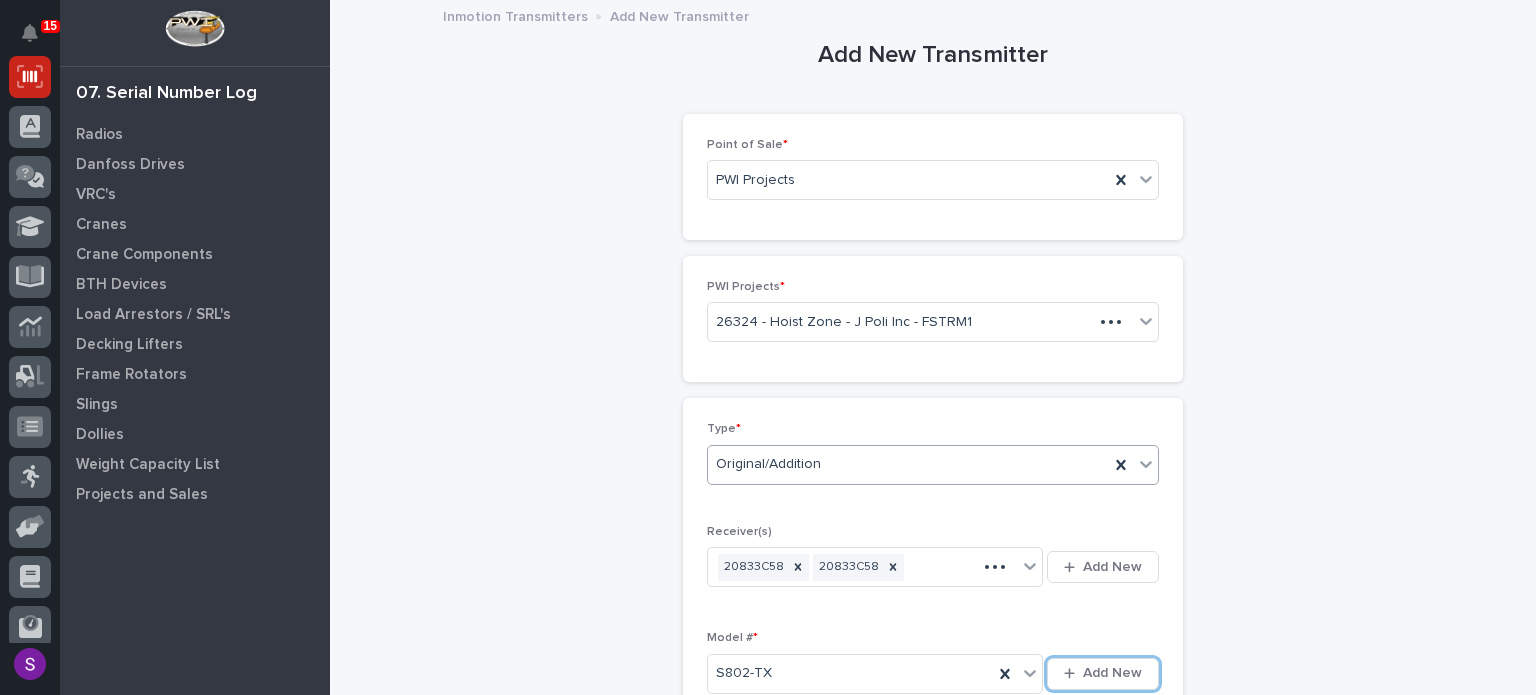 scroll, scrollTop: 430, scrollLeft: 0, axis: vertical 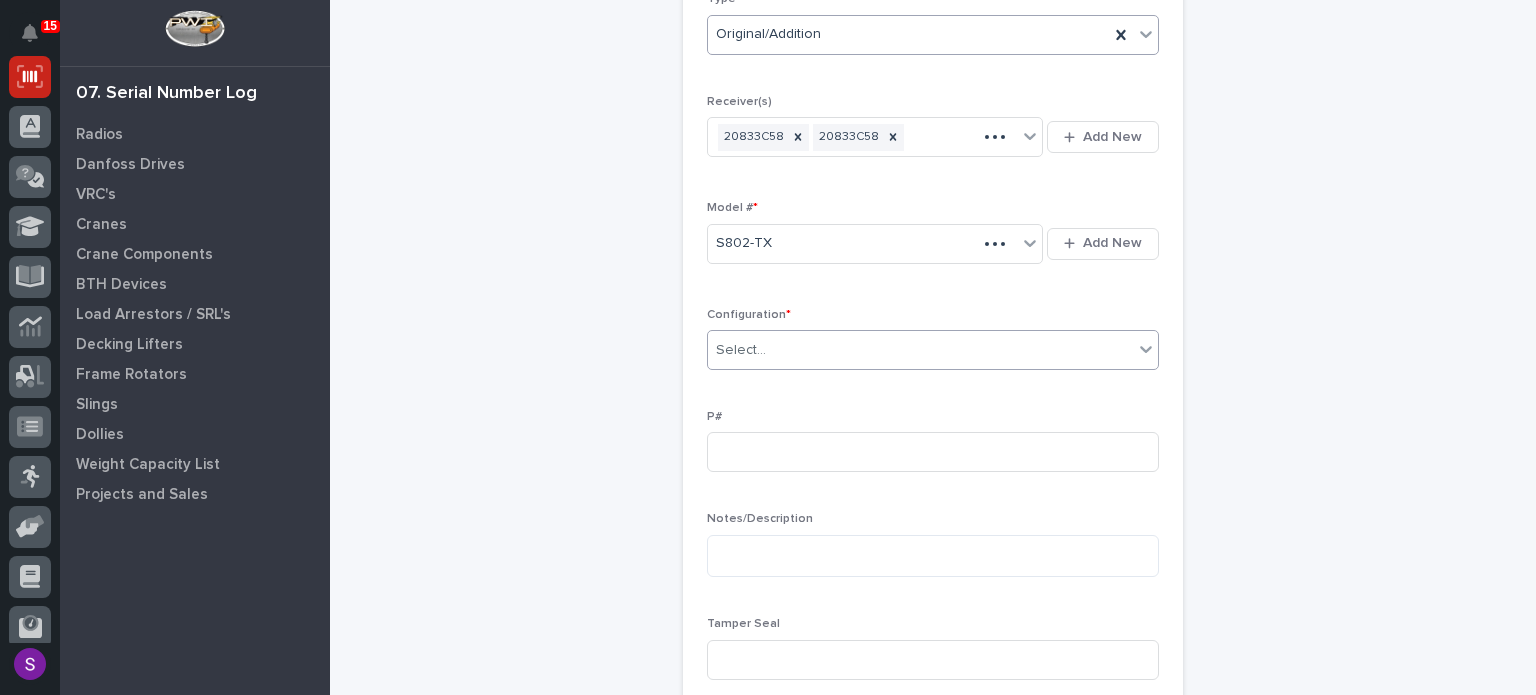type on "*" 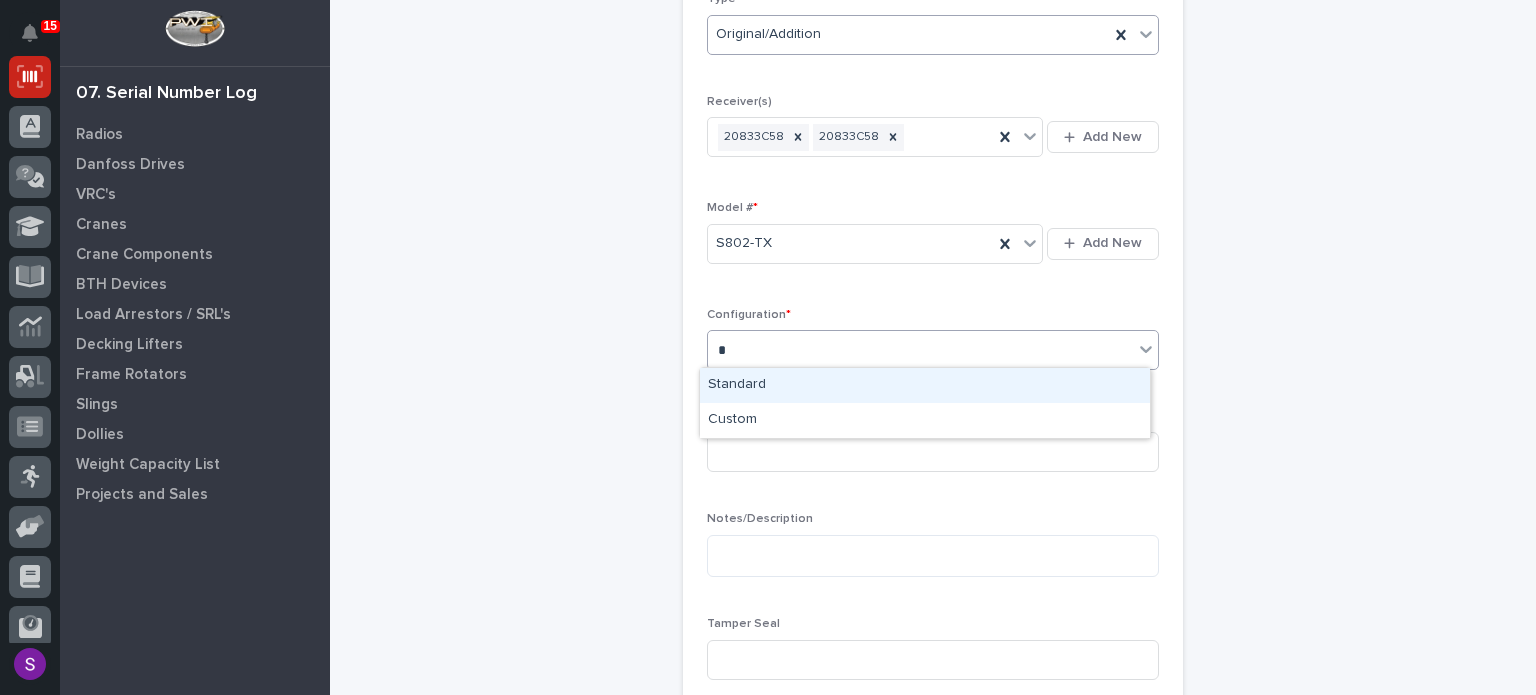 type 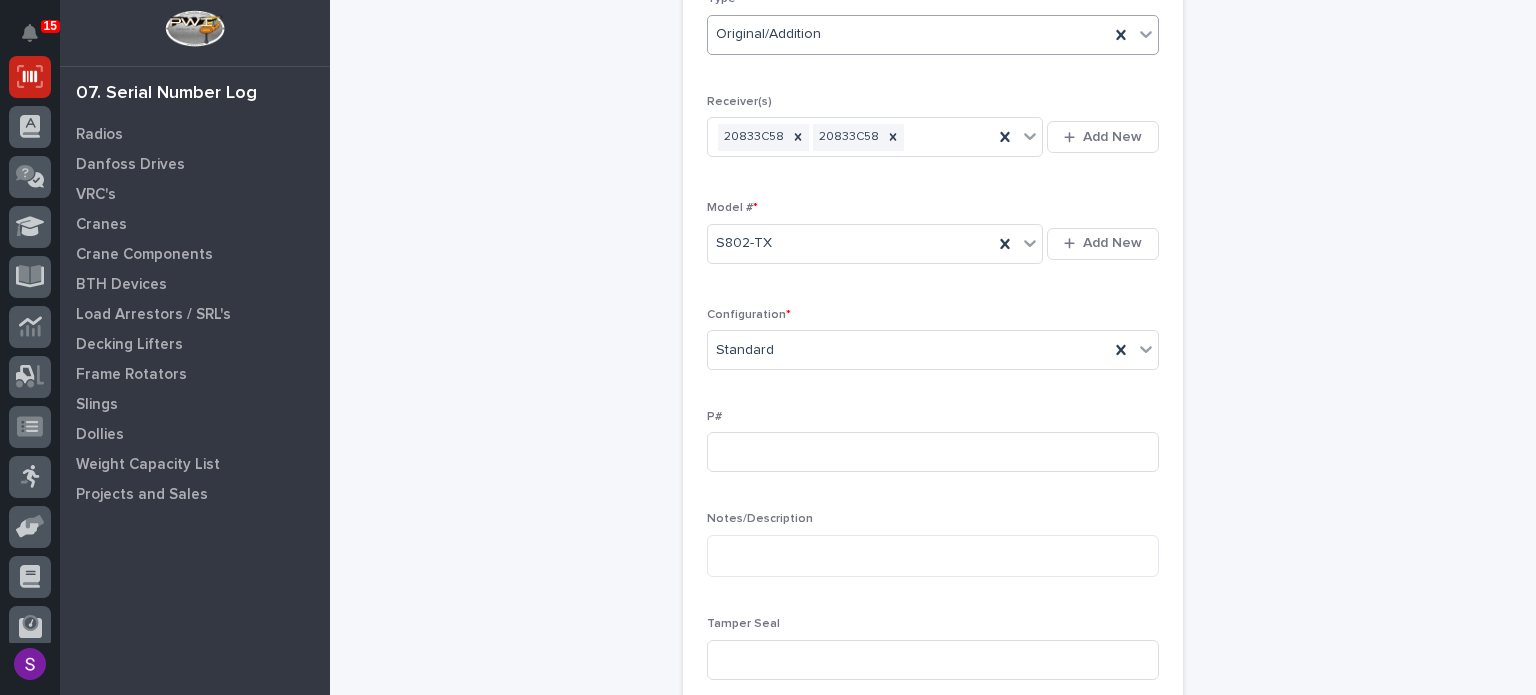 type 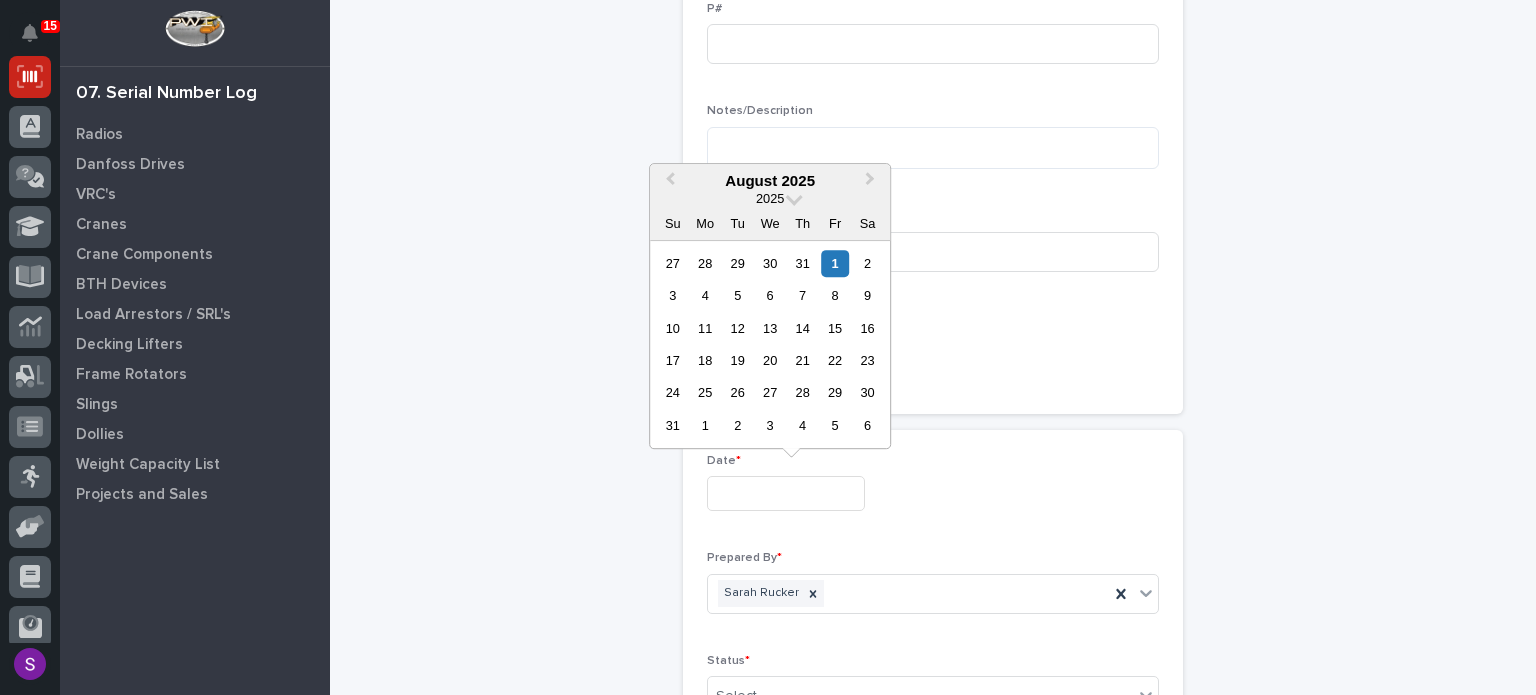 type on "**********" 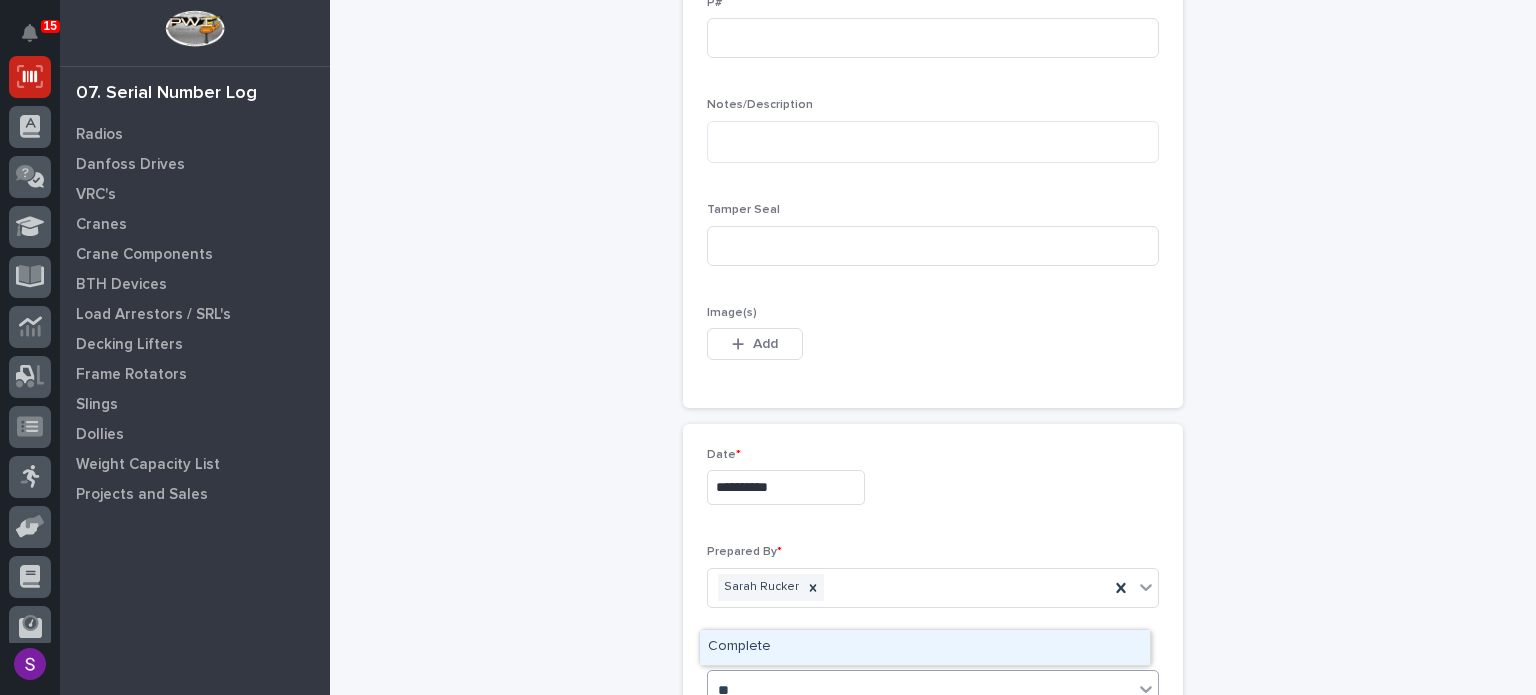 type on "***" 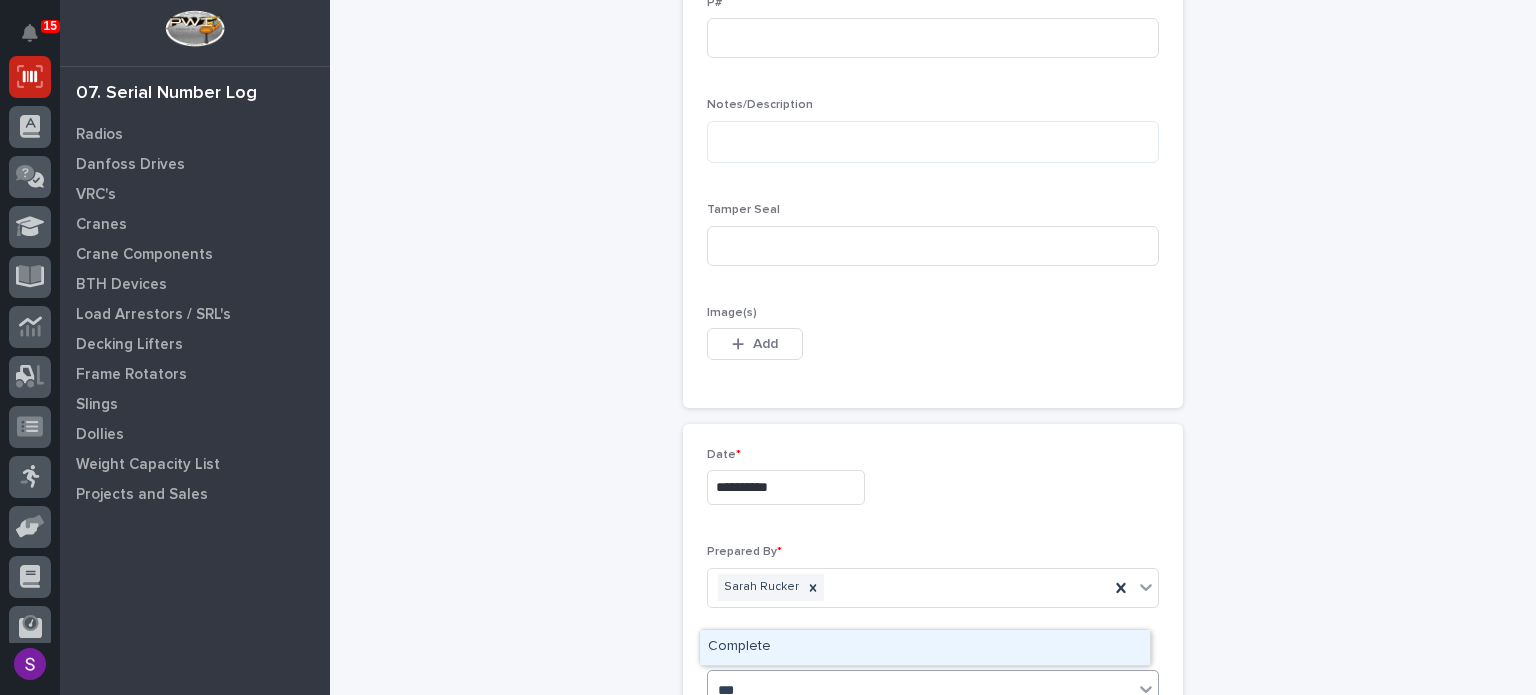 type 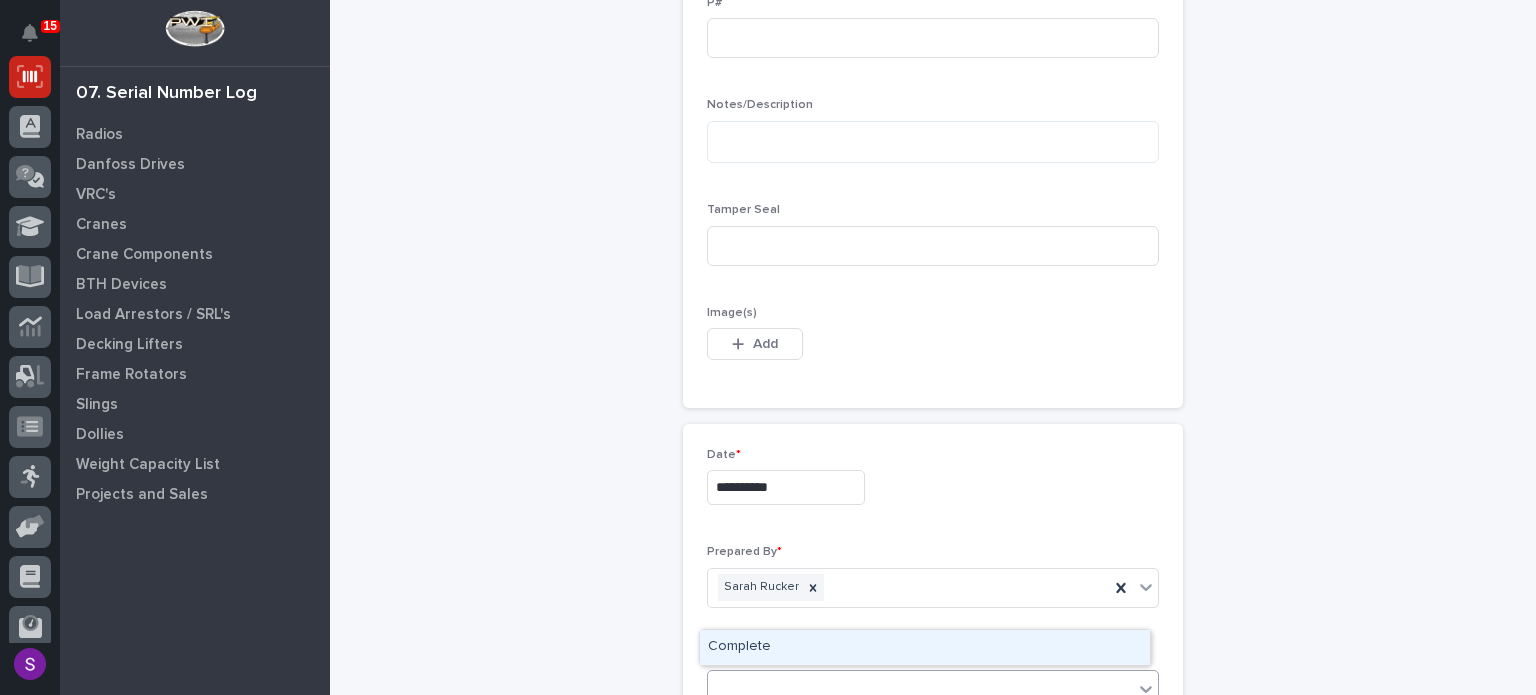 type 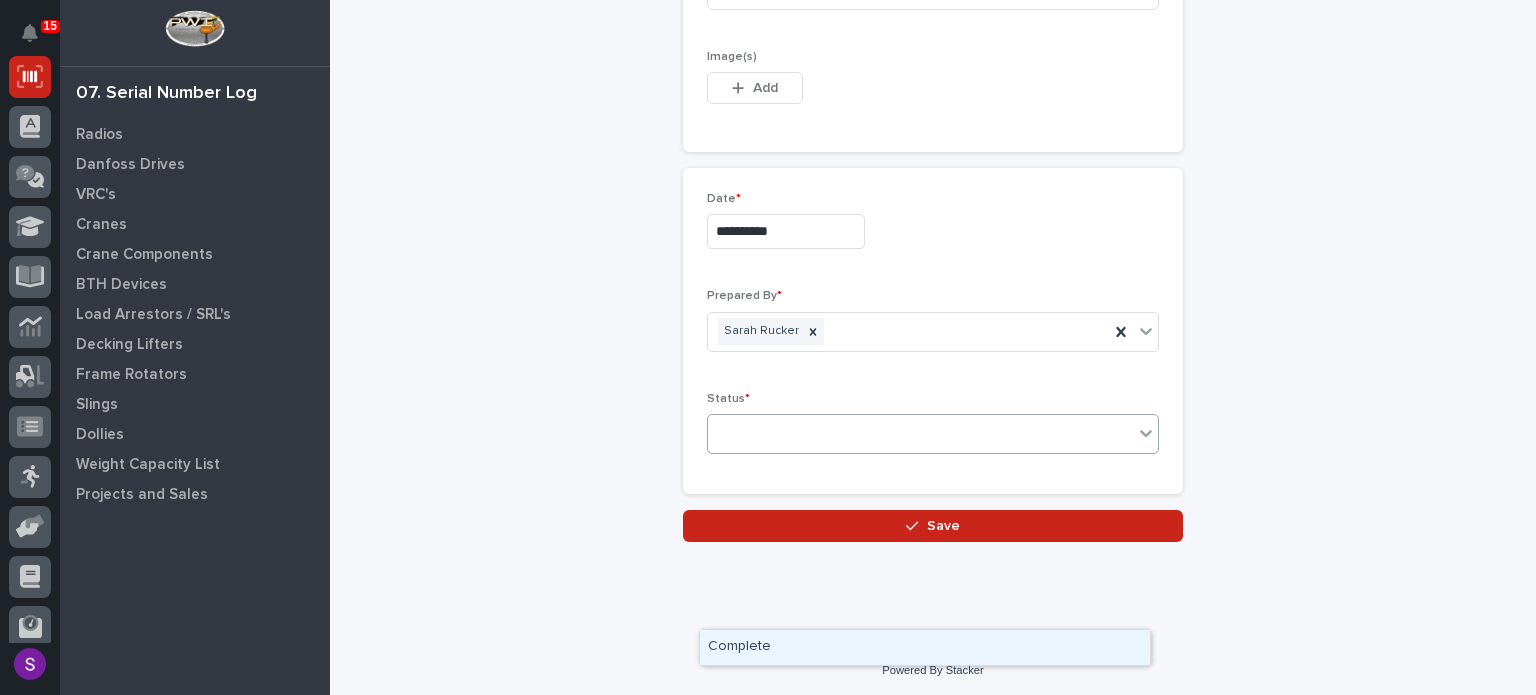 click on "Save" at bounding box center (933, 526) 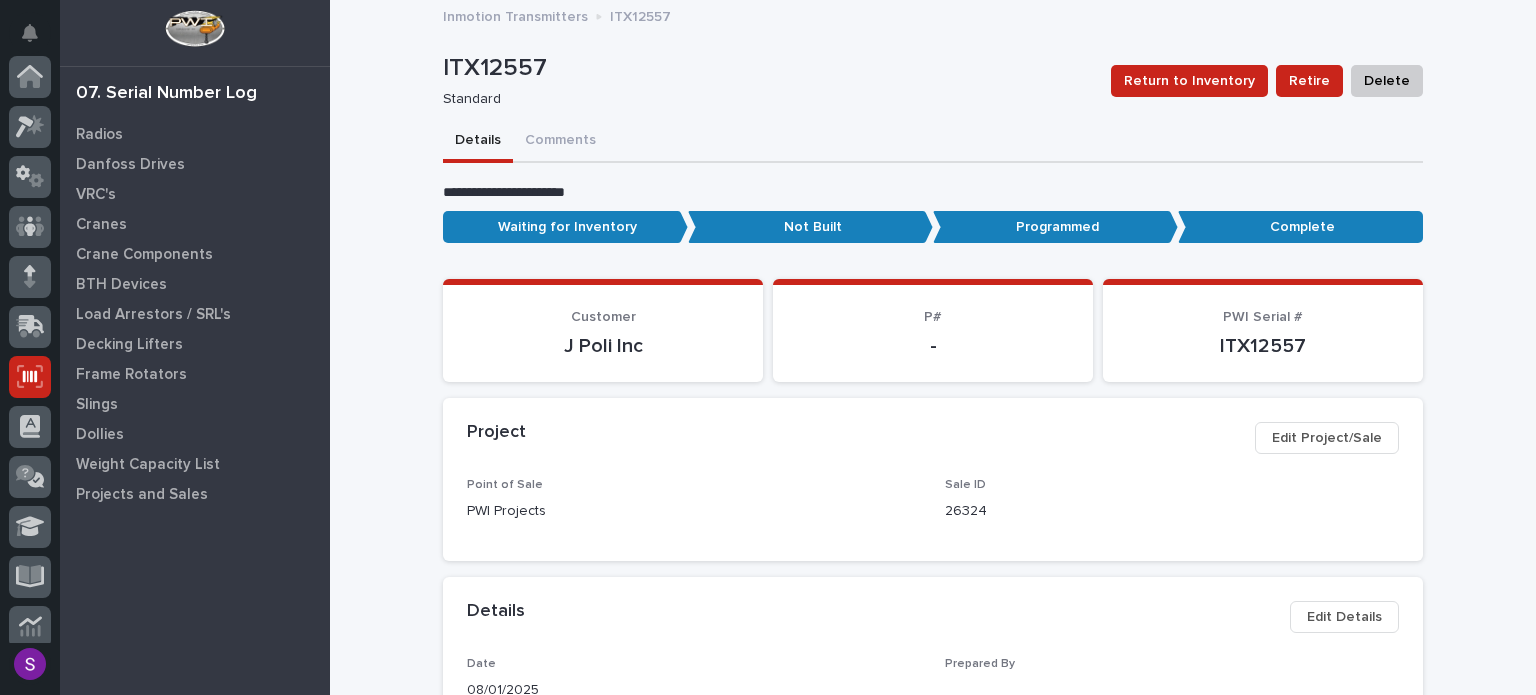 scroll, scrollTop: 300, scrollLeft: 0, axis: vertical 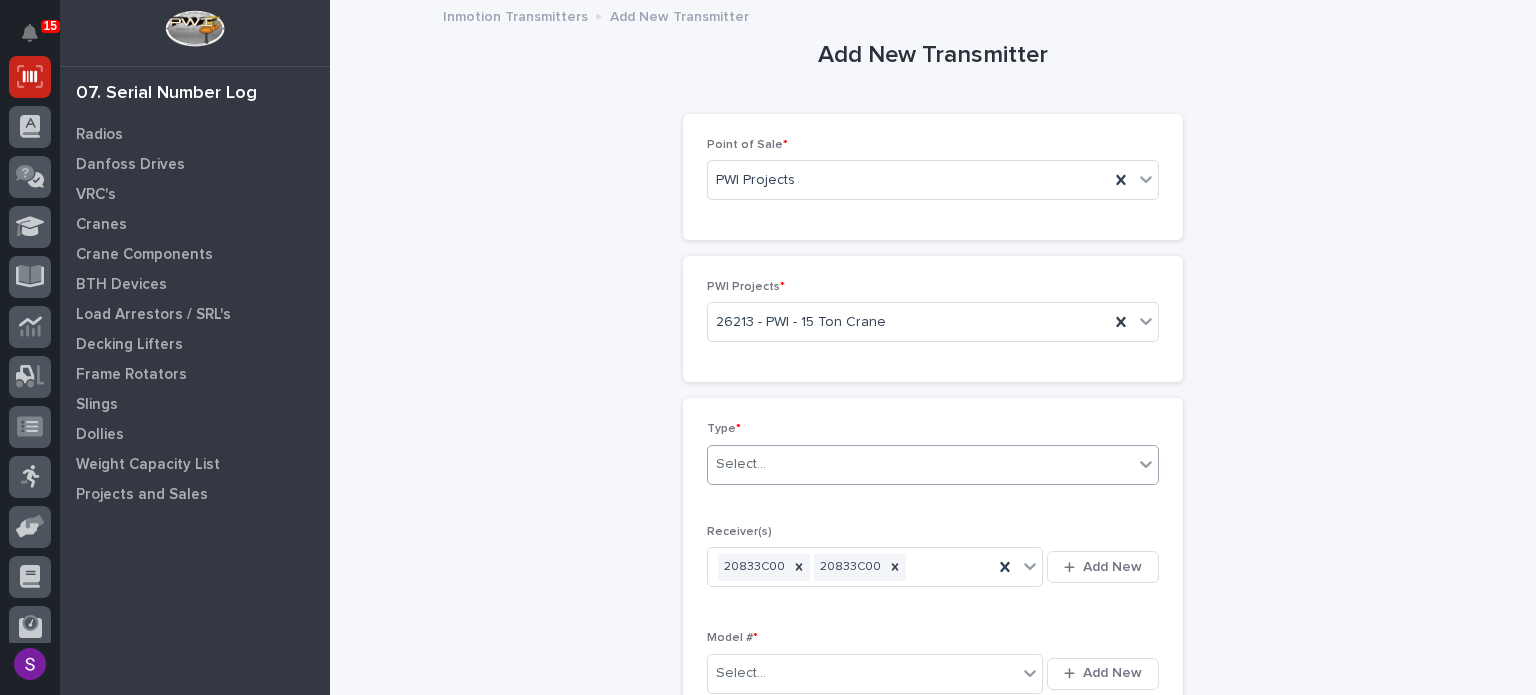 click on "Select..." at bounding box center (920, 464) 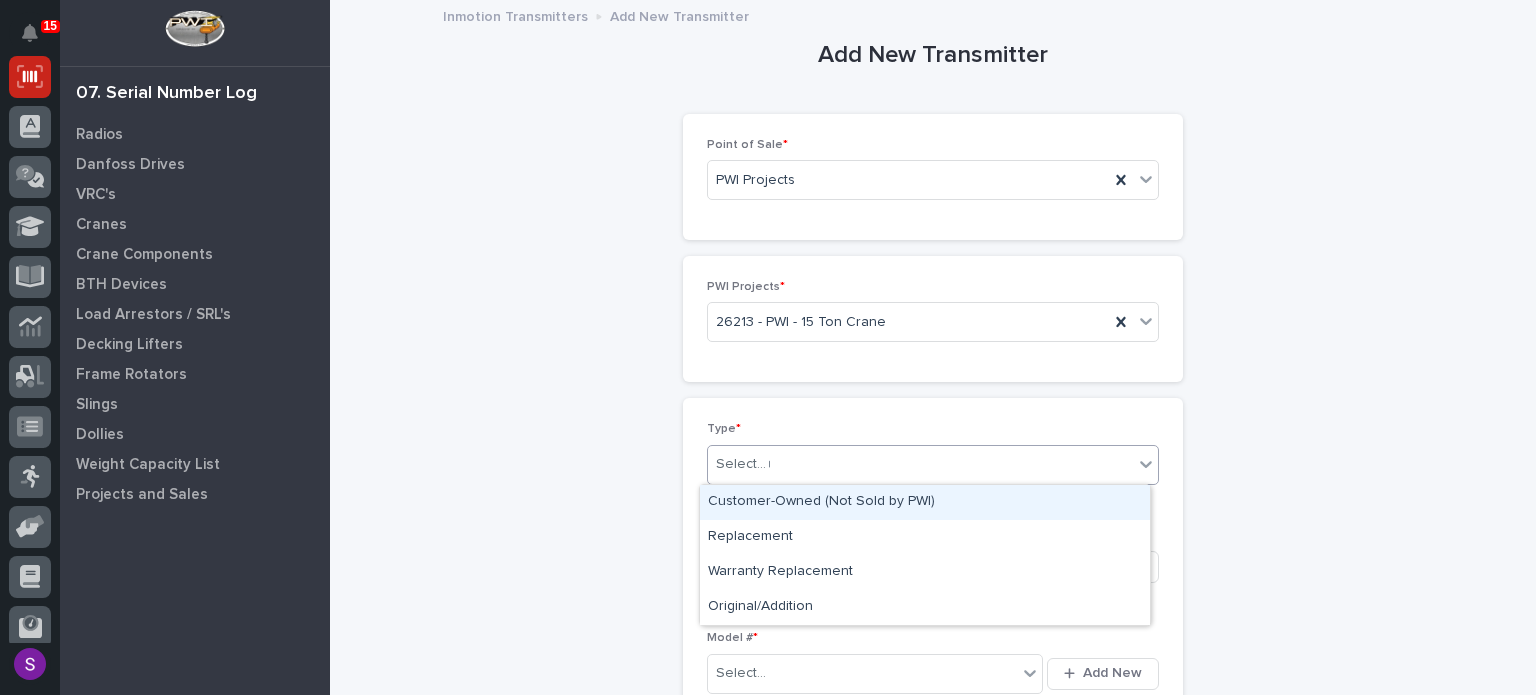 type on "**" 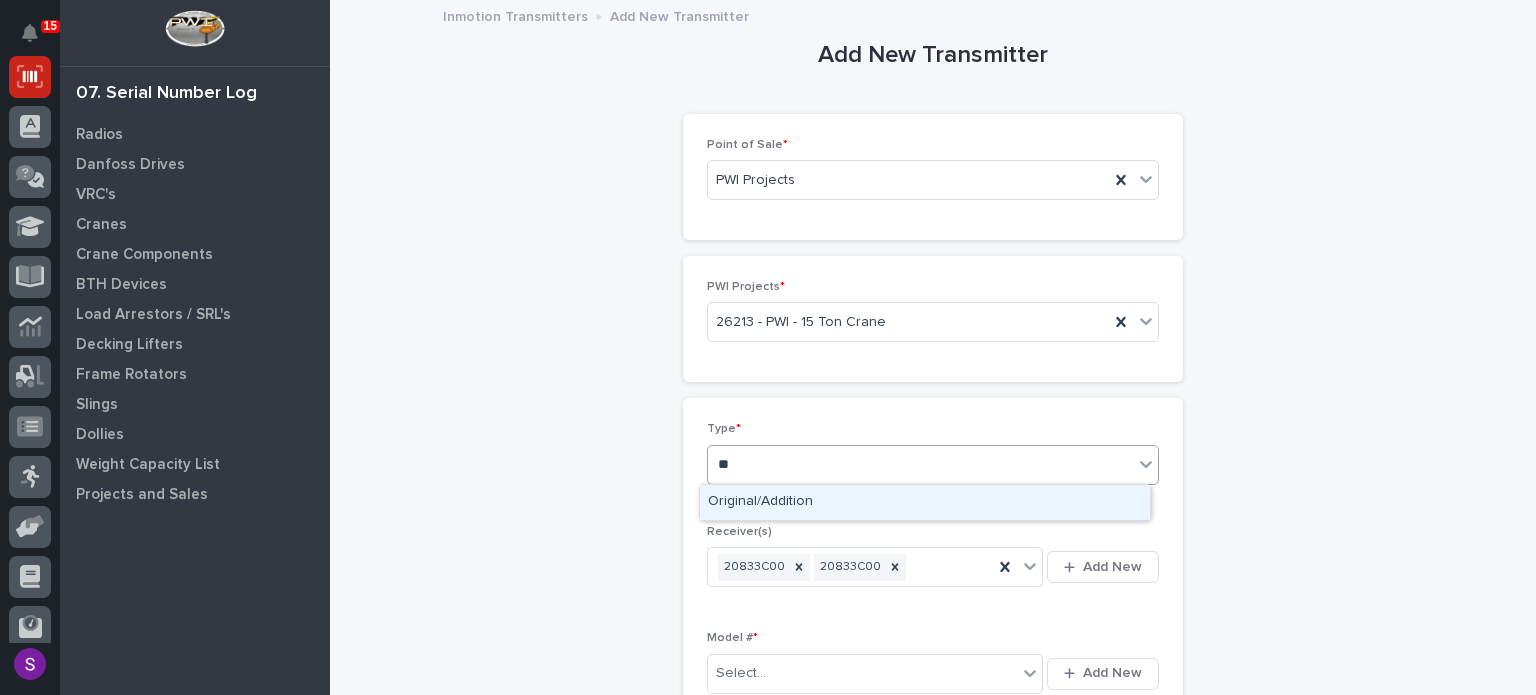 type 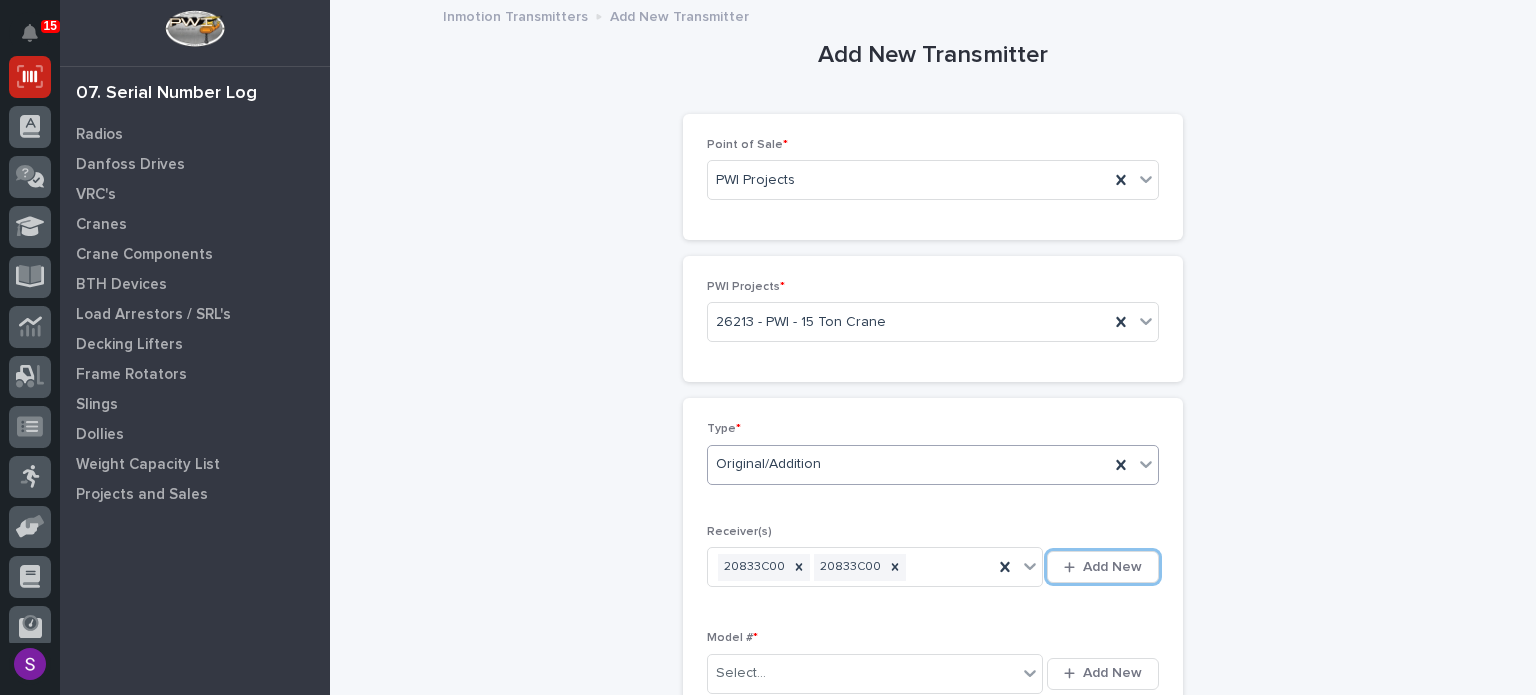 type 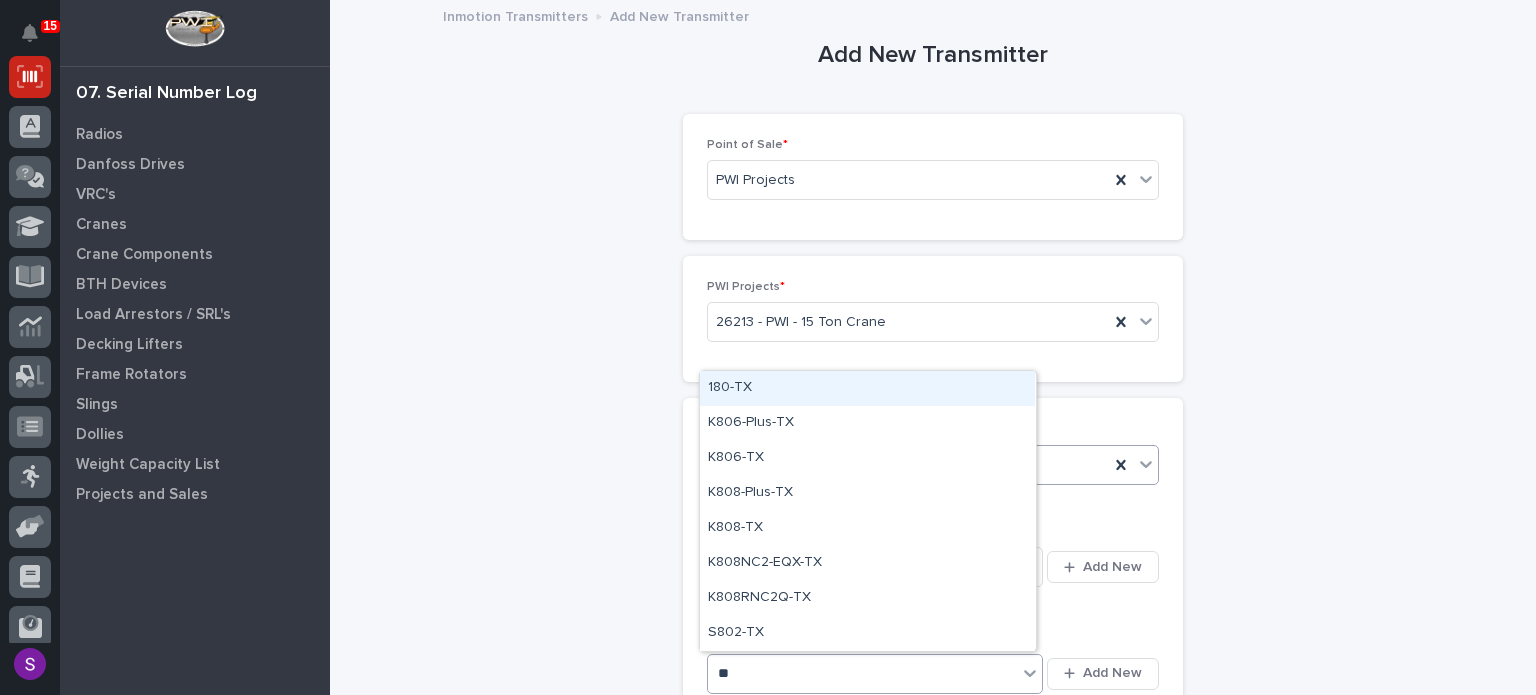 type on "***" 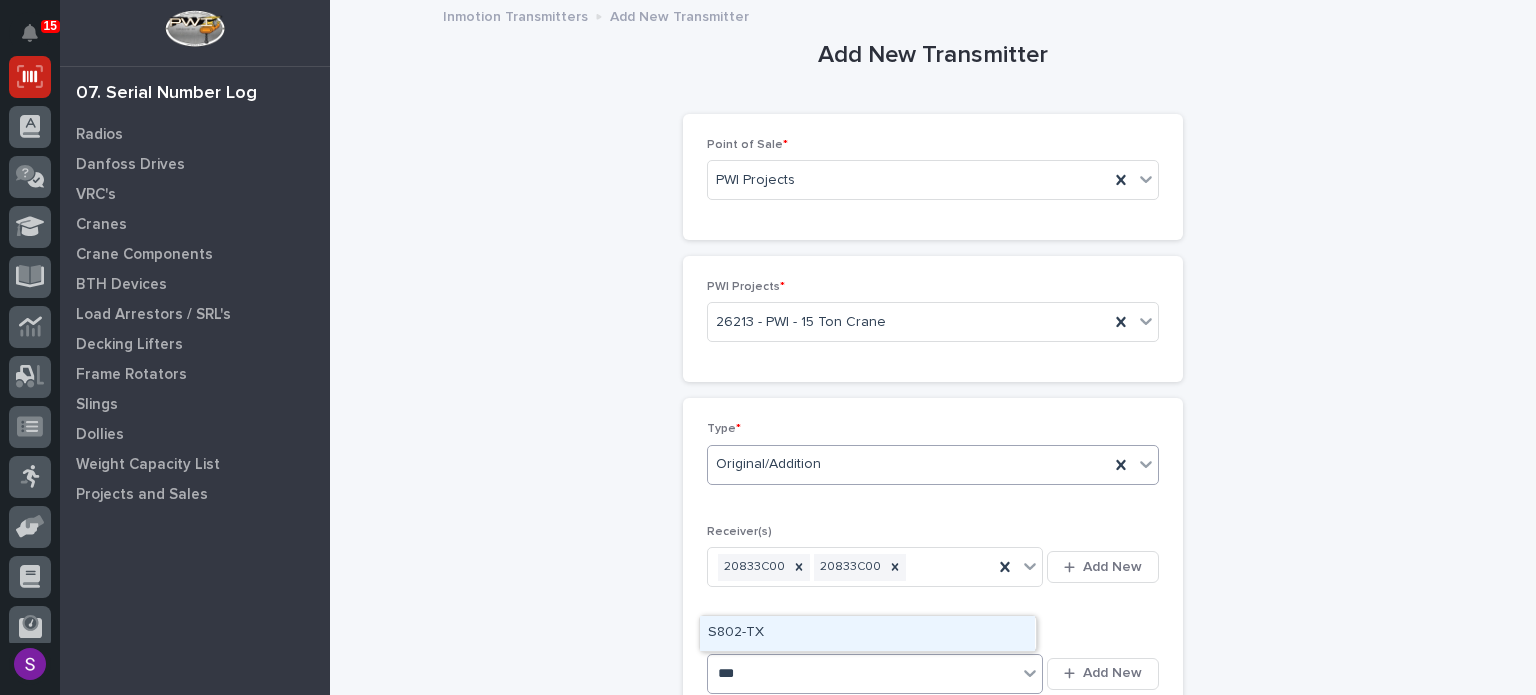 type 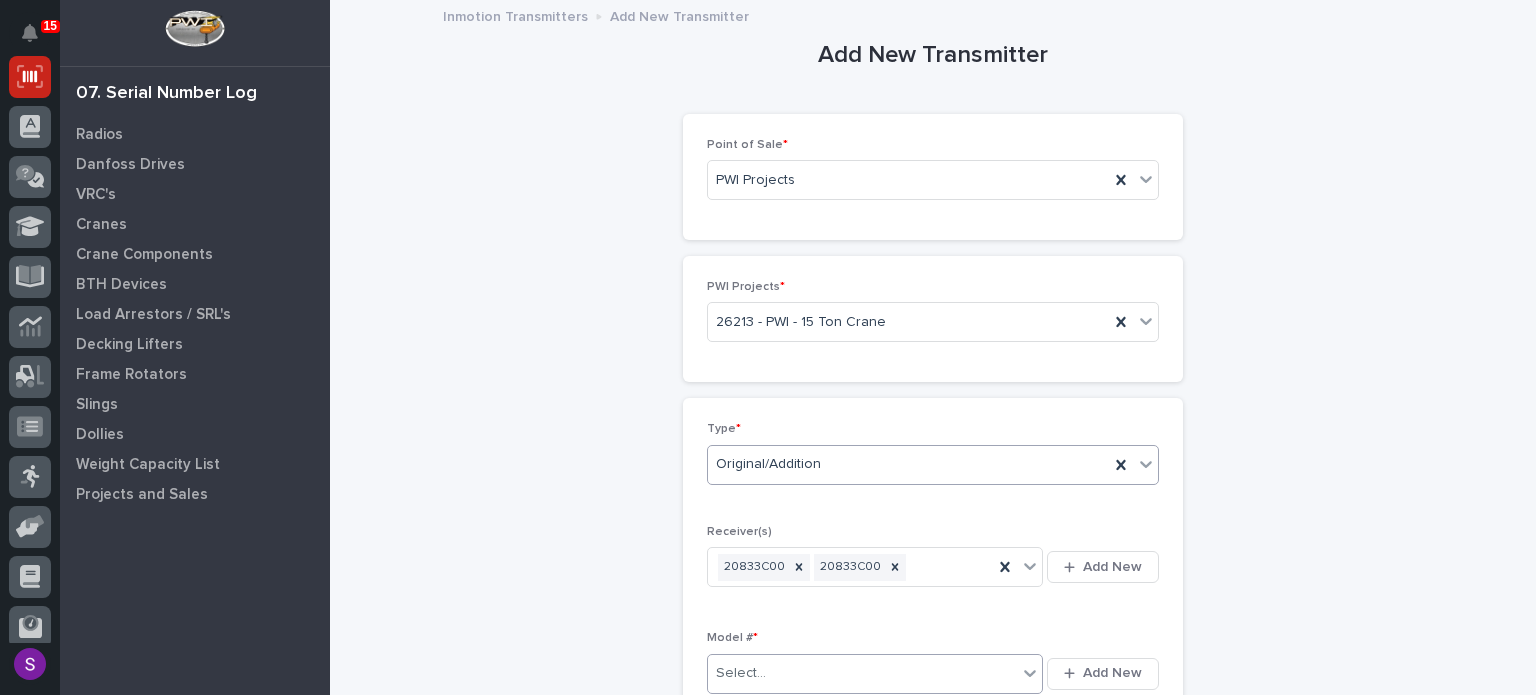 type 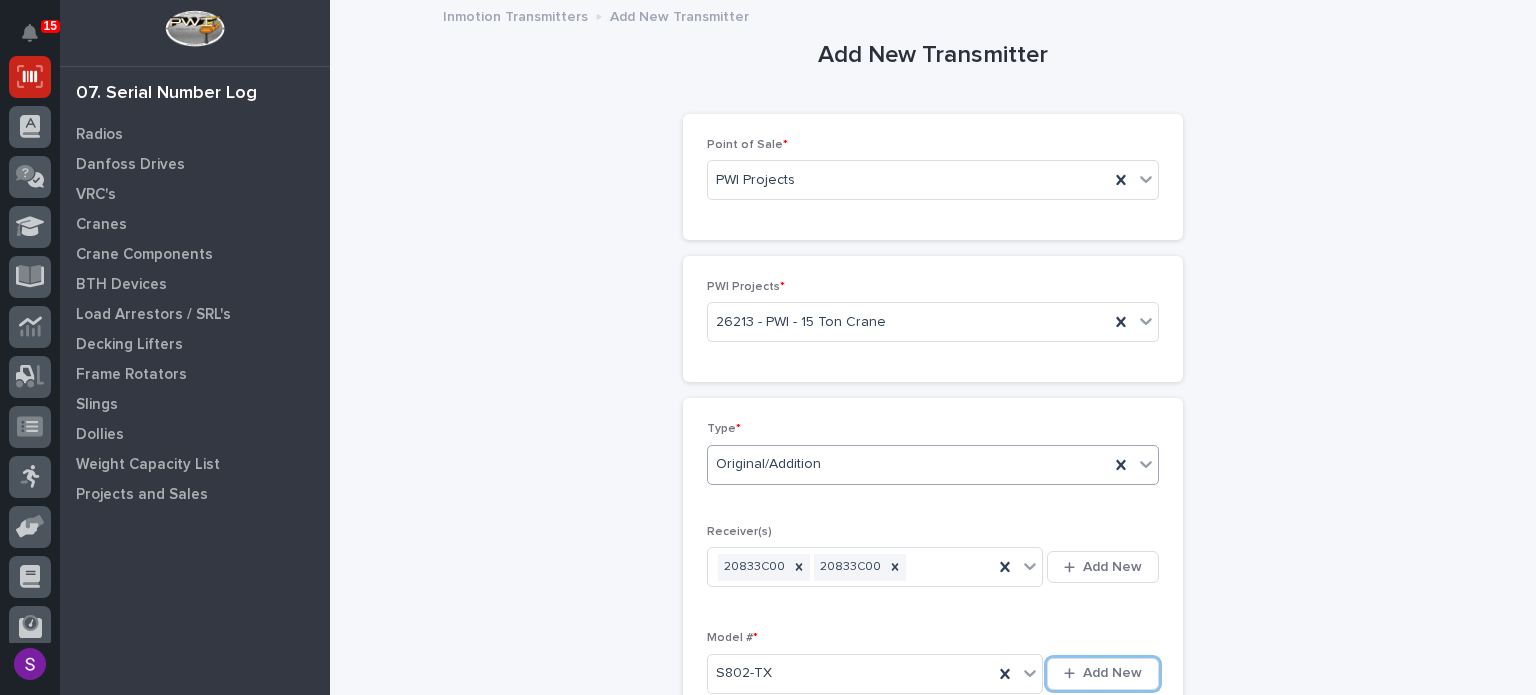 scroll, scrollTop: 430, scrollLeft: 0, axis: vertical 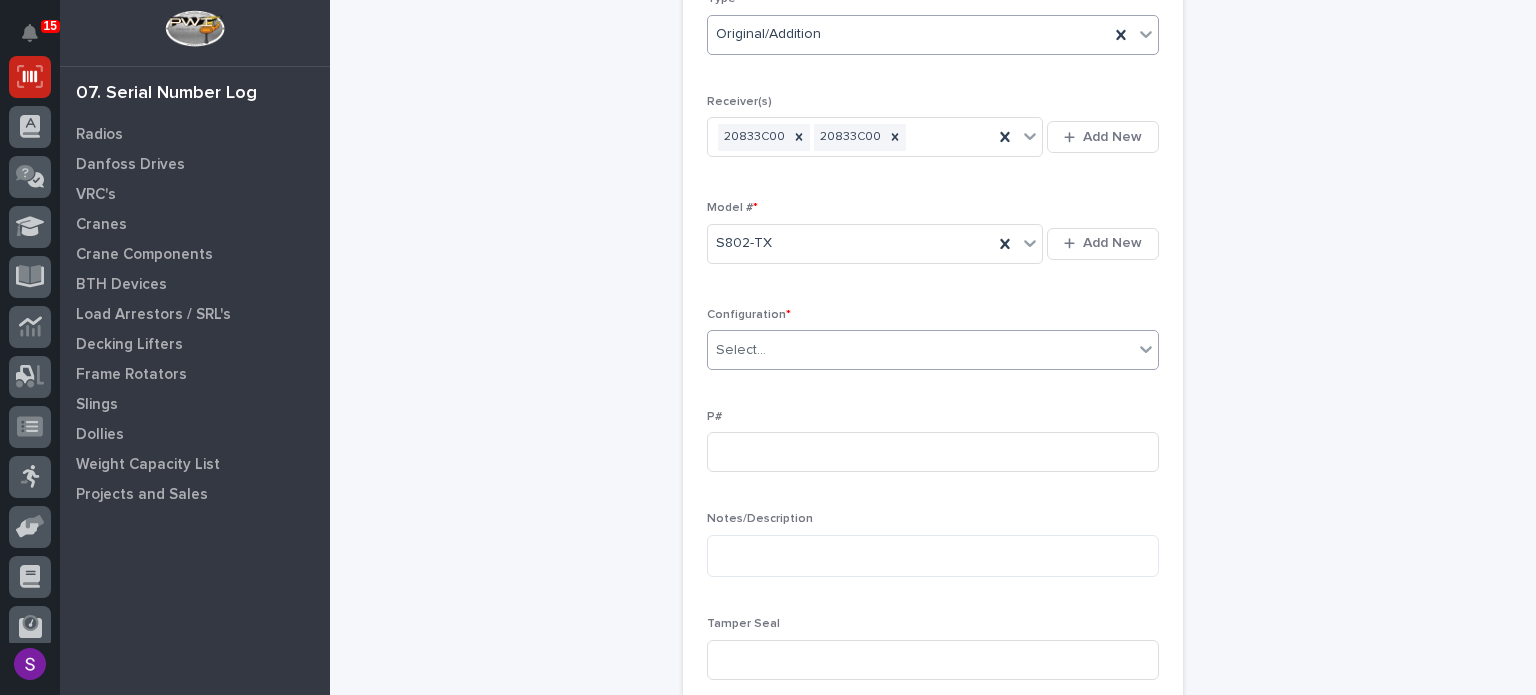type on "*" 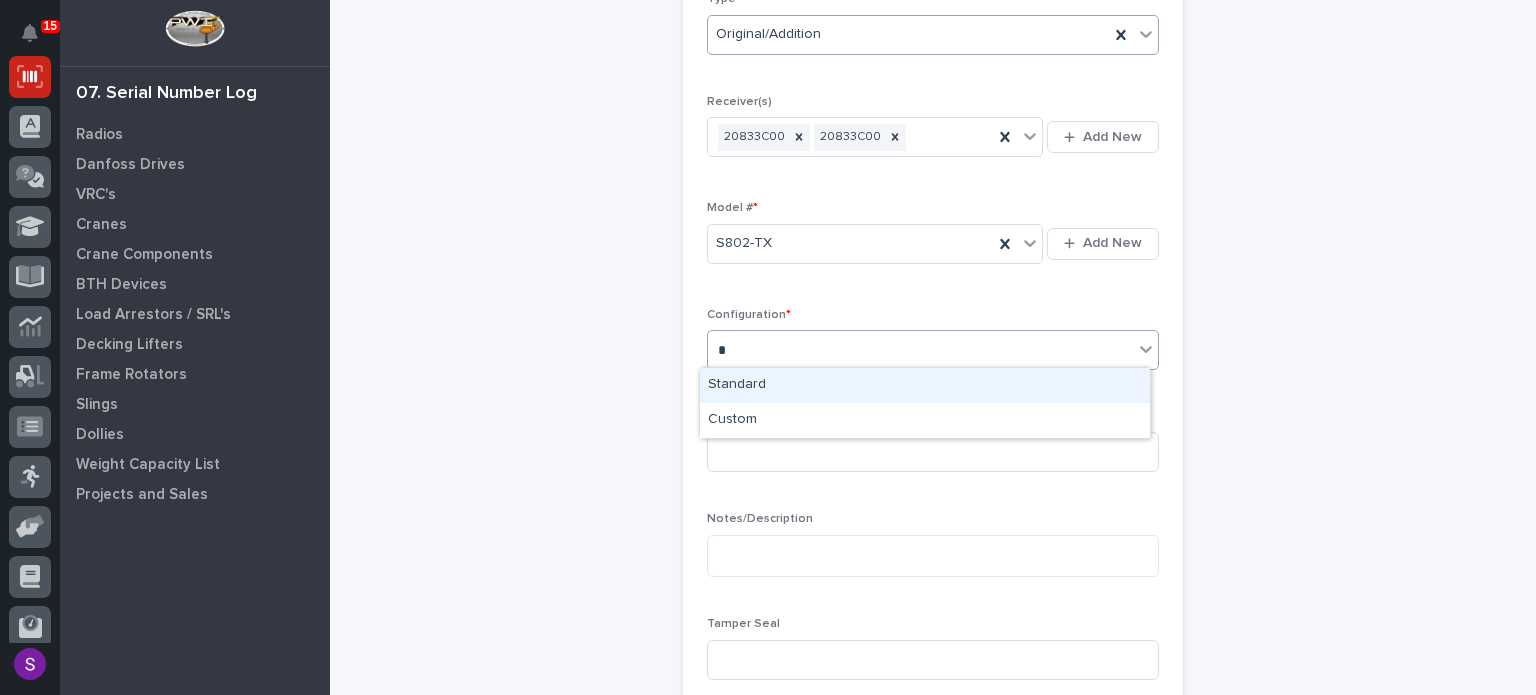 type 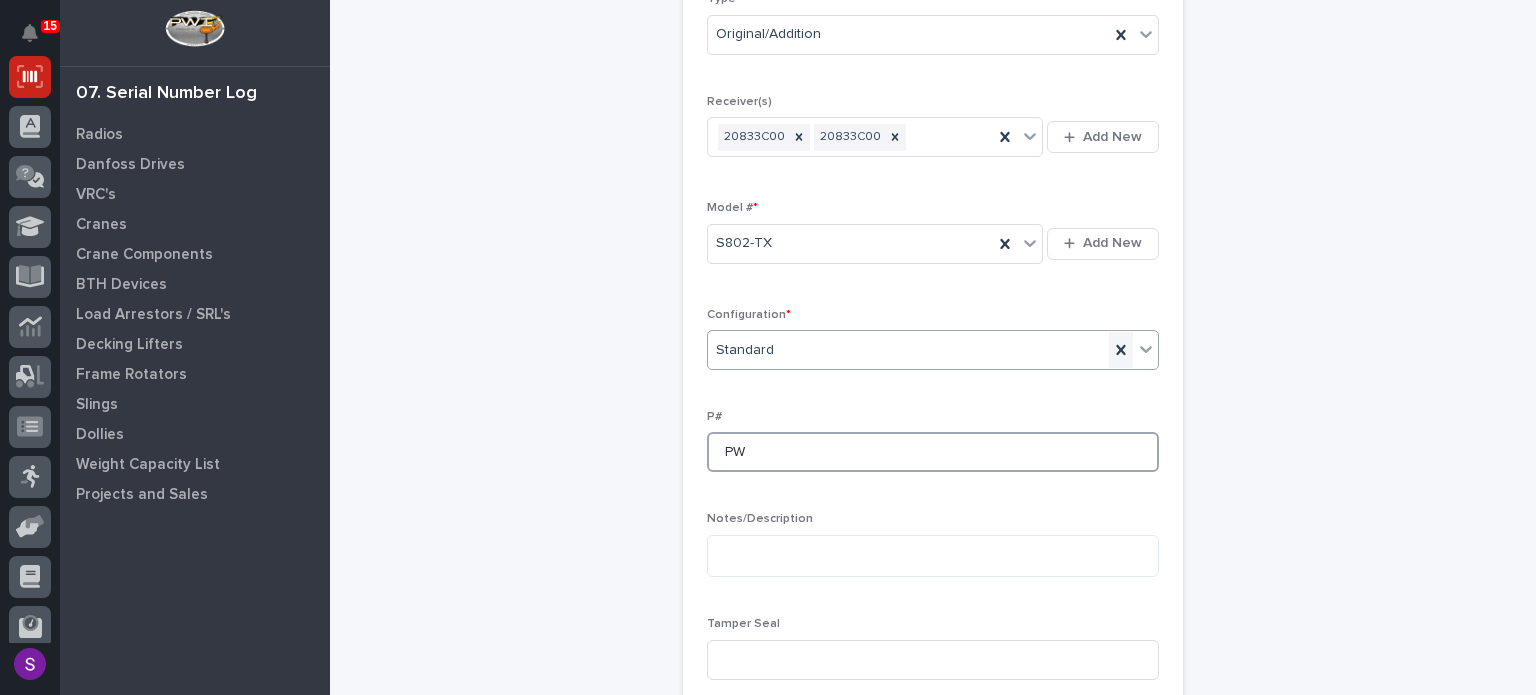 type on "PW" 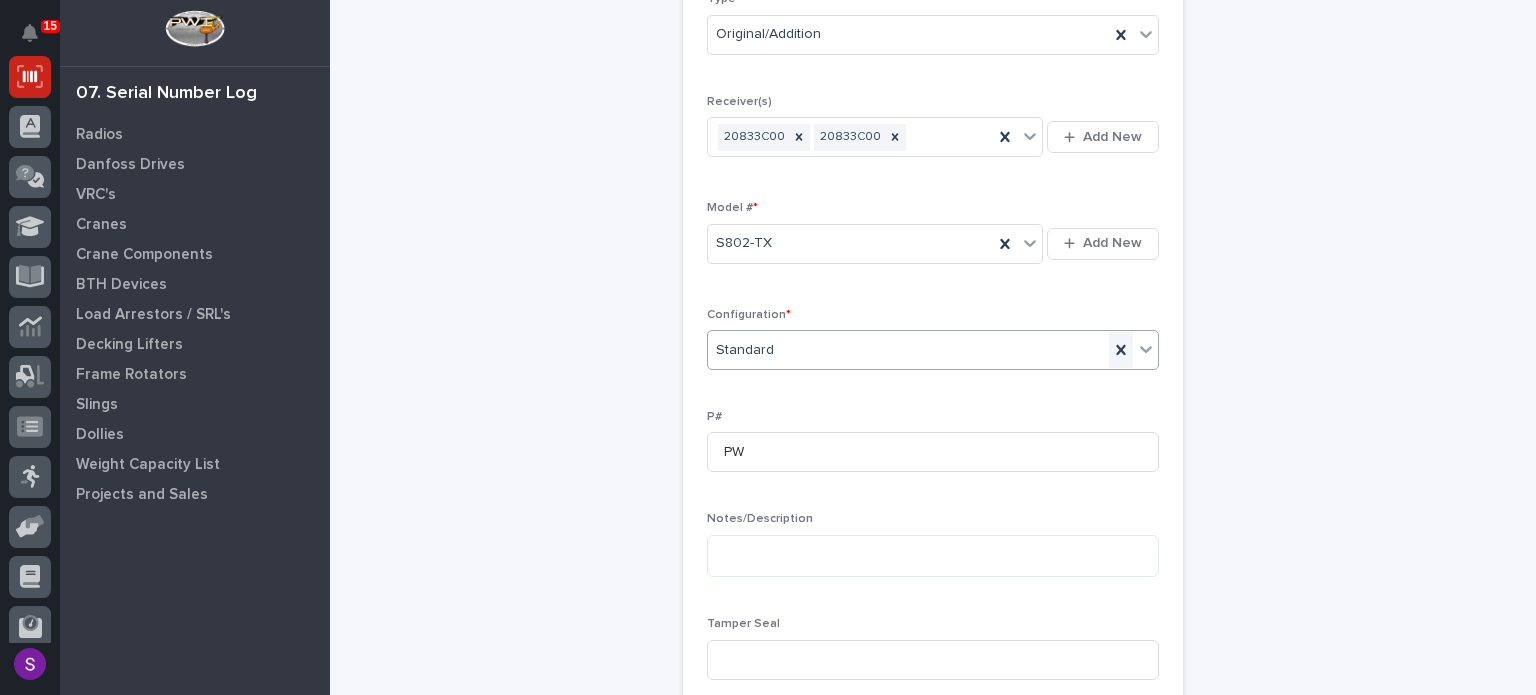 click 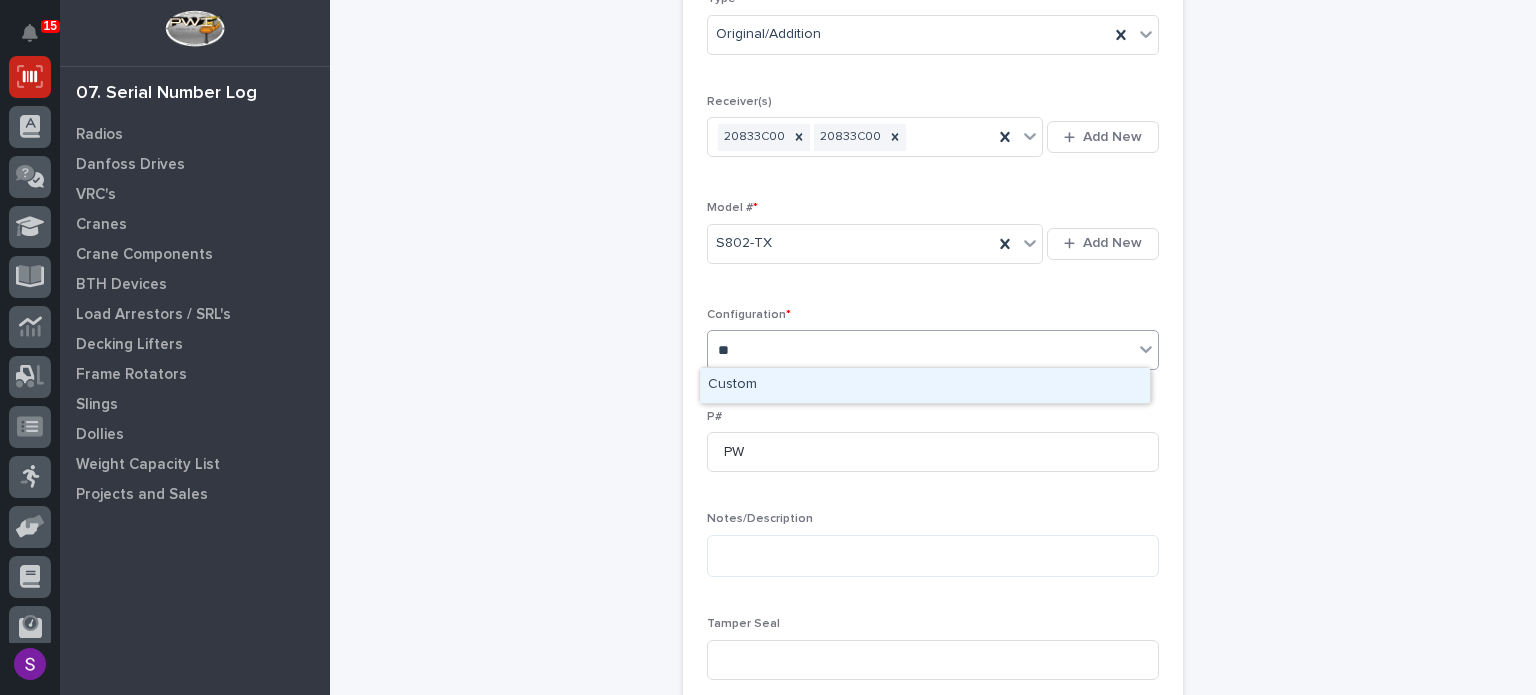 type on "***" 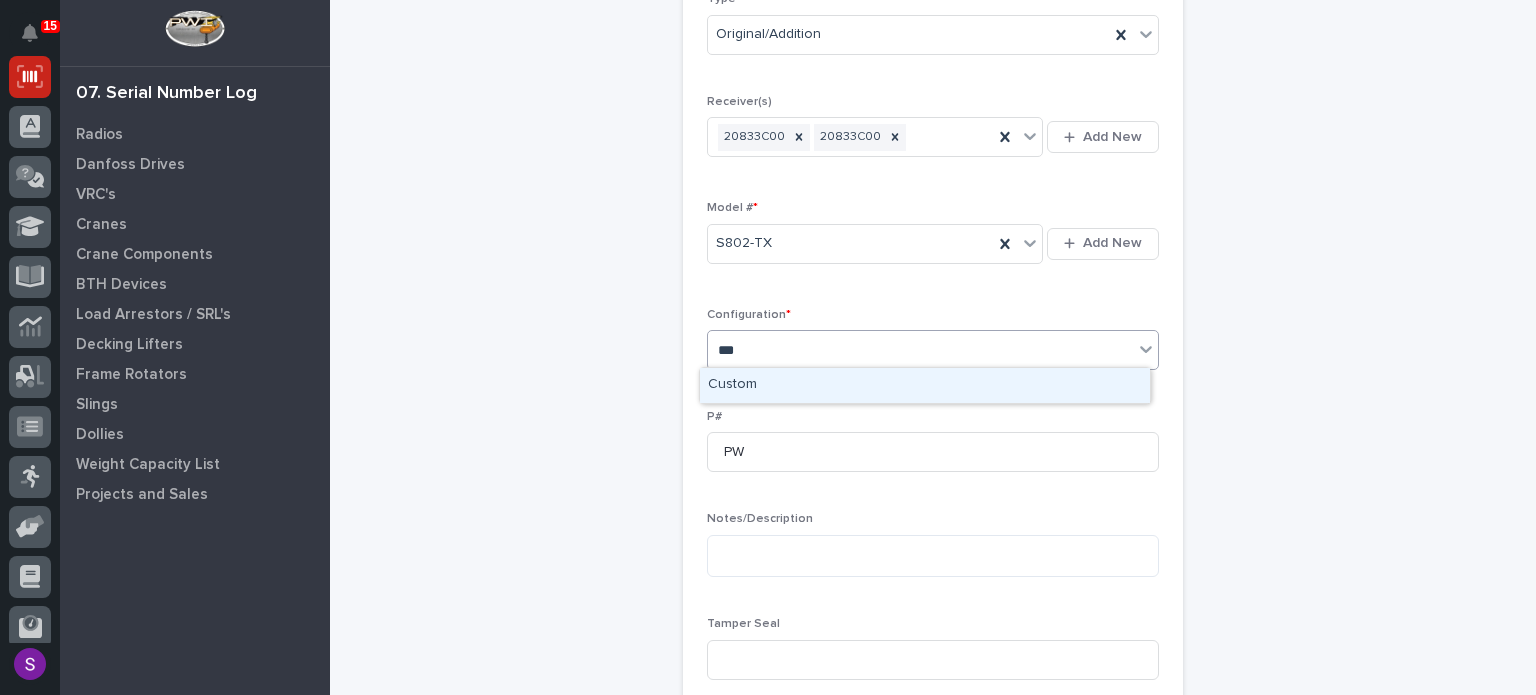 type 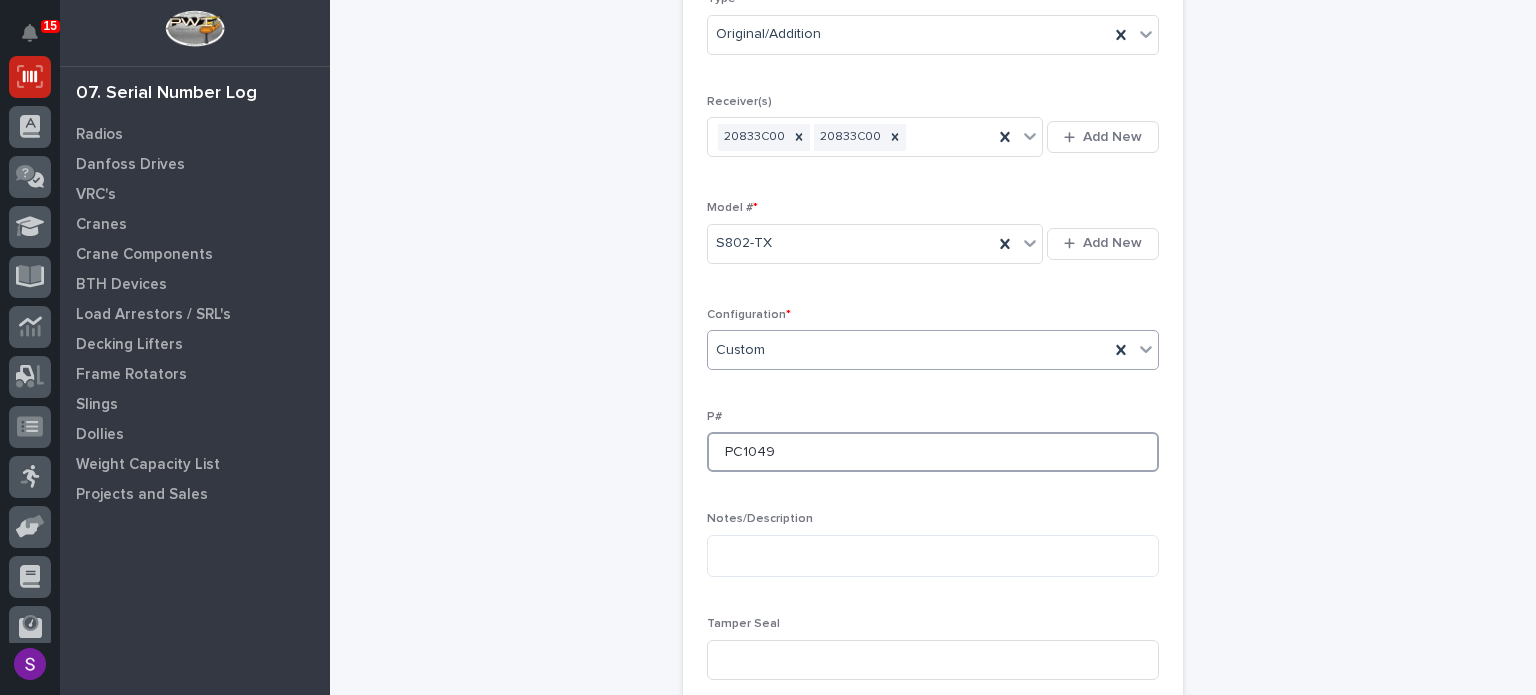 type on "PC1049" 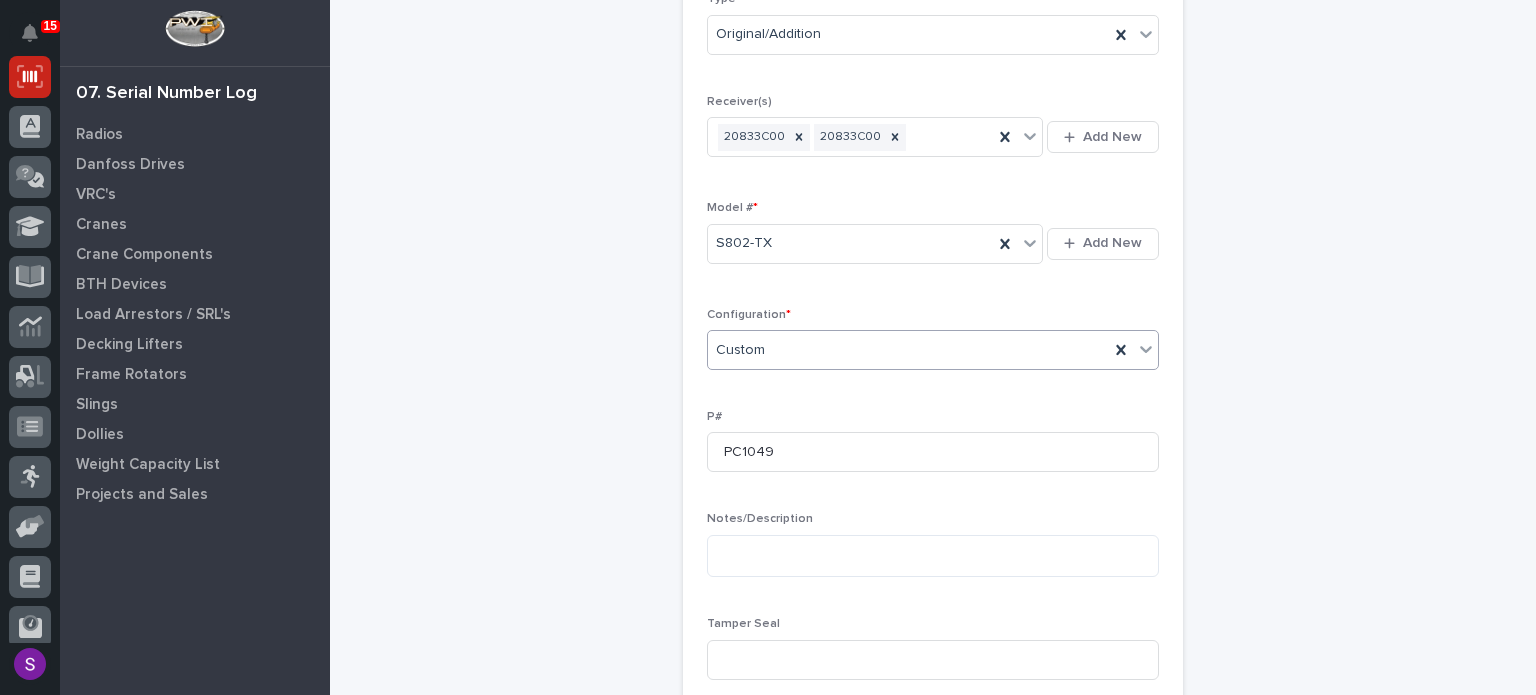 type 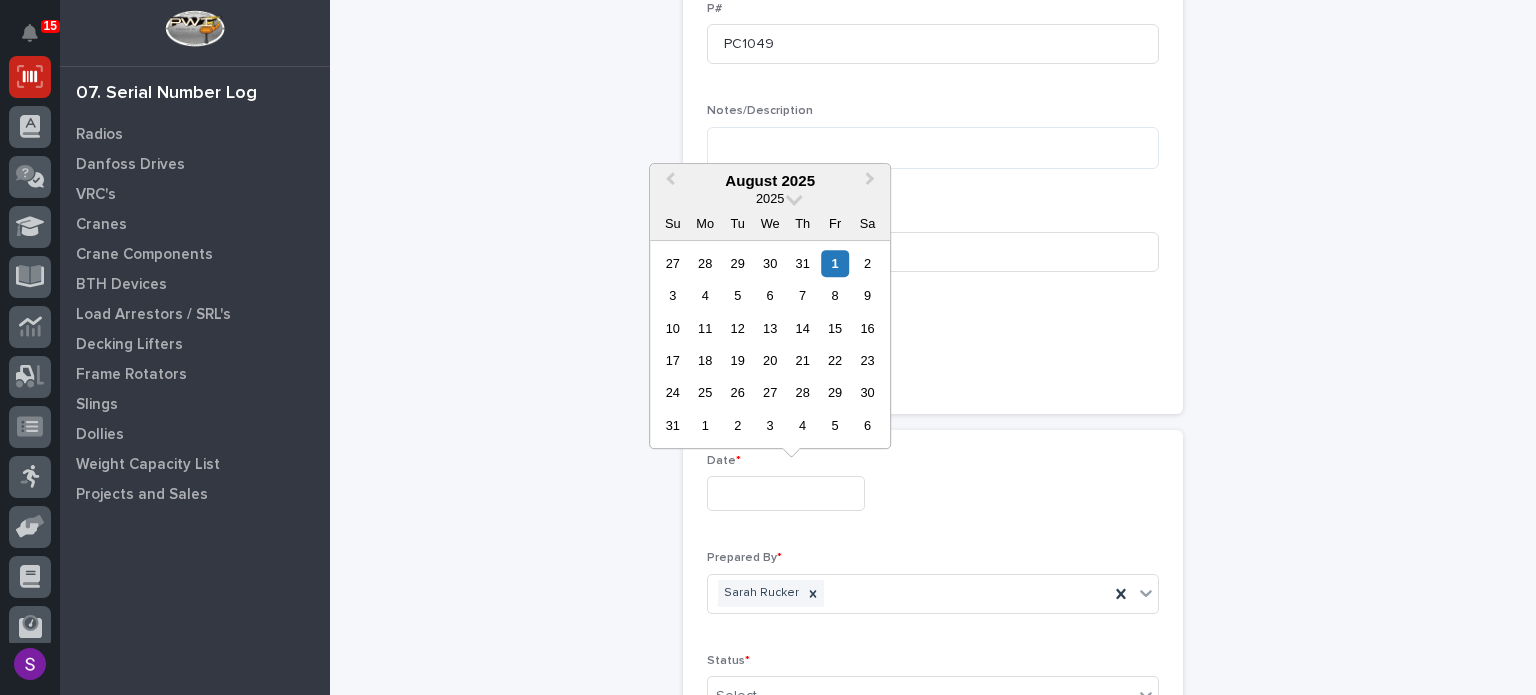 type on "**********" 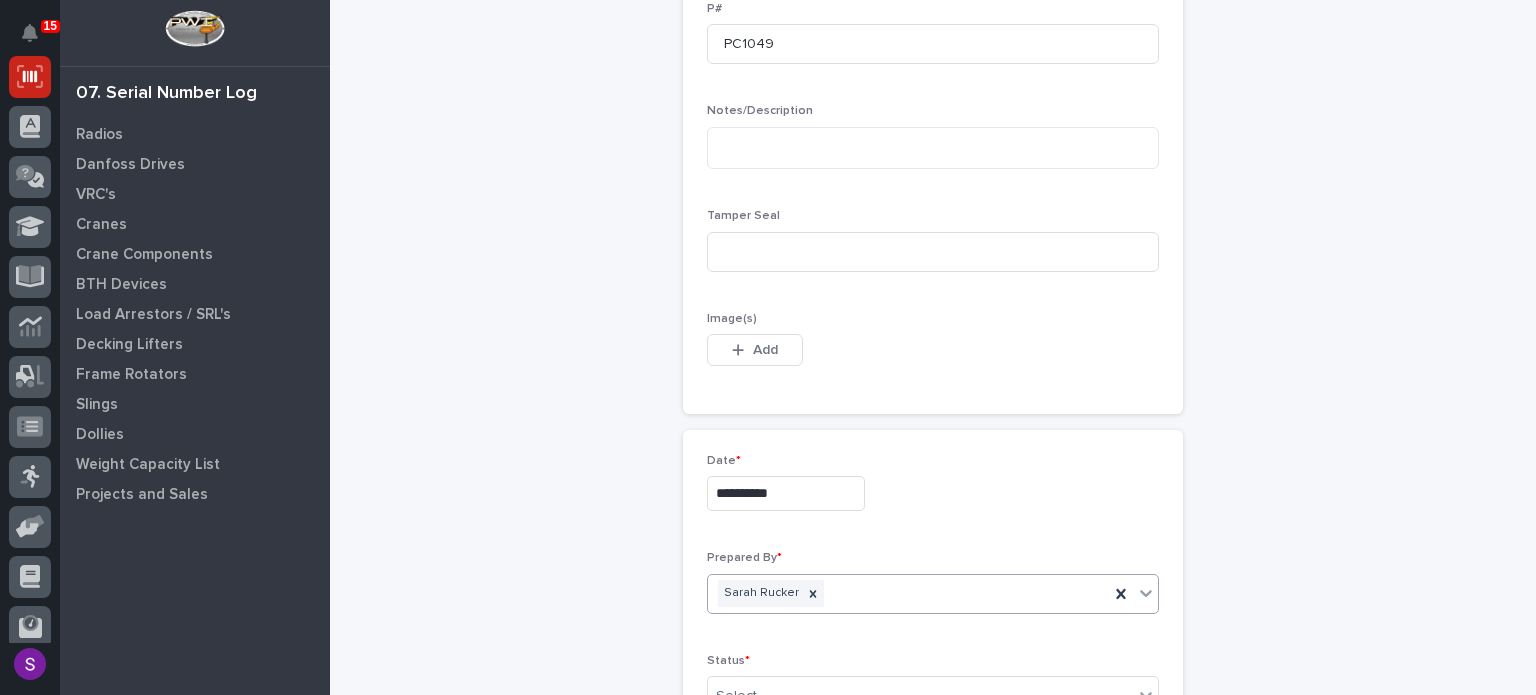 scroll, scrollTop: 844, scrollLeft: 0, axis: vertical 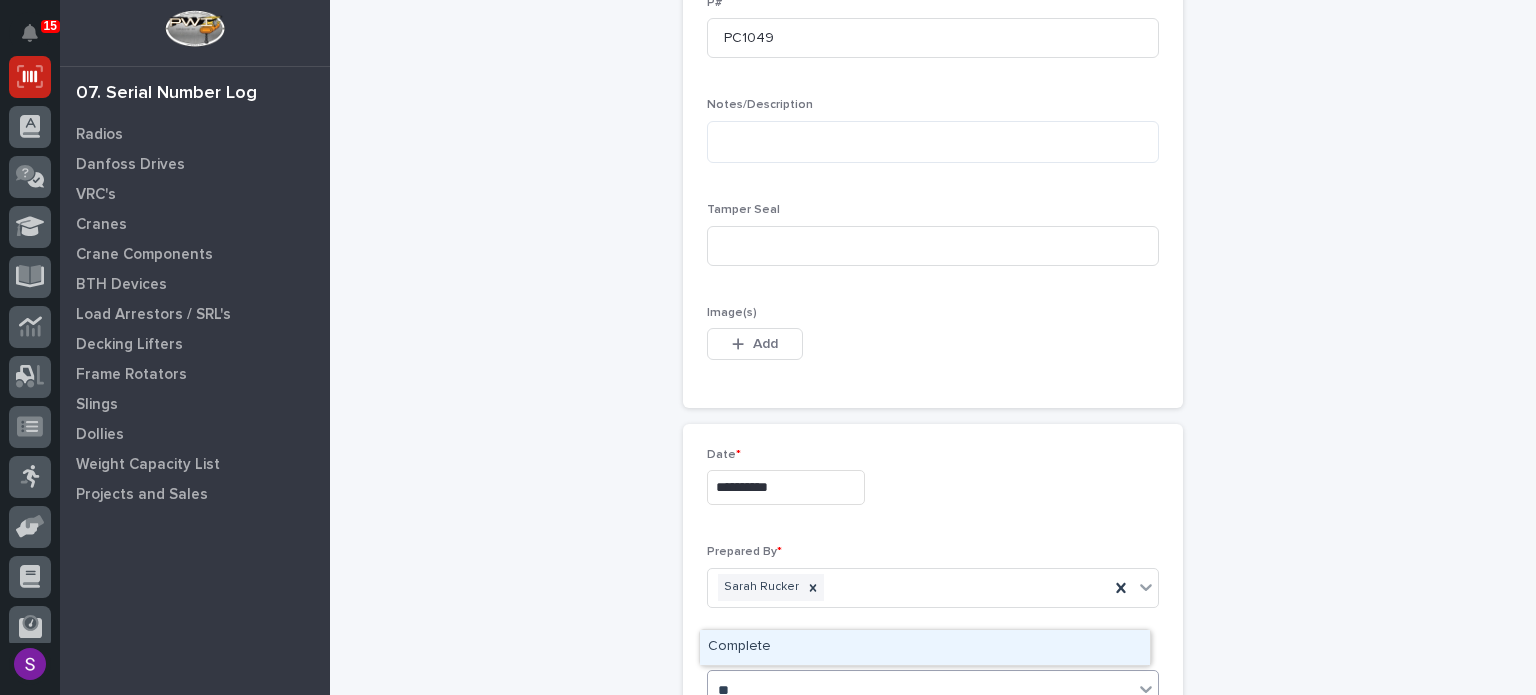 type on "***" 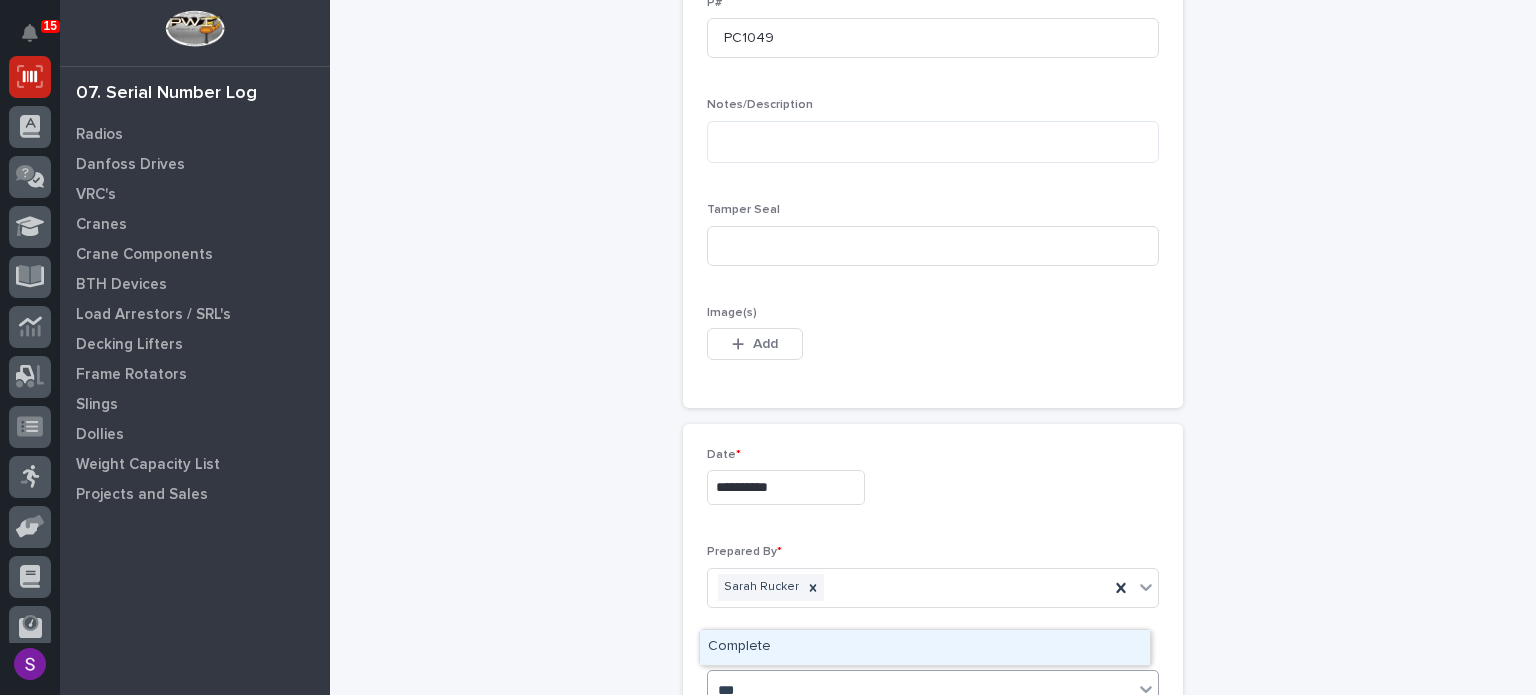 type 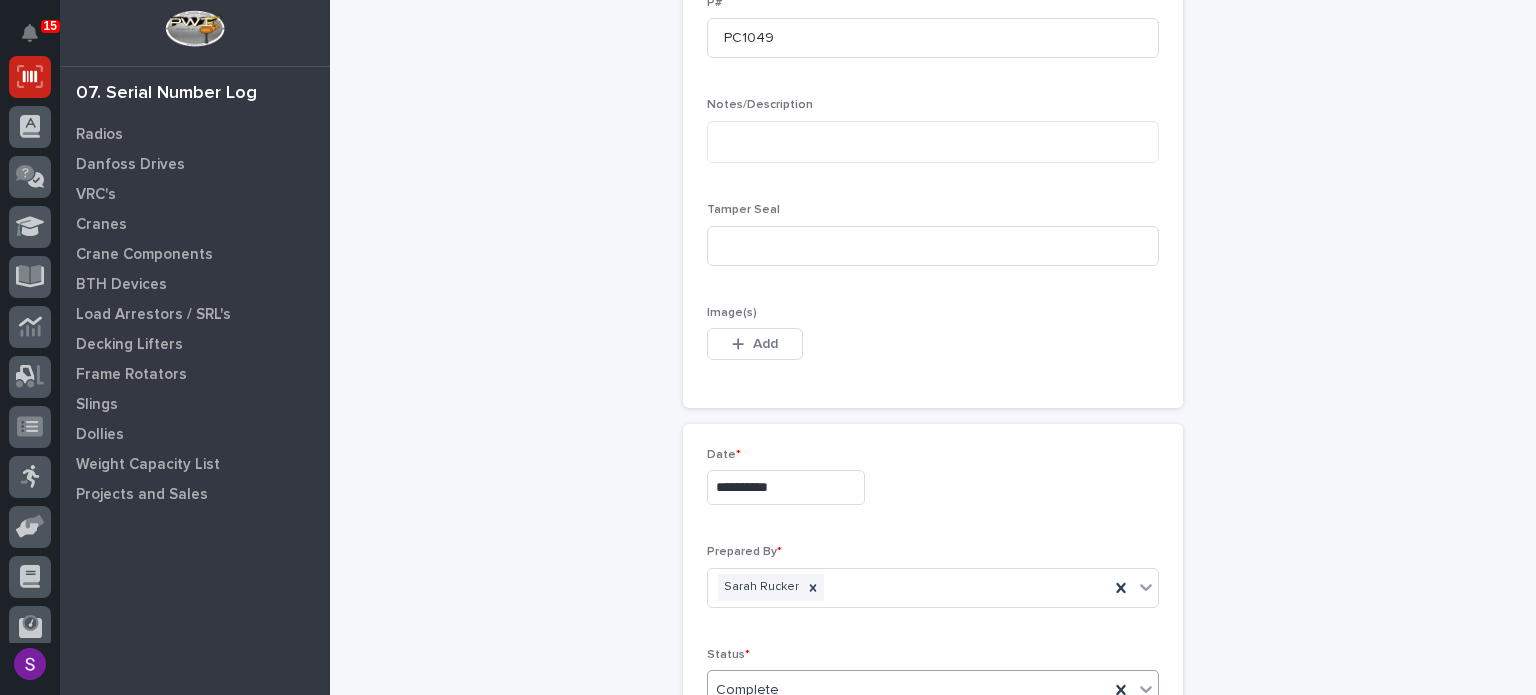 type 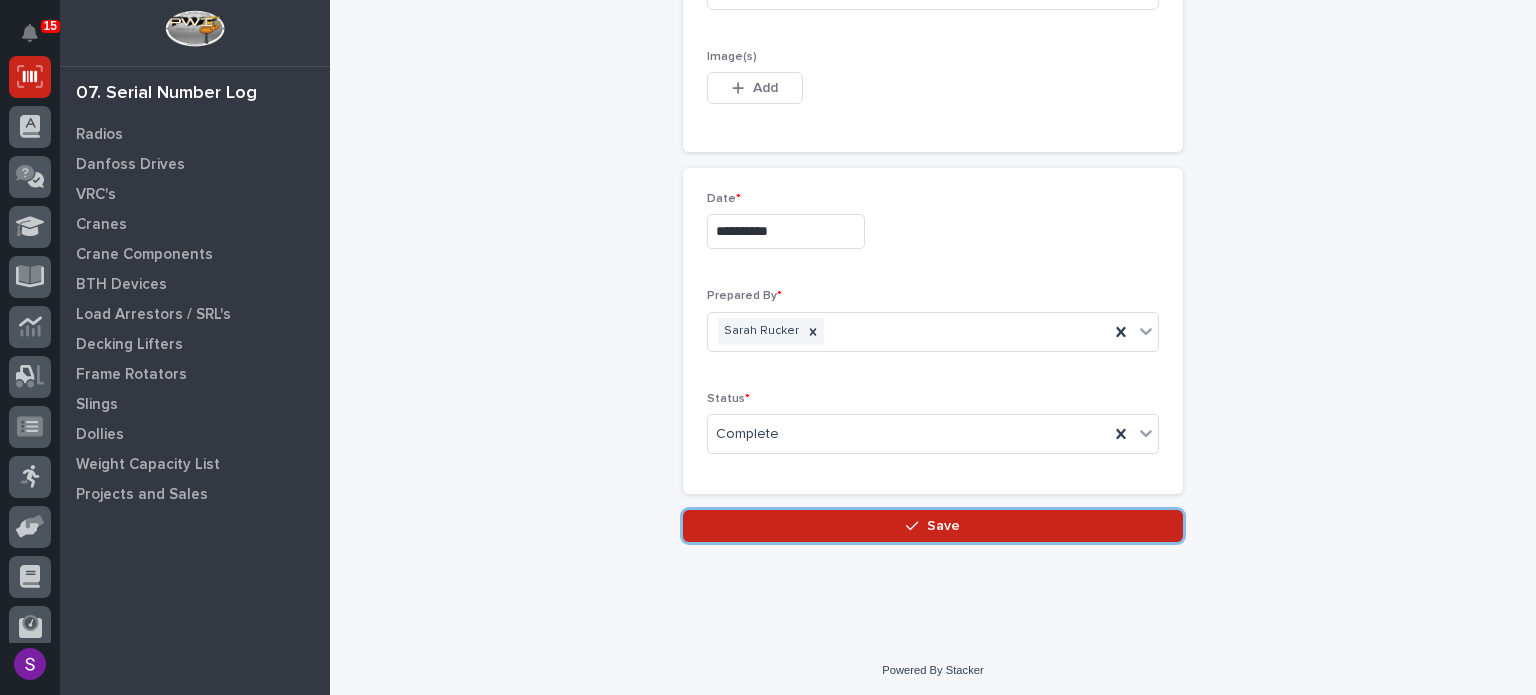 click on "Save" at bounding box center (933, 526) 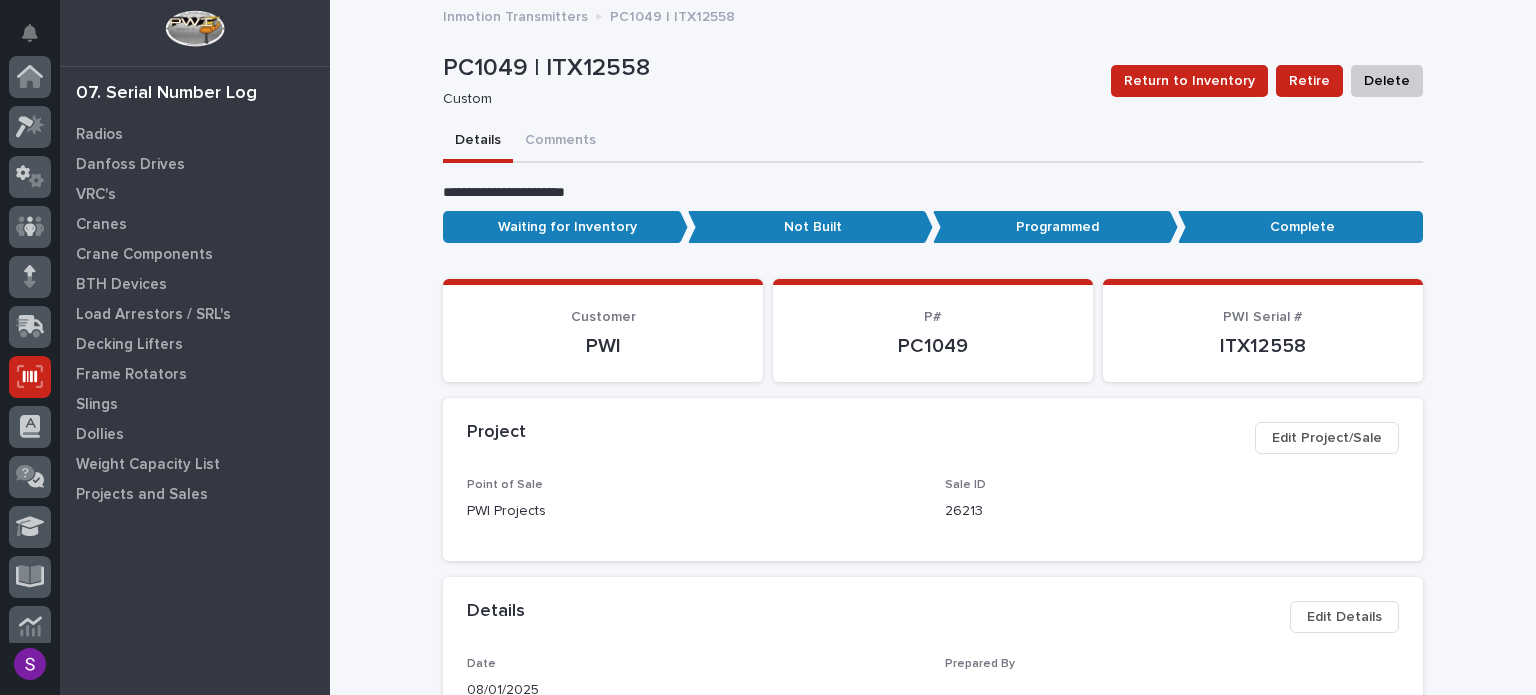 scroll, scrollTop: 300, scrollLeft: 0, axis: vertical 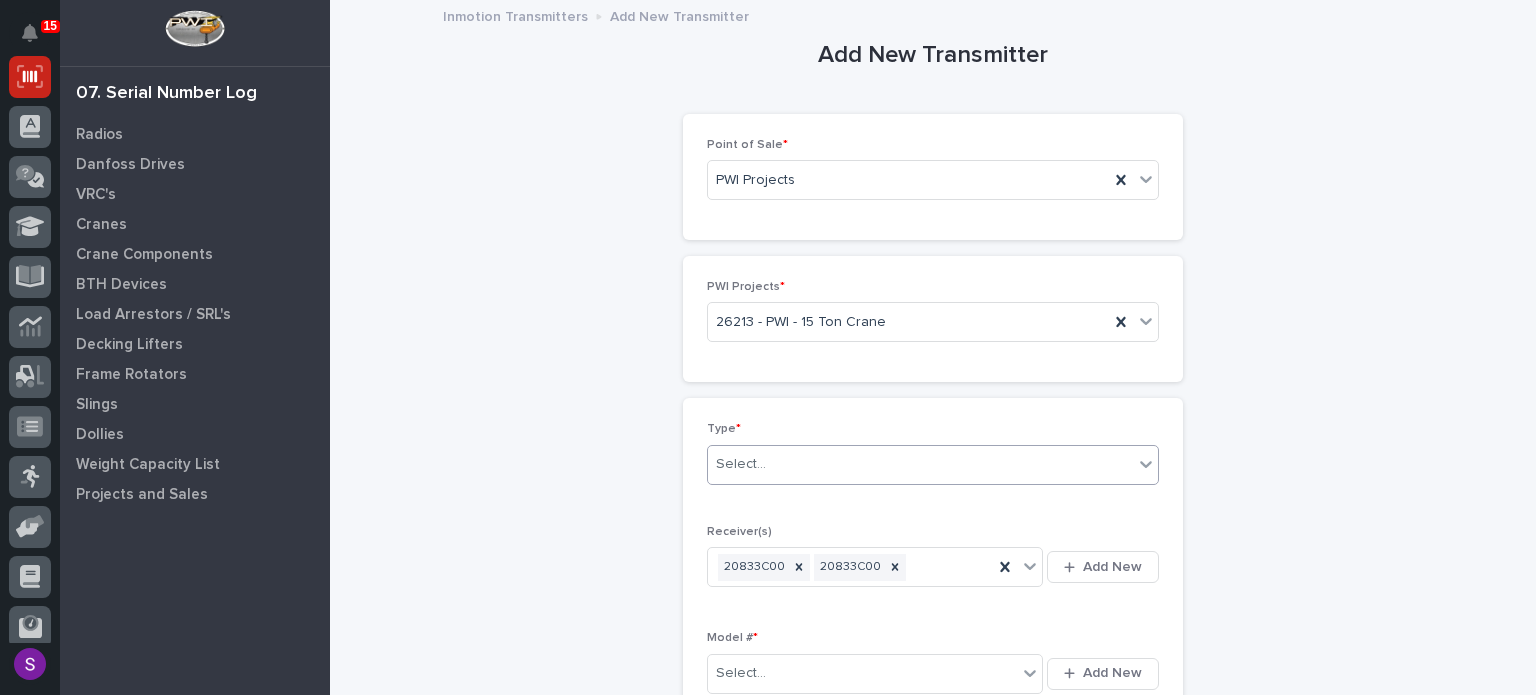 click on "Select..." at bounding box center [920, 464] 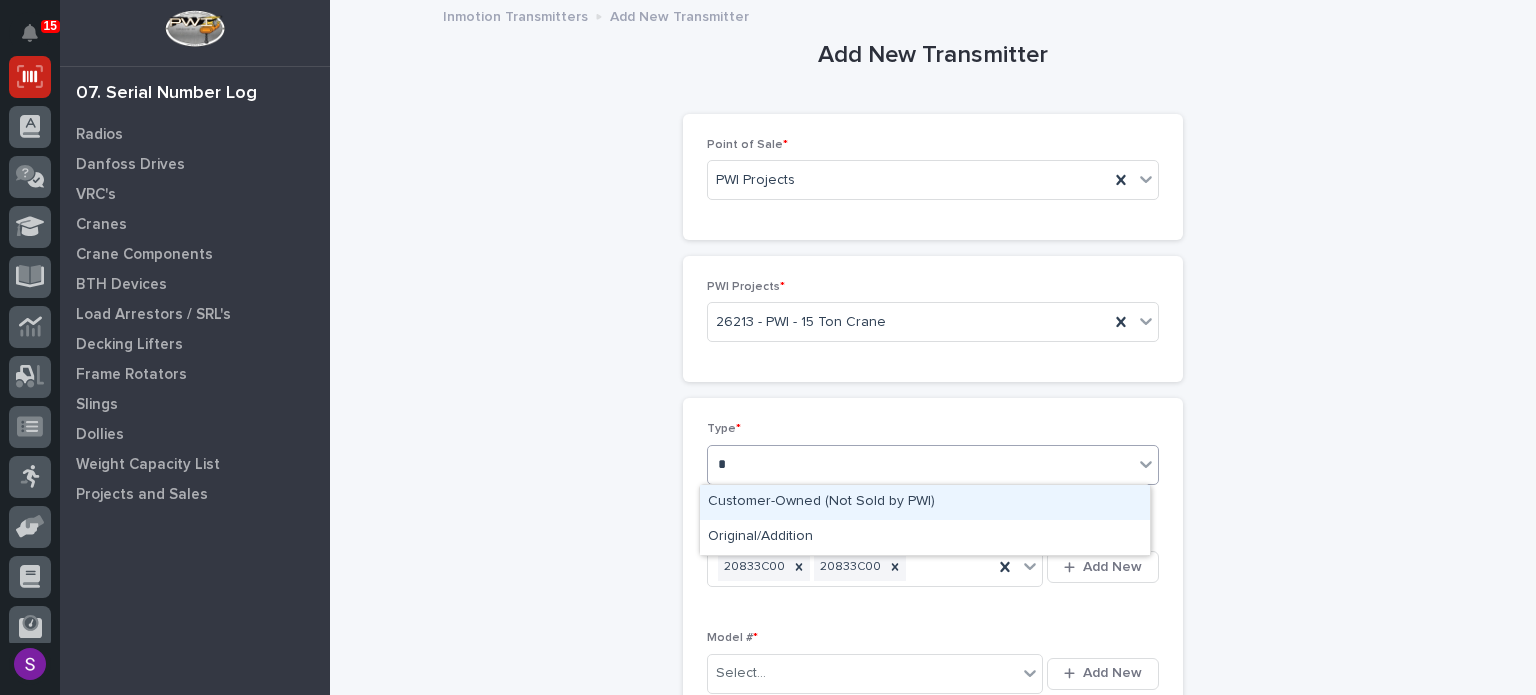 type on "**" 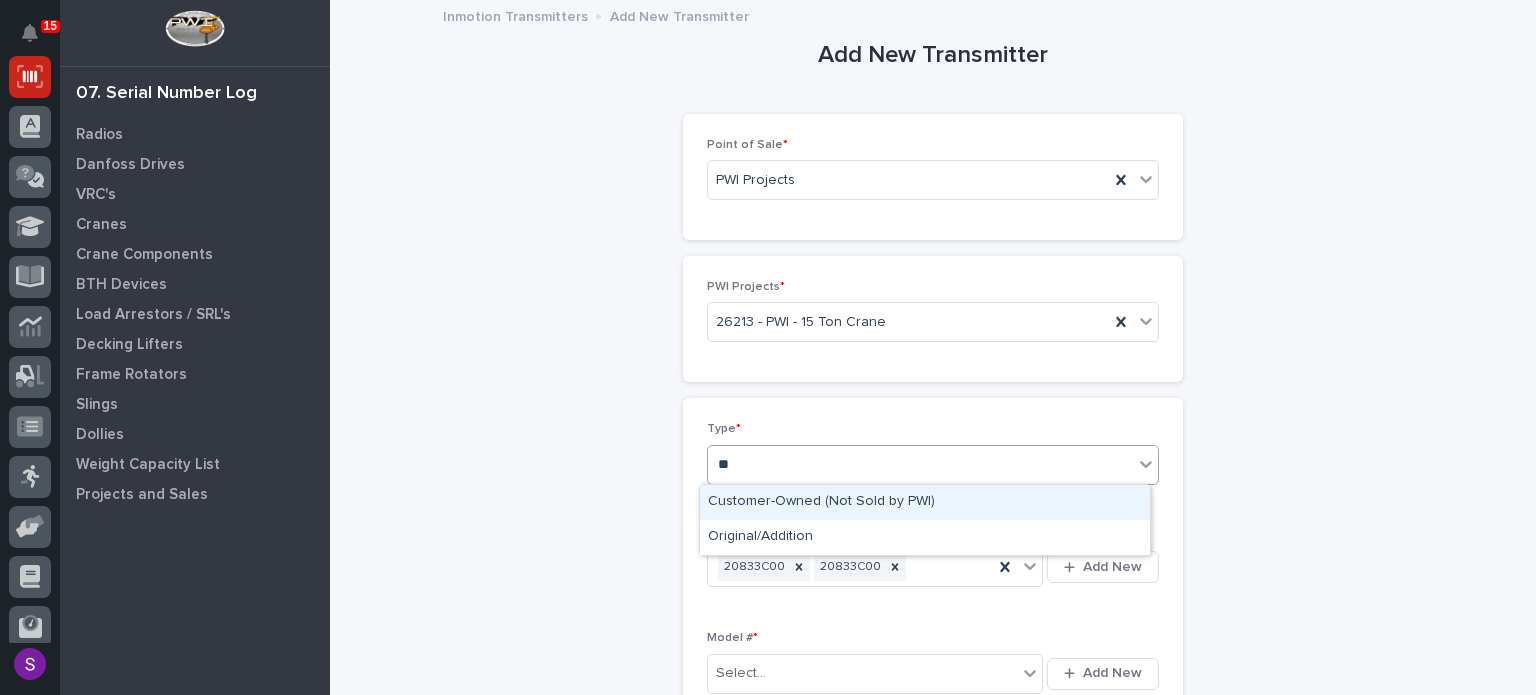 type 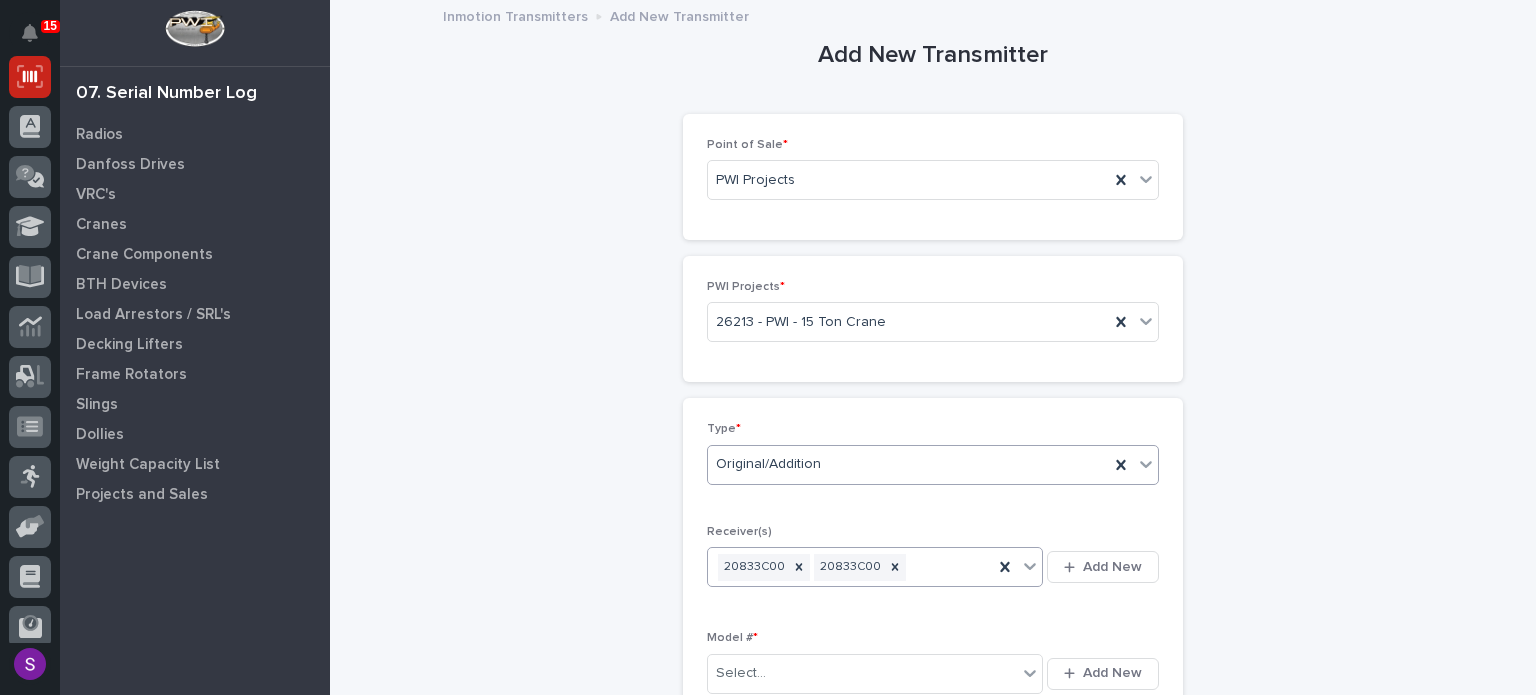 type 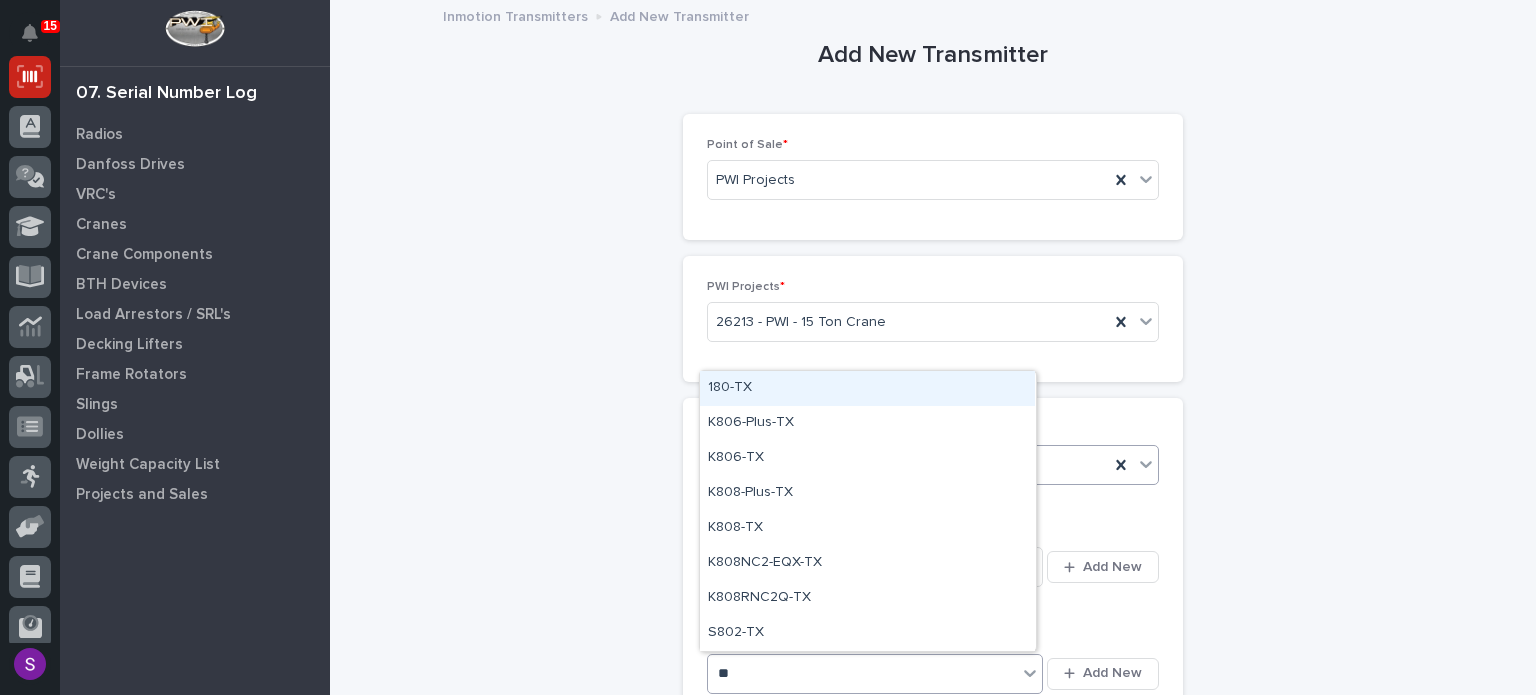 type on "***" 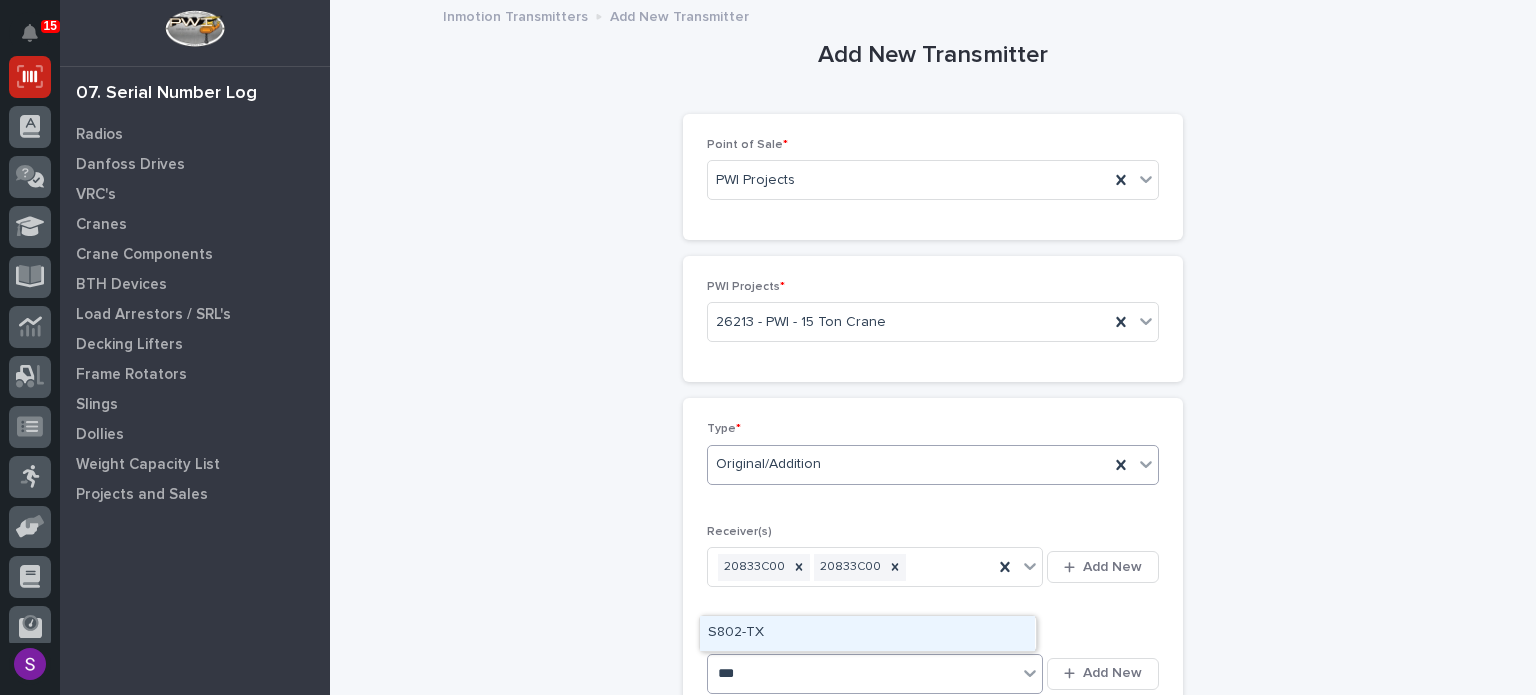 type 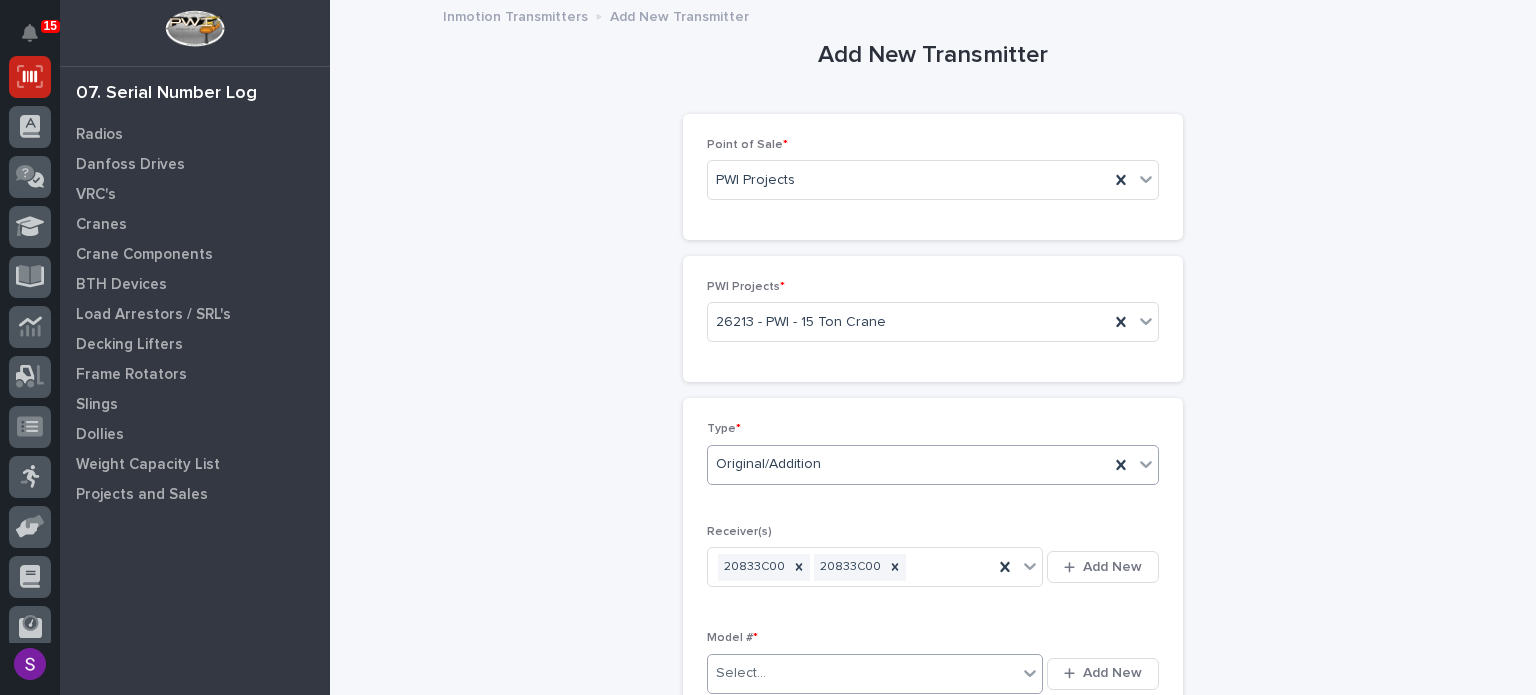 type 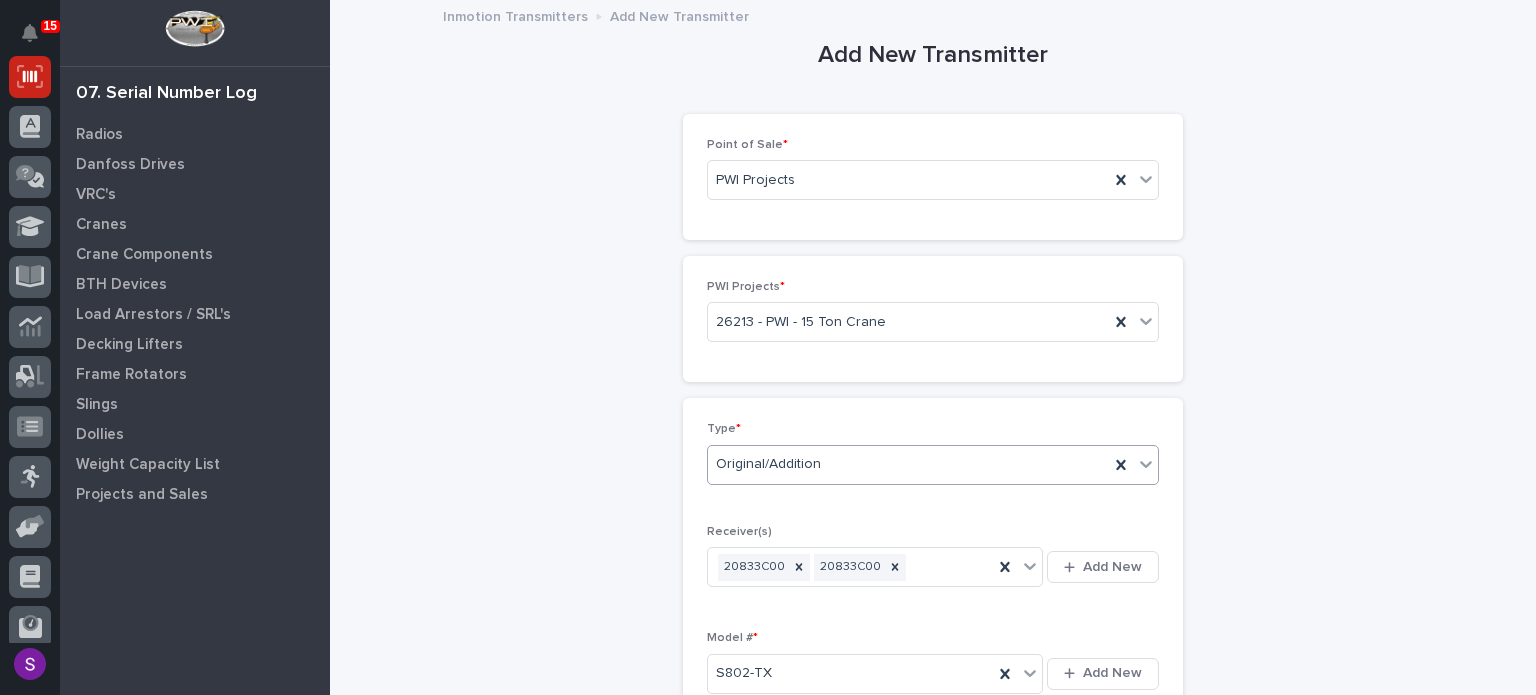 scroll, scrollTop: 430, scrollLeft: 0, axis: vertical 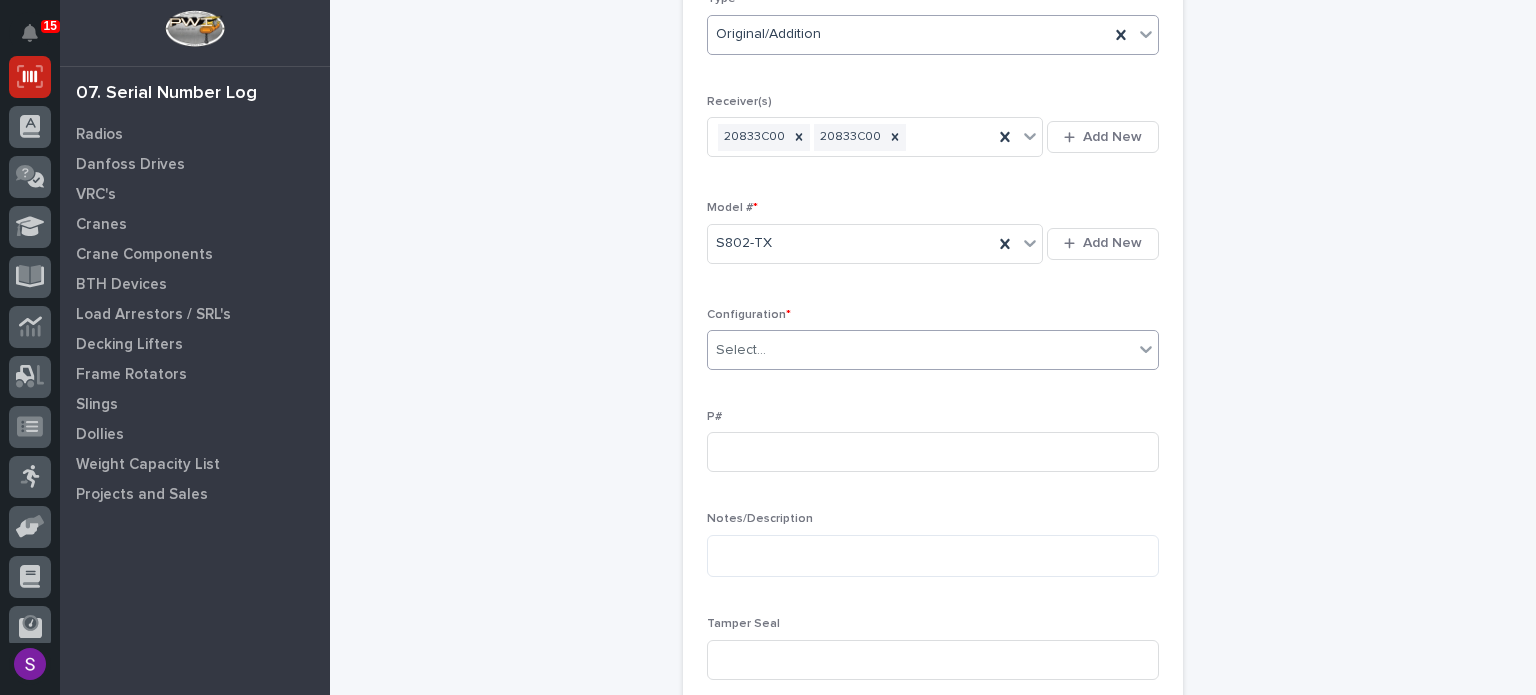 type on "*" 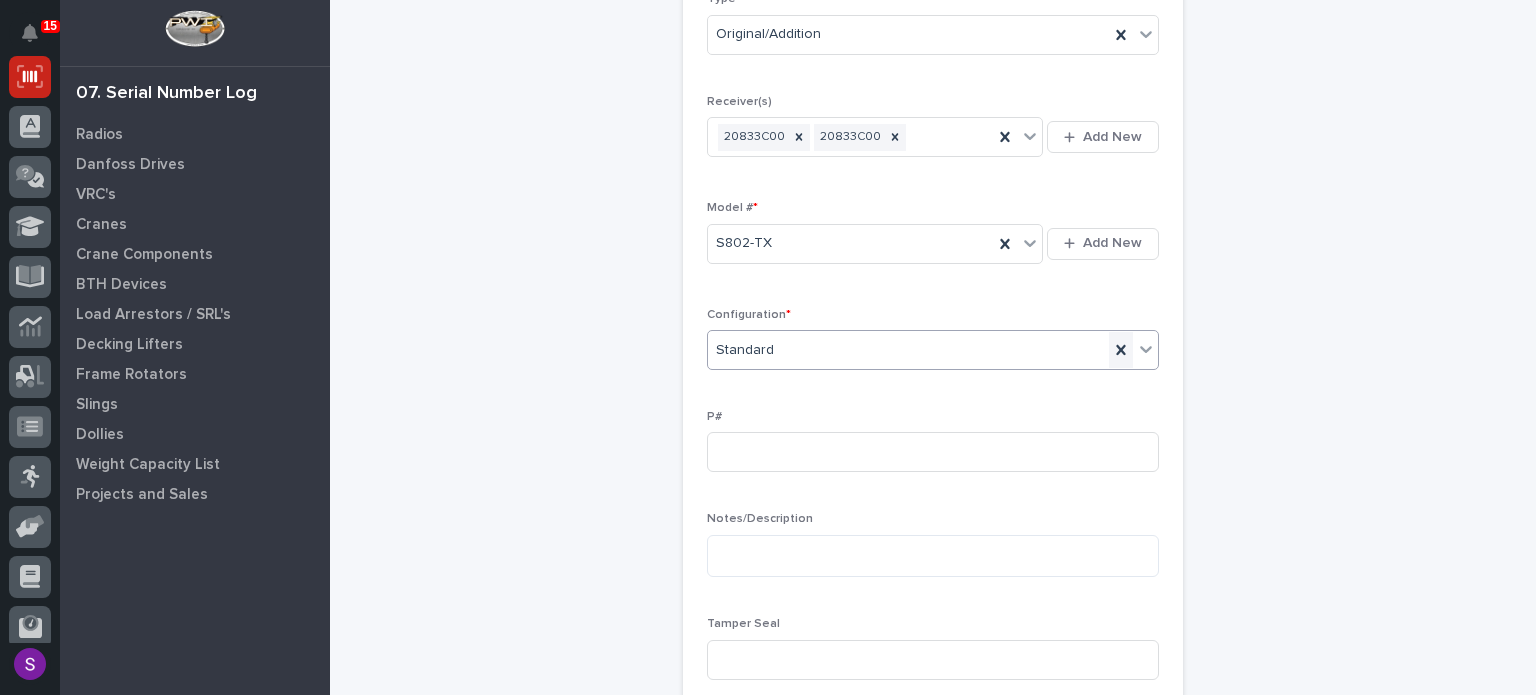 click 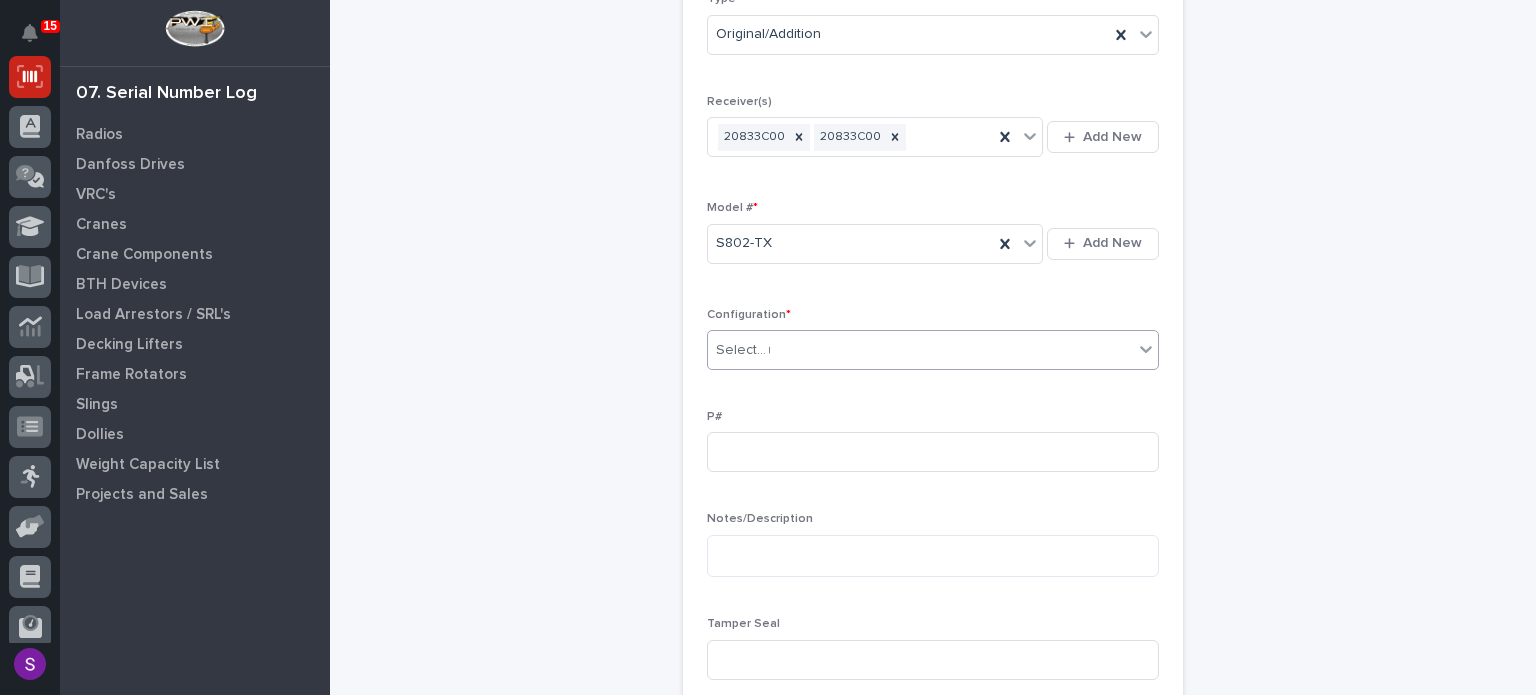 type on "**" 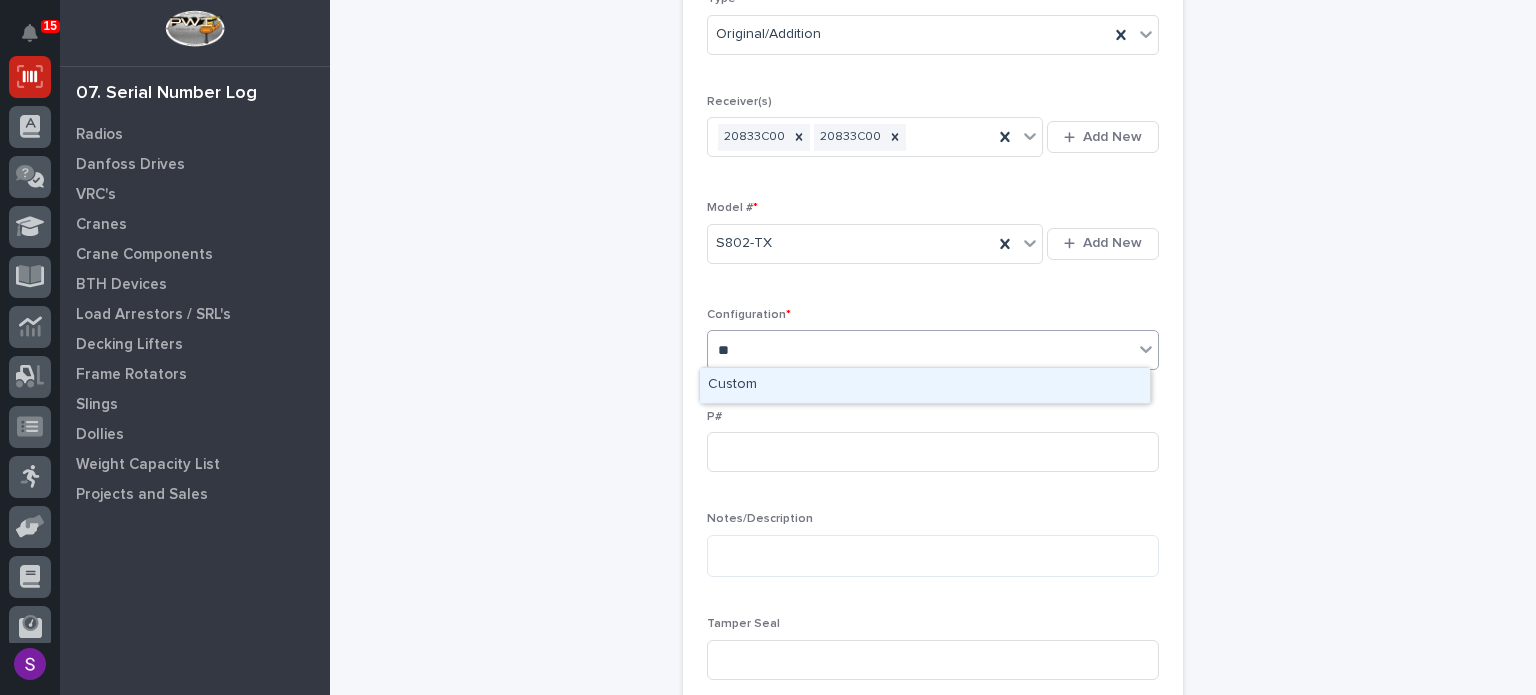 type 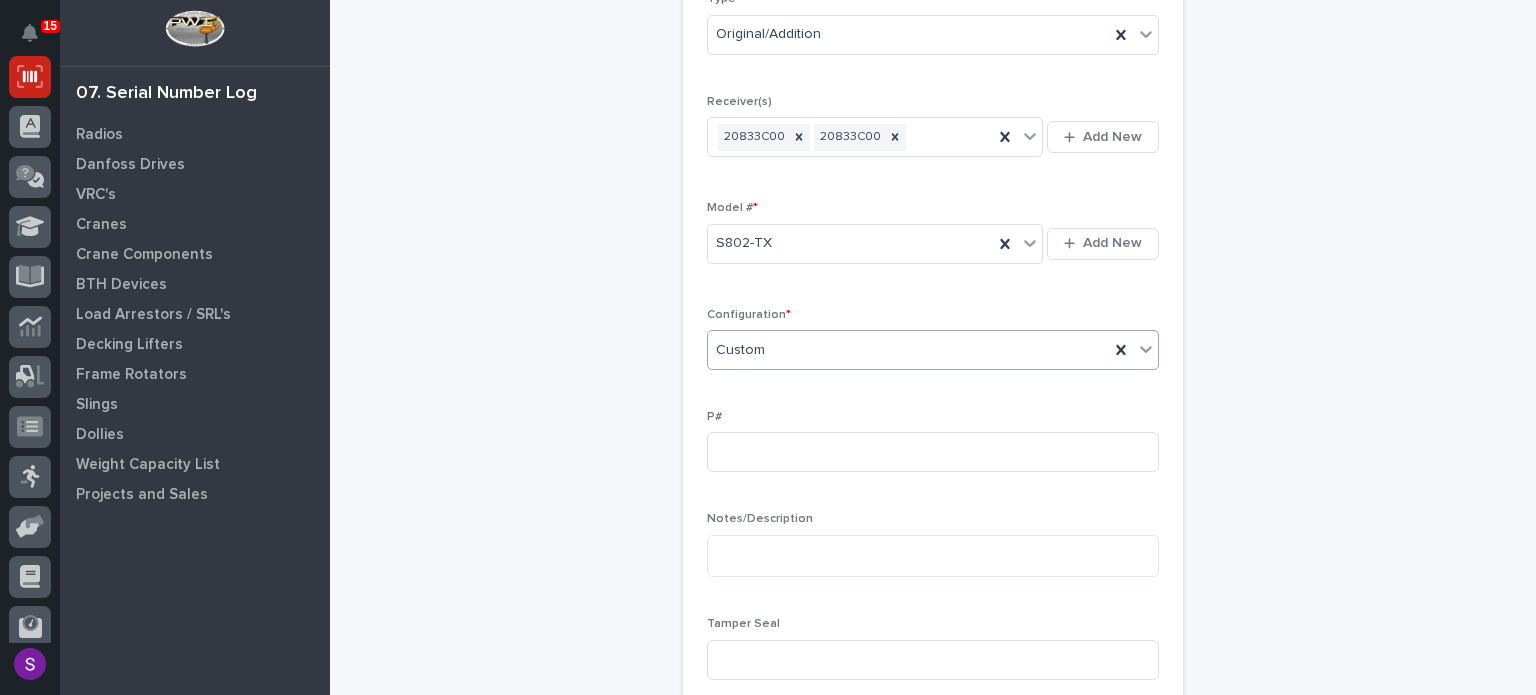 type 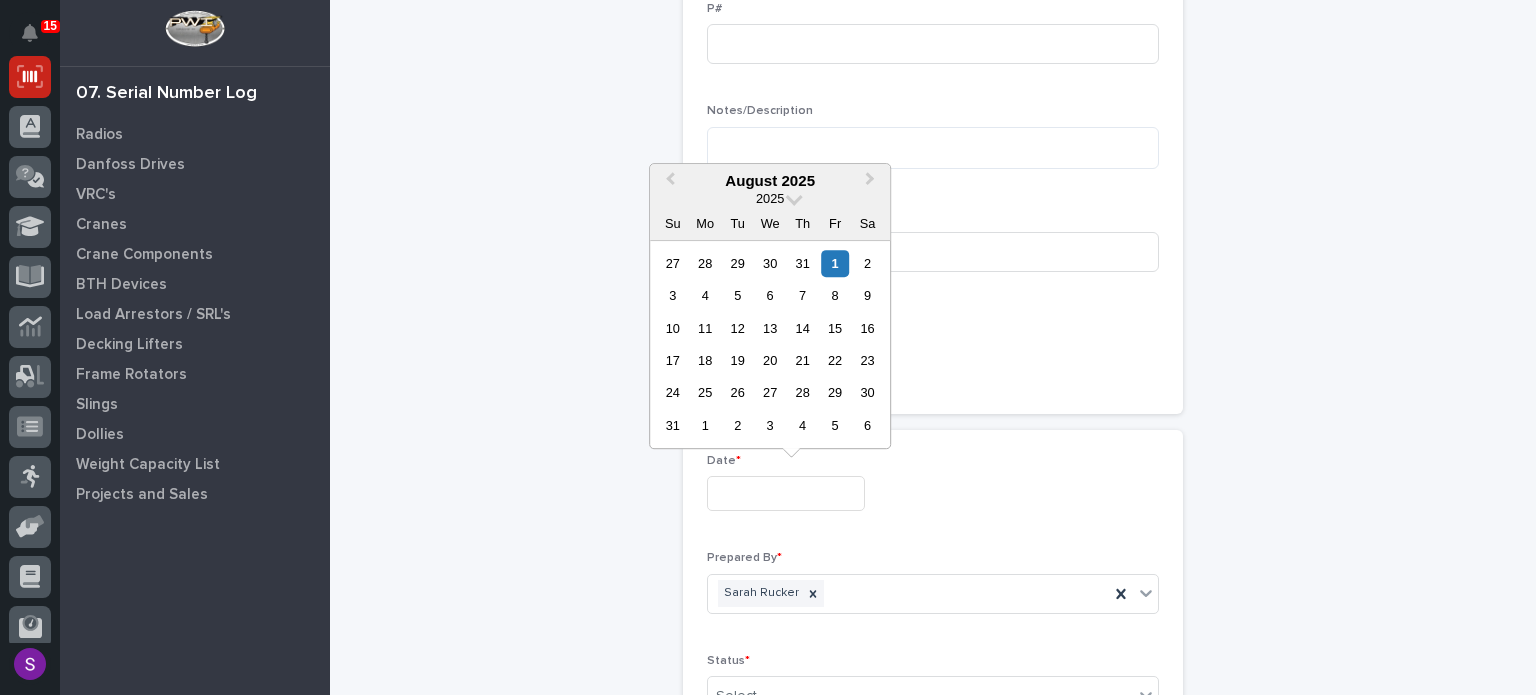 type on "**********" 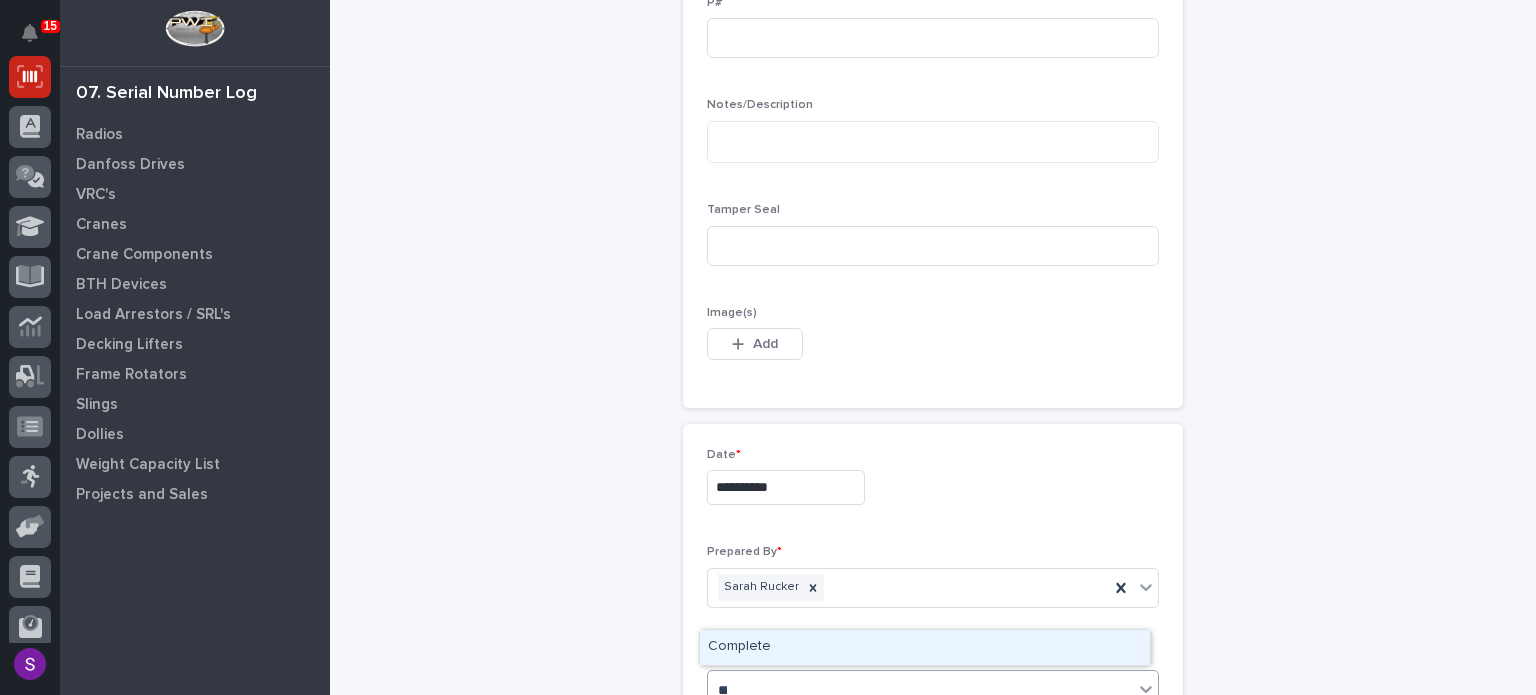type on "***" 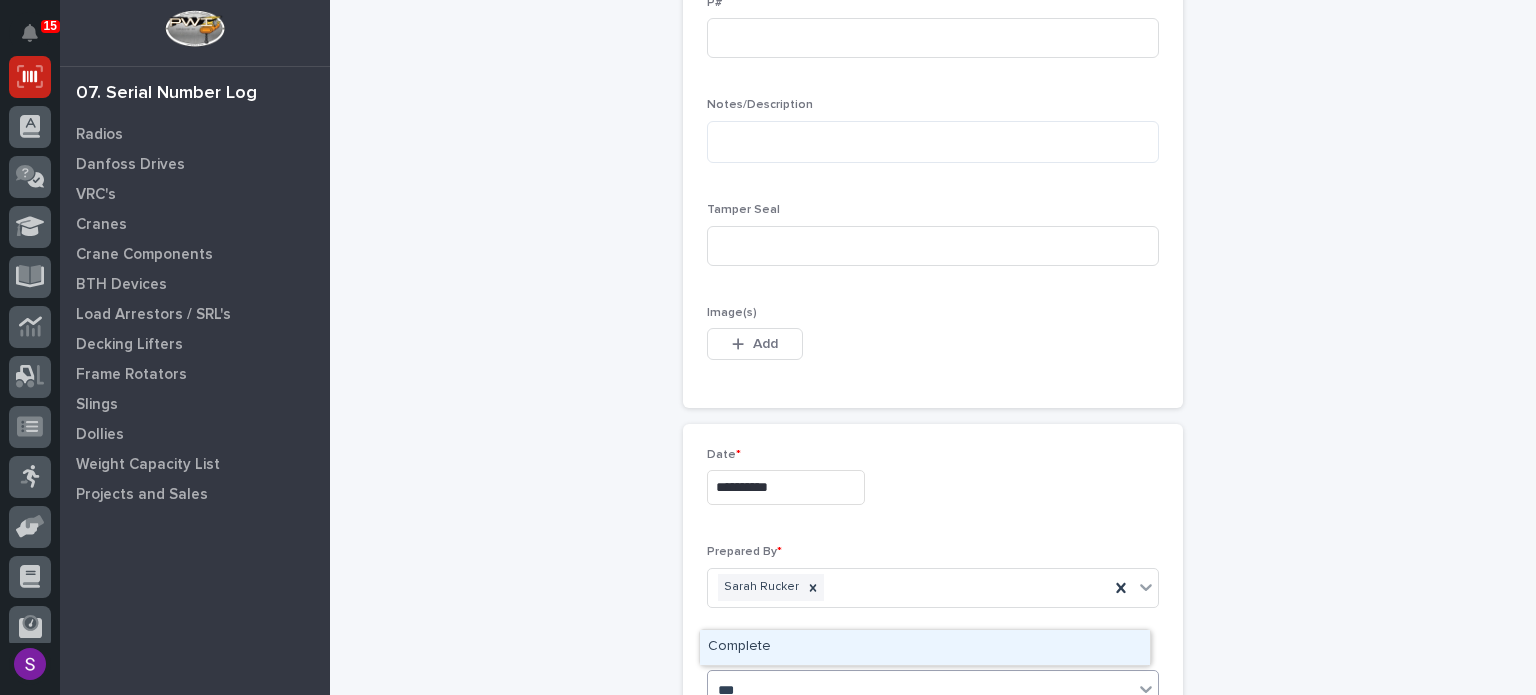 type 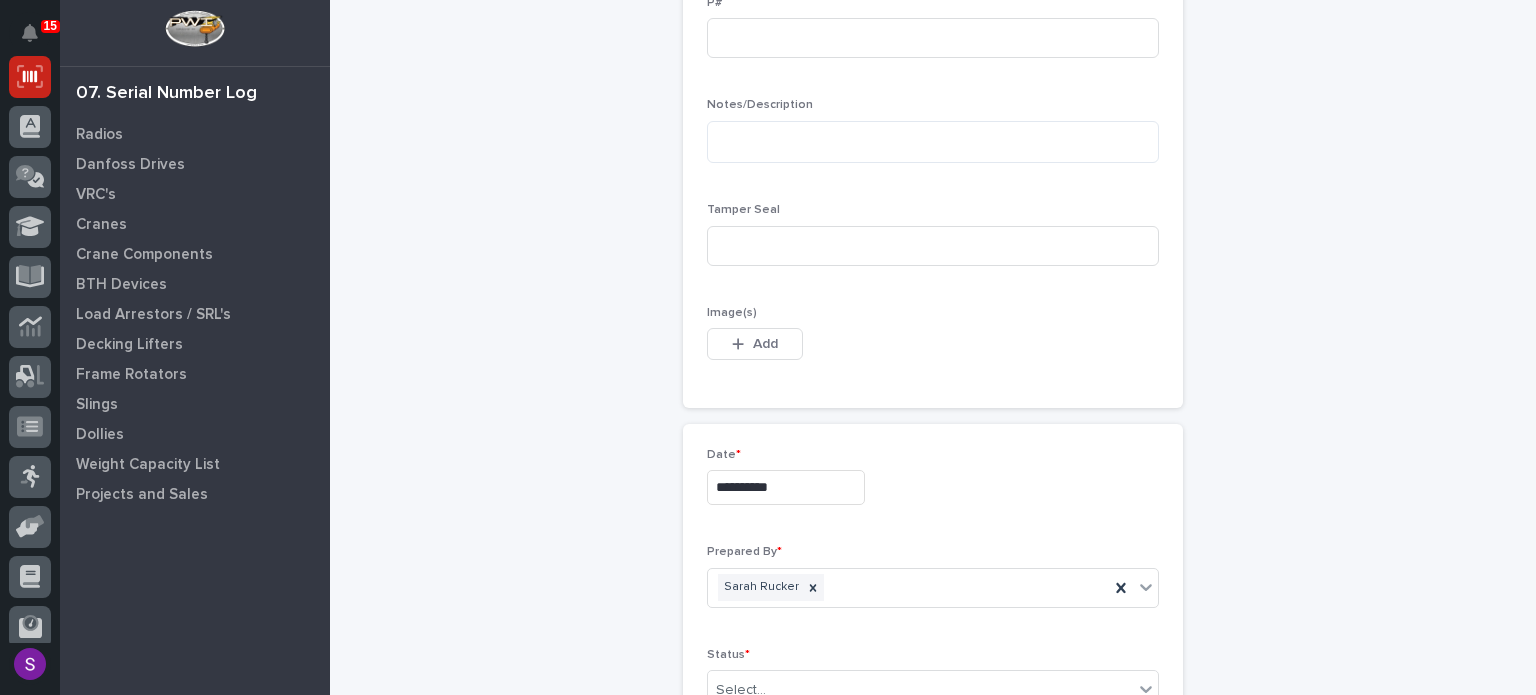 type 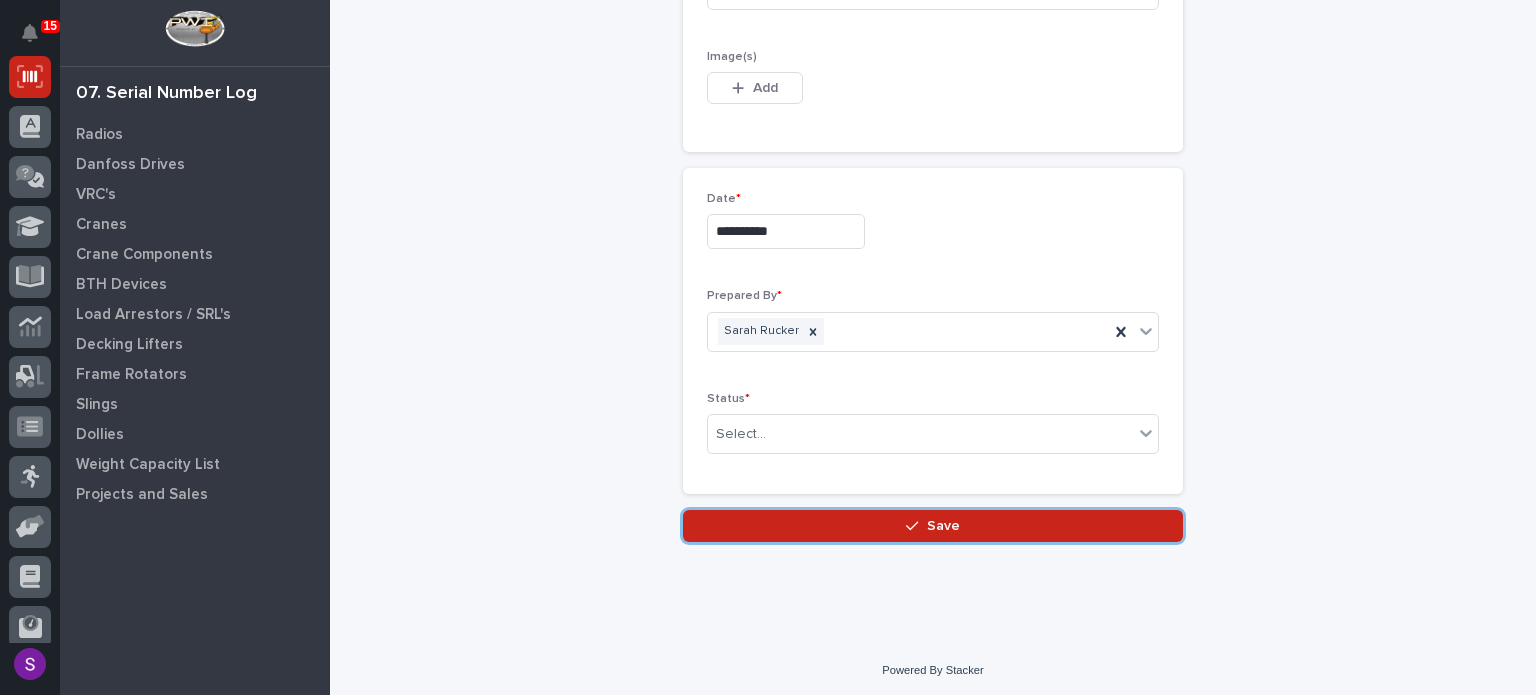 click on "Save" at bounding box center (933, 526) 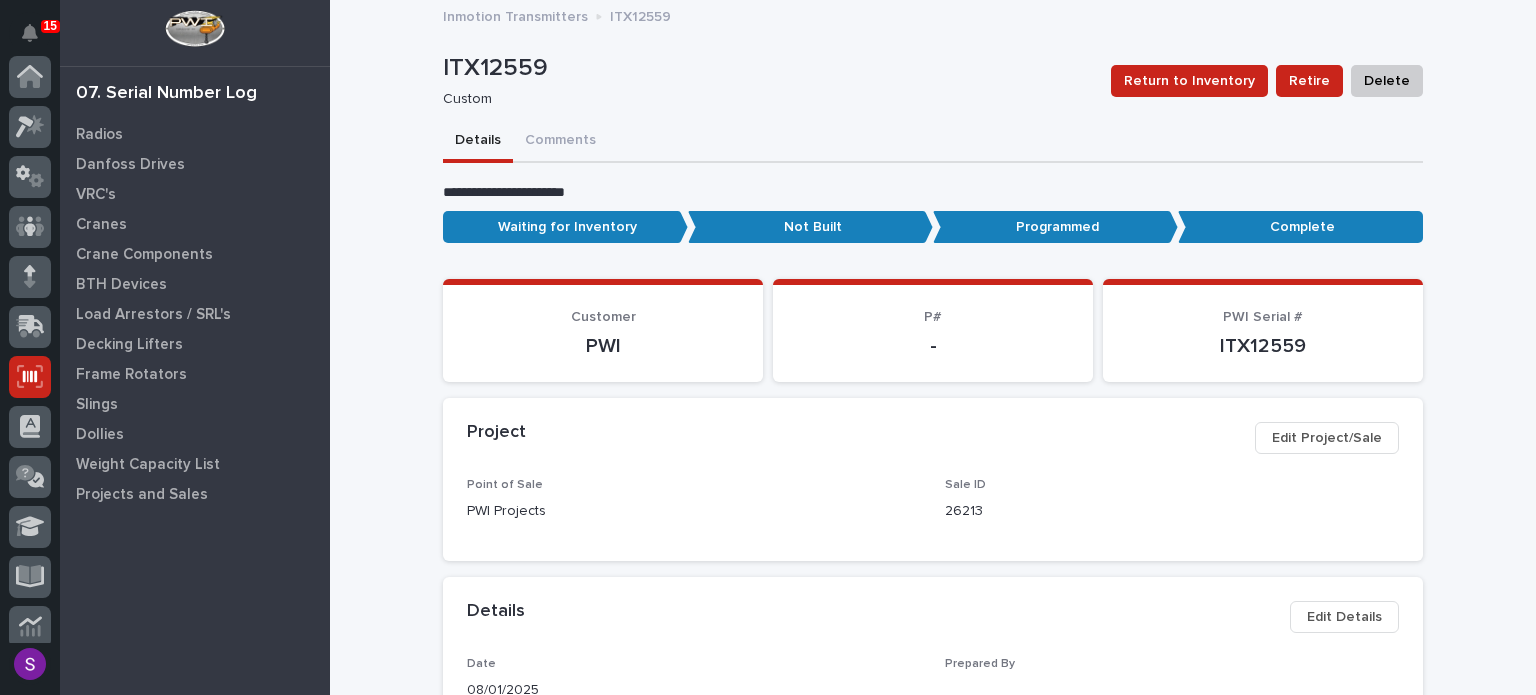 scroll, scrollTop: 300, scrollLeft: 0, axis: vertical 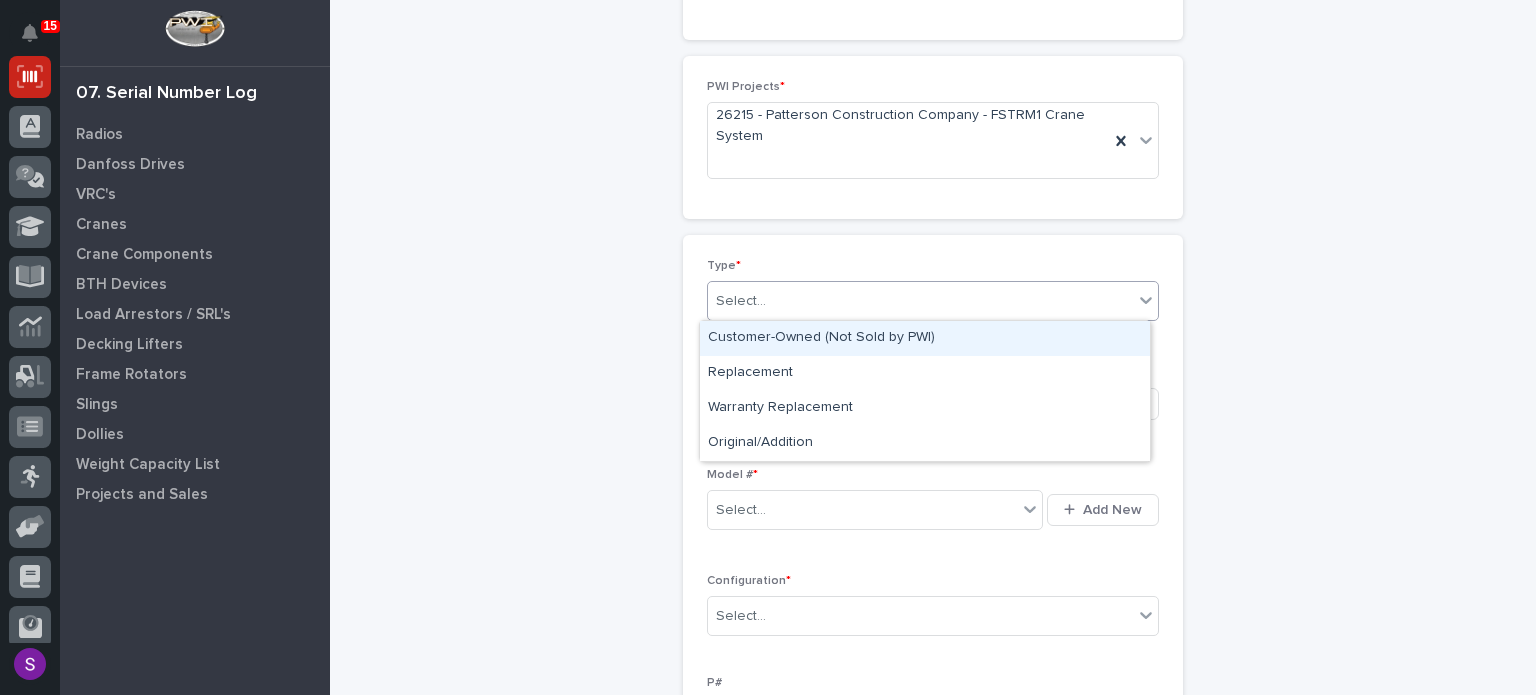 click on "Select..." at bounding box center [920, 301] 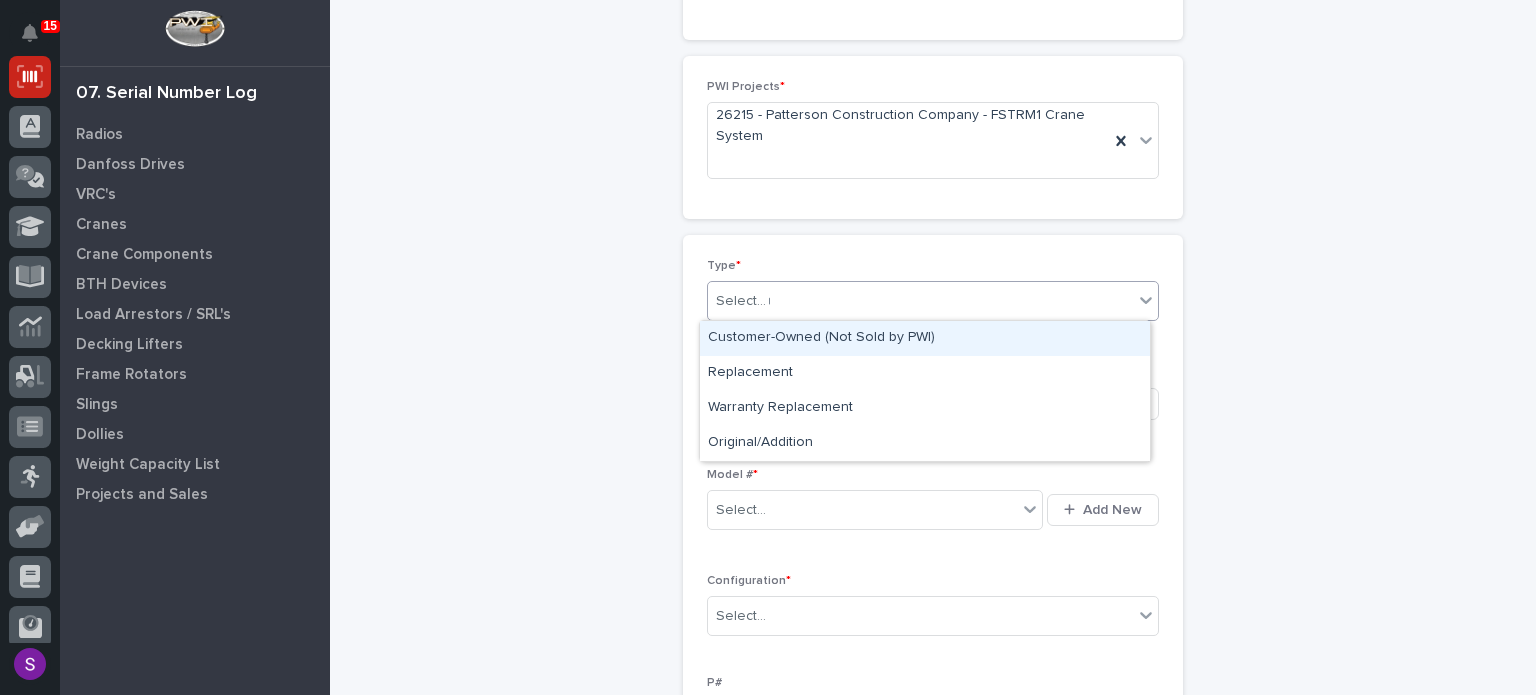 type on "**" 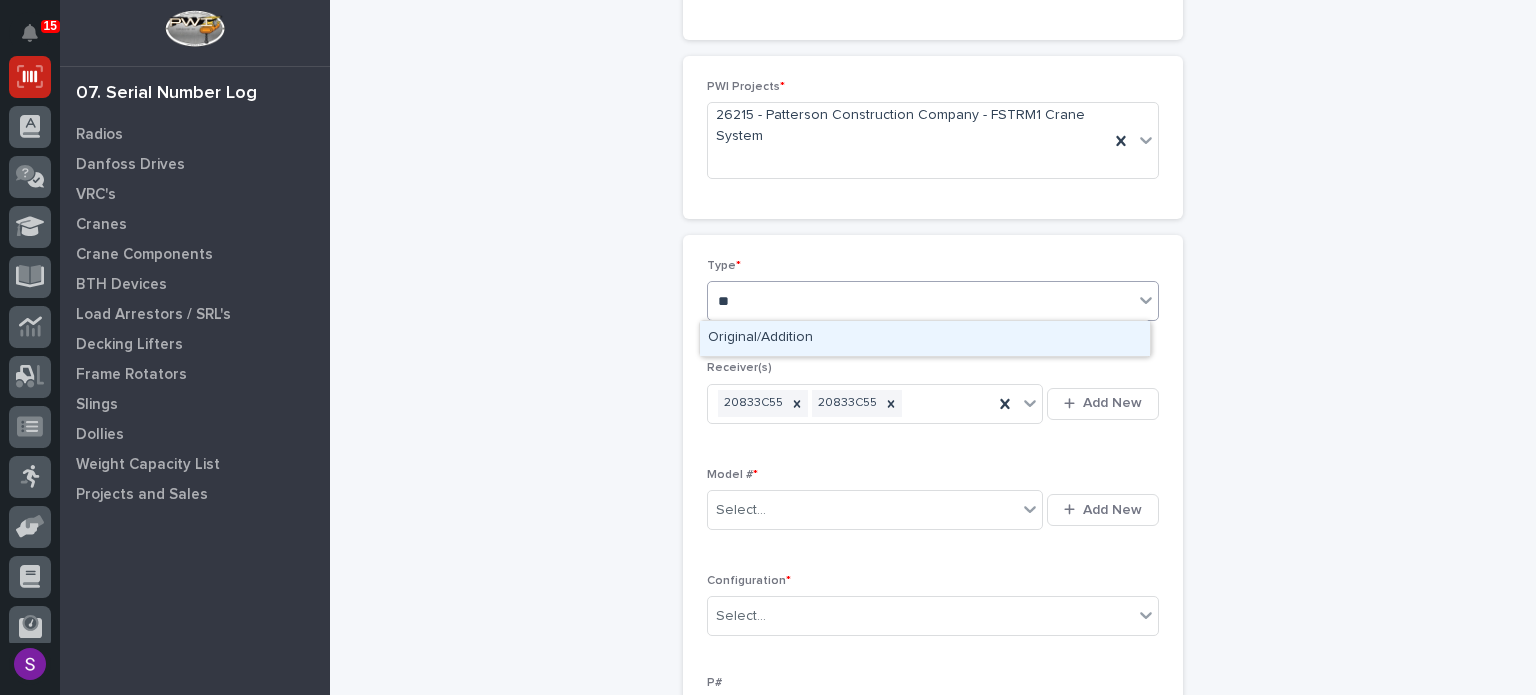 type 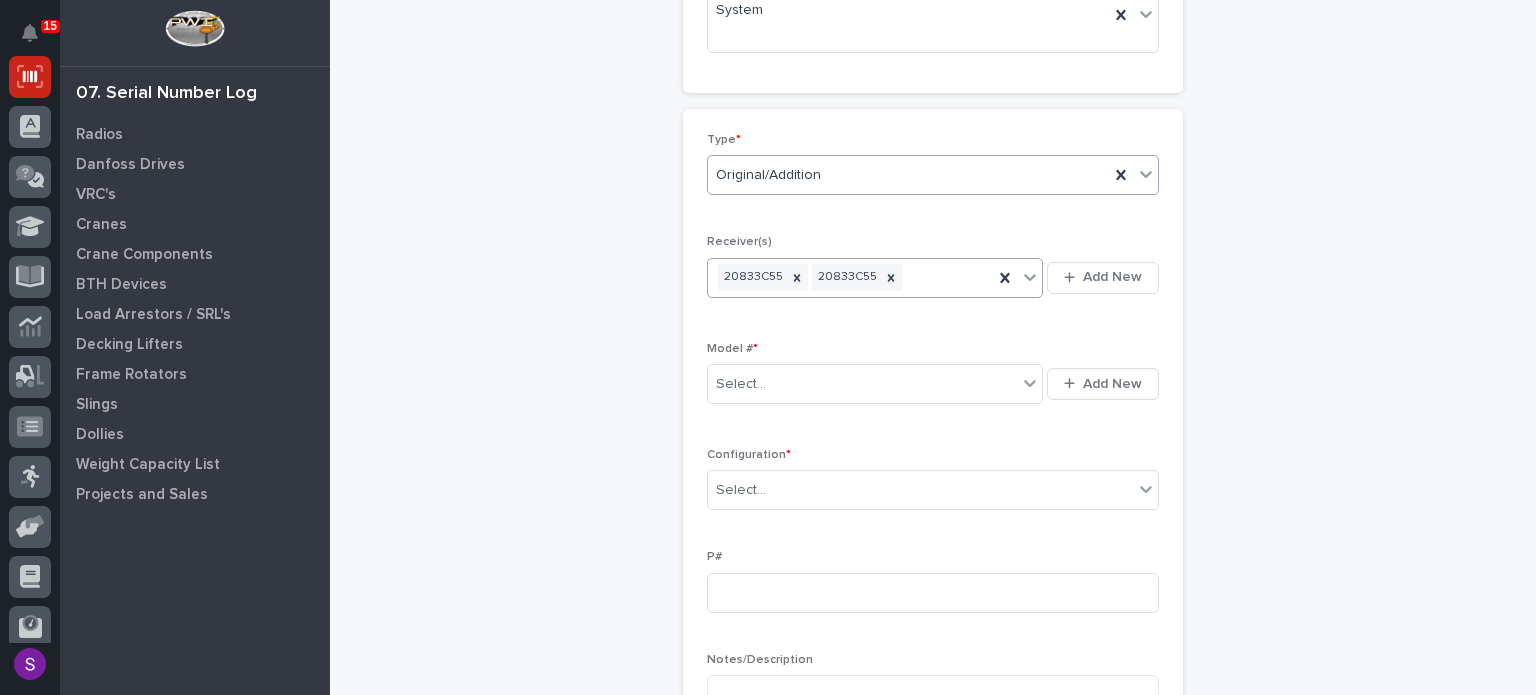 type 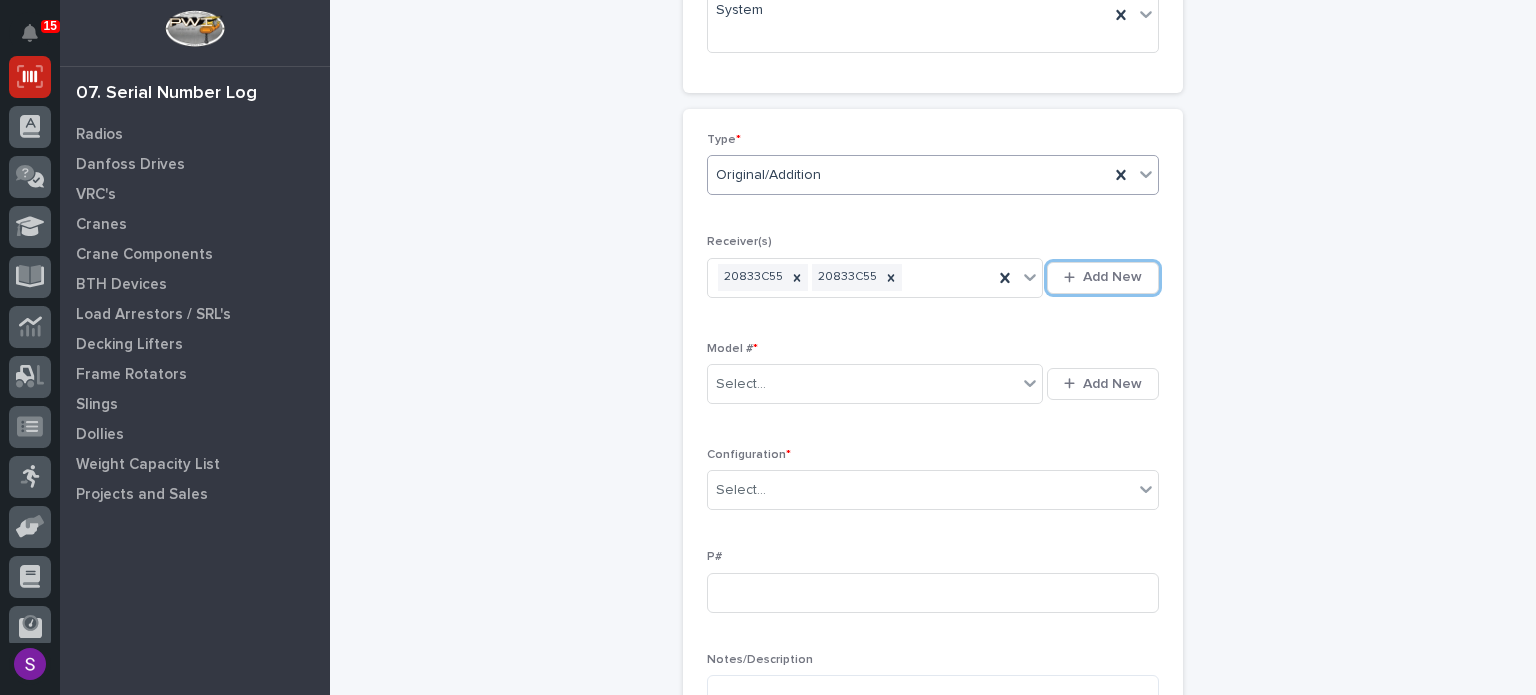scroll, scrollTop: 370, scrollLeft: 0, axis: vertical 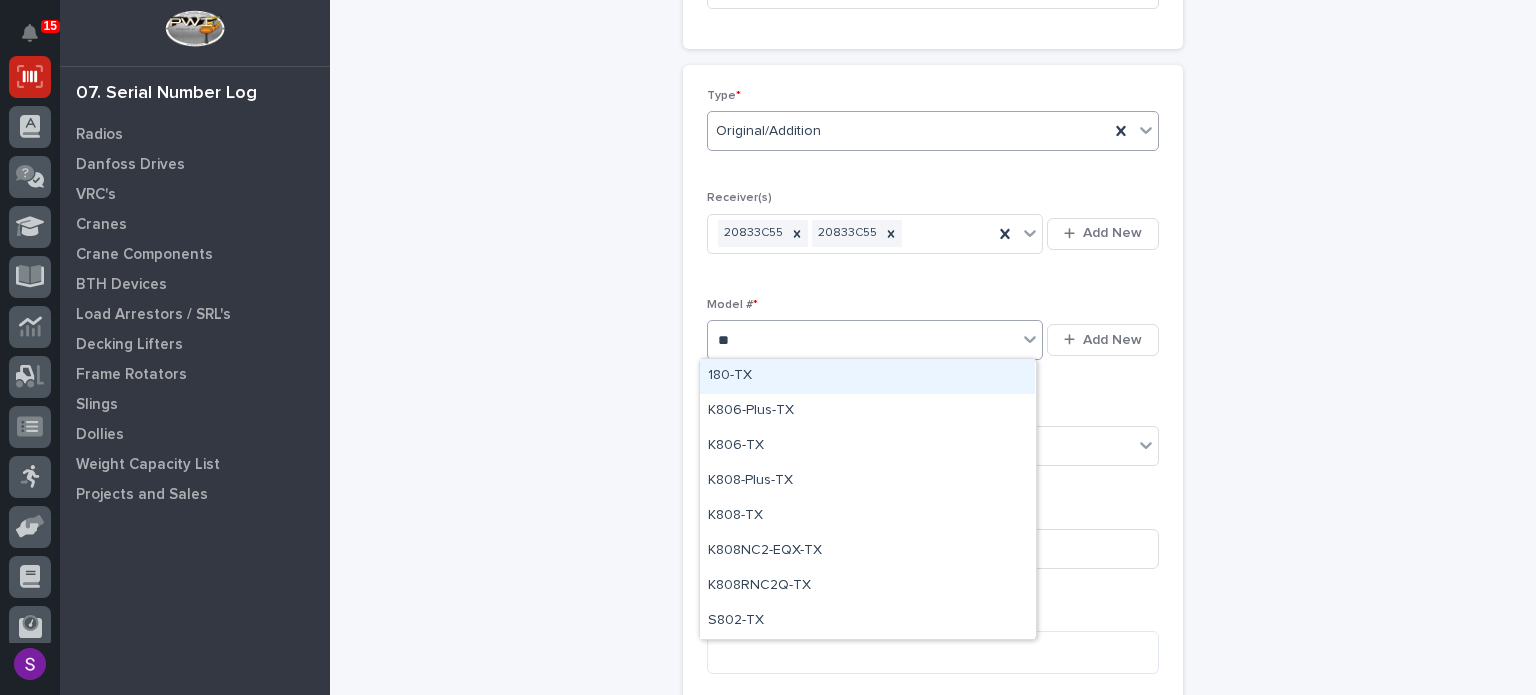 type on "***" 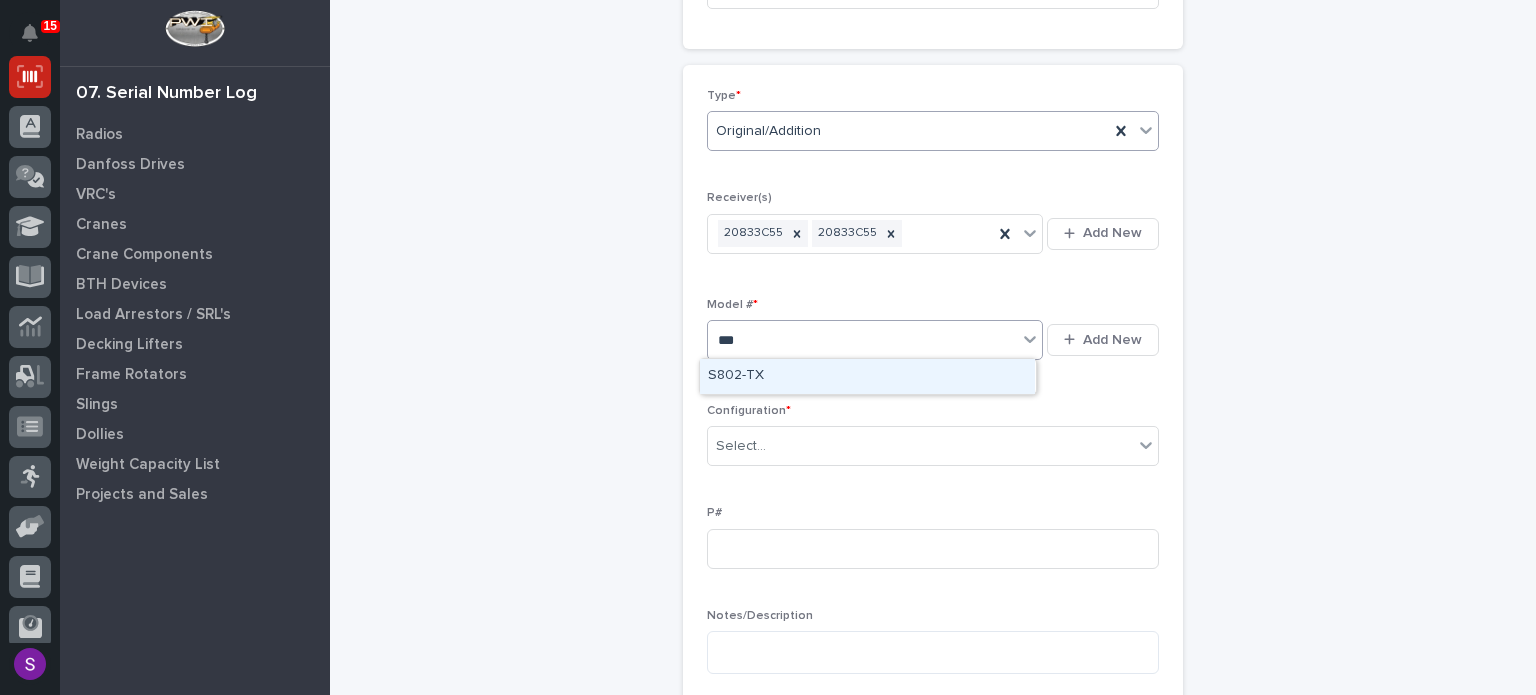 type 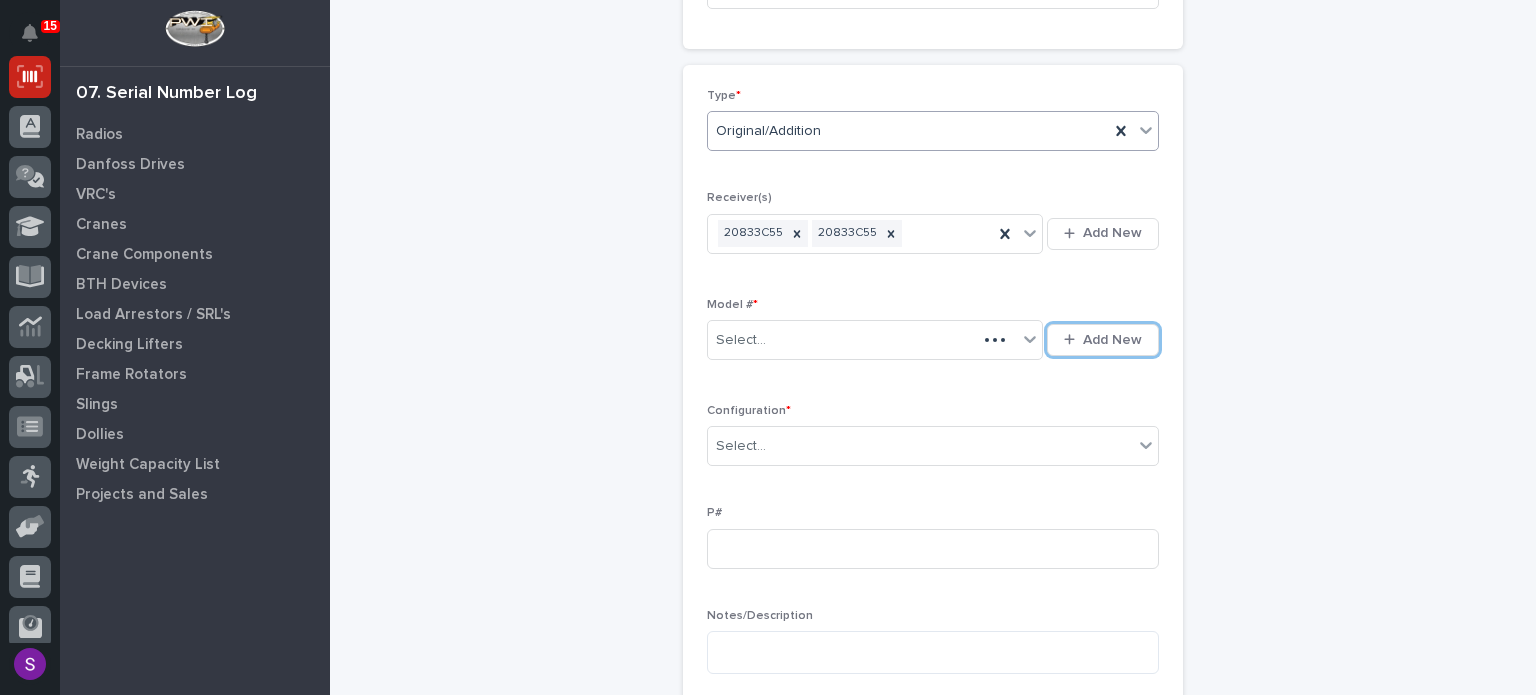 type 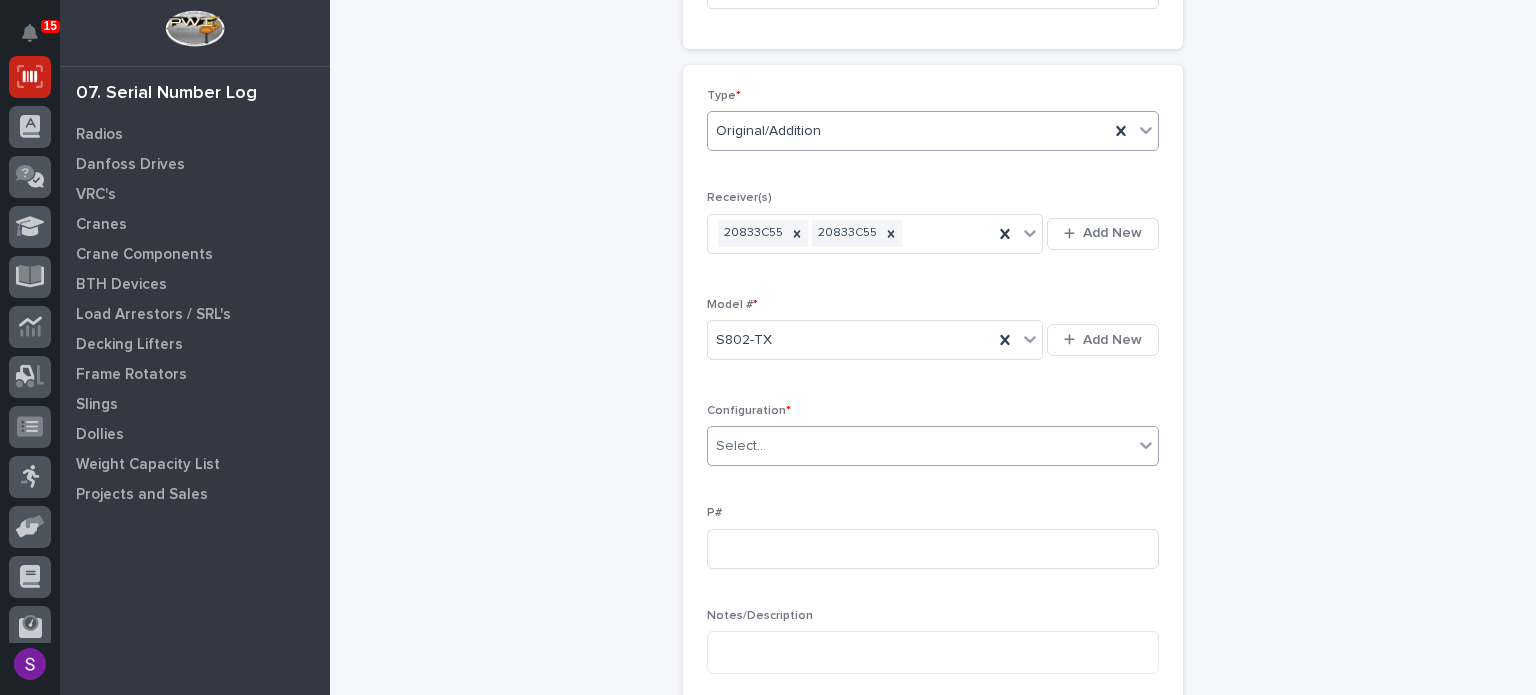 type on "*" 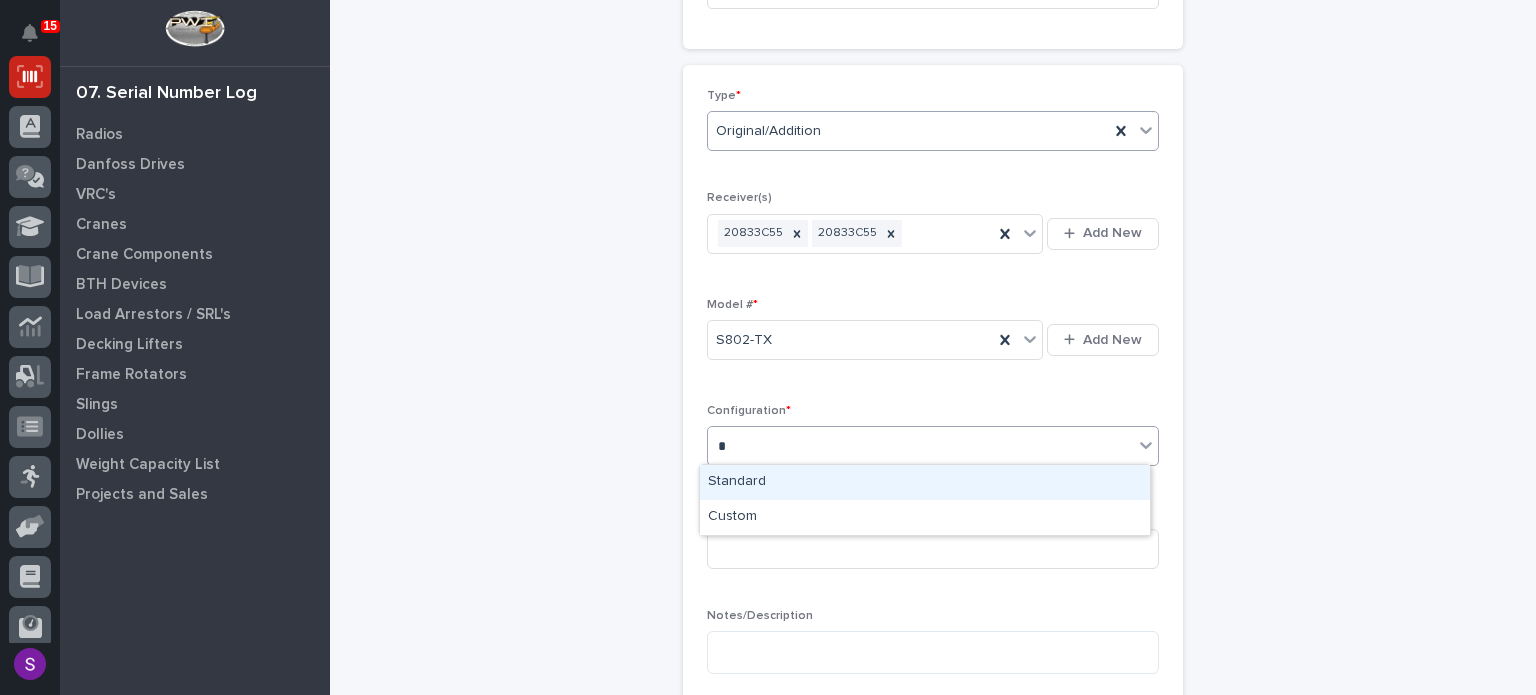 type 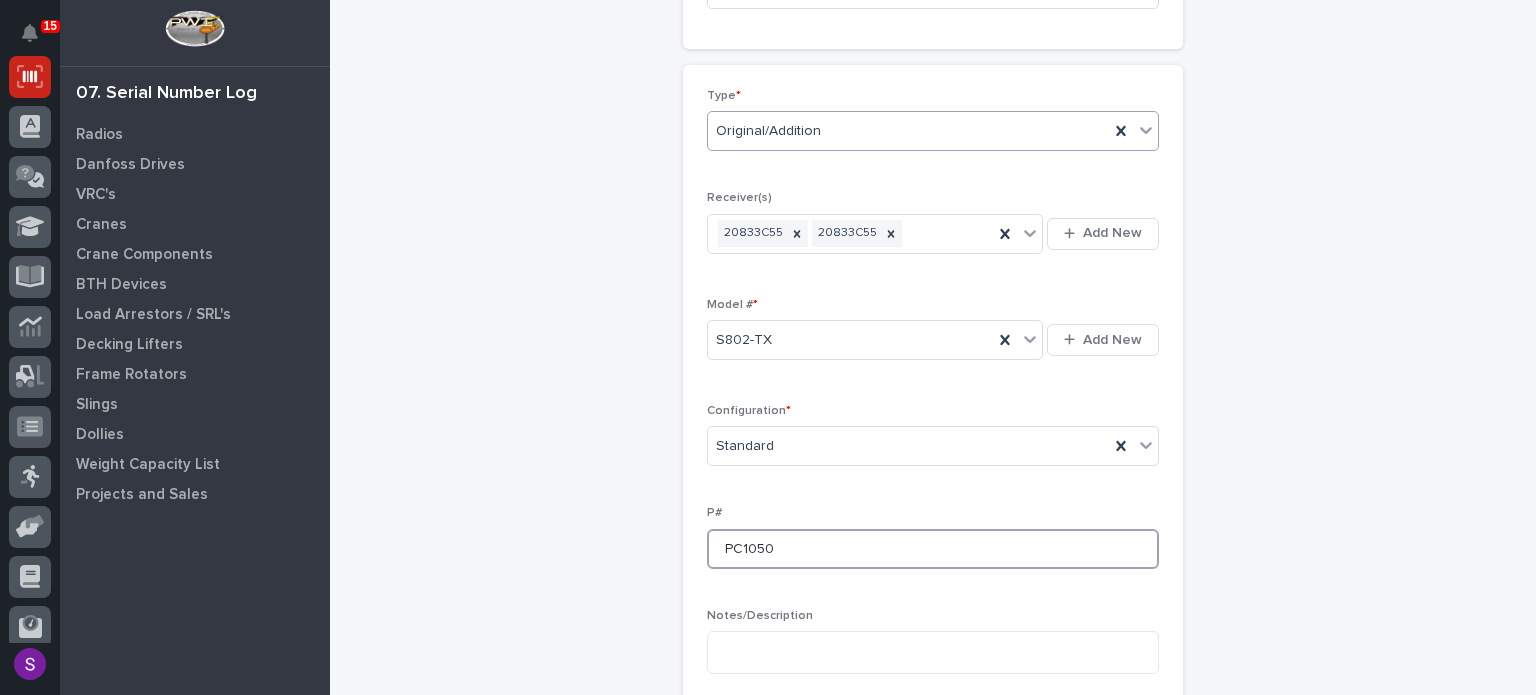 type on "PC1050" 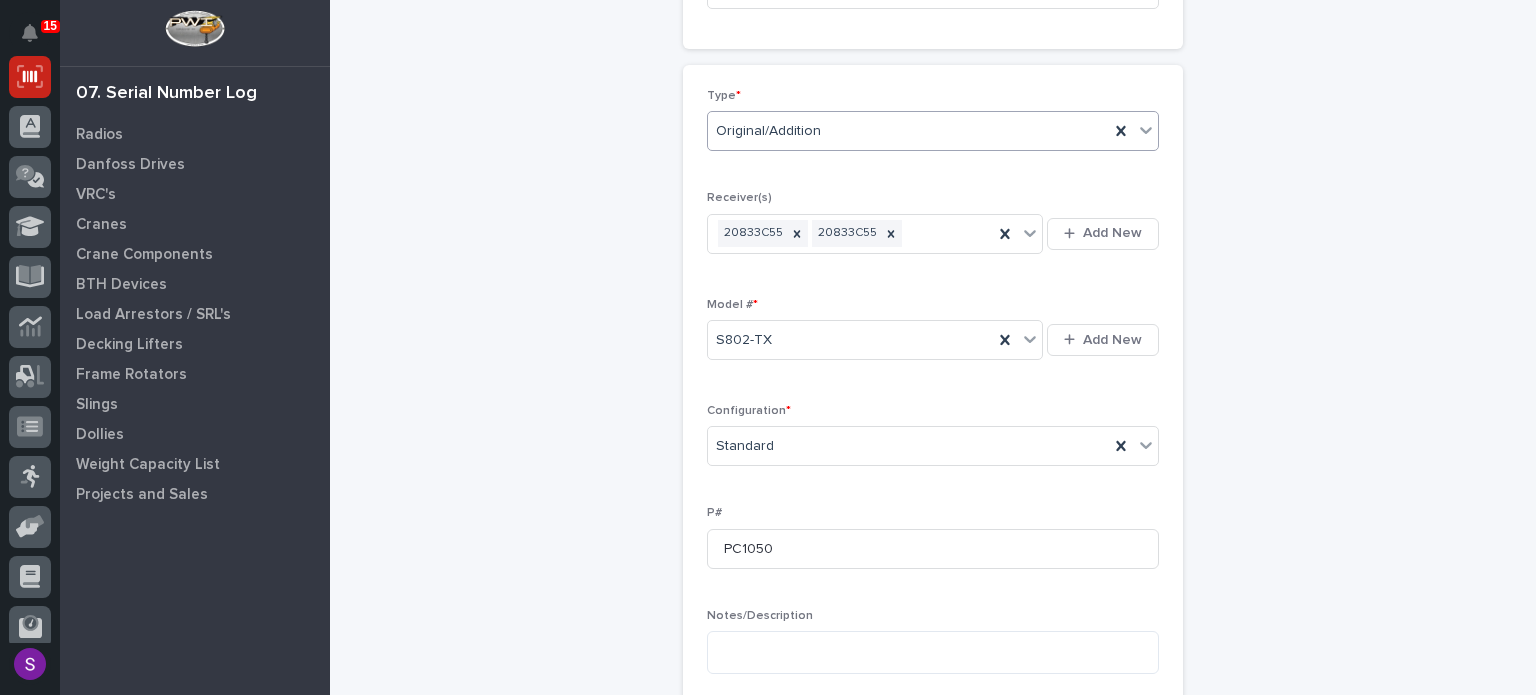 scroll, scrollTop: 776, scrollLeft: 0, axis: vertical 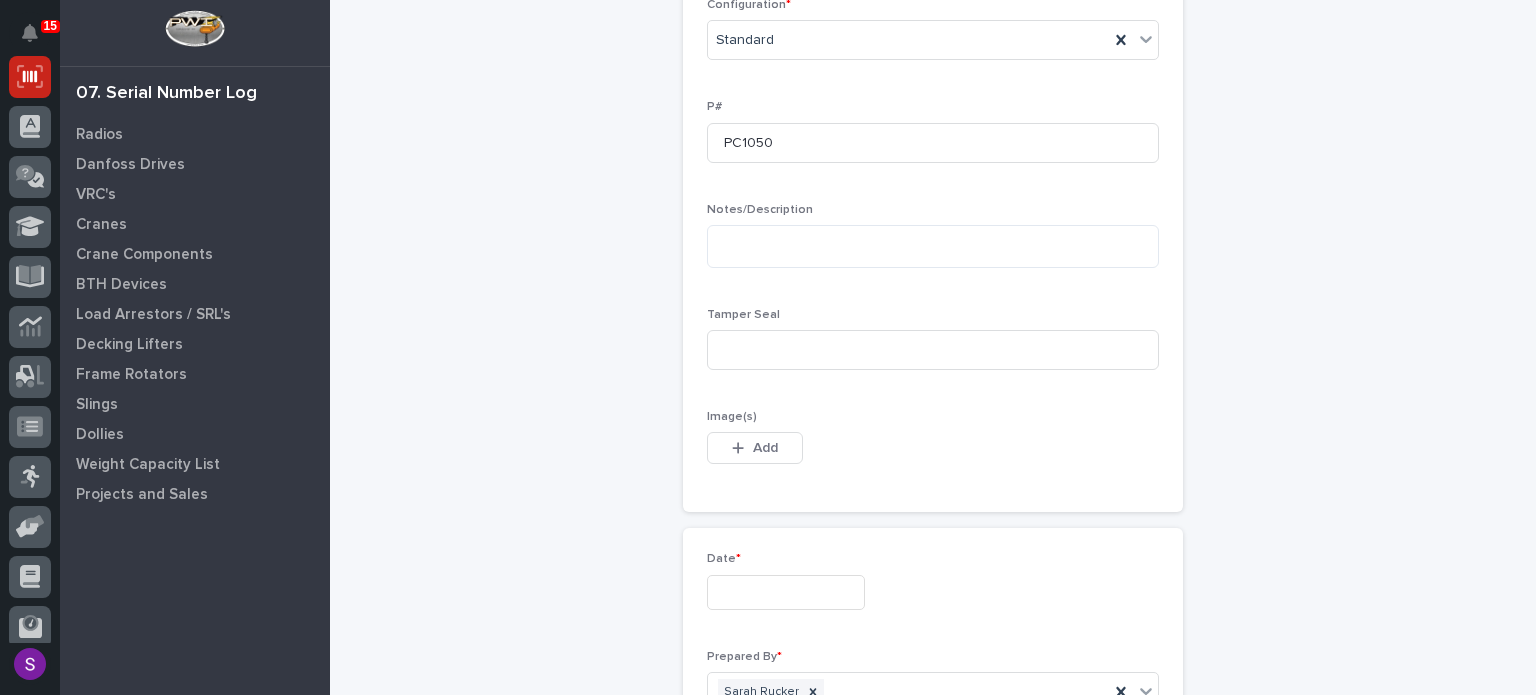 type 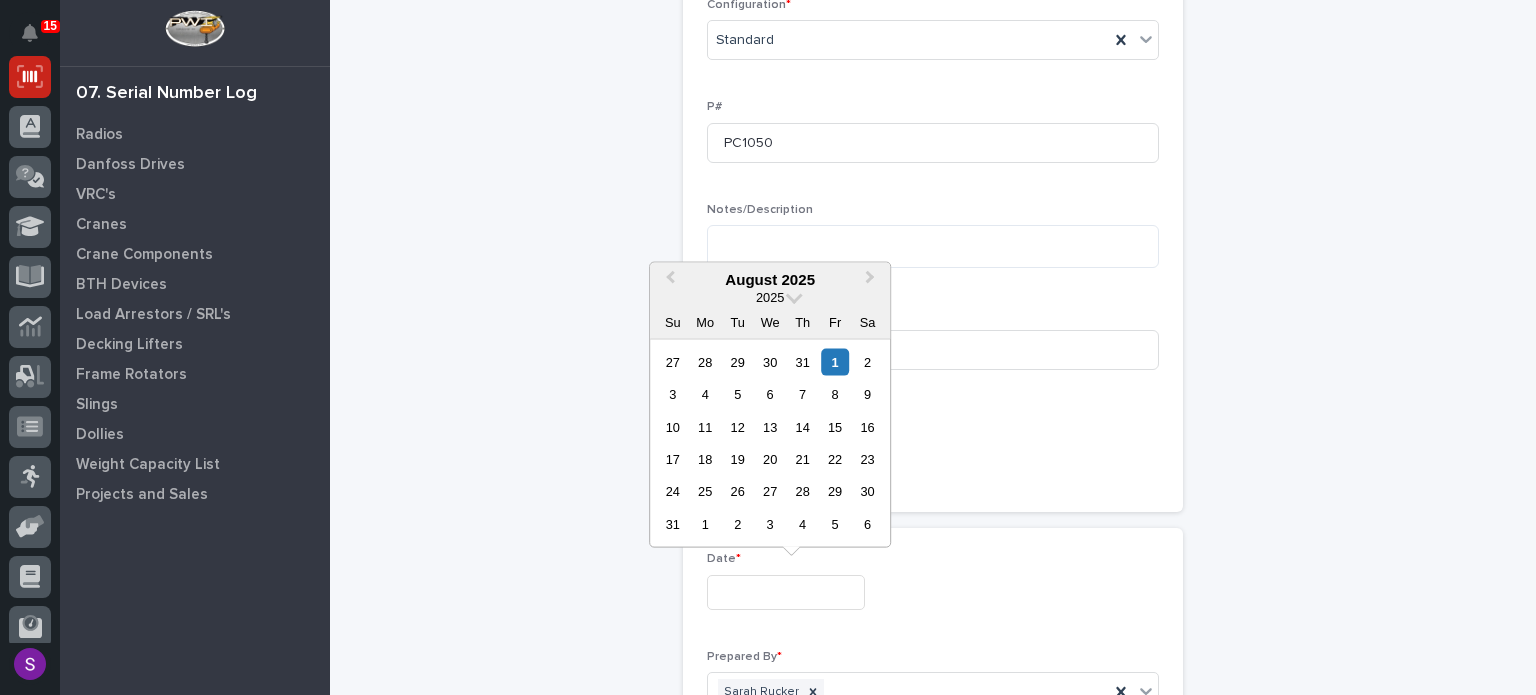 type on "**********" 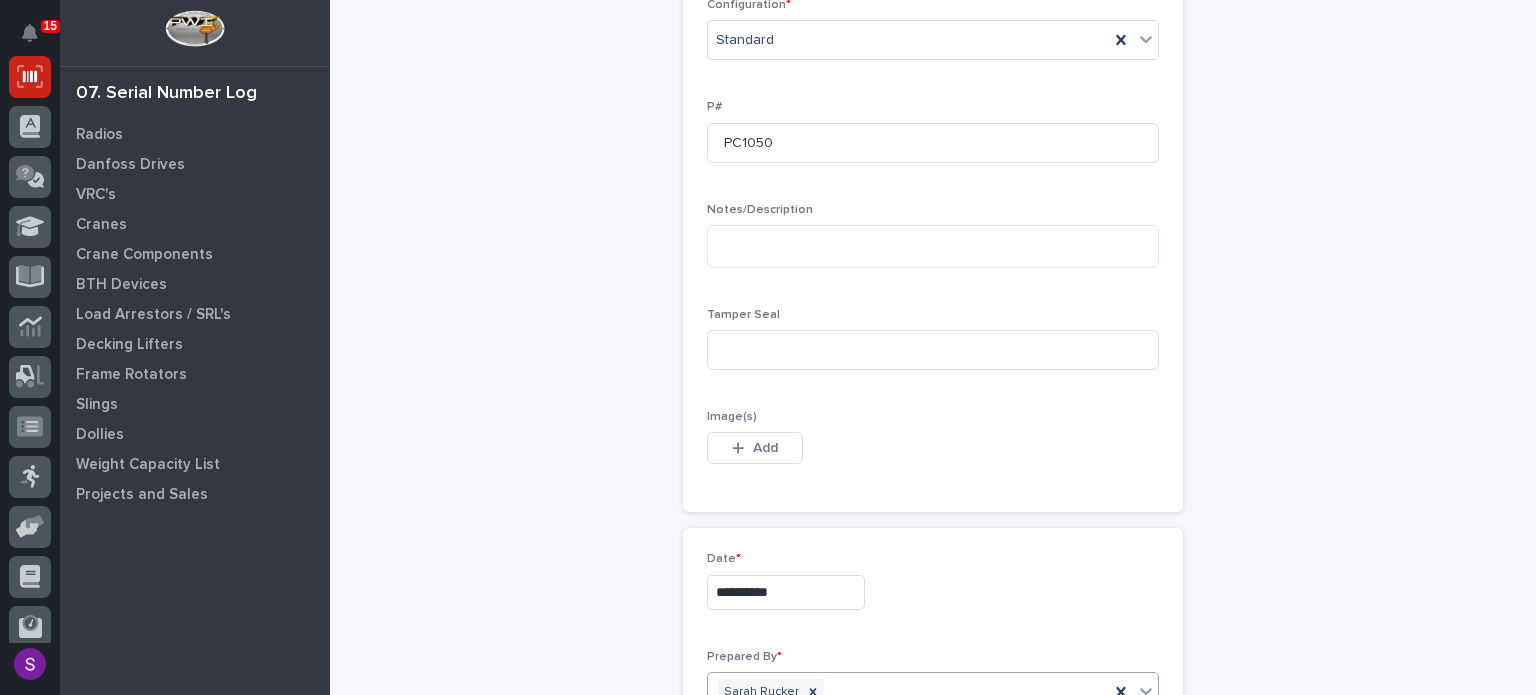 scroll, scrollTop: 1136, scrollLeft: 0, axis: vertical 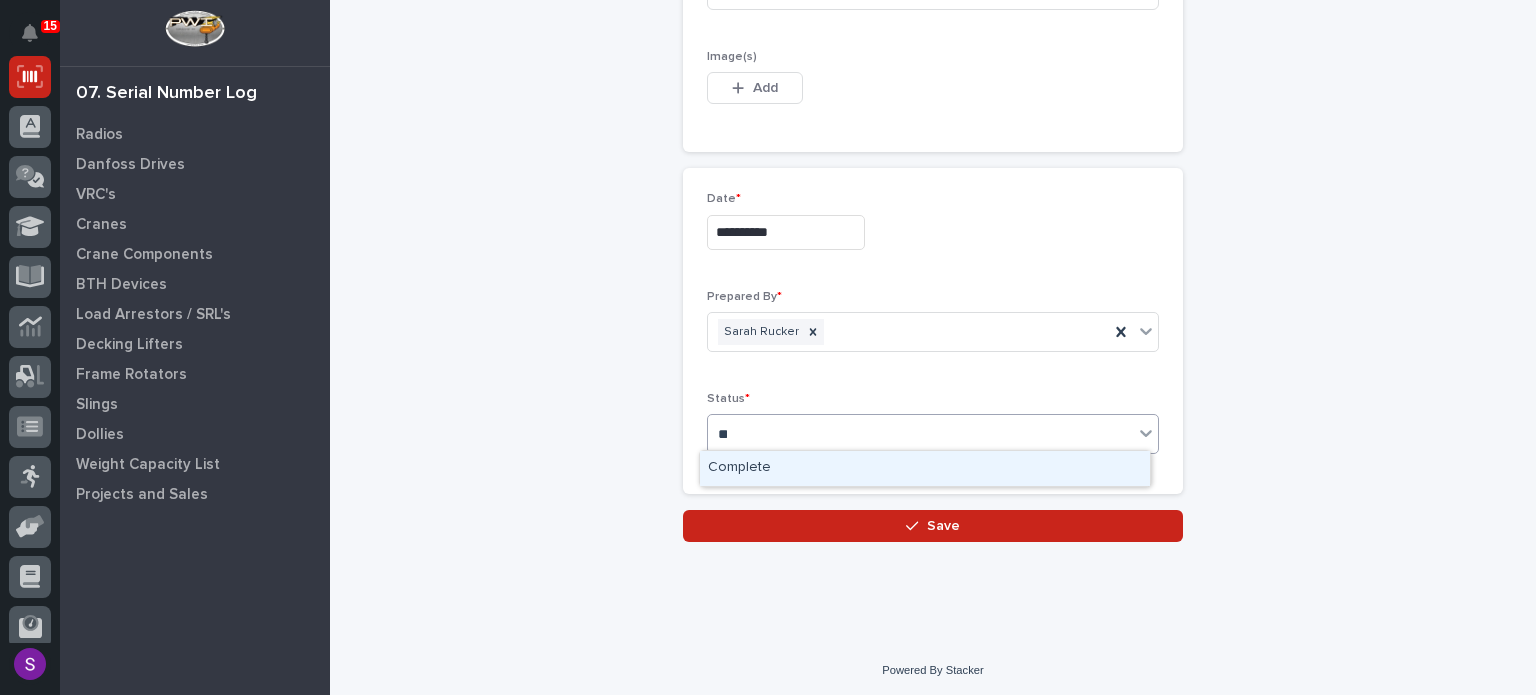 type on "***" 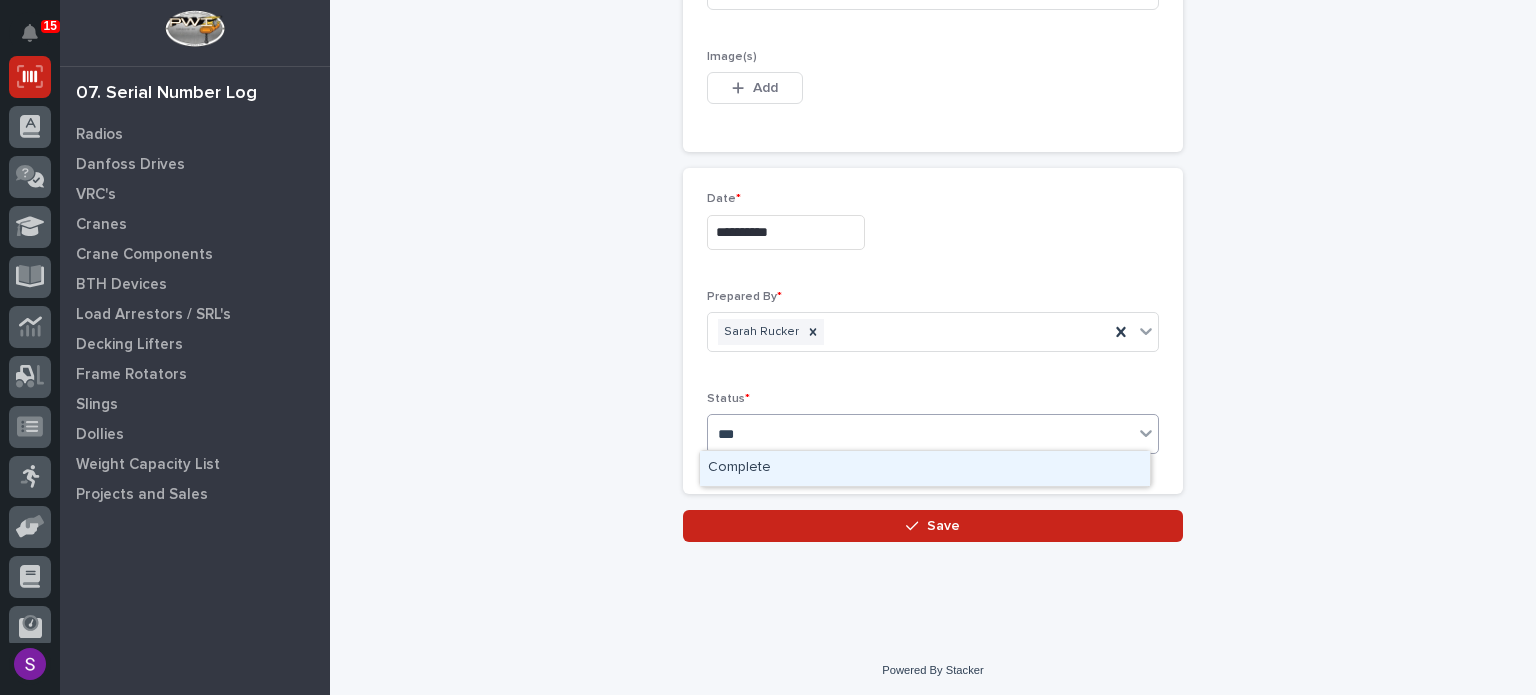 type 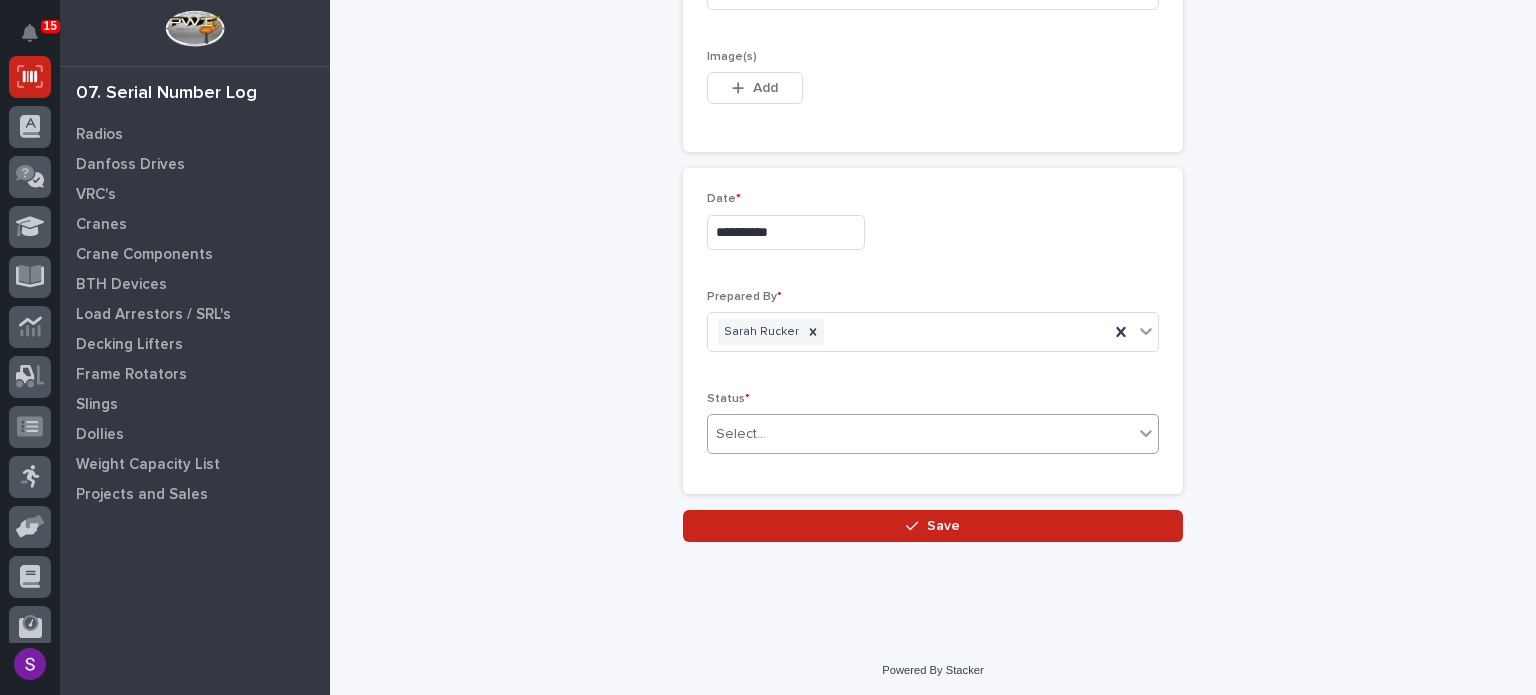 type 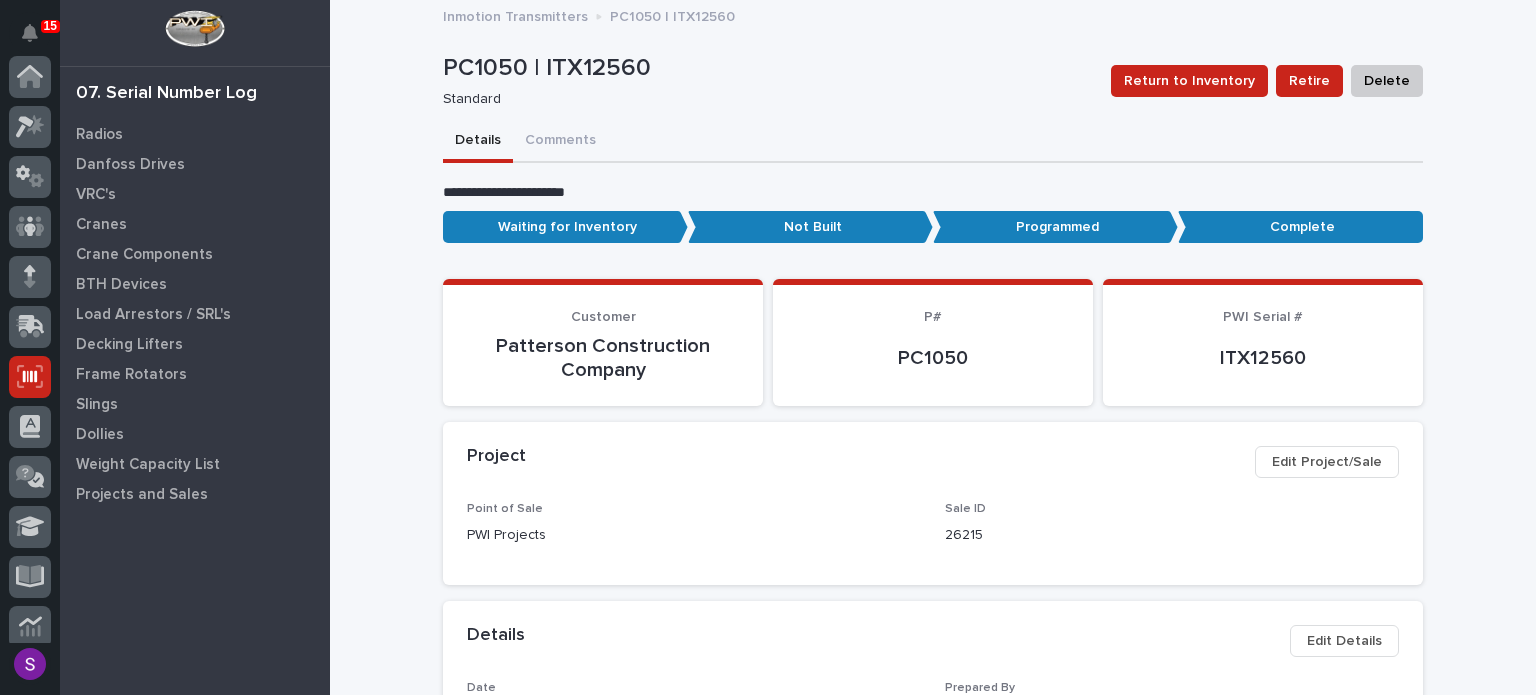 scroll, scrollTop: 300, scrollLeft: 0, axis: vertical 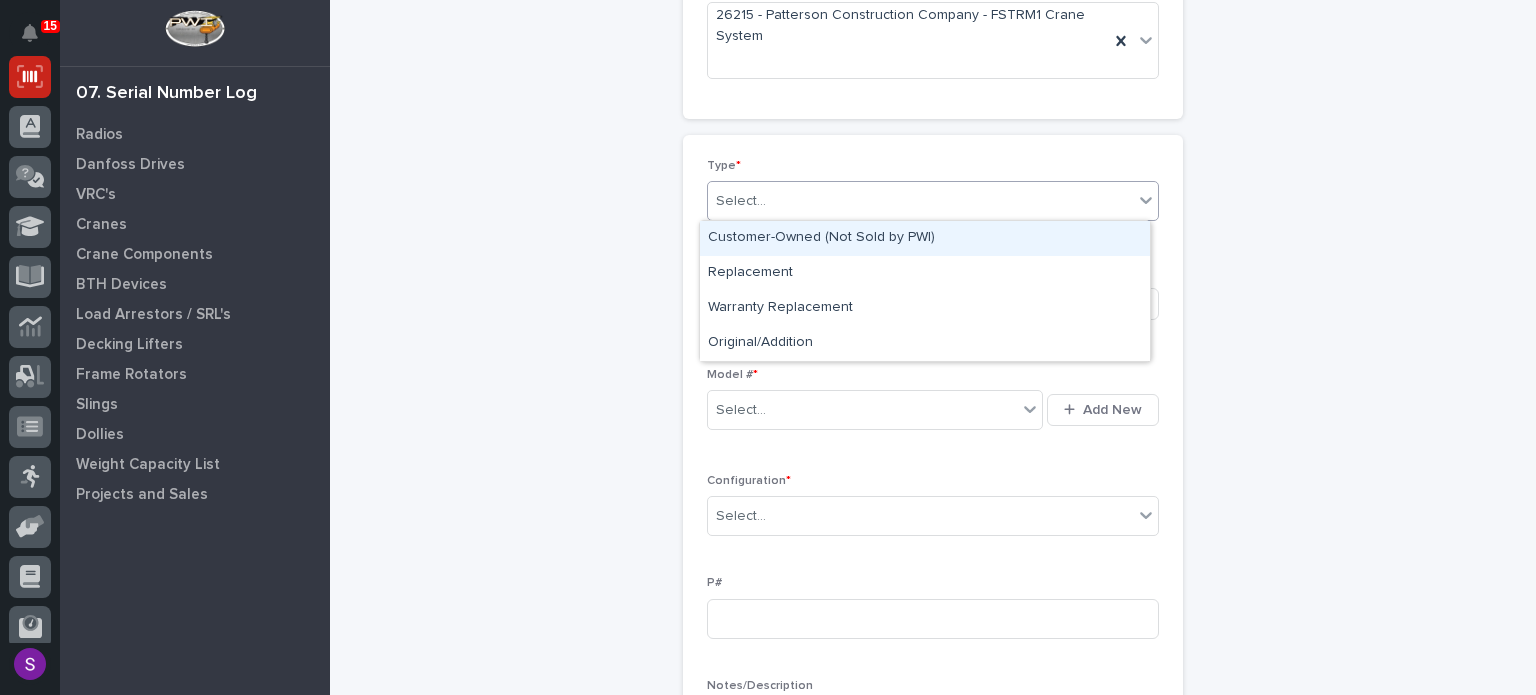 click on "Select..." at bounding box center (920, 201) 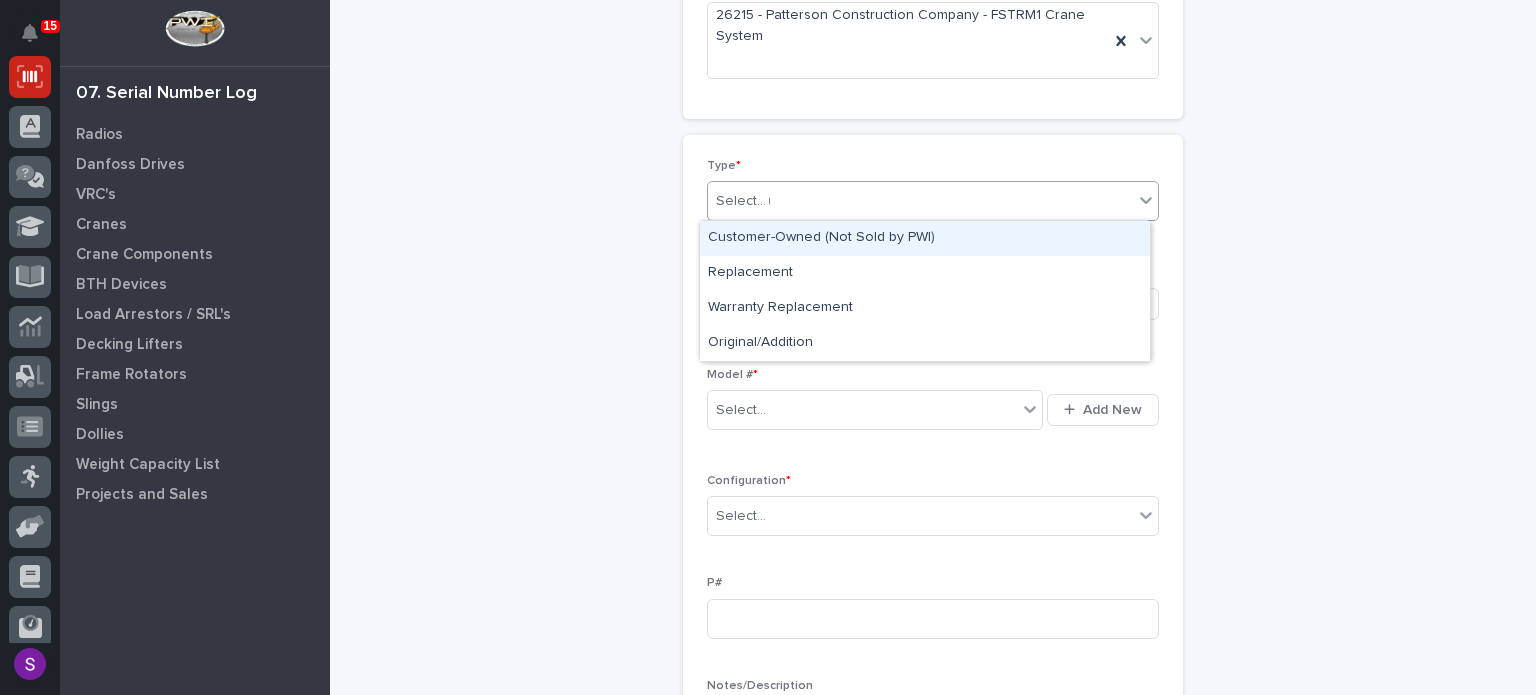 type on "**" 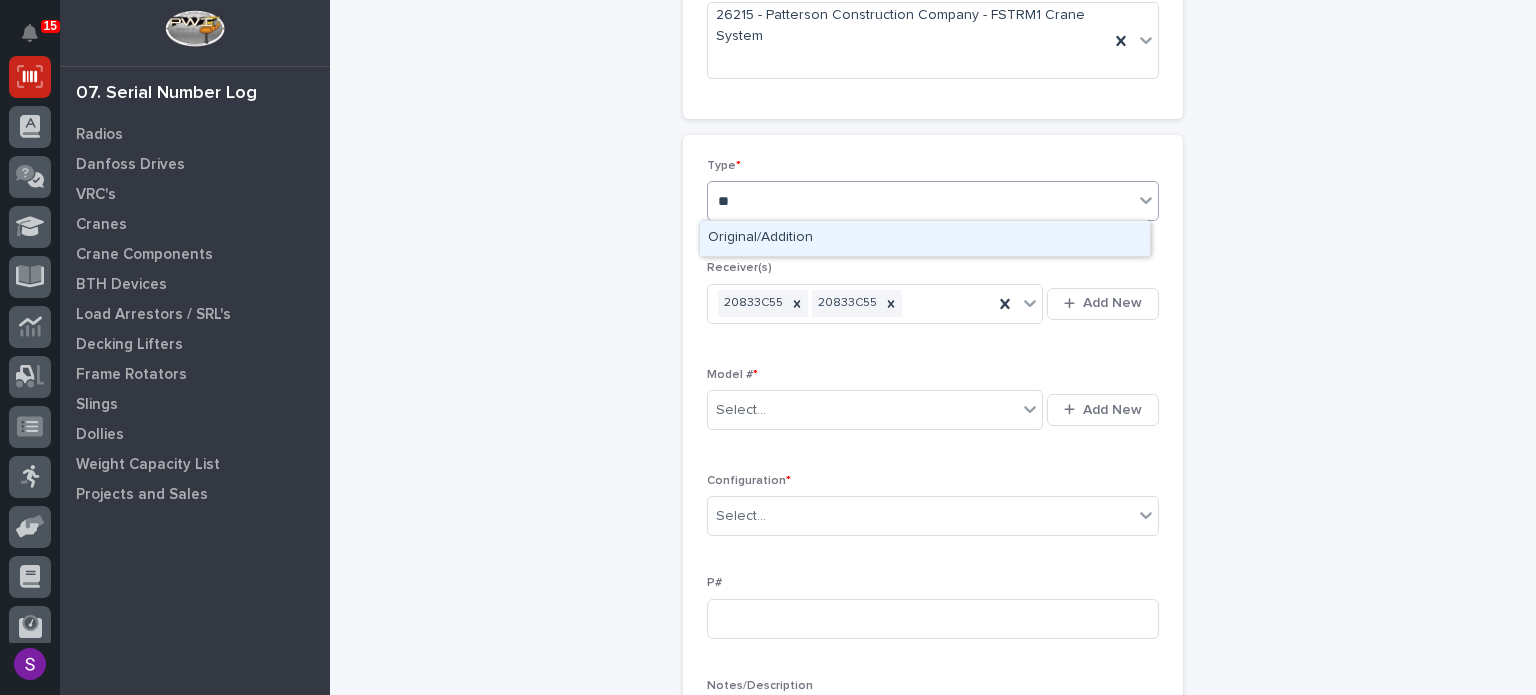 type 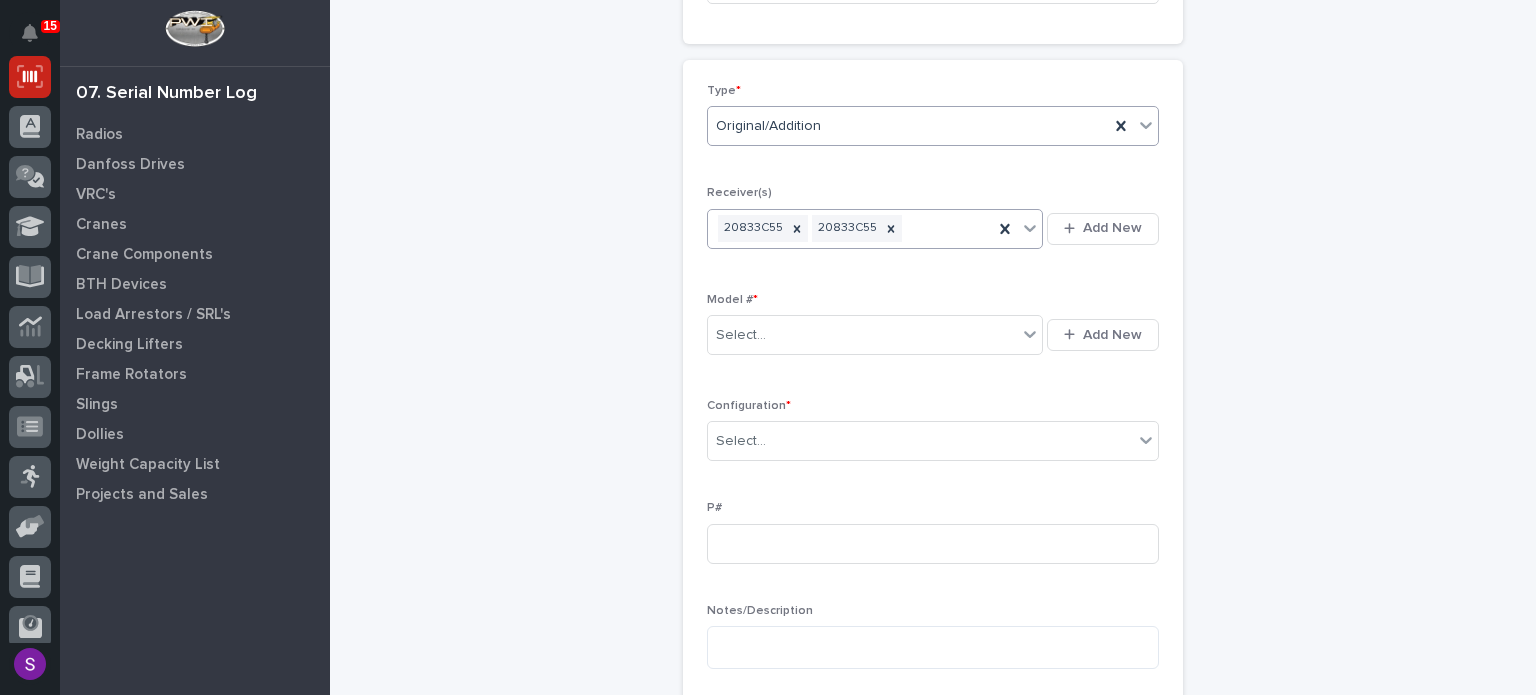 type 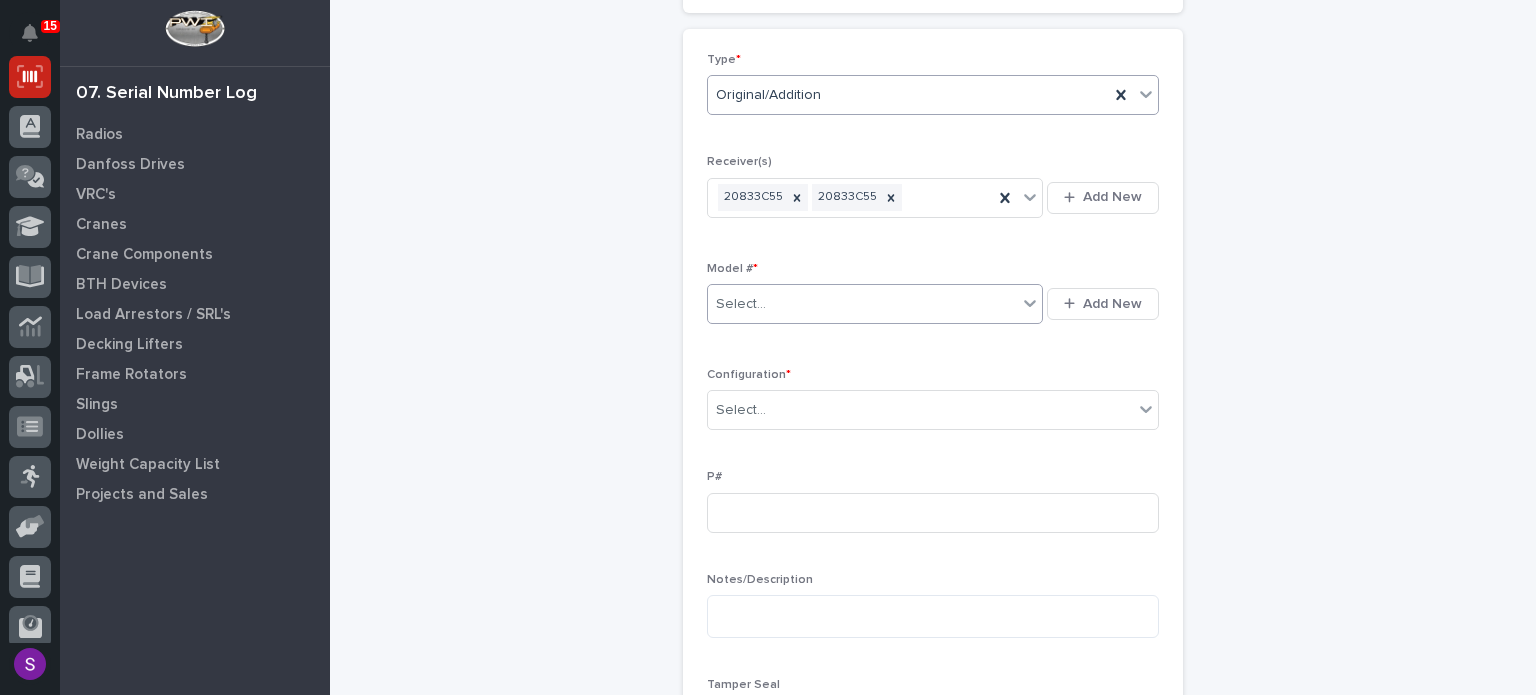 scroll, scrollTop: 470, scrollLeft: 0, axis: vertical 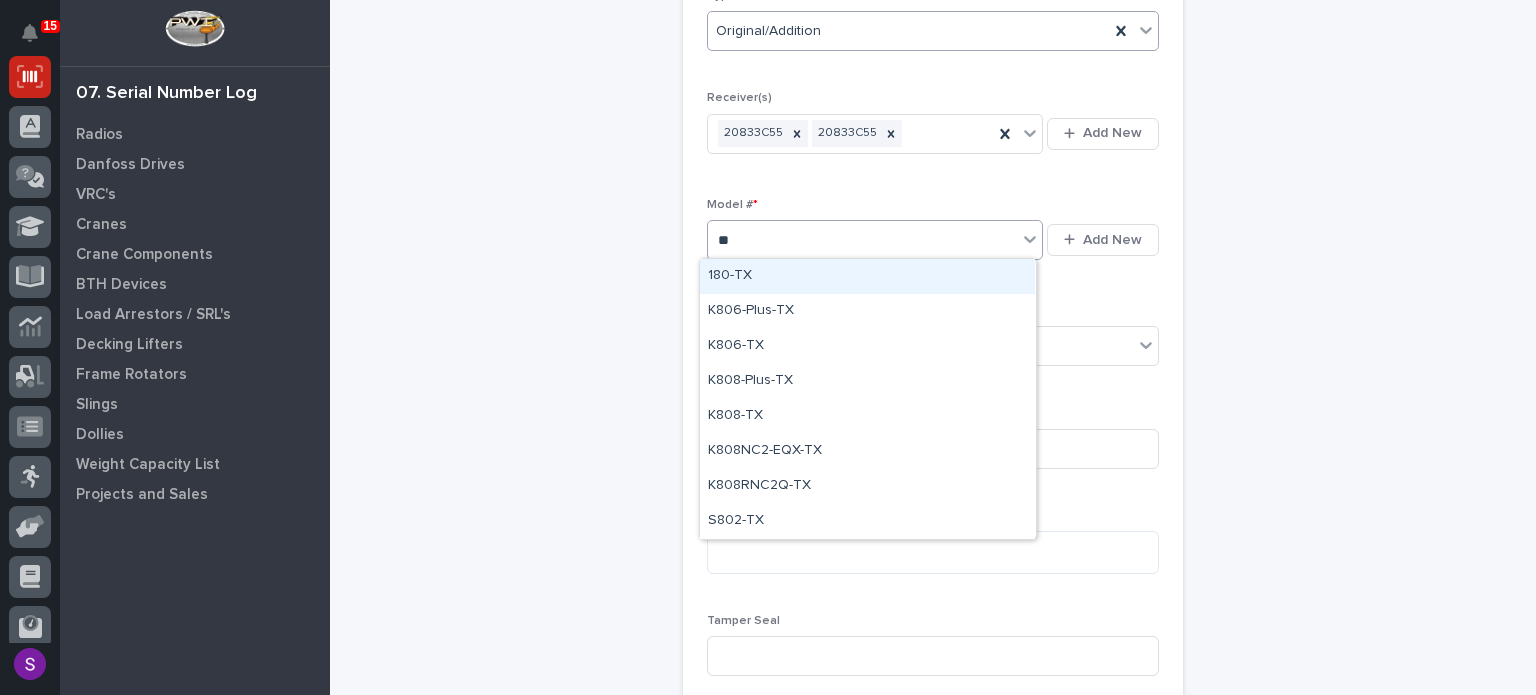 type on "***" 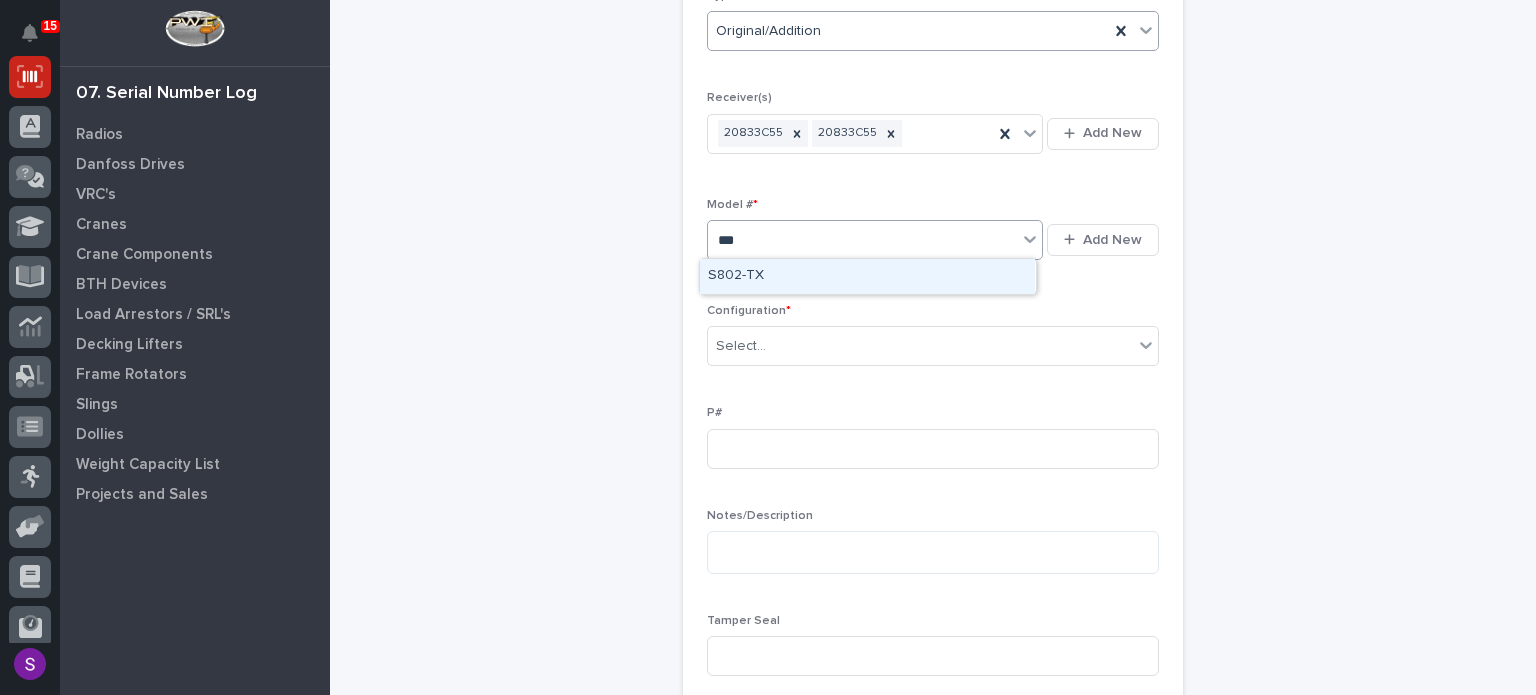 type 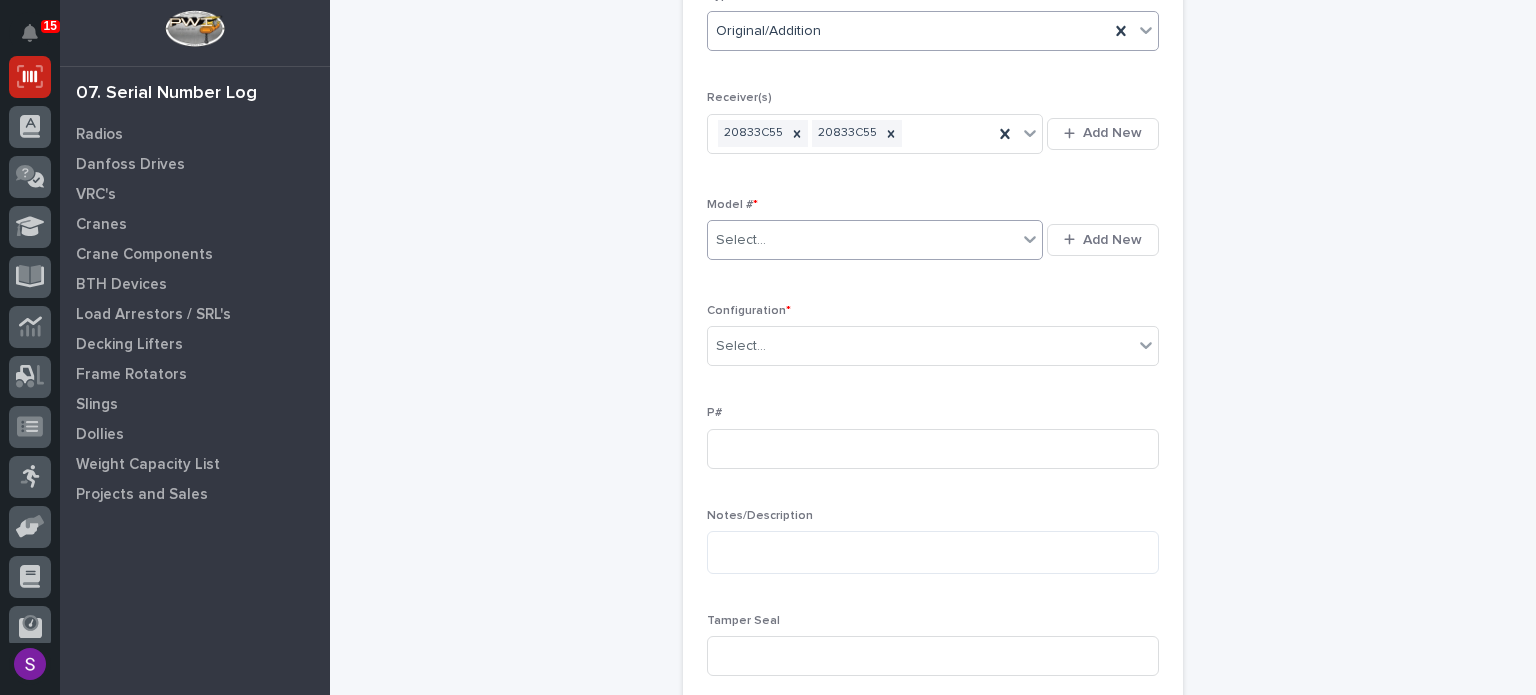 type 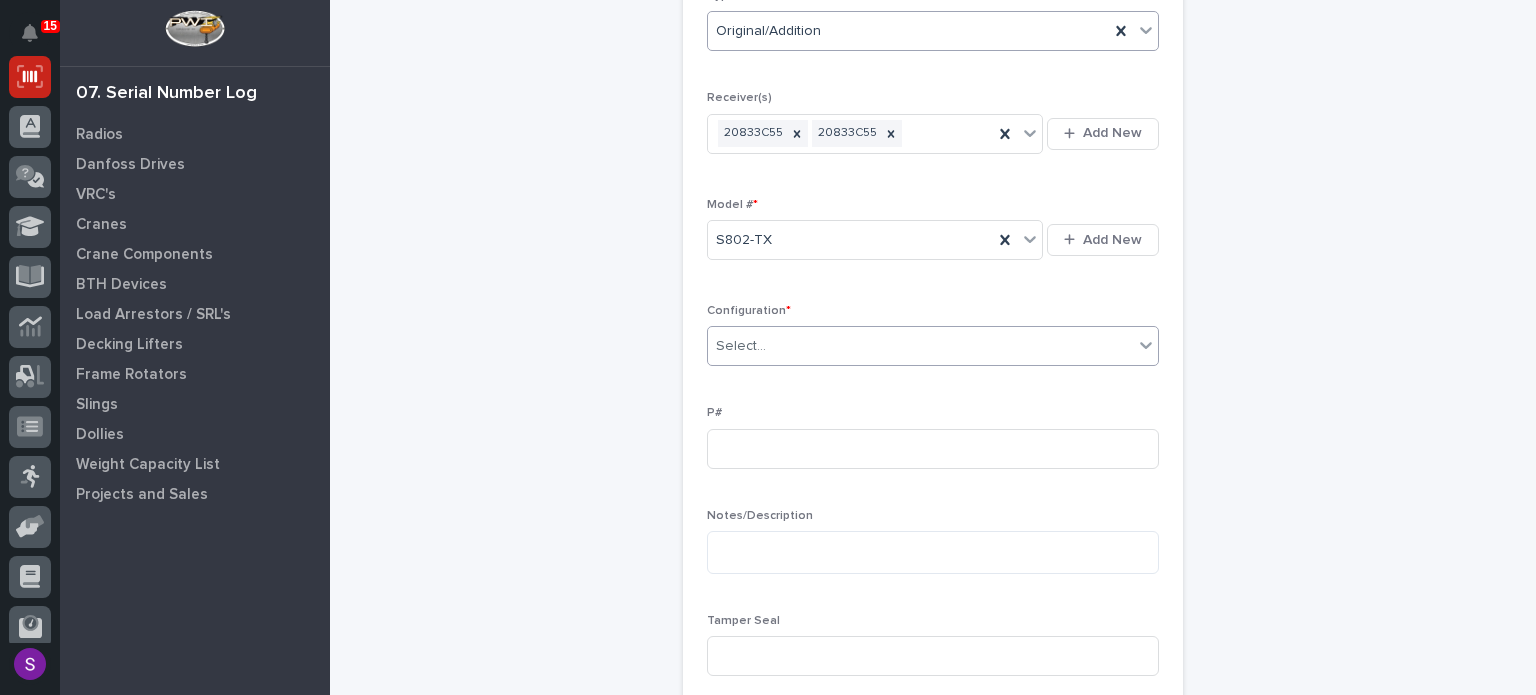 type on "*" 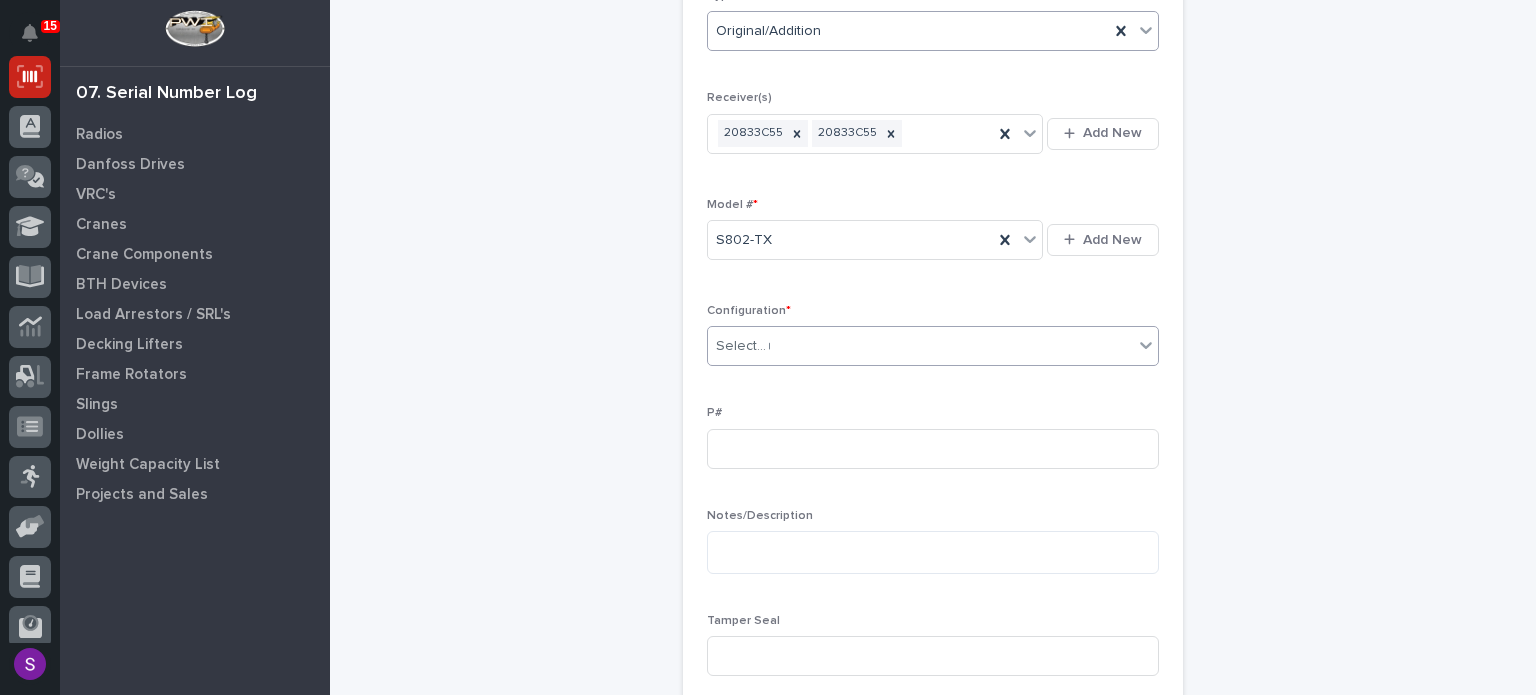 type 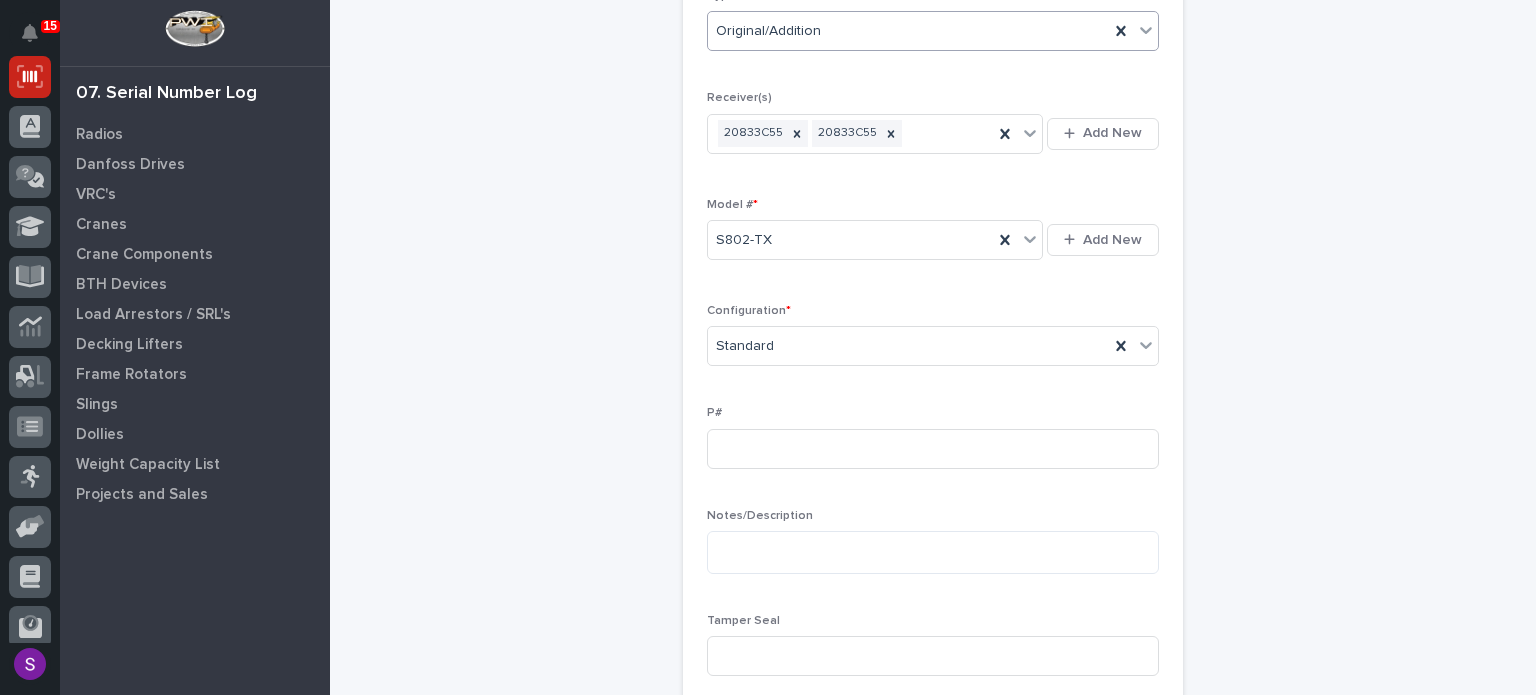 type 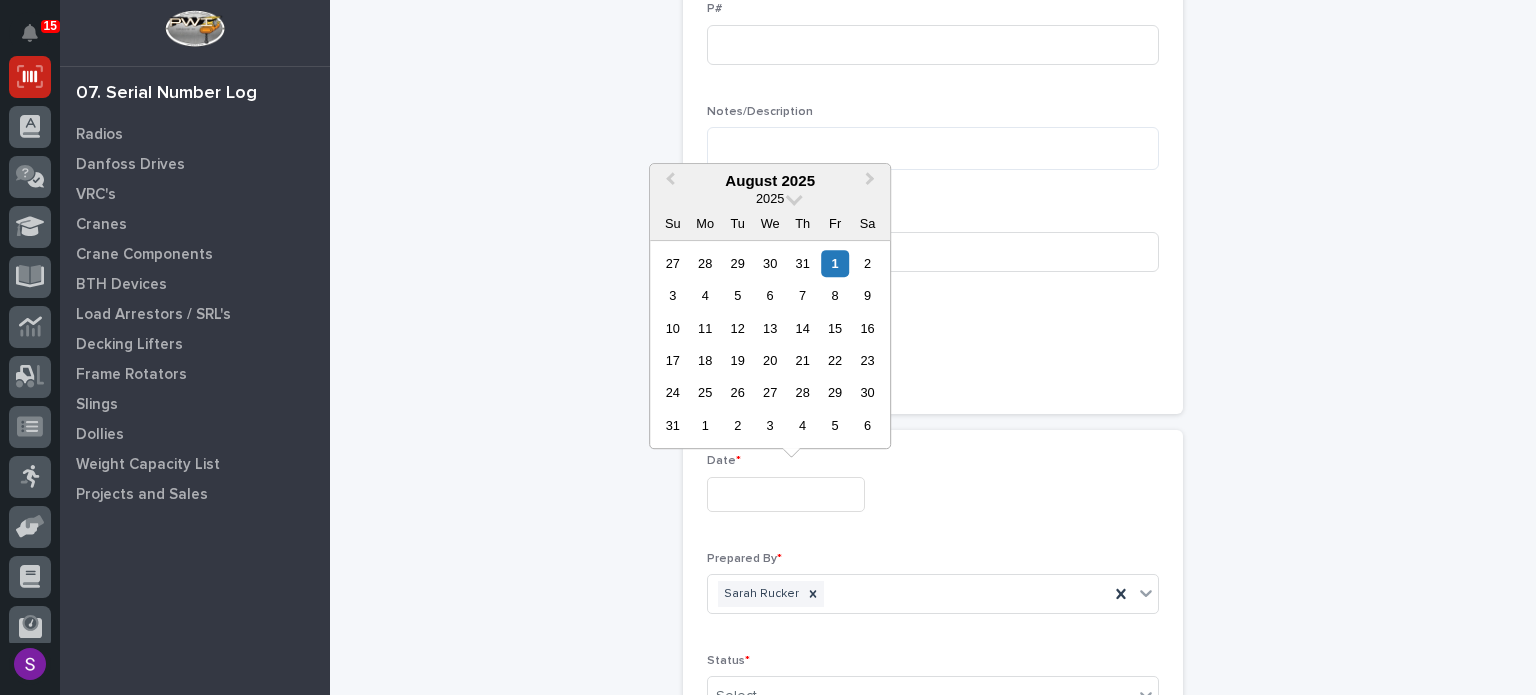 type on "**********" 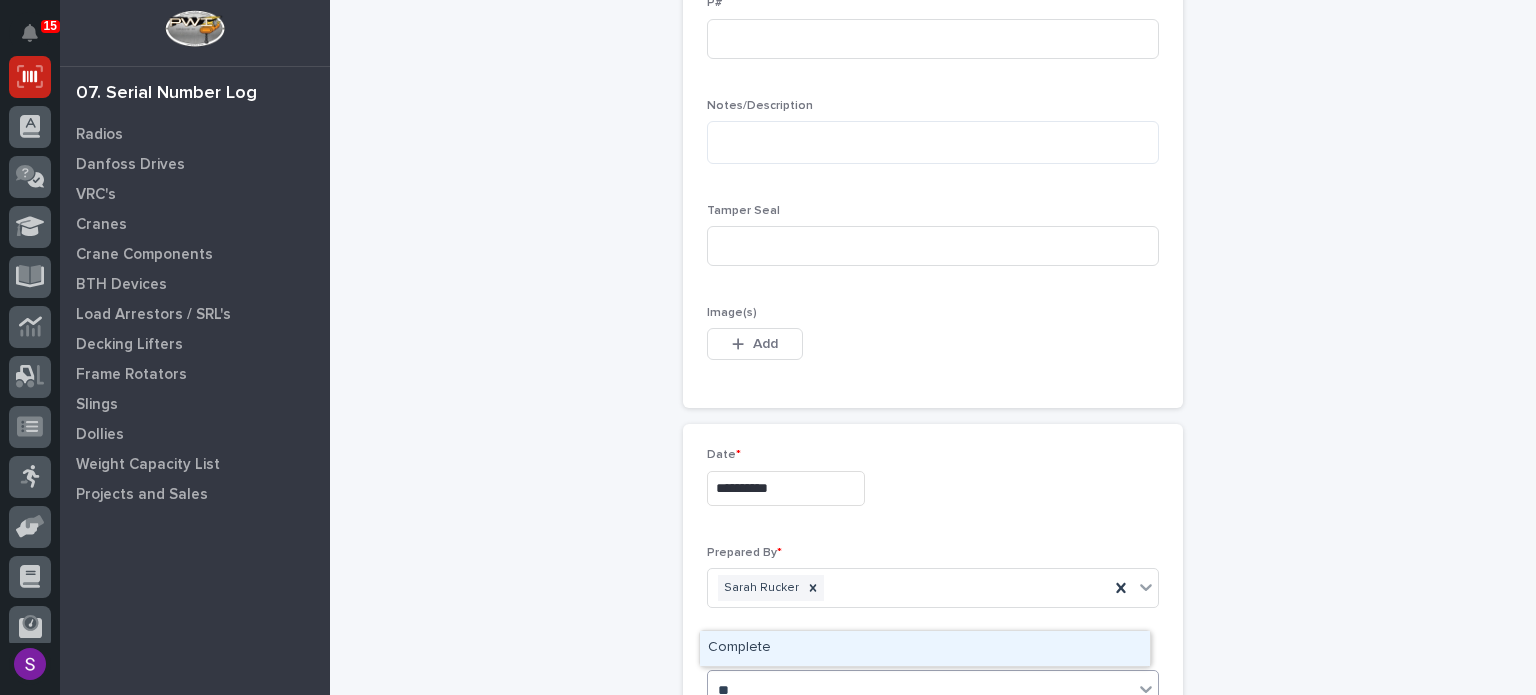 type on "***" 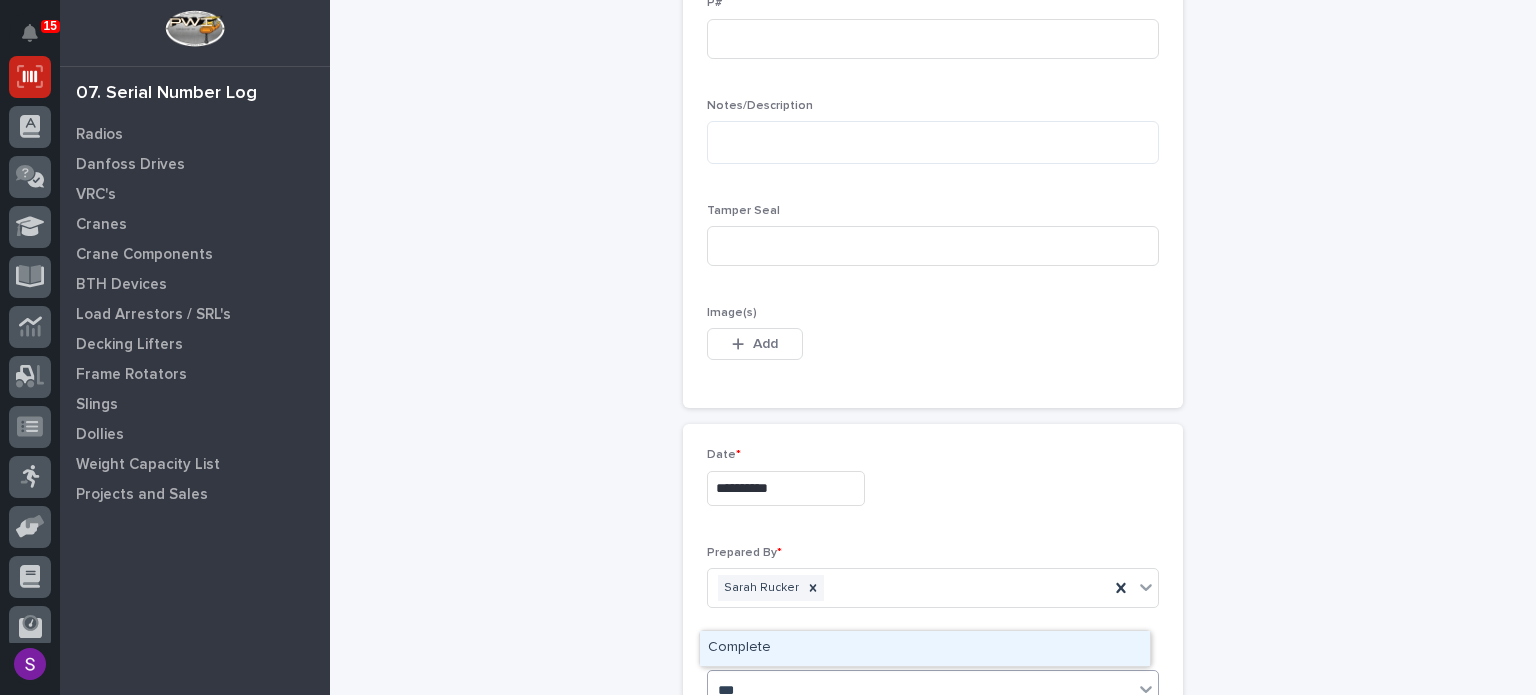 type 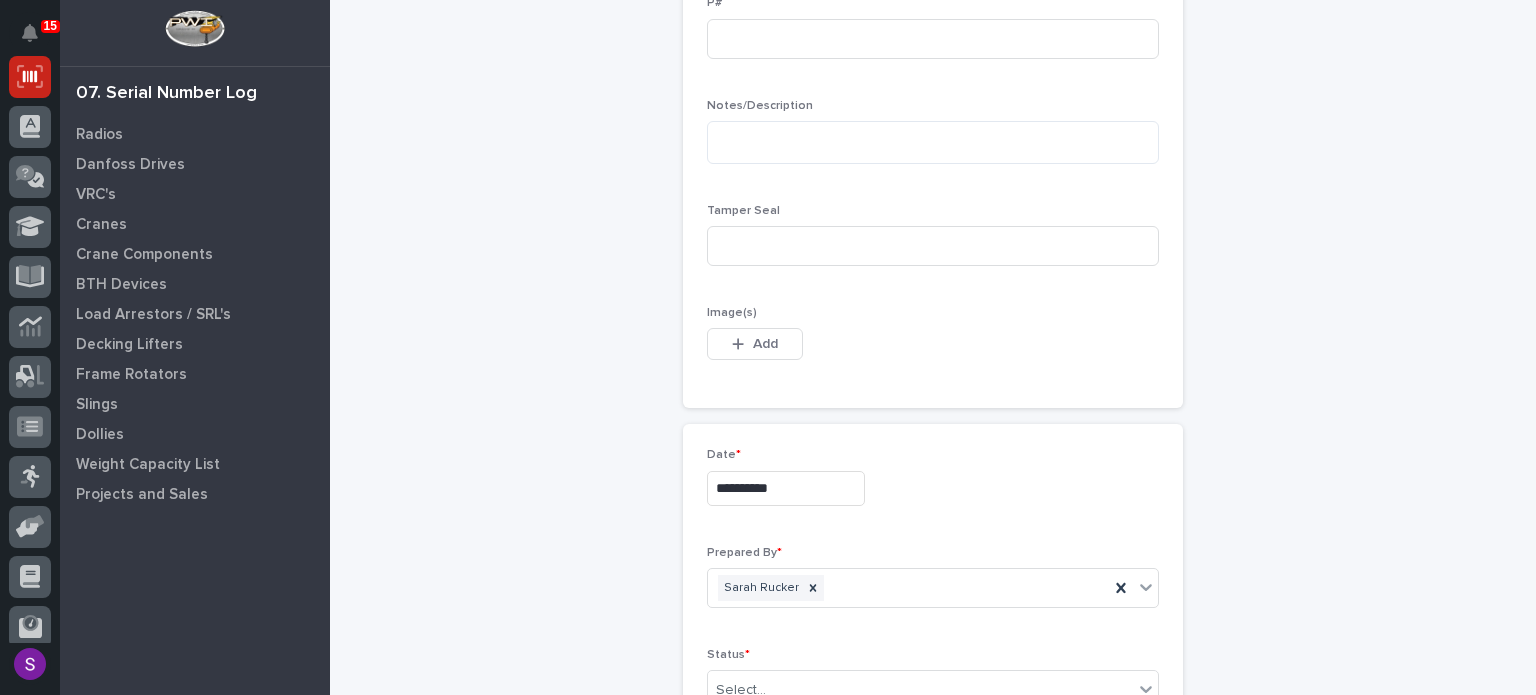 type 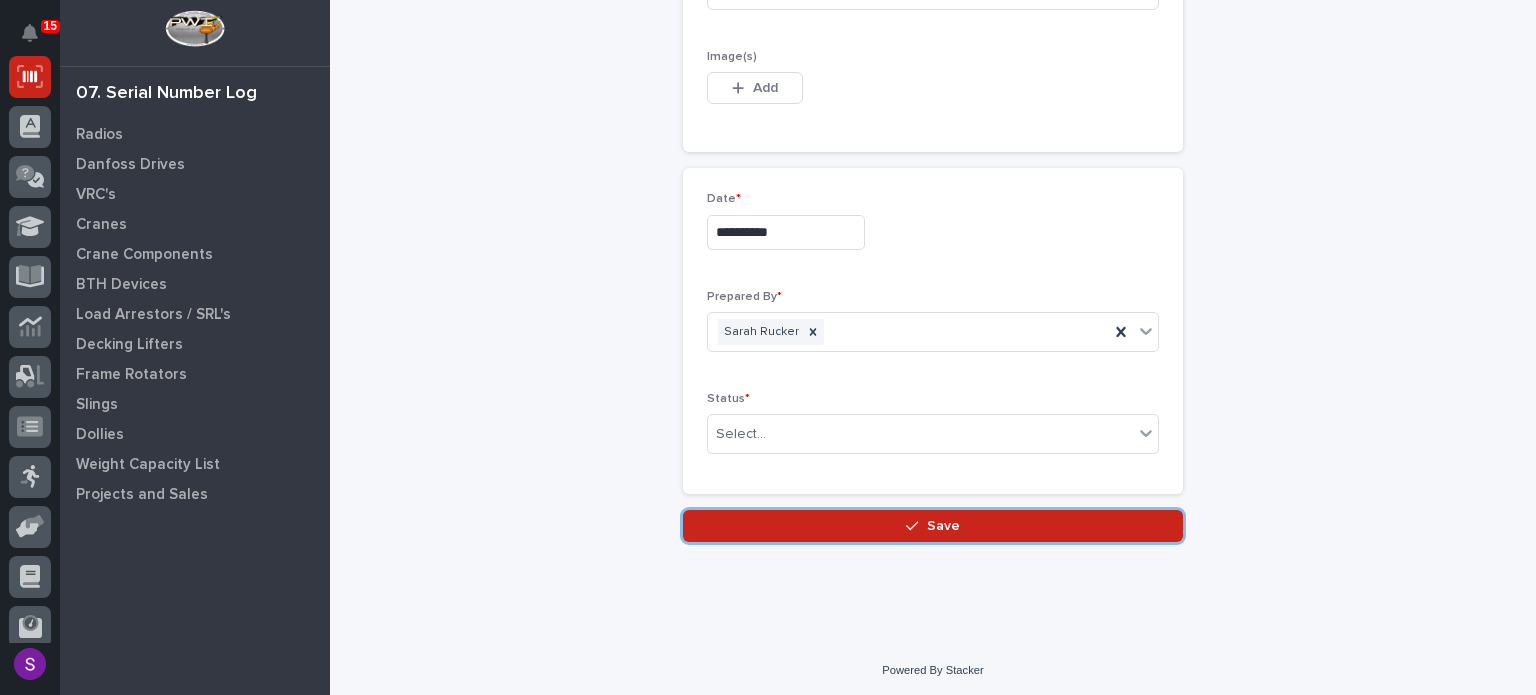click on "Save" at bounding box center (933, 526) 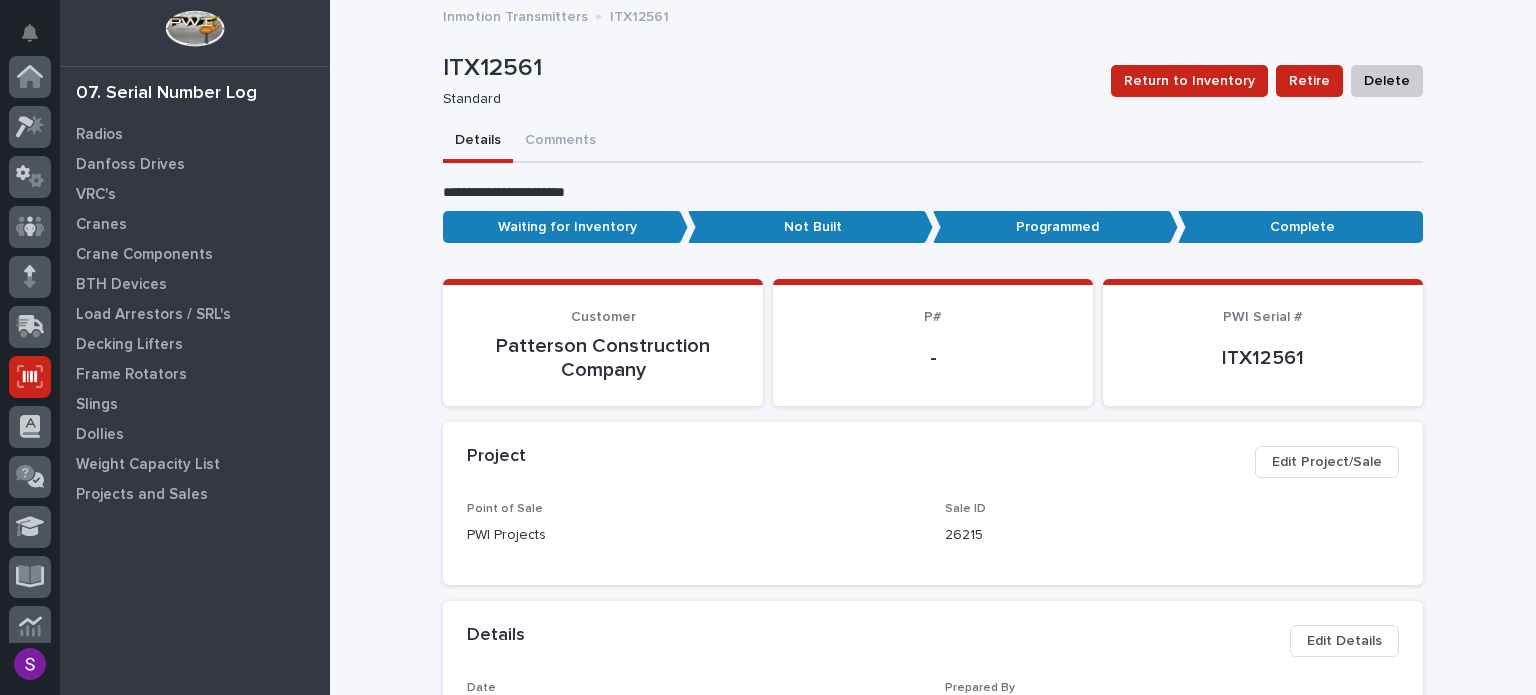 scroll, scrollTop: 300, scrollLeft: 0, axis: vertical 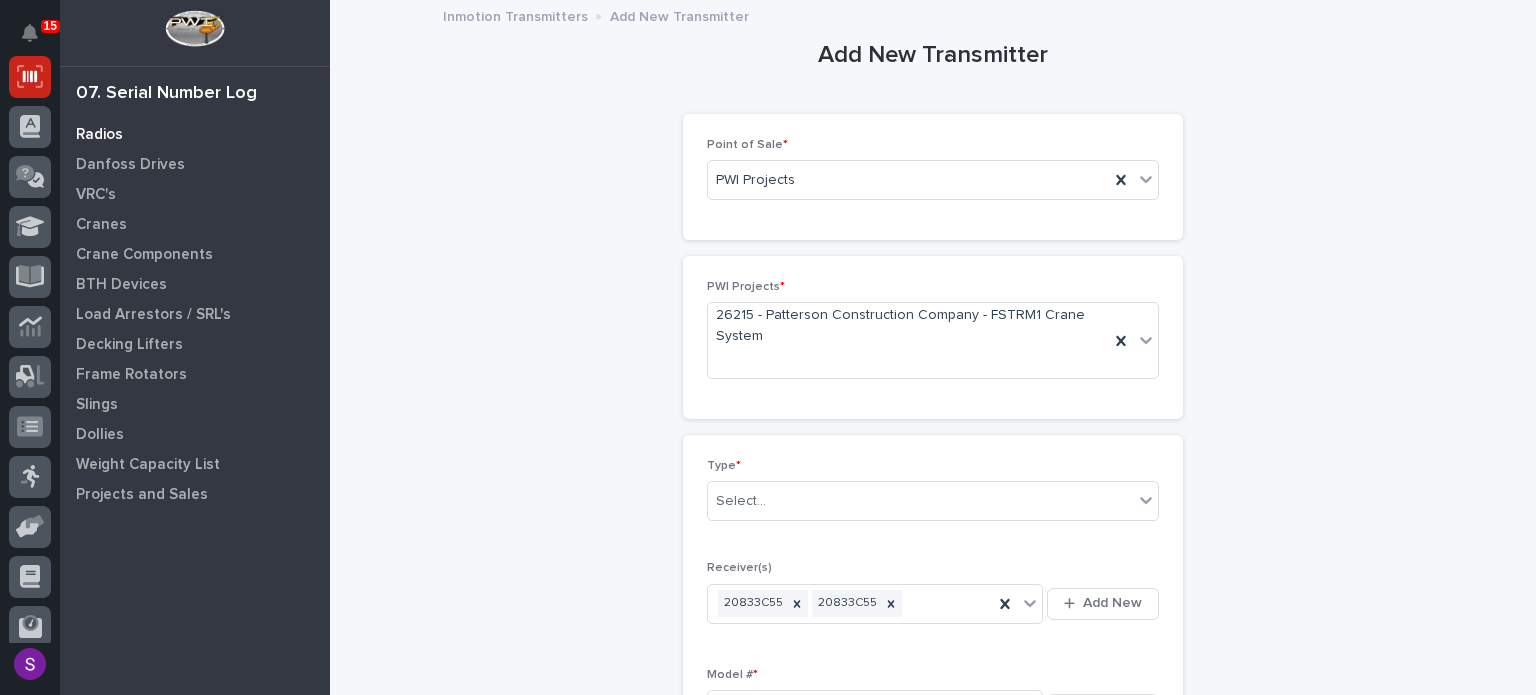 click on "Radios" at bounding box center (99, 135) 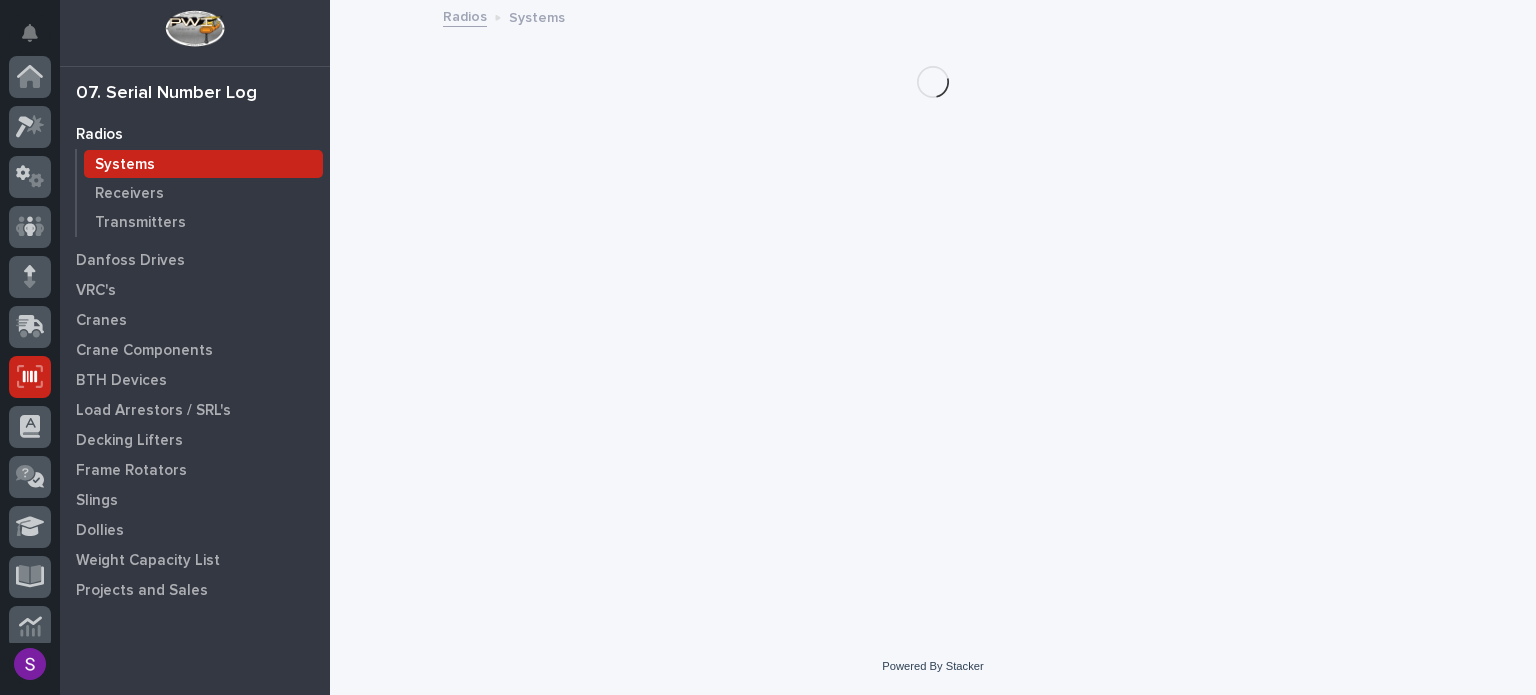 scroll, scrollTop: 300, scrollLeft: 0, axis: vertical 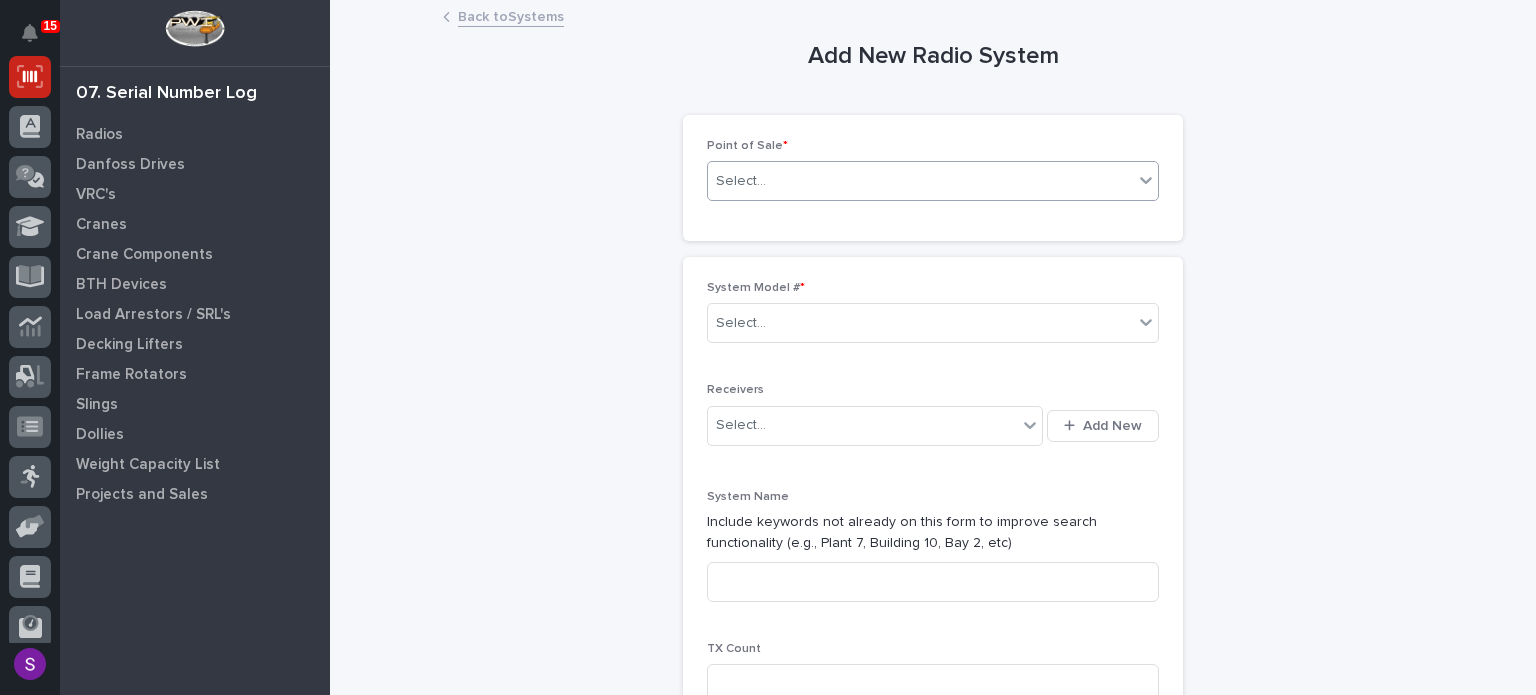 click on "Select..." at bounding box center (920, 181) 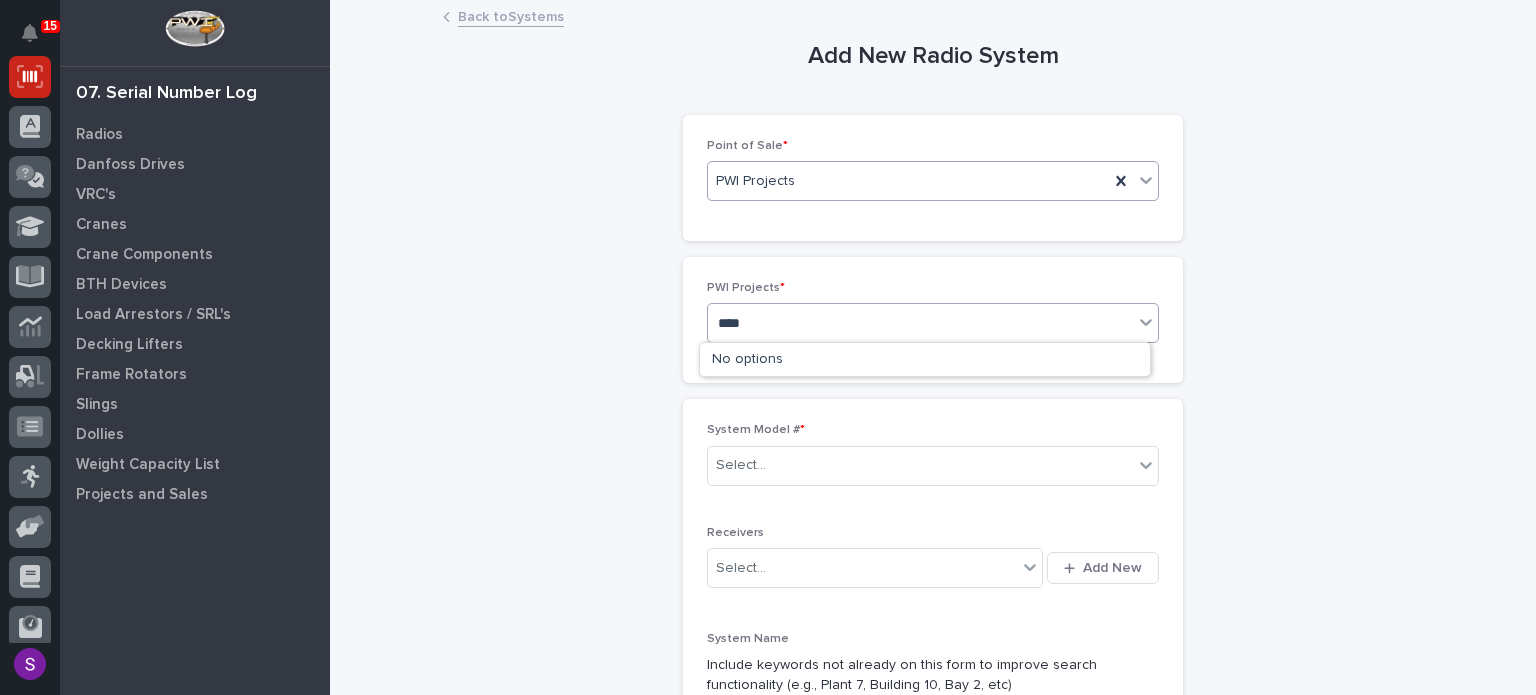 type on "*****" 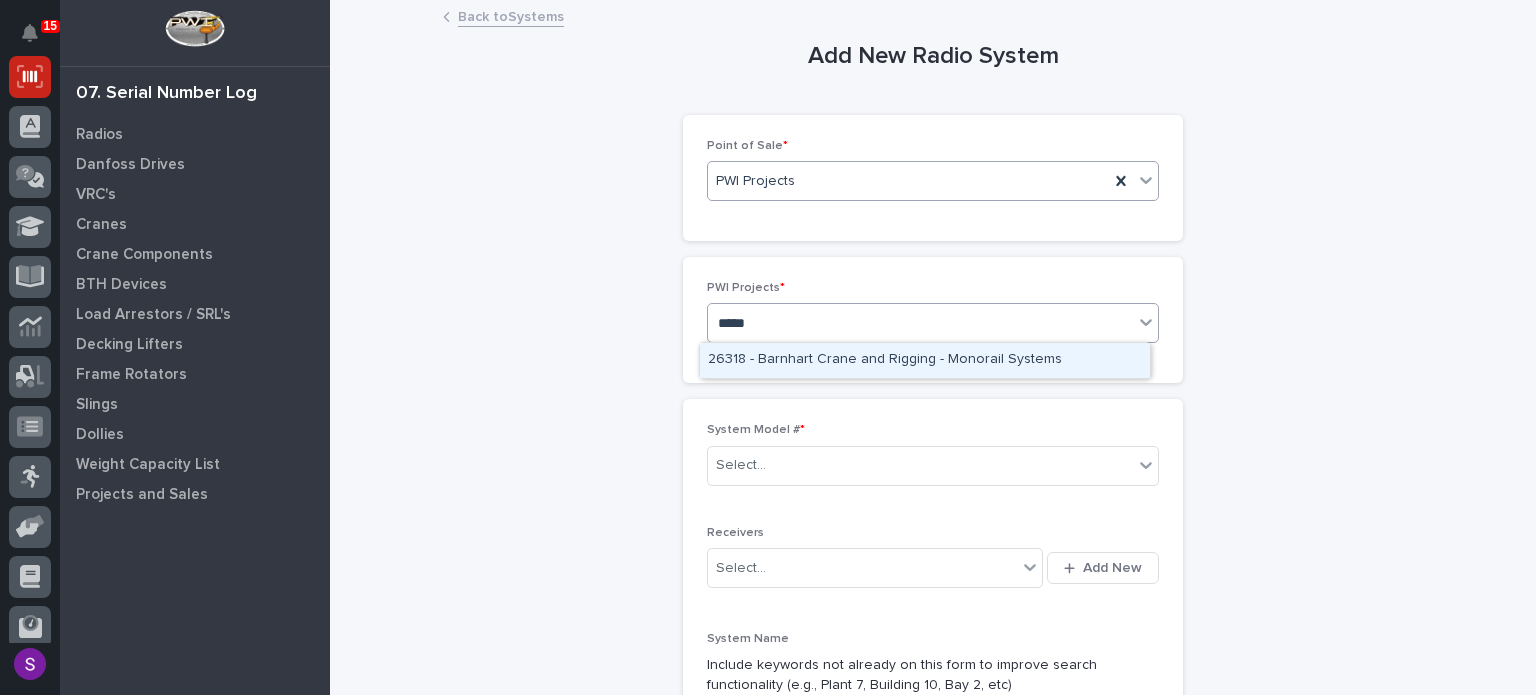 type 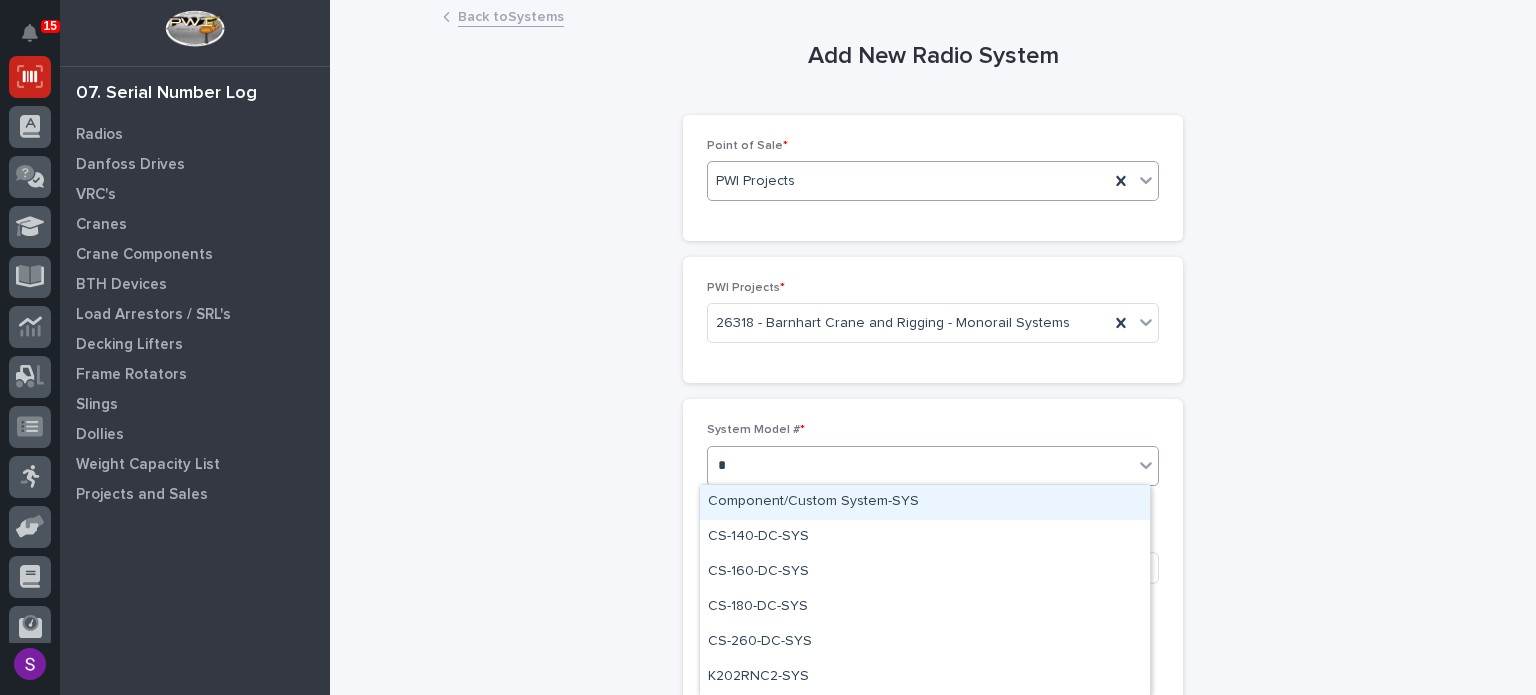 type on "**" 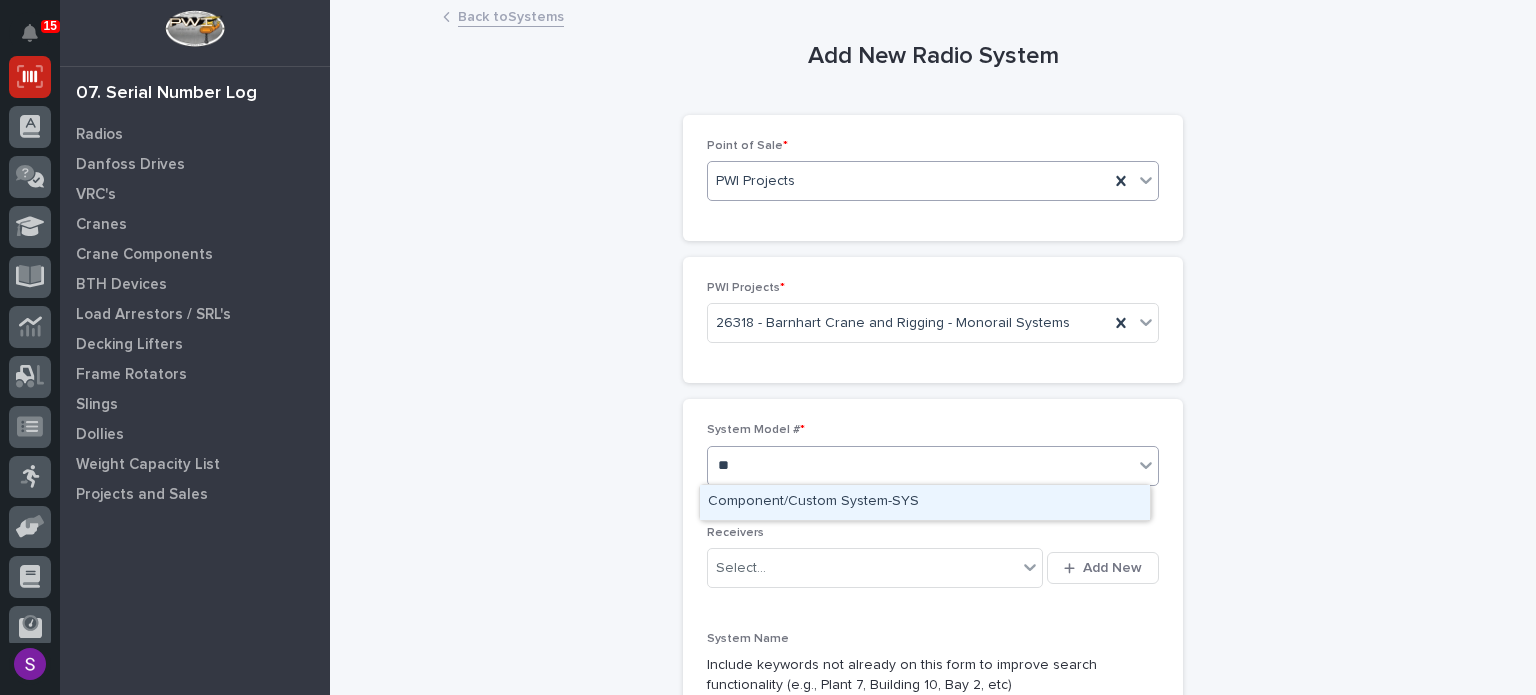 type 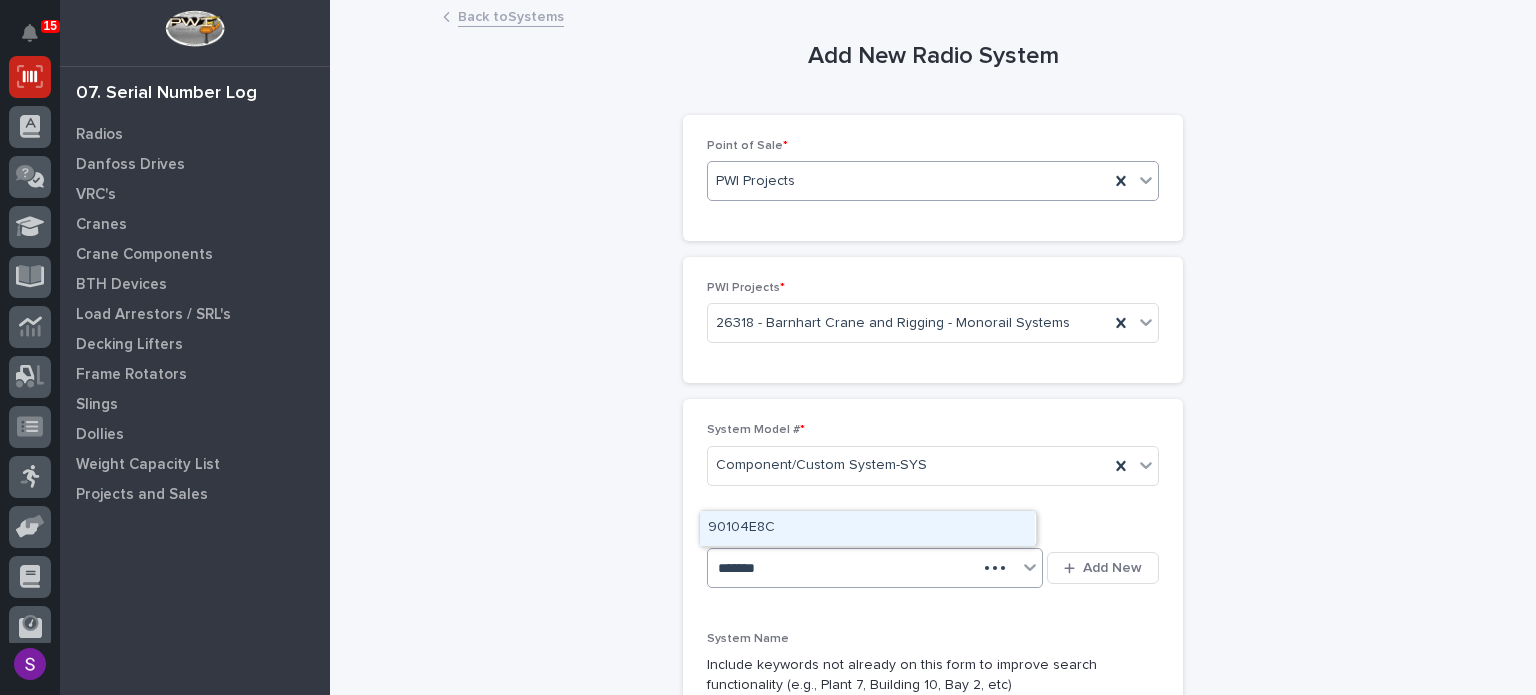 type on "********" 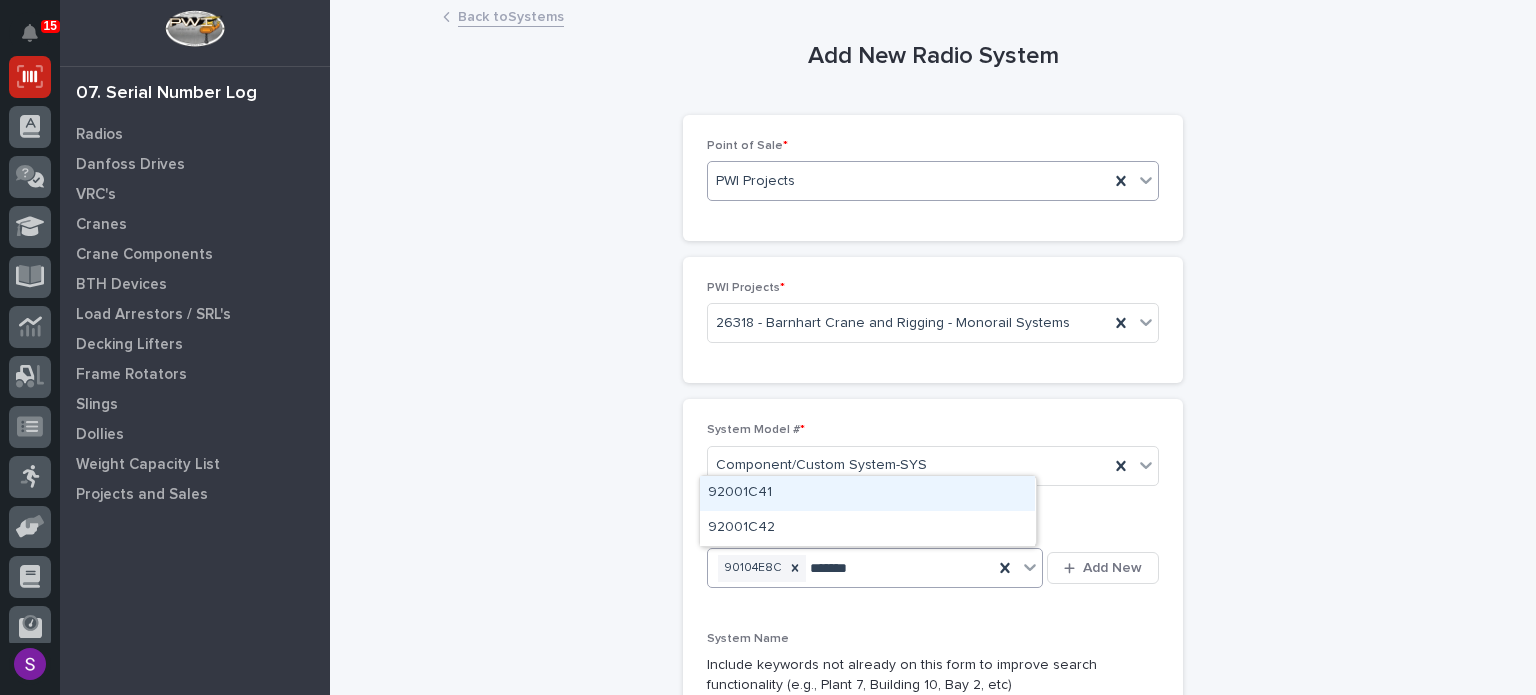 type on "********" 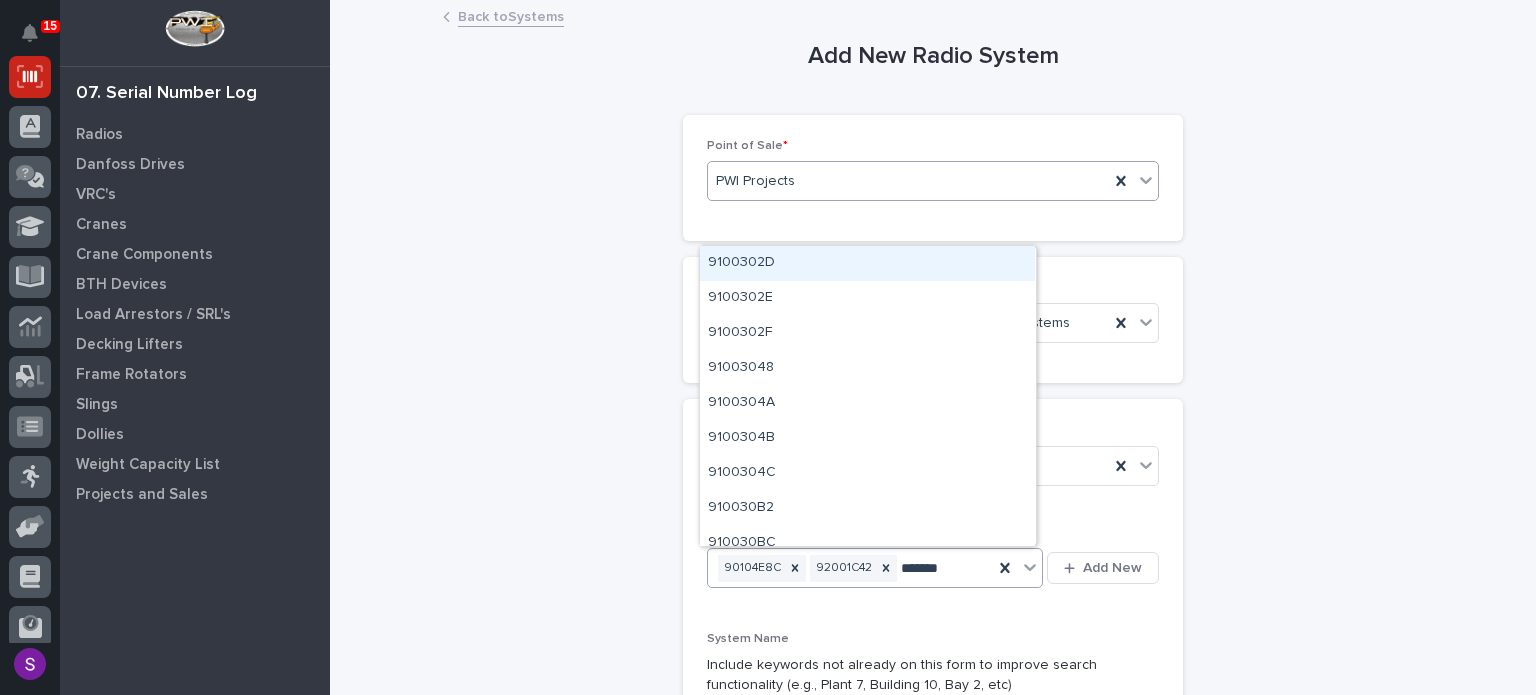 type on "********" 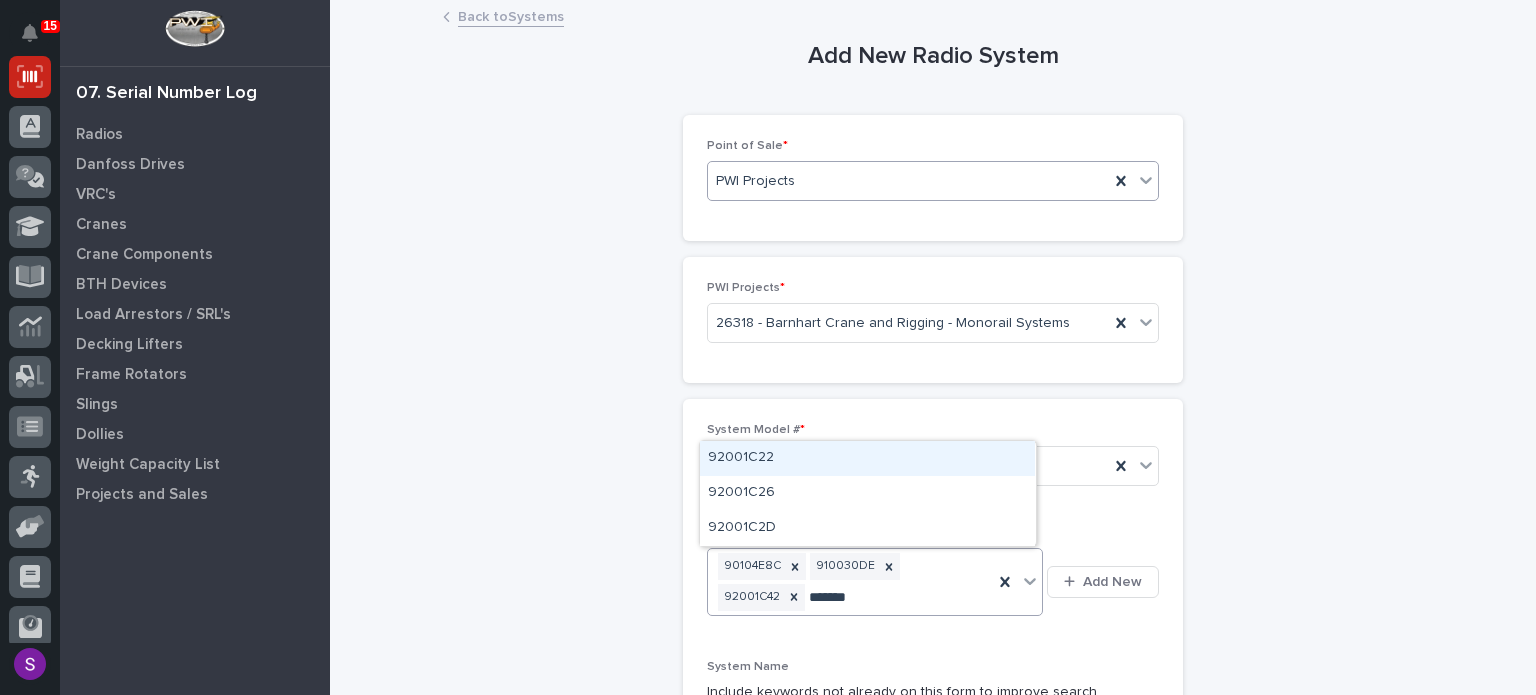 type on "********" 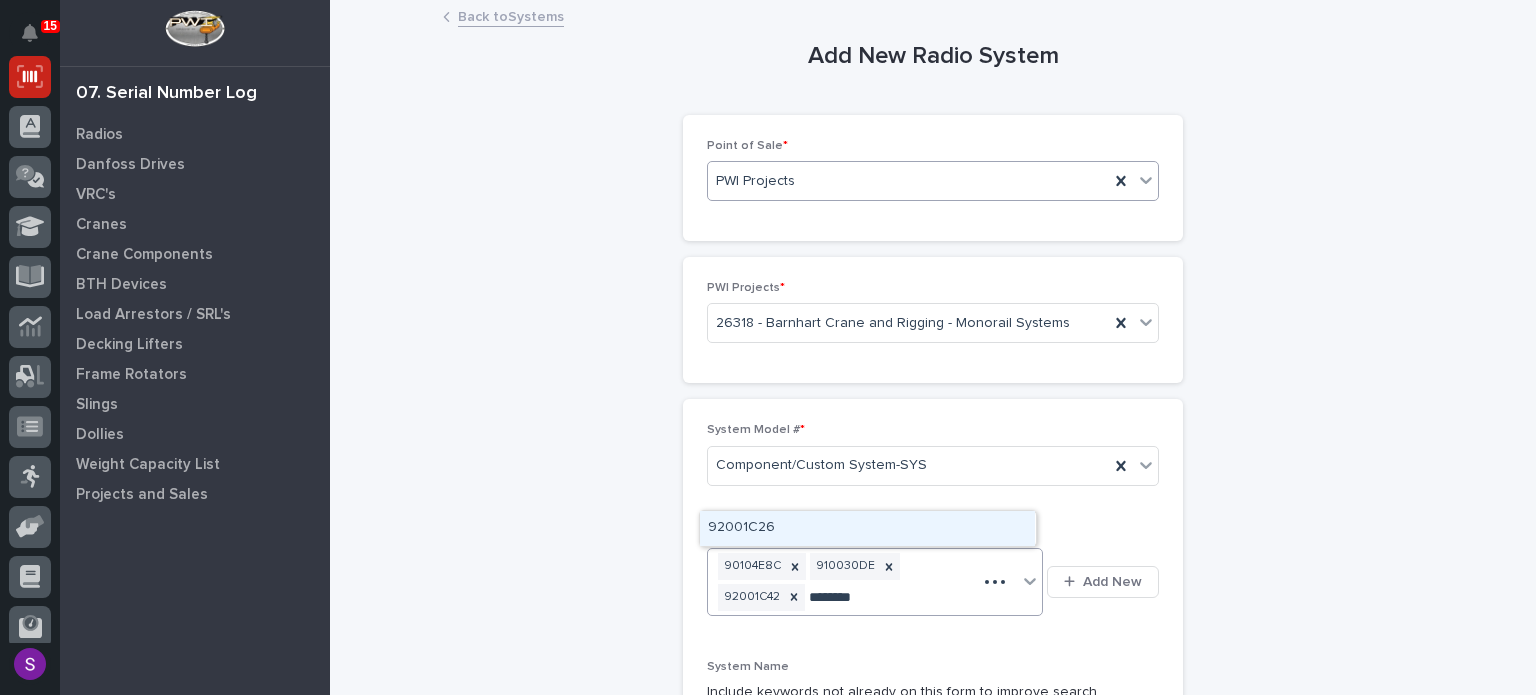 type 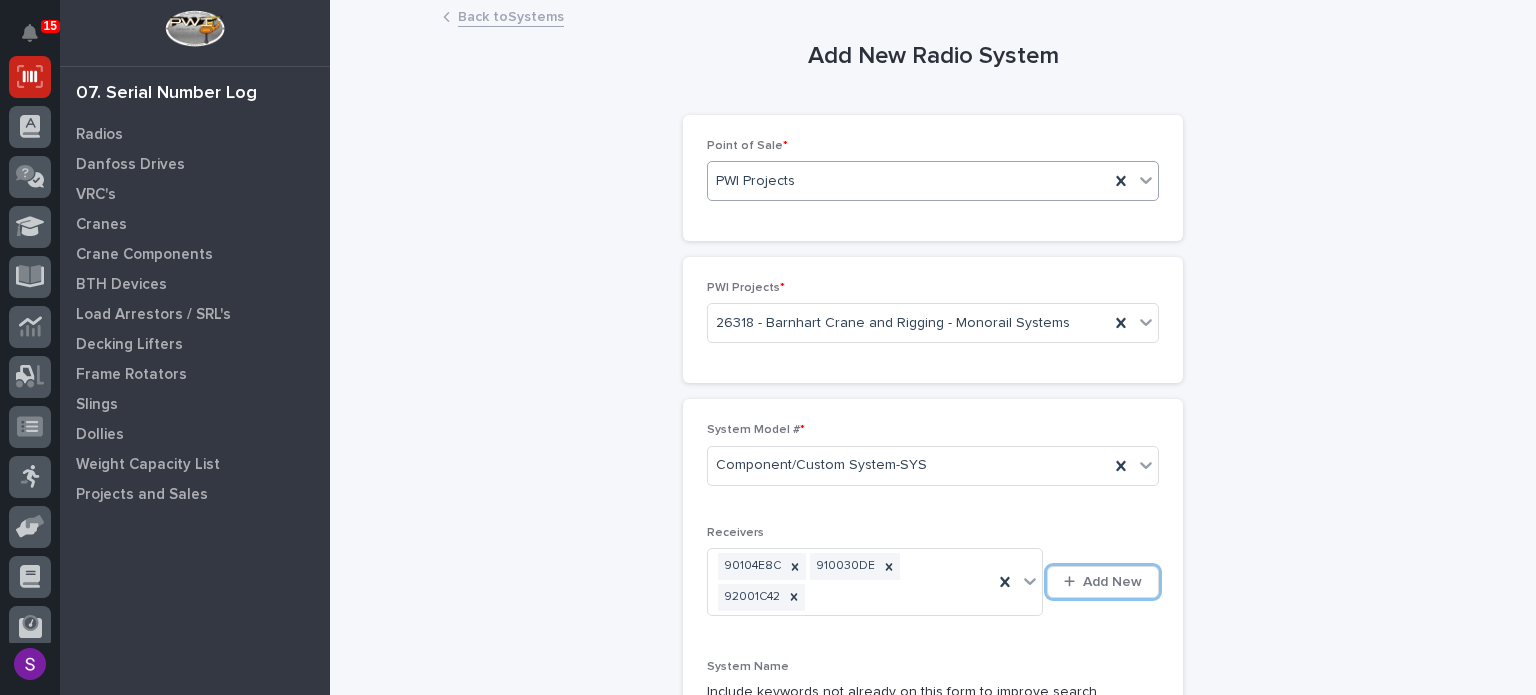 type 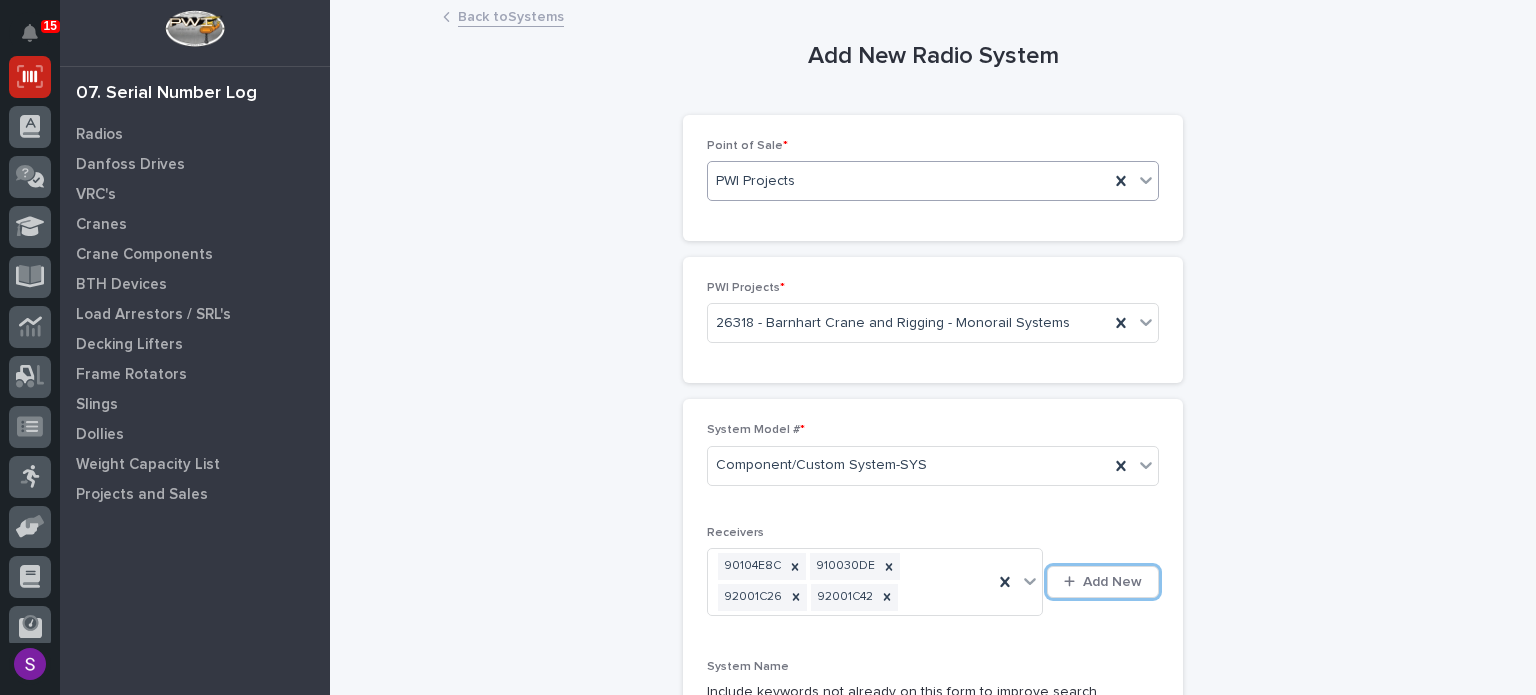 scroll, scrollTop: 402, scrollLeft: 0, axis: vertical 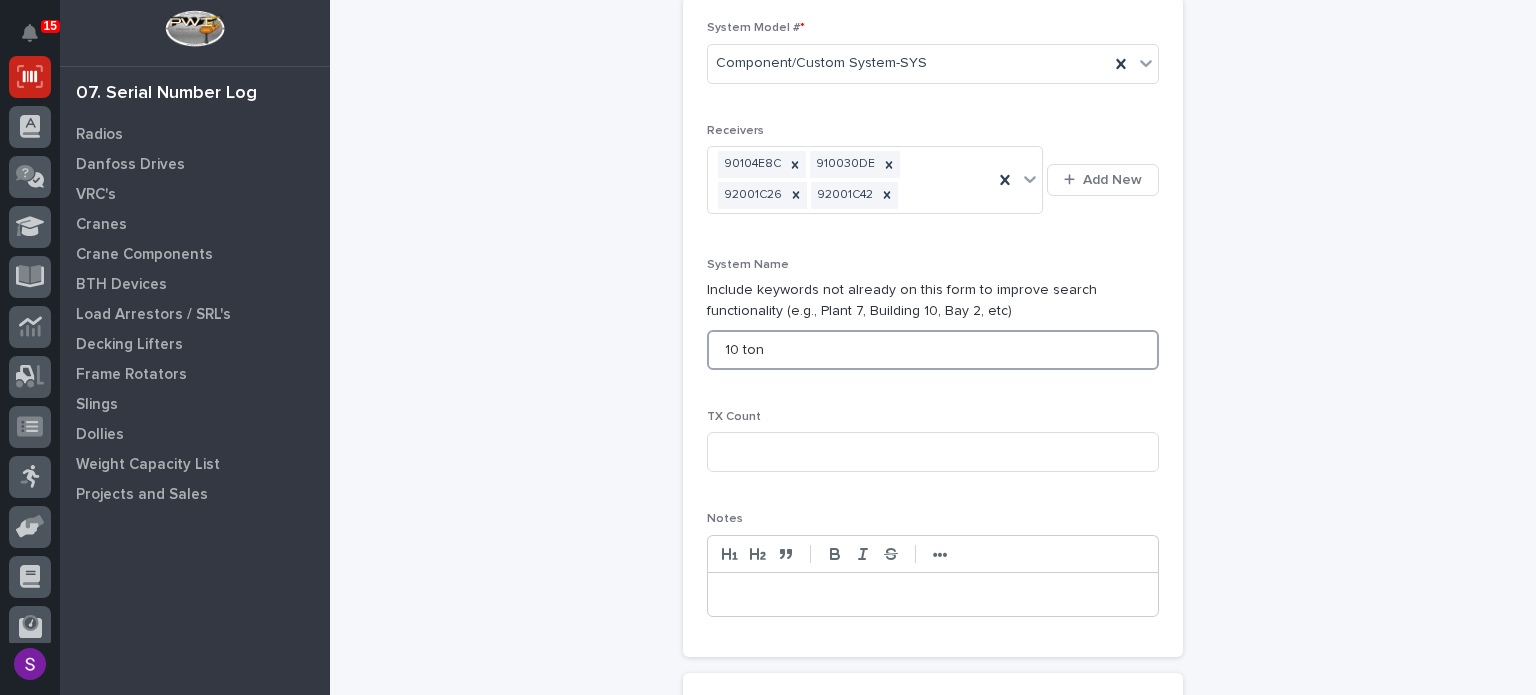 type on "10 ton" 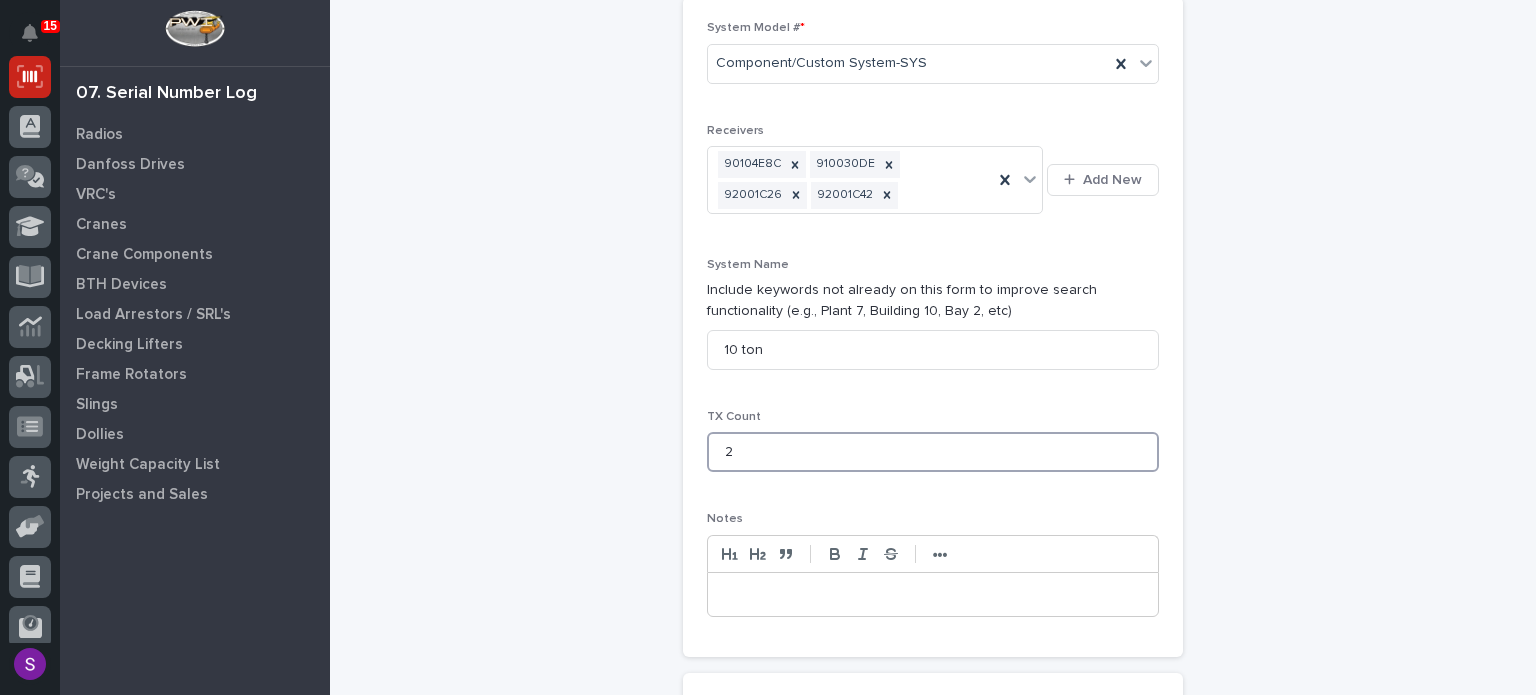 type on "2" 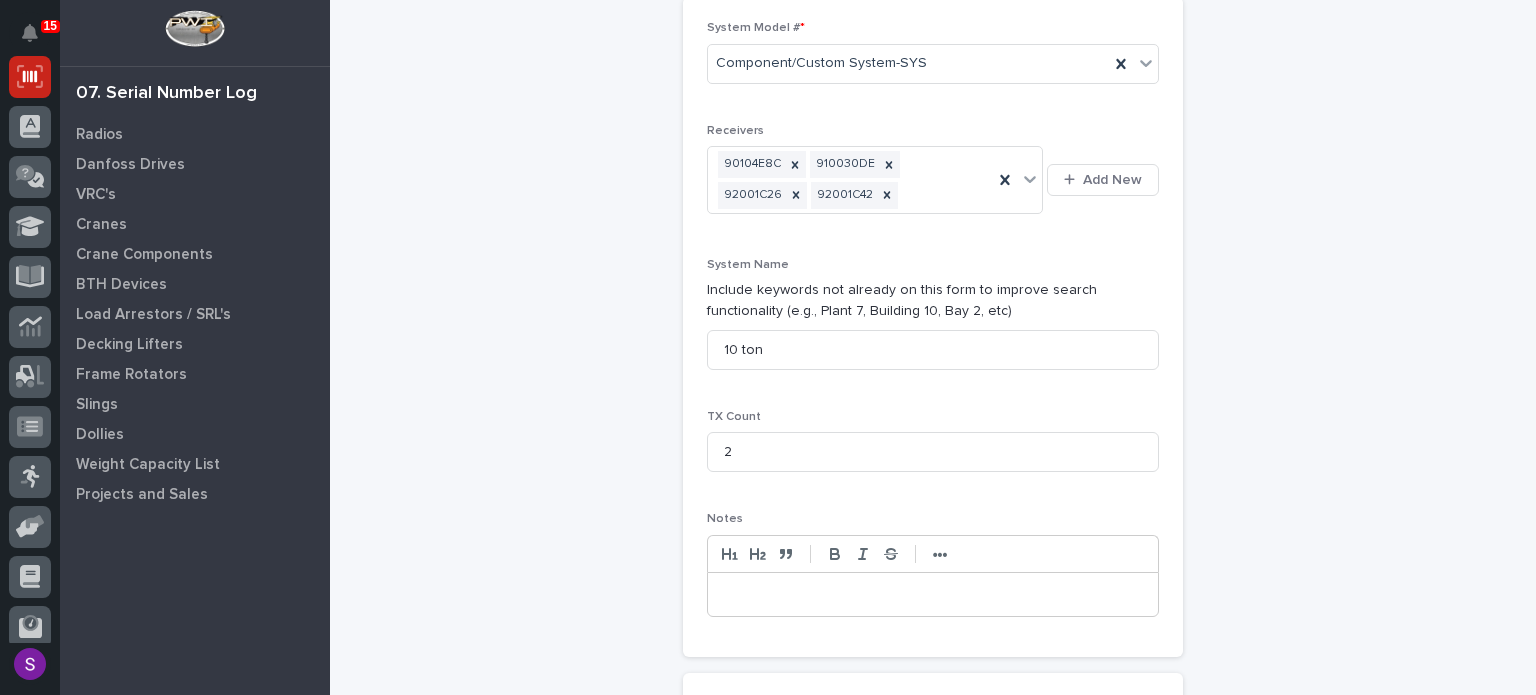 scroll, scrollTop: 792, scrollLeft: 0, axis: vertical 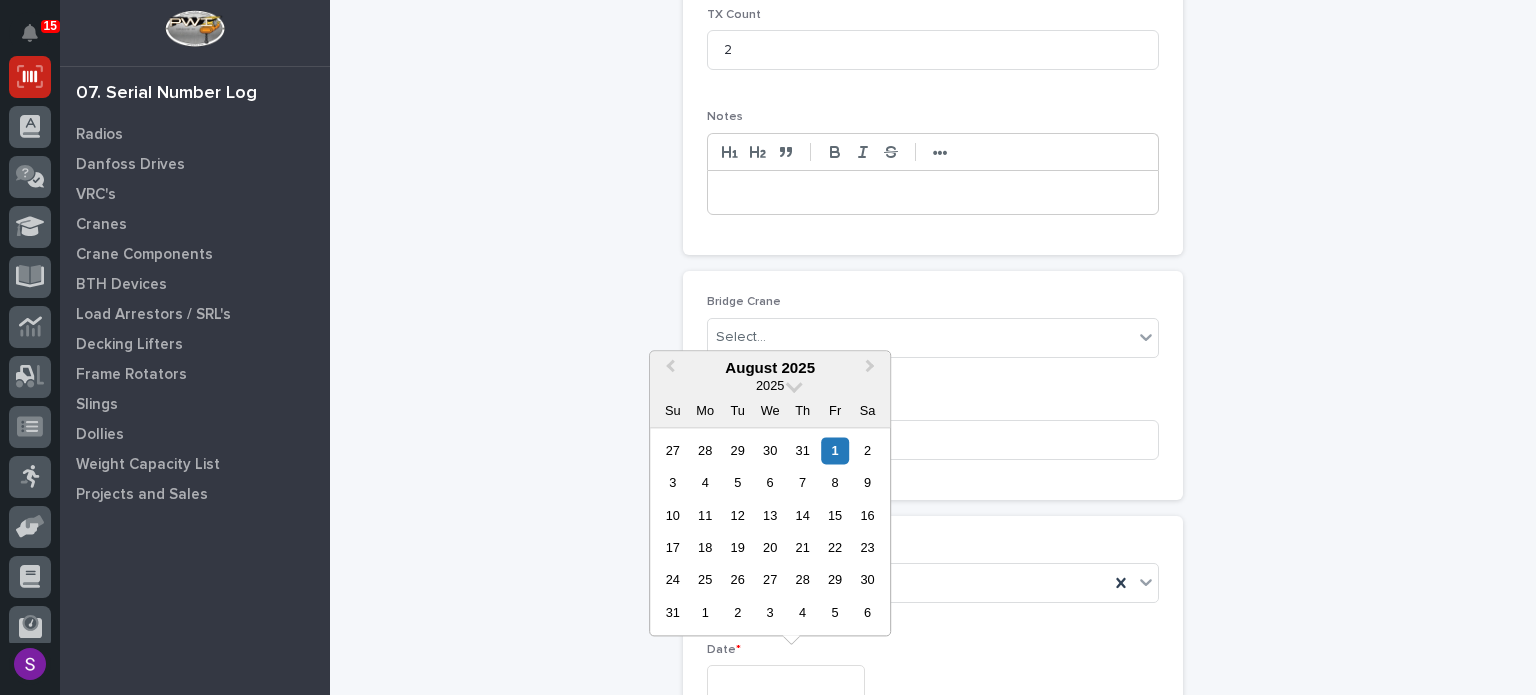 type on "**********" 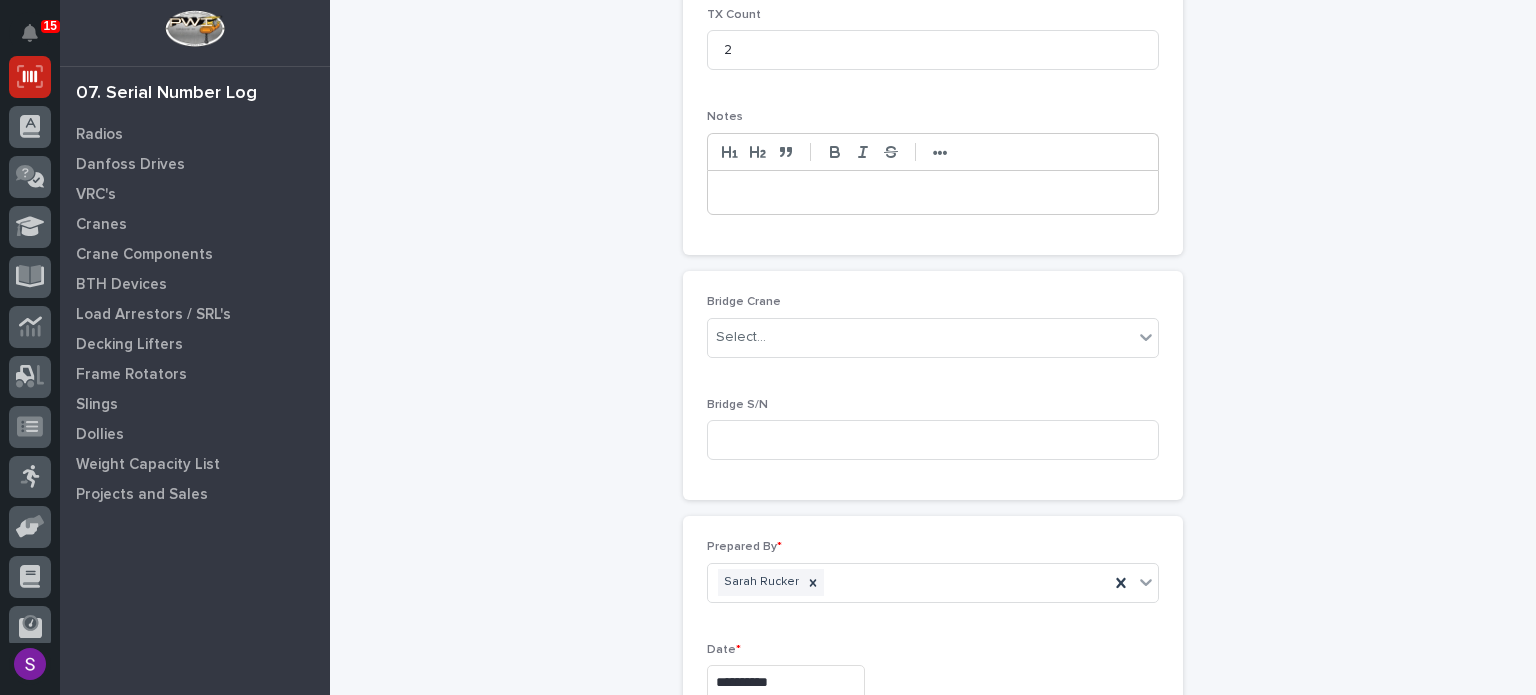 type 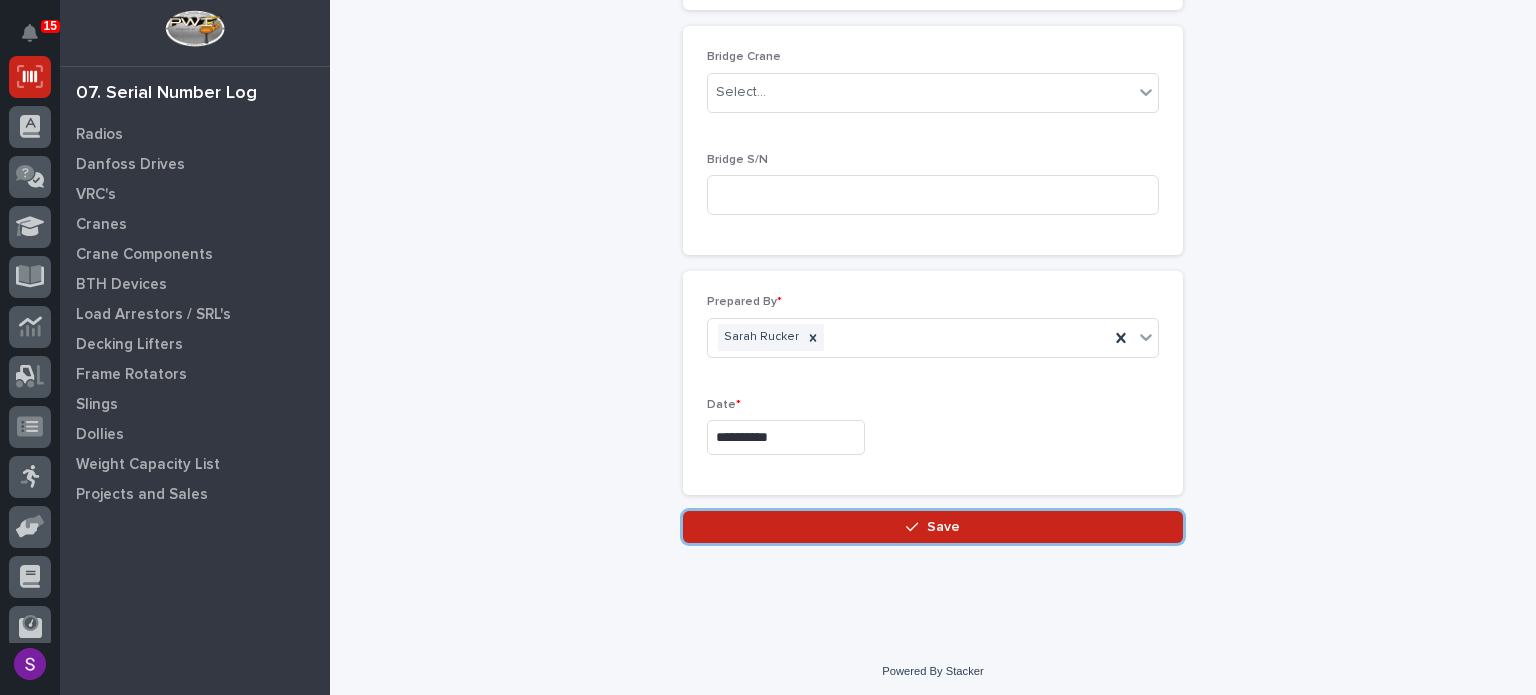 click on "Save" at bounding box center [933, 527] 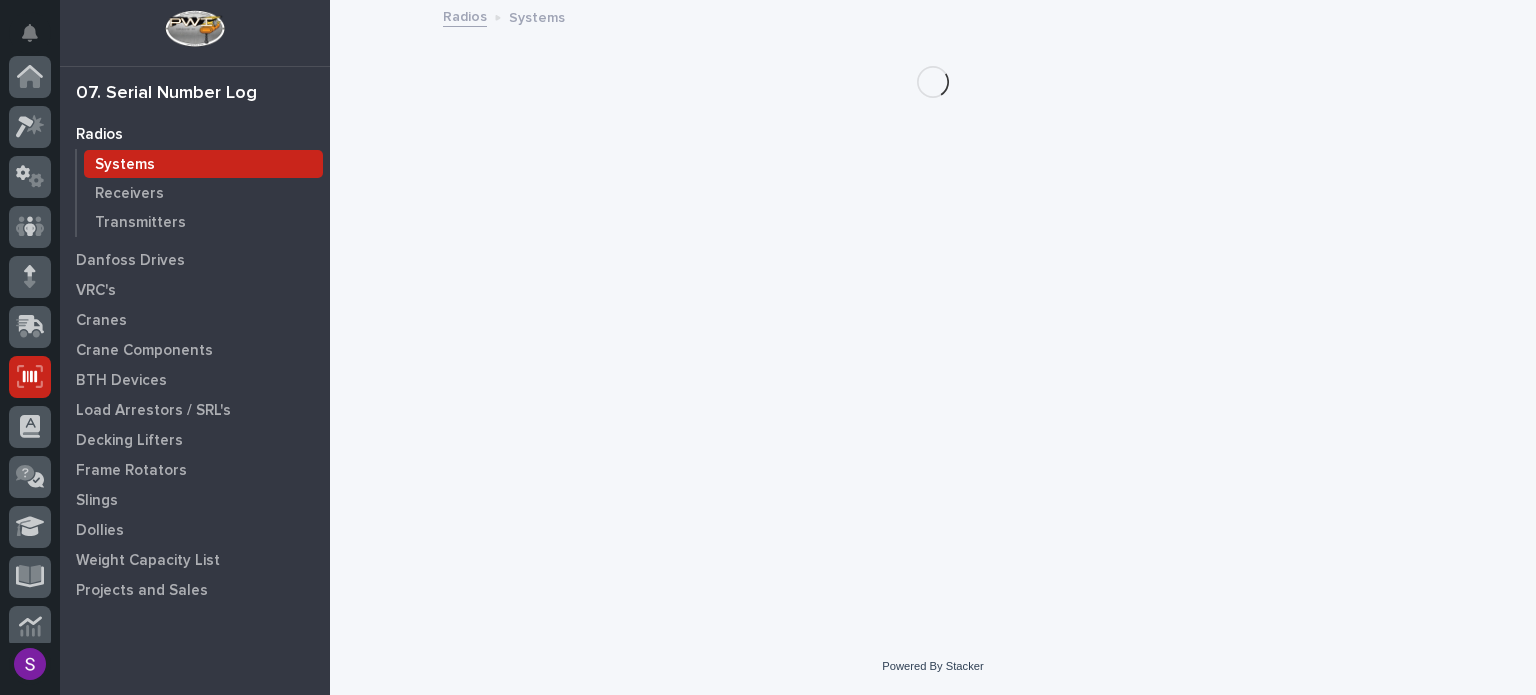 scroll, scrollTop: 300, scrollLeft: 0, axis: vertical 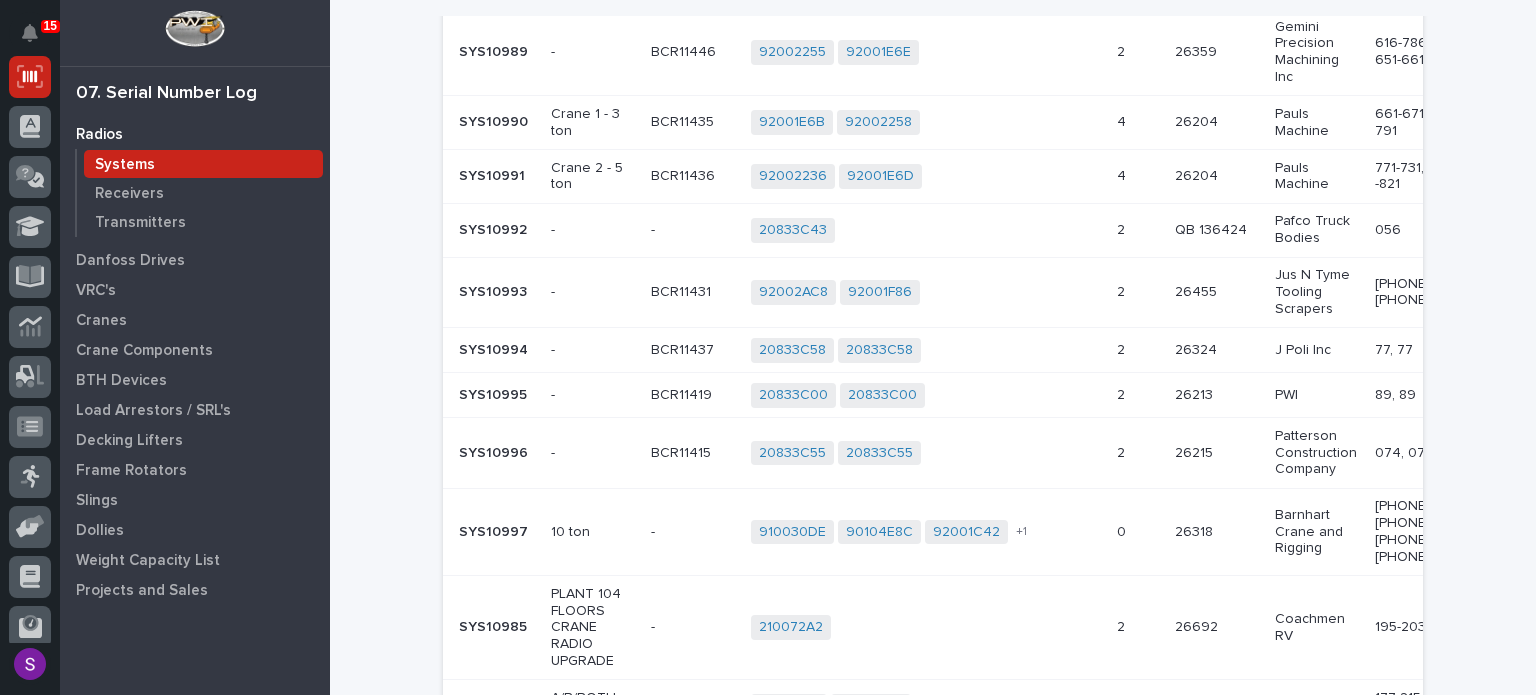 click on "+ [NUMBER]" at bounding box center (1056, 532) 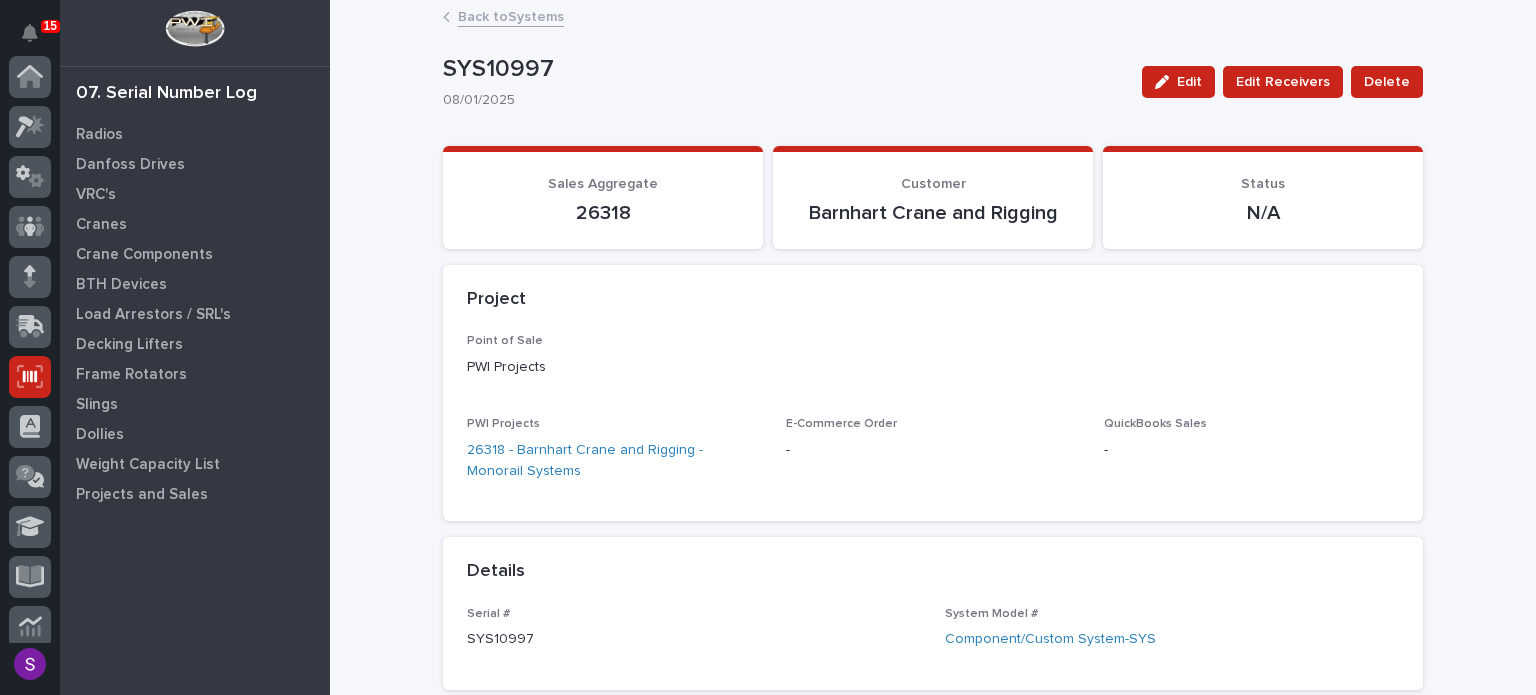 scroll, scrollTop: 300, scrollLeft: 0, axis: vertical 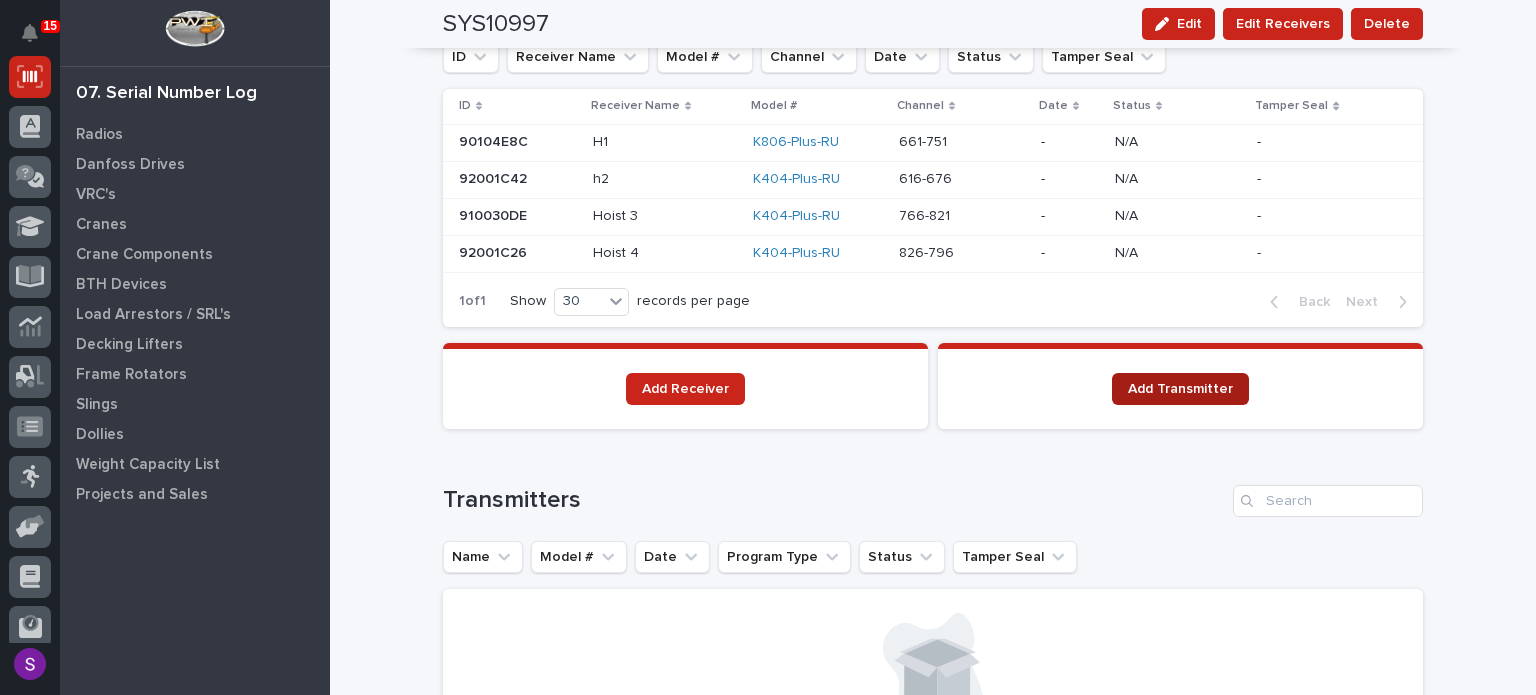 click on "Add Transmitter" at bounding box center [1180, 389] 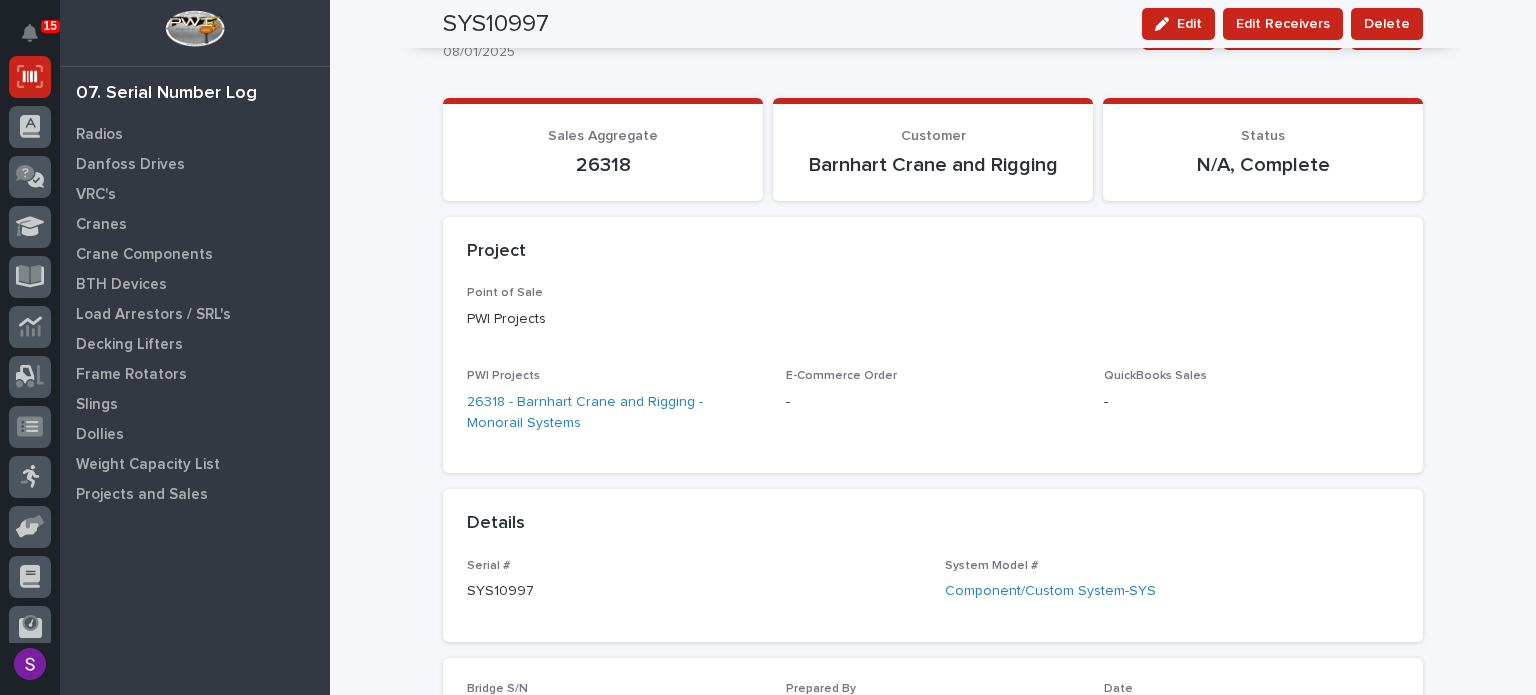 scroll, scrollTop: 0, scrollLeft: 0, axis: both 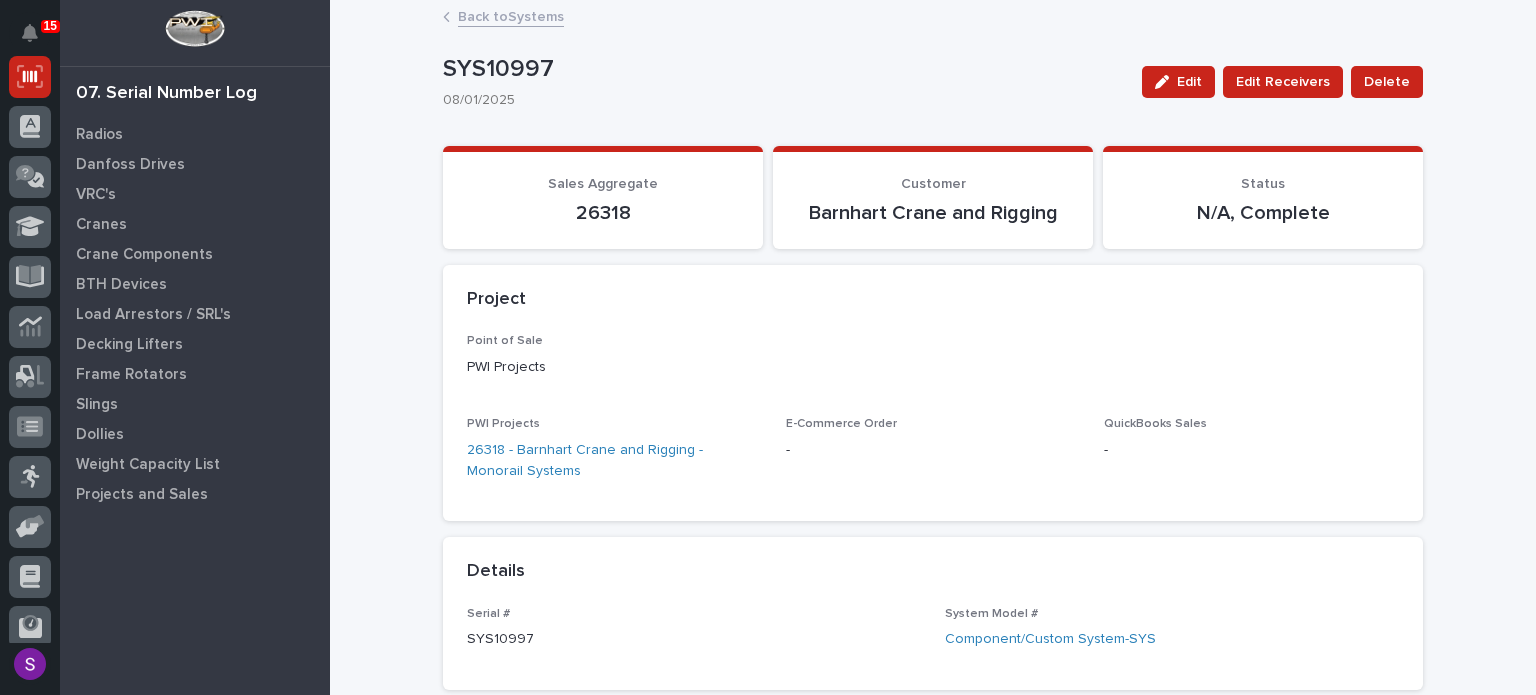 click on "Back to  Systems" at bounding box center [511, 15] 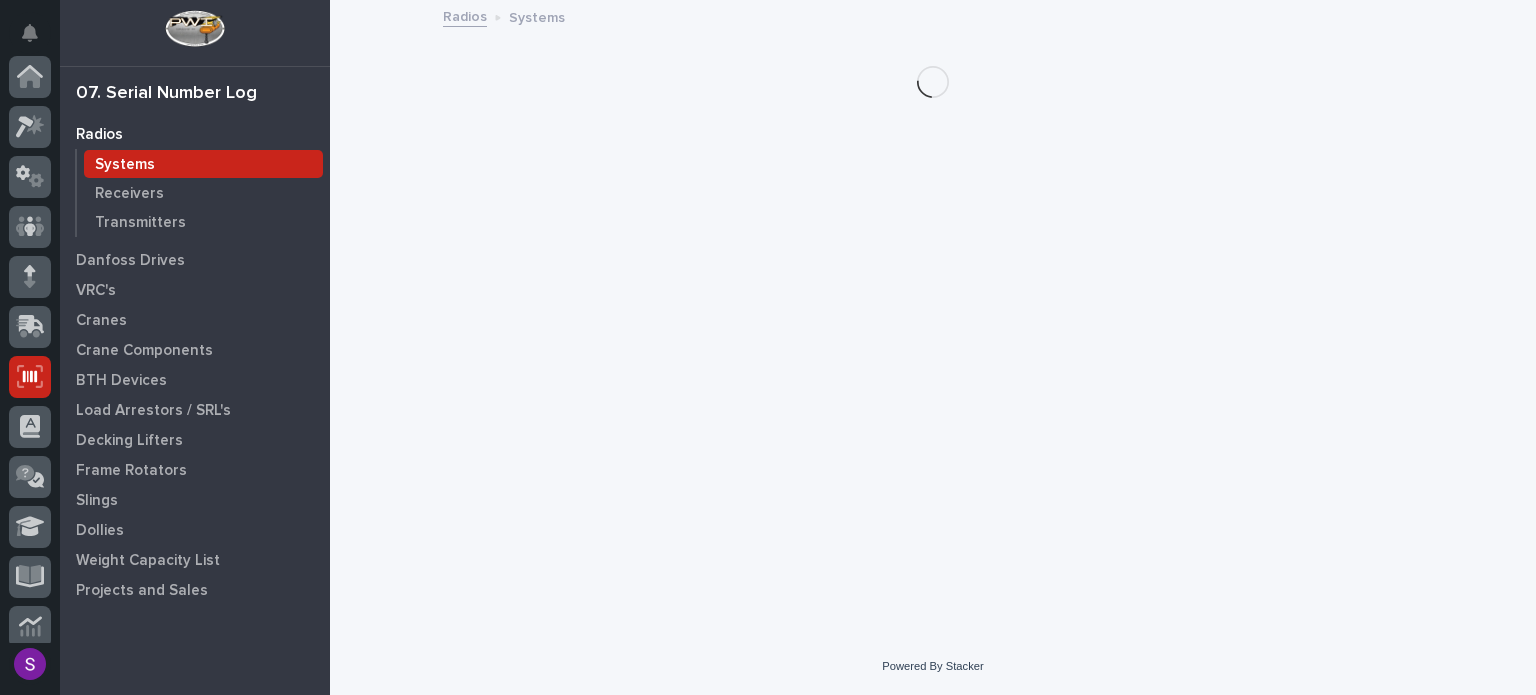 scroll, scrollTop: 300, scrollLeft: 0, axis: vertical 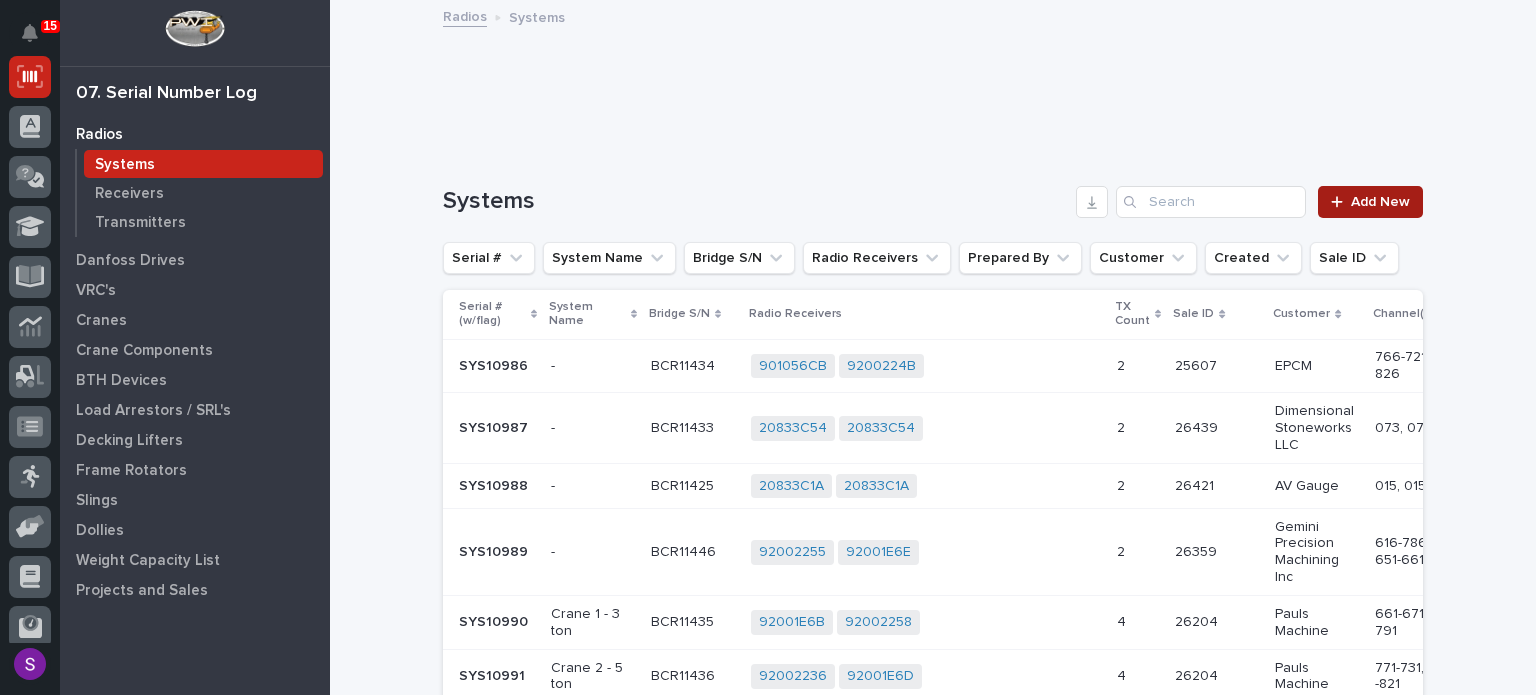 click on "Add New" at bounding box center [1380, 202] 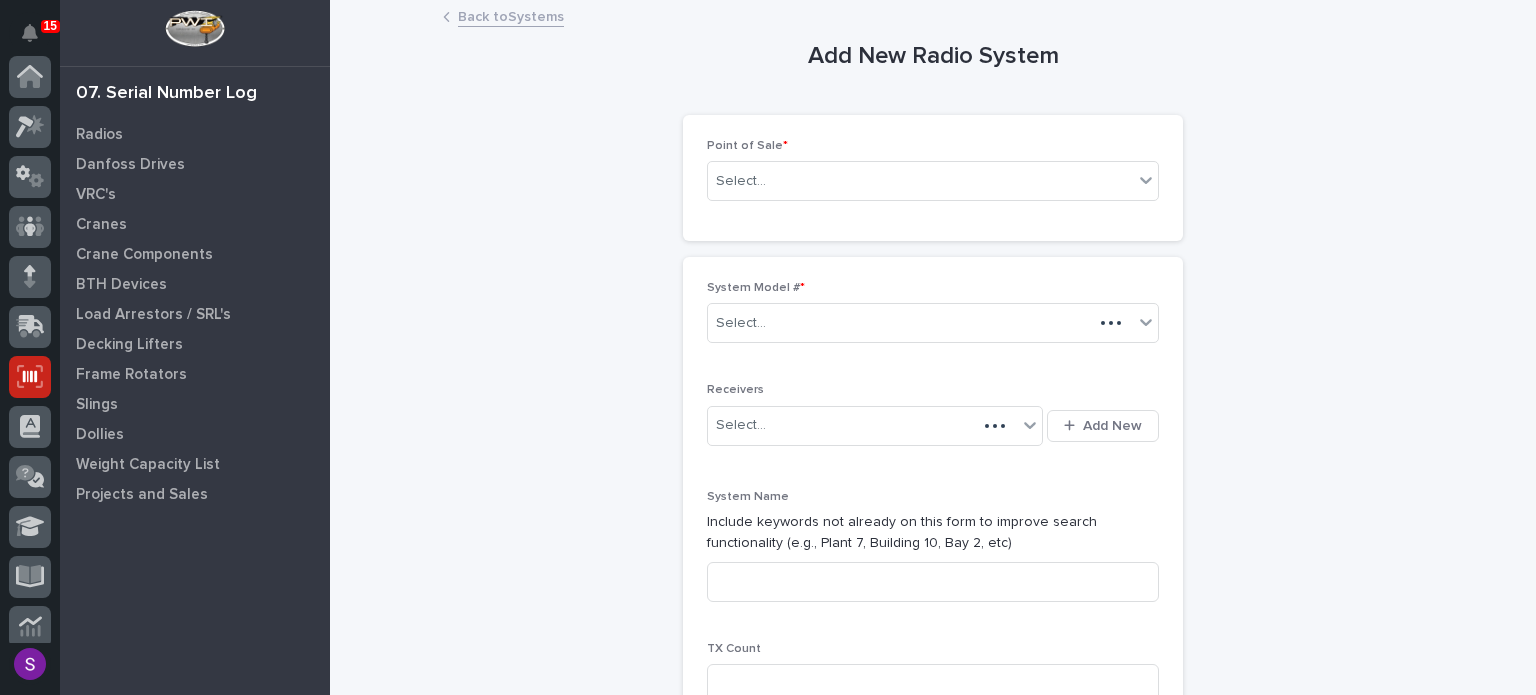 scroll, scrollTop: 300, scrollLeft: 0, axis: vertical 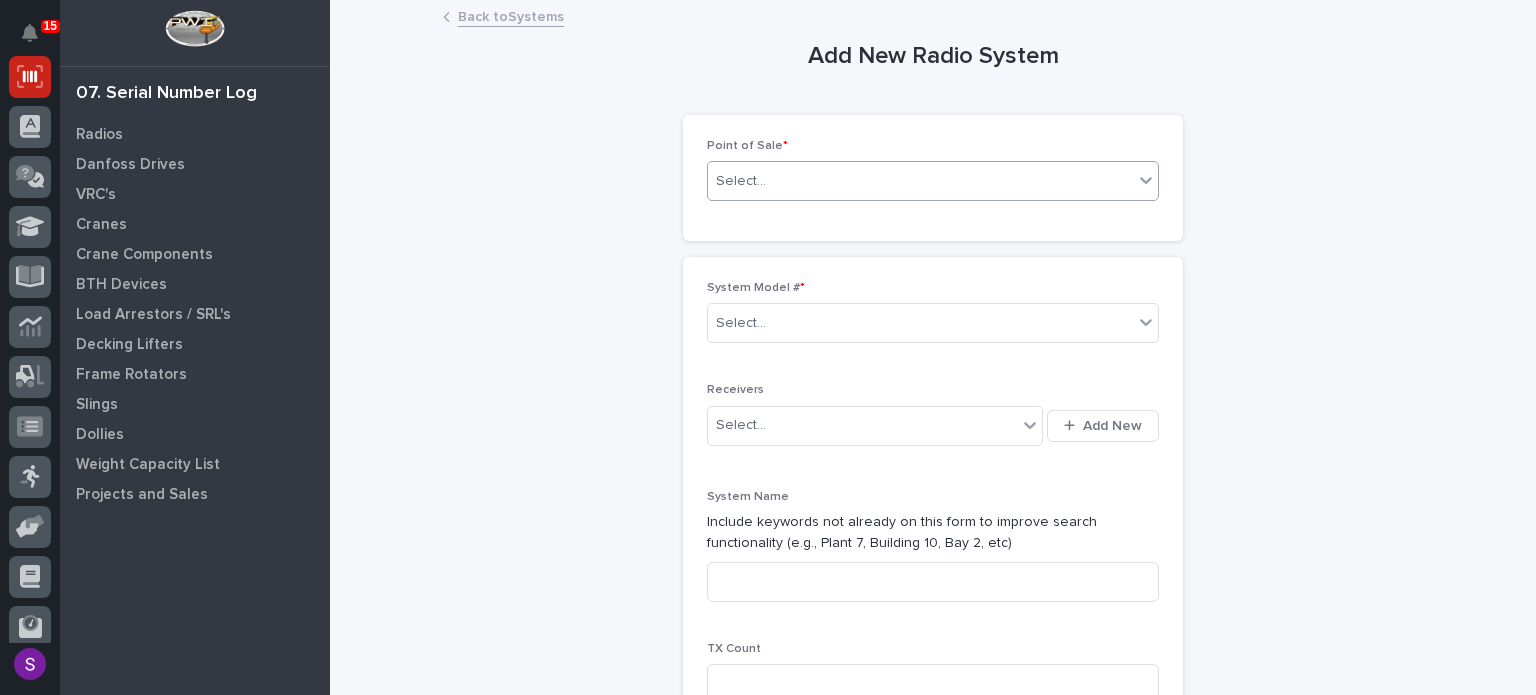 click on "Select..." at bounding box center (920, 181) 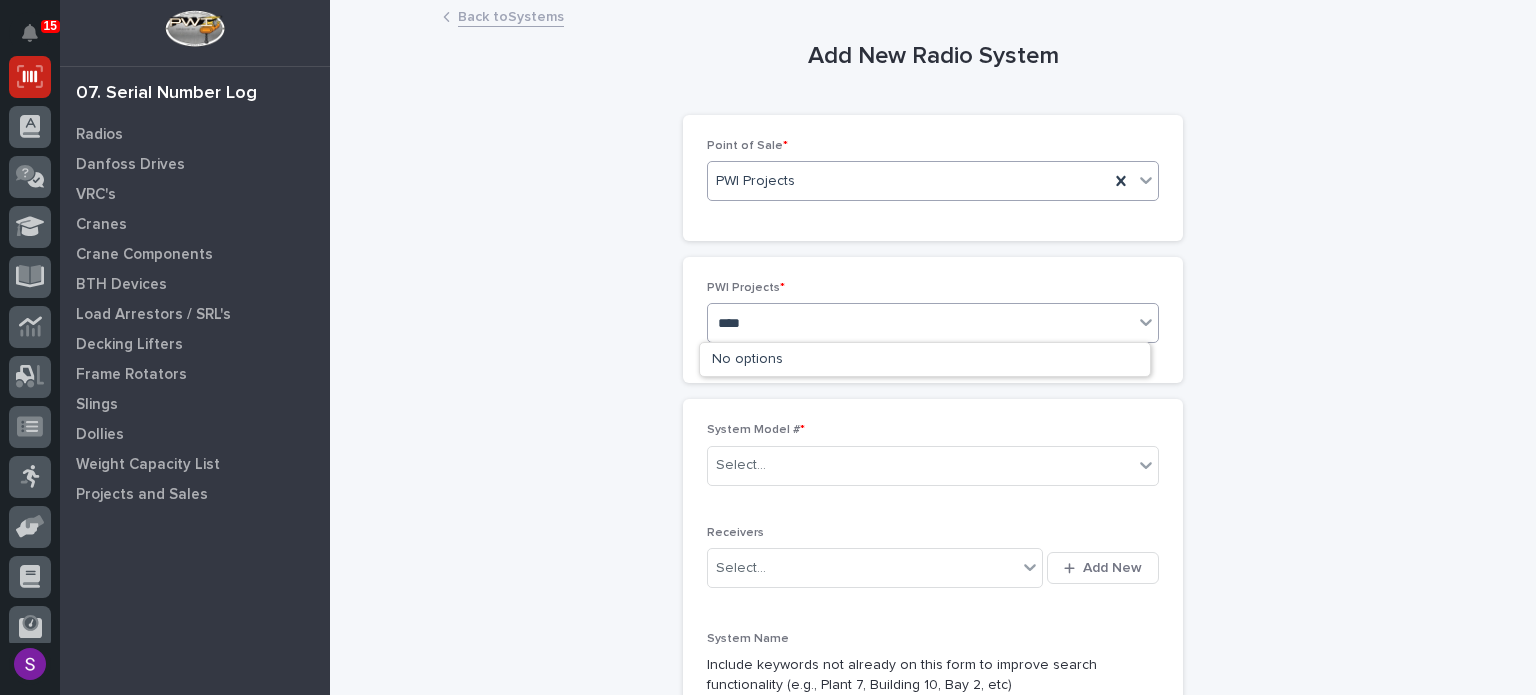 type on "*****" 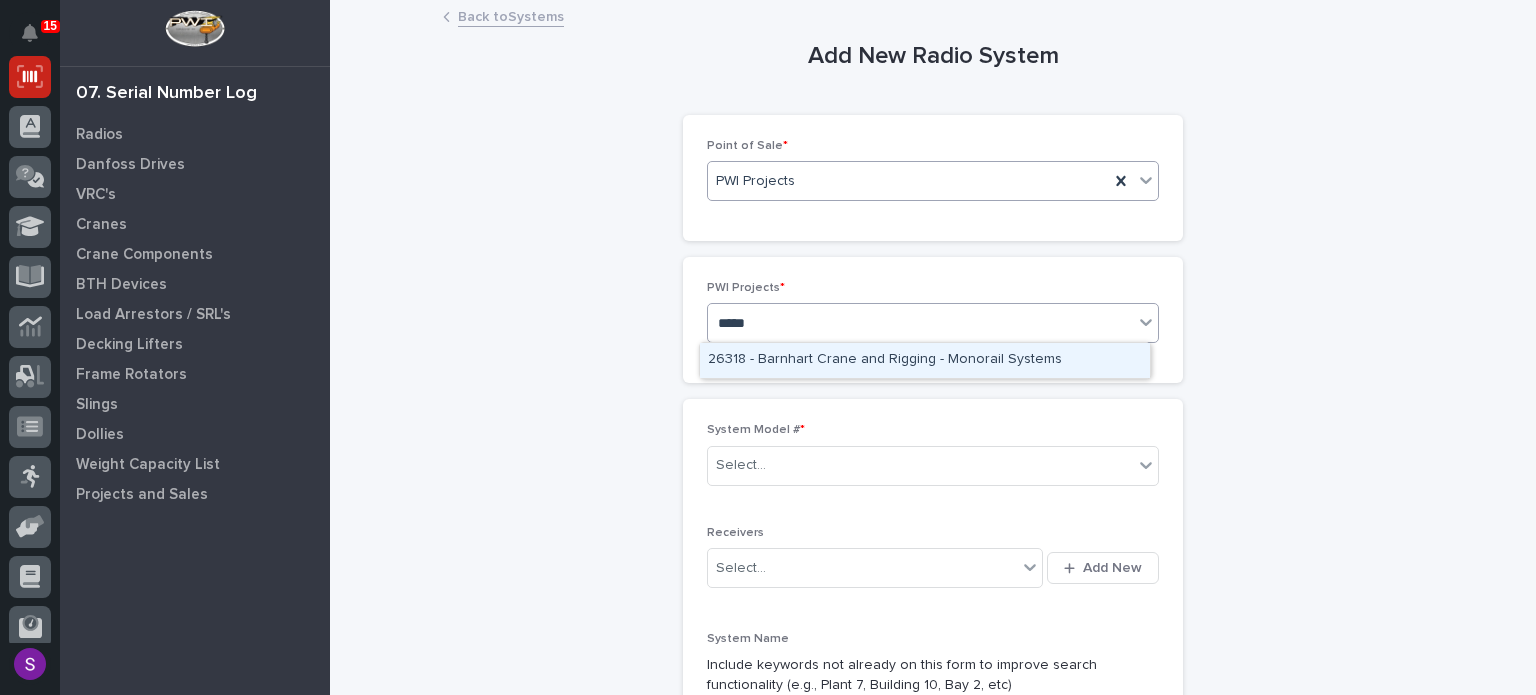 type 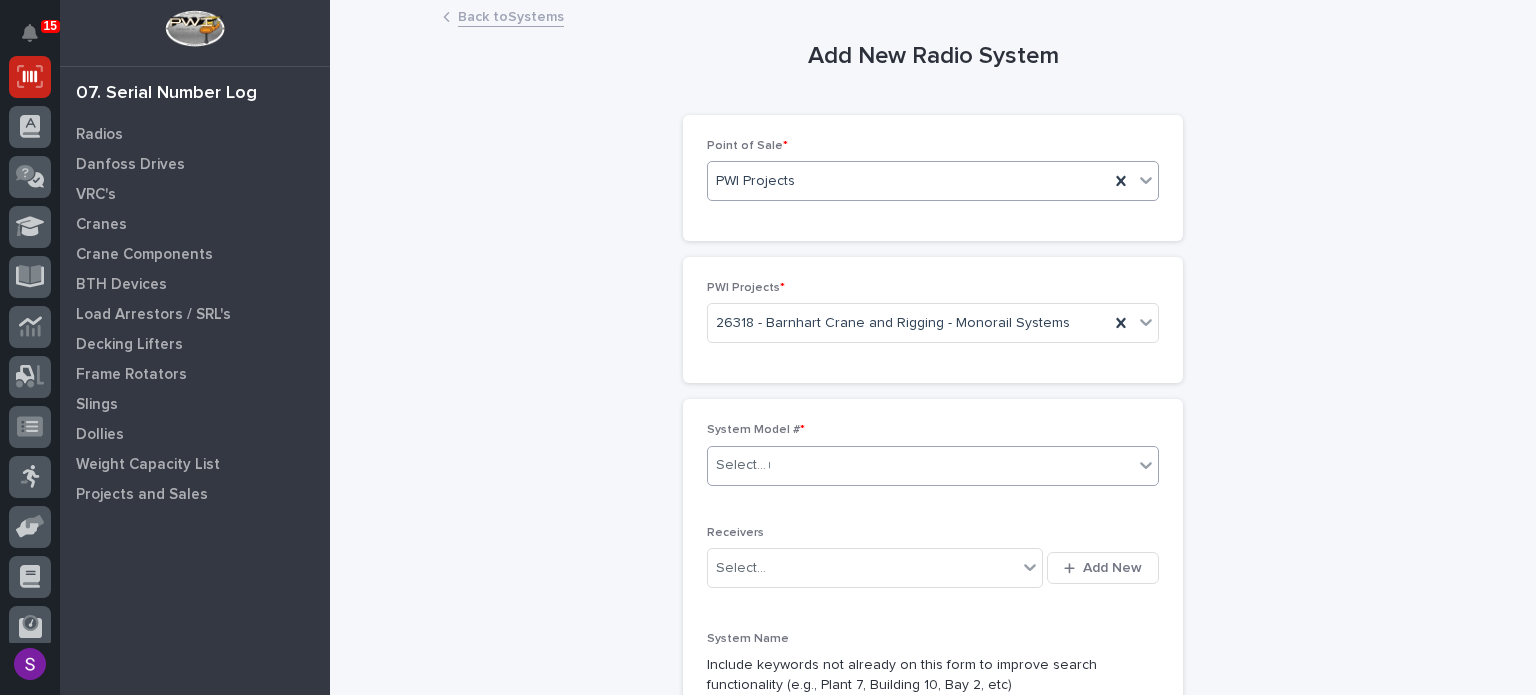 type on "**" 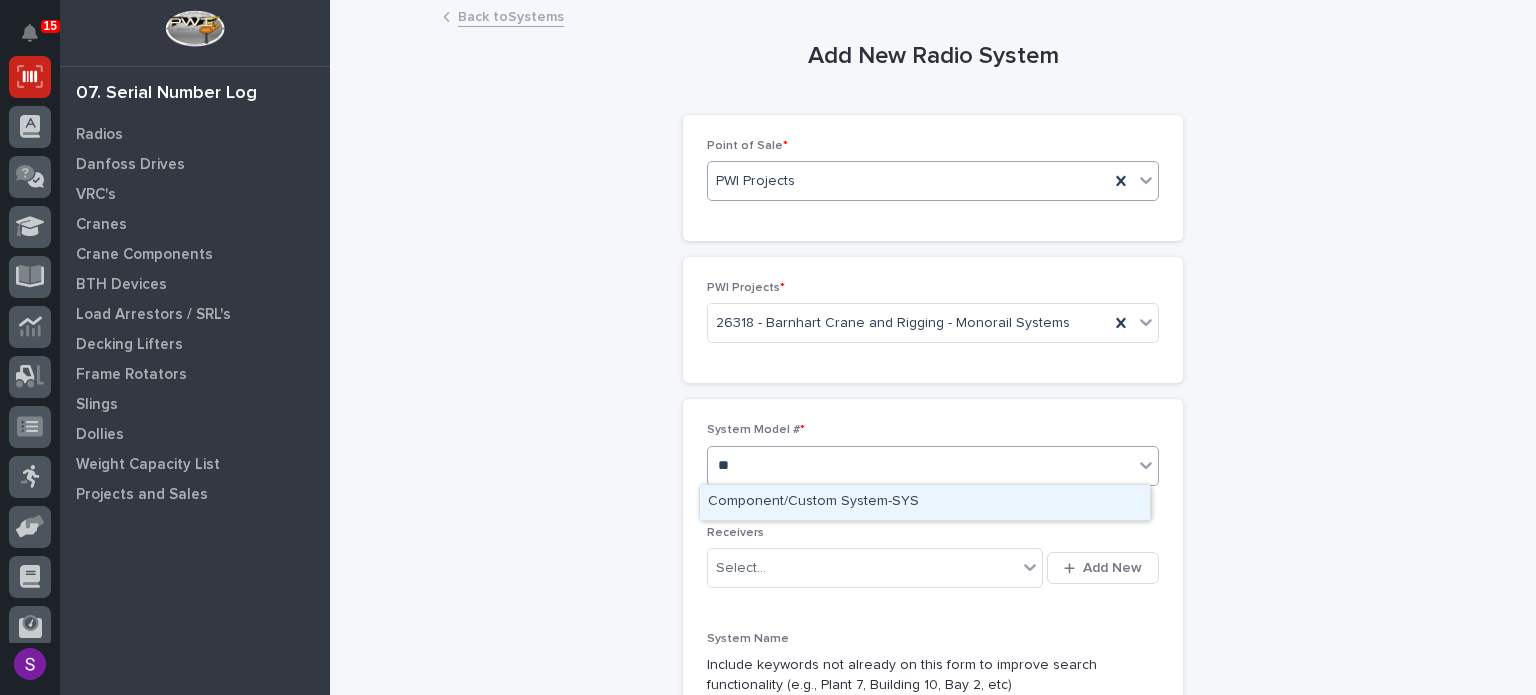type 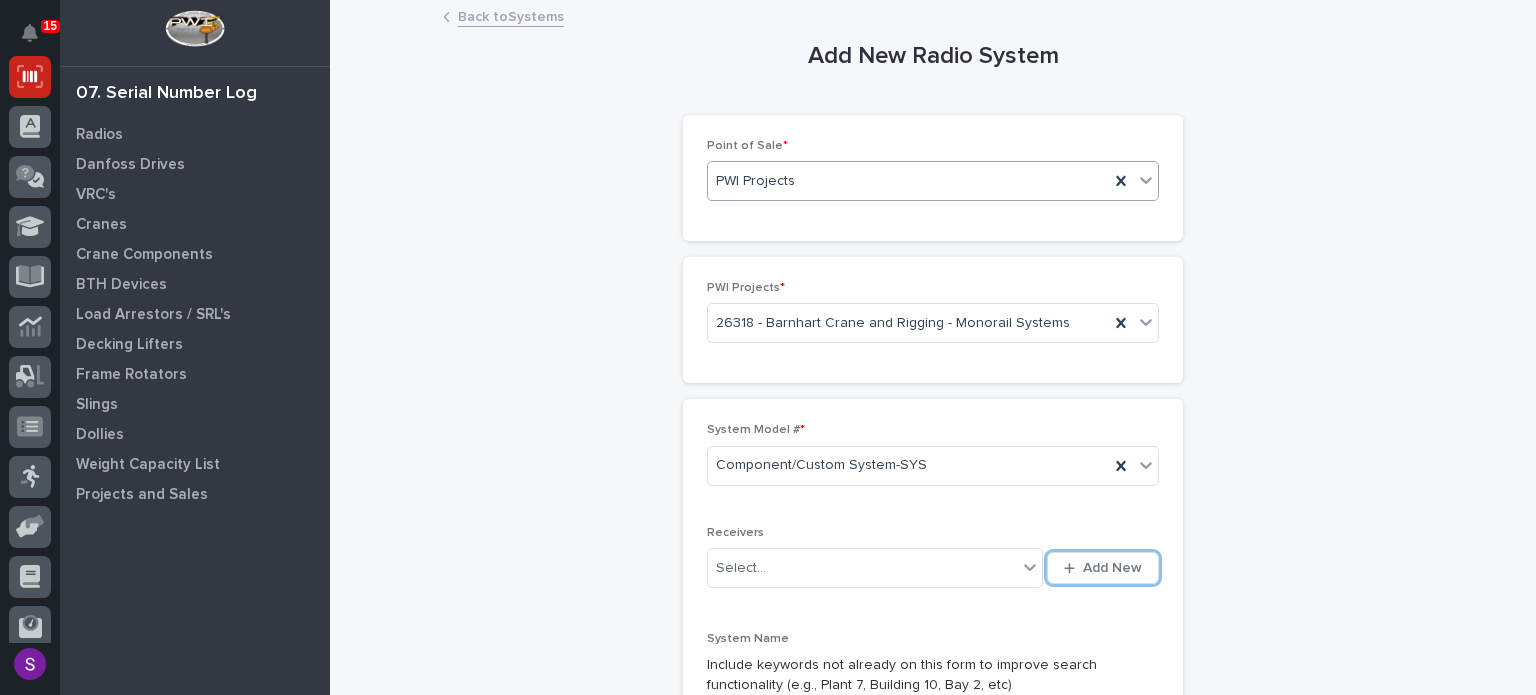 type 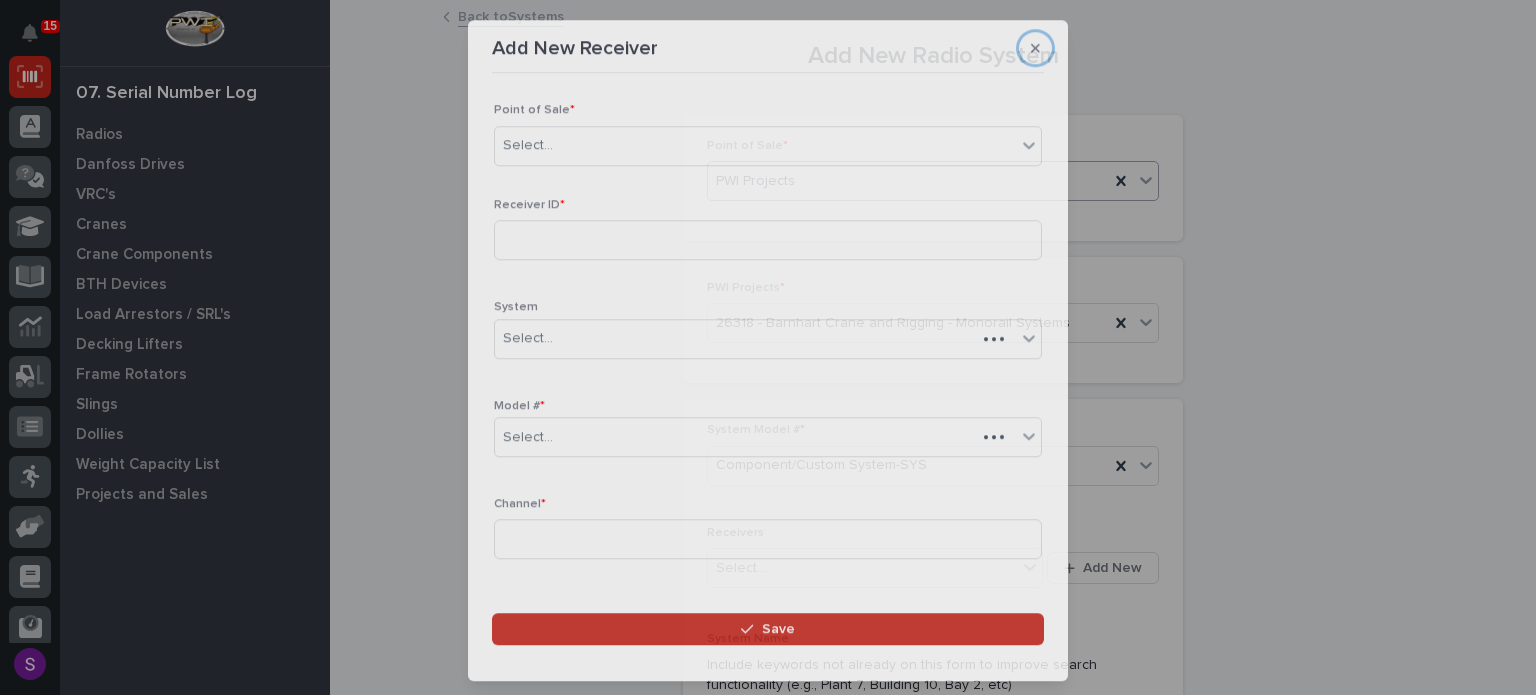 type 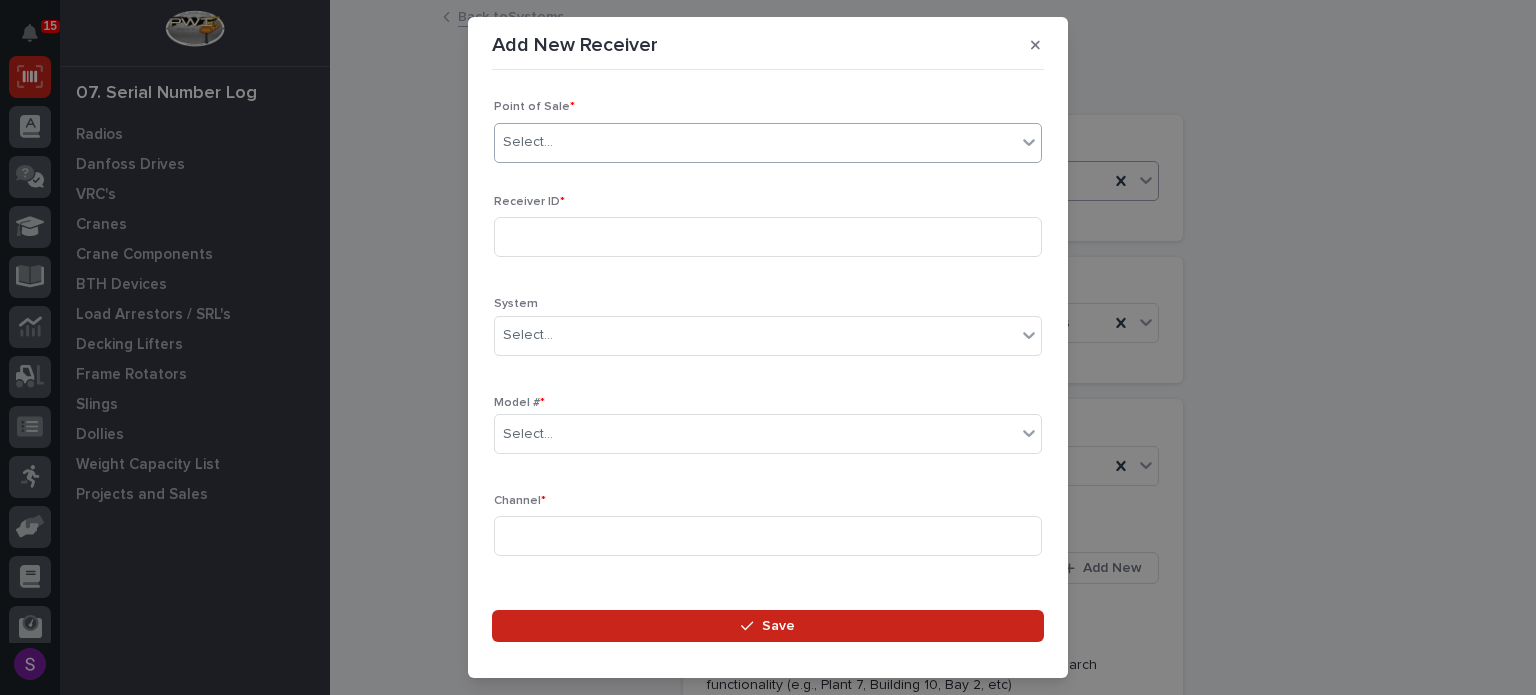 type on "*" 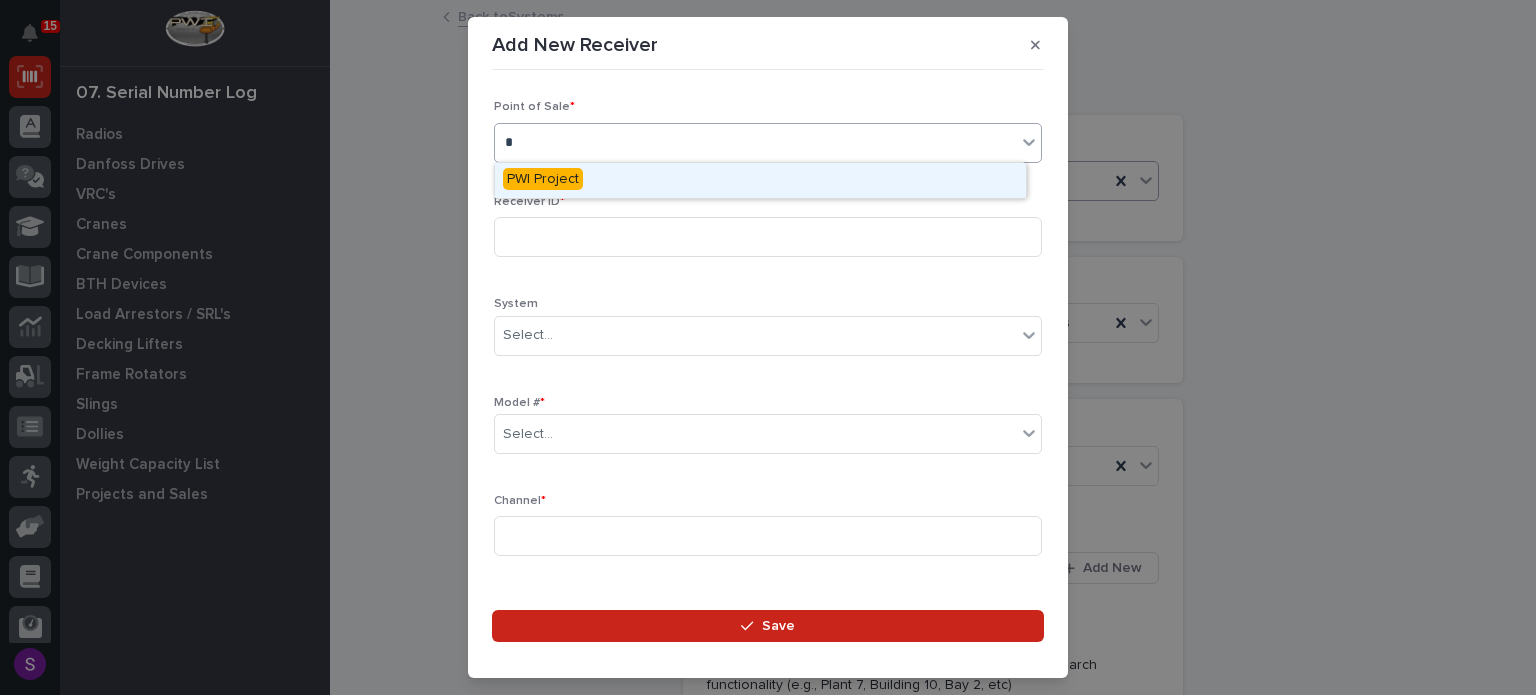 type 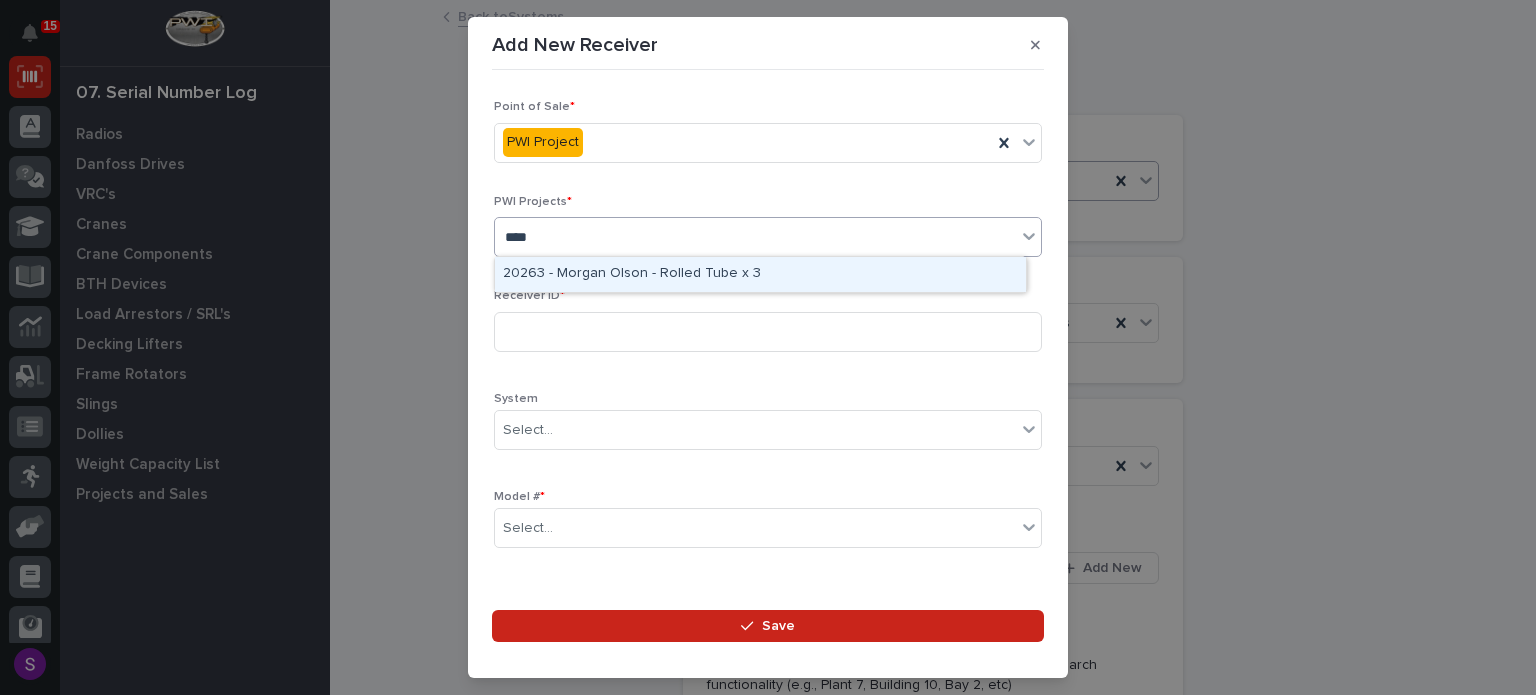 type on "*****" 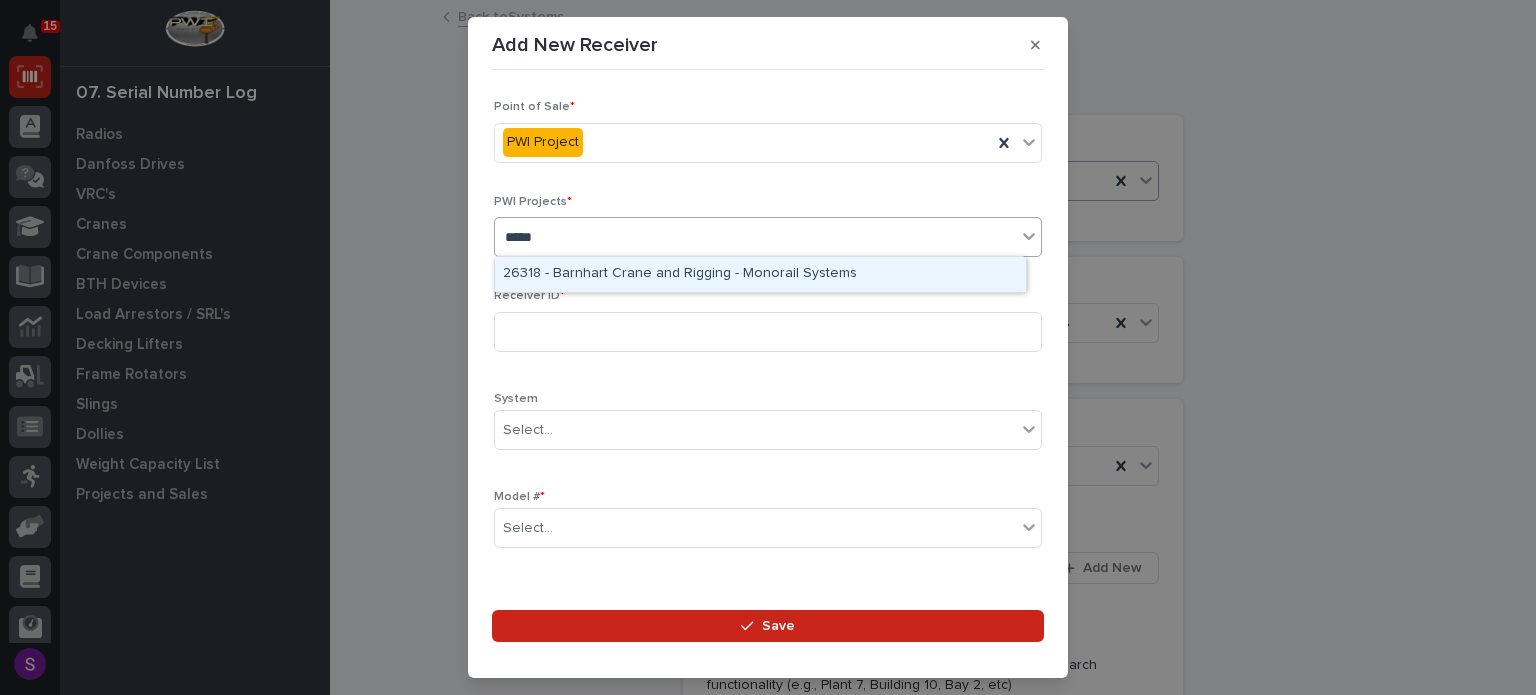 type 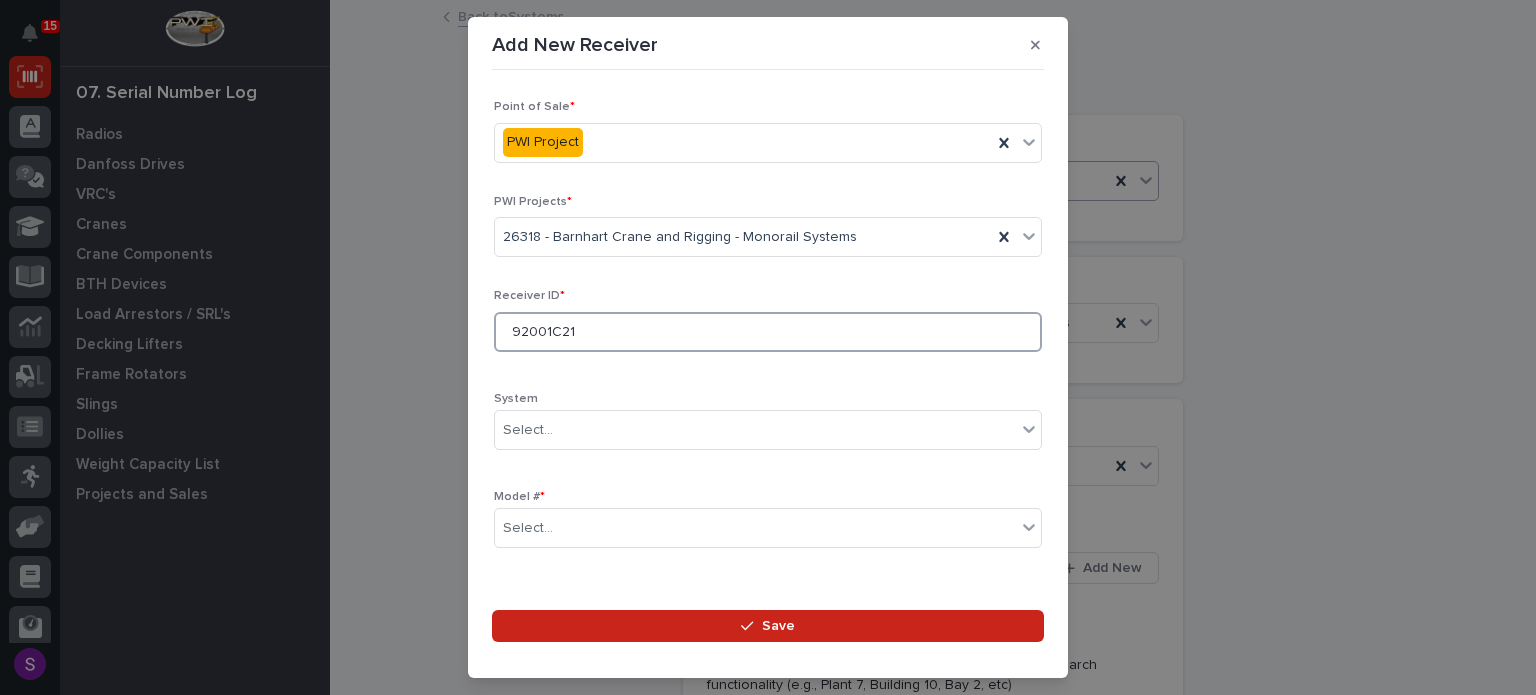 type on "92001C21" 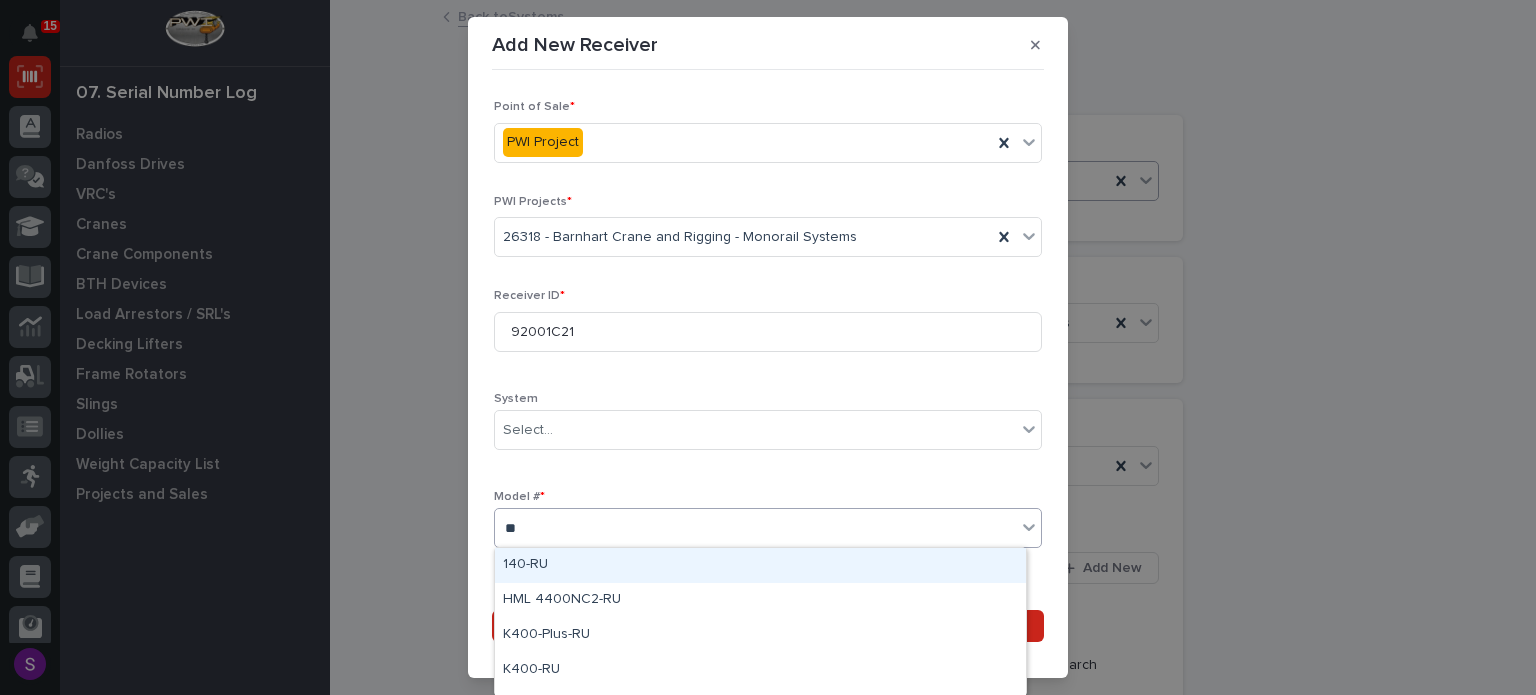 type on "***" 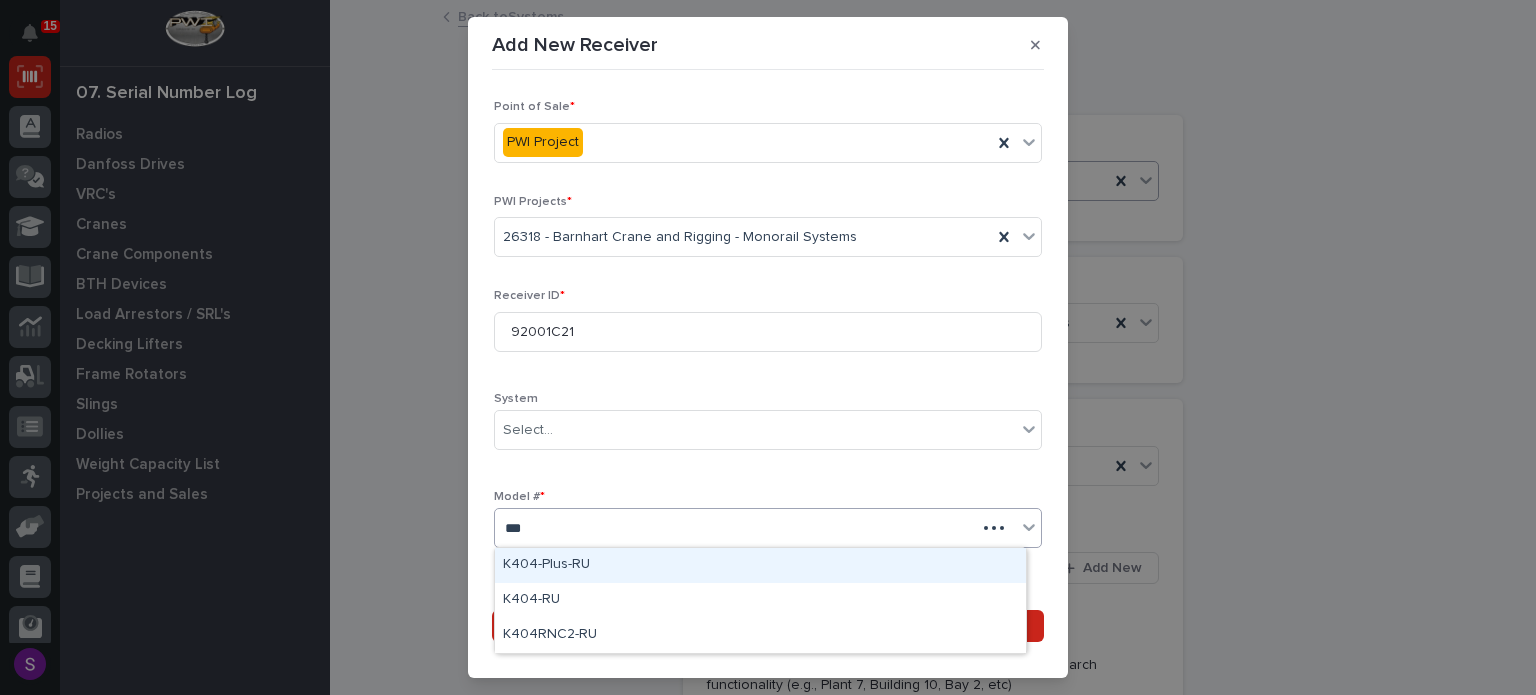 type 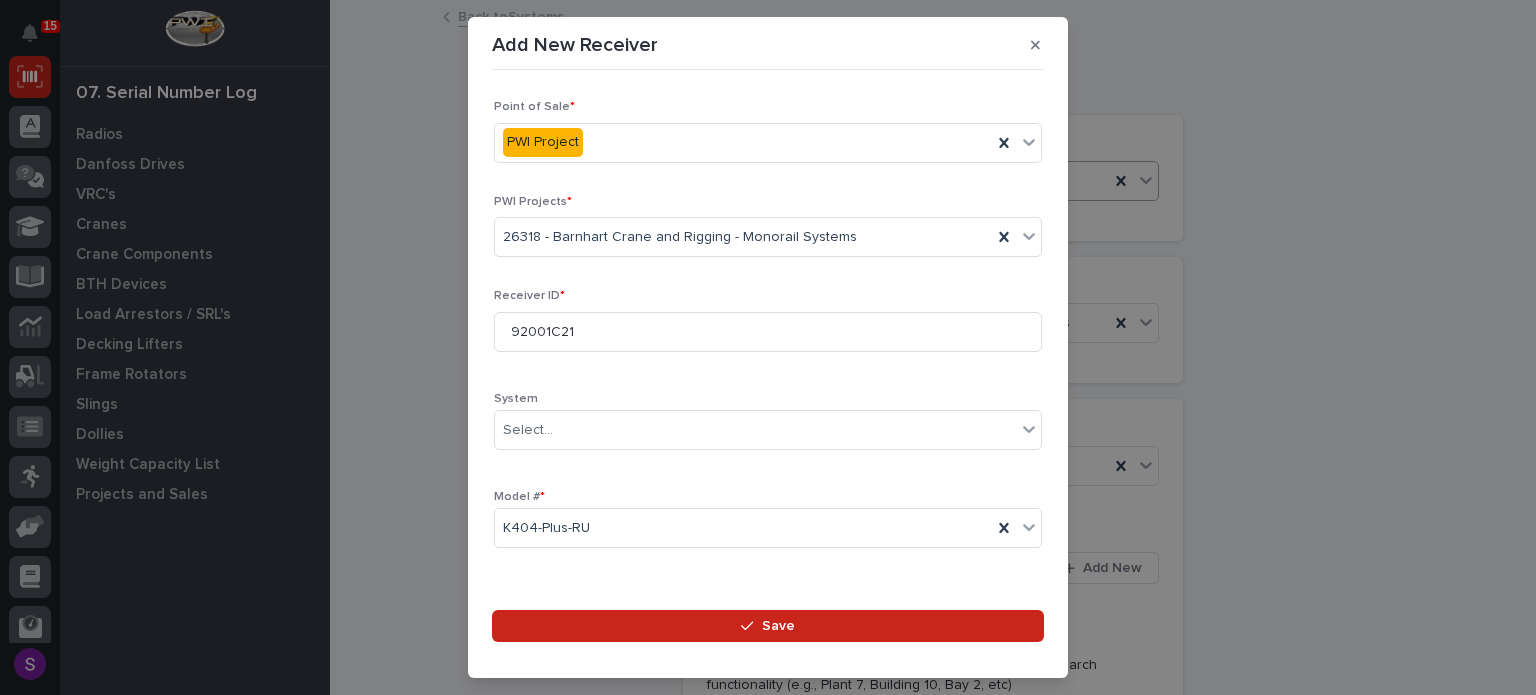 scroll, scrollTop: 296, scrollLeft: 0, axis: vertical 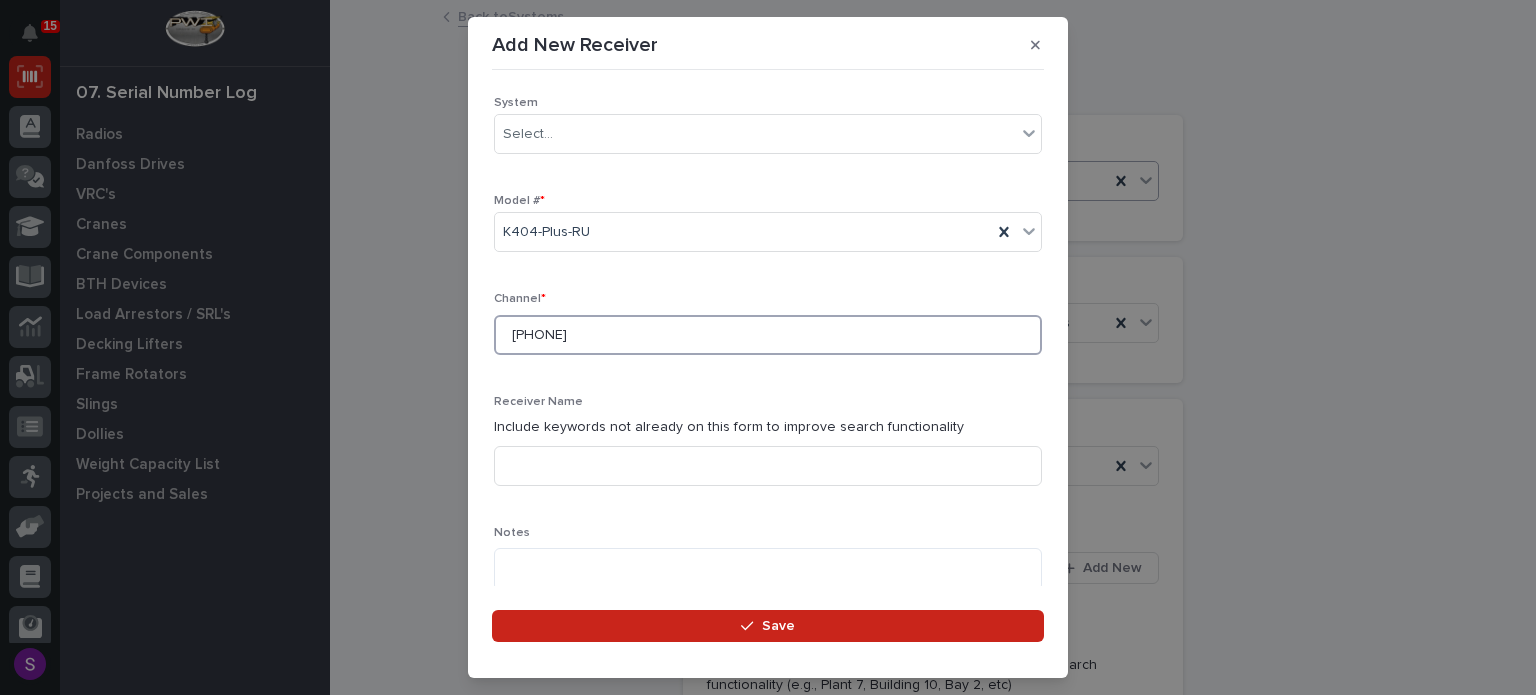 type on "[PHONE]" 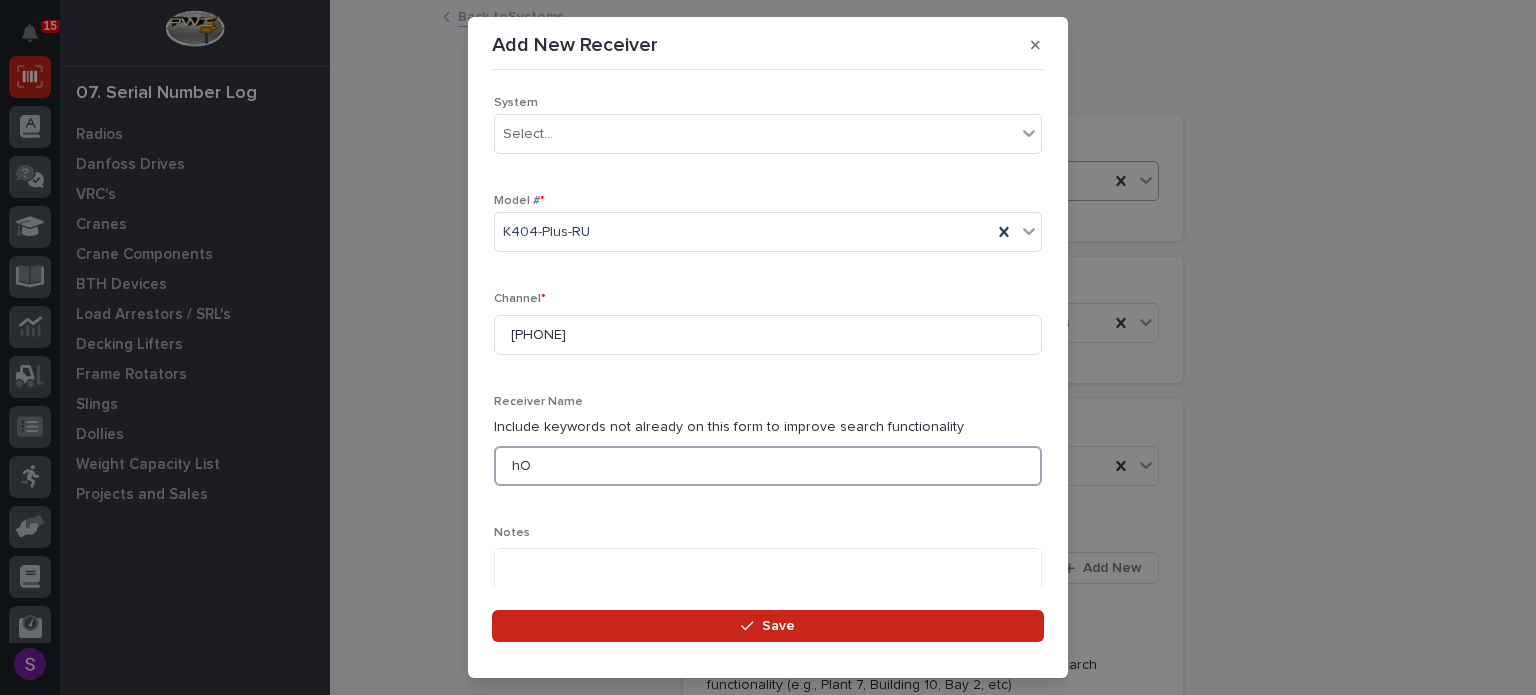 type on "h" 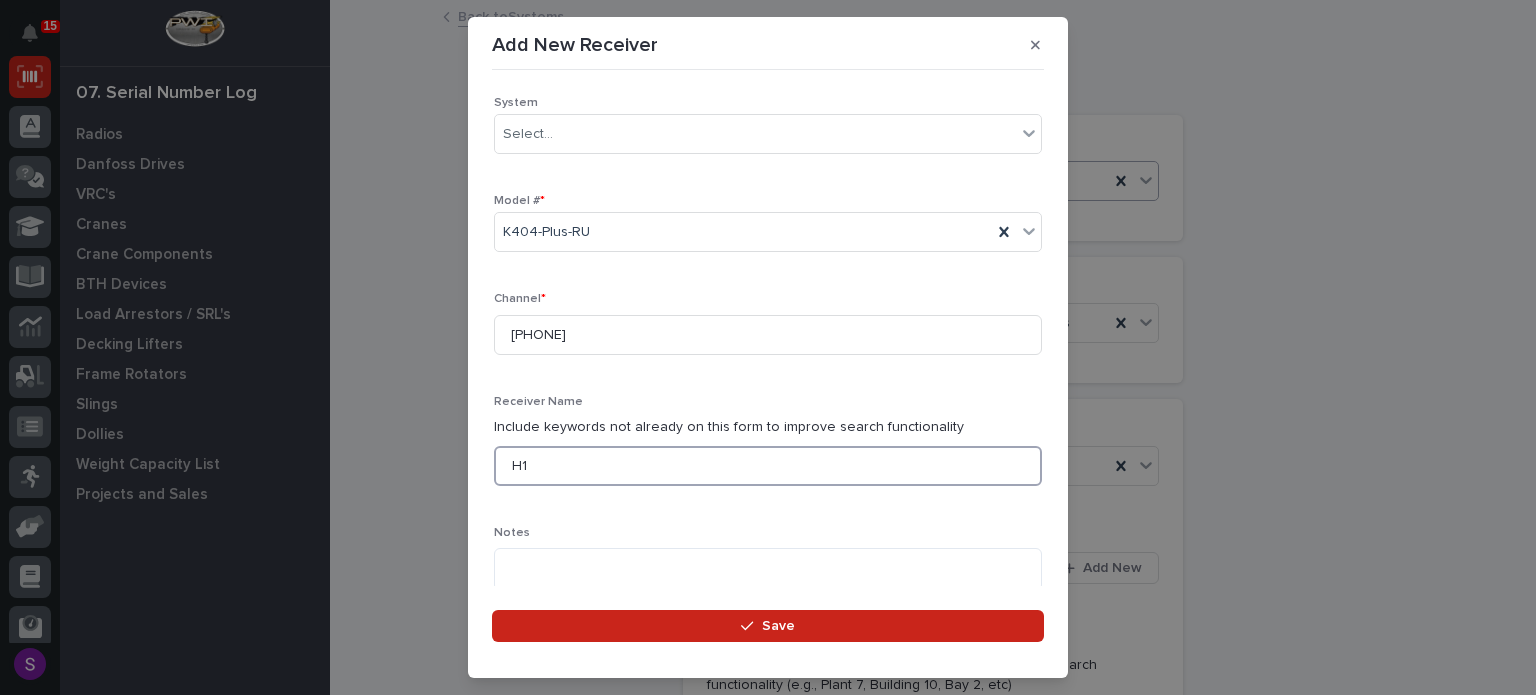 type on "H1" 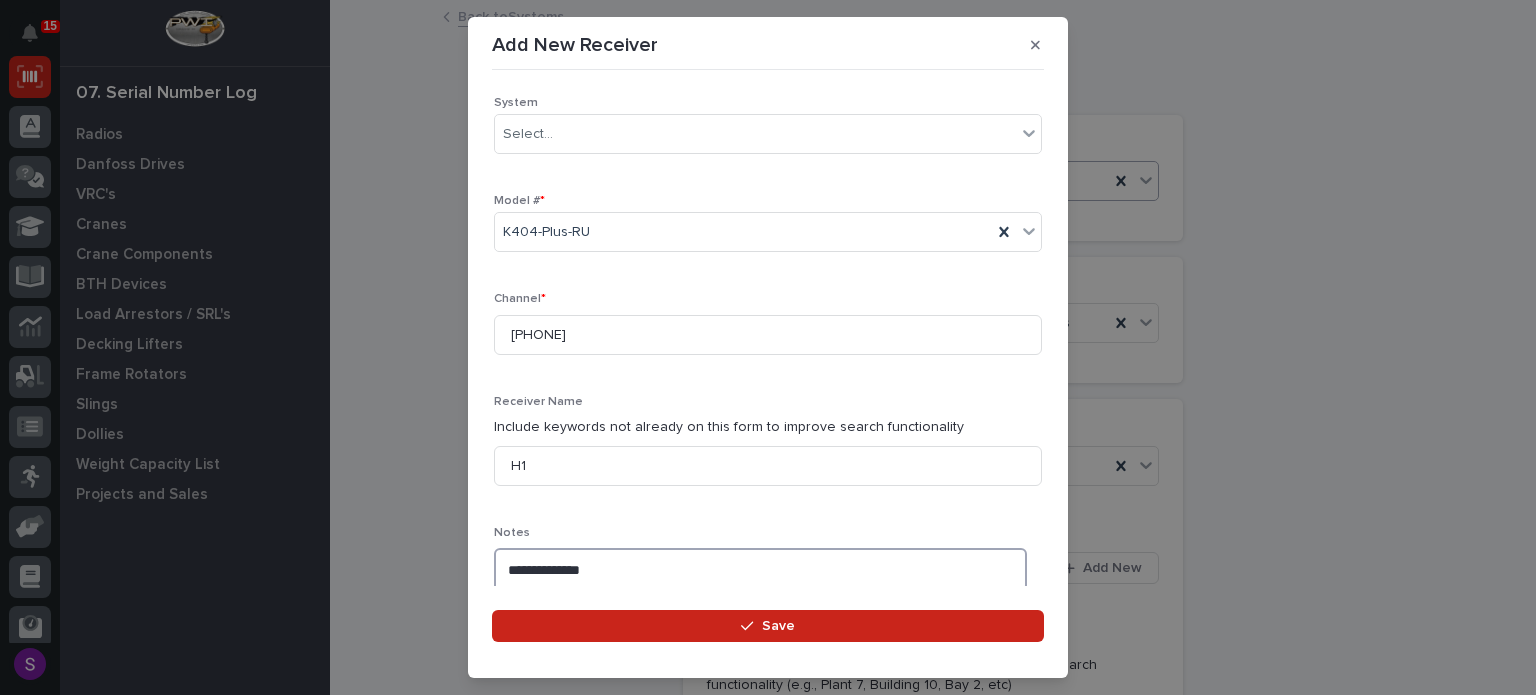 type on "**********" 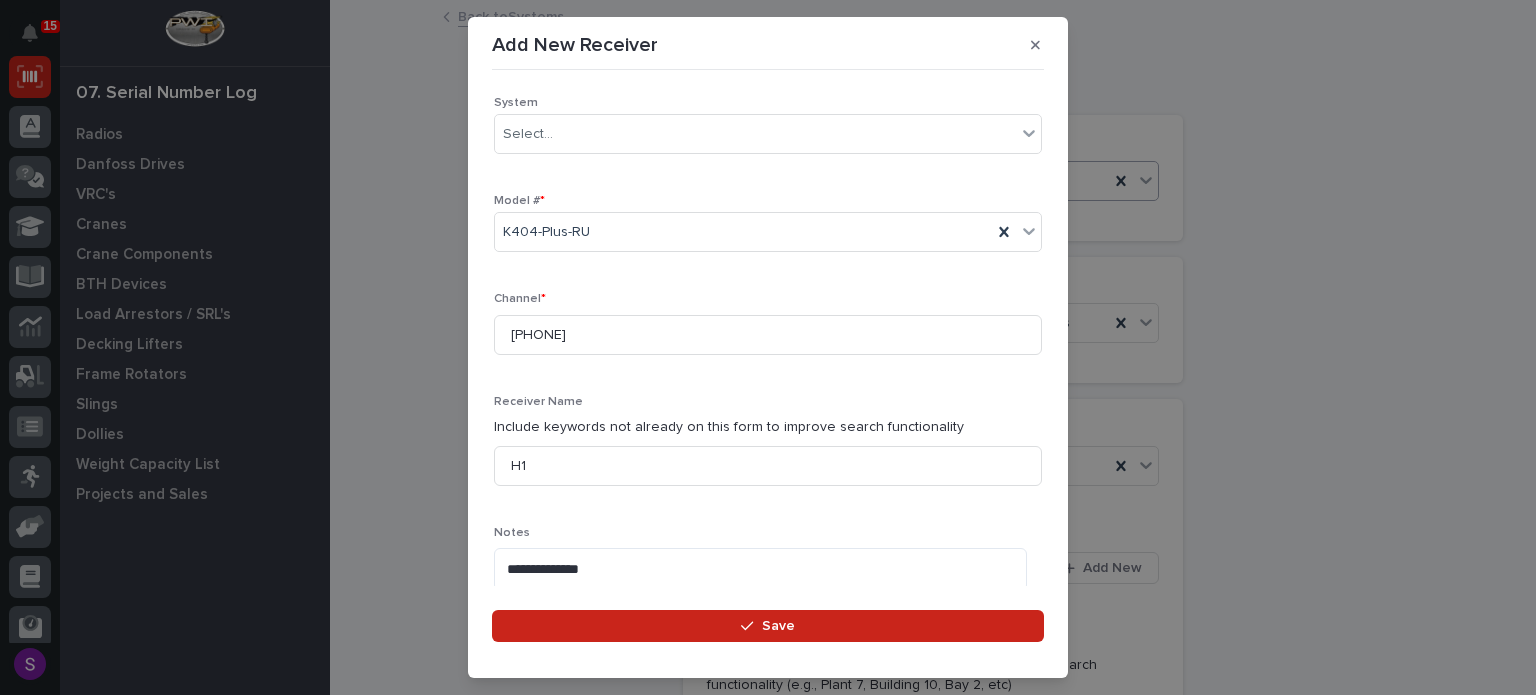 scroll, scrollTop: 636, scrollLeft: 0, axis: vertical 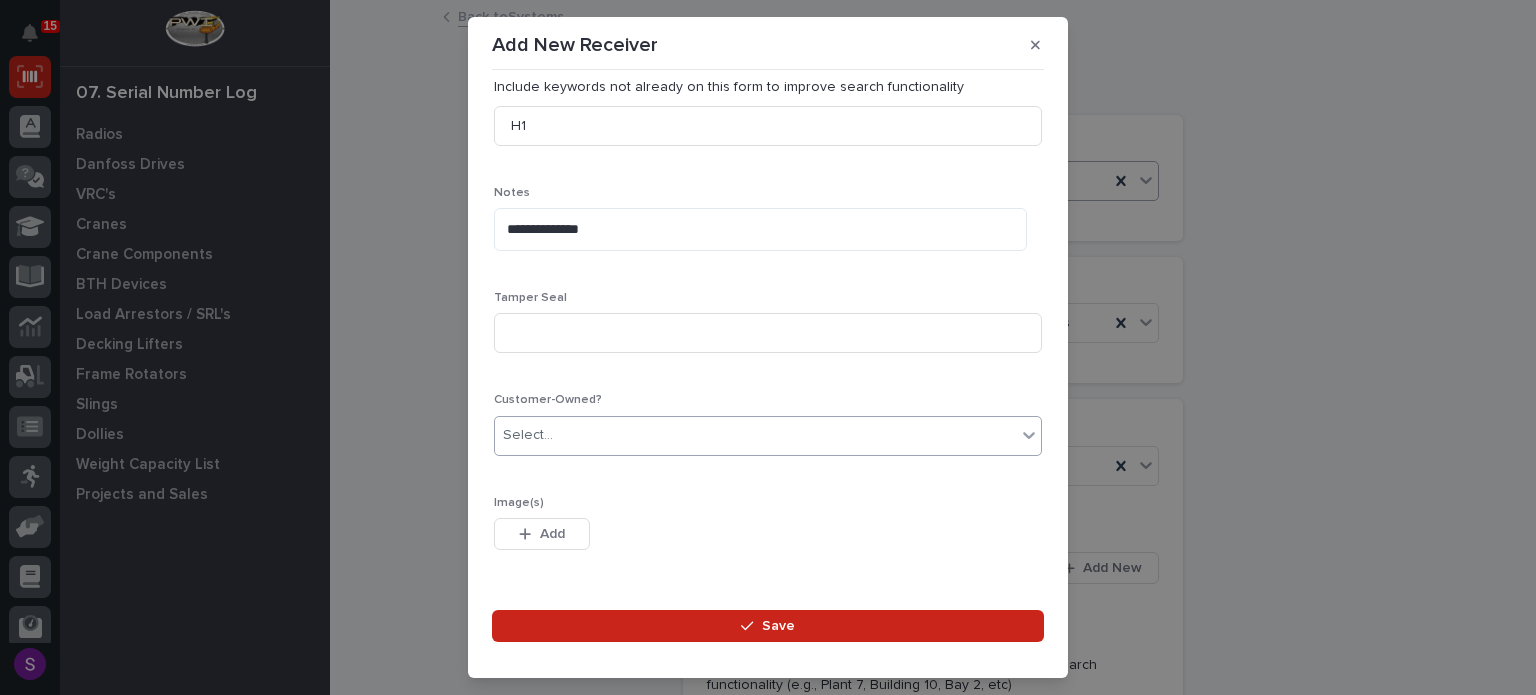 type 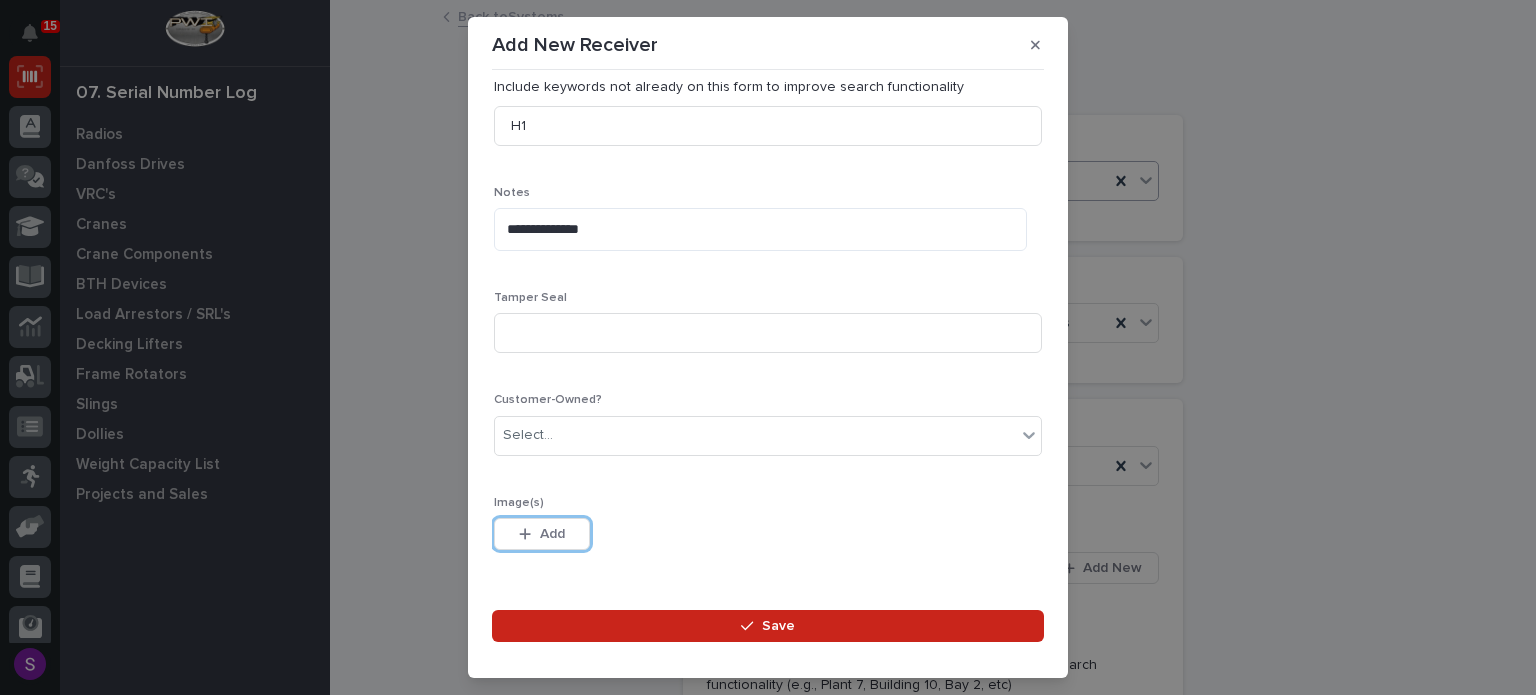 type 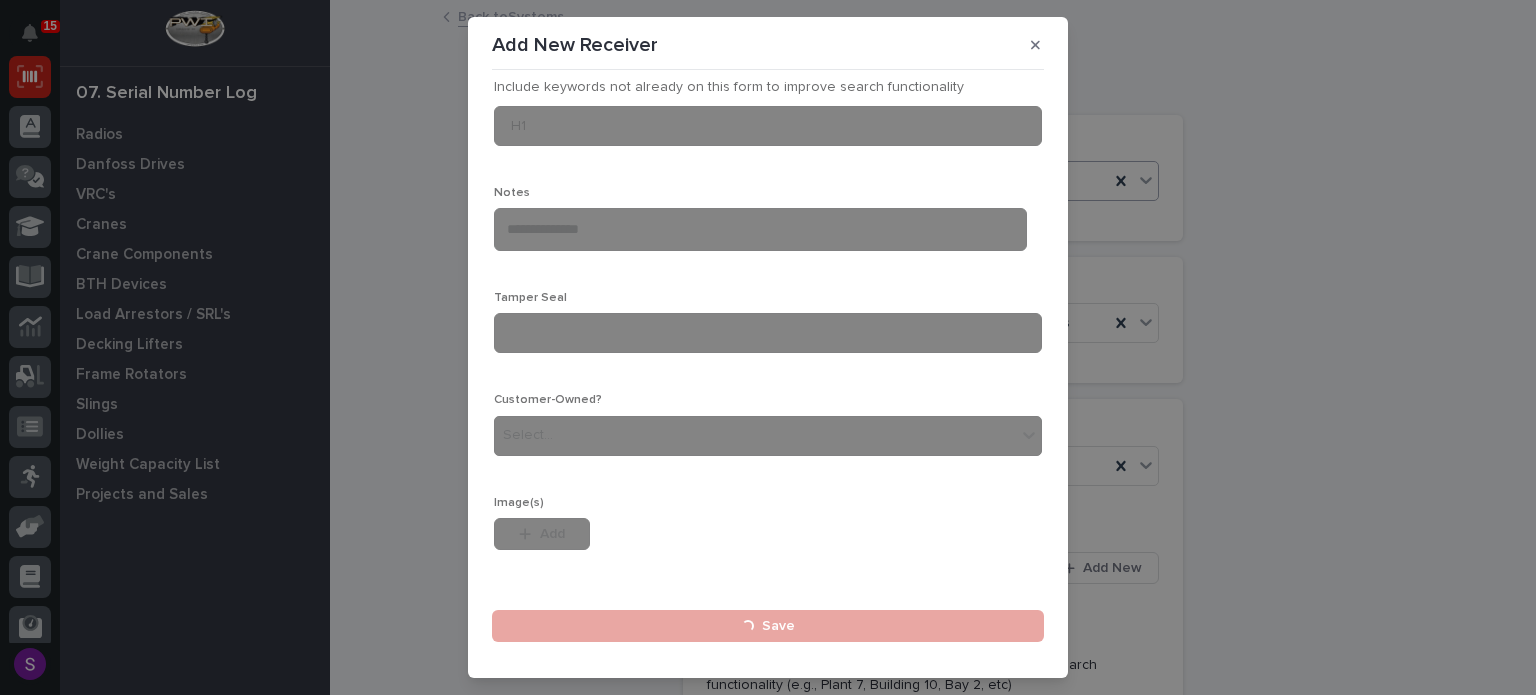 type 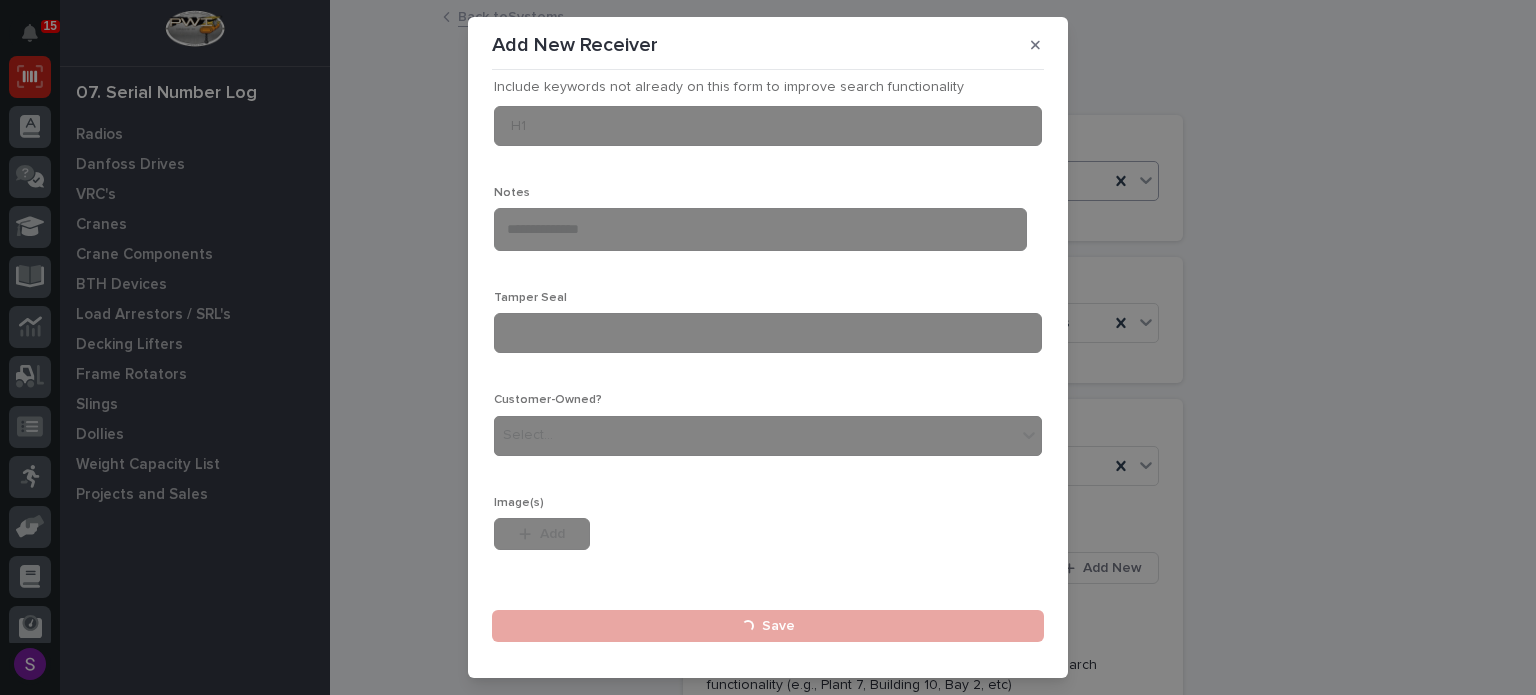 type 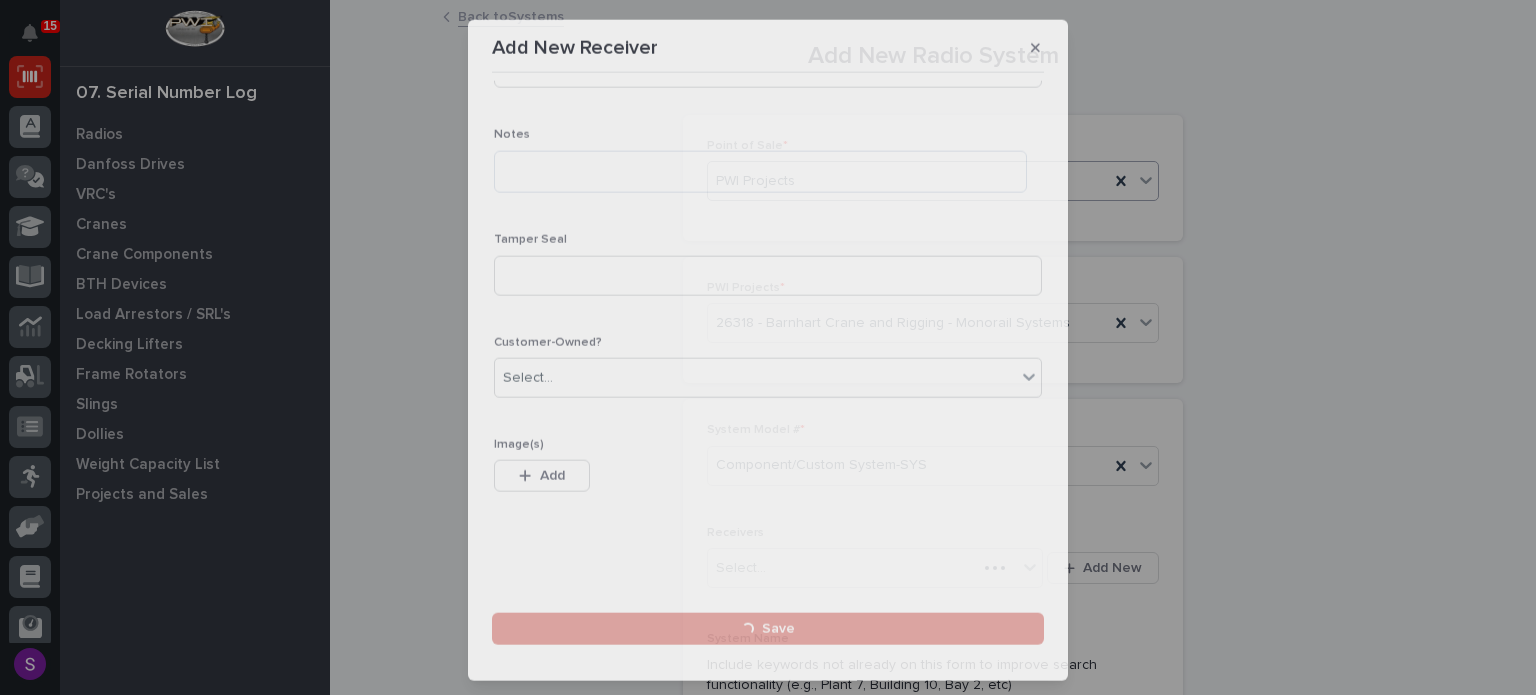scroll, scrollTop: 0, scrollLeft: 0, axis: both 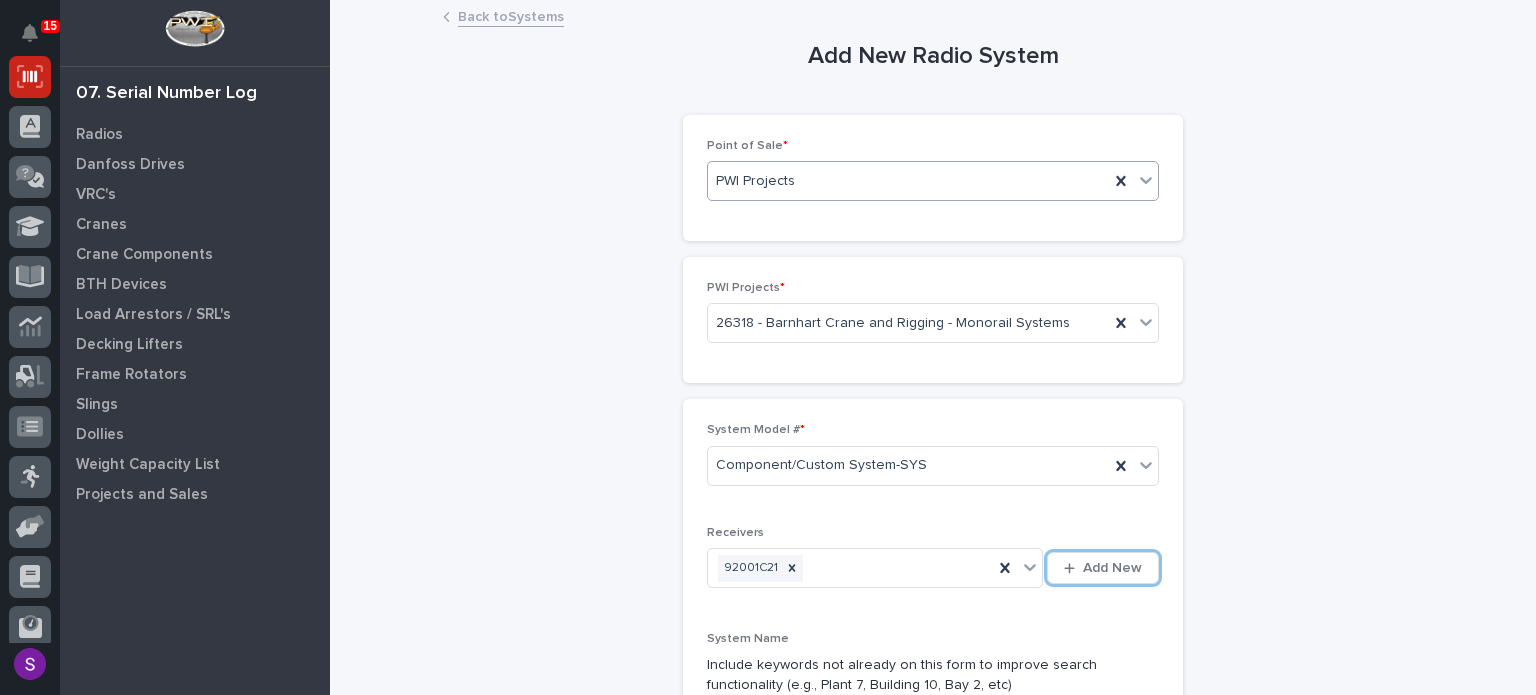 click on "Add New" at bounding box center [1103, 568] 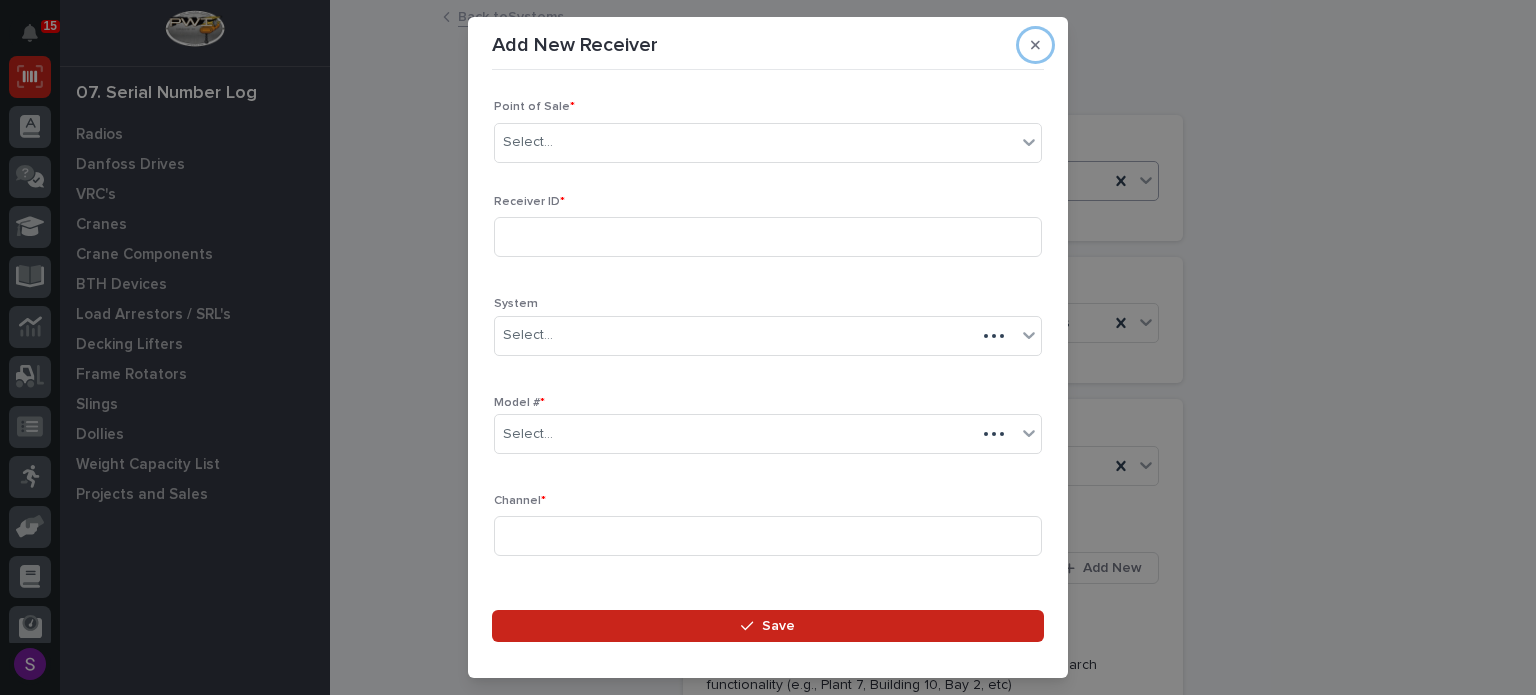 type 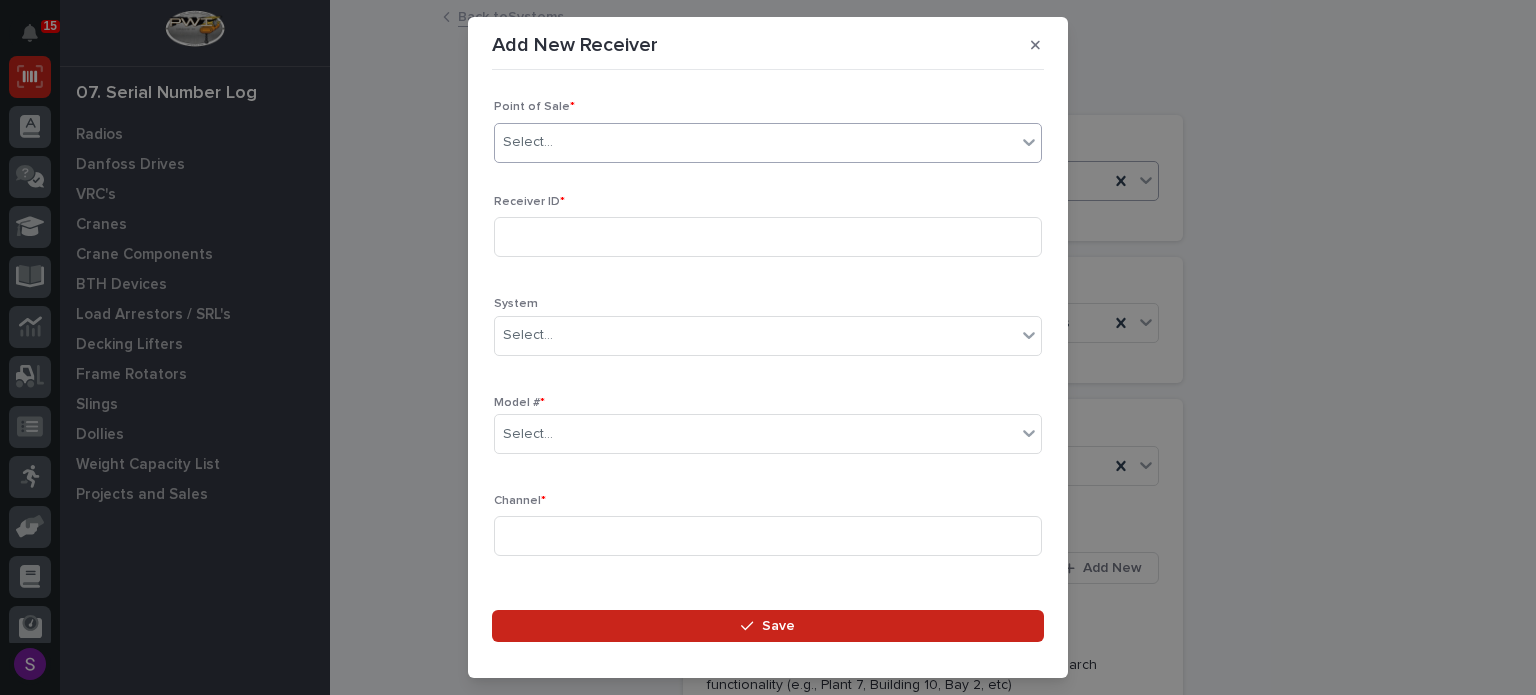 type on "*" 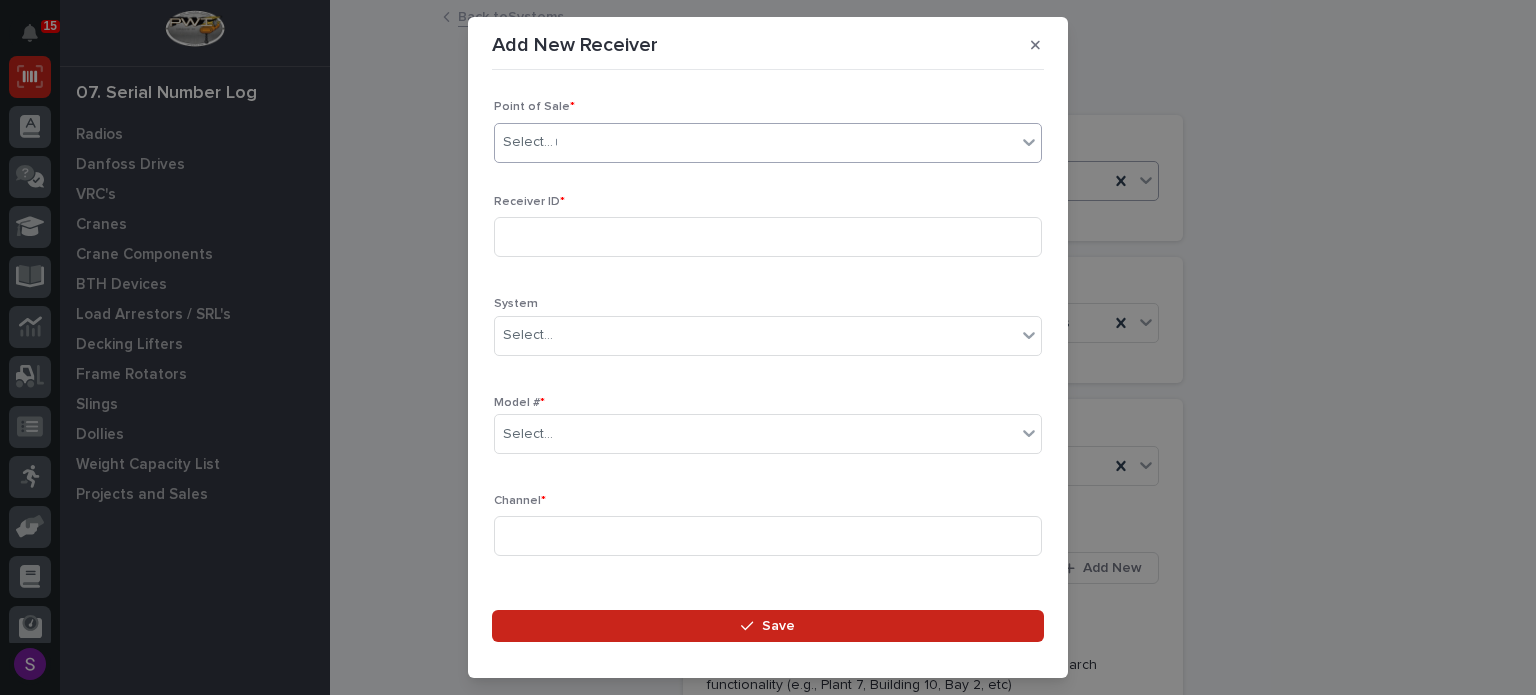 type 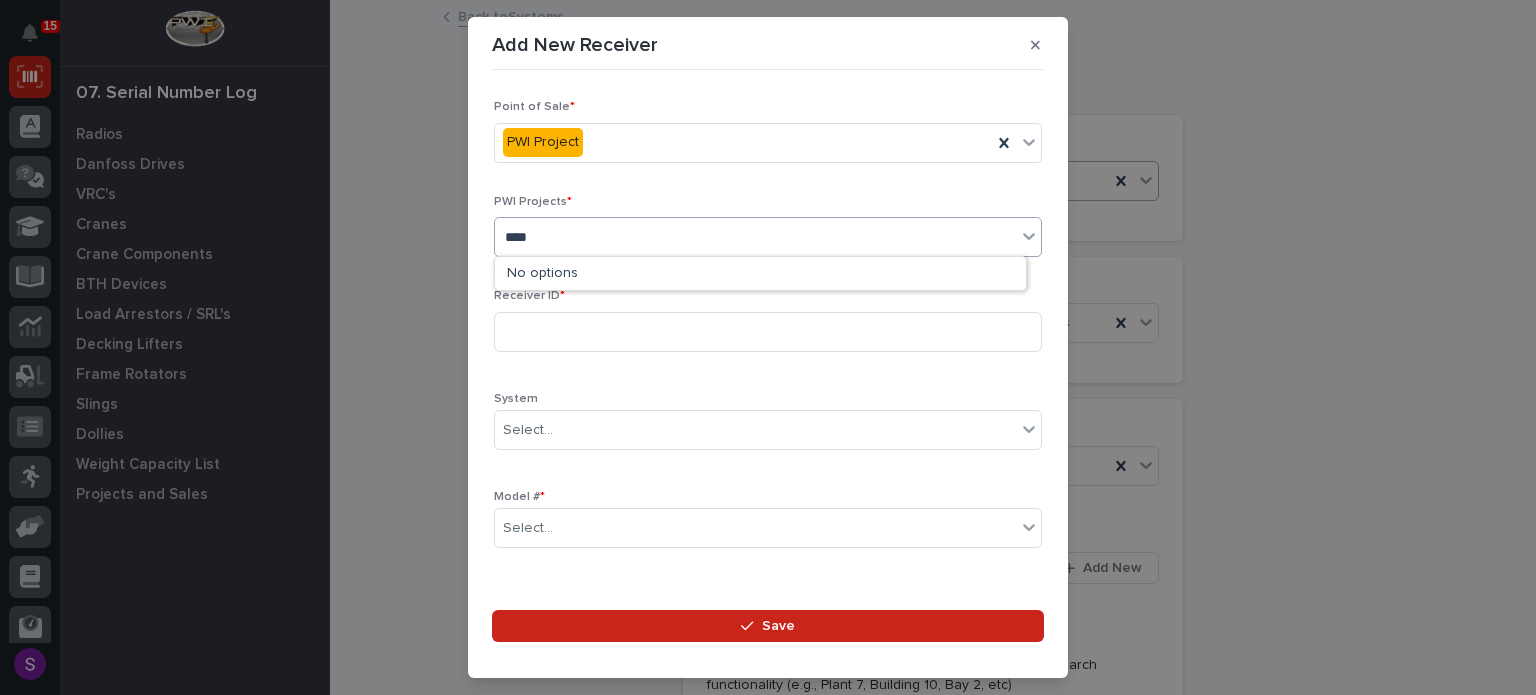 type on "*****" 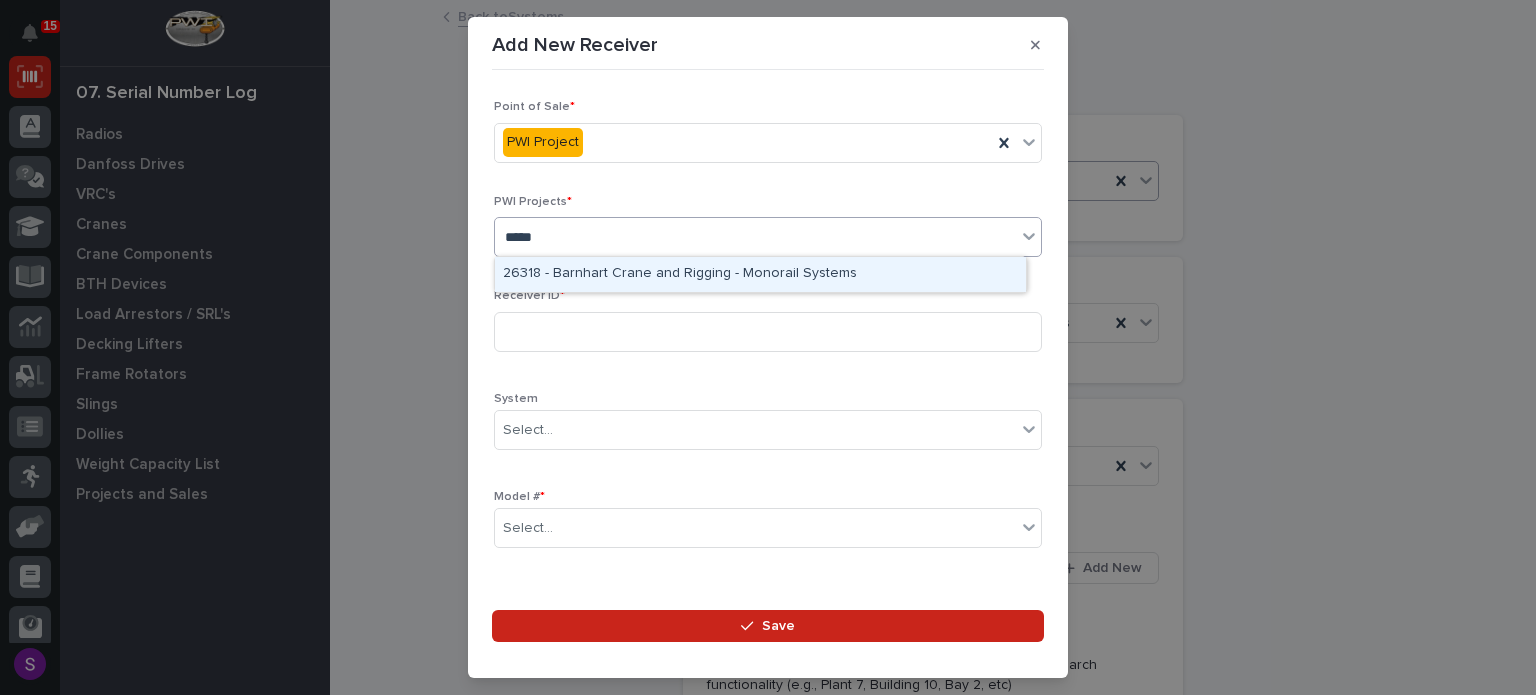 type 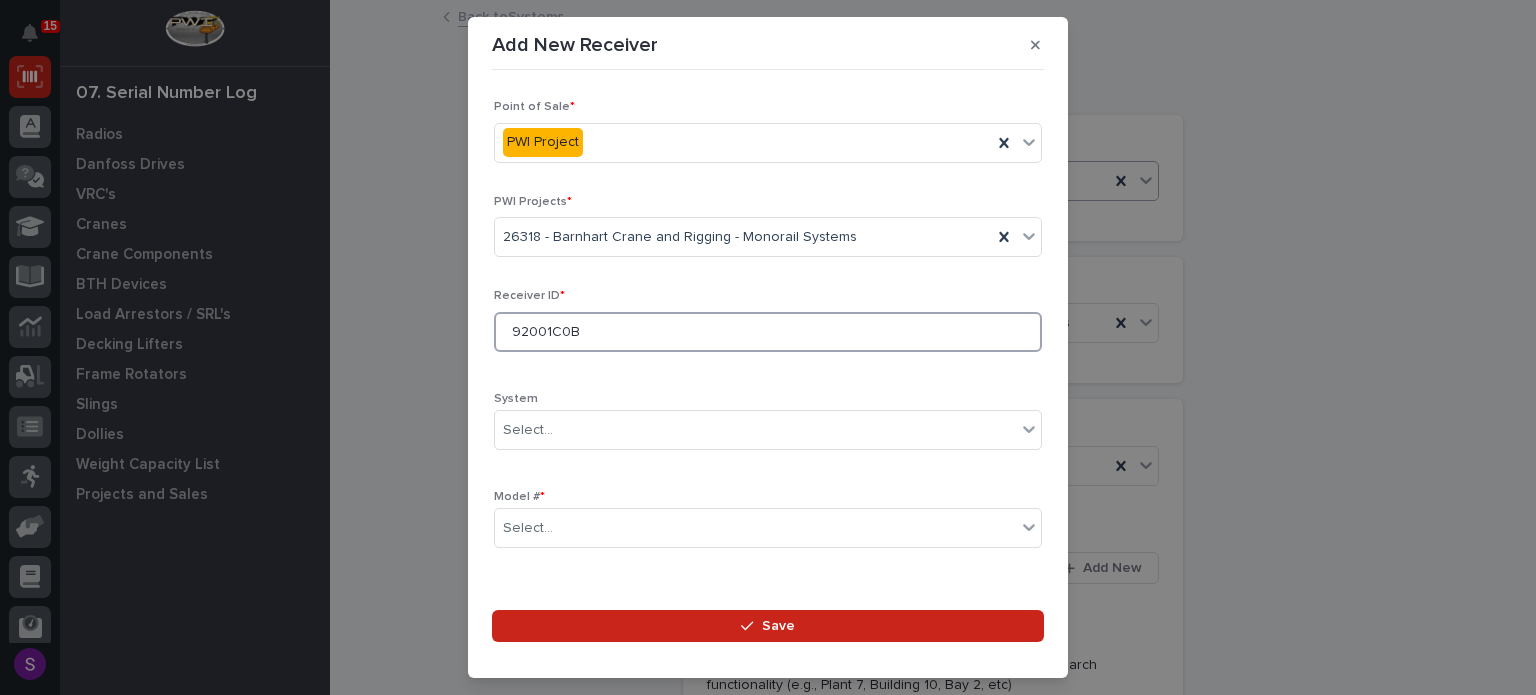 type on "92001C0B" 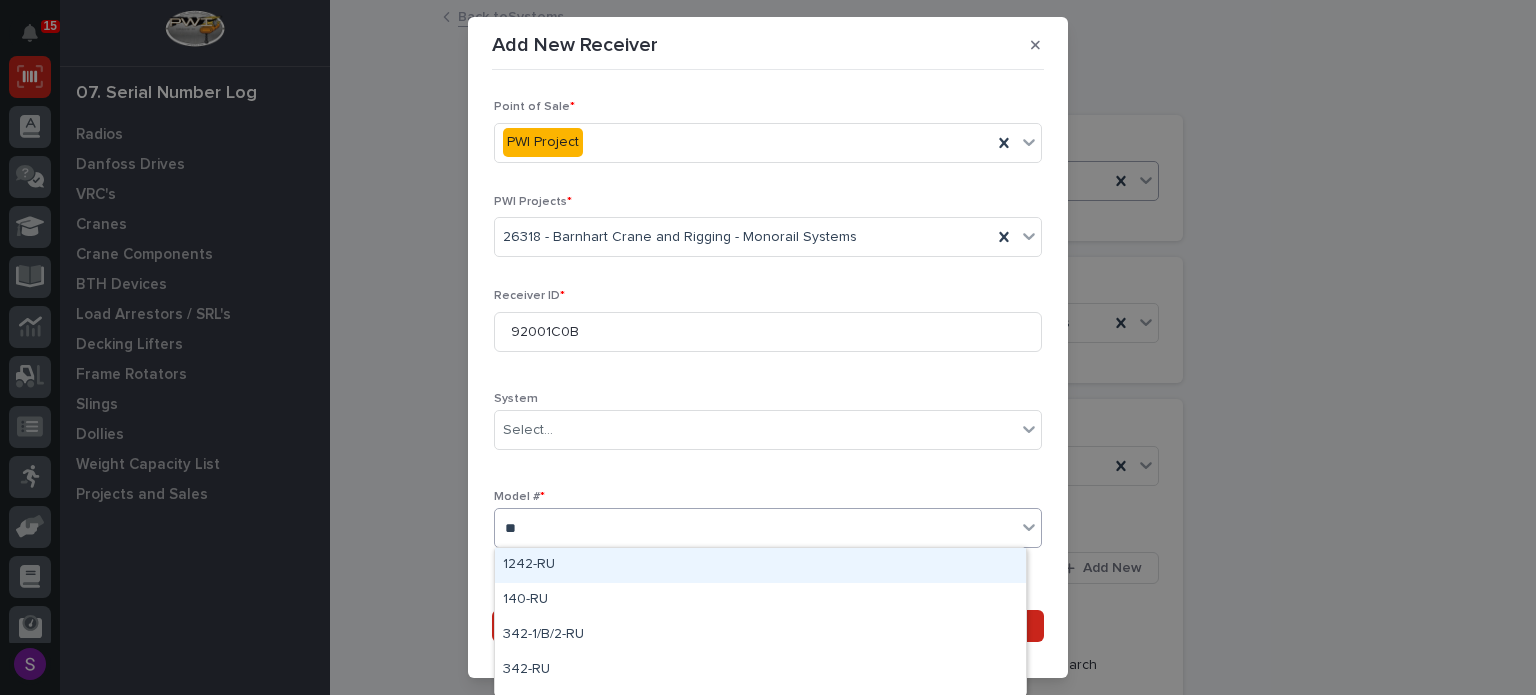 type on "***" 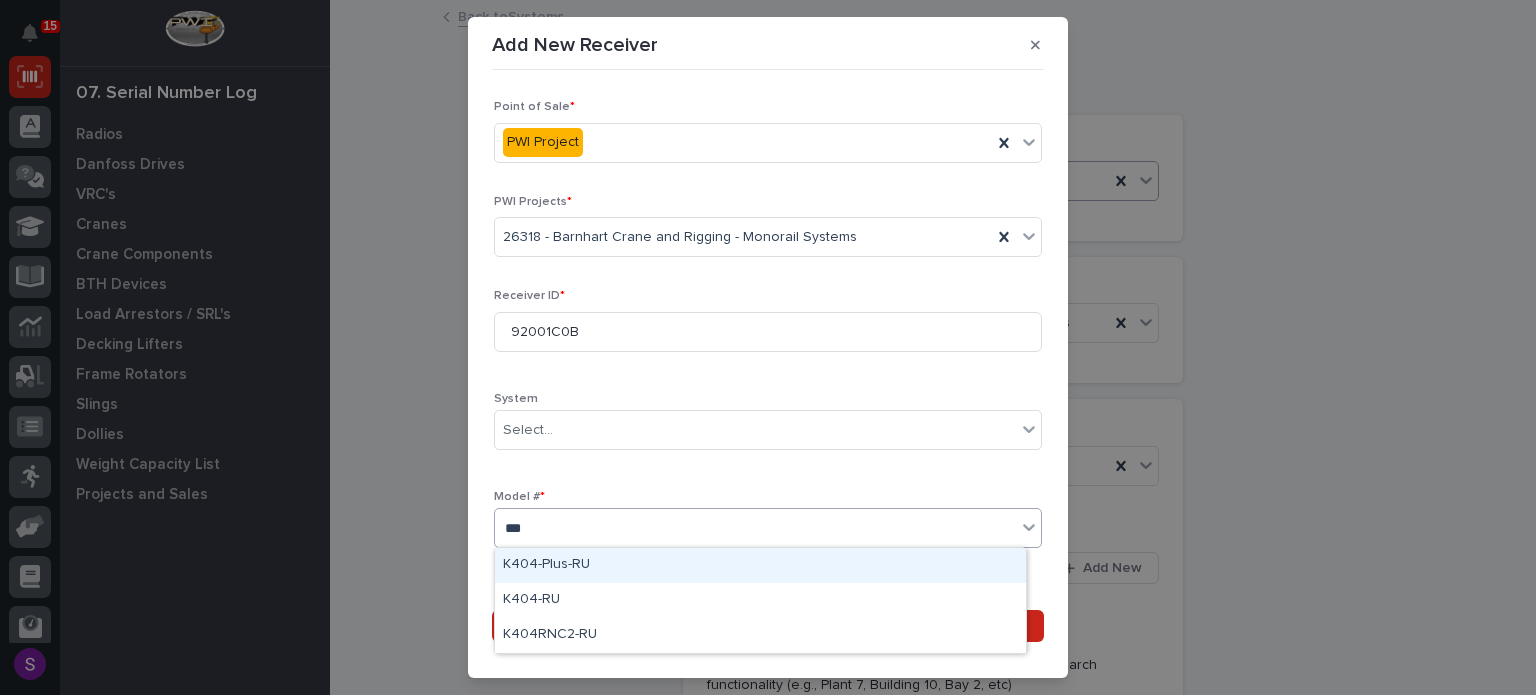 type 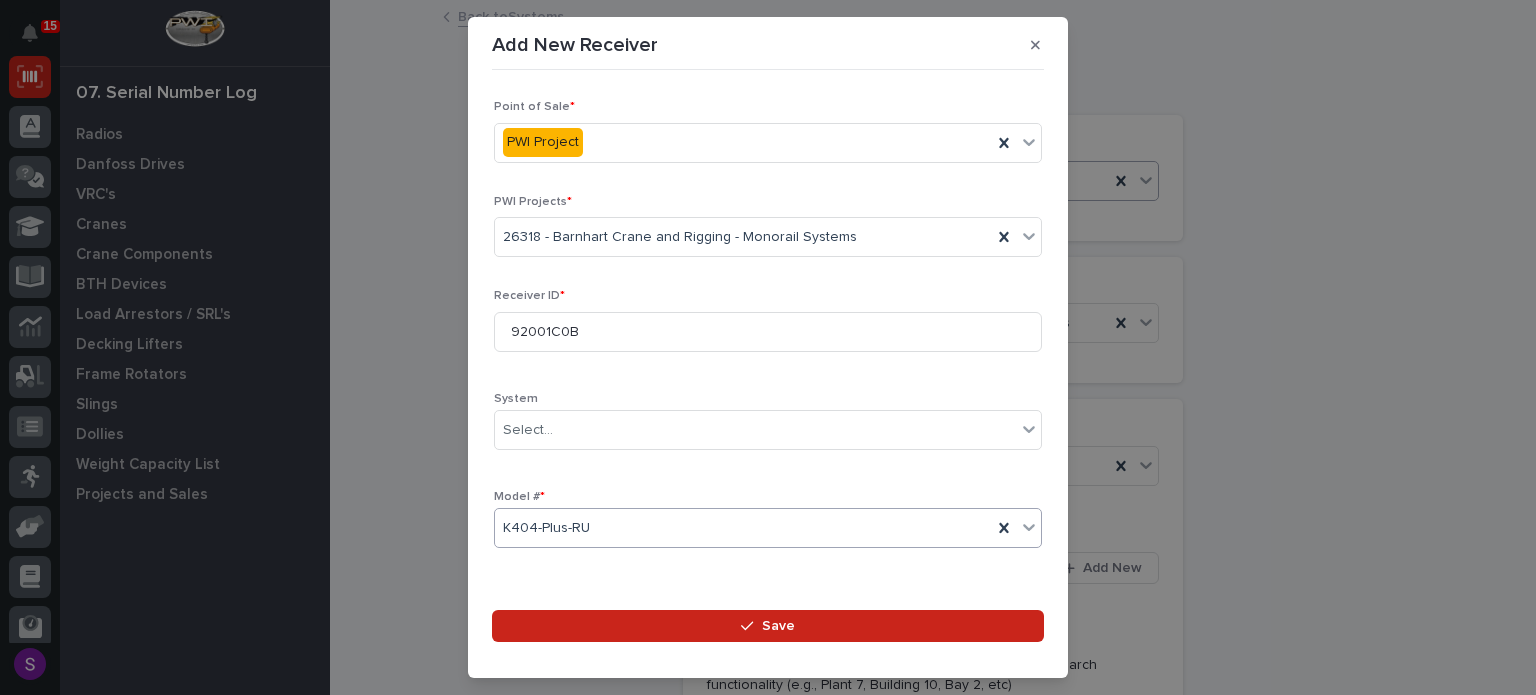 scroll, scrollTop: 296, scrollLeft: 0, axis: vertical 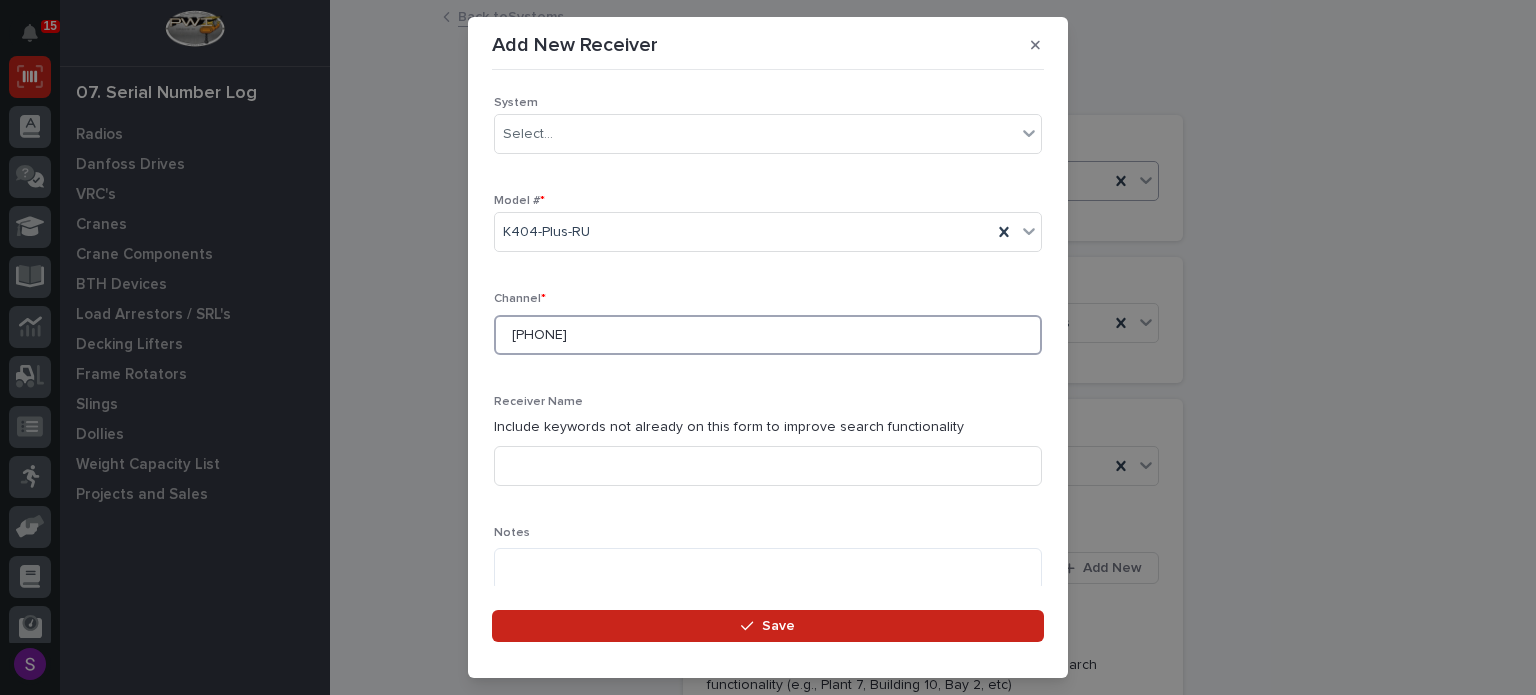 type on "701-671" 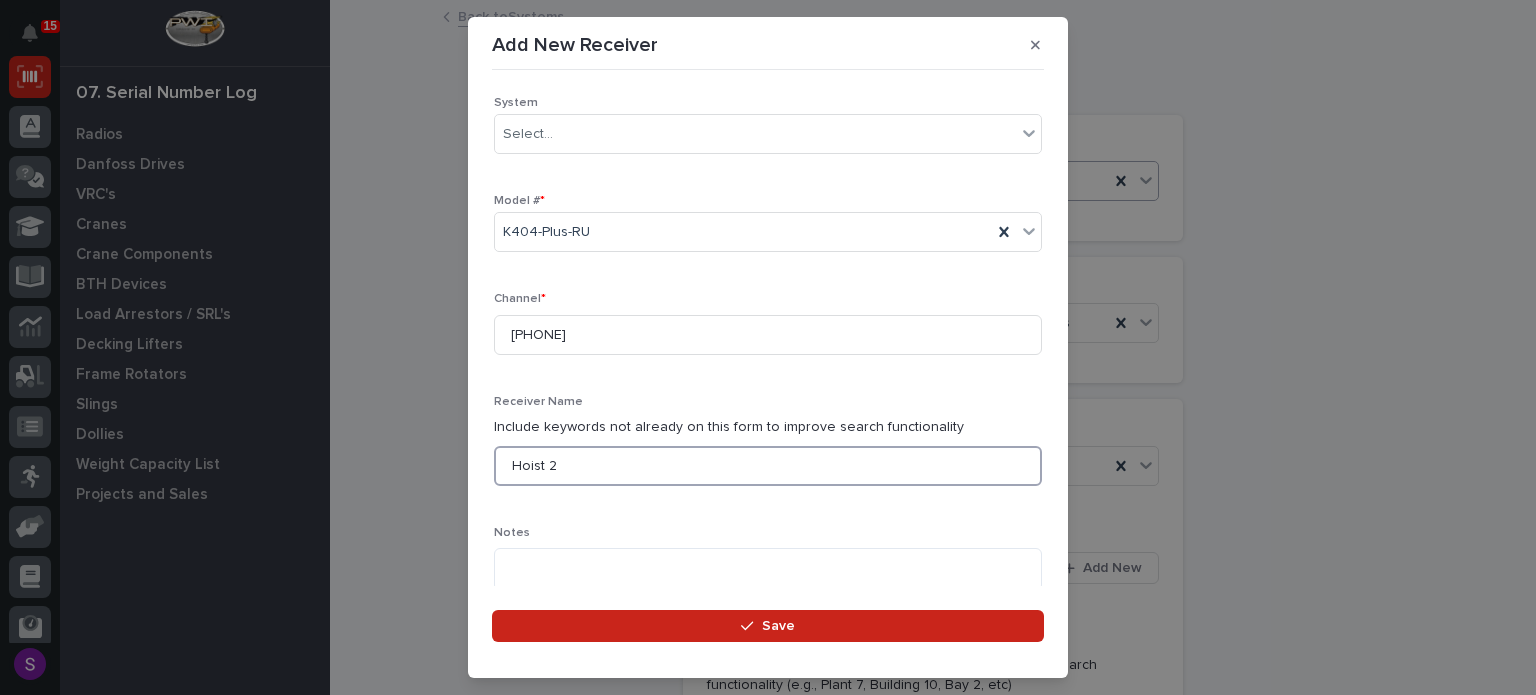 type on "Hoist 2" 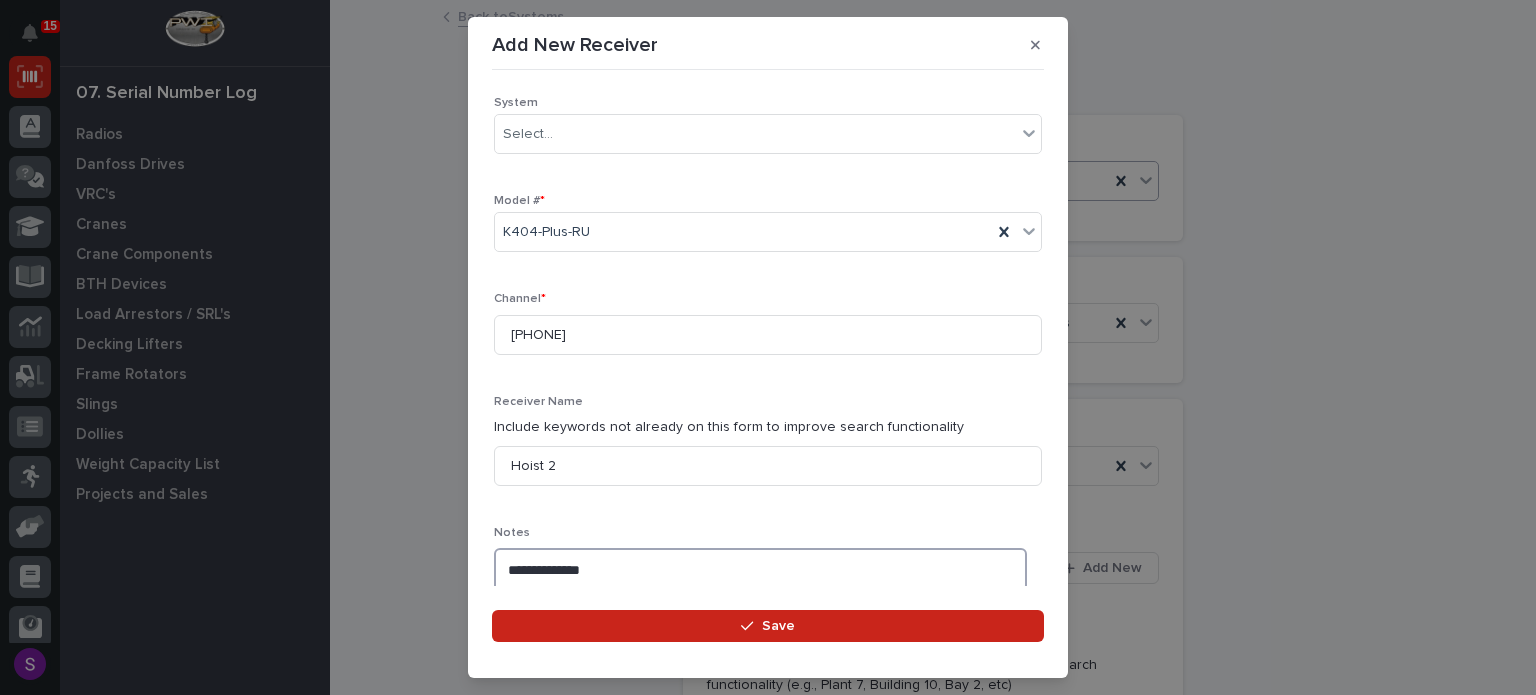 type on "**********" 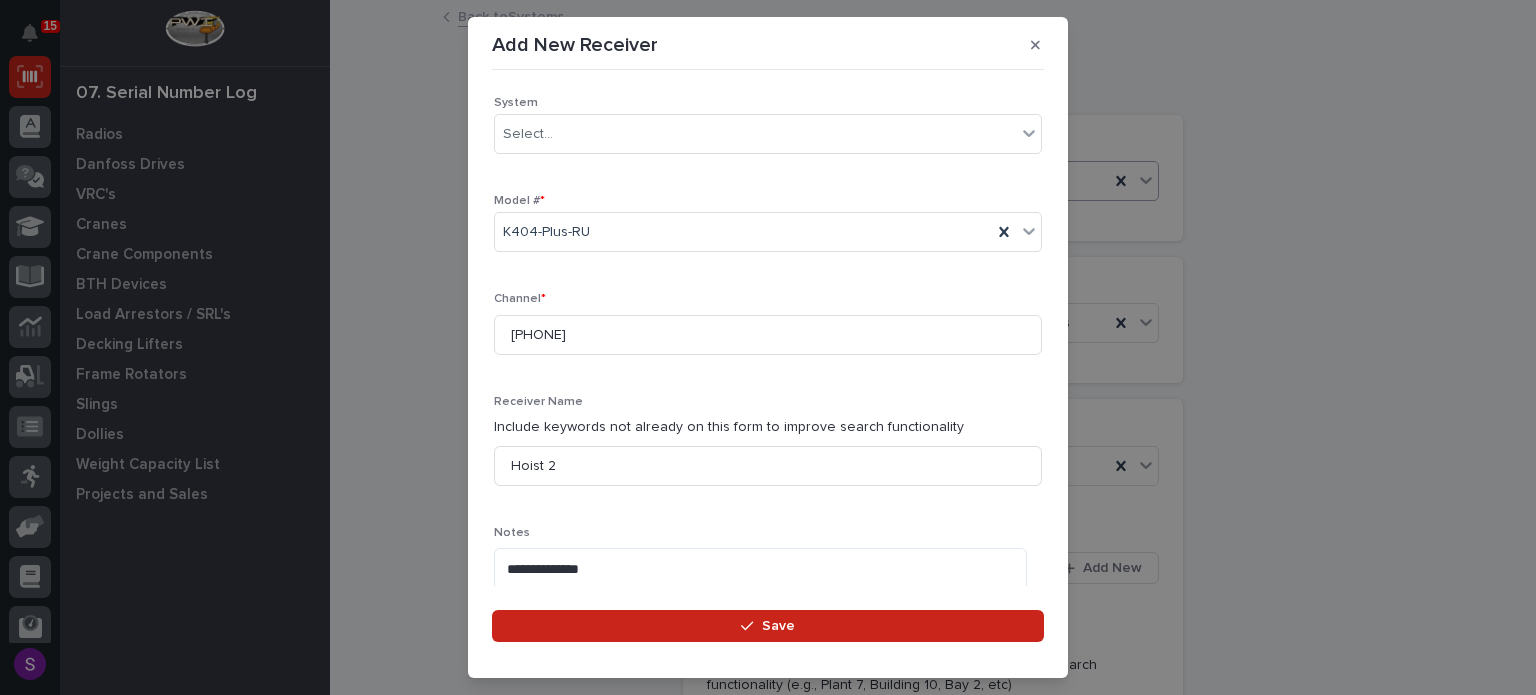 scroll, scrollTop: 636, scrollLeft: 0, axis: vertical 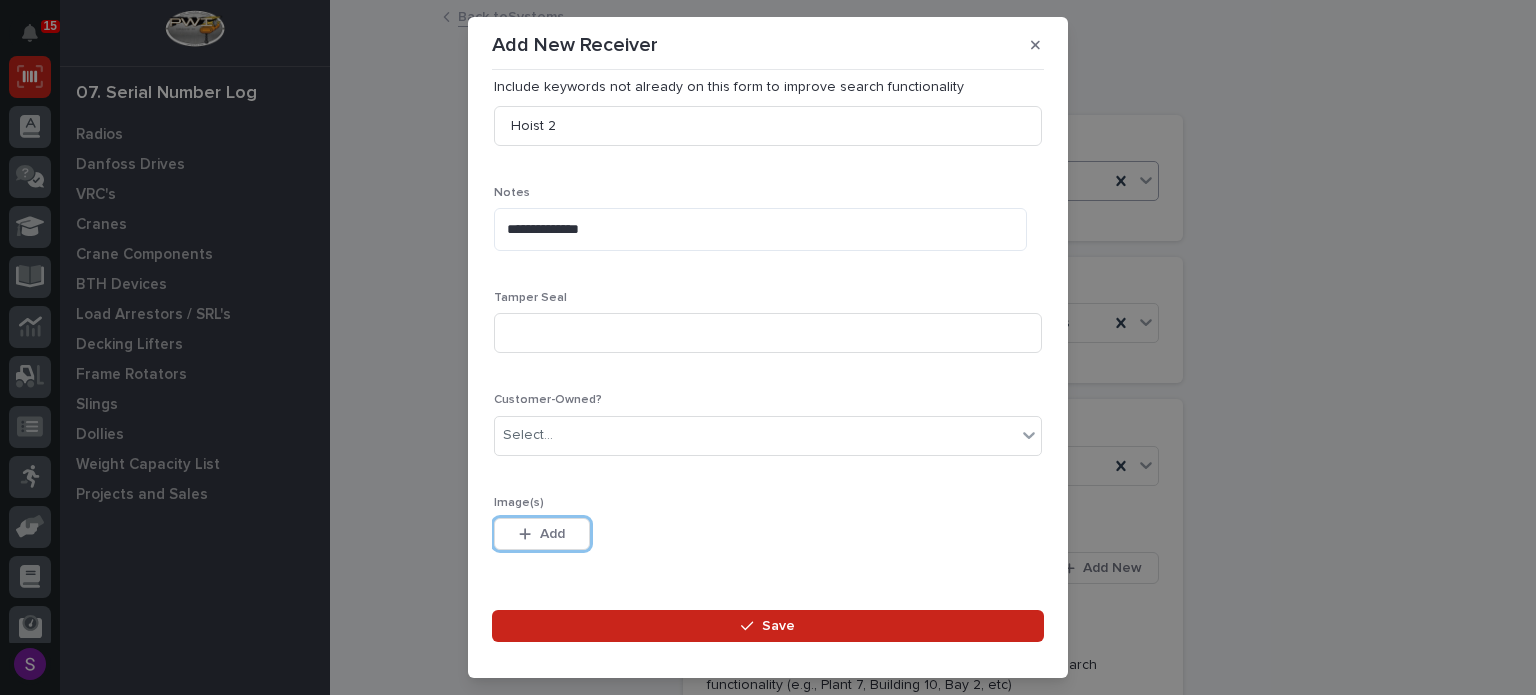 type 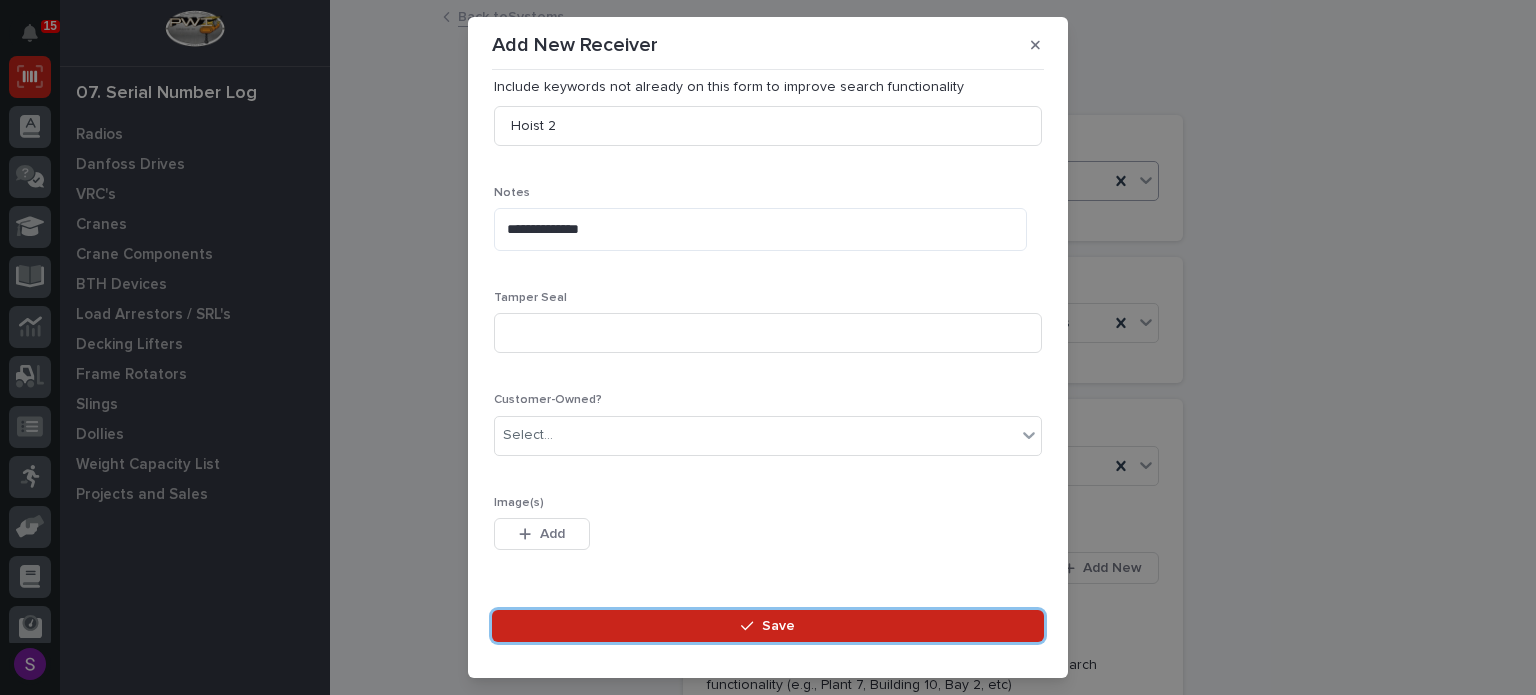 click on "Save" at bounding box center (768, 626) 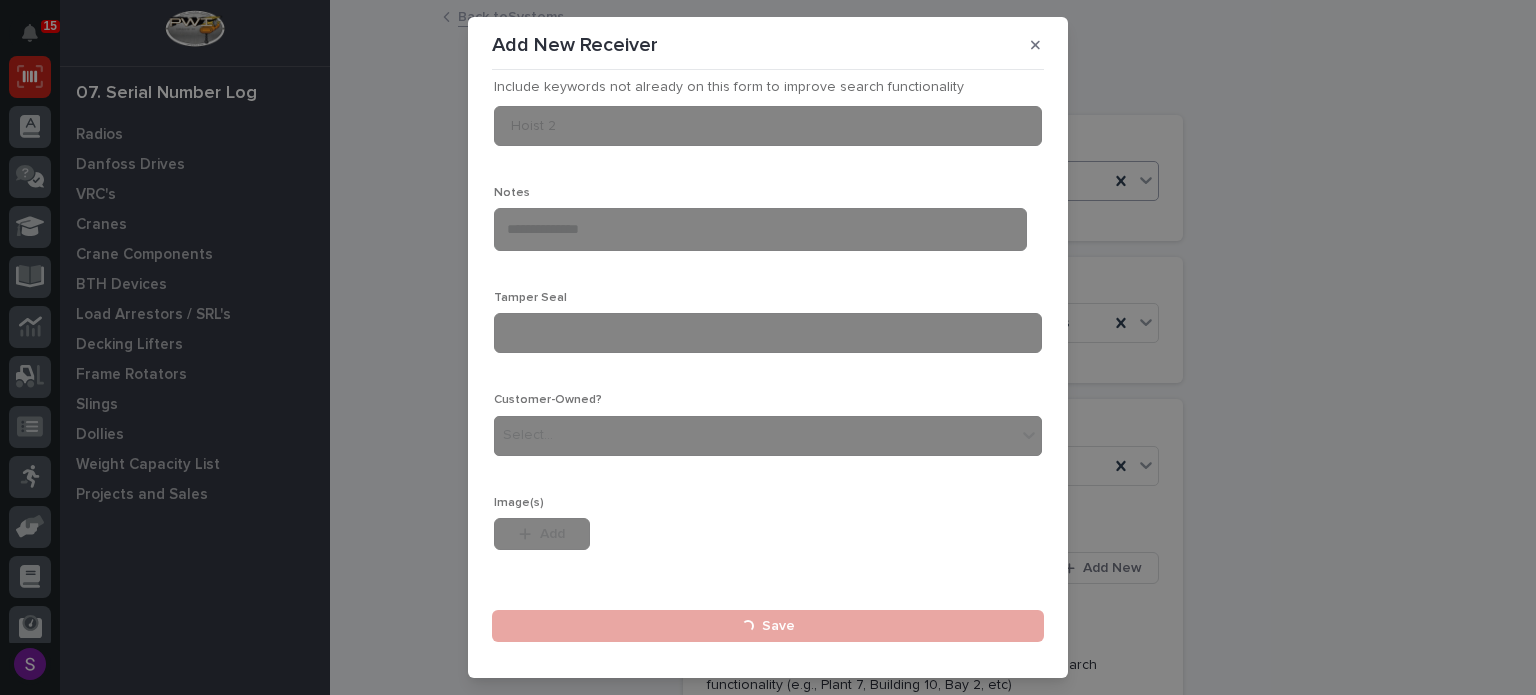 type 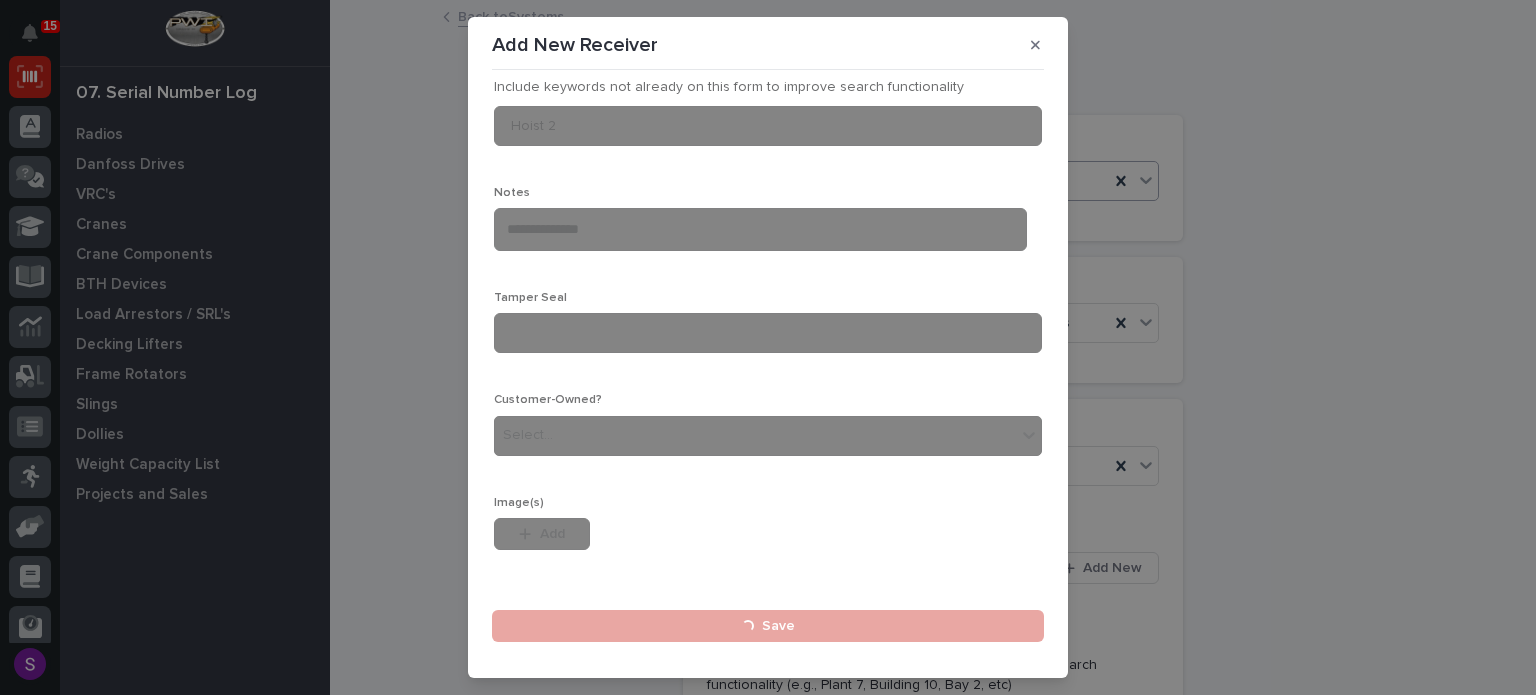 type 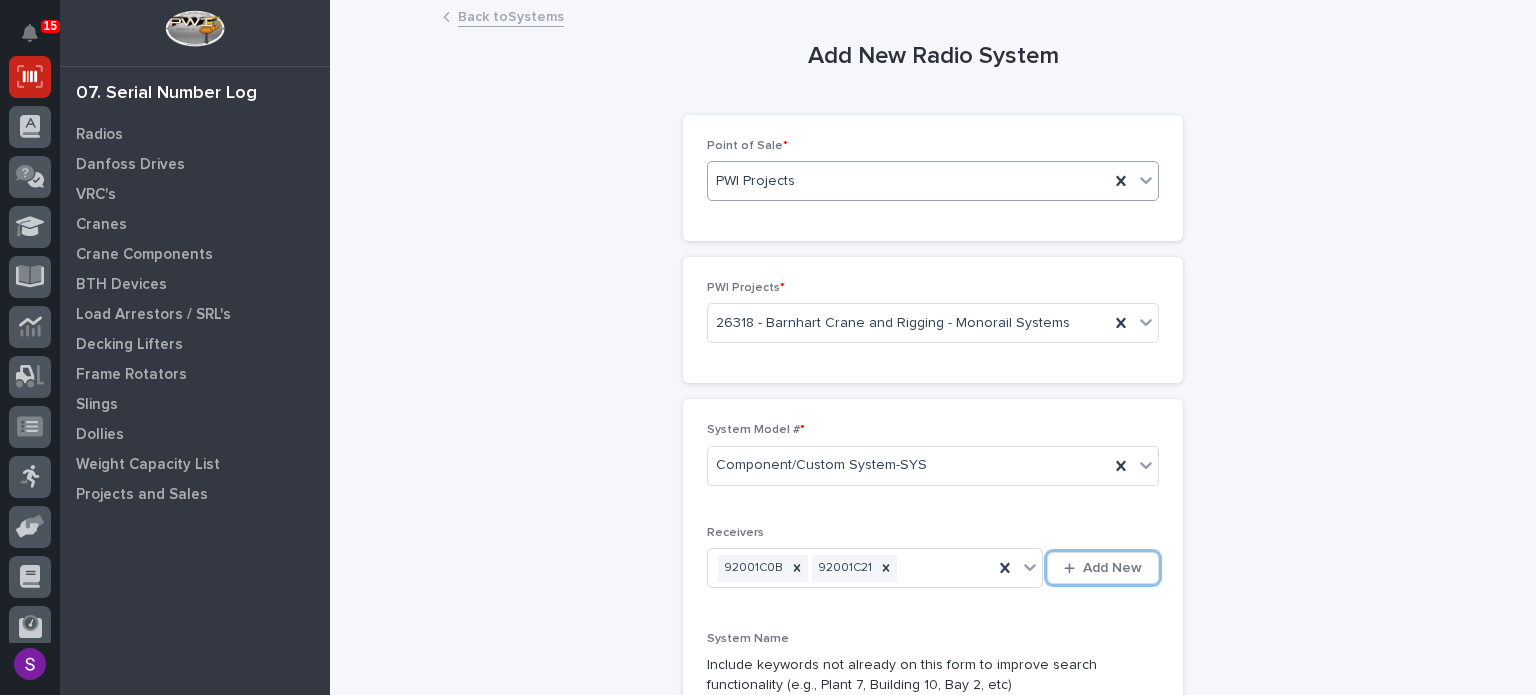 click on "Add New" at bounding box center [1103, 568] 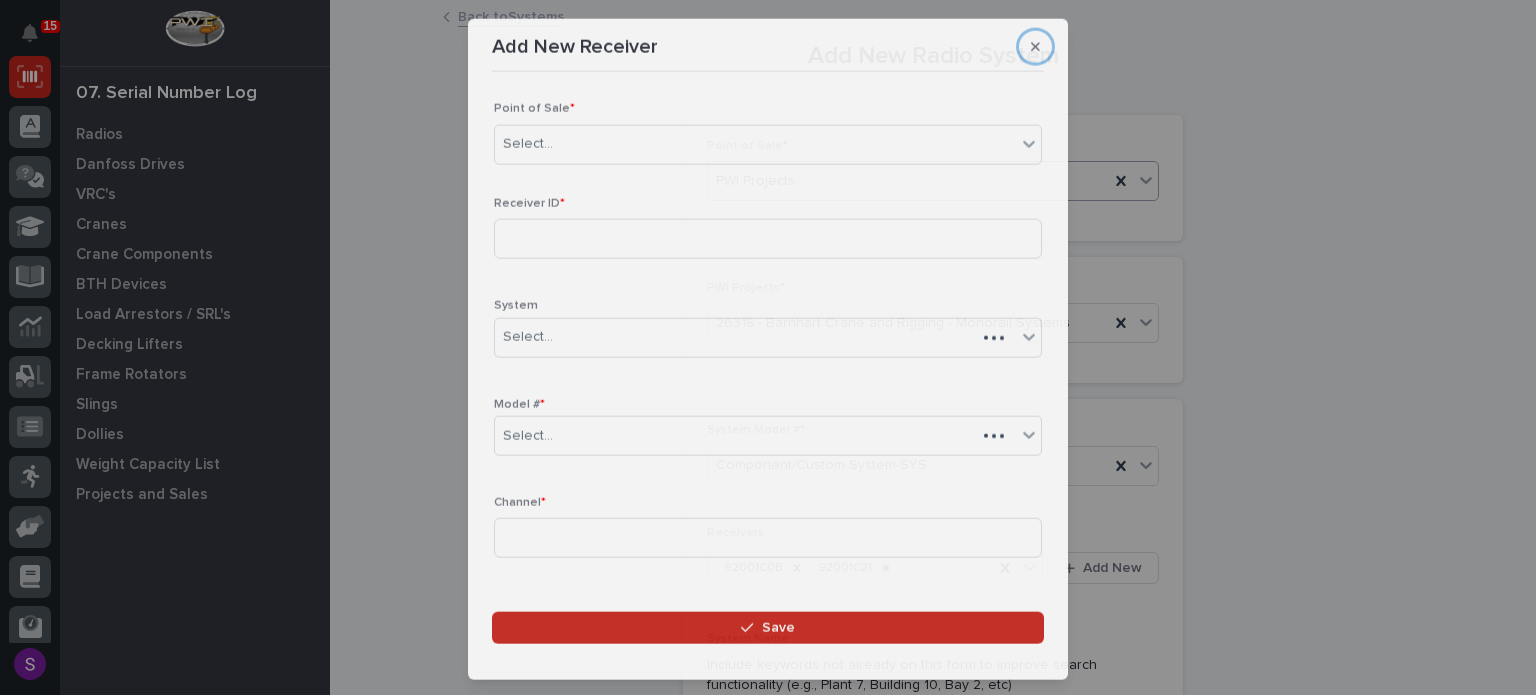 type 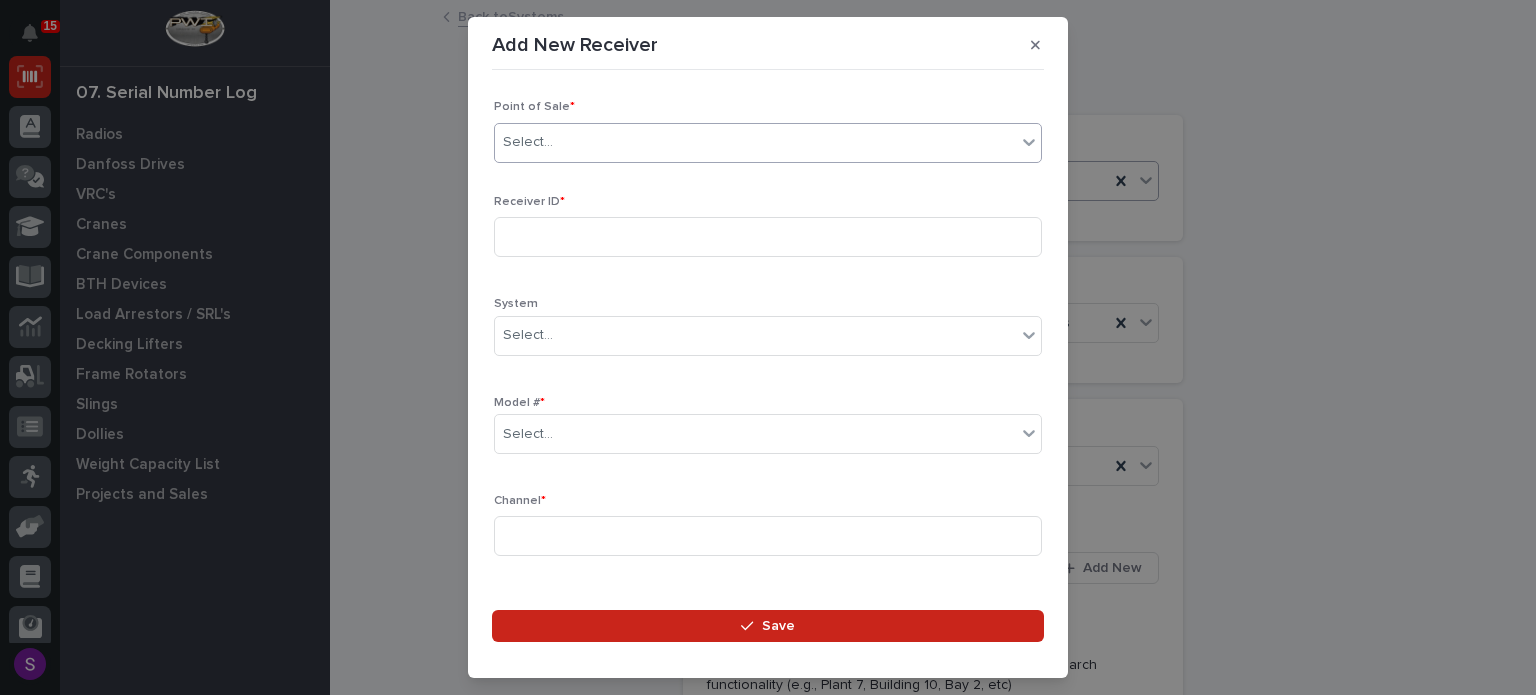 type on "*" 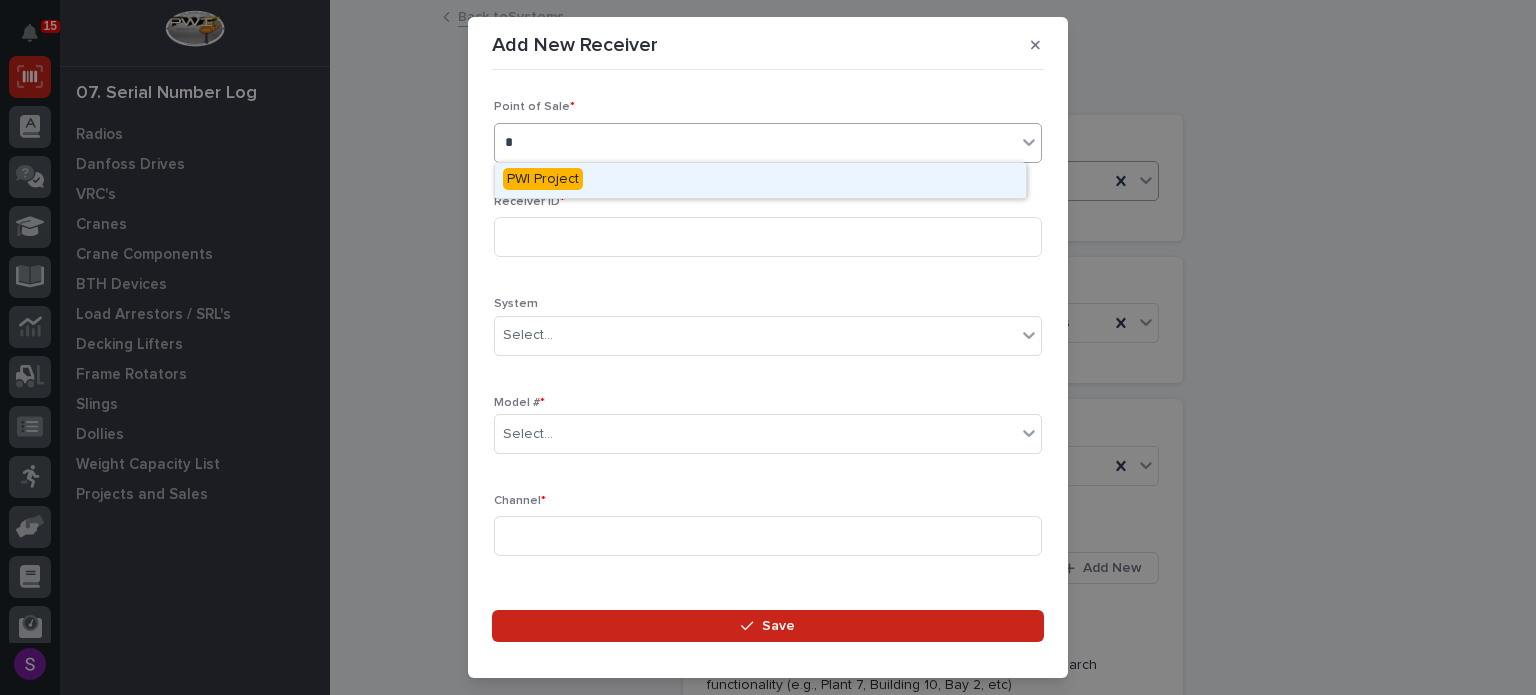 type 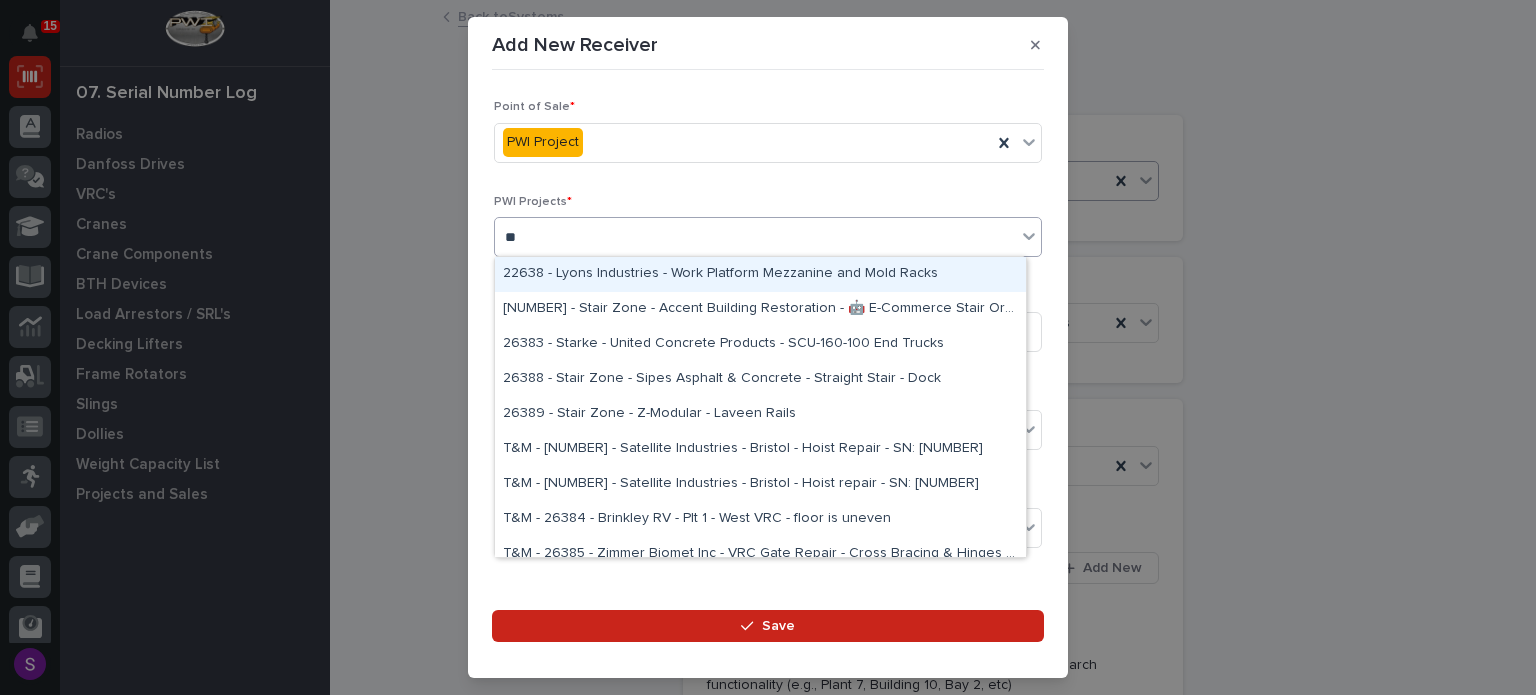 type on "*" 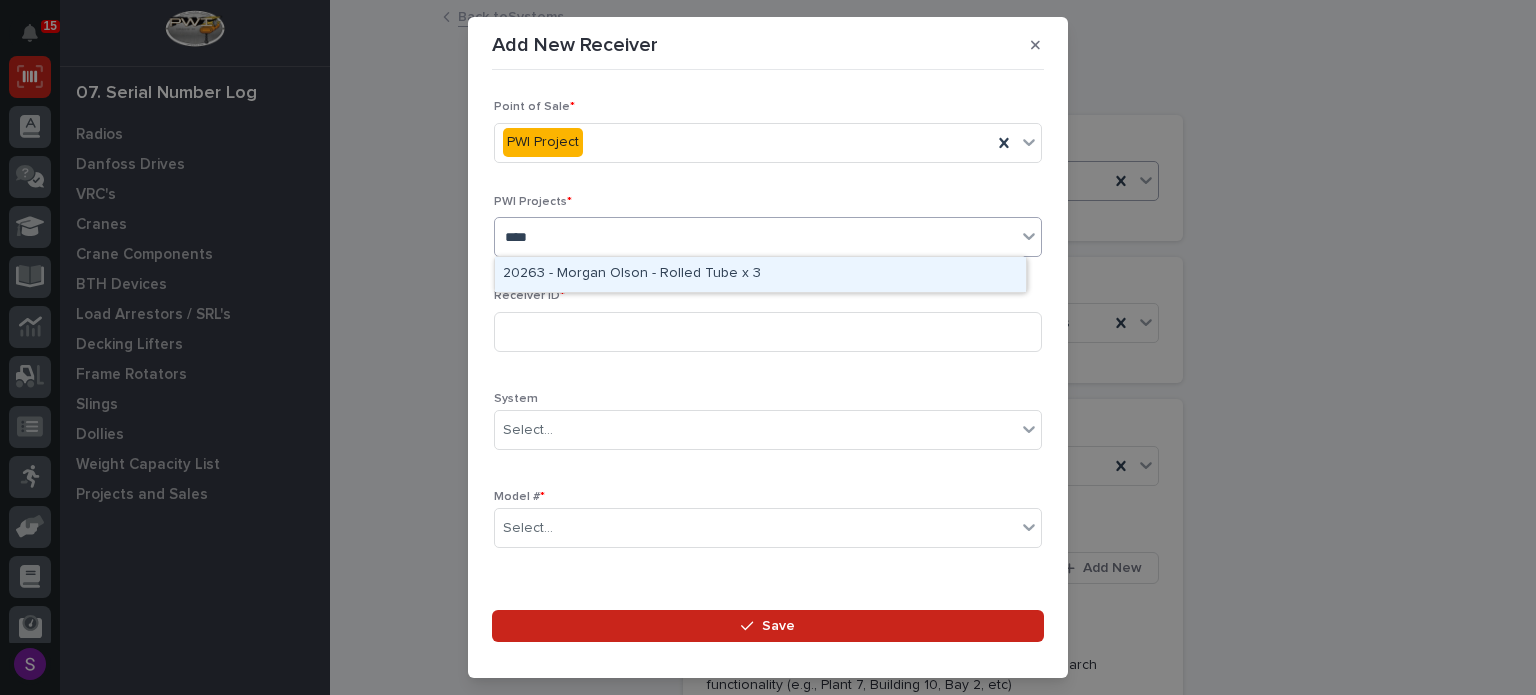 type on "*****" 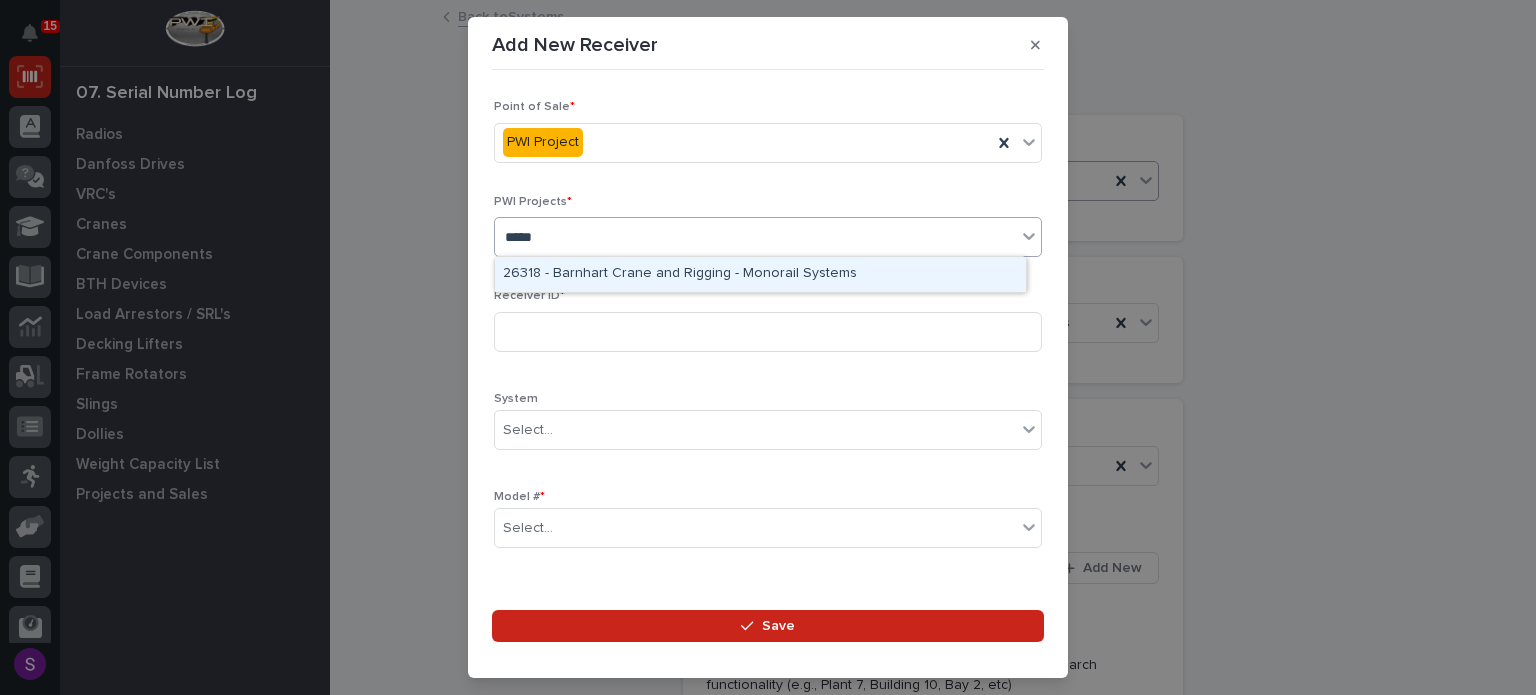 type 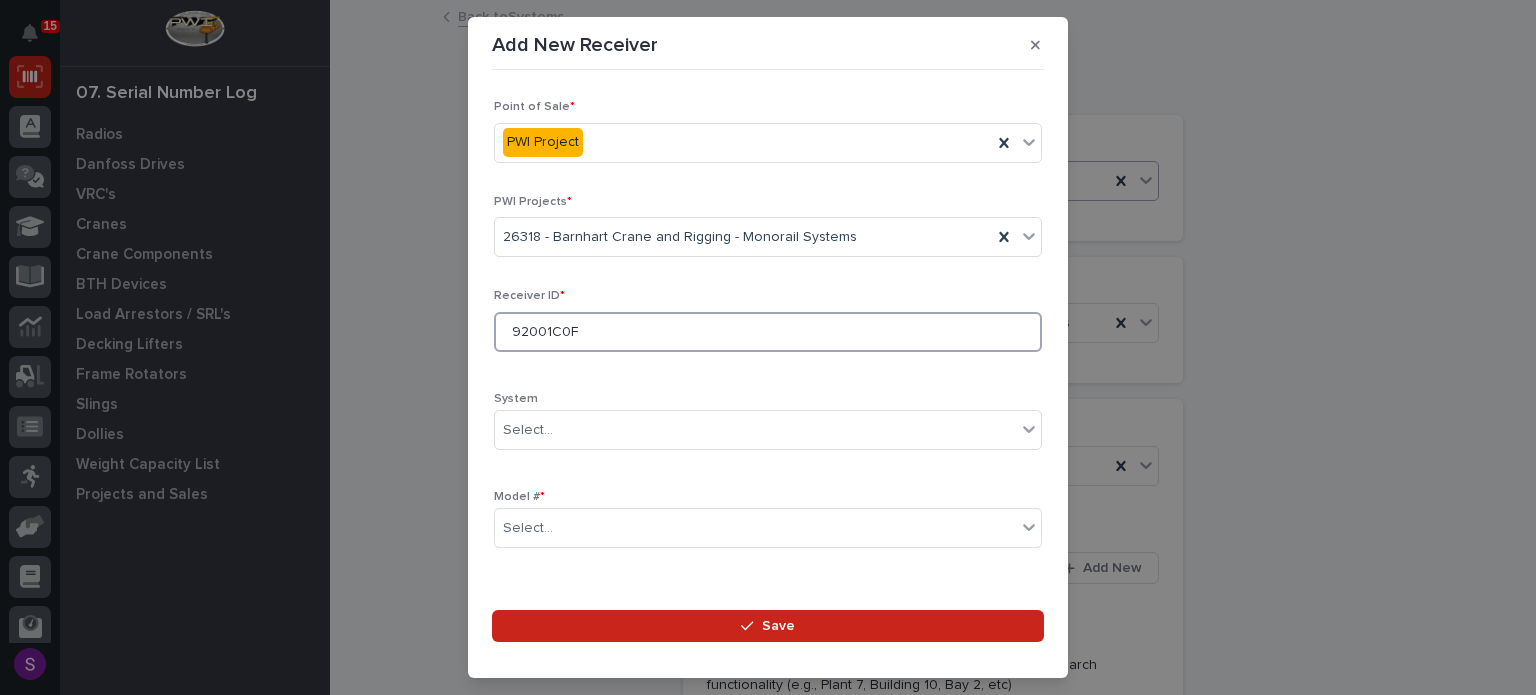 type on "92001C0F" 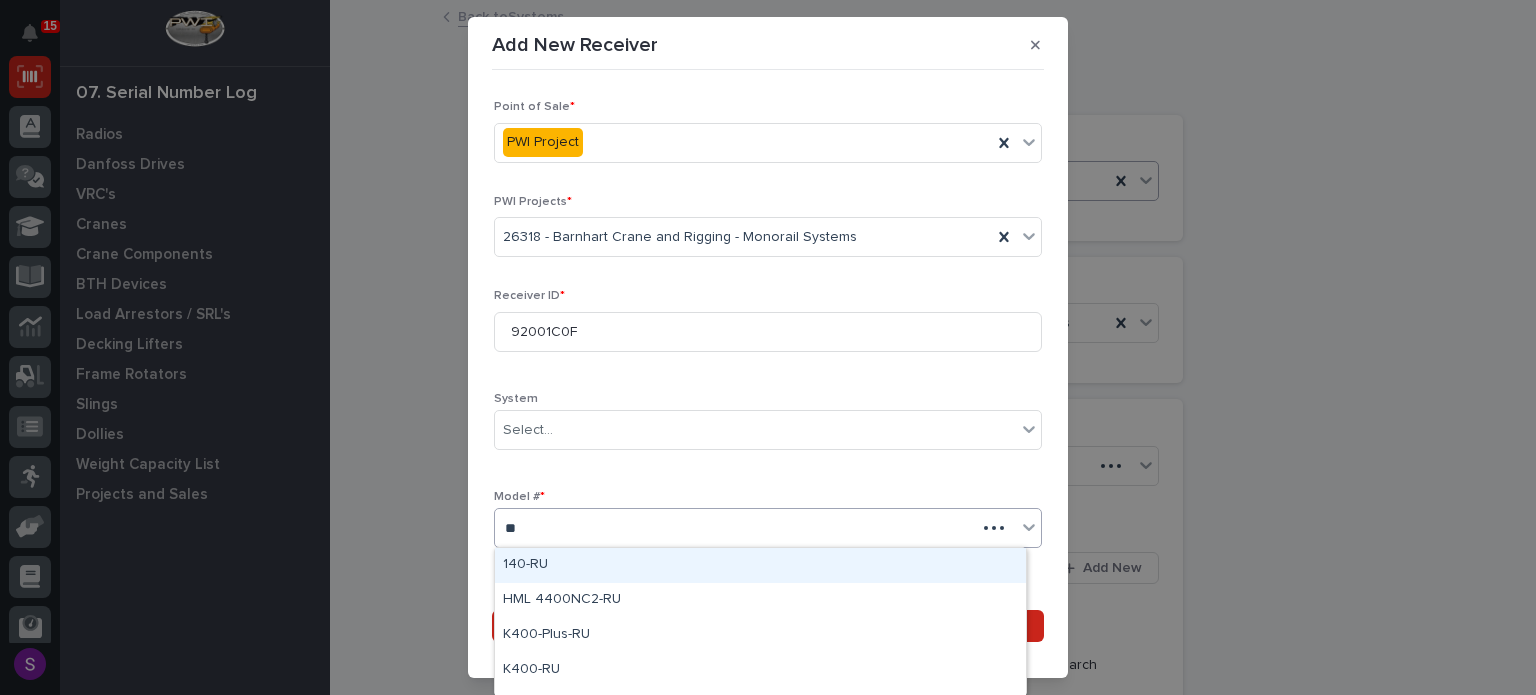 type on "***" 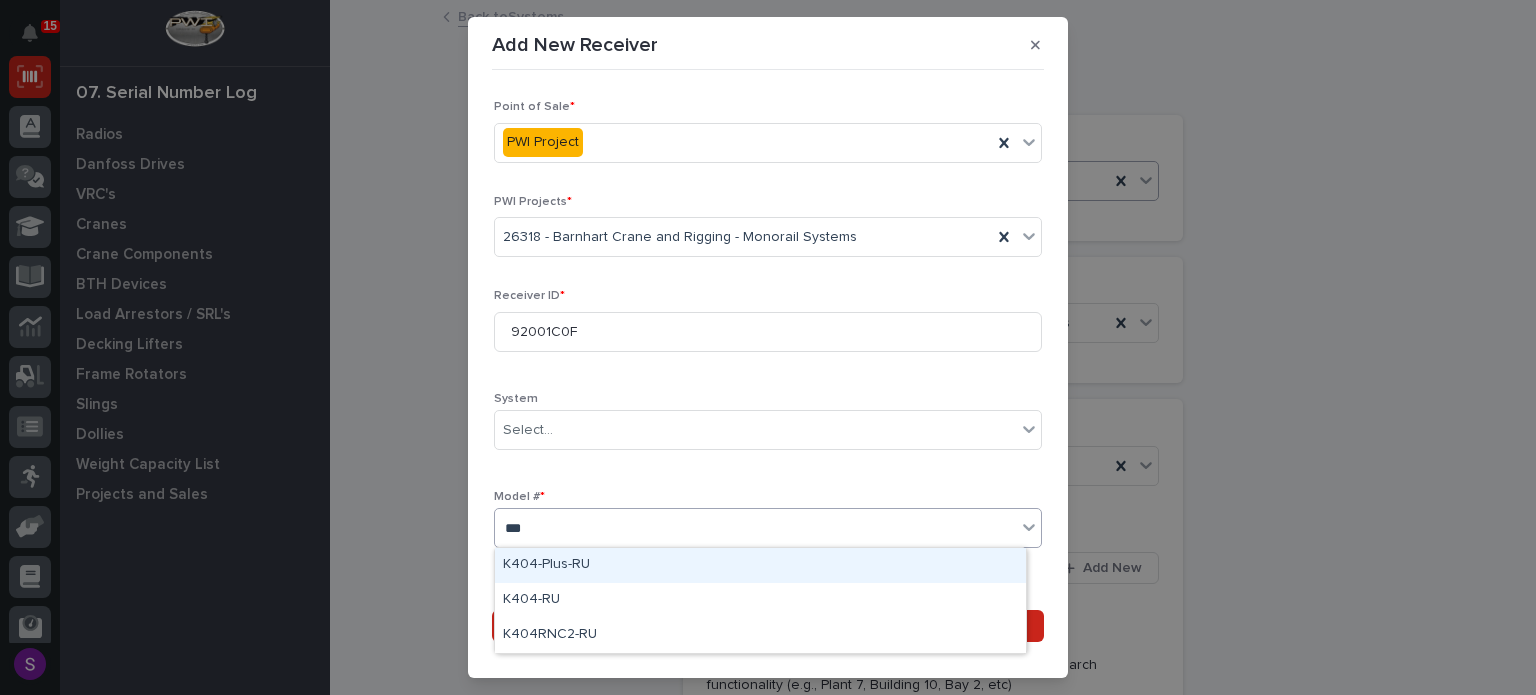 type 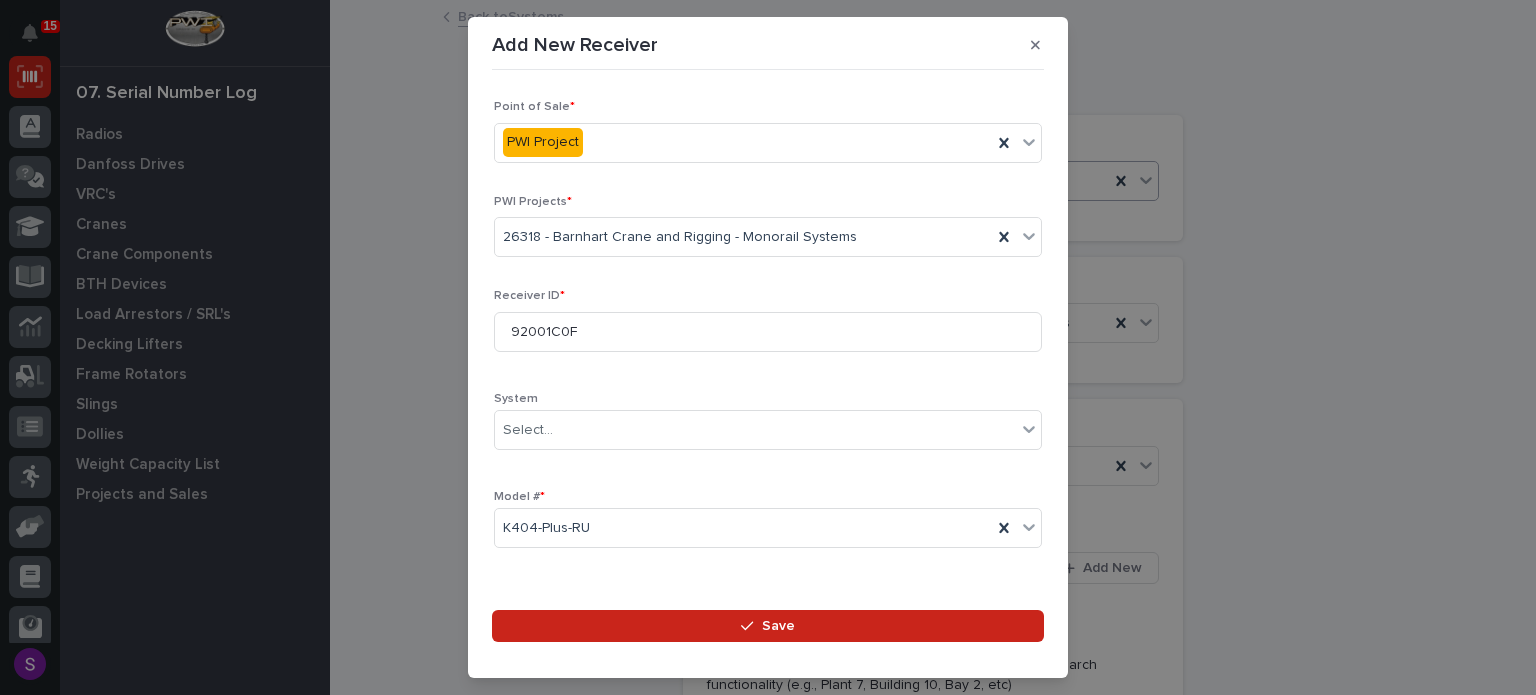 scroll, scrollTop: 296, scrollLeft: 0, axis: vertical 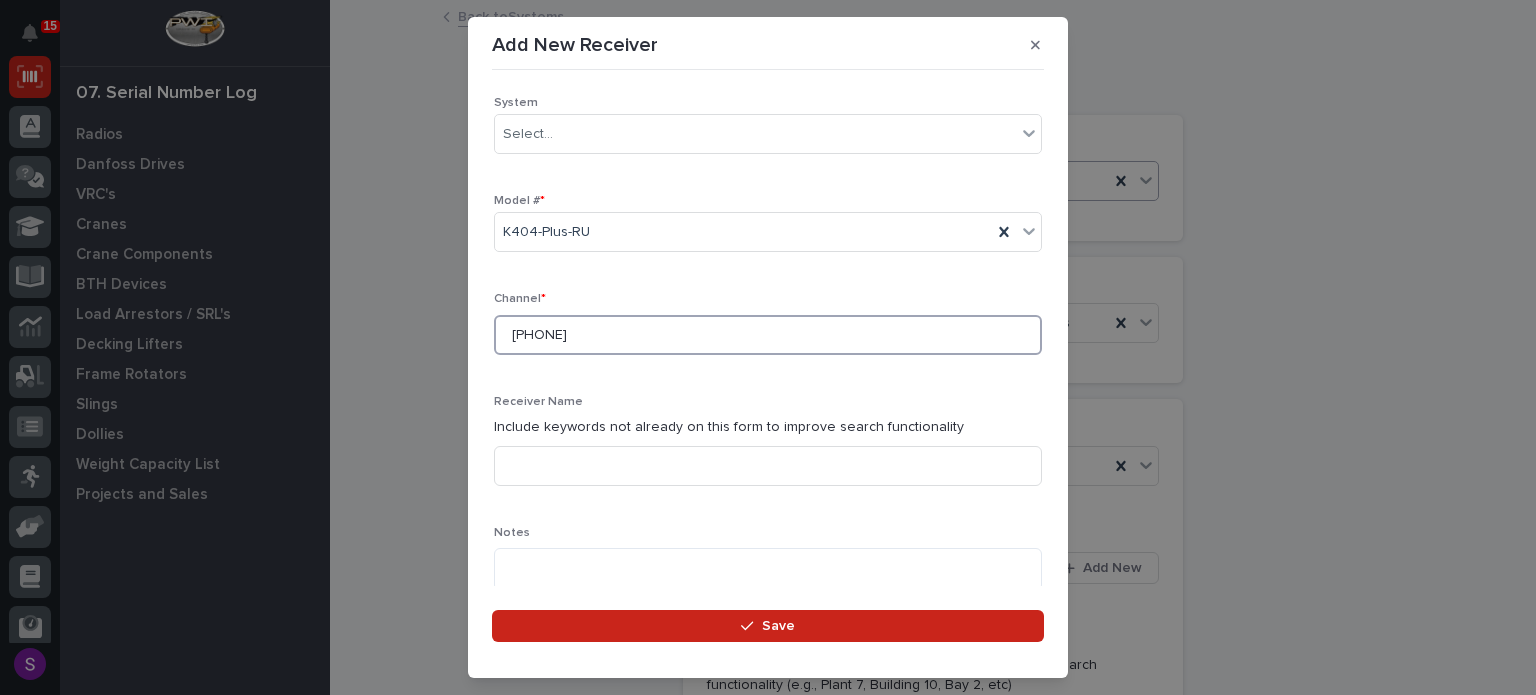 type on "826-791" 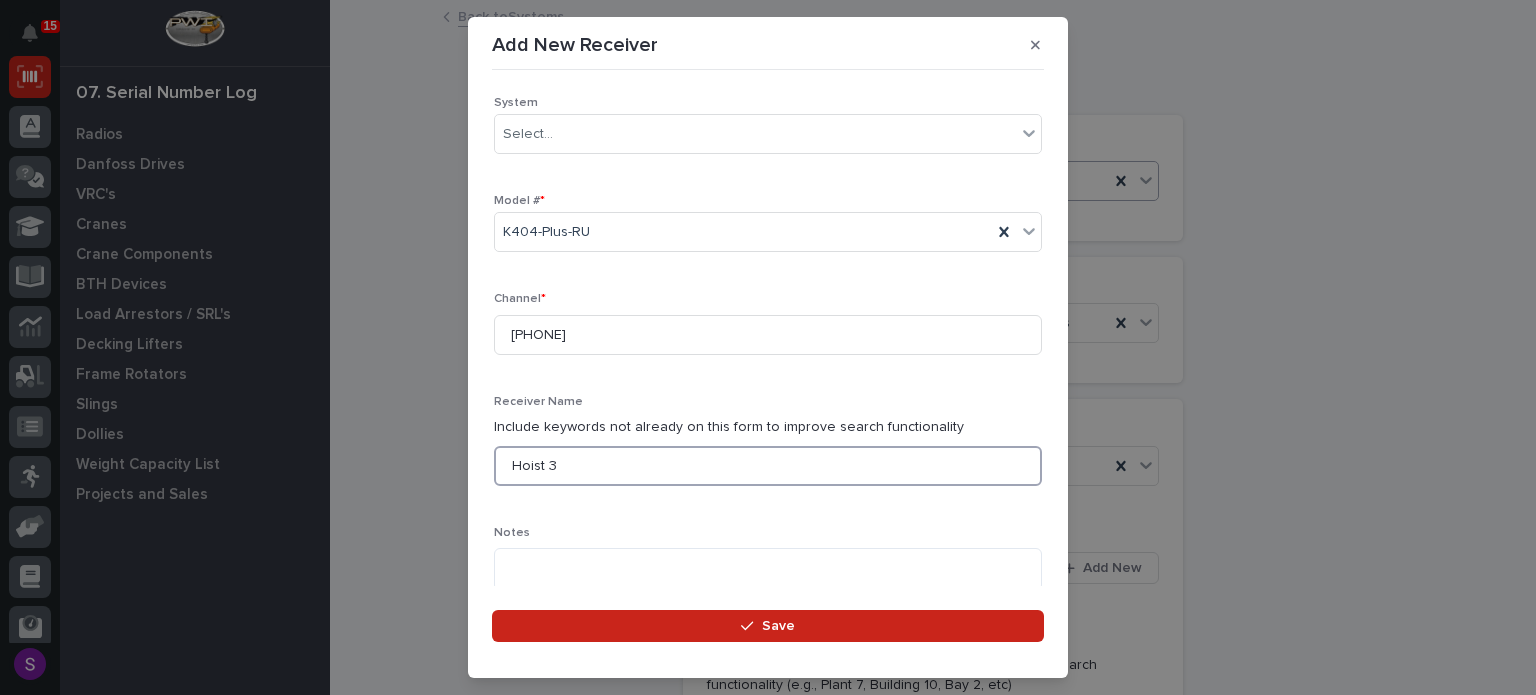 type on "Hoist 3" 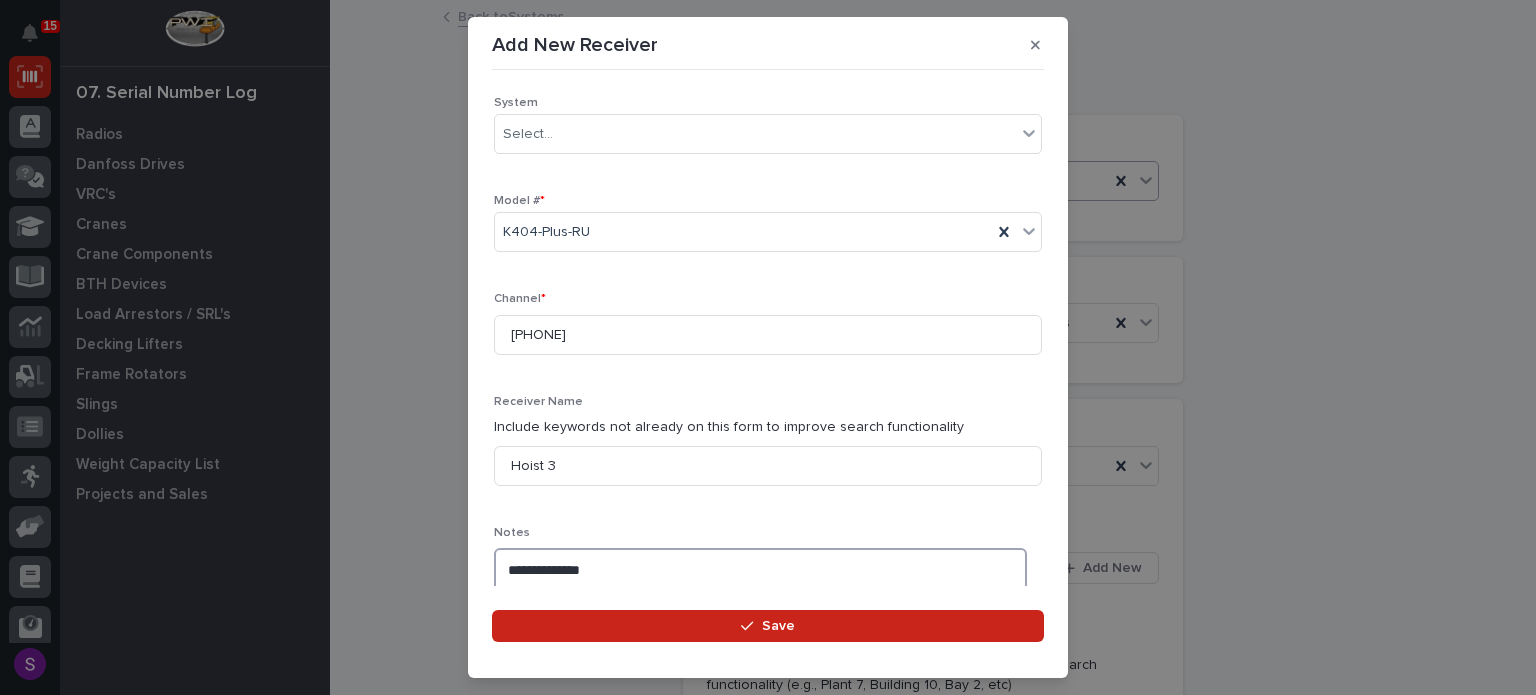 type on "**********" 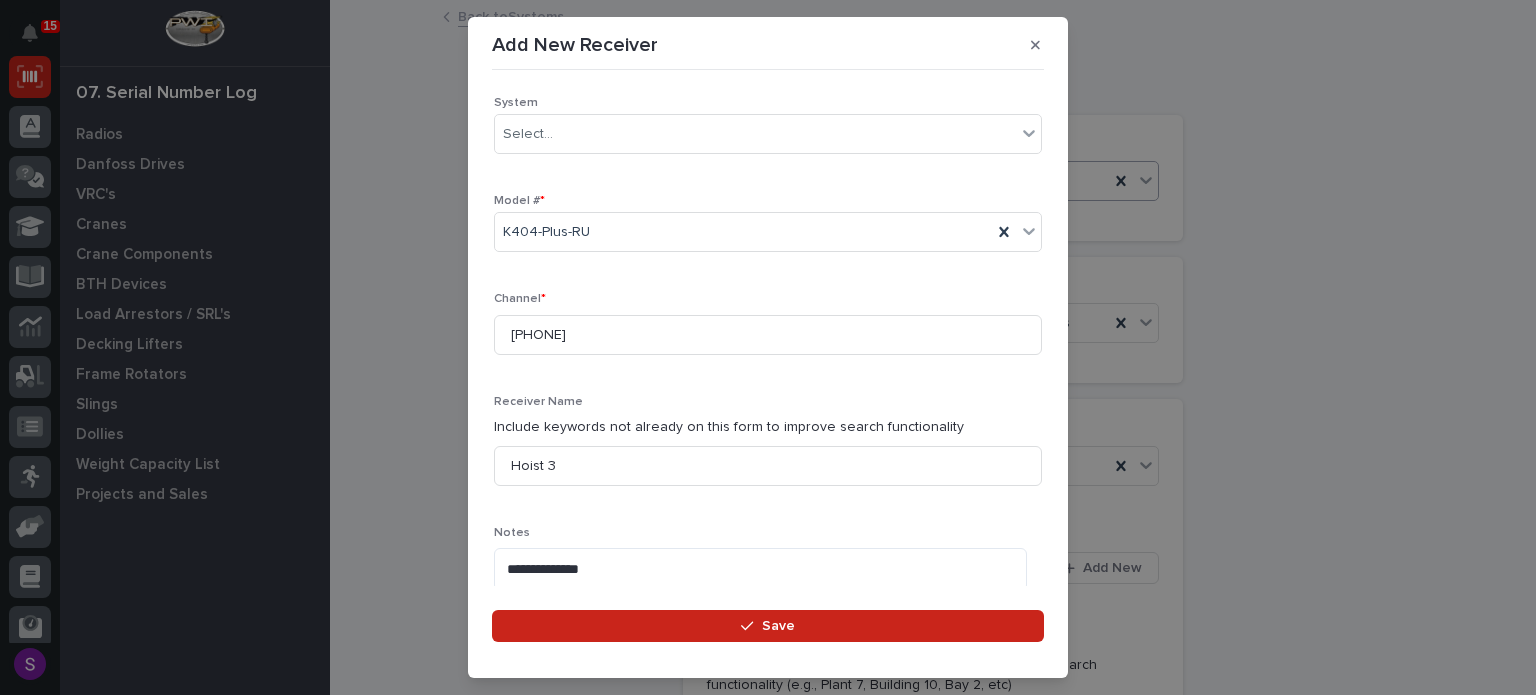 scroll, scrollTop: 636, scrollLeft: 0, axis: vertical 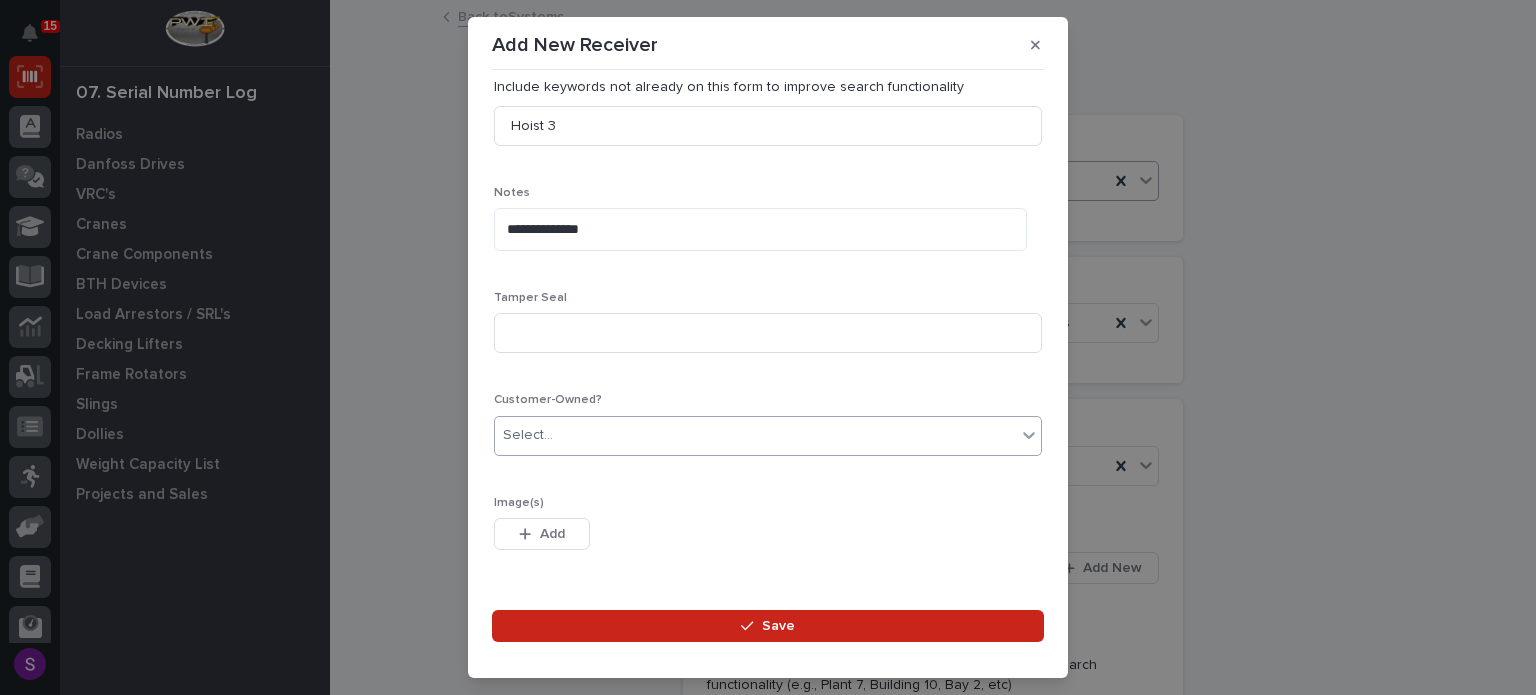 type 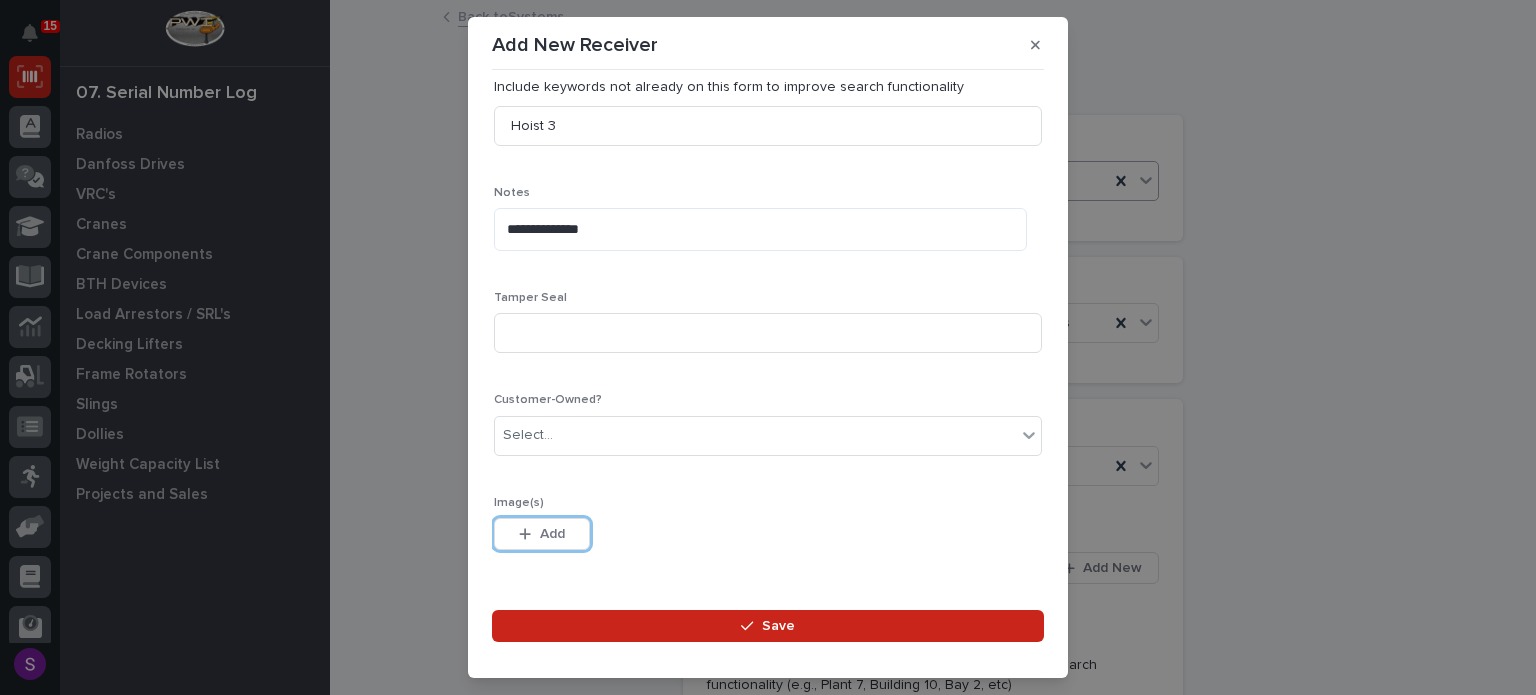 type 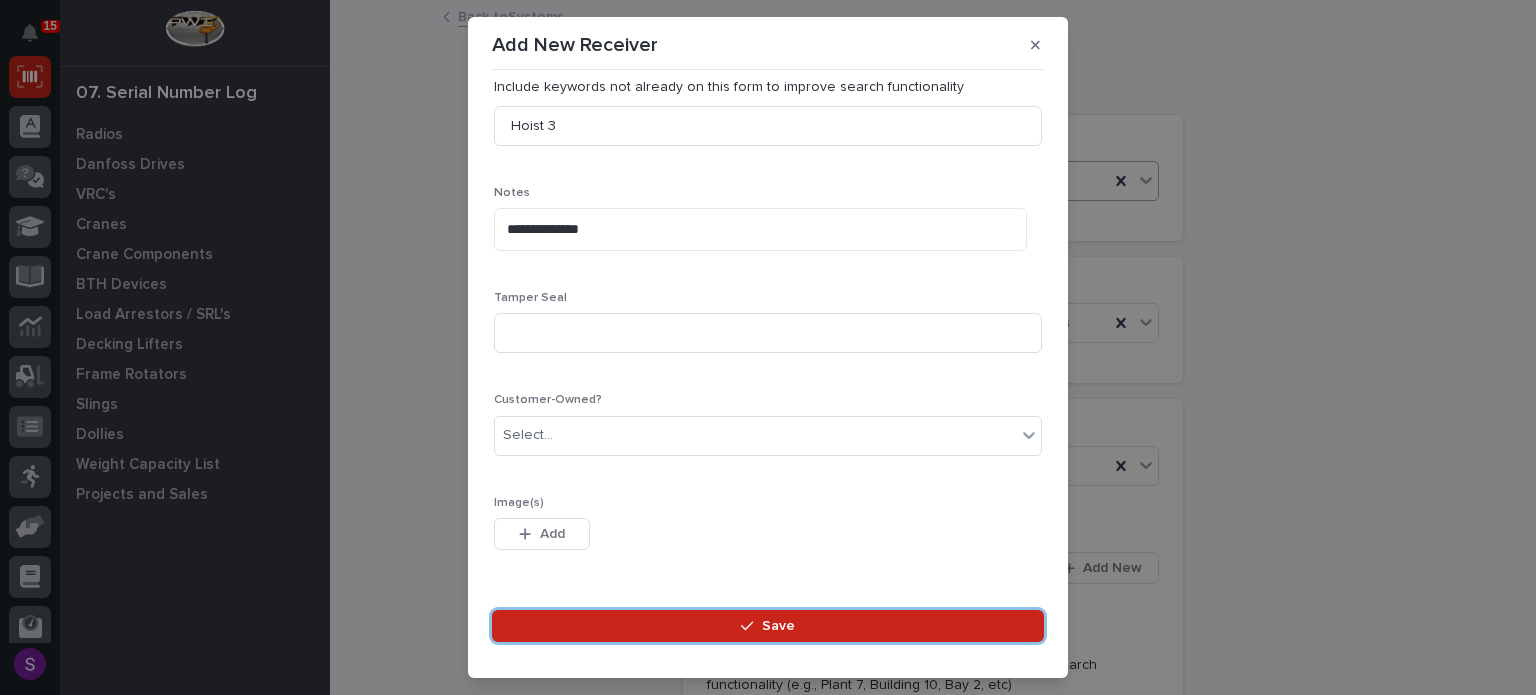 click on "Save" at bounding box center (768, 626) 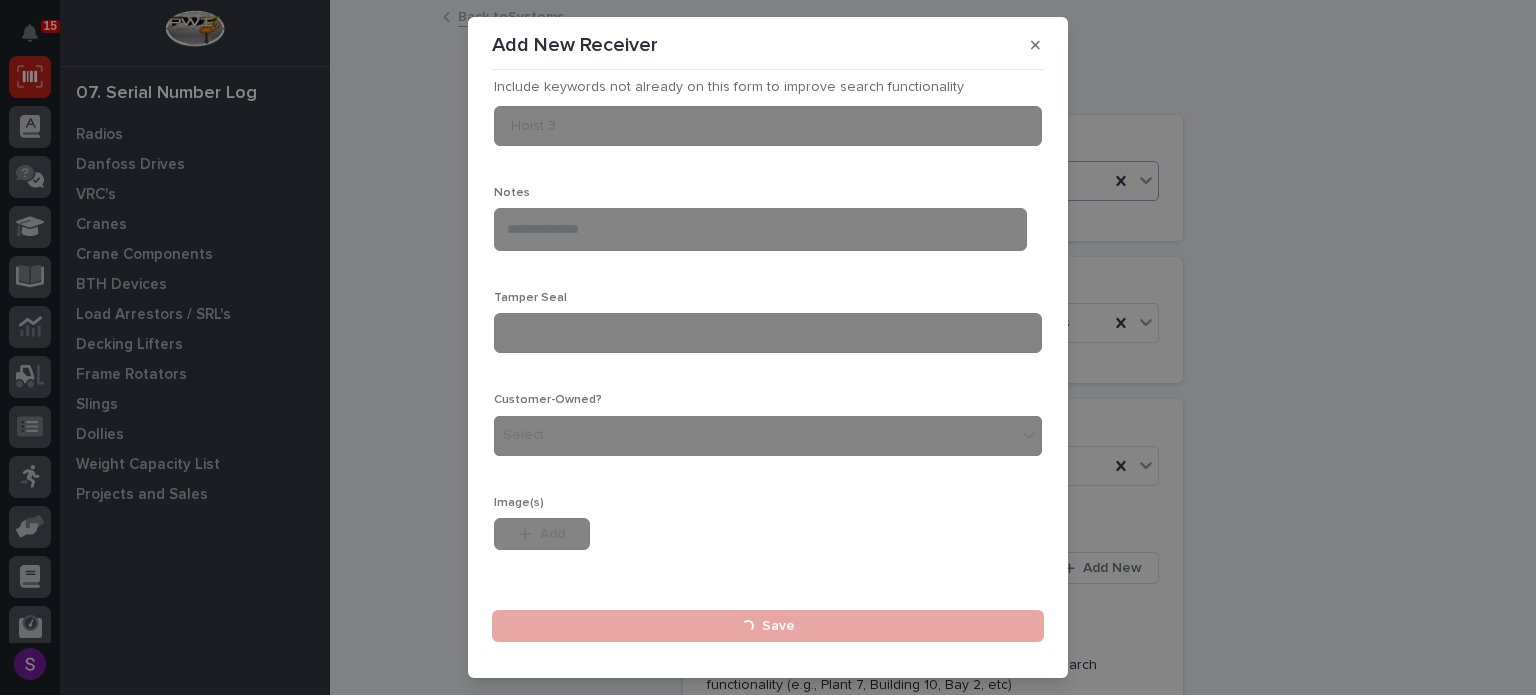 type 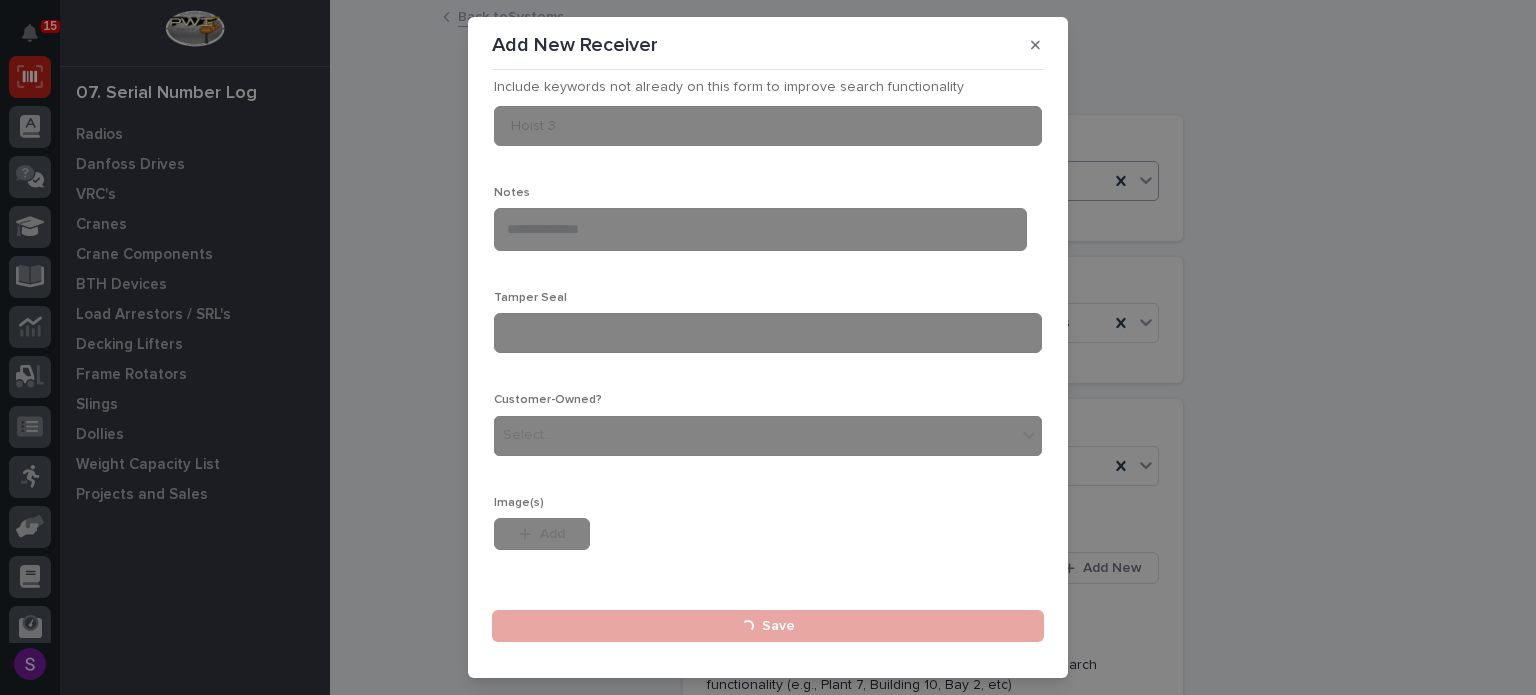 type 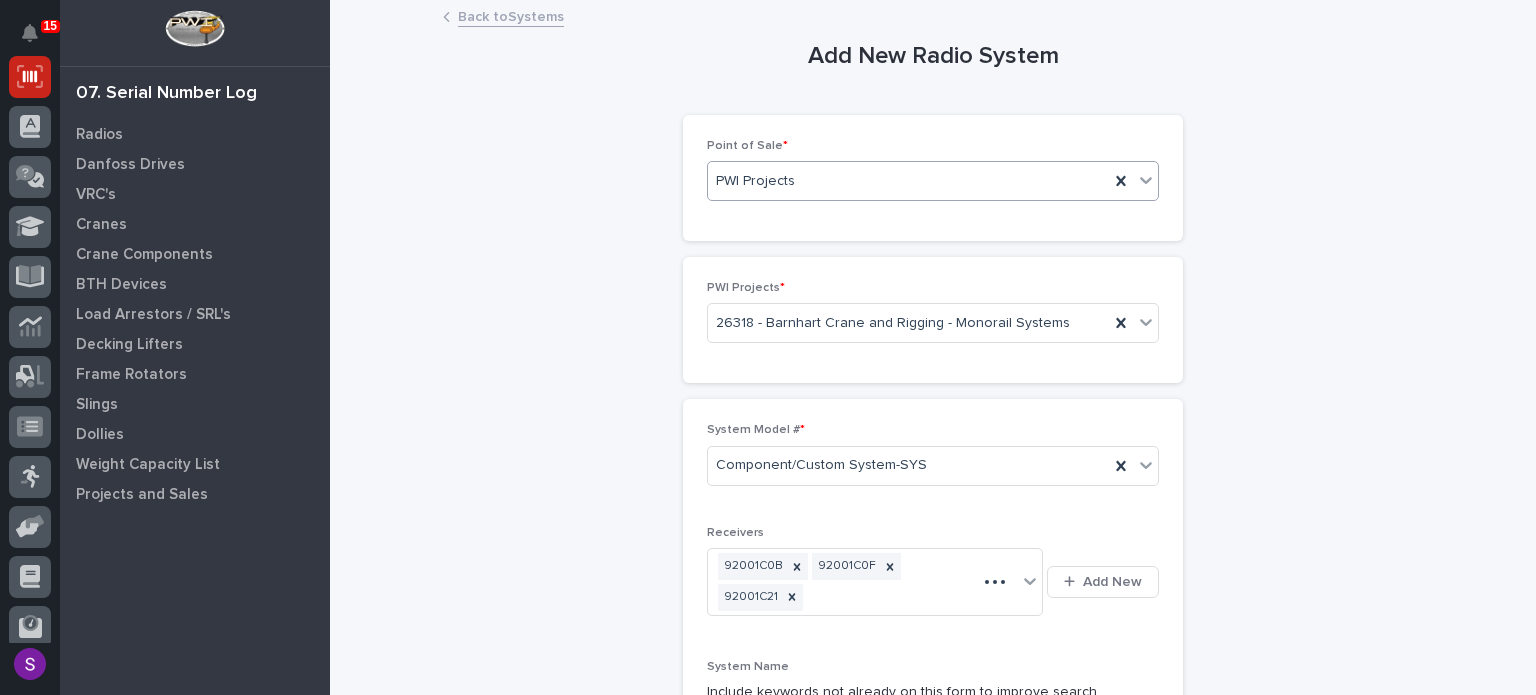 scroll, scrollTop: 0, scrollLeft: 0, axis: both 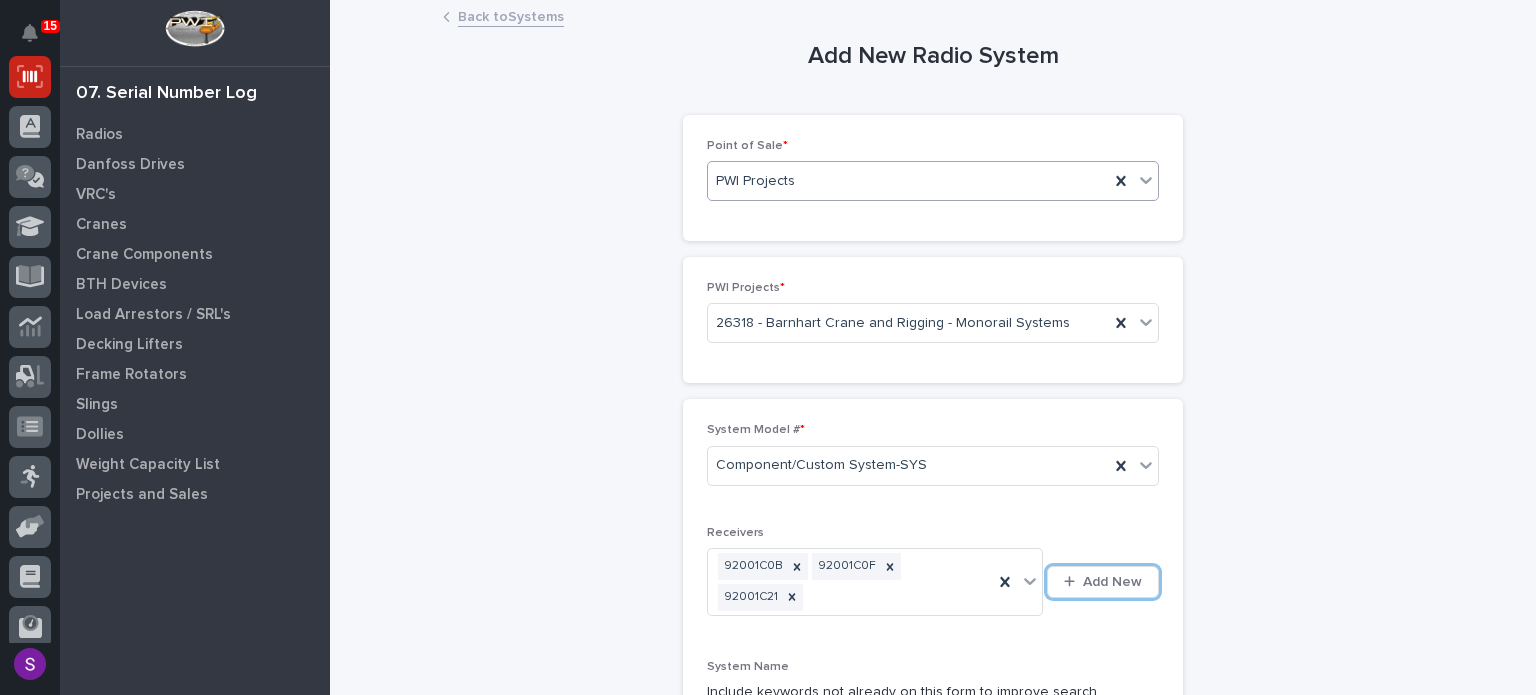 click on "Add New" at bounding box center (1103, 582) 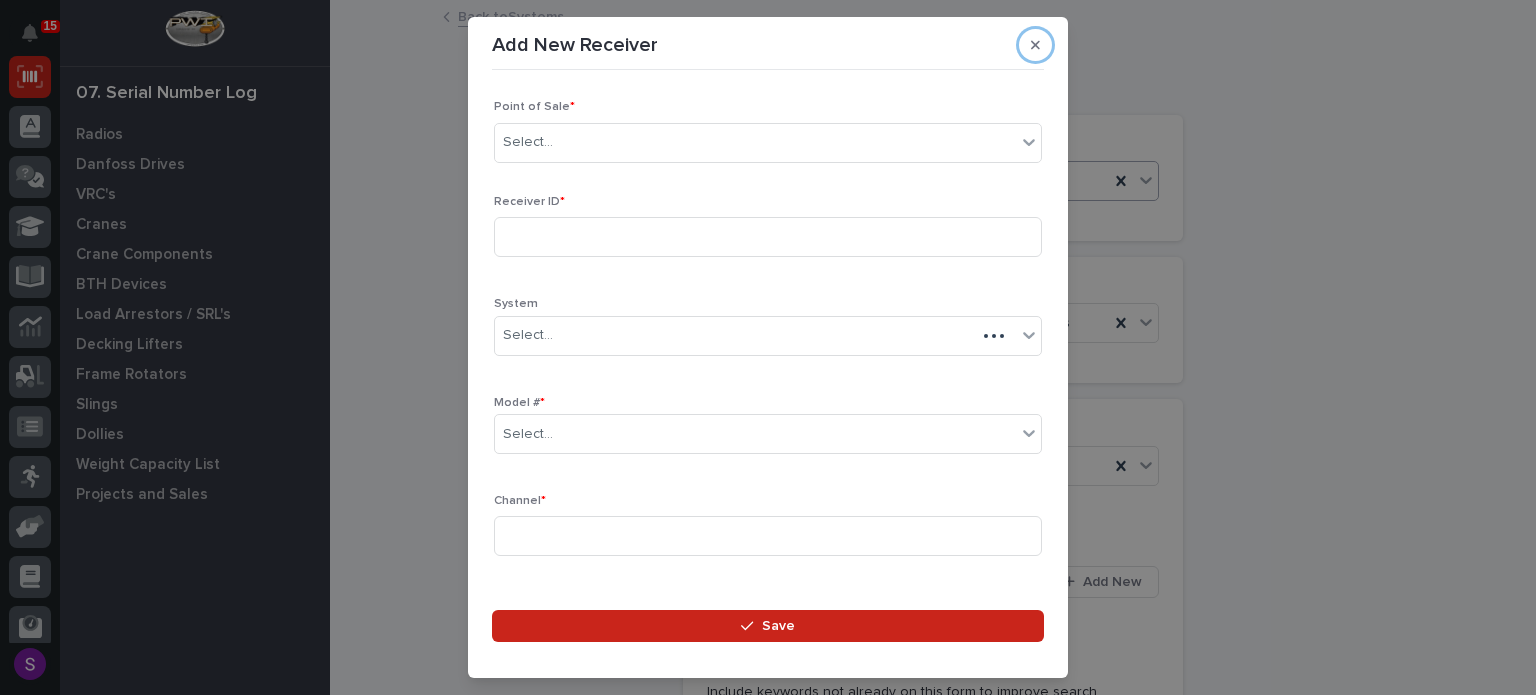 type 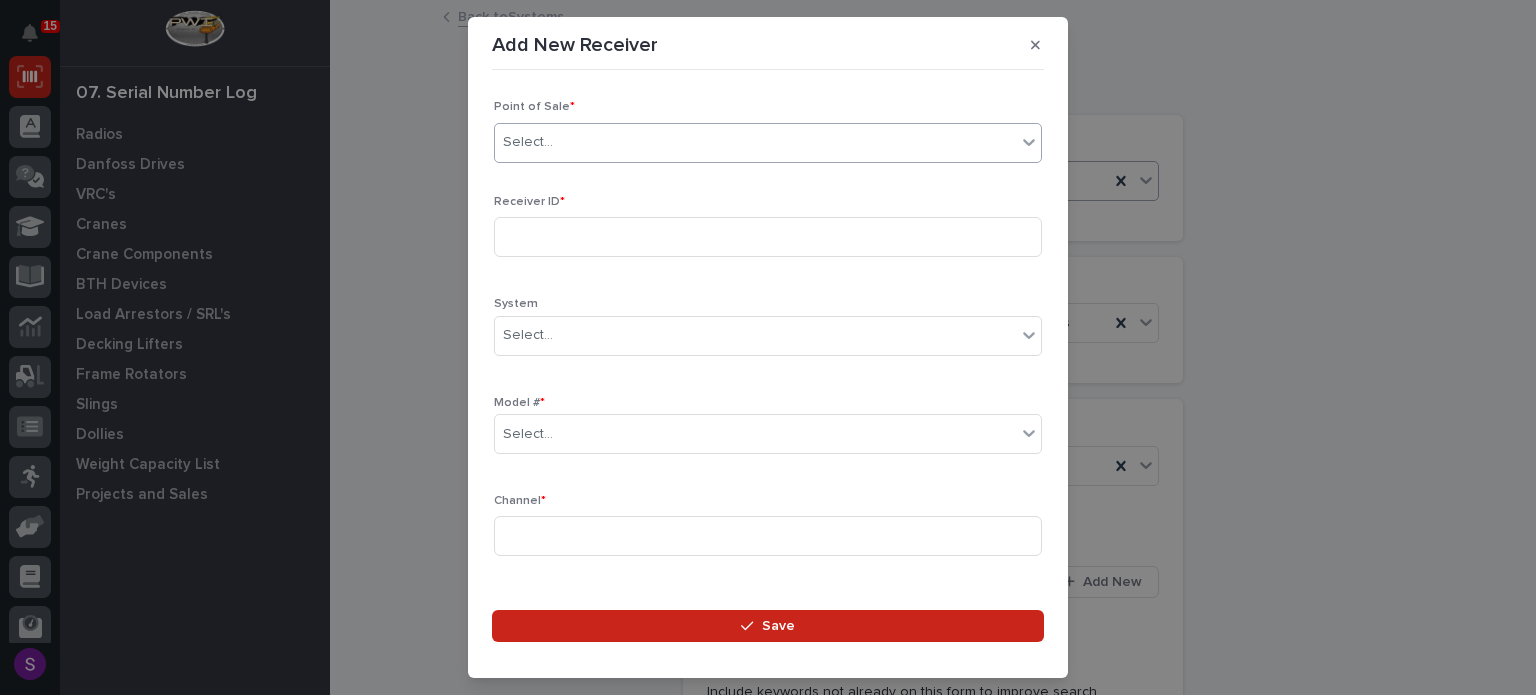 type on "*" 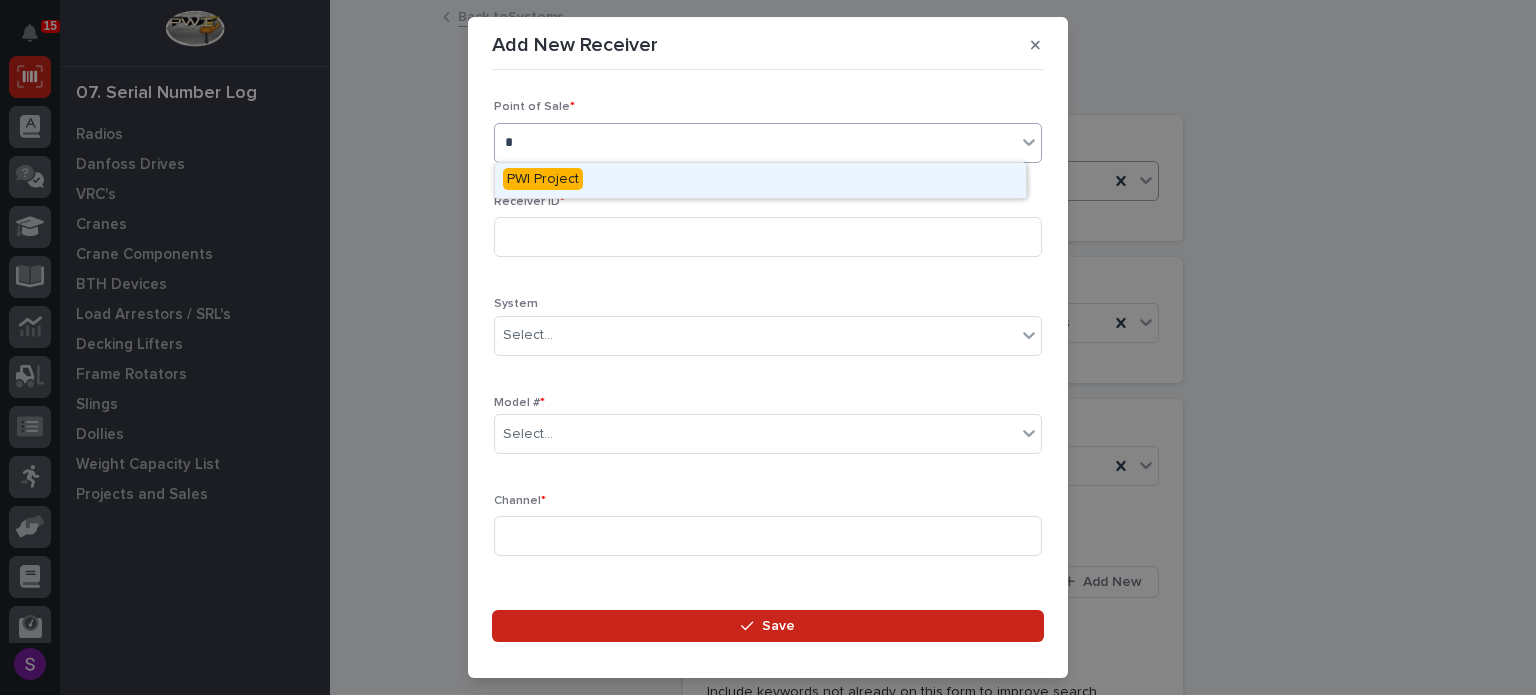 type 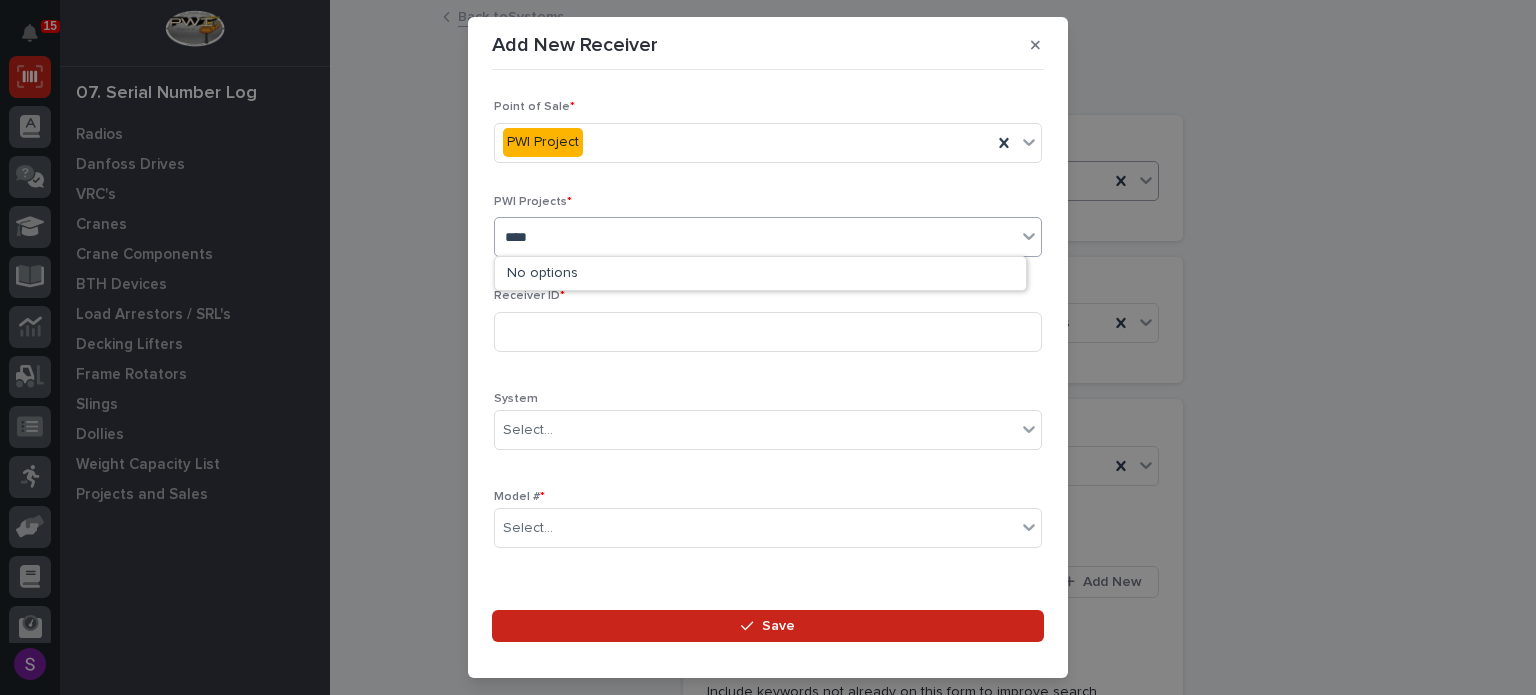 type on "*****" 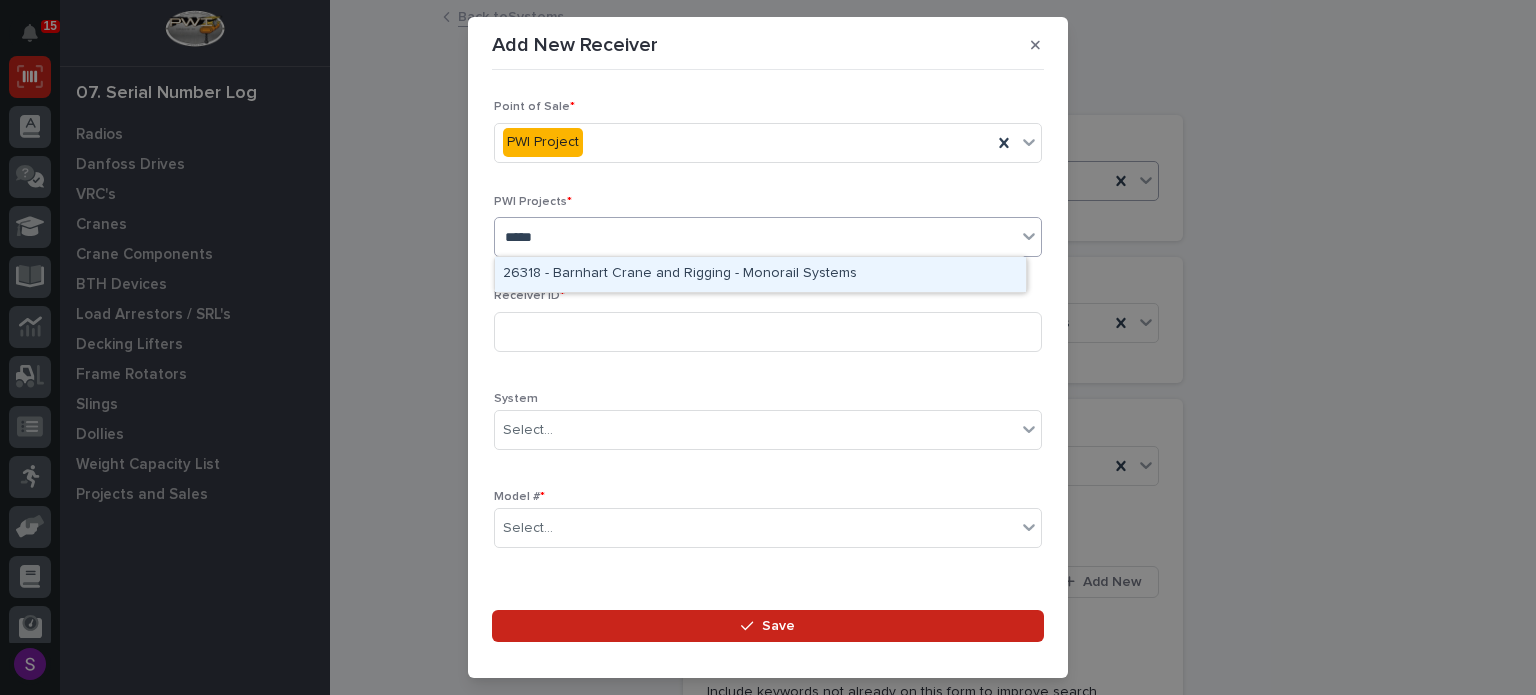 type 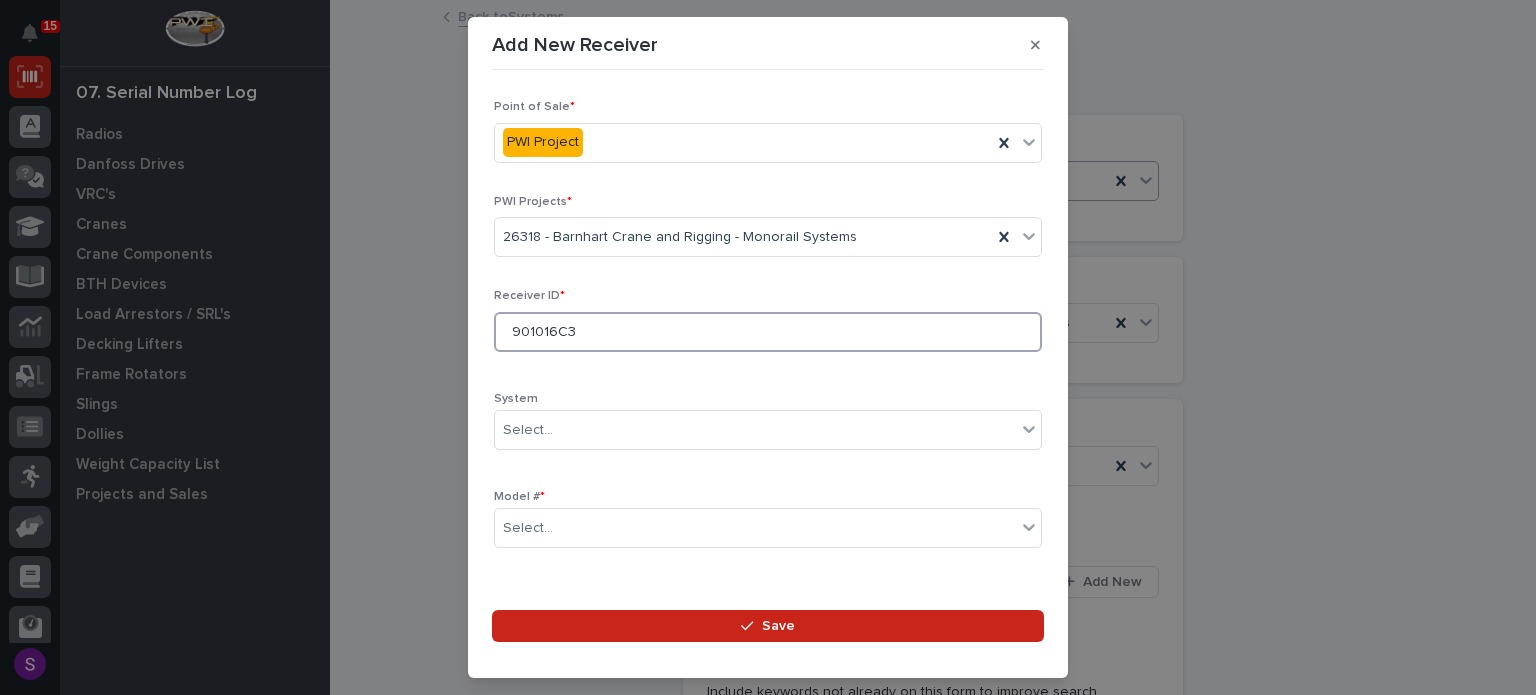 type on "901016C3" 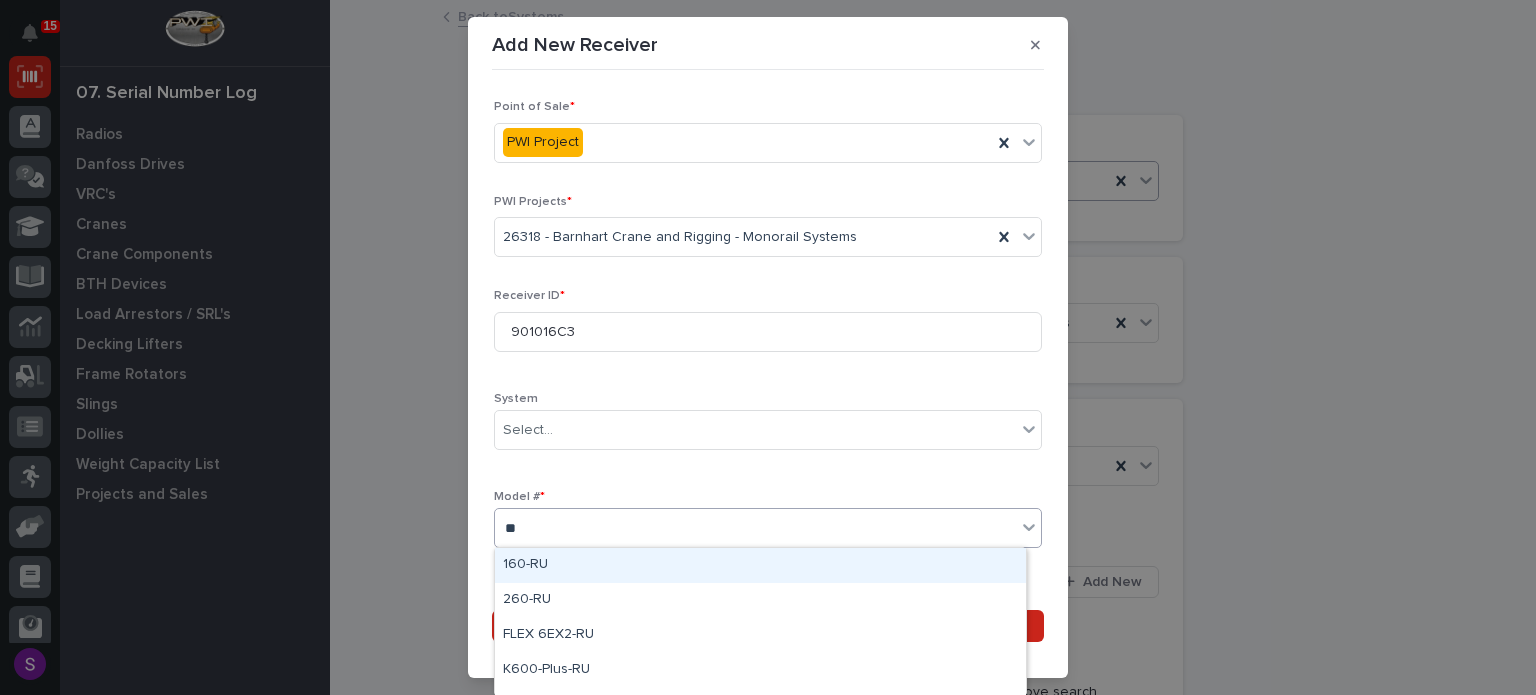 type on "***" 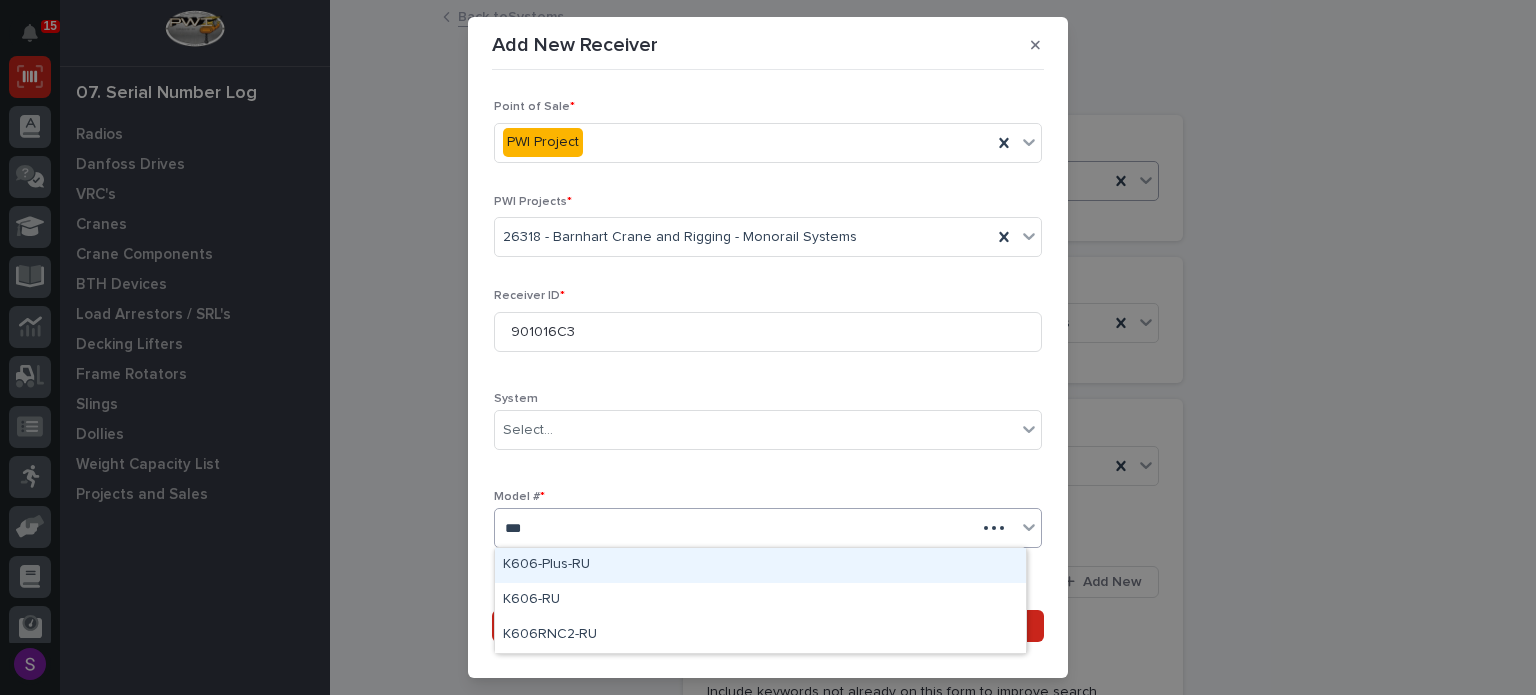 type 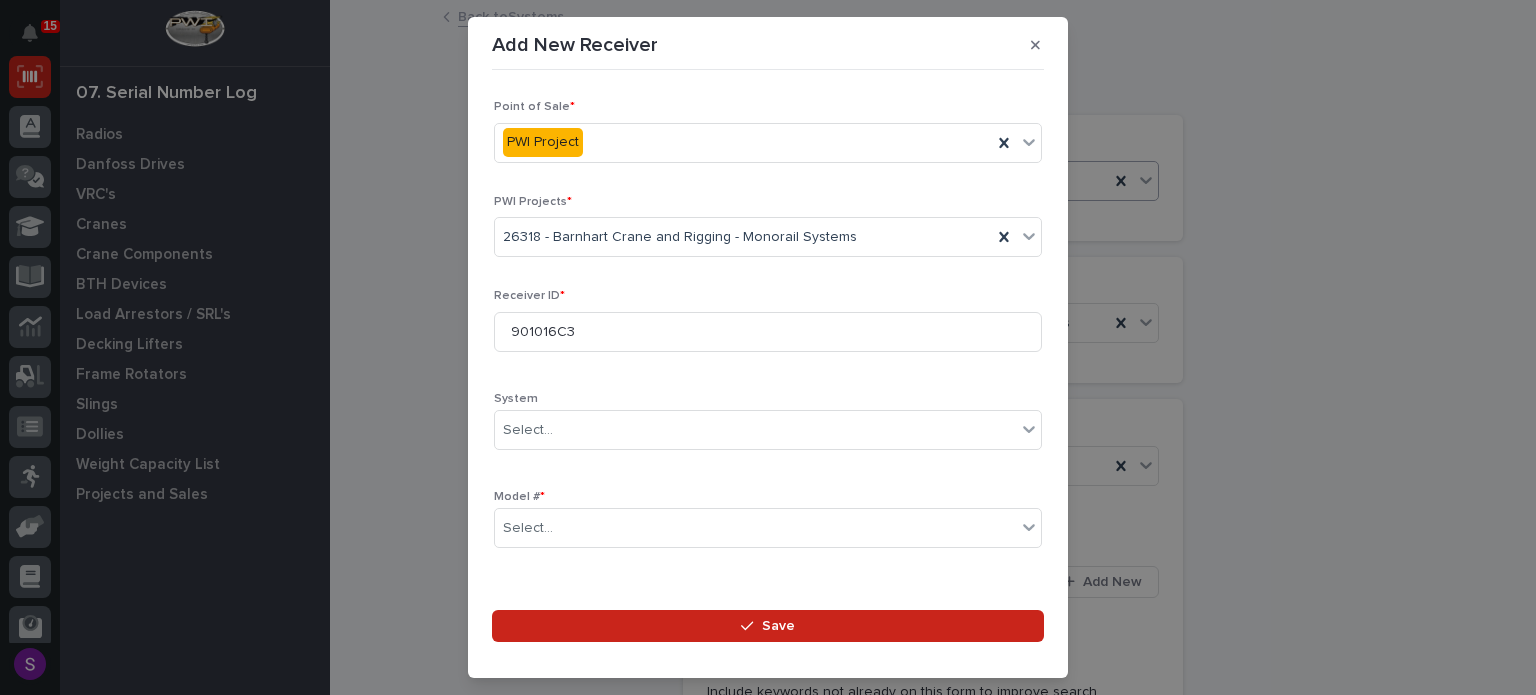 scroll, scrollTop: 296, scrollLeft: 0, axis: vertical 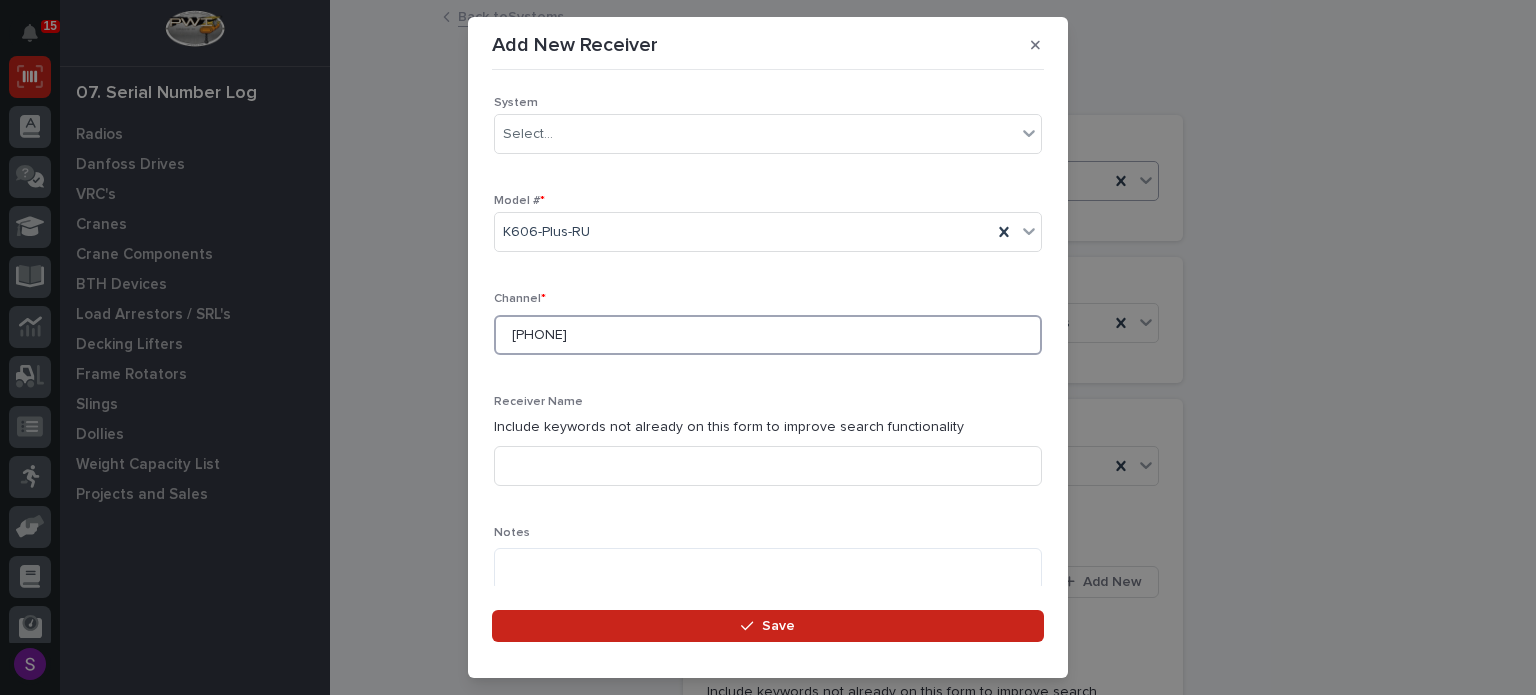 type on "616-821" 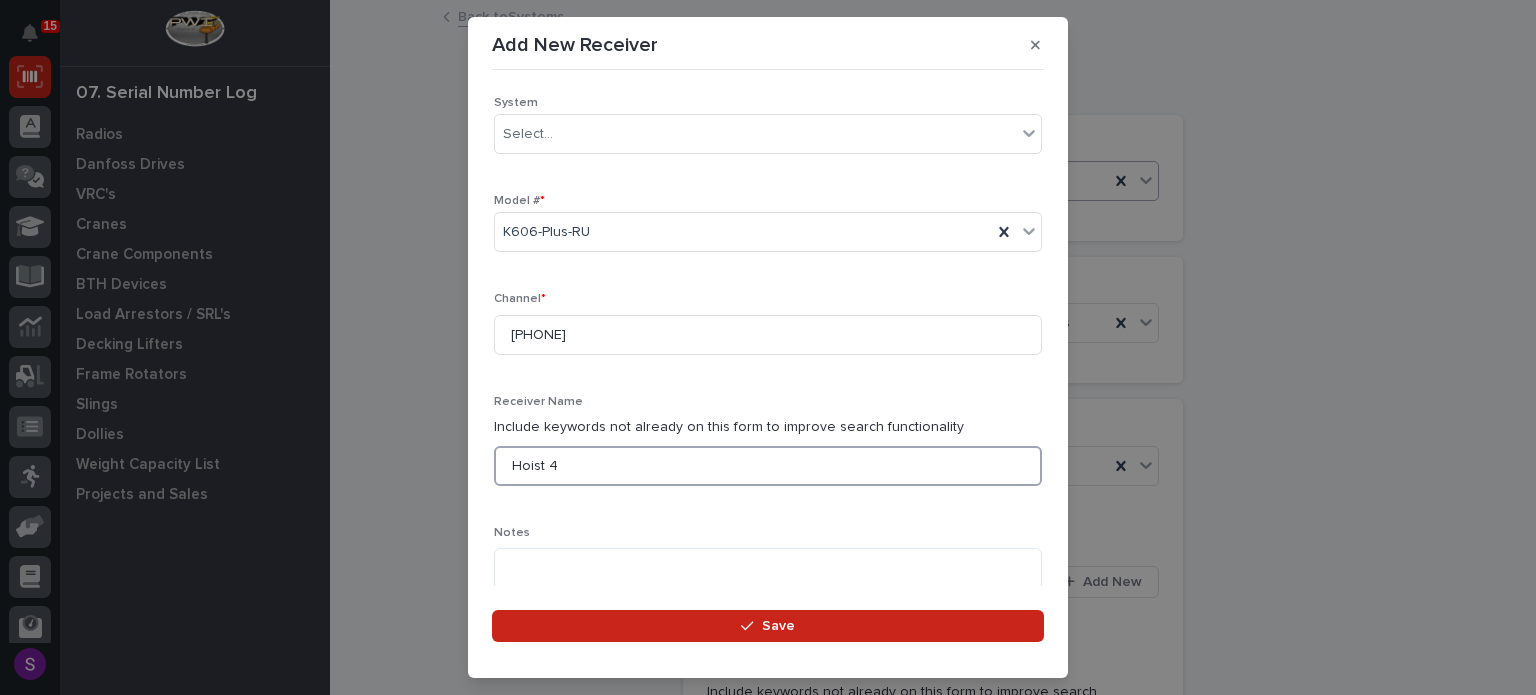 type on "Hoist 4" 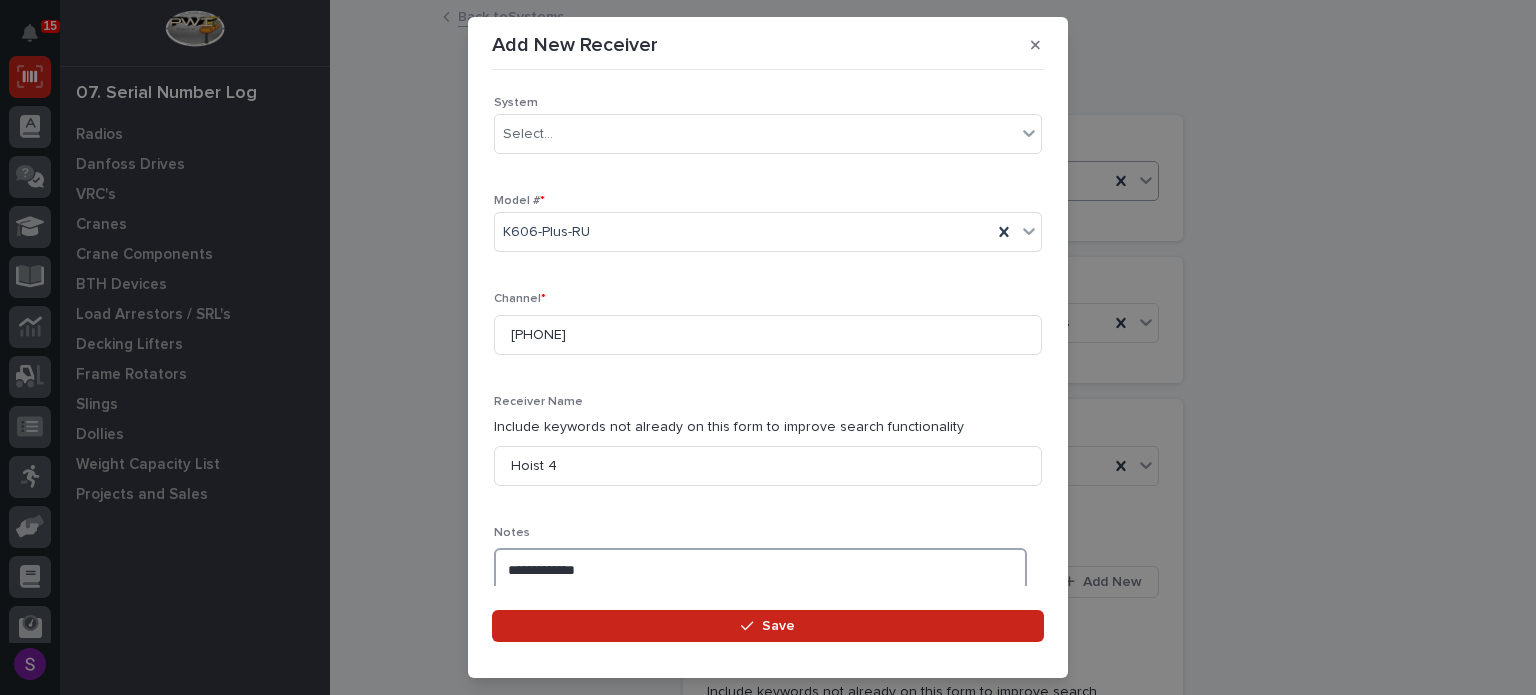 type on "**********" 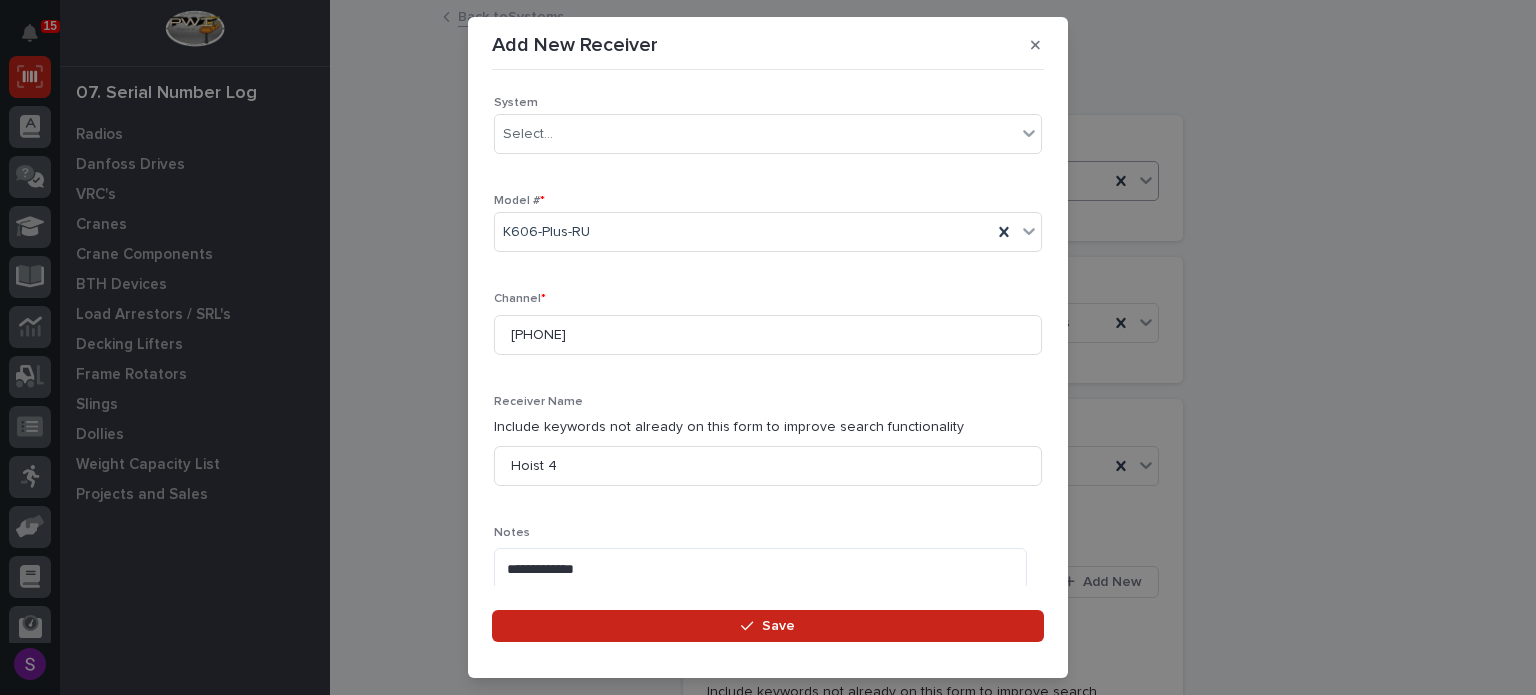 scroll, scrollTop: 636, scrollLeft: 0, axis: vertical 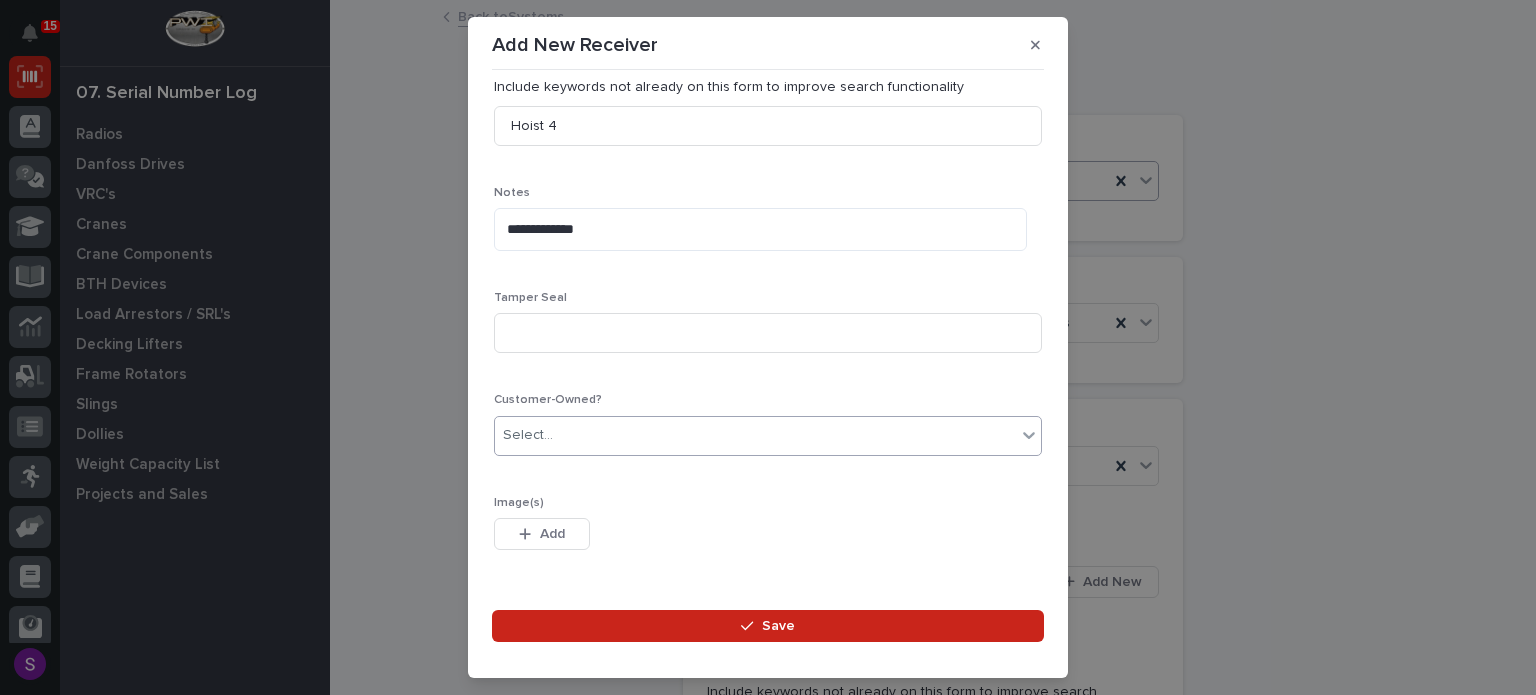 type 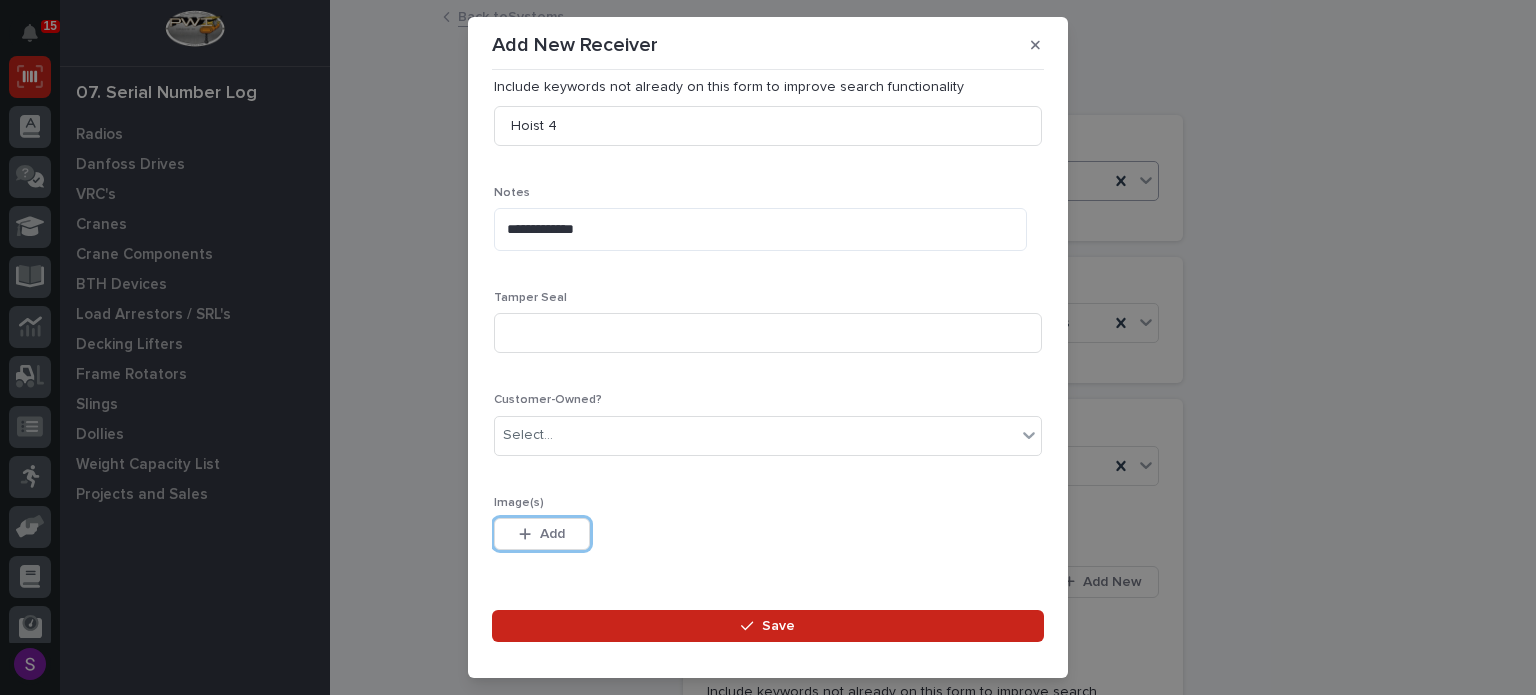 type 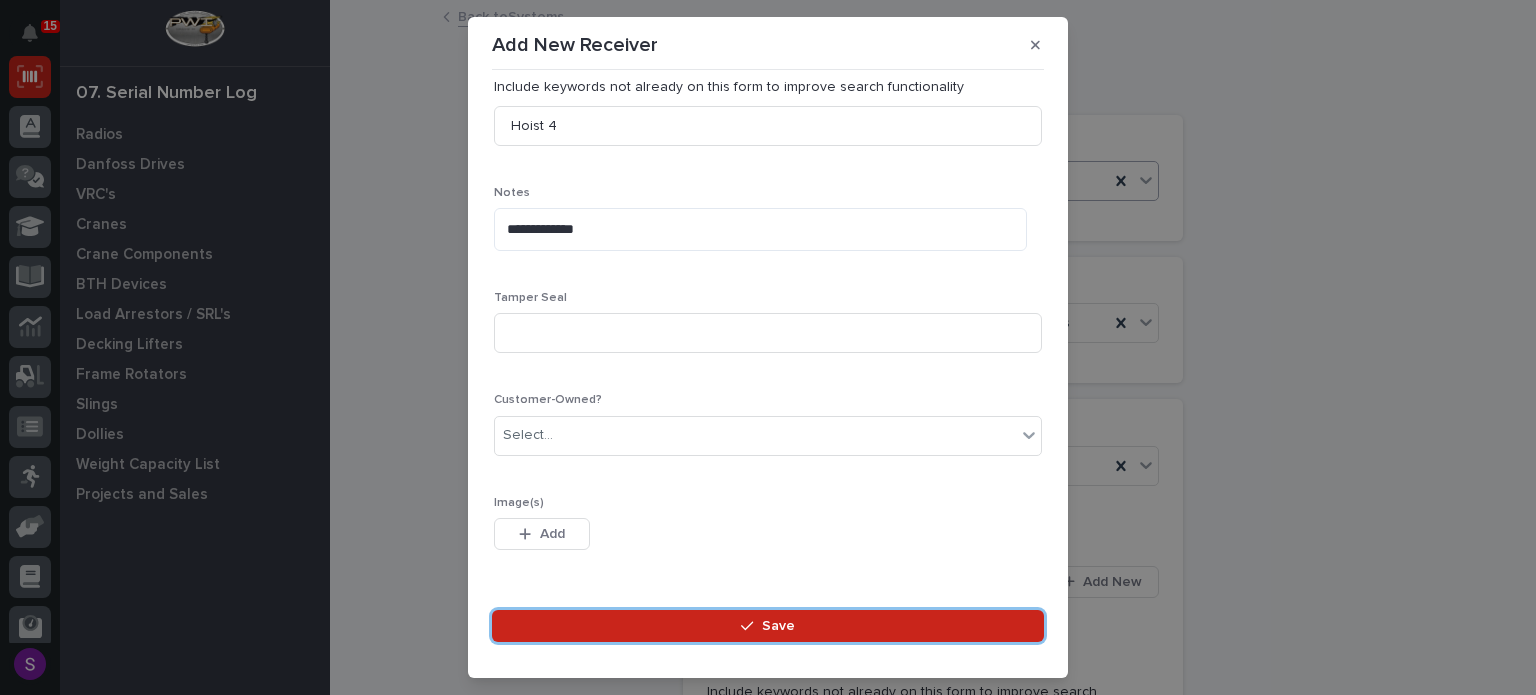 click on "Save" at bounding box center (768, 626) 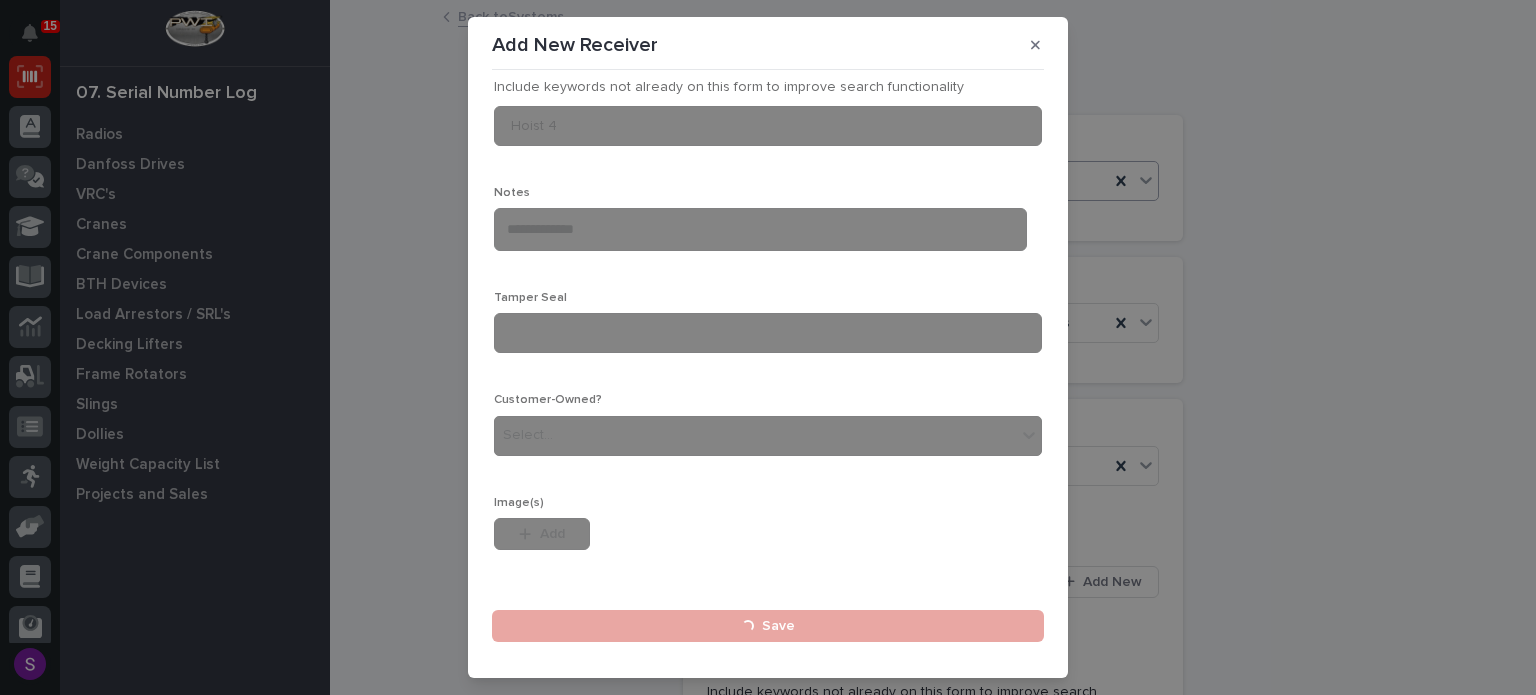 type 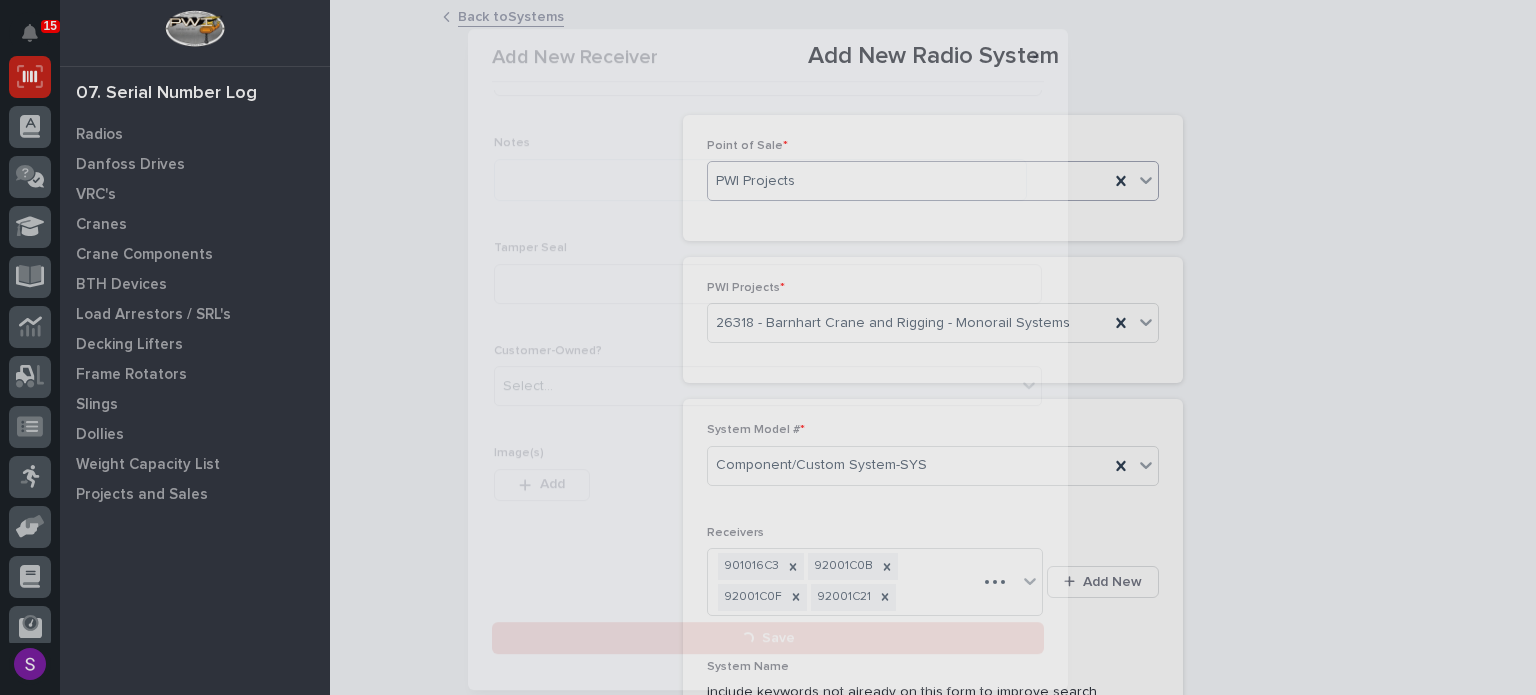 scroll, scrollTop: 0, scrollLeft: 0, axis: both 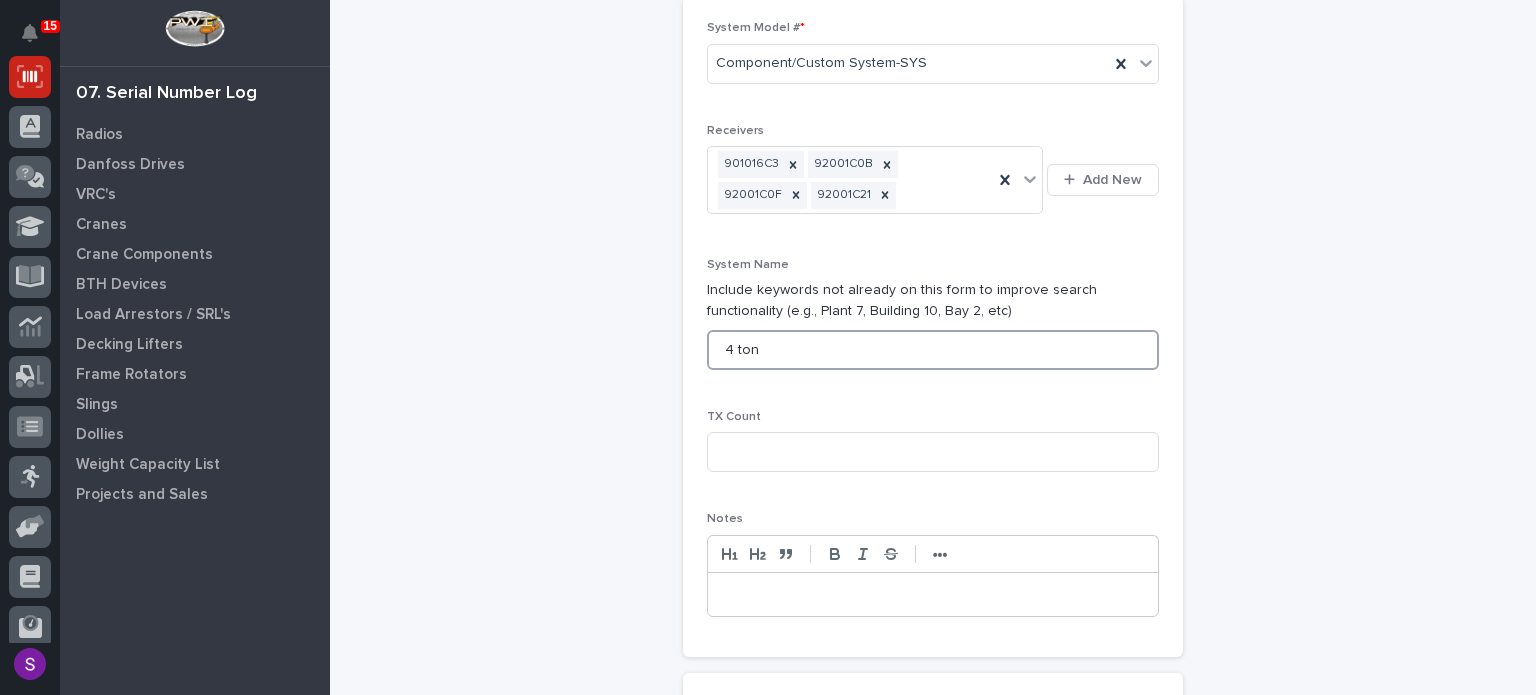 type on "4 ton" 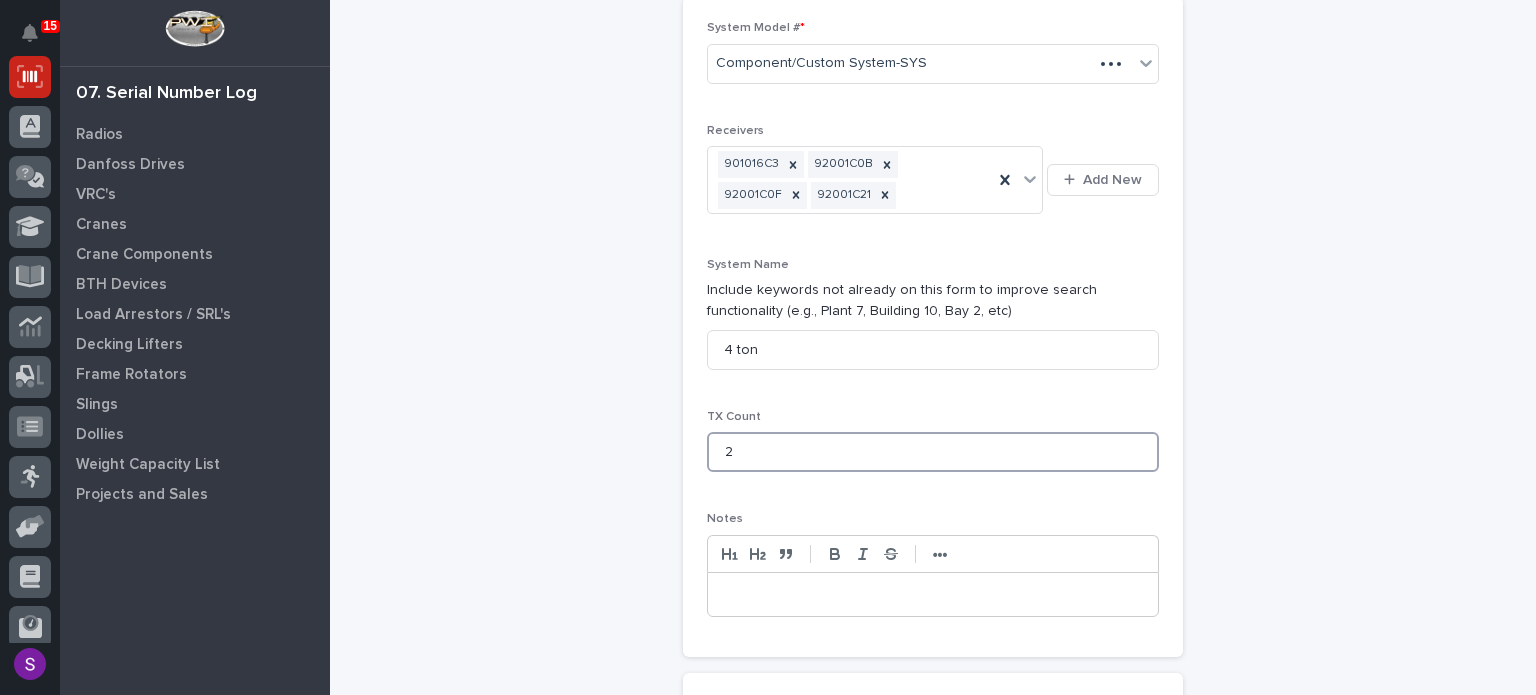 type on "2" 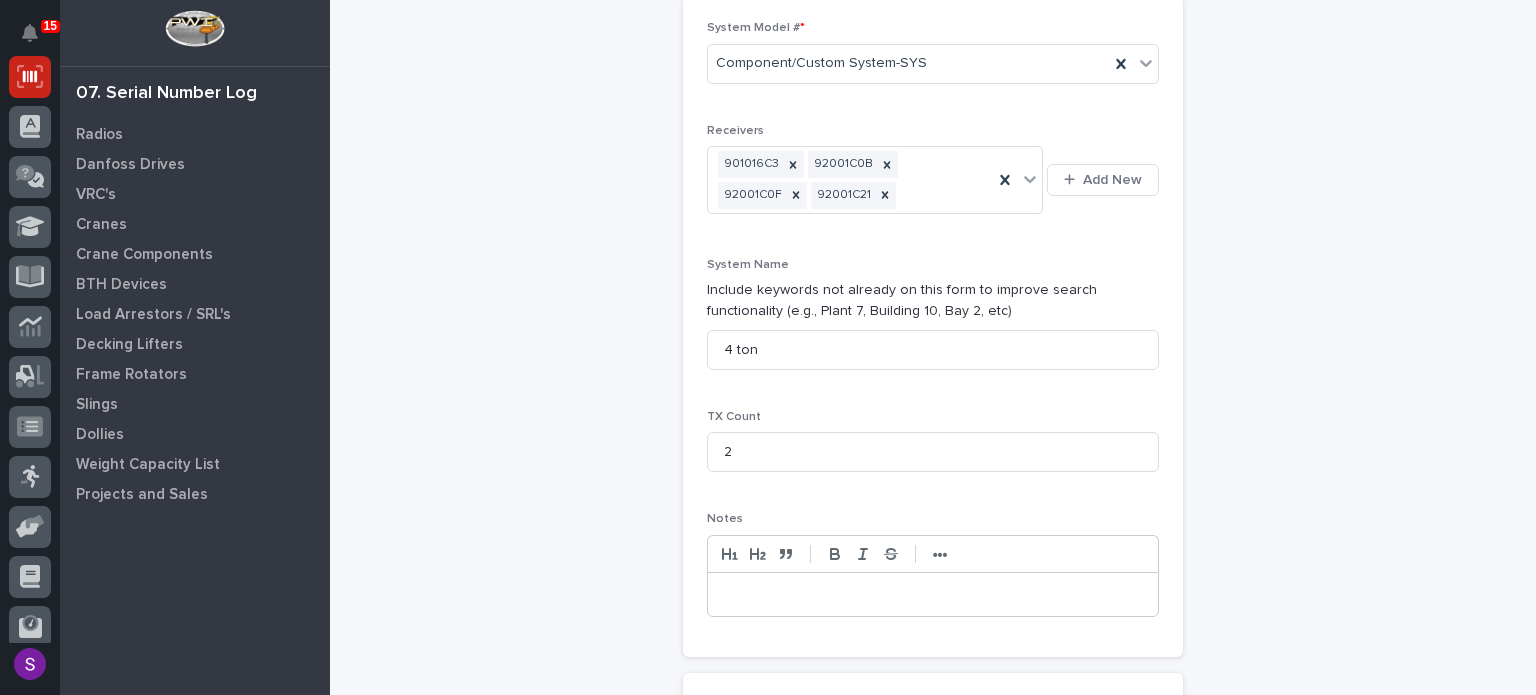 scroll, scrollTop: 792, scrollLeft: 0, axis: vertical 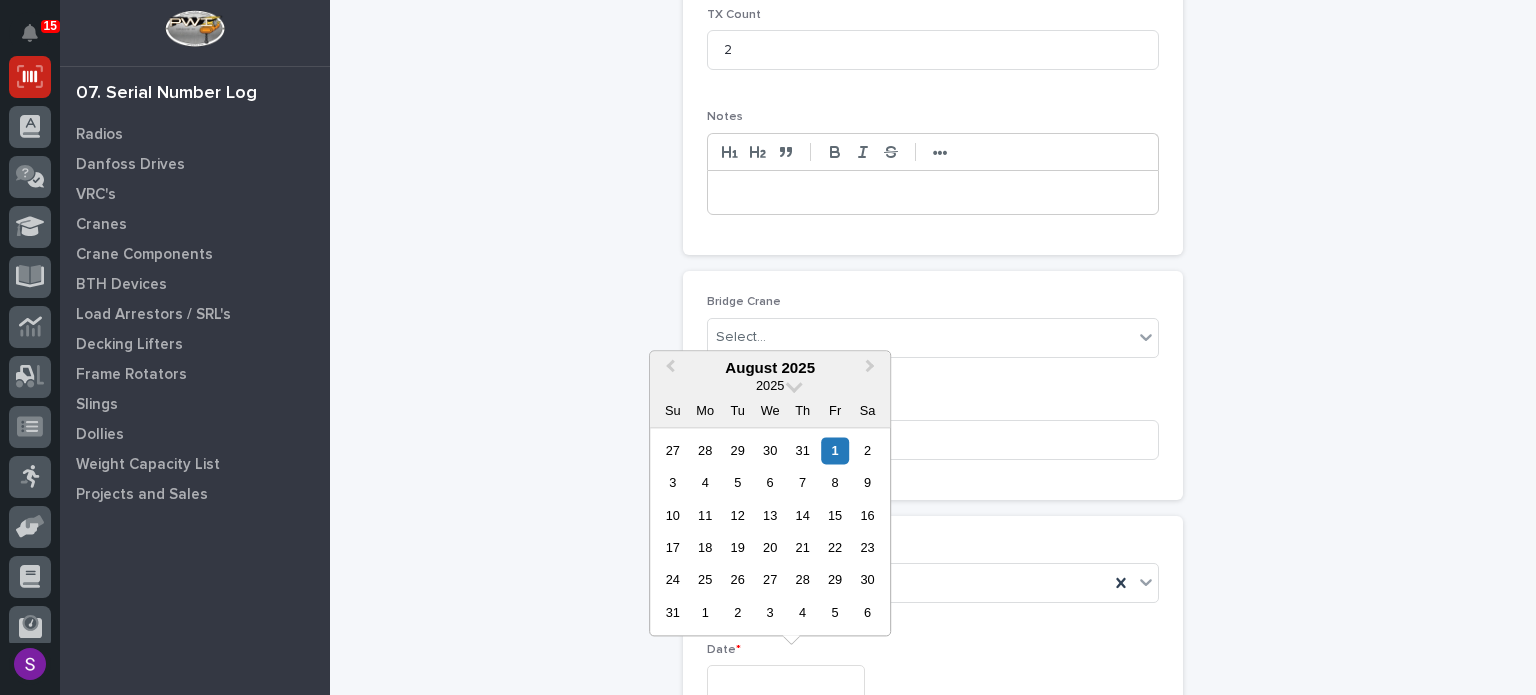 type on "**********" 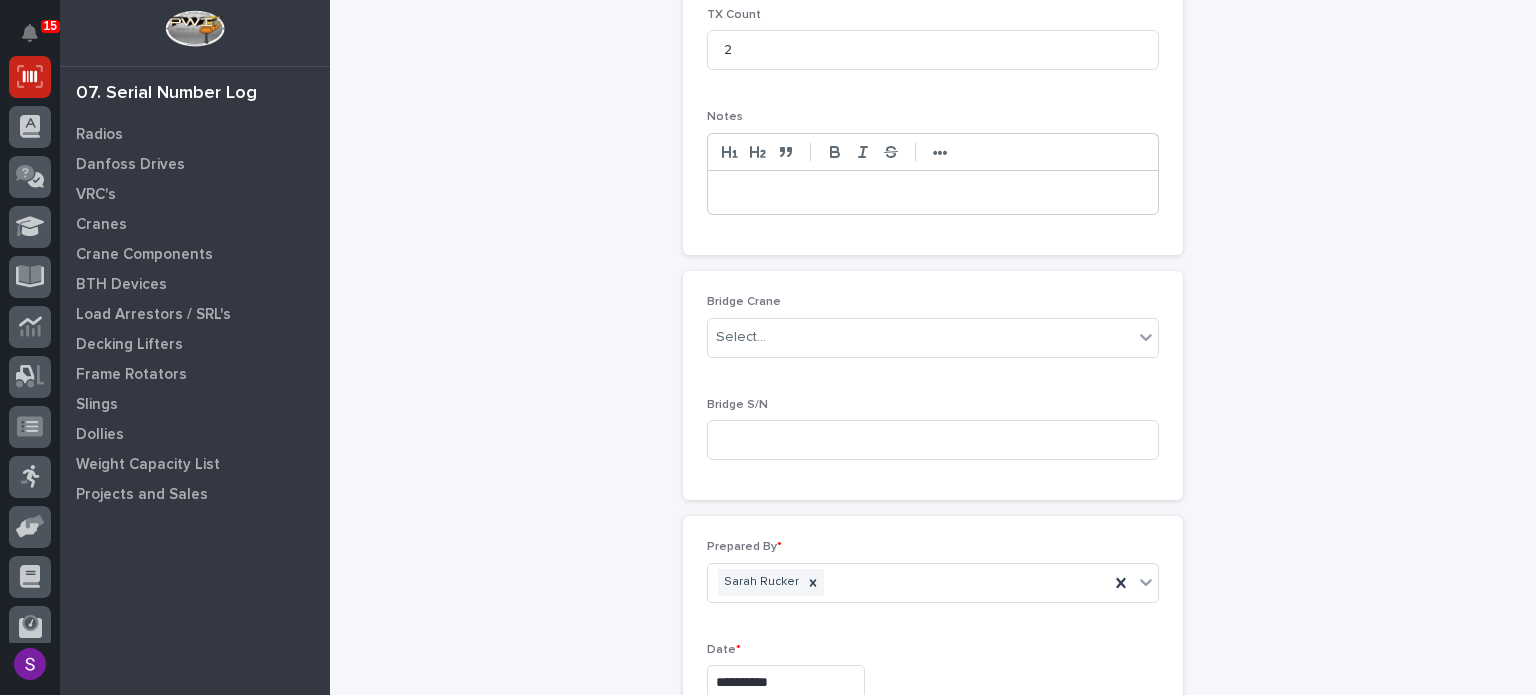 type 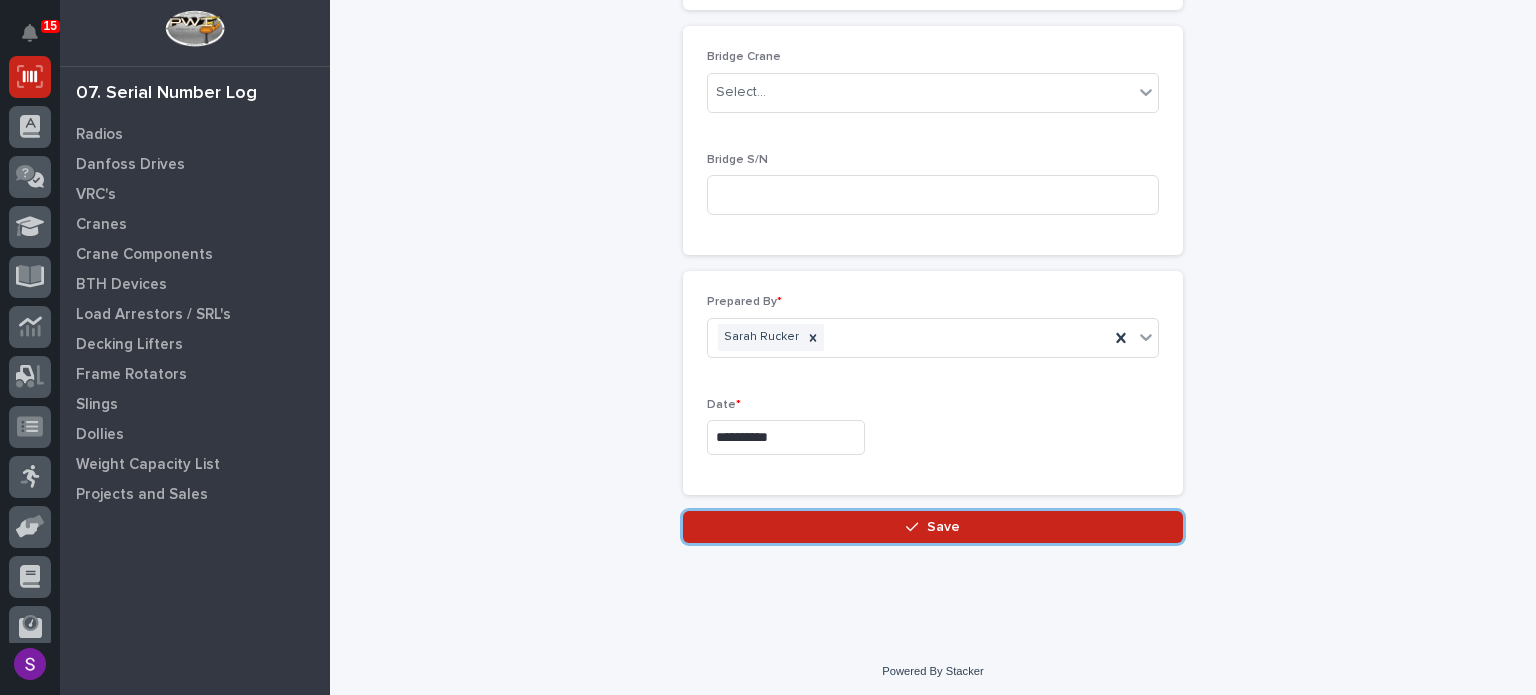 click on "Save" at bounding box center (933, 527) 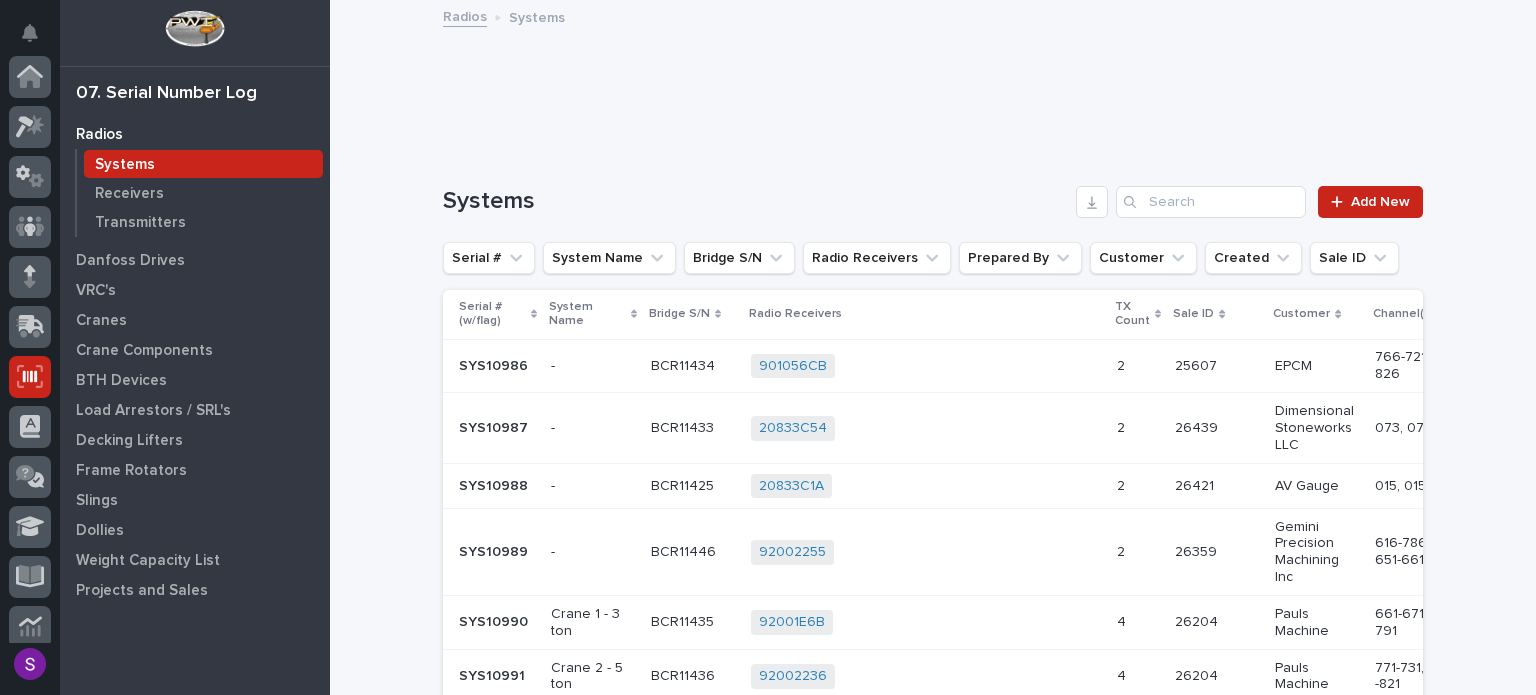 scroll, scrollTop: 300, scrollLeft: 0, axis: vertical 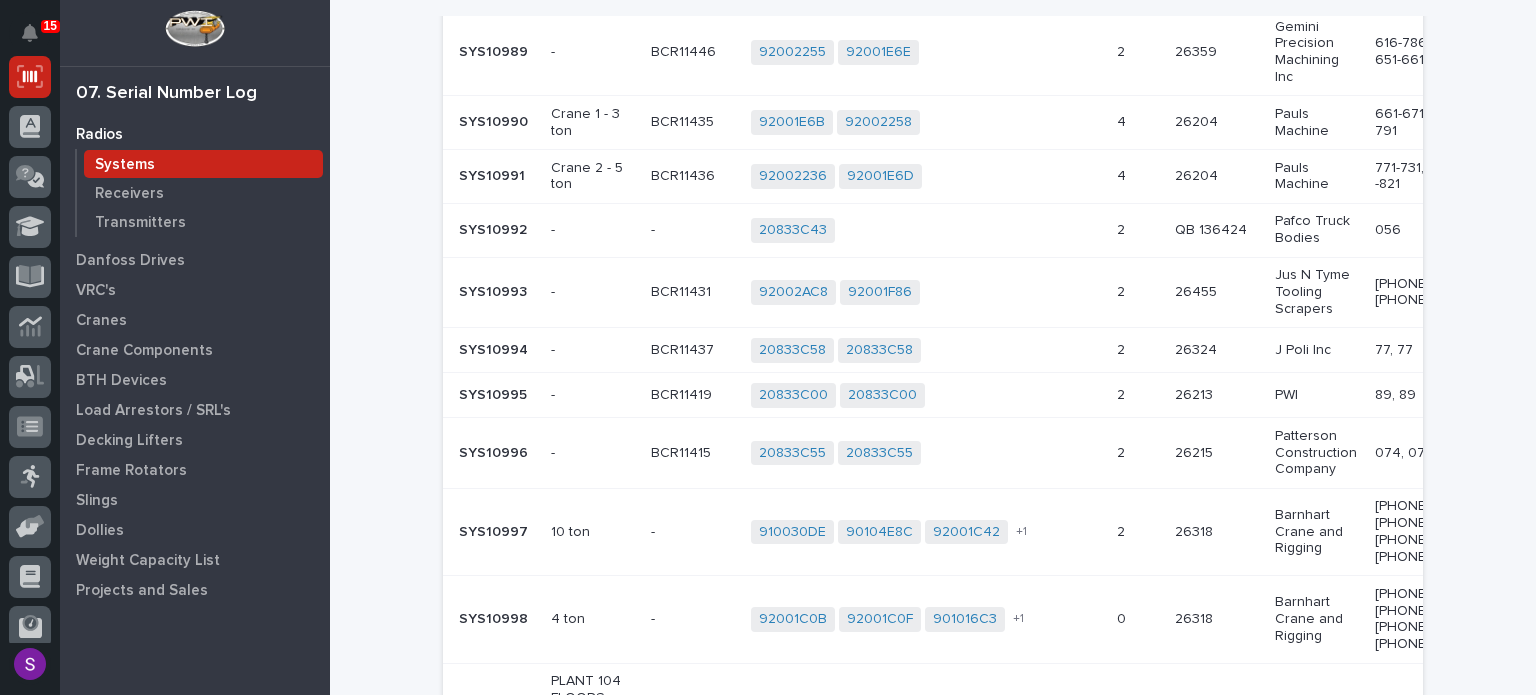 click on "92001C0B   92001C0F   901016C3   92001C21   + 1" at bounding box center [926, 619] 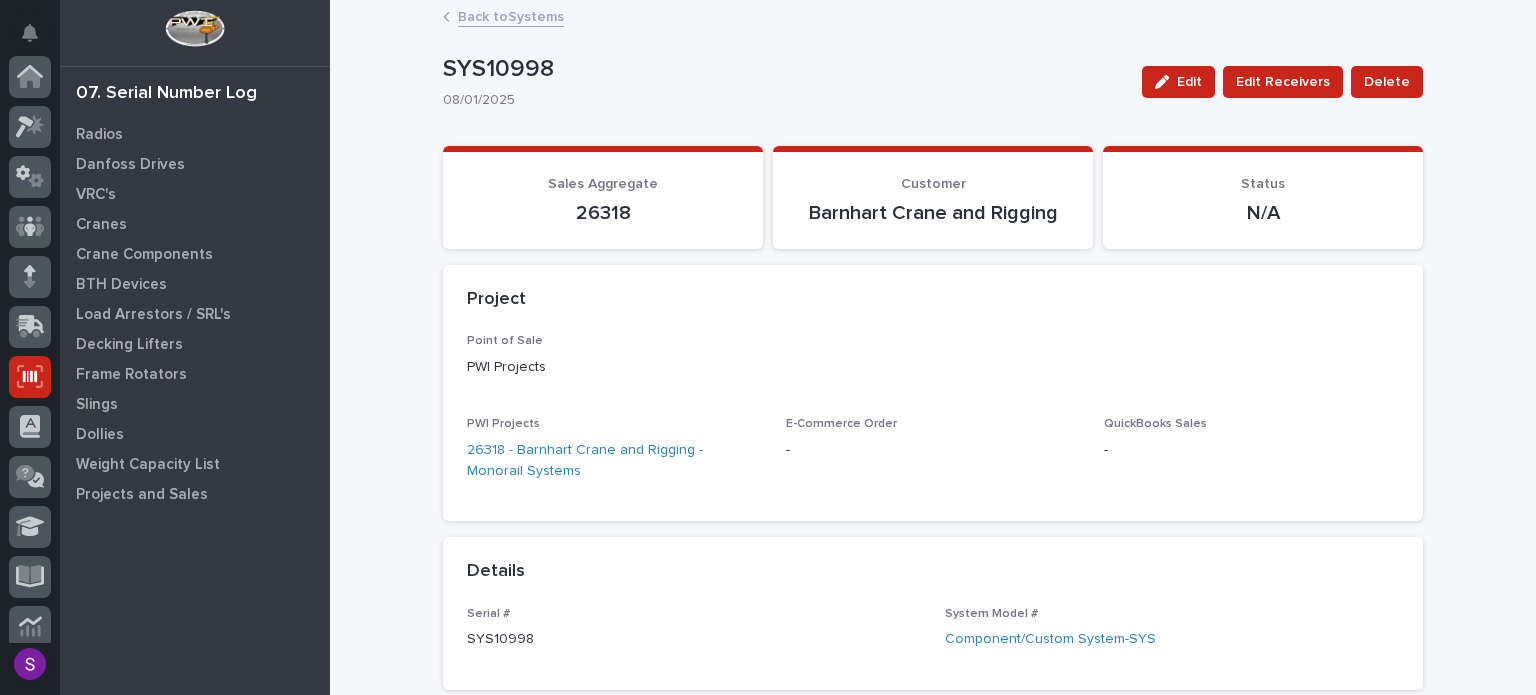 scroll, scrollTop: 300, scrollLeft: 0, axis: vertical 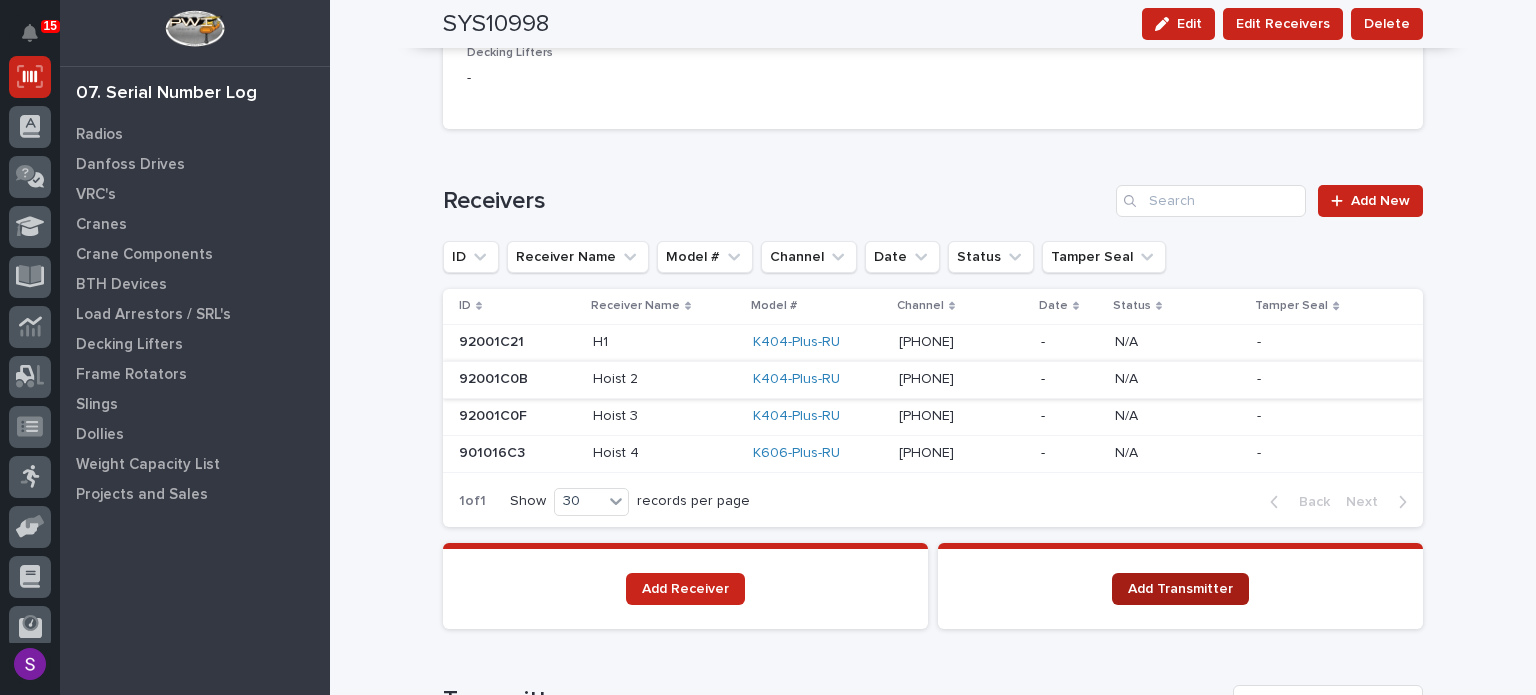 click on "Add Transmitter" at bounding box center (1180, 589) 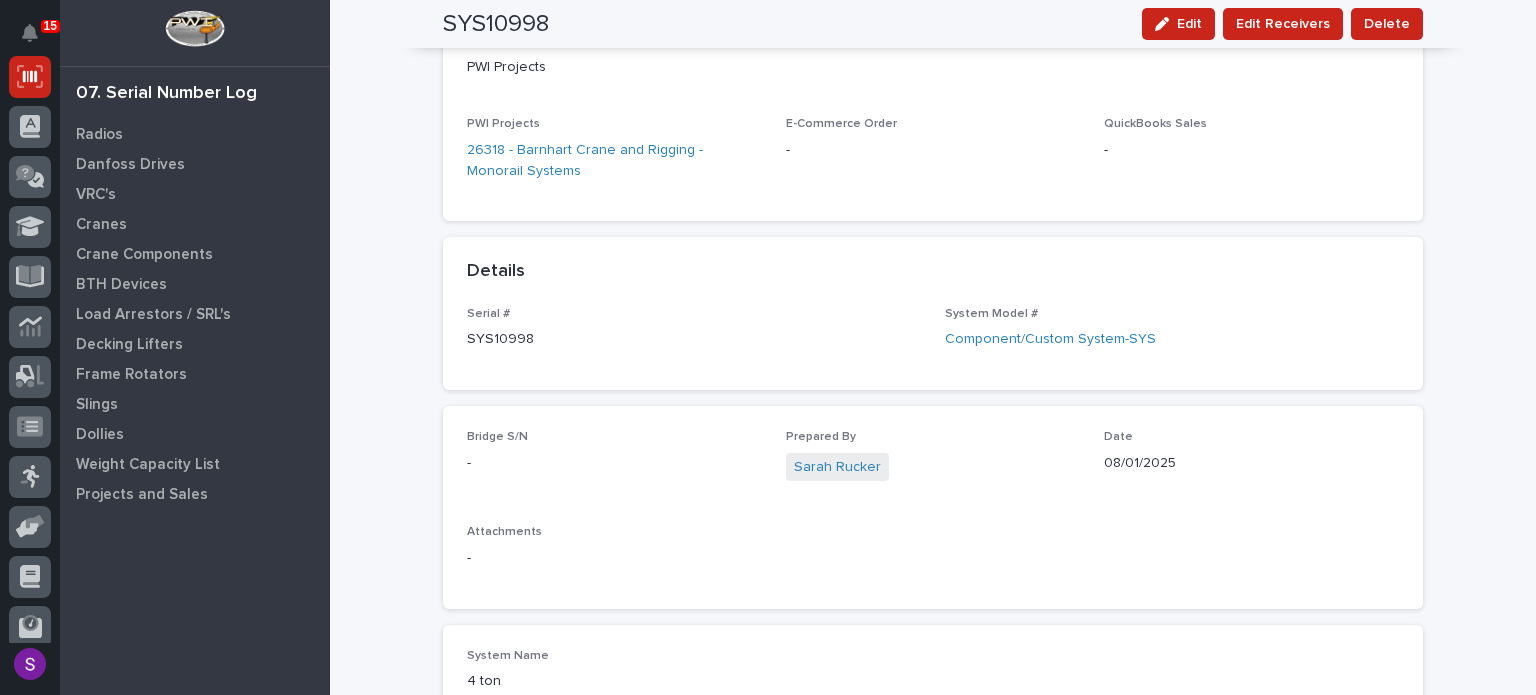 scroll, scrollTop: 0, scrollLeft: 0, axis: both 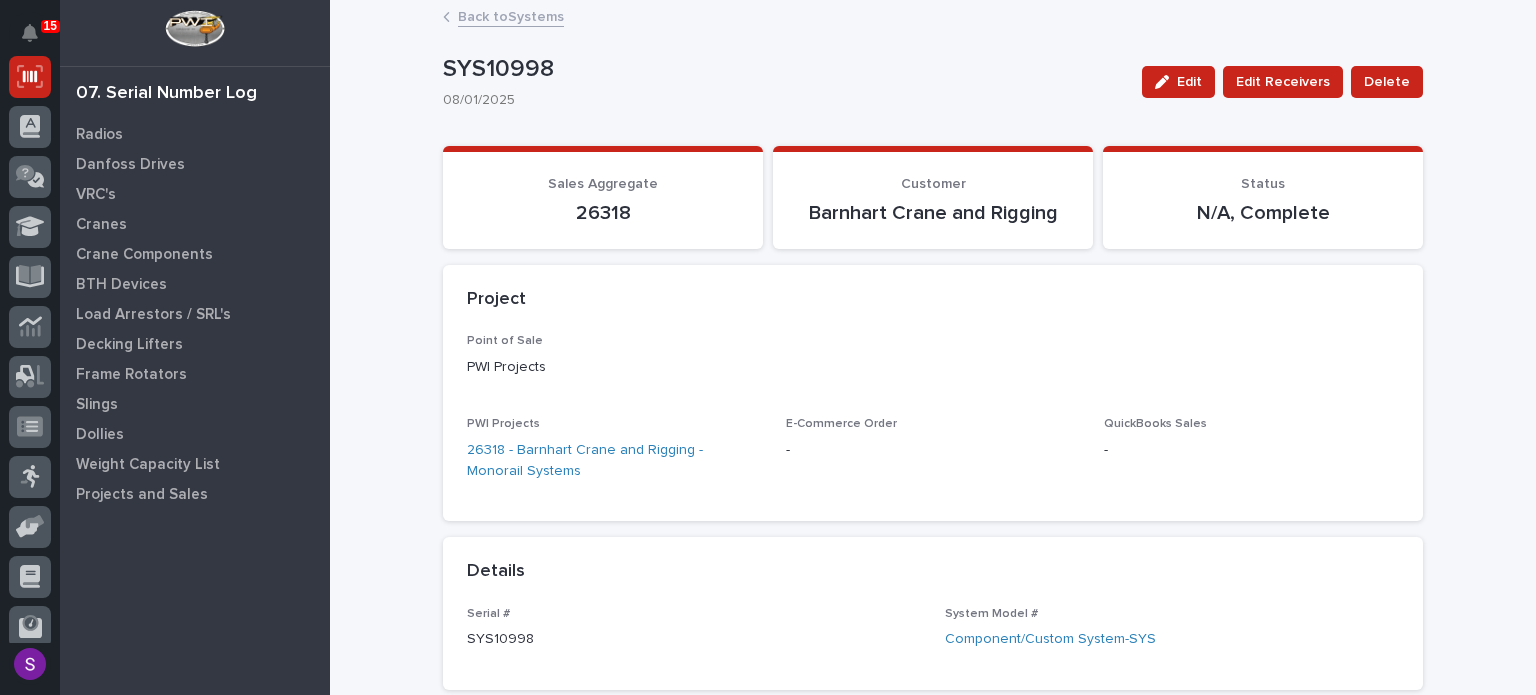 click on "Back to  Systems" at bounding box center [511, 15] 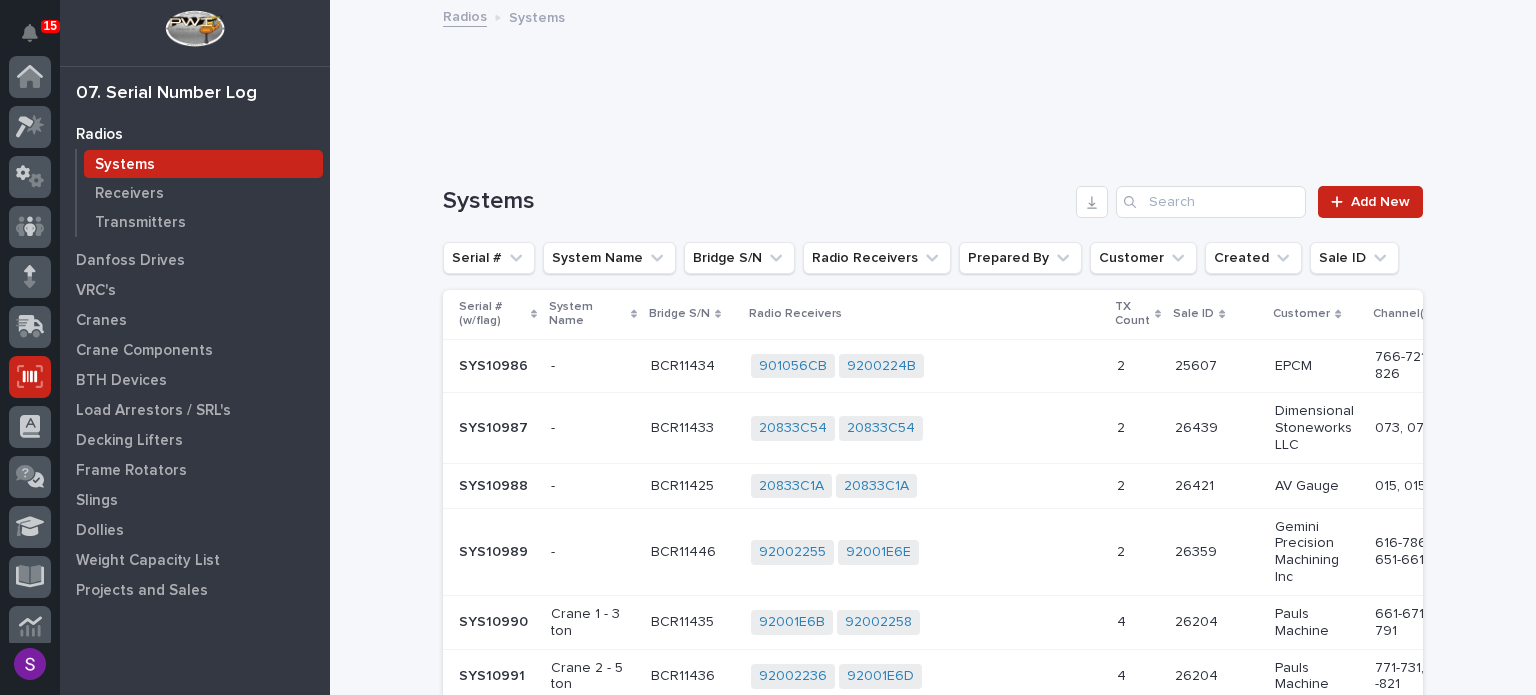 scroll, scrollTop: 300, scrollLeft: 0, axis: vertical 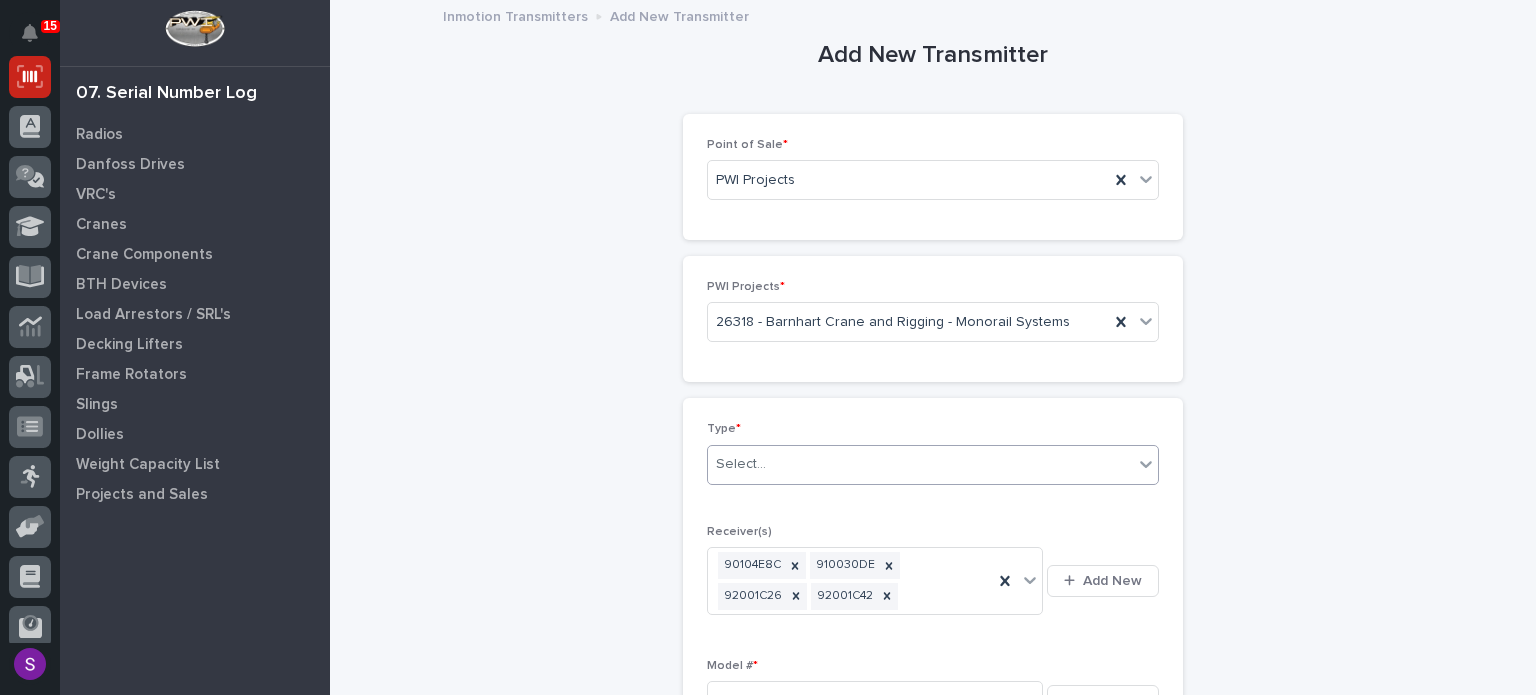 click on "Select..." at bounding box center [920, 464] 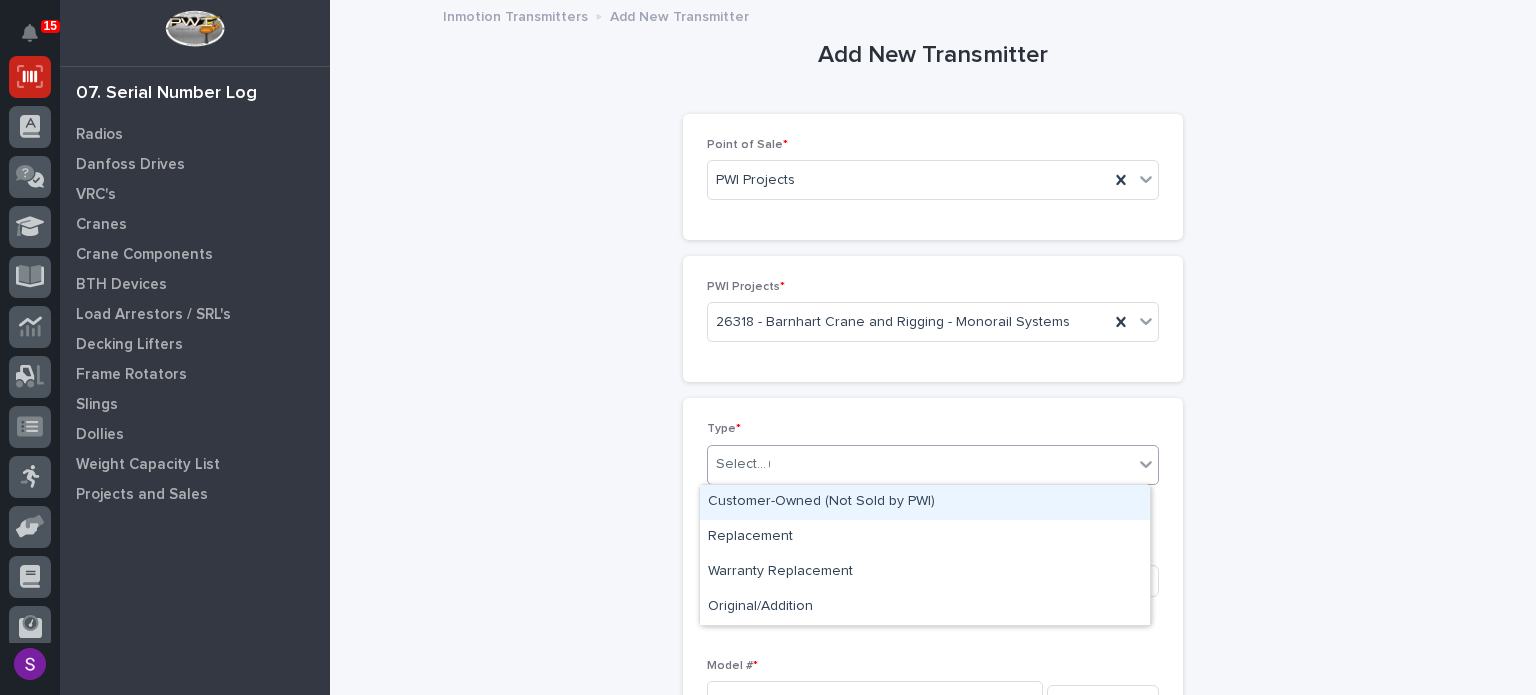 type on "**" 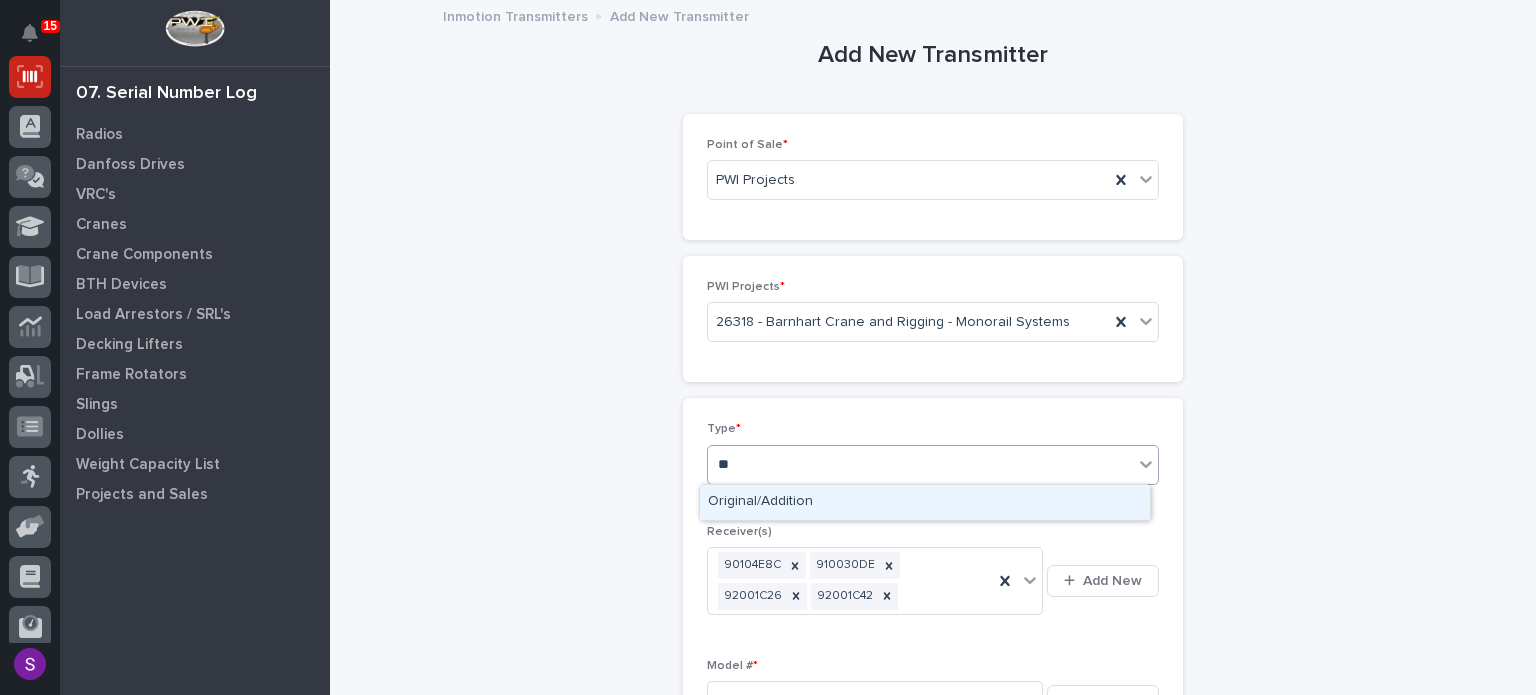 type 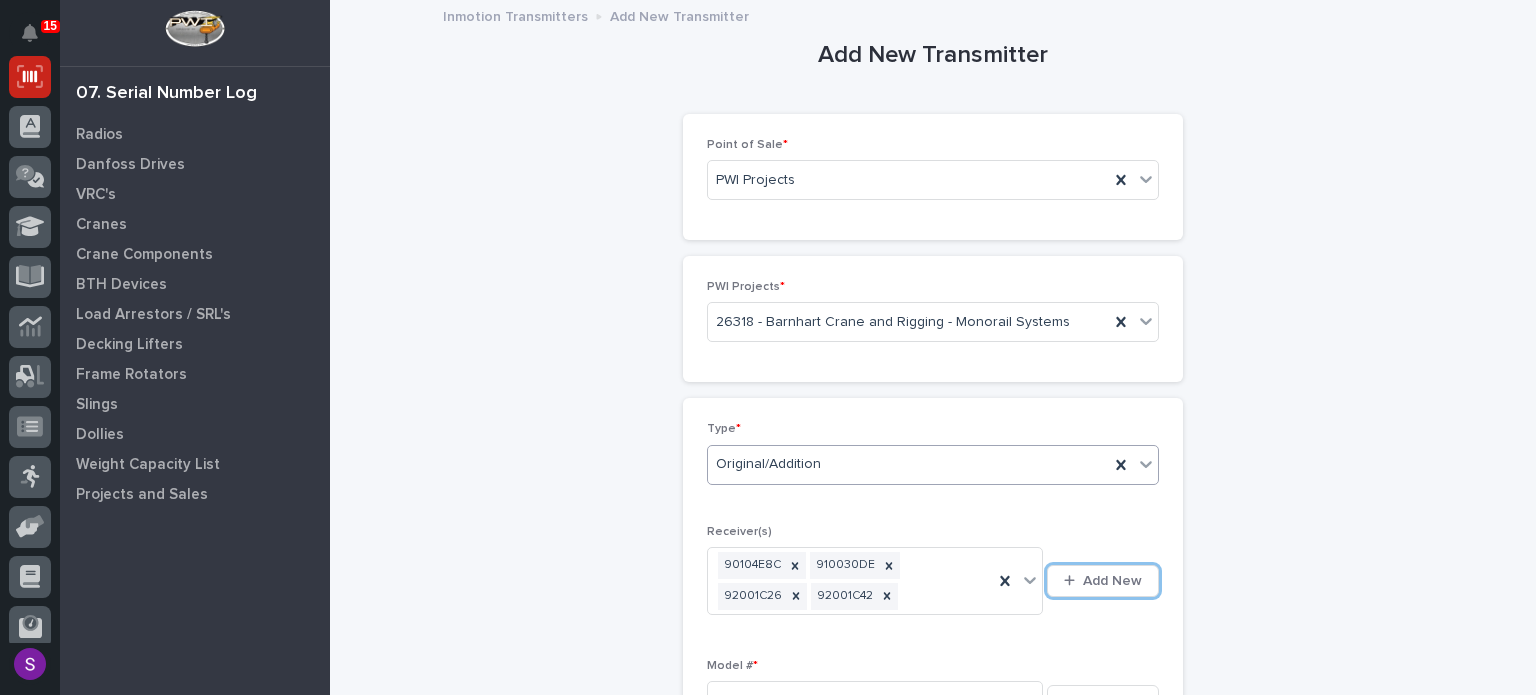 type 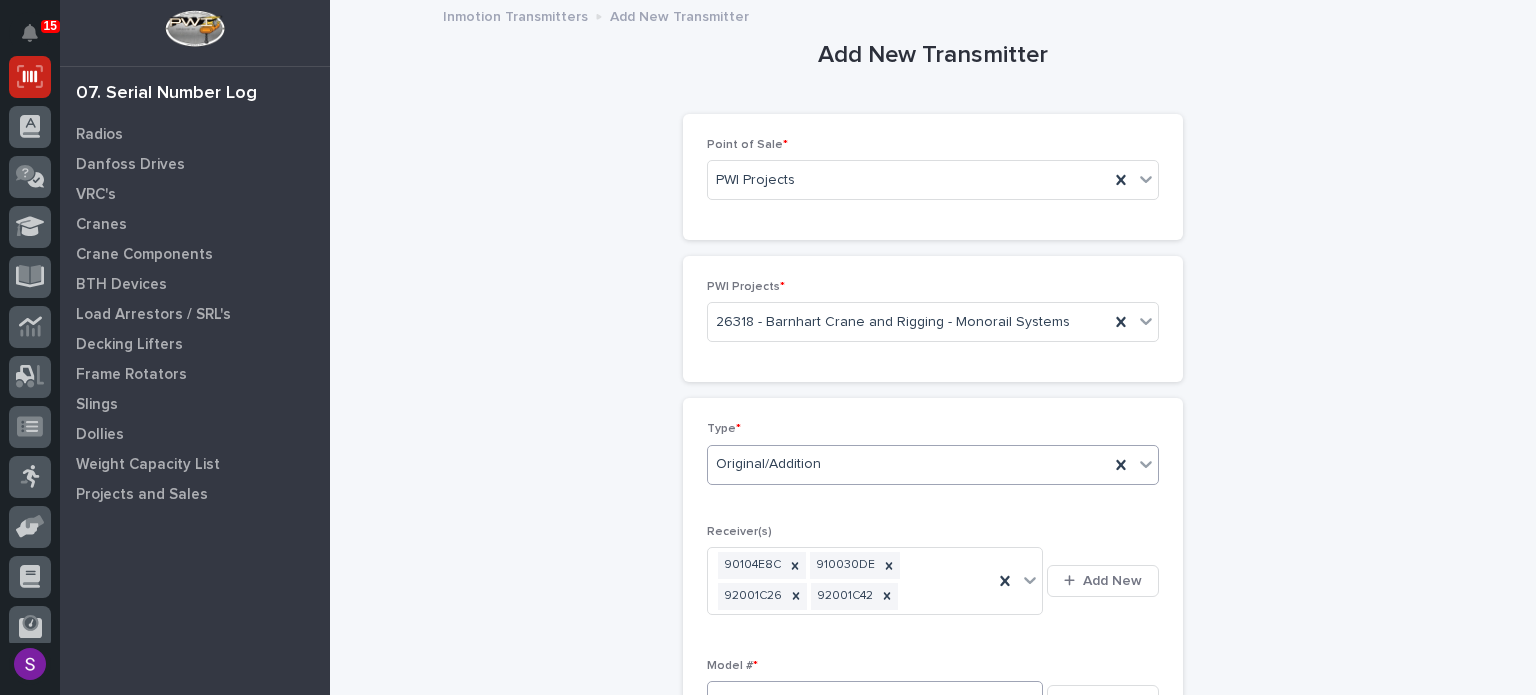 scroll, scrollTop: 12, scrollLeft: 0, axis: vertical 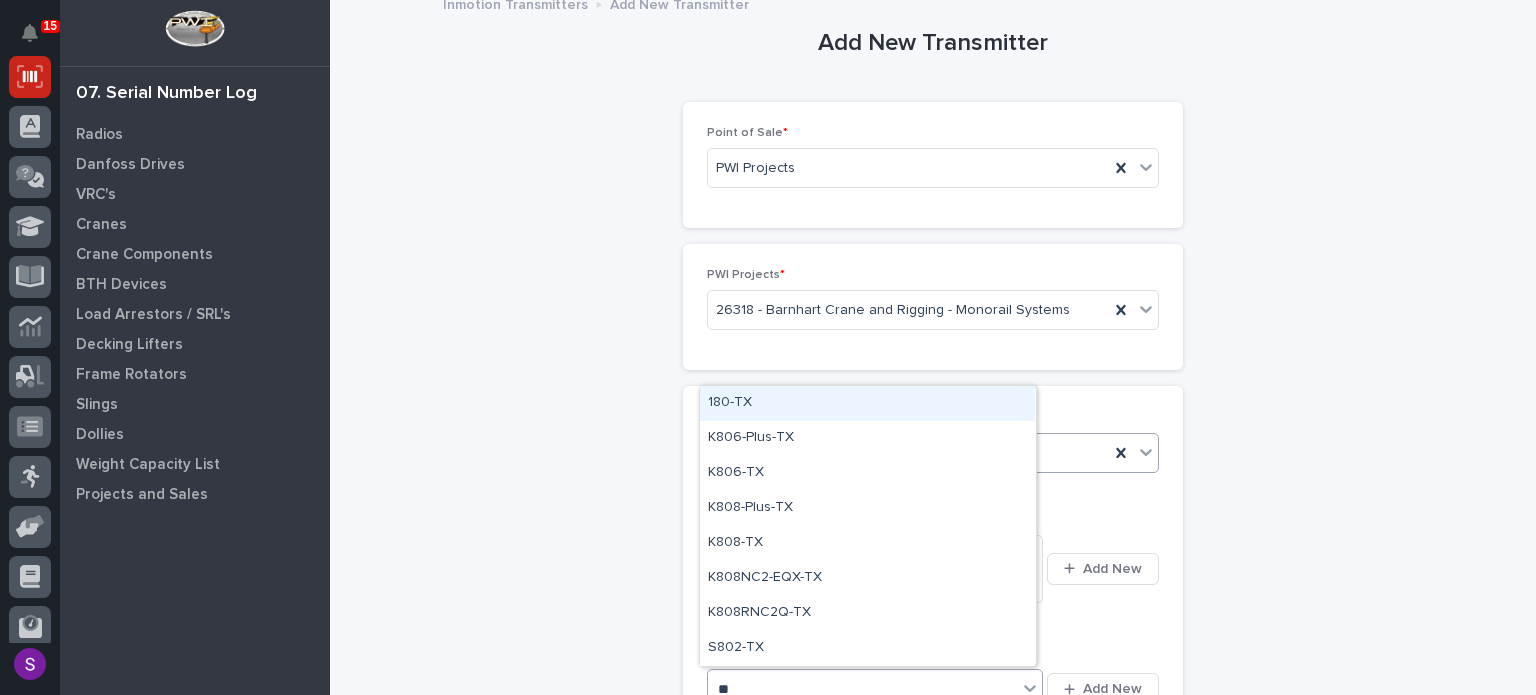 type on "***" 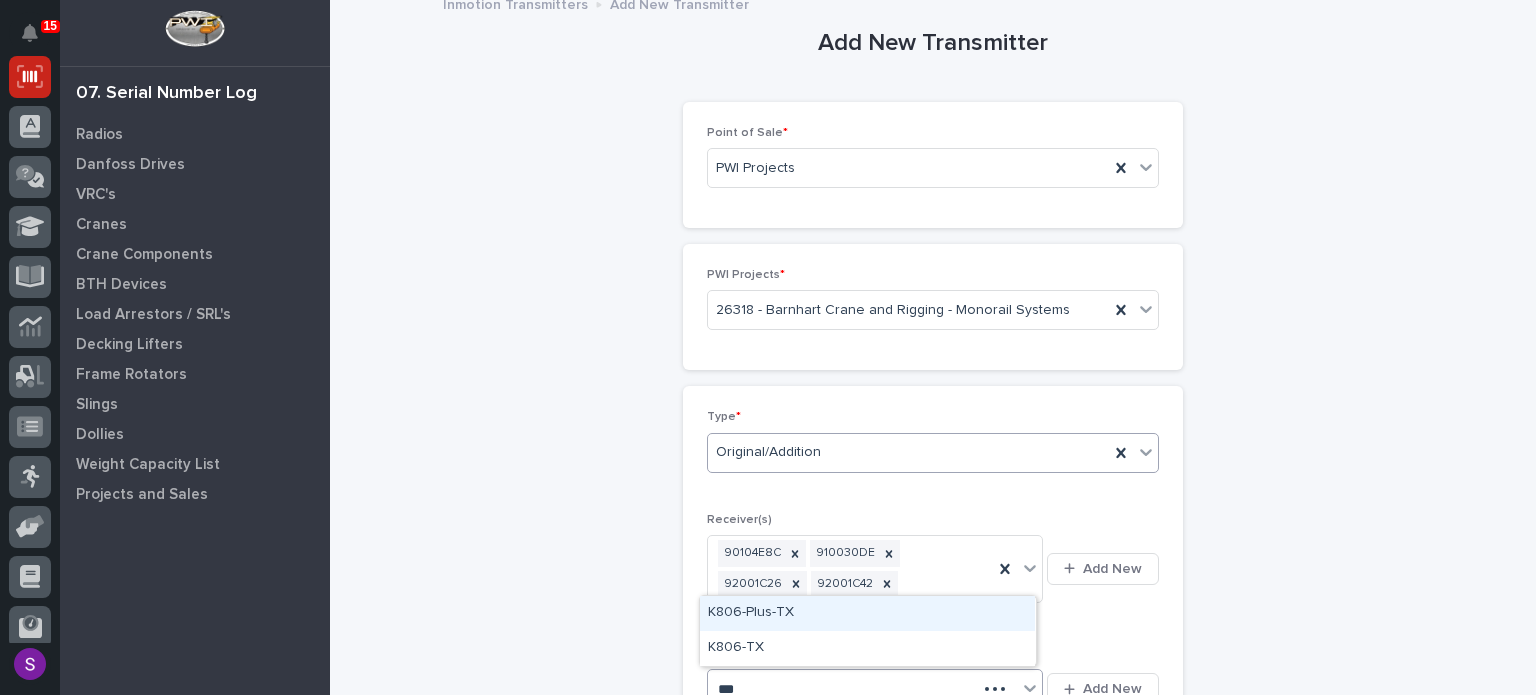 type 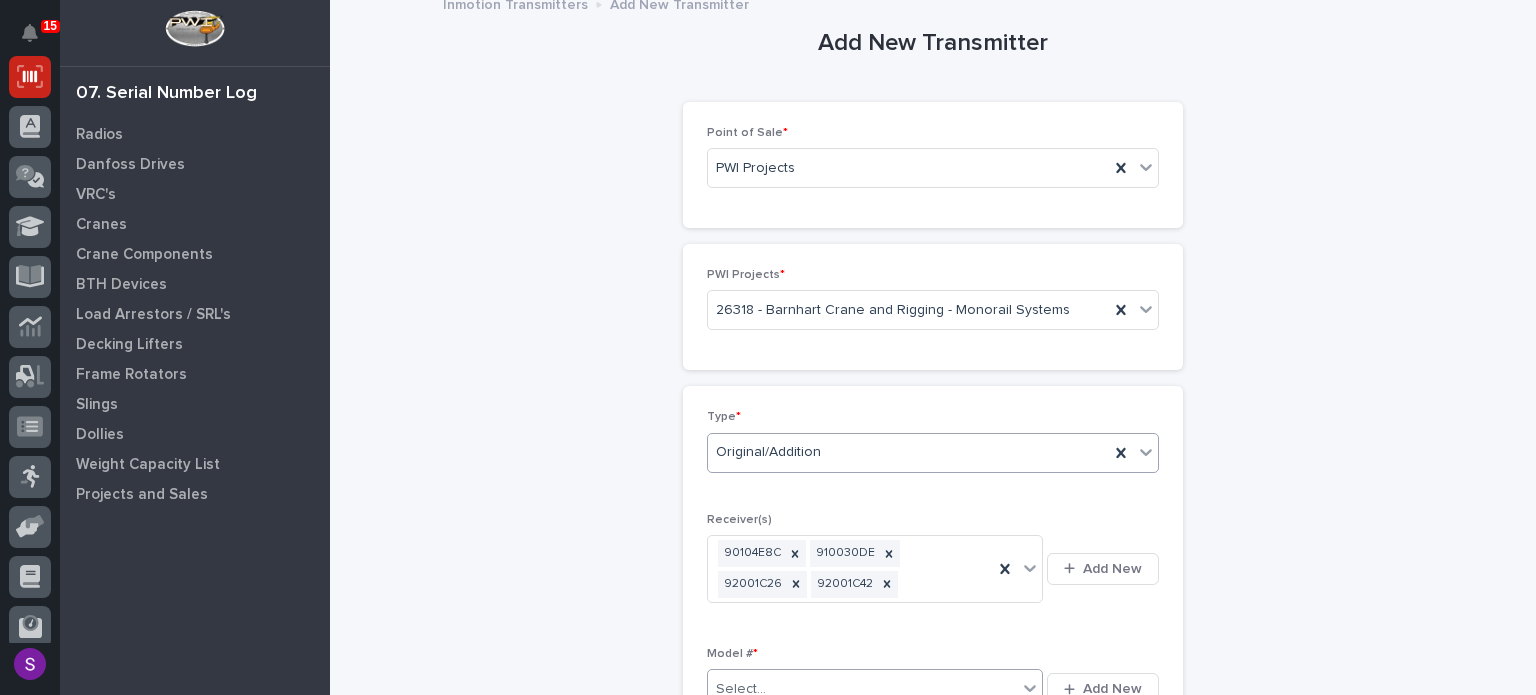 type 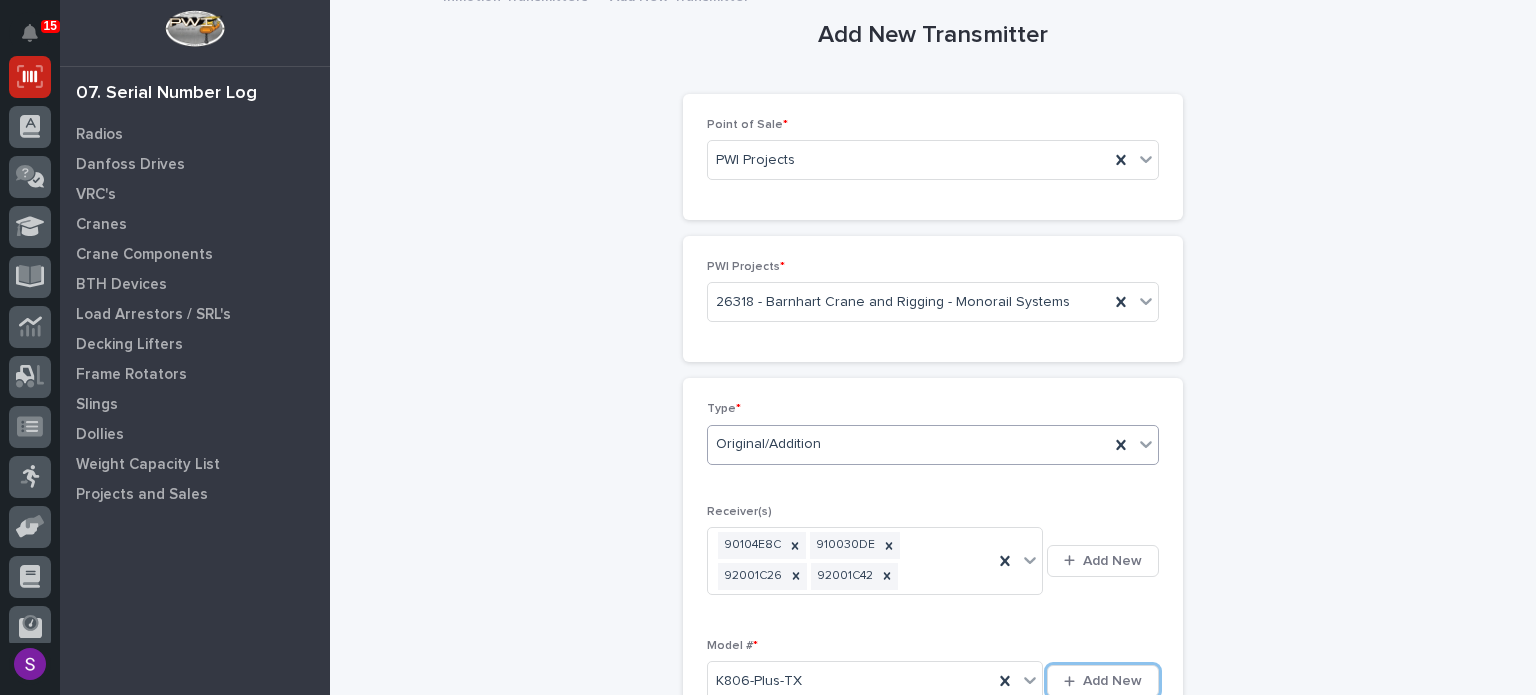 scroll, scrollTop: 458, scrollLeft: 0, axis: vertical 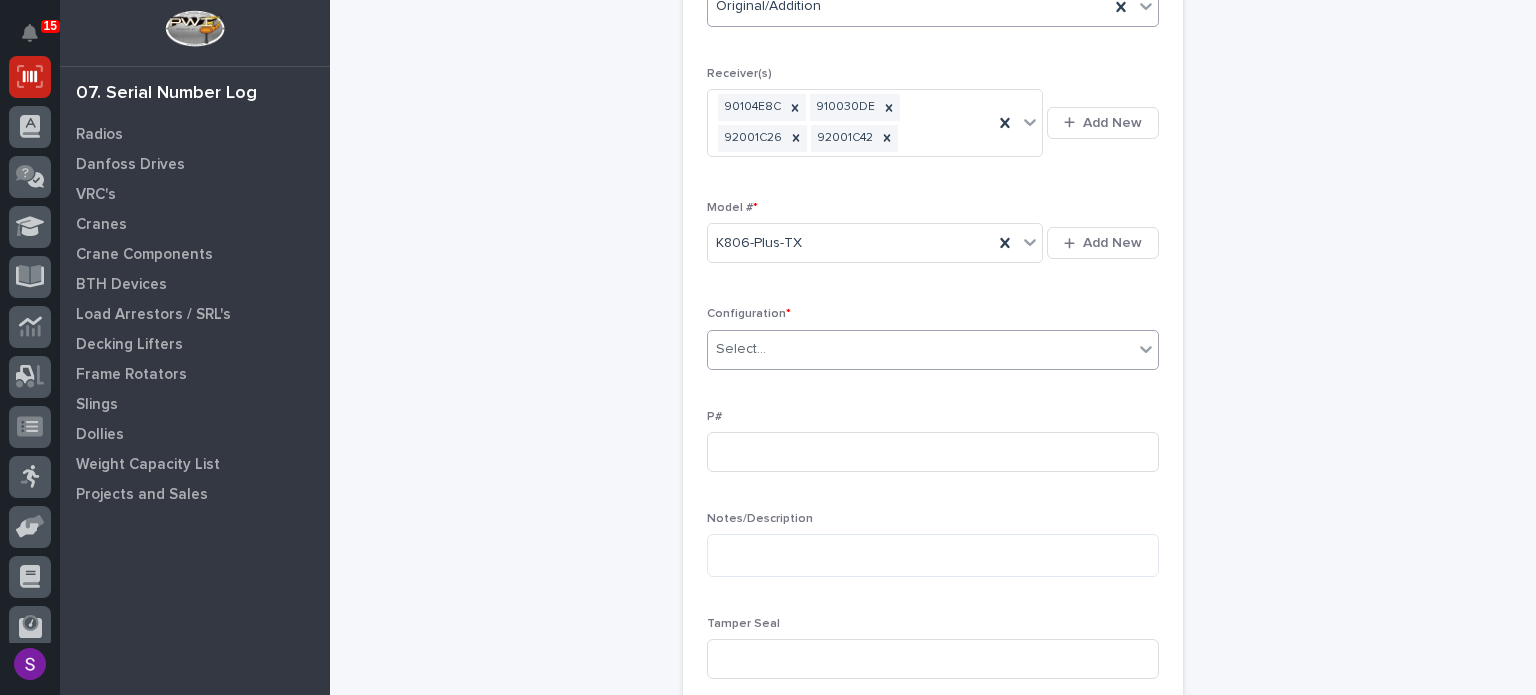 type on "*" 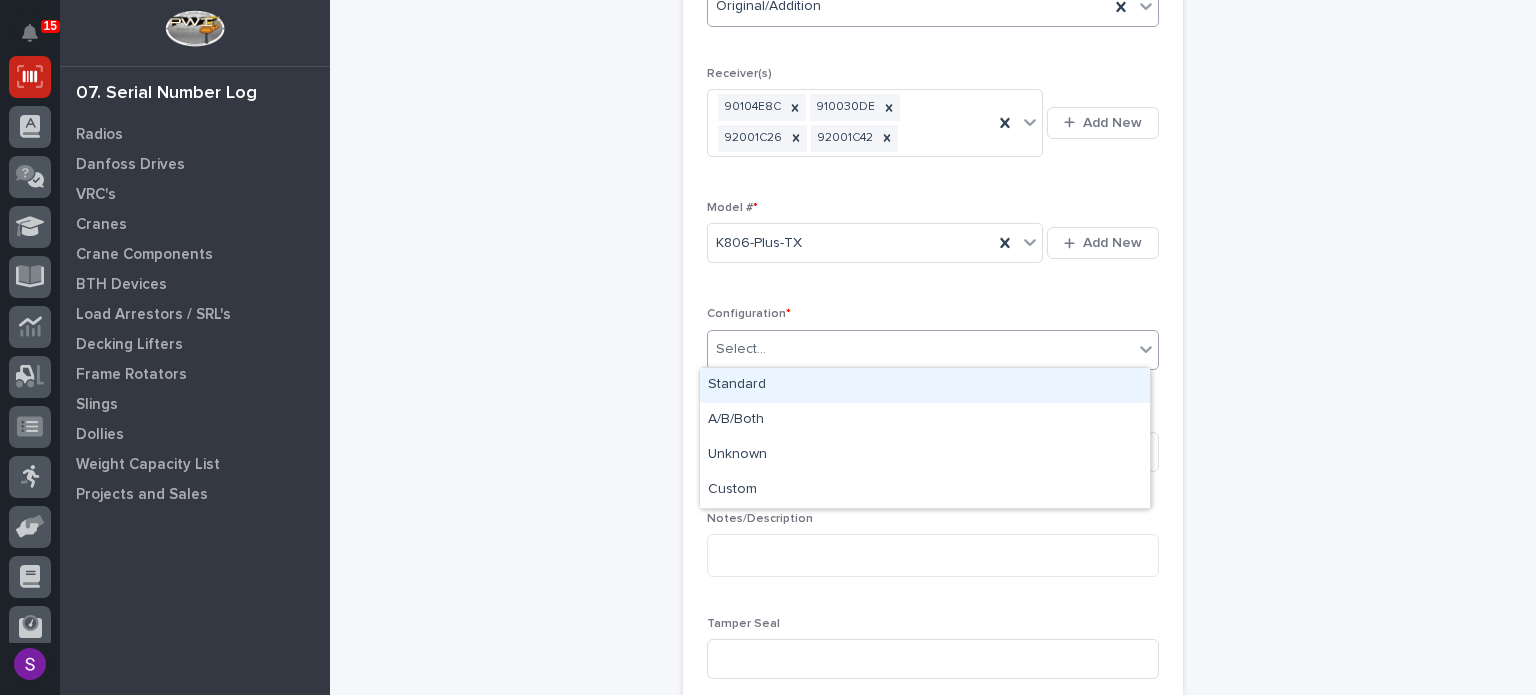 type on "*" 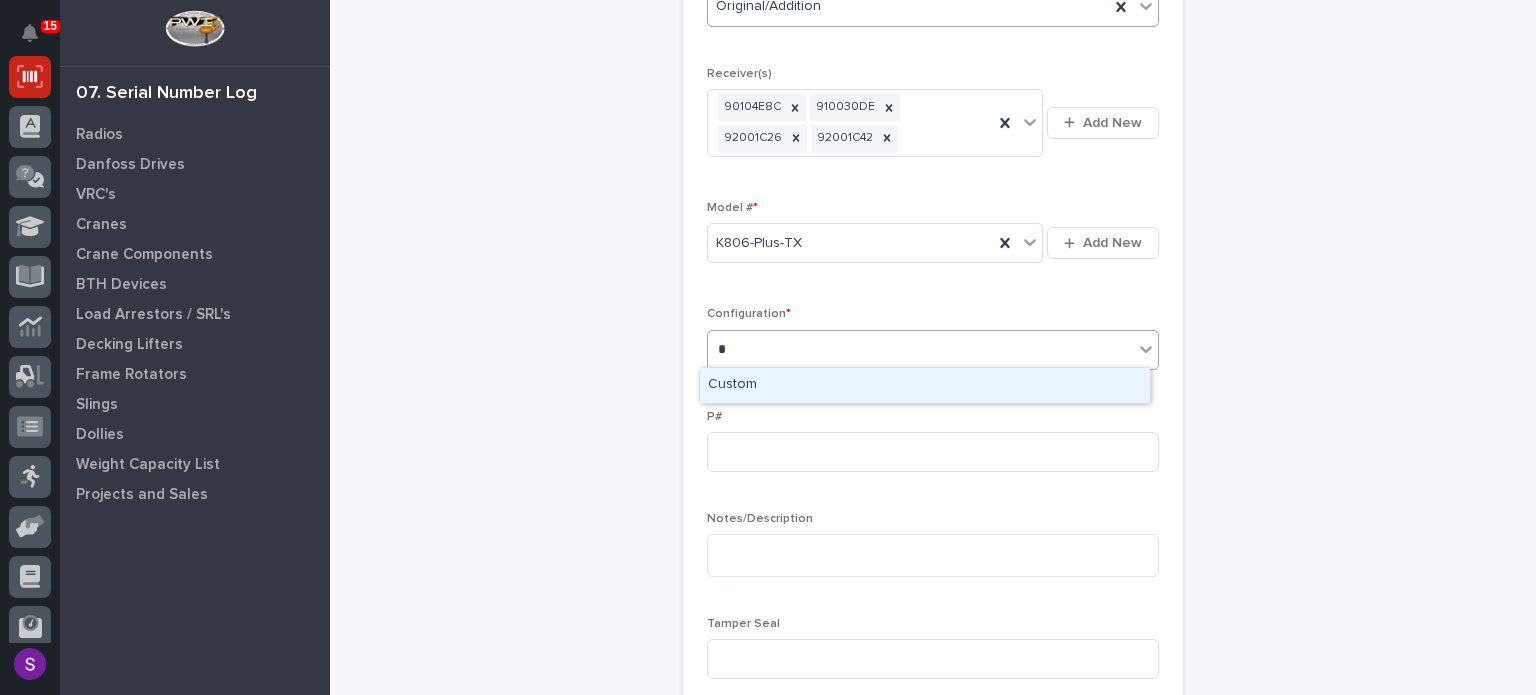type 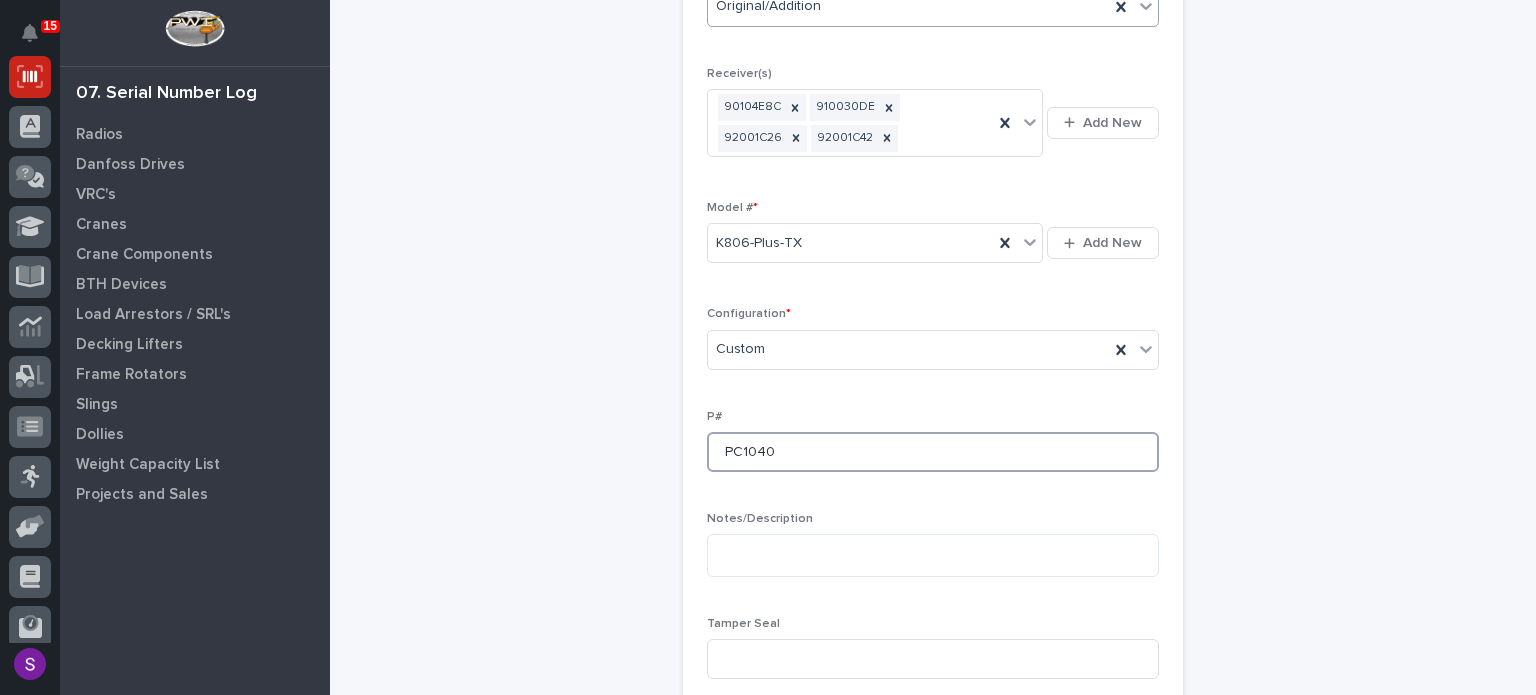 type on "PC1040" 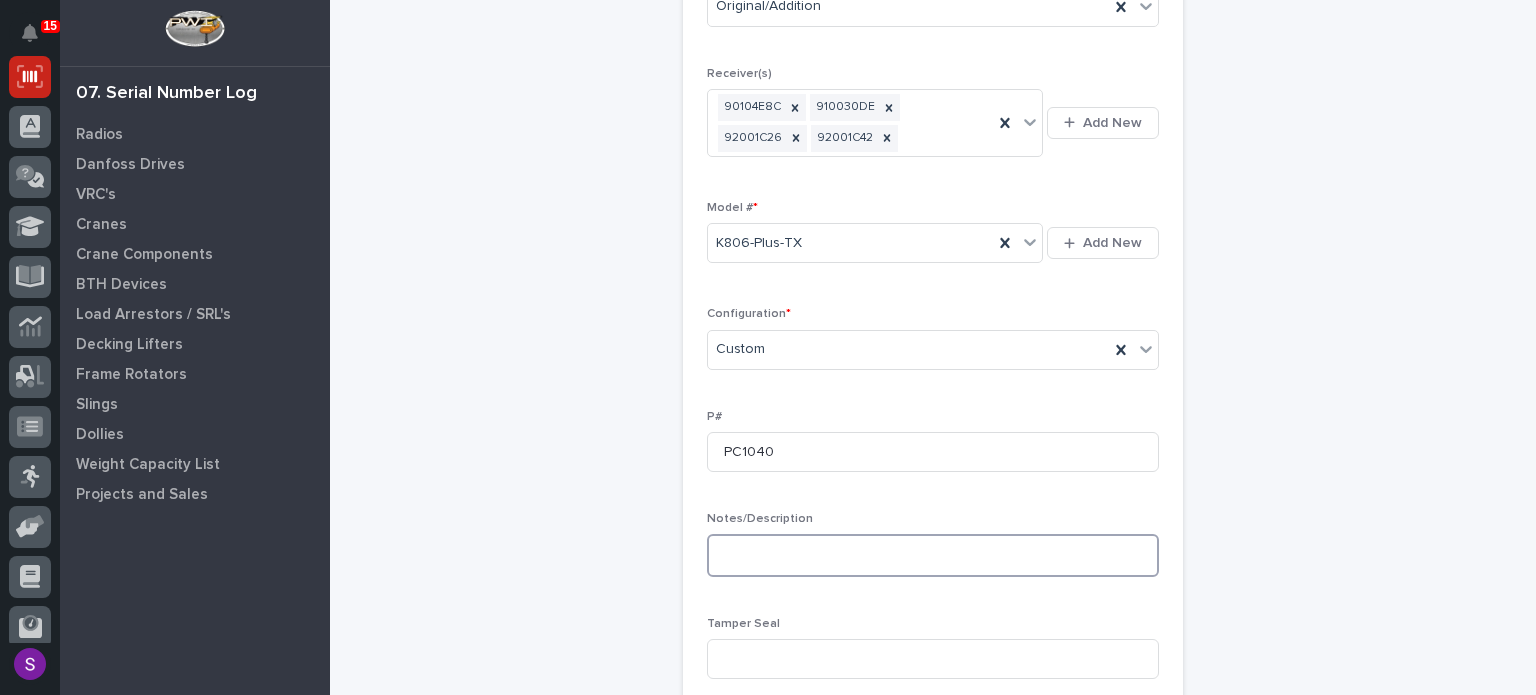 click at bounding box center [933, 555] 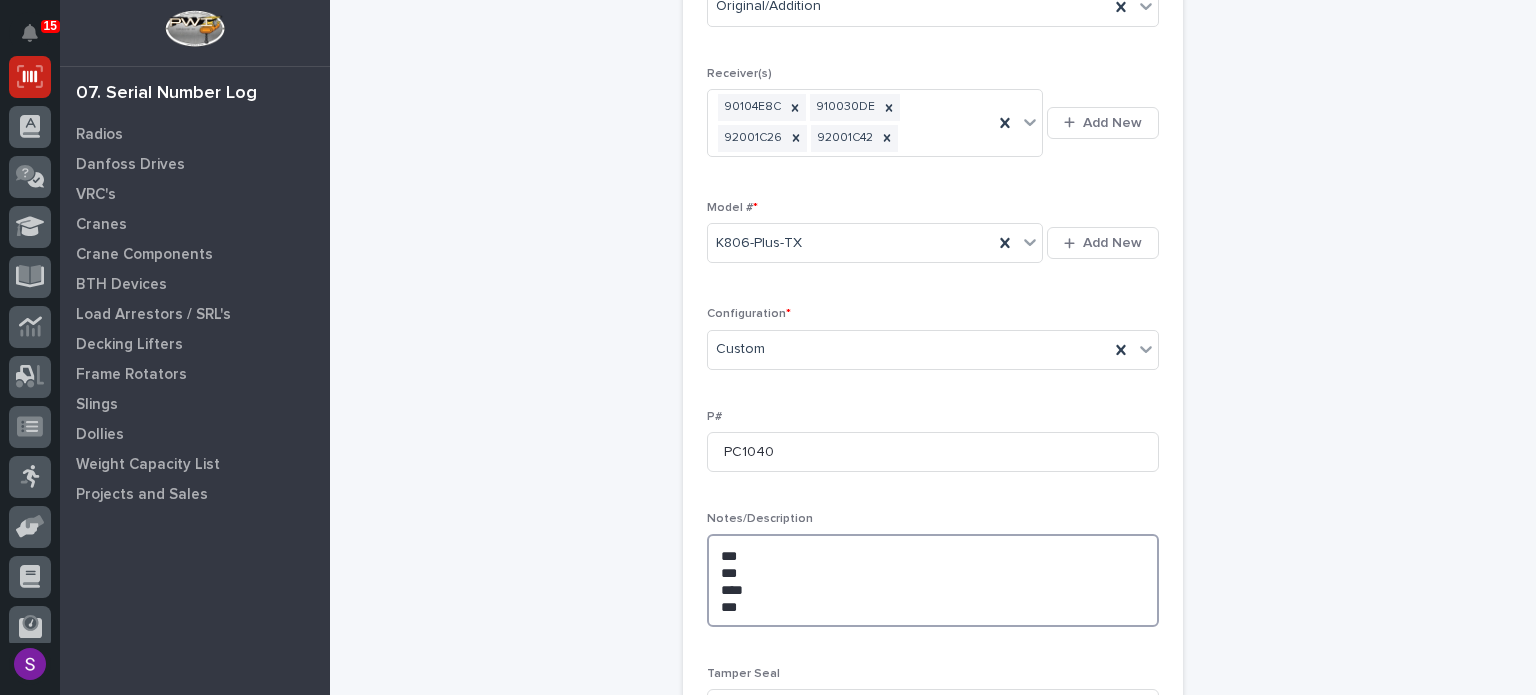type on "***
***
****
***" 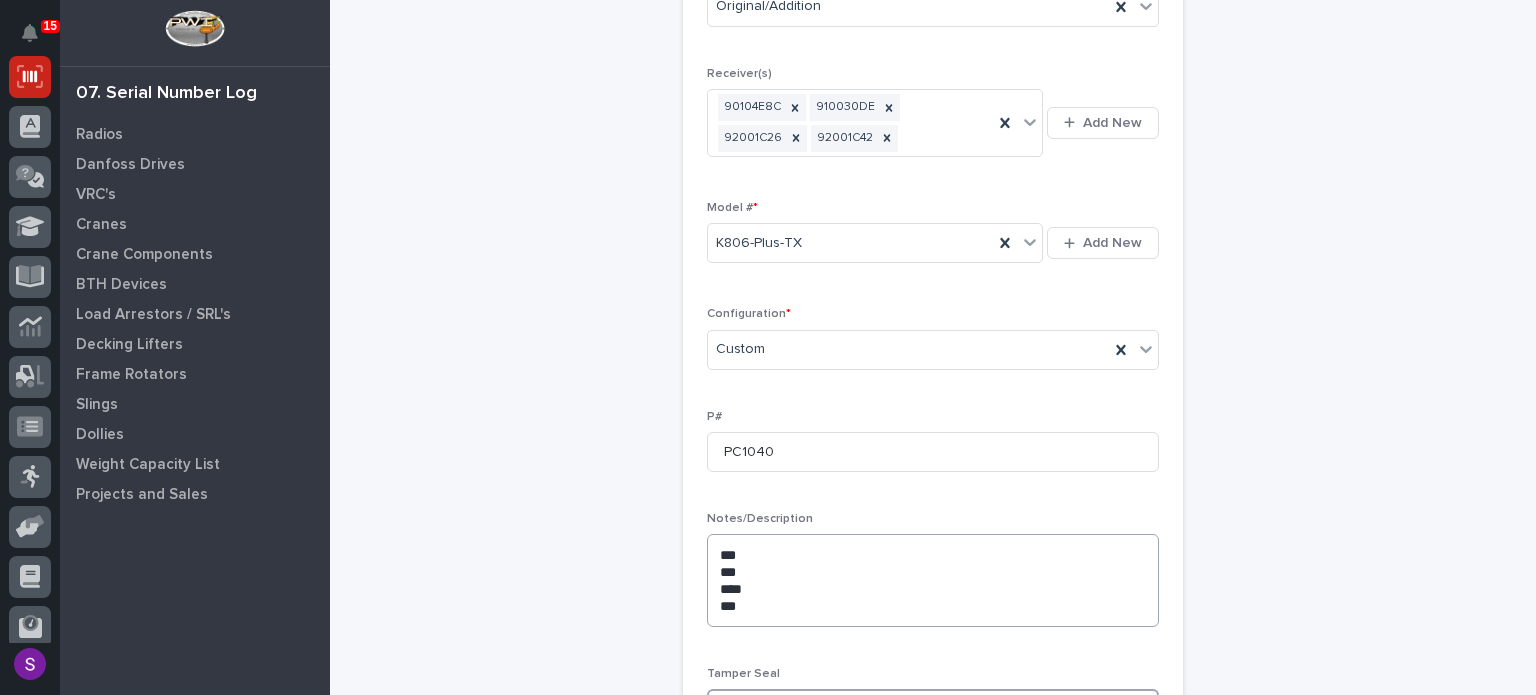 scroll, scrollTop: 489, scrollLeft: 0, axis: vertical 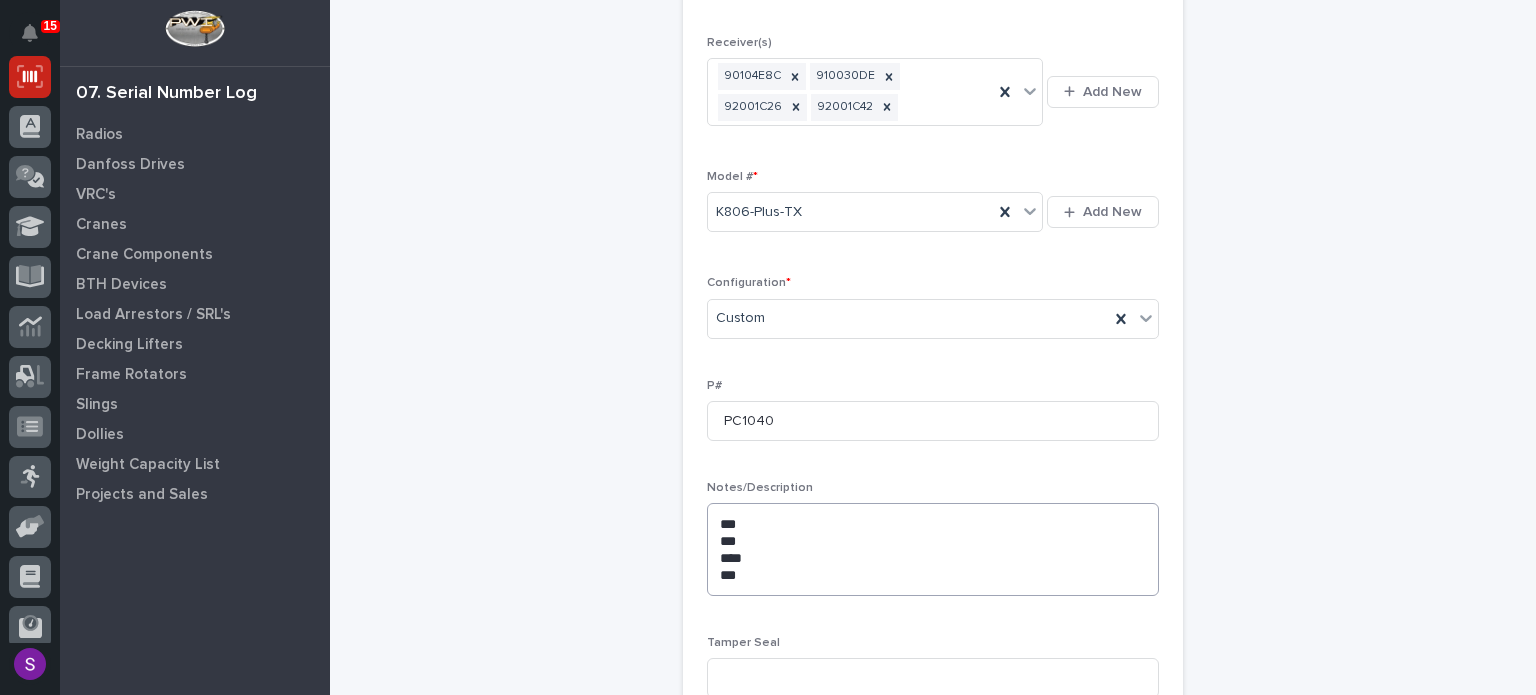 type 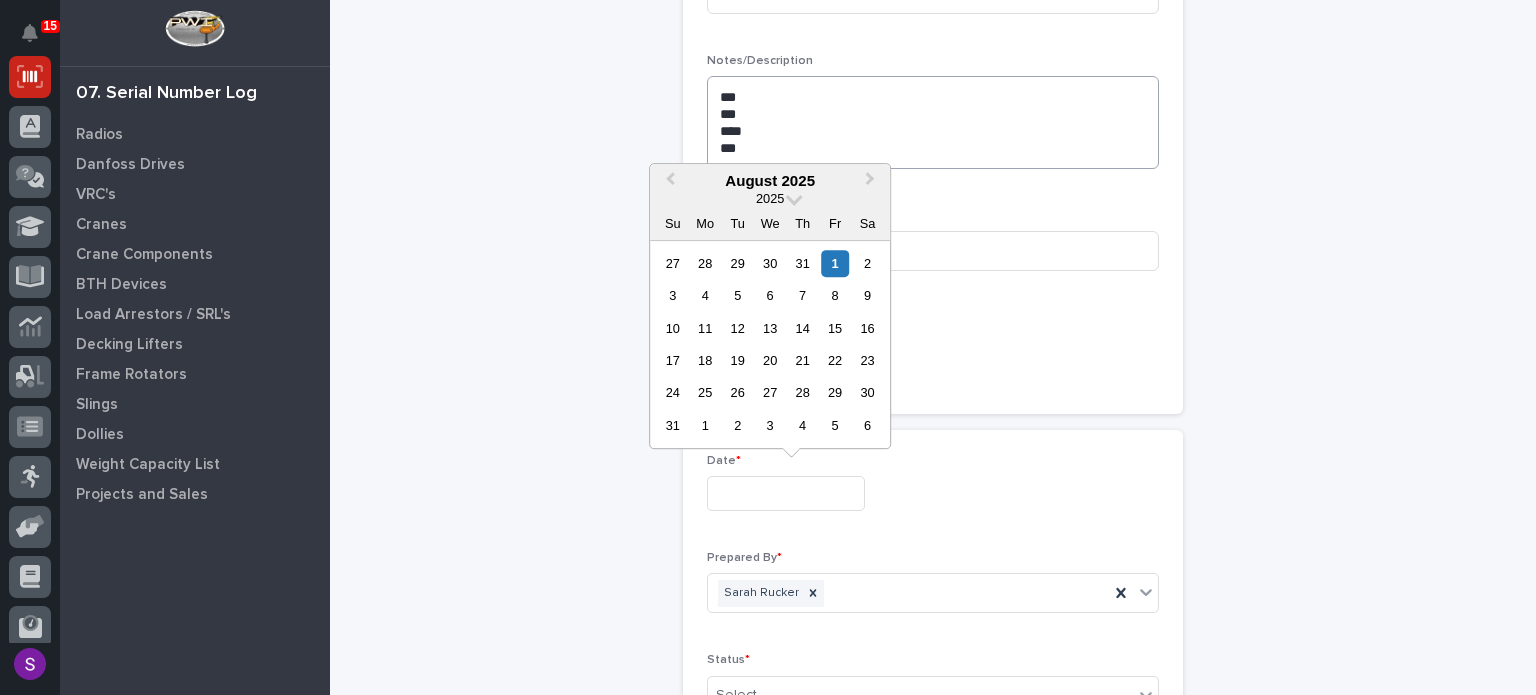 type on "**********" 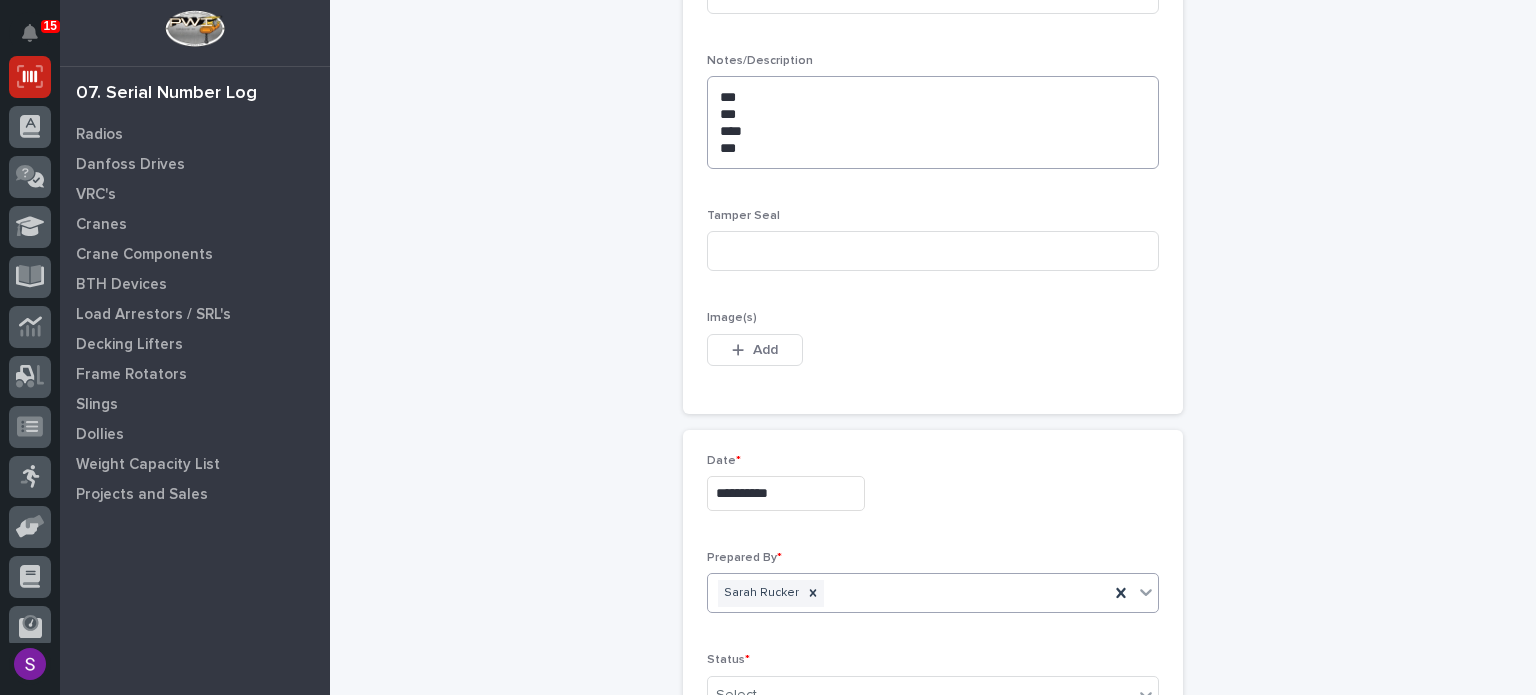 scroll, scrollTop: 922, scrollLeft: 0, axis: vertical 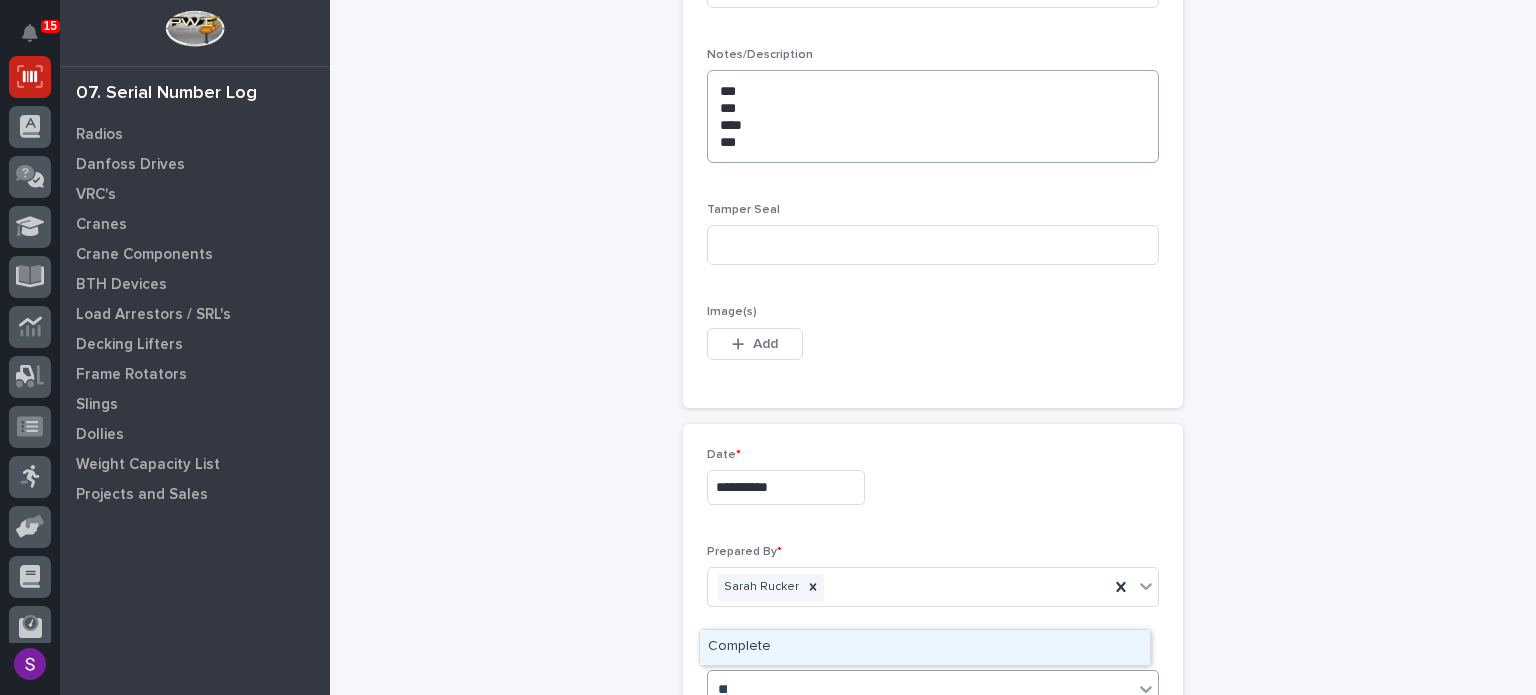 type on "***" 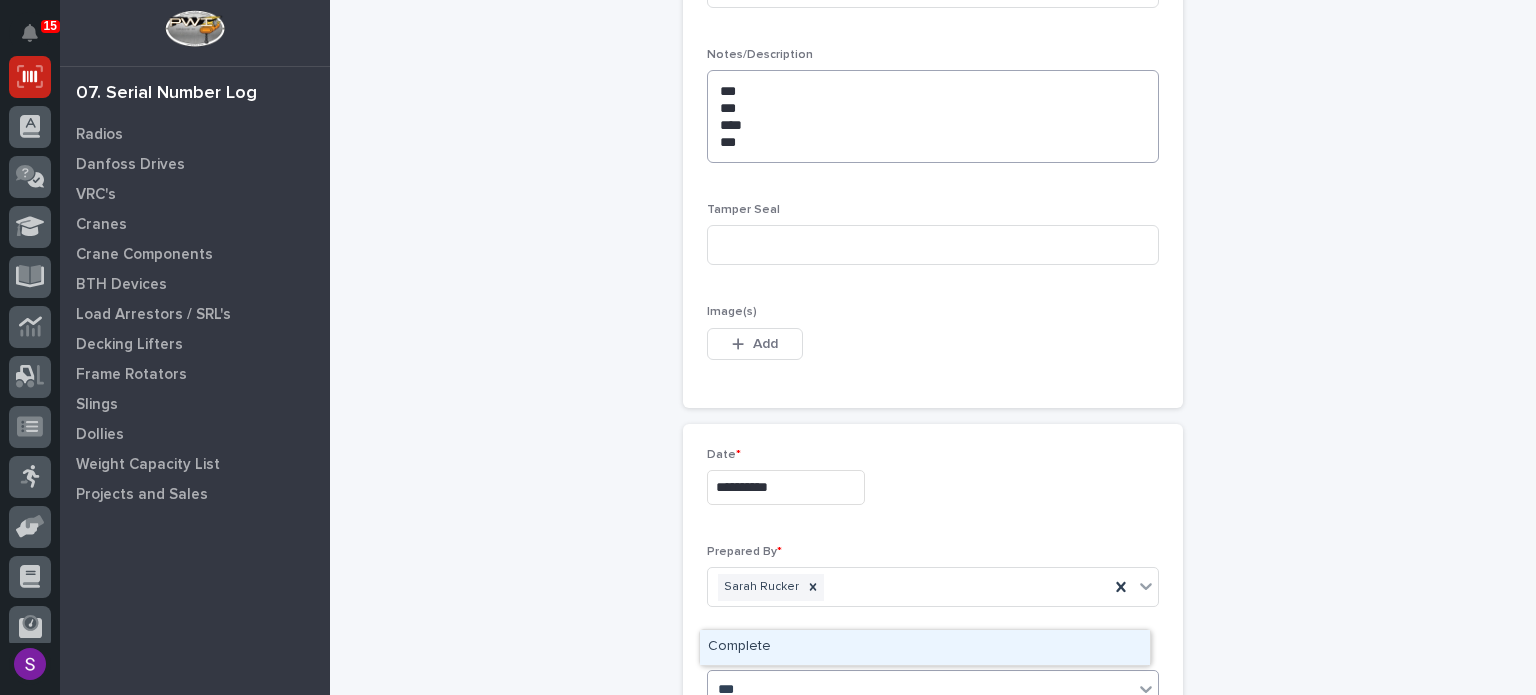 type 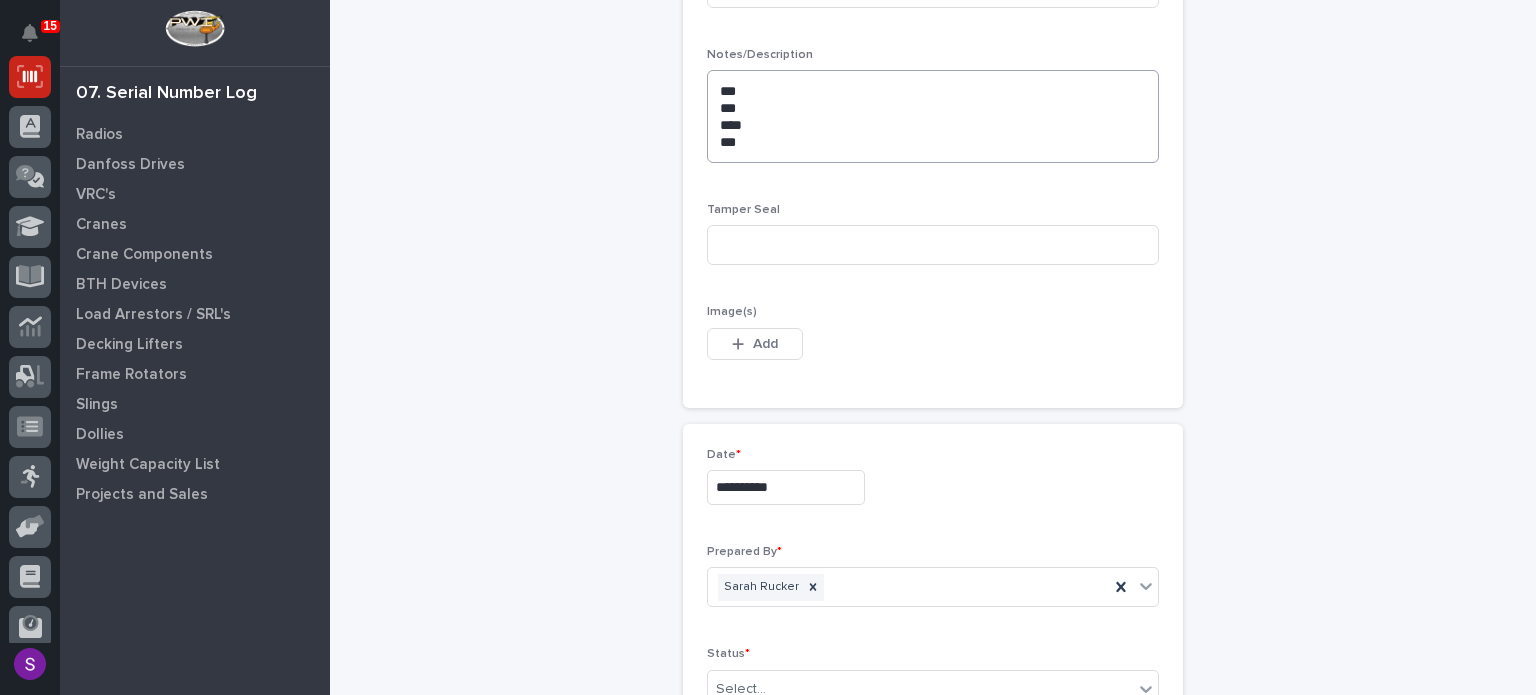 scroll, scrollTop: 1177, scrollLeft: 0, axis: vertical 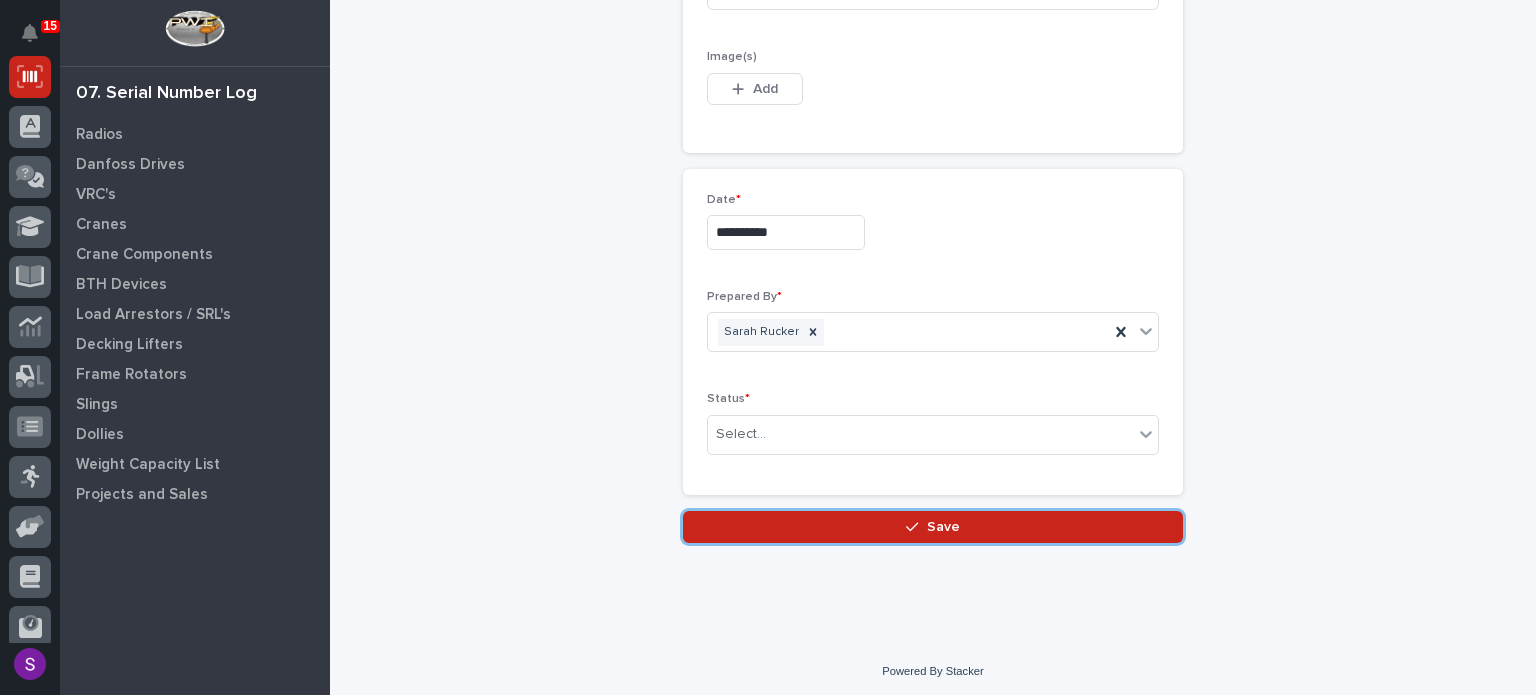 type 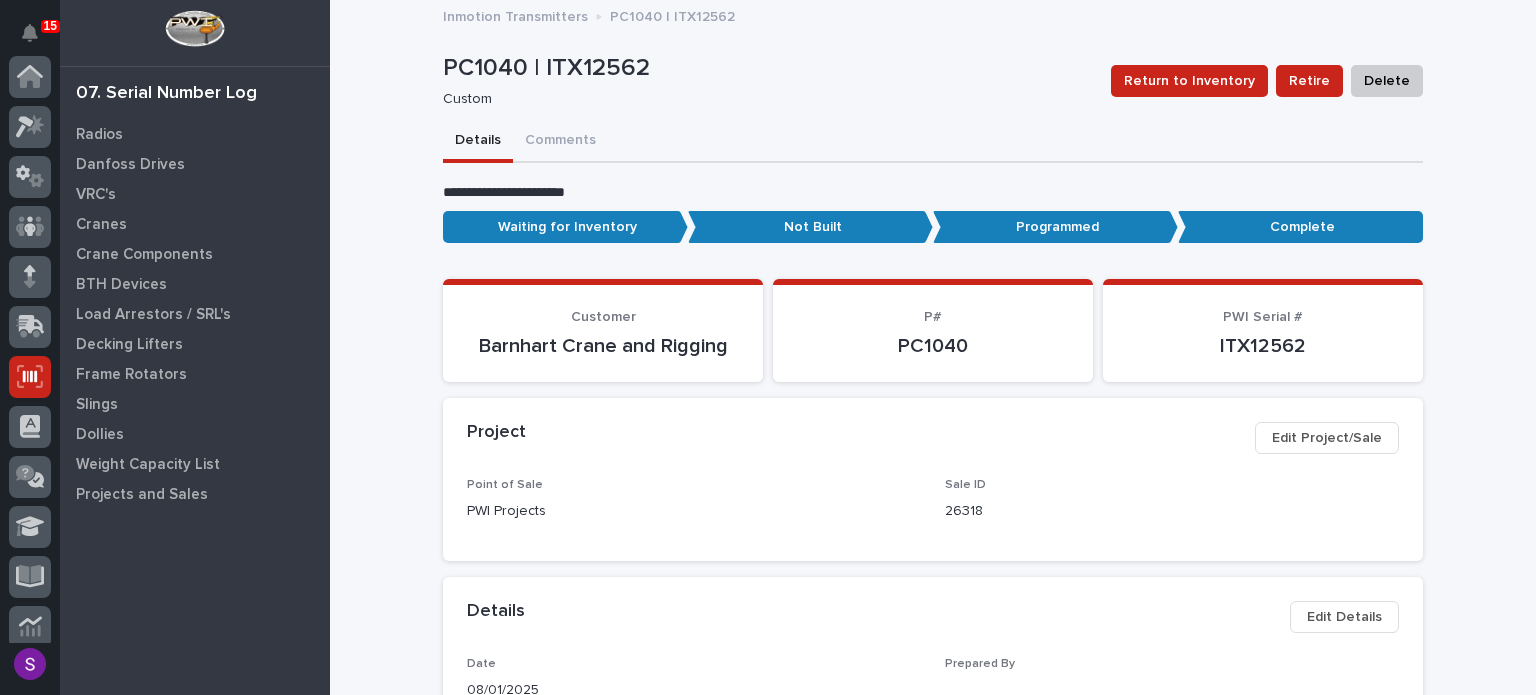 scroll, scrollTop: 300, scrollLeft: 0, axis: vertical 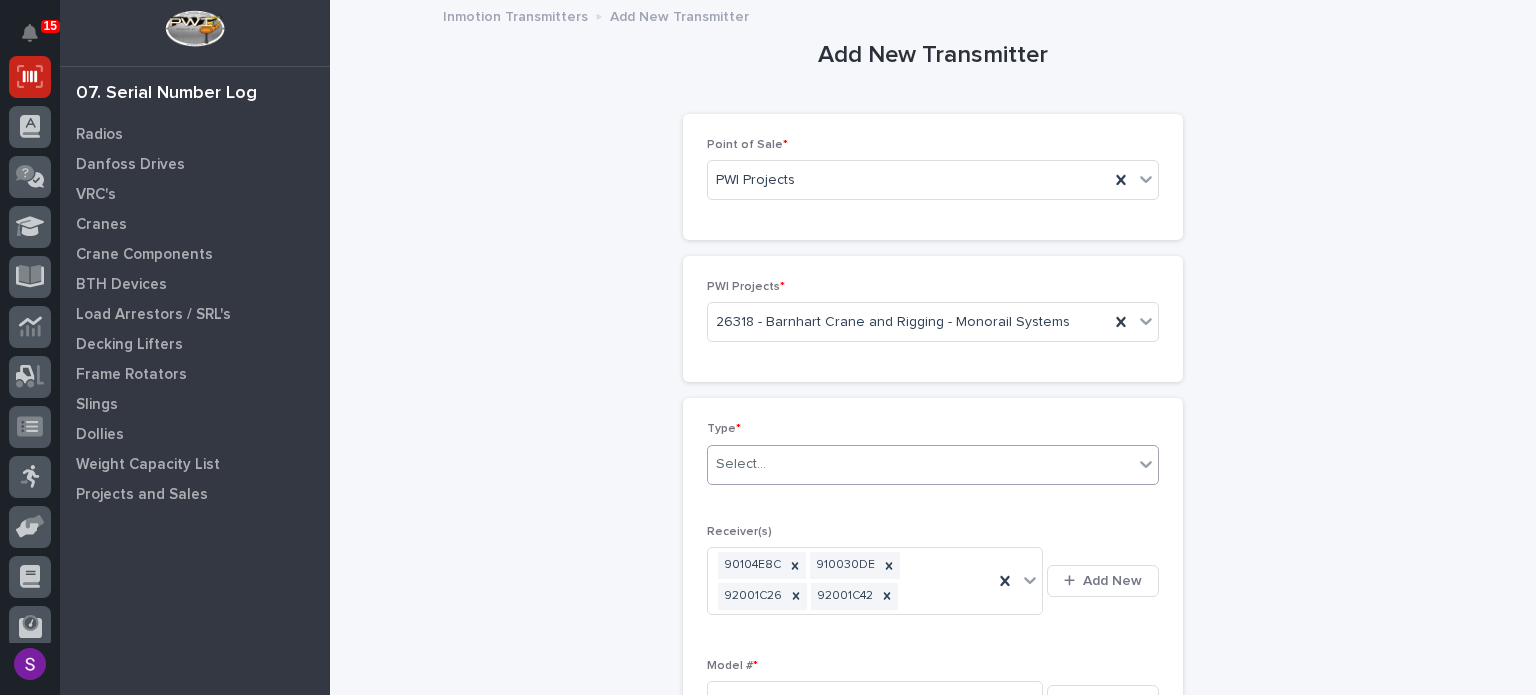 click on "Select..." at bounding box center (920, 464) 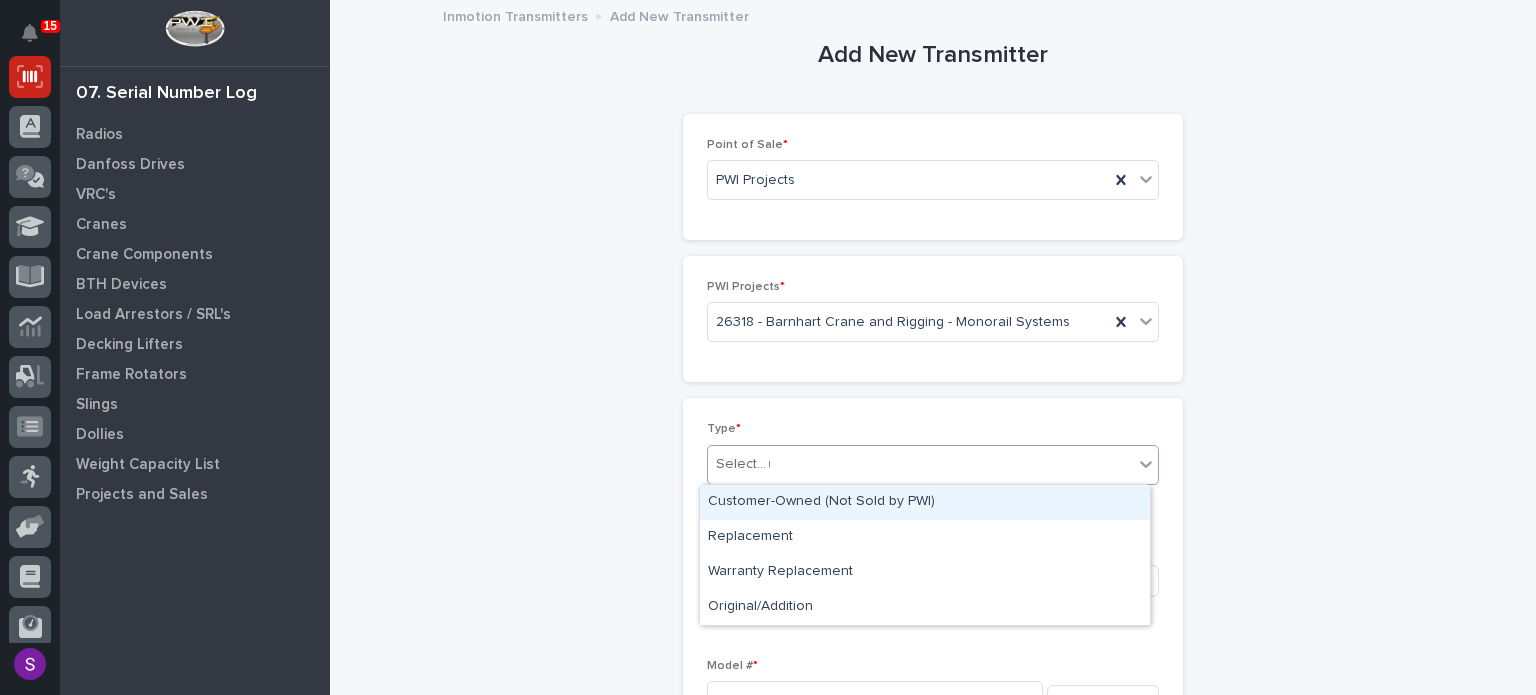 type on "**" 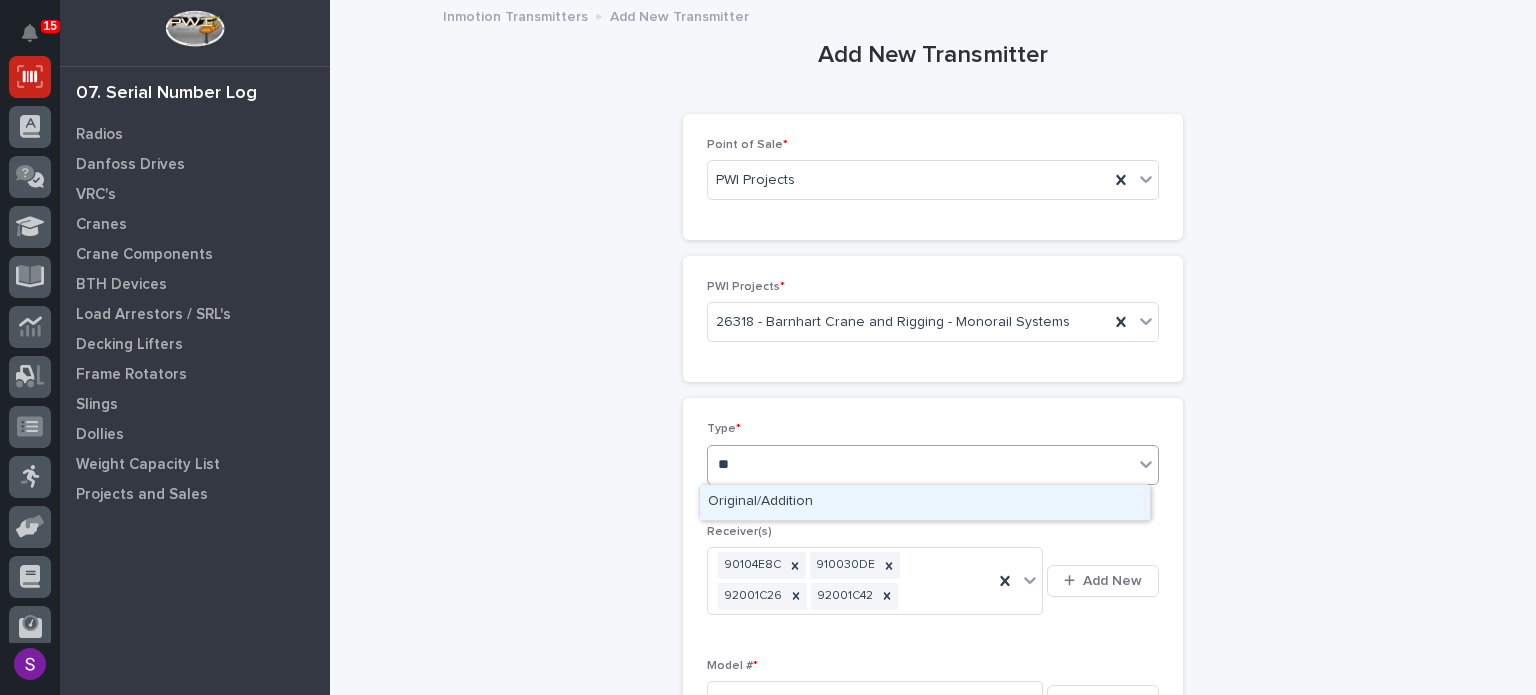 type 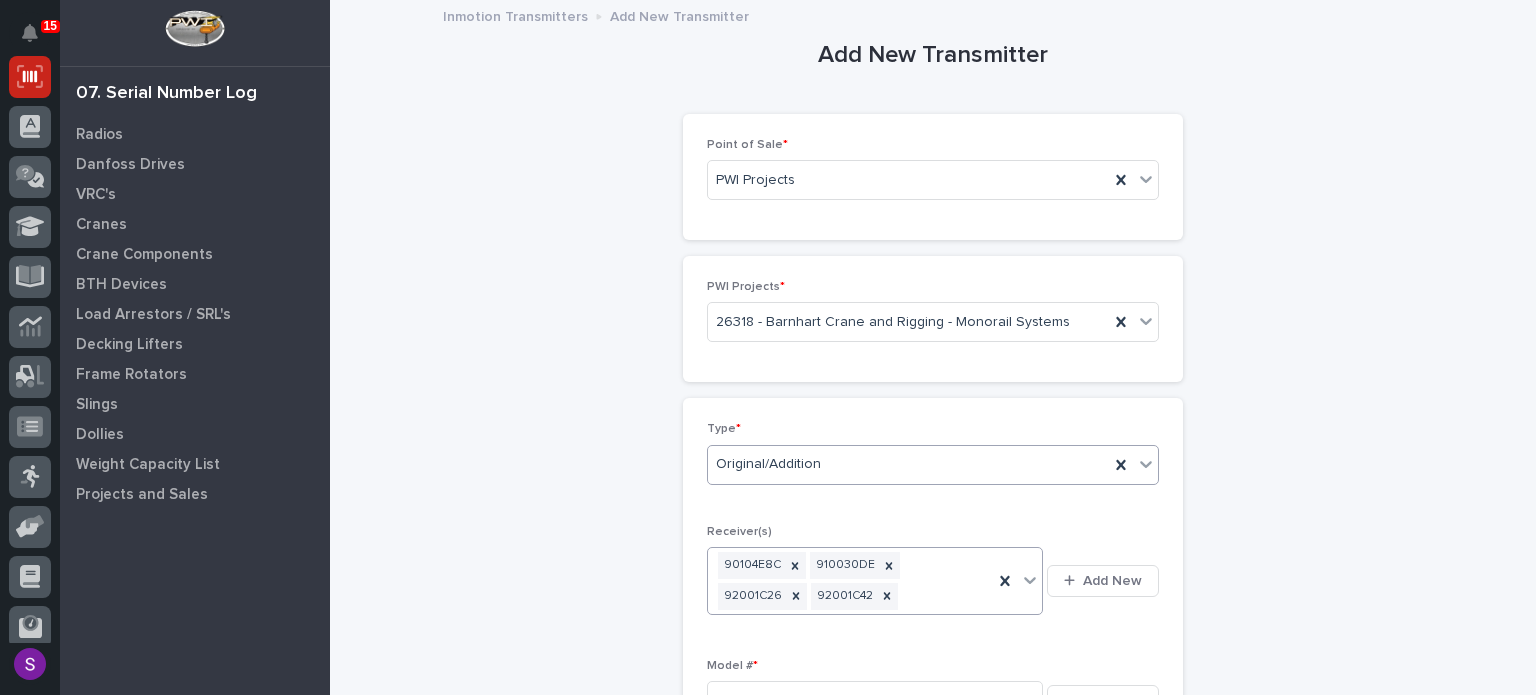 type 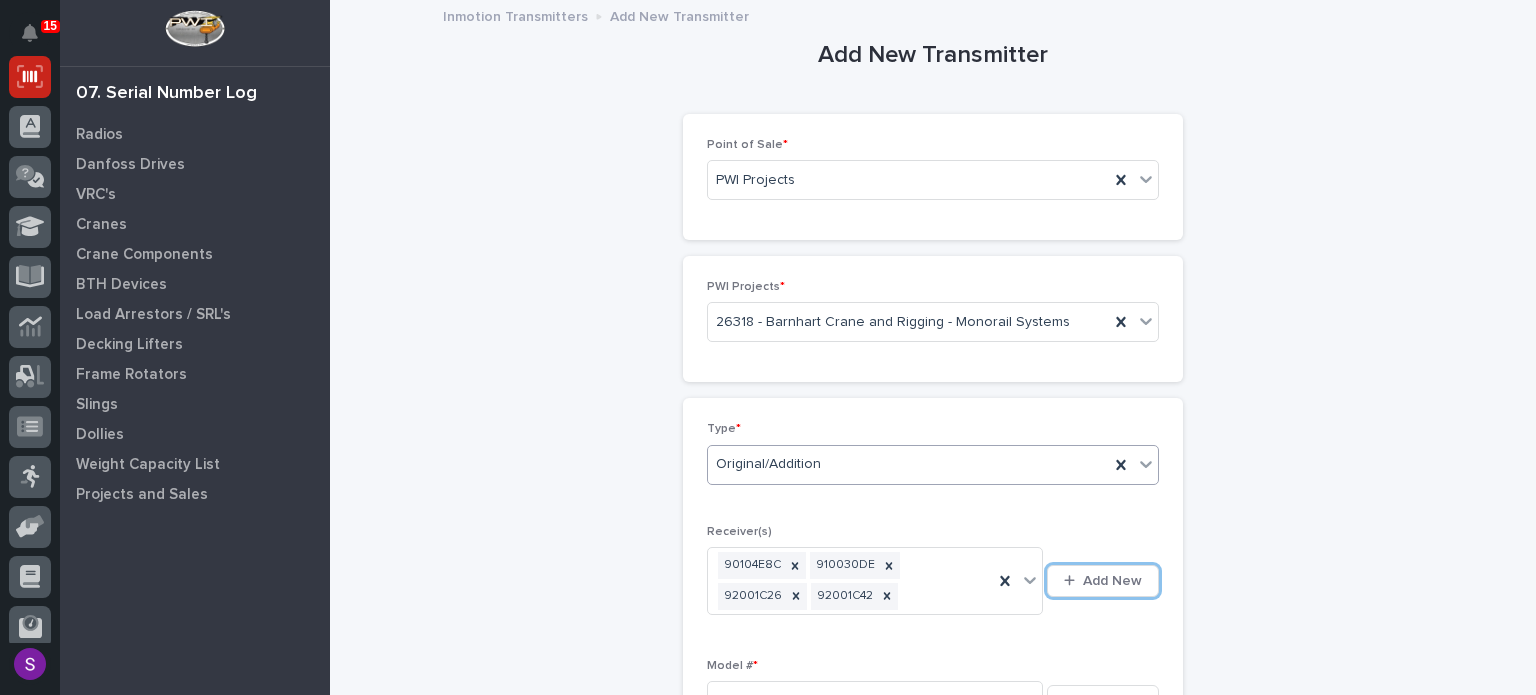 scroll, scrollTop: 12, scrollLeft: 0, axis: vertical 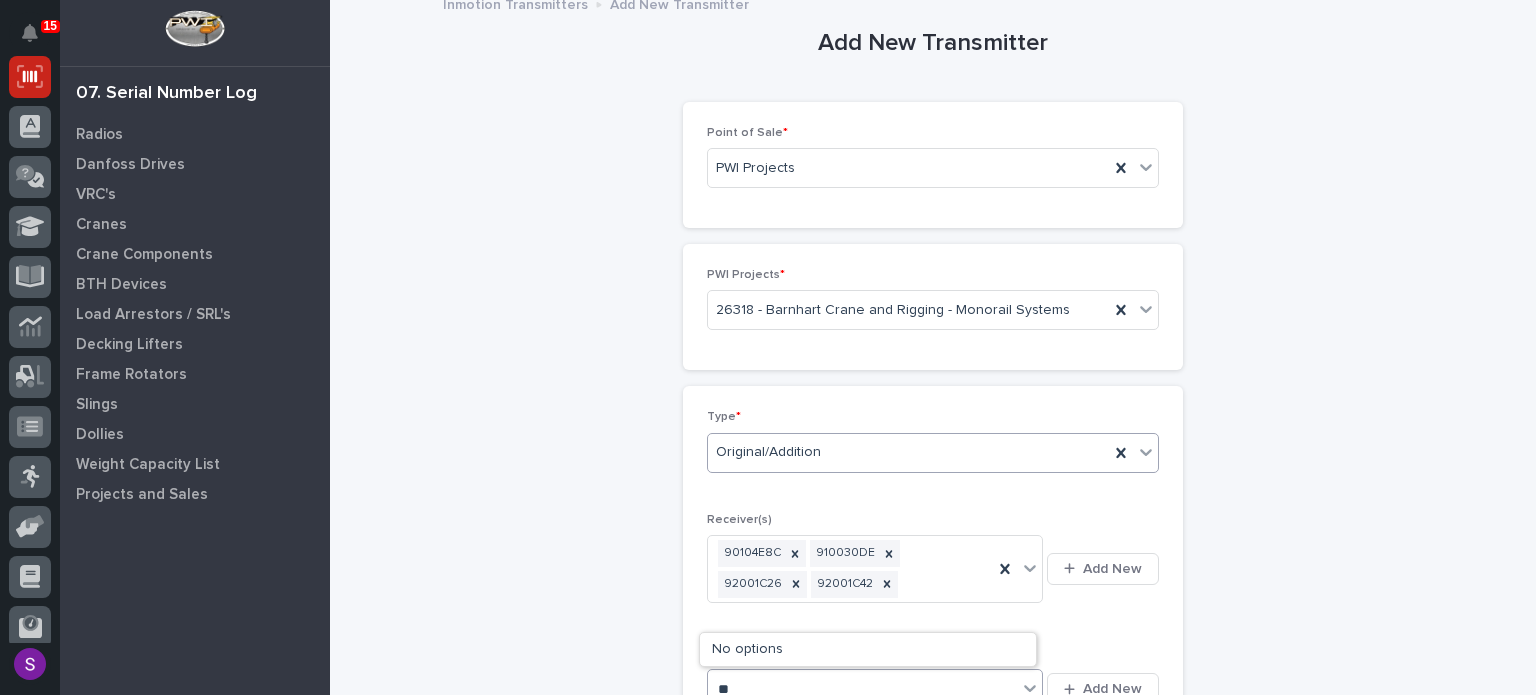 type on "*" 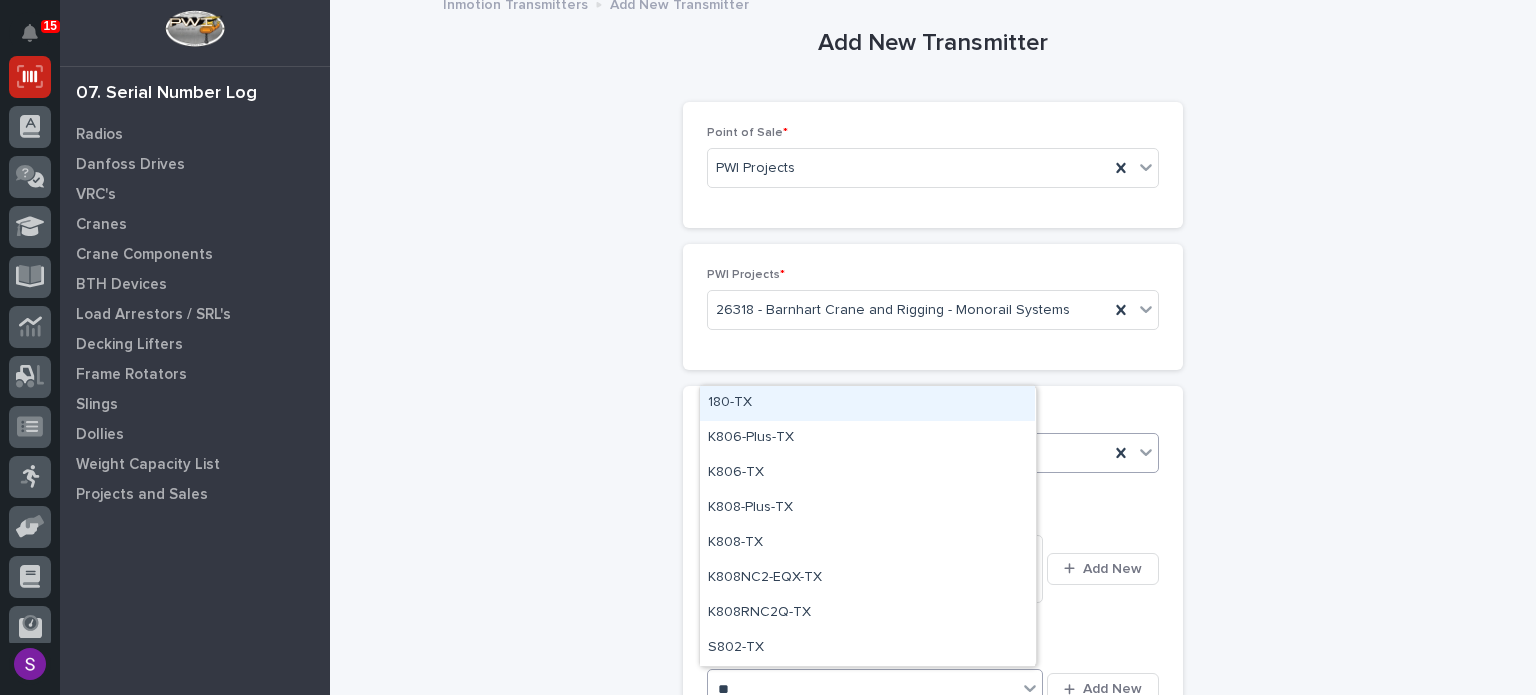 type on "***" 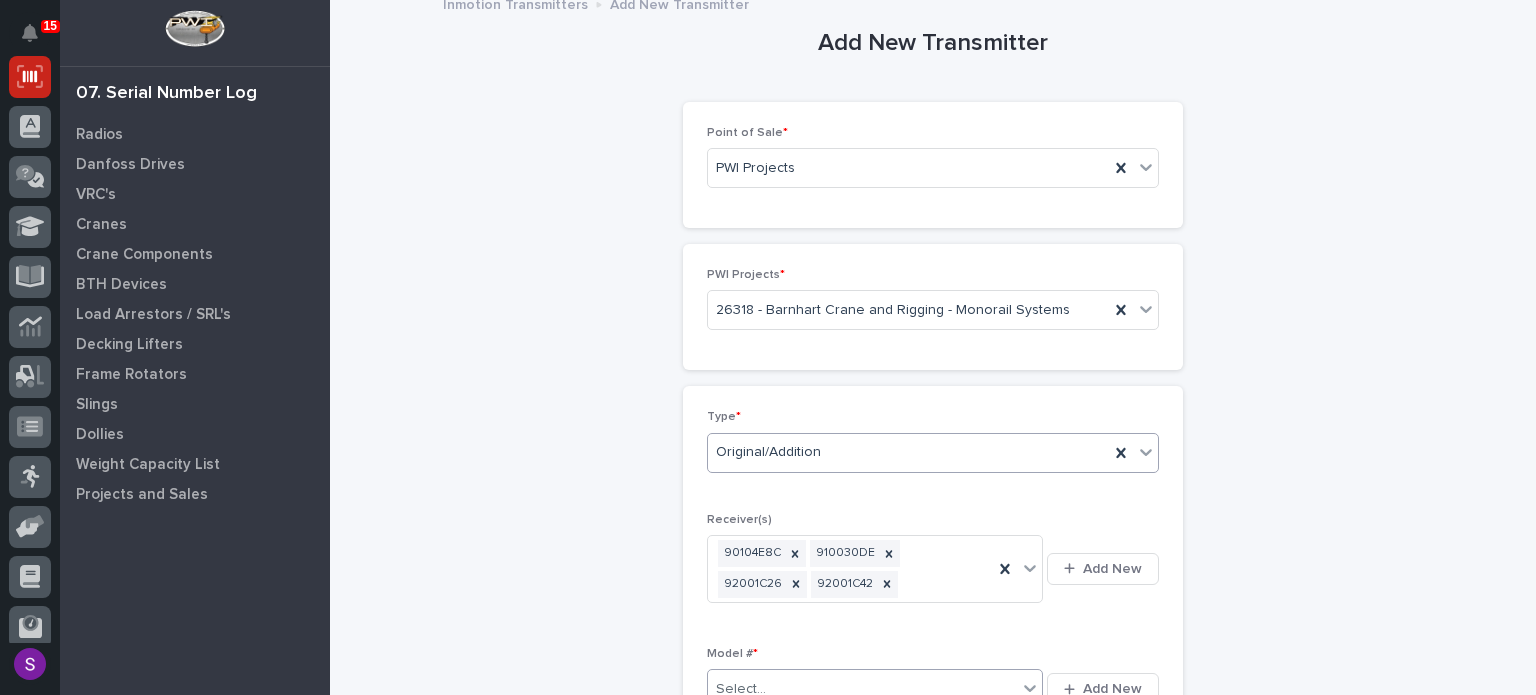 type 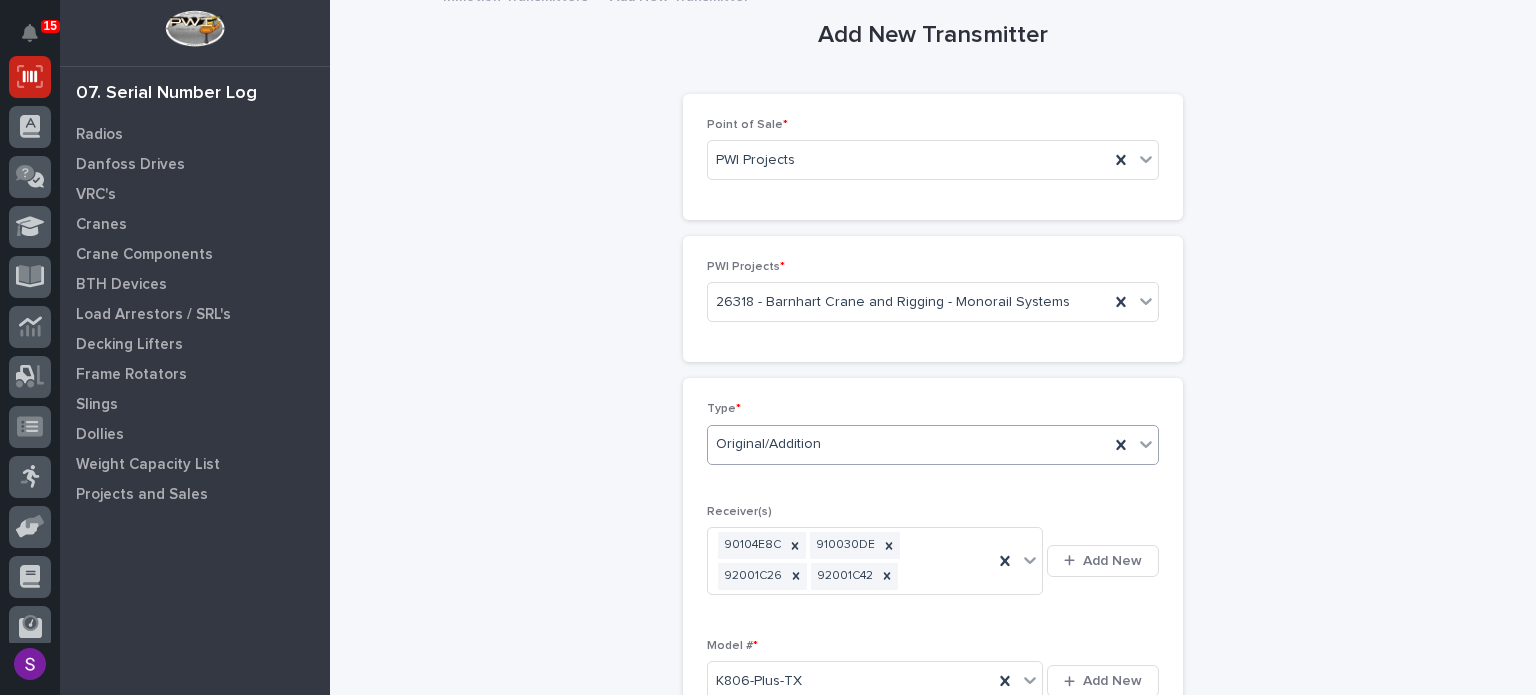 scroll, scrollTop: 458, scrollLeft: 0, axis: vertical 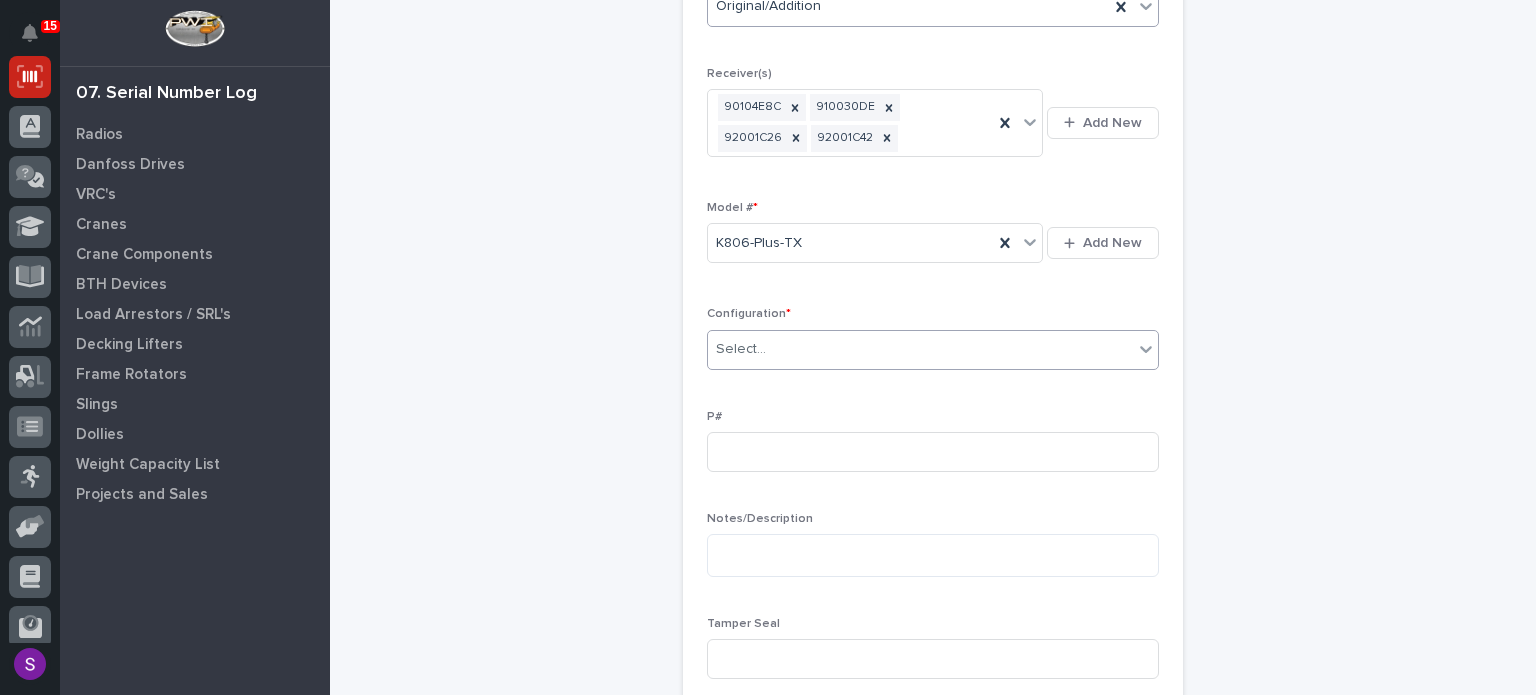 type on "*" 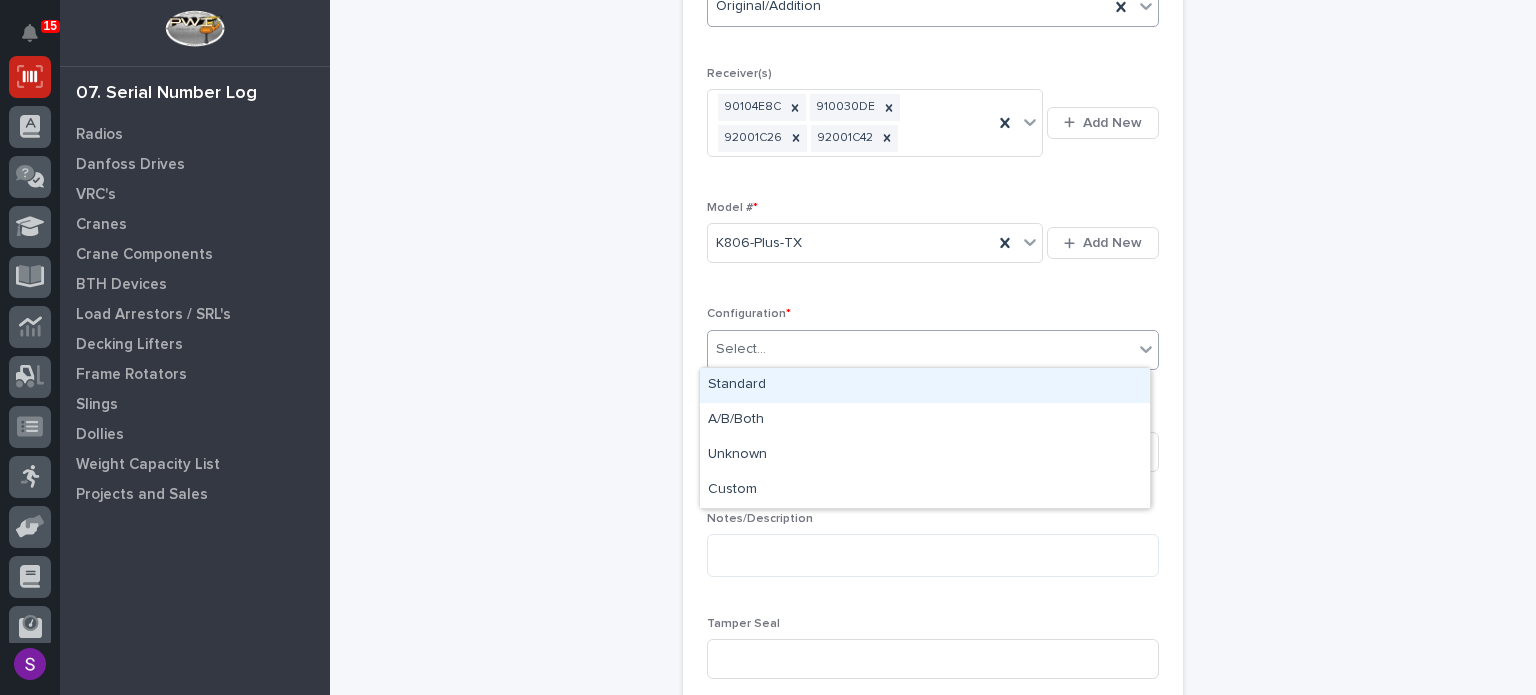 type on "*" 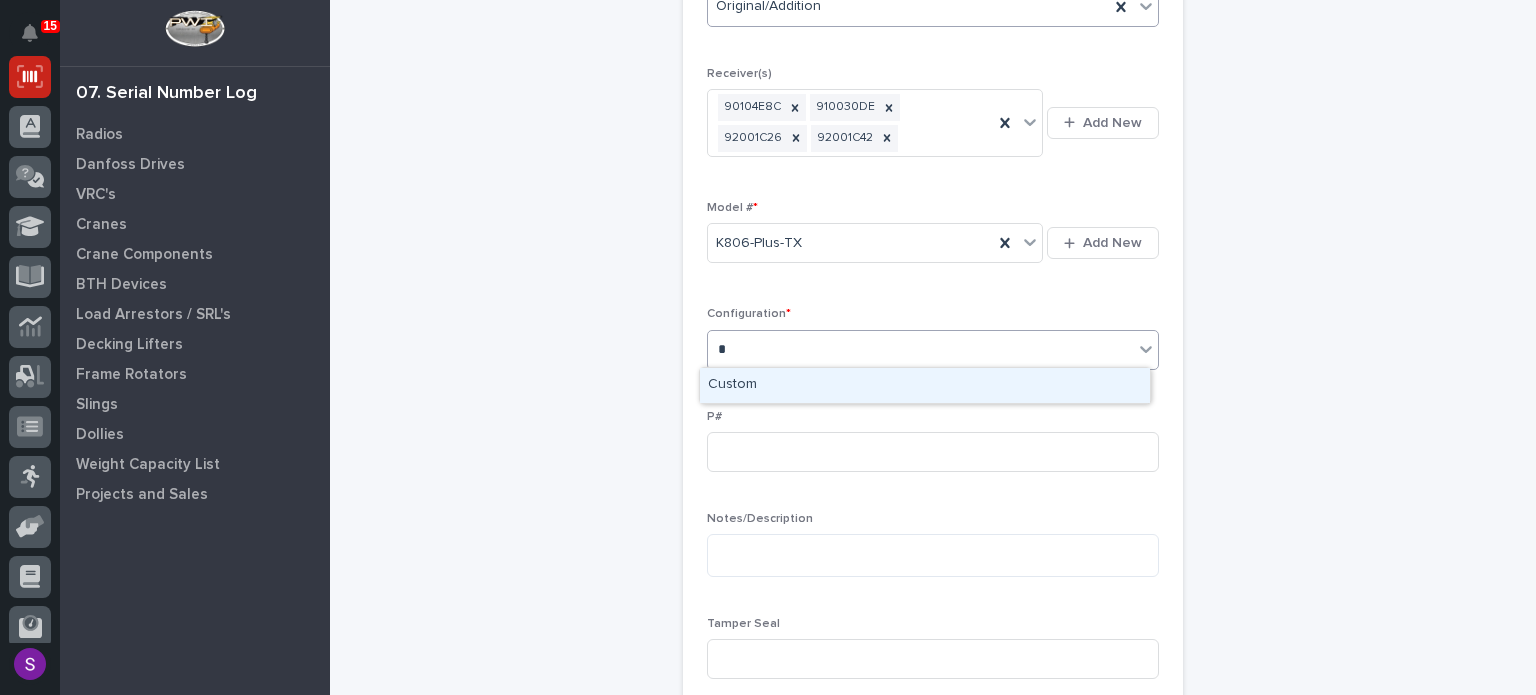type 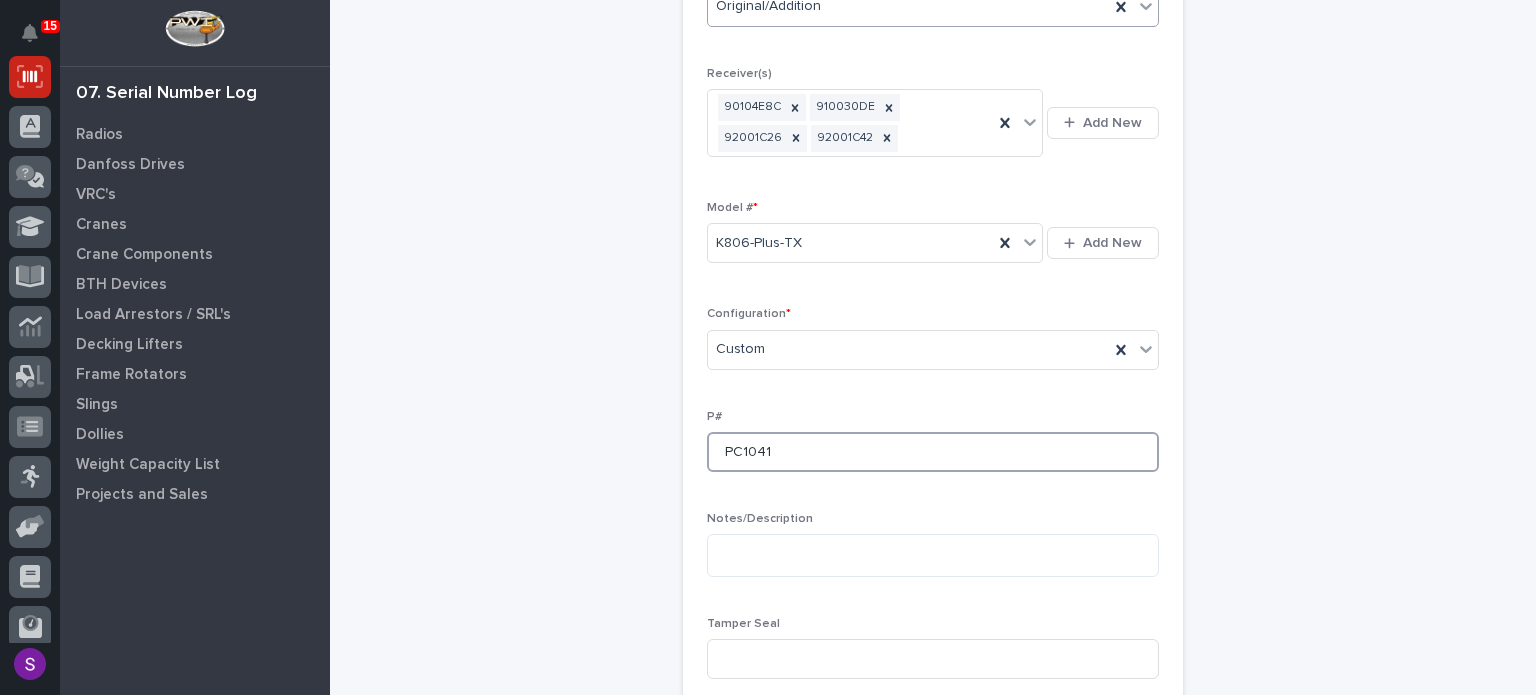 type on "PC1041" 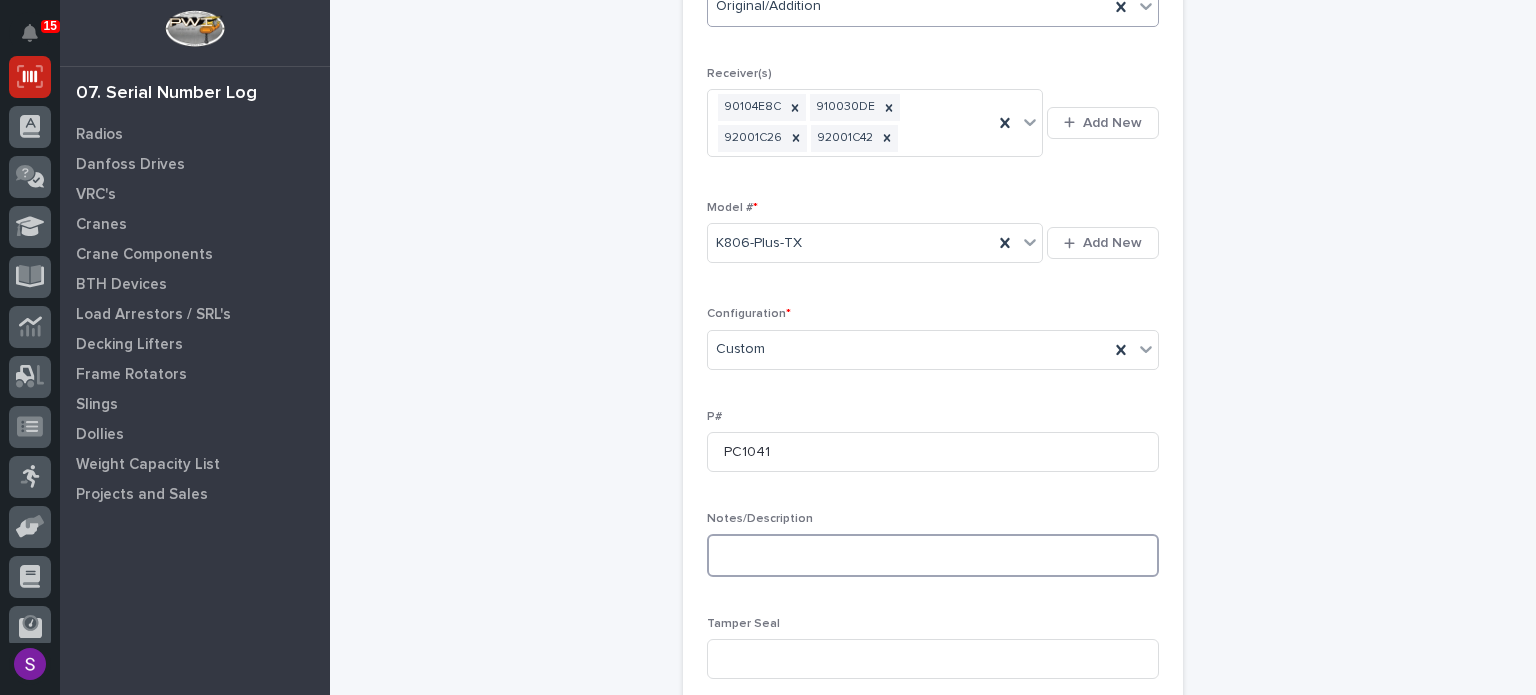 type on "*" 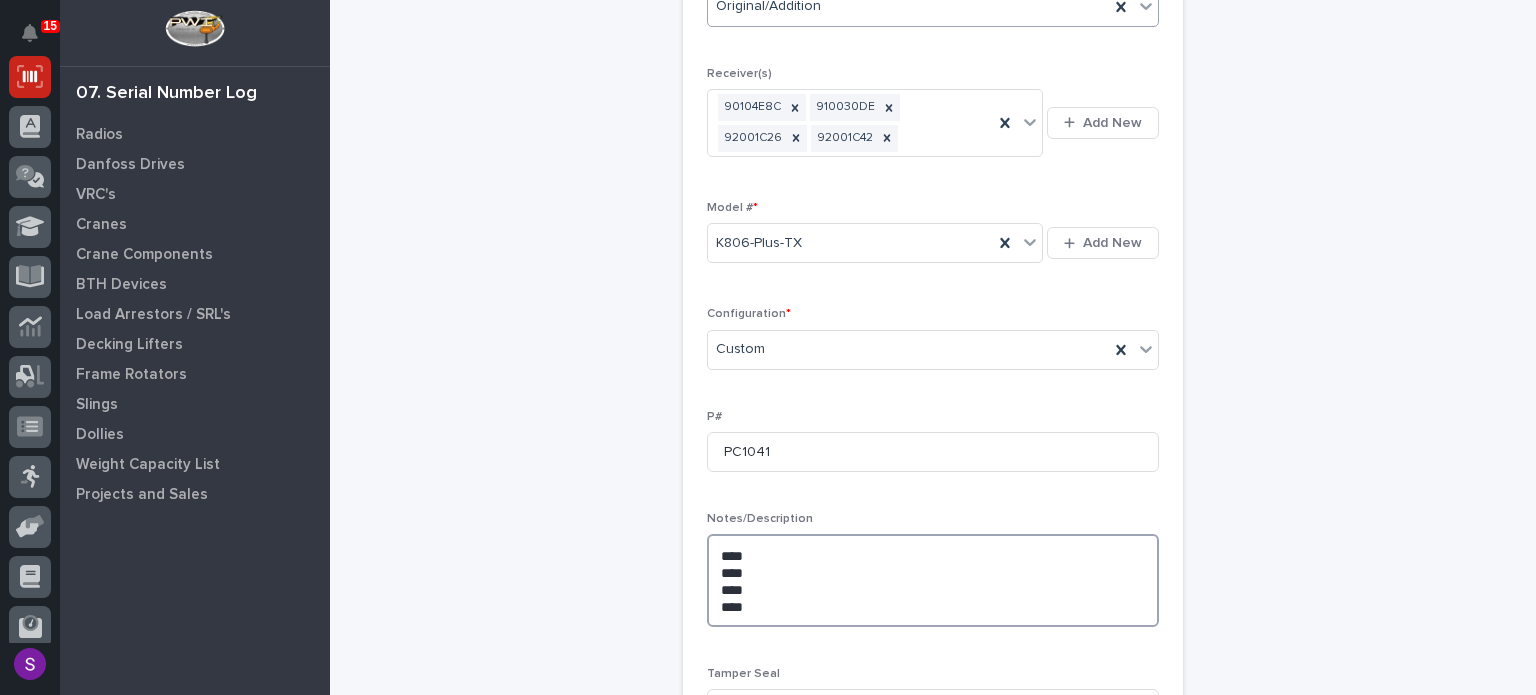 type on "****
****
****
***" 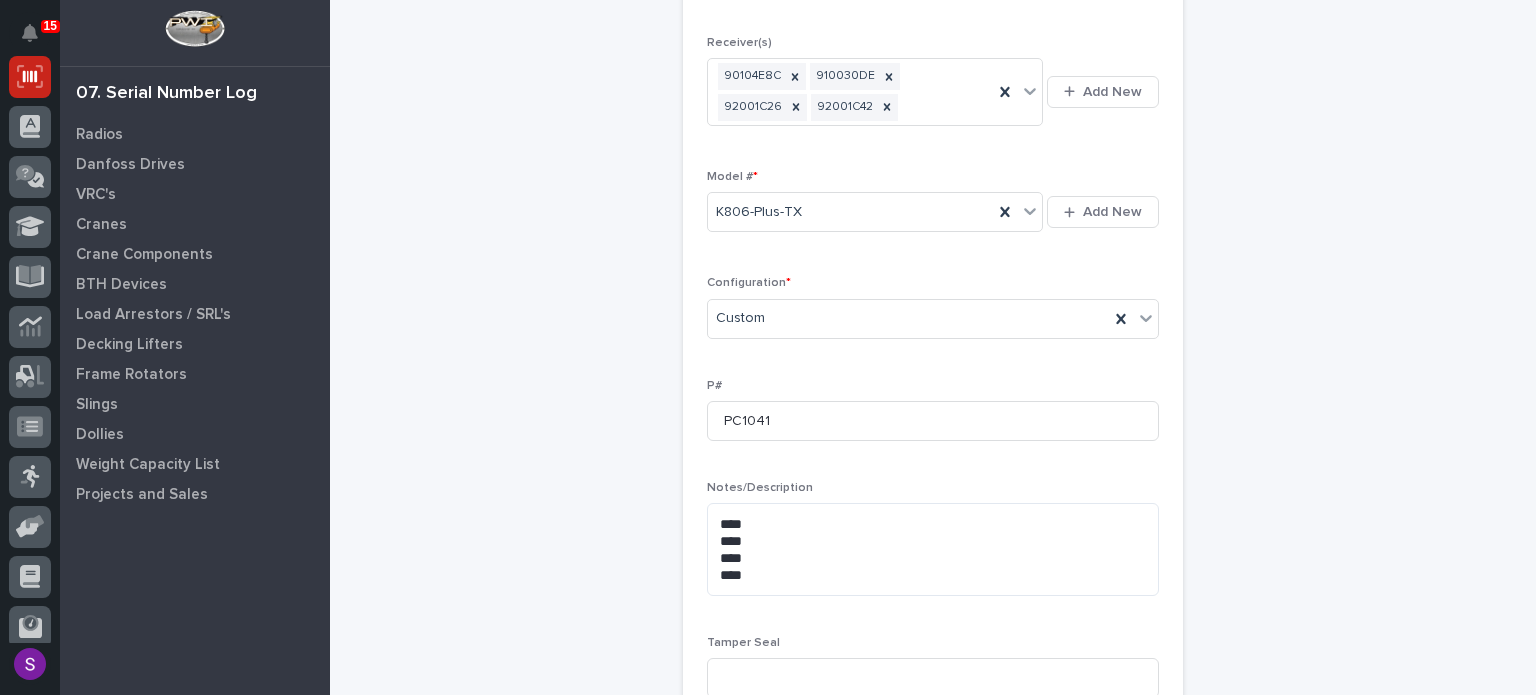 type 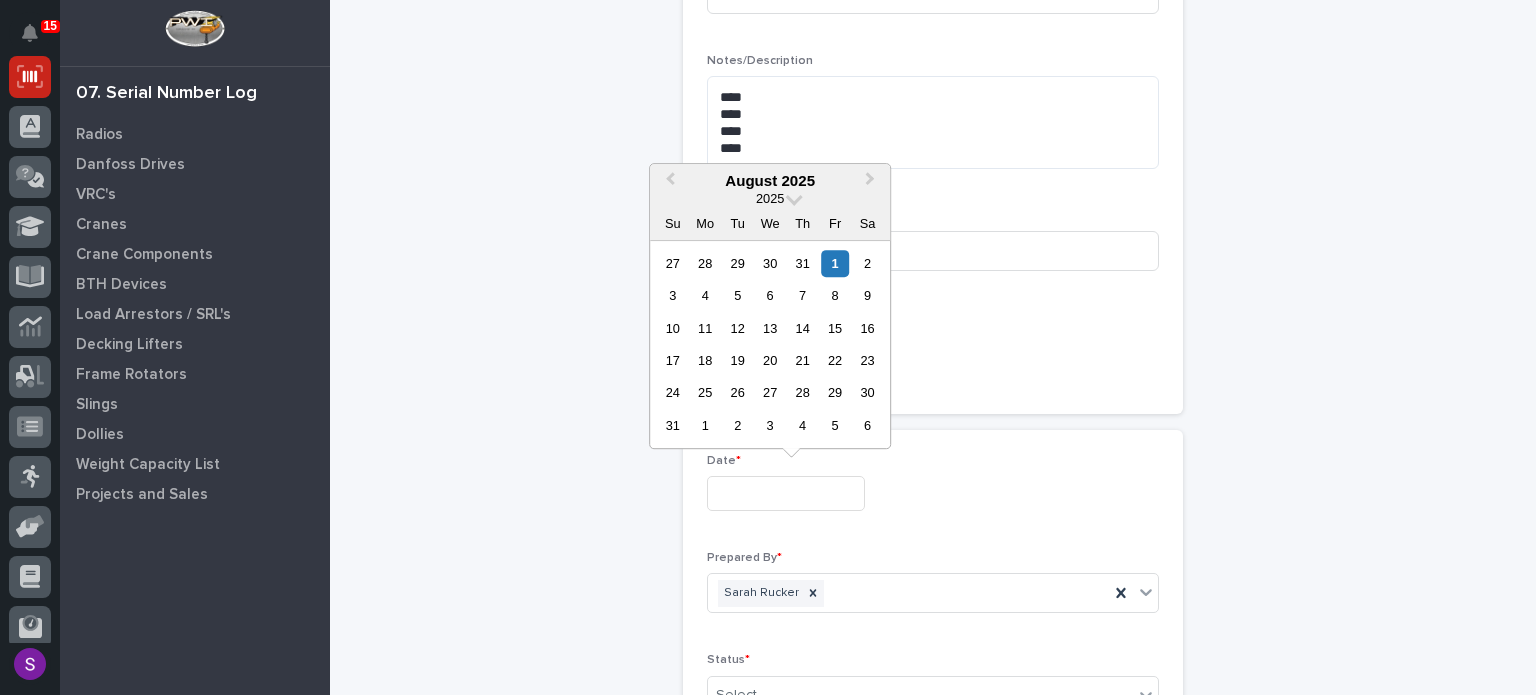 type on "**********" 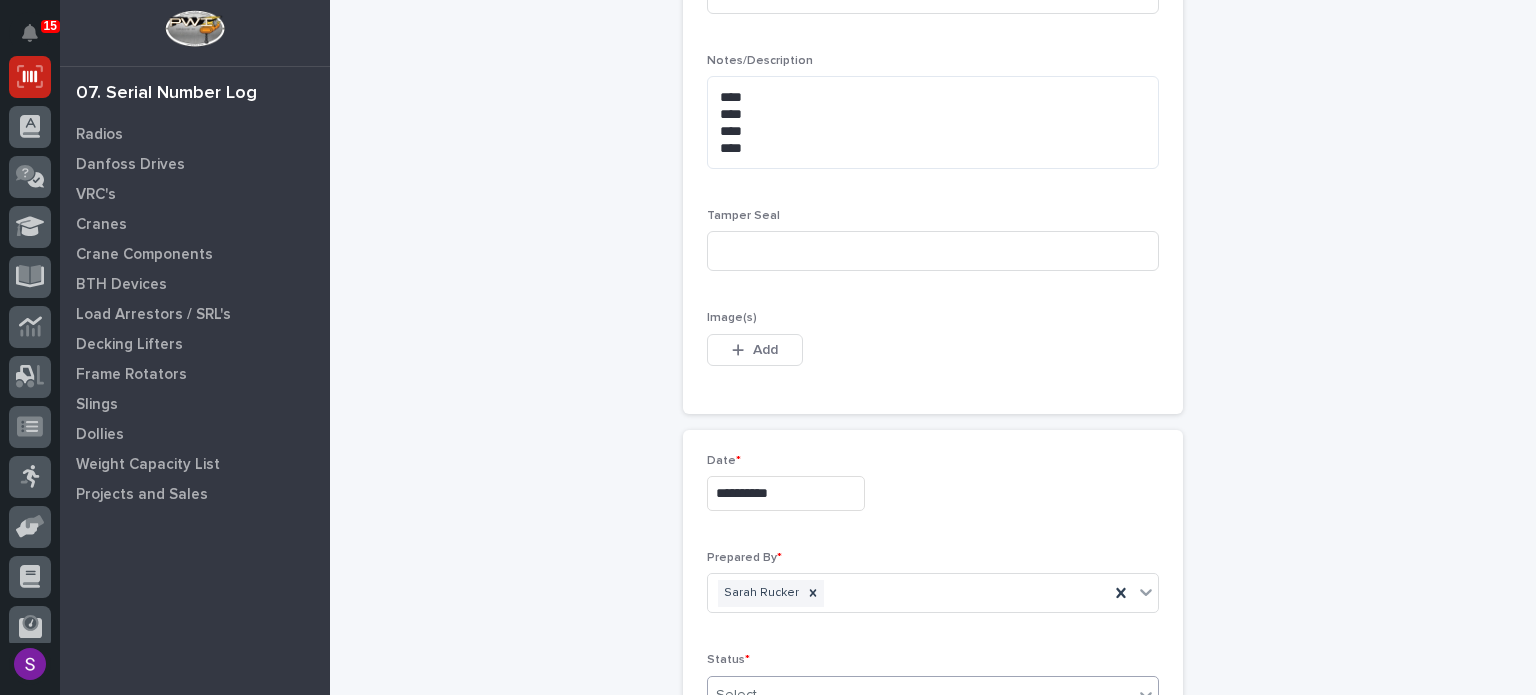 scroll, scrollTop: 922, scrollLeft: 0, axis: vertical 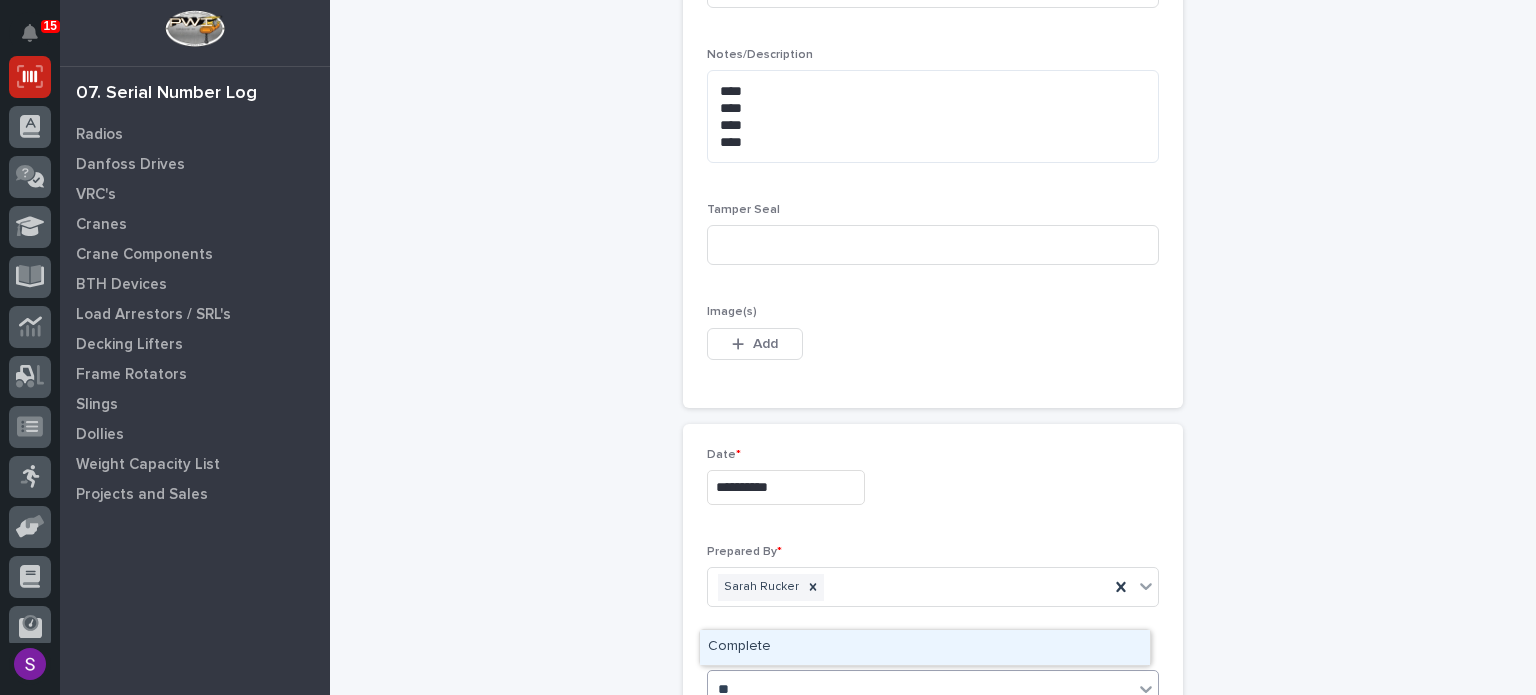 type on "***" 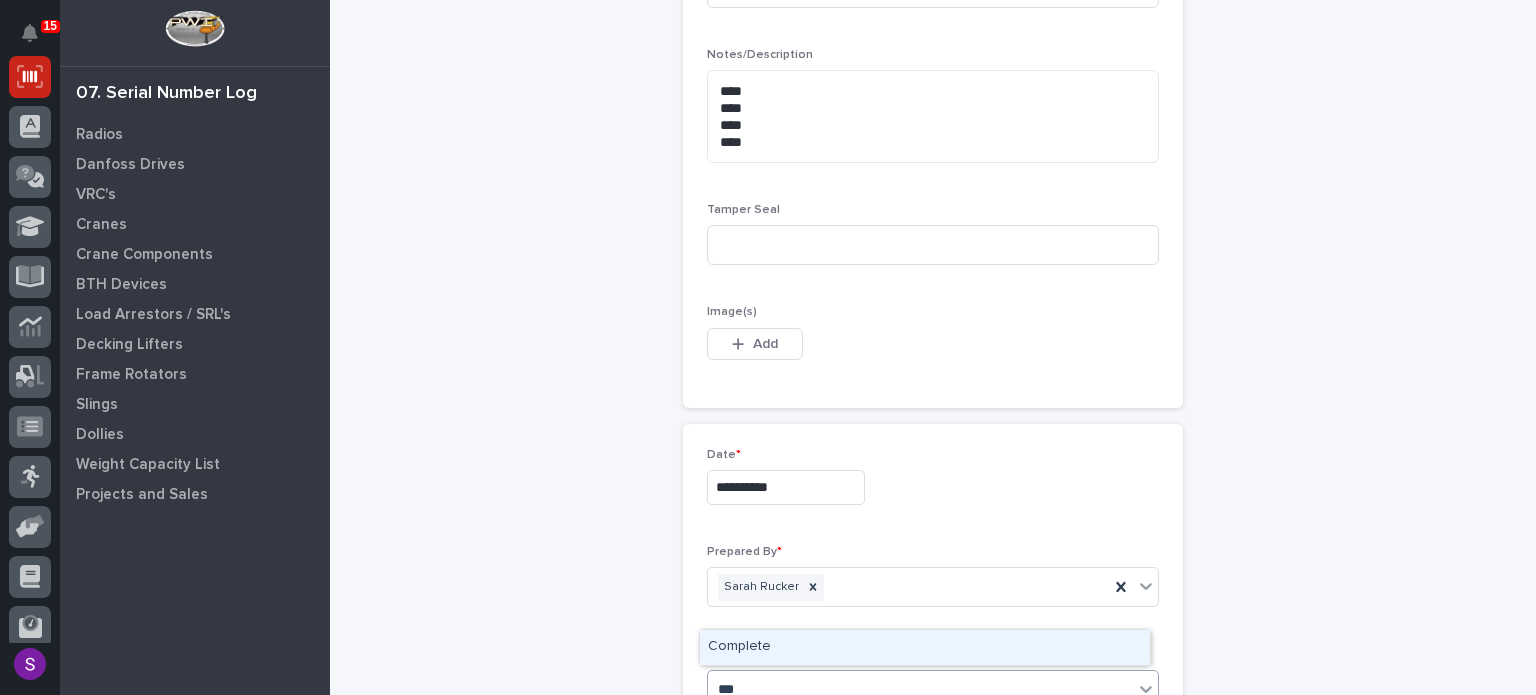type 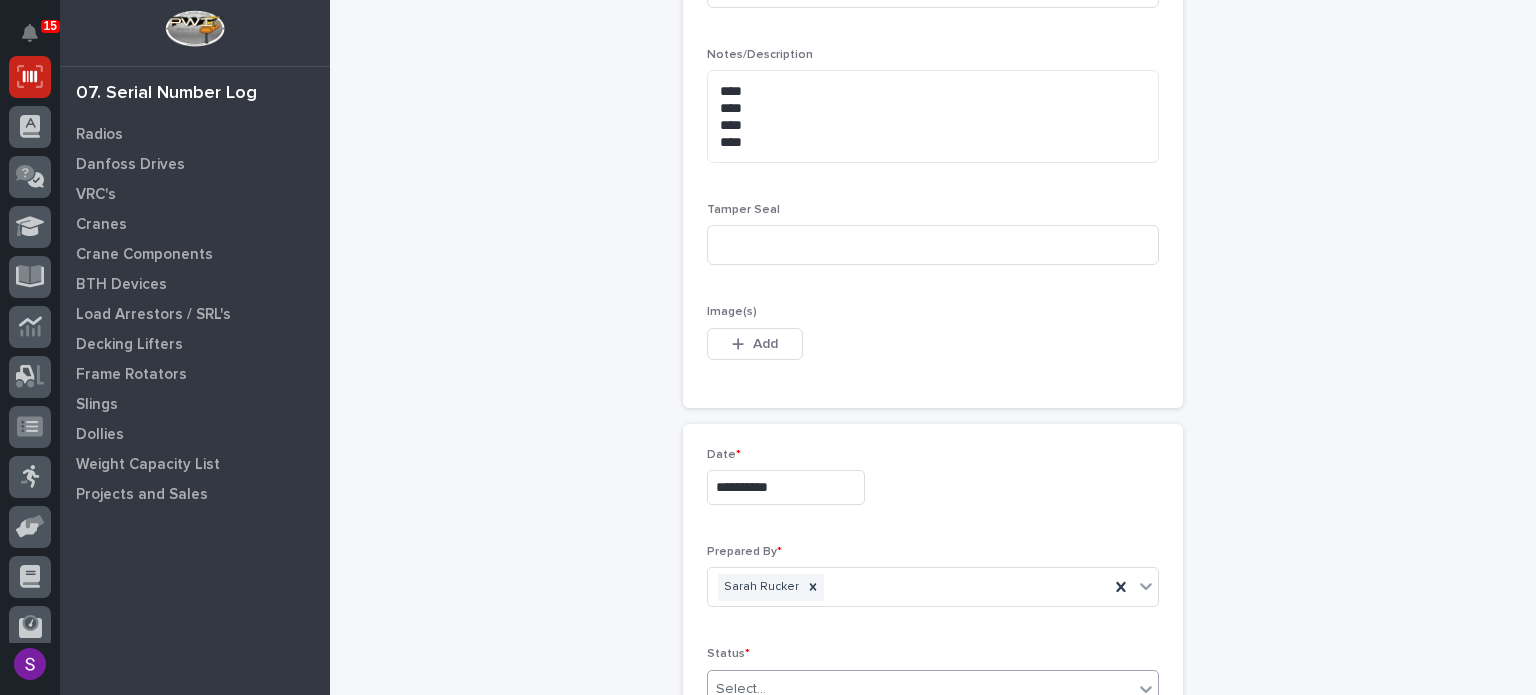 type 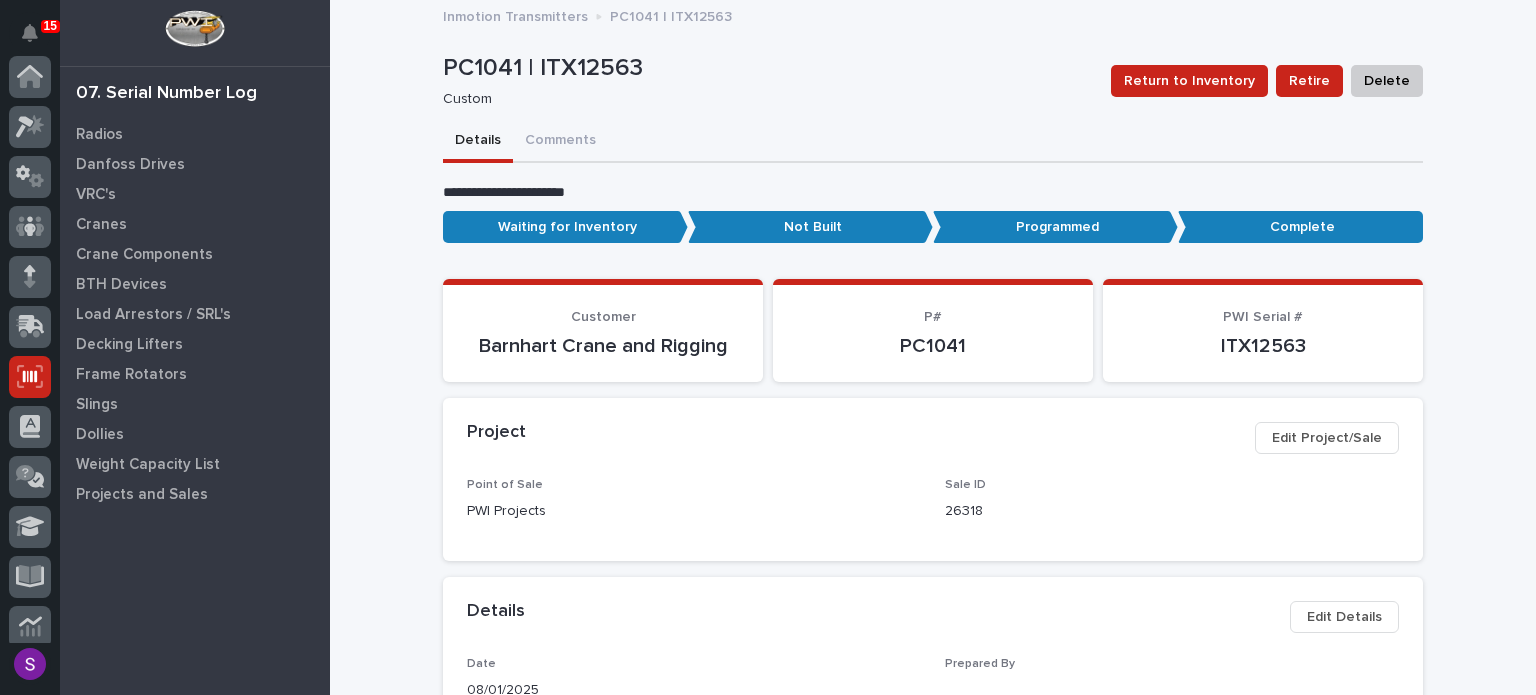 scroll, scrollTop: 300, scrollLeft: 0, axis: vertical 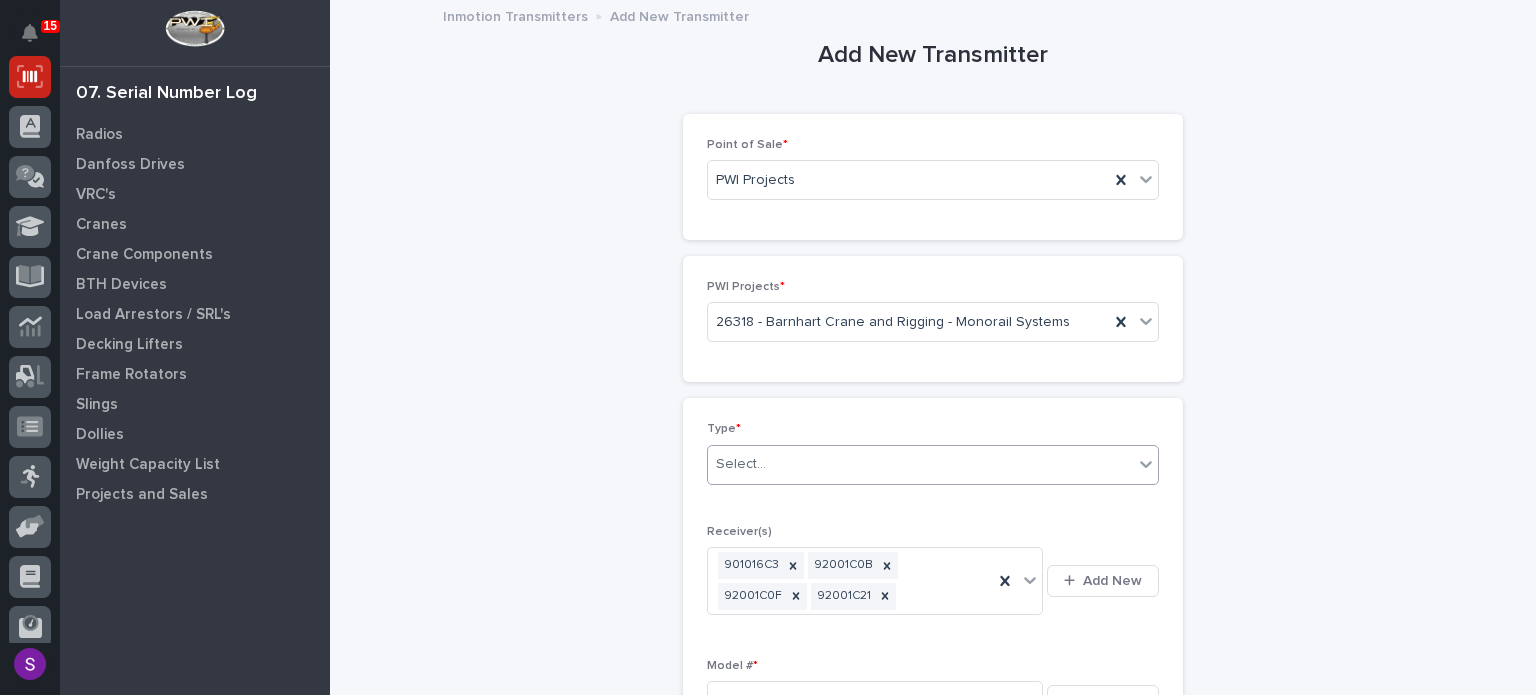 click on "Select..." at bounding box center [920, 464] 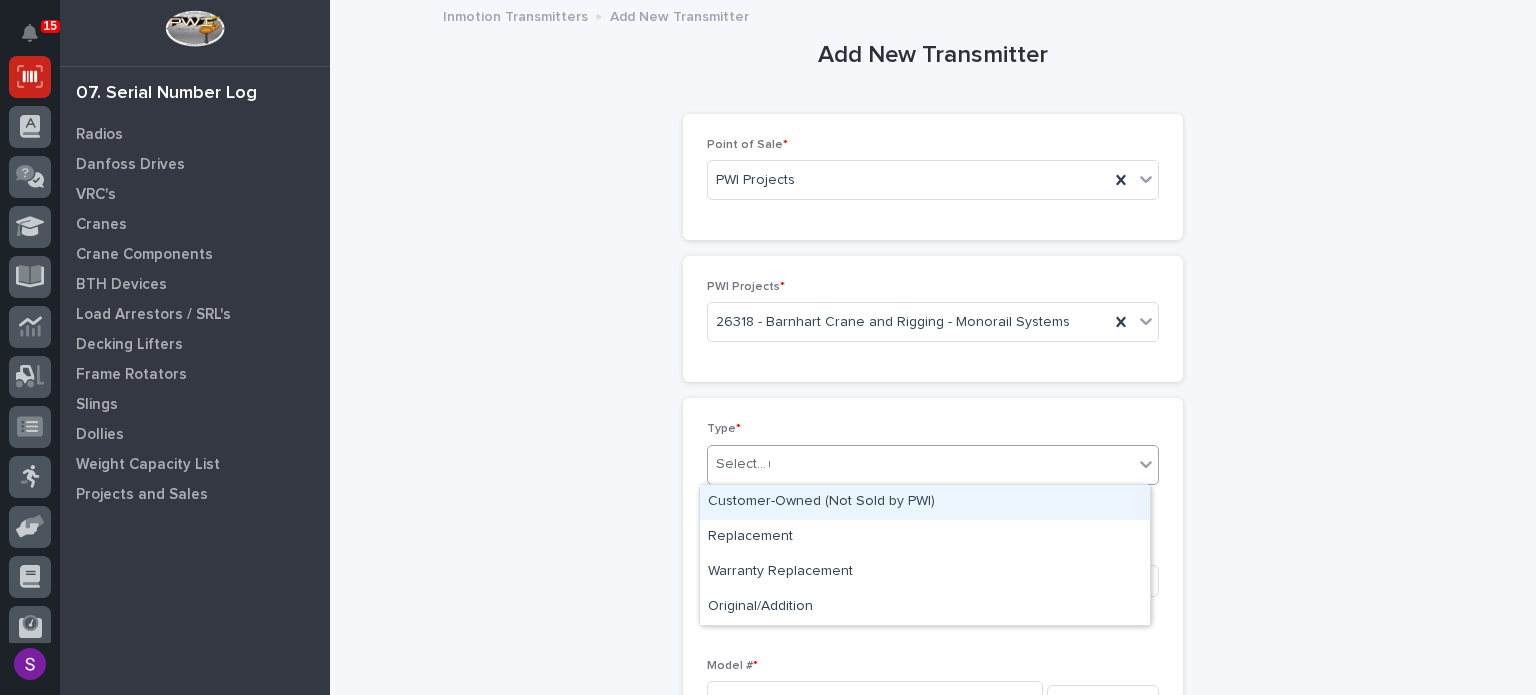 type on "**" 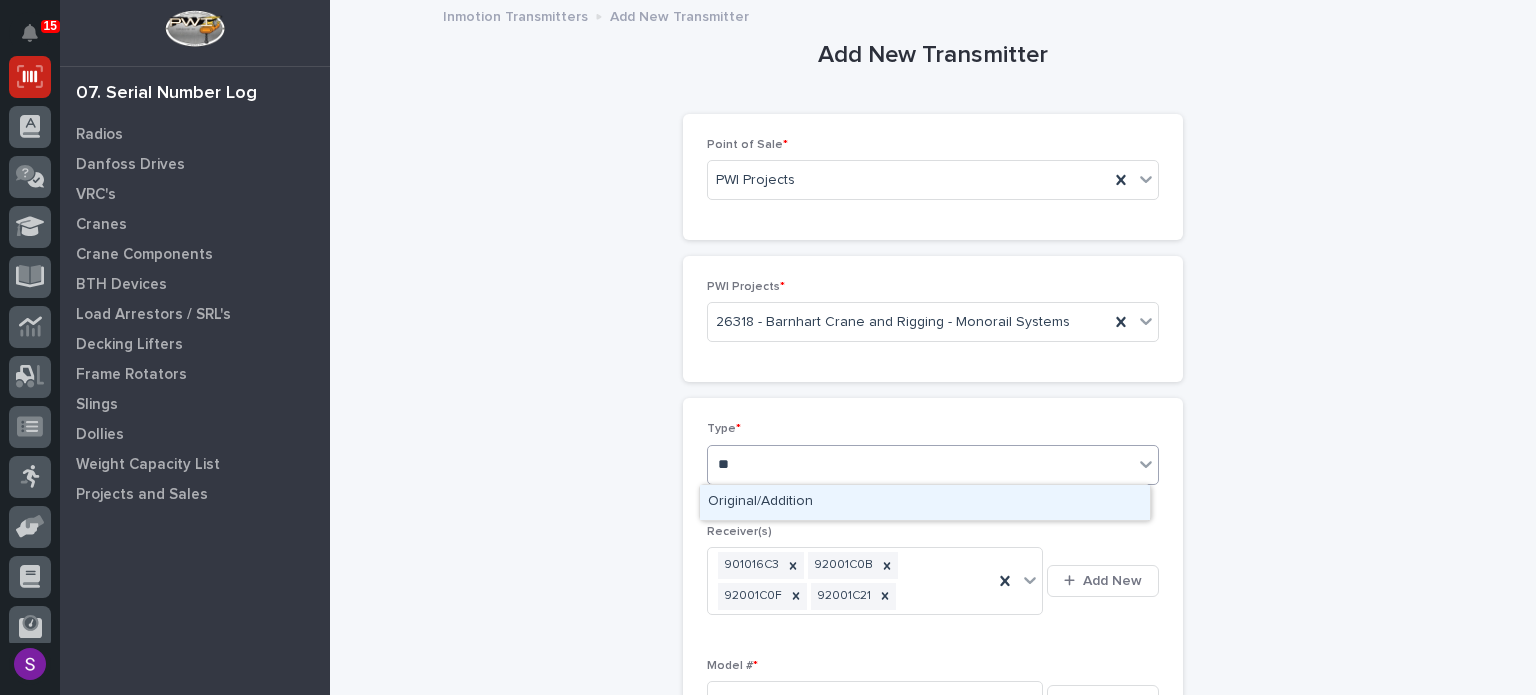 type 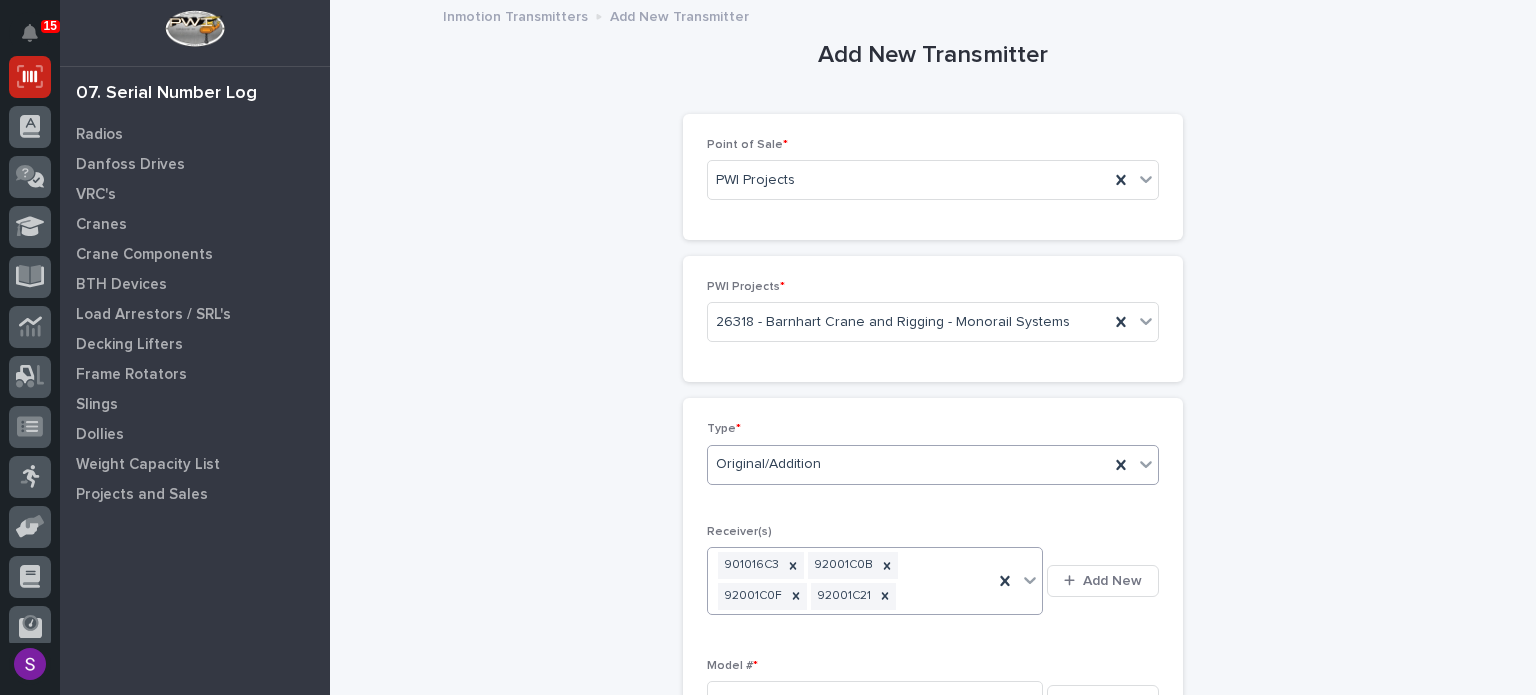 type 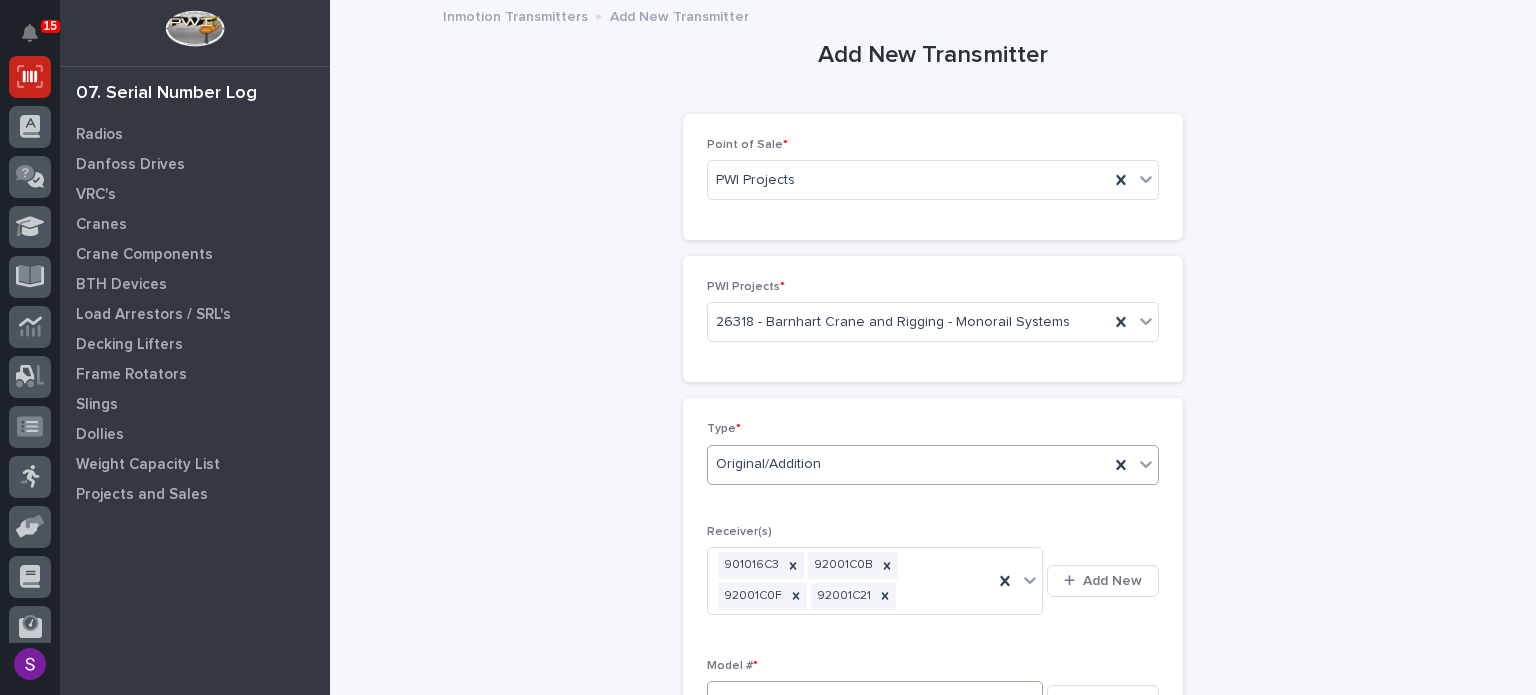 scroll, scrollTop: 12, scrollLeft: 0, axis: vertical 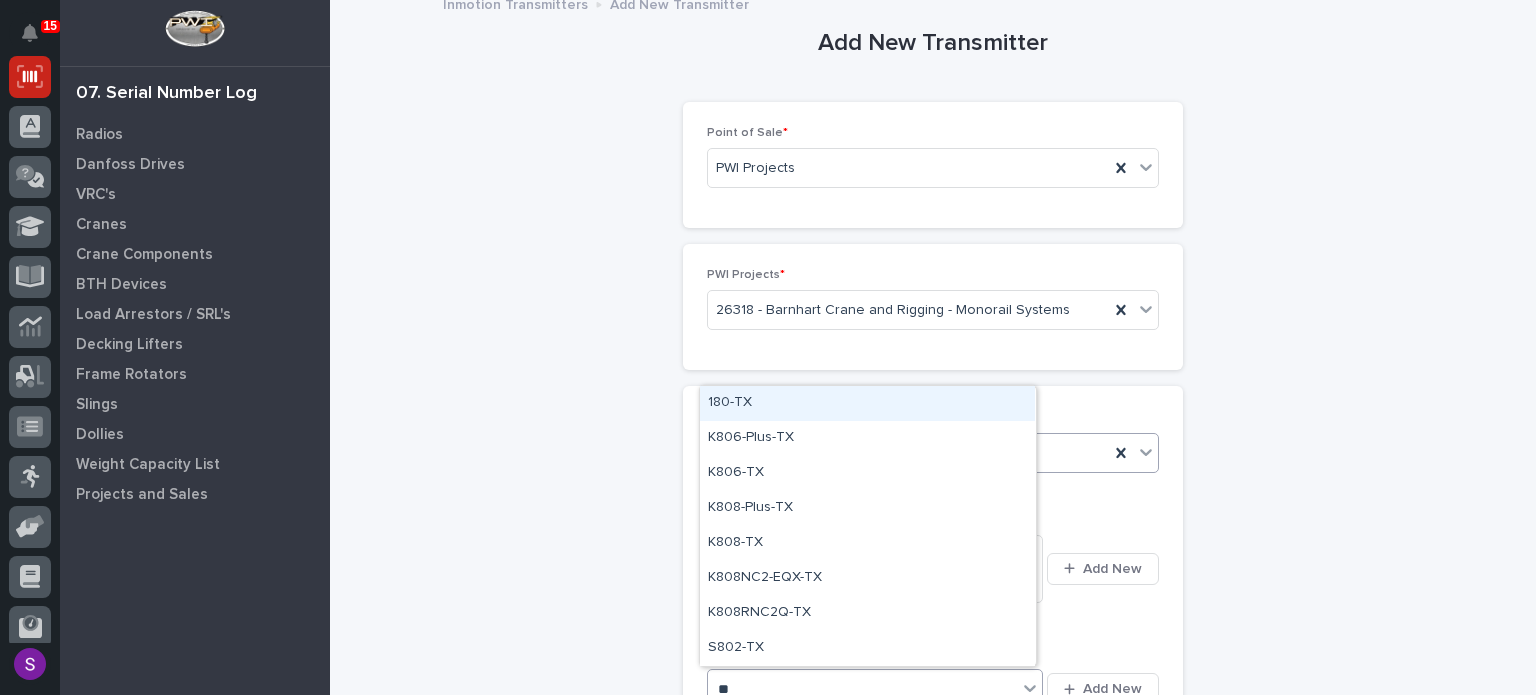 type on "***" 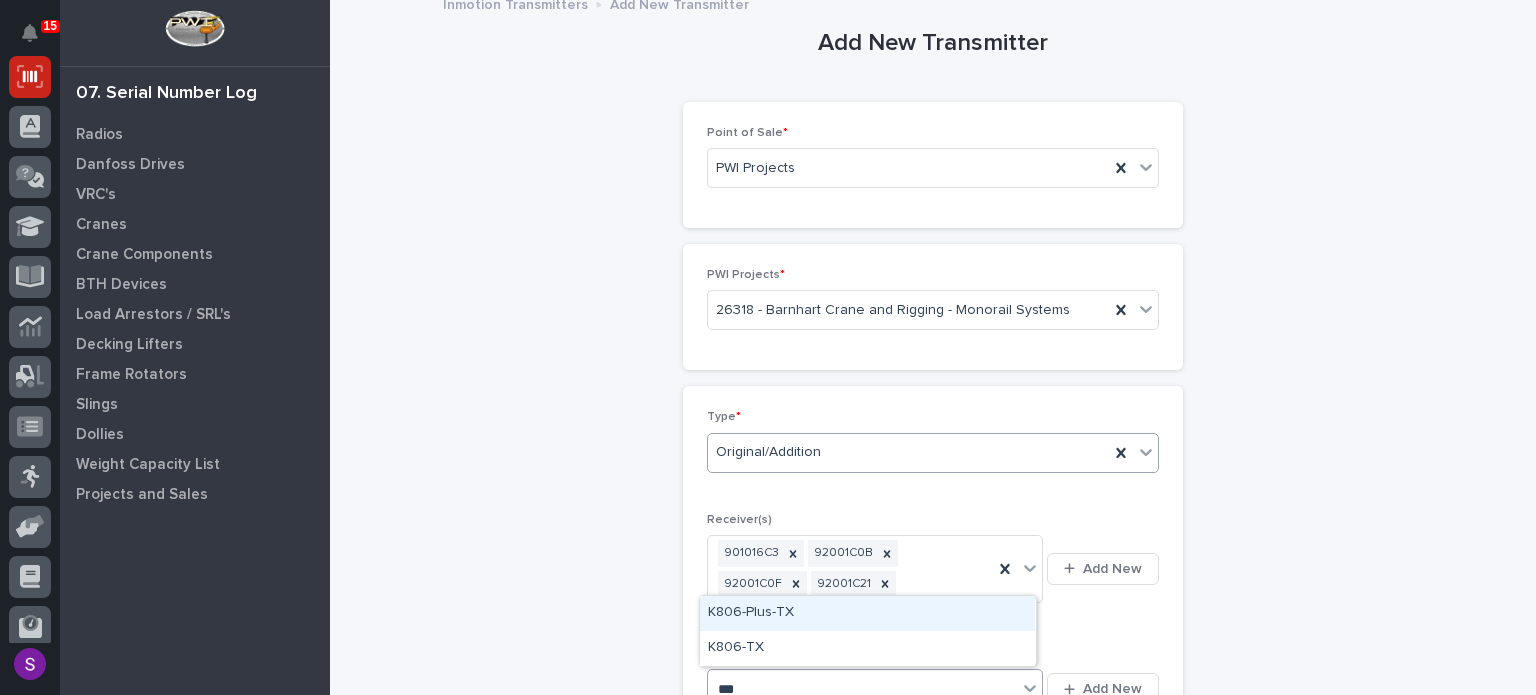 type 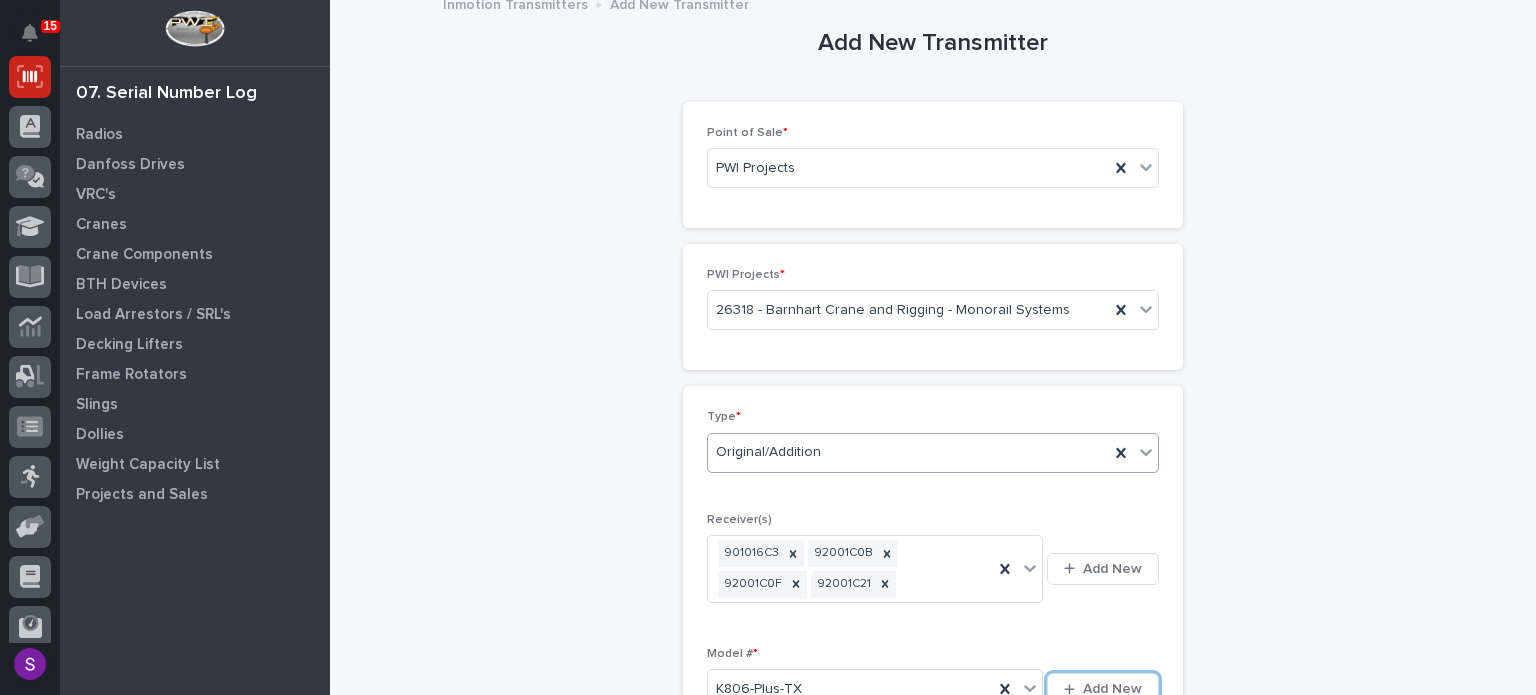 type 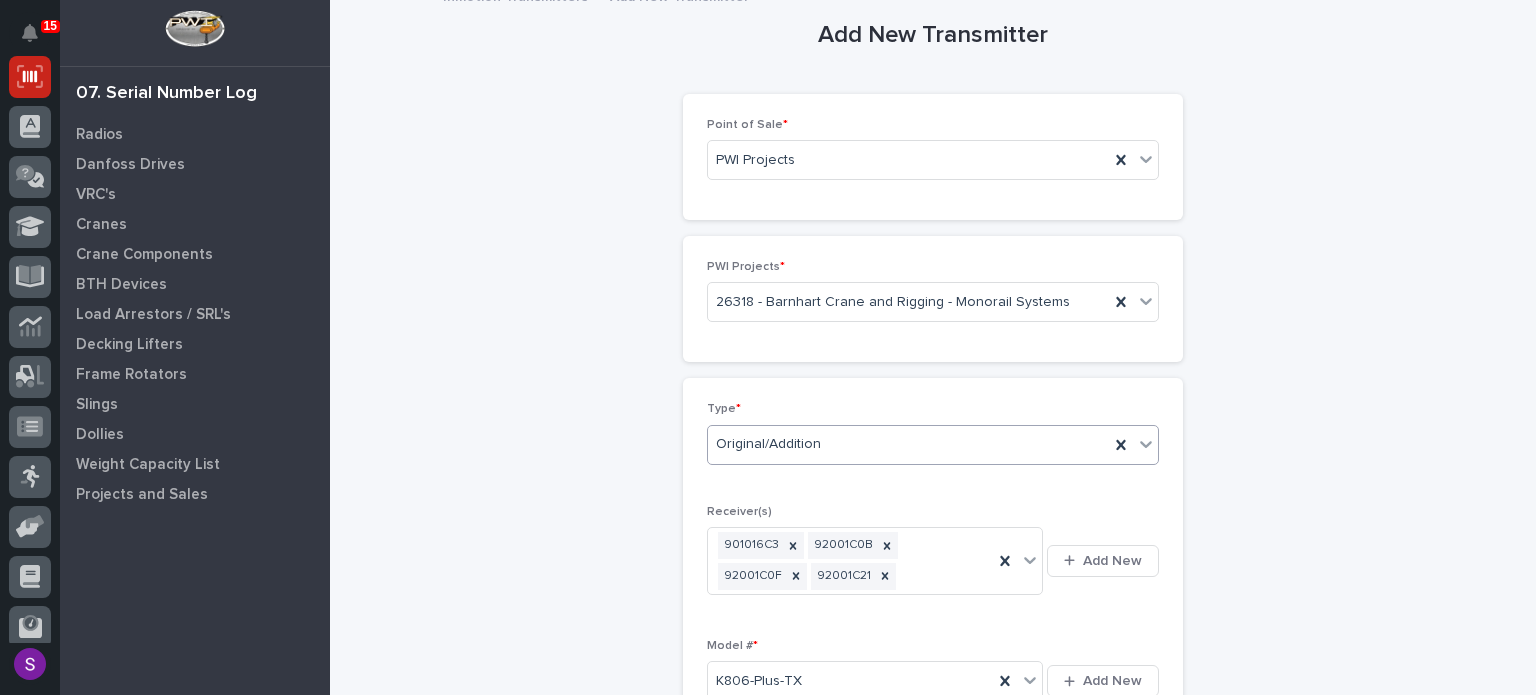 scroll, scrollTop: 458, scrollLeft: 0, axis: vertical 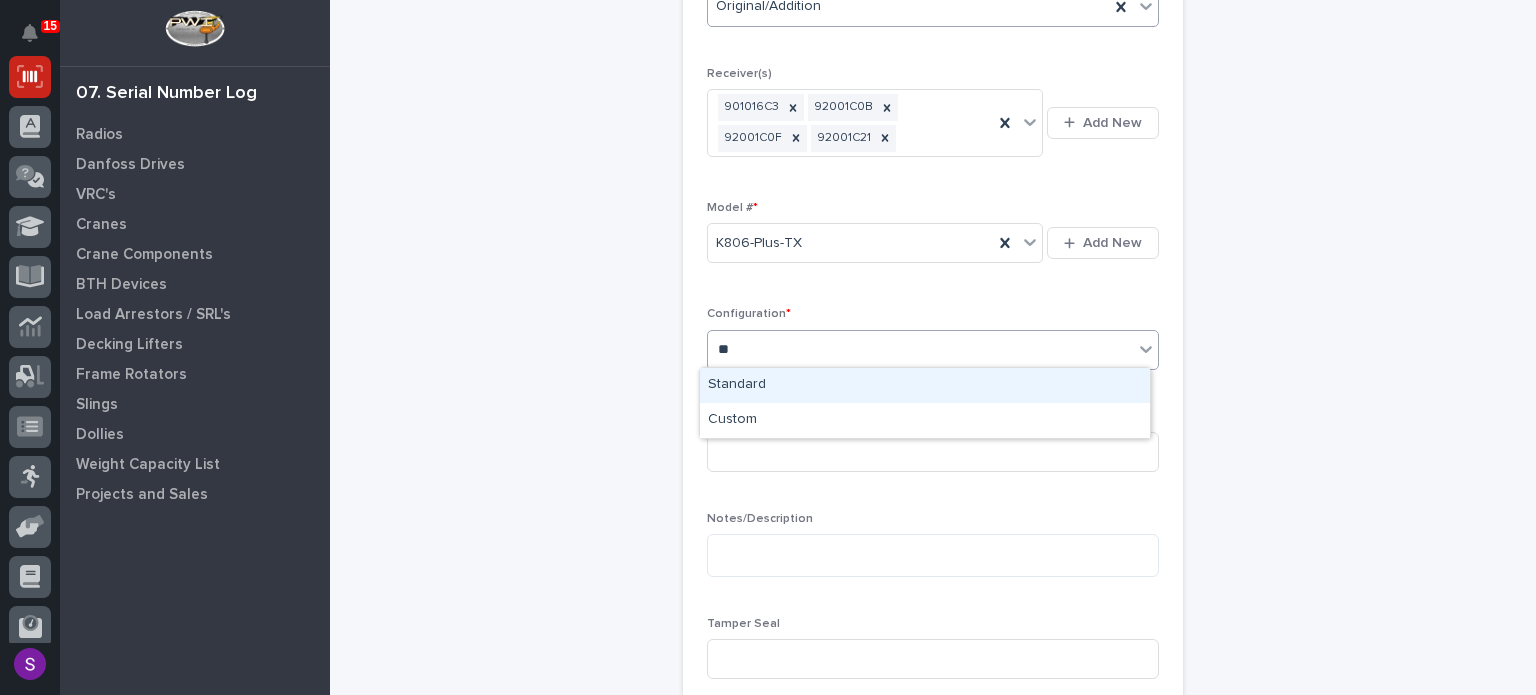 type on "*" 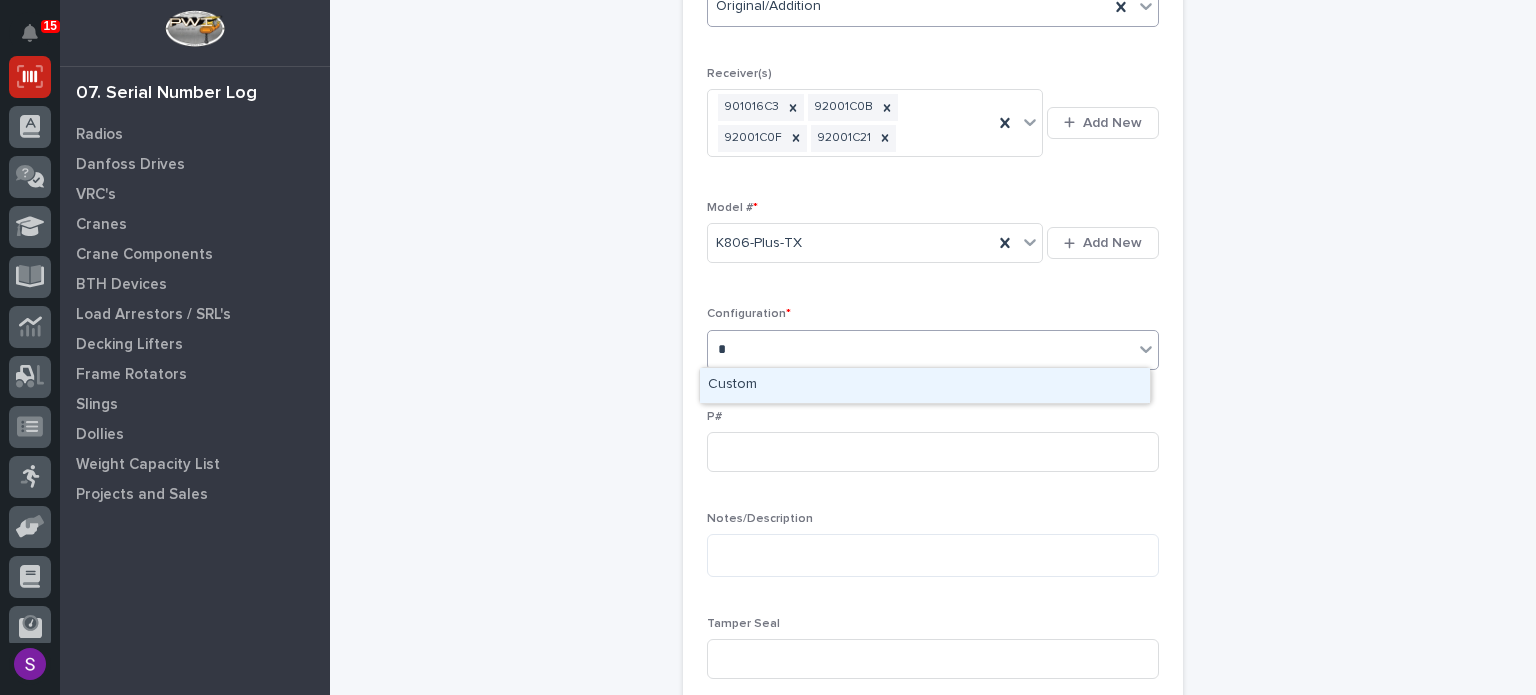 type on "**" 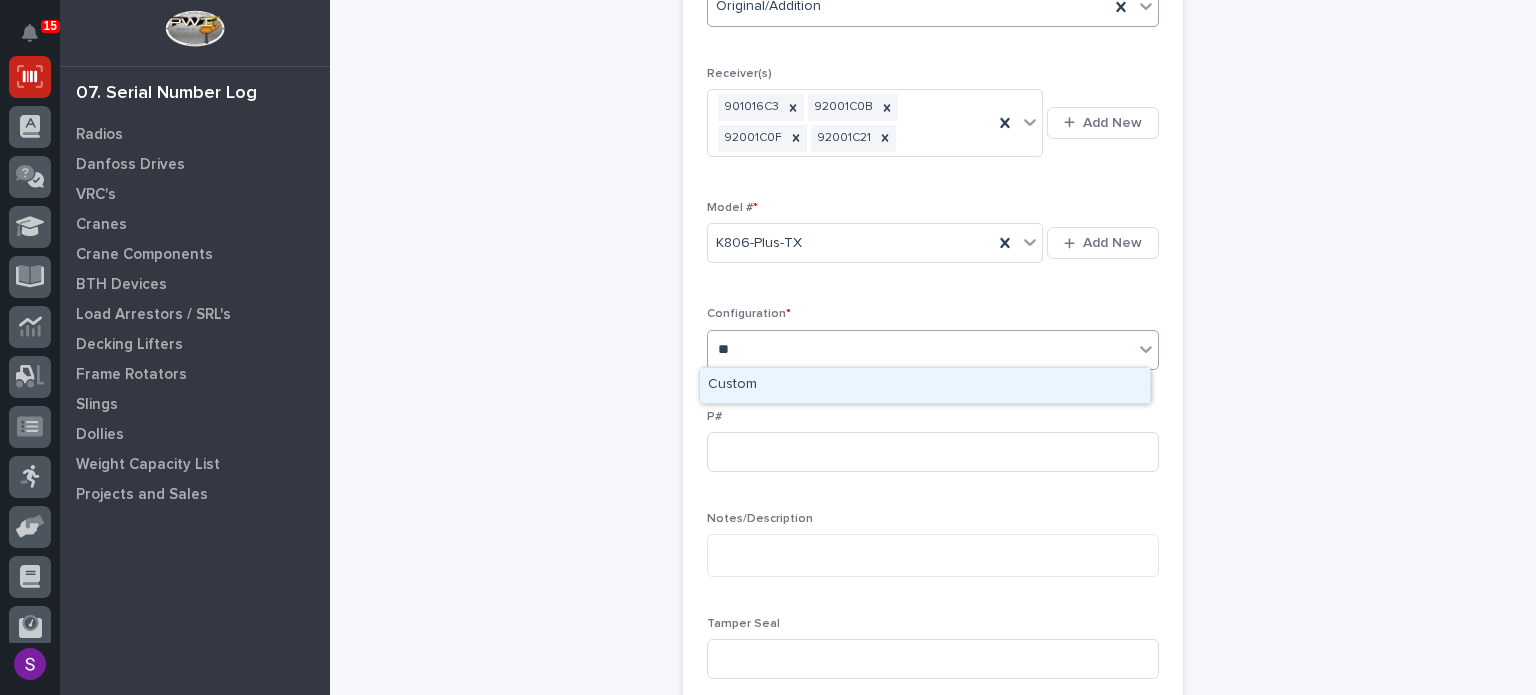type 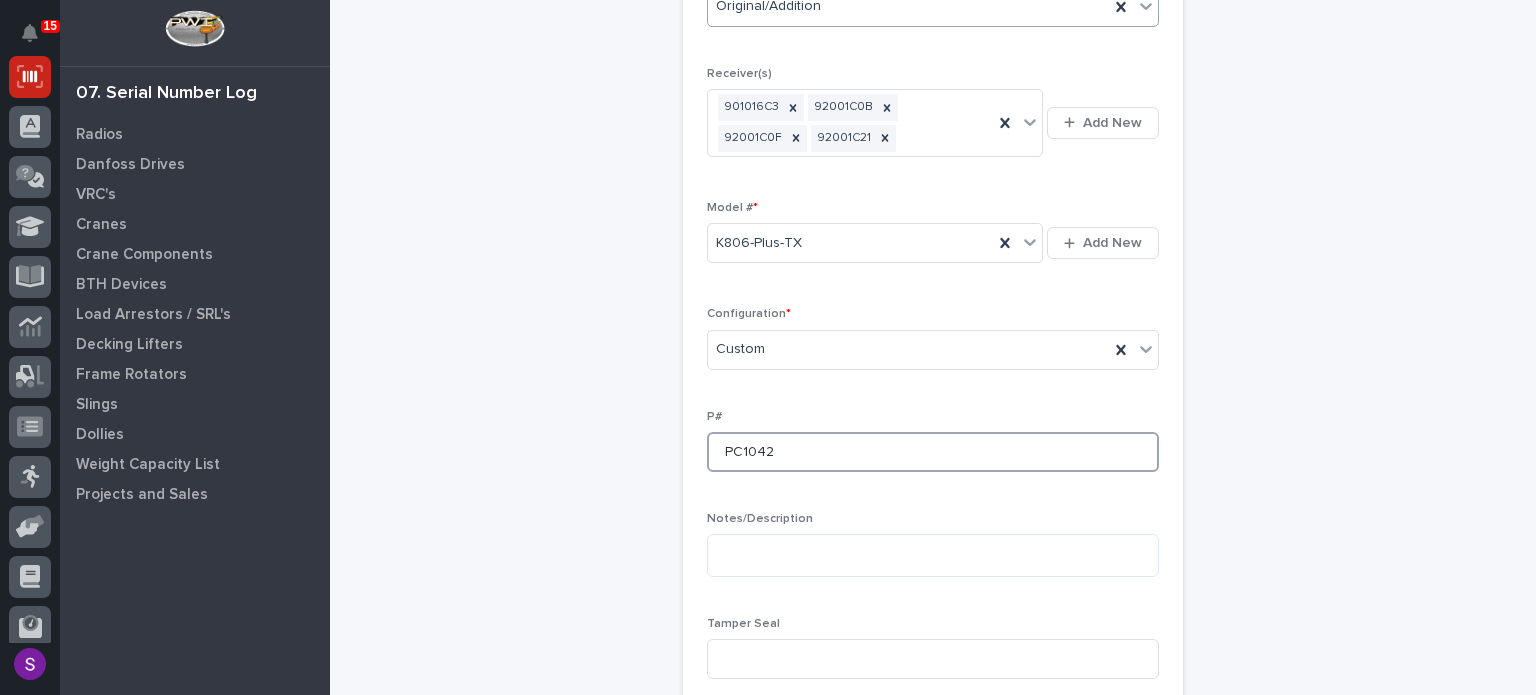 type on "PC1042" 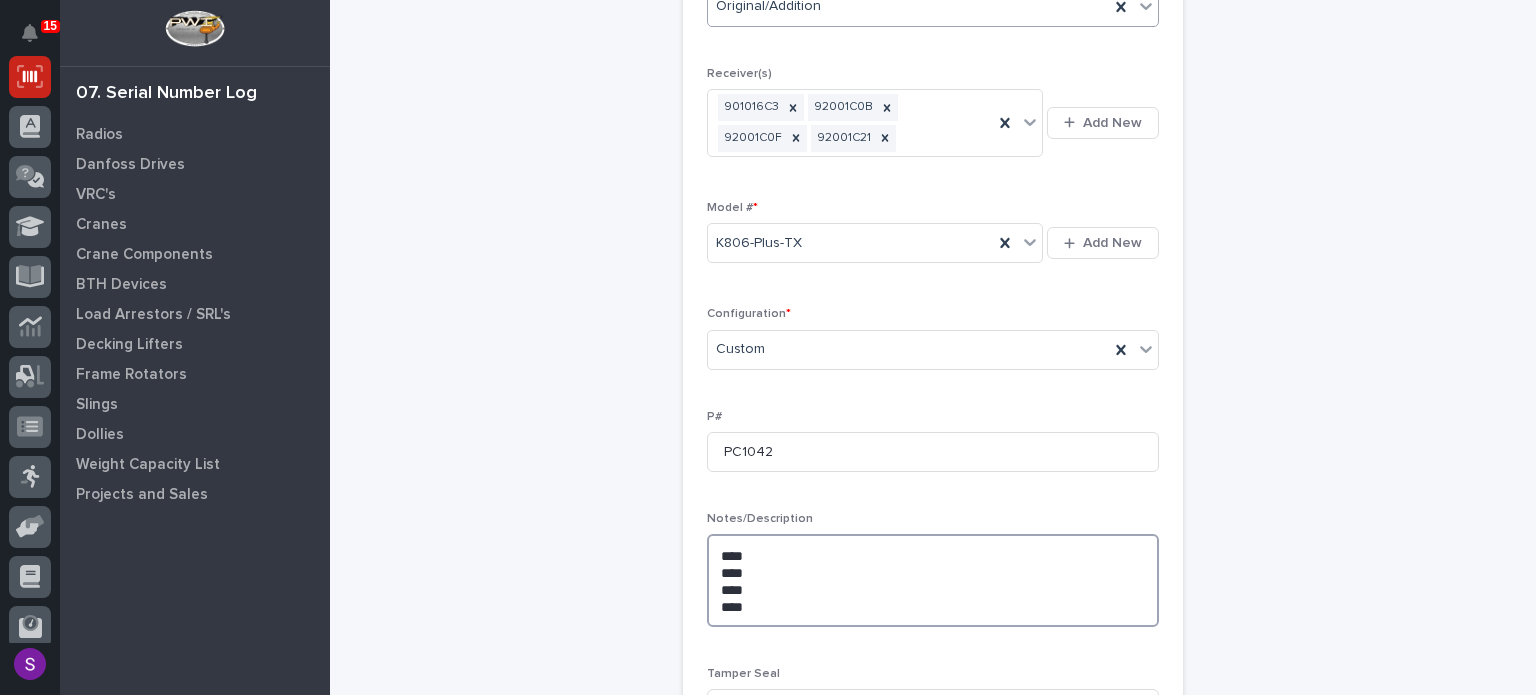 type on "****
****
****
***" 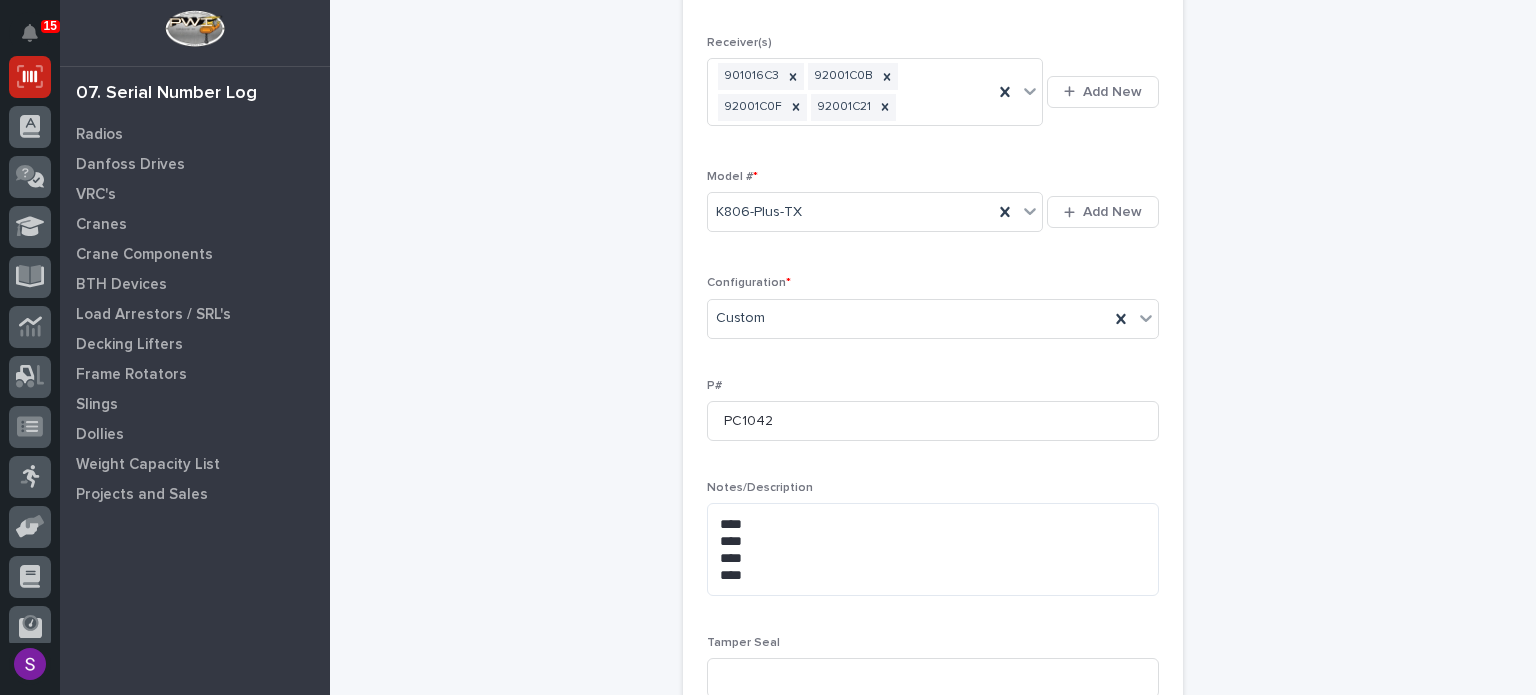 type 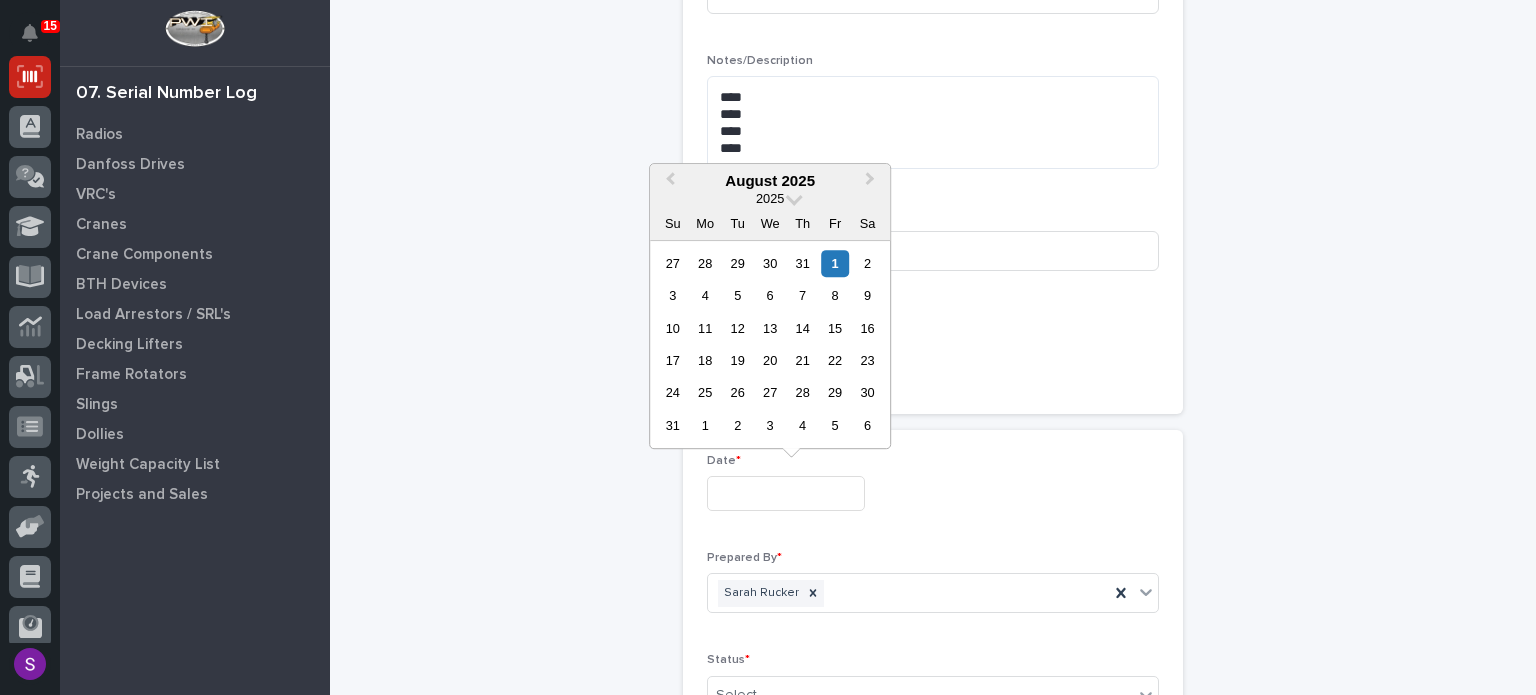 type on "**********" 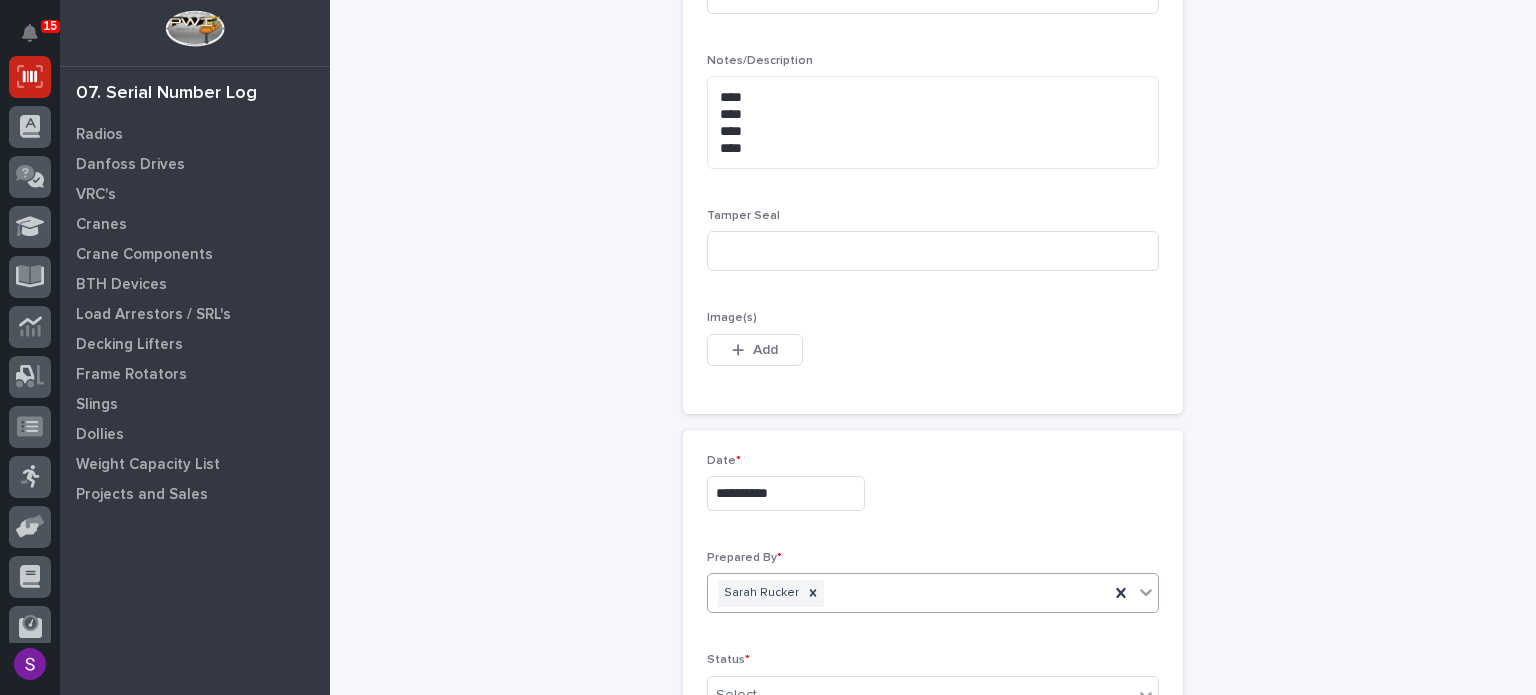scroll, scrollTop: 922, scrollLeft: 0, axis: vertical 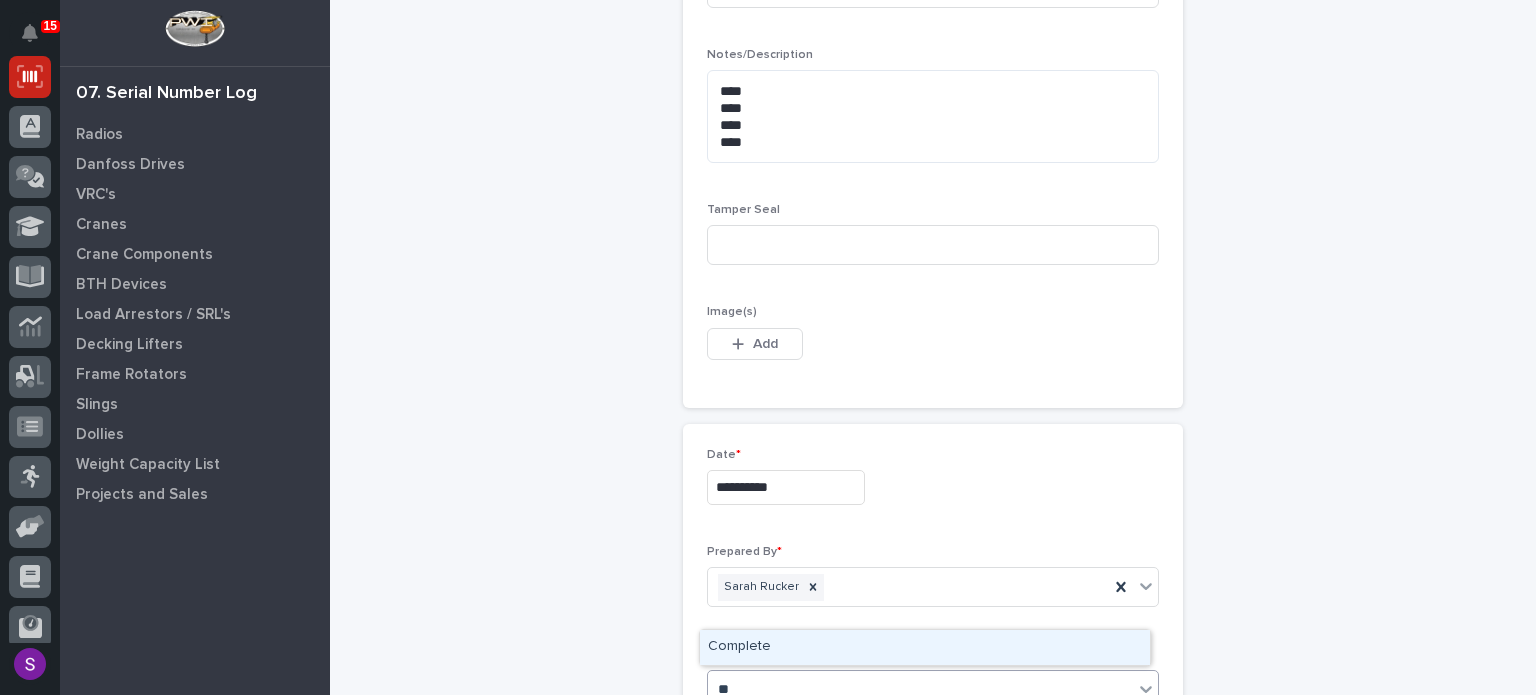 type on "***" 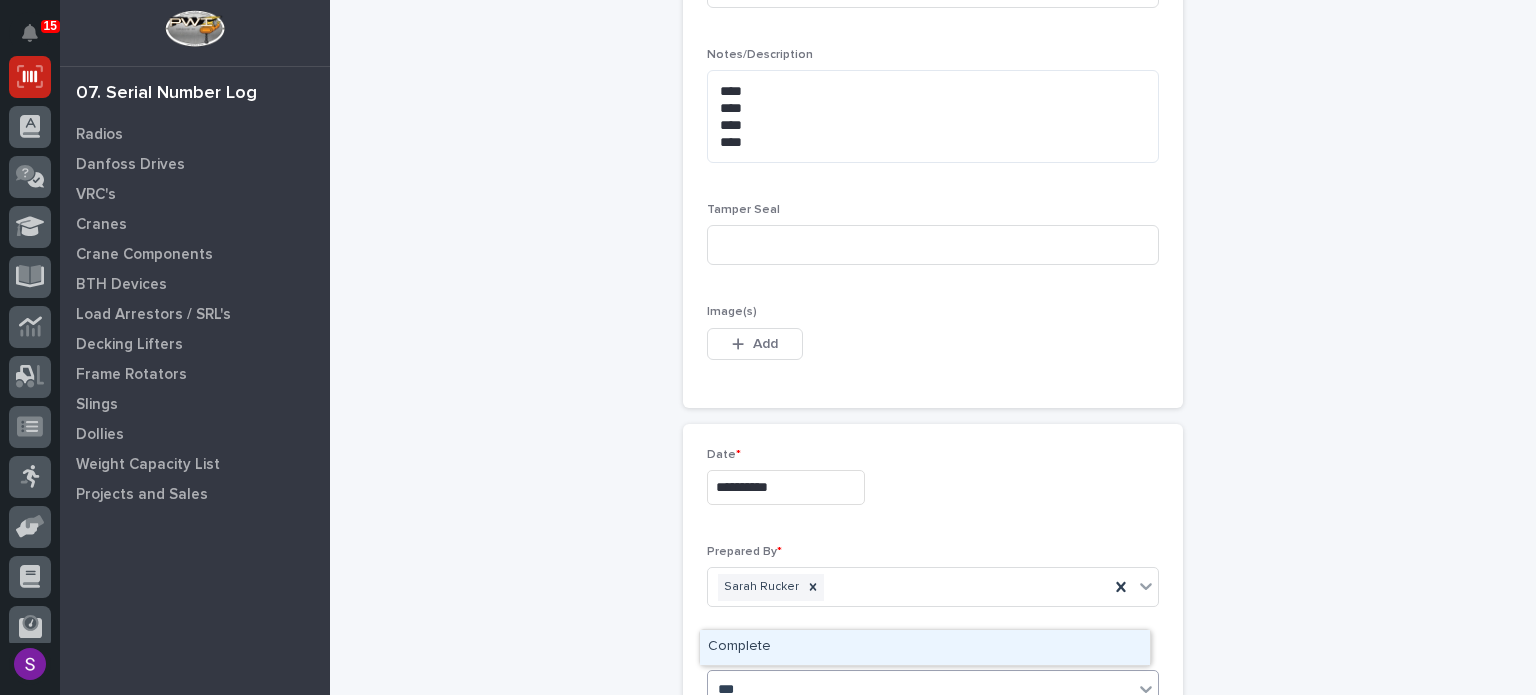 type 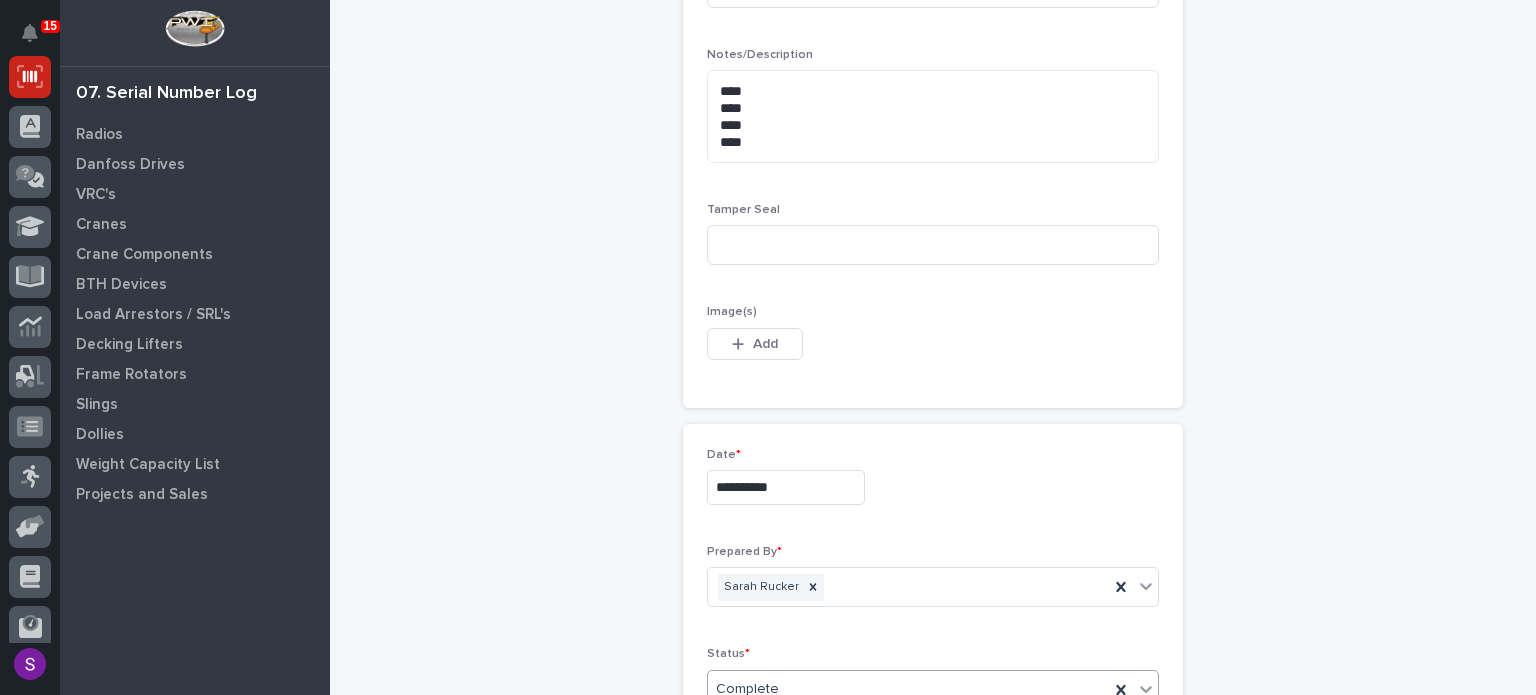 scroll, scrollTop: 1177, scrollLeft: 0, axis: vertical 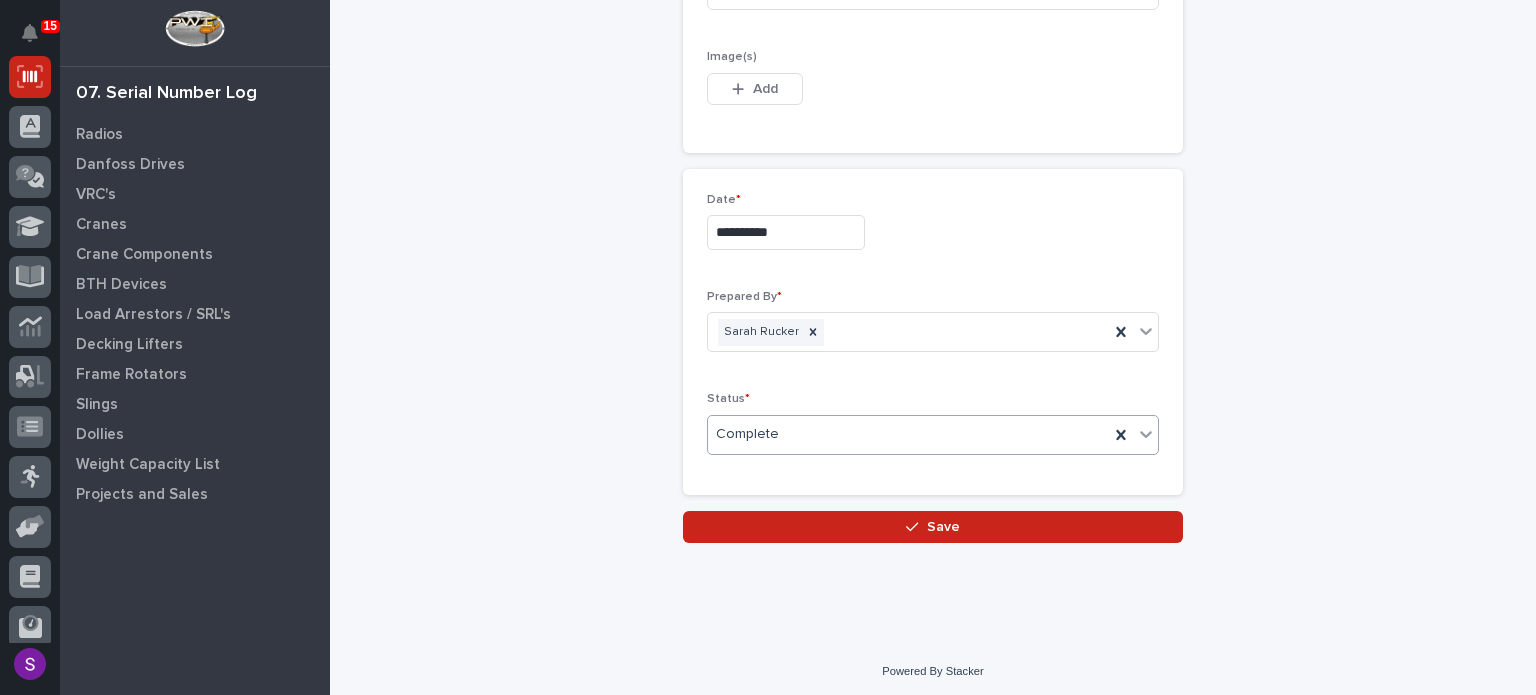 type 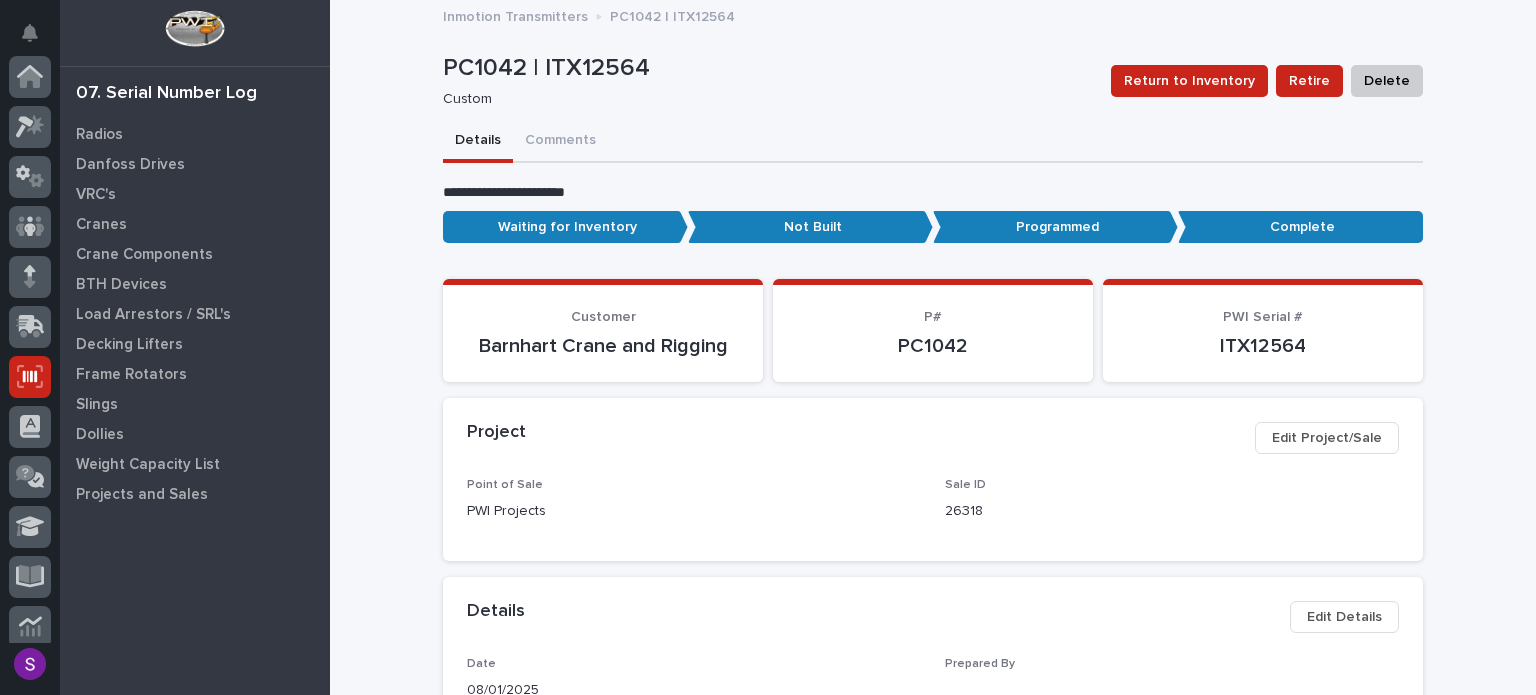 scroll, scrollTop: 300, scrollLeft: 0, axis: vertical 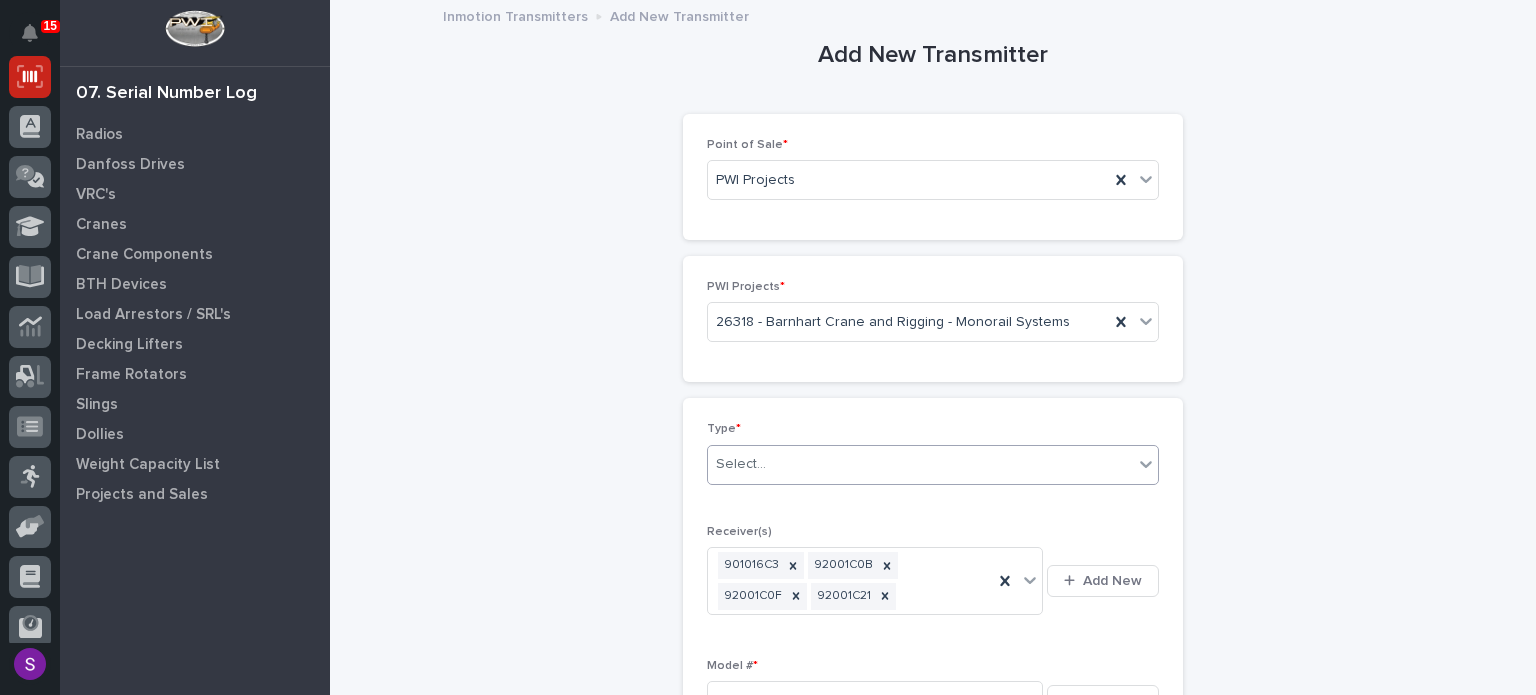 click on "Select..." at bounding box center [920, 464] 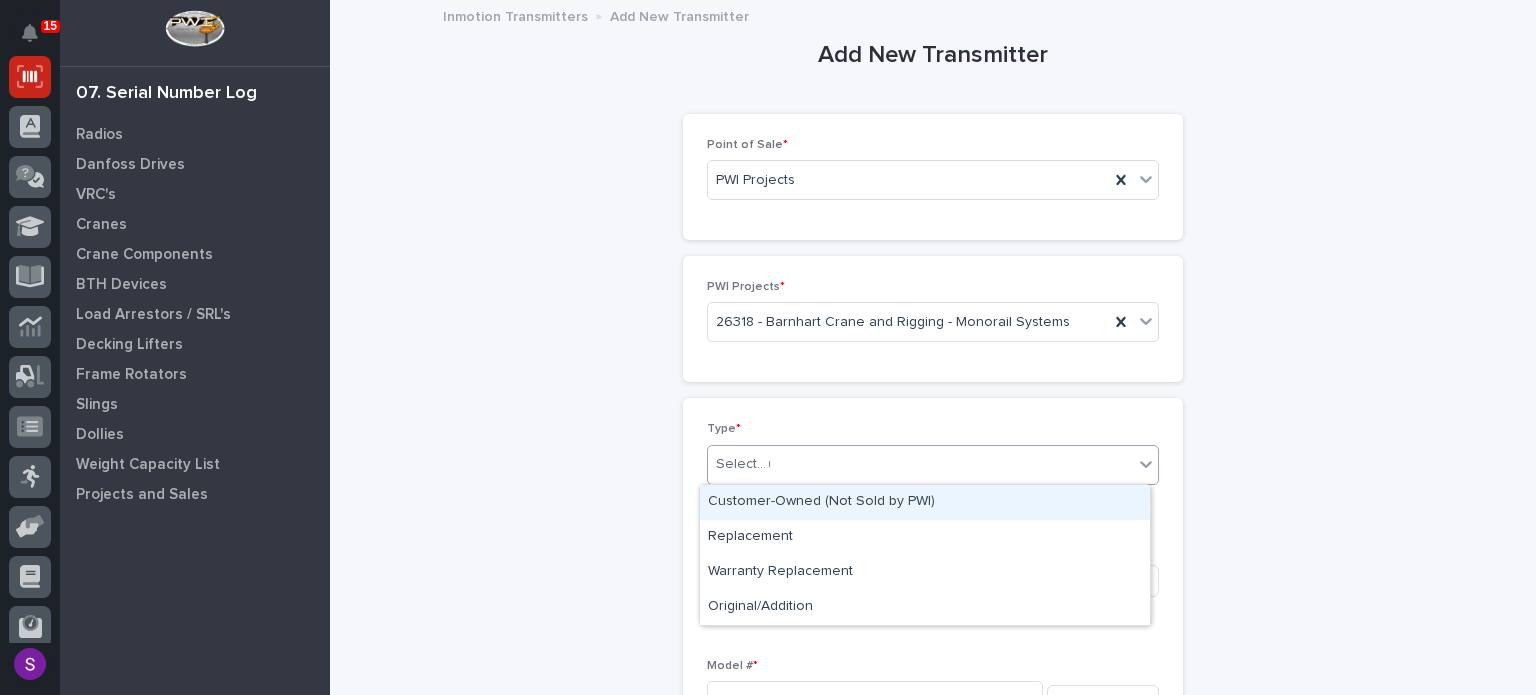 type on "**" 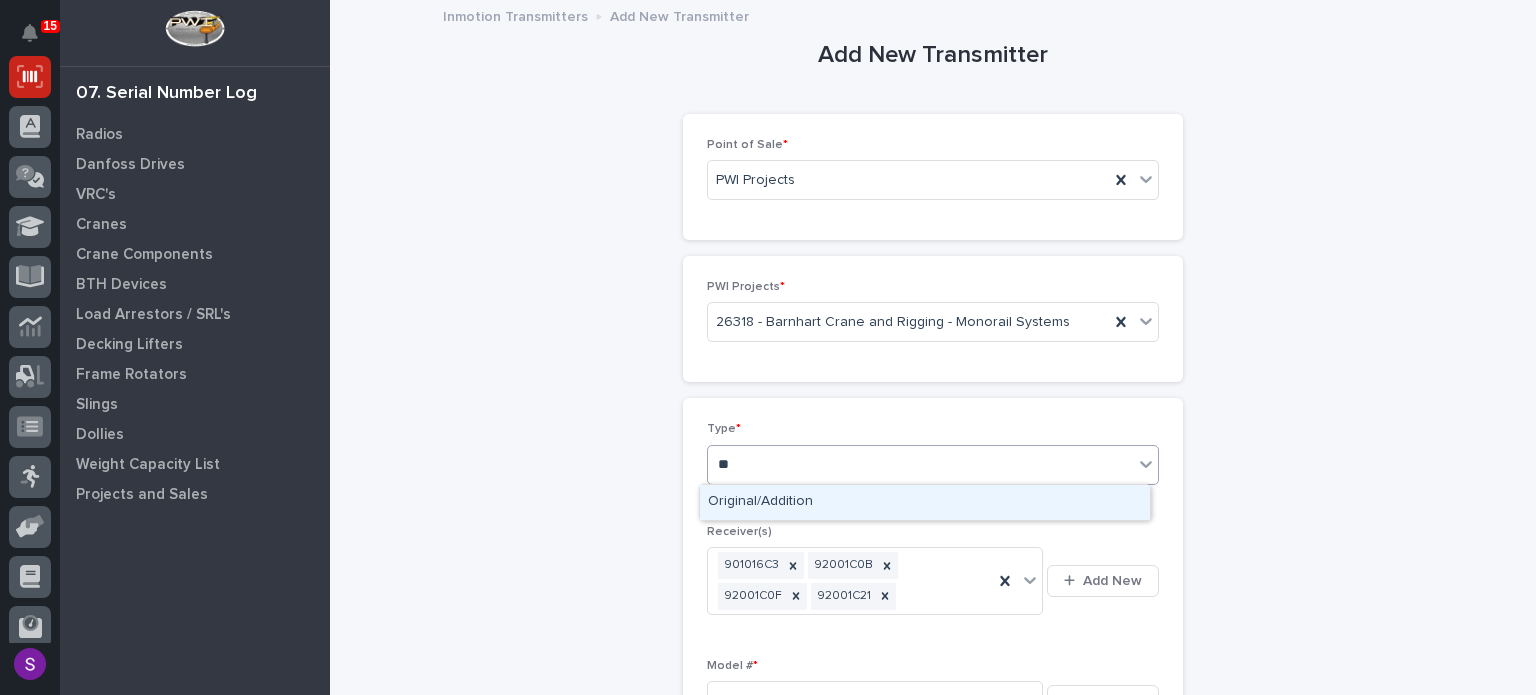 type 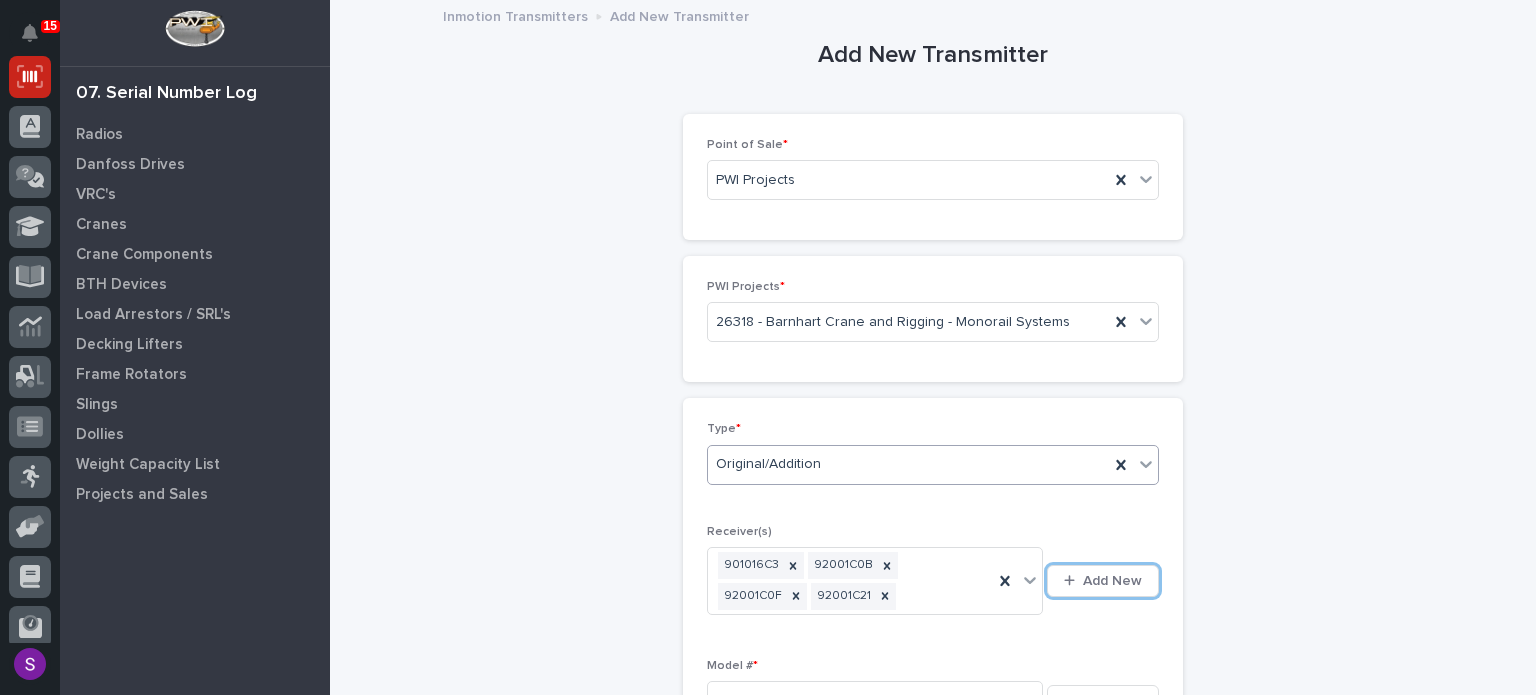 type 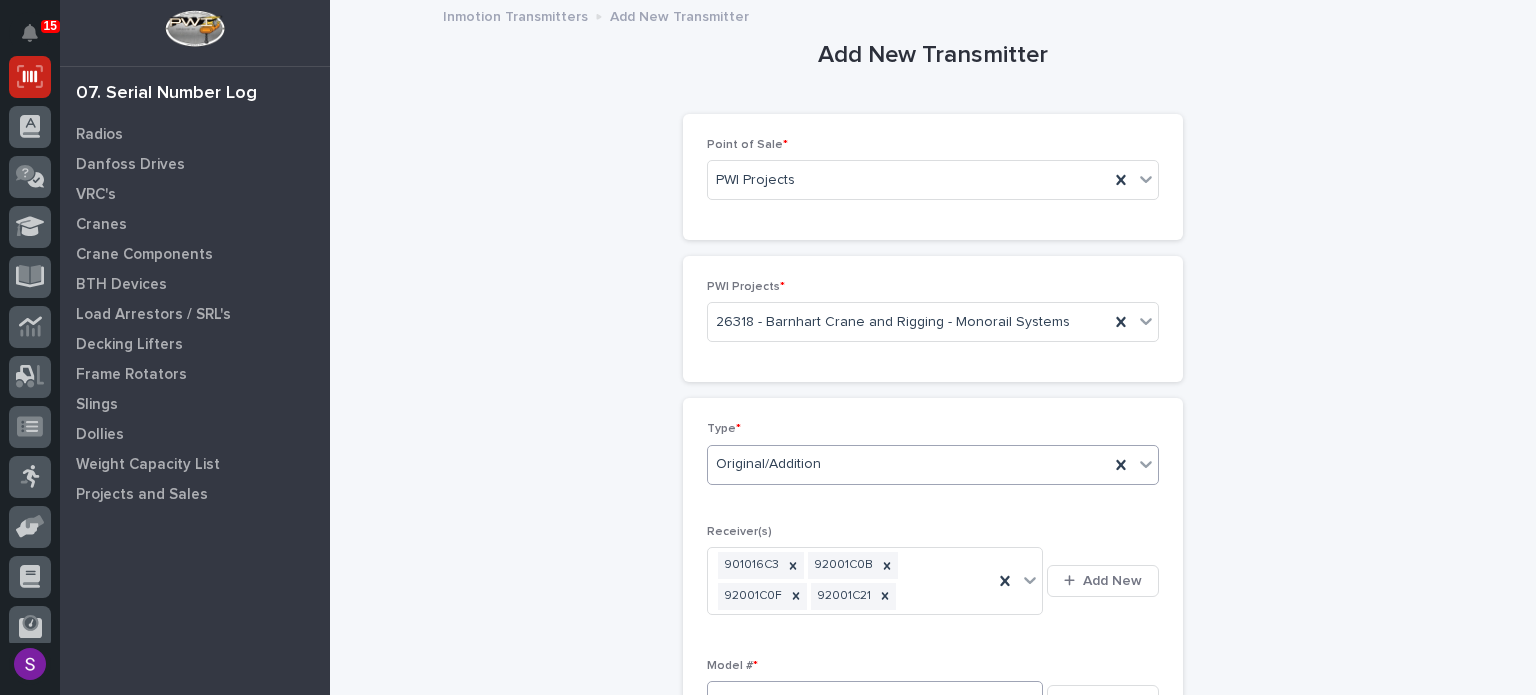 scroll, scrollTop: 12, scrollLeft: 0, axis: vertical 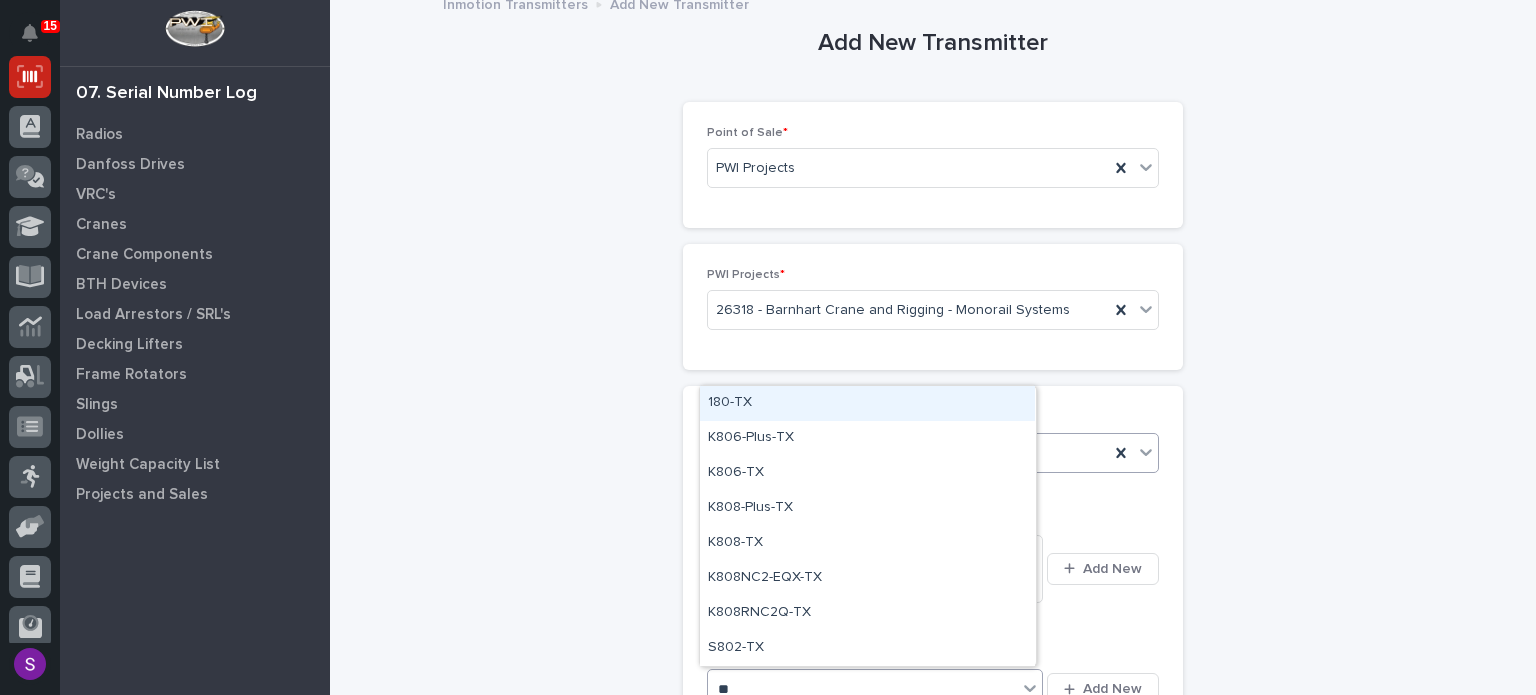 type on "***" 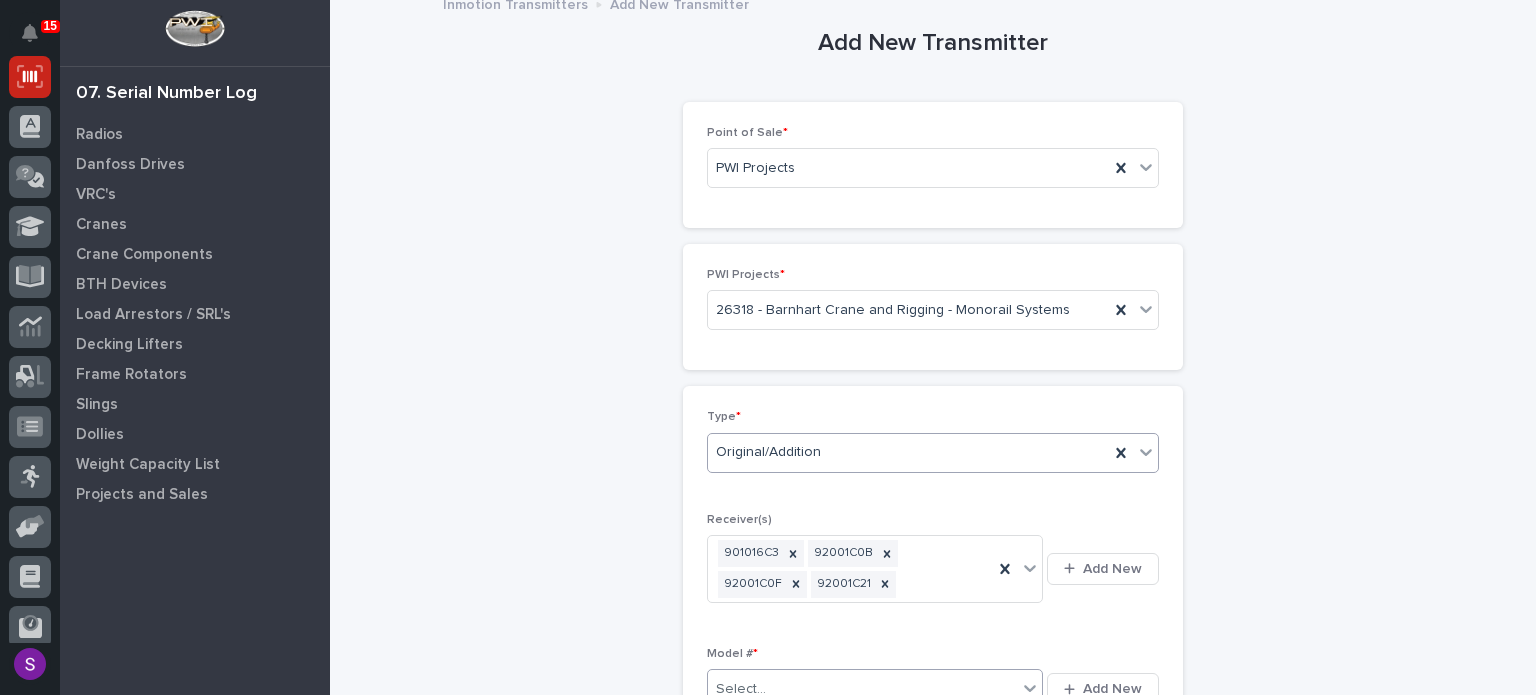 type 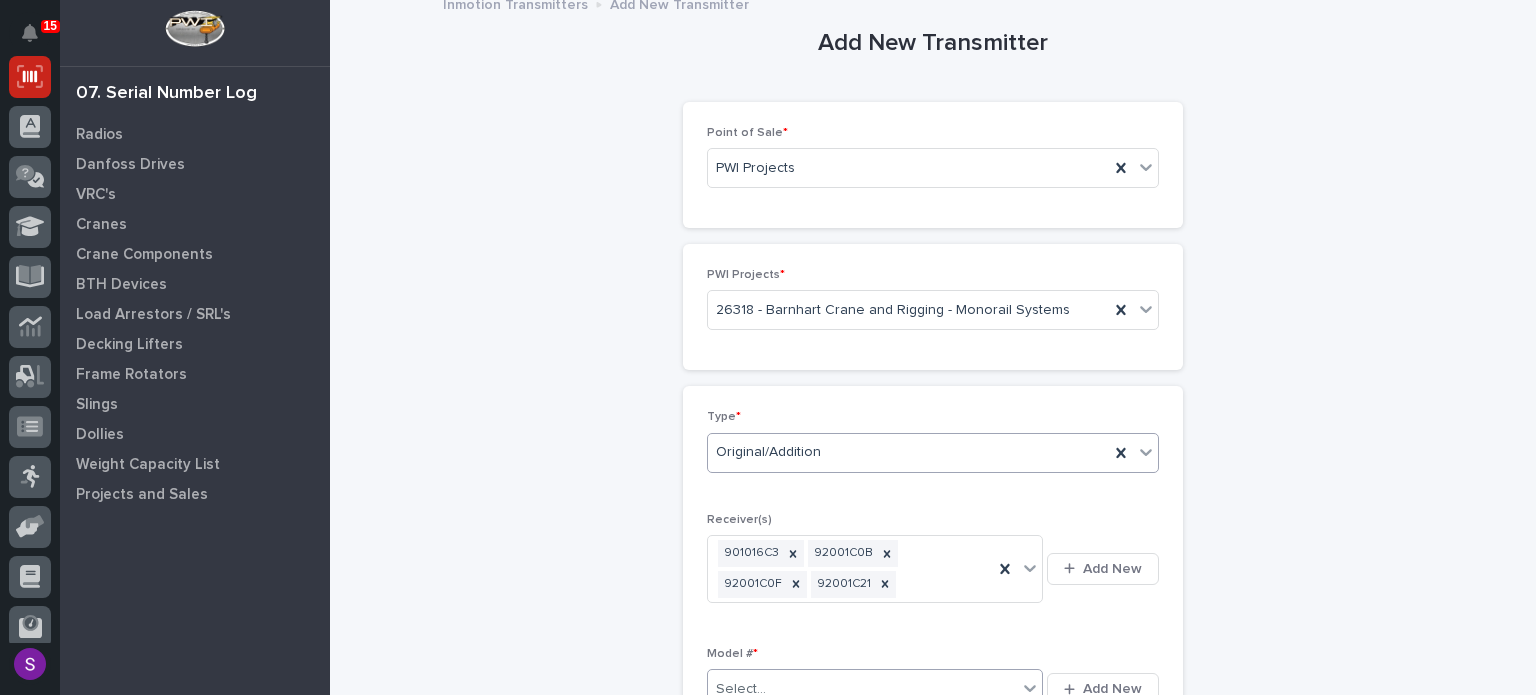type 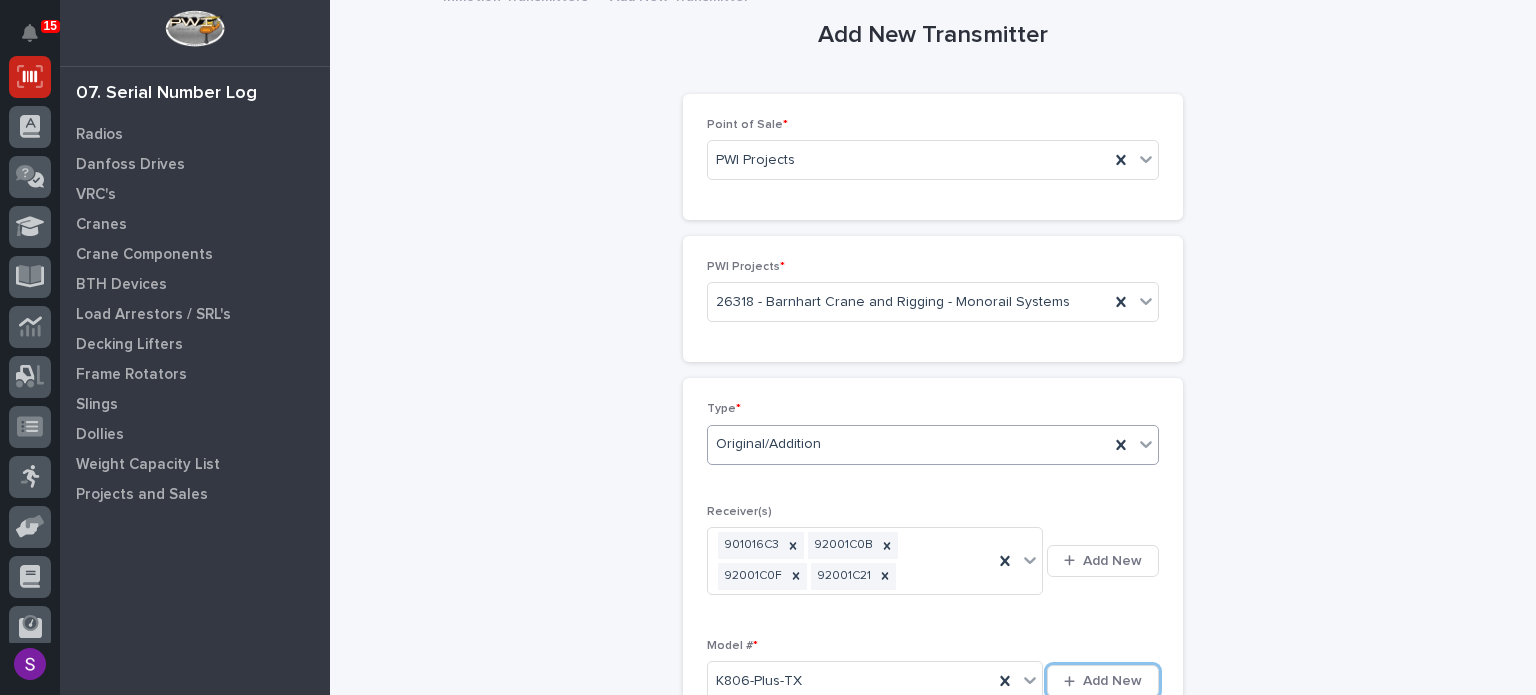 scroll, scrollTop: 458, scrollLeft: 0, axis: vertical 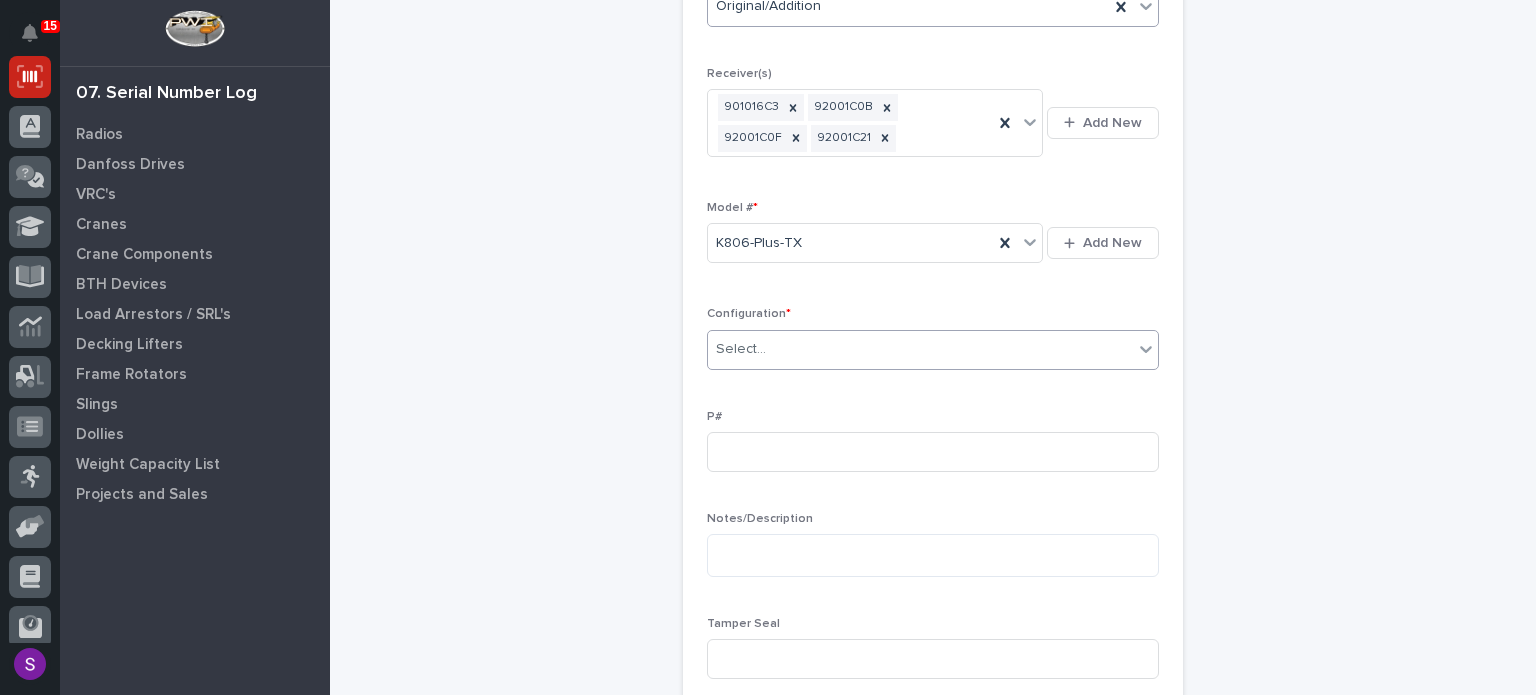 type on "*" 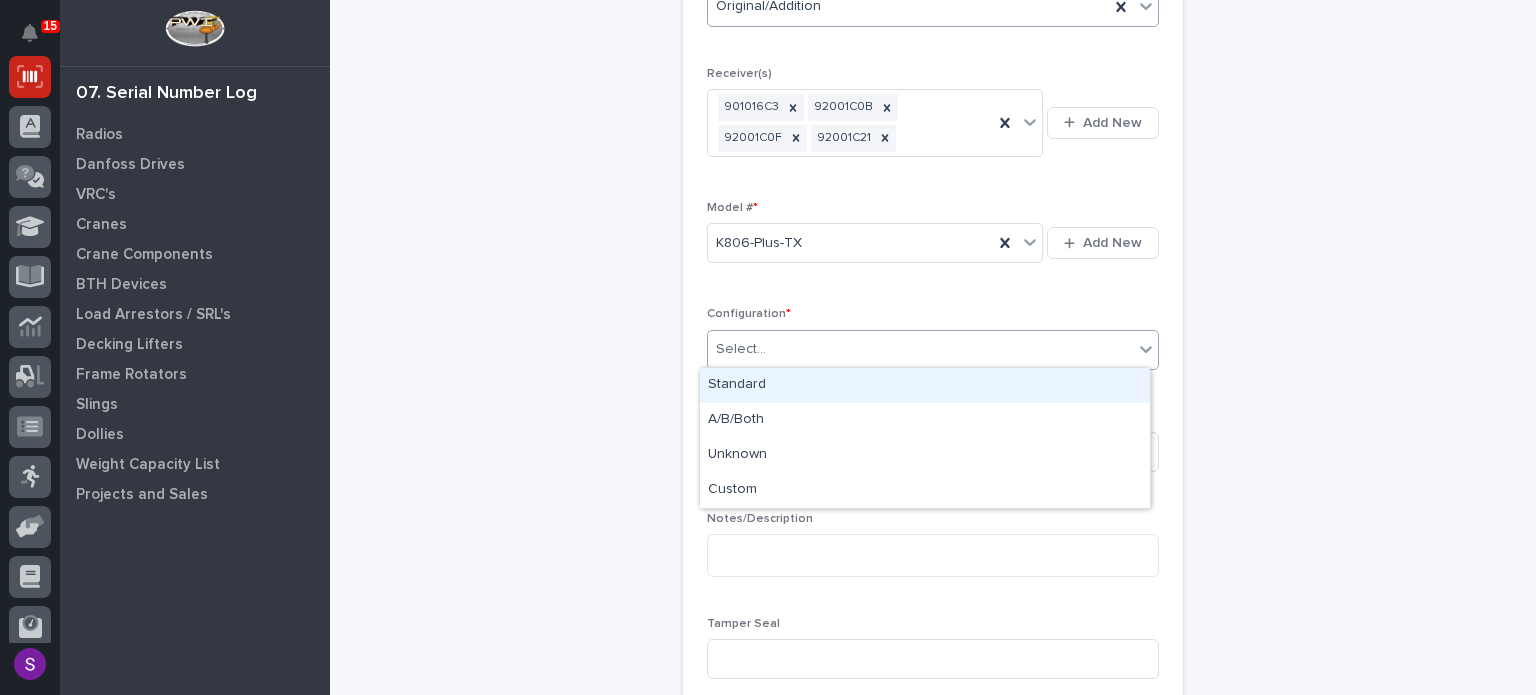type on "*" 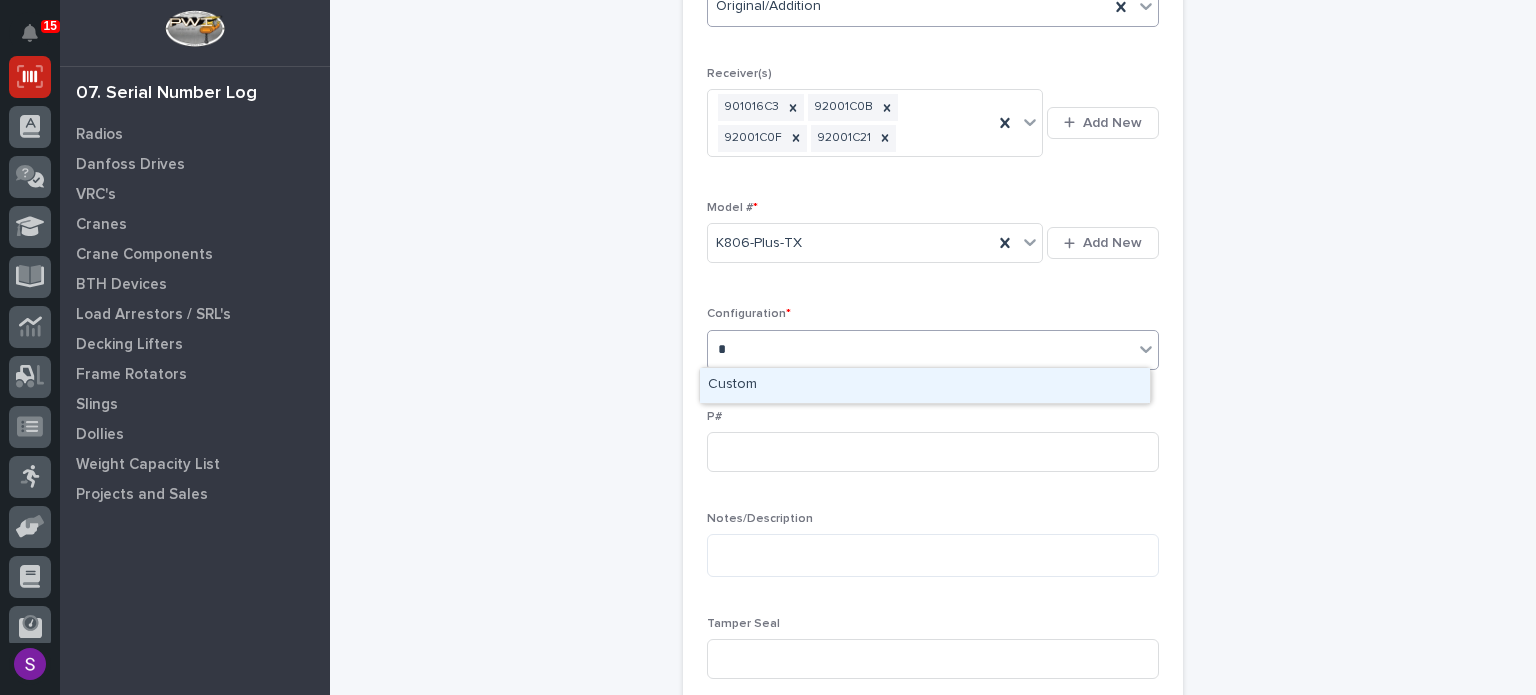 type 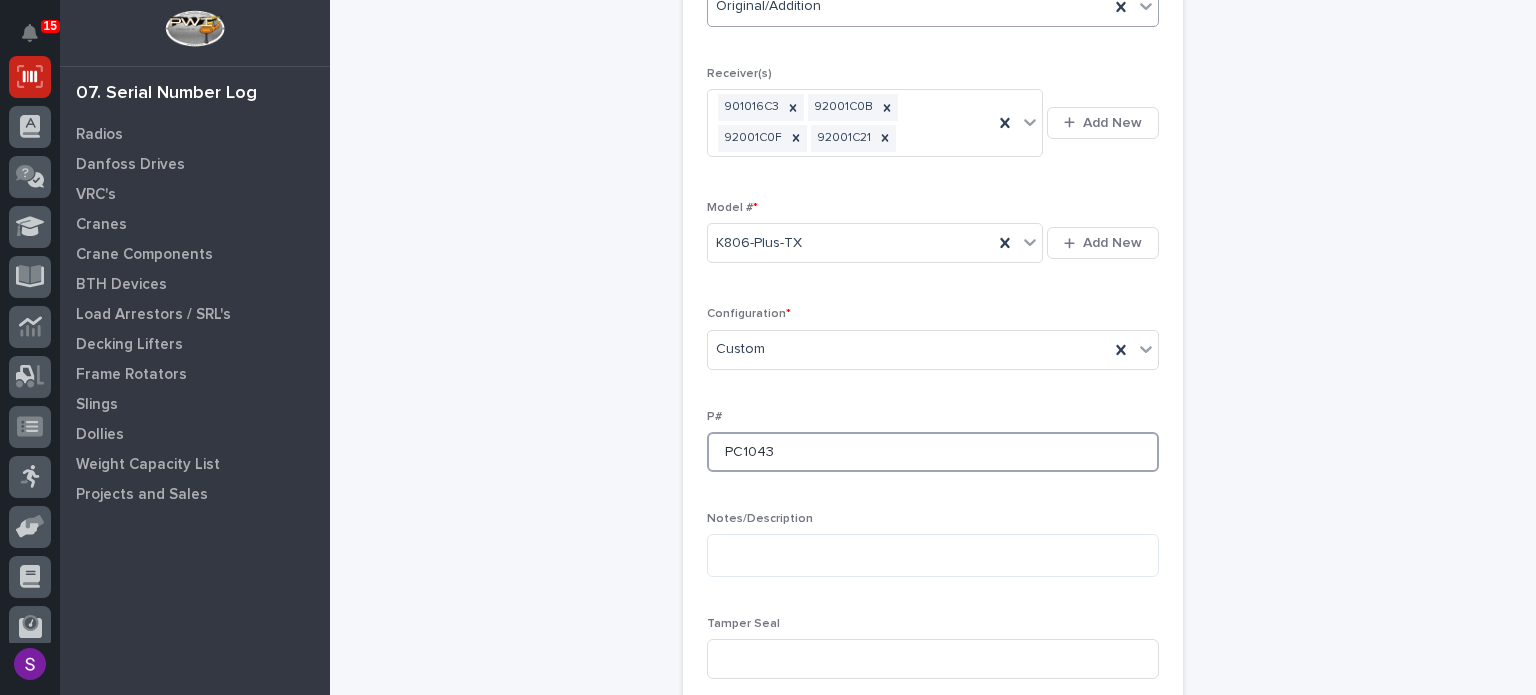 type on "PC1043" 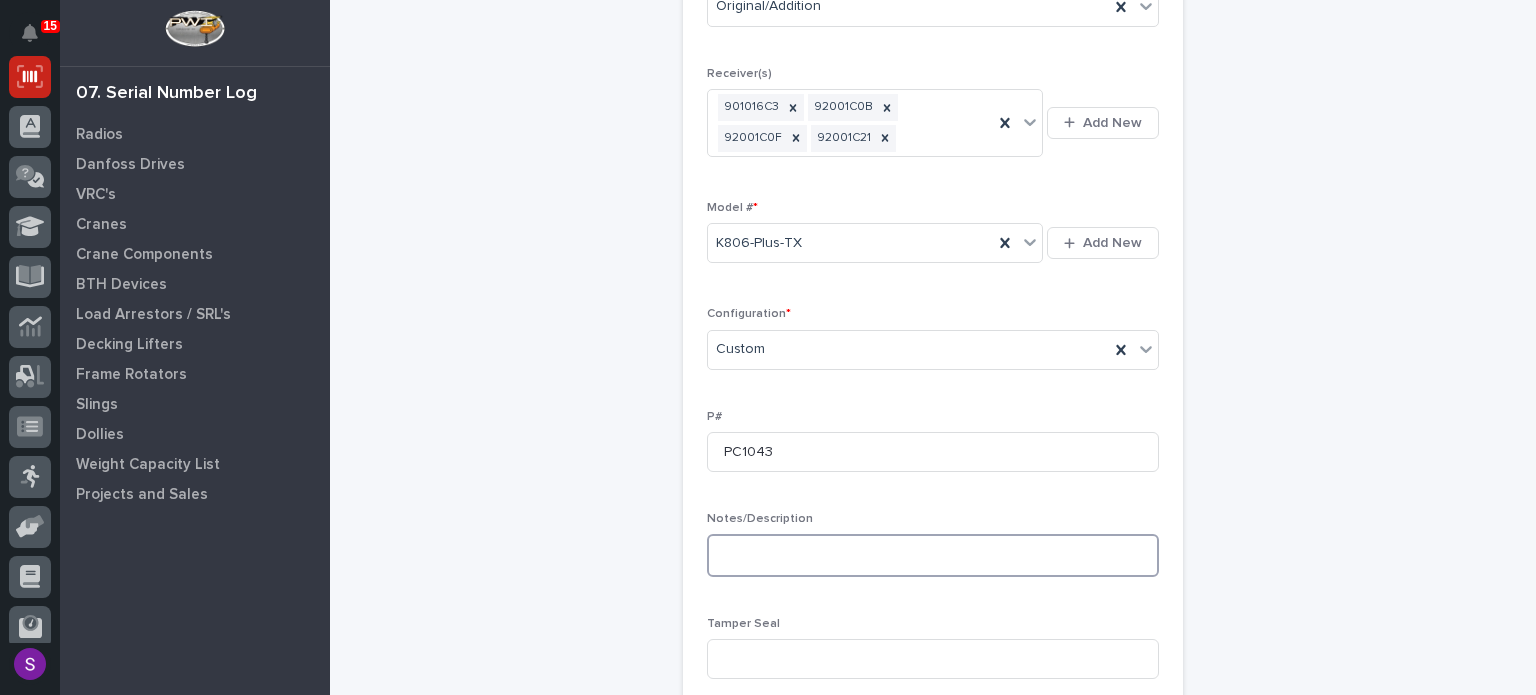 click at bounding box center (933, 555) 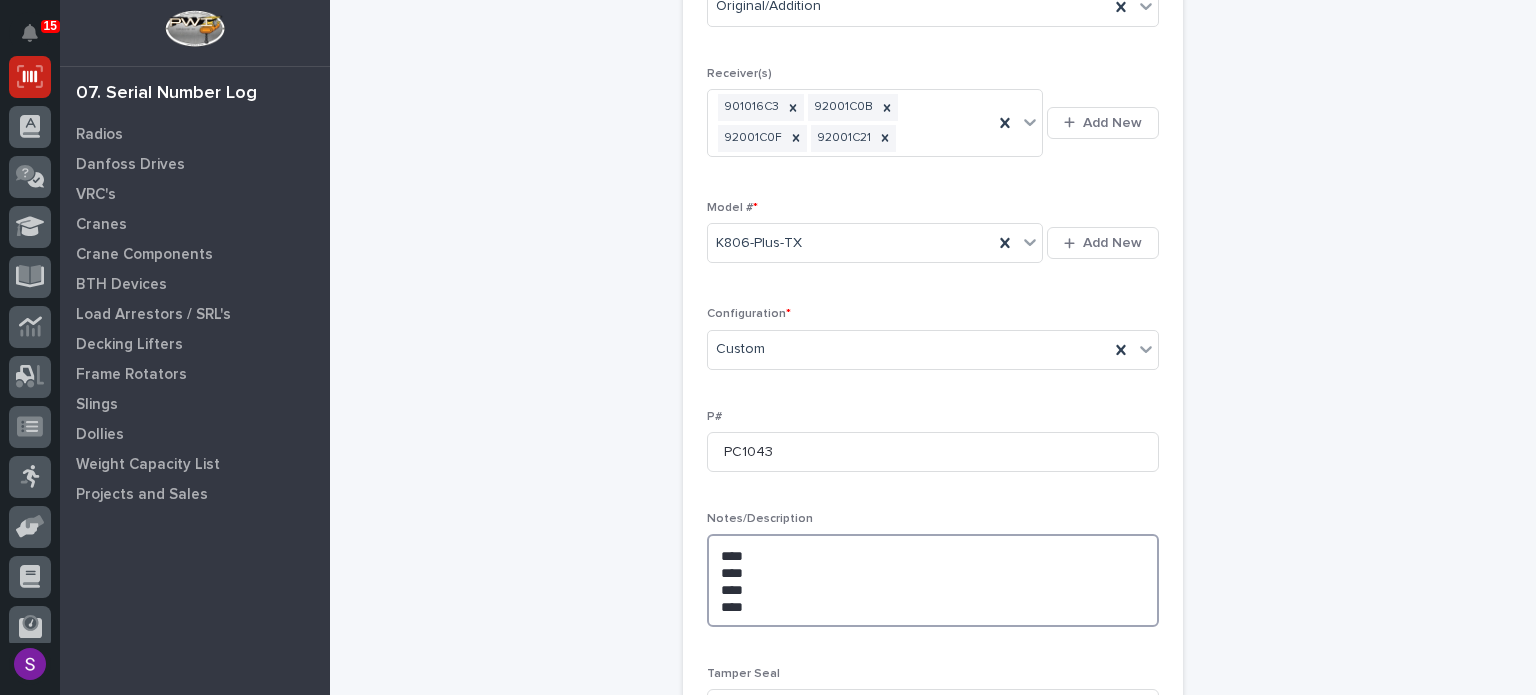 type on "****
****
****
***" 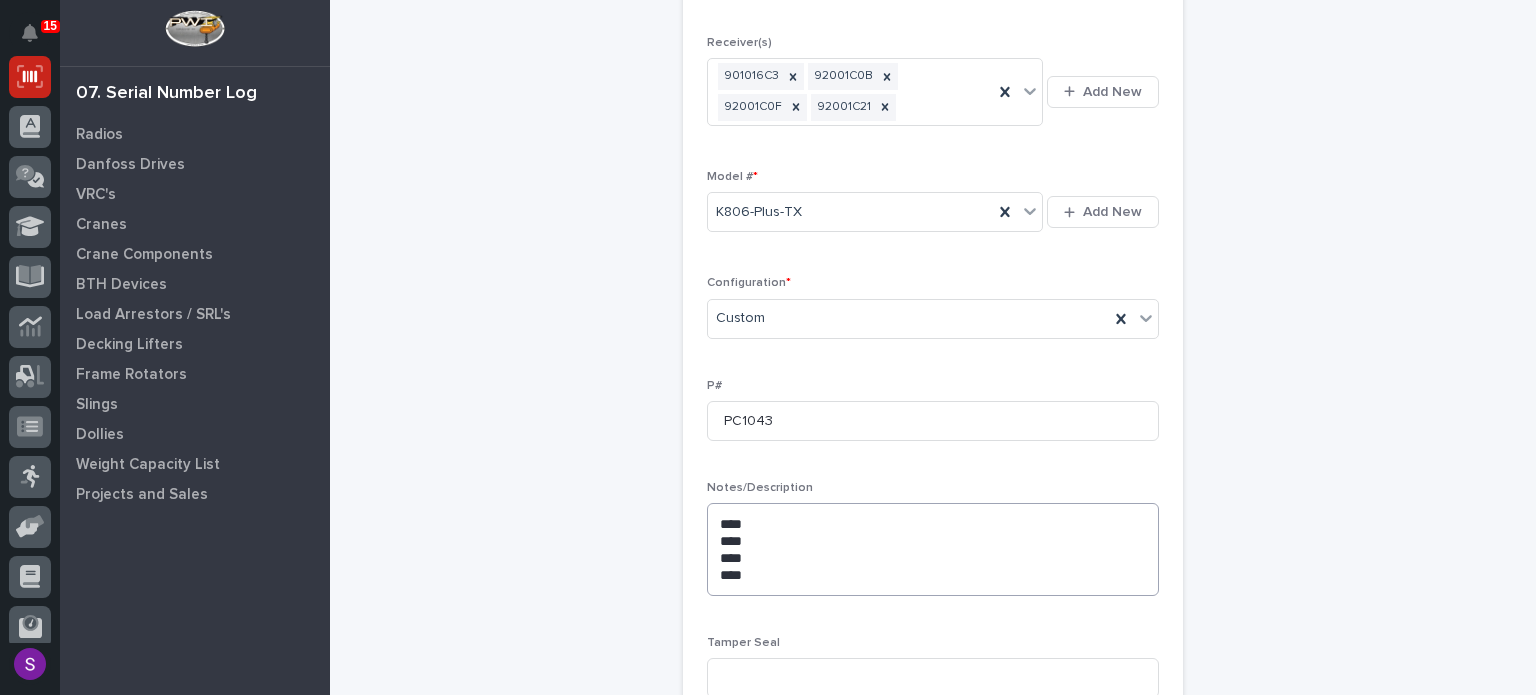 scroll, scrollTop: 916, scrollLeft: 0, axis: vertical 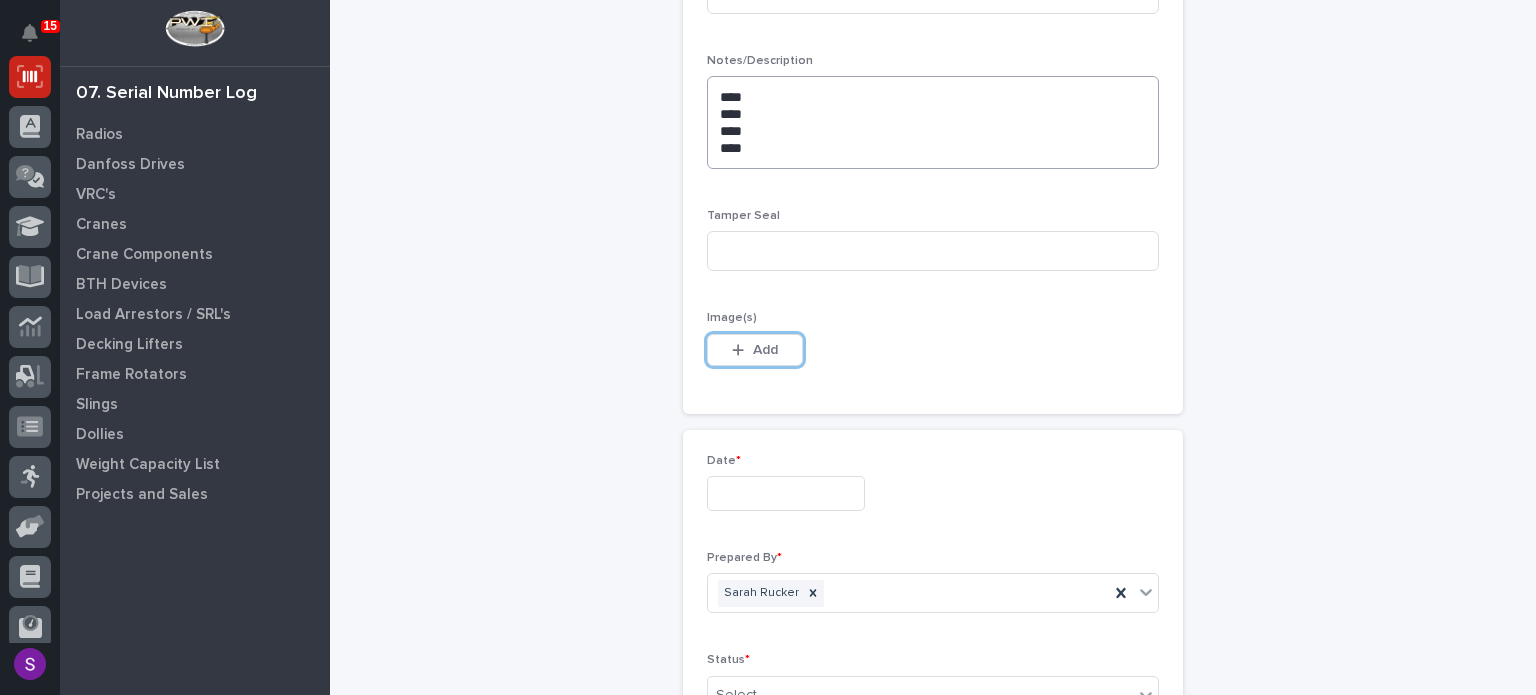 type 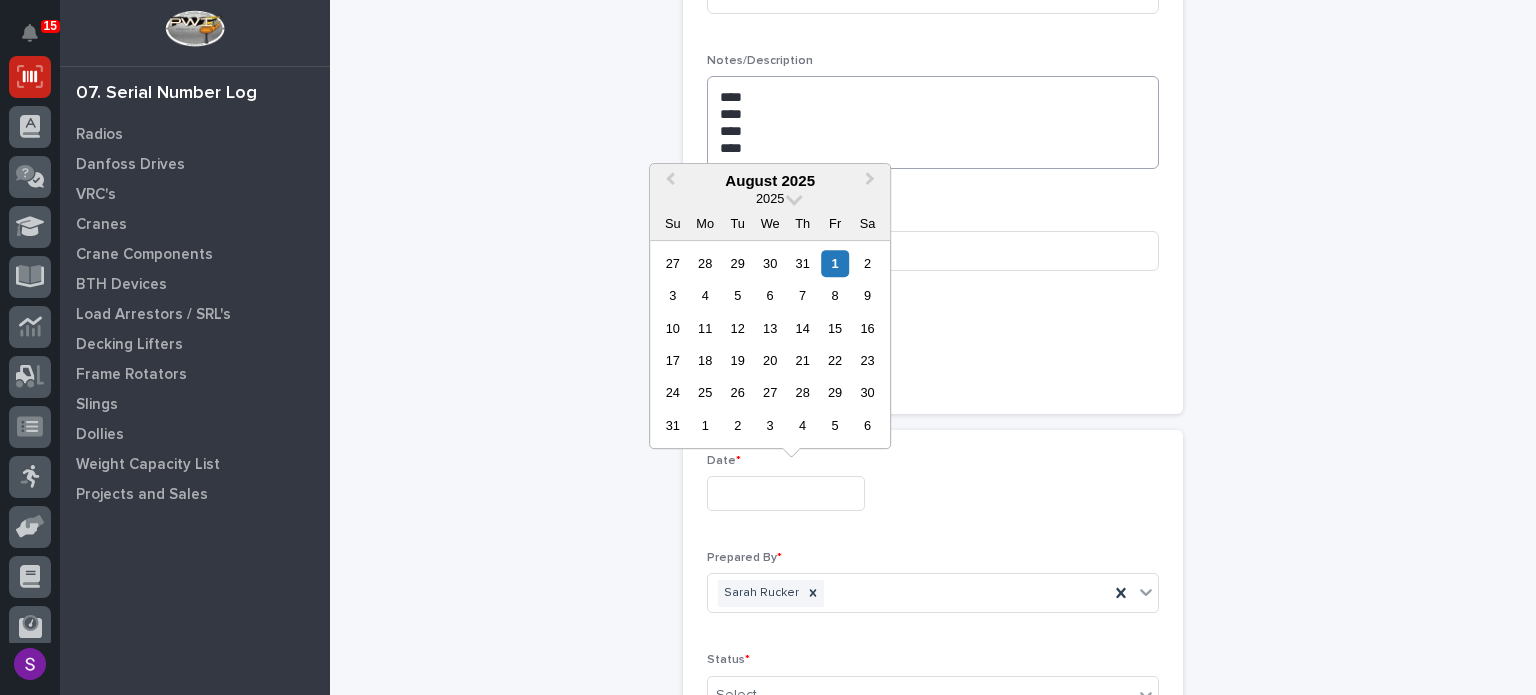 type on "**********" 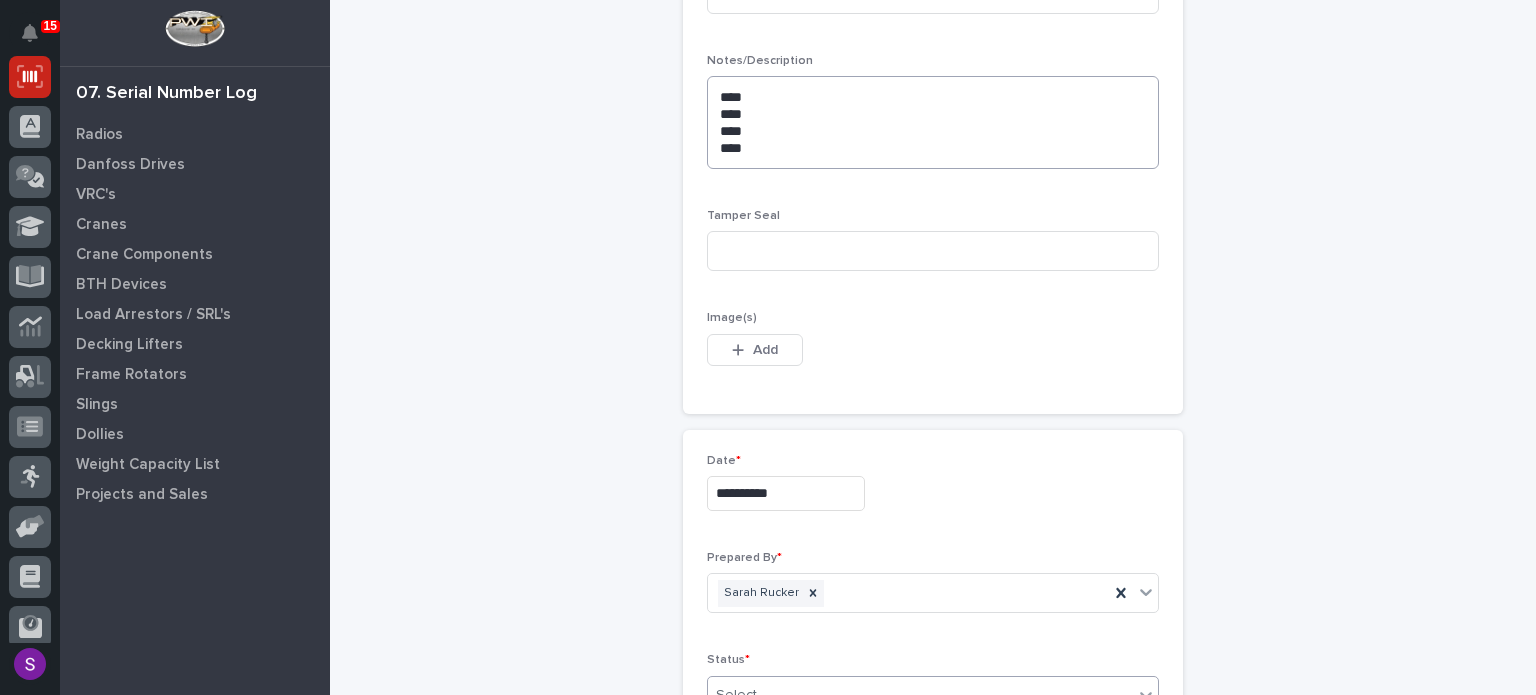 scroll, scrollTop: 922, scrollLeft: 0, axis: vertical 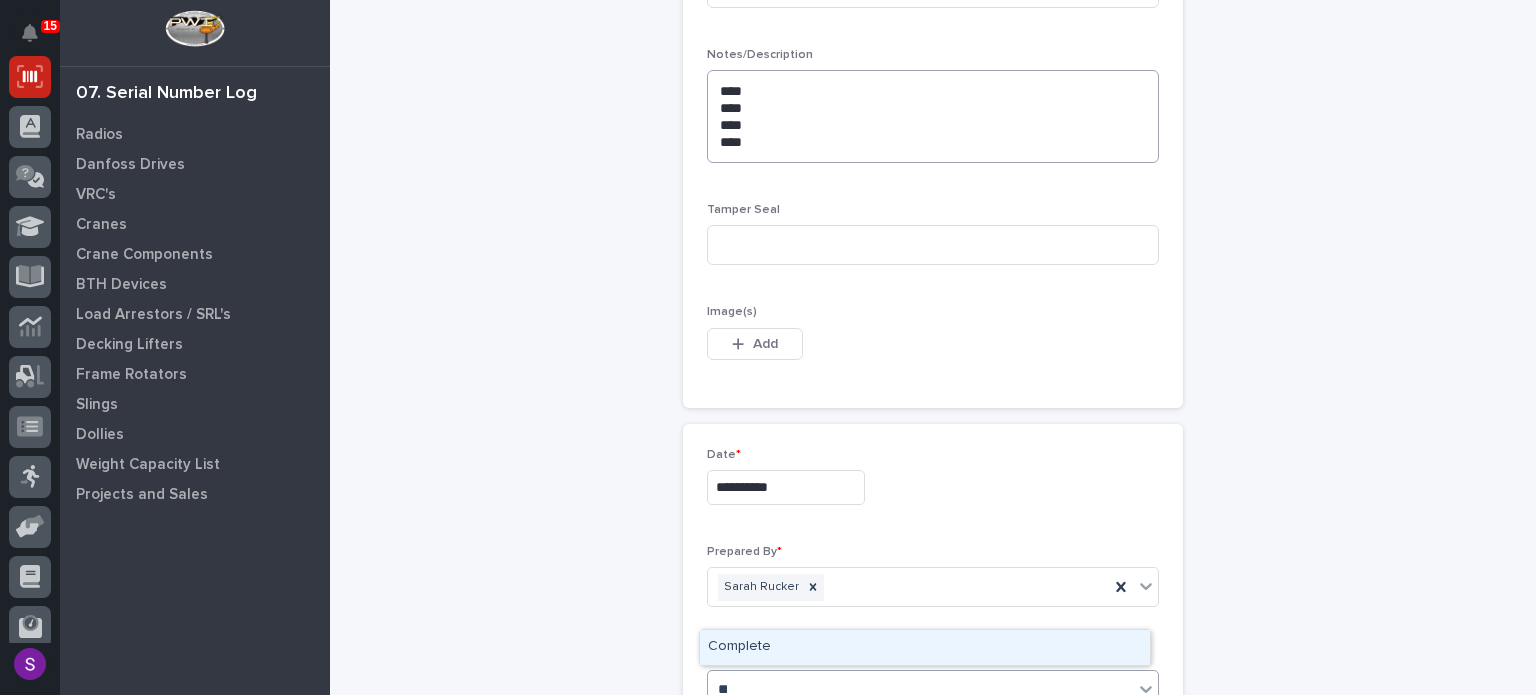 type on "***" 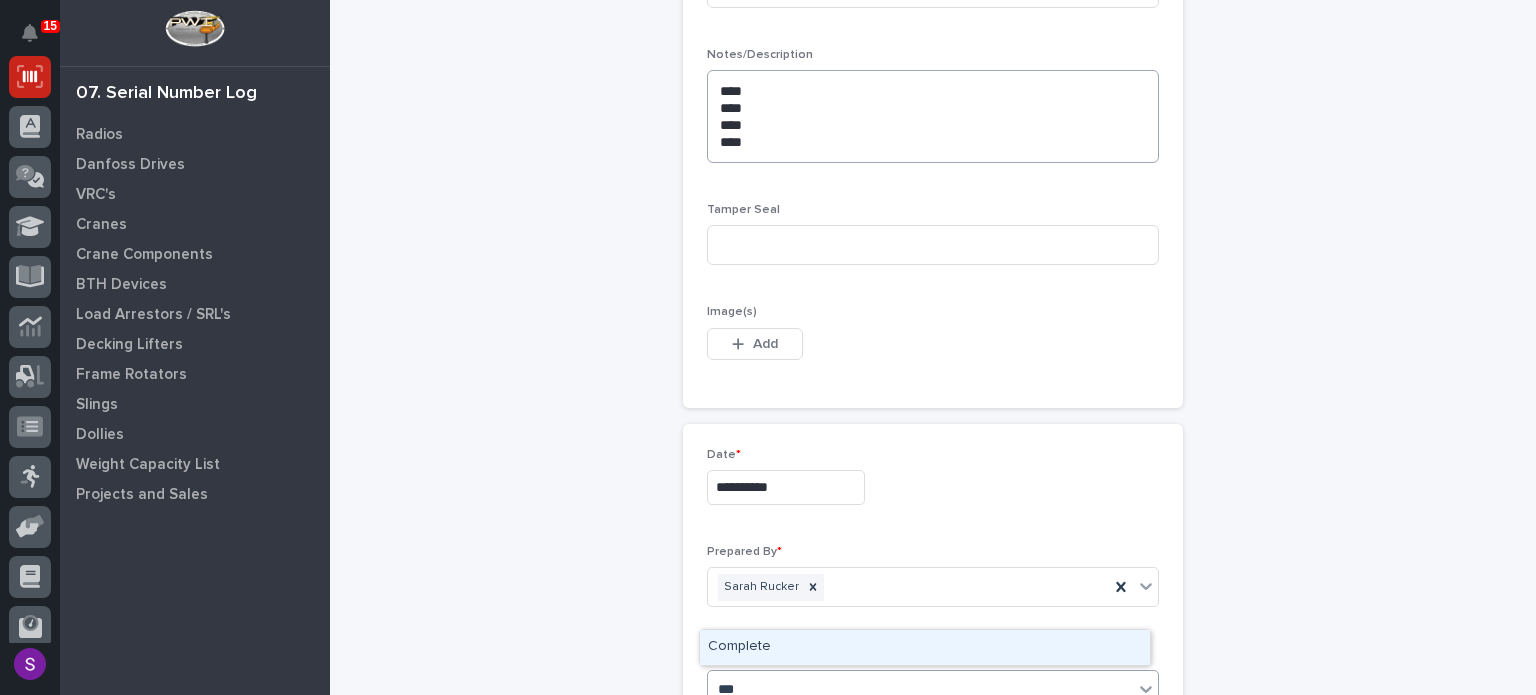 type 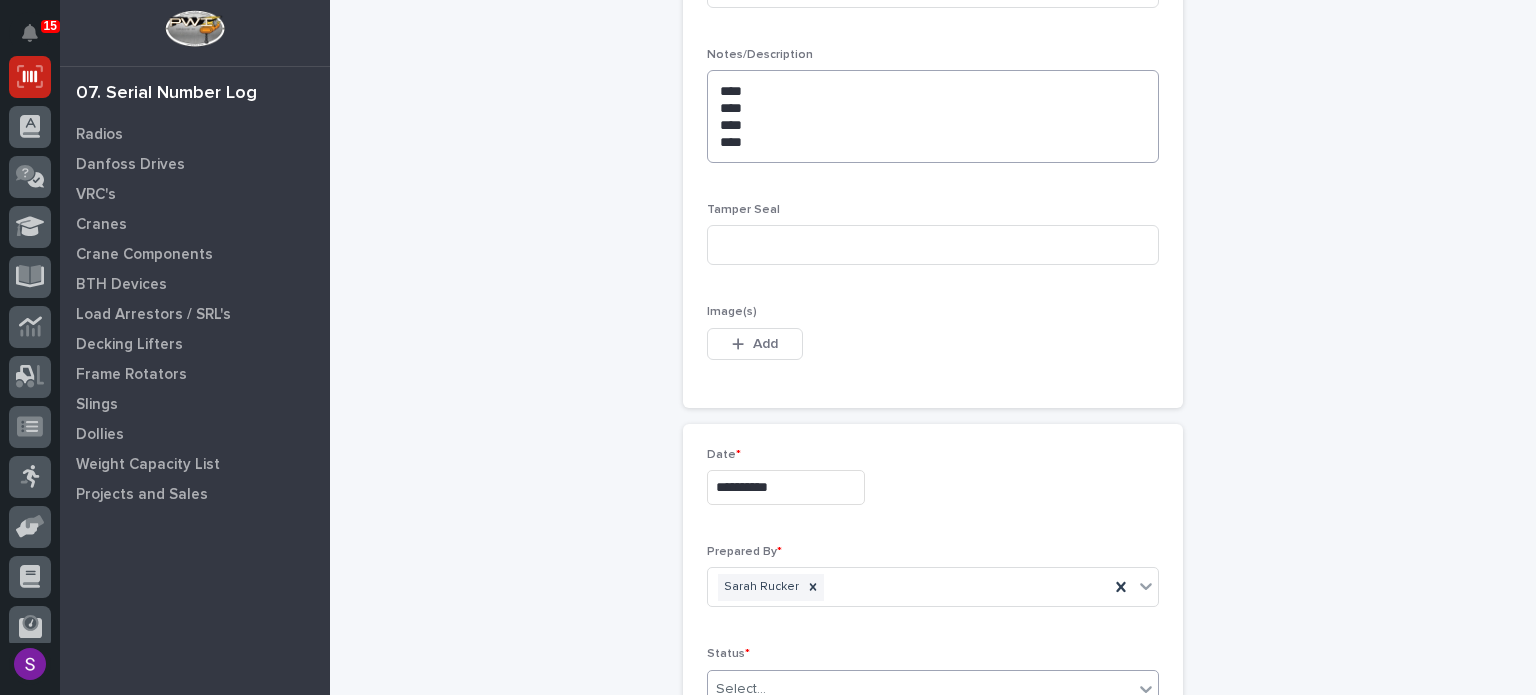 type 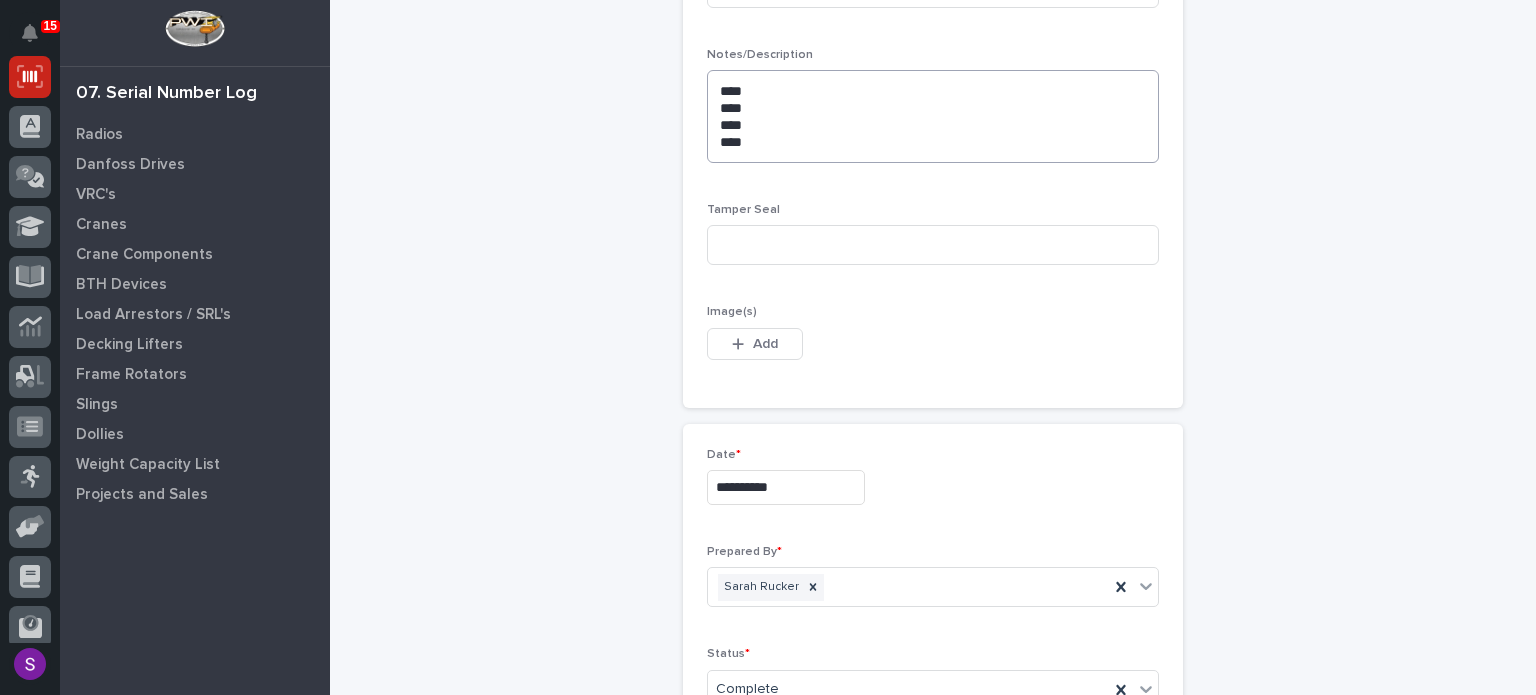 scroll, scrollTop: 1177, scrollLeft: 0, axis: vertical 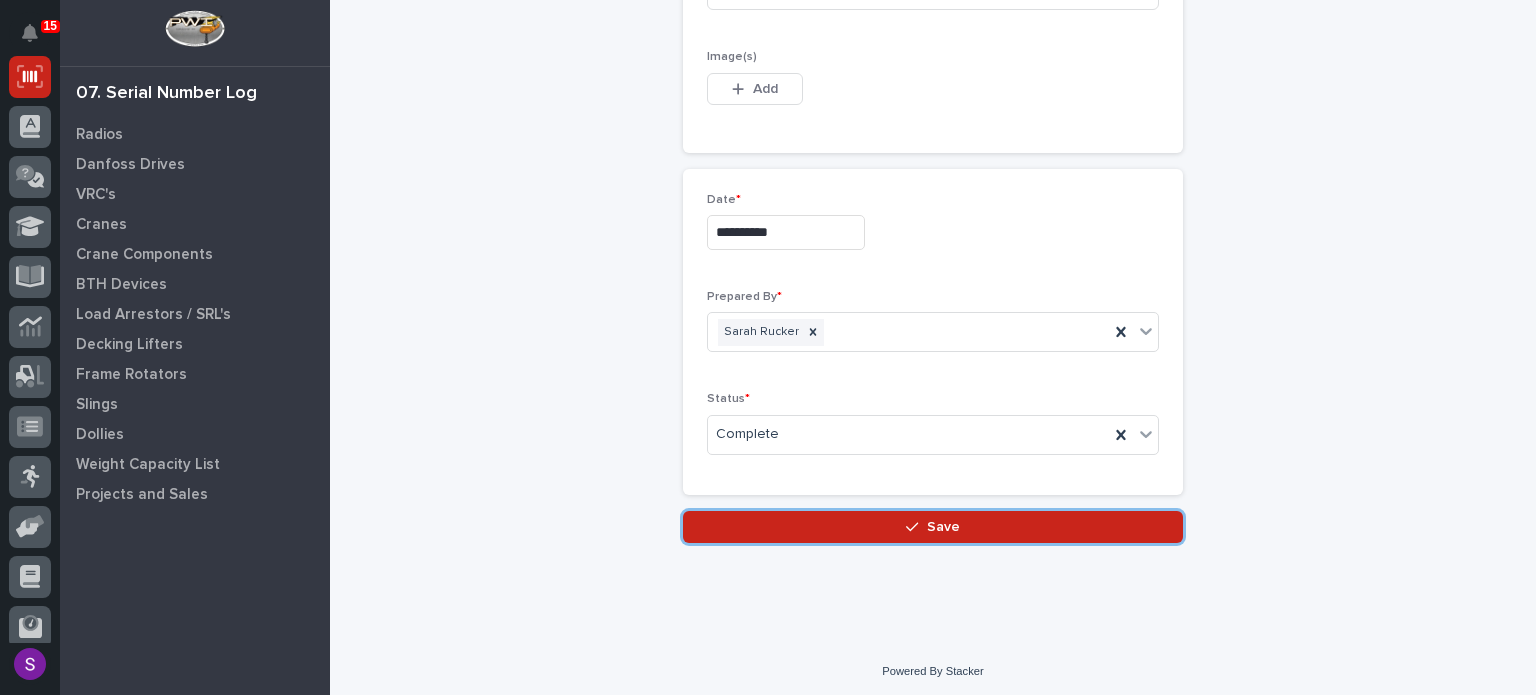 click on "Save" at bounding box center (933, 527) 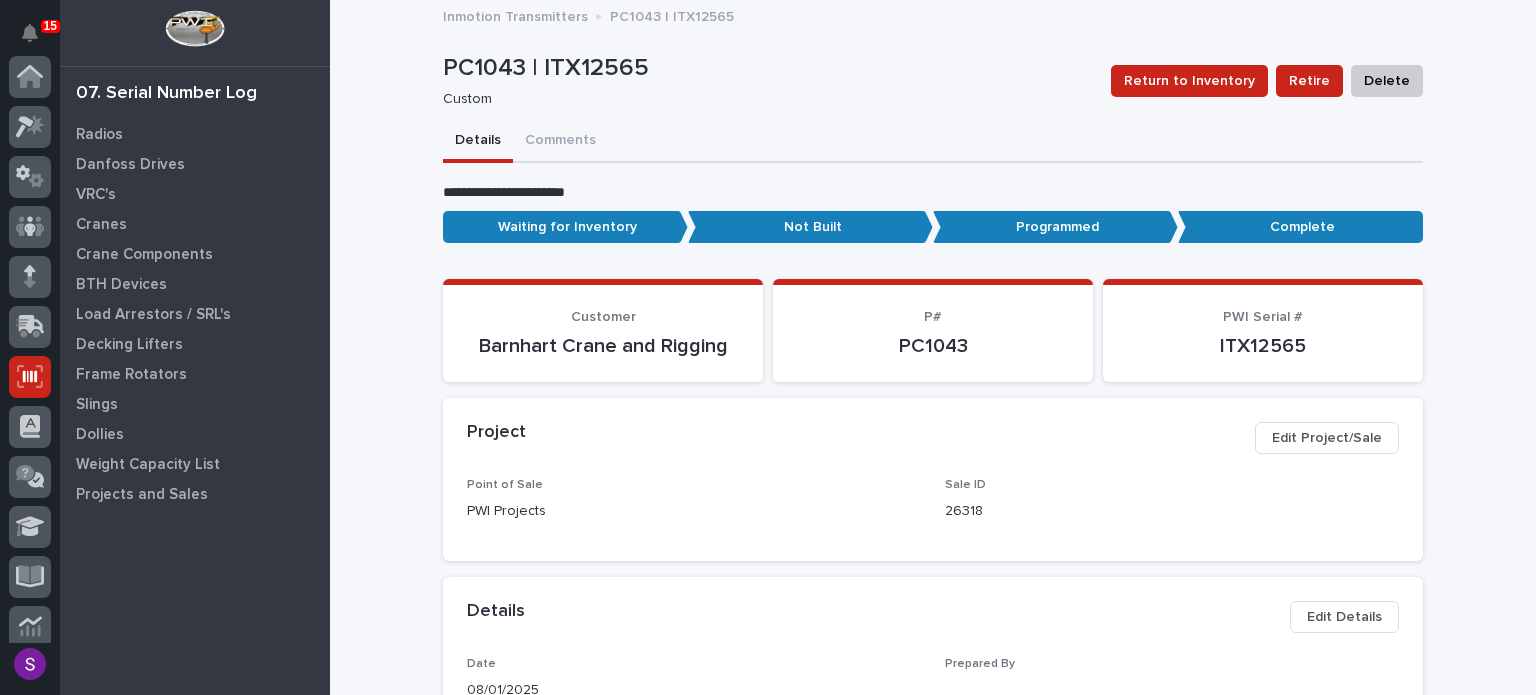 scroll, scrollTop: 300, scrollLeft: 0, axis: vertical 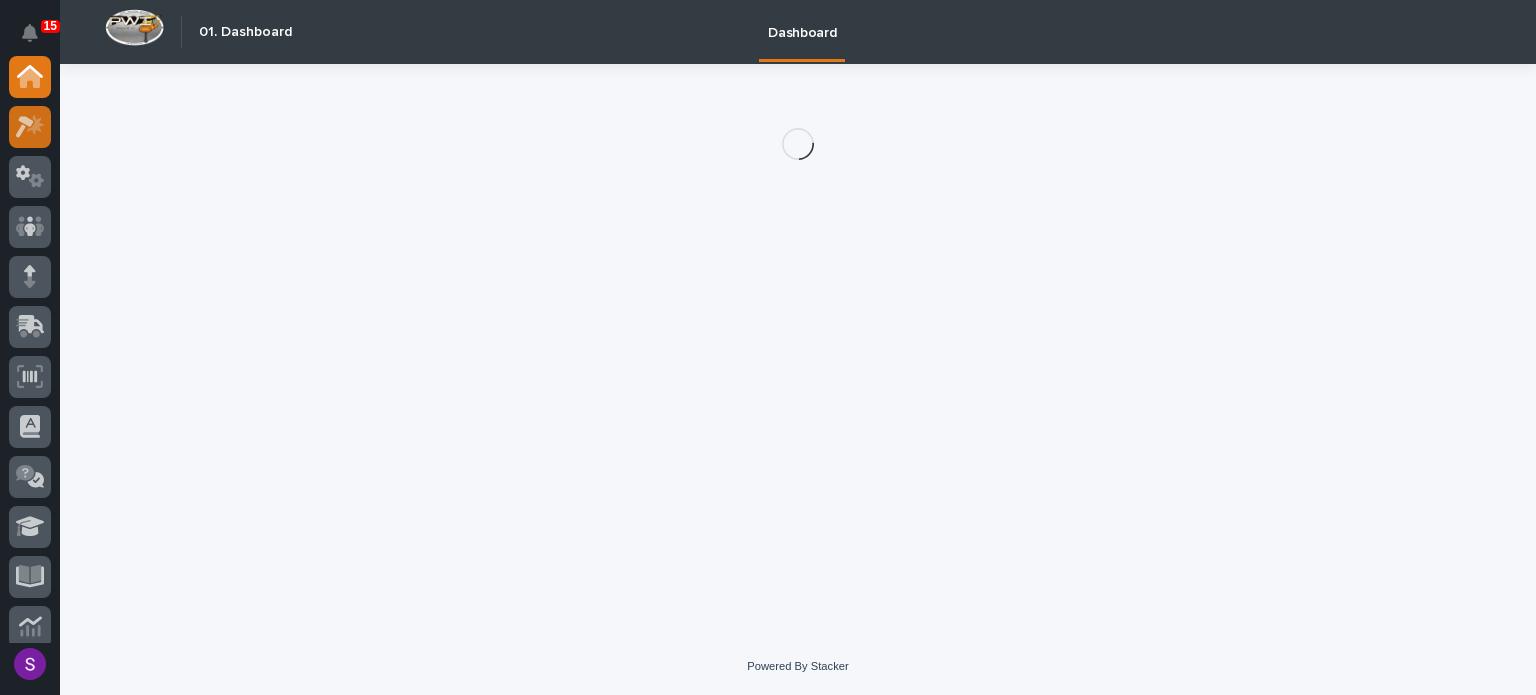 click 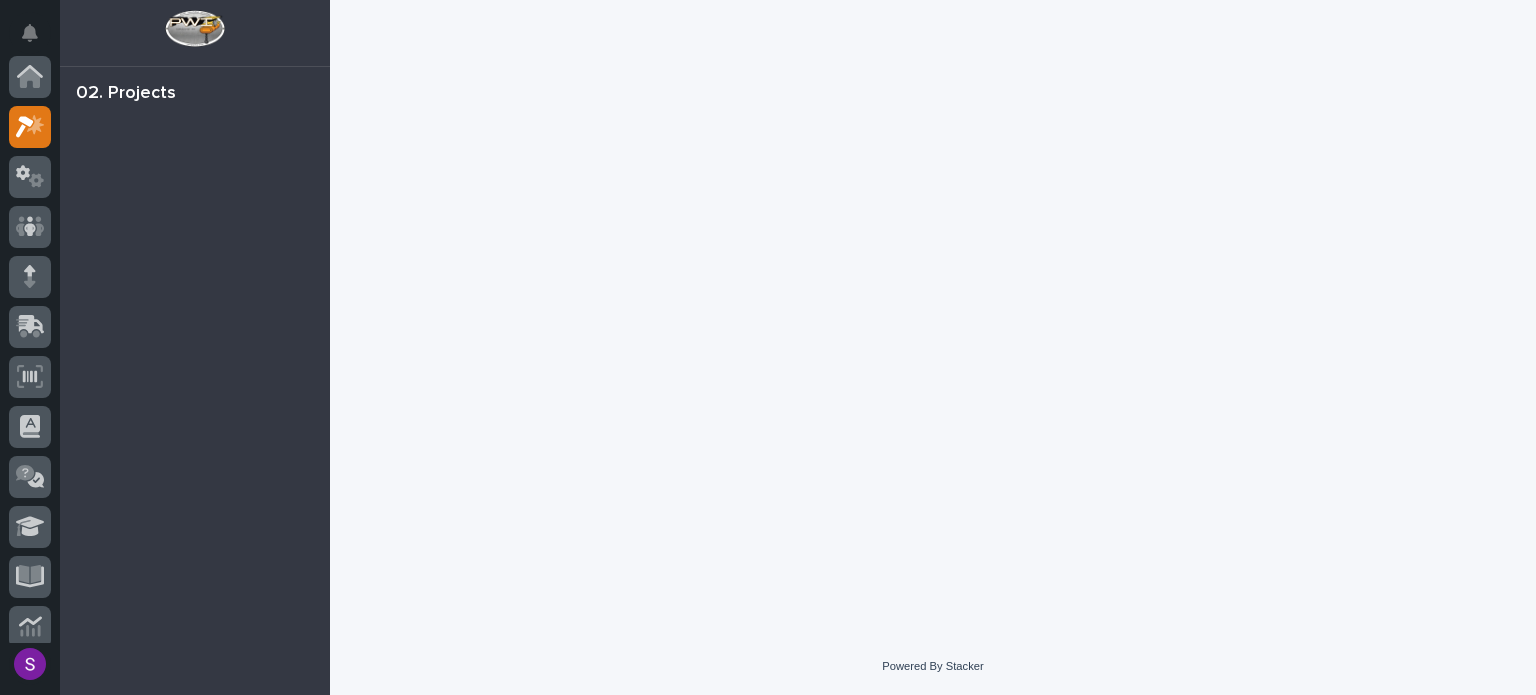 scroll, scrollTop: 50, scrollLeft: 0, axis: vertical 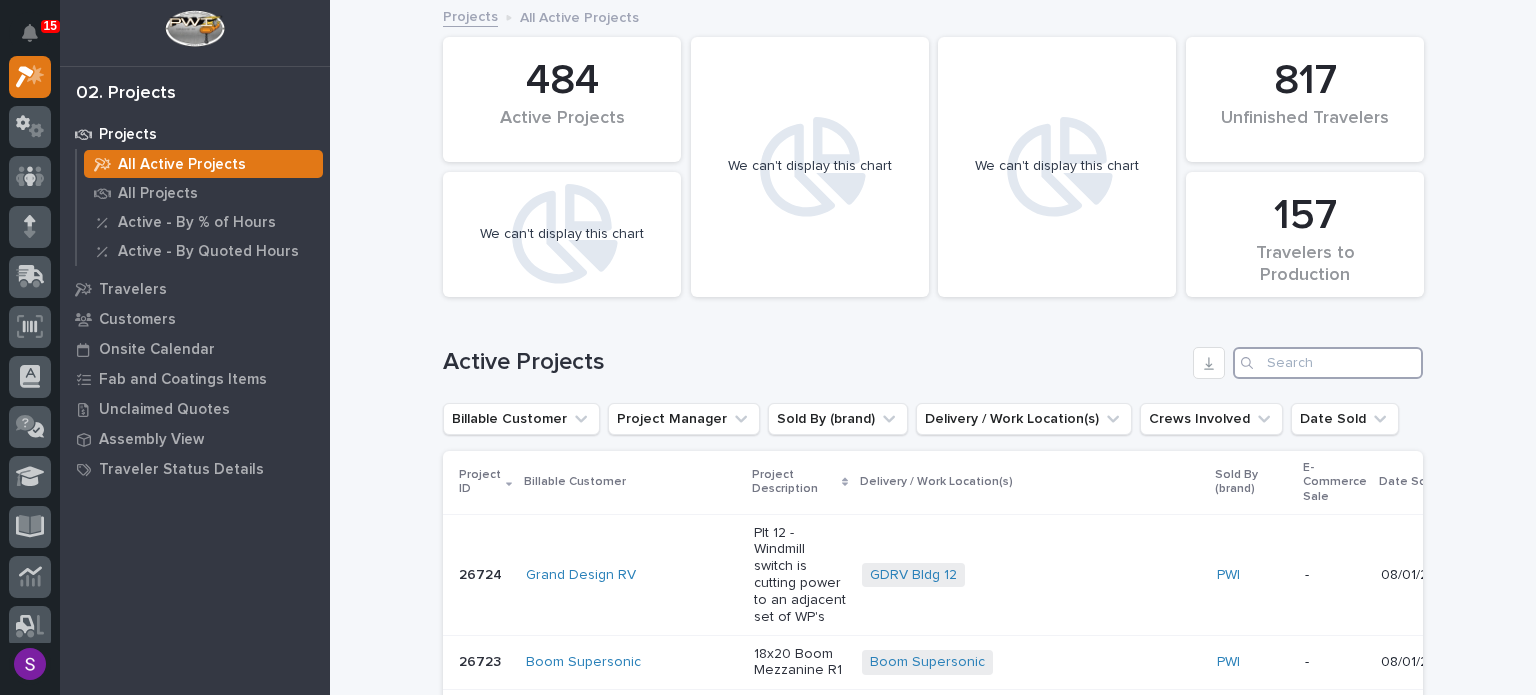 click at bounding box center [1328, 363] 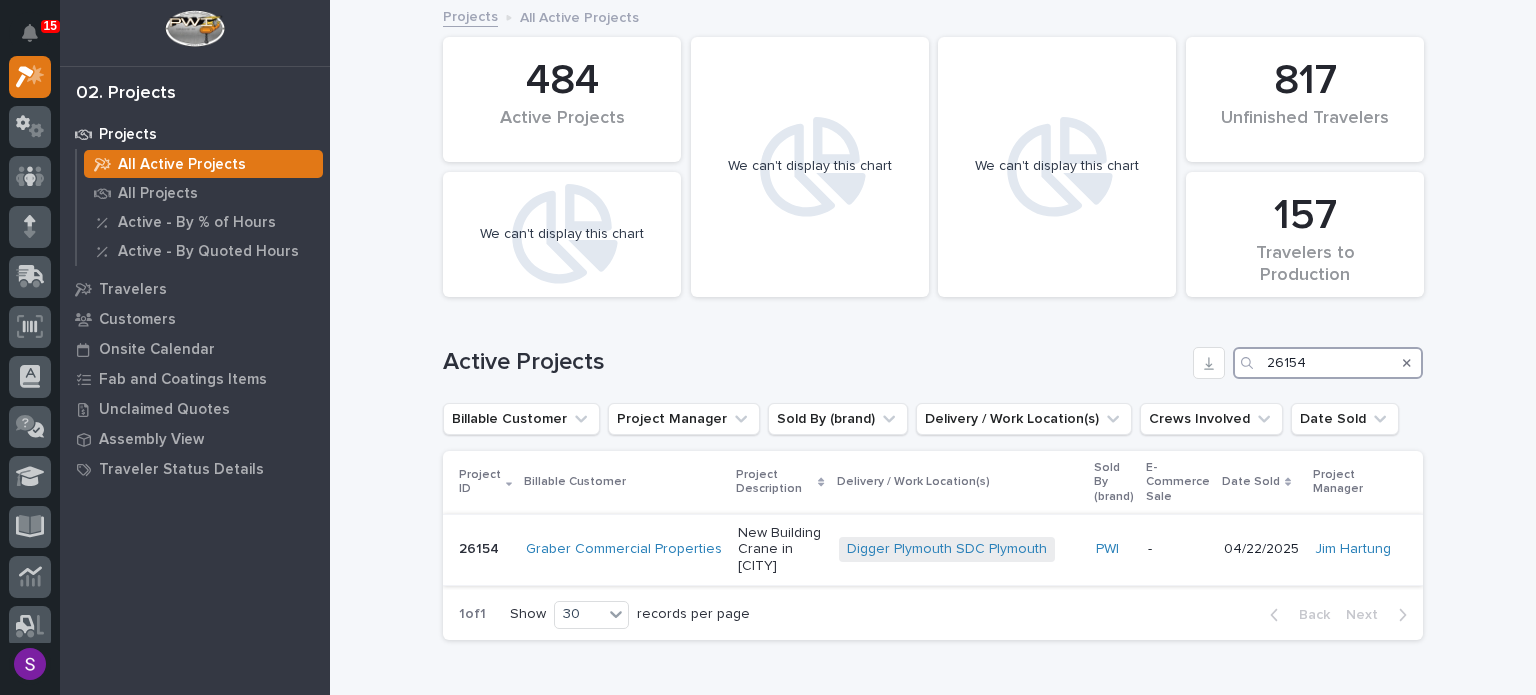 type on "26154" 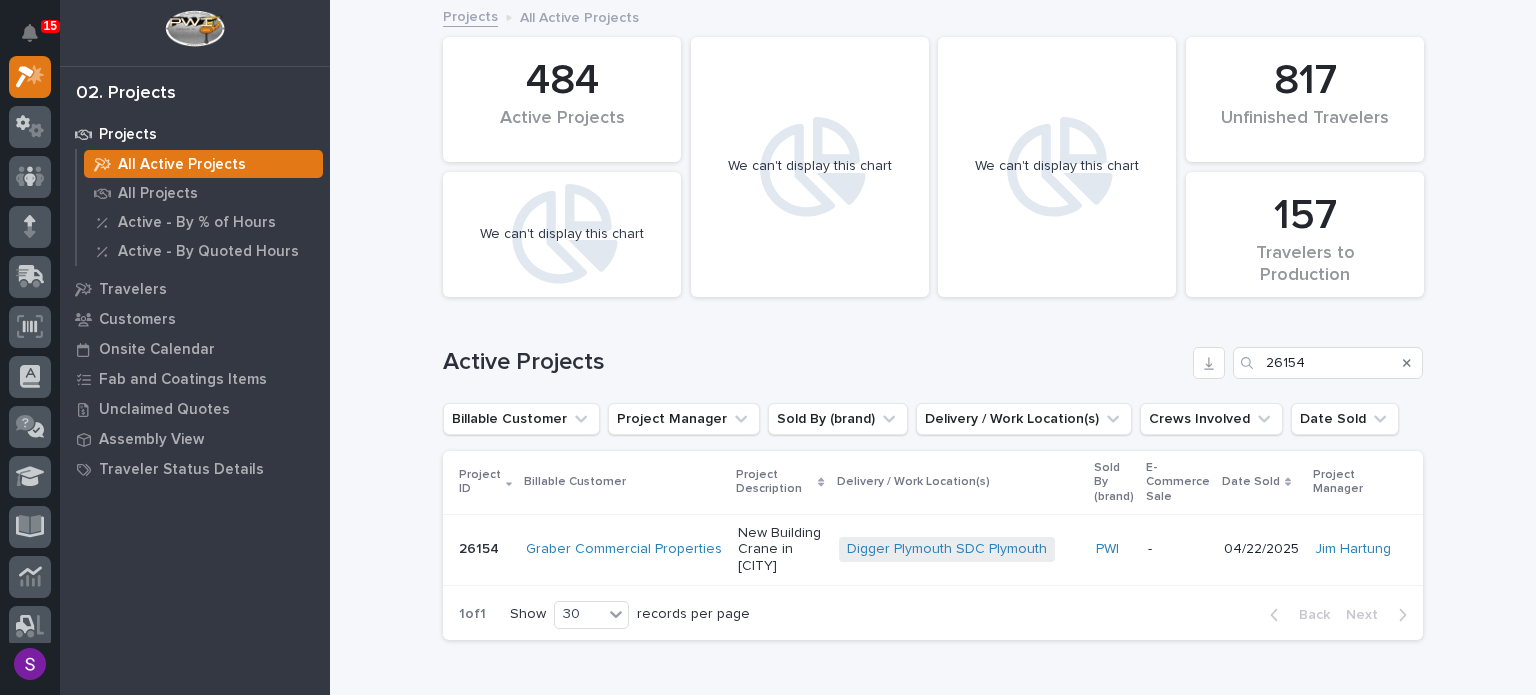 click on "-" at bounding box center [1178, 549] 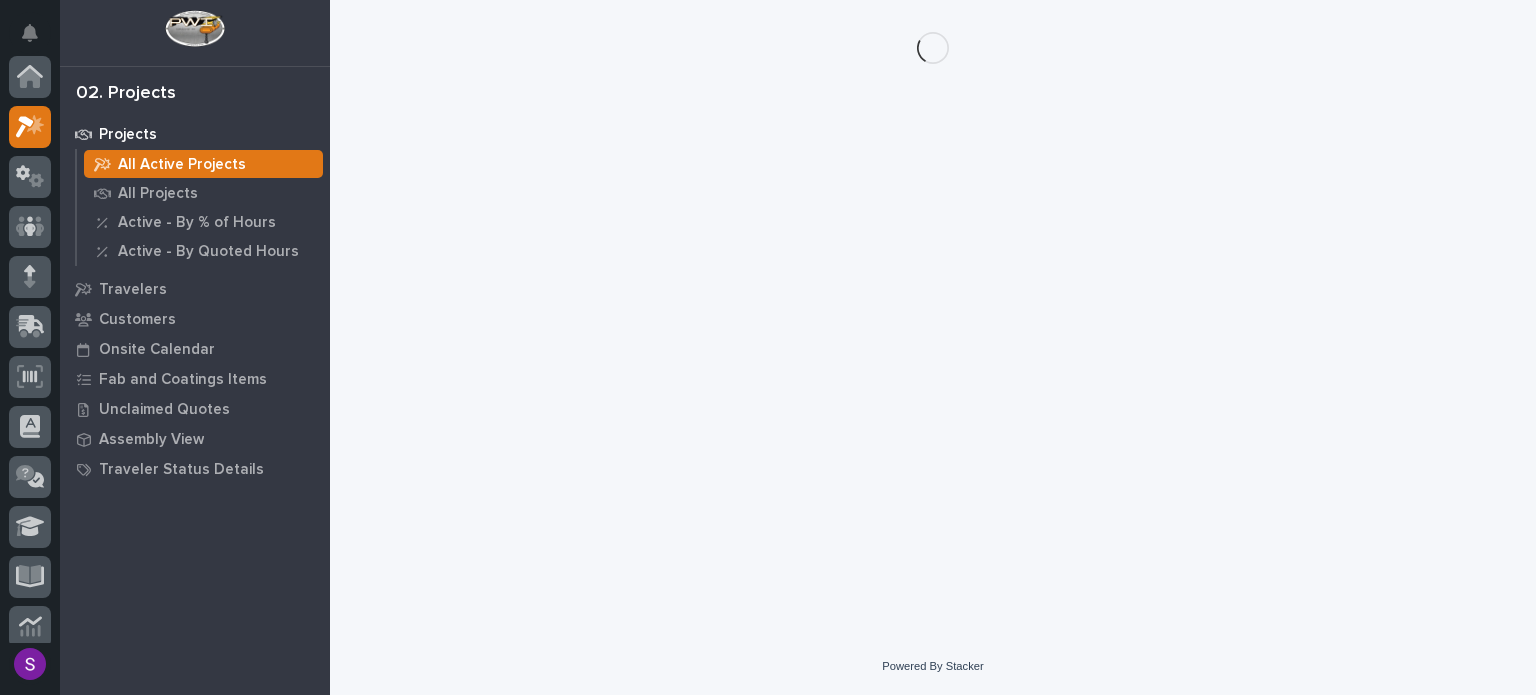 scroll, scrollTop: 50, scrollLeft: 0, axis: vertical 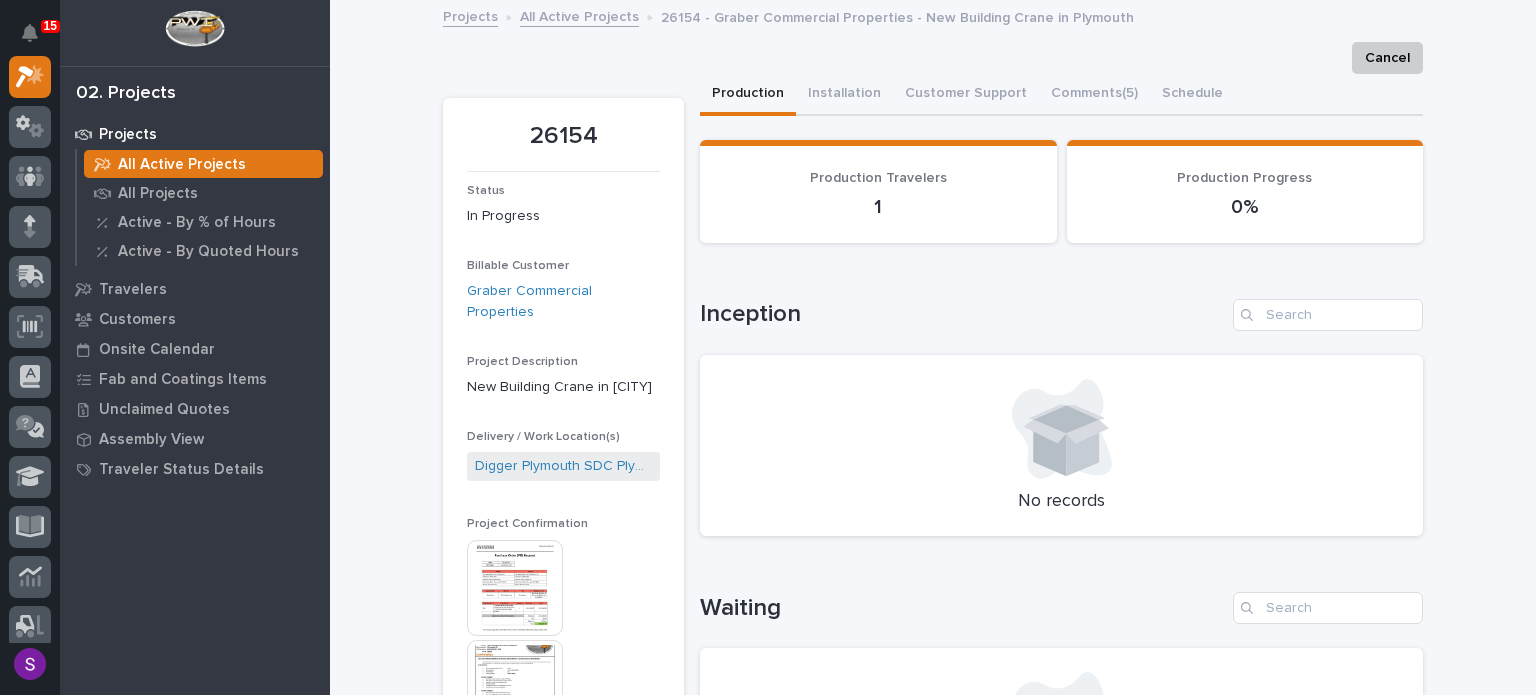 click at bounding box center [515, 588] 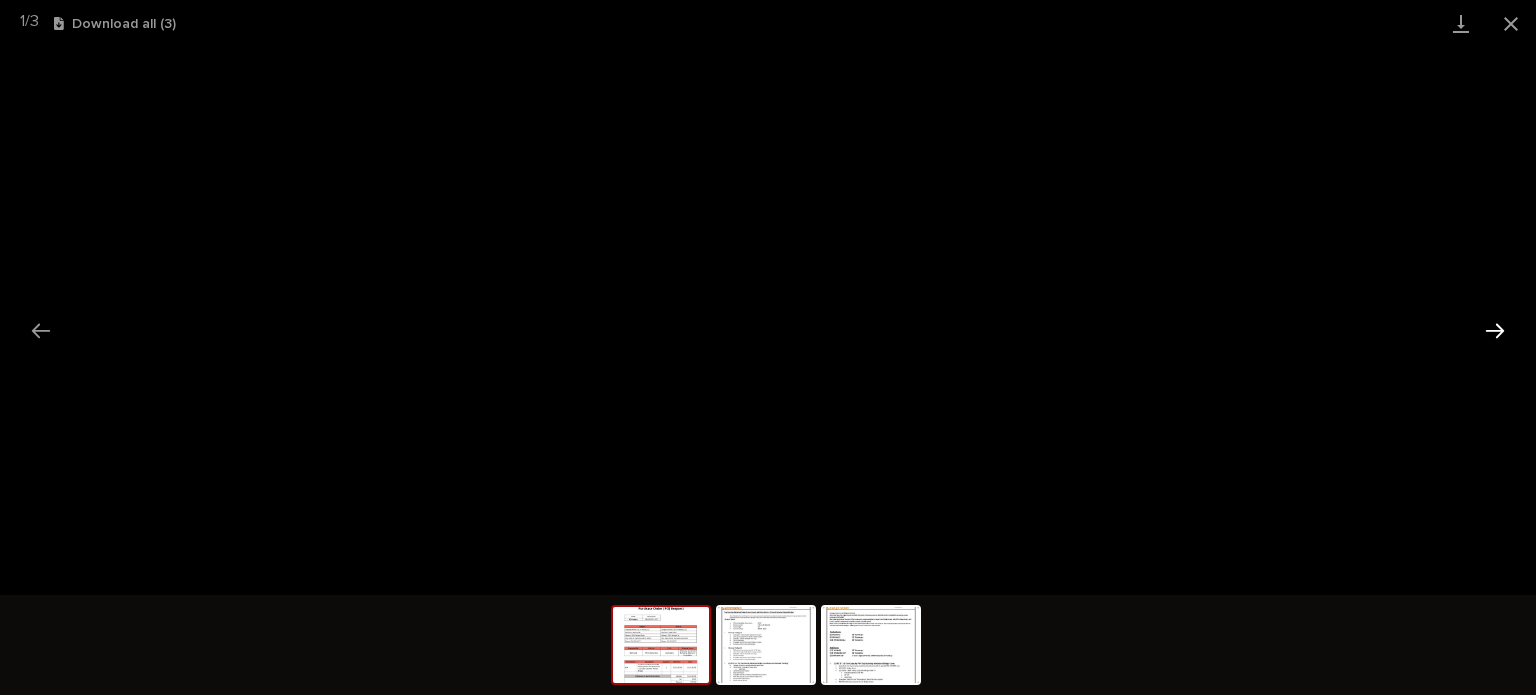 click at bounding box center [1495, 330] 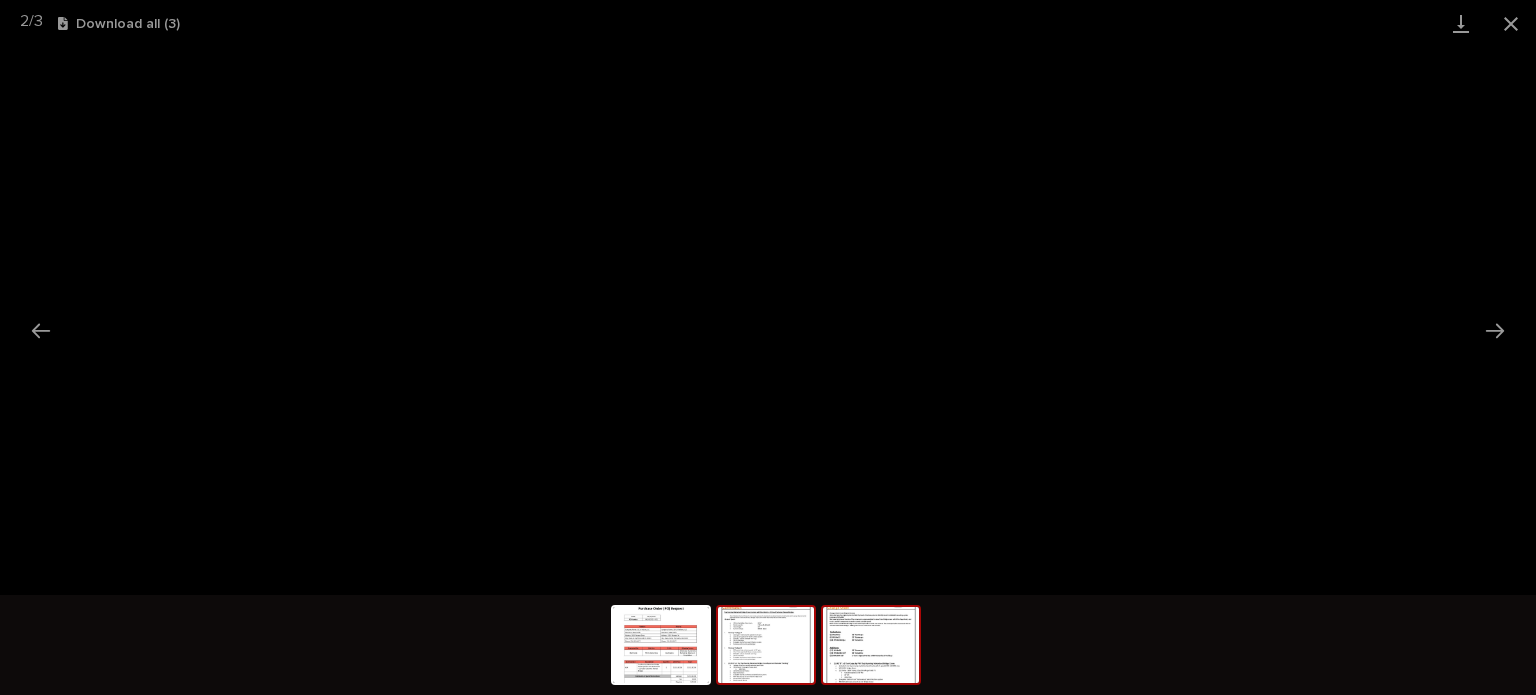 click at bounding box center (871, 645) 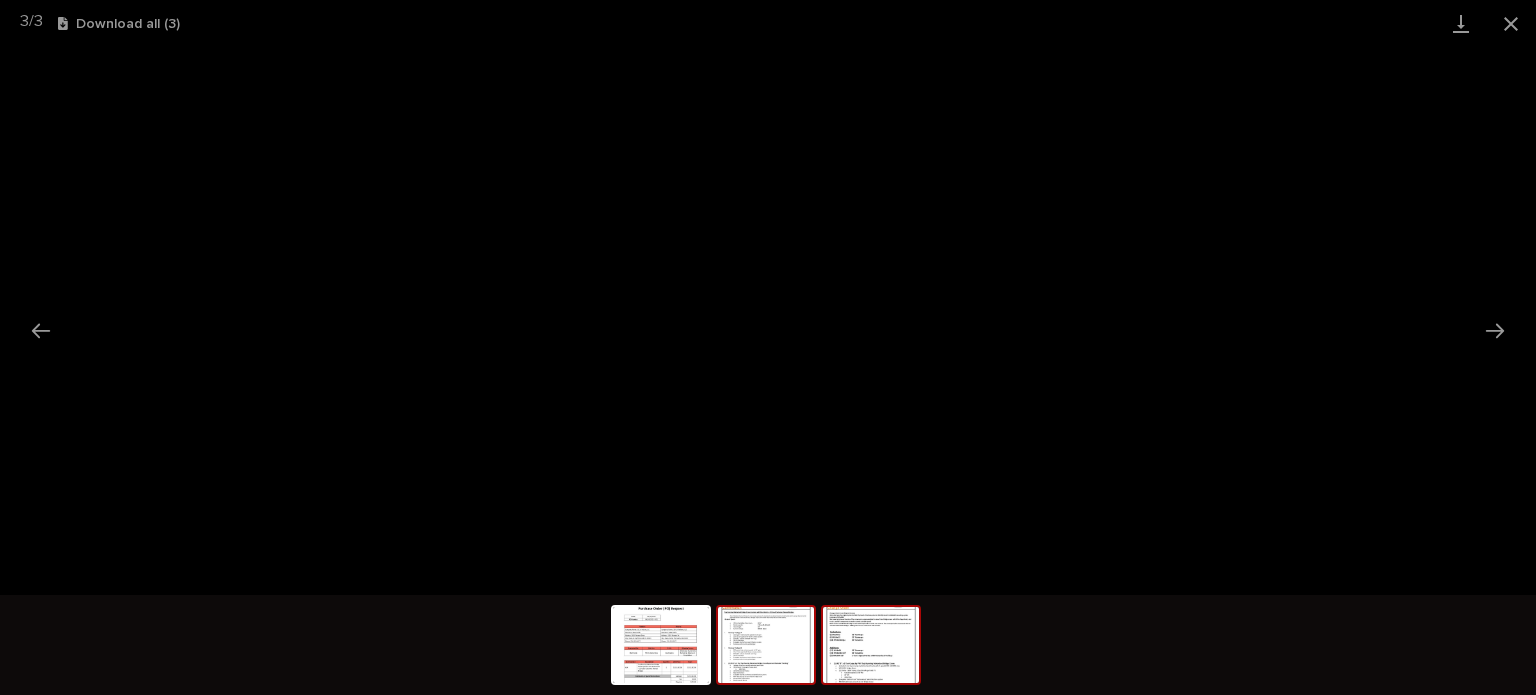 click at bounding box center (766, 645) 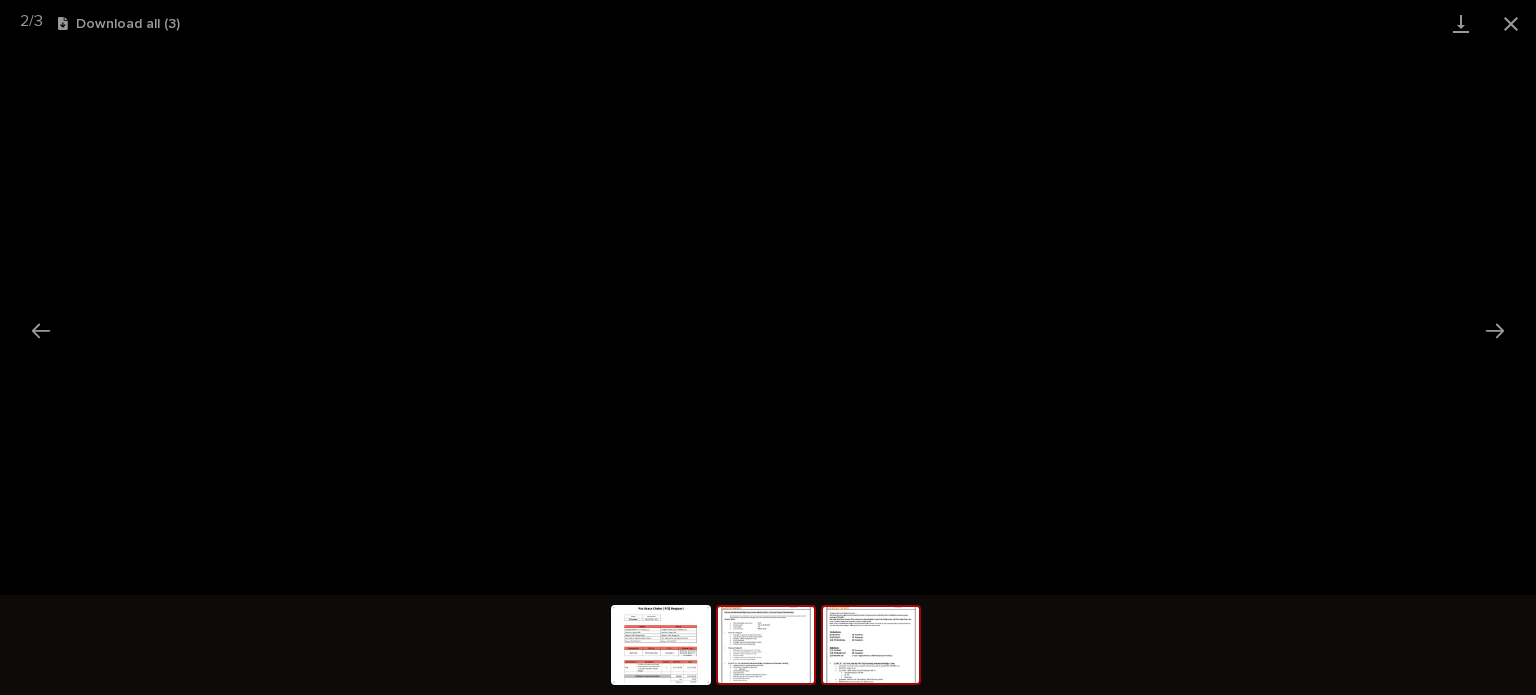 click at bounding box center (871, 645) 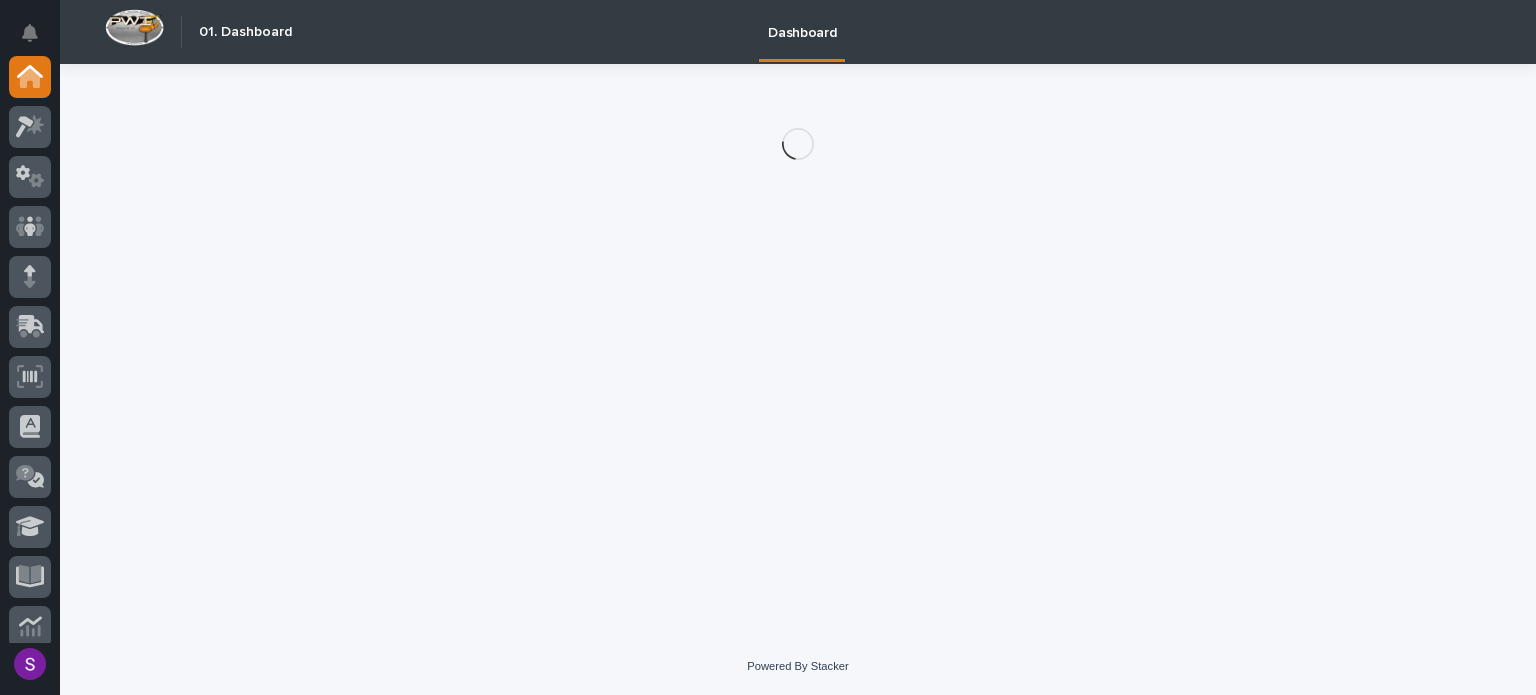 scroll, scrollTop: 0, scrollLeft: 0, axis: both 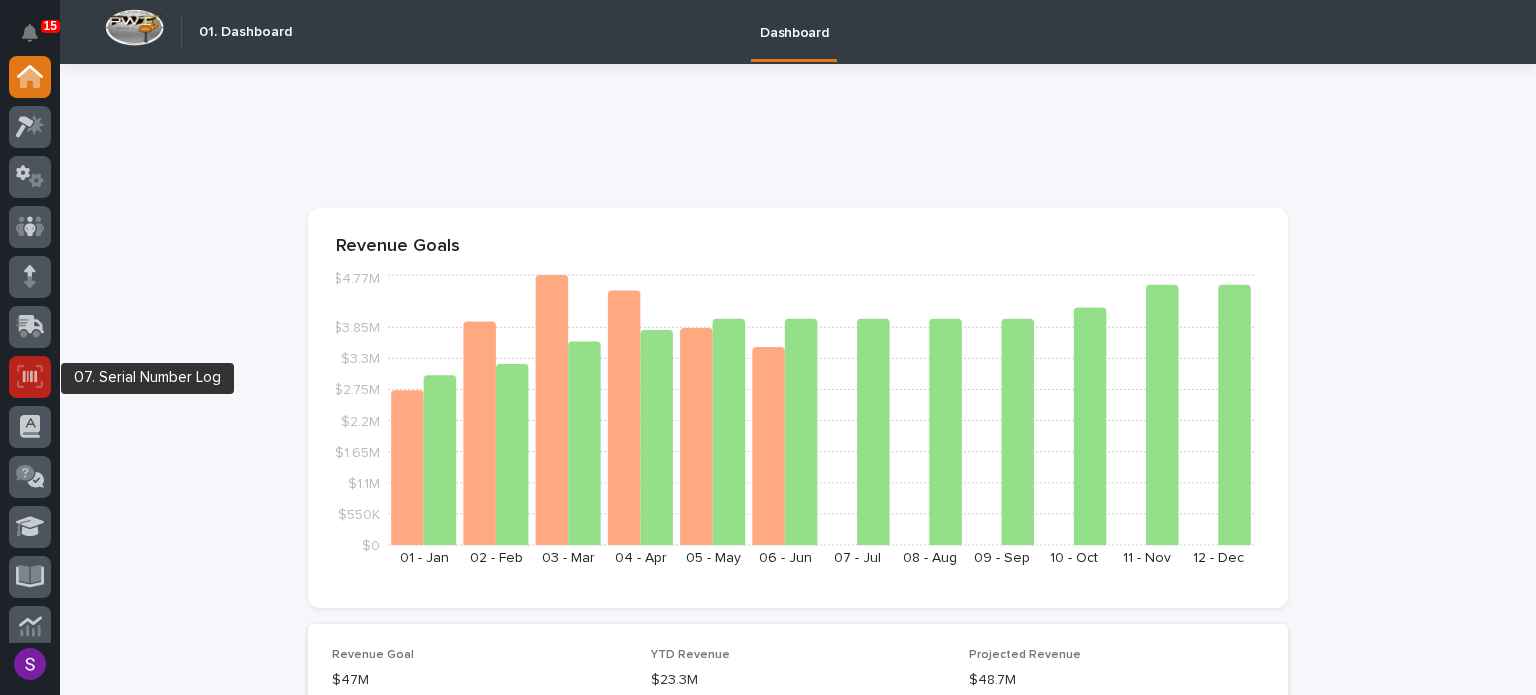 click 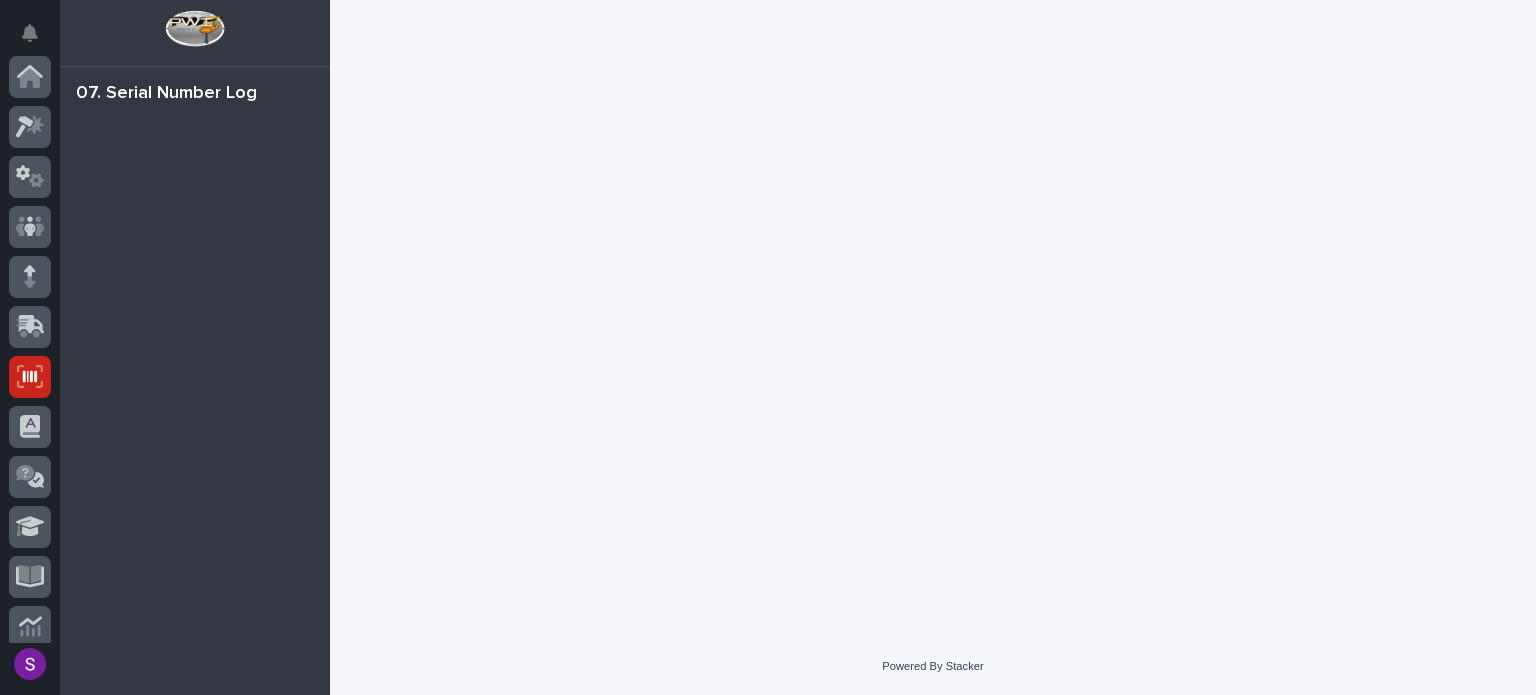 scroll, scrollTop: 300, scrollLeft: 0, axis: vertical 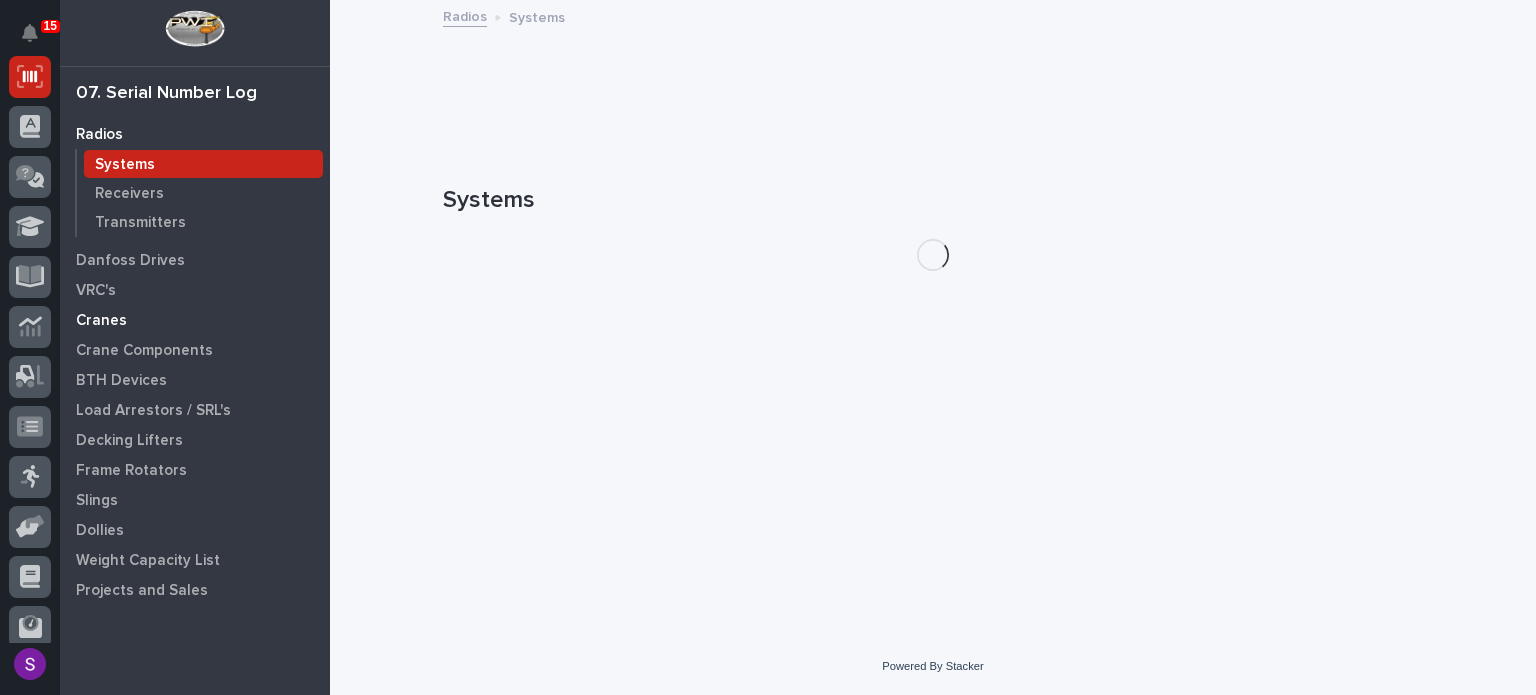 click on "Cranes" at bounding box center (101, 321) 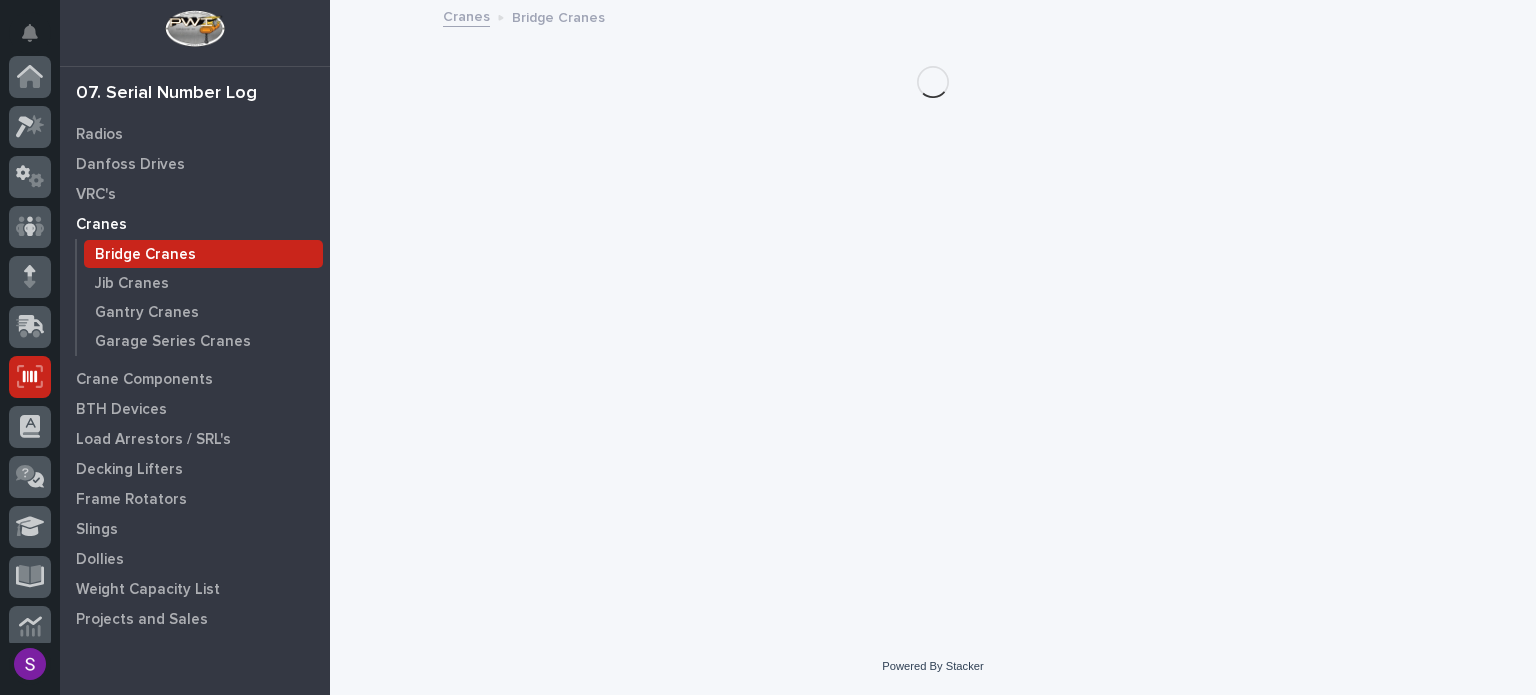 scroll, scrollTop: 300, scrollLeft: 0, axis: vertical 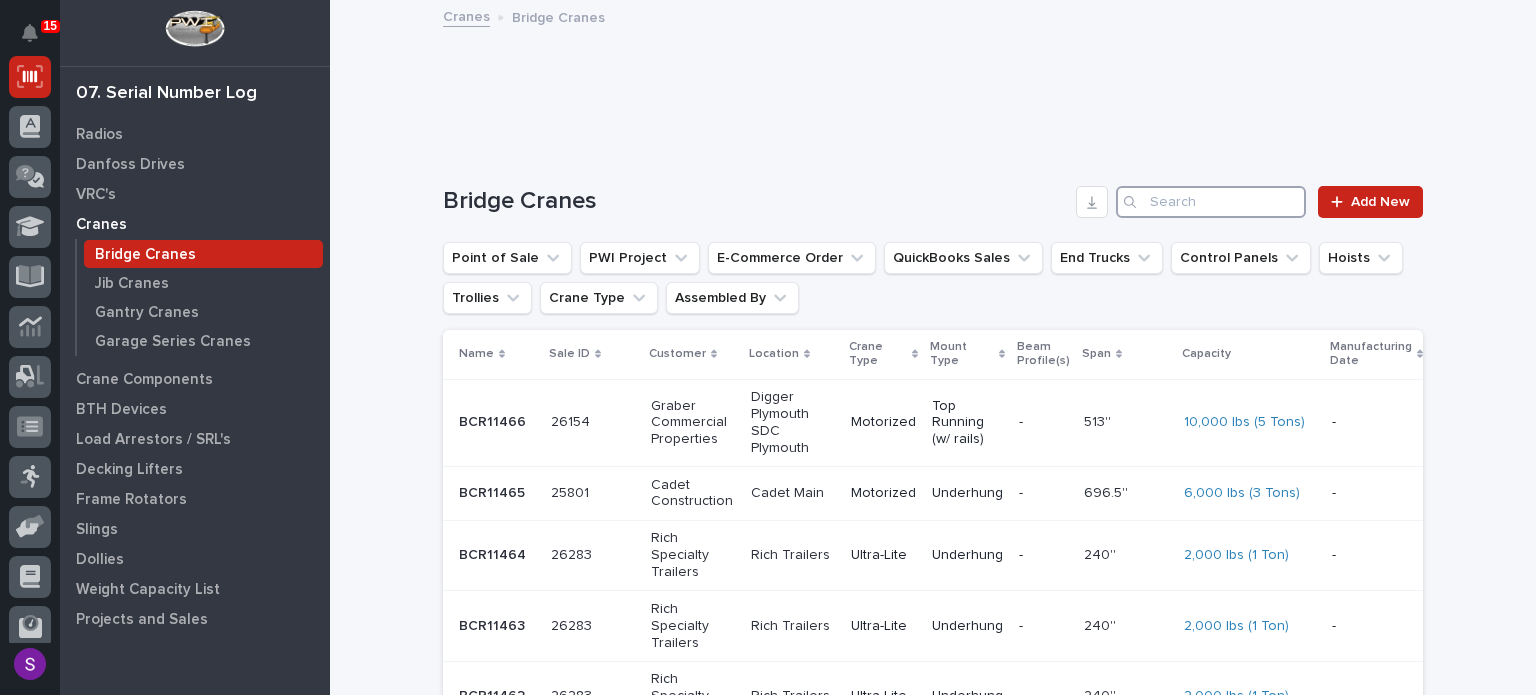 click at bounding box center [1211, 202] 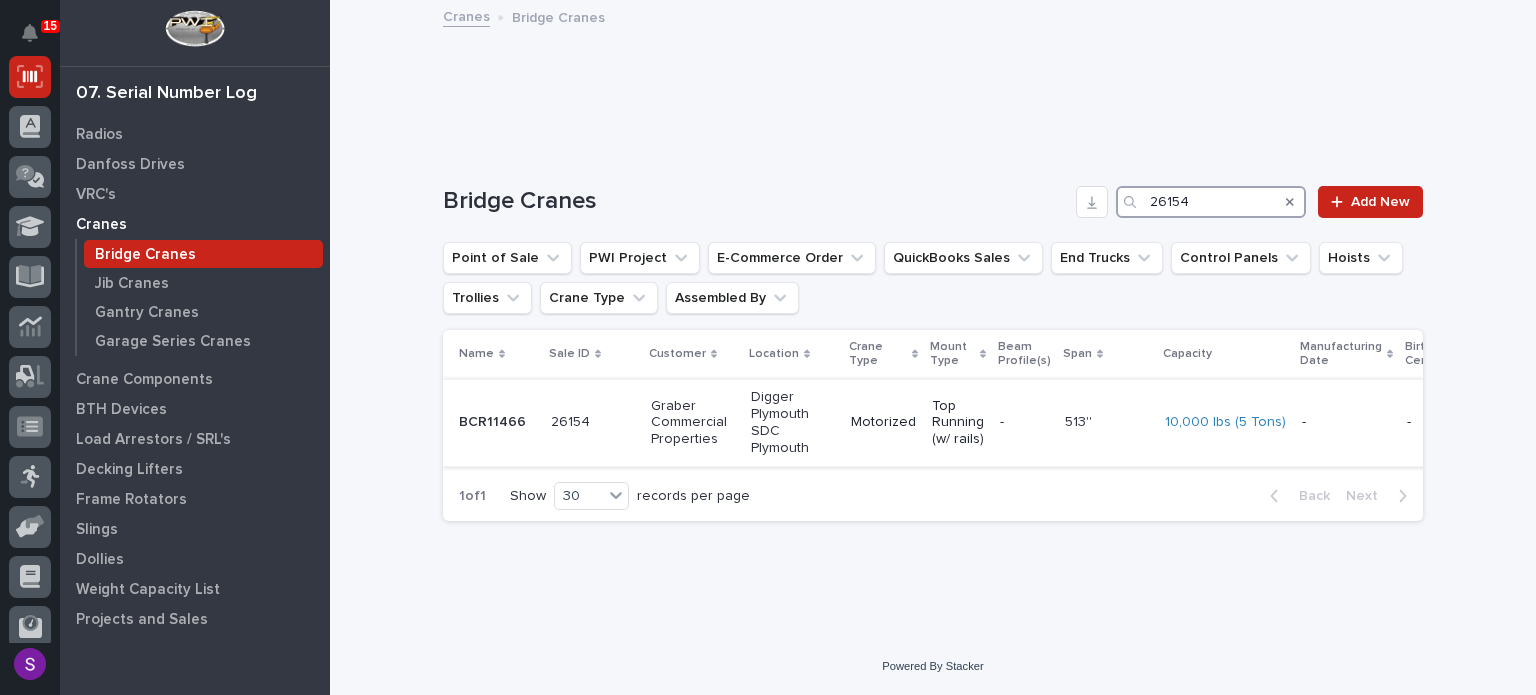 scroll, scrollTop: 12, scrollLeft: 0, axis: vertical 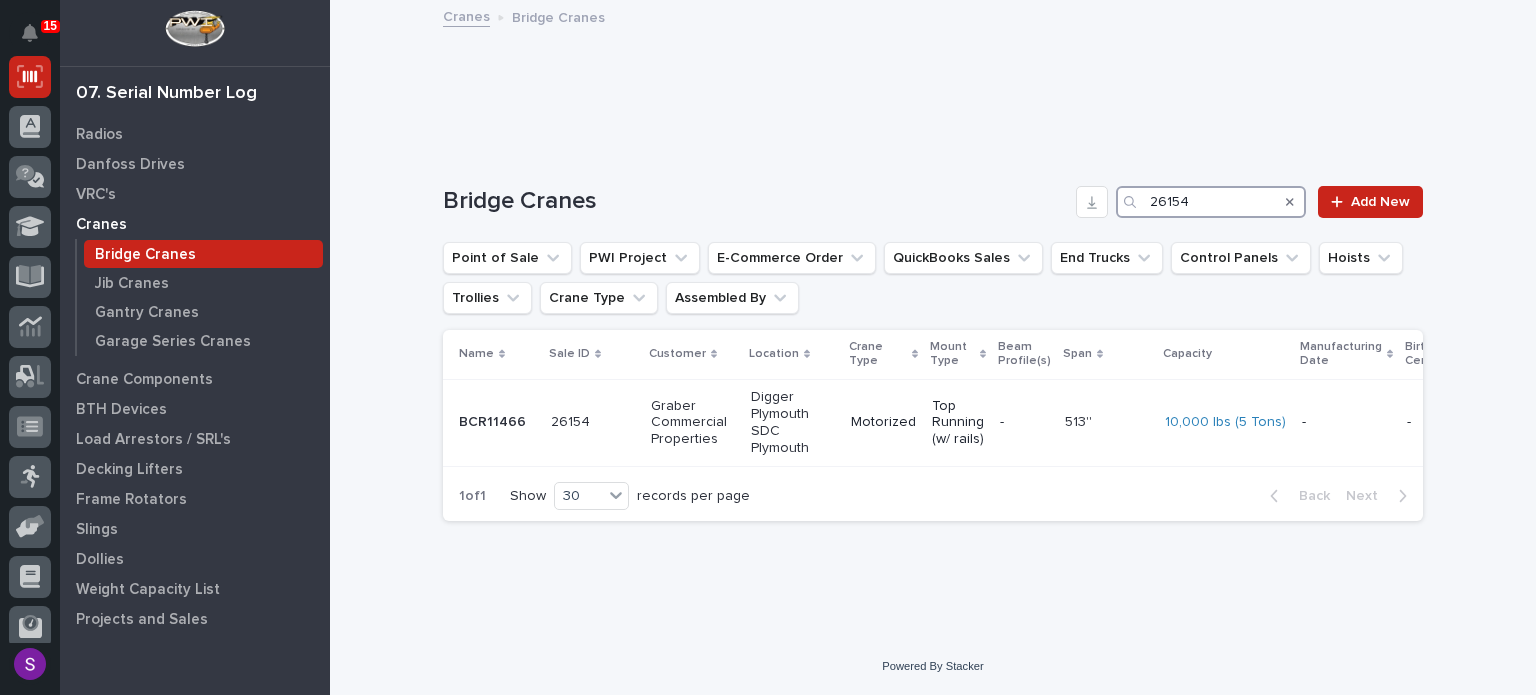 type on "26154" 